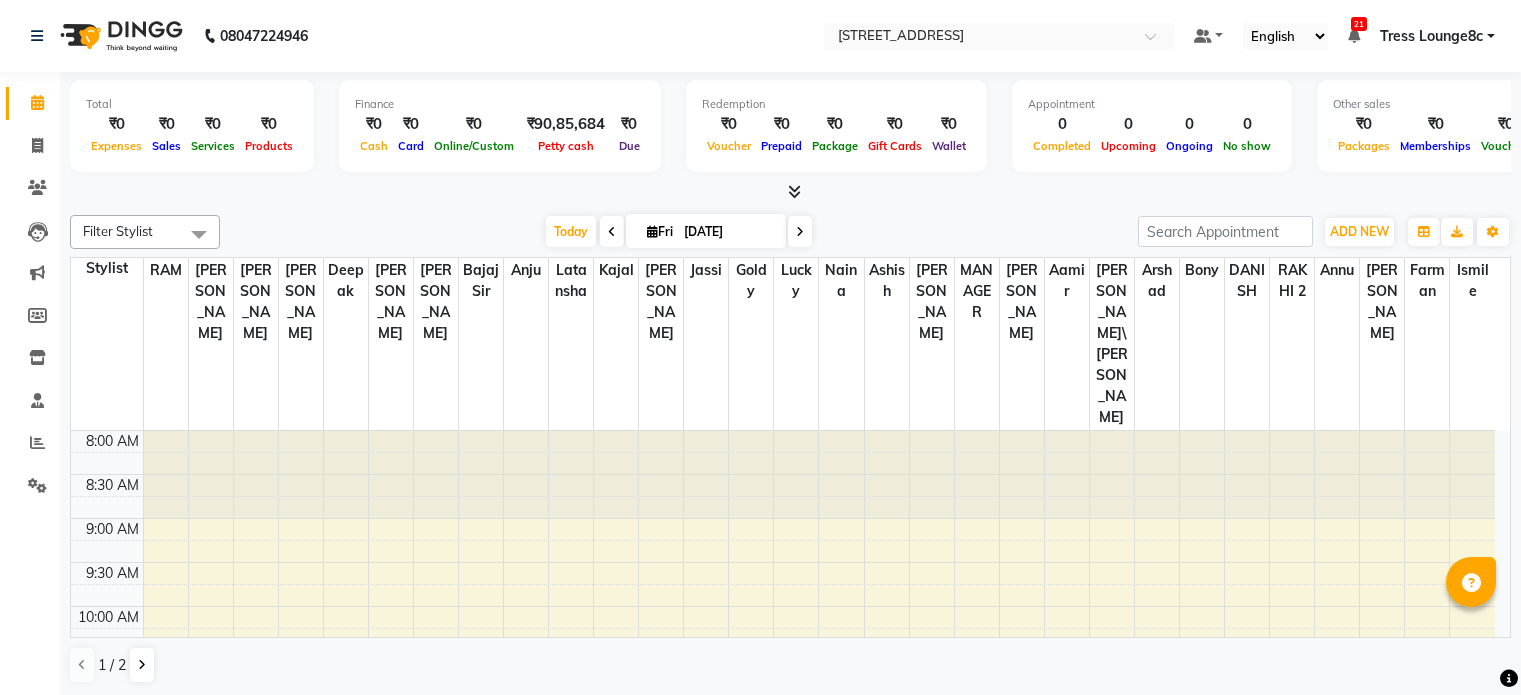 scroll, scrollTop: 0, scrollLeft: 0, axis: both 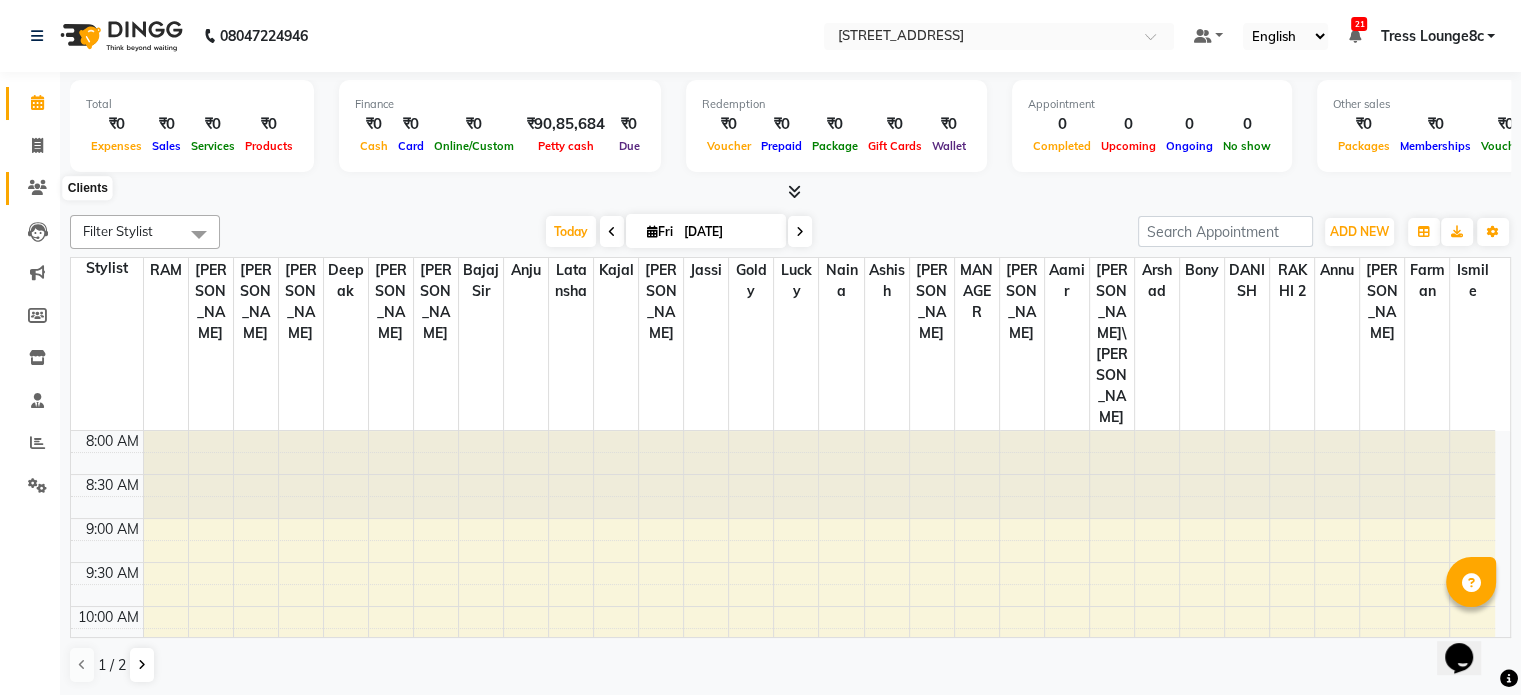 click 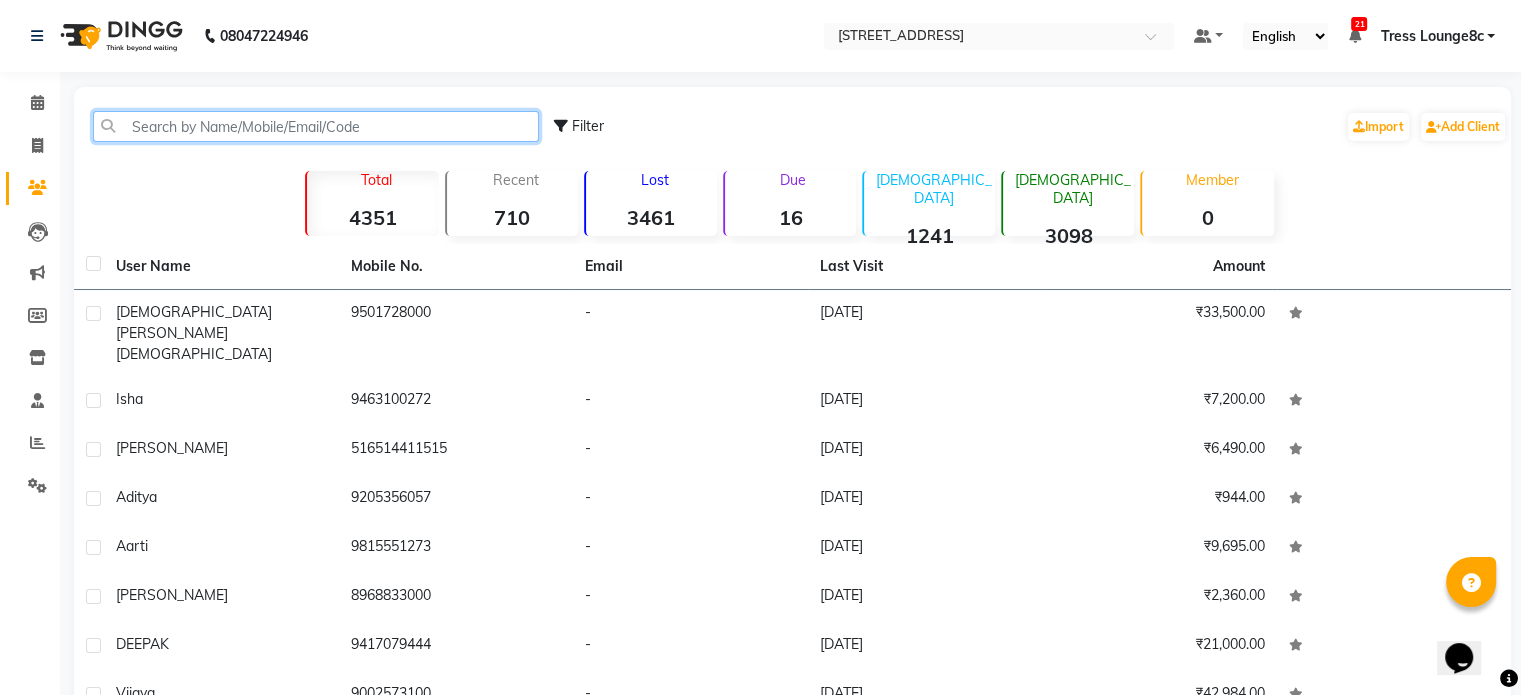 click 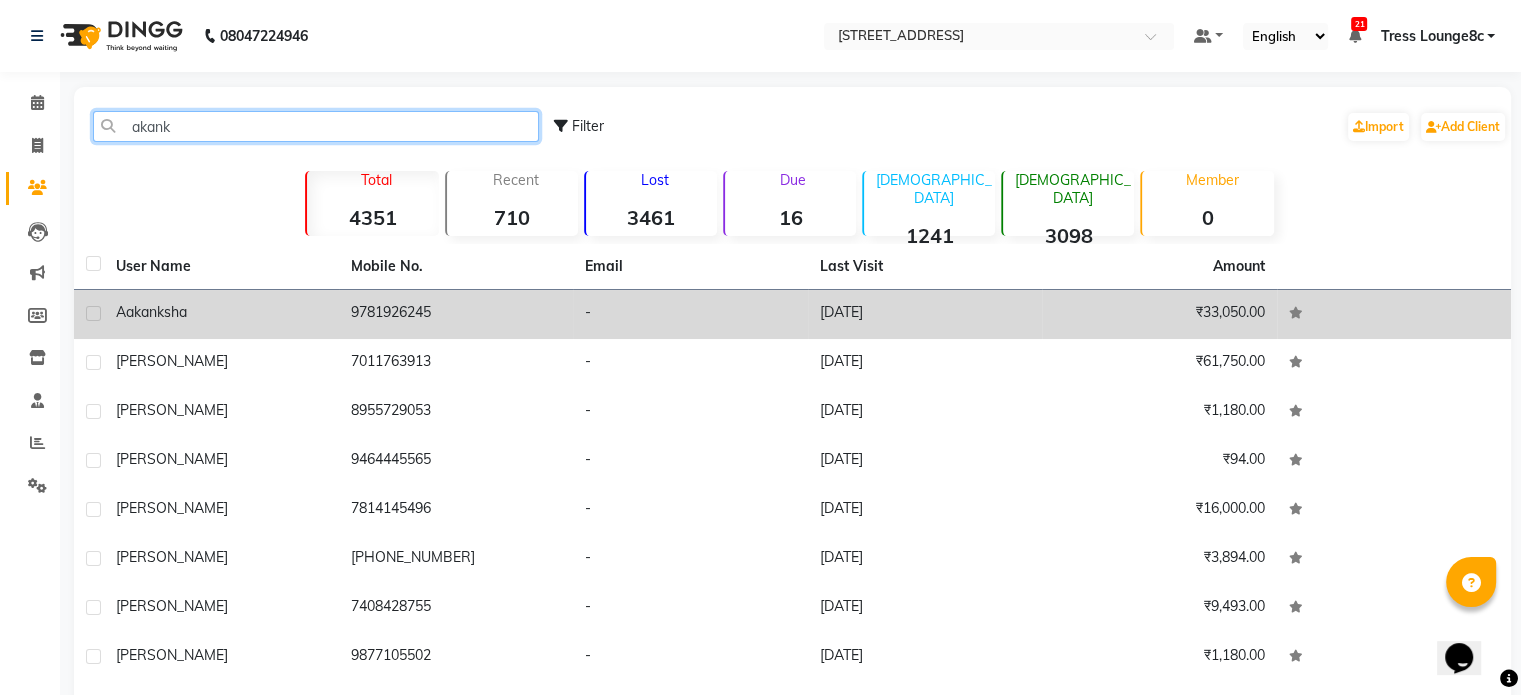 type on "akank" 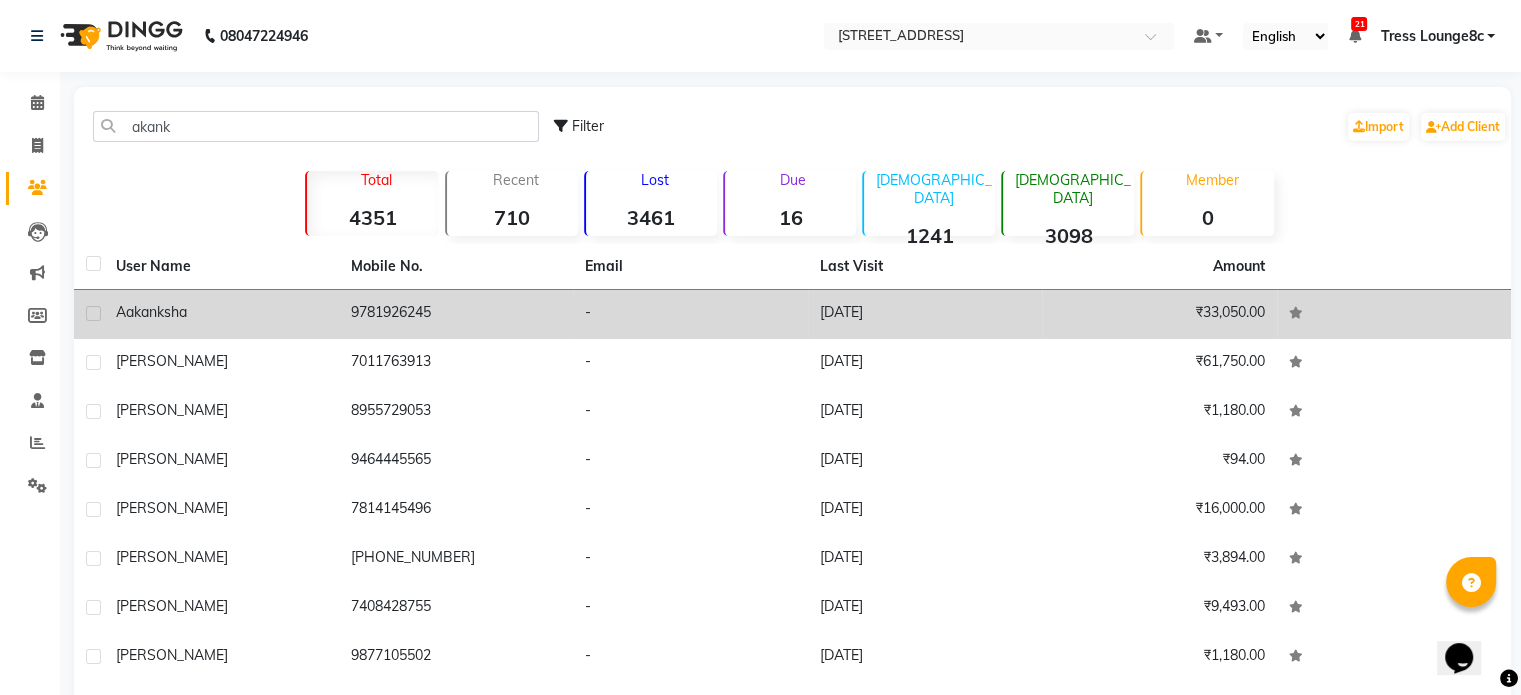 click on "9781926245" 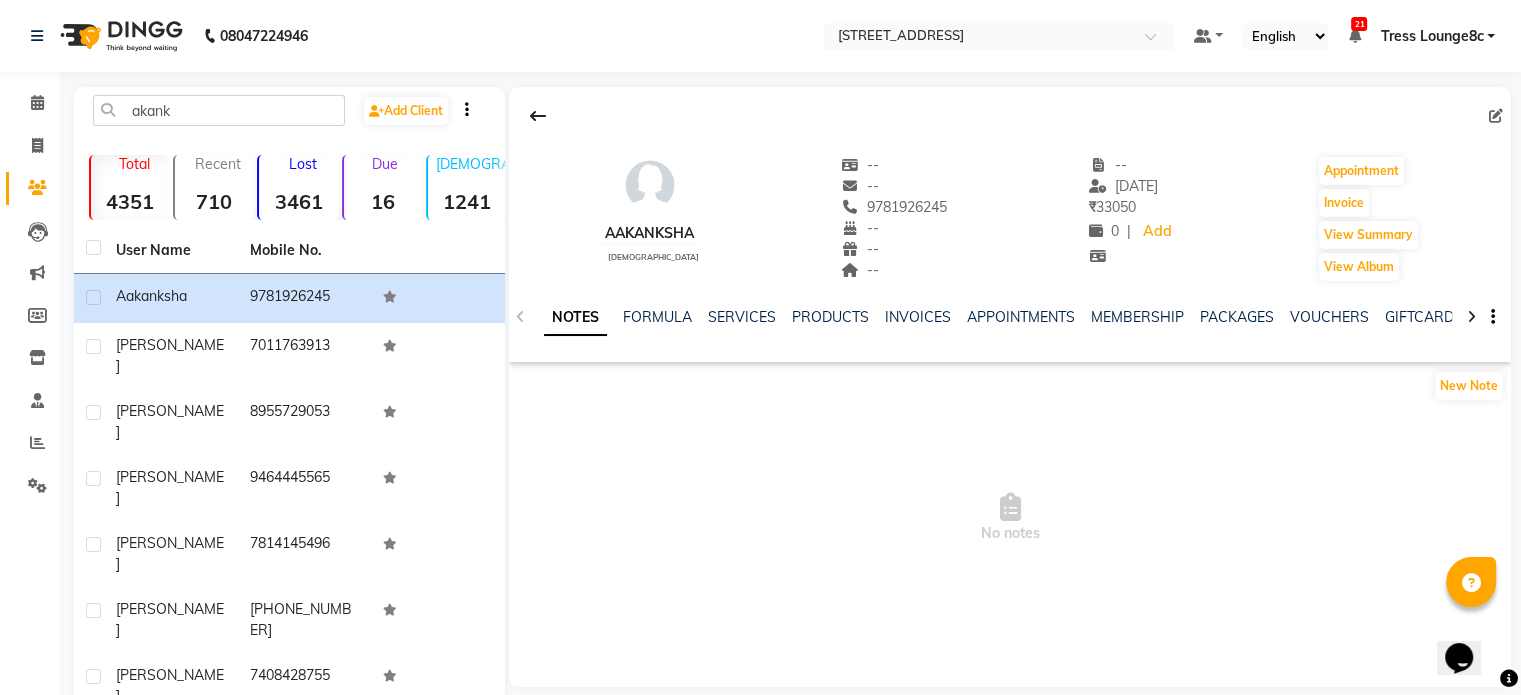click on "NOTES FORMULA SERVICES PRODUCTS INVOICES APPOINTMENTS MEMBERSHIP PACKAGES VOUCHERS GIFTCARDS POINTS FORMS FAMILY CARDS WALLET" 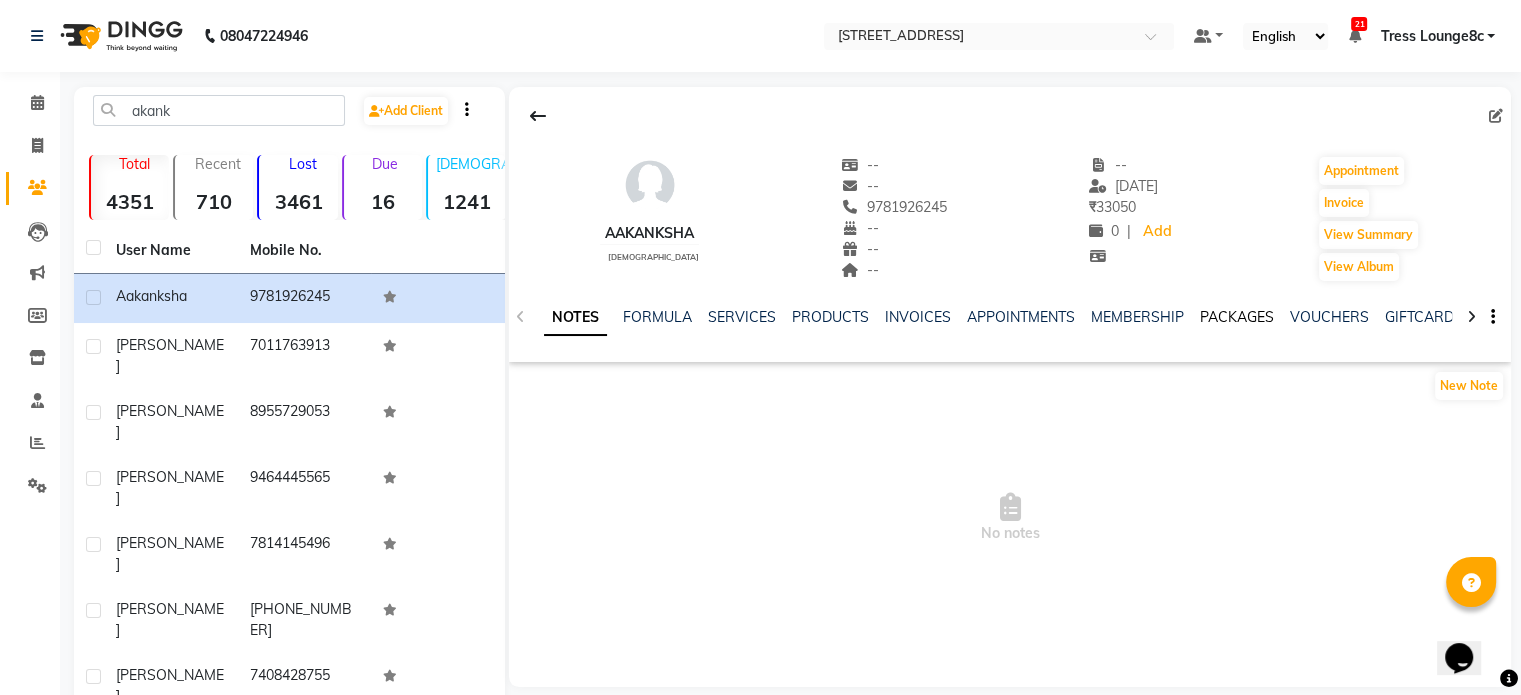 click on "PACKAGES" 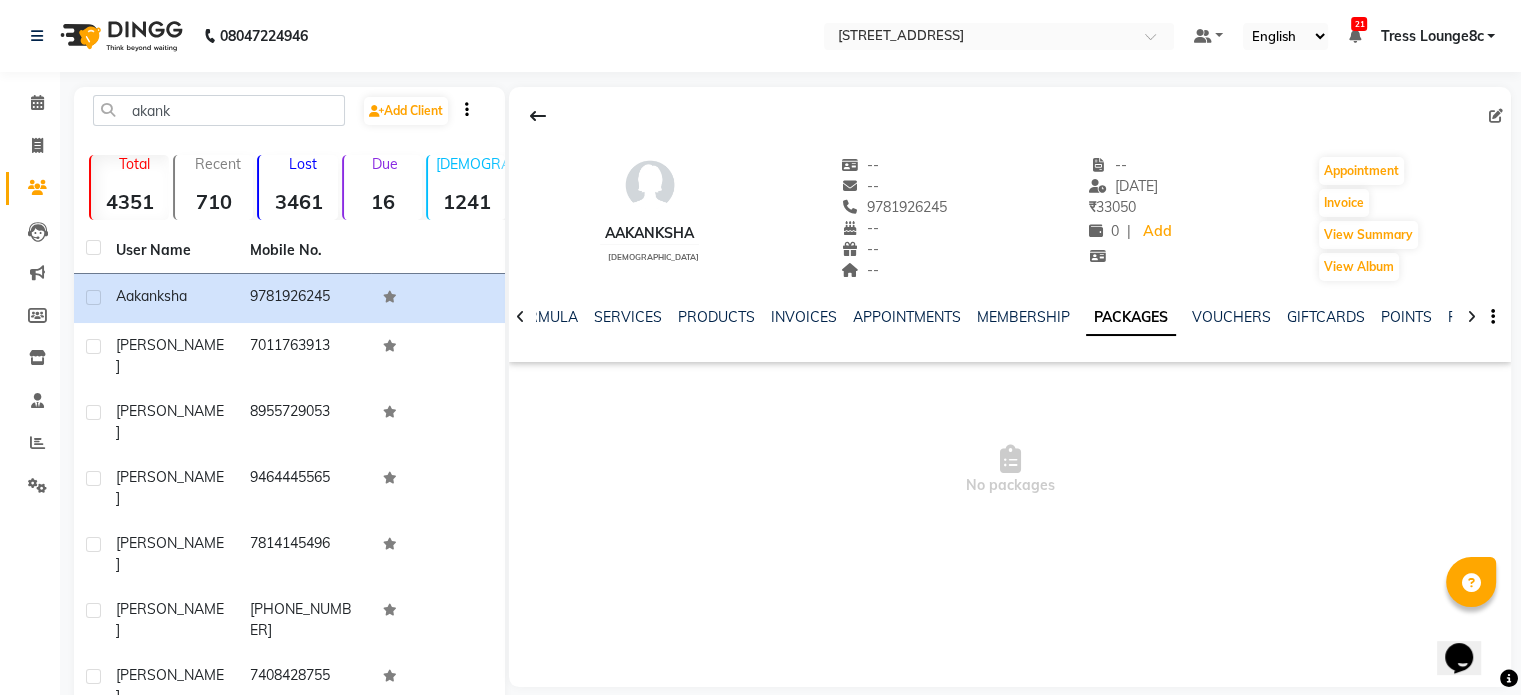 click on "NOTES FORMULA SERVICES PRODUCTS INVOICES APPOINTMENTS MEMBERSHIP PACKAGES VOUCHERS GIFTCARDS POINTS FORMS FAMILY CARDS WALLET" 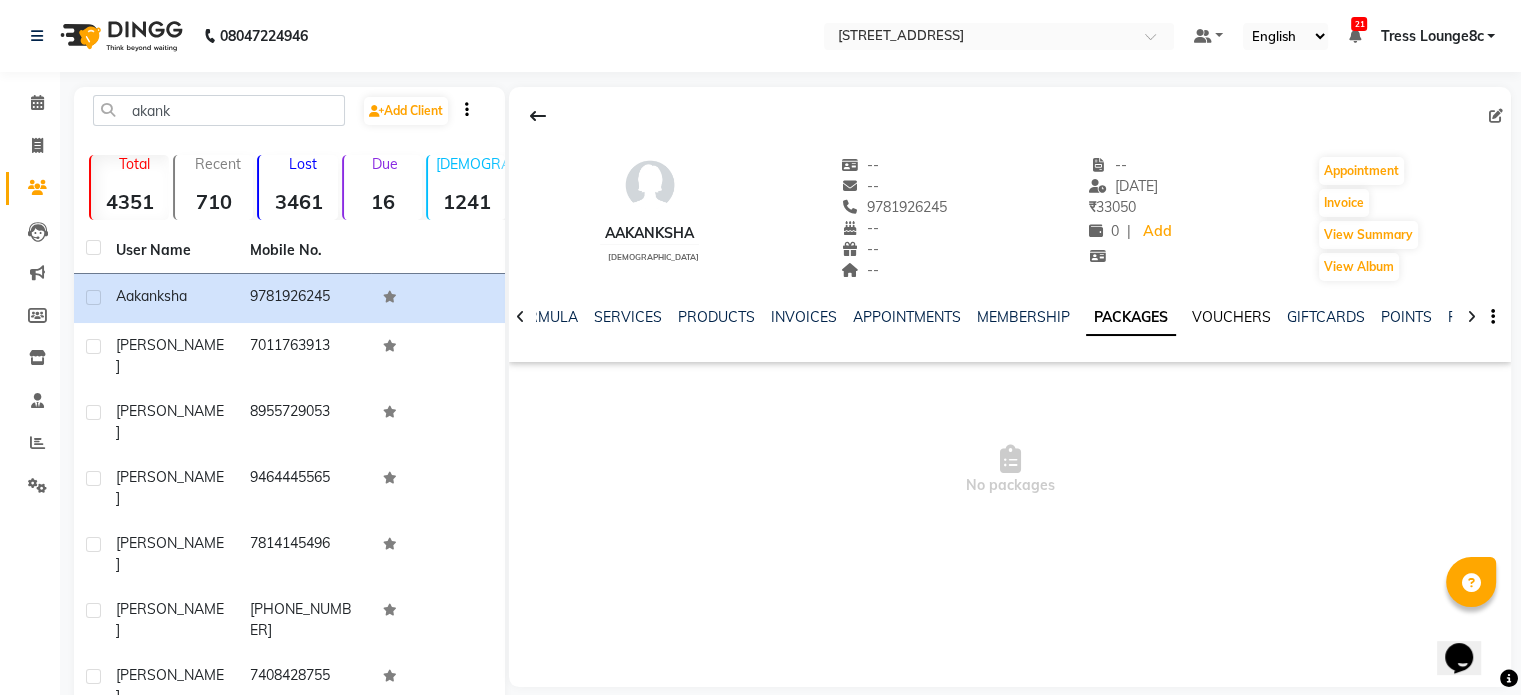 click on "VOUCHERS" 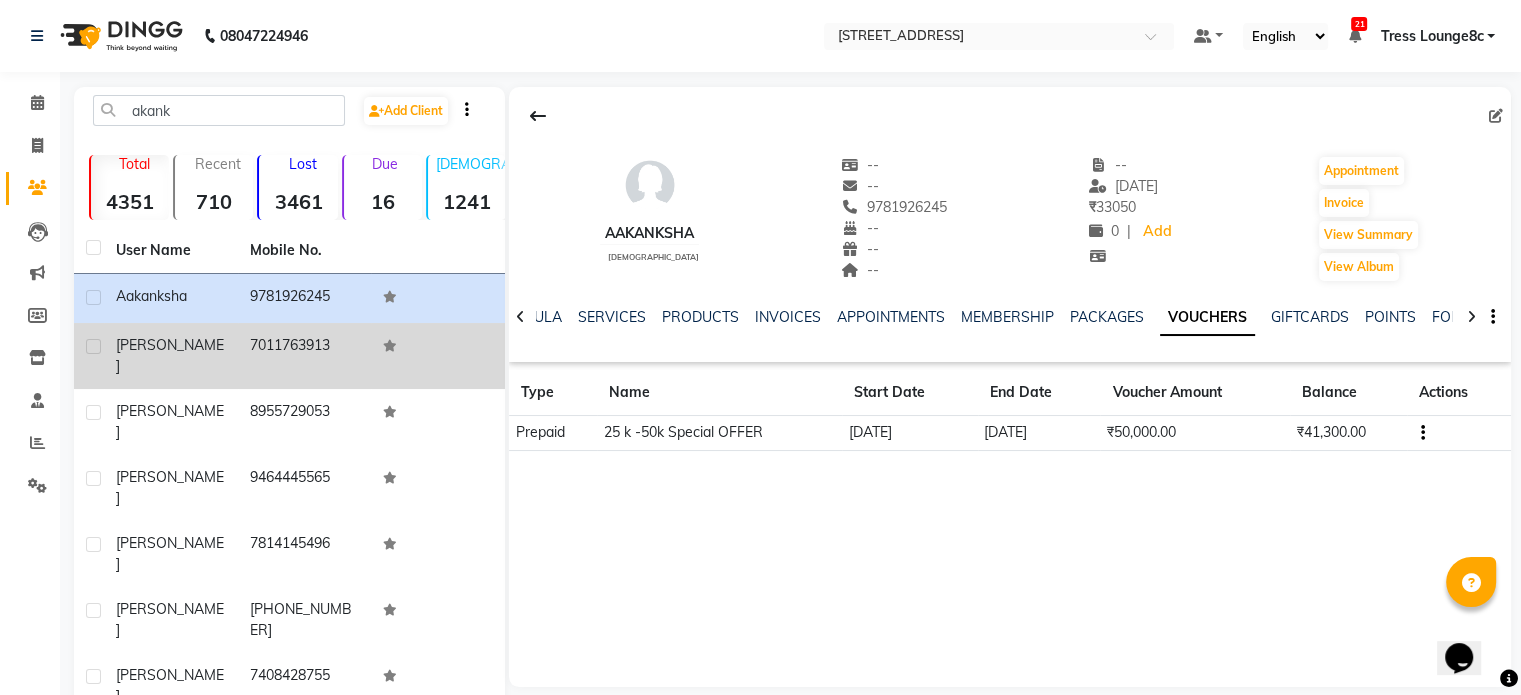 click on "7011763913" 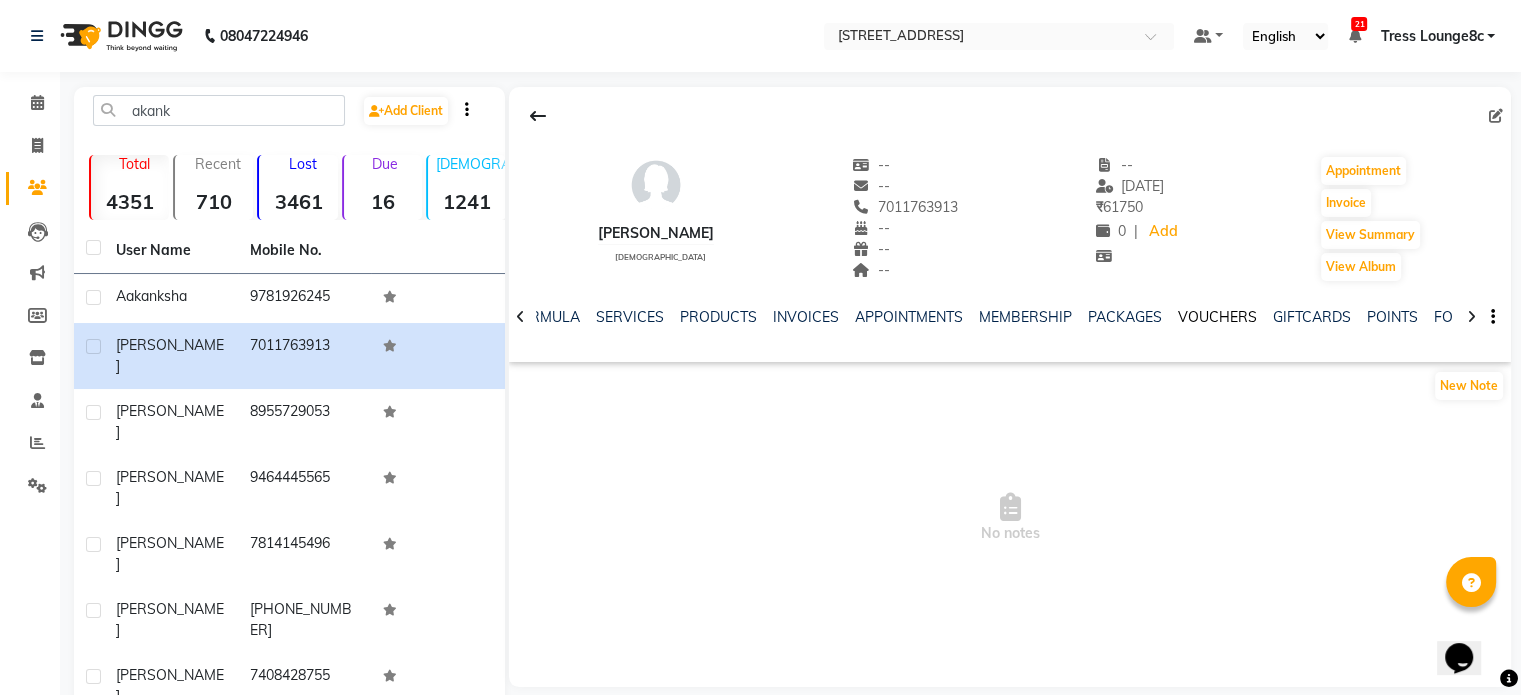 click on "VOUCHERS" 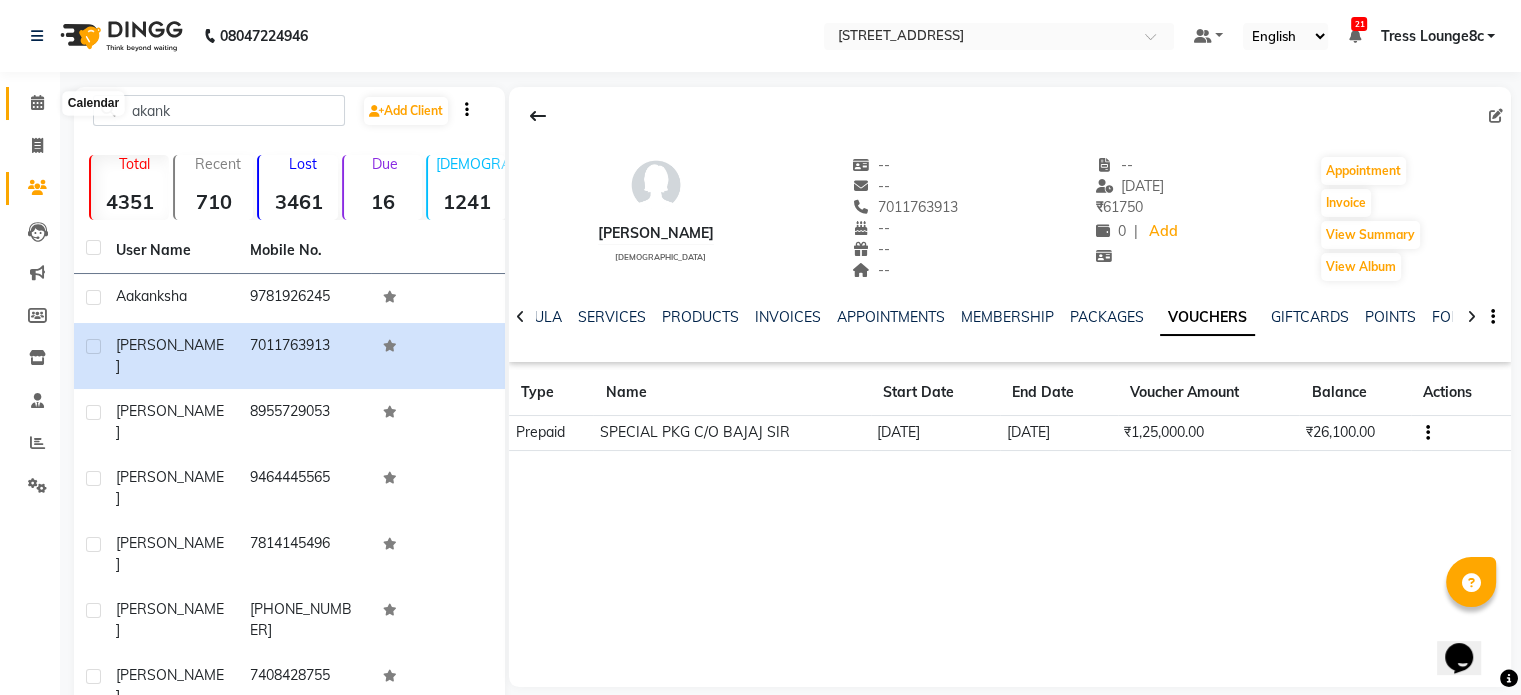 click 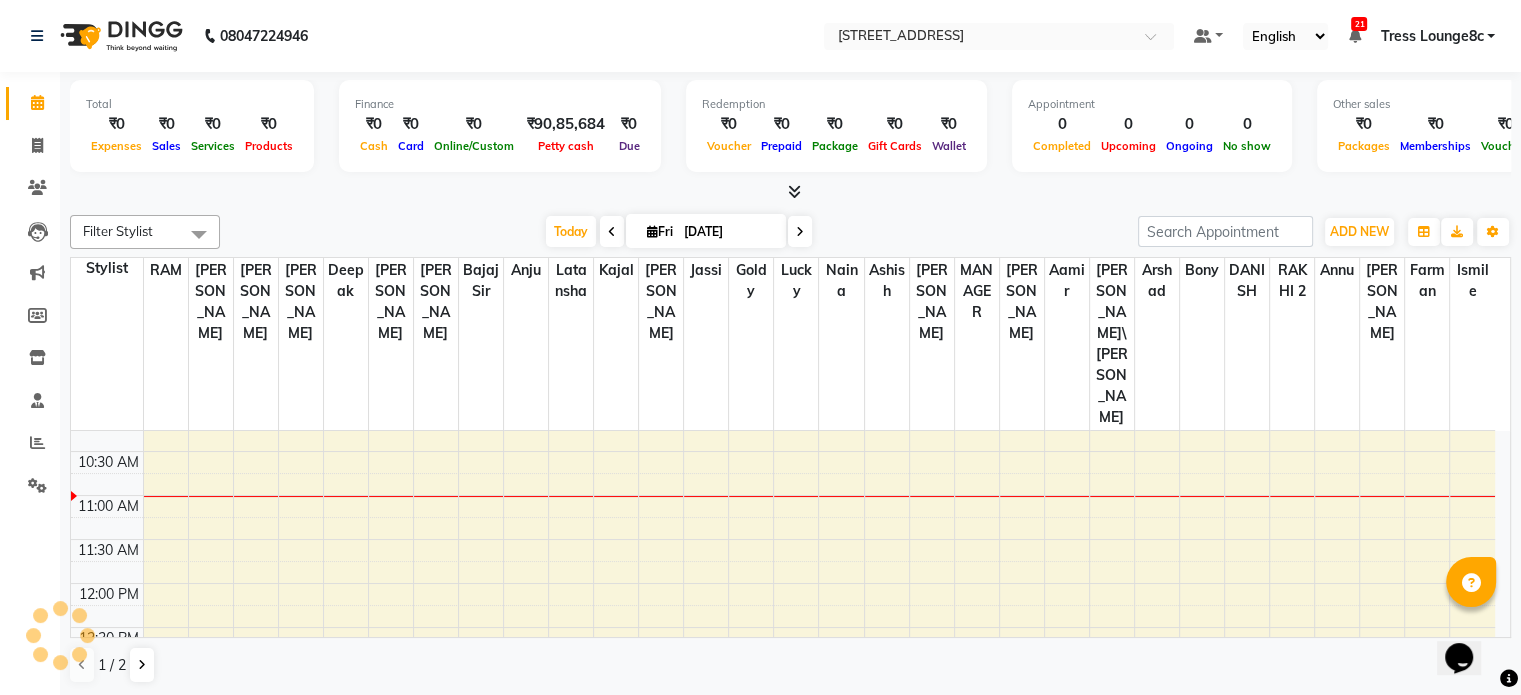 scroll, scrollTop: 200, scrollLeft: 0, axis: vertical 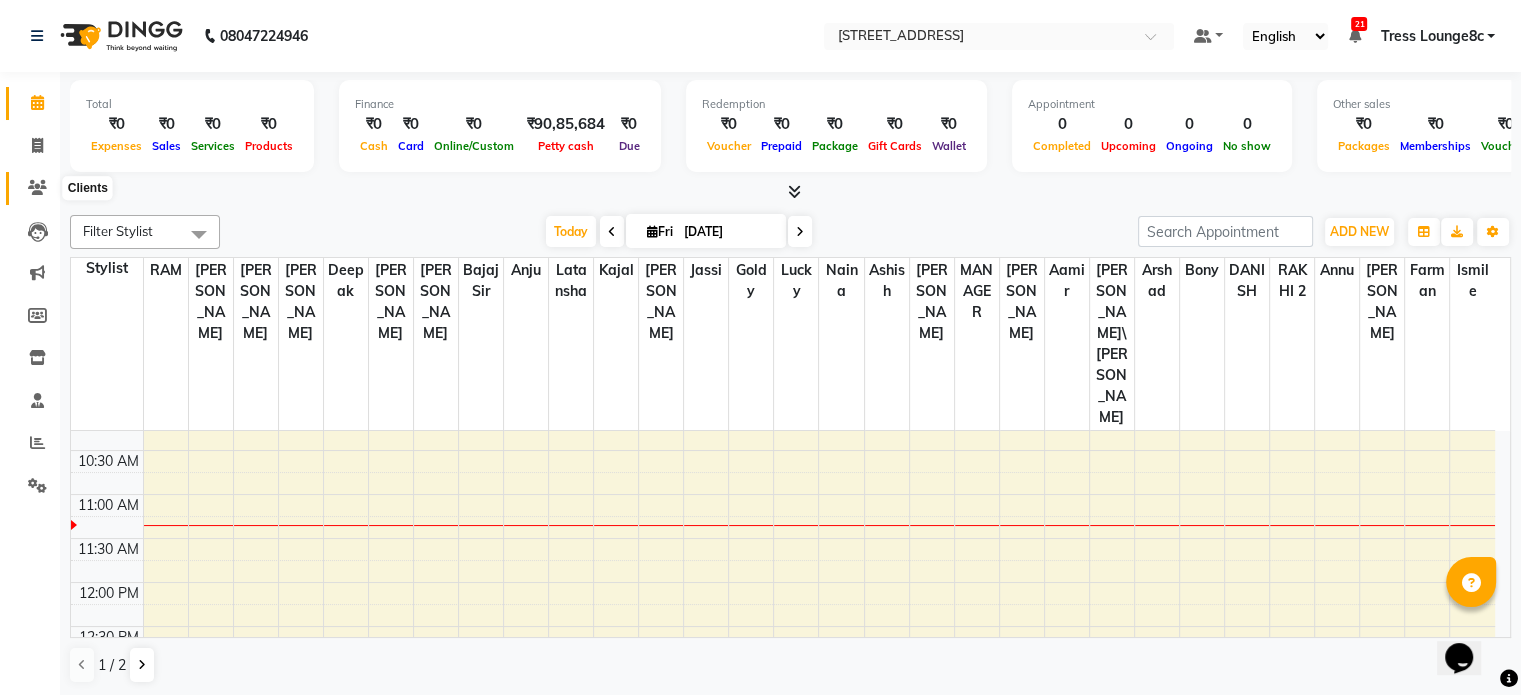 click 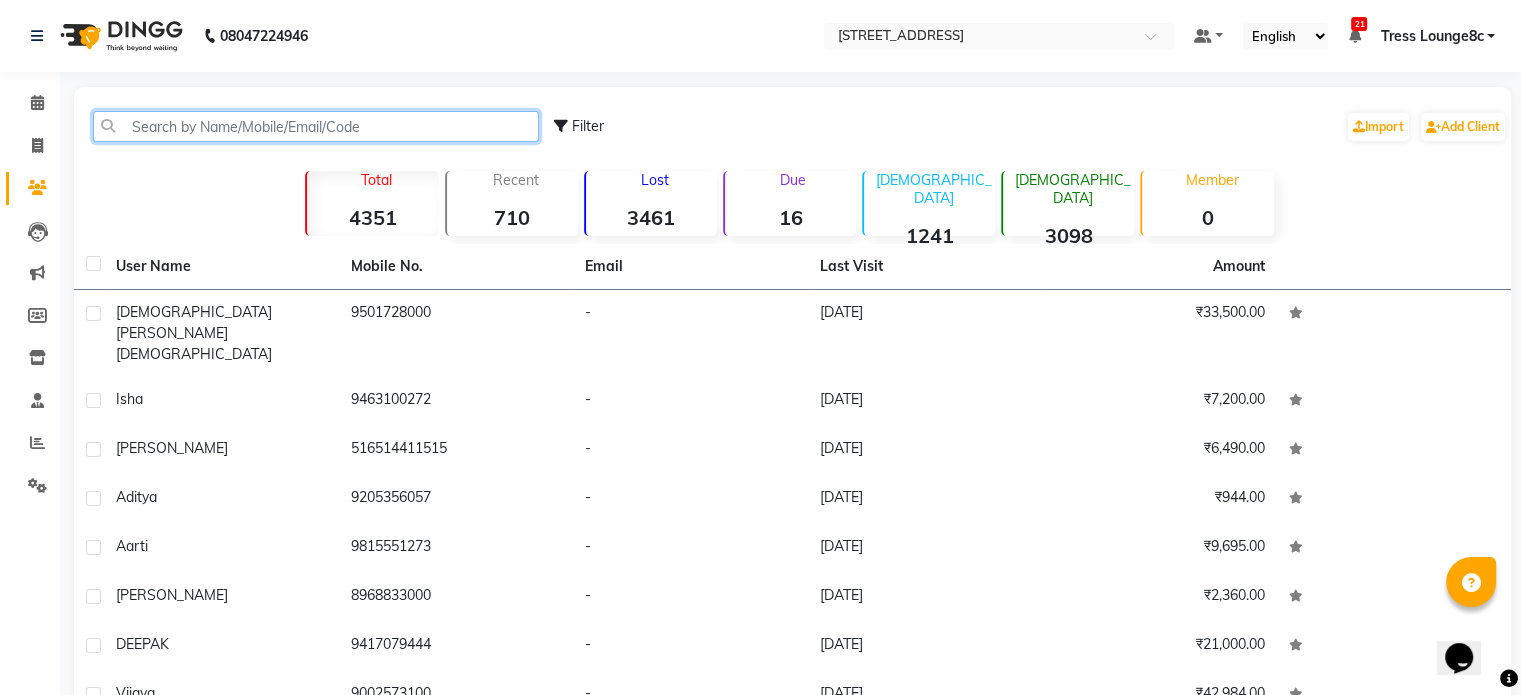 click 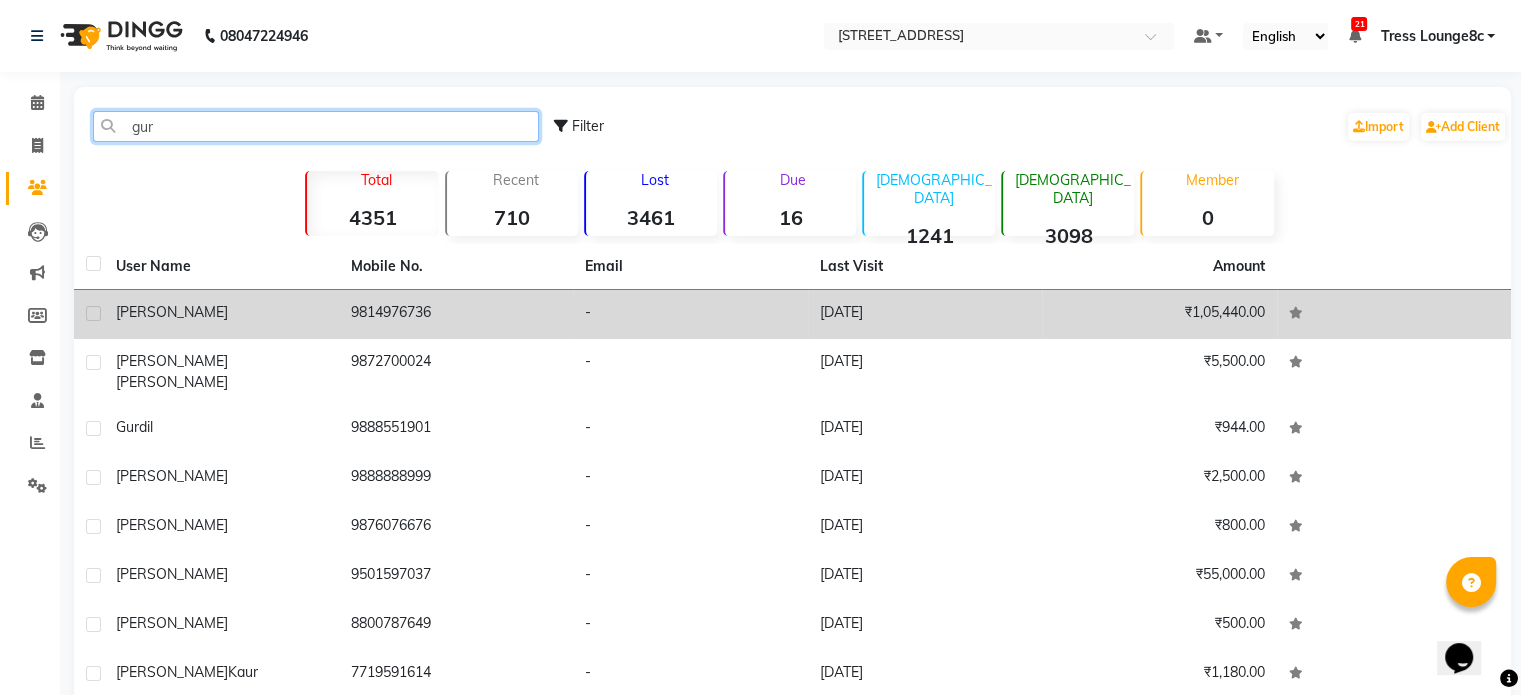type on "gur" 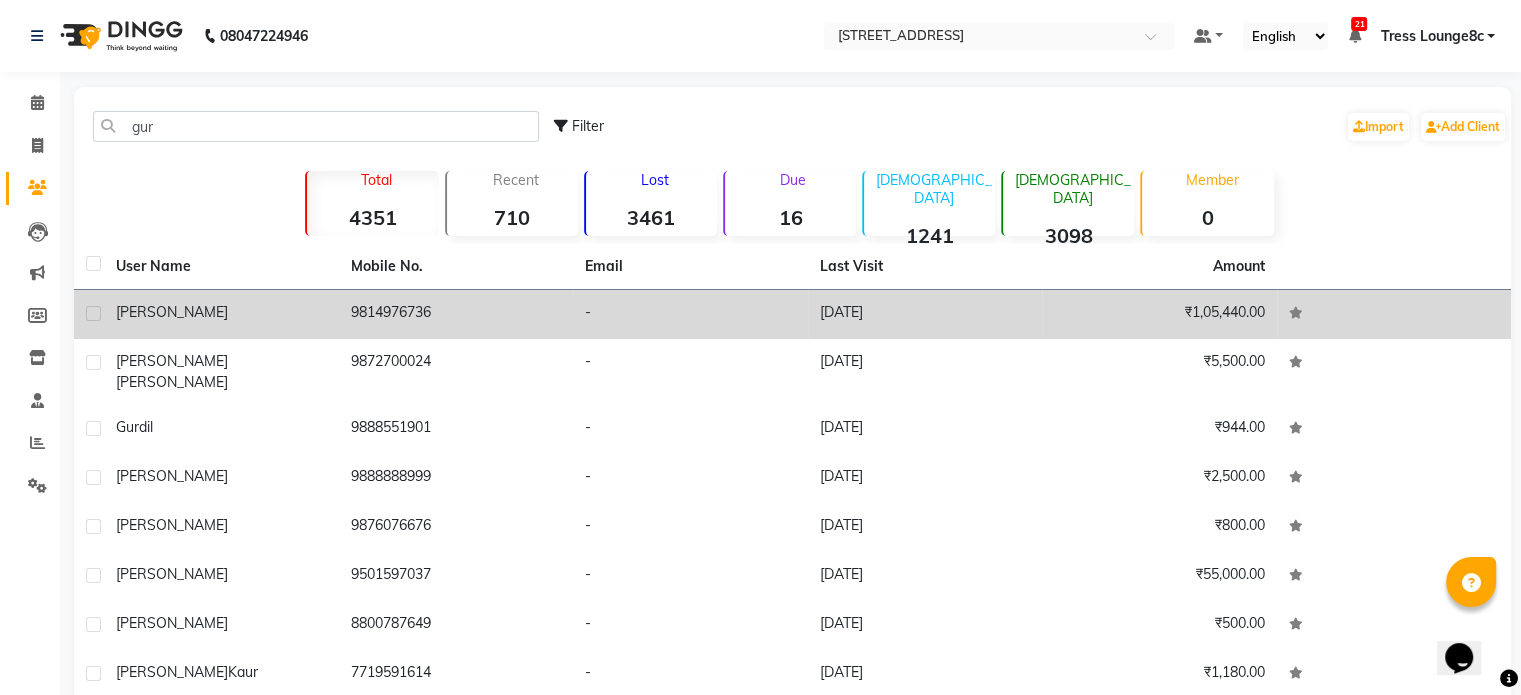 click on "9814976736" 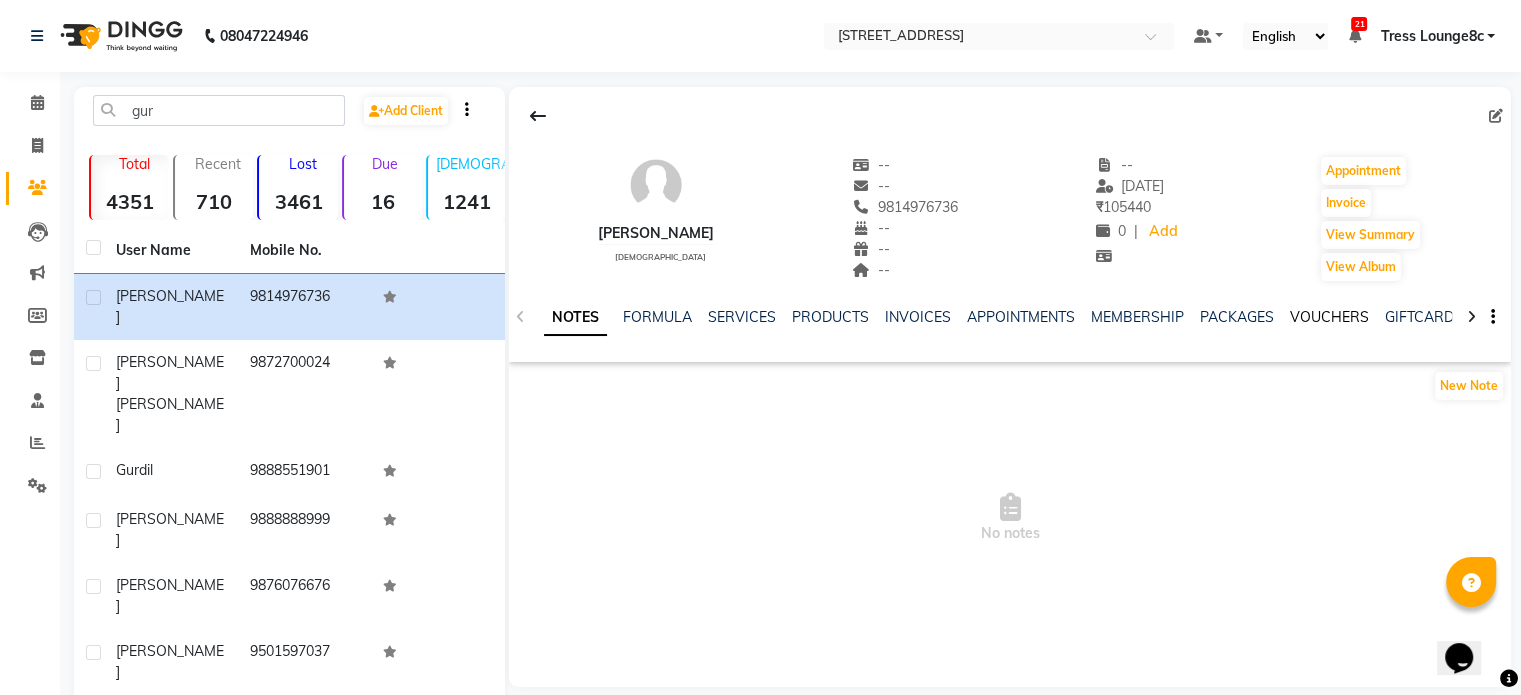 click on "VOUCHERS" 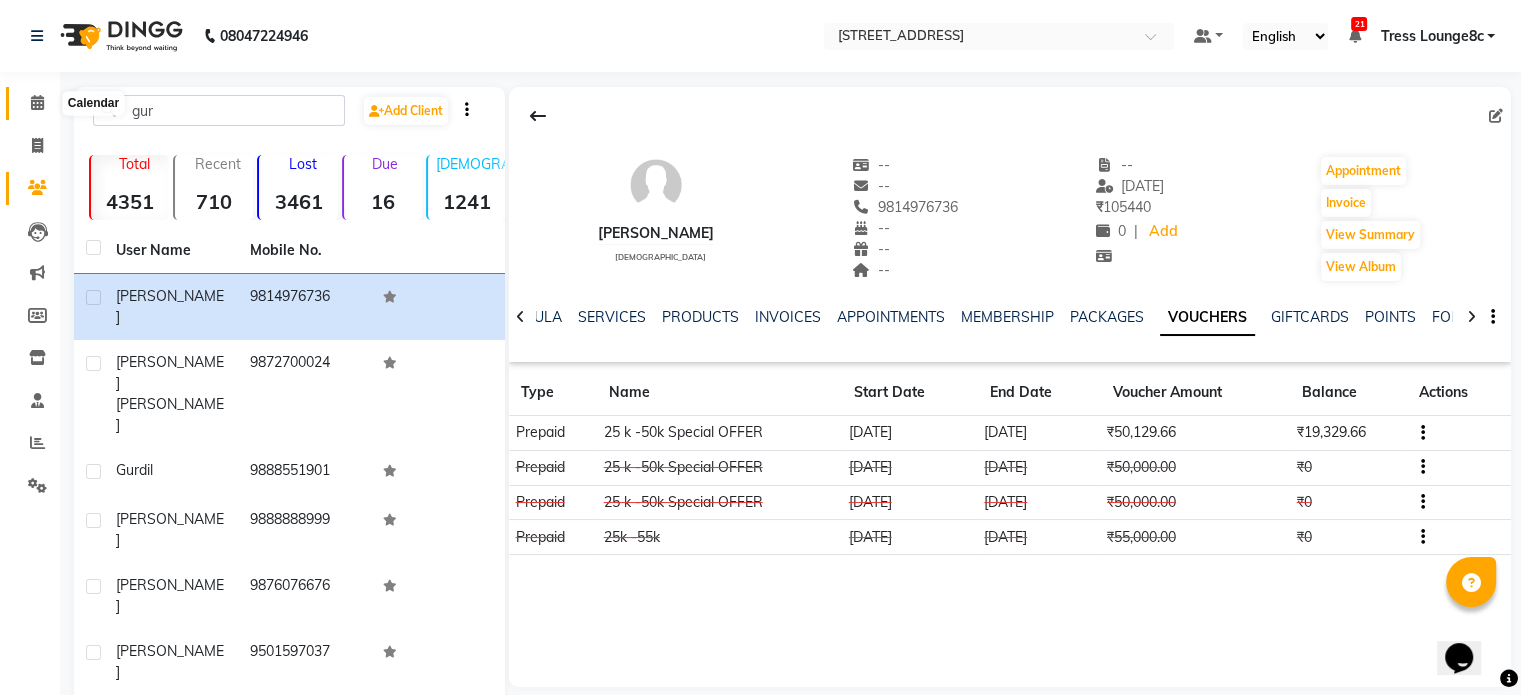 click 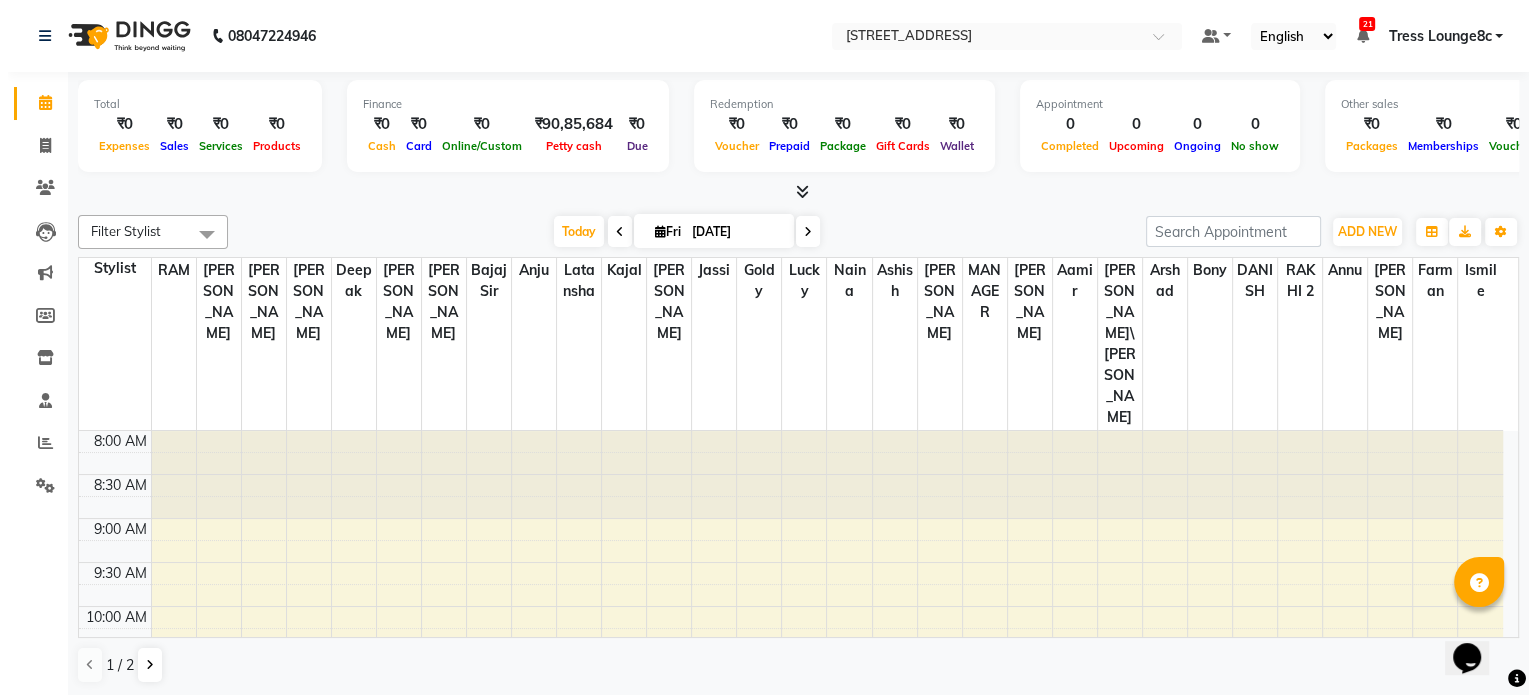 scroll, scrollTop: 100, scrollLeft: 0, axis: vertical 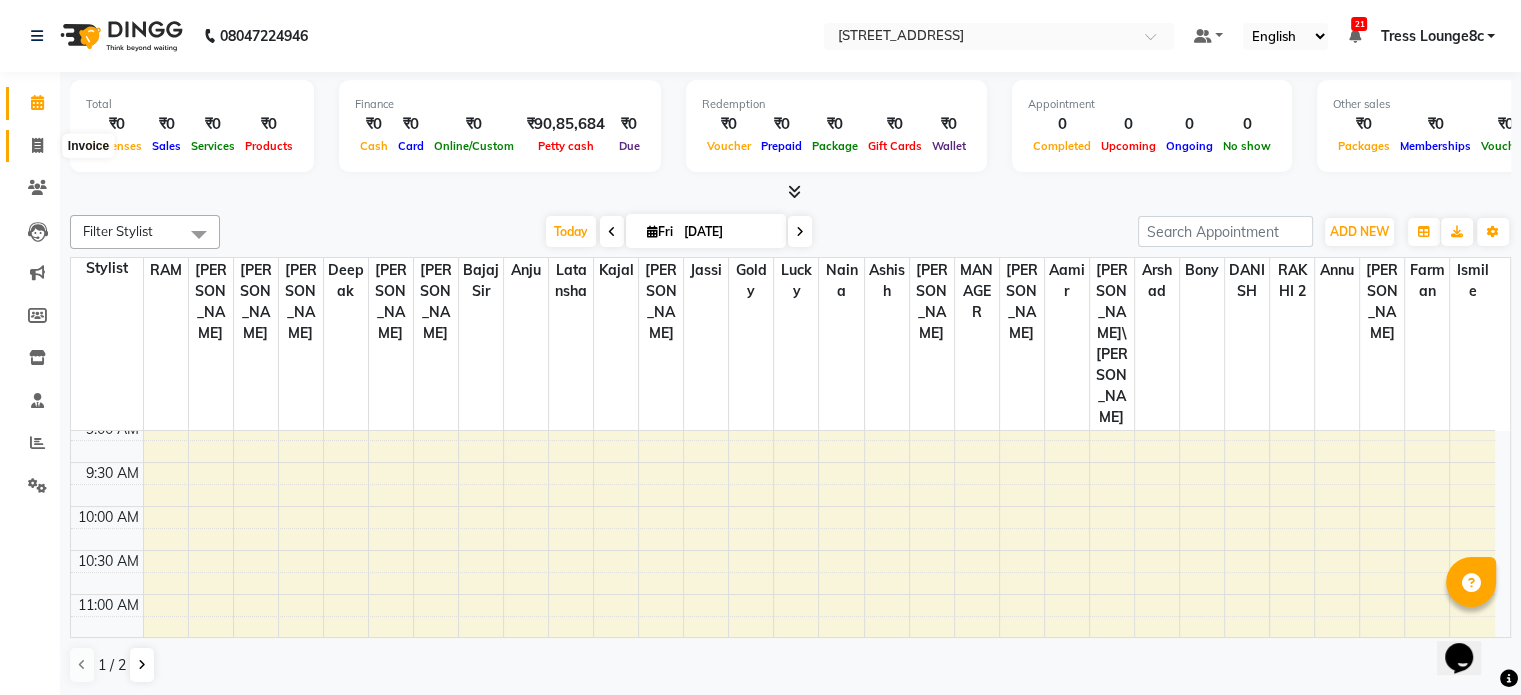 click 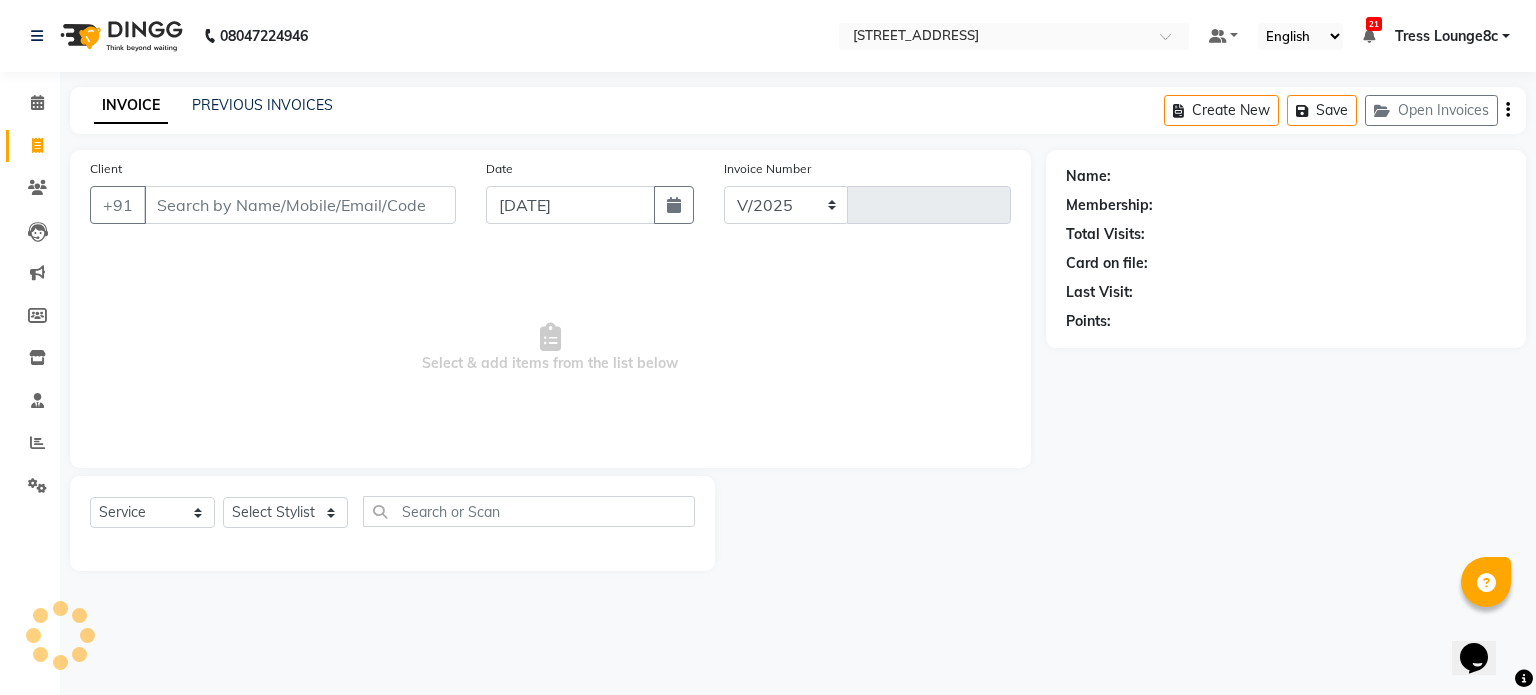 select on "5703" 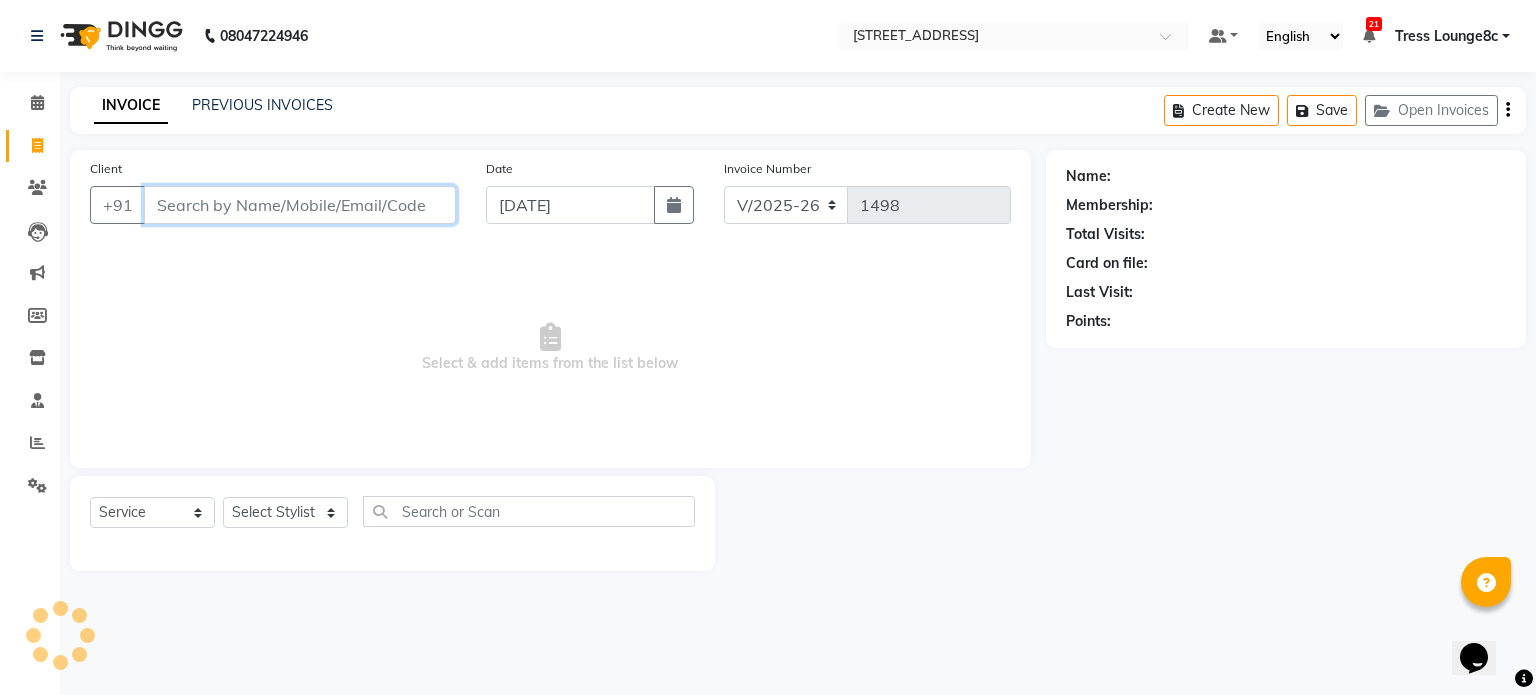 click on "Client" at bounding box center [300, 205] 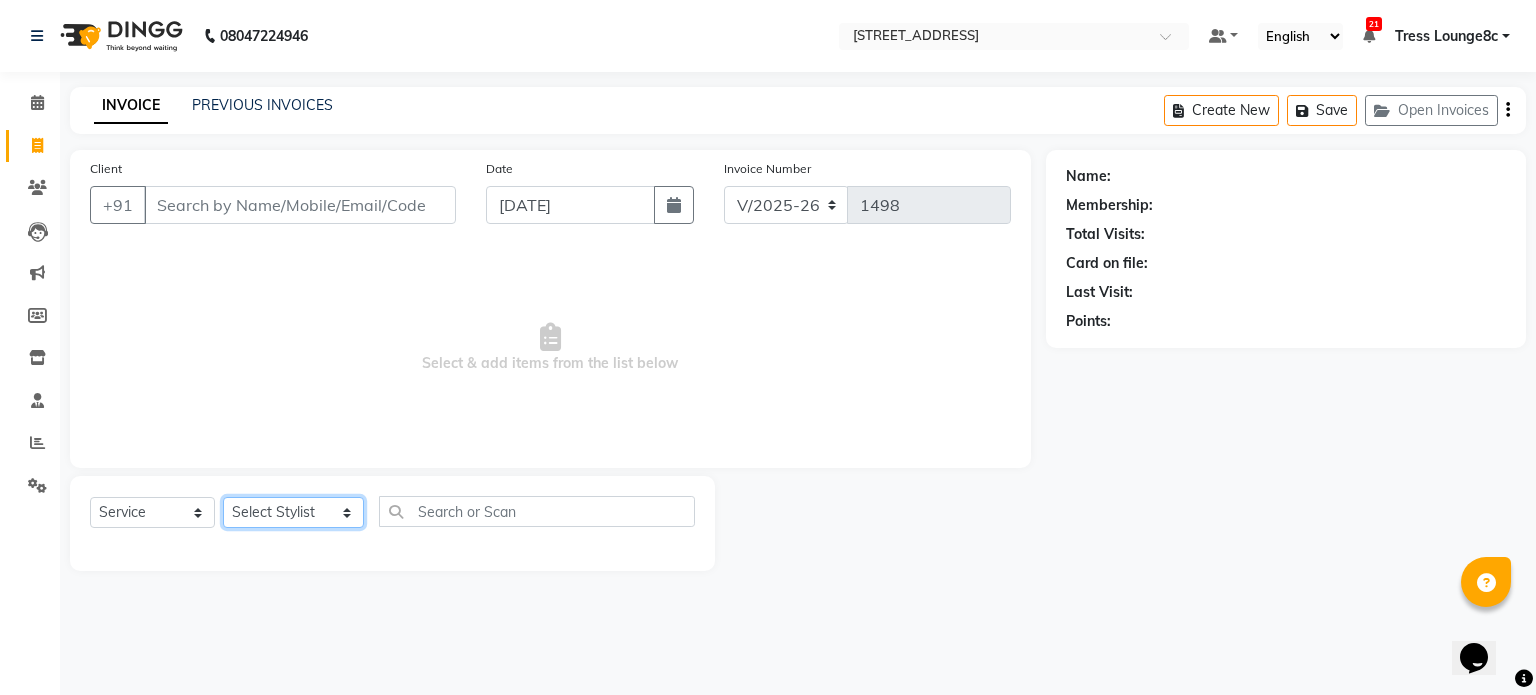 click on "Select Stylist Aamir akhil Alice Anju Annu  Arshad Ashish Bajaj sir Bony DANISH Deepak Dhrishti Farman gagan goldy Imran khan Ismile Jassi kajal KARAN Latansha Lucky MANAGER MUSKAN naina NEELU\ BONNY Raakhi  rajinder RAKHI 2 RAM Ripti ROOP Roseleen Ruth Sagar Saleem SalmaN Sameer SHAHEEN Shiv Shriya SRISHTI tomba veena VINOD WASIM zakir" 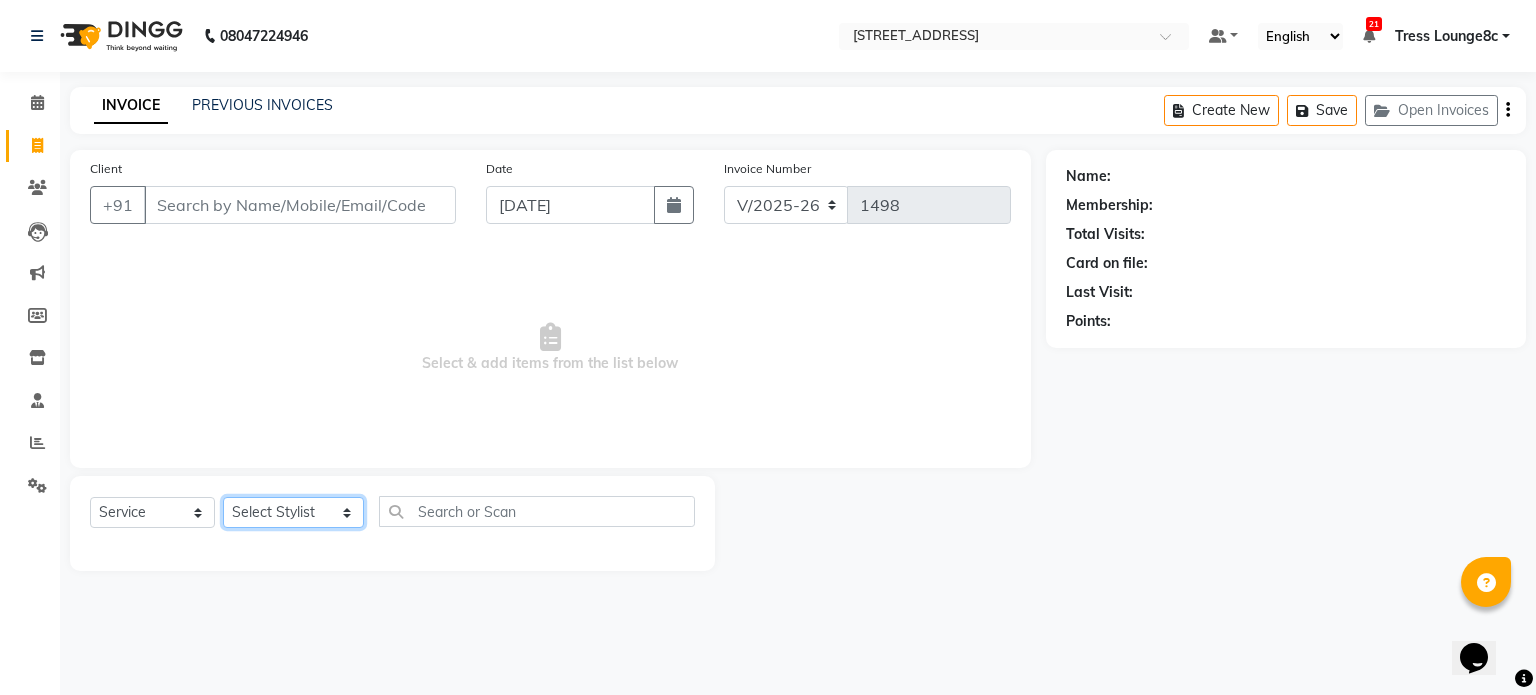 select on "39122" 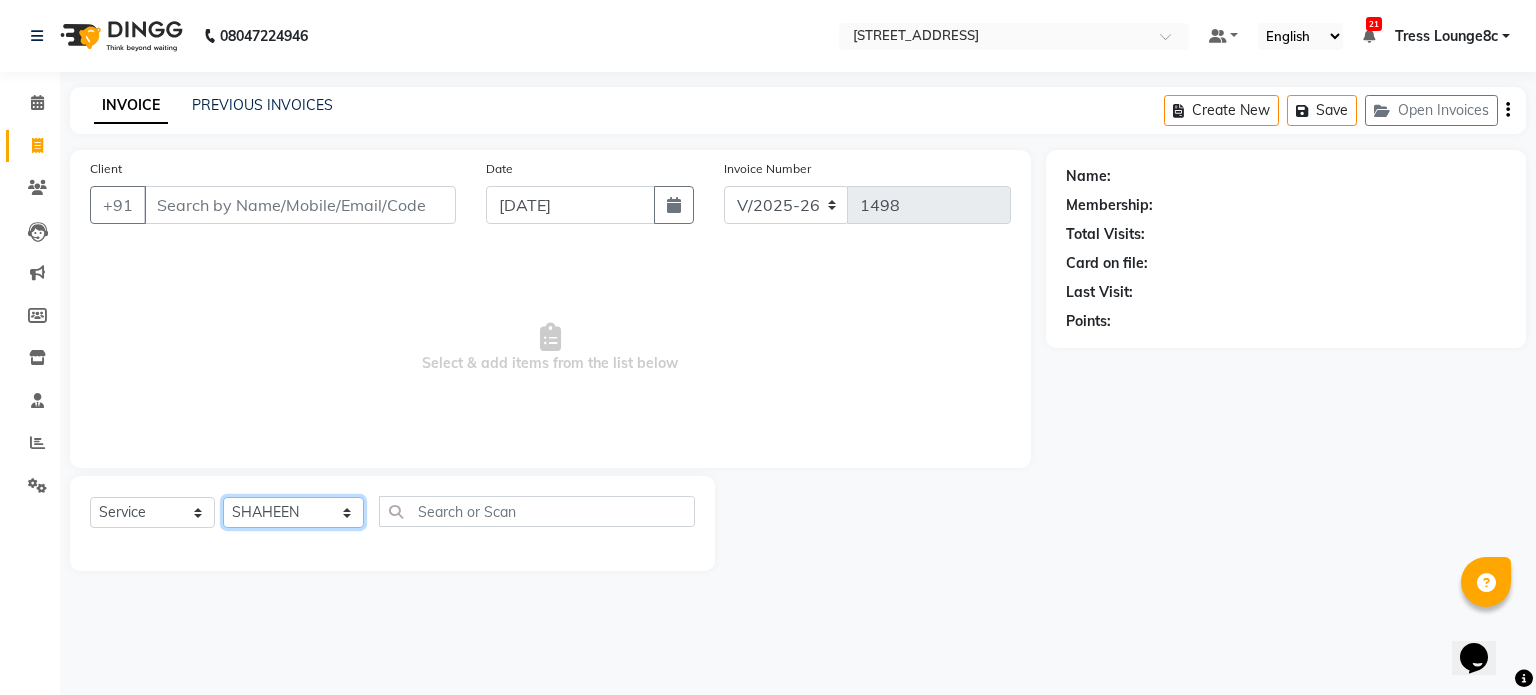 click on "Select Stylist Aamir akhil Alice Anju Annu  Arshad Ashish Bajaj sir Bony DANISH Deepak Dhrishti Farman gagan goldy Imran khan Ismile Jassi kajal KARAN Latansha Lucky MANAGER MUSKAN naina NEELU\ BONNY Raakhi  rajinder RAKHI 2 RAM Ripti ROOP Roseleen Ruth Sagar Saleem SalmaN Sameer SHAHEEN Shiv Shriya SRISHTI tomba veena VINOD WASIM zakir" 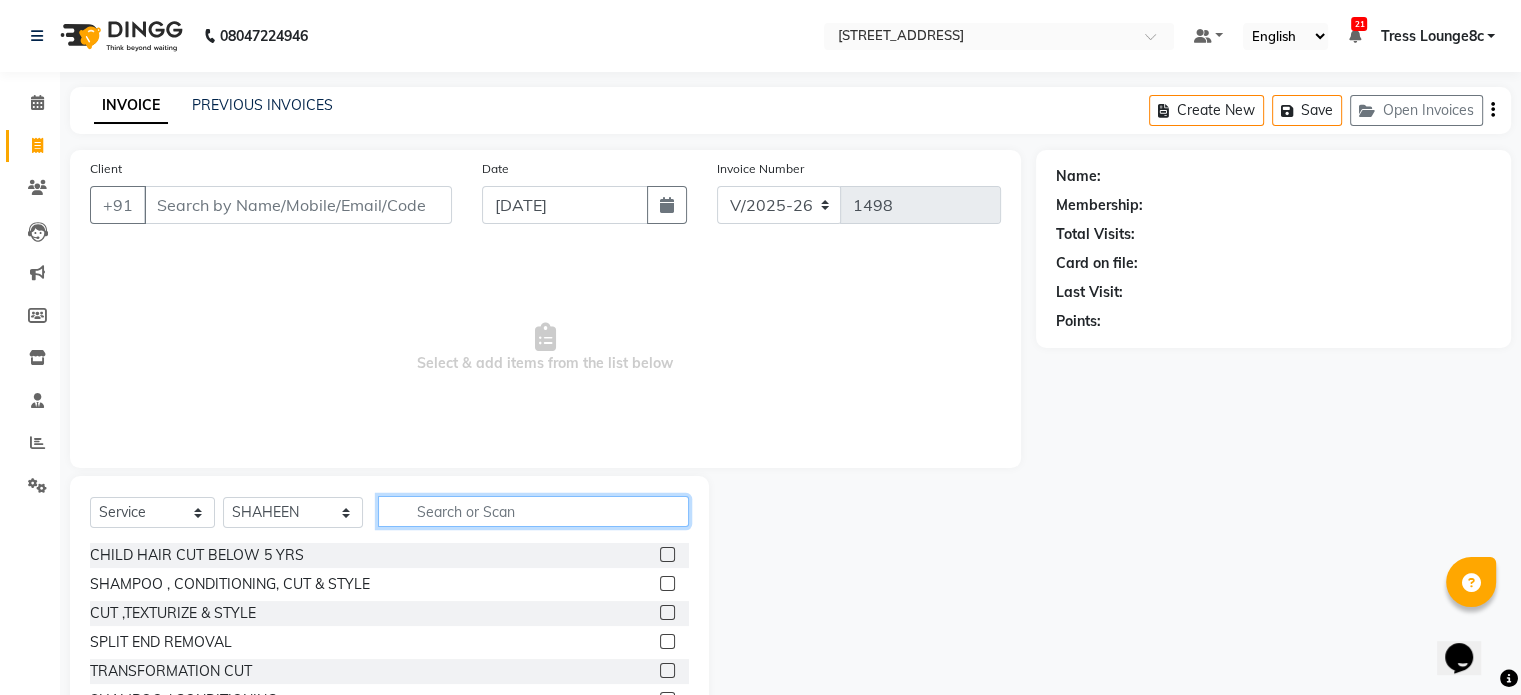 click 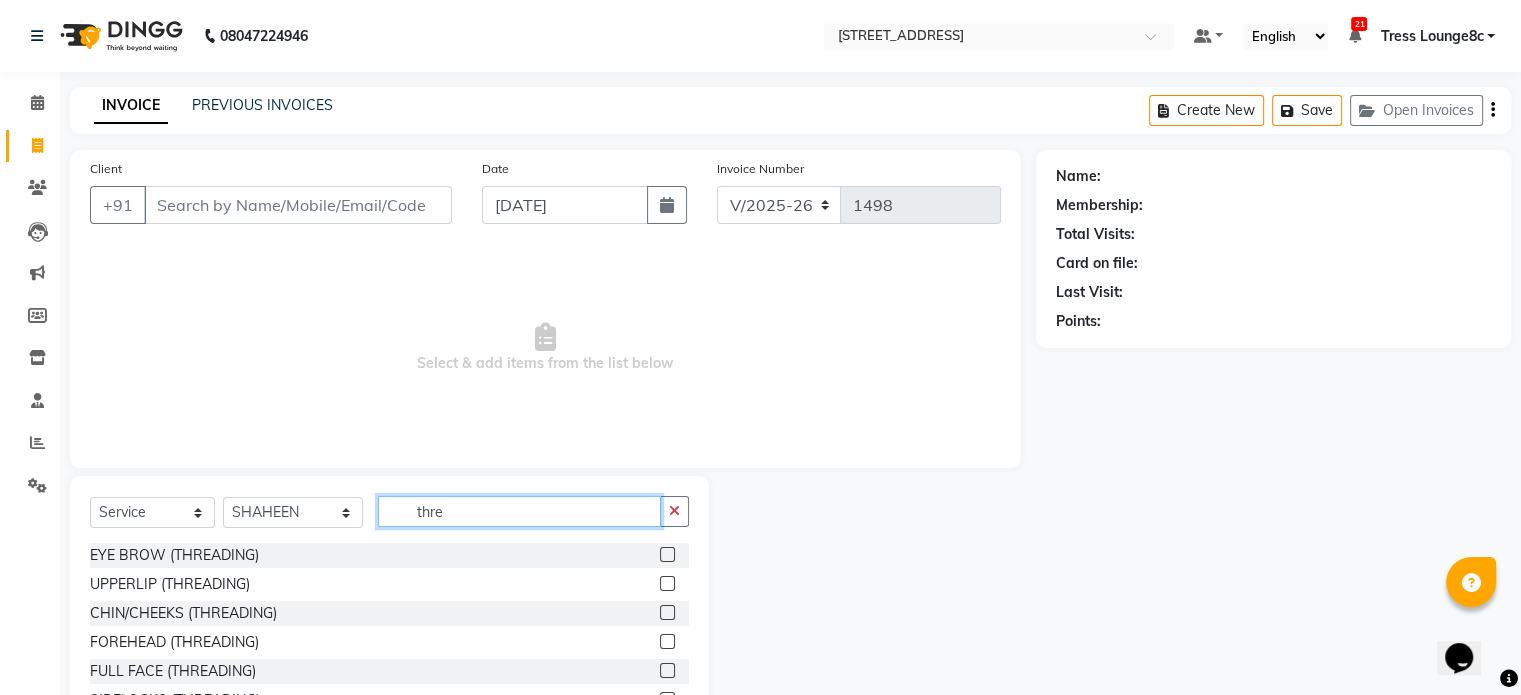 type on "thre" 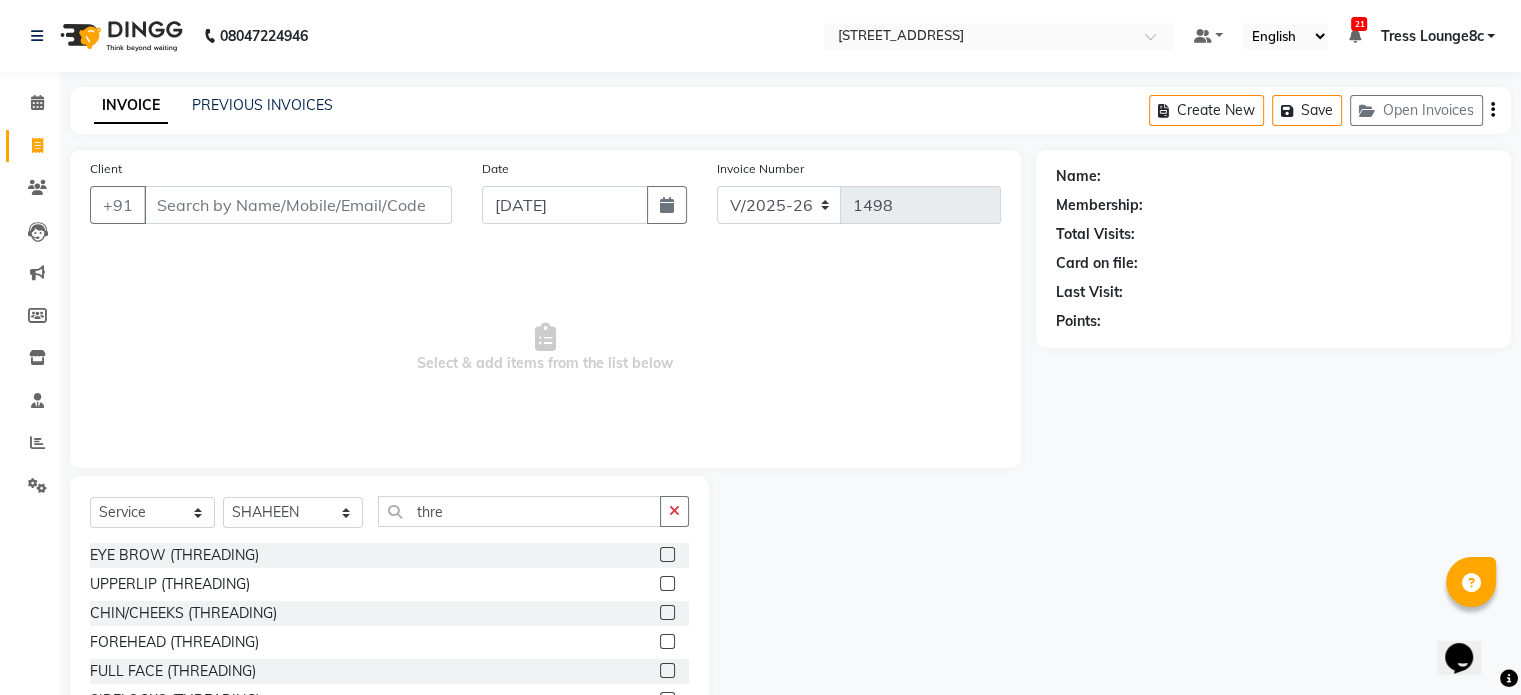 click on "EYE BROW (THREADING)" 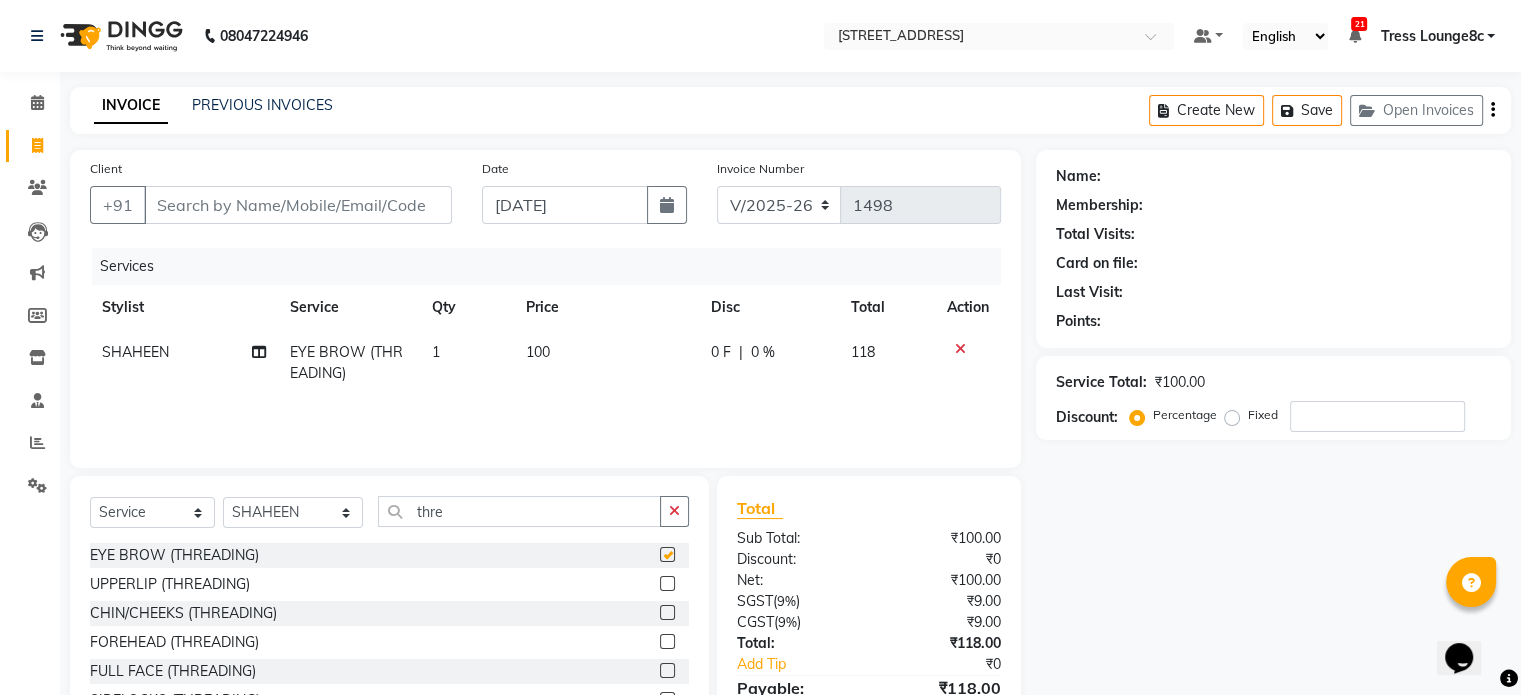 checkbox on "false" 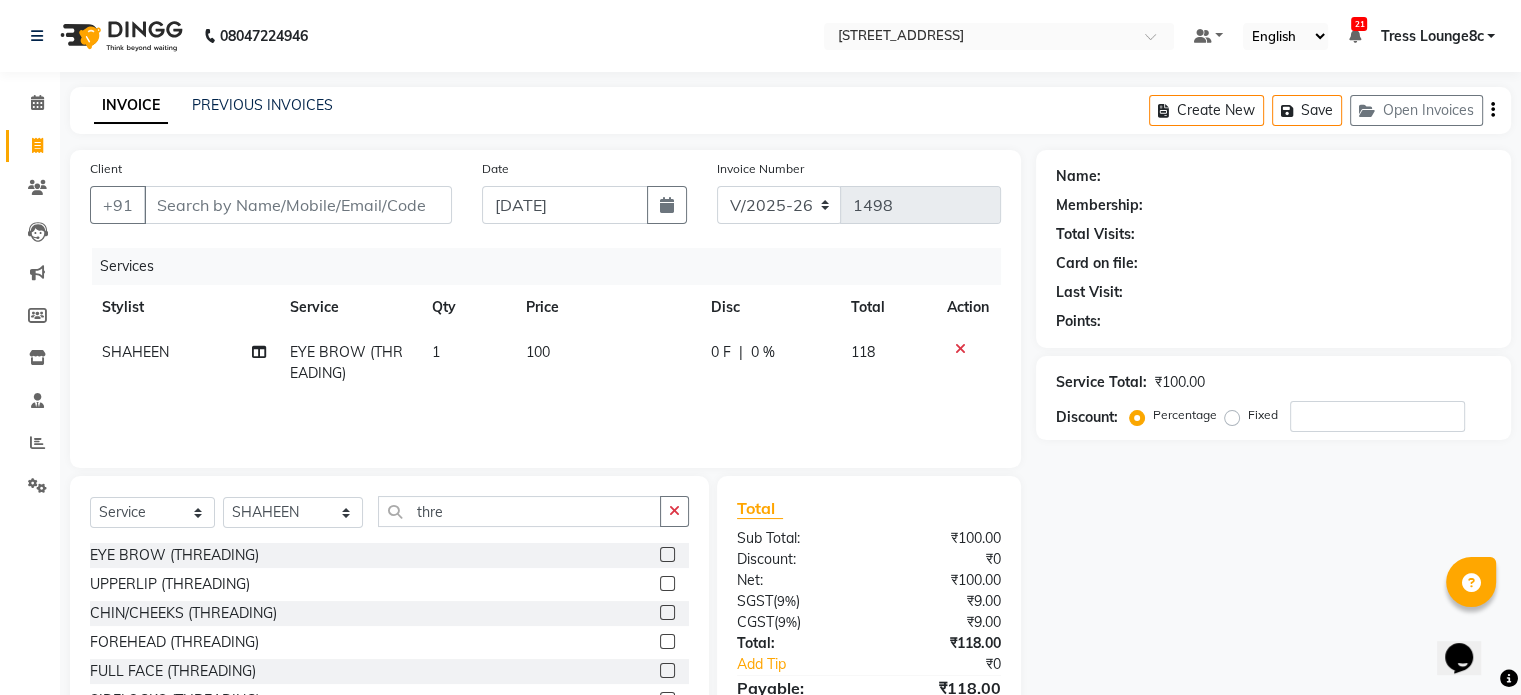 click 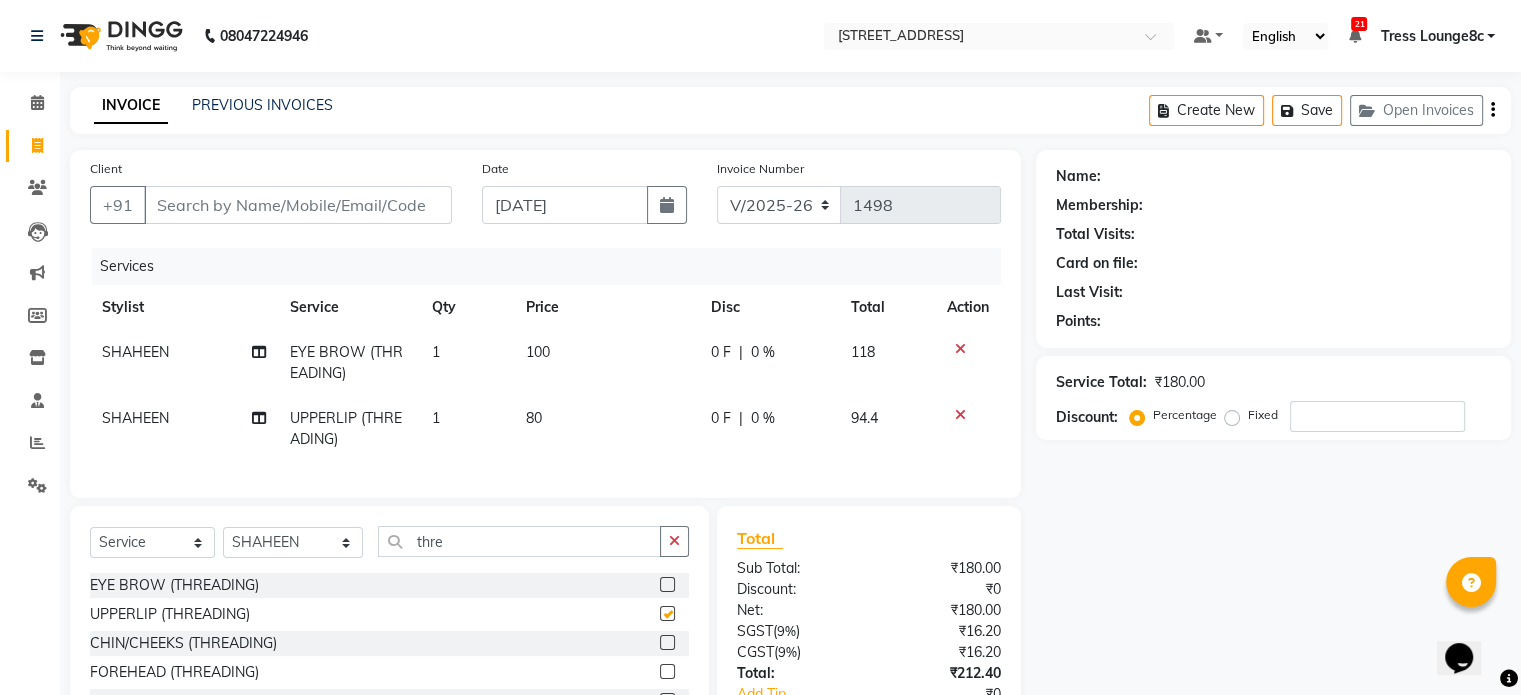checkbox on "false" 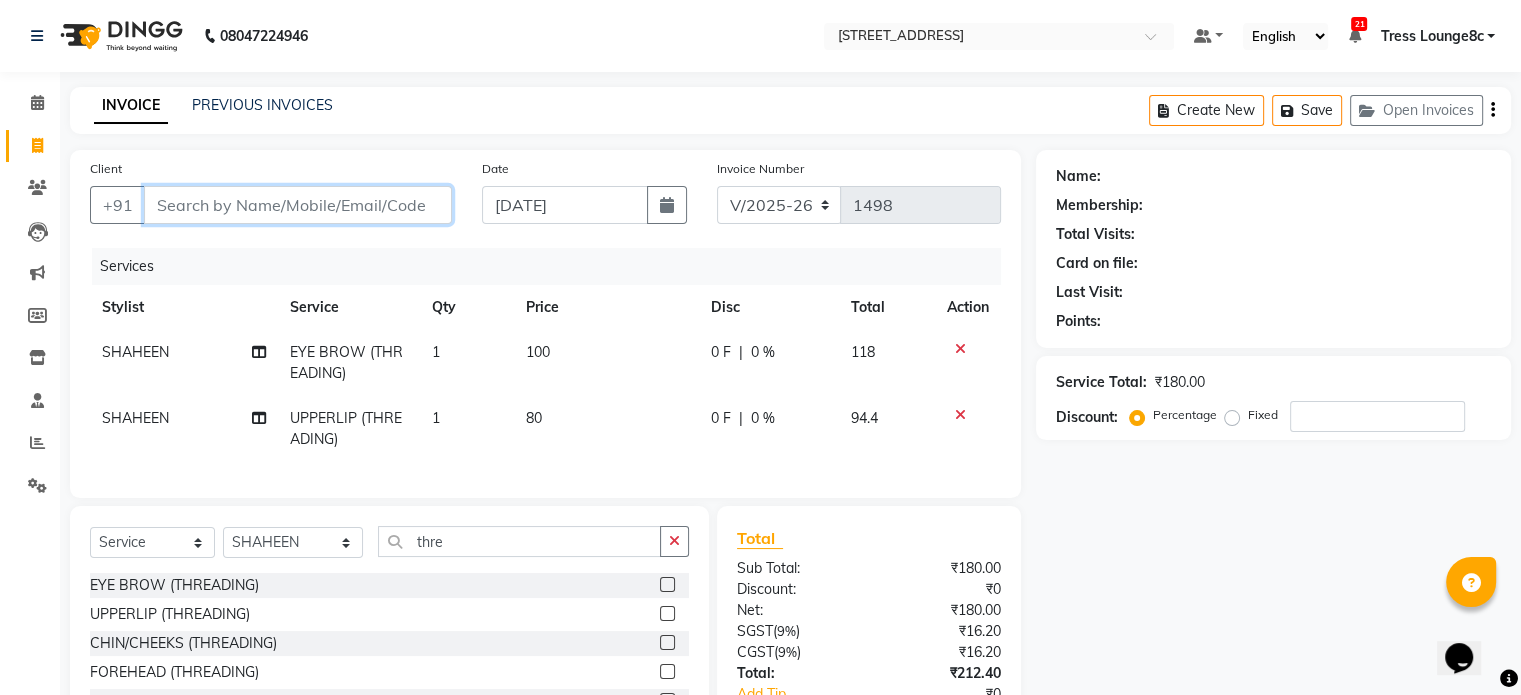 click on "Client" at bounding box center (298, 205) 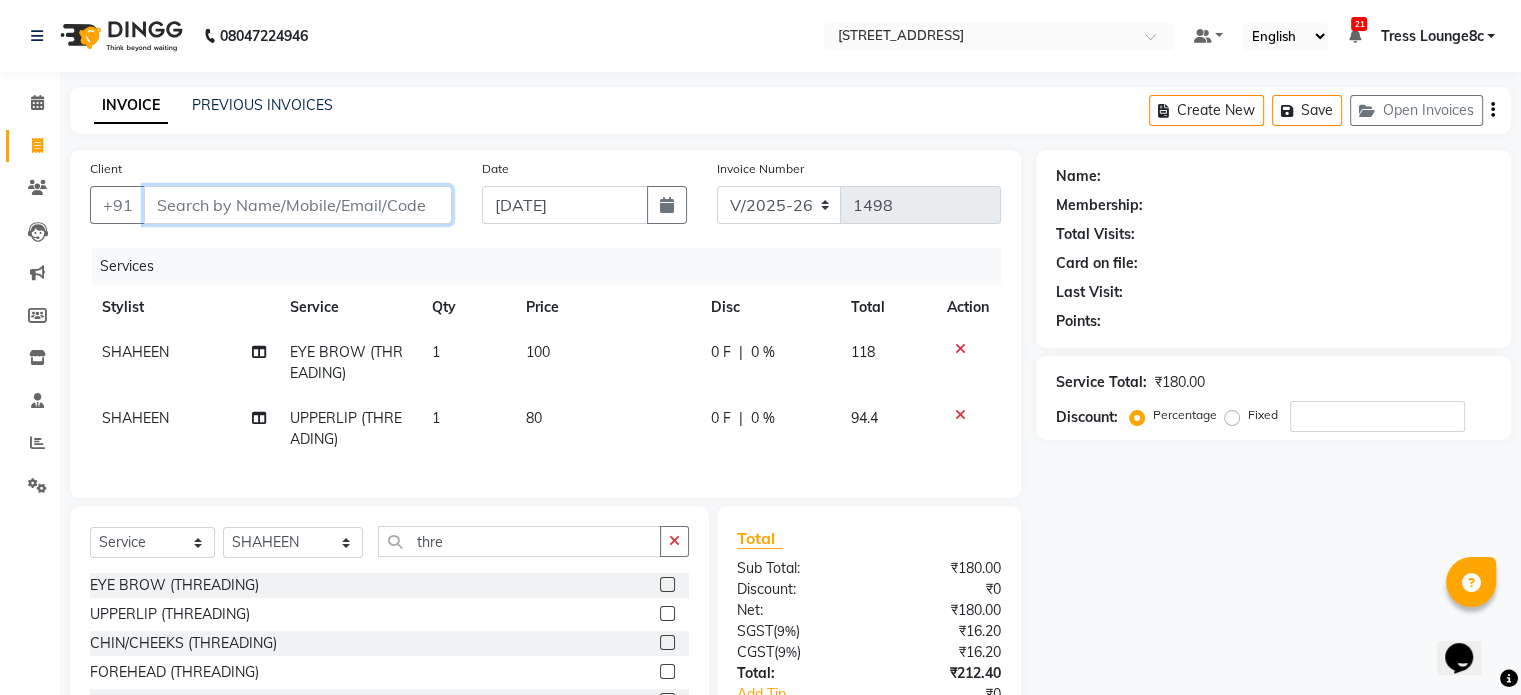 type on "9" 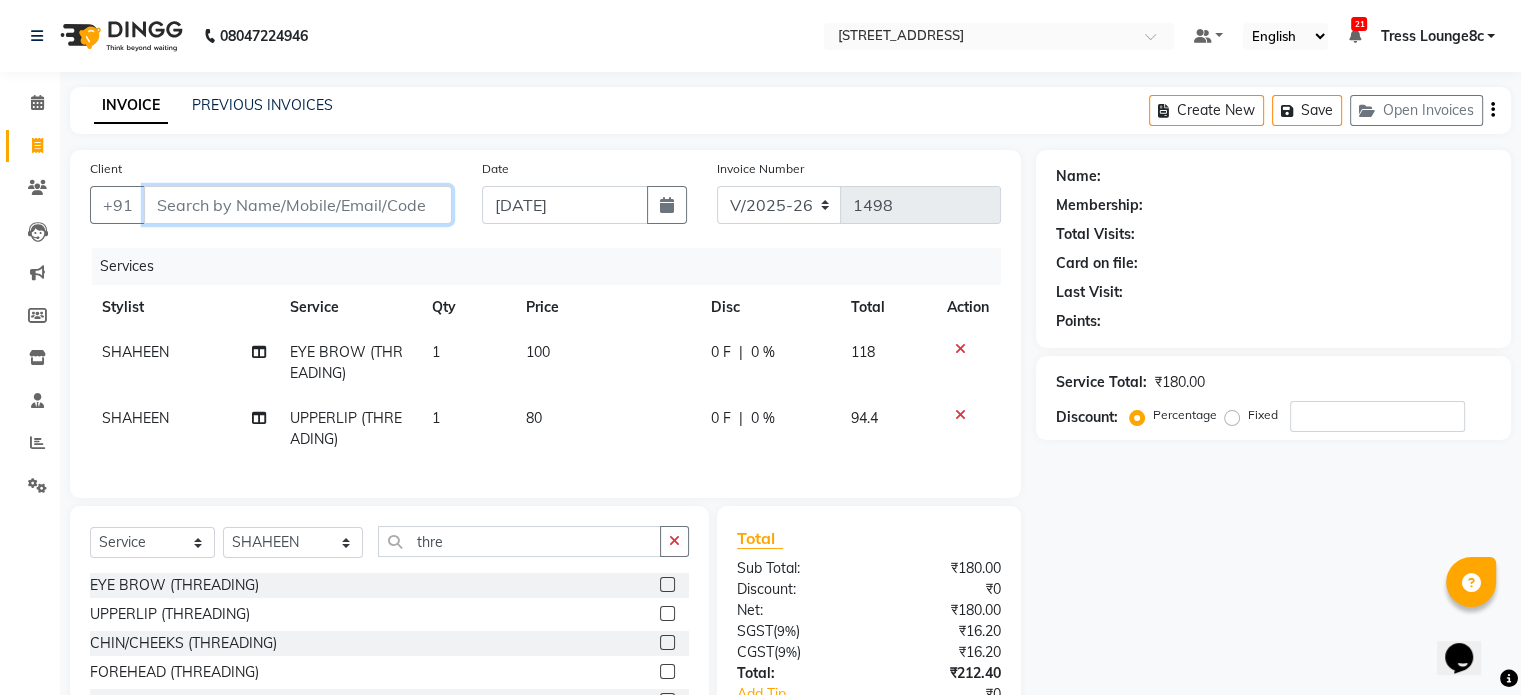 type on "0" 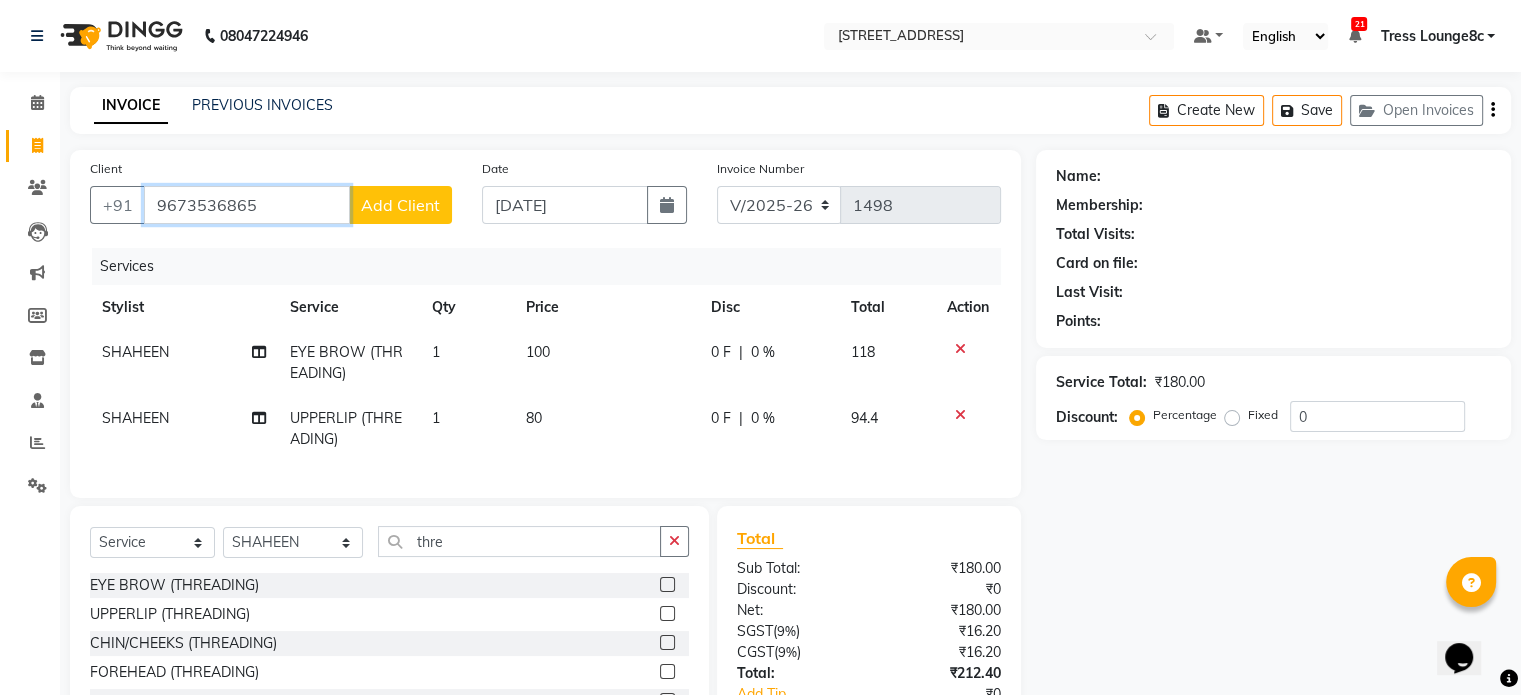 type on "9673536865" 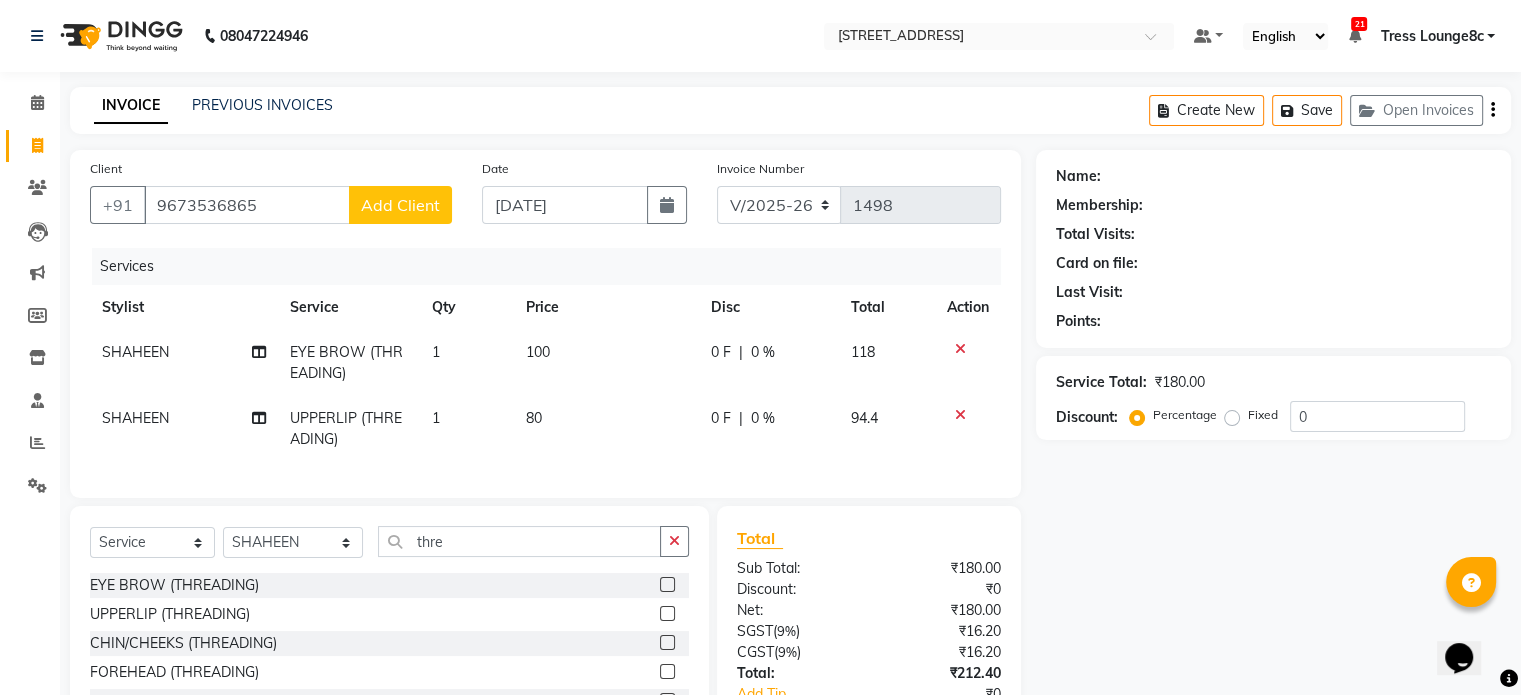click on "Add Client" 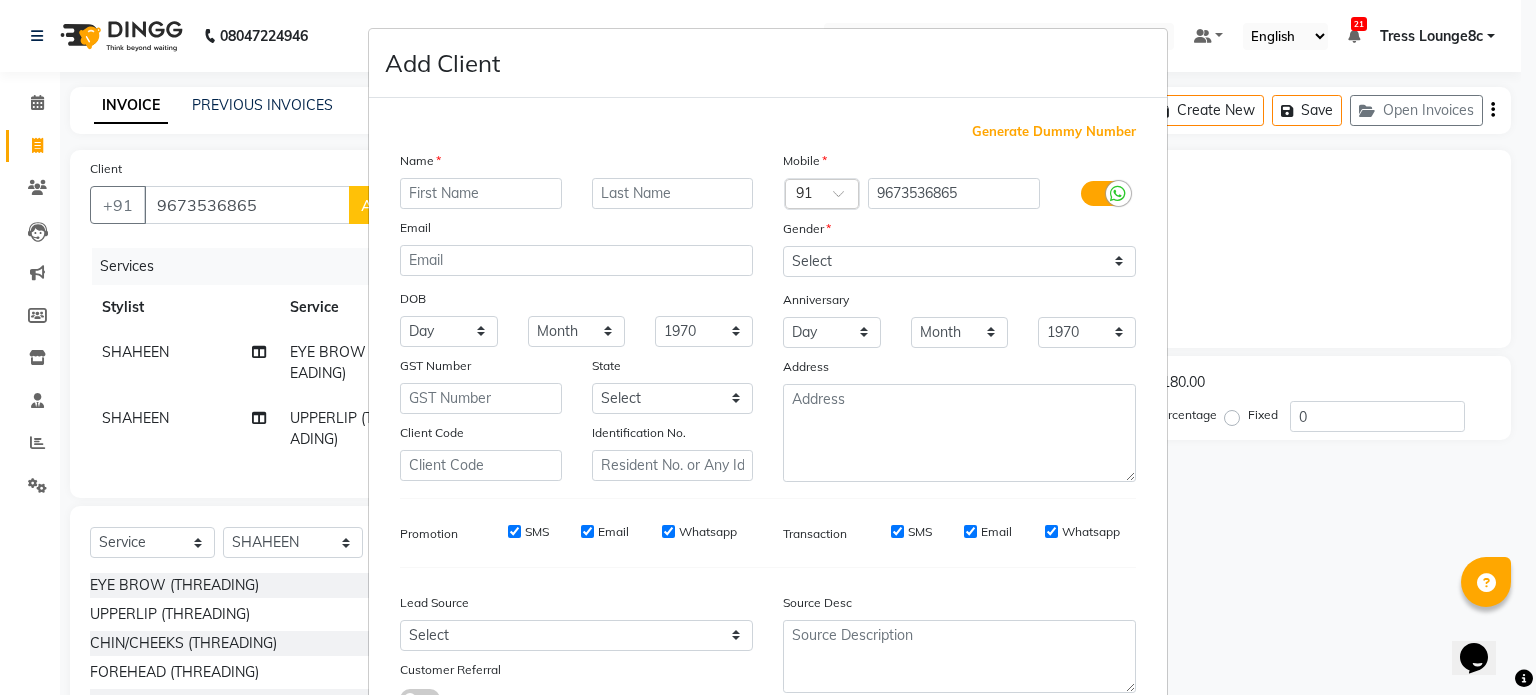 click at bounding box center (481, 193) 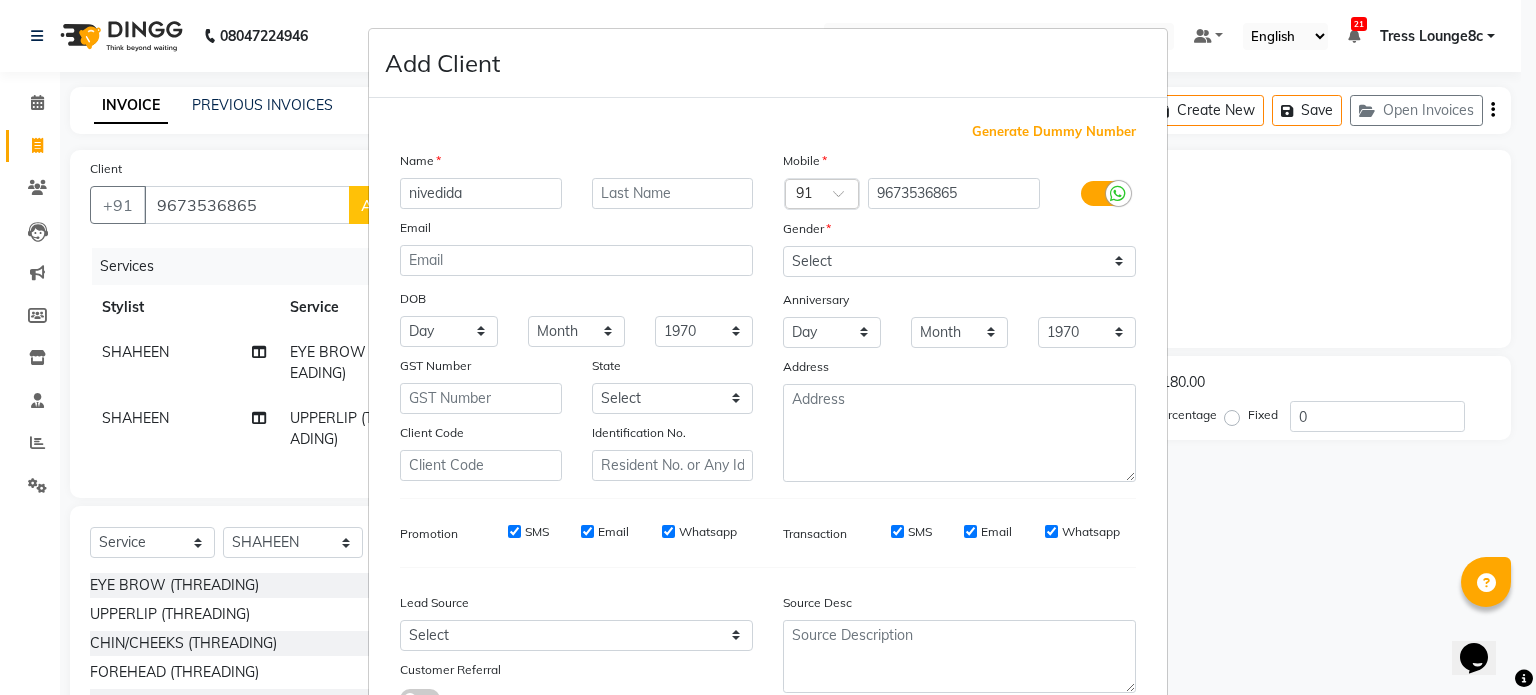 type on "nivedida" 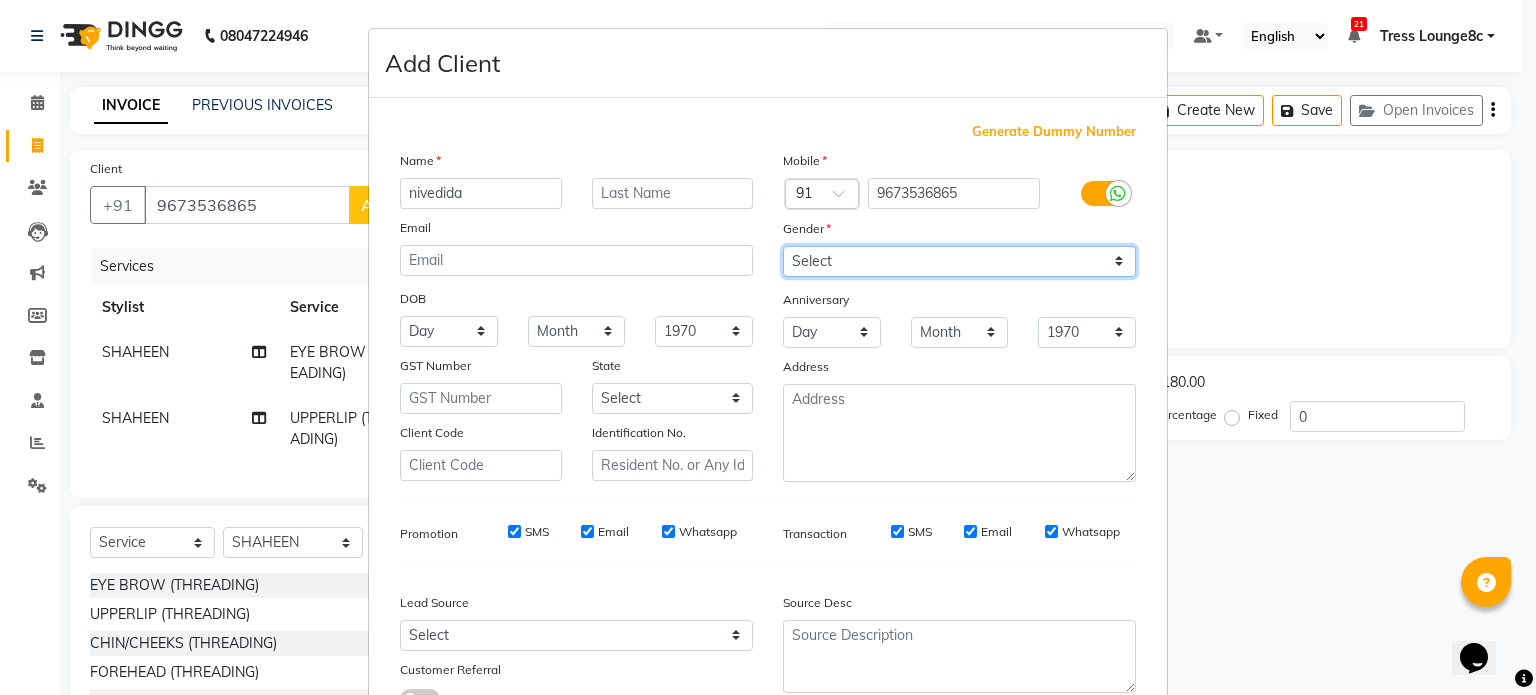 click on "Select Male Female Other Prefer Not To Say" at bounding box center [959, 261] 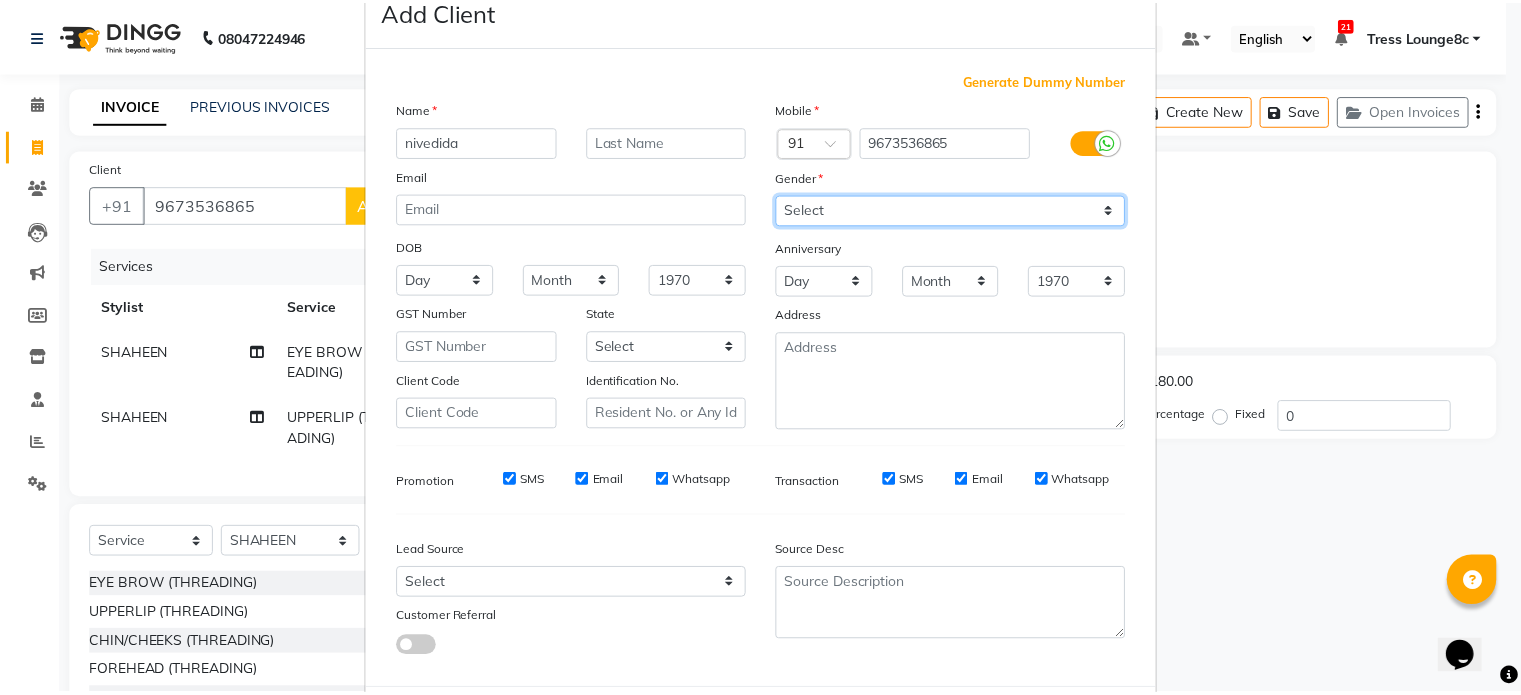 scroll, scrollTop: 161, scrollLeft: 0, axis: vertical 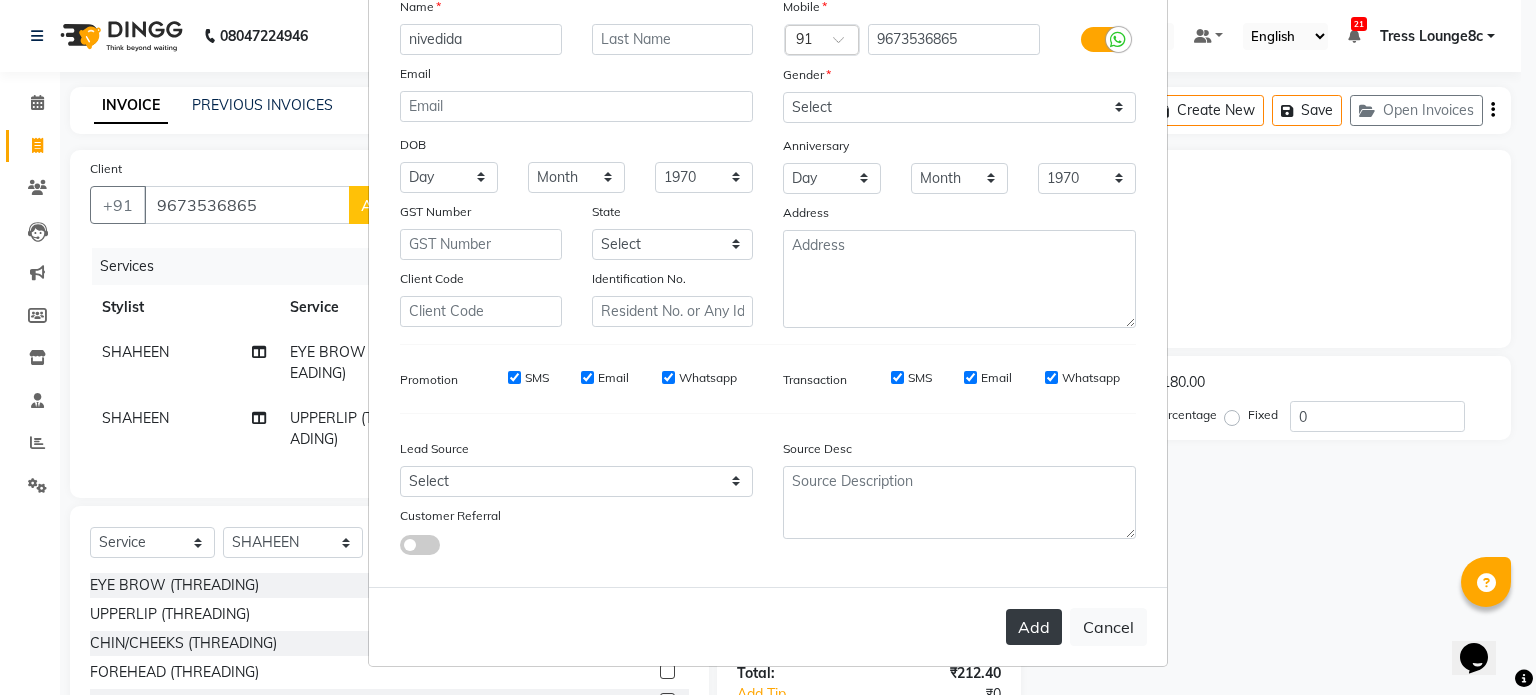 click on "Add" at bounding box center [1034, 627] 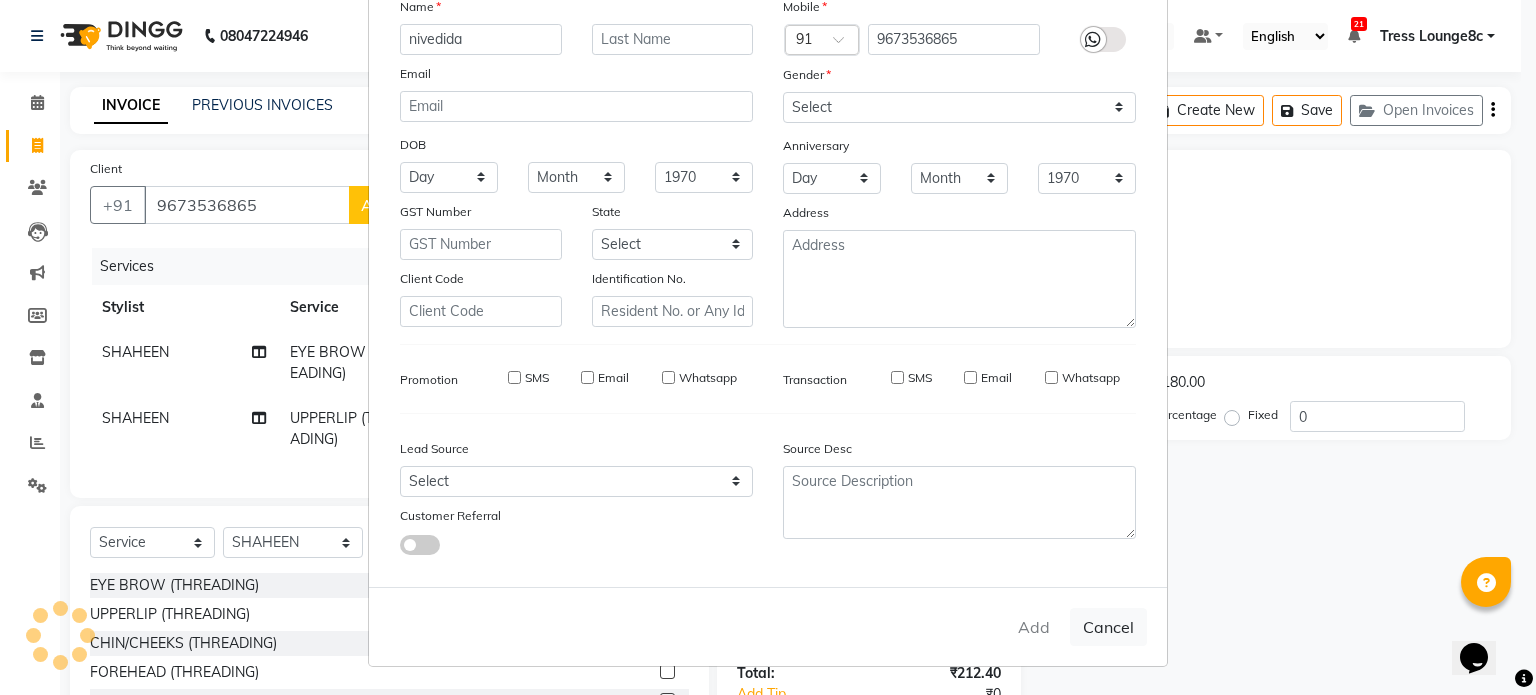 type 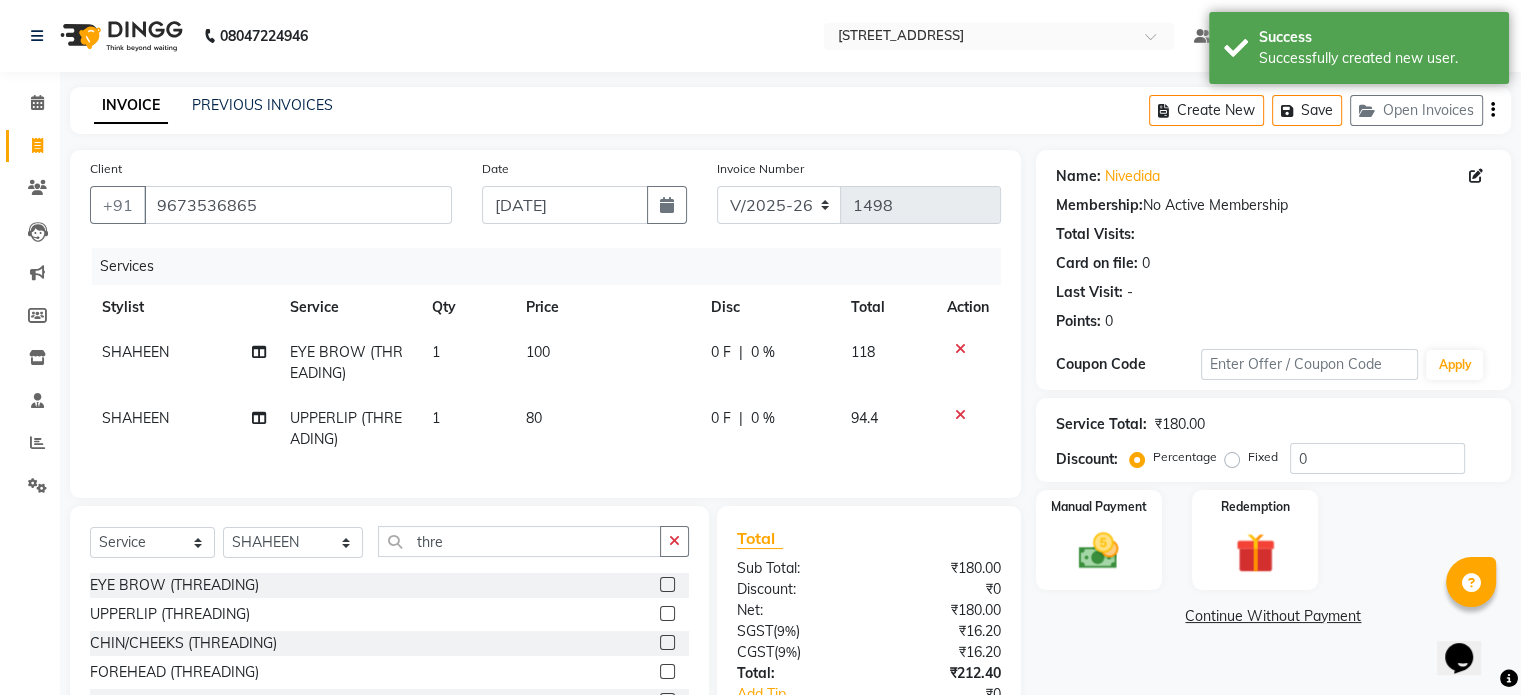 scroll, scrollTop: 100, scrollLeft: 0, axis: vertical 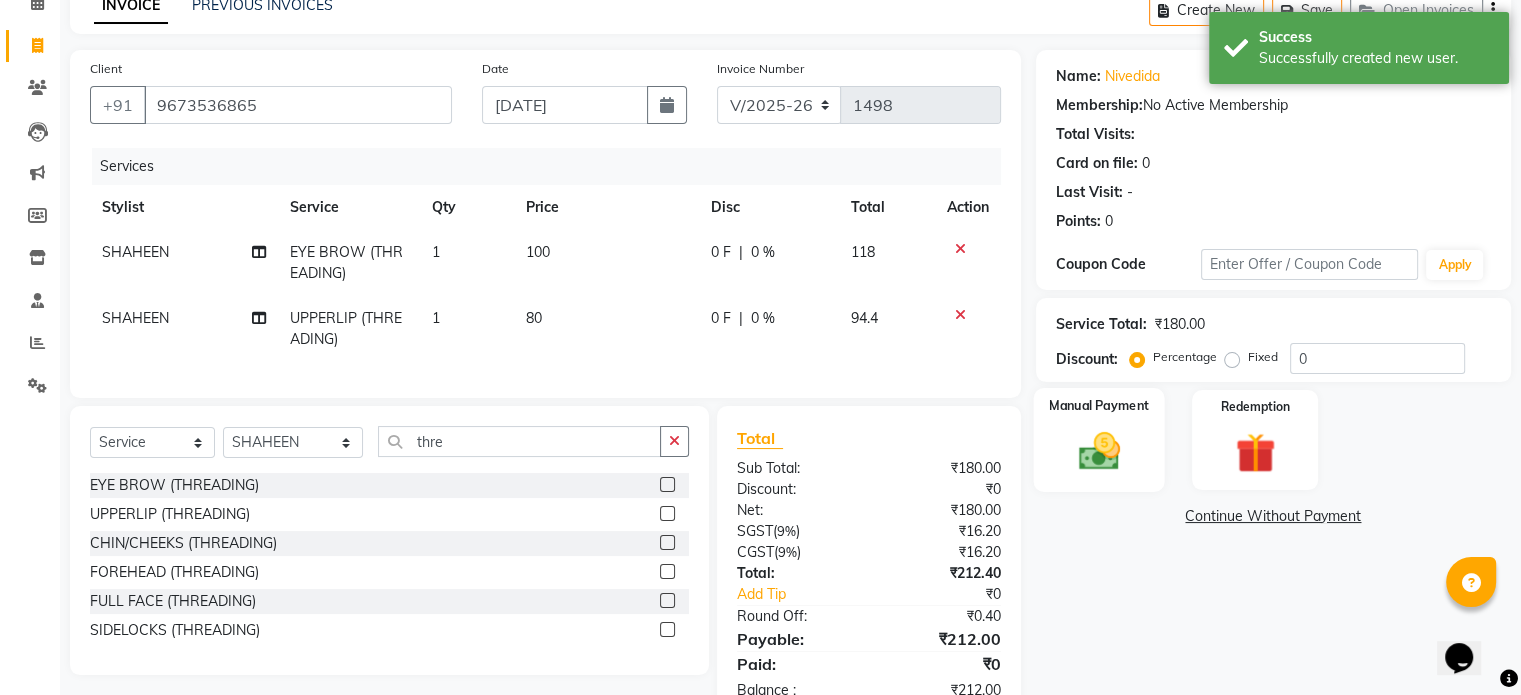 click 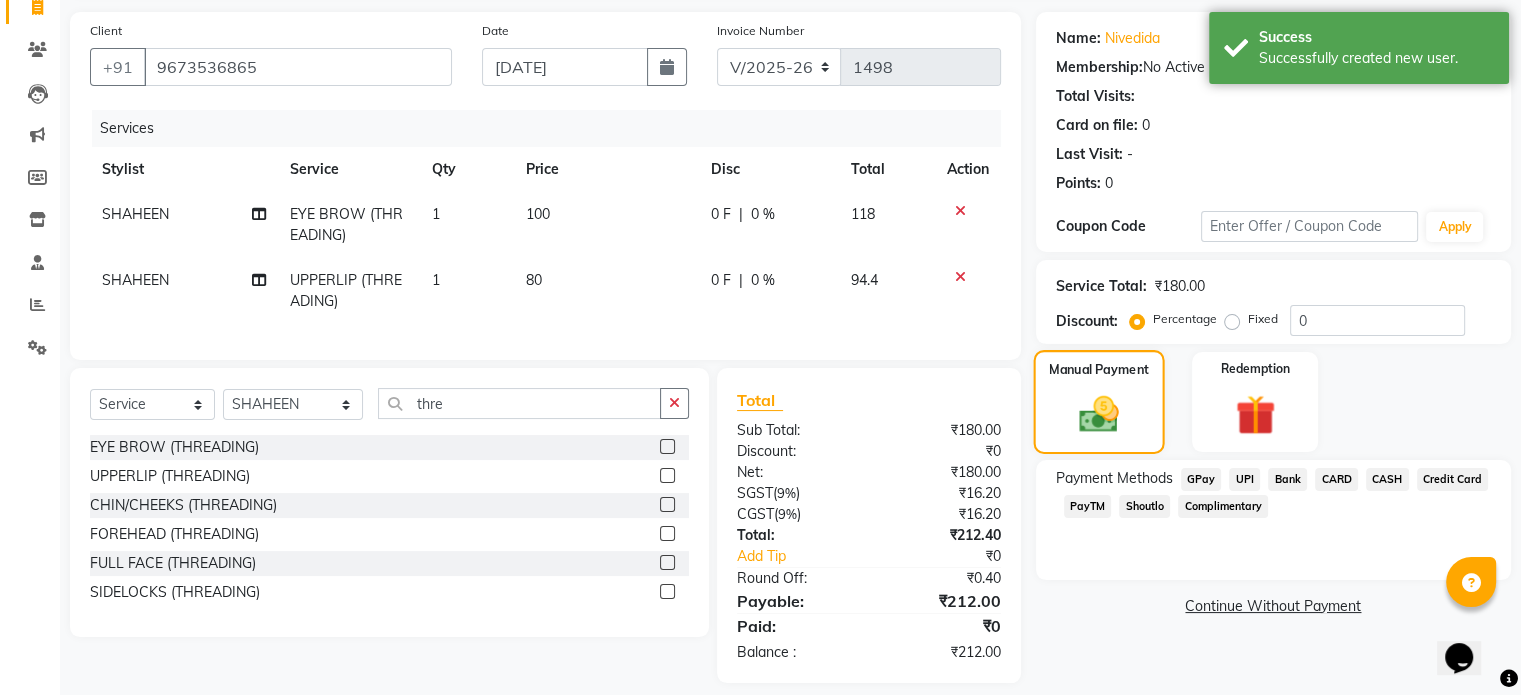 scroll, scrollTop: 172, scrollLeft: 0, axis: vertical 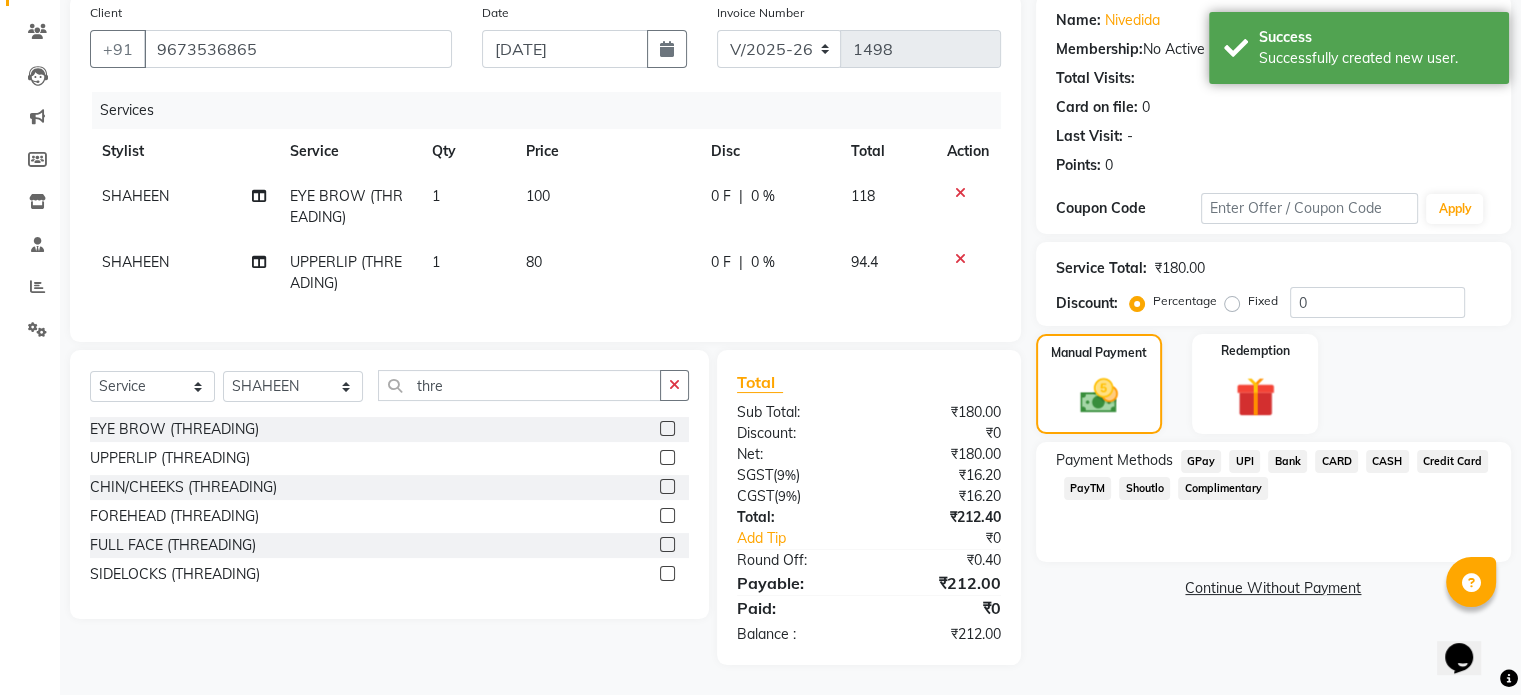click on "UPI" 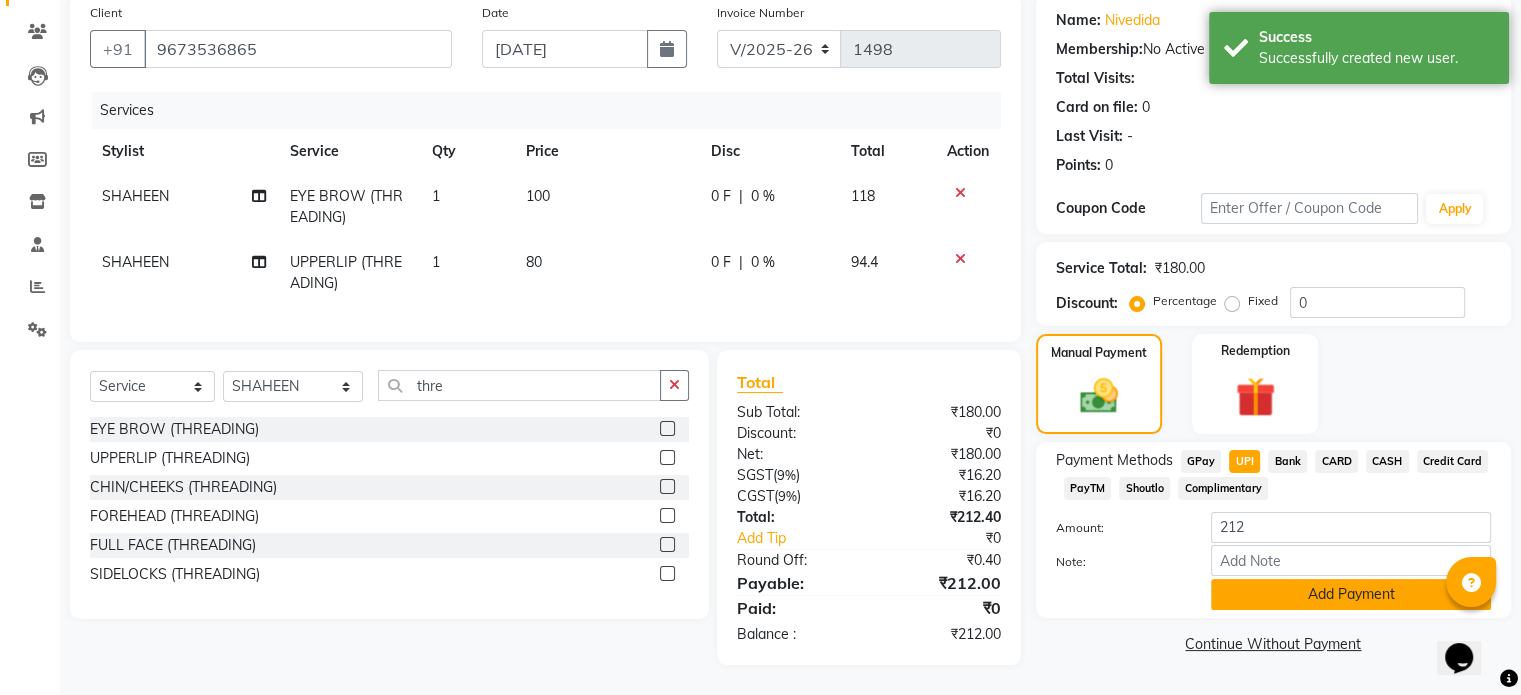 click on "Add Payment" 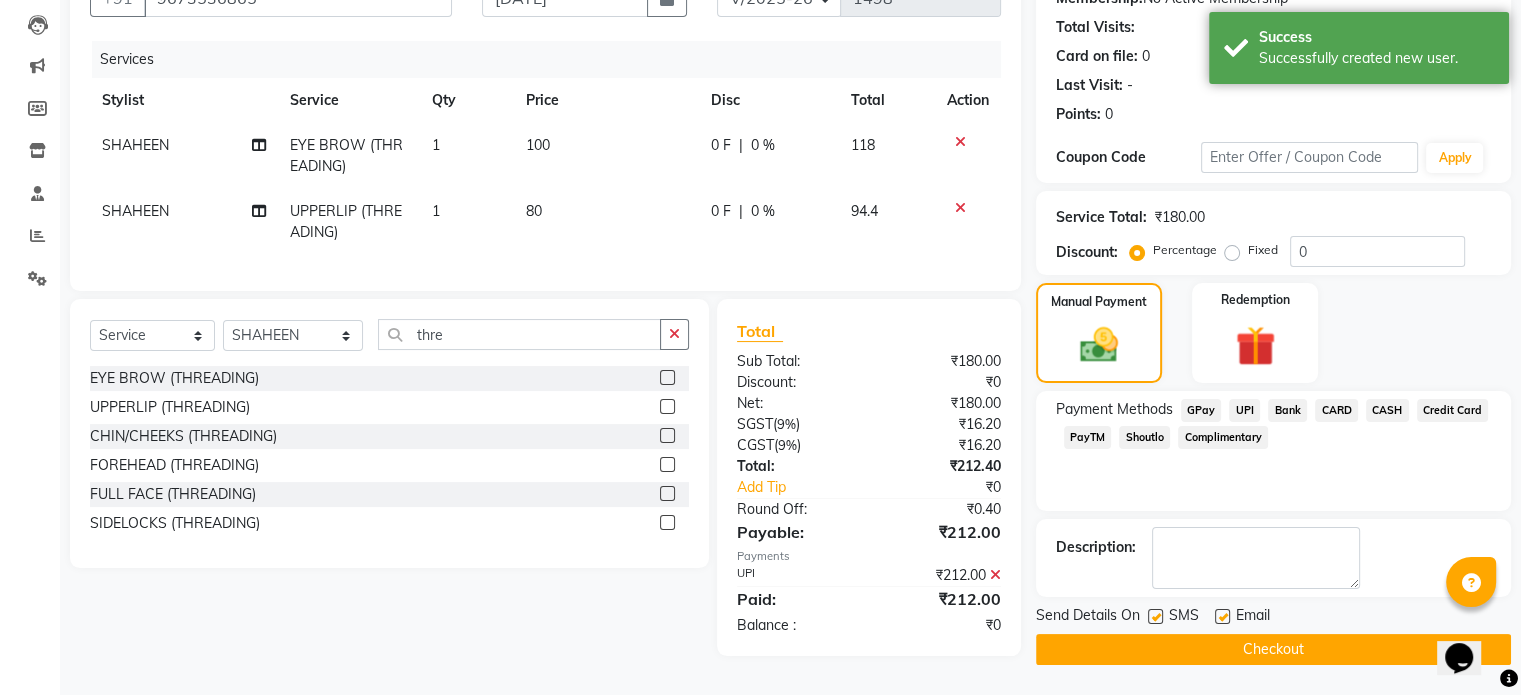 scroll, scrollTop: 213, scrollLeft: 0, axis: vertical 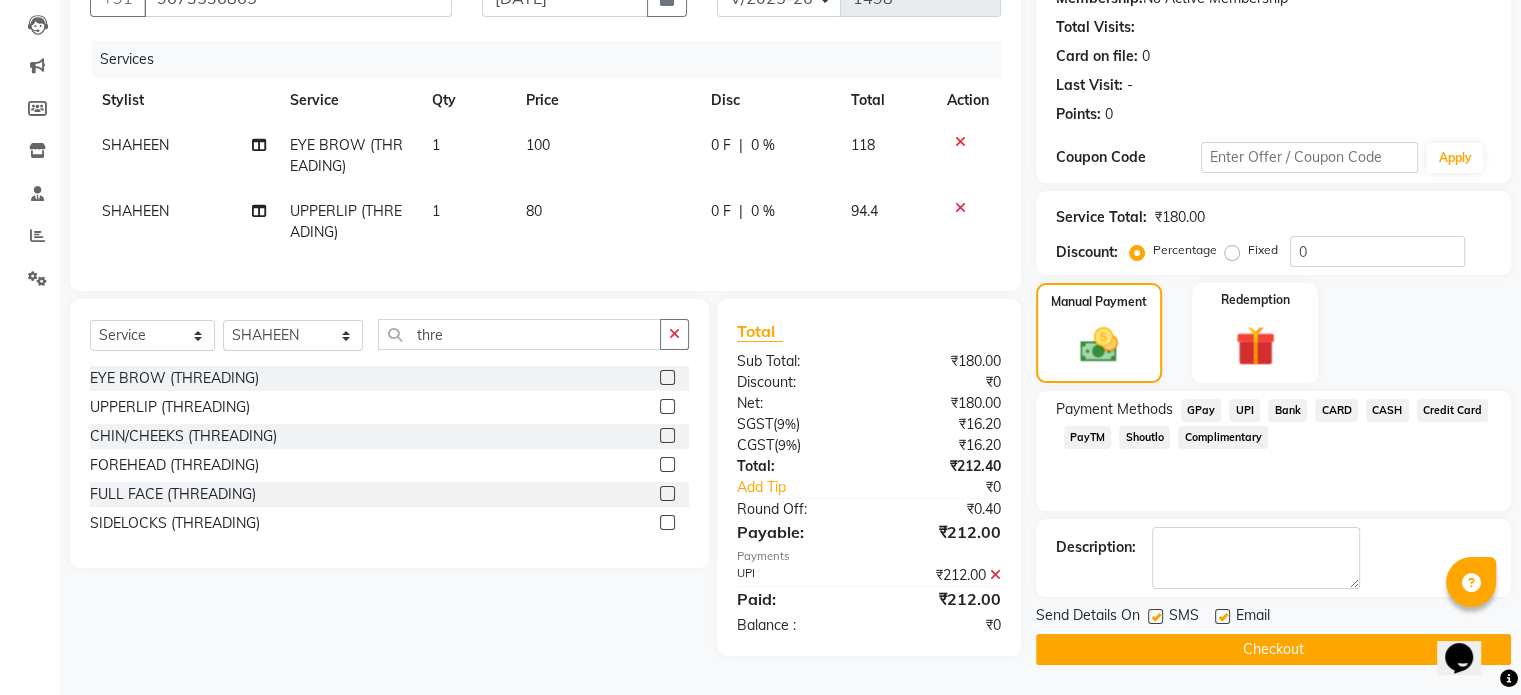 click on "Checkout" 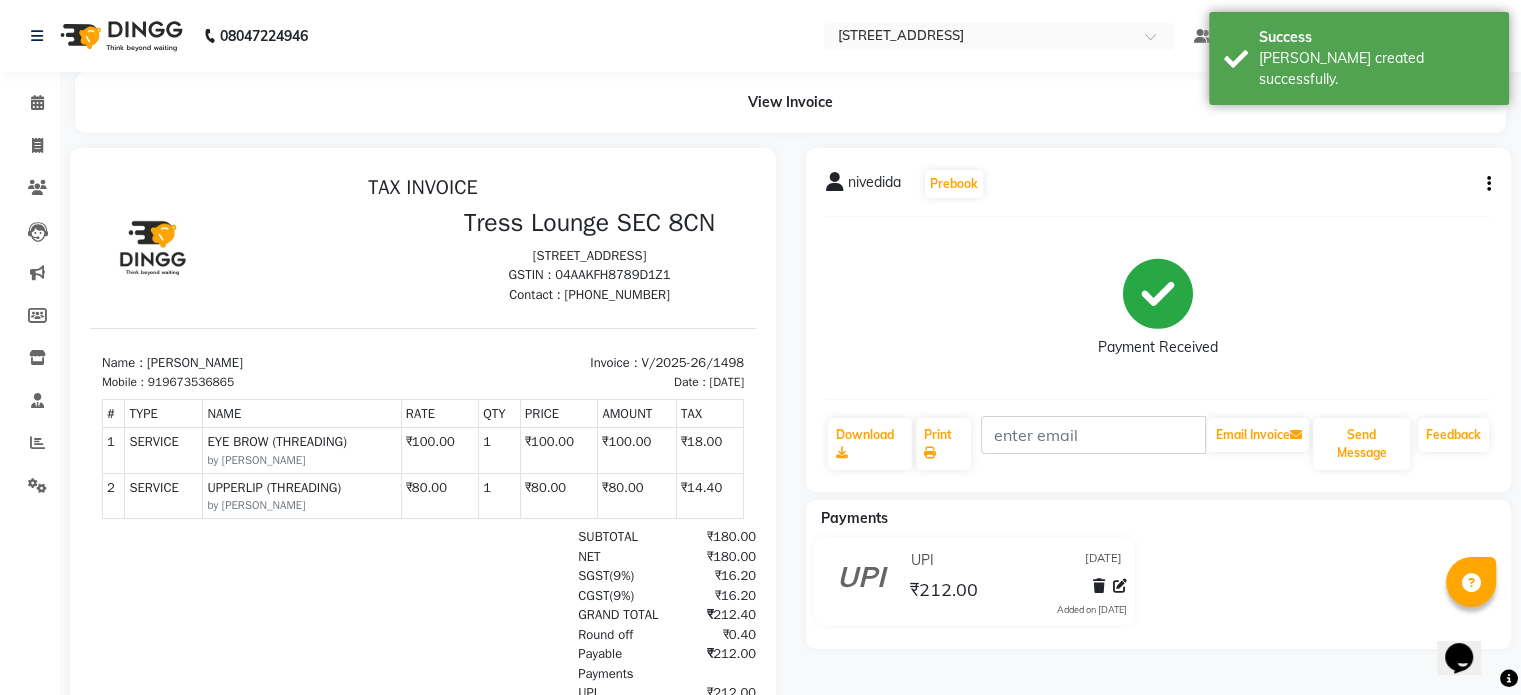scroll, scrollTop: 0, scrollLeft: 0, axis: both 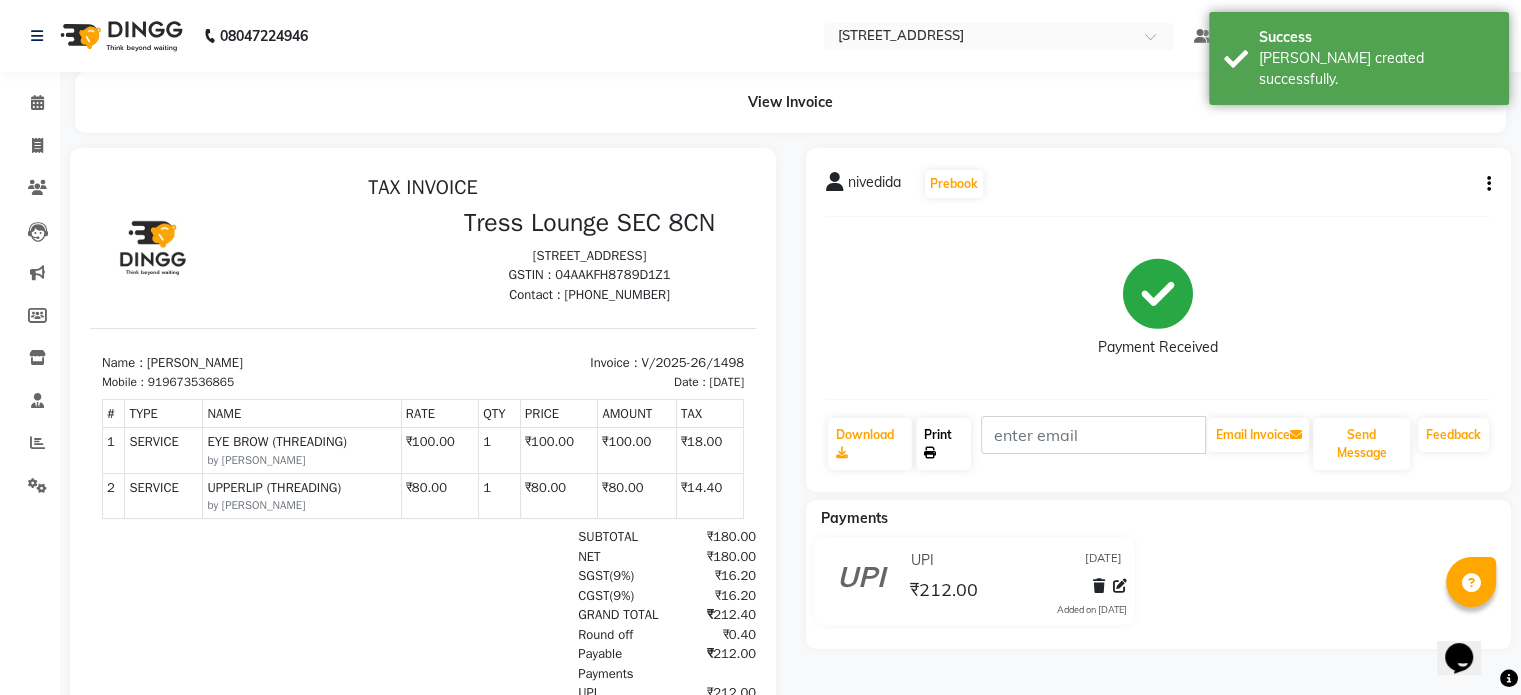 click on "Print" 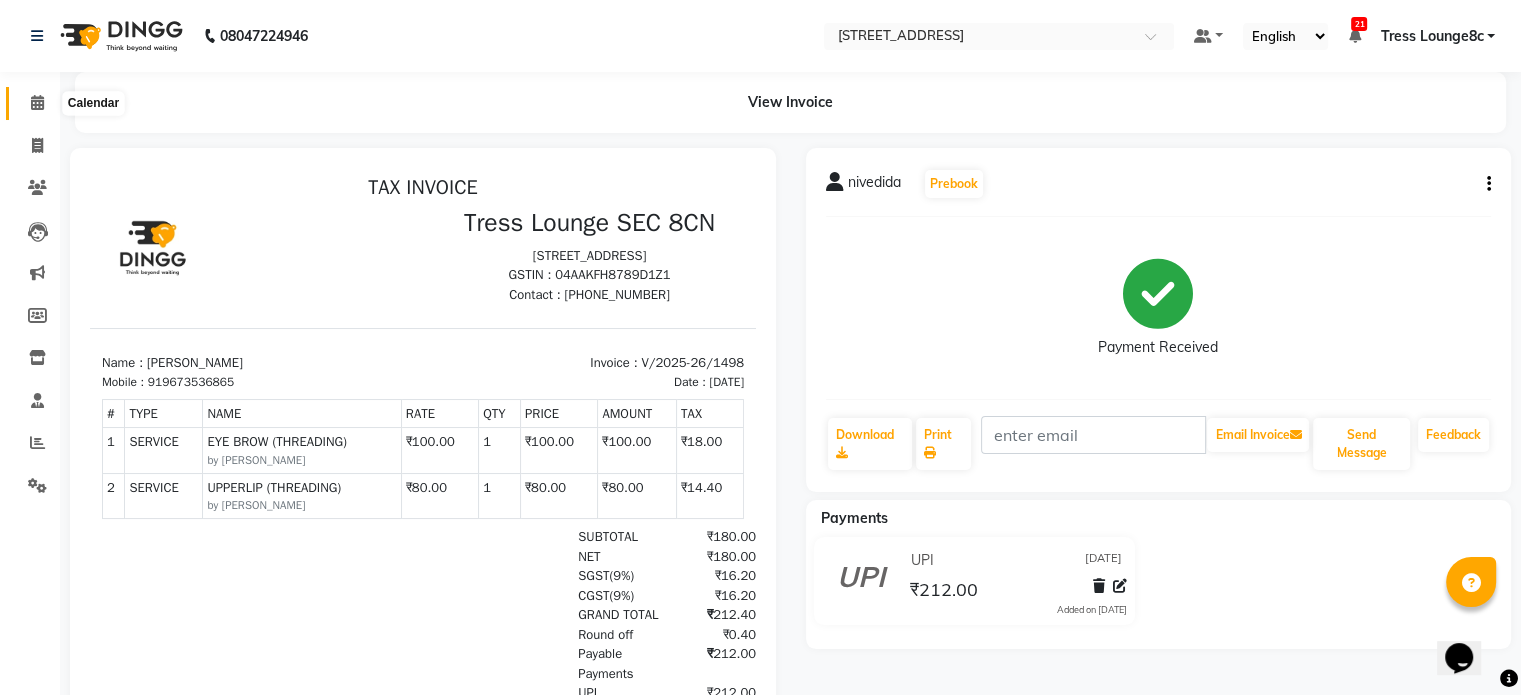 click 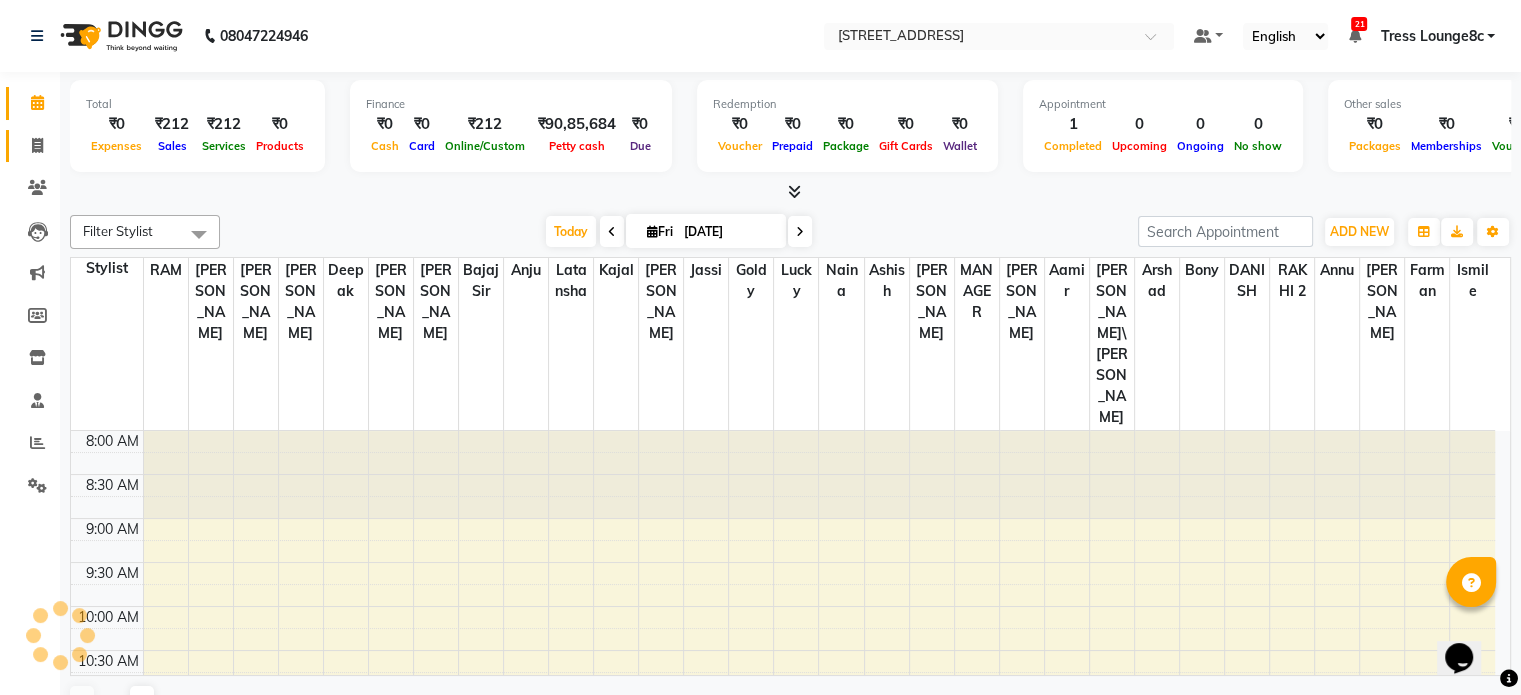 scroll, scrollTop: 263, scrollLeft: 0, axis: vertical 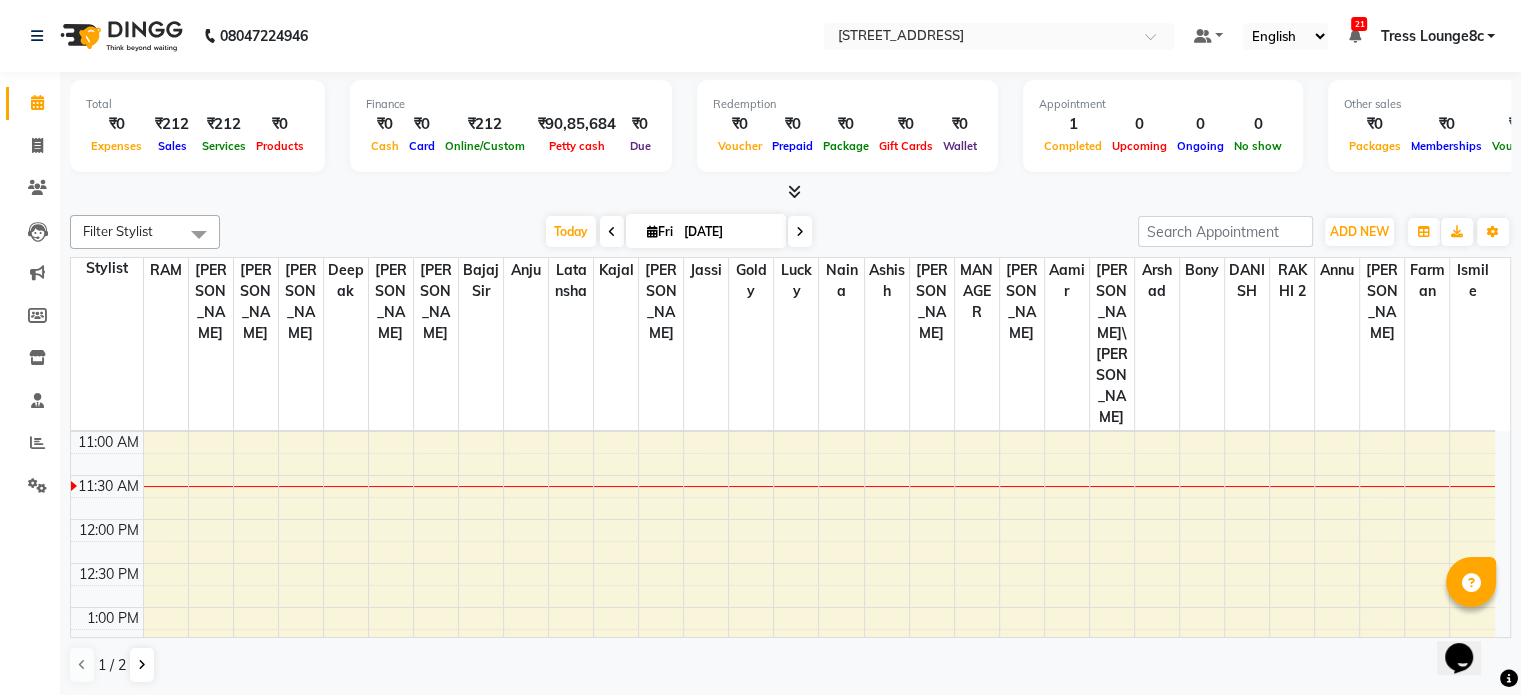 click on "8:00 AM 8:30 AM 9:00 AM 9:30 AM 10:00 AM 10:30 AM 11:00 AM 11:30 AM 12:00 PM 12:30 PM 1:00 PM 1:30 PM 2:00 PM 2:30 PM 3:00 PM 3:30 PM 4:00 PM 4:30 PM 5:00 PM 5:30 PM 6:00 PM 6:30 PM 7:00 PM 7:30 PM 8:00 PM 8:30 PM" at bounding box center (783, 739) 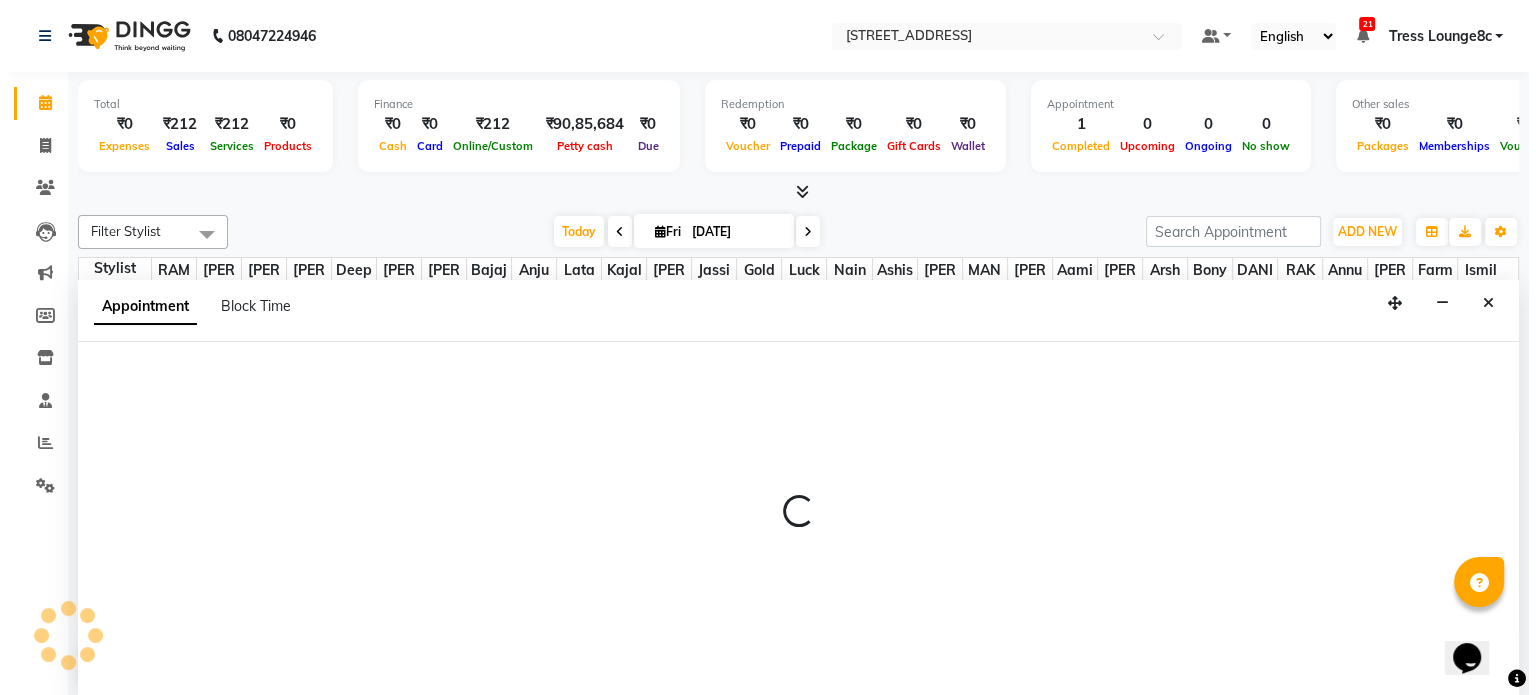 scroll, scrollTop: 0, scrollLeft: 0, axis: both 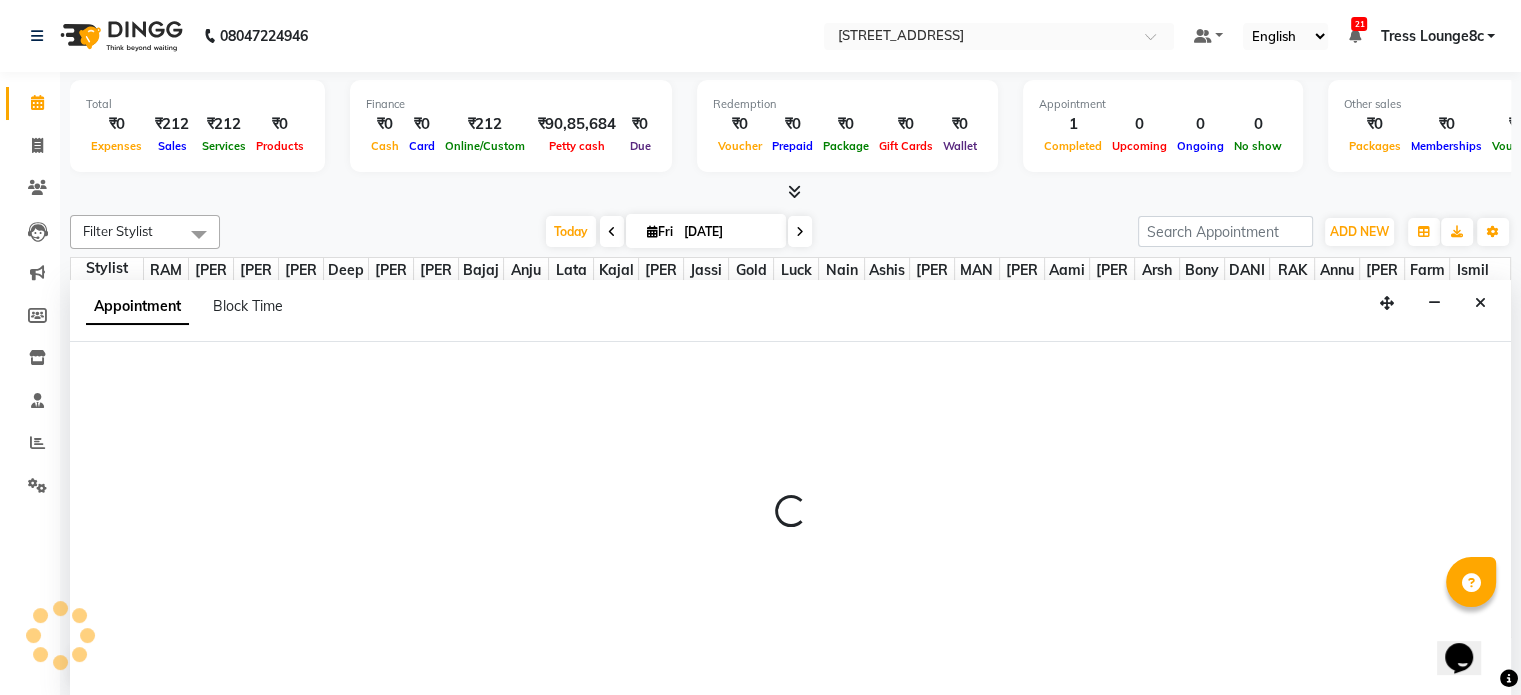 select on "39097" 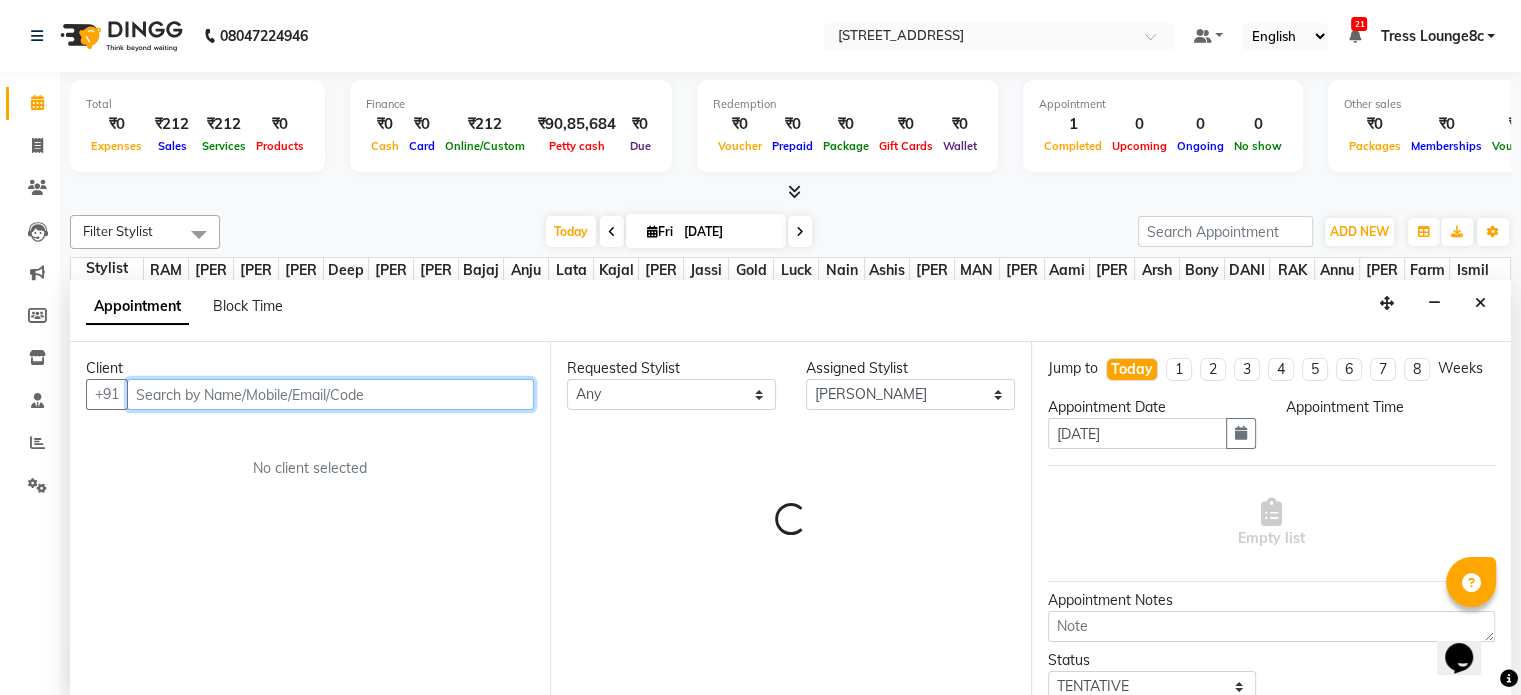 select on "705" 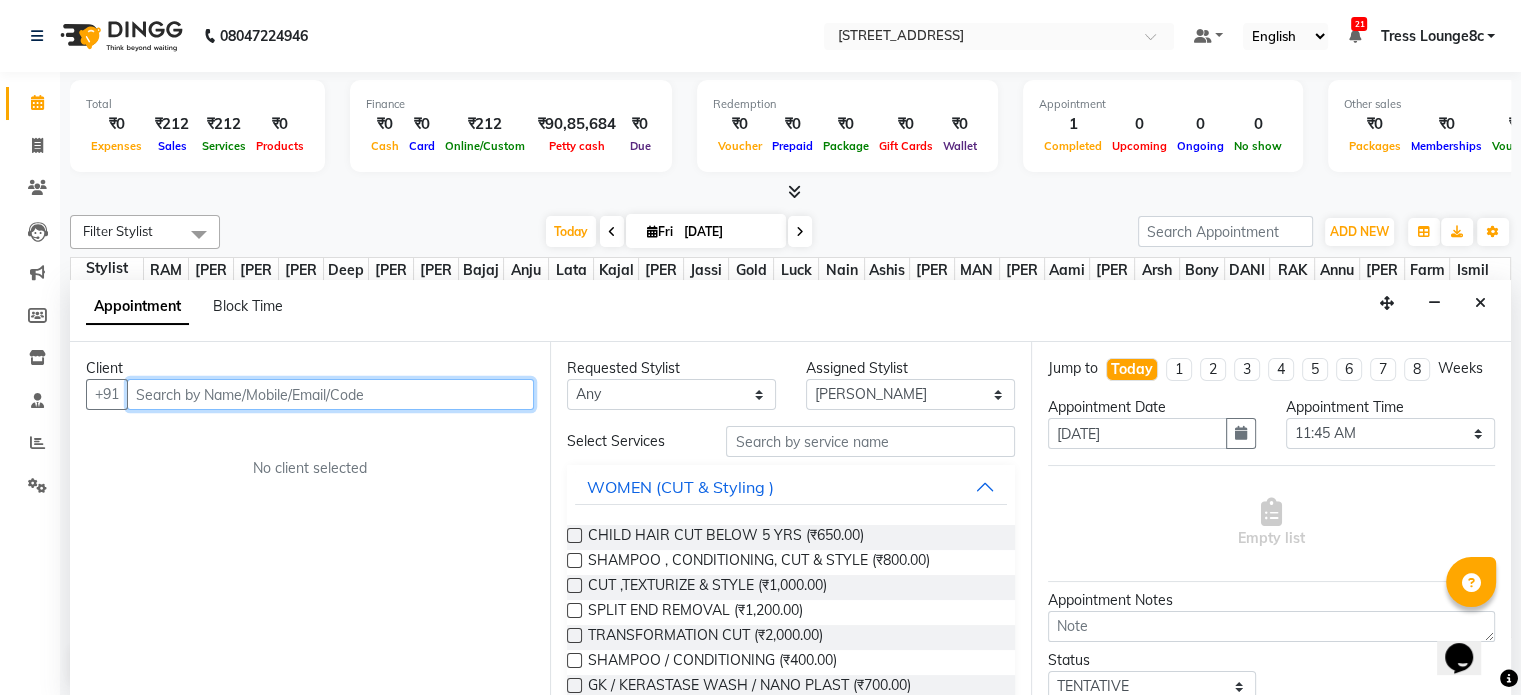click at bounding box center (330, 394) 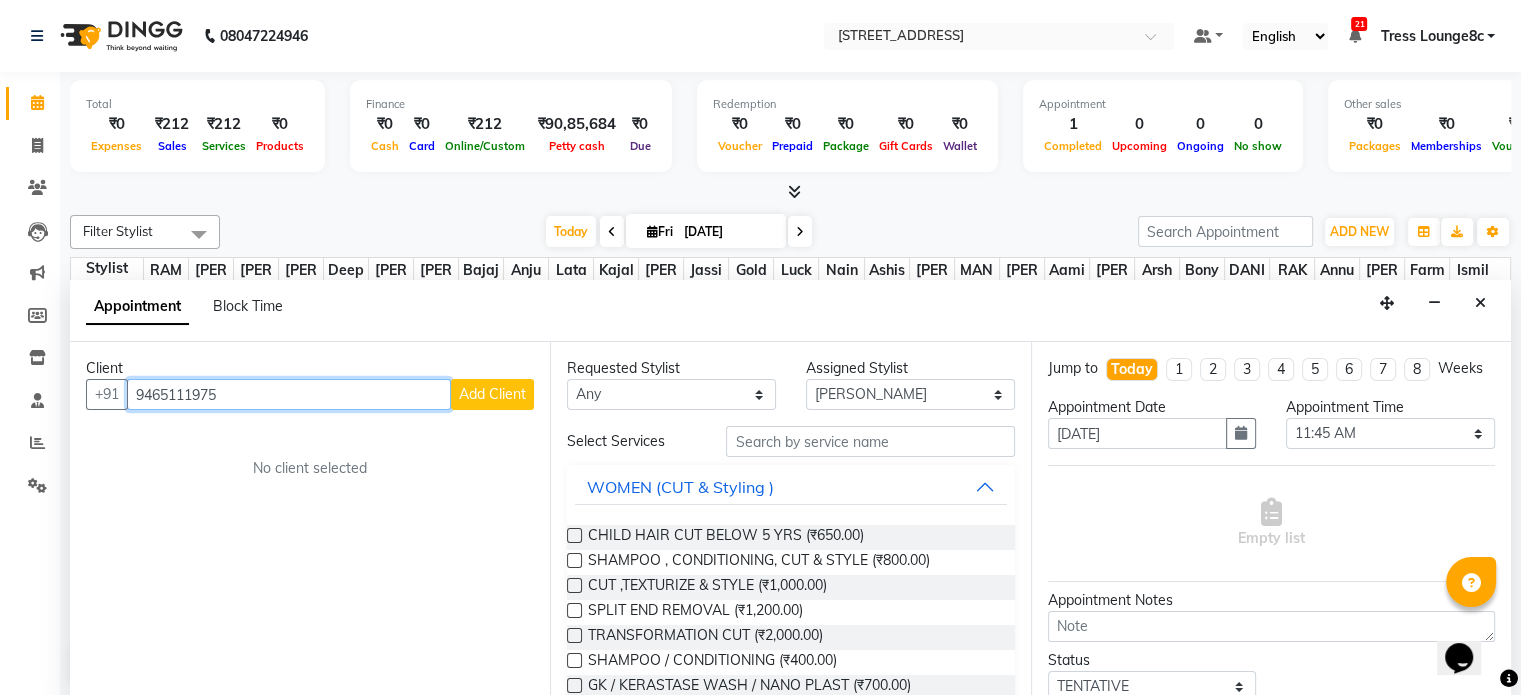 type on "9465111975" 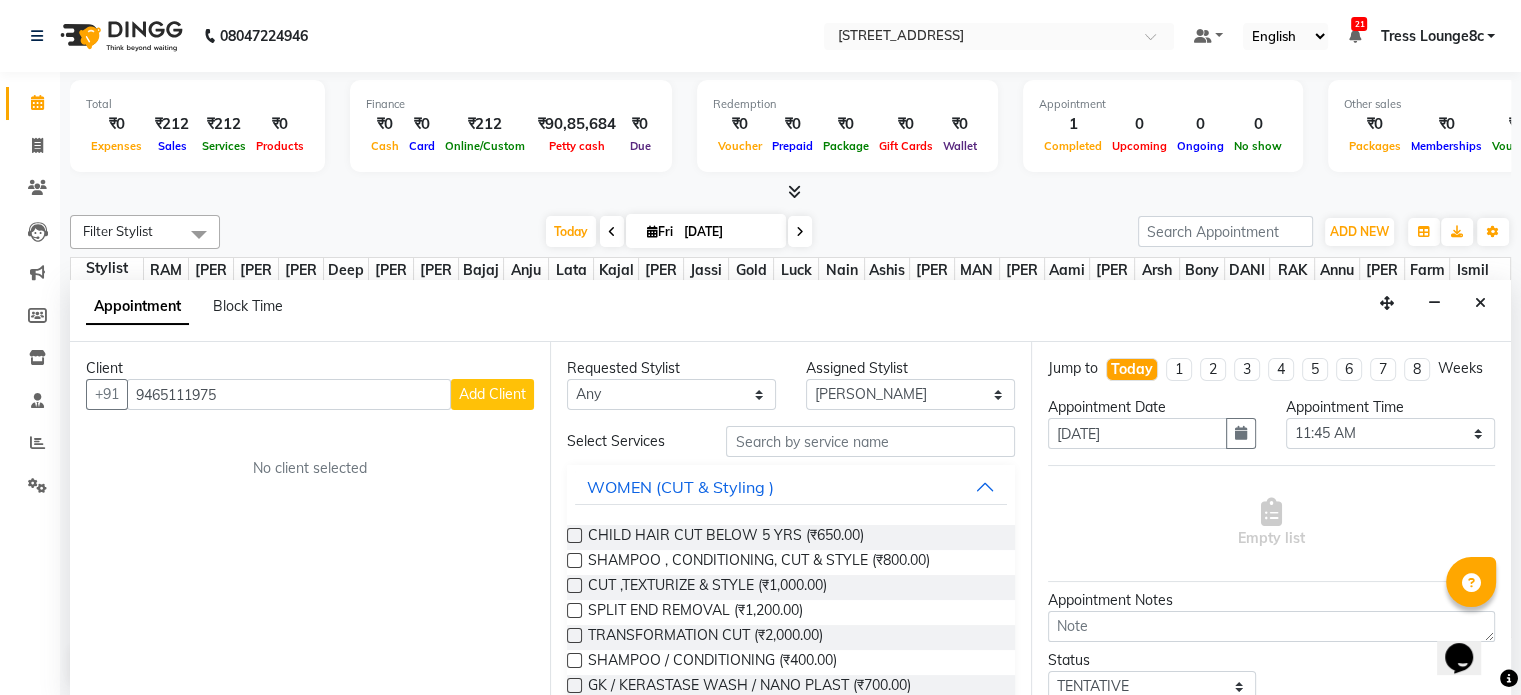 click on "Add Client" at bounding box center [492, 394] 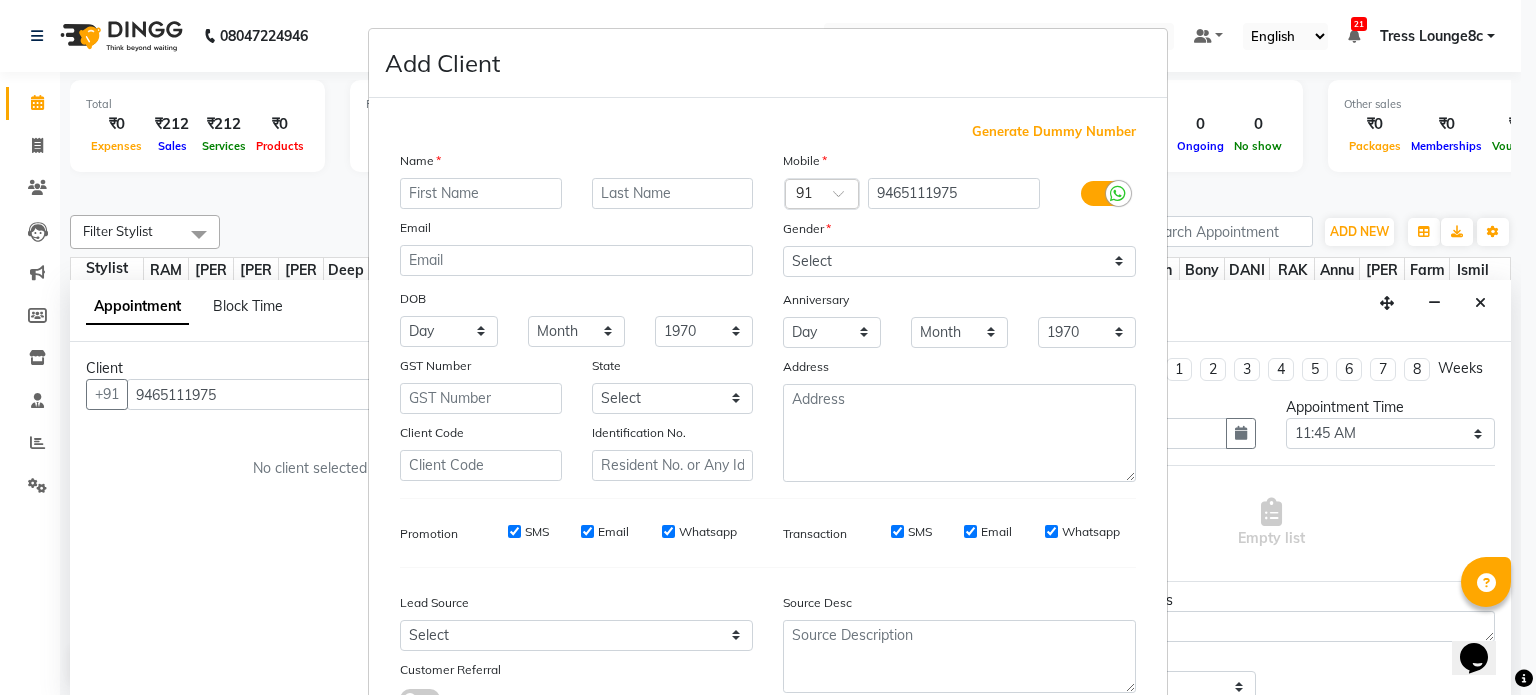 click at bounding box center [481, 193] 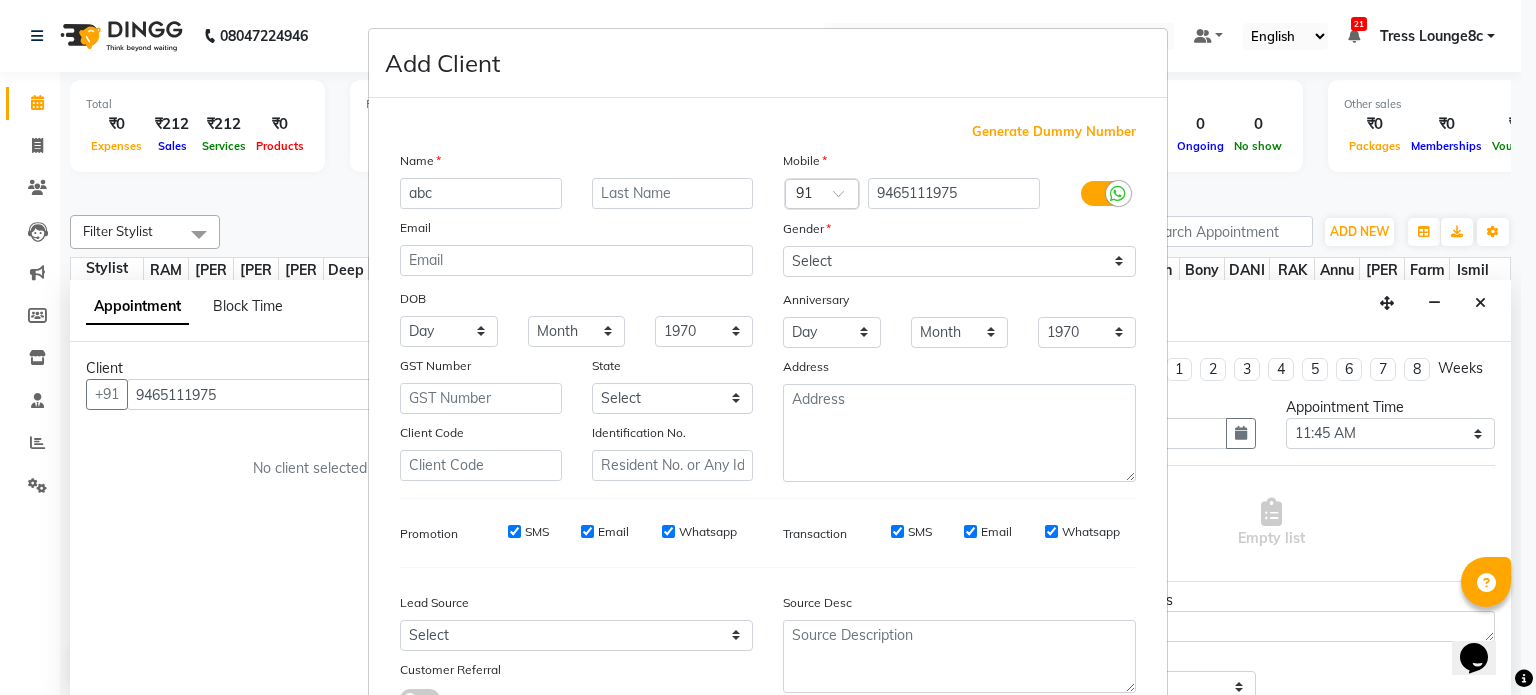 type on "abc" 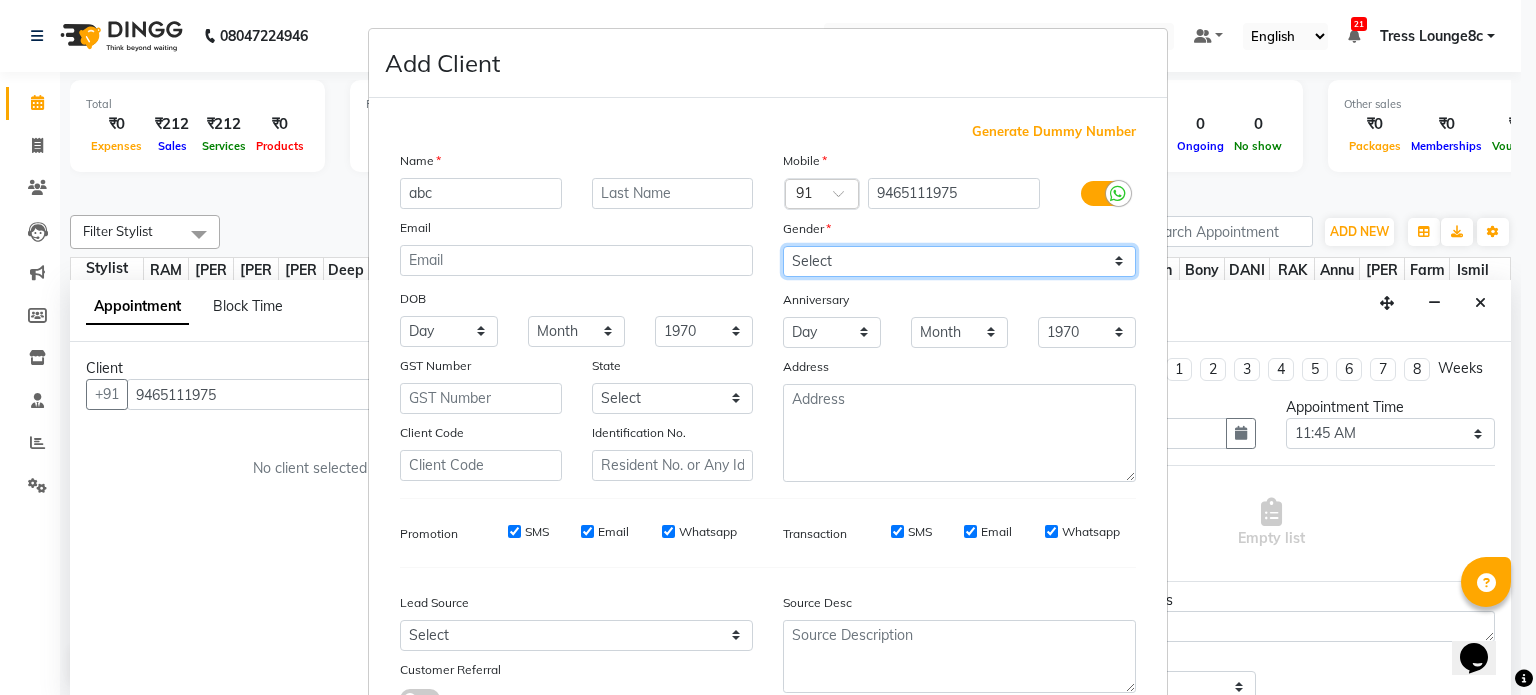 drag, startPoint x: 897, startPoint y: 263, endPoint x: 878, endPoint y: 276, distance: 23.021729 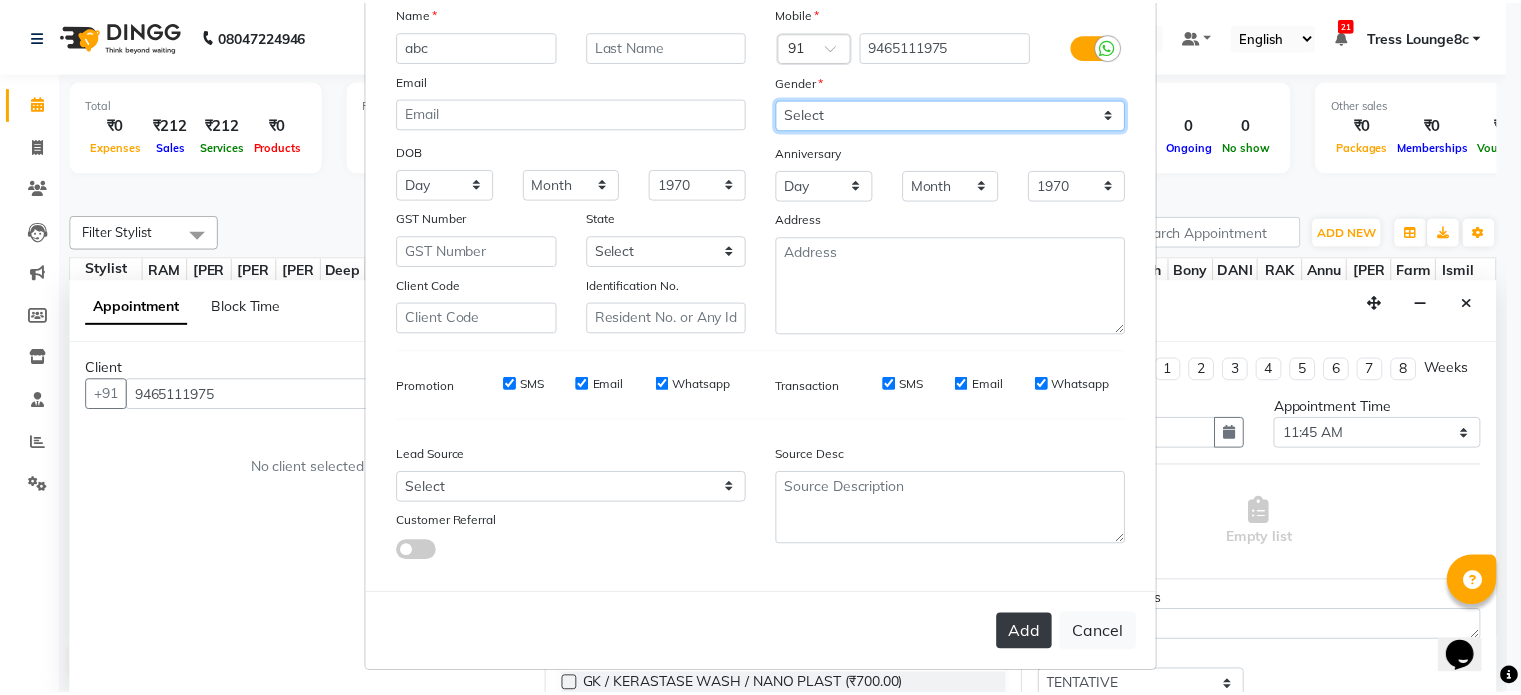 scroll, scrollTop: 161, scrollLeft: 0, axis: vertical 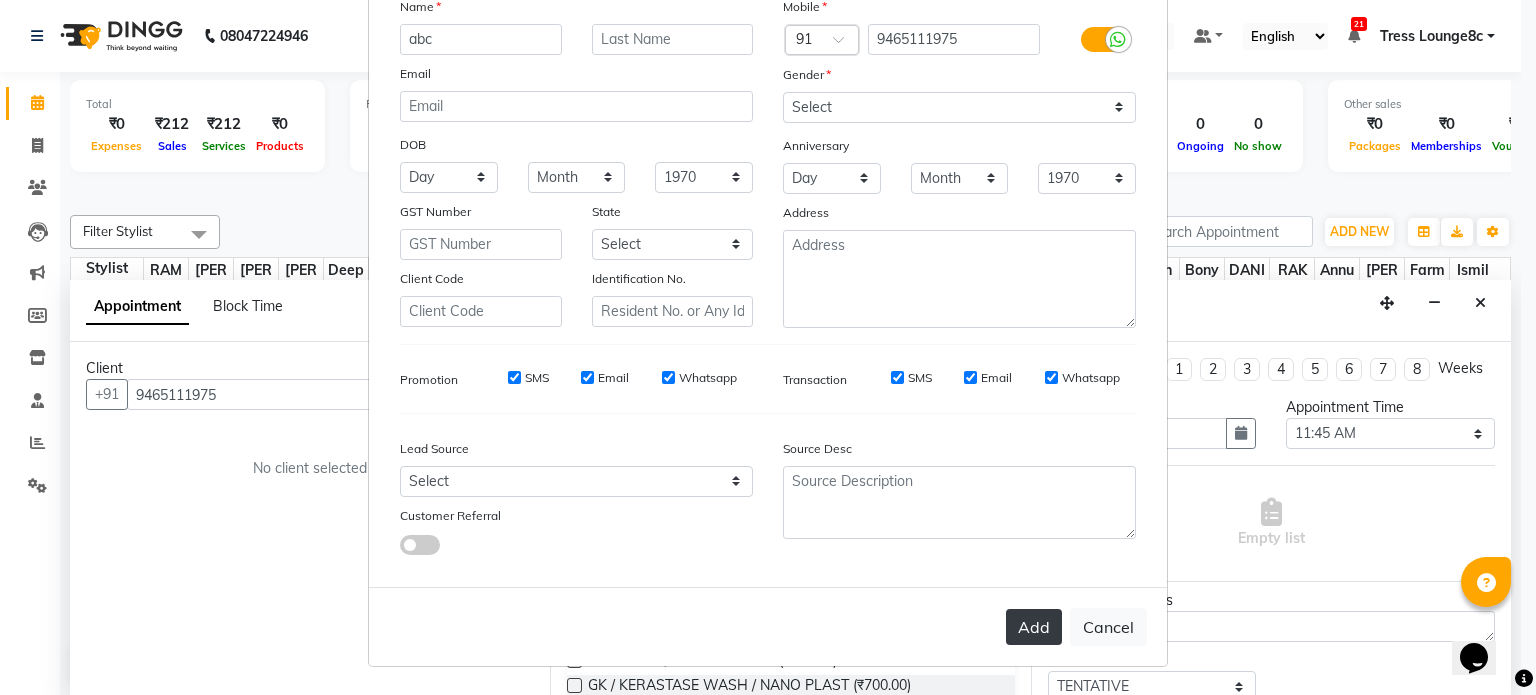 click on "Add" at bounding box center [1034, 627] 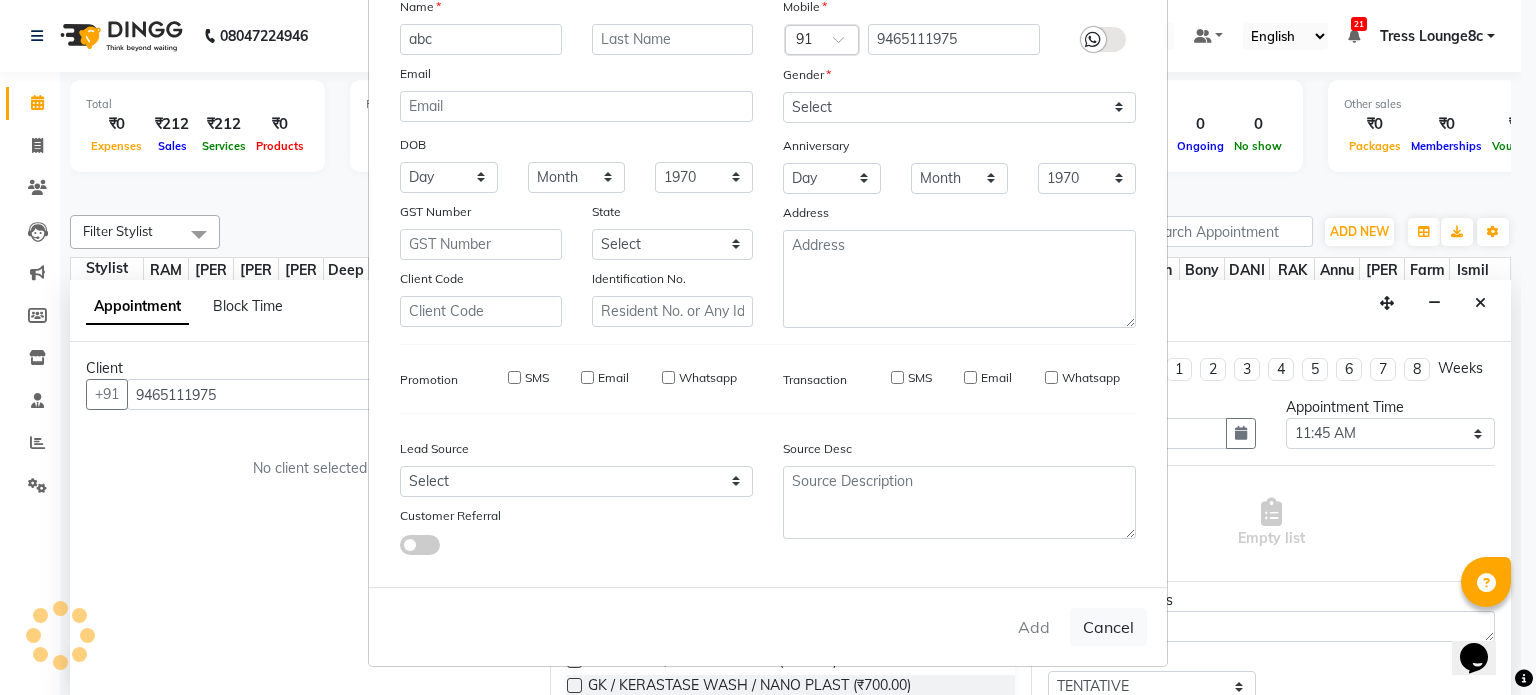 type 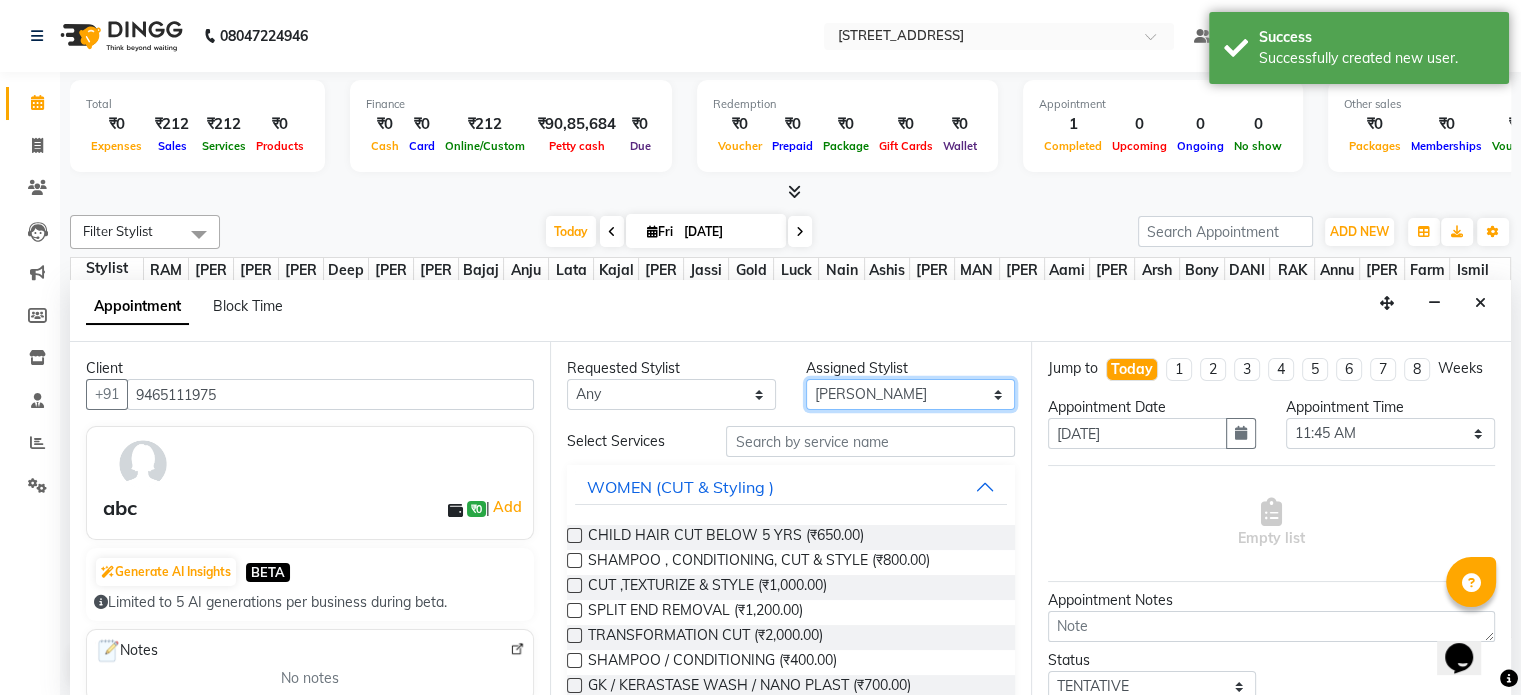 click on "Select Aamir akhil Alice Anju Annu  Arshad Ashish Bajaj sir Bony DANISH Deepak Dhrishti Farman gagan goldy Imran khan Ismile Jassi kajal KARAN Latansha Lucky MANAGER MUSKAN naina NEELU\ BONNY Raakhi  rajinder RAKHI 2 RAM Ripti ROOP Roseleen Ruth Sagar Saleem SalmaN Sameer SHAHEEN Shiv Shriya SRISHTI tomba veena VINOD WASIM zakir" at bounding box center (910, 394) 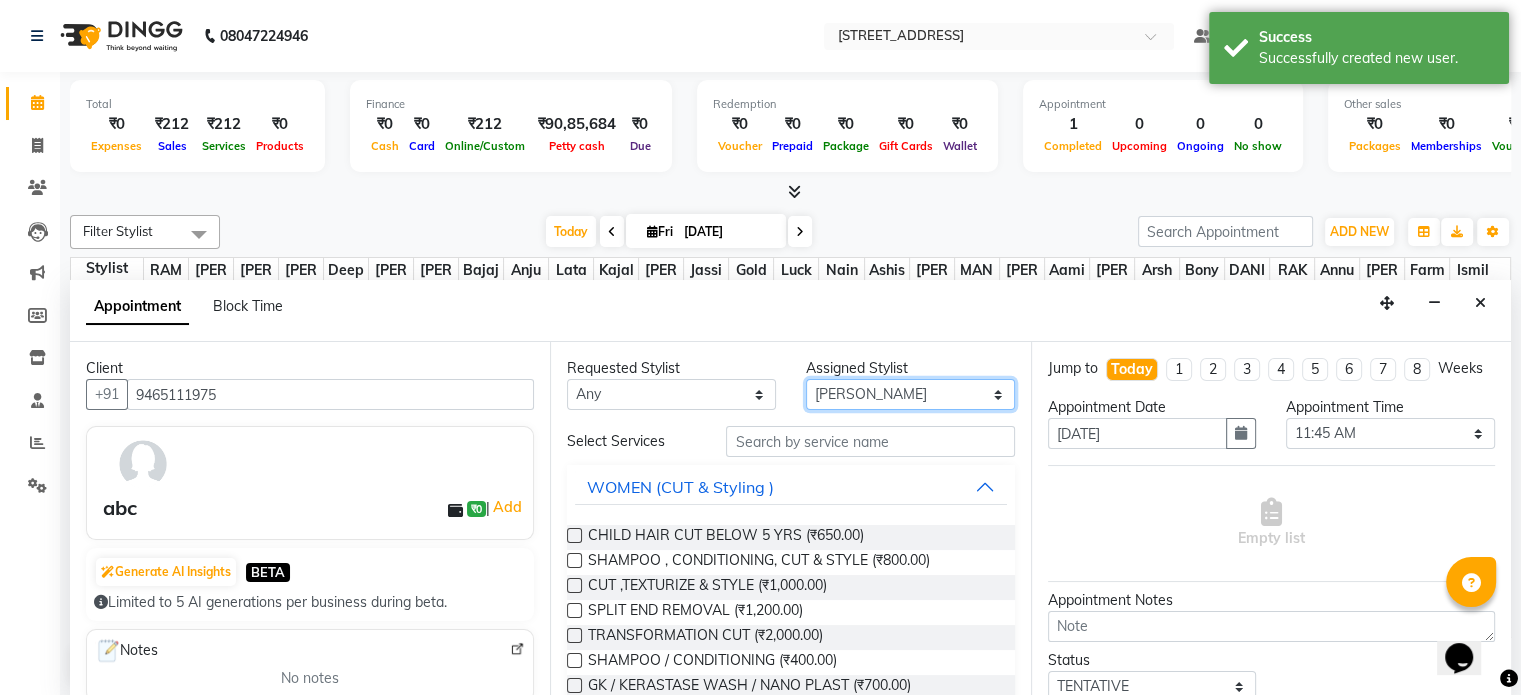 select on "39122" 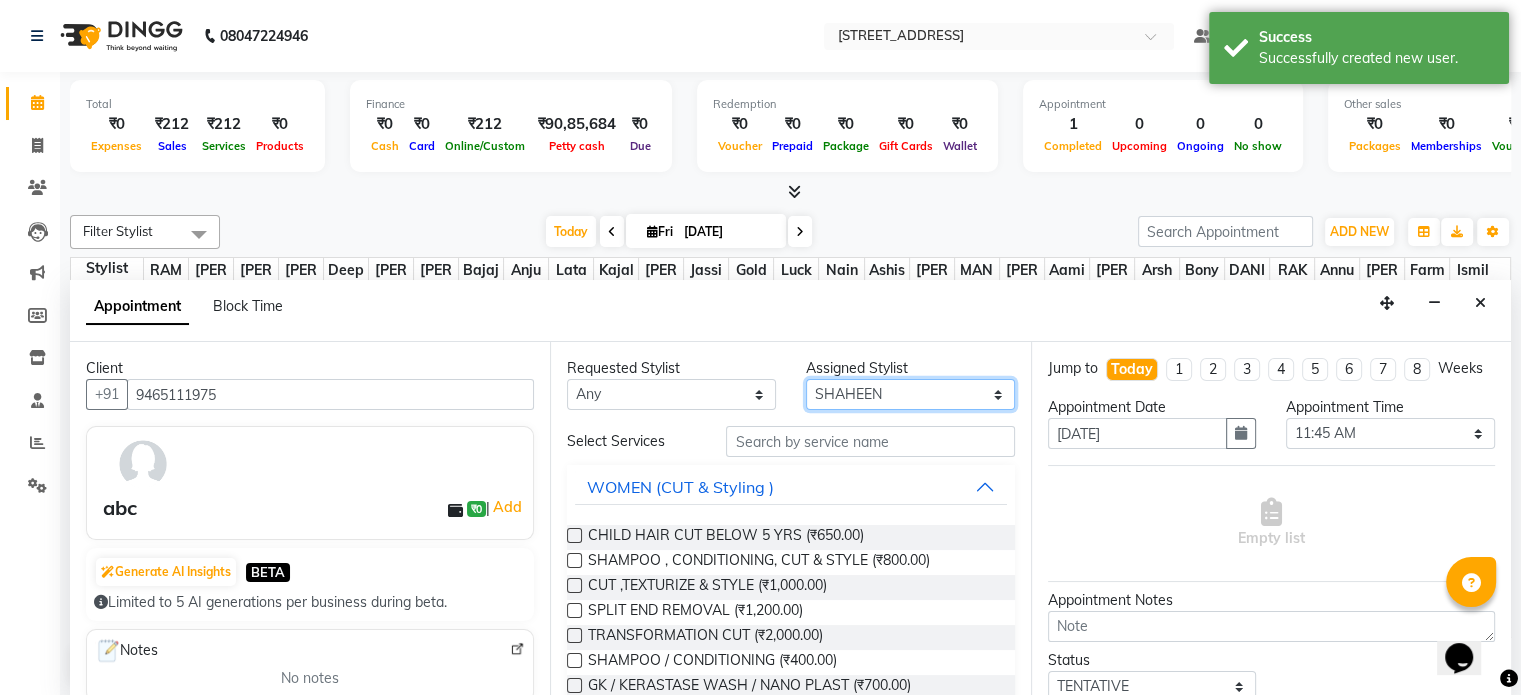 click on "Select Aamir akhil Alice Anju Annu  Arshad Ashish Bajaj sir Bony DANISH Deepak Dhrishti Farman gagan goldy Imran khan Ismile Jassi kajal KARAN Latansha Lucky MANAGER MUSKAN naina NEELU\ BONNY Raakhi  rajinder RAKHI 2 RAM Ripti ROOP Roseleen Ruth Sagar Saleem SalmaN Sameer SHAHEEN Shiv Shriya SRISHTI tomba veena VINOD WASIM zakir" at bounding box center [910, 394] 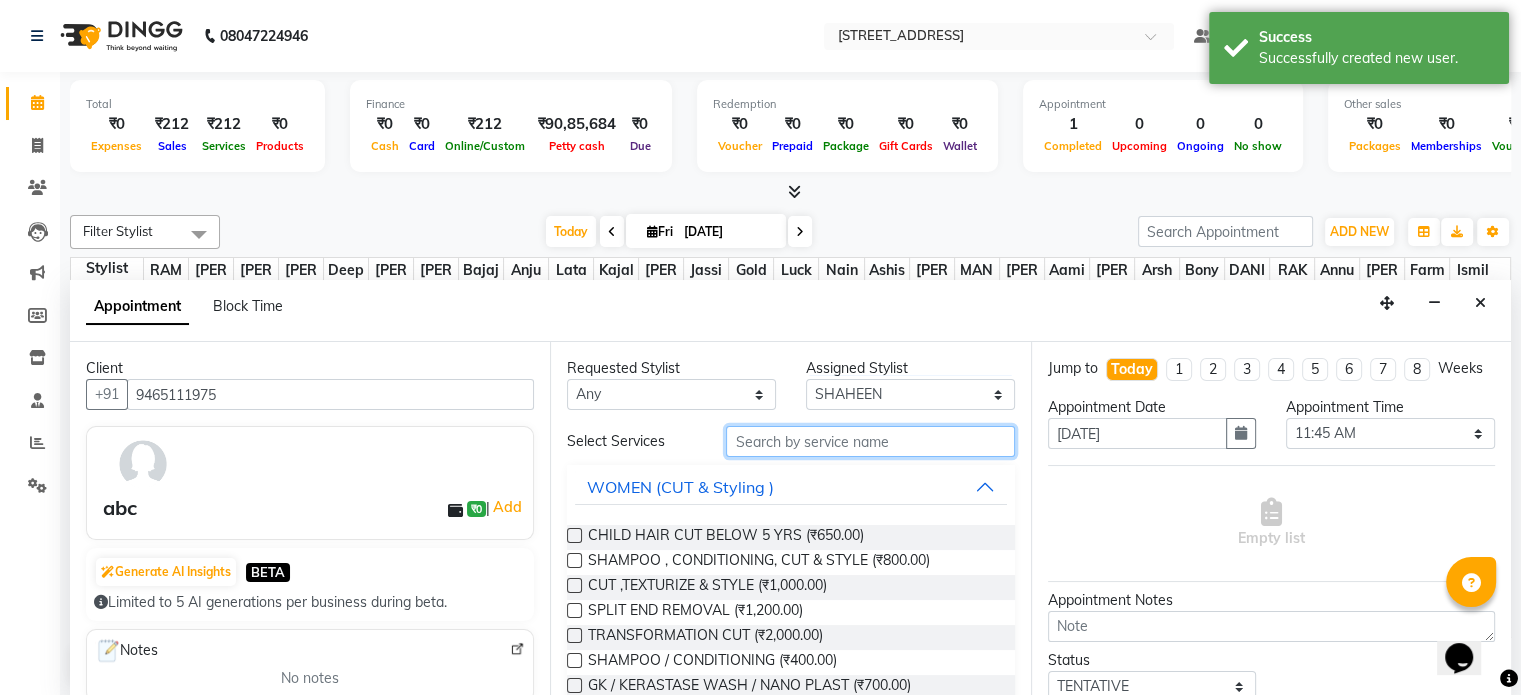 click at bounding box center (870, 441) 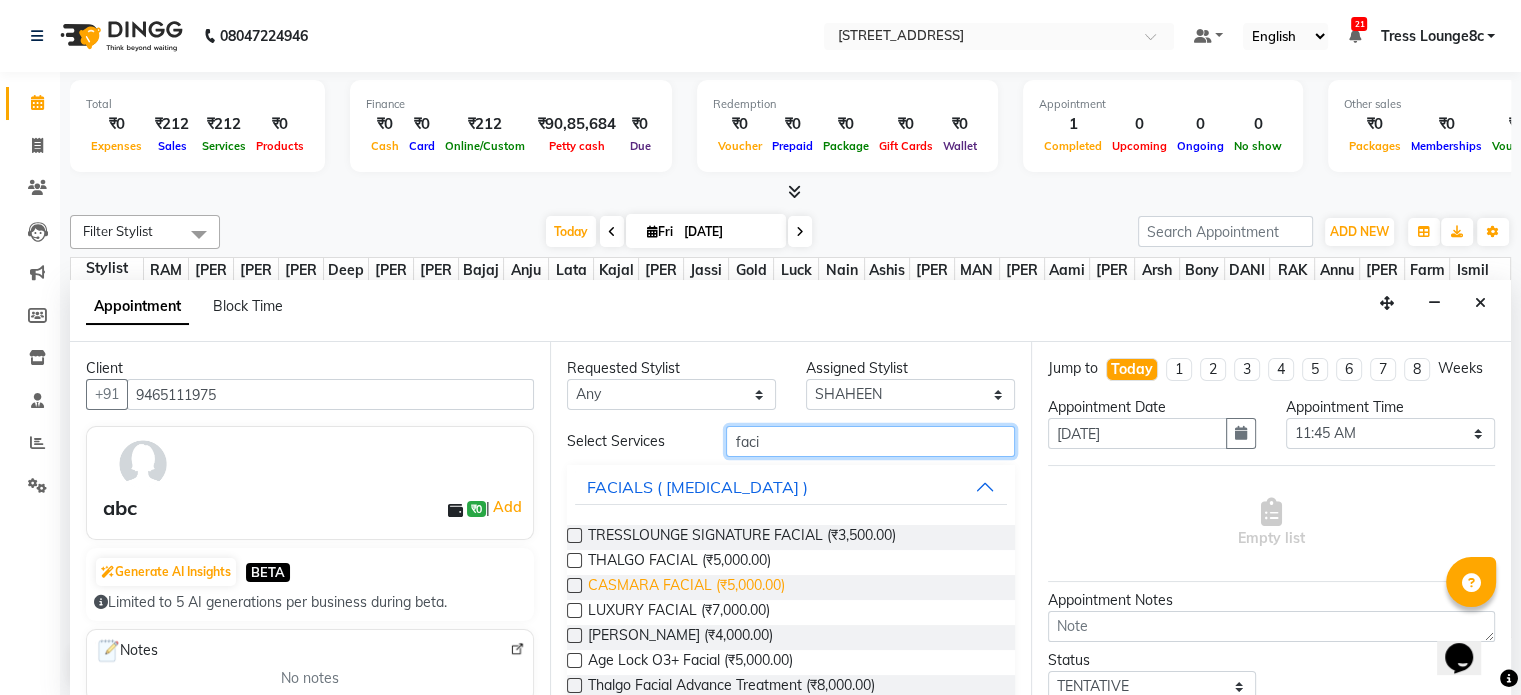 type on "faci" 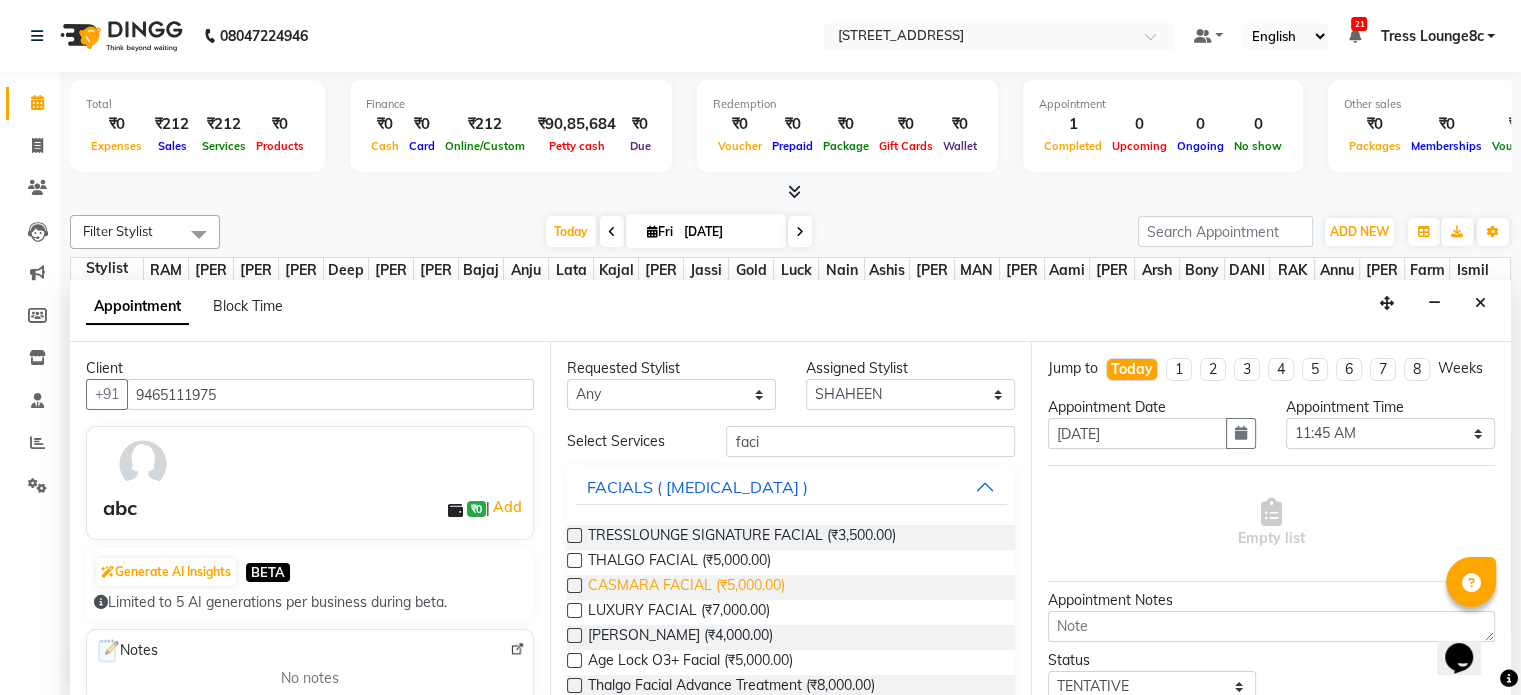 click on "CASMARA FACIAL (₹5,000.00)" at bounding box center [686, 587] 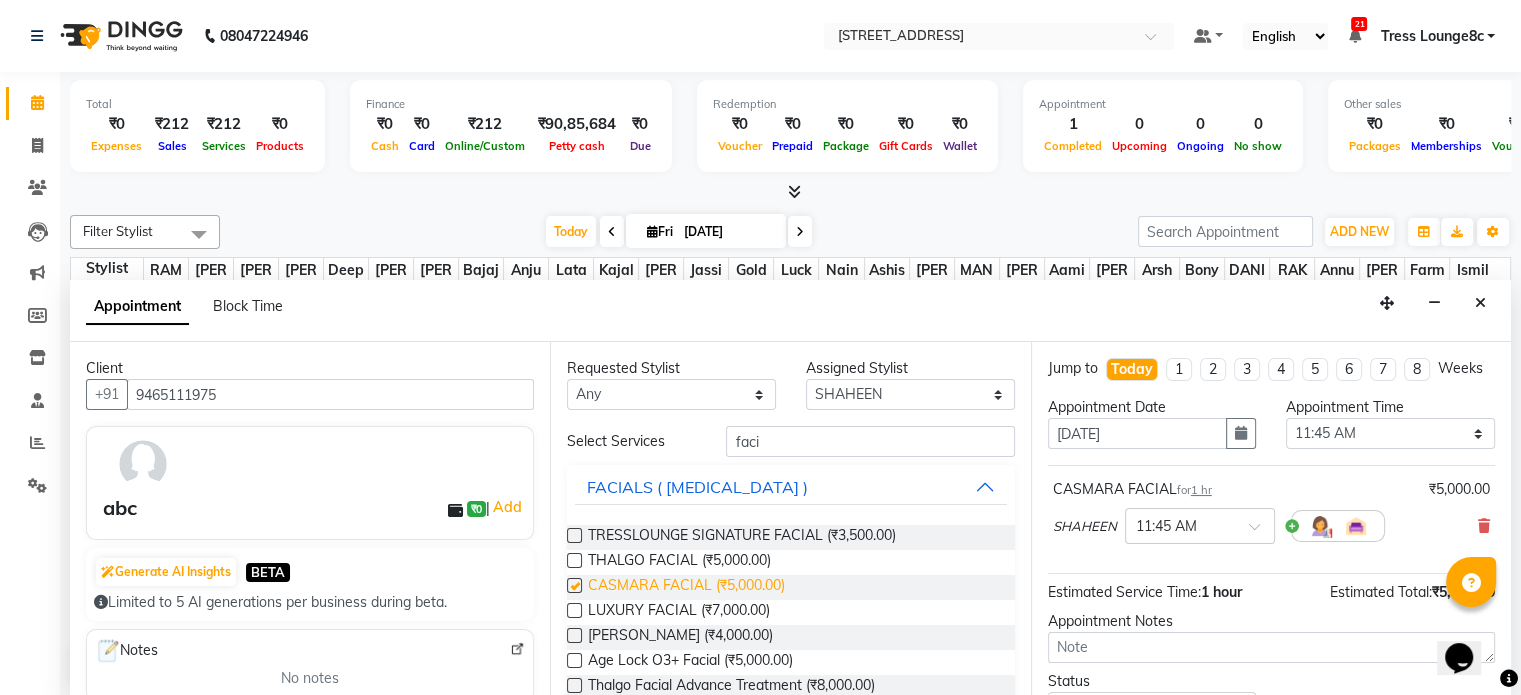 checkbox on "false" 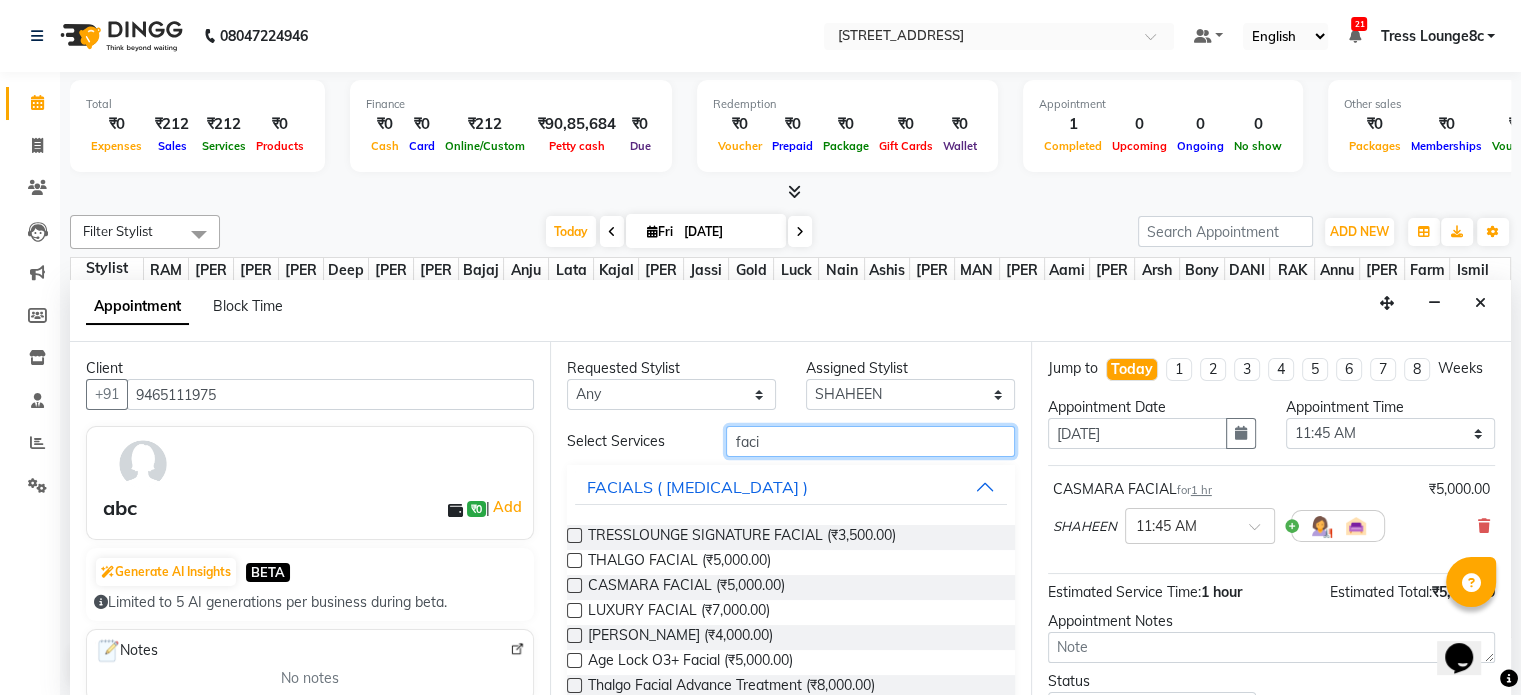 drag, startPoint x: 720, startPoint y: 446, endPoint x: 687, endPoint y: 449, distance: 33.13608 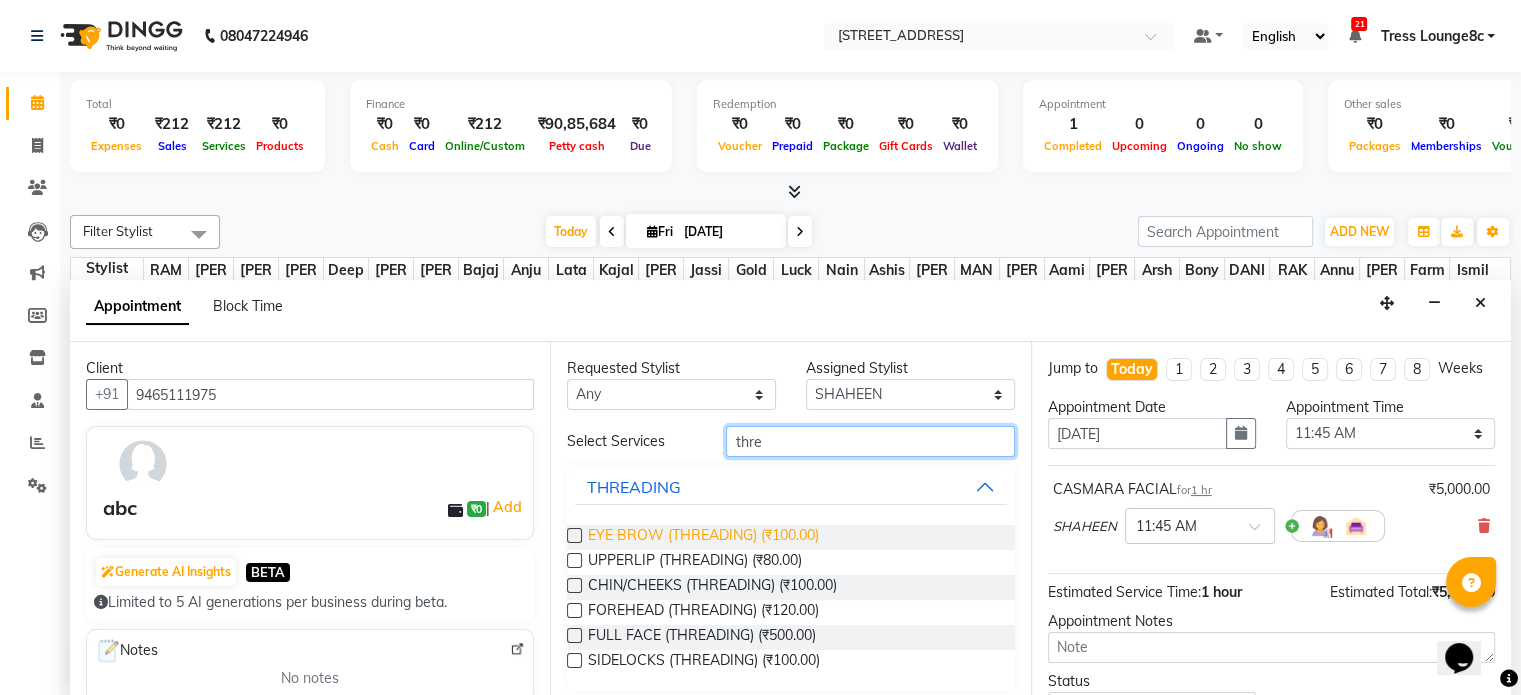 type on "thre" 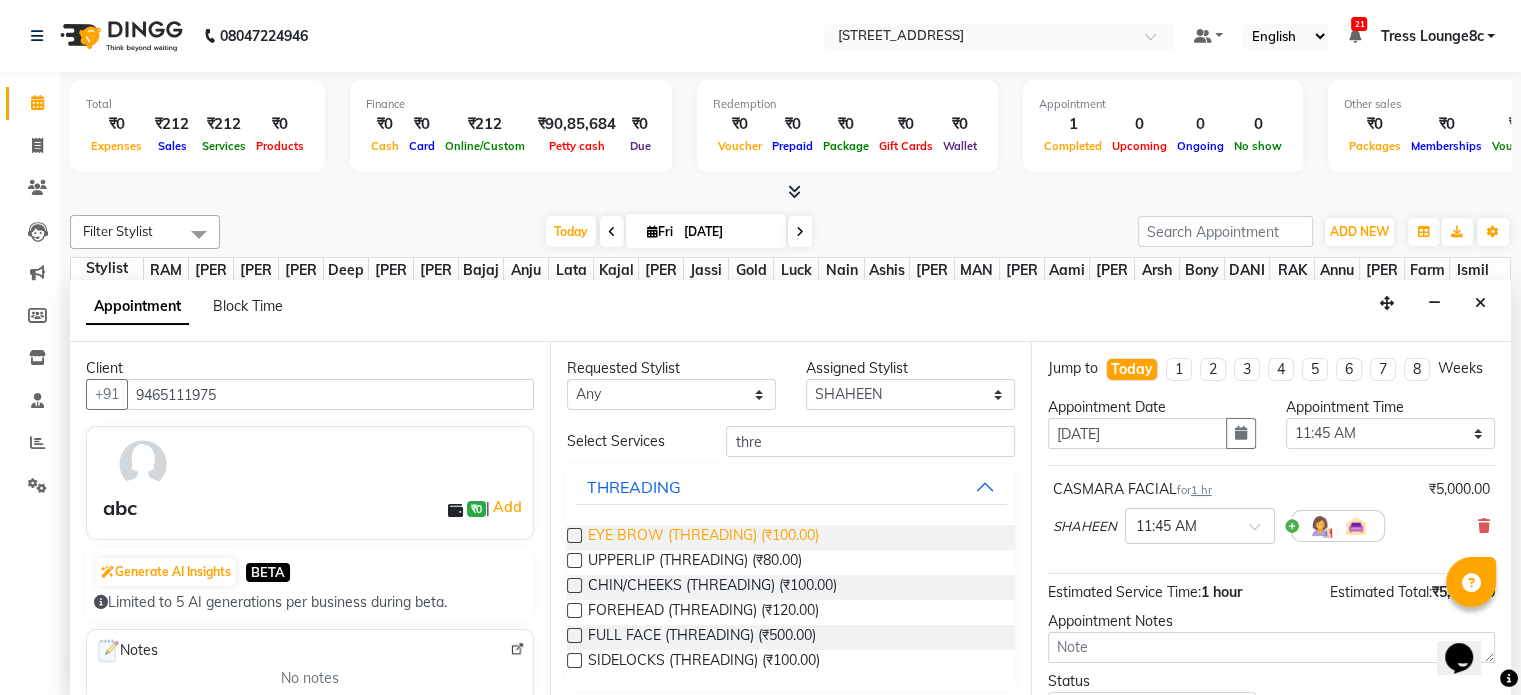 click on "EYE BROW (THREADING) (₹100.00)" at bounding box center (703, 537) 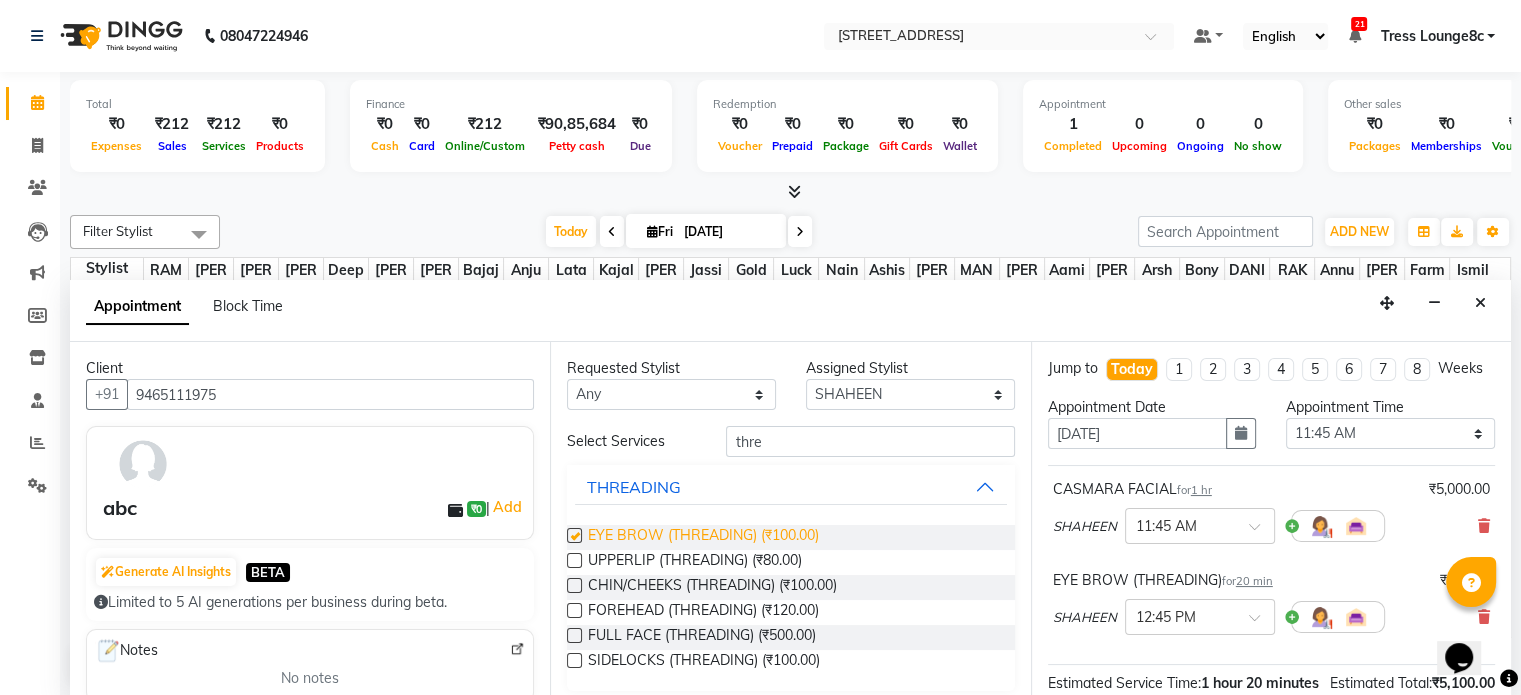 checkbox on "false" 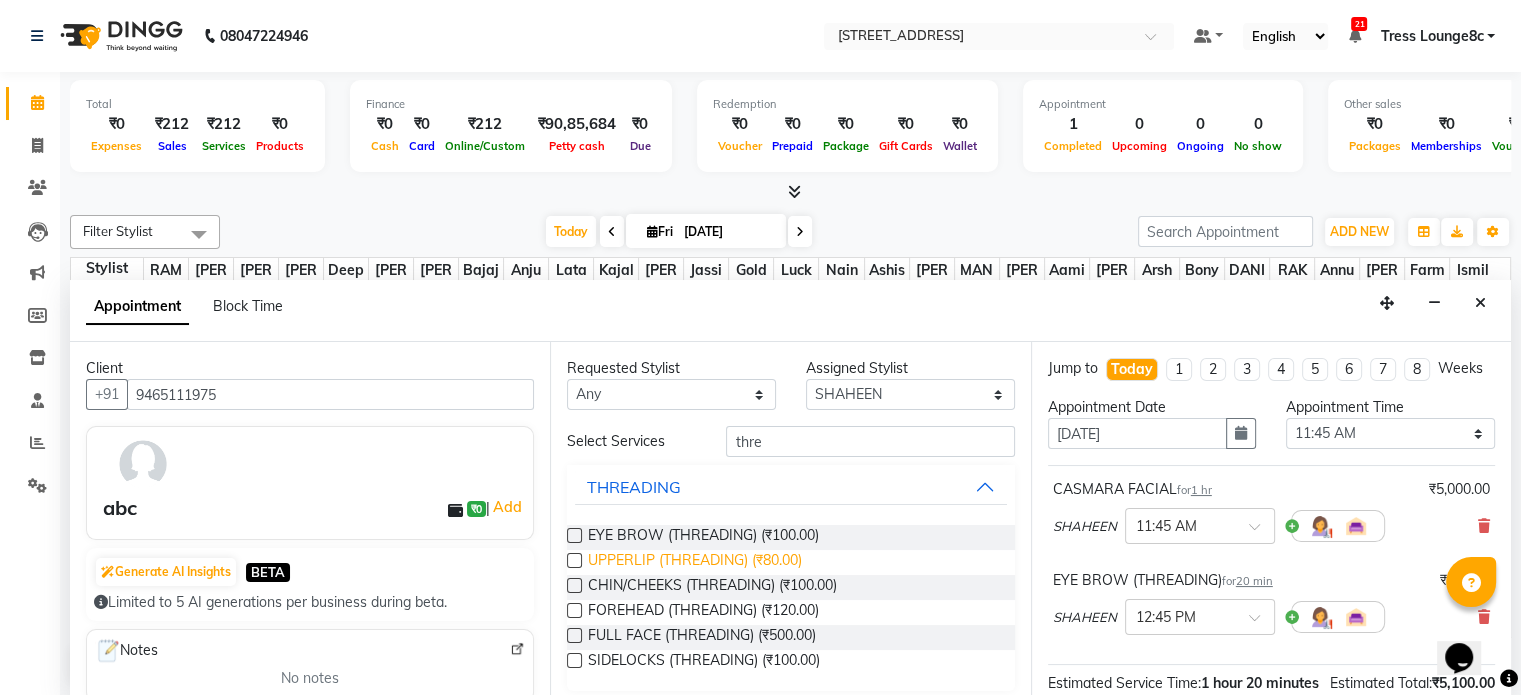 click on "UPPERLIP (THREADING) (₹80.00)" at bounding box center (695, 562) 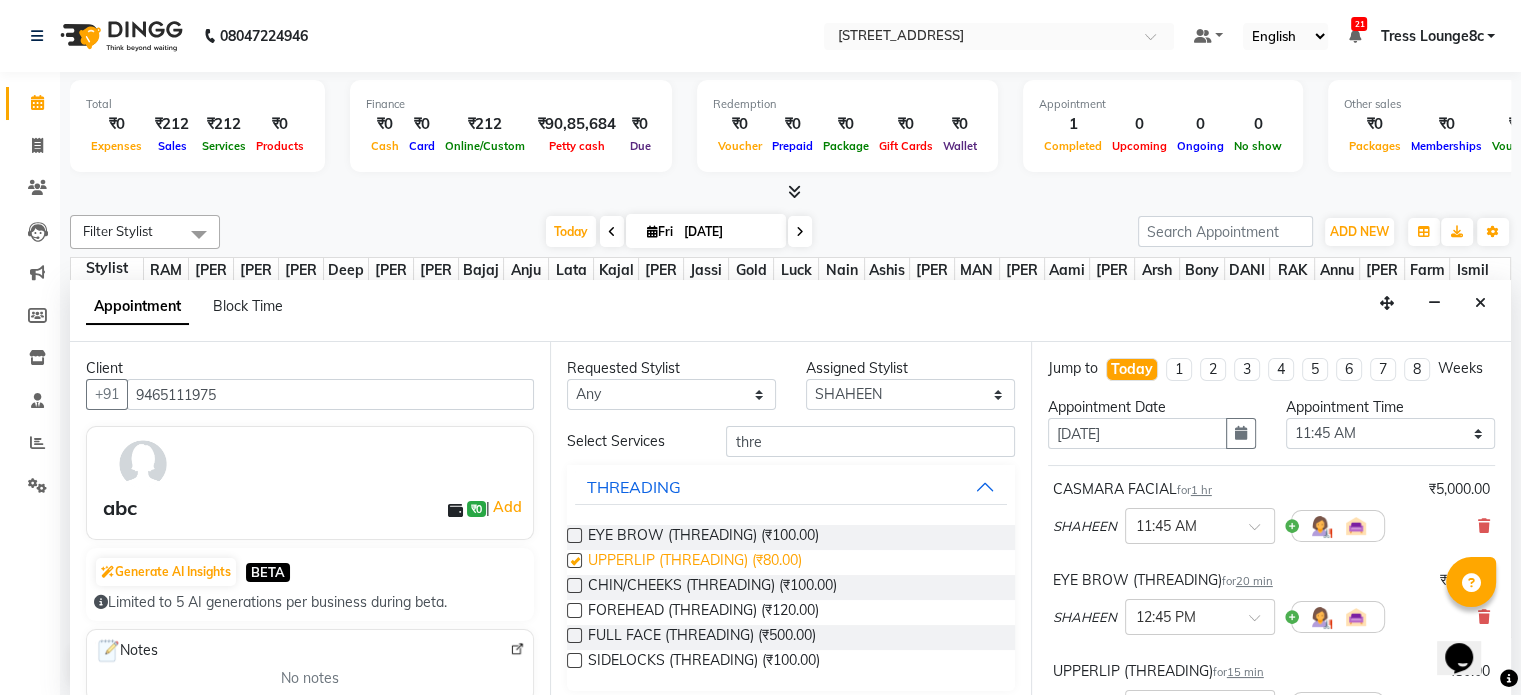 checkbox on "false" 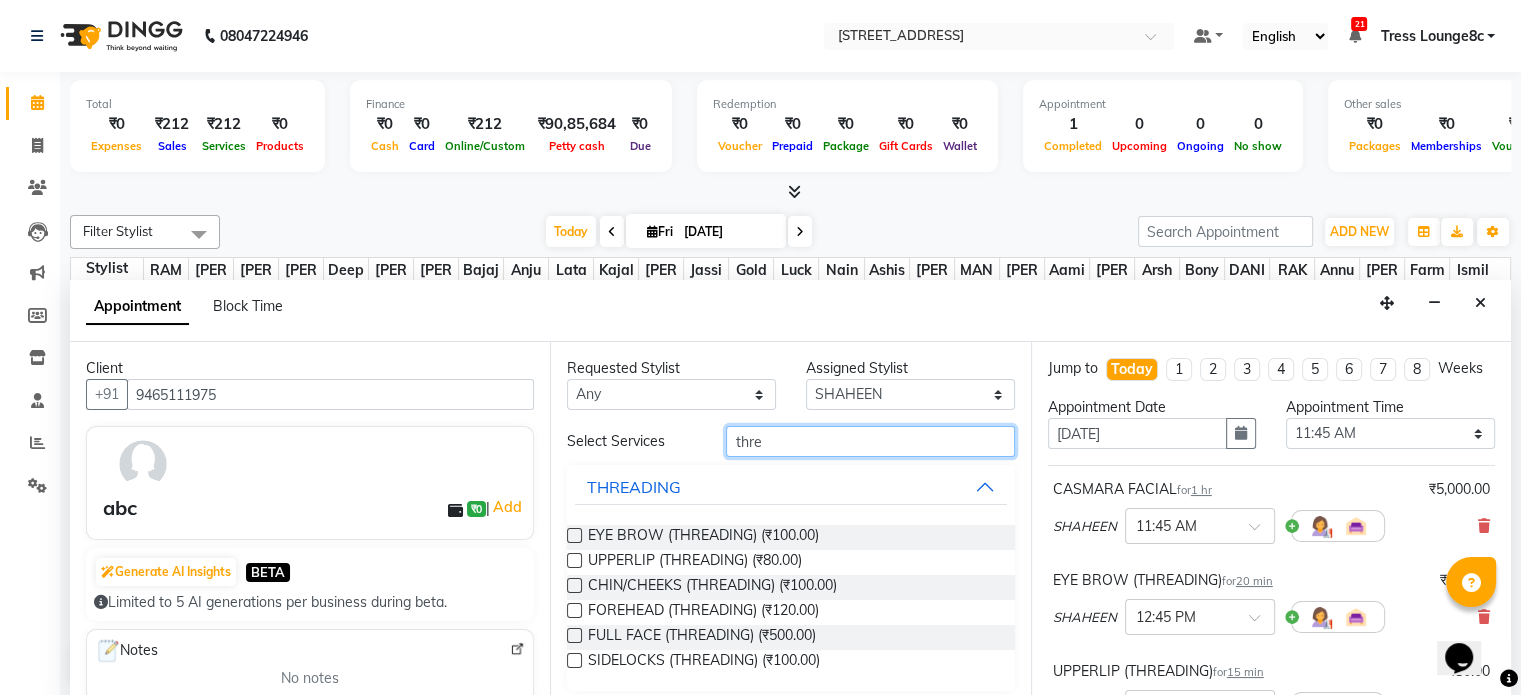 drag, startPoint x: 818, startPoint y: 441, endPoint x: 717, endPoint y: 451, distance: 101.49384 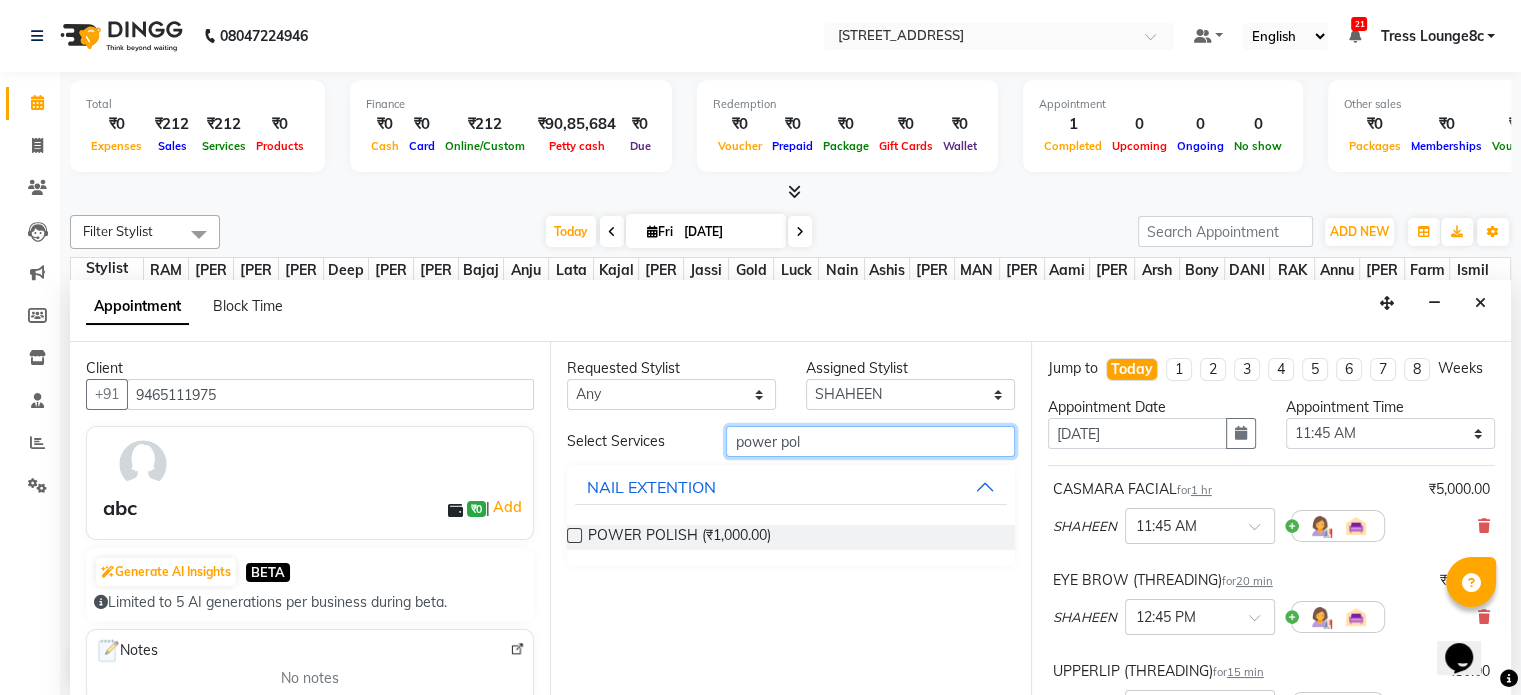 type on "power pol" 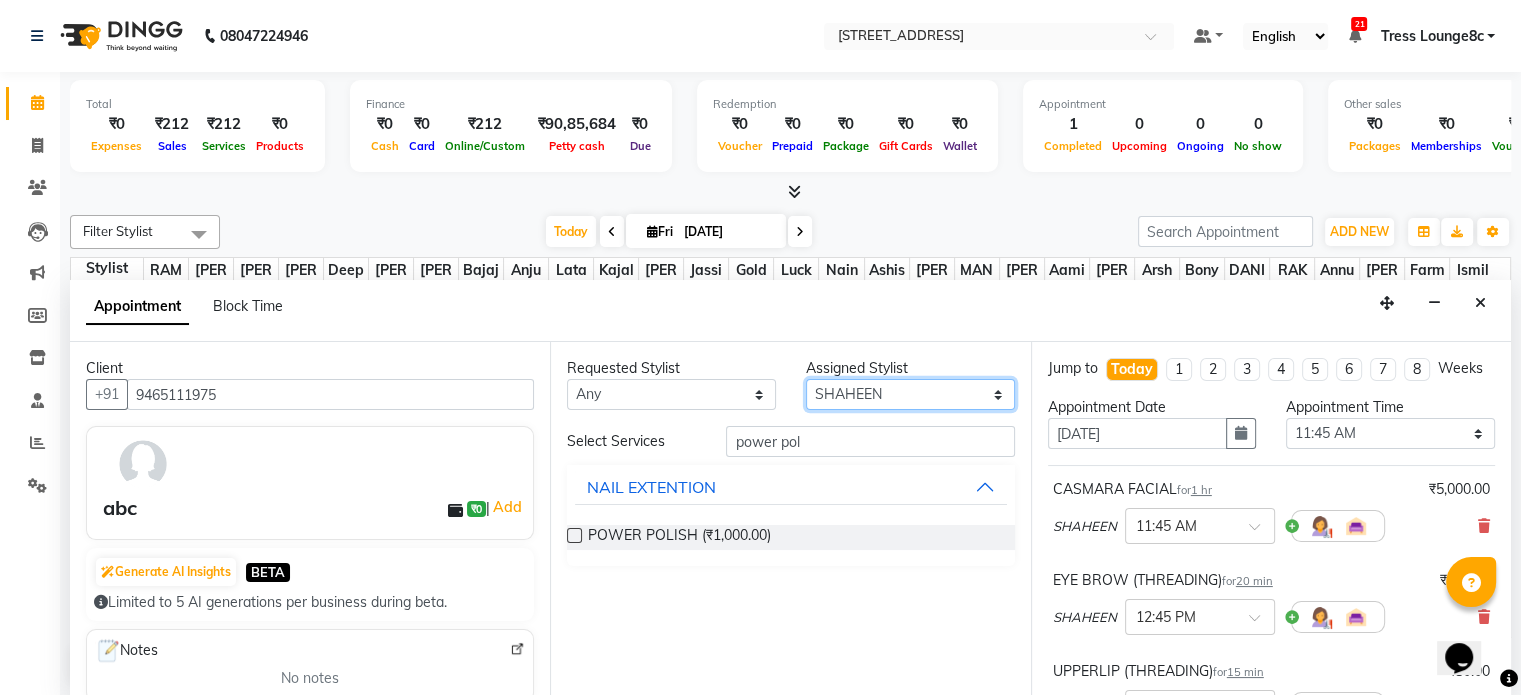 click on "Select Aamir akhil Alice Anju Annu  Arshad Ashish Bajaj sir Bony DANISH Deepak Dhrishti Farman gagan goldy Imran khan Ismile Jassi kajal KARAN Latansha Lucky MANAGER MUSKAN naina NEELU\ BONNY Raakhi  rajinder RAKHI 2 RAM Ripti ROOP Roseleen Ruth Sagar Saleem SalmaN Sameer SHAHEEN Shiv Shriya SRISHTI tomba veena VINOD WASIM zakir" at bounding box center (910, 394) 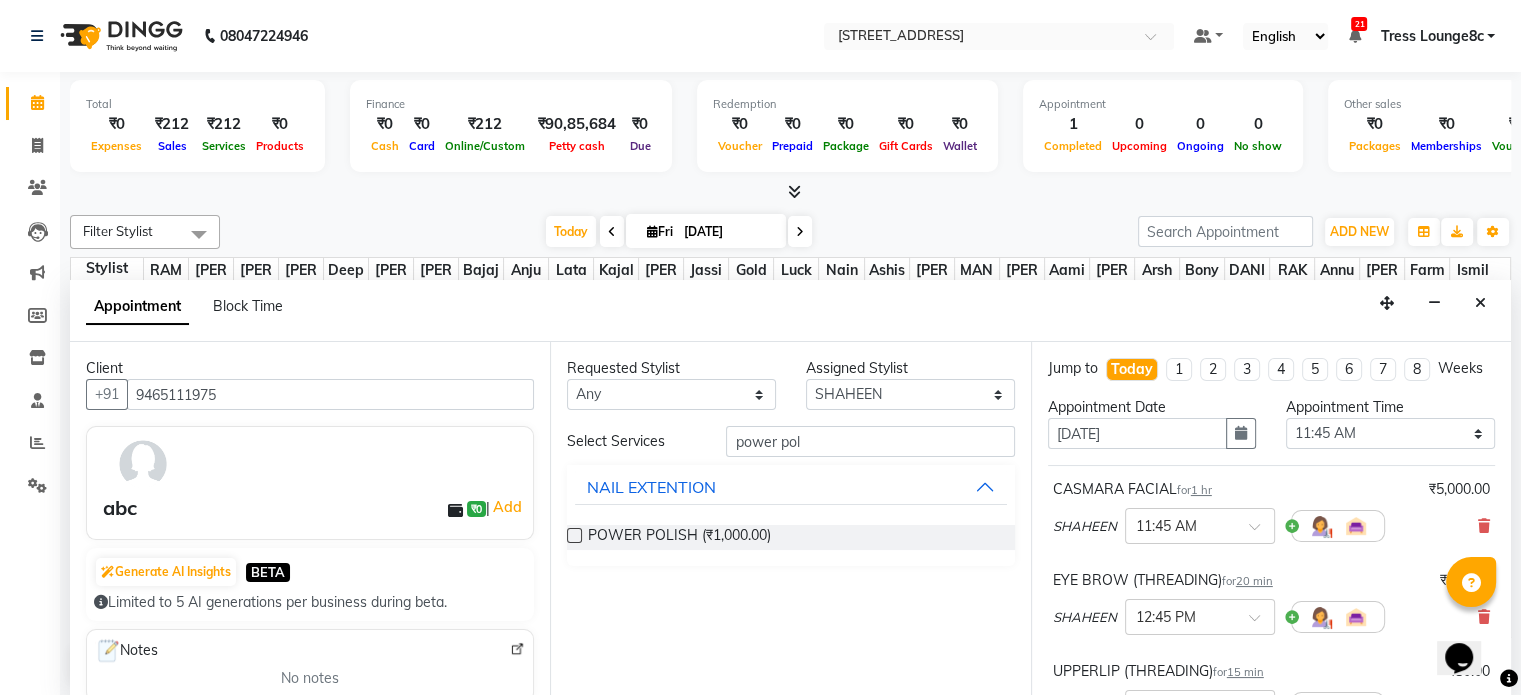 drag, startPoint x: 1159, startPoint y: 312, endPoint x: 1145, endPoint y: 307, distance: 14.866069 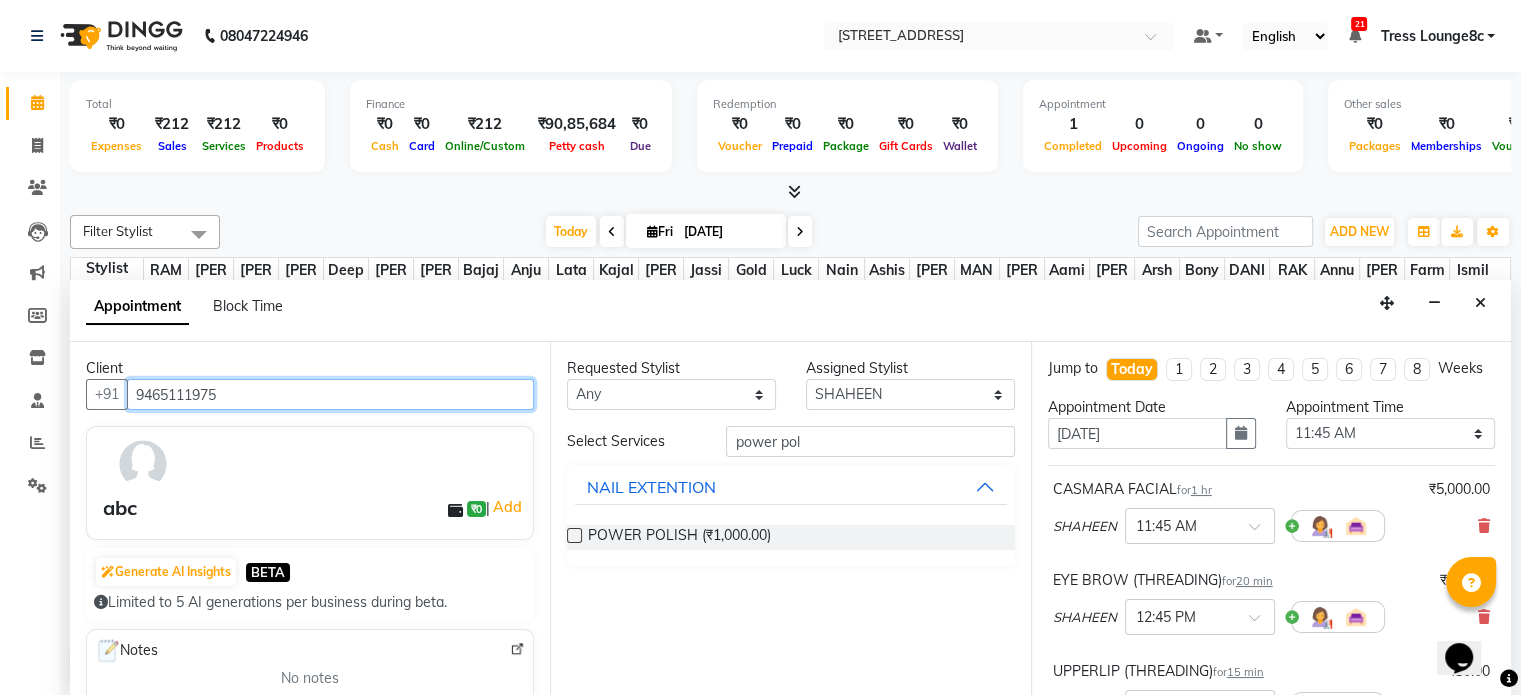 click on "9465111975" at bounding box center (330, 394) 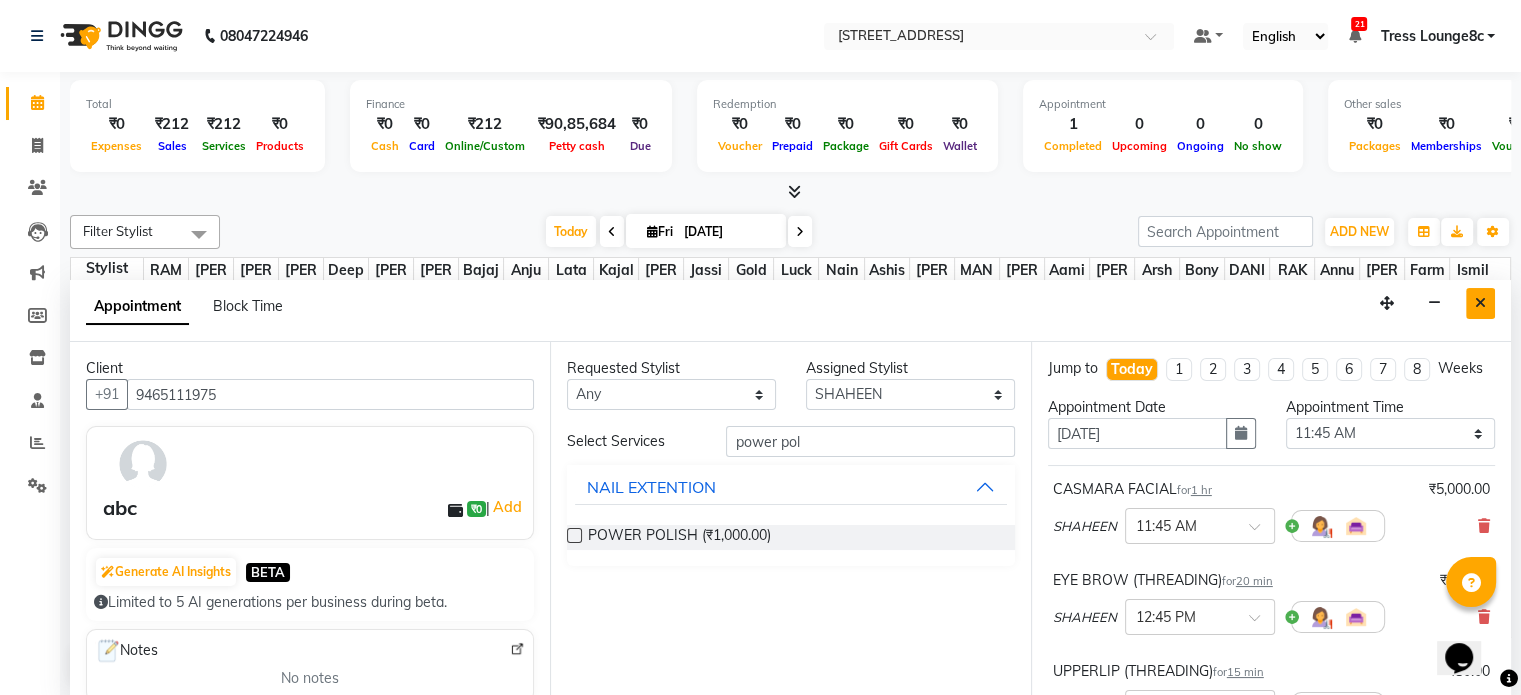 click at bounding box center (1480, 303) 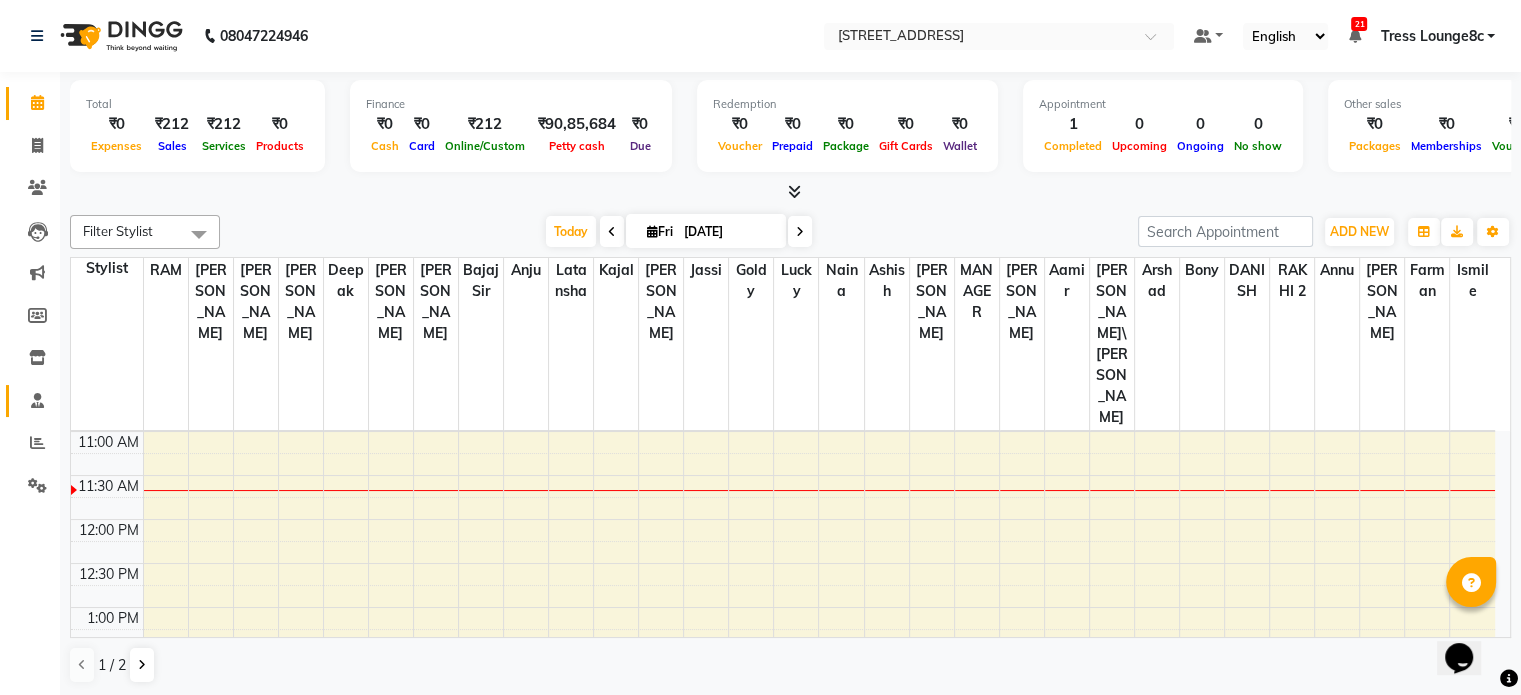 click 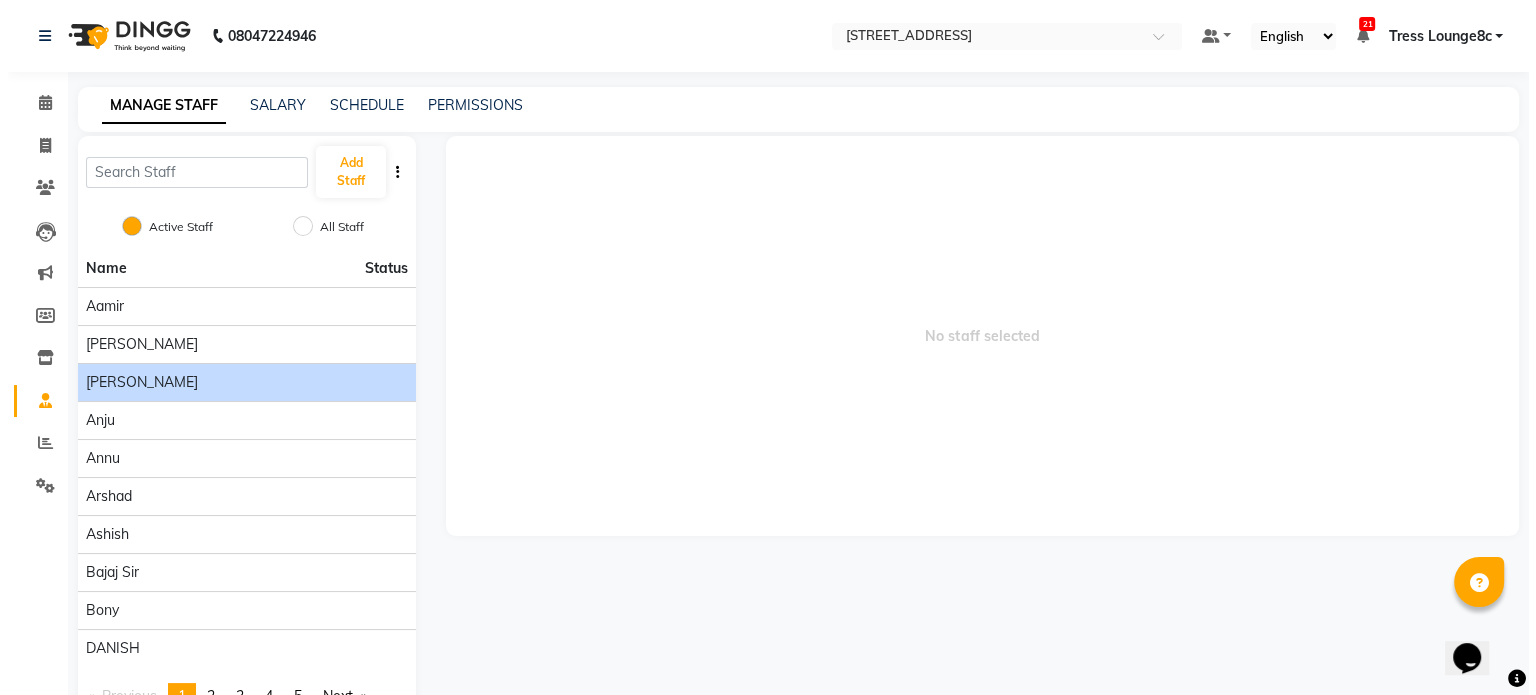 scroll, scrollTop: 59, scrollLeft: 0, axis: vertical 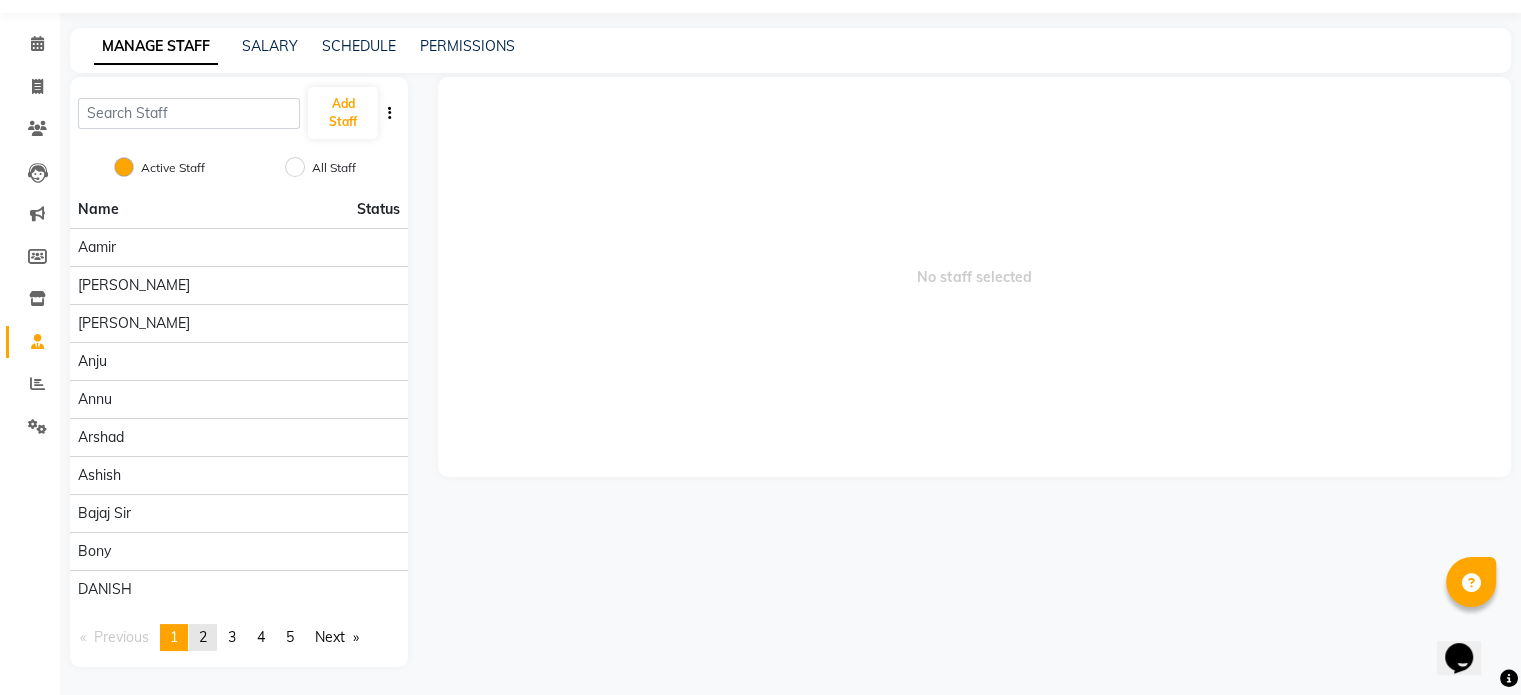 click on "page  2" at bounding box center [203, 637] 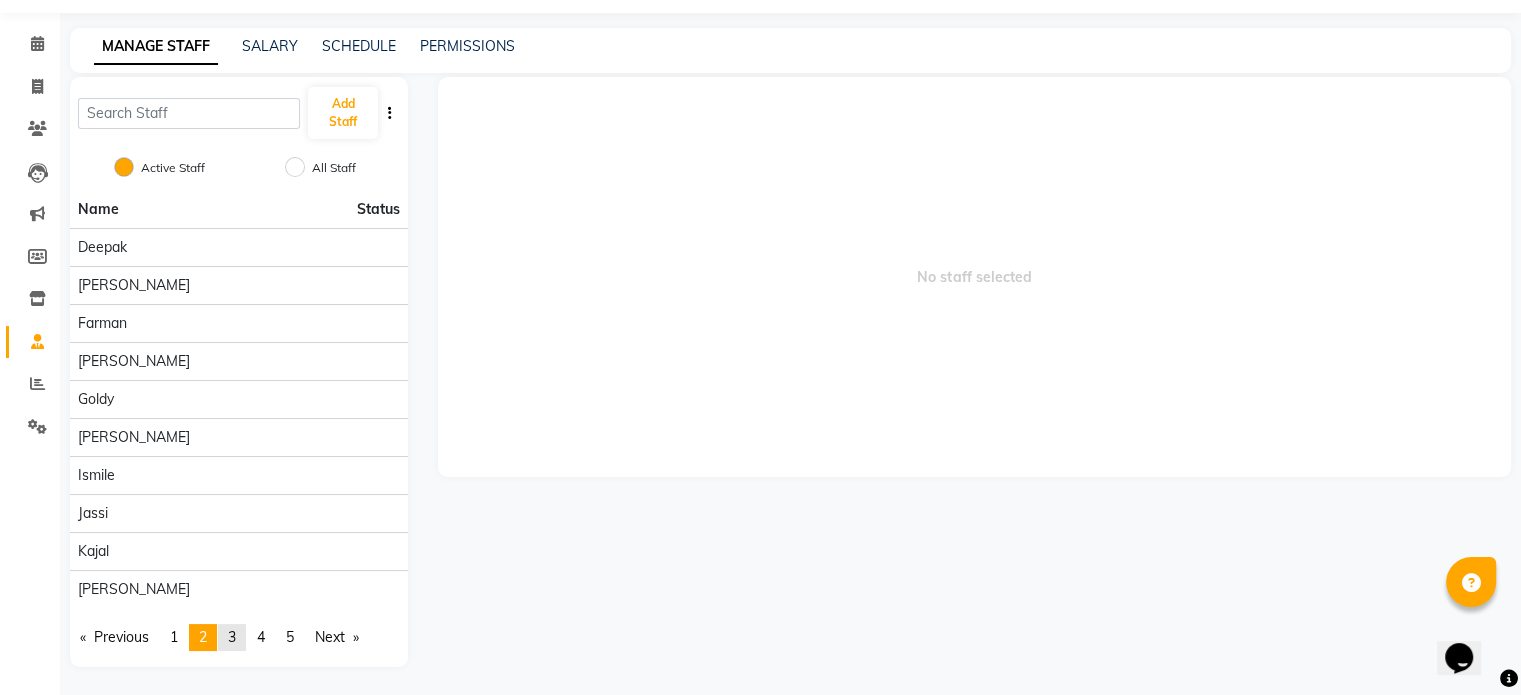 click on "page  3" at bounding box center (232, 637) 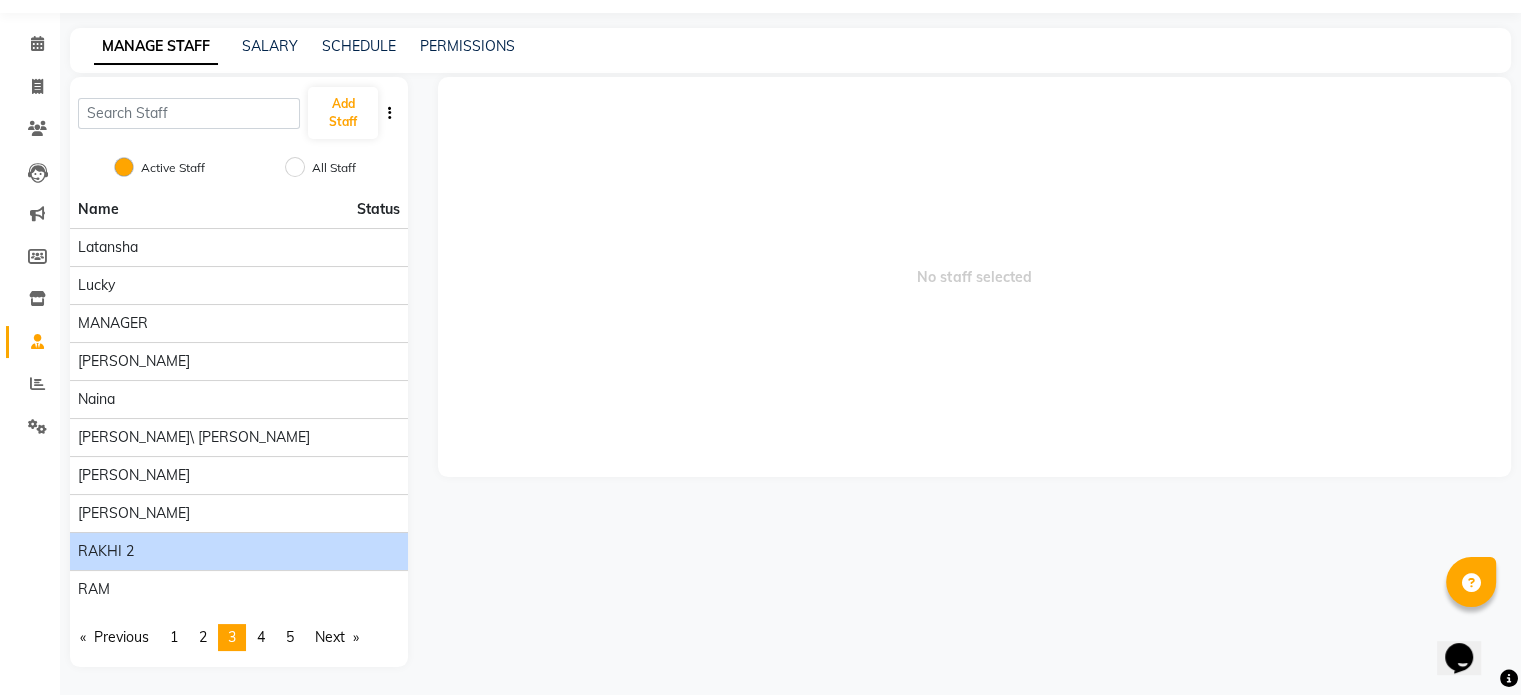 click on "RAKHI 2" 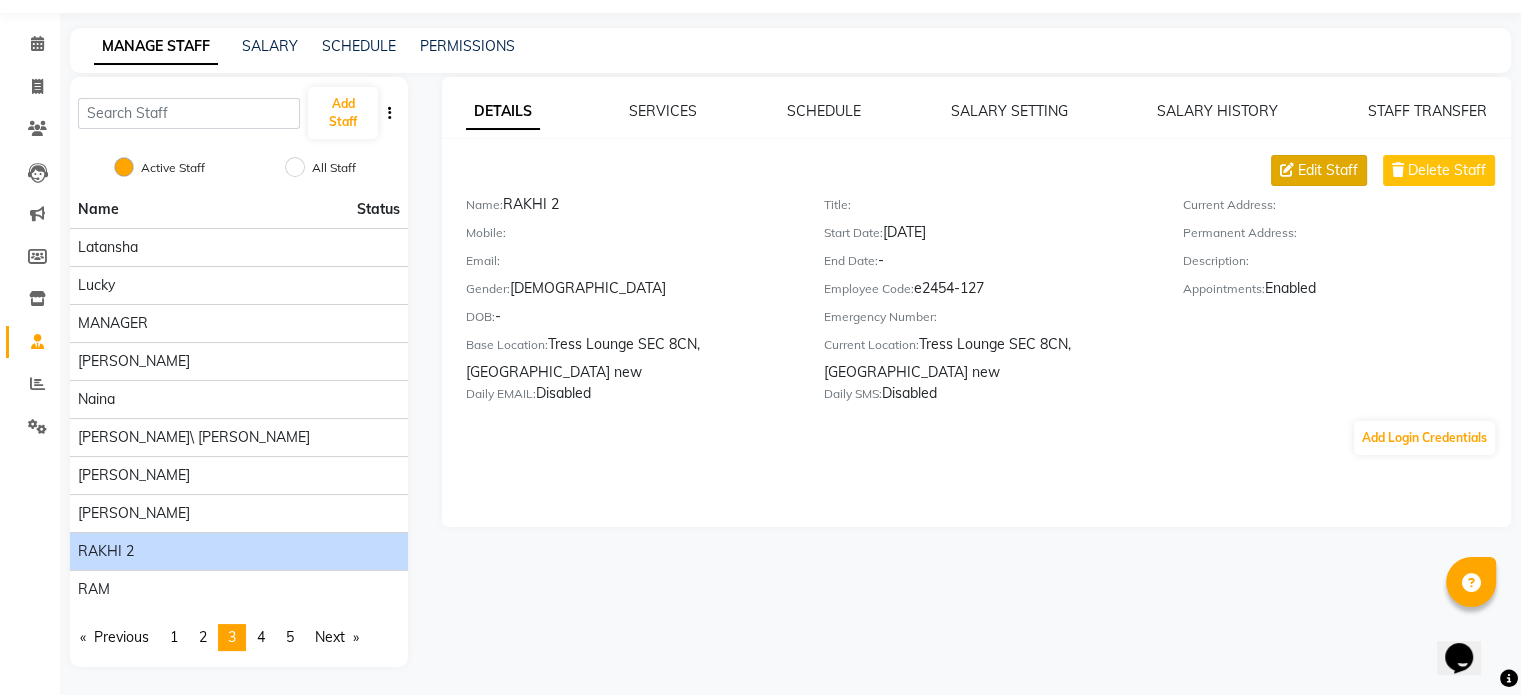 click on "Edit Staff" 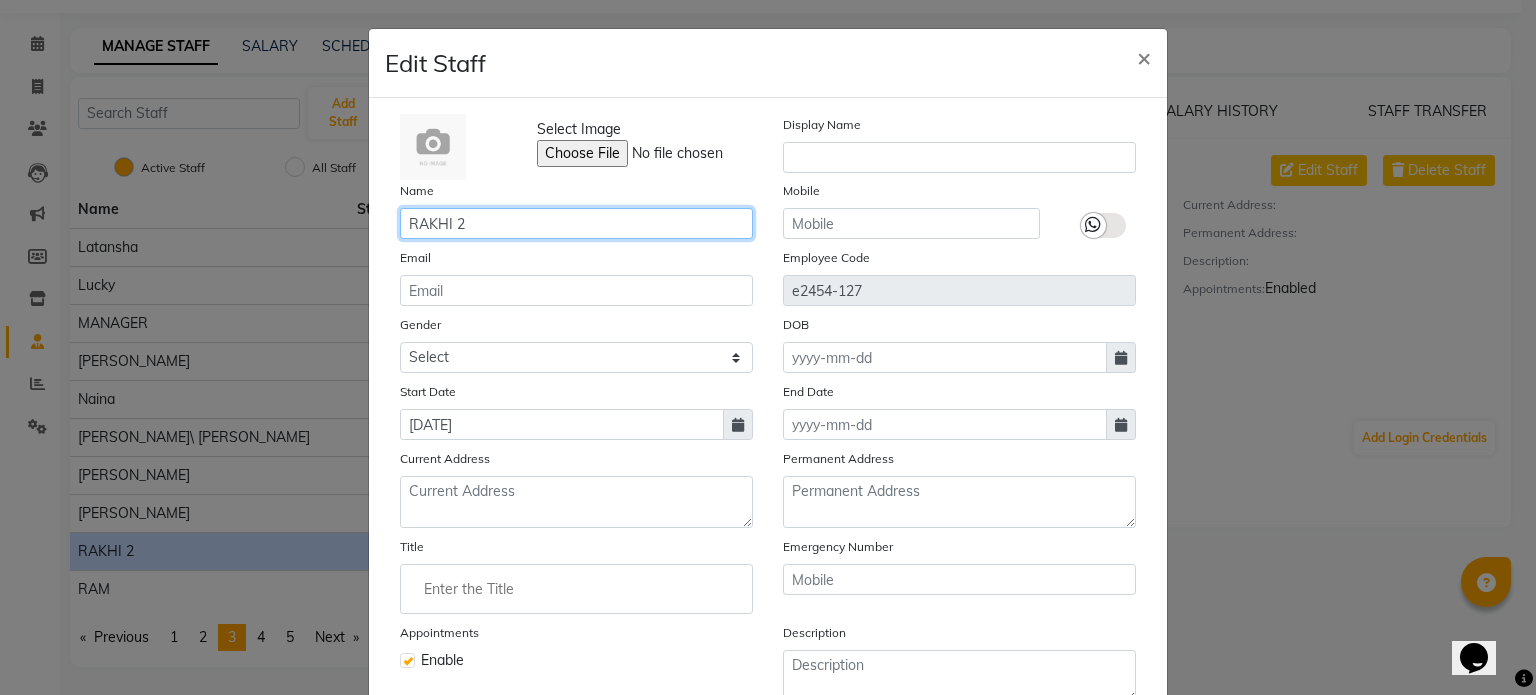 click on "RAKHI 2" 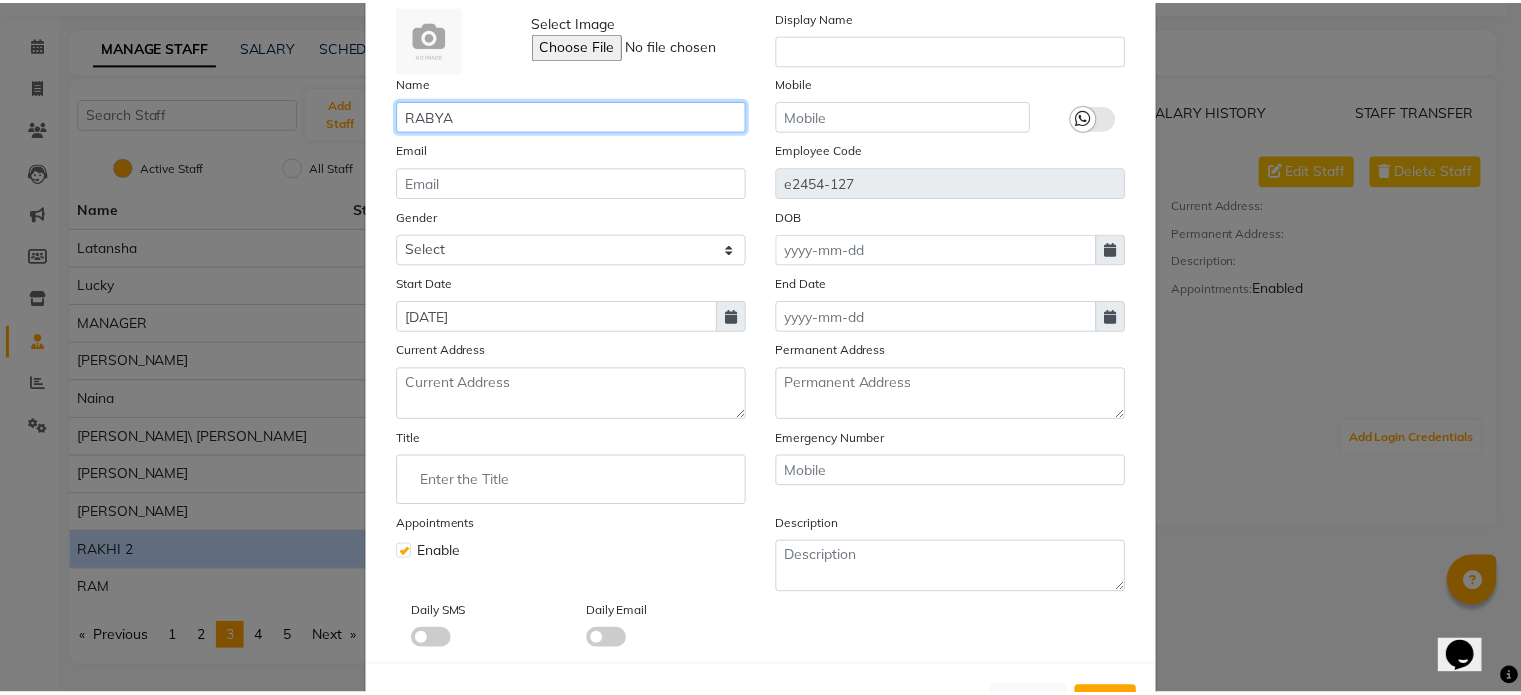 scroll, scrollTop: 194, scrollLeft: 0, axis: vertical 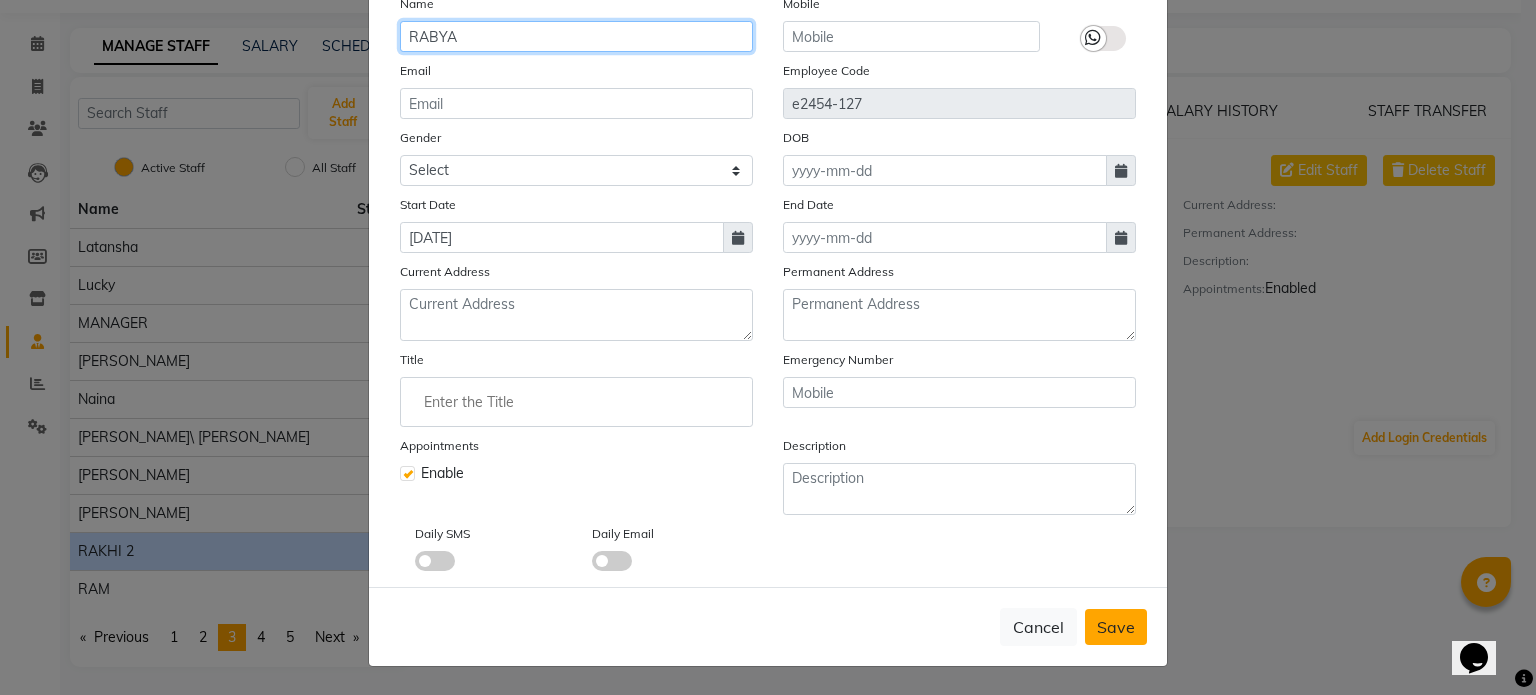 type on "RABYA" 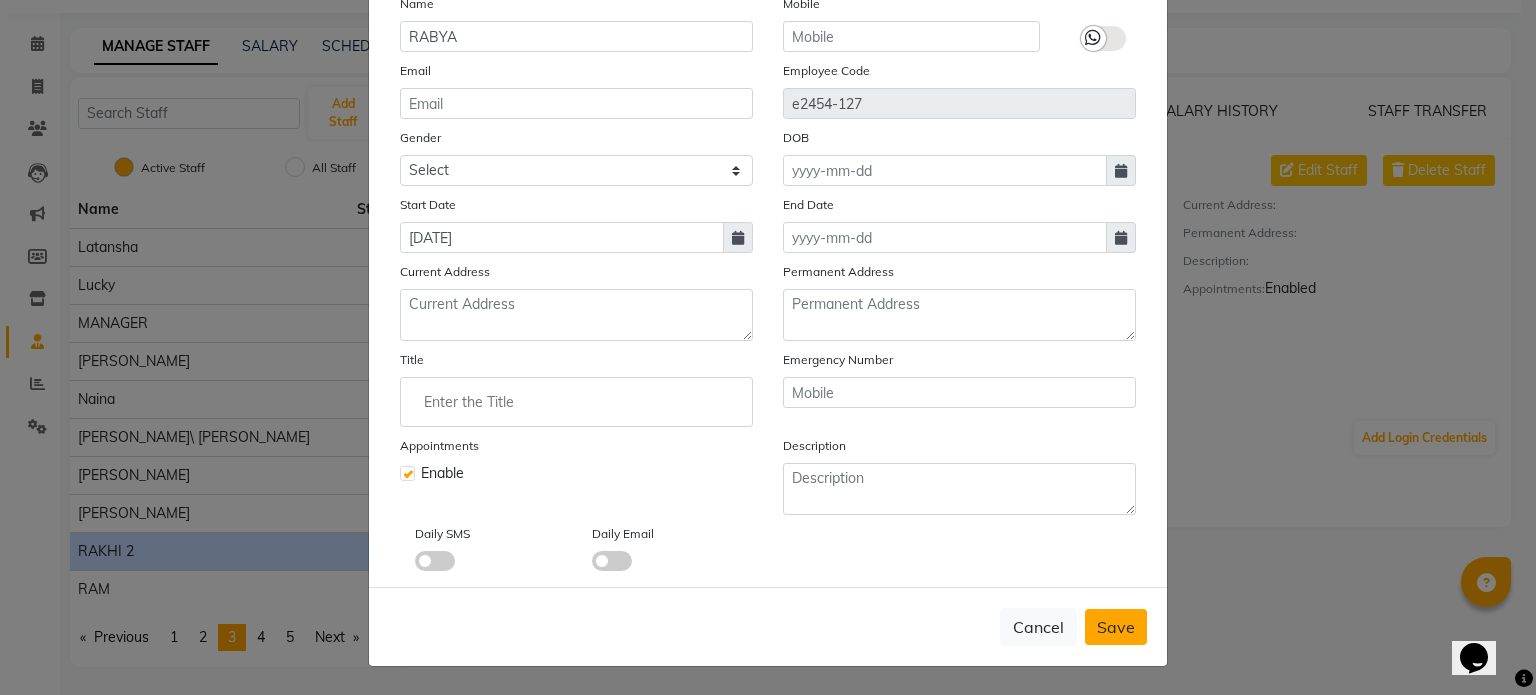 click on "Save" at bounding box center (1116, 627) 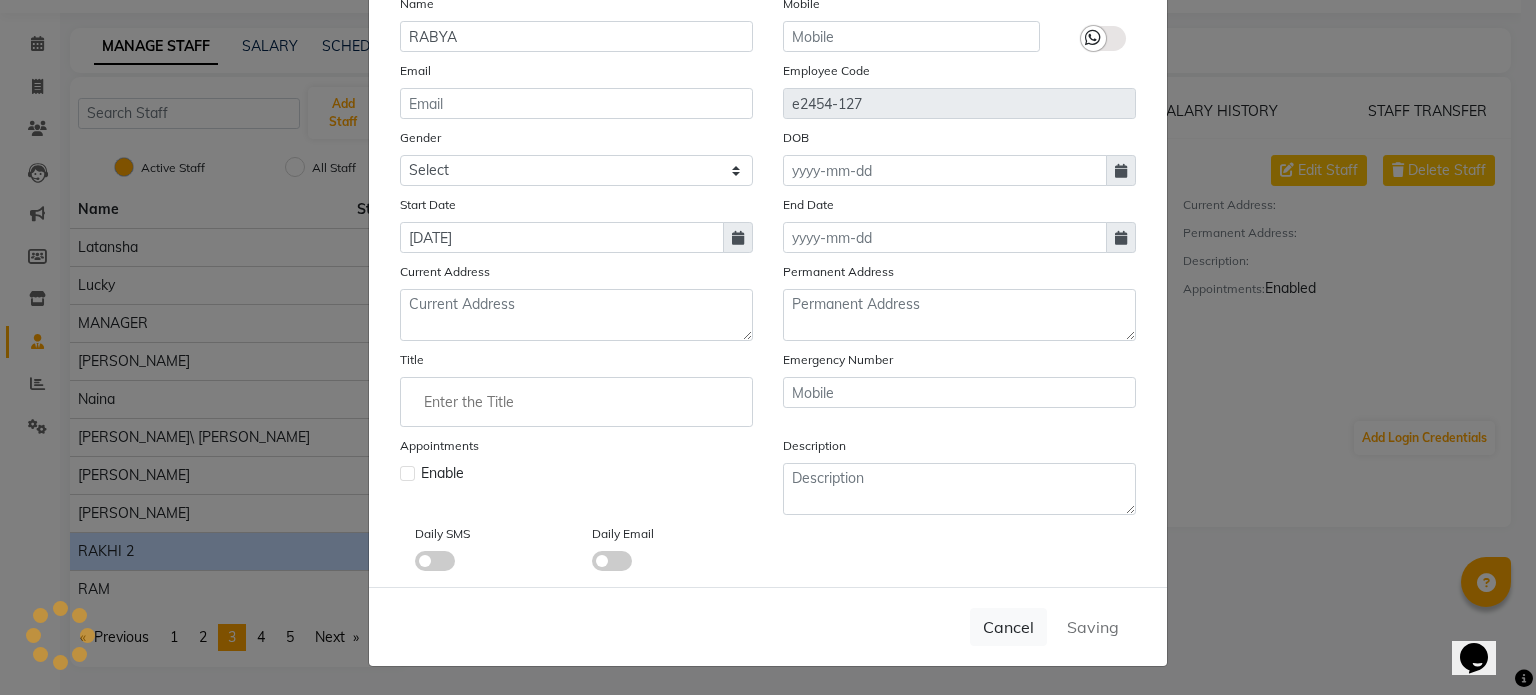 type 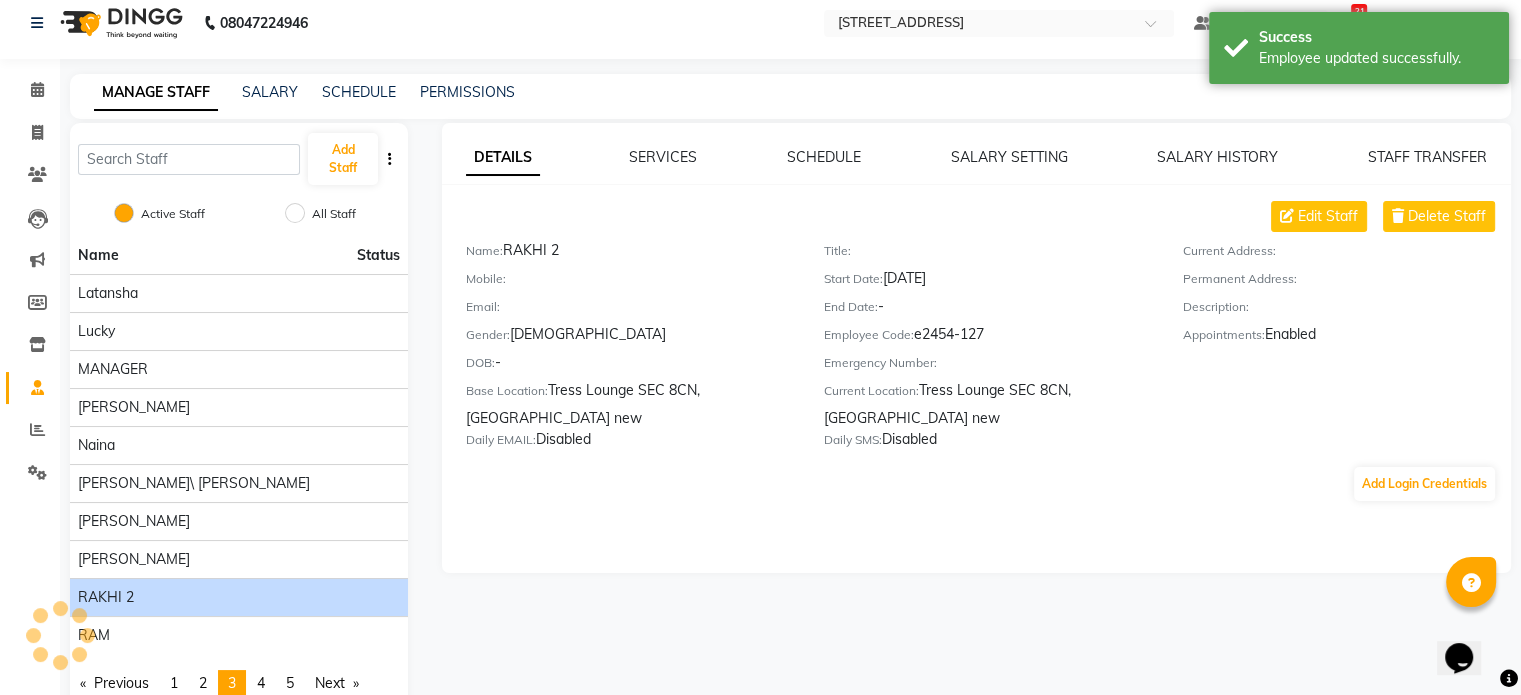 scroll, scrollTop: 0, scrollLeft: 0, axis: both 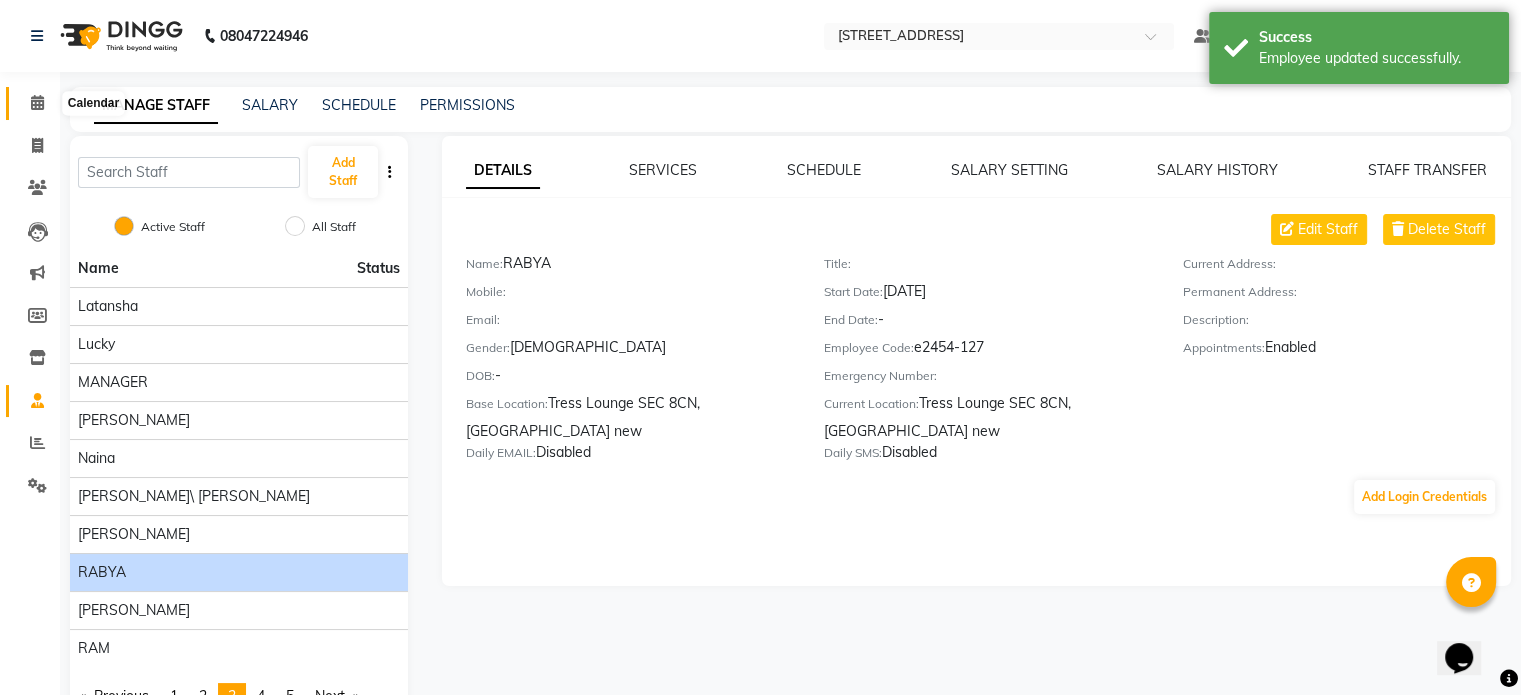 click 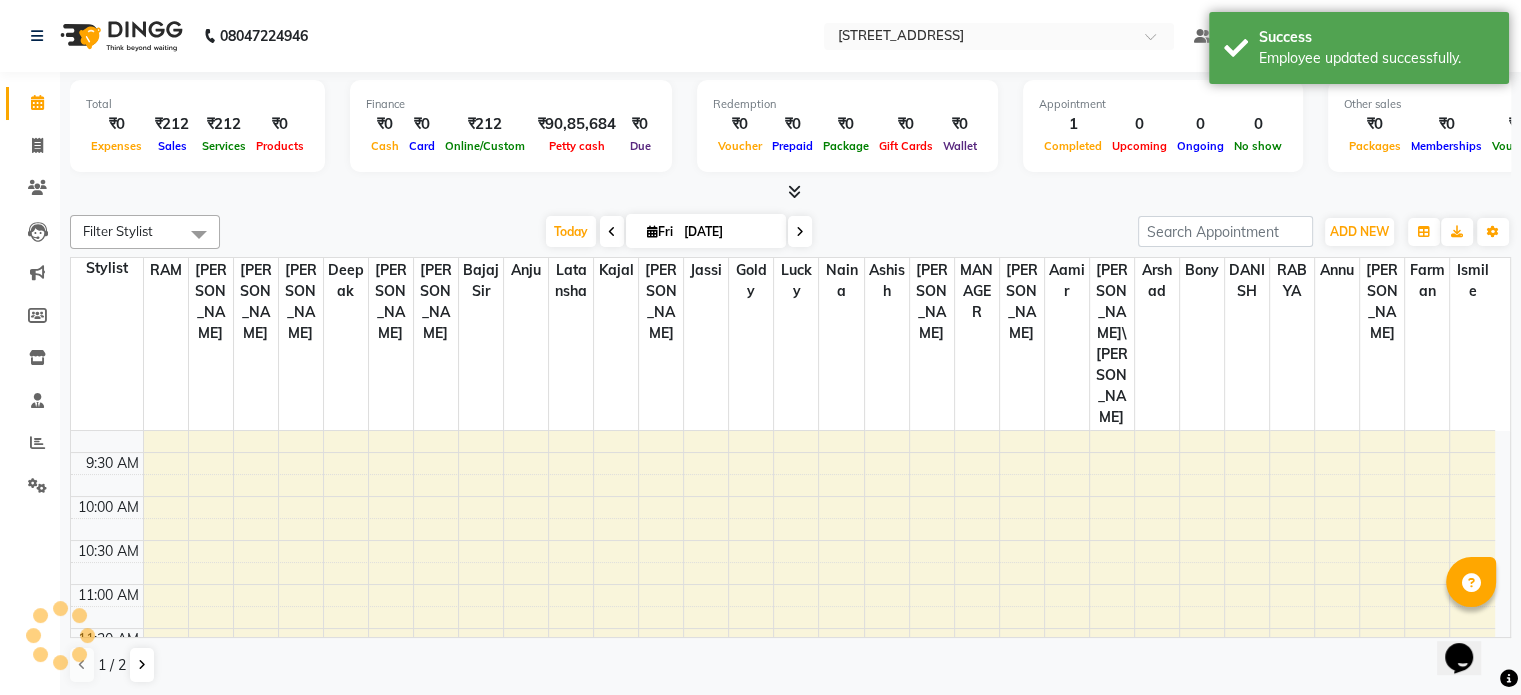 scroll, scrollTop: 200, scrollLeft: 0, axis: vertical 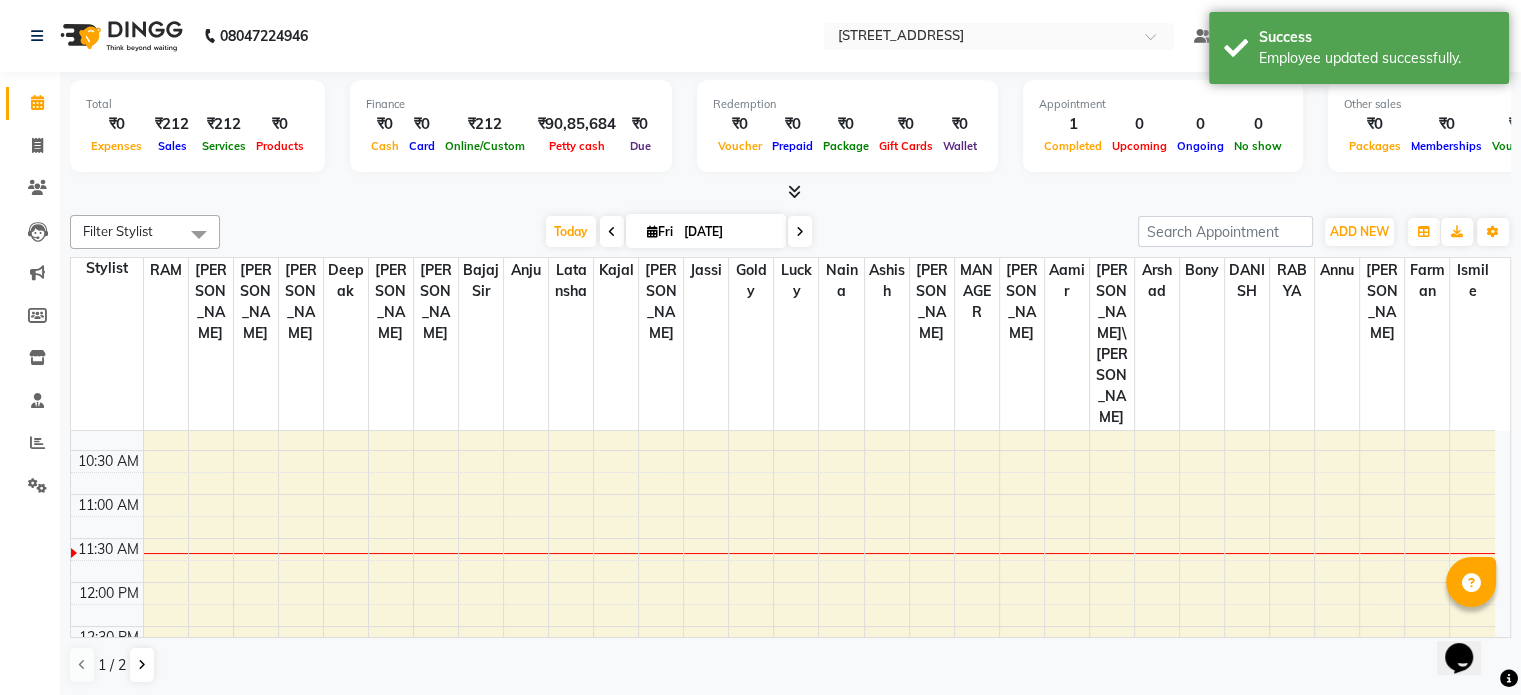 click on "8:00 AM 8:30 AM 9:00 AM 9:30 AM 10:00 AM 10:30 AM 11:00 AM 11:30 AM 12:00 PM 12:30 PM 1:00 PM 1:30 PM 2:00 PM 2:30 PM 3:00 PM 3:30 PM 4:00 PM 4:30 PM 5:00 PM 5:30 PM 6:00 PM 6:30 PM 7:00 PM 7:30 PM 8:00 PM 8:30 PM" at bounding box center (783, 802) 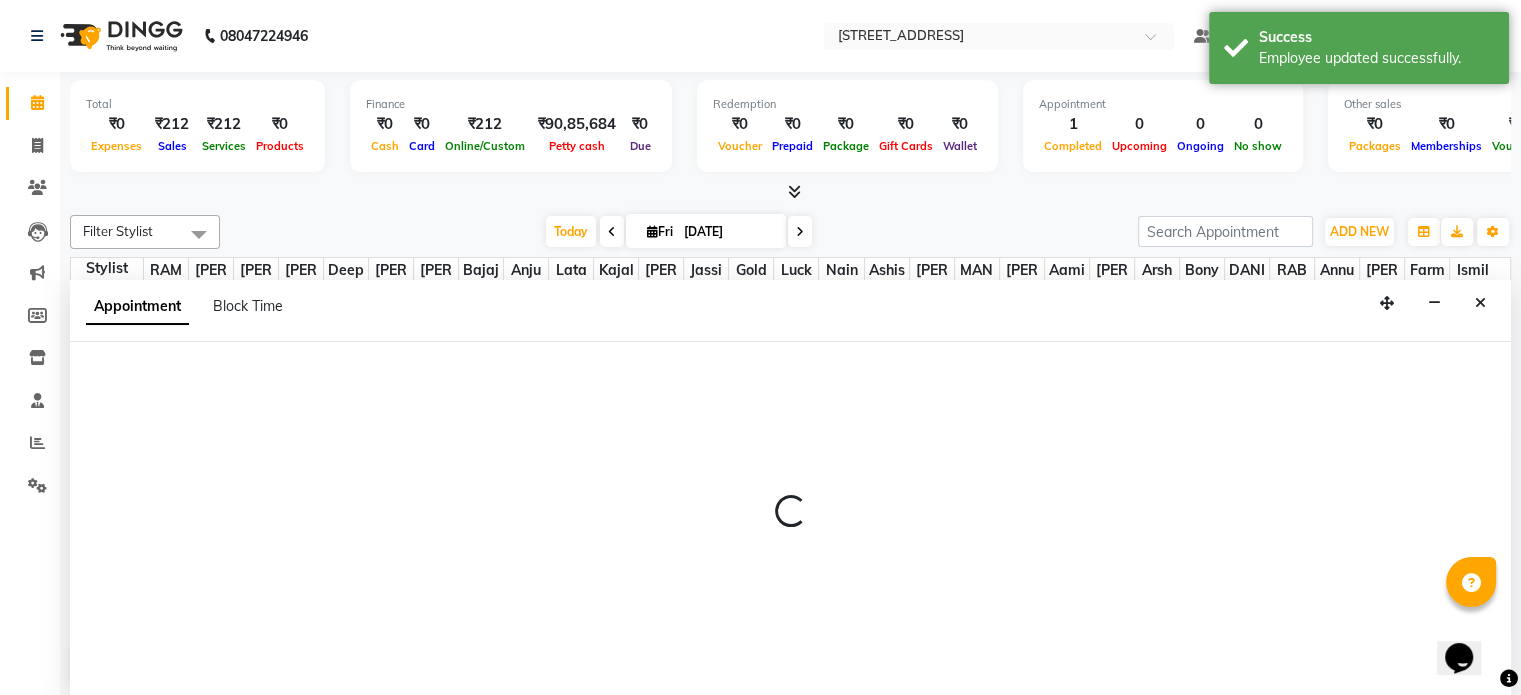 scroll, scrollTop: 0, scrollLeft: 0, axis: both 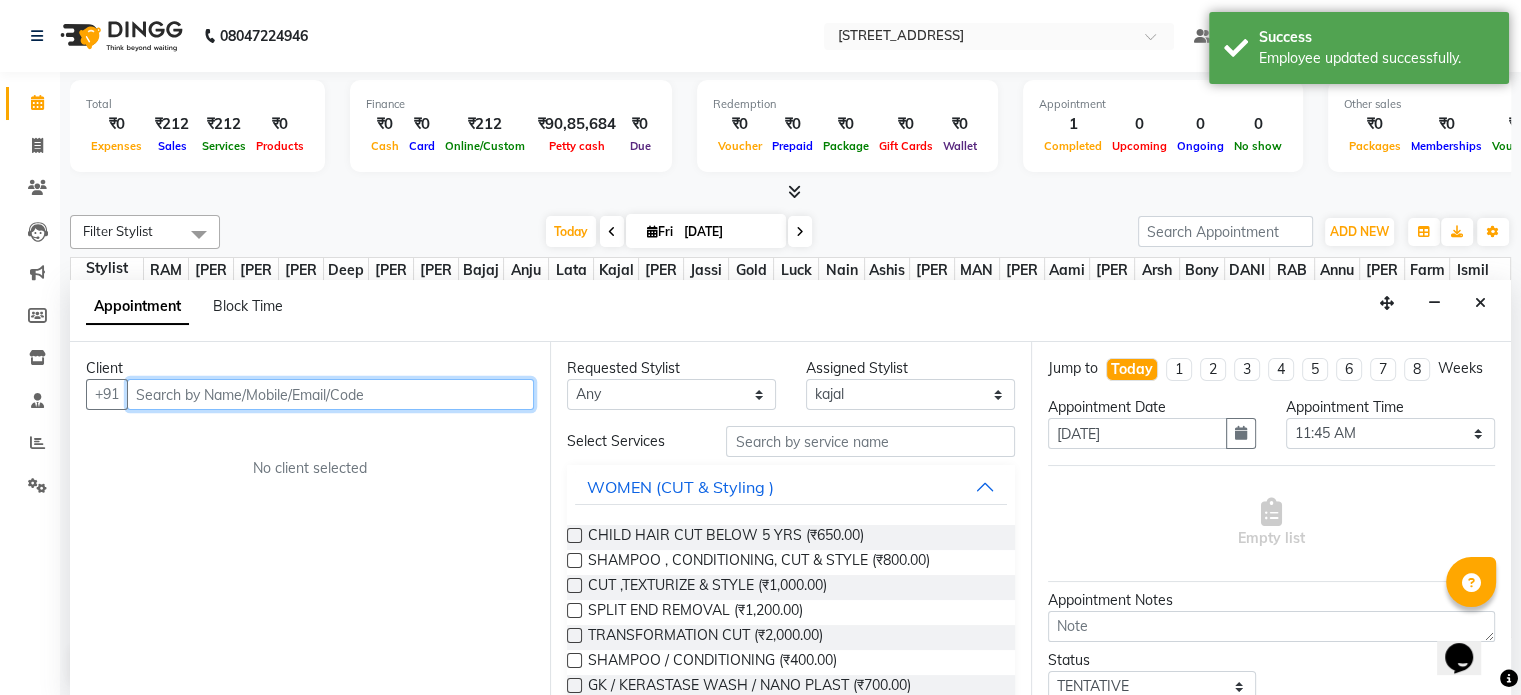 paste on "A" 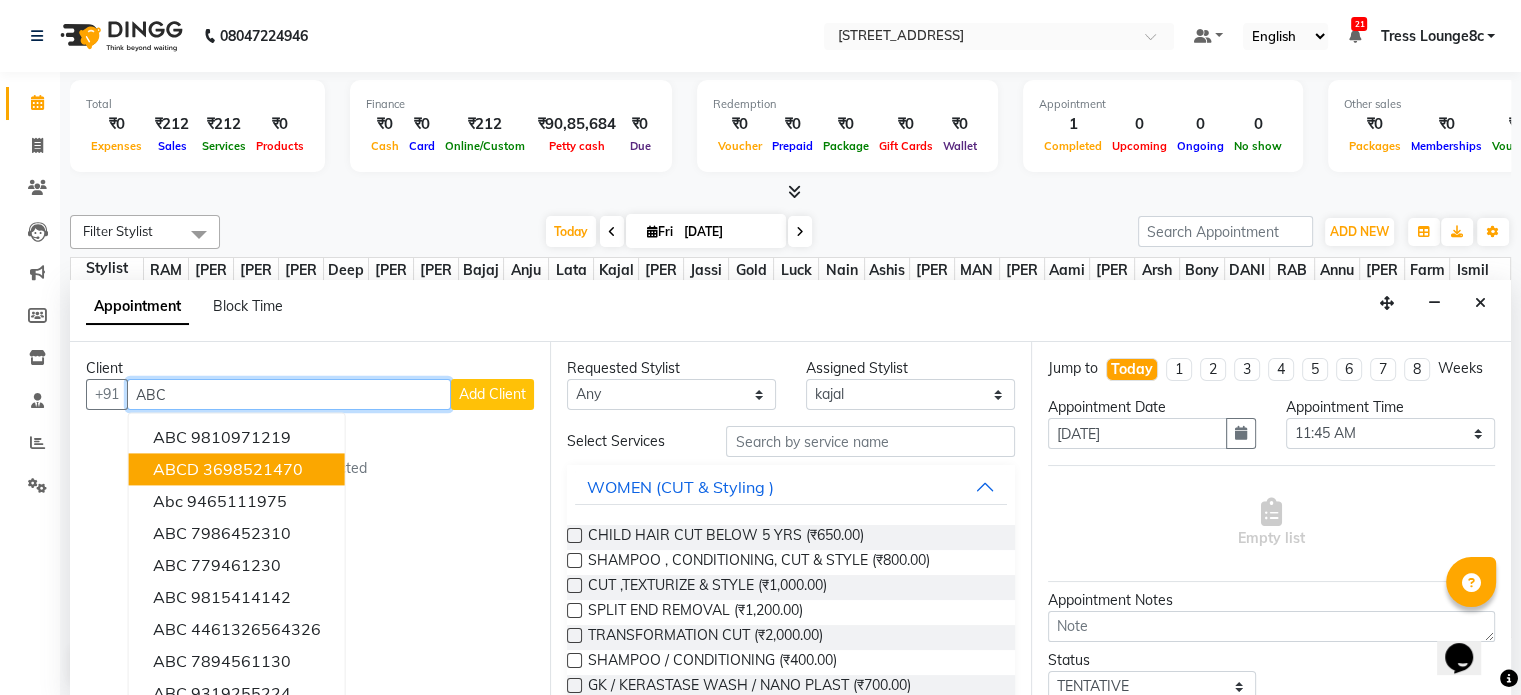click on "ABCD  3698521470" at bounding box center [237, 470] 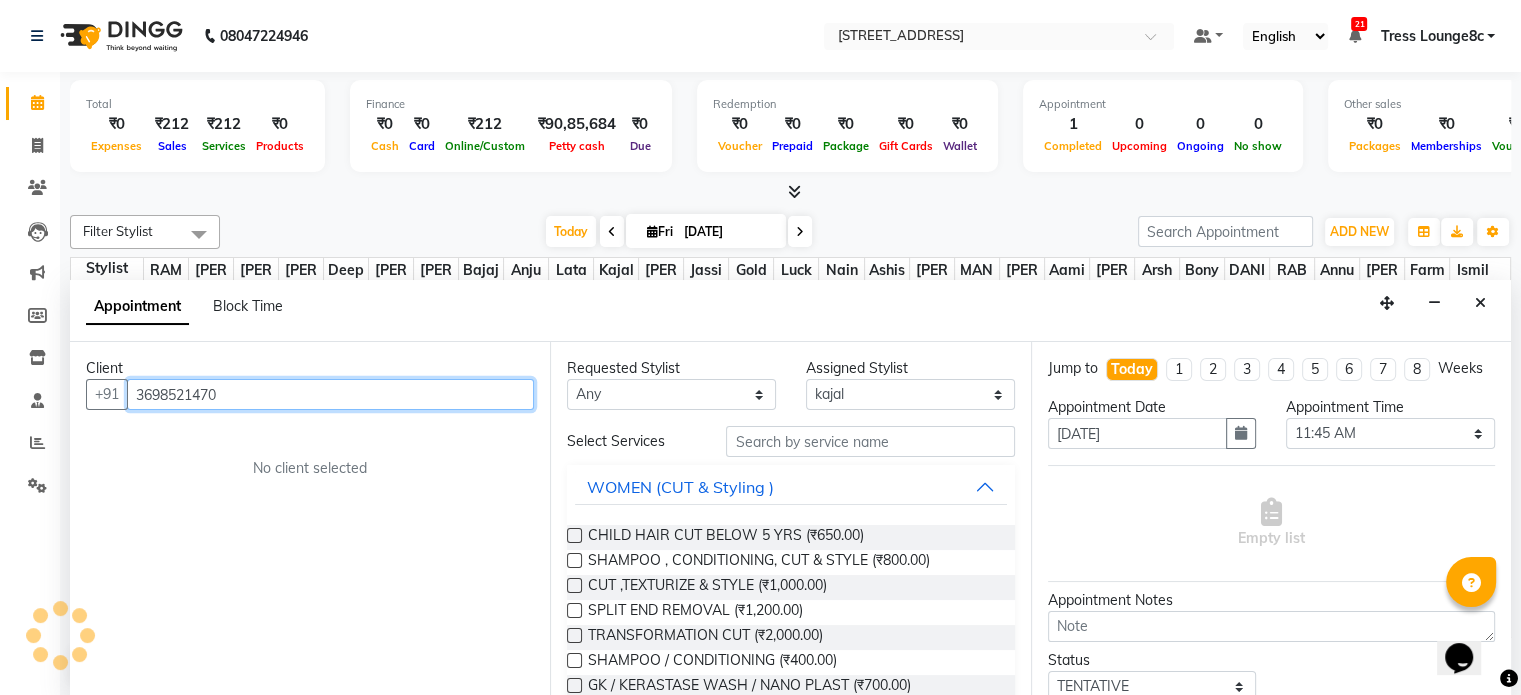 type on "3698521470" 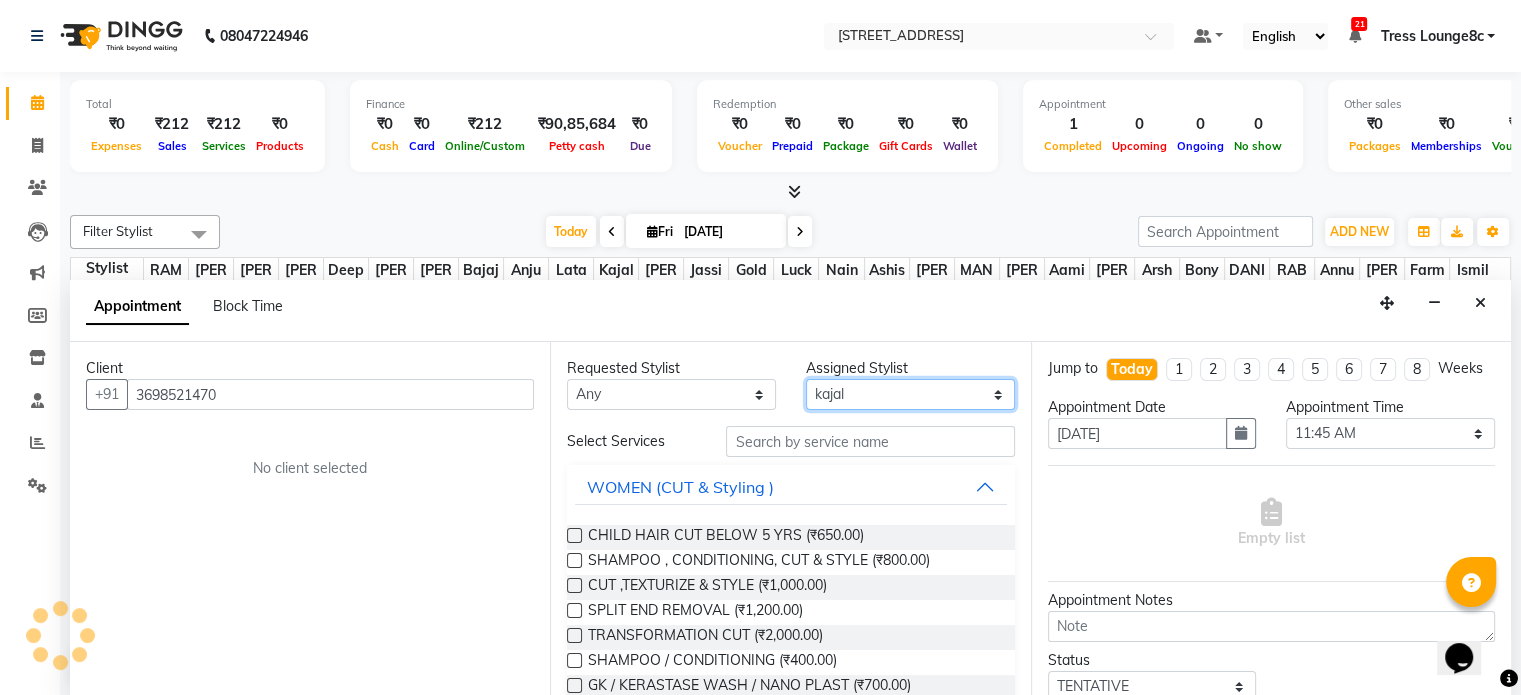 click on "Select Aamir akhil Alice Anju Annu  Arshad Ashish Bajaj sir Bony DANISH Deepak Dhrishti Farman gagan goldy Imran khan Ismile Jassi kajal KARAN Latansha Lucky MANAGER MUSKAN naina NEELU\ BONNY Raakhi  rajinder RAKHI 2 RAM Ripti ROOP Roseleen Ruth Sagar Saleem SalmaN Sameer SHAHEEN Shiv Shriya SRISHTI tomba veena VINOD WASIM zakir" at bounding box center [910, 394] 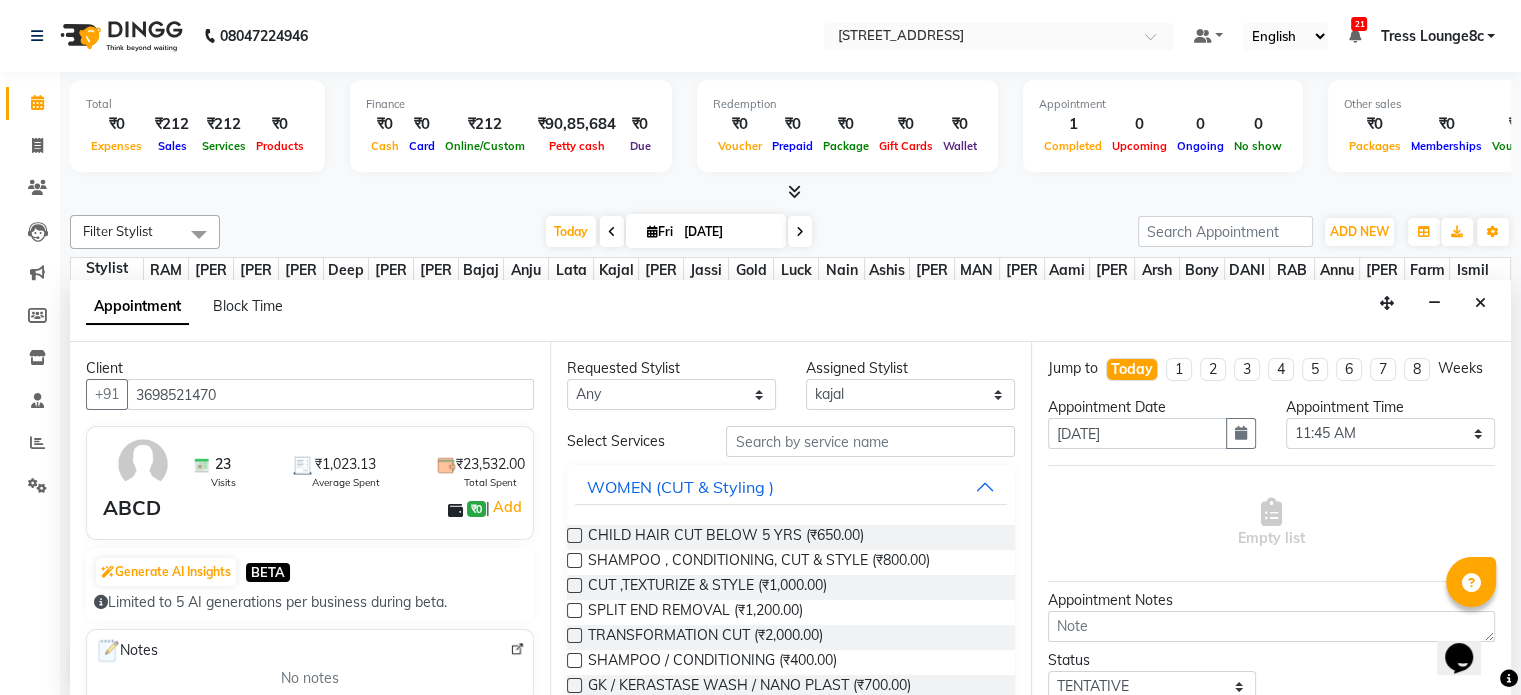 click on "Appointment Block Time" at bounding box center [790, 311] 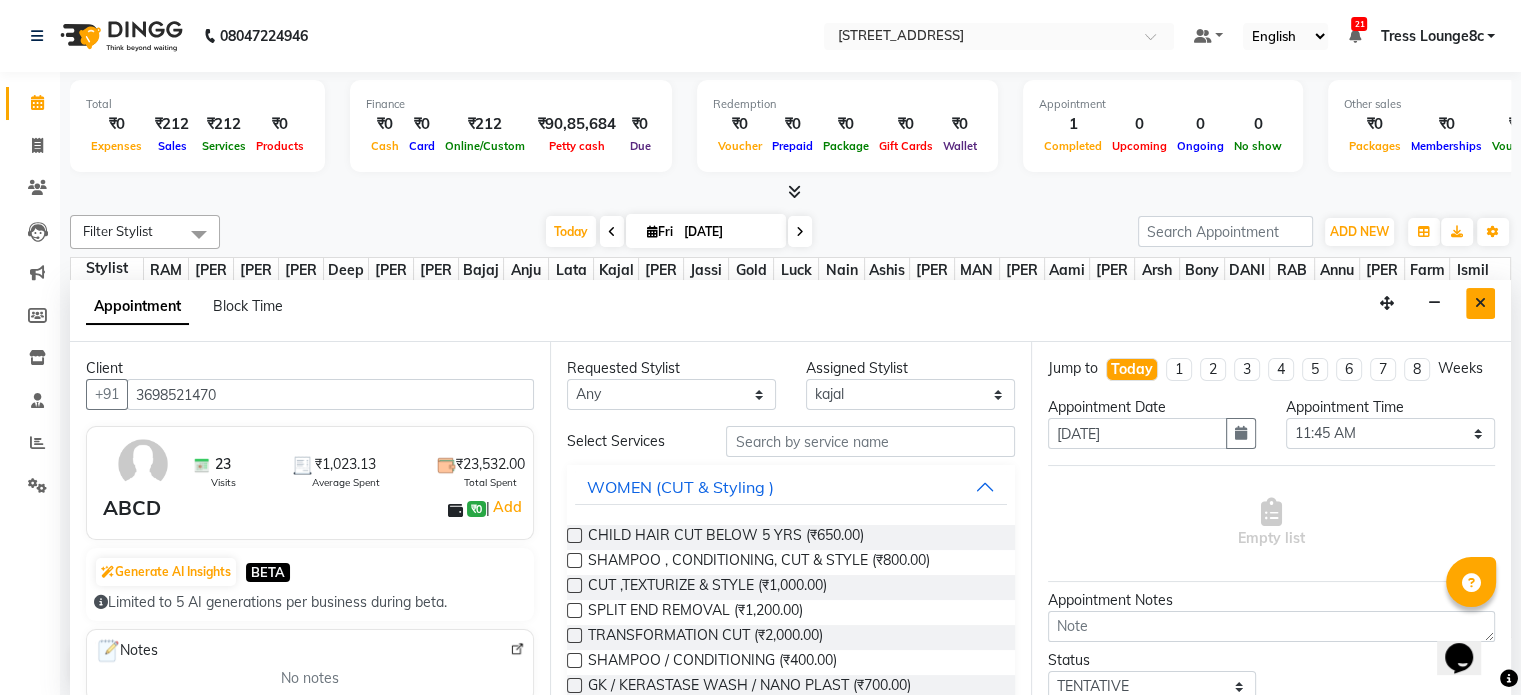 click at bounding box center (1480, 303) 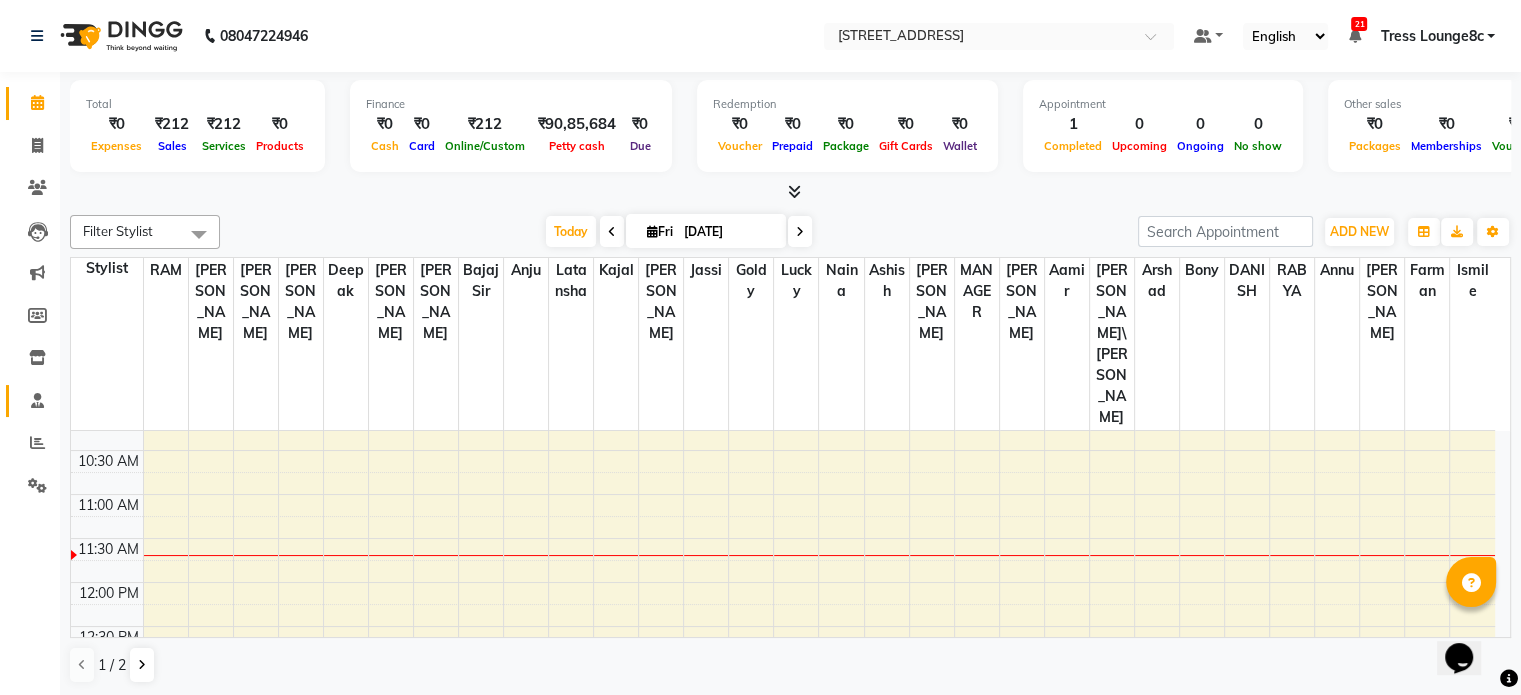 click on "Staff" 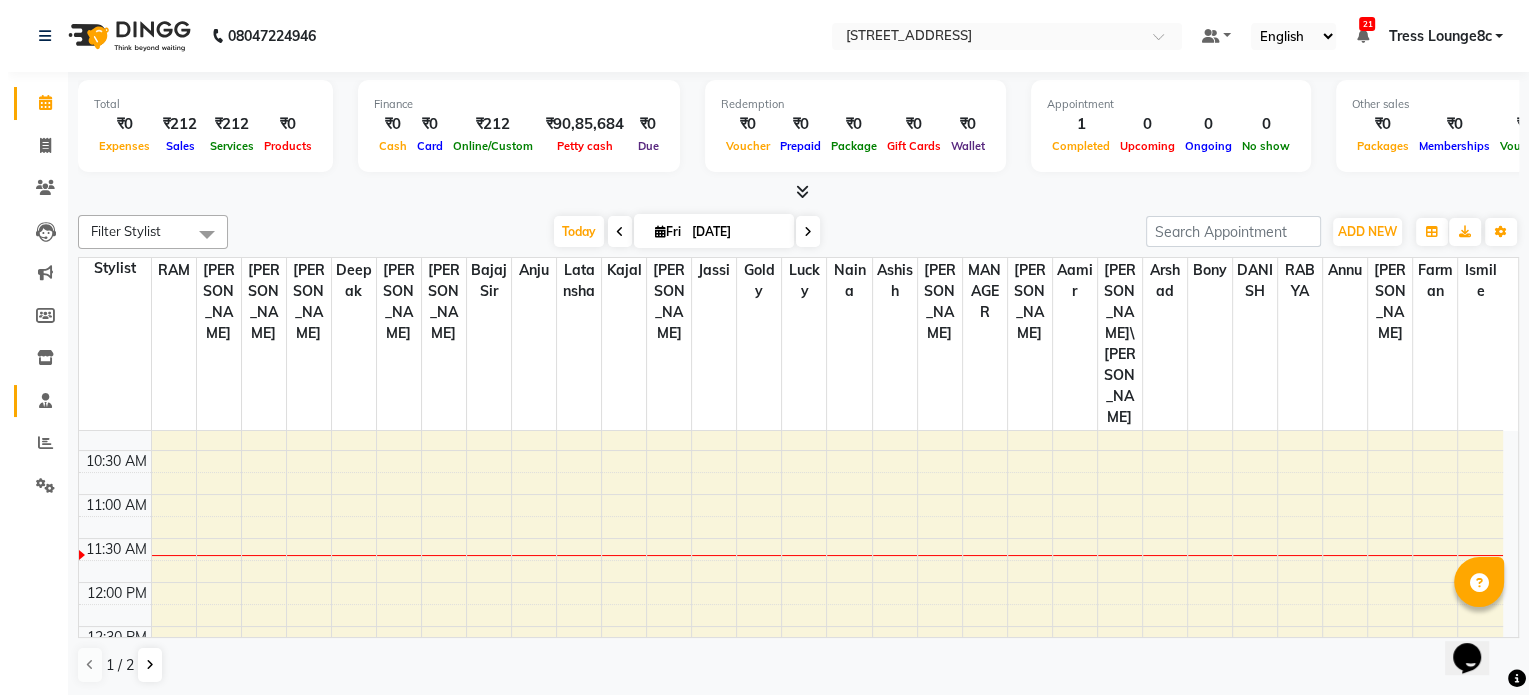 scroll, scrollTop: 0, scrollLeft: 0, axis: both 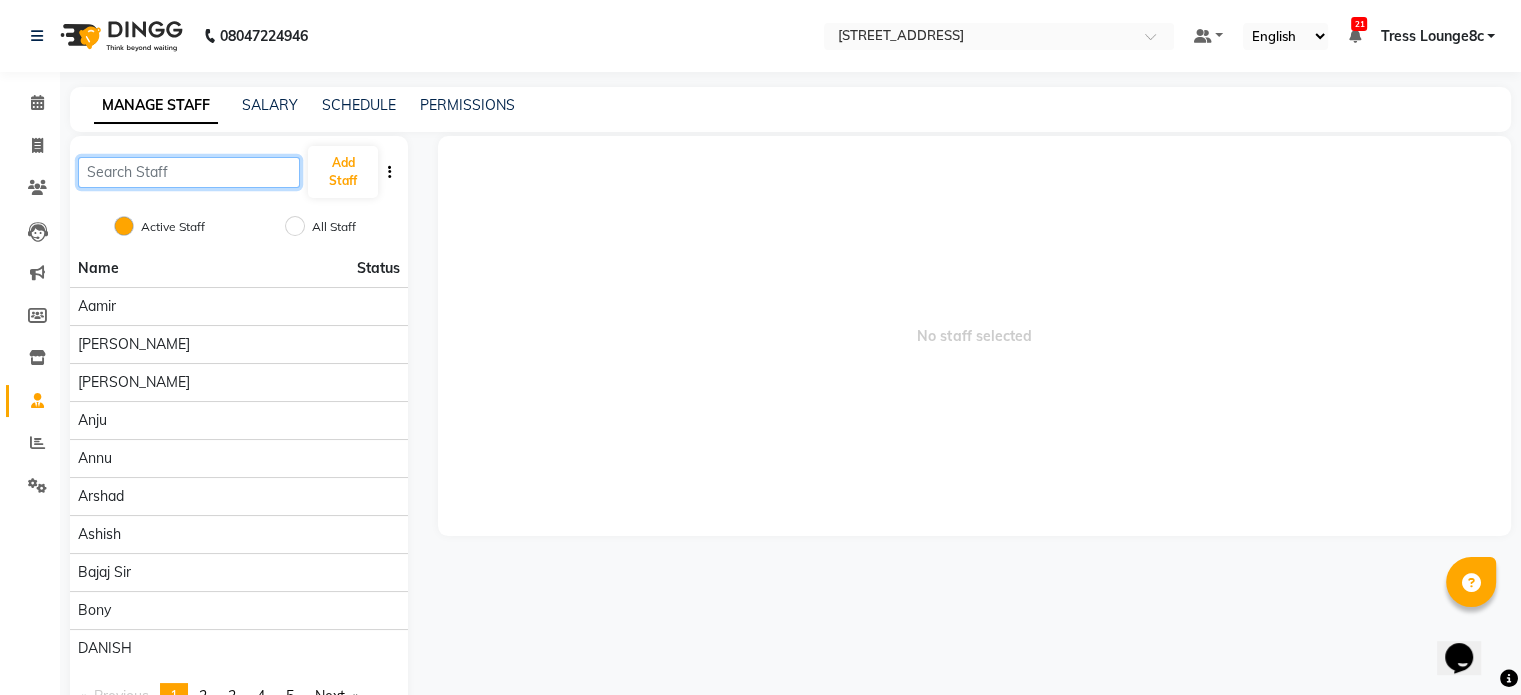 click 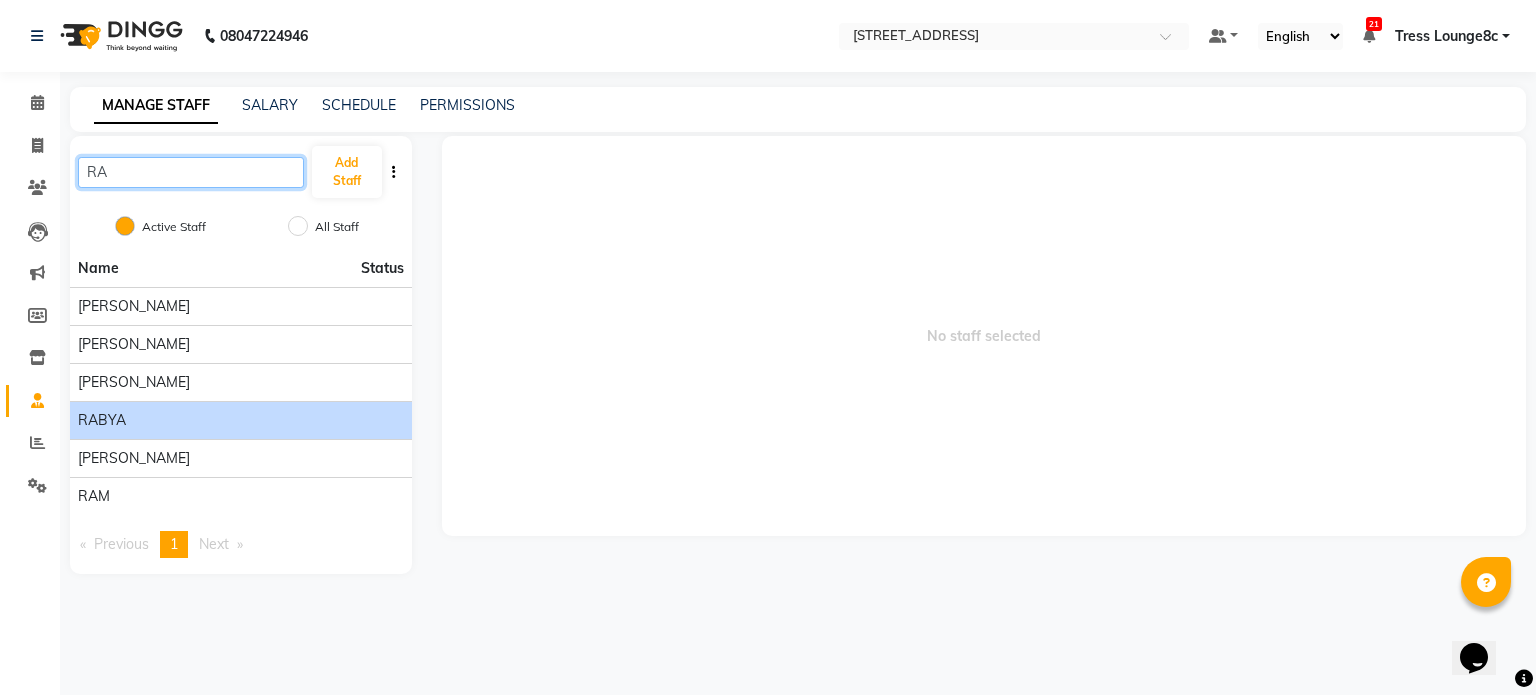 type on "RA" 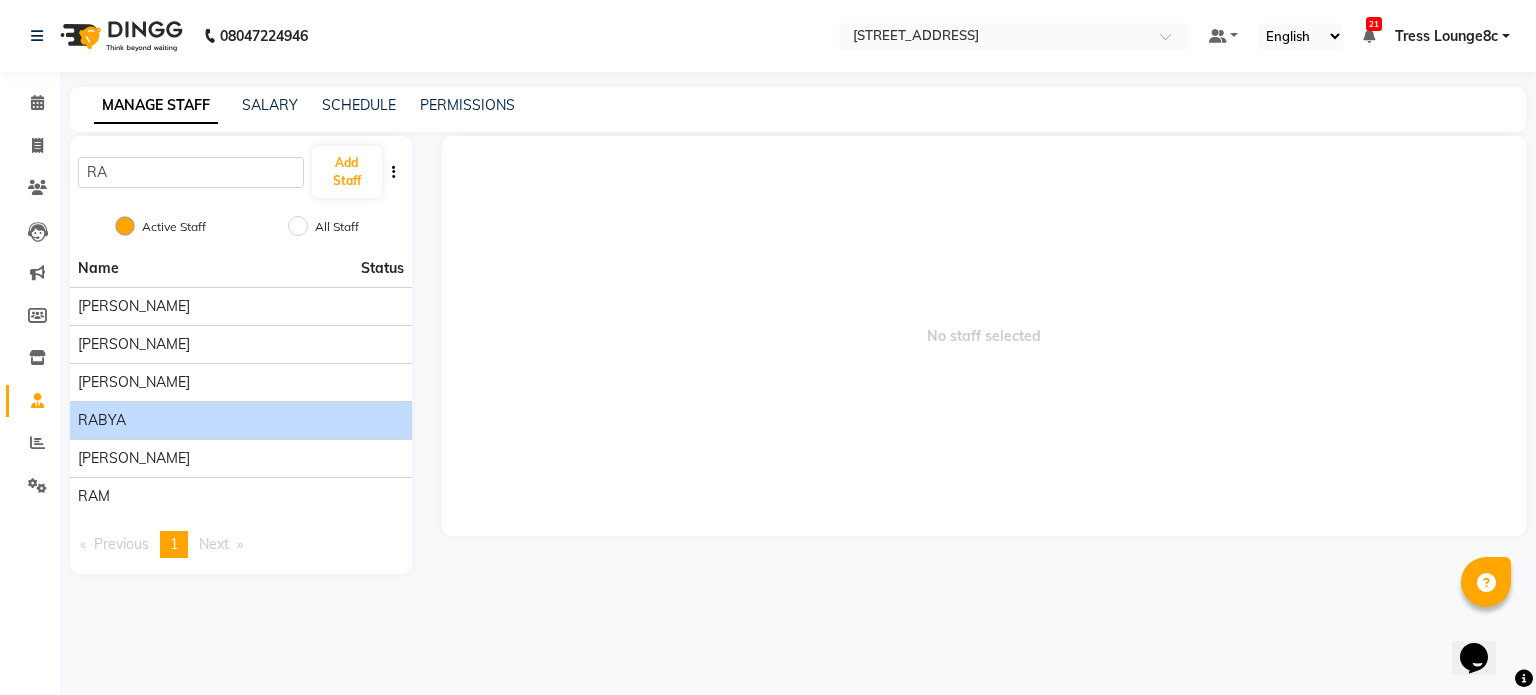 click on "RABYA" 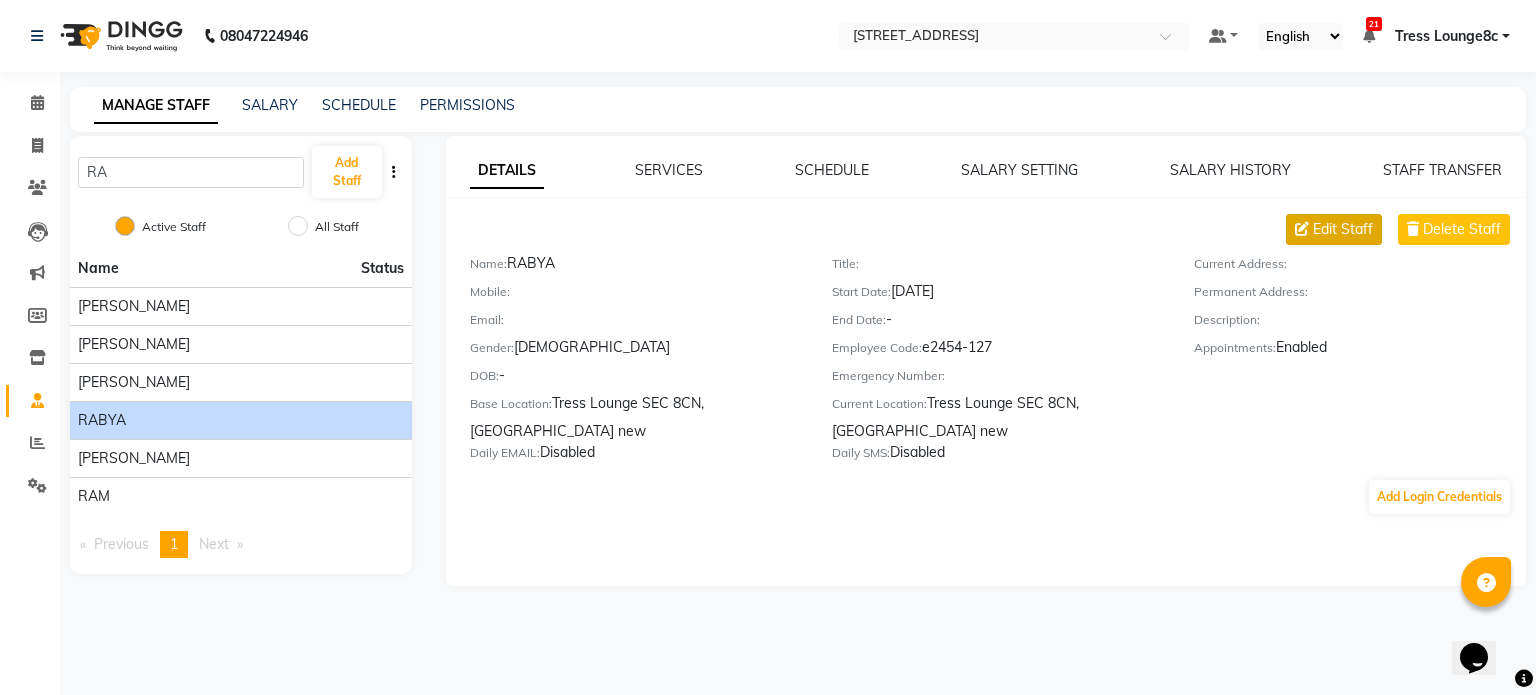 click on "Edit Staff" 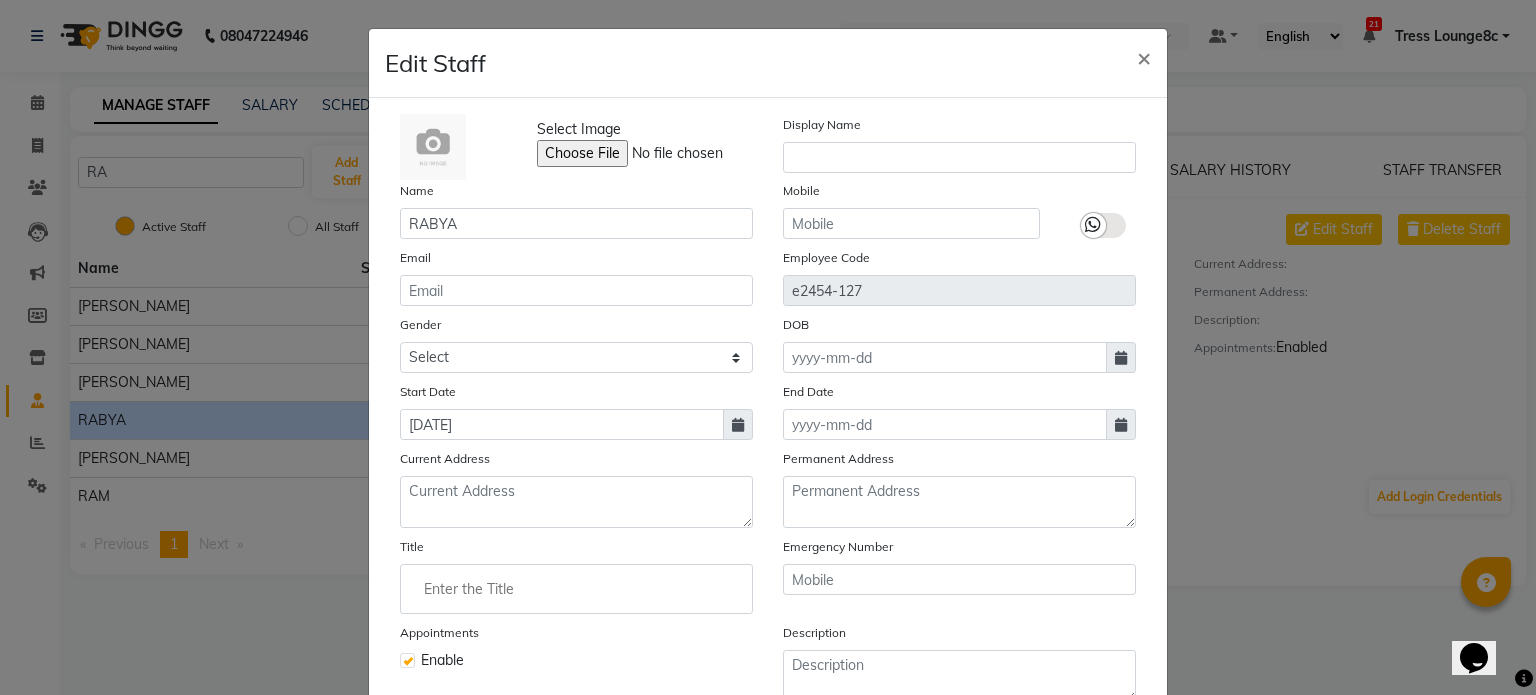 scroll, scrollTop: 194, scrollLeft: 0, axis: vertical 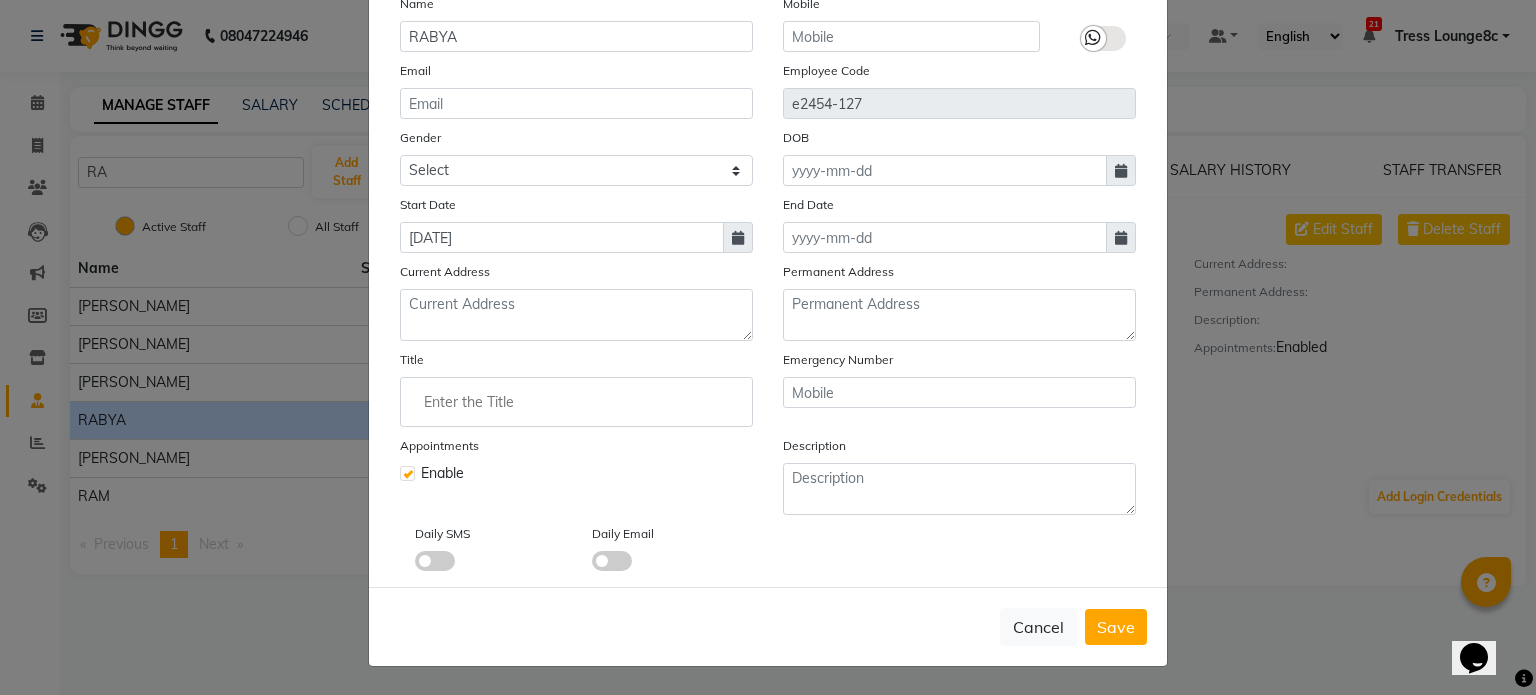 click on "Save" at bounding box center (1116, 627) 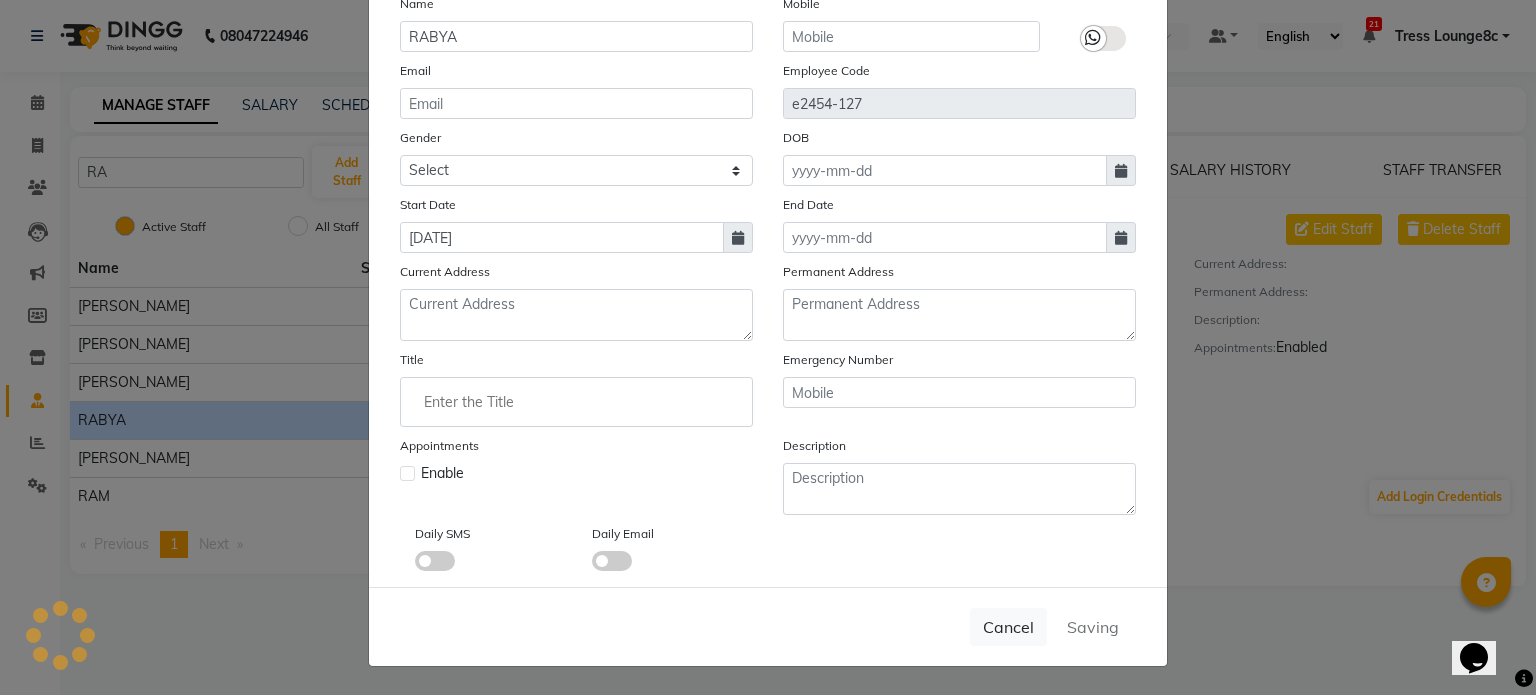 type 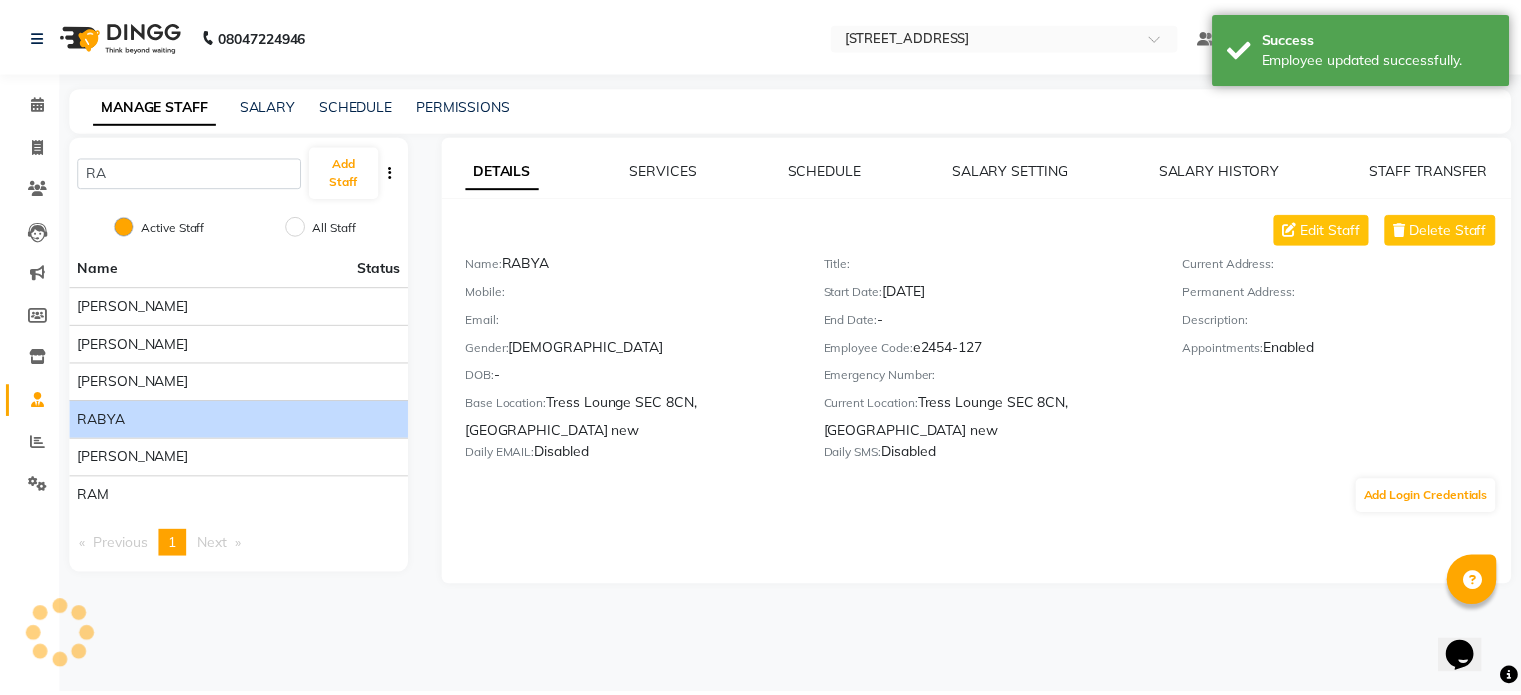 scroll, scrollTop: 29, scrollLeft: 0, axis: vertical 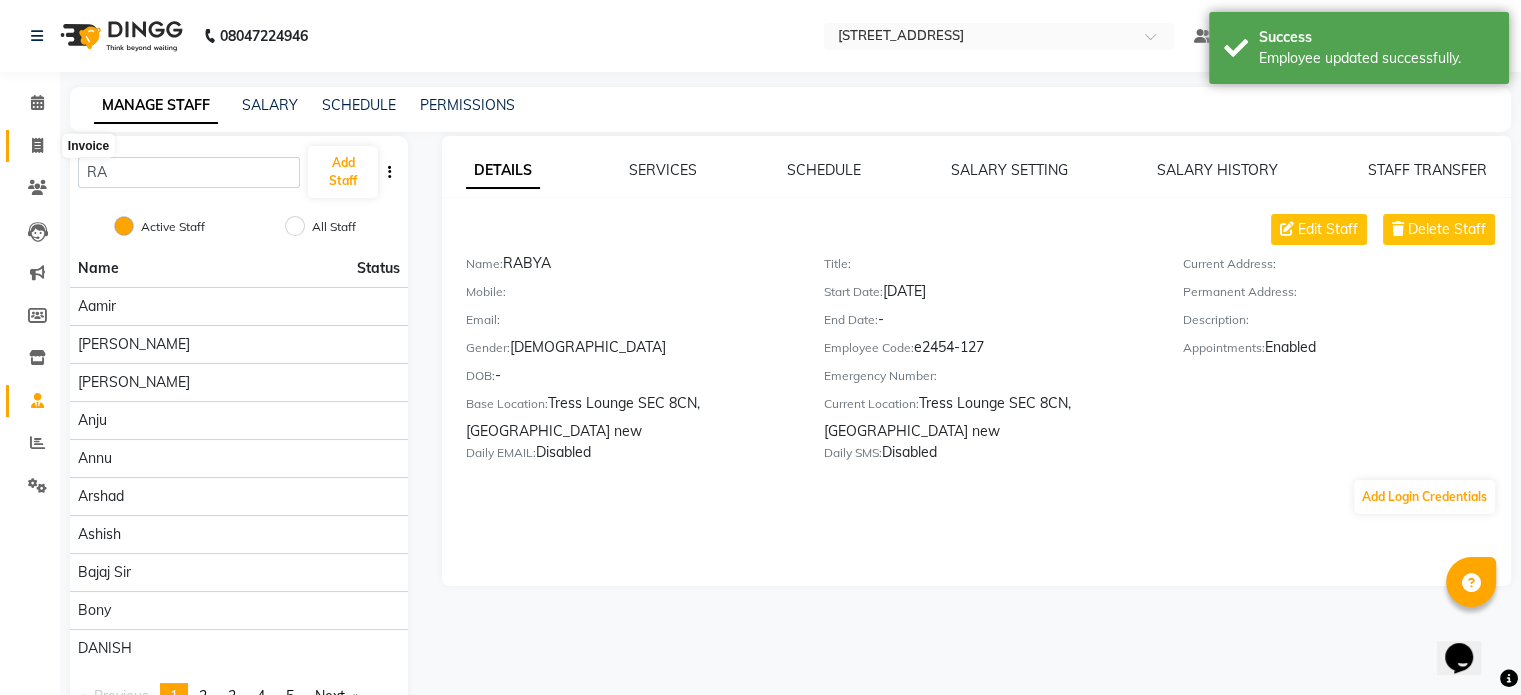 click 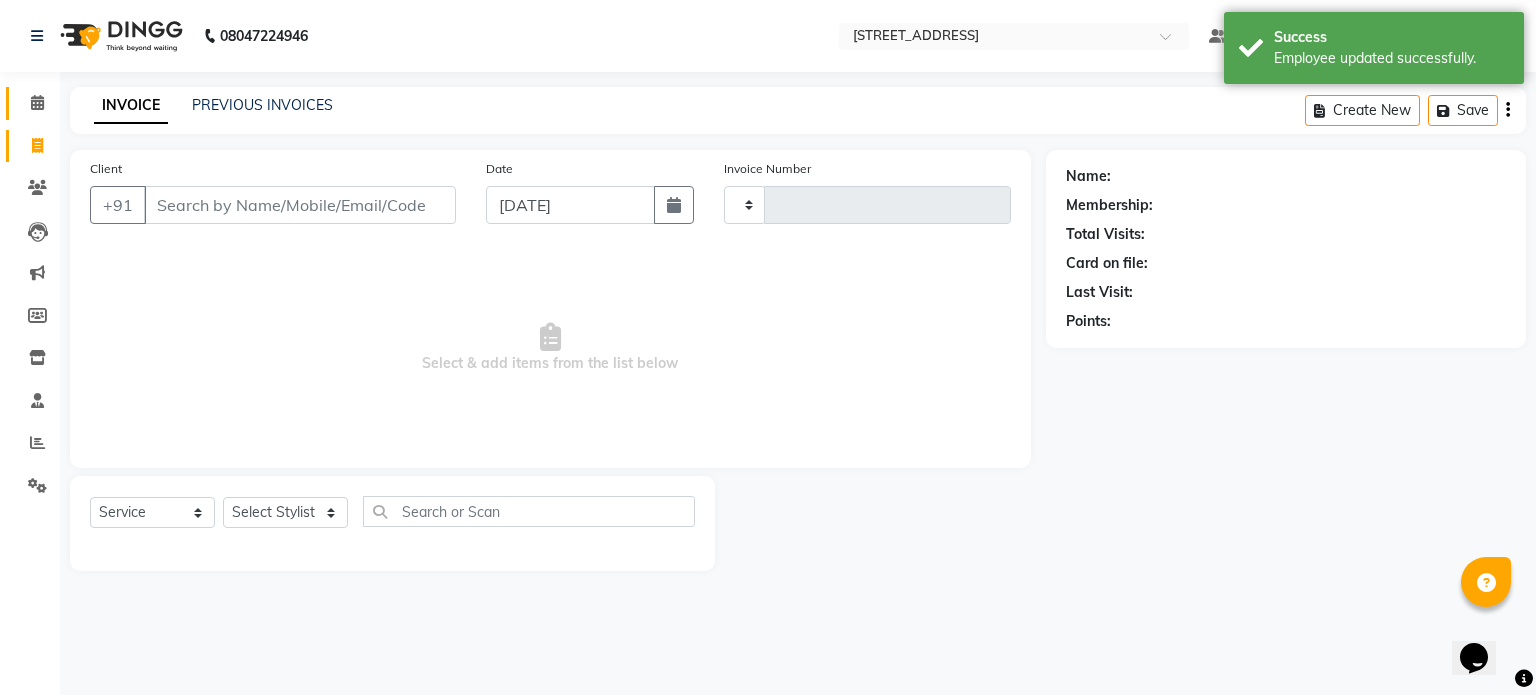type on "1499" 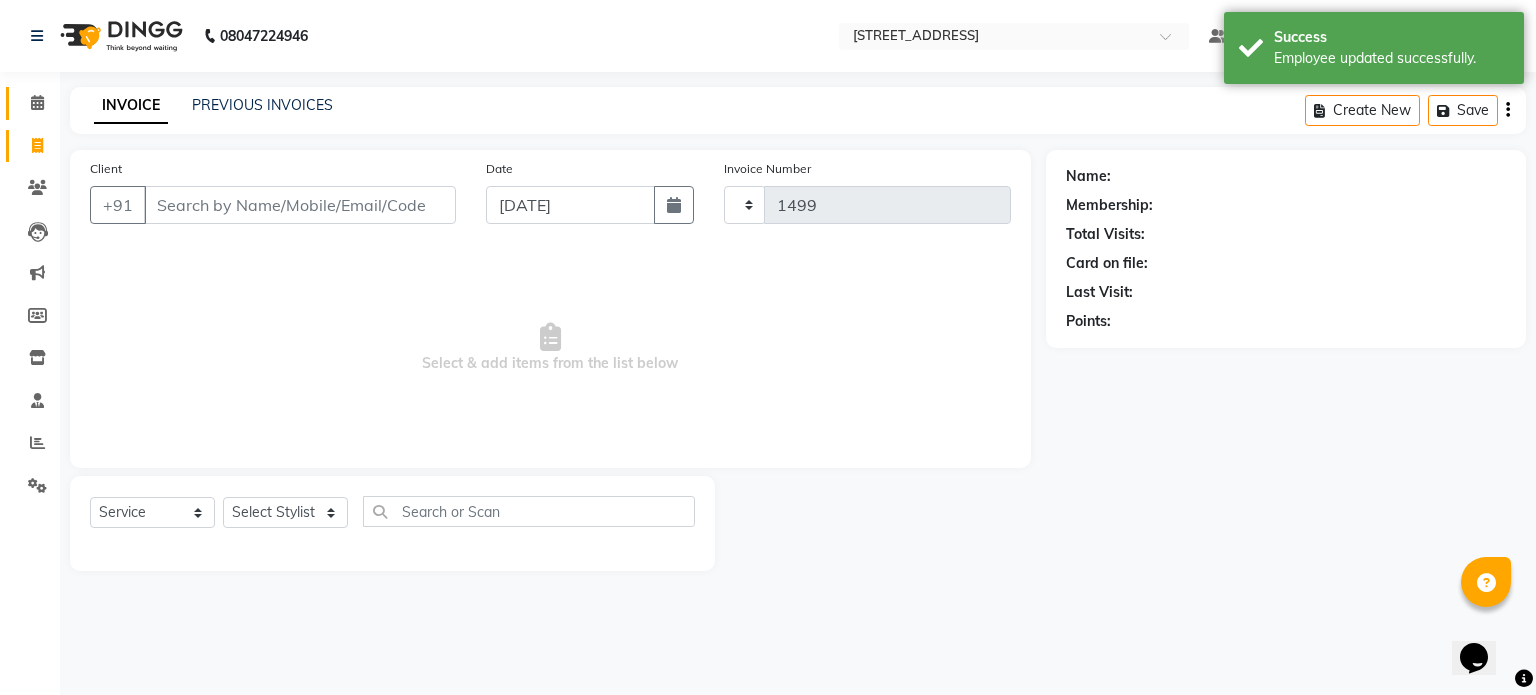 select on "5703" 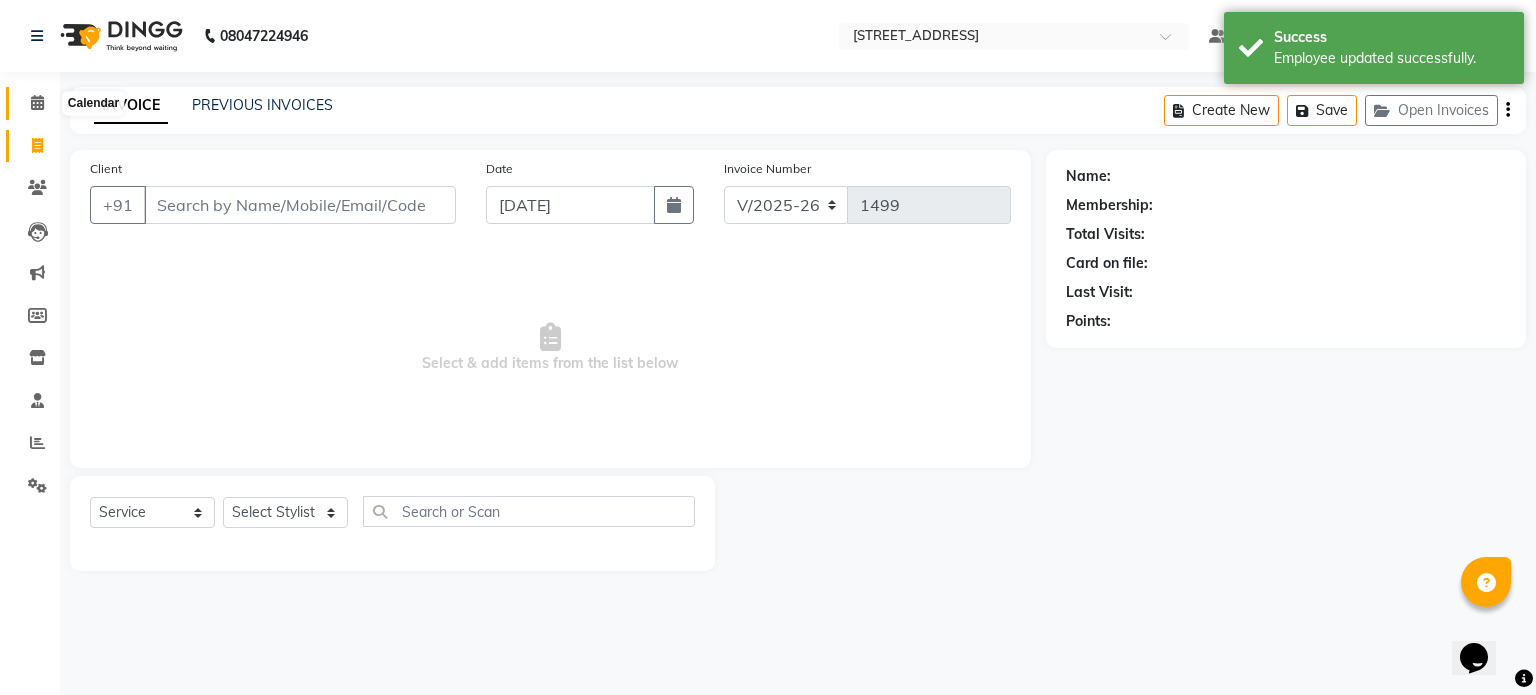 click 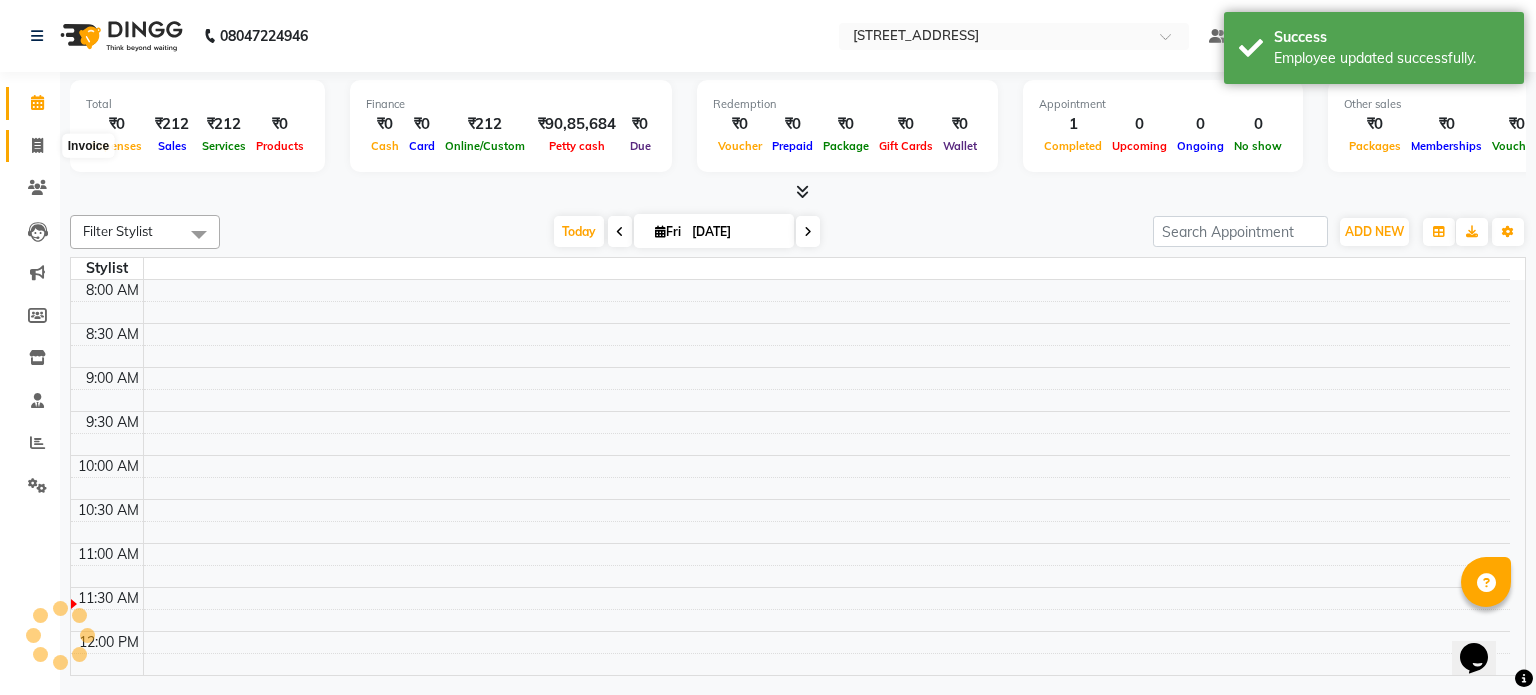 click 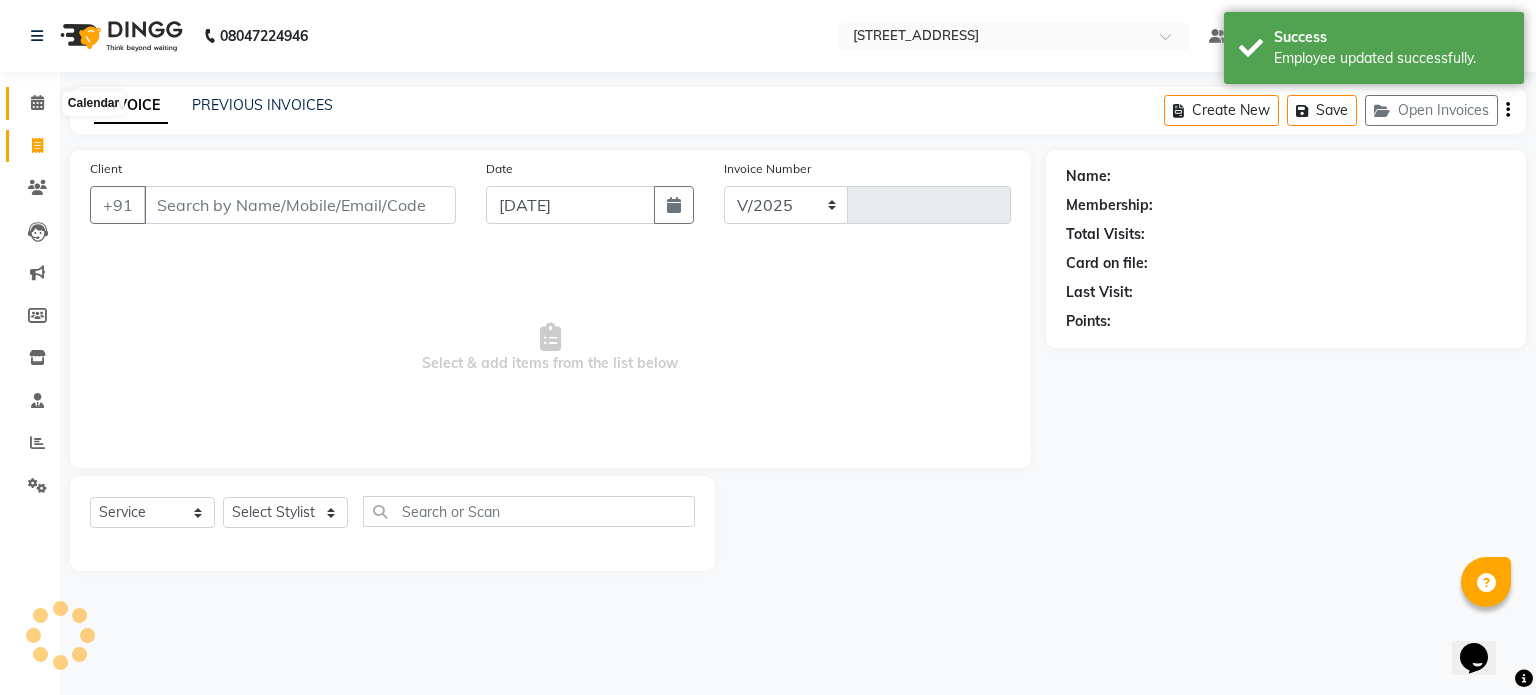 click 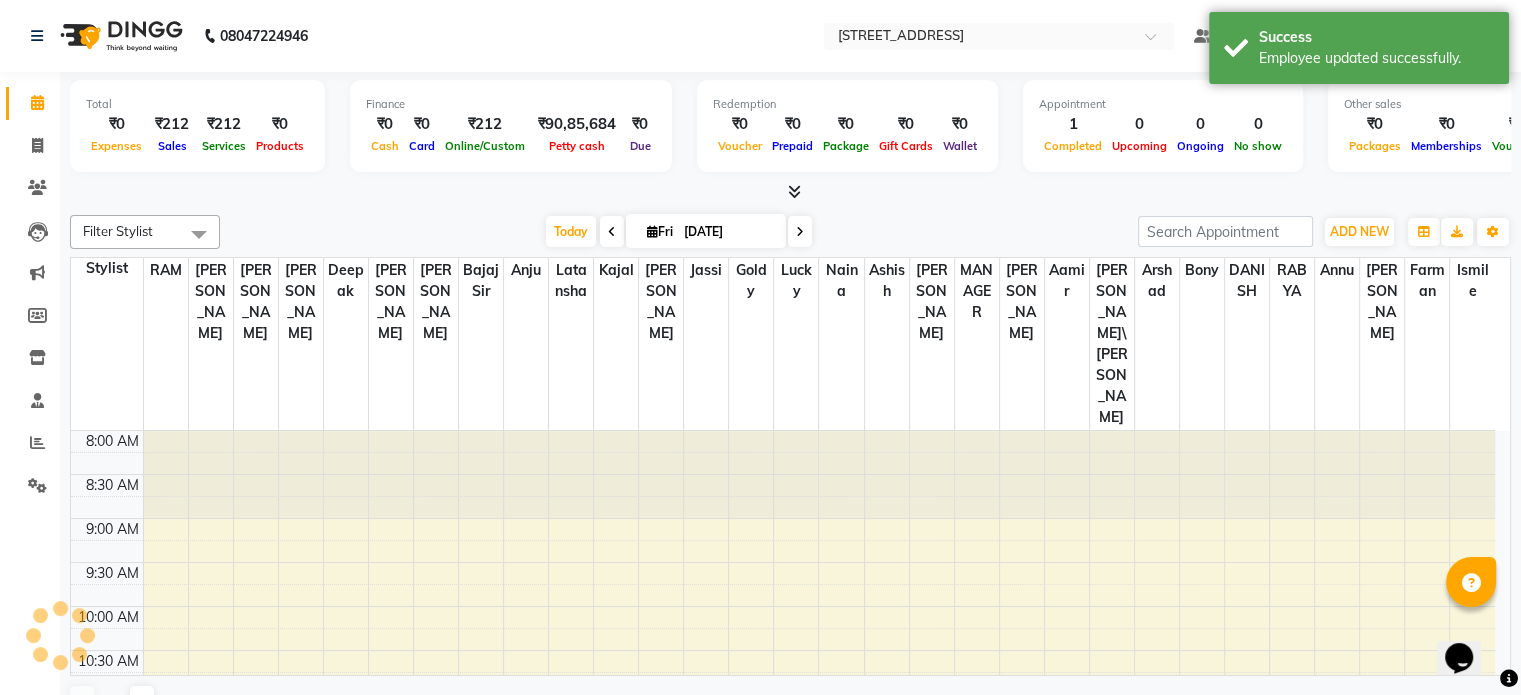 scroll, scrollTop: 0, scrollLeft: 0, axis: both 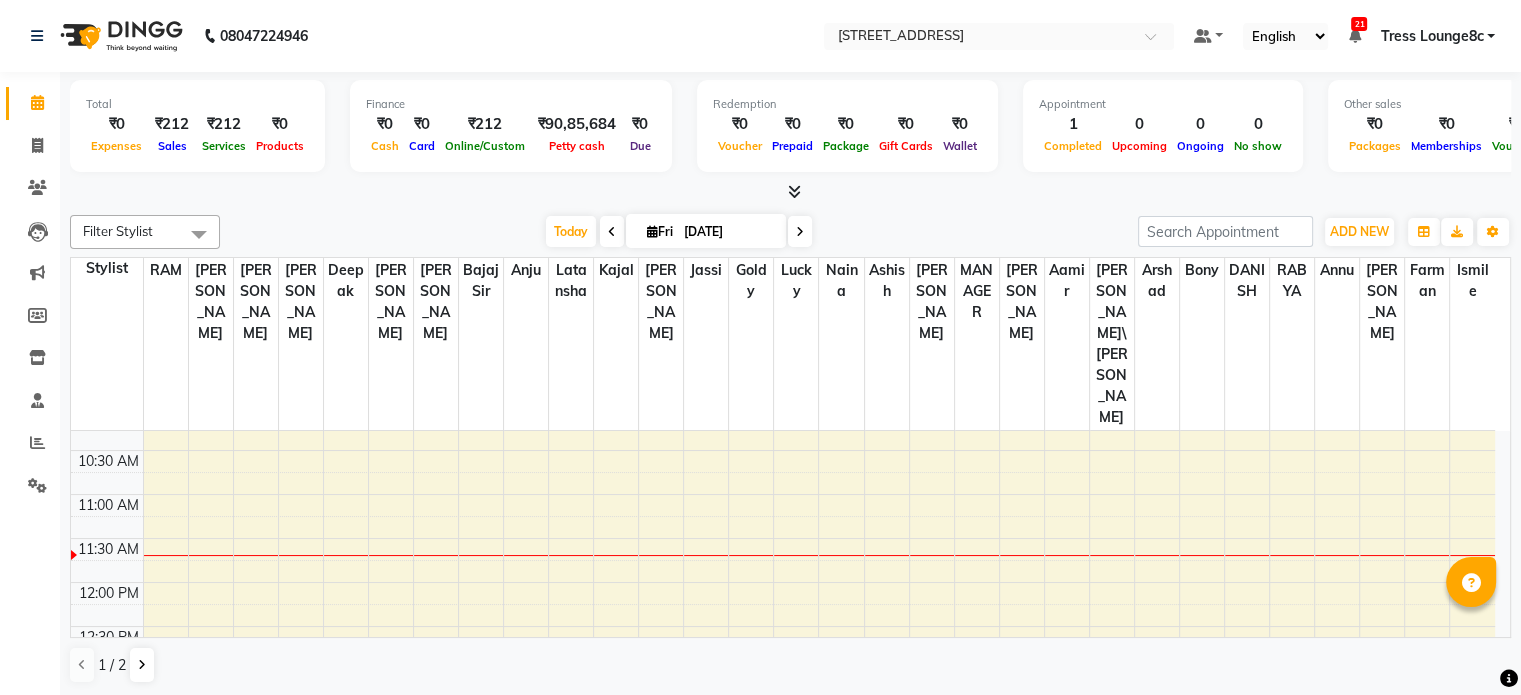 click on "8:00 AM 8:30 AM 9:00 AM 9:30 AM 10:00 AM 10:30 AM 11:00 AM 11:30 AM 12:00 PM 12:30 PM 1:00 PM 1:30 PM 2:00 PM 2:30 PM 3:00 PM 3:30 PM 4:00 PM 4:30 PM 5:00 PM 5:30 PM 6:00 PM 6:30 PM 7:00 PM 7:30 PM 8:00 PM 8:30 PM" at bounding box center (783, 802) 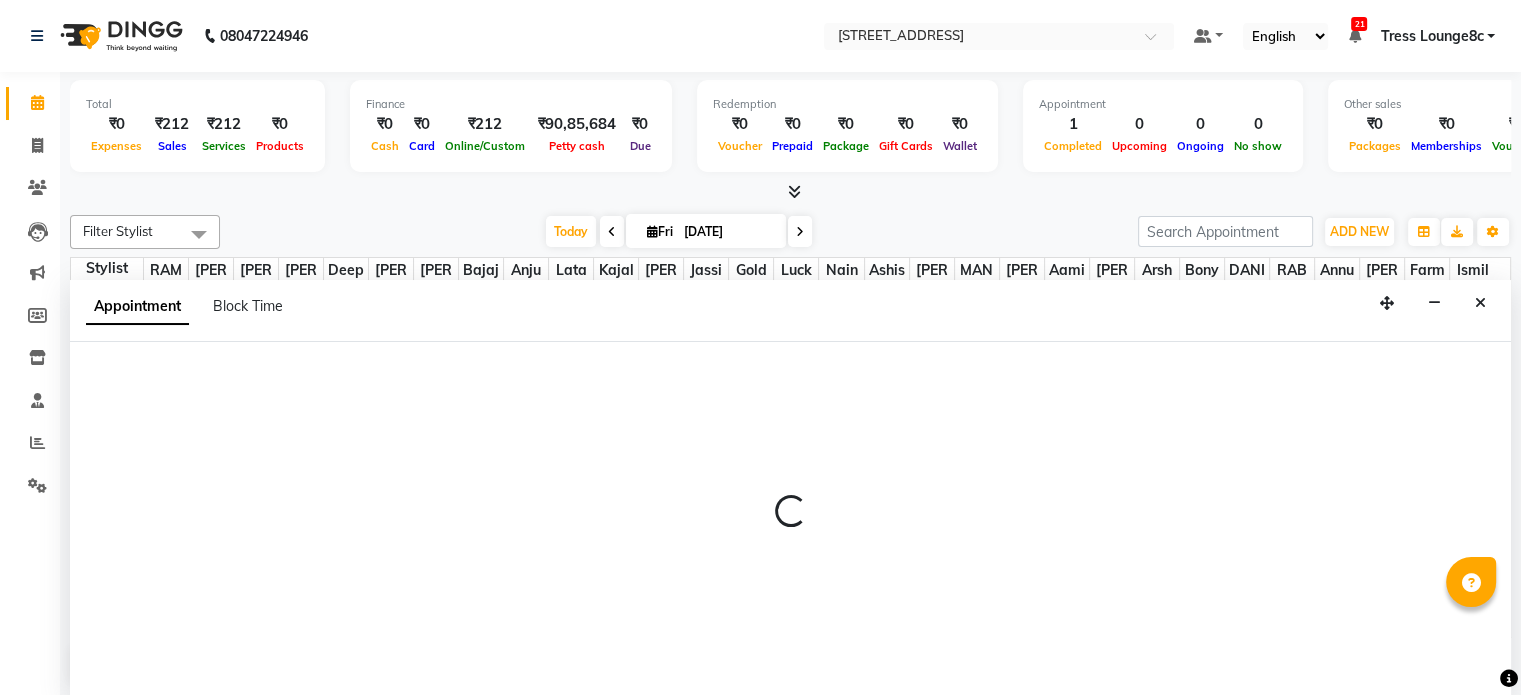 scroll, scrollTop: 0, scrollLeft: 0, axis: both 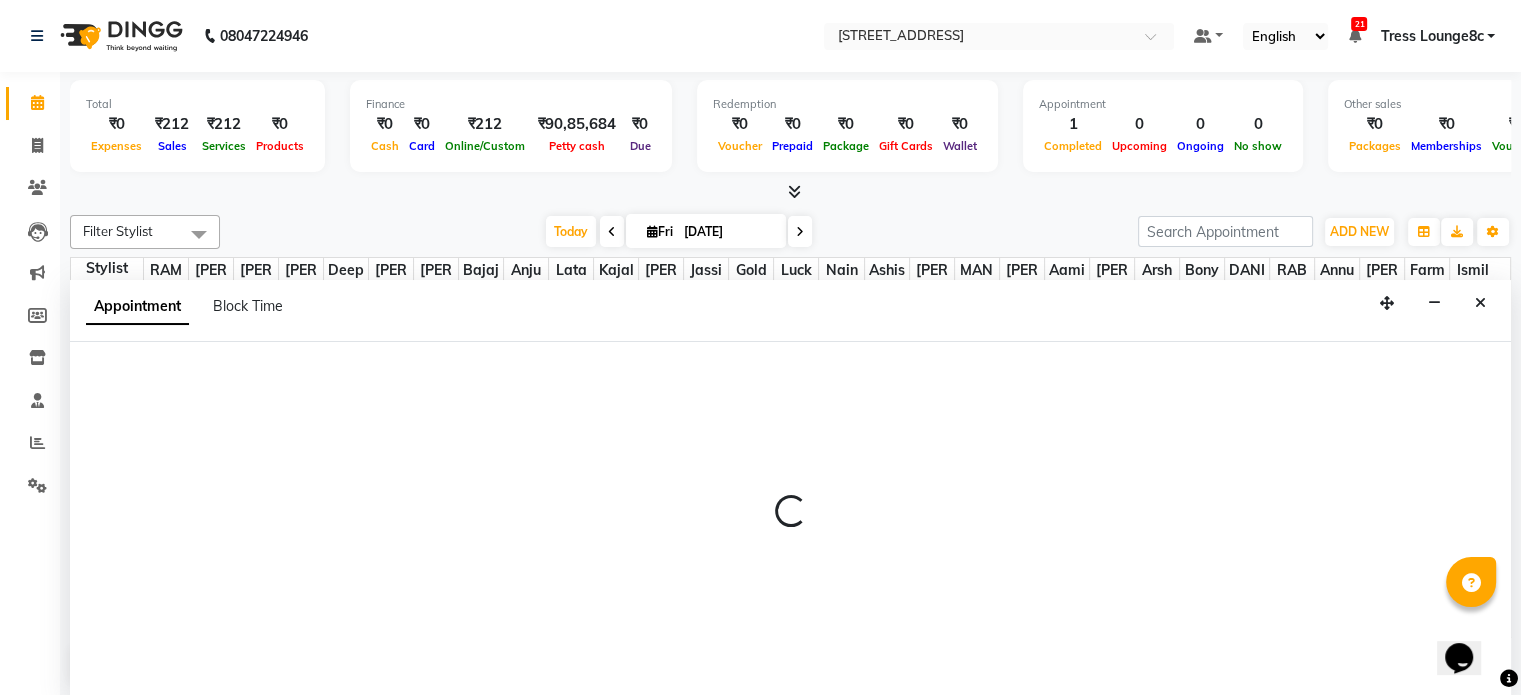 select on "47437" 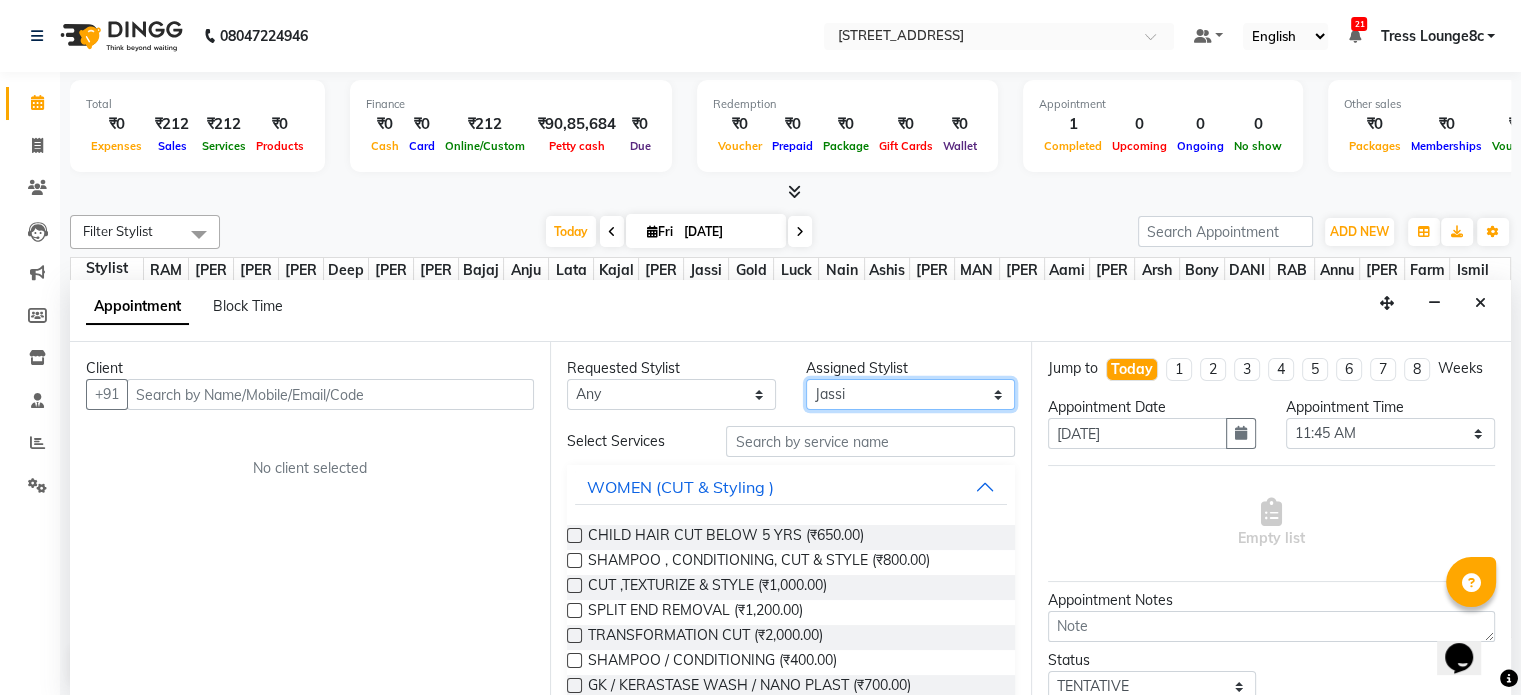 drag, startPoint x: 858, startPoint y: 398, endPoint x: 864, endPoint y: 377, distance: 21.84033 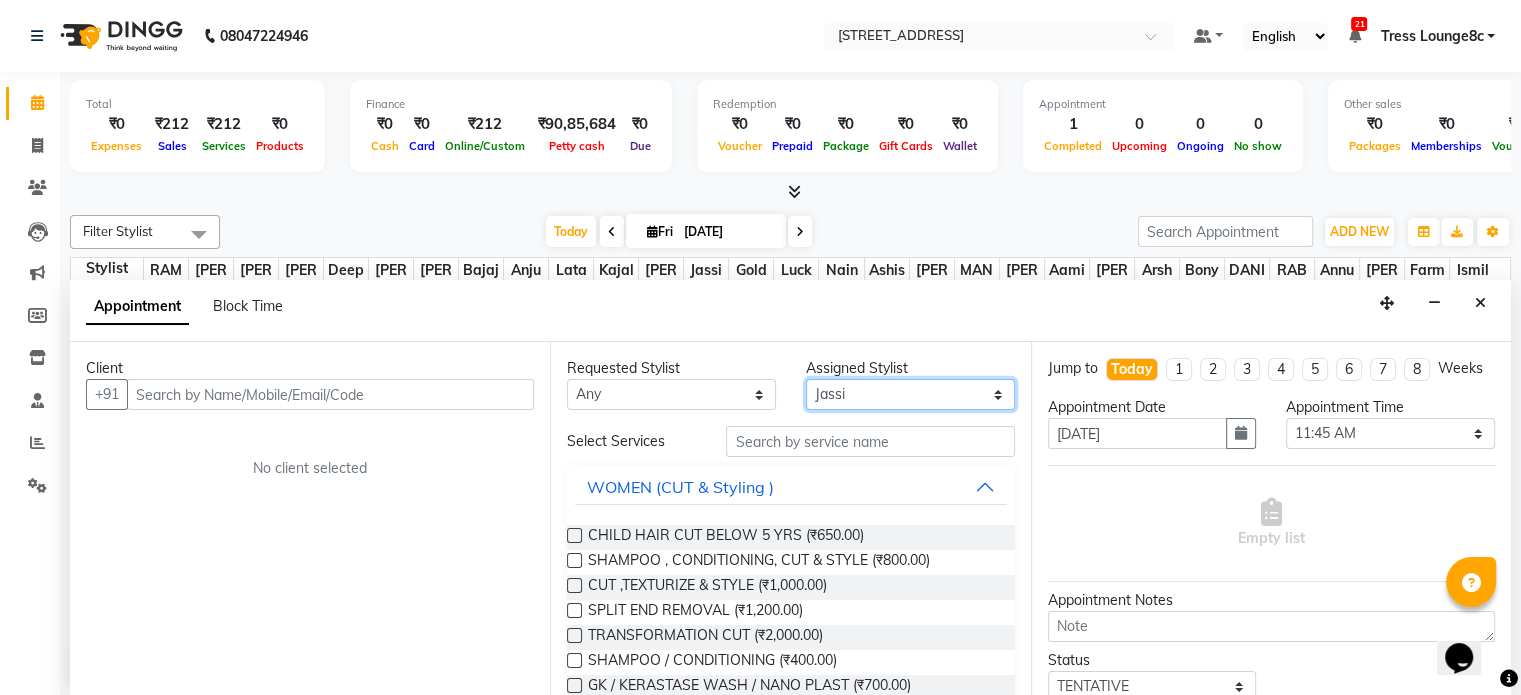 select on "65608" 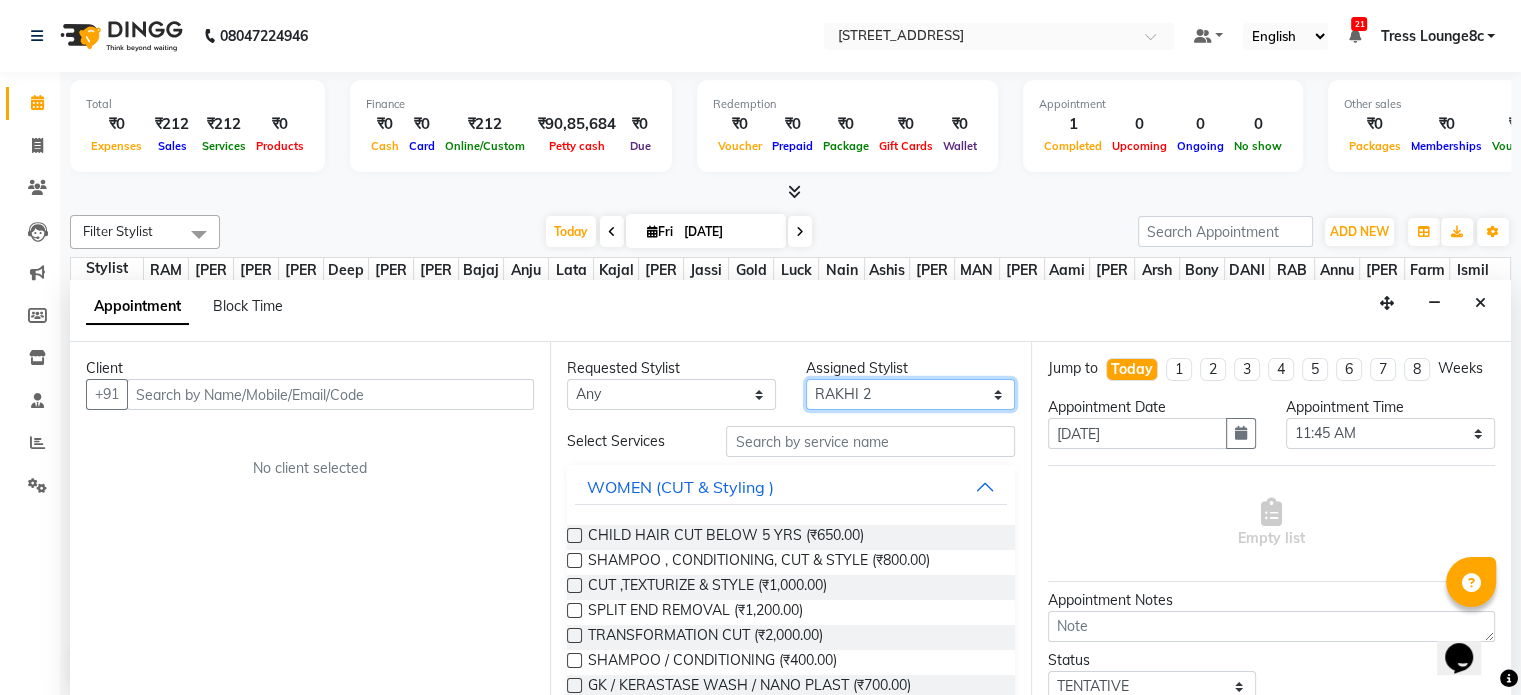 click on "Select [PERSON_NAME] [PERSON_NAME] [PERSON_NAME] Anju Annu  [PERSON_NAME] Bajaj sir Bony DANISH Deepak [PERSON_NAME] [PERSON_NAME] [PERSON_NAME] [PERSON_NAME] [PERSON_NAME] Lucky MANAGER MUSKAN naina [PERSON_NAME]\ [PERSON_NAME]  [PERSON_NAME] 2 [PERSON_NAME] [PERSON_NAME] [PERSON_NAME] [PERSON_NAME] [PERSON_NAME] Shiv Shriya [PERSON_NAME] [PERSON_NAME] [PERSON_NAME]" at bounding box center [910, 394] 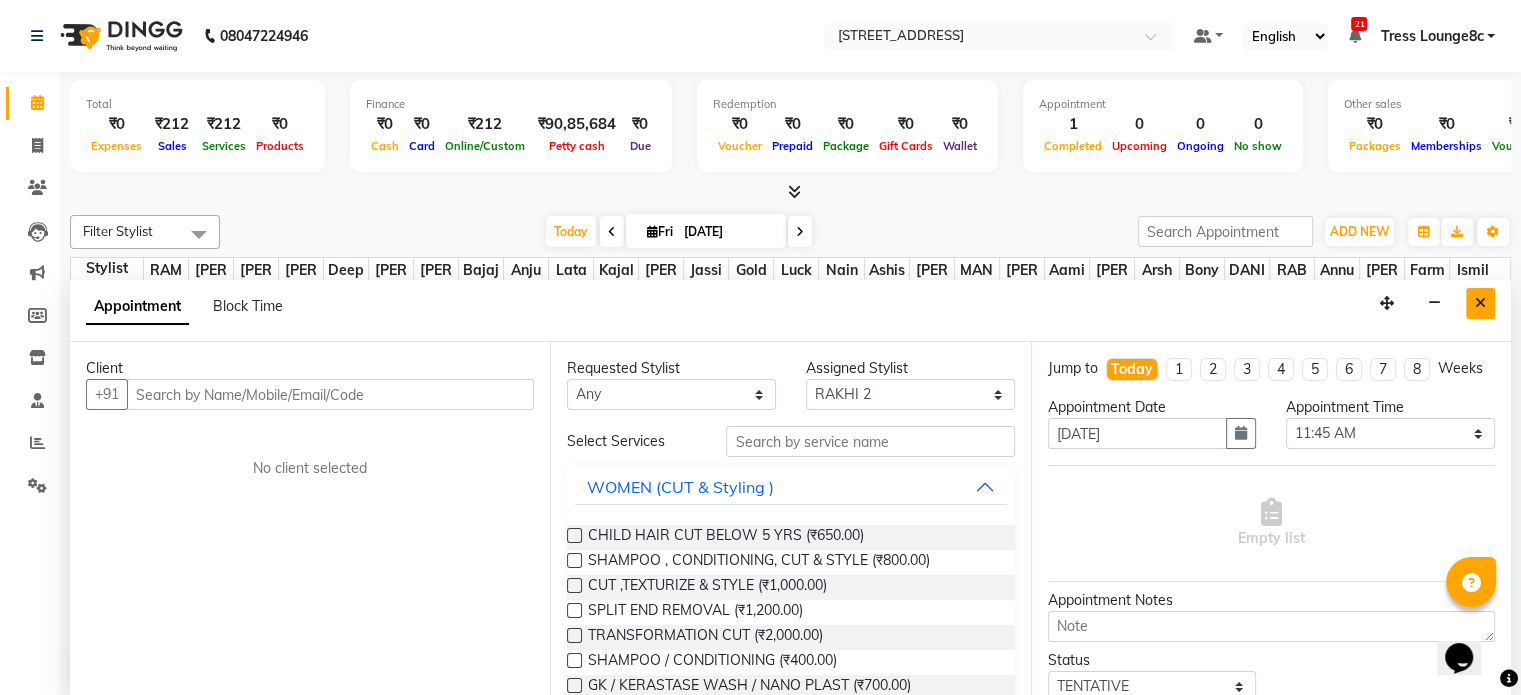 click at bounding box center [1480, 303] 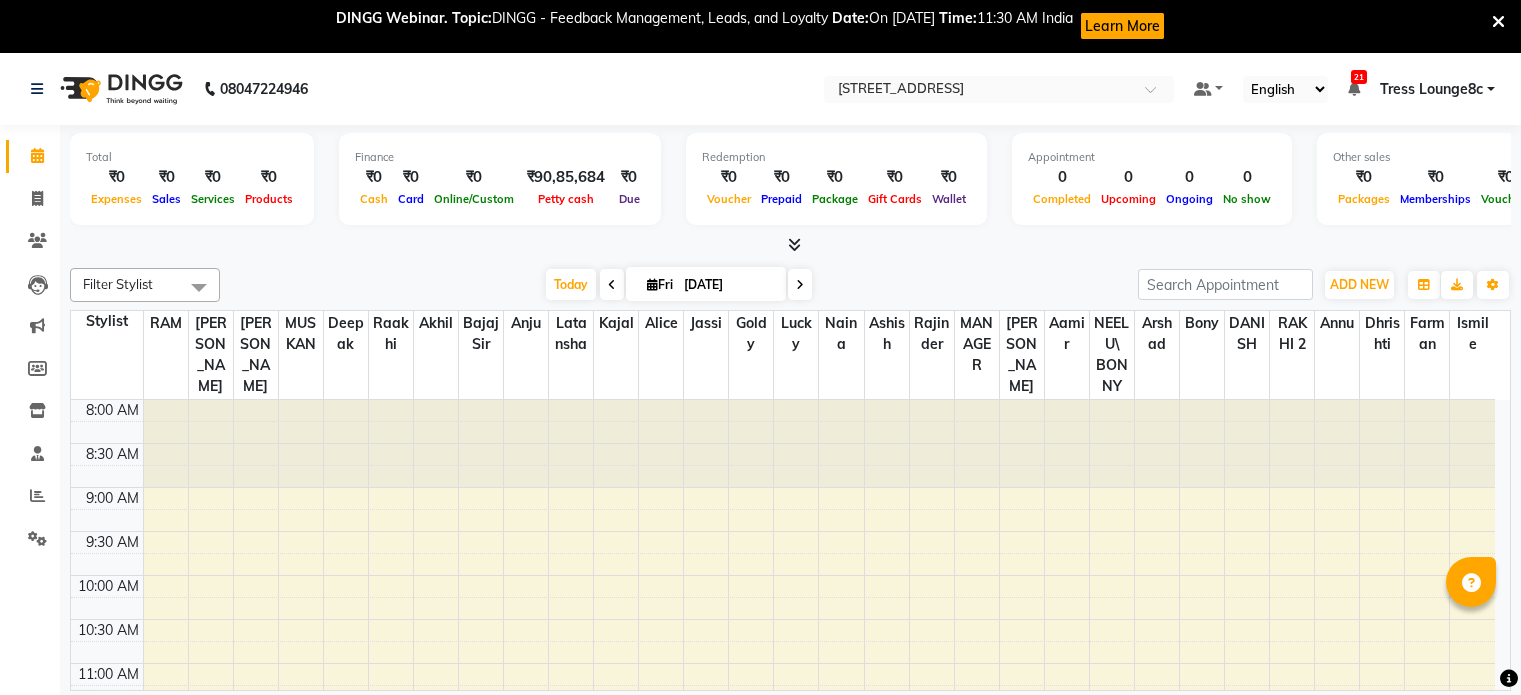 scroll, scrollTop: 0, scrollLeft: 0, axis: both 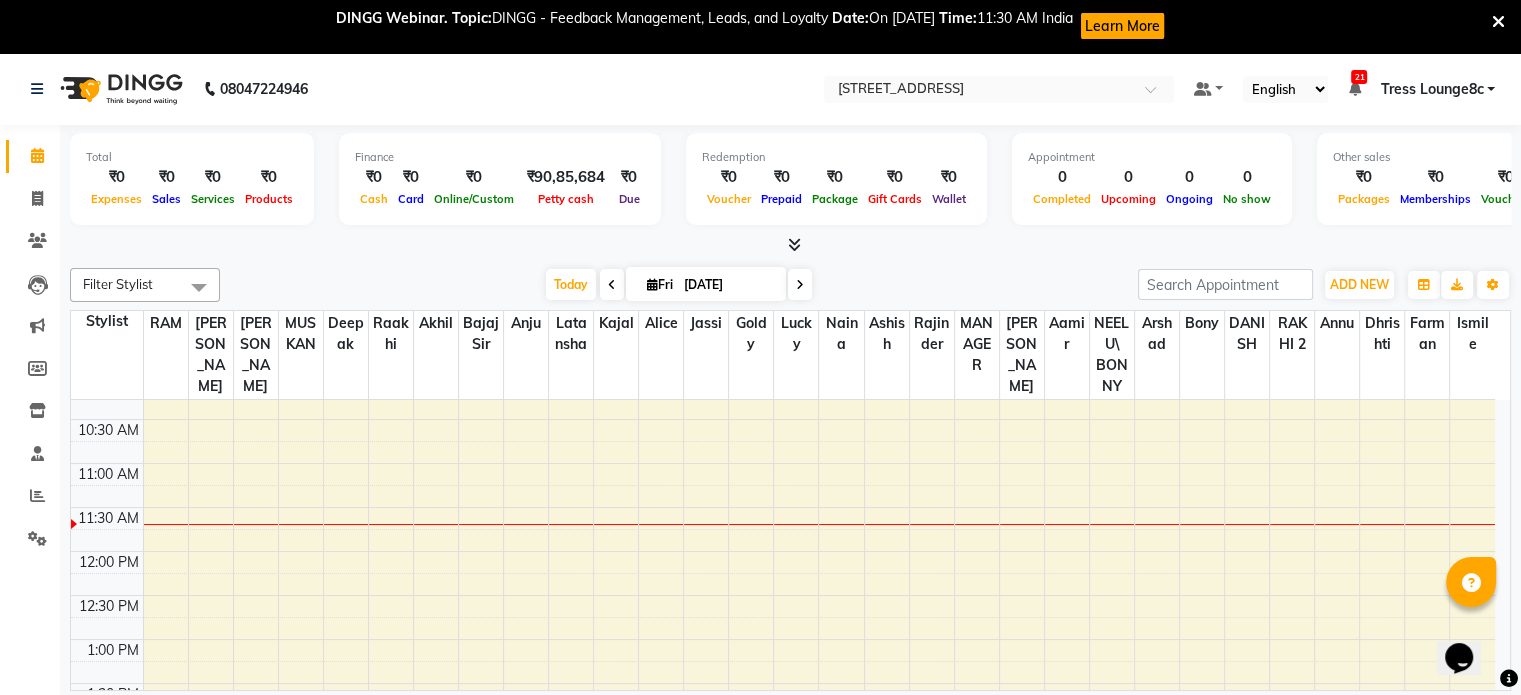 click on "8:00 AM 8:30 AM 9:00 AM 9:30 AM 10:00 AM 10:30 AM 11:00 AM 11:30 AM 12:00 PM 12:30 PM 1:00 PM 1:30 PM 2:00 PM 2:30 PM 3:00 PM 3:30 PM 4:00 PM 4:30 PM 5:00 PM 5:30 PM 6:00 PM 6:30 PM 7:00 PM 7:30 PM 8:00 PM 8:30 PM" at bounding box center [783, 771] 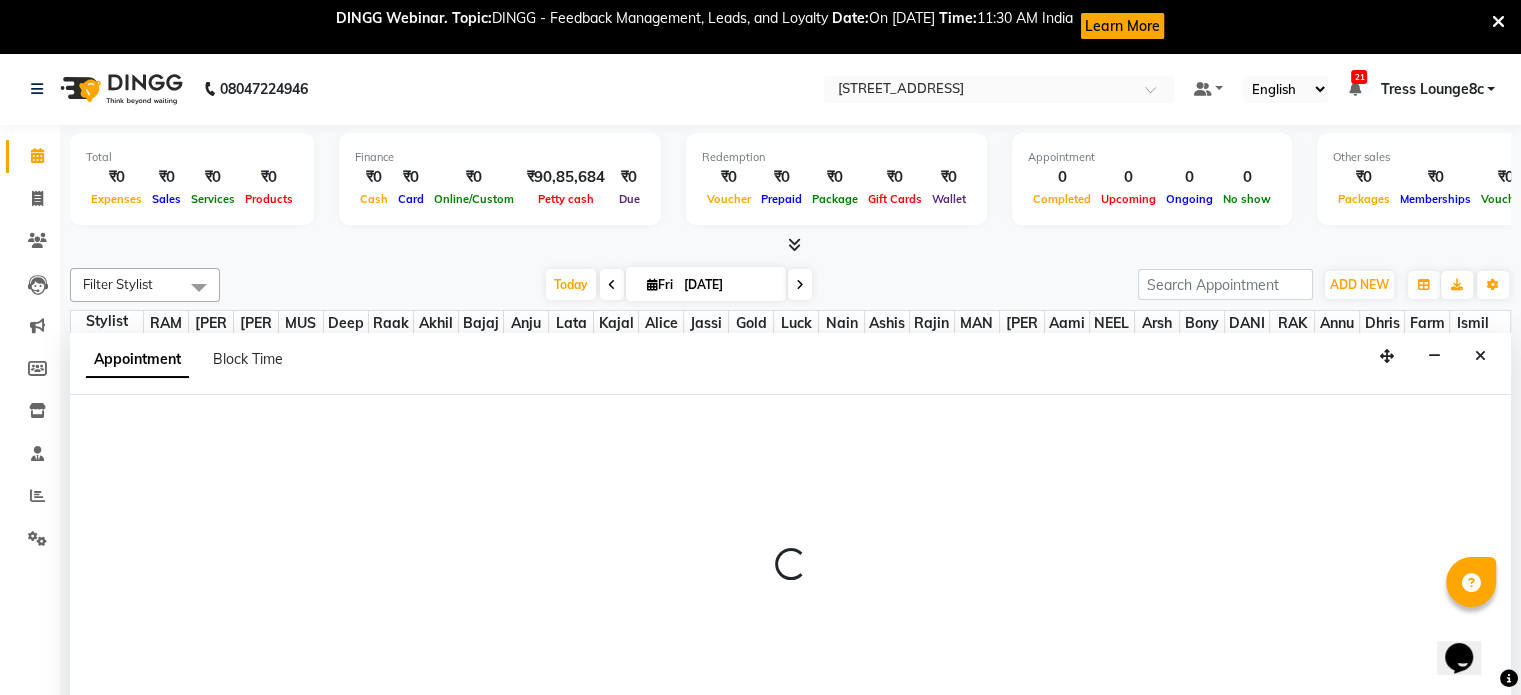 scroll, scrollTop: 6, scrollLeft: 0, axis: vertical 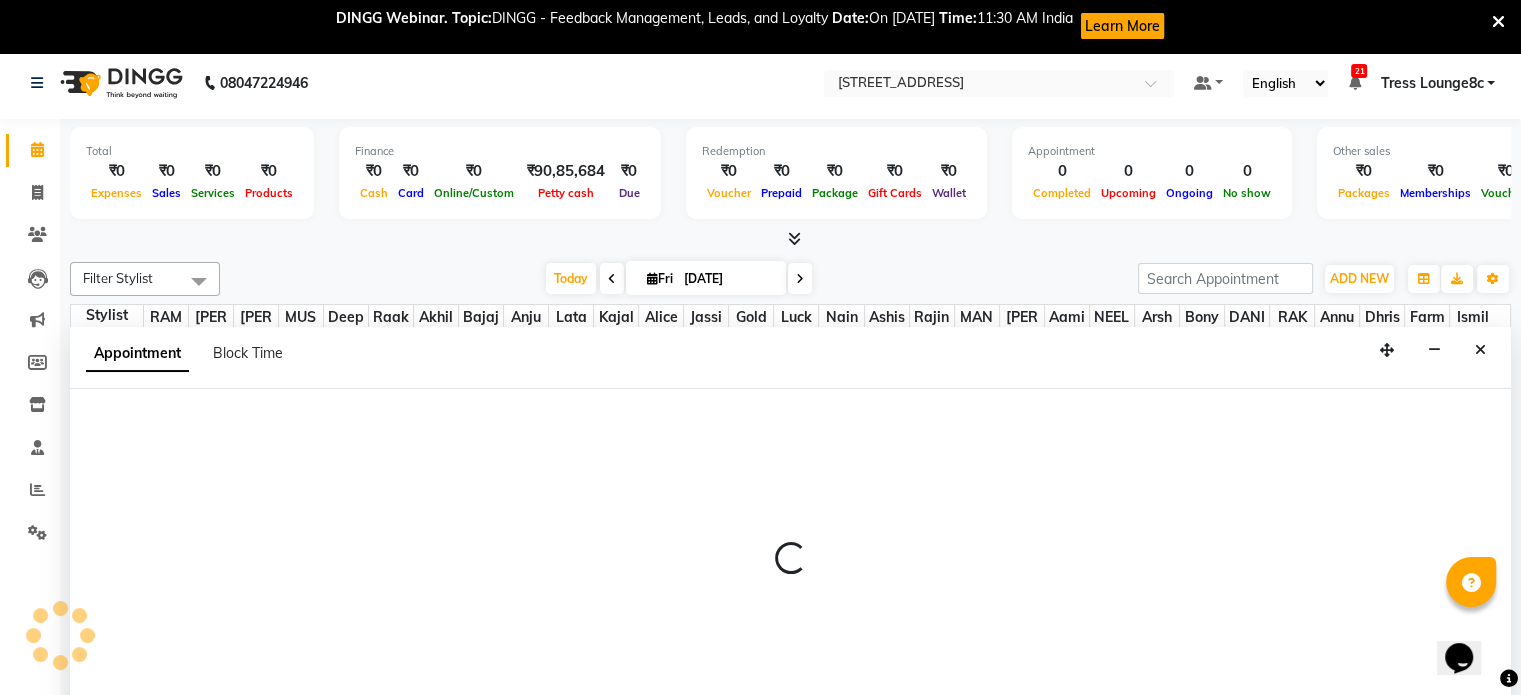 select on "49756" 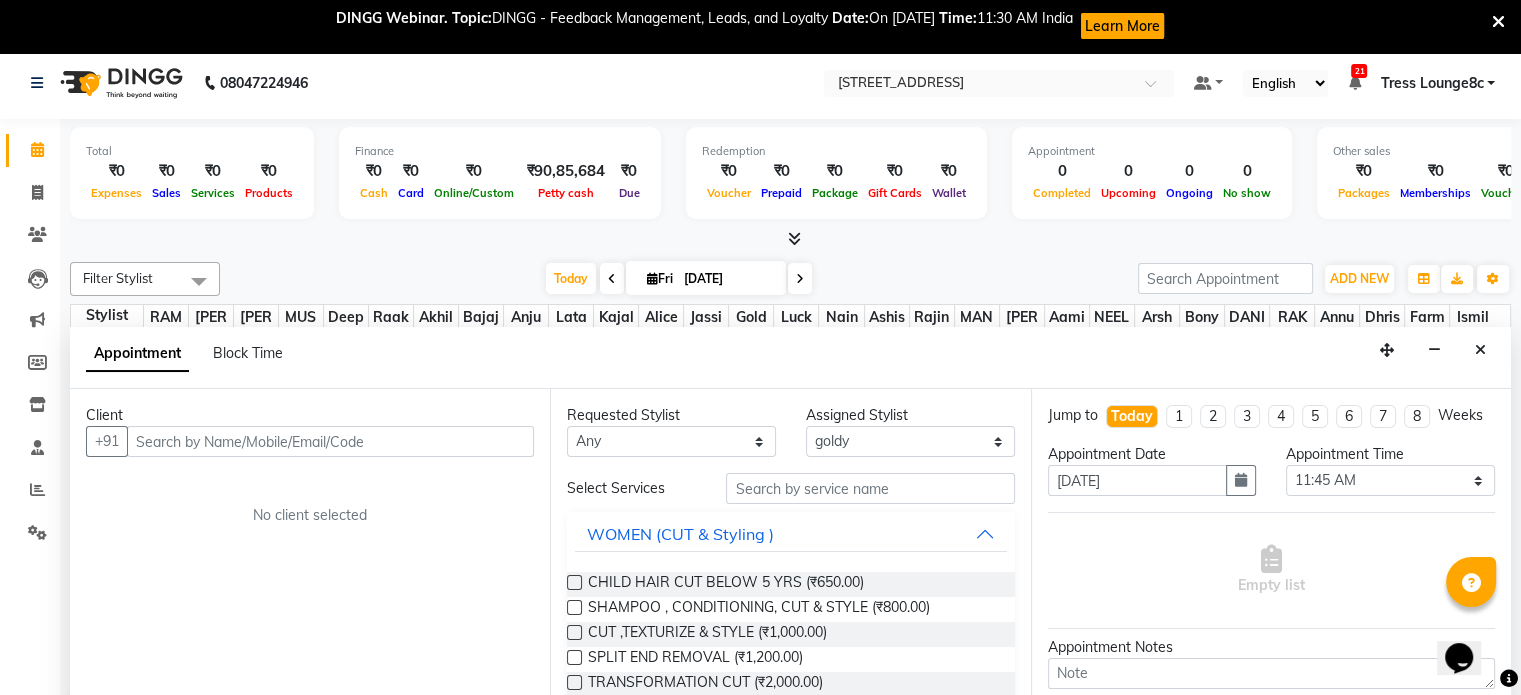 click on "Requested Stylist Any [PERSON_NAME] [PERSON_NAME] [PERSON_NAME] Anju Annu  [PERSON_NAME] Bajaj sir Bony DANISH Deepak [PERSON_NAME] [PERSON_NAME] [PERSON_NAME] [PERSON_NAME] [PERSON_NAME] Latansha Lucky MANAGER MUSKAN naina [PERSON_NAME]\ [PERSON_NAME]  [PERSON_NAME] RAKHI 2 RAM Ripti [PERSON_NAME] [PERSON_NAME] [PERSON_NAME] [PERSON_NAME] Shiv [PERSON_NAME] veena [PERSON_NAME] [PERSON_NAME] Assigned Stylist Select [PERSON_NAME] [PERSON_NAME] [PERSON_NAME] Anju Annu  [PERSON_NAME] Bajaj sir Bony DANISH Deepak [PERSON_NAME] [PERSON_NAME] [PERSON_NAME] [PERSON_NAME] [PERSON_NAME] Latansha Lucky MANAGER MUSKAN naina [PERSON_NAME]\ [PERSON_NAME]  [PERSON_NAME] RAKHI 2 RAM Ripti [PERSON_NAME] [PERSON_NAME] [PERSON_NAME] [PERSON_NAME] Shiv Shriya [PERSON_NAME] veena [PERSON_NAME] [PERSON_NAME] Select Services    WOMEN (CUT & Styling ) CHILD HAIR CUT BELOW 5 YRS (₹650.00) SHAMPOO , CONDITIONING, CUT & STYLE (₹800.00) CUT ,TEXTURIZE & STYLE (₹1,000.00) SPLIT END REMOVAL (₹1,200.00) TRANSFORMATION CUT (₹2,000.00) SHAMPOO / CONDITIONING (₹400.00) GK / KERASTASE WASH / NANO PLAST (₹700.00)" at bounding box center (790, 566) 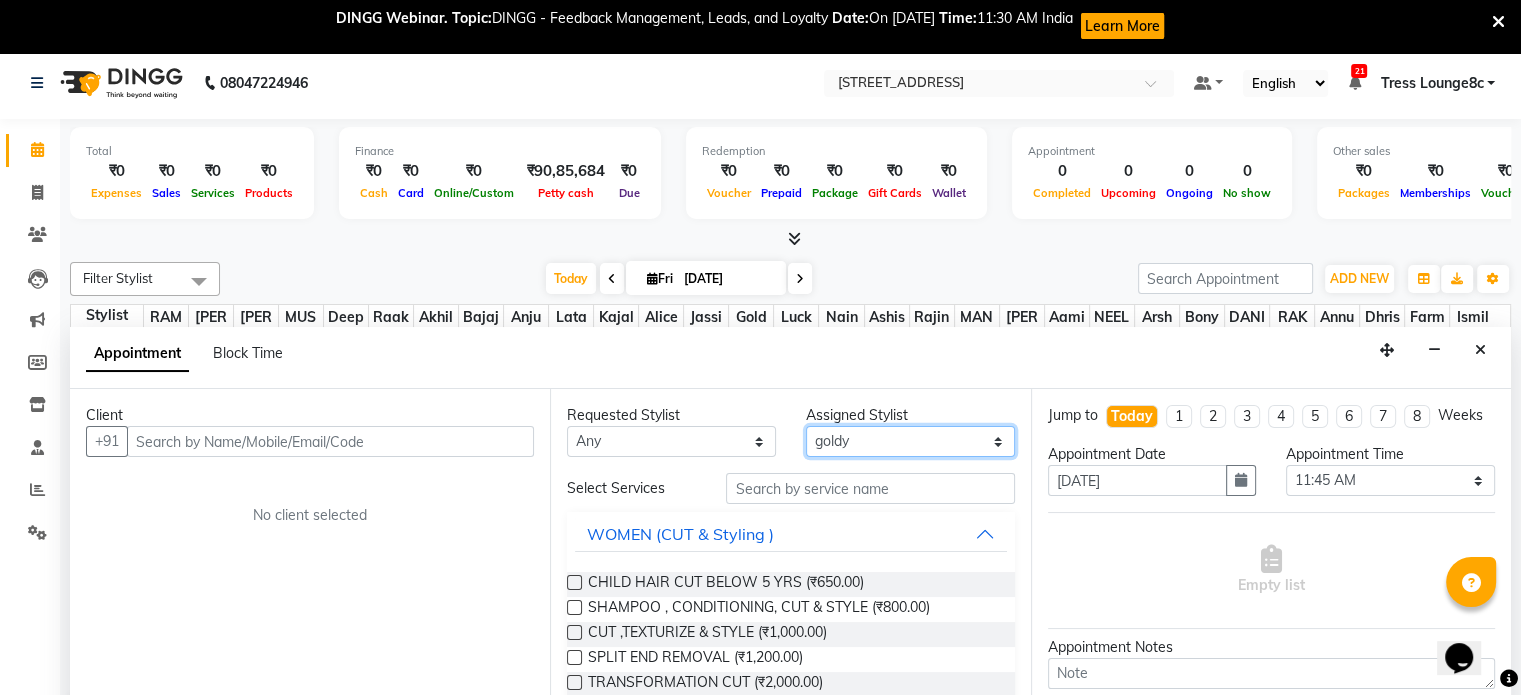 click on "Select [PERSON_NAME] [PERSON_NAME] [PERSON_NAME] Anju Annu  [PERSON_NAME] Bajaj sir Bony DANISH Deepak [PERSON_NAME] [PERSON_NAME] [PERSON_NAME] [PERSON_NAME] [PERSON_NAME] Lucky MANAGER MUSKAN naina [PERSON_NAME]\ [PERSON_NAME]  [PERSON_NAME] 2 [PERSON_NAME] [PERSON_NAME] [PERSON_NAME] [PERSON_NAME] [PERSON_NAME] Shiv Shriya [PERSON_NAME] [PERSON_NAME] [PERSON_NAME]" at bounding box center (910, 441) 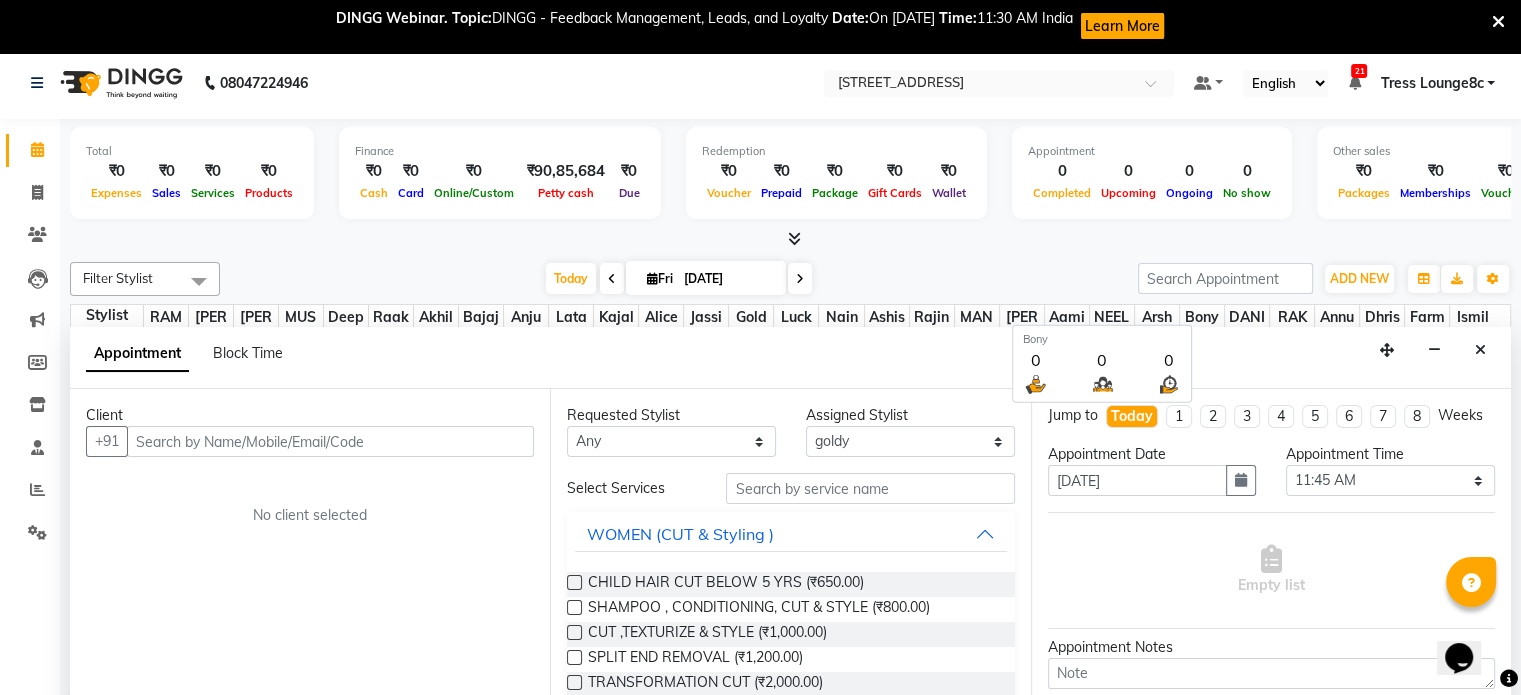 click on "Bony" at bounding box center (1201, 349) 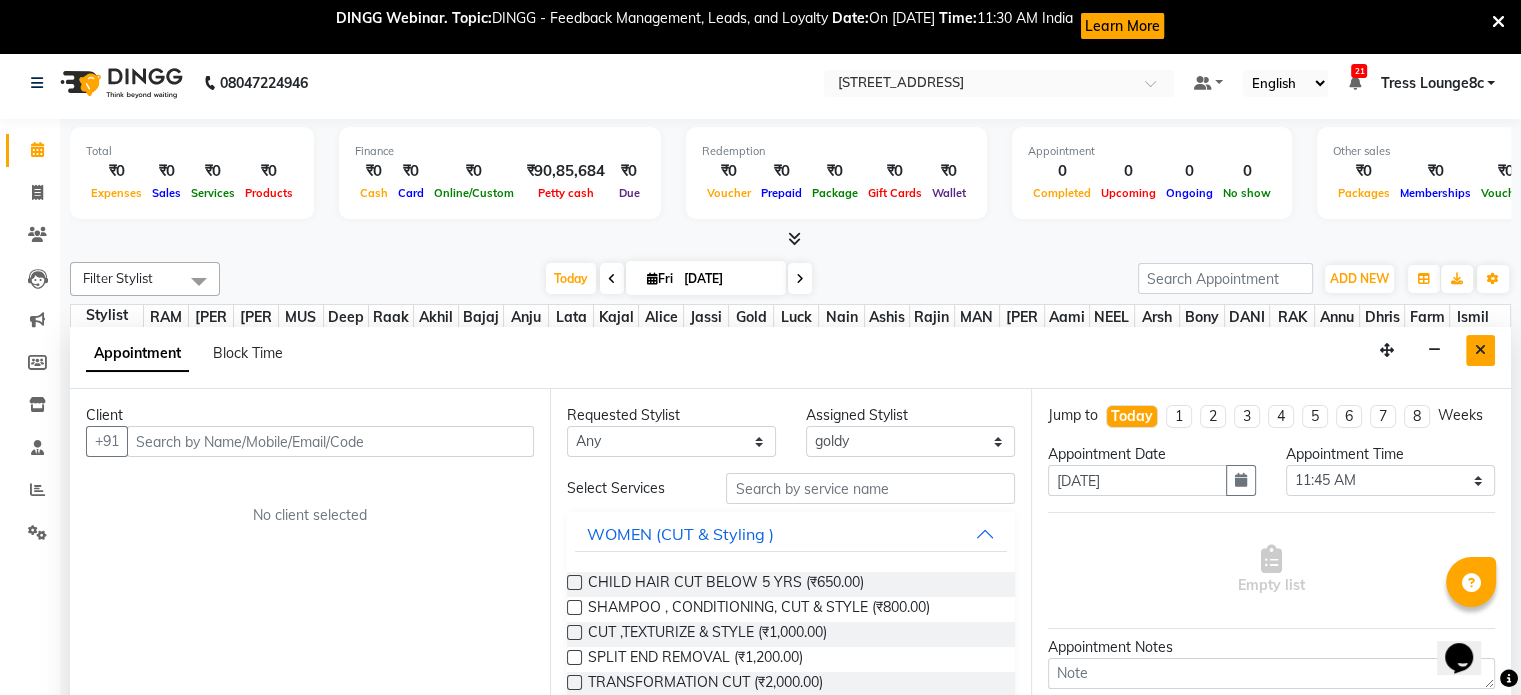 click at bounding box center (1480, 350) 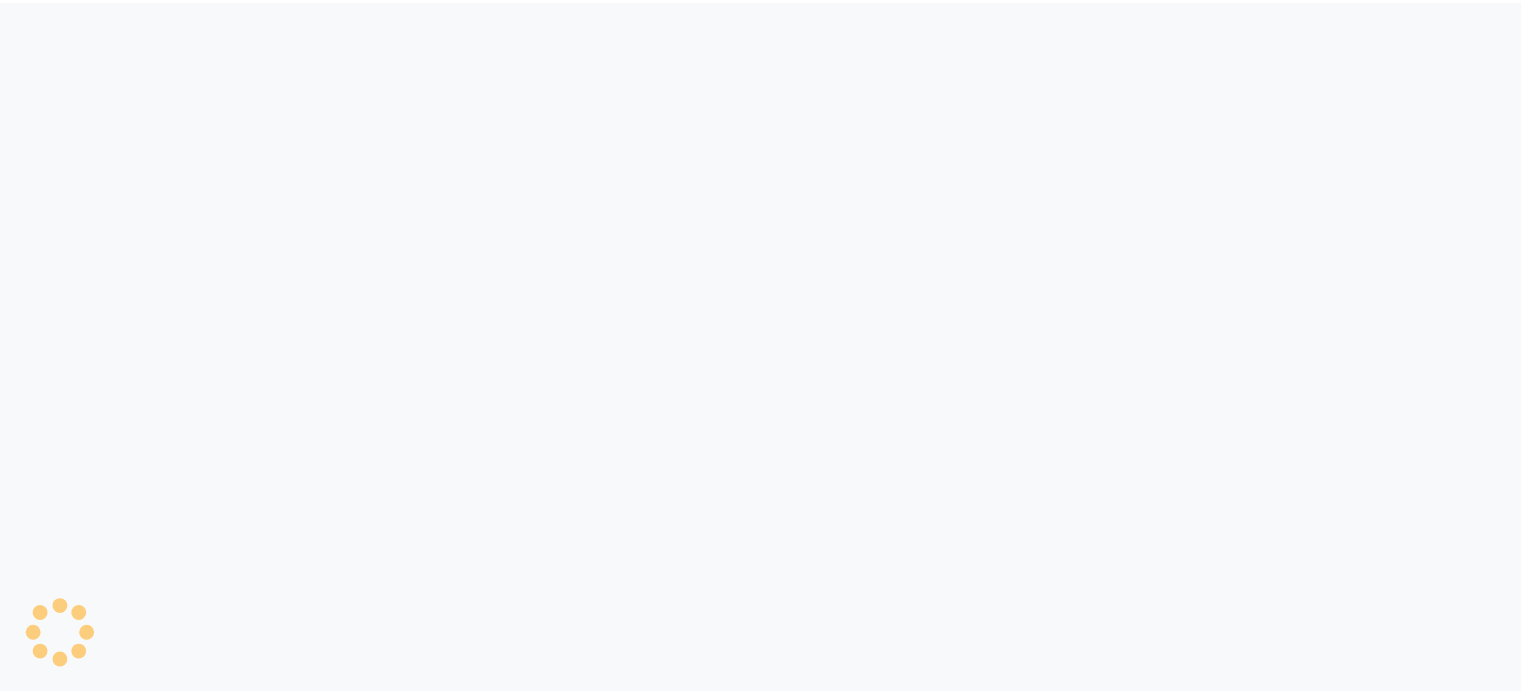 scroll, scrollTop: 0, scrollLeft: 0, axis: both 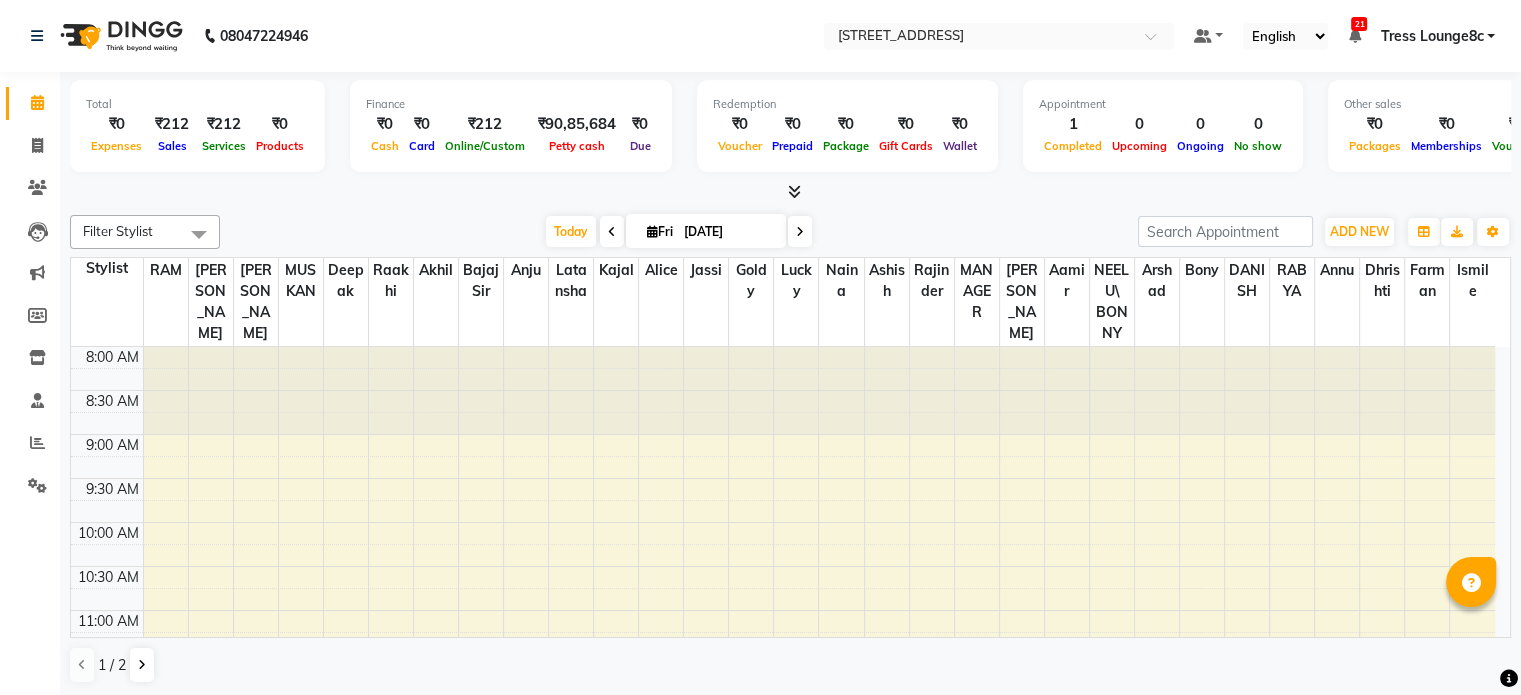 click on "8:00 AM 8:30 AM 9:00 AM 9:30 AM 10:00 AM 10:30 AM 11:00 AM 11:30 AM 12:00 PM 12:30 PM 1:00 PM 1:30 PM 2:00 PM 2:30 PM 3:00 PM 3:30 PM 4:00 PM 4:30 PM 5:00 PM 5:30 PM 6:00 PM 6:30 PM 7:00 PM 7:30 PM 8:00 PM 8:30 PM" at bounding box center (783, 918) 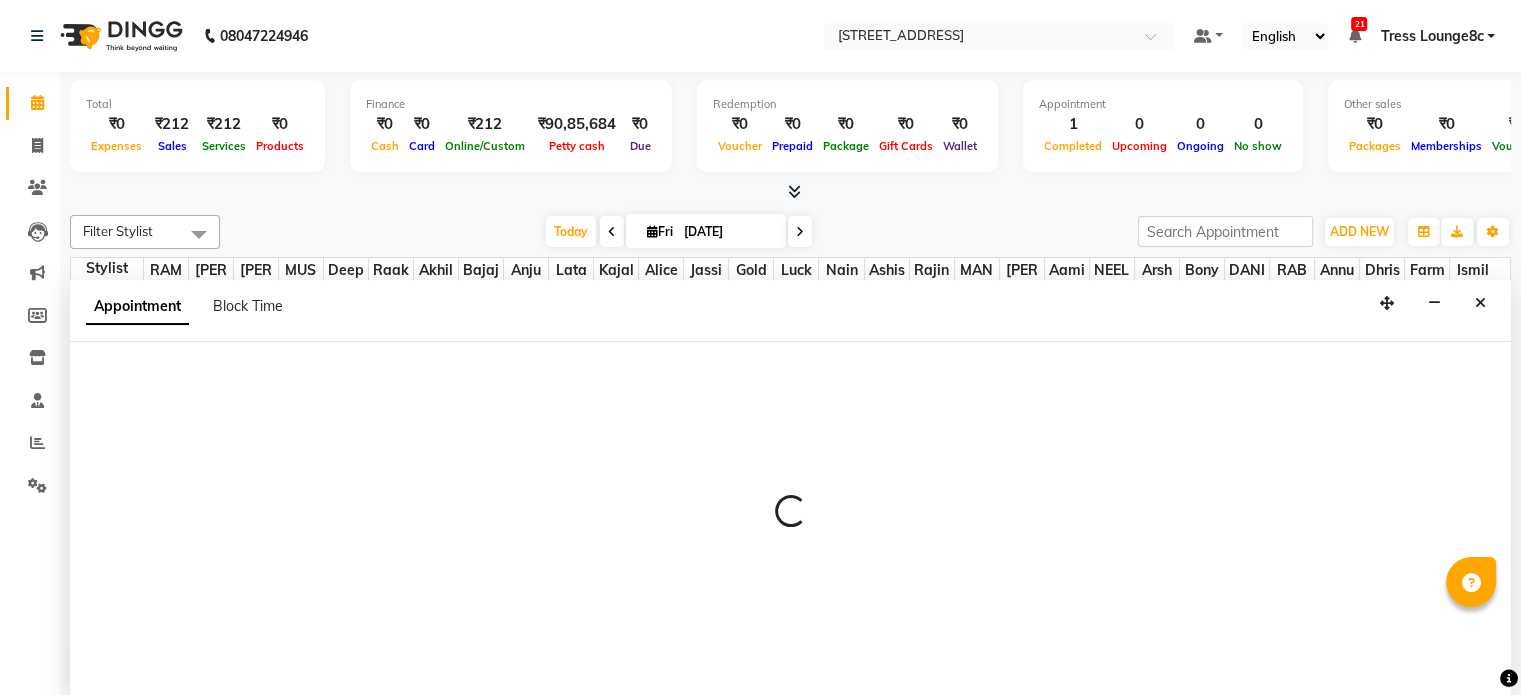 scroll, scrollTop: 0, scrollLeft: 0, axis: both 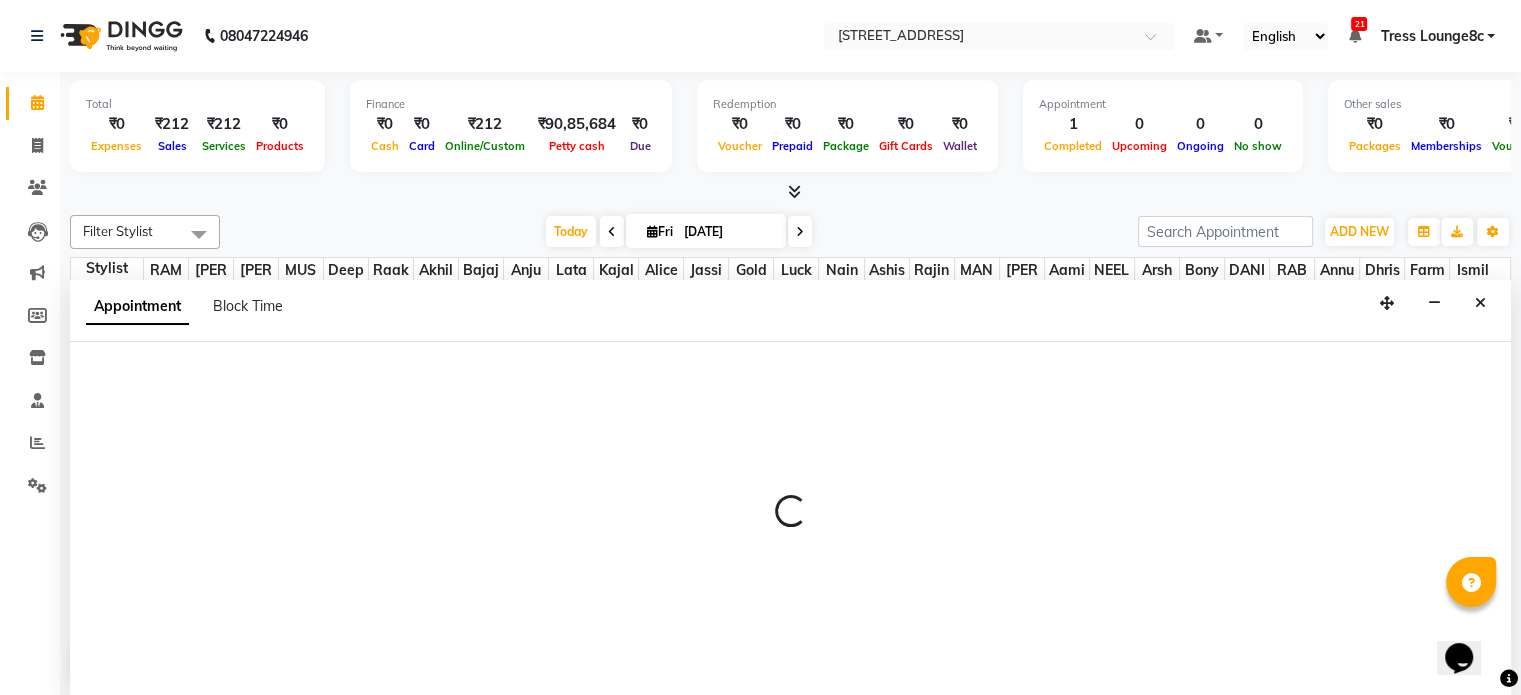select on "47177" 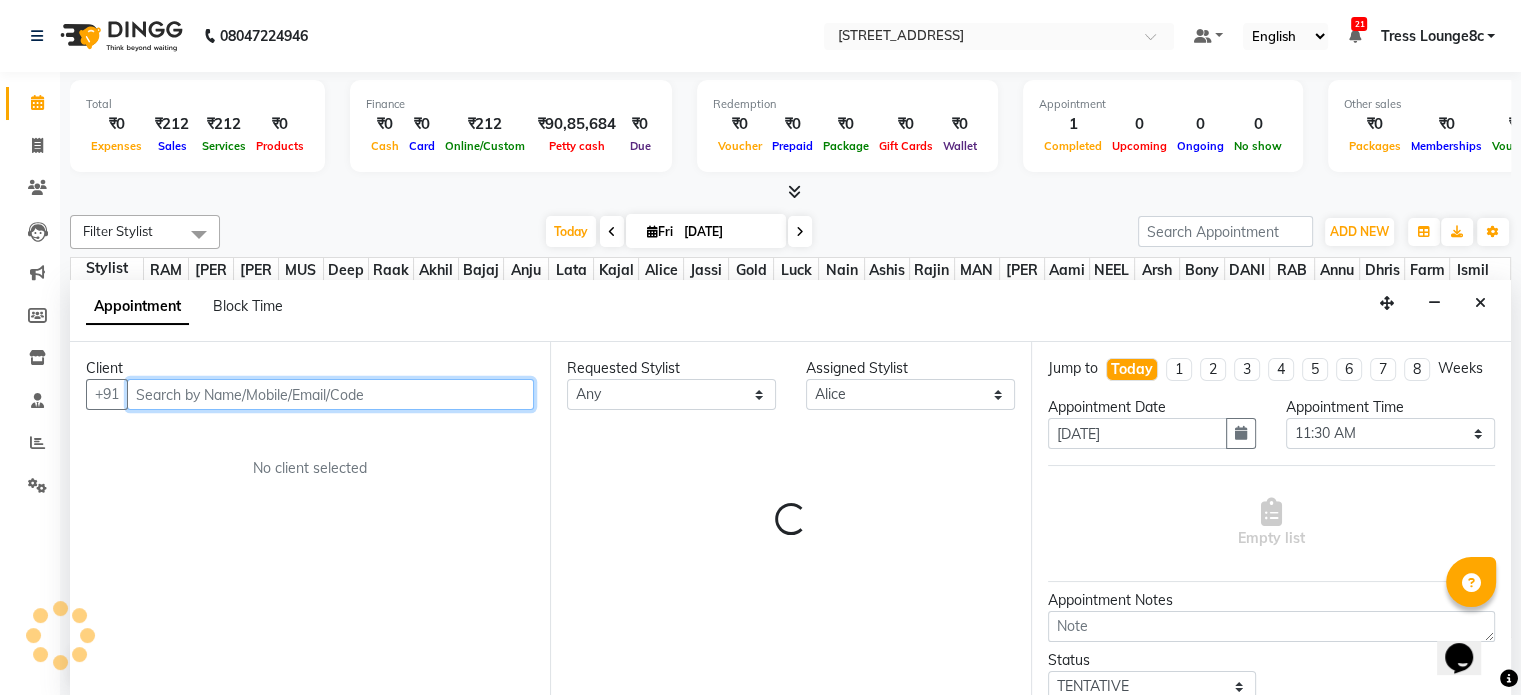scroll, scrollTop: 0, scrollLeft: 0, axis: both 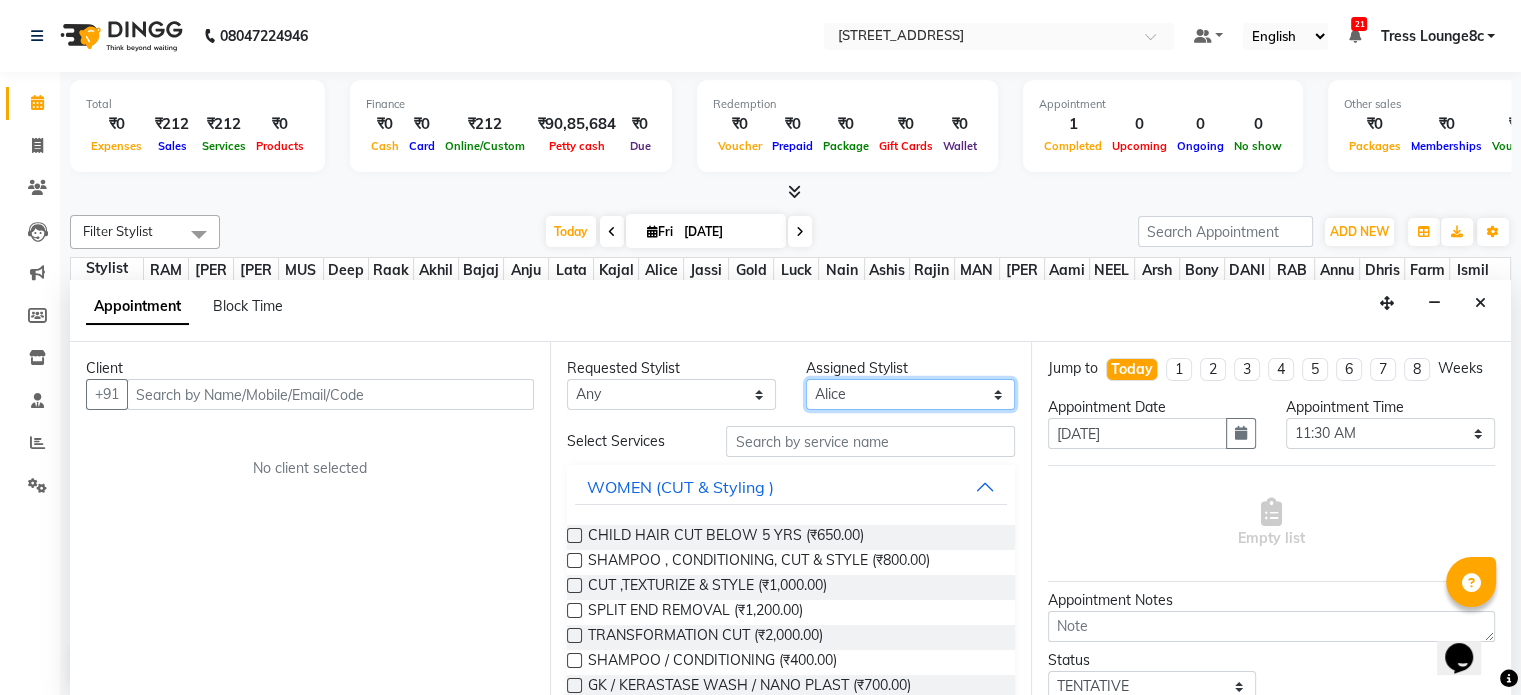 click on "Select [PERSON_NAME] [PERSON_NAME] [PERSON_NAME] Anju Annu  [PERSON_NAME] Bajaj sir Bony DANISH Deepak [PERSON_NAME] [PERSON_NAME] [PERSON_NAME] [PERSON_NAME] [PERSON_NAME] Lucky MANAGER MUSKAN naina [PERSON_NAME]\ [PERSON_NAME]  [PERSON_NAME] 2 [PERSON_NAME] [PERSON_NAME] [PERSON_NAME] [PERSON_NAME] [PERSON_NAME] Shiv Shriya [PERSON_NAME] [PERSON_NAME] [PERSON_NAME]" at bounding box center [910, 394] 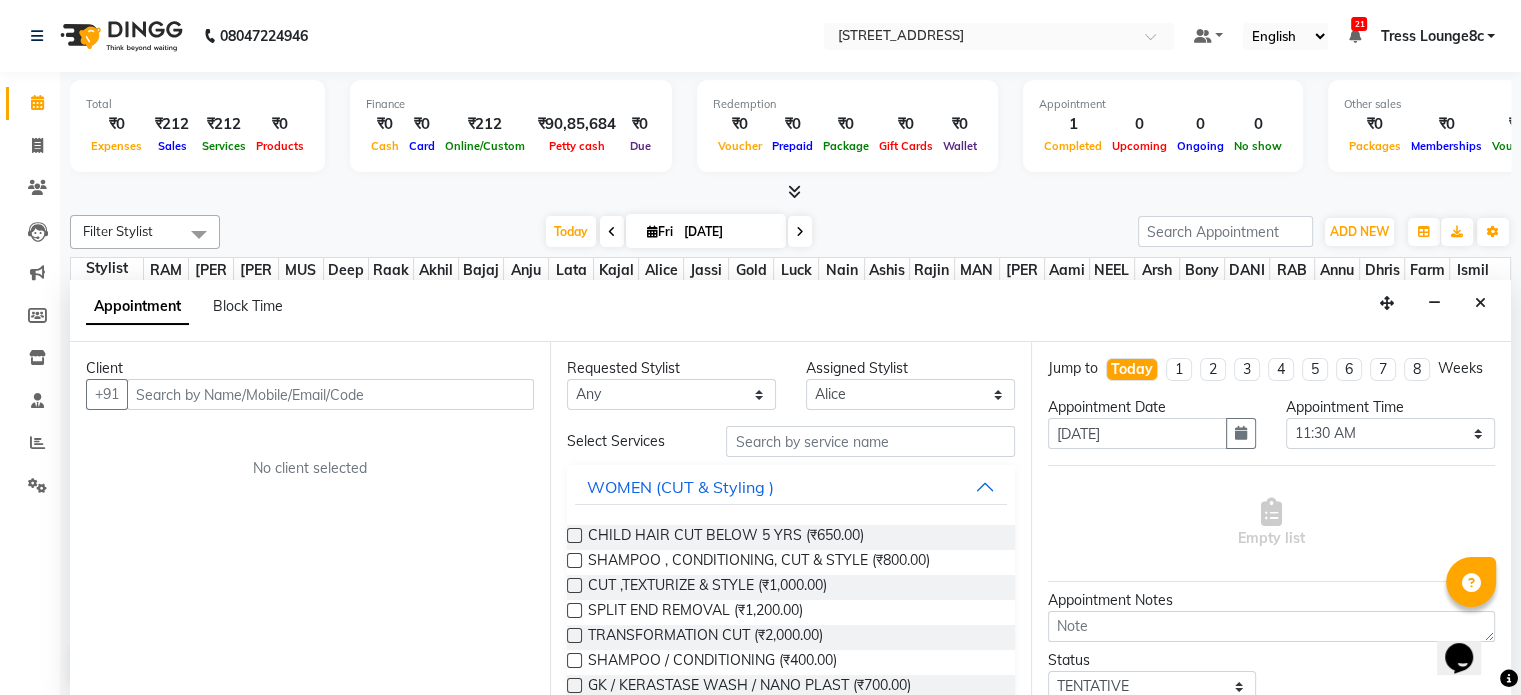 click on "Appointment Block Time" at bounding box center [790, 311] 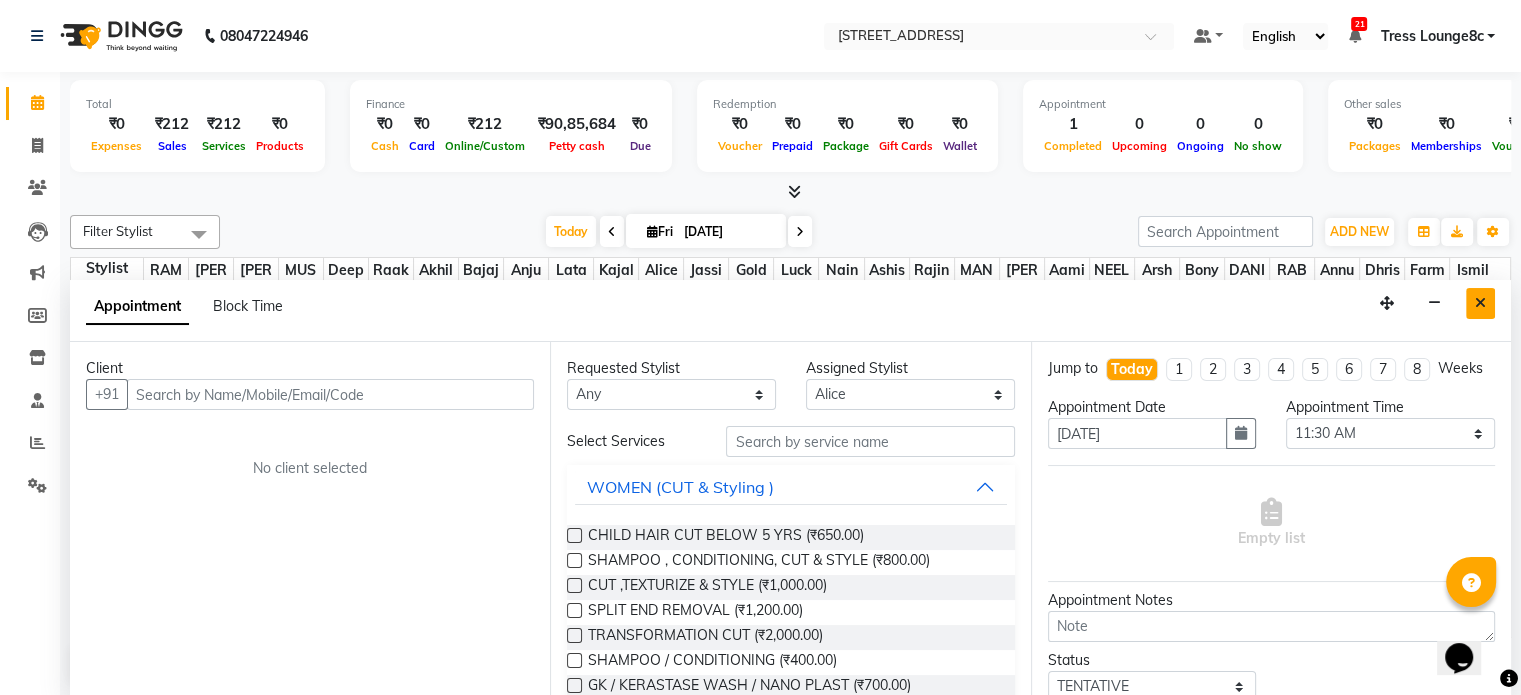 click at bounding box center (1480, 303) 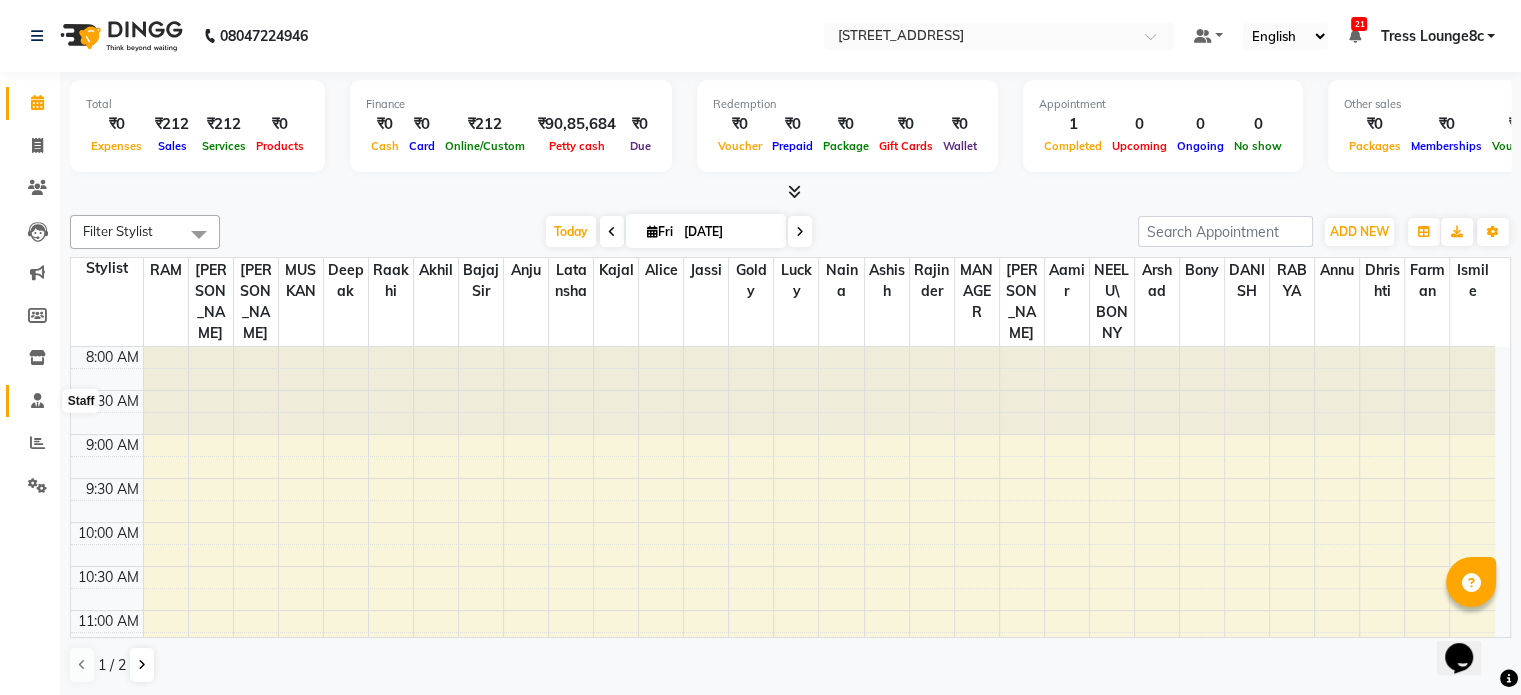 click 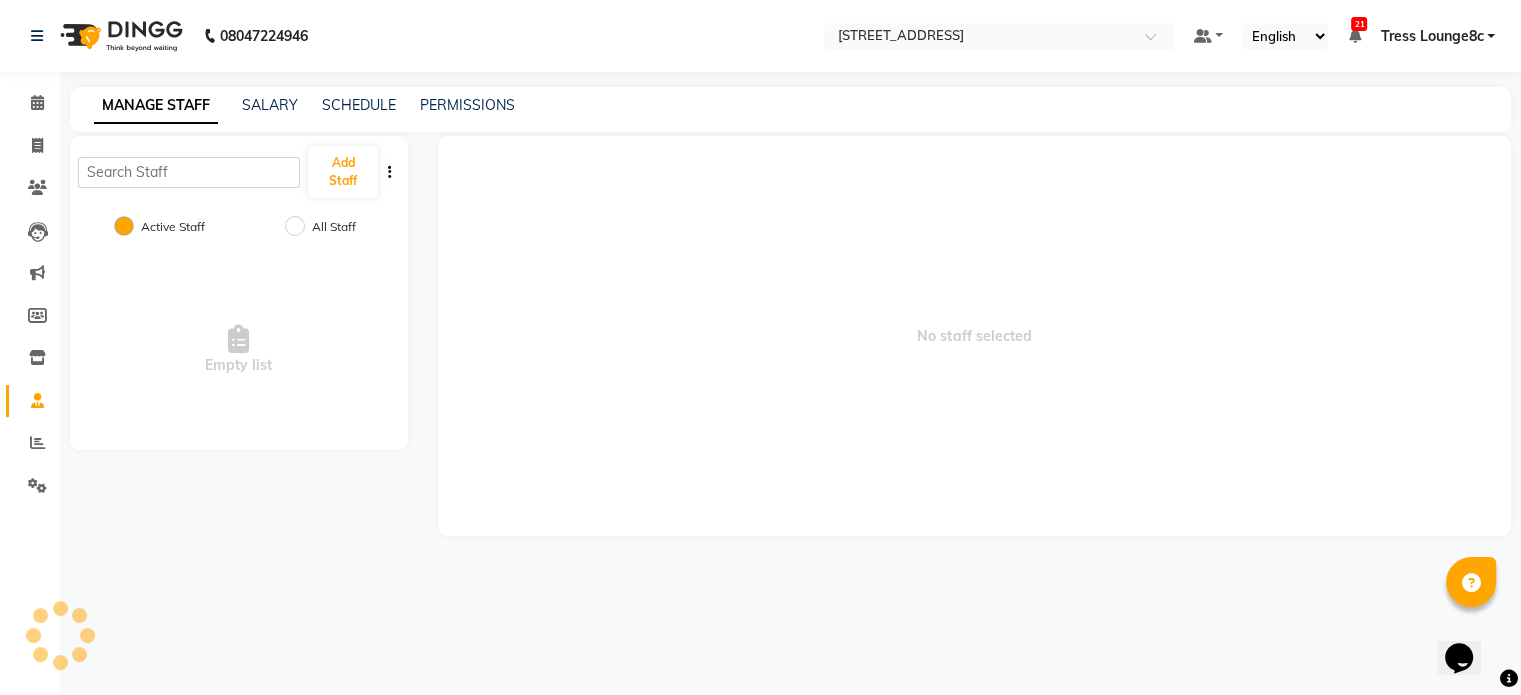 scroll, scrollTop: 0, scrollLeft: 0, axis: both 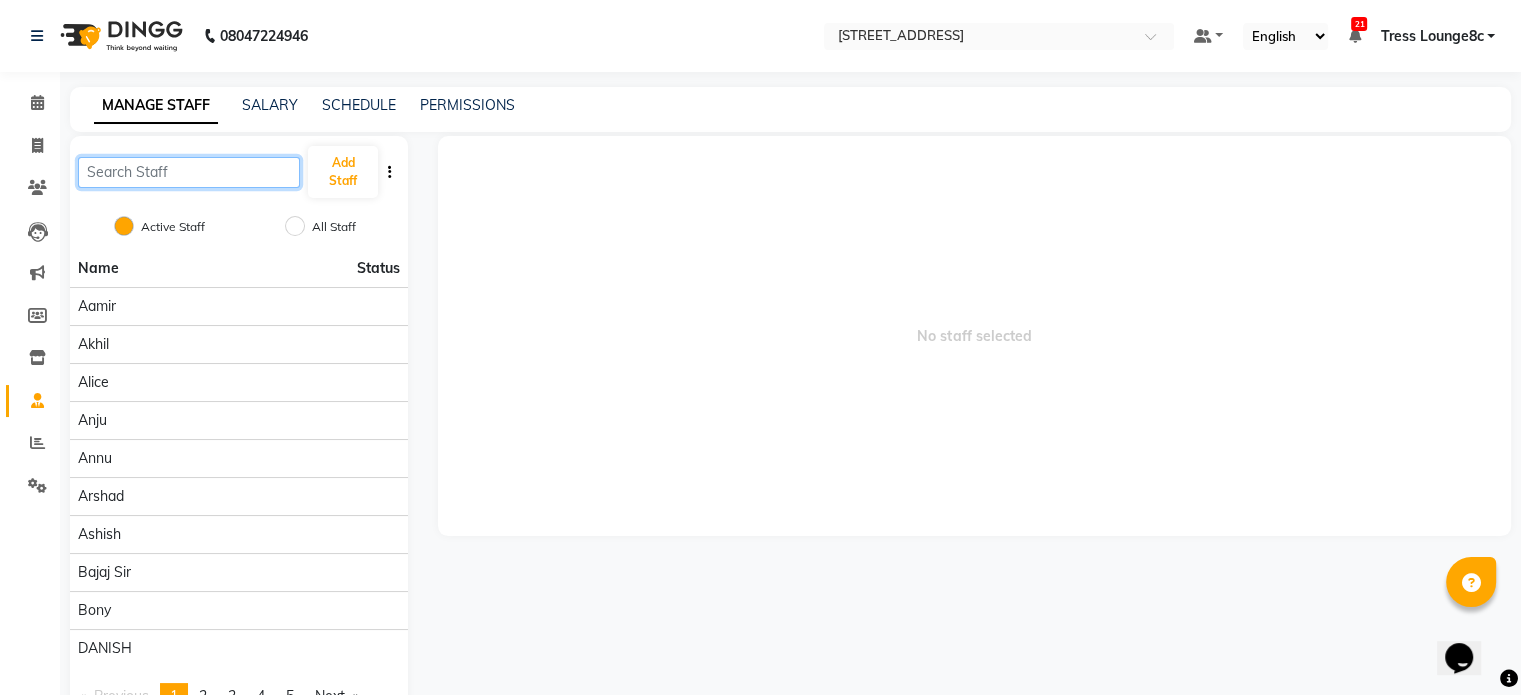 click 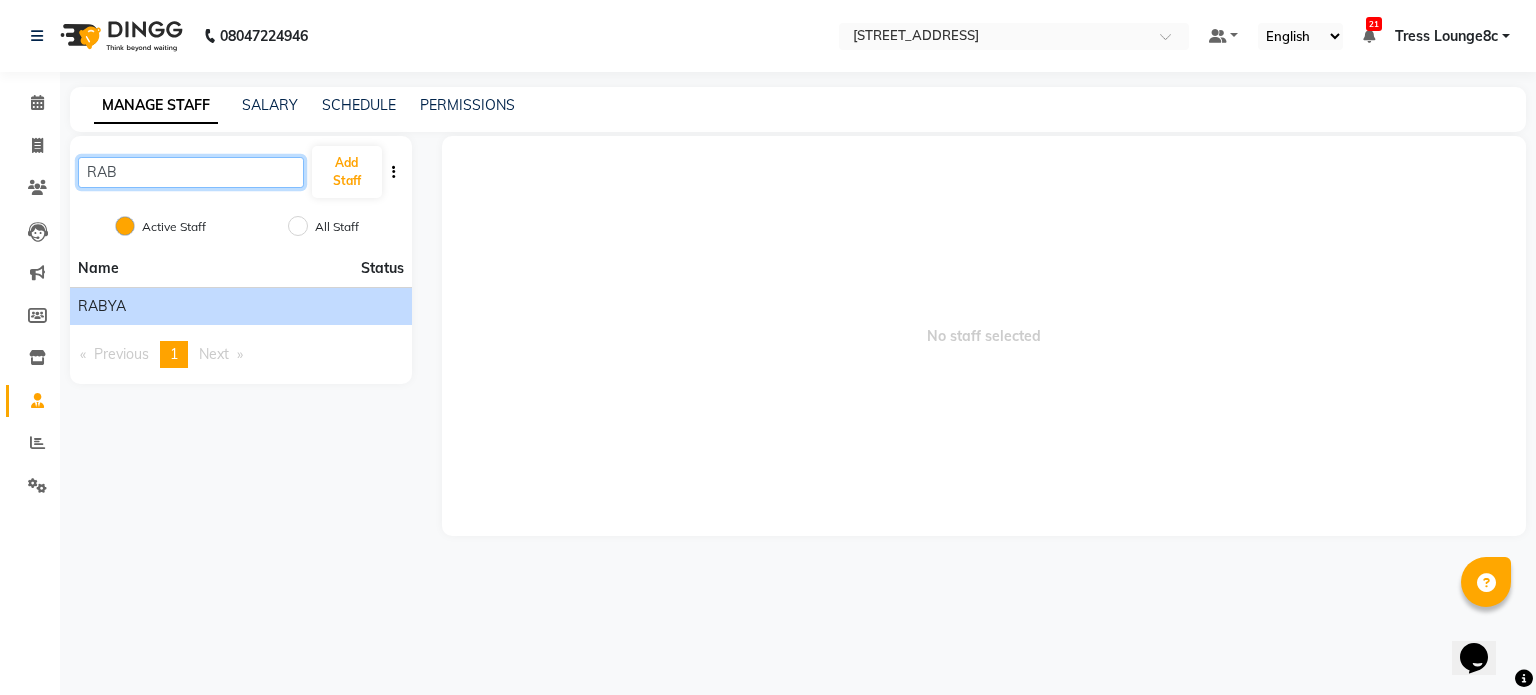 type on "RAB" 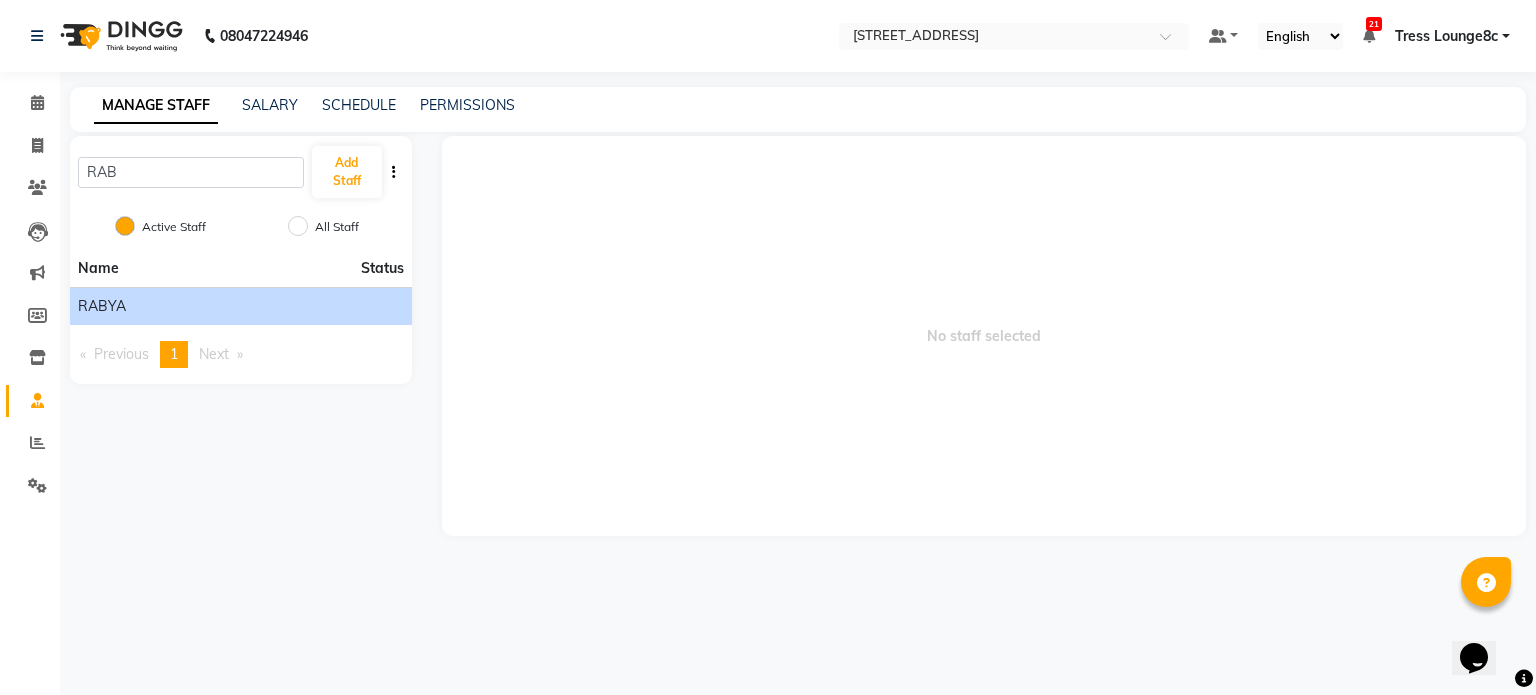 click on "RABYA" 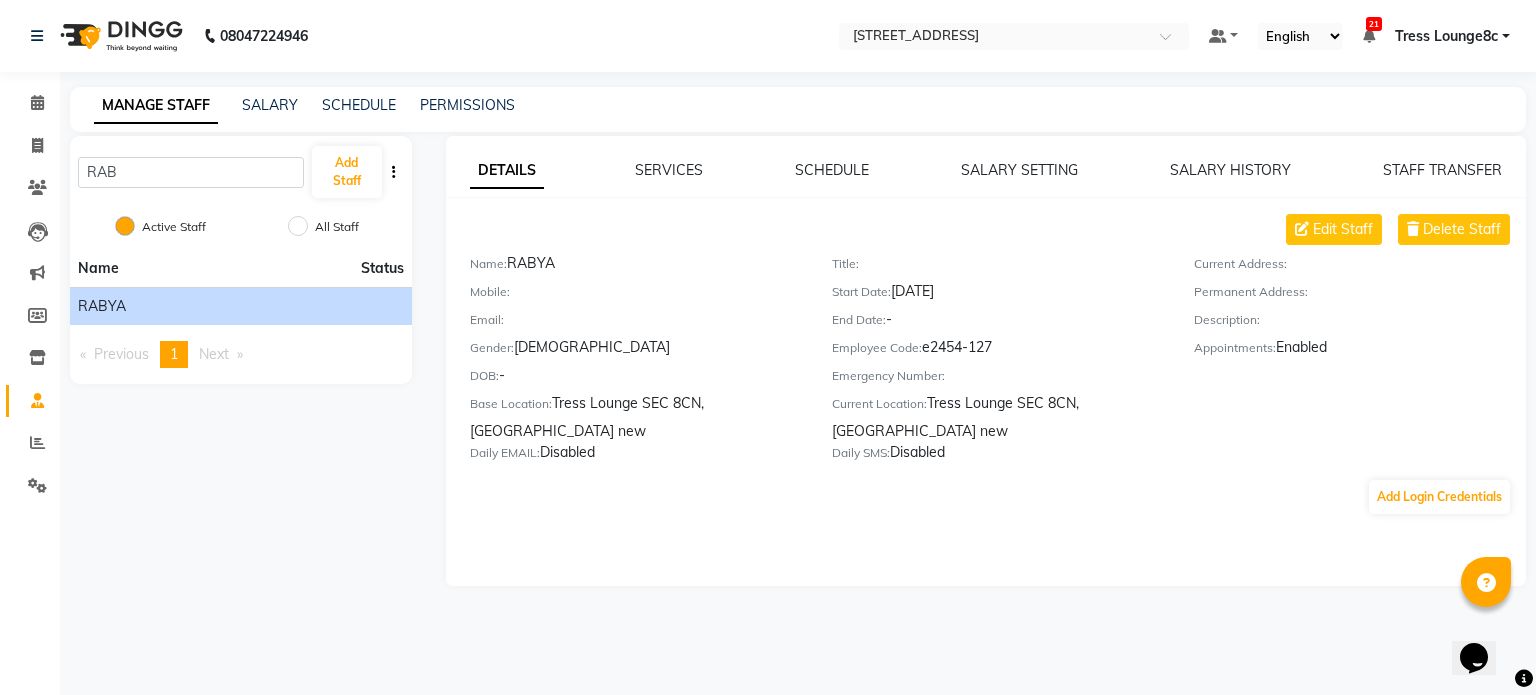 drag, startPoint x: 758, startPoint y: 143, endPoint x: 554, endPoint y: 152, distance: 204.19843 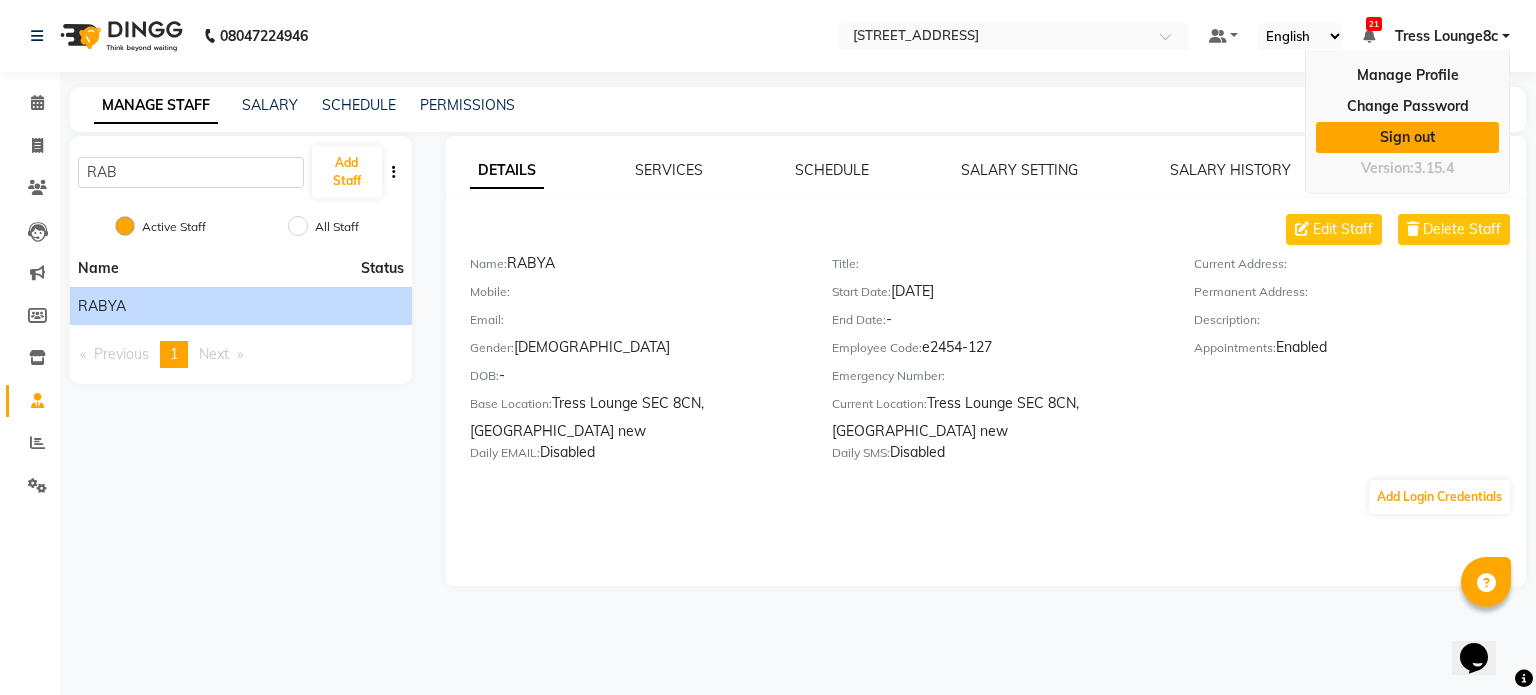click on "Sign out" at bounding box center (1407, 137) 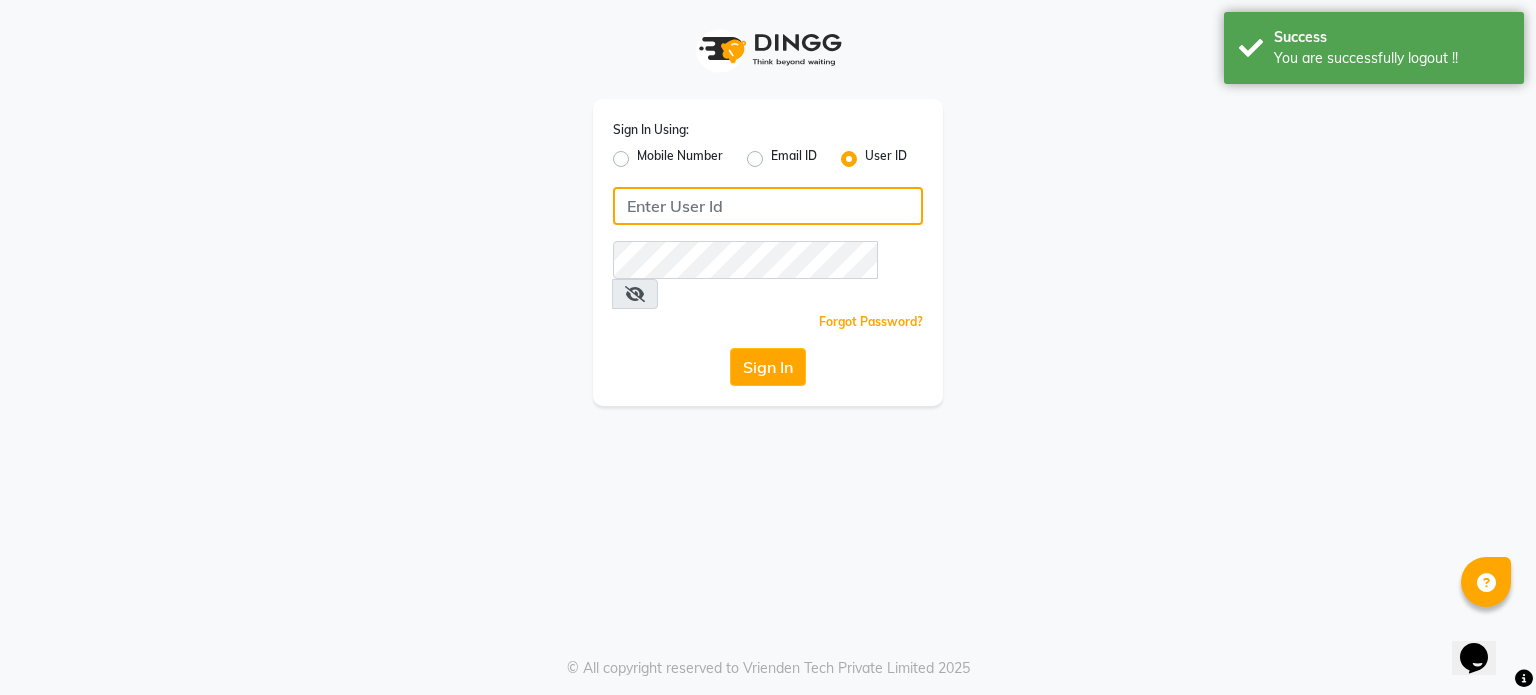 type on "6239163922" 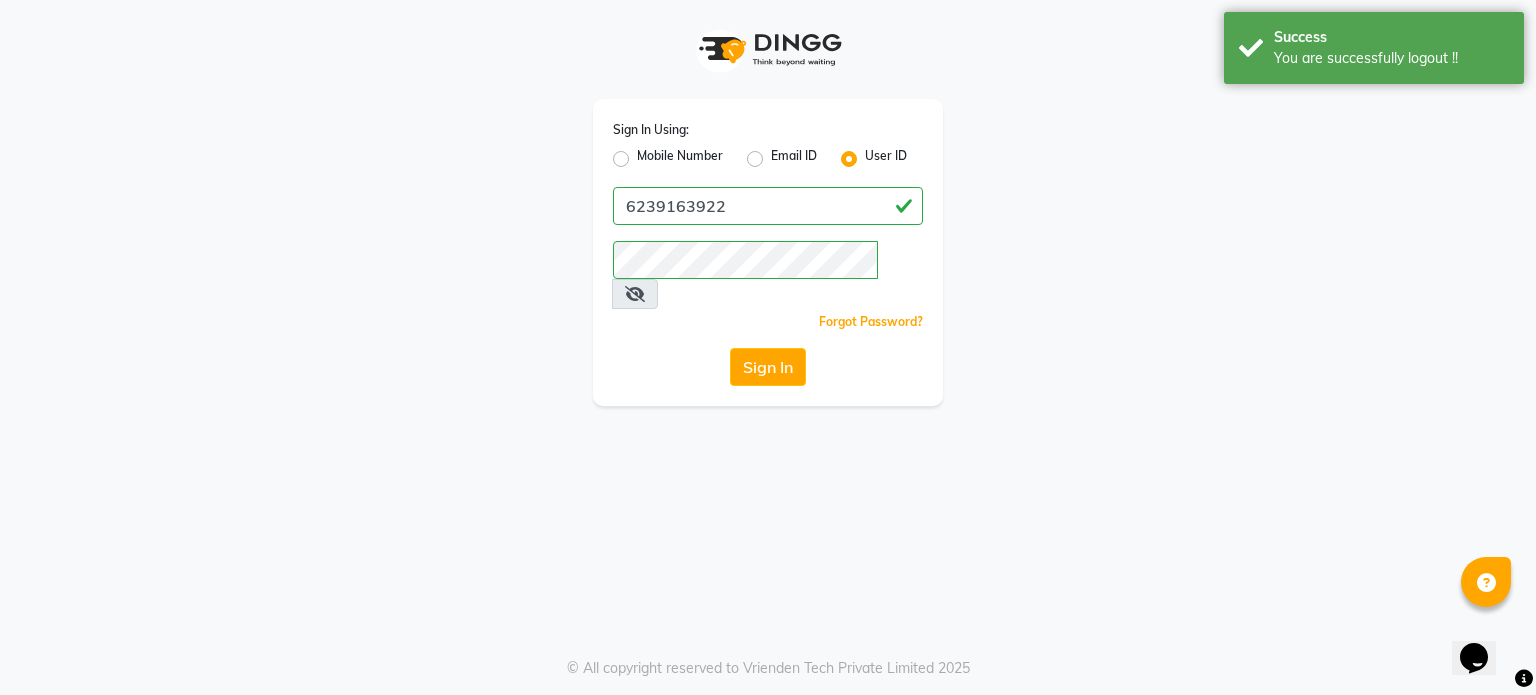 click on "Mobile Number" 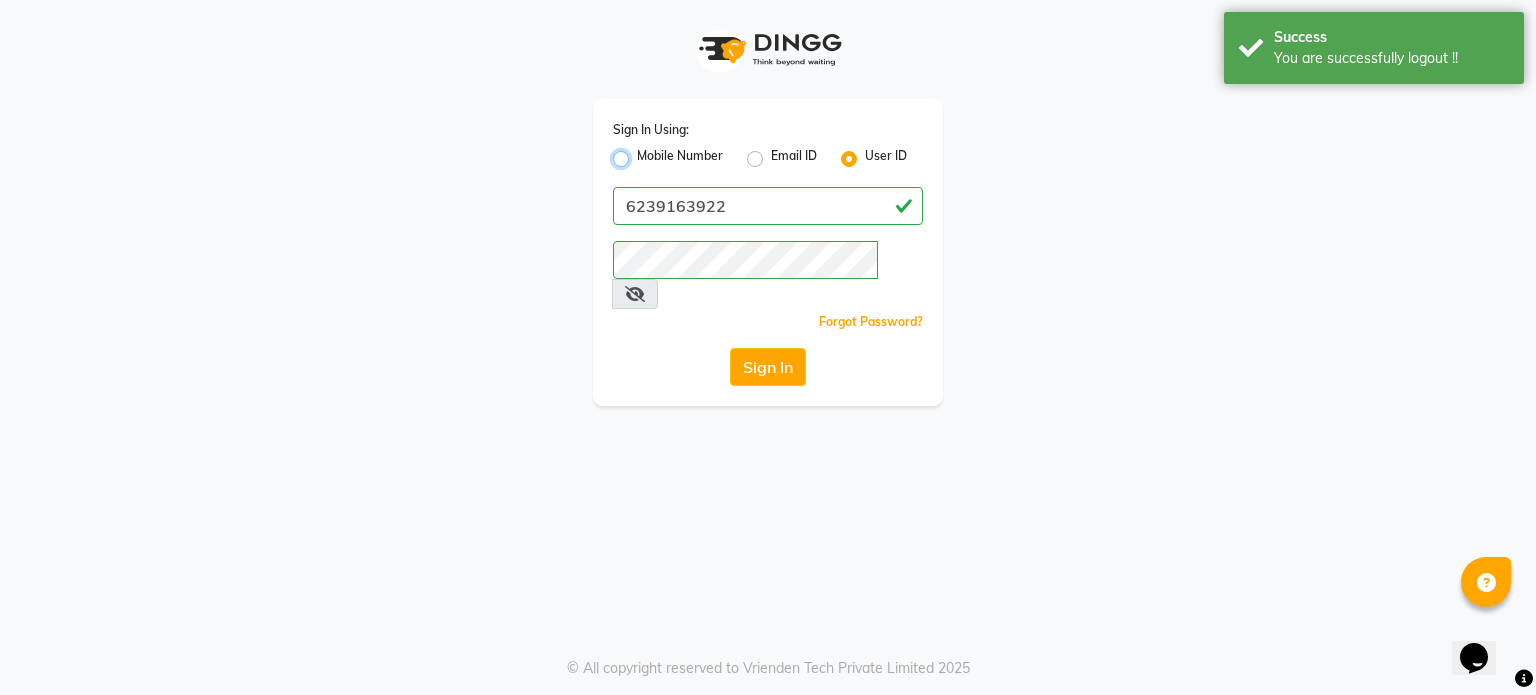 click on "Mobile Number" at bounding box center (643, 153) 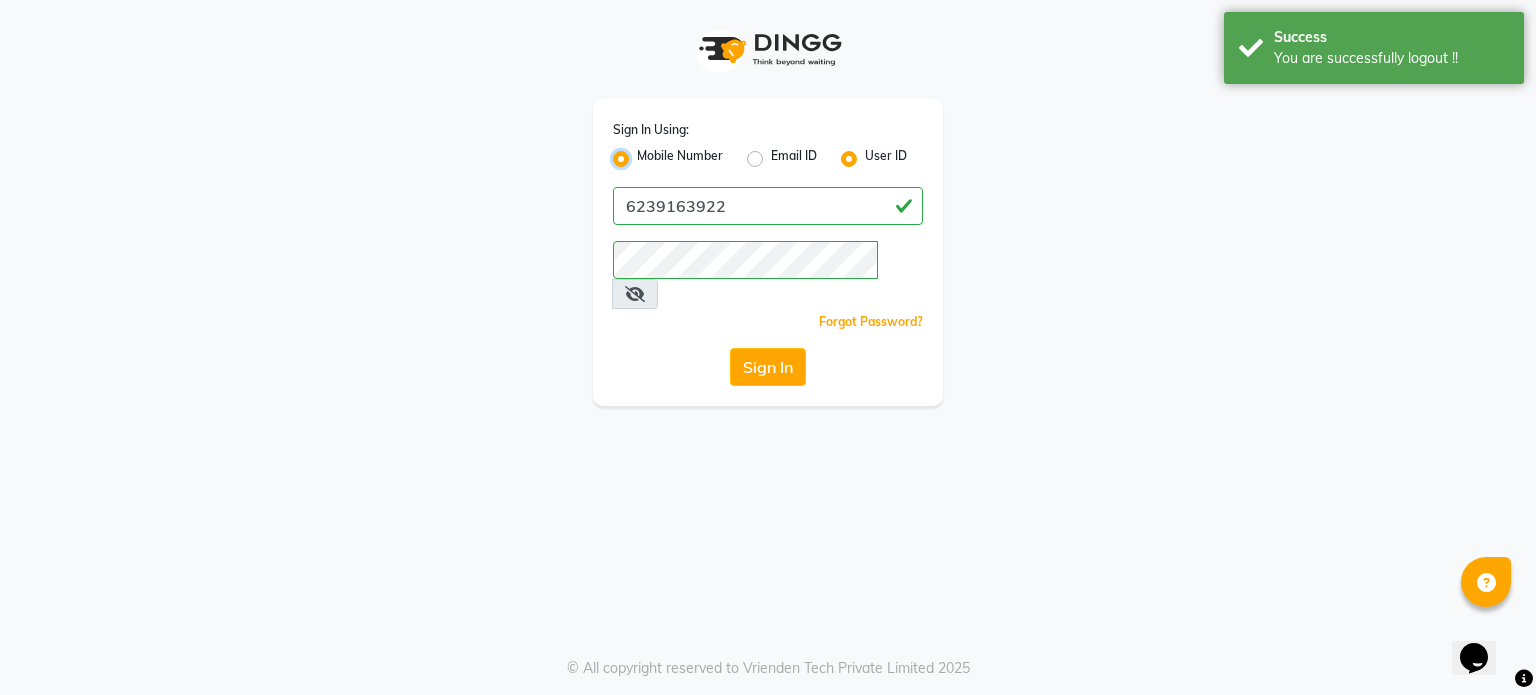 radio on "false" 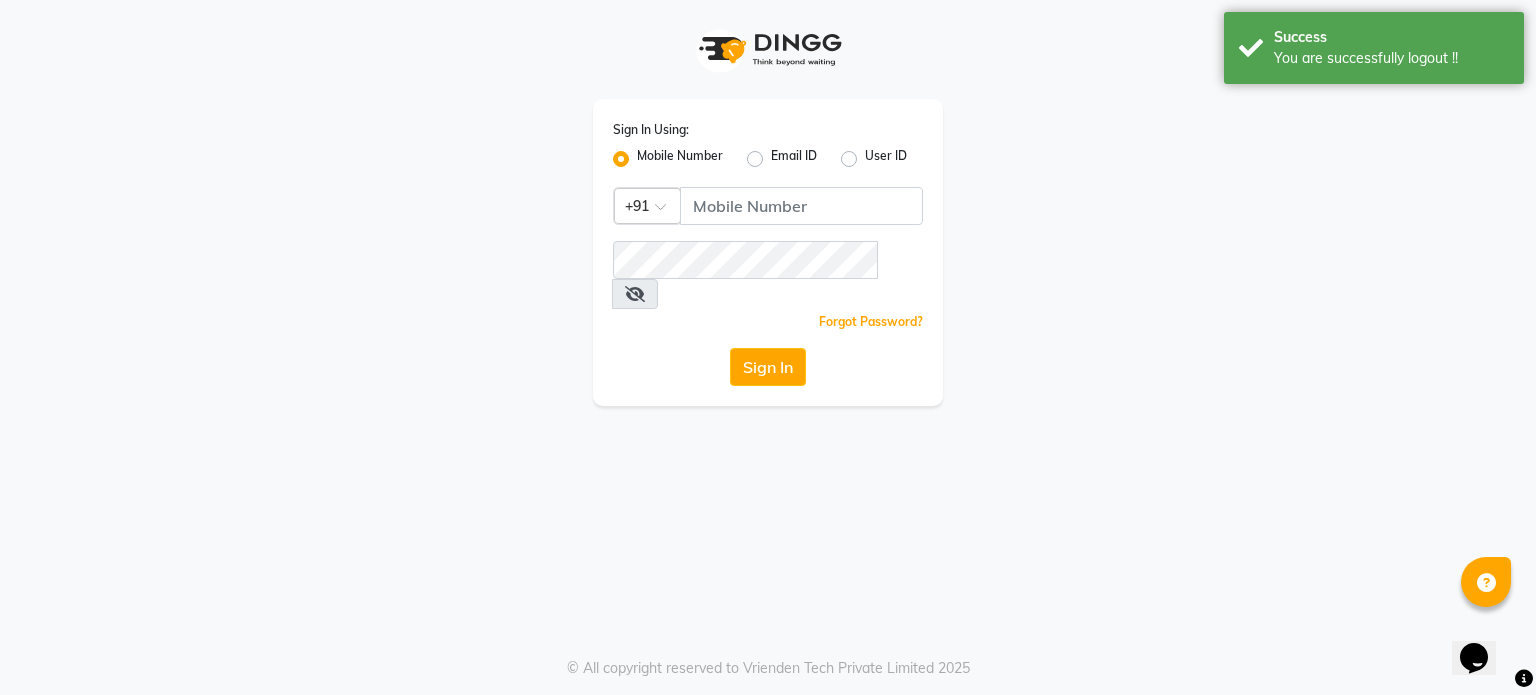 click on "Mobile Number" 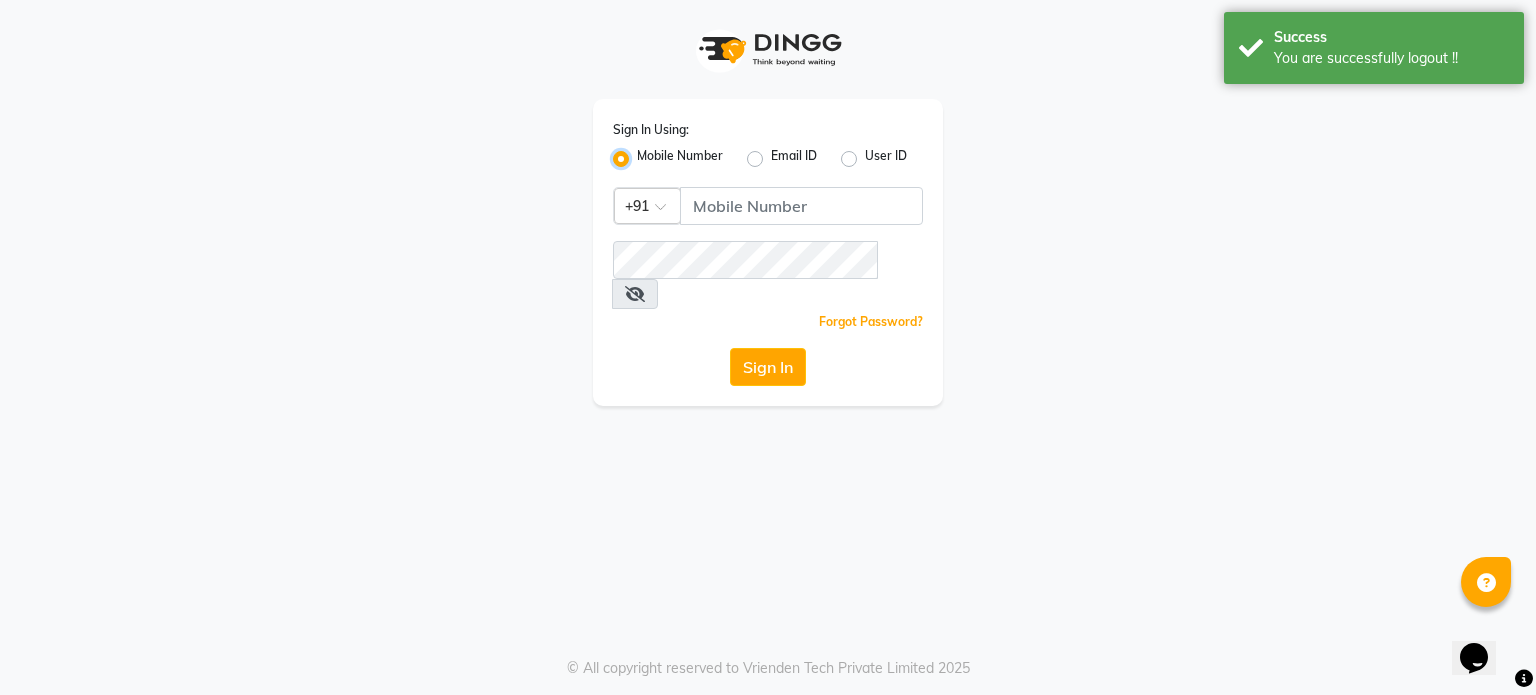 click on "Mobile Number" at bounding box center (643, 153) 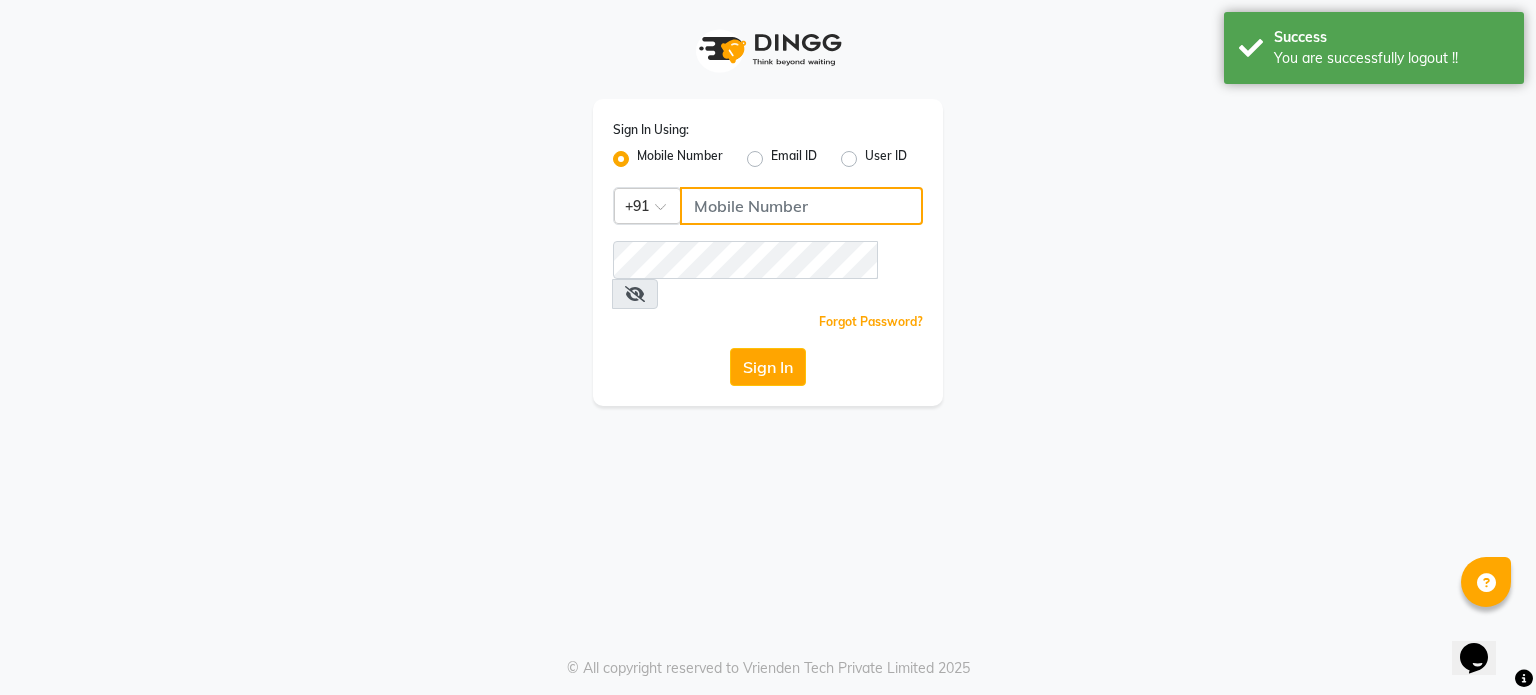 drag, startPoint x: 737, startPoint y: 208, endPoint x: 751, endPoint y: 231, distance: 26.925823 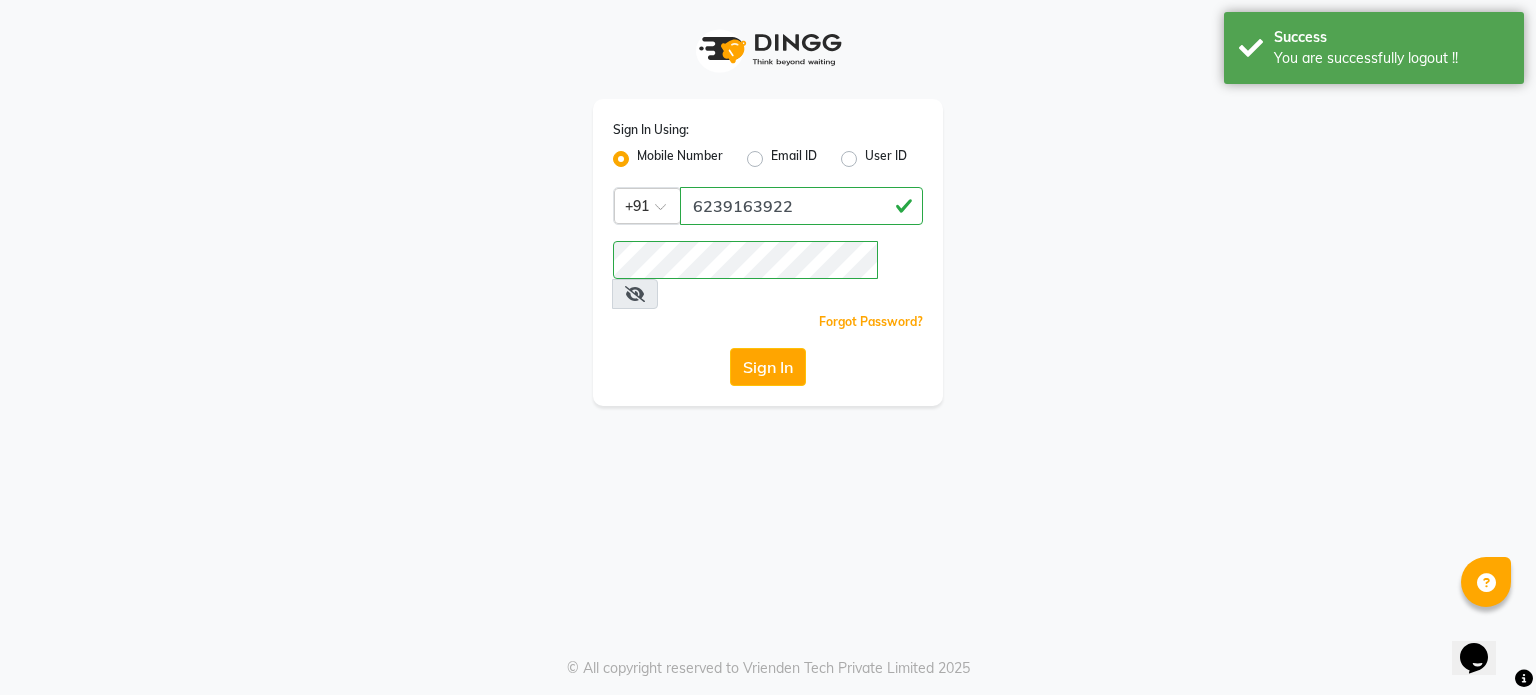 click on "Sign In Using: Mobile Number Email ID User ID Country Code × +91 6239163922  Remember me Forgot Password?  Sign In" 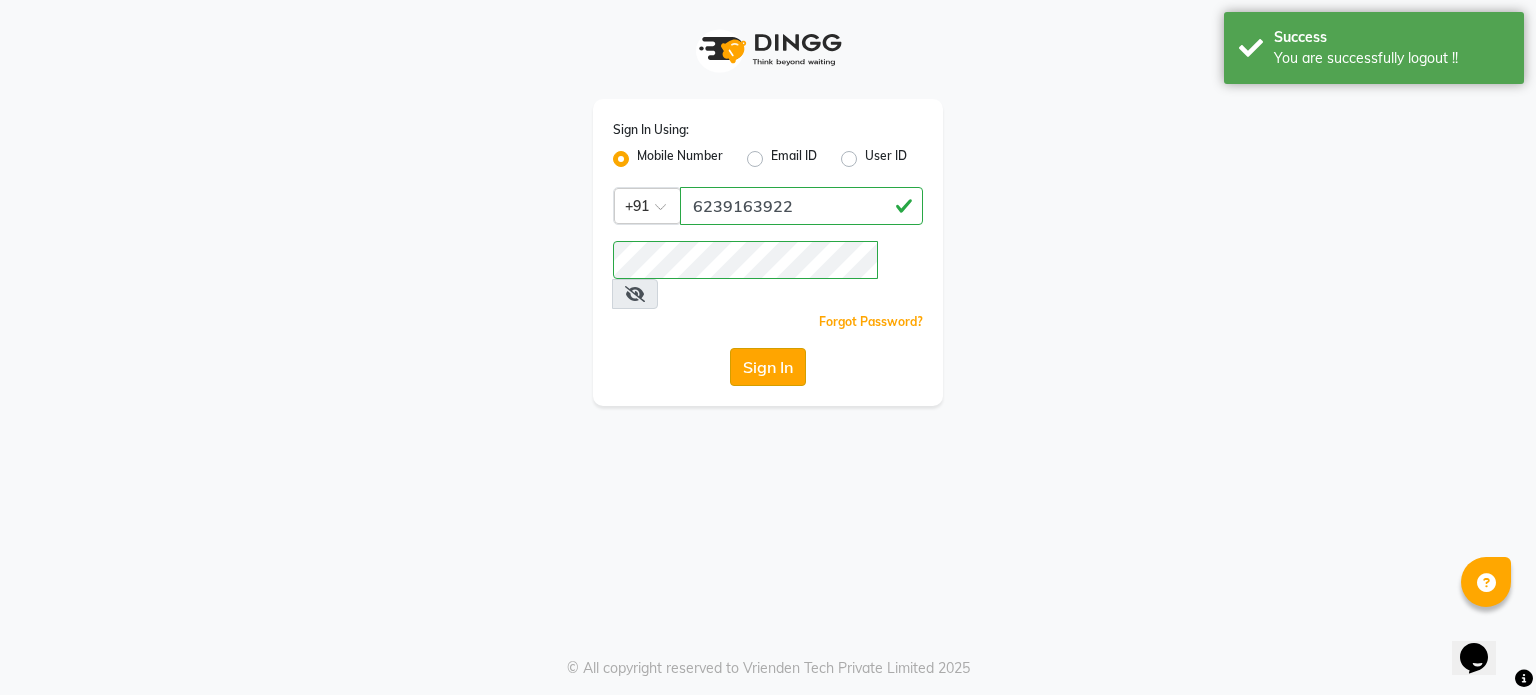 click on "Sign In" 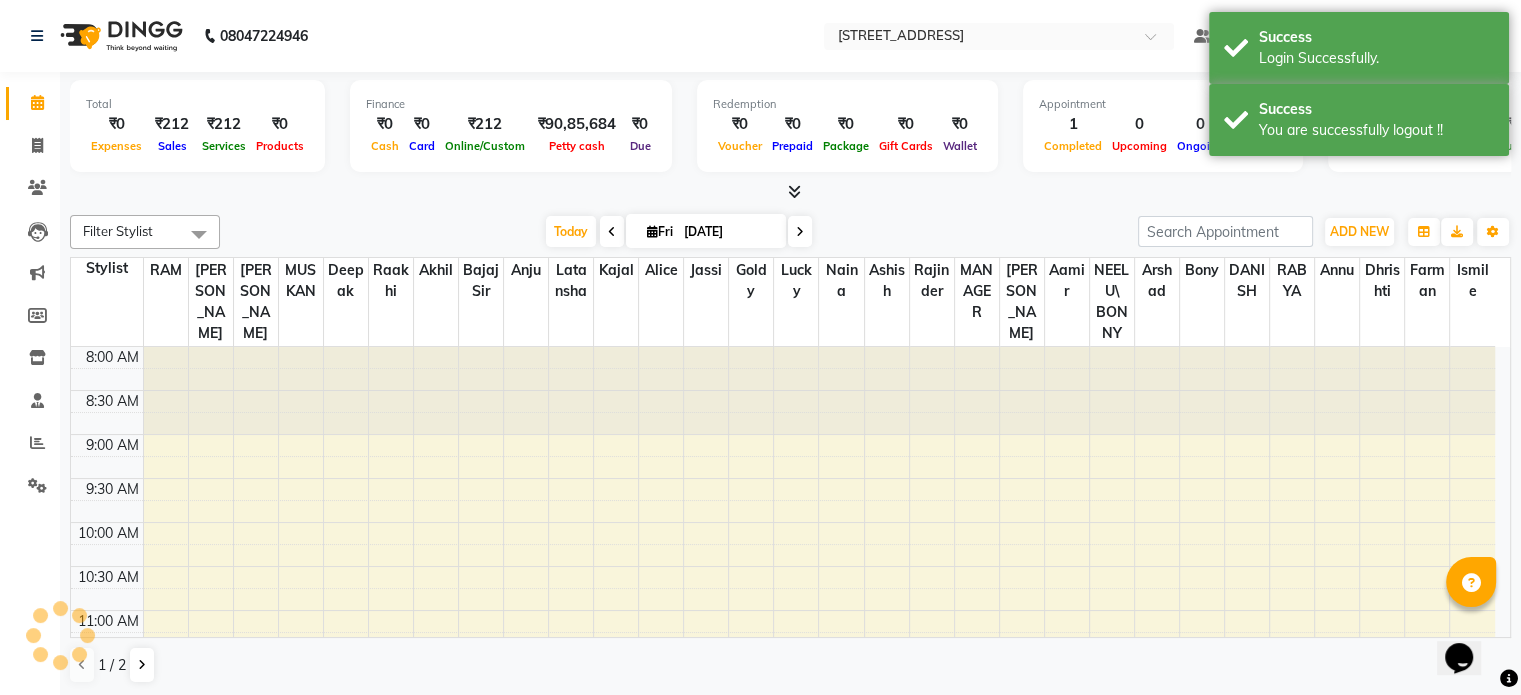 scroll, scrollTop: 263, scrollLeft: 0, axis: vertical 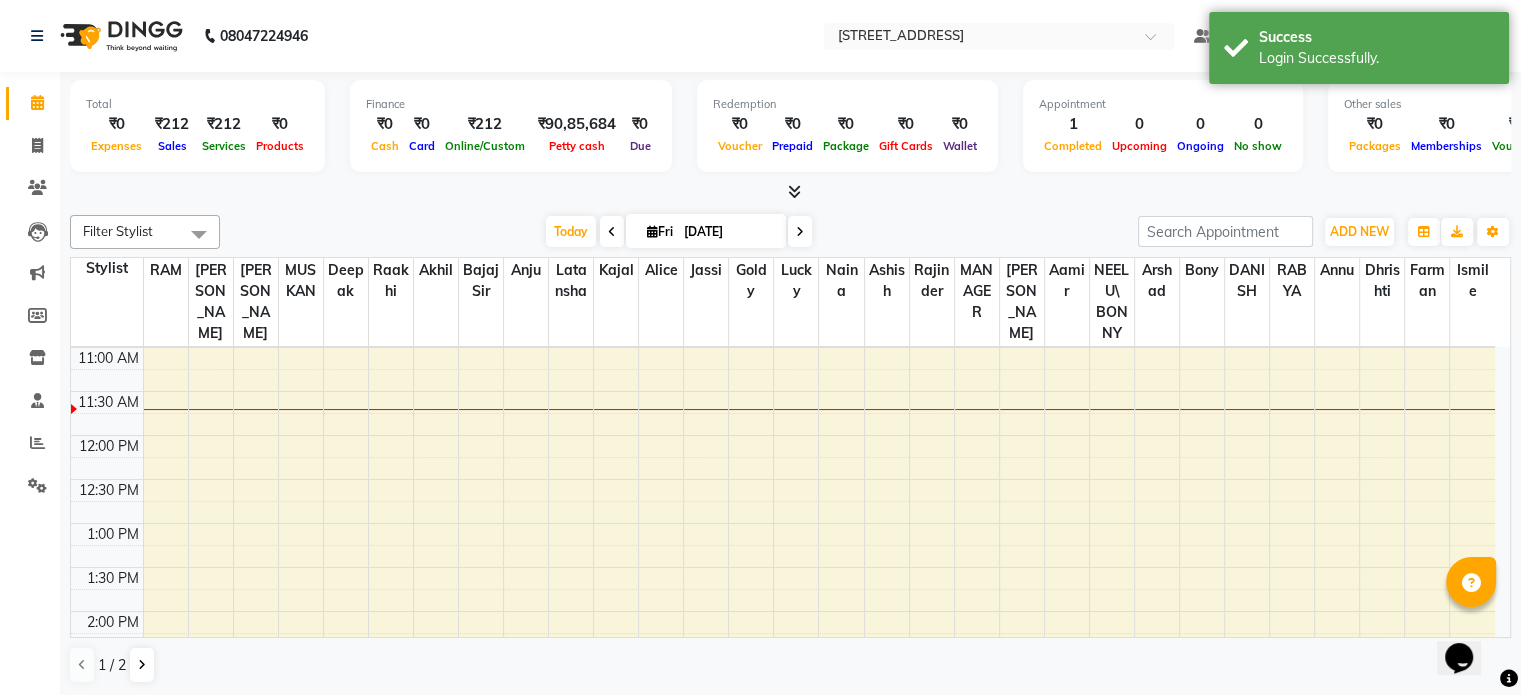 click on "8:00 AM 8:30 AM 9:00 AM 9:30 AM 10:00 AM 10:30 AM 11:00 AM 11:30 AM 12:00 PM 12:30 PM 1:00 PM 1:30 PM 2:00 PM 2:30 PM 3:00 PM 3:30 PM 4:00 PM 4:30 PM 5:00 PM 5:30 PM 6:00 PM 6:30 PM 7:00 PM 7:30 PM 8:00 PM 8:30 PM" at bounding box center [783, 655] 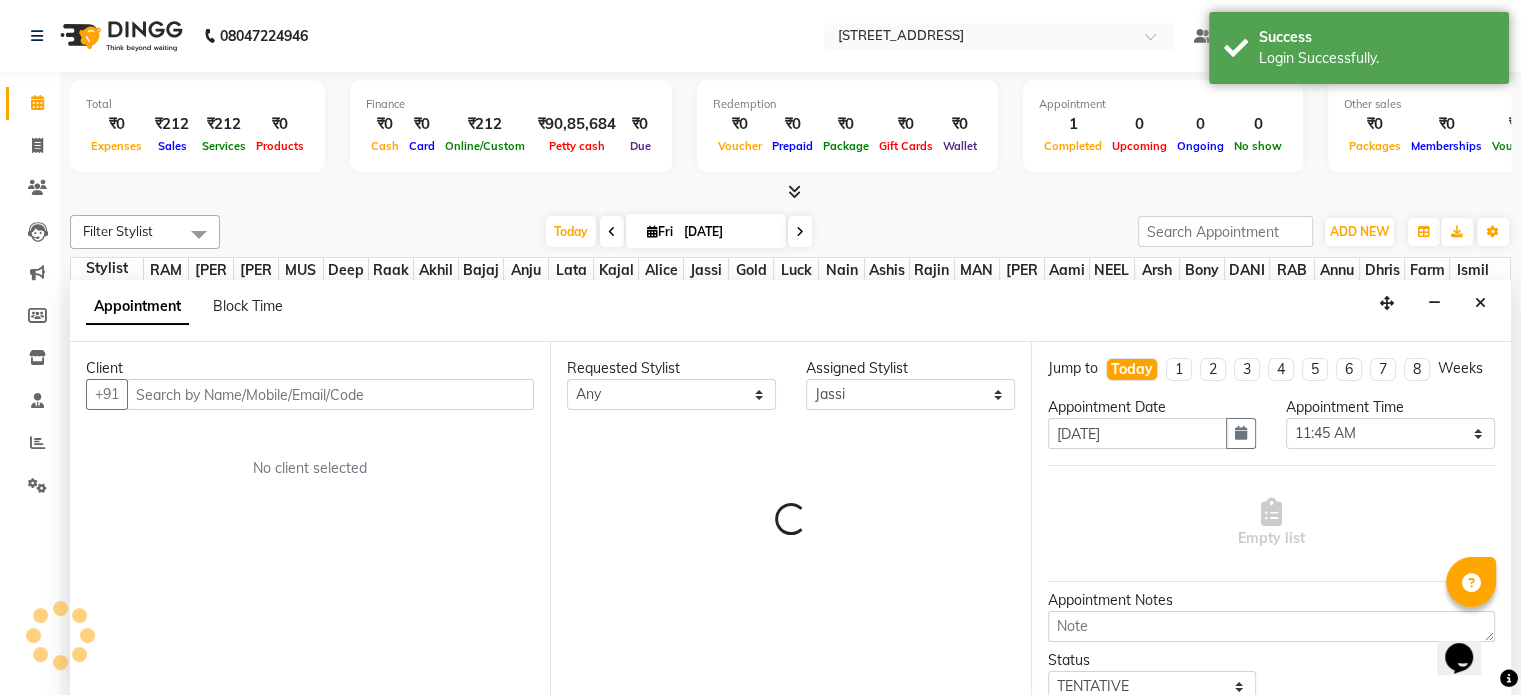 scroll, scrollTop: 0, scrollLeft: 0, axis: both 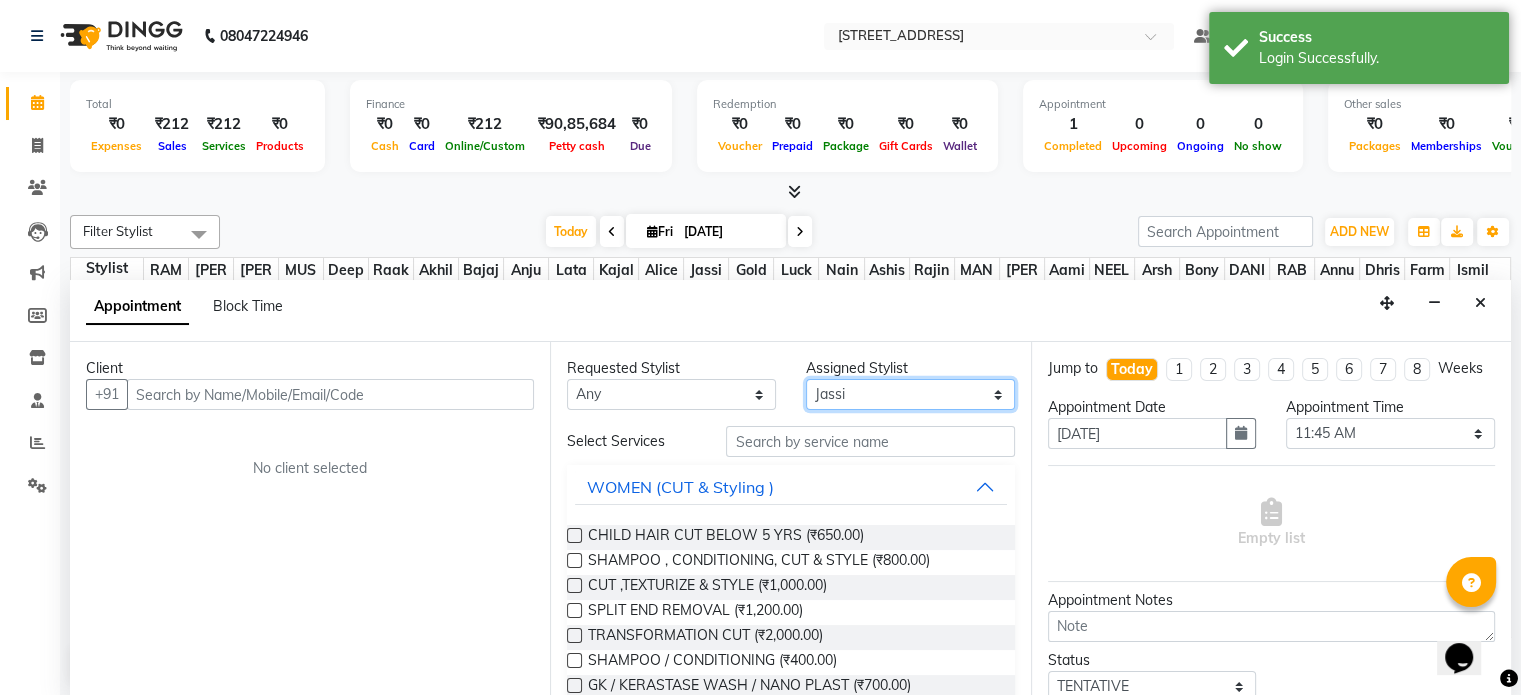click on "Select Aamir akhil Alice Anju Annu  Arshad Ashish Bajaj sir Bony DANISH Deepak Dhrishti Farman gagan goldy Imran khan Ismile Jassi kajal KARAN Latansha Lucky MANAGER MUSKAN naina NEELU\ BONNY Raakhi  rajinder RAKHI 2 RAM Ripti ROOP Roseleen Ruth Sagar Saleem SalmaN Sameer SHAHEEN Shiv Shriya SRISHTI tomba veena VINOD WASIM zakir" at bounding box center [910, 394] 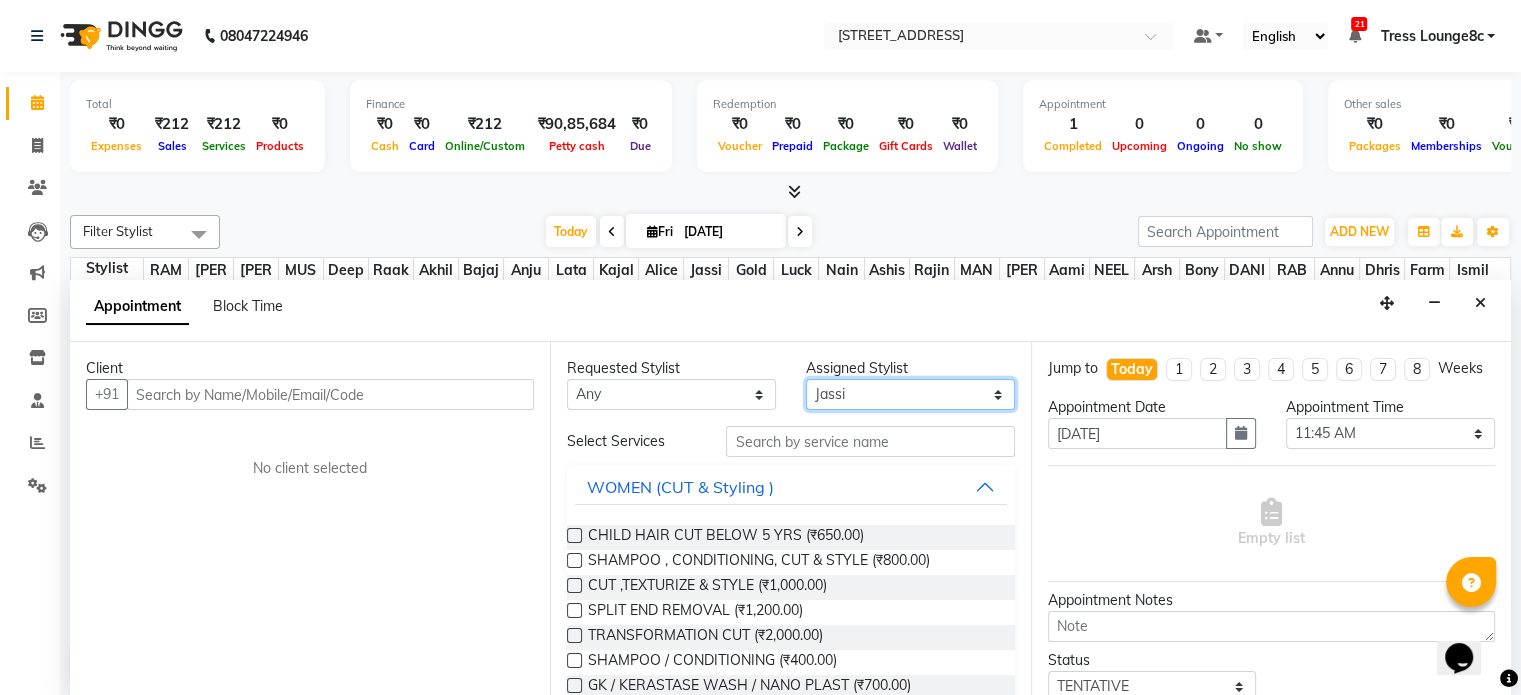 select on "65608" 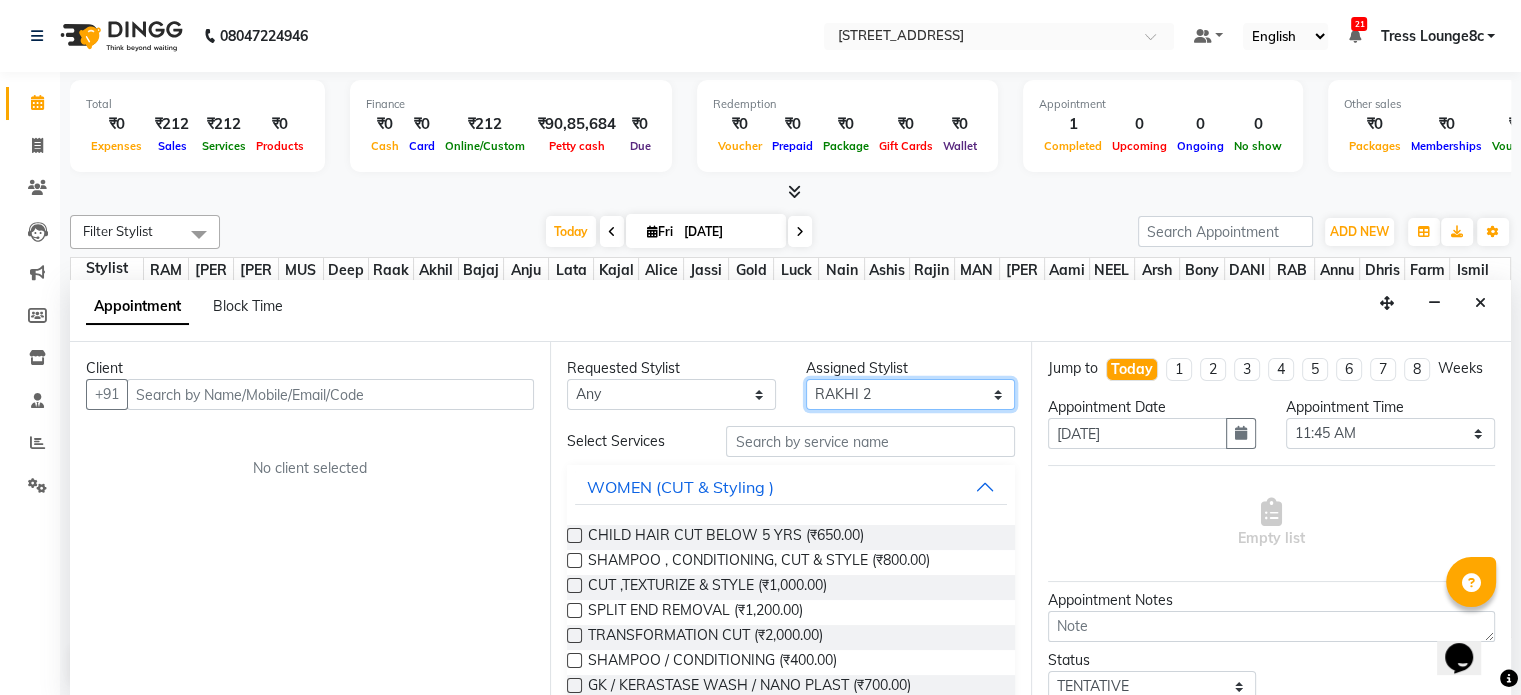 click on "Select Aamir akhil Alice Anju Annu  Arshad Ashish Bajaj sir Bony DANISH Deepak Dhrishti Farman gagan goldy Imran khan Ismile Jassi kajal KARAN Latansha Lucky MANAGER MUSKAN naina NEELU\ BONNY Raakhi  rajinder RAKHI 2 RAM Ripti ROOP Roseleen Ruth Sagar Saleem SalmaN Sameer SHAHEEN Shiv Shriya SRISHTI tomba veena VINOD WASIM zakir" at bounding box center [910, 394] 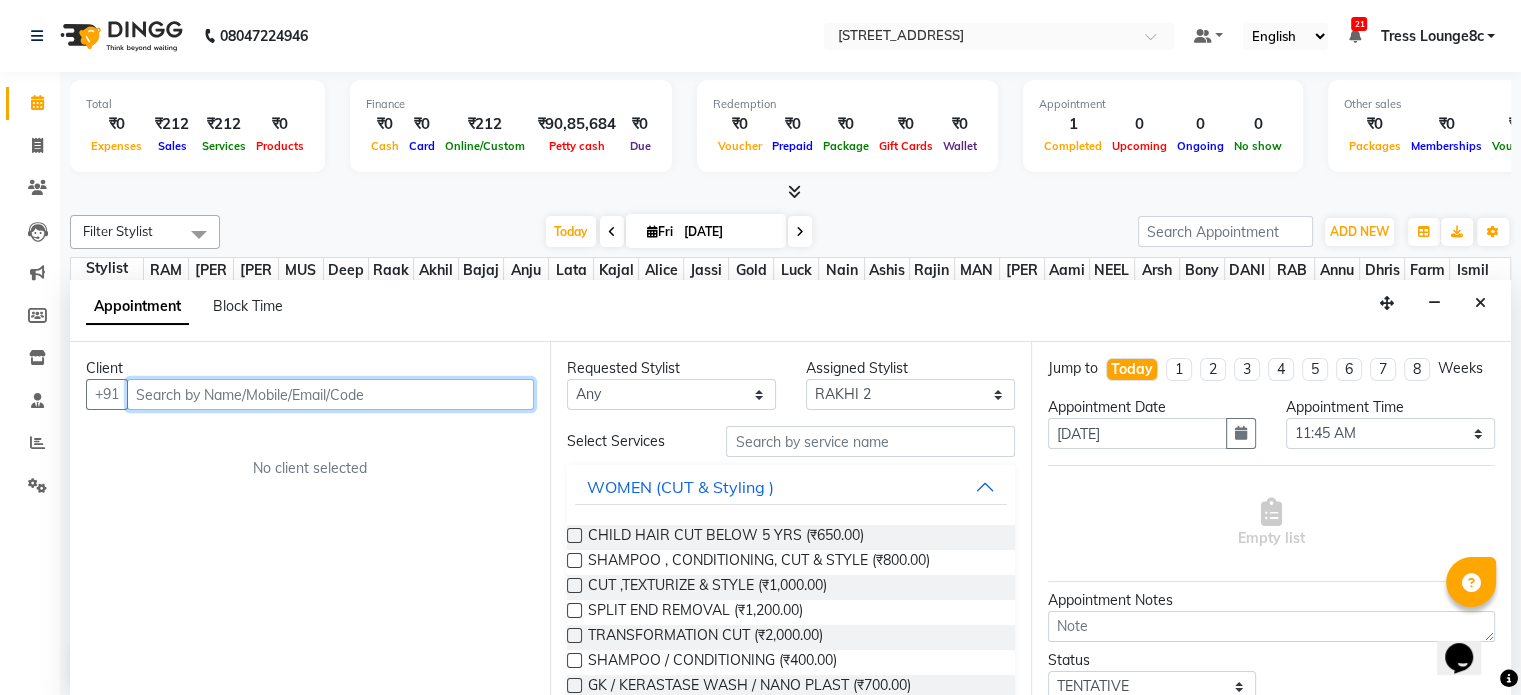 click at bounding box center [330, 394] 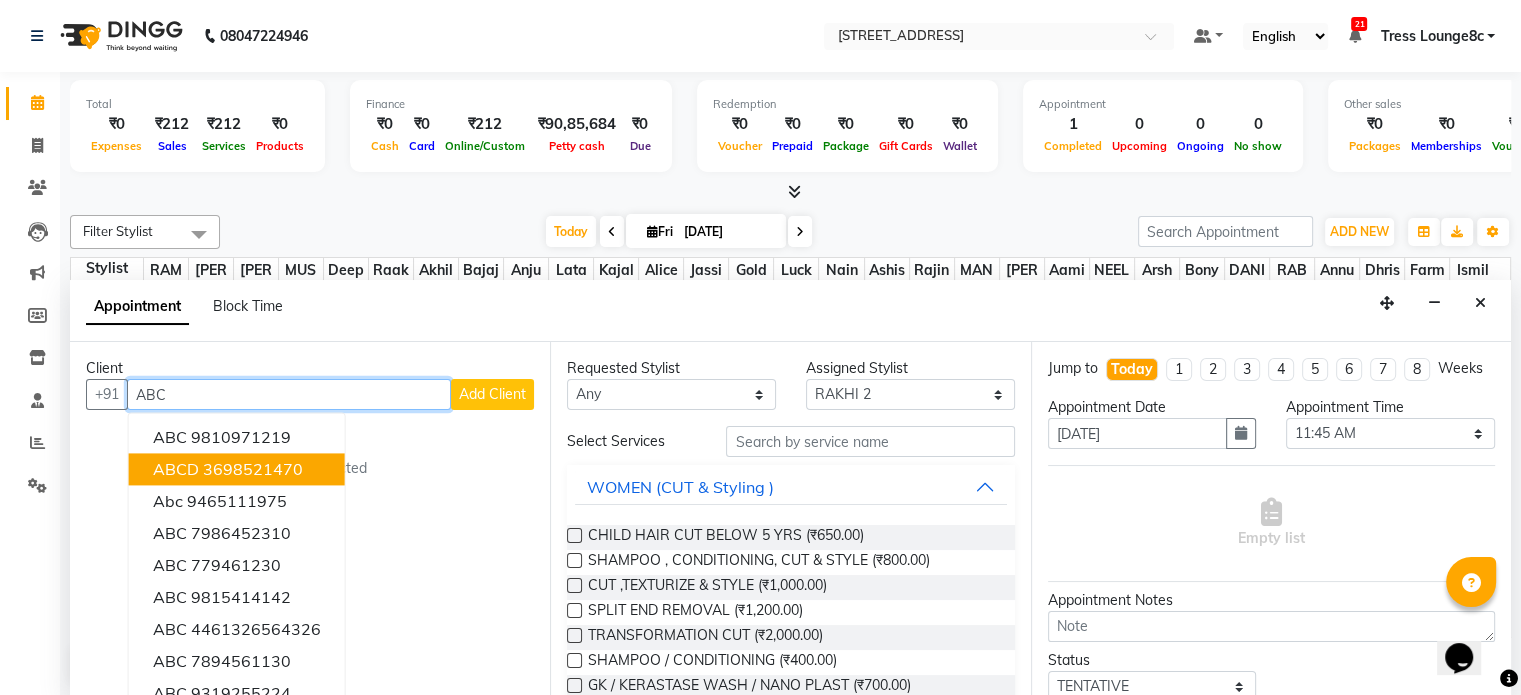 click on "ABCD  3698521470" at bounding box center [237, 470] 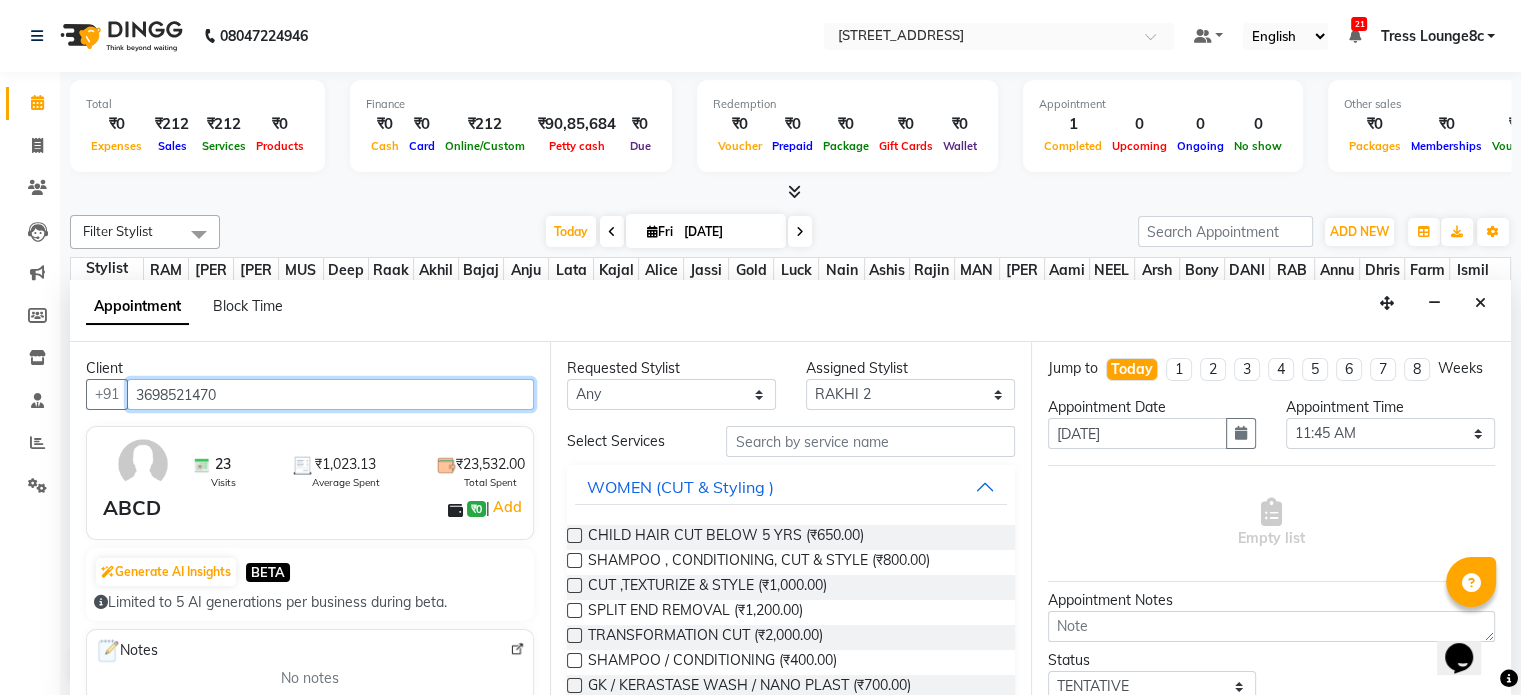 type on "3698521470" 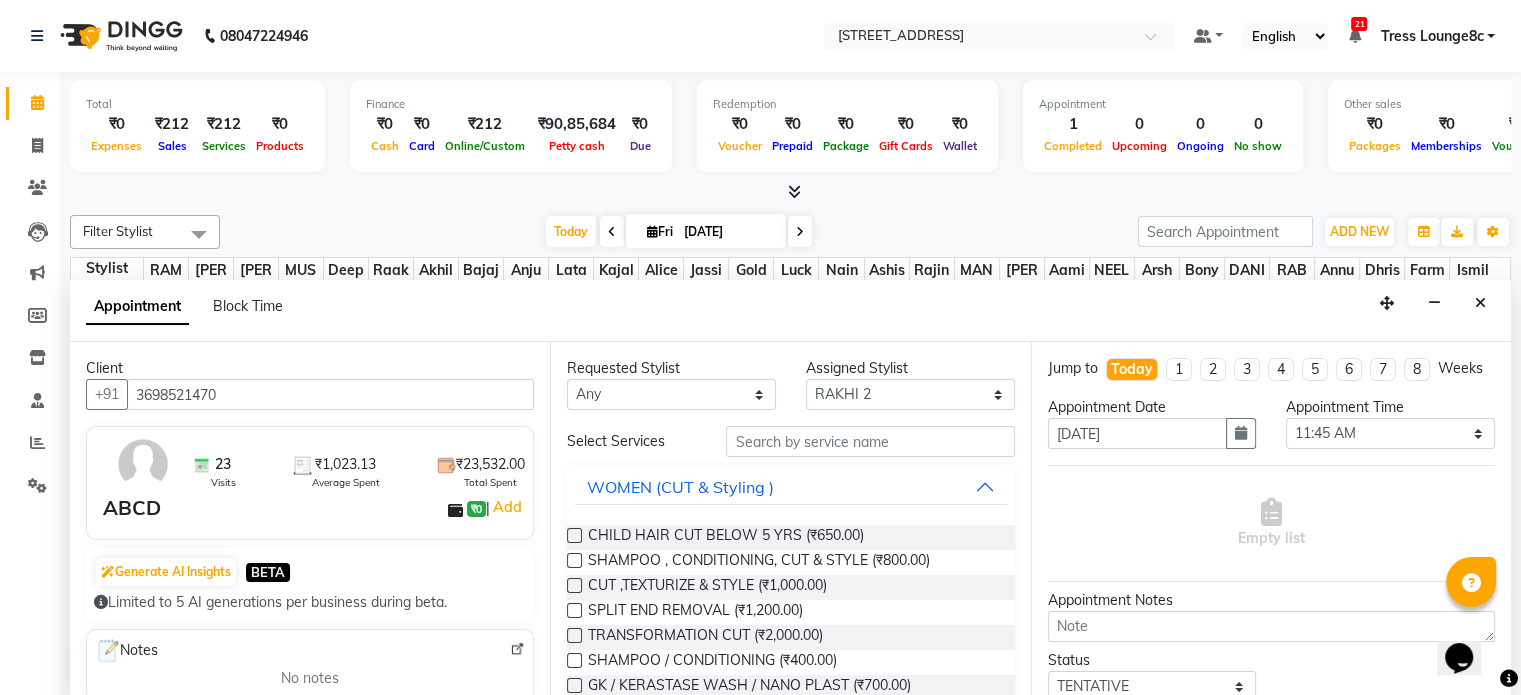 click on "Requested Stylist Any Aamir akhil Alice Anju Annu  Arshad Ashish Bajaj sir Bony DANISH Deepak Dhrishti Farman gagan goldy Imran khan Ismile Jassi kajal KARAN Latansha Lucky MANAGER MUSKAN naina NEELU\ BONNY Raakhi  rajinder RAKHI 2 RAM Ripti ROOP Roseleen Ruth Sagar Saleem SalmaN Sameer SHAHEEN Shiv Shriya SRISHTI tomba veena VINOD WASIM zakir Assigned Stylist Select Aamir akhil Alice Anju Annu  Arshad Ashish Bajaj sir Bony DANISH Deepak Dhrishti Farman gagan goldy Imran khan Ismile Jassi kajal KARAN Latansha Lucky MANAGER MUSKAN naina NEELU\ BONNY Raakhi  rajinder RAKHI 2 RAM Ripti ROOP Roseleen Ruth Sagar Saleem SalmaN Sameer SHAHEEN Shiv Shriya SRISHTI tomba veena VINOD WASIM zakir Select Services    WOMEN (CUT & Styling ) CHILD HAIR CUT BELOW 5 YRS (₹650.00) SHAMPOO , CONDITIONING, CUT & STYLE (₹800.00) CUT ,TEXTURIZE & STYLE (₹1,000.00) SPLIT END REMOVAL (₹1,200.00) TRANSFORMATION CUT (₹2,000.00) SHAMPOO / CONDITIONING (₹400.00) GK / KERASTASE WASH / NANO PLAST (₹700.00)" at bounding box center [790, 519] 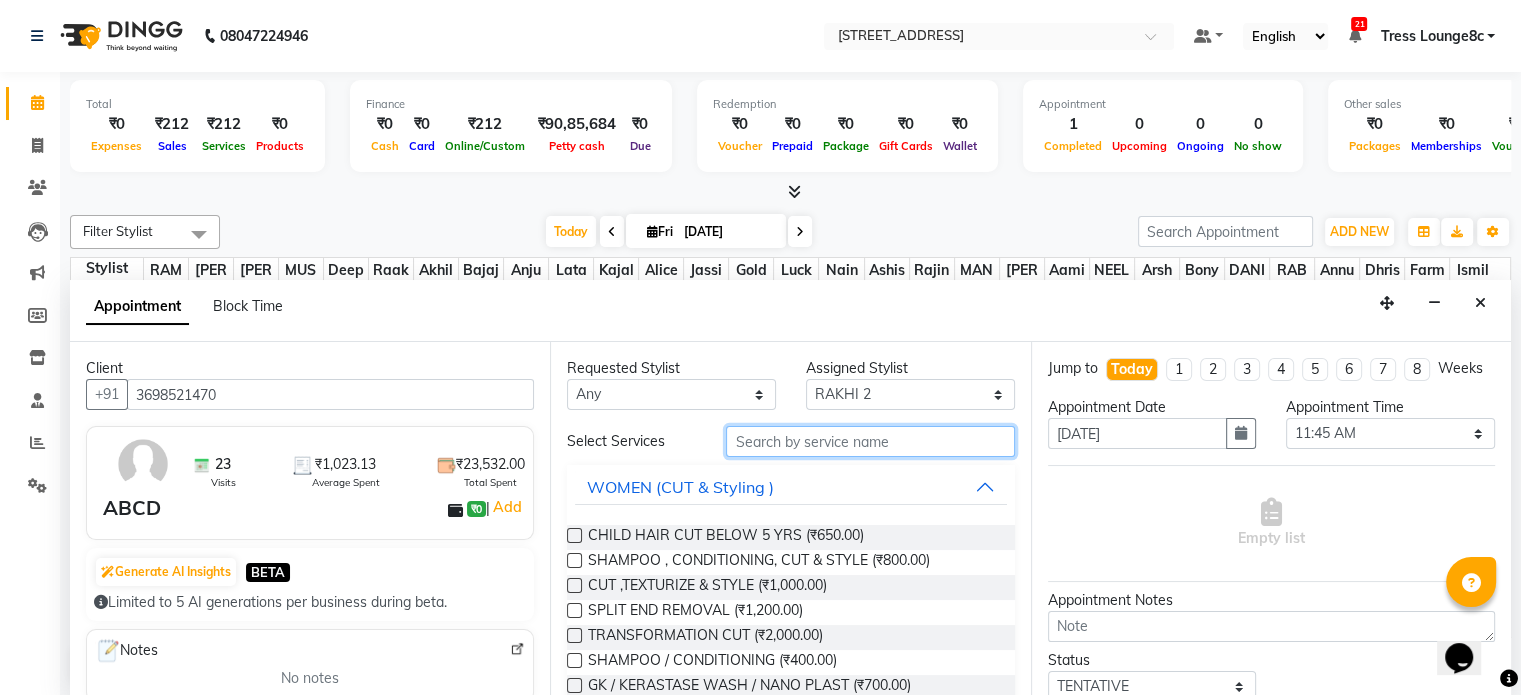 click at bounding box center (870, 441) 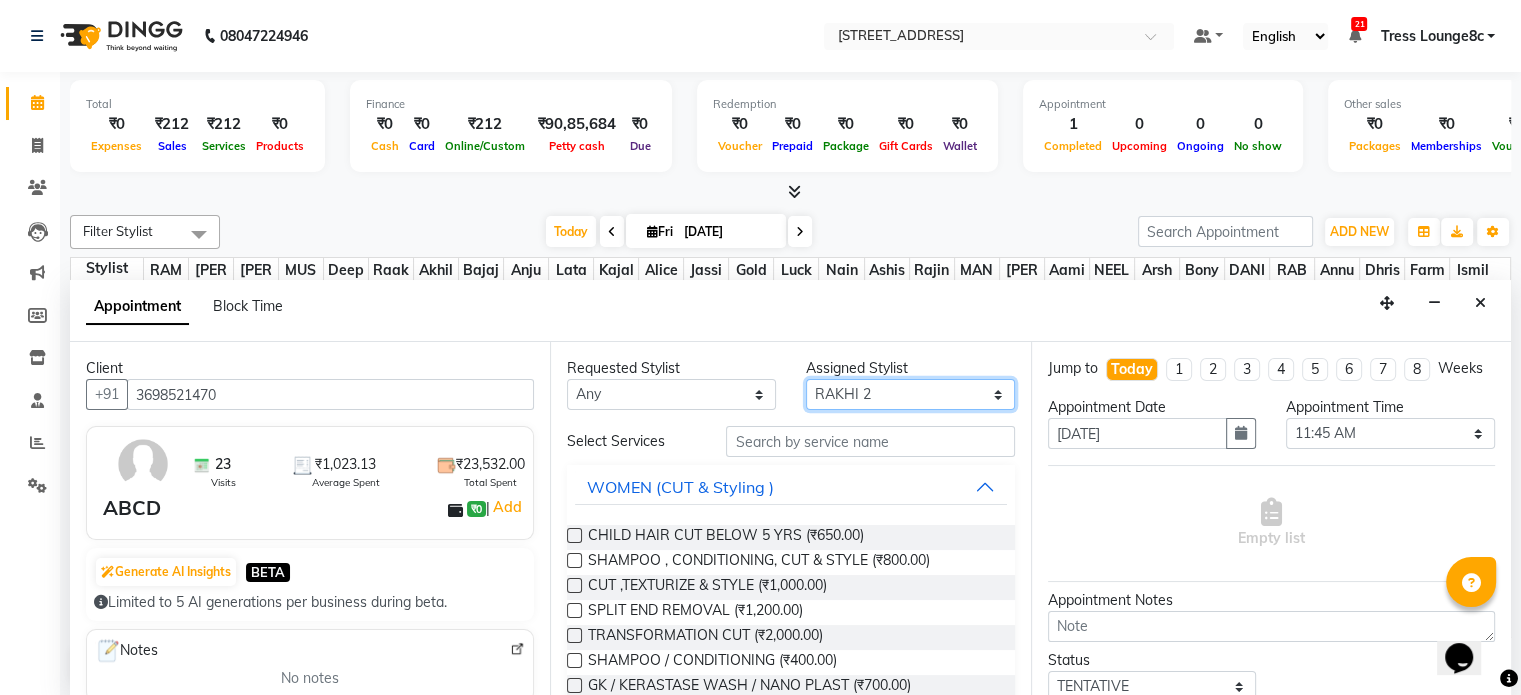 click on "Select Aamir akhil Alice Anju Annu  Arshad Ashish Bajaj sir Bony DANISH Deepak Dhrishti Farman gagan goldy Imran khan Ismile Jassi kajal KARAN Latansha Lucky MANAGER MUSKAN naina NEELU\ BONNY Raakhi  rajinder RAKHI 2 RAM Ripti ROOP Roseleen Ruth Sagar Saleem SalmaN Sameer SHAHEEN Shiv Shriya SRISHTI tomba veena VINOD WASIM zakir" at bounding box center [910, 394] 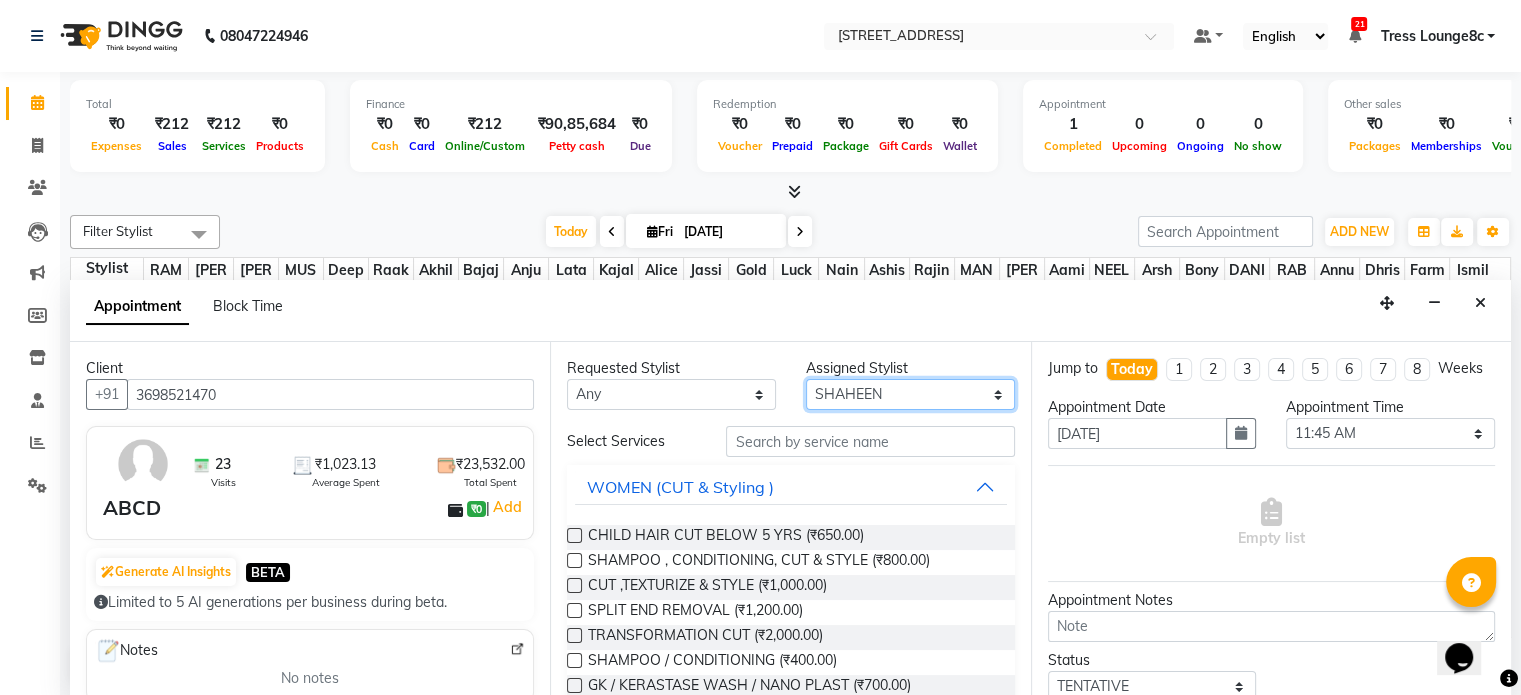 click on "Select Aamir akhil Alice Anju Annu  Arshad Ashish Bajaj sir Bony DANISH Deepak Dhrishti Farman gagan goldy Imran khan Ismile Jassi kajal KARAN Latansha Lucky MANAGER MUSKAN naina NEELU\ BONNY Raakhi  rajinder RAKHI 2 RAM Ripti ROOP Roseleen Ruth Sagar Saleem SalmaN Sameer SHAHEEN Shiv Shriya SRISHTI tomba veena VINOD WASIM zakir" at bounding box center [910, 394] 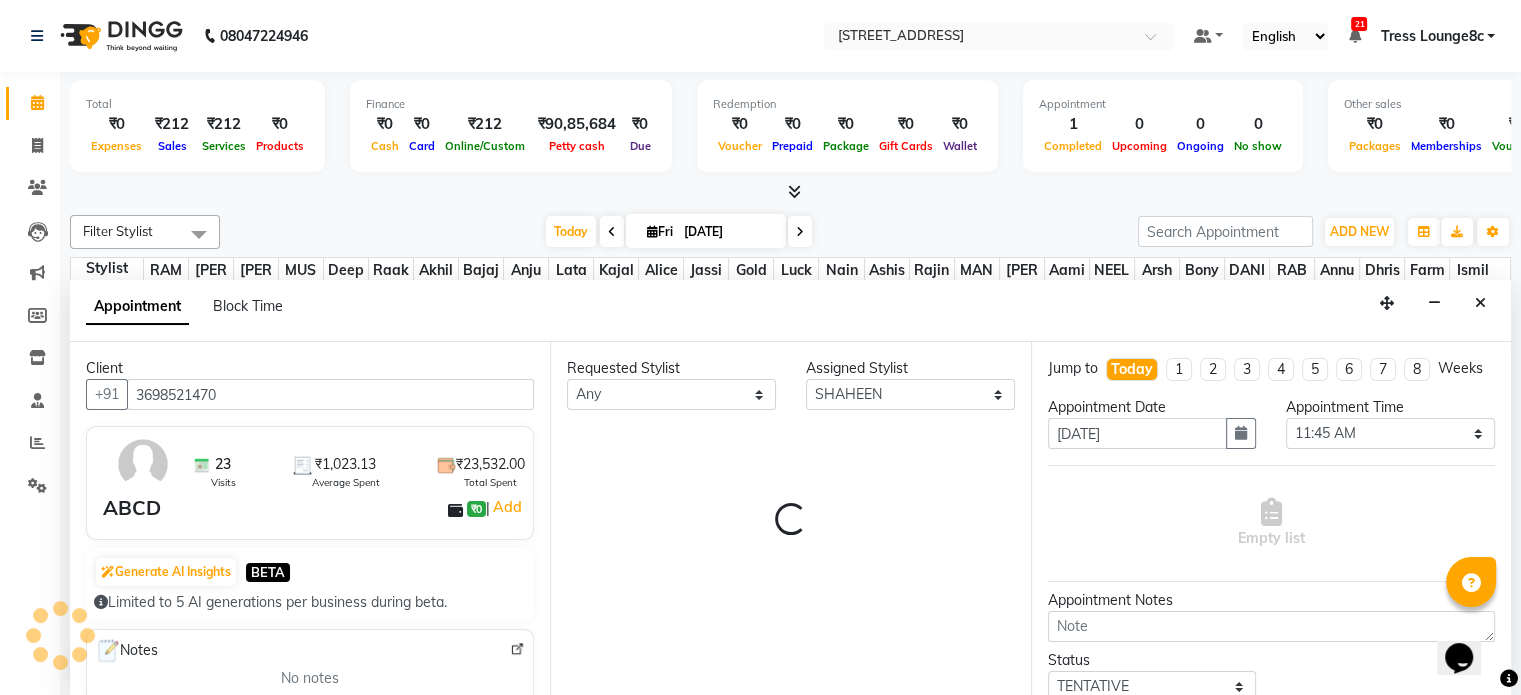click on "Requested Stylist Any Aamir akhil Alice Anju Annu  Arshad Ashish Bajaj sir Bony DANISH Deepak Dhrishti Farman gagan goldy Imran khan Ismile Jassi kajal KARAN Latansha Lucky MANAGER MUSKAN naina NEELU\ BONNY Raakhi  rajinder RAKHI 2 RAM Ripti ROOP Roseleen Ruth Sagar Saleem SalmaN Sameer SHAHEEN Shiv Shriya SRISHTI tomba veena VINOD WASIM zakir Assigned Stylist Select Aamir akhil Alice Anju Annu  Arshad Ashish Bajaj sir Bony DANISH Deepak Dhrishti Farman gagan goldy Imran khan Ismile Jassi kajal KARAN Latansha Lucky MANAGER MUSKAN naina NEELU\ BONNY Raakhi  rajinder RAKHI 2 RAM Ripti ROOP Roseleen Ruth Sagar Saleem SalmaN Sameer SHAHEEN Shiv Shriya SRISHTI tomba veena VINOD WASIM zakir Loading..." at bounding box center [790, 519] 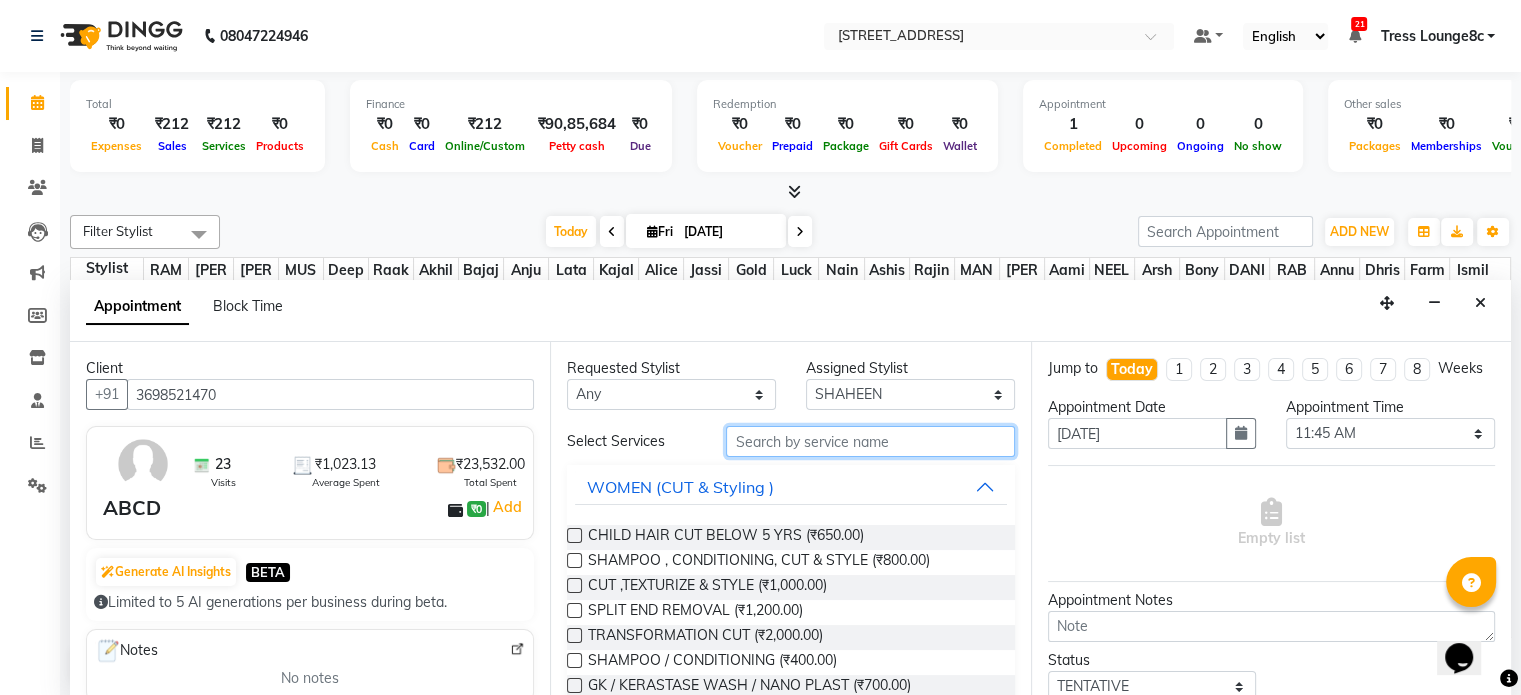 click at bounding box center [870, 441] 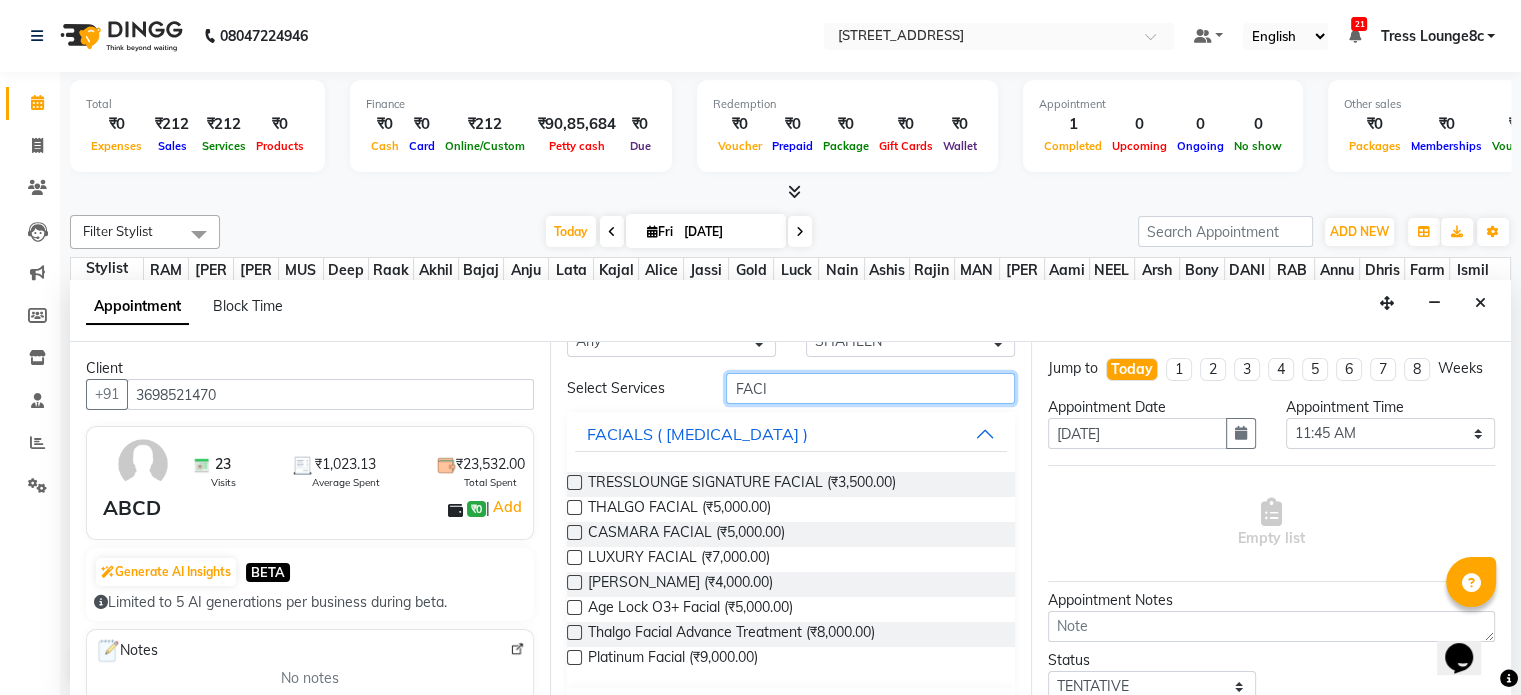 scroll, scrollTop: 100, scrollLeft: 0, axis: vertical 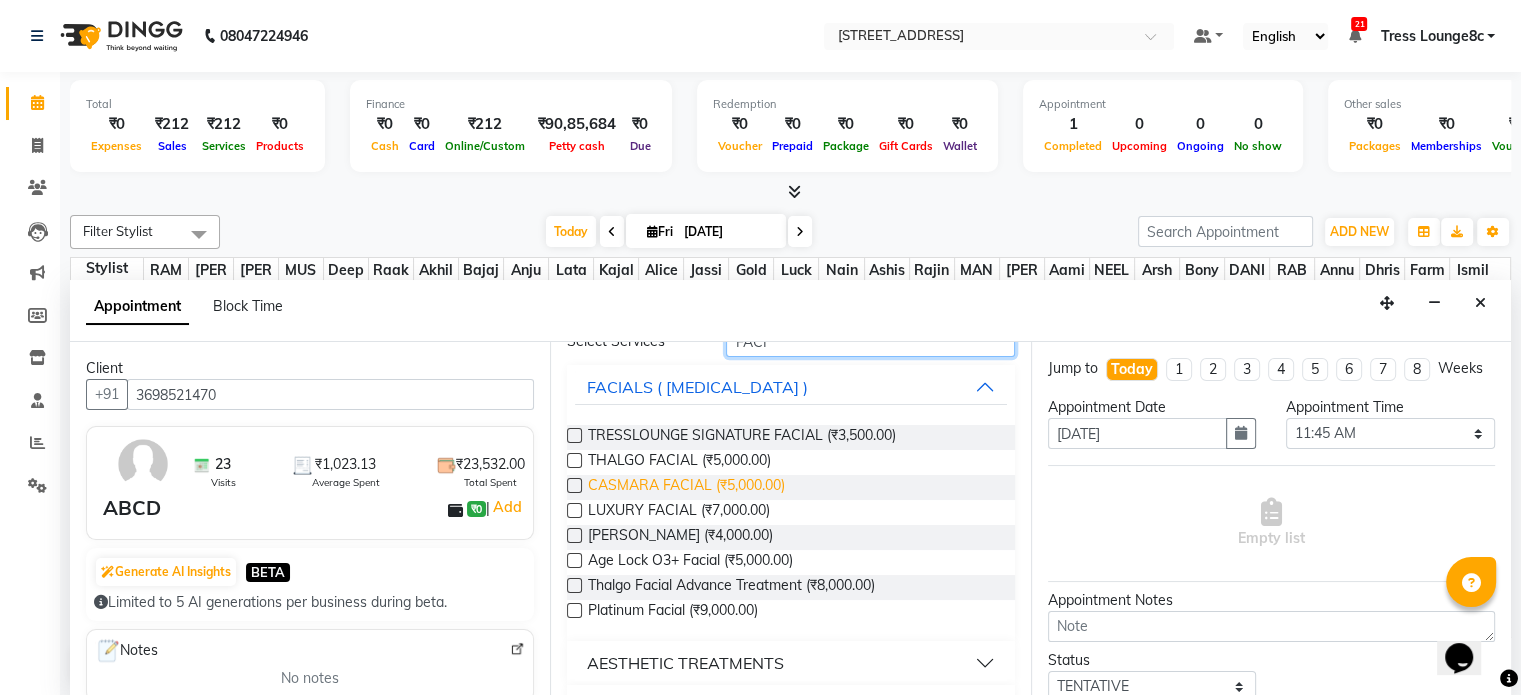 type on "FACI" 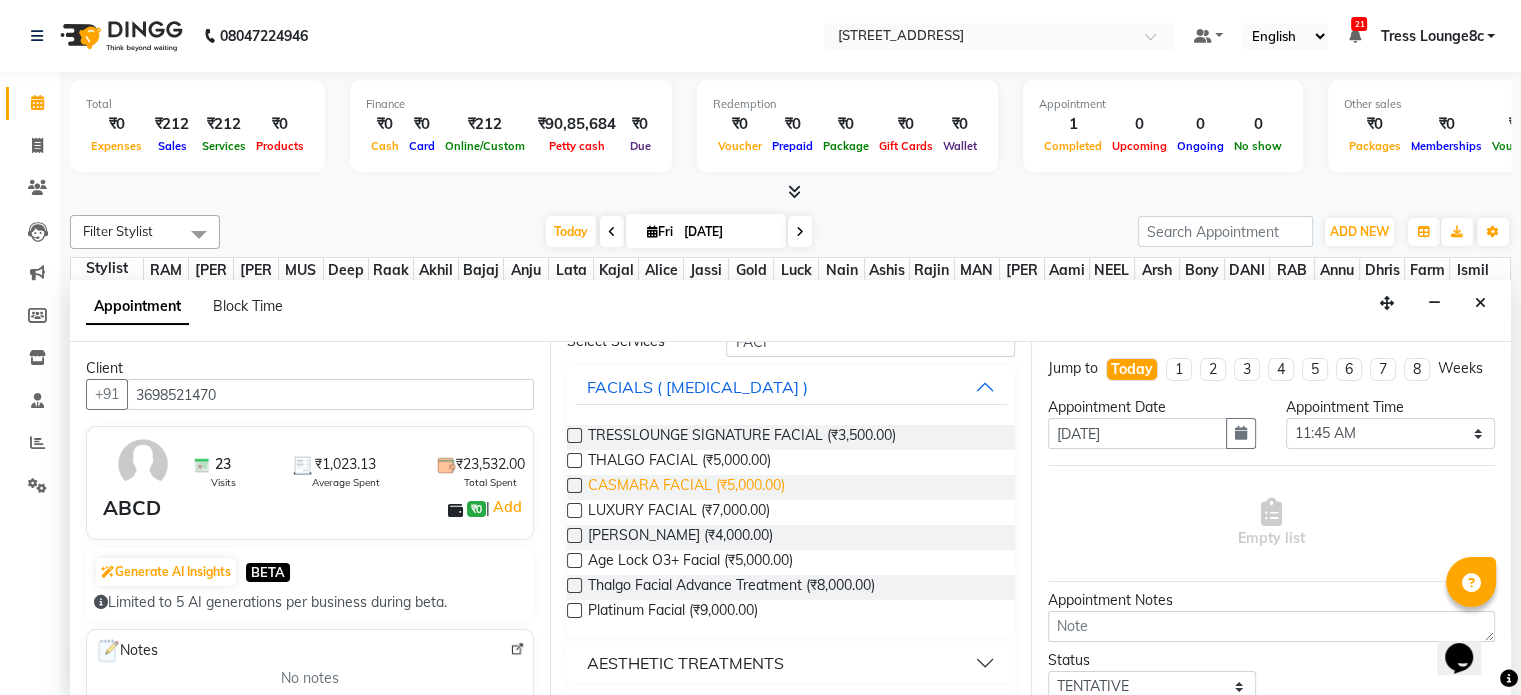 click on "CASMARA FACIAL (₹5,000.00)" at bounding box center [686, 487] 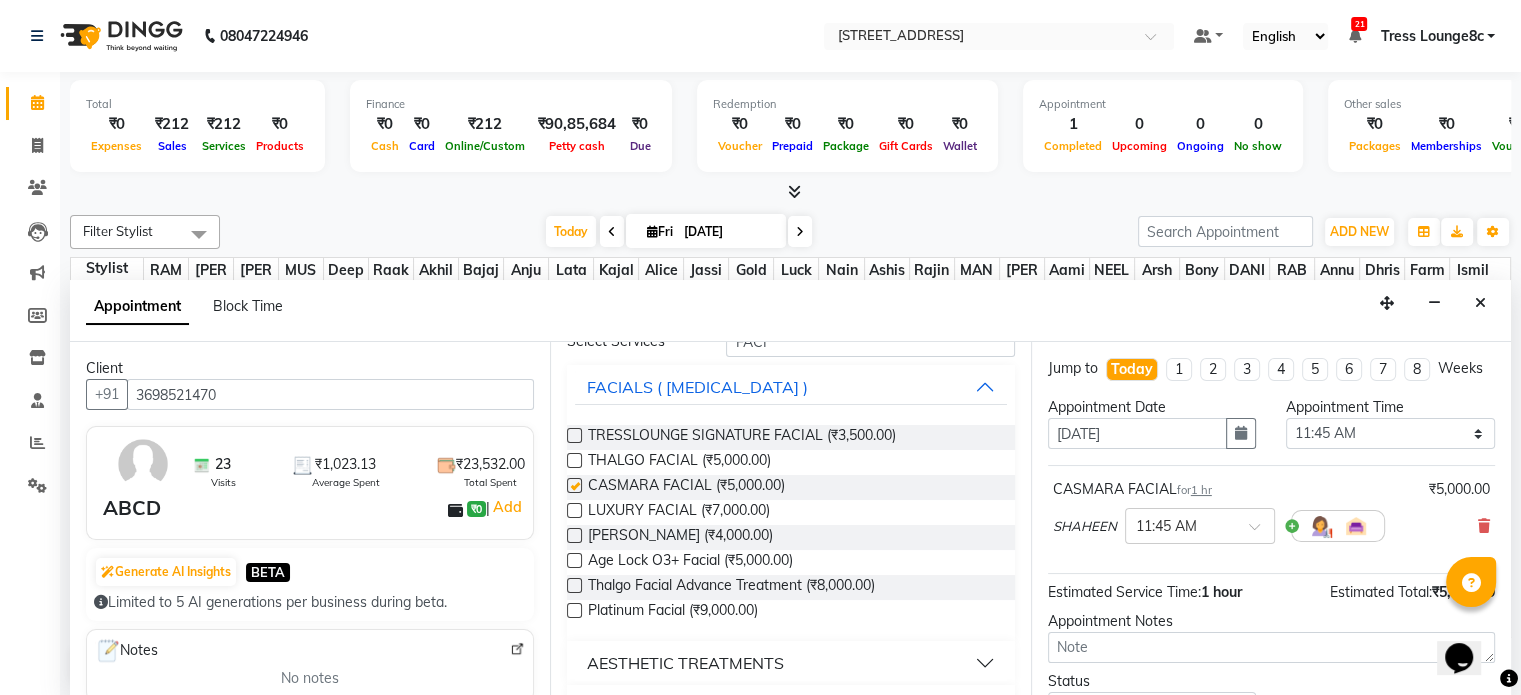 checkbox on "false" 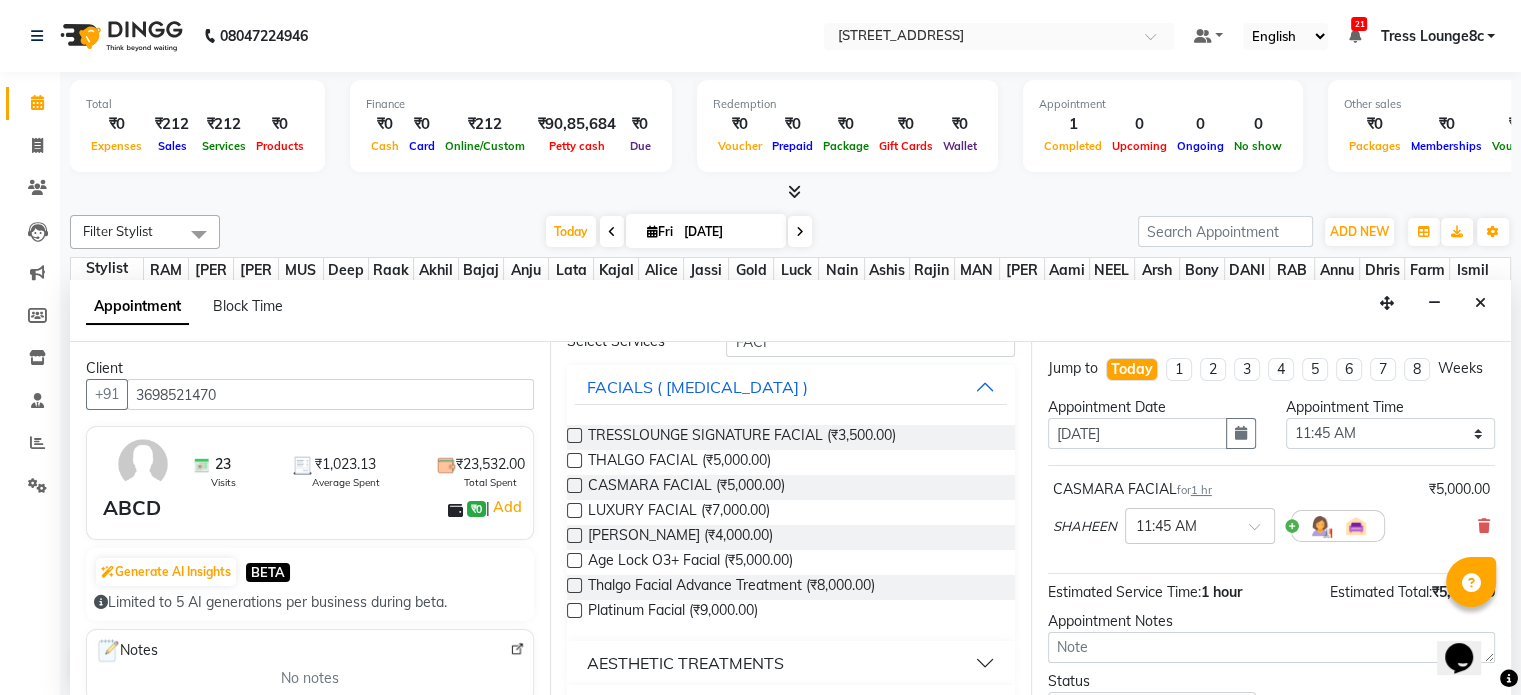 scroll, scrollTop: 0, scrollLeft: 0, axis: both 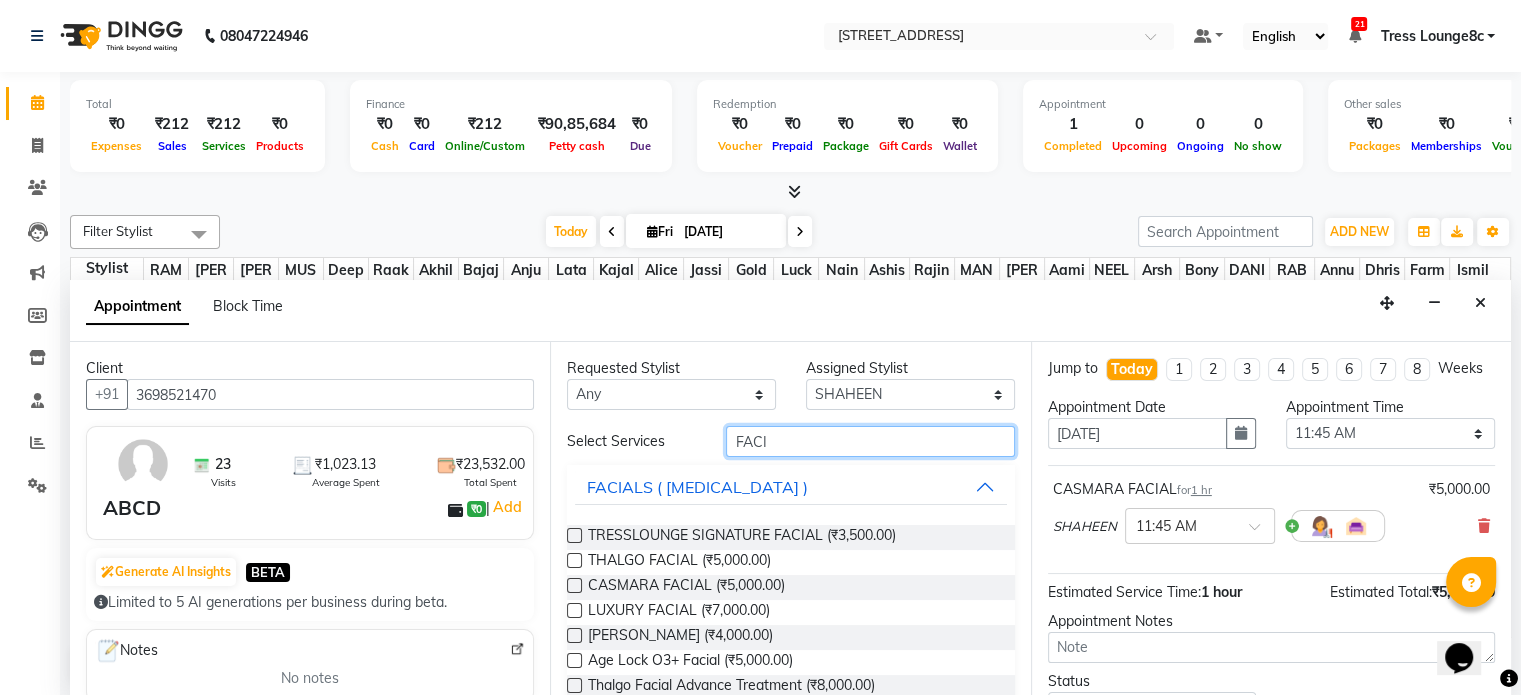 drag, startPoint x: 837, startPoint y: 439, endPoint x: 619, endPoint y: 443, distance: 218.0367 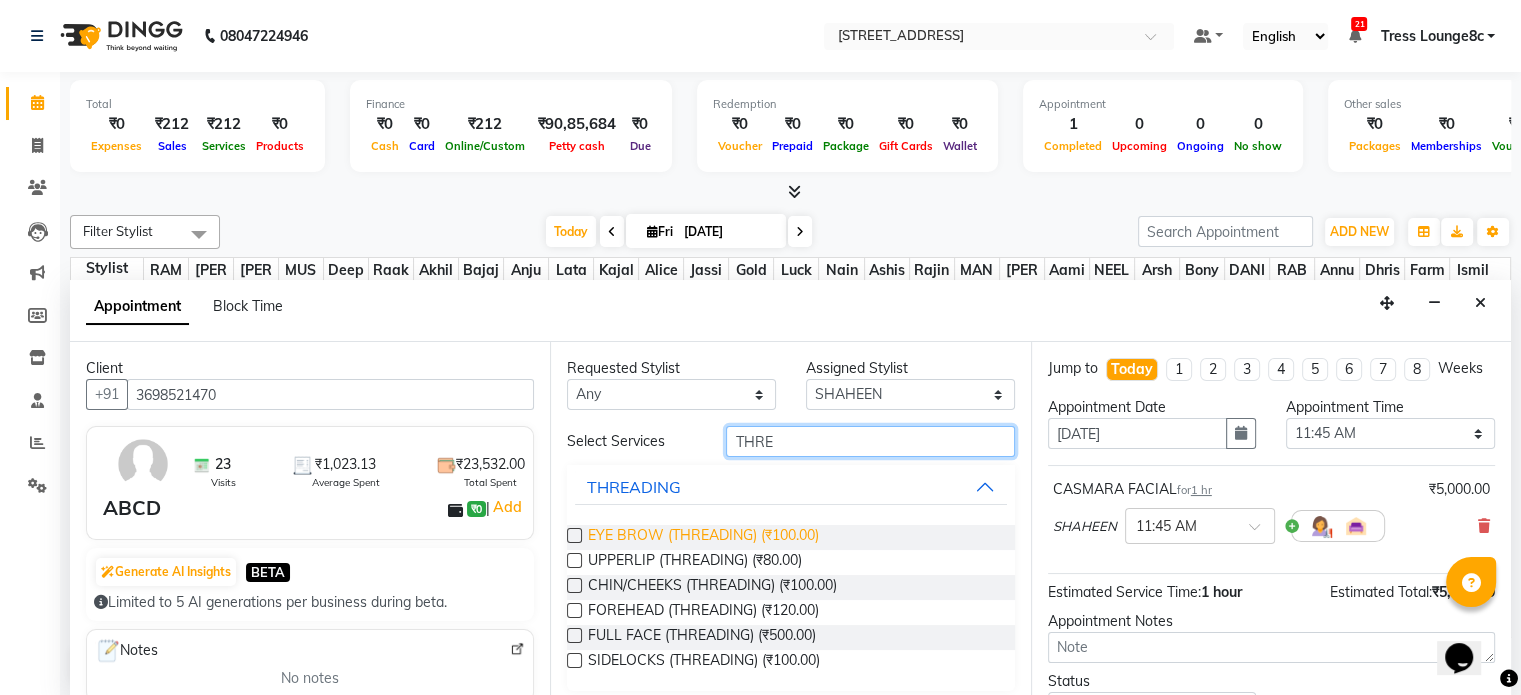 type on "THRE" 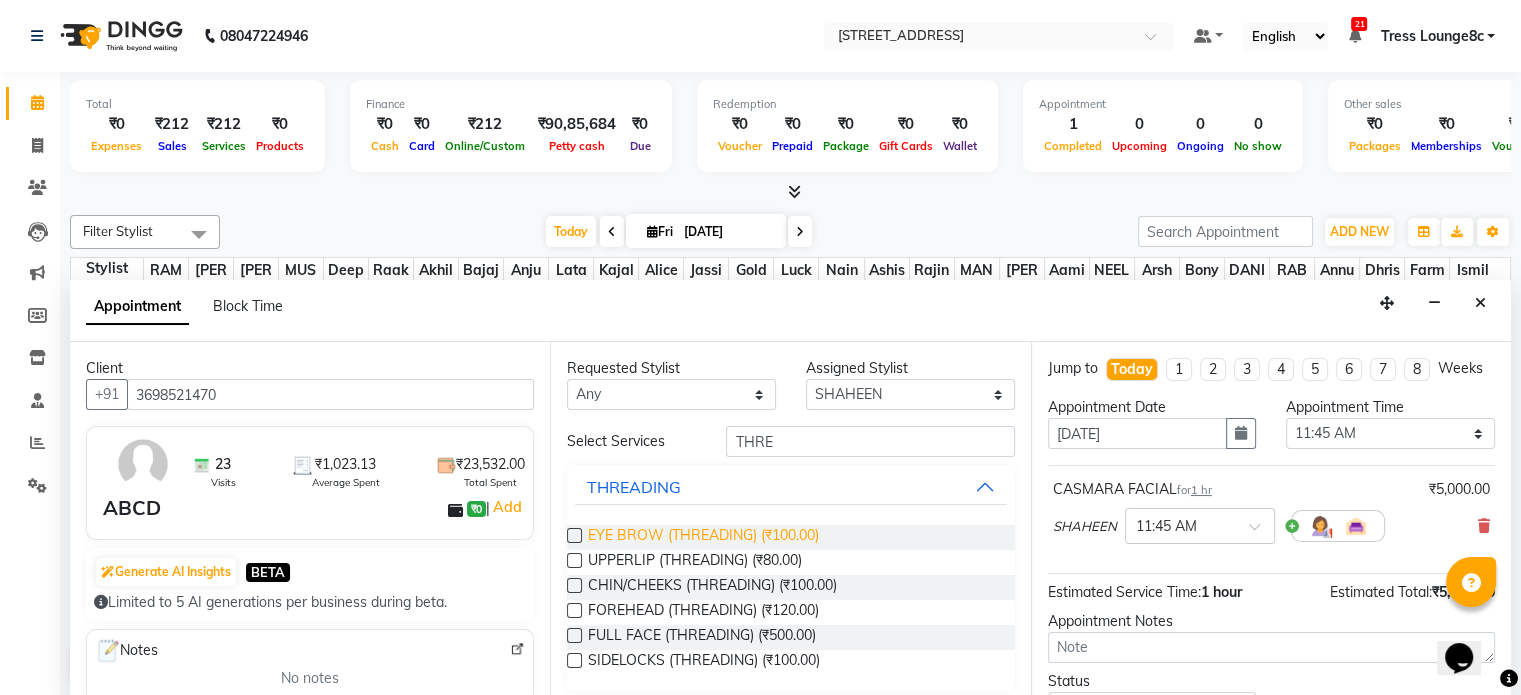 click on "EYE BROW (THREADING) (₹100.00)" at bounding box center [703, 537] 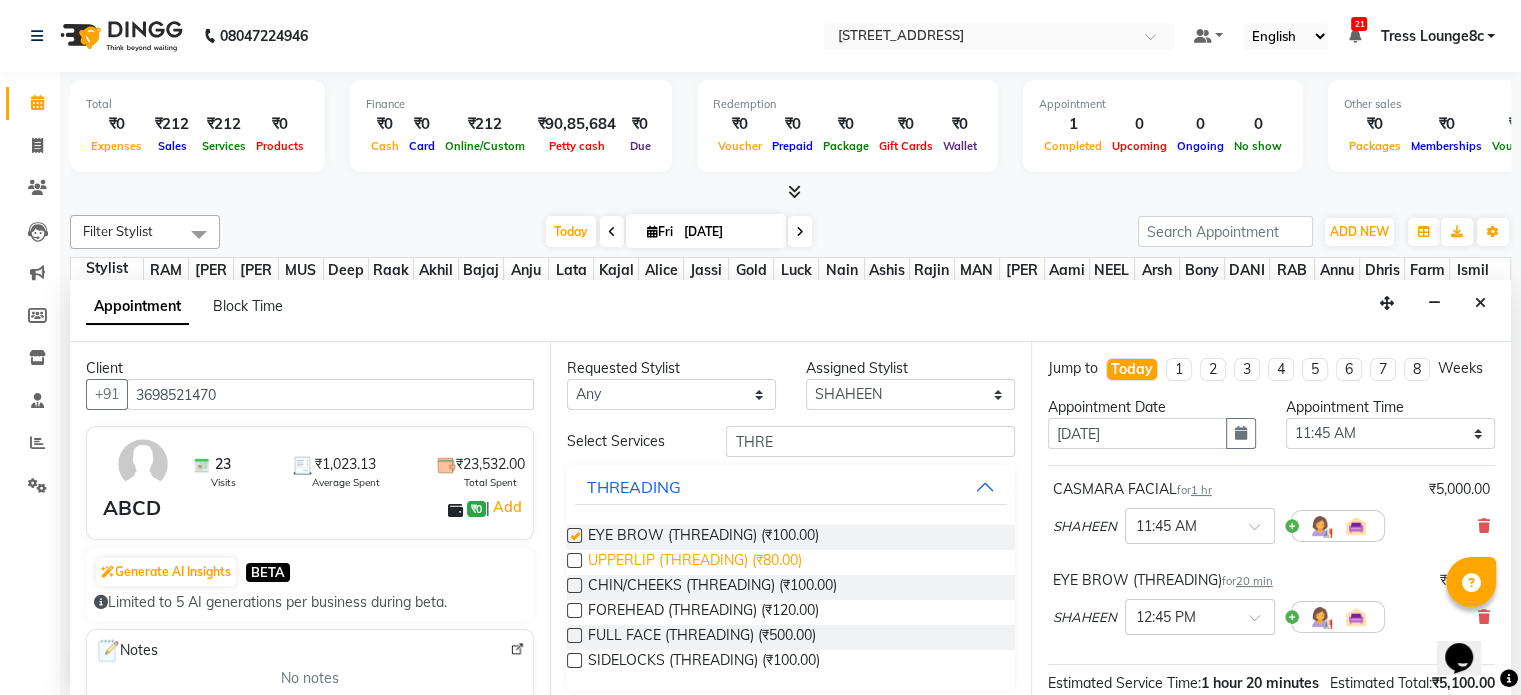 checkbox on "false" 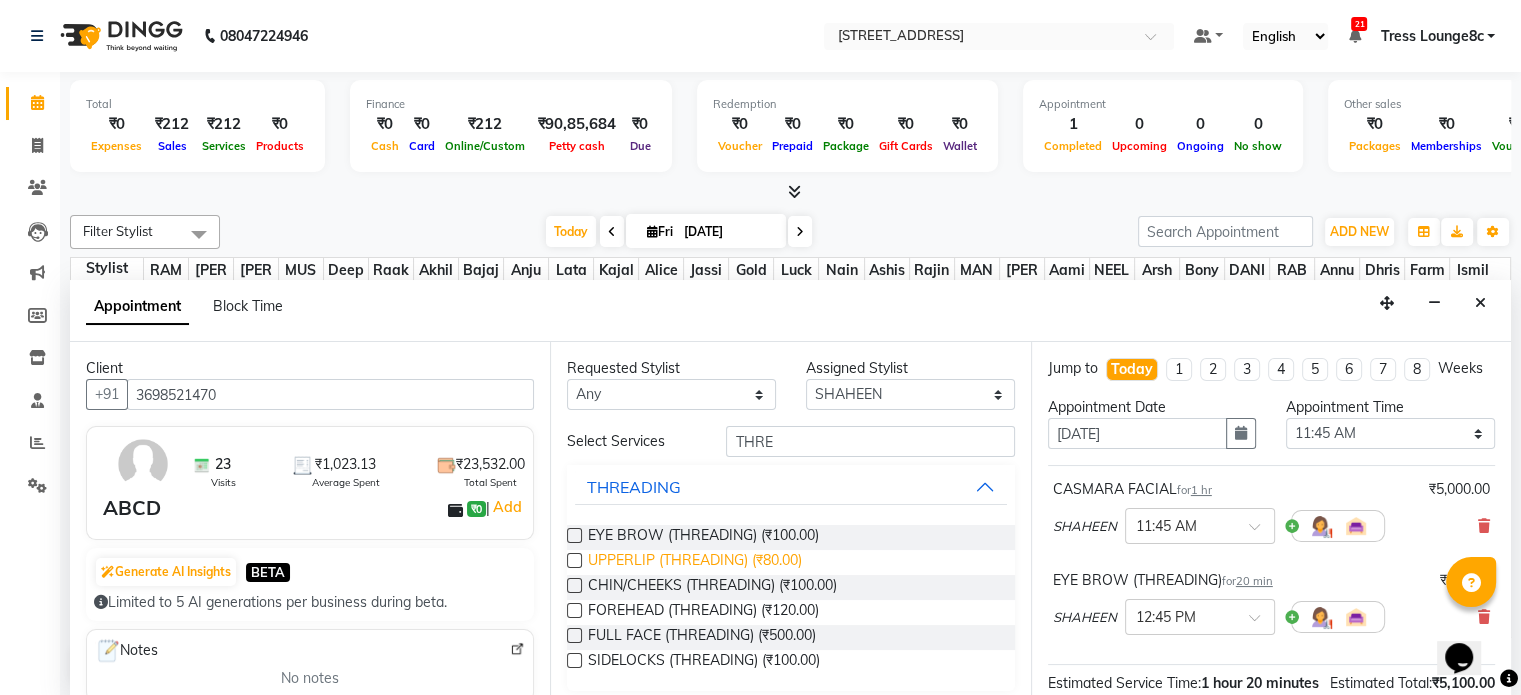 click on "UPPERLIP (THREADING) (₹80.00)" at bounding box center (695, 562) 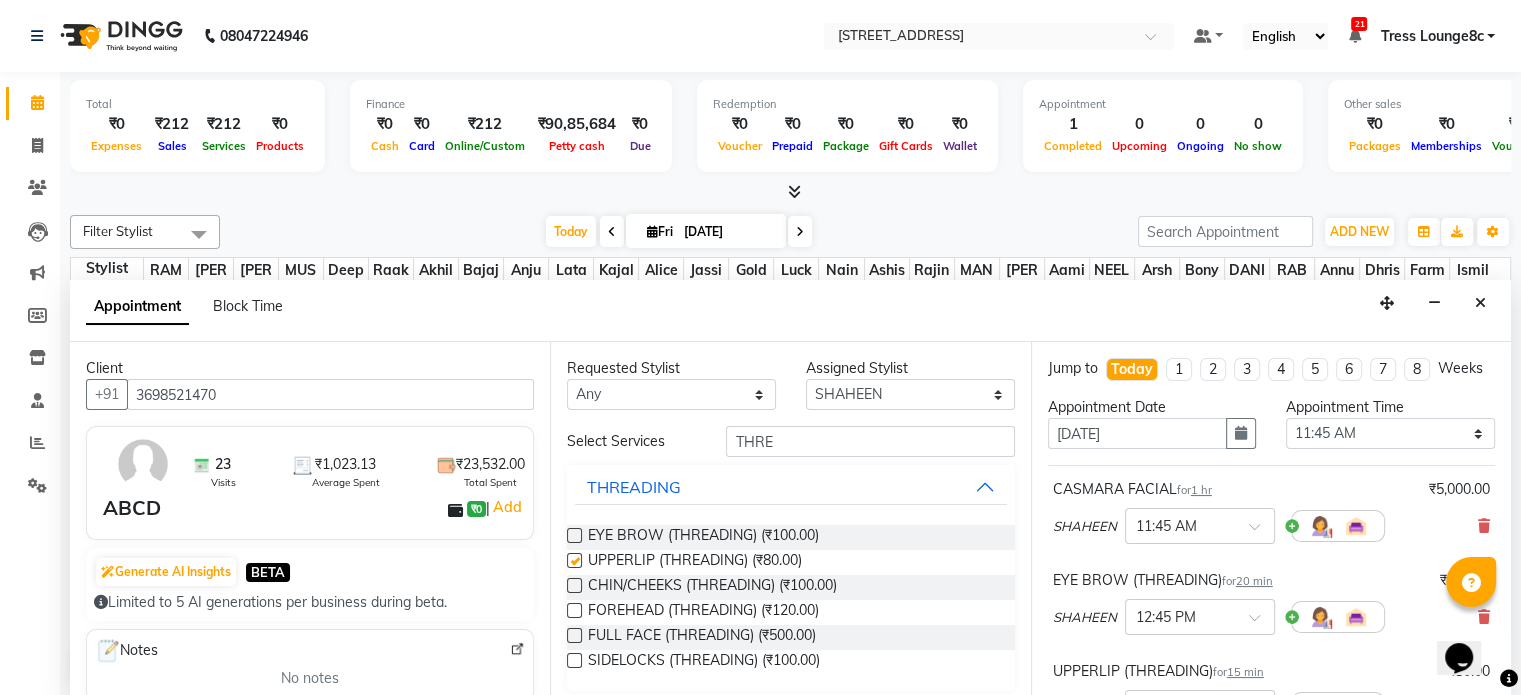 checkbox on "false" 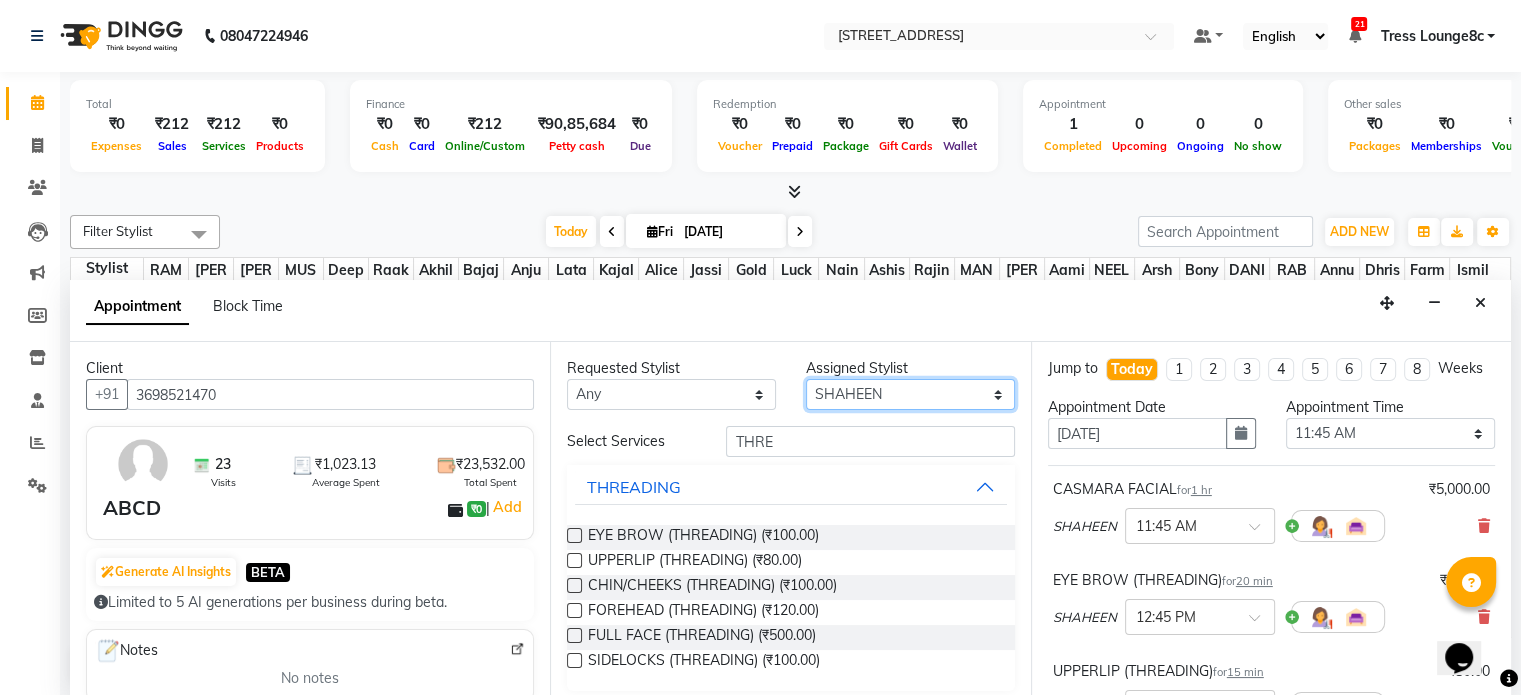 click on "Select Aamir akhil Alice Anju Annu  Arshad Ashish Bajaj sir Bony DANISH Deepak Dhrishti Farman gagan goldy Imran khan Ismile Jassi kajal KARAN Latansha Lucky MANAGER MUSKAN naina NEELU\ BONNY Raakhi  rajinder RAKHI 2 RAM Ripti ROOP Roseleen Ruth Sagar Saleem SalmaN Sameer SHAHEEN Shiv Shriya SRISHTI tomba veena VINOD WASIM zakir" at bounding box center [910, 394] 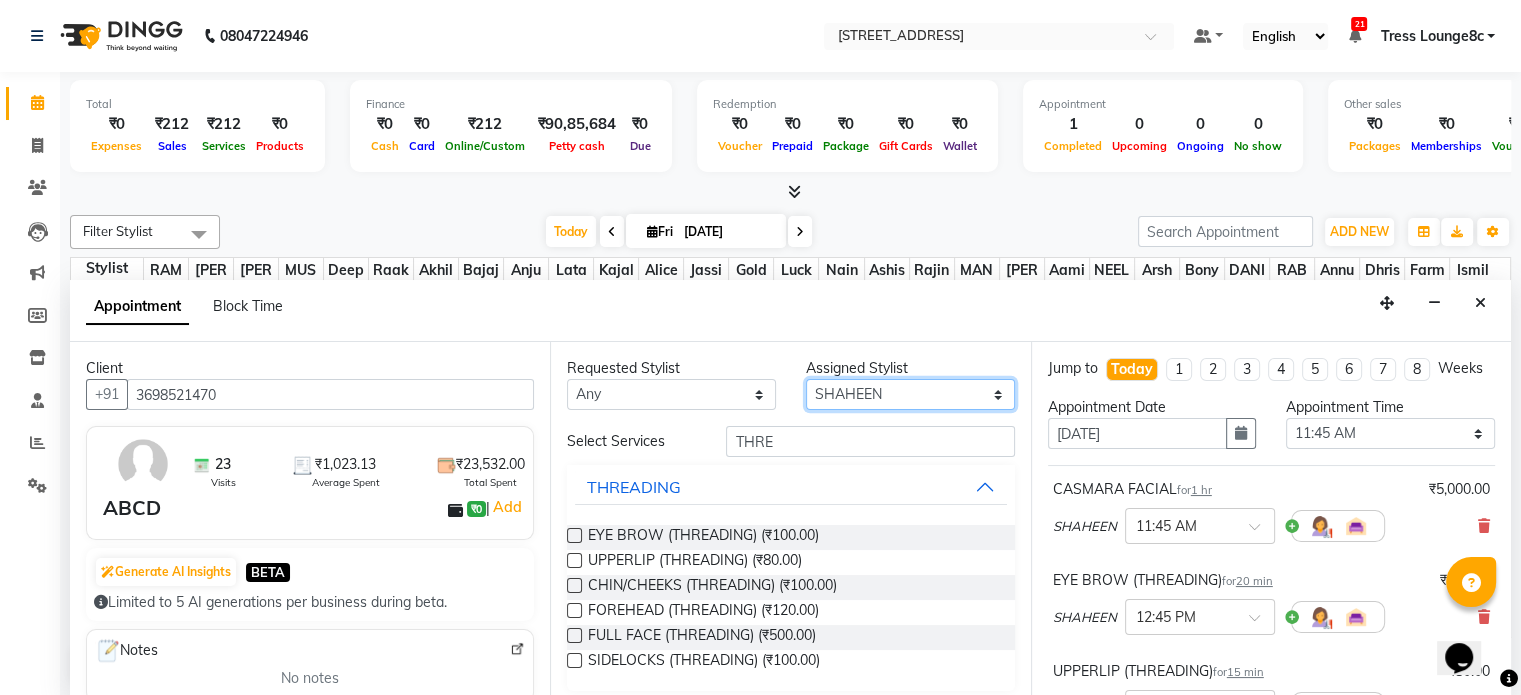 select on "77266" 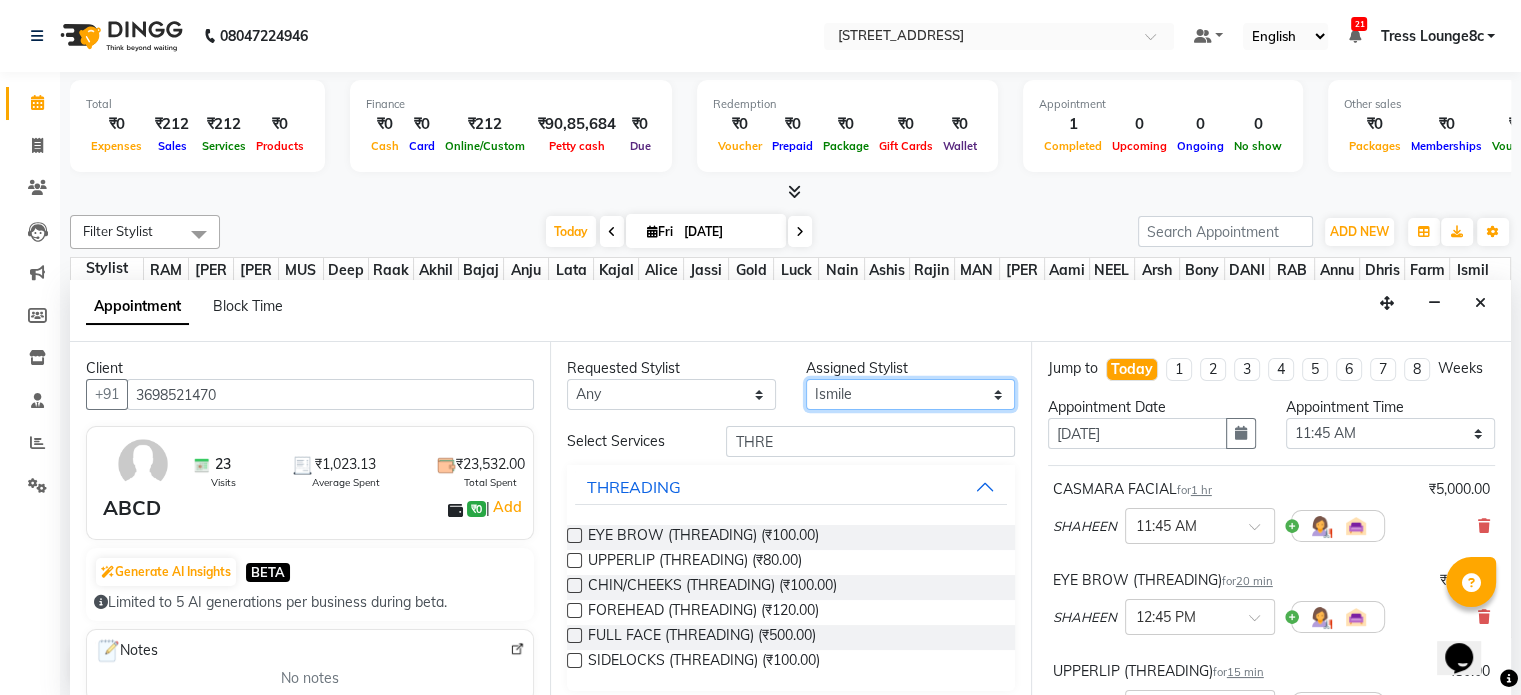 click on "Select Aamir akhil Alice Anju Annu  Arshad Ashish Bajaj sir Bony DANISH Deepak Dhrishti Farman gagan goldy Imran khan Ismile Jassi kajal KARAN Latansha Lucky MANAGER MUSKAN naina NEELU\ BONNY Raakhi  rajinder RAKHI 2 RAM Ripti ROOP Roseleen Ruth Sagar Saleem SalmaN Sameer SHAHEEN Shiv Shriya SRISHTI tomba veena VINOD WASIM zakir" at bounding box center (910, 394) 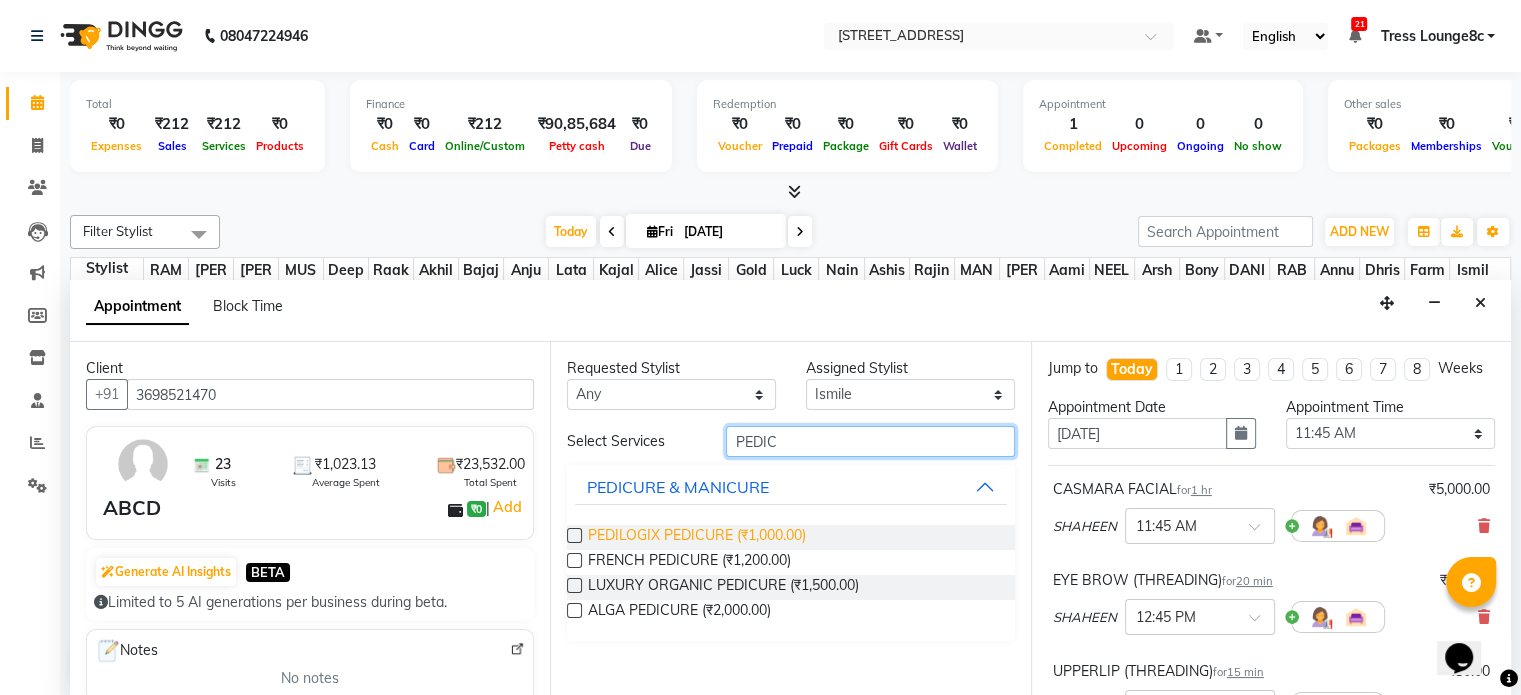 type on "PEDIC" 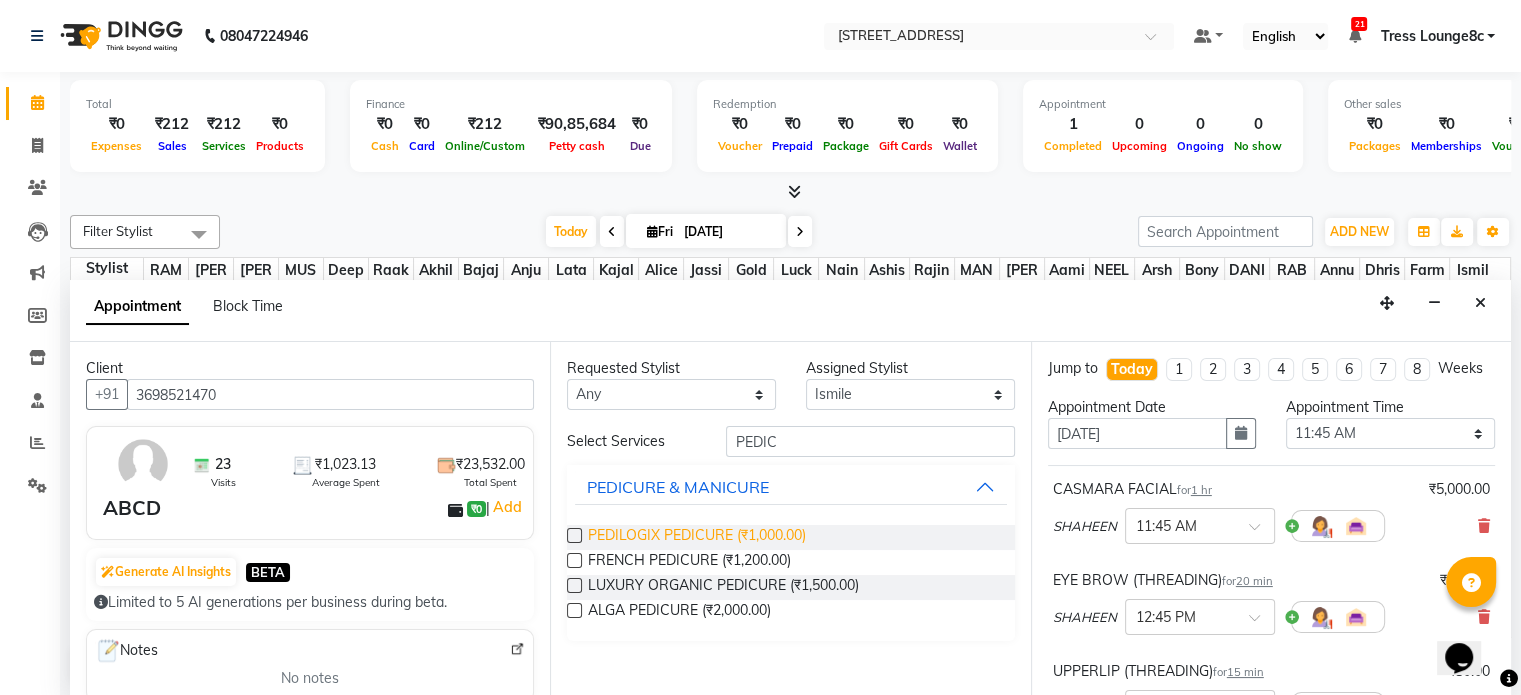 click on "PEDILOGIX PEDICURE (₹1,000.00)" at bounding box center (697, 537) 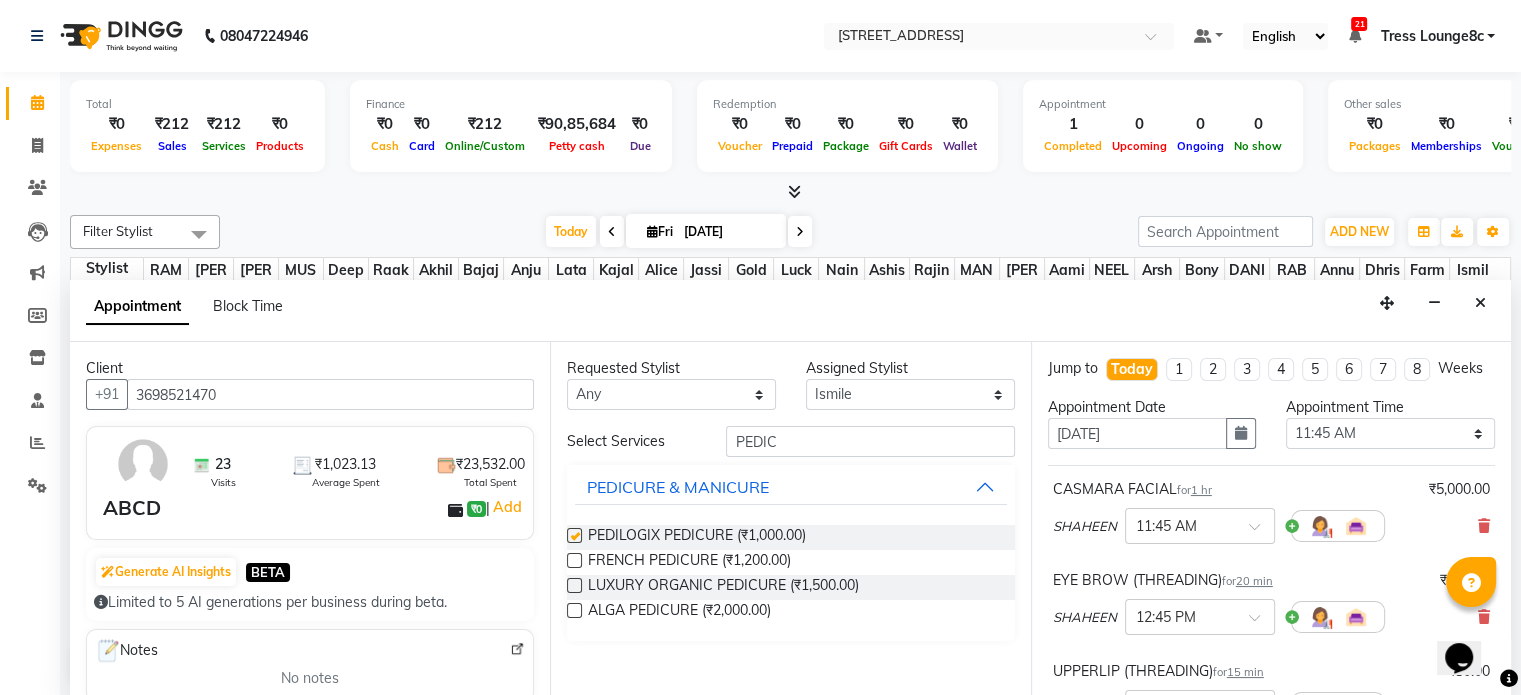 checkbox on "false" 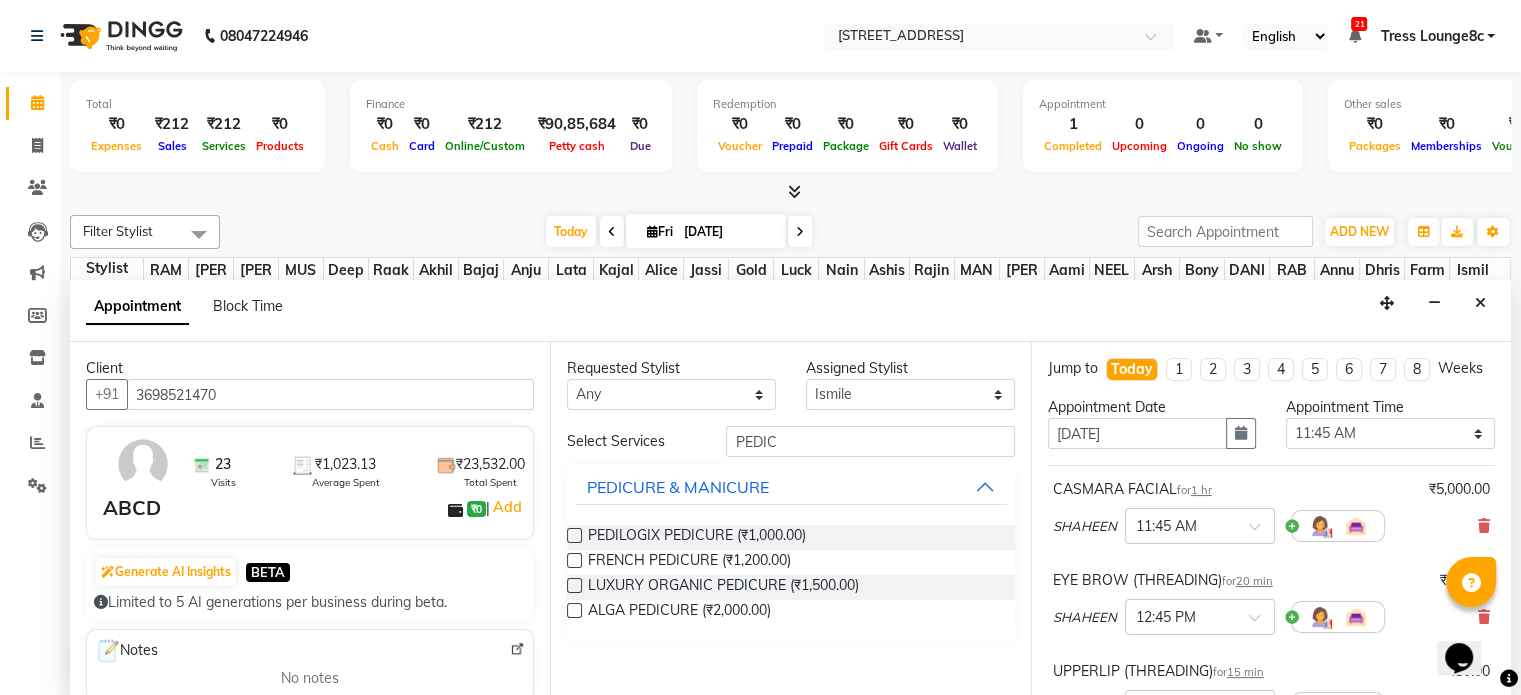 scroll, scrollTop: 400, scrollLeft: 0, axis: vertical 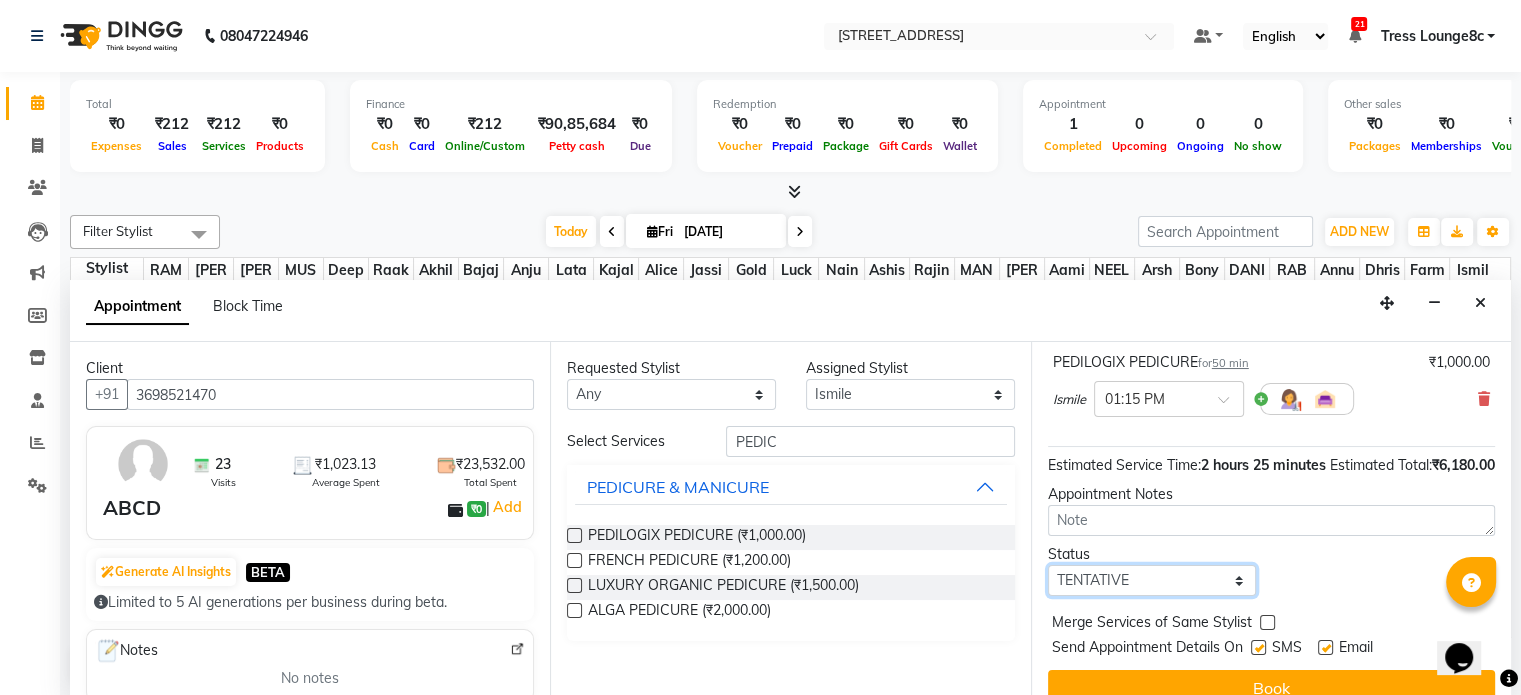 click on "Select TENTATIVE CONFIRM CHECK-IN UPCOMING" at bounding box center (1152, 580) 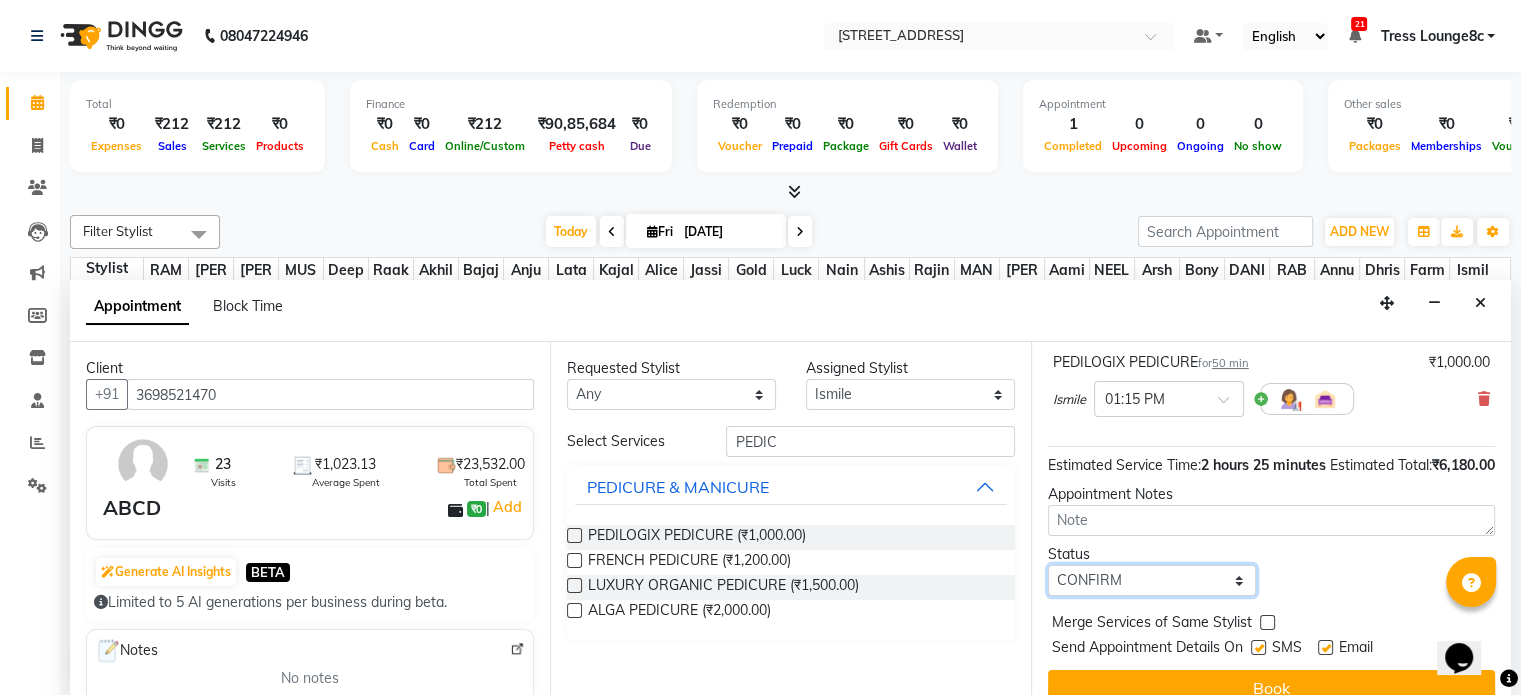 click on "Select TENTATIVE CONFIRM CHECK-IN UPCOMING" at bounding box center [1152, 580] 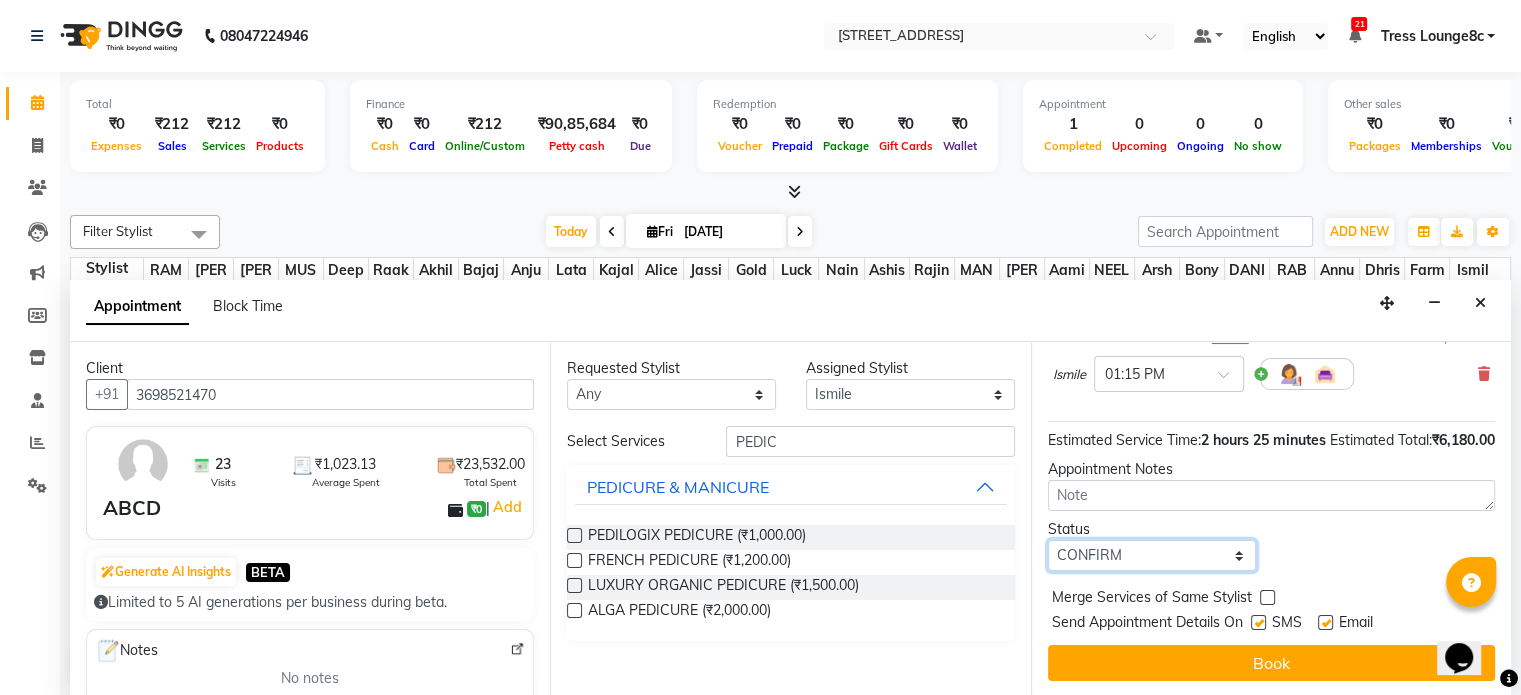 scroll, scrollTop: 464, scrollLeft: 0, axis: vertical 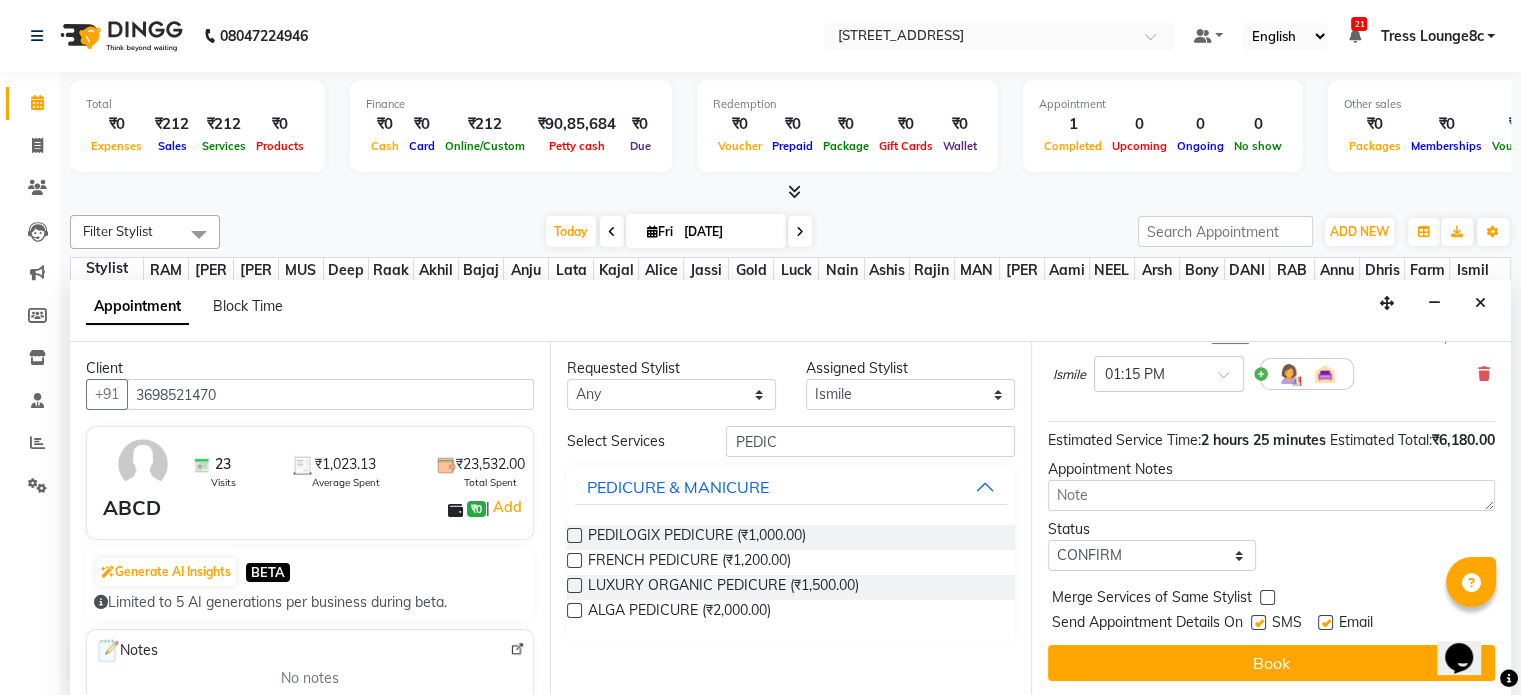 click at bounding box center (1267, 597) 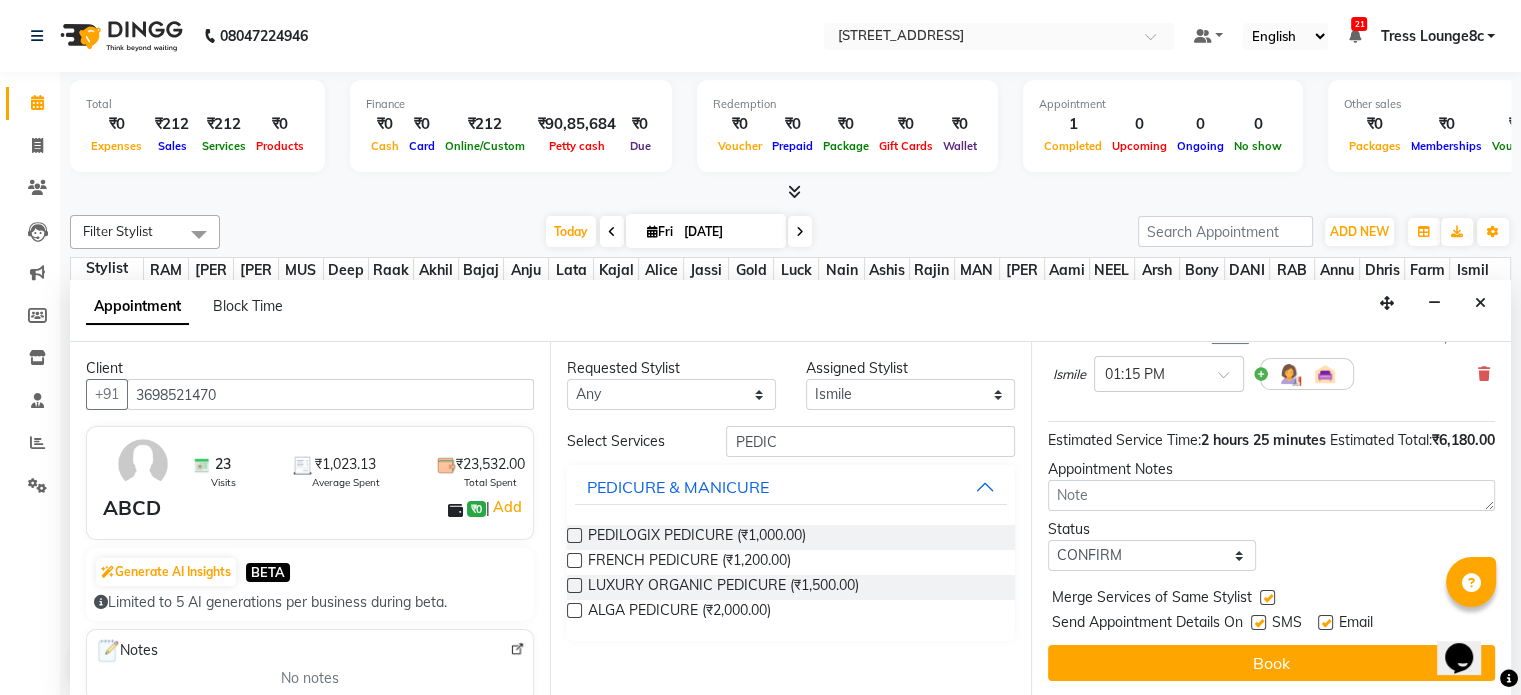 click at bounding box center (1258, 622) 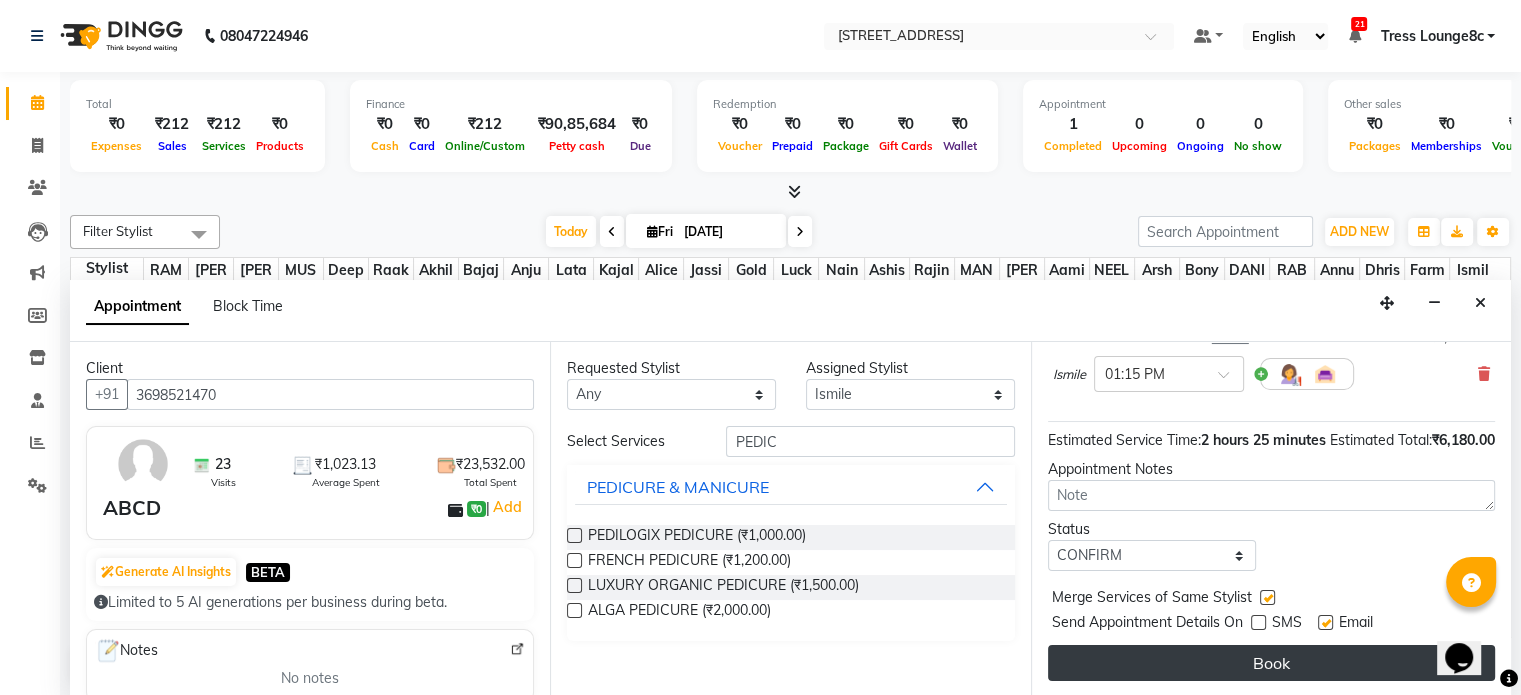 click on "Book" at bounding box center [1271, 663] 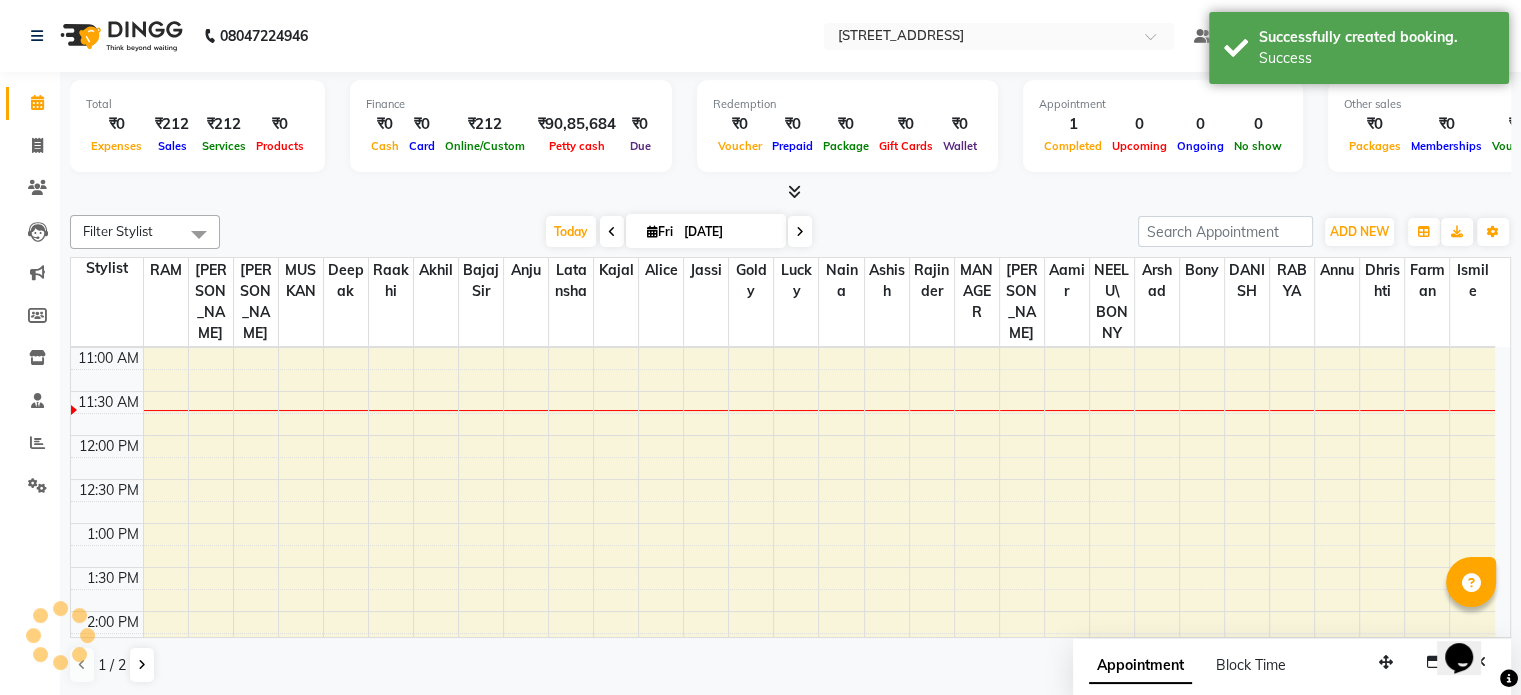 scroll, scrollTop: 0, scrollLeft: 0, axis: both 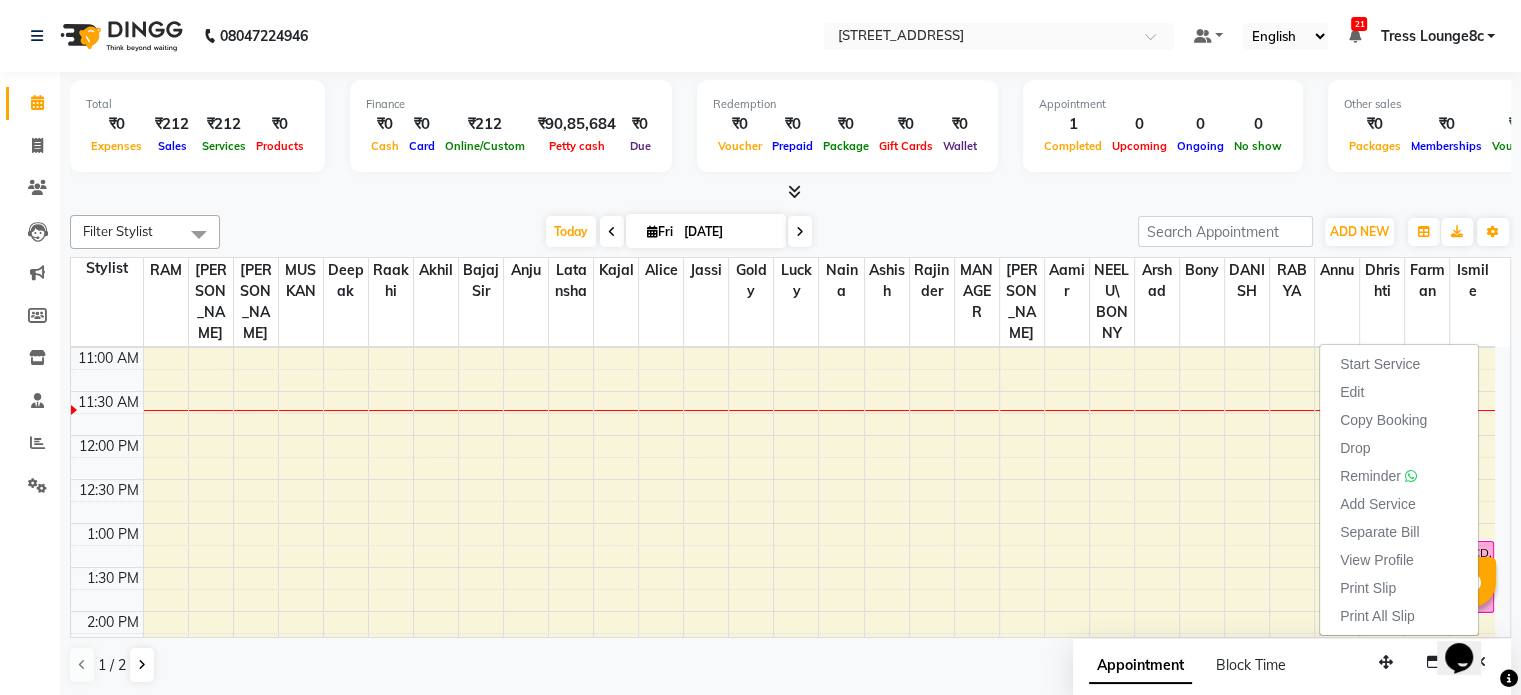 click on "1 / 2" at bounding box center (790, 665) 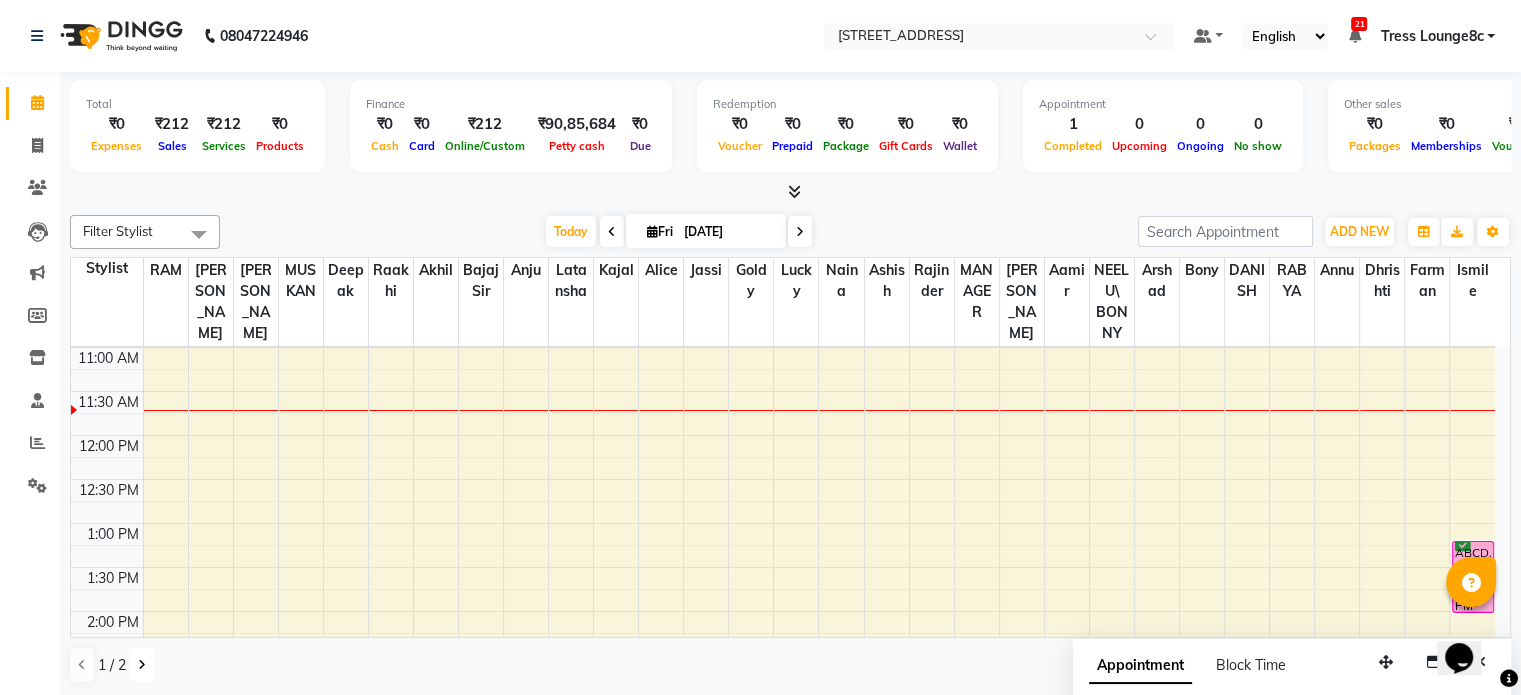 click at bounding box center [142, 665] 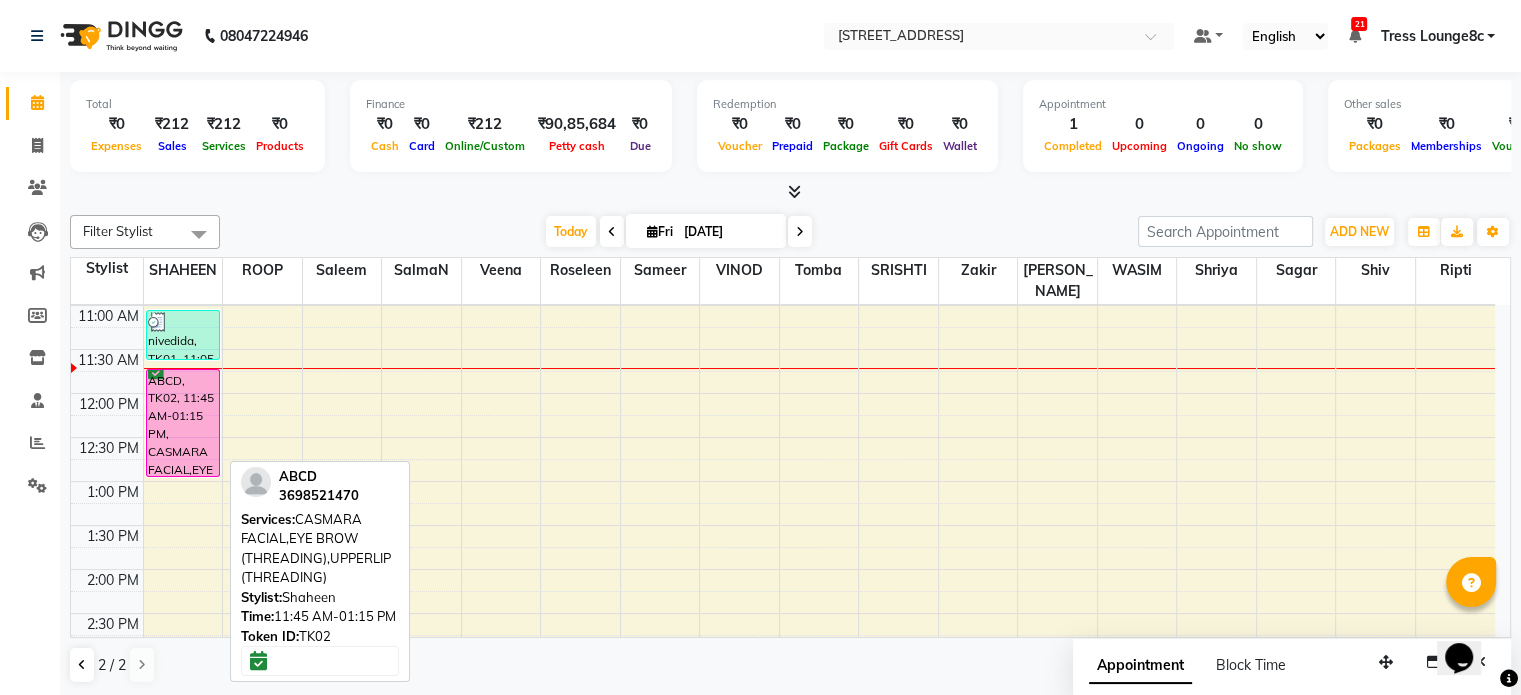 drag, startPoint x: 188, startPoint y: 465, endPoint x: 188, endPoint y: 441, distance: 24 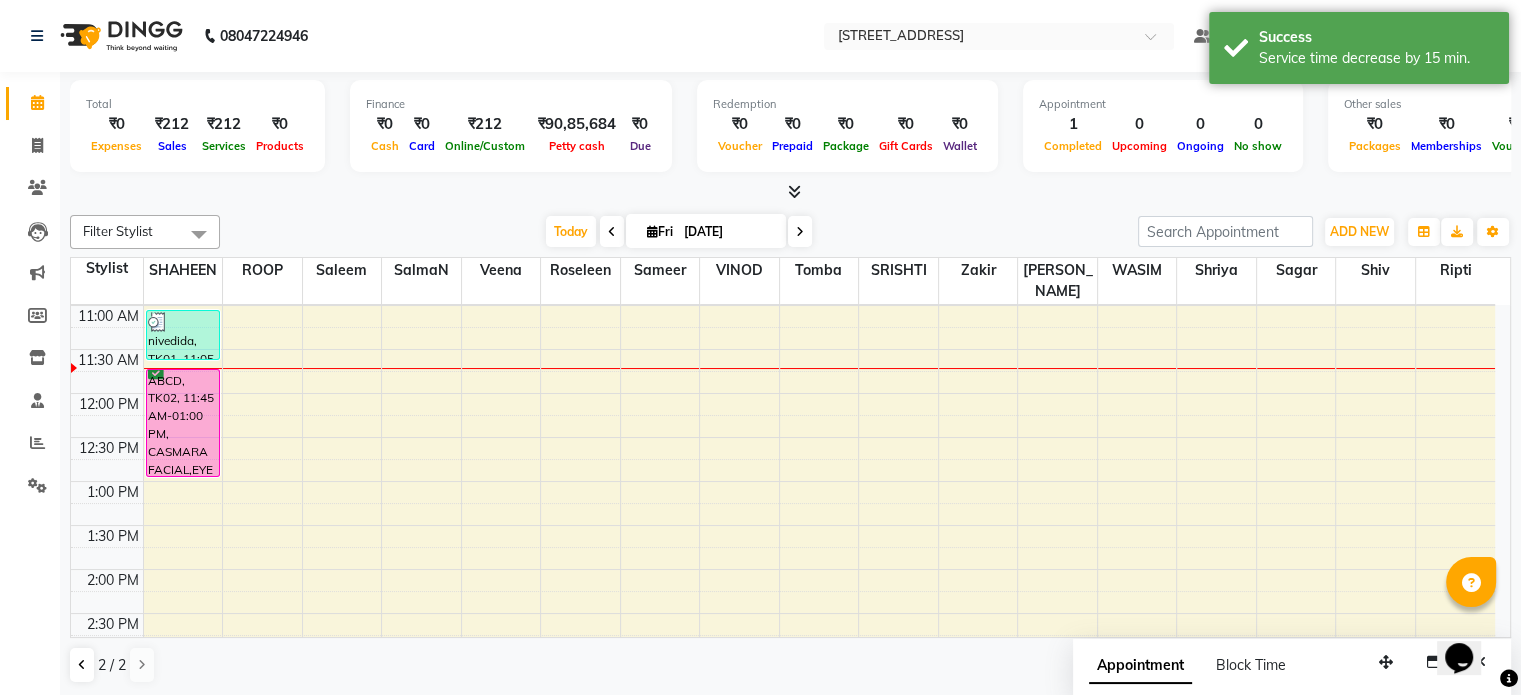click at bounding box center (60, 635) 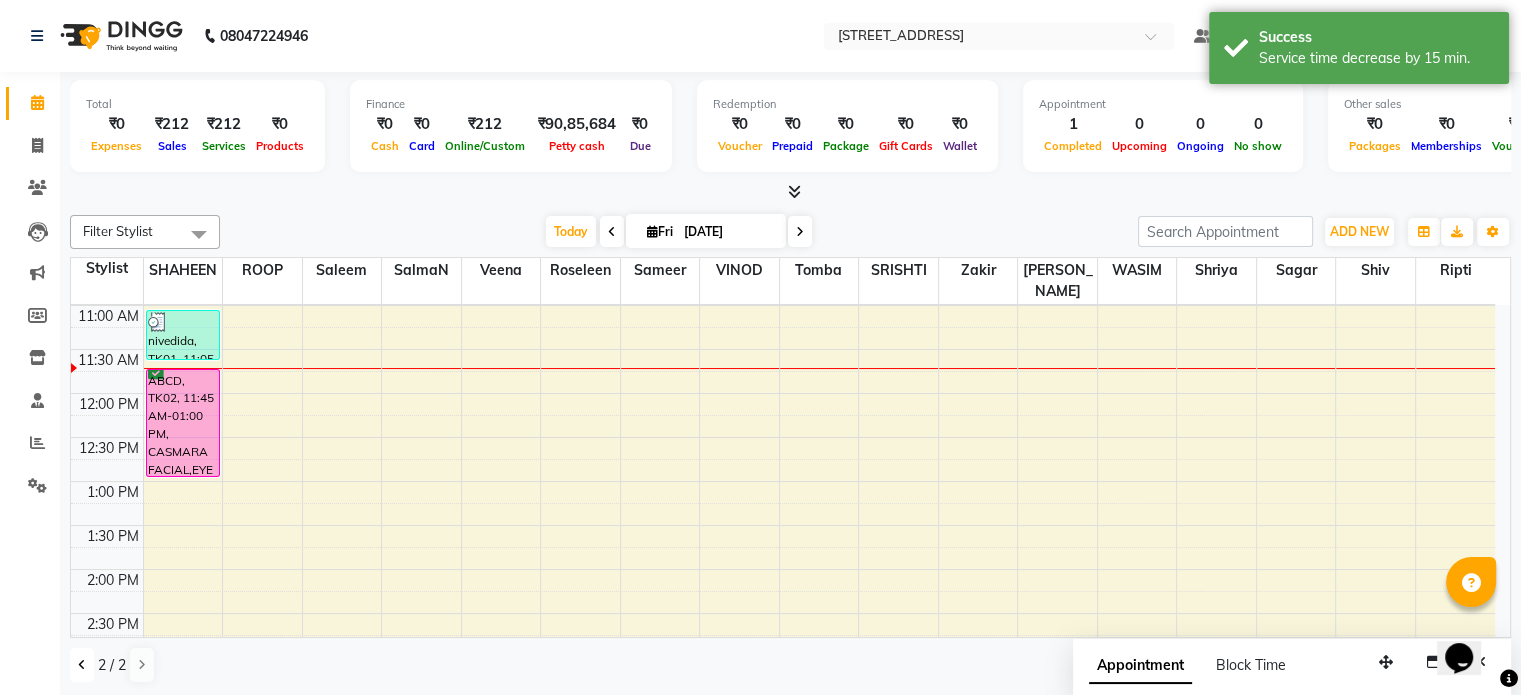 click at bounding box center (82, 665) 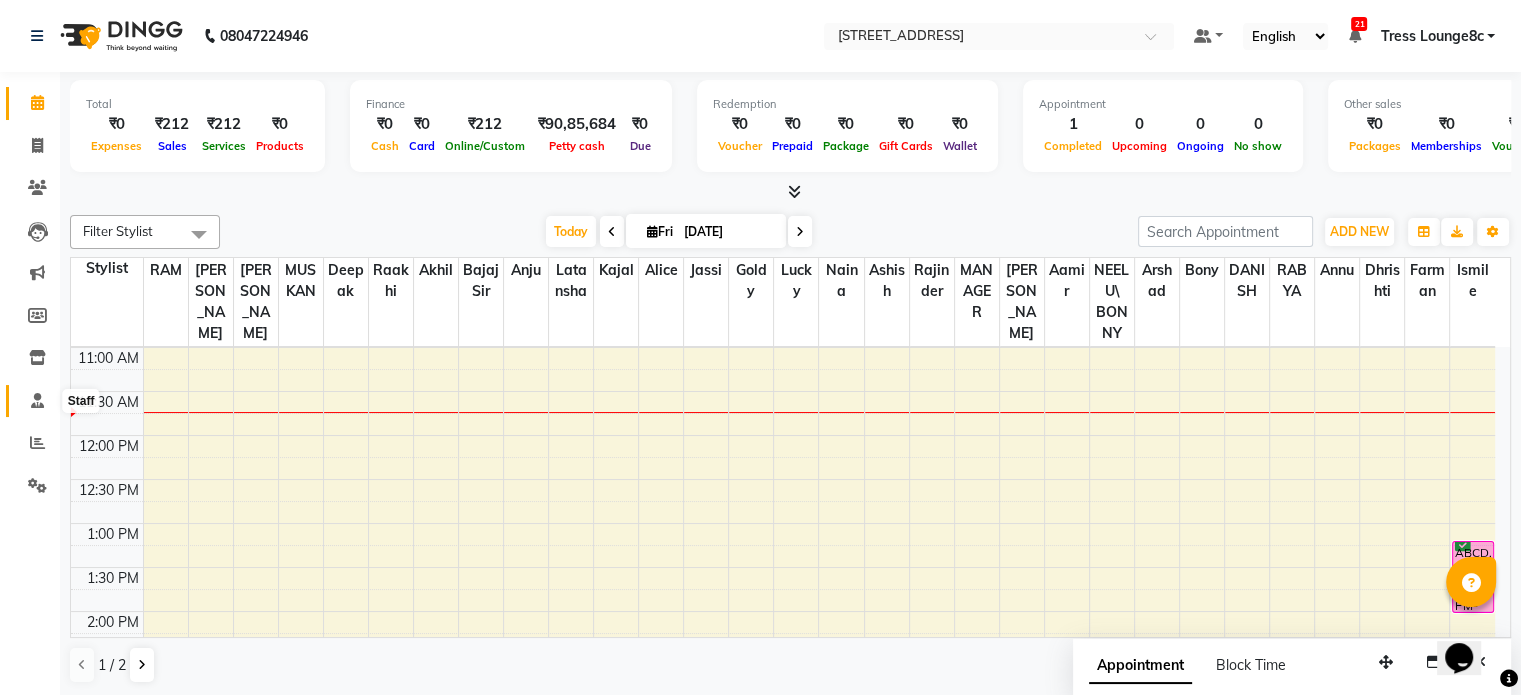 click 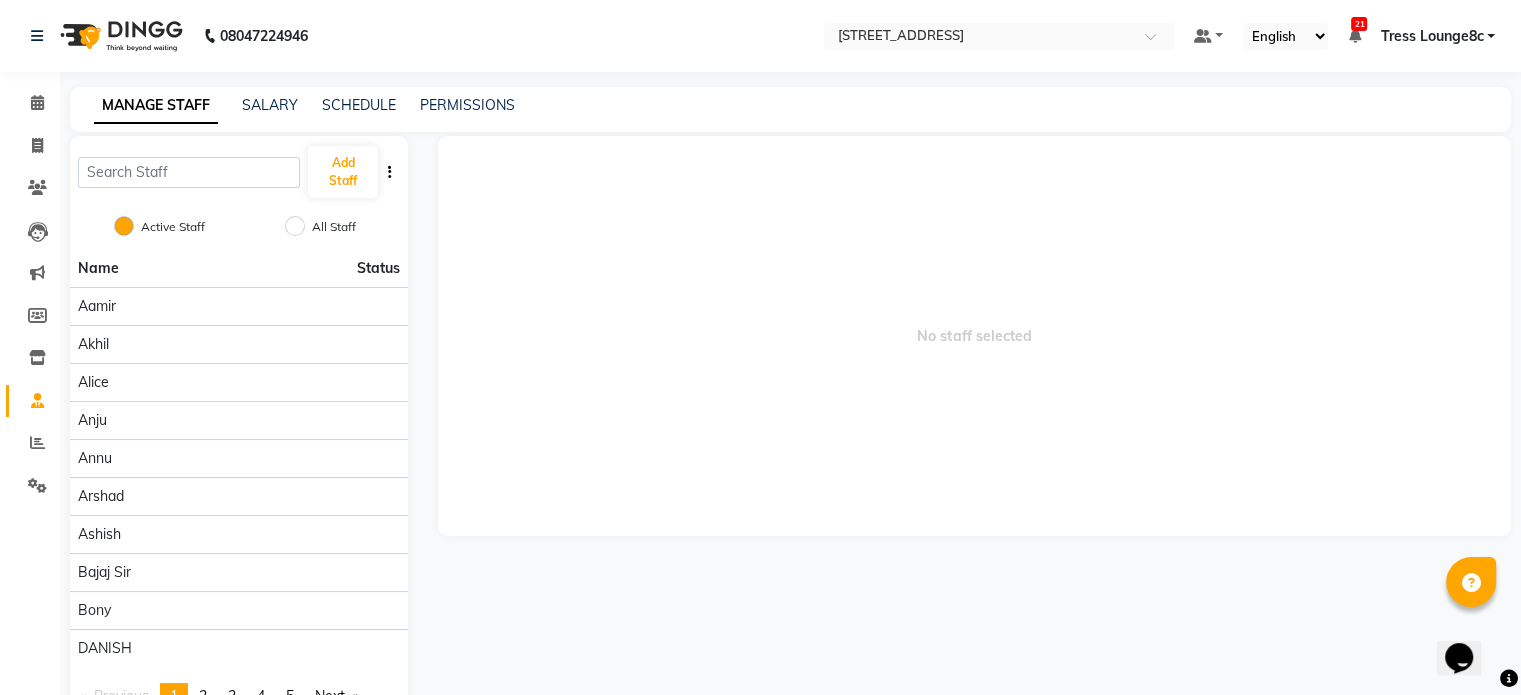 click on "Add Staff" 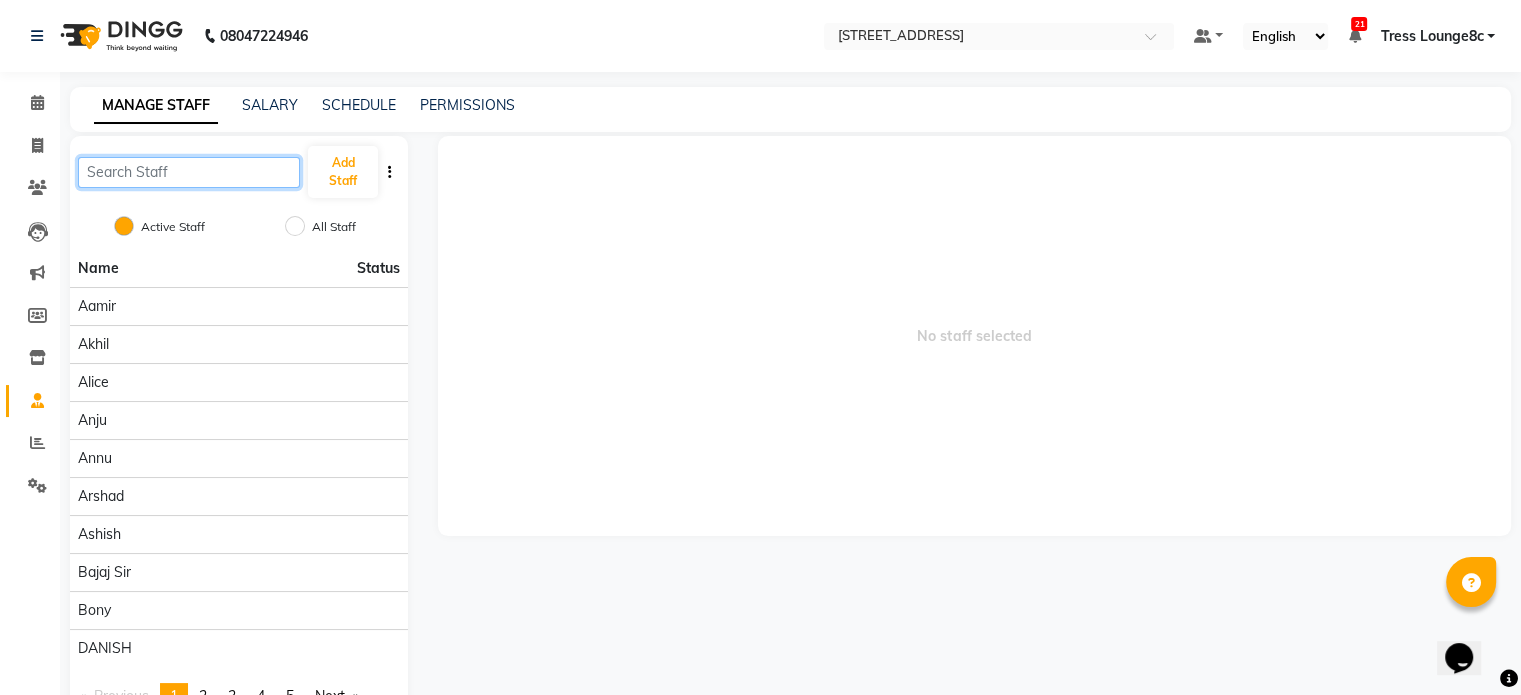 click 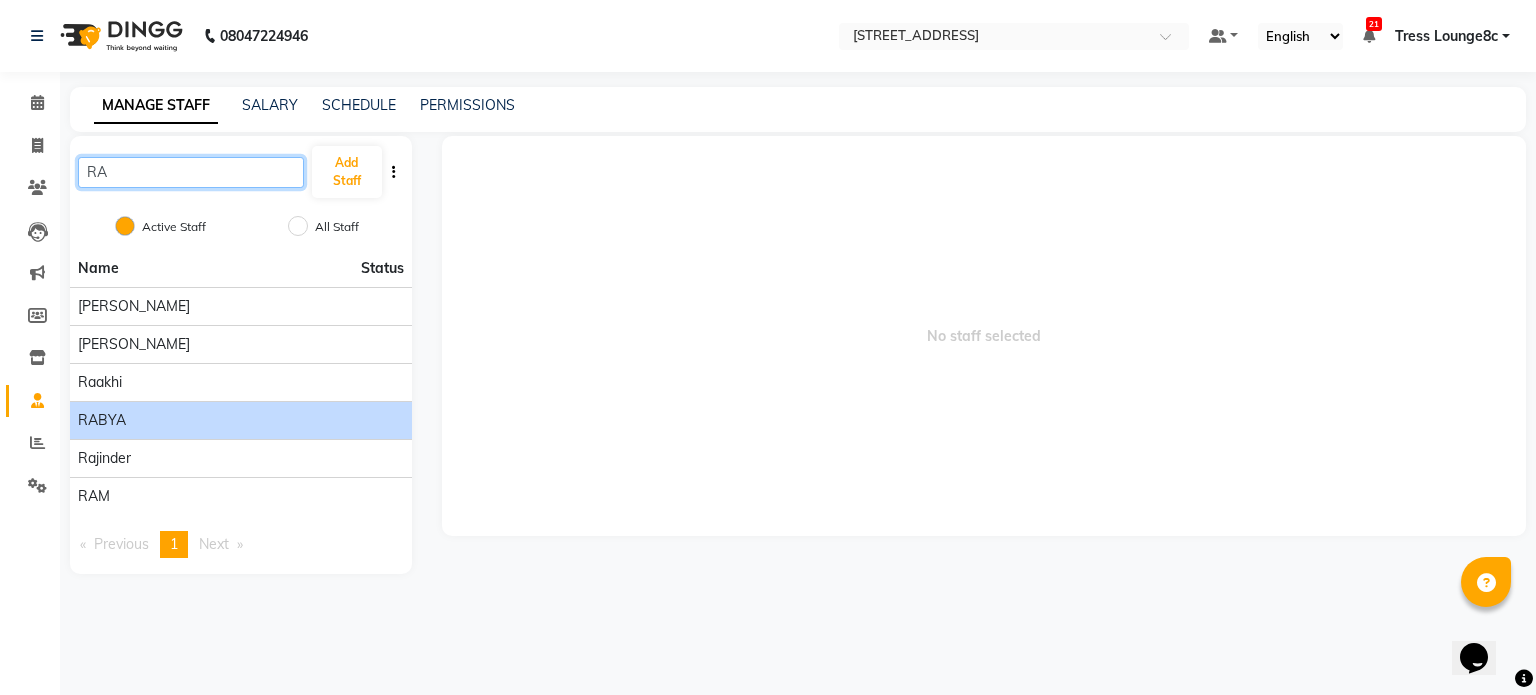 type on "RA" 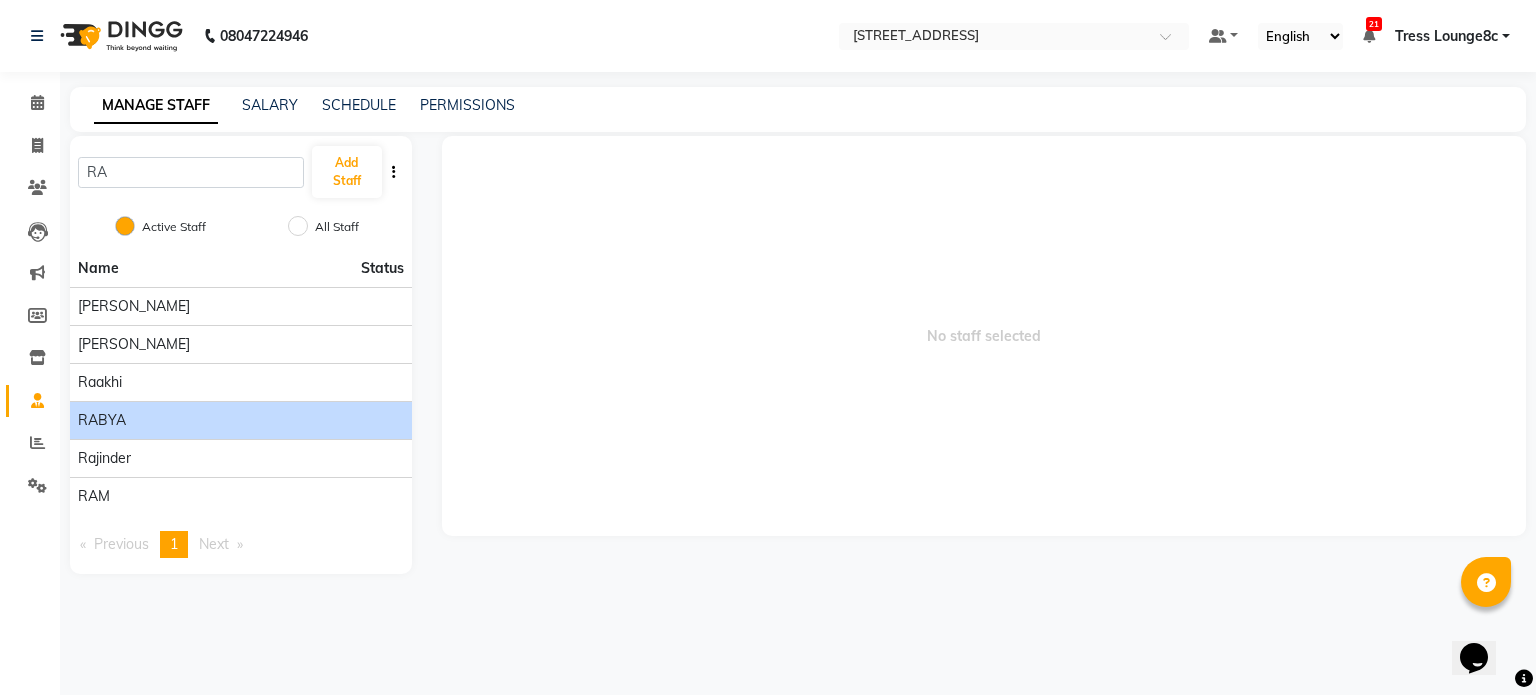 click on "RABYA" 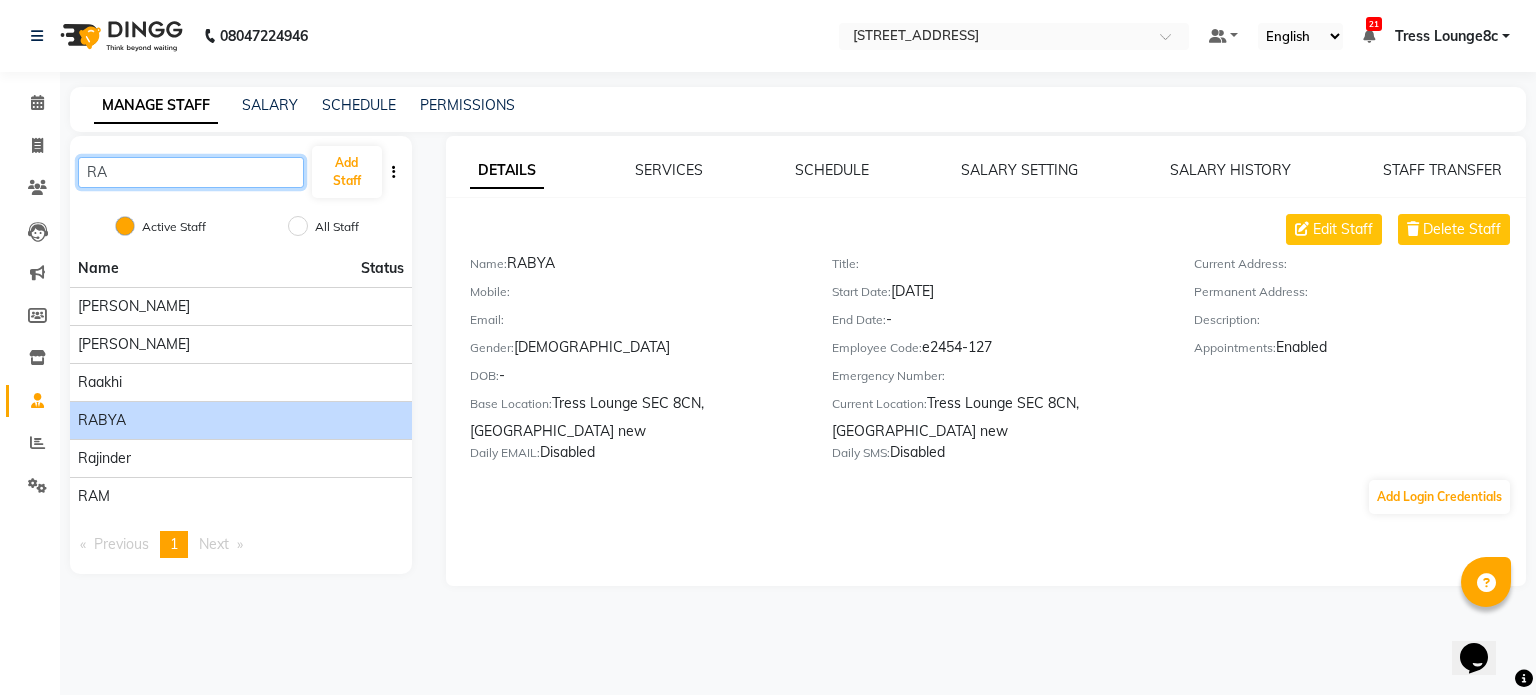 drag, startPoint x: 120, startPoint y: 154, endPoint x: 0, endPoint y: 138, distance: 121.061966 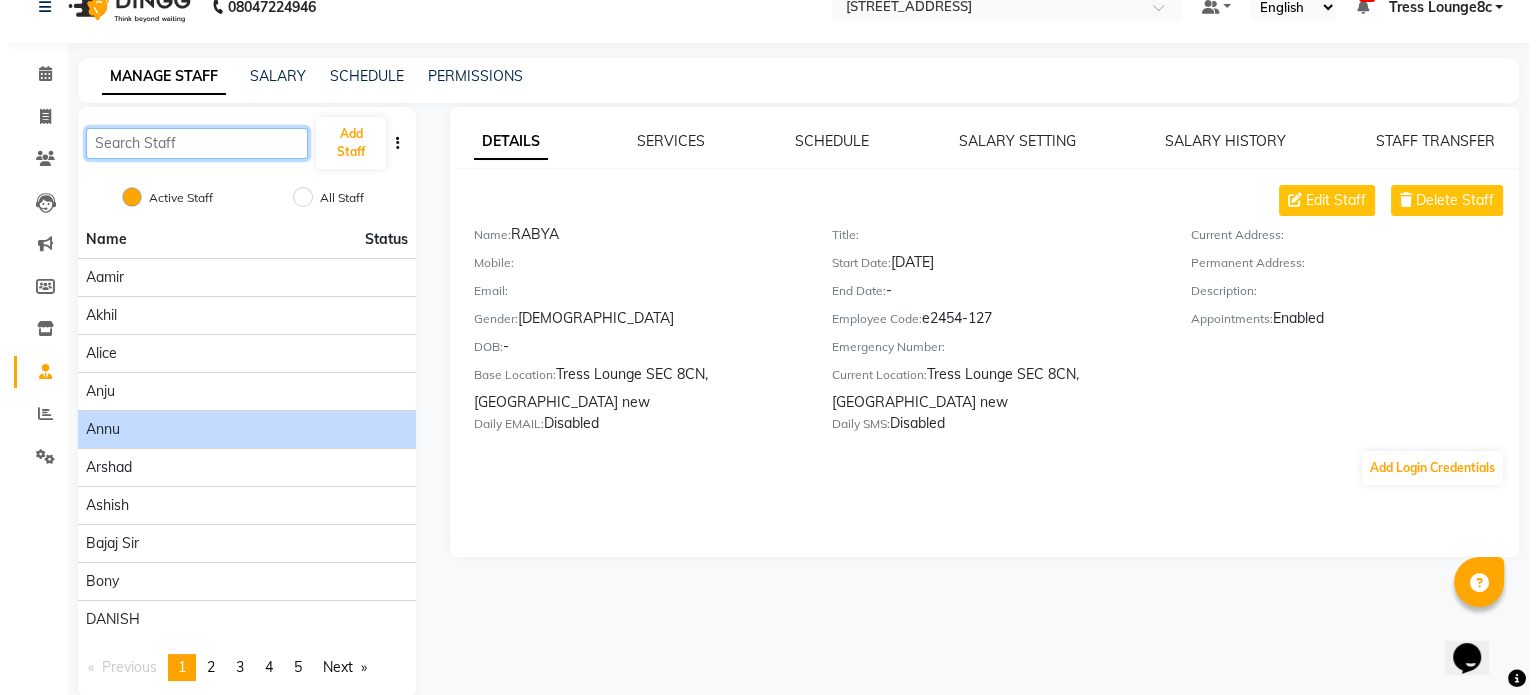 scroll, scrollTop: 59, scrollLeft: 0, axis: vertical 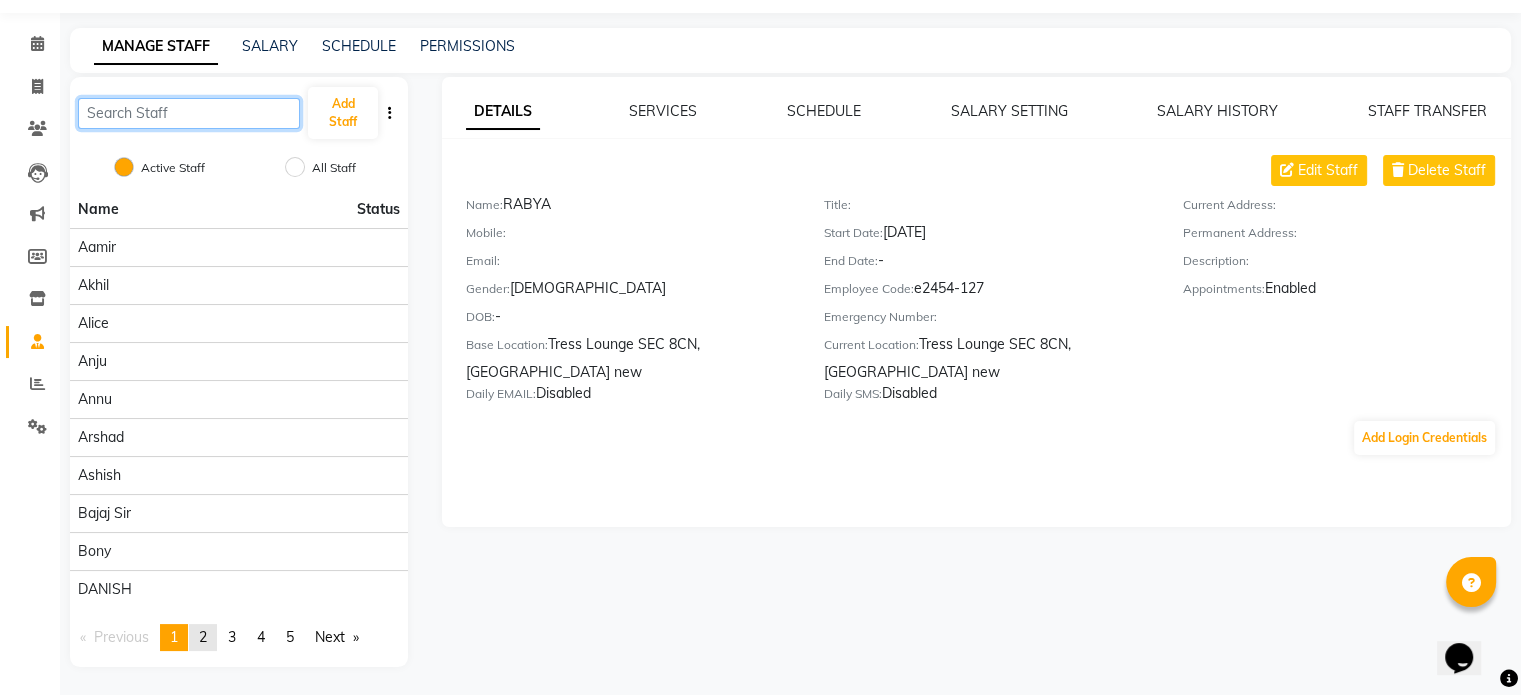 type 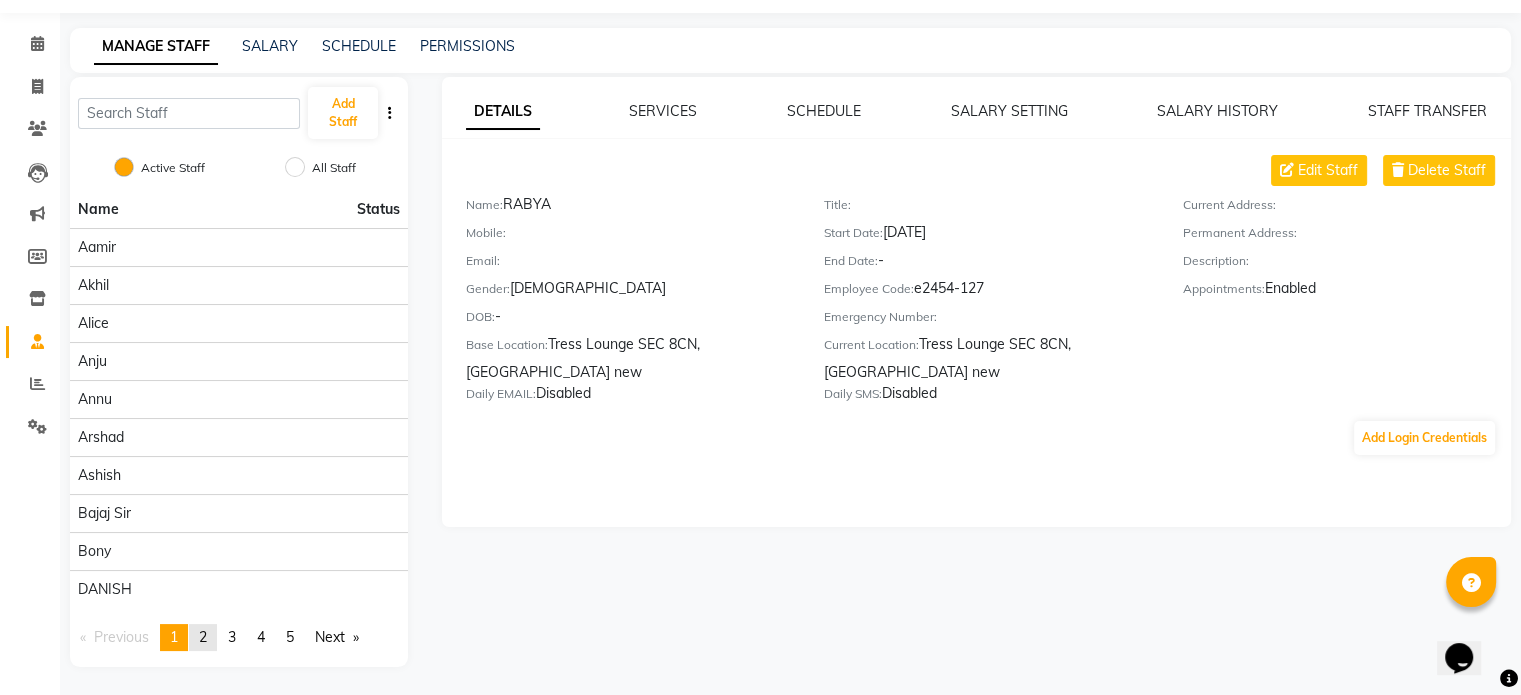 click on "page  2" at bounding box center [203, 637] 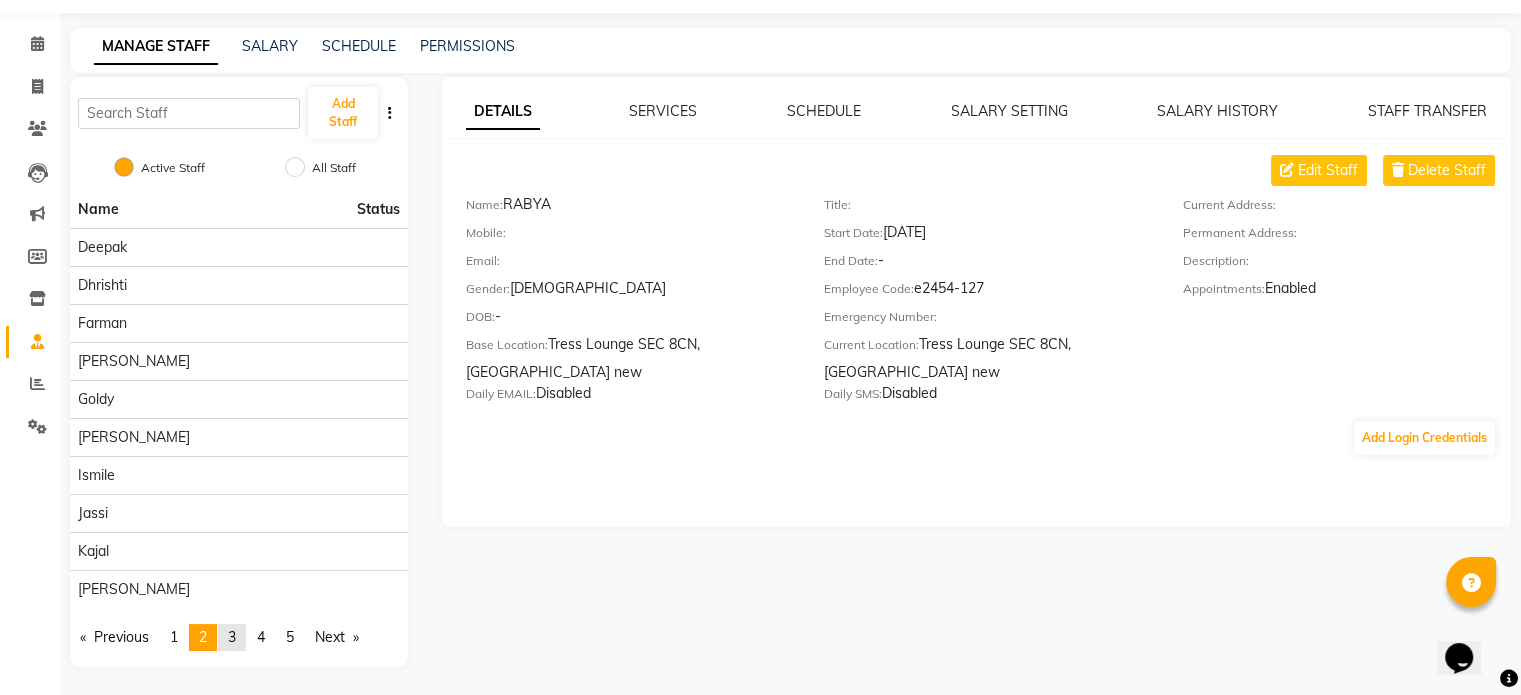 click on "page  3" at bounding box center [232, 637] 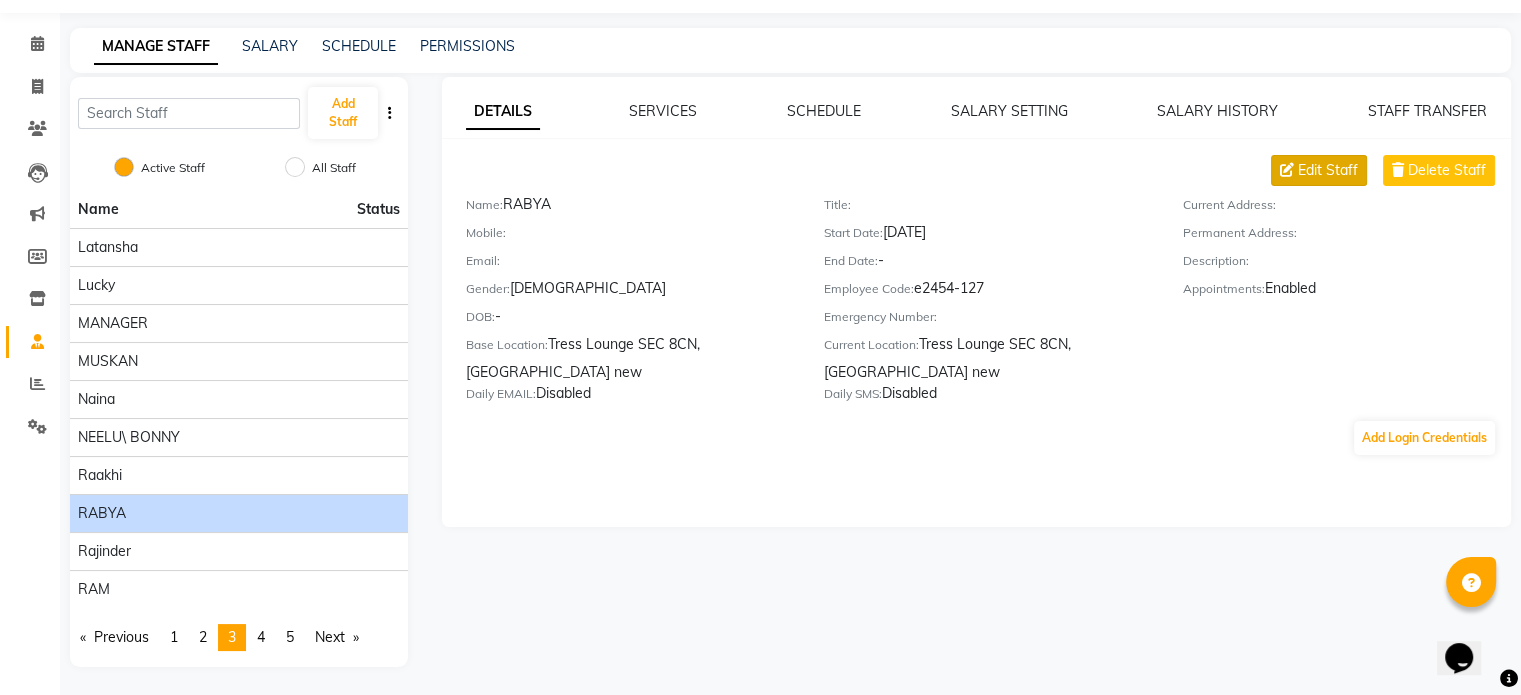 click on "Edit Staff" 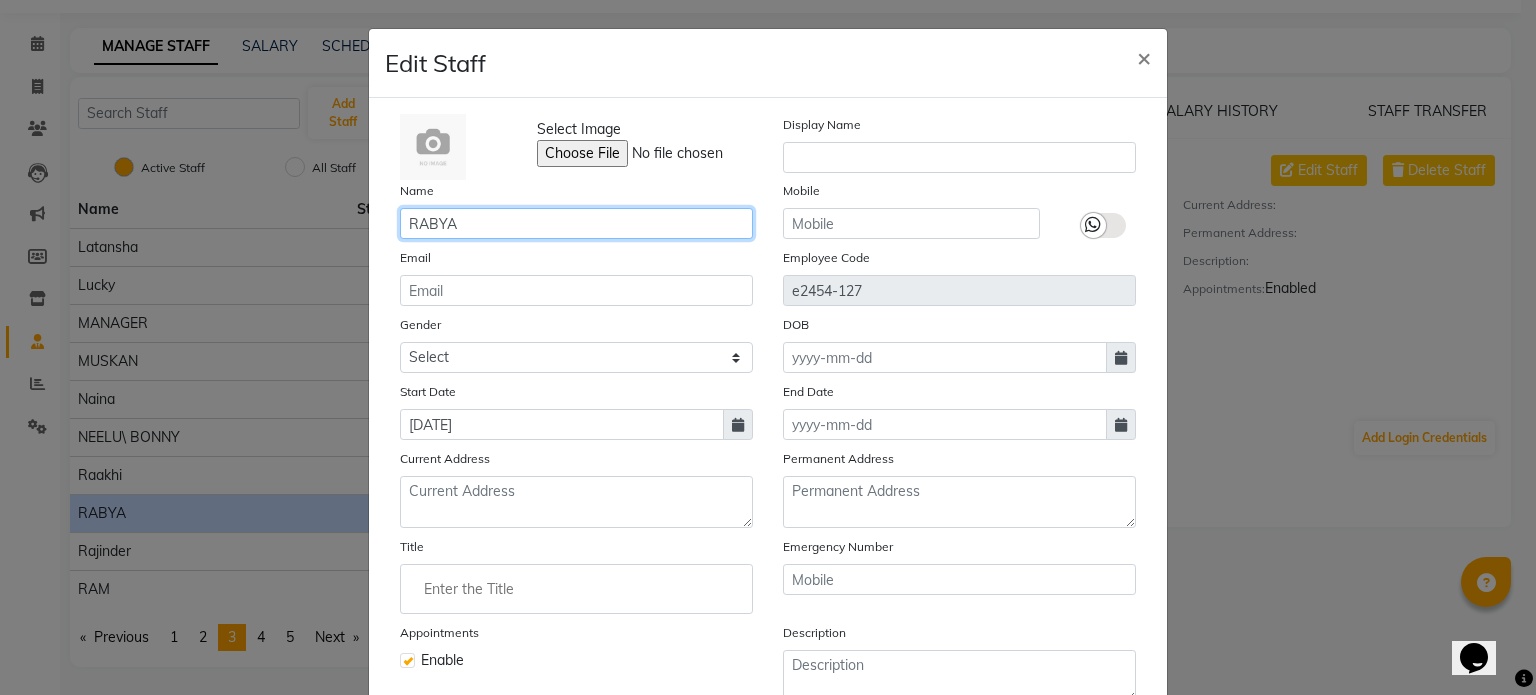 drag, startPoint x: 560, startPoint y: 209, endPoint x: 69, endPoint y: 222, distance: 491.17206 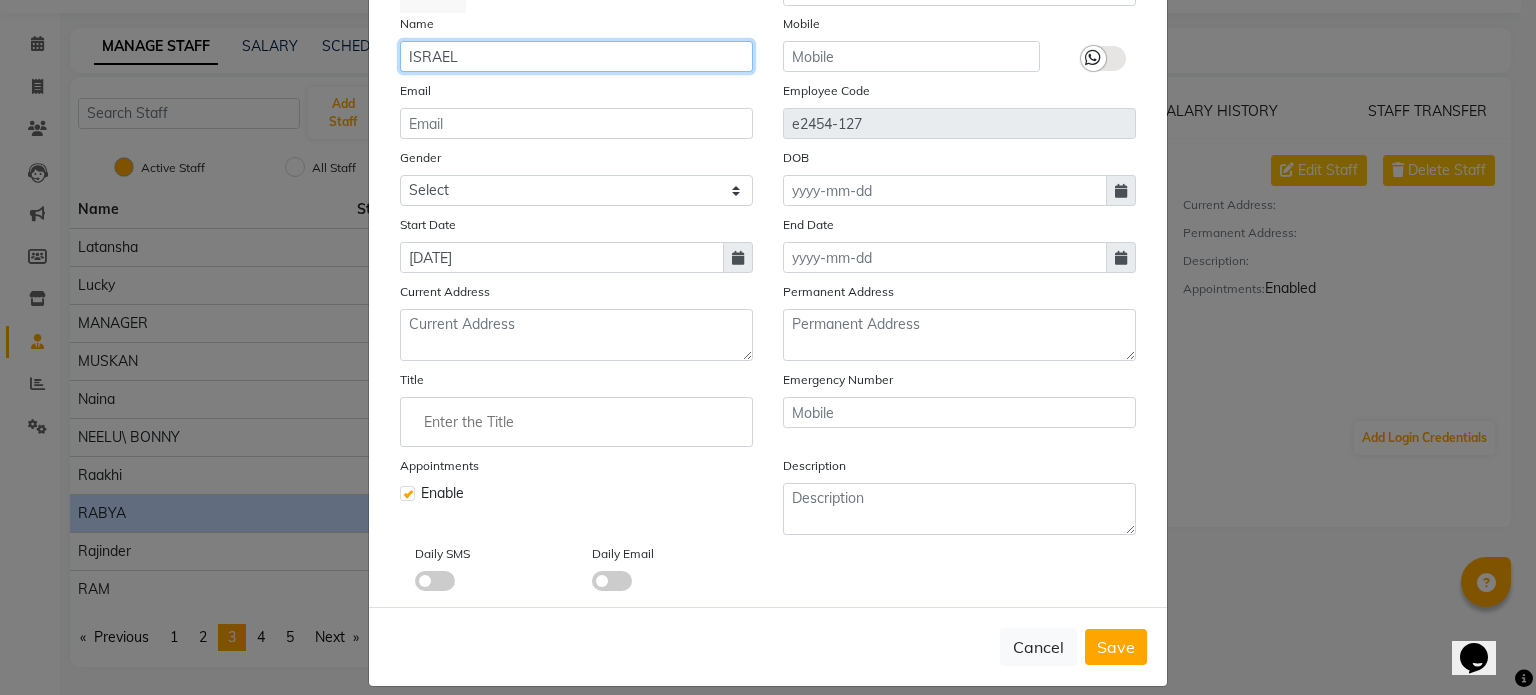 scroll, scrollTop: 194, scrollLeft: 0, axis: vertical 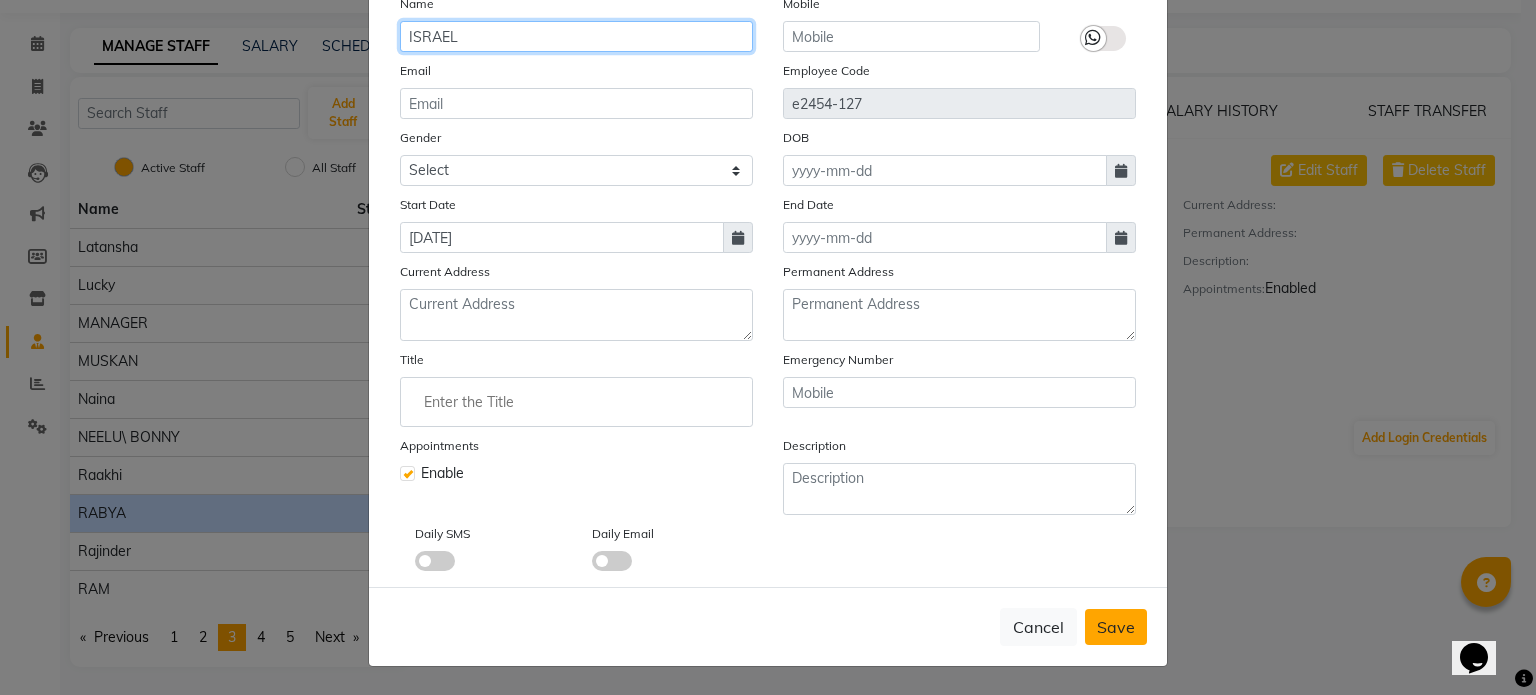 type on "ISRAEL" 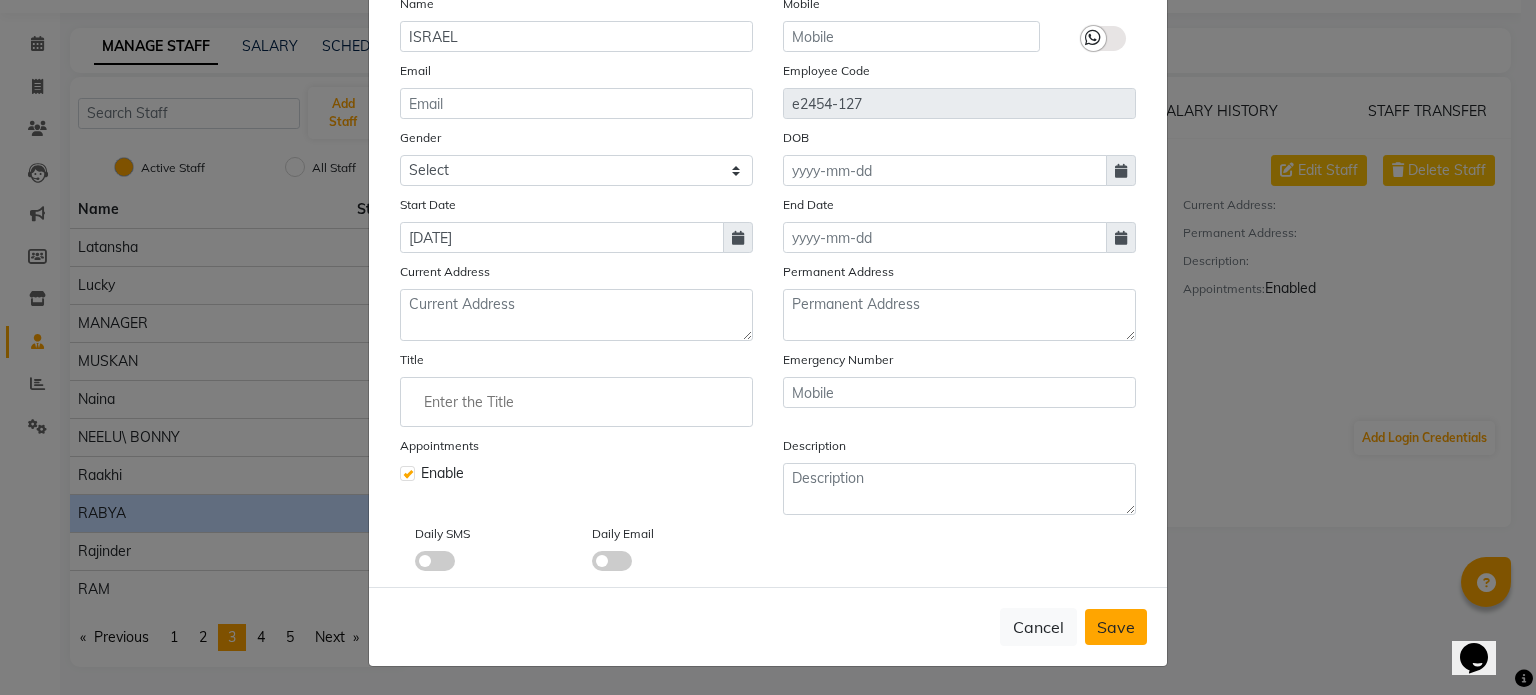 click on "Save" at bounding box center (1116, 627) 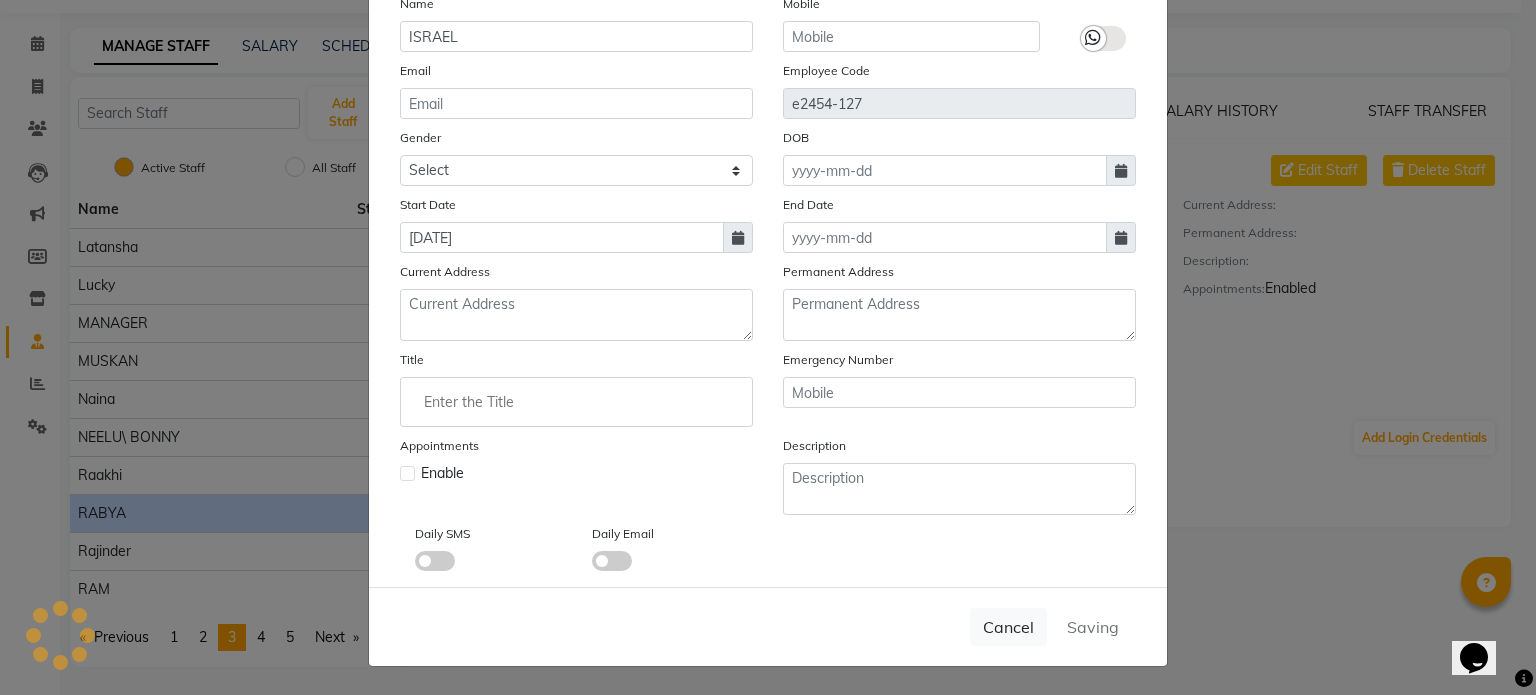 type 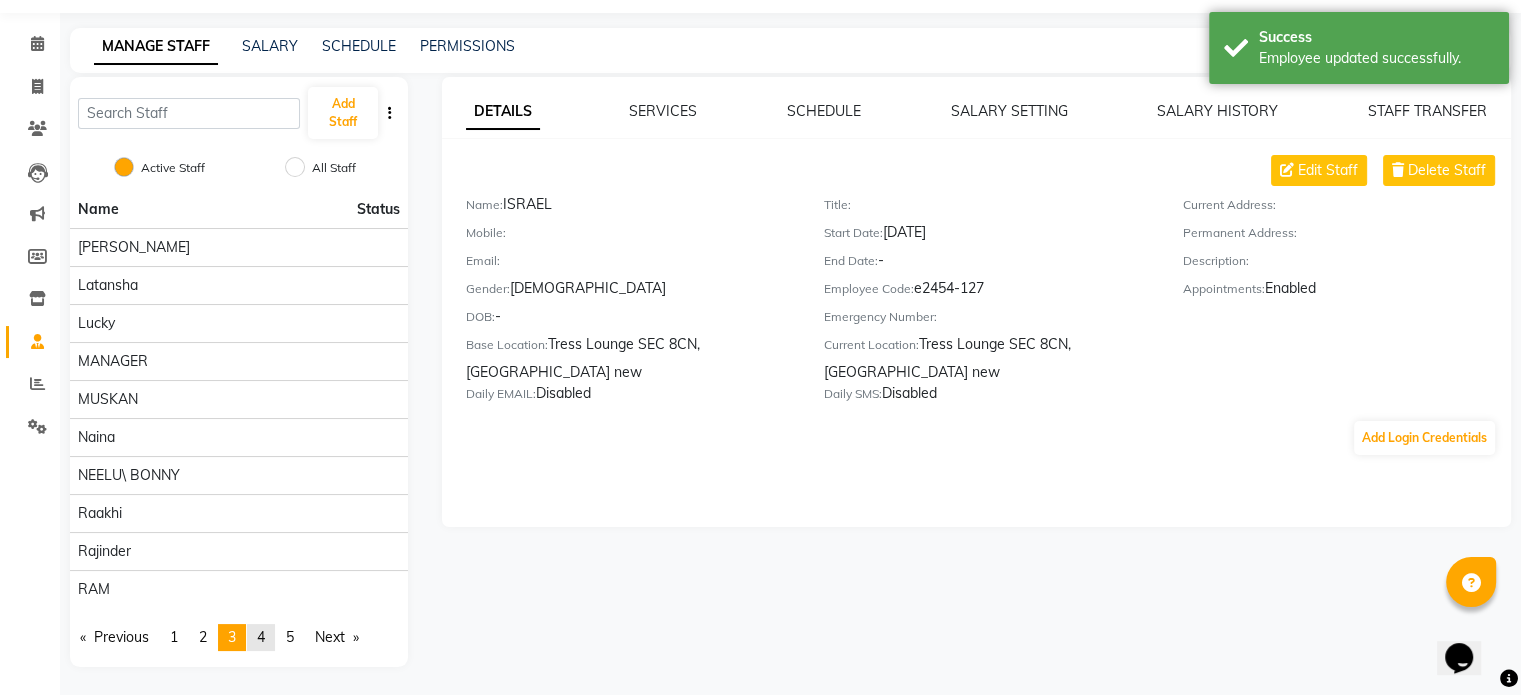 click on "4" at bounding box center [261, 637] 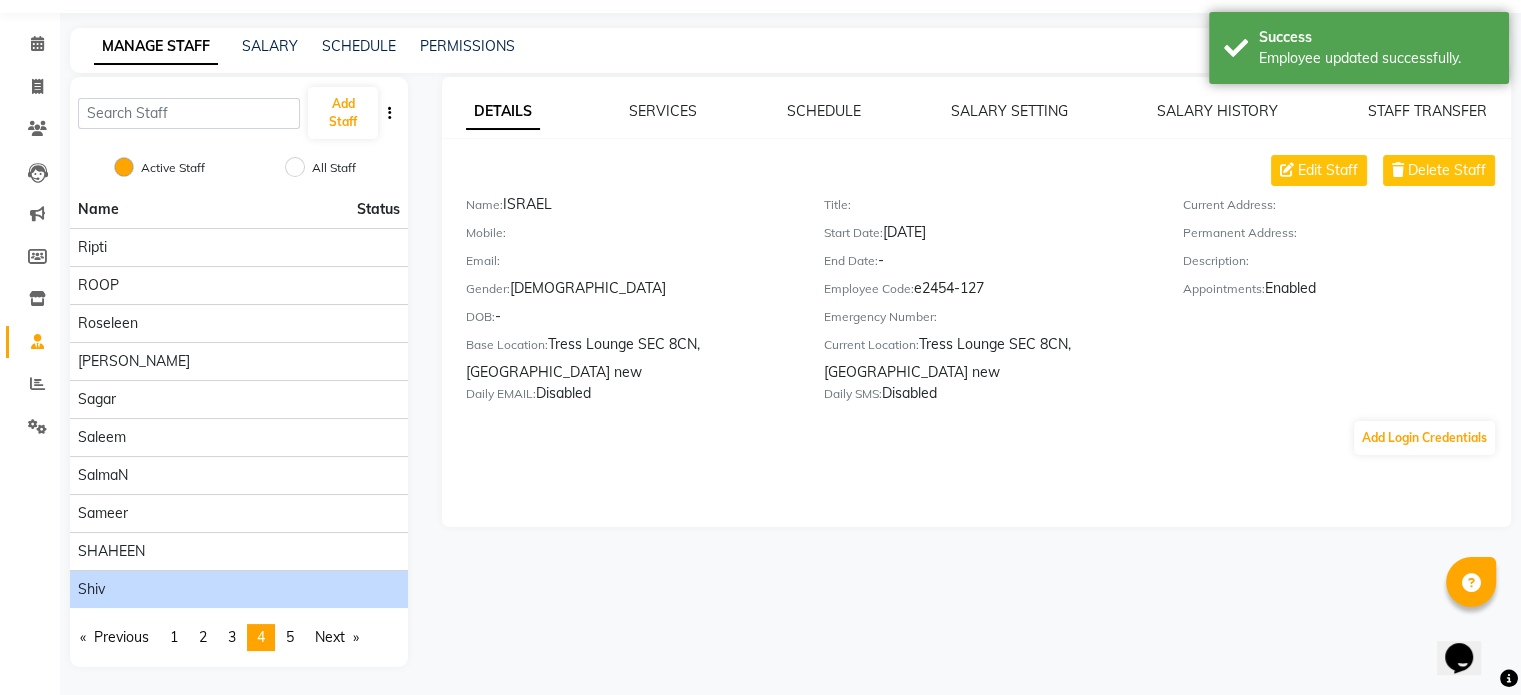 click on "Shiv" 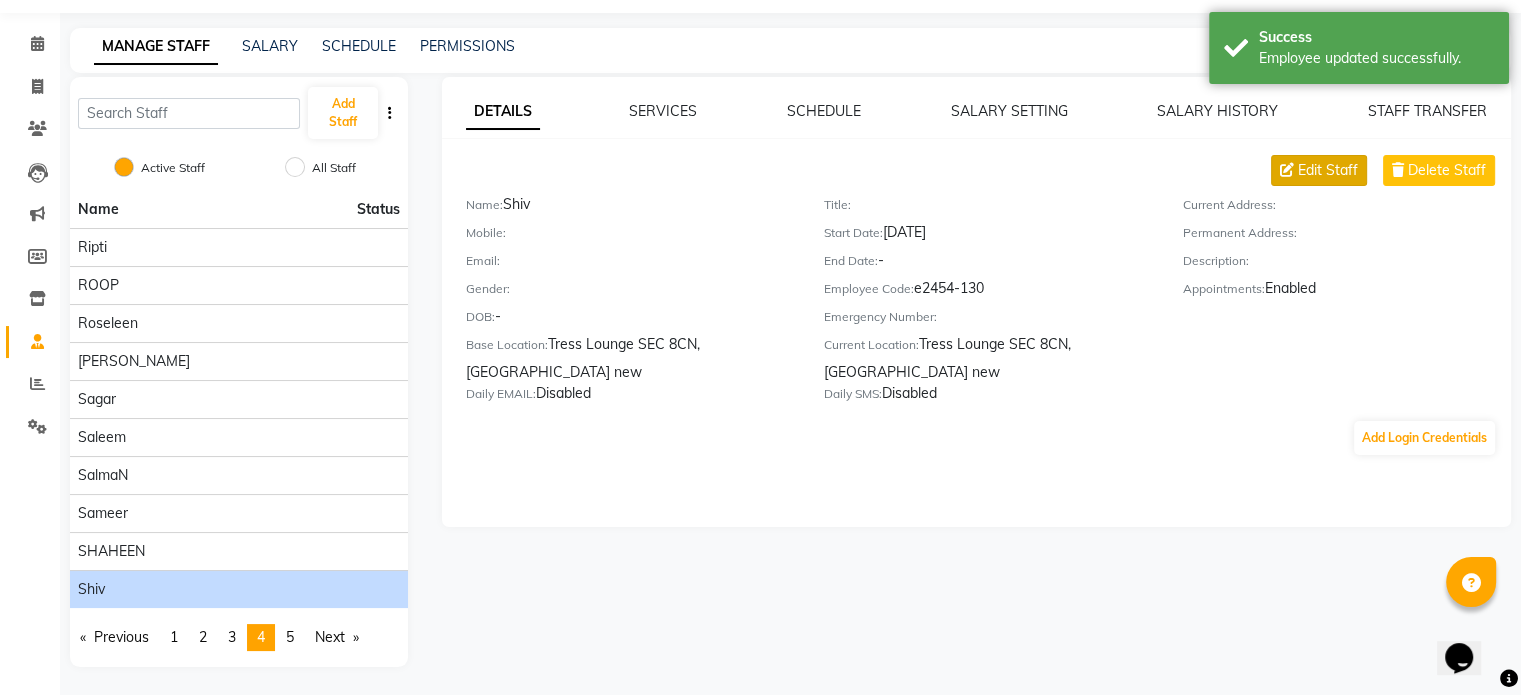 click on "Edit Staff" 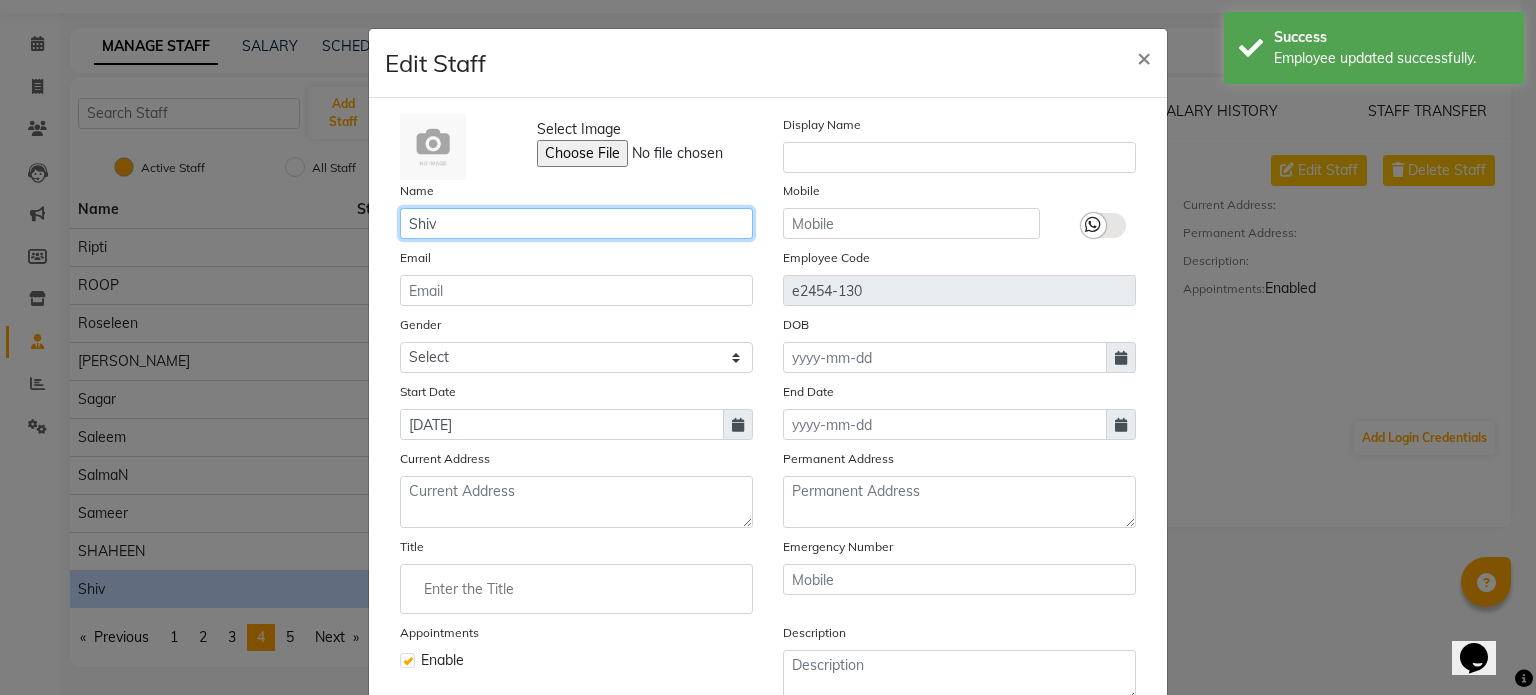 drag, startPoint x: 600, startPoint y: 218, endPoint x: 339, endPoint y: 239, distance: 261.84348 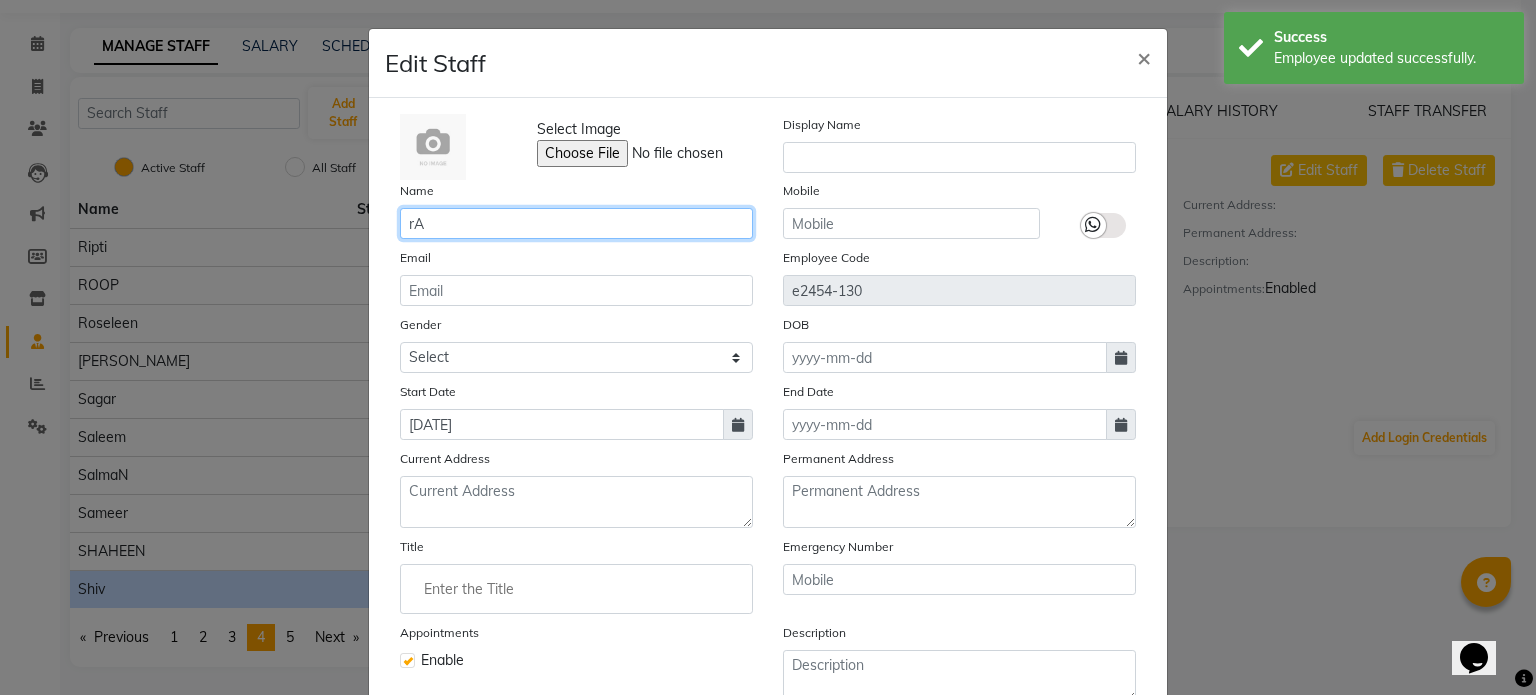 type on "r" 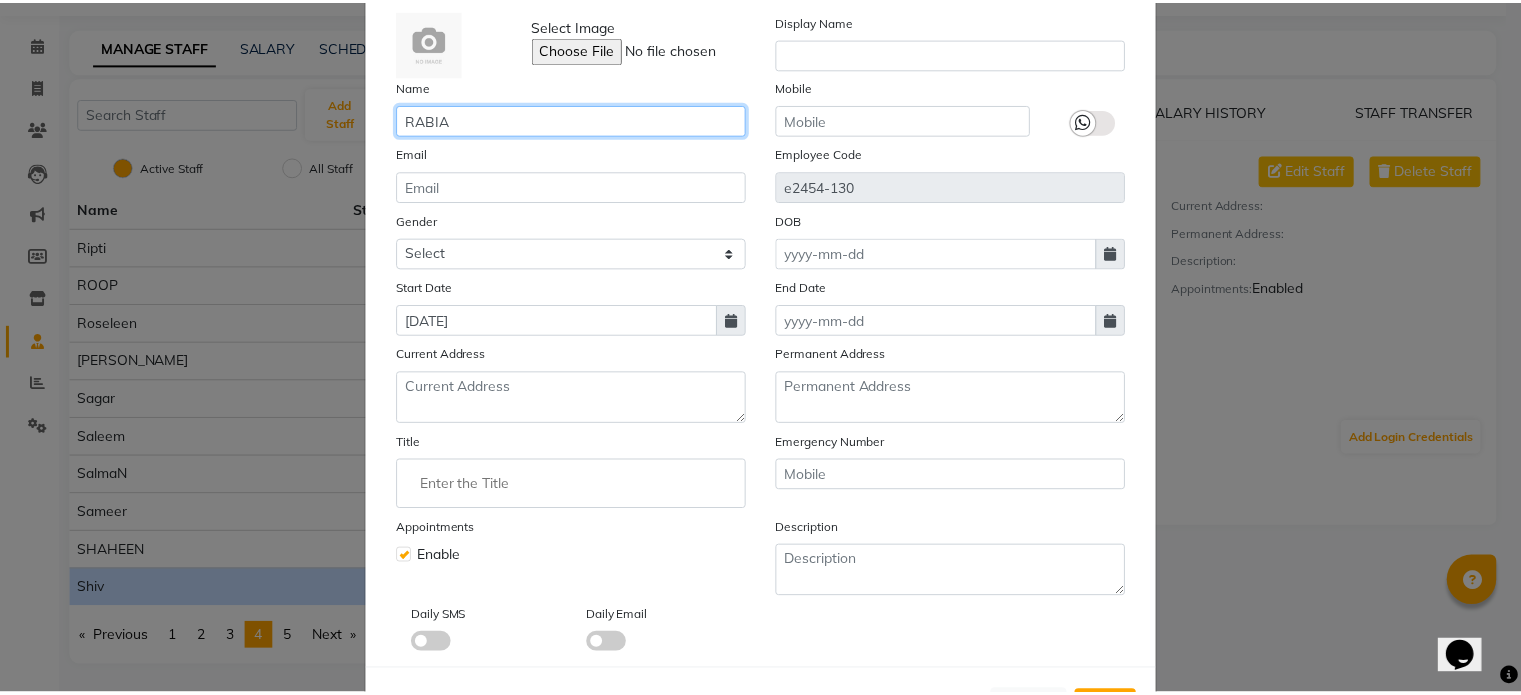 scroll, scrollTop: 194, scrollLeft: 0, axis: vertical 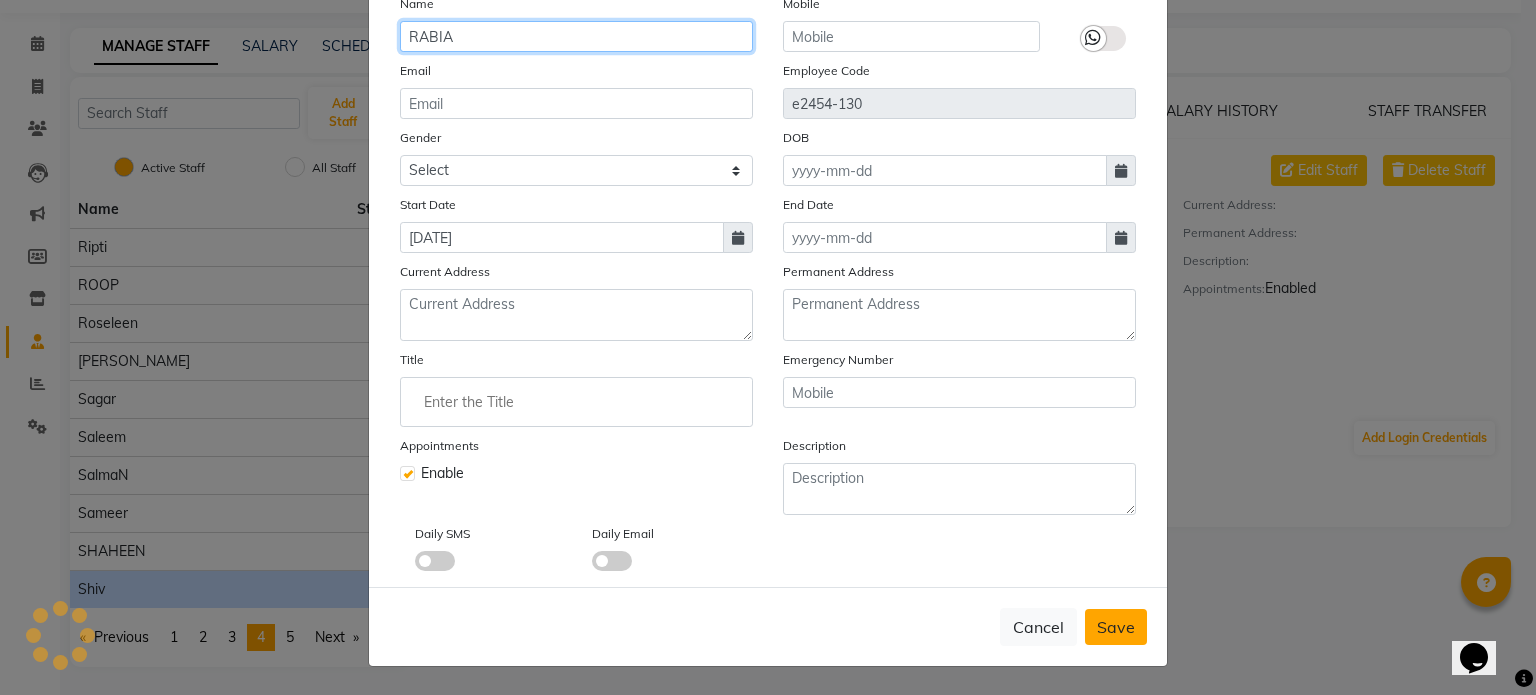 type on "RABIA" 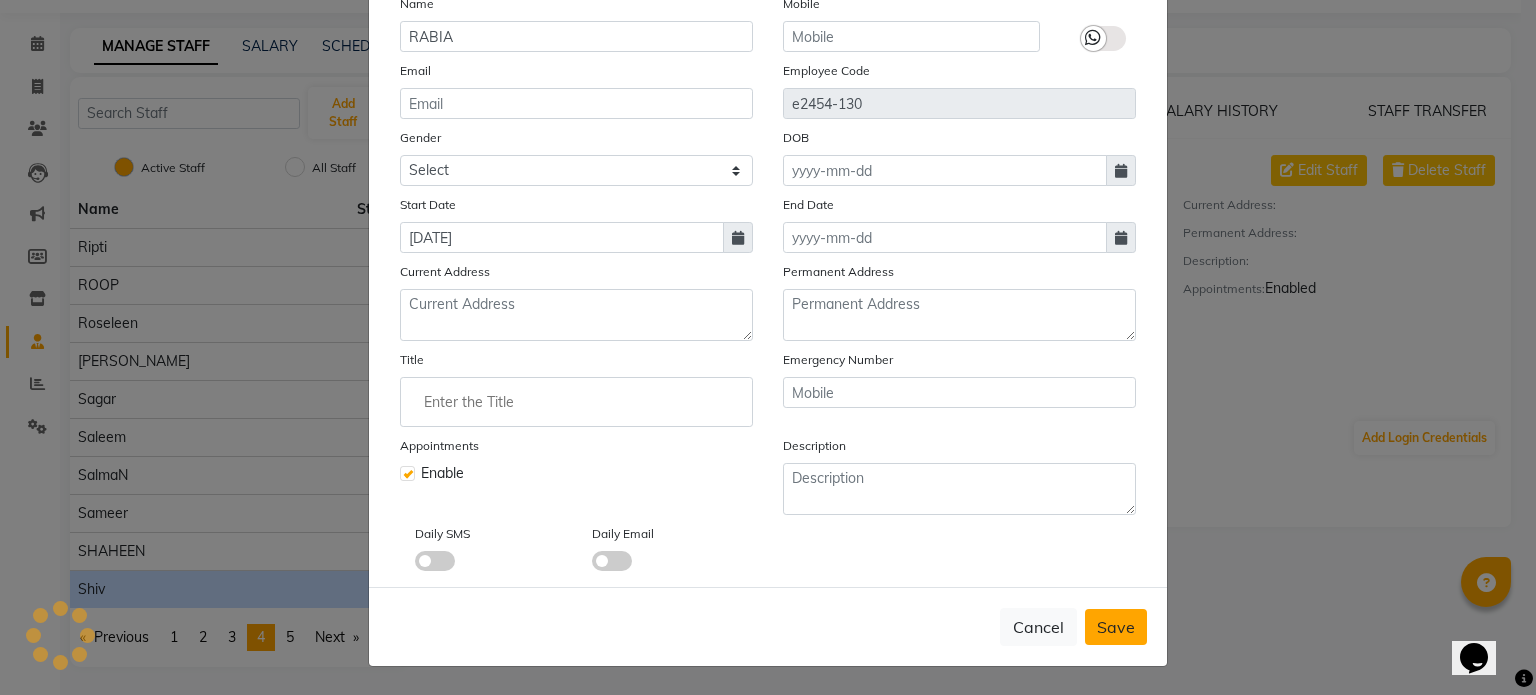 click on "Save" at bounding box center [1116, 627] 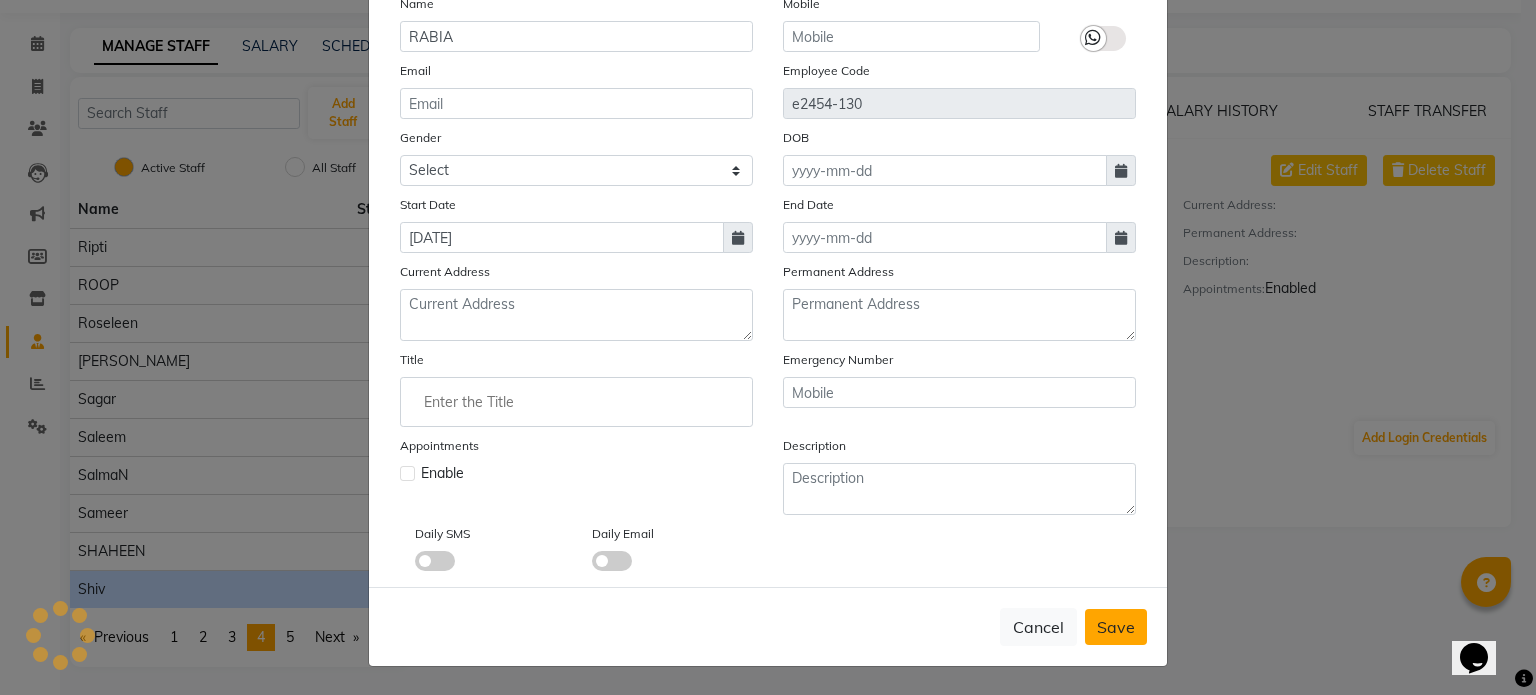 type 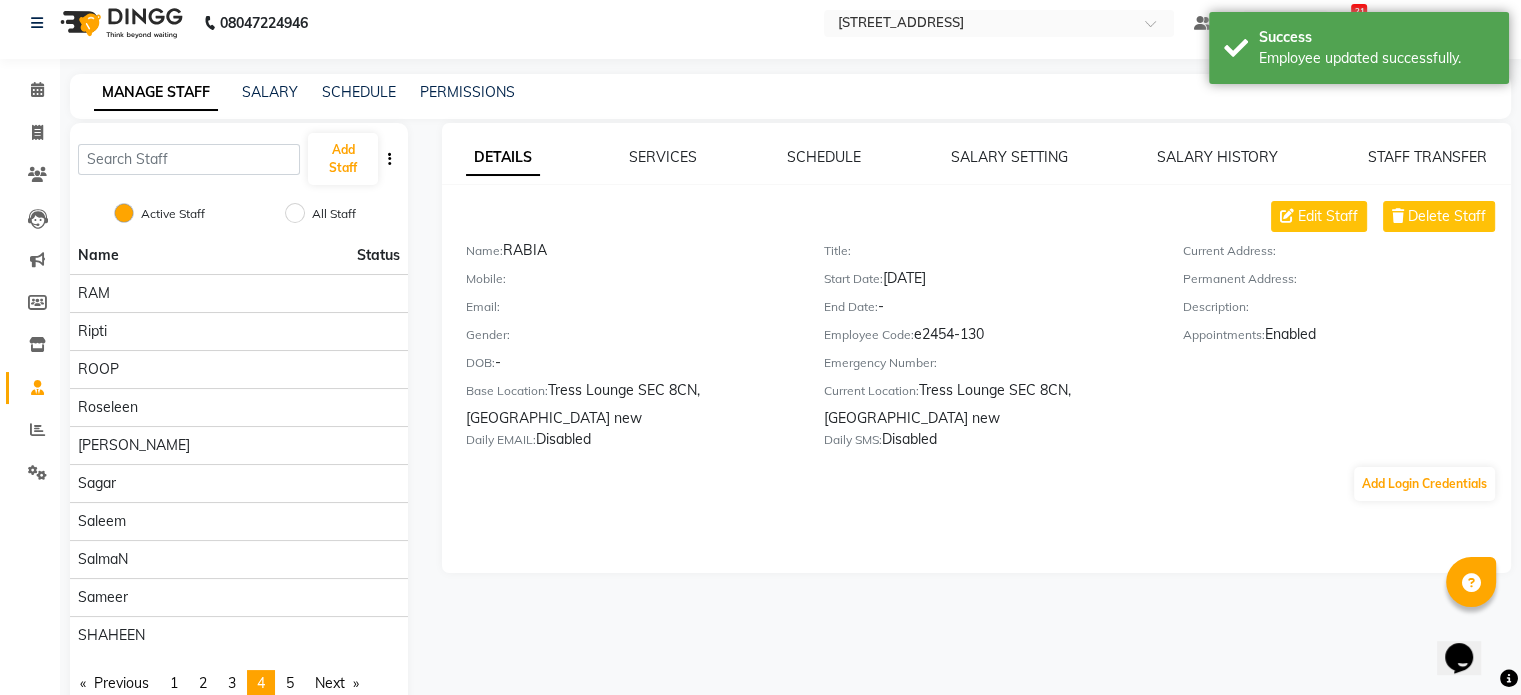 scroll, scrollTop: 0, scrollLeft: 0, axis: both 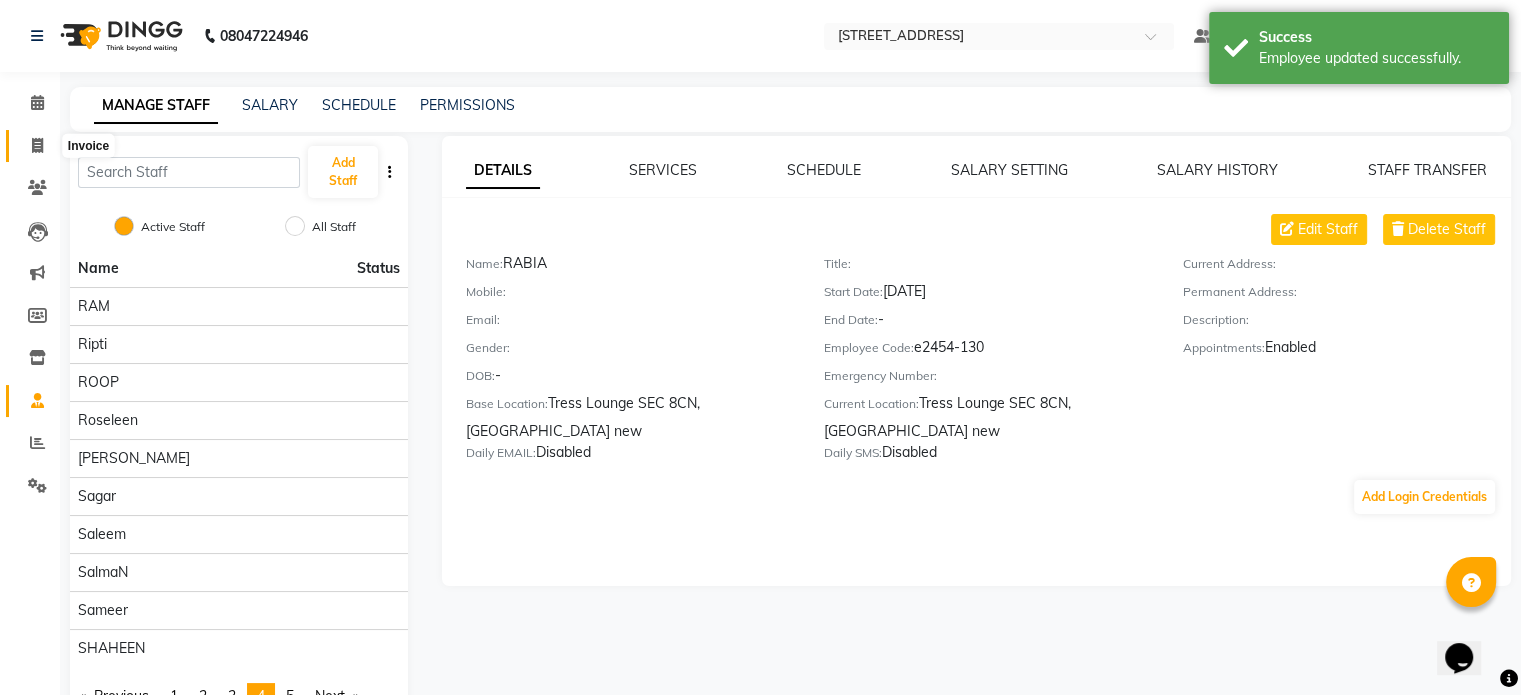 click 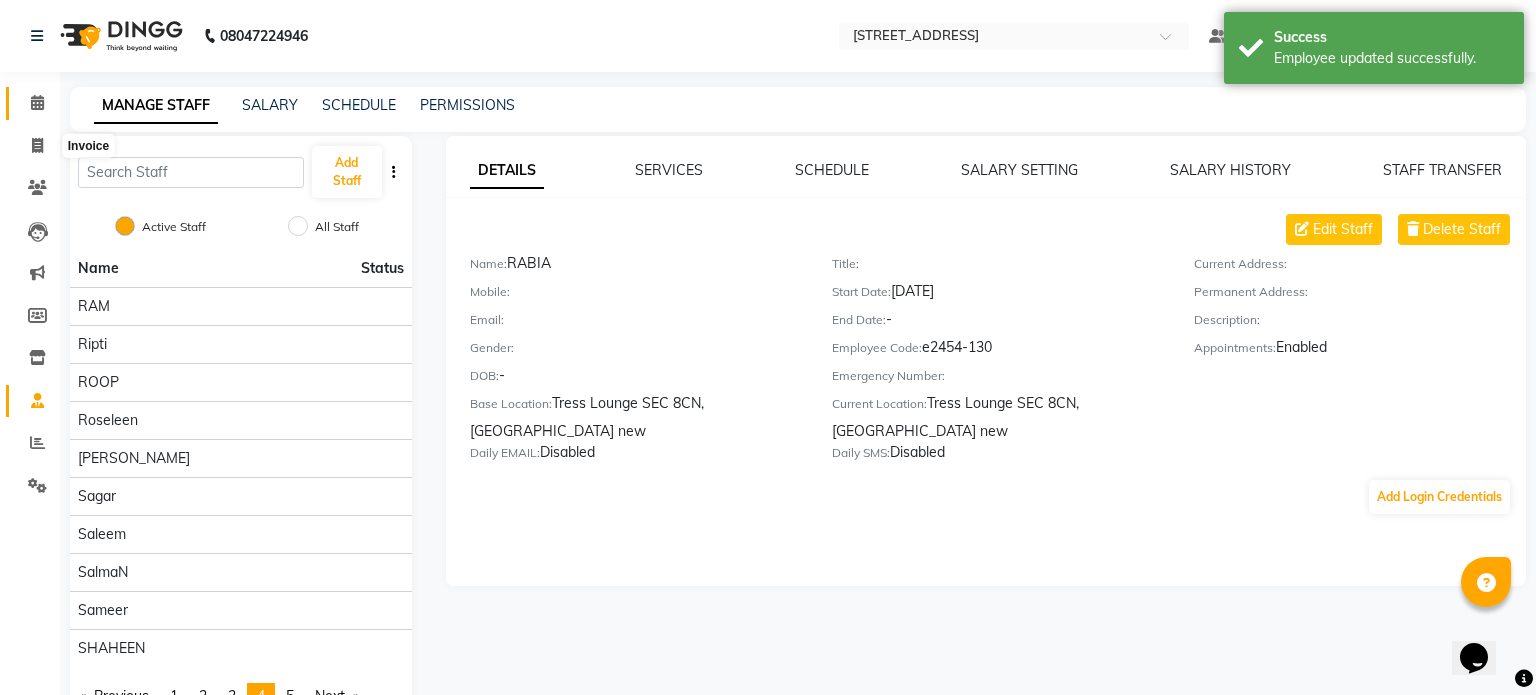 select on "service" 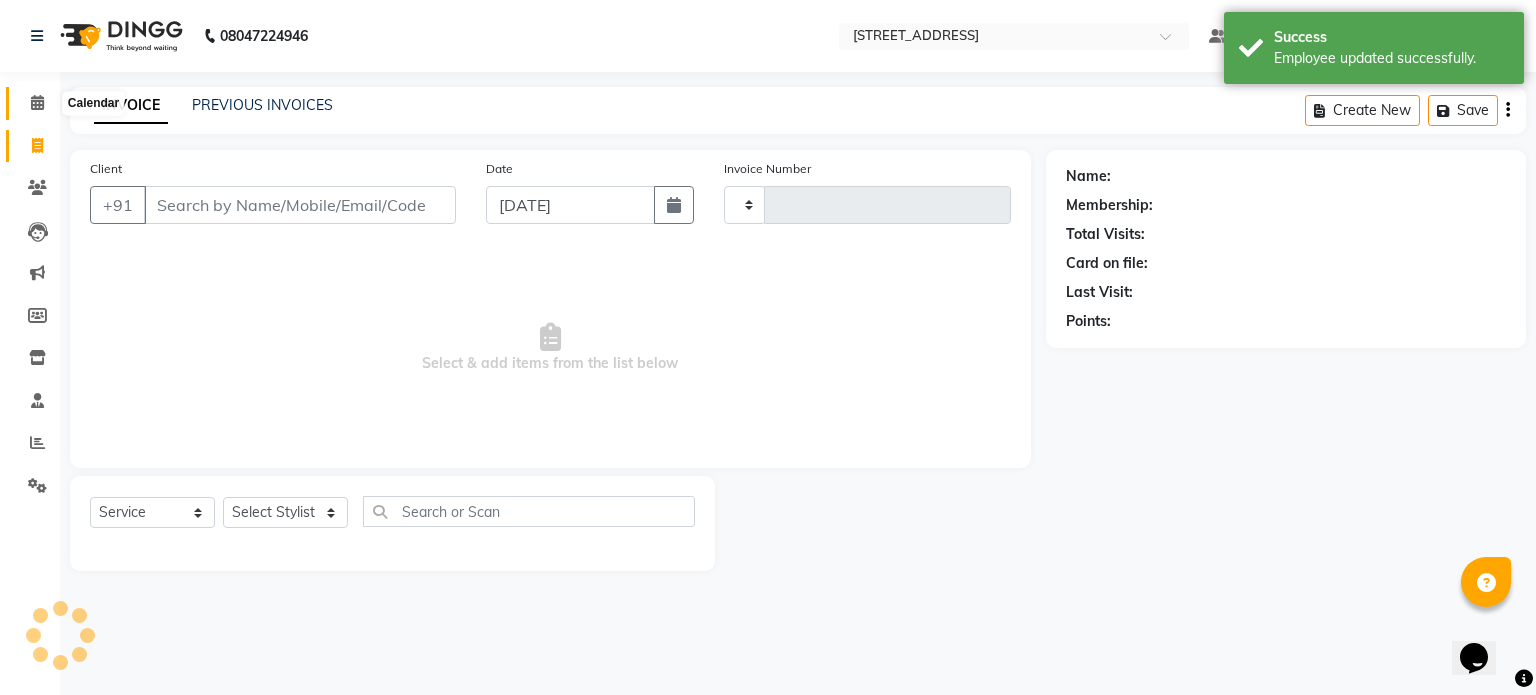 type on "1499" 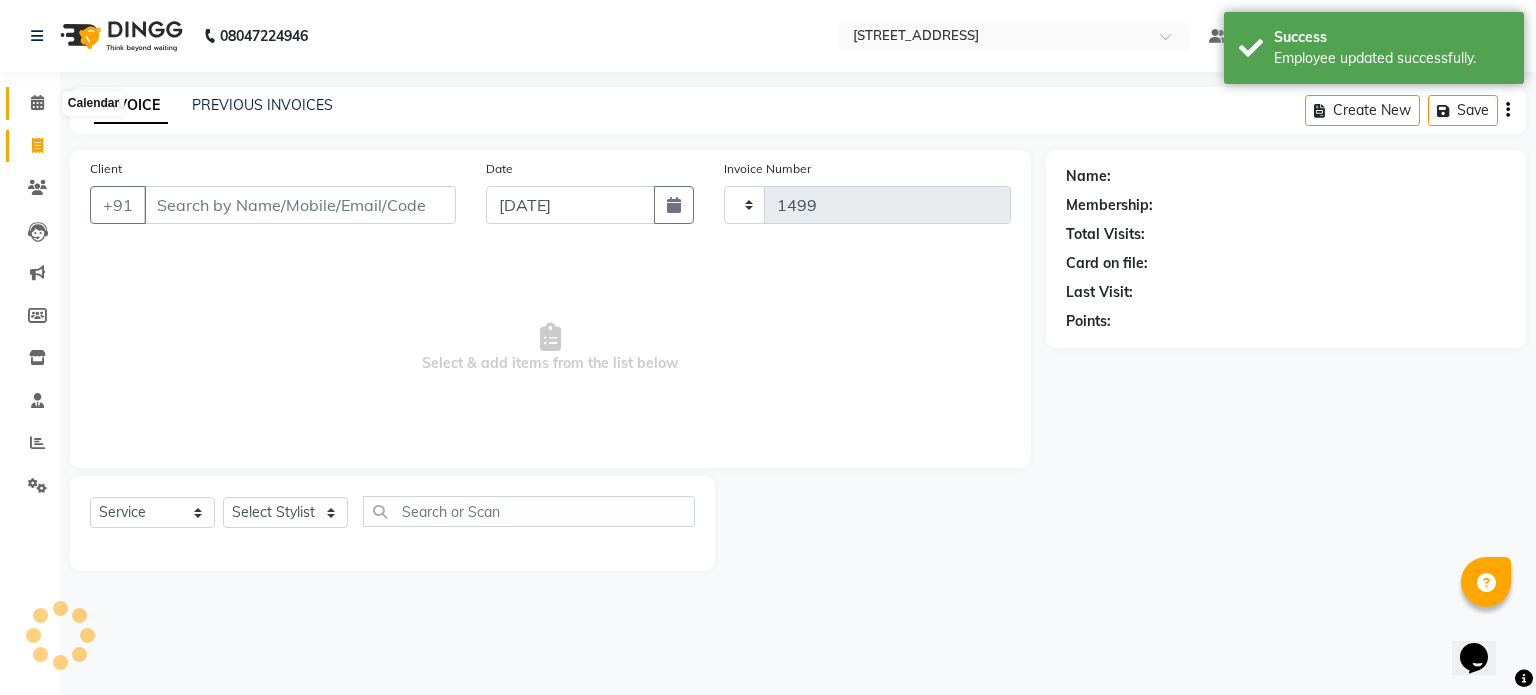 select on "5703" 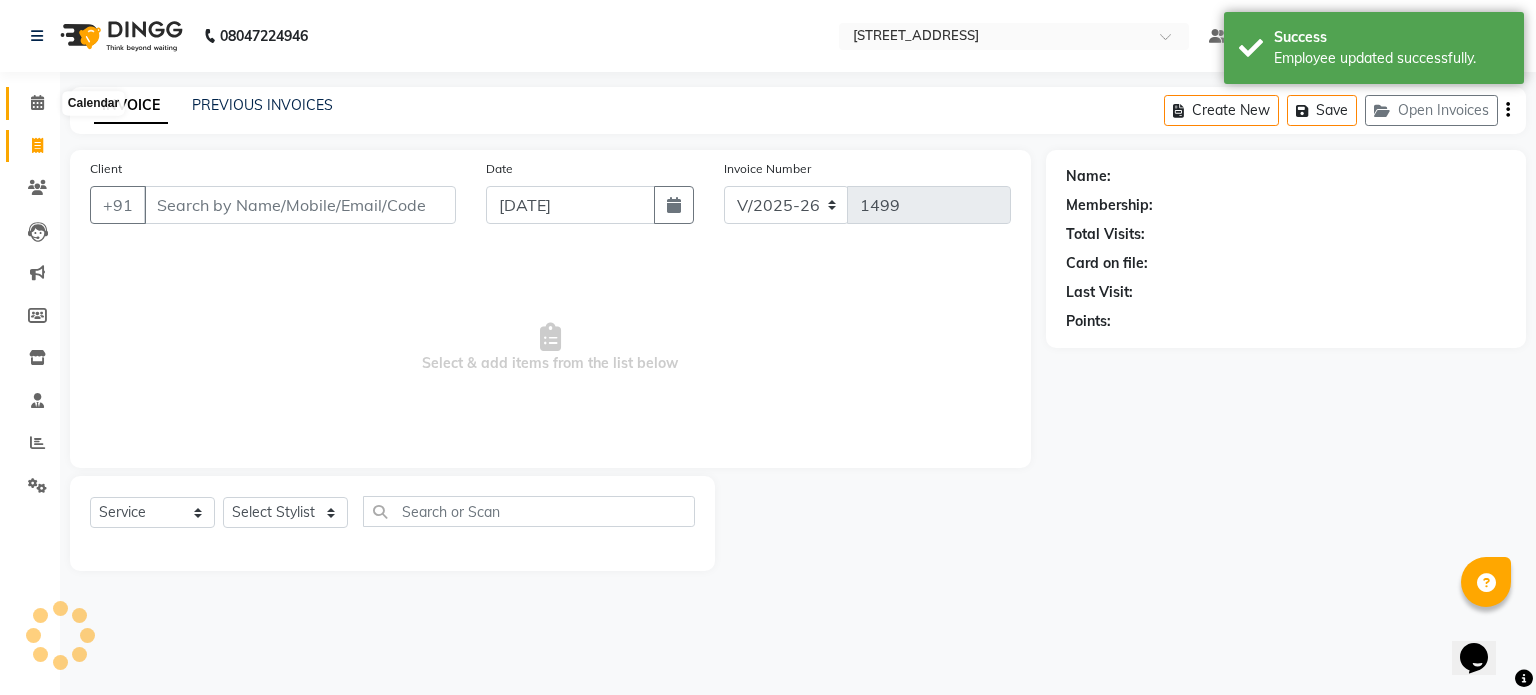 click 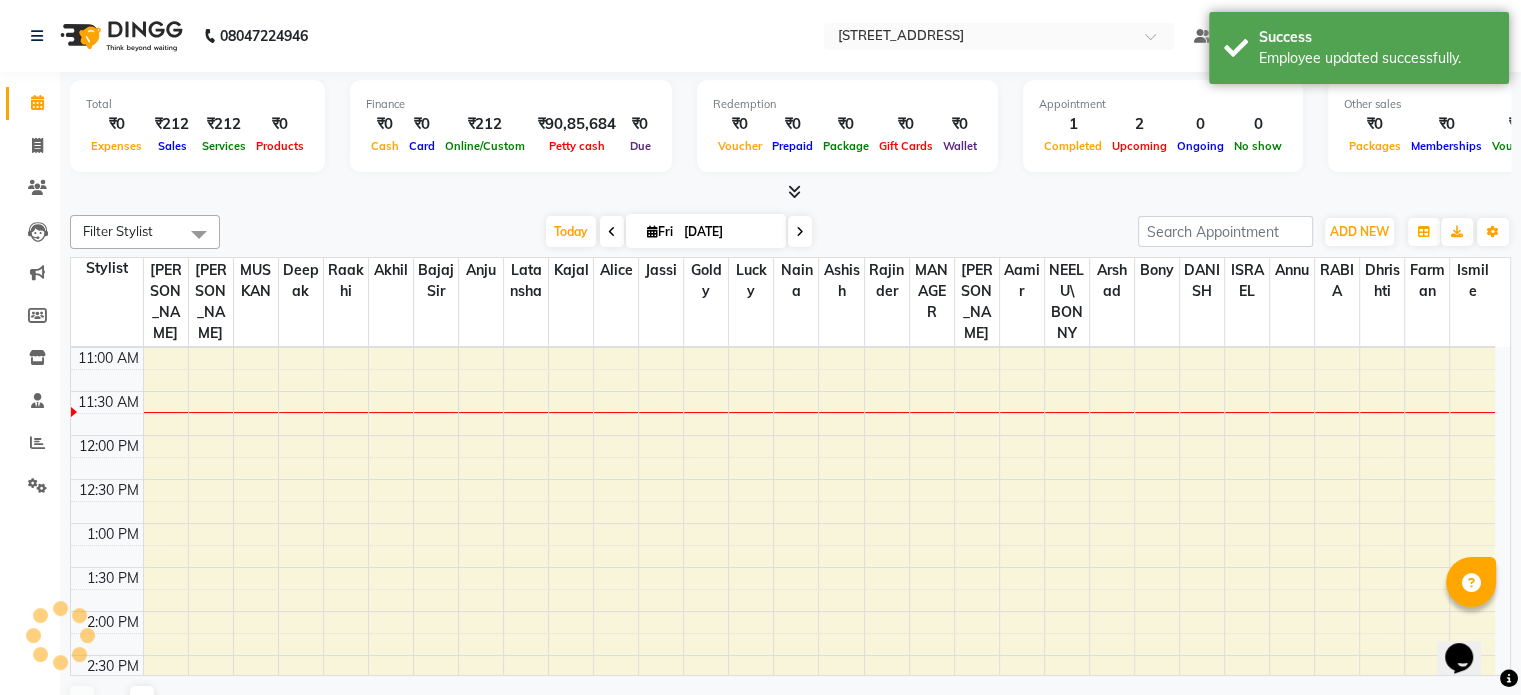scroll, scrollTop: 0, scrollLeft: 0, axis: both 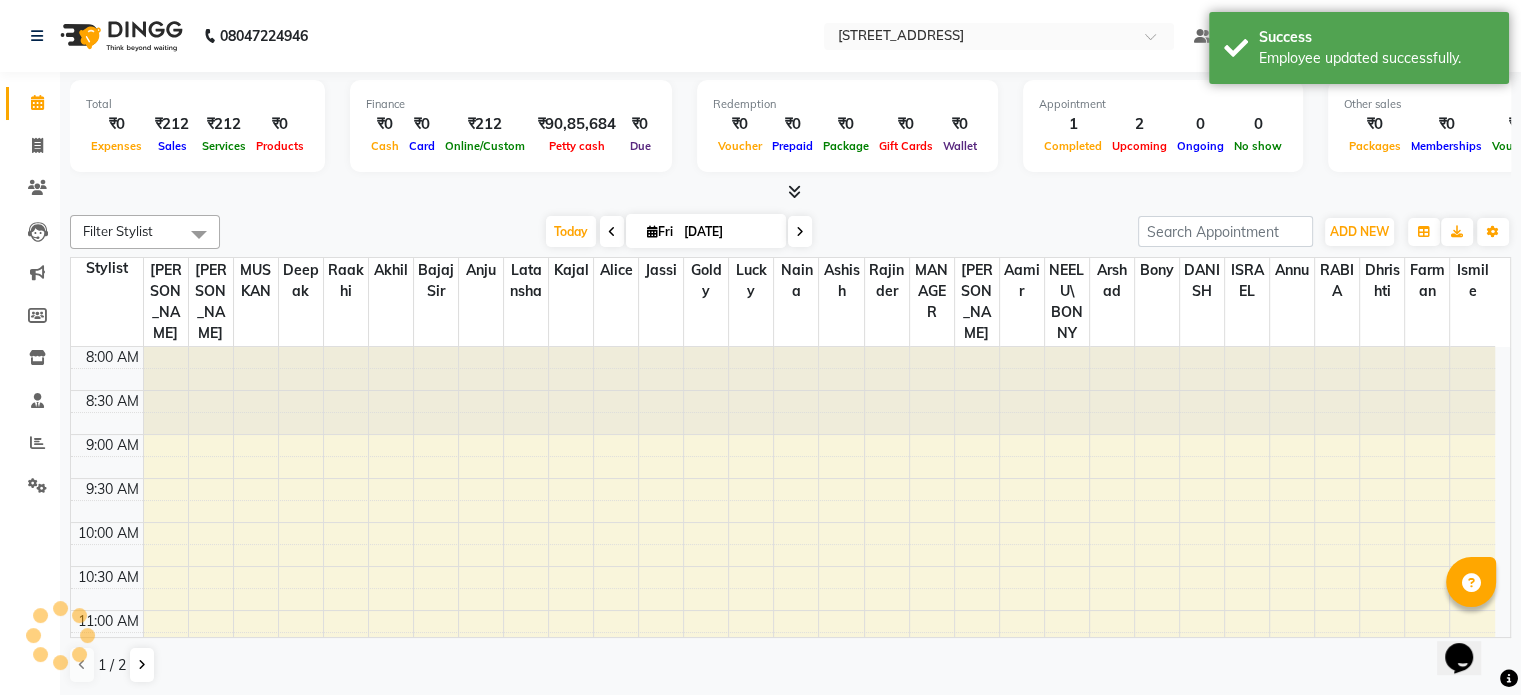 click on "8:00 AM 8:30 AM 9:00 AM 9:30 AM 10:00 AM 10:30 AM 11:00 AM 11:30 AM 12:00 PM 12:30 PM 1:00 PM 1:30 PM 2:00 PM 2:30 PM 3:00 PM 3:30 PM 4:00 PM 4:30 PM 5:00 PM 5:30 PM 6:00 PM 6:30 PM 7:00 PM 7:30 PM 8:00 PM 8:30 PM     ABCD, TK02, 01:15 PM-02:05 PM, PEDILOGIX PEDICURE" at bounding box center [783, 918] 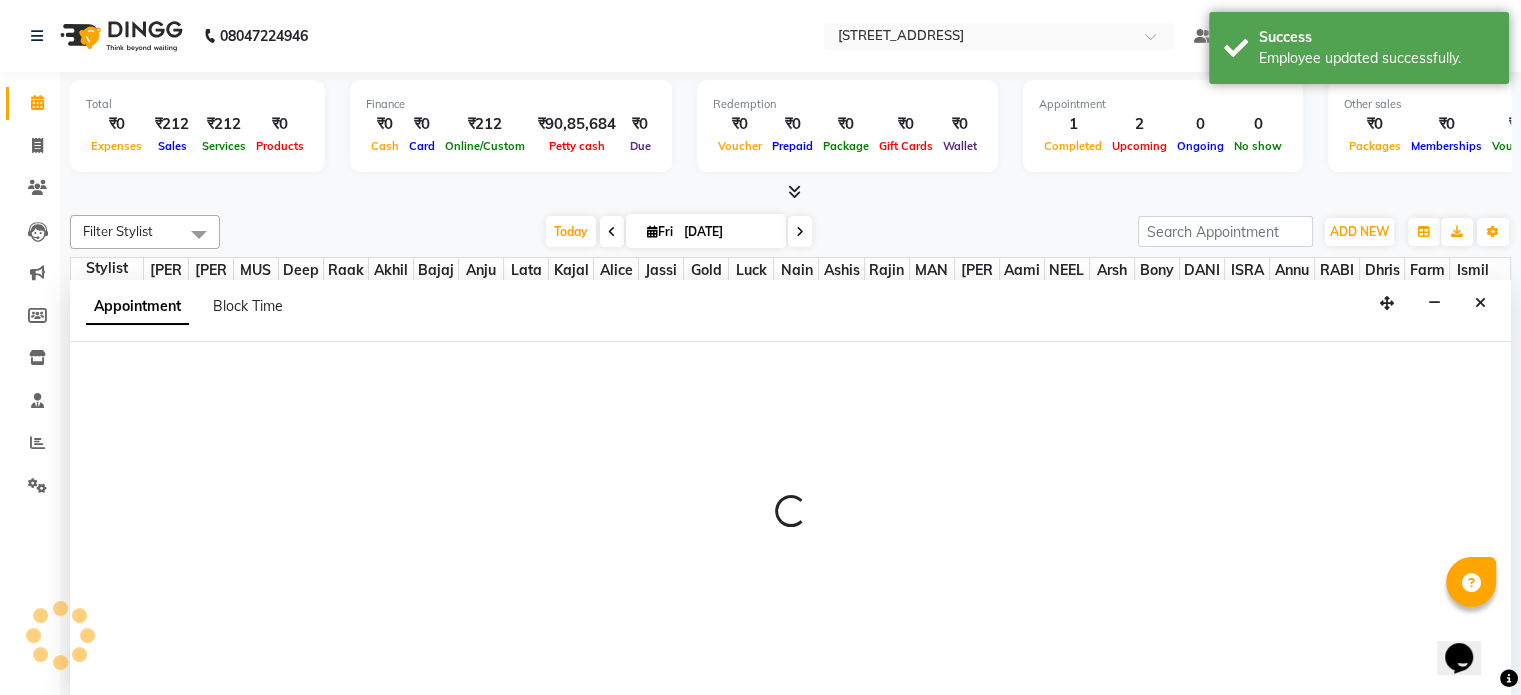 scroll, scrollTop: 0, scrollLeft: 0, axis: both 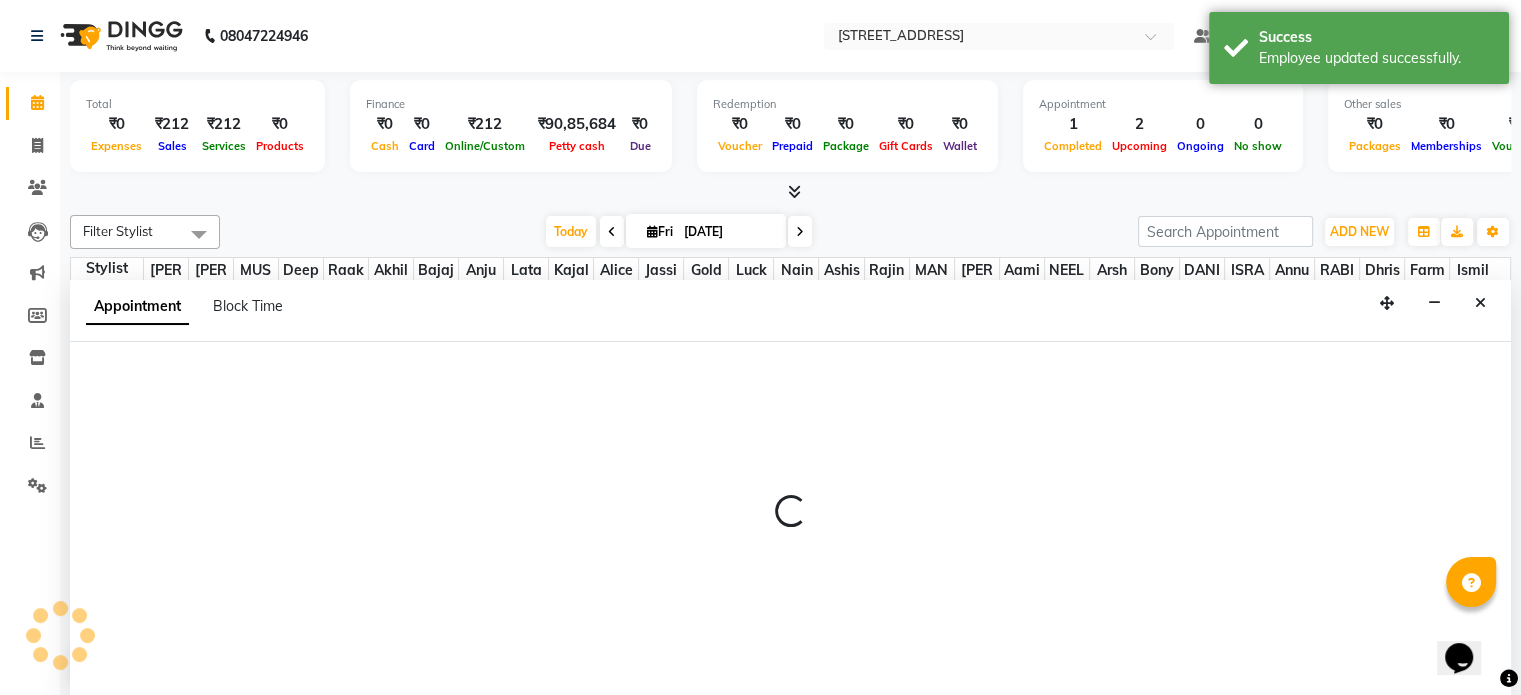 select on "45199" 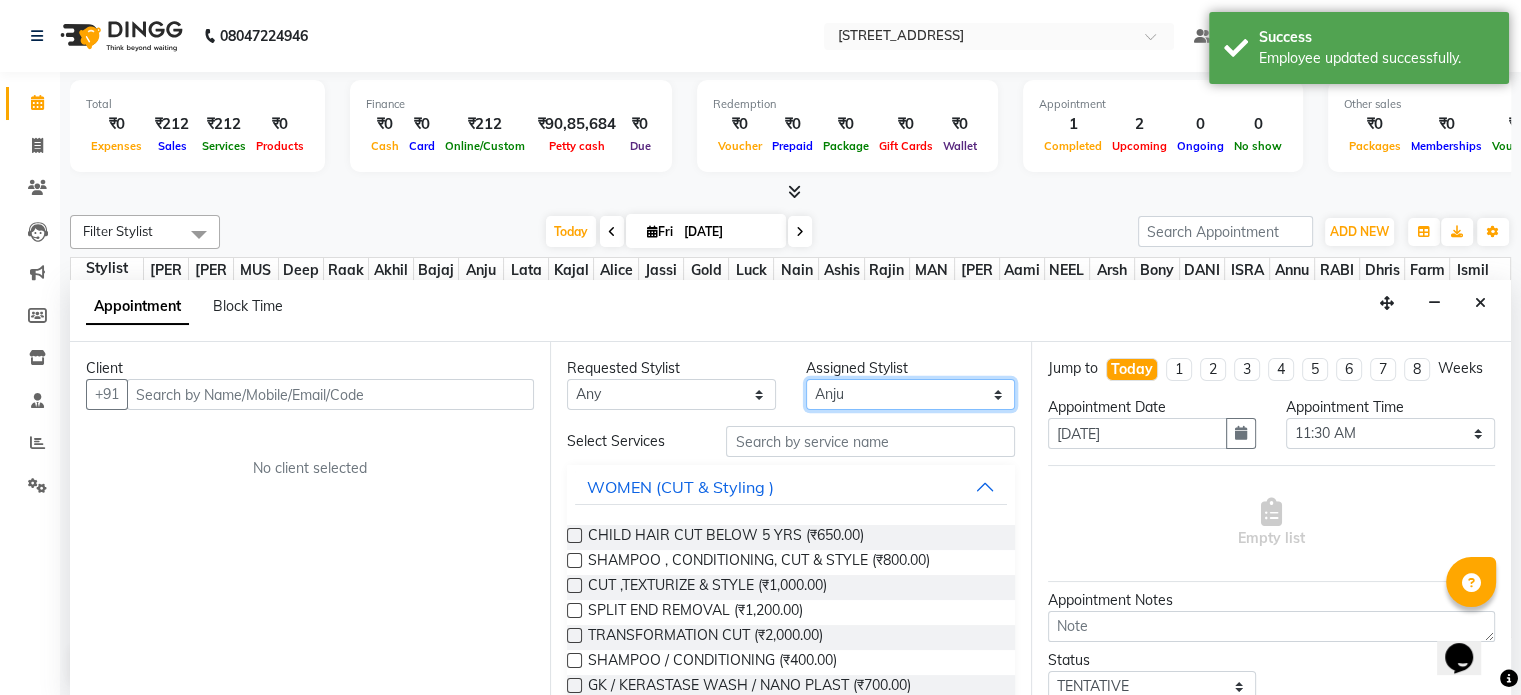 click on "Select [PERSON_NAME] [PERSON_NAME] [PERSON_NAME] Anju Annu  [PERSON_NAME] Bajaj sir Bony DANISH Deepak [PERSON_NAME] [PERSON_NAME] [PERSON_NAME] [PERSON_NAME] [PERSON_NAME] Lucky MANAGER MUSKAN naina [PERSON_NAME]\ [PERSON_NAME]  [PERSON_NAME] [PERSON_NAME] RAM Ripti [PERSON_NAME] [PERSON_NAME] [PERSON_NAME] [PERSON_NAME] Shriya [PERSON_NAME] veena [PERSON_NAME] [PERSON_NAME]" at bounding box center (910, 394) 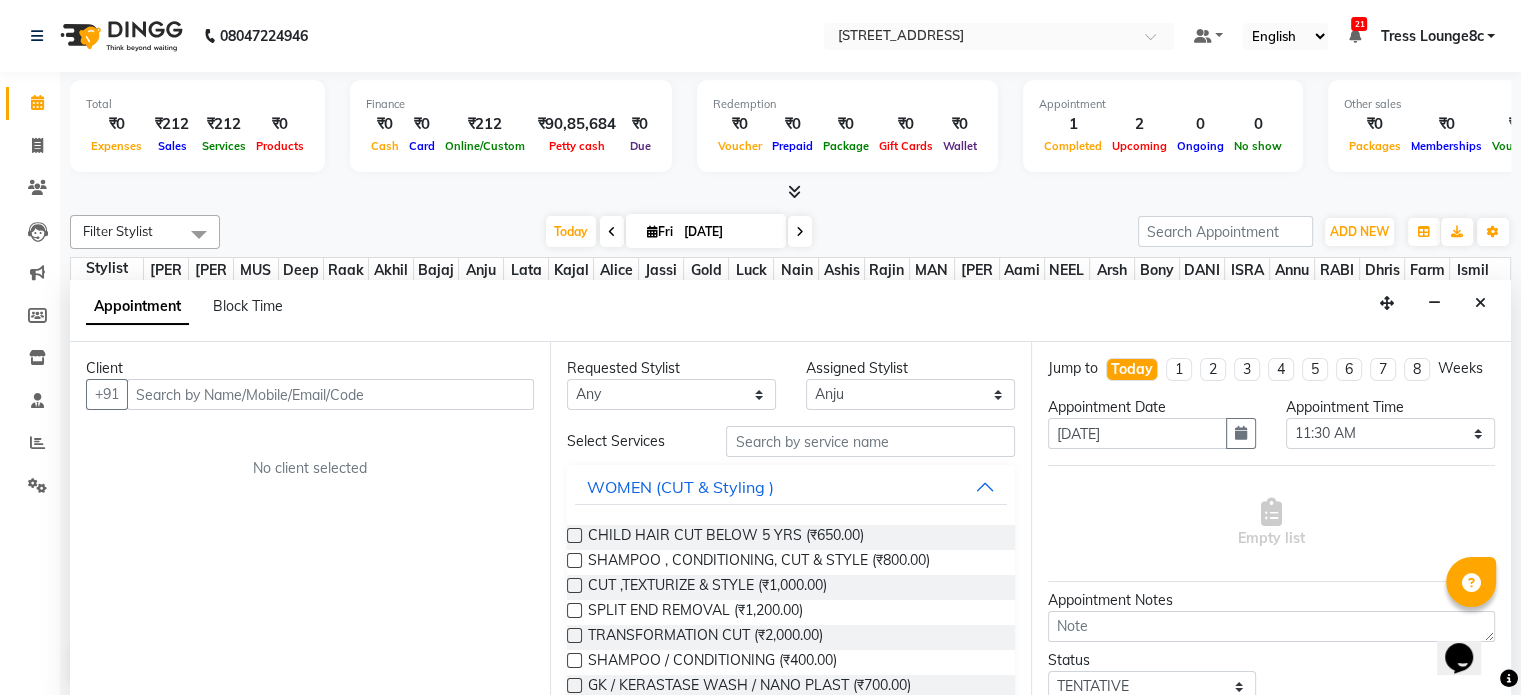 click on "Appointment Block Time" at bounding box center (790, 311) 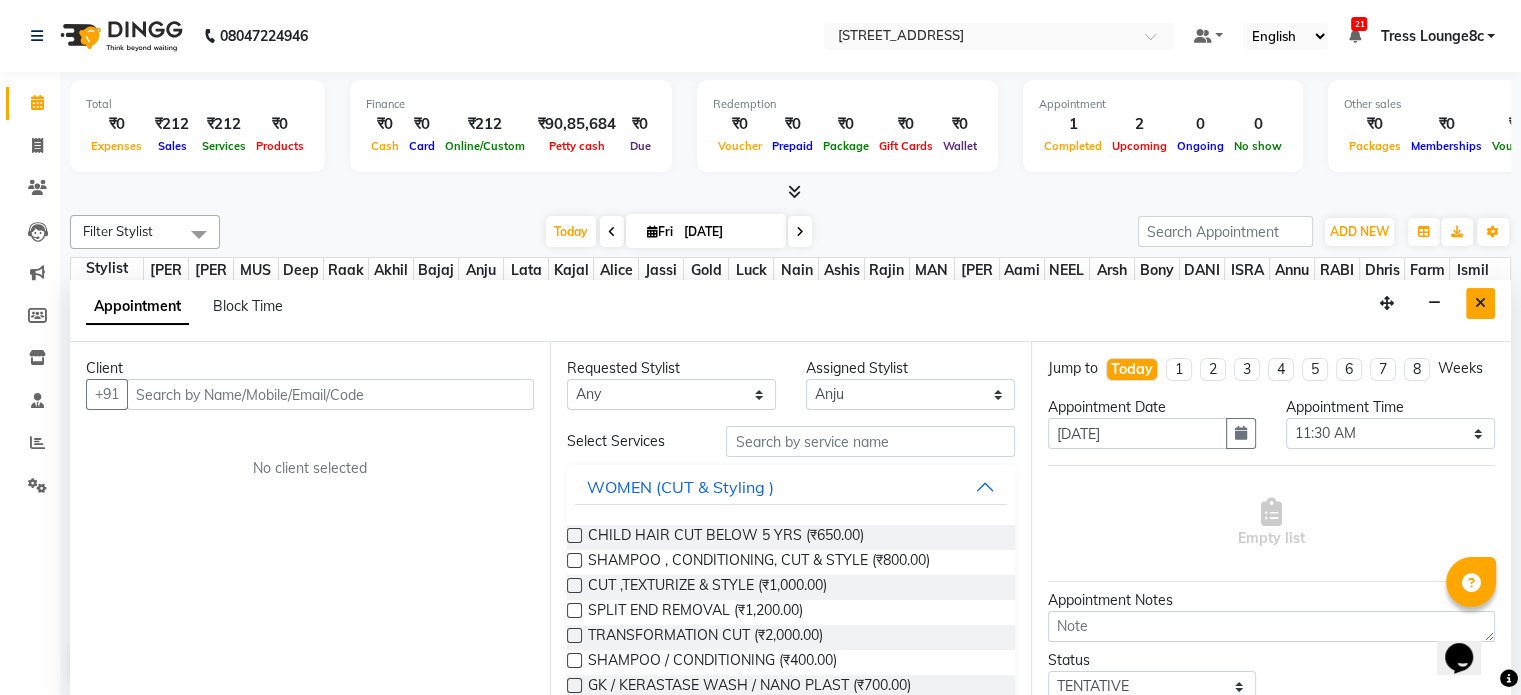 click at bounding box center (1480, 303) 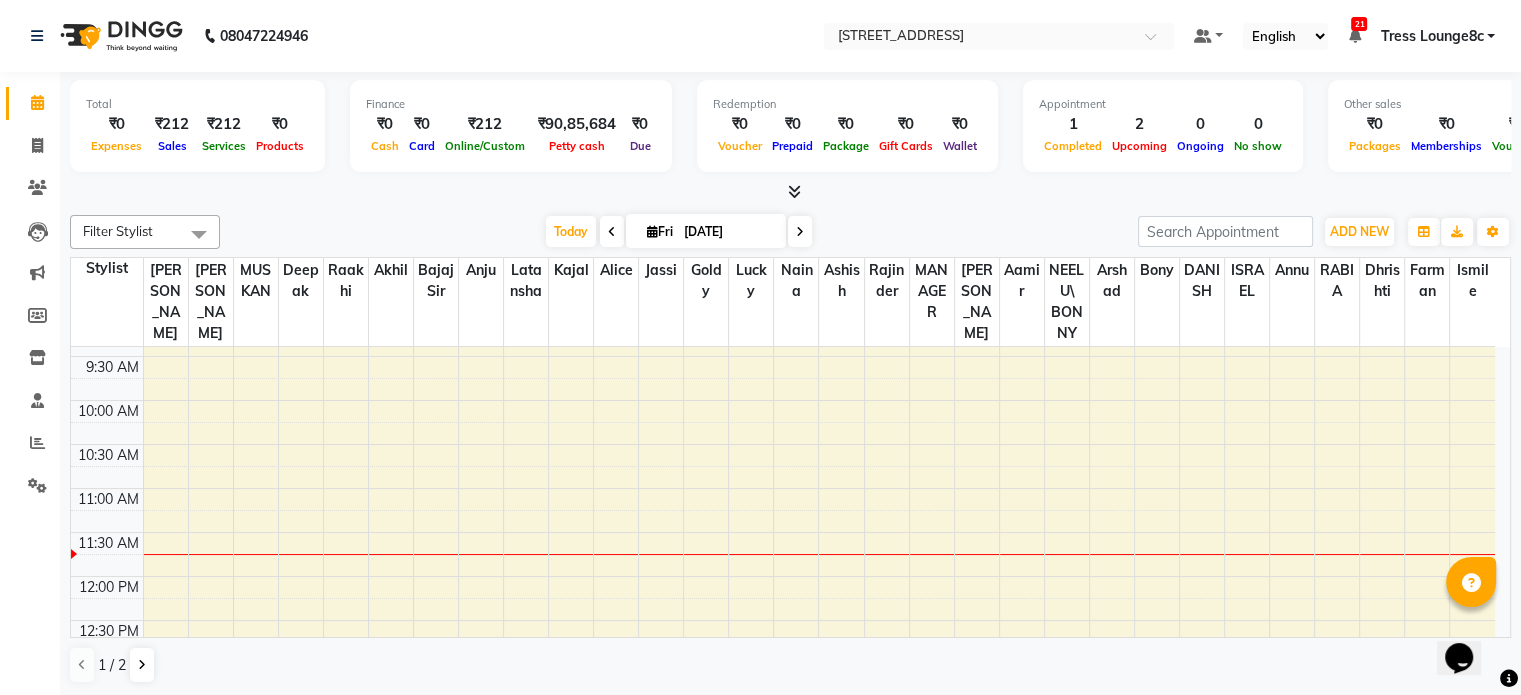 scroll, scrollTop: 300, scrollLeft: 0, axis: vertical 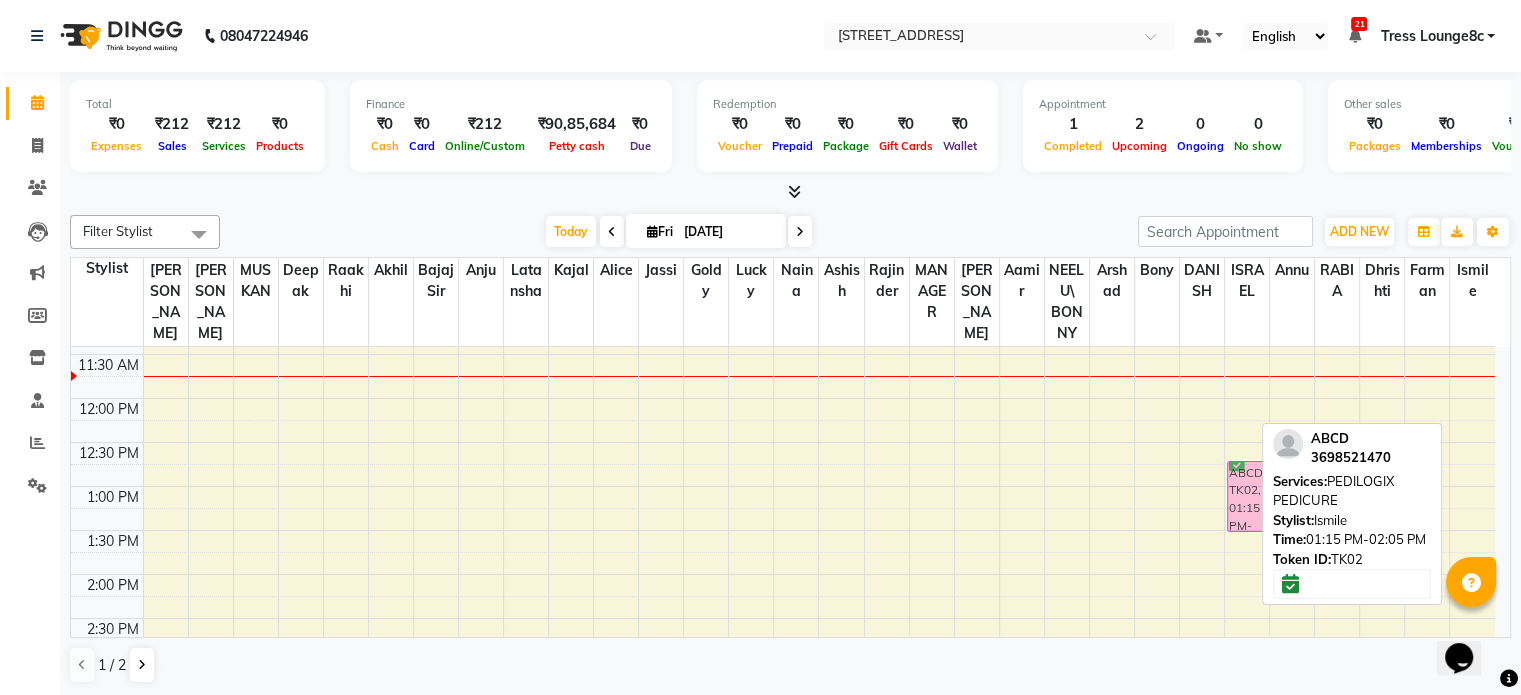drag, startPoint x: 1477, startPoint y: 463, endPoint x: 1254, endPoint y: 425, distance: 226.2145 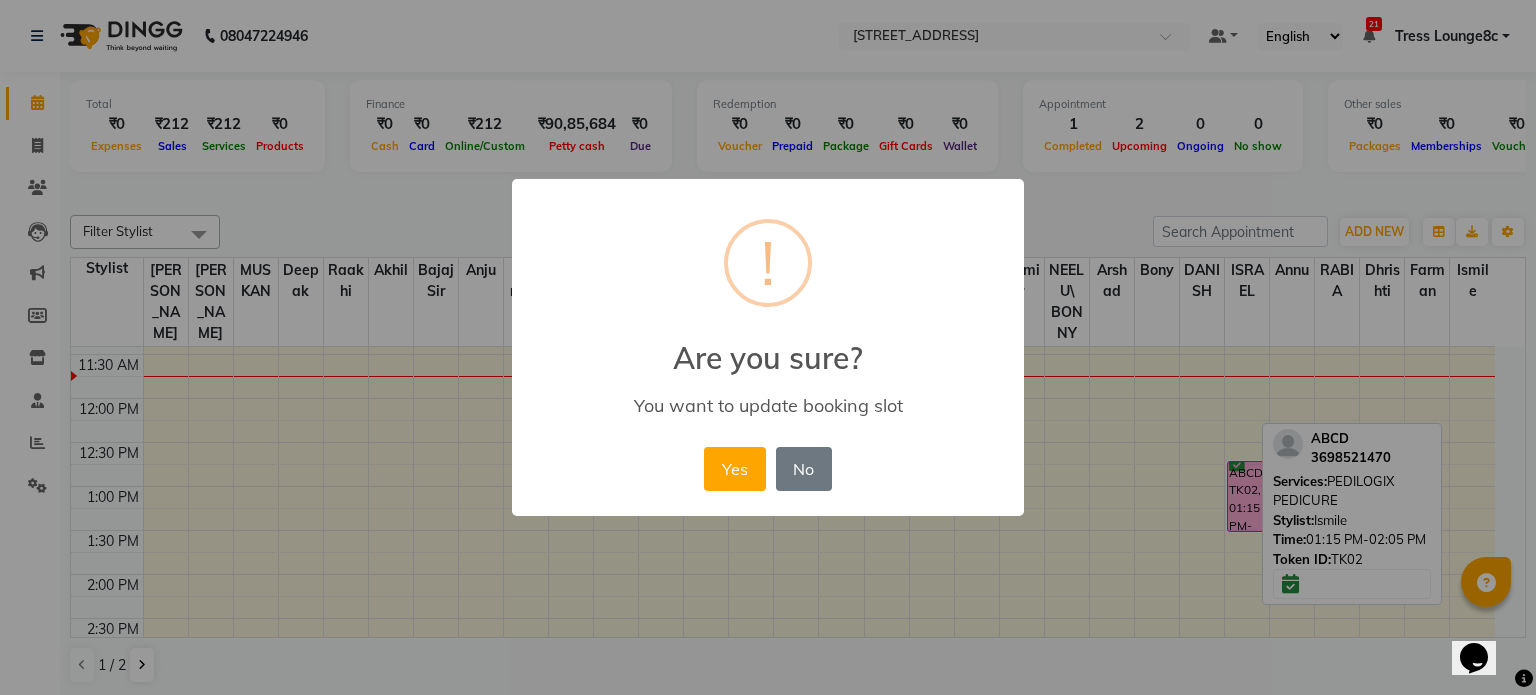 click on "Yes" at bounding box center [734, 469] 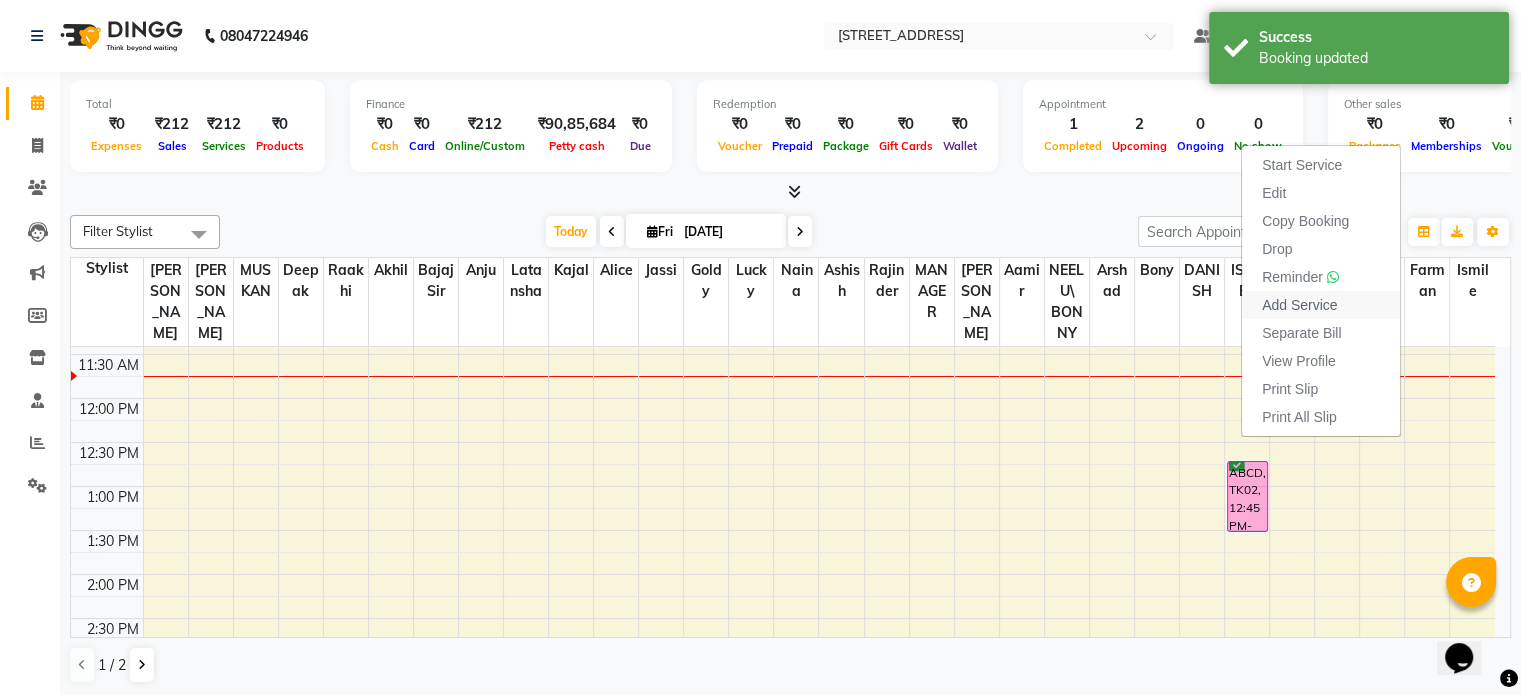 click on "Add Service" at bounding box center (1299, 305) 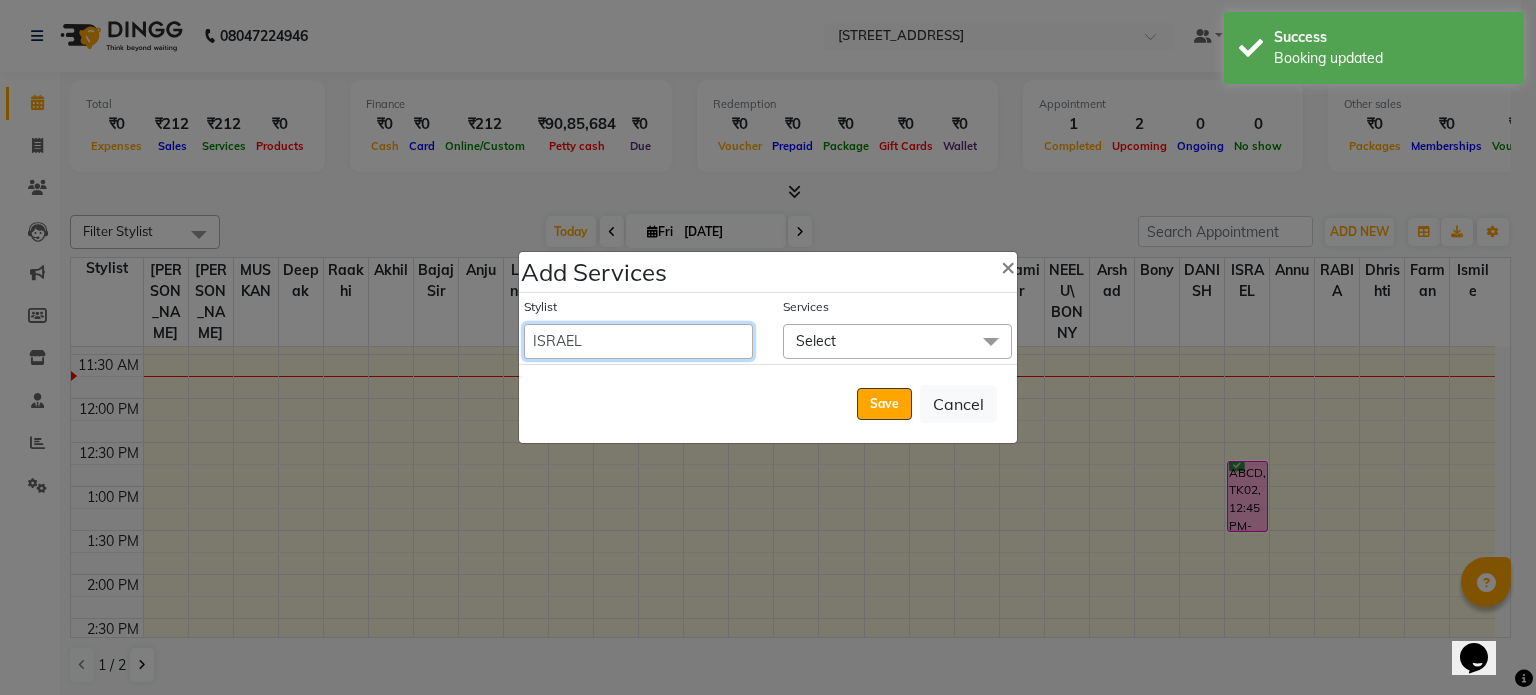 click on "Aamir   akhil   Alice   Anju   Annu    Arshad   Ashish   Bajaj sir   Bony   DANISH   Deepak   Dhrishti   Farman   gagan   goldy   Imran khan   Ismile   ISRAEL   Jassi   kajal   KARAN   Latansha   Lucky   MANAGER   MUSKAN   naina   NEELU\ BONNY   Raakhi    RABIA   rajinder   RAM   Ripti   ROOP   Roseleen   Ruth   Sagar   Saleem   SalmaN   Sameer   SHAHEEN   Shriya   SRISHTI   tomba   veena   VINOD   WASIM   zakir" at bounding box center (638, 341) 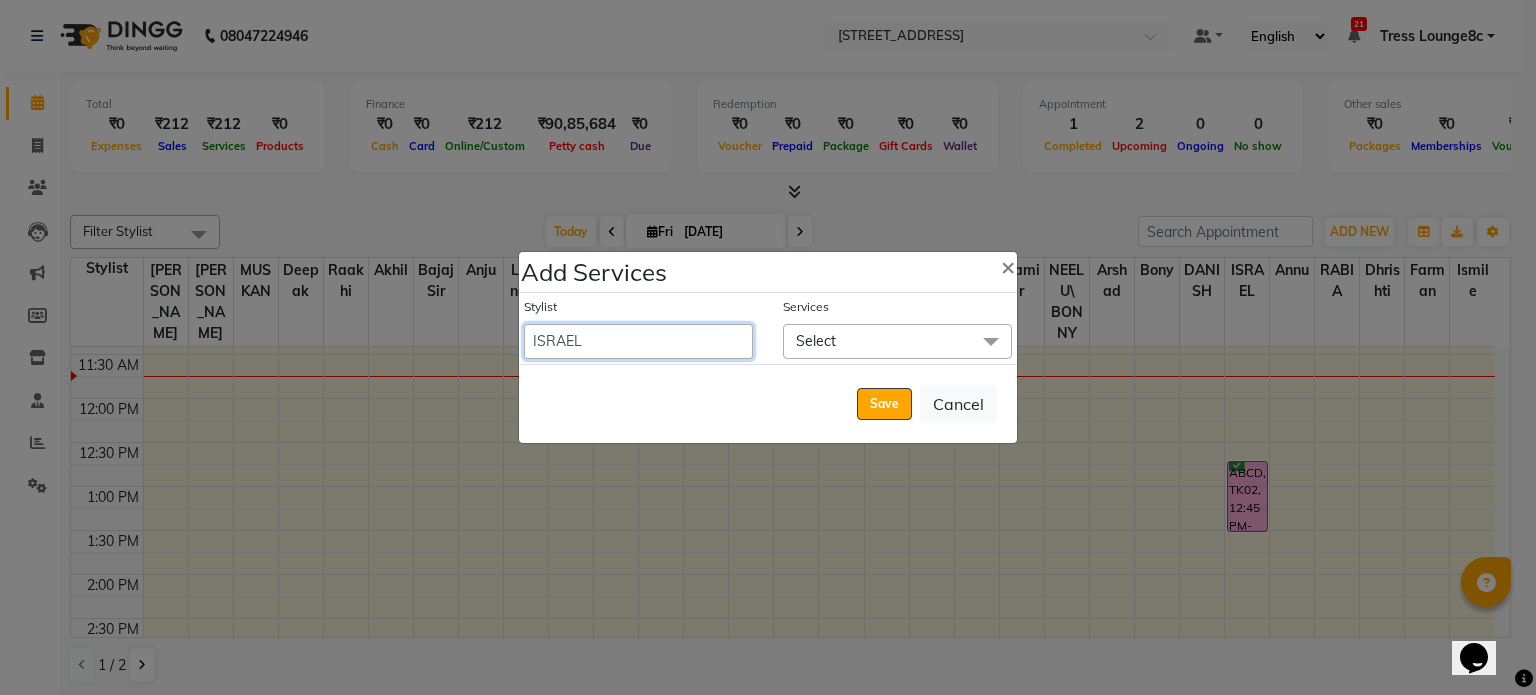 select on "70384" 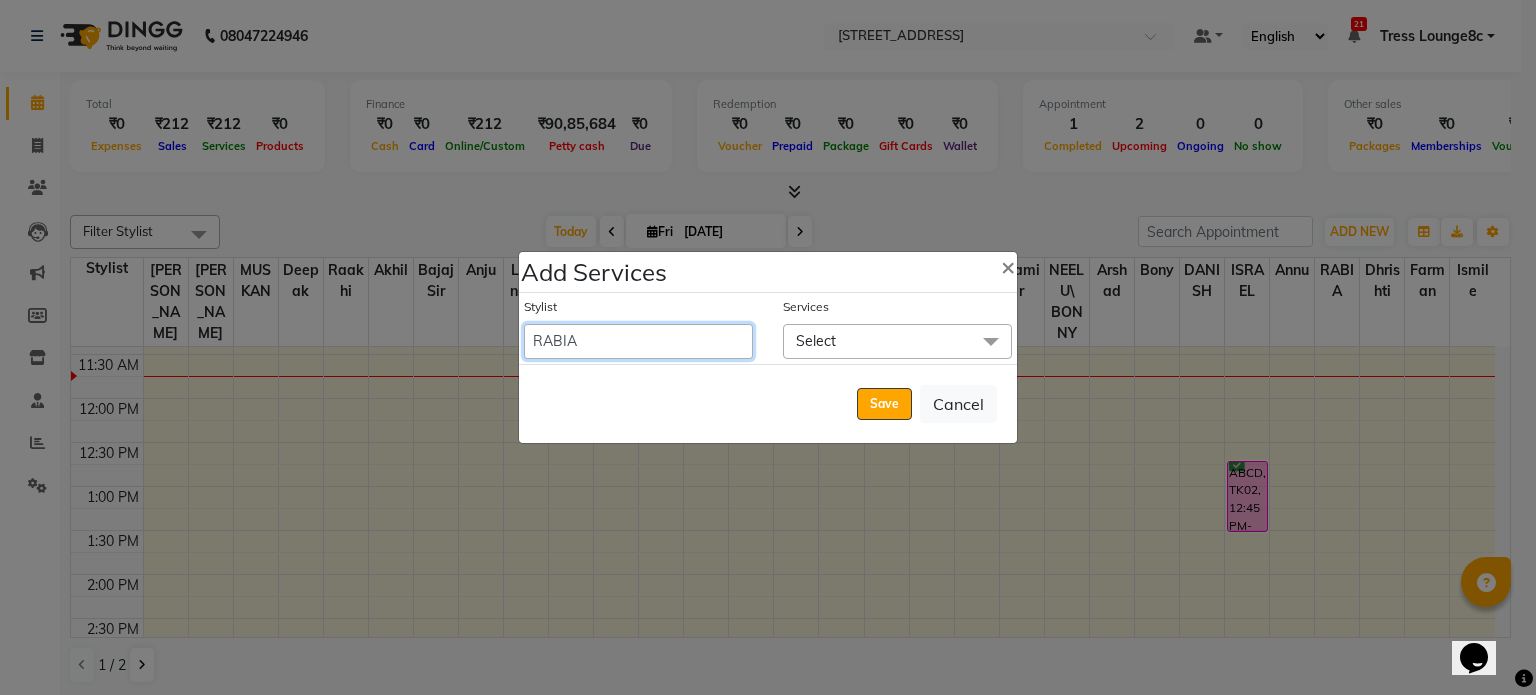 click on "Aamir   akhil   Alice   Anju   Annu    Arshad   Ashish   Bajaj sir   Bony   DANISH   Deepak   Dhrishti   Farman   gagan   goldy   Imran khan   Ismile   ISRAEL   Jassi   kajal   KARAN   Latansha   Lucky   MANAGER   MUSKAN   naina   NEELU\ BONNY   Raakhi    RABIA   rajinder   RAM   Ripti   ROOP   Roseleen   Ruth   Sagar   Saleem   SalmaN   Sameer   SHAHEEN   Shriya   SRISHTI   tomba   veena   VINOD   WASIM   zakir" at bounding box center [638, 341] 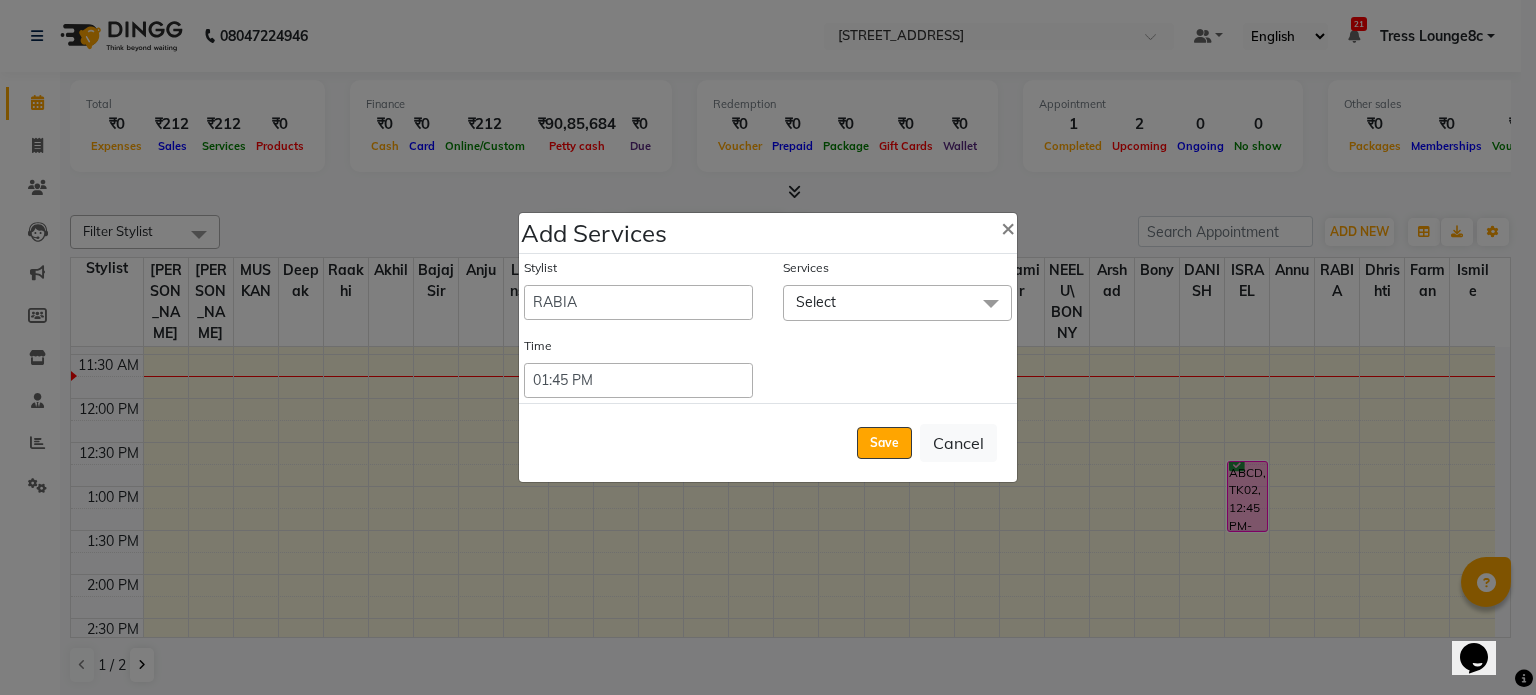 click on "Select" 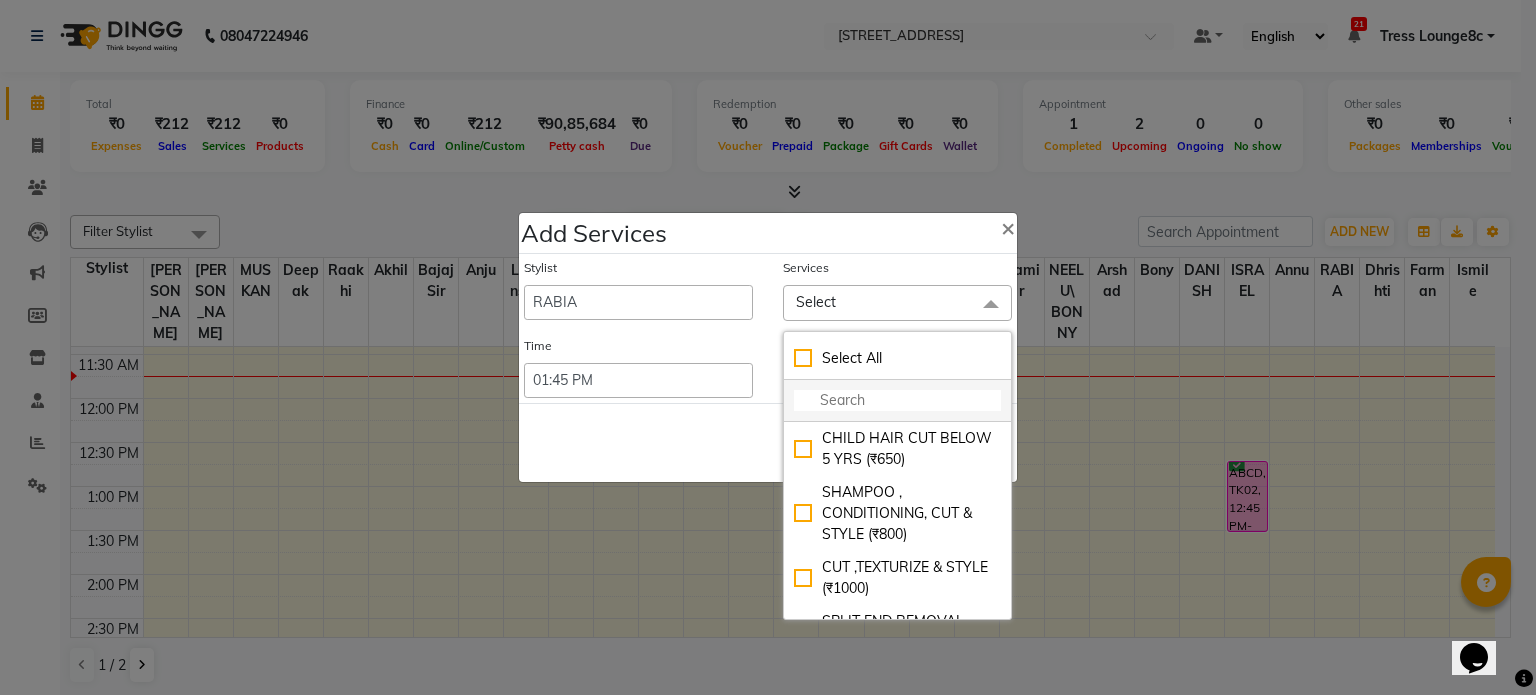 click 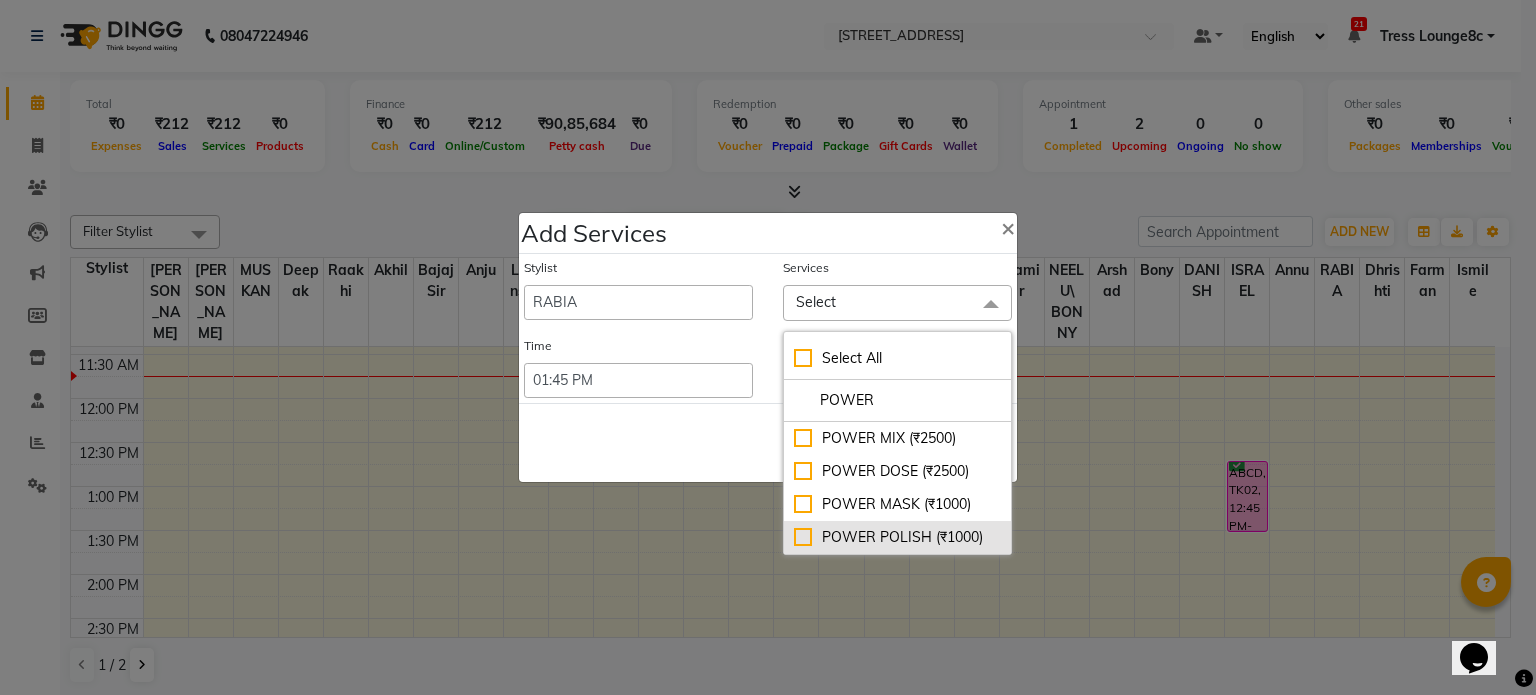 type on "POWER" 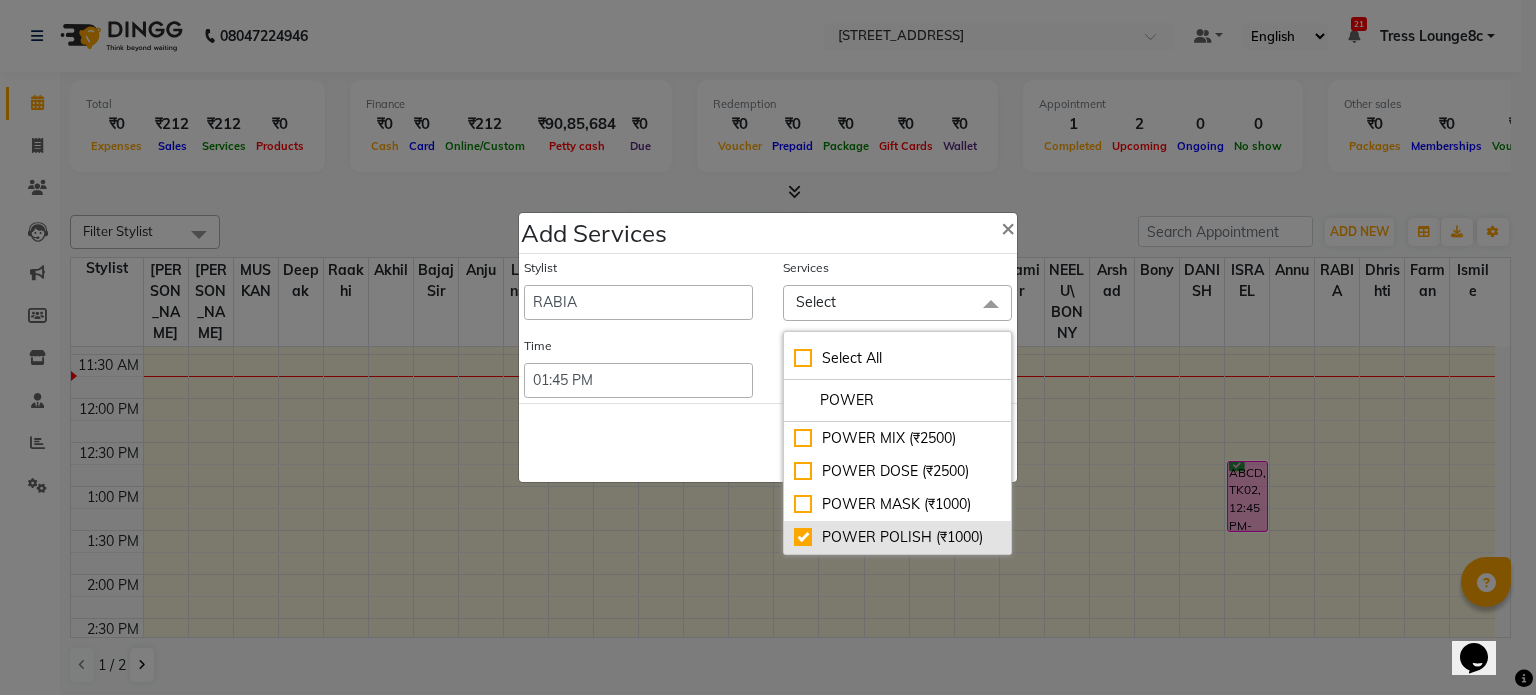checkbox on "true" 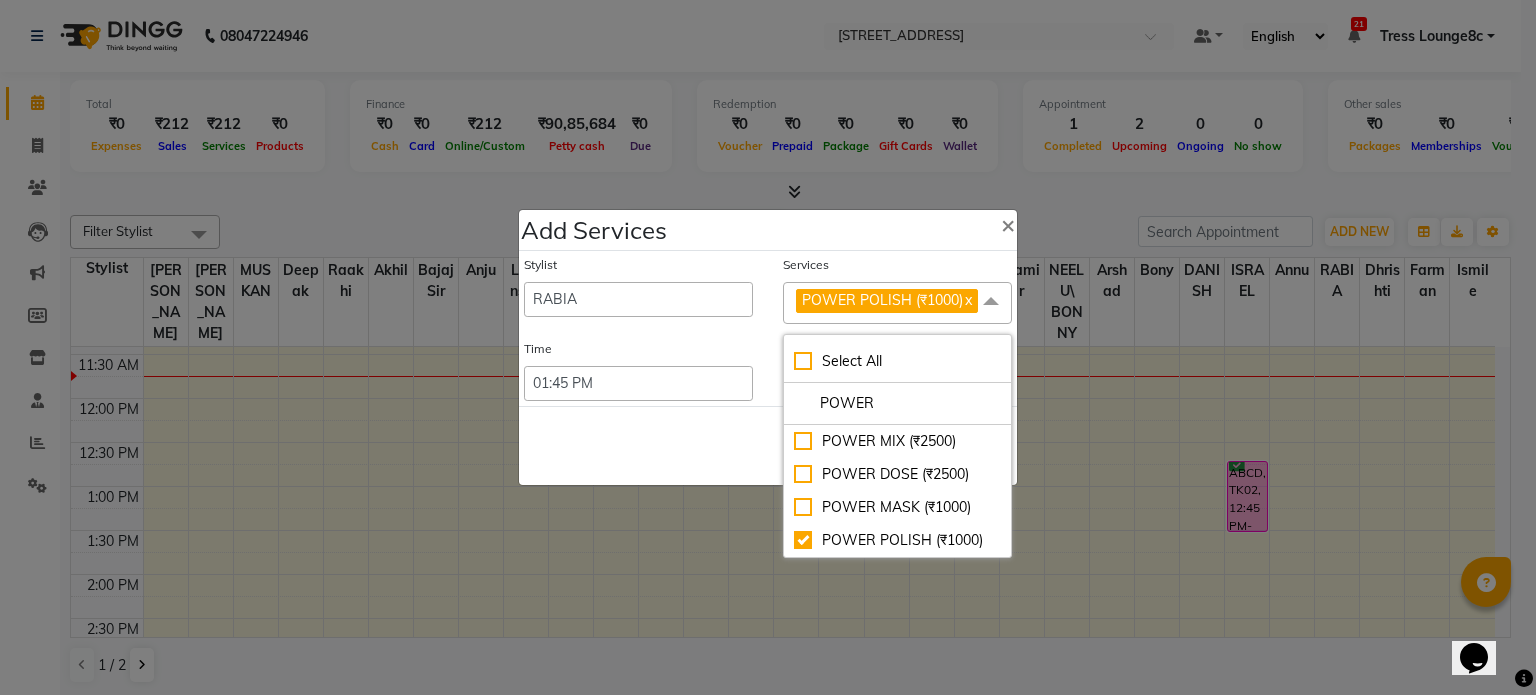 drag, startPoint x: 713, startPoint y: 445, endPoint x: 773, endPoint y: 443, distance: 60.033325 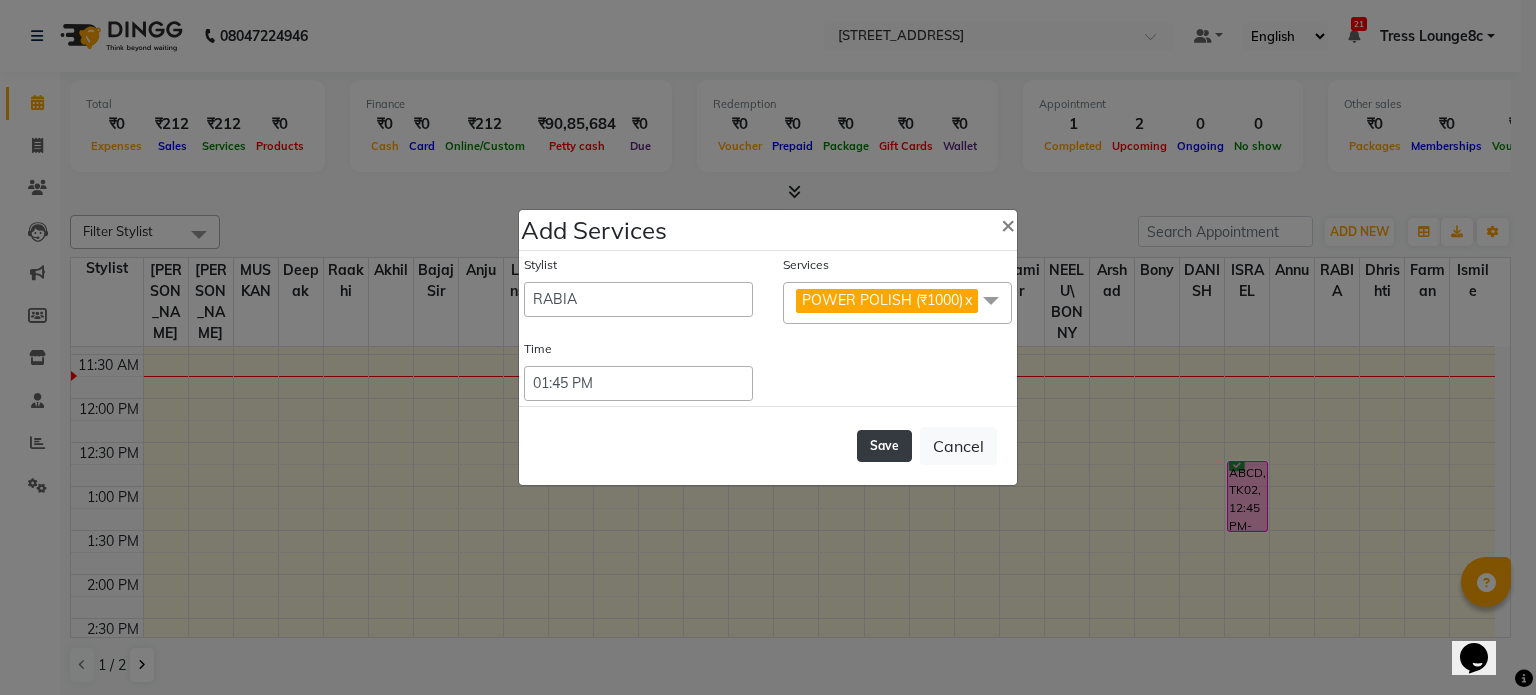 click on "Save" 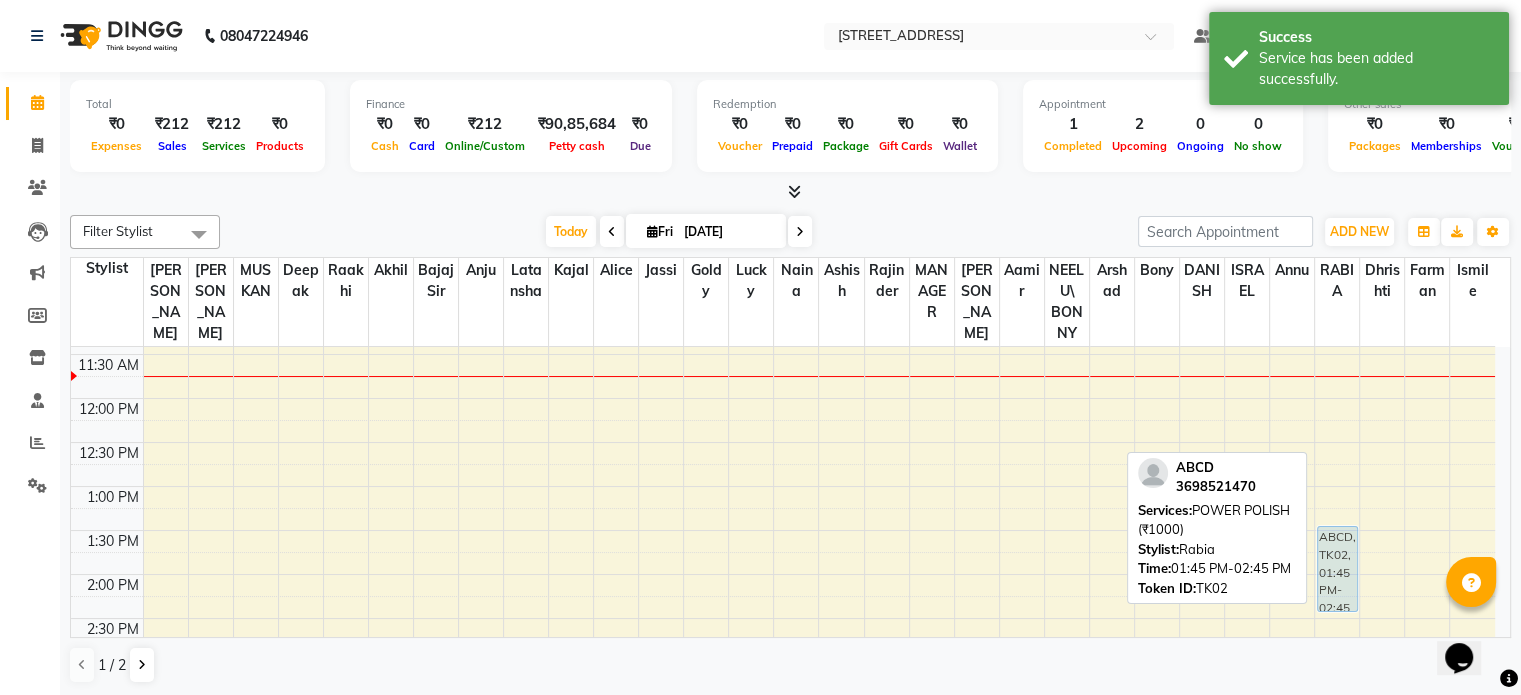 drag, startPoint x: 1347, startPoint y: 512, endPoint x: 1344, endPoint y: 489, distance: 23.194826 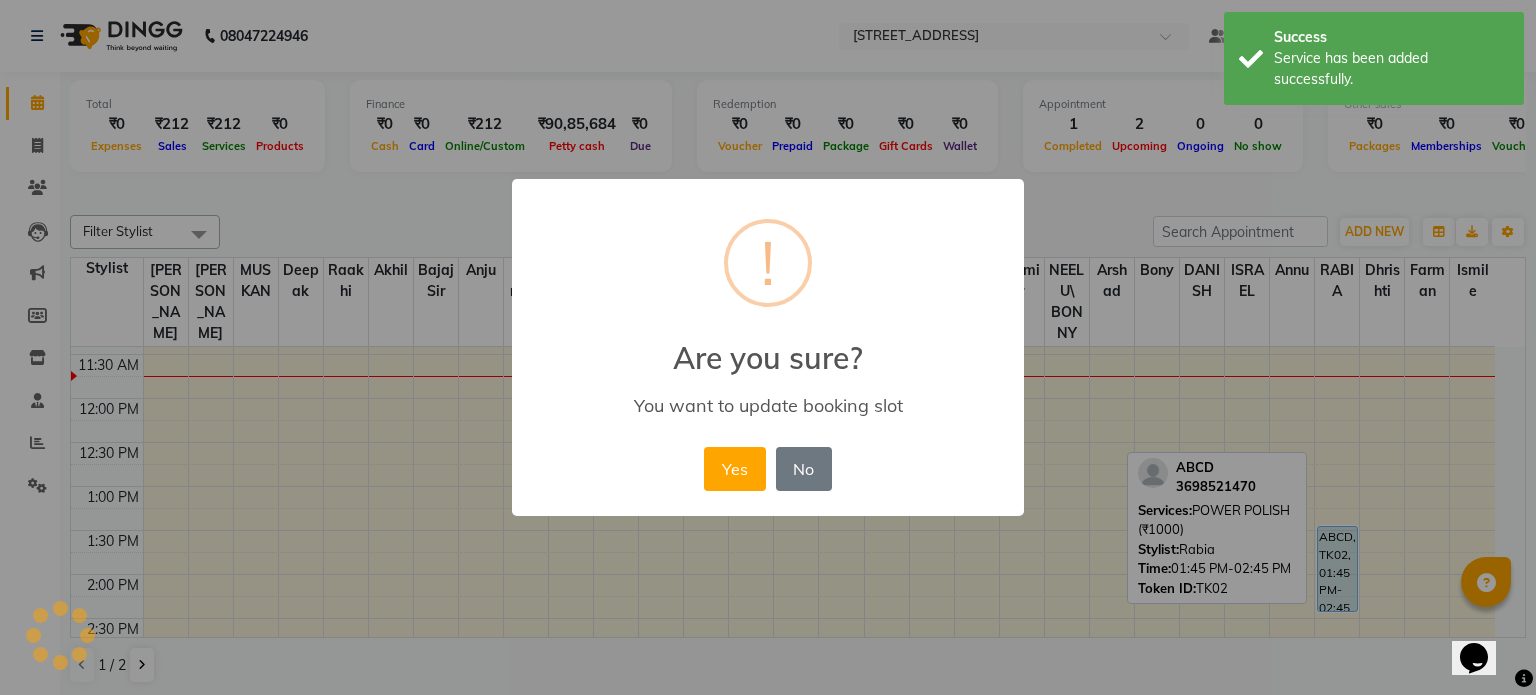 click on "Yes" at bounding box center [734, 469] 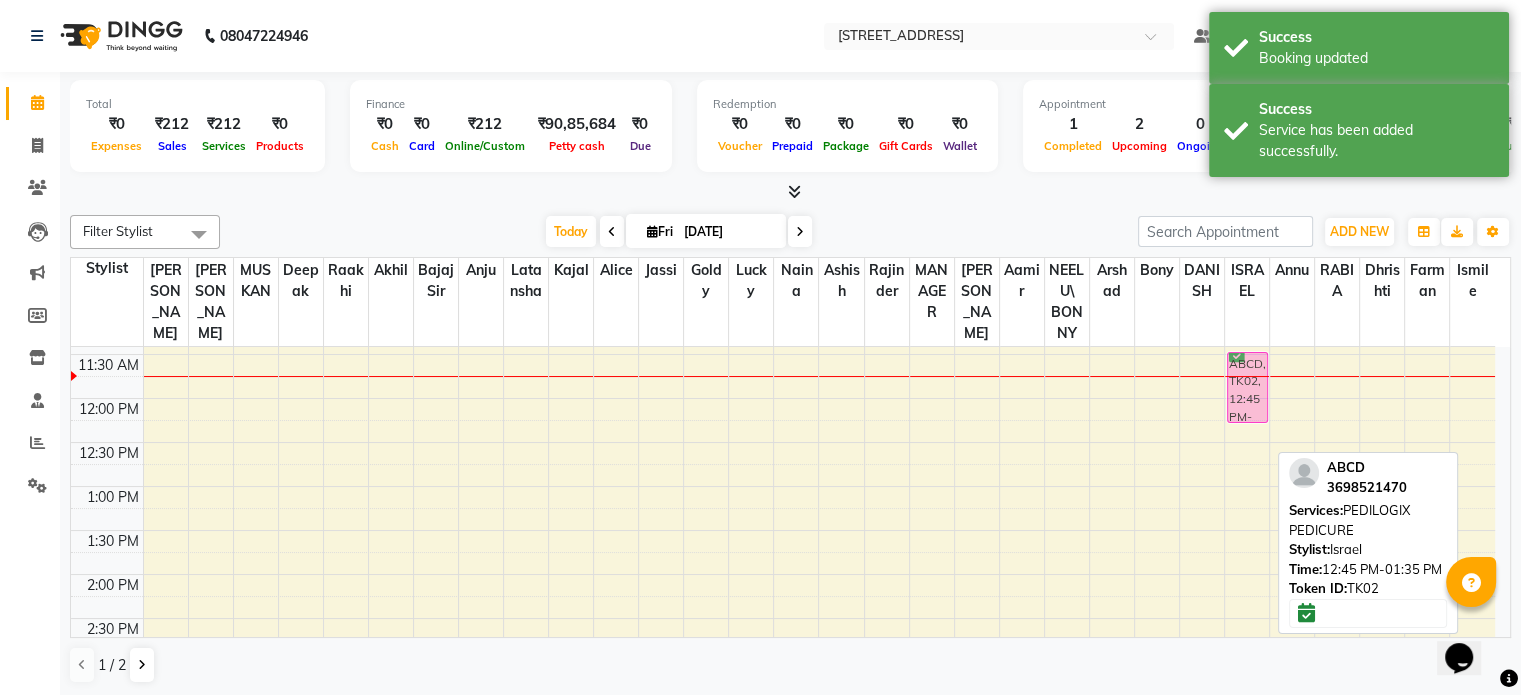 scroll, scrollTop: 299, scrollLeft: 0, axis: vertical 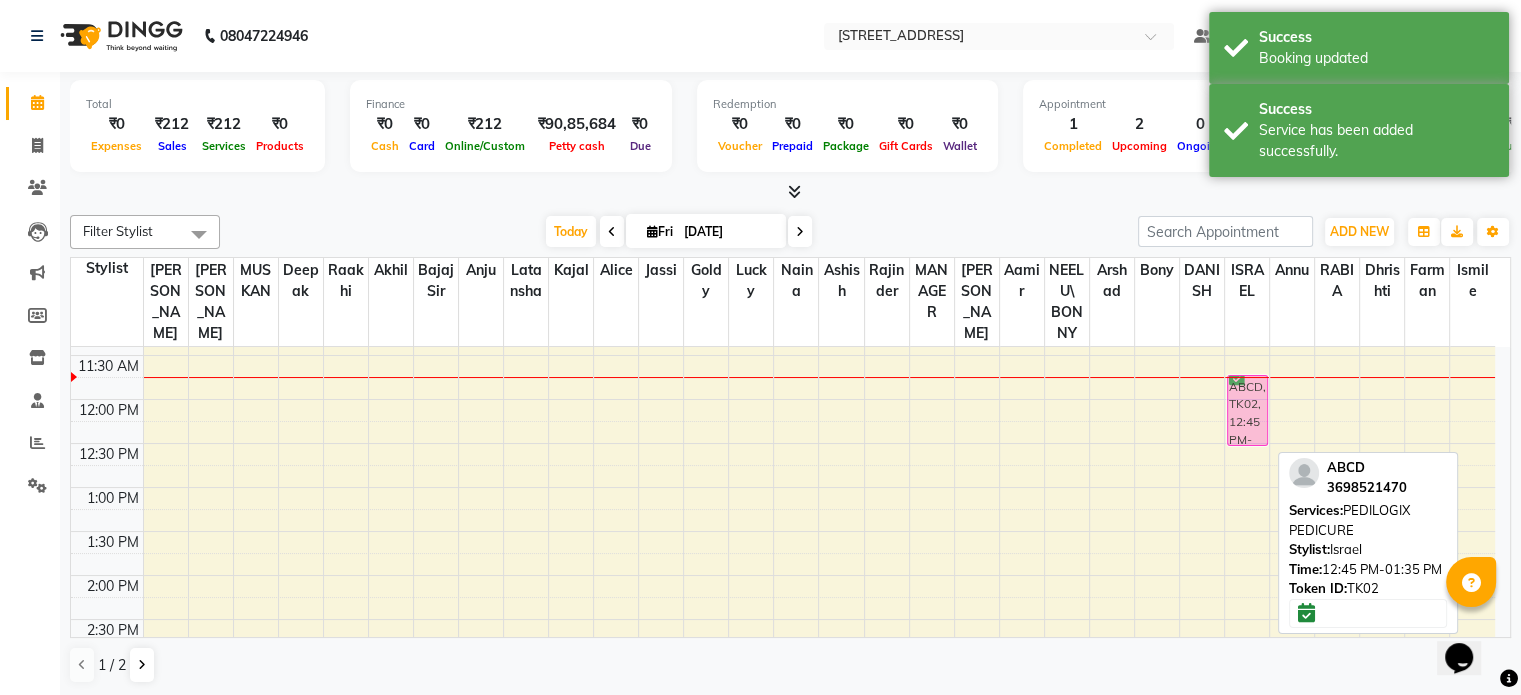 drag, startPoint x: 1239, startPoint y: 427, endPoint x: 1246, endPoint y: 342, distance: 85.28775 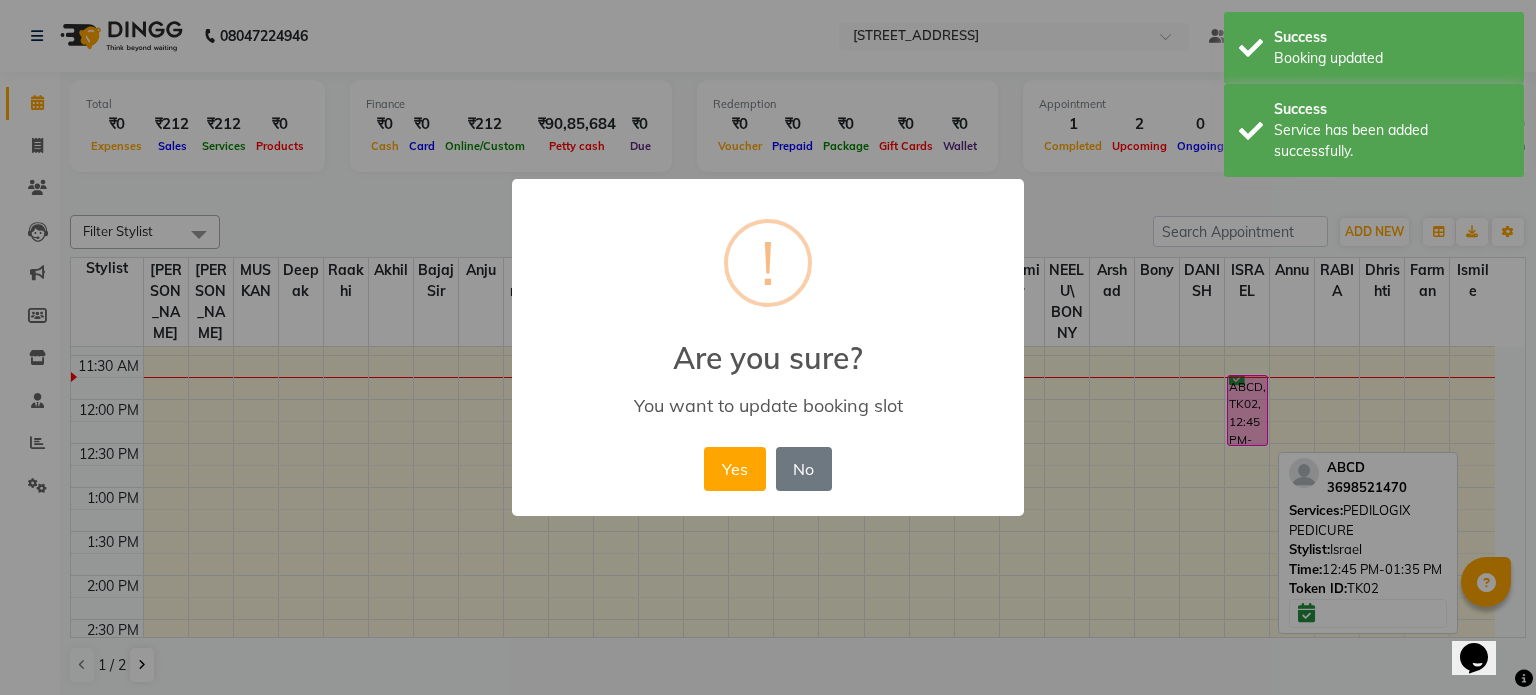 click on "Yes" at bounding box center (734, 469) 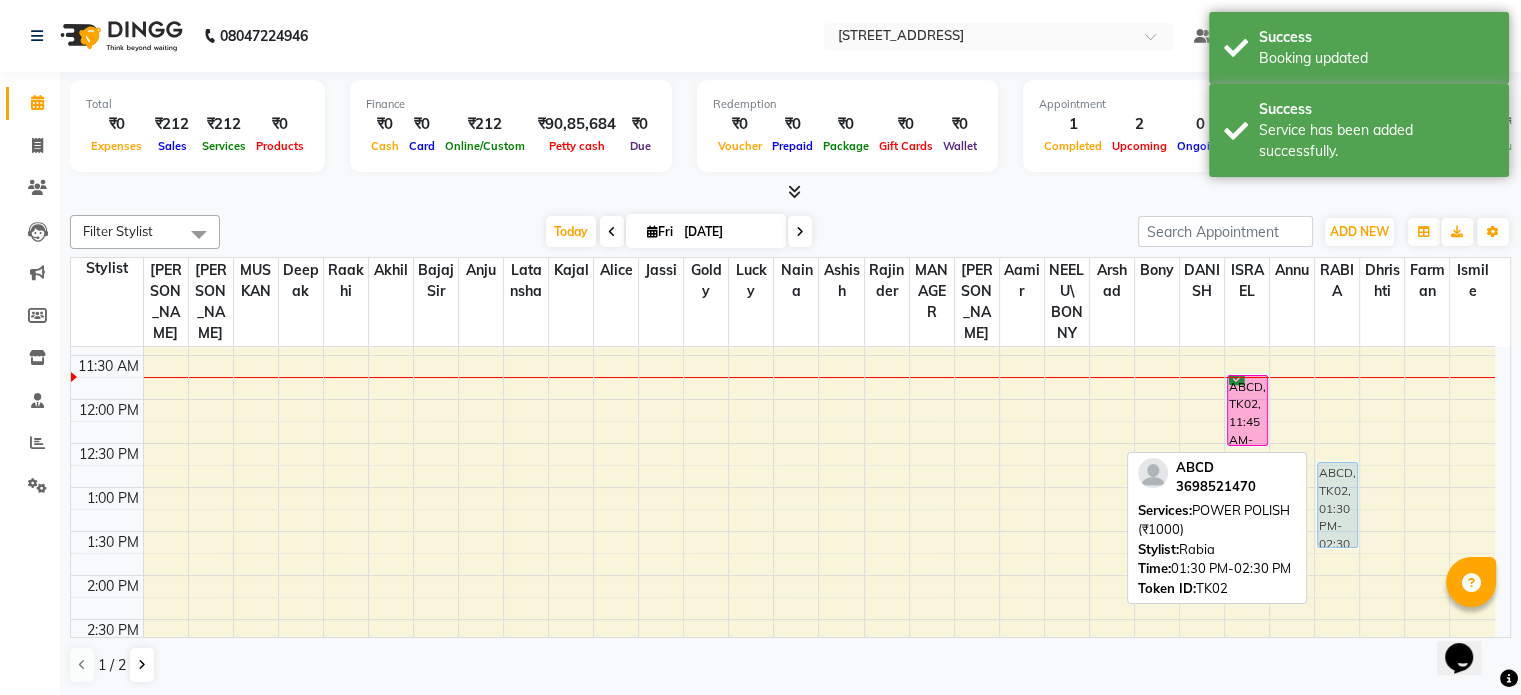drag, startPoint x: 1344, startPoint y: 515, endPoint x: 1344, endPoint y: 453, distance: 62 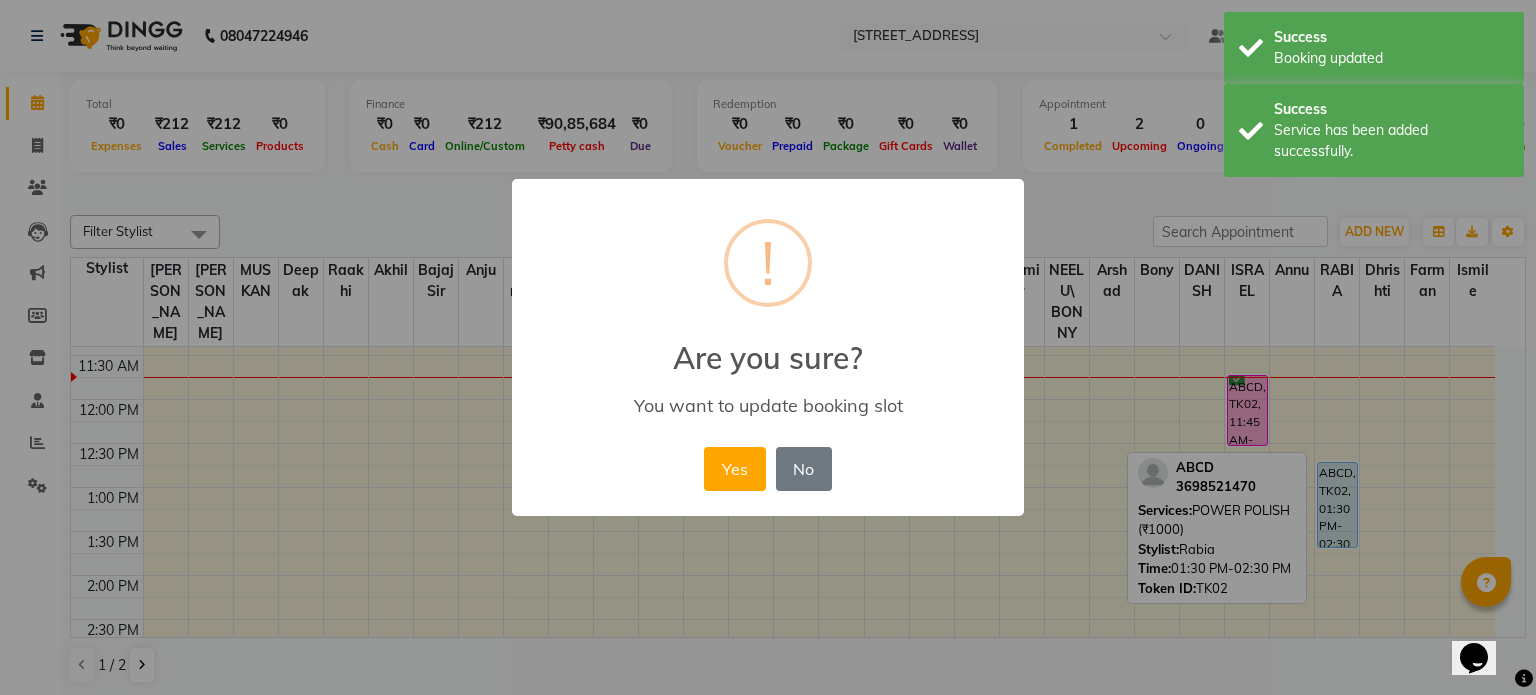 click on "Yes" at bounding box center (734, 469) 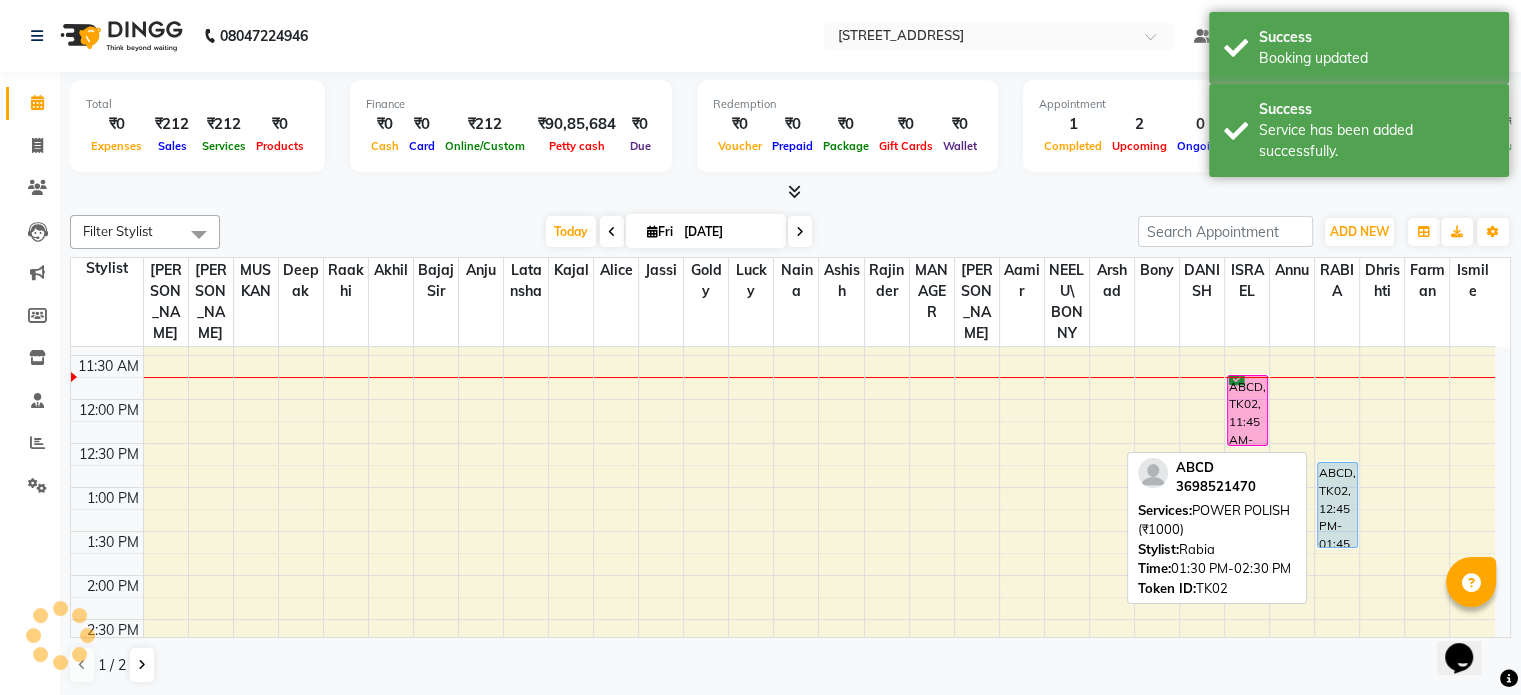 click on "ABCD, TK02, 12:45 PM-01:45 PM, POWER POLISH (₹1000)" at bounding box center (1337, 505) 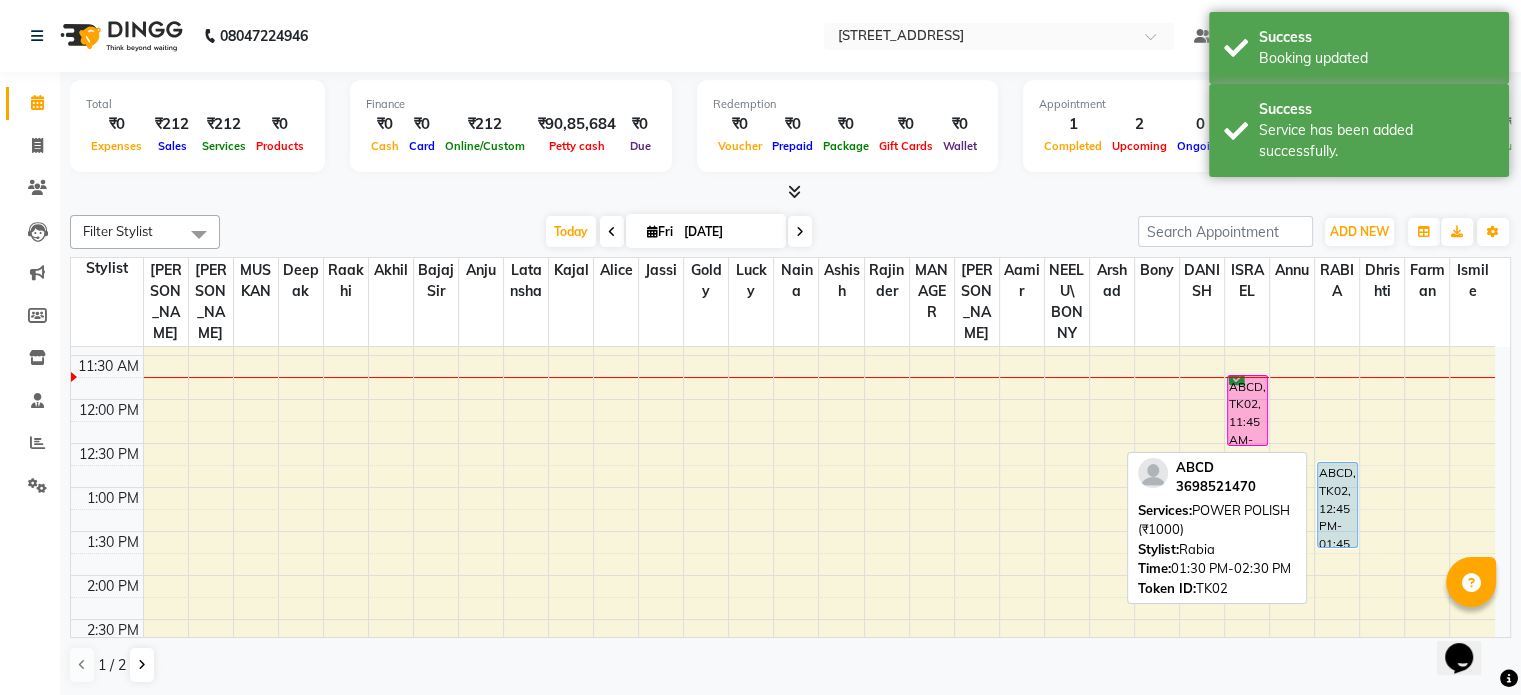 click on "ABCD, TK02, 12:45 PM-01:45 PM, POWER POLISH (₹1000)" at bounding box center (1337, 505) 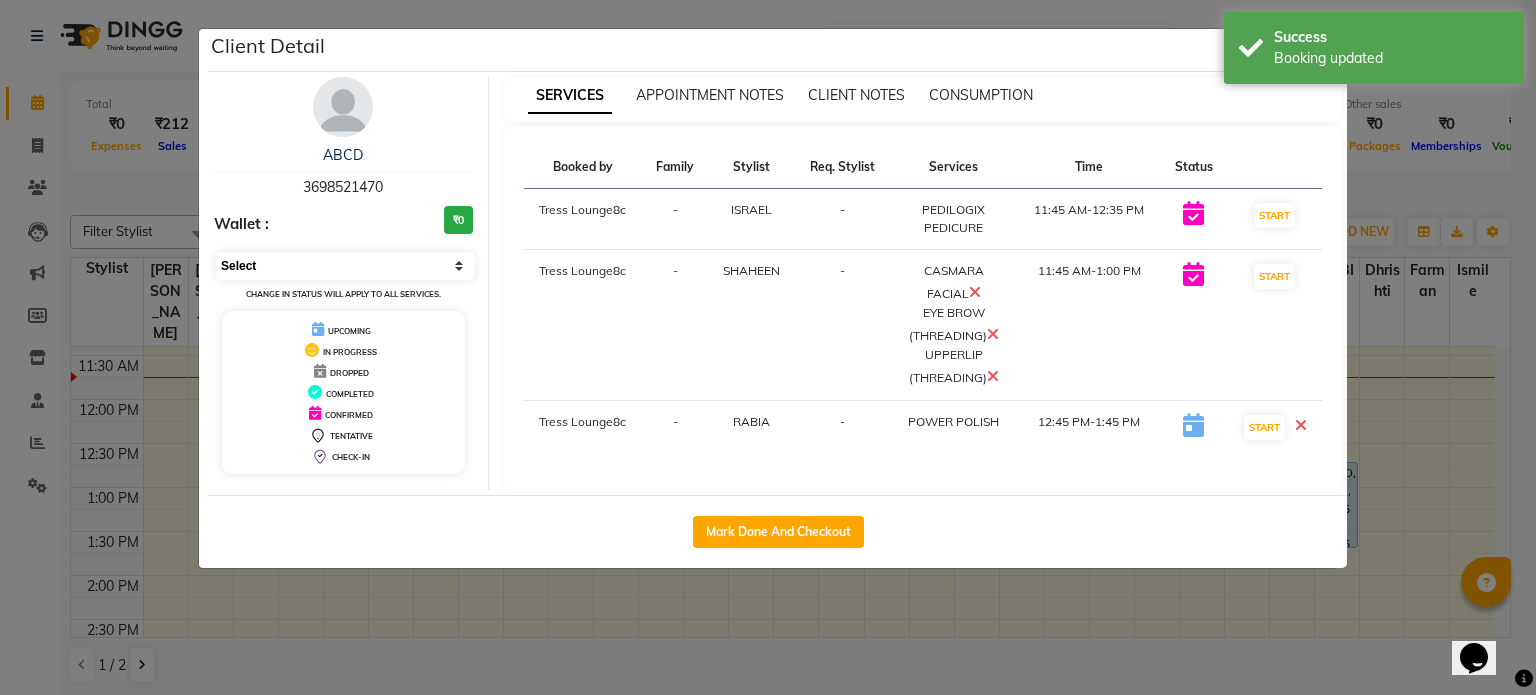 click on "Select IN SERVICE CONFIRMED TENTATIVE CHECK IN MARK DONE DROPPED UPCOMING" at bounding box center (345, 266) 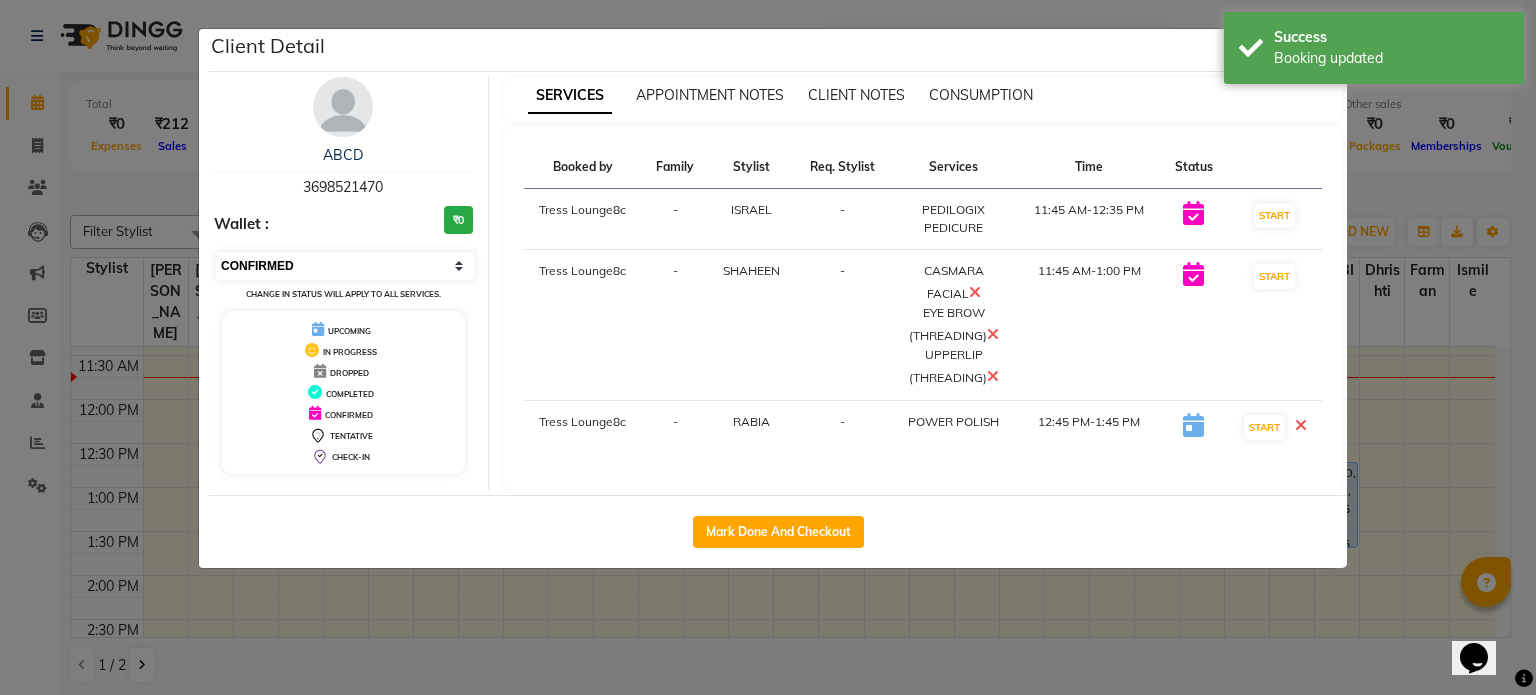 click on "Select IN SERVICE CONFIRMED TENTATIVE CHECK IN MARK DONE DROPPED UPCOMING" at bounding box center (345, 266) 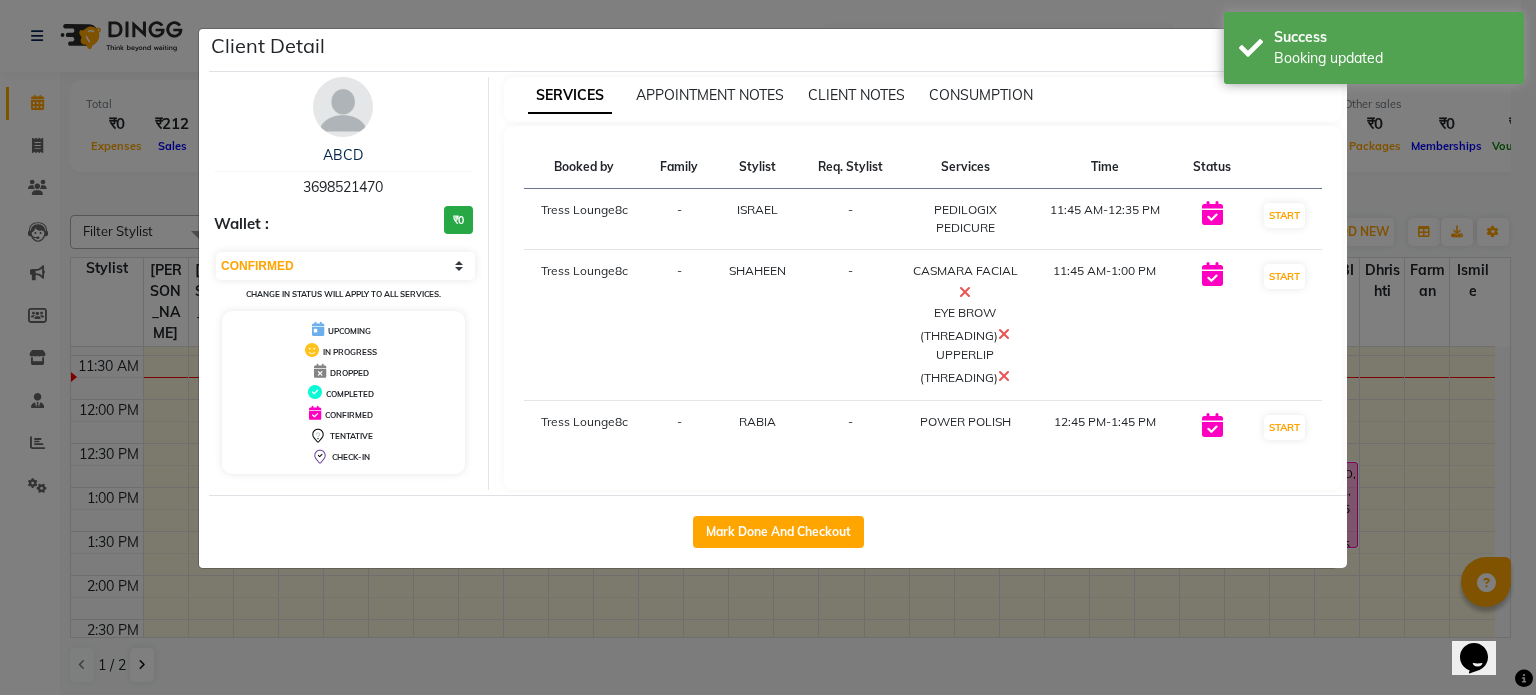 click on "Client Detail  ABCD    3698521470 Wallet : ₹0 Select IN SERVICE CONFIRMED TENTATIVE CHECK IN MARK DONE DROPPED UPCOMING Change in status will apply to all services. UPCOMING IN PROGRESS DROPPED COMPLETED CONFIRMED TENTATIVE CHECK-IN SERVICES APPOINTMENT NOTES CLIENT NOTES CONSUMPTION Booked by Family Stylist Req. Stylist Services Time Status  Tress Lounge8c  - ISRAEL -  PEDILOGIX PEDICURE   11:45 AM-12:35 PM   START   Tress Lounge8c  - SHAHEEN -  CASMARA FACIAL   EYE BROW (THREADING)   UPPERLIP (THREADING)   11:45 AM-1:00 PM   START   Tress Lounge8c  - RABIA -  POWER POLISH   12:45 PM-1:45 PM   START   Mark Done And Checkout" 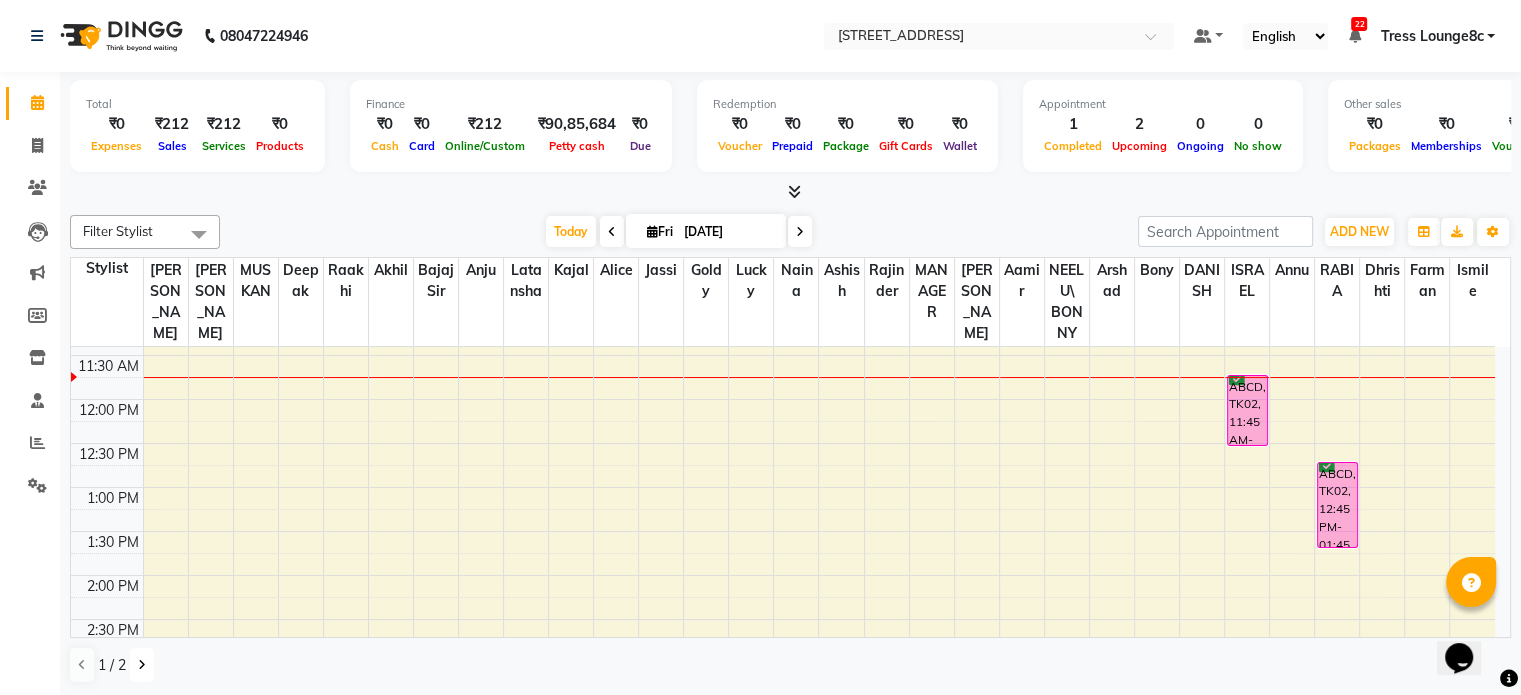 click at bounding box center [142, 665] 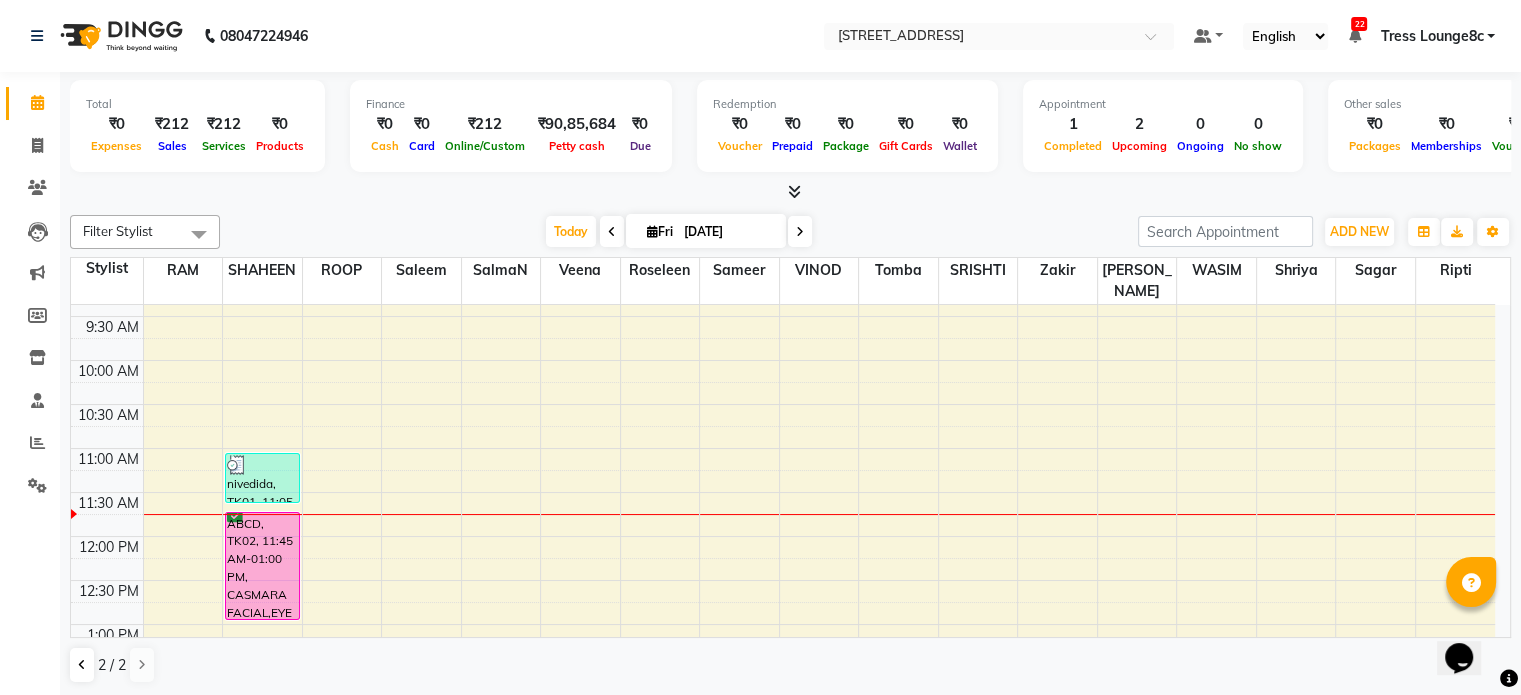 scroll, scrollTop: 100, scrollLeft: 0, axis: vertical 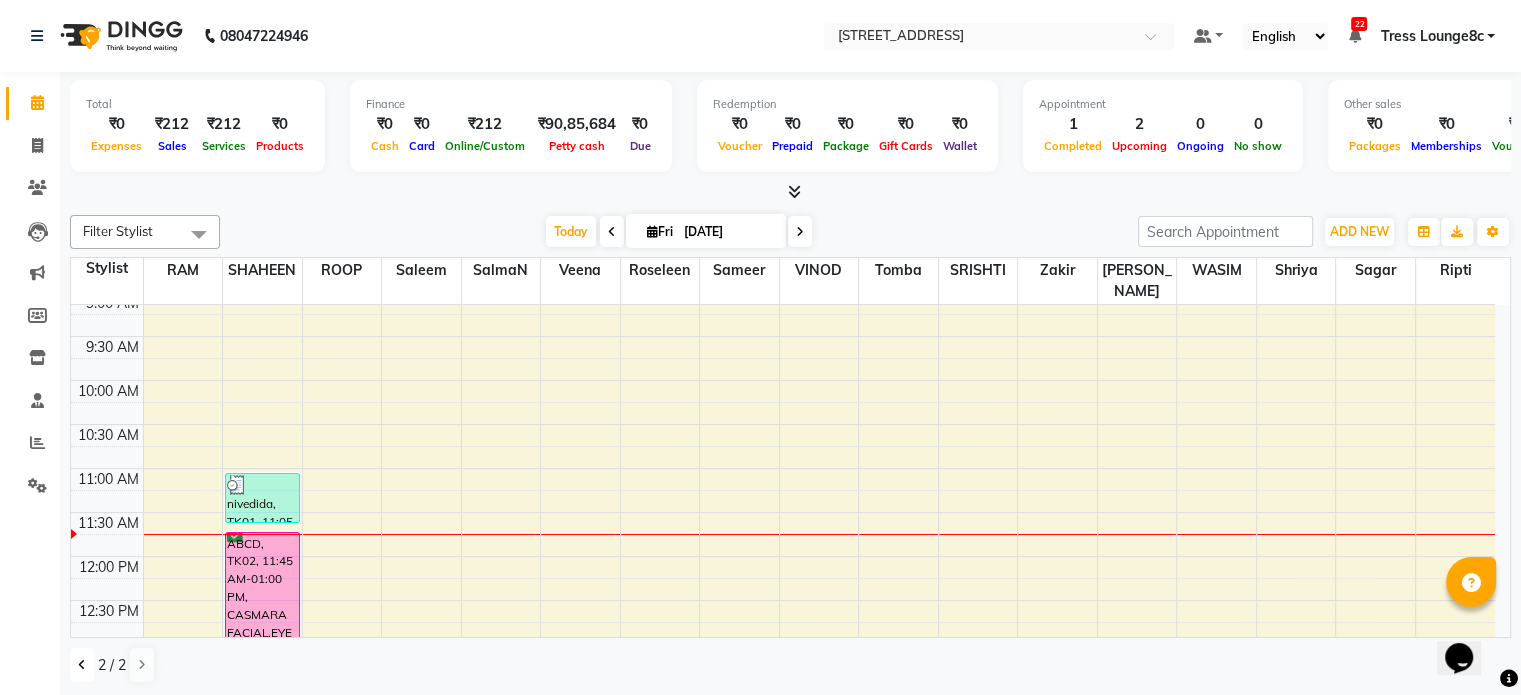 click at bounding box center (82, 665) 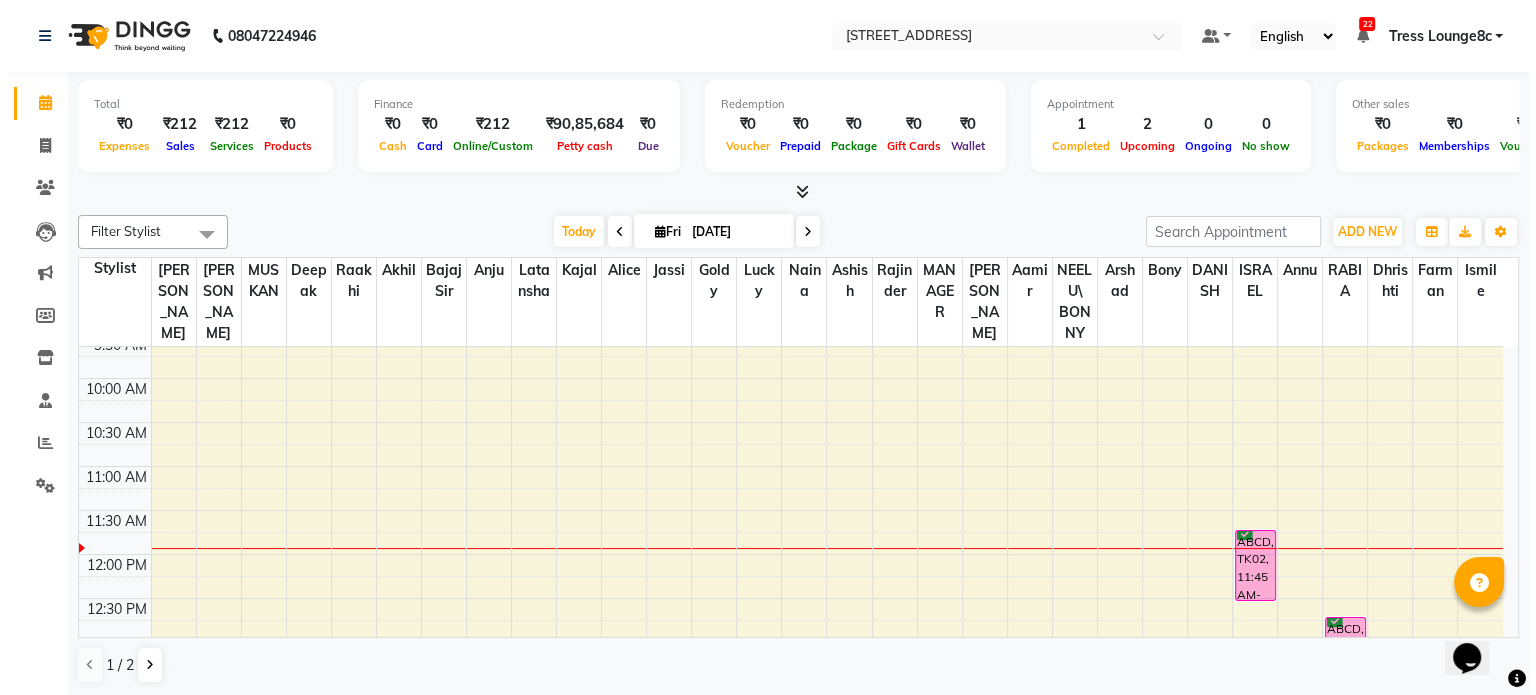 scroll, scrollTop: 100, scrollLeft: 0, axis: vertical 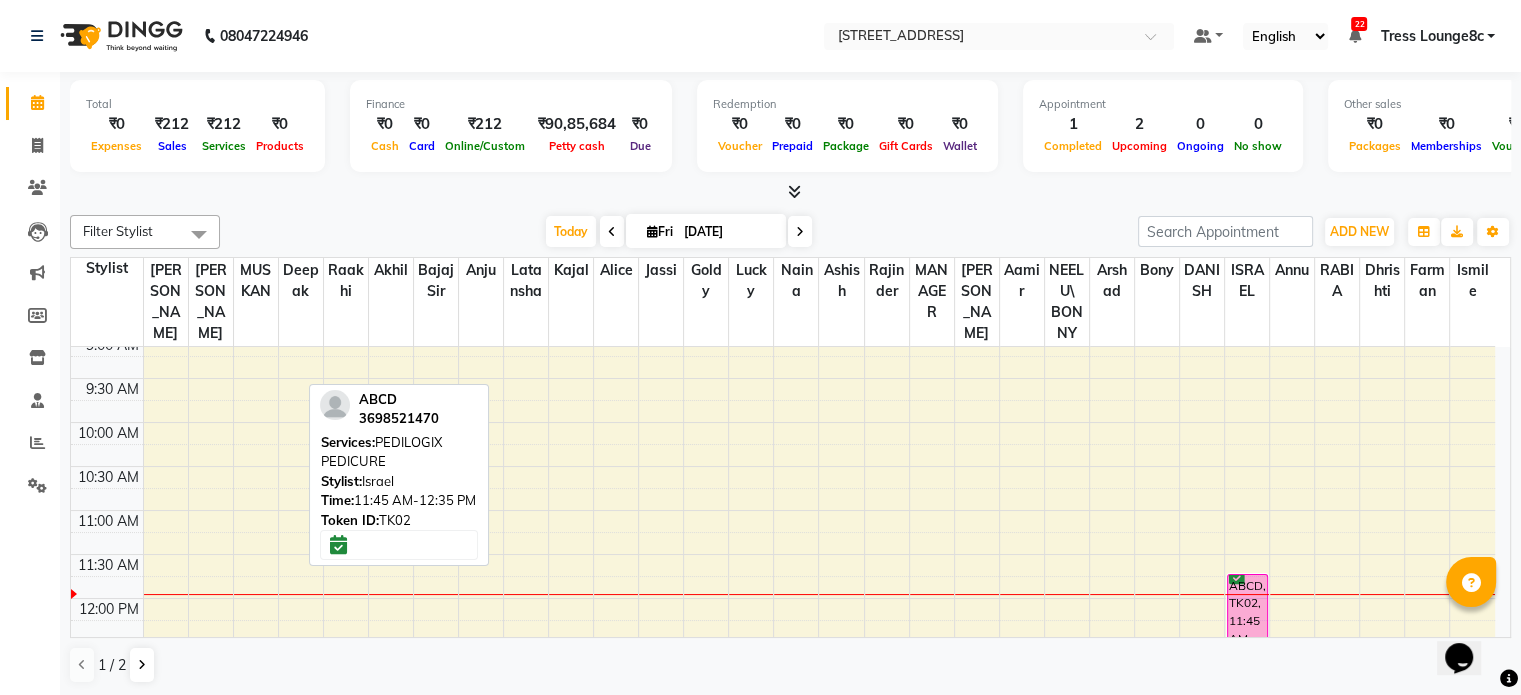 click on "ABCD, TK02, 11:45 AM-12:35 PM, PEDILOGIX PEDICURE" at bounding box center [1247, 609] 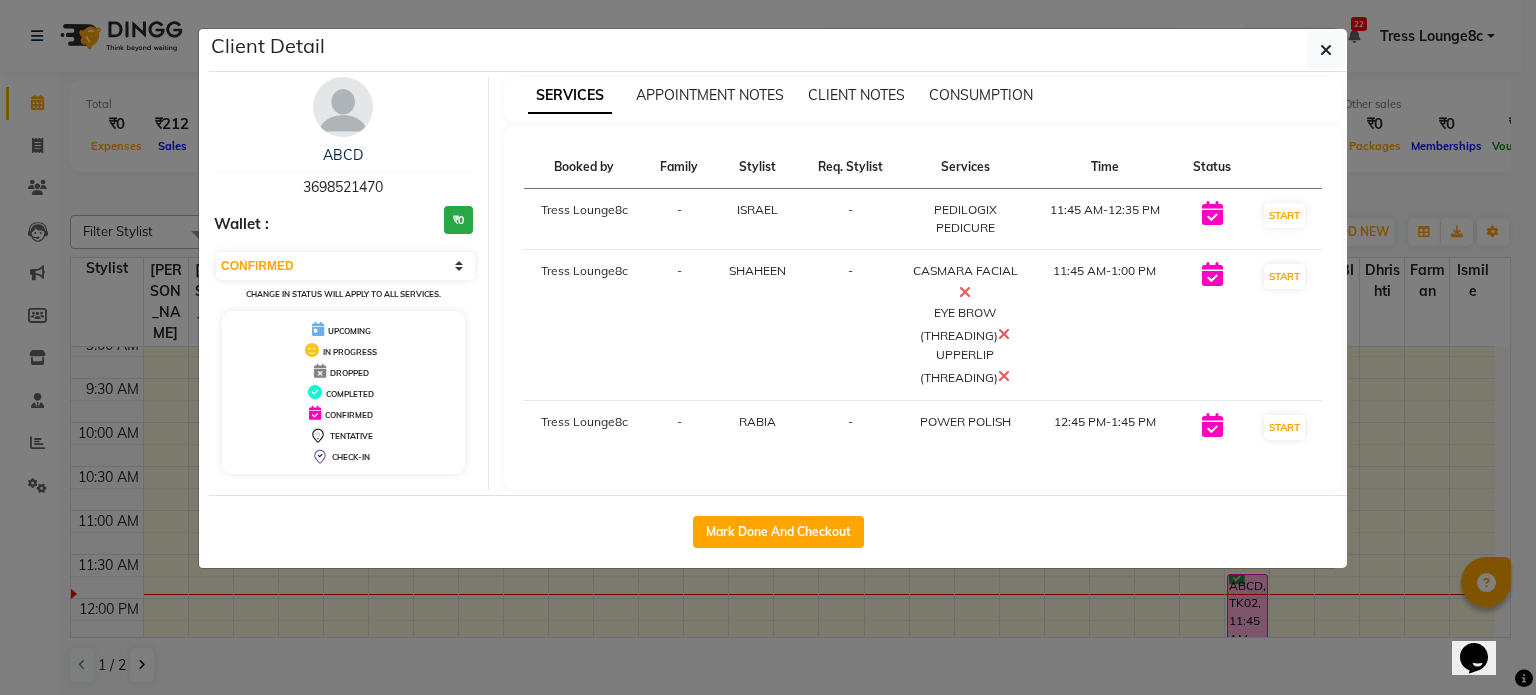 click at bounding box center (965, 292) 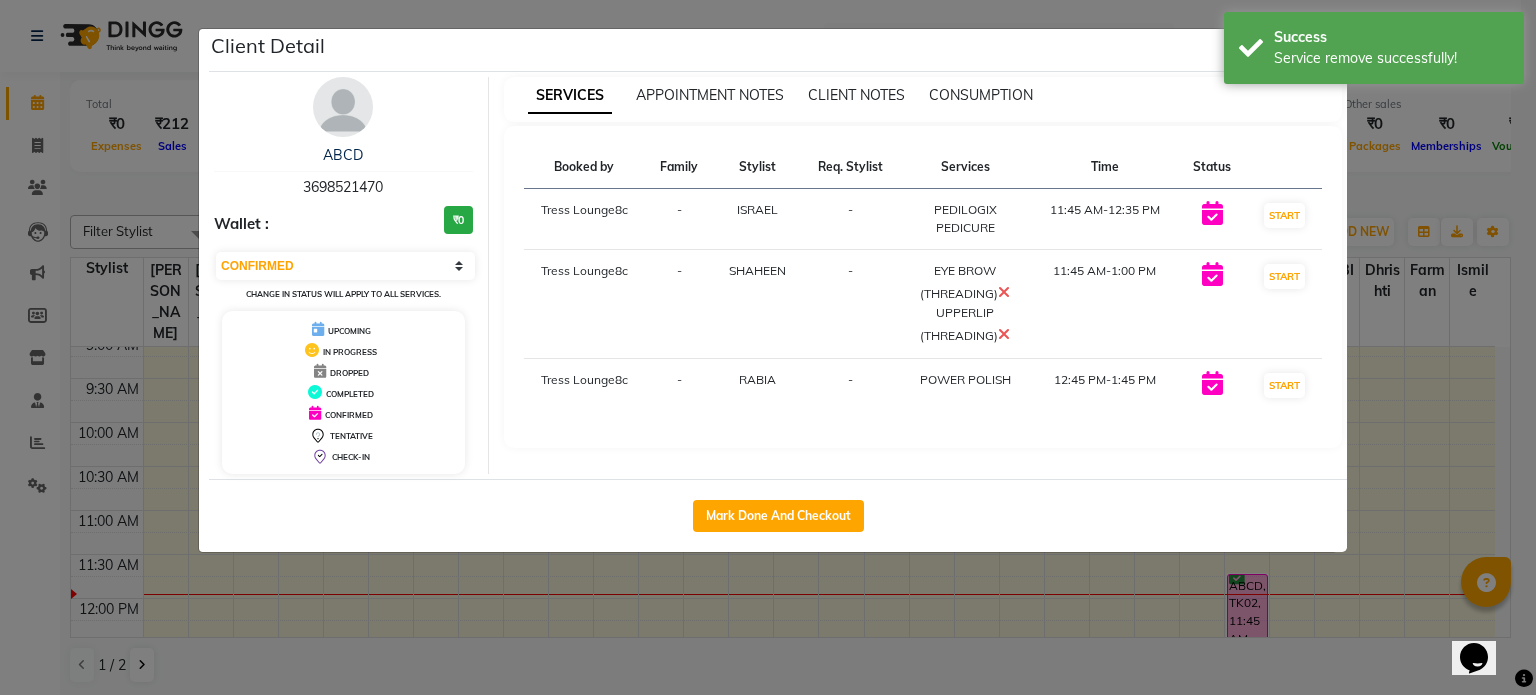 click on "Client Detail  ABCD    3698521470 Wallet : ₹0 Select IN SERVICE CONFIRMED TENTATIVE CHECK IN MARK DONE DROPPED UPCOMING Change in status will apply to all services. UPCOMING IN PROGRESS DROPPED COMPLETED CONFIRMED TENTATIVE CHECK-IN SERVICES APPOINTMENT NOTES CLIENT NOTES CONSUMPTION Booked by Family Stylist Req. Stylist Services Time Status  Tress Lounge8c  - ISRAEL -  PEDILOGIX PEDICURE   11:45 AM-12:35 PM   START   Tress Lounge8c  - SHAHEEN -  EYE BROW (THREADING)   UPPERLIP (THREADING)   11:45 AM-1:00 PM   START   Tress Lounge8c  - RABIA -  POWER POLISH   12:45 PM-1:45 PM   START   Mark Done And Checkout" 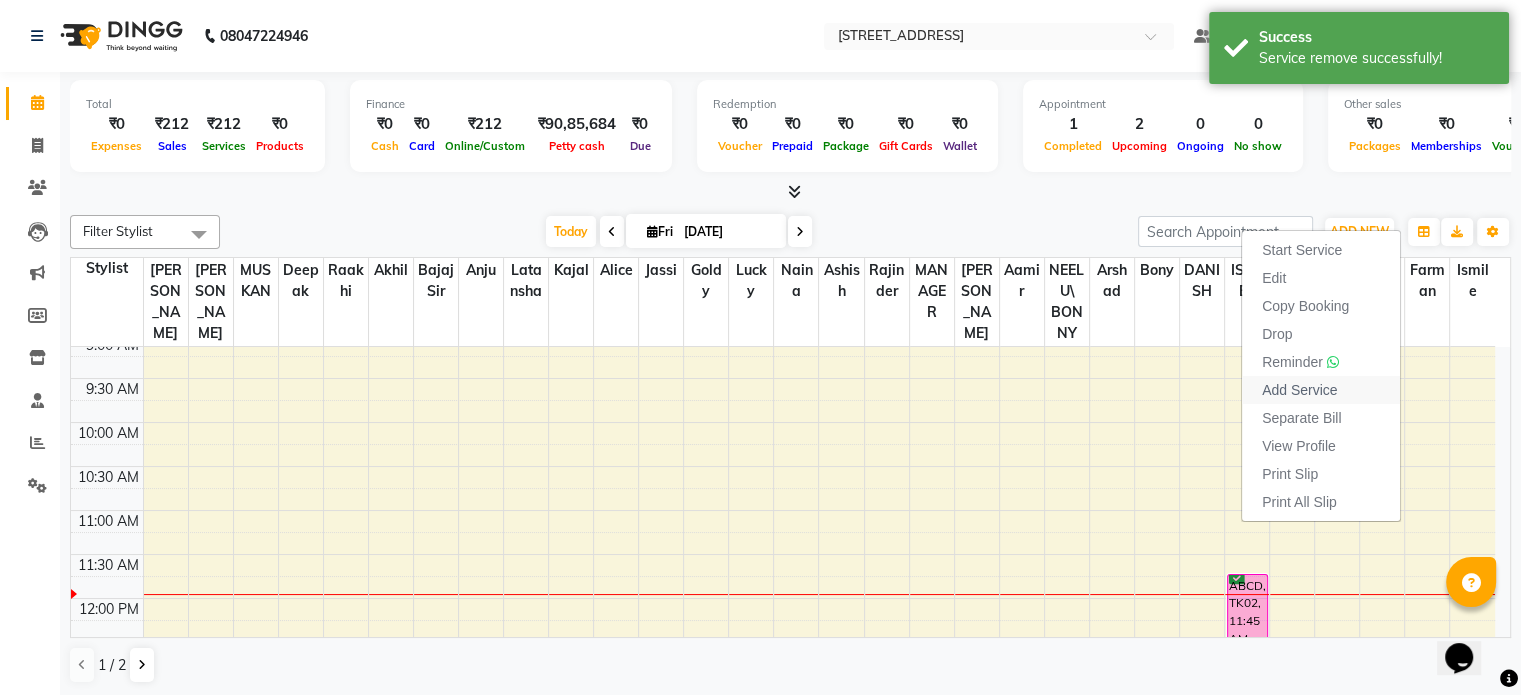 click on "Add Service" at bounding box center (1299, 390) 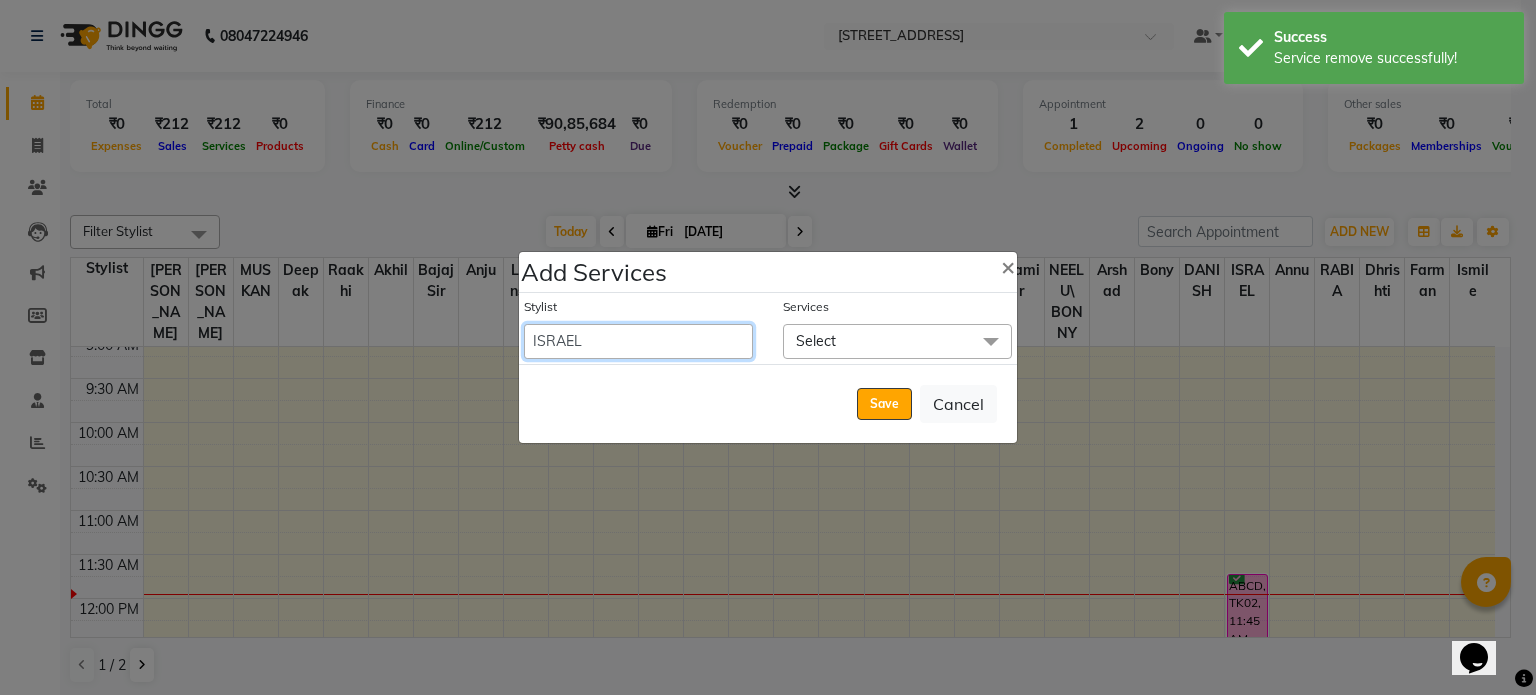 click on "Aamir   akhil   Alice   Anju   Annu    Arshad   Ashish   Bajaj sir   Bony   DANISH   Deepak   Dhrishti   Farman   gagan   goldy   Imran khan   Ismile   ISRAEL   Jassi   kajal   KARAN   Latansha   Lucky   MANAGER   MUSKAN   naina   NEELU\ BONNY   Raakhi    RABIA   rajinder   RAM   Ripti   ROOP   Roseleen   Ruth   Sagar   Saleem   SalmaN   Sameer   SHAHEEN   Shriya   SRISHTI   tomba   veena   VINOD   WASIM   zakir" at bounding box center [638, 341] 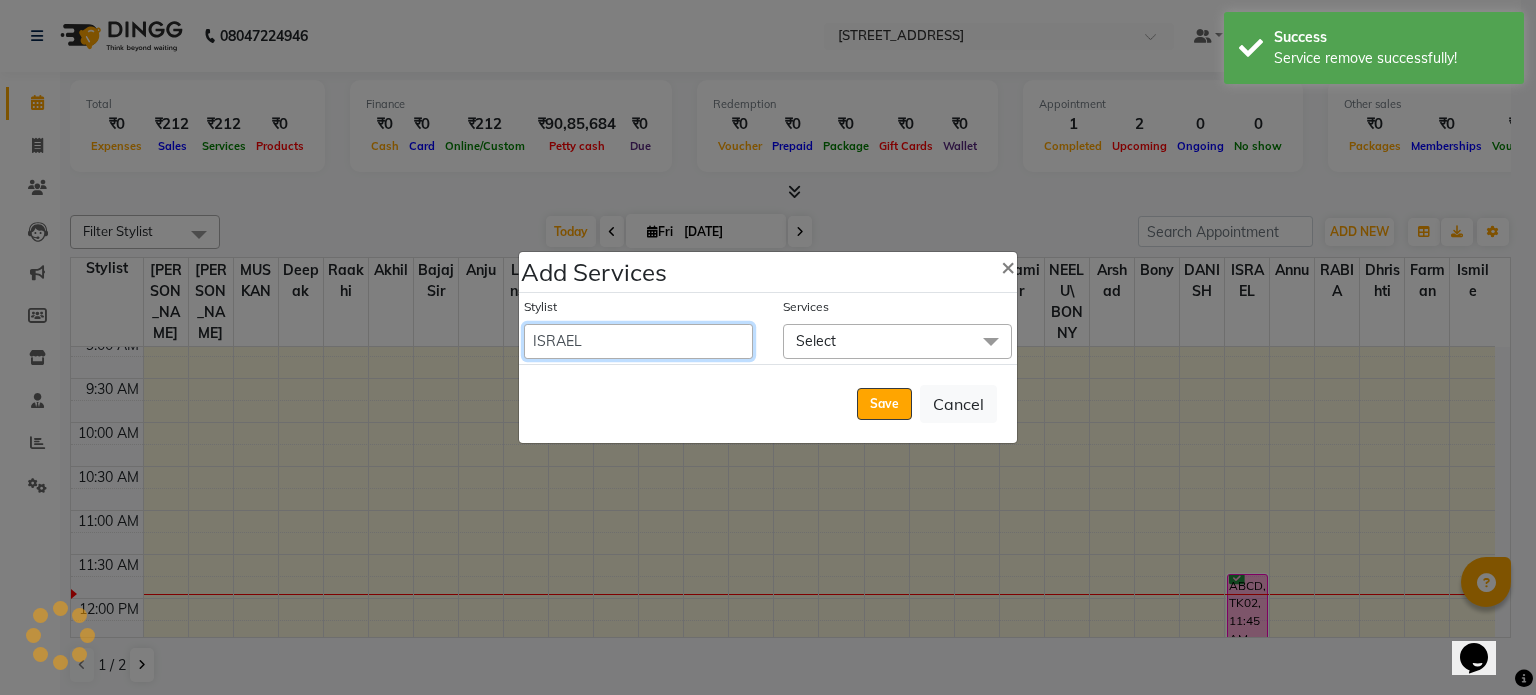 select on "39122" 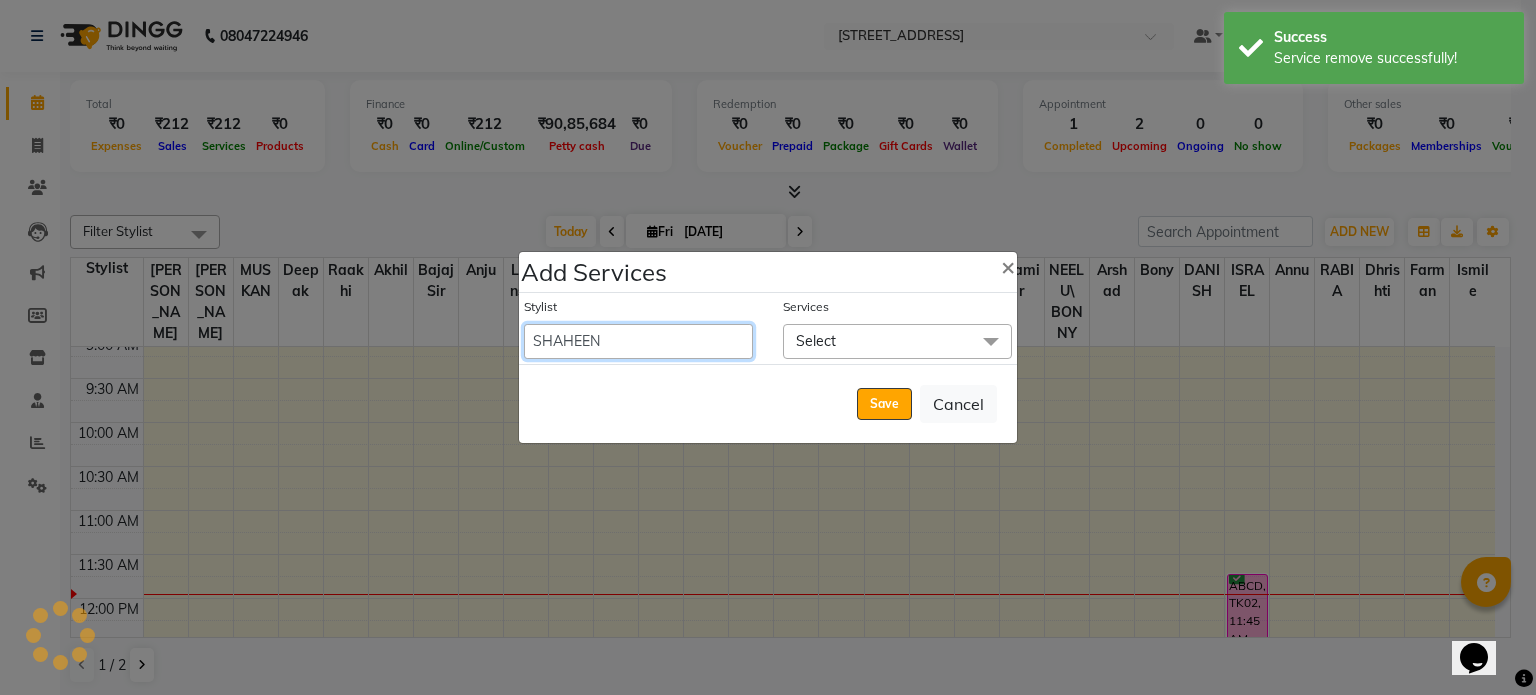 click on "Aamir   akhil   Alice   Anju   Annu    Arshad   Ashish   Bajaj sir   Bony   DANISH   Deepak   Dhrishti   Farman   gagan   goldy   Imran khan   Ismile   ISRAEL   Jassi   kajal   KARAN   Latansha   Lucky   MANAGER   MUSKAN   naina   NEELU\ BONNY   Raakhi    RABIA   rajinder   RAM   Ripti   ROOP   Roseleen   Ruth   Sagar   Saleem   SalmaN   Sameer   SHAHEEN   Shriya   SRISHTI   tomba   veena   VINOD   WASIM   zakir" at bounding box center [638, 341] 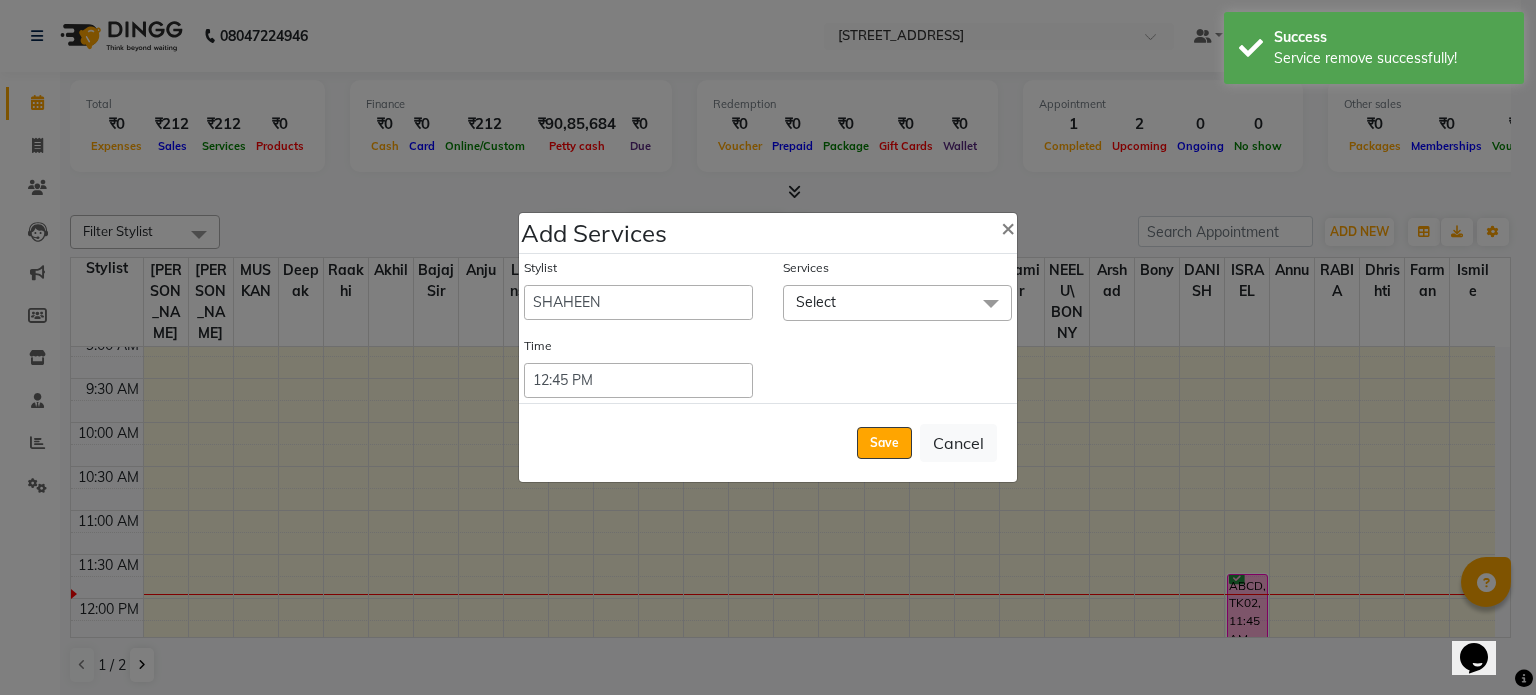 click on "Services Select Select All CHILD HAIR CUT BELOW 5 YRS (₹650) SHAMPOO , CONDITIONING, CUT & STYLE (₹800) CUT ,TEXTURIZE & STYLE (₹1000) SPLIT END REMOVAL (₹1200) TRANSFORMATION CUT (₹2000) SHAMPOO / CONDITIONING (₹400) GK / KERASTASE WASH / NANO PLAST (₹700) KERATINE /NANO PLASTIA FIRST WASH (₹1) BLOW DRY (₹600) BLOW DRY  + GK / KERASTASE WASH (₹1000) DEEP CONDITIONING (₹1000) HEAD REJUVENATION (₹1000) IRONING (₹1000) CRISP & CURLS (₹1000) ROLLER SET (₹1200) URBAN CRIMP (₹1500) SPECIAL OCCASION / UP STYLE (₹2000) ROOT TOUCHUP (₹1700) ROOT TOUCHUP + GK / KERASTASE WASH (₹2200) COLOR ON COLOR (₹7000) COLOR HIGHLIGHTS / COLOR CHUNKS (₹8000) COLOR HIGH ON FASHION (₹8000) COLOR BALAYAGE / OMBRE (₹9500) HAIR POLISHING (₹8000) KERATIN (₹8000) BOTOX (₹9000) SMOOTHNING (₹8000) SILK THERAPY / MOISTURE THERAPY (₹10000) PERMING (₹10000) KERA - SMOOTH (₹16000) ADVANCE BOOKING FOR CHEM. (₹2000) NANO PLASTIA (₹12000) DOUBLE ROOT TOUCHUP (₹3500) OMBRE (₹500)" 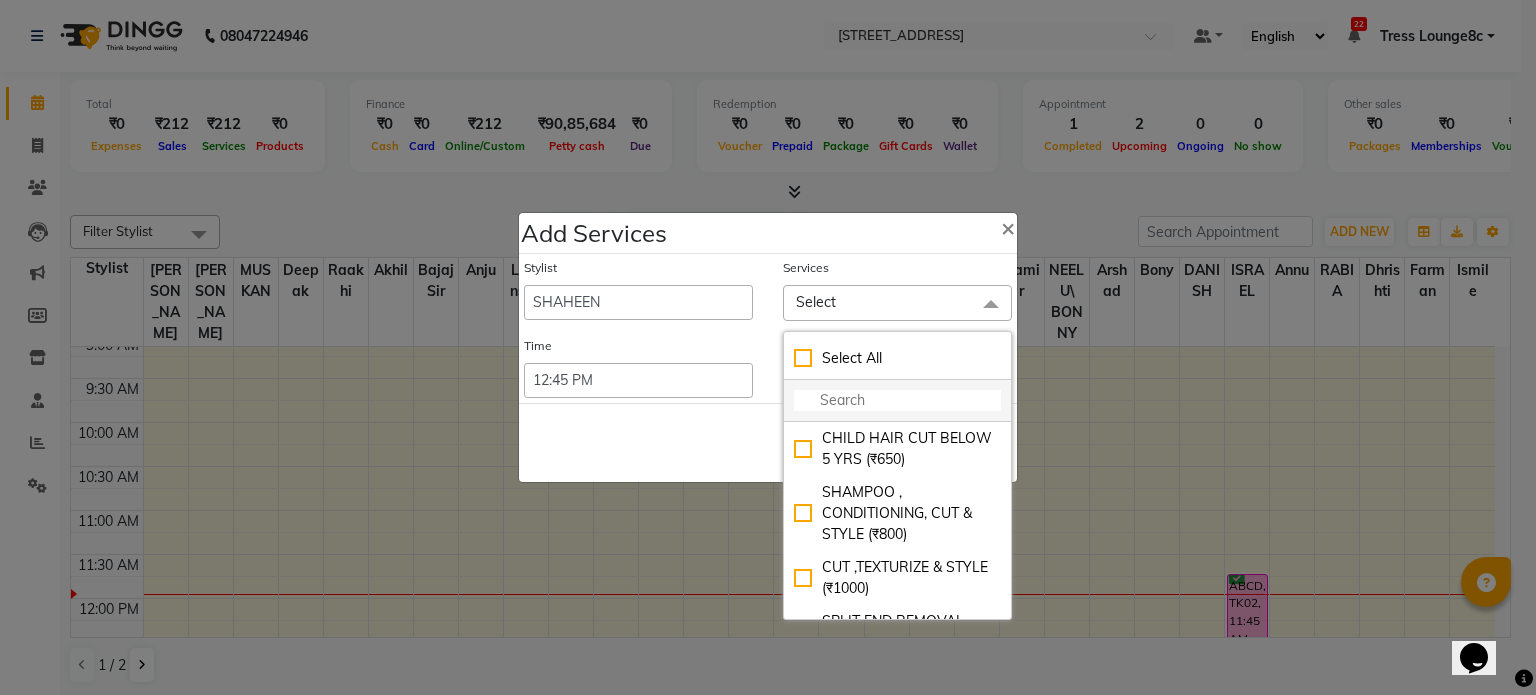 click 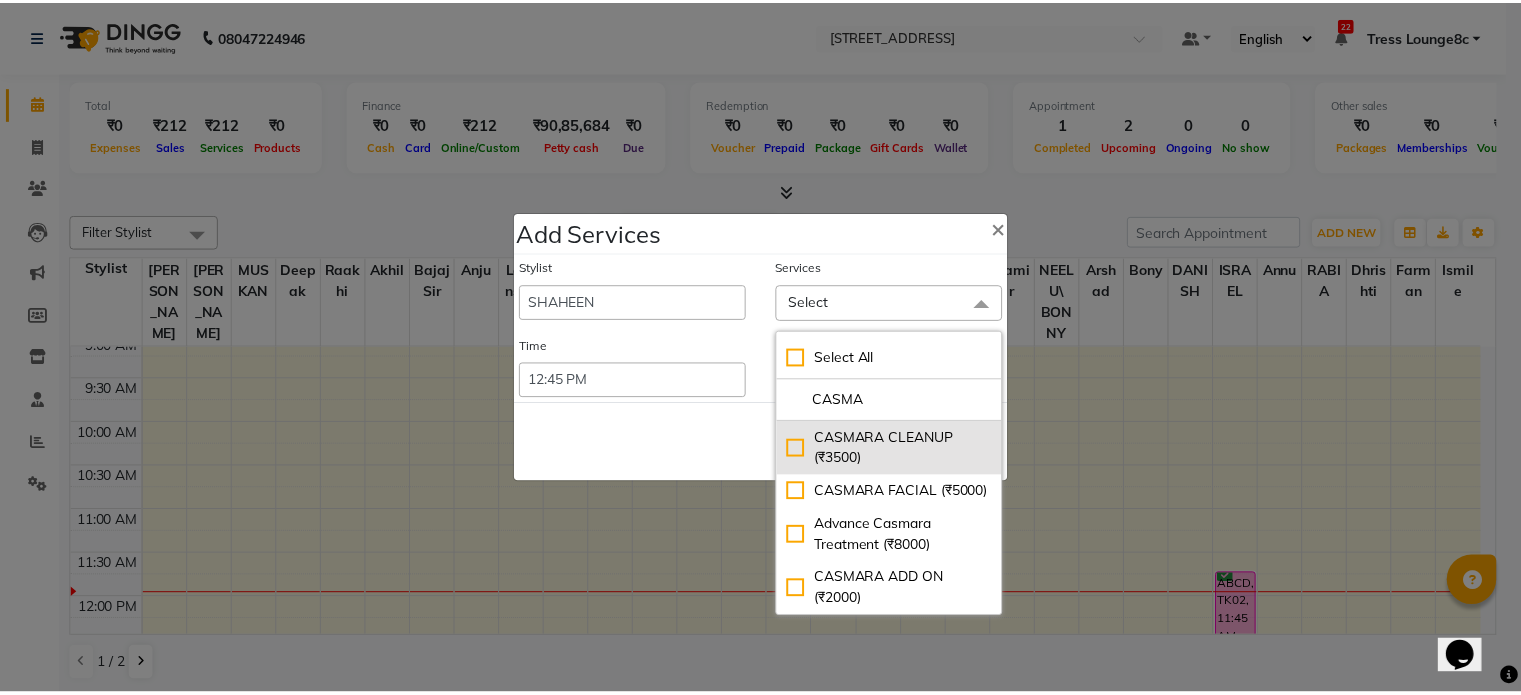 scroll, scrollTop: 19, scrollLeft: 0, axis: vertical 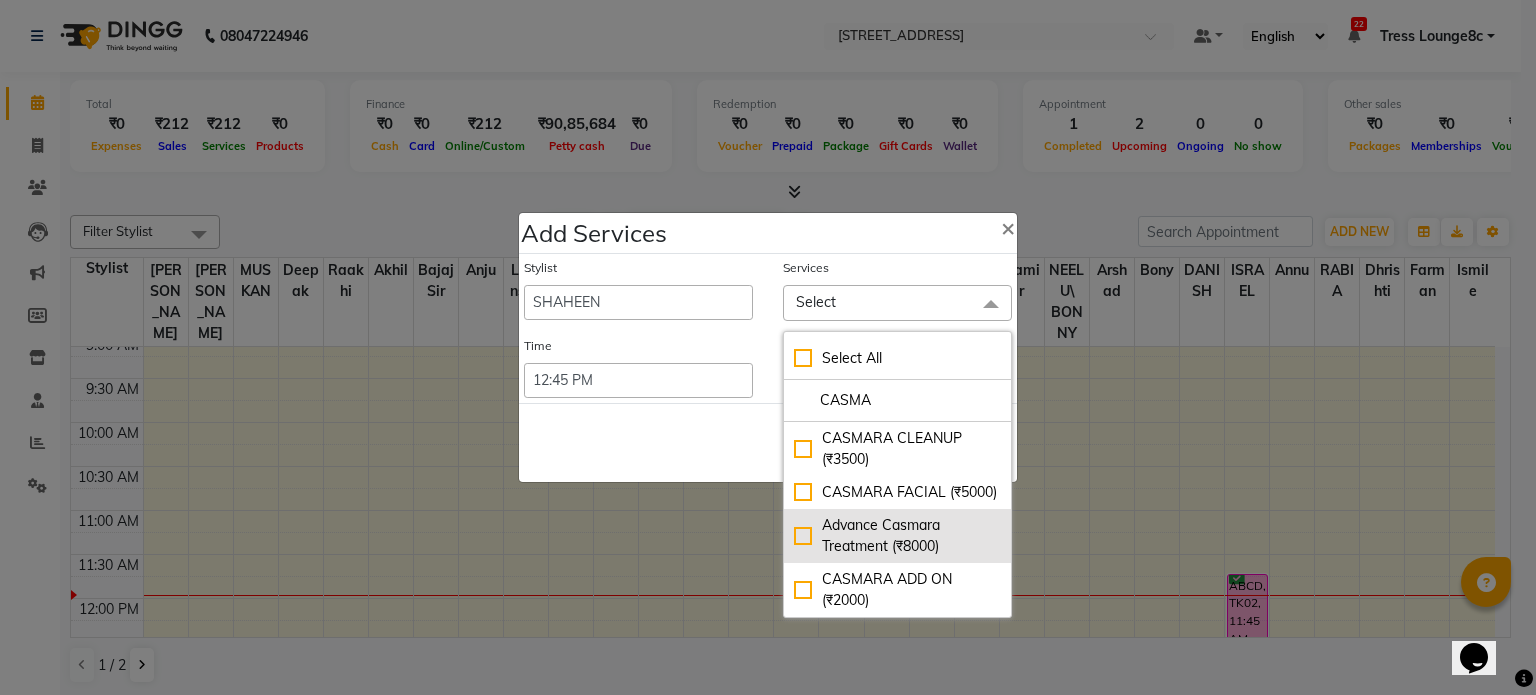 type on "CASMA" 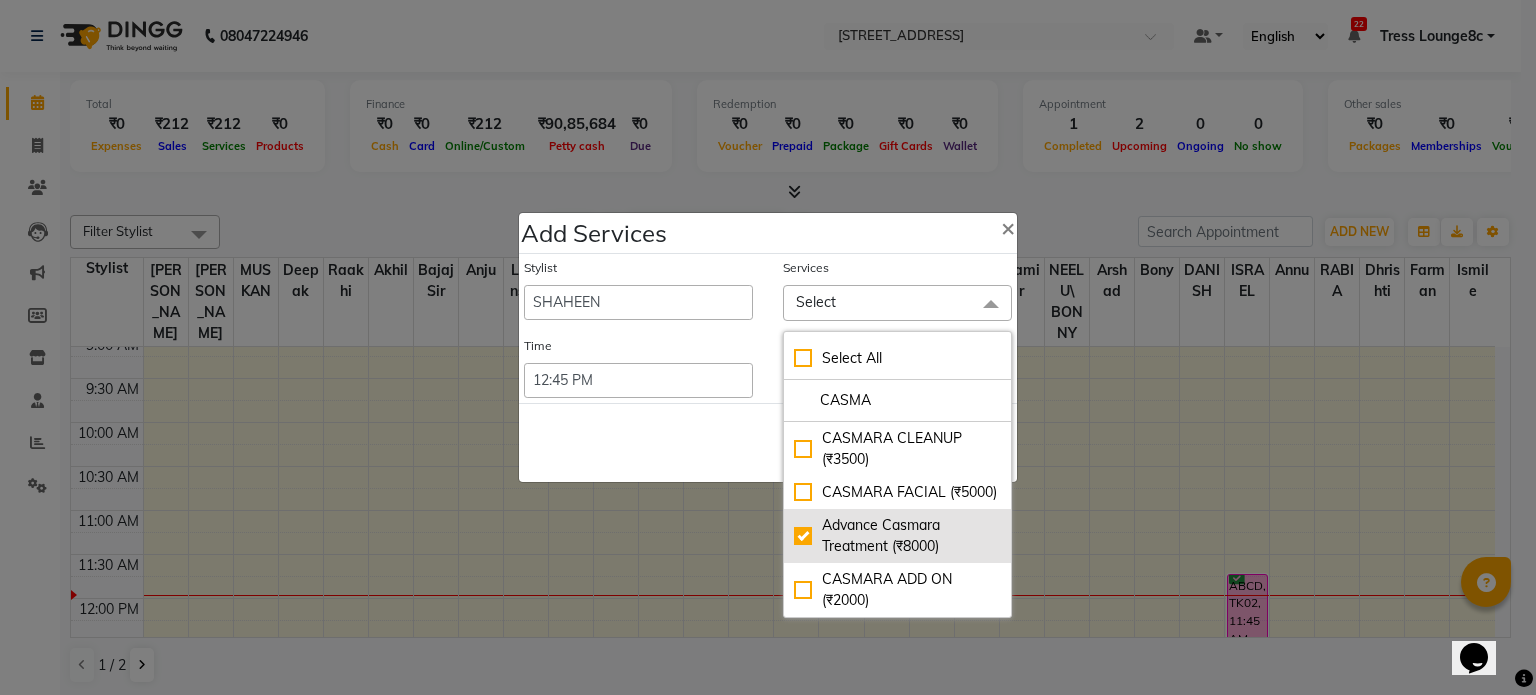 checkbox on "true" 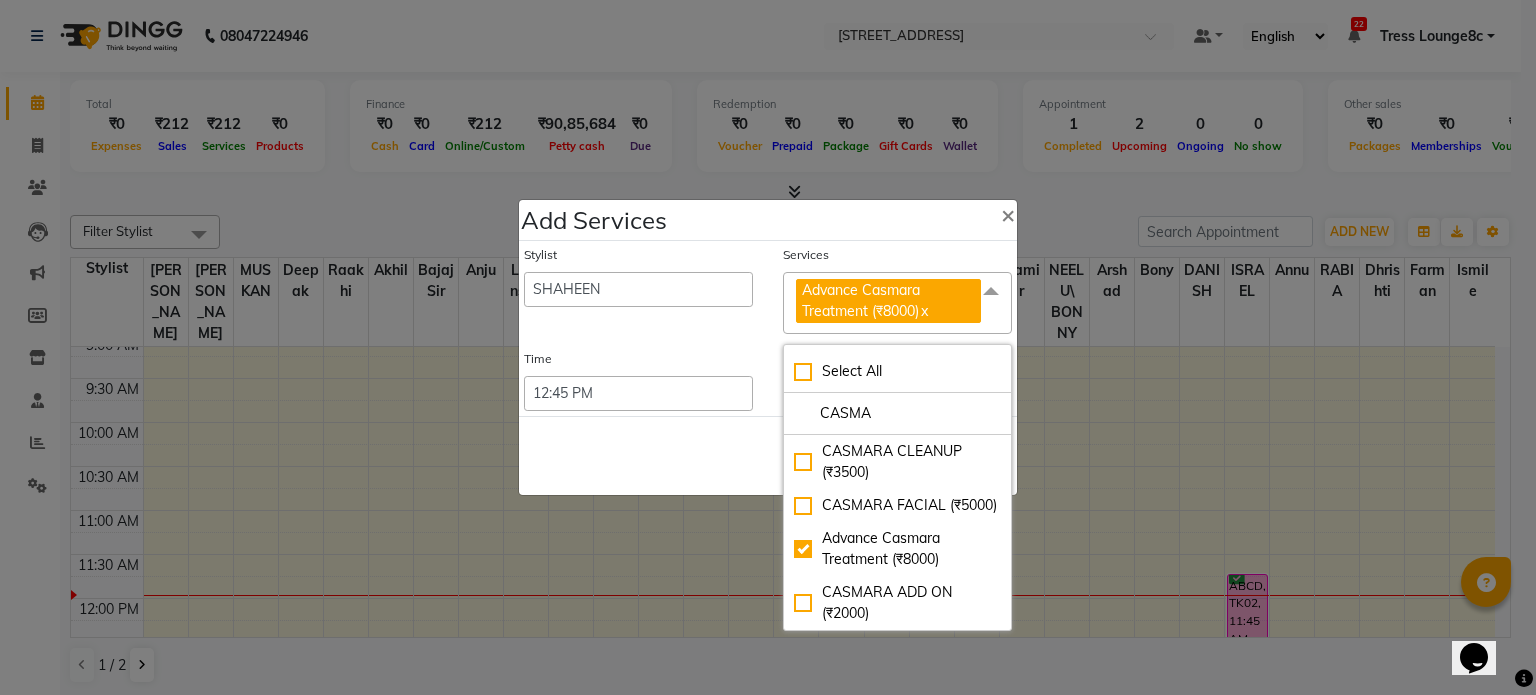 click on "Save   Cancel" 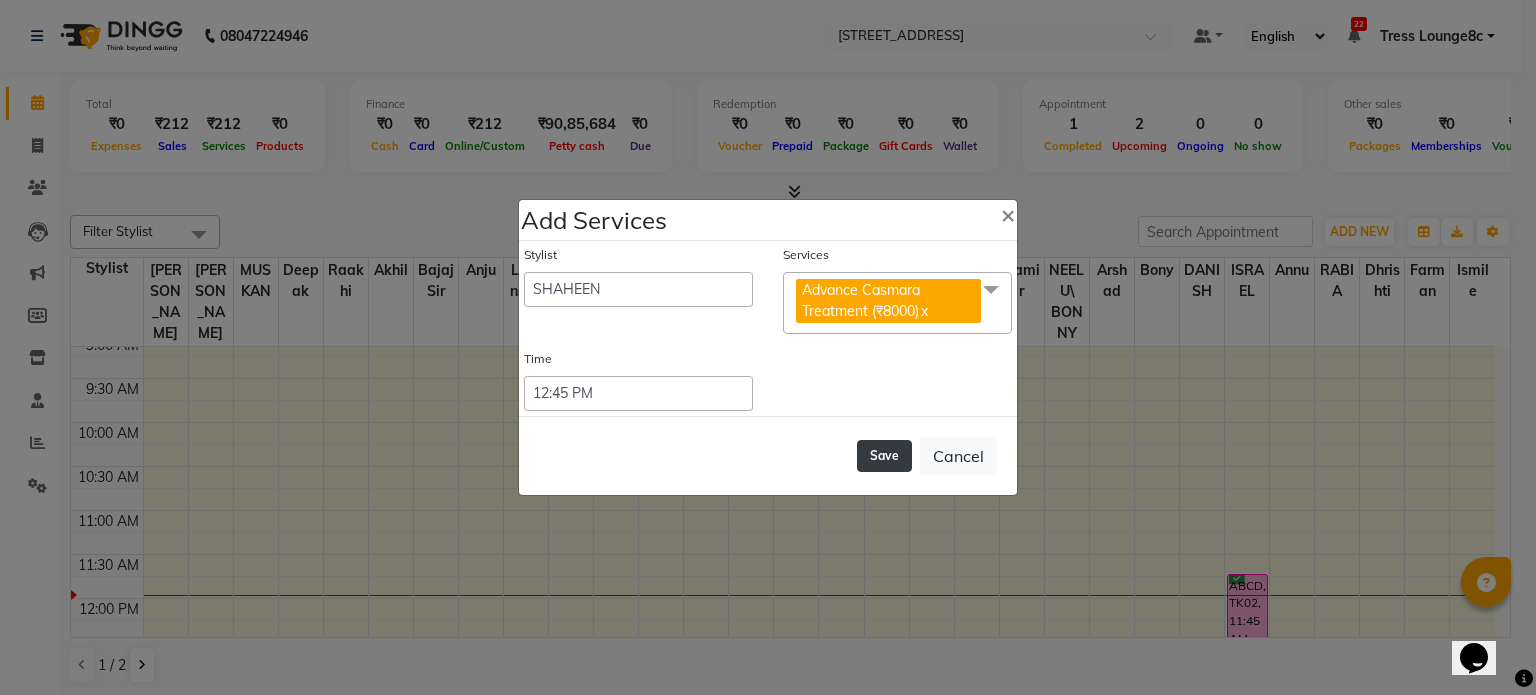 click on "Save" 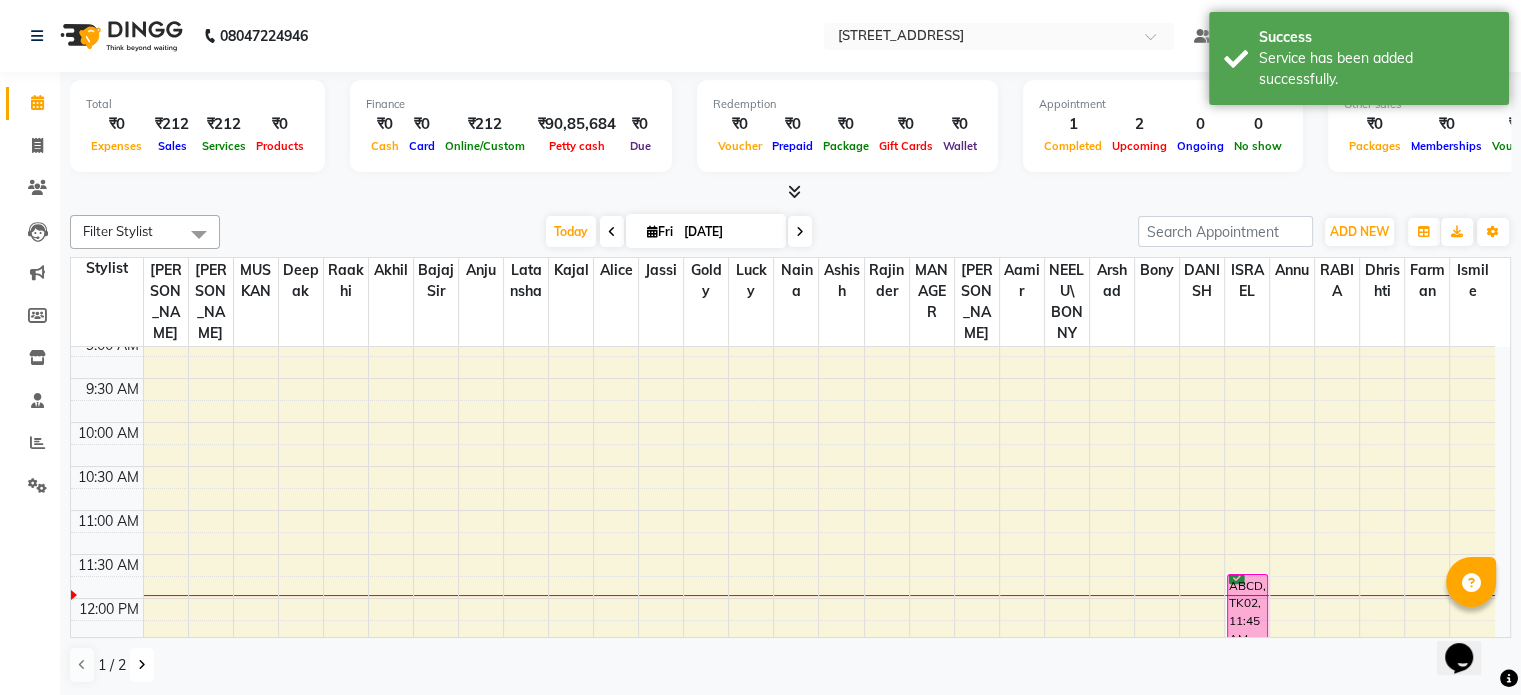 click at bounding box center [142, 665] 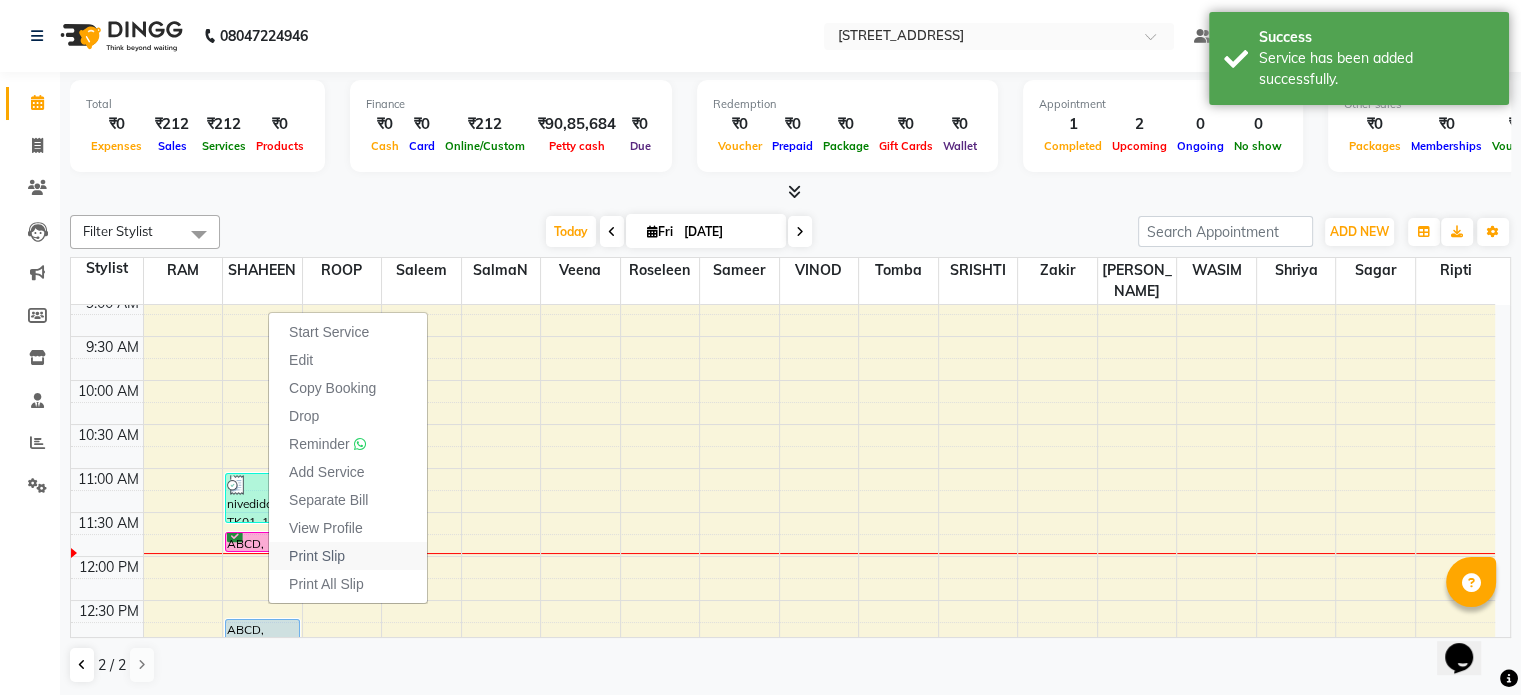click on "Print Slip" at bounding box center (317, 556) 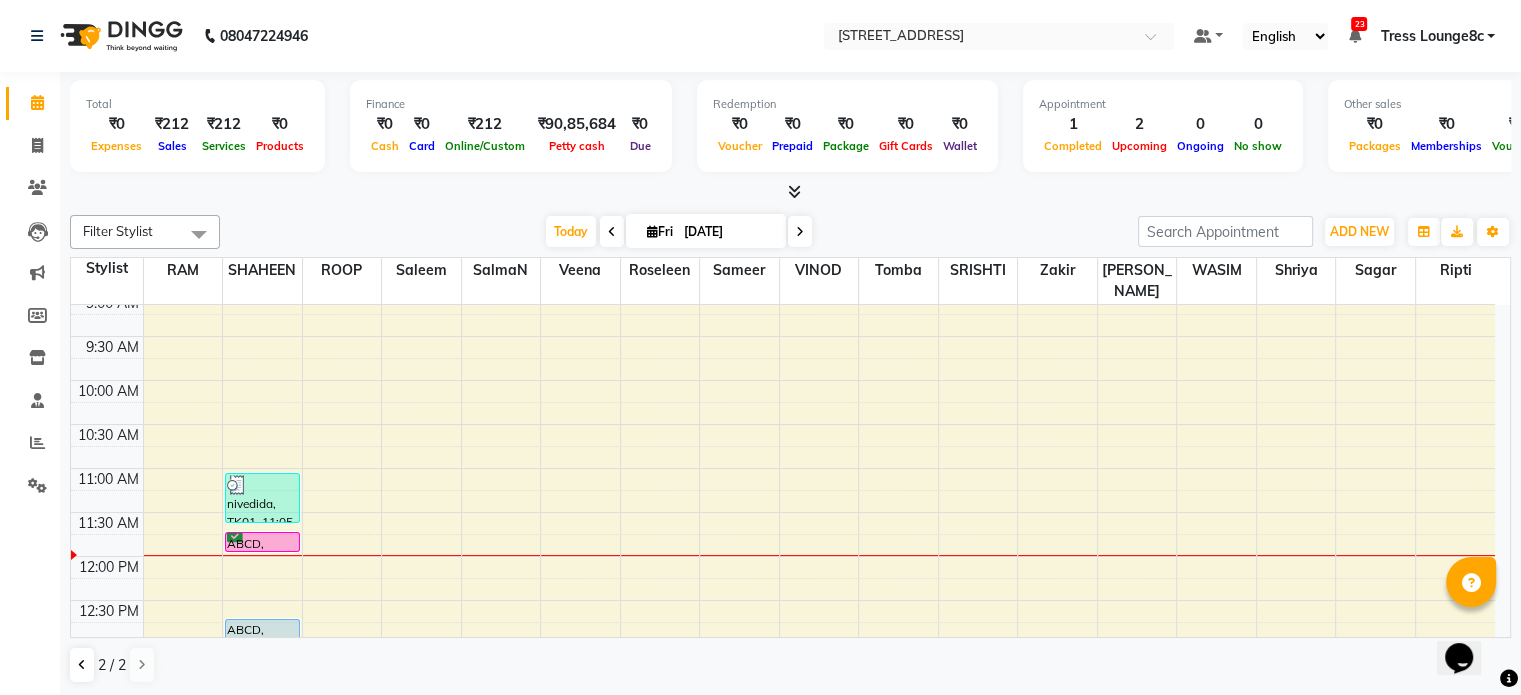 scroll, scrollTop: 200, scrollLeft: 0, axis: vertical 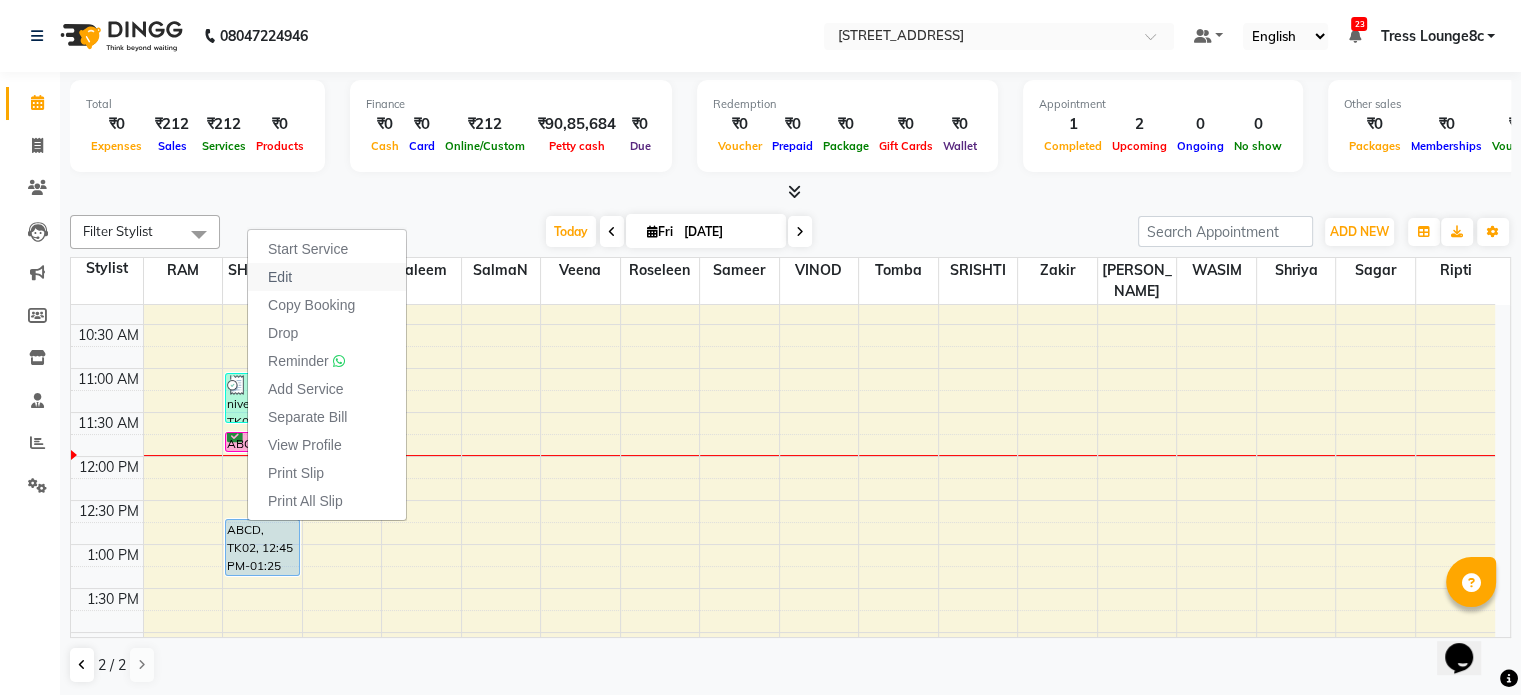 click on "Edit" at bounding box center (280, 277) 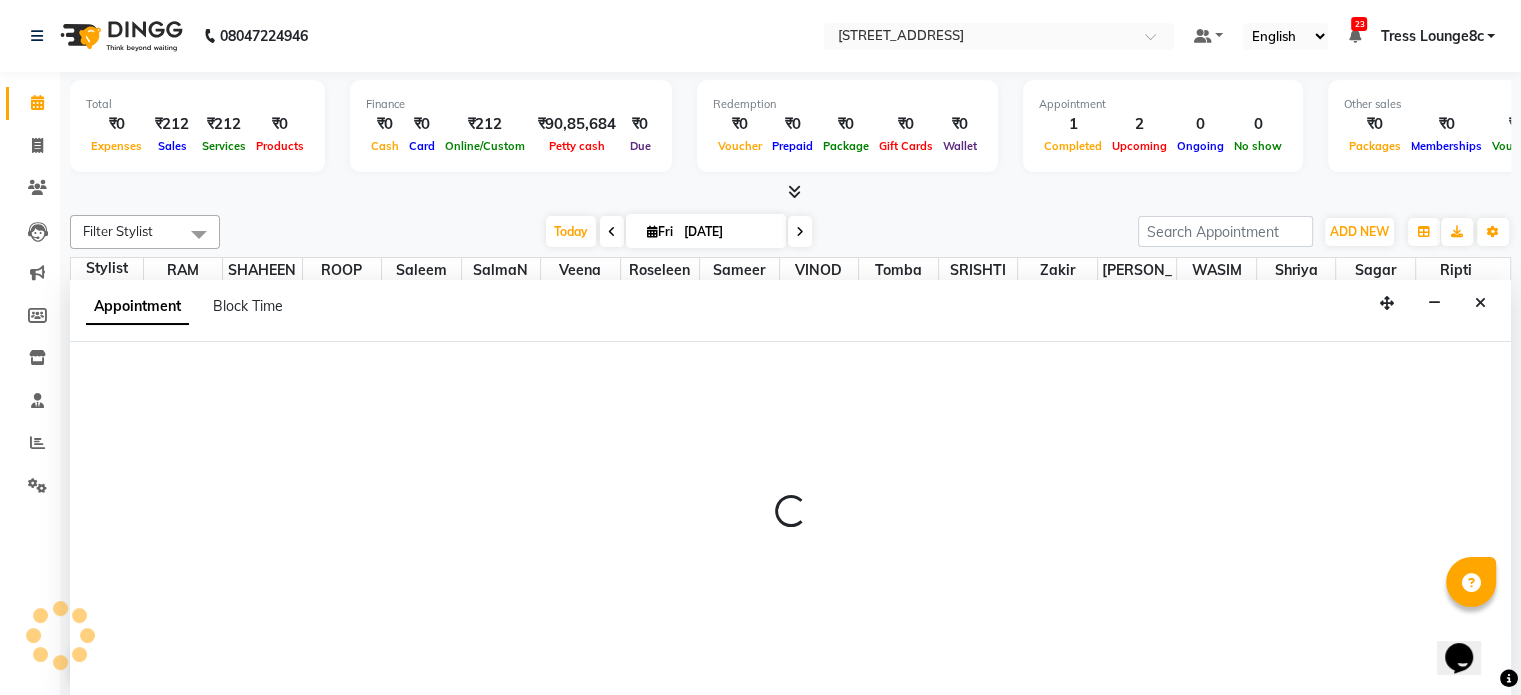 select on "tentative" 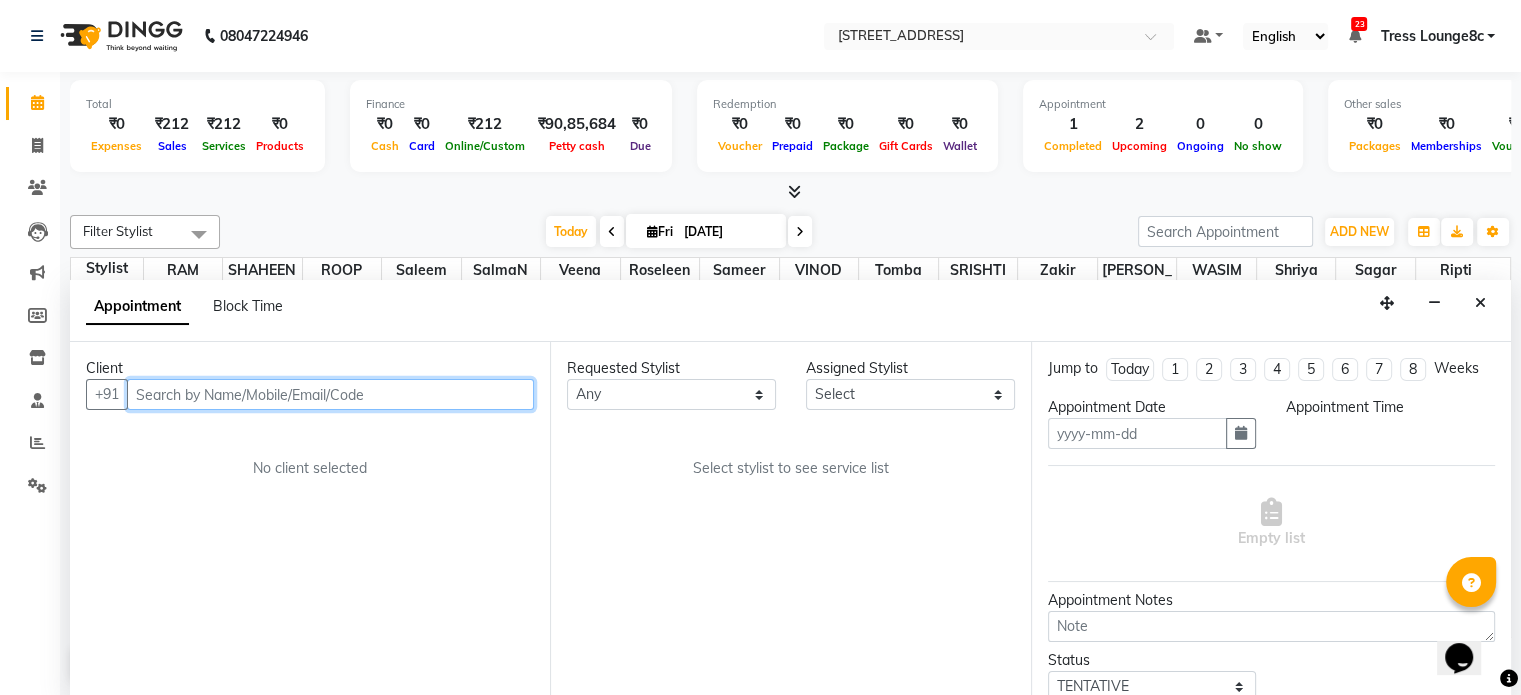type on "11-07-2025" 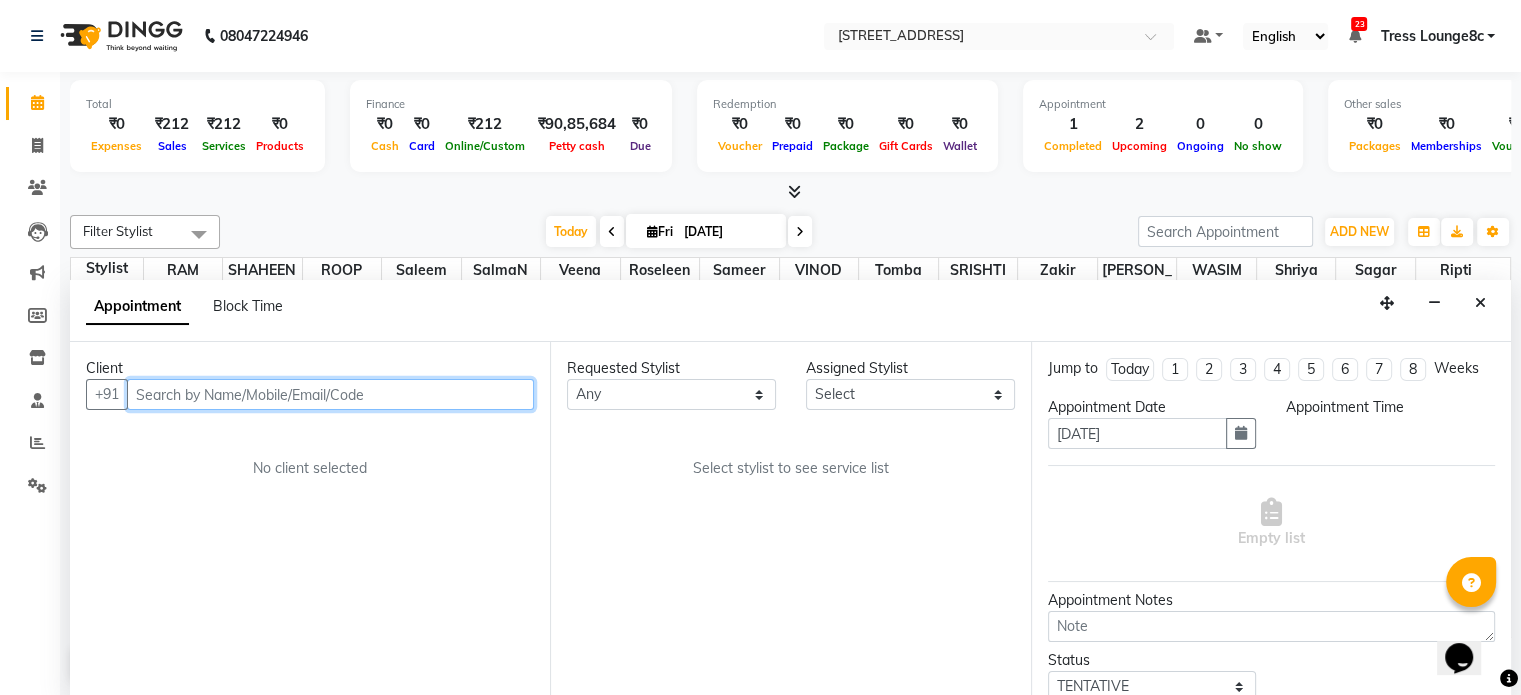 scroll, scrollTop: 0, scrollLeft: 0, axis: both 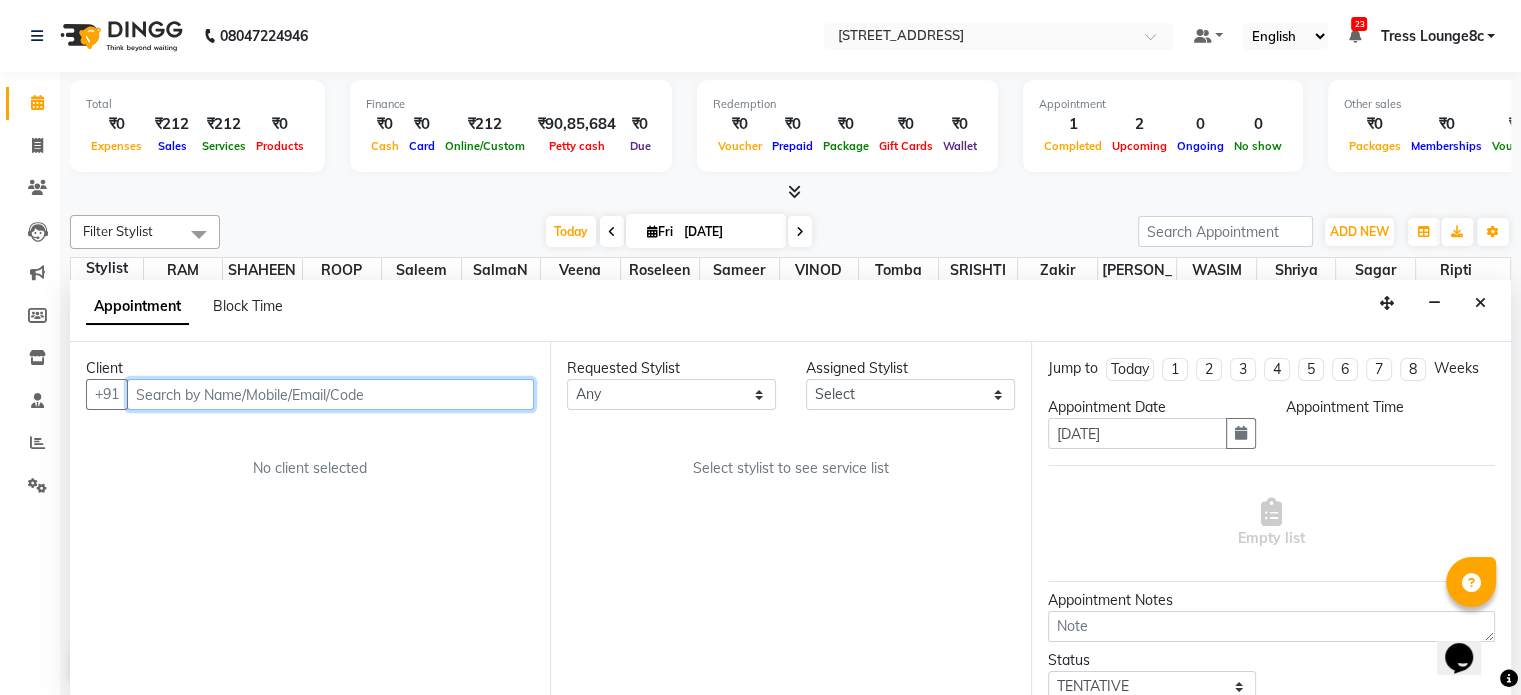 select on "upcoming" 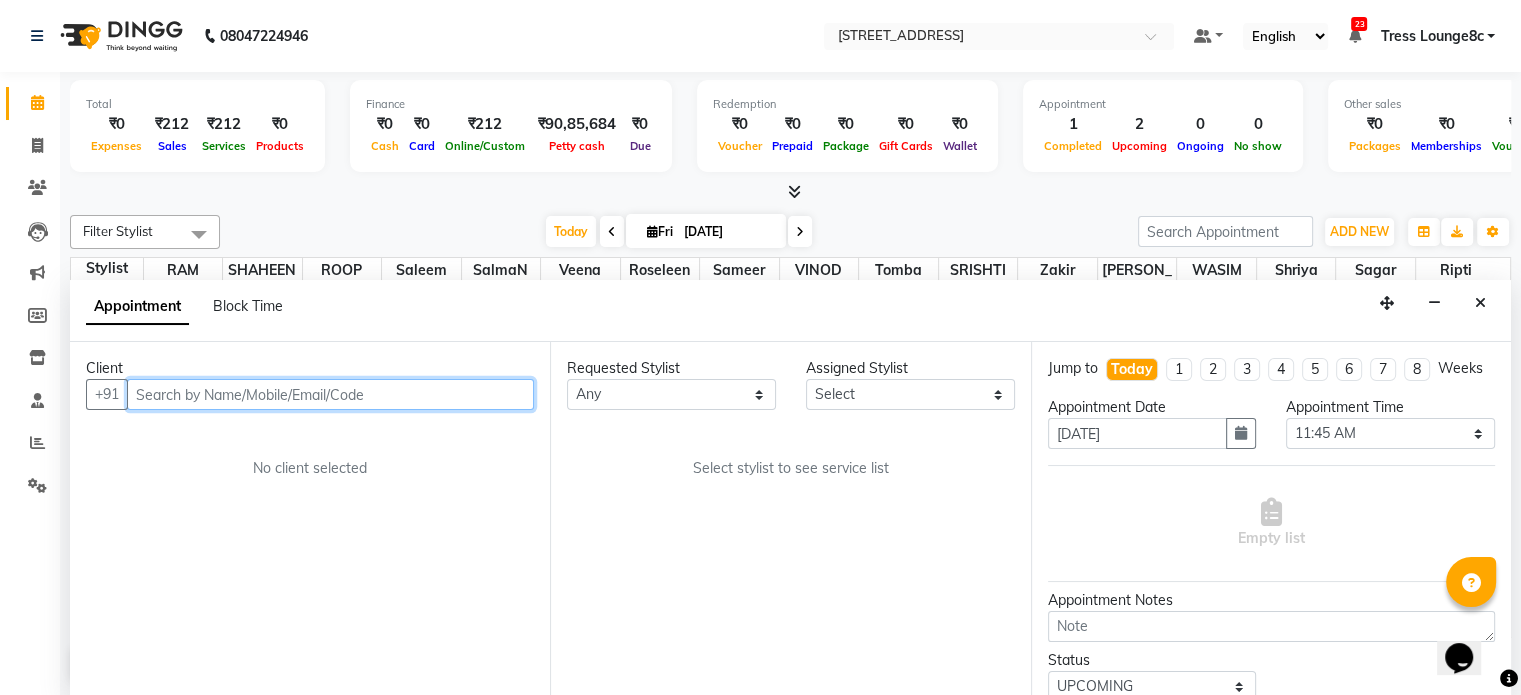 select on "39122" 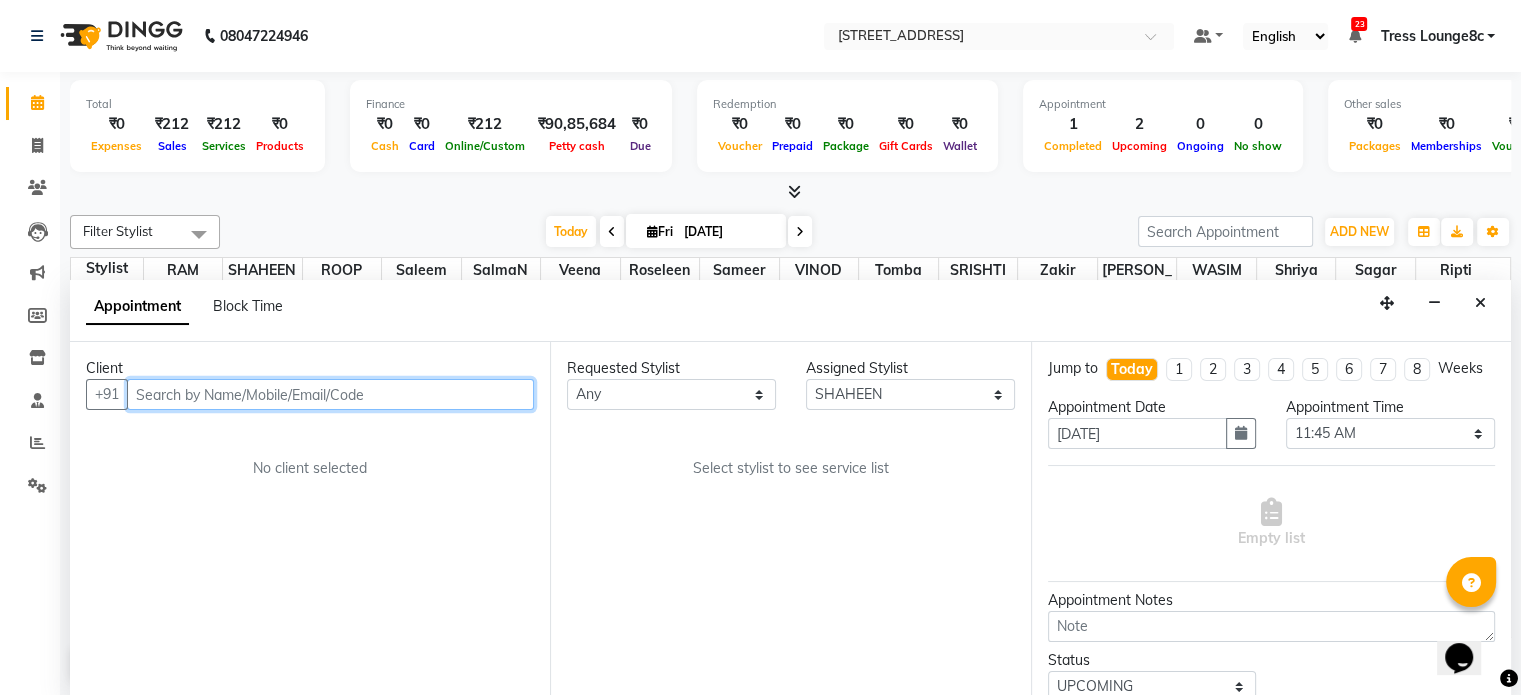select on "2654" 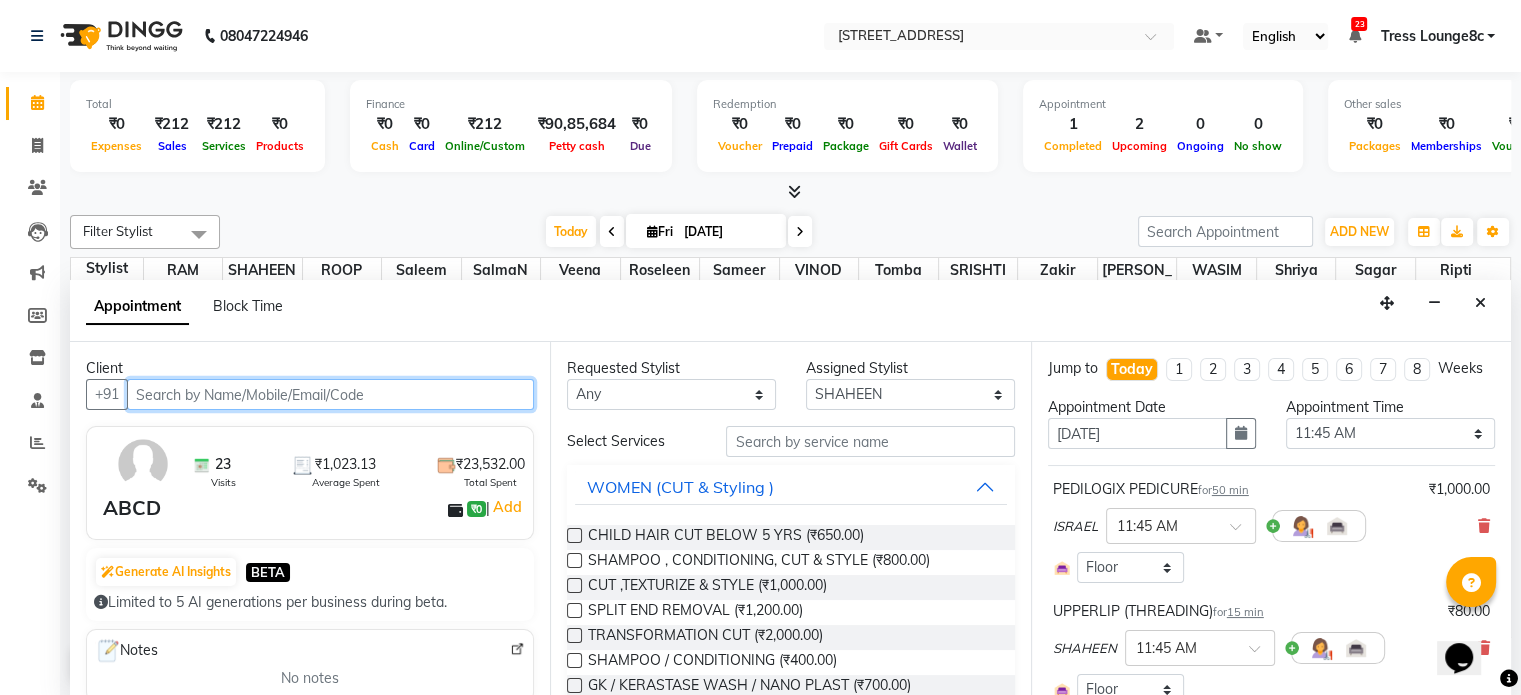 select on "2654" 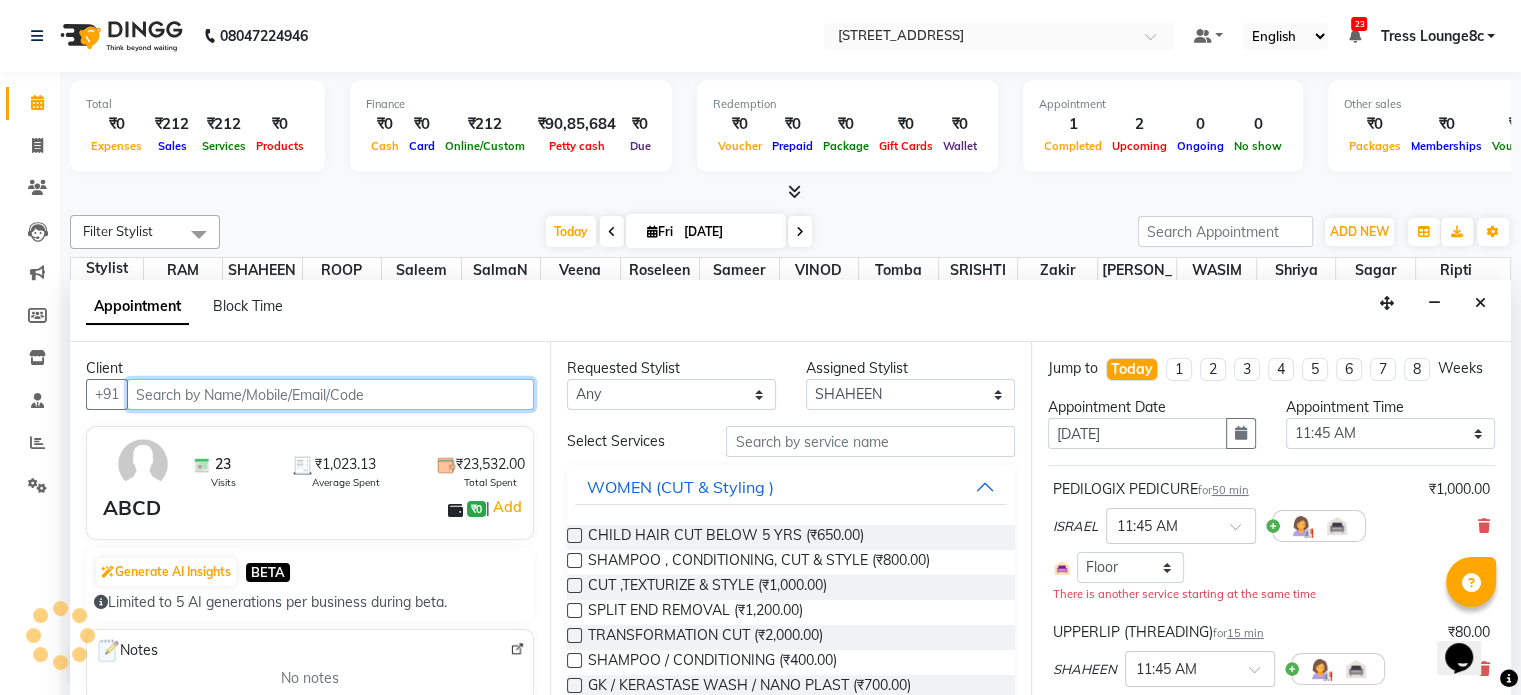 scroll, scrollTop: 350, scrollLeft: 0, axis: vertical 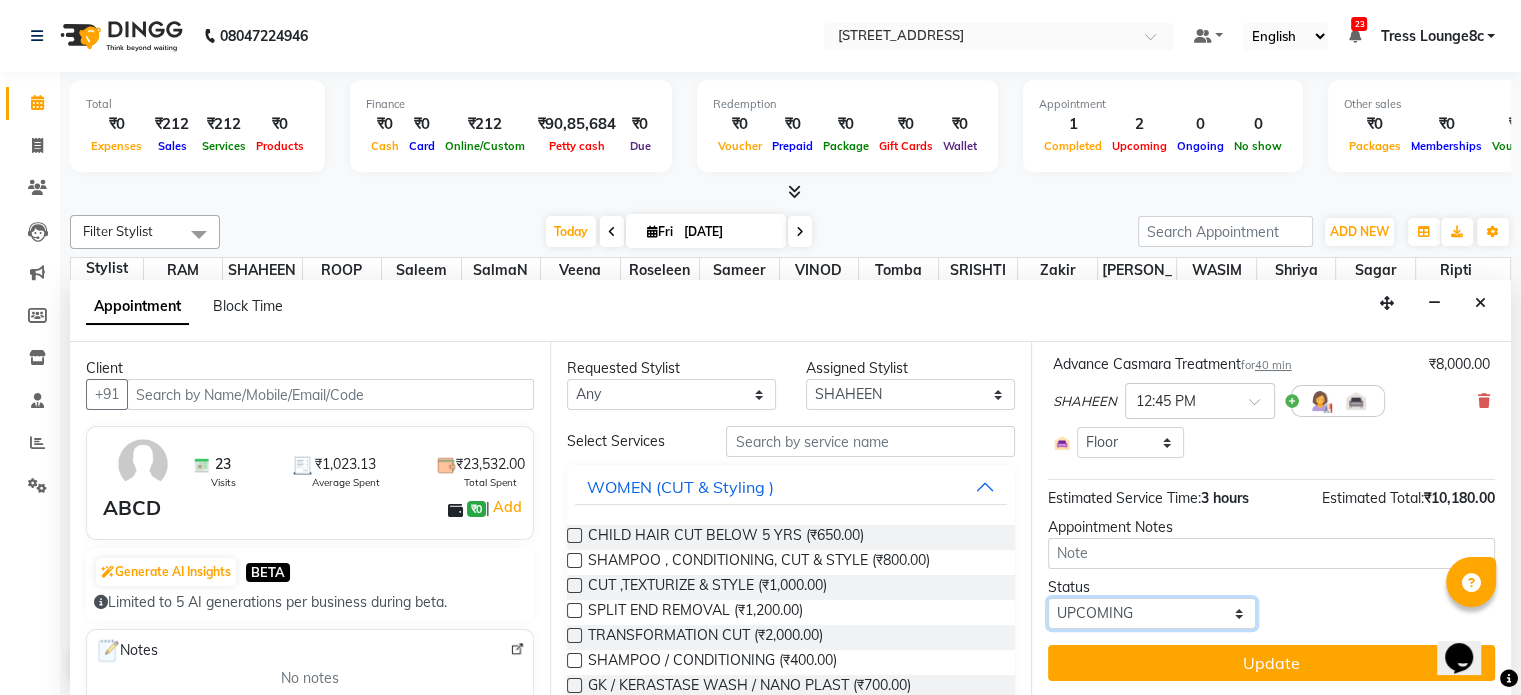 click on "Select TENTATIVE CONFIRM CHECK-IN UPCOMING" at bounding box center [1152, 613] 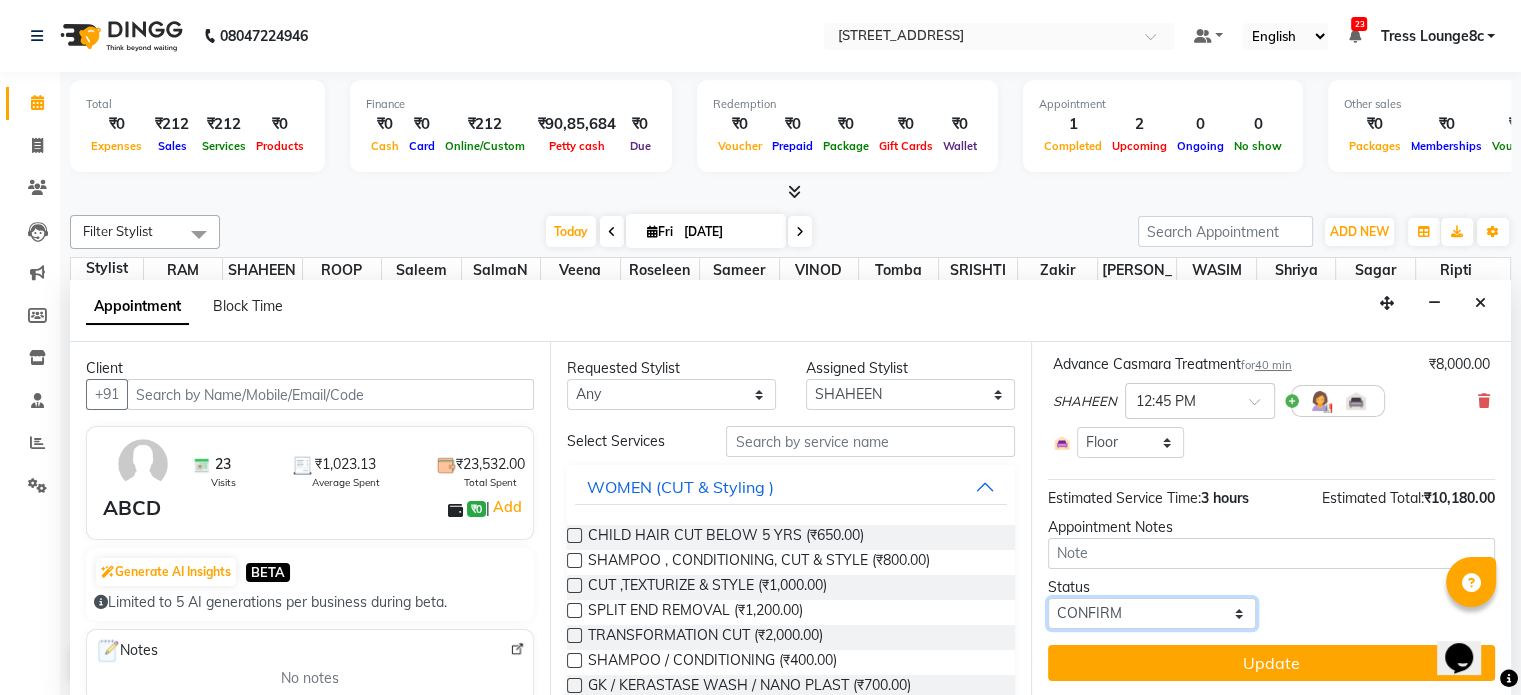 click on "Select TENTATIVE CONFIRM CHECK-IN UPCOMING" at bounding box center (1152, 613) 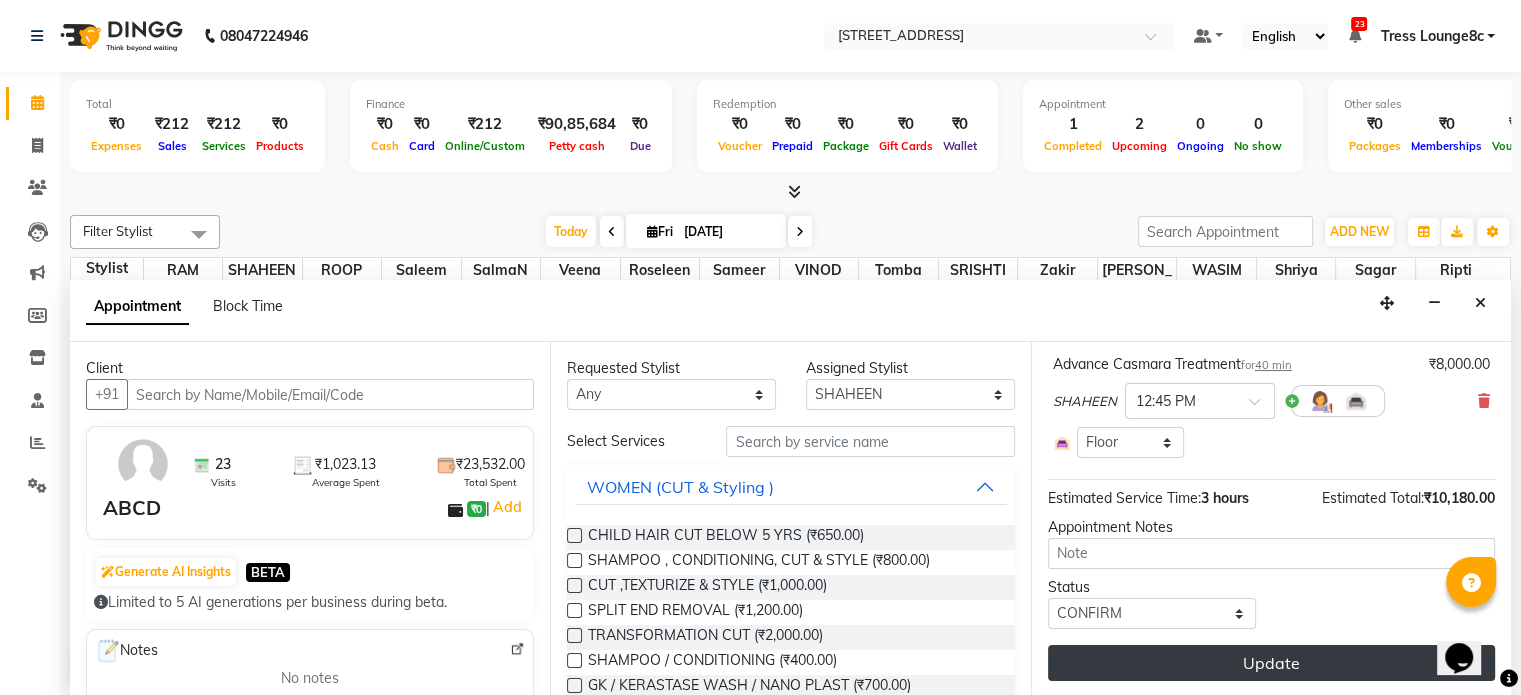 click on "Update" at bounding box center [1271, 663] 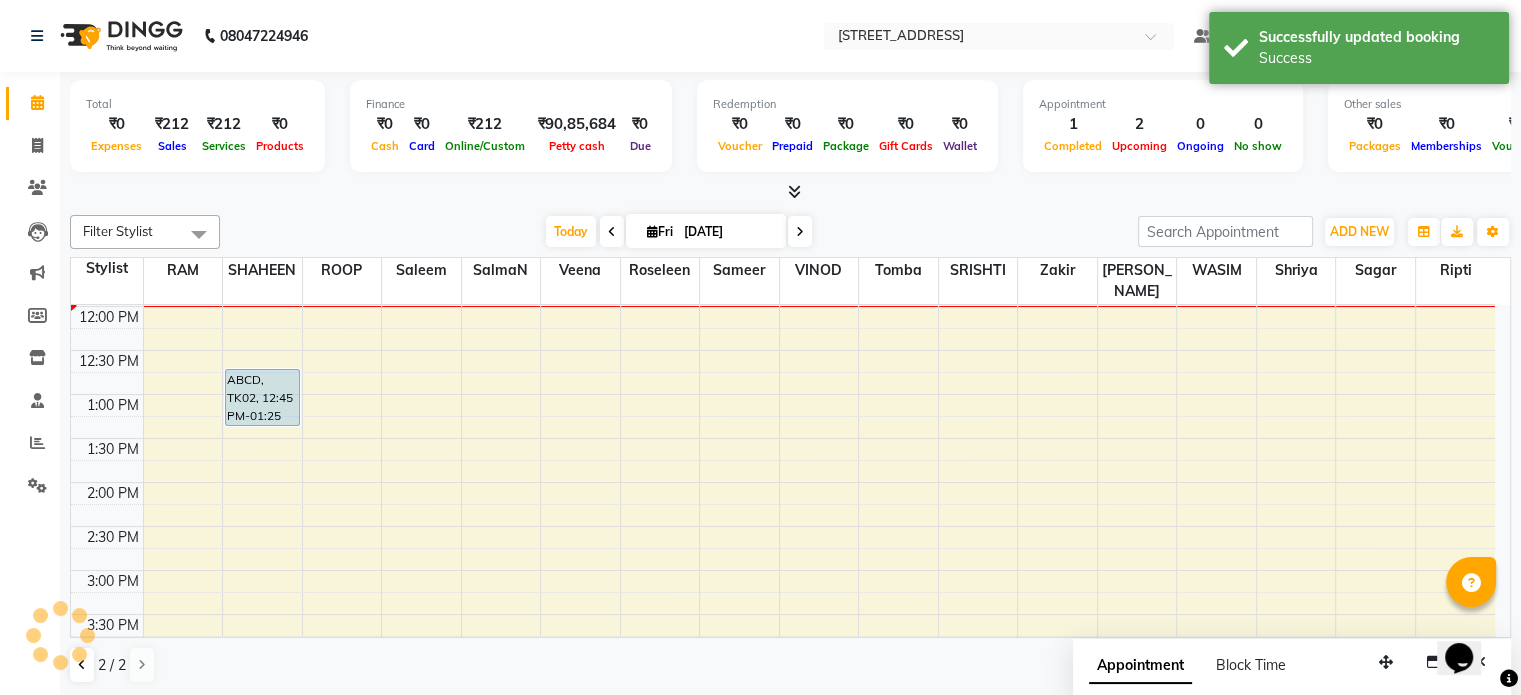 scroll, scrollTop: 0, scrollLeft: 0, axis: both 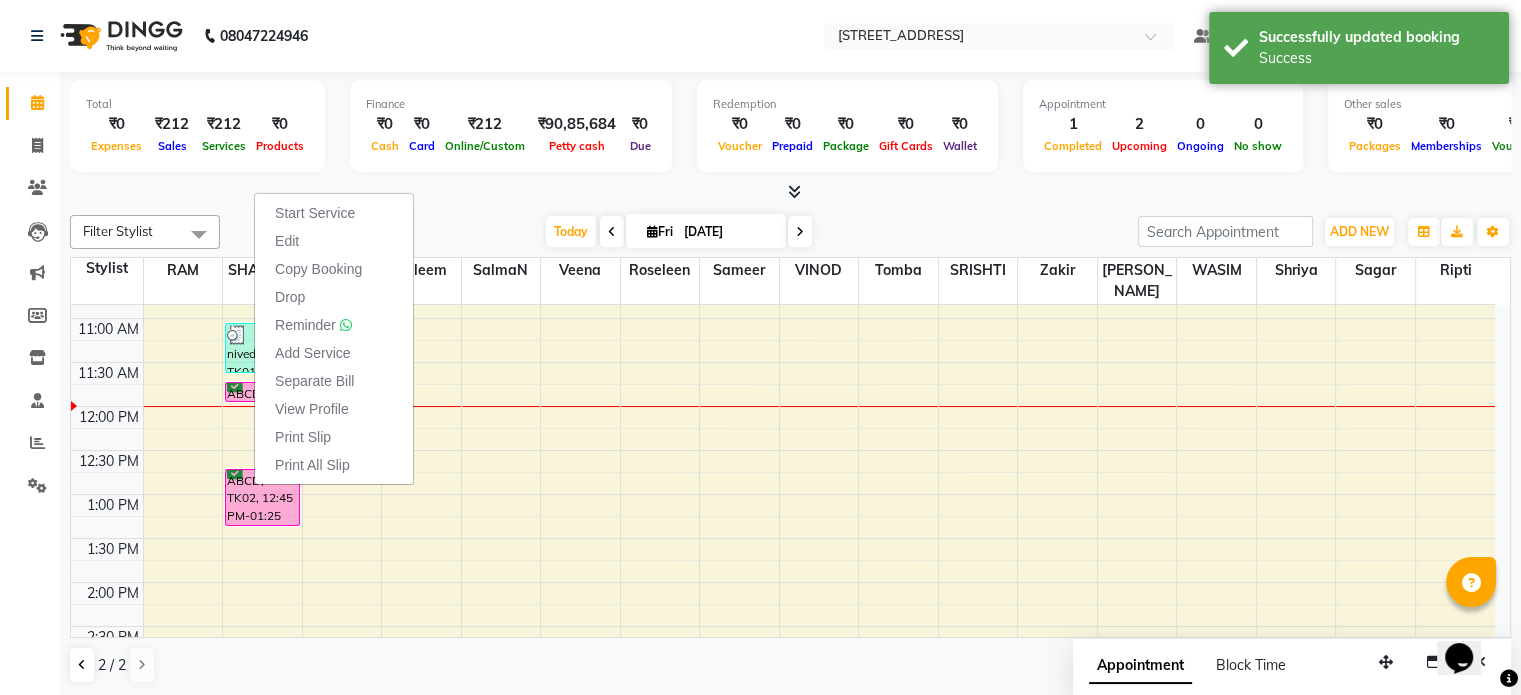 click on "Edit" at bounding box center [287, 241] 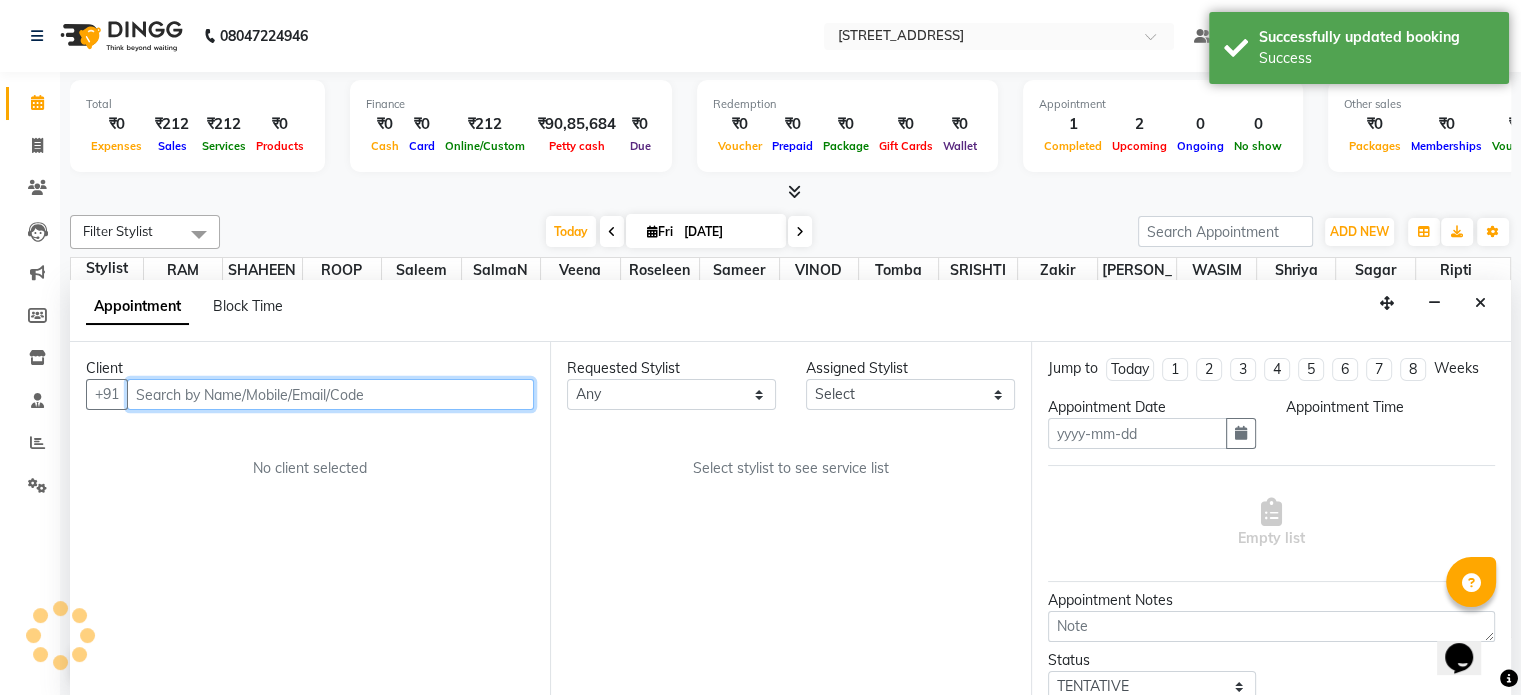 scroll, scrollTop: 0, scrollLeft: 0, axis: both 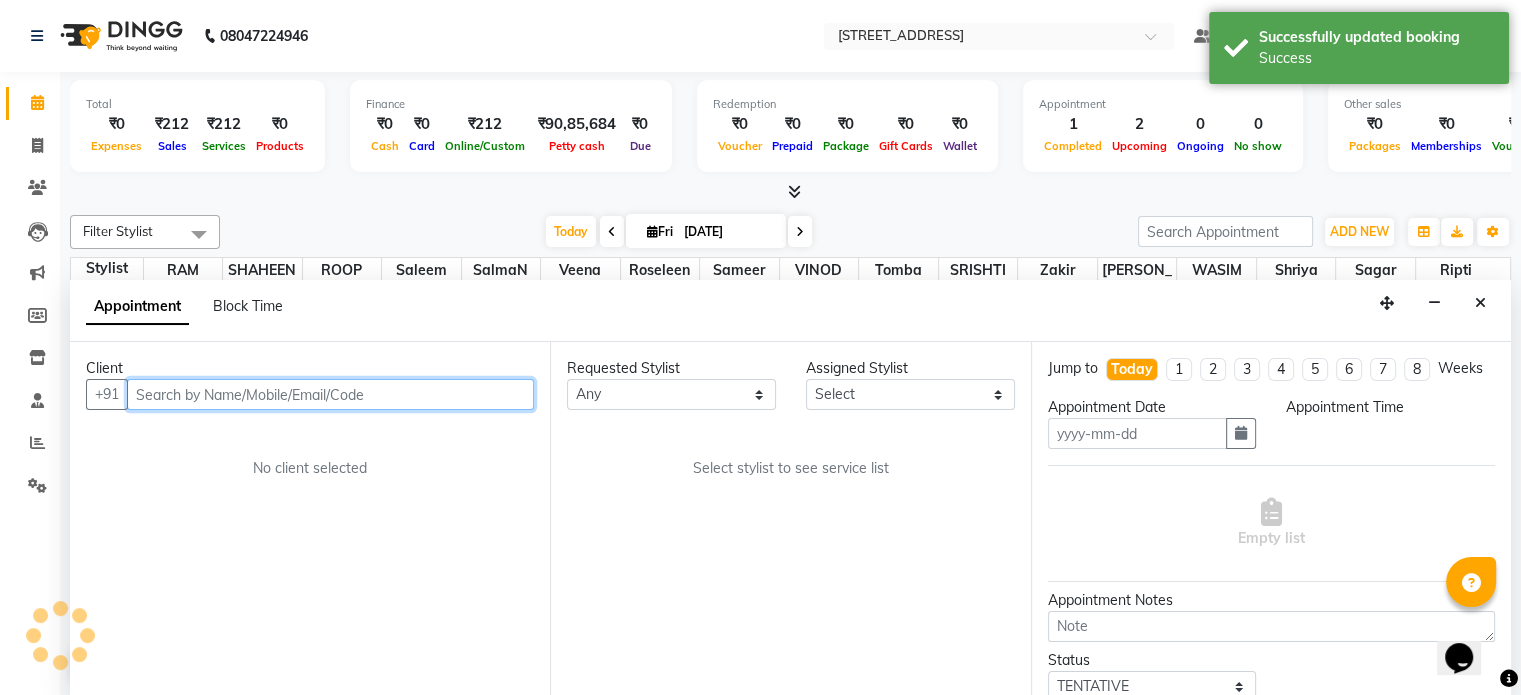 type on "11-07-2025" 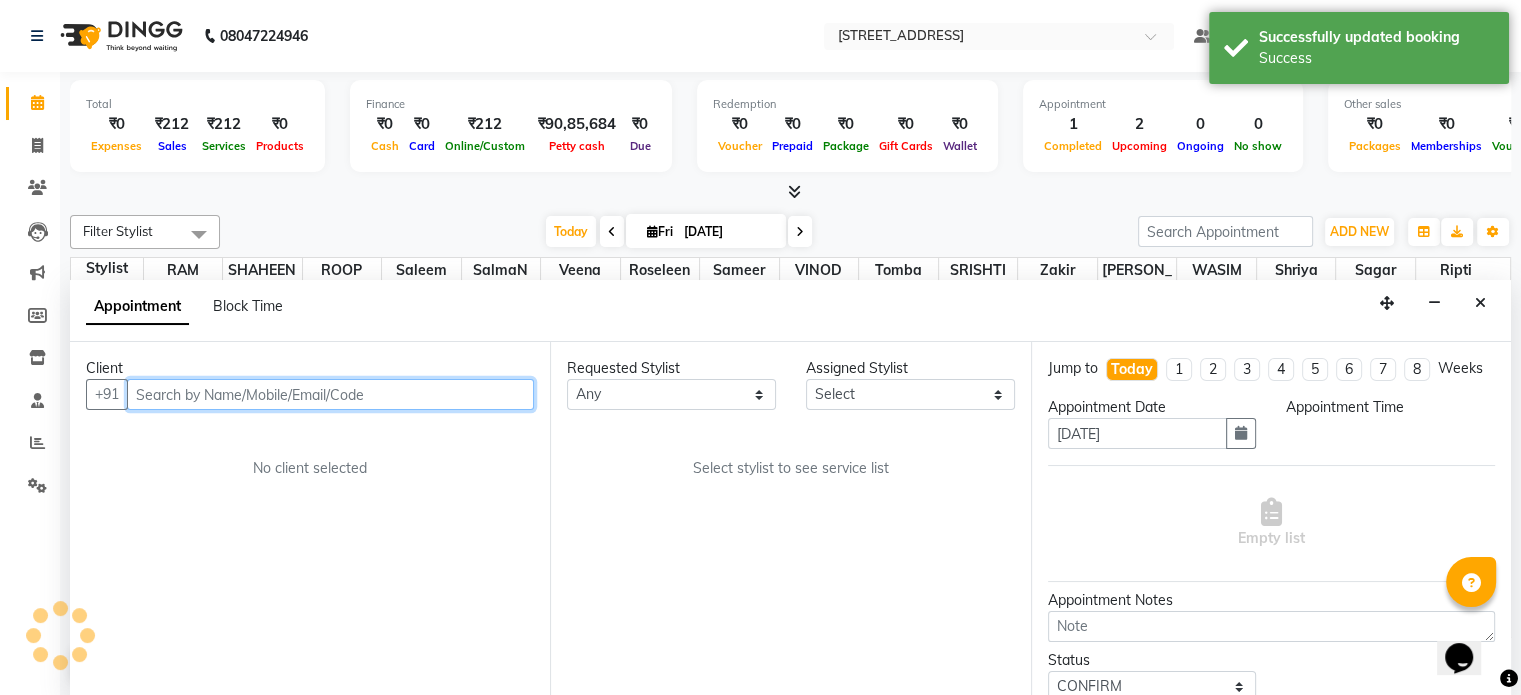 scroll, scrollTop: 0, scrollLeft: 0, axis: both 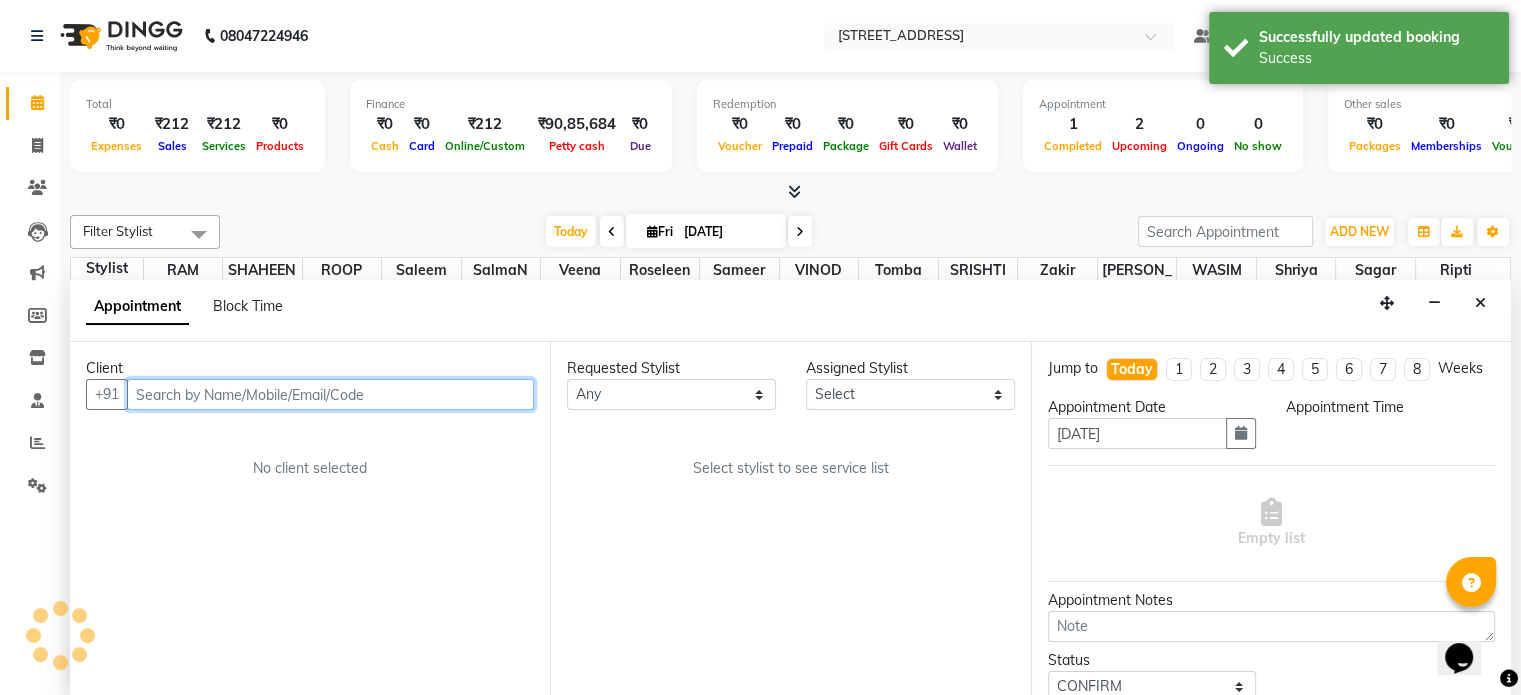 select on "39122" 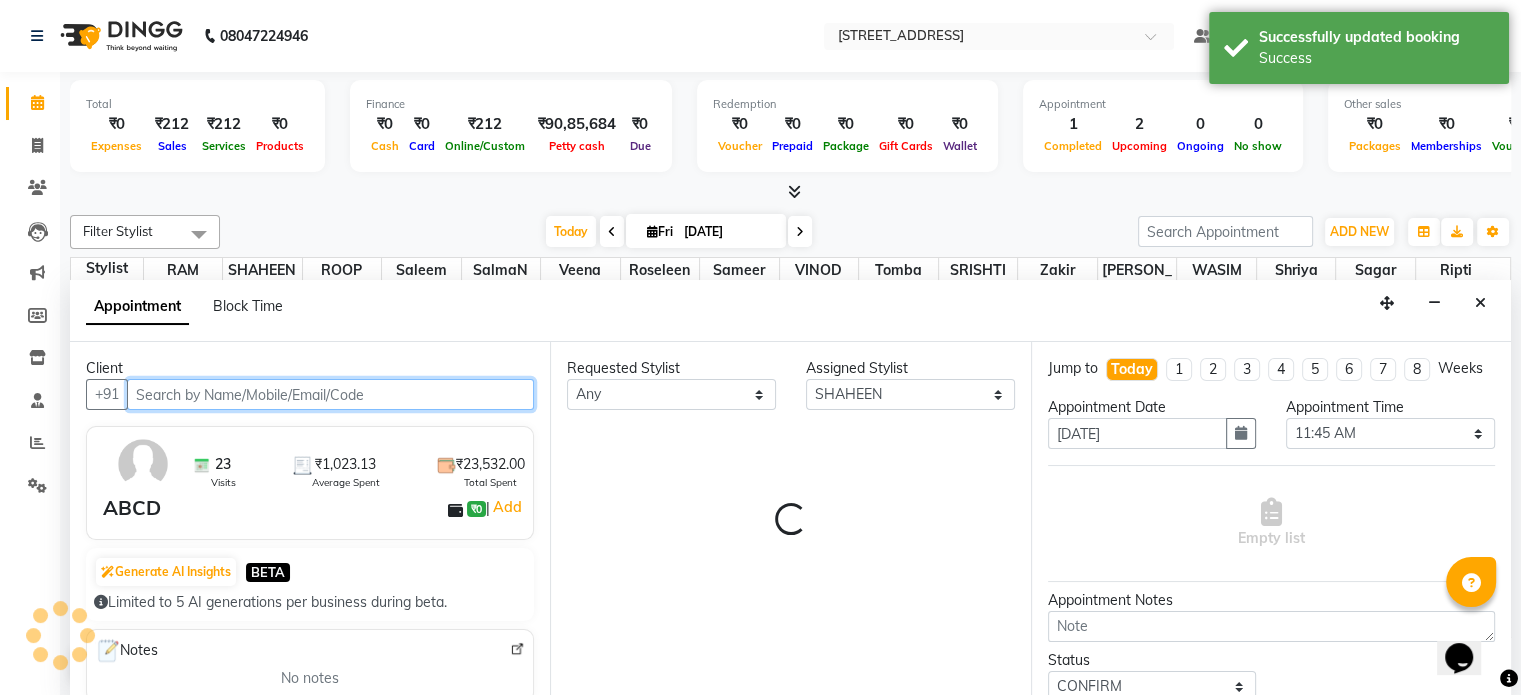 scroll, scrollTop: 350, scrollLeft: 0, axis: vertical 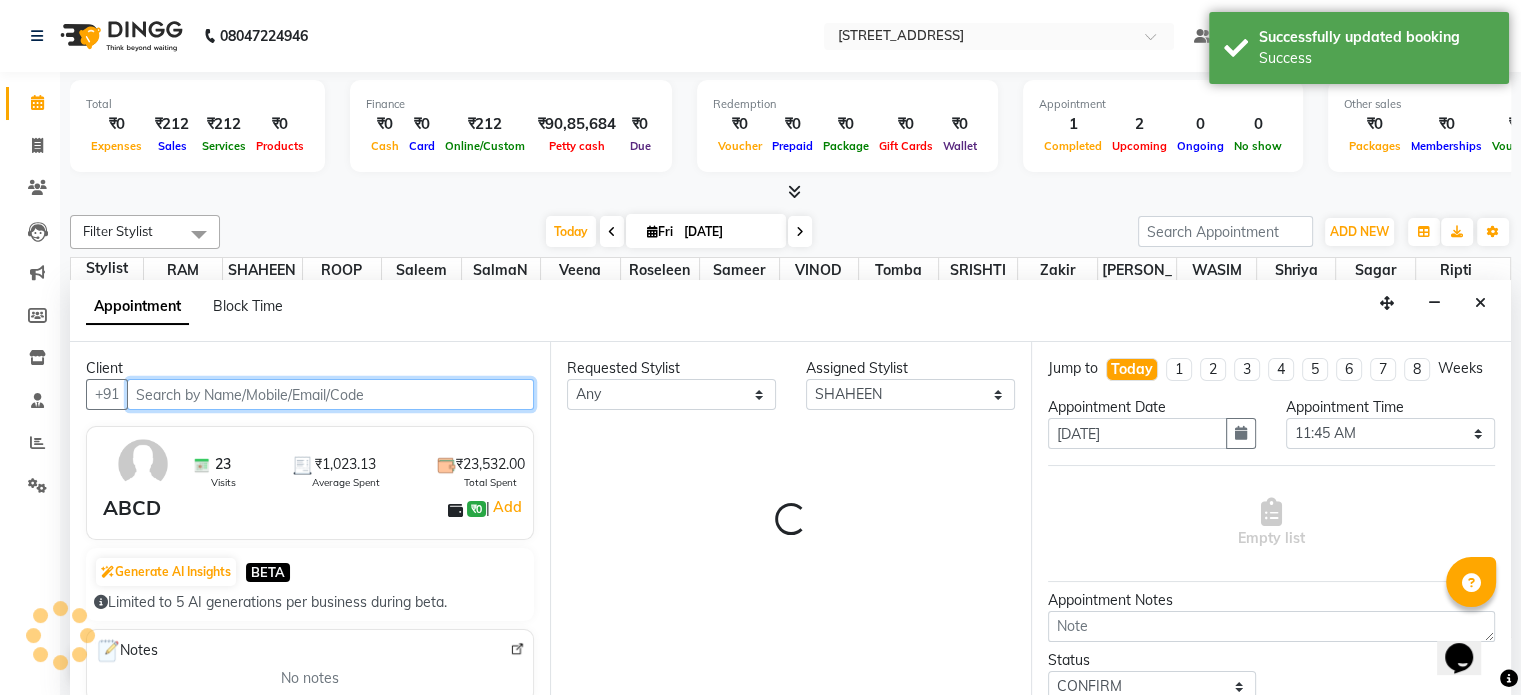 select on "2654" 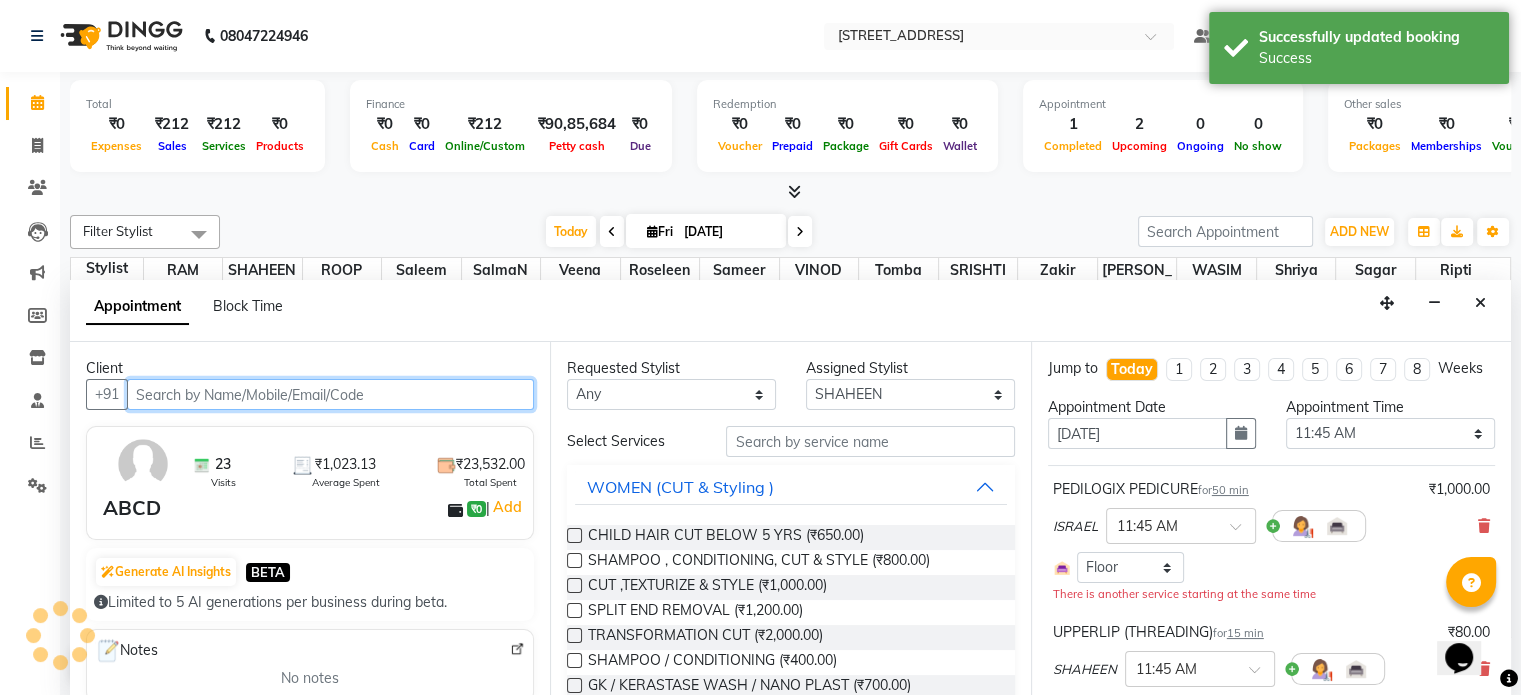 select on "2654" 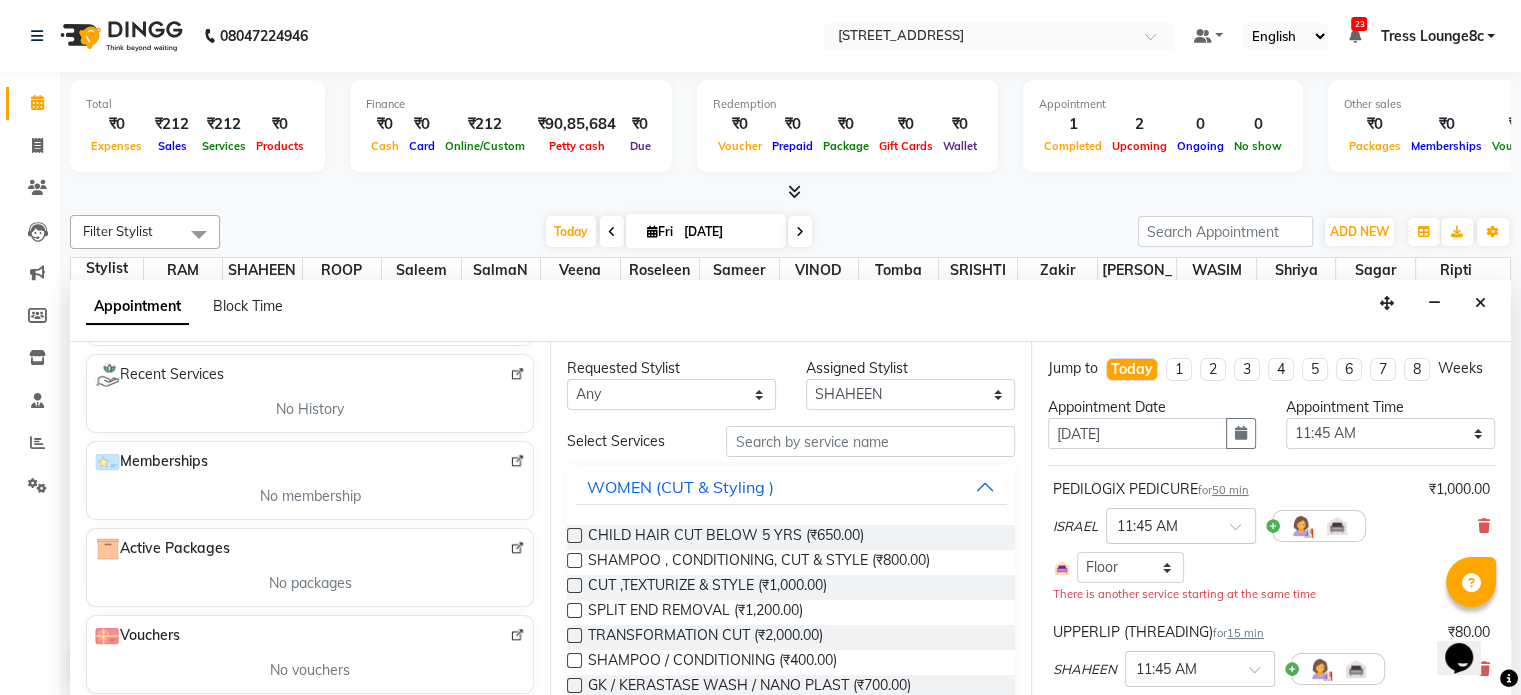 scroll, scrollTop: 368, scrollLeft: 0, axis: vertical 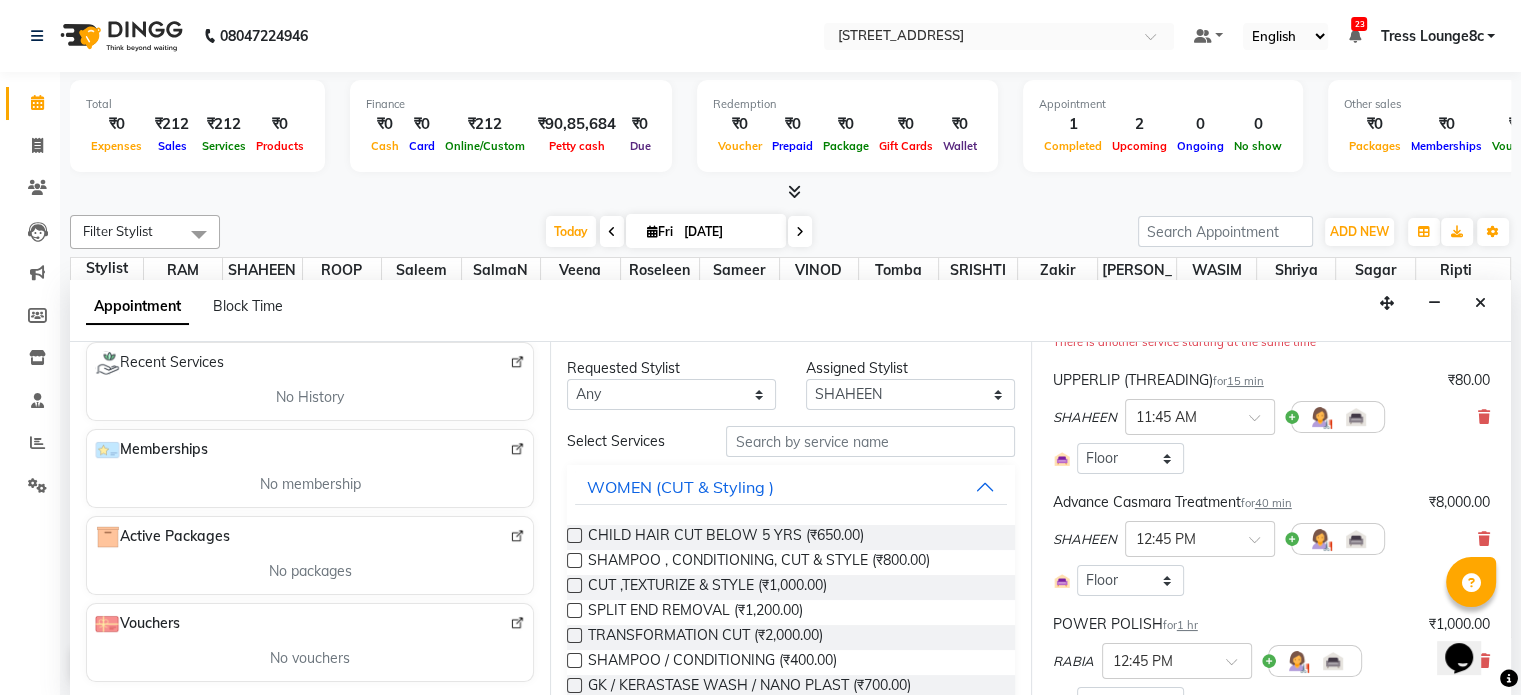 type on "9465111975" 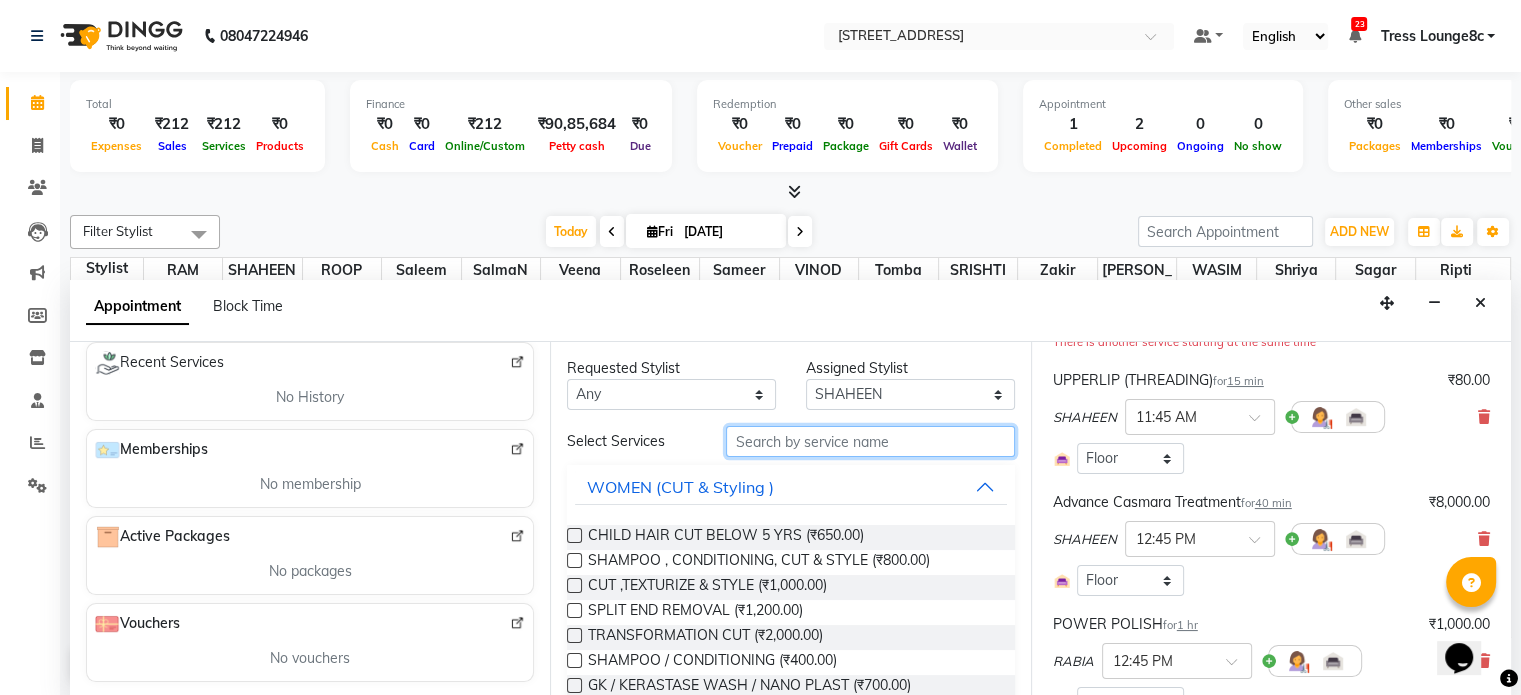 click at bounding box center [870, 441] 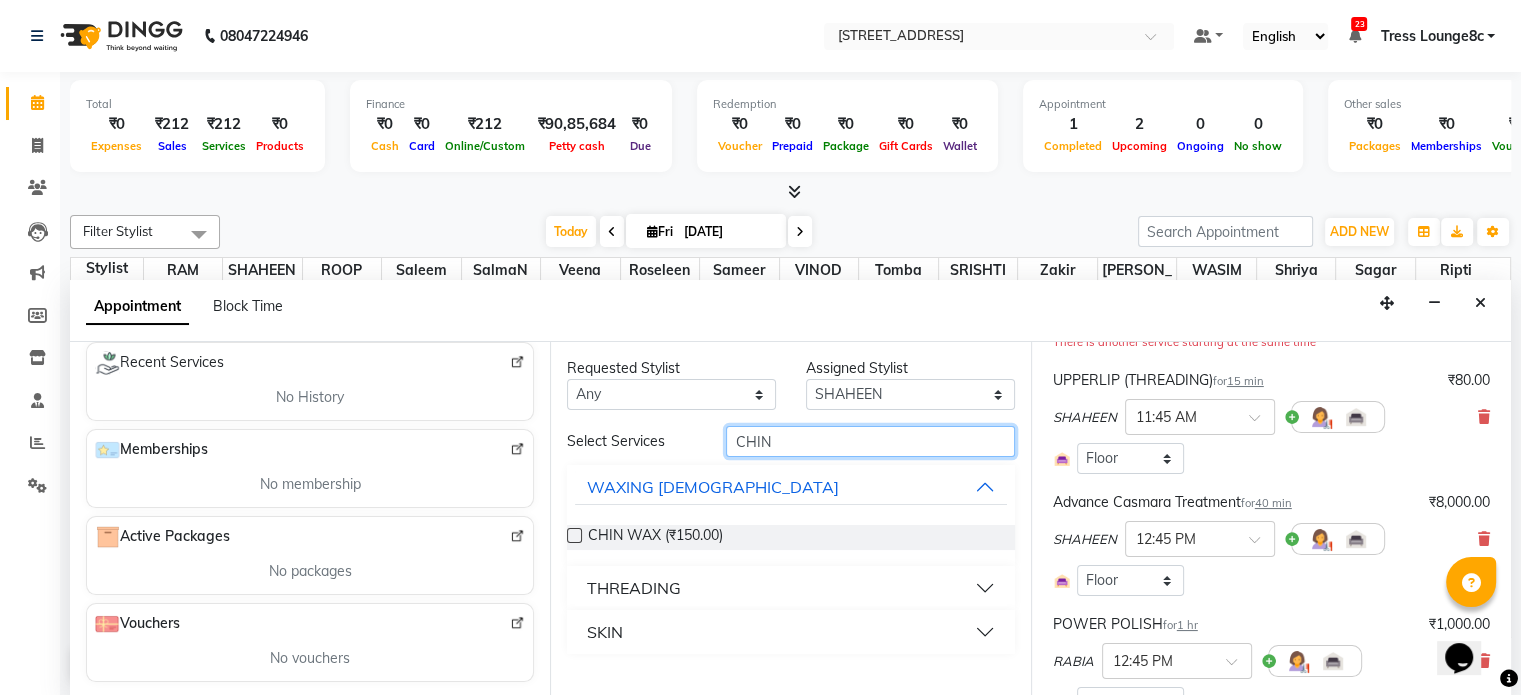 type on "CHIN" 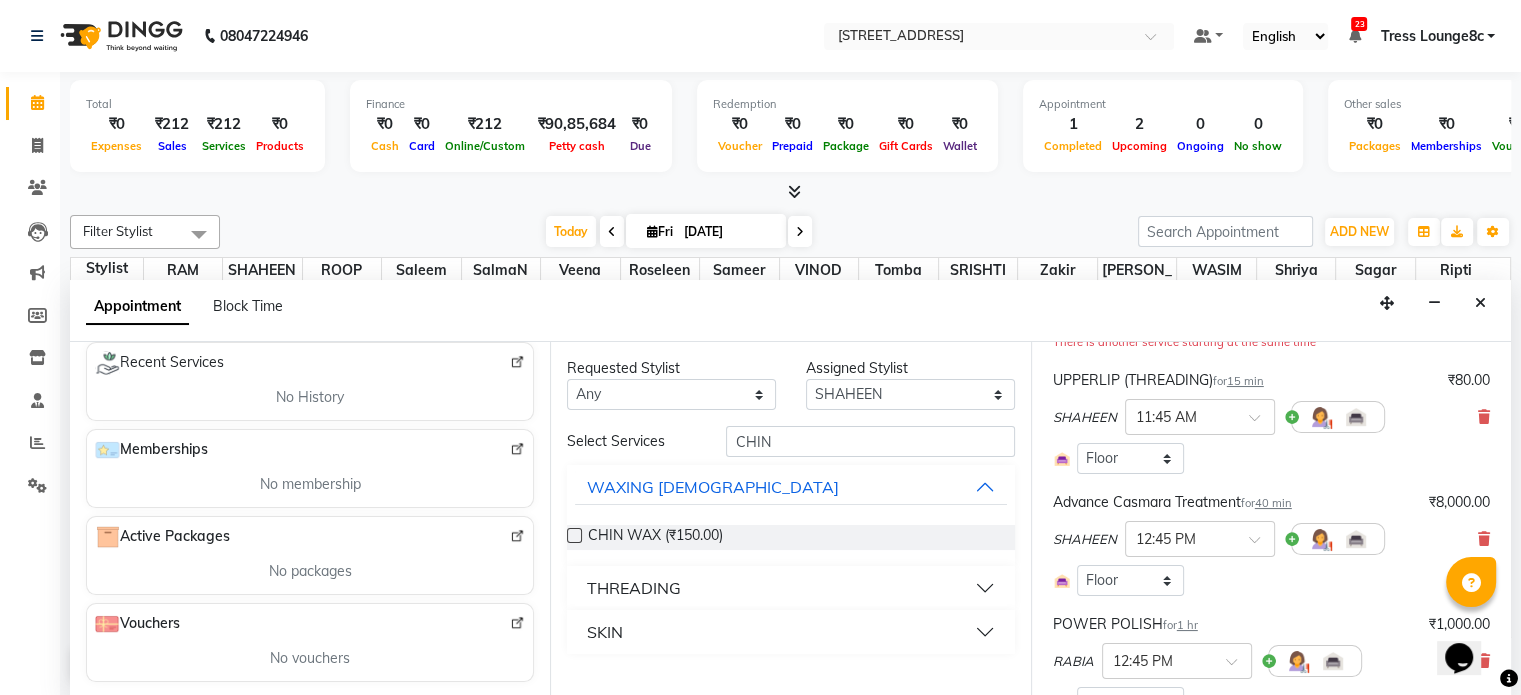click on "THREADING" at bounding box center [790, 588] 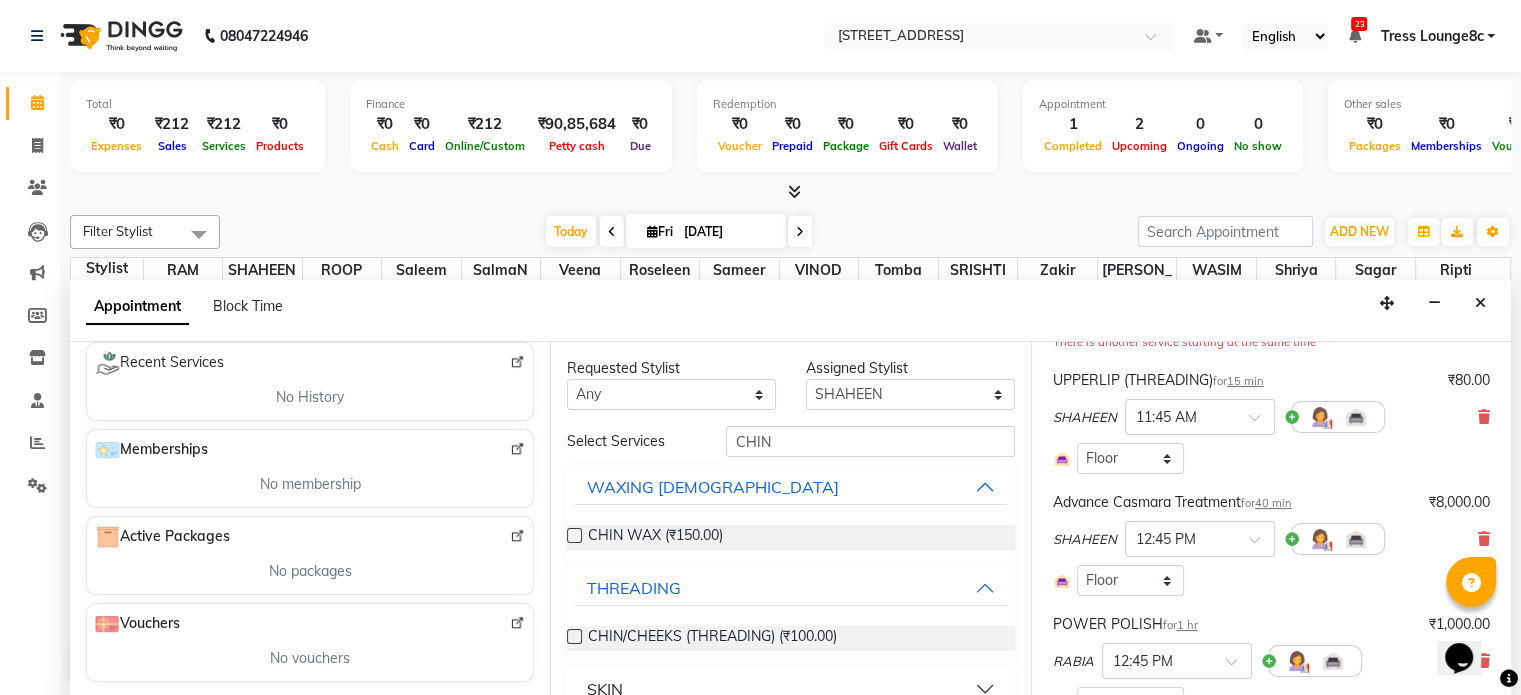 drag, startPoint x: 694, startPoint y: 630, endPoint x: 925, endPoint y: 597, distance: 233.34525 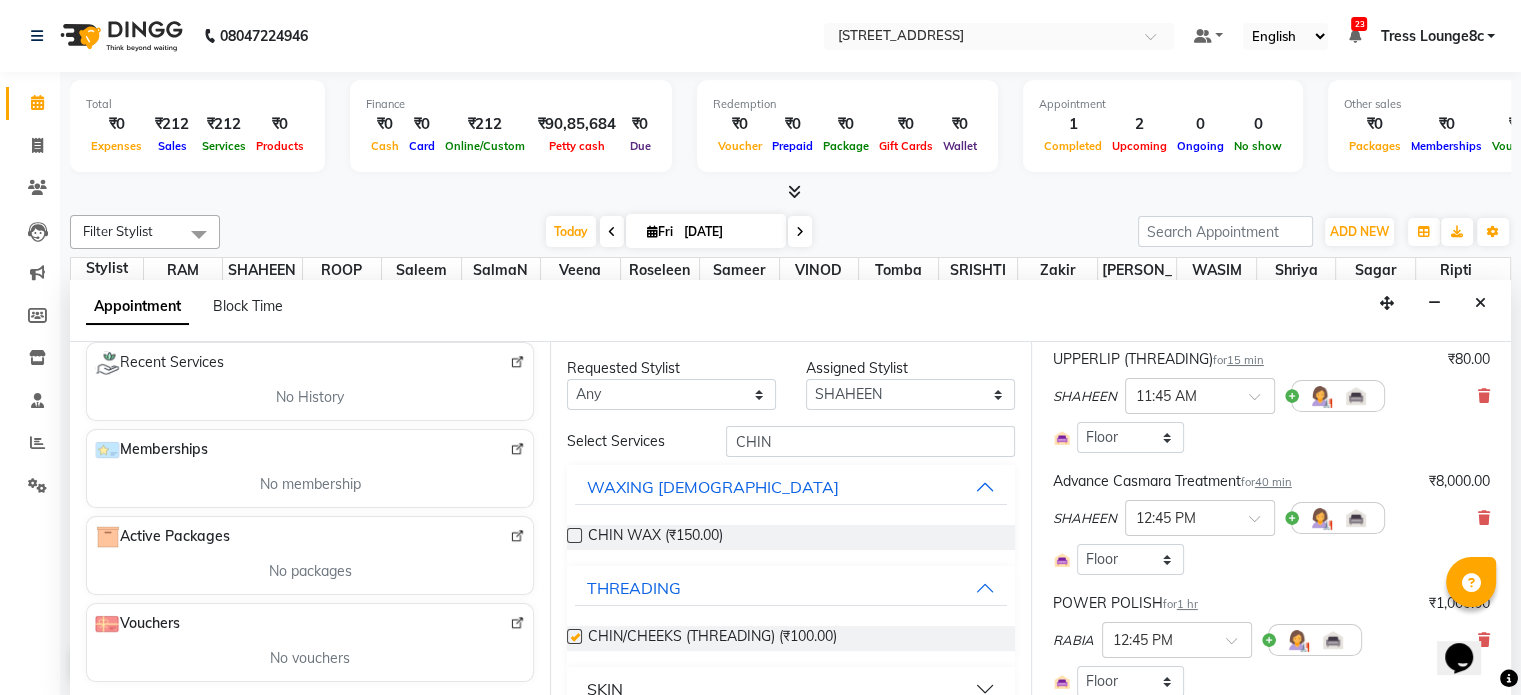 checkbox on "false" 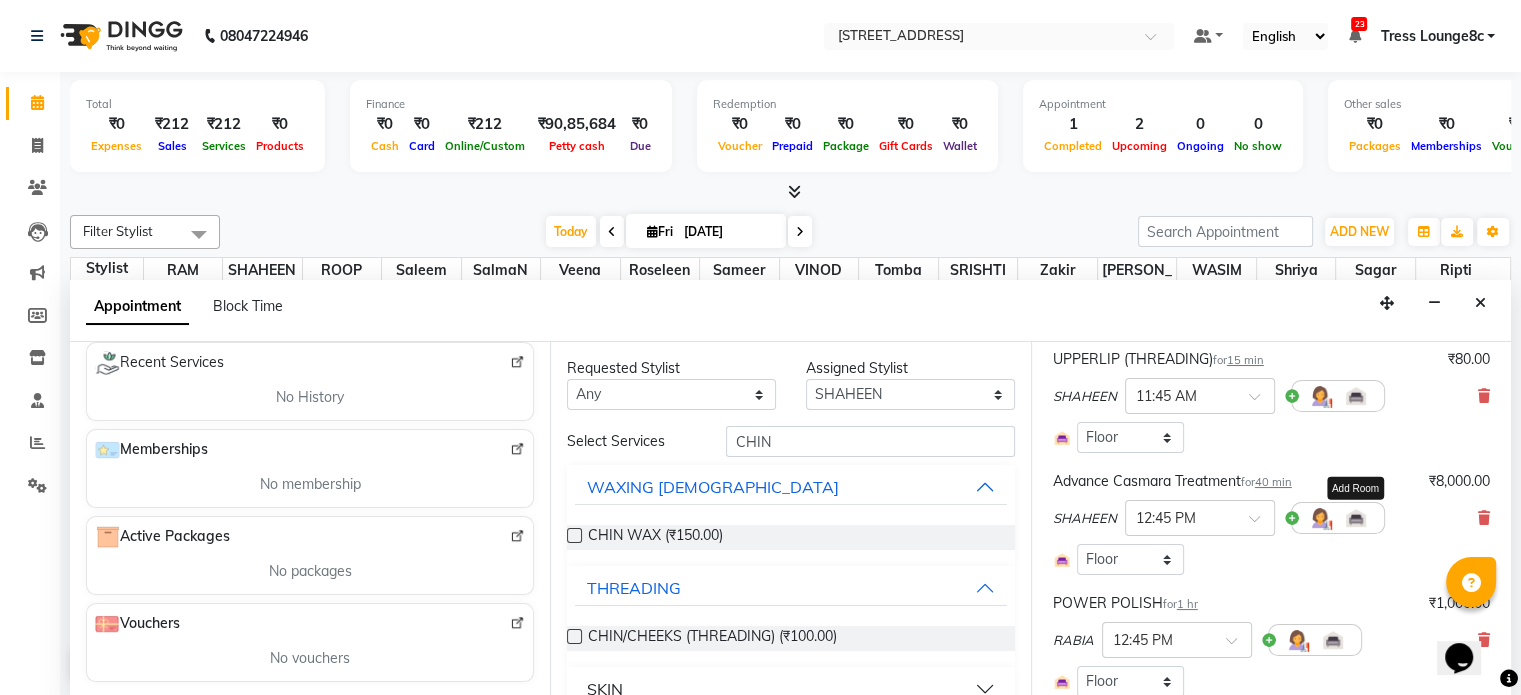 scroll, scrollTop: 743, scrollLeft: 0, axis: vertical 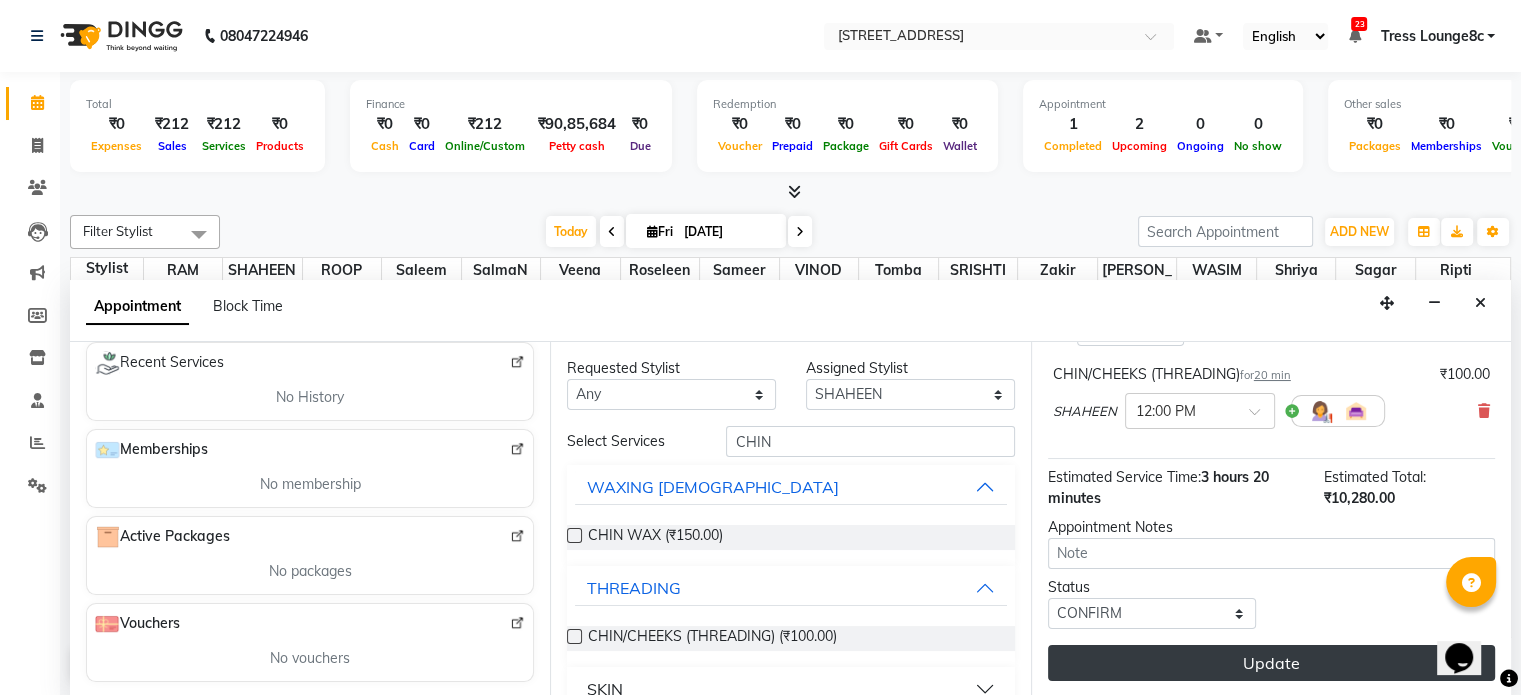 click on "Update" at bounding box center [1271, 663] 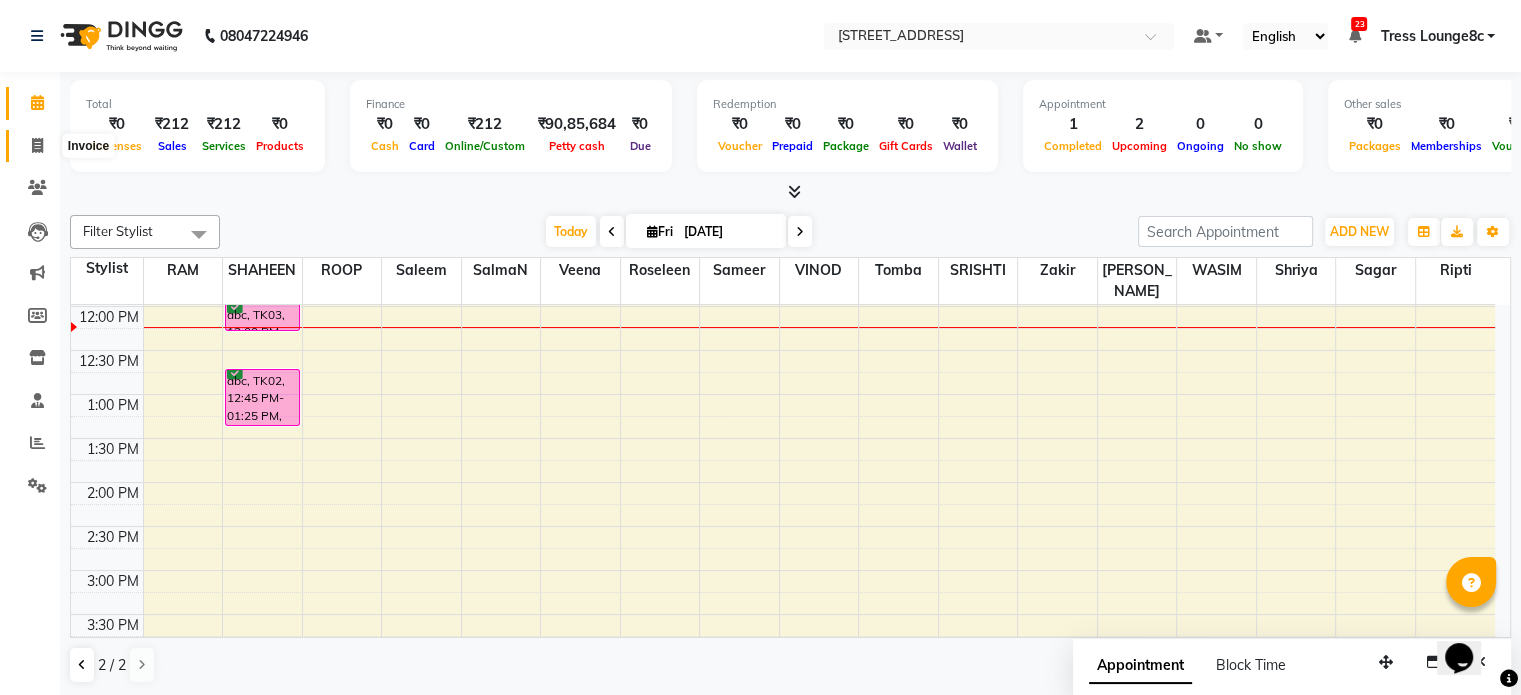 click 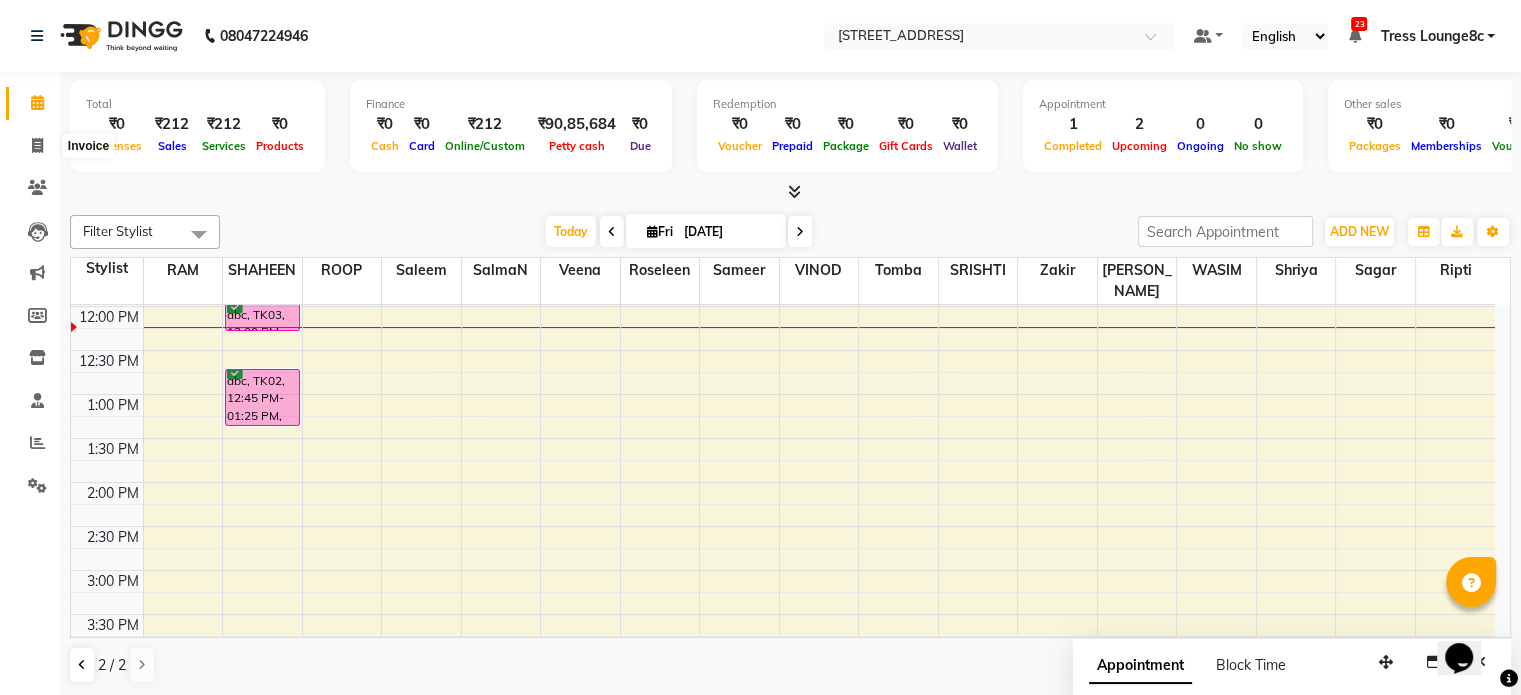 select on "5703" 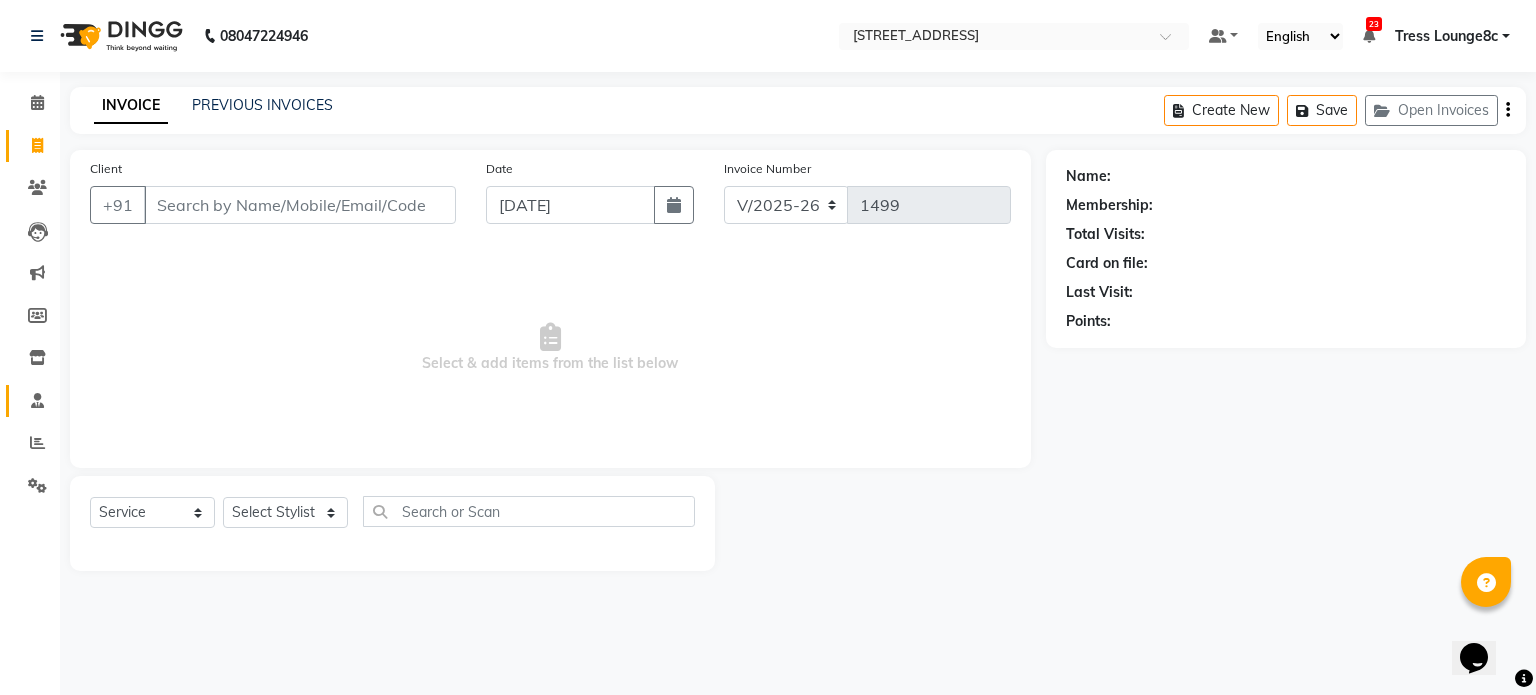 click on "Staff" 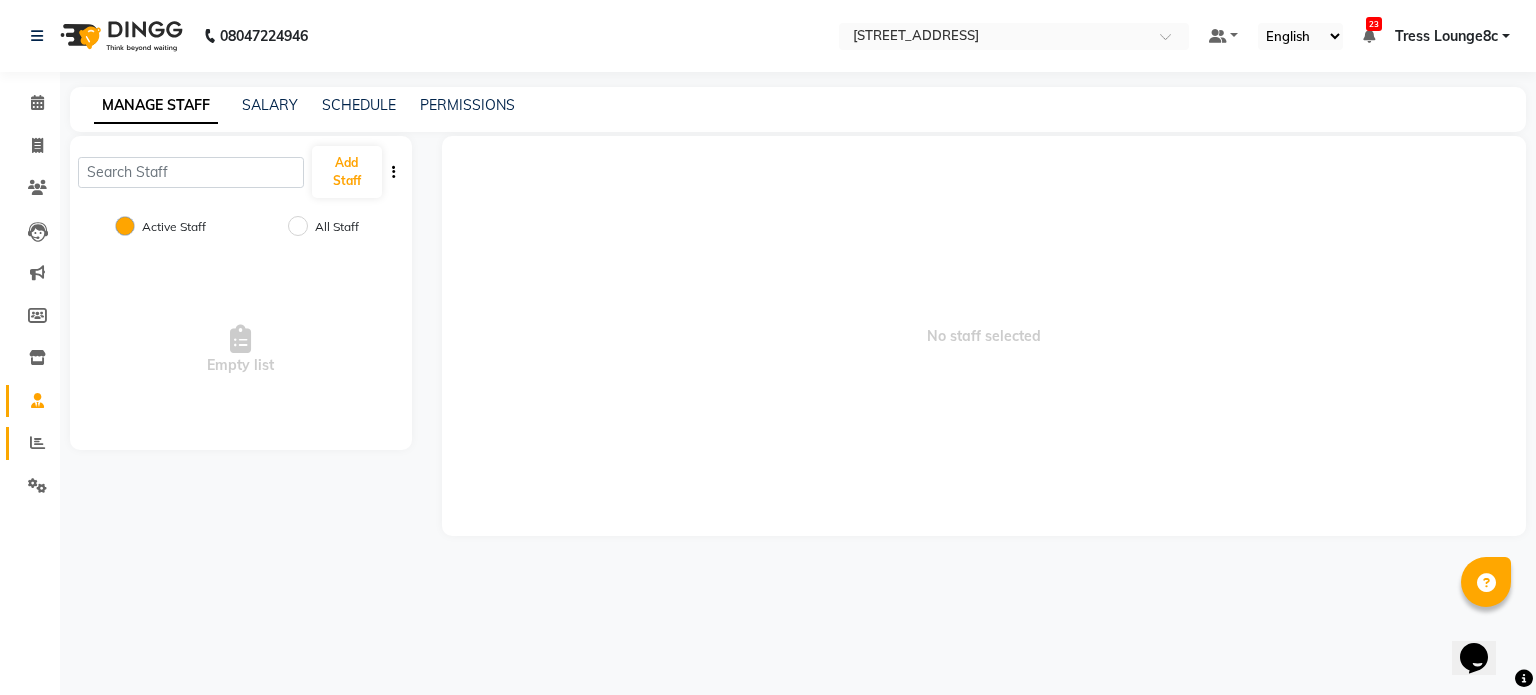 click 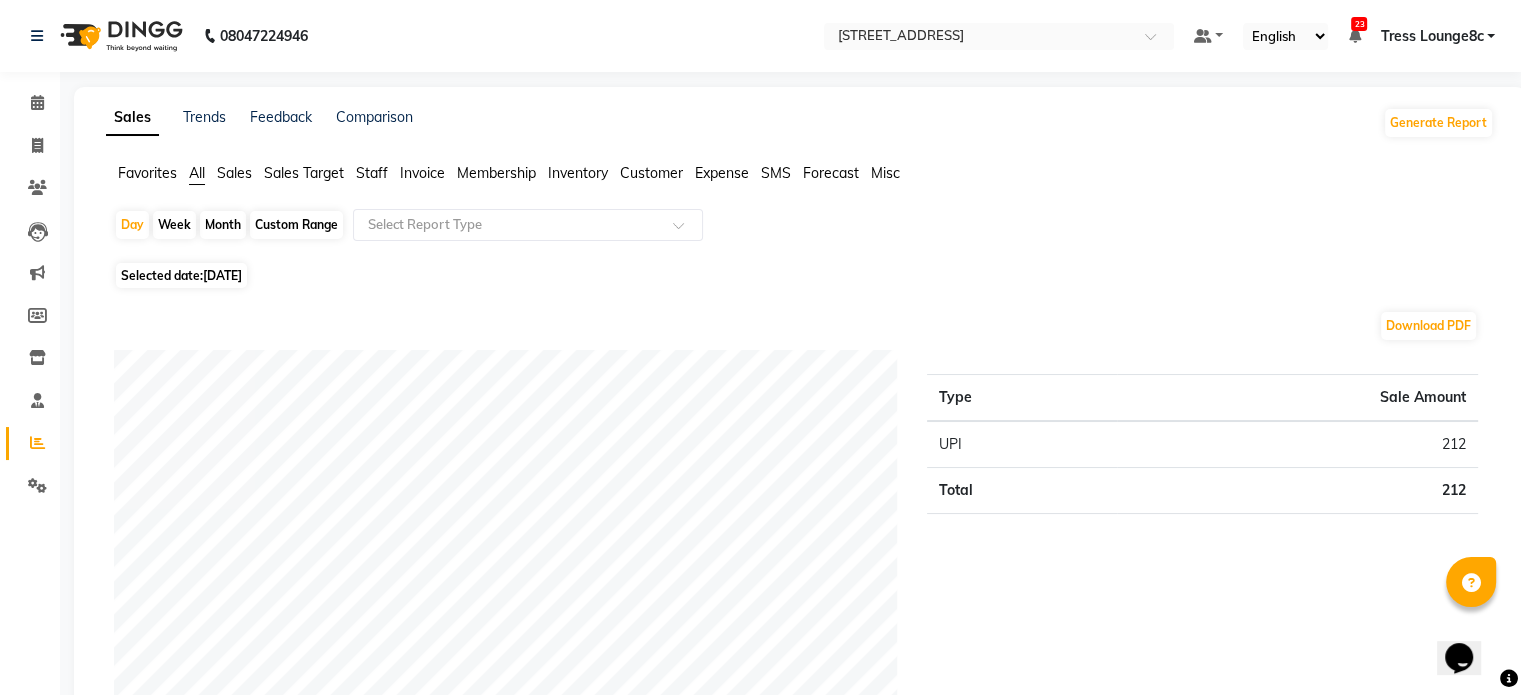 click on "Month" 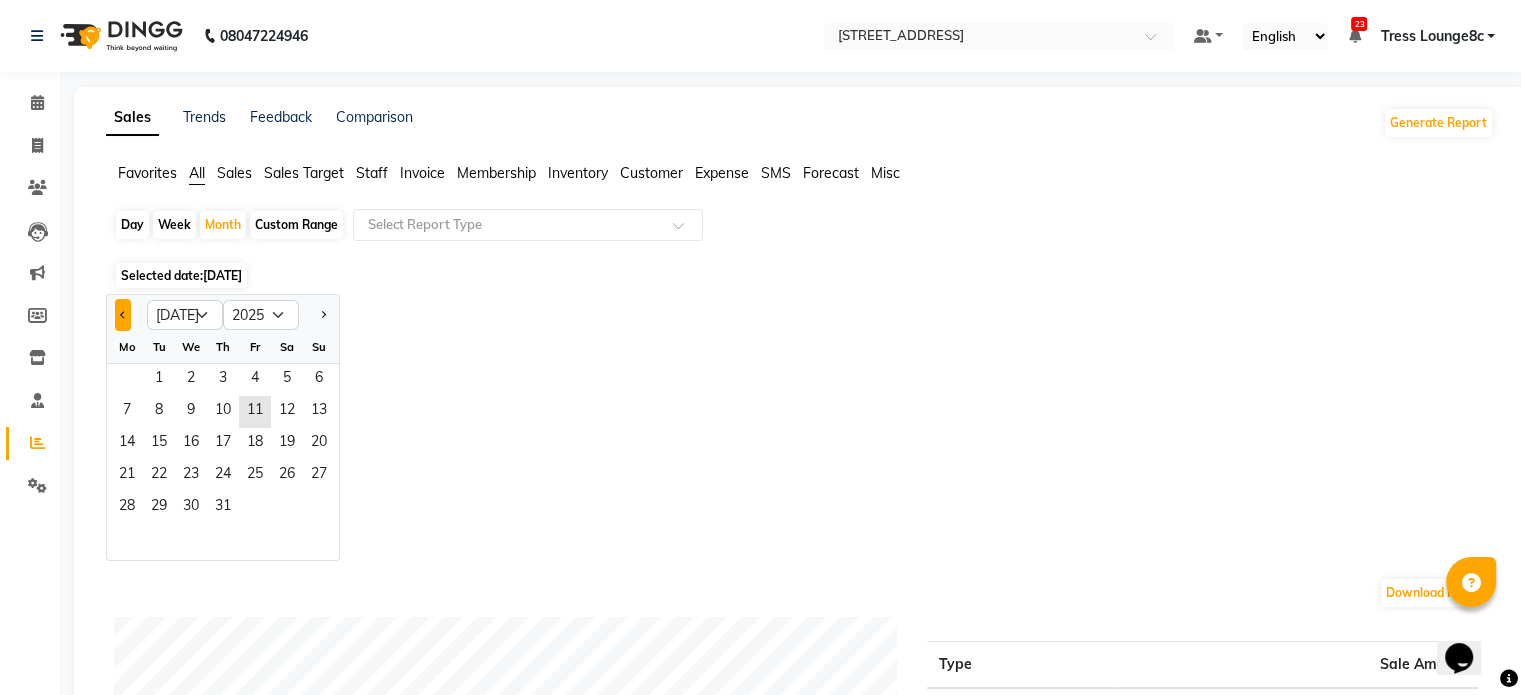 click 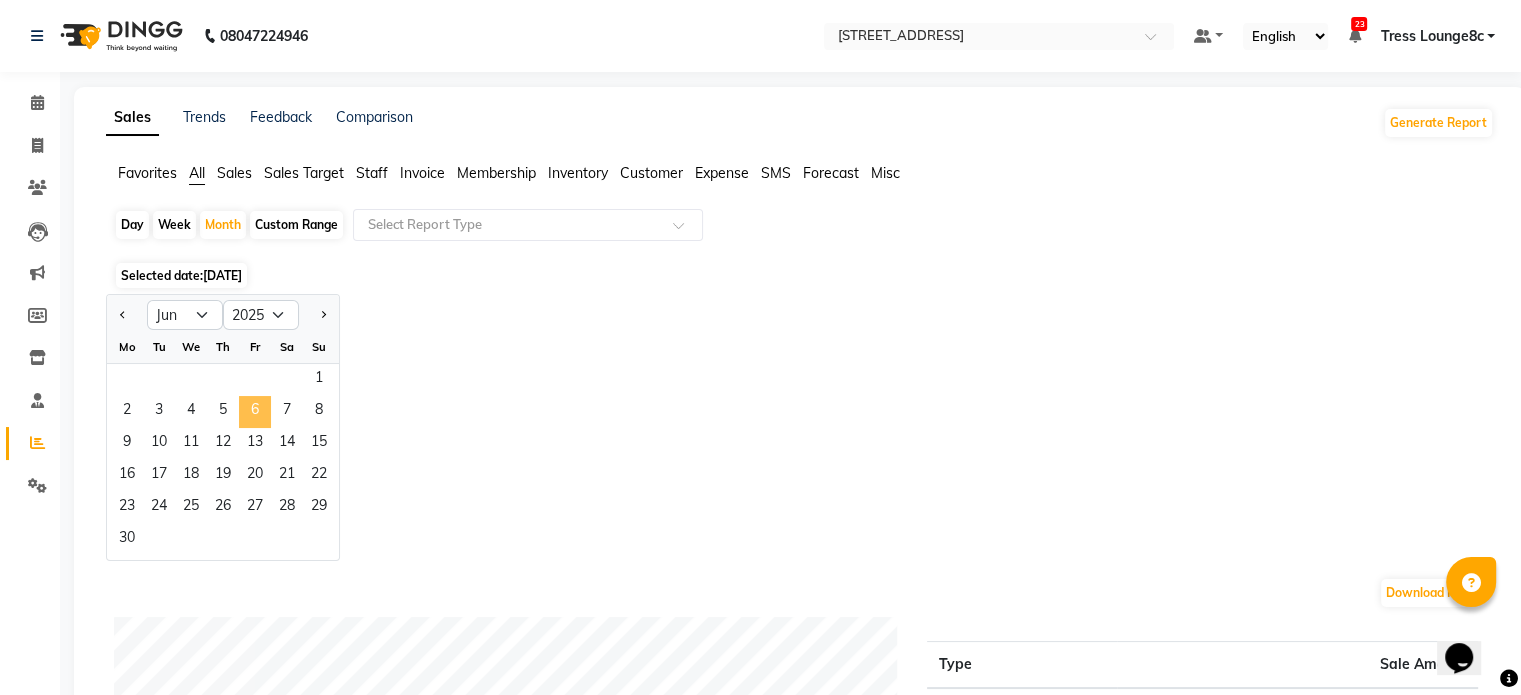 click on "6" 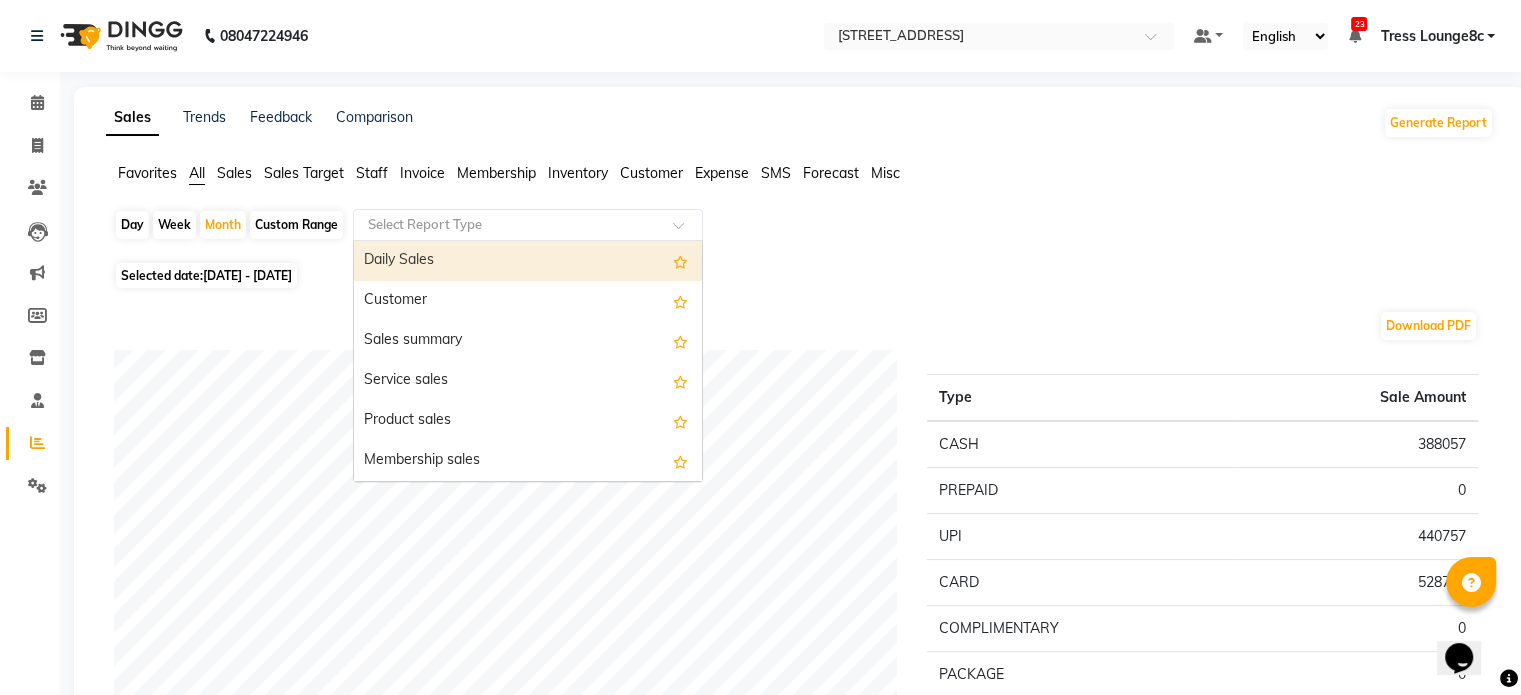 click 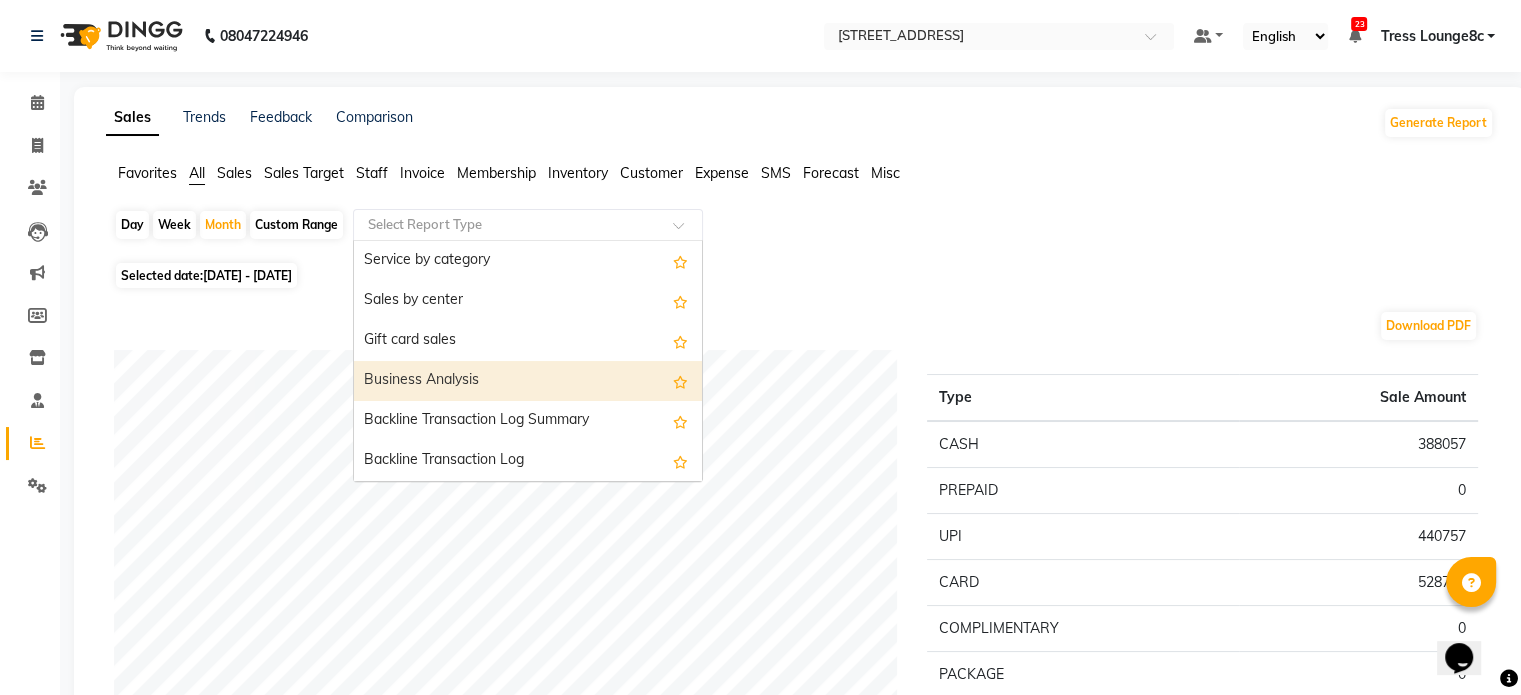 scroll, scrollTop: 600, scrollLeft: 0, axis: vertical 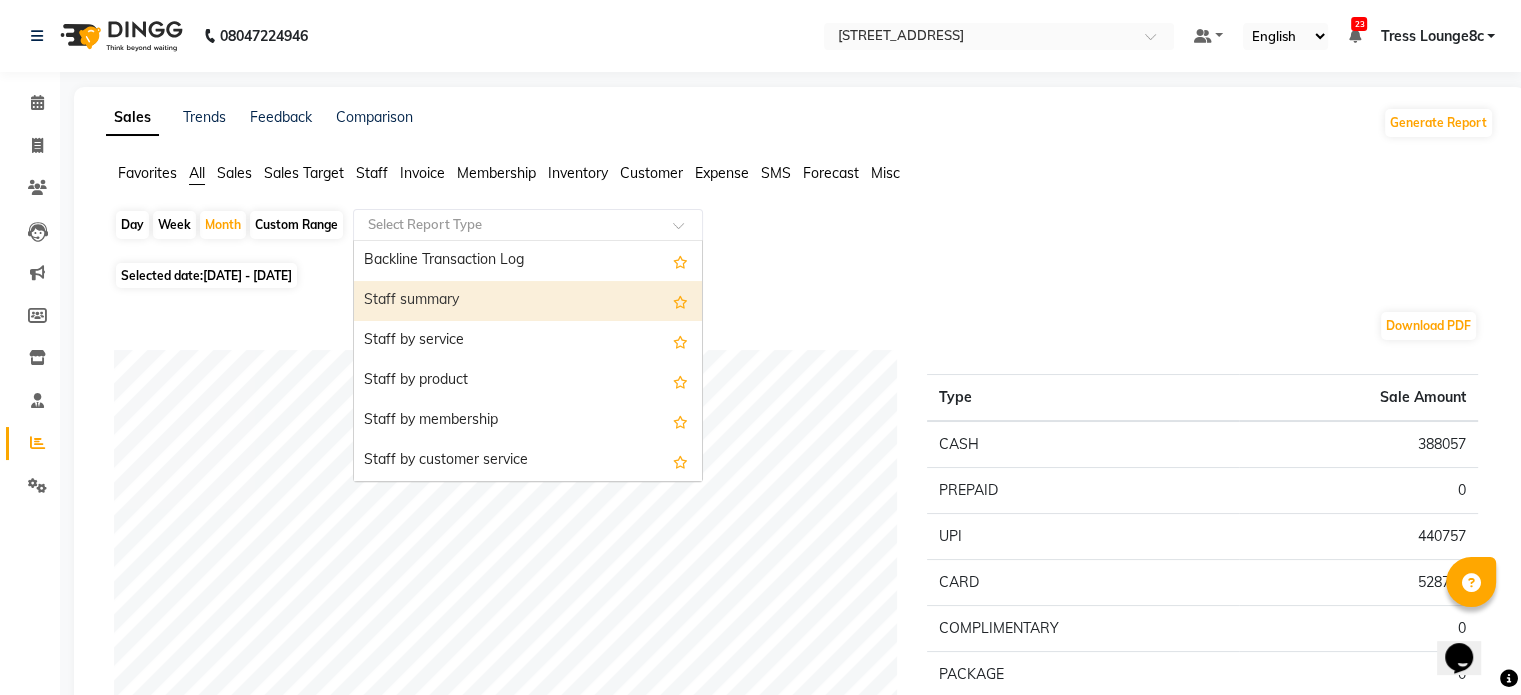 click on "Staff summary" at bounding box center (528, 301) 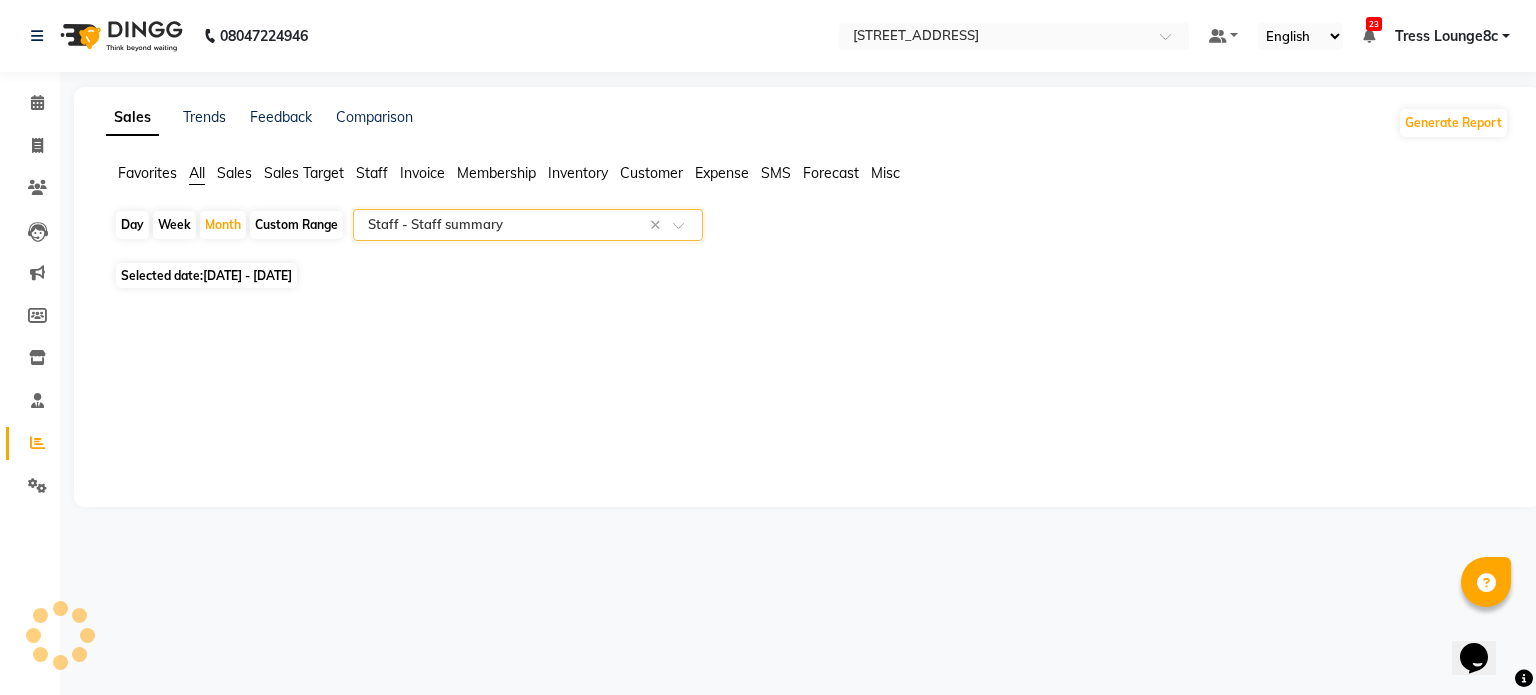 select on "full_report" 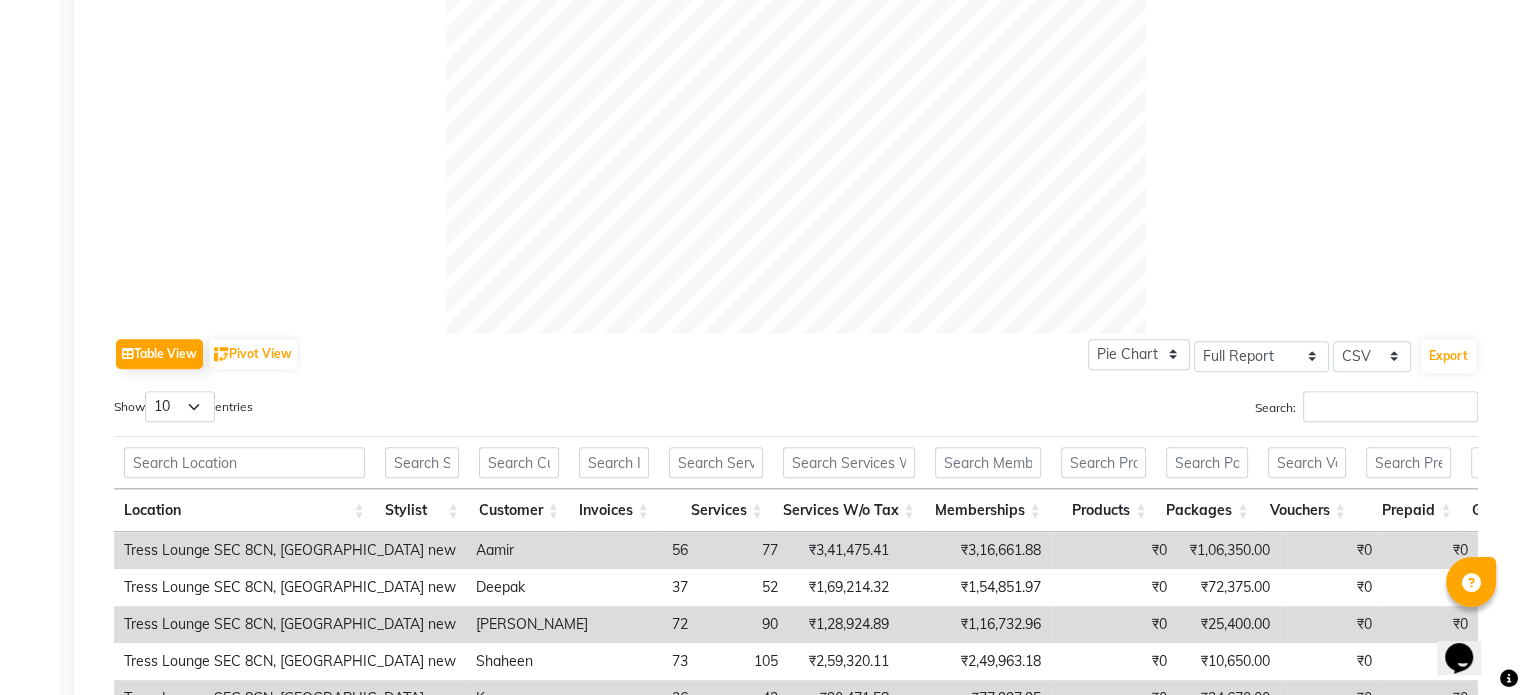 scroll, scrollTop: 1087, scrollLeft: 0, axis: vertical 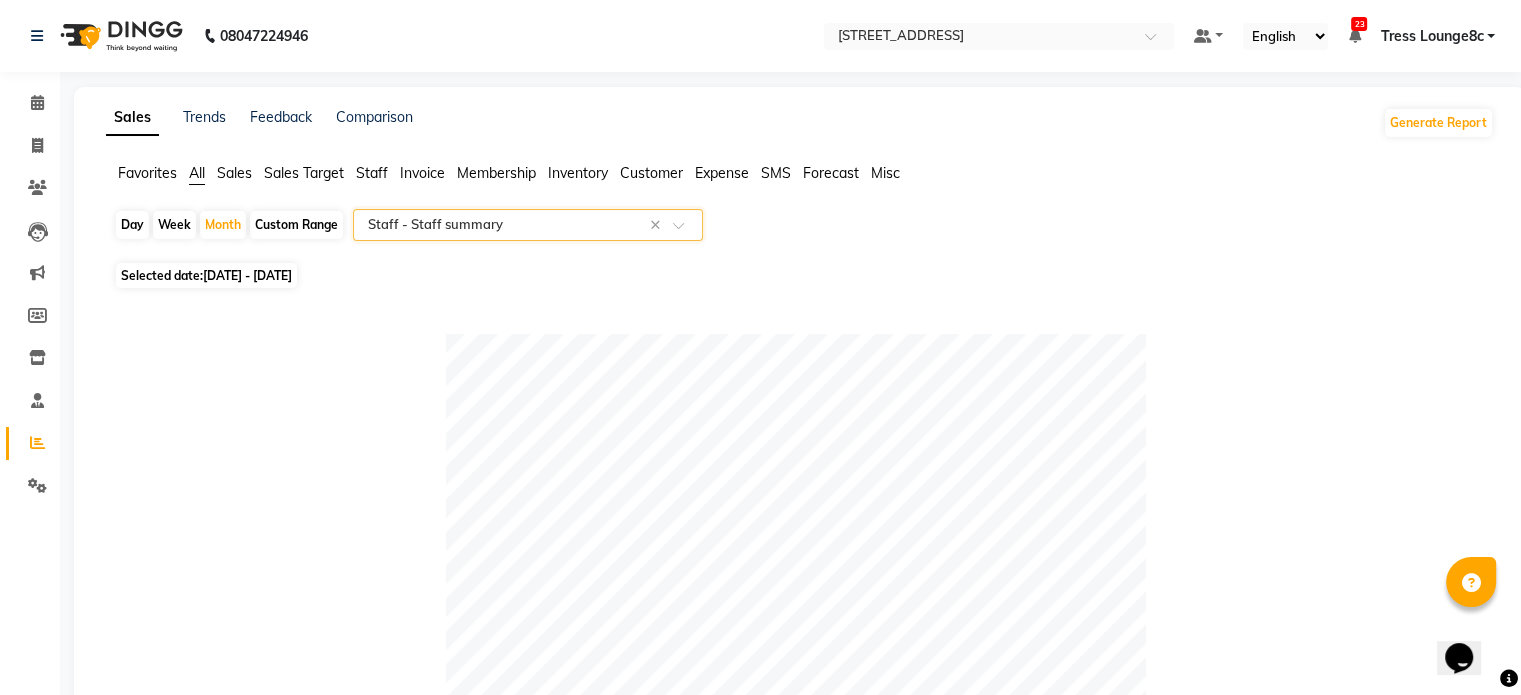 click 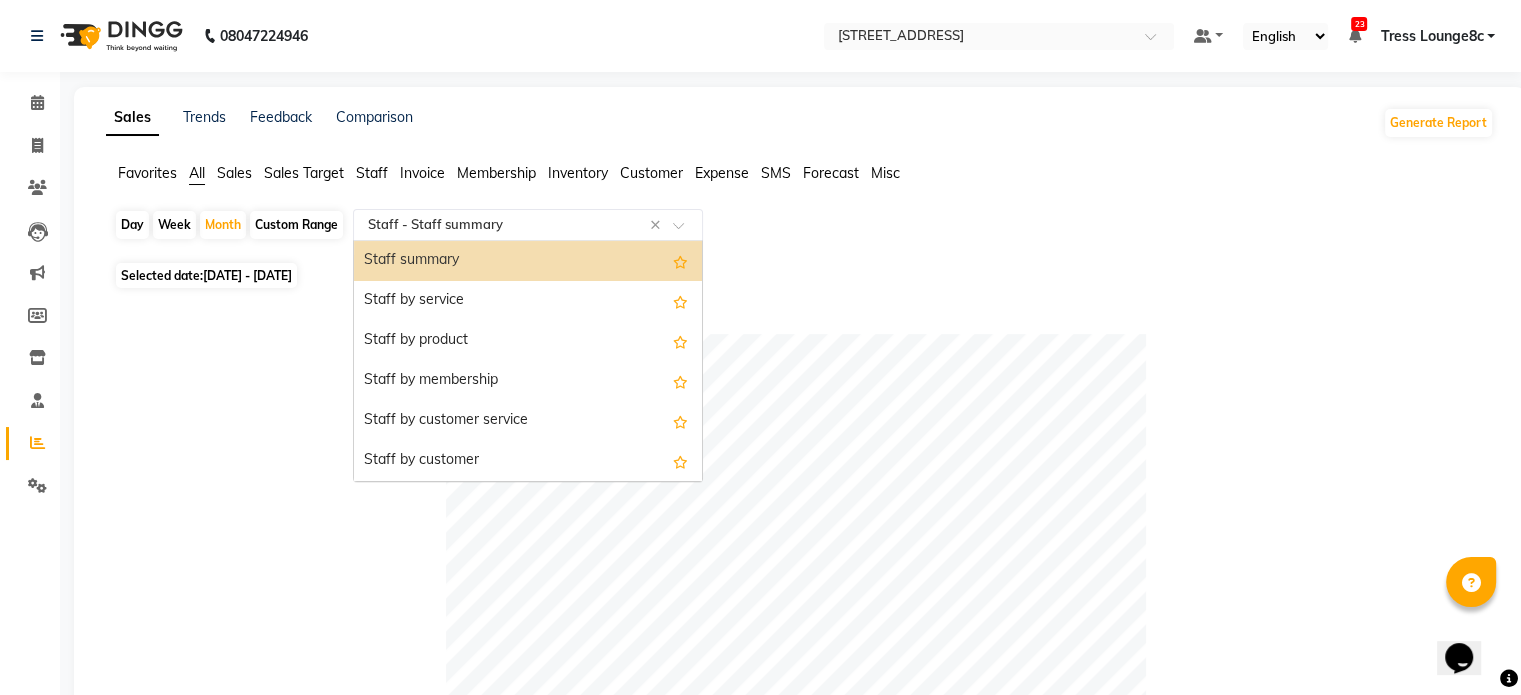 click on "Reports" 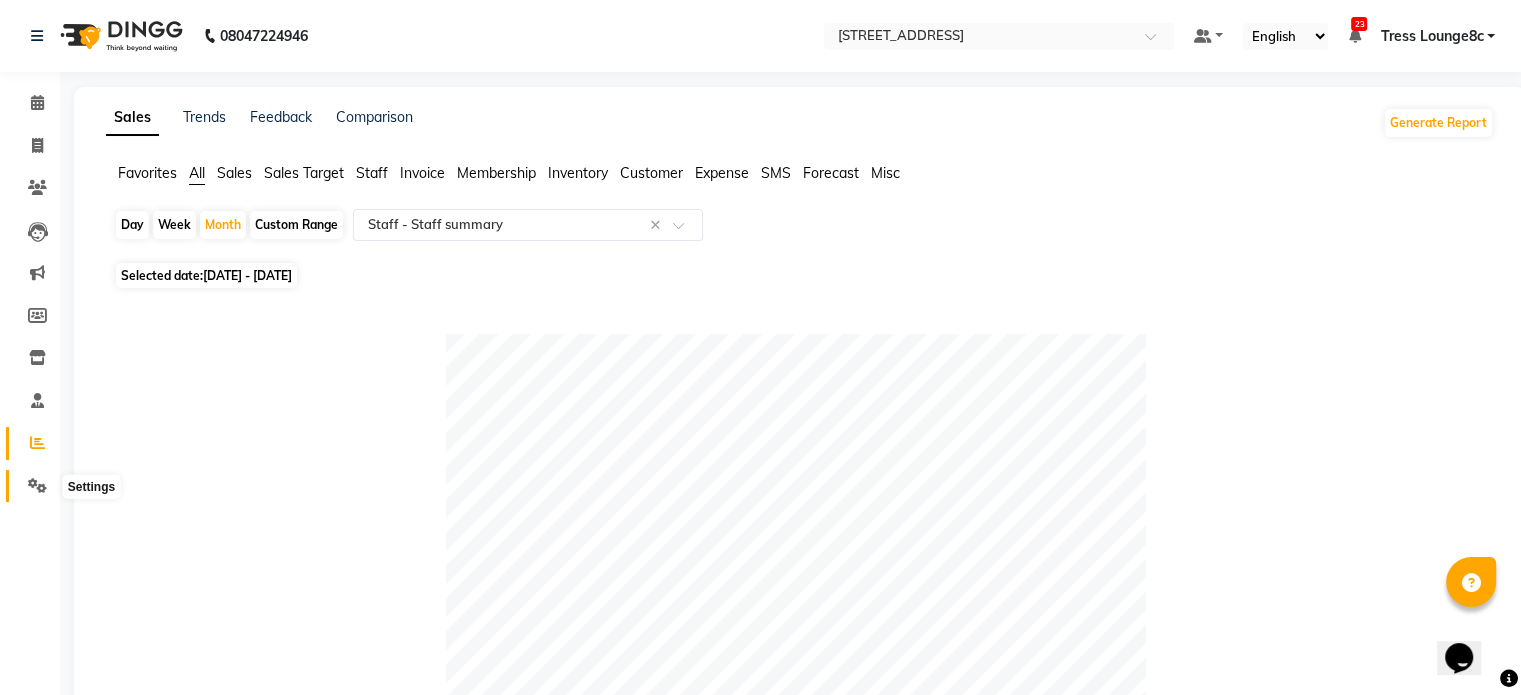 click 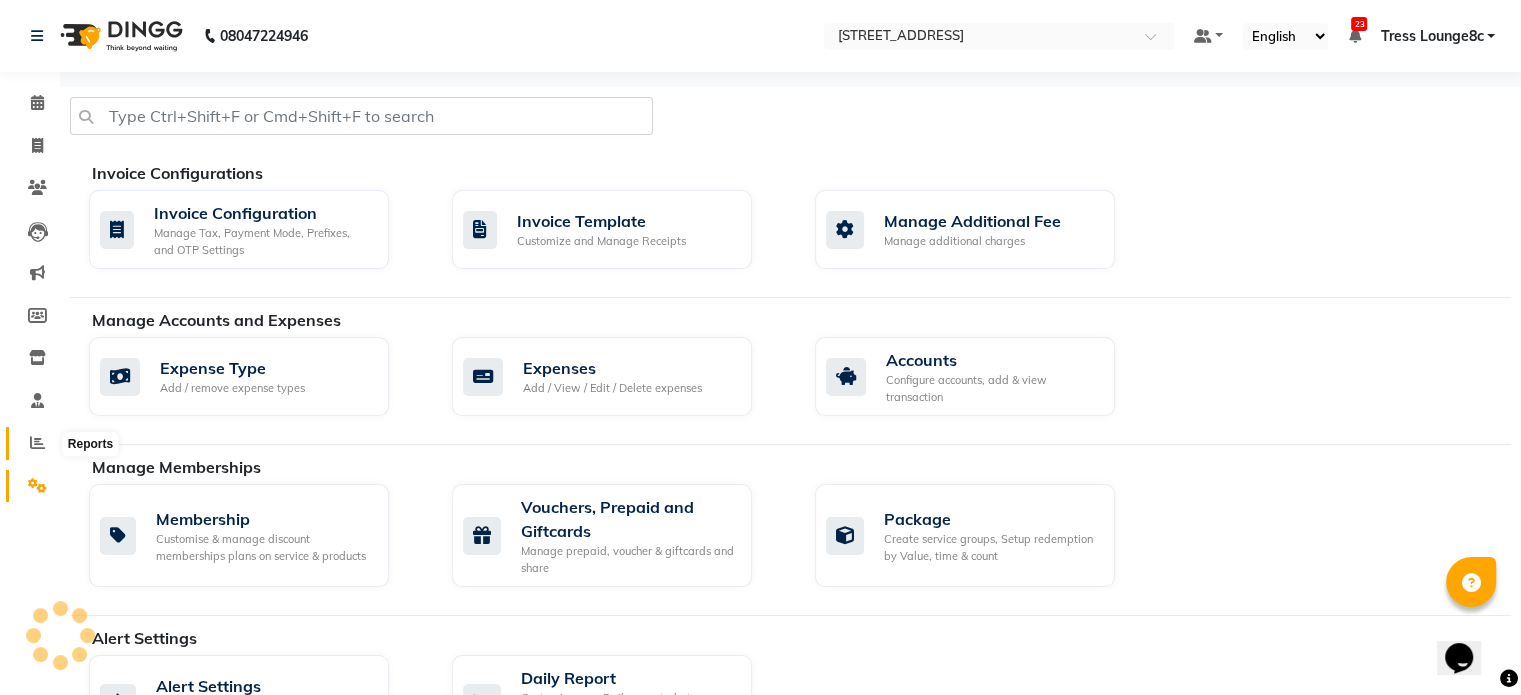 click 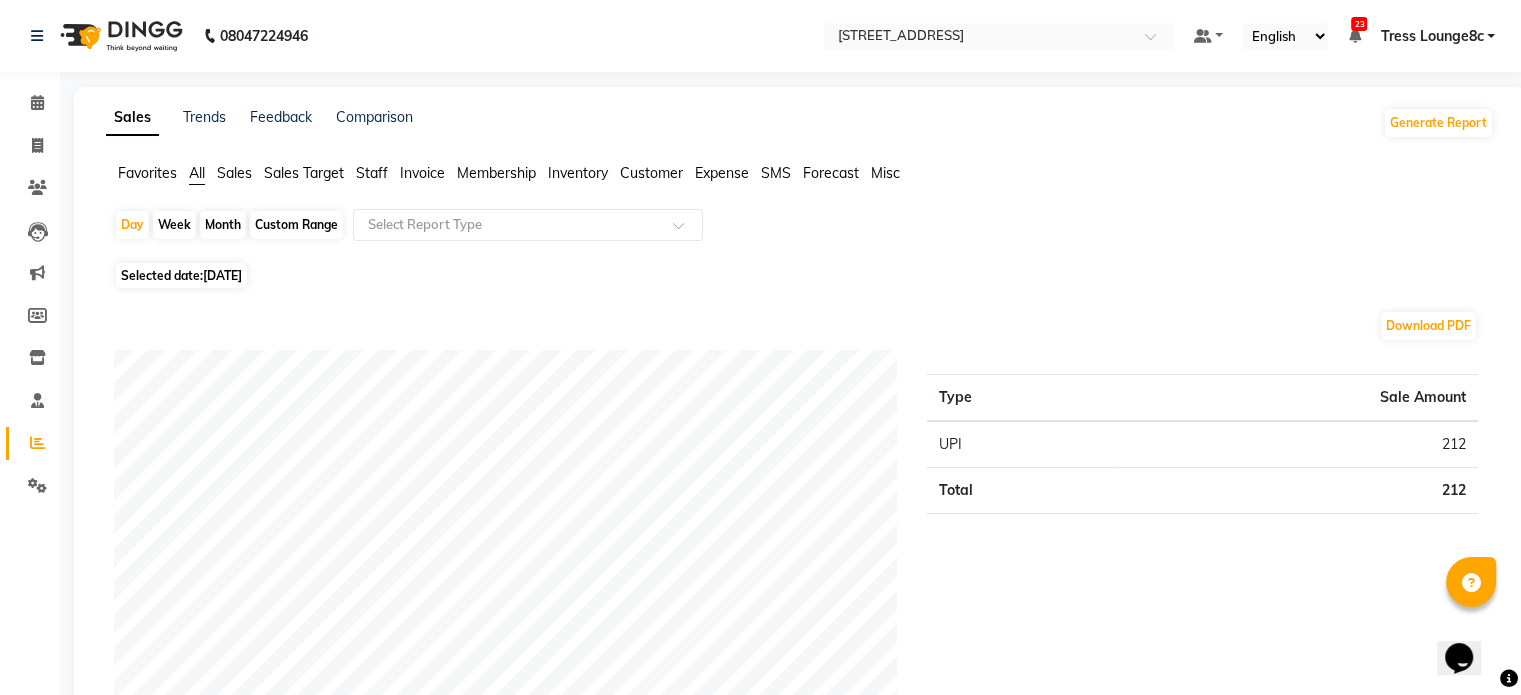 click on "Month" 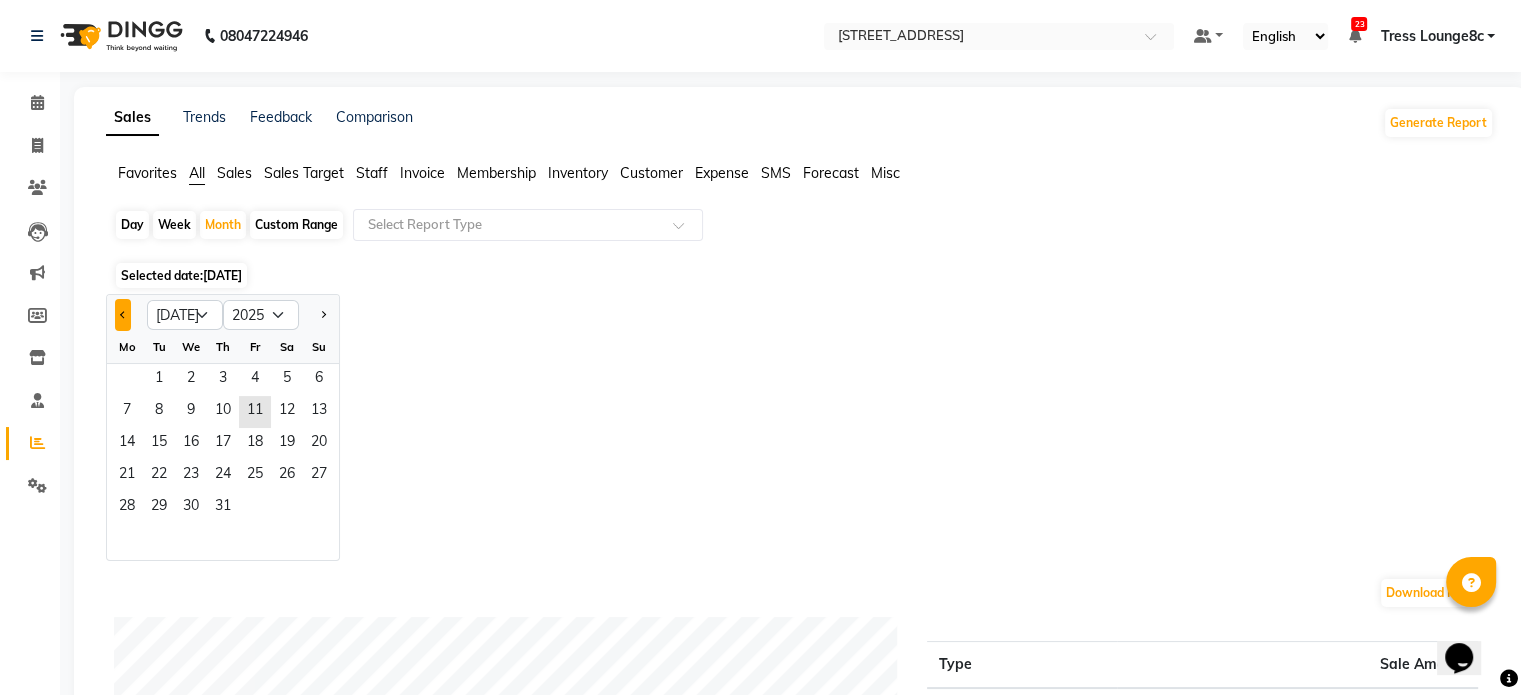 click 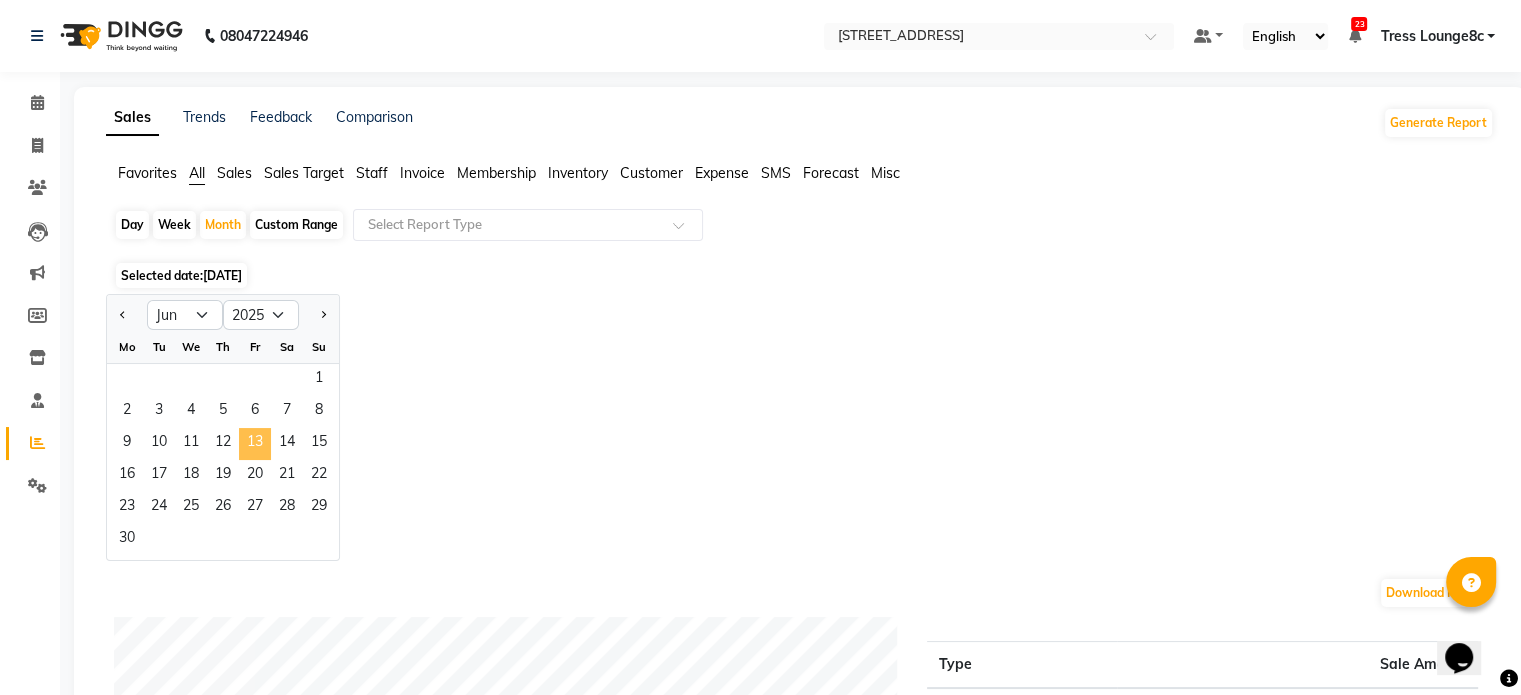 click on "13" 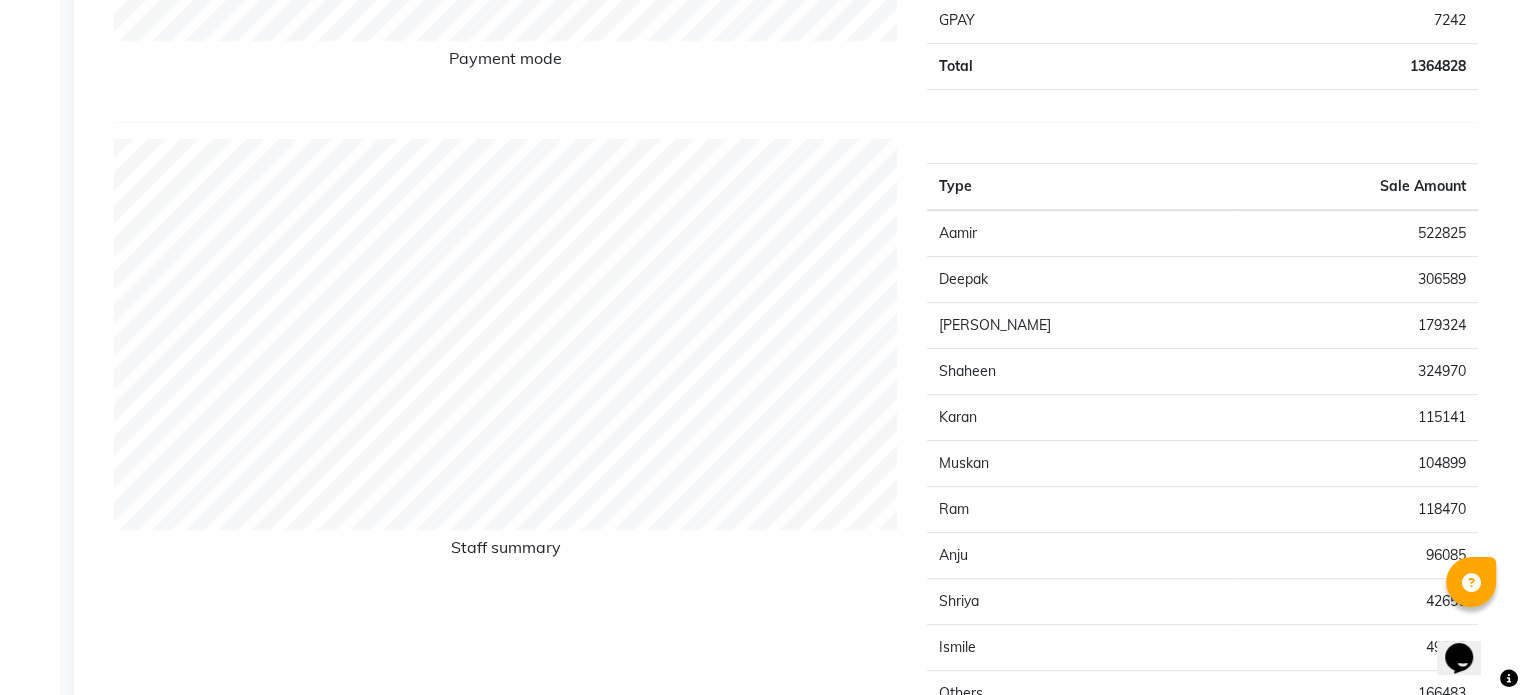 scroll, scrollTop: 0, scrollLeft: 0, axis: both 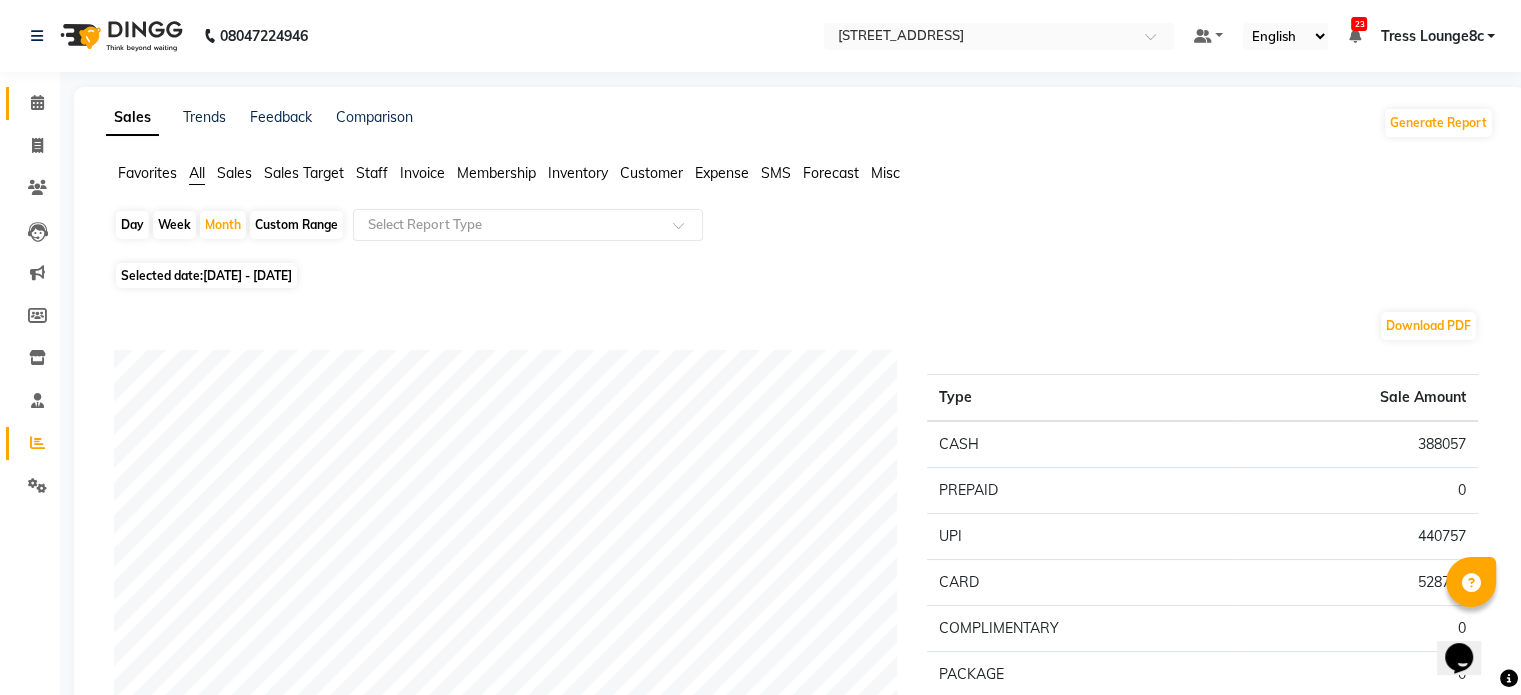 click on "Calendar" 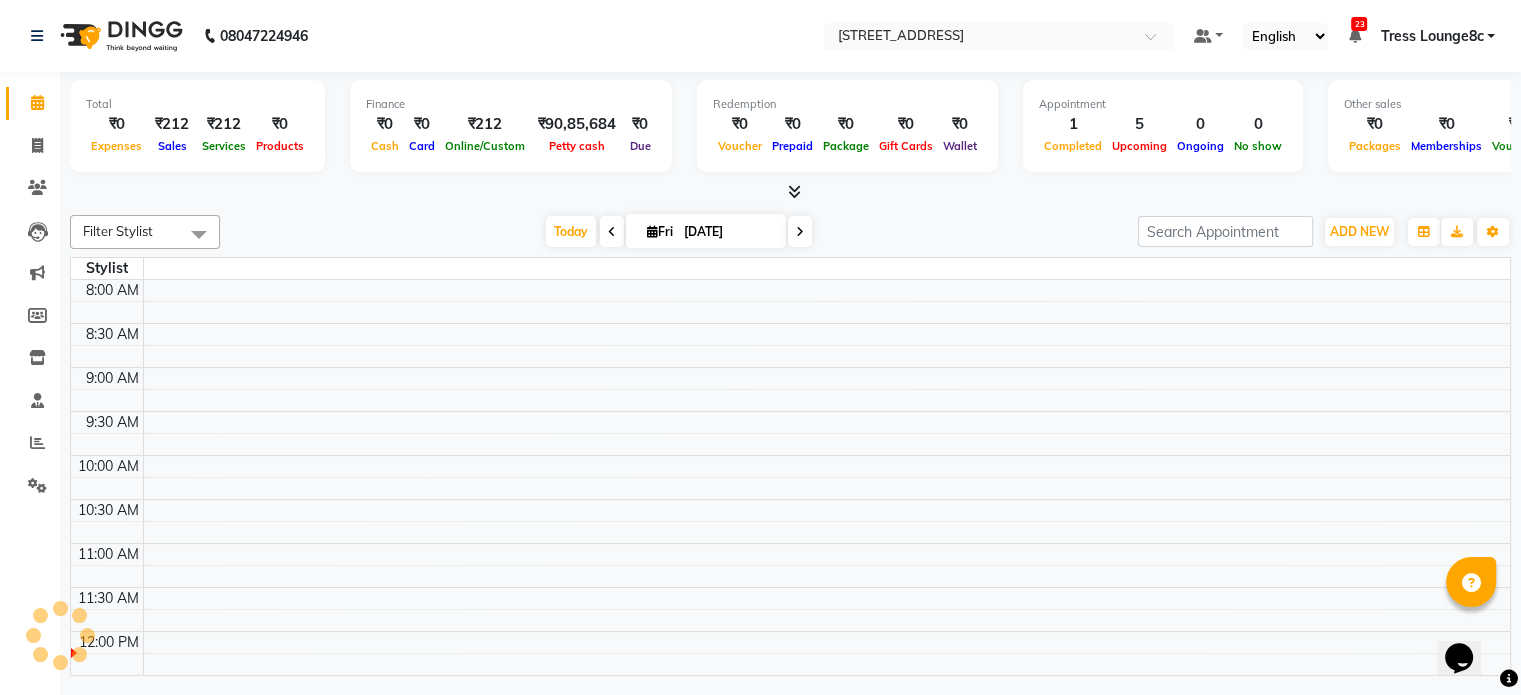 scroll, scrollTop: 0, scrollLeft: 0, axis: both 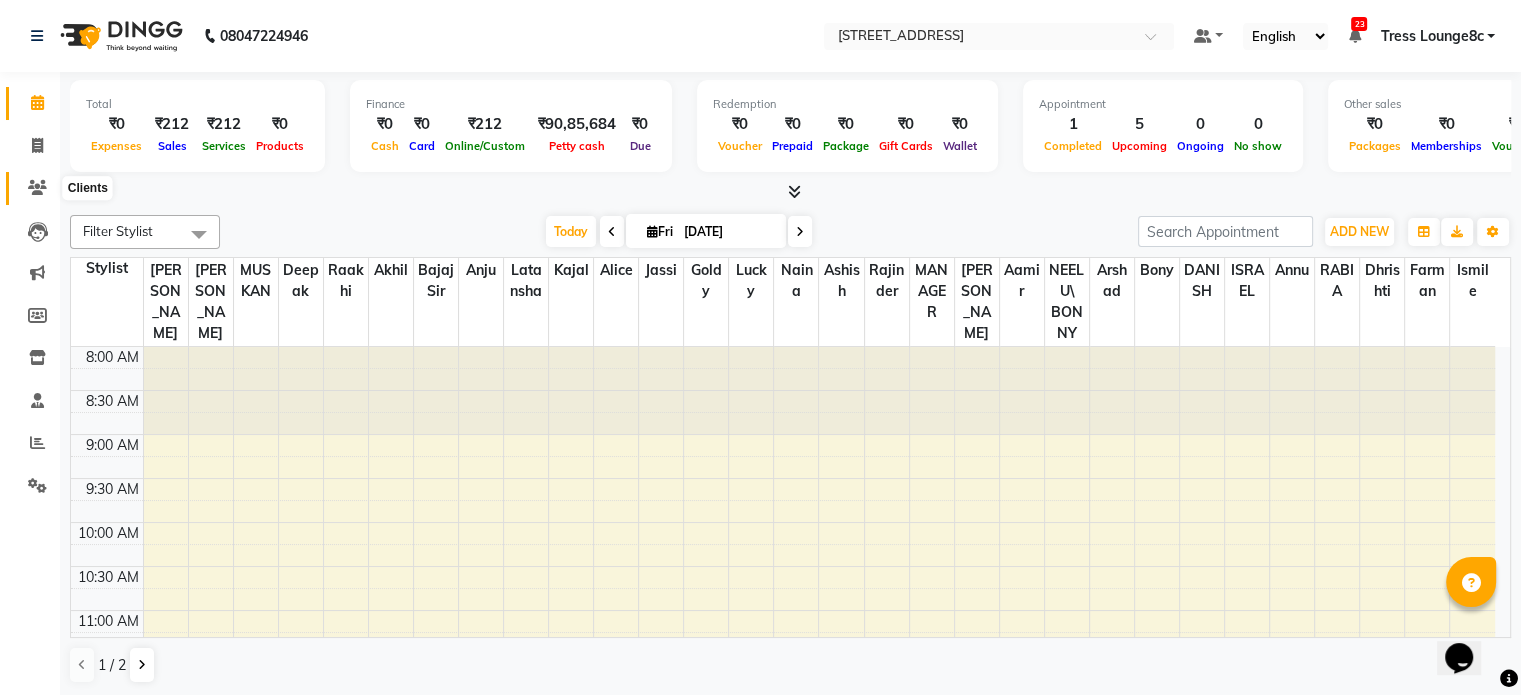 click 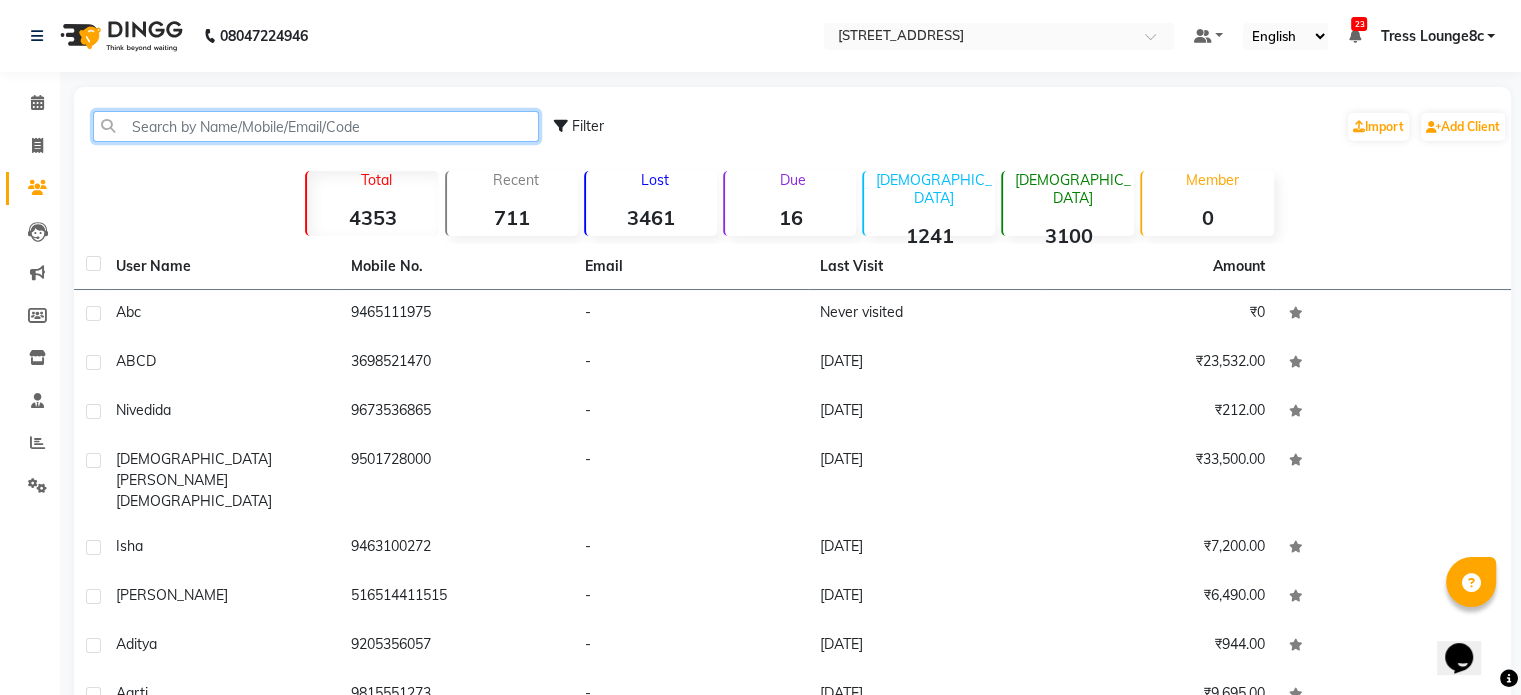 click 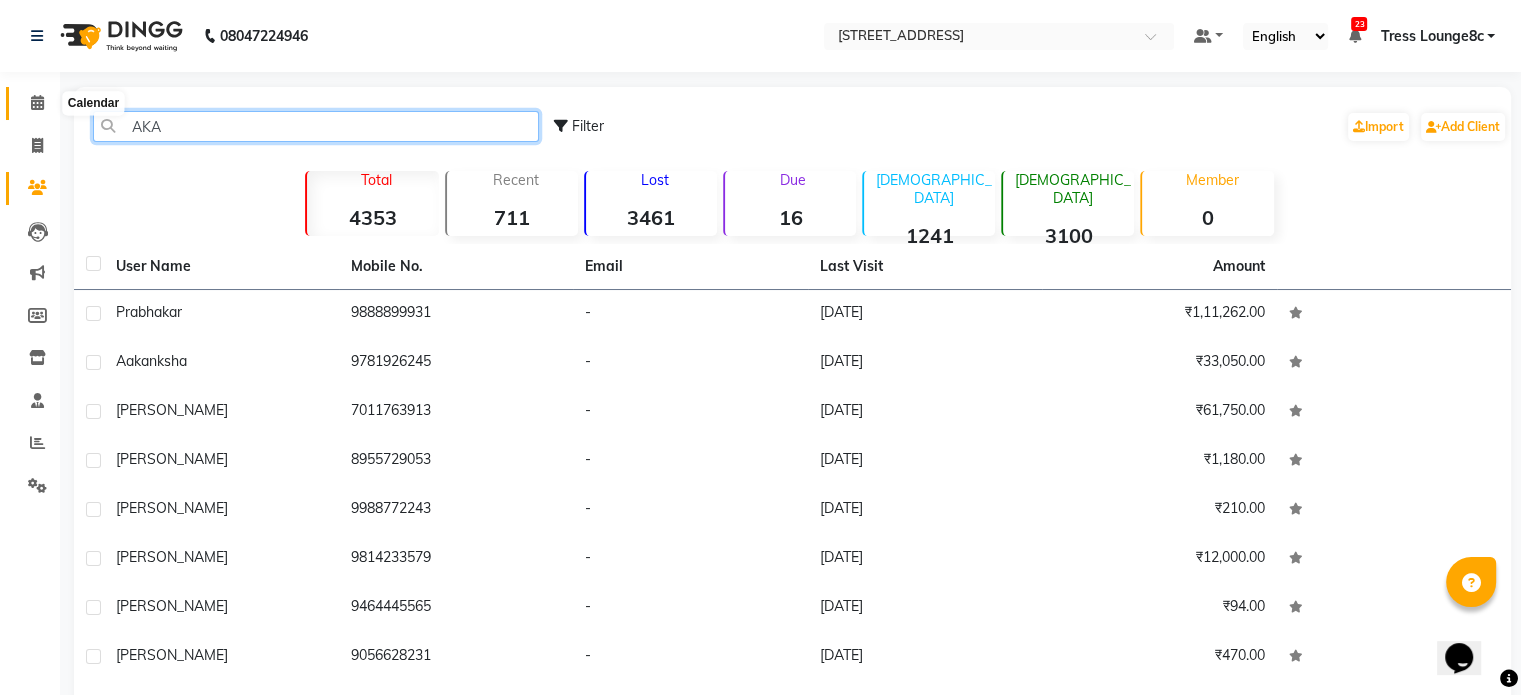 type on "AKA" 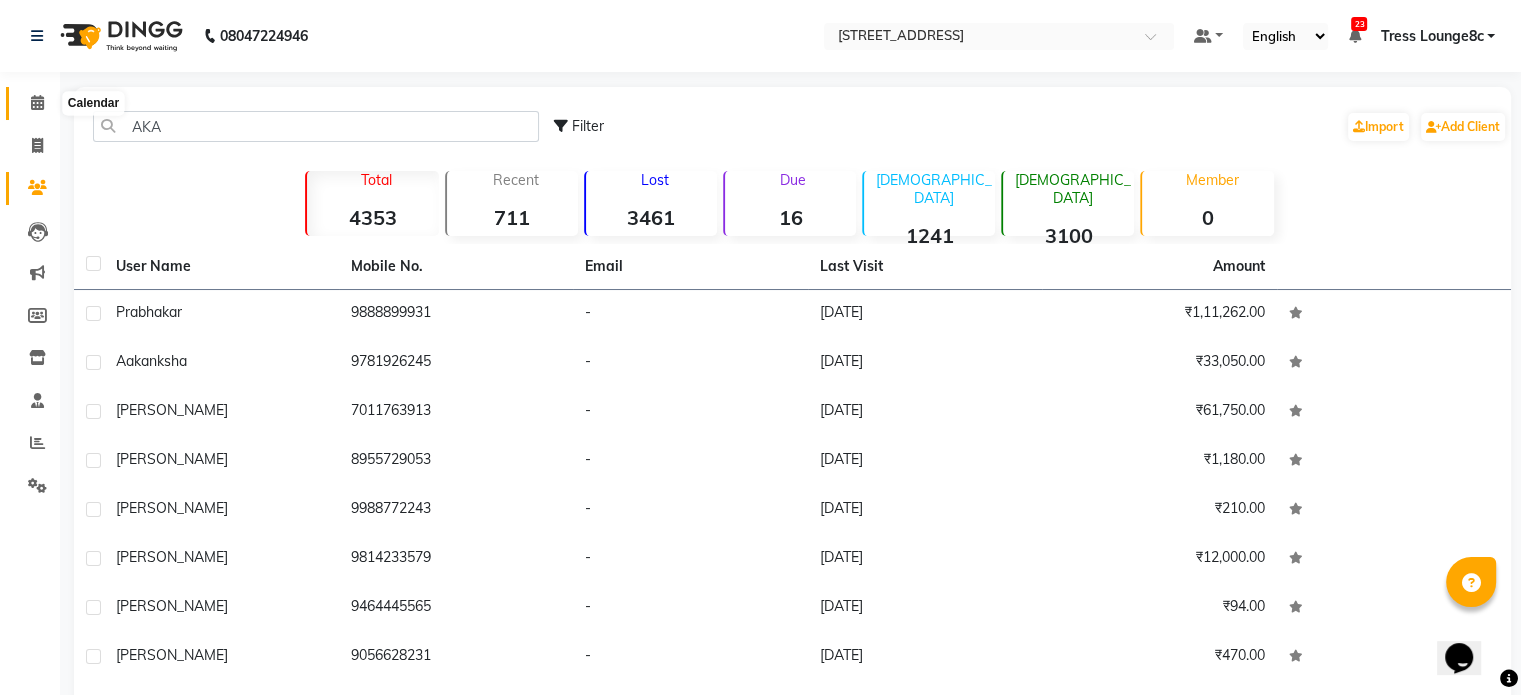 click 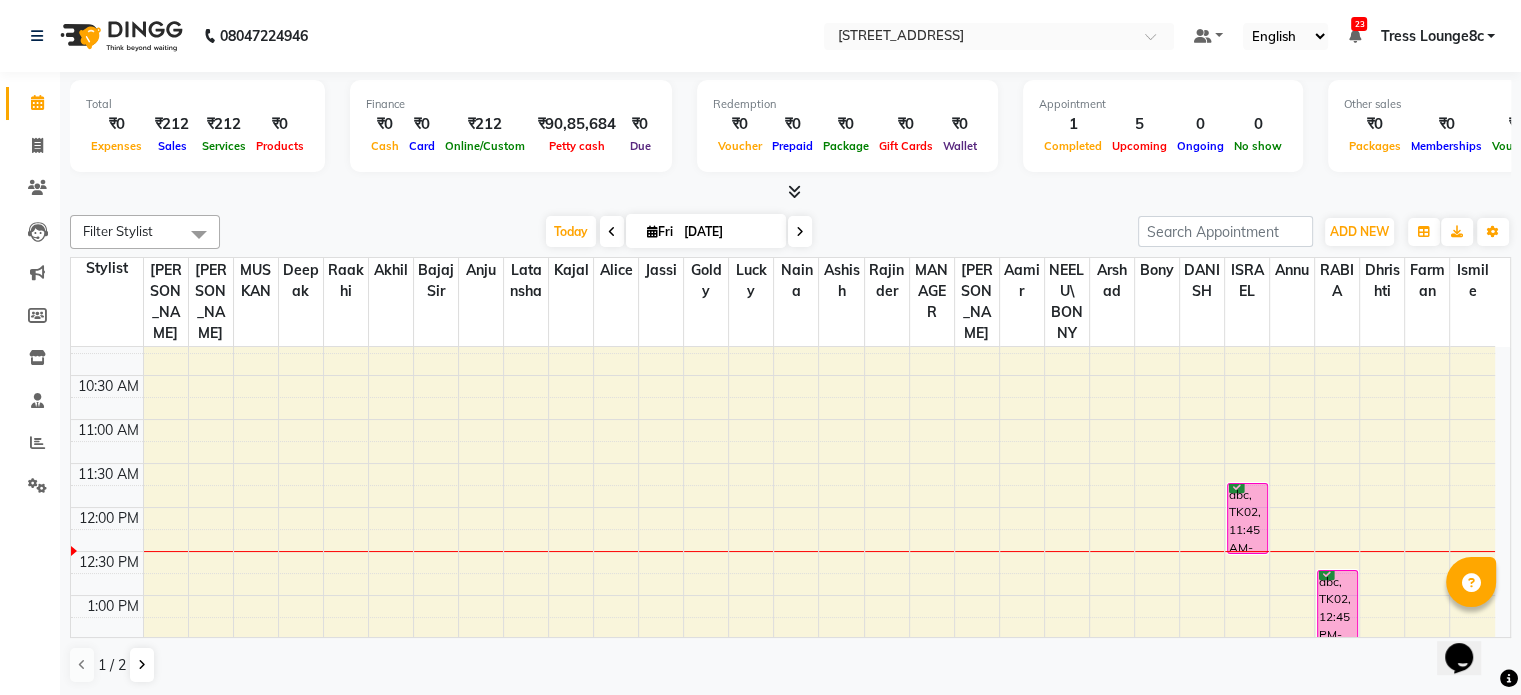 scroll, scrollTop: 200, scrollLeft: 0, axis: vertical 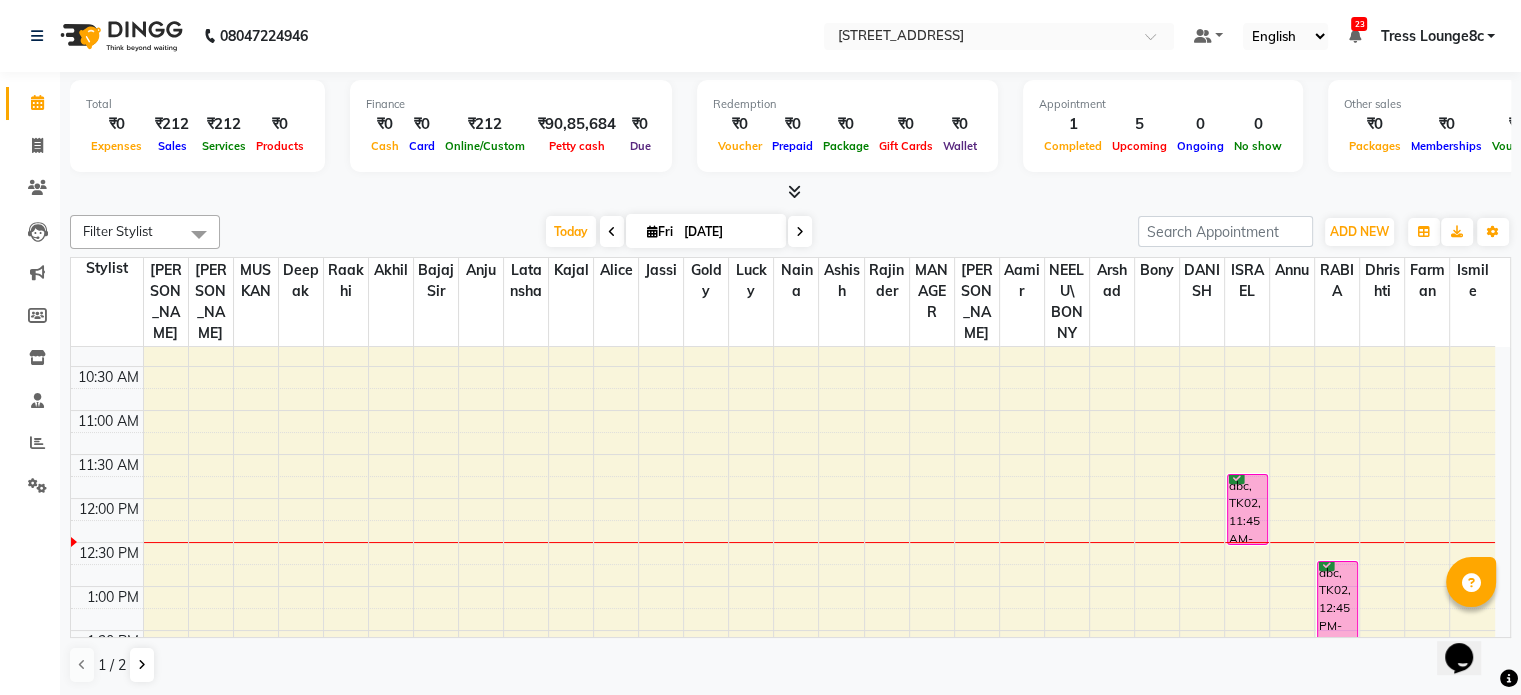click on "8:00 AM 8:30 AM 9:00 AM 9:30 AM 10:00 AM 10:30 AM 11:00 AM 11:30 AM 12:00 PM 12:30 PM 1:00 PM 1:30 PM 2:00 PM 2:30 PM 3:00 PM 3:30 PM 4:00 PM 4:30 PM 5:00 PM 5:30 PM 6:00 PM 6:30 PM 7:00 PM 7:30 PM 8:00 PM 8:30 PM     abc, TK02, 11:45 AM-12:35 PM, PEDILOGIX PEDICURE     abc, TK02, 12:45 PM-01:45 PM, POWER POLISH" at bounding box center (783, 718) 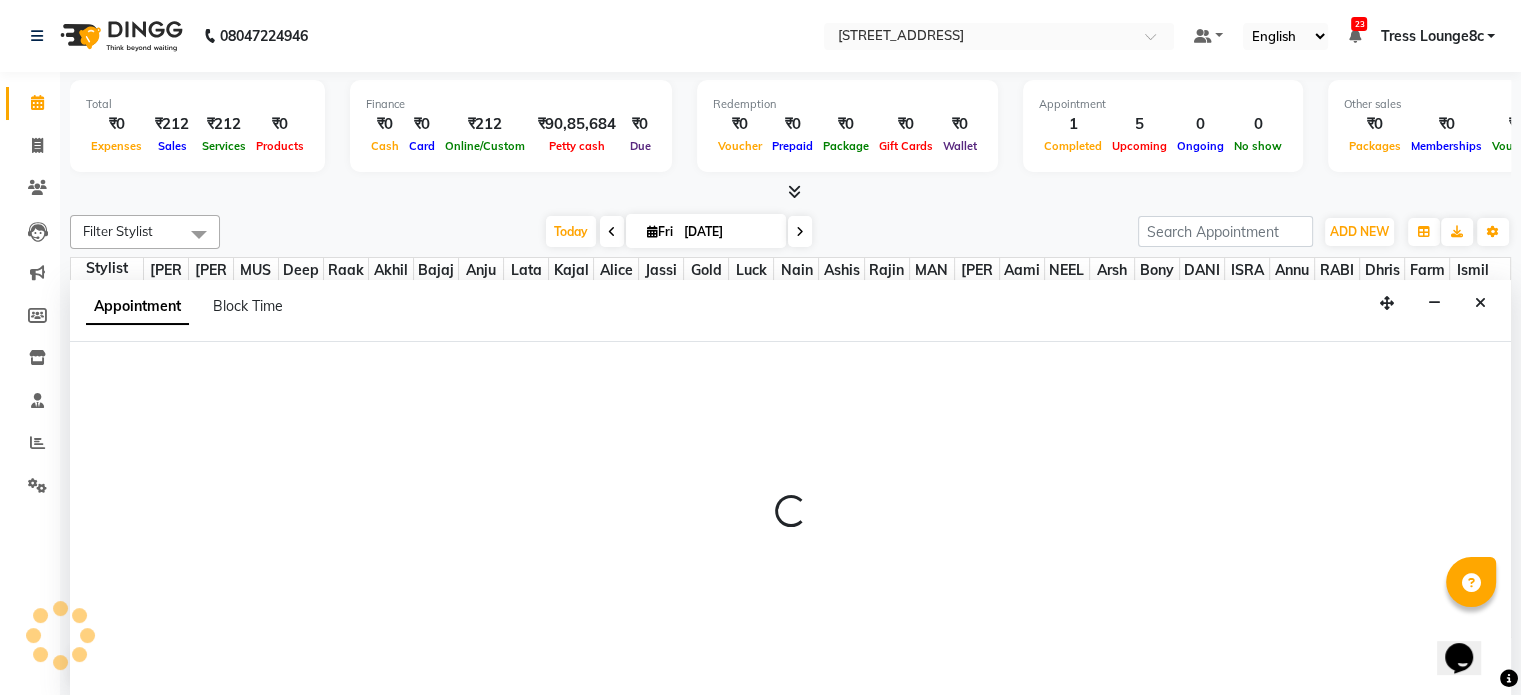 scroll, scrollTop: 0, scrollLeft: 0, axis: both 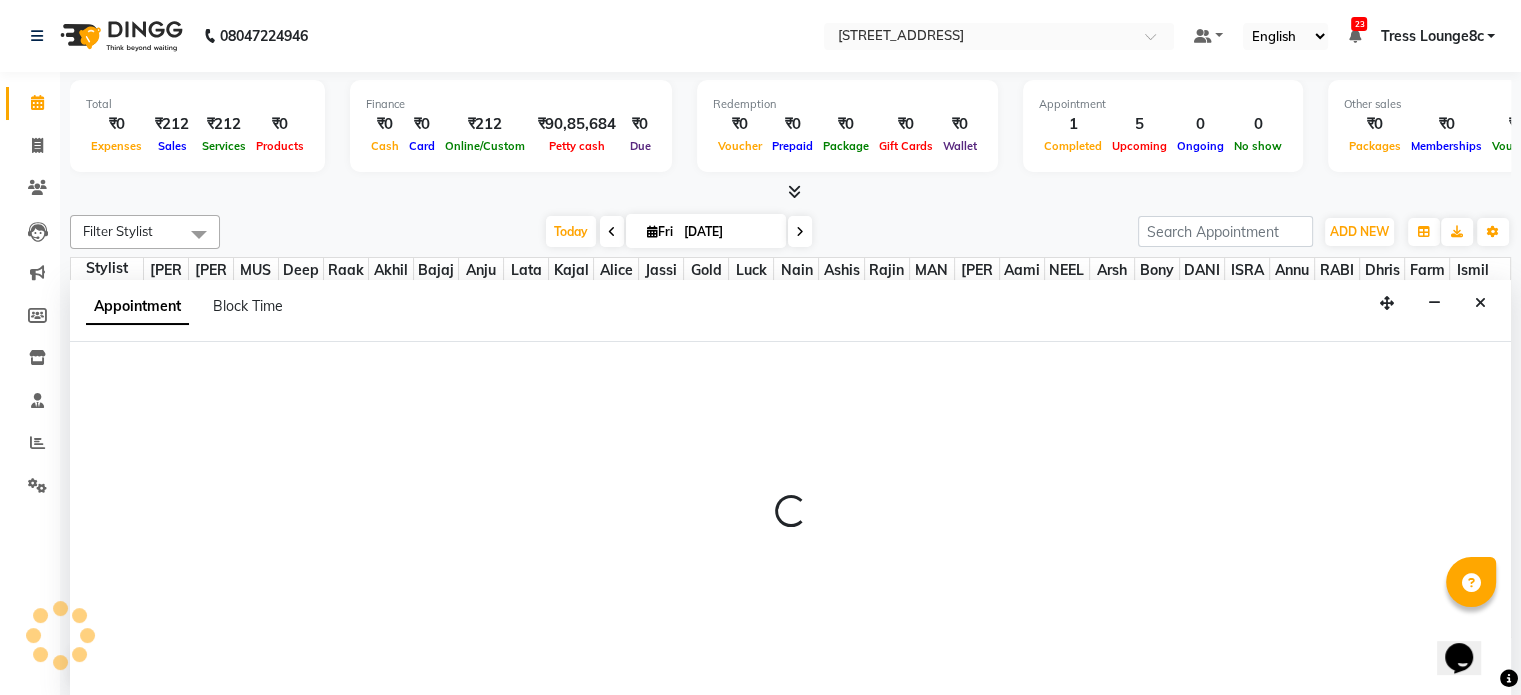 select on "44591" 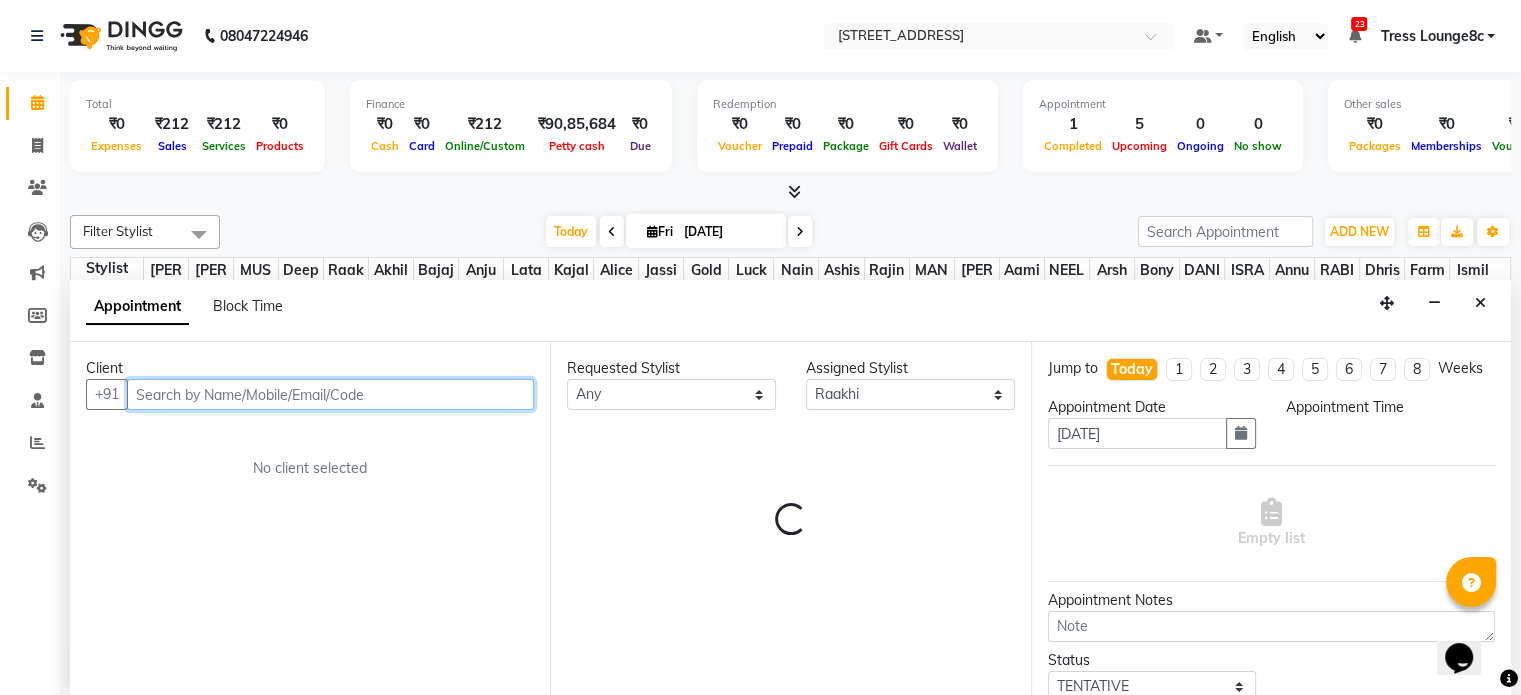 select on "765" 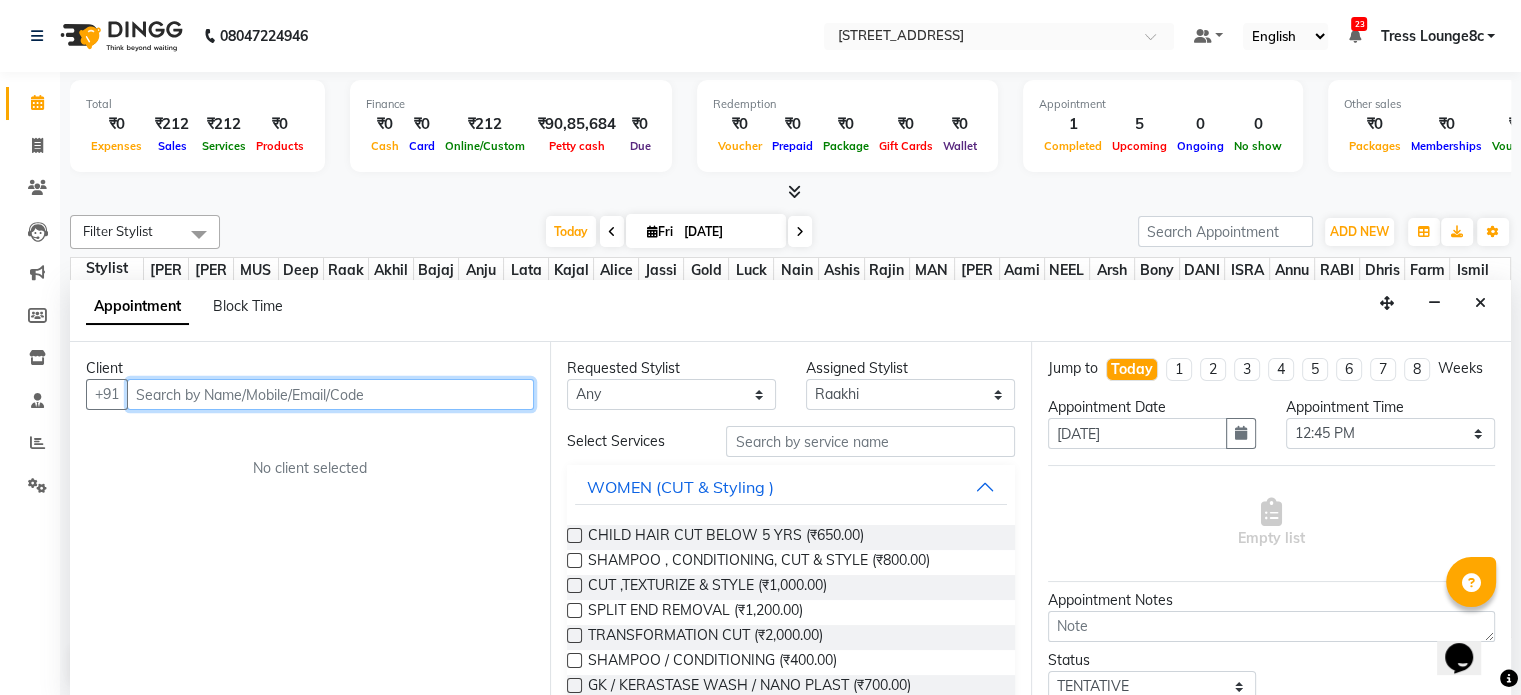 click at bounding box center [330, 394] 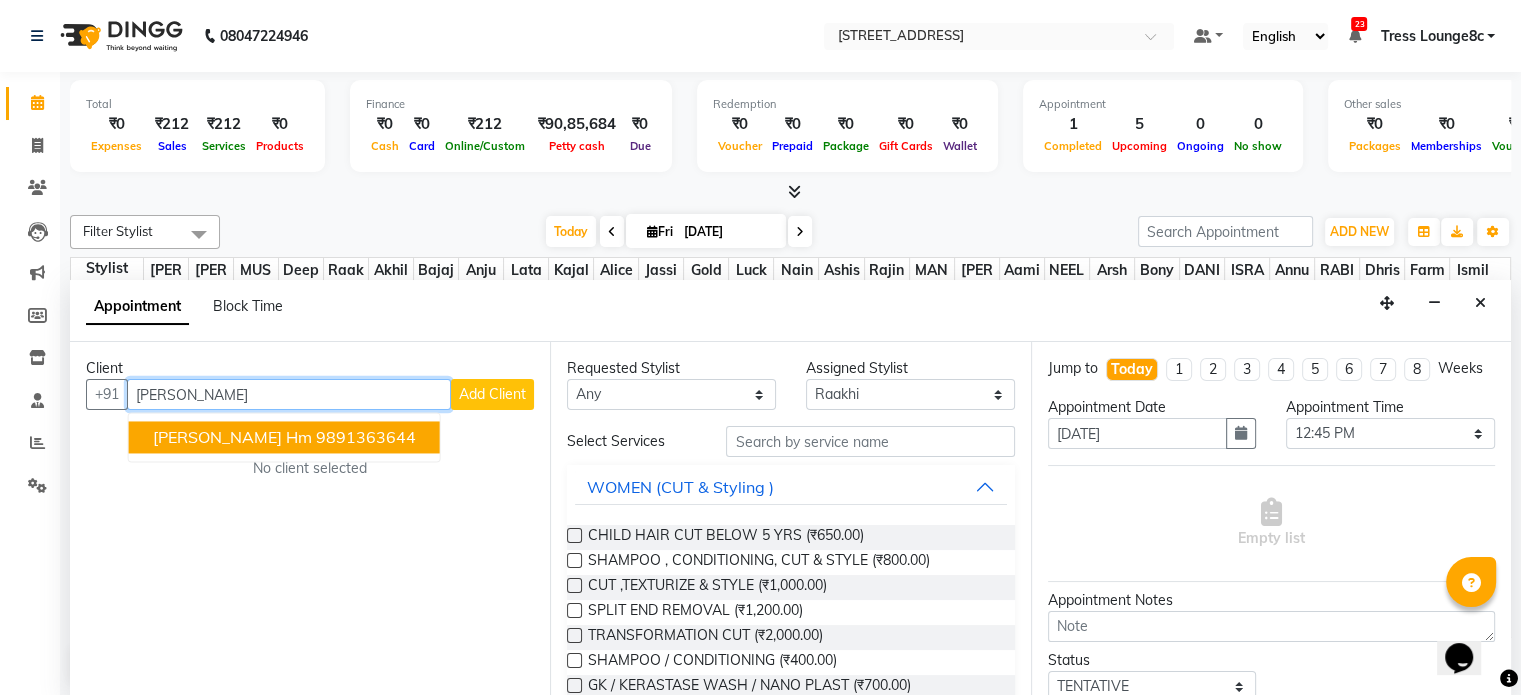 click on "9891363644" at bounding box center [366, 438] 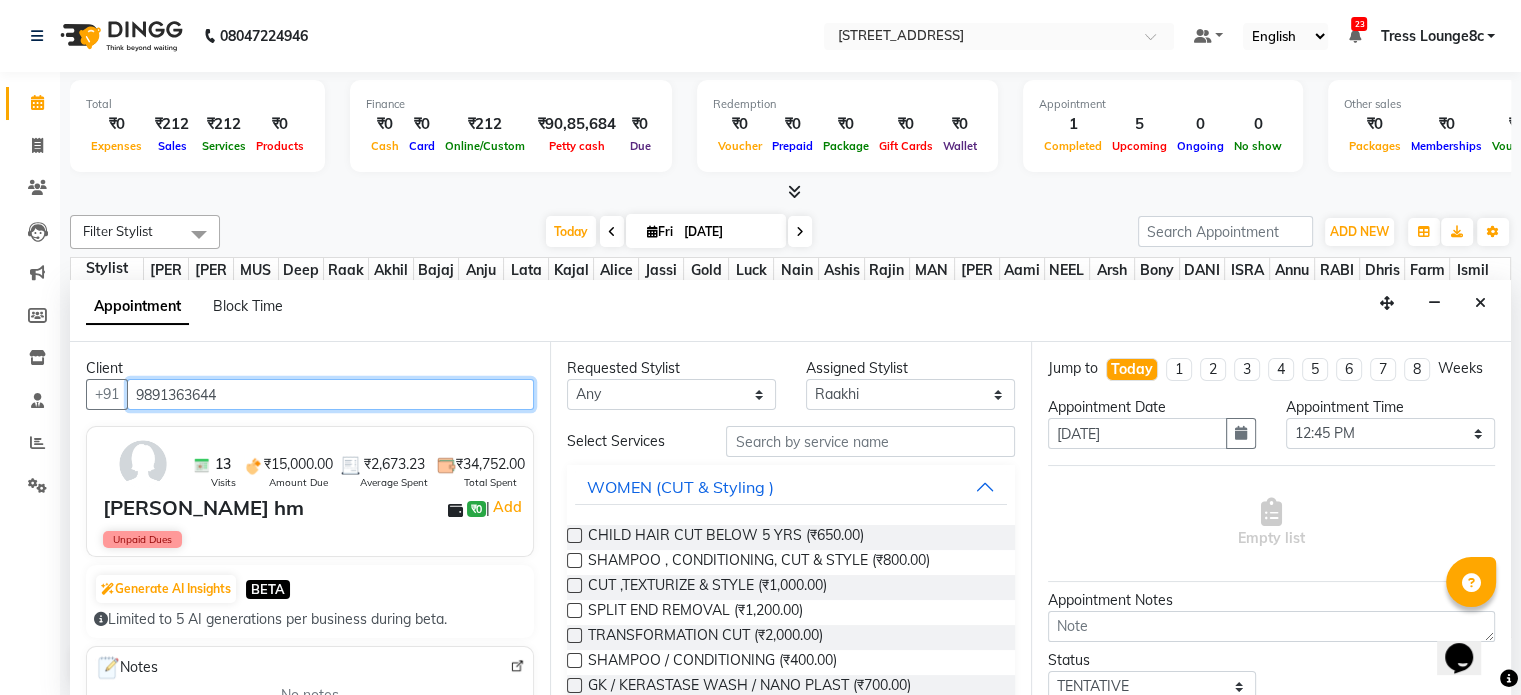 type on "9891363644" 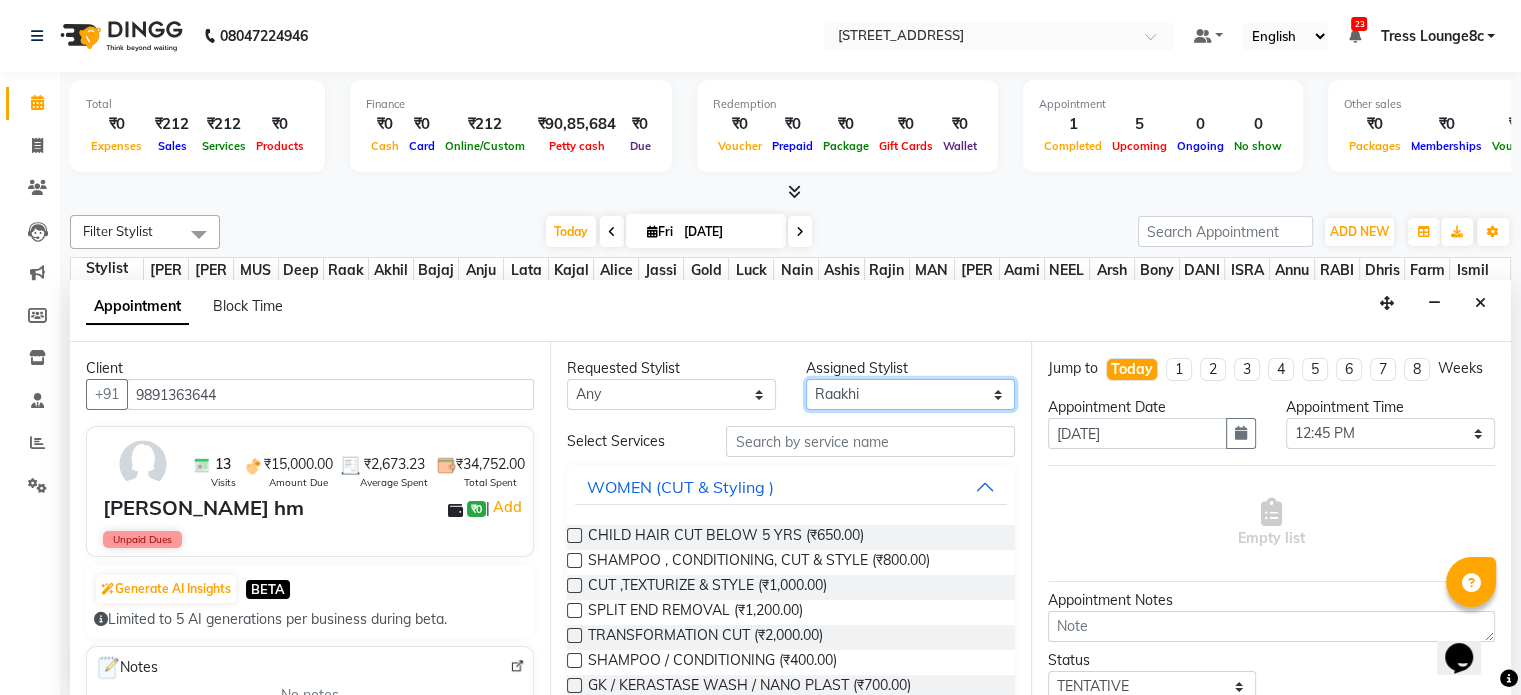 click on "Select Aamir akhil Alice Anju Annu  Arshad Ashish Bajaj sir Bony DANISH Deepak Dhrishti Farman gagan goldy Imran khan Ismile ISRAEL Jassi kajal KARAN Latansha Lucky MANAGER MUSKAN naina NEELU\ BONNY Raakhi  RABIA rajinder RAM Ripti ROOP Roseleen Ruth Sagar Saleem SalmaN Sameer SHAHEEN Shriya SRISHTI tomba veena VINOD WASIM zakir" at bounding box center (910, 394) 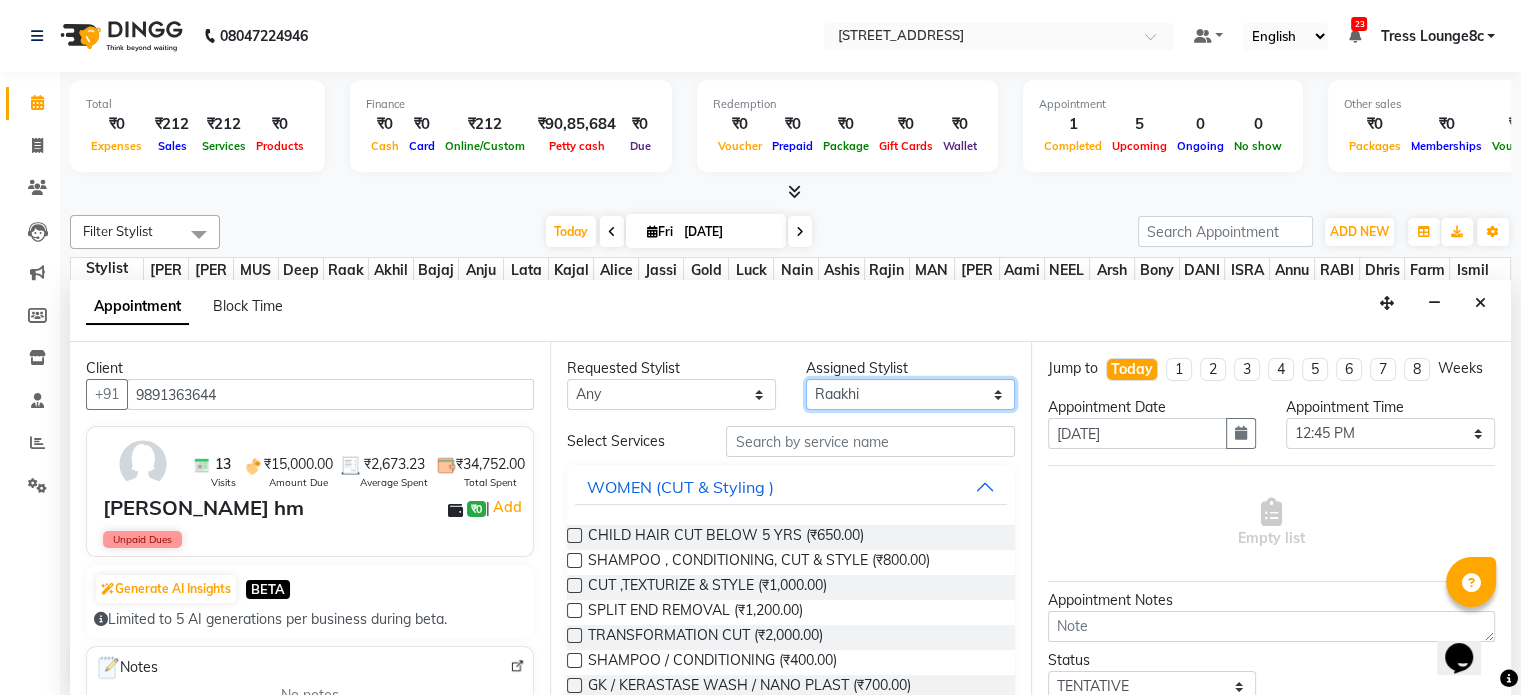 select on "48331" 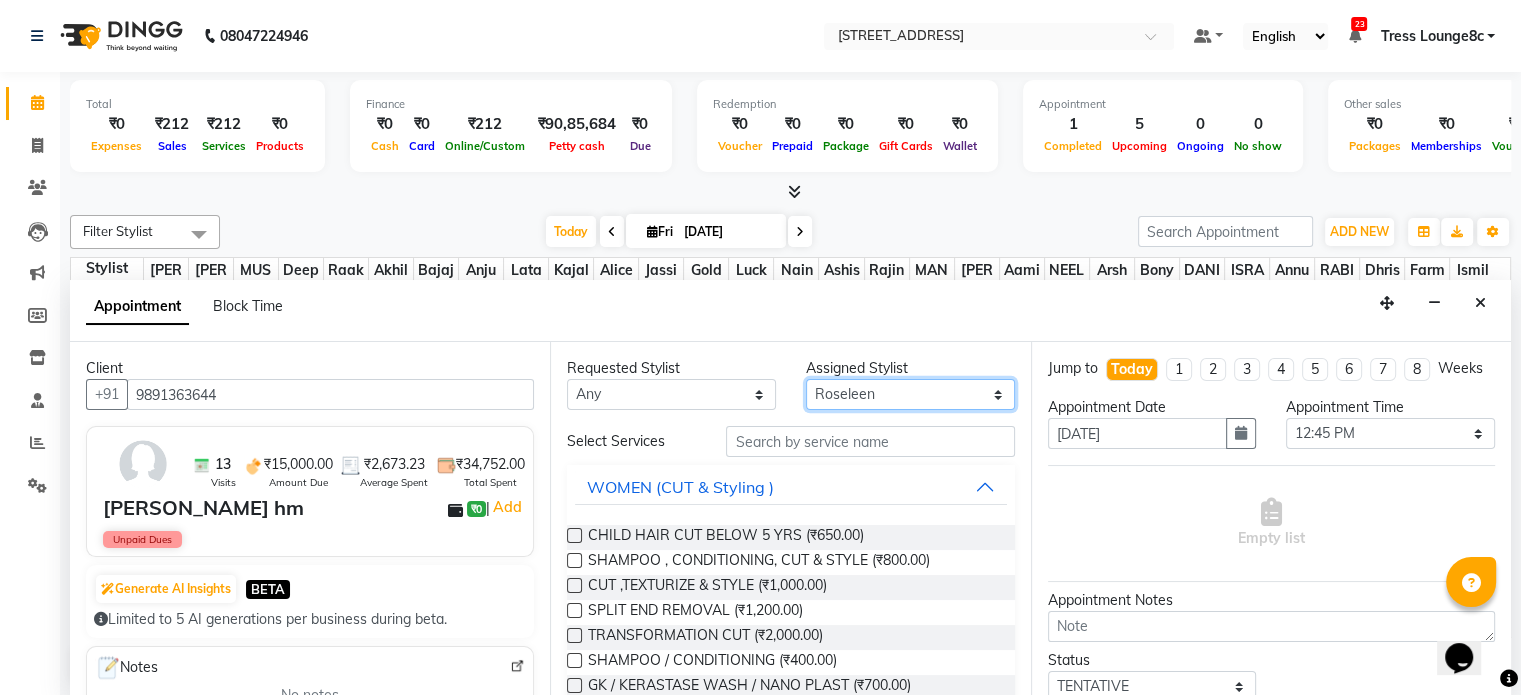 click on "Select Aamir akhil Alice Anju Annu  Arshad Ashish Bajaj sir Bony DANISH Deepak Dhrishti Farman gagan goldy Imran khan Ismile ISRAEL Jassi kajal KARAN Latansha Lucky MANAGER MUSKAN naina NEELU\ BONNY Raakhi  RABIA rajinder RAM Ripti ROOP Roseleen Ruth Sagar Saleem SalmaN Sameer SHAHEEN Shriya SRISHTI tomba veena VINOD WASIM zakir" at bounding box center (910, 394) 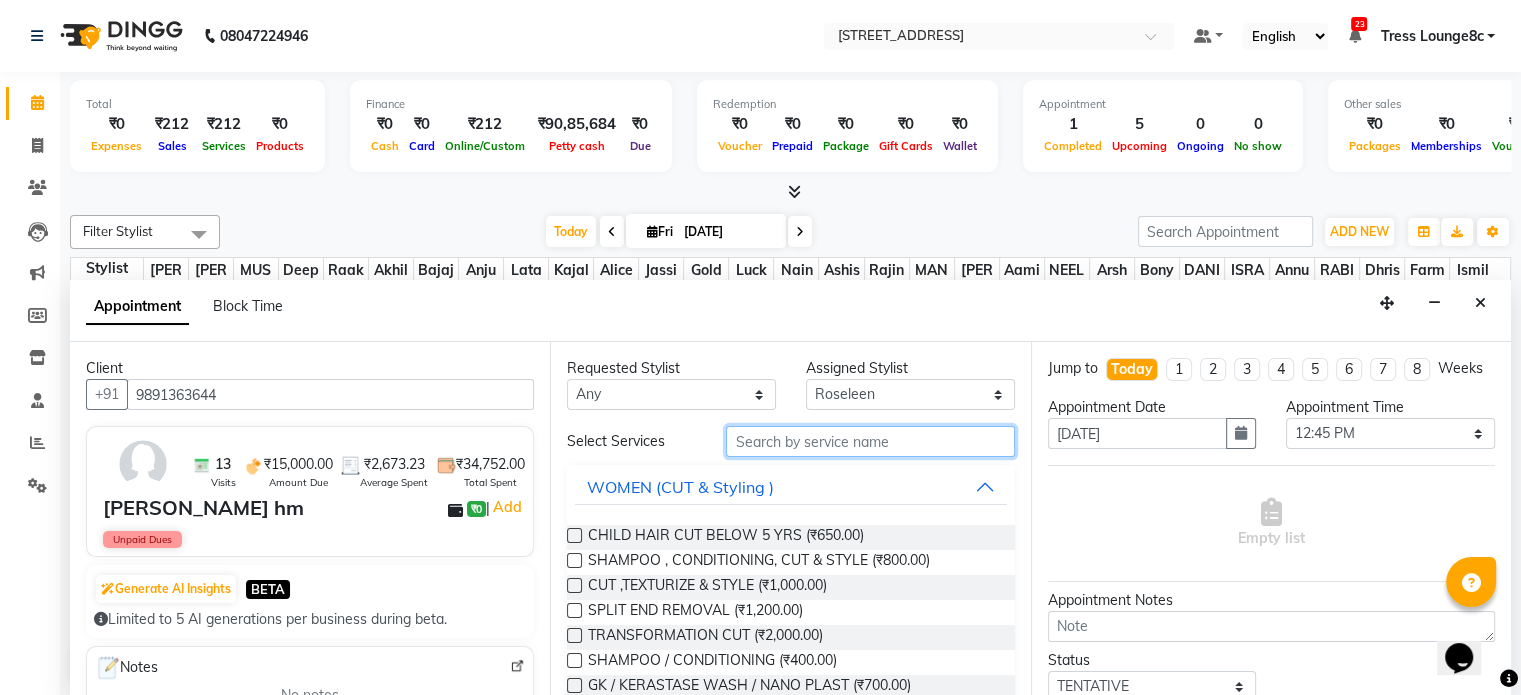 click at bounding box center [870, 441] 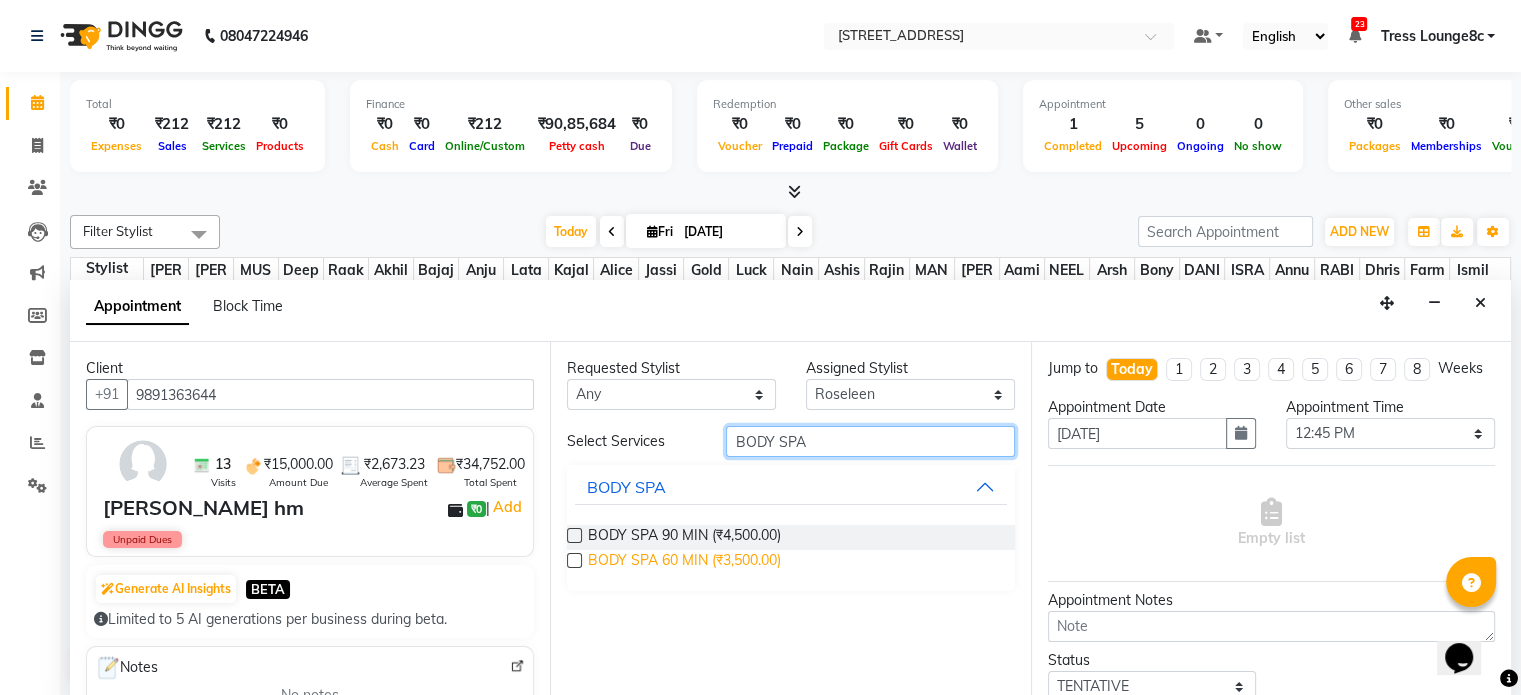 type on "BODY SPA" 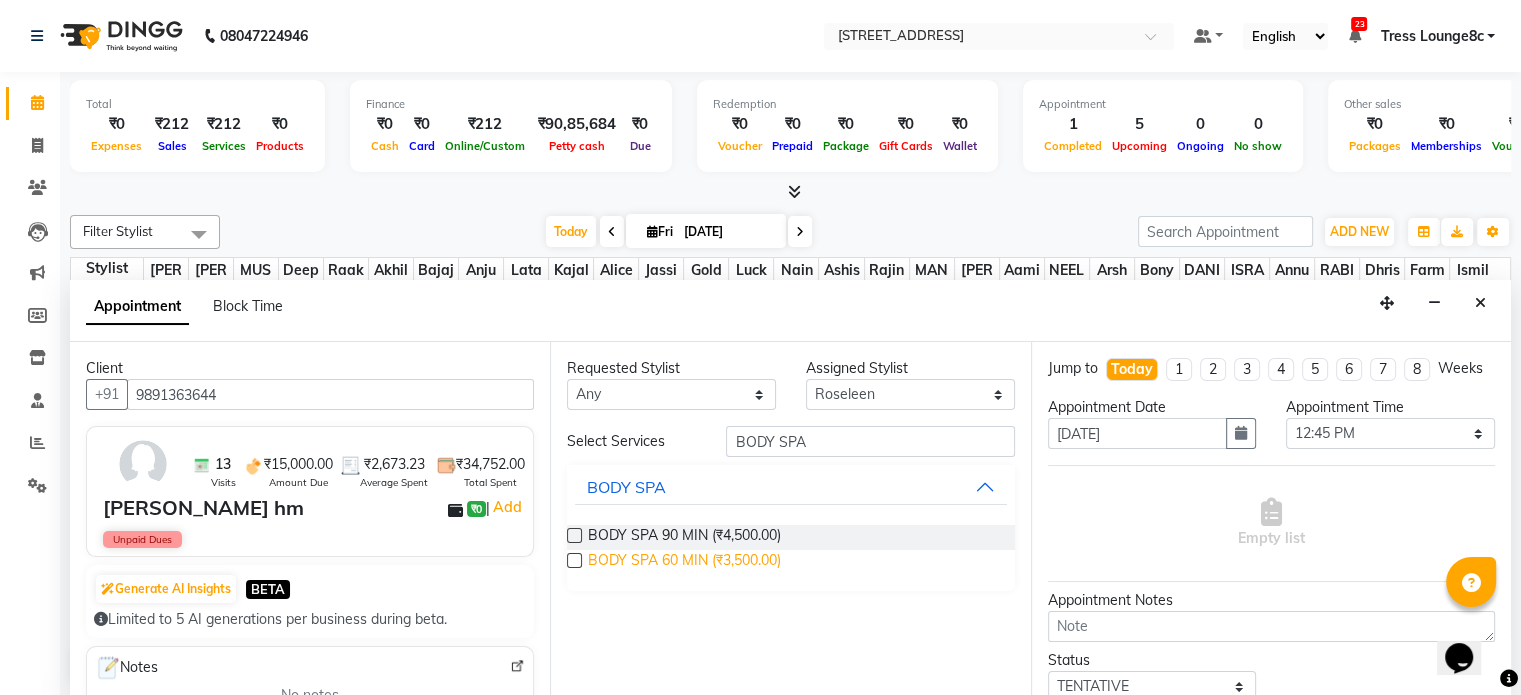 click on "BODY SPA 60 MIN (₹3,500.00)" at bounding box center [684, 562] 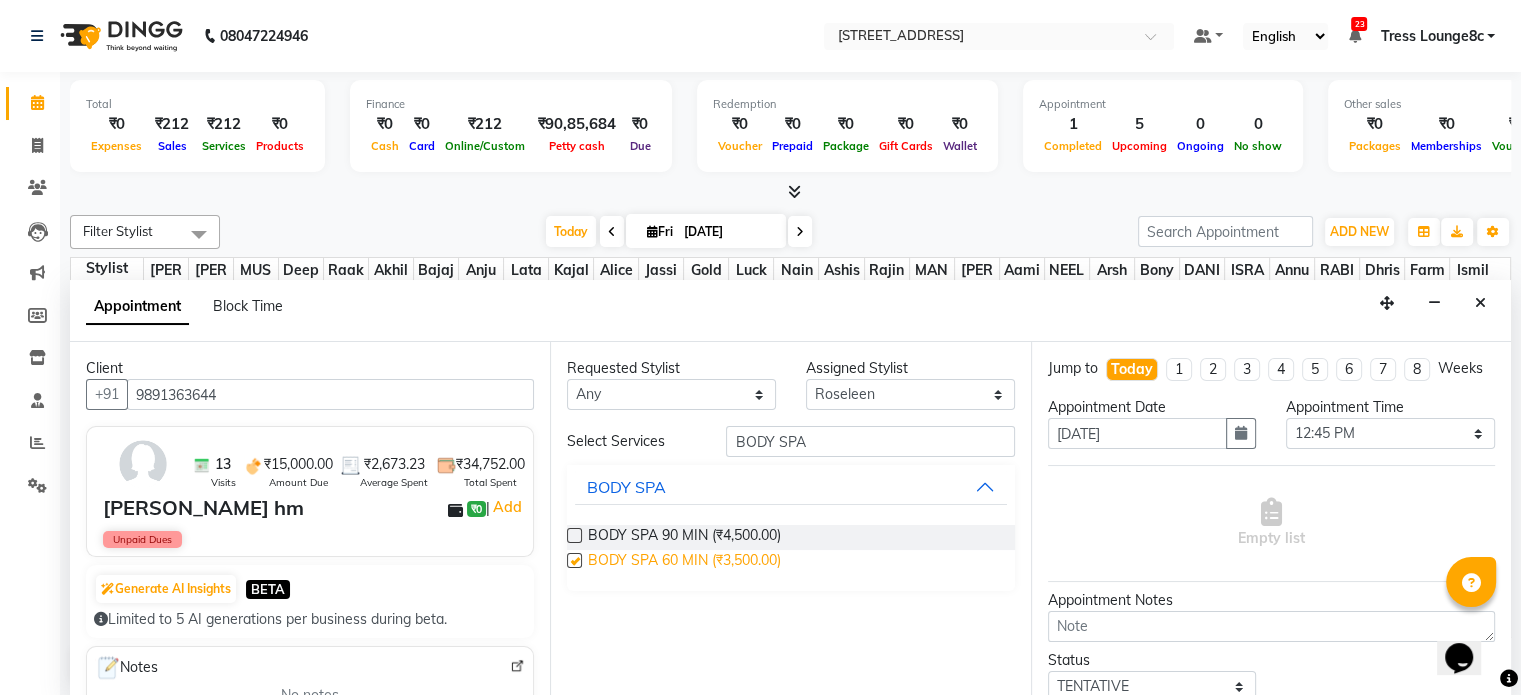 checkbox on "false" 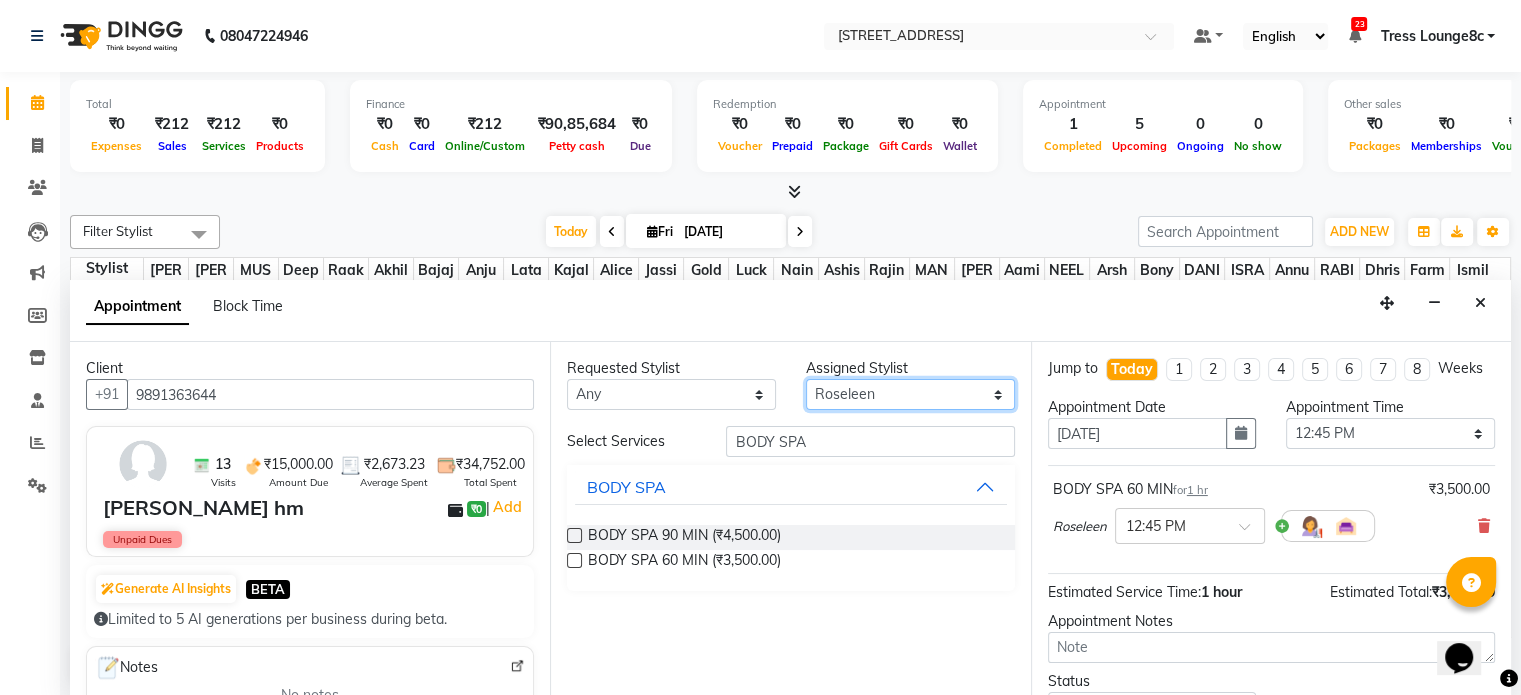click on "Select Aamir akhil Alice Anju Annu  Arshad Ashish Bajaj sir Bony DANISH Deepak Dhrishti Farman gagan goldy Imran khan Ismile ISRAEL Jassi kajal KARAN Latansha Lucky MANAGER MUSKAN naina NEELU\ BONNY Raakhi  RABIA rajinder RAM Ripti ROOP Roseleen Ruth Sagar Saleem SalmaN Sameer SHAHEEN Shriya SRISHTI tomba veena VINOD WASIM zakir" at bounding box center (910, 394) 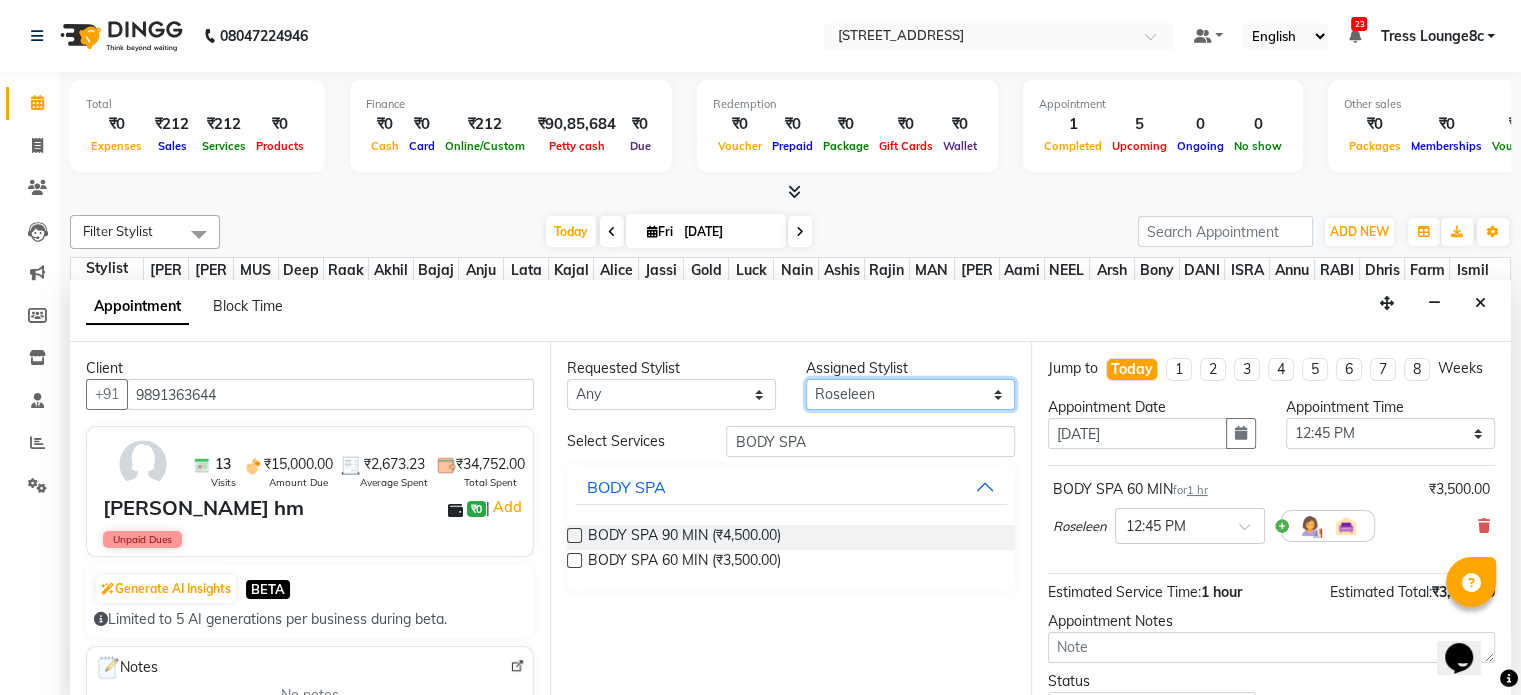 select on "45199" 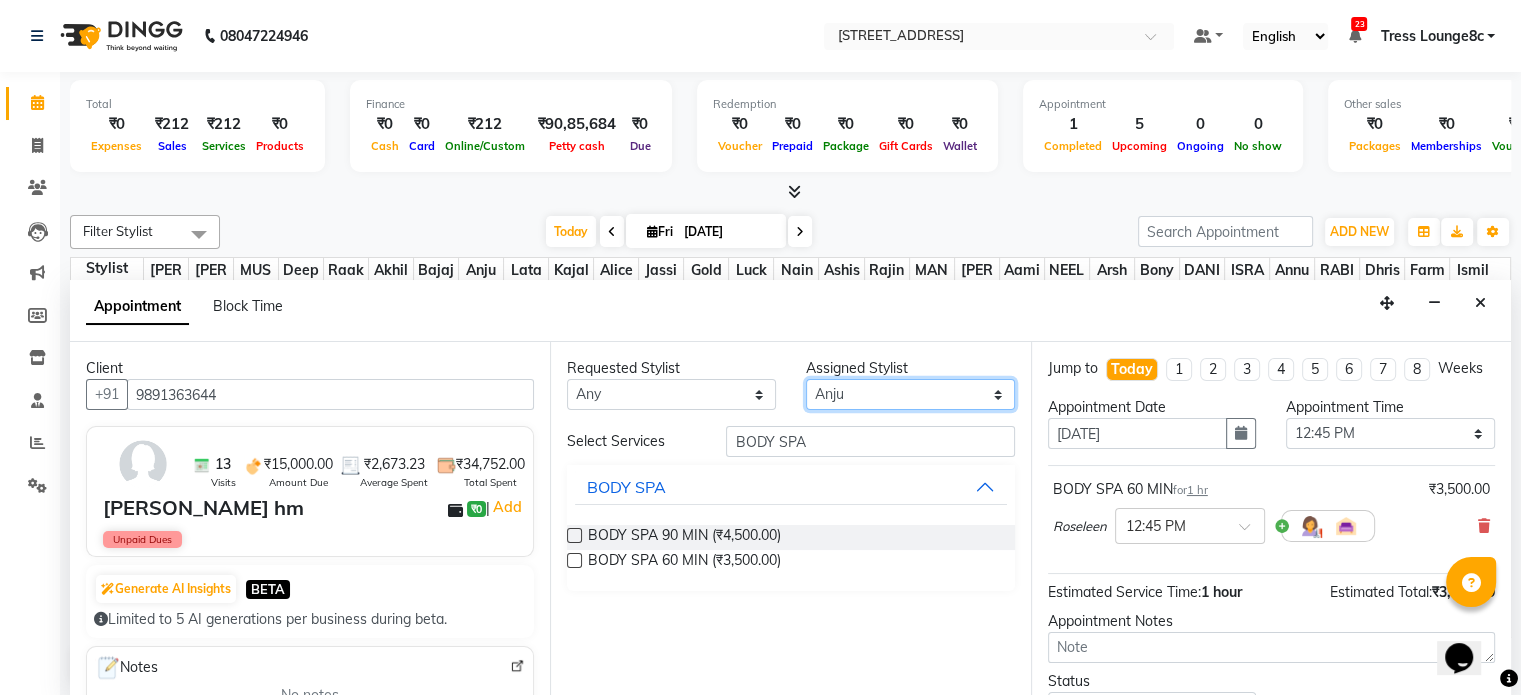 click on "Select Aamir akhil Alice Anju Annu  Arshad Ashish Bajaj sir Bony DANISH Deepak Dhrishti Farman gagan goldy Imran khan Ismile ISRAEL Jassi kajal KARAN Latansha Lucky MANAGER MUSKAN naina NEELU\ BONNY Raakhi  RABIA rajinder RAM Ripti ROOP Roseleen Ruth Sagar Saleem SalmaN Sameer SHAHEEN Shriya SRISHTI tomba veena VINOD WASIM zakir" at bounding box center (910, 394) 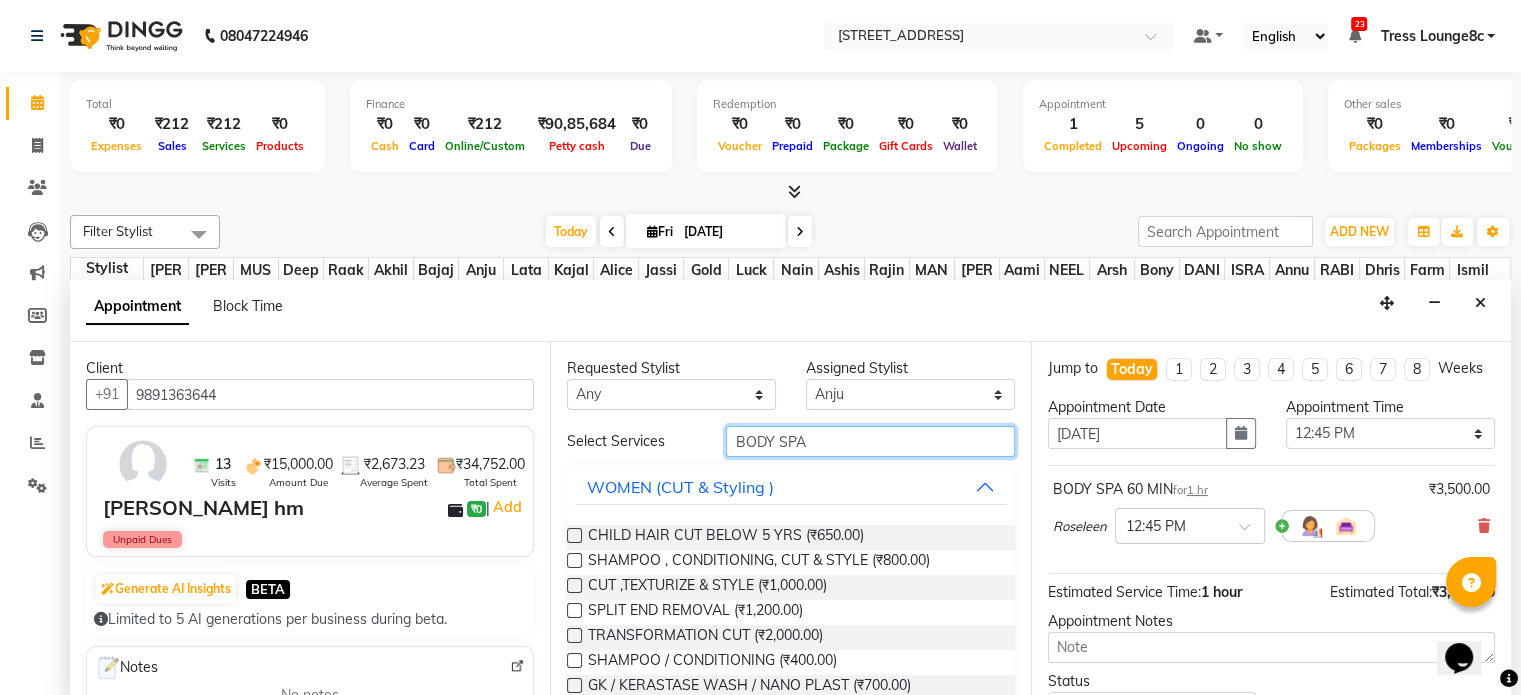 click on "BODY SPA" at bounding box center [870, 441] 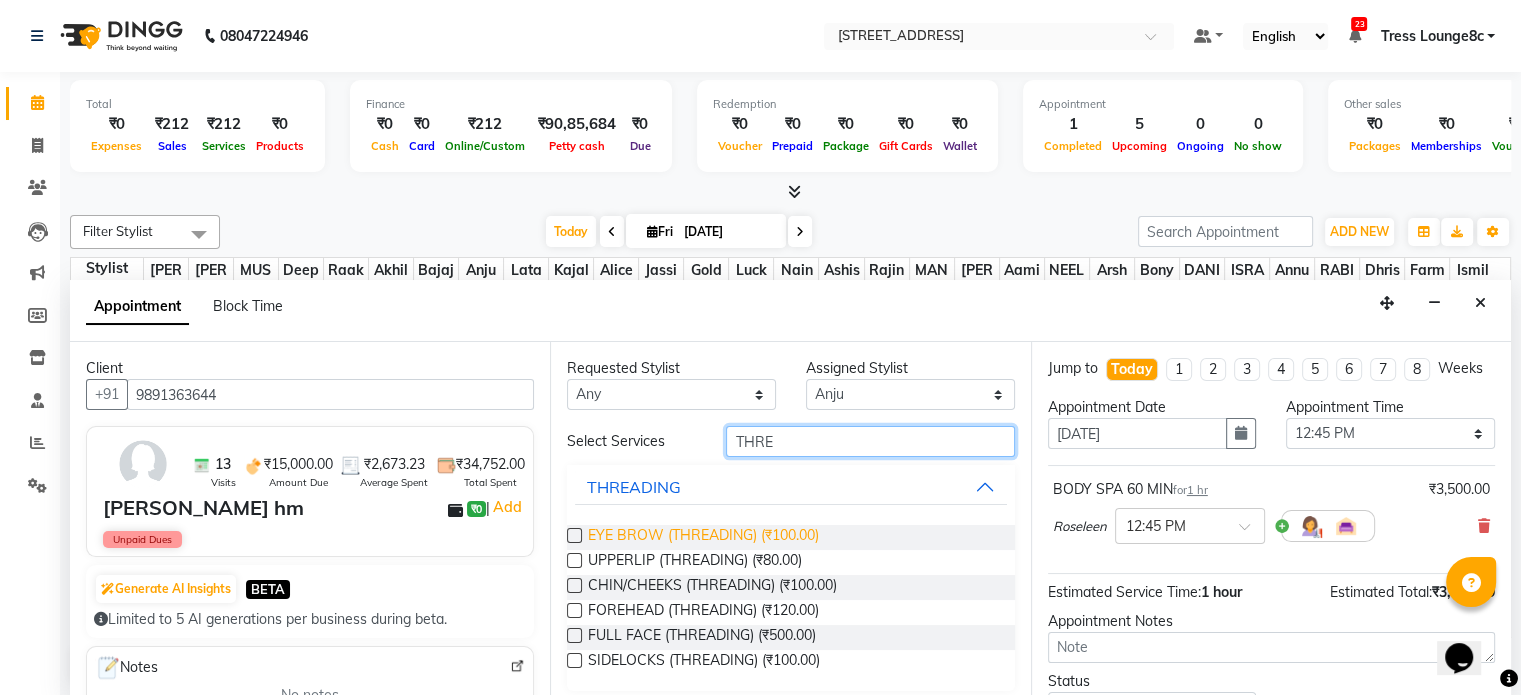 type on "THRE" 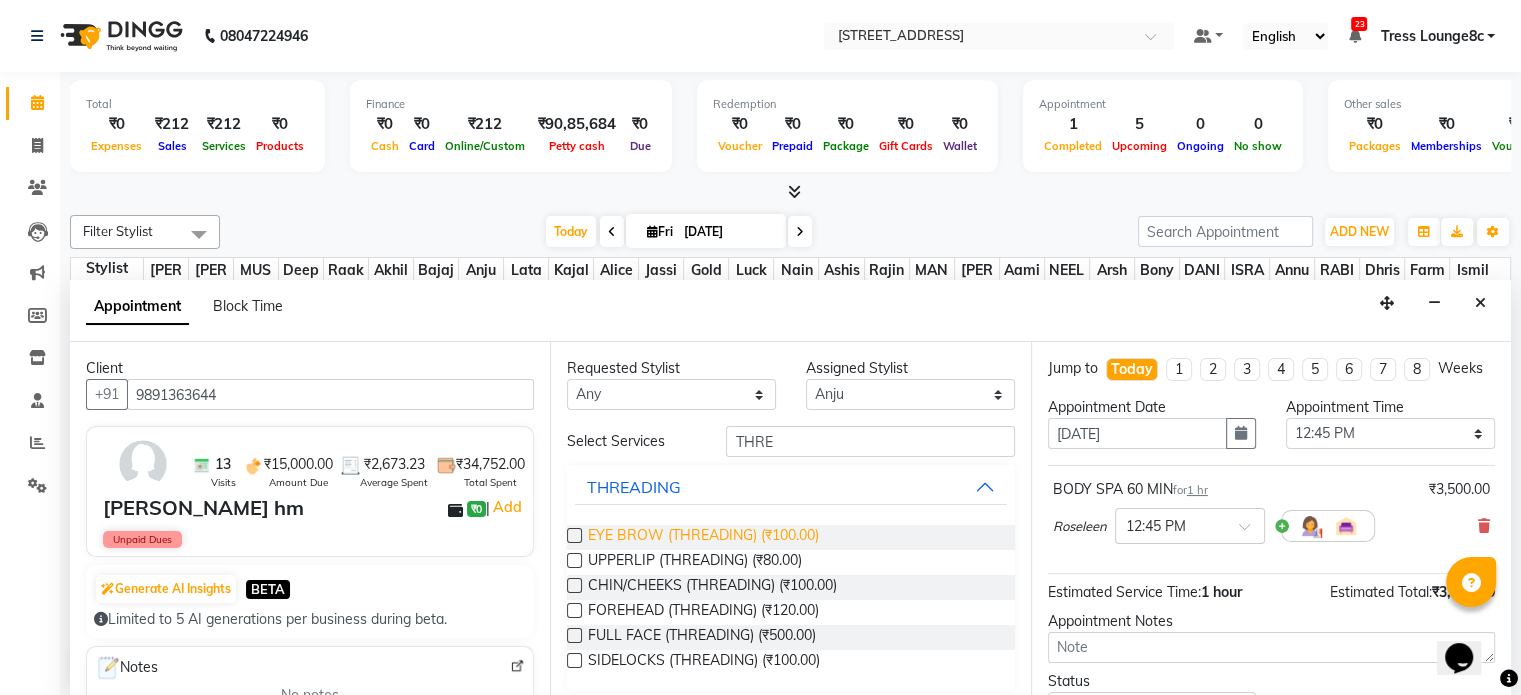click on "EYE BROW (THREADING) (₹100.00)" at bounding box center [703, 537] 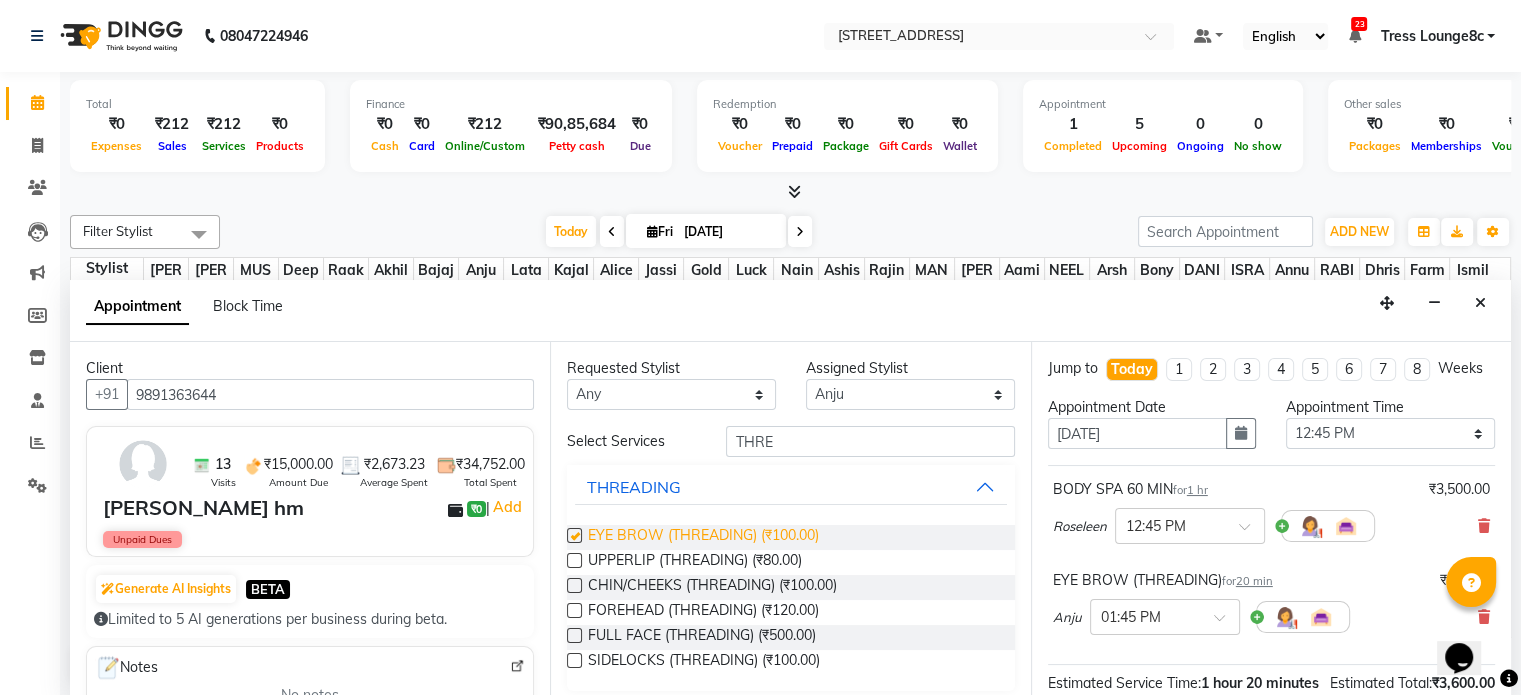 checkbox on "false" 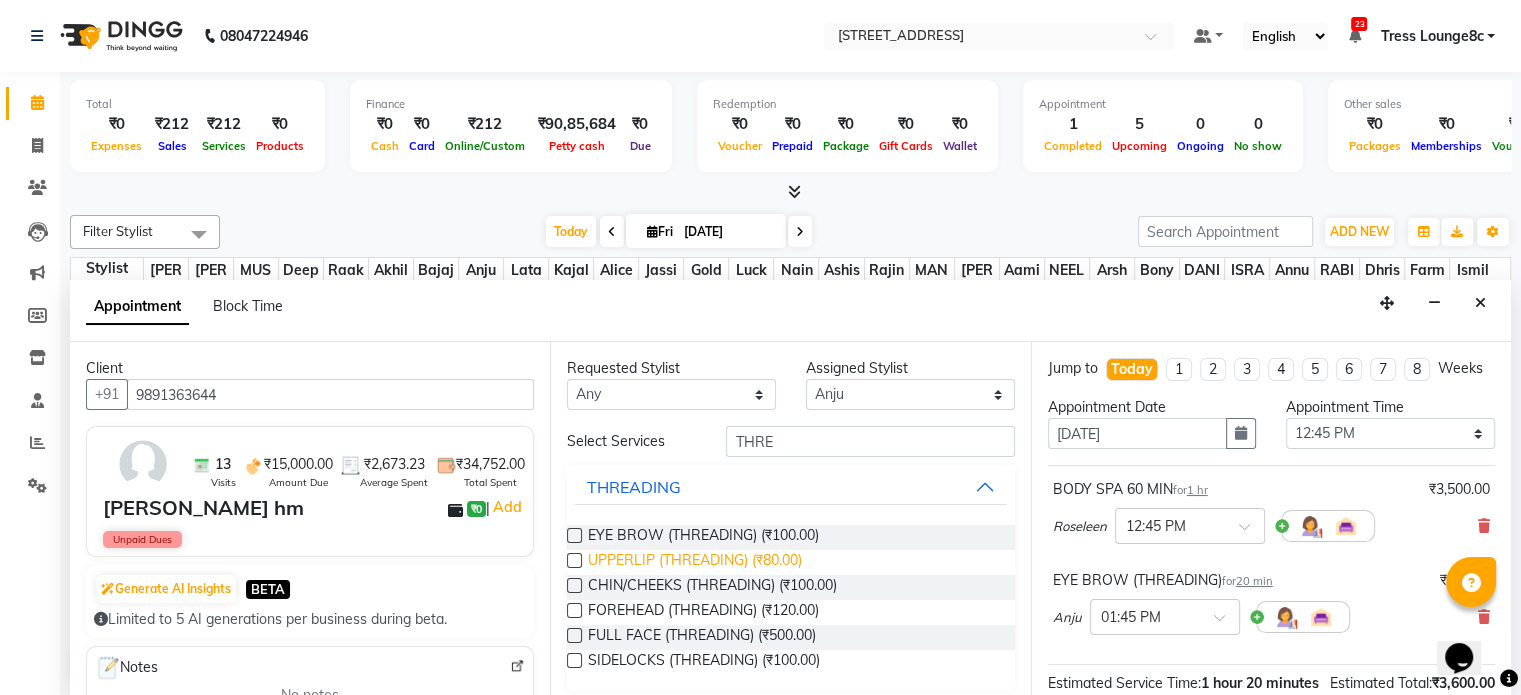 click on "UPPERLIP (THREADING) (₹80.00)" at bounding box center [695, 562] 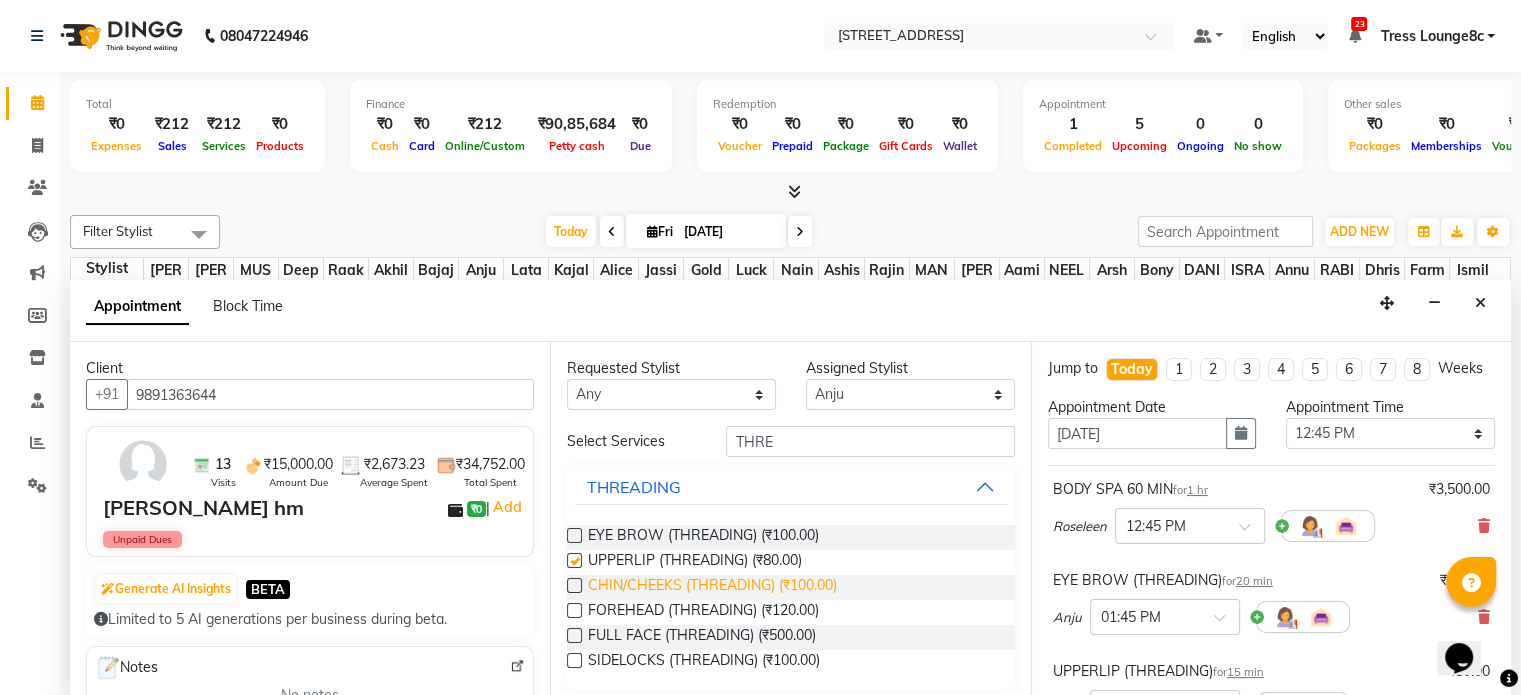 checkbox on "false" 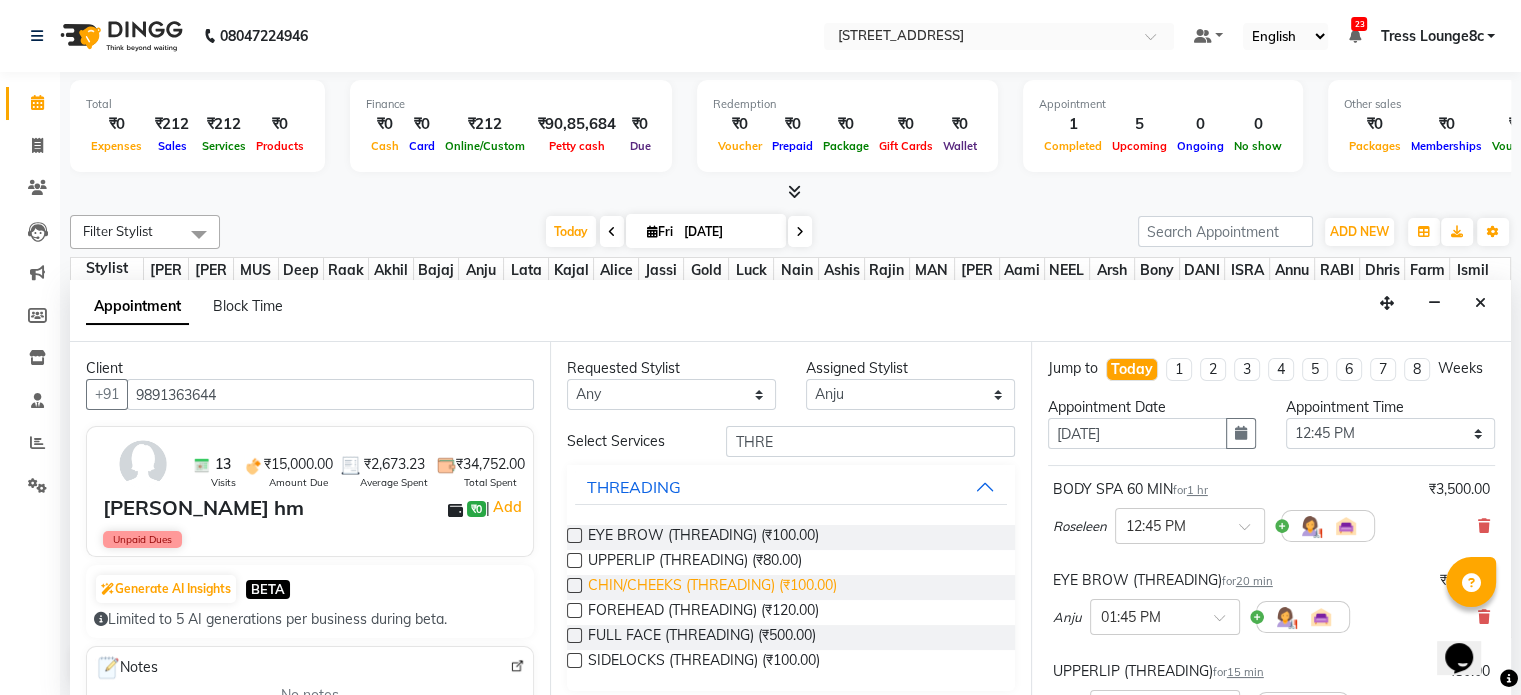 click on "CHIN/CHEEKS (THREADING) (₹100.00)" at bounding box center (712, 587) 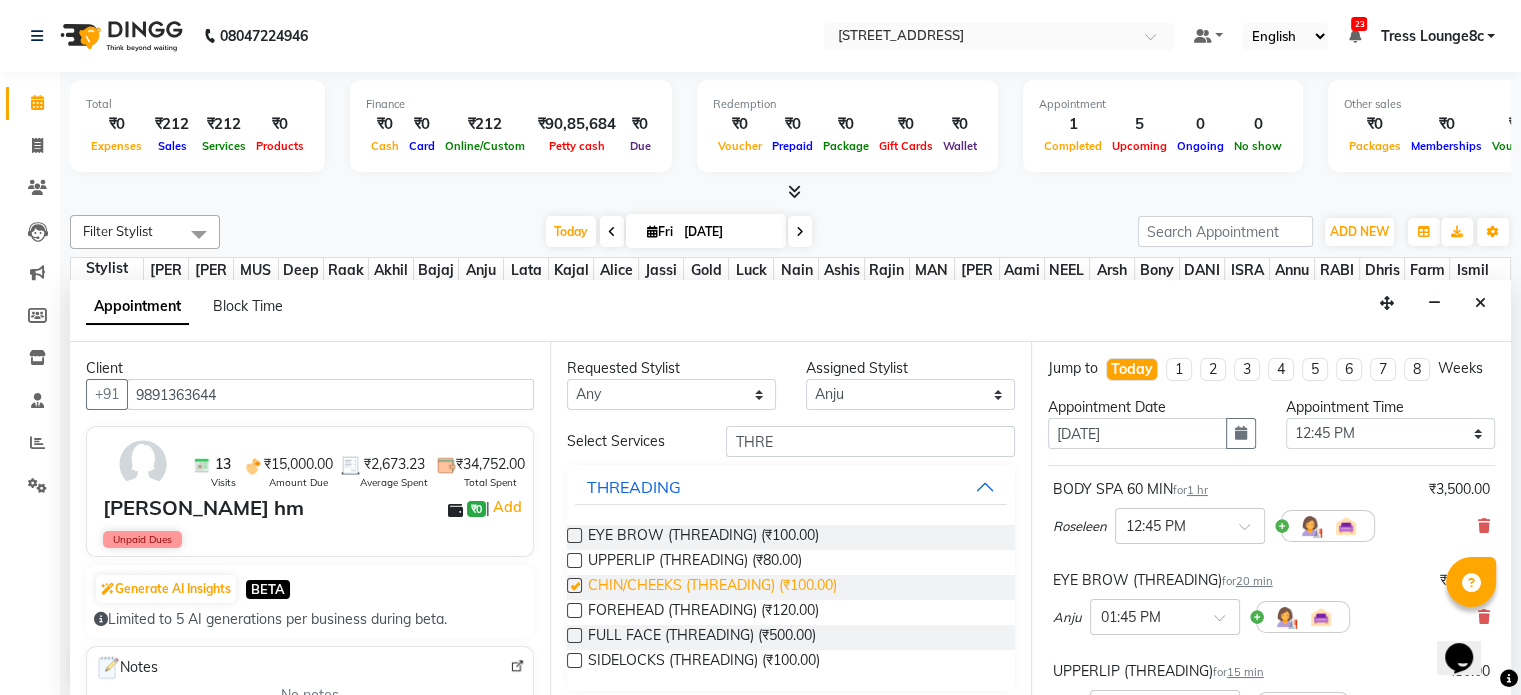 checkbox on "false" 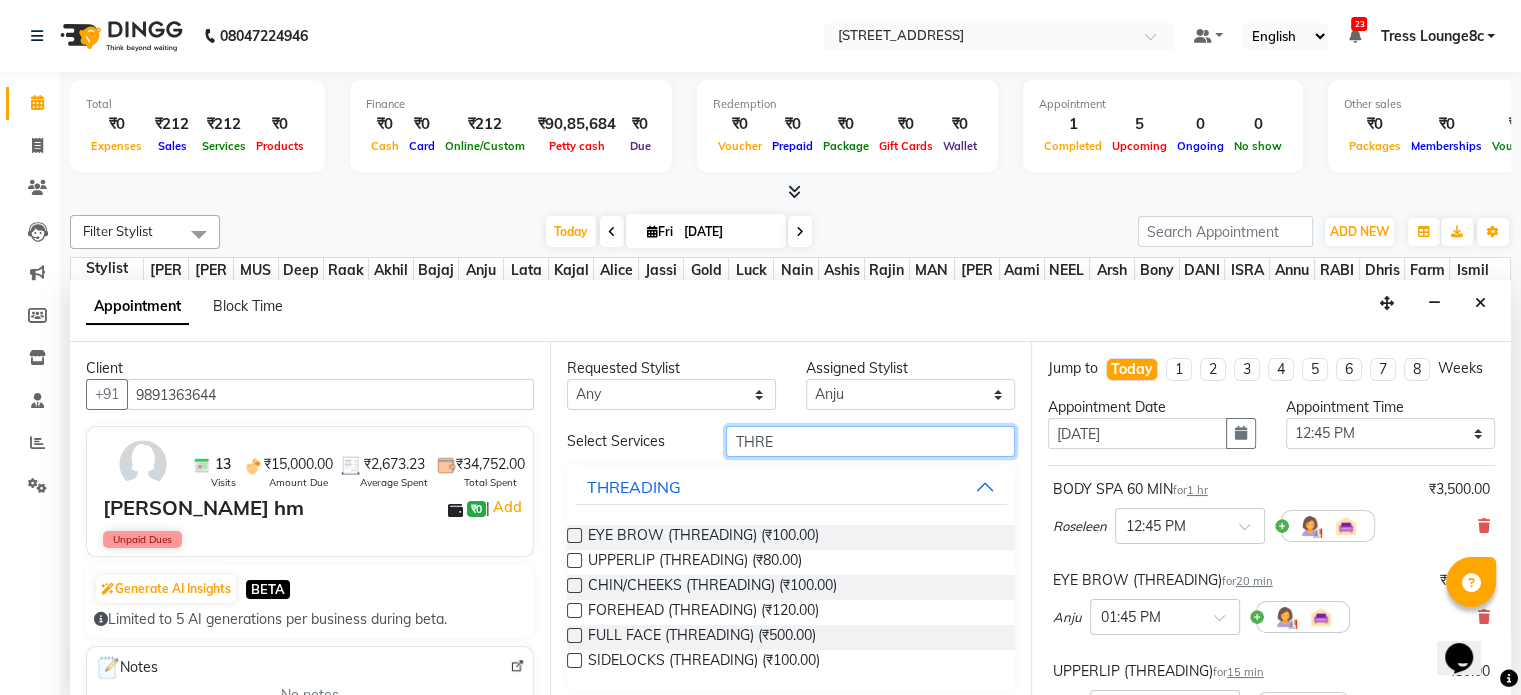 drag, startPoint x: 768, startPoint y: 446, endPoint x: 703, endPoint y: 456, distance: 65.76473 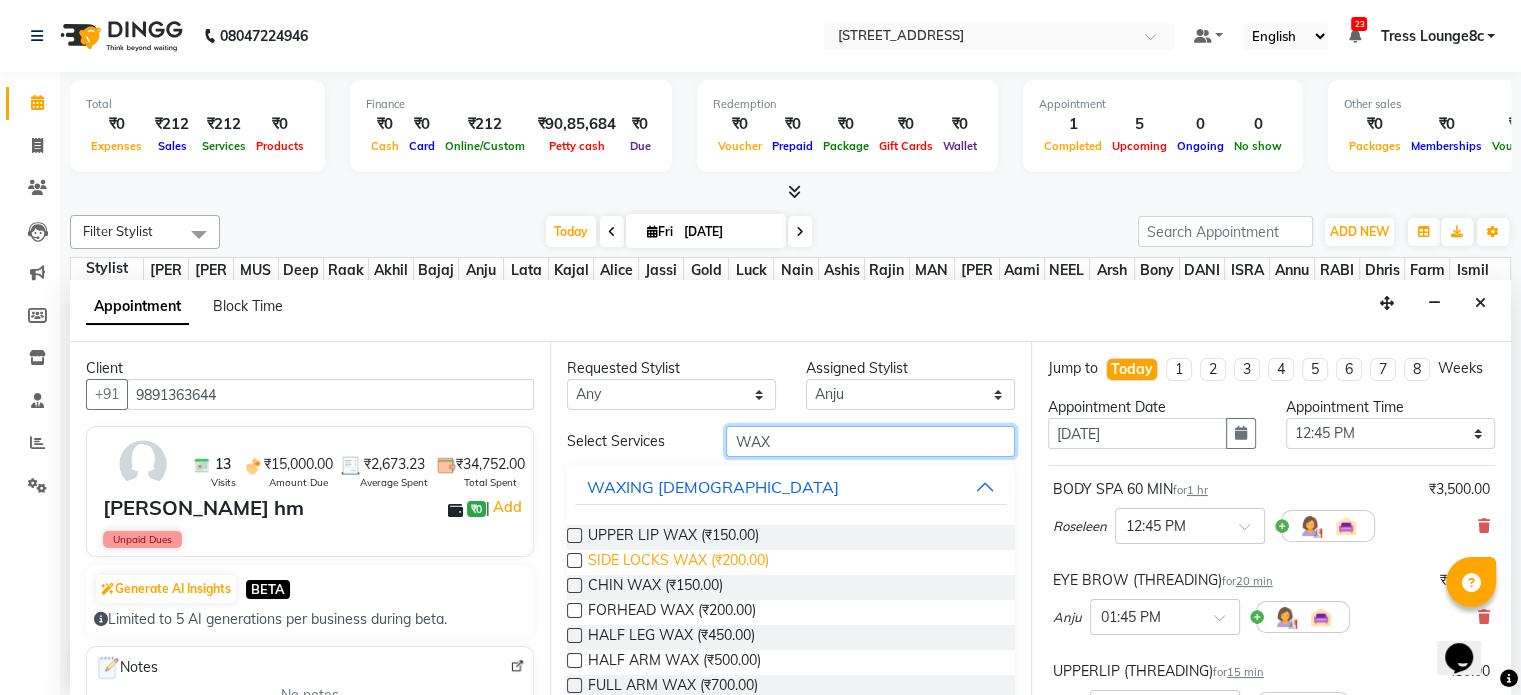 scroll, scrollTop: 100, scrollLeft: 0, axis: vertical 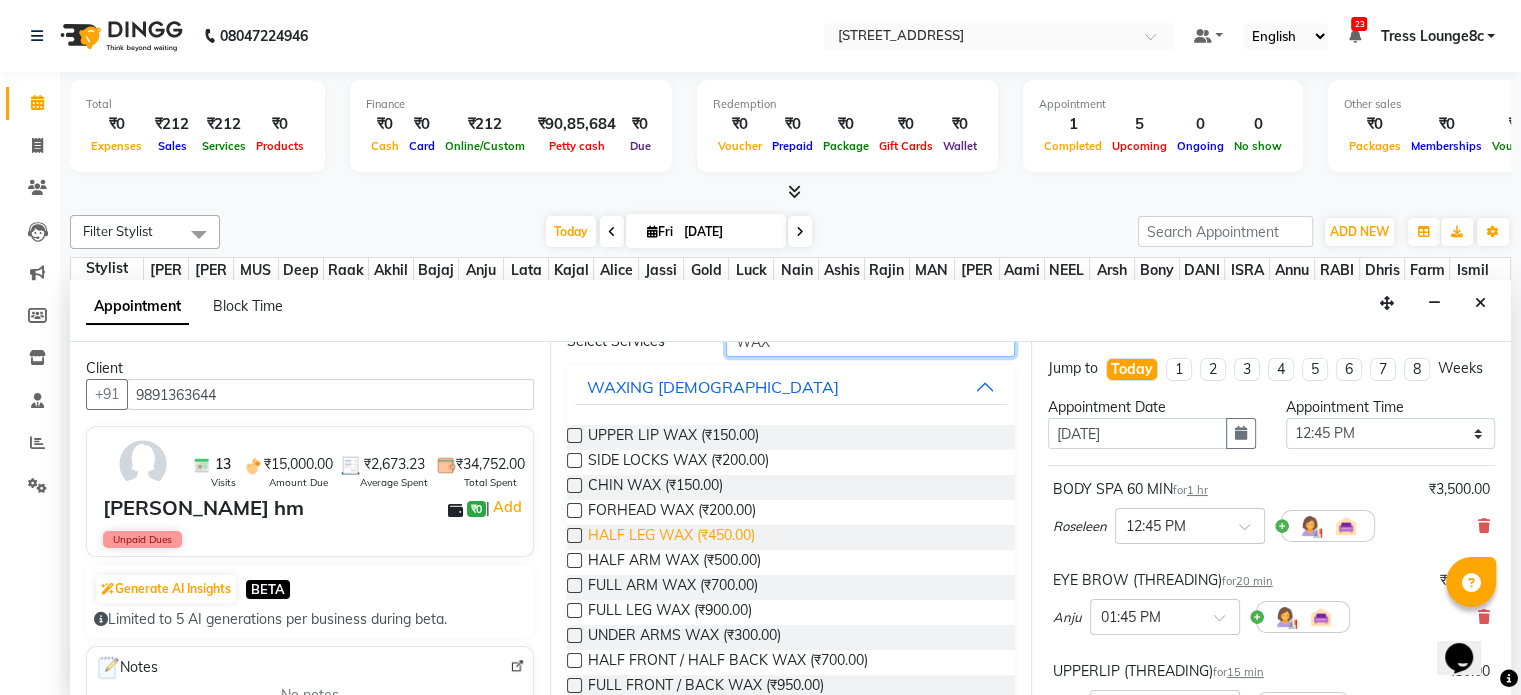 type on "WAX" 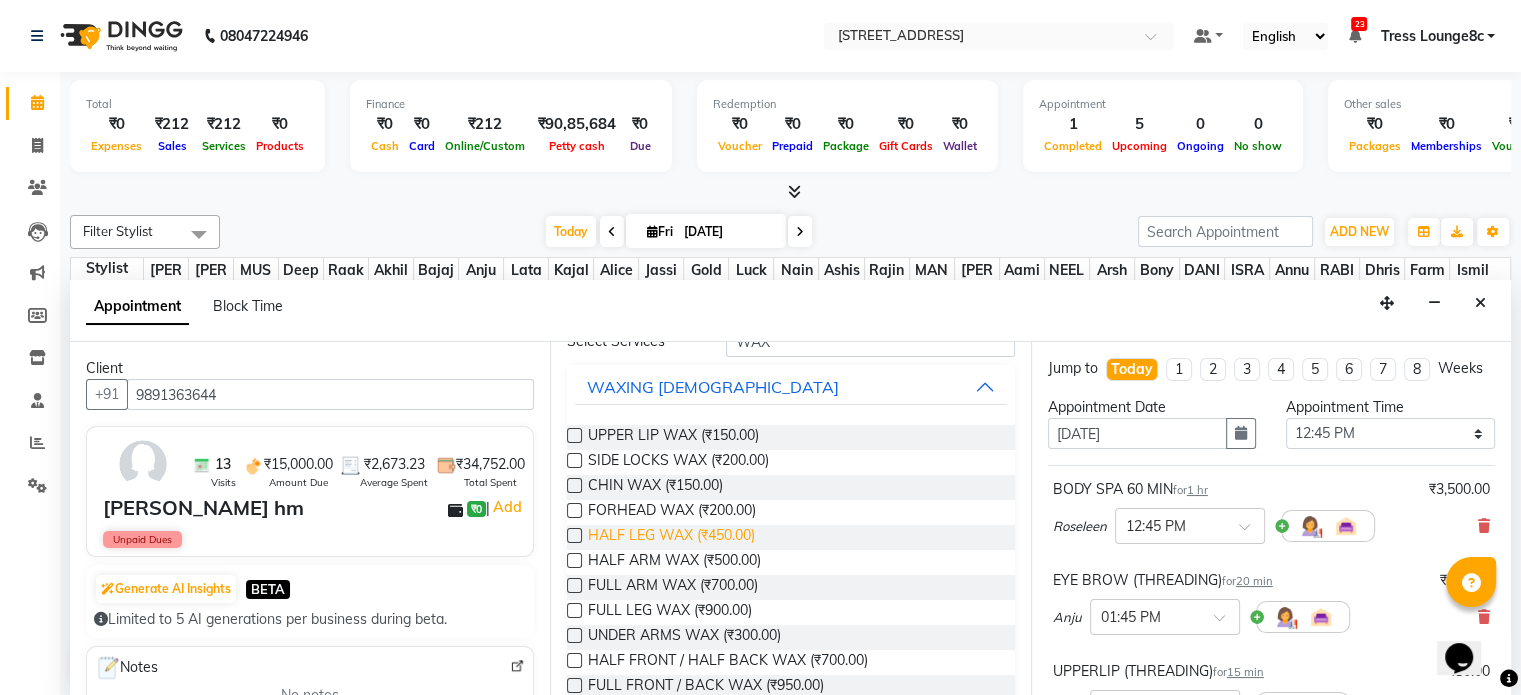 click on "HALF LEG WAX (₹450.00)" at bounding box center (671, 537) 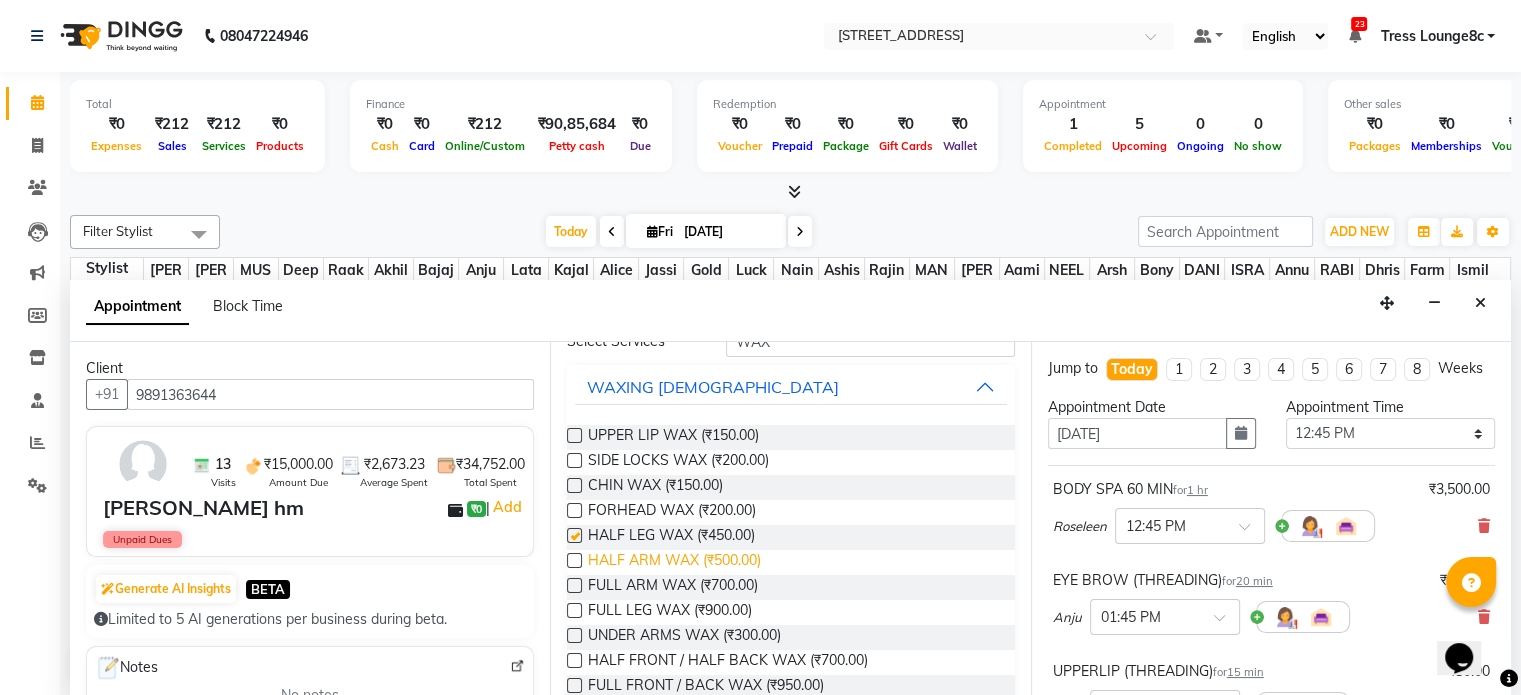 checkbox on "false" 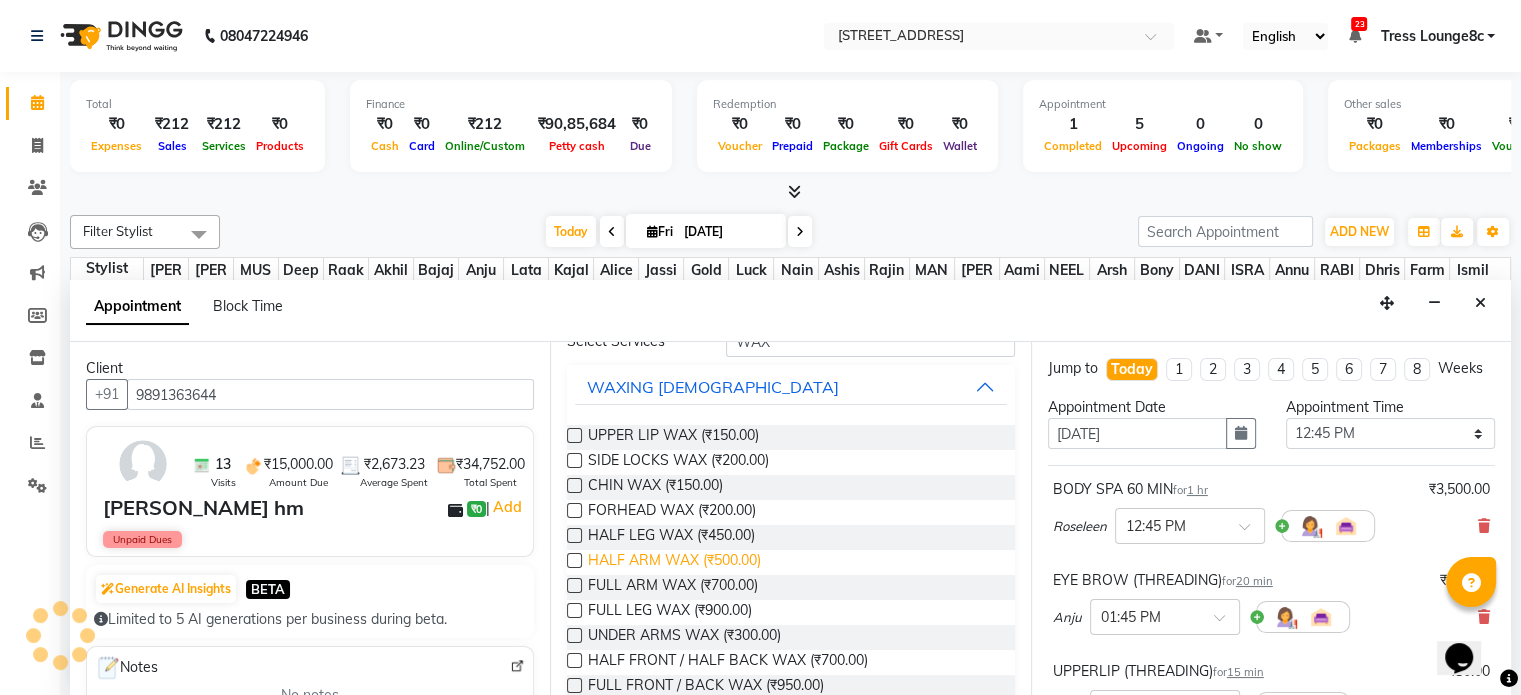 click on "HALF ARM WAX (₹500.00)" at bounding box center (674, 562) 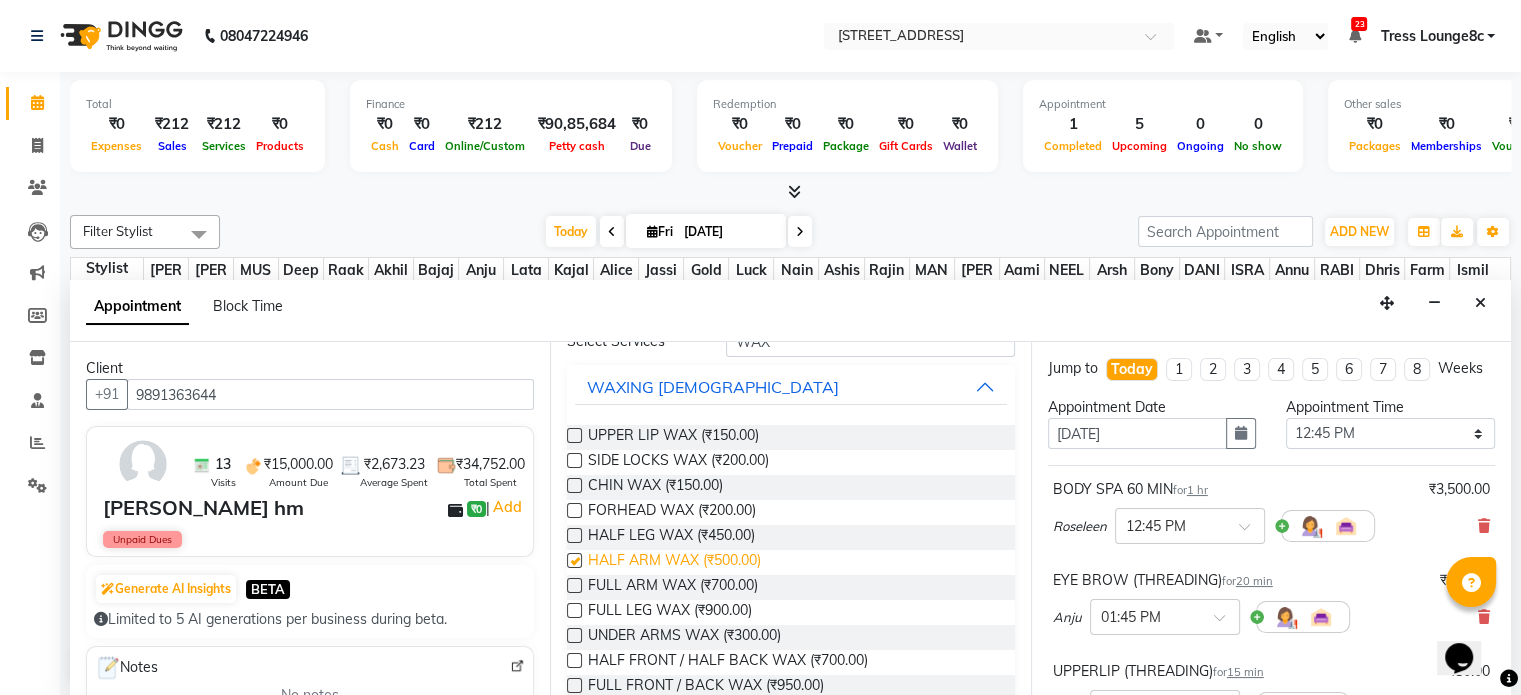 checkbox on "false" 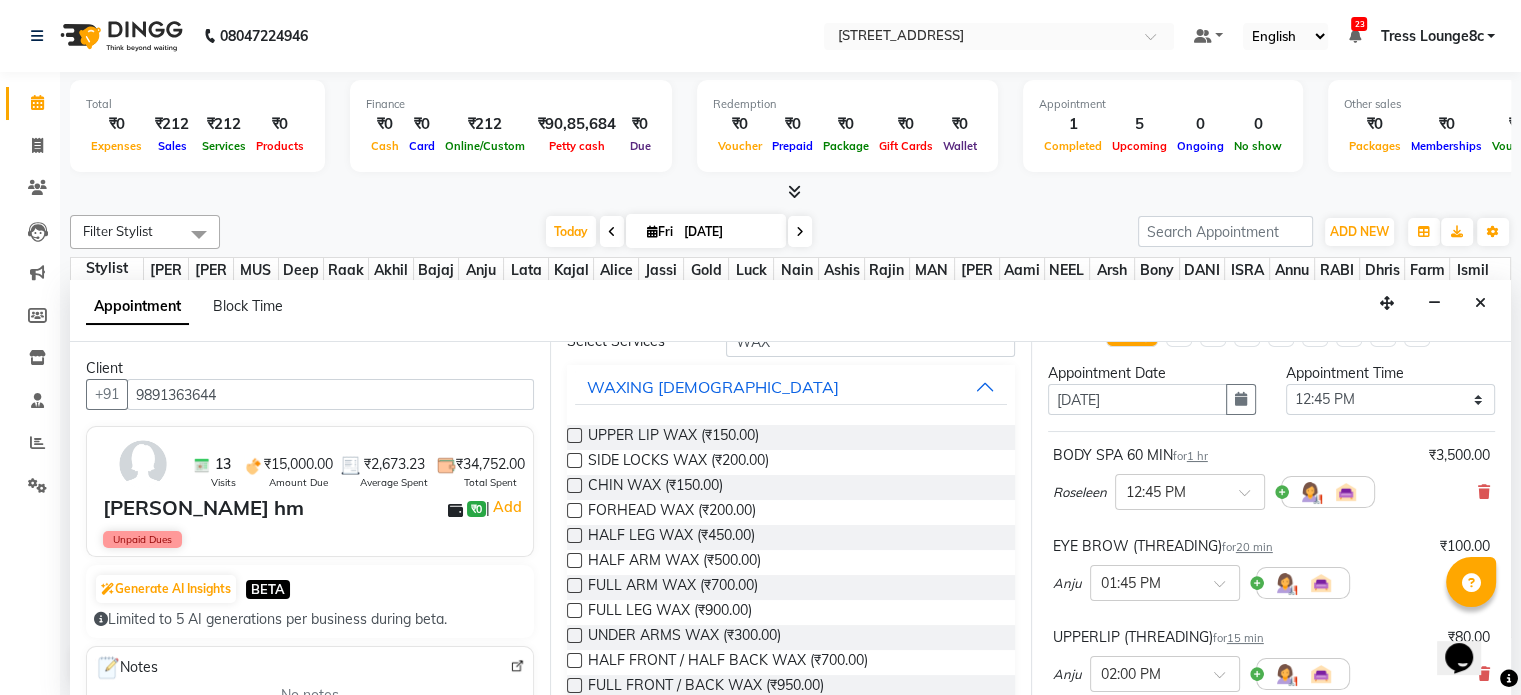scroll, scrollTop: 0, scrollLeft: 0, axis: both 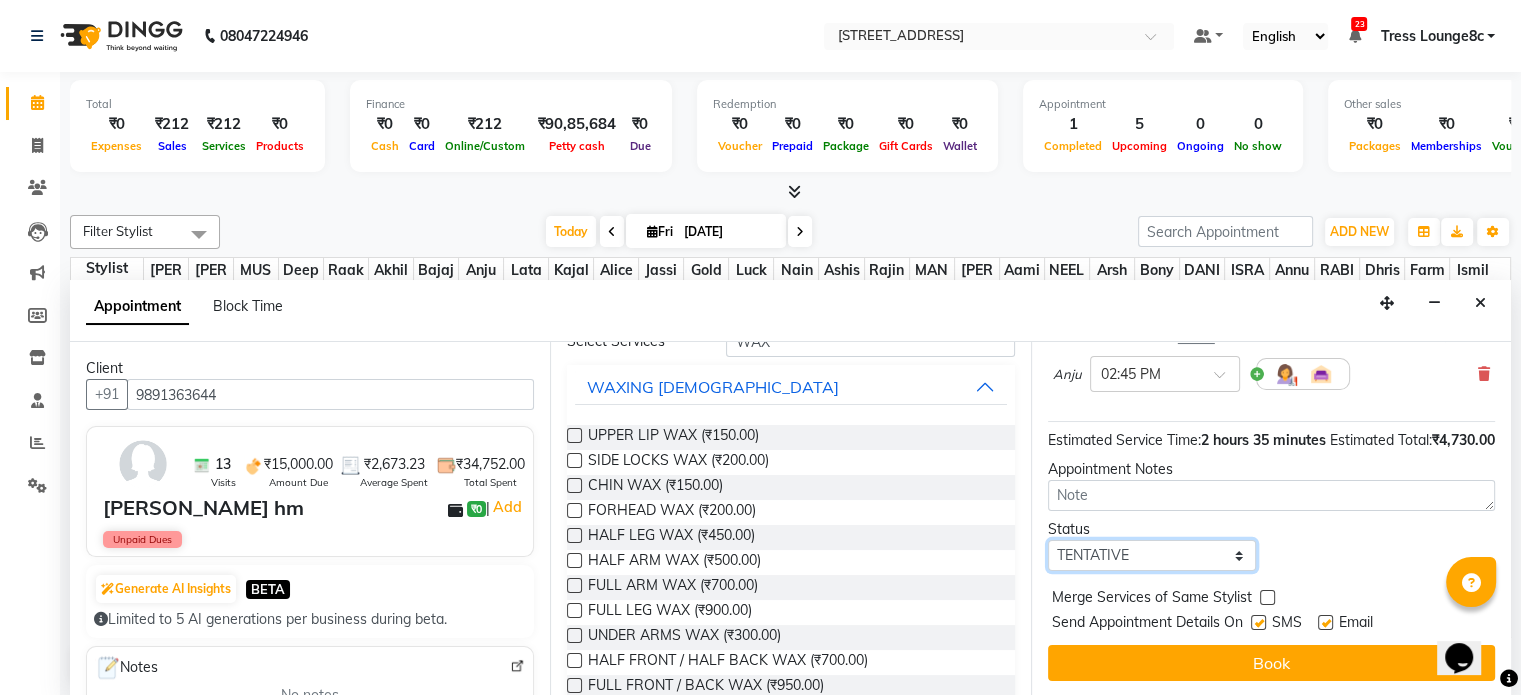 click on "Select TENTATIVE CONFIRM CHECK-IN UPCOMING" at bounding box center [1152, 555] 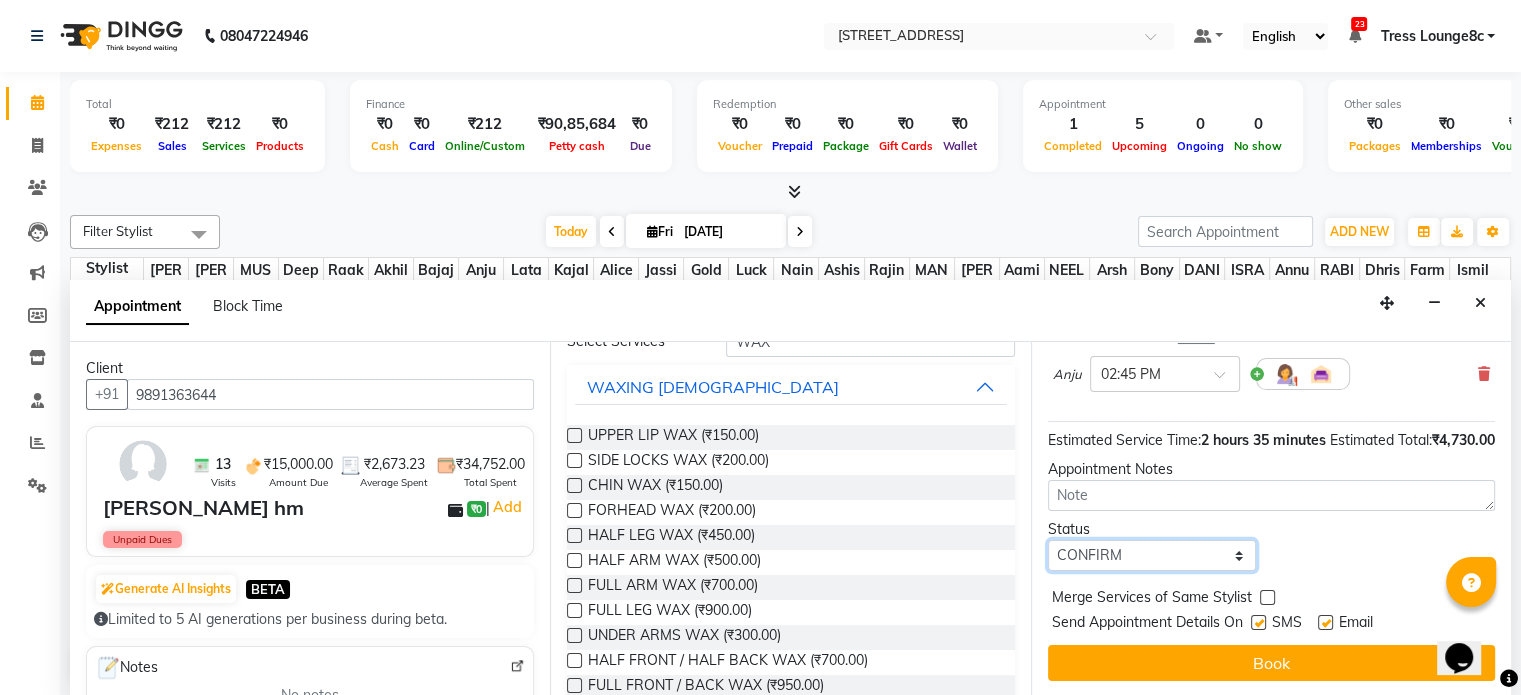 click on "Select TENTATIVE CONFIRM CHECK-IN UPCOMING" at bounding box center [1152, 555] 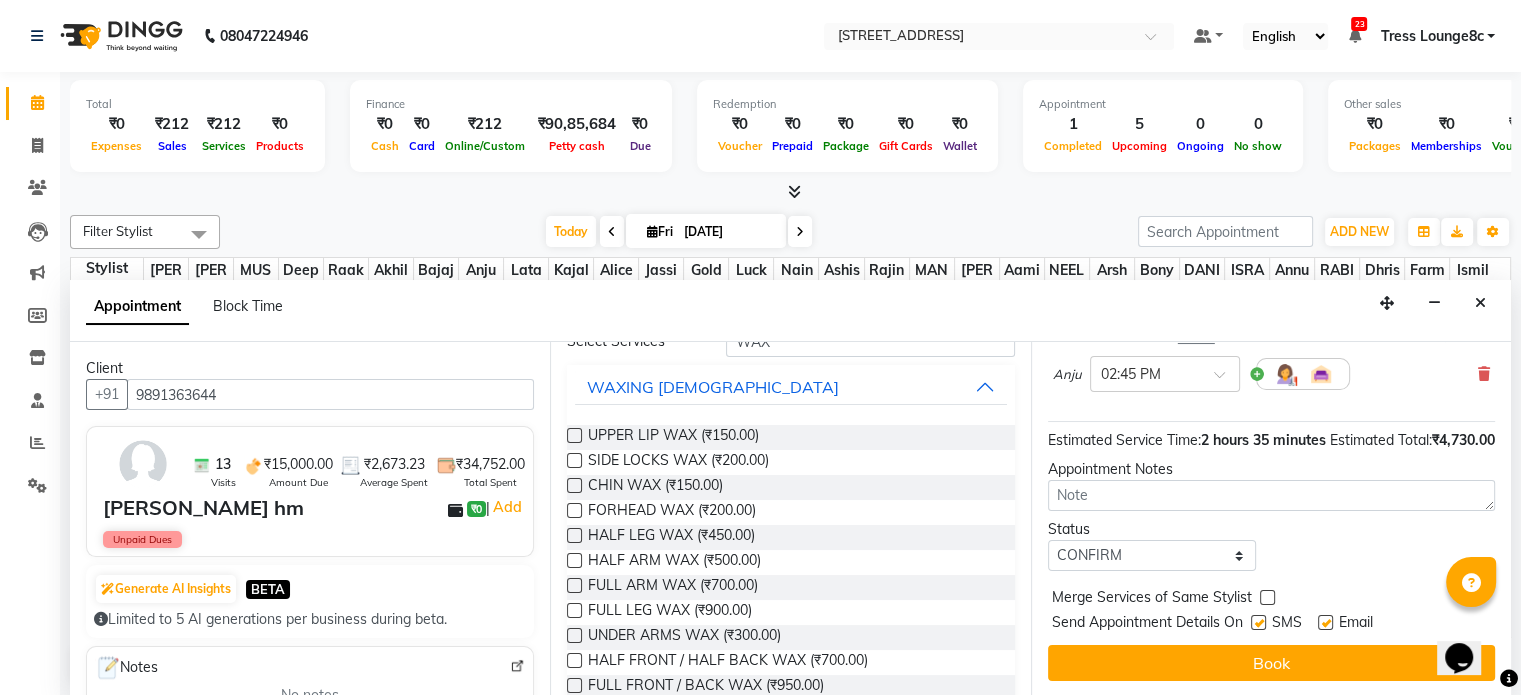 click at bounding box center (1267, 597) 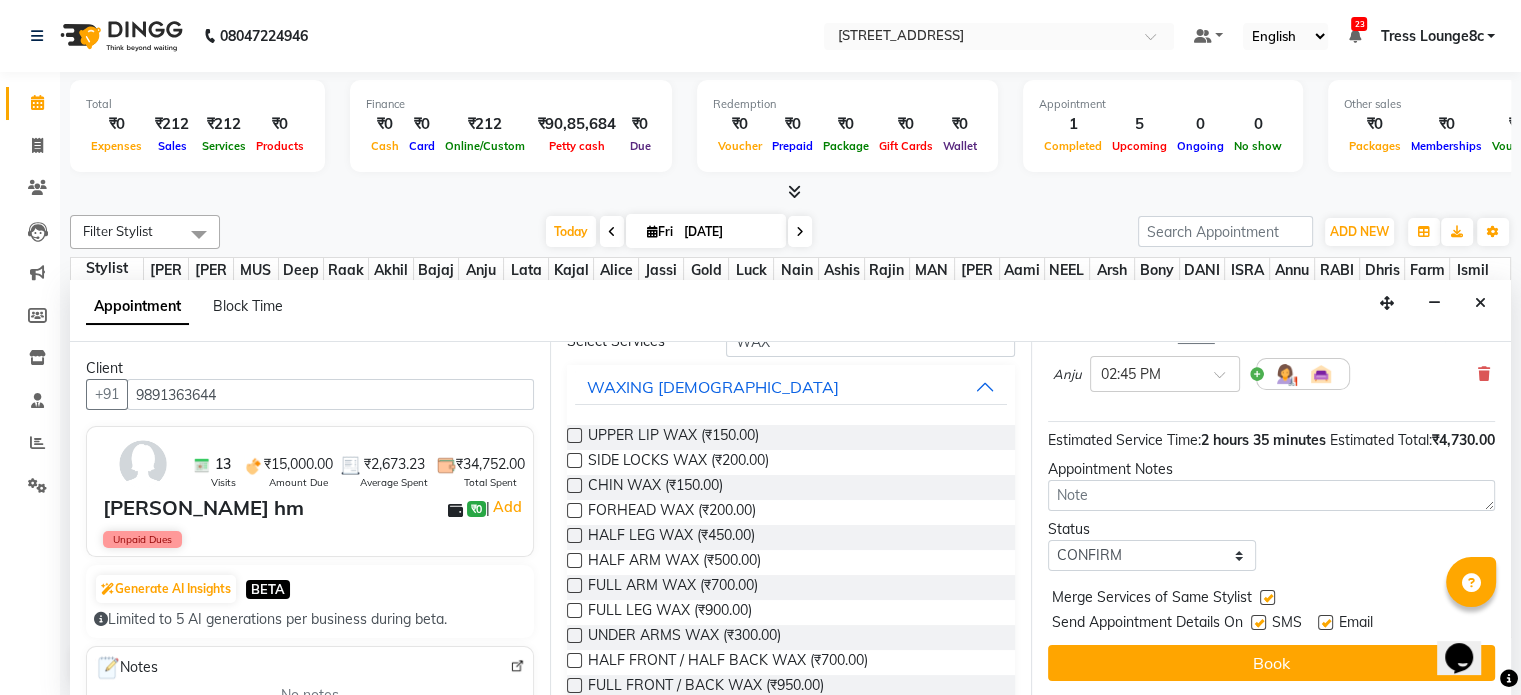 click at bounding box center (1258, 622) 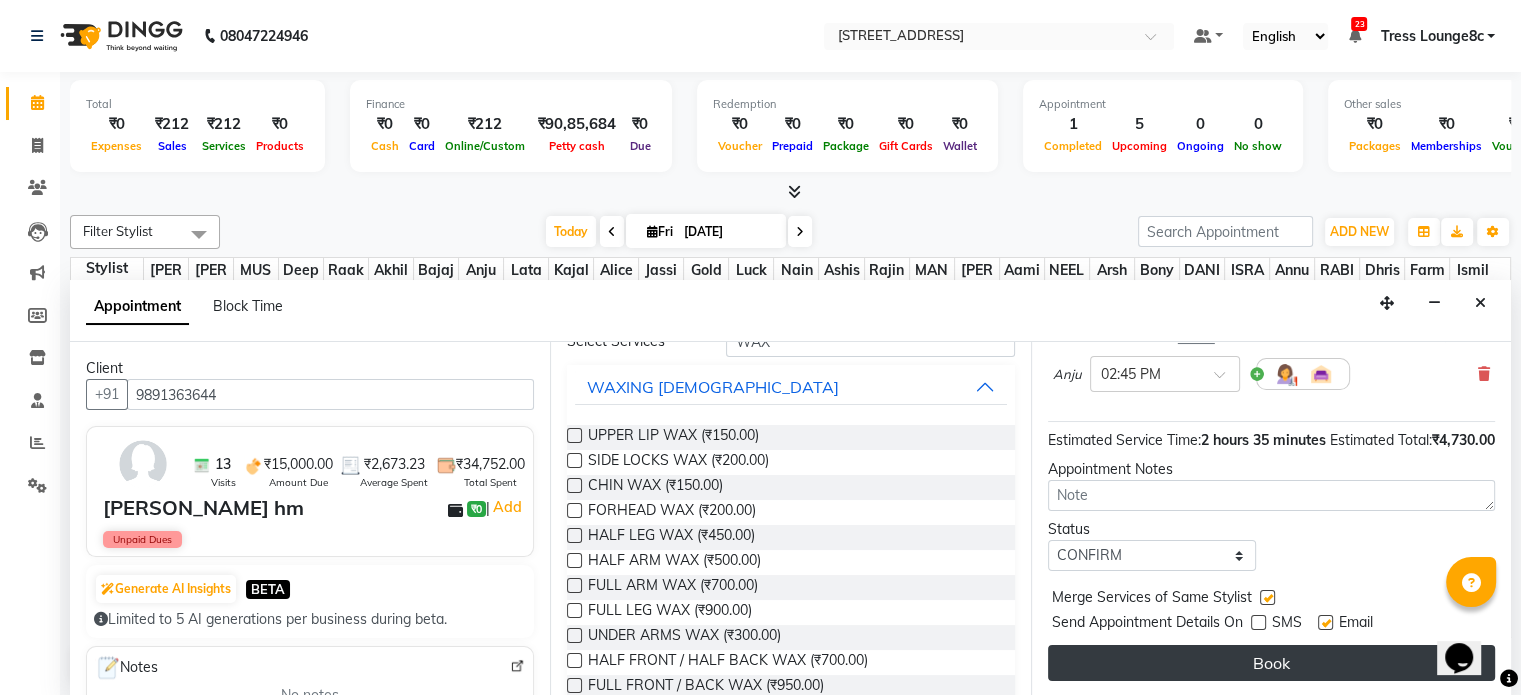 click on "Book" at bounding box center (1271, 663) 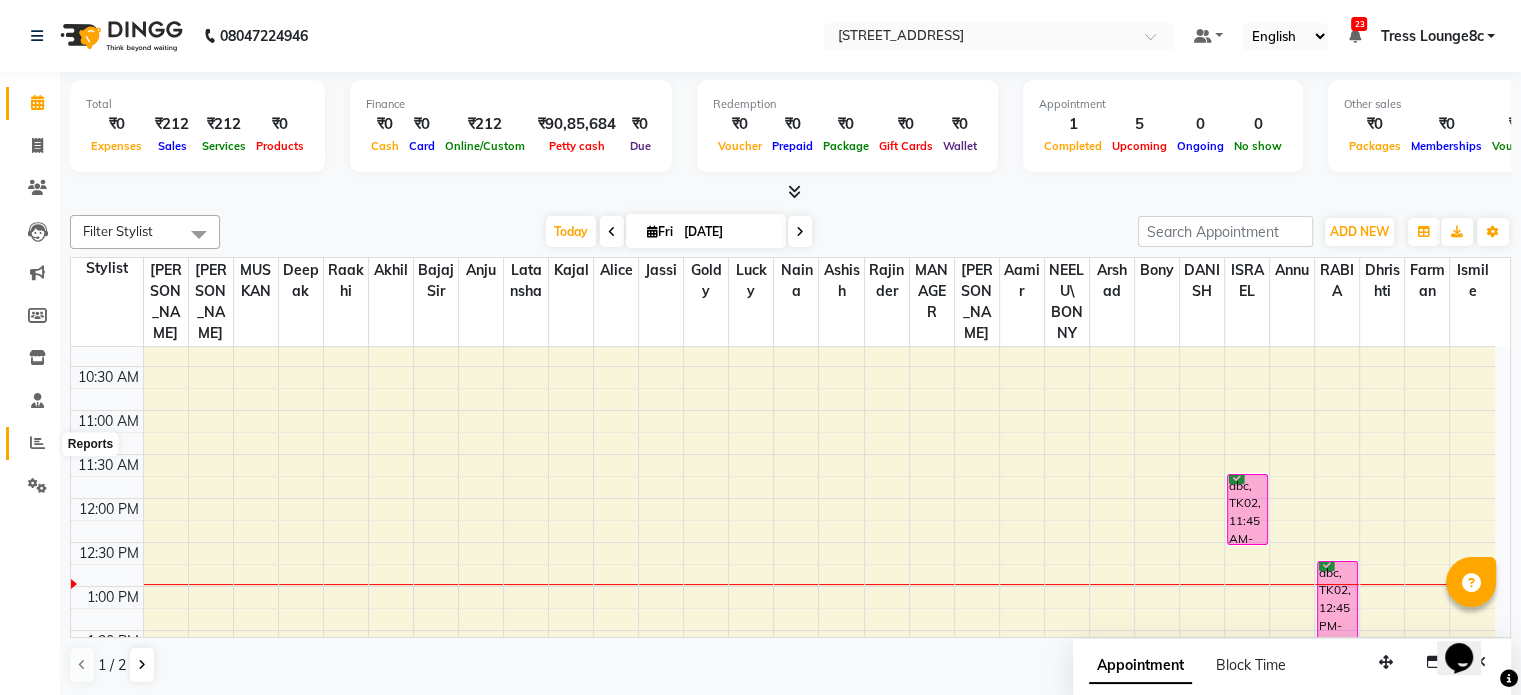 click 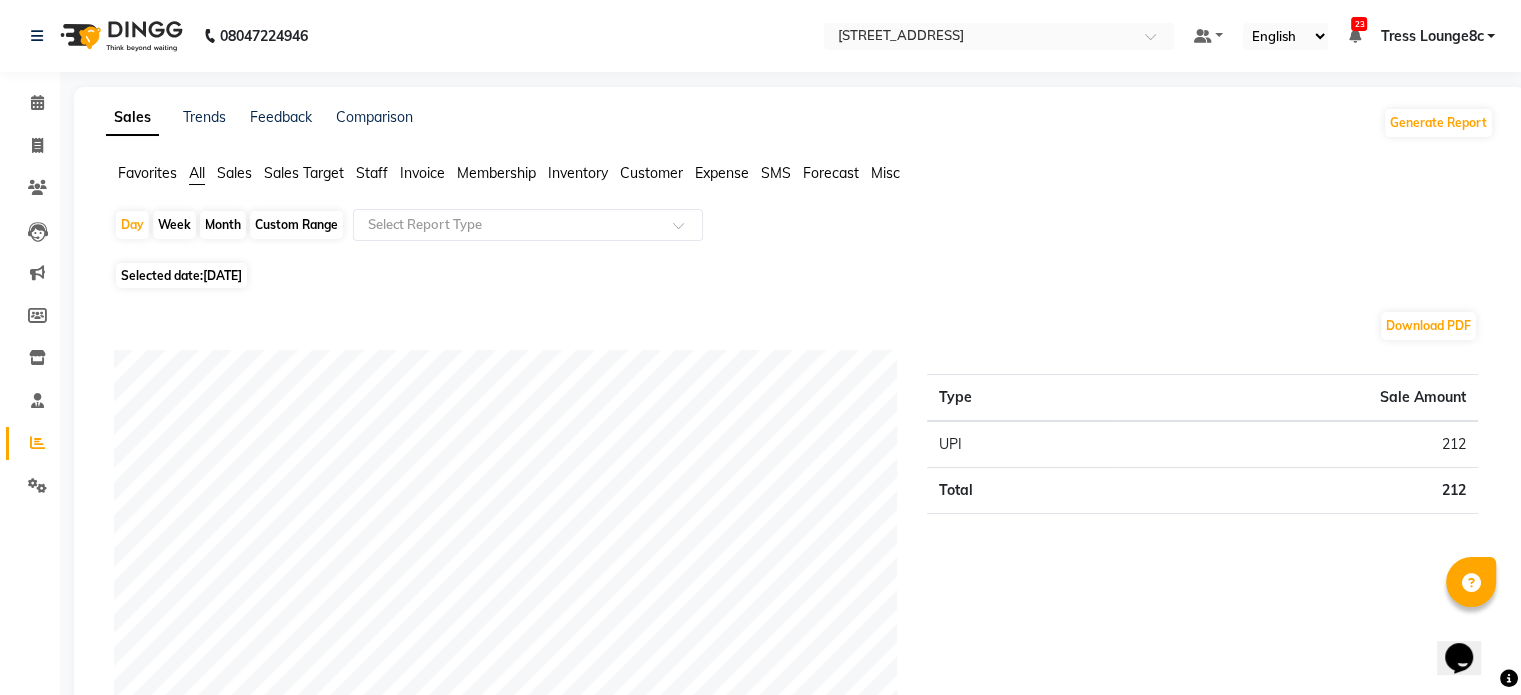 click on "Month" 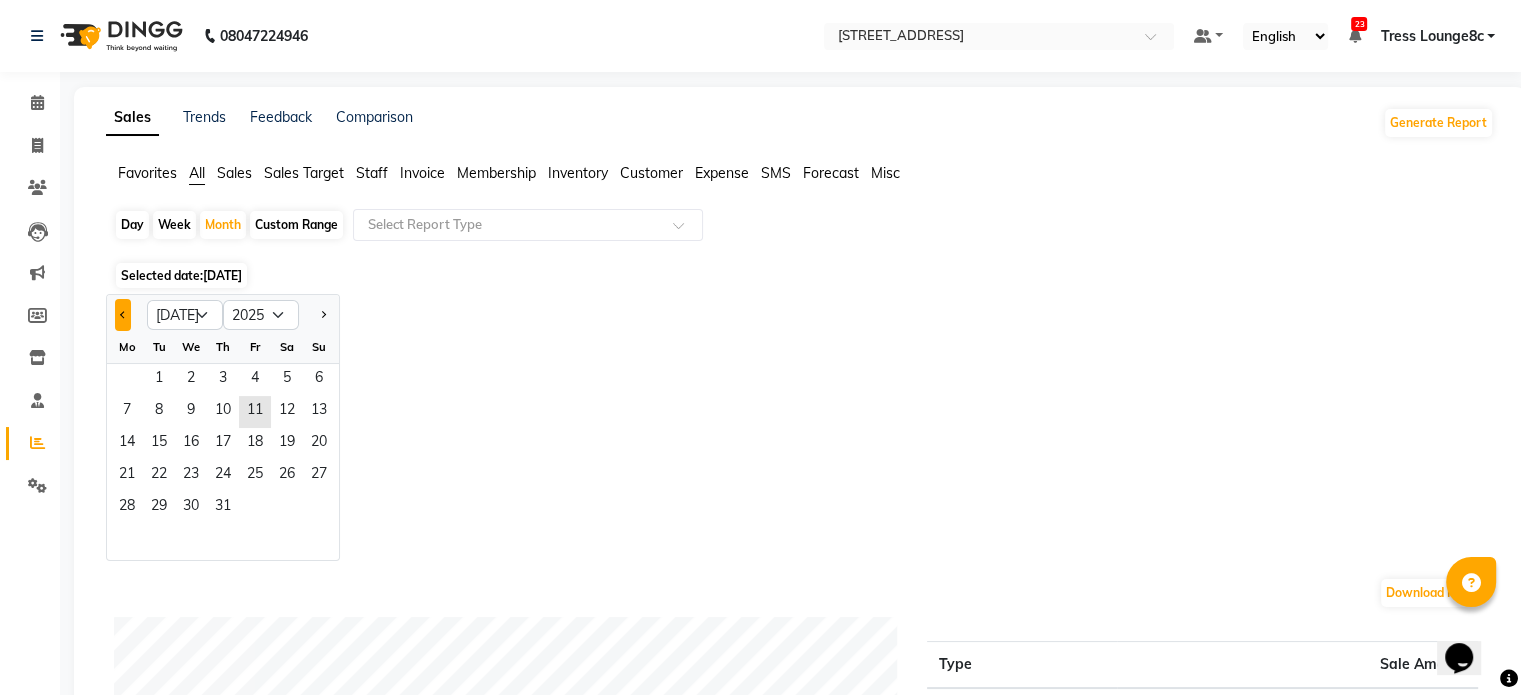 click 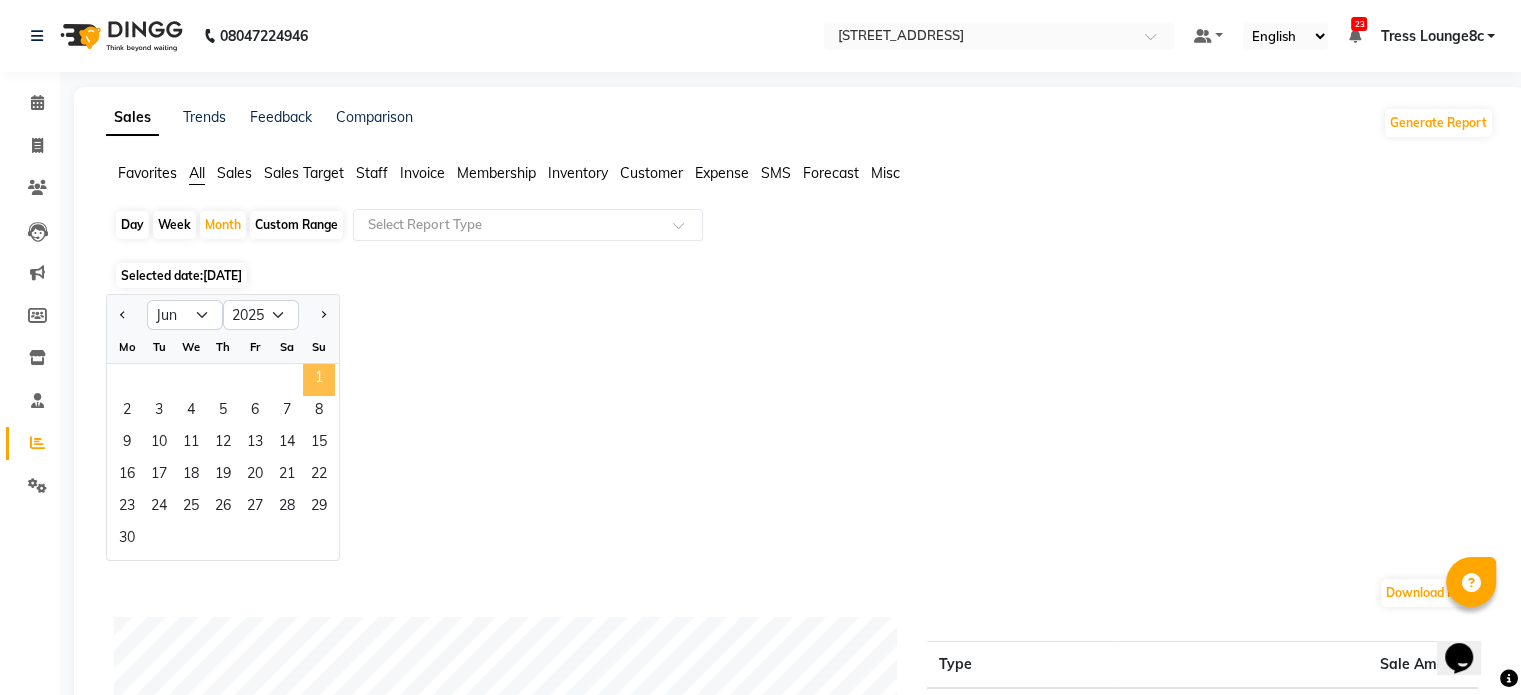 click on "1" 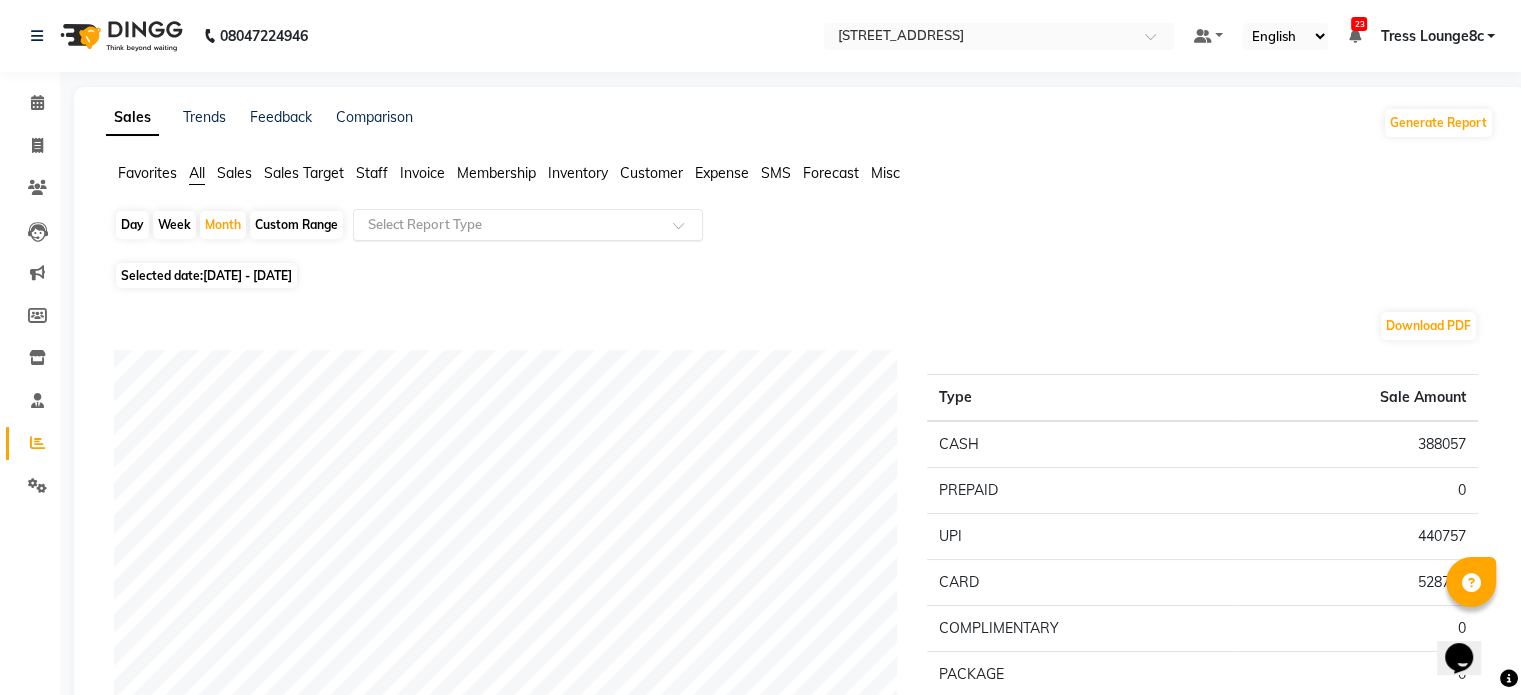 click 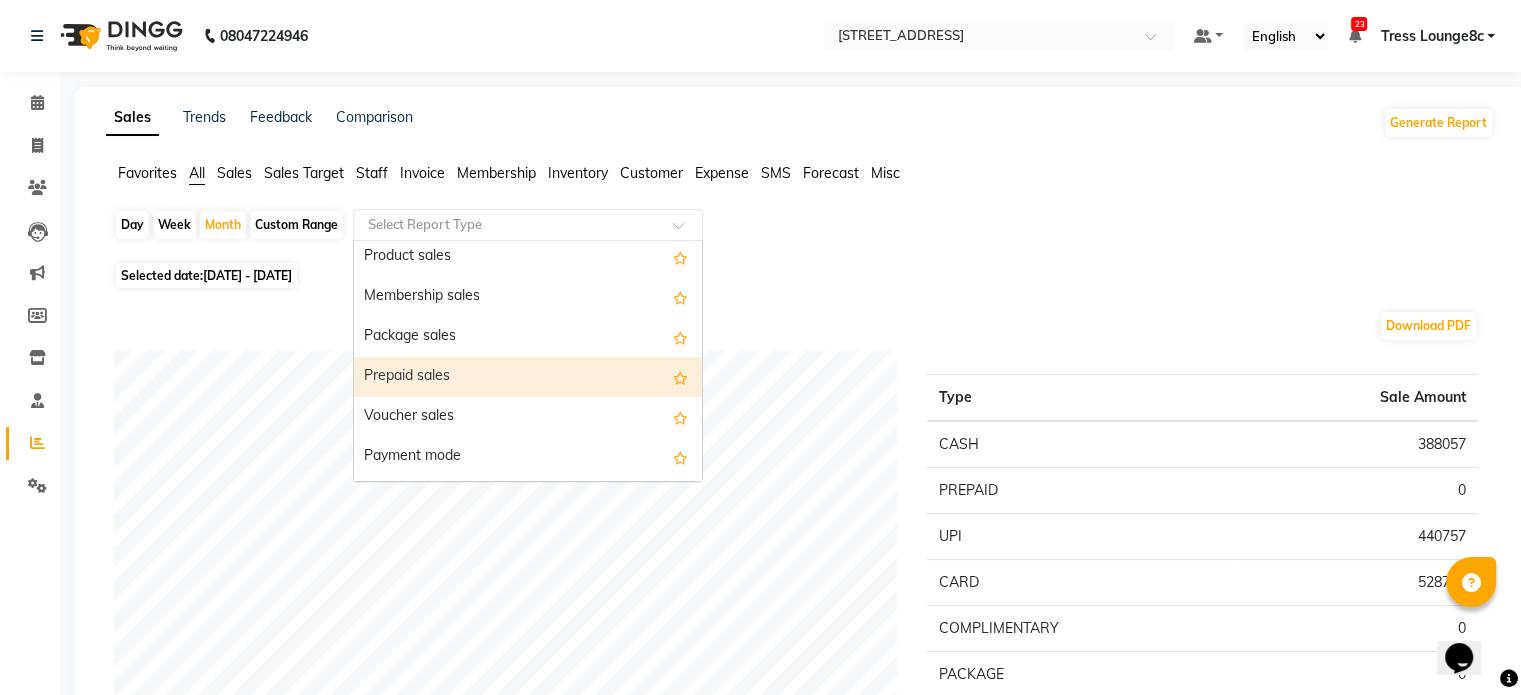 scroll, scrollTop: 200, scrollLeft: 0, axis: vertical 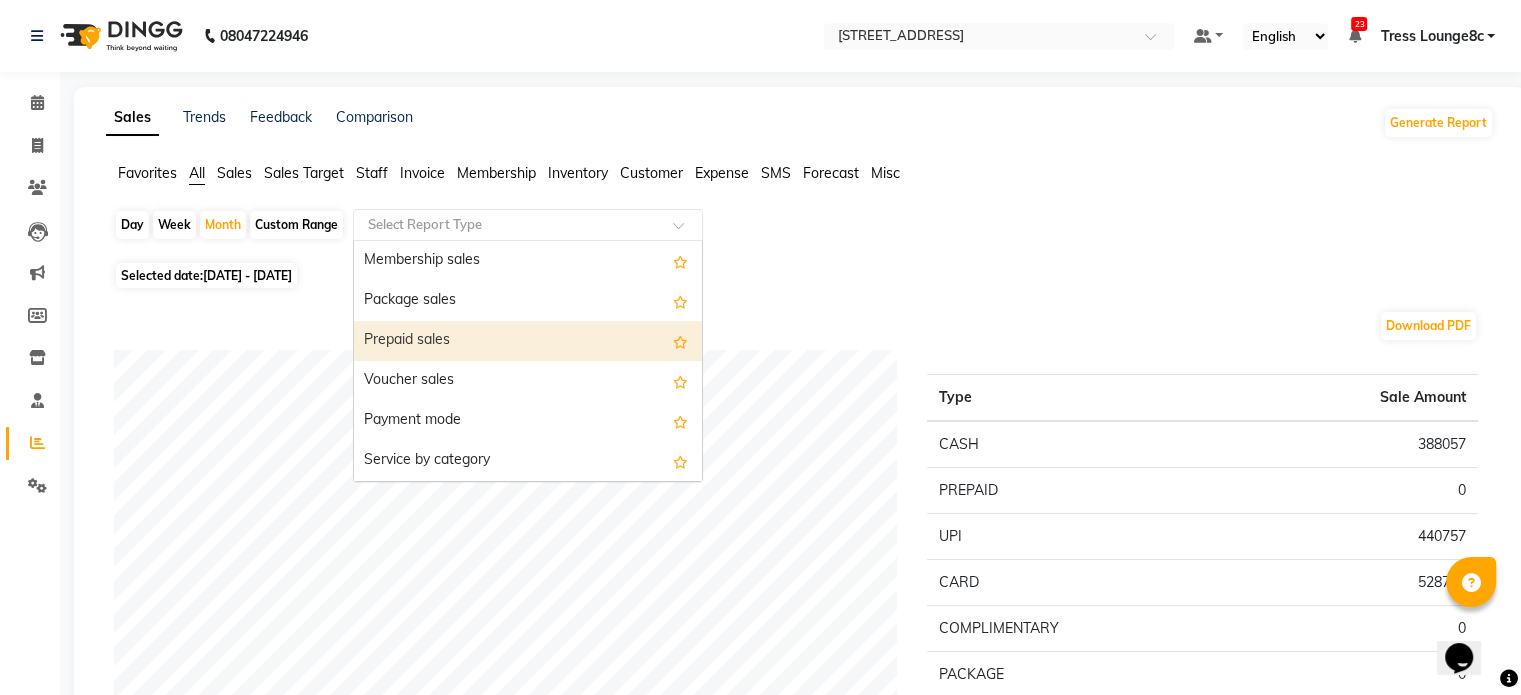 click on "Prepaid sales" at bounding box center (528, 341) 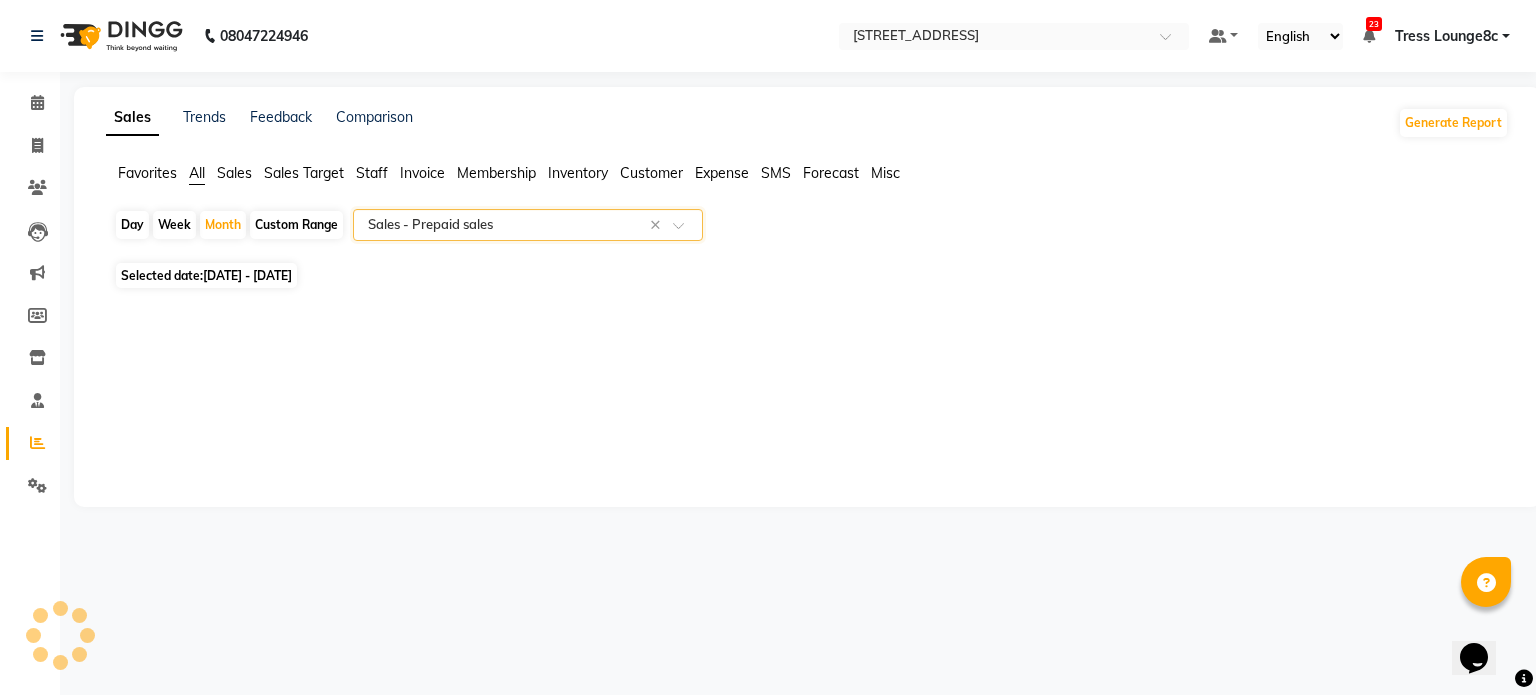 select on "full_report" 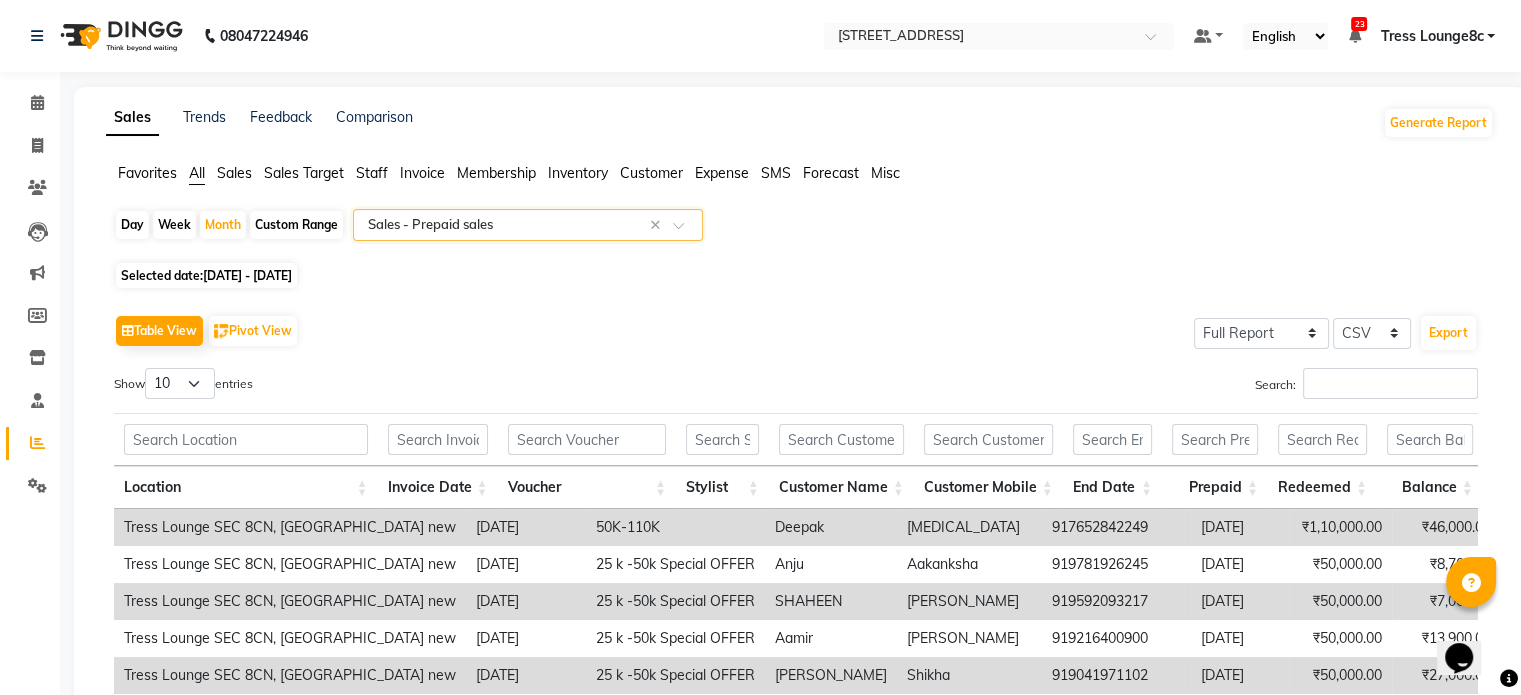 click 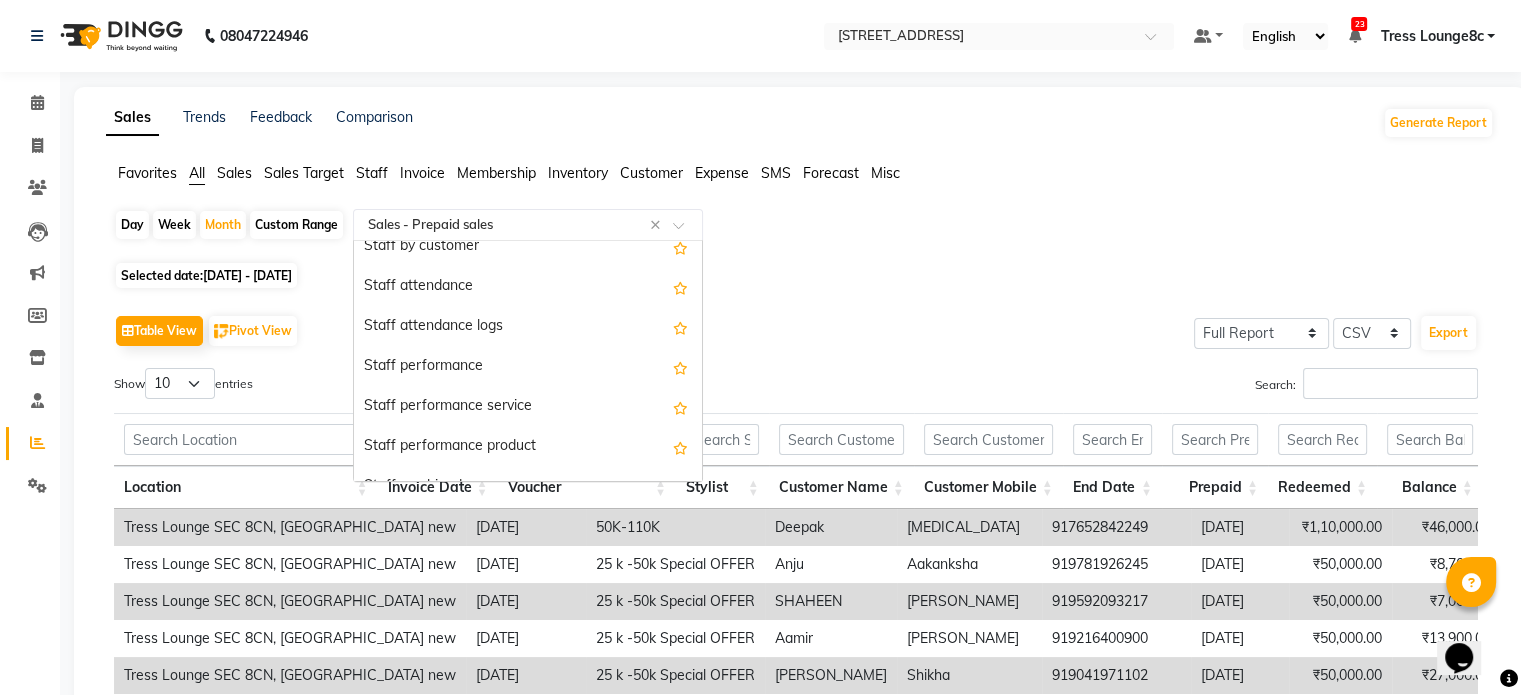 scroll, scrollTop: 880, scrollLeft: 0, axis: vertical 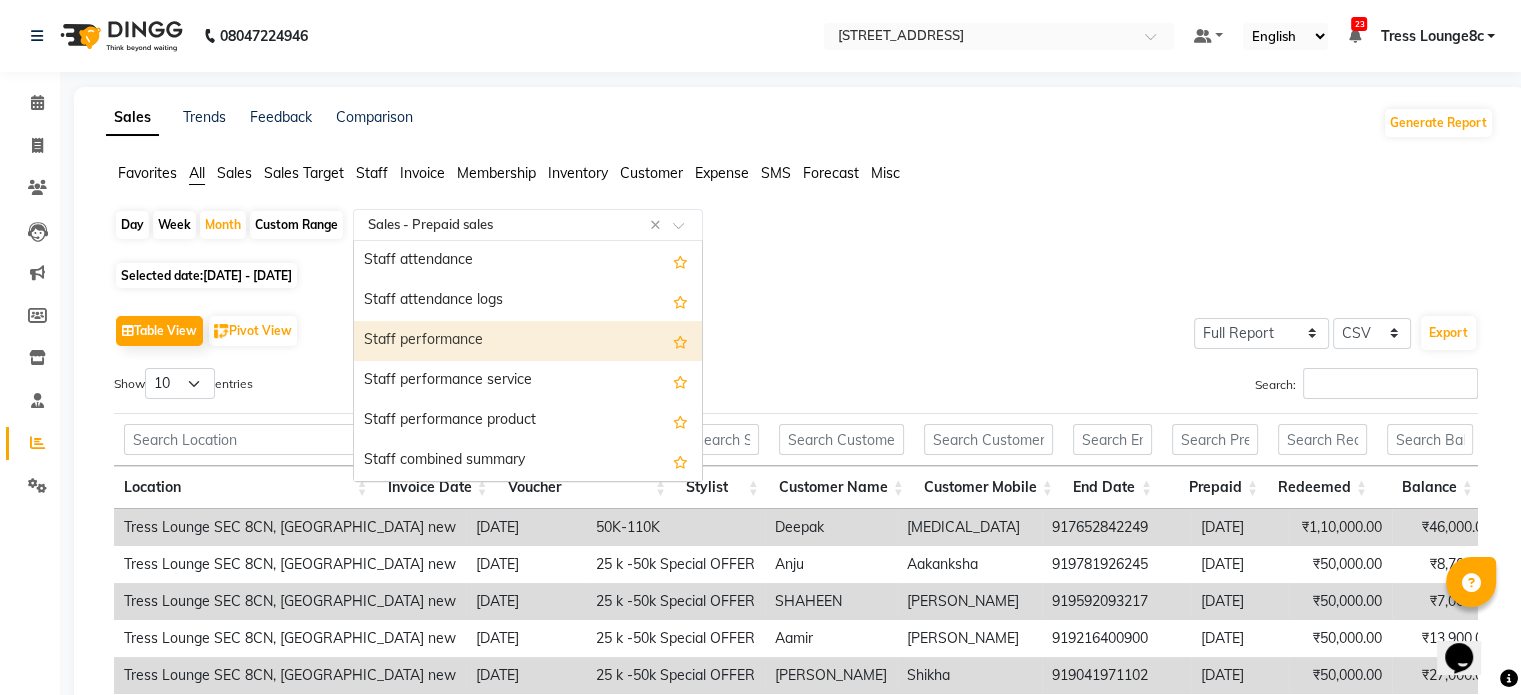 click on "Staff performance" at bounding box center (528, 341) 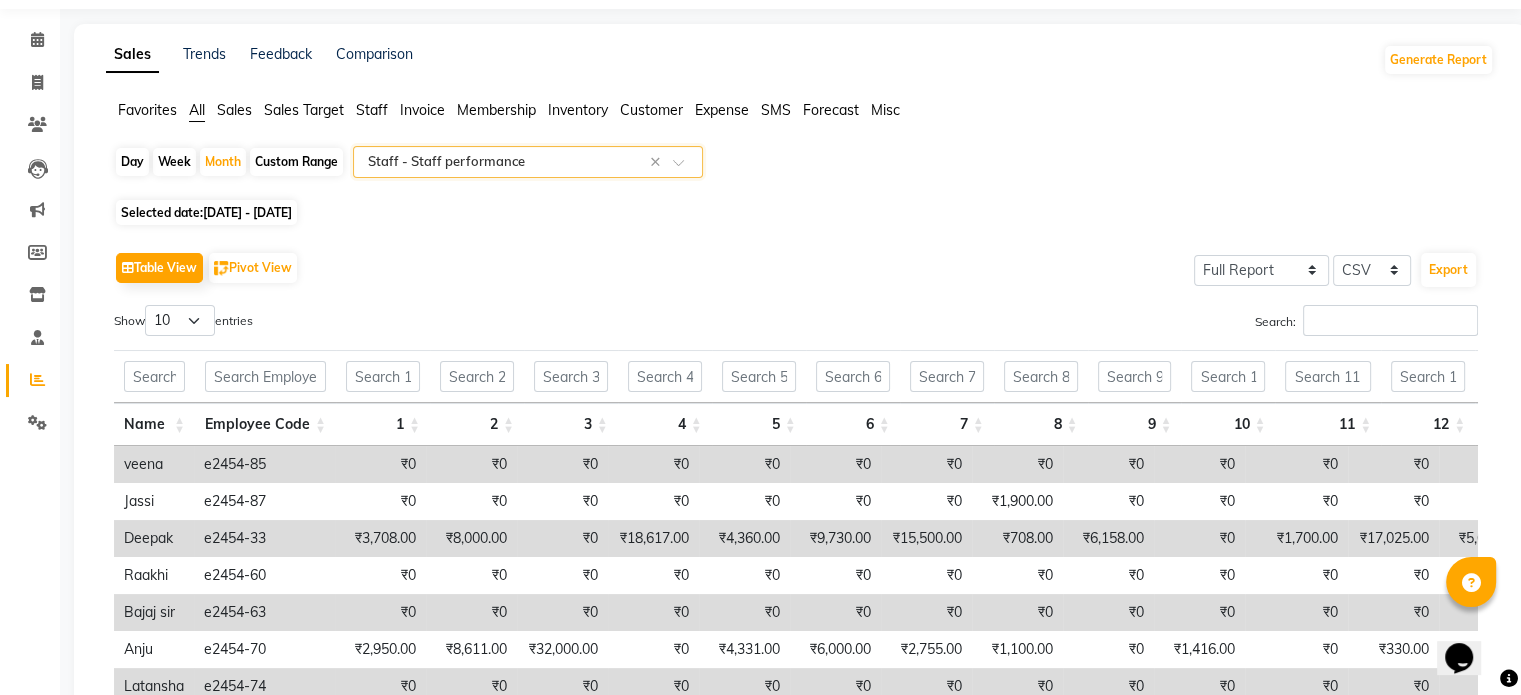 scroll, scrollTop: 0, scrollLeft: 0, axis: both 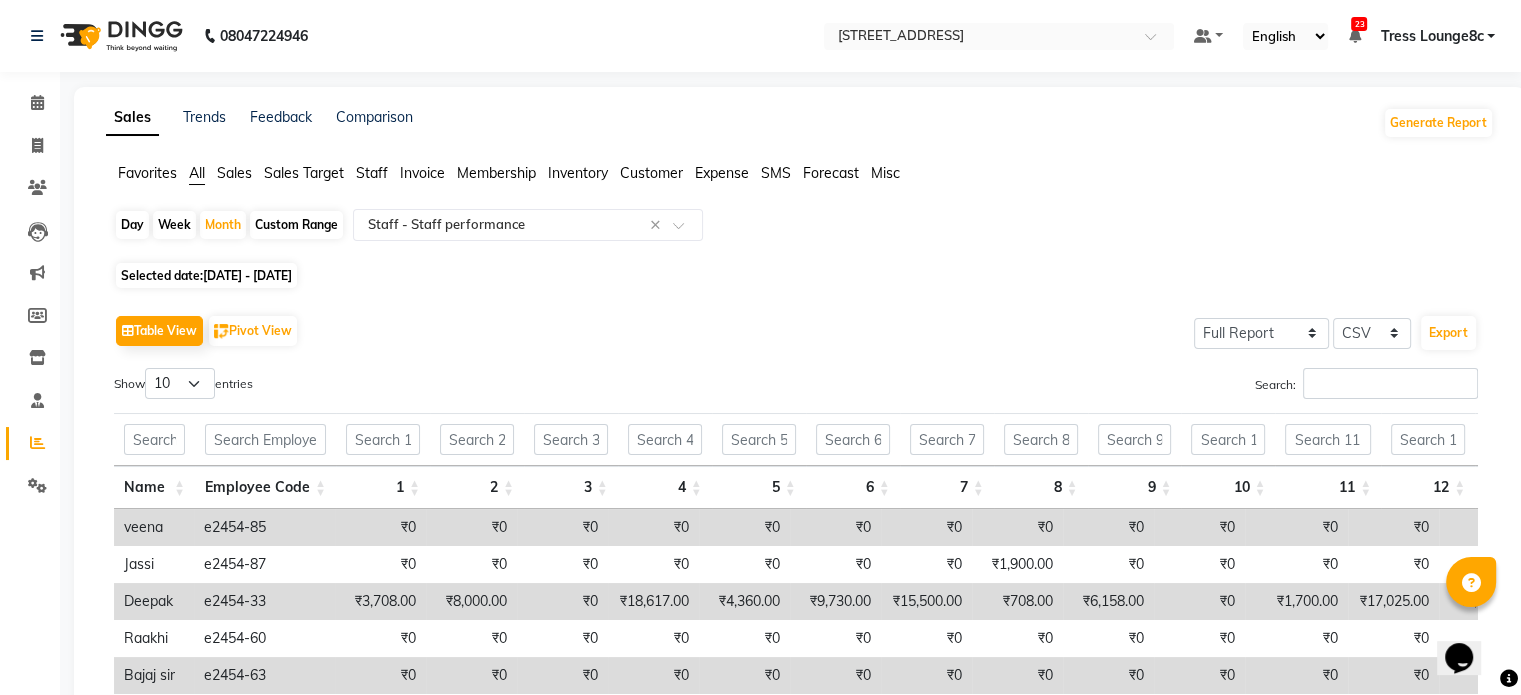 click on "Custom Range" 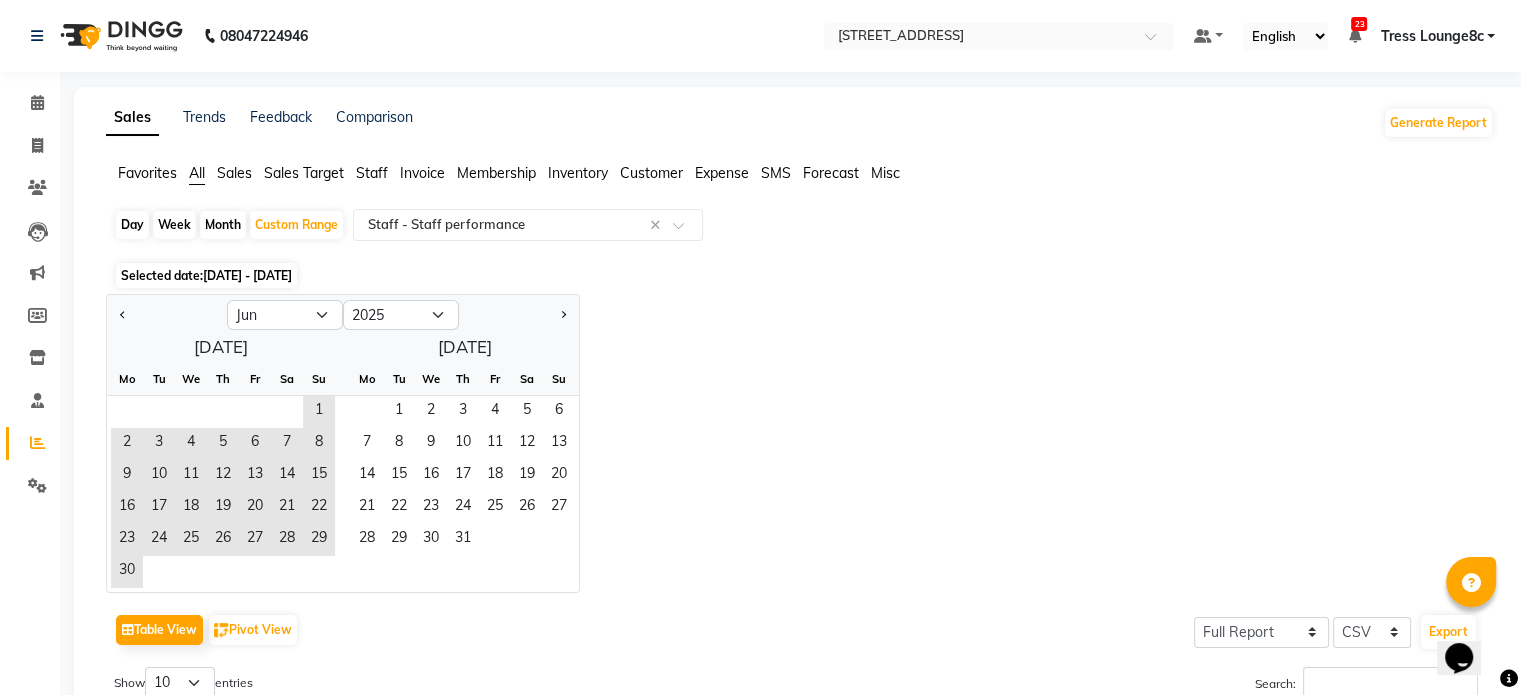click on "Jan Feb Mar Apr May Jun Jul Aug Sep Oct Nov Dec 2015 2016 2017 2018 2019 2020 2021 2022 2023 2024 2025 2026 2027 2028 2029 2030 2031 2032 2033 2034 2035  June 2025  Mo Tu We Th Fr Sa Su  1   2   3   4   5   6   7   8   9   10   11   12   13   14   15   16   17   18   19   20   21   22   23   24   25   26   27   28   29   30   July 2025  Mo Tu We Th Fr Sa Su  1   2   3   4   5   6   7   8   9   10   11   12   13   14   15   16   17   18   19   20   21   22   23   24   25   26   27   28   29   30   31" 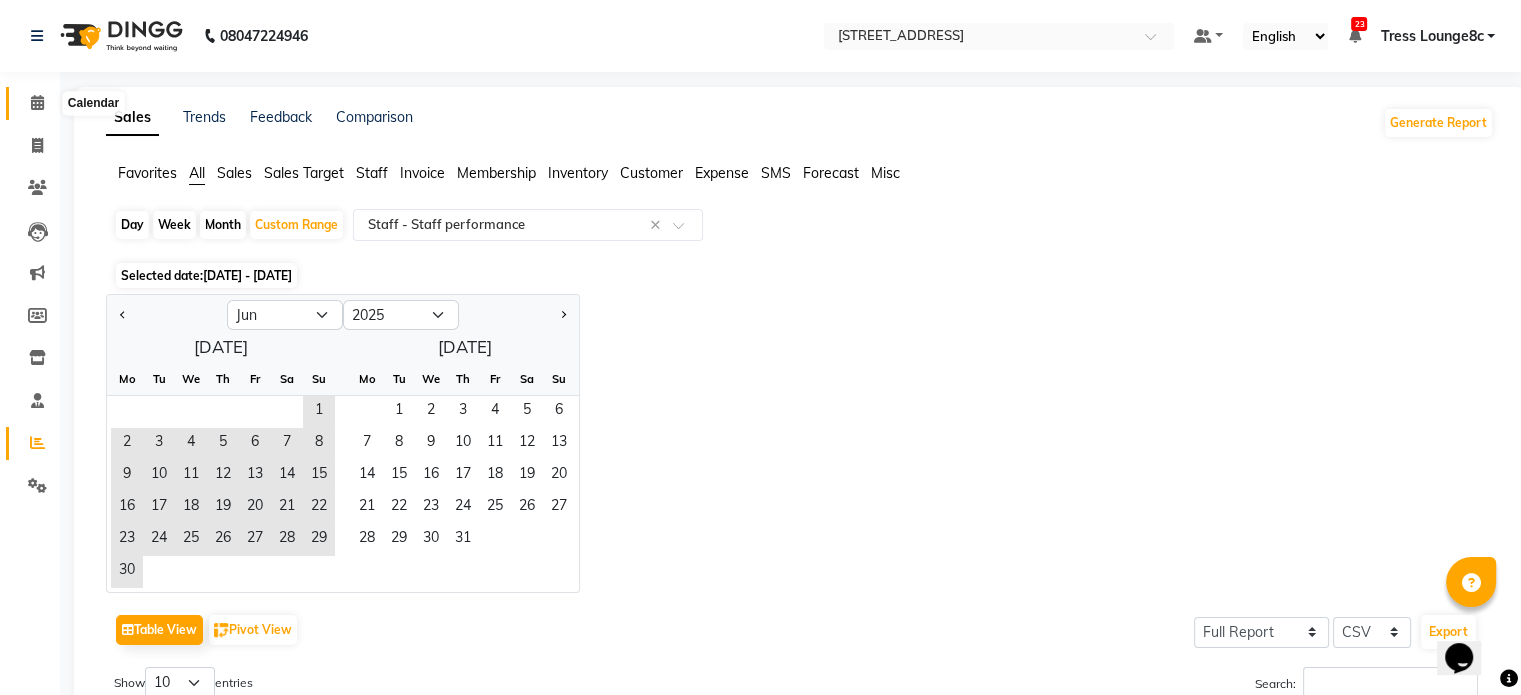 click 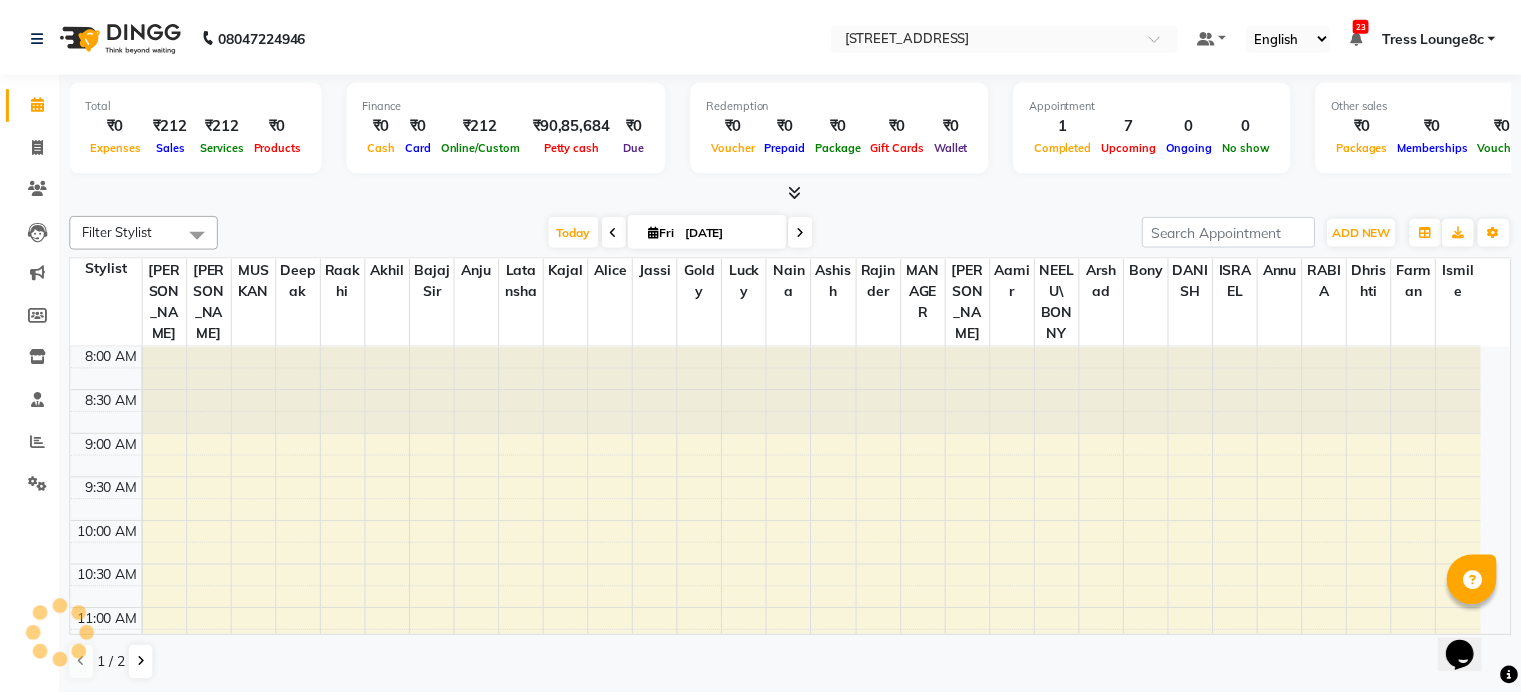 scroll, scrollTop: 0, scrollLeft: 0, axis: both 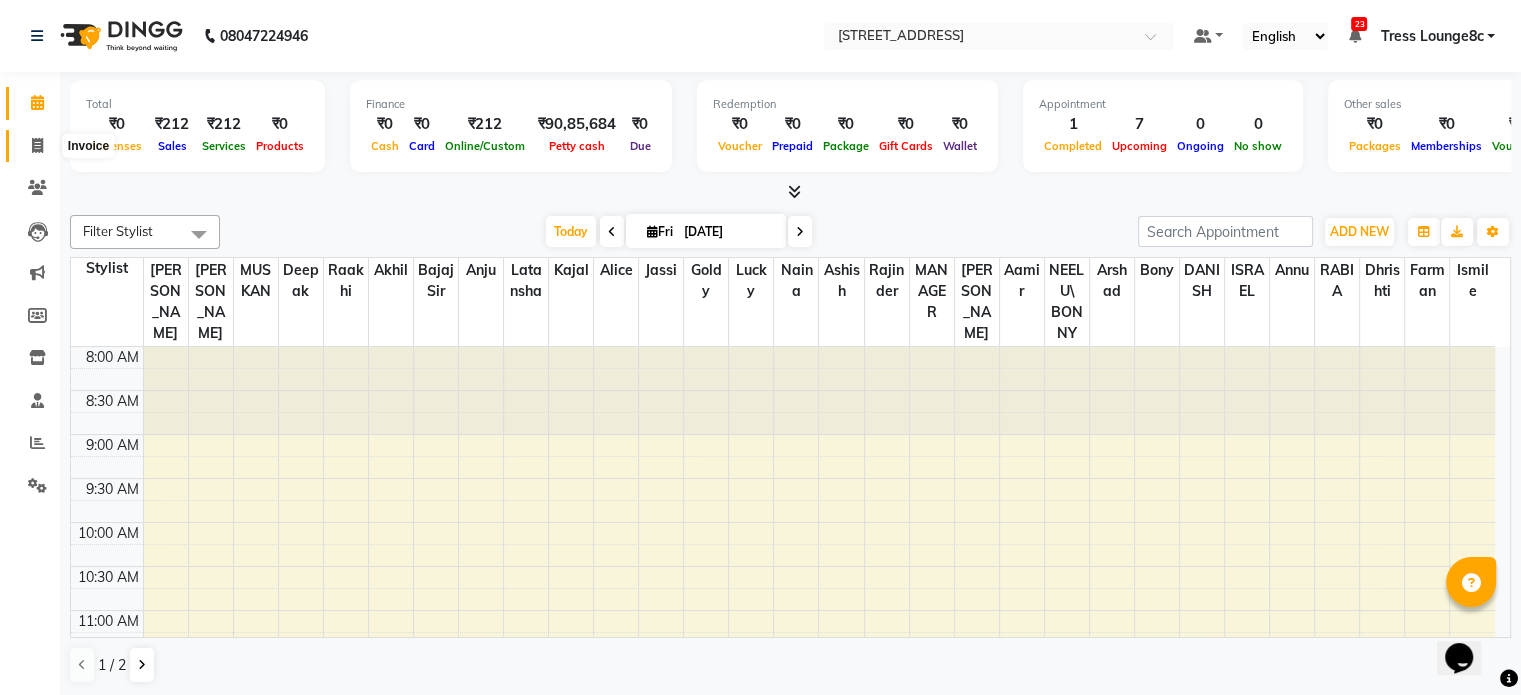 click 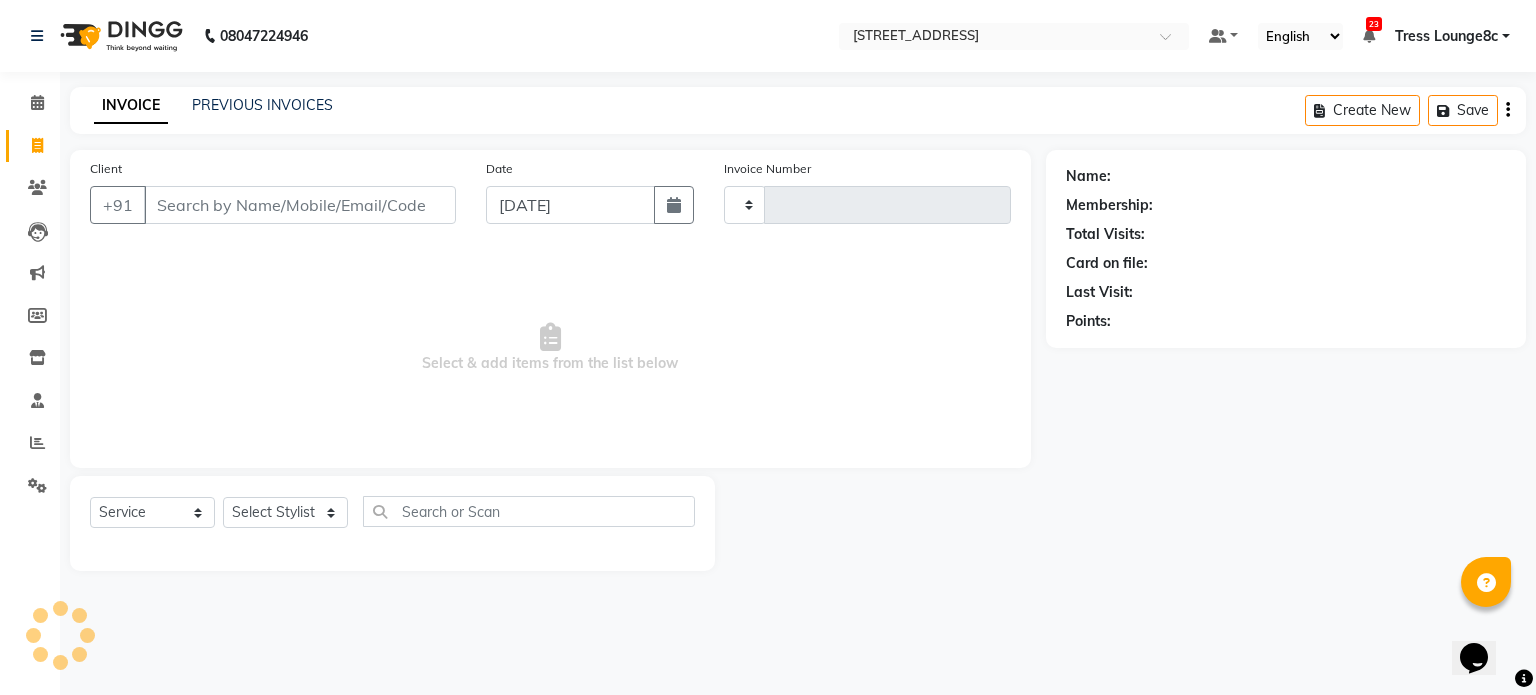 type on "1499" 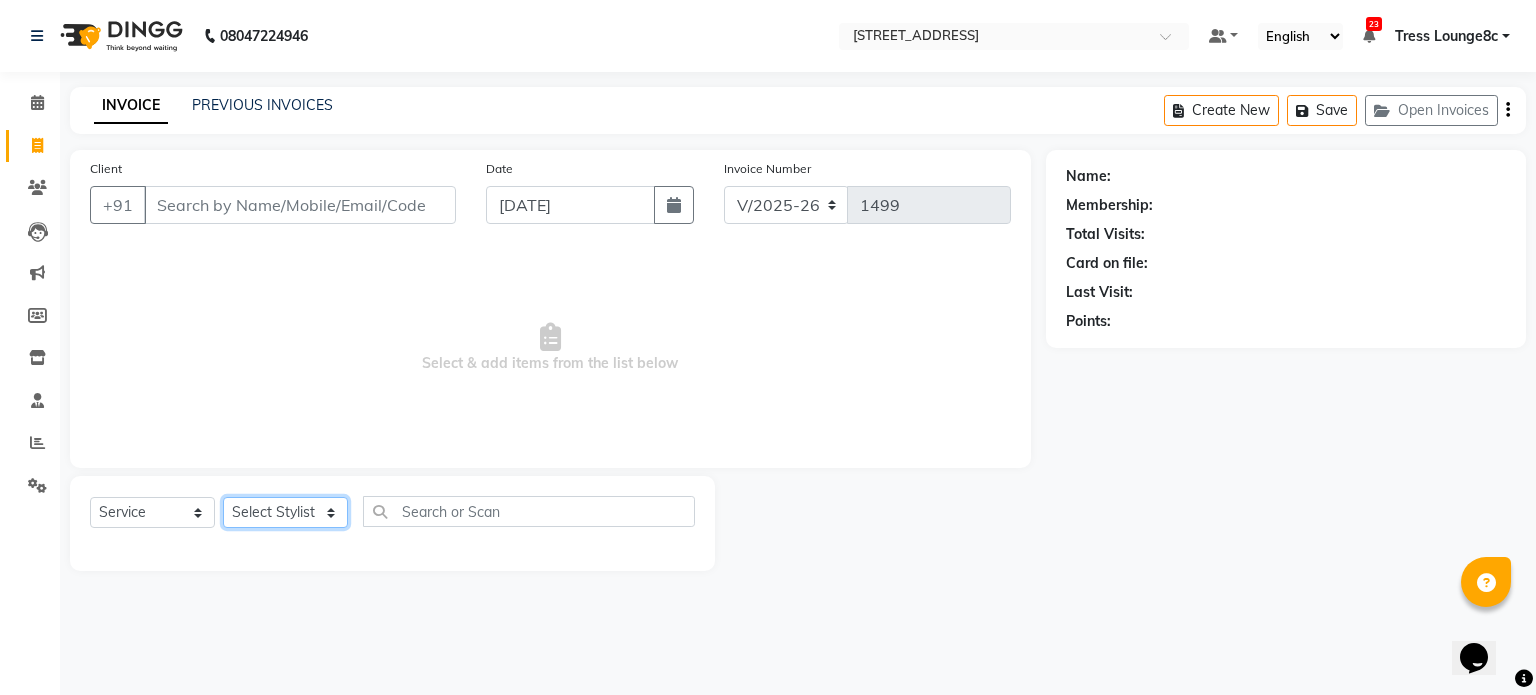 click on "Select Stylist" 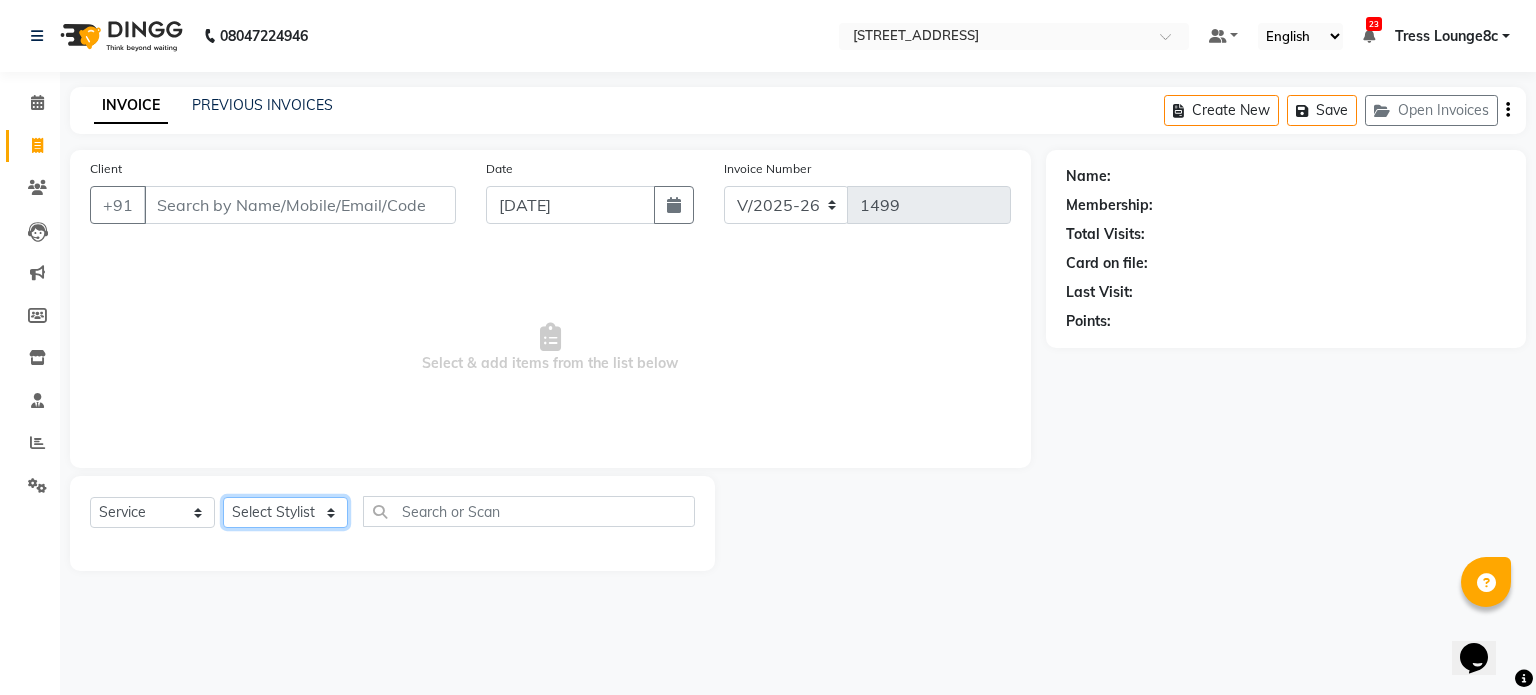 select on "39101" 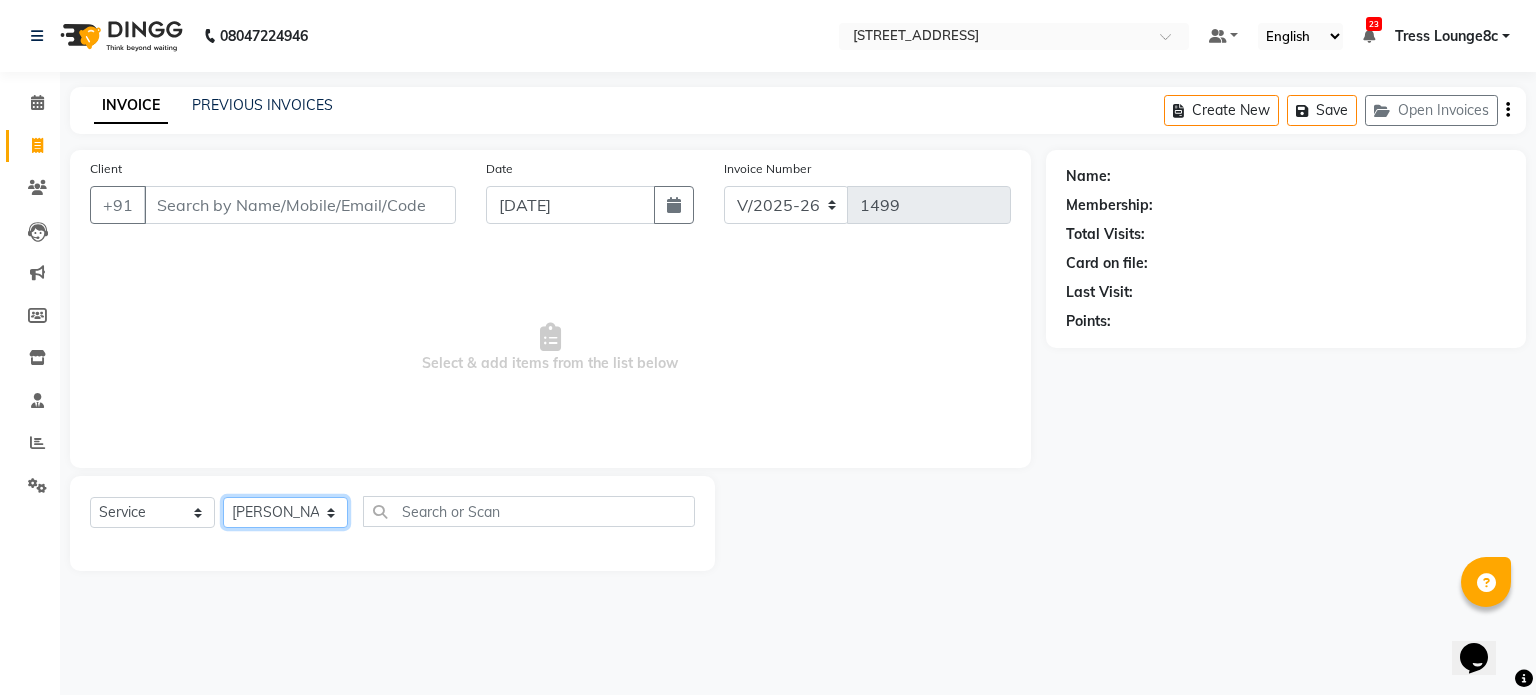 click on "Select Stylist Aamir akhil Alice Anju Annu  Arshad Ashish Bajaj sir Bony DANISH Deepak Dhrishti Farman gagan goldy Imran khan Ismile ISRAEL Jassi kajal KARAN Latansha Lucky MANAGER MUSKAN naina NEELU\ BONNY Raakhi  RABIA rajinder RAM Ripti ROOP Roseleen Ruth Sagar Saleem SalmaN Sameer SHAHEEN Shriya SRISHTI tomba veena VINOD WASIM zakir" 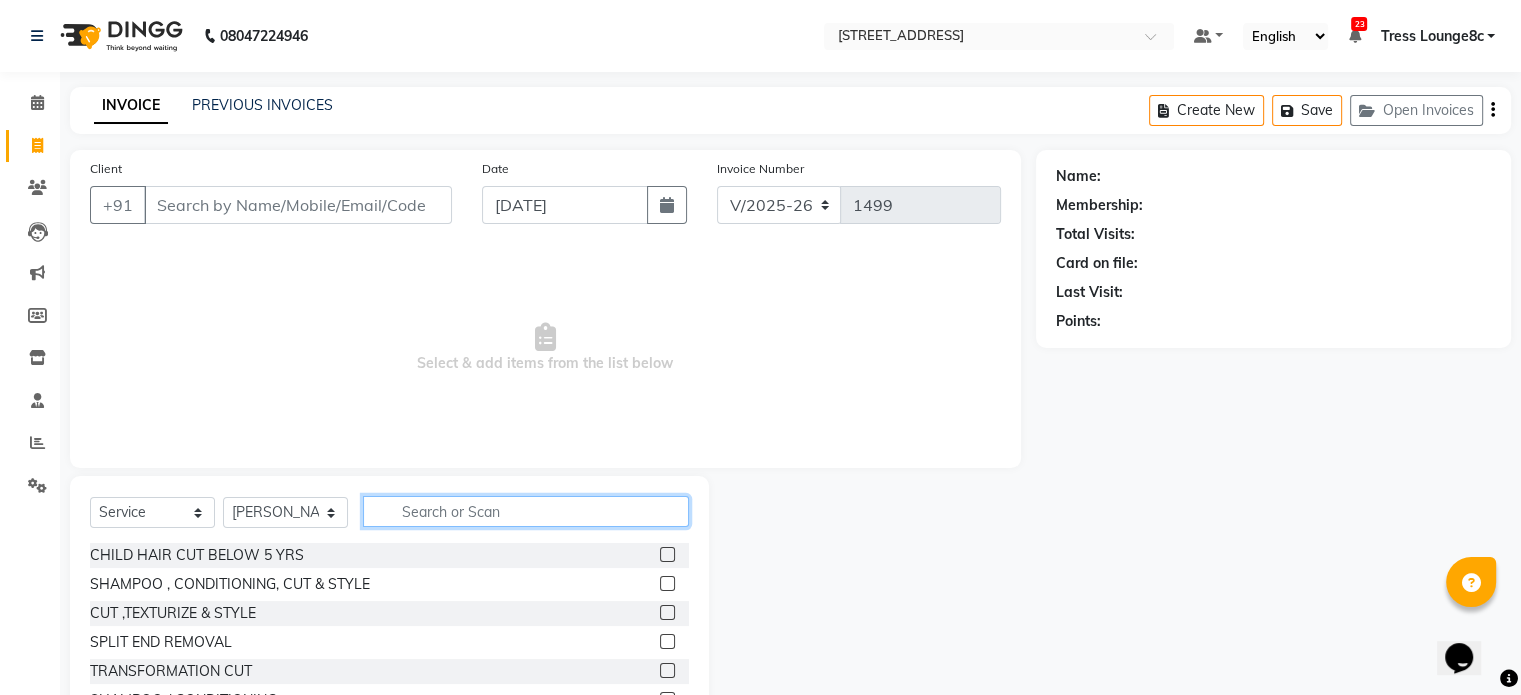 click 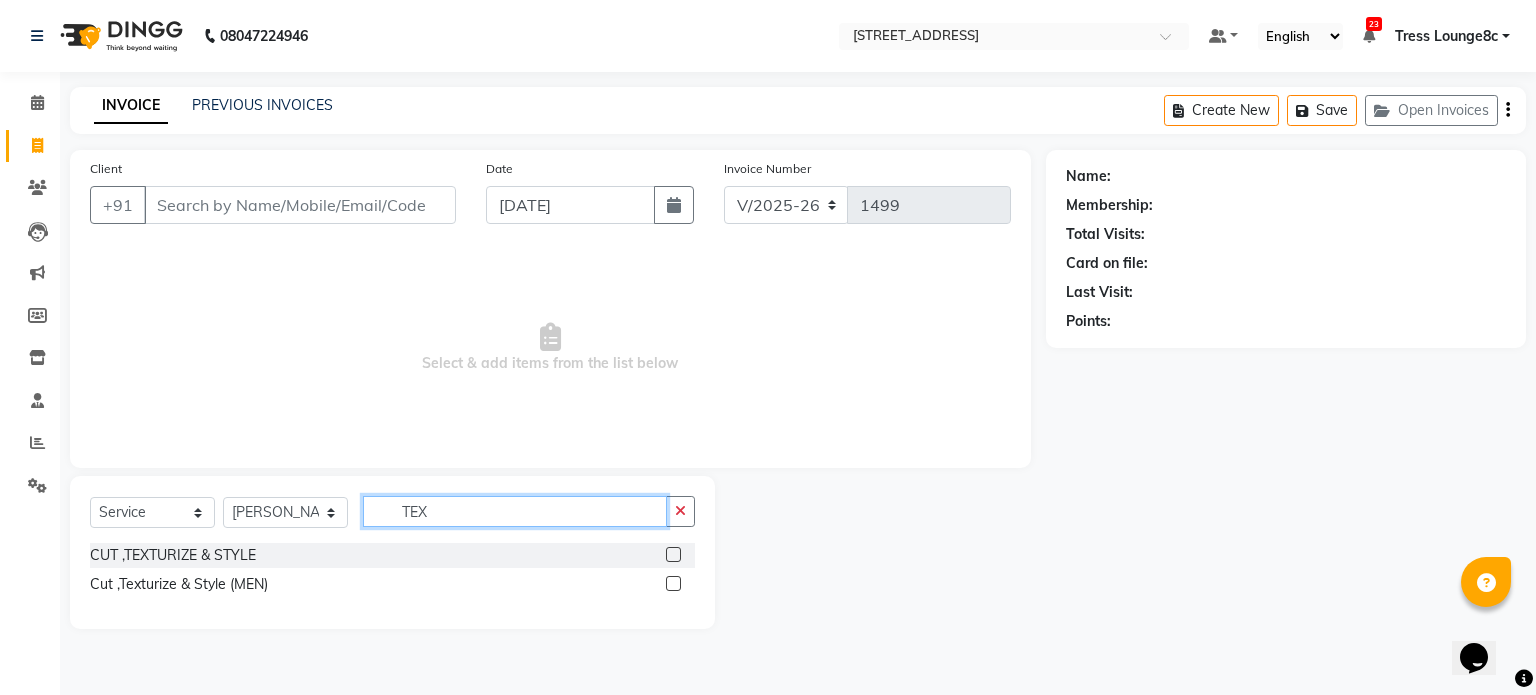 type on "TEX" 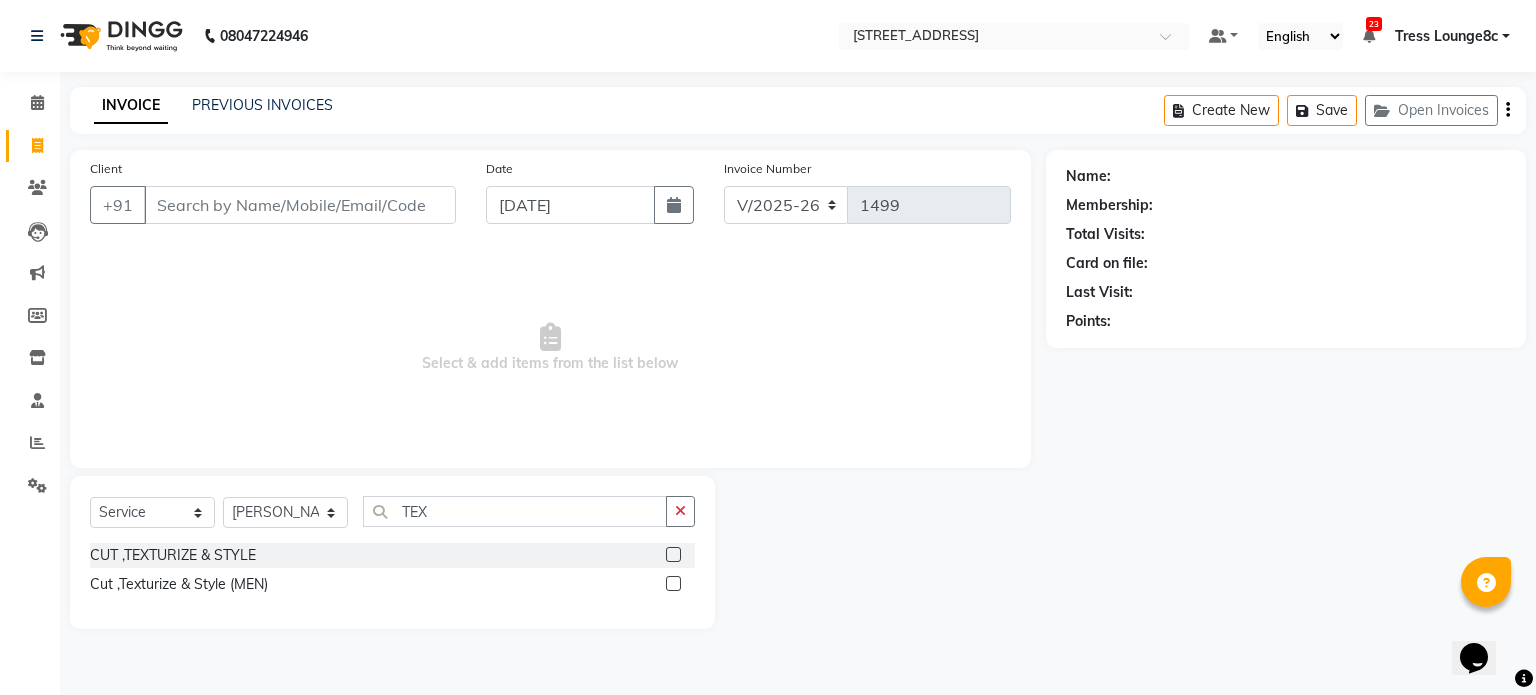 click on "Cut ,Texturize & Style (MEN)" 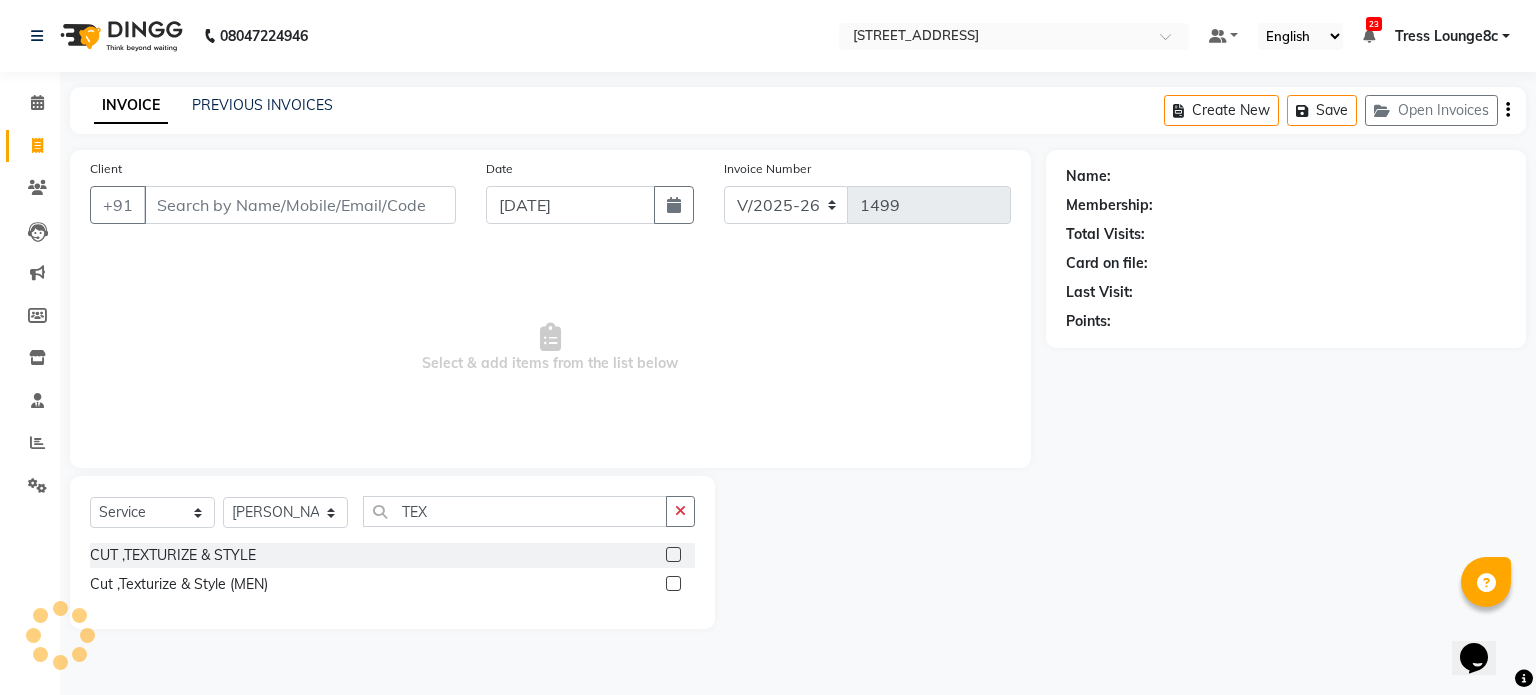 click 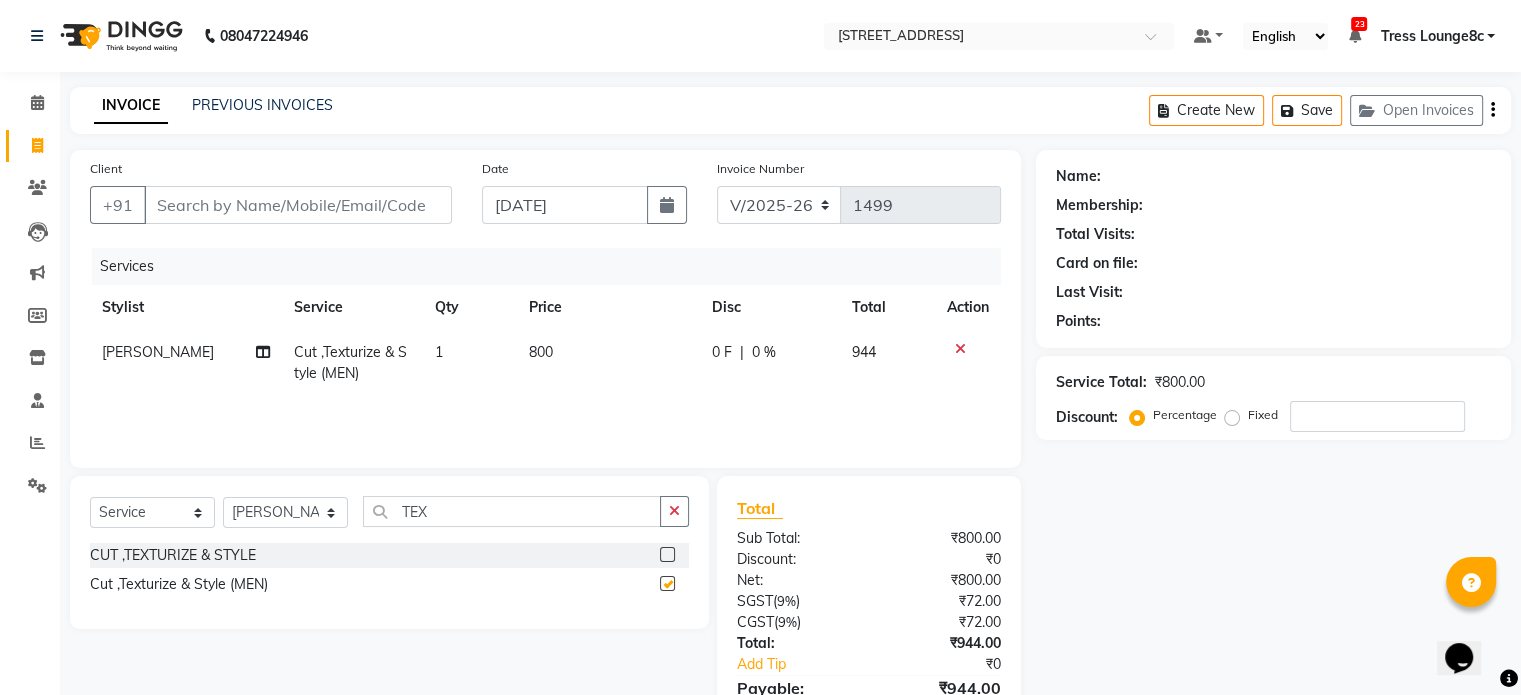 checkbox on "false" 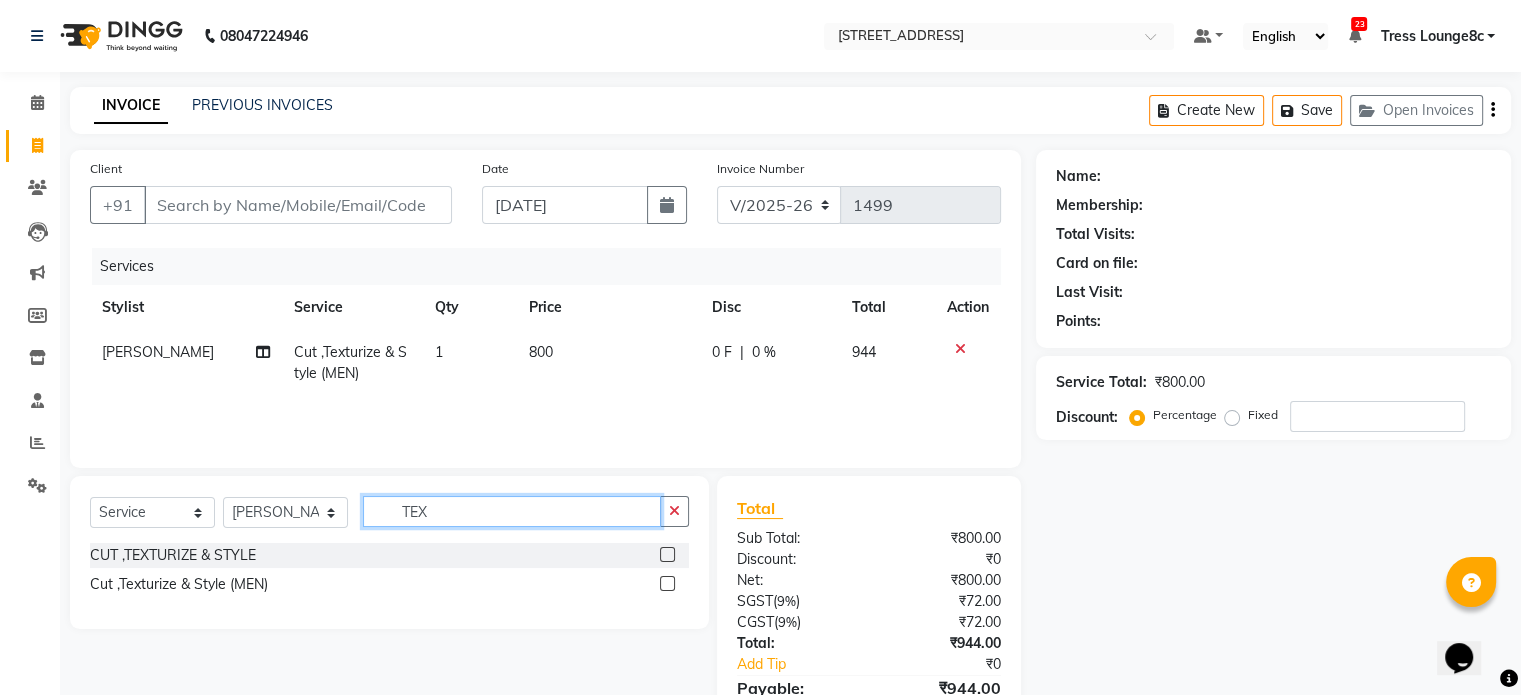 drag, startPoint x: 480, startPoint y: 513, endPoint x: 396, endPoint y: 513, distance: 84 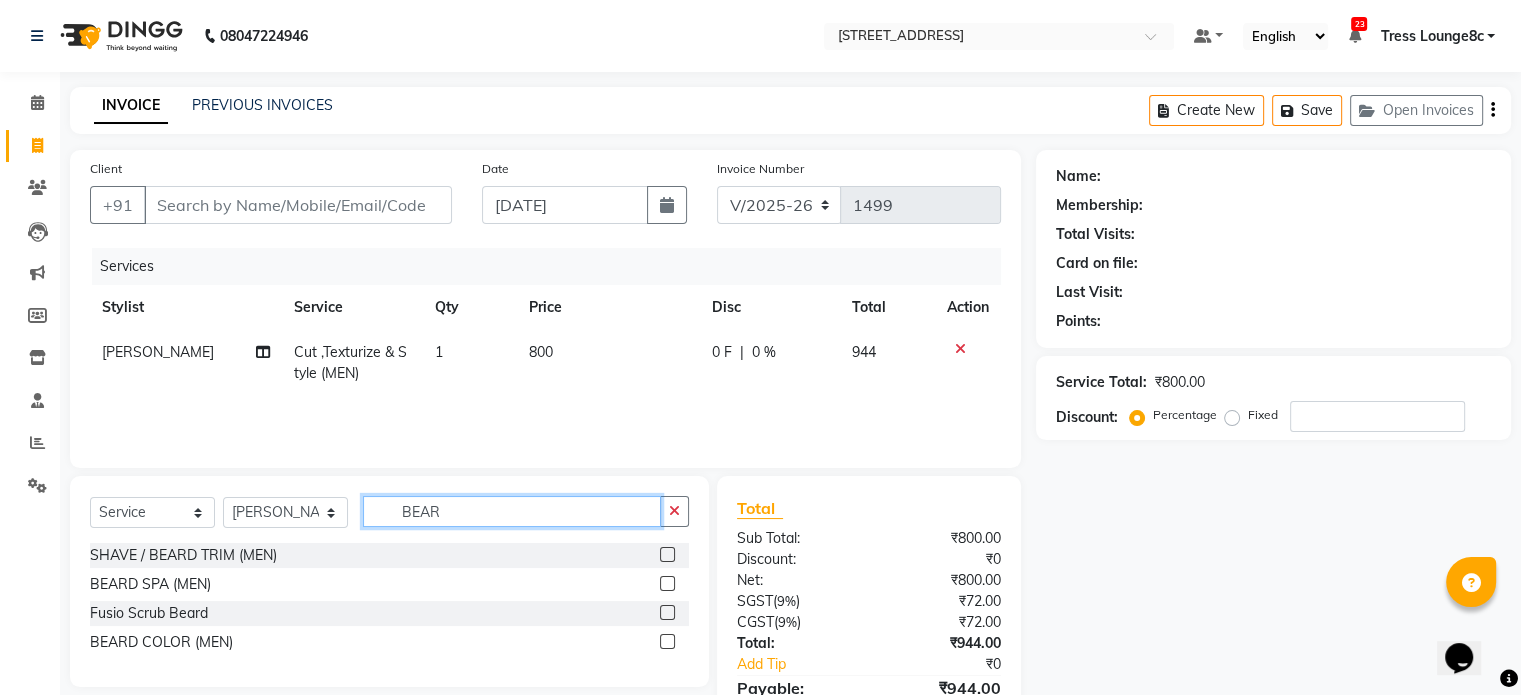 type on "BEAR" 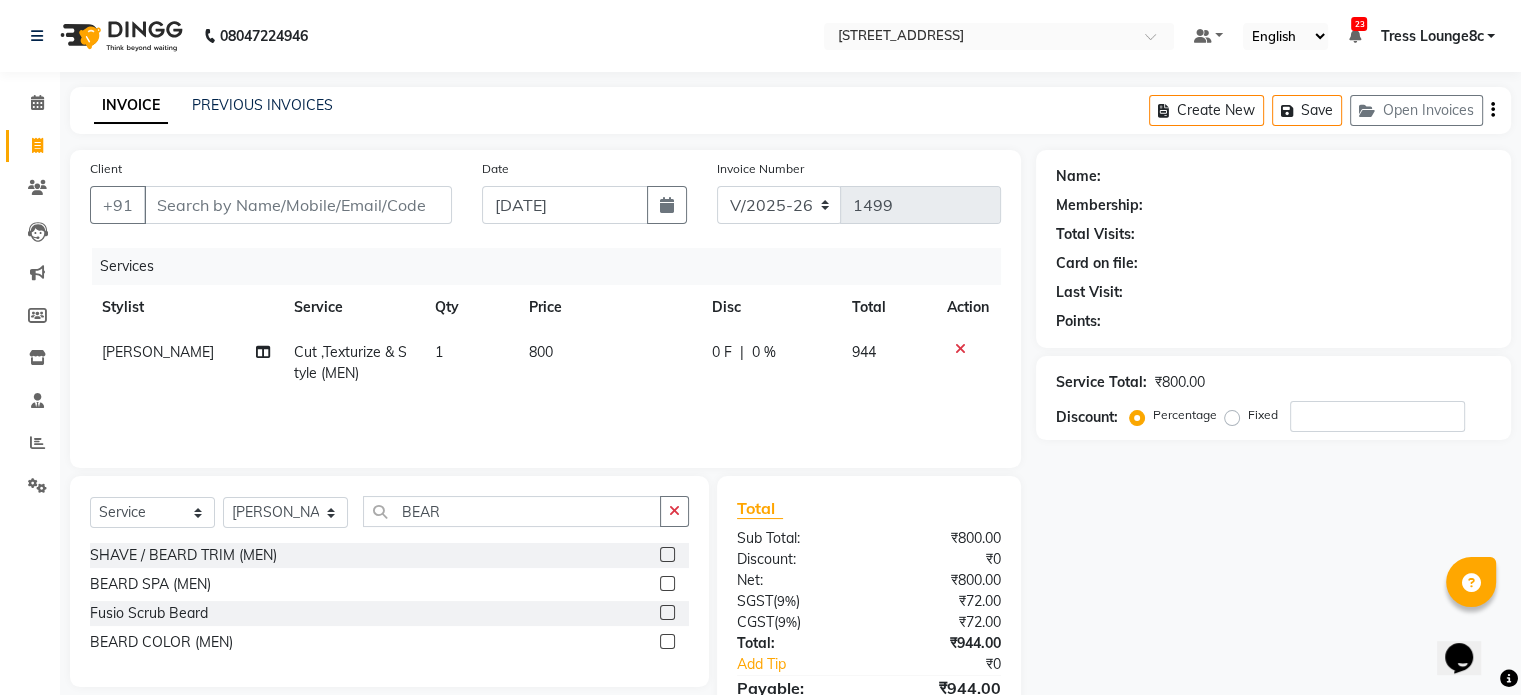 click 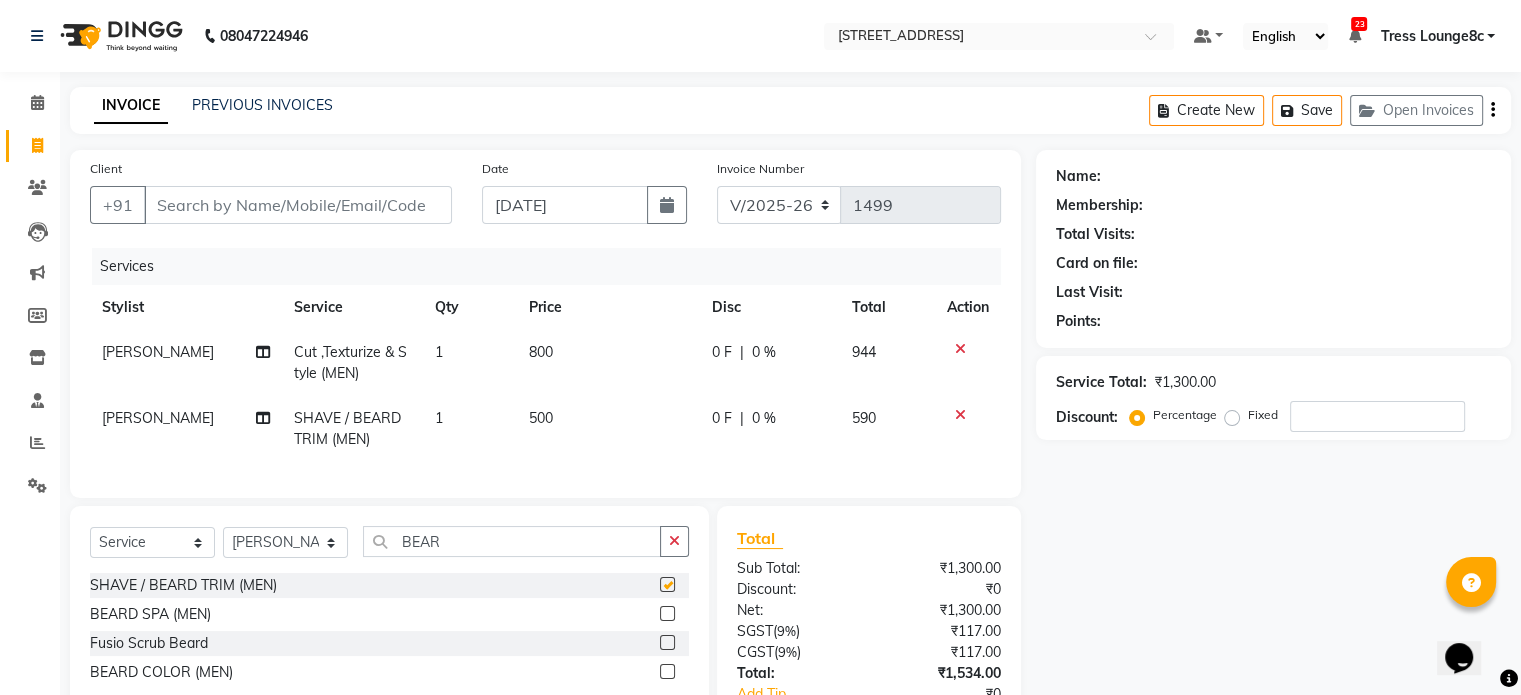 checkbox on "false" 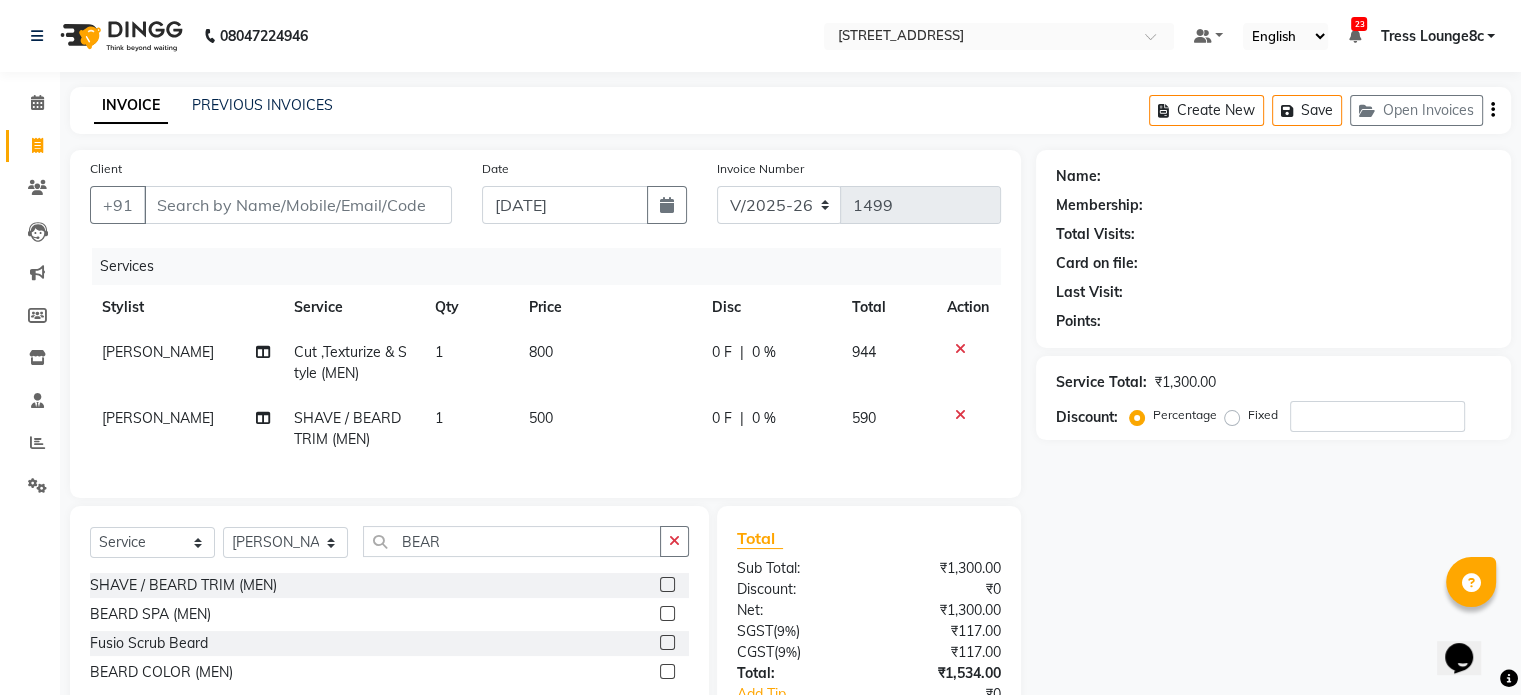 scroll, scrollTop: 100, scrollLeft: 0, axis: vertical 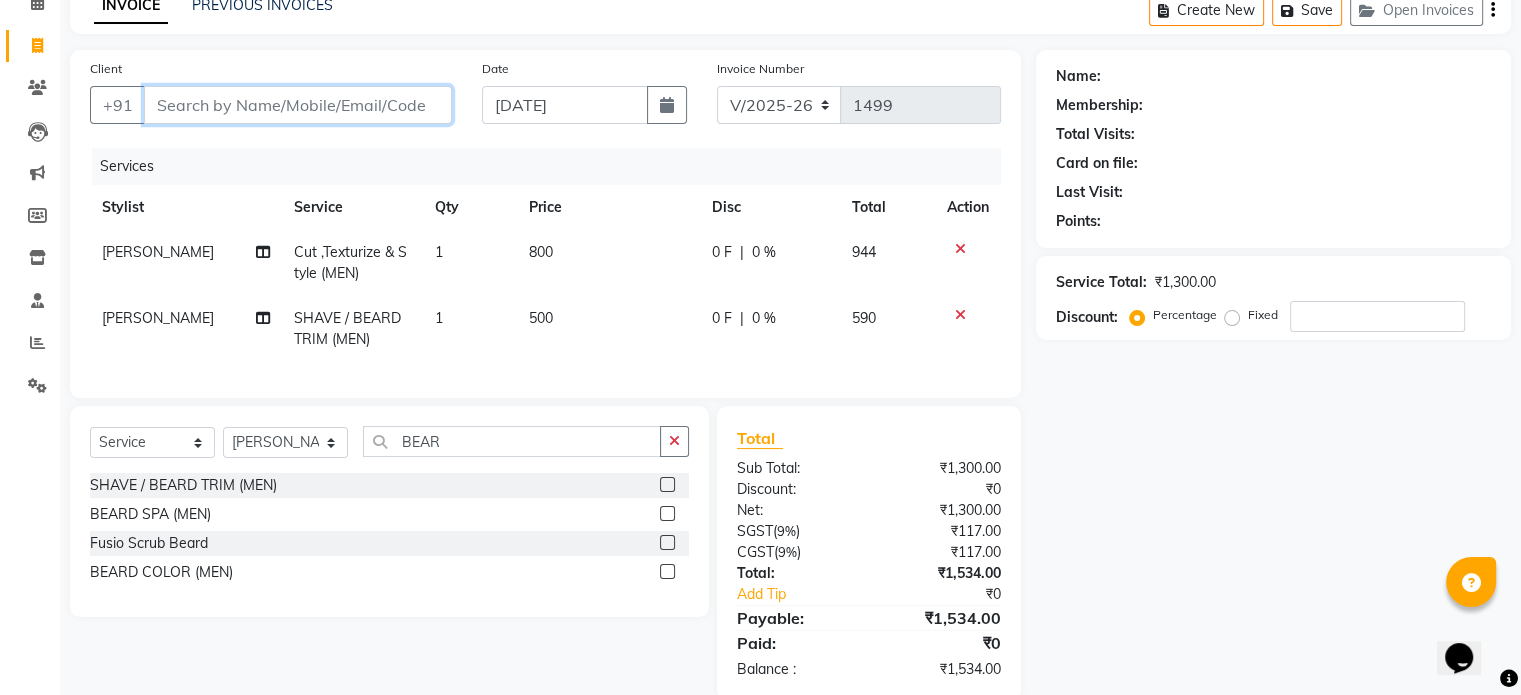 click on "Client" at bounding box center [298, 105] 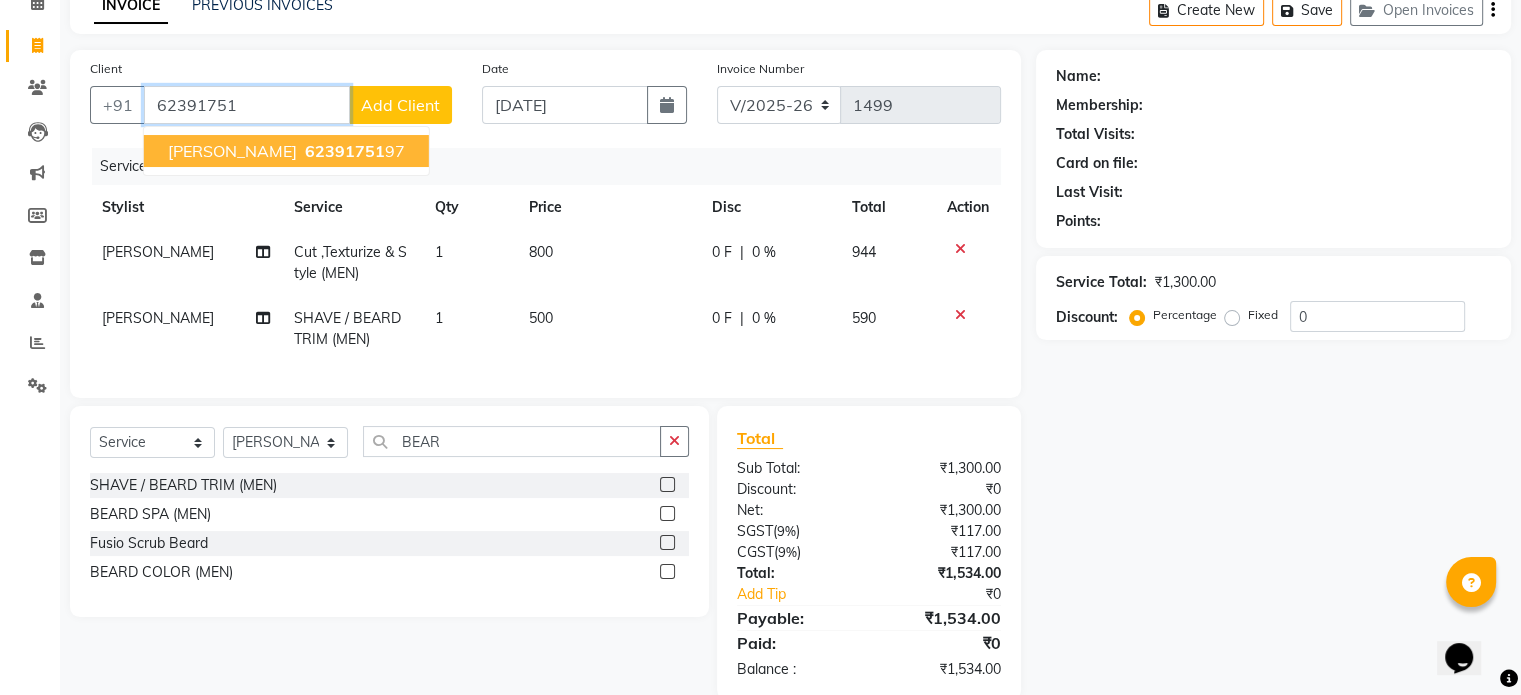 click on "62391751" at bounding box center [345, 151] 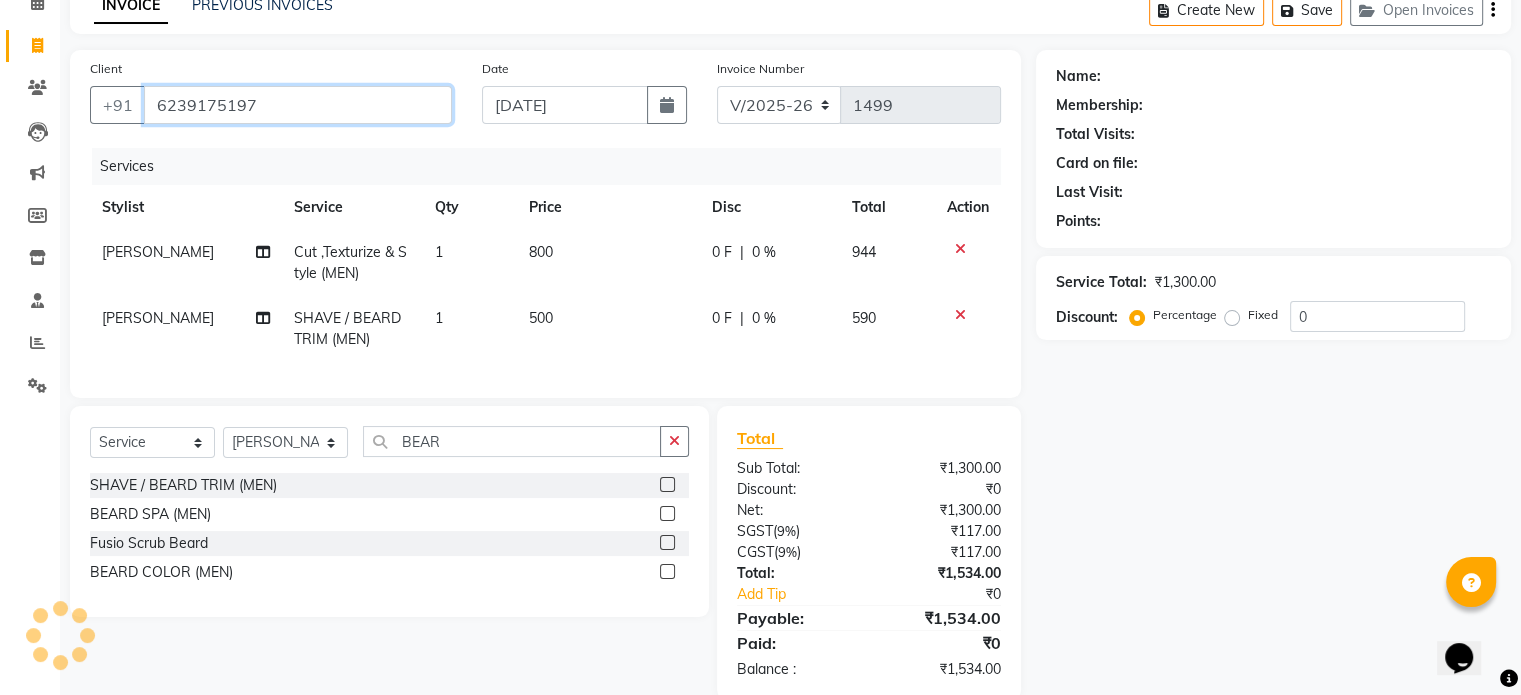 type on "6239175197" 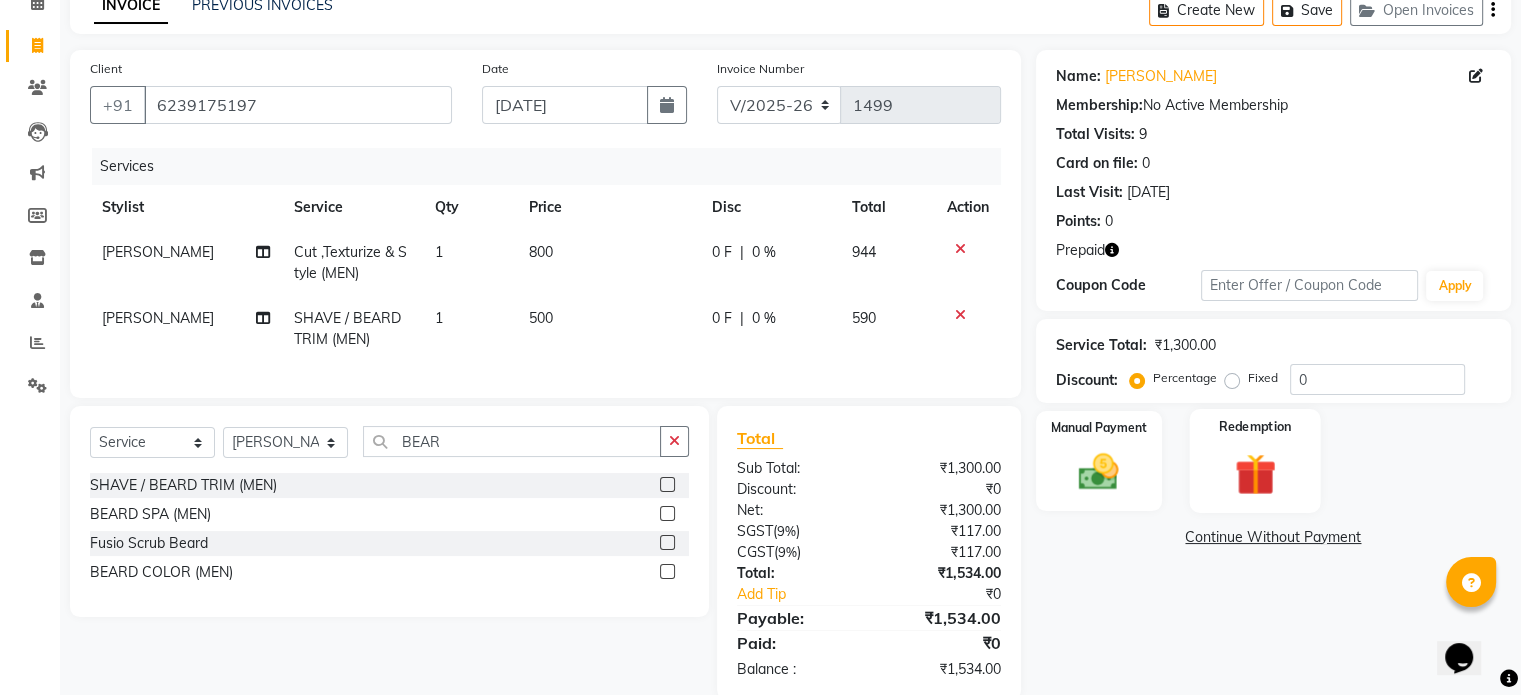 click 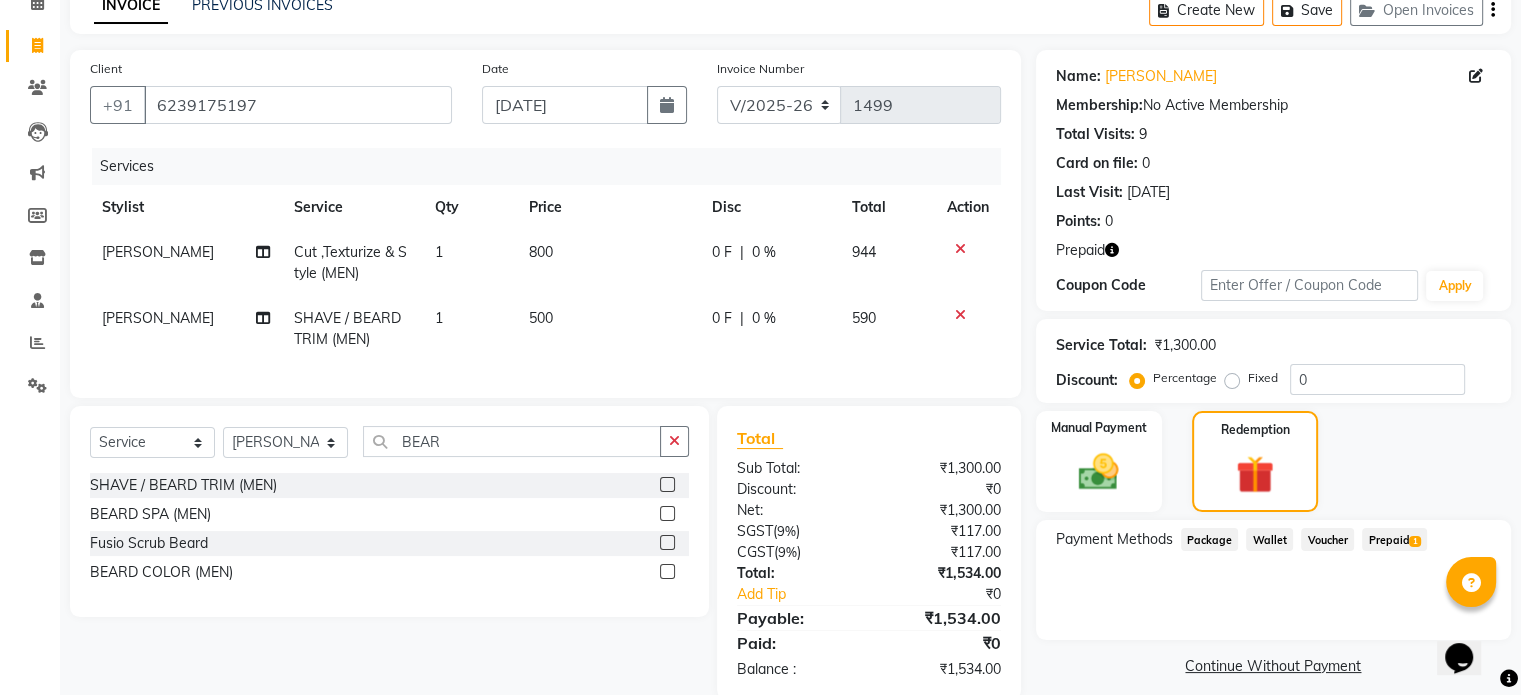 click on "Prepaid  1" 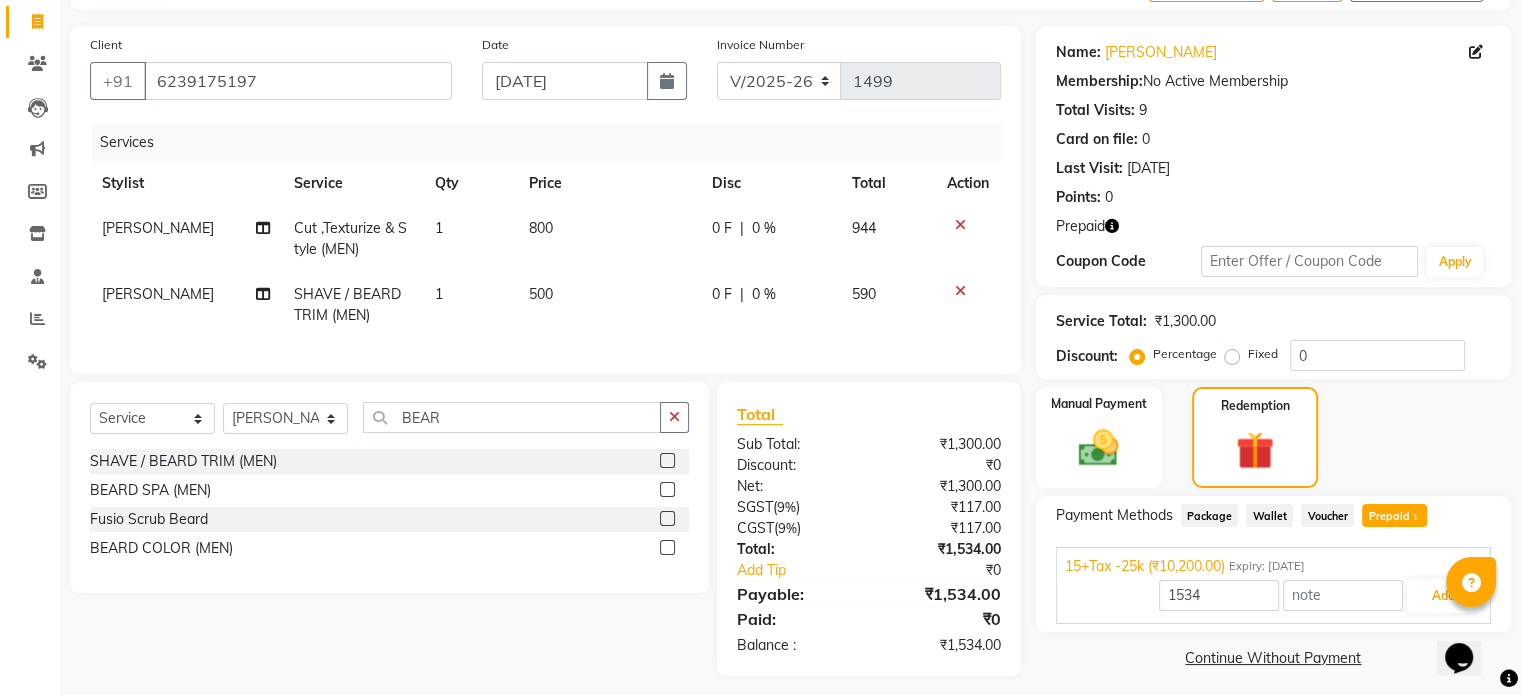 scroll, scrollTop: 150, scrollLeft: 0, axis: vertical 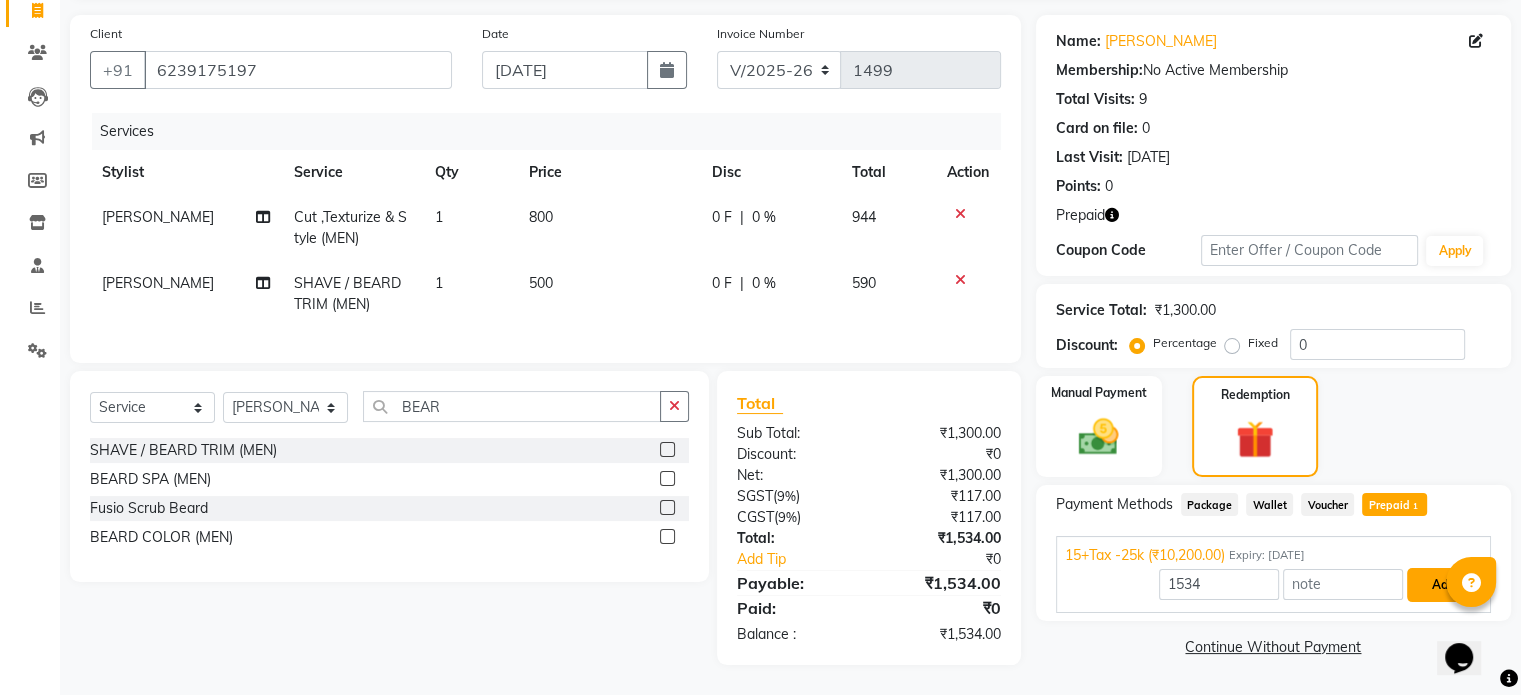 click on "Add" at bounding box center [1443, 585] 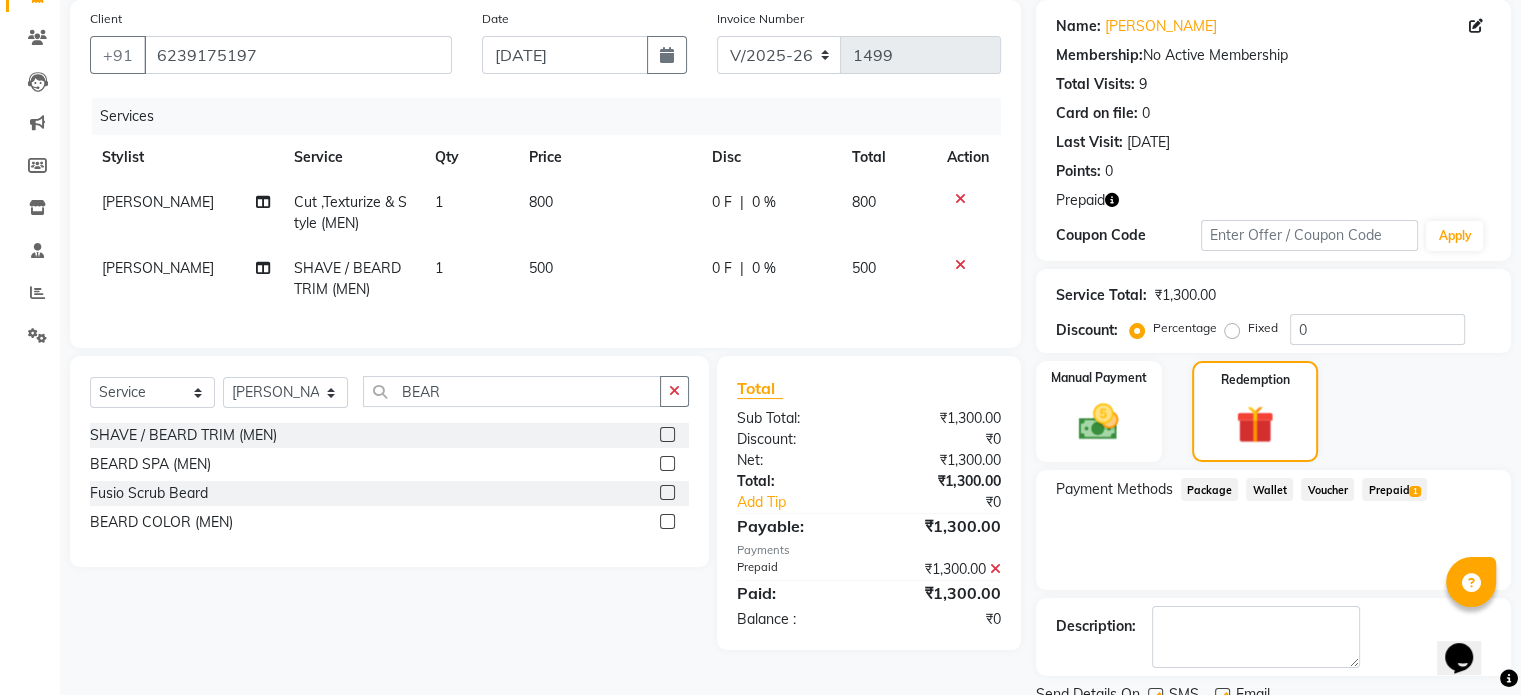 scroll, scrollTop: 228, scrollLeft: 0, axis: vertical 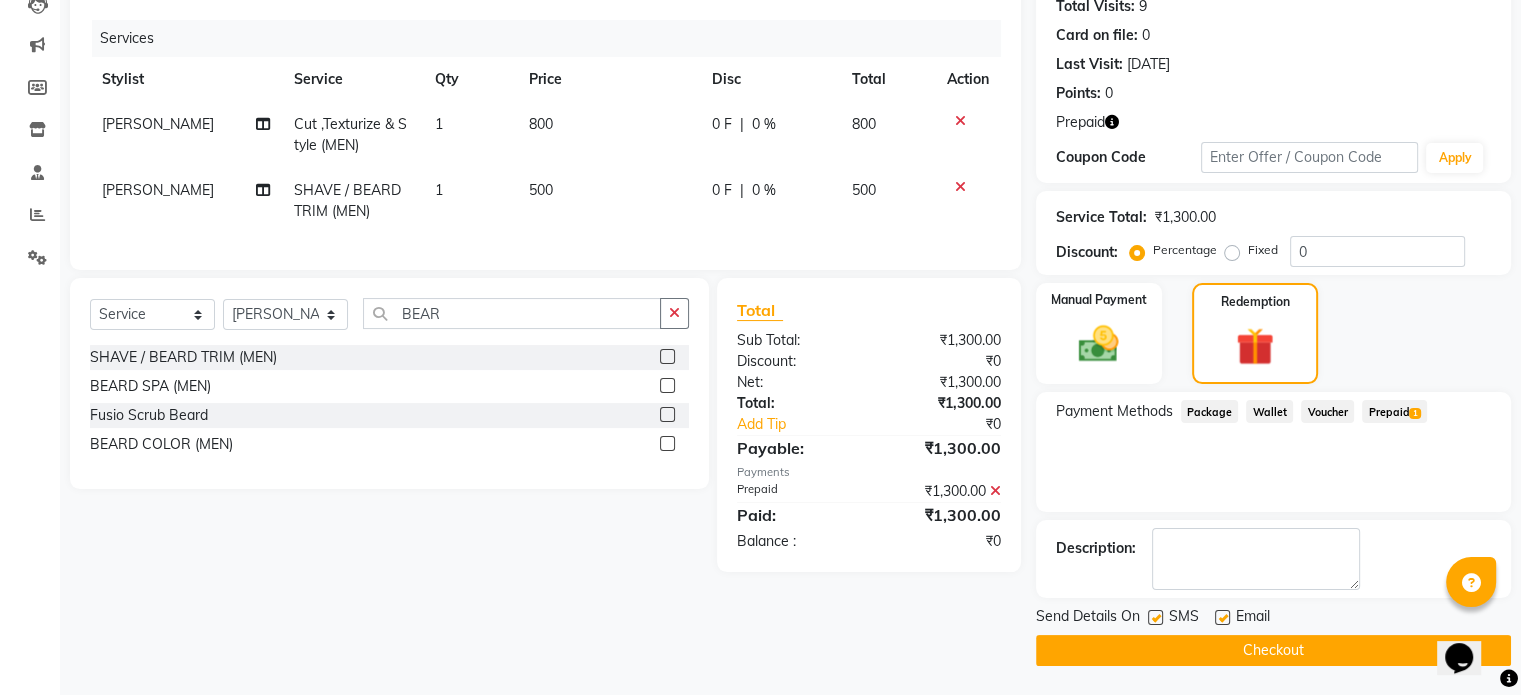 click on "Checkout" 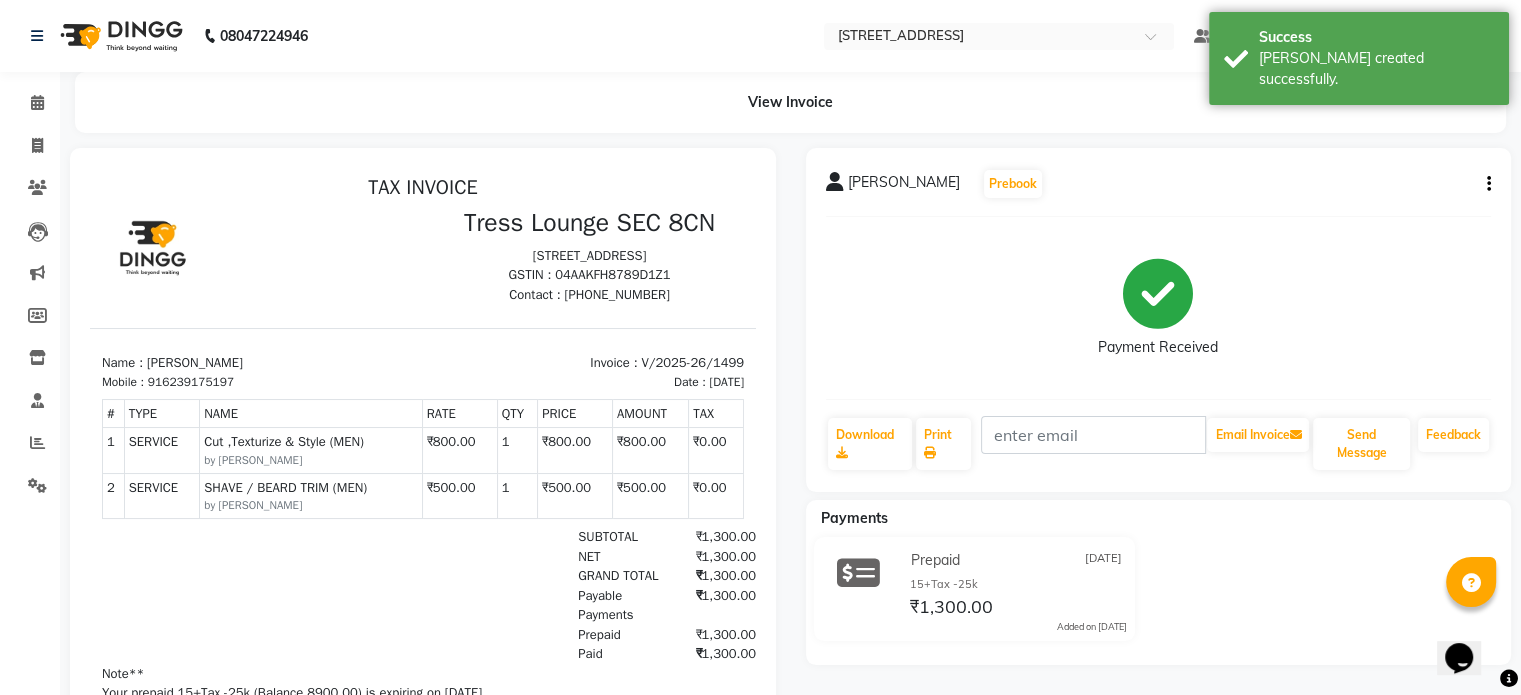 scroll, scrollTop: 0, scrollLeft: 0, axis: both 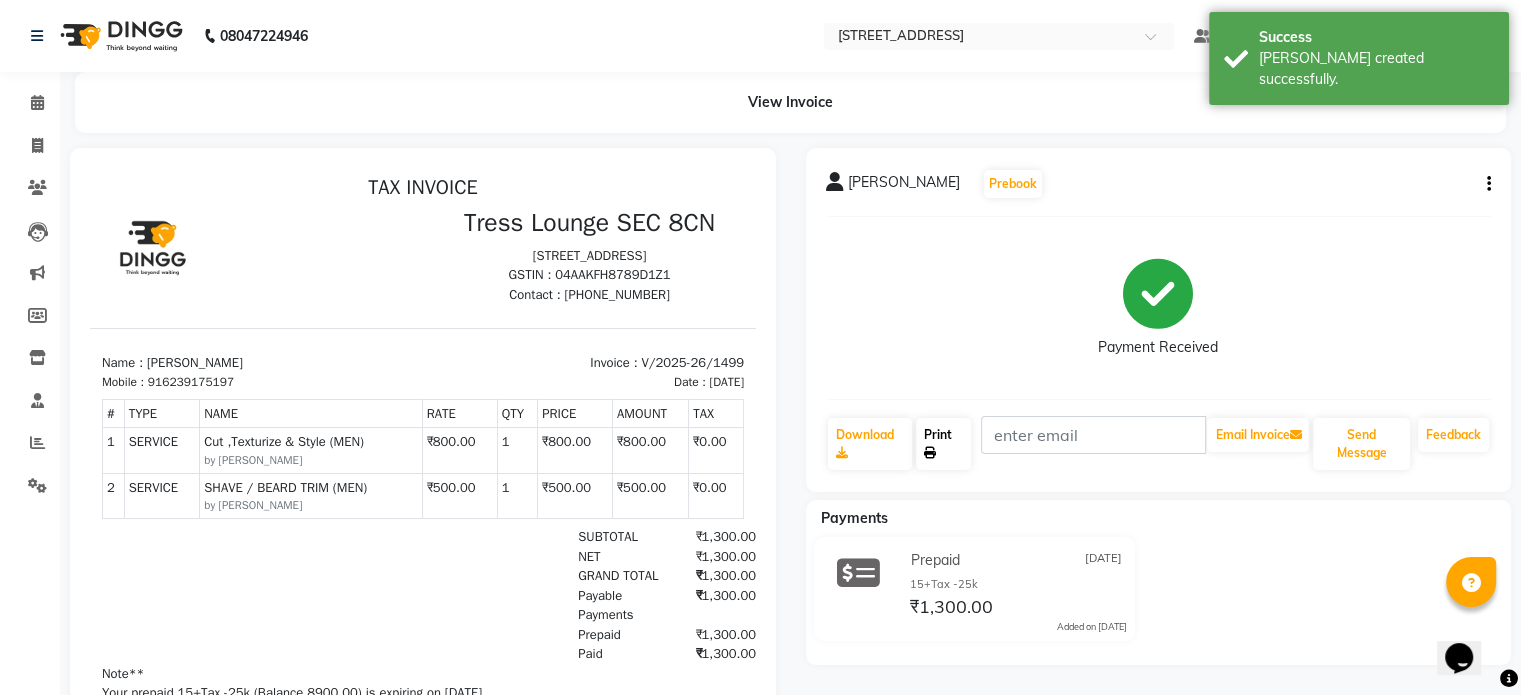 click on "Print" 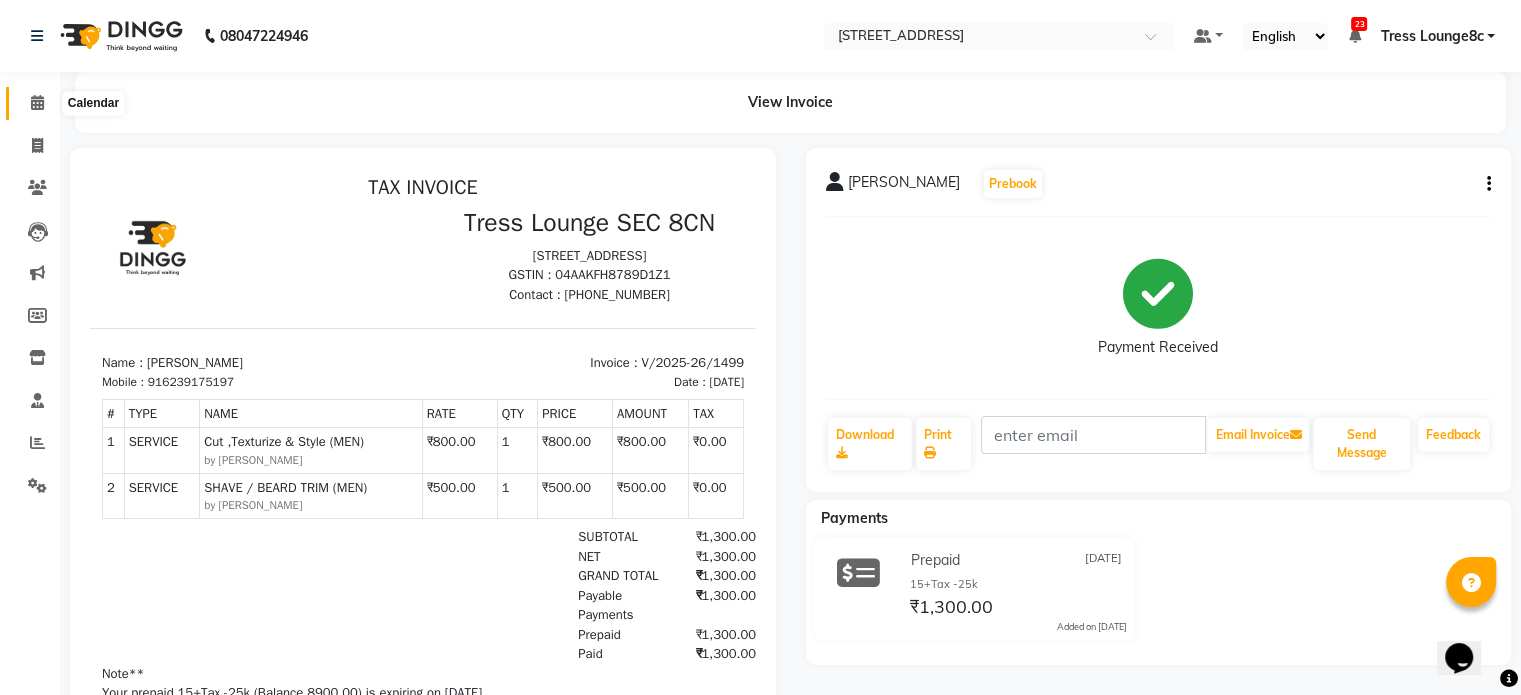 click 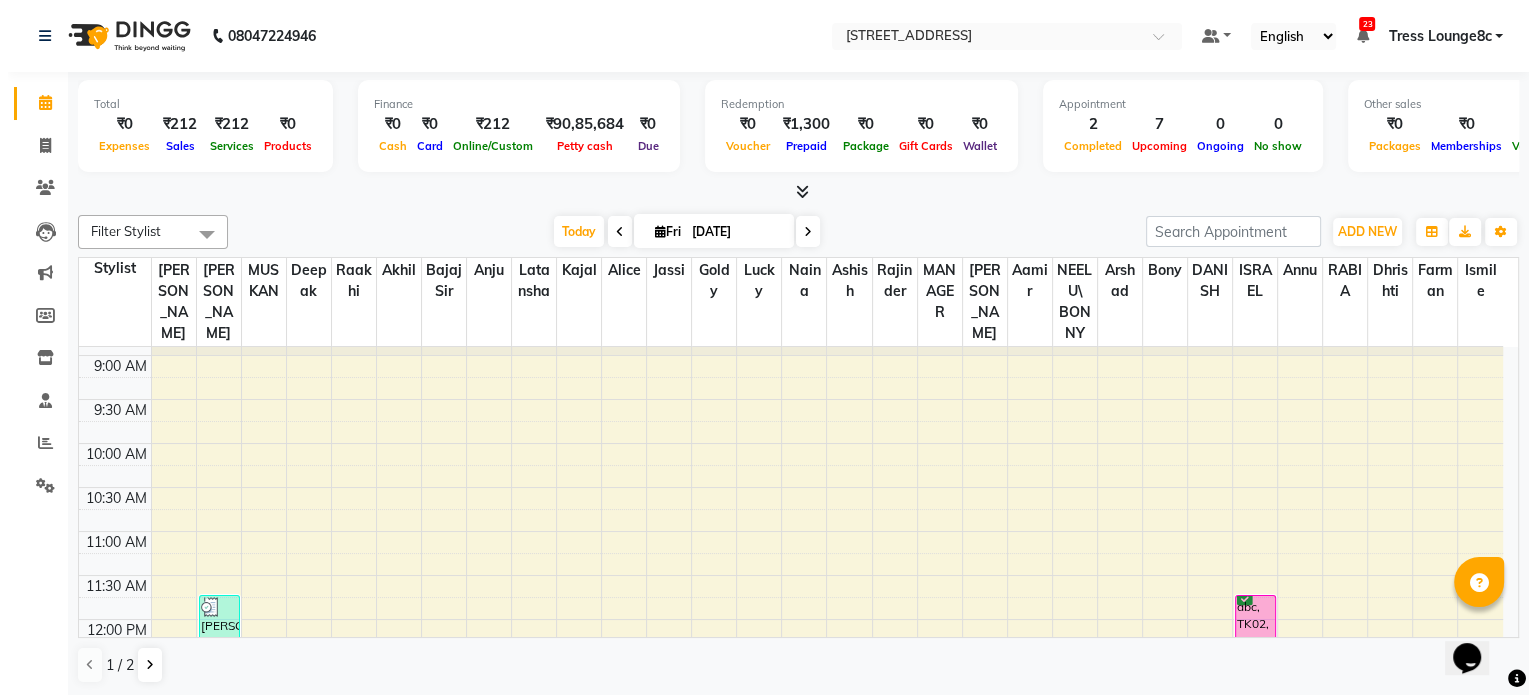 scroll, scrollTop: 300, scrollLeft: 0, axis: vertical 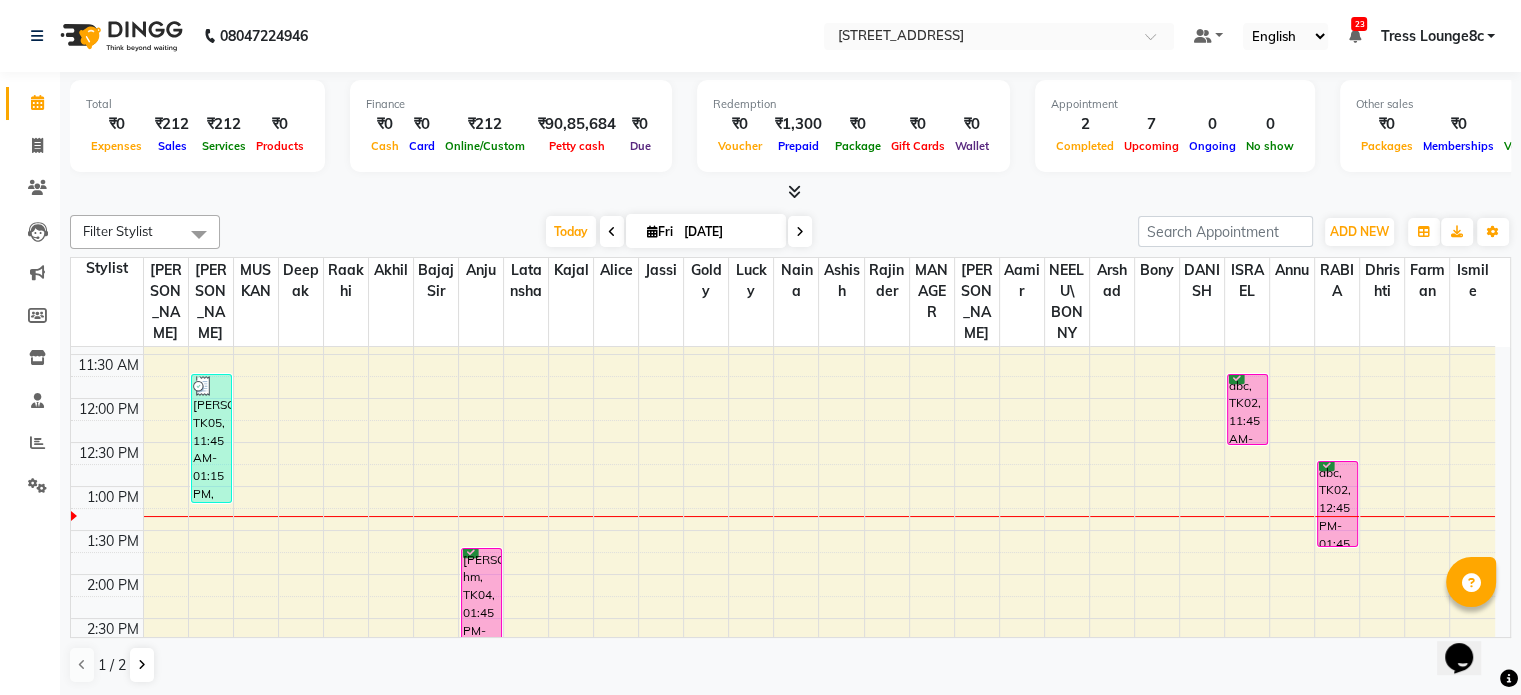 click on "Dalvinder hm, TK04, 01:45 PM-03:05 PM, EYE BROW (THREADING),UPPERLIP (THREADING),CHIN/CHEEKS (THREADING),HALF LEG WAX,HALF ARM WAX" at bounding box center (481, 605) 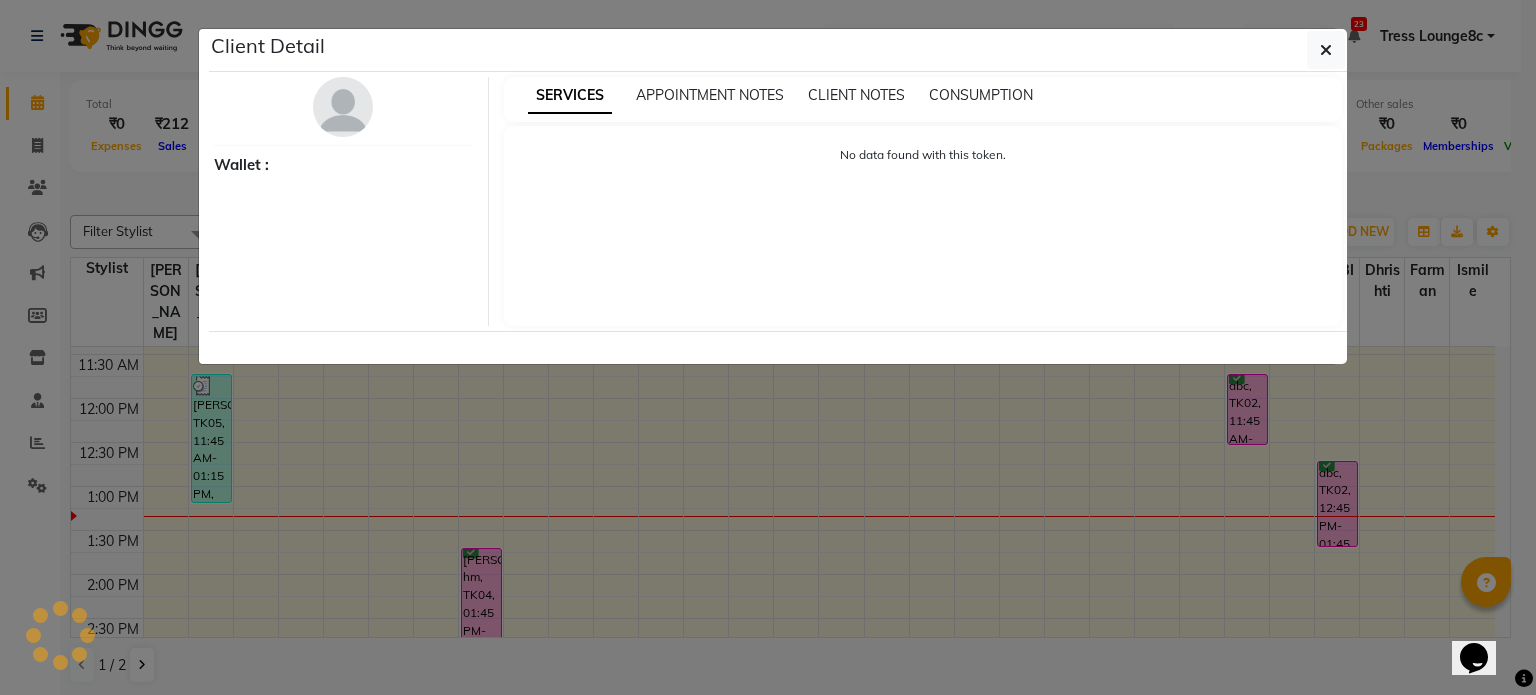 select on "6" 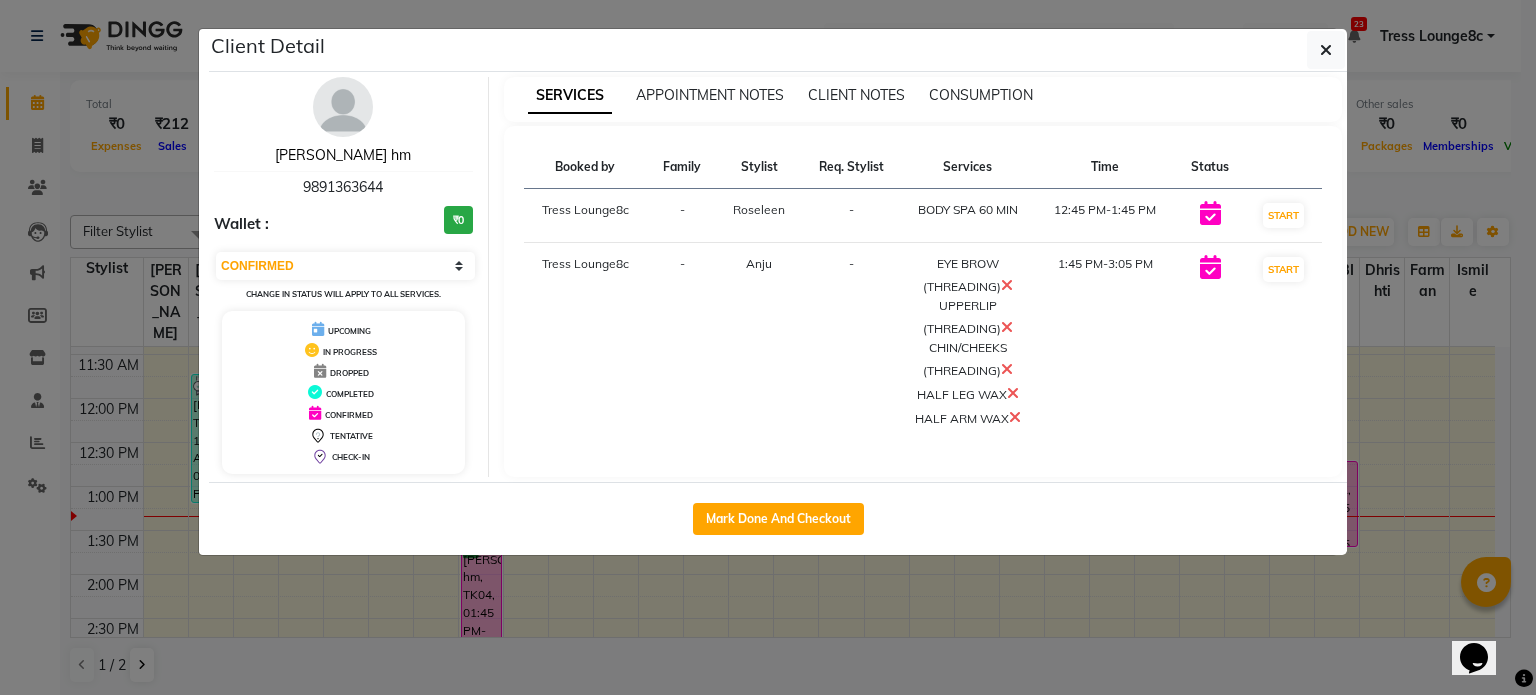 click on "Dalvinder hm" at bounding box center [343, 155] 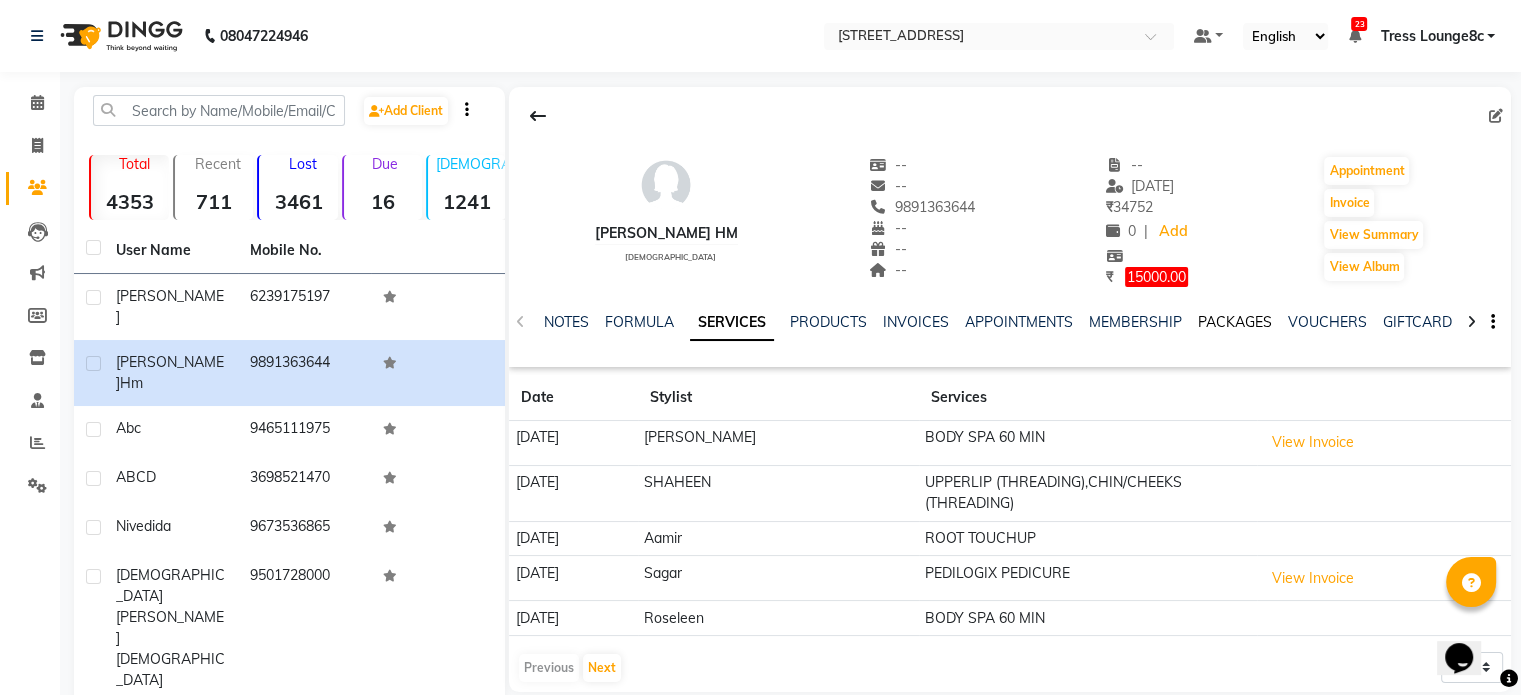 click on "PACKAGES" 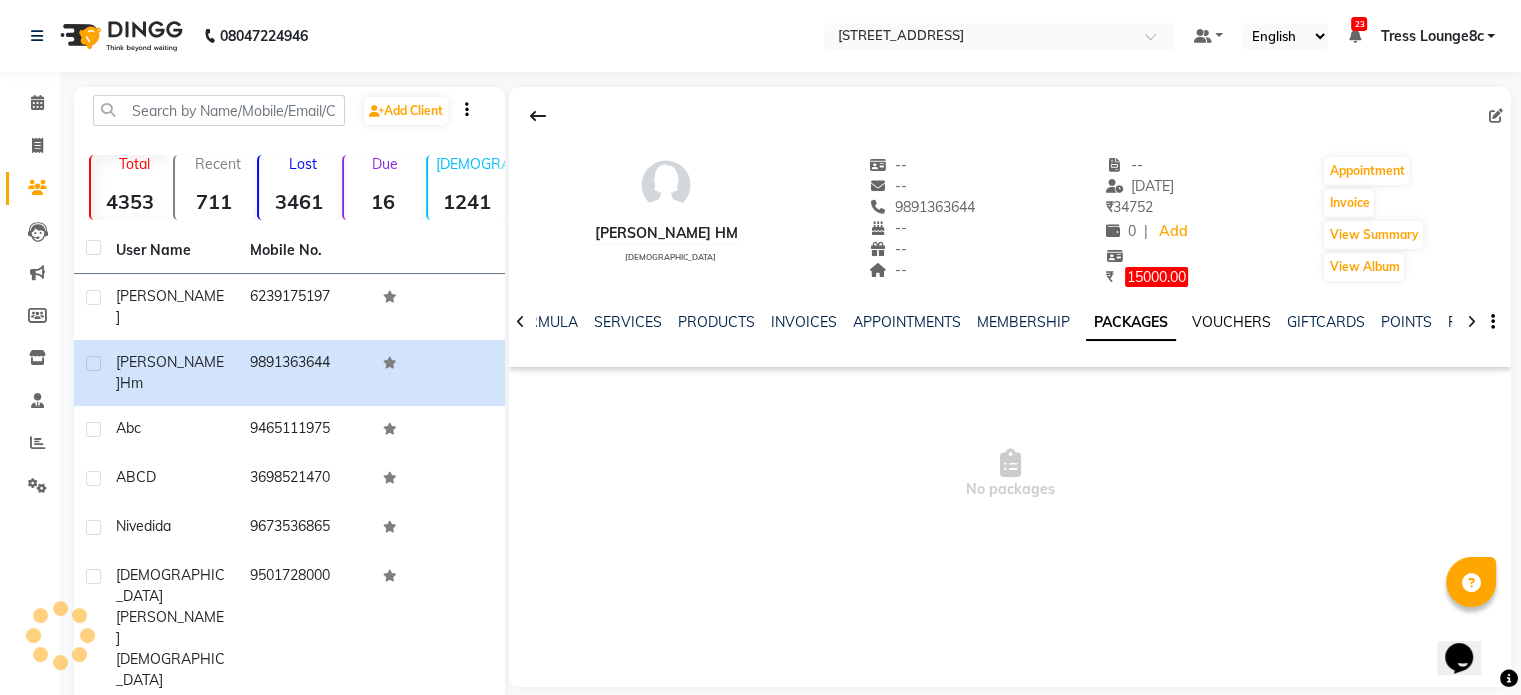 click on "VOUCHERS" 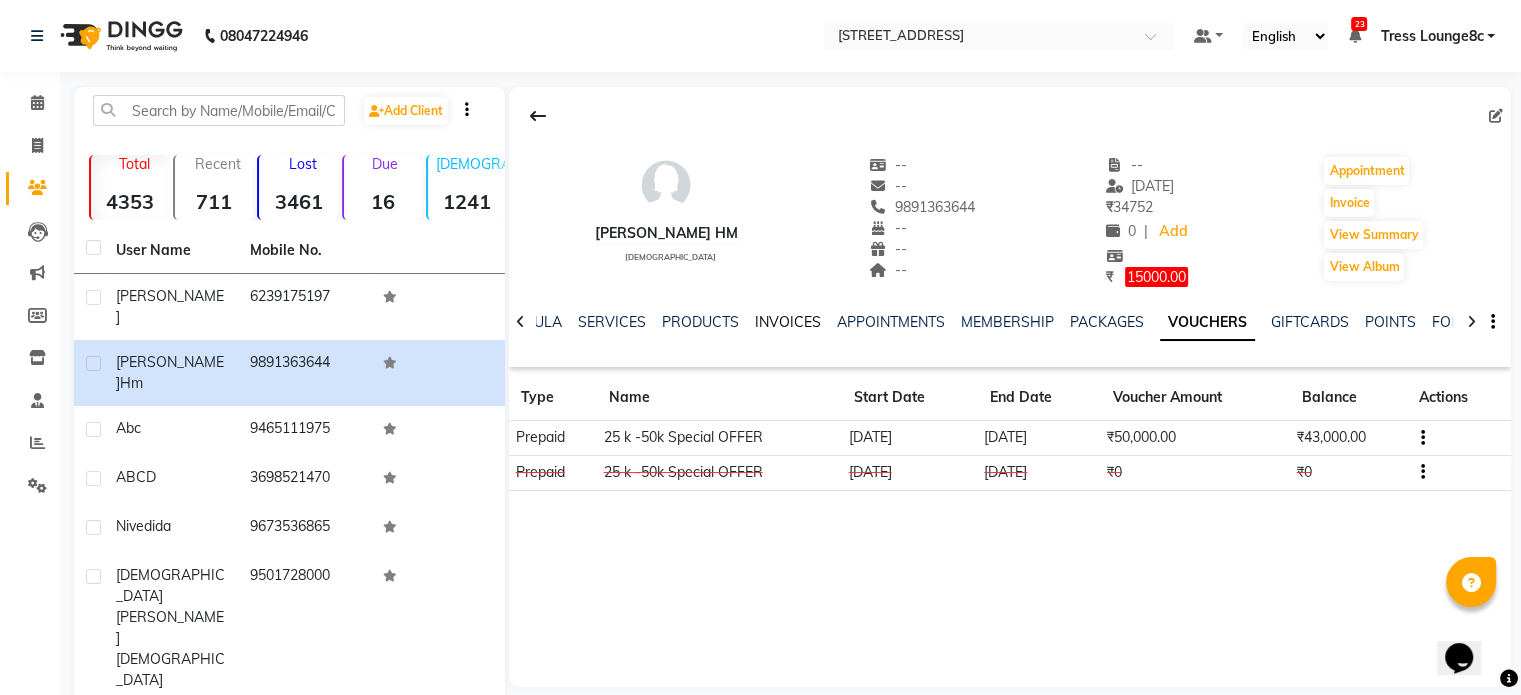 click on "INVOICES" 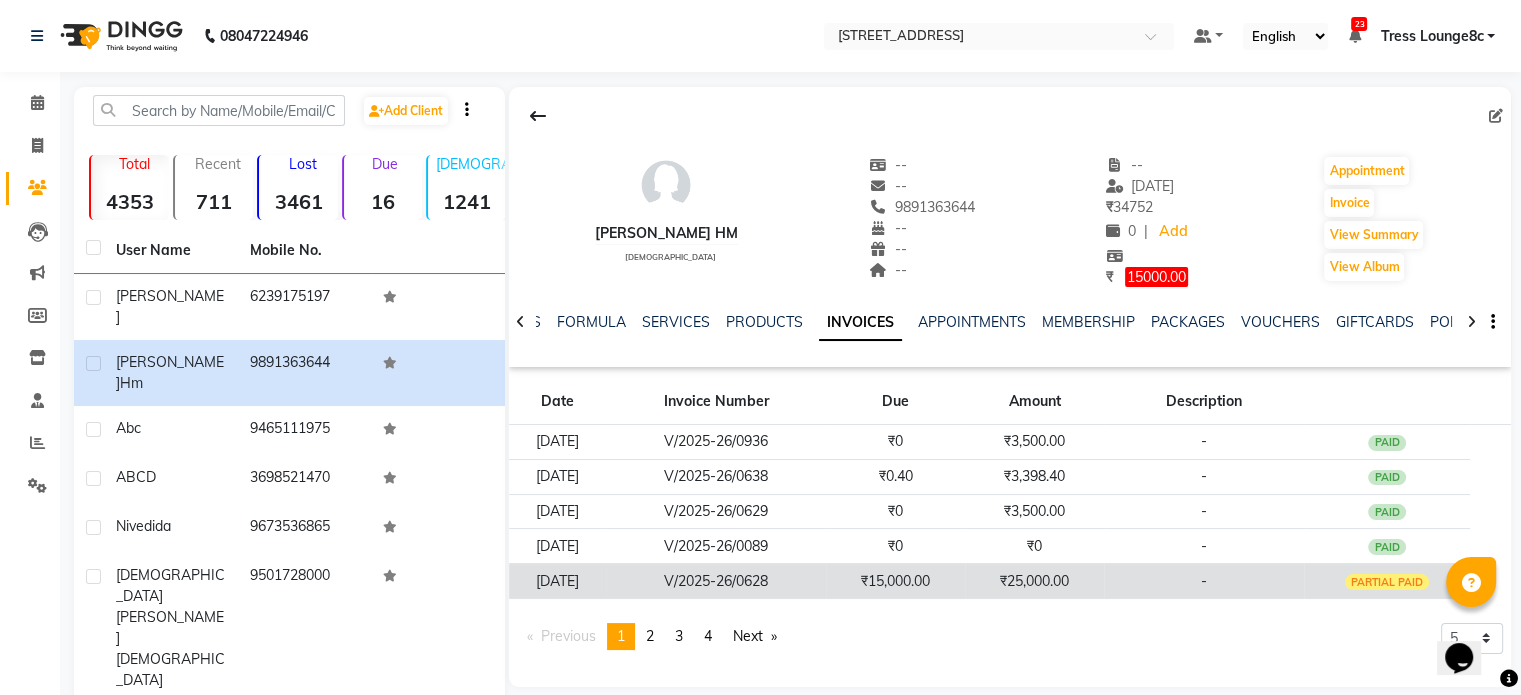 click on "₹25,000.00" 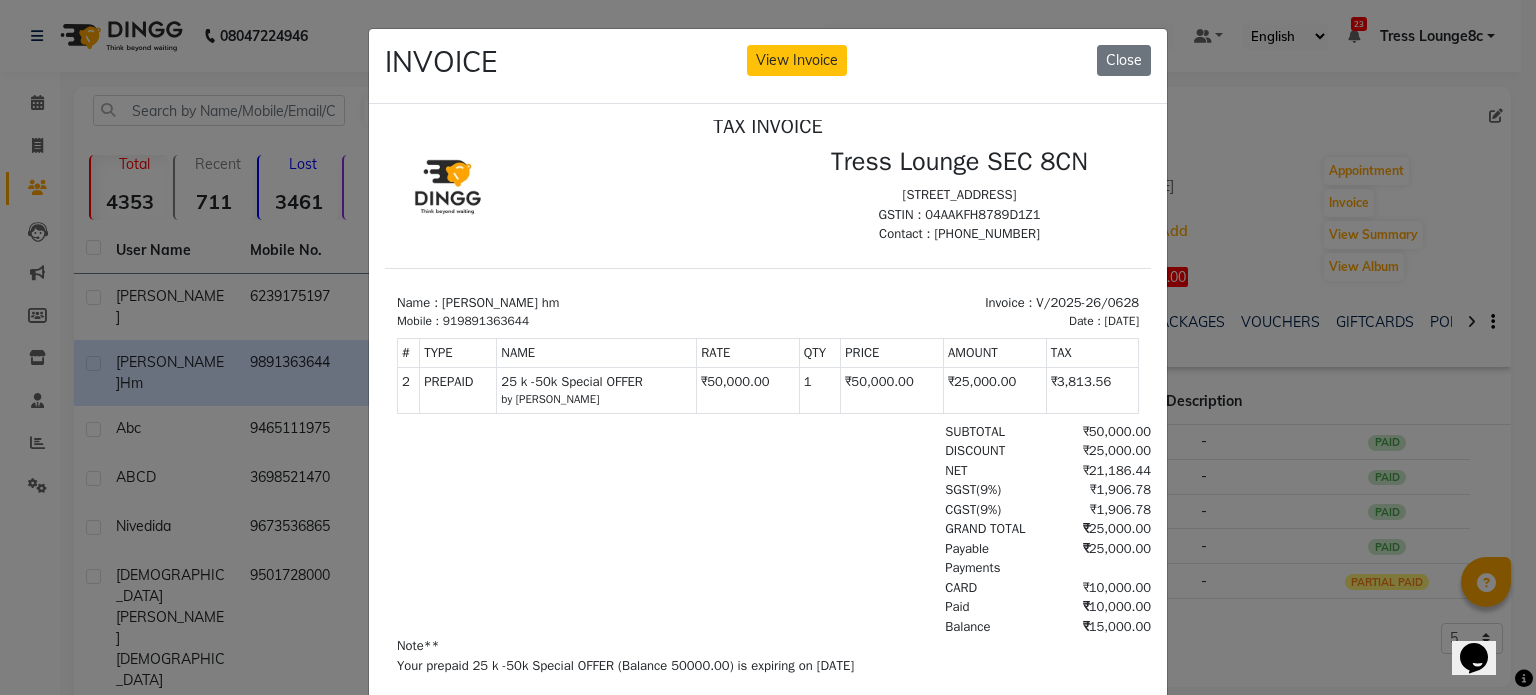 scroll, scrollTop: 16, scrollLeft: 0, axis: vertical 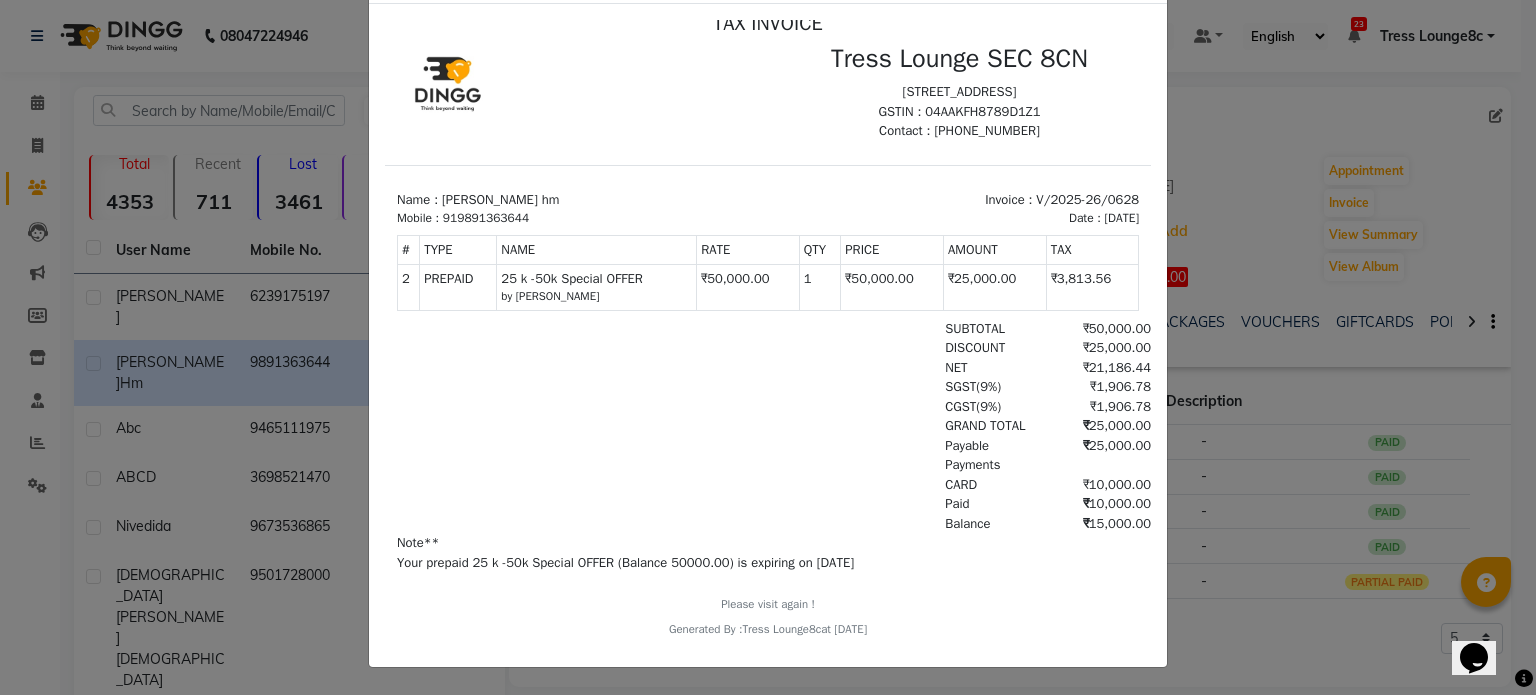 click on "INVOICE View Invoice Close" 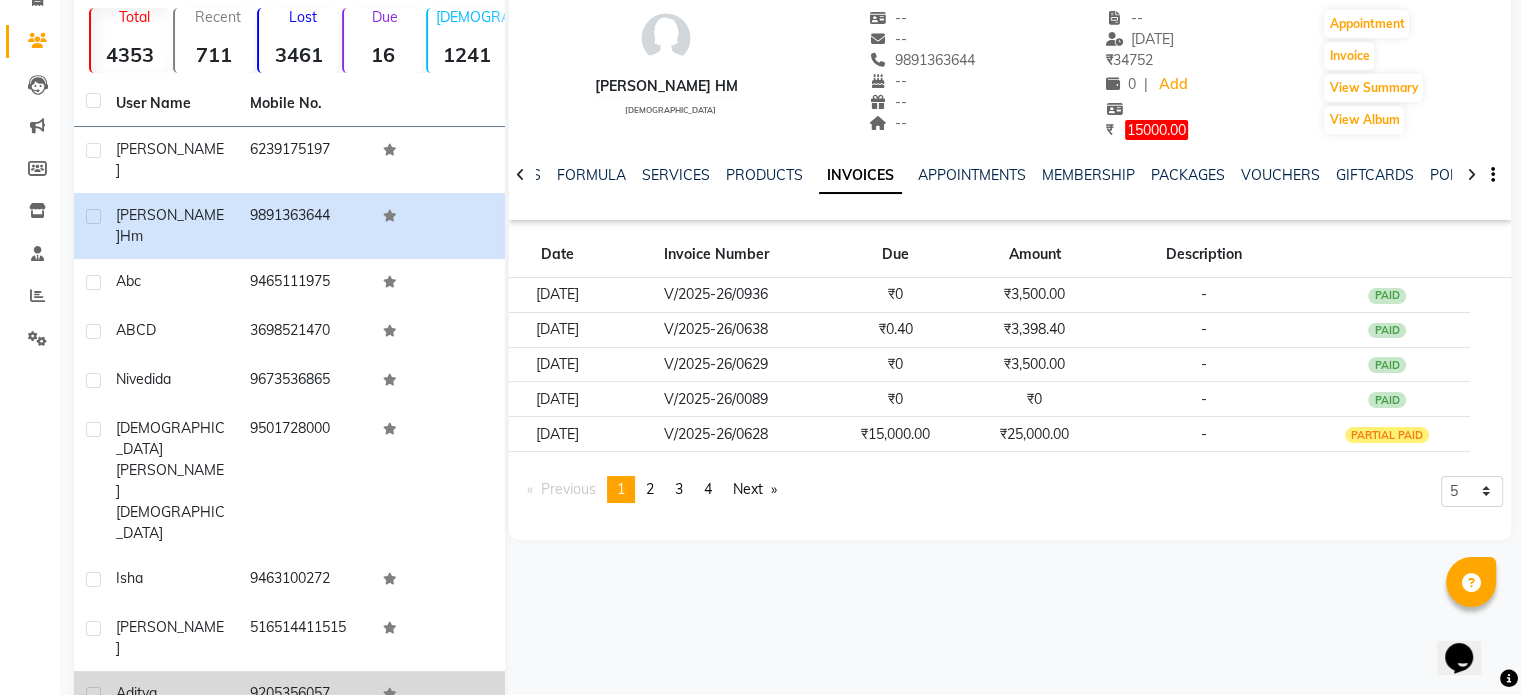 scroll, scrollTop: 154, scrollLeft: 0, axis: vertical 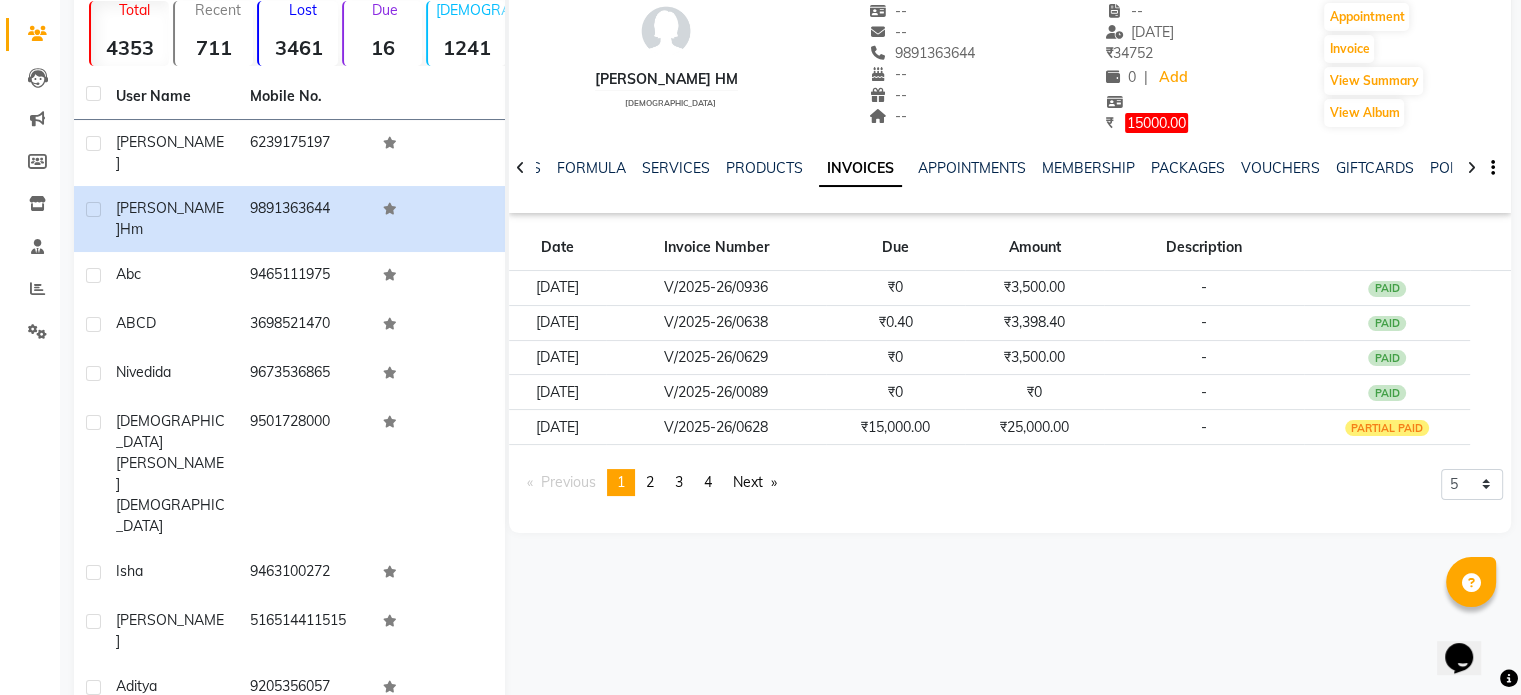 click on "Next" 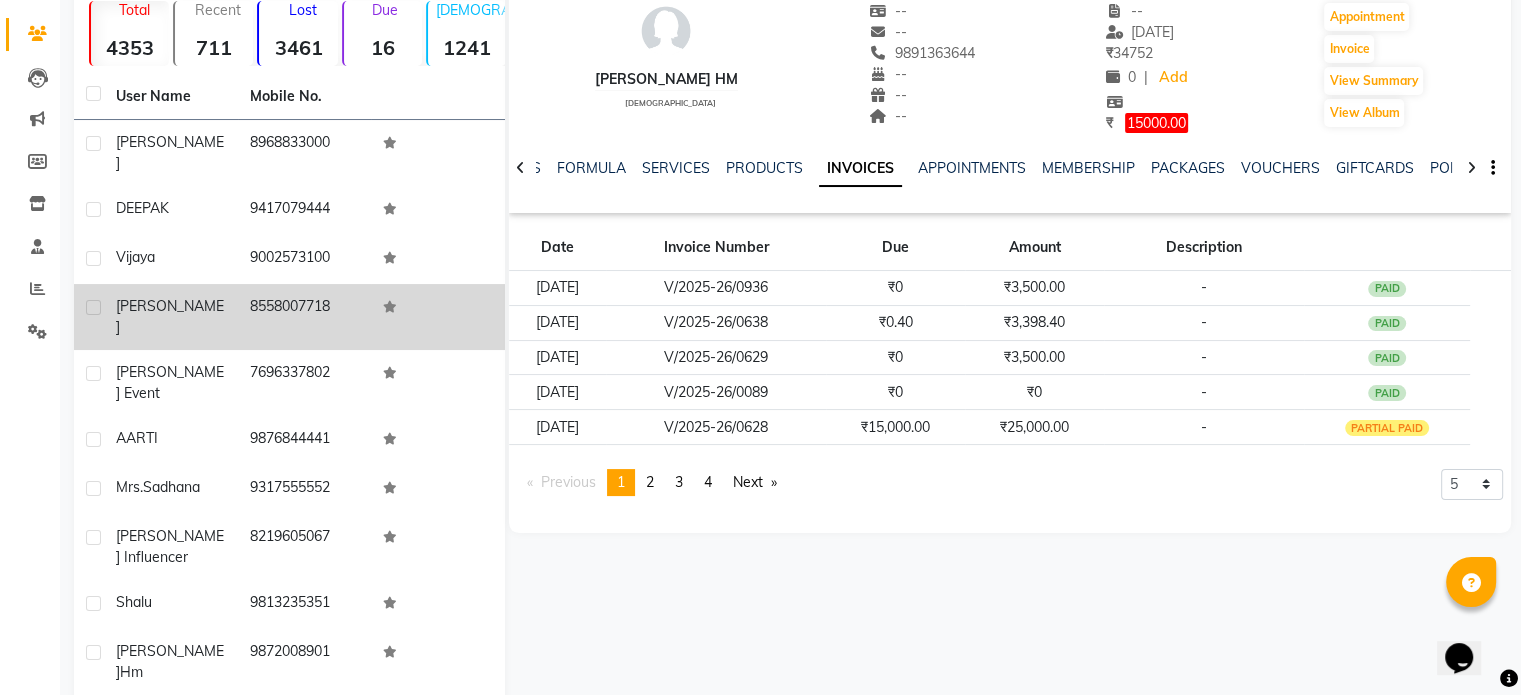 scroll, scrollTop: 0, scrollLeft: 0, axis: both 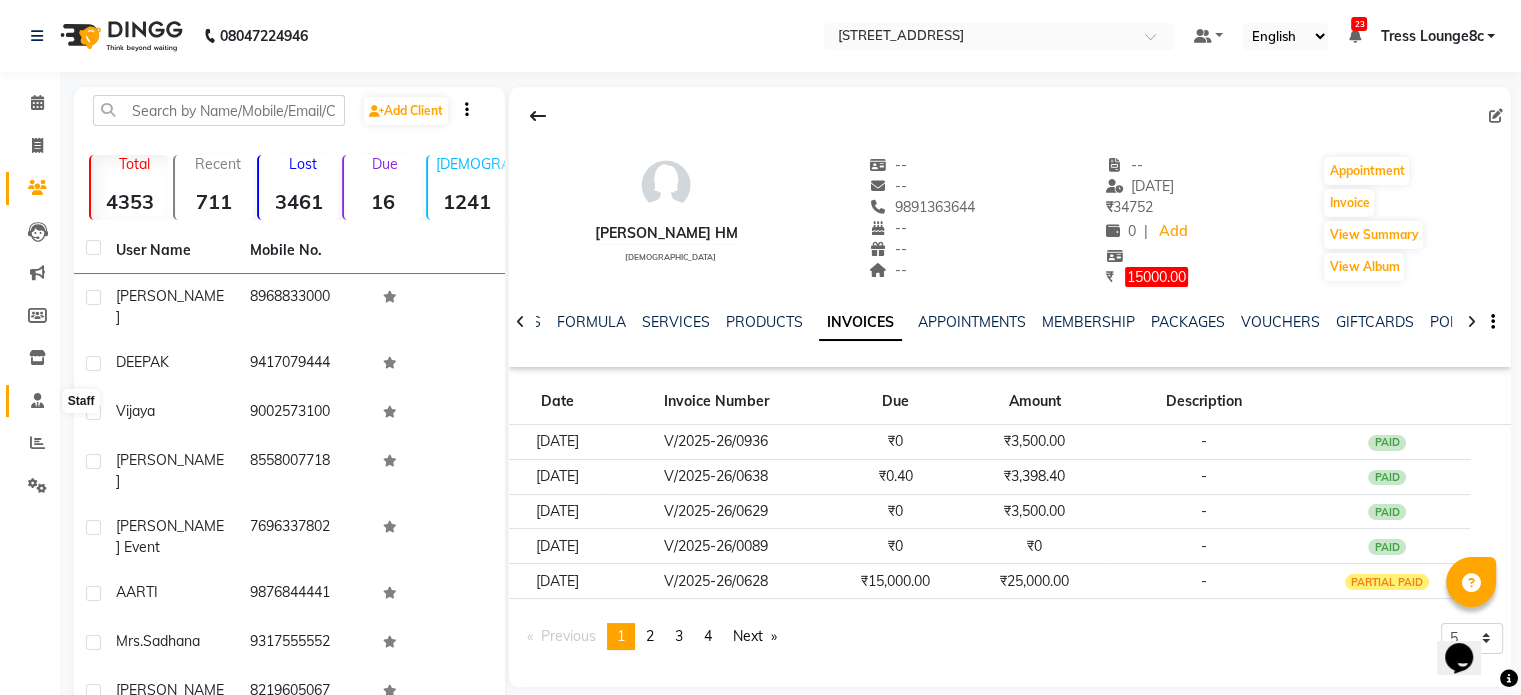 click 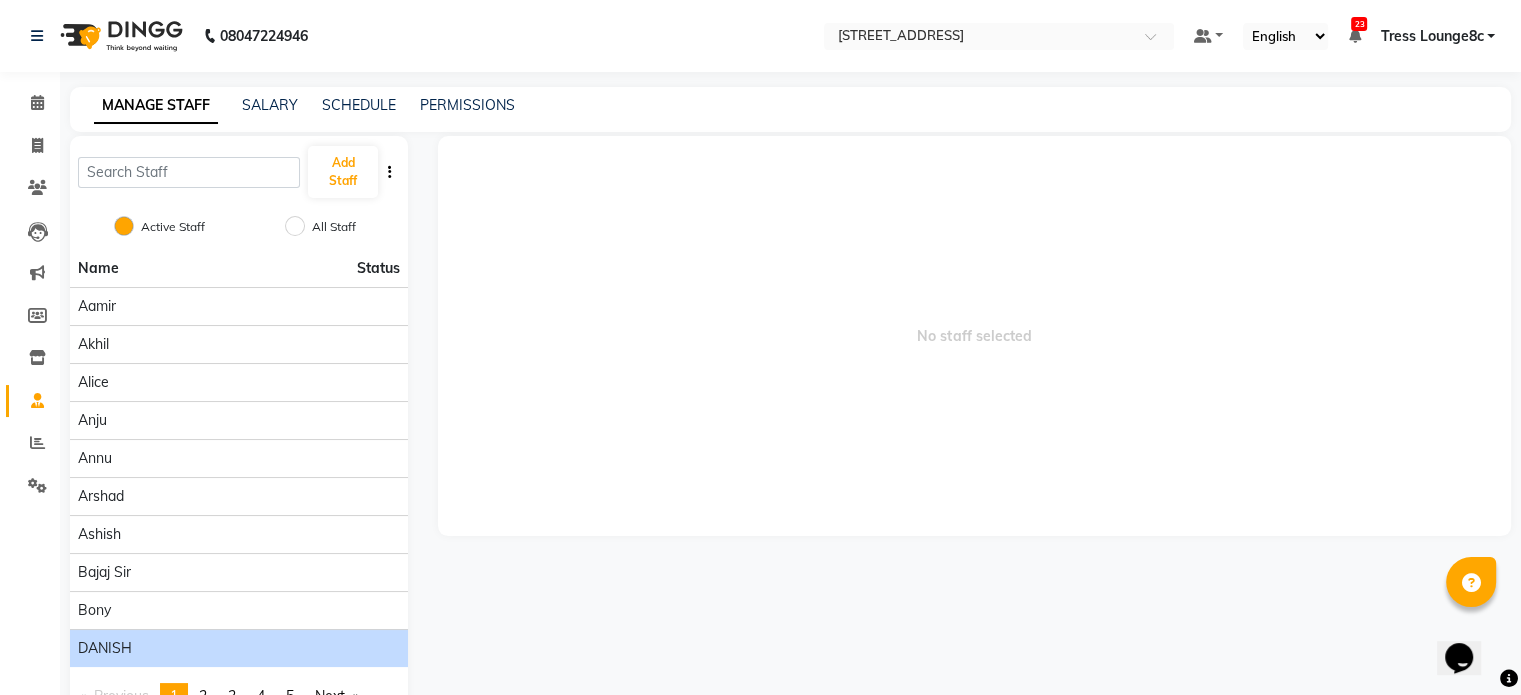 scroll, scrollTop: 59, scrollLeft: 0, axis: vertical 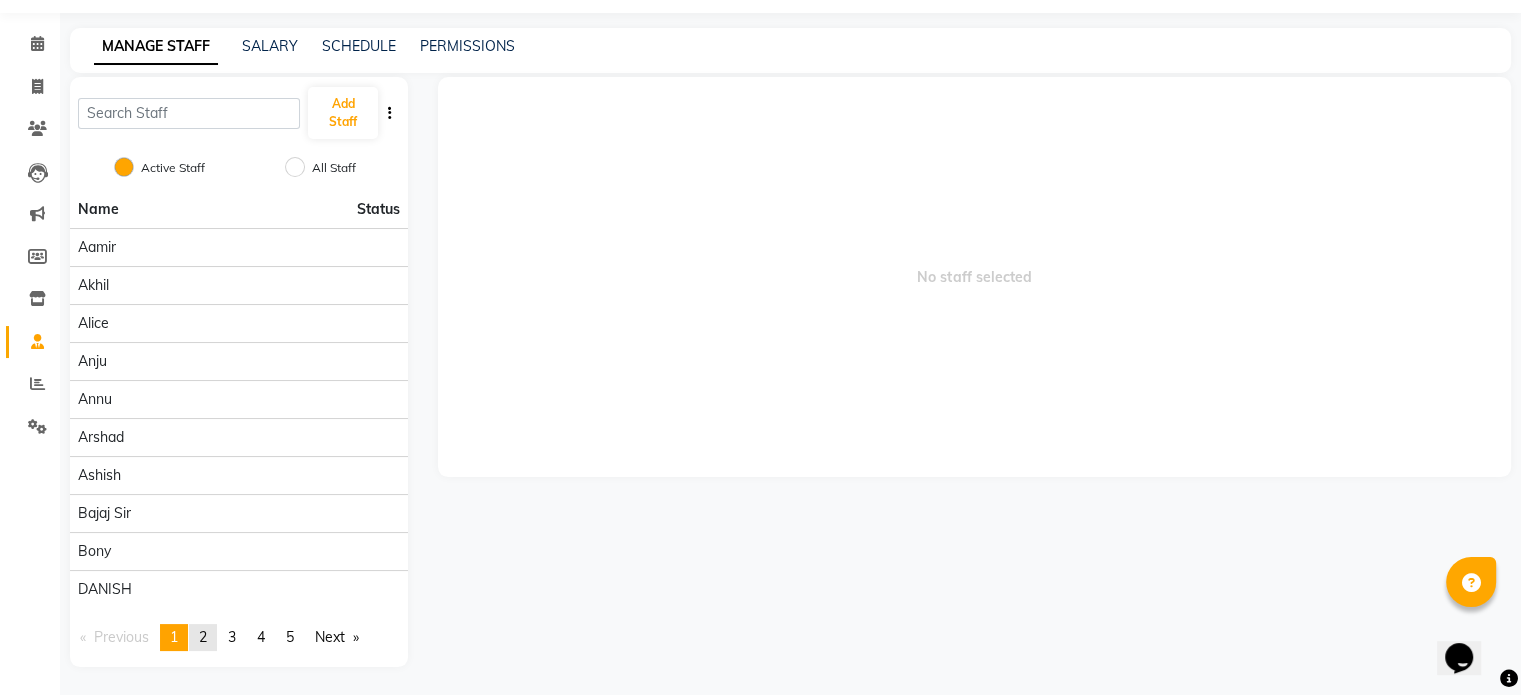 click on "page  2" at bounding box center [203, 637] 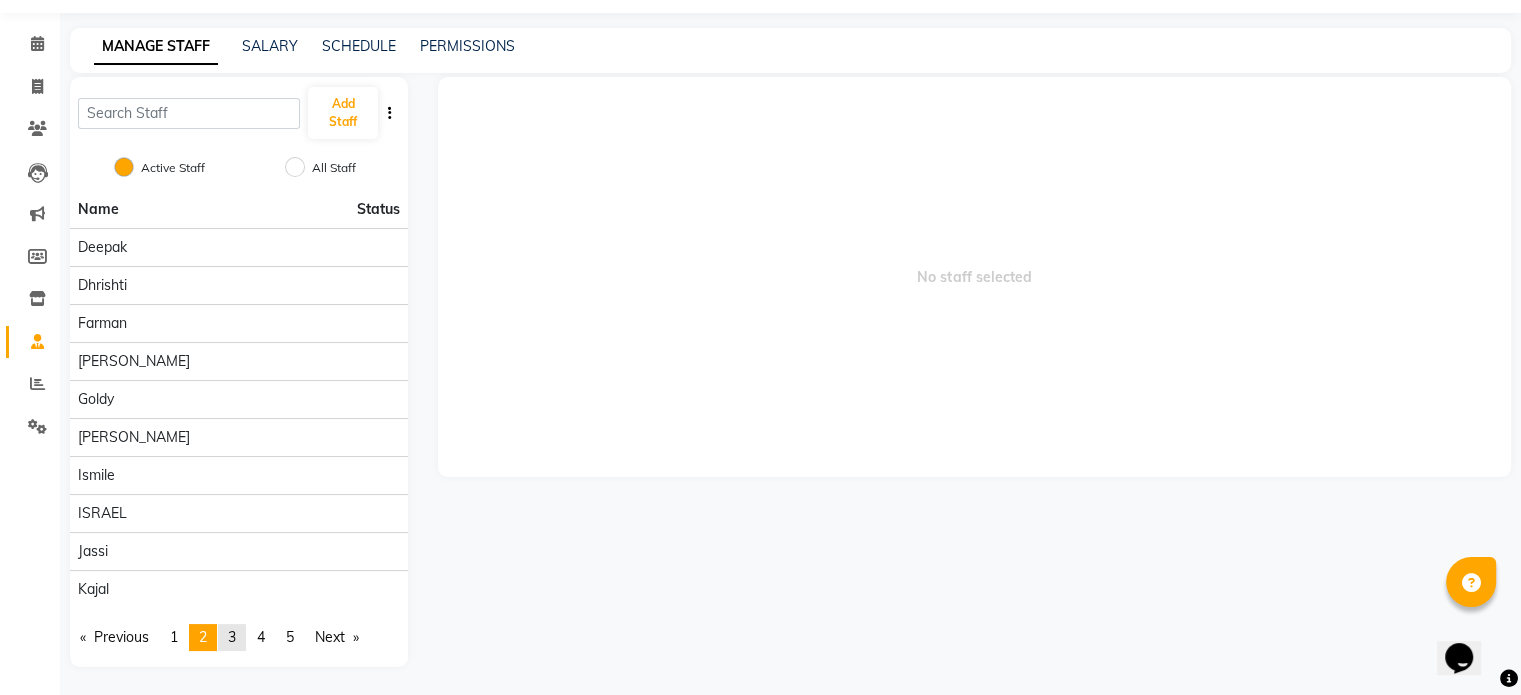 click on "3" at bounding box center [232, 637] 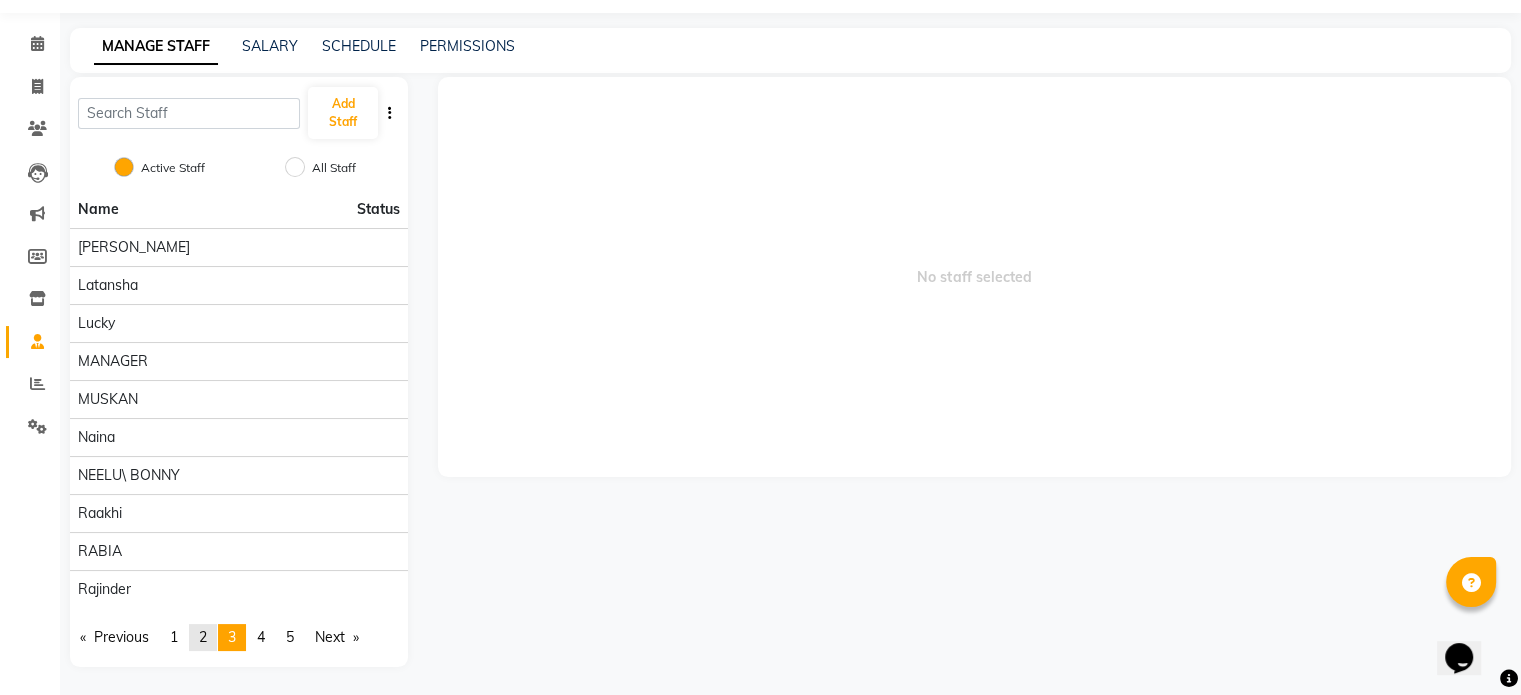 click on "2" at bounding box center (203, 637) 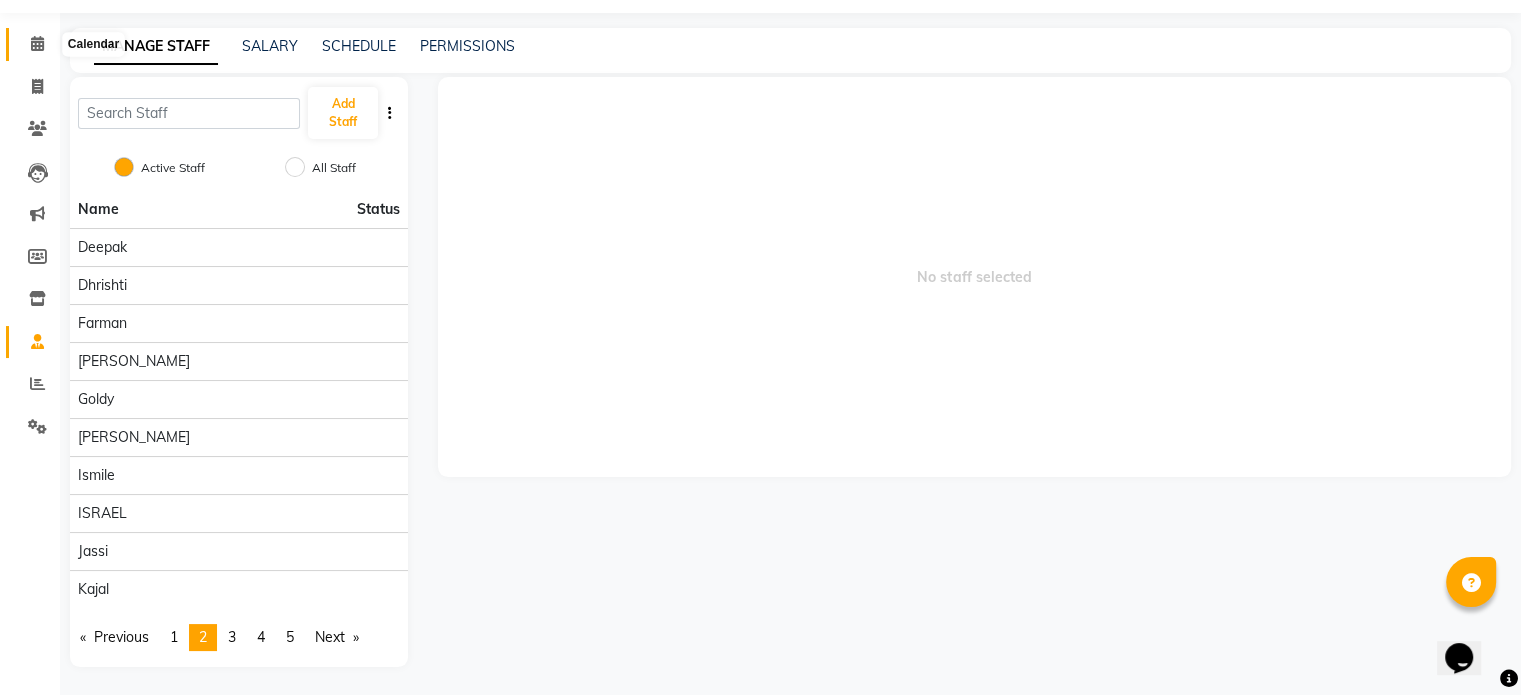click 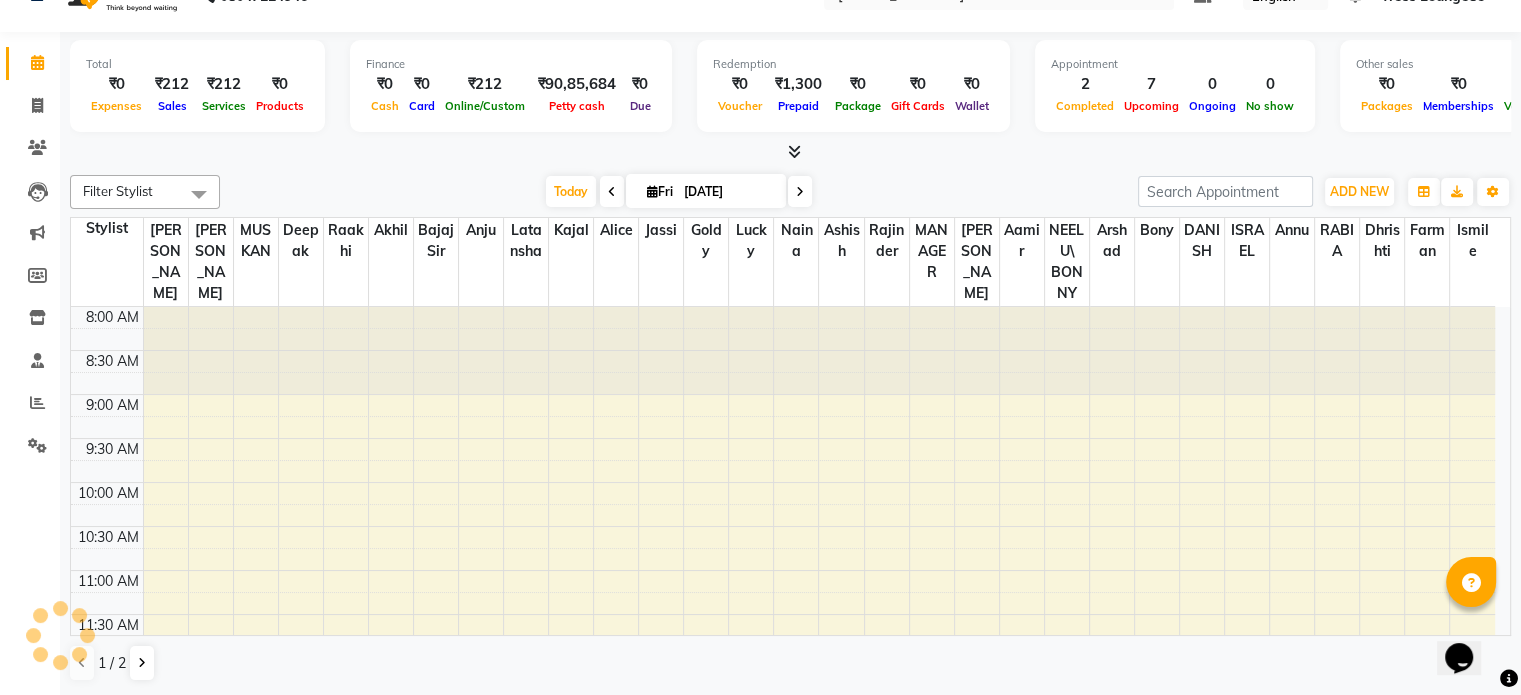 scroll, scrollTop: 0, scrollLeft: 0, axis: both 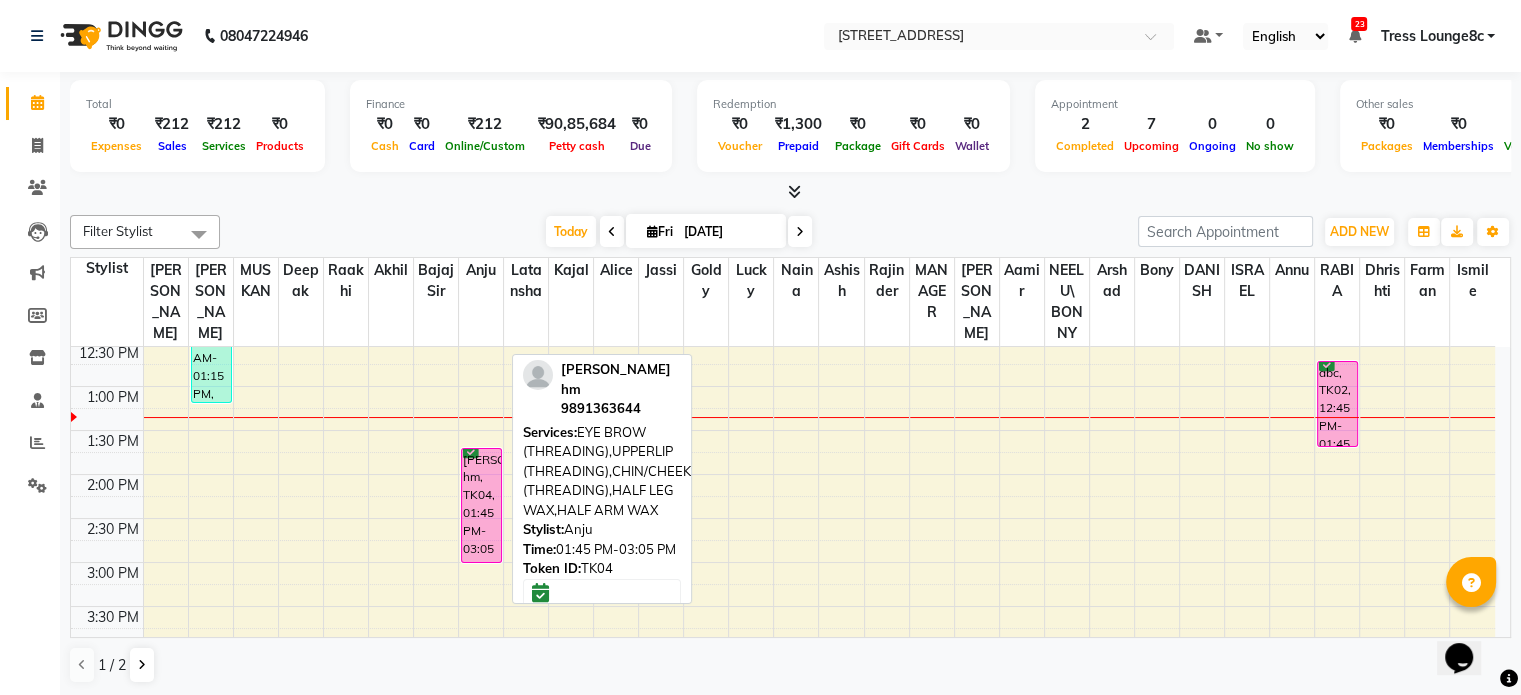 click on "Dalvinder hm, TK04, 01:45 PM-03:05 PM, EYE BROW (THREADING),UPPERLIP (THREADING),CHIN/CHEEKS (THREADING),HALF LEG WAX,HALF ARM WAX" at bounding box center [481, 505] 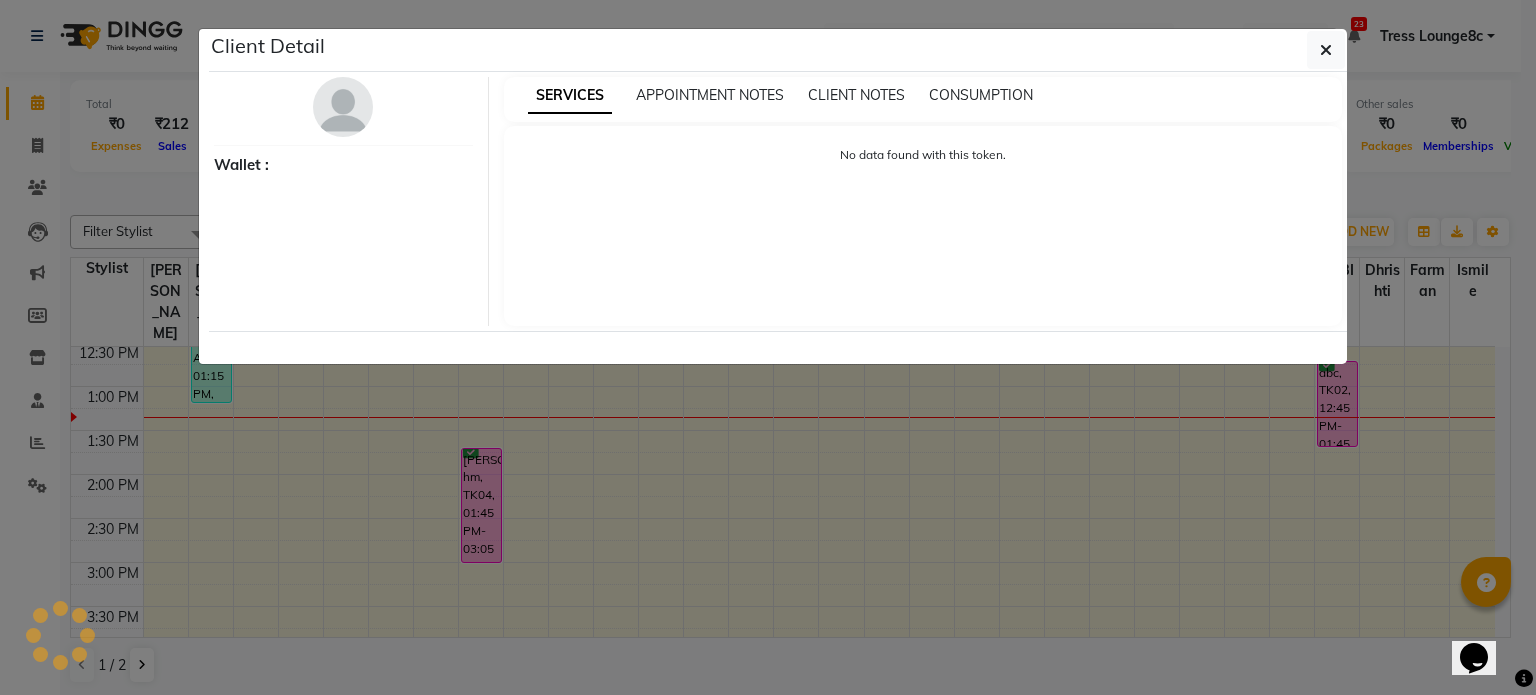 select on "6" 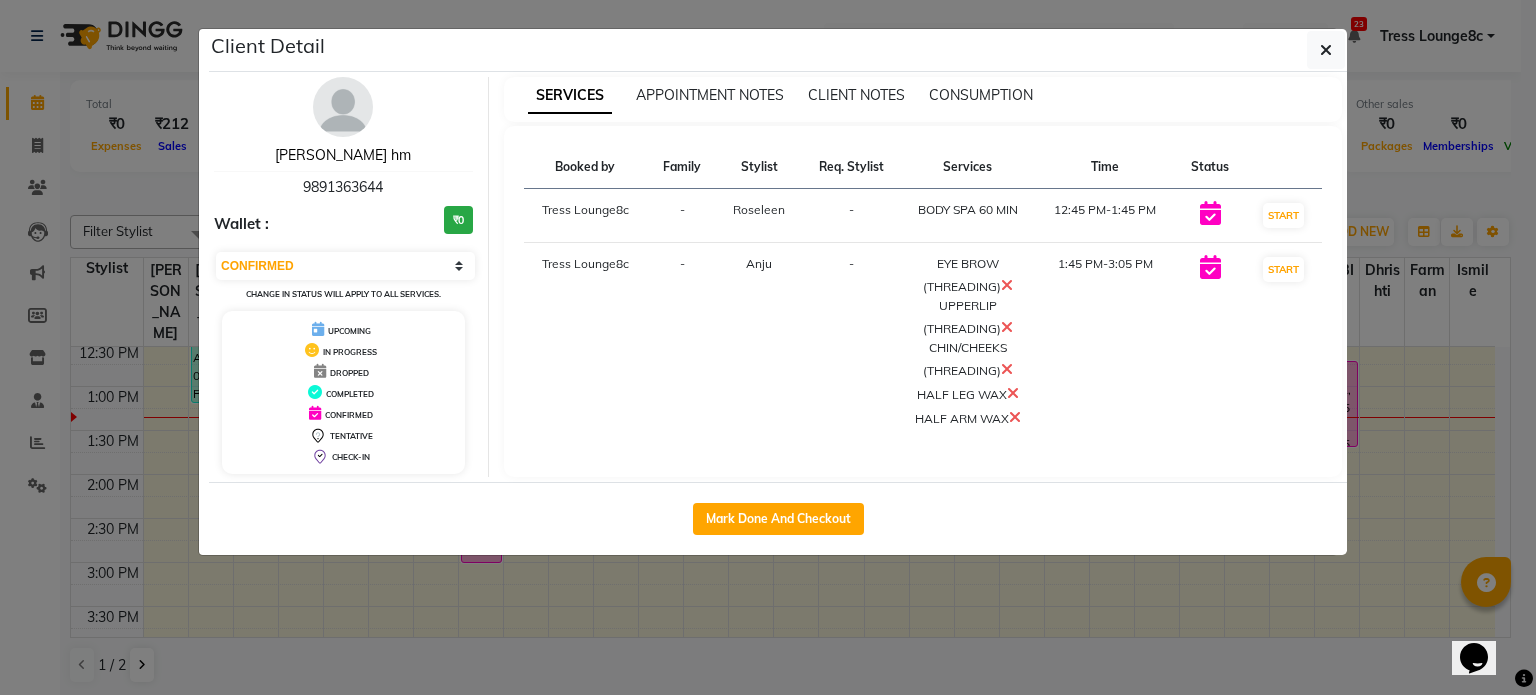 click on "Dalvinder hm" at bounding box center [343, 155] 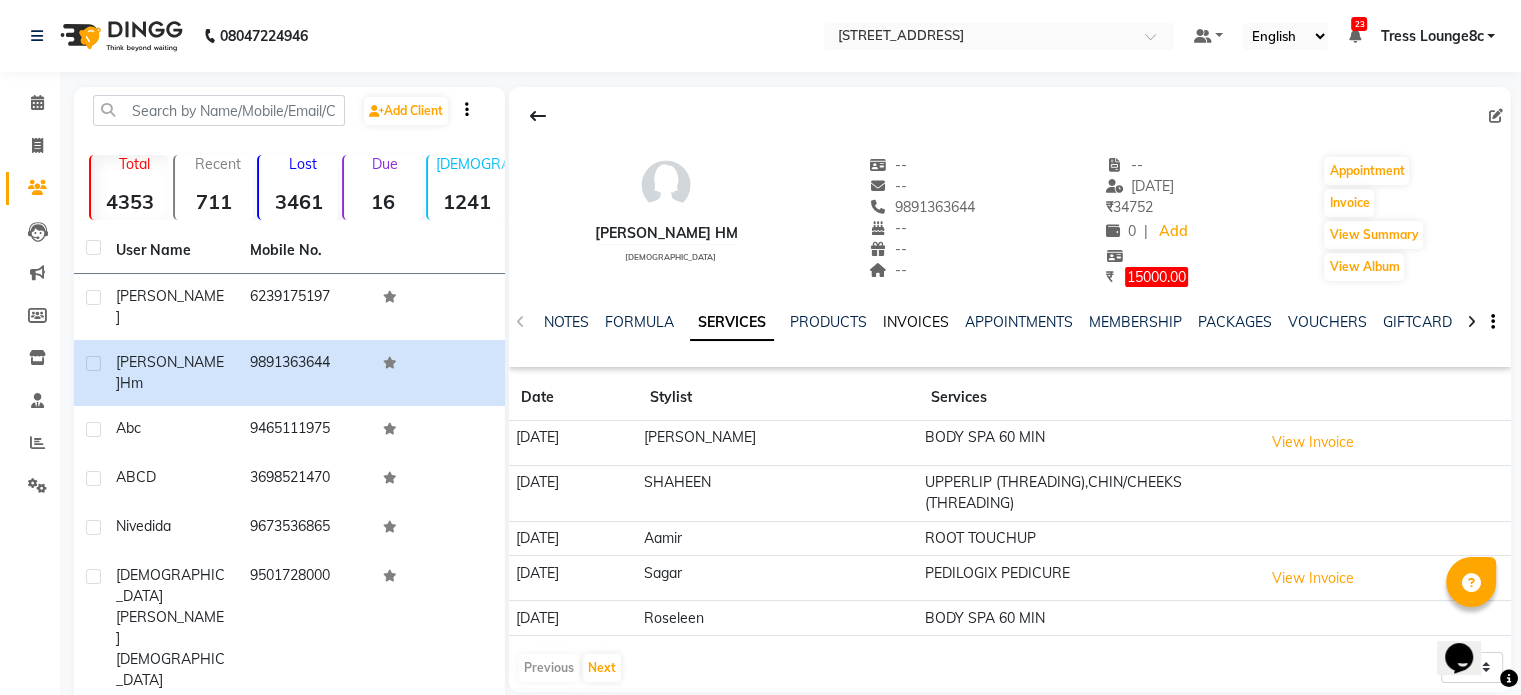click on "INVOICES" 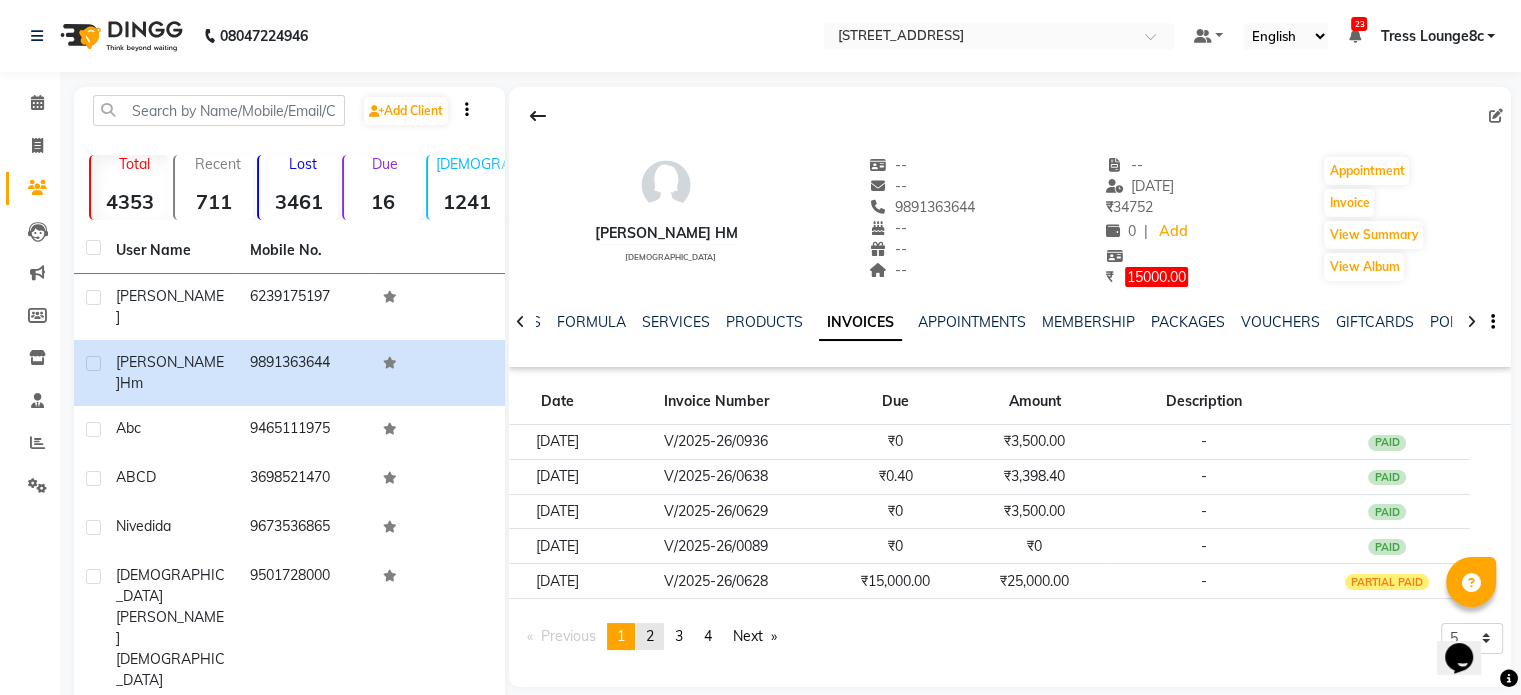 click on "page  2" 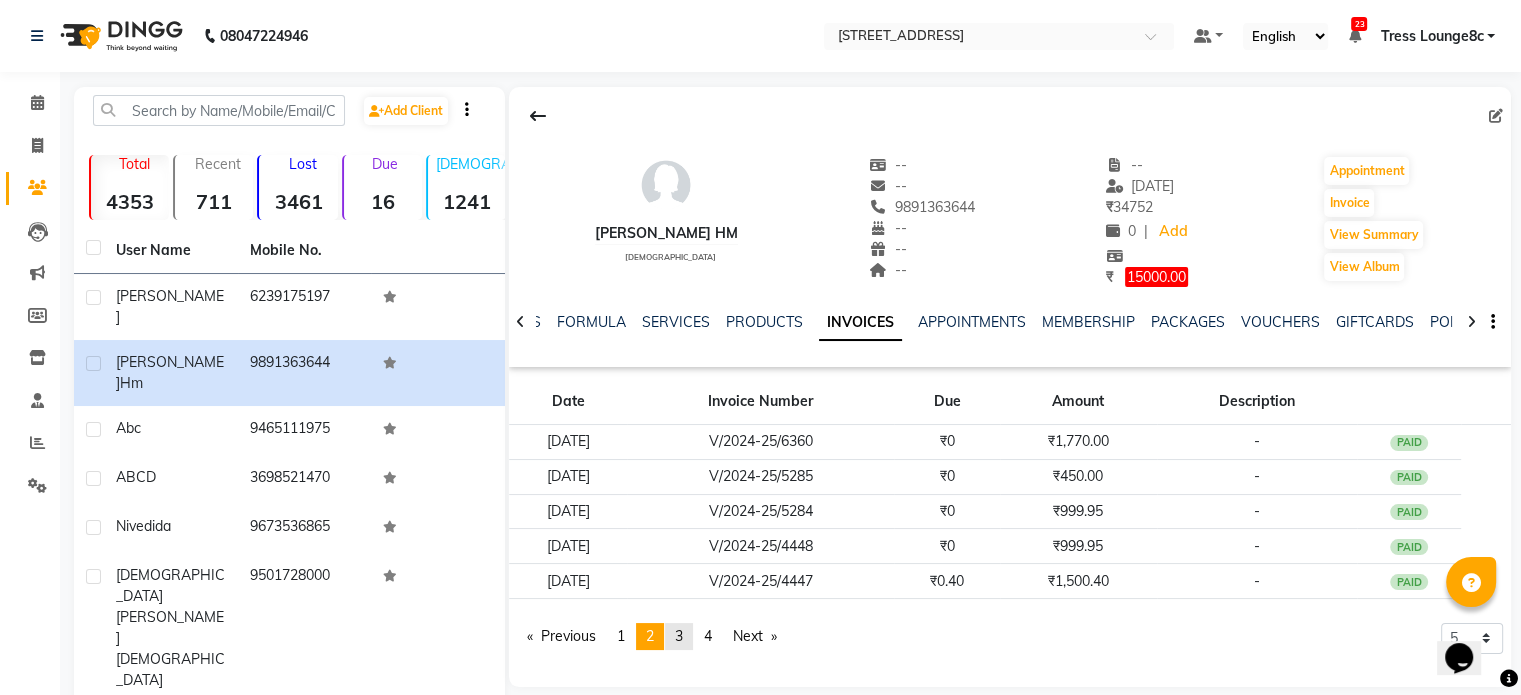 click on "3" 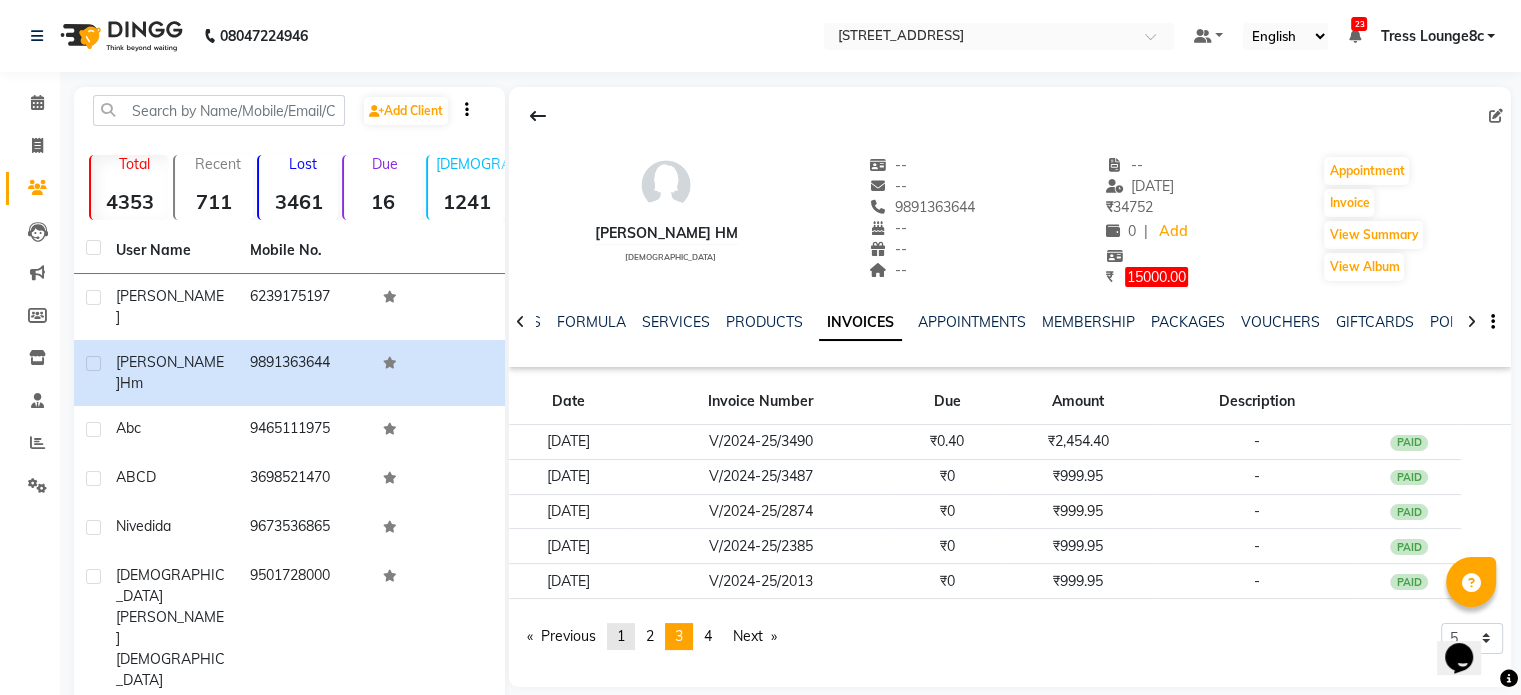 click on "page  1" 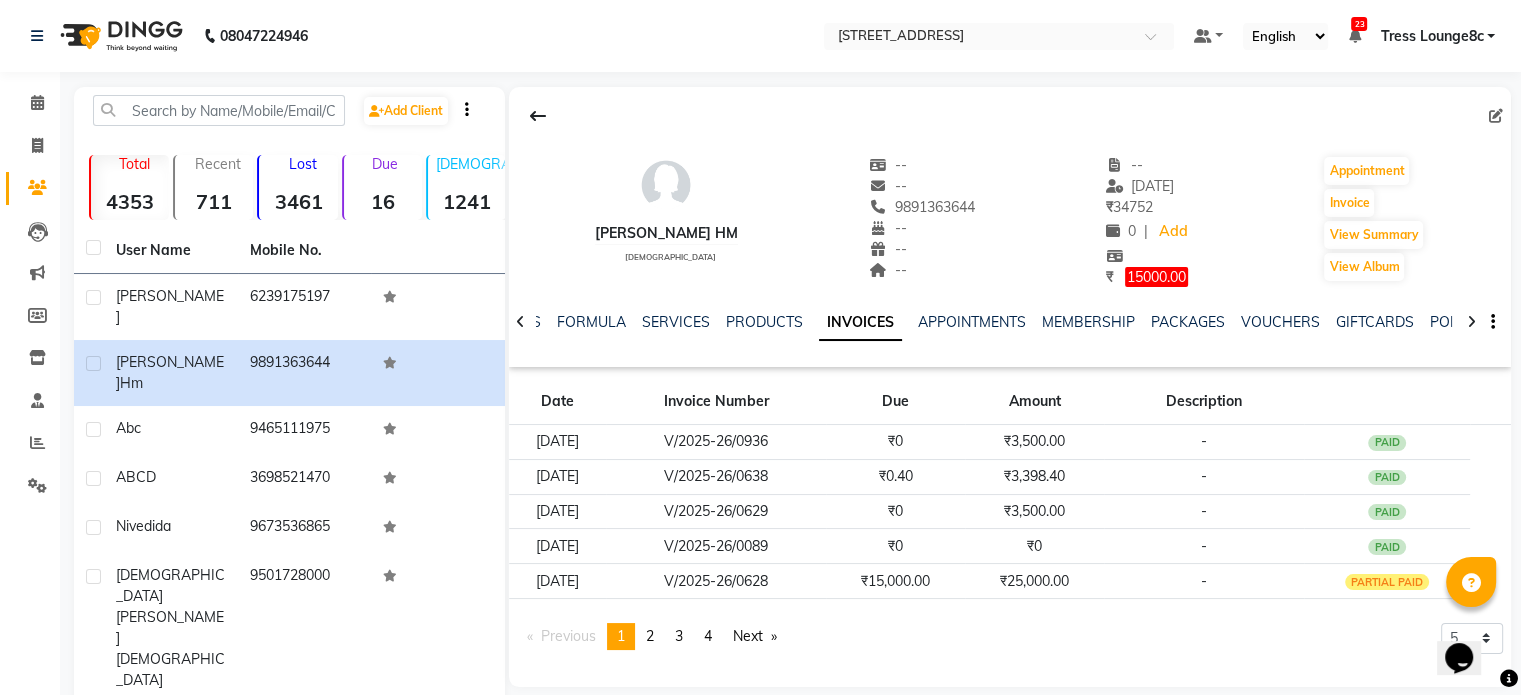 click on "You're on page  1" 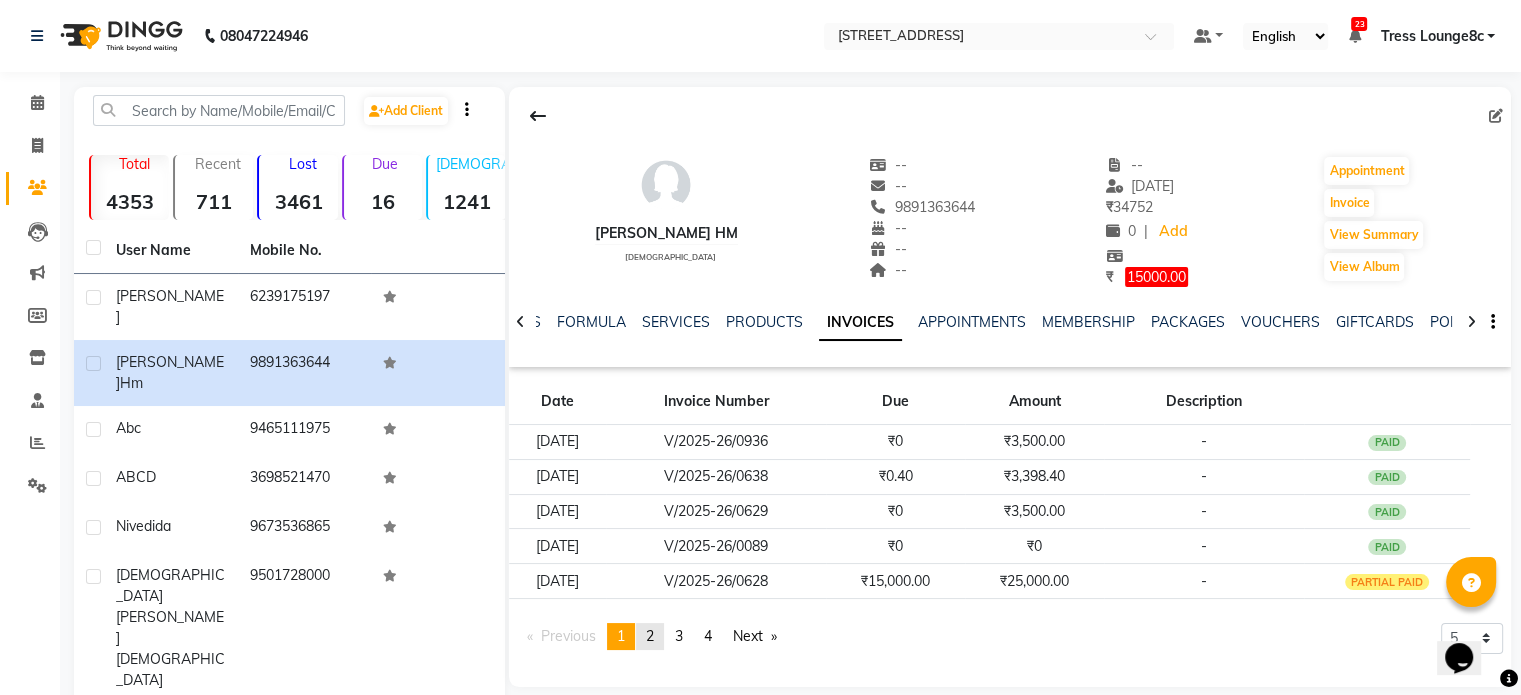 click on "page  2" 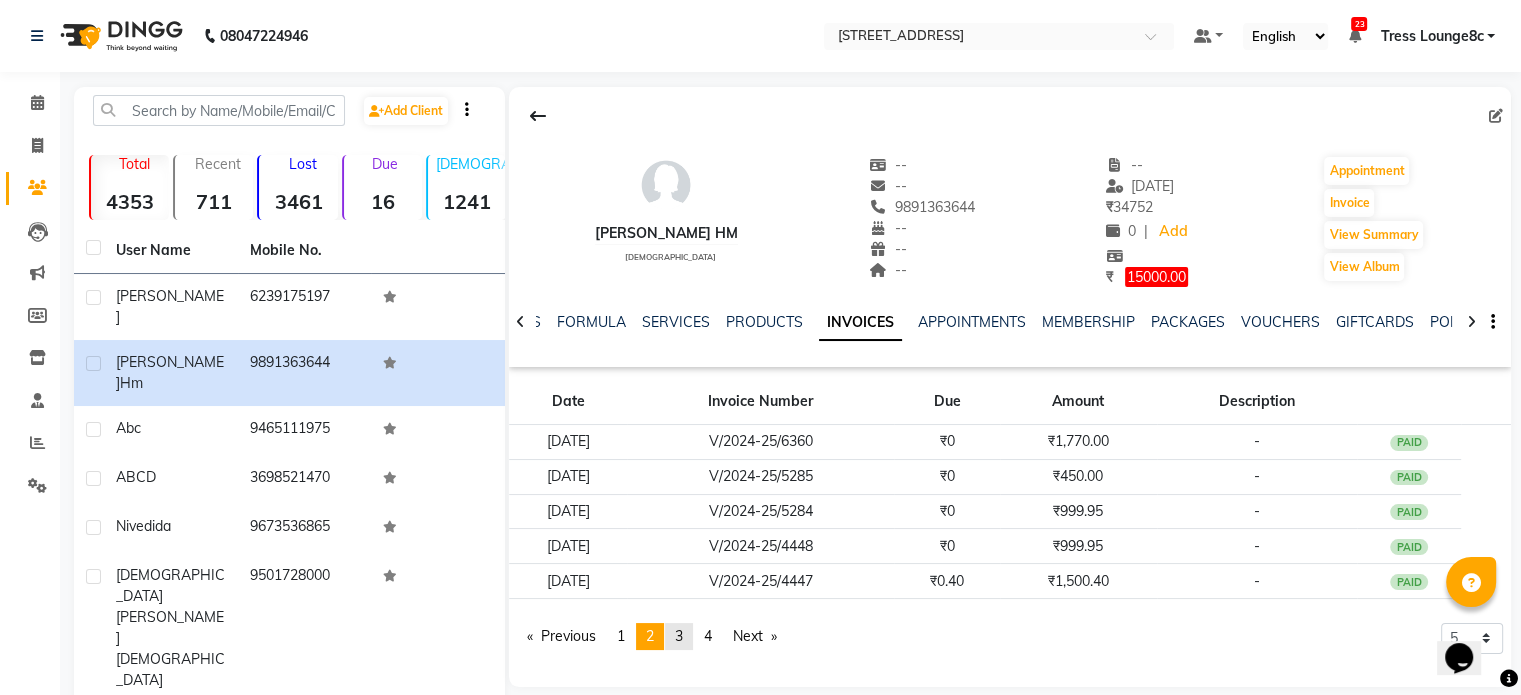 click on "3" 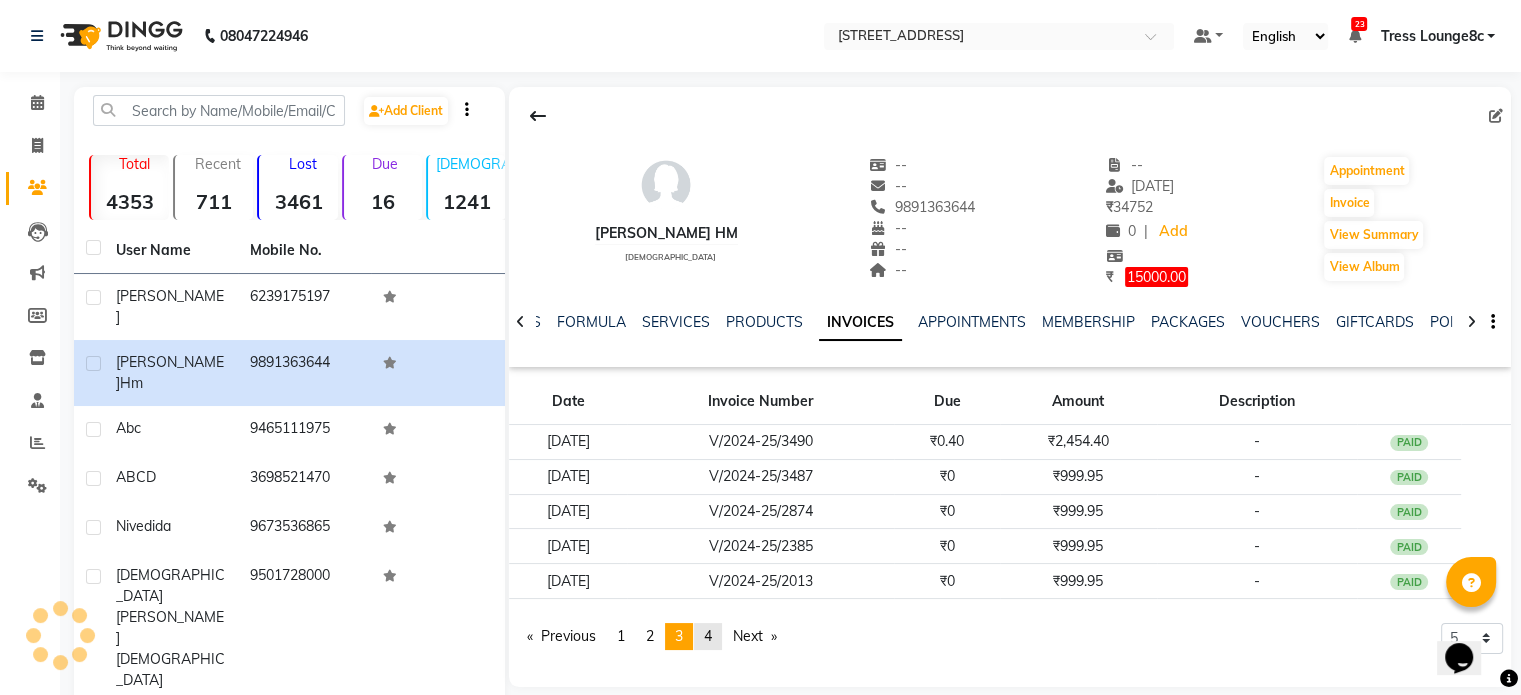 click on "4" 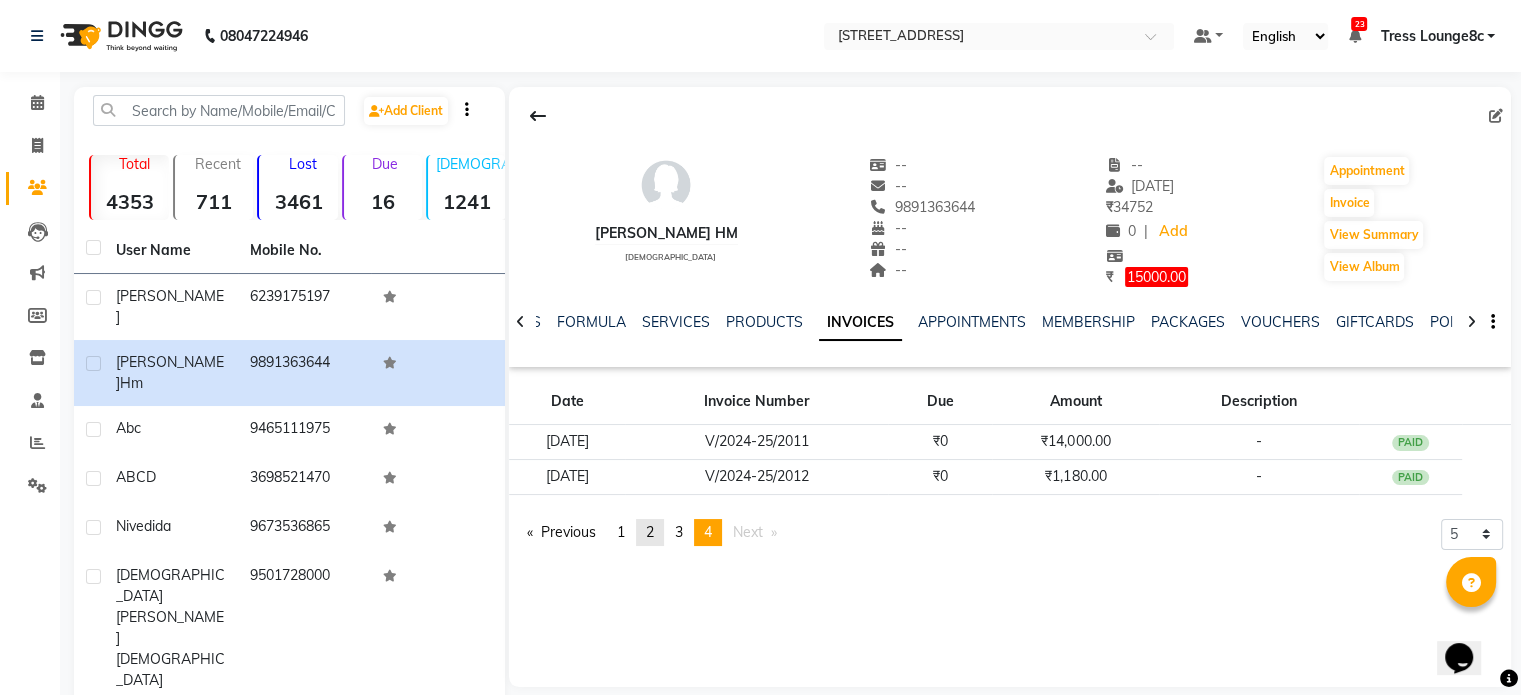 click on "page  2" 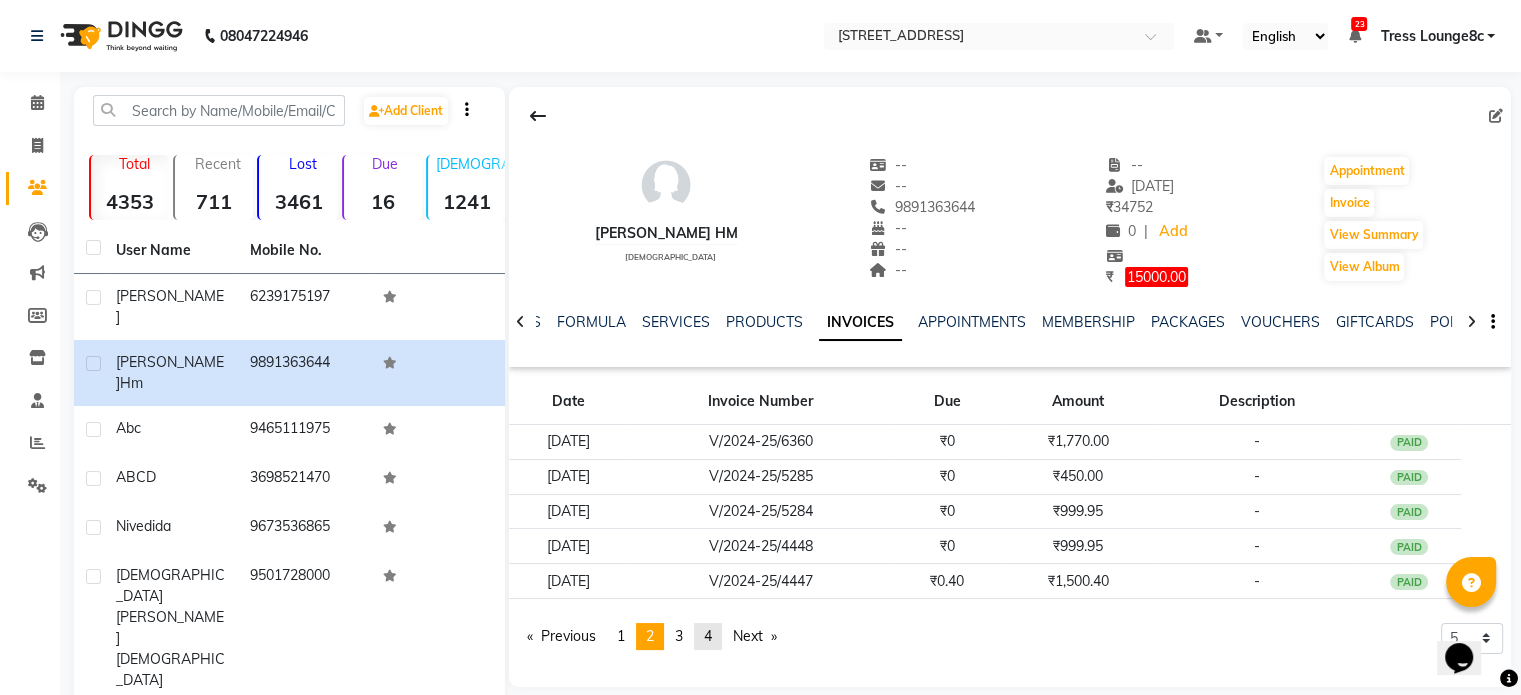 click on "page  4" 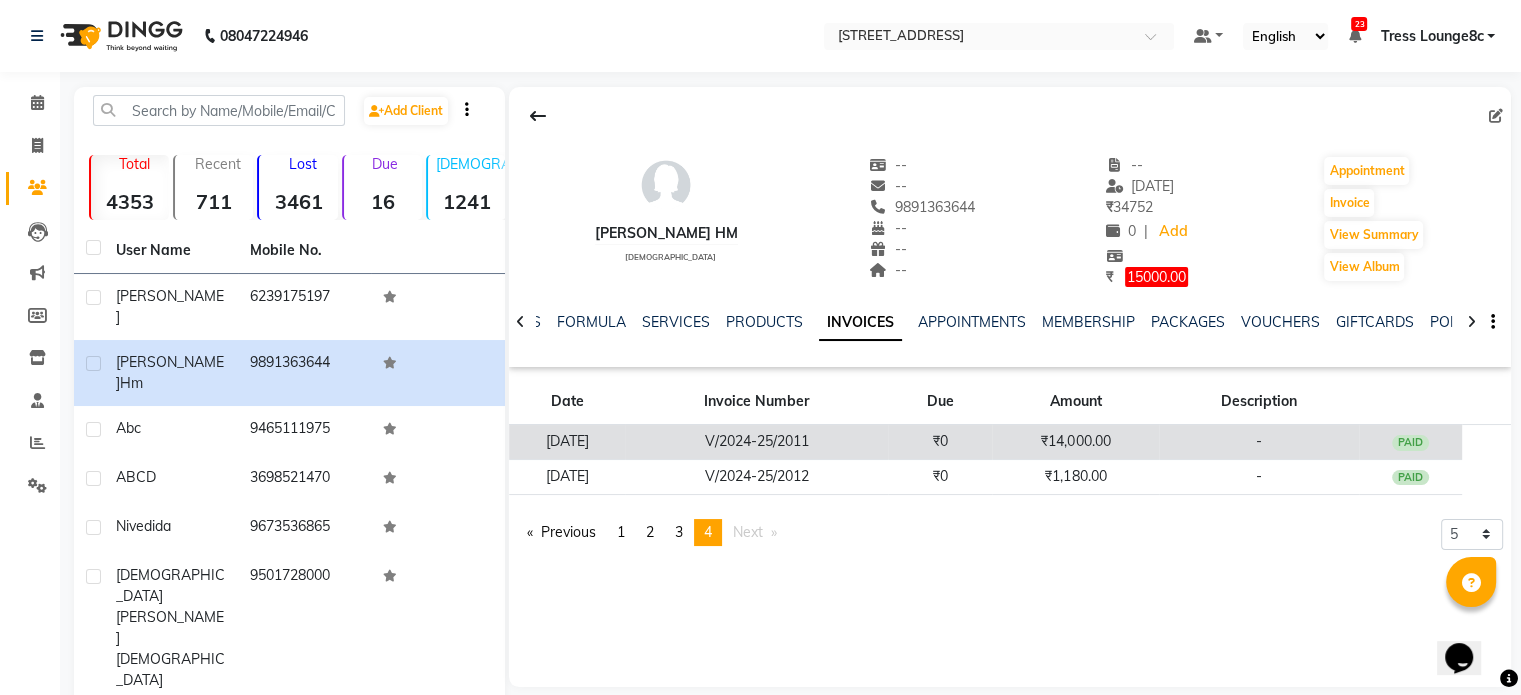 click on "₹0" 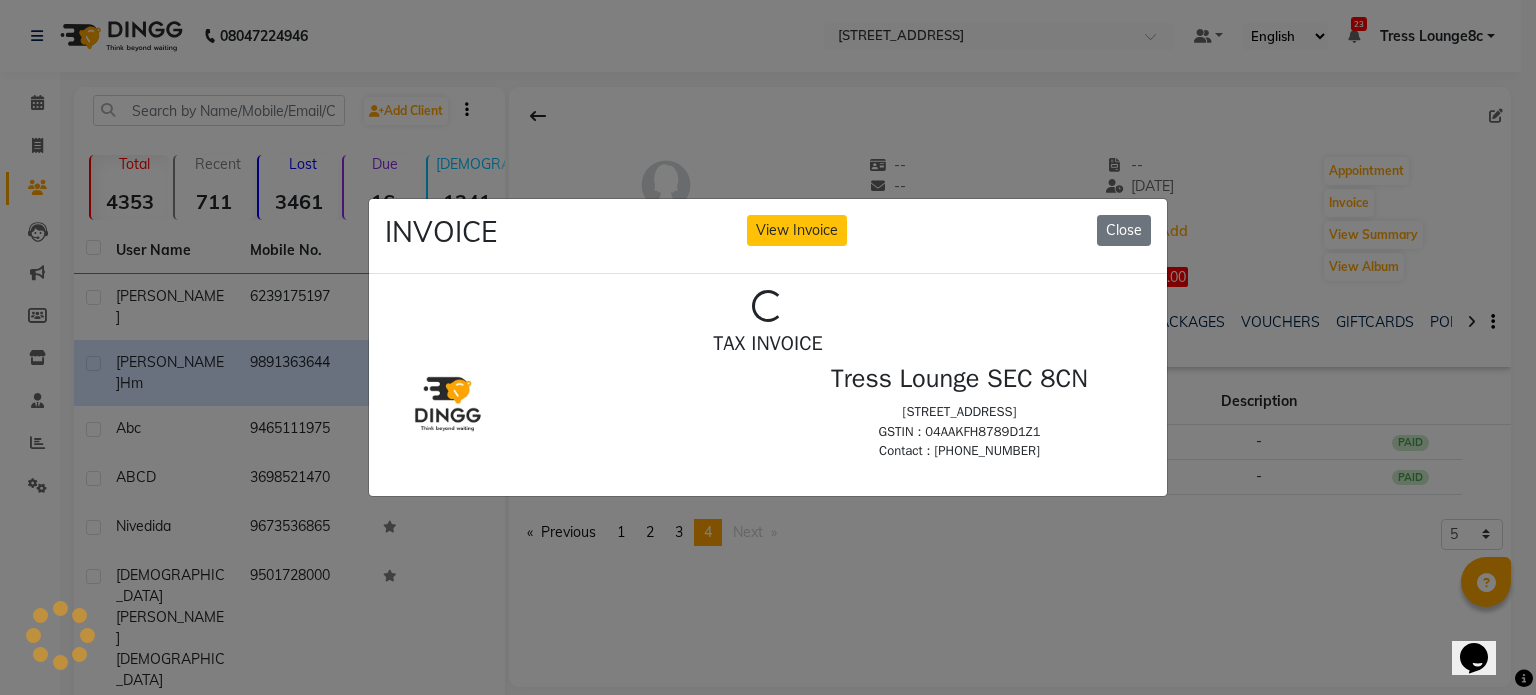 scroll, scrollTop: 0, scrollLeft: 0, axis: both 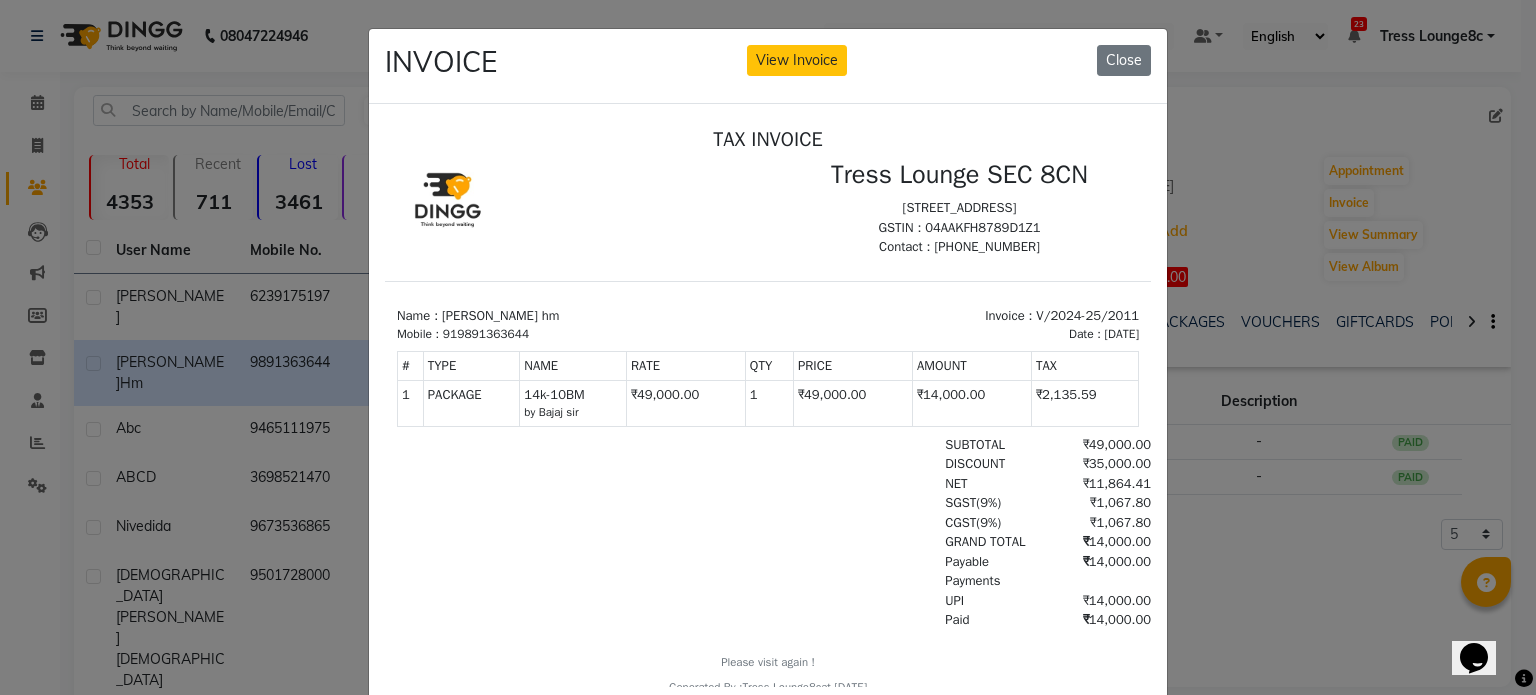 click on "INVOICE View Invoice Close" 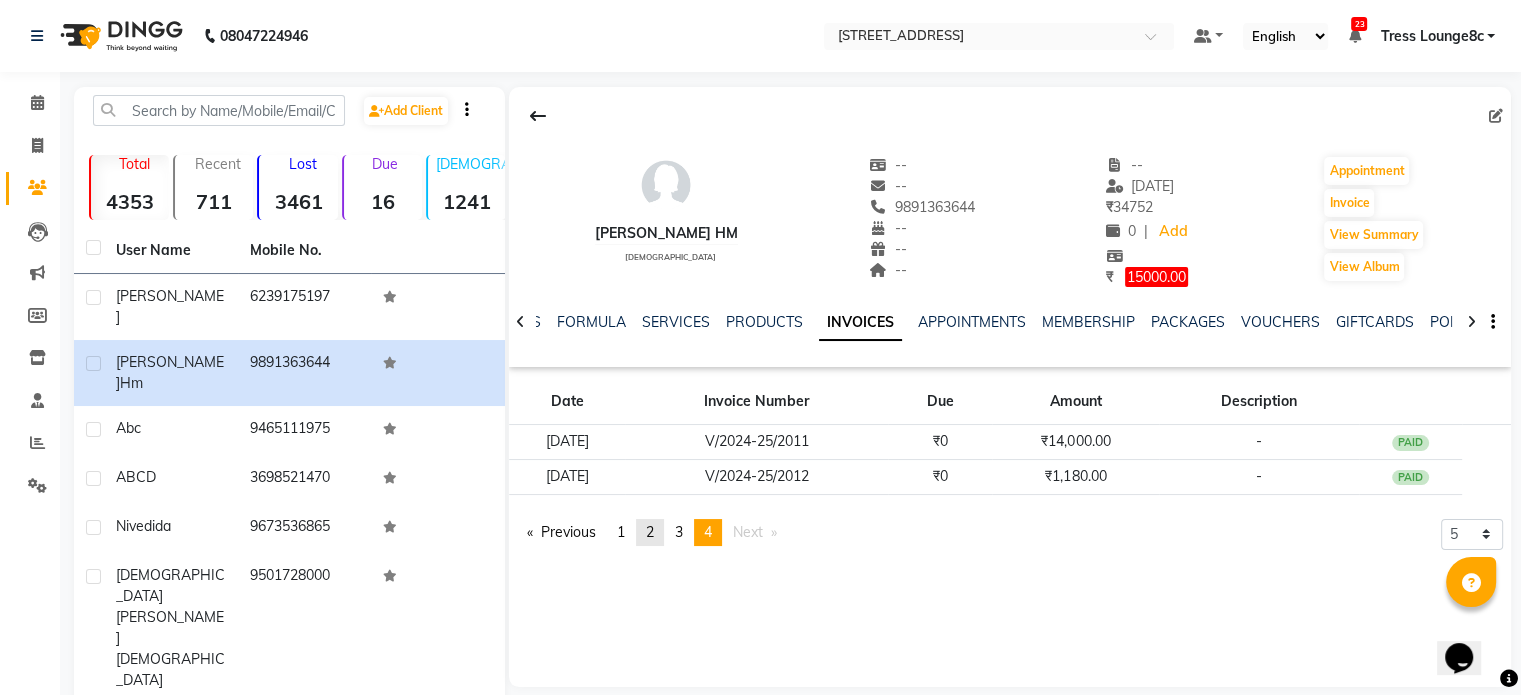 click on "page  2" 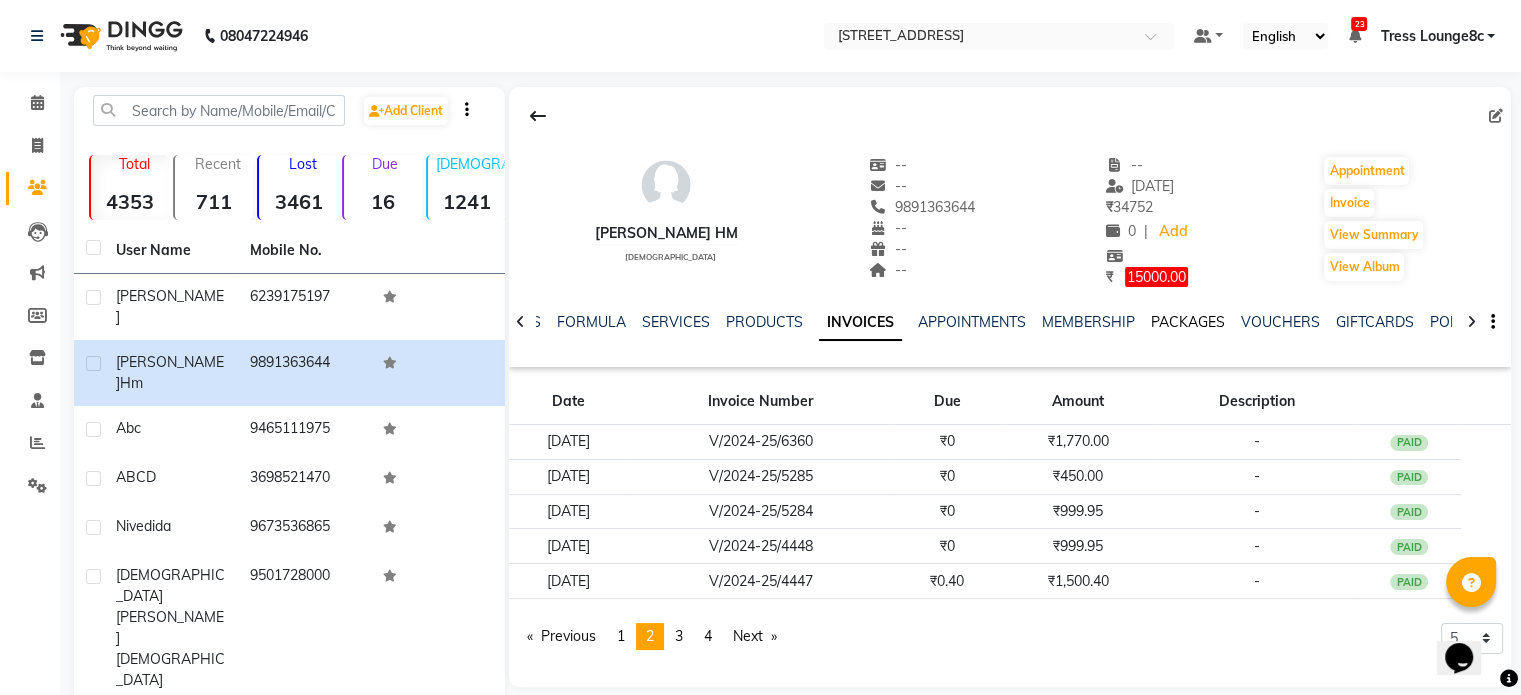 click on "PACKAGES" 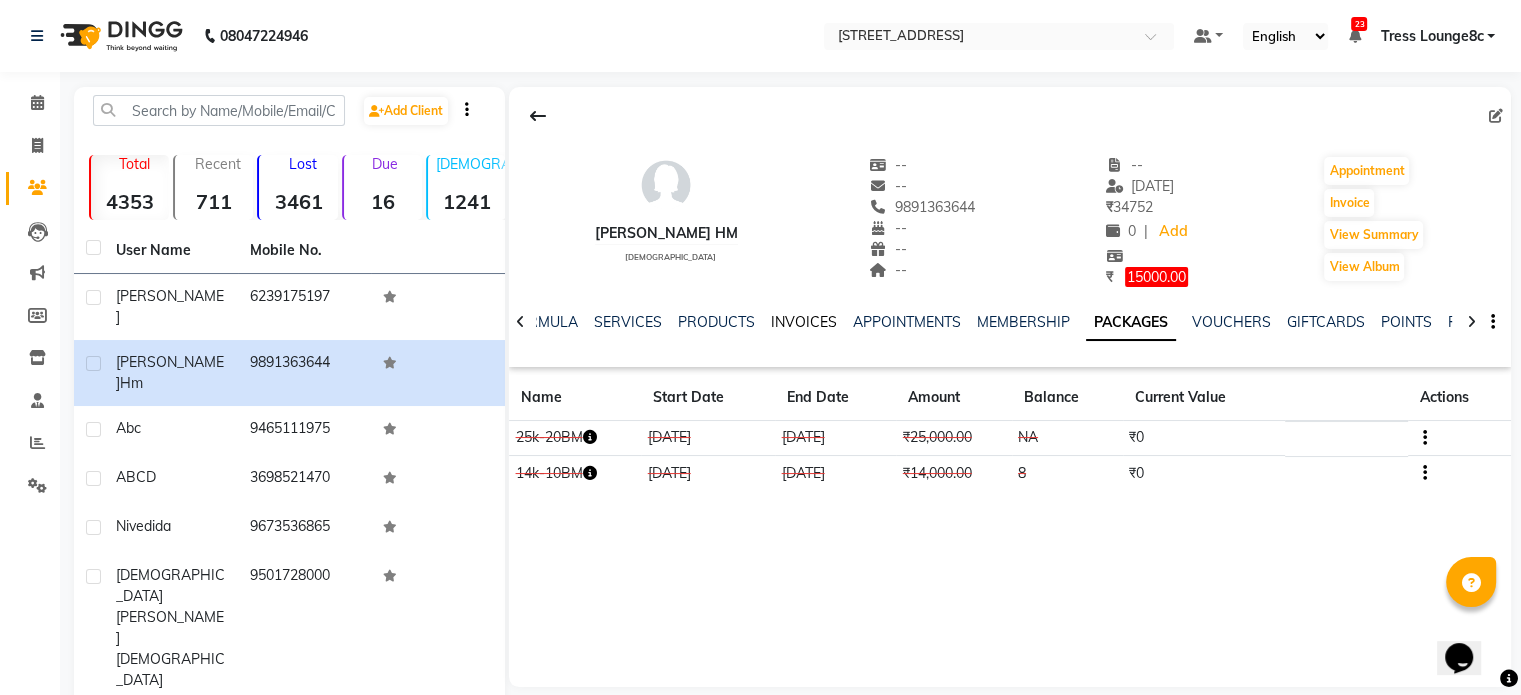 click on "INVOICES" 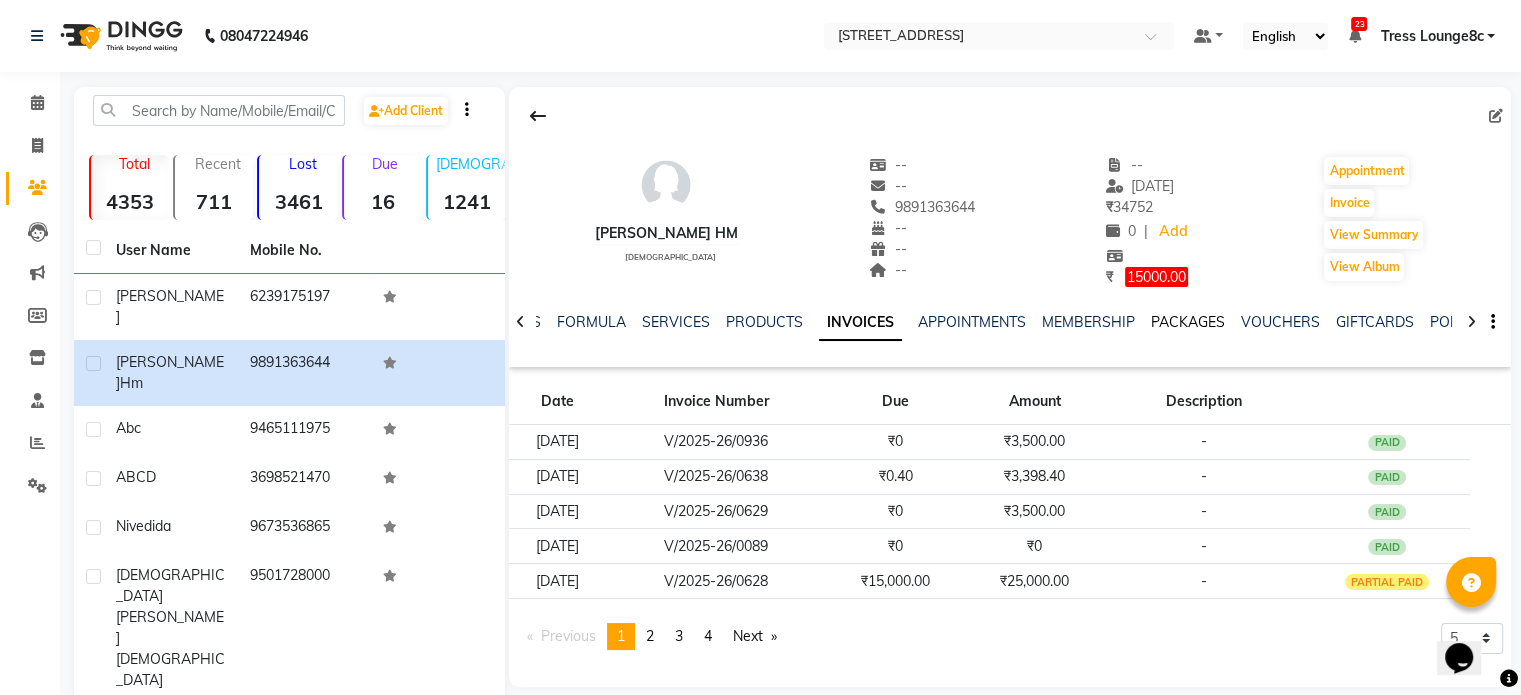 click on "PACKAGES" 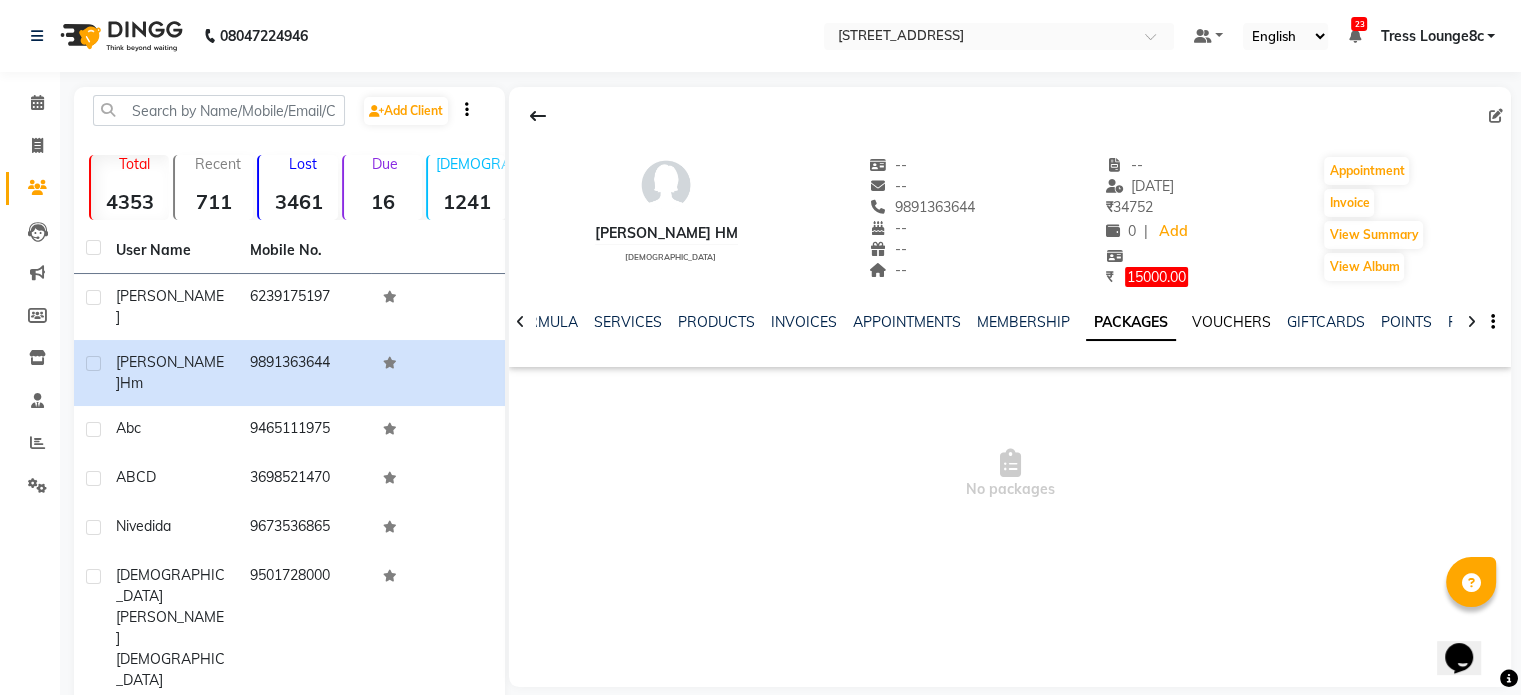 click on "VOUCHERS" 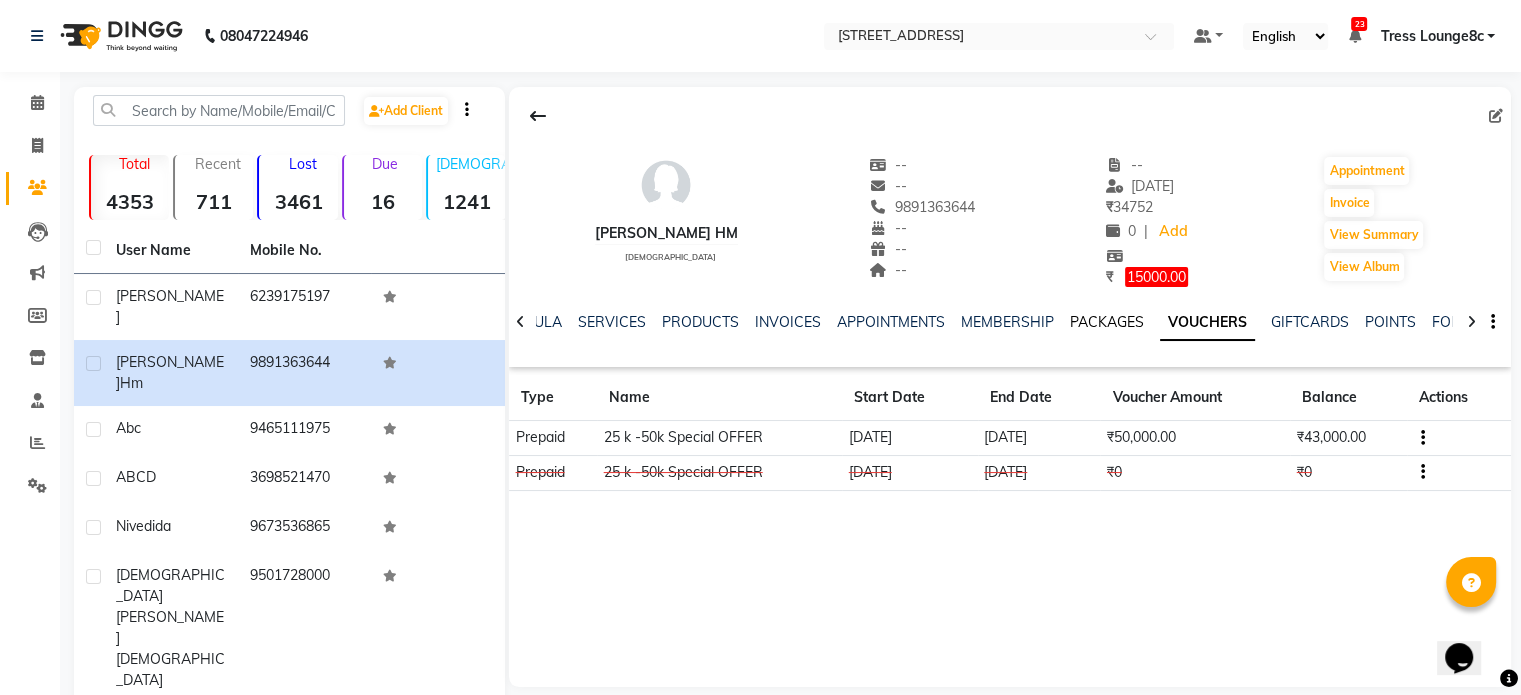 click on "PACKAGES" 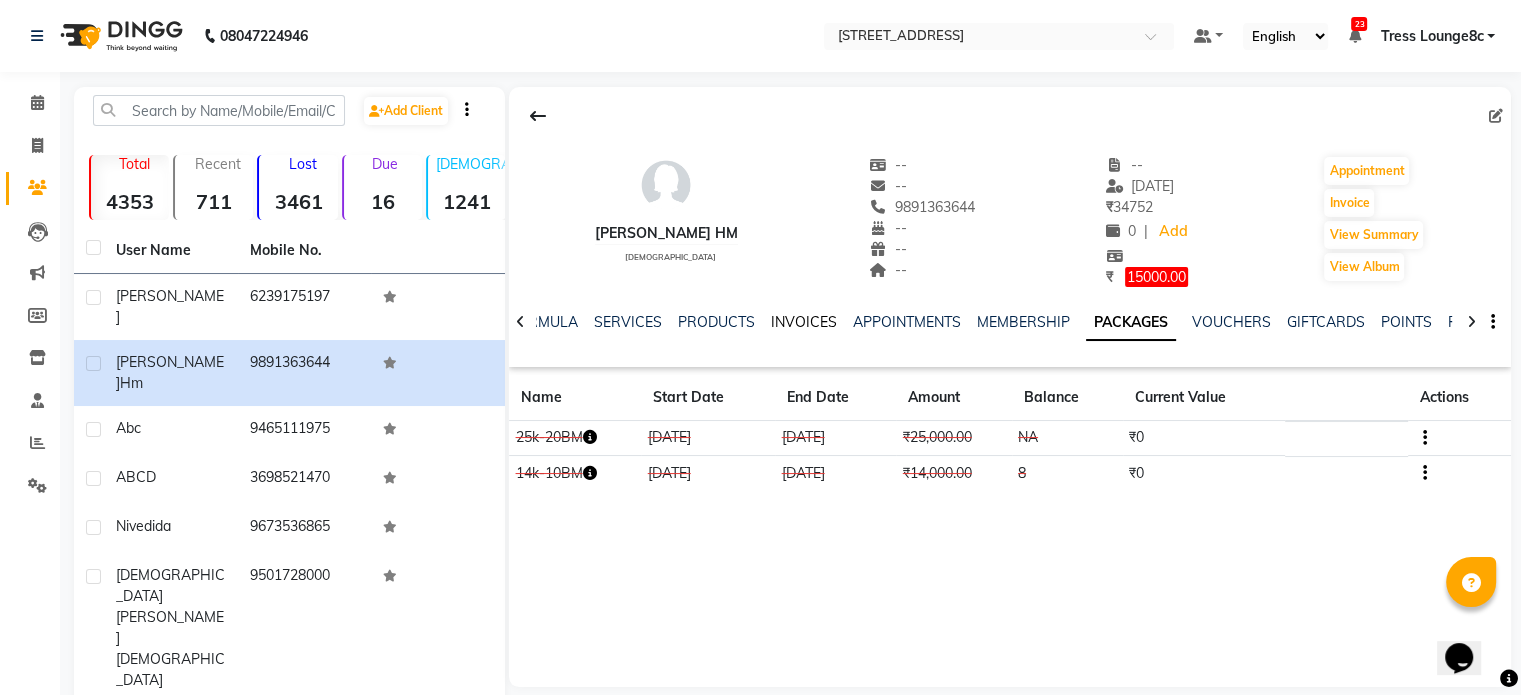 click on "INVOICES" 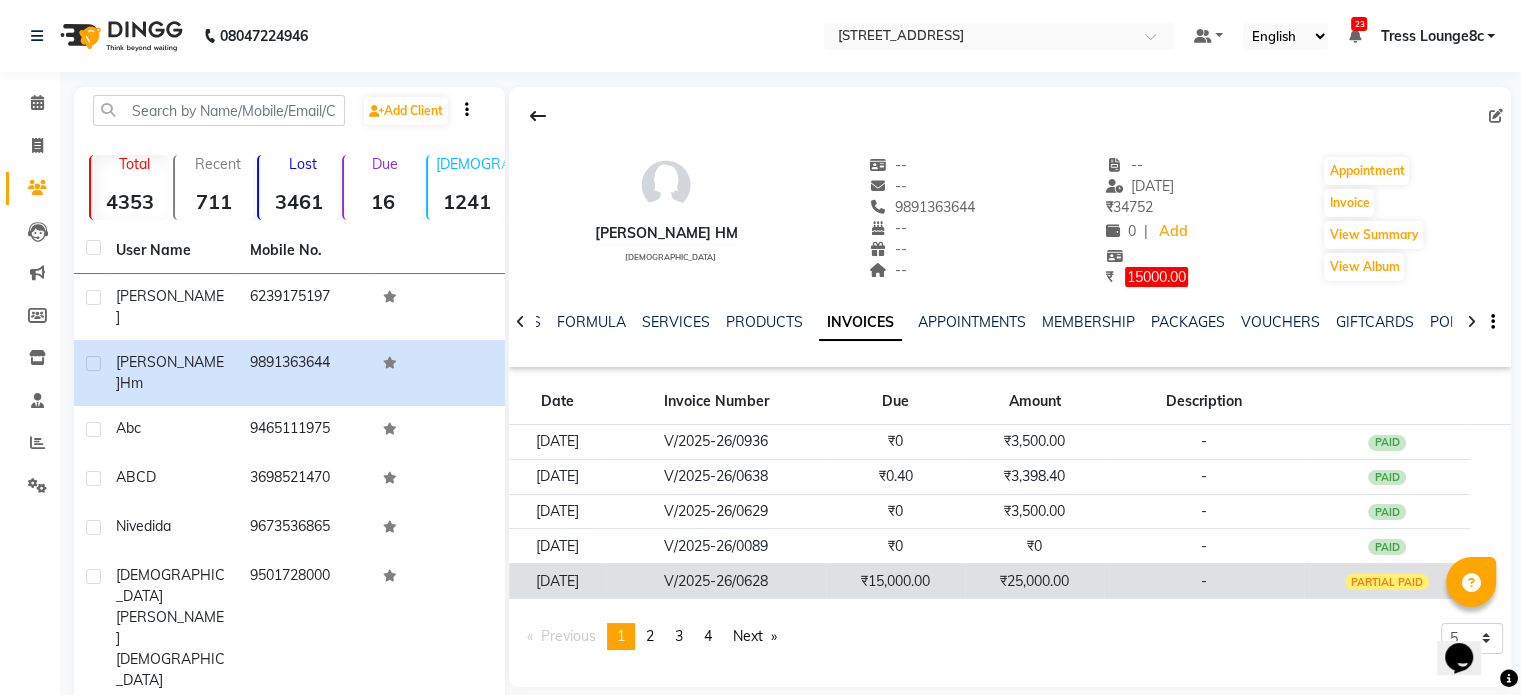 click on "₹25,000.00" 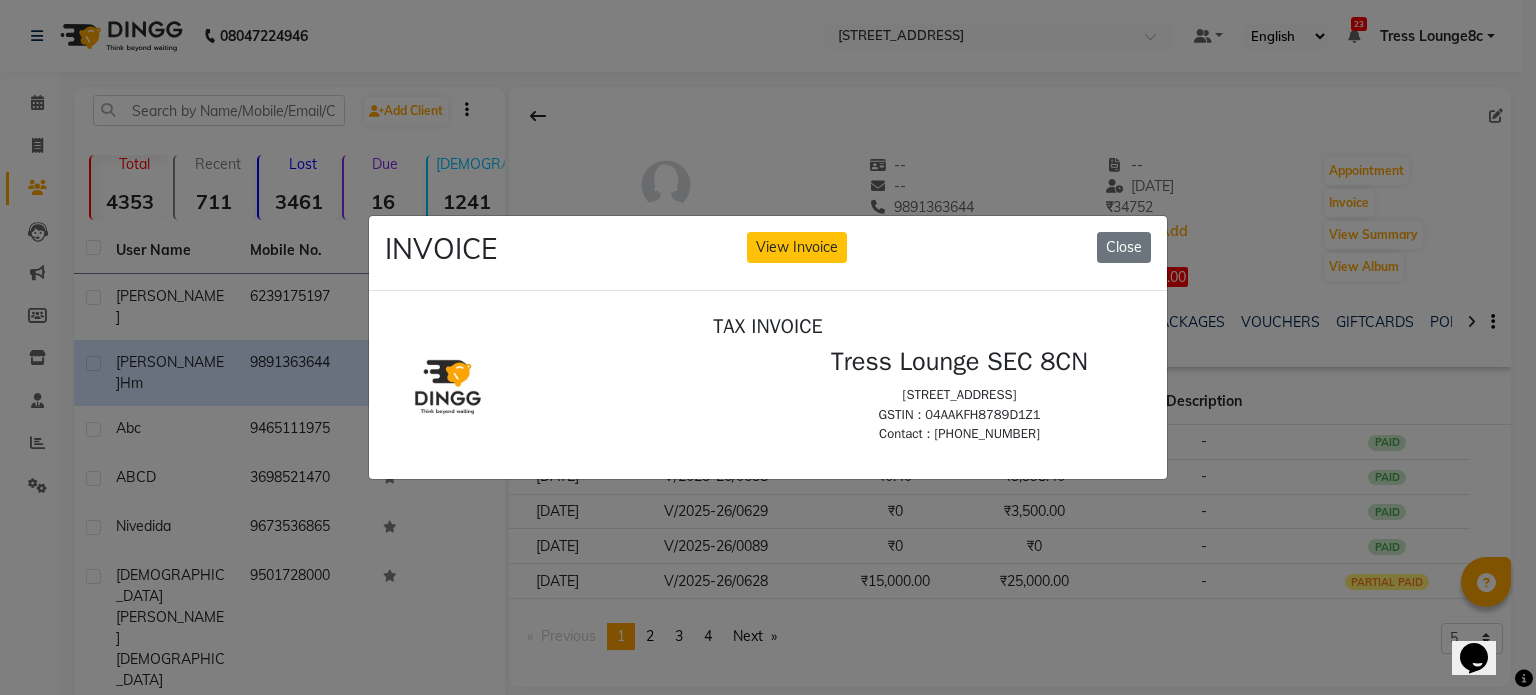 scroll, scrollTop: 0, scrollLeft: 0, axis: both 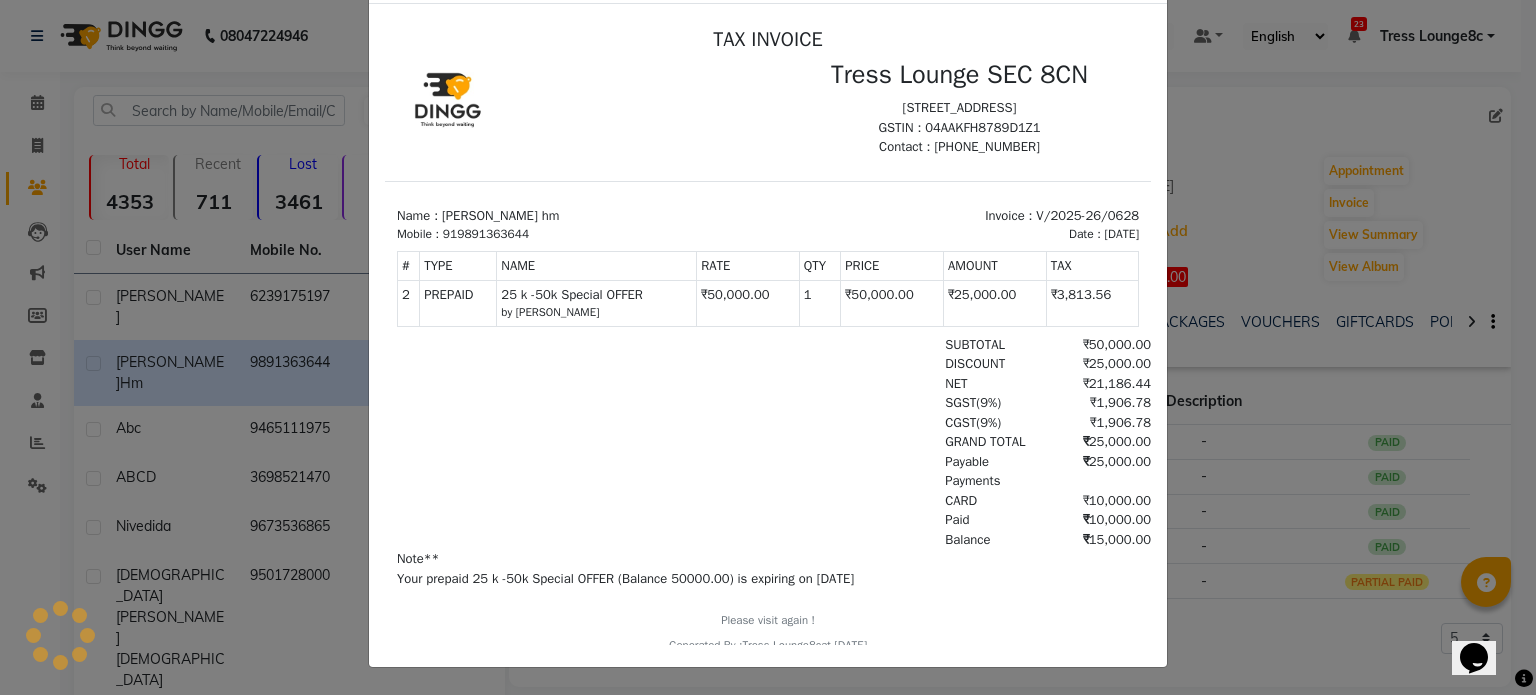 click on "INVOICE View Invoice Close" 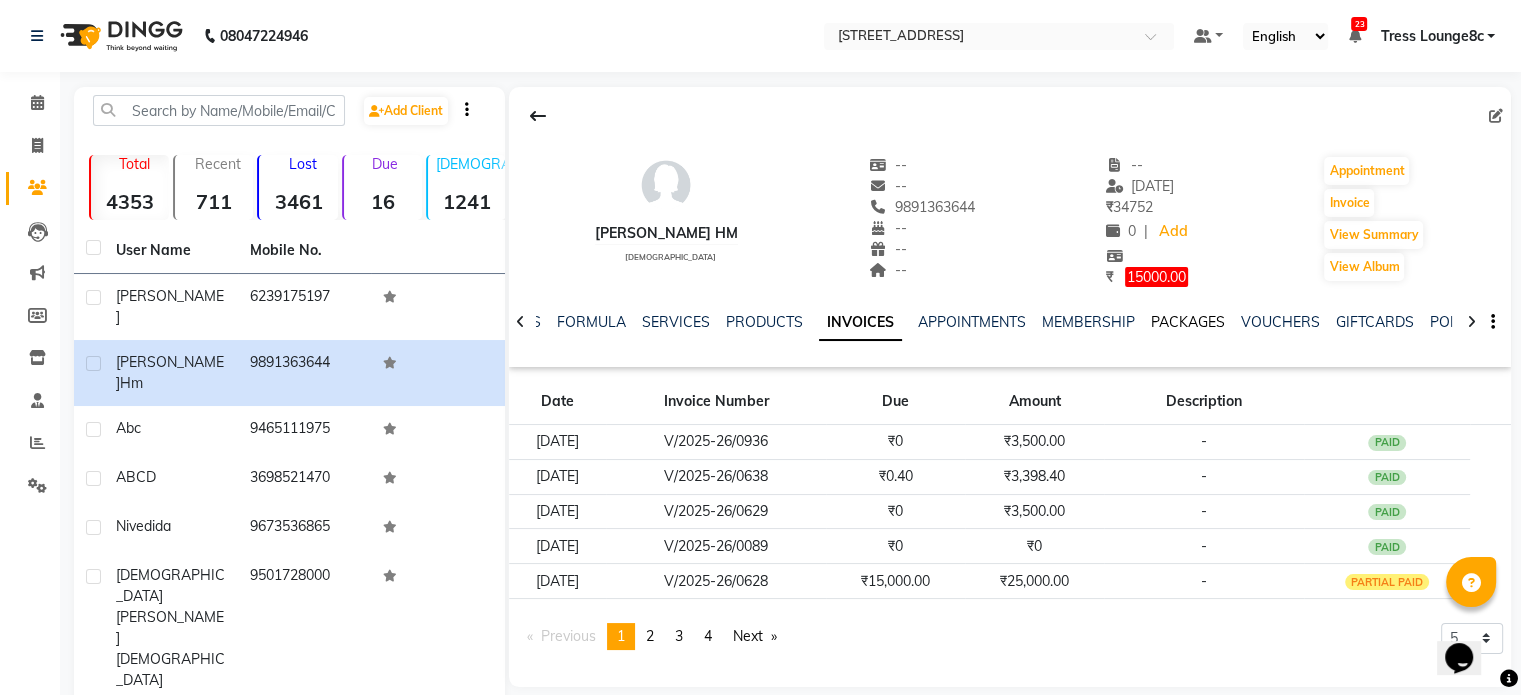 click on "PACKAGES" 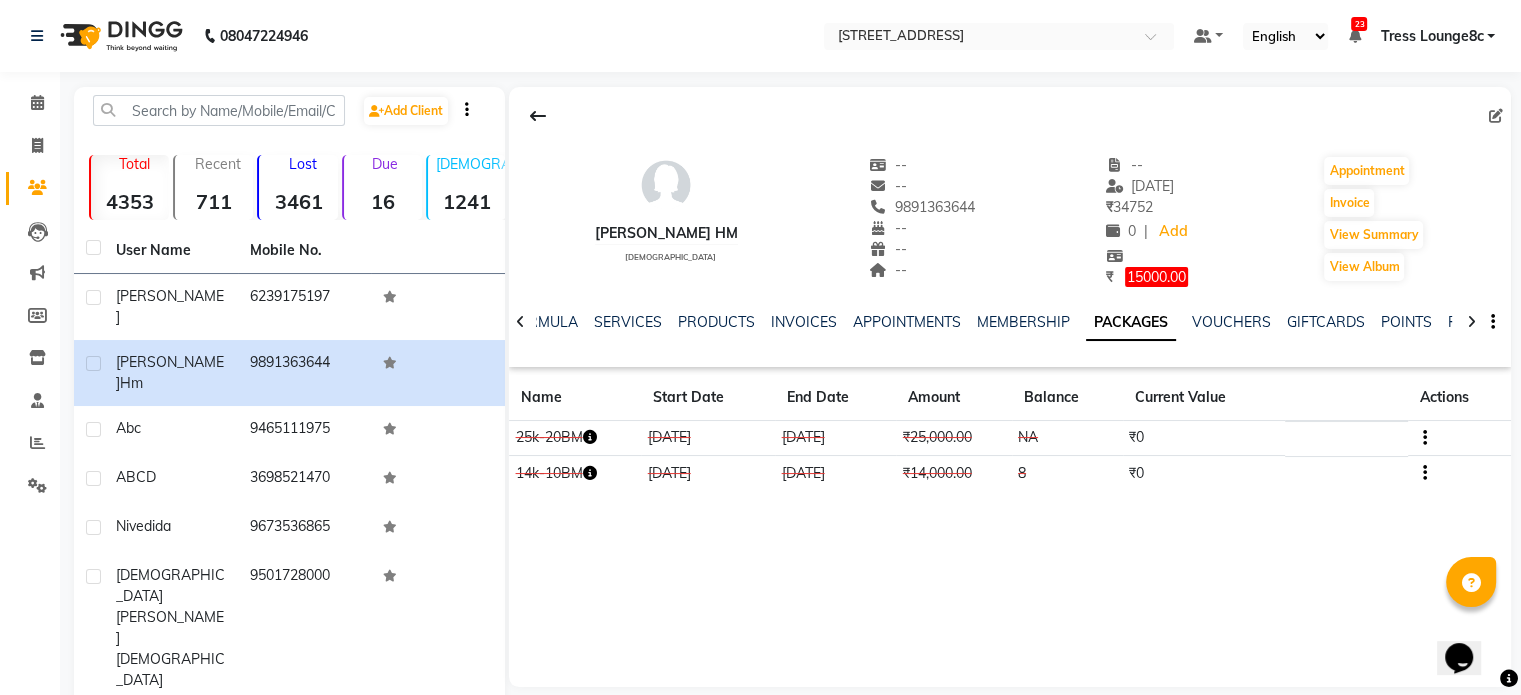 click 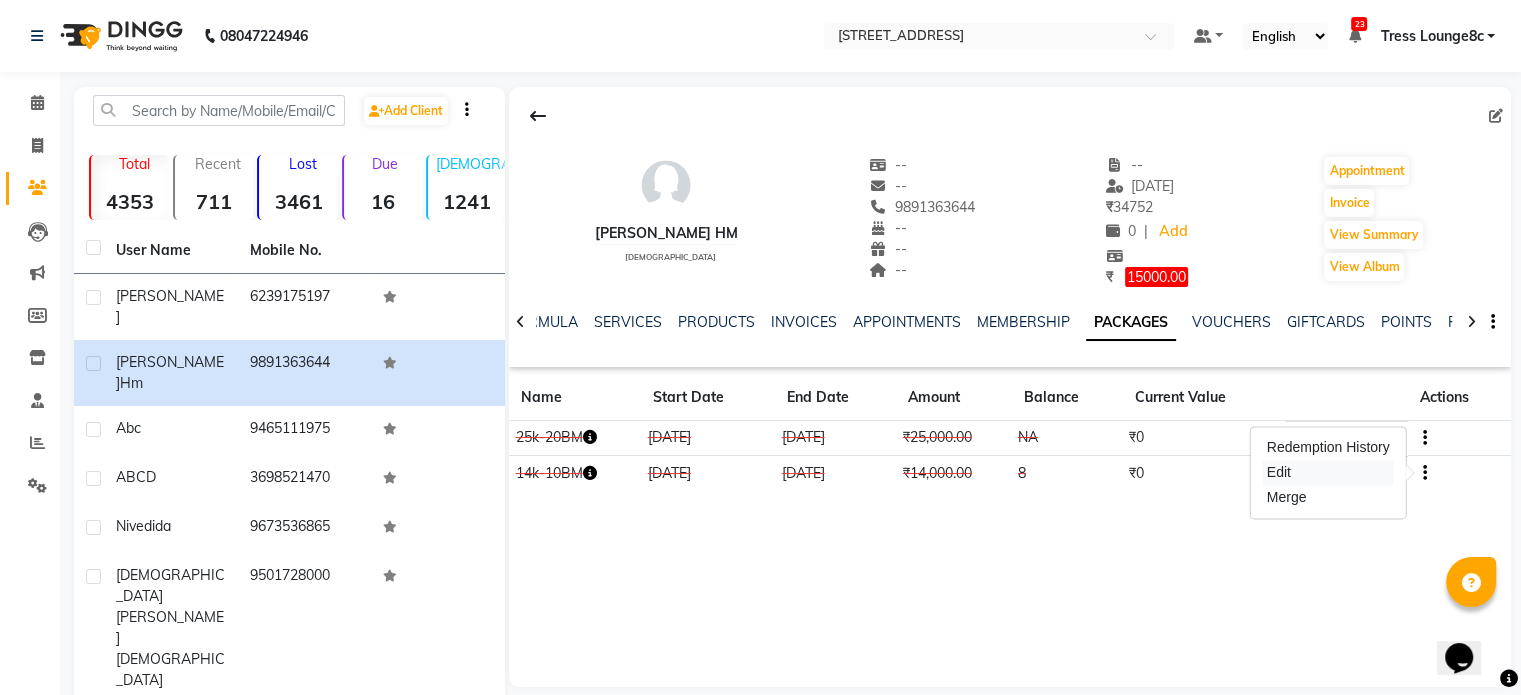 click on "Edit" at bounding box center [1328, 472] 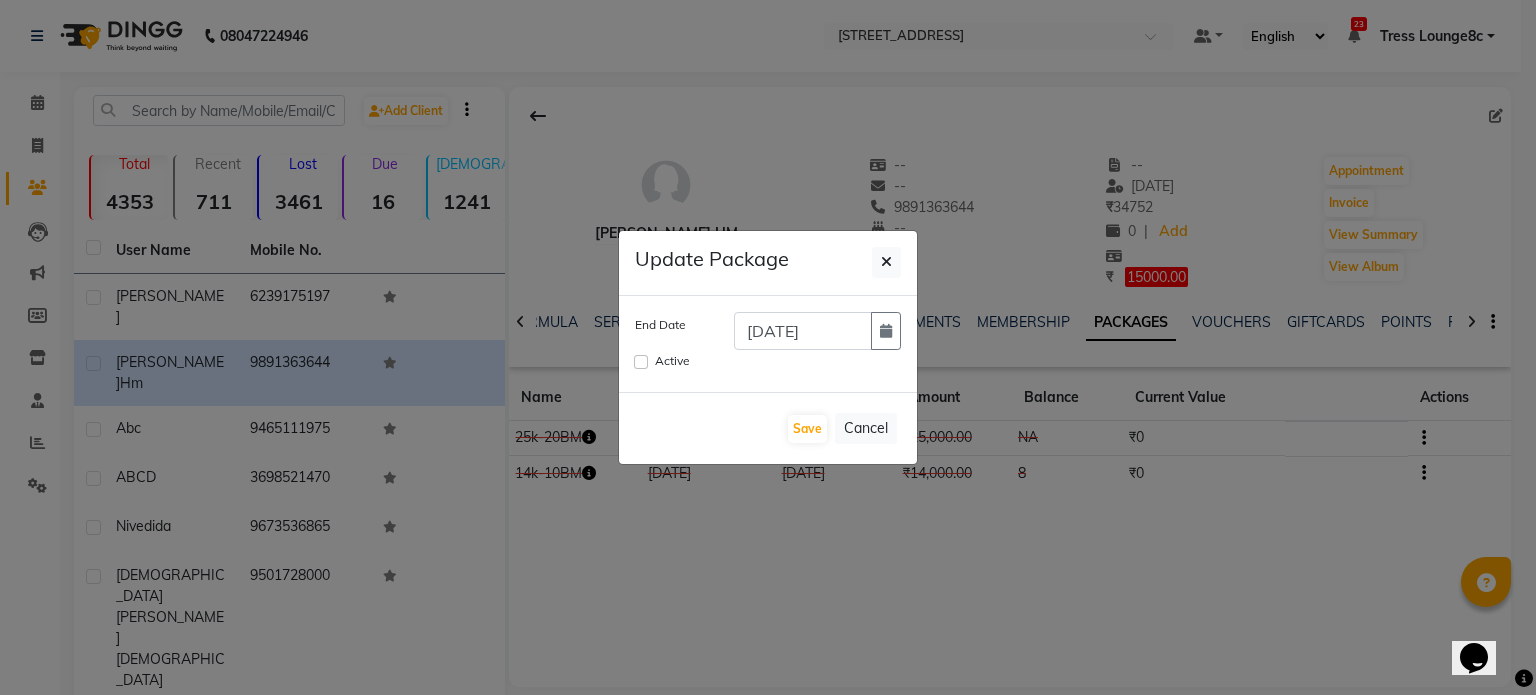 click on "Active" 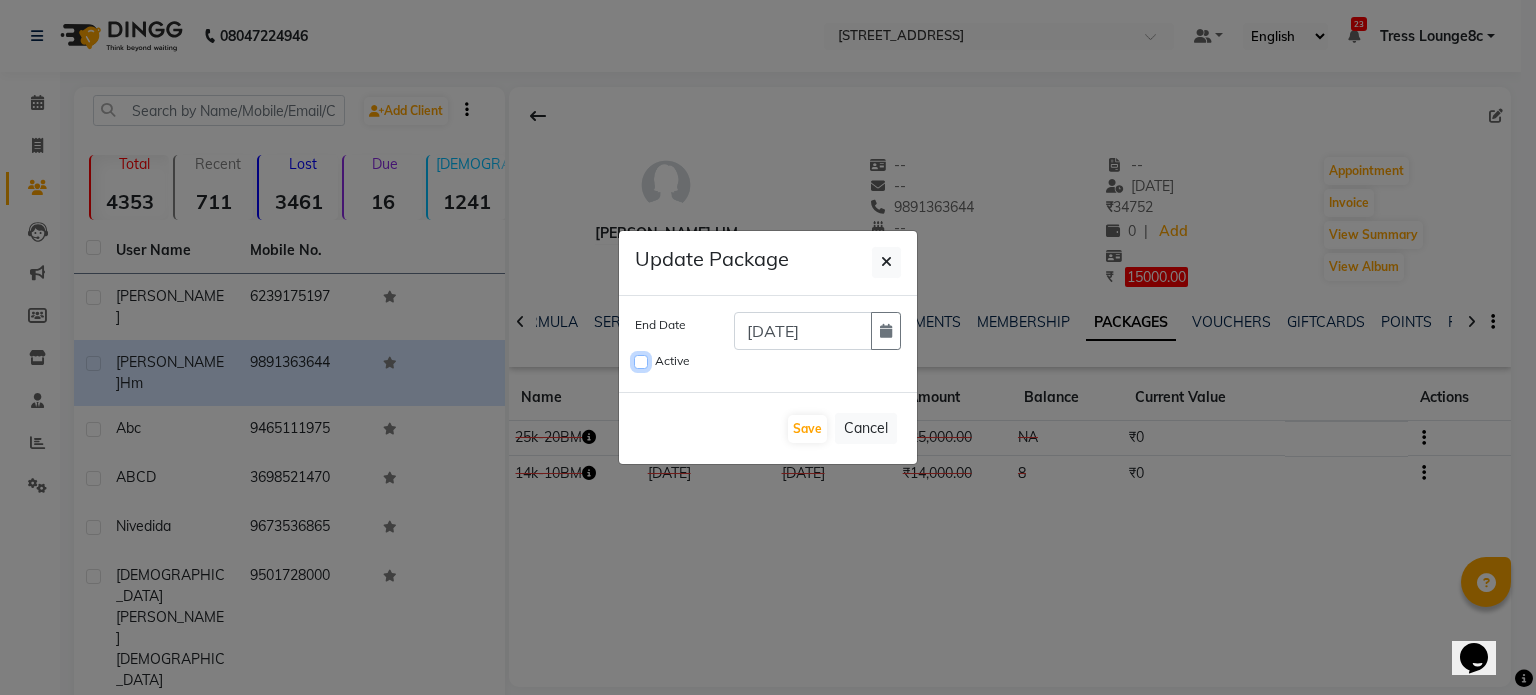 click on "Active" at bounding box center (641, 362) 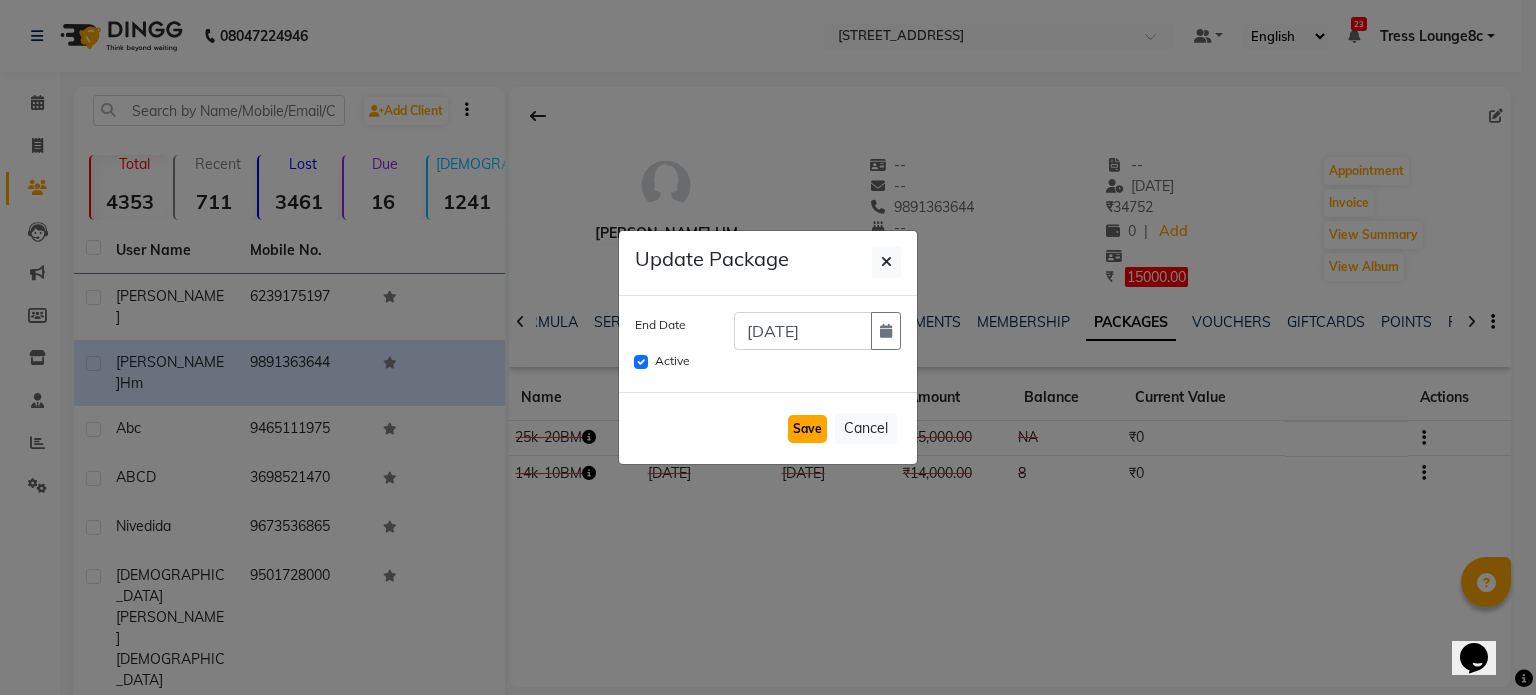 click on "Save" 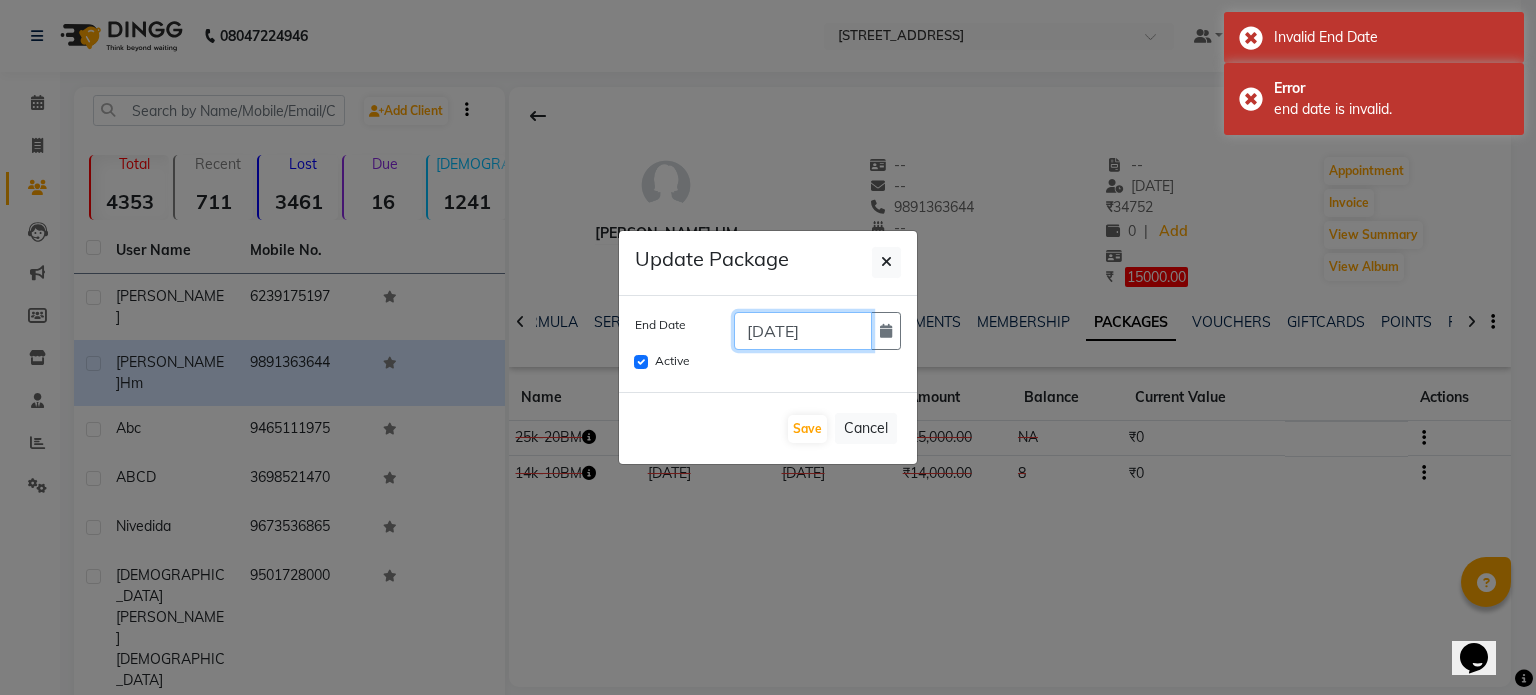 click on "10-01-2025" 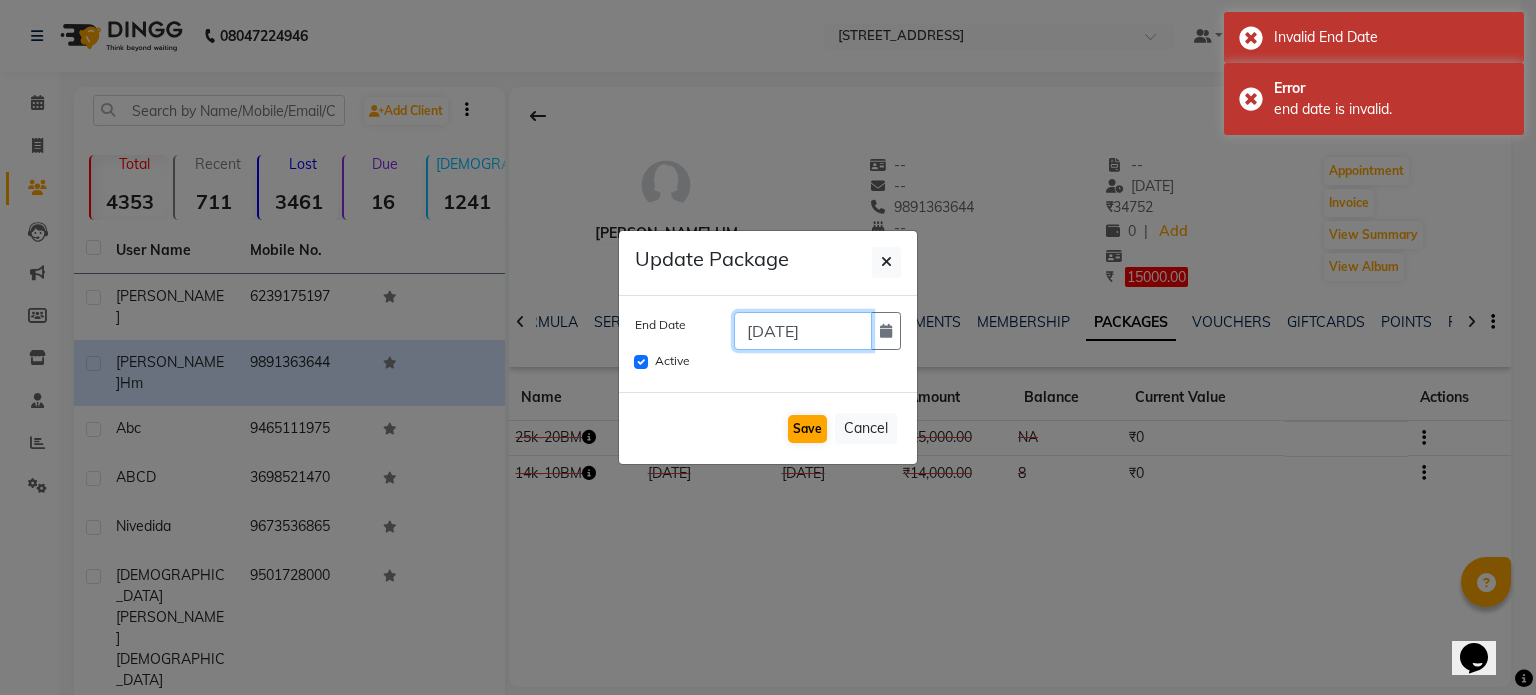 type on "10-08-2025" 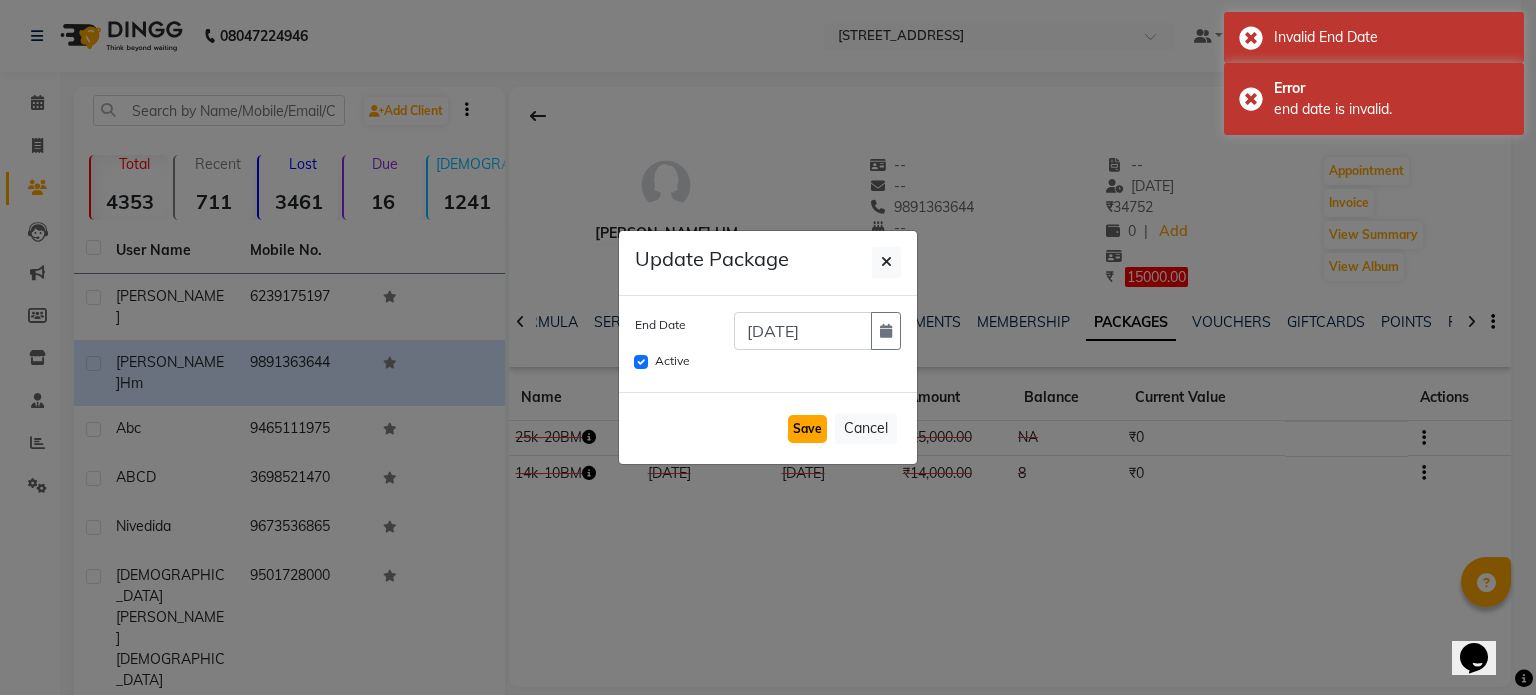 click on "Save" 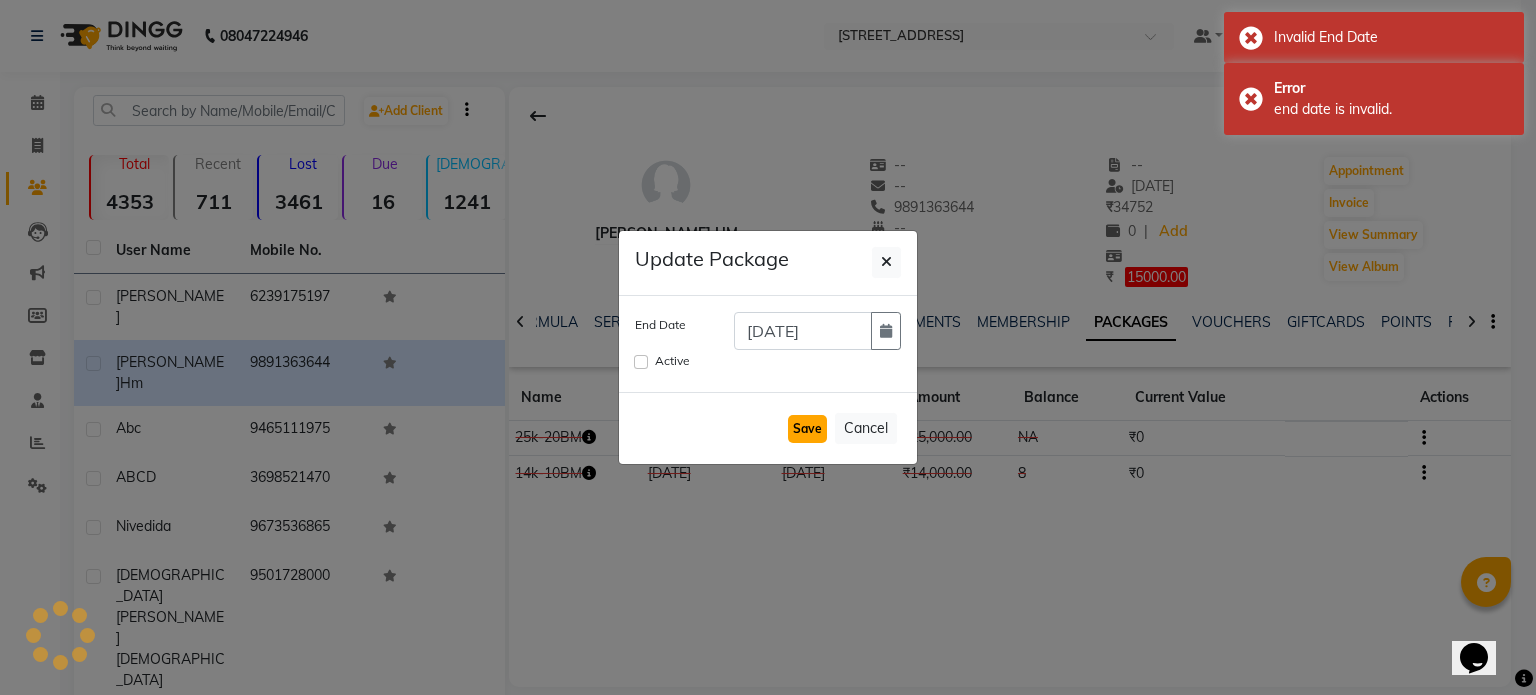 type 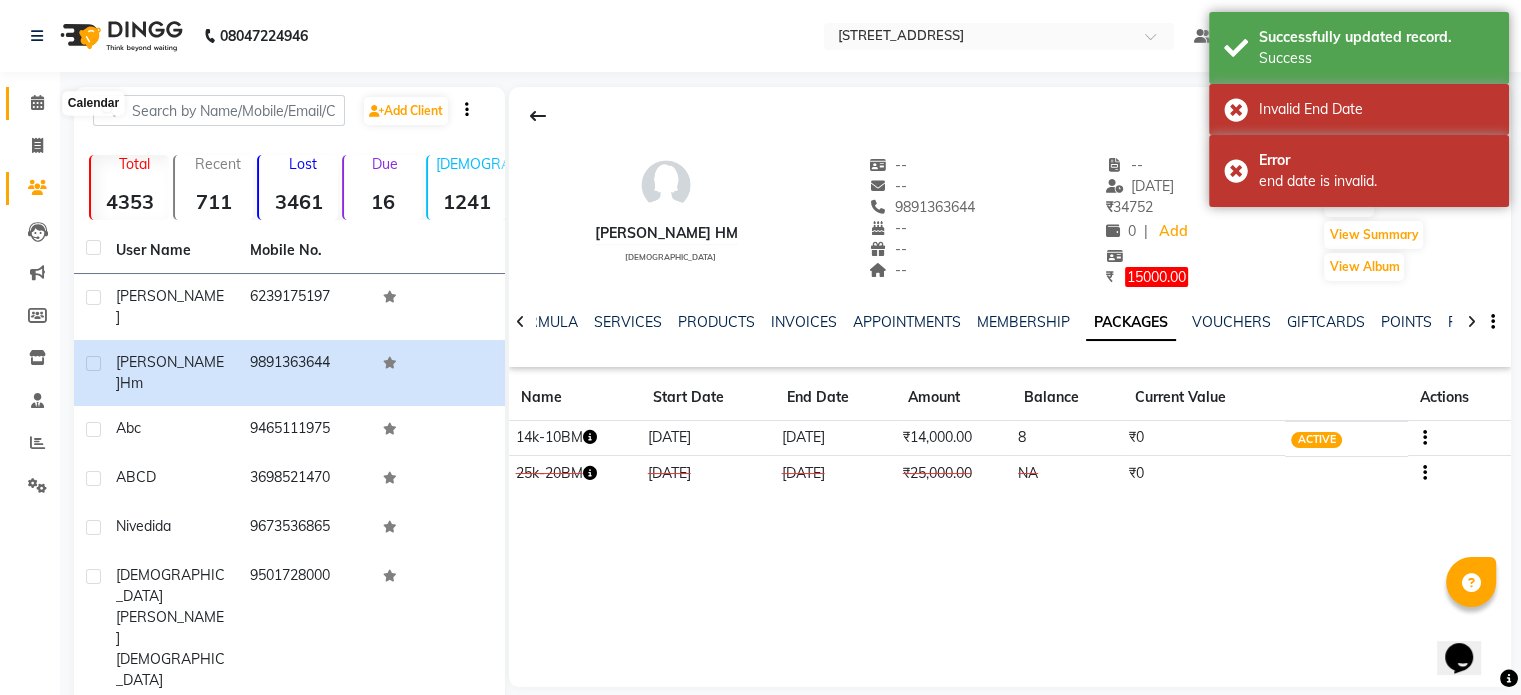 click 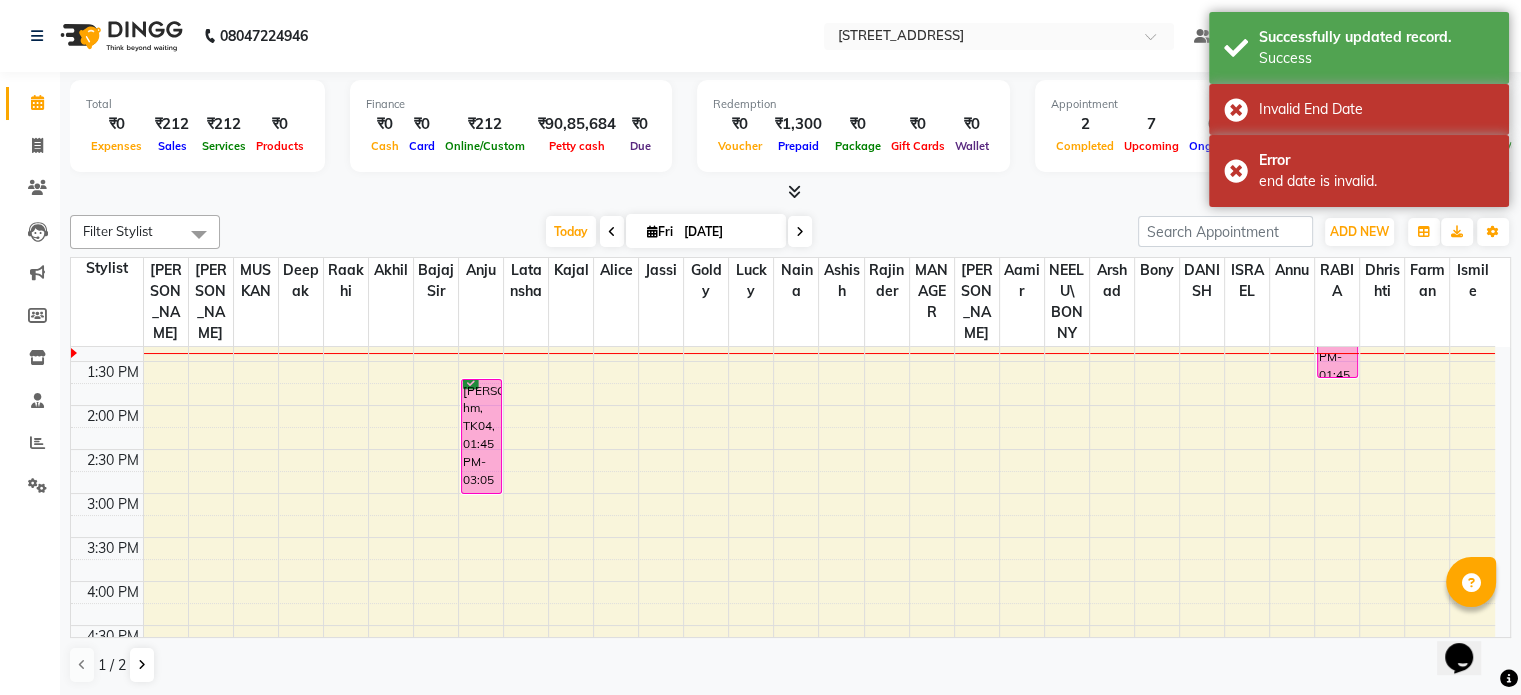 scroll, scrollTop: 200, scrollLeft: 0, axis: vertical 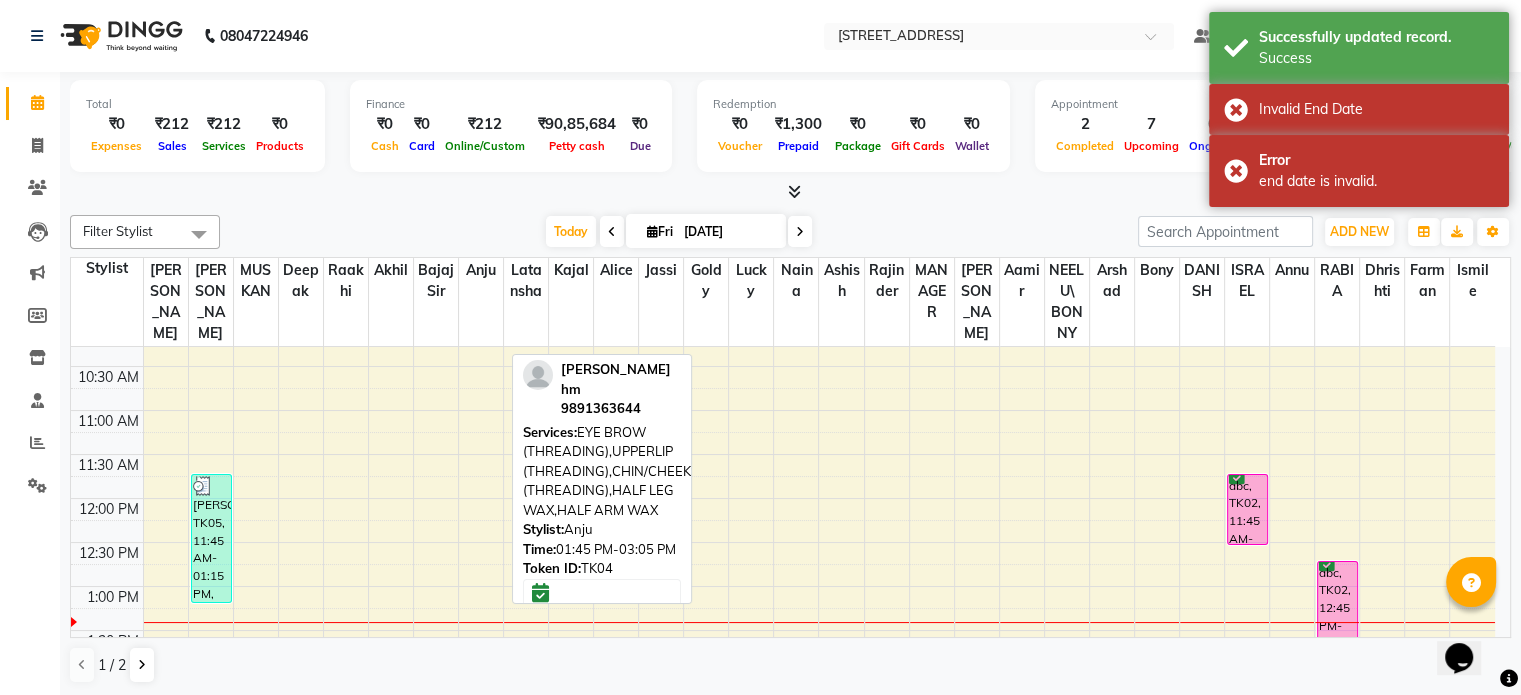 click on "Dalvinder hm, TK04, 01:45 PM-03:05 PM, EYE BROW (THREADING),UPPERLIP (THREADING),CHIN/CHEEKS (THREADING),HALF LEG WAX,HALF ARM WAX" at bounding box center [481, 705] 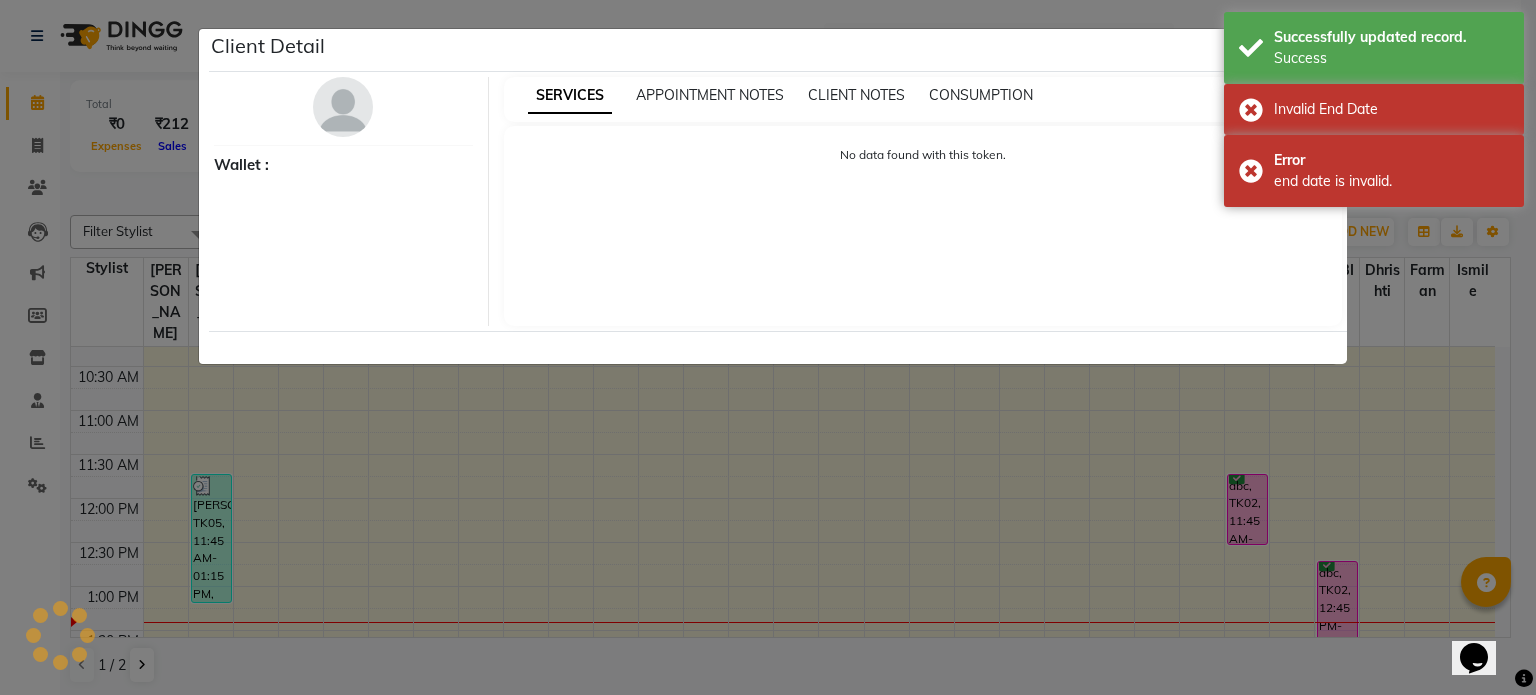 select on "6" 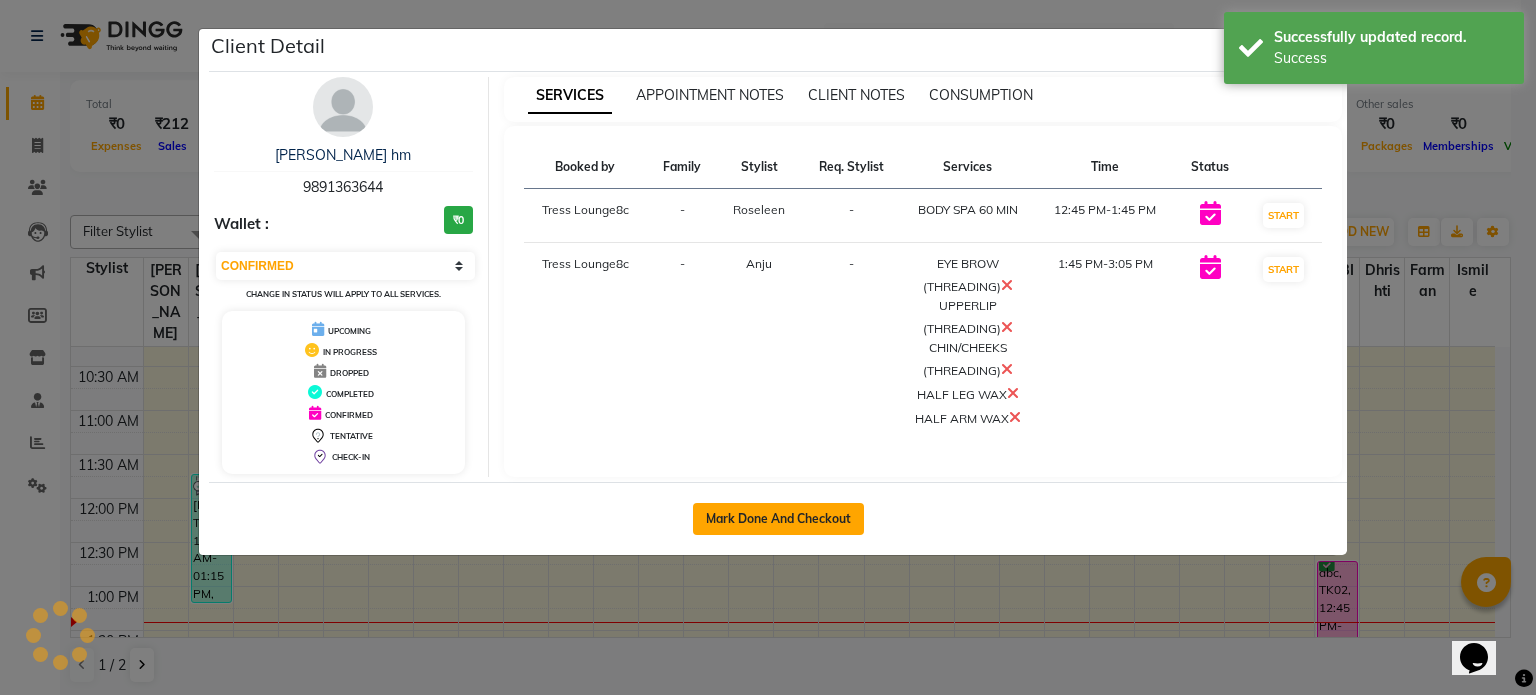 click on "Mark Done And Checkout" 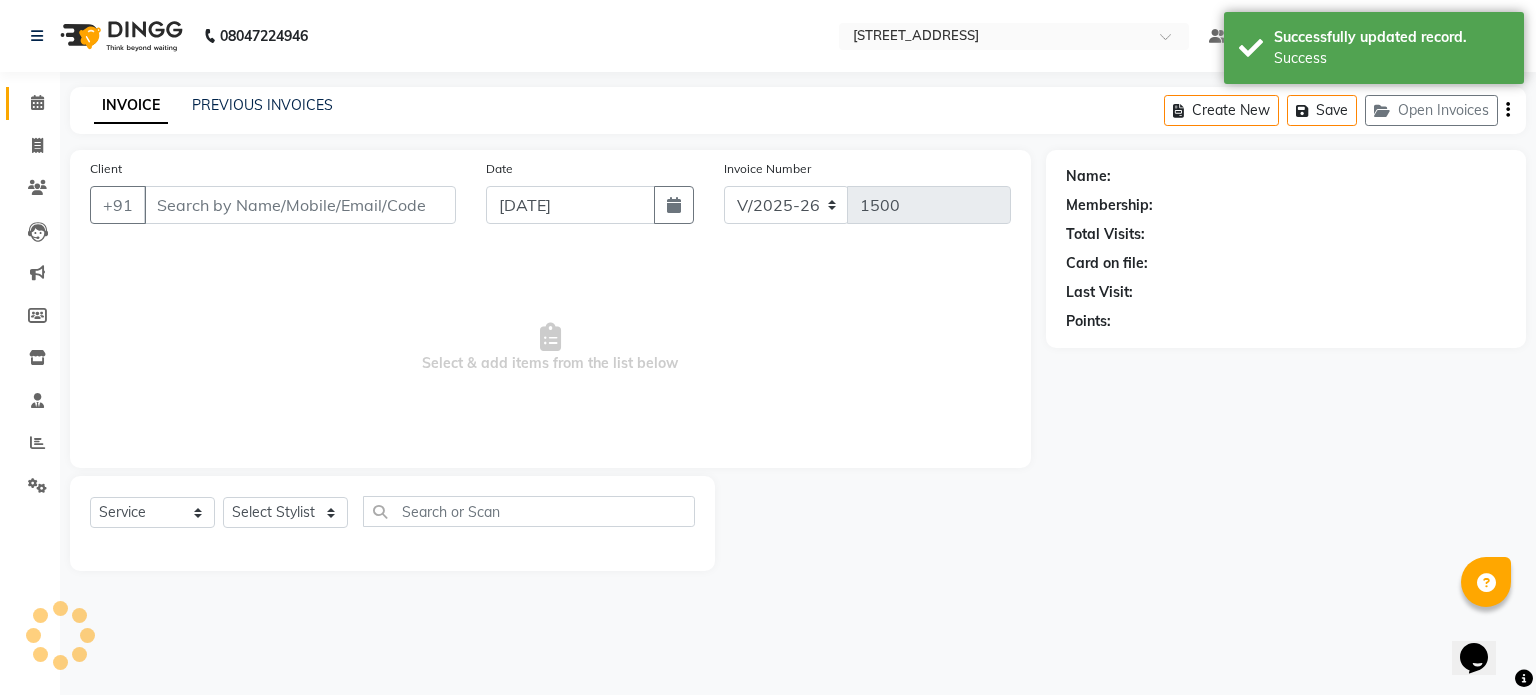 type on "9891363644" 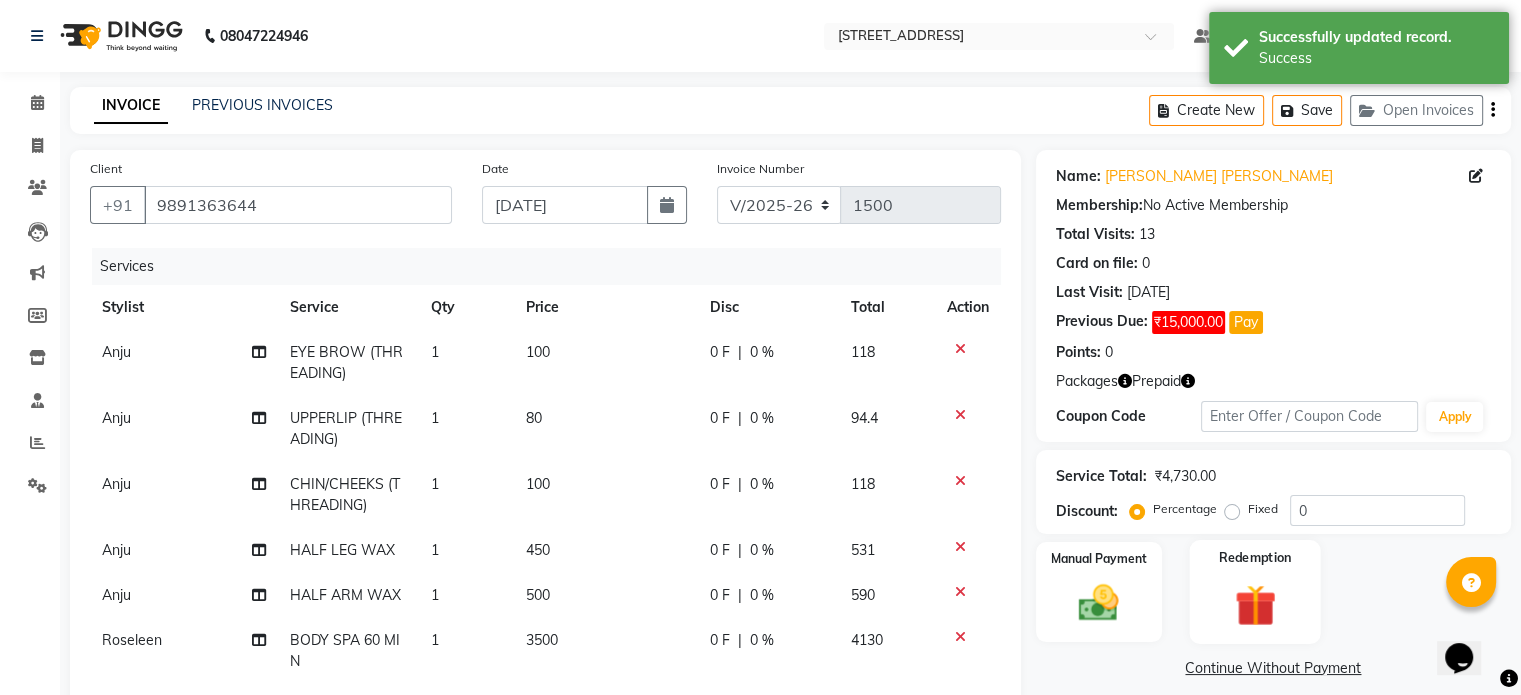 click 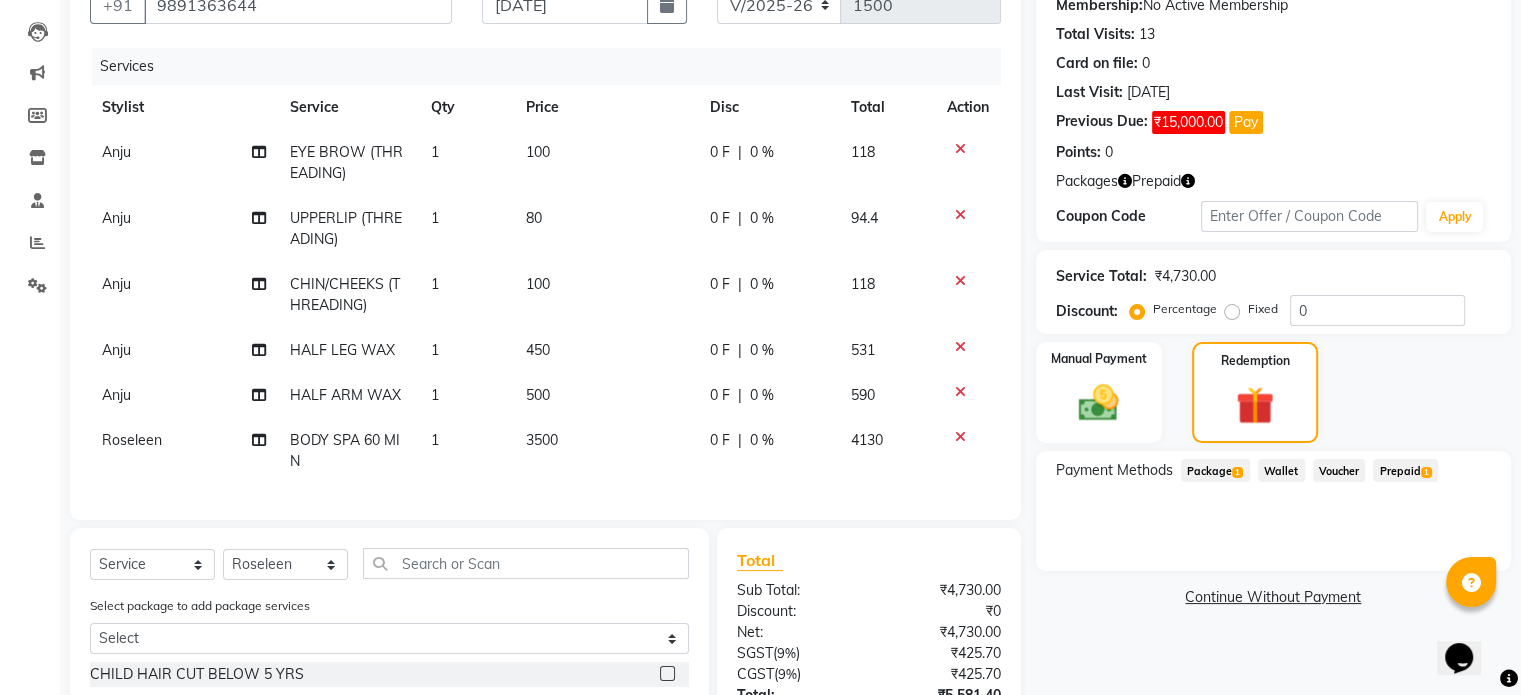 click on "Package  1" 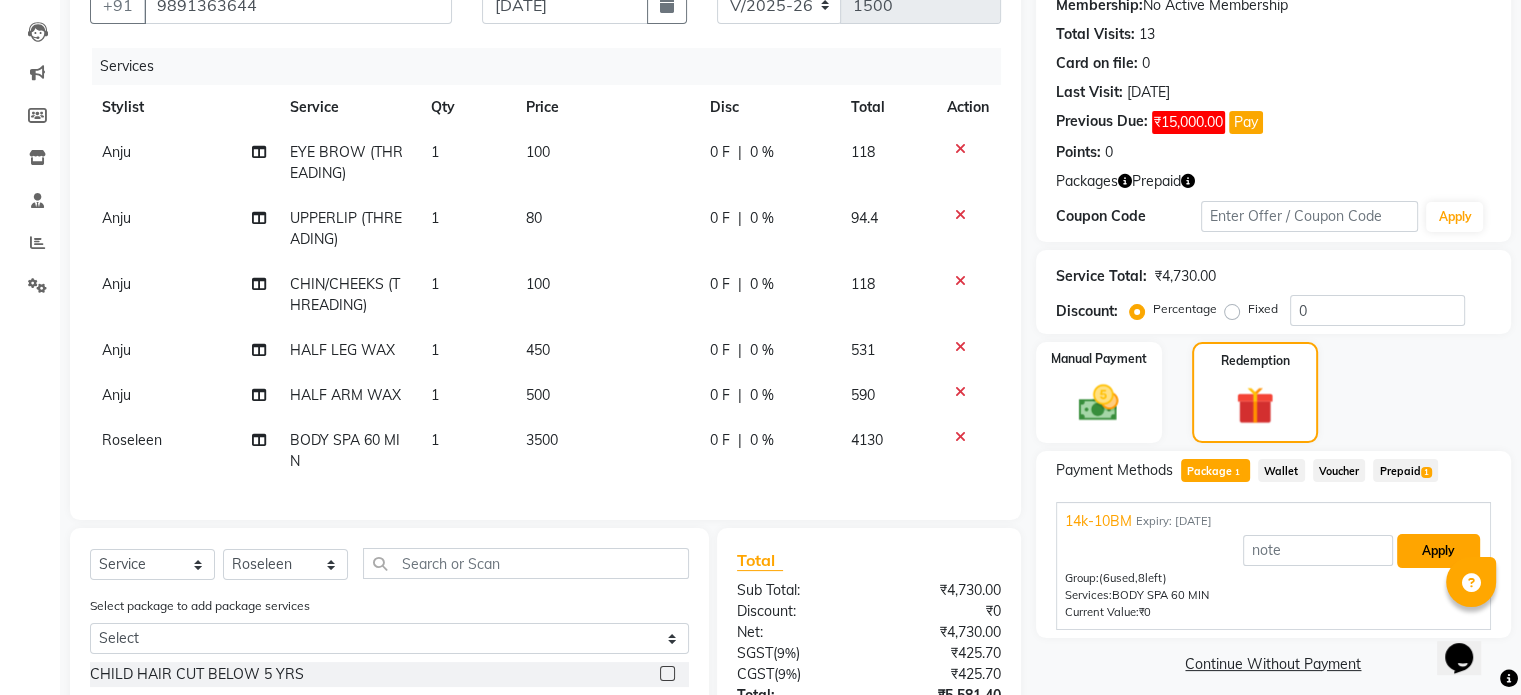 click on "Apply" at bounding box center (1438, 551) 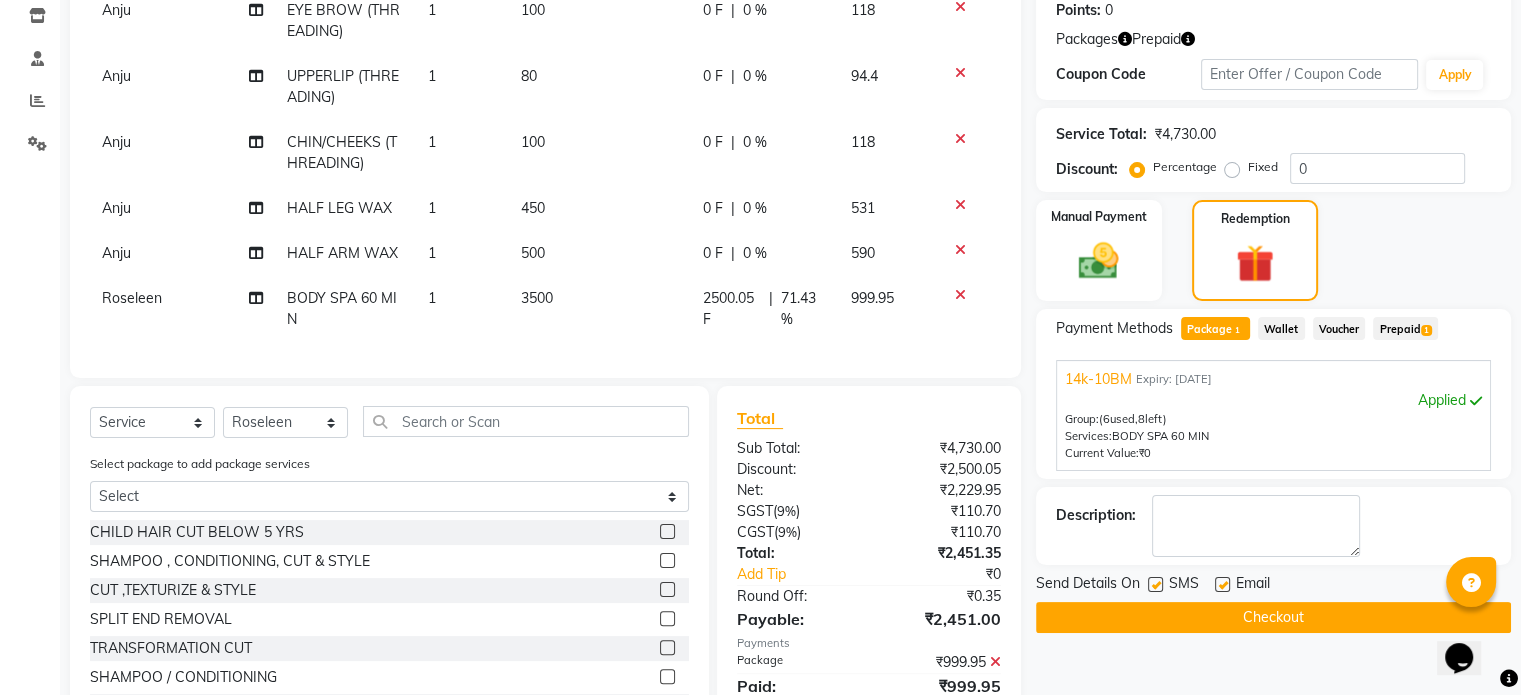 scroll, scrollTop: 442, scrollLeft: 0, axis: vertical 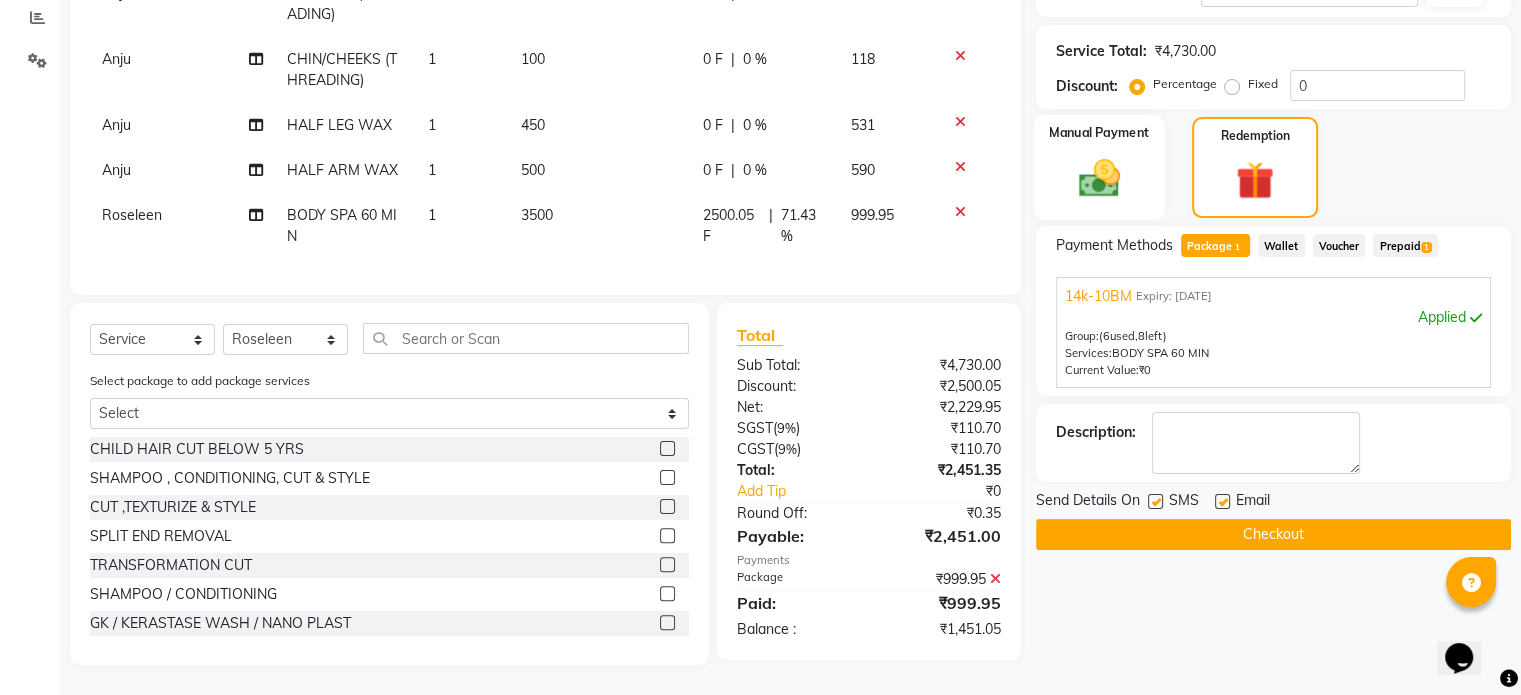 click 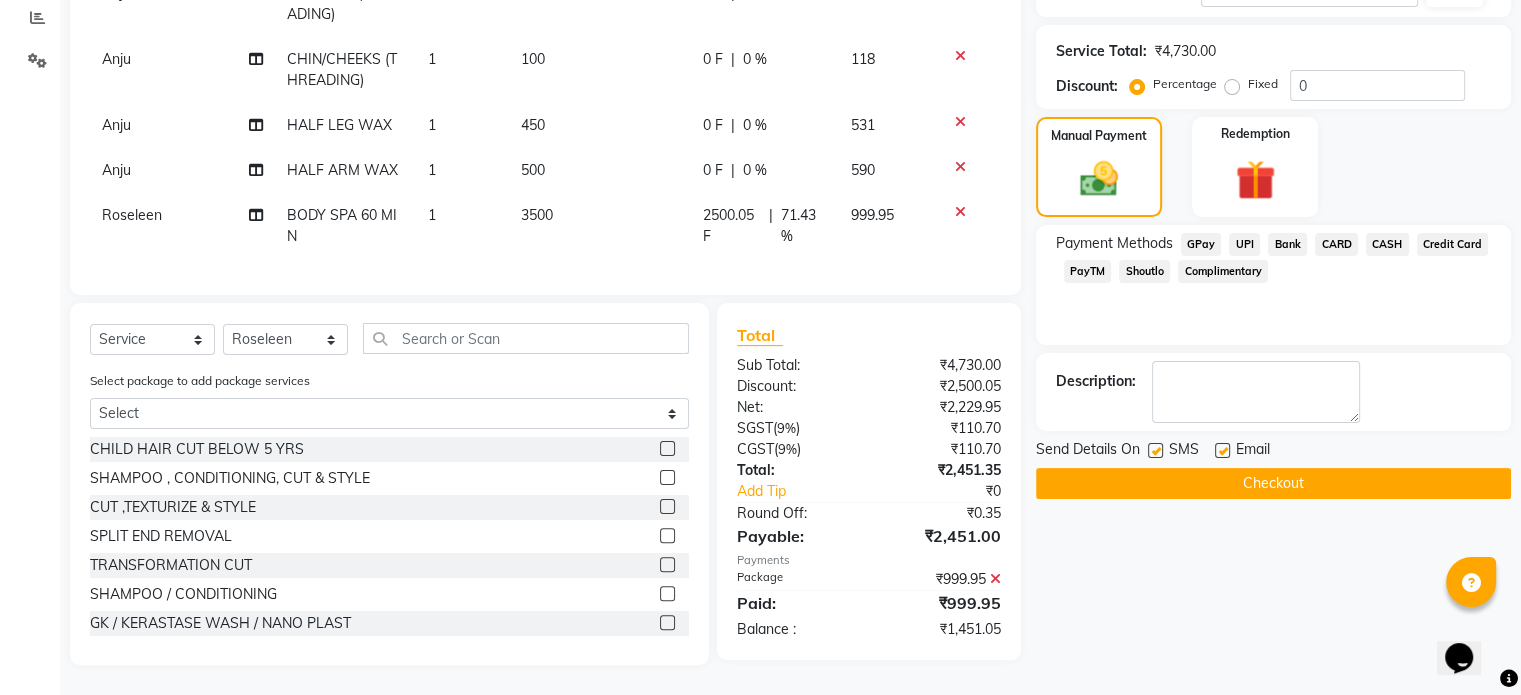 click on "CARD" 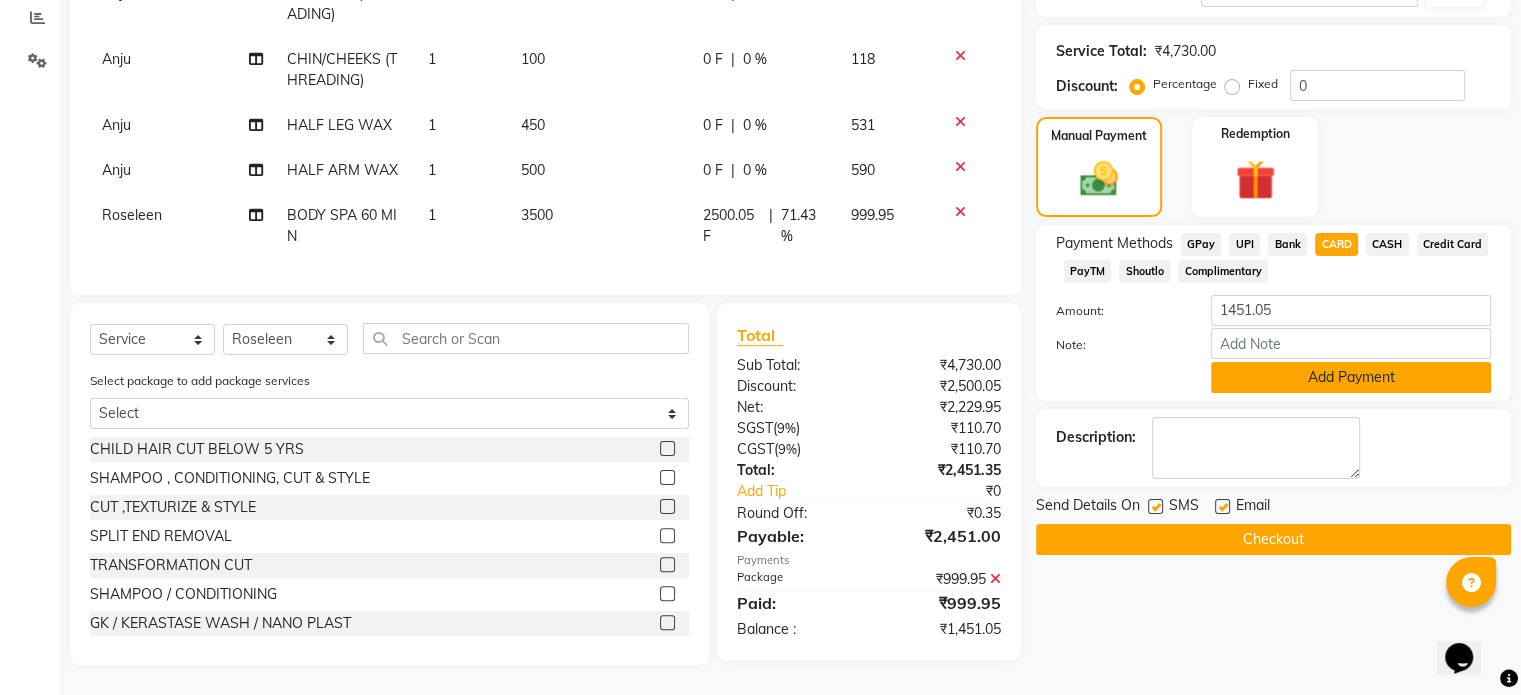 click on "Add Payment" 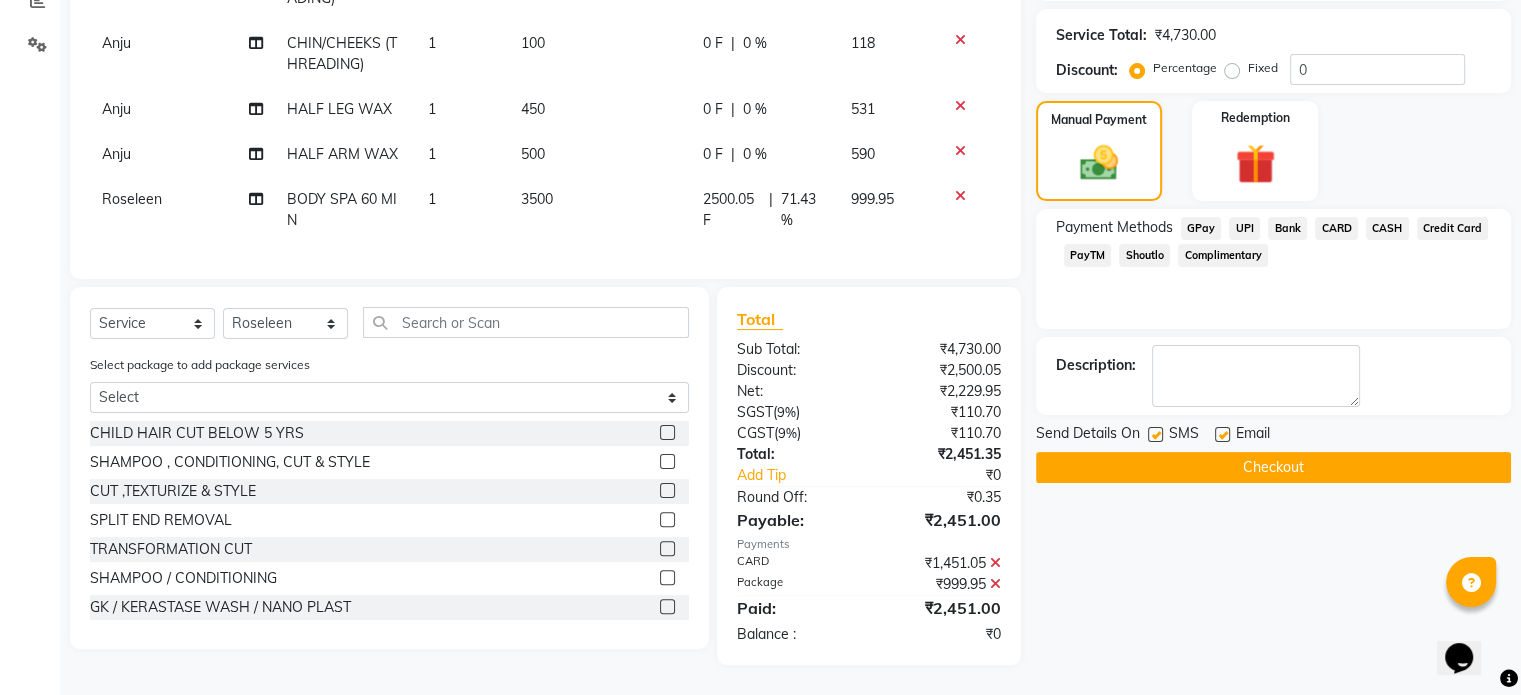 scroll, scrollTop: 456, scrollLeft: 0, axis: vertical 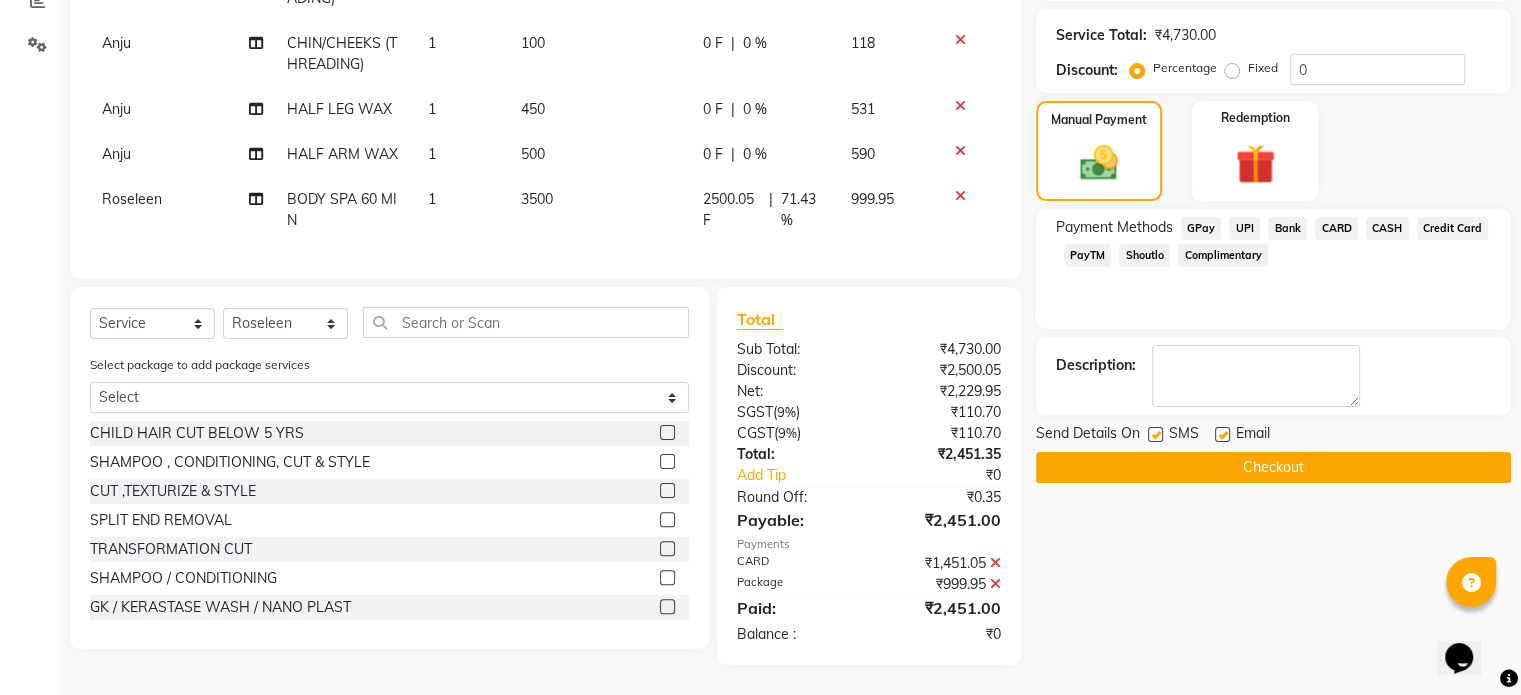 click 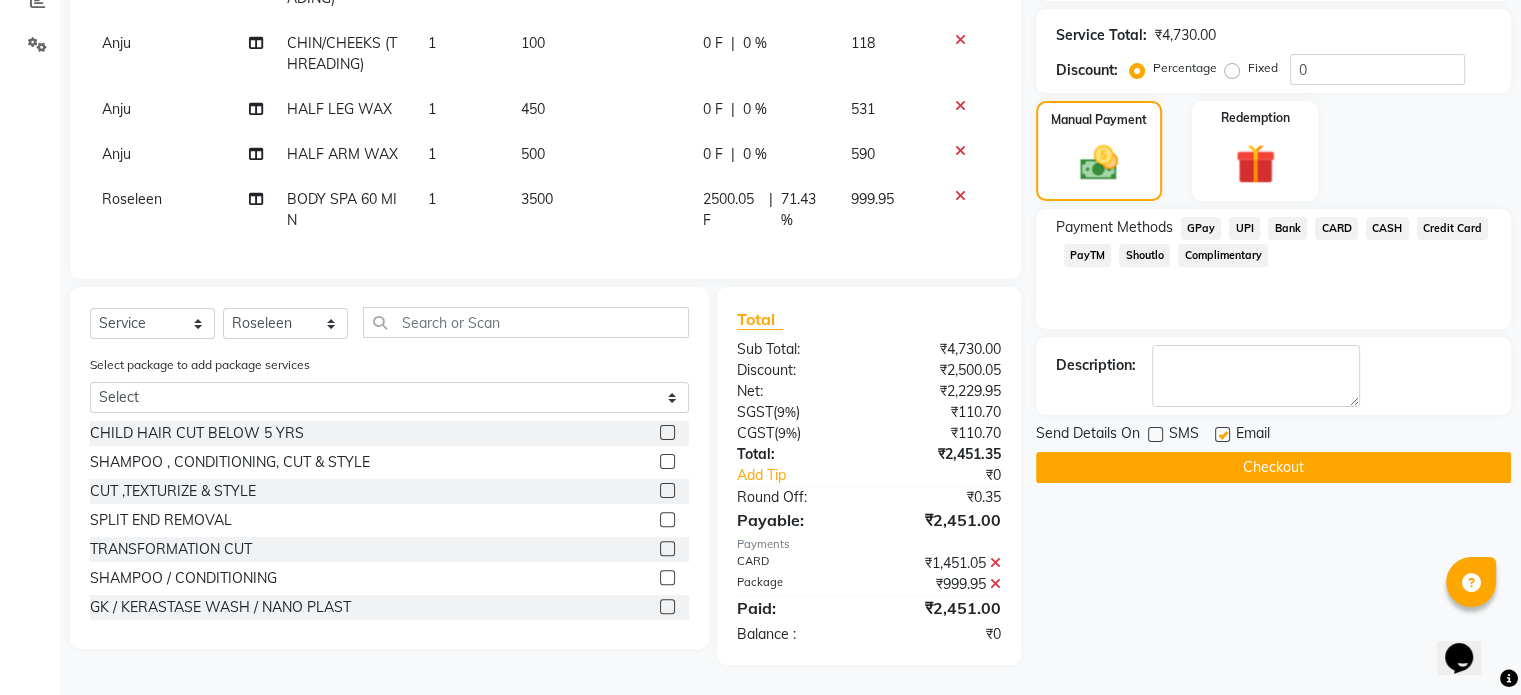 click on "Checkout" 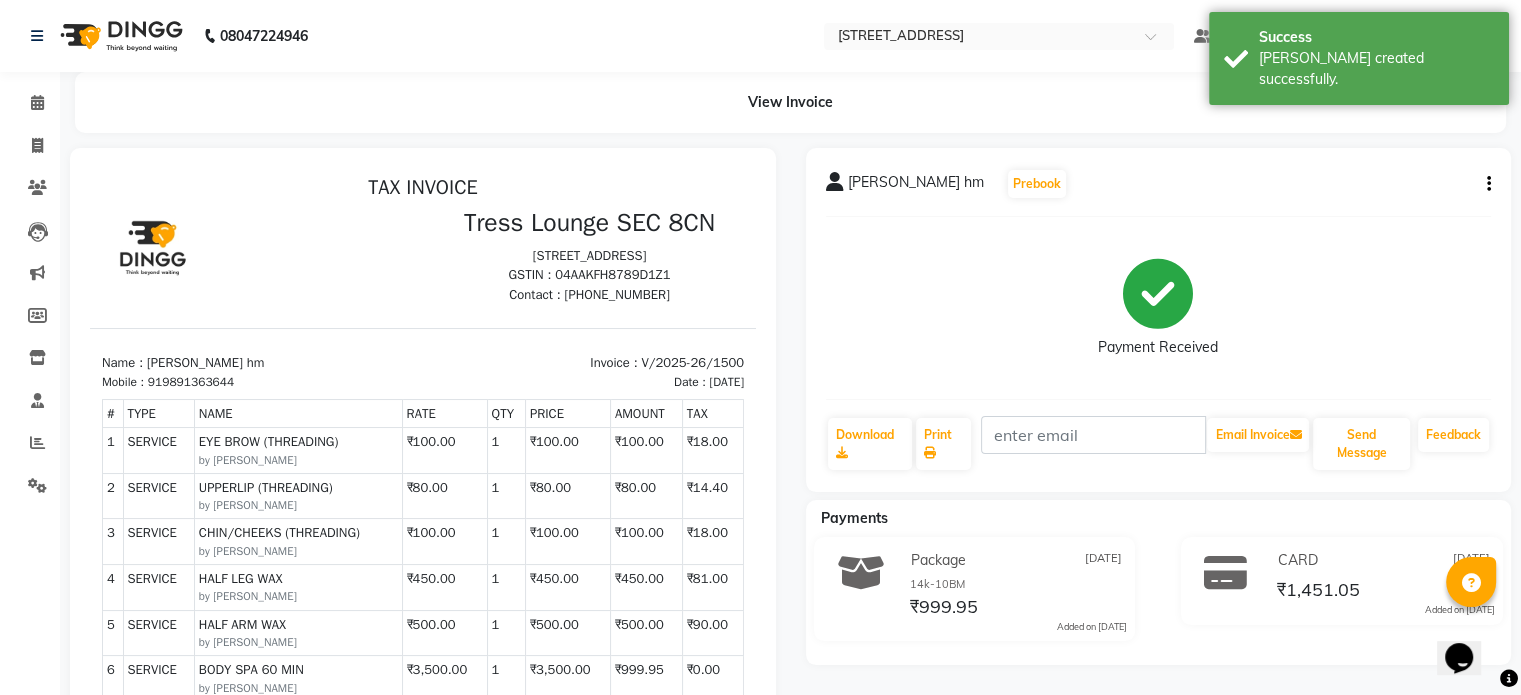 scroll, scrollTop: 0, scrollLeft: 0, axis: both 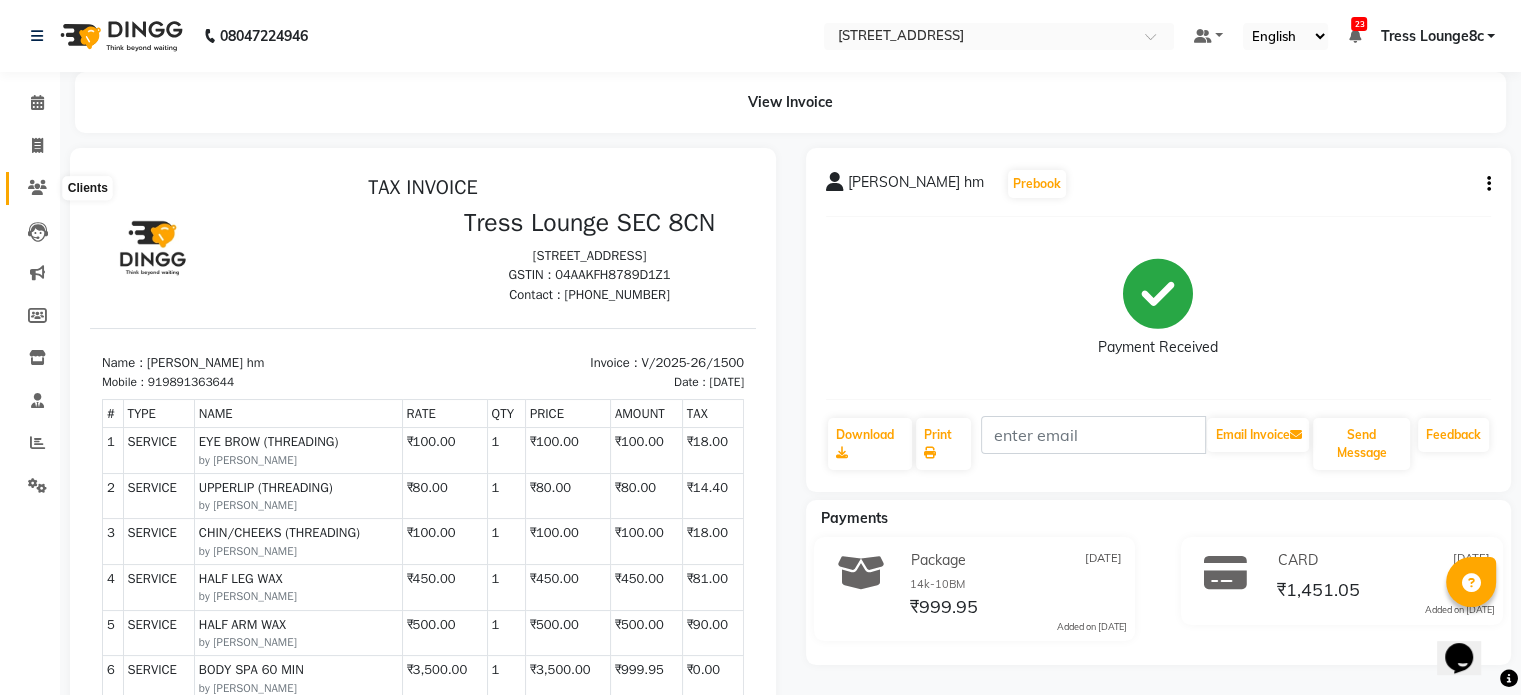 click 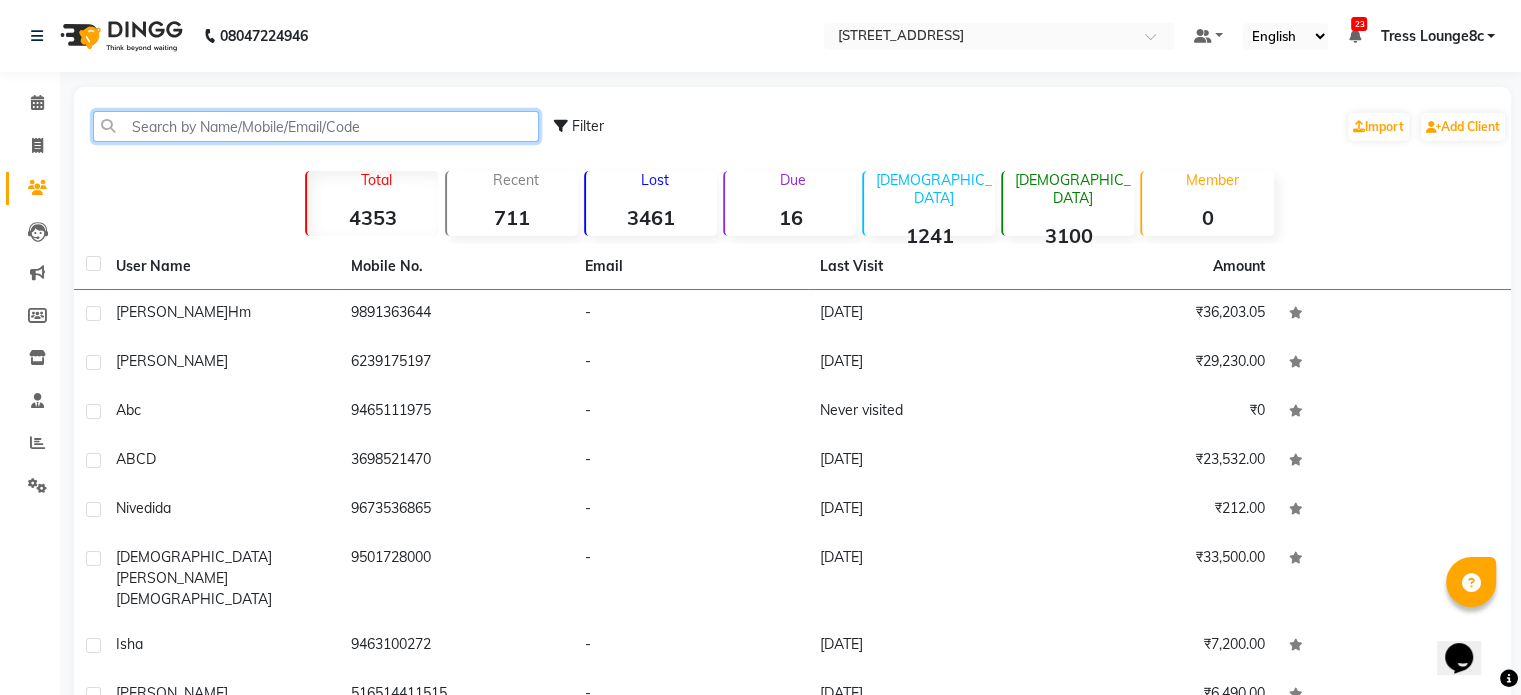 click 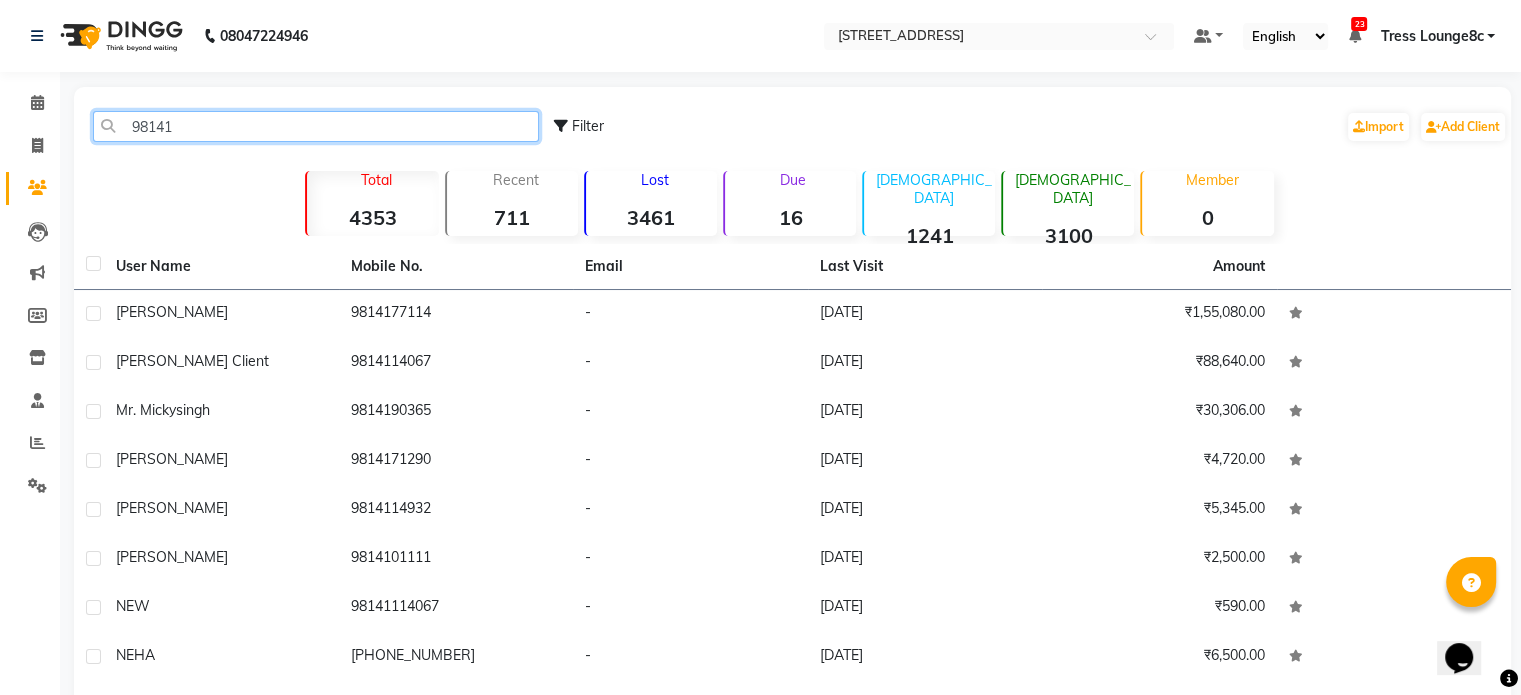 type on "98141" 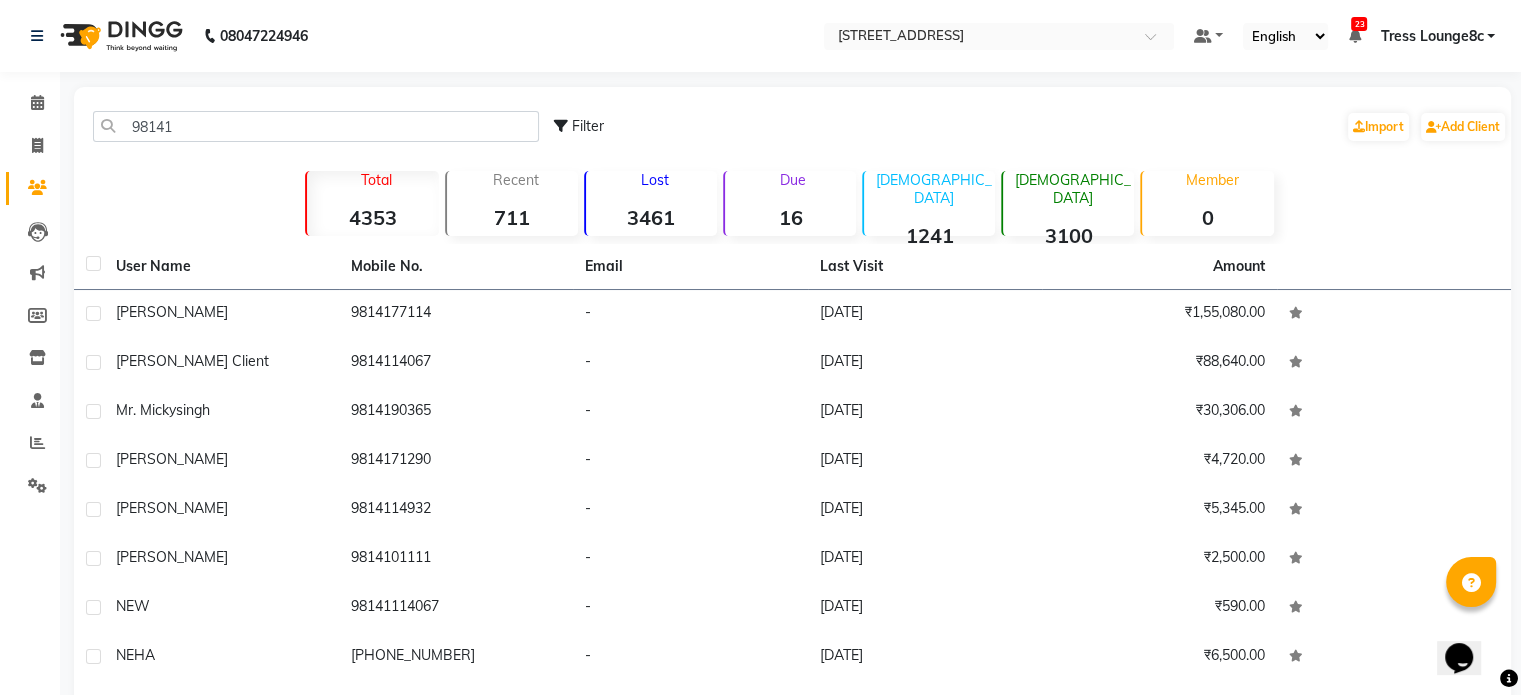 click on "9814177114" 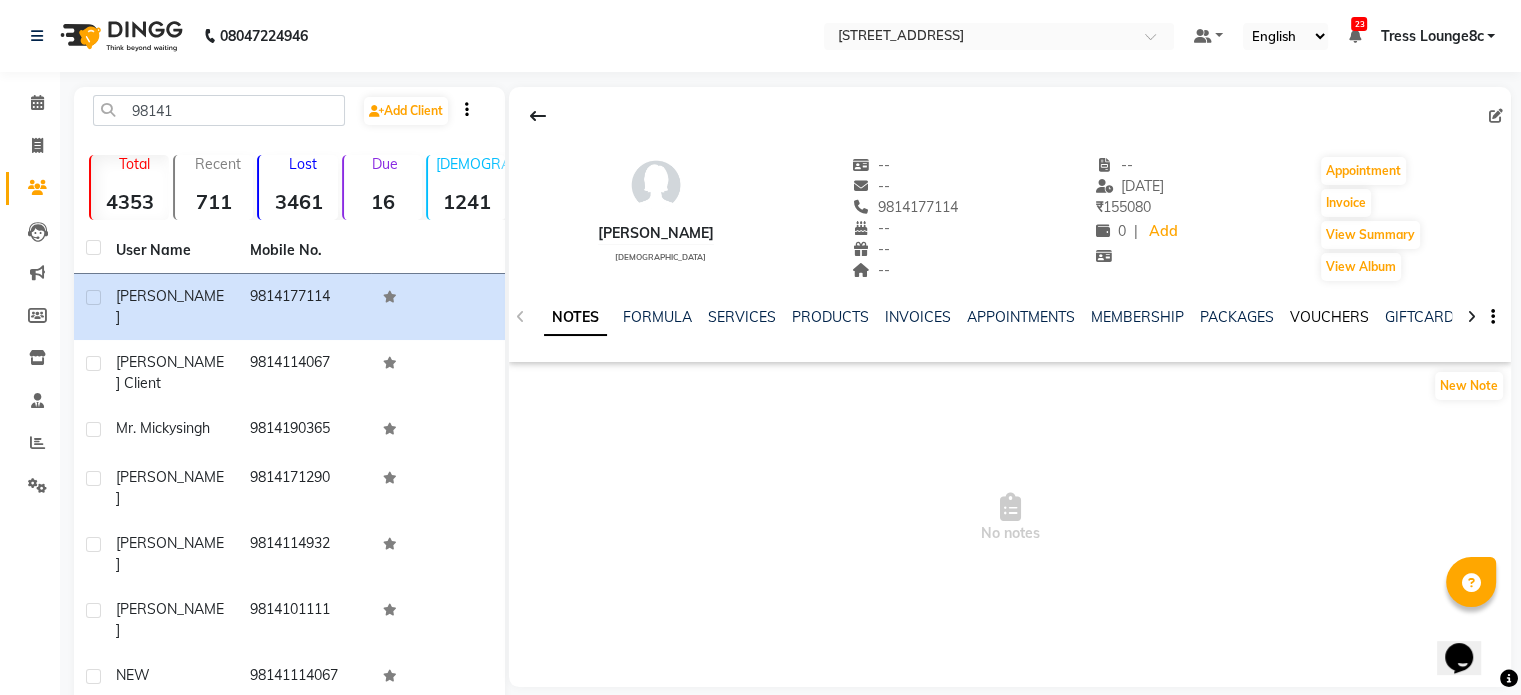 click on "VOUCHERS" 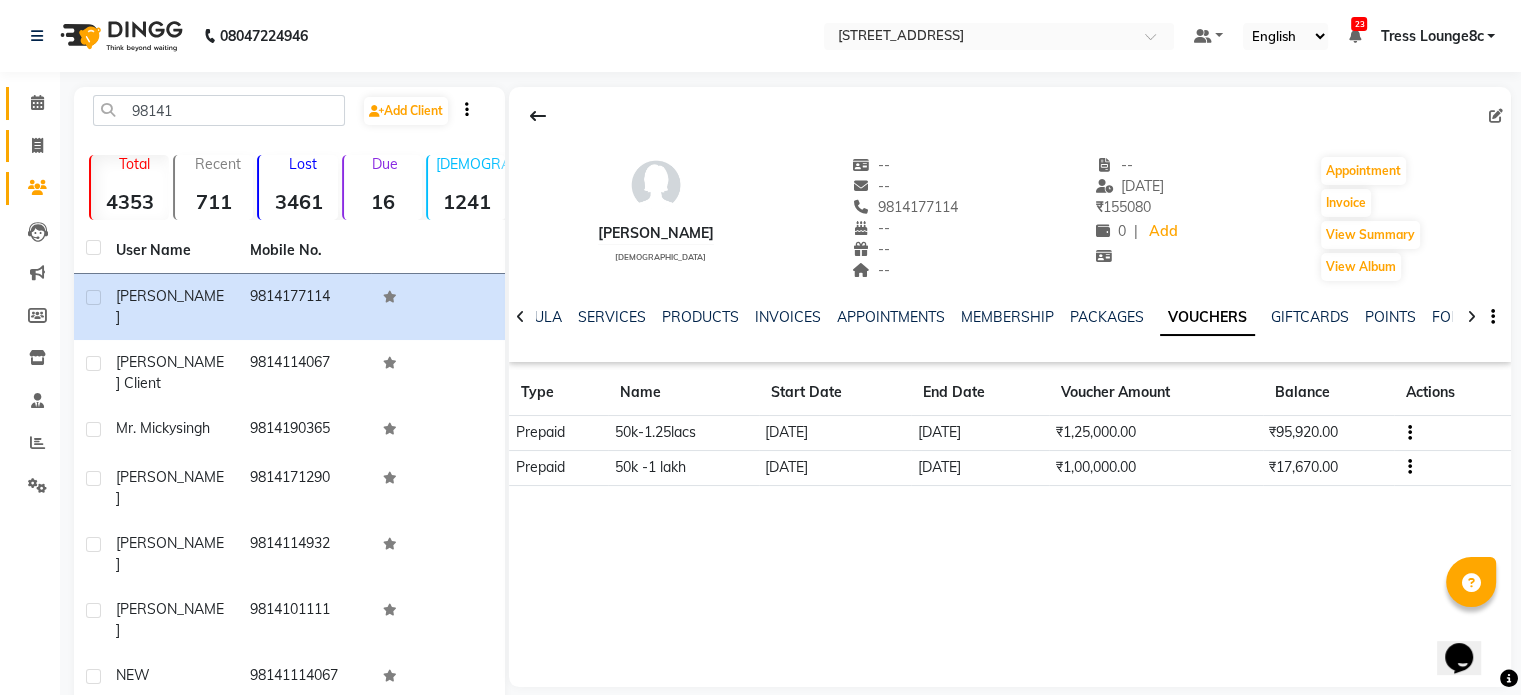 click on "Calendar" 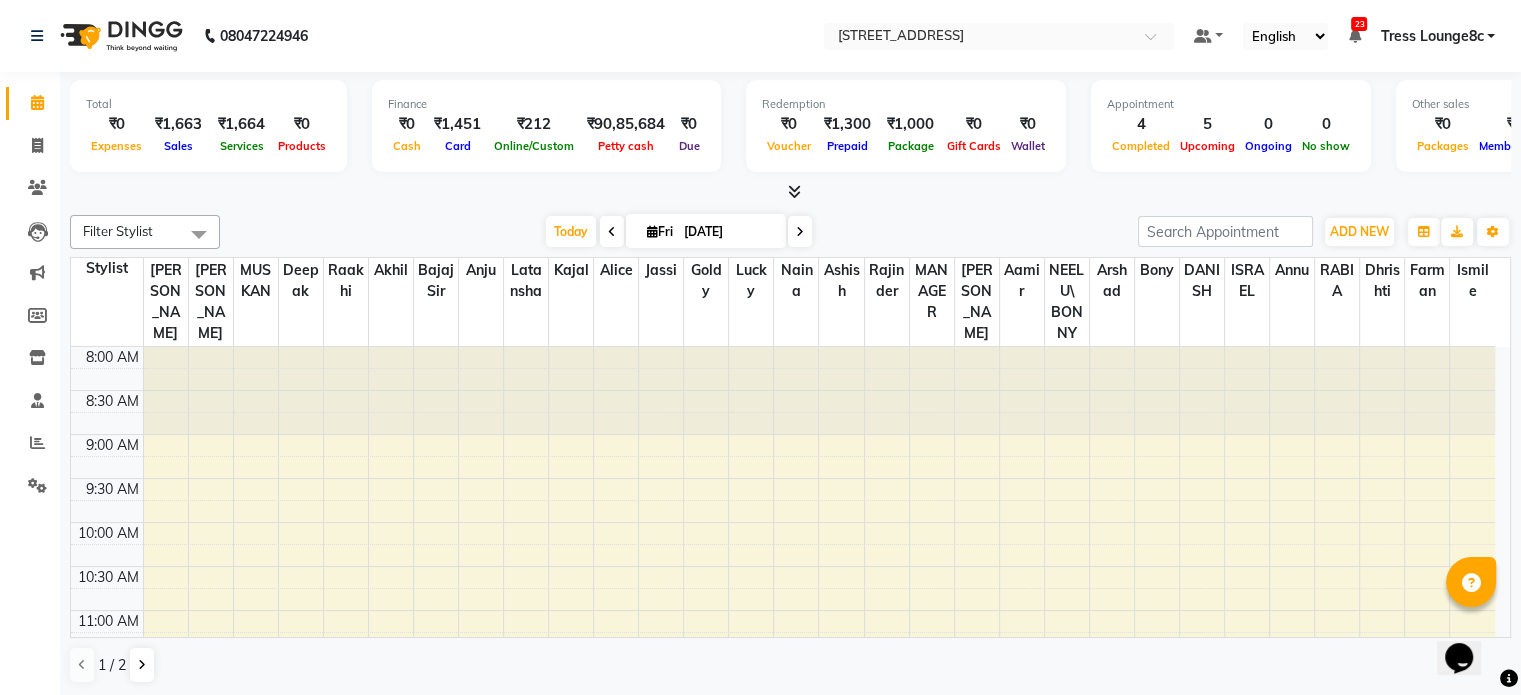 click on "abc, TK02, 11:45 AM-12:35 PM, PEDILOGIX PEDICURE" at bounding box center [1247, 709] 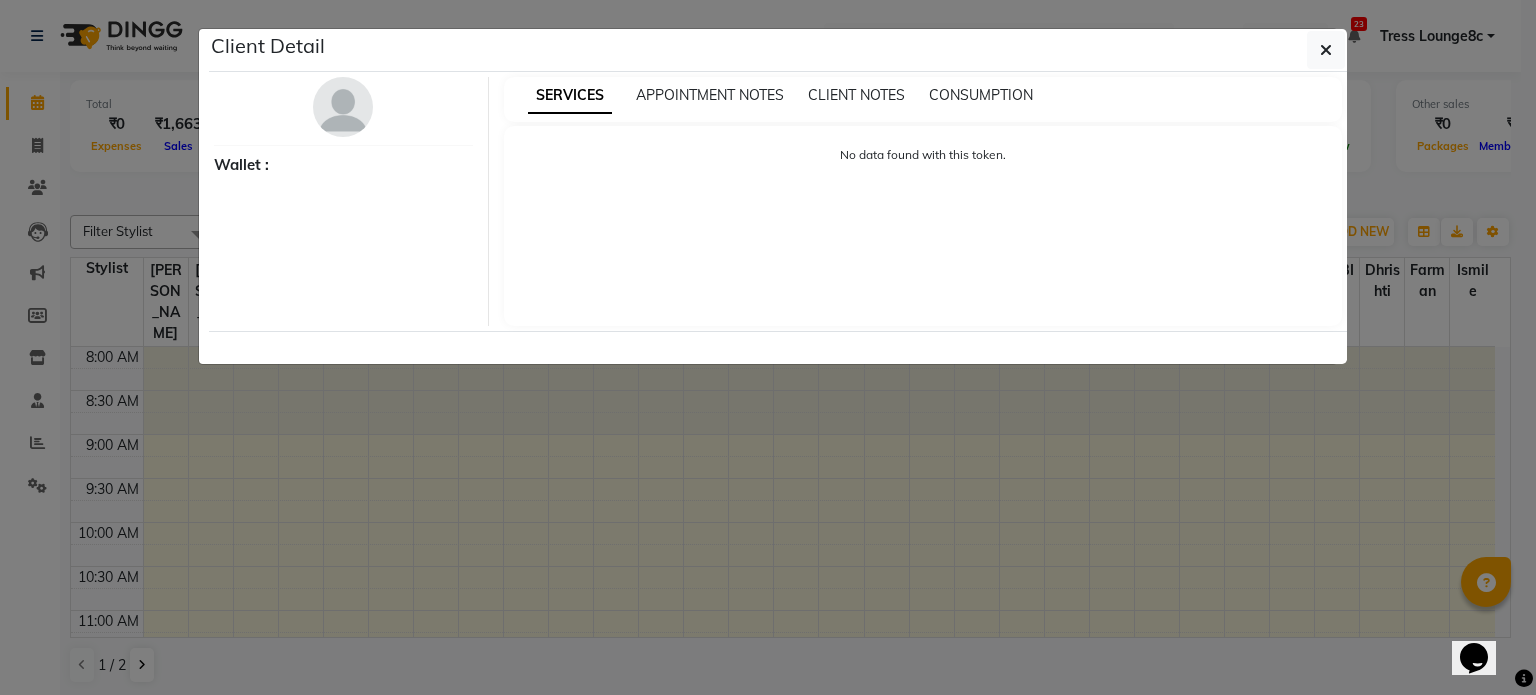 select on "6" 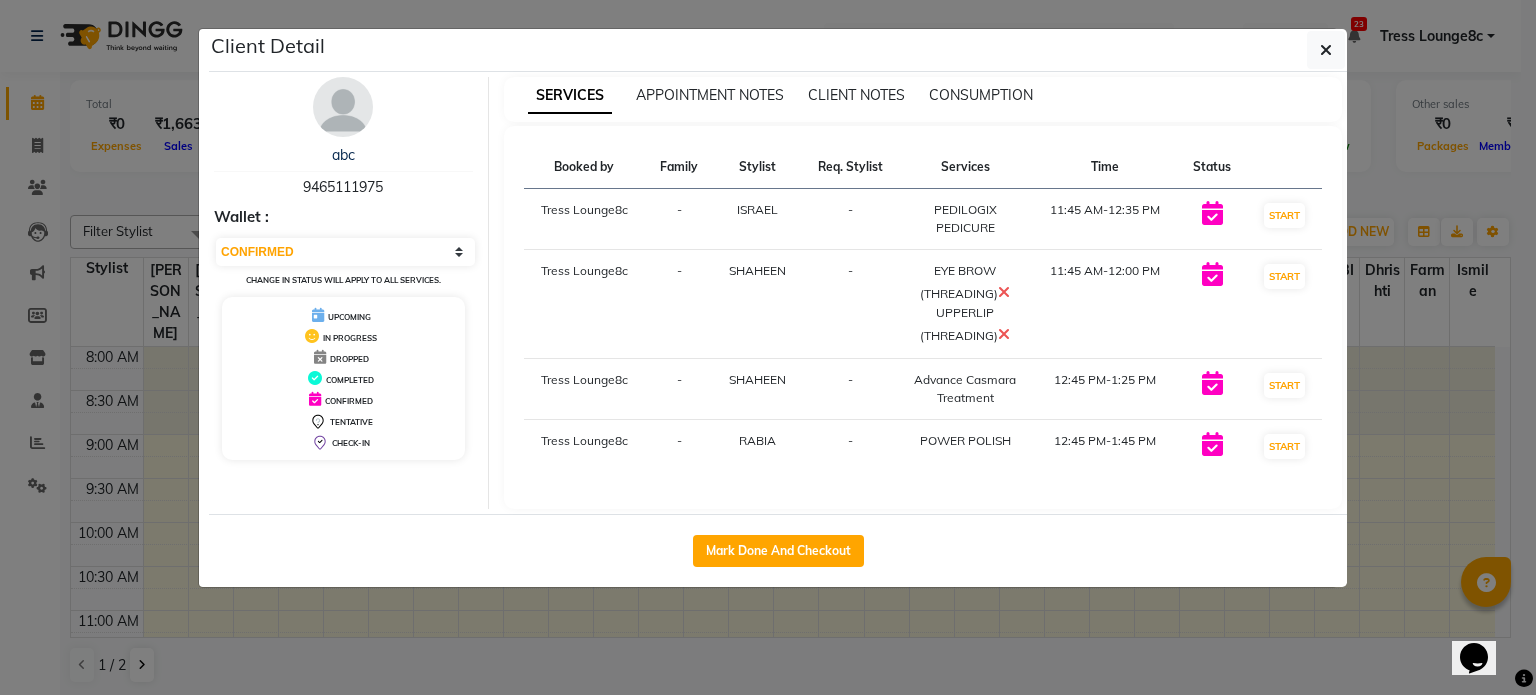 click on "Client Detail  abc    9465111975 Wallet : Select IN SERVICE CONFIRMED TENTATIVE CHECK IN MARK DONE DROPPED UPCOMING Change in status will apply to all services. UPCOMING IN PROGRESS DROPPED COMPLETED CONFIRMED TENTATIVE CHECK-IN SERVICES APPOINTMENT NOTES CLIENT NOTES CONSUMPTION Booked by Family Stylist Req. Stylist Services Time Status  Tress Lounge8c  - ISRAEL -  PEDILOGIX PEDICURE   11:45 AM-12:35 PM   START   Tress Lounge8c  - SHAHEEN -  EYE BROW (THREADING)   UPPERLIP (THREADING)   11:45 AM-12:00 PM   START   Tress Lounge8c  - SHAHEEN -  Advance Casmara Treatment   12:45 PM-1:25 PM   START   Tress Lounge8c  - RABIA -  POWER POLISH   12:45 PM-1:45 PM   START   Mark Done And Checkout" 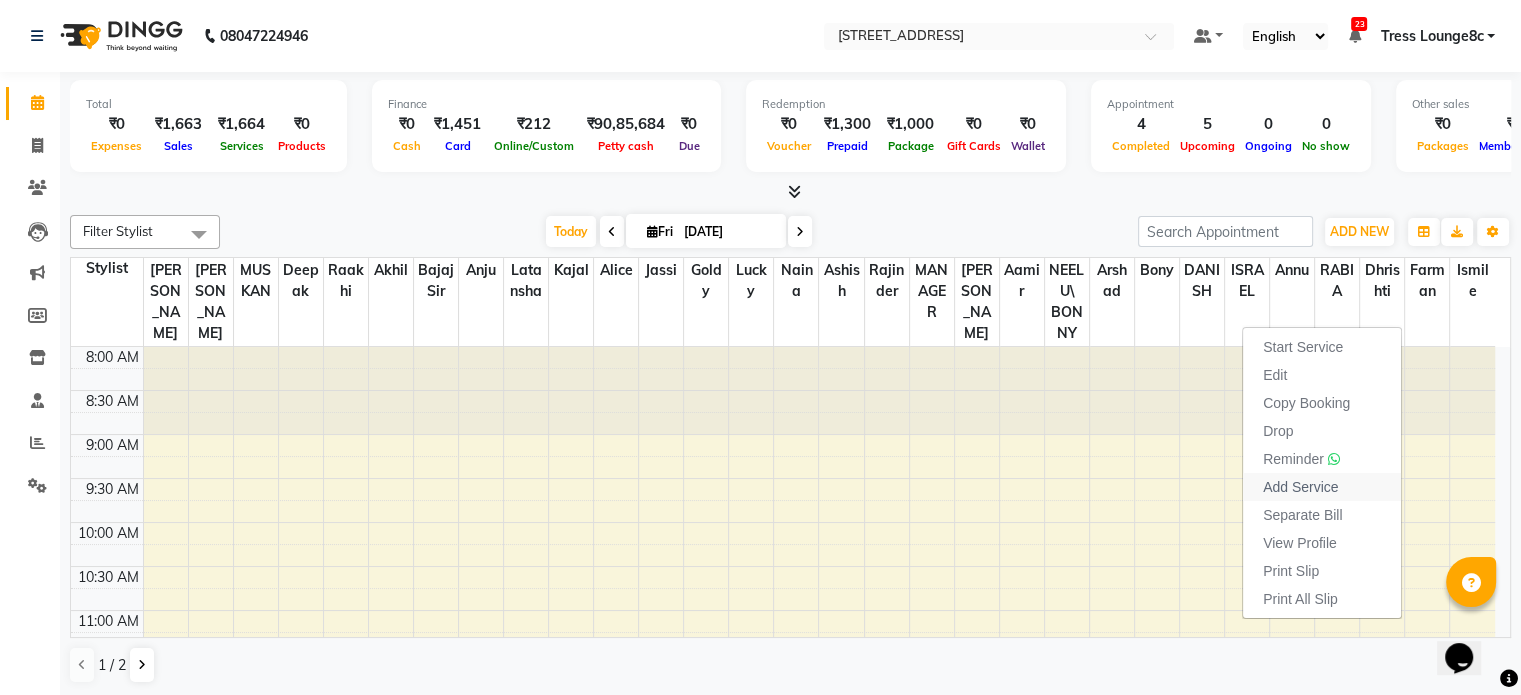 click on "Add Service" at bounding box center [1300, 487] 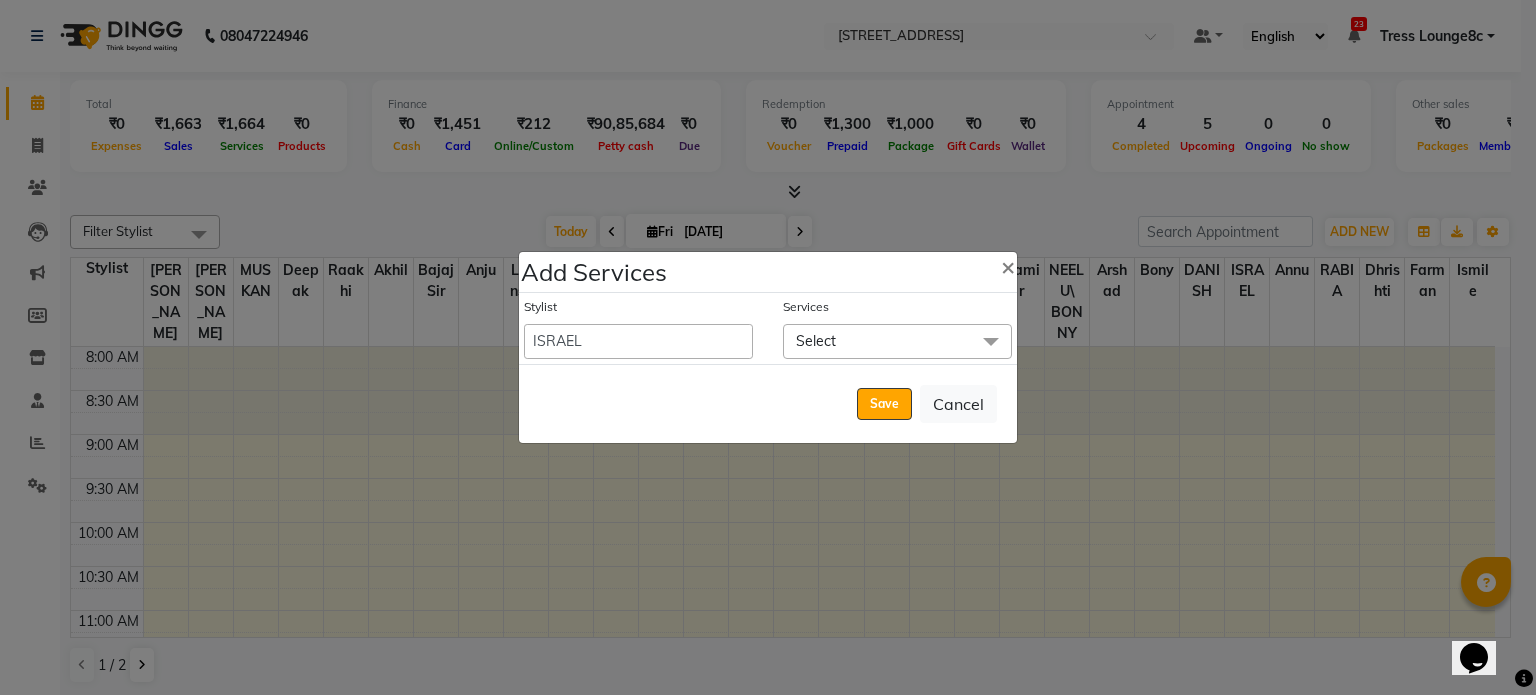 click on "Select" 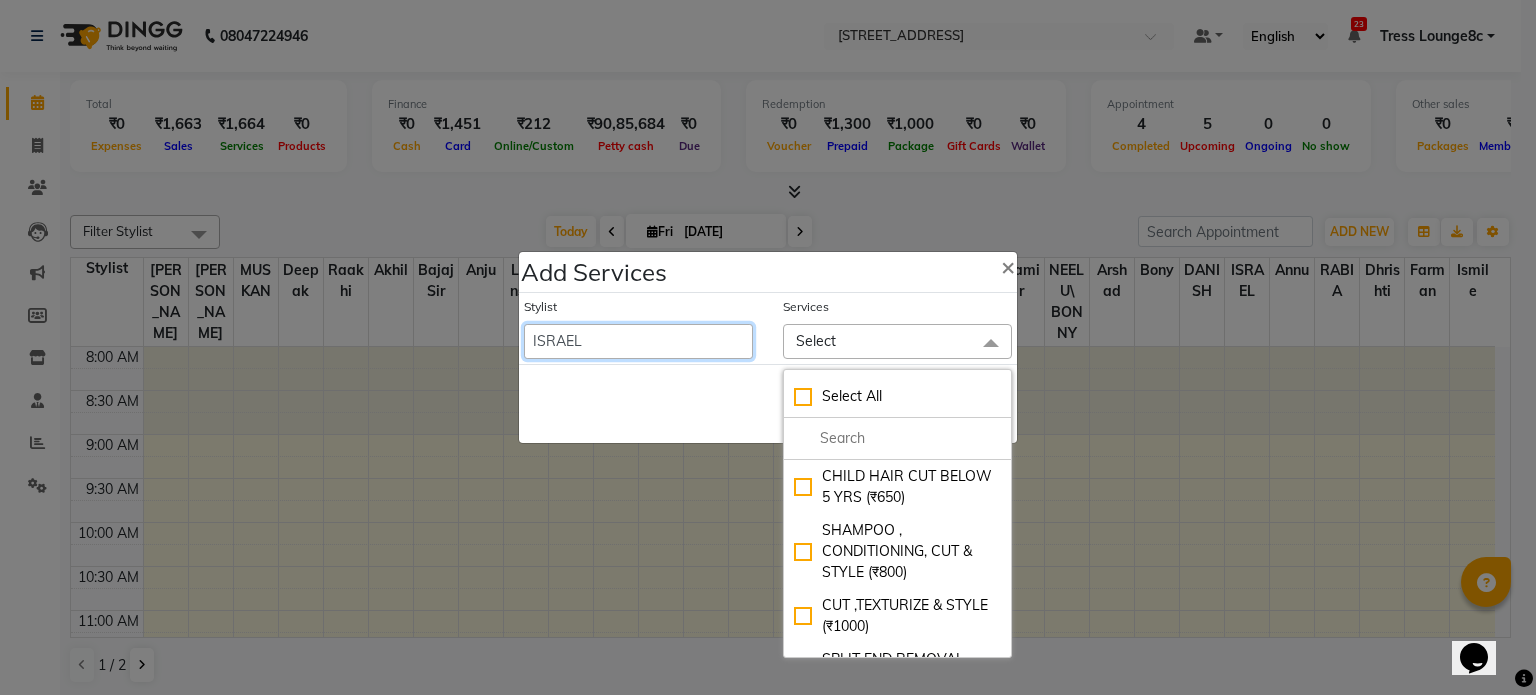 click on "Aamir   akhil   Alice   Anju   Annu    Arshad   Ashish   Bajaj sir   Bony   DANISH   Deepak   Dhrishti   Farman   gagan   goldy   Imran khan   Ismile   ISRAEL   Jassi   kajal   KARAN   Latansha   Lucky   MANAGER   MUSKAN   naina   NEELU\ BONNY   Raakhi    RABIA   rajinder   RAM   Ripti   ROOP   Roseleen   Ruth   Sagar   Saleem   SalmaN   Sameer   SHAHEEN   Shriya   SRISHTI   tomba   veena   VINOD   WASIM   zakir" at bounding box center (638, 341) 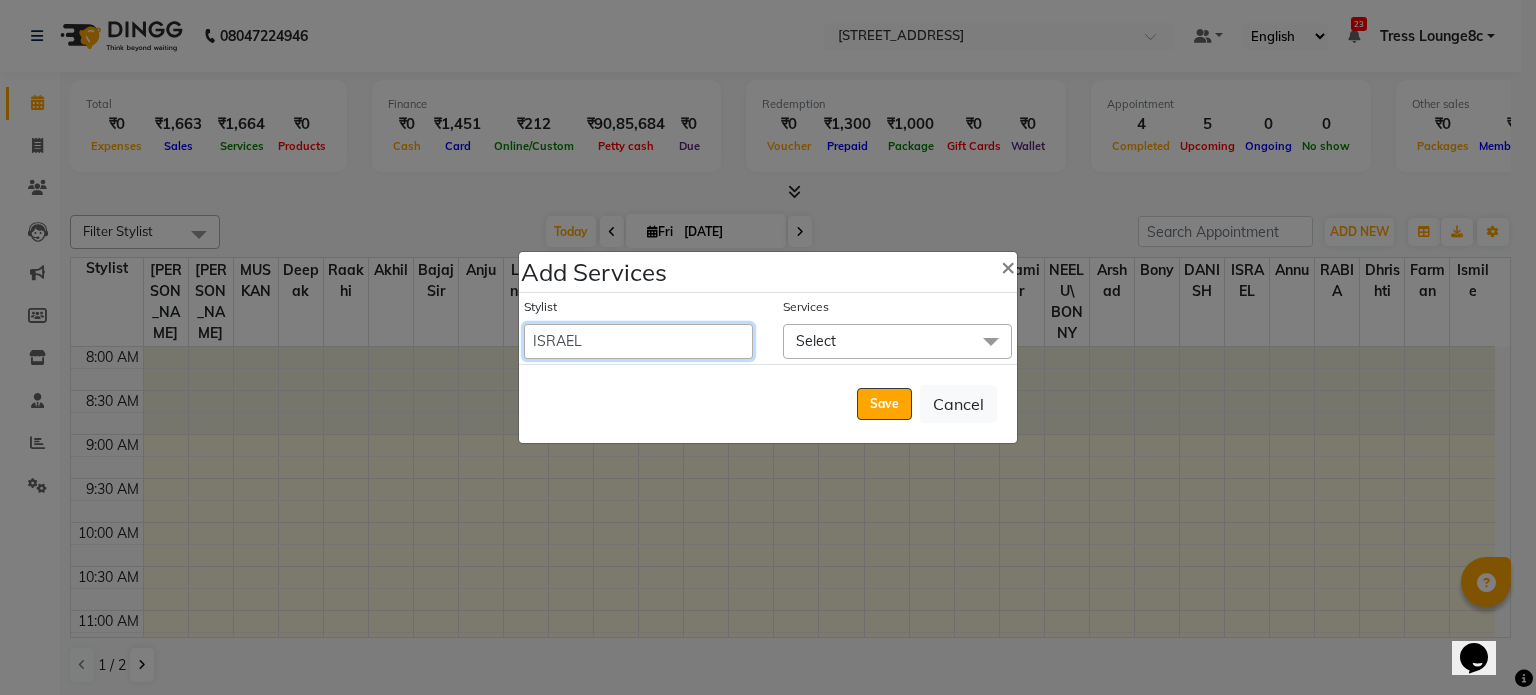 select on "39122" 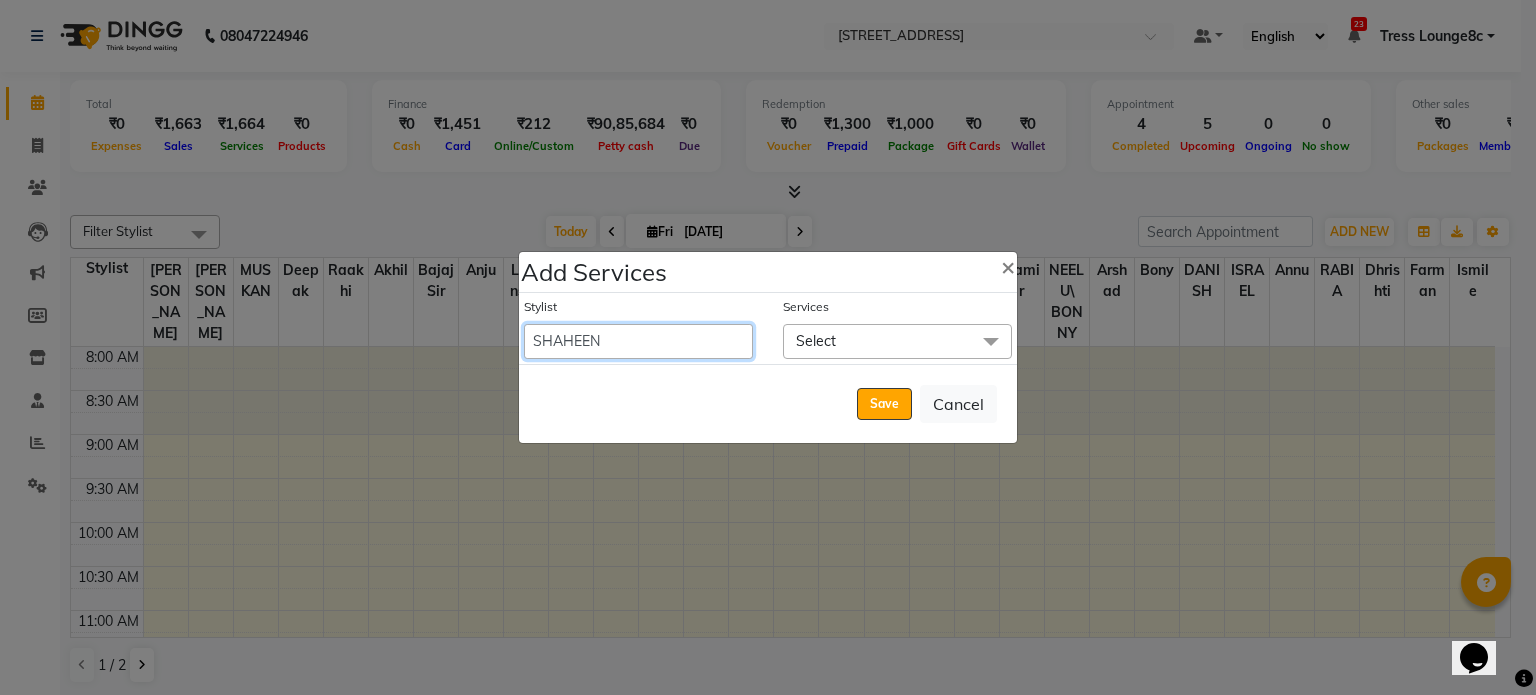click on "Aamir   akhil   Alice   Anju   Annu    Arshad   Ashish   Bajaj sir   Bony   DANISH   Deepak   Dhrishti   Farman   gagan   goldy   Imran khan   Ismile   ISRAEL   Jassi   kajal   KARAN   Latansha   Lucky   MANAGER   MUSKAN   naina   NEELU\ BONNY   Raakhi    RABIA   rajinder   RAM   Ripti   ROOP   Roseleen   Ruth   Sagar   Saleem   SalmaN   Sameer   SHAHEEN   Shriya   SRISHTI   tomba   veena   VINOD   WASIM   zakir" at bounding box center [638, 341] 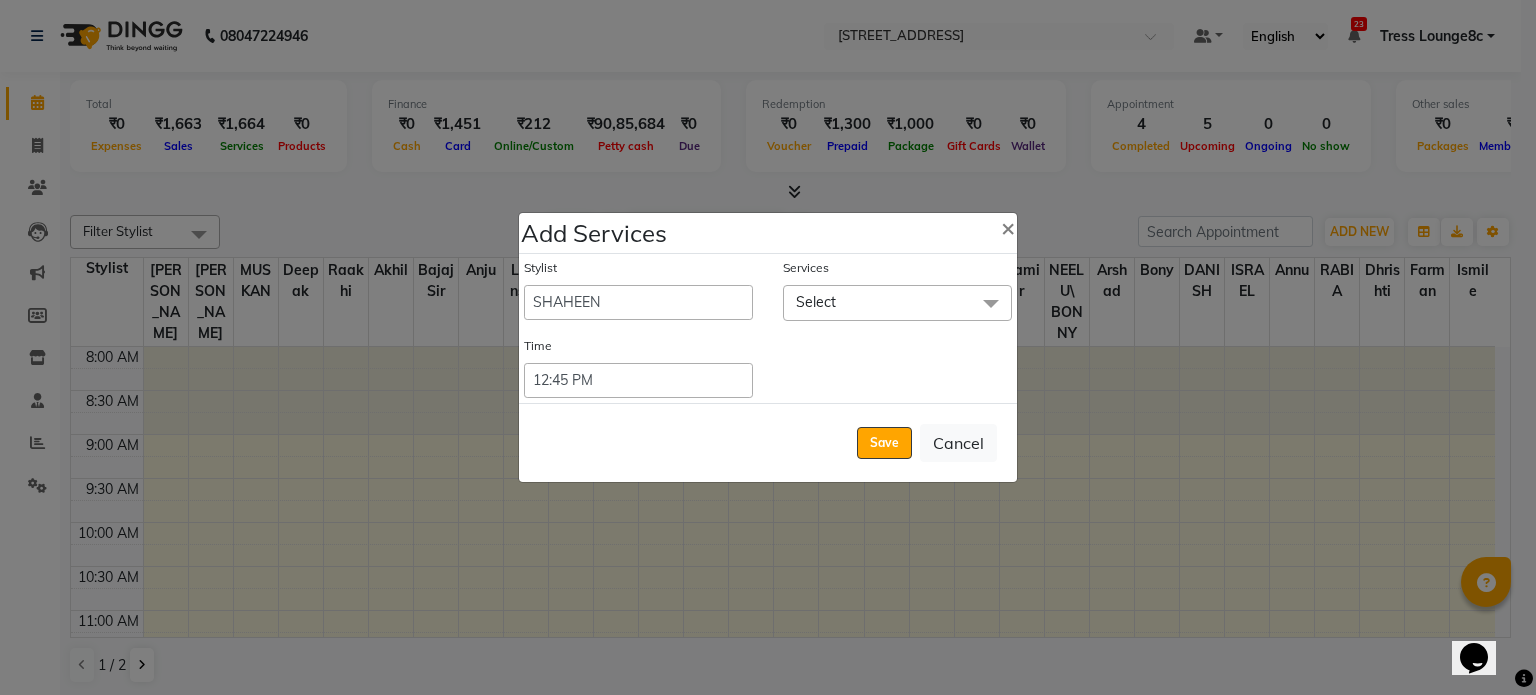 click on "Select" 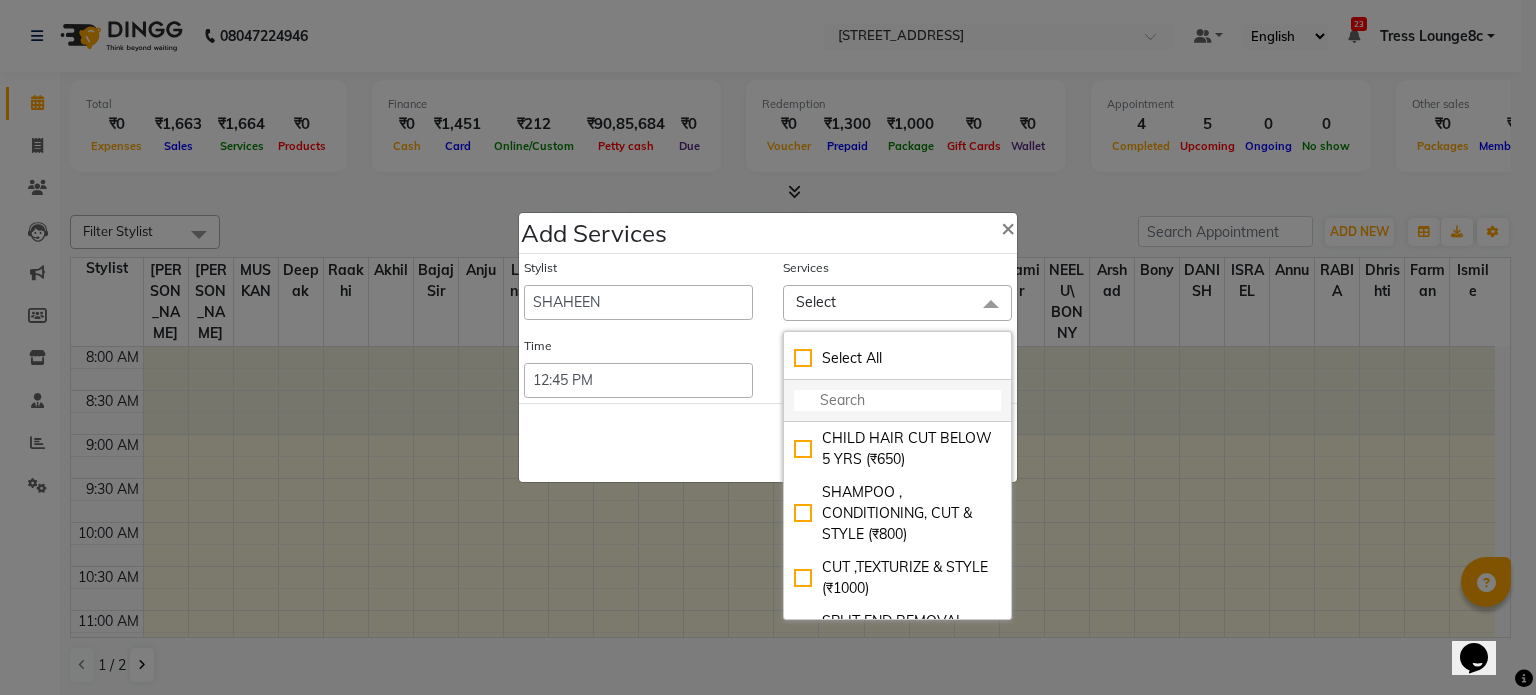 click 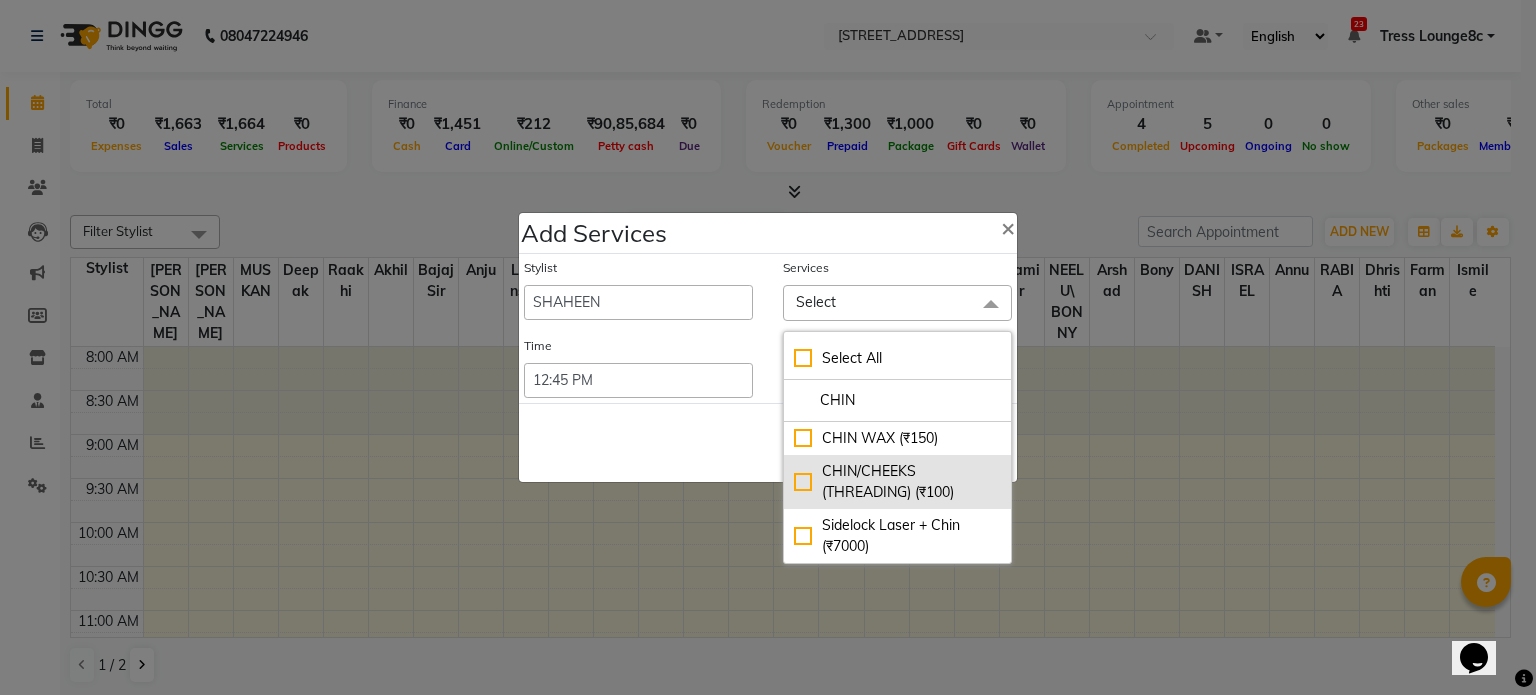 type on "CHIN" 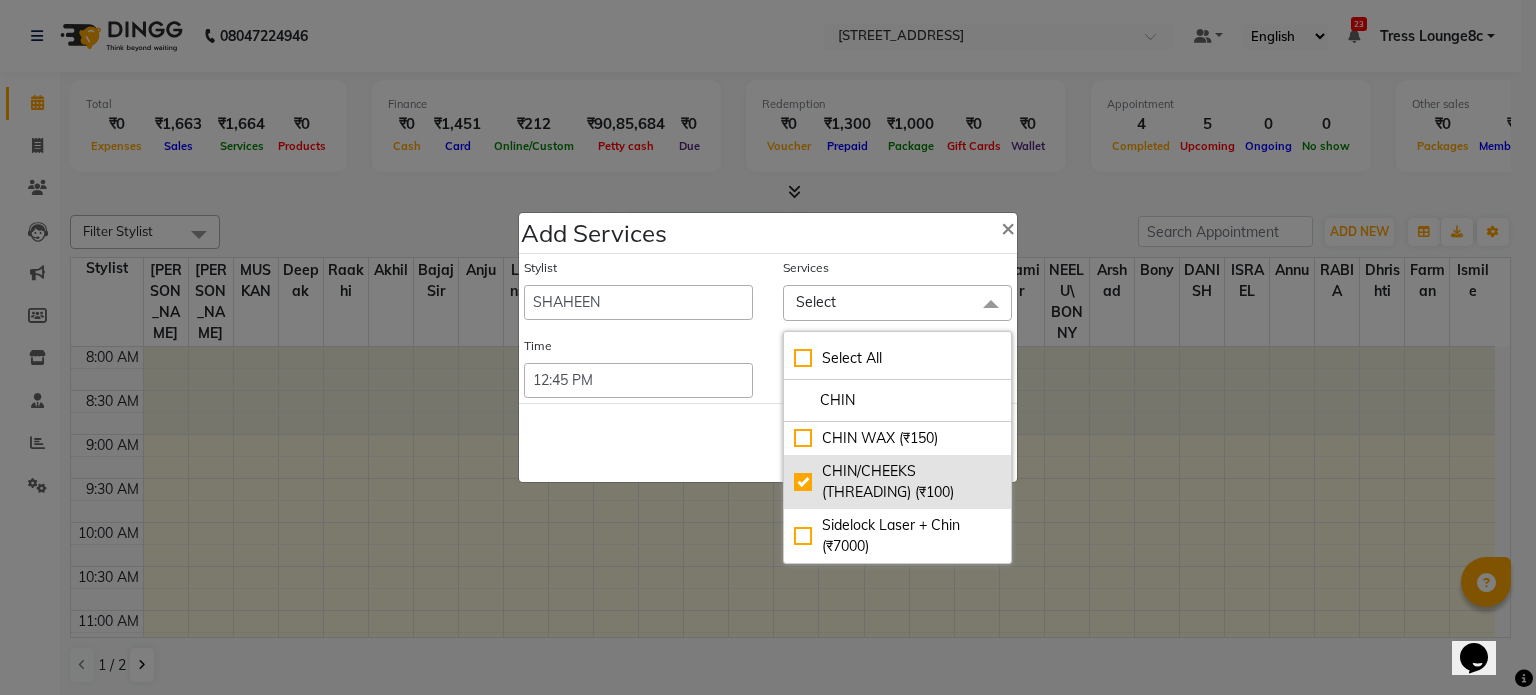 checkbox on "true" 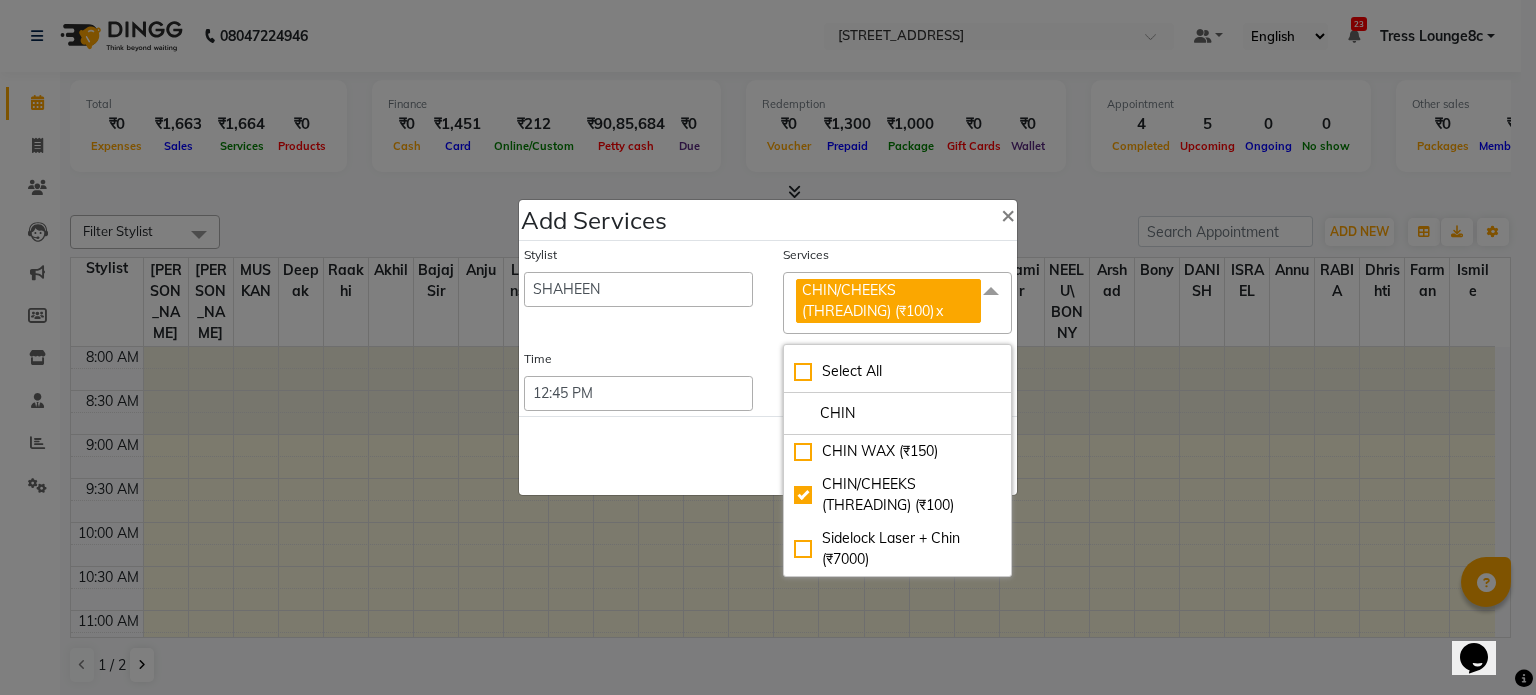click on "Save   Cancel" 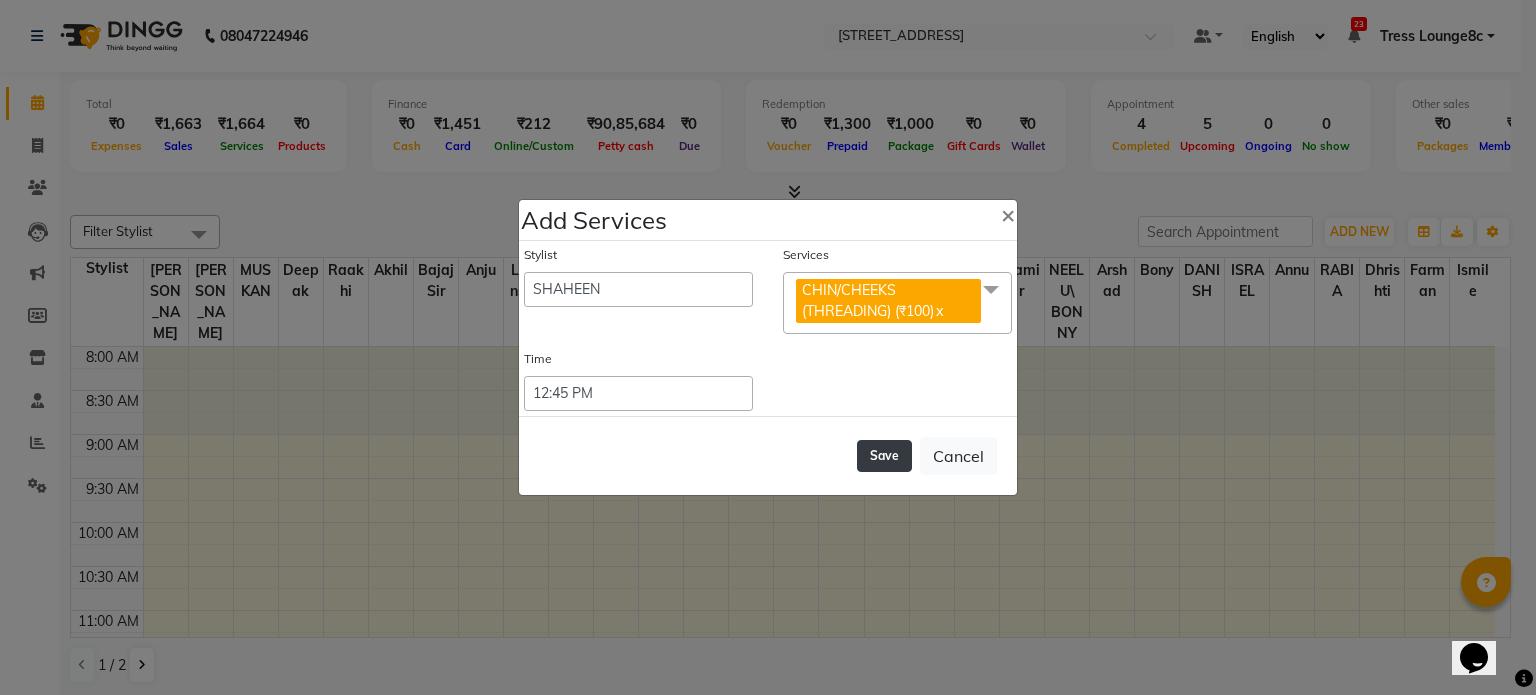 click on "Save" 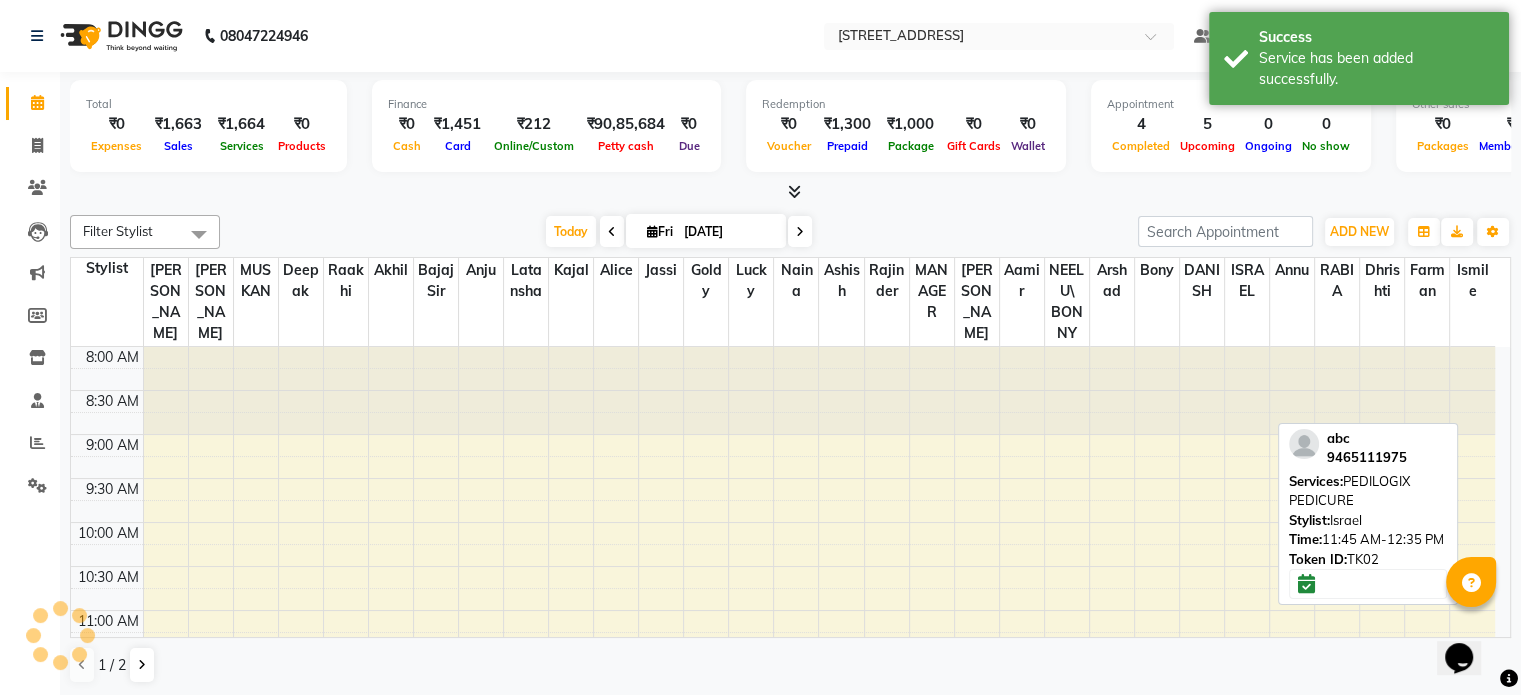 click on "abc, TK02, 11:45 AM-12:35 PM, PEDILOGIX PEDICURE" at bounding box center [1247, 709] 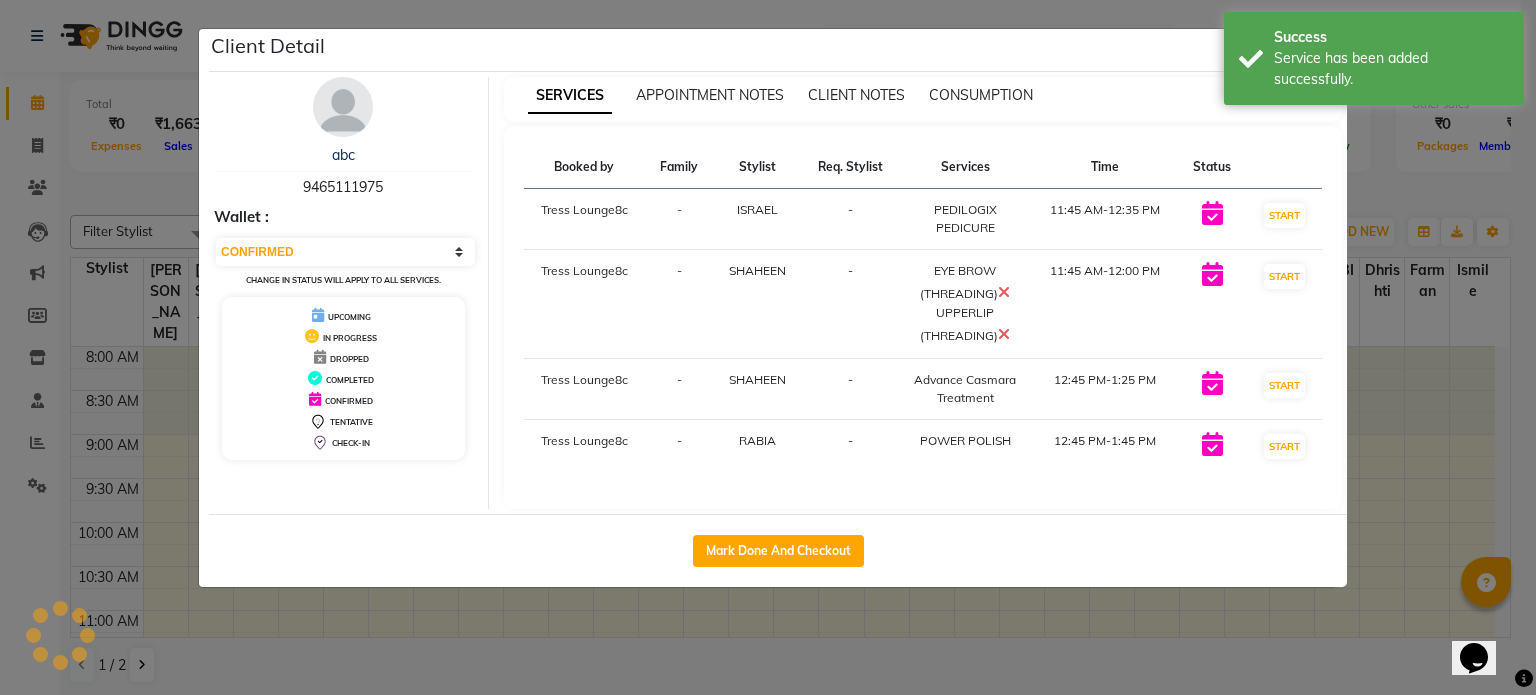 select on "select" 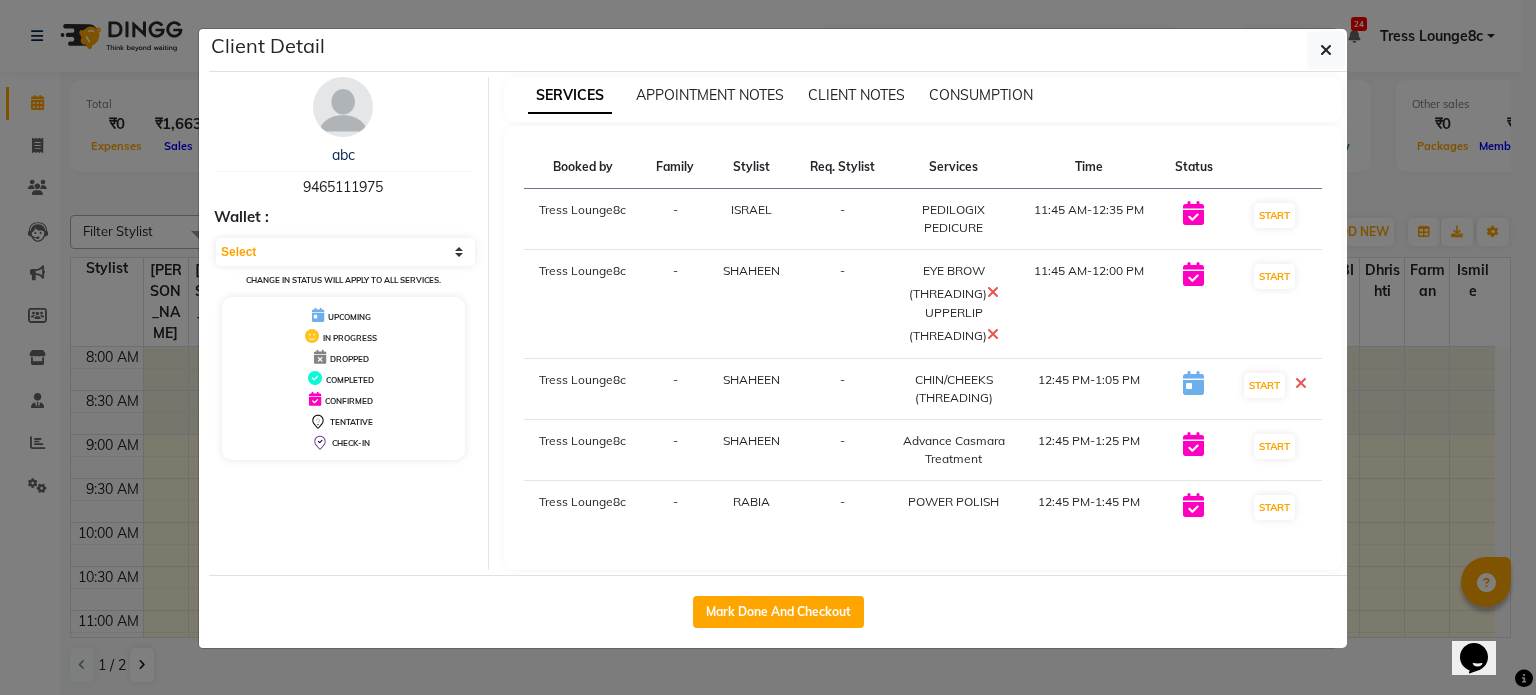 click on "Client Detail  abc    9465111975 Wallet : Select IN SERVICE CONFIRMED TENTATIVE CHECK IN MARK DONE DROPPED UPCOMING Change in status will apply to all services. UPCOMING IN PROGRESS DROPPED COMPLETED CONFIRMED TENTATIVE CHECK-IN SERVICES APPOINTMENT NOTES CLIENT NOTES CONSUMPTION Booked by Family Stylist Req. Stylist Services Time Status  Tress Lounge8c  - ISRAEL -  PEDILOGIX PEDICURE   11:45 AM-12:35 PM   START   Tress Lounge8c  - SHAHEEN -  EYE BROW (THREADING)   UPPERLIP (THREADING)   11:45 AM-12:00 PM   START   Tress Lounge8c  - SHAHEEN -  CHIN/CHEEKS (THREADING)   12:45 PM-1:05 PM   START   Tress Lounge8c  - SHAHEEN -  Advance Casmara Treatment   12:45 PM-1:25 PM   START   Tress Lounge8c  - RABIA -  POWER POLISH   12:45 PM-1:45 PM   START   Mark Done And Checkout" 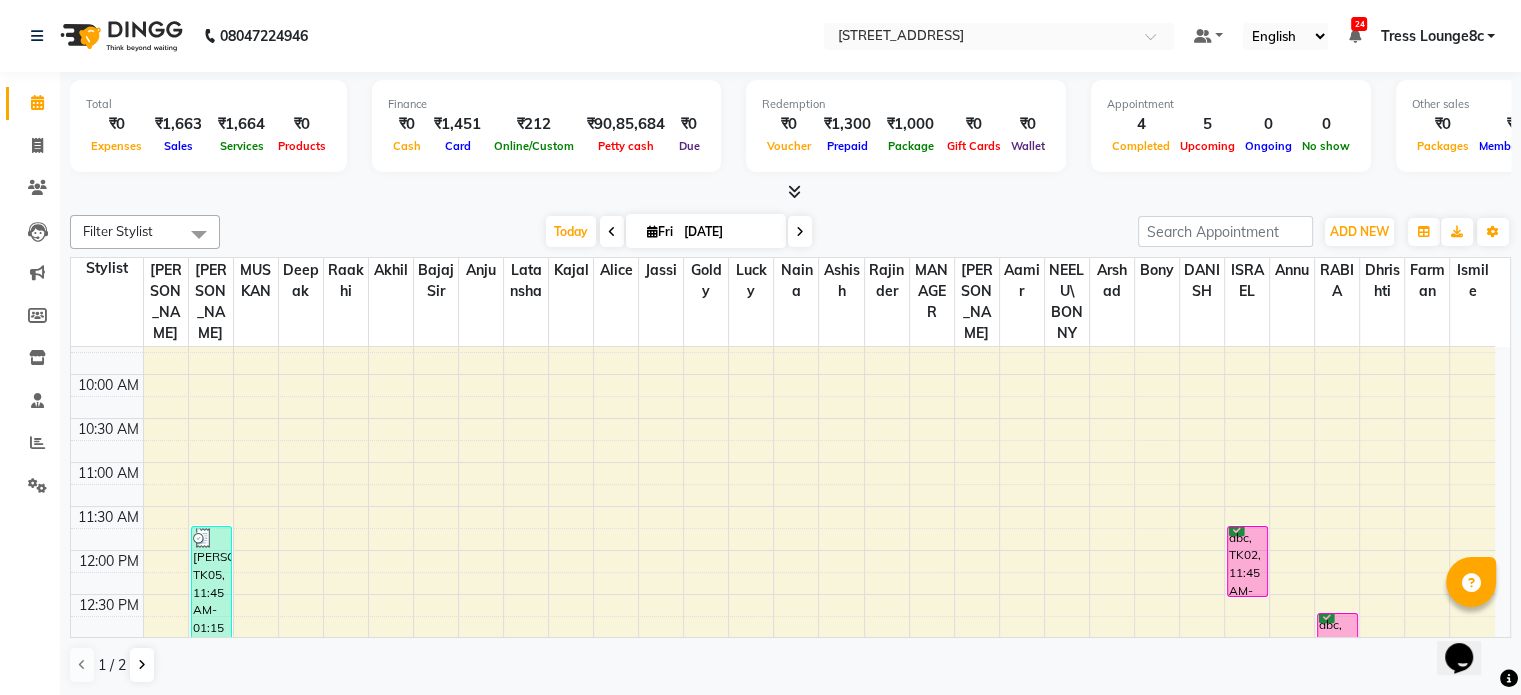 scroll, scrollTop: 200, scrollLeft: 0, axis: vertical 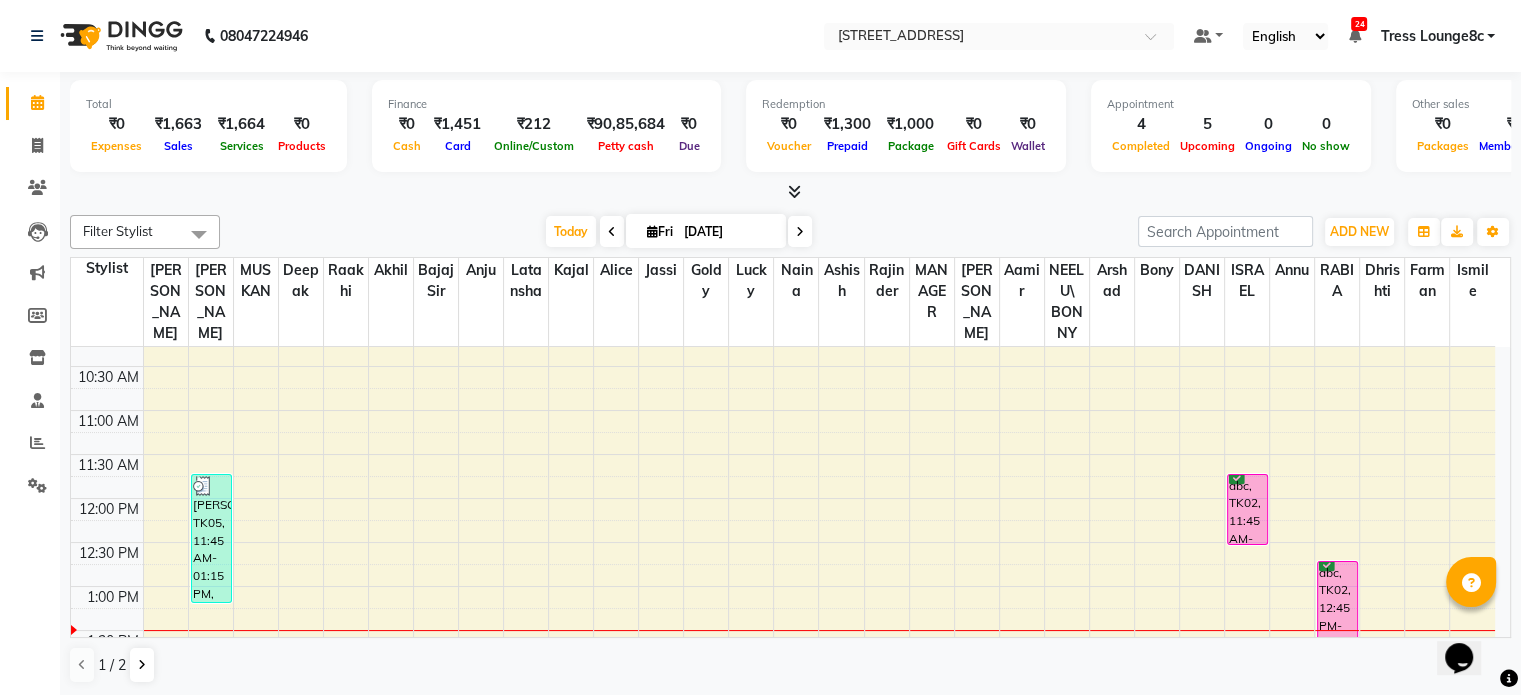 click on "8:00 AM 8:30 AM 9:00 AM 9:30 AM 10:00 AM 10:30 AM 11:00 AM 11:30 AM 12:00 PM 12:30 PM 1:00 PM 1:30 PM 2:00 PM 2:30 PM 3:00 PM 3:30 PM 4:00 PM 4:30 PM 5:00 PM 5:30 PM 6:00 PM 6:30 PM 7:00 PM 7:30 PM 8:00 PM 8:30 PM     Gaurav Sir, TK05, 11:45 AM-01:15 PM, Cut ,Texturize & Style (MEN),SHAVE / BEARD TRIM (MEN)     Dalvinder hm, TK04, 01:45 PM-03:05 PM, EYE BROW (THREADING),UPPERLIP (THREADING),CHIN/CHEEKS (THREADING),HALF LEG WAX,HALF ARM WAX     abc, TK02, 11:45 AM-12:35 PM, PEDILOGIX PEDICURE     abc, TK02, 12:45 PM-01:45 PM, POWER POLISH" at bounding box center (783, 718) 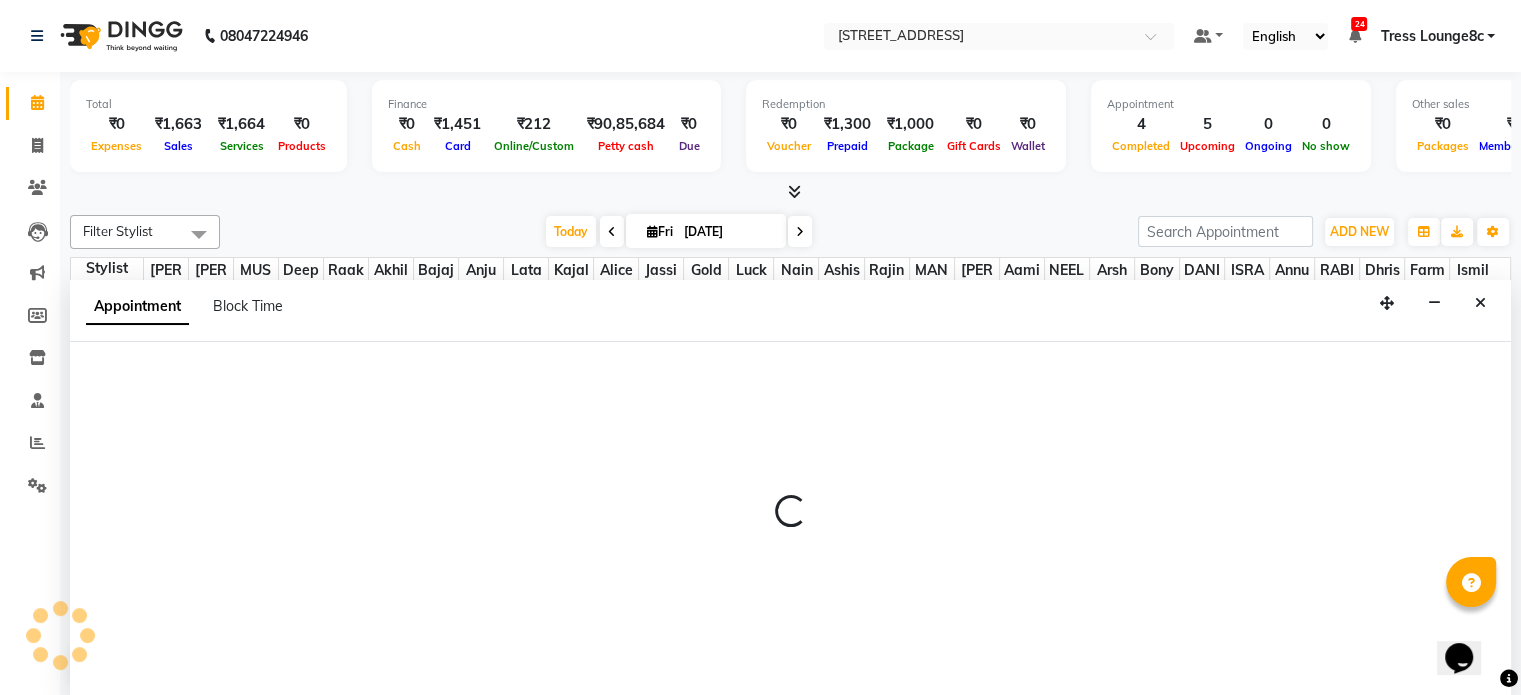 scroll, scrollTop: 0, scrollLeft: 0, axis: both 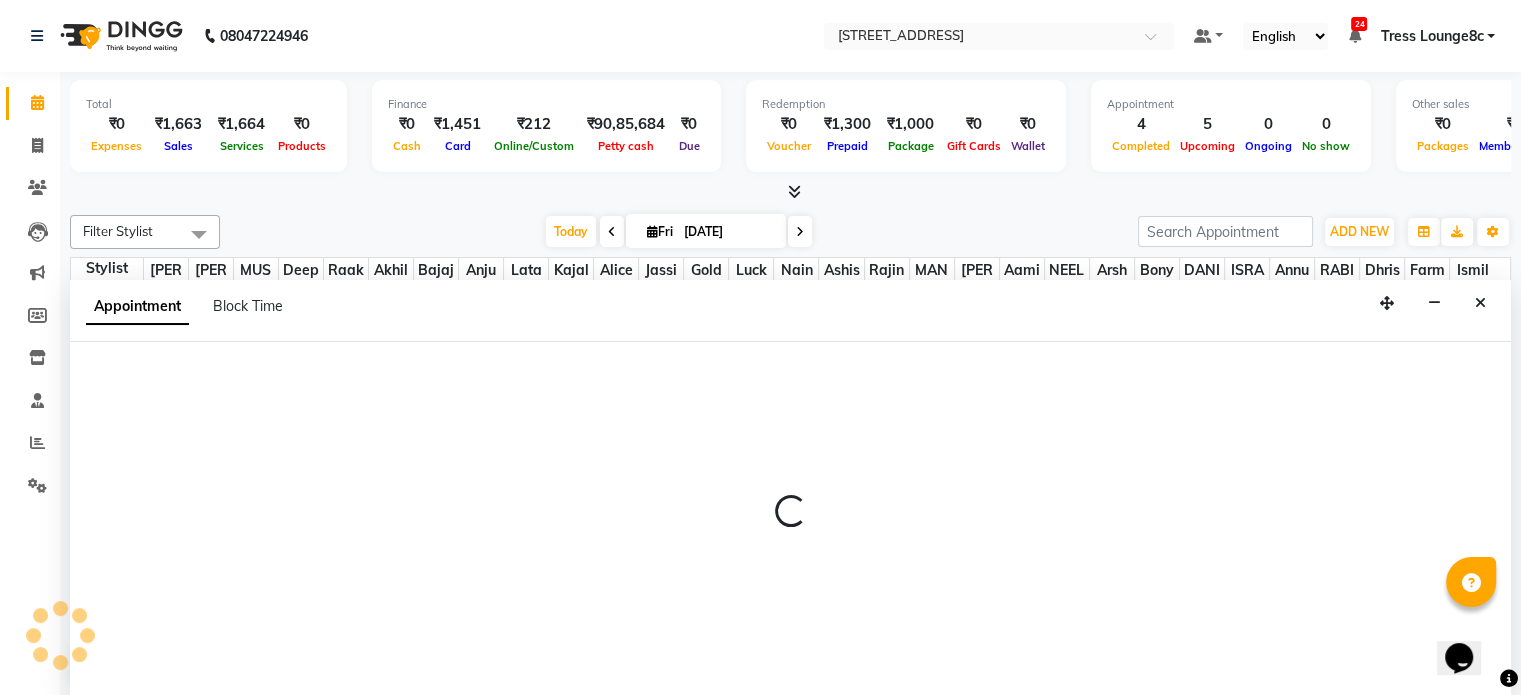 select on "39111" 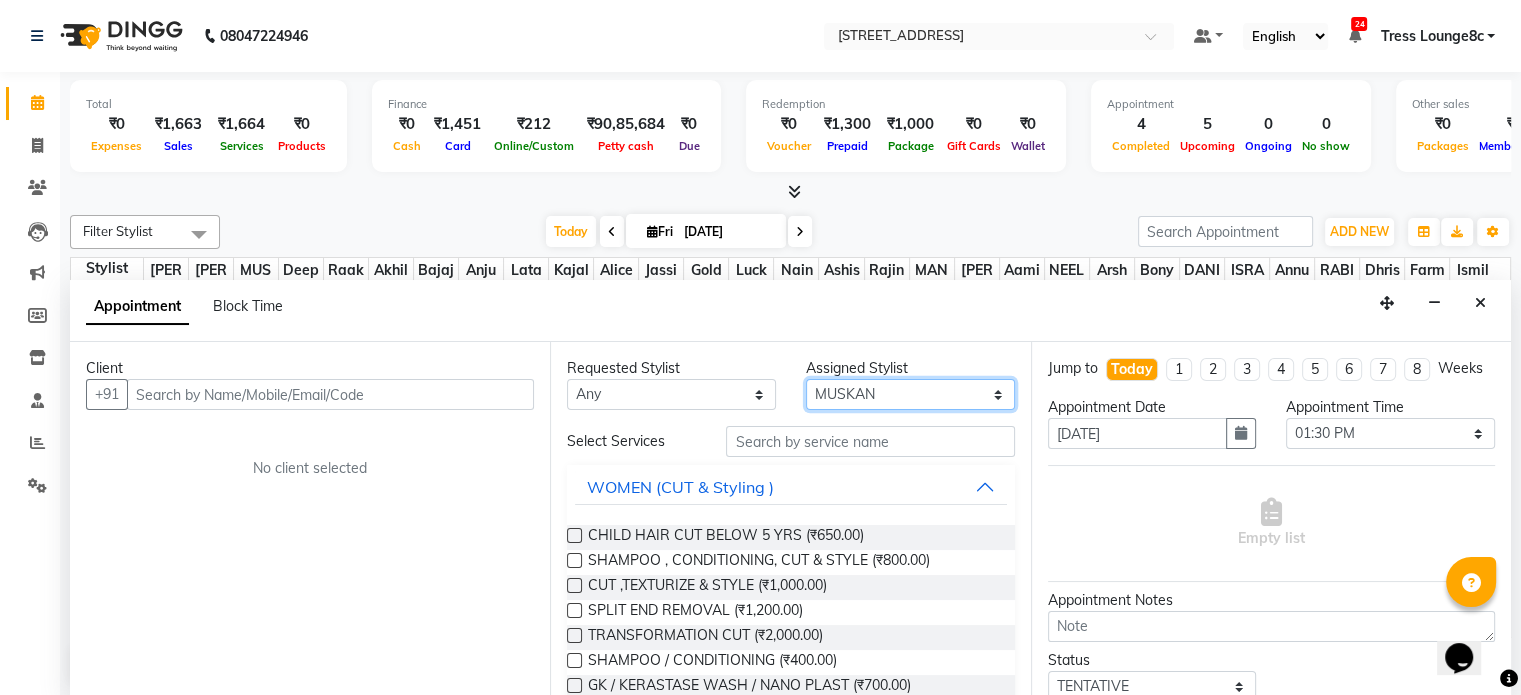click on "Select Aamir akhil Alice Anju Annu  Arshad Ashish Bajaj sir Bony DANISH Deepak Dhrishti Farman gagan goldy Imran khan Ismile ISRAEL Jassi kajal KARAN Latansha Lucky MANAGER MUSKAN naina NEELU\ BONNY Raakhi  RABIA rajinder RAM Ripti ROOP Roseleen Ruth Sagar Saleem SalmaN Sameer SHAHEEN Shriya SRISHTI tomba veena VINOD WASIM zakir" at bounding box center [910, 394] 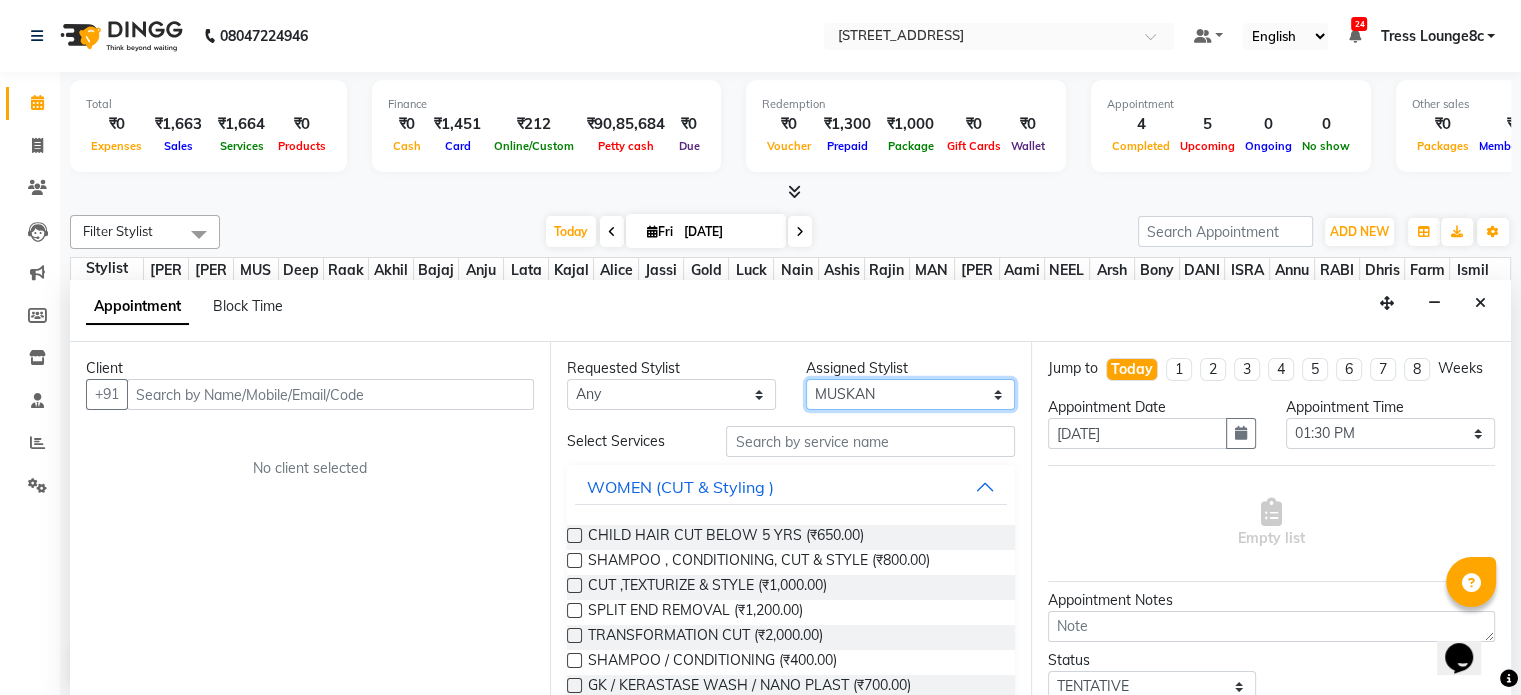 select on "59395" 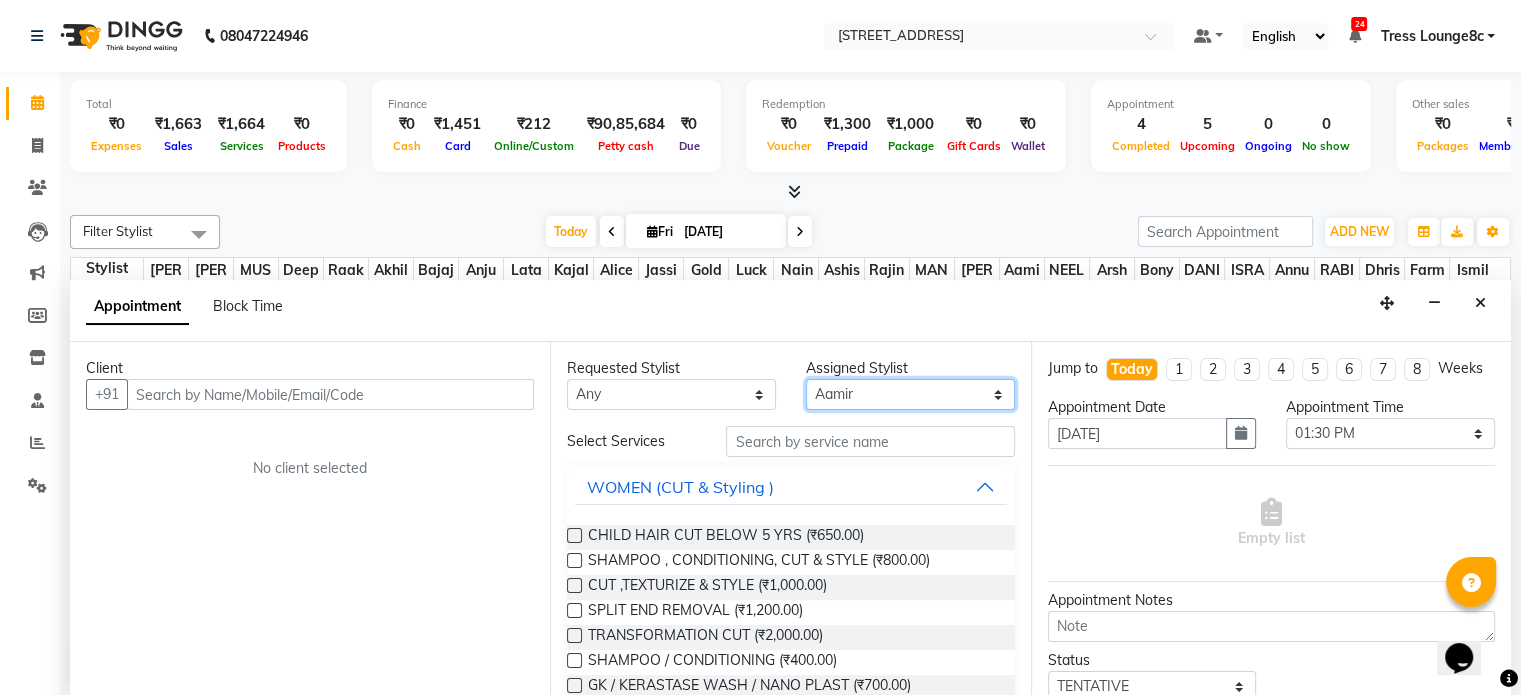 click on "Select Aamir akhil Alice Anju Annu  Arshad Ashish Bajaj sir Bony DANISH Deepak Dhrishti Farman gagan goldy Imran khan Ismile ISRAEL Jassi kajal KARAN Latansha Lucky MANAGER MUSKAN naina NEELU\ BONNY Raakhi  RABIA rajinder RAM Ripti ROOP Roseleen Ruth Sagar Saleem SalmaN Sameer SHAHEEN Shriya SRISHTI tomba veena VINOD WASIM zakir" at bounding box center [910, 394] 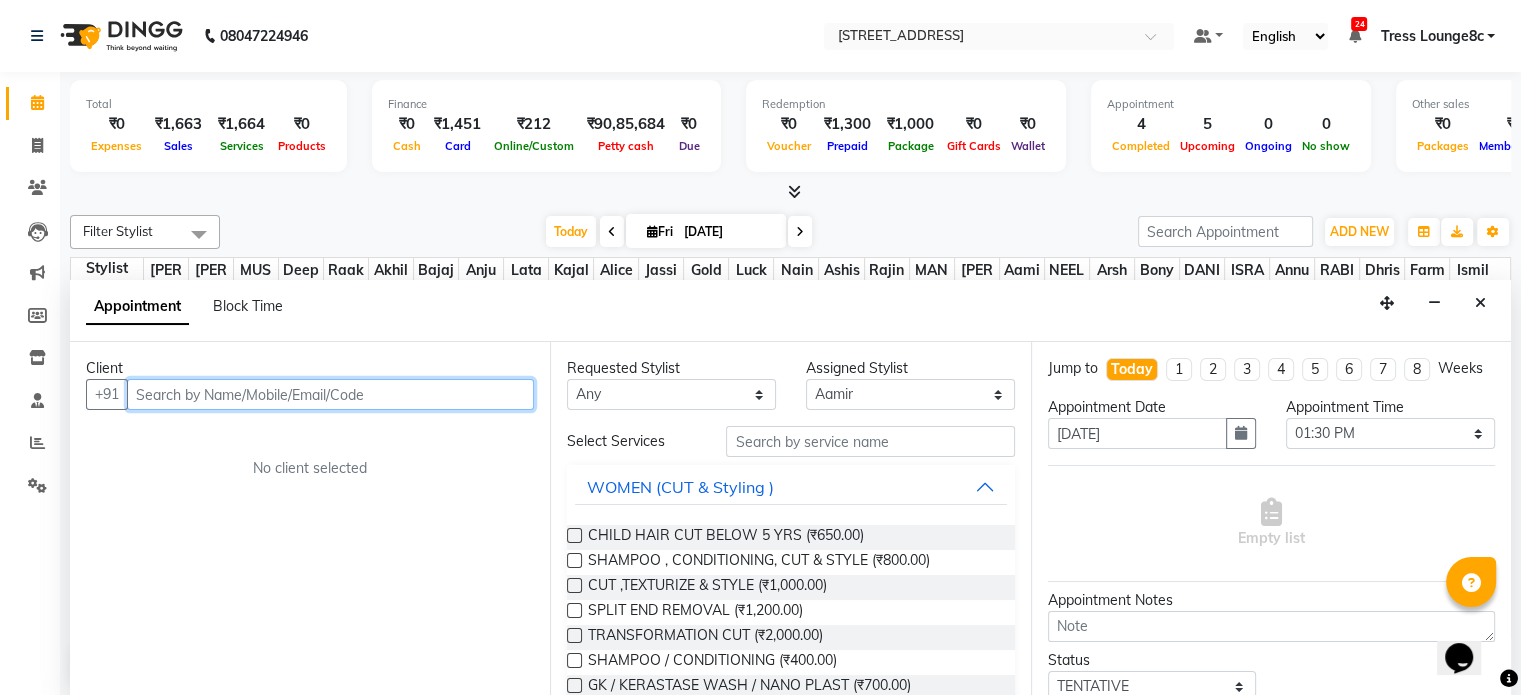 click at bounding box center (330, 394) 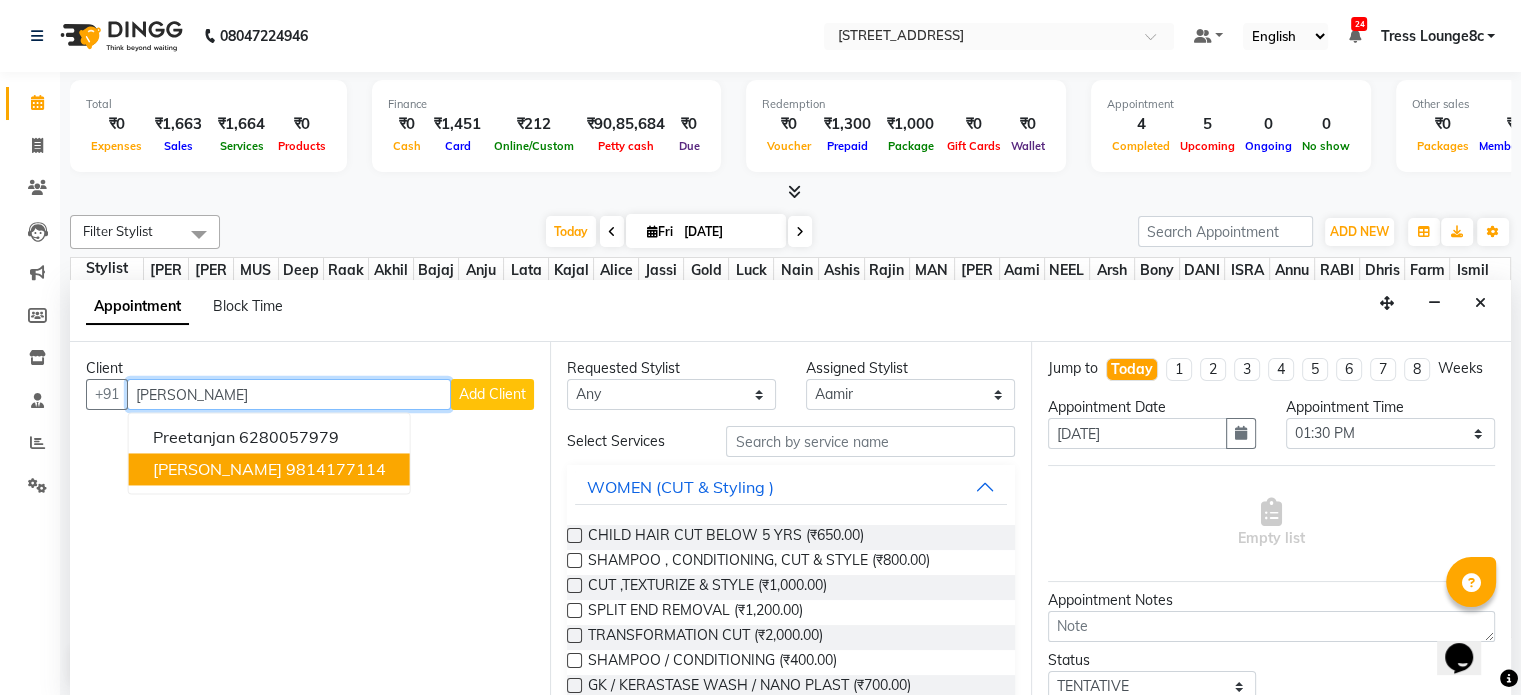 click on "9814177114" at bounding box center [336, 470] 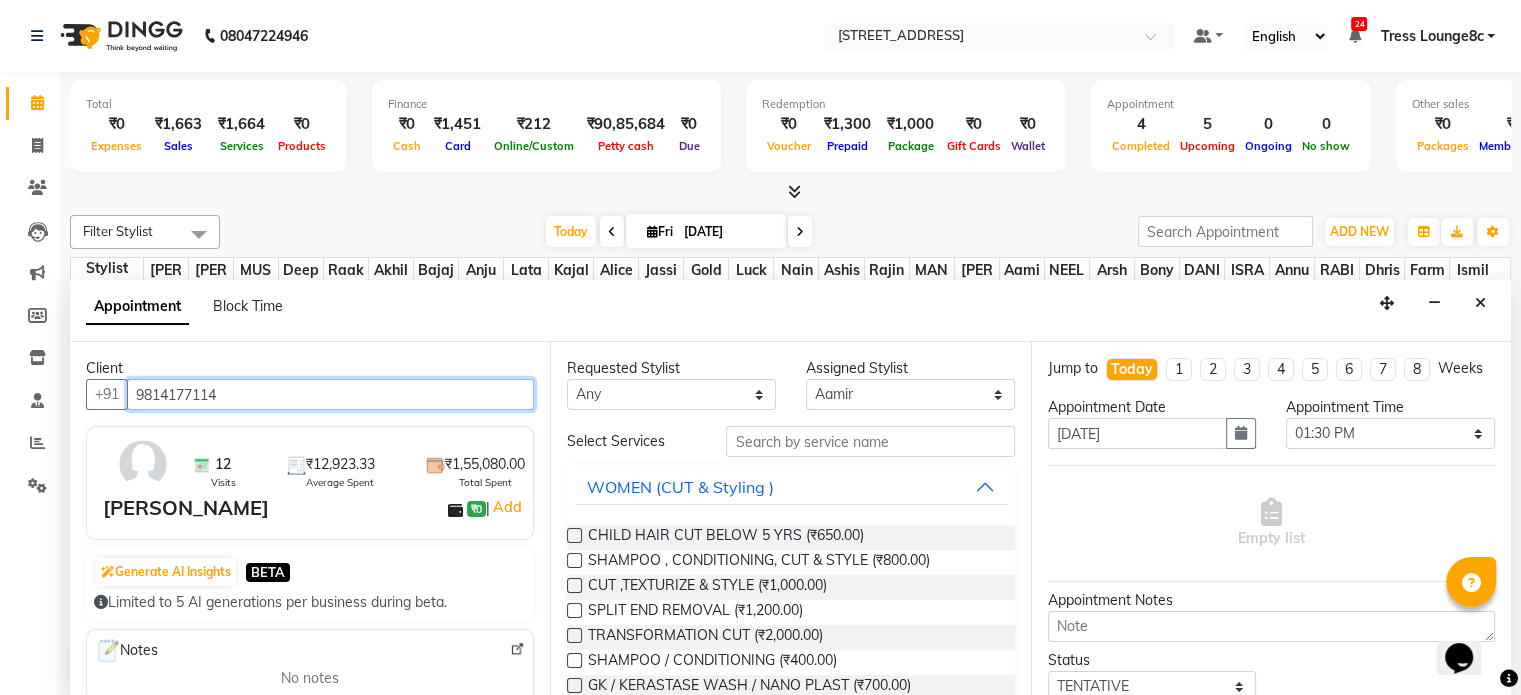type on "9814177114" 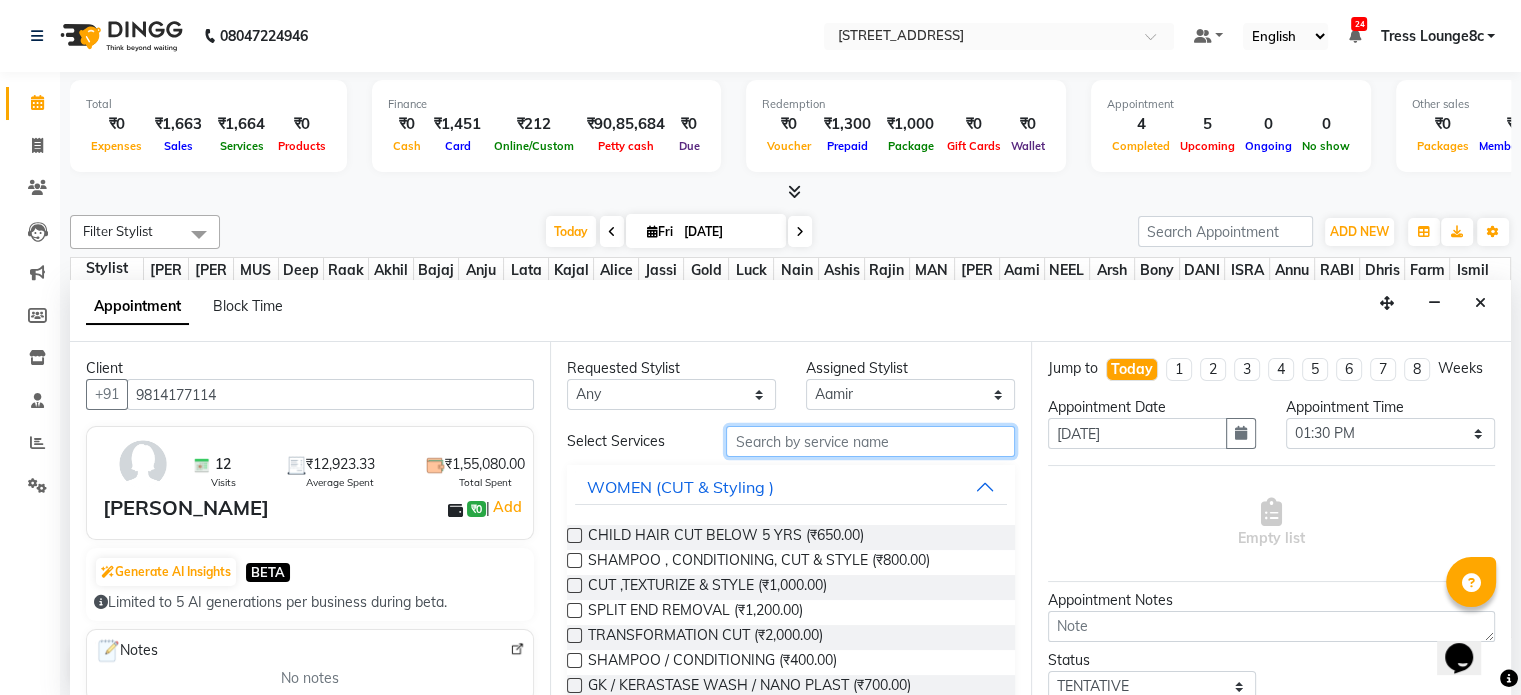 click at bounding box center [870, 441] 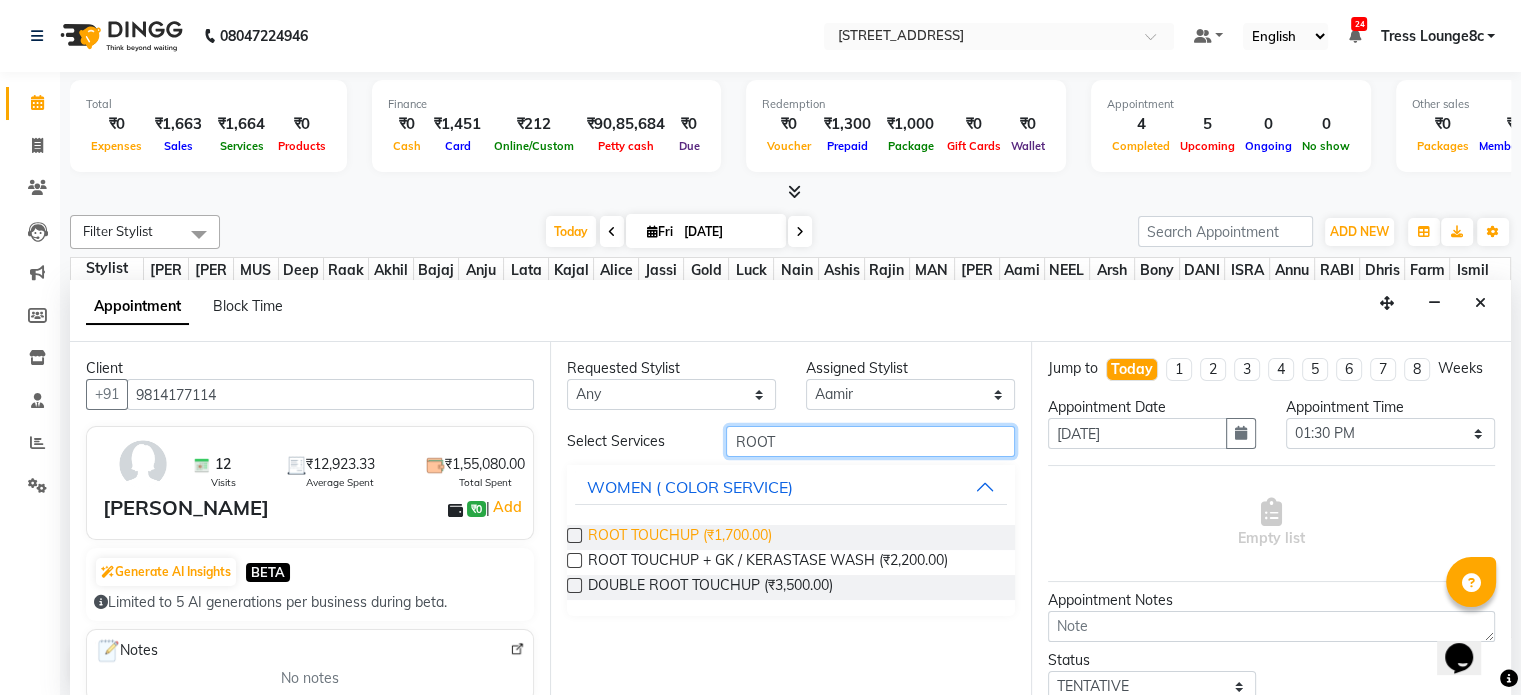 type on "ROOT" 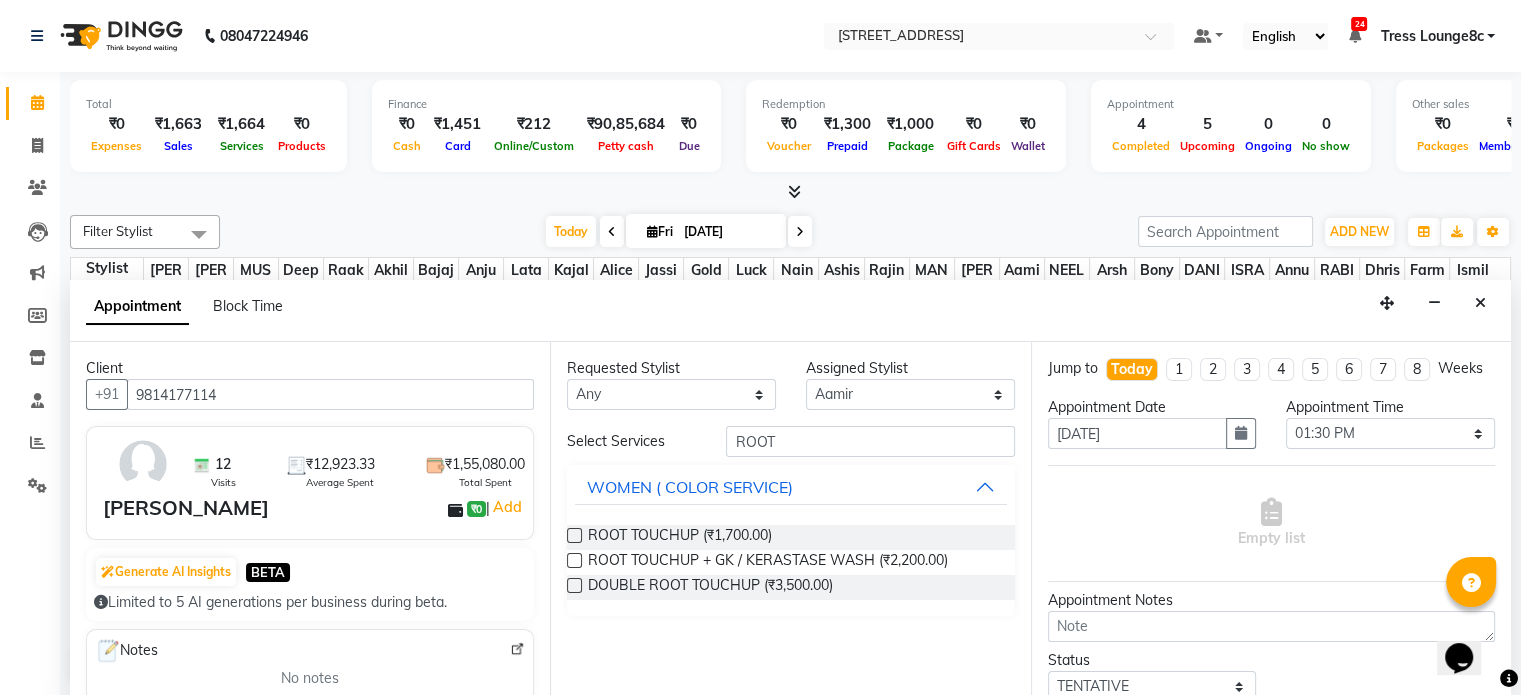 drag, startPoint x: 755, startPoint y: 539, endPoint x: 998, endPoint y: 539, distance: 243 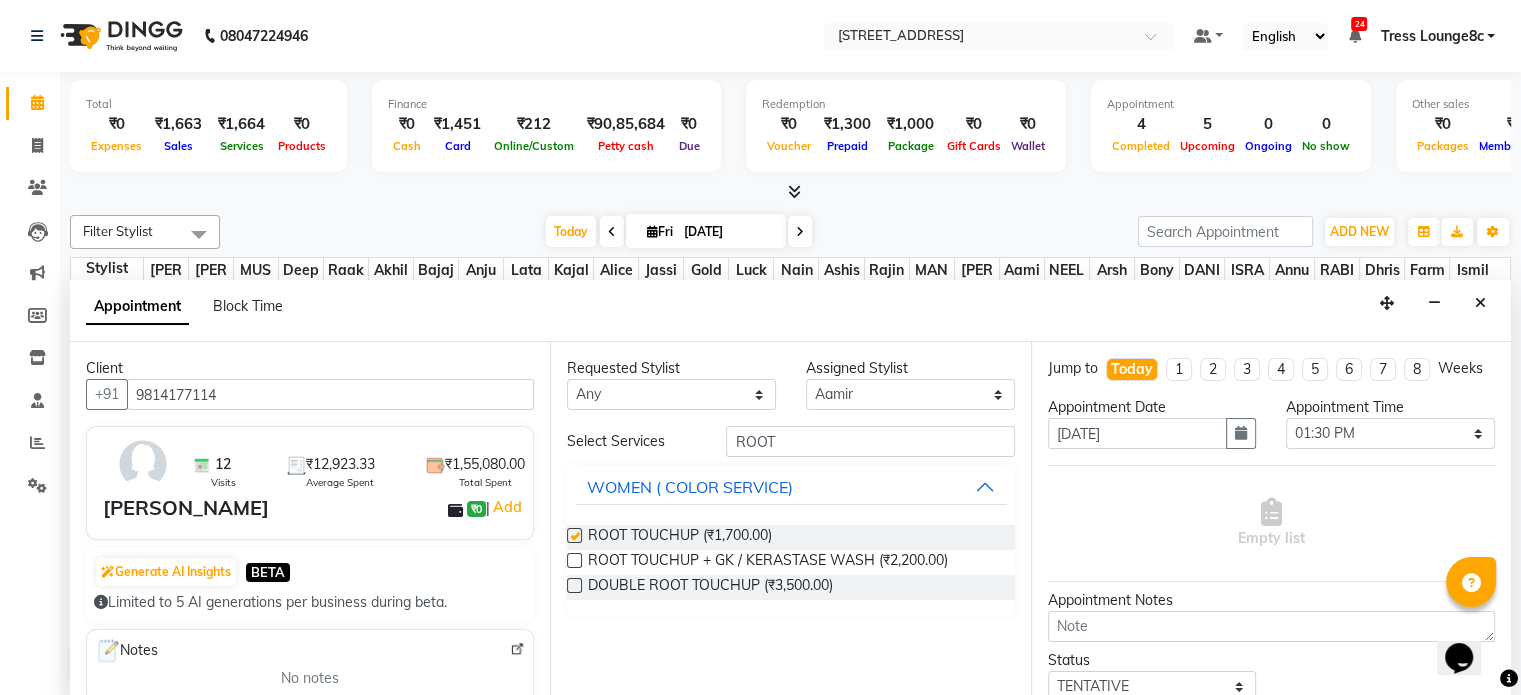 checkbox on "false" 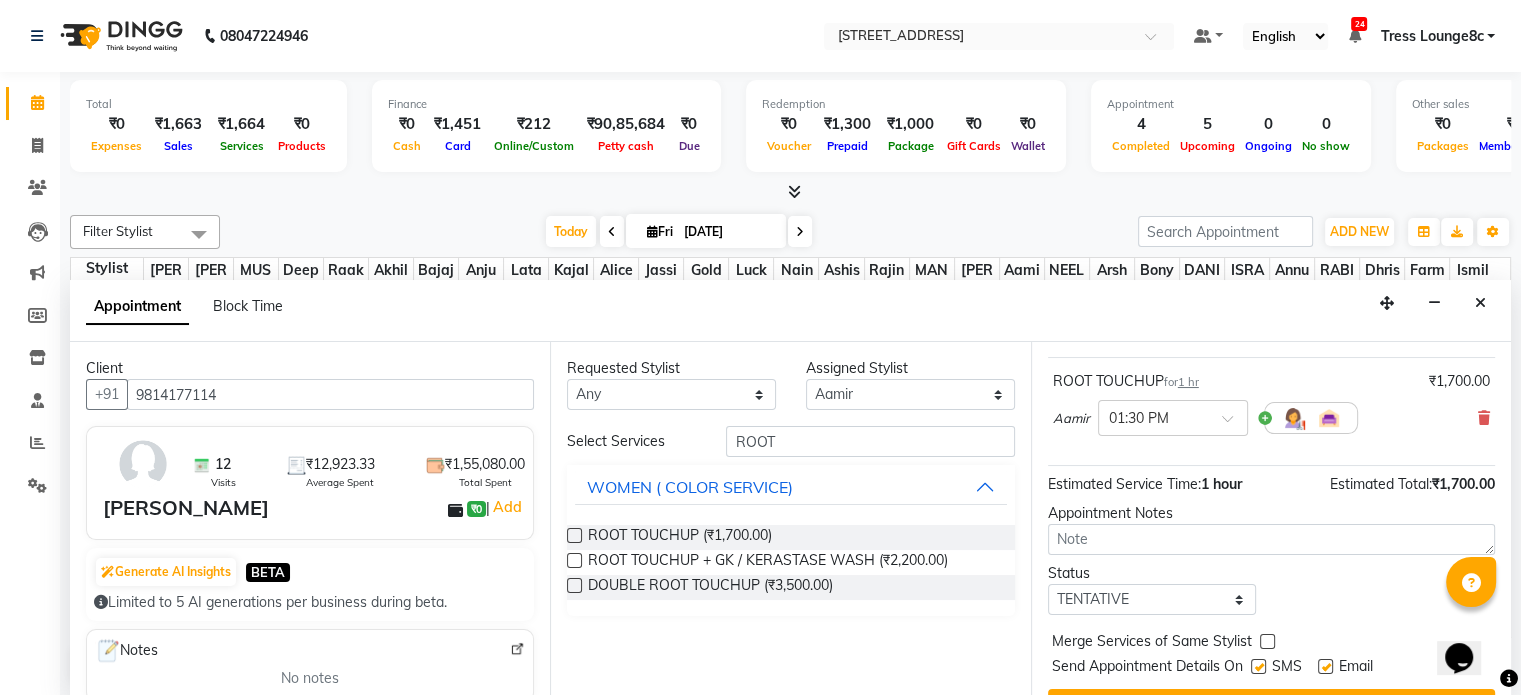 scroll, scrollTop: 170, scrollLeft: 0, axis: vertical 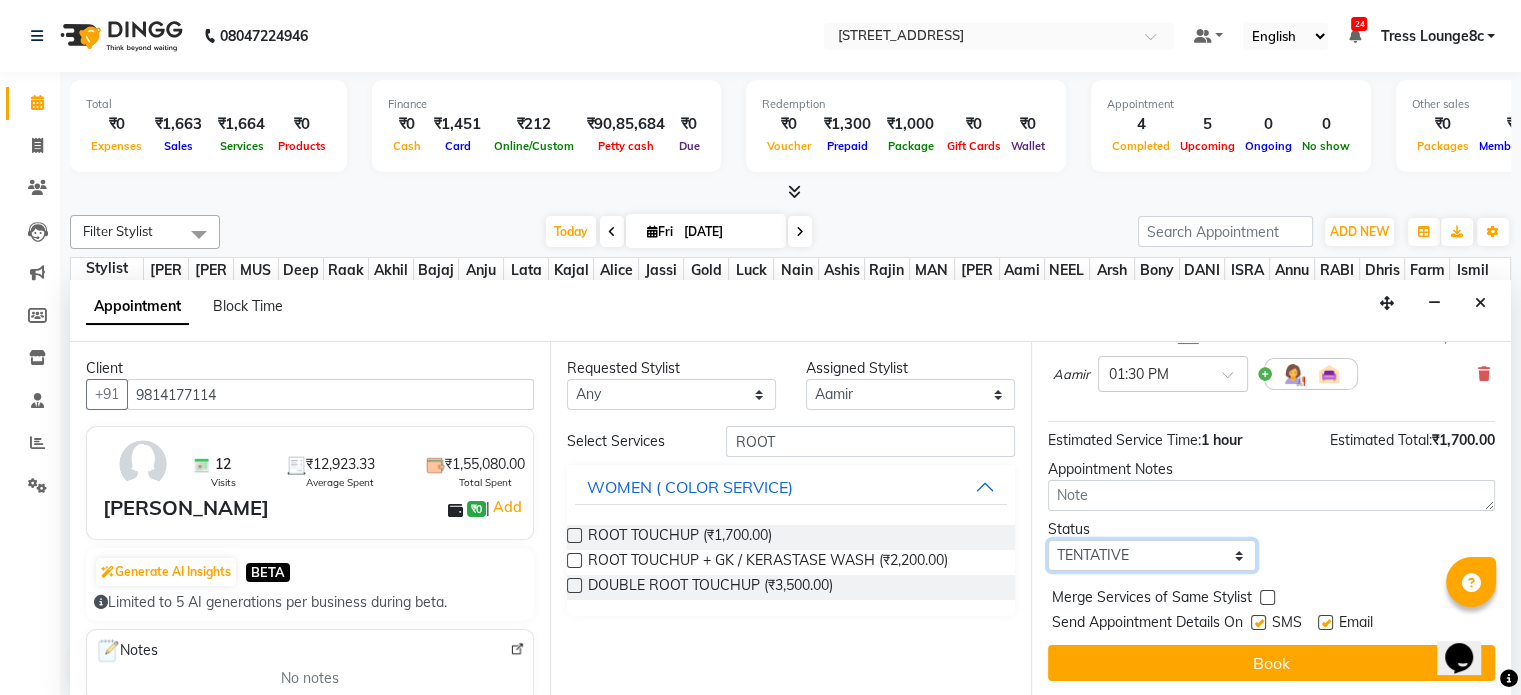 click on "Select TENTATIVE CONFIRM CHECK-IN UPCOMING" at bounding box center [1152, 555] 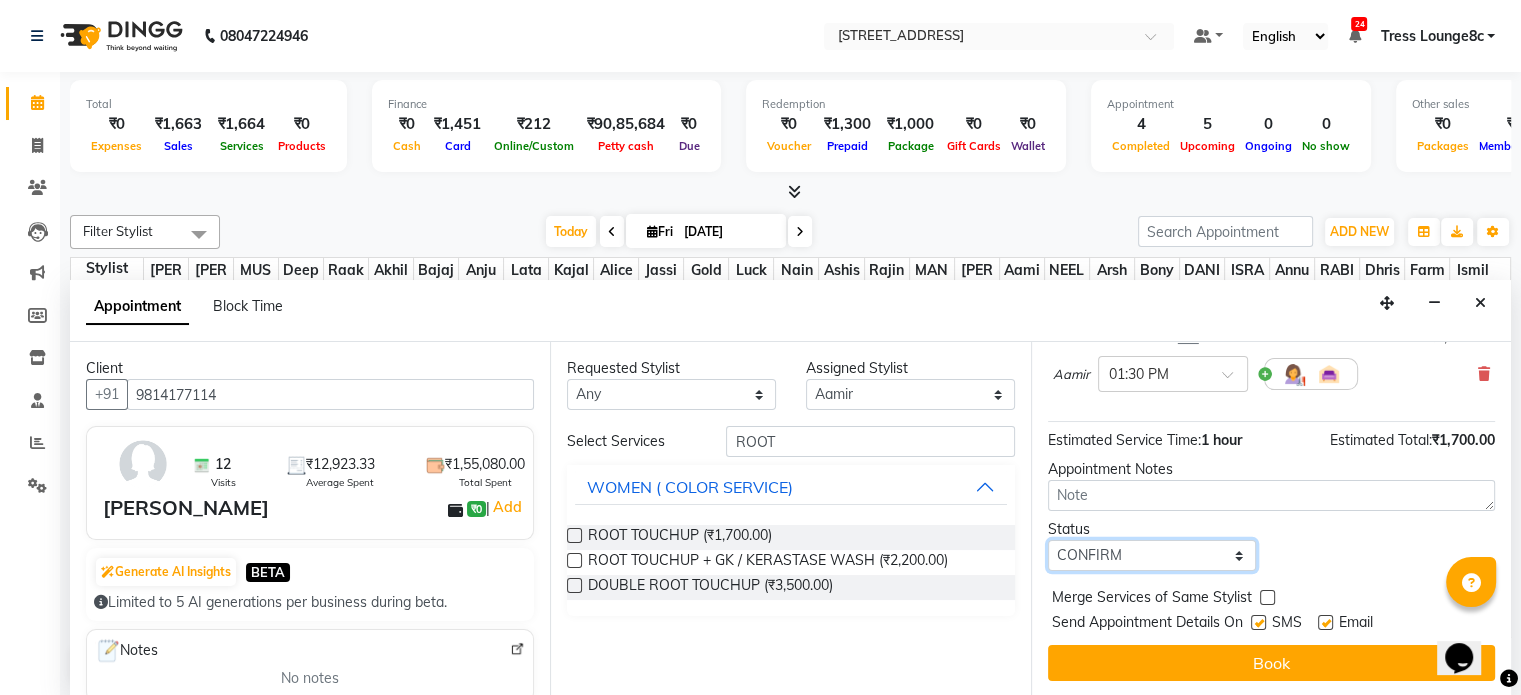 click on "Select TENTATIVE CONFIRM CHECK-IN UPCOMING" at bounding box center (1152, 555) 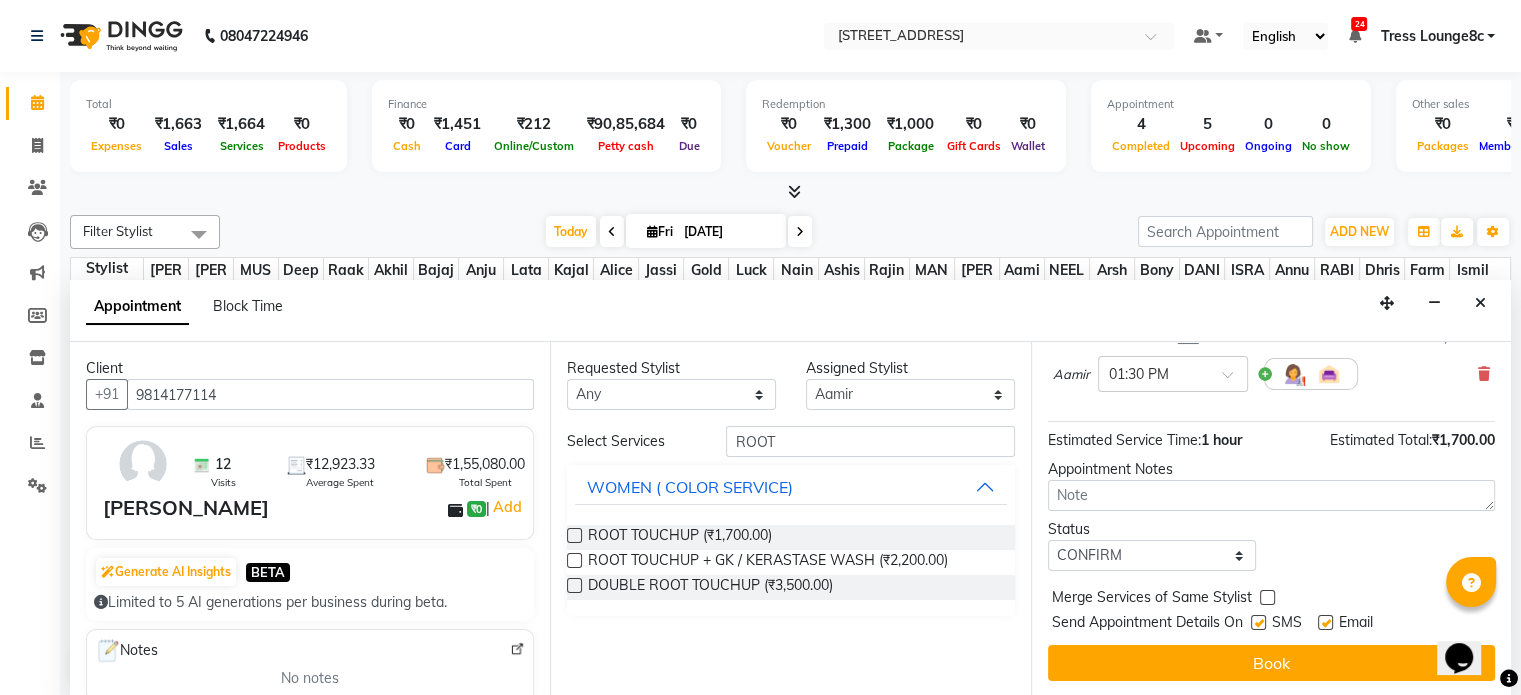 click at bounding box center [1267, 597] 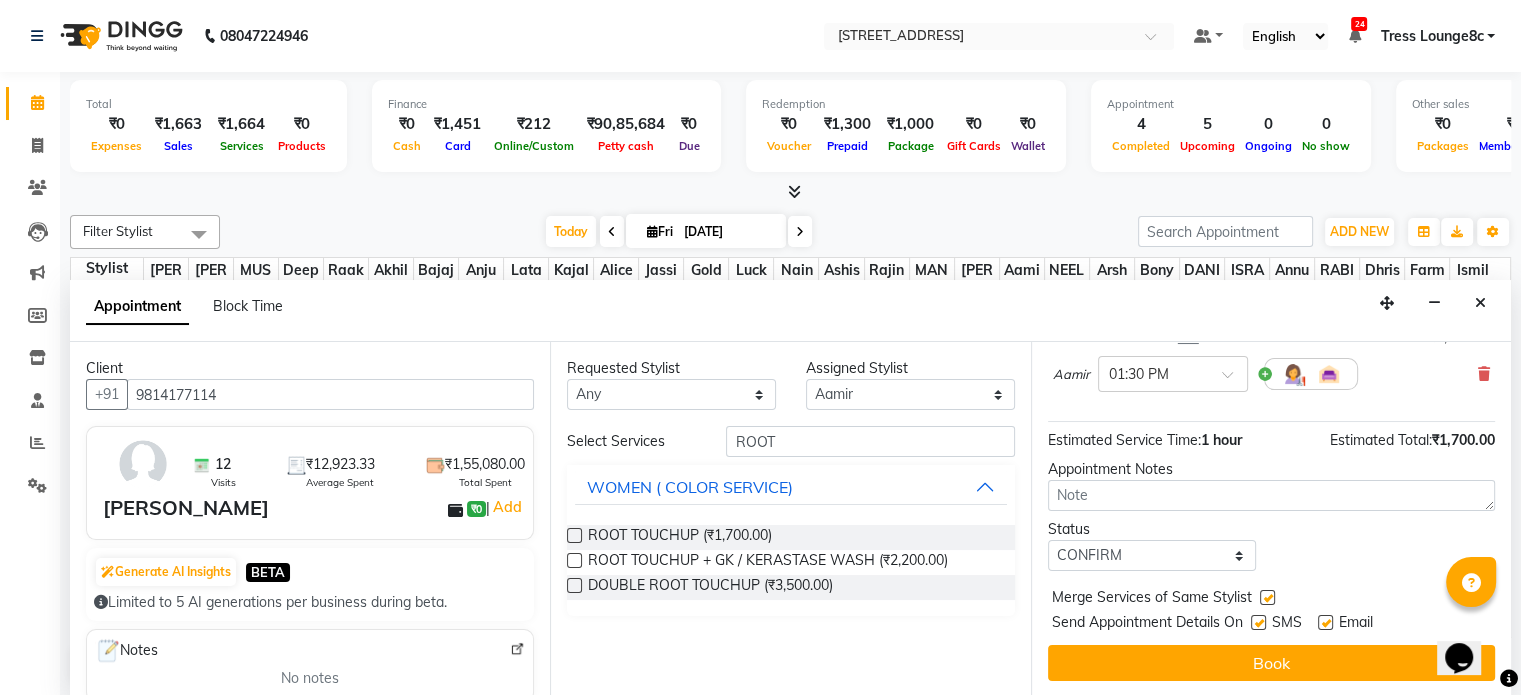 click at bounding box center (1258, 622) 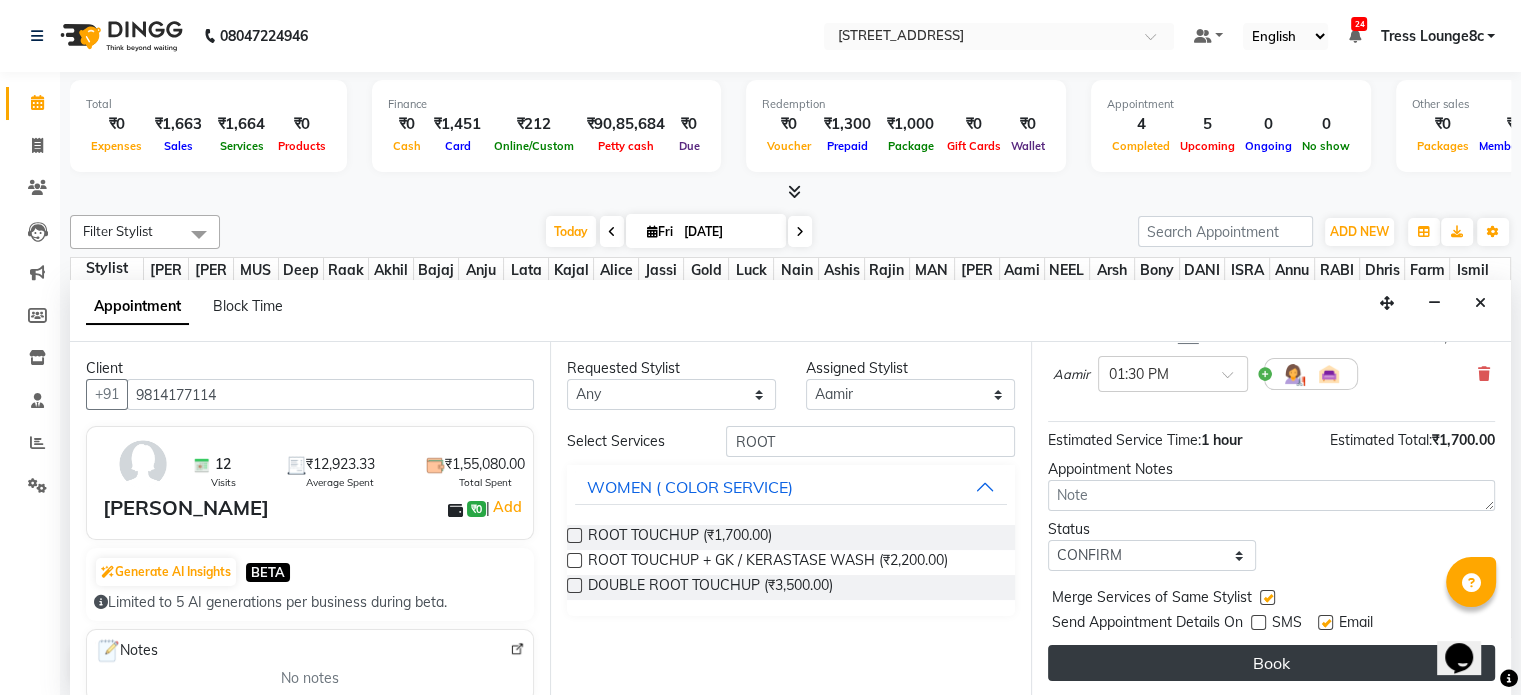 click on "Book" at bounding box center [1271, 663] 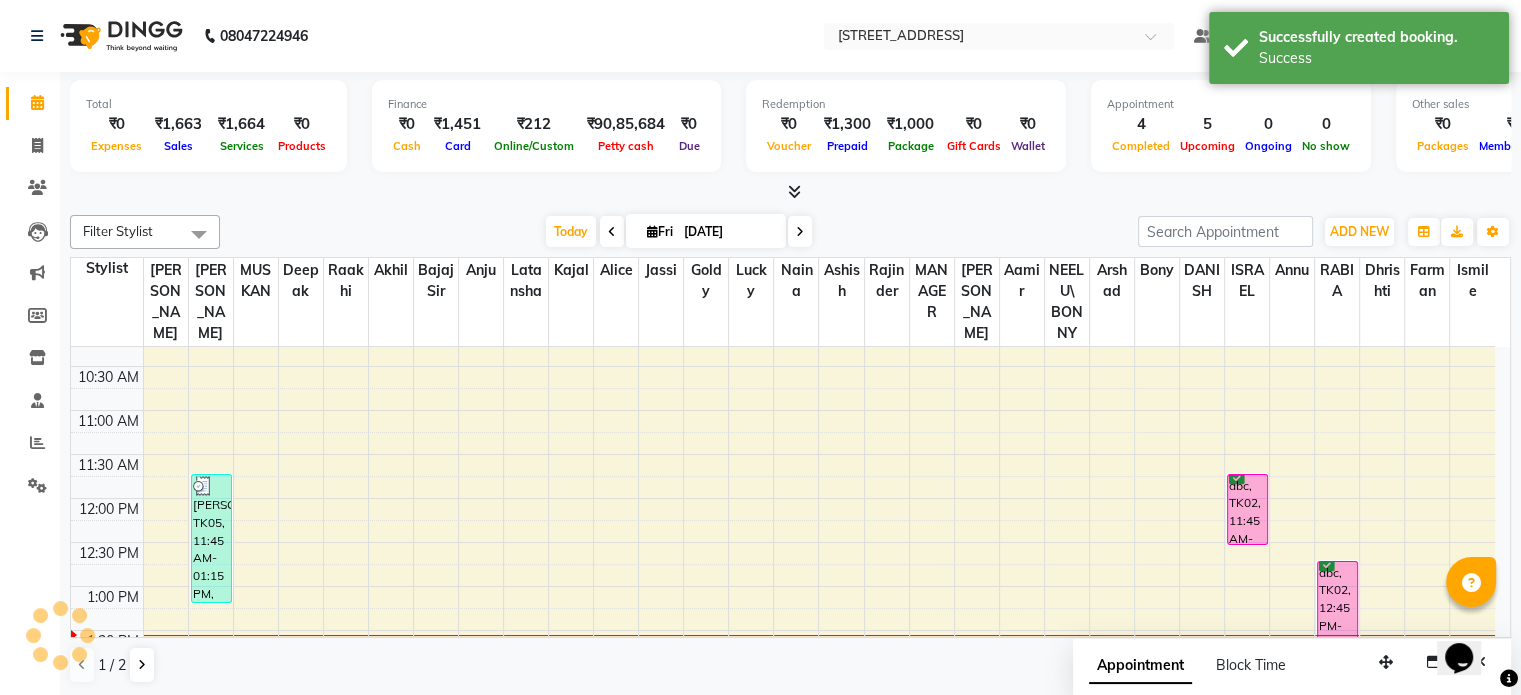 scroll, scrollTop: 0, scrollLeft: 0, axis: both 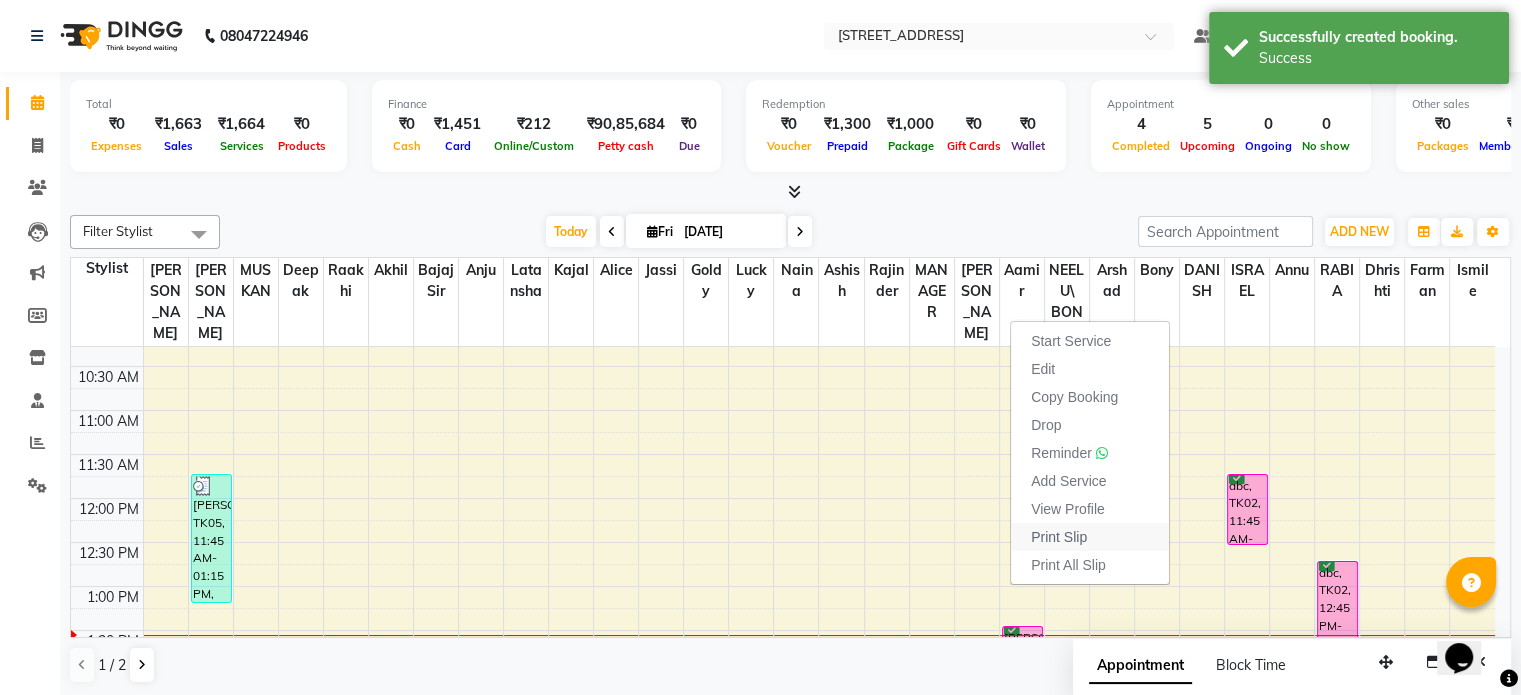 click on "Print Slip" at bounding box center (1059, 537) 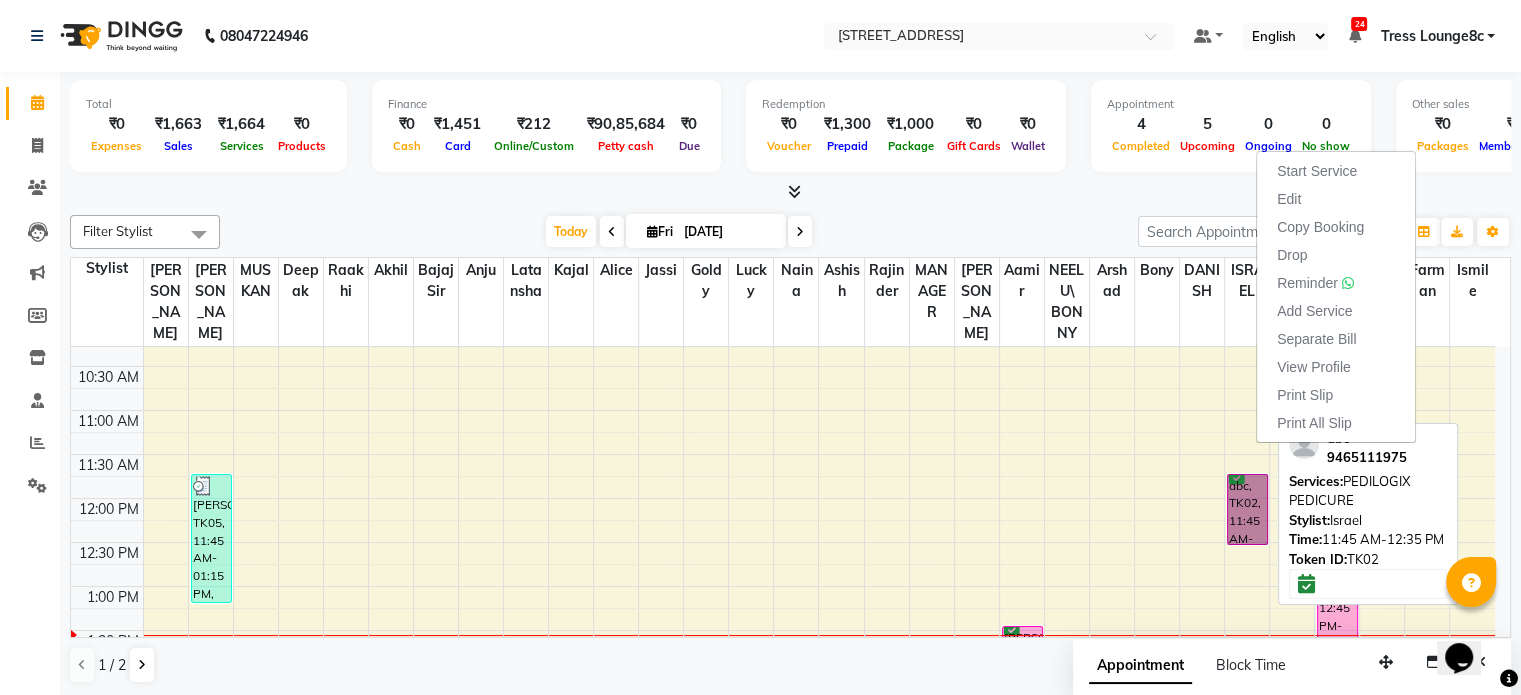click on "abc, TK02, 11:45 AM-12:35 PM, PEDILOGIX PEDICURE" at bounding box center (1247, 509) 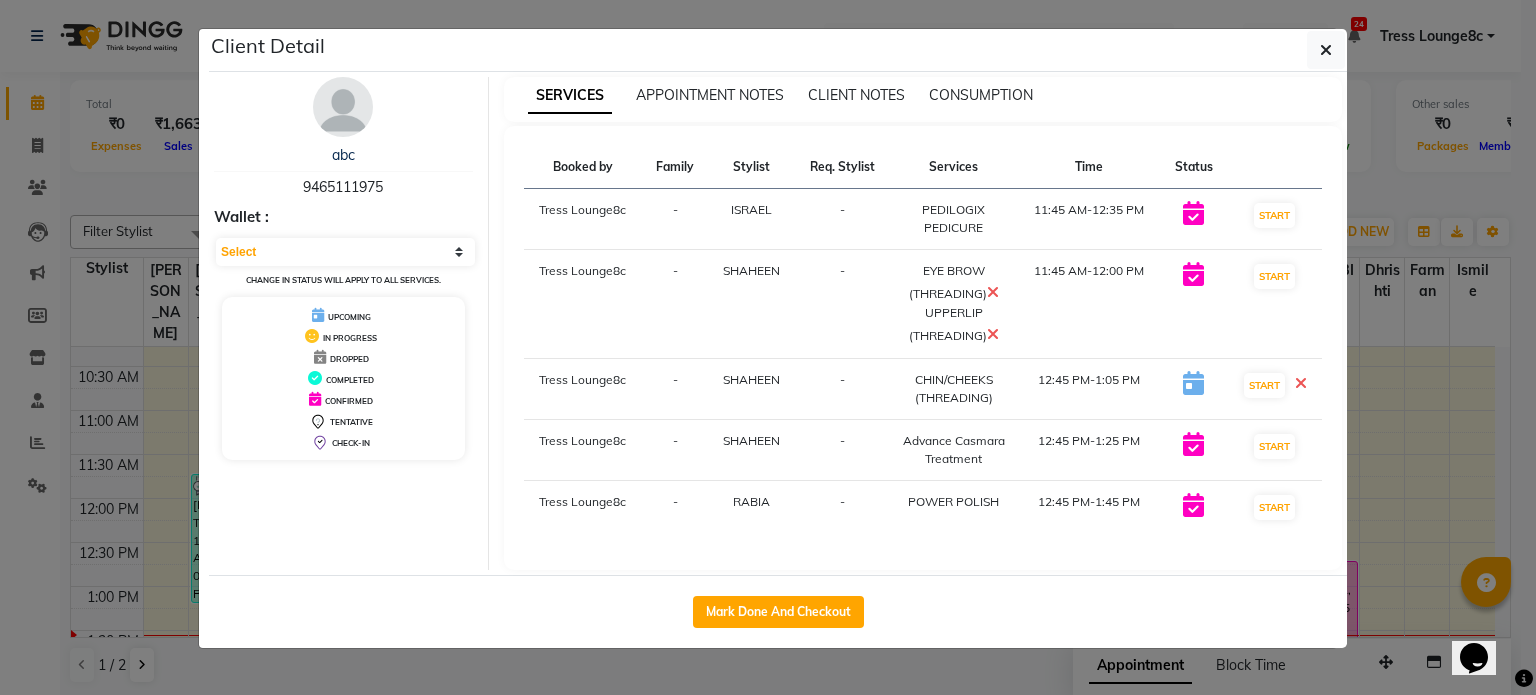 click on "Client Detail  abc    9465111975 Wallet : Select IN SERVICE CONFIRMED TENTATIVE CHECK IN MARK DONE DROPPED UPCOMING Change in status will apply to all services. UPCOMING IN PROGRESS DROPPED COMPLETED CONFIRMED TENTATIVE CHECK-IN SERVICES APPOINTMENT NOTES CLIENT NOTES CONSUMPTION Booked by Family Stylist Req. Stylist Services Time Status  Tress Lounge8c  - ISRAEL -  PEDILOGIX PEDICURE   11:45 AM-12:35 PM   START   Tress Lounge8c  - SHAHEEN -  EYE BROW (THREADING)   UPPERLIP (THREADING)   11:45 AM-12:00 PM   START   Tress Lounge8c  - SHAHEEN -  CHIN/CHEEKS (THREADING)   12:45 PM-1:05 PM   START   Tress Lounge8c  - SHAHEEN -  Advance Casmara Treatment   12:45 PM-1:25 PM   START   Tress Lounge8c  - RABIA -  POWER POLISH   12:45 PM-1:45 PM   START   Mark Done And Checkout" 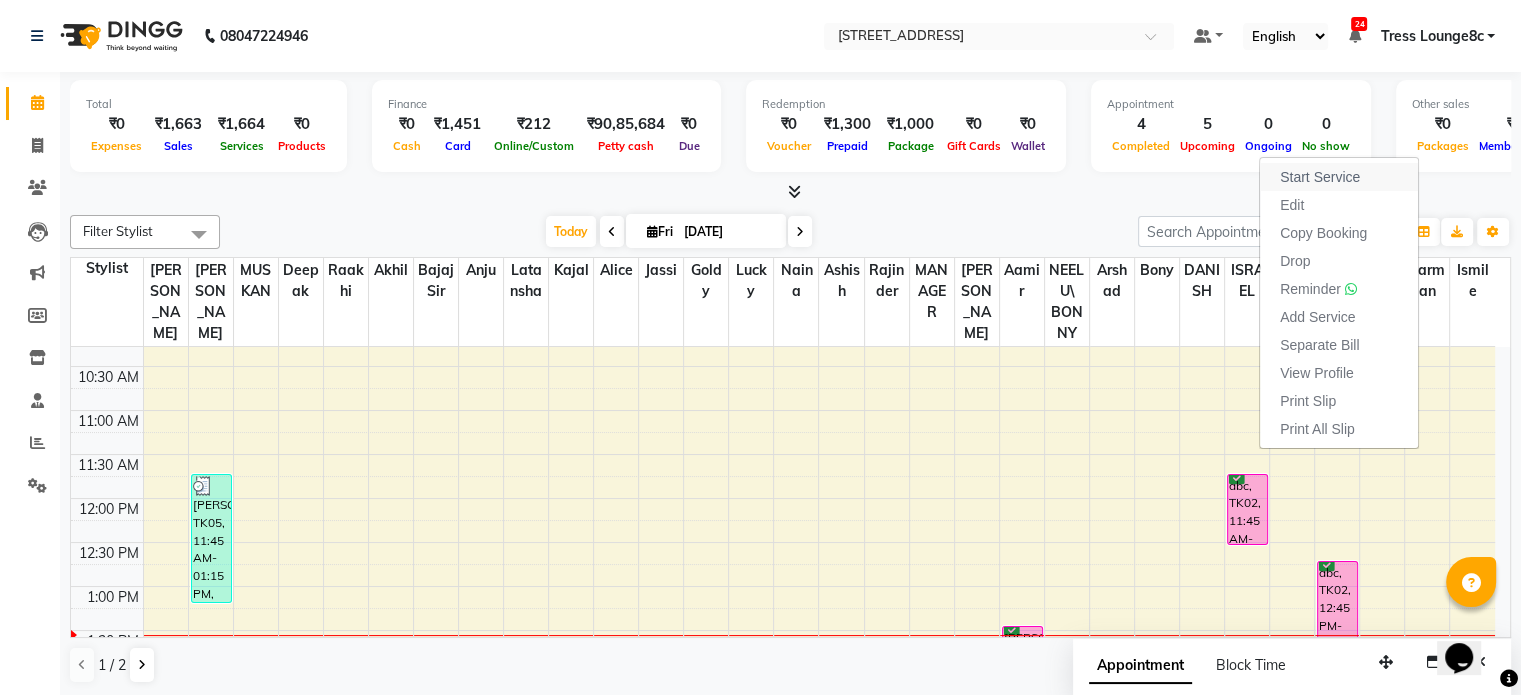 click on "Start Service" at bounding box center (1320, 177) 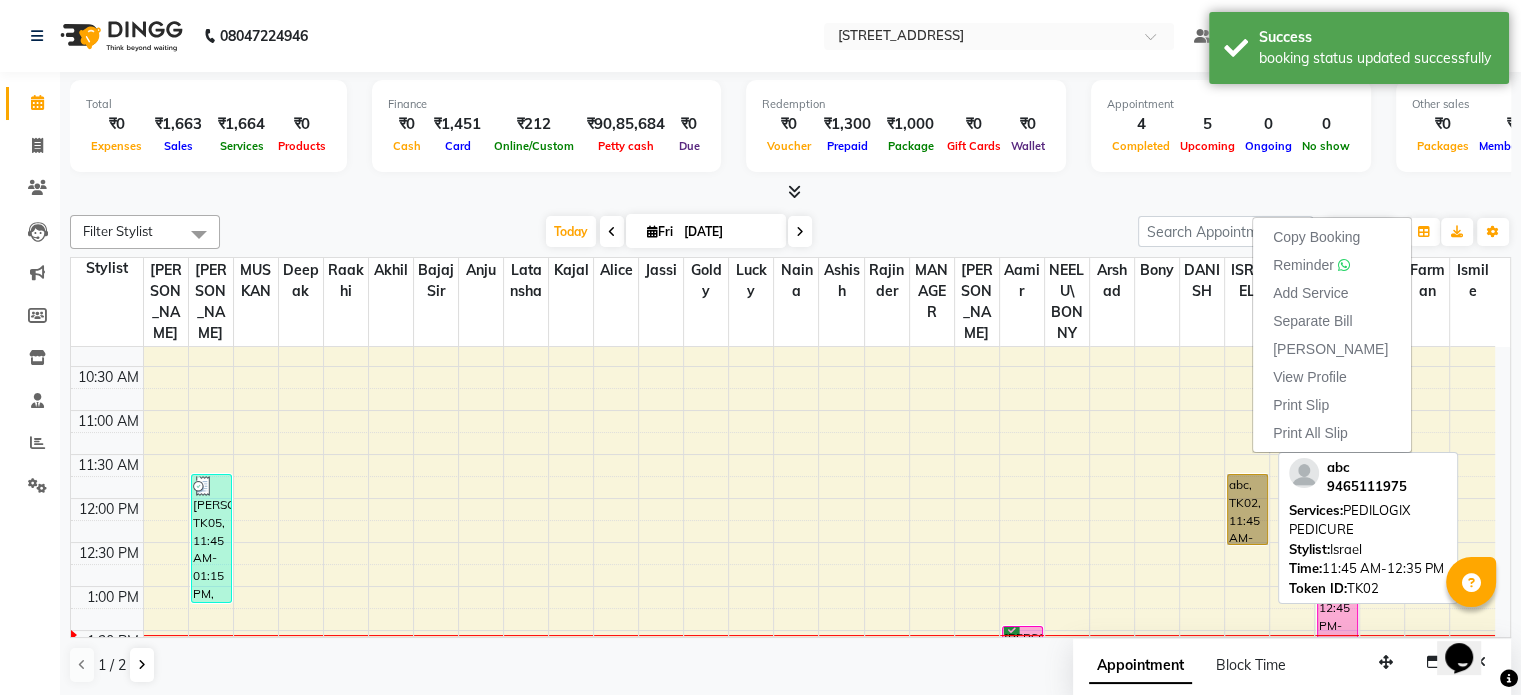 click on "abc, TK02, 11:45 AM-12:35 PM, PEDILOGIX PEDICURE" at bounding box center (1247, 509) 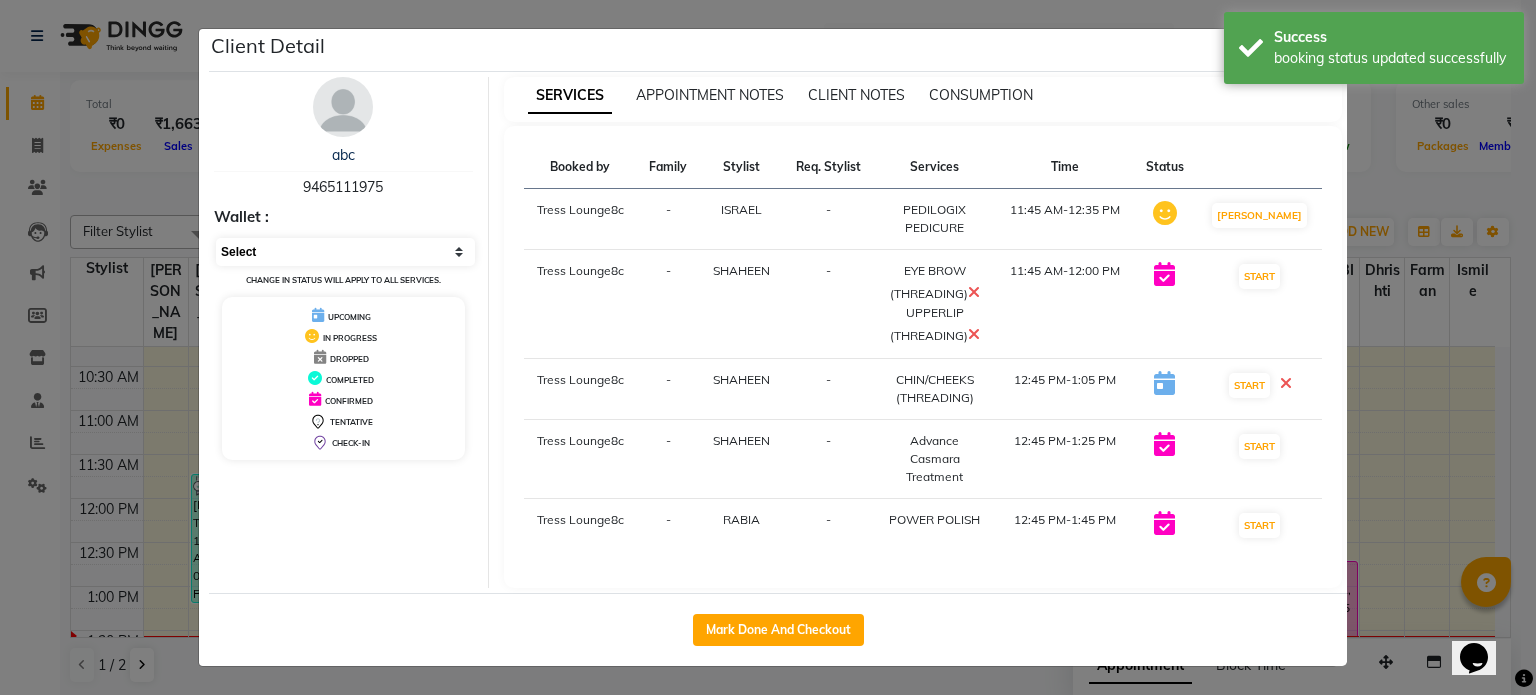 click on "Select IN SERVICE CONFIRMED TENTATIVE CHECK IN MARK DONE DROPPED UPCOMING" at bounding box center (345, 252) 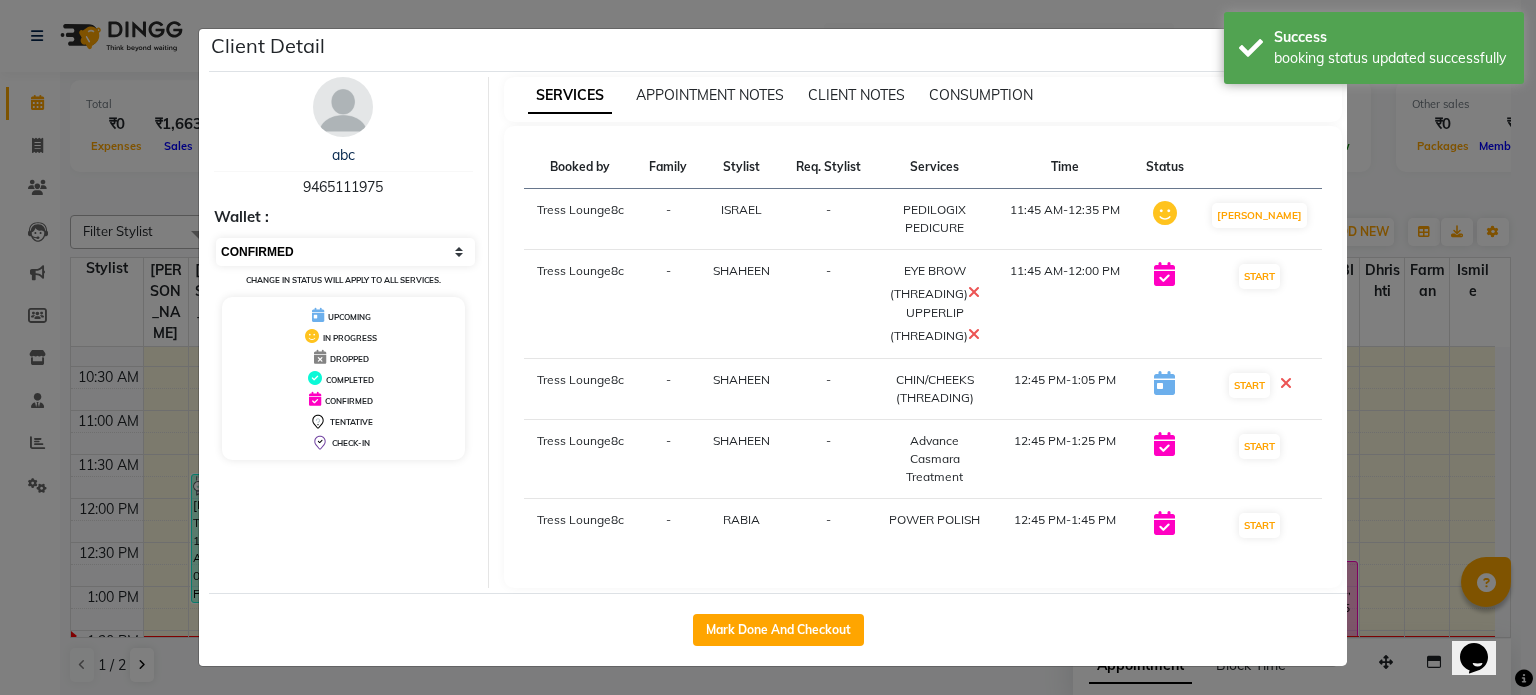 click on "Select IN SERVICE CONFIRMED TENTATIVE CHECK IN MARK DONE DROPPED UPCOMING" at bounding box center (345, 252) 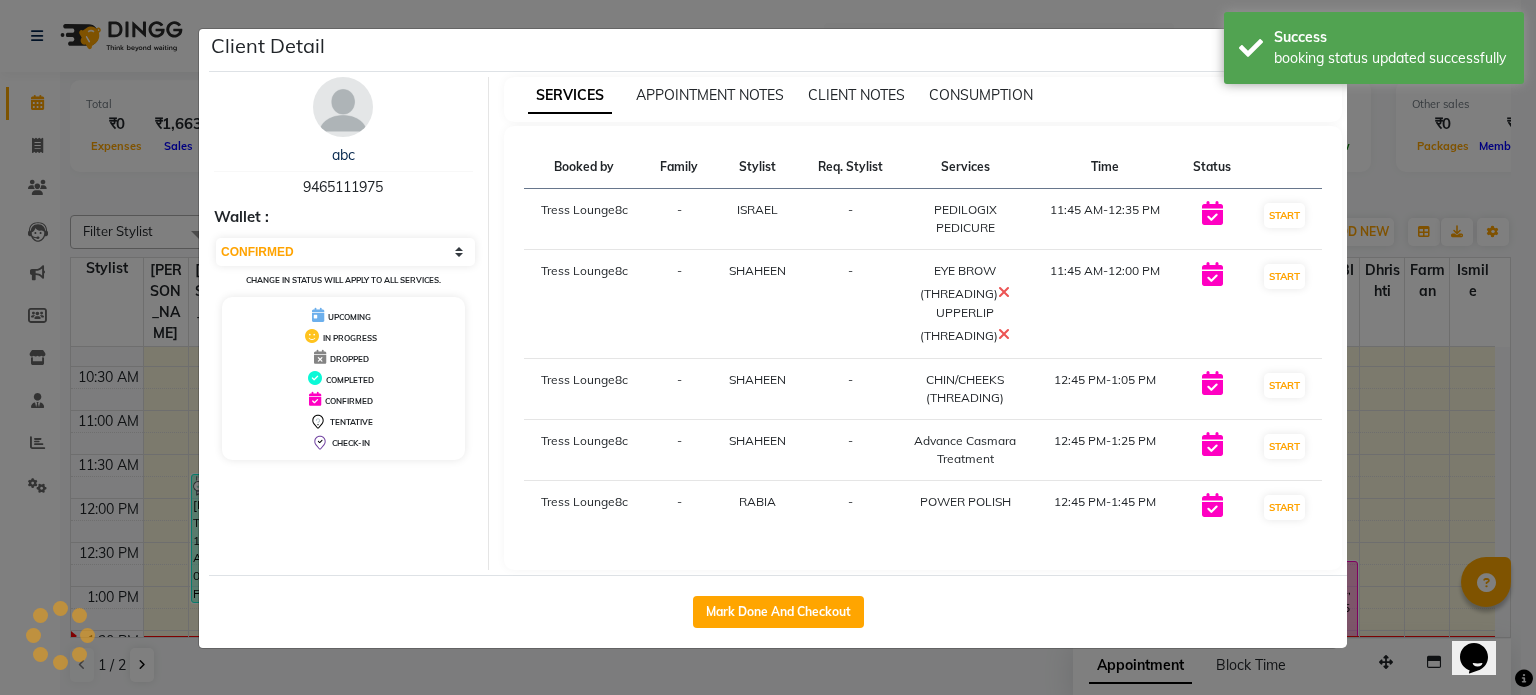 click on "Client Detail  abc    9465111975 Wallet : Select IN SERVICE CONFIRMED TENTATIVE CHECK IN MARK DONE DROPPED UPCOMING Change in status will apply to all services. UPCOMING IN PROGRESS DROPPED COMPLETED CONFIRMED TENTATIVE CHECK-IN SERVICES APPOINTMENT NOTES CLIENT NOTES CONSUMPTION Booked by Family Stylist Req. Stylist Services Time Status  Tress Lounge8c  - ISRAEL -  PEDILOGIX PEDICURE   11:45 AM-12:35 PM   START   Tress Lounge8c  - SHAHEEN -  EYE BROW (THREADING)   UPPERLIP (THREADING)   11:45 AM-12:00 PM   START   Tress Lounge8c  - SHAHEEN -  CHIN/CHEEKS (THREADING)   12:45 PM-1:05 PM   START   Tress Lounge8c  - SHAHEEN -  Advance Casmara Treatment   12:45 PM-1:25 PM   START   Tress Lounge8c  - RABIA -  POWER POLISH   12:45 PM-1:45 PM   START   Mark Done And Checkout" 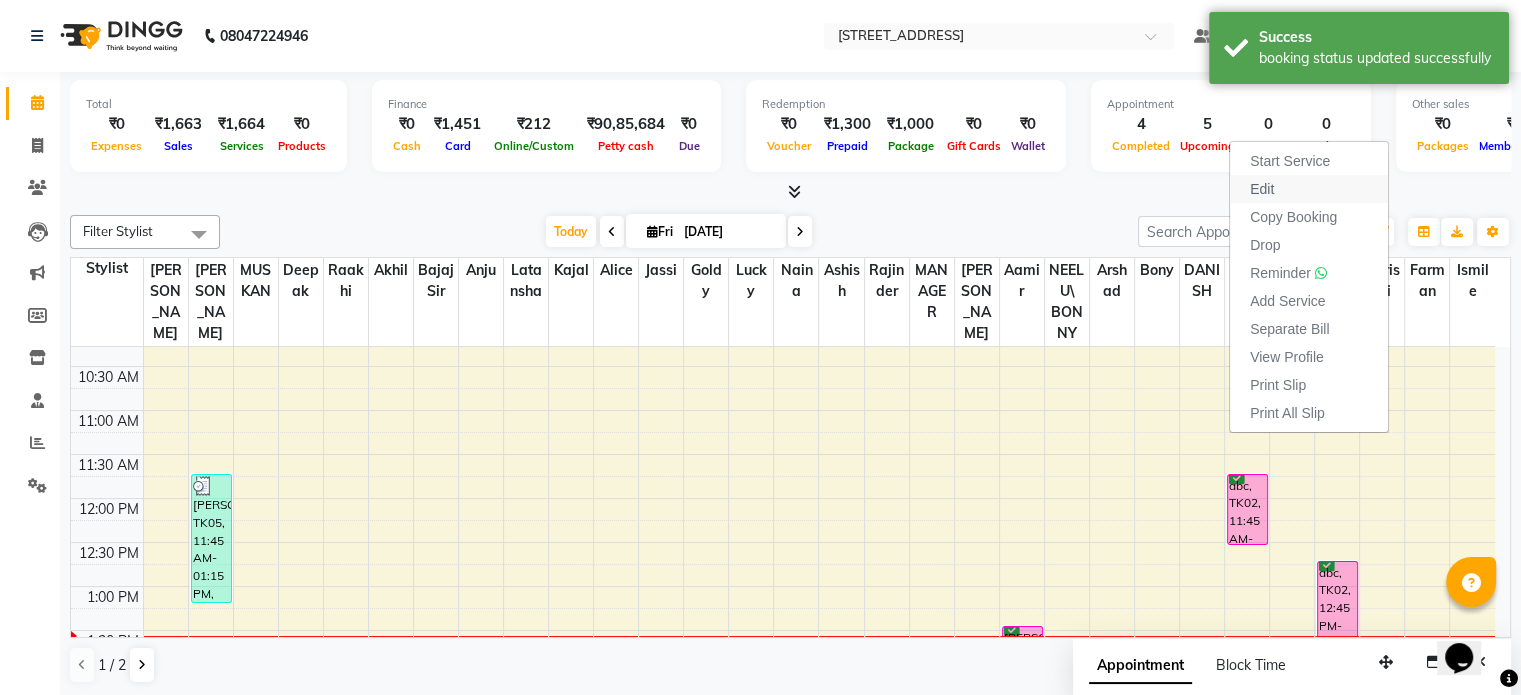click on "Edit" at bounding box center (1309, 189) 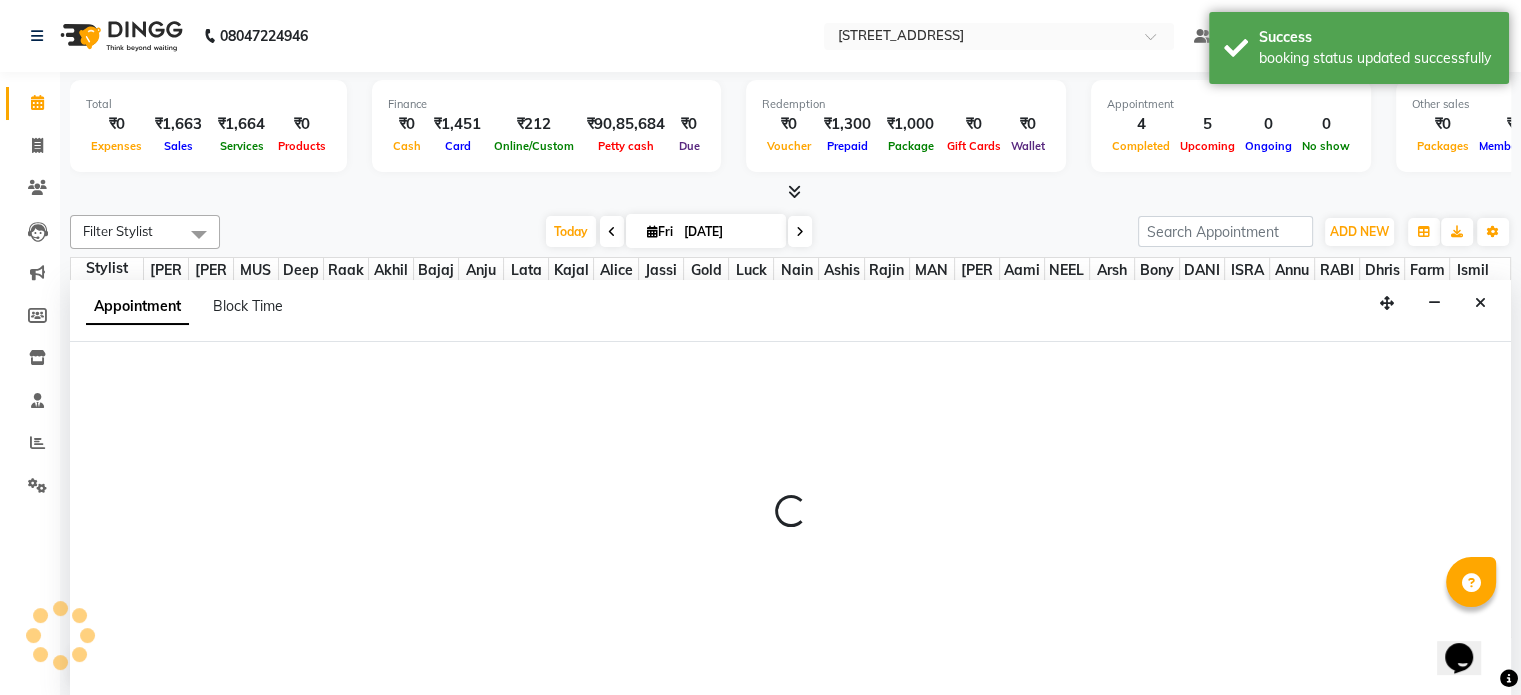 scroll, scrollTop: 0, scrollLeft: 0, axis: both 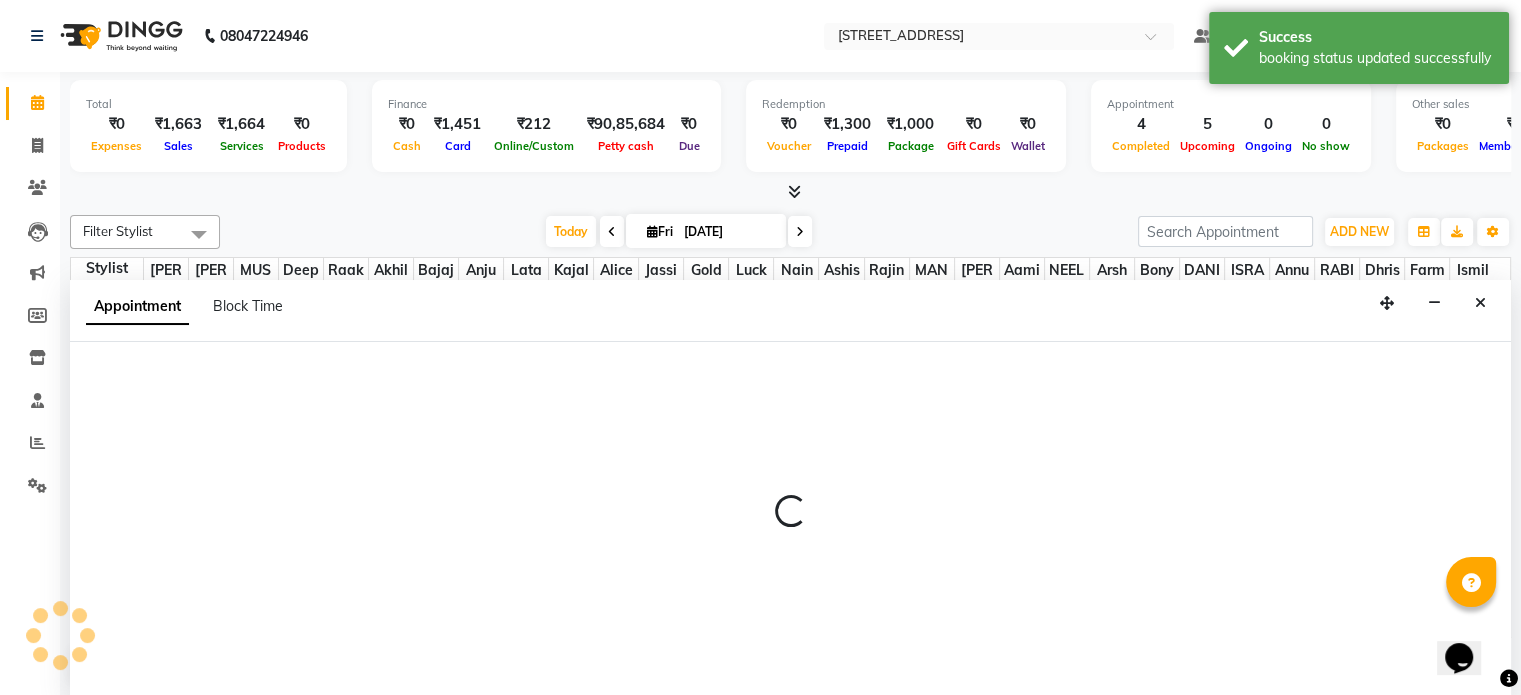select on "tentative" 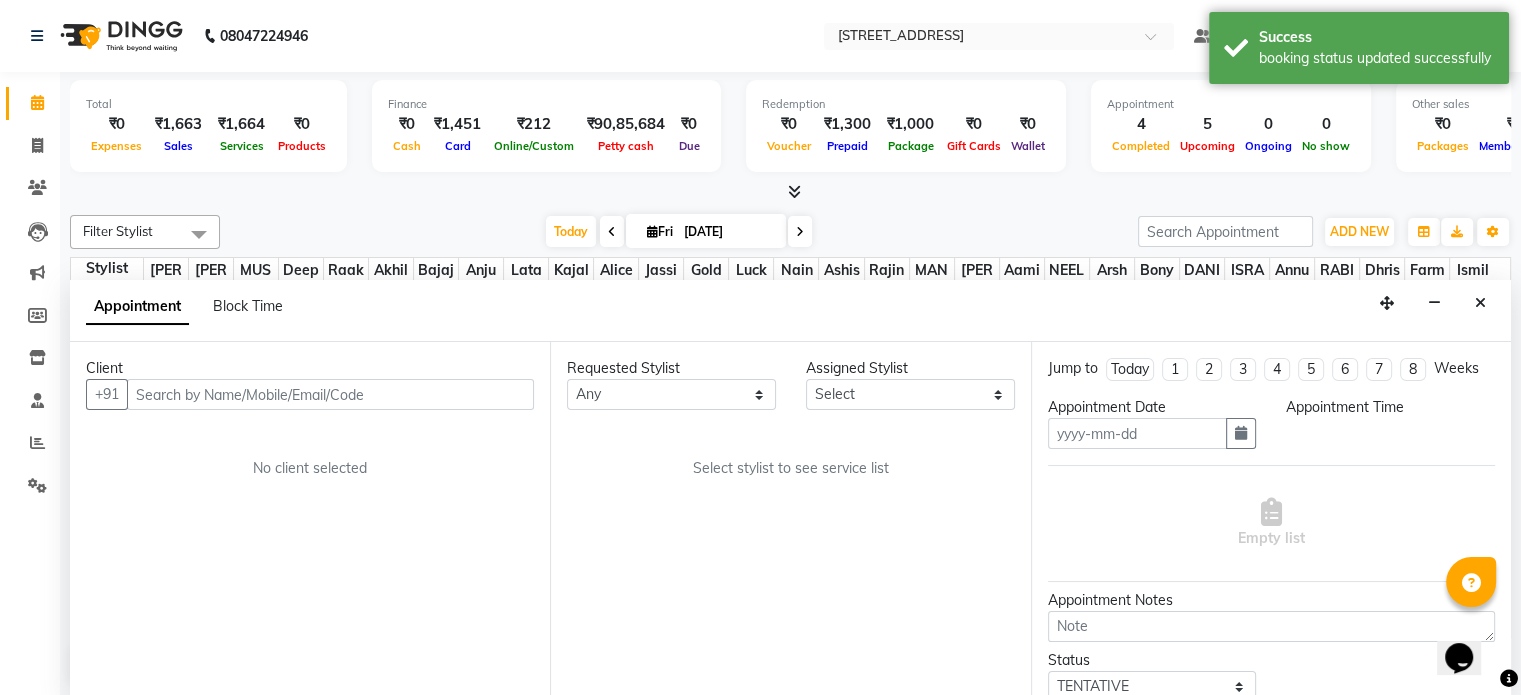 type on "11-07-2025" 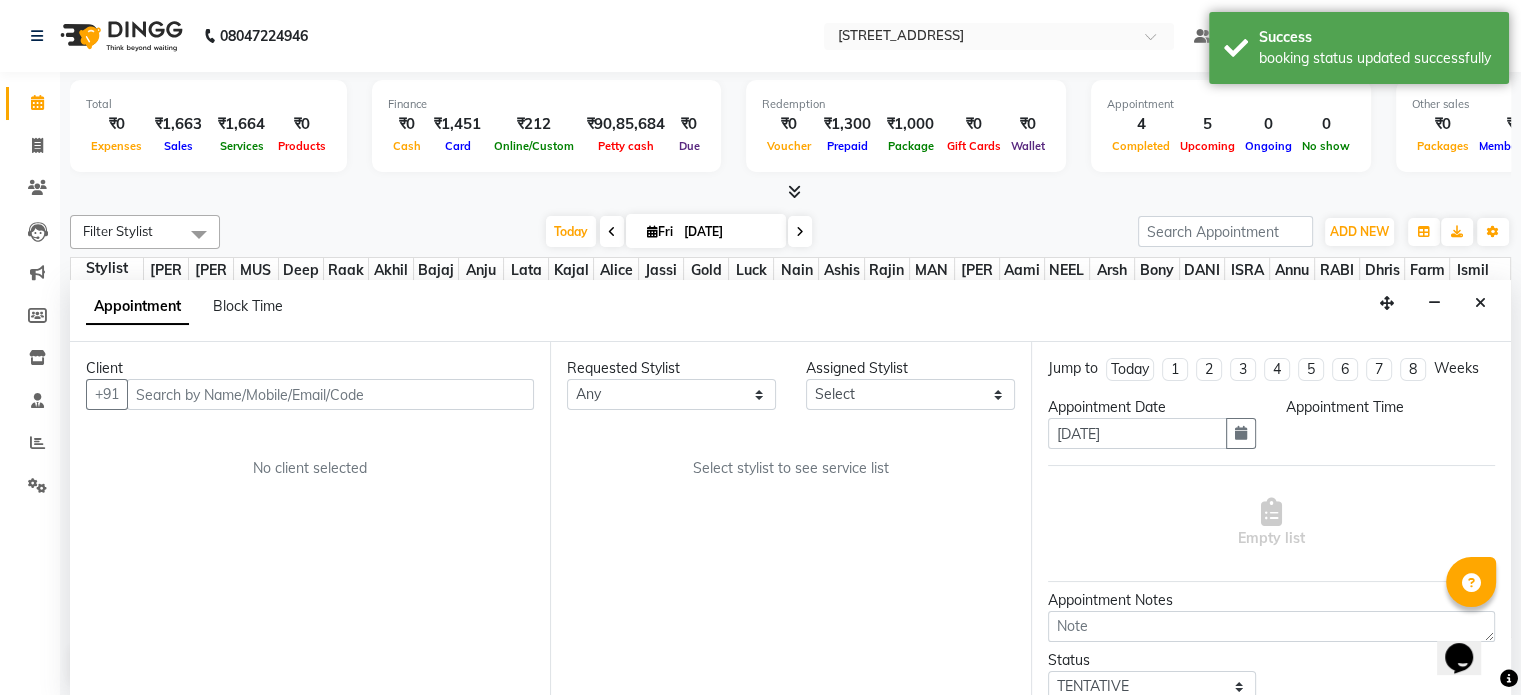 scroll, scrollTop: 0, scrollLeft: 0, axis: both 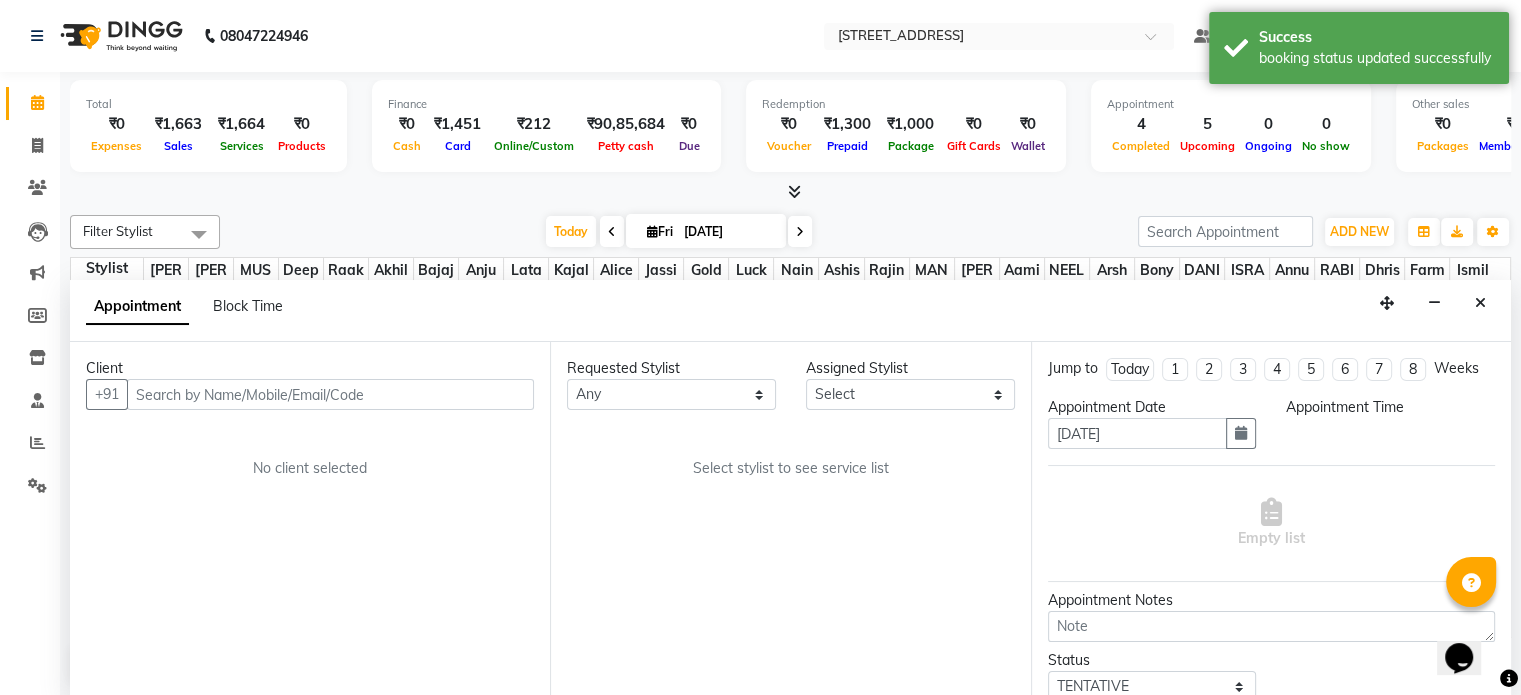 select on "confirm booking" 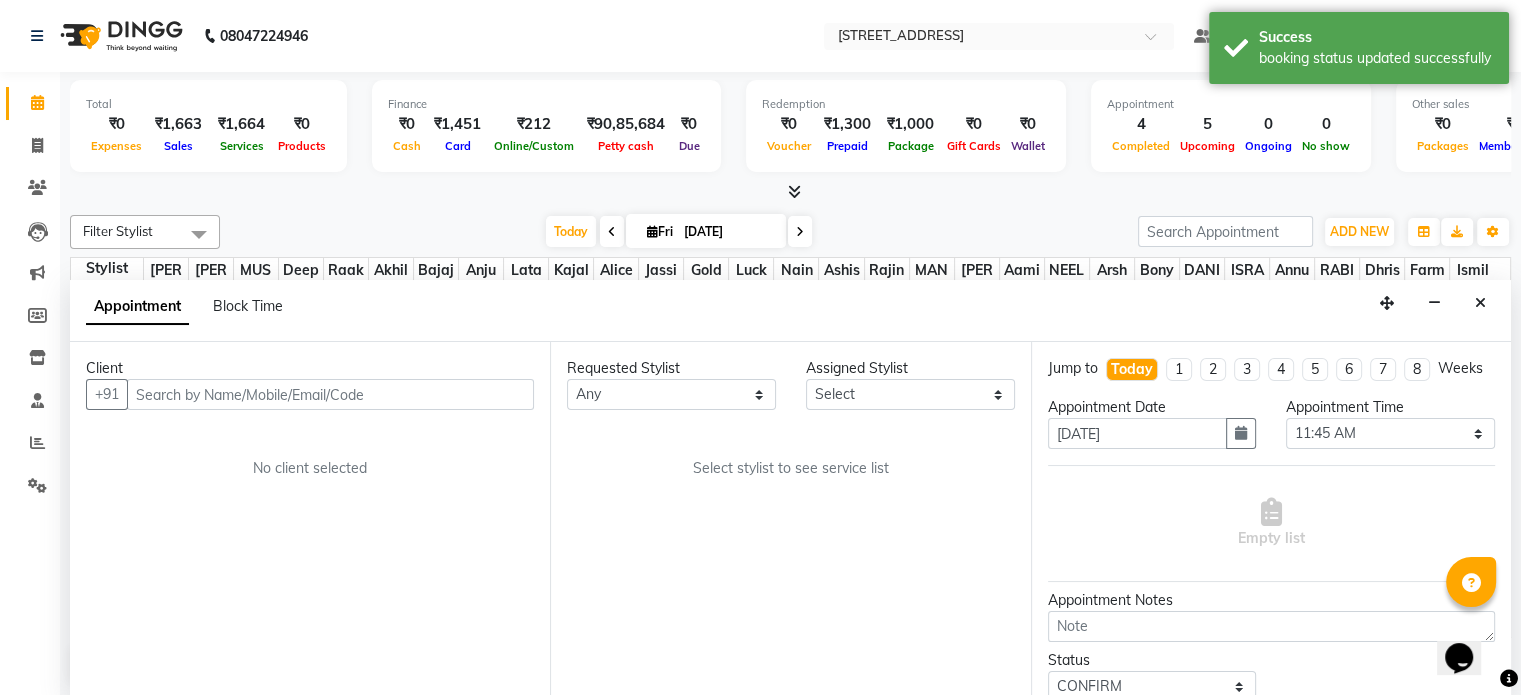 select on "39122" 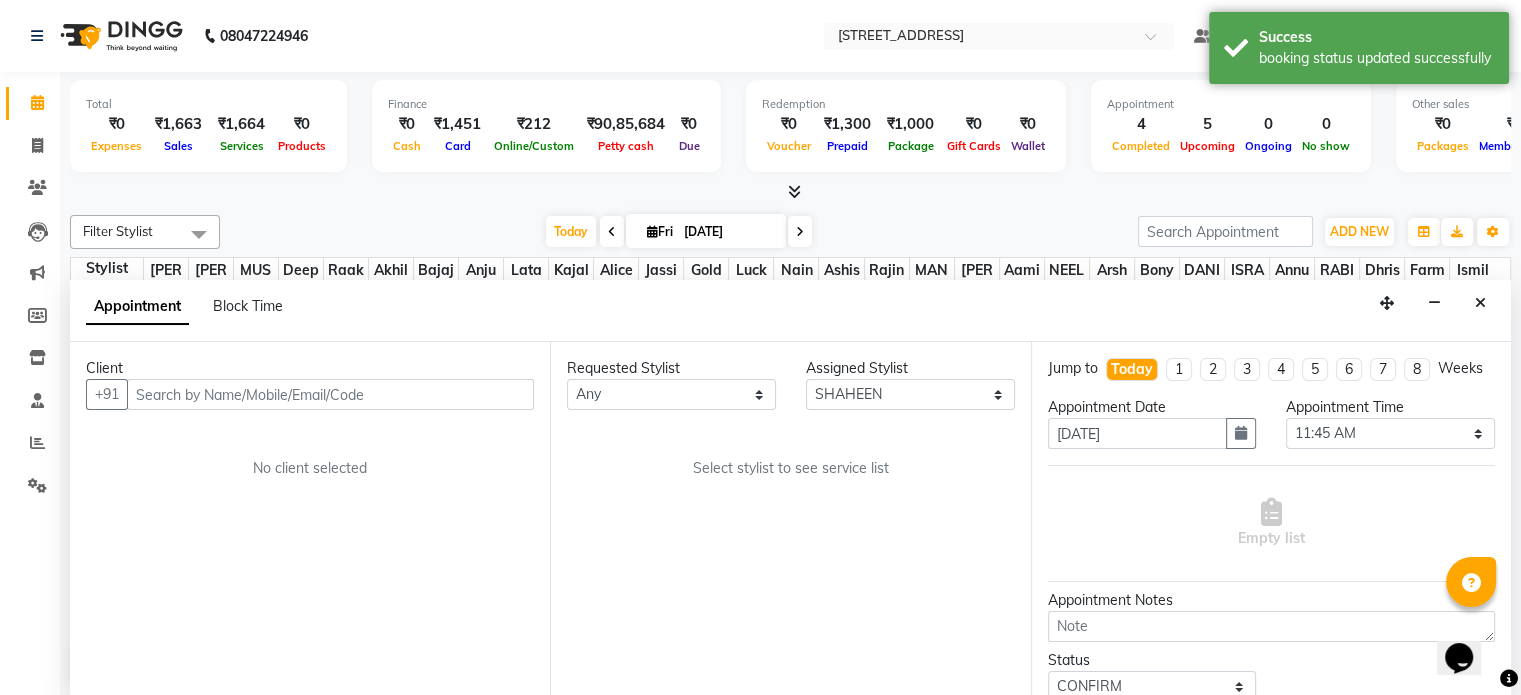select on "2654" 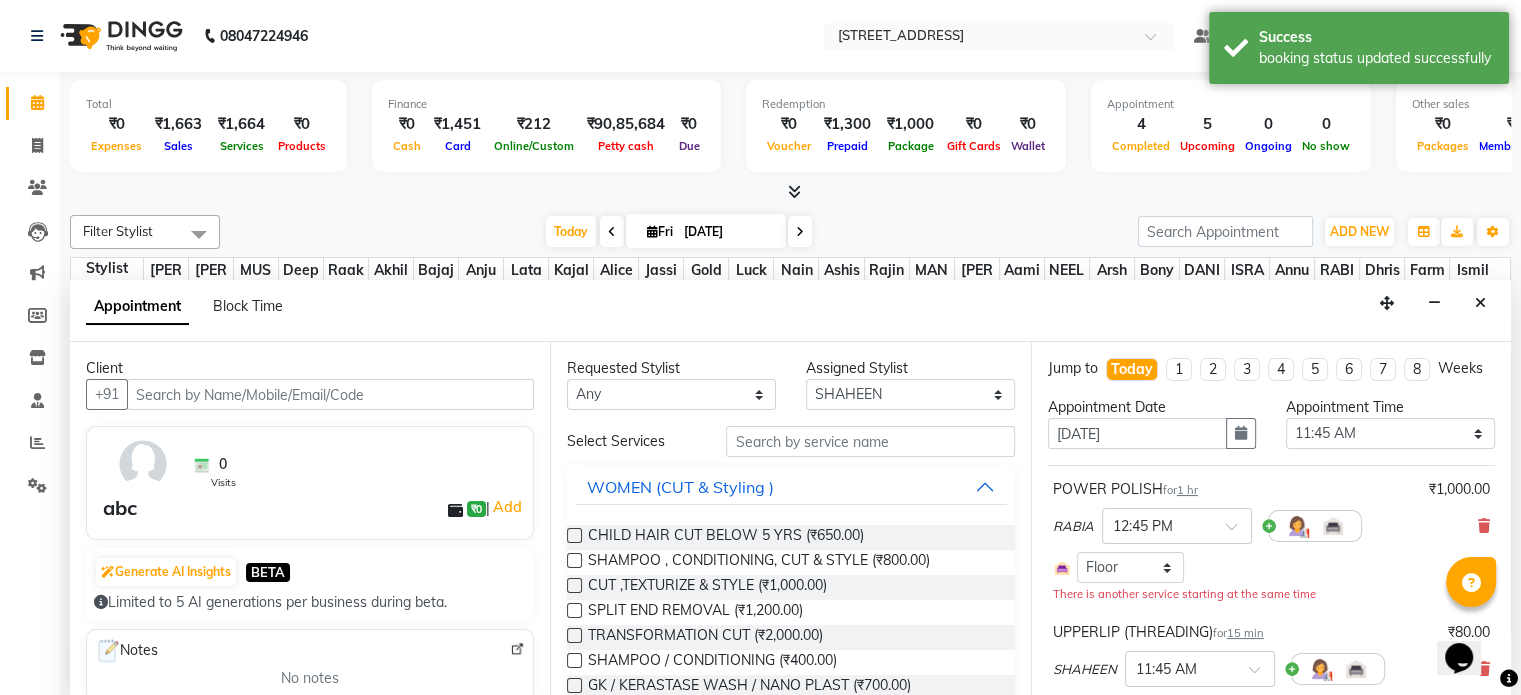 scroll, scrollTop: 436, scrollLeft: 0, axis: vertical 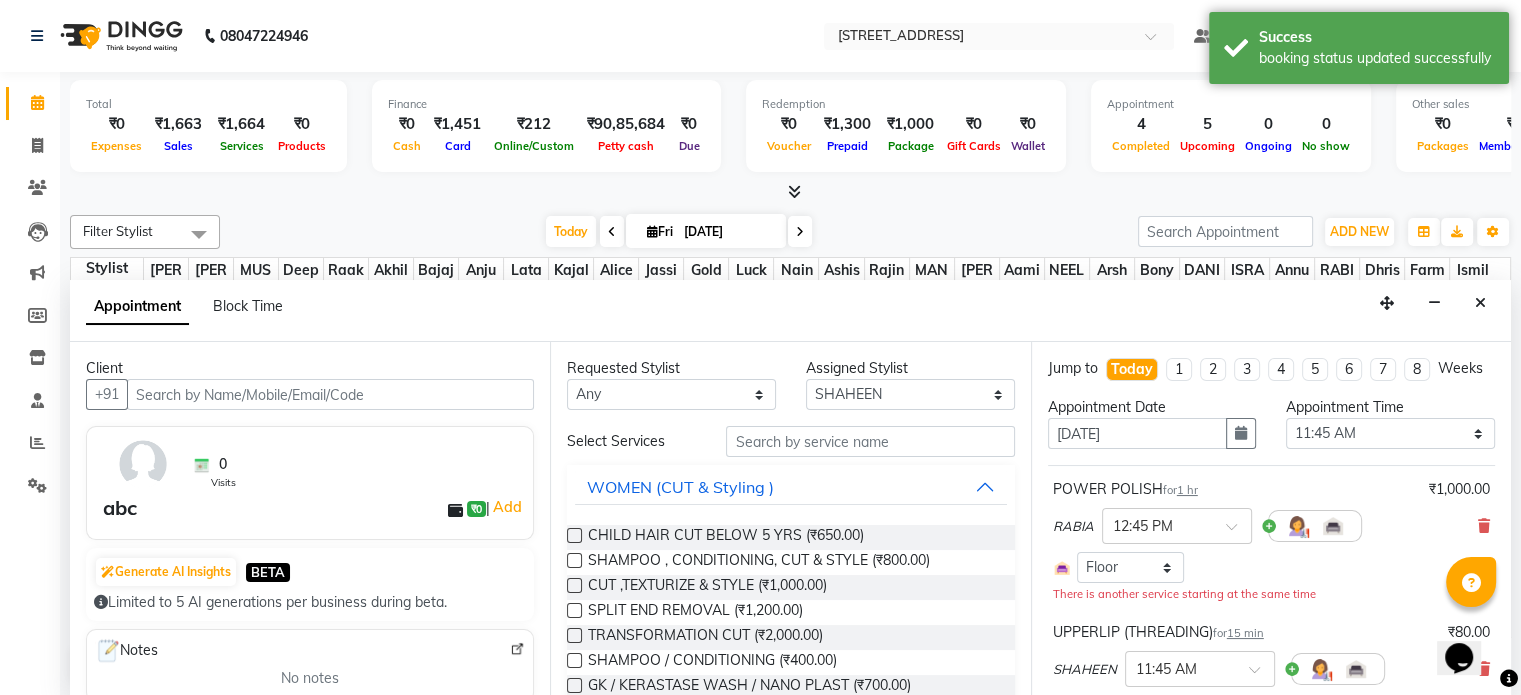 select on "2654" 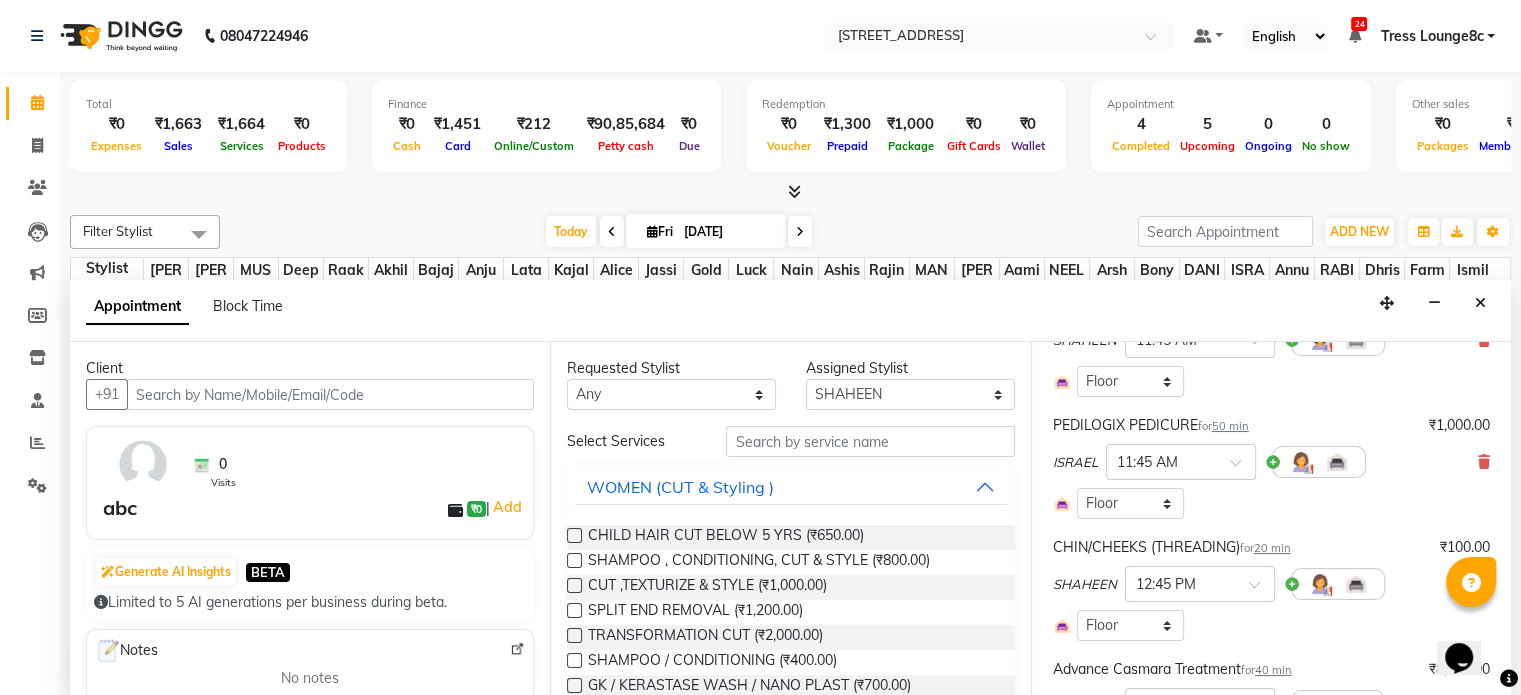 scroll, scrollTop: 295, scrollLeft: 0, axis: vertical 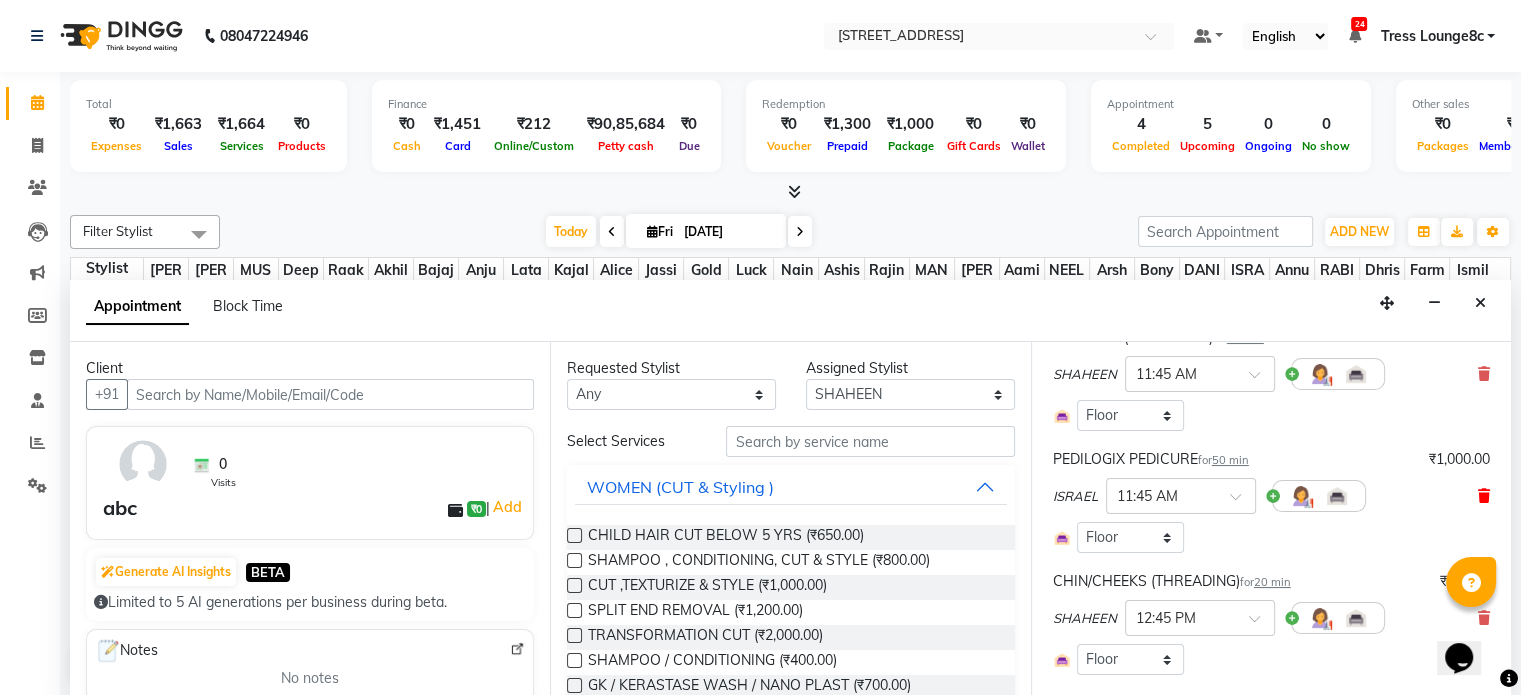 click at bounding box center (1484, 496) 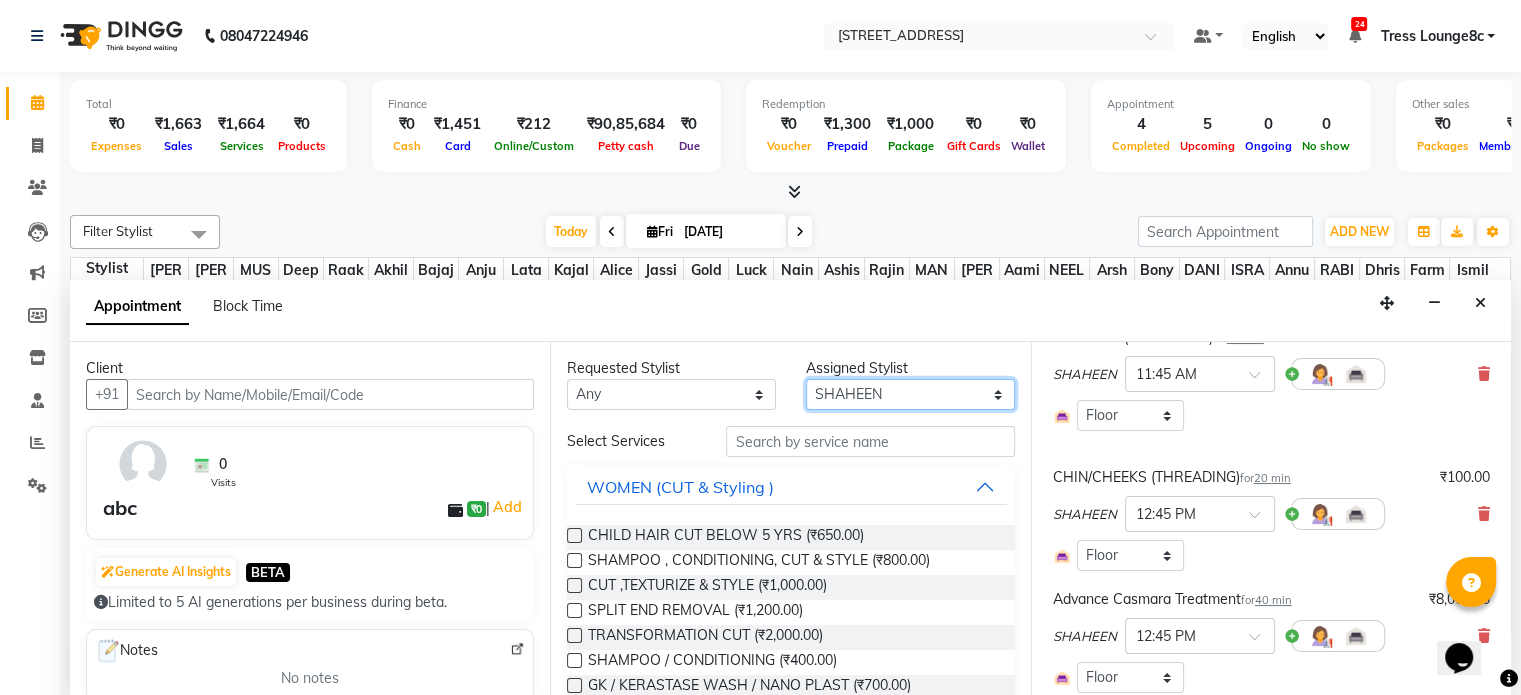 click on "Select Aamir akhil Alice Anju Annu  Arshad Ashish Bajaj sir Bony DANISH Deepak Dhrishti Farman gagan goldy Imran khan Ismile ISRAEL Jassi kajal KARAN Latansha Lucky MANAGER MUSKAN naina NEELU\ BONNY Raakhi  RABIA rajinder RAM Ripti ROOP Roseleen Ruth Sagar Saleem SalmaN Sameer SHAHEEN Shriya SRISHTI tomba veena VINOD WASIM zakir" at bounding box center (910, 394) 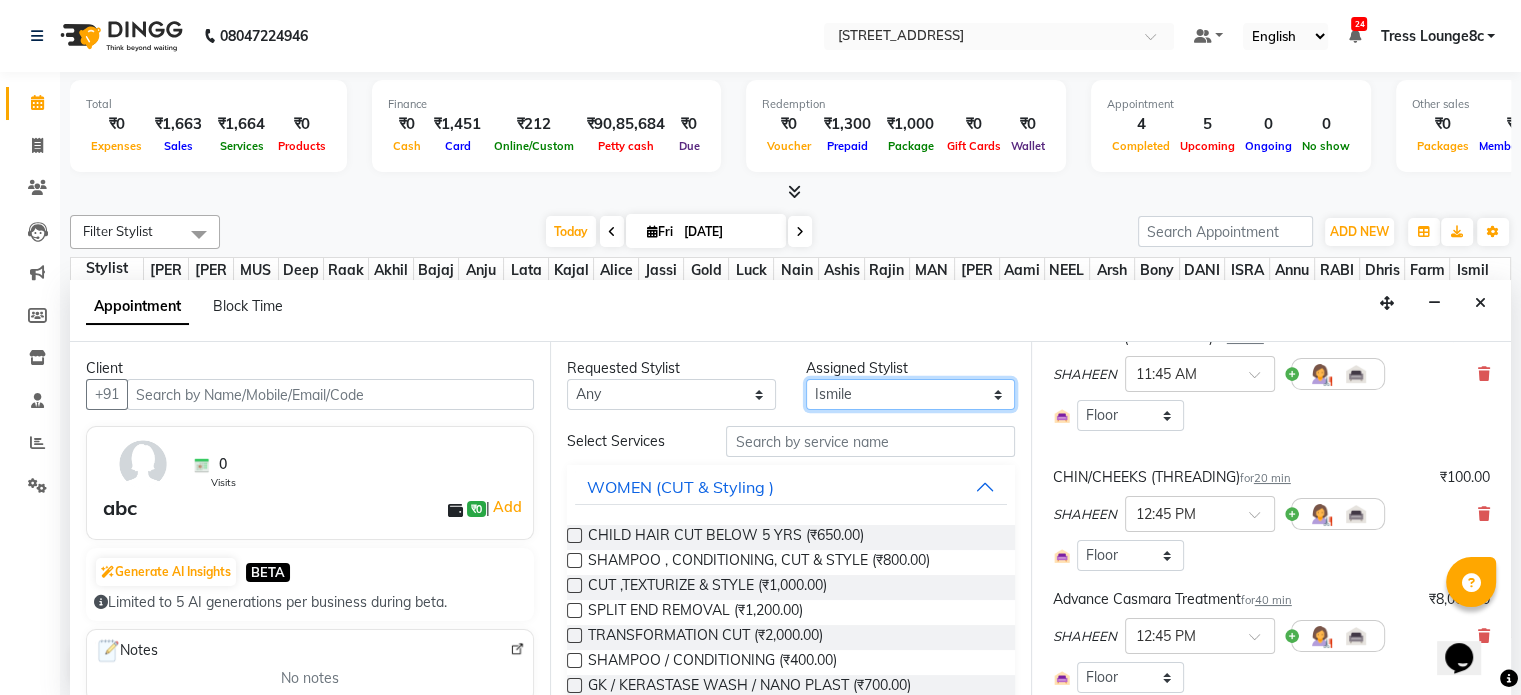 click on "Select Aamir akhil Alice Anju Annu  Arshad Ashish Bajaj sir Bony DANISH Deepak Dhrishti Farman gagan goldy Imran khan Ismile ISRAEL Jassi kajal KARAN Latansha Lucky MANAGER MUSKAN naina NEELU\ BONNY Raakhi  RABIA rajinder RAM Ripti ROOP Roseleen Ruth Sagar Saleem SalmaN Sameer SHAHEEN Shriya SRISHTI tomba veena VINOD WASIM zakir" at bounding box center [910, 394] 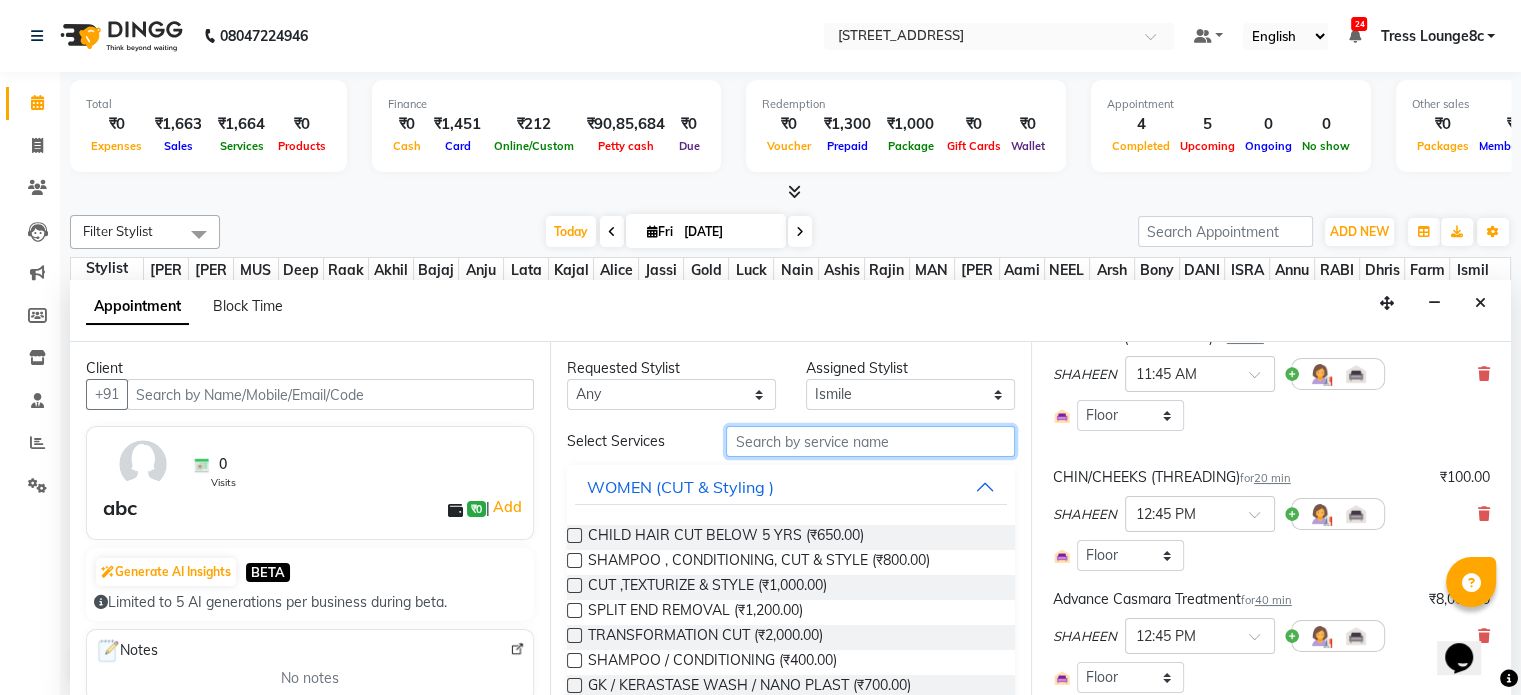 click at bounding box center (870, 441) 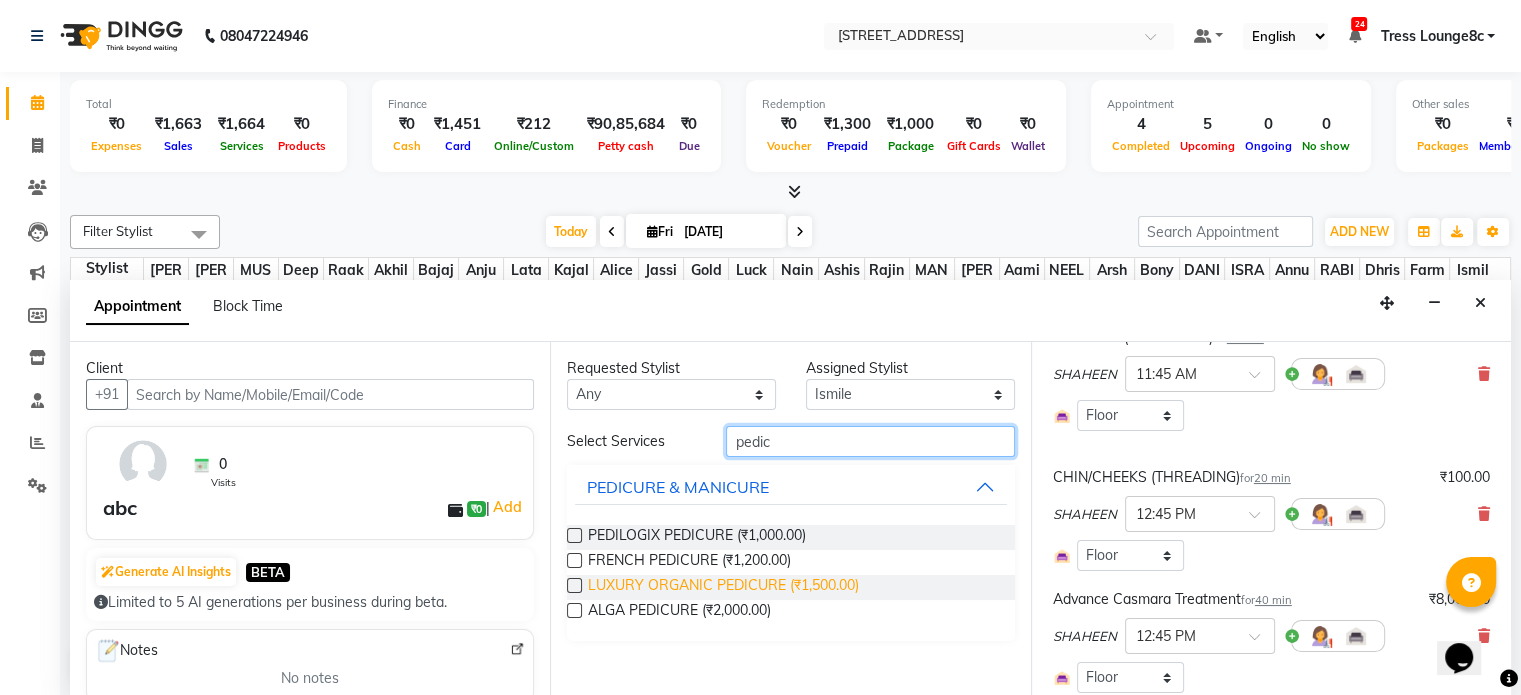 type on "pedic" 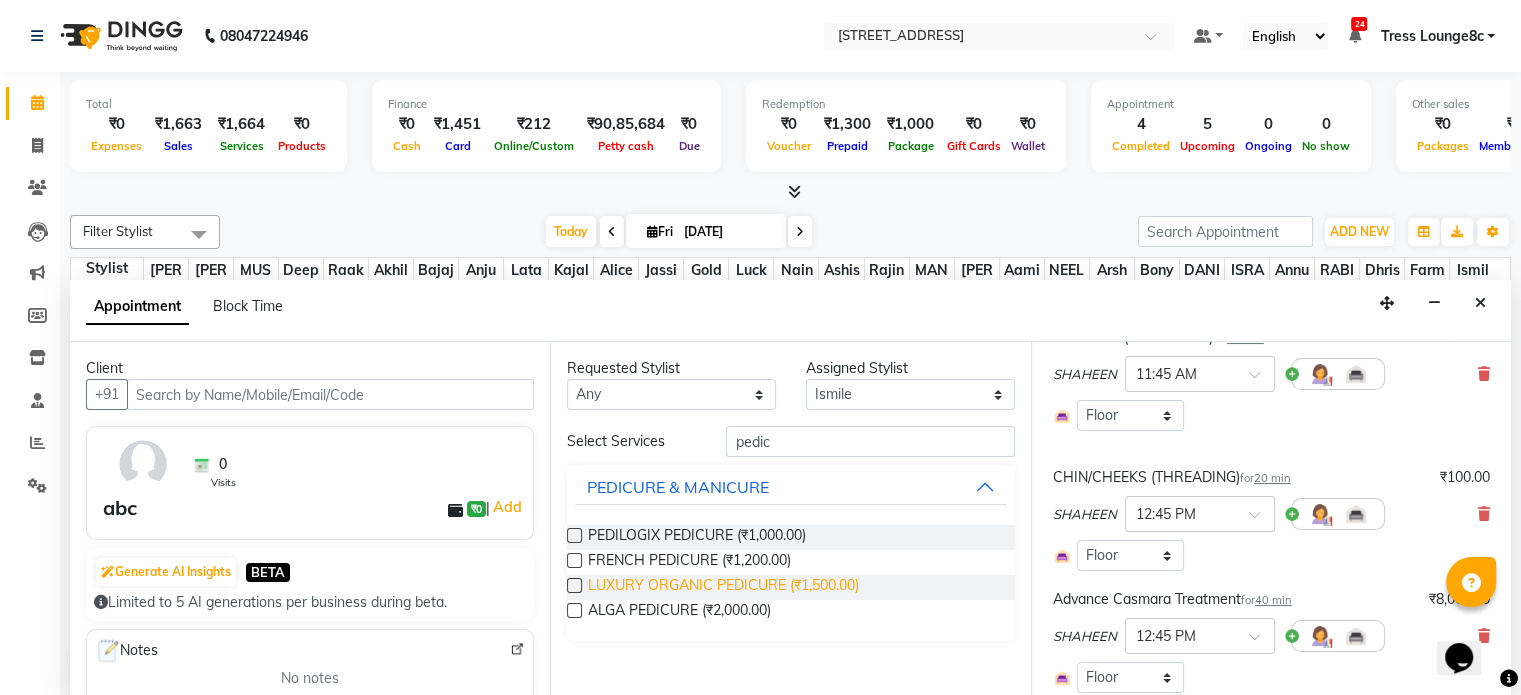 click on "LUXURY ORGANIC PEDICURE (₹1,500.00)" at bounding box center (723, 587) 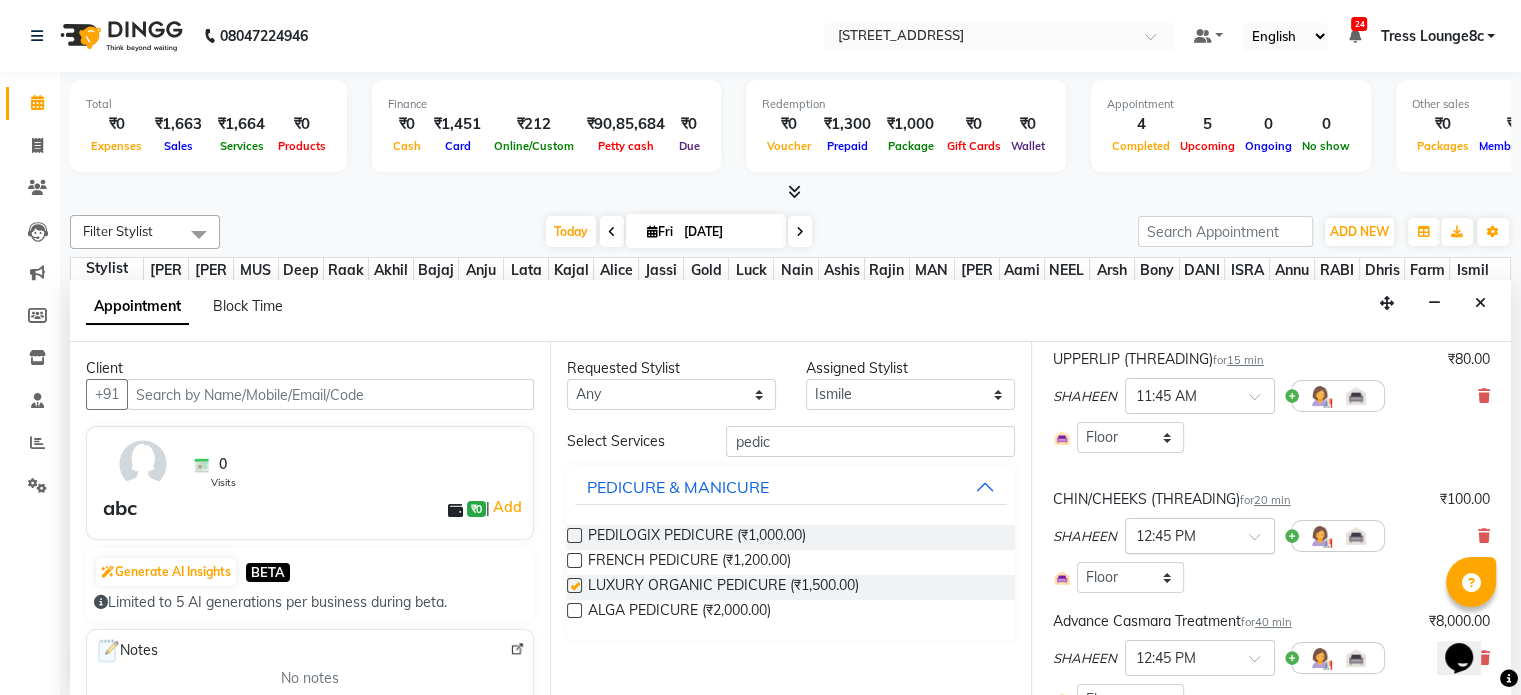 checkbox on "false" 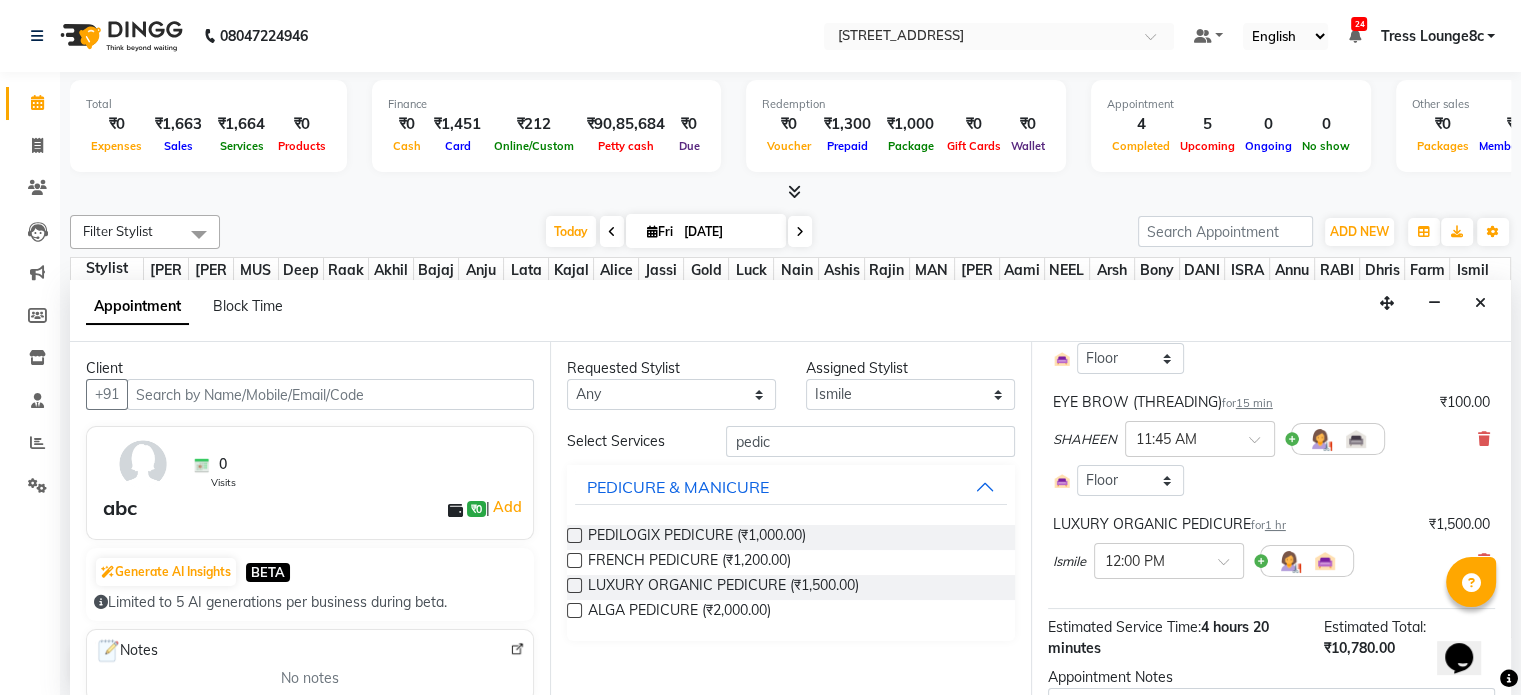 scroll, scrollTop: 761, scrollLeft: 0, axis: vertical 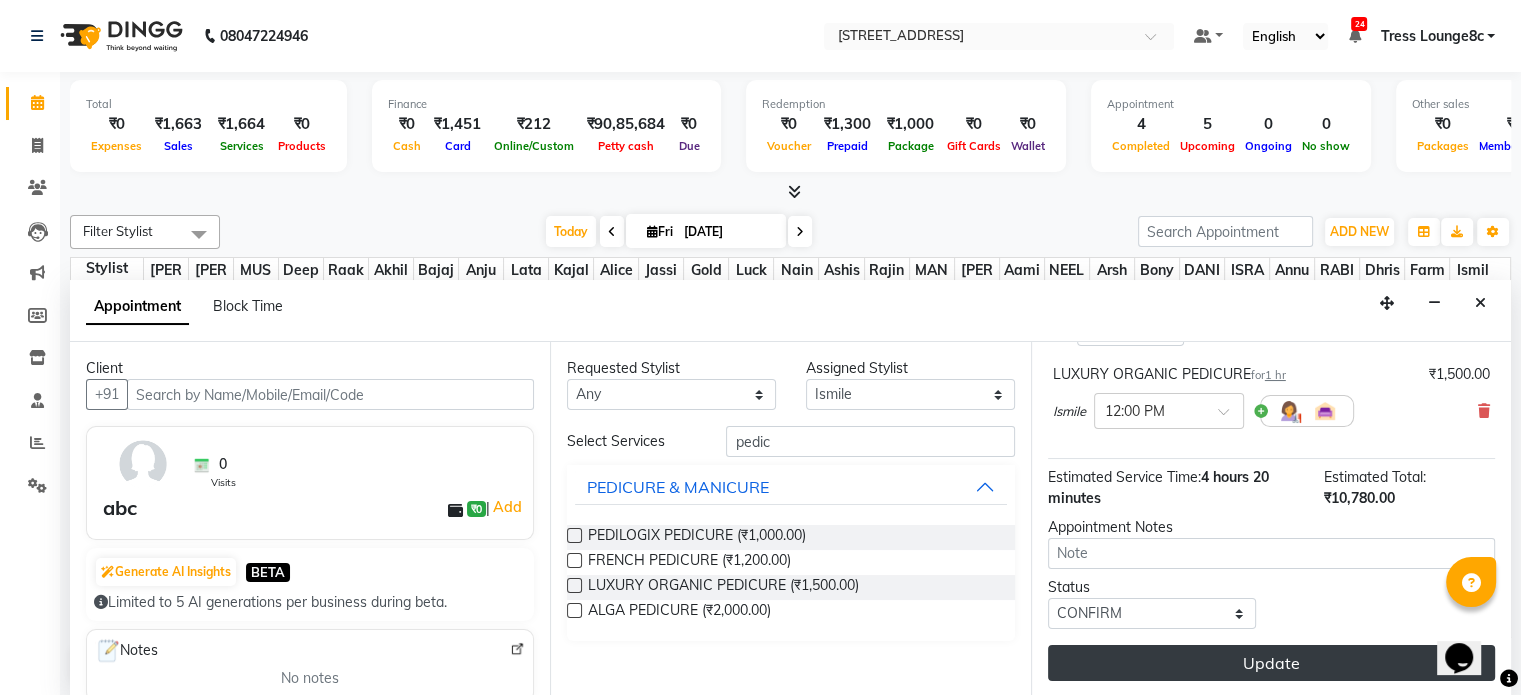click on "Update" at bounding box center (1271, 663) 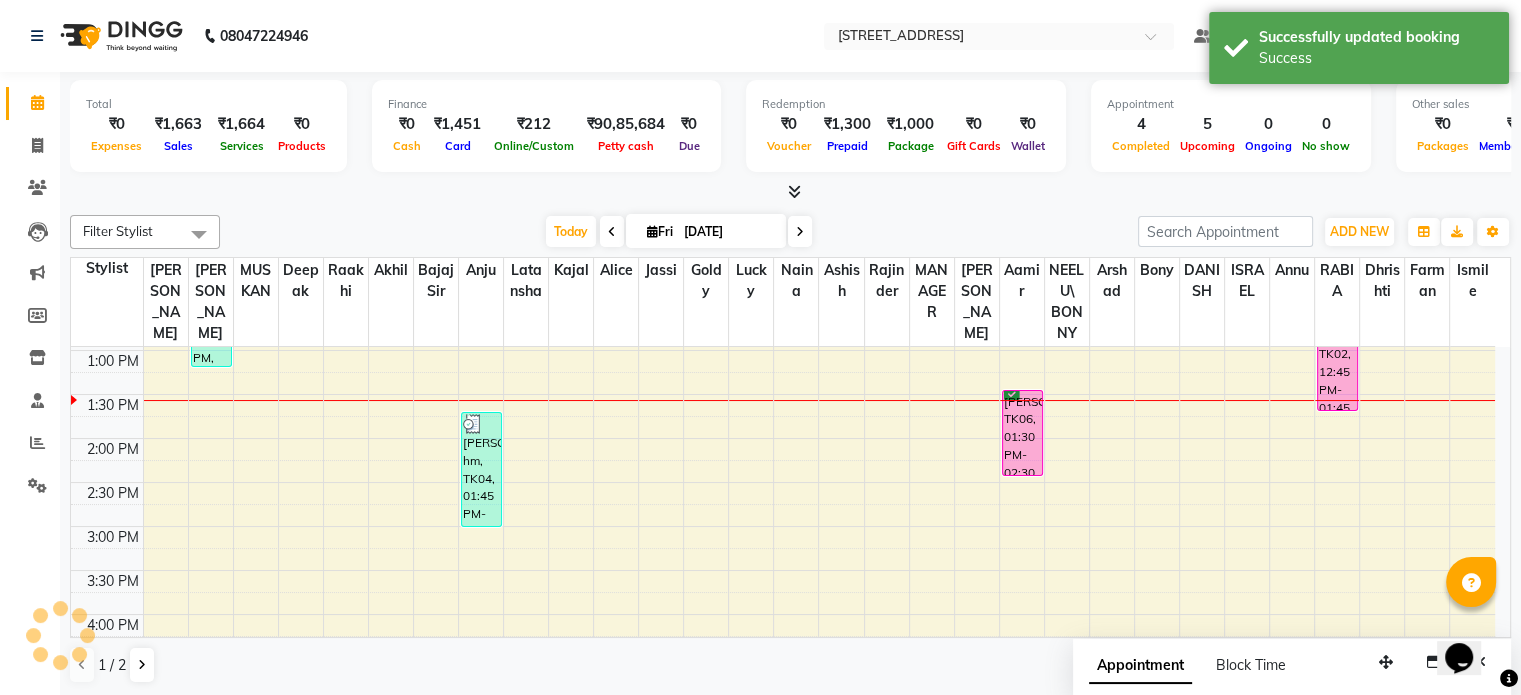 scroll, scrollTop: 0, scrollLeft: 0, axis: both 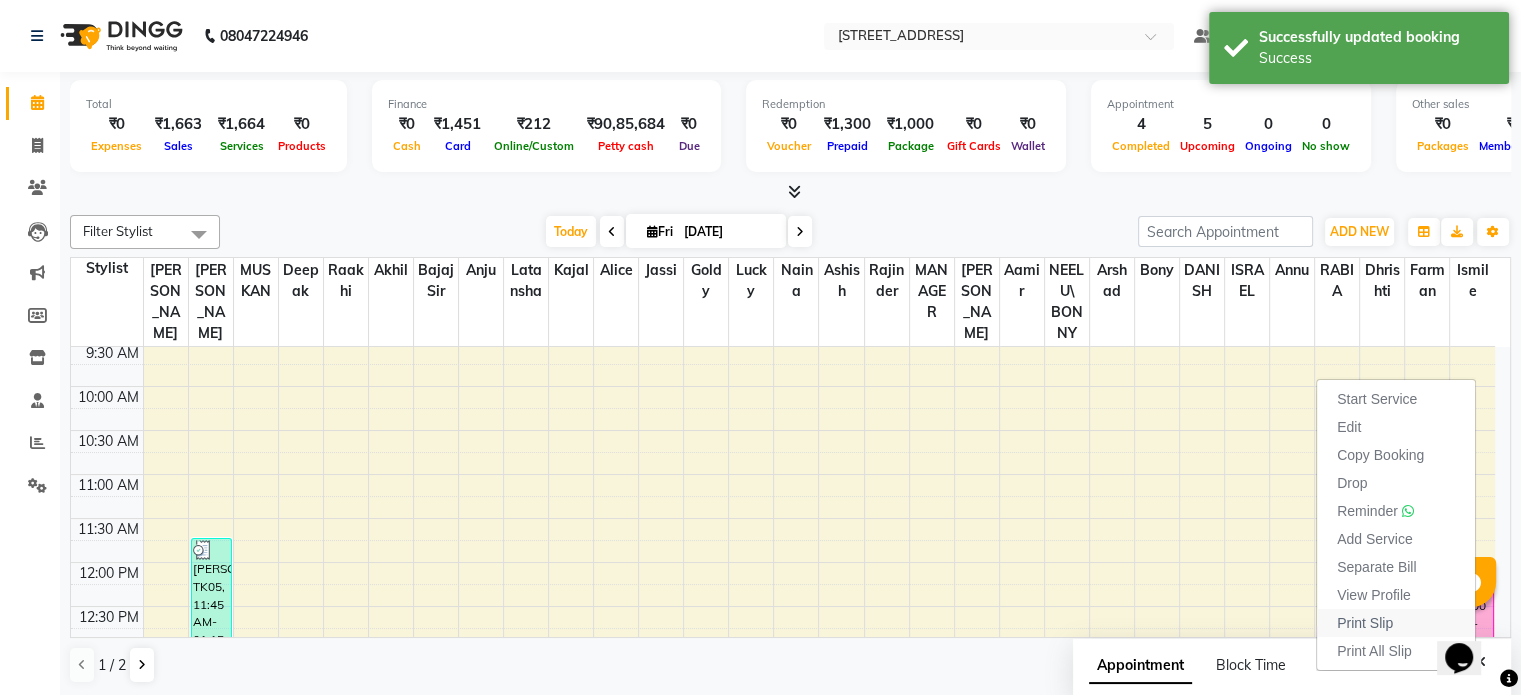 click on "Print Slip" at bounding box center [1365, 623] 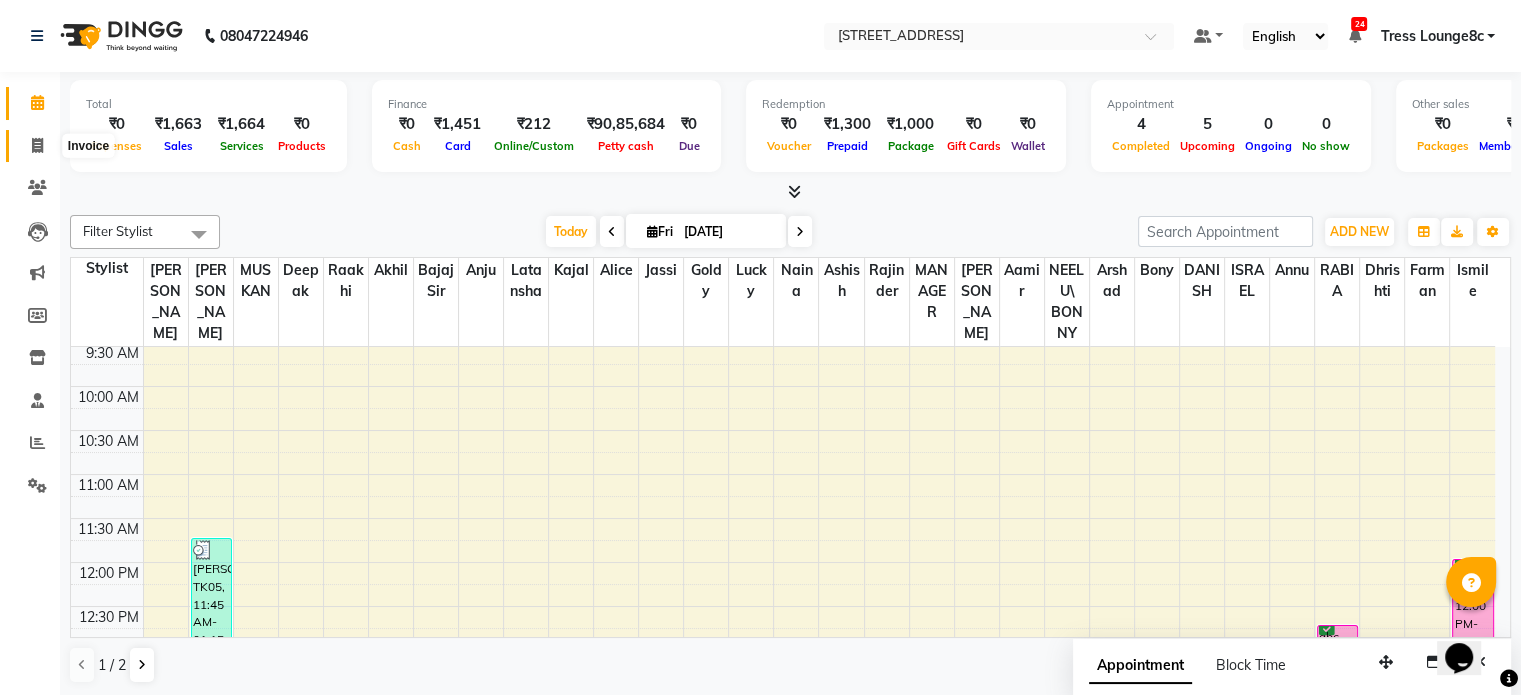 click 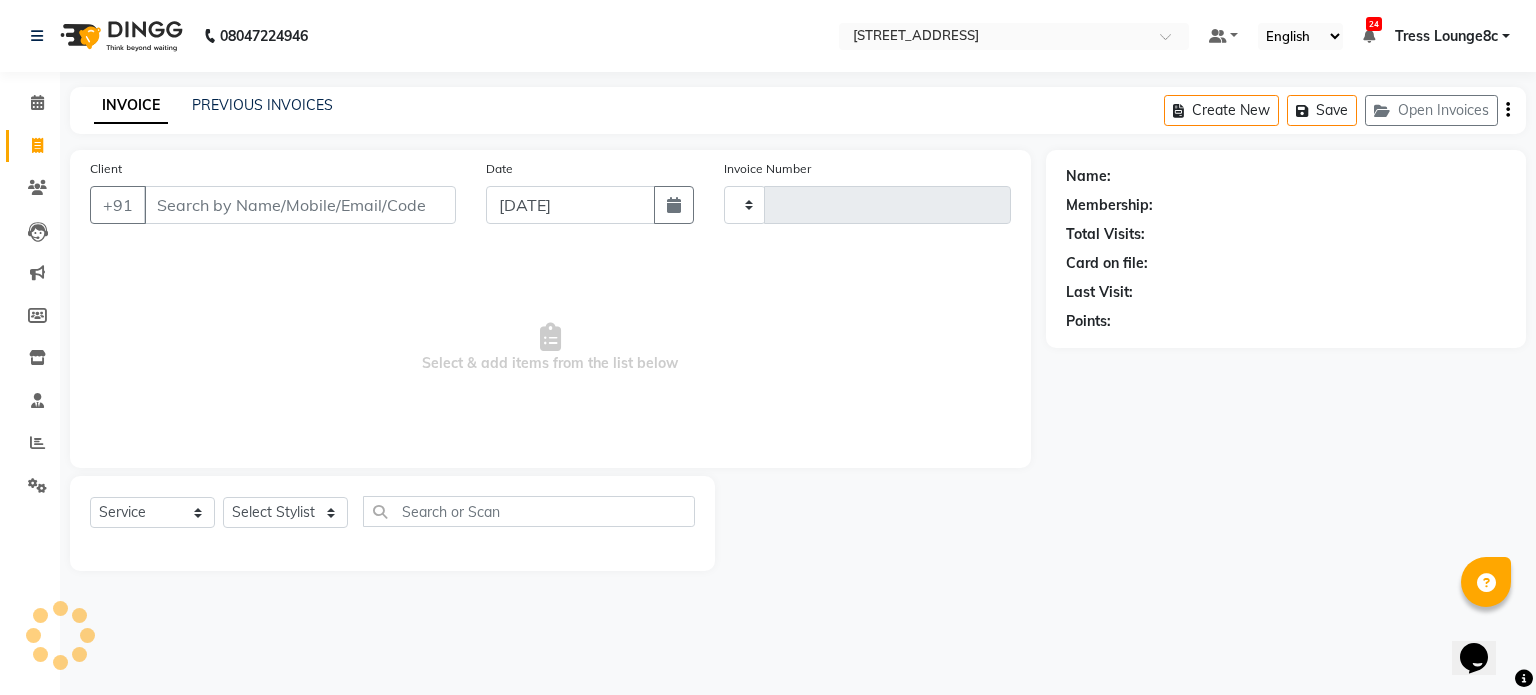 type on "1501" 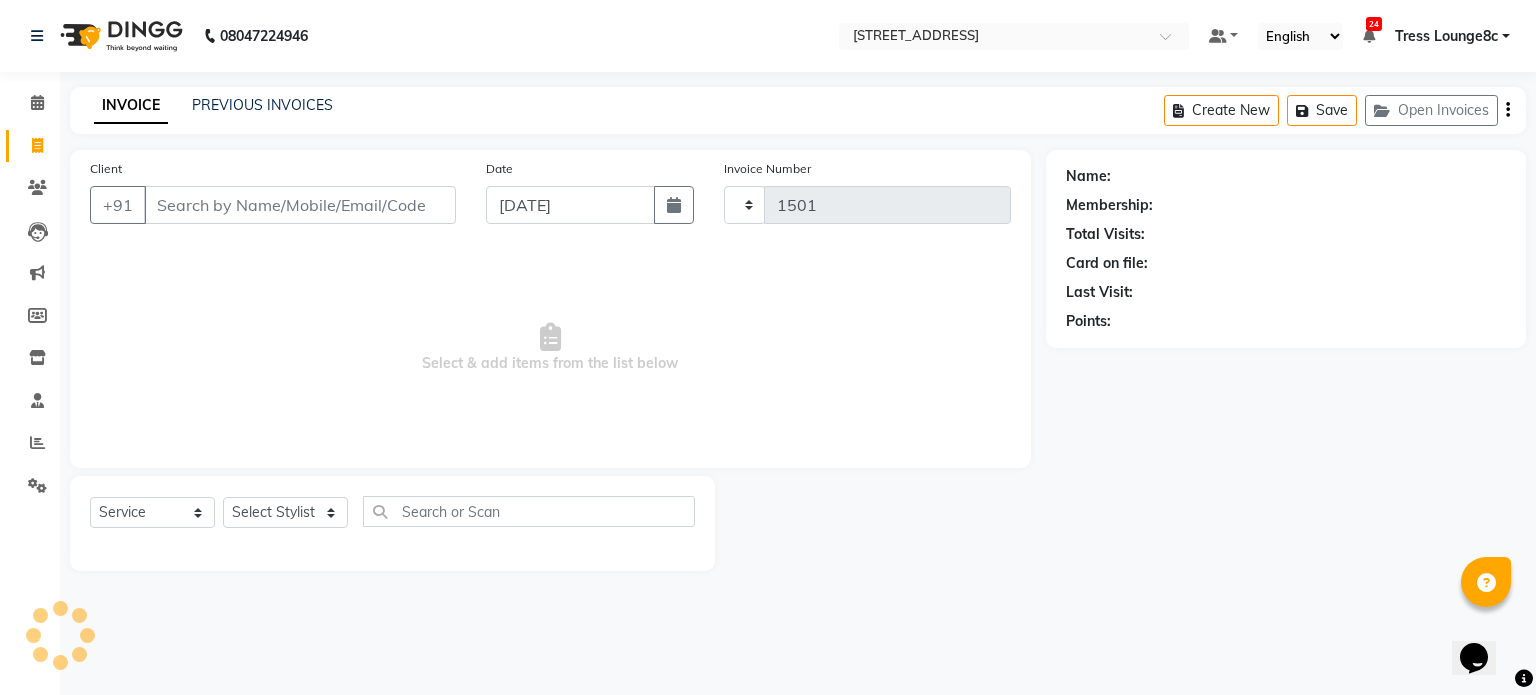 select on "5703" 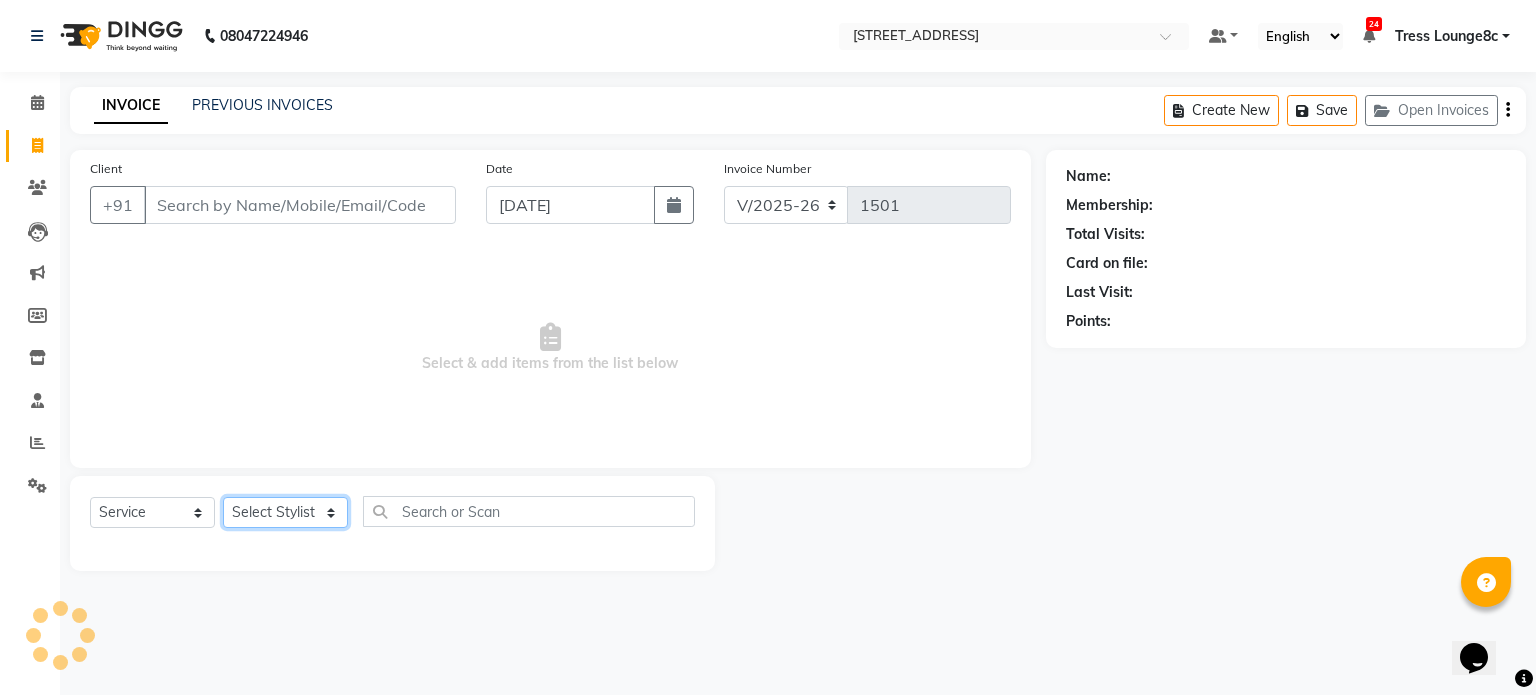 click on "Select Stylist" 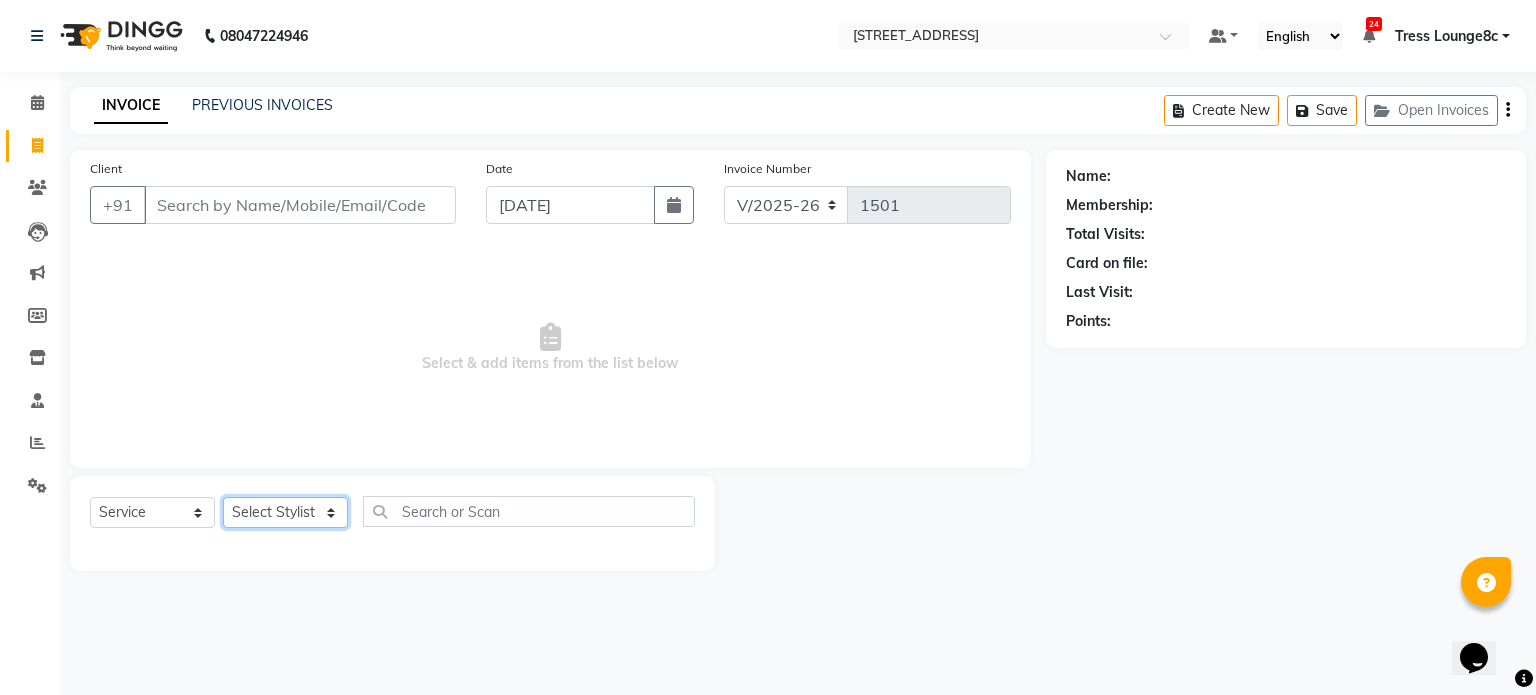 select on "46820" 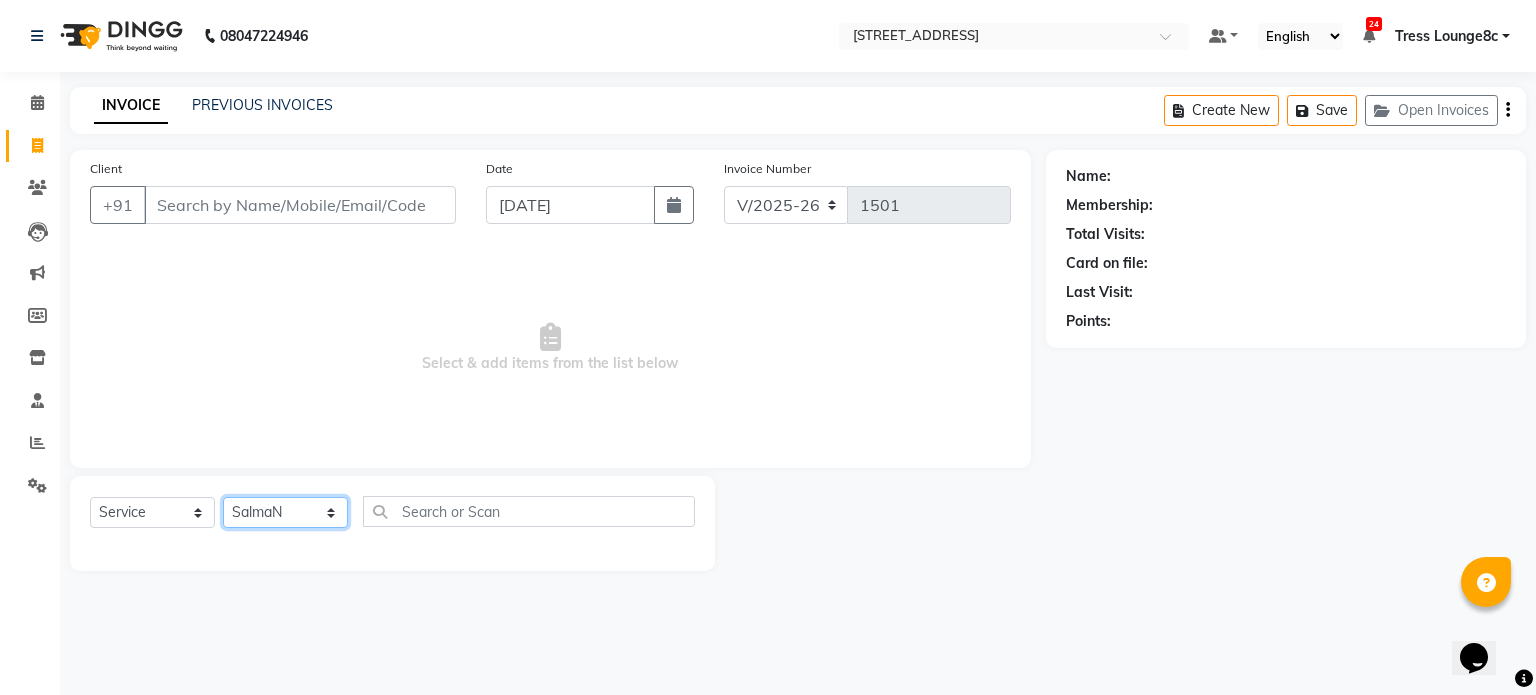 click on "Select Stylist Aamir akhil Alice Anju Annu  Arshad Ashish Bajaj sir Bony DANISH Deepak Dhrishti Farman gagan goldy Imran khan Ismile ISRAEL Jassi kajal KARAN Latansha Lucky MANAGER MUSKAN naina NEELU\ BONNY Raakhi  RABIA rajinder RAM Ripti ROOP Roseleen Ruth Sagar Saleem SalmaN Sameer SHAHEEN Shriya SRISHTI tomba veena VINOD WASIM zakir" 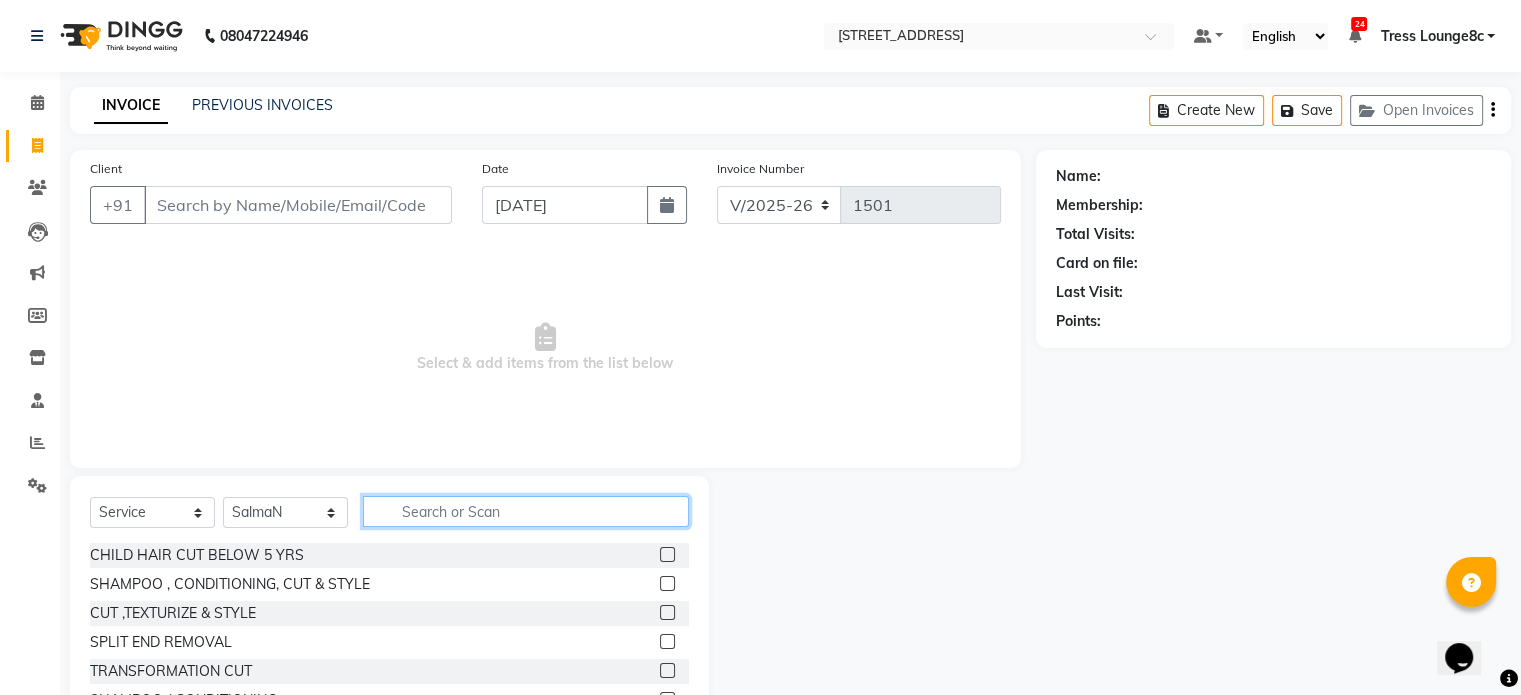 click 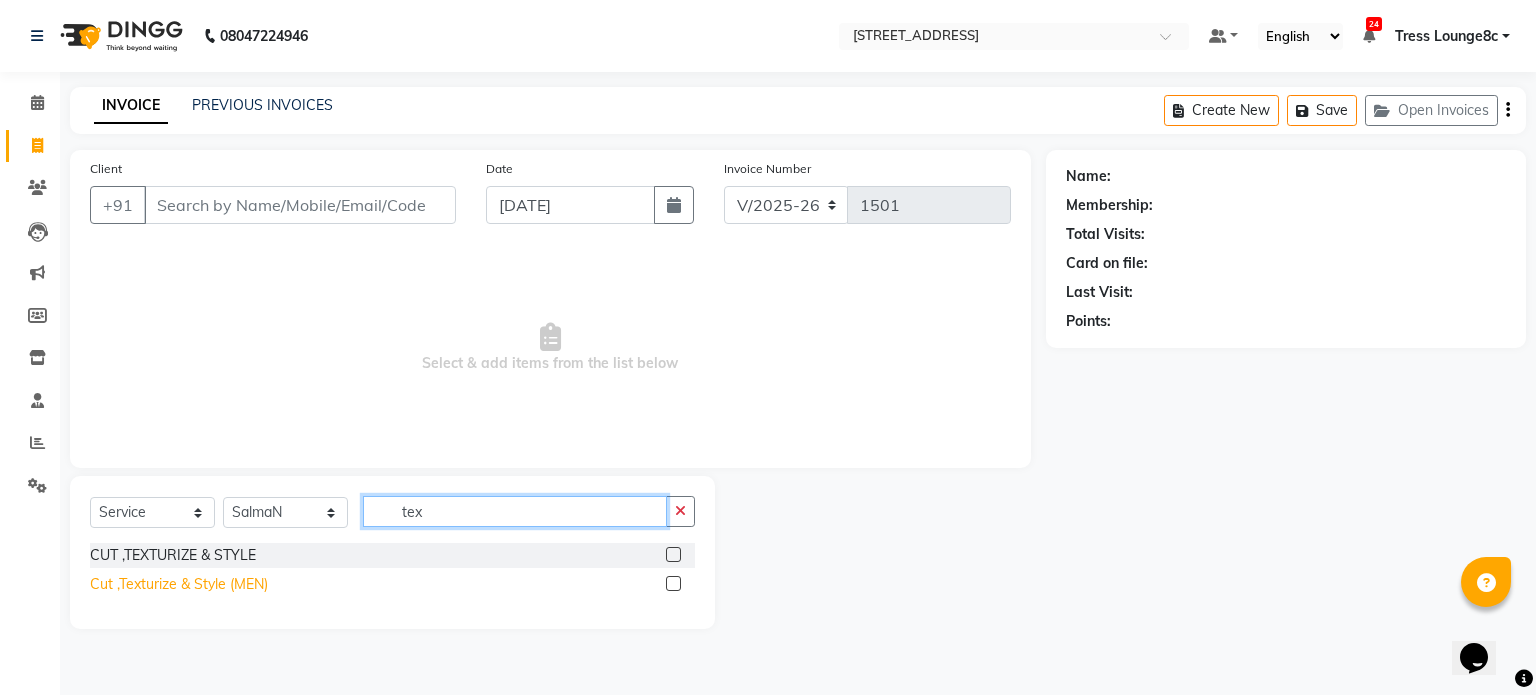 type on "tex" 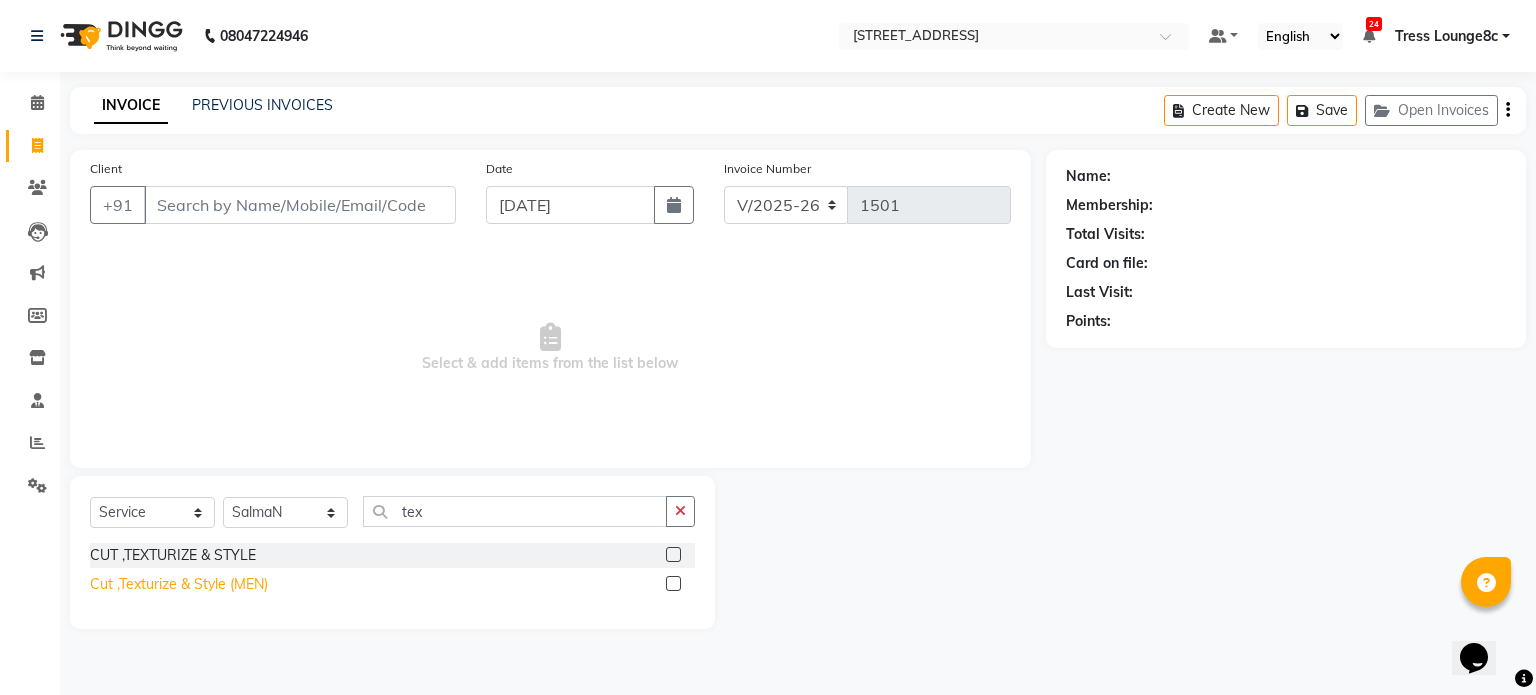 click on "Cut ,Texturize & Style (MEN)" 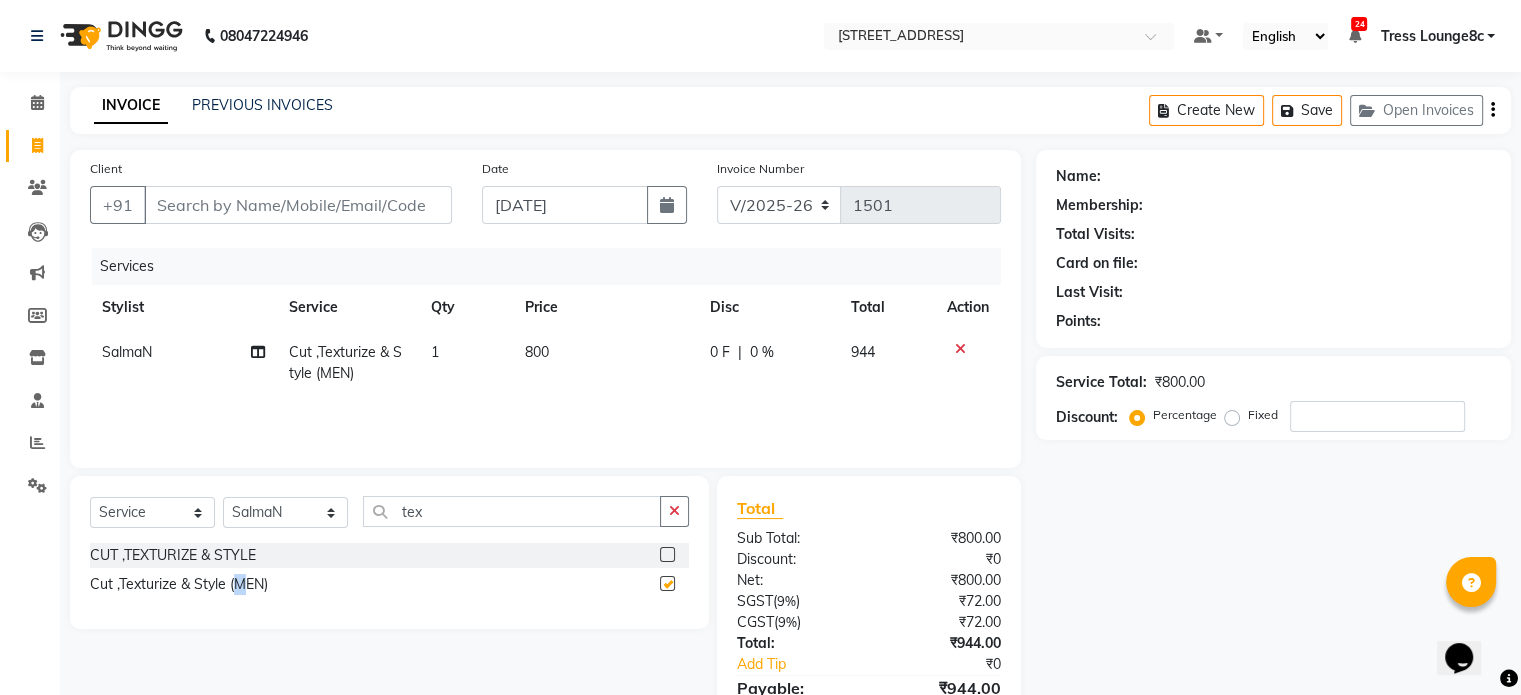checkbox on "false" 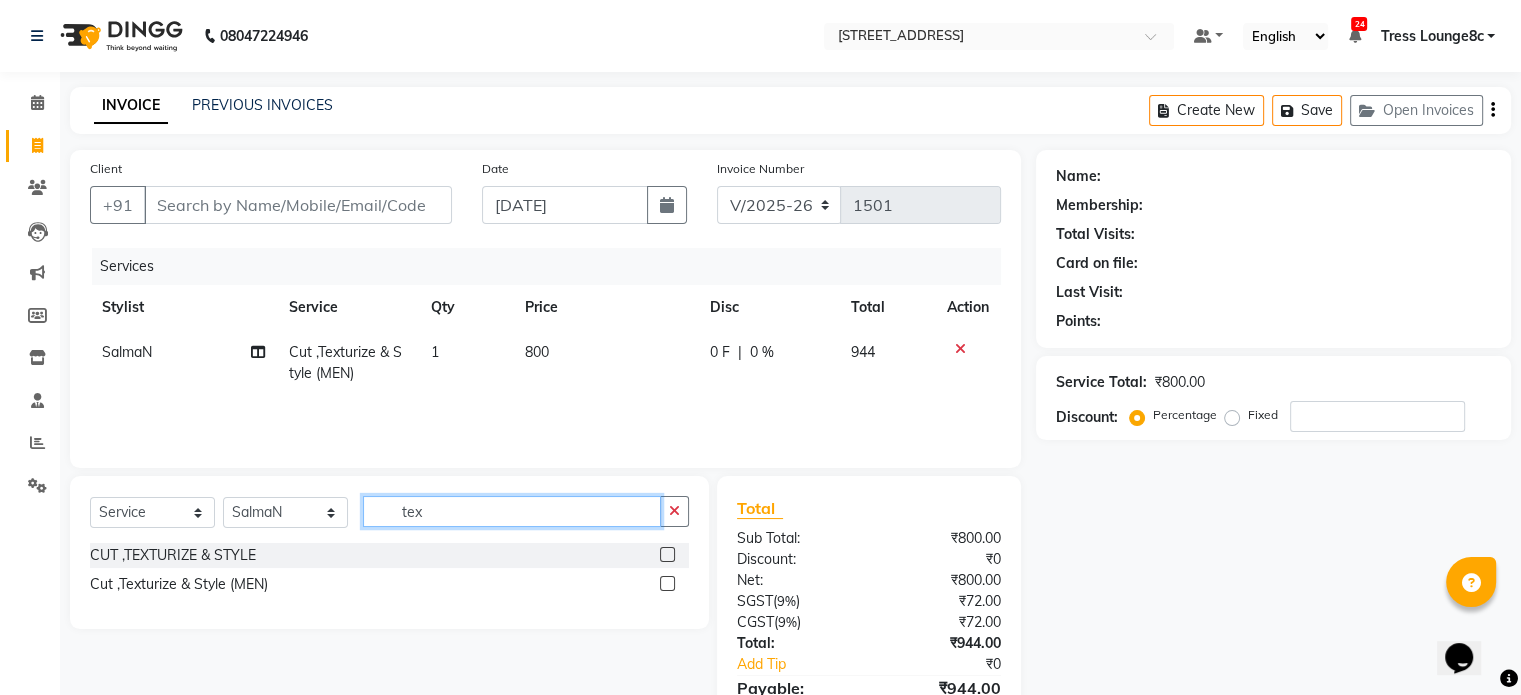 drag, startPoint x: 496, startPoint y: 509, endPoint x: 317, endPoint y: 504, distance: 179.06982 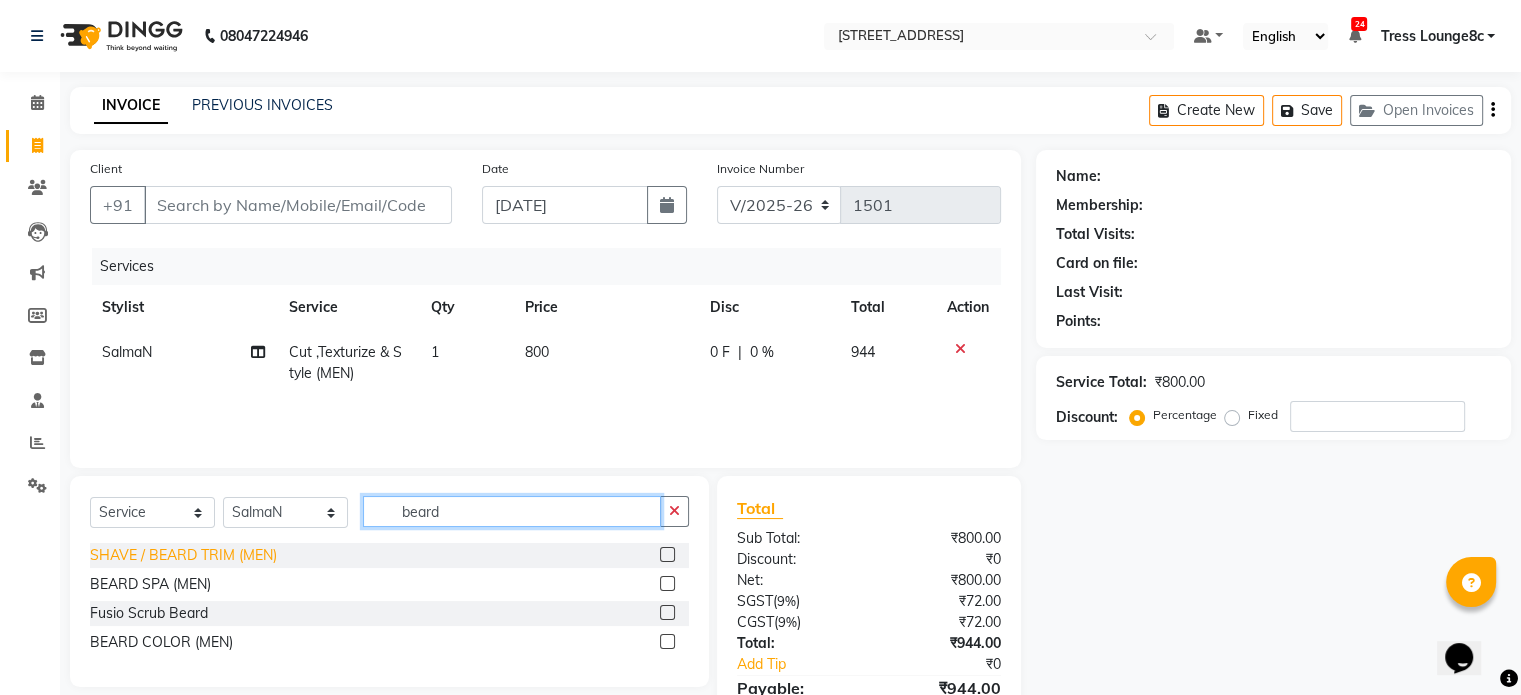 type on "beard" 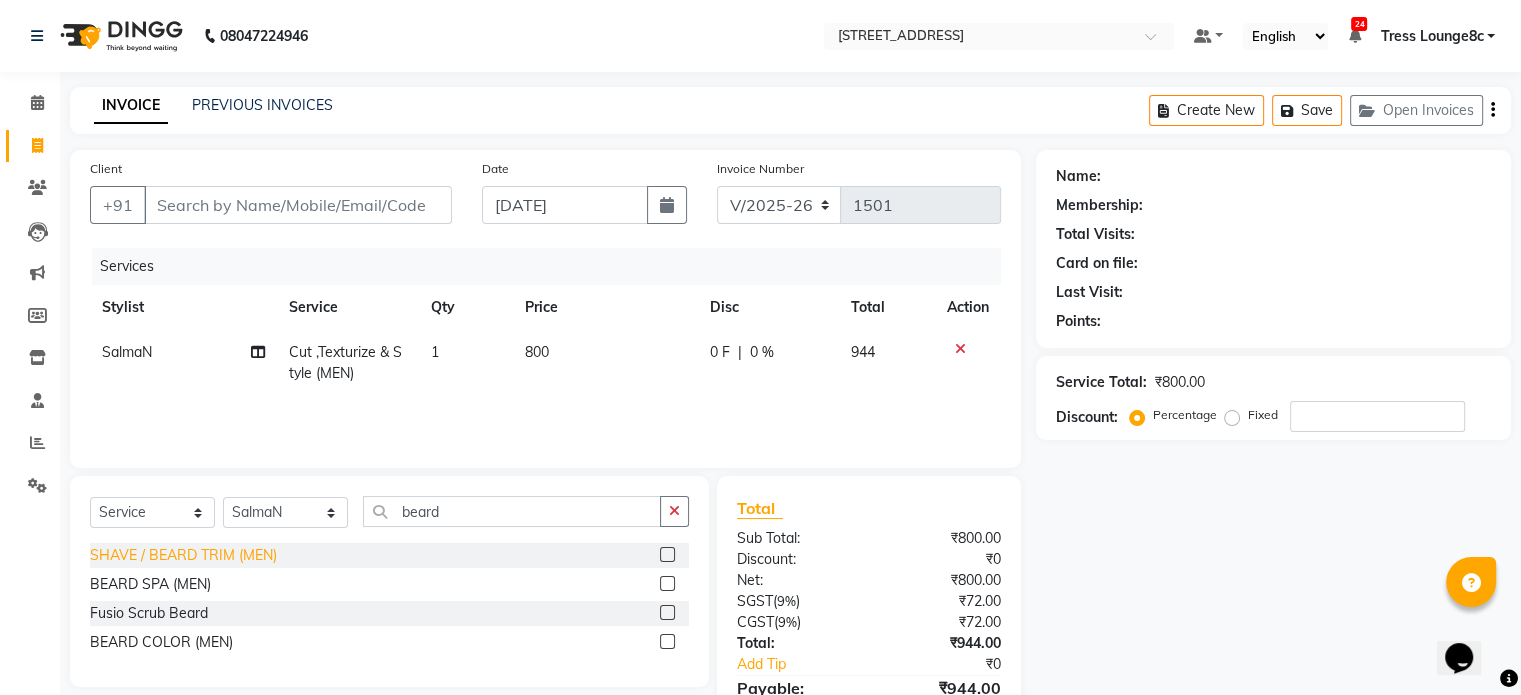 click on "SHAVE / BEARD TRIM (MEN)" 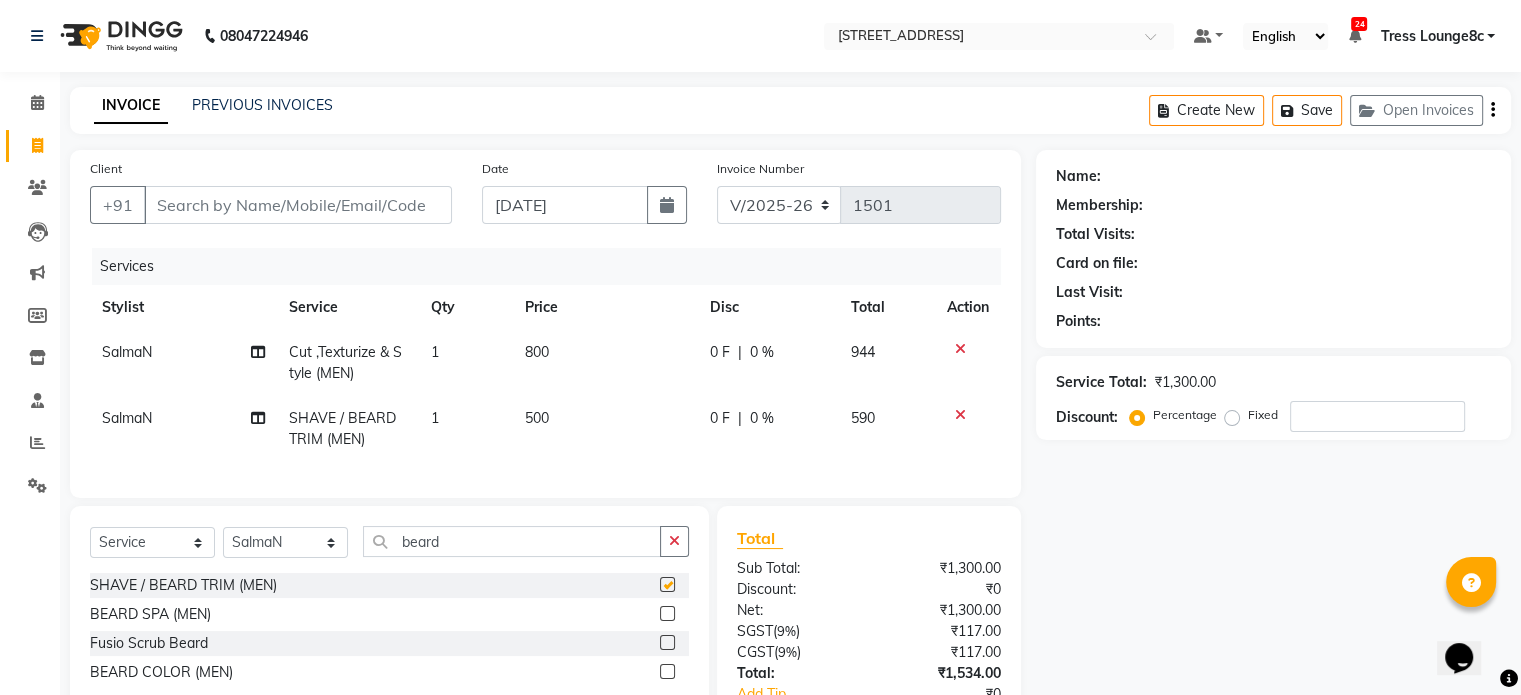 checkbox on "false" 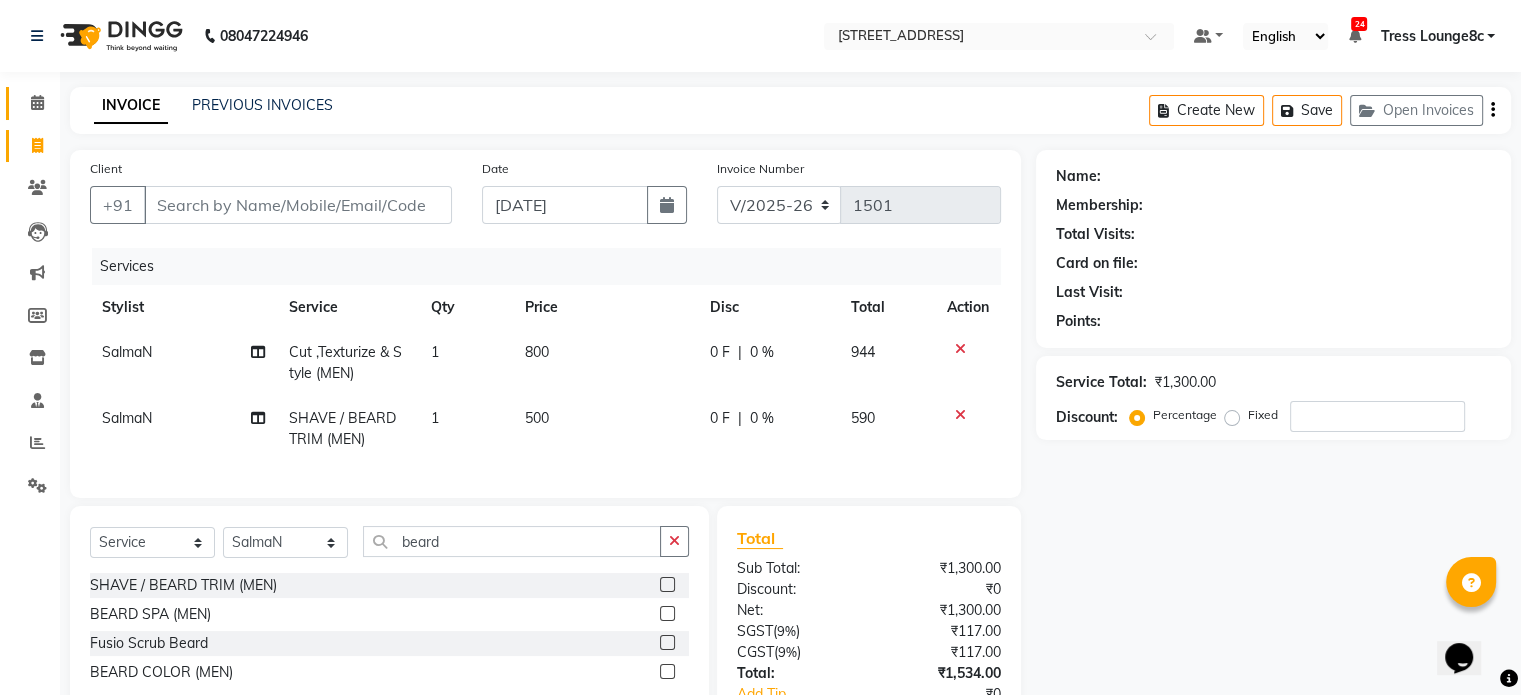 click on "Calendar" 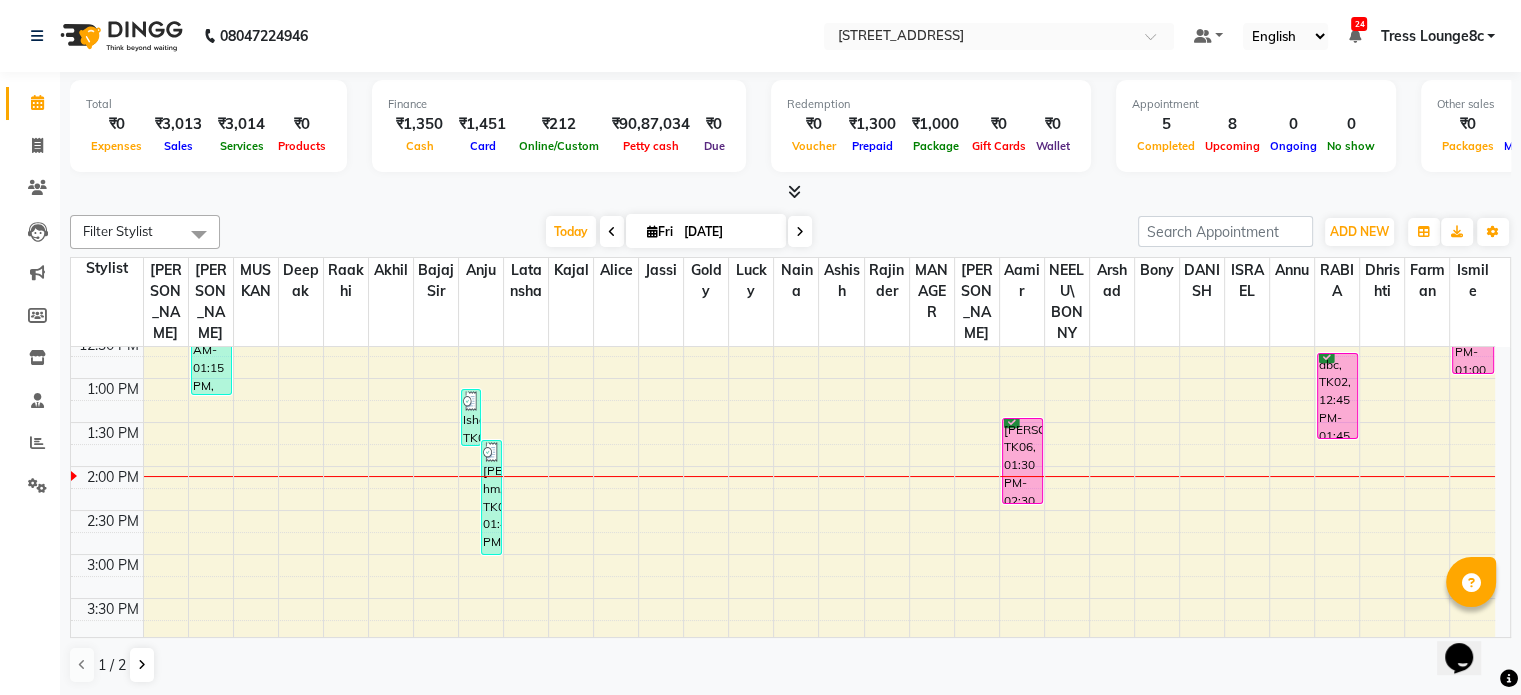 scroll, scrollTop: 200, scrollLeft: 0, axis: vertical 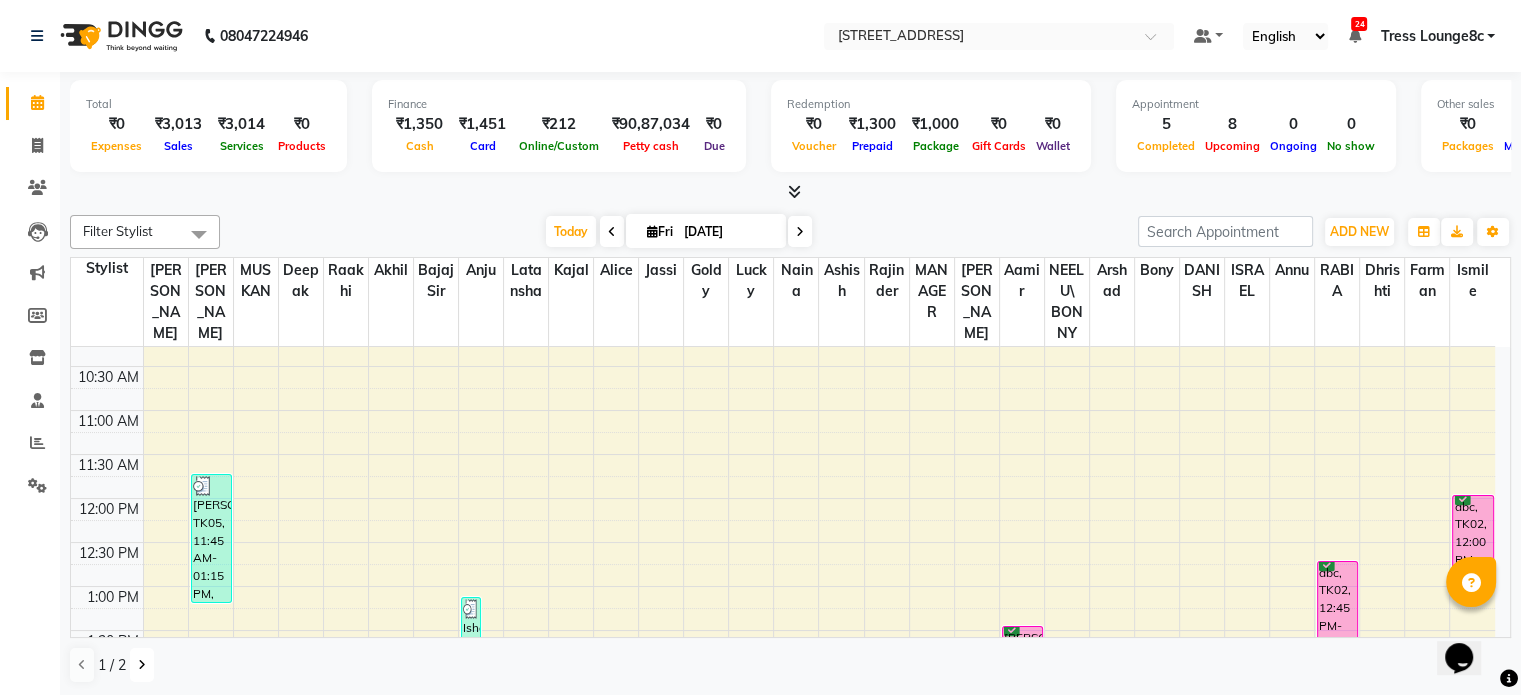 click at bounding box center (142, 665) 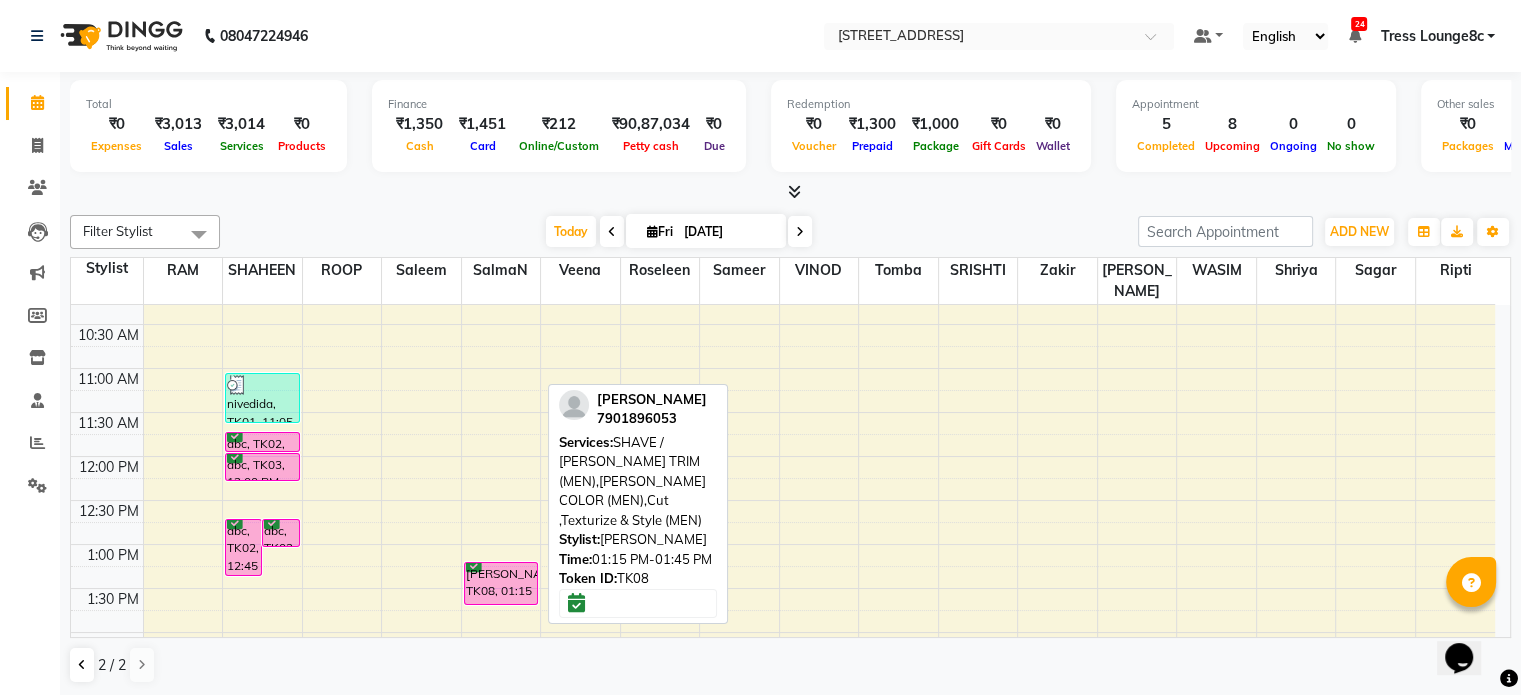 click on "SAPINDER, TK08, 01:15 PM-01:45 PM, SHAVE / BEARD TRIM (MEN),BEARD COLOR (MEN),Cut ,Texturize & Style (MEN)" at bounding box center [501, 583] 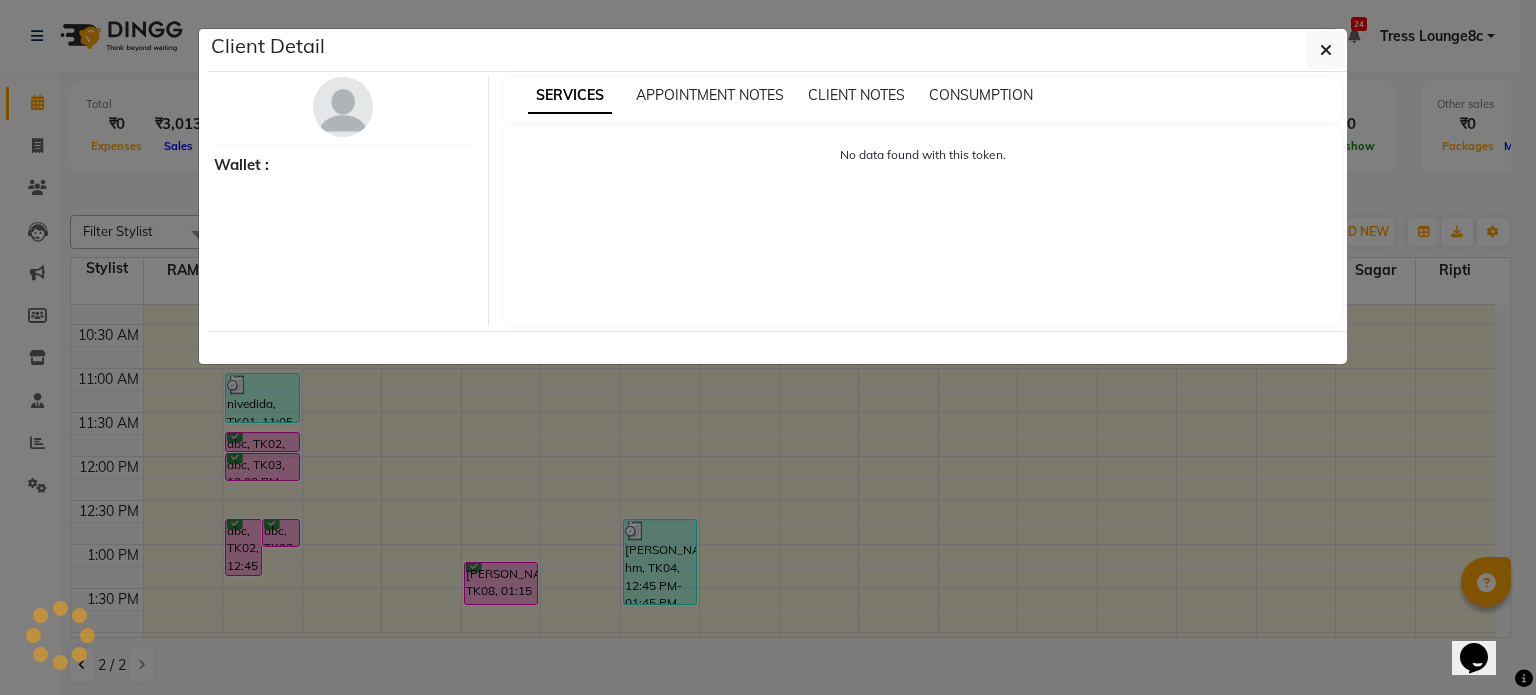 select on "6" 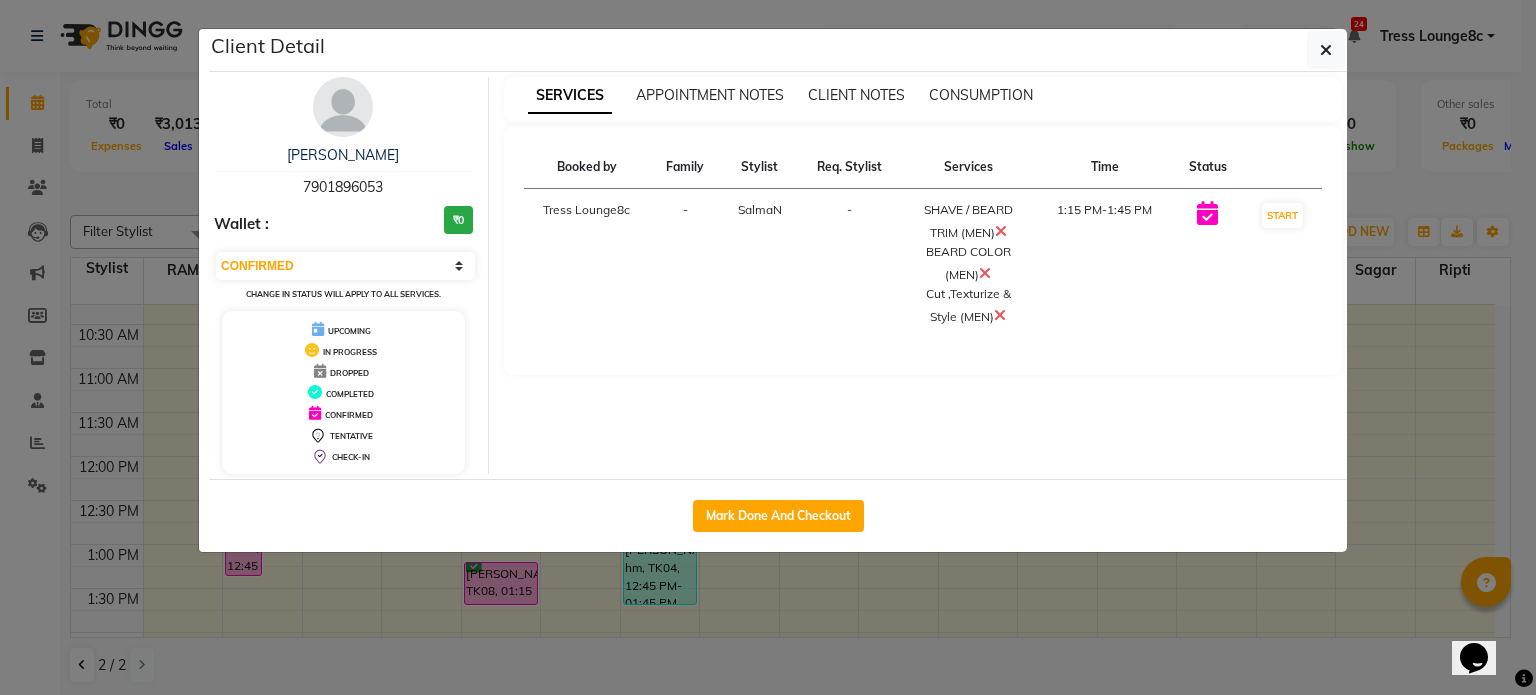 click on "Client Detail  SAPINDER    7901896053 Wallet : ₹0 Select IN SERVICE CONFIRMED TENTATIVE CHECK IN MARK DONE DROPPED UPCOMING Change in status will apply to all services. UPCOMING IN PROGRESS DROPPED COMPLETED CONFIRMED TENTATIVE CHECK-IN SERVICES APPOINTMENT NOTES CLIENT NOTES CONSUMPTION Booked by Family Stylist Req. Stylist Services Time Status  Tress Lounge8c  - SalmaN -  SHAVE / BEARD TRIM (MEN)   BEARD COLOR (MEN)   Cut ,Texturize & Style (MEN)   1:15 PM-1:45 PM   START   Mark Done And Checkout" 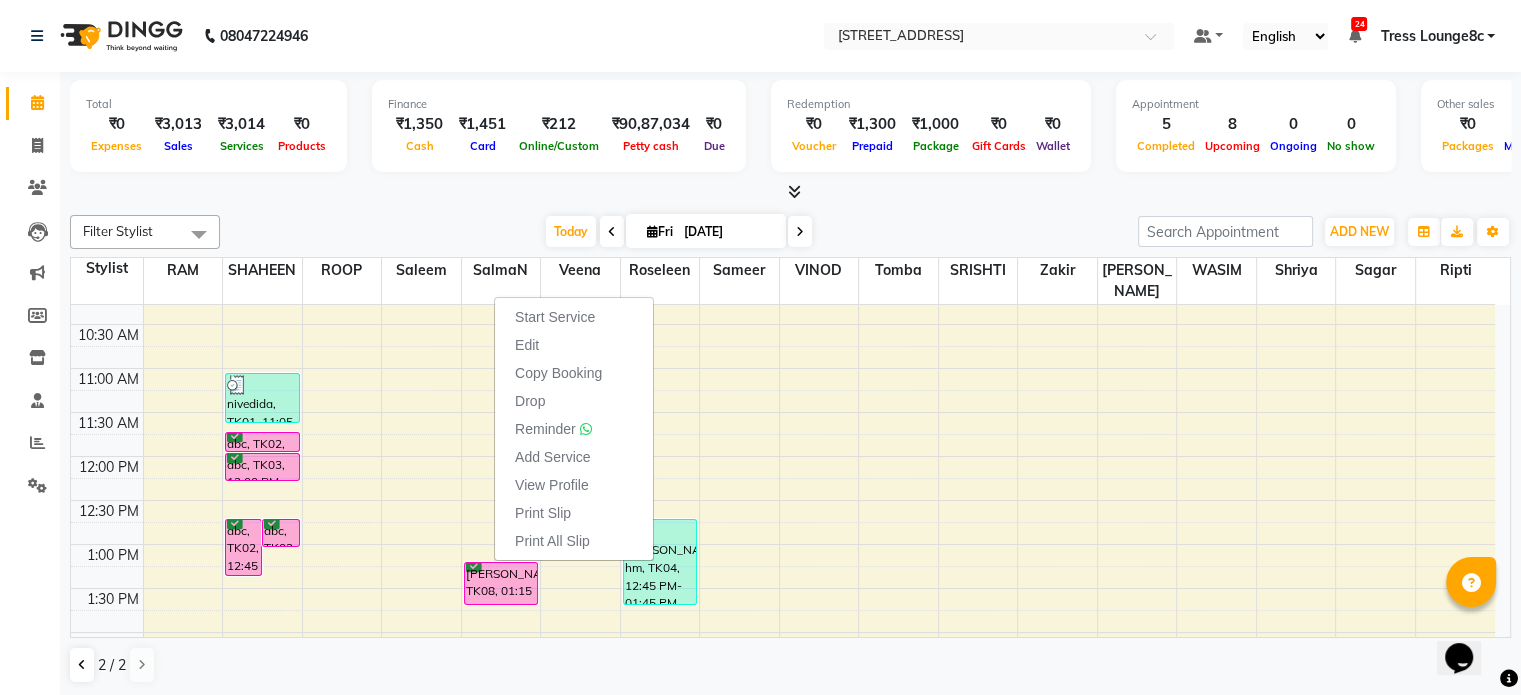 click on "2 / 2" at bounding box center [790, 665] 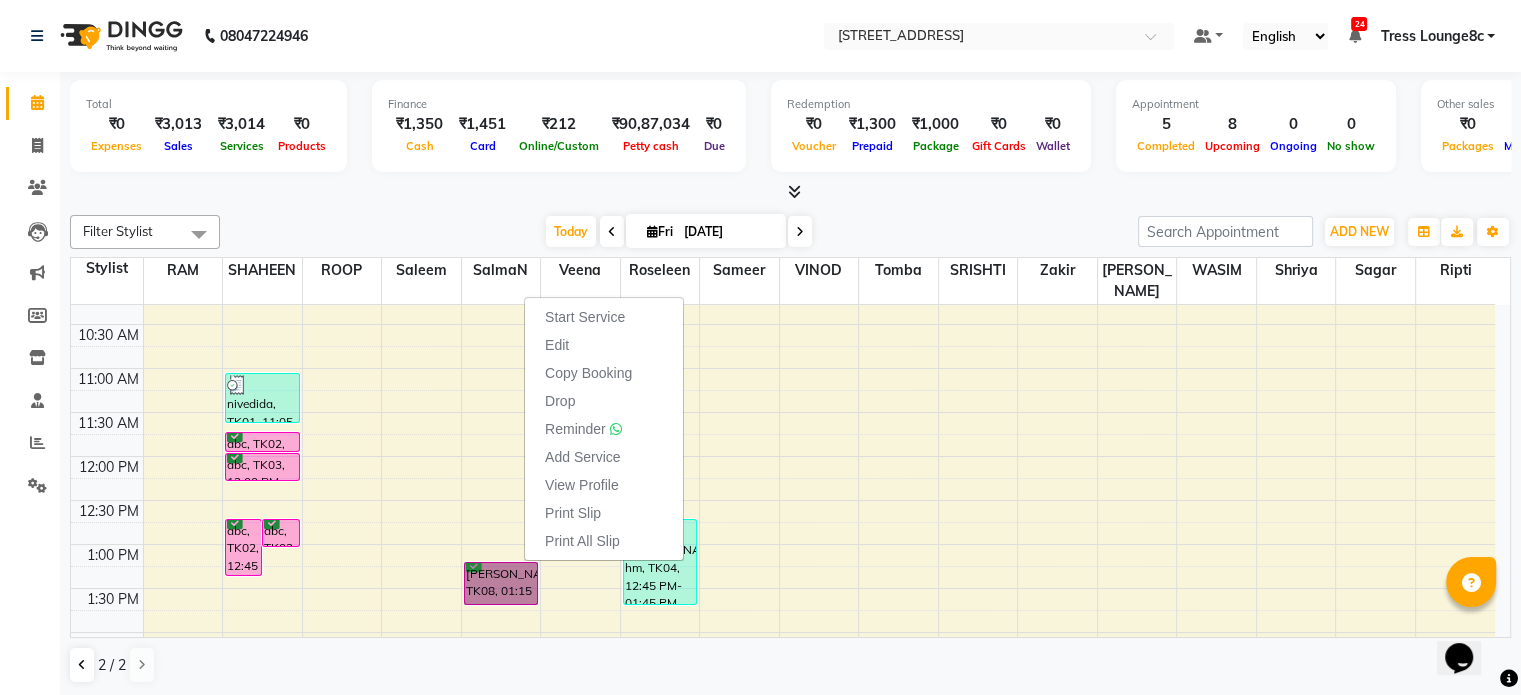 click on "SAPINDER, TK08, 01:15 PM-01:45 PM, SHAVE / BEARD TRIM (MEN),BEARD COLOR (MEN),Cut ,Texturize & Style (MEN)" at bounding box center [501, 583] 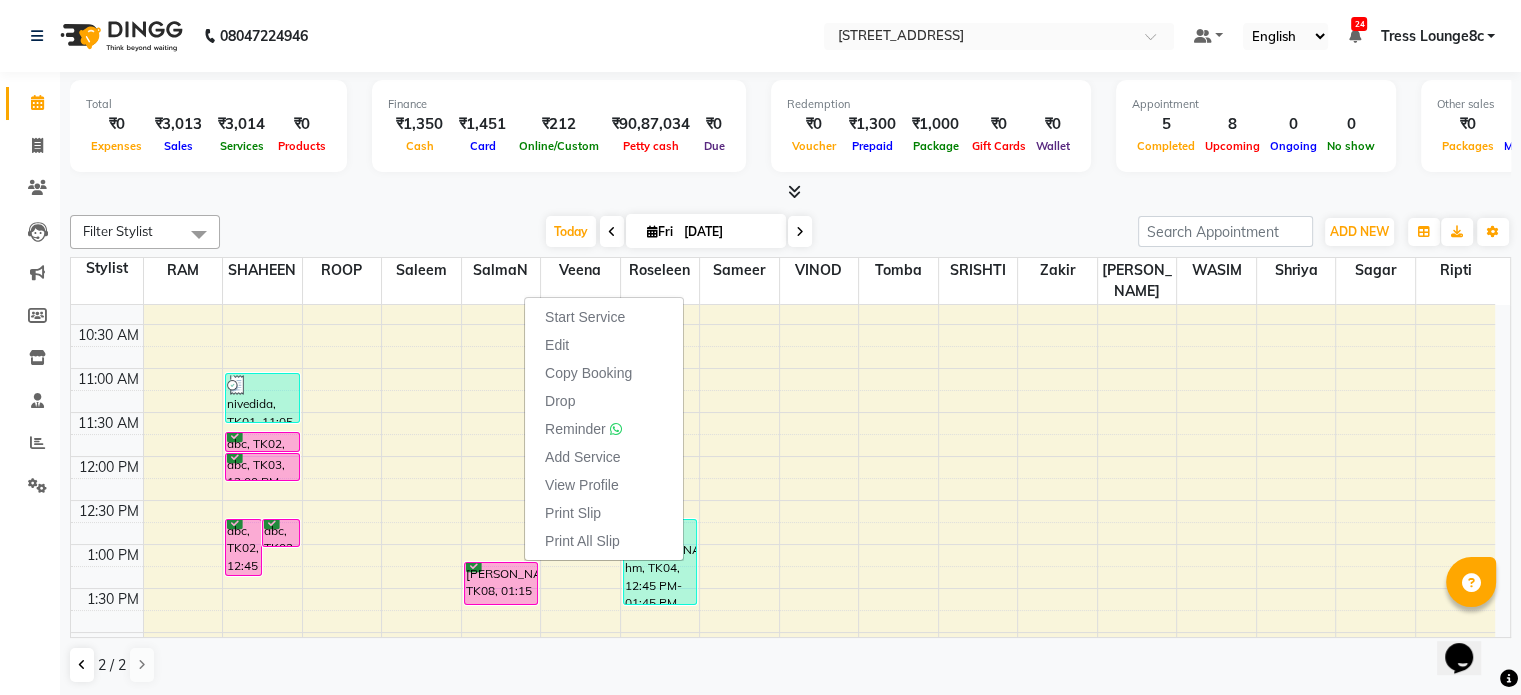 select on "6" 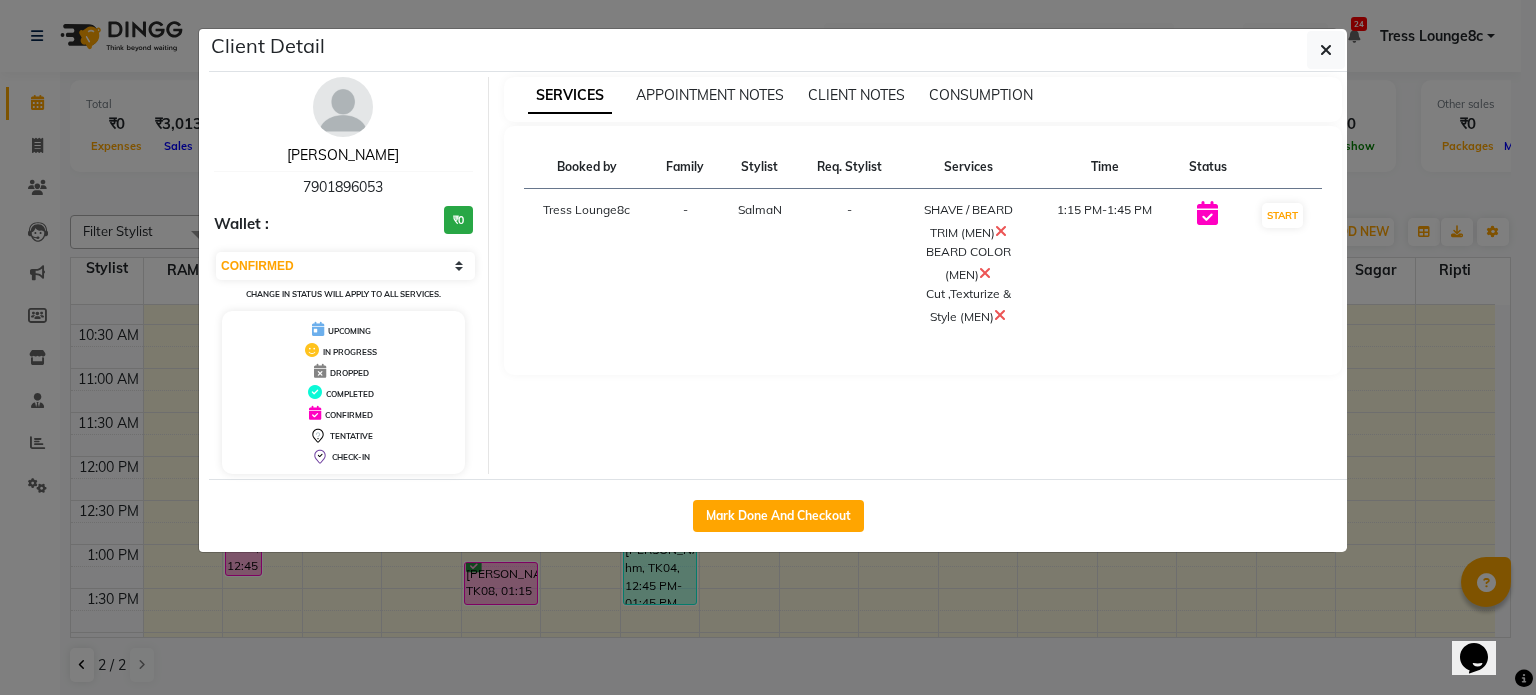 click on "SAPINDER" at bounding box center (343, 155) 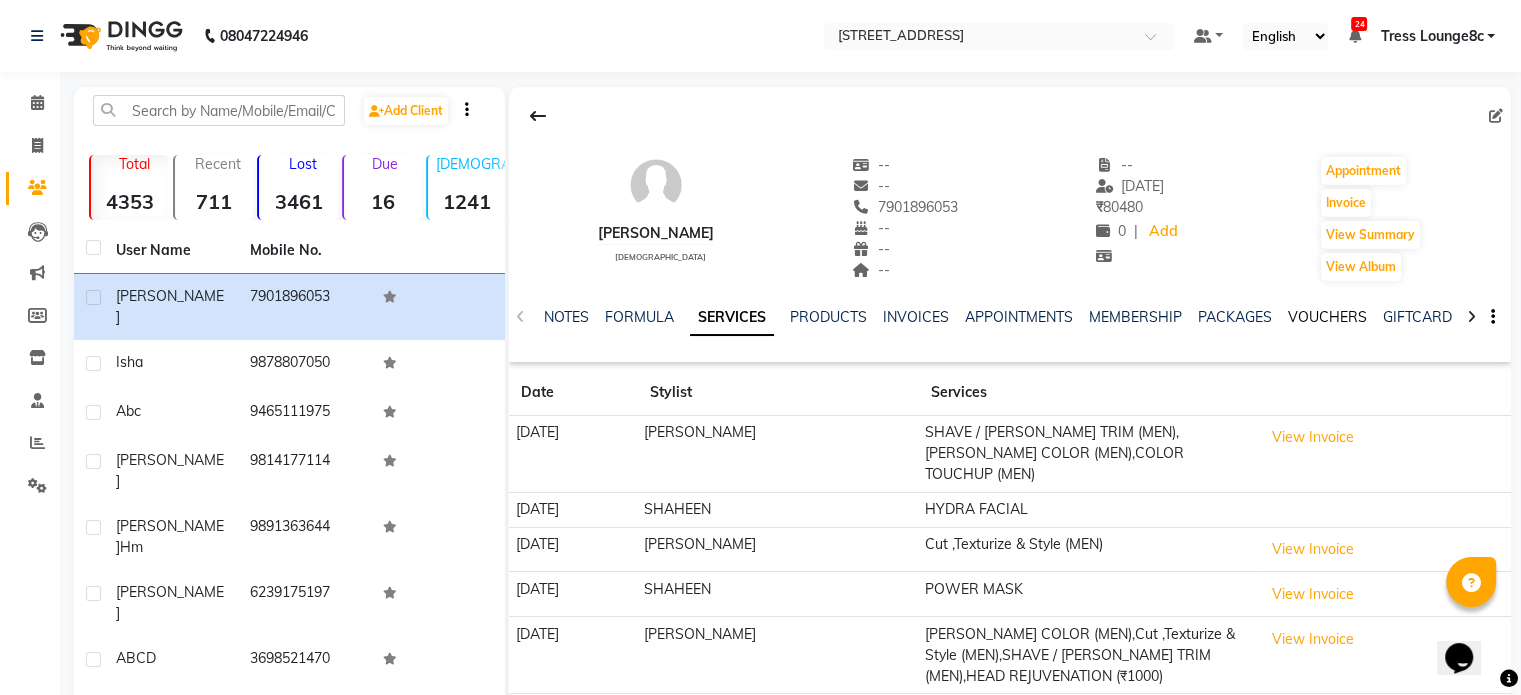 click on "VOUCHERS" 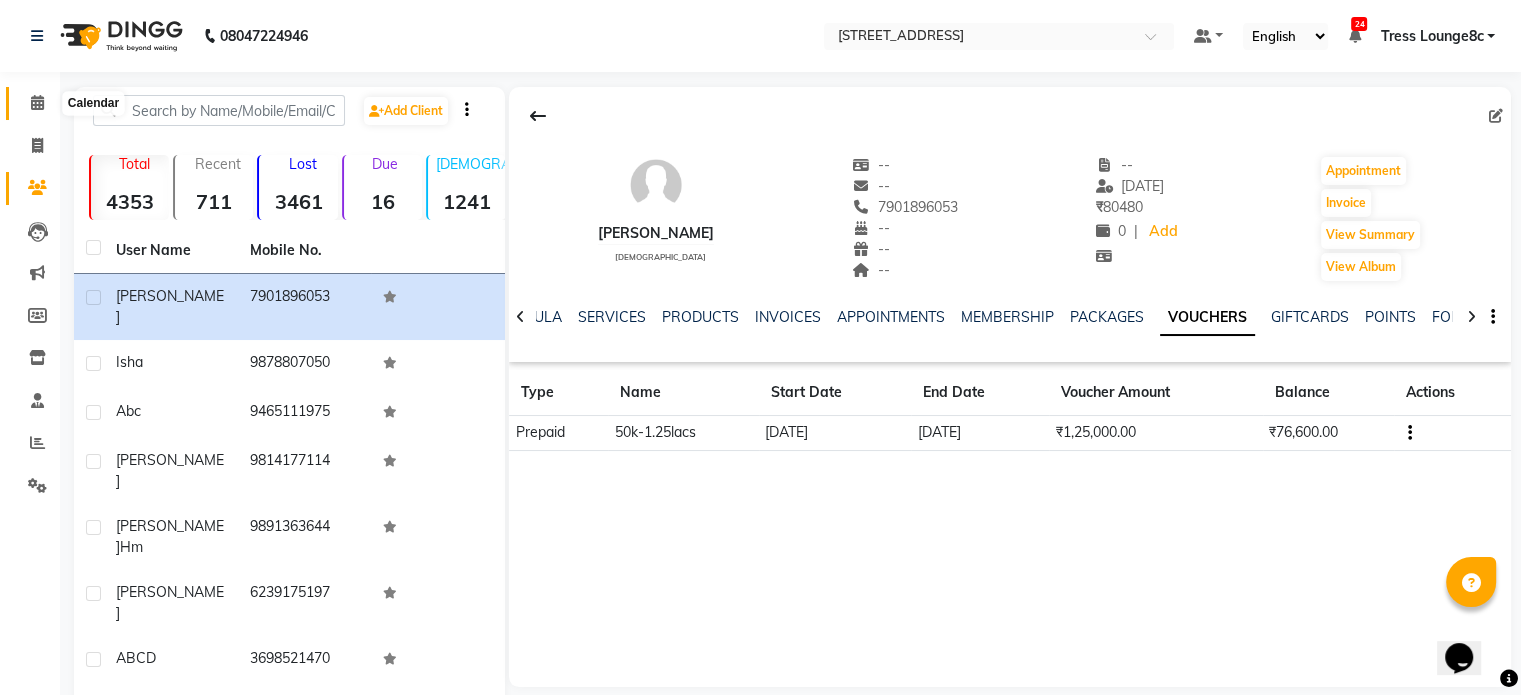 click 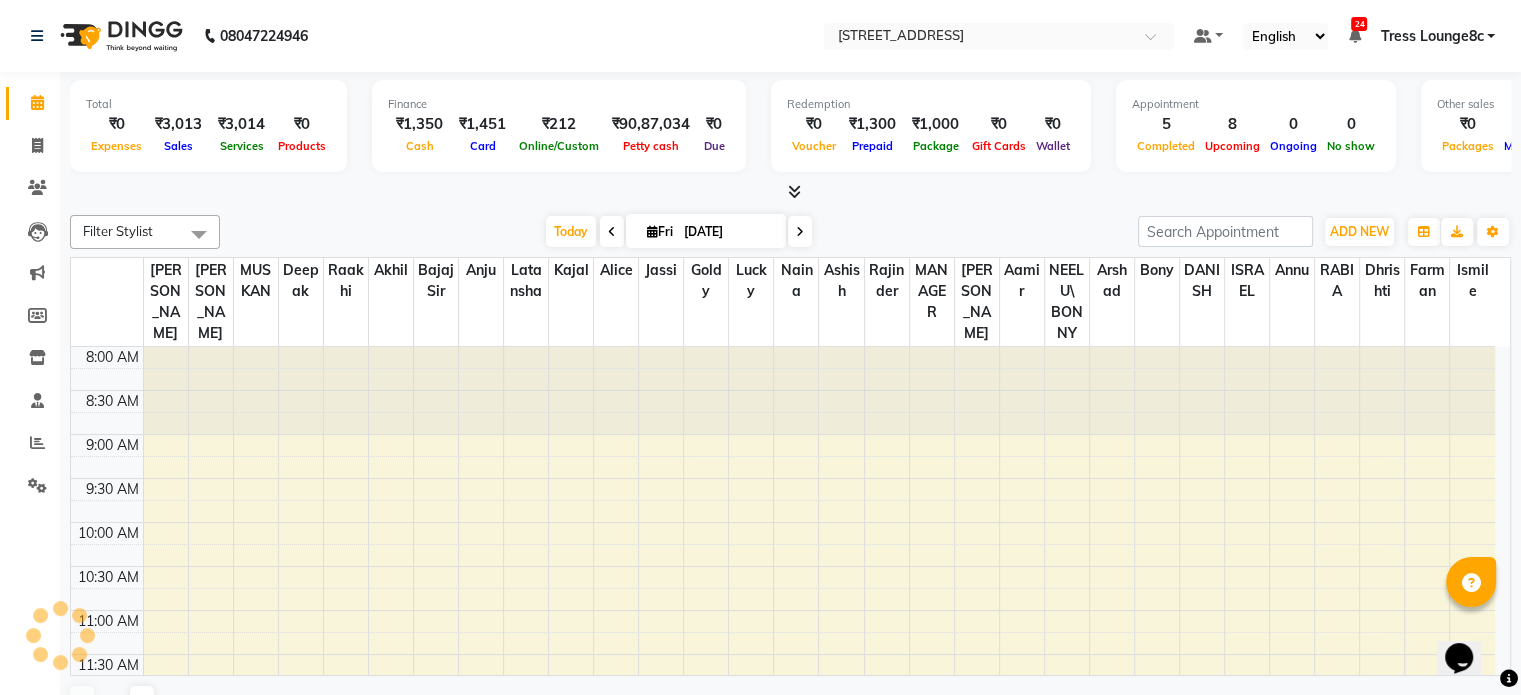 scroll, scrollTop: 0, scrollLeft: 0, axis: both 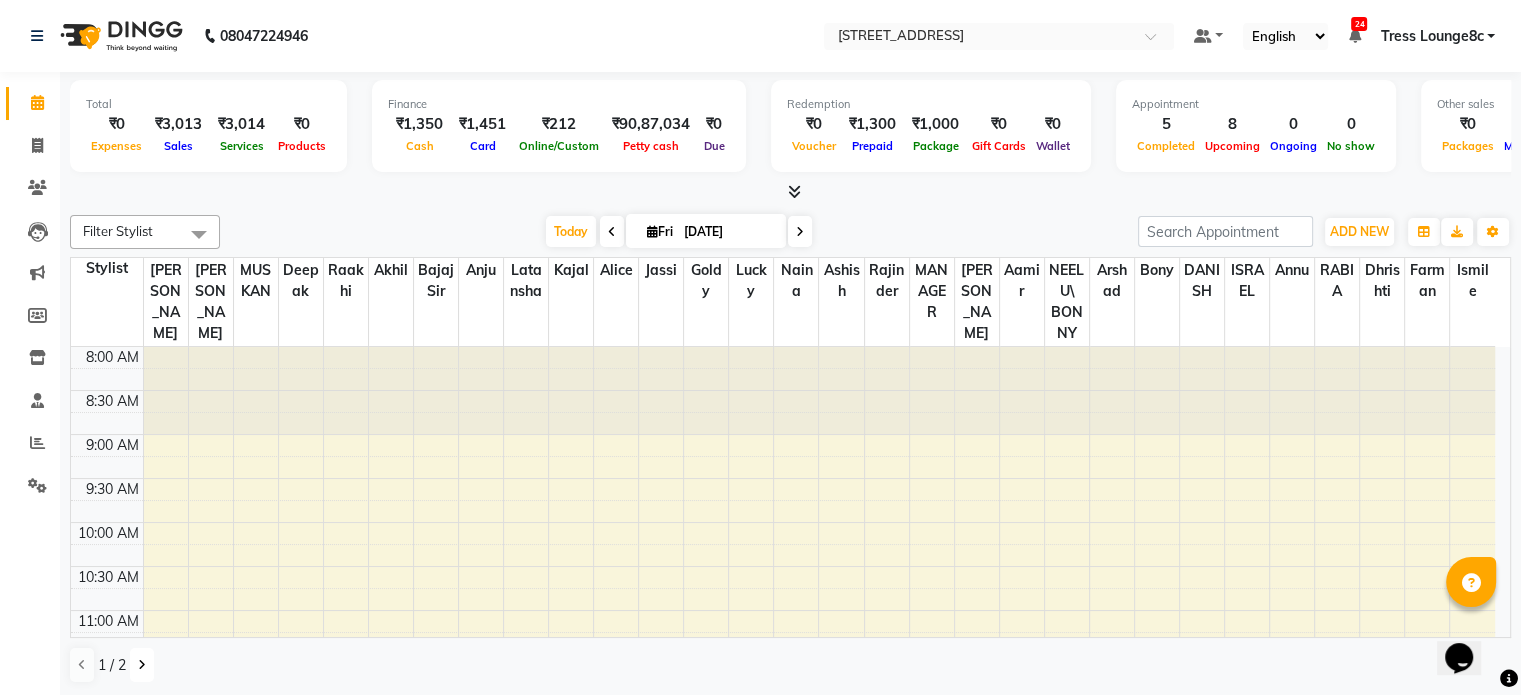 click at bounding box center (142, 665) 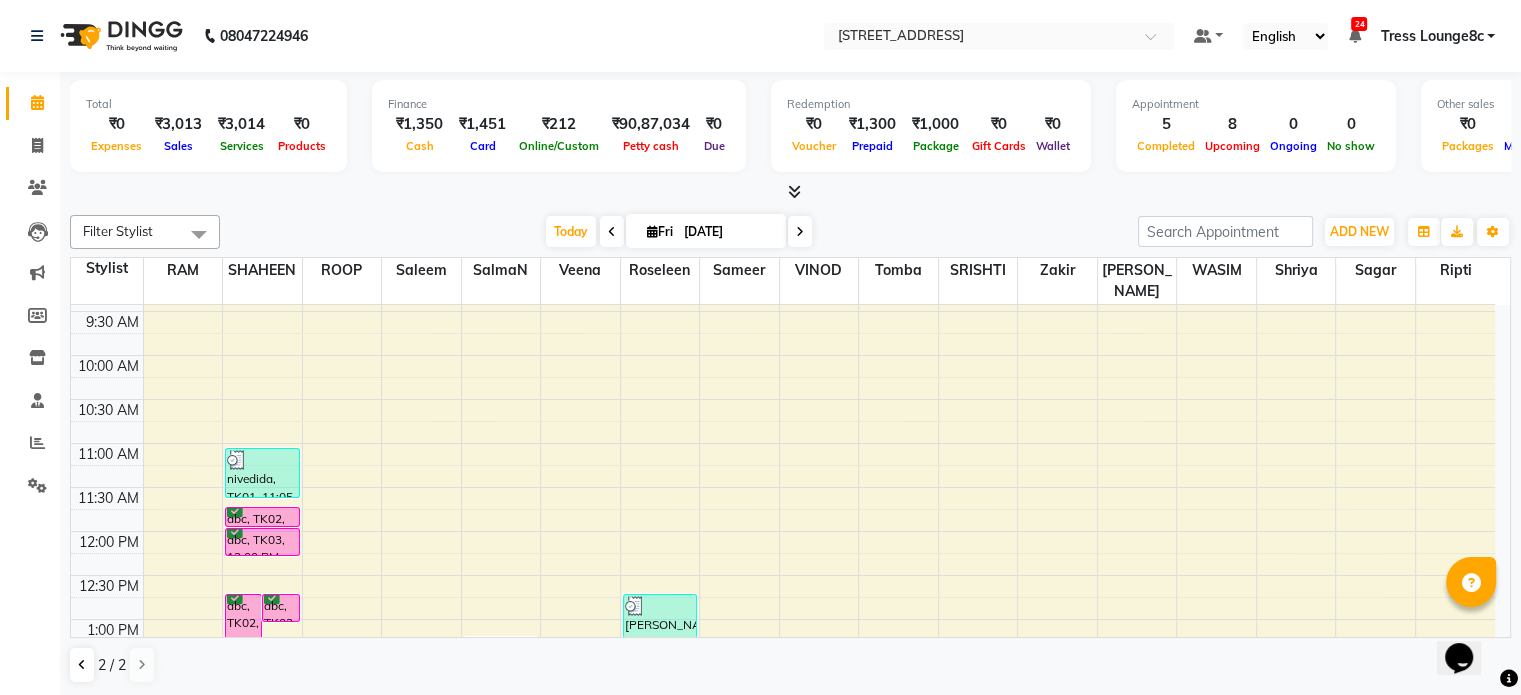 scroll, scrollTop: 400, scrollLeft: 0, axis: vertical 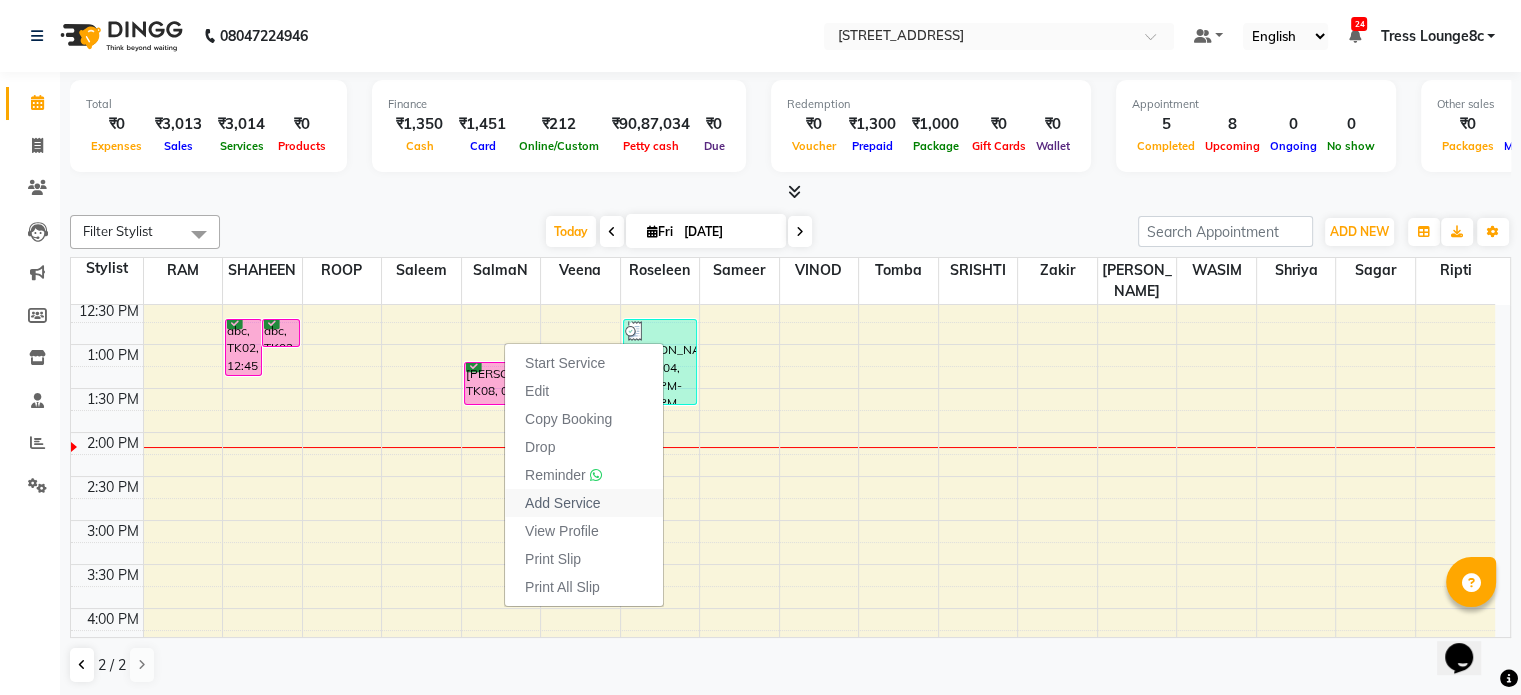 click on "Add Service" at bounding box center [562, 503] 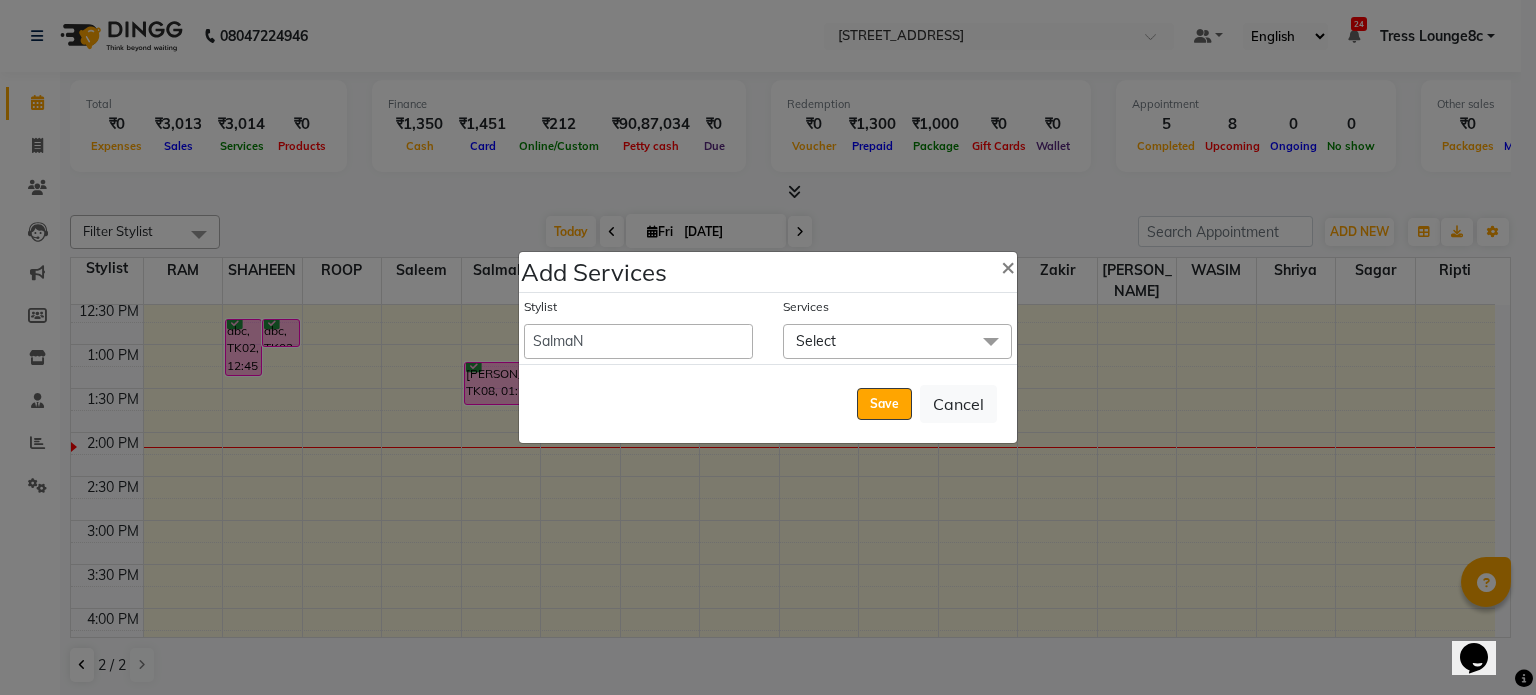 click on "Select" 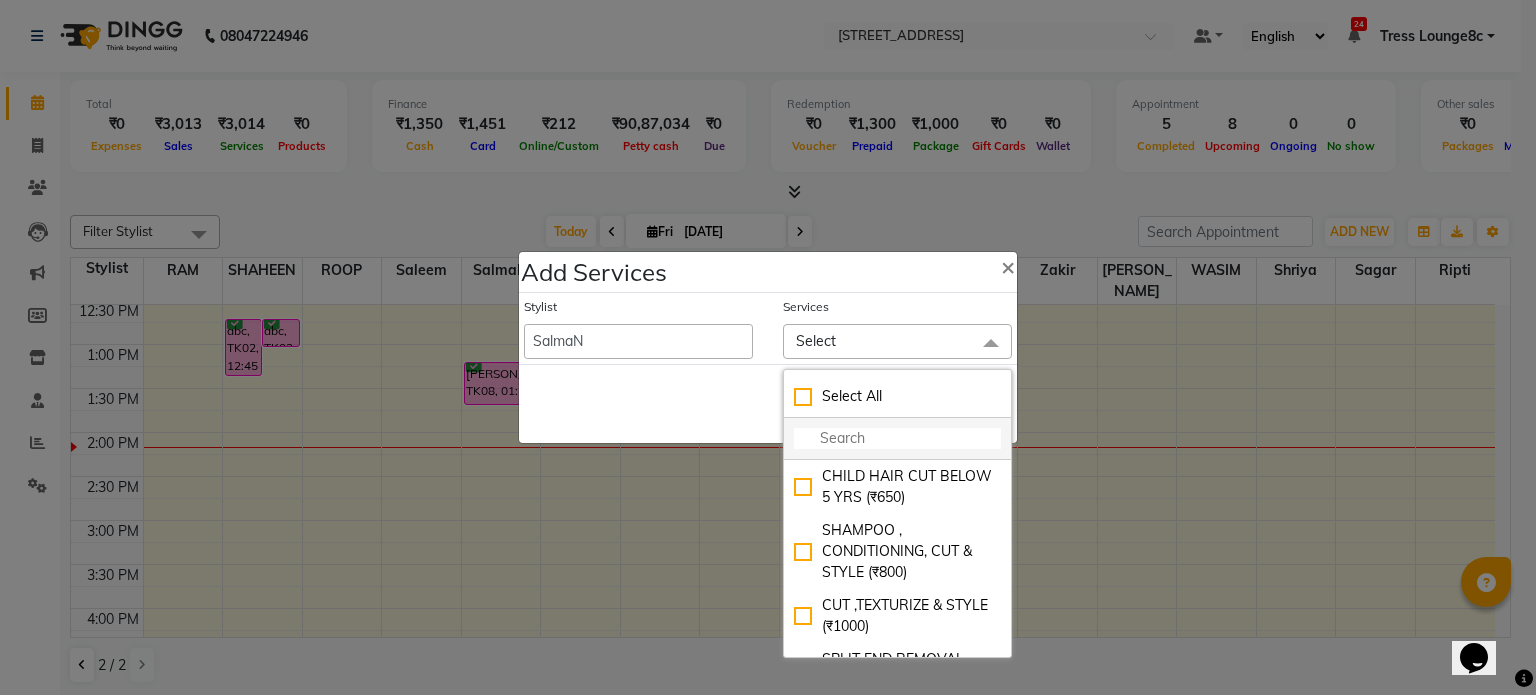 click 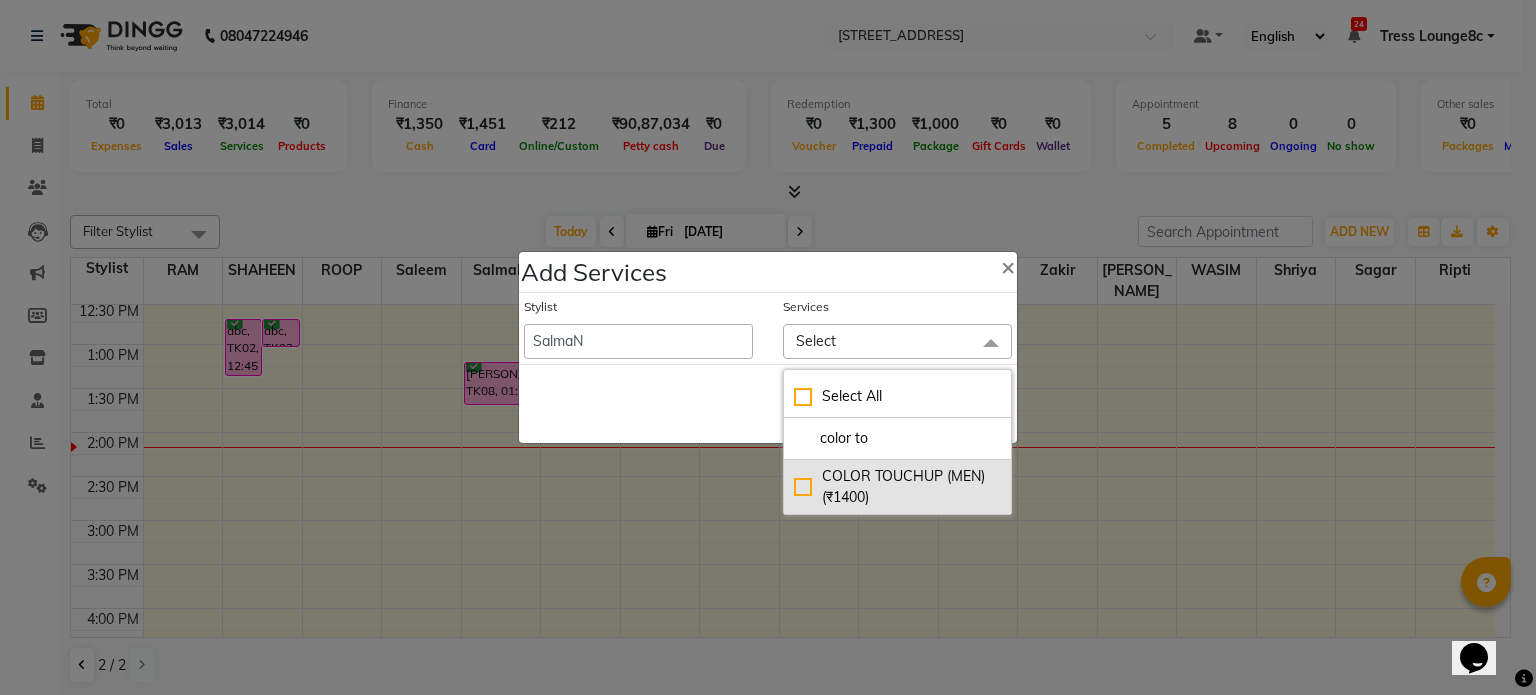 type on "color to" 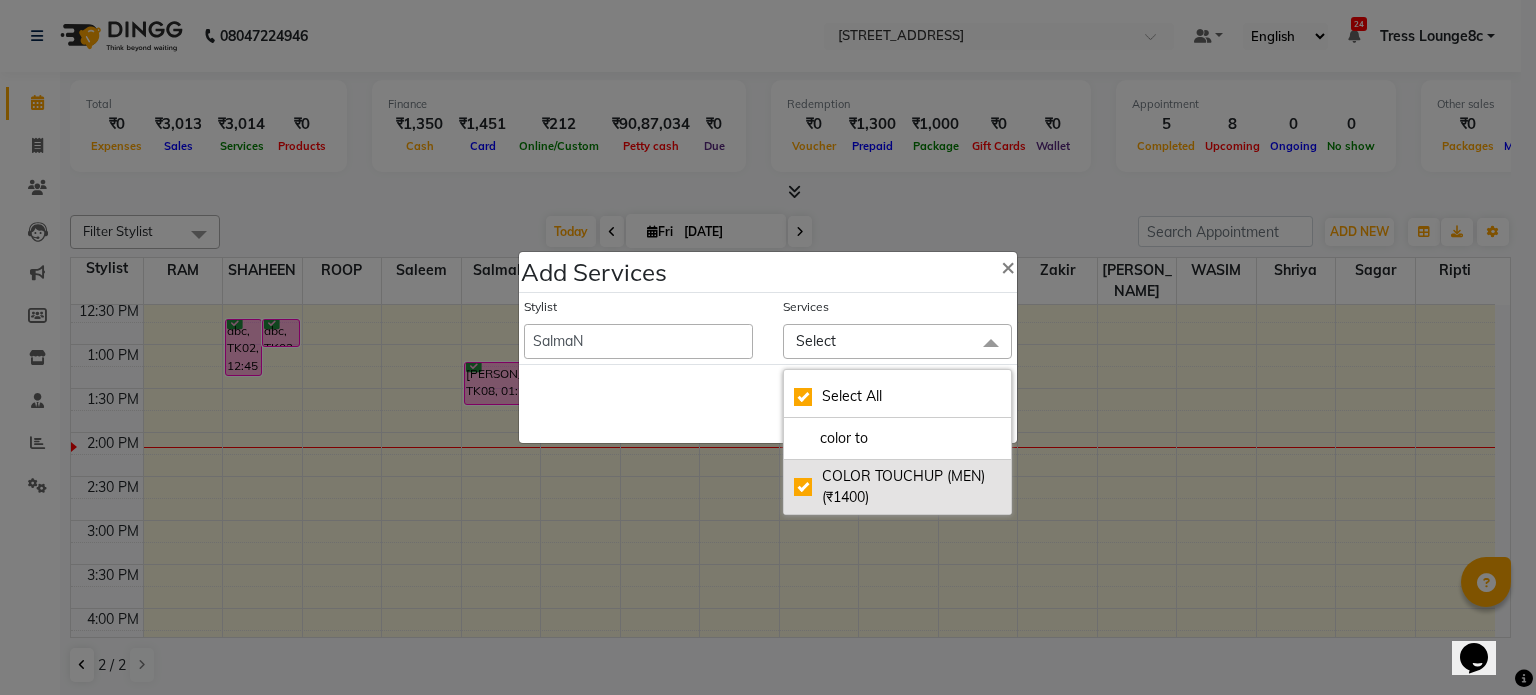 checkbox on "true" 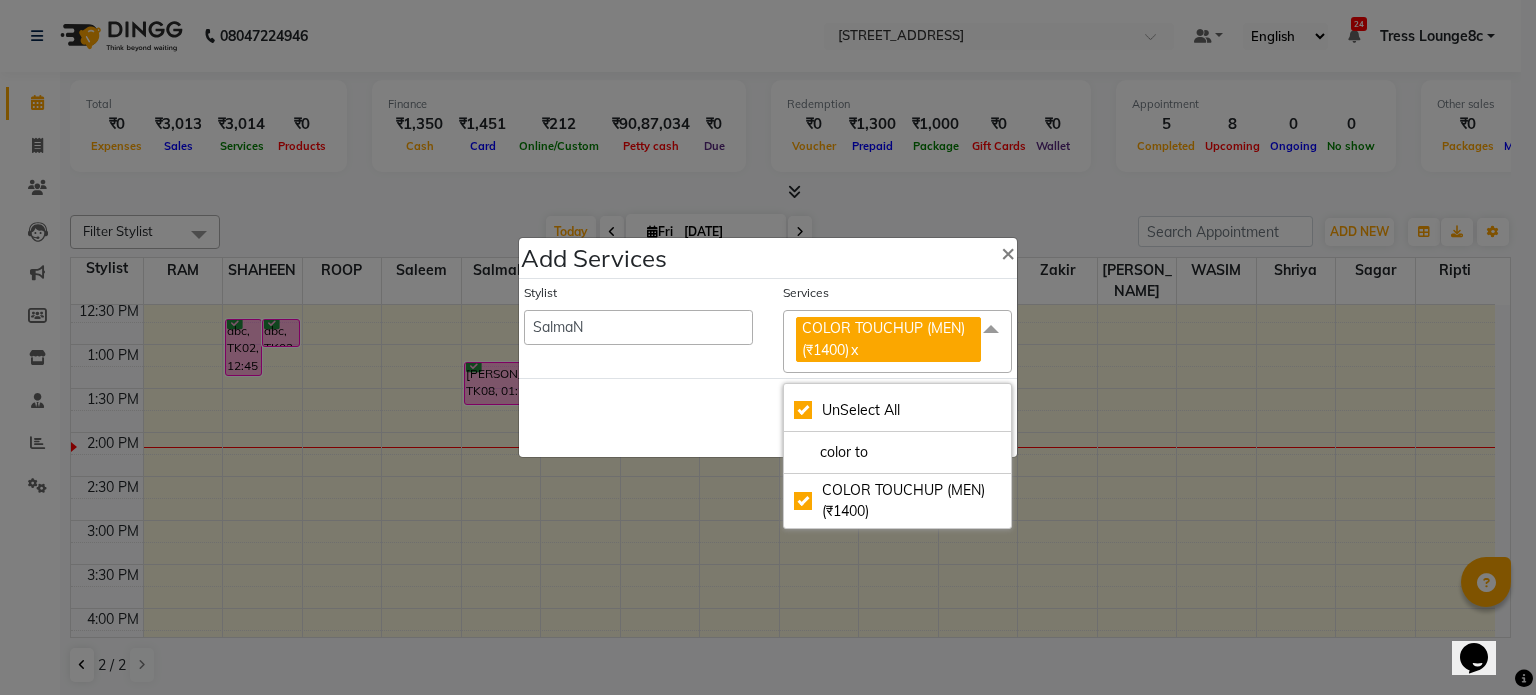 click on "Save   Cancel" 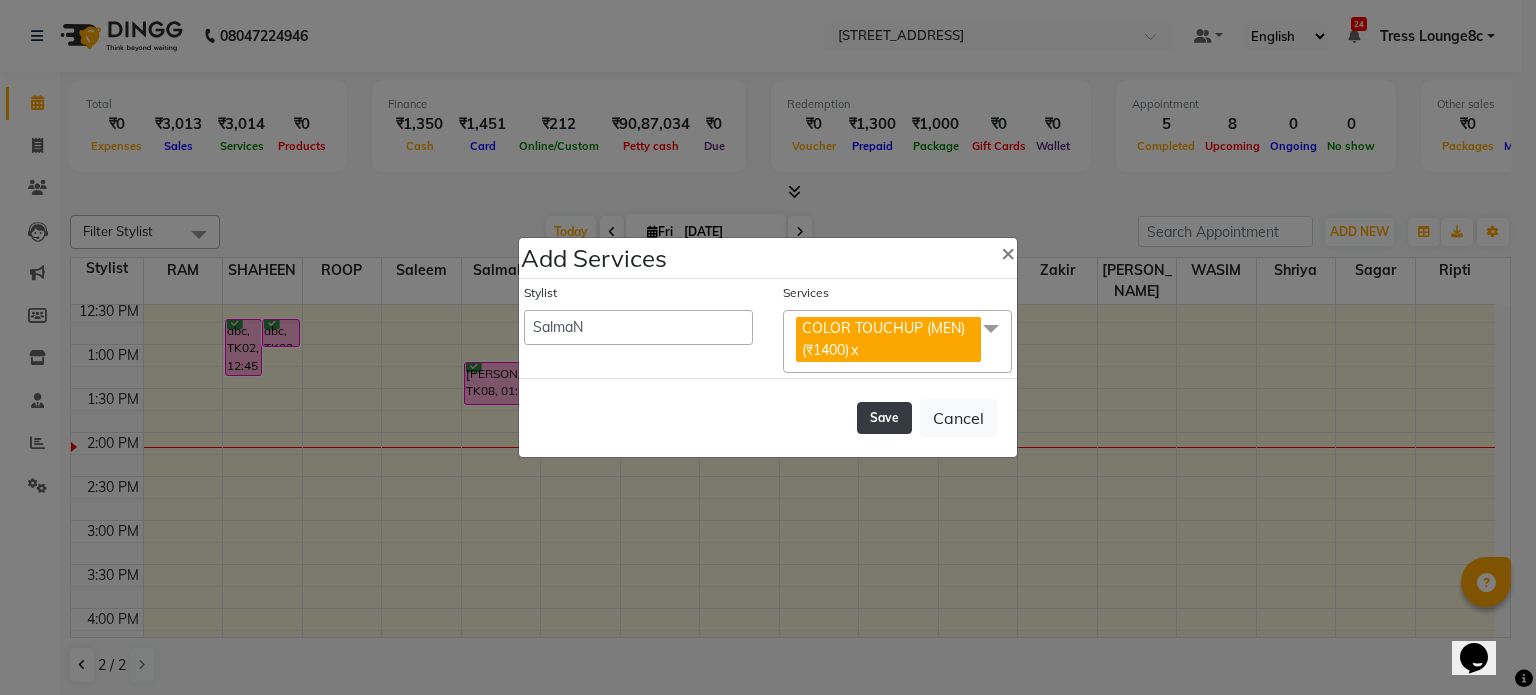click on "Save" 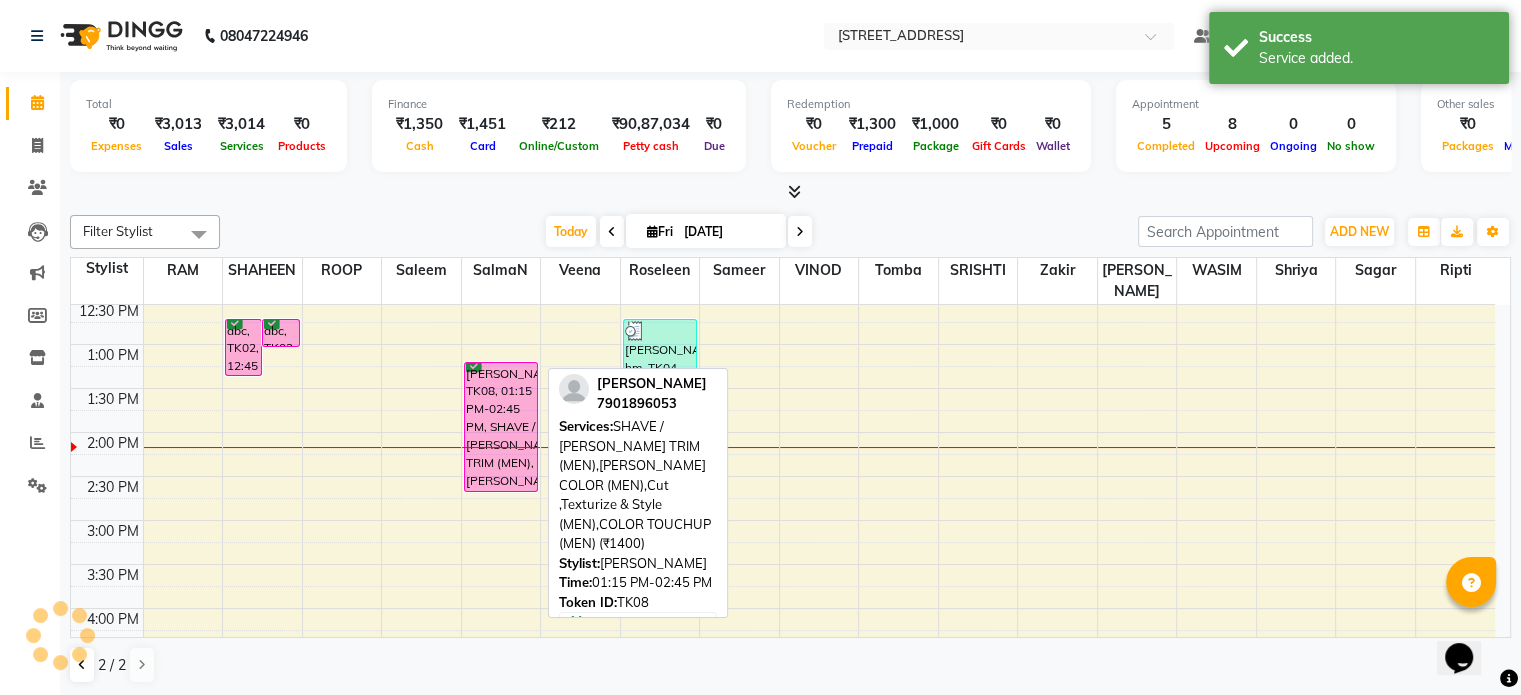 click on "SAPINDER, TK08, 01:15 PM-02:45 PM, SHAVE / BEARD TRIM (MEN),BEARD COLOR (MEN),Cut ,Texturize & Style (MEN),COLOR TOUCHUP (MEN) (₹1400)" at bounding box center [501, 427] 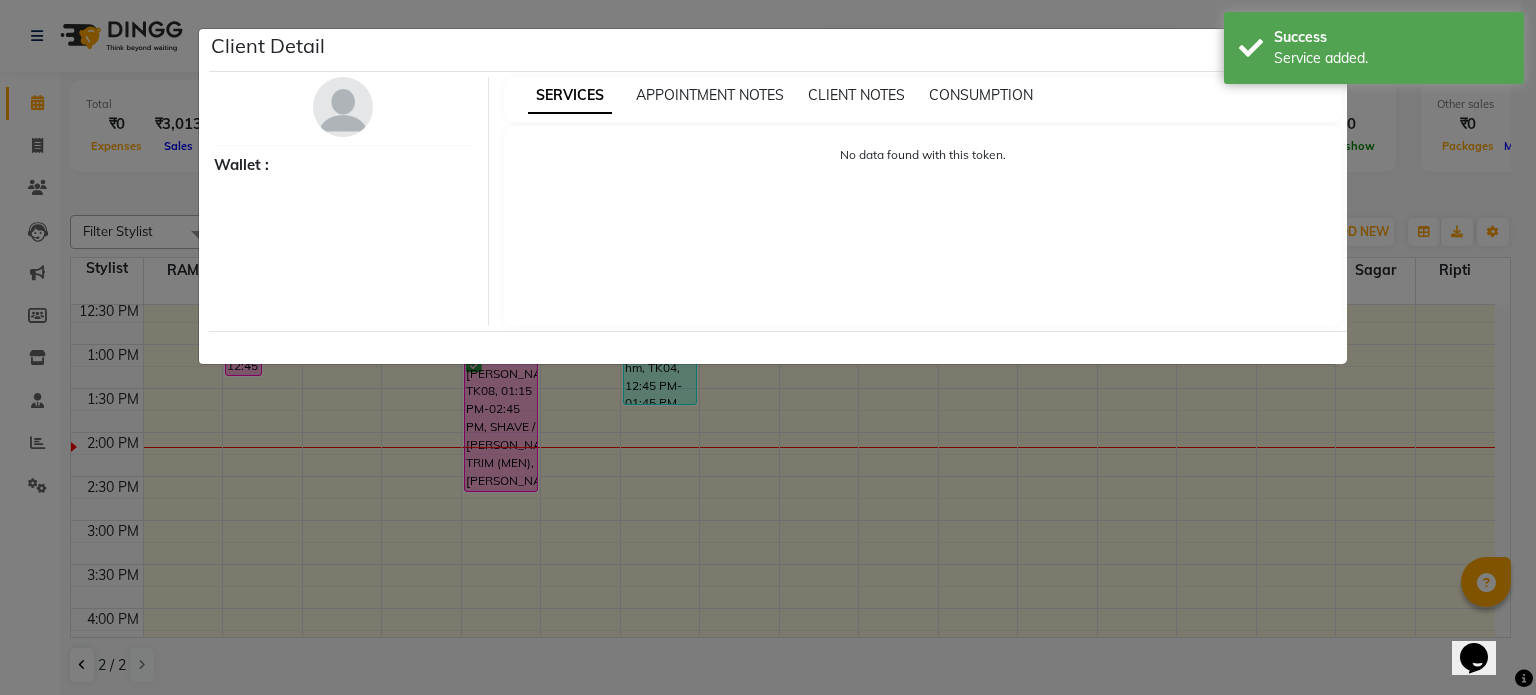 select on "6" 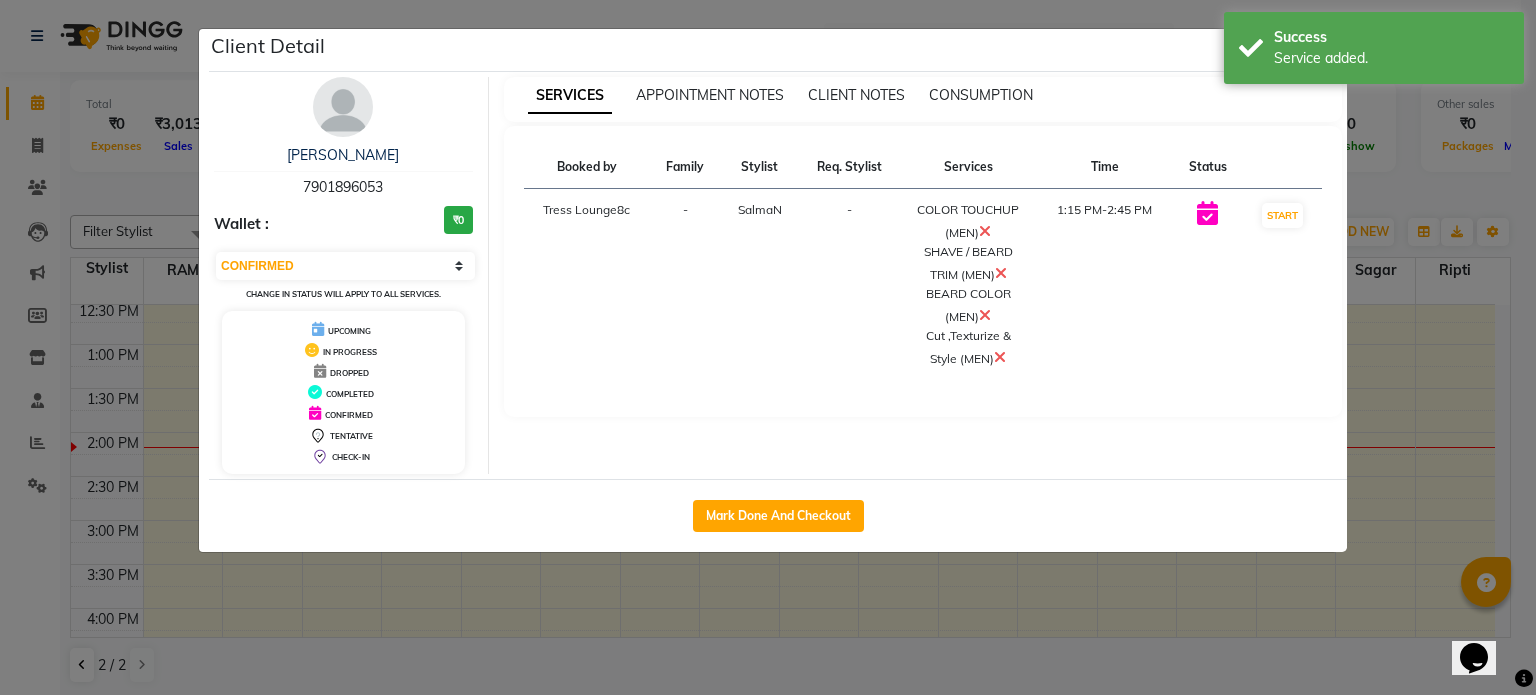 click on "Client Detail  SAPINDER    7901896053 Wallet : ₹0 Select IN SERVICE CONFIRMED TENTATIVE CHECK IN MARK DONE DROPPED UPCOMING Change in status will apply to all services. UPCOMING IN PROGRESS DROPPED COMPLETED CONFIRMED TENTATIVE CHECK-IN SERVICES APPOINTMENT NOTES CLIENT NOTES CONSUMPTION Booked by Family Stylist Req. Stylist Services Time Status  Tress Lounge8c  - SalmaN -  COLOR TOUCHUP (MEN)   SHAVE / BEARD TRIM (MEN)   BEARD COLOR (MEN)   Cut ,Texturize & Style (MEN)   1:15 PM-2:45 PM   START   Mark Done And Checkout" 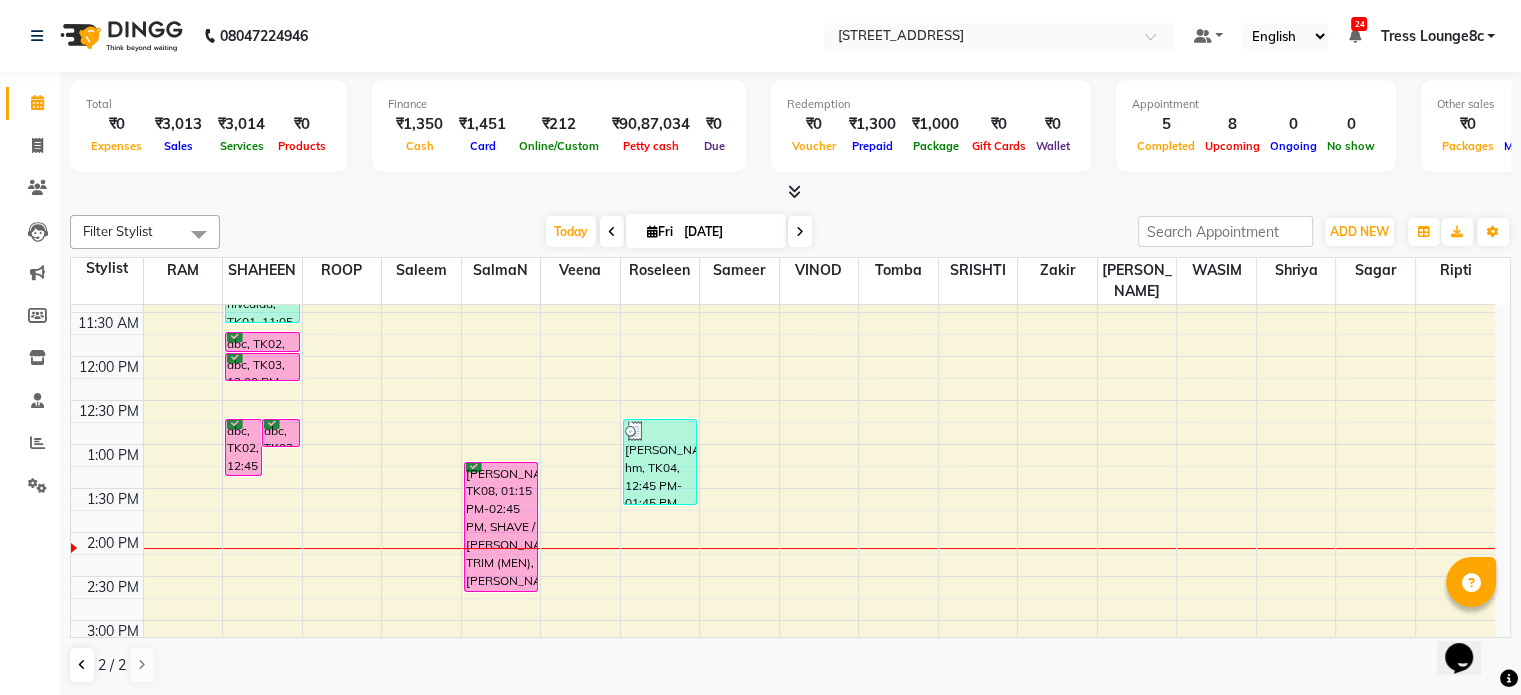 scroll, scrollTop: 300, scrollLeft: 0, axis: vertical 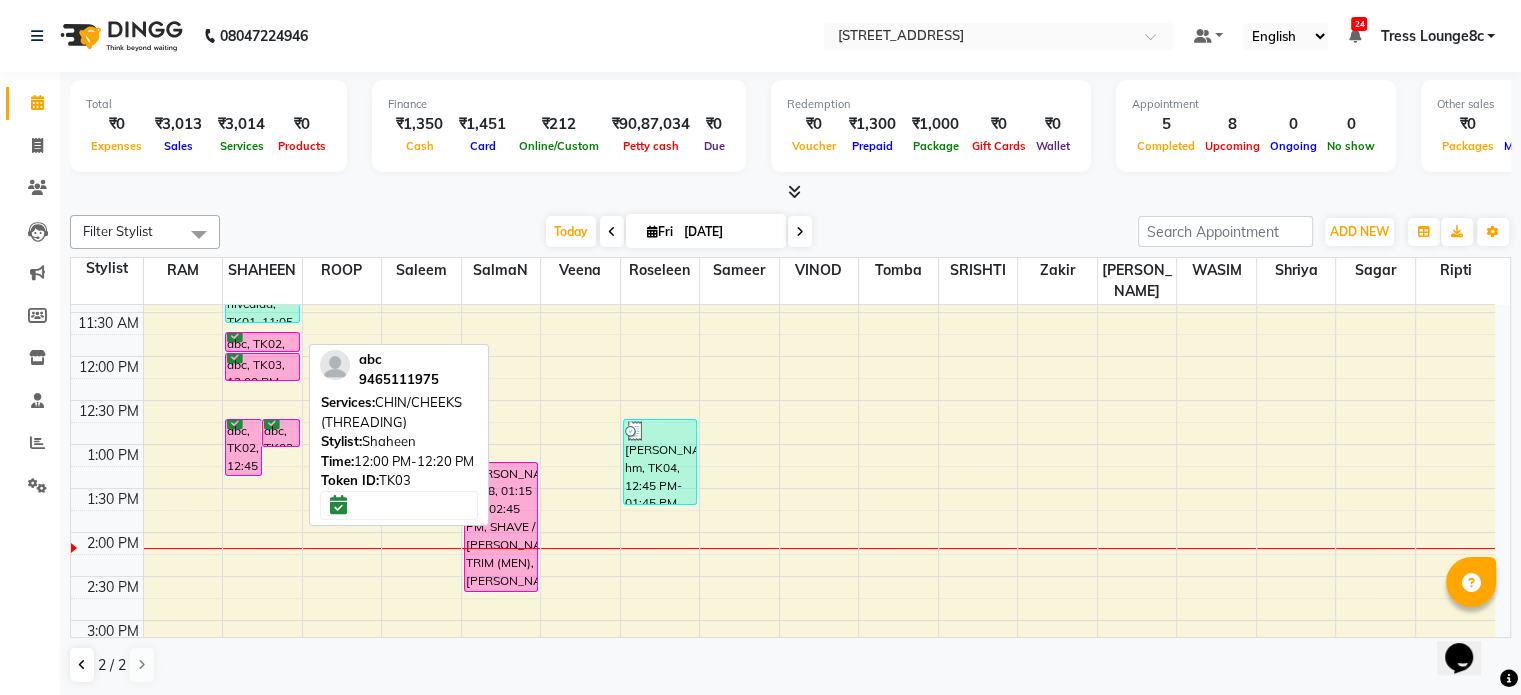 click on "abc, TK03, 12:00 PM-12:20 PM, CHIN/CHEEKS (THREADING)" at bounding box center (262, 367) 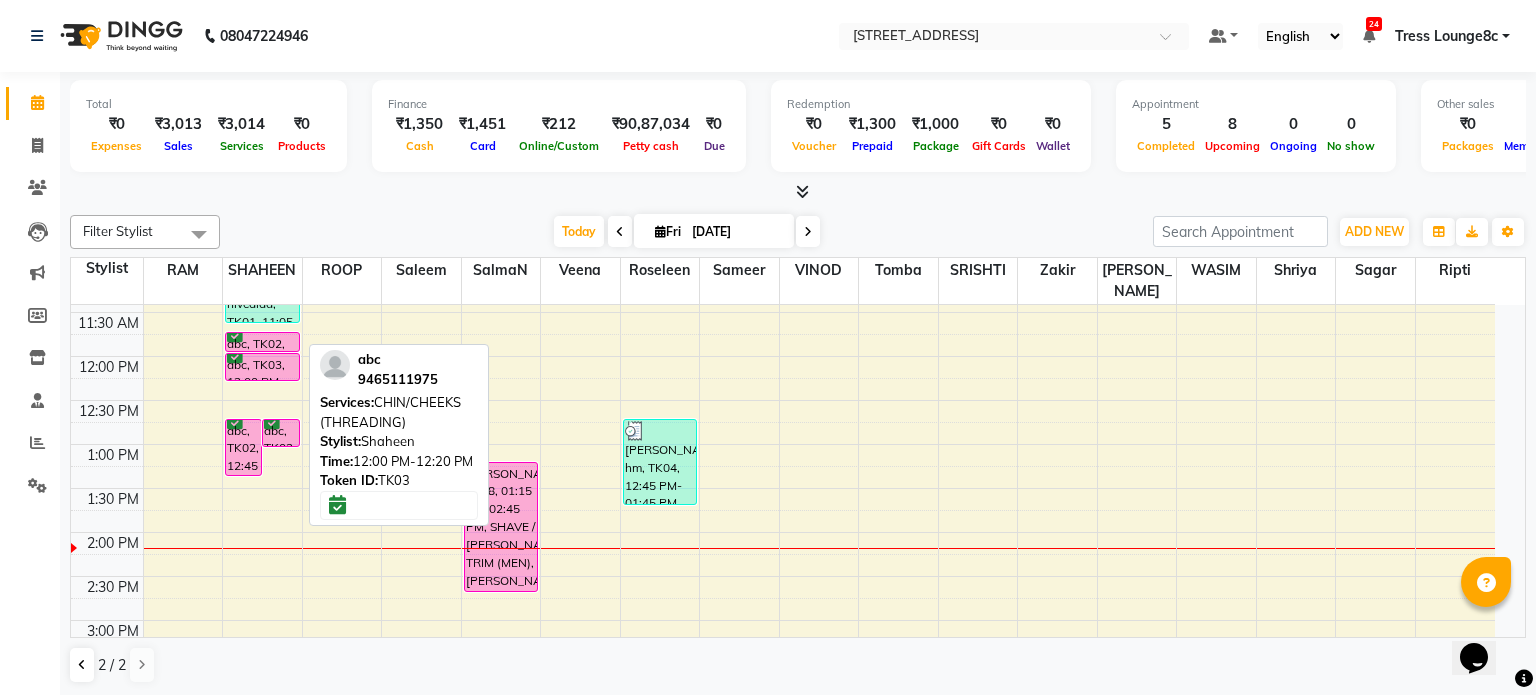 select on "6" 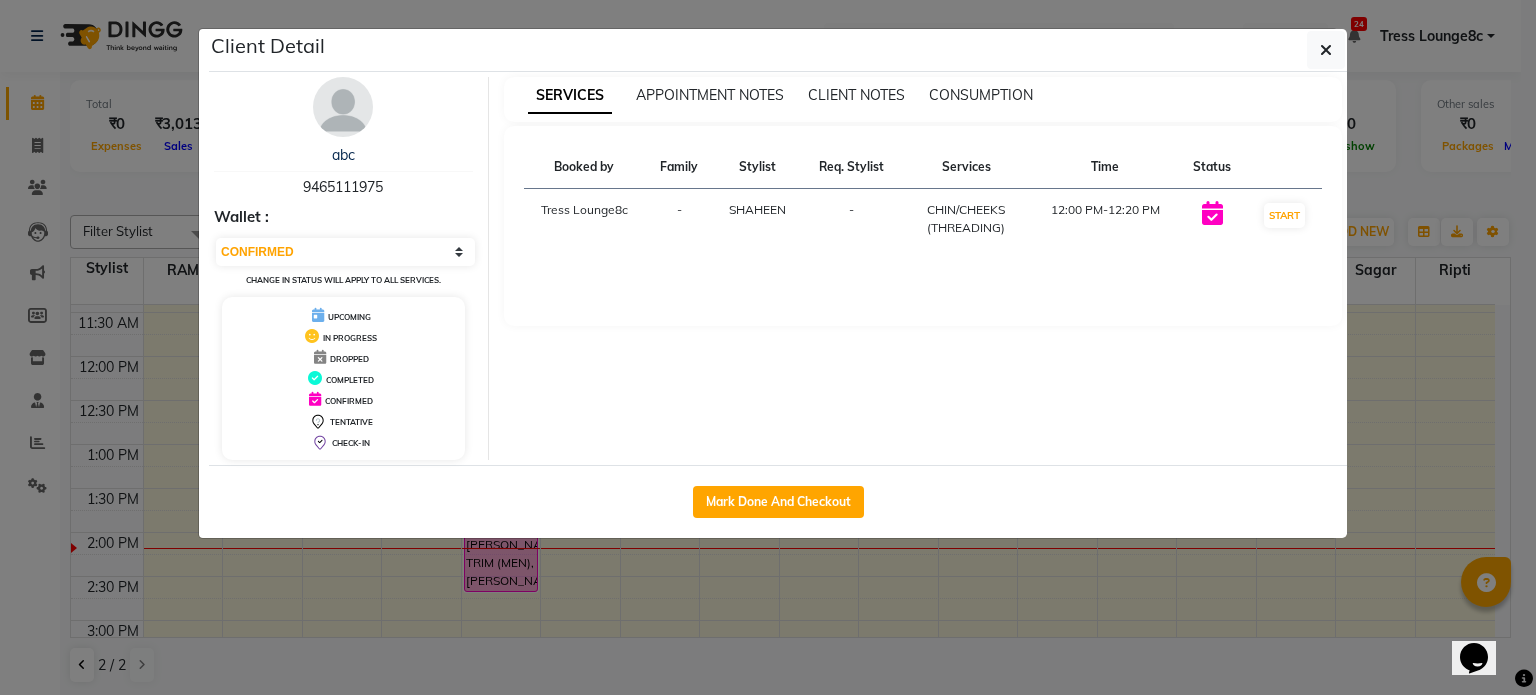 click on "Client Detail  abc    9465111975 Wallet : Select IN SERVICE CONFIRMED TENTATIVE CHECK IN MARK DONE DROPPED UPCOMING Change in status will apply to all services. UPCOMING IN PROGRESS DROPPED COMPLETED CONFIRMED TENTATIVE CHECK-IN SERVICES APPOINTMENT NOTES CLIENT NOTES CONSUMPTION Booked by Family Stylist Req. Stylist Services Time Status  Tress Lounge8c  - SHAHEEN -  CHIN/CHEEKS (THREADING)   12:00 PM-12:20 PM   START   Mark Done And Checkout" 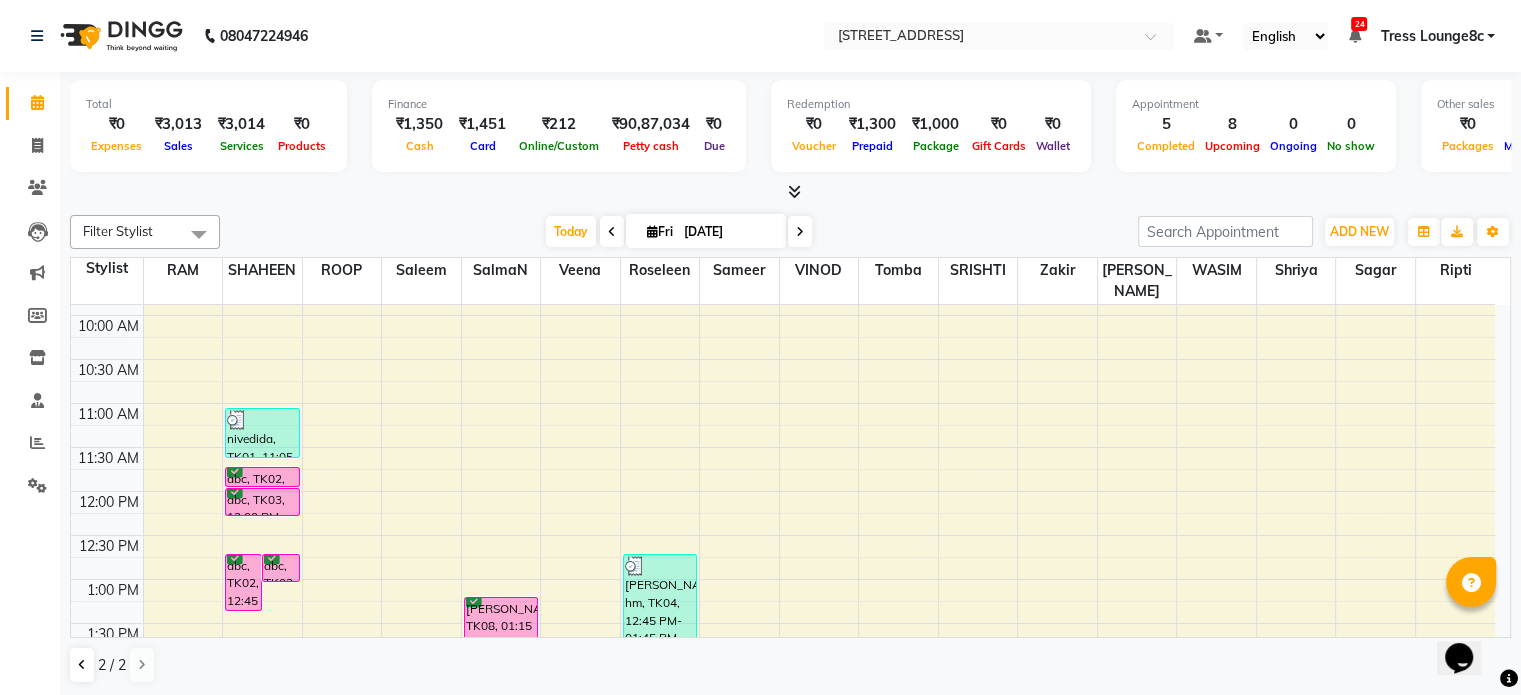 scroll, scrollTop: 200, scrollLeft: 0, axis: vertical 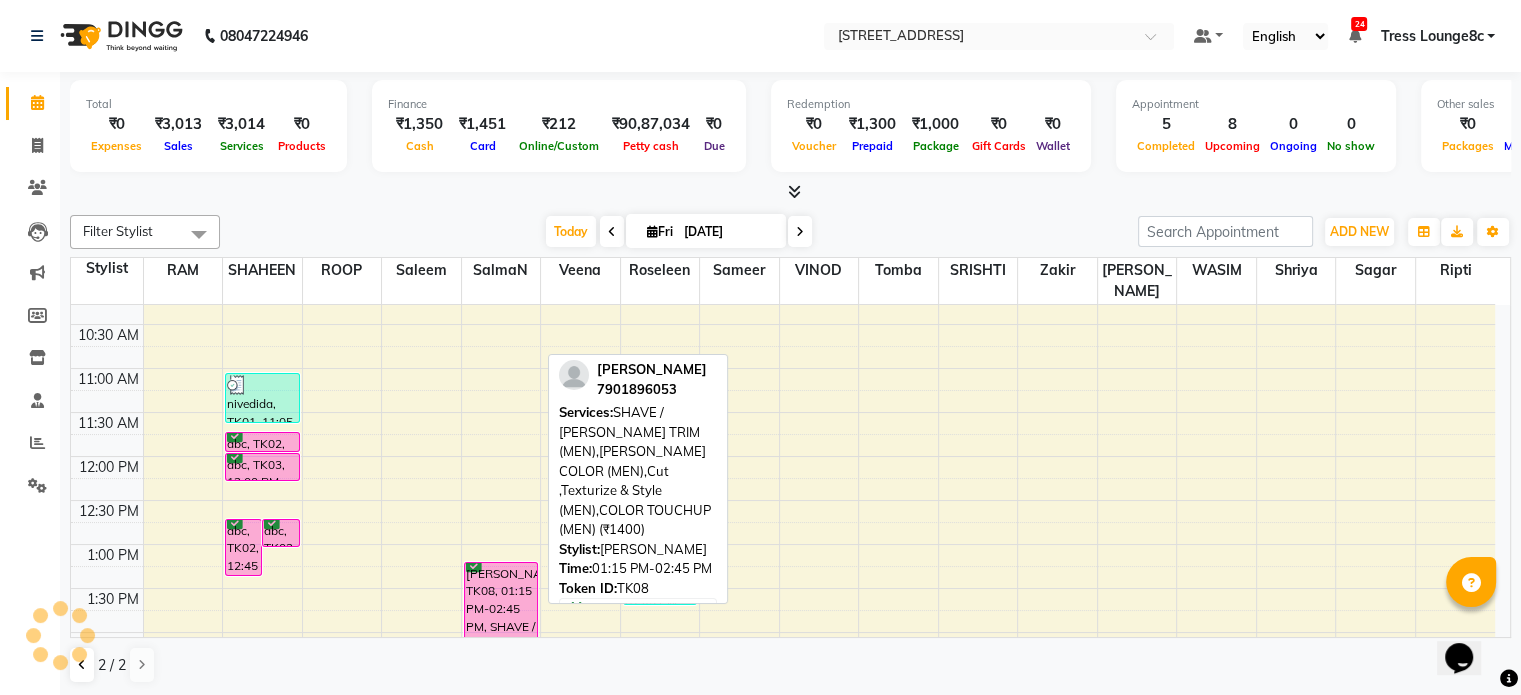 click on "SAPINDER, TK08, 01:15 PM-02:45 PM, SHAVE / BEARD TRIM (MEN),BEARD COLOR (MEN),Cut ,Texturize & Style (MEN),COLOR TOUCHUP (MEN) (₹1400)" at bounding box center [501, 627] 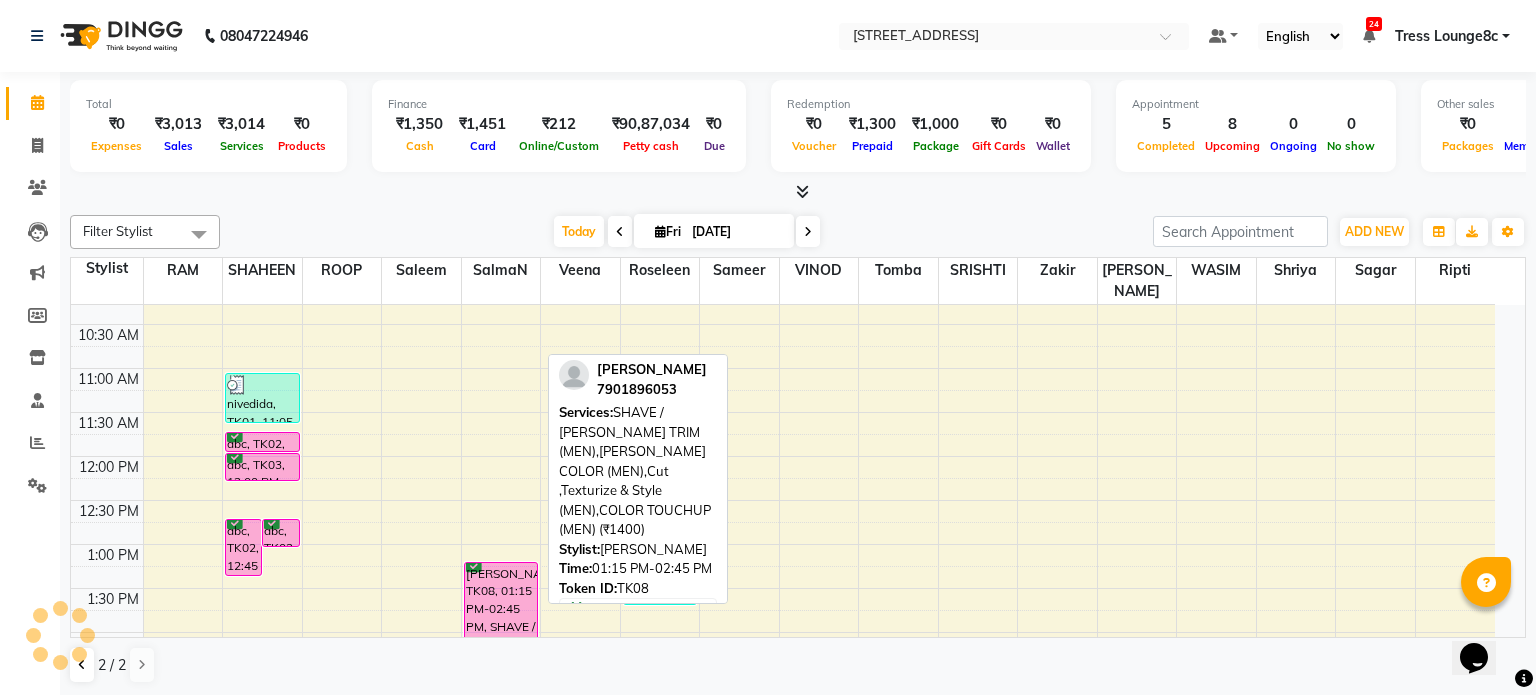 select on "6" 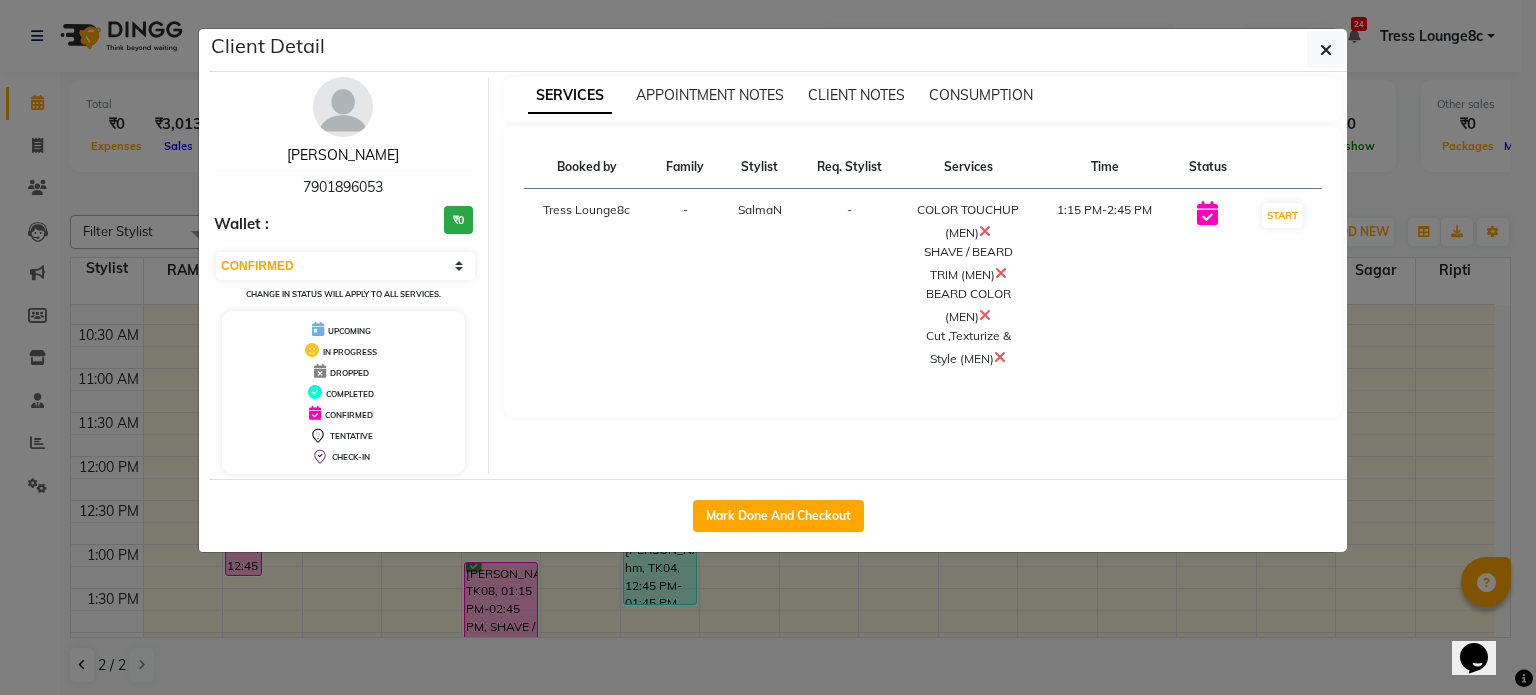 click on "SAPINDER" at bounding box center (343, 155) 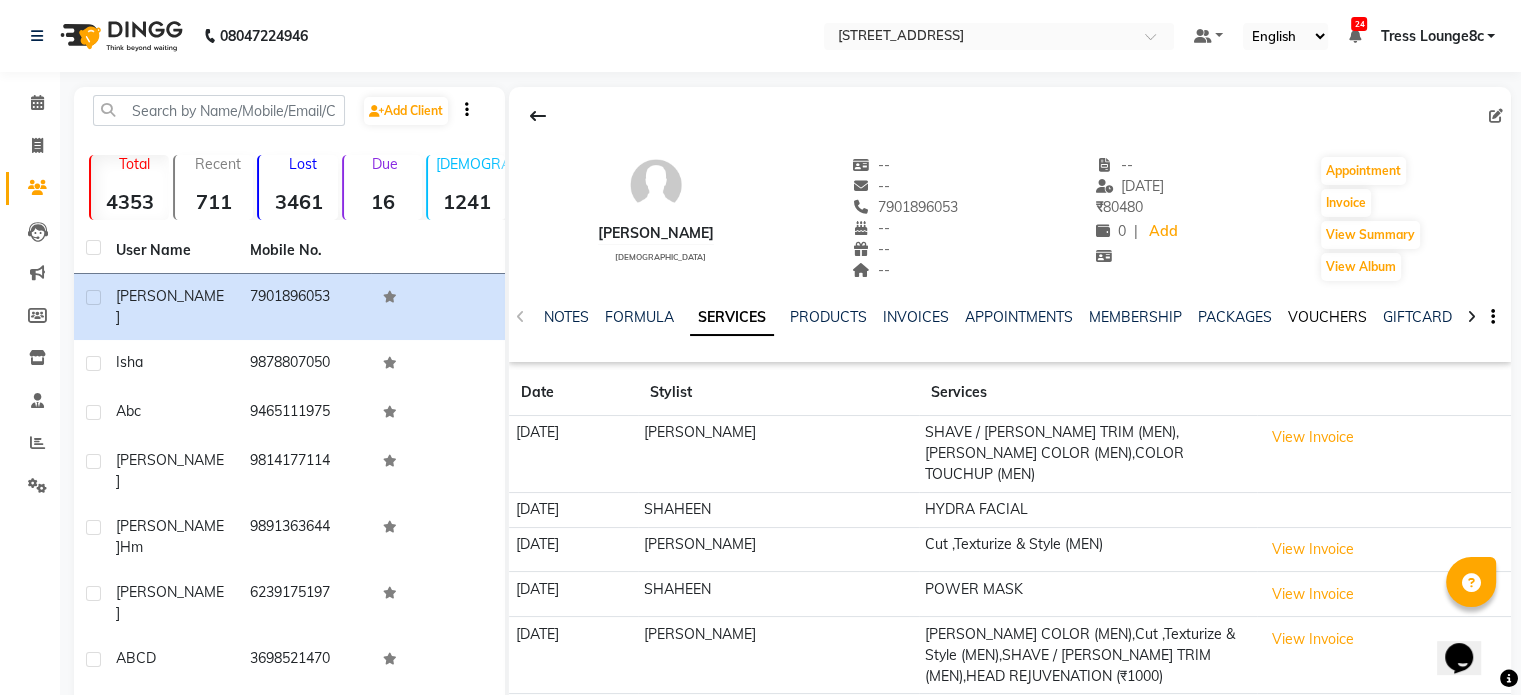 click on "VOUCHERS" 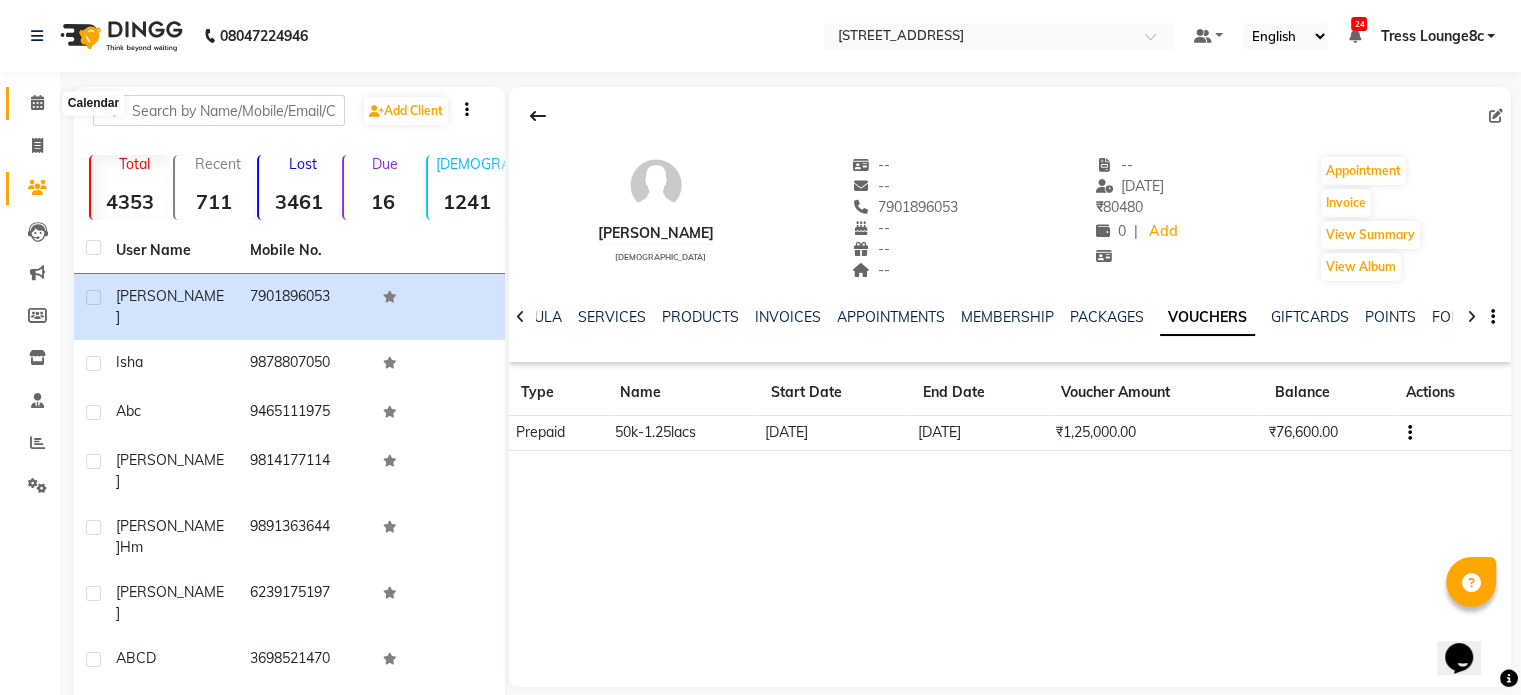 click 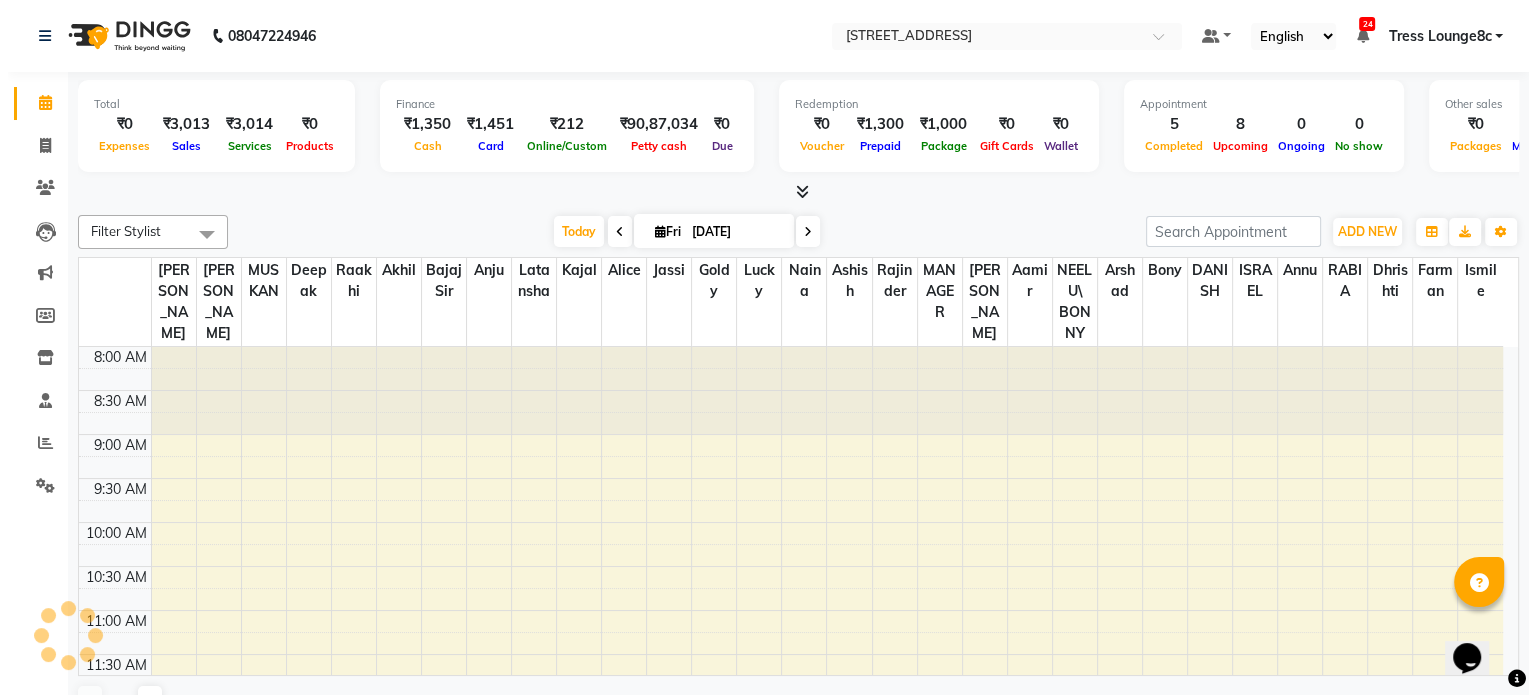 scroll, scrollTop: 0, scrollLeft: 0, axis: both 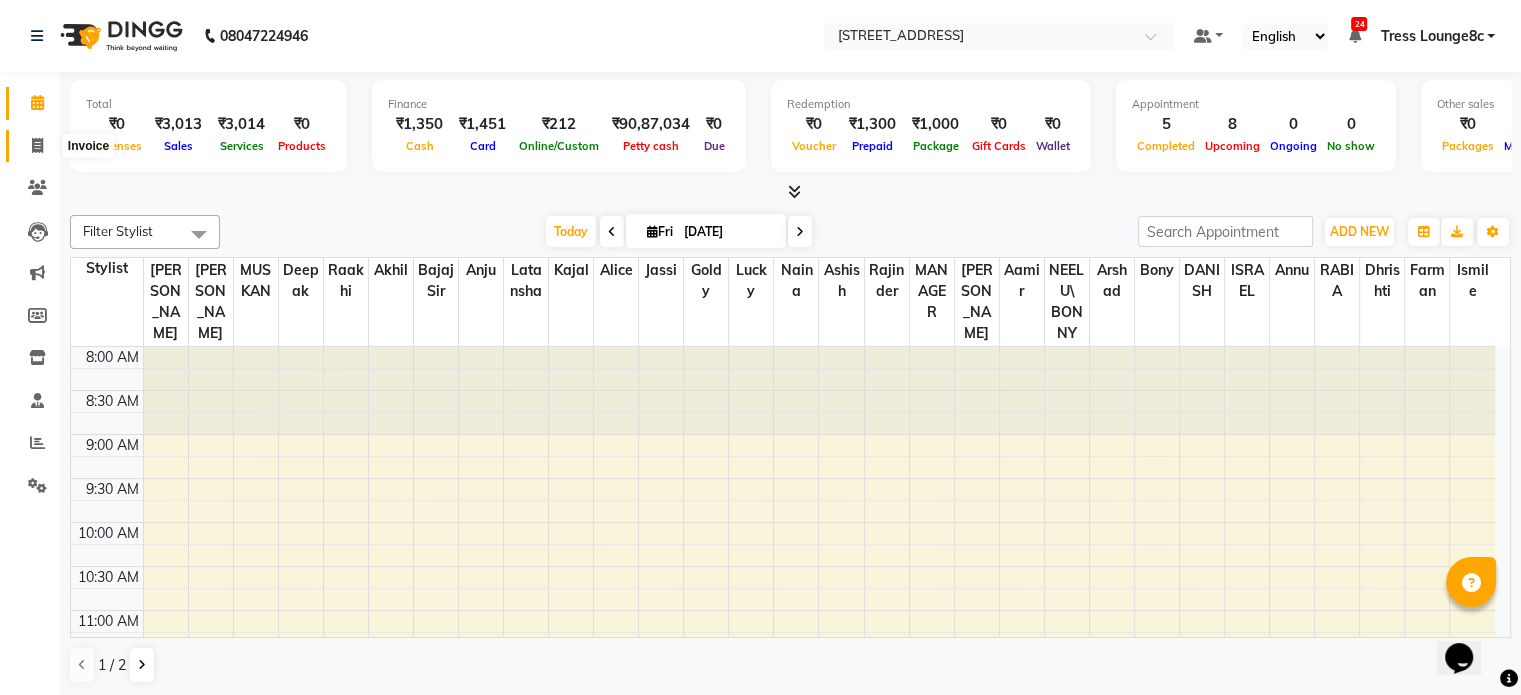 click 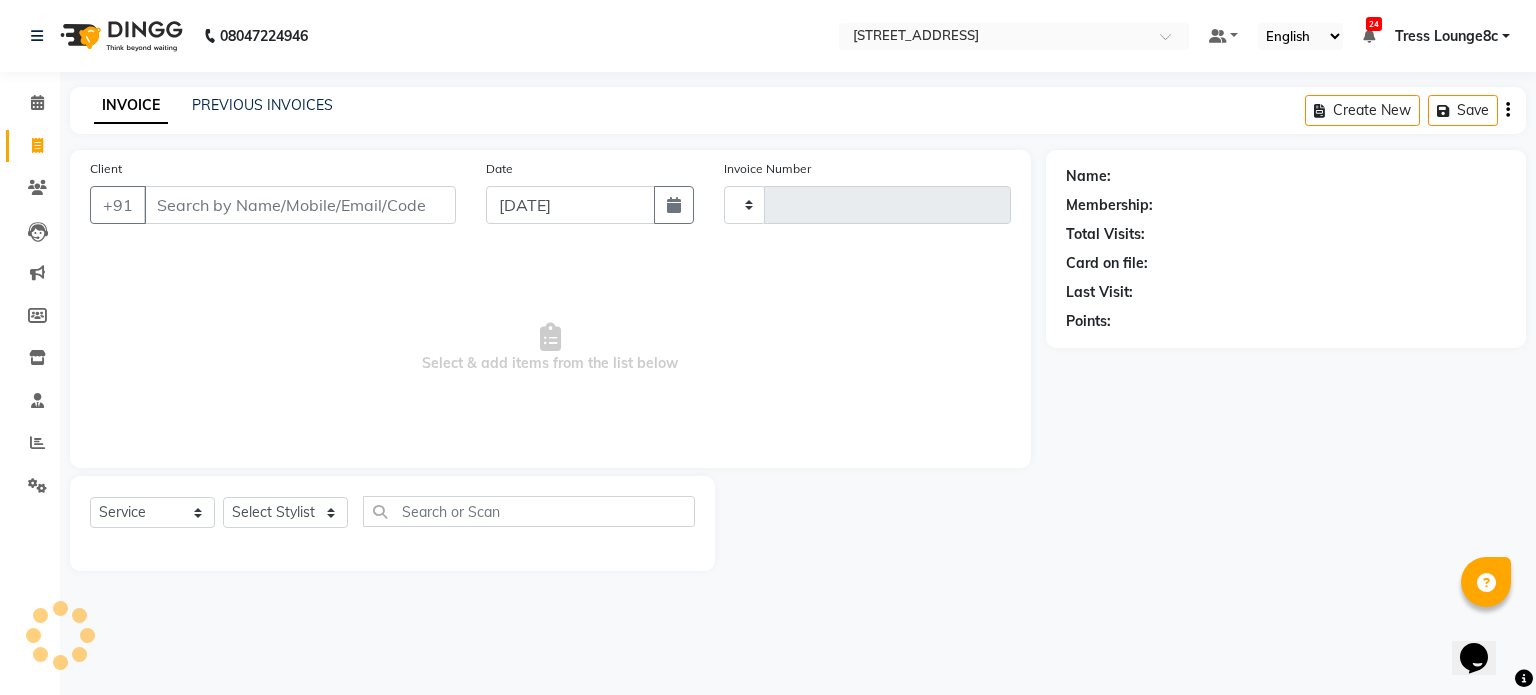 type on "1502" 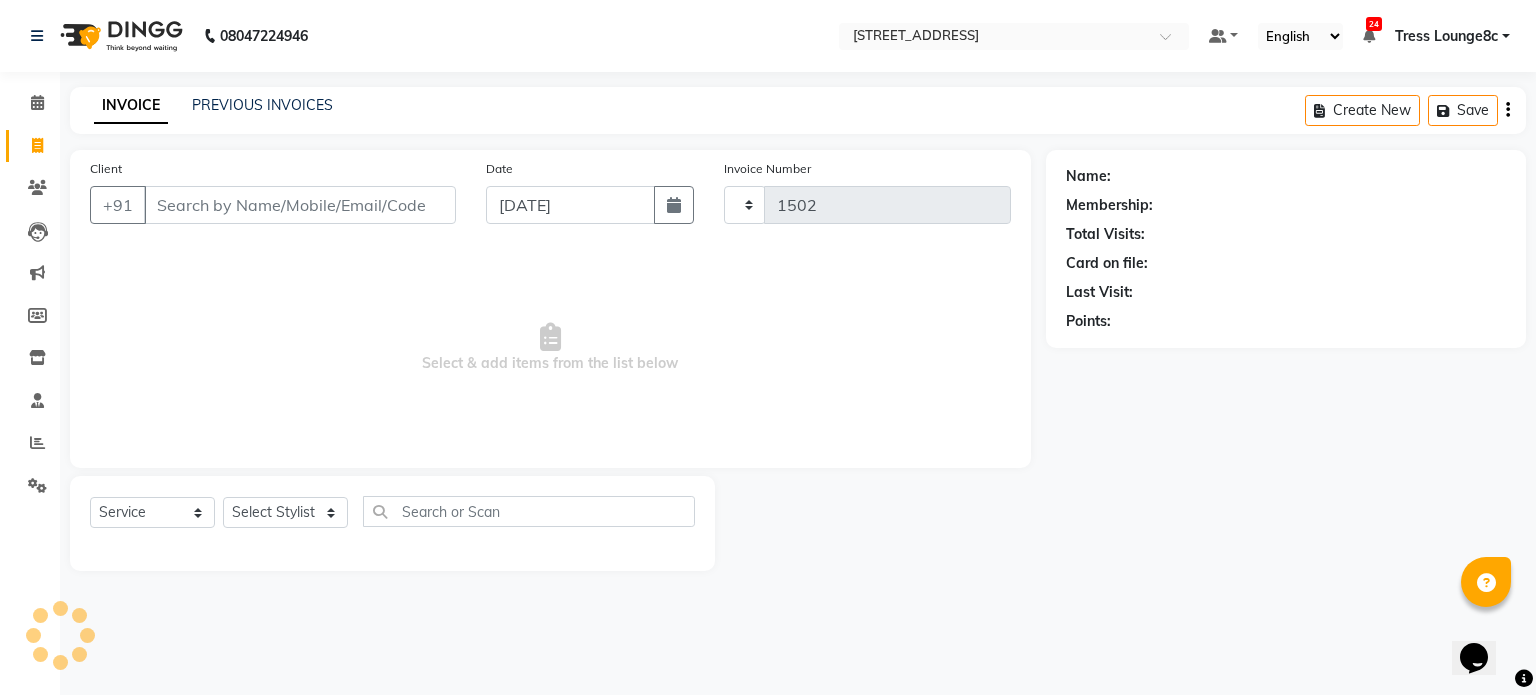 select on "5703" 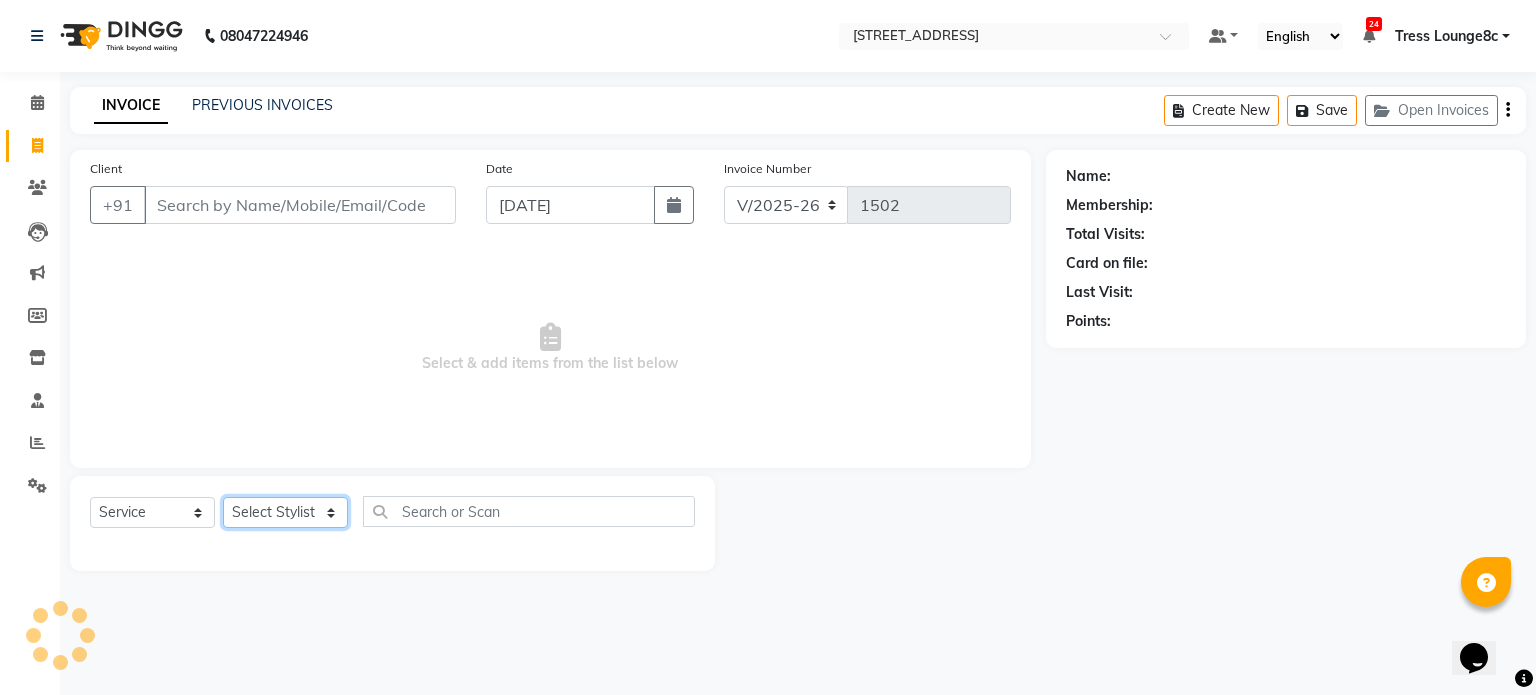click on "Select Stylist" 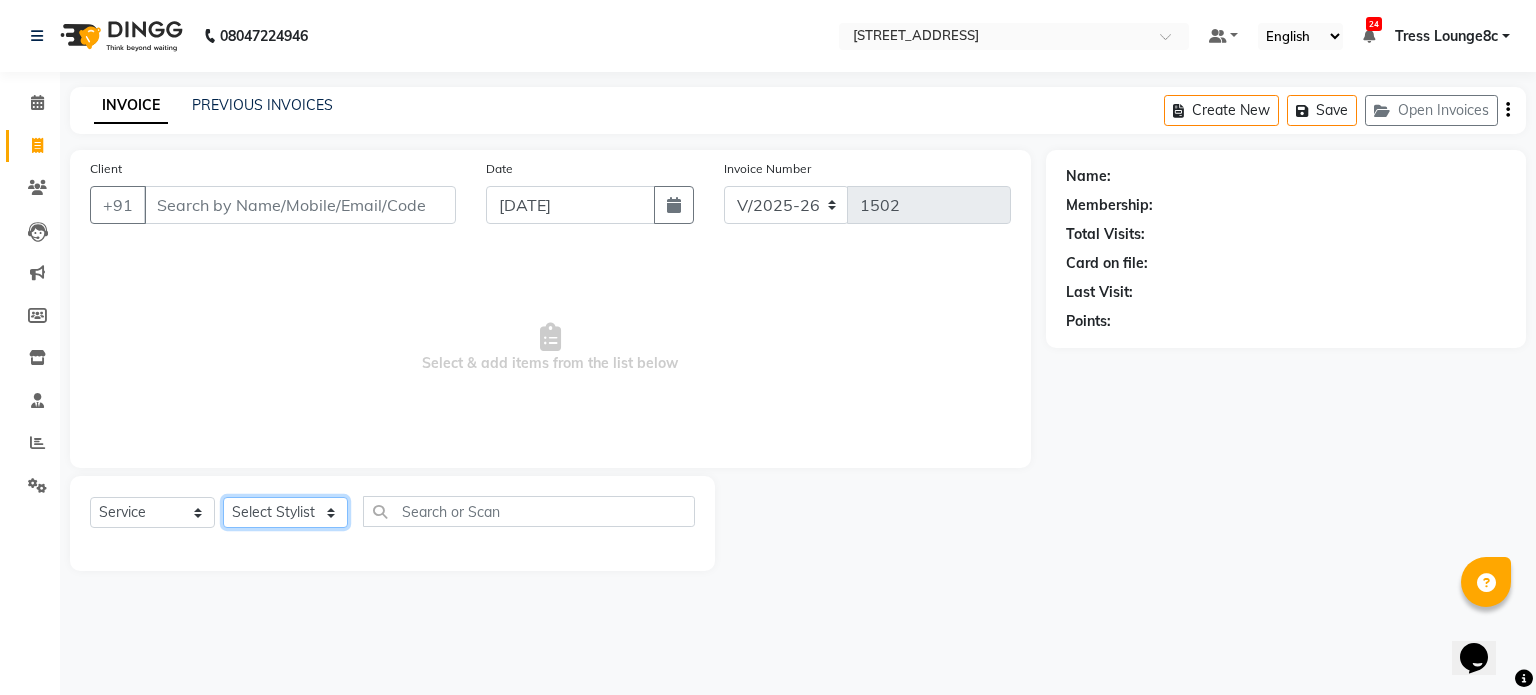 select on "45199" 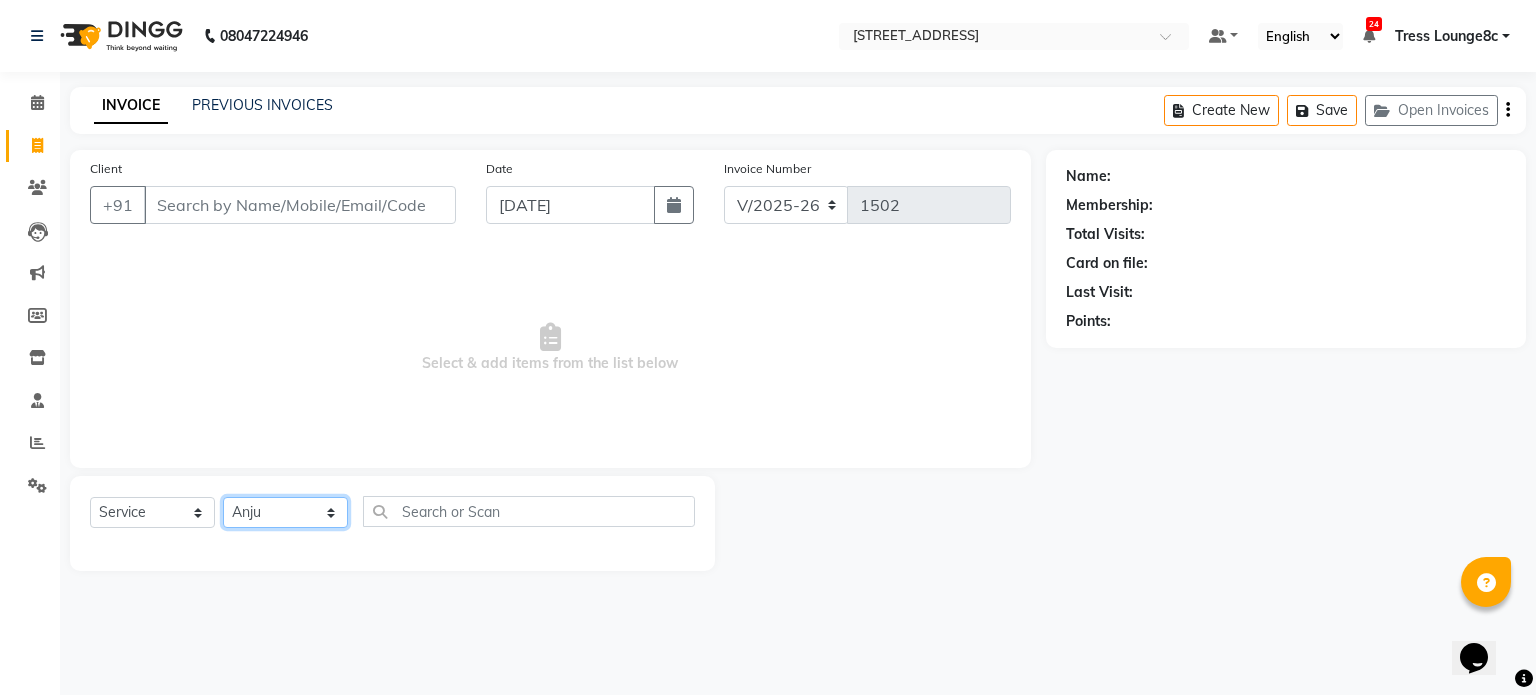 click on "Select Stylist Aamir akhil Alice Anju Annu  Arshad Ashish Bajaj sir Bony DANISH Deepak Dhrishti Farman gagan goldy Imran khan Ismile ISRAEL Jassi kajal KARAN Latansha Lucky MANAGER MUSKAN naina NEELU\ BONNY Raakhi  RABIA rajinder RAM Ripti ROOP Roseleen Ruth Sagar Saleem SalmaN Sameer SHAHEEN Shriya SRISHTI tomba veena VINOD WASIM zakir" 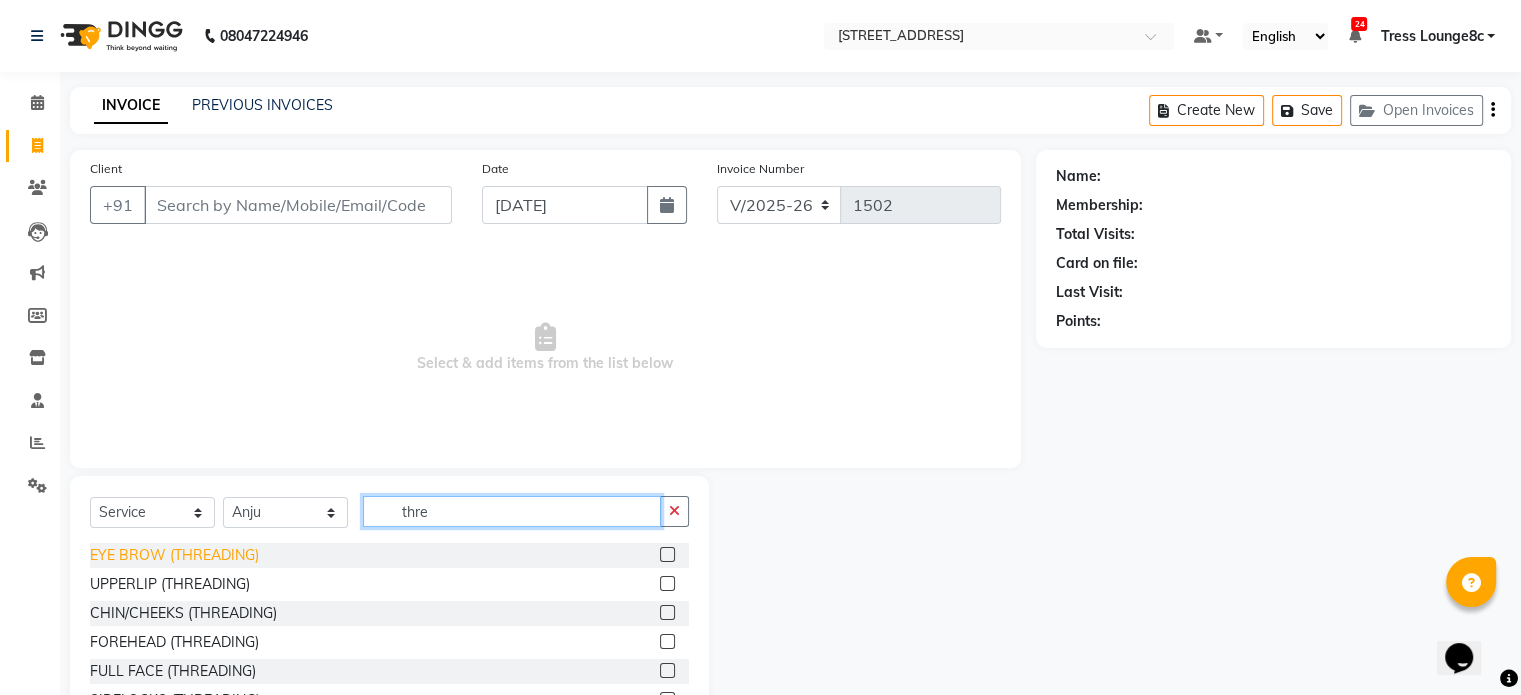 type on "thre" 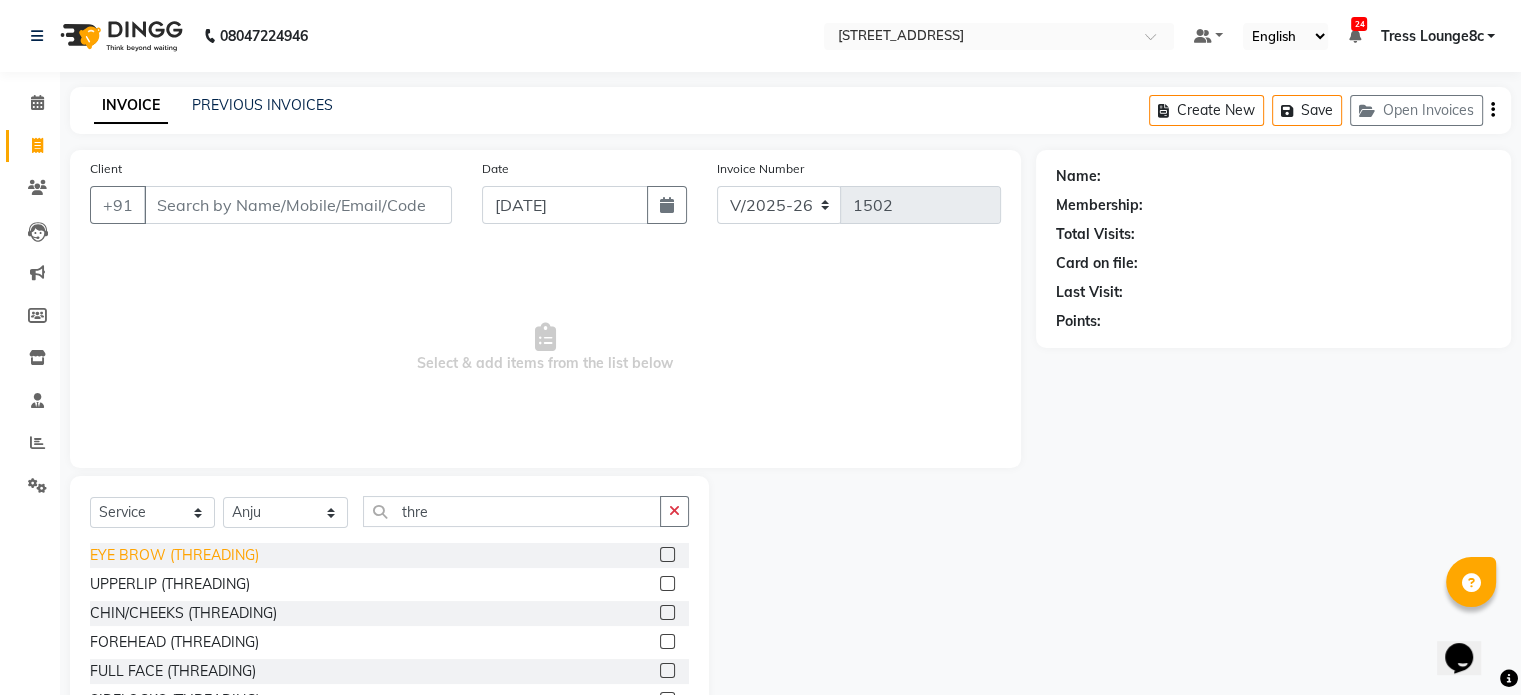 click on "EYE BROW (THREADING)" 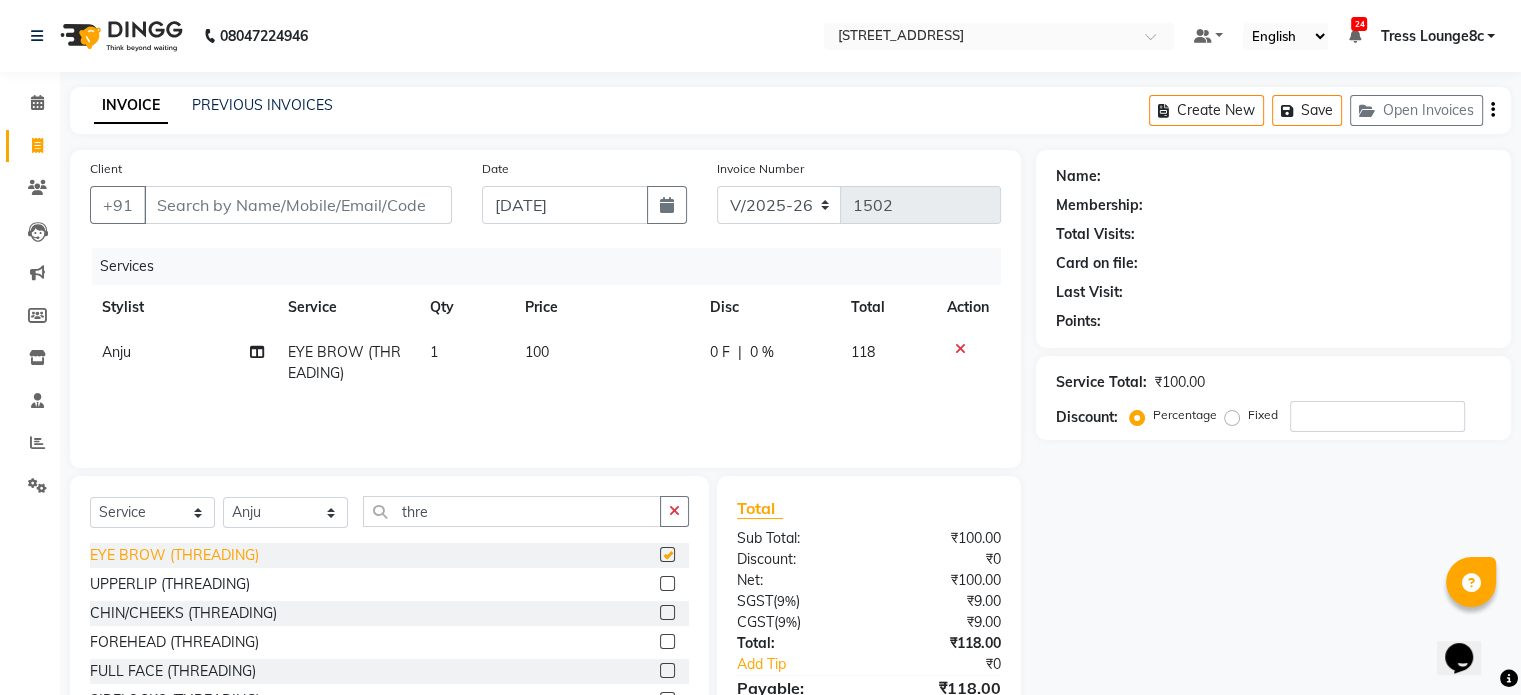checkbox on "false" 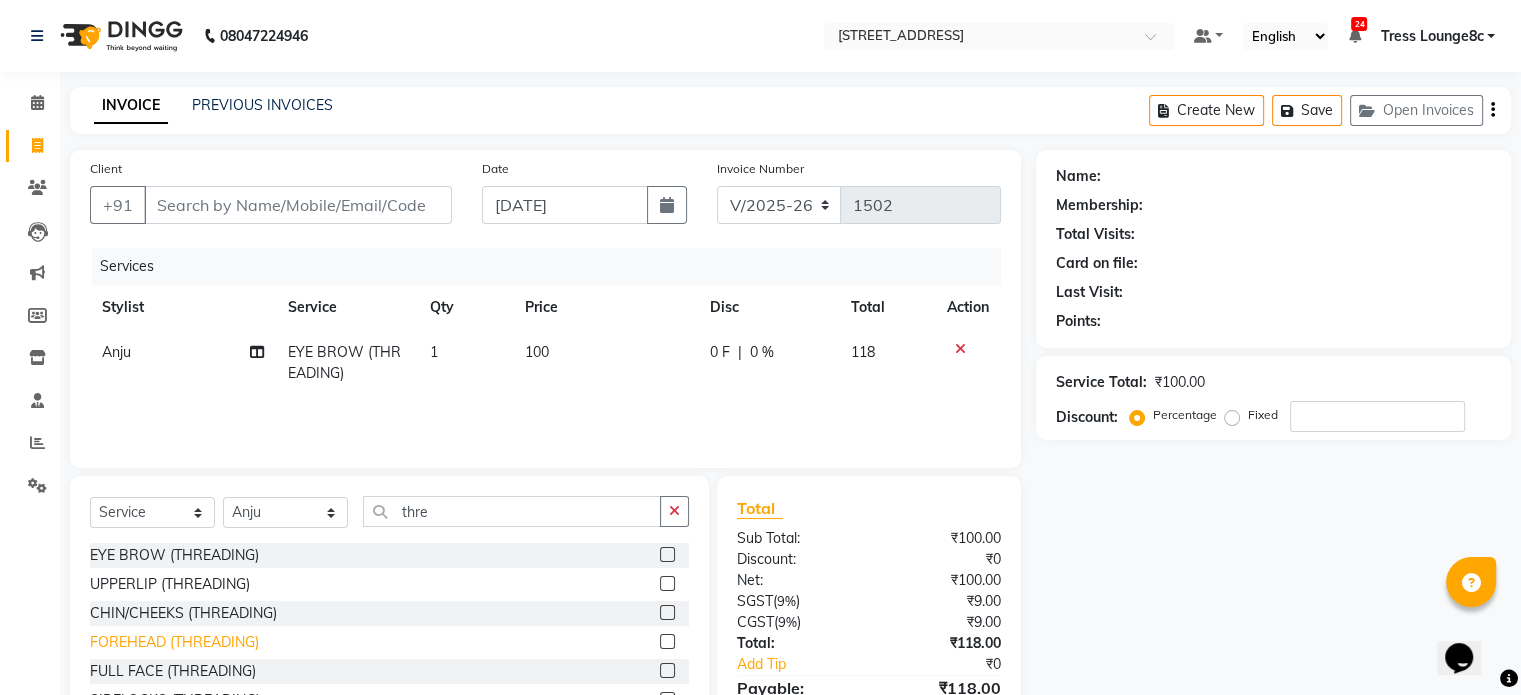 click on "FOREHEAD (THREADING)" 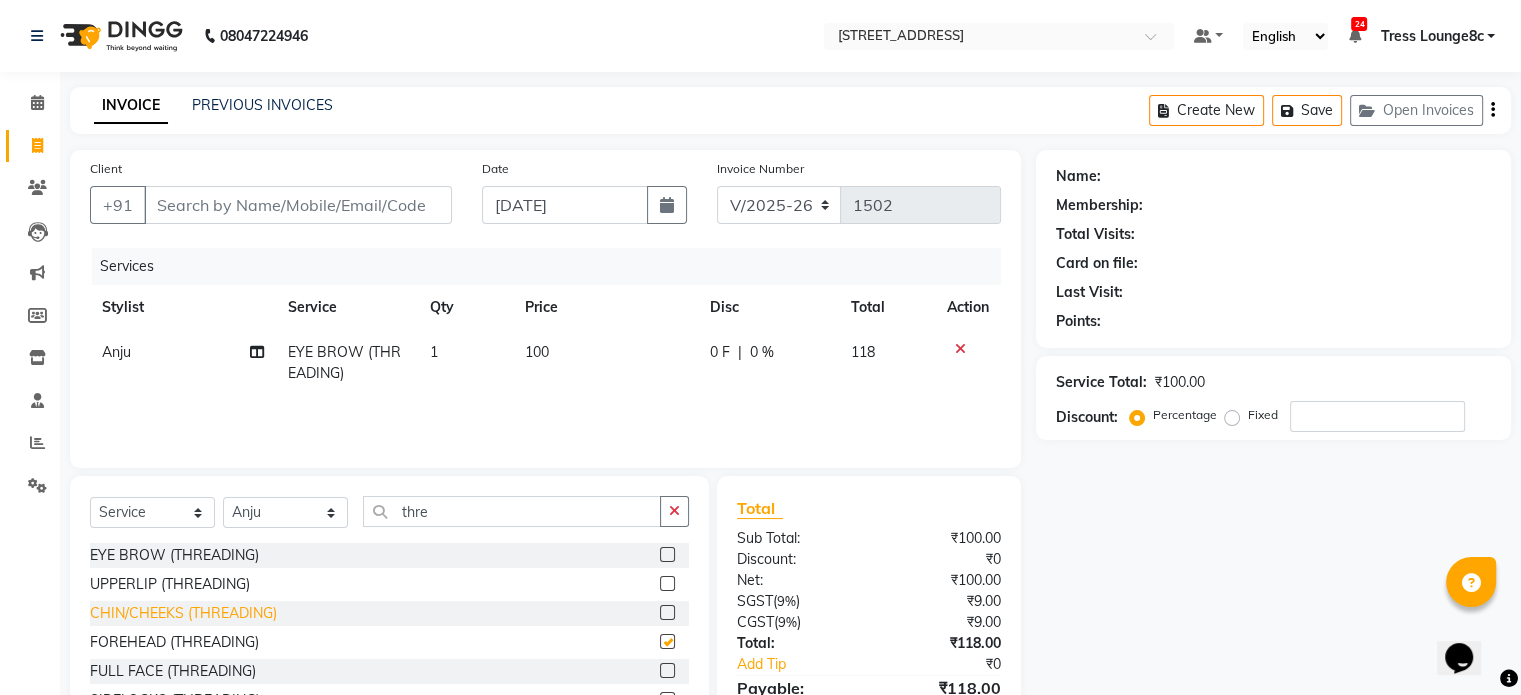 checkbox on "false" 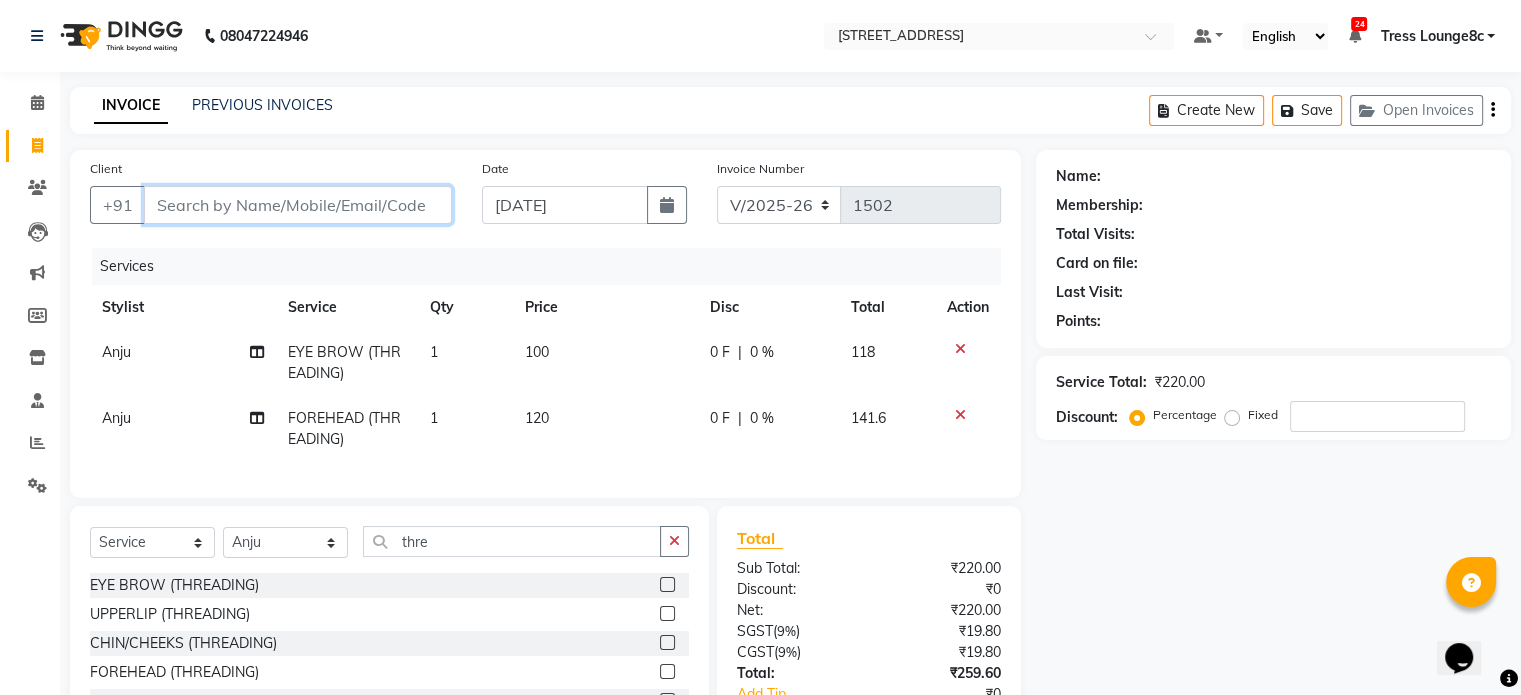 click on "Client" at bounding box center (298, 205) 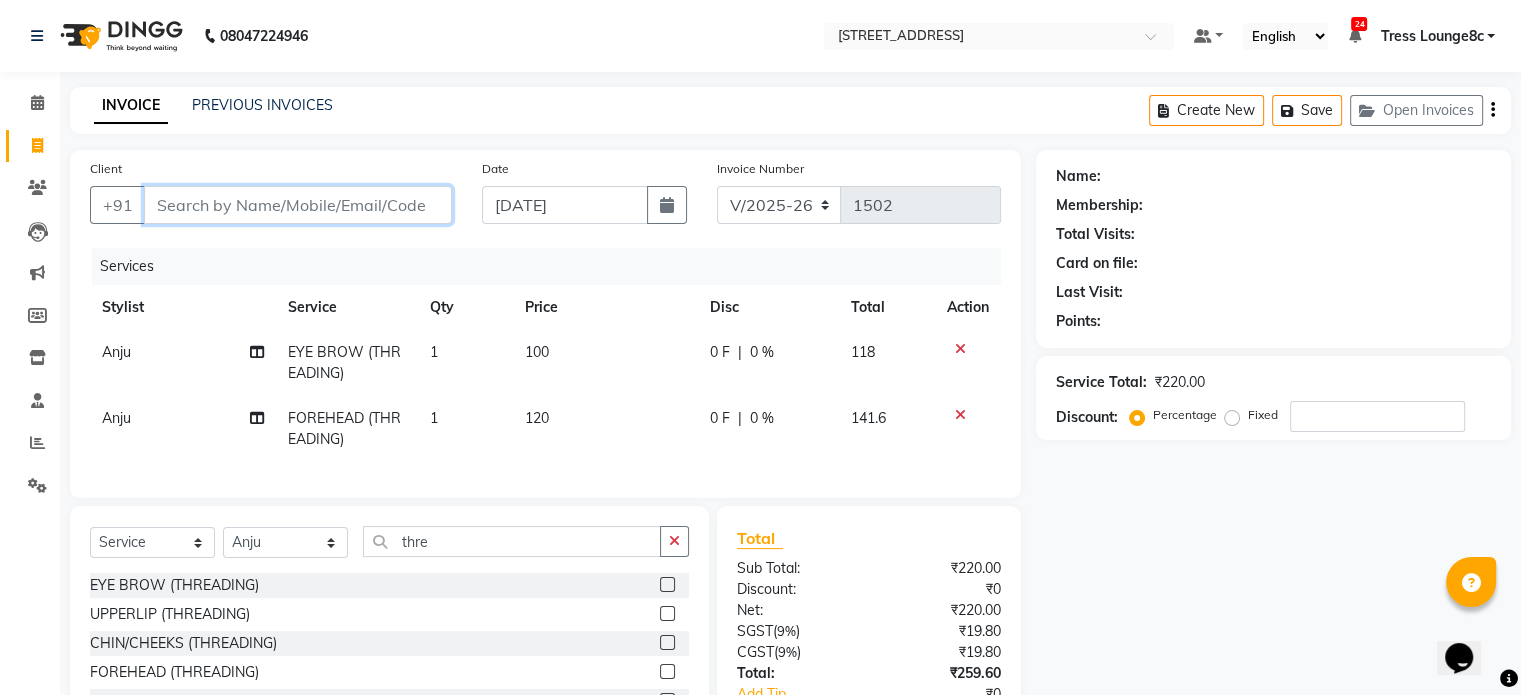 type on "9" 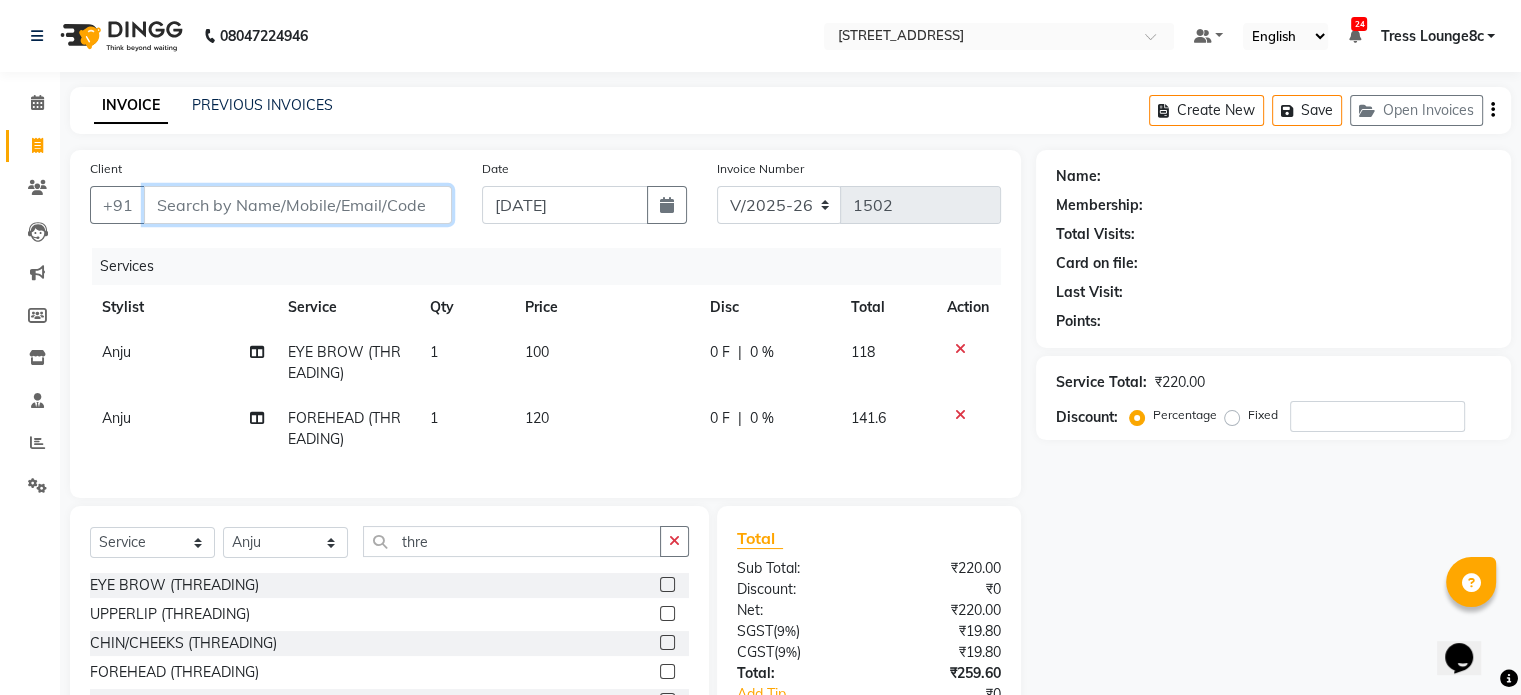 type on "0" 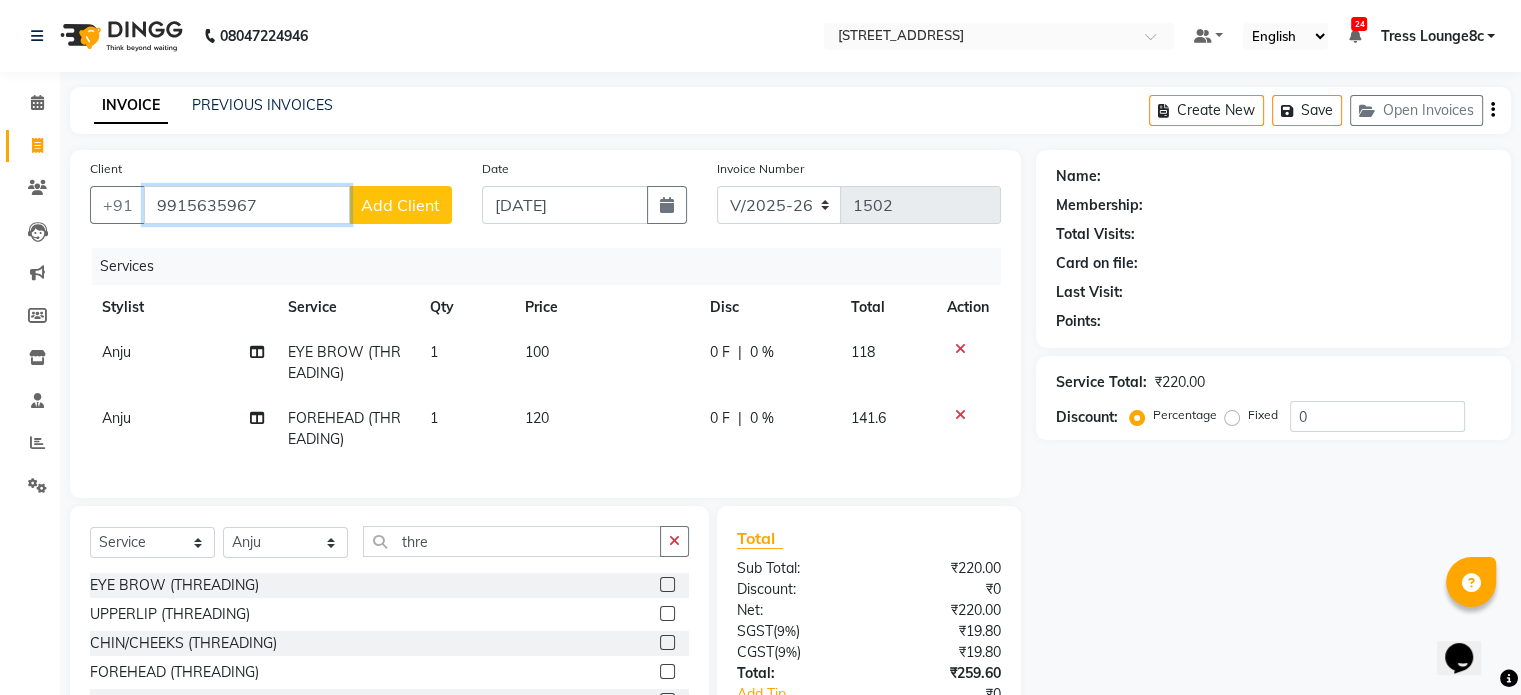 type on "9915635967" 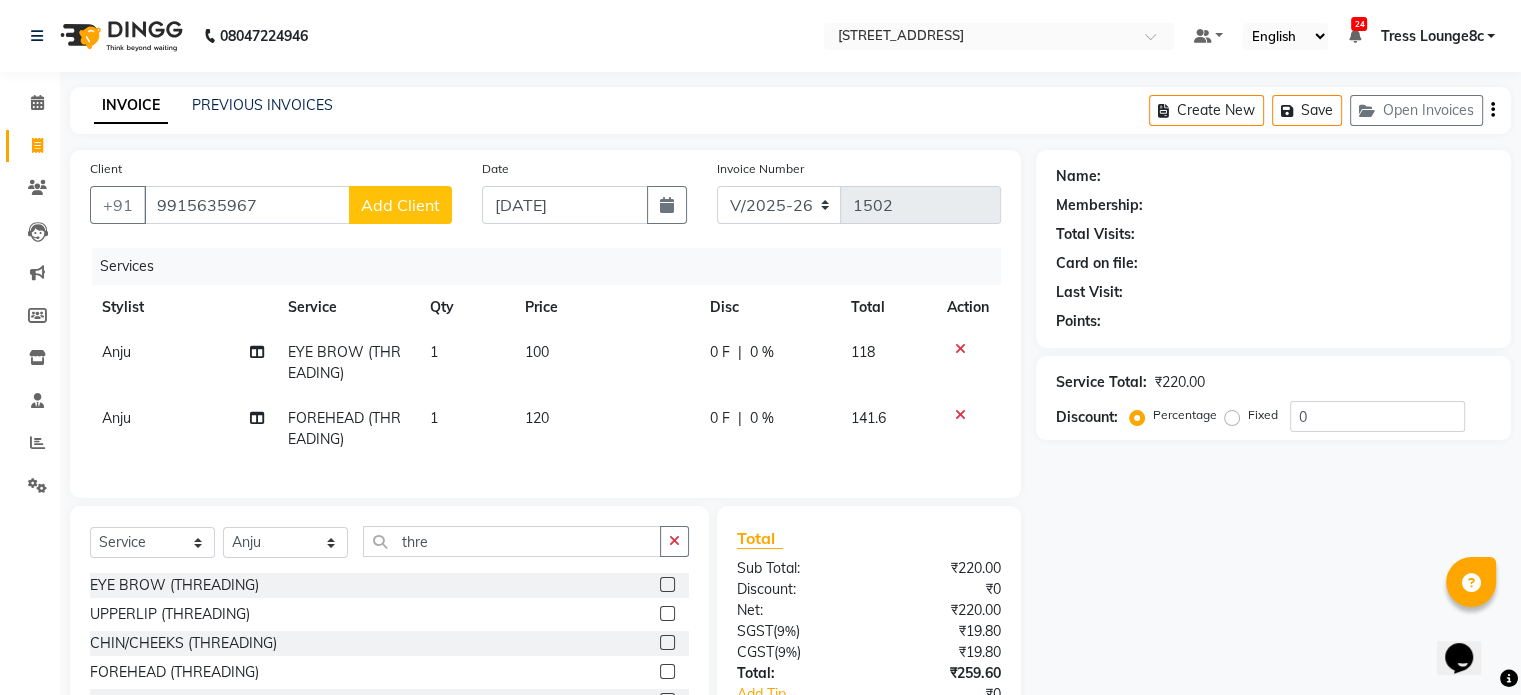 click on "Add Client" 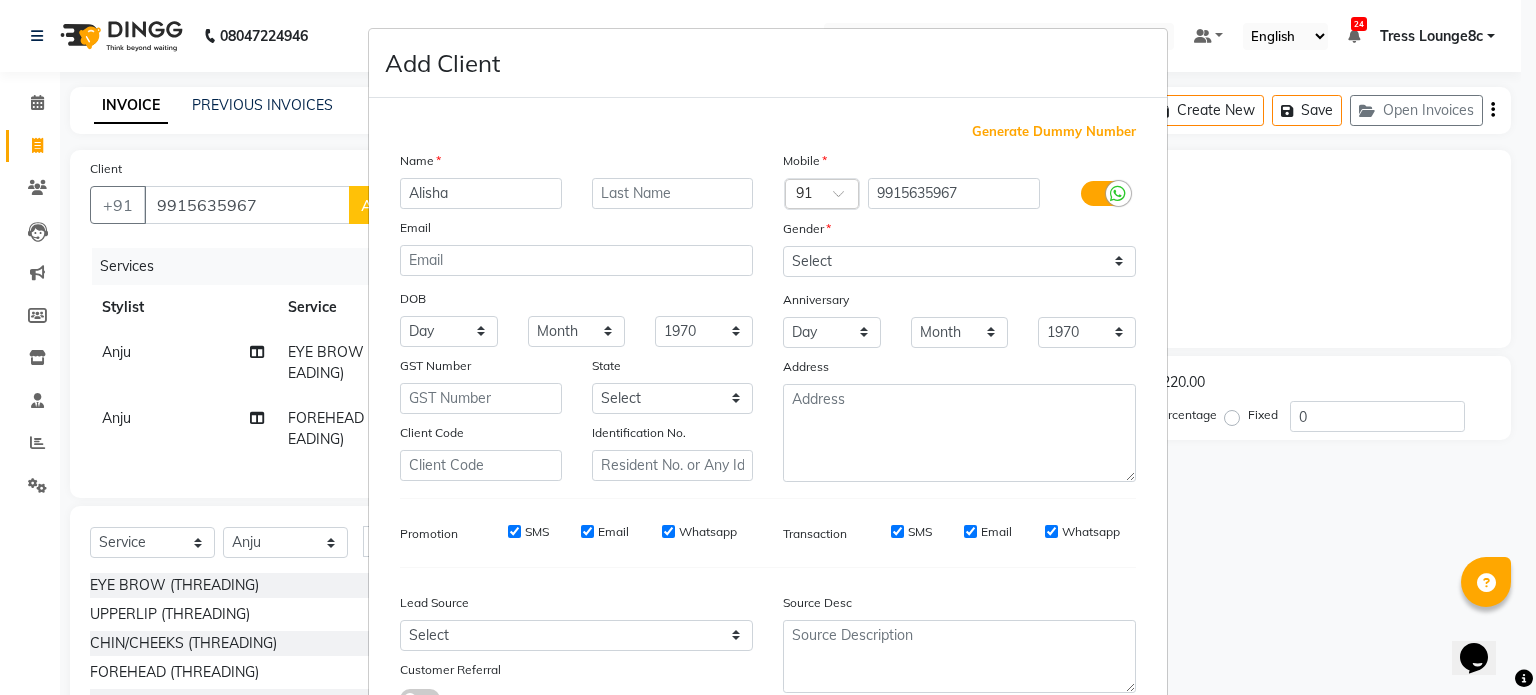 type 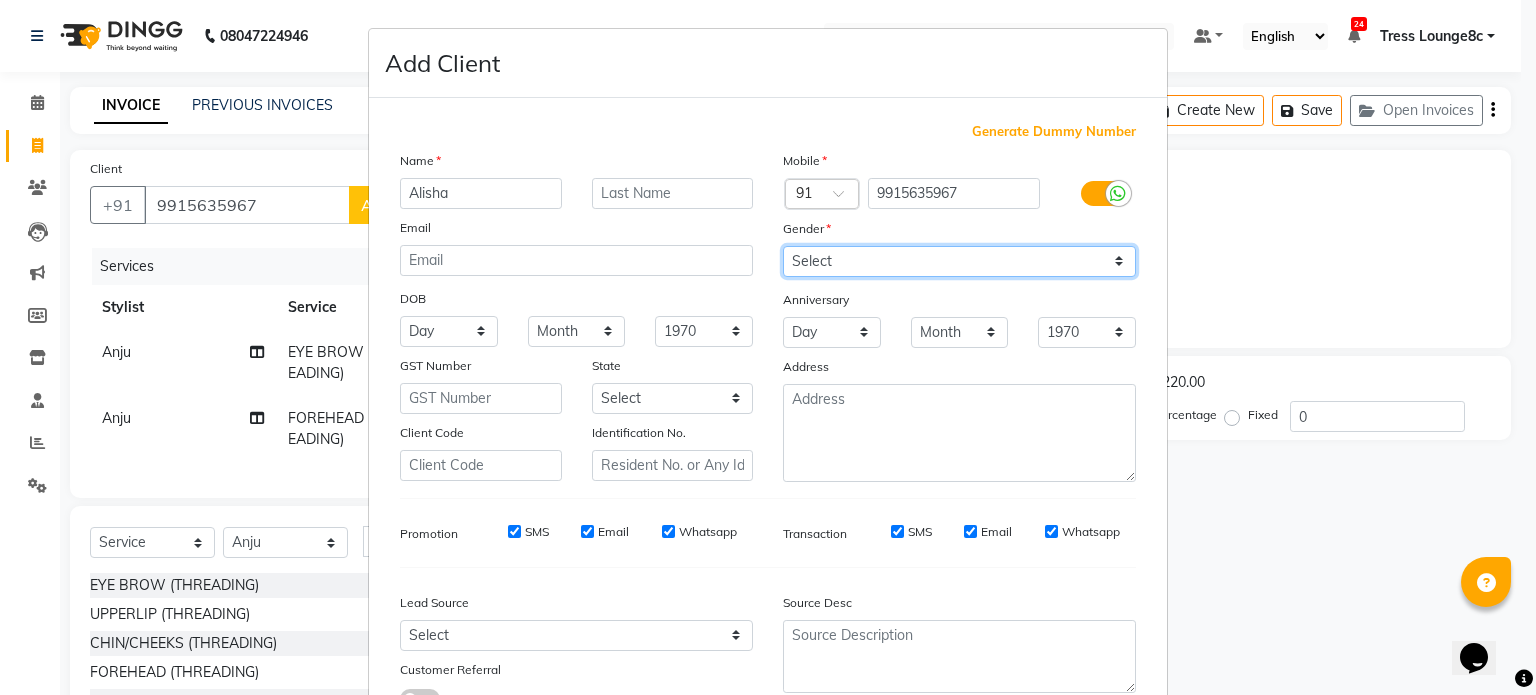 click on "Select Male Female Other Prefer Not To Say" at bounding box center [959, 261] 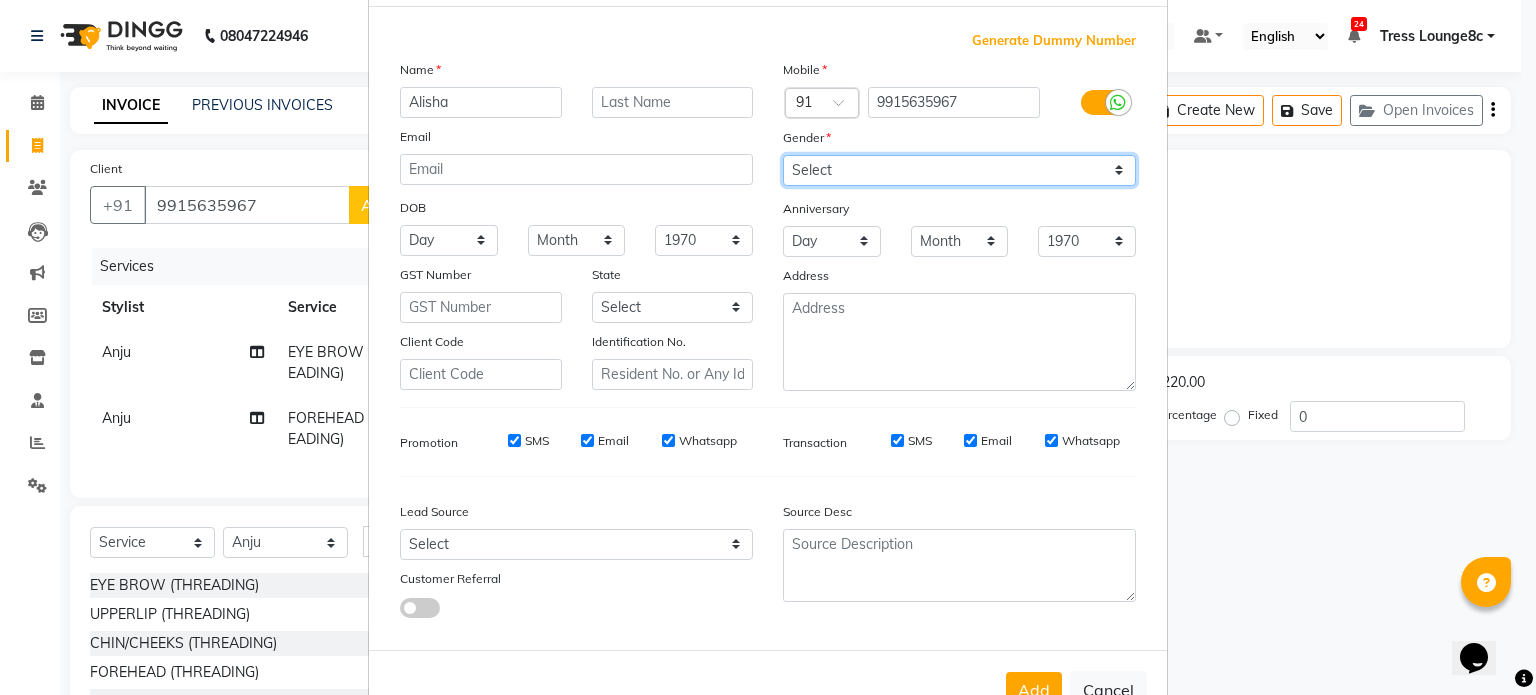 scroll, scrollTop: 161, scrollLeft: 0, axis: vertical 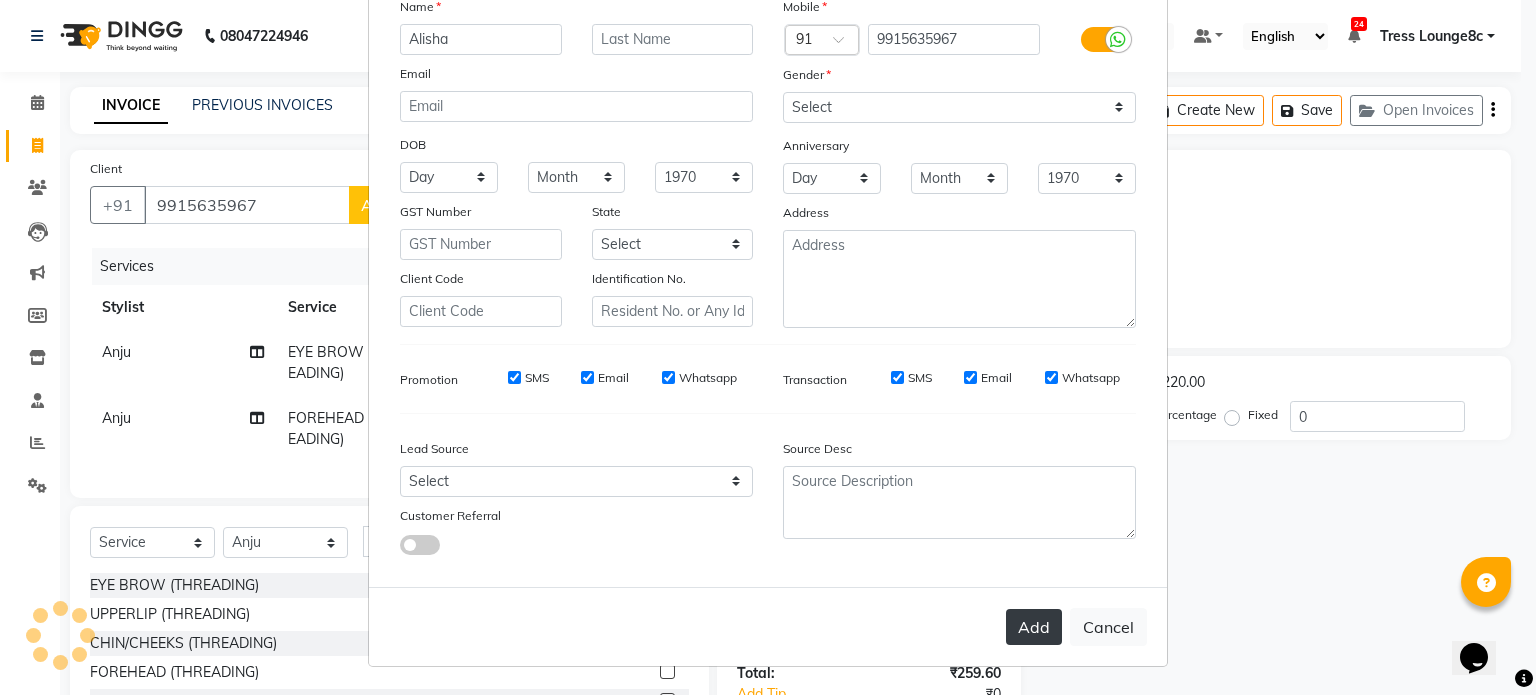 click on "Add" at bounding box center (1034, 627) 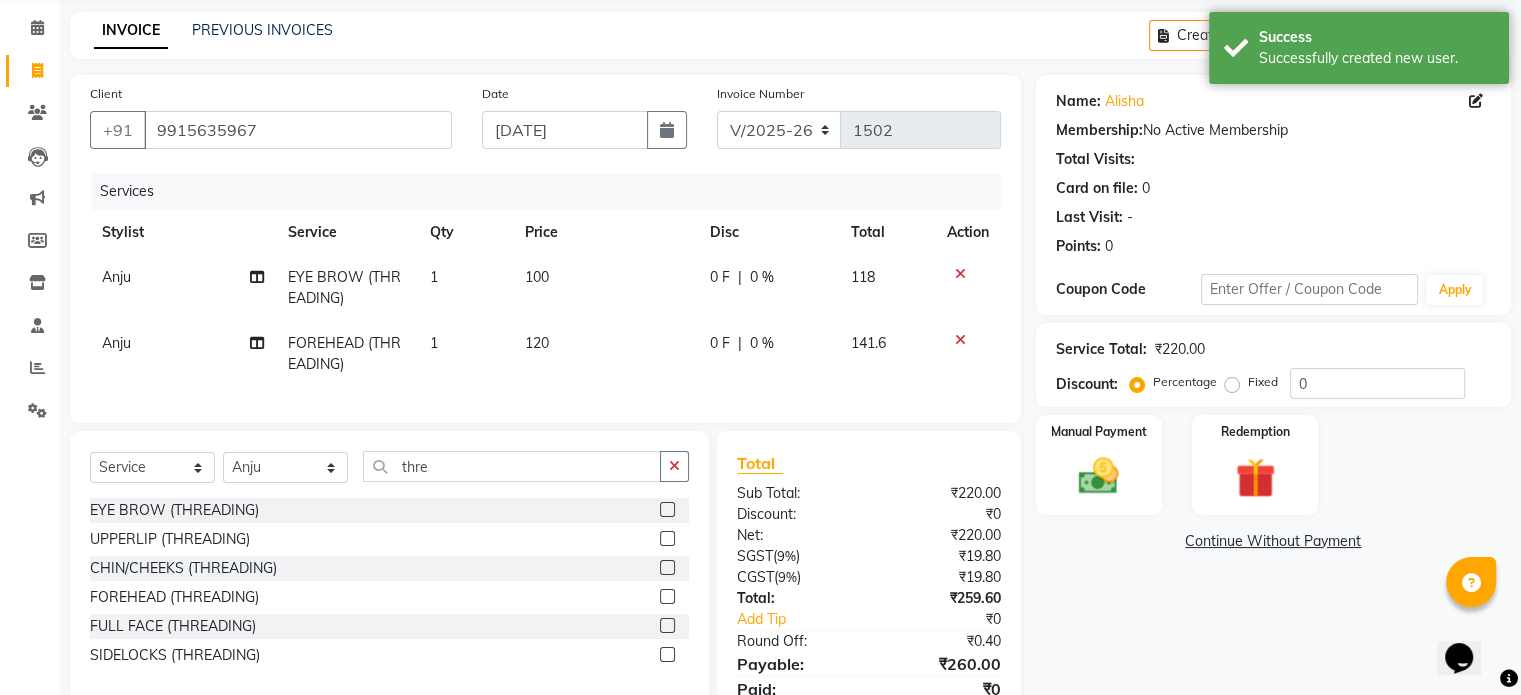 scroll, scrollTop: 172, scrollLeft: 0, axis: vertical 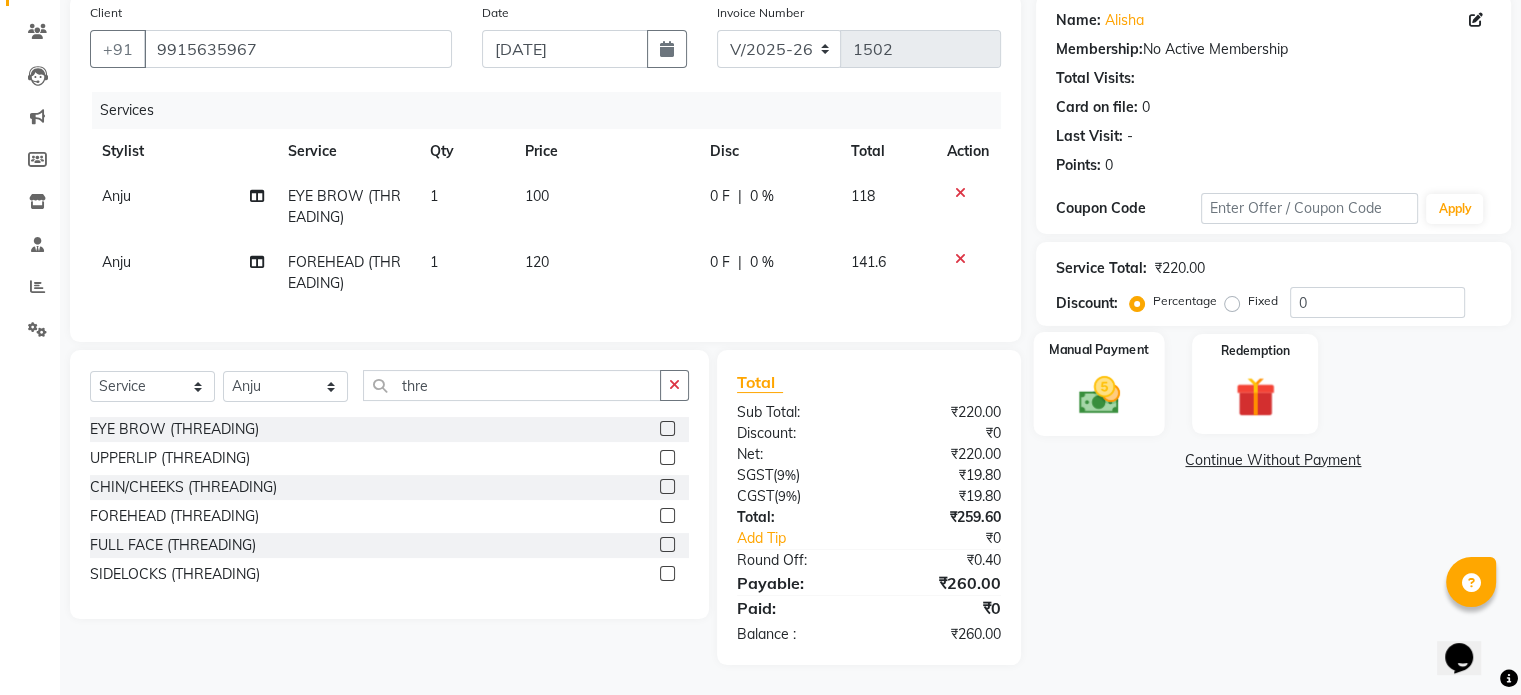 click on "Manual Payment" 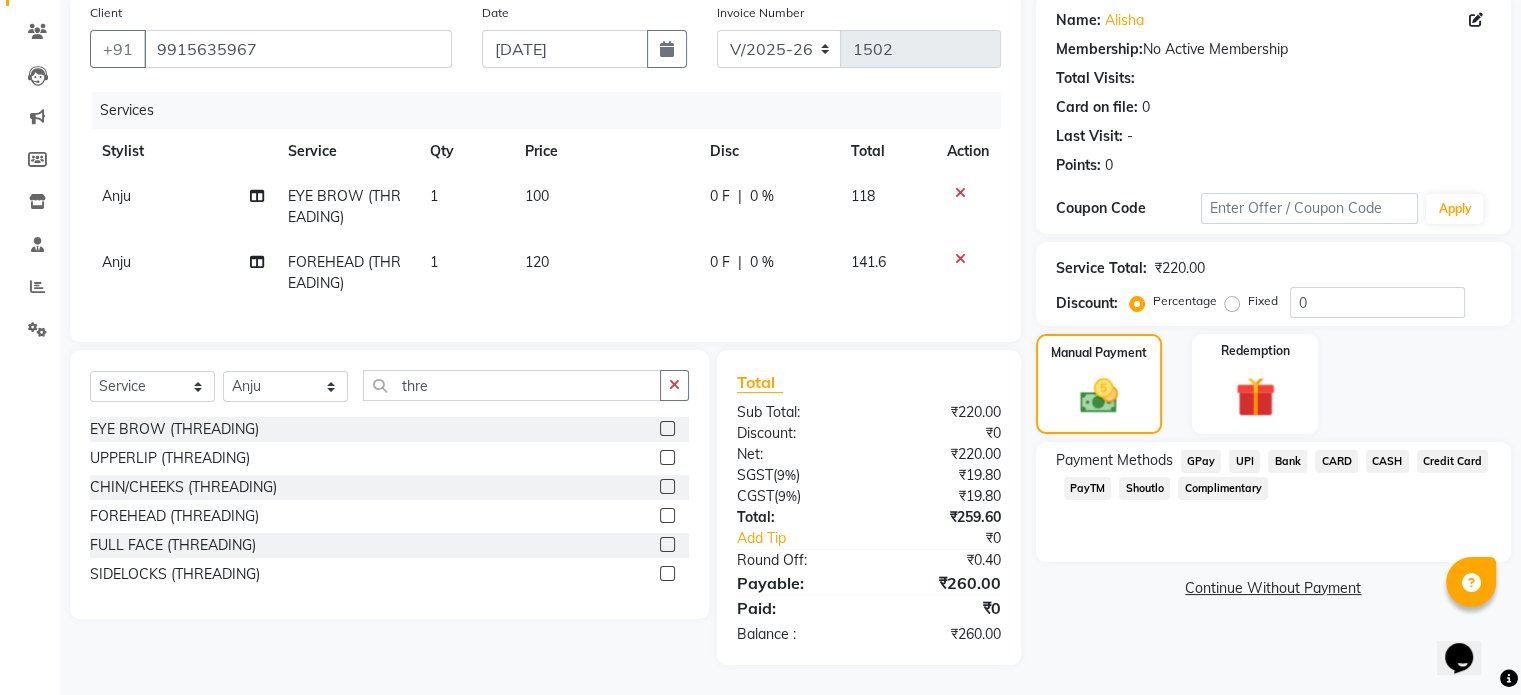 click on "CARD" 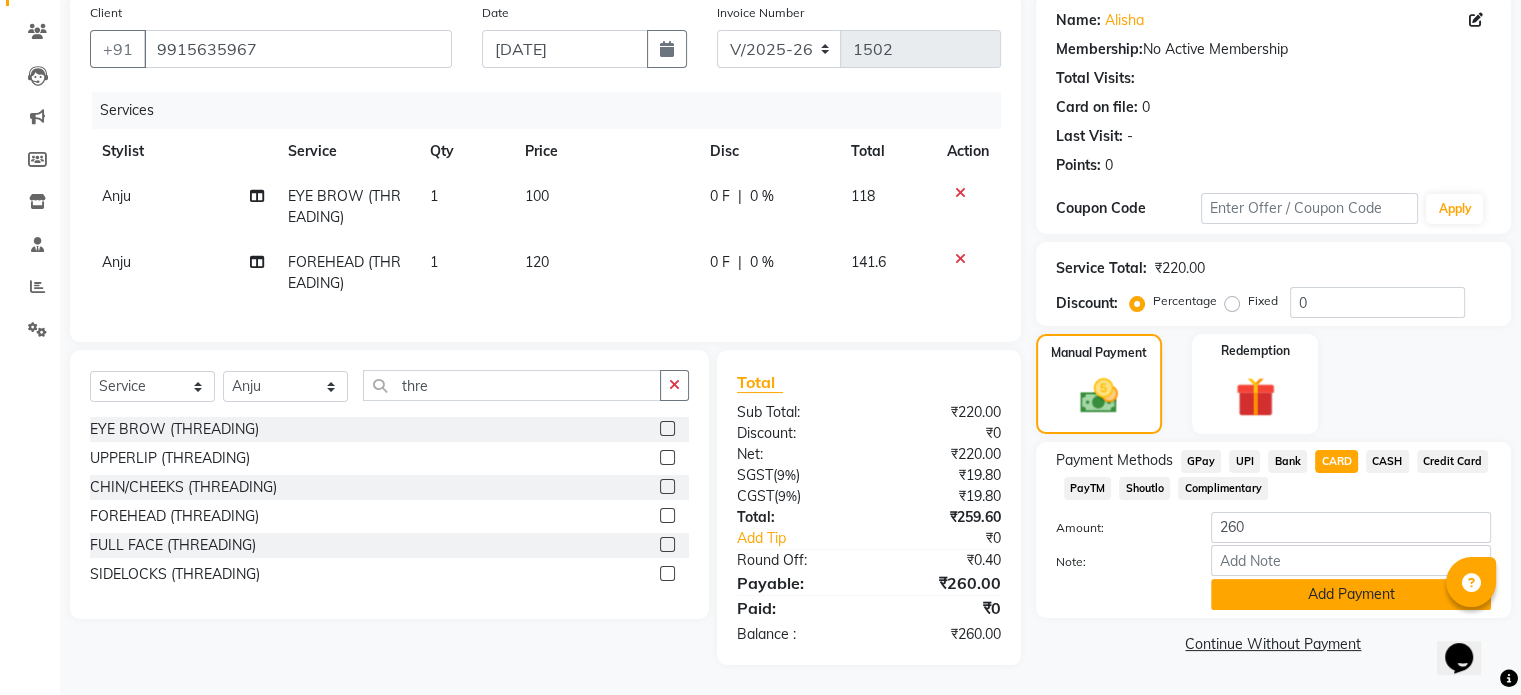 click on "Add Payment" 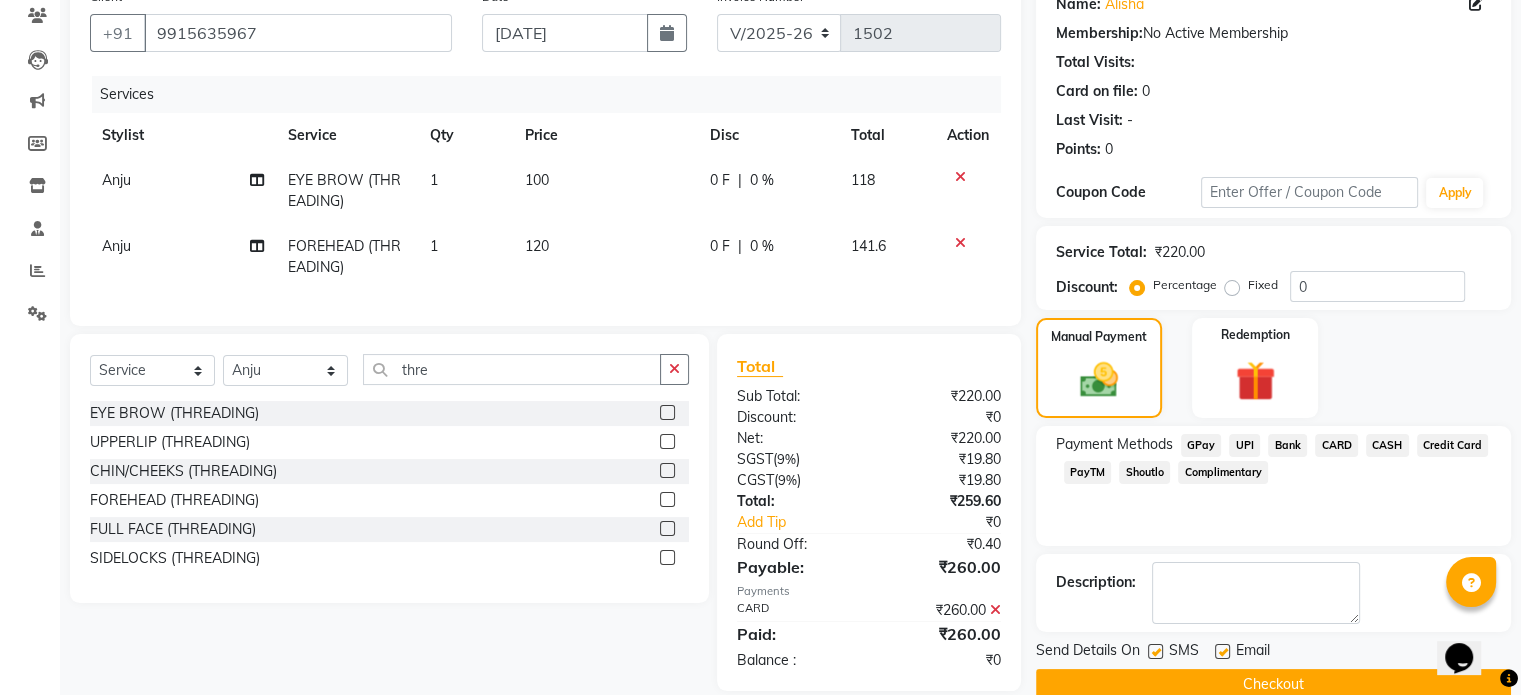 scroll, scrollTop: 213, scrollLeft: 0, axis: vertical 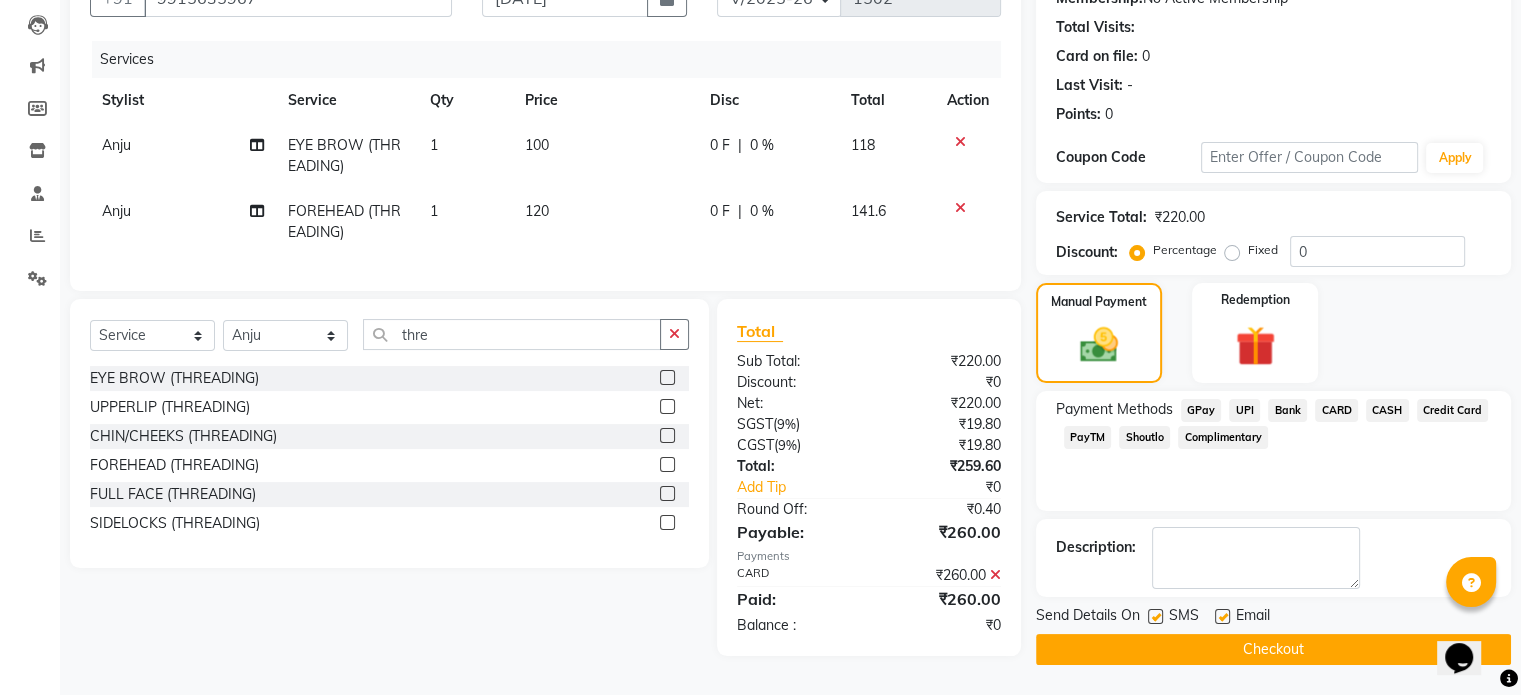 click 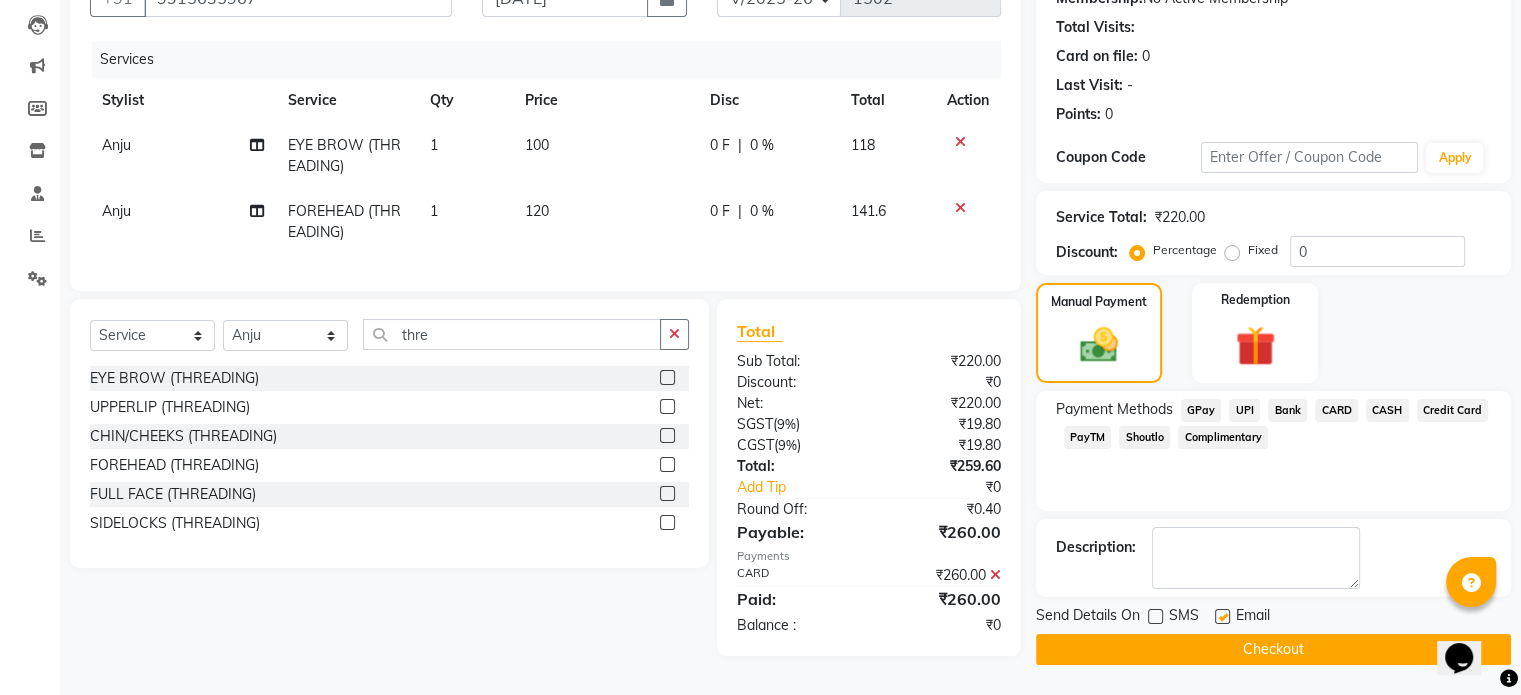 click on "Checkout" 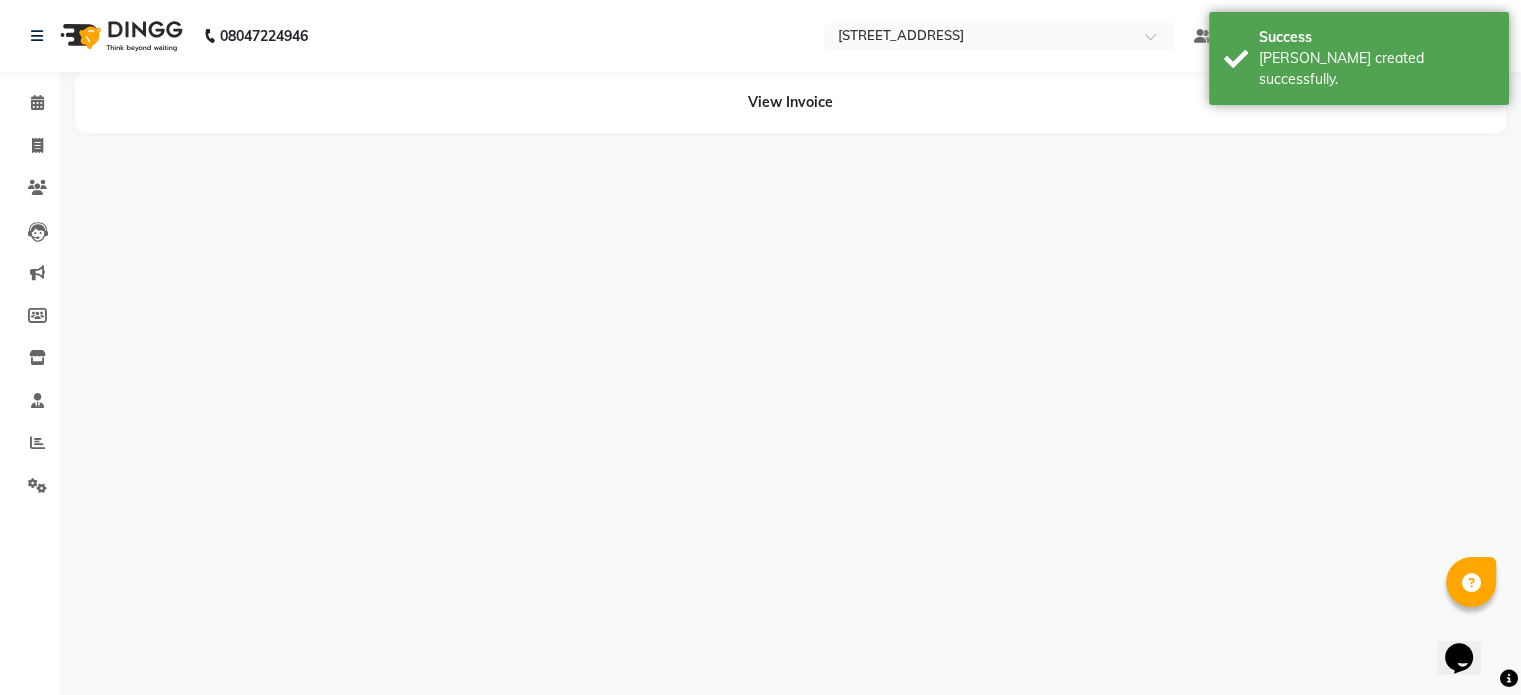 scroll, scrollTop: 0, scrollLeft: 0, axis: both 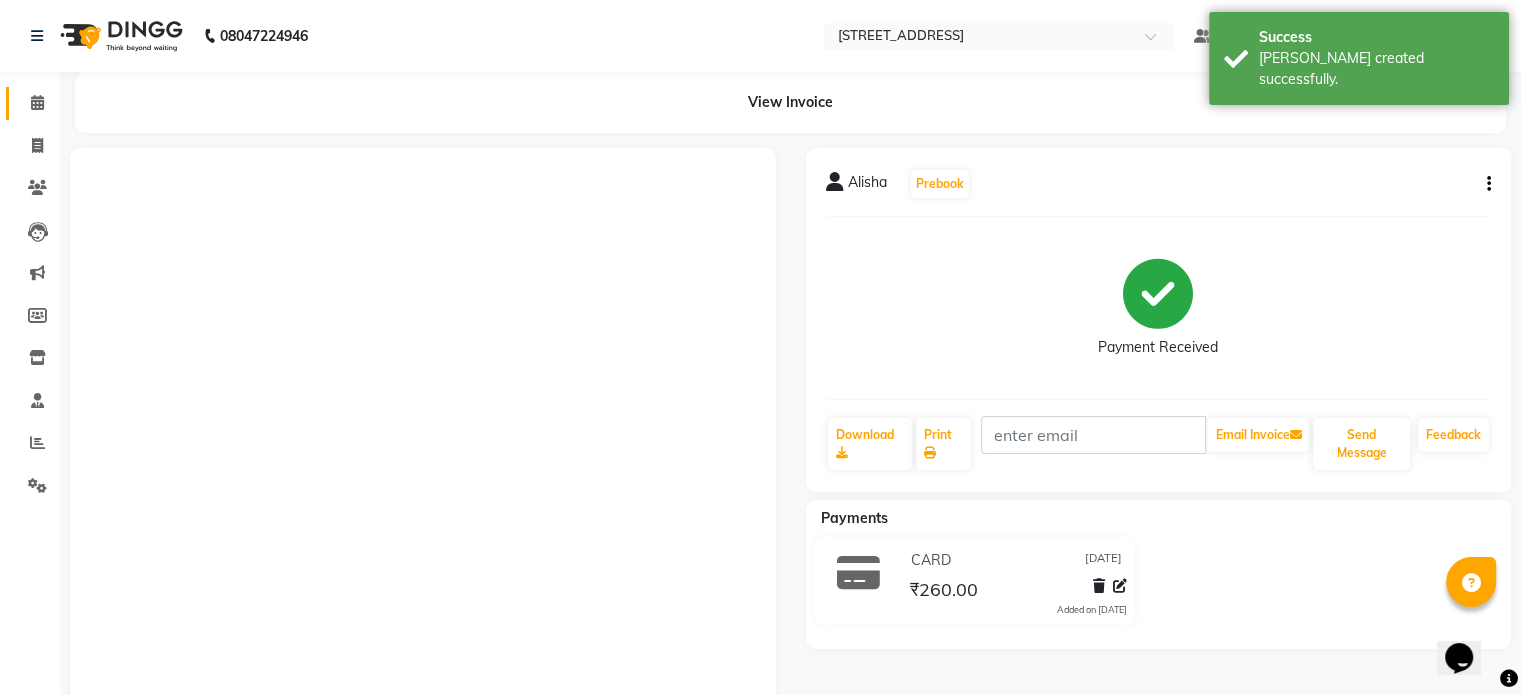 click on "Calendar" 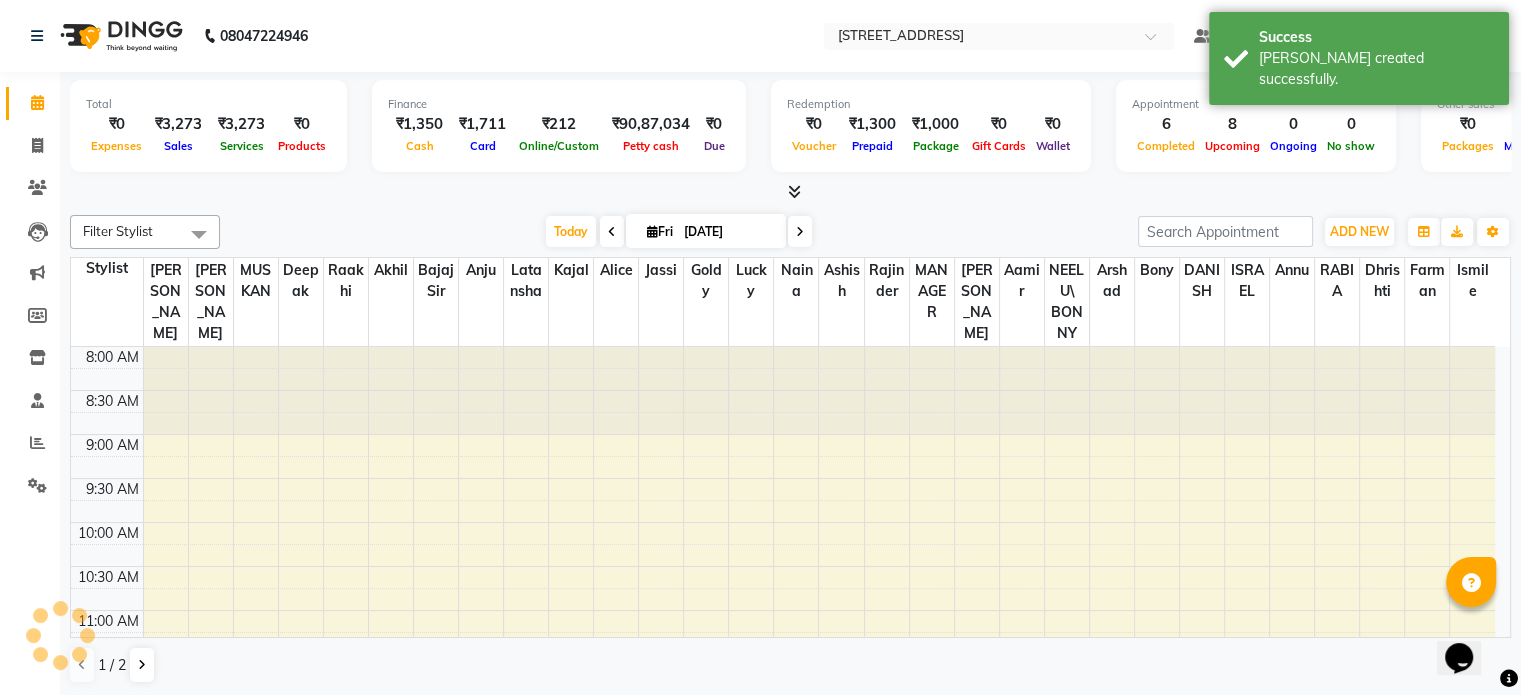 scroll, scrollTop: 0, scrollLeft: 0, axis: both 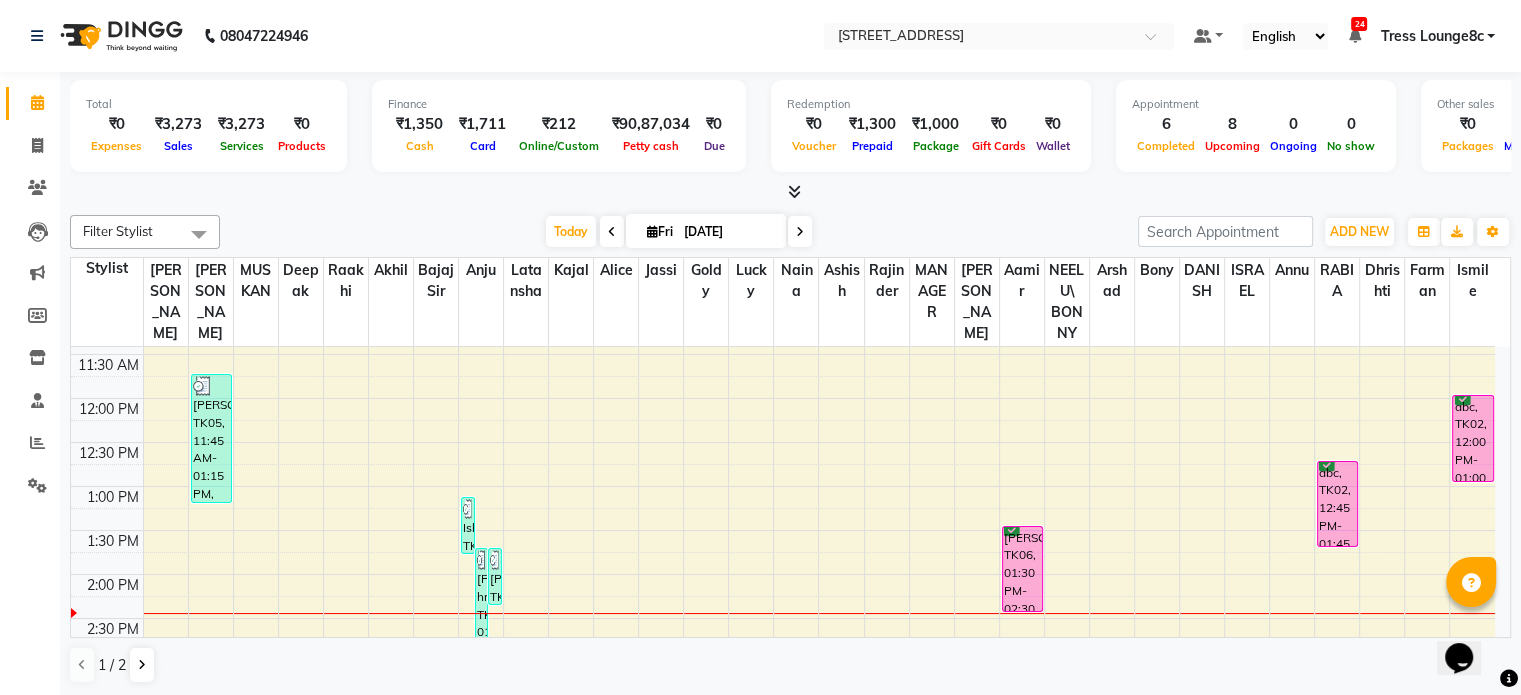 click on "8:00 AM 8:30 AM 9:00 AM 9:30 AM 10:00 AM 10:30 AM 11:00 AM 11:30 AM 12:00 PM 12:30 PM 1:00 PM 1:30 PM 2:00 PM 2:30 PM 3:00 PM 3:30 PM 4:00 PM 4:30 PM 5:00 PM 5:30 PM 6:00 PM 6:30 PM 7:00 PM 7:30 PM 8:00 PM 8:30 PM     Gaurav Sir, TK05, 11:45 AM-01:15 PM, Cut ,Texturize & Style (MEN),SHAVE / BEARD TRIM (MEN)     Isha, TK07, 01:10 PM-01:50 PM, HALF LEG WAX,FULL ARM WAX     Dalvinder hm, TK04, 01:45 PM-03:05 PM, EYE BROW (THREADING),UPPERLIP (THREADING),CHIN/CHEEKS (THREADING),HALF LEG WAX,HALF ARM WAX     Alisha, TK09, 01:45 PM-02:25 PM, EYE BROW (THREADING),FOREHEAD (THREADING)     Reeta, TK06, 01:30 PM-02:30 PM, ROOT TOUCHUP     abc, TK02, 12:45 PM-01:45 PM, POWER POLISH     abc, TK02, 12:00 PM-01:00 PM, LUXURY ORGANIC PEDICURE" at bounding box center (783, 618) 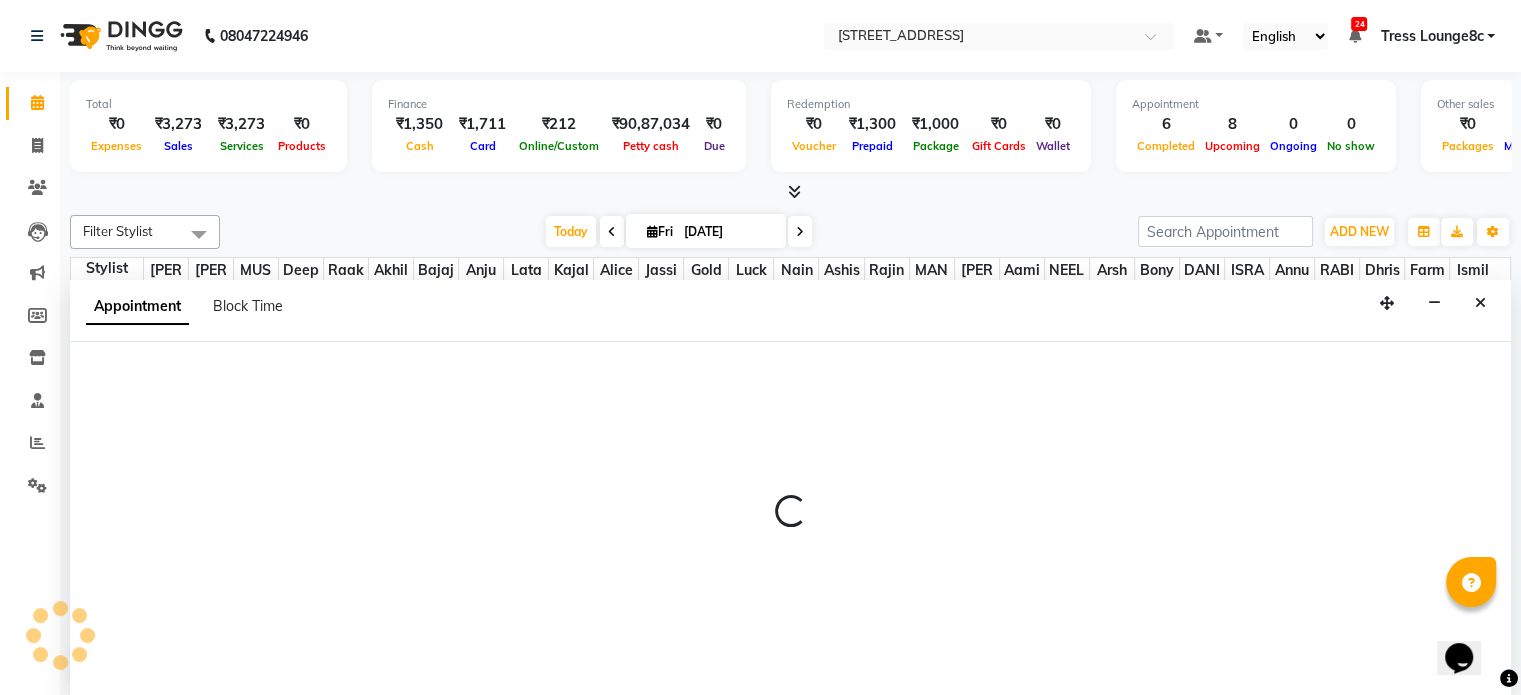 scroll, scrollTop: 0, scrollLeft: 0, axis: both 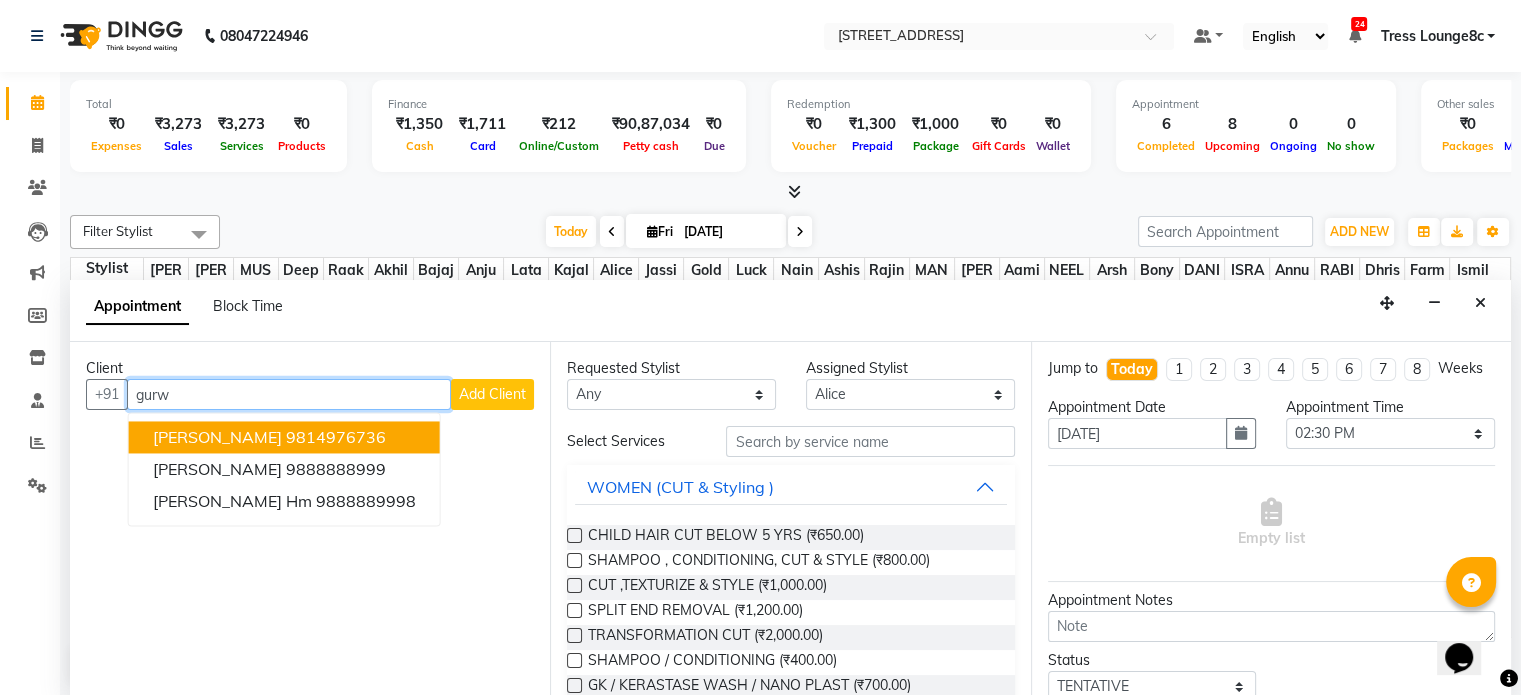 click on "mr gurwinder singh" at bounding box center (217, 438) 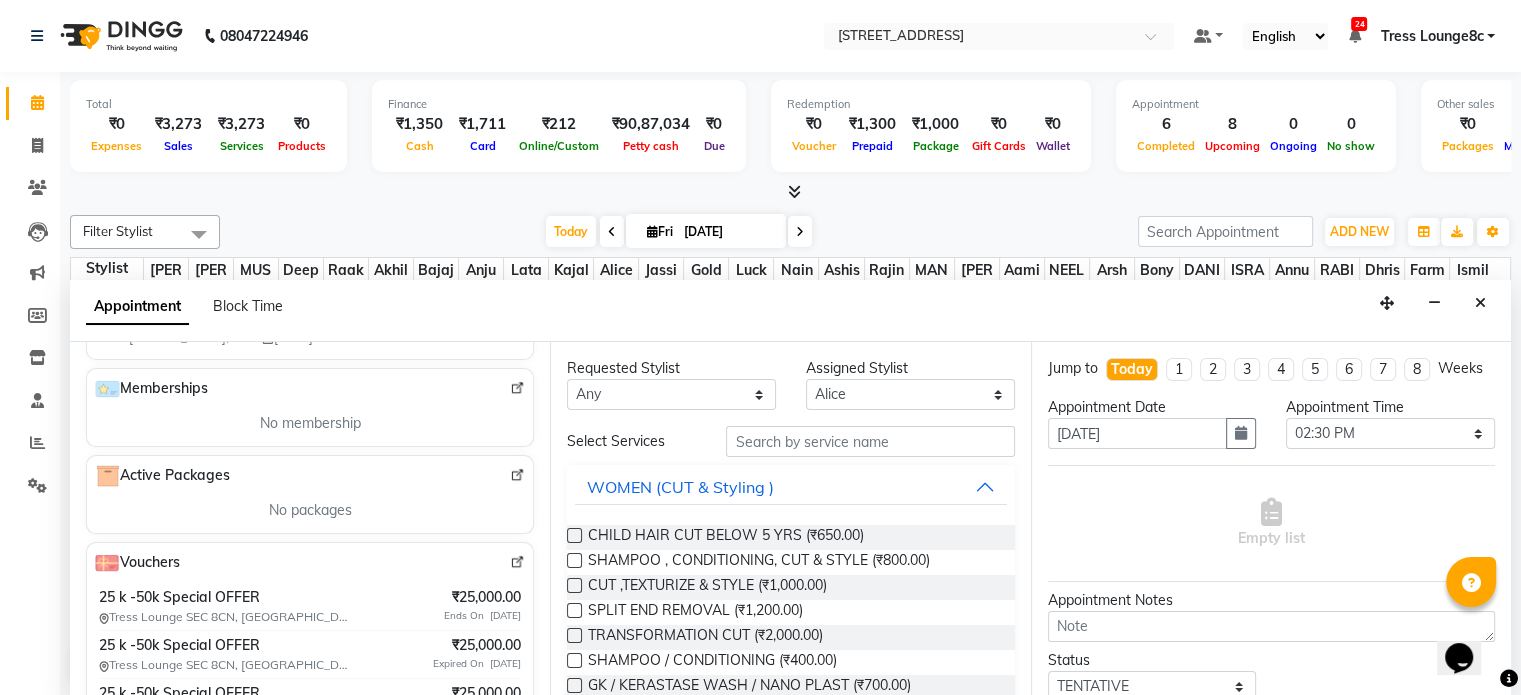 scroll, scrollTop: 595, scrollLeft: 0, axis: vertical 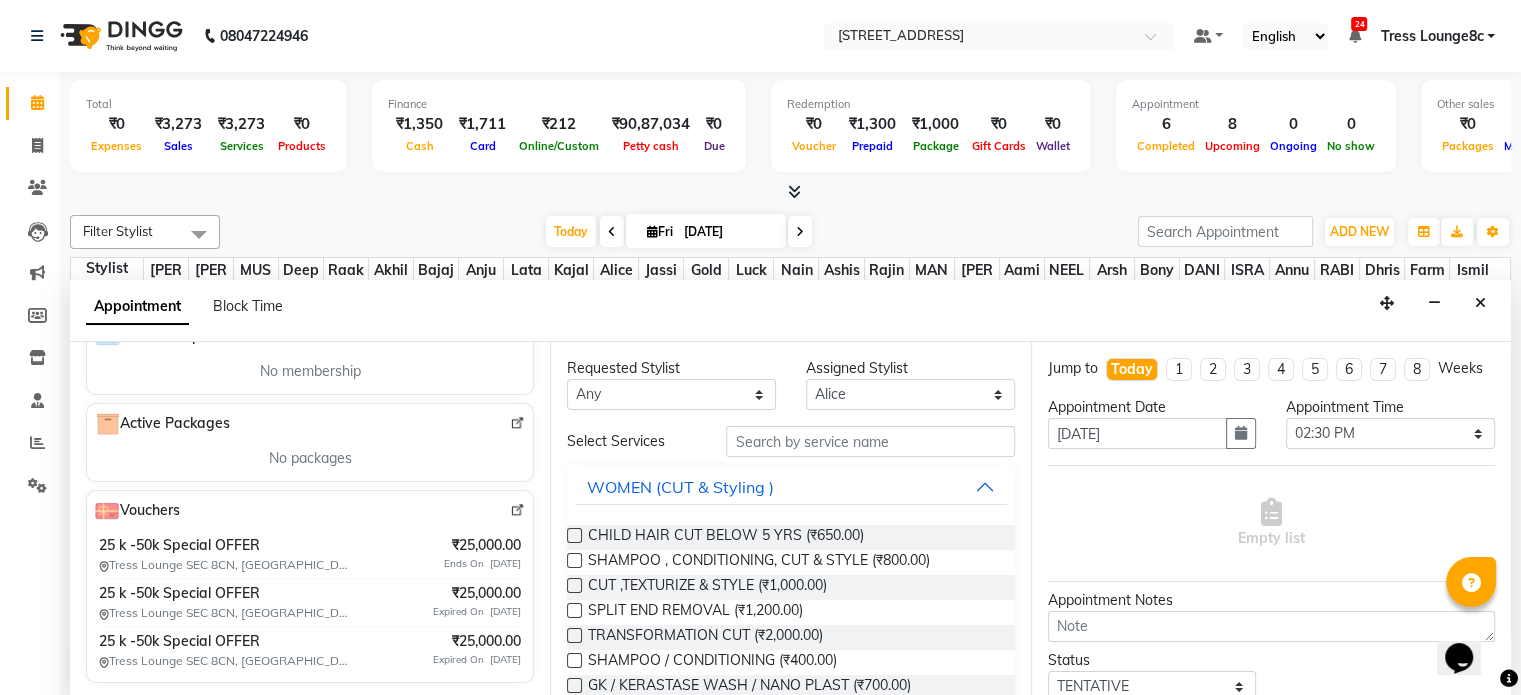 click at bounding box center [517, 510] 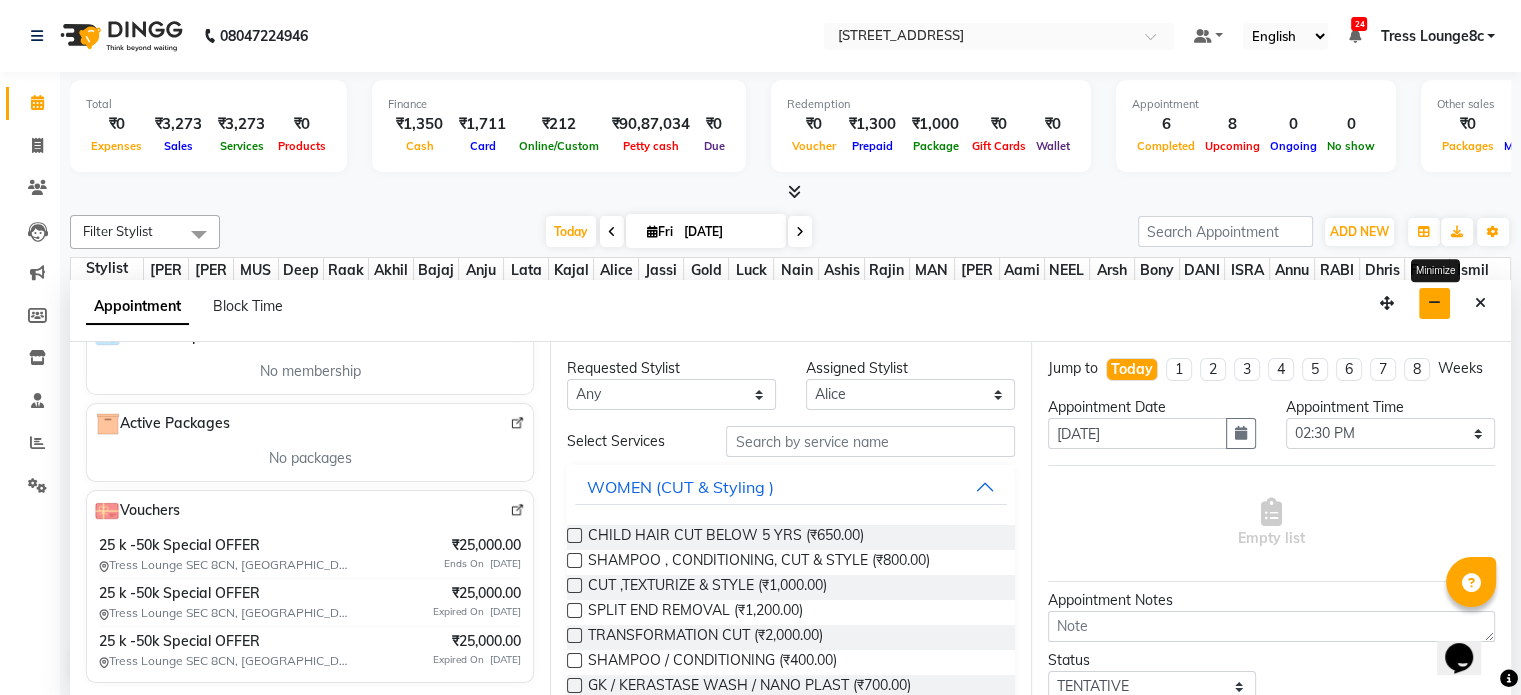 click at bounding box center [1434, 303] 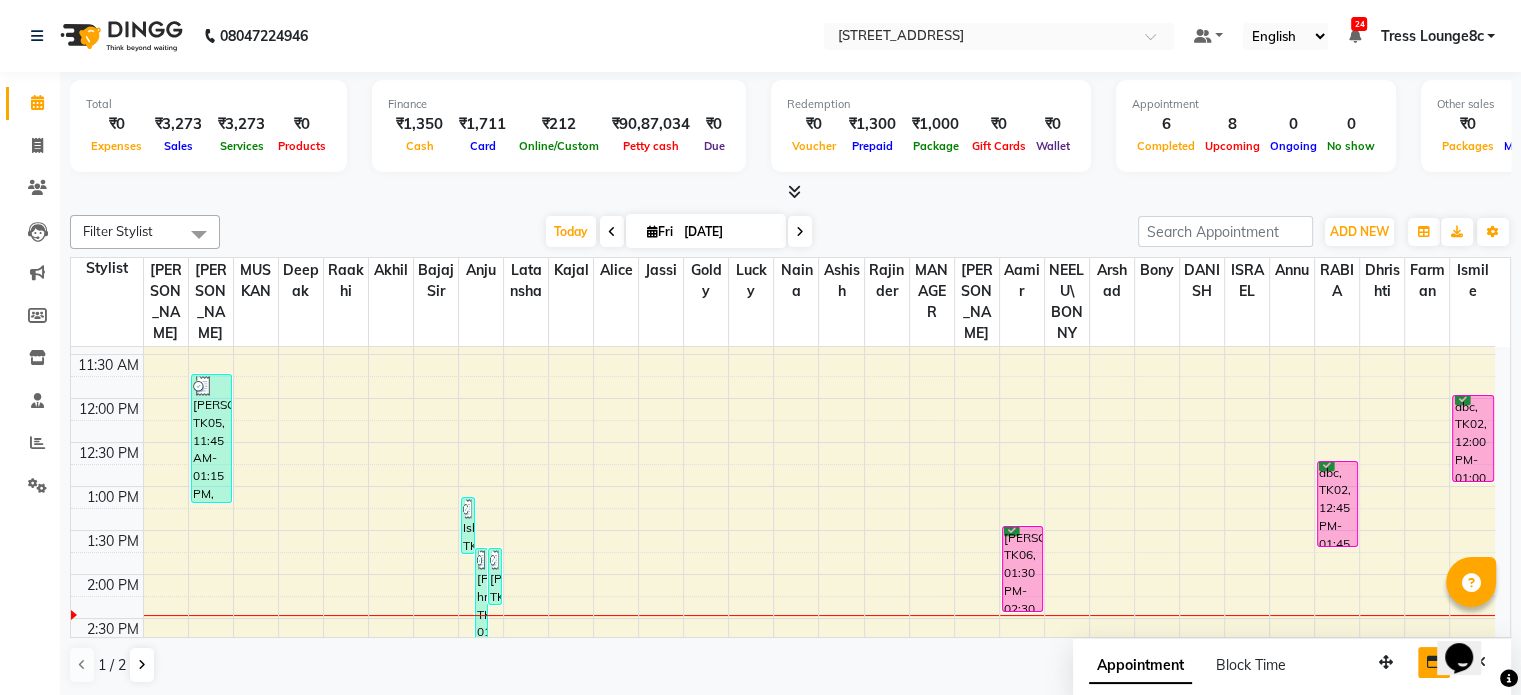 scroll, scrollTop: 0, scrollLeft: 0, axis: both 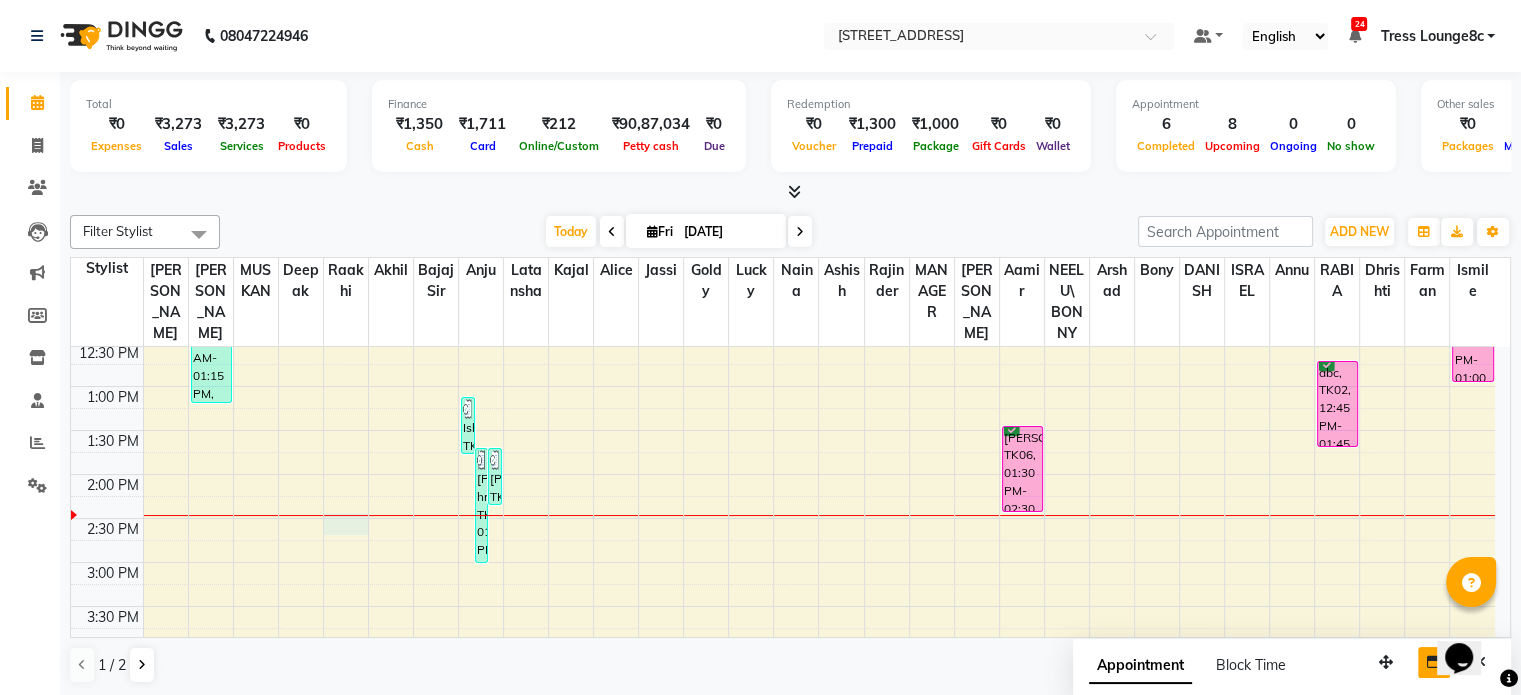 click on "8:00 AM 8:30 AM 9:00 AM 9:30 AM 10:00 AM 10:30 AM 11:00 AM 11:30 AM 12:00 PM 12:30 PM 1:00 PM 1:30 PM 2:00 PM 2:30 PM 3:00 PM 3:30 PM 4:00 PM 4:30 PM 5:00 PM 5:30 PM 6:00 PM 6:30 PM 7:00 PM 7:30 PM 8:00 PM 8:30 PM     Gaurav Sir, TK05, 11:45 AM-01:15 PM, Cut ,Texturize & Style (MEN),SHAVE / BEARD TRIM (MEN)     Isha, TK07, 01:10 PM-01:50 PM, HALF LEG WAX,FULL ARM WAX     Dalvinder hm, TK04, 01:45 PM-03:05 PM, EYE BROW (THREADING),UPPERLIP (THREADING),CHIN/CHEEKS (THREADING),HALF LEG WAX,HALF ARM WAX     Alisha, TK09, 01:45 PM-02:25 PM, EYE BROW (THREADING),FOREHEAD (THREADING)     Reeta, TK06, 01:30 PM-02:30 PM, ROOT TOUCHUP     abc, TK02, 12:45 PM-01:45 PM, POWER POLISH     abc, TK02, 12:00 PM-01:00 PM, LUXURY ORGANIC PEDICURE" at bounding box center (783, 518) 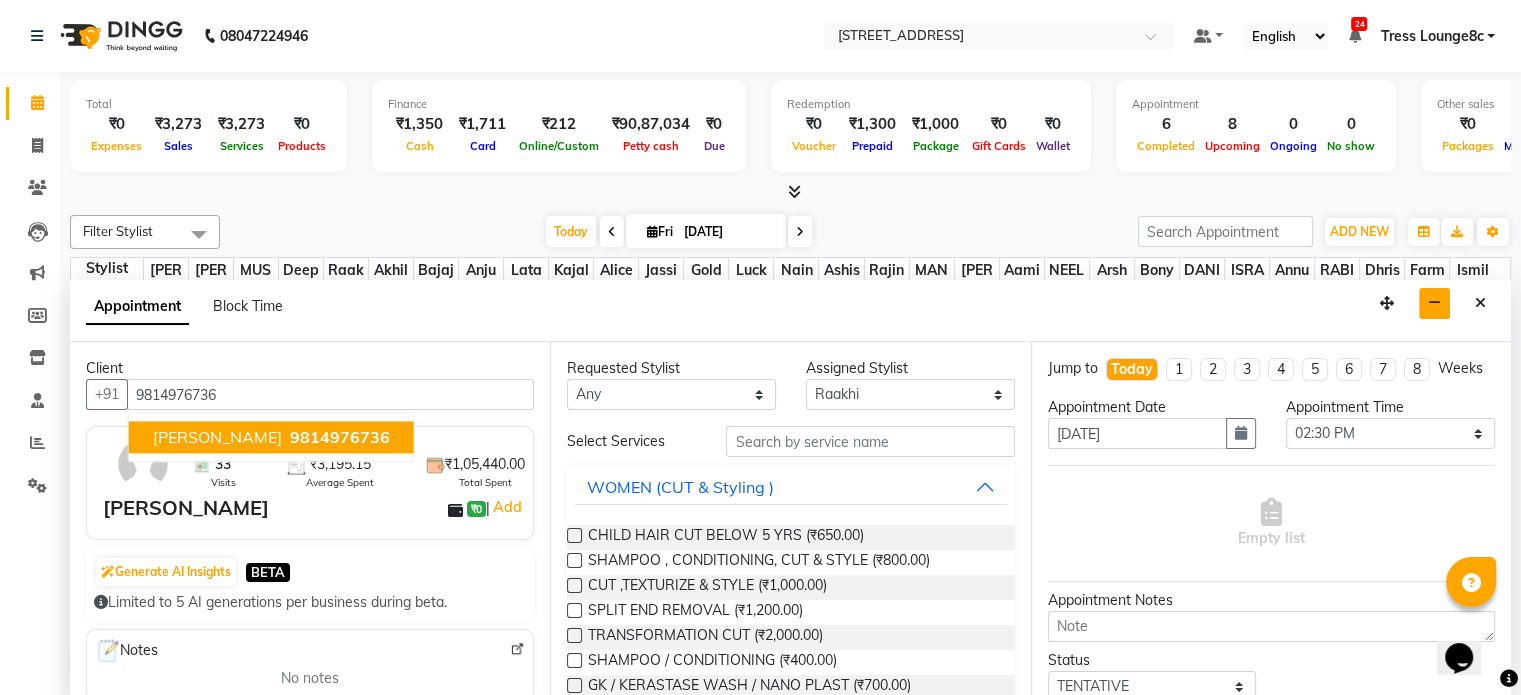 click on "mr gurwinder singh" at bounding box center (217, 438) 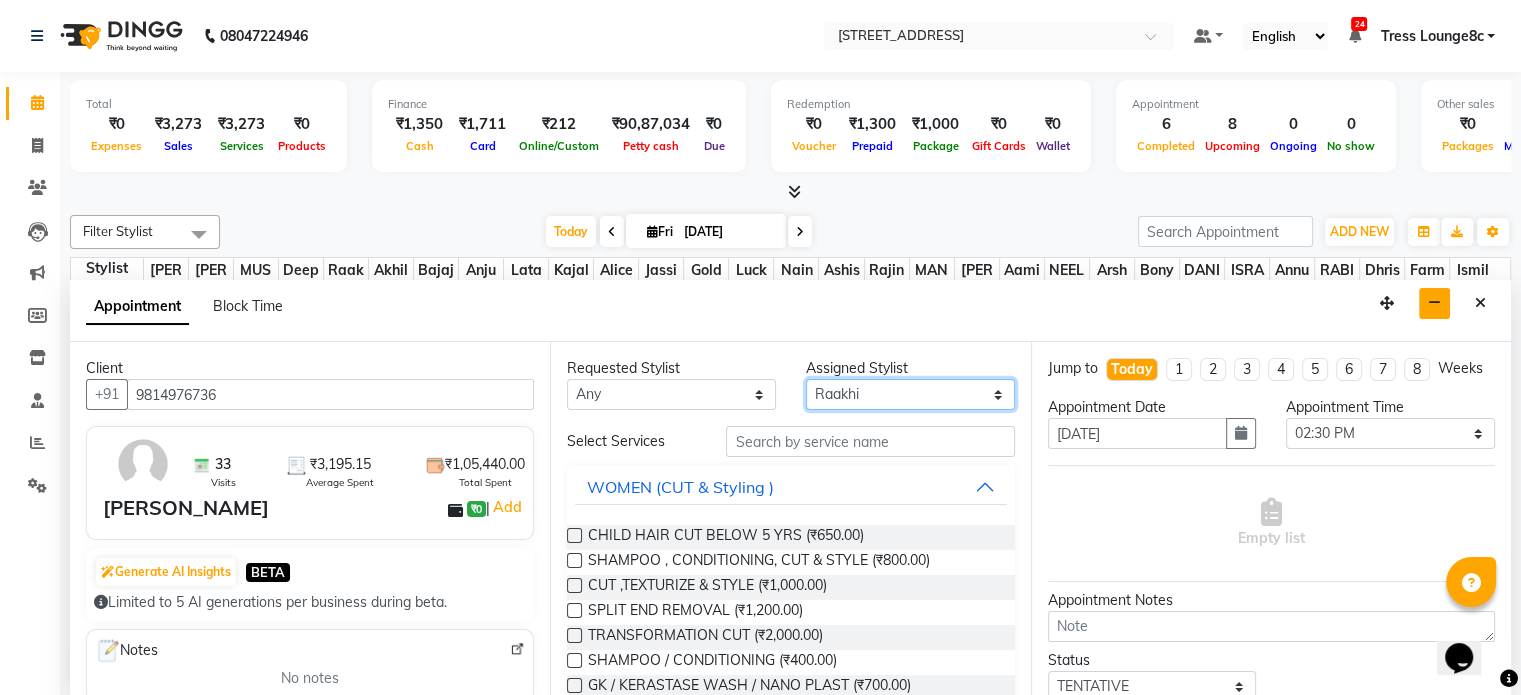 click on "Select Aamir akhil Alice Anju Annu  Arshad Ashish Bajaj sir Bony DANISH Deepak Dhrishti Farman gagan goldy Imran khan Ismile ISRAEL Jassi kajal KARAN Latansha Lucky MANAGER MUSKAN naina NEELU\ BONNY Raakhi  RABIA rajinder RAM Ripti ROOP Roseleen Ruth Sagar Saleem SalmaN Sameer SHAHEEN Shriya SRISHTI tomba veena VINOD WASIM zakir" at bounding box center (910, 394) 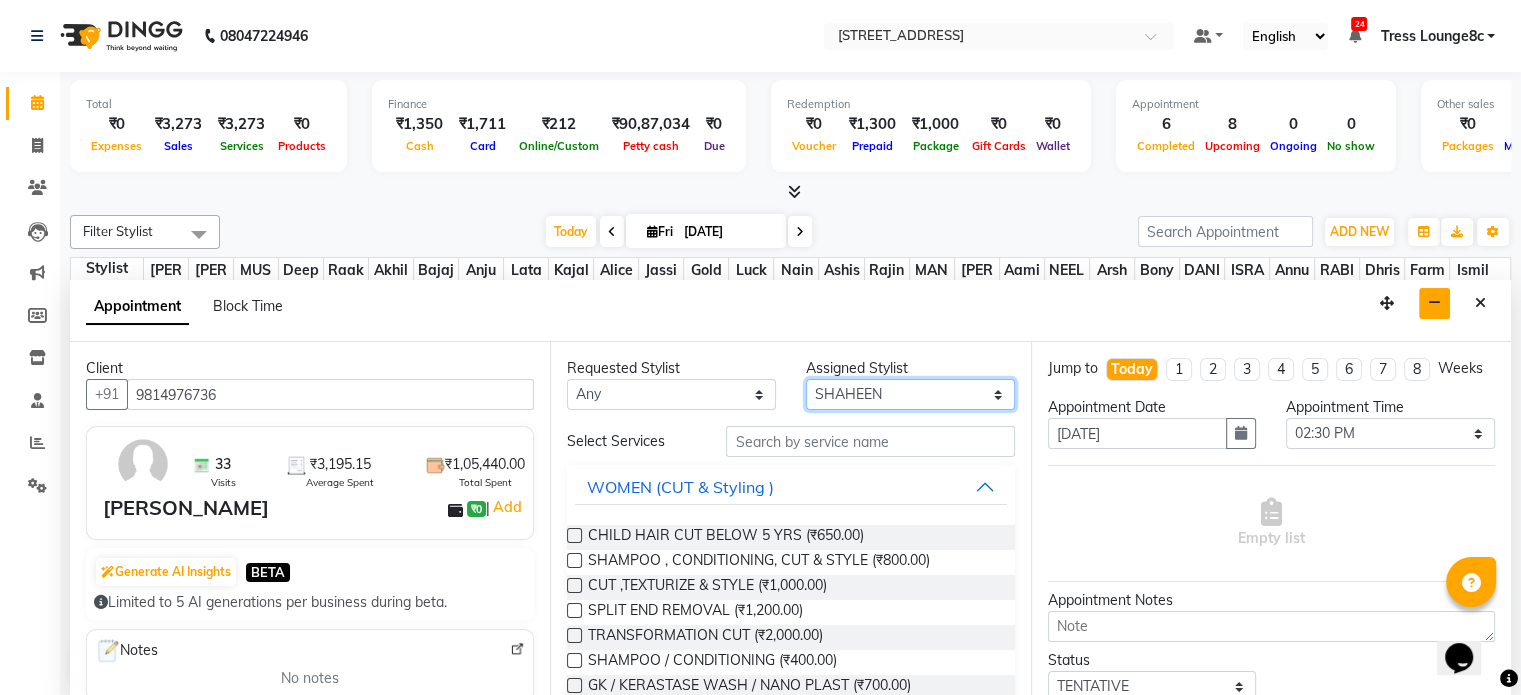click on "Select Aamir akhil Alice Anju Annu  Arshad Ashish Bajaj sir Bony DANISH Deepak Dhrishti Farman gagan goldy Imran khan Ismile ISRAEL Jassi kajal KARAN Latansha Lucky MANAGER MUSKAN naina NEELU\ BONNY Raakhi  RABIA rajinder RAM Ripti ROOP Roseleen Ruth Sagar Saleem SalmaN Sameer SHAHEEN Shriya SRISHTI tomba veena VINOD WASIM zakir" at bounding box center (910, 394) 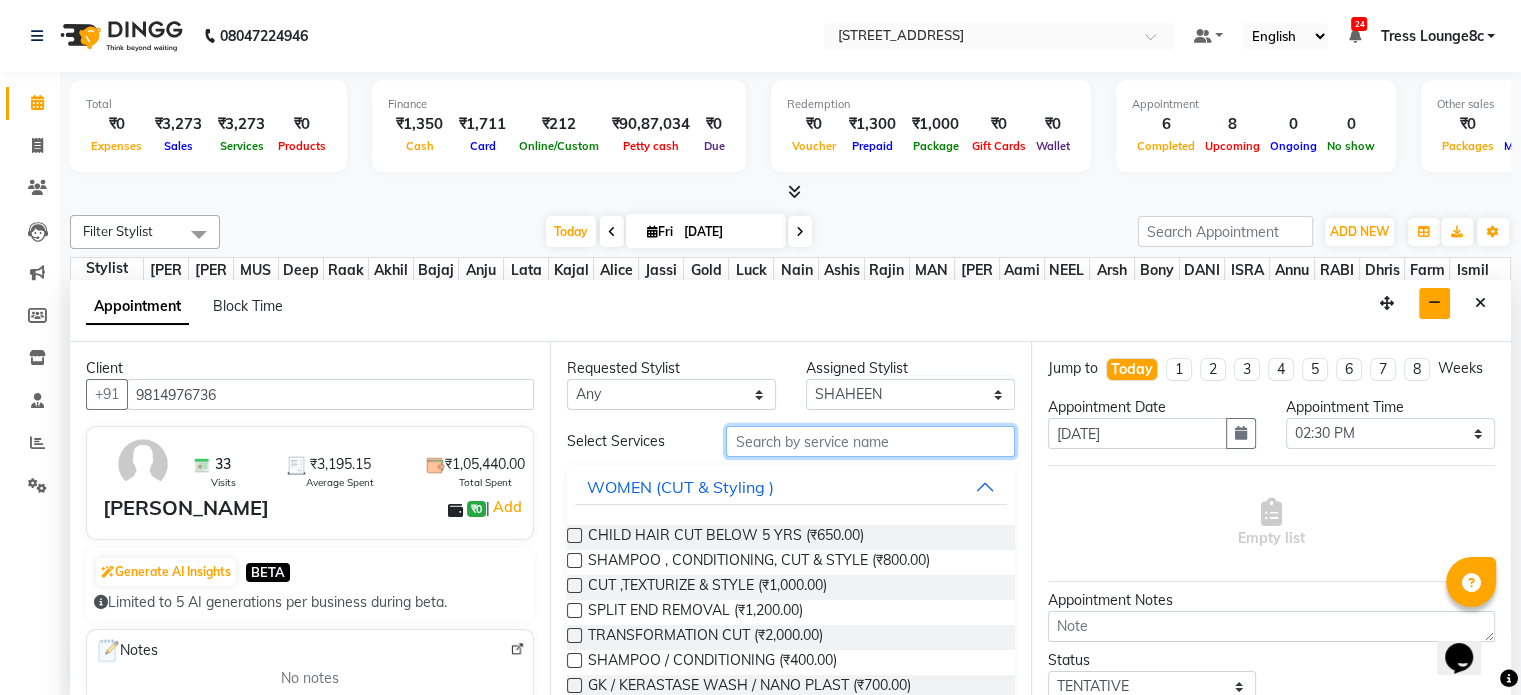click at bounding box center (870, 441) 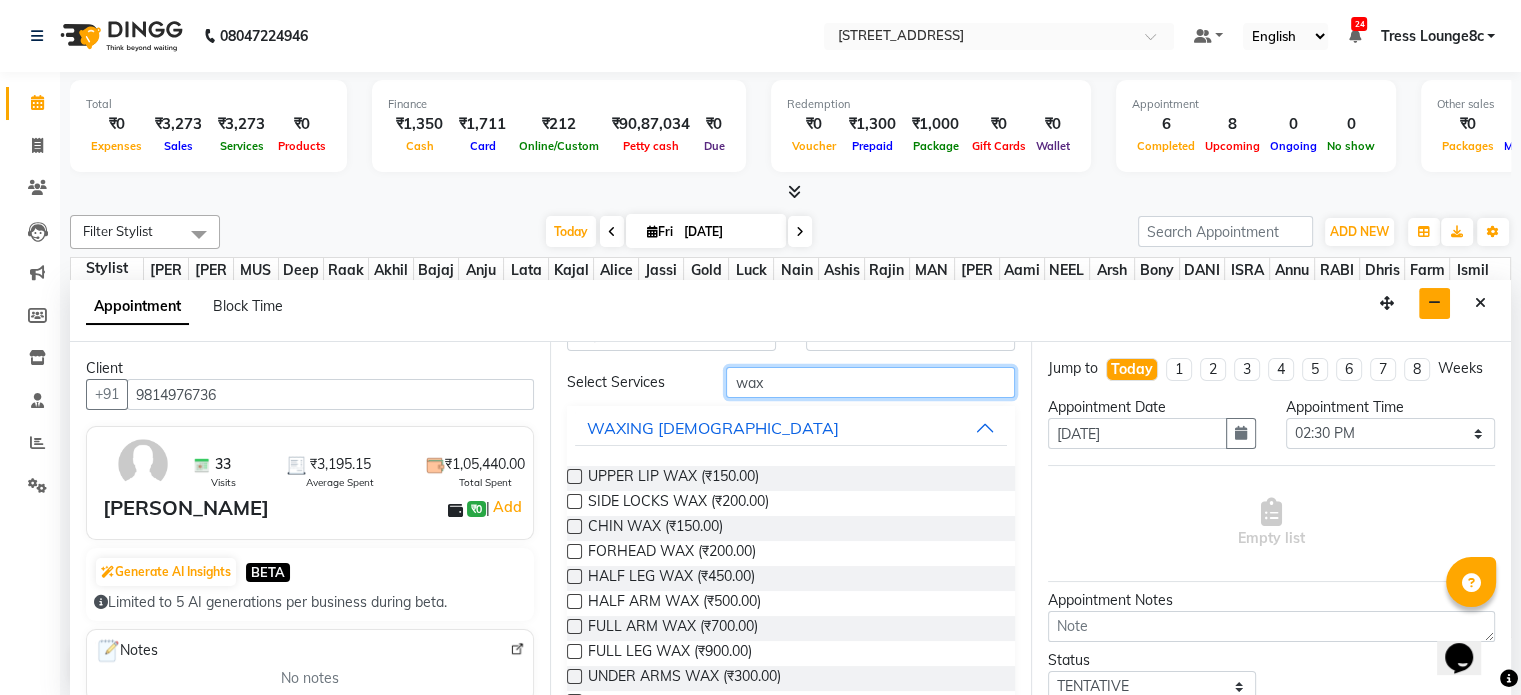 scroll, scrollTop: 309, scrollLeft: 0, axis: vertical 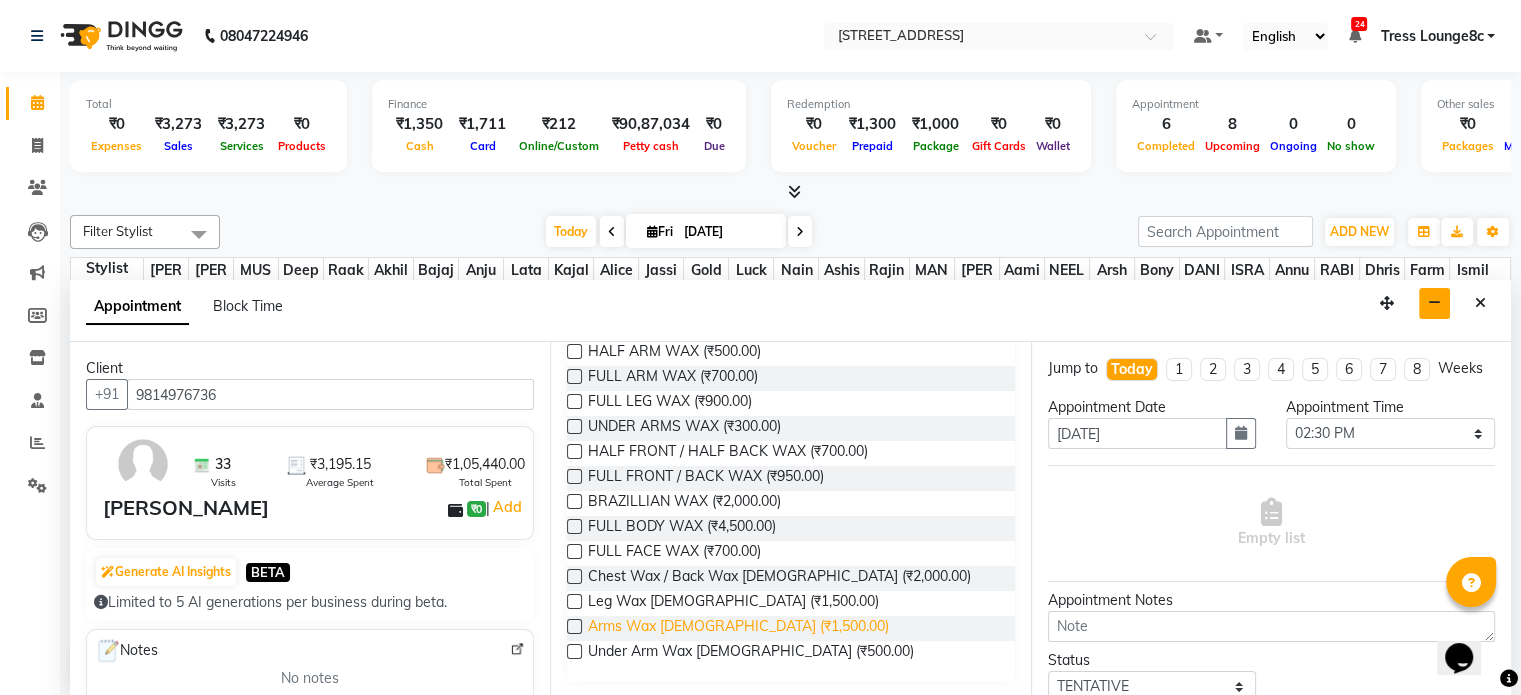 click on "Arms Wax Gents (₹1,500.00)" at bounding box center (738, 628) 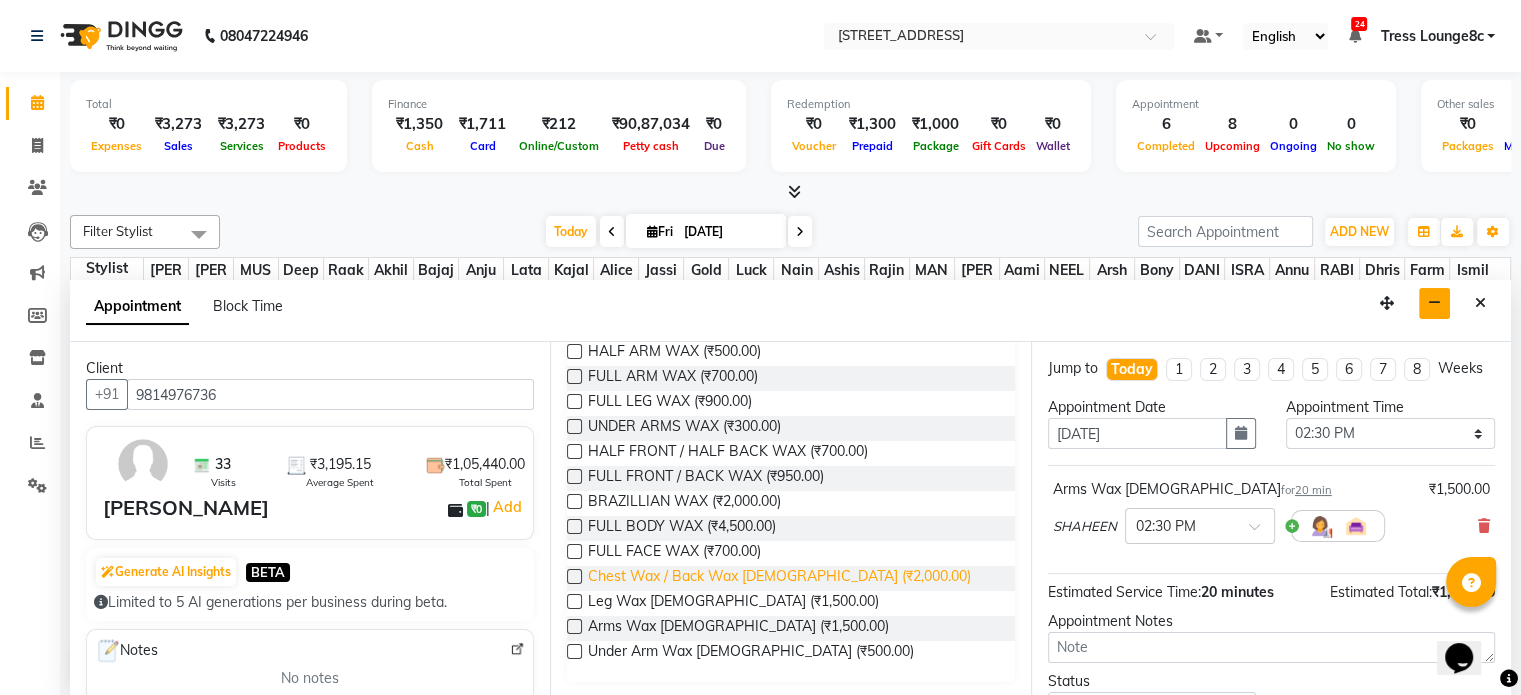 click on "Chest Wax / Back Wax Gents (₹2,000.00)" at bounding box center (779, 578) 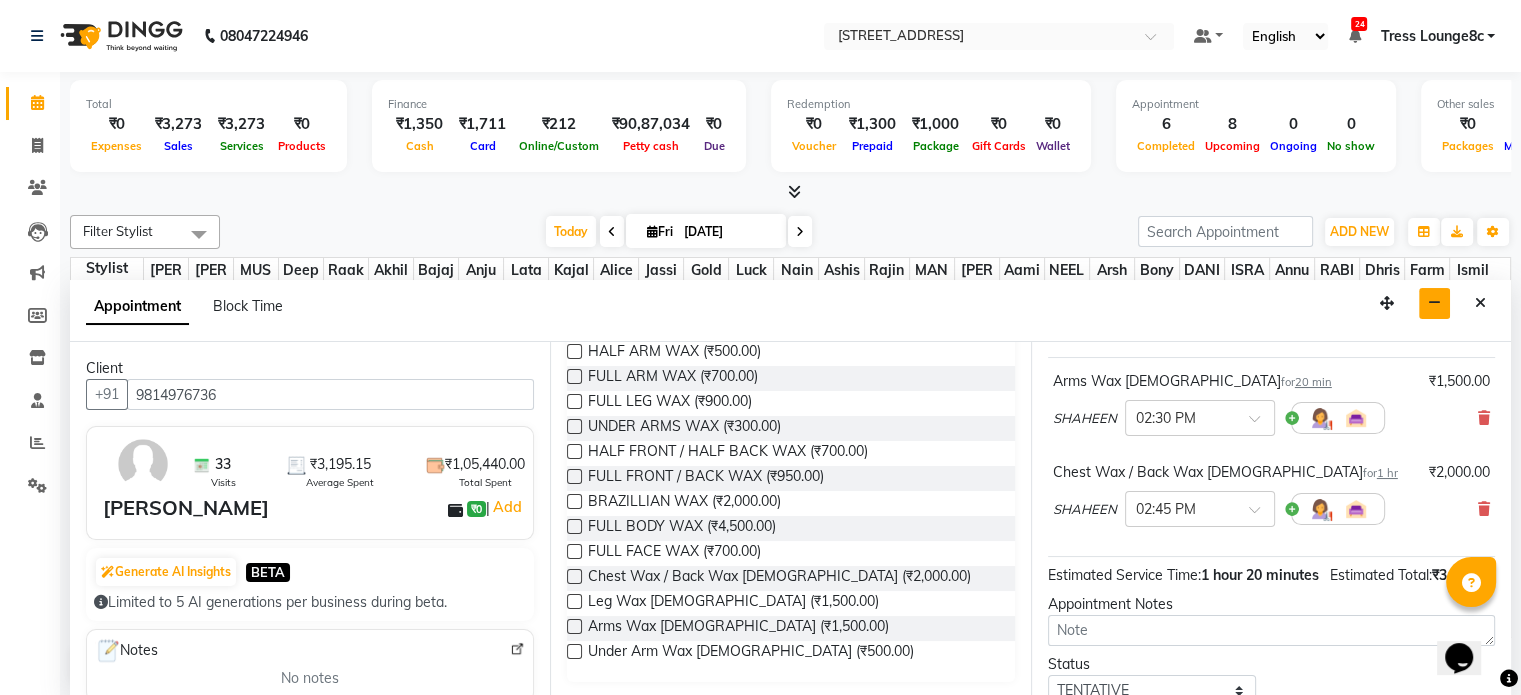 scroll, scrollTop: 0, scrollLeft: 0, axis: both 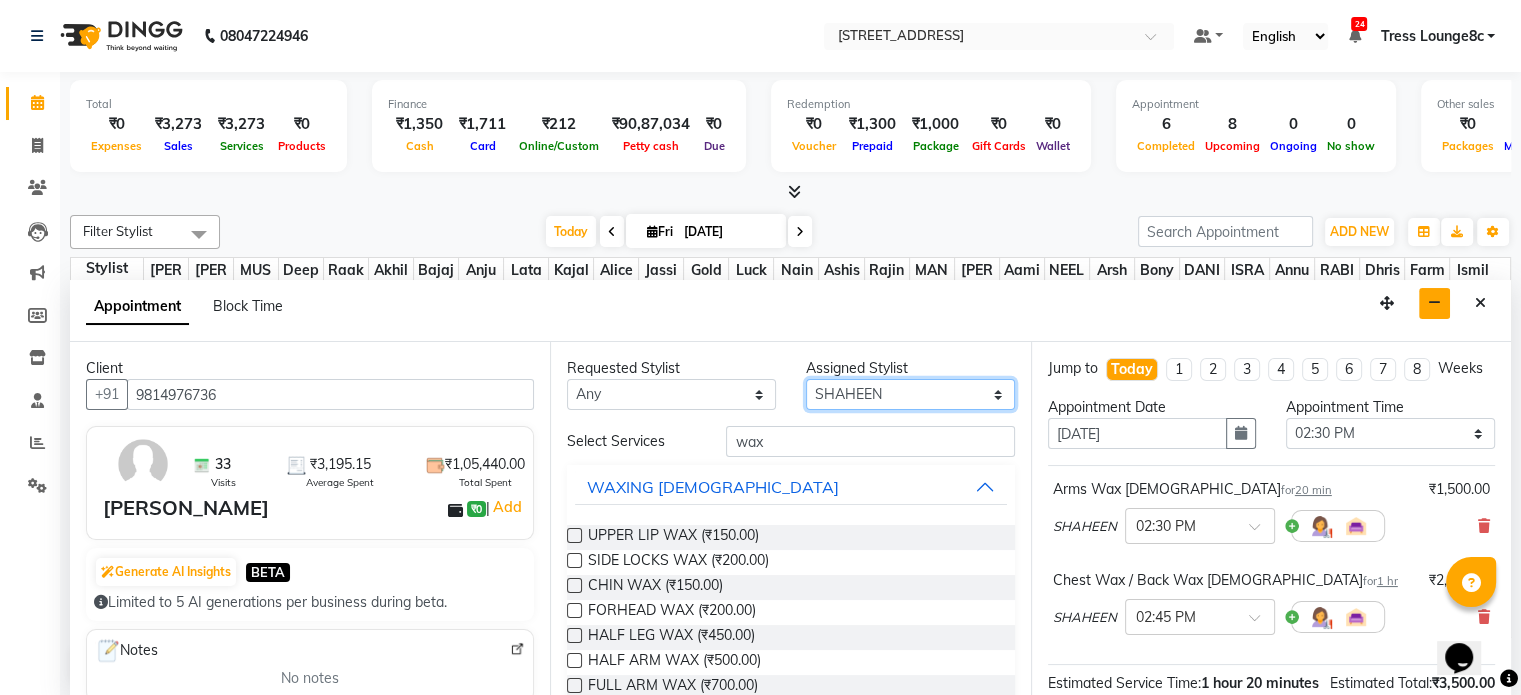 click on "Select Aamir akhil Alice Anju Annu  Arshad Ashish Bajaj sir Bony DANISH Deepak Dhrishti Farman gagan goldy Imran khan Ismile ISRAEL Jassi kajal KARAN Latansha Lucky MANAGER MUSKAN naina NEELU\ BONNY Raakhi  RABIA rajinder RAM Ripti ROOP Roseleen Ruth Sagar Saleem SalmaN Sameer SHAHEEN Shriya SRISHTI tomba veena VINOD WASIM zakir" at bounding box center (910, 394) 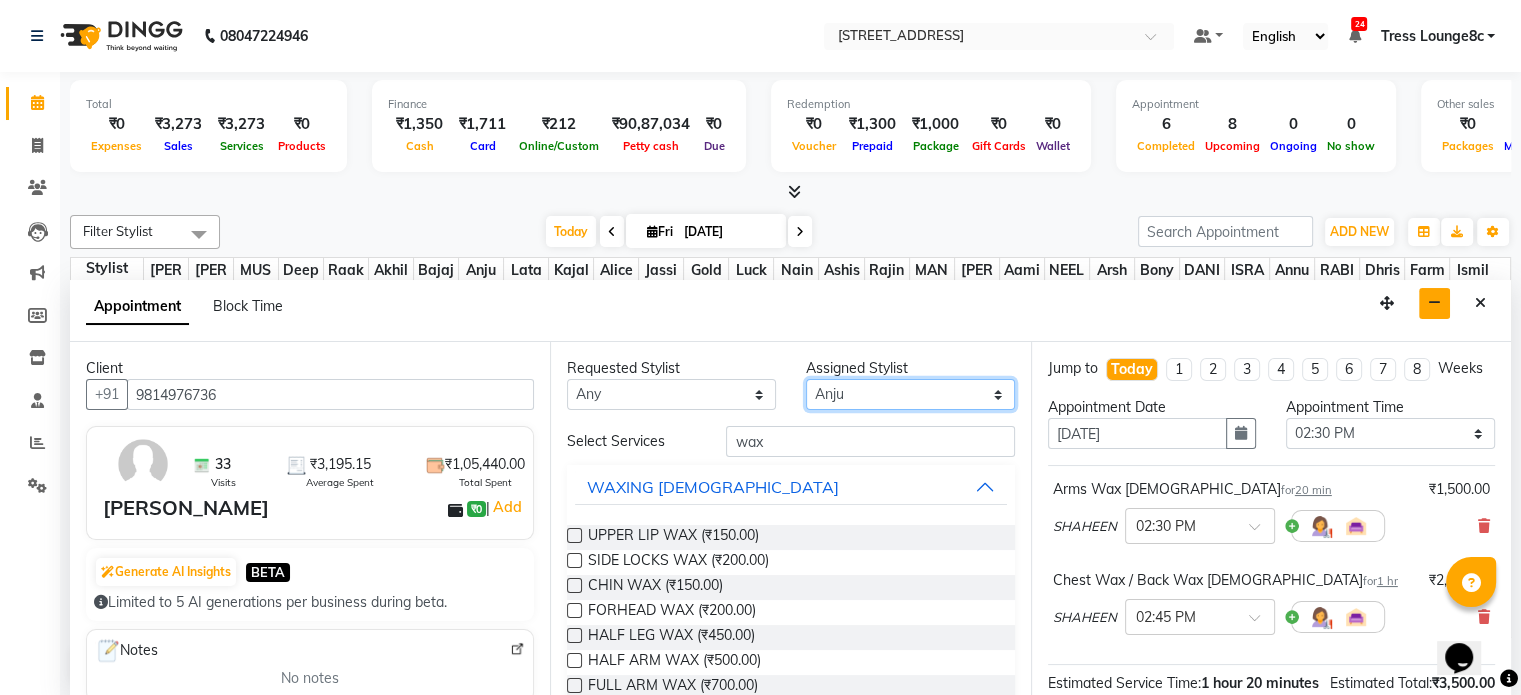 click on "Select Aamir akhil Alice Anju Annu  Arshad Ashish Bajaj sir Bony DANISH Deepak Dhrishti Farman gagan goldy Imran khan Ismile ISRAEL Jassi kajal KARAN Latansha Lucky MANAGER MUSKAN naina NEELU\ BONNY Raakhi  RABIA rajinder RAM Ripti ROOP Roseleen Ruth Sagar Saleem SalmaN Sameer SHAHEEN Shriya SRISHTI tomba veena VINOD WASIM zakir" at bounding box center [910, 394] 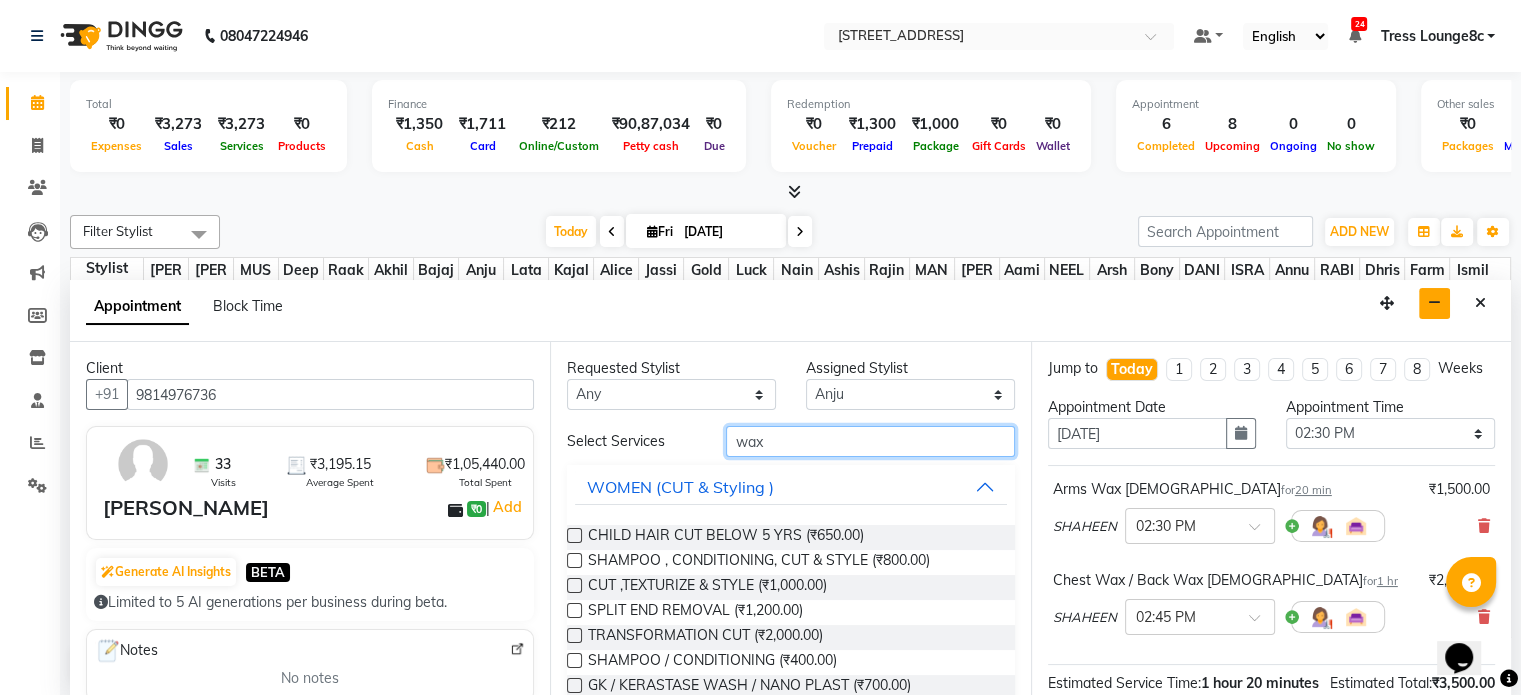click on "wax" at bounding box center [870, 441] 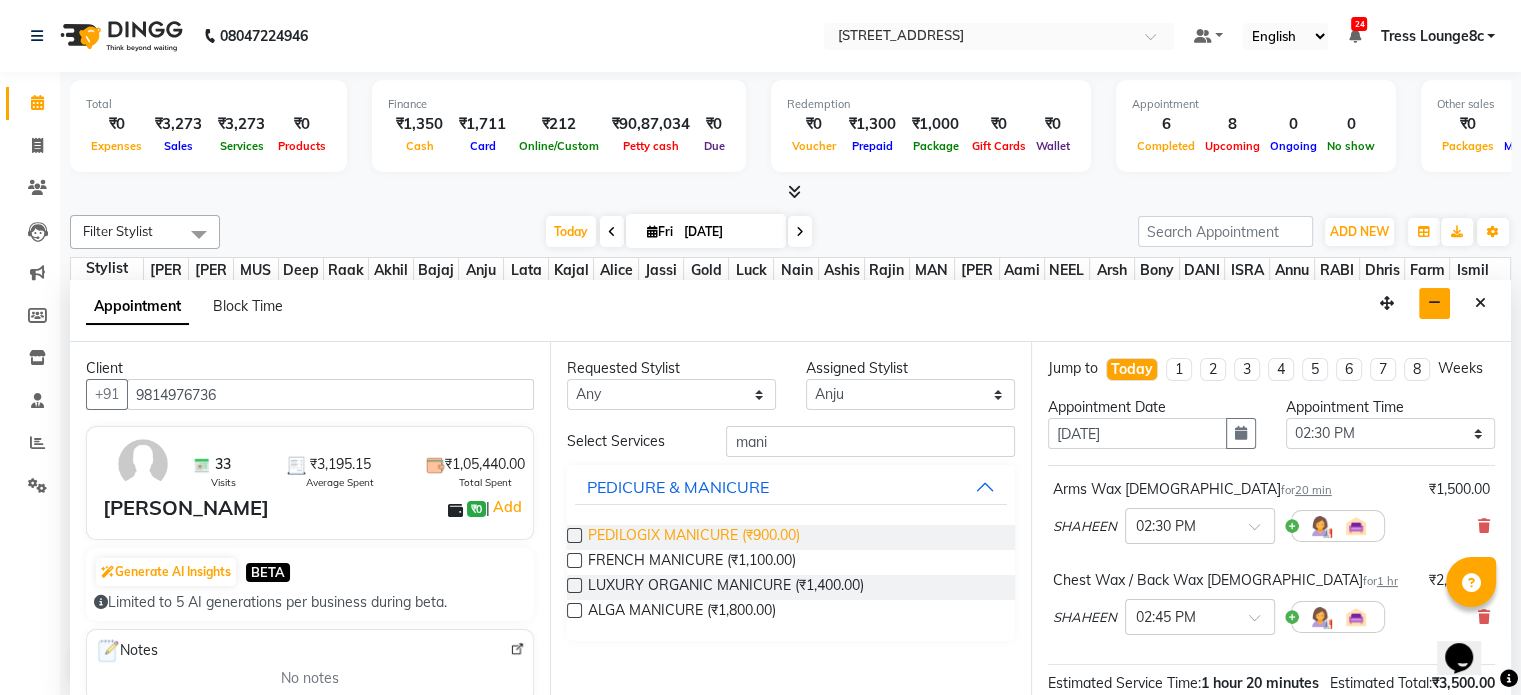 click on "PEDILOGIX MANICURE (₹900.00)" at bounding box center [694, 537] 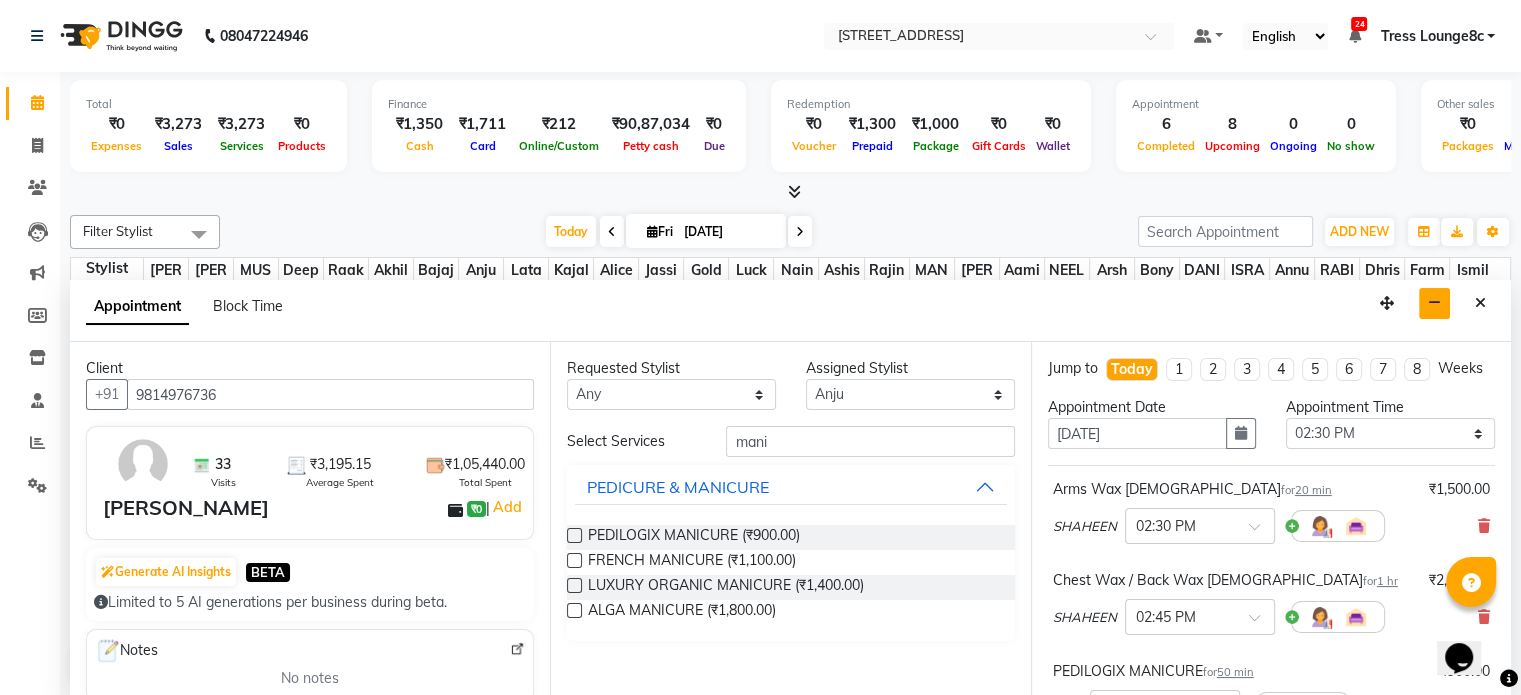 click on "Requested Stylist Any Aamir akhil Alice Anju Annu  Arshad Ashish Bajaj sir Bony DANISH Deepak Dhrishti Farman gagan goldy Imran khan Ismile ISRAEL Jassi kajal KARAN Latansha Lucky MANAGER MUSKAN naina NEELU\ BONNY Raakhi  RABIA rajinder RAM Ripti ROOP Roseleen Ruth Sagar Saleem SalmaN Sameer SHAHEEN Shriya SRISHTI tomba veena VINOD WASIM zakir Assigned Stylist Select Aamir akhil Alice Anju Annu  Arshad Ashish Bajaj sir Bony DANISH Deepak Dhrishti Farman gagan goldy Imran khan Ismile ISRAEL Jassi kajal KARAN Latansha Lucky MANAGER MUSKAN naina NEELU\ BONNY Raakhi  RABIA rajinder RAM Ripti ROOP Roseleen Ruth Sagar Saleem SalmaN Sameer SHAHEEN Shriya SRISHTI tomba veena VINOD WASIM zakir Select Services mani    PEDICURE & MANICURE PEDILOGIX MANICURE (₹900.00) FRENCH MANICURE (₹1,100.00) LUXURY ORGANIC MANICURE (₹1,400.00) ALGA MANICURE (₹1,800.00)" at bounding box center [790, 519] 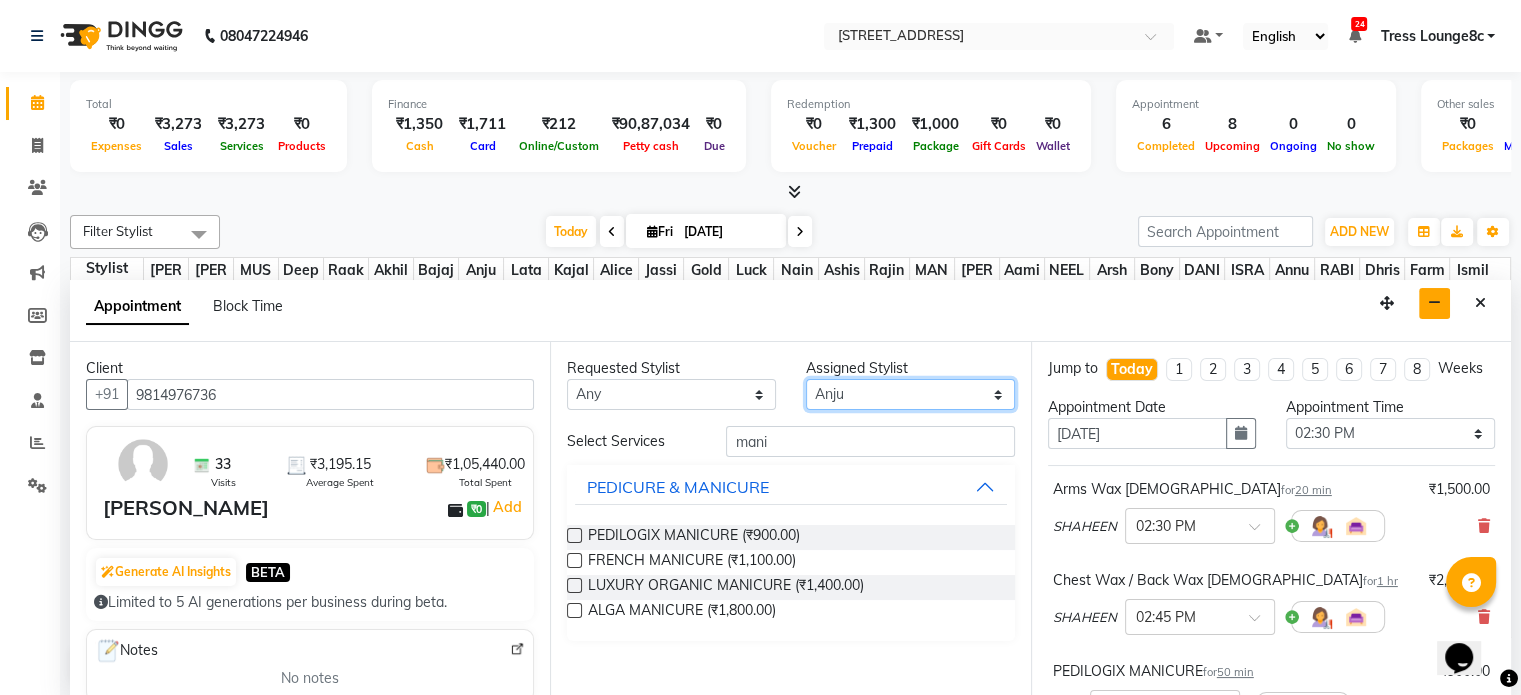 click on "Select Aamir akhil Alice Anju Annu  Arshad Ashish Bajaj sir Bony DANISH Deepak Dhrishti Farman gagan goldy Imran khan Ismile ISRAEL Jassi kajal KARAN Latansha Lucky MANAGER MUSKAN naina NEELU\ BONNY Raakhi  RABIA rajinder RAM Ripti ROOP Roseleen Ruth Sagar Saleem SalmaN Sameer SHAHEEN Shriya SRISHTI tomba veena VINOD WASIM zakir" at bounding box center [910, 394] 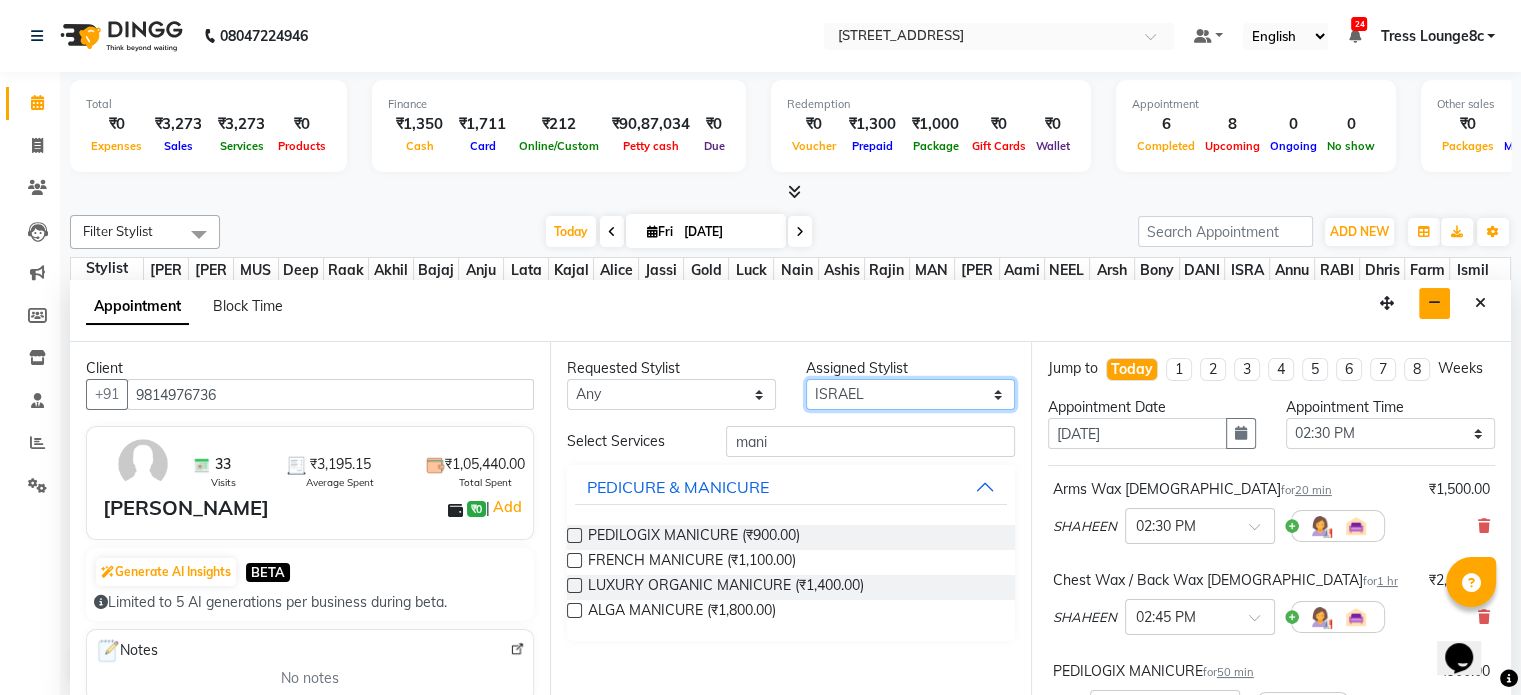 click on "Select Aamir akhil Alice Anju Annu  Arshad Ashish Bajaj sir Bony DANISH Deepak Dhrishti Farman gagan goldy Imran khan Ismile ISRAEL Jassi kajal KARAN Latansha Lucky MANAGER MUSKAN naina NEELU\ BONNY Raakhi  RABIA rajinder RAM Ripti ROOP Roseleen Ruth Sagar Saleem SalmaN Sameer SHAHEEN Shriya SRISHTI tomba veena VINOD WASIM zakir" at bounding box center [910, 394] 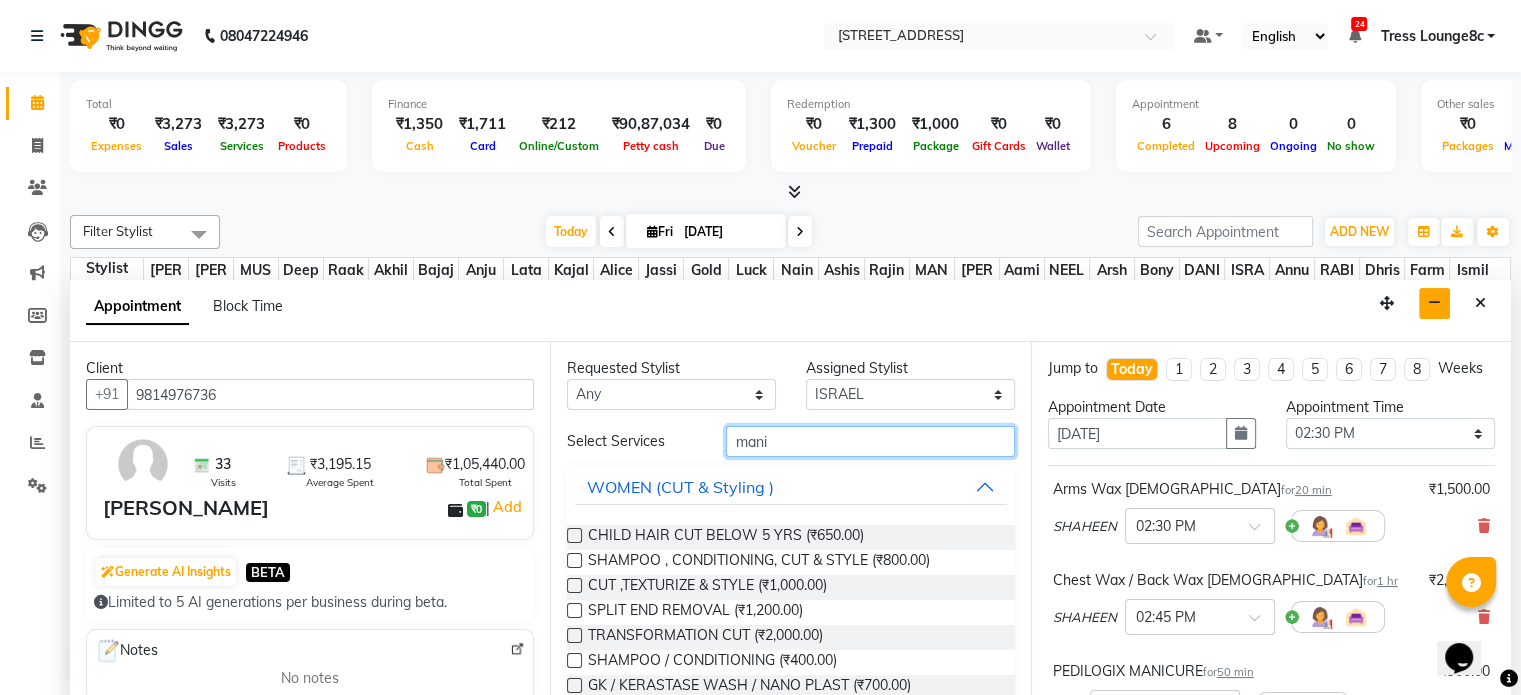 click on "mani" at bounding box center [870, 441] 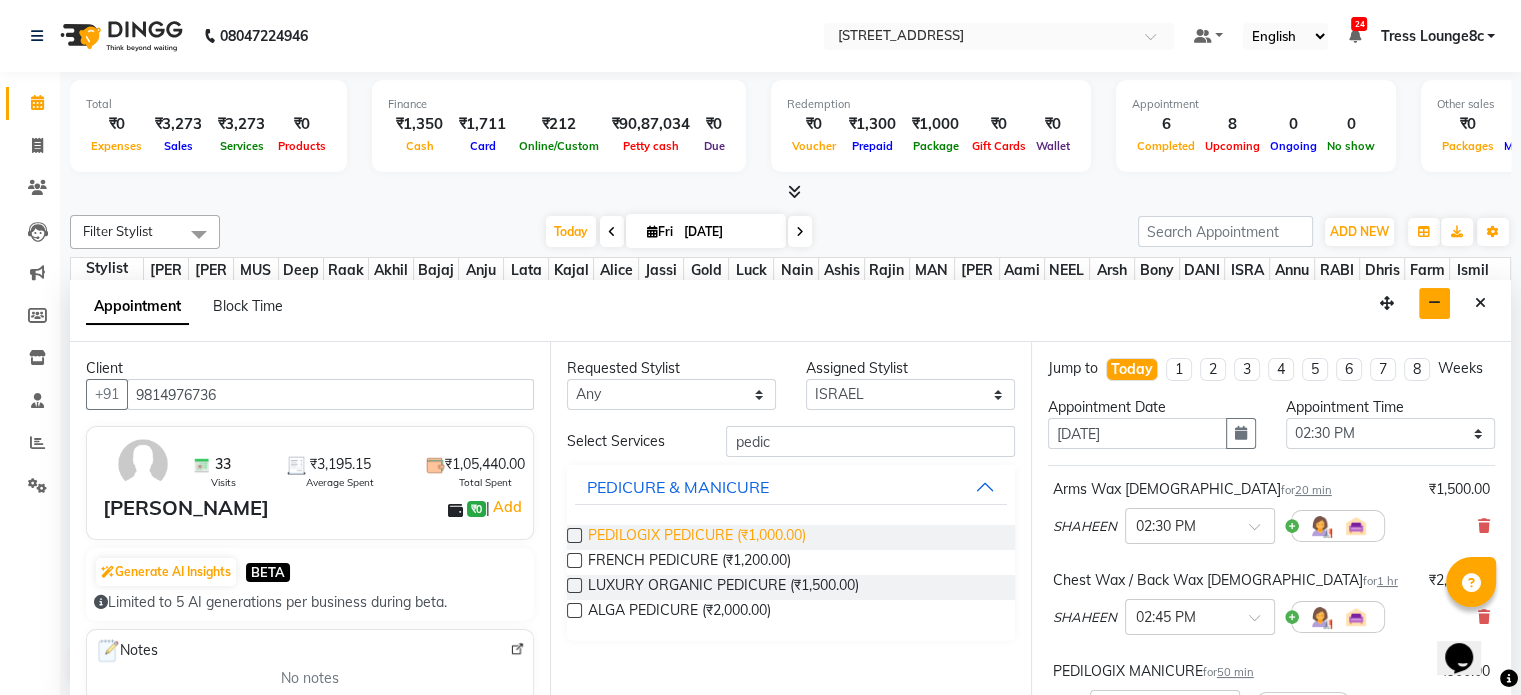 click on "PEDILOGIX PEDICURE (₹1,000.00)" at bounding box center [697, 537] 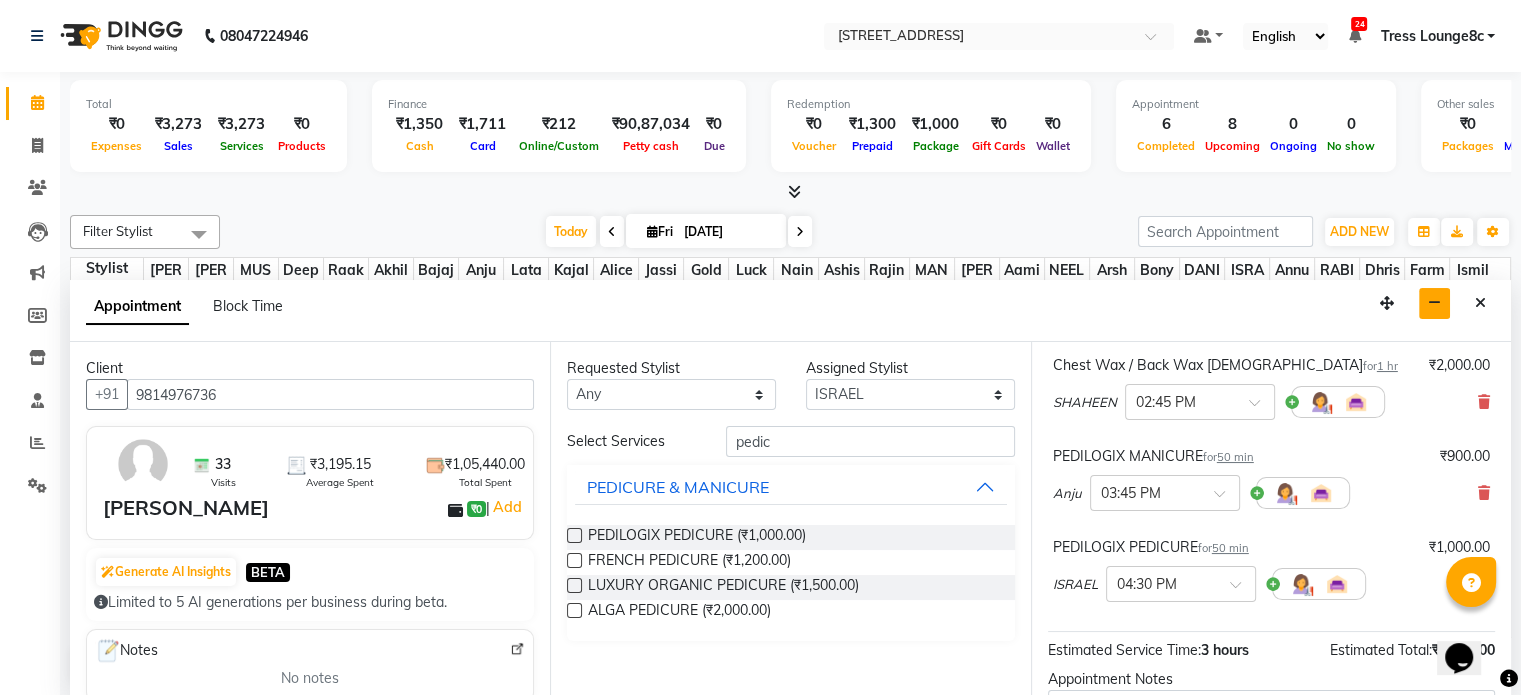 scroll, scrollTop: 443, scrollLeft: 0, axis: vertical 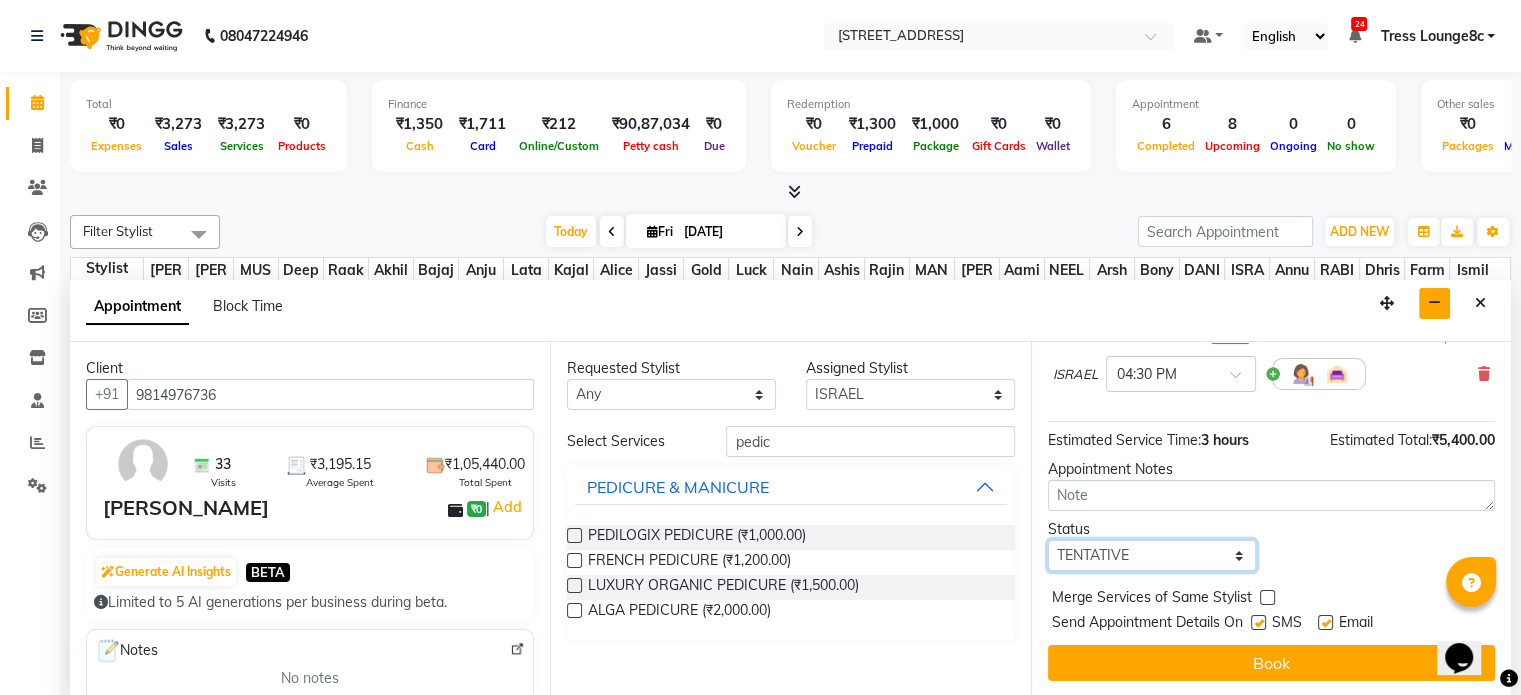 click on "Select TENTATIVE CONFIRM CHECK-IN UPCOMING" at bounding box center [1152, 555] 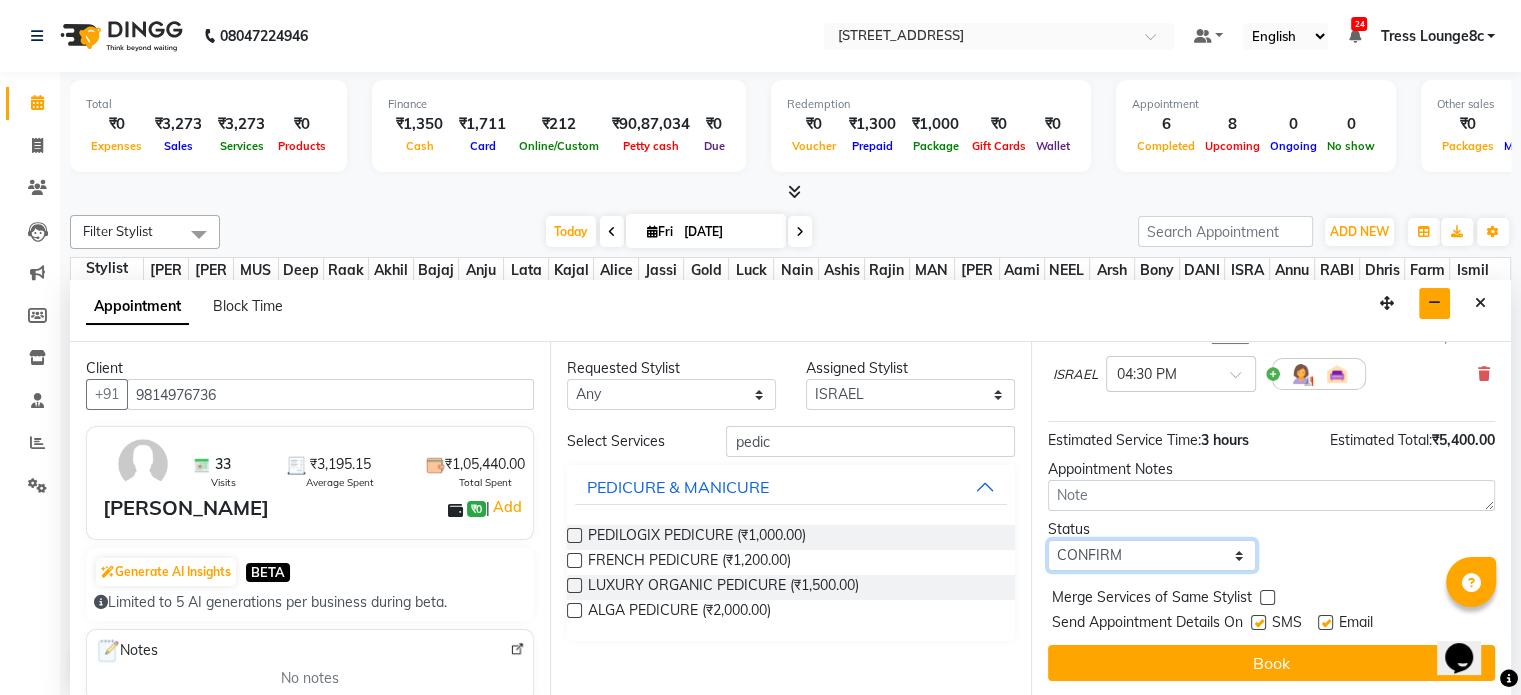 click on "Select TENTATIVE CONFIRM CHECK-IN UPCOMING" at bounding box center [1152, 555] 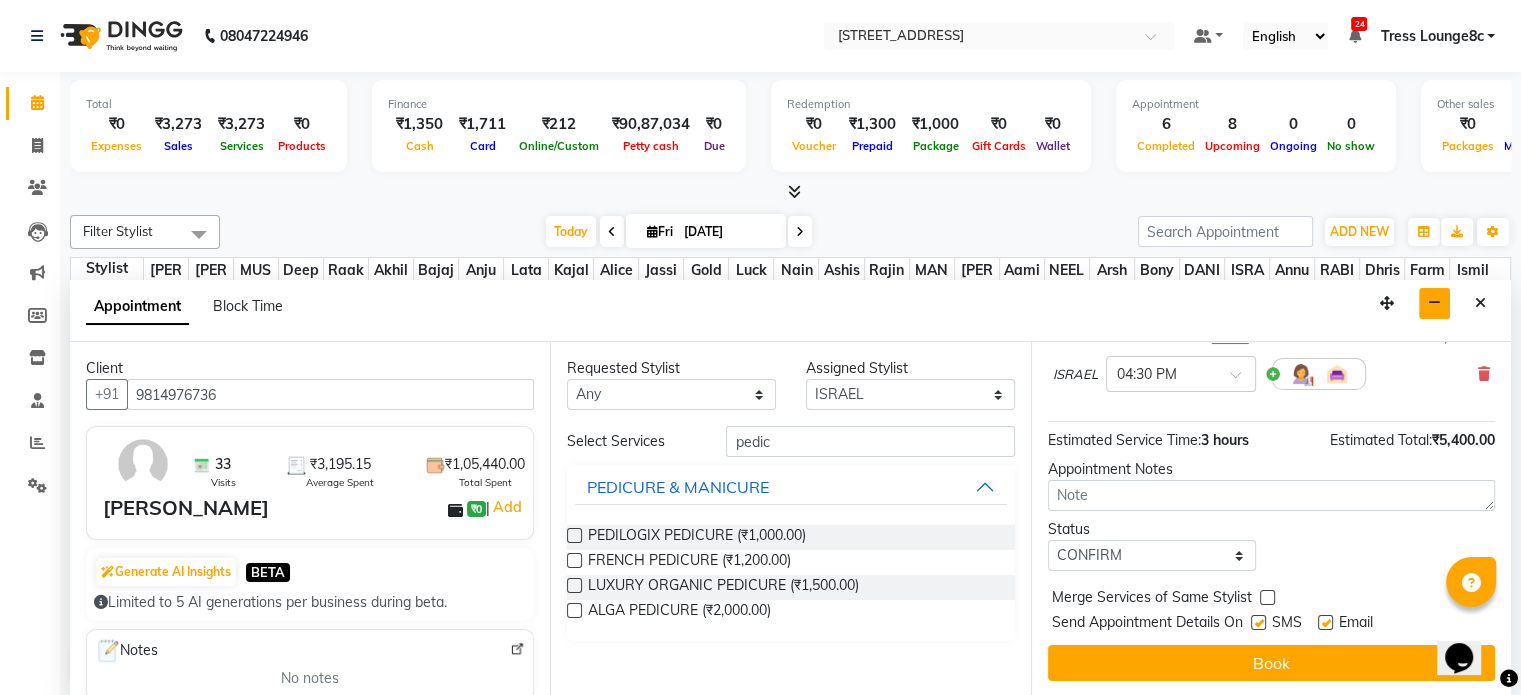 click at bounding box center [1267, 597] 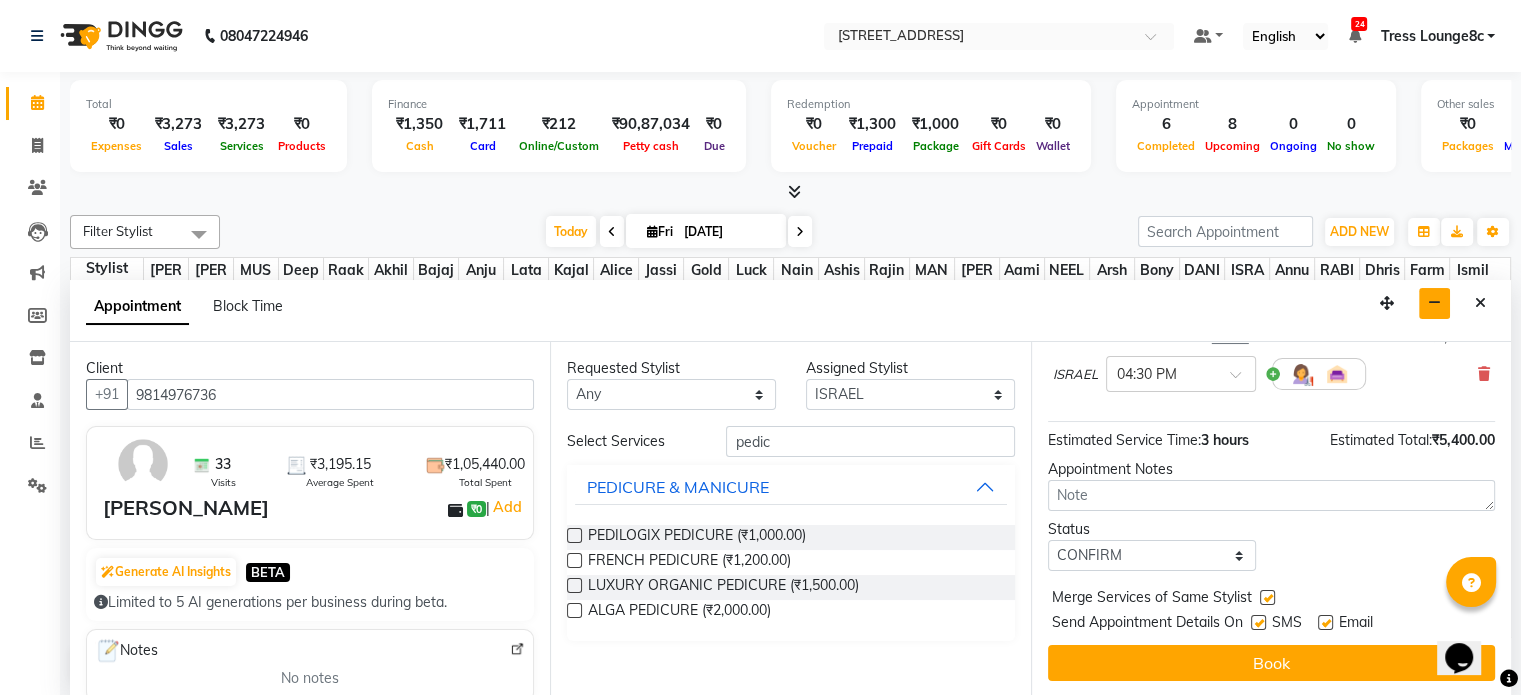 click at bounding box center [1258, 622] 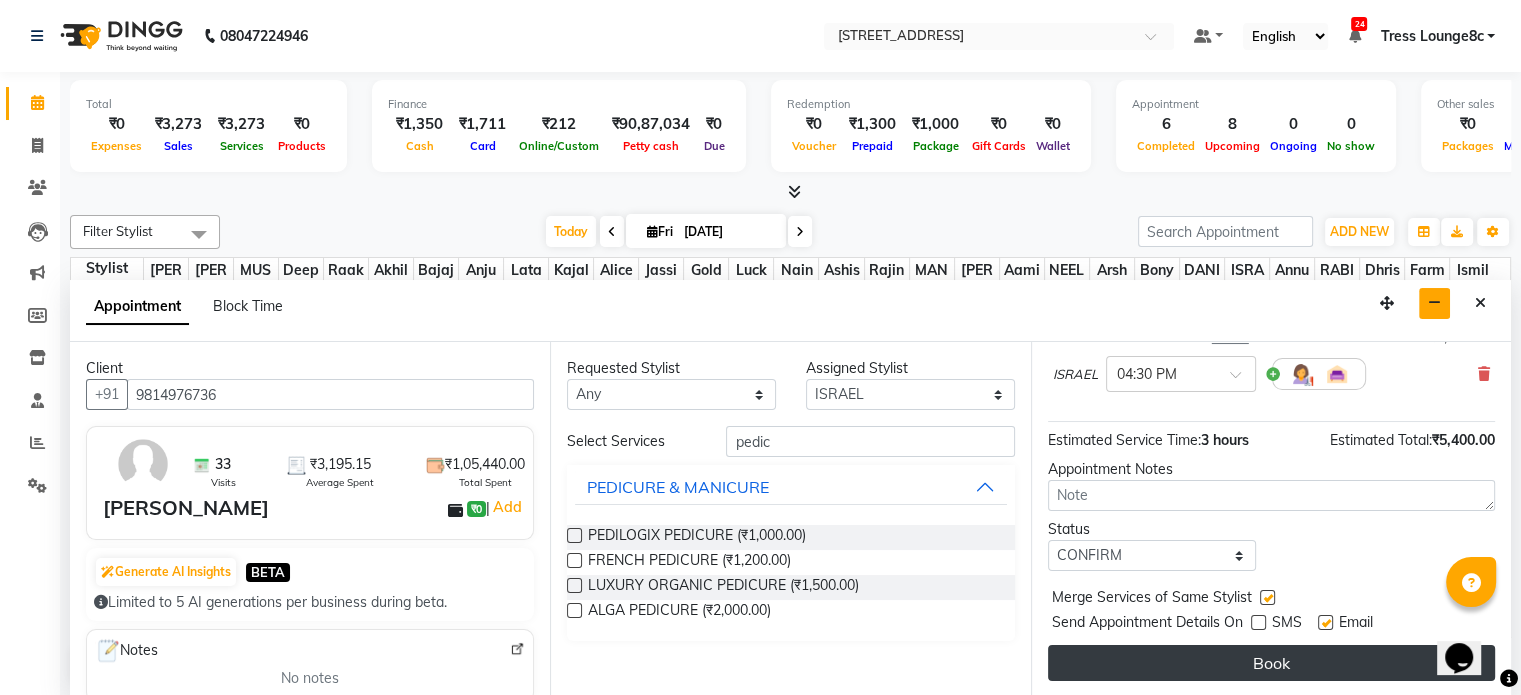 click on "Book" at bounding box center [1271, 663] 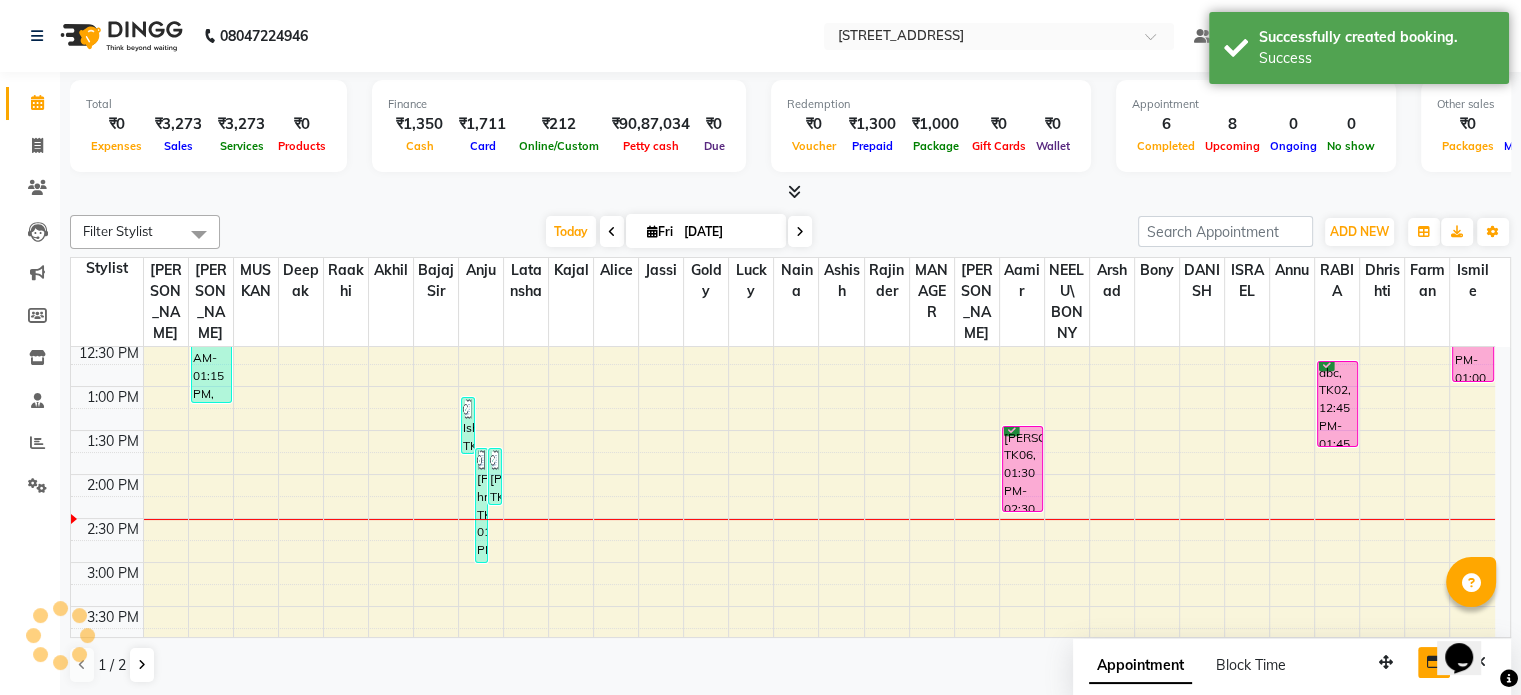 scroll, scrollTop: 0, scrollLeft: 0, axis: both 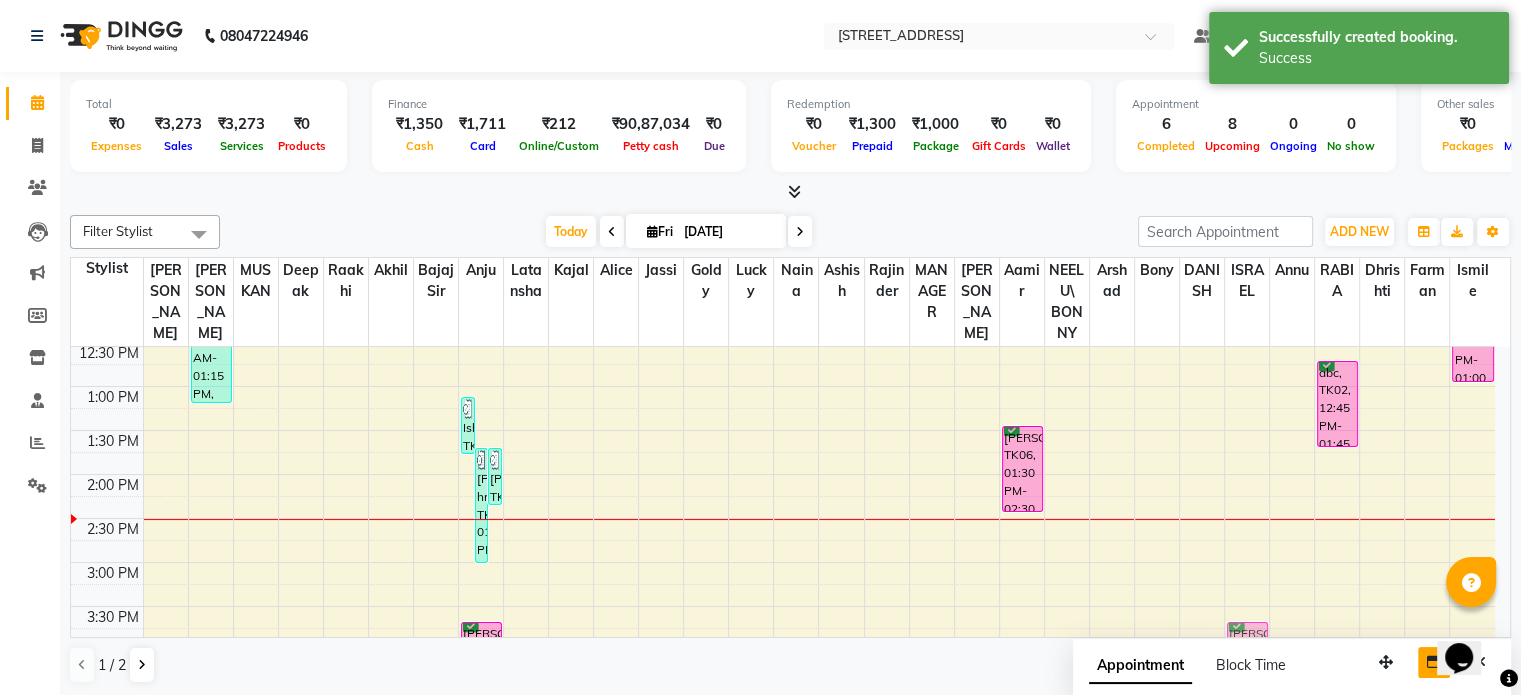 drag, startPoint x: 1256, startPoint y: 626, endPoint x: 1259, endPoint y: 567, distance: 59.07622 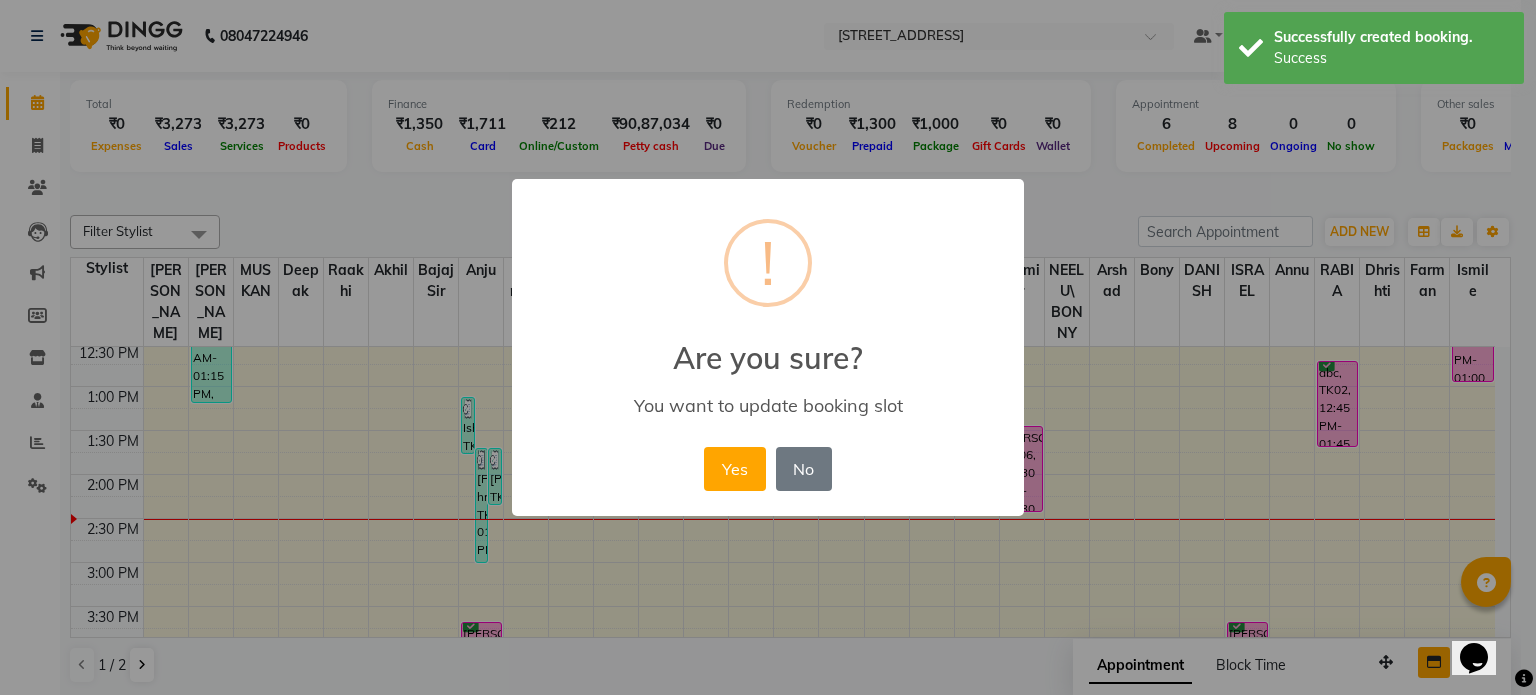 click on "Yes" at bounding box center [734, 469] 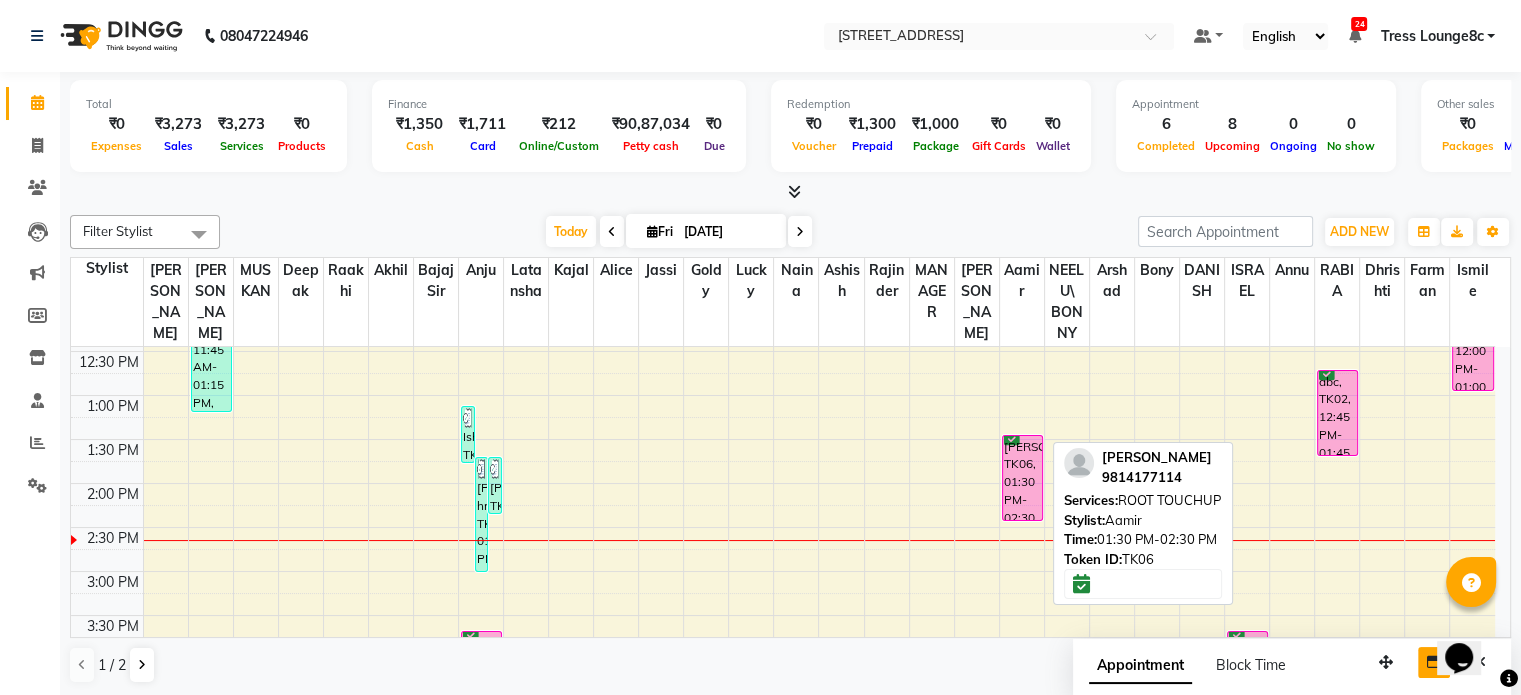 scroll, scrollTop: 500, scrollLeft: 0, axis: vertical 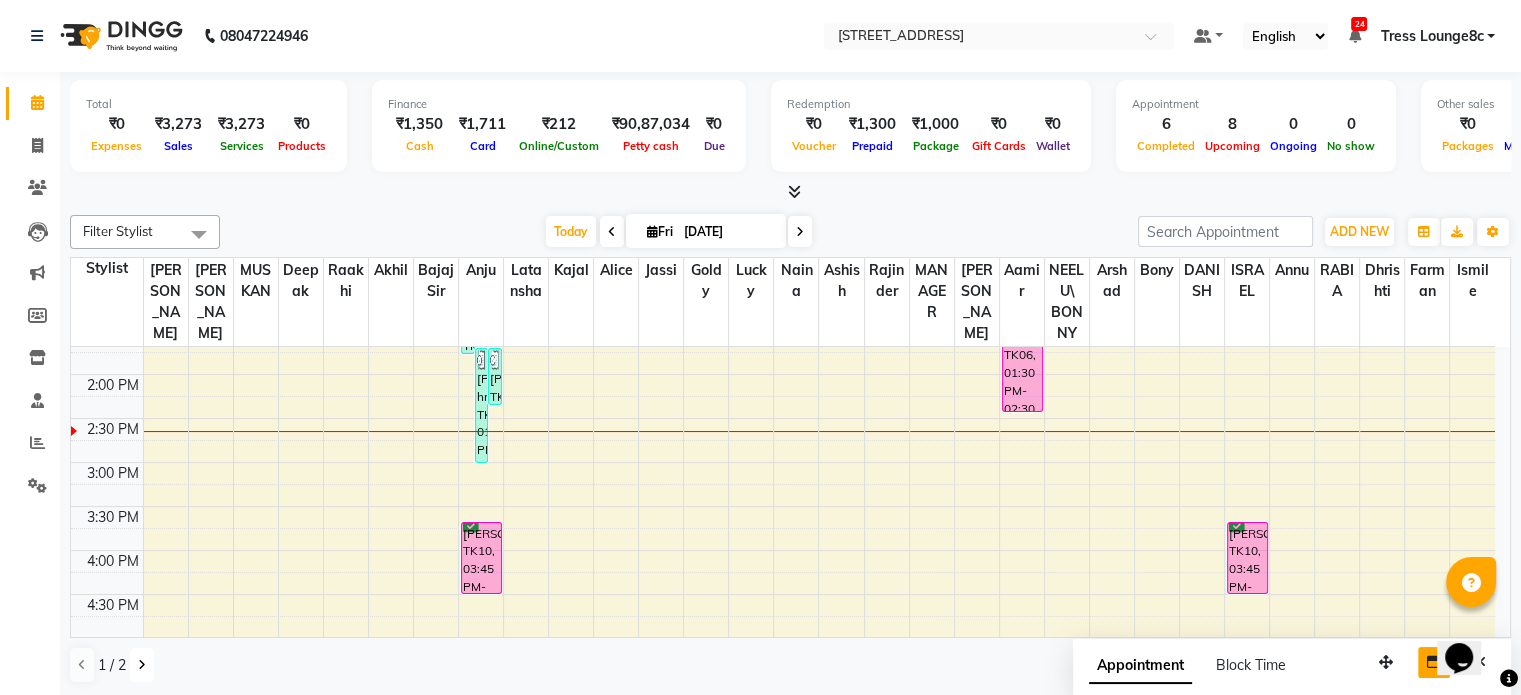 click at bounding box center (142, 665) 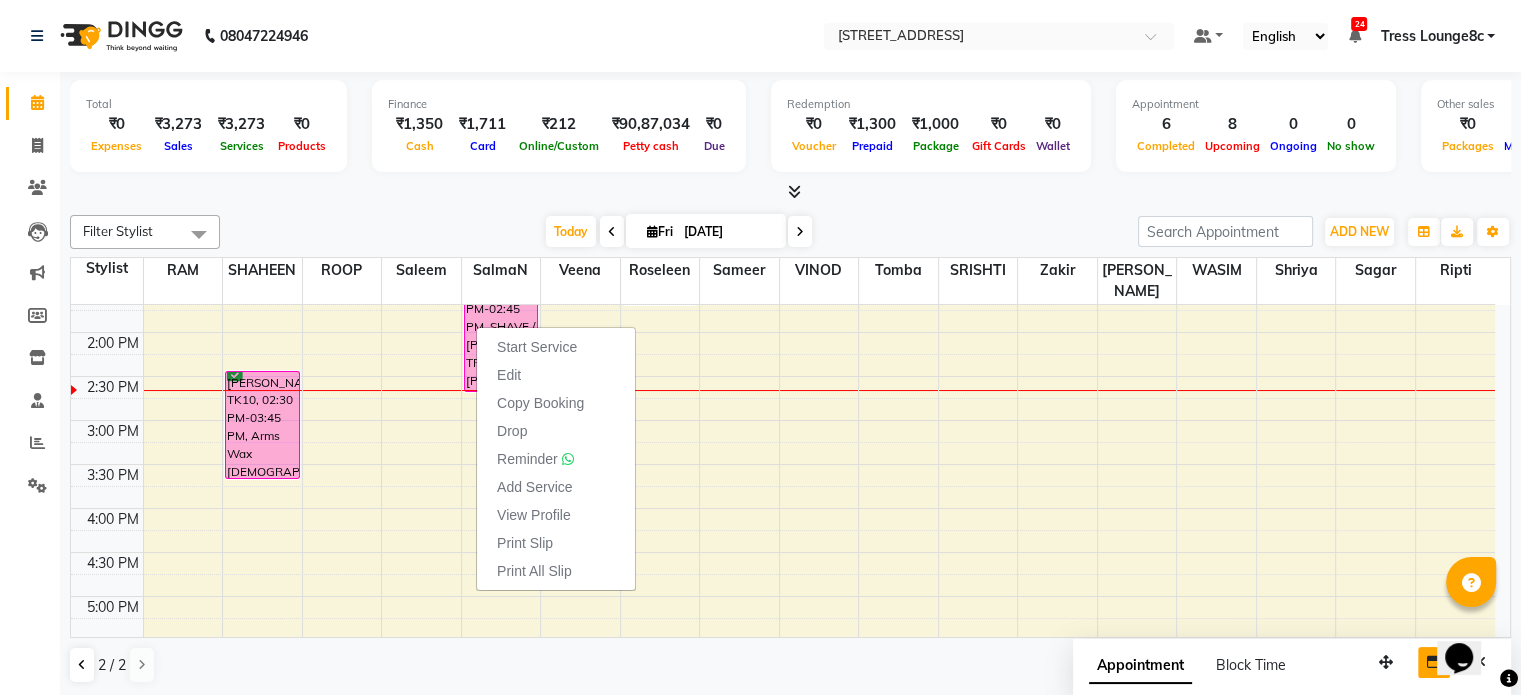 click on "Start Service Edit Copy Booking Drop Reminder   Add Service View Profile Print Slip Print All Slip" at bounding box center [556, 458] 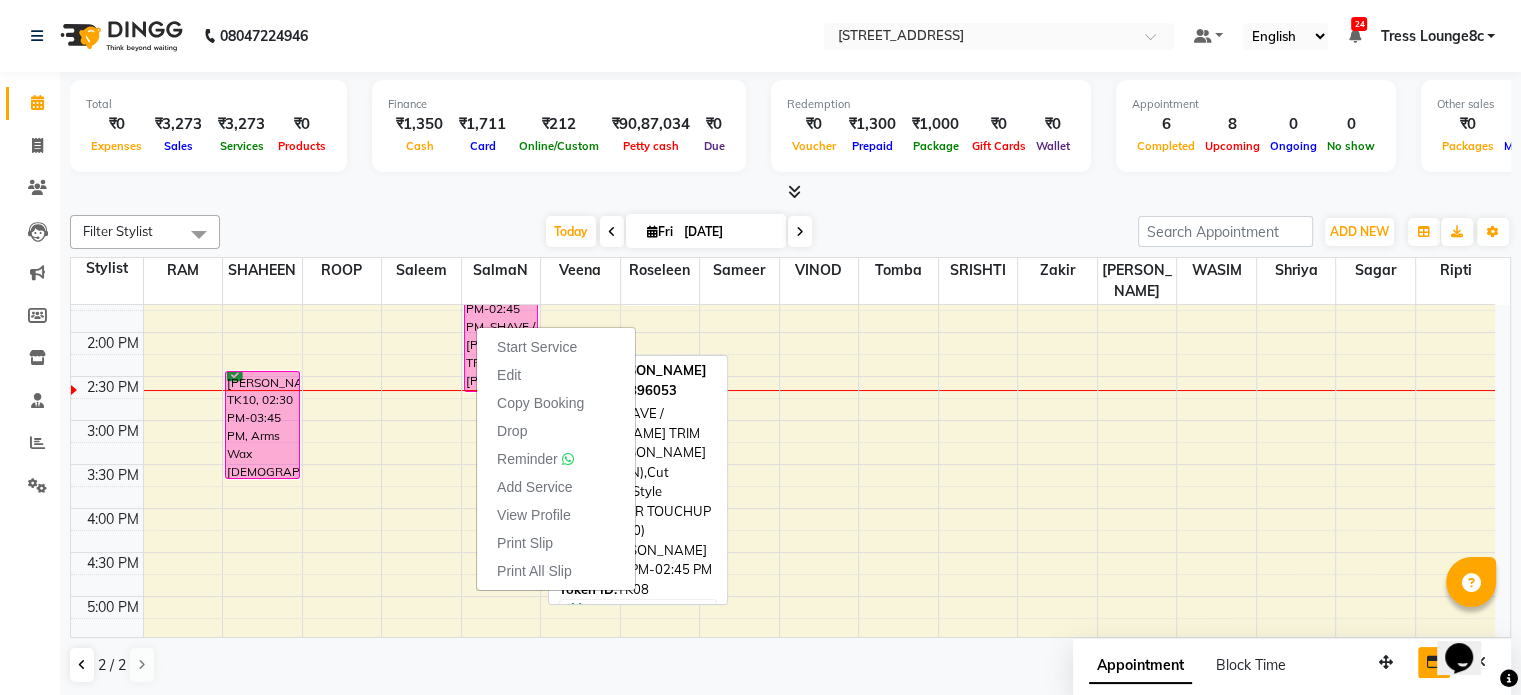 click on "SAPINDER, TK08, 01:15 PM-02:45 PM, SHAVE / BEARD TRIM (MEN),BEARD COLOR (MEN),Cut ,Texturize & Style (MEN),COLOR TOUCHUP (MEN) (₹1400)" at bounding box center (501, 327) 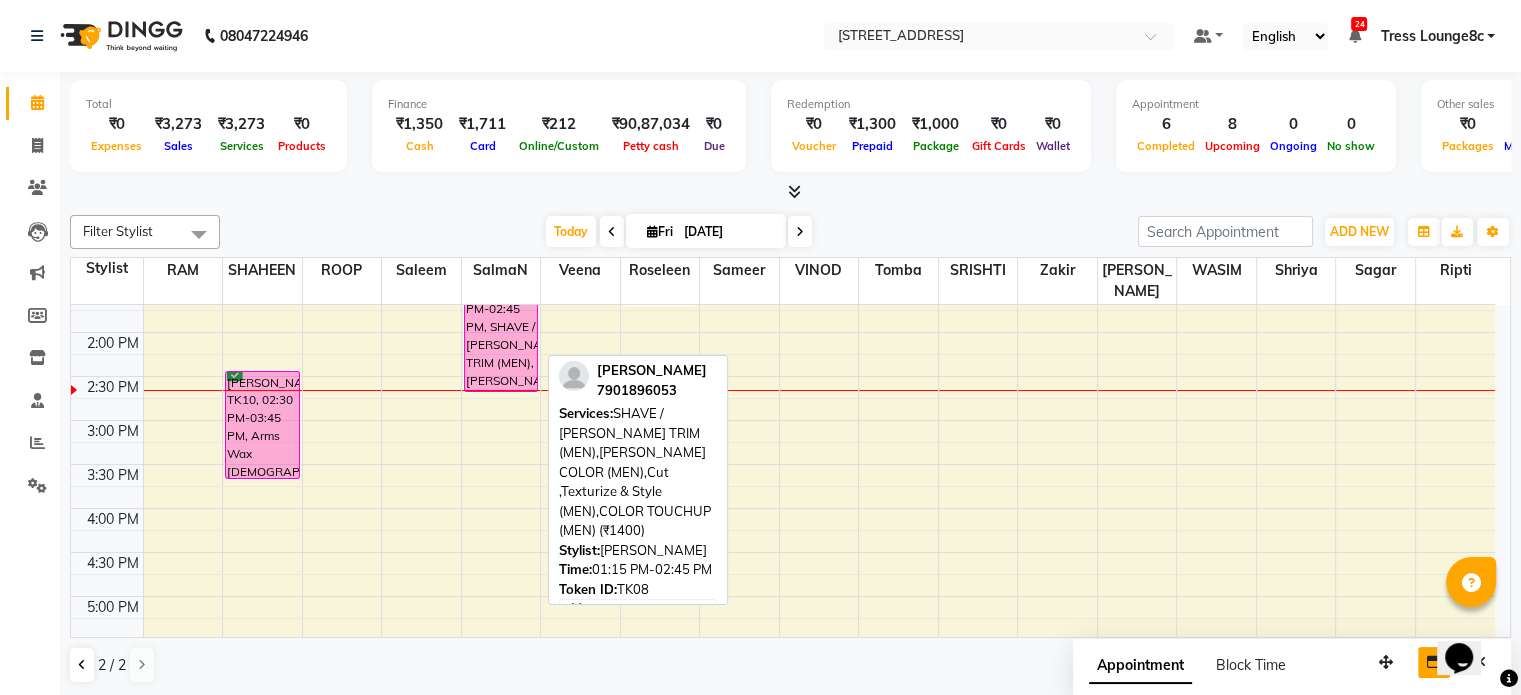 click on "SAPINDER, TK08, 01:15 PM-02:45 PM, SHAVE / BEARD TRIM (MEN),BEARD COLOR (MEN),Cut ,Texturize & Style (MEN),COLOR TOUCHUP (MEN) (₹1400)" at bounding box center [501, 327] 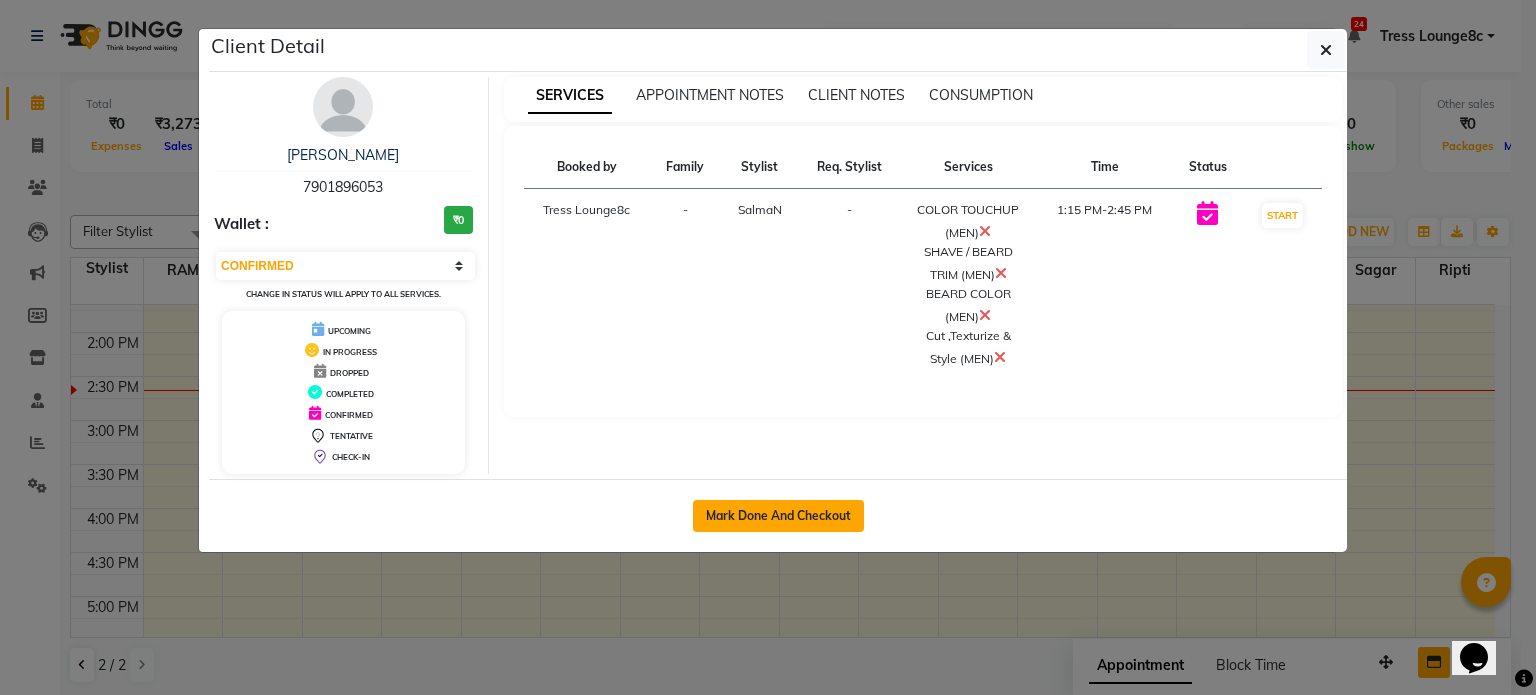 click on "Mark Done And Checkout" 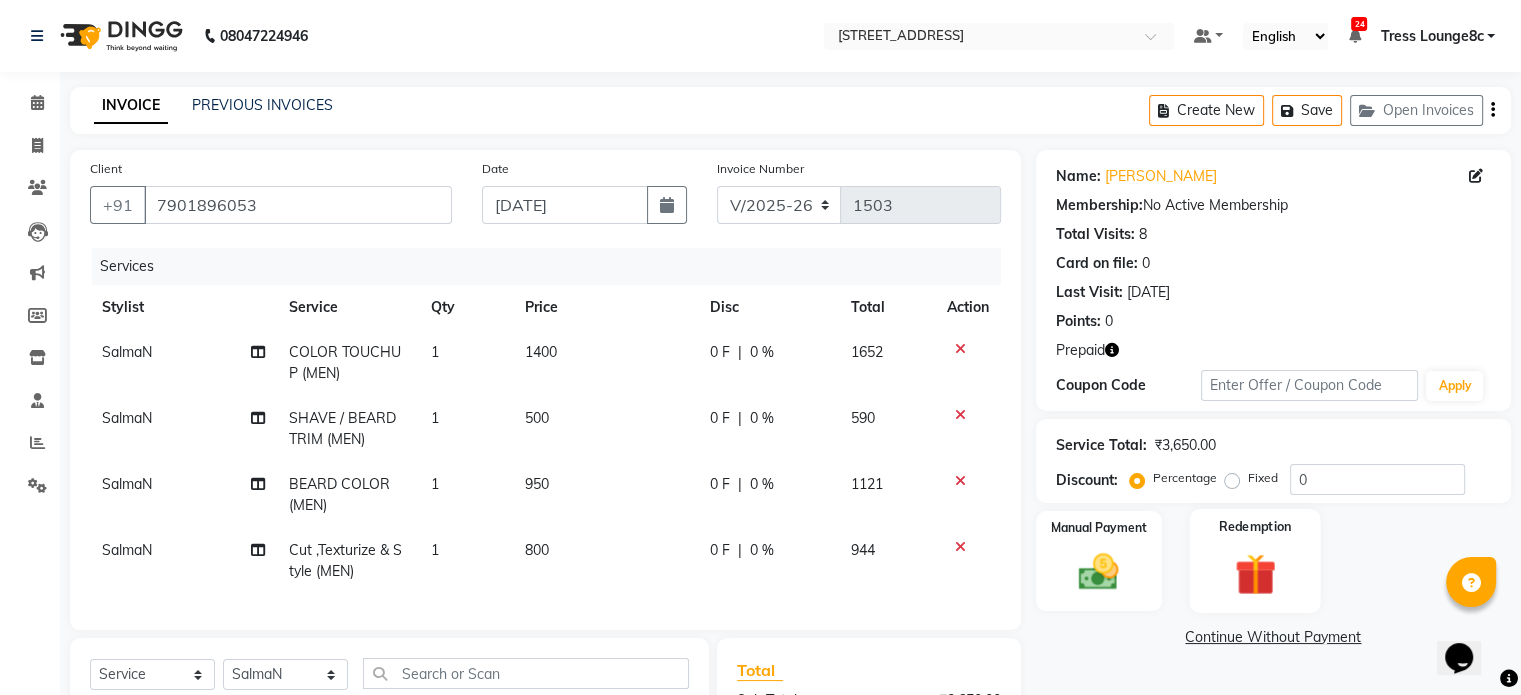 click 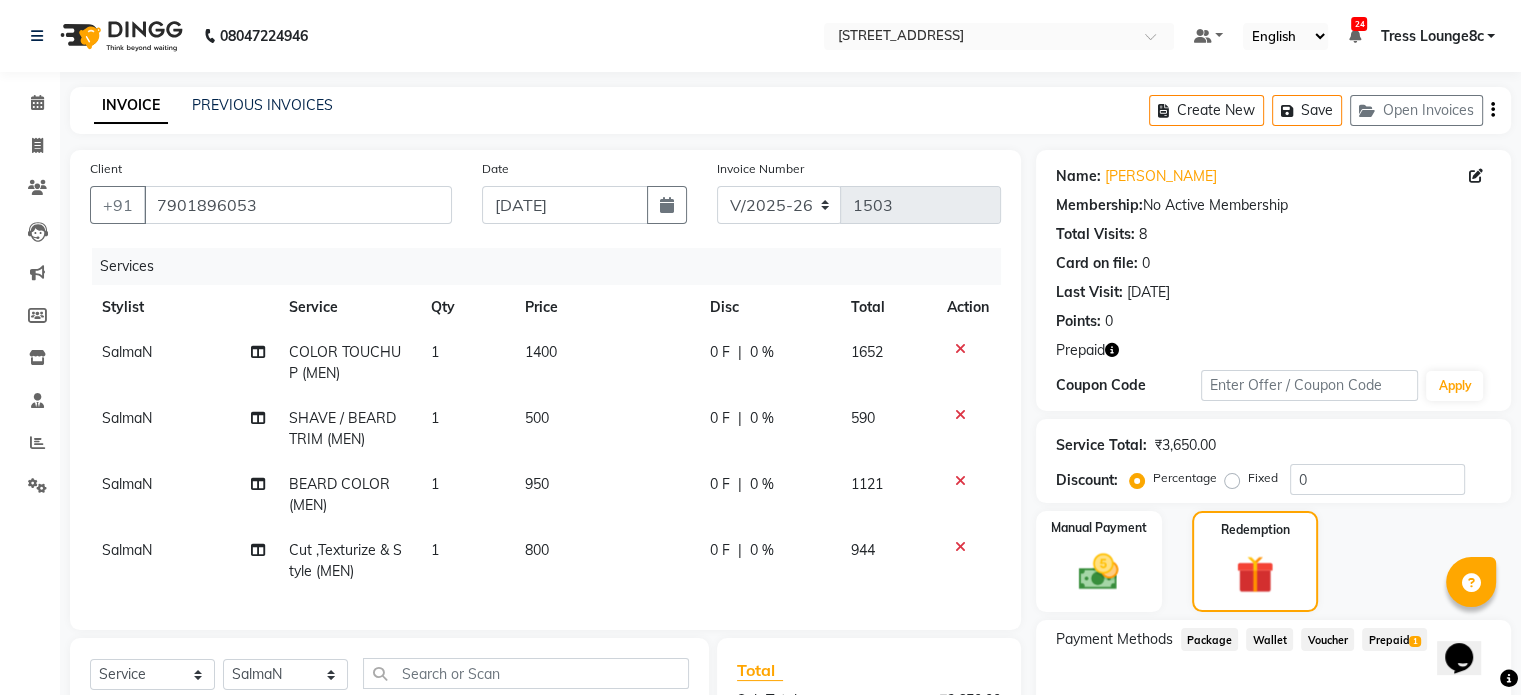 scroll, scrollTop: 200, scrollLeft: 0, axis: vertical 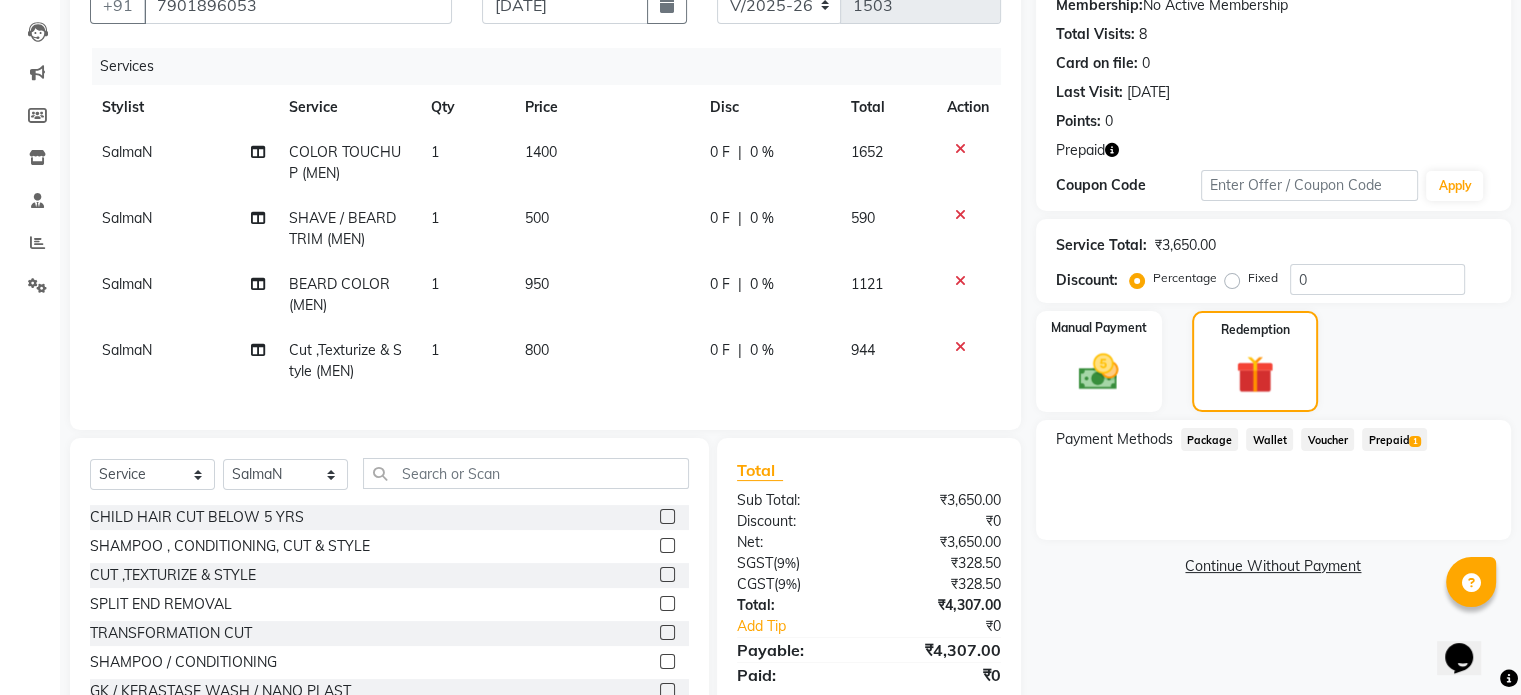 click on "Prepaid  1" 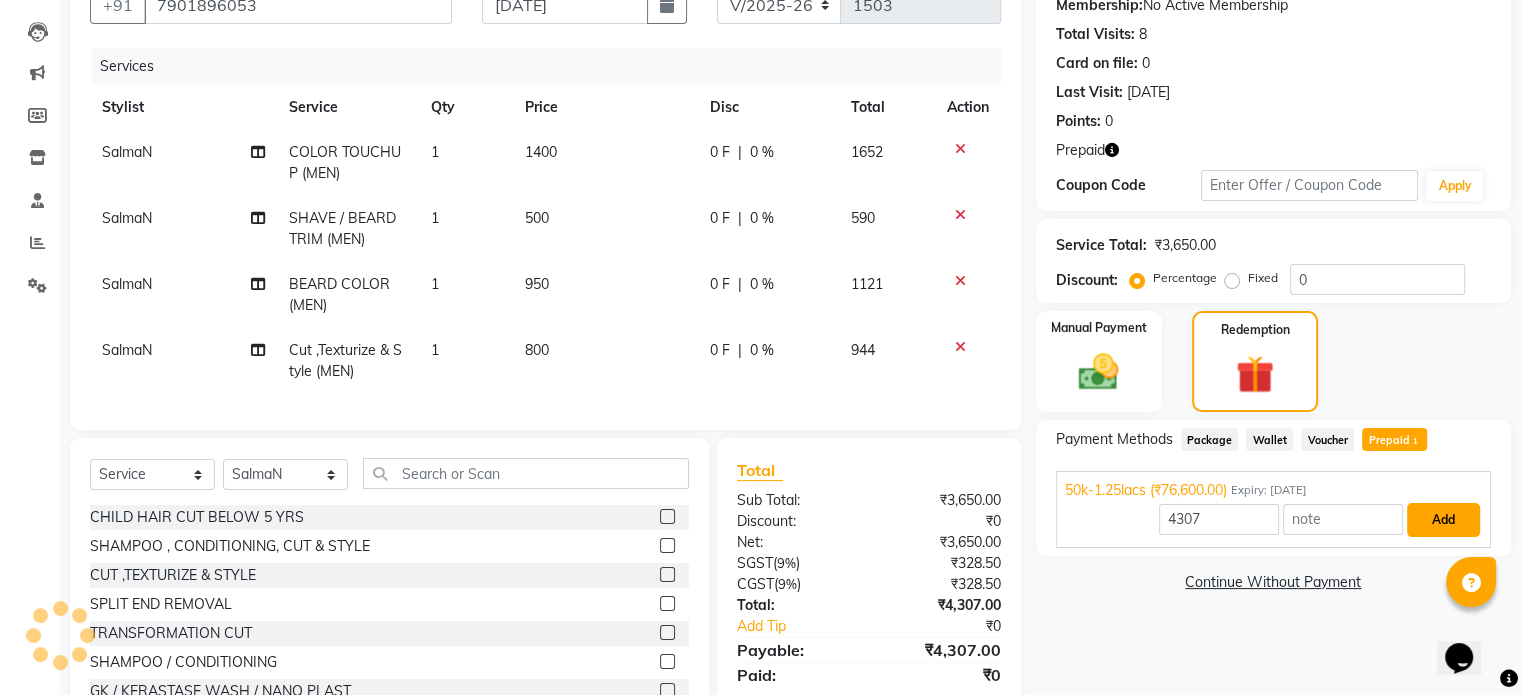 scroll, scrollTop: 284, scrollLeft: 0, axis: vertical 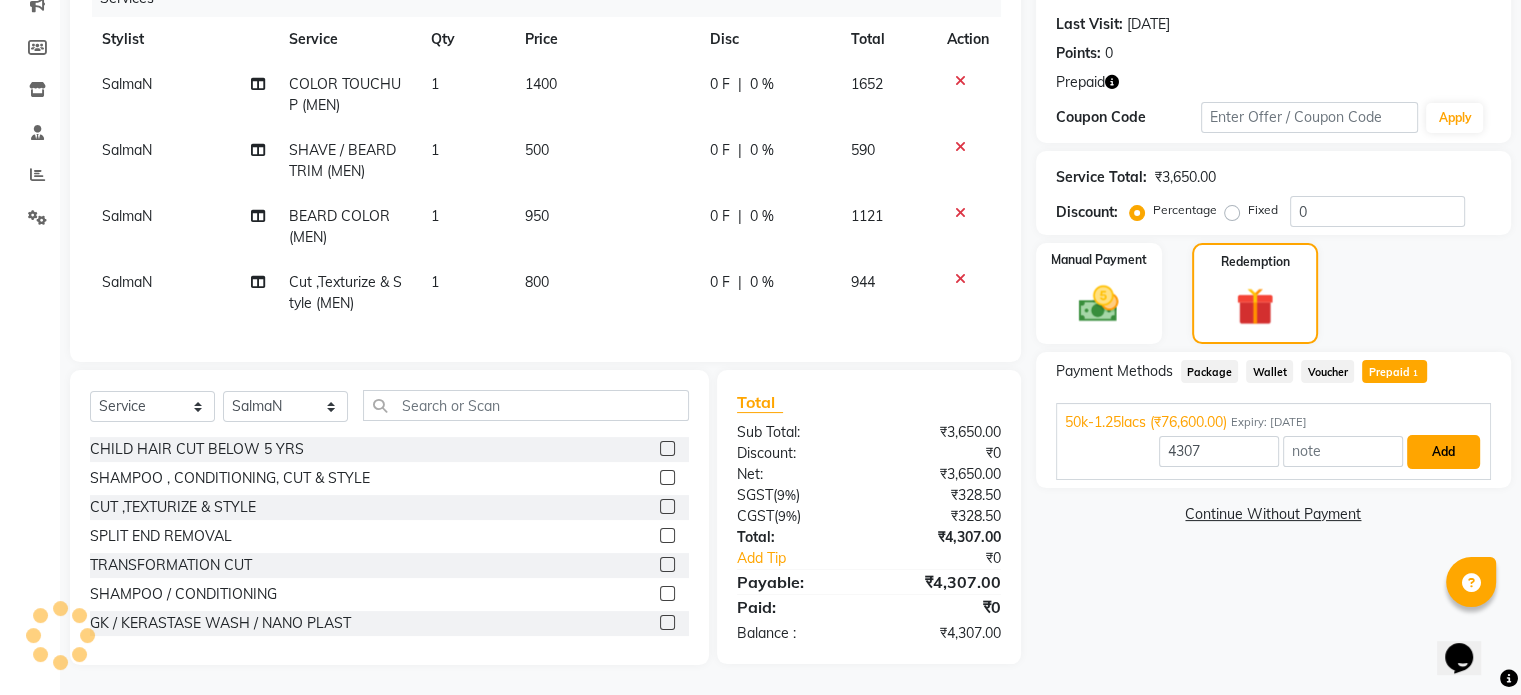click on "Add" at bounding box center (1443, 452) 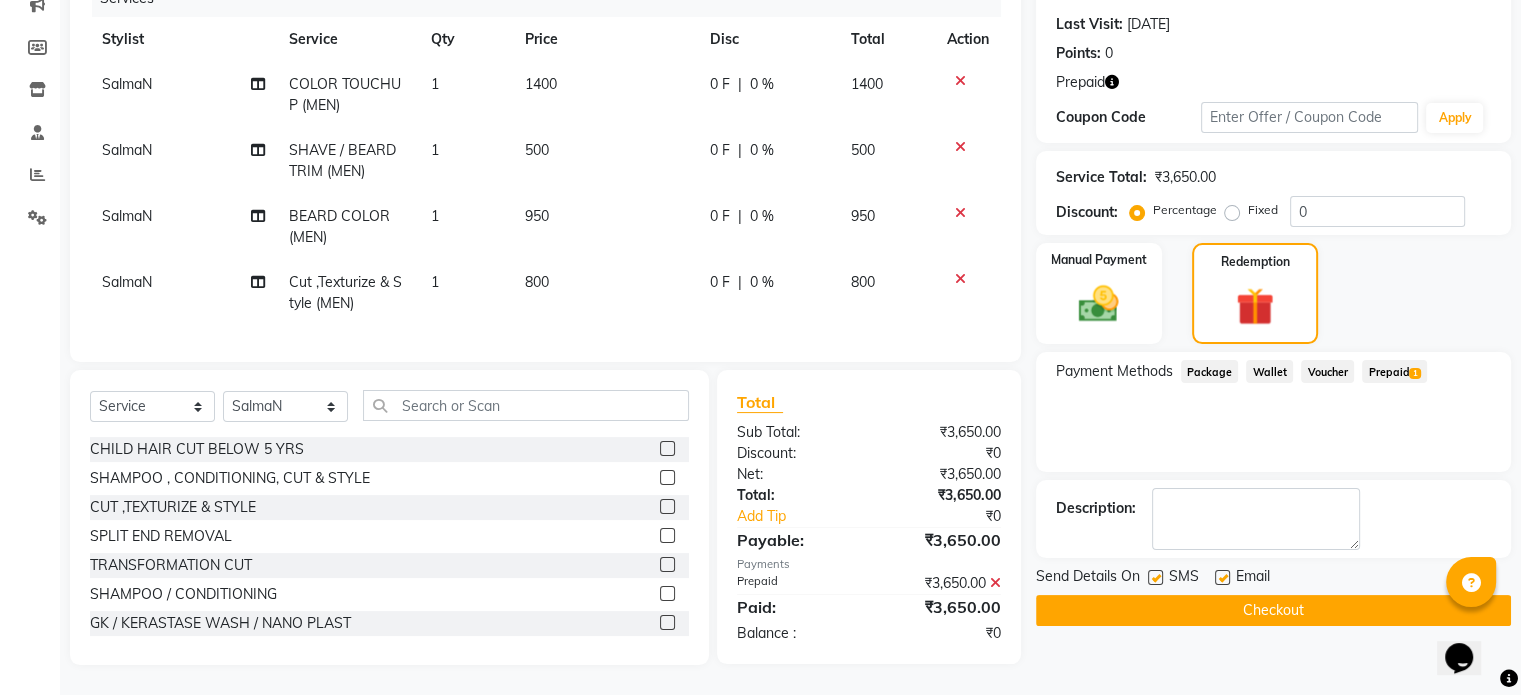 click on "Checkout" 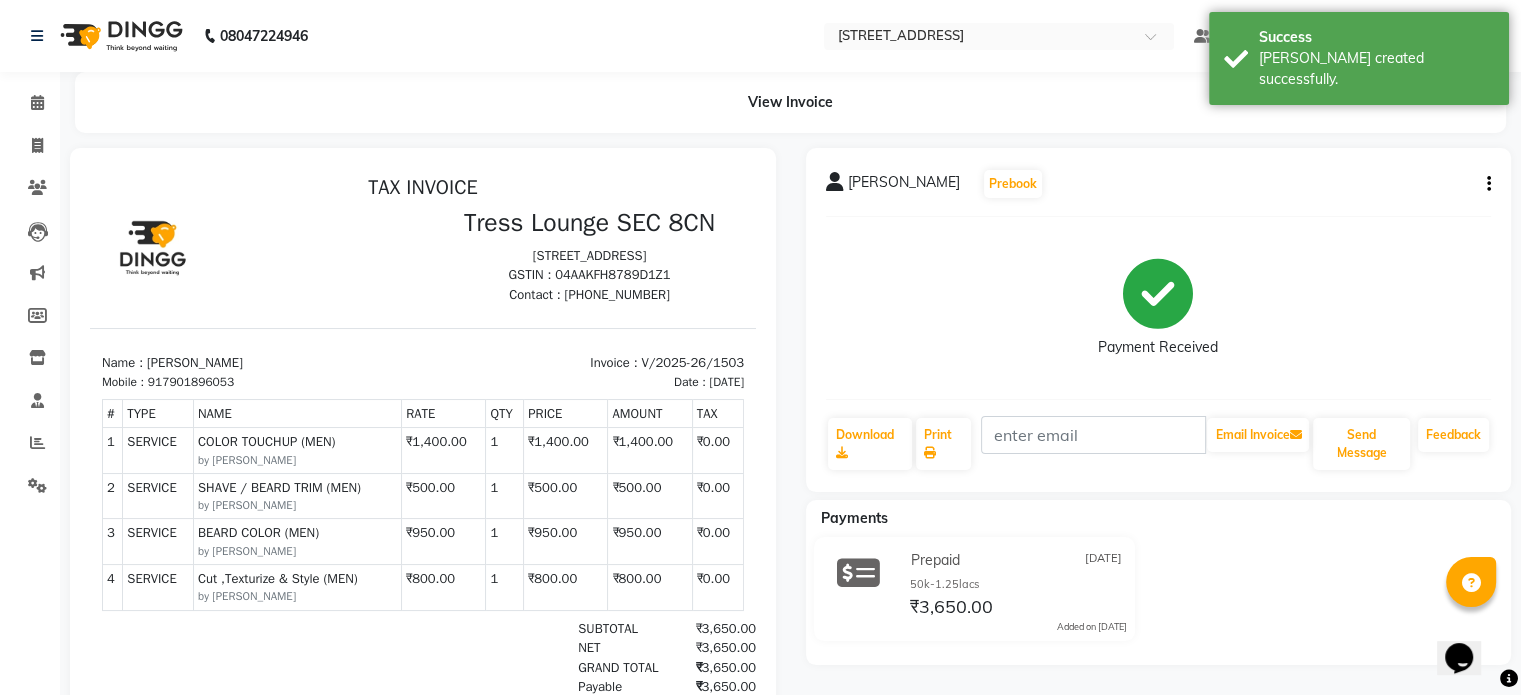 scroll, scrollTop: 0, scrollLeft: 0, axis: both 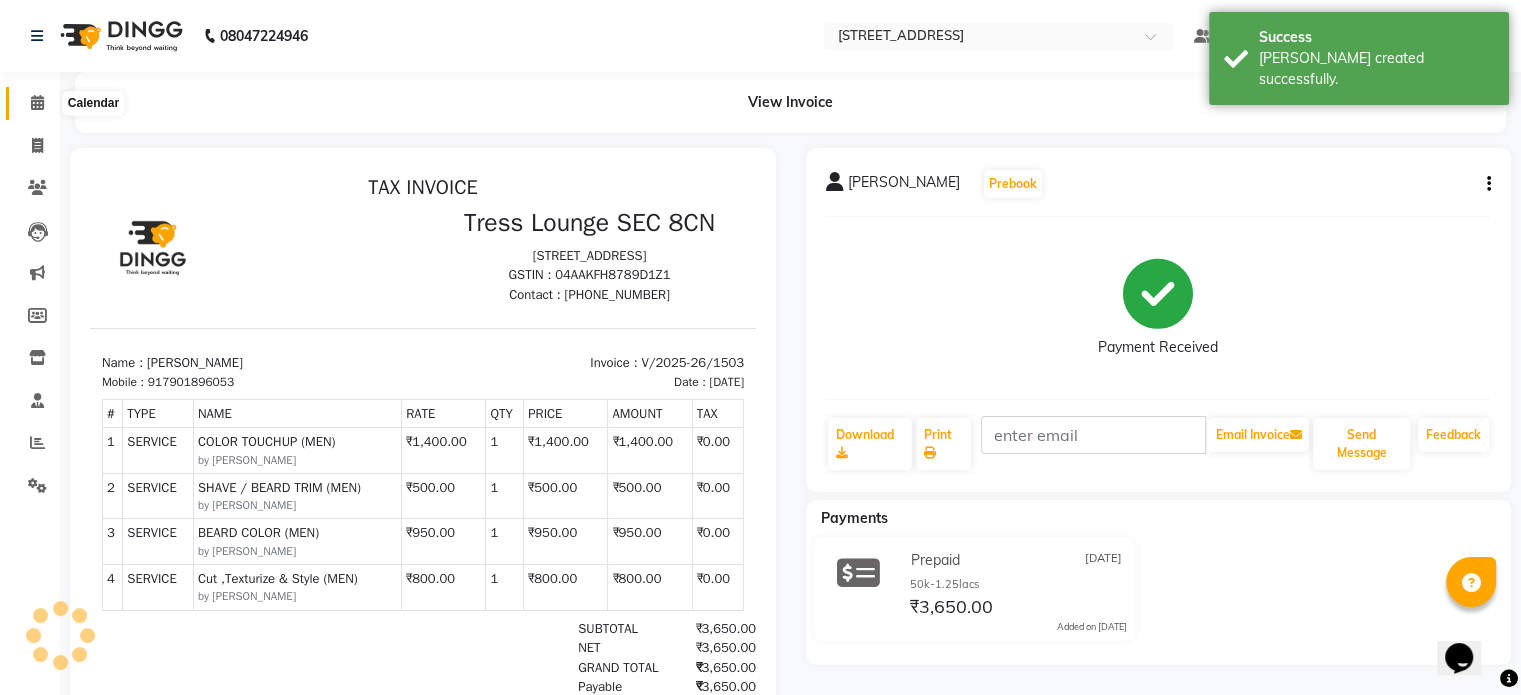 click 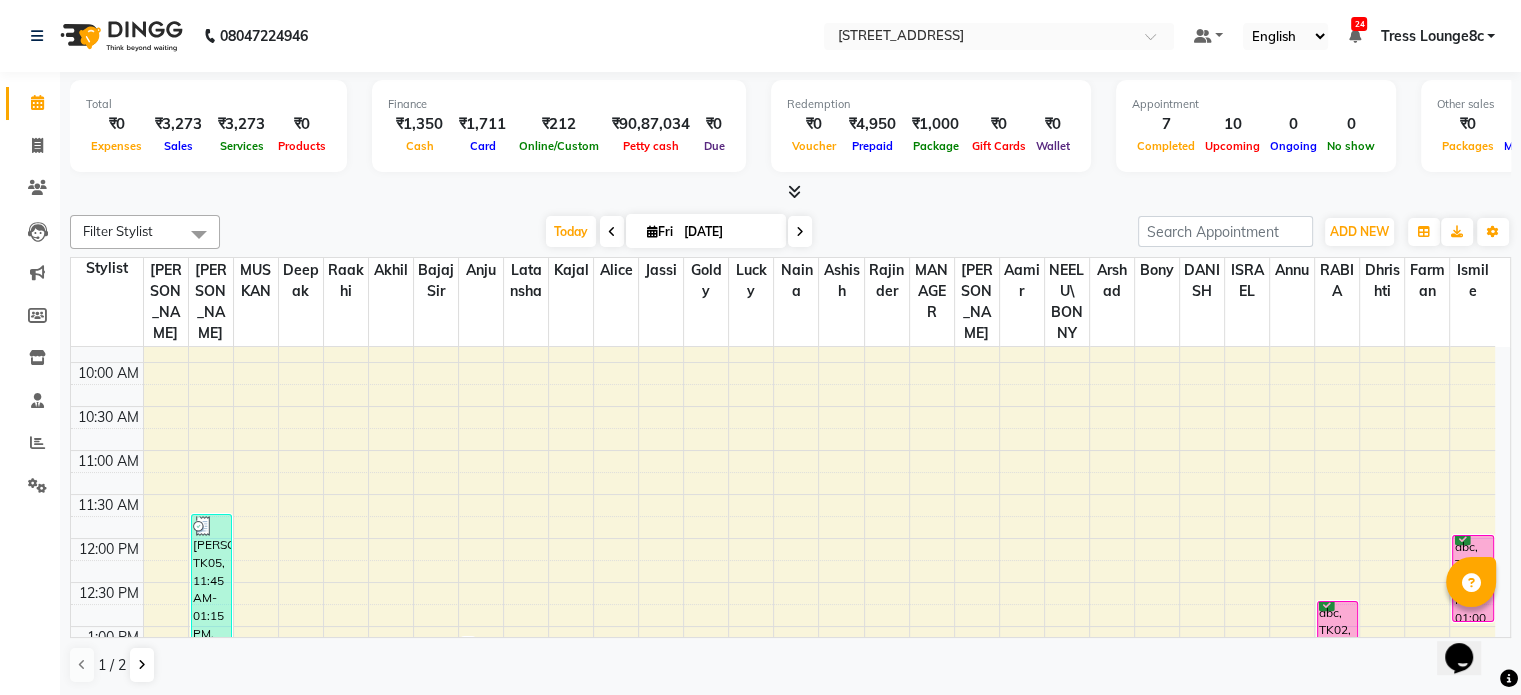 scroll, scrollTop: 300, scrollLeft: 0, axis: vertical 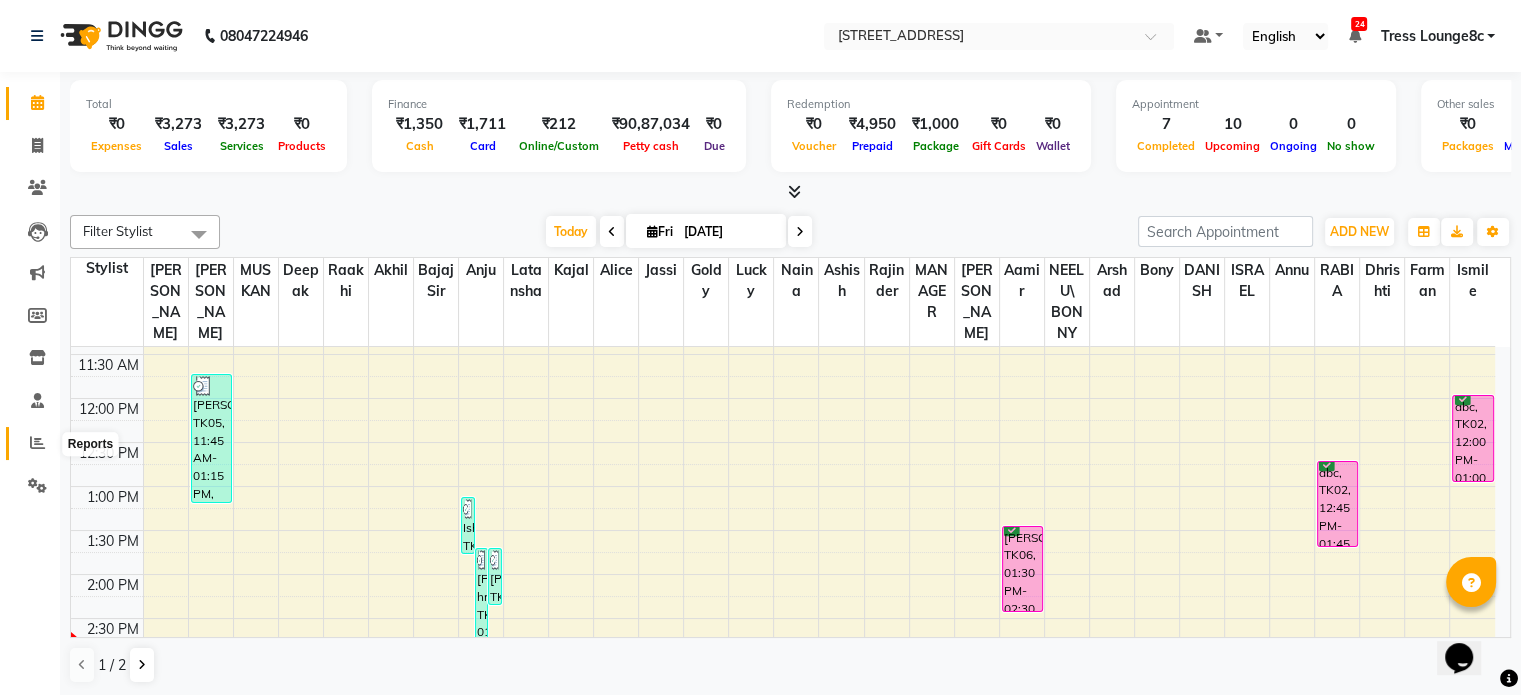click 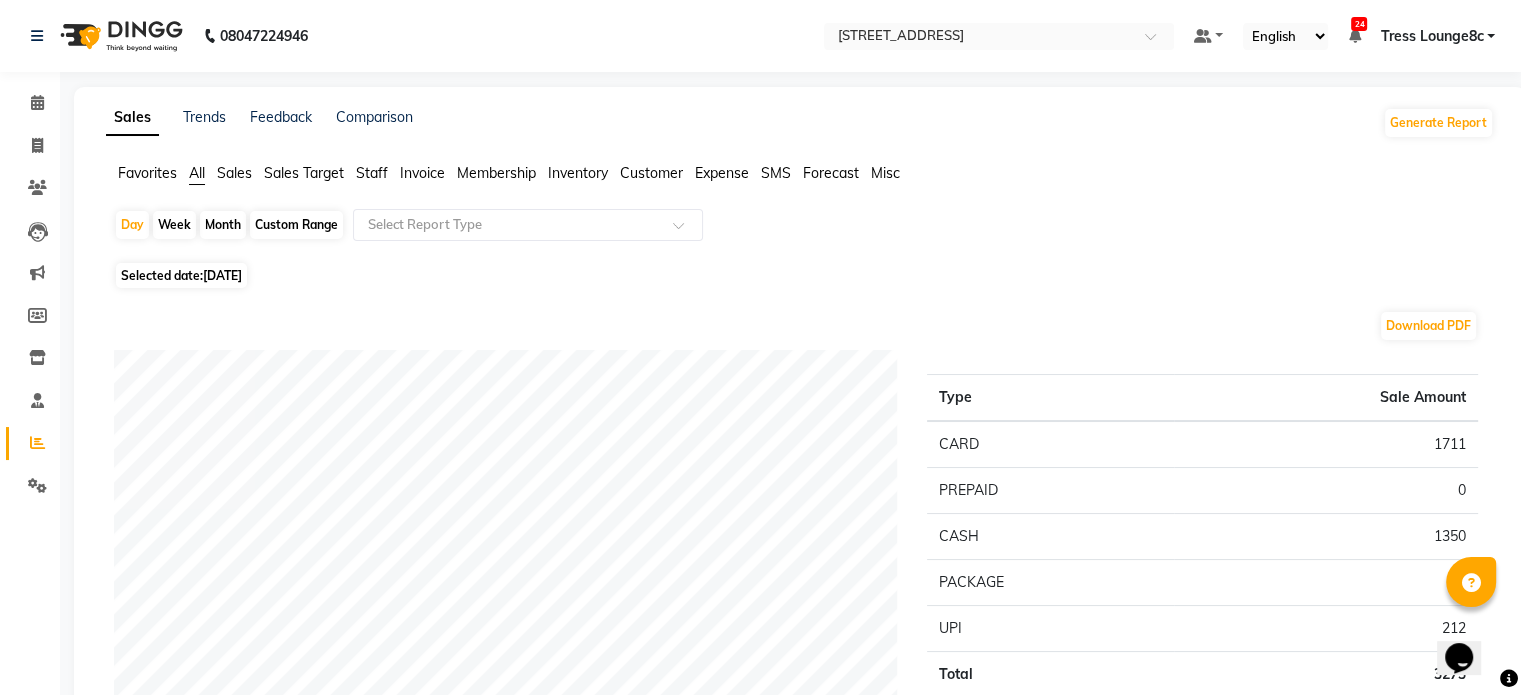 click on "Custom Range" 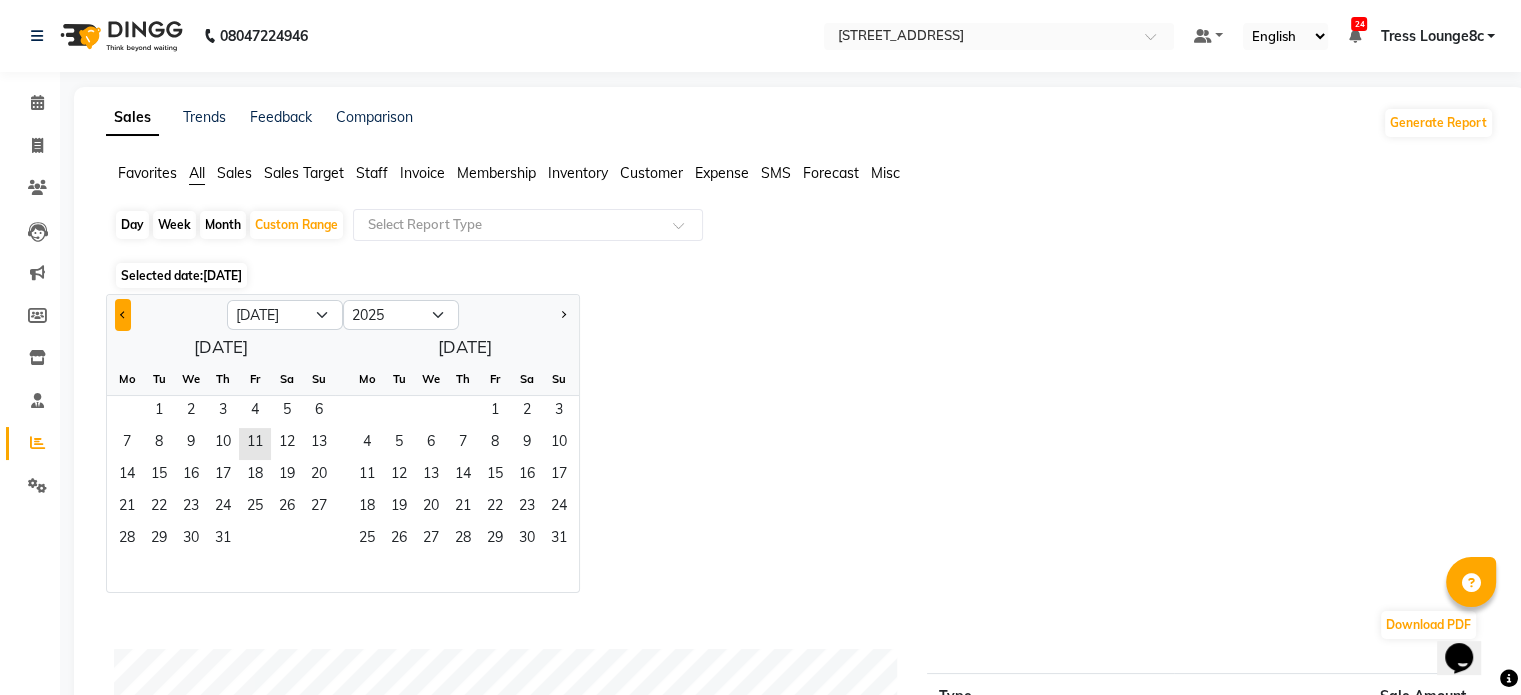 click 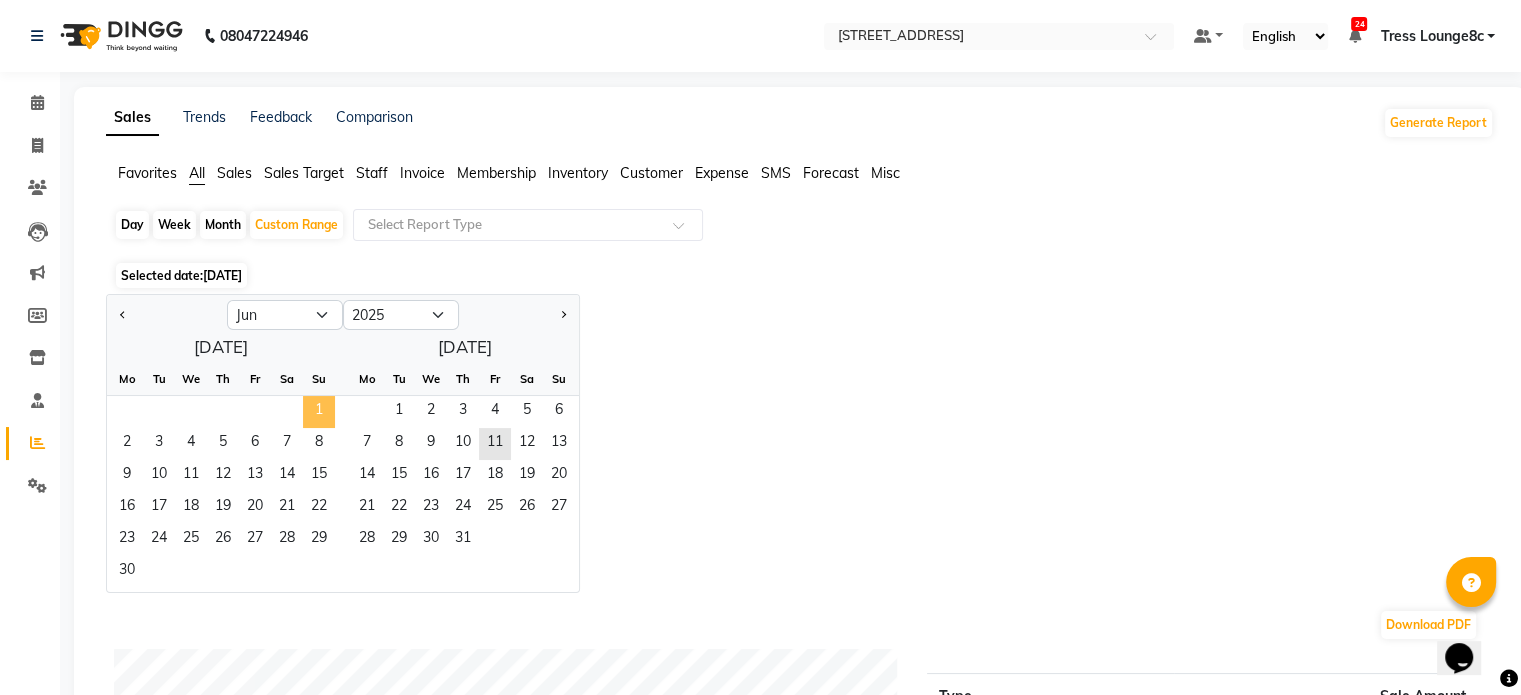 click on "1" 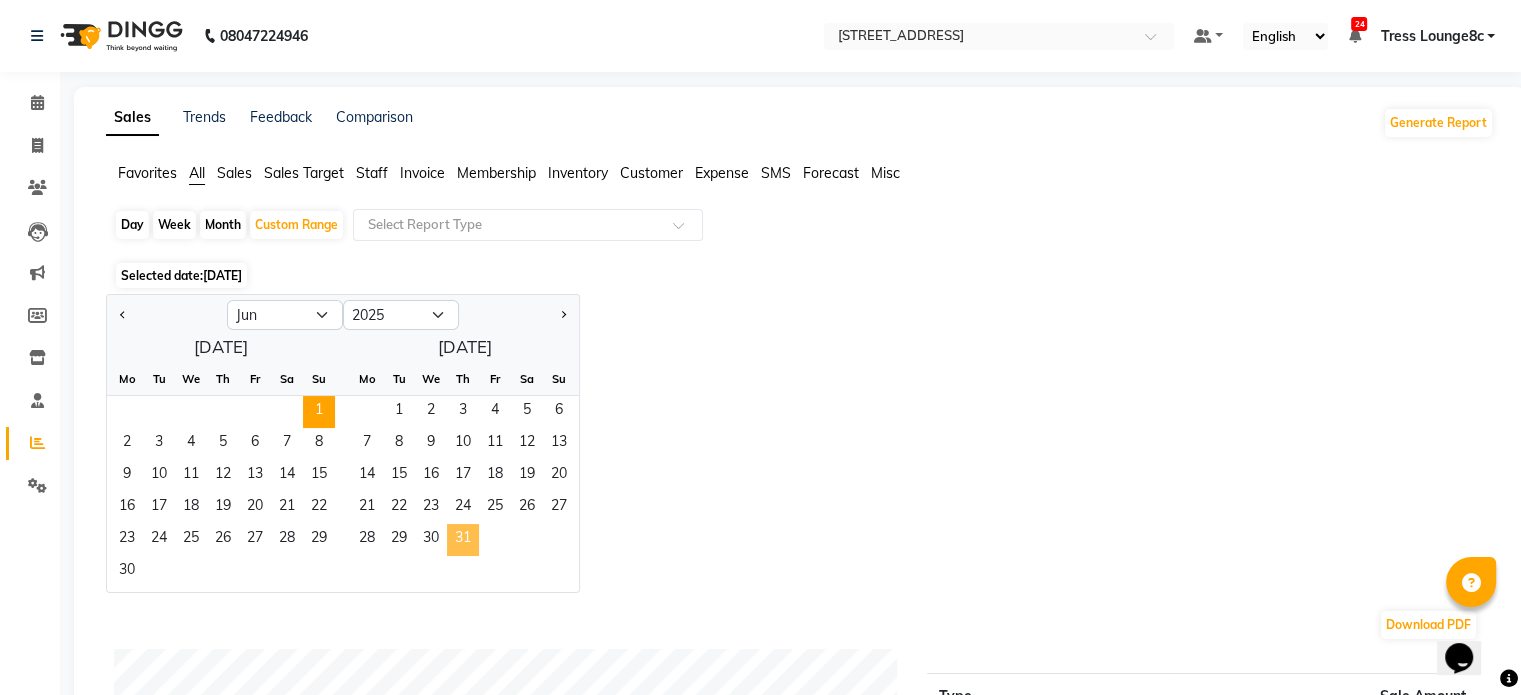 click on "31" 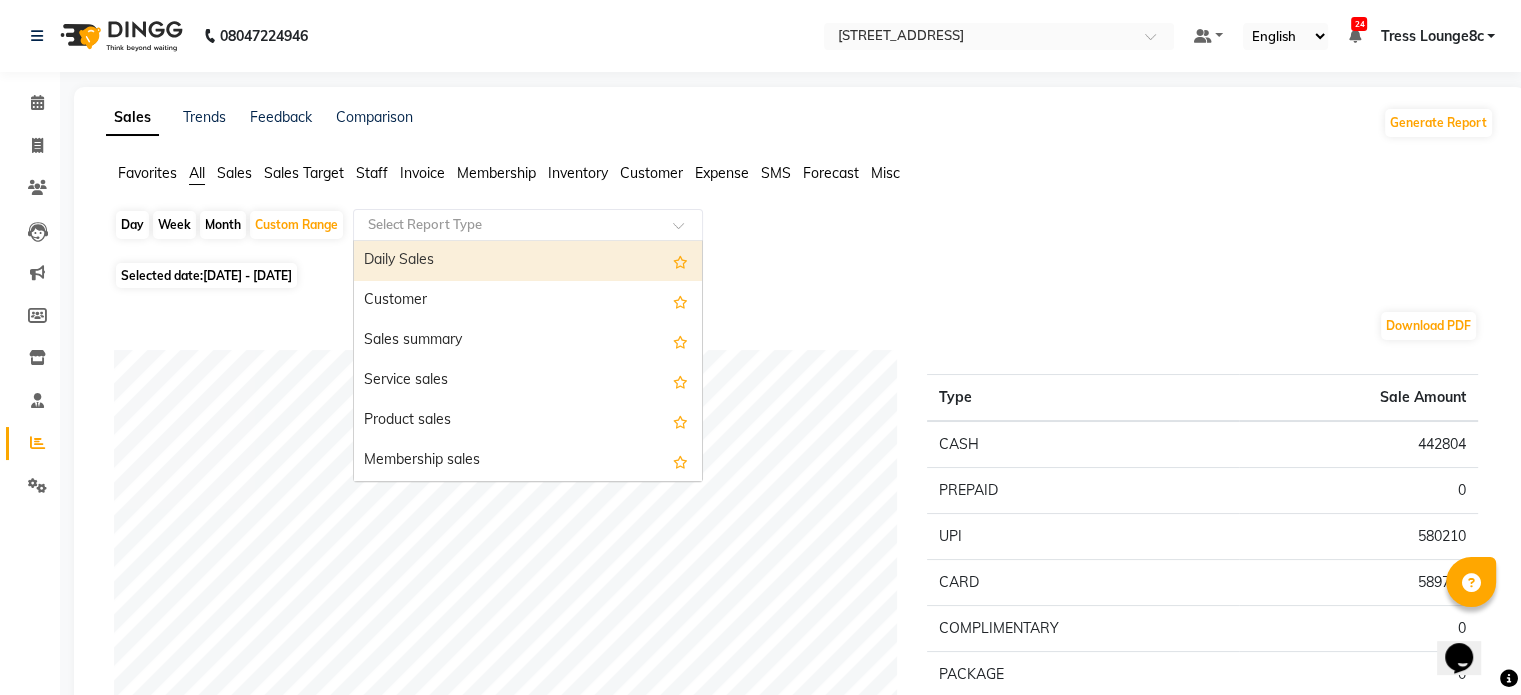 click 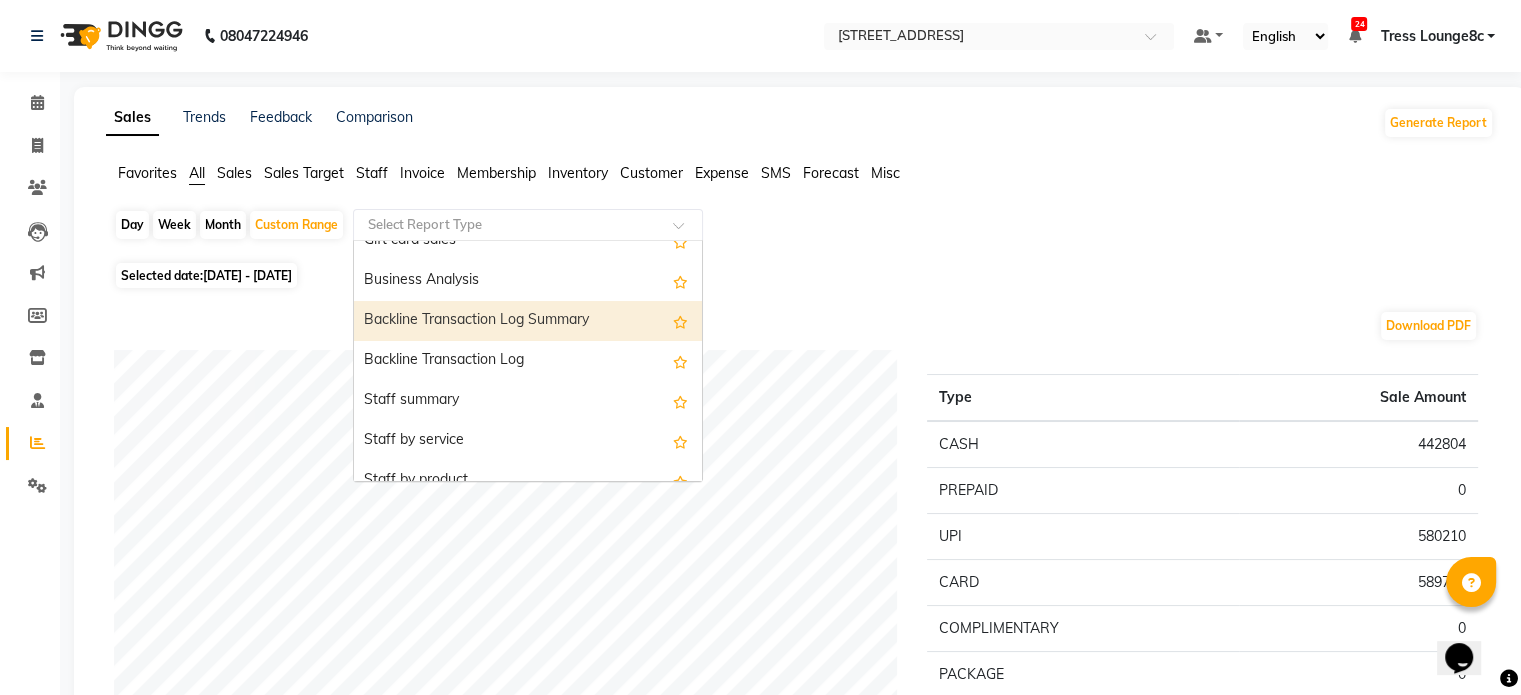 scroll, scrollTop: 600, scrollLeft: 0, axis: vertical 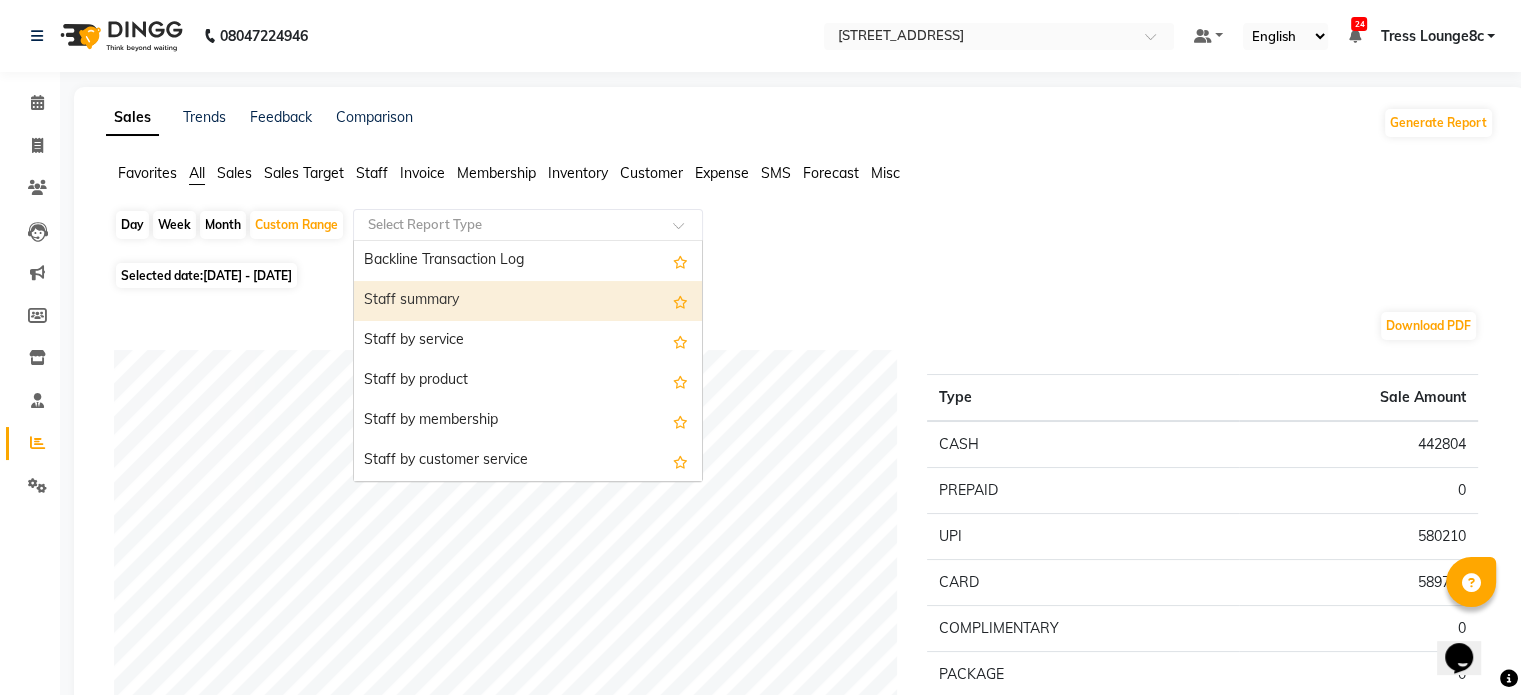 click on "Staff summary" at bounding box center (528, 301) 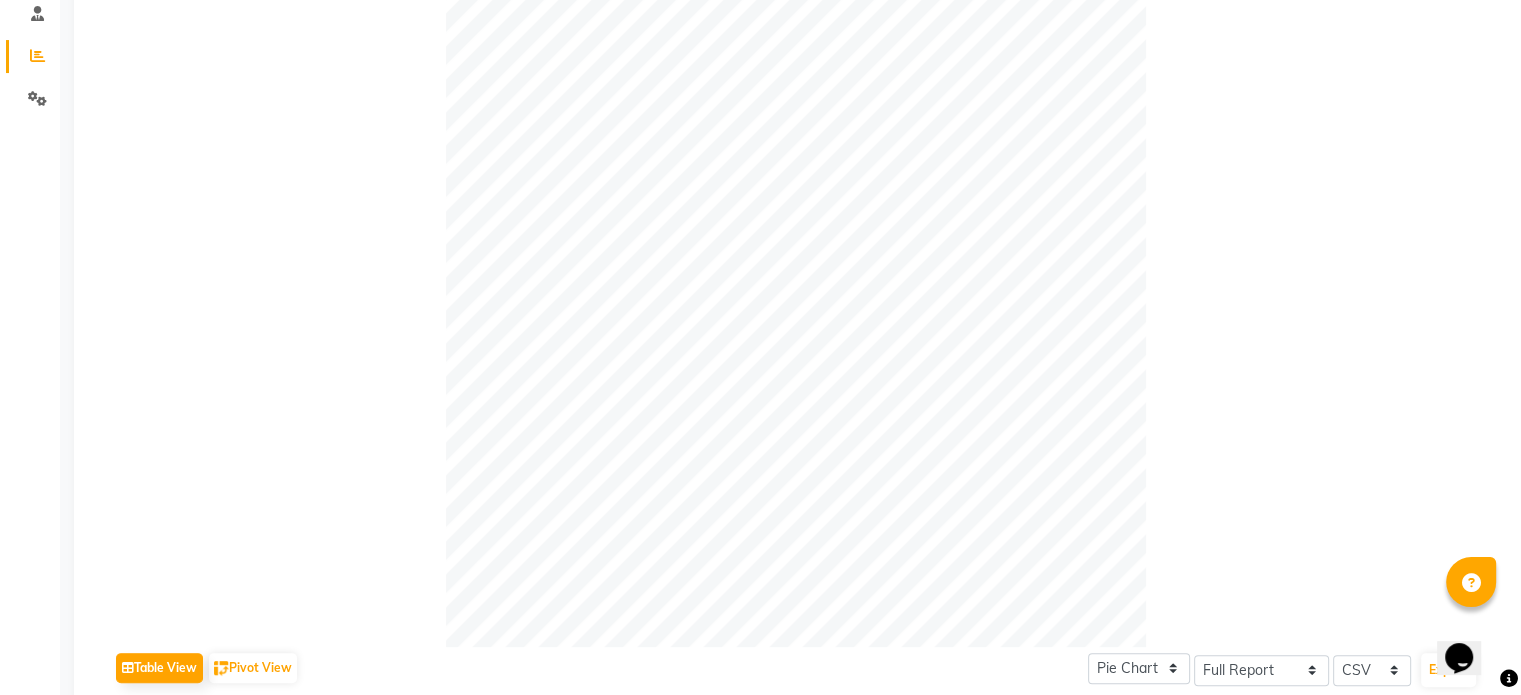 scroll, scrollTop: 0, scrollLeft: 0, axis: both 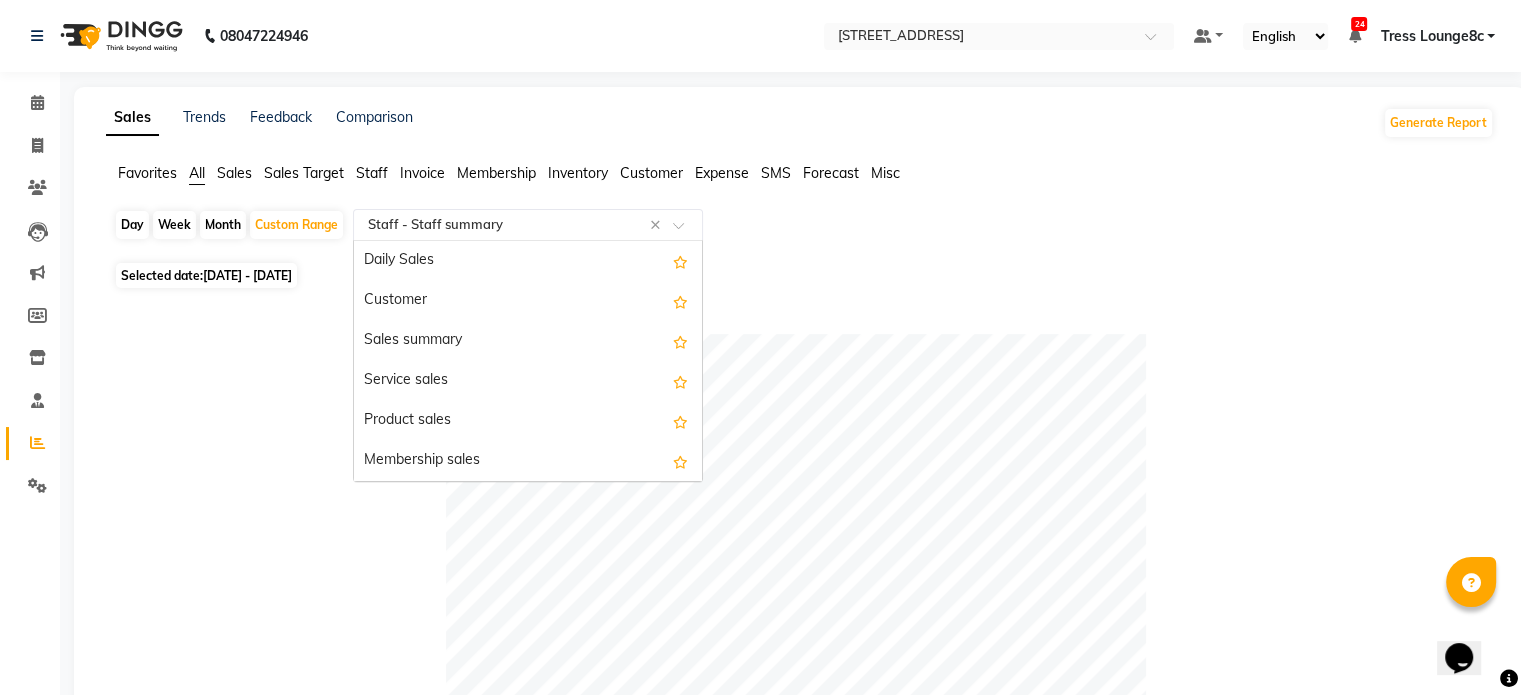 click 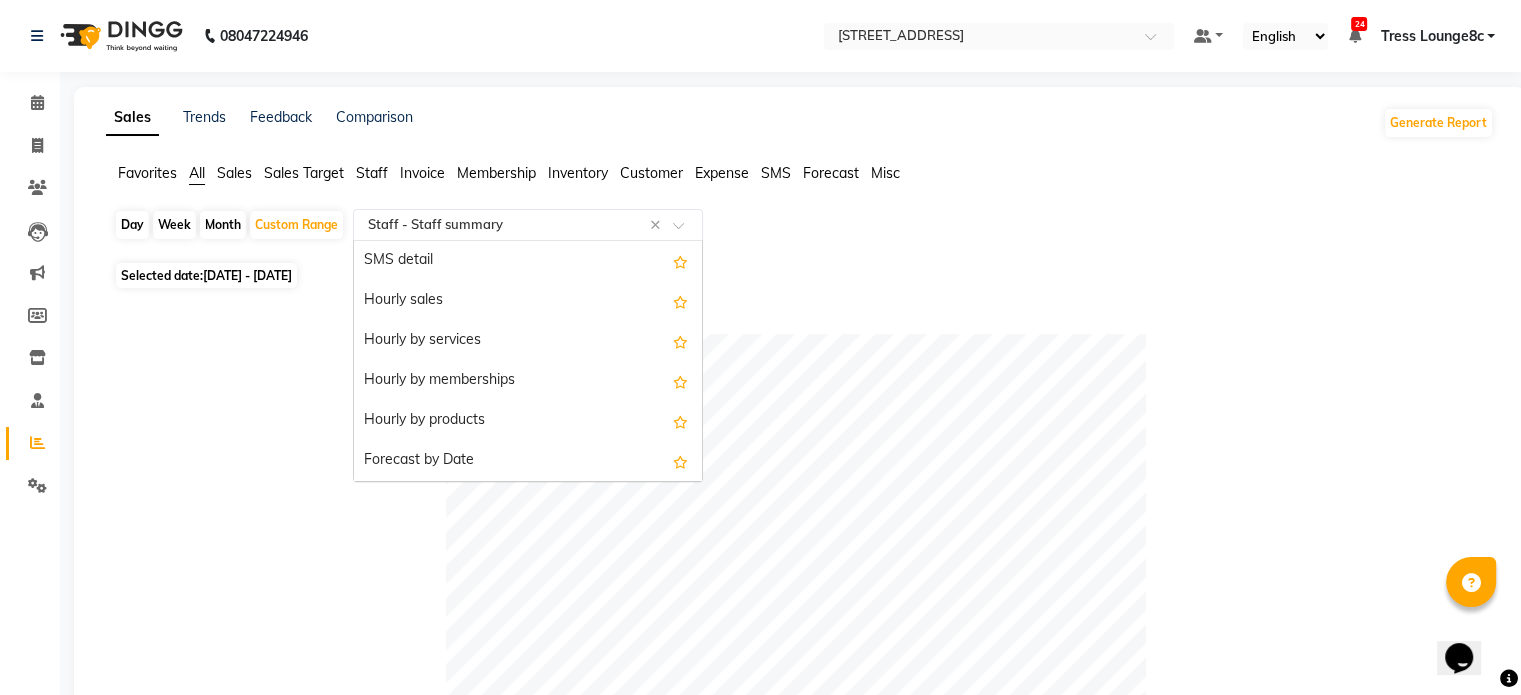 scroll, scrollTop: 3680, scrollLeft: 0, axis: vertical 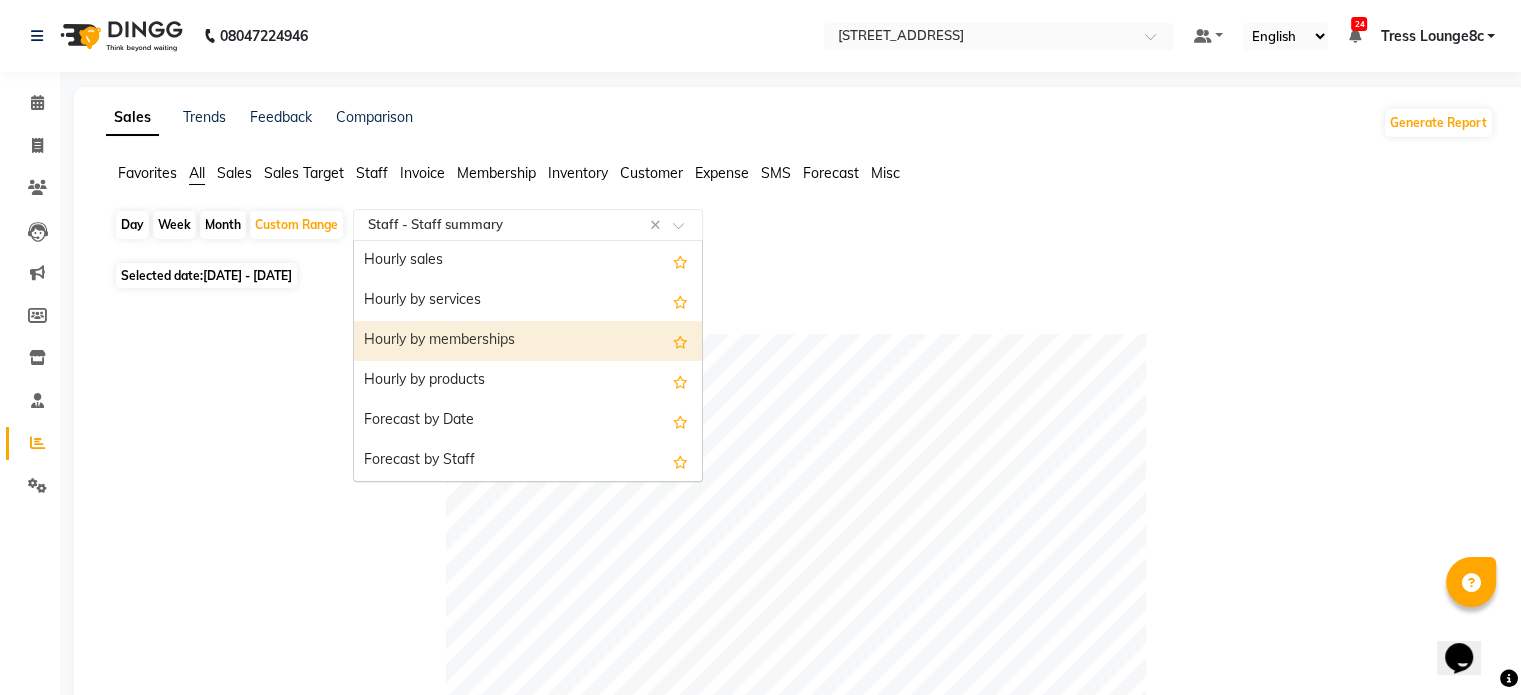 click on "Table View   Pivot View  Pie Chart Bar Chart Select Full Report Filtered Report Select CSV PDF  Export  Show  10 25 50 100  entries Search: Location Stylist Customer Invoices Services Services W/o Tax Memberships Products Packages Vouchers Prepaid Gifts Average Total Total W/o Tax Payment Redemption Redemption Share Emp Code Location Stylist Customer Invoices Services Services W/o Tax Memberships Products Packages Vouchers Prepaid Gifts Average Total Total W/o Tax Payment Redemption Redemption Share Emp Code Total 642 785 ₹19,25,978.93 ₹17,76,173.01 ₹0 ₹3,10,930.00 ₹0 ₹0 ₹2,70,000.00 ₹0 ₹1,59,134.90 ₹25,06,908.93 ₹22,76,113.62 ₹15,62,991.67 ₹9,43,917.26 ₹4,65,375.93 Tress Lounge SEC 8CN, Sector 8c new  Aamir 71 95 ₹3,95,059.36 ₹3,64,985.57 ₹0 ₹1,06,350.00 ₹0 ₹0 ₹75,000.00 ₹0 ₹8,118.44 ₹5,76,409.36 ₹5,18,672.01 ₹3,78,500.52 ₹1,97,908.84 ₹94,624.30 e2454-115 Tress Lounge SEC 8CN, Sector 8c new  Deepak 43 60 ₹1,76,266.32 ₹1,61,346.89 ₹0 ₹0 ₹0 6" 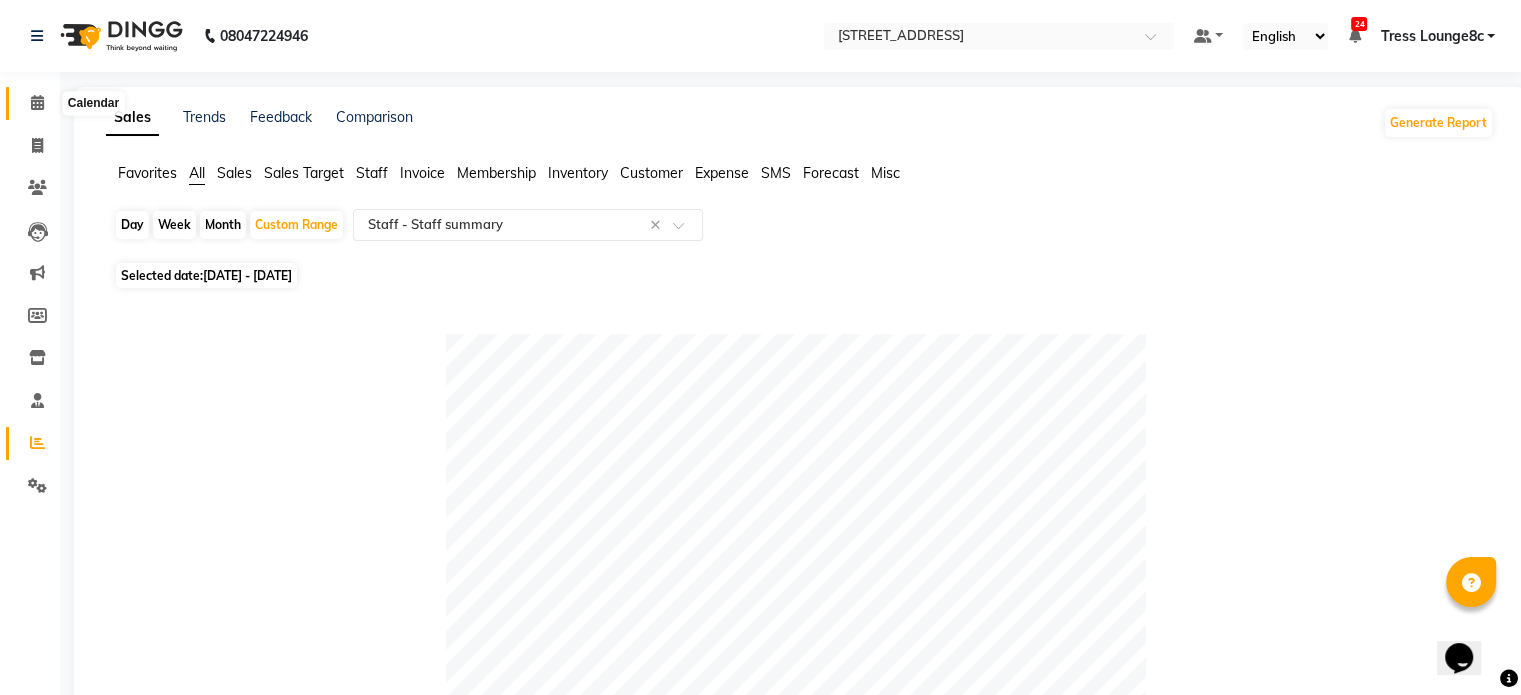click 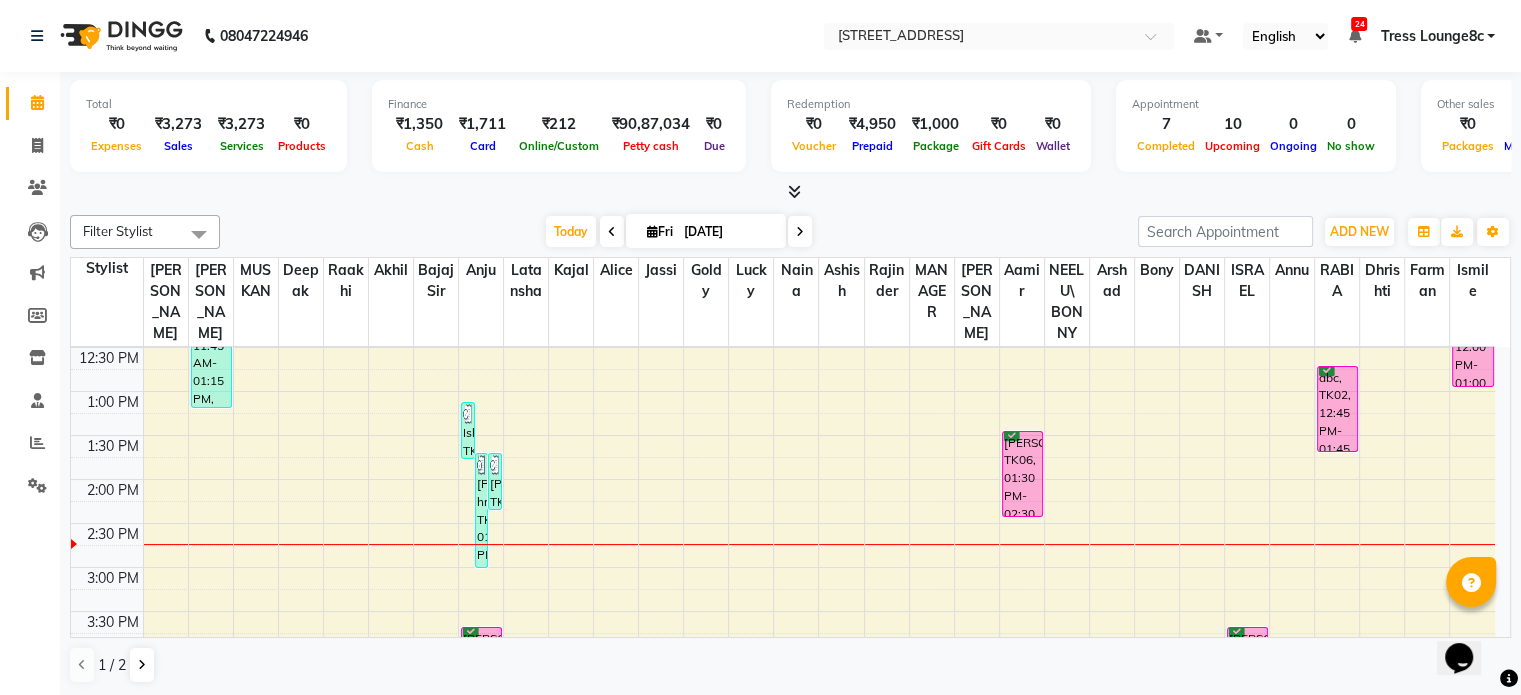scroll, scrollTop: 400, scrollLeft: 0, axis: vertical 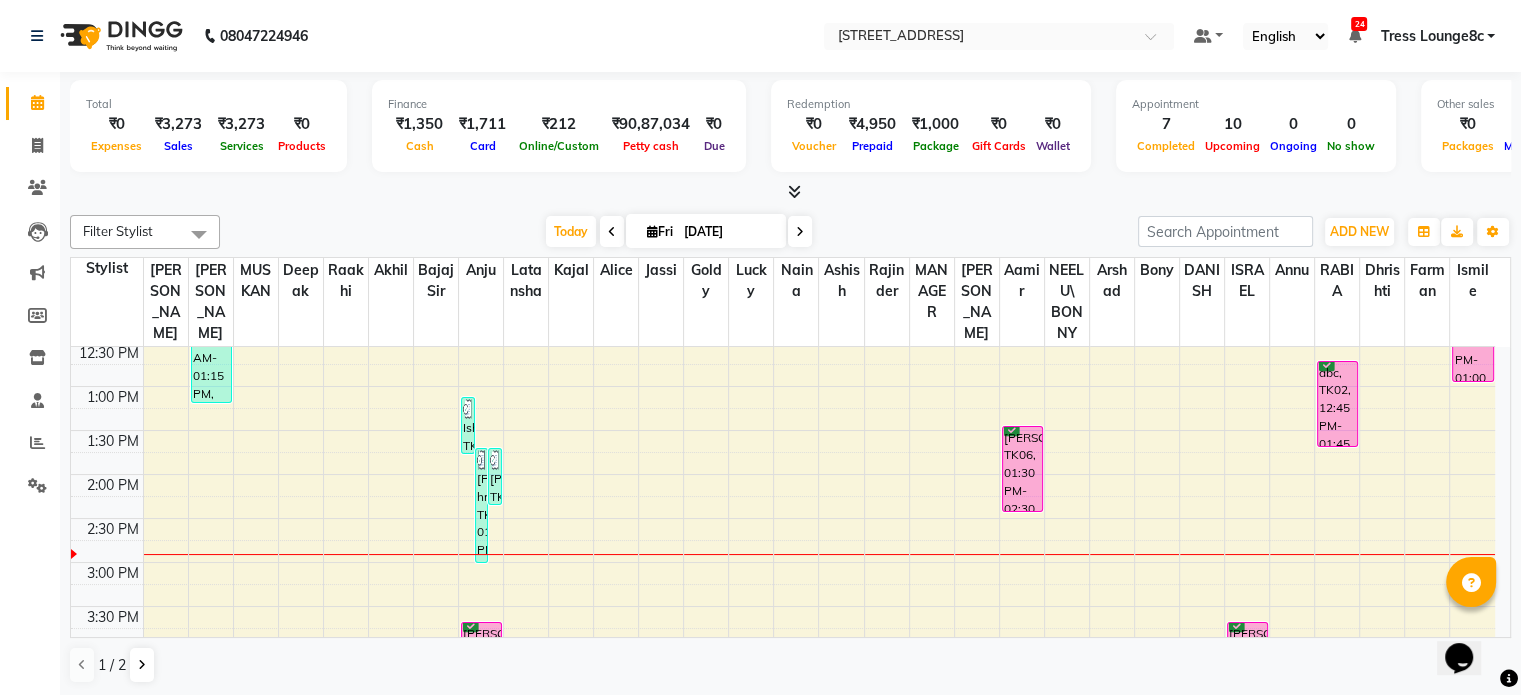 click at bounding box center [790, 192] 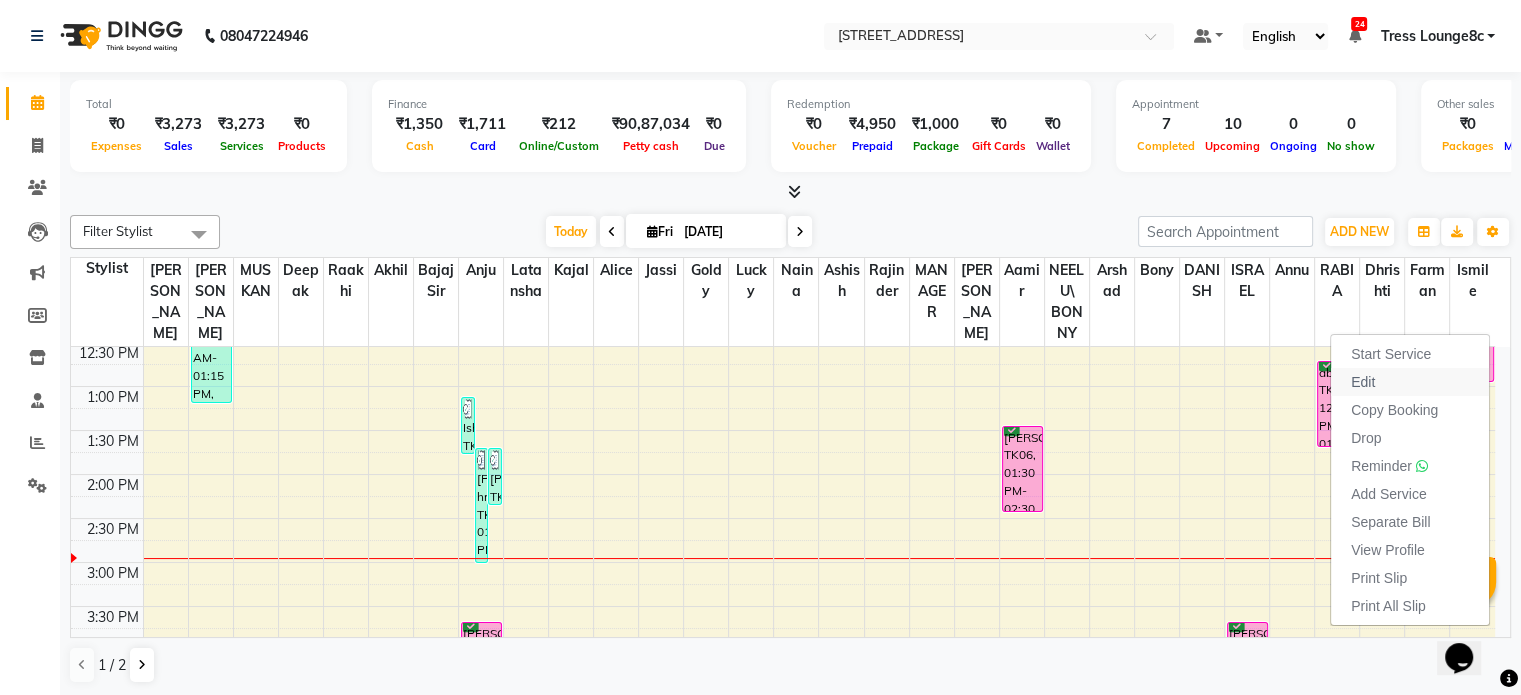 click on "Edit" at bounding box center [1363, 382] 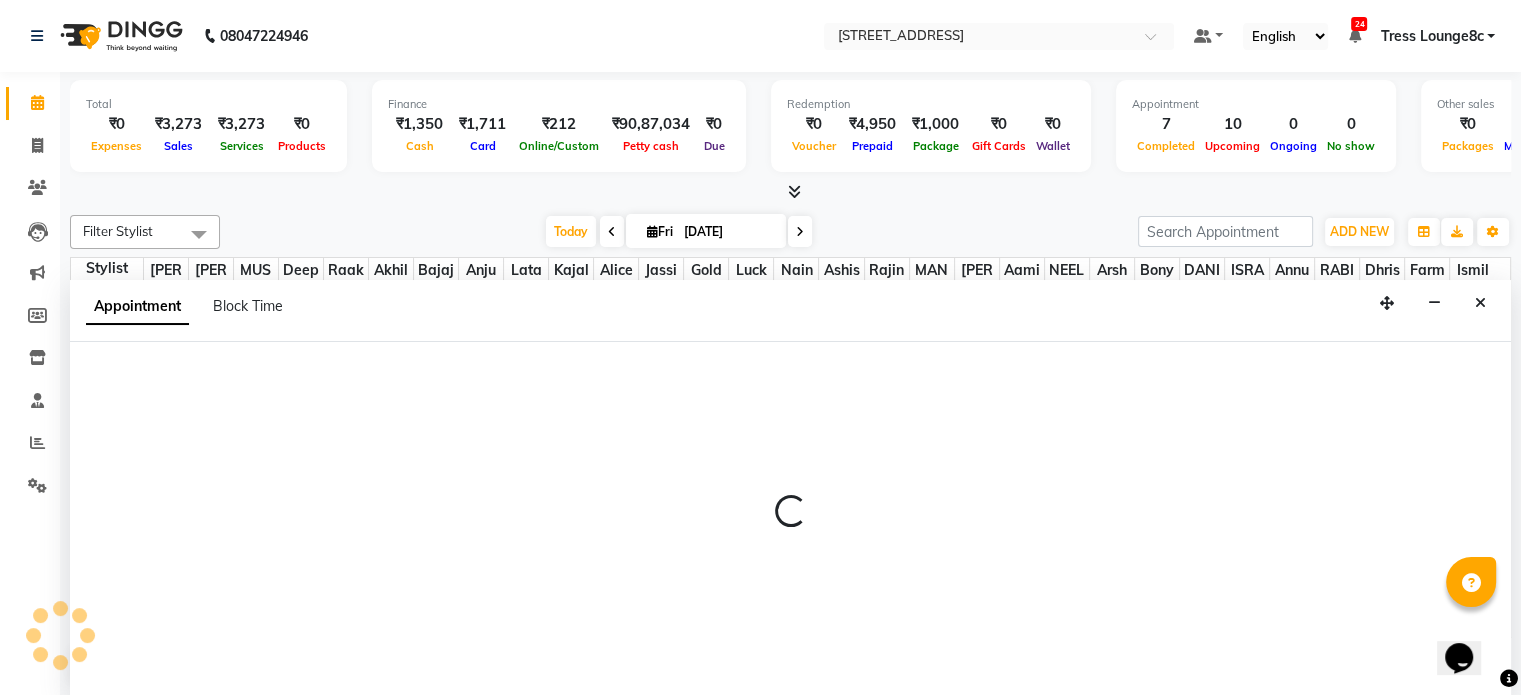 scroll, scrollTop: 0, scrollLeft: 0, axis: both 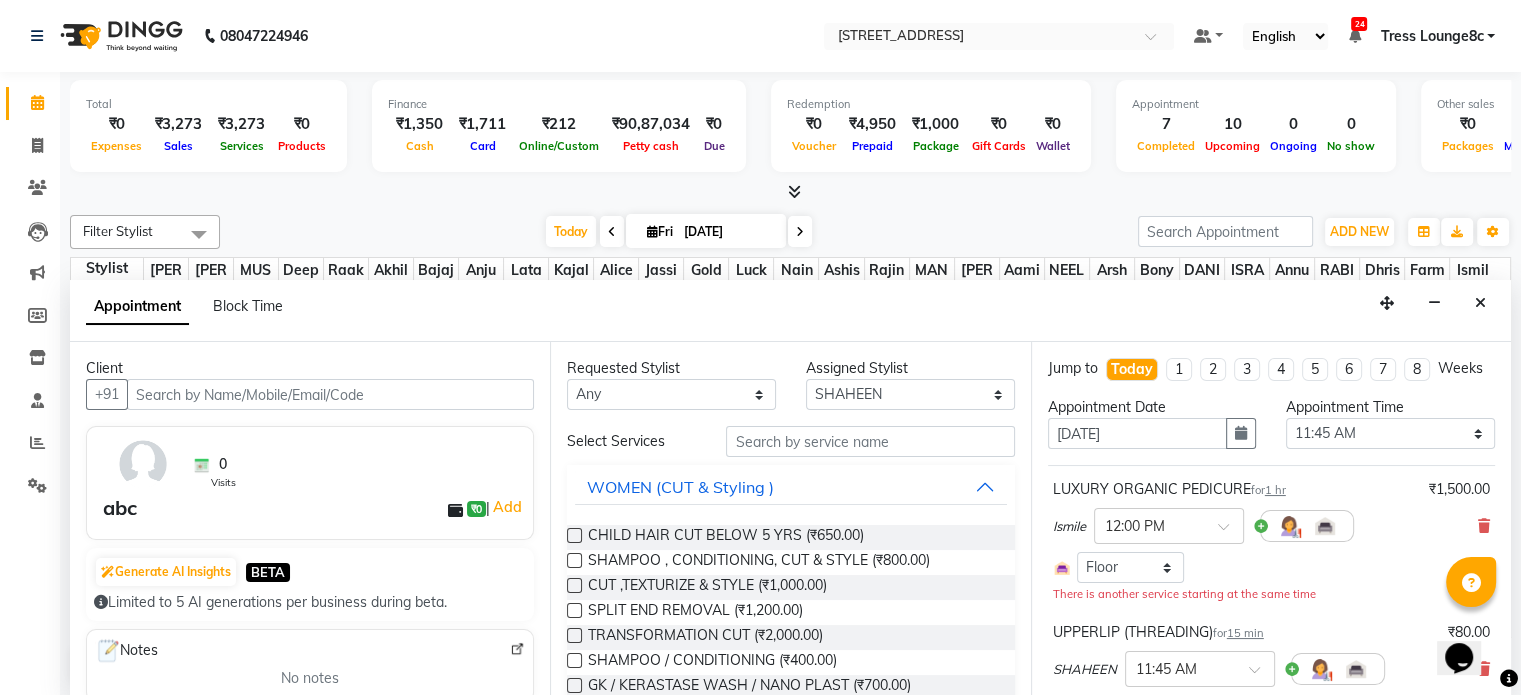 click at bounding box center [143, 464] 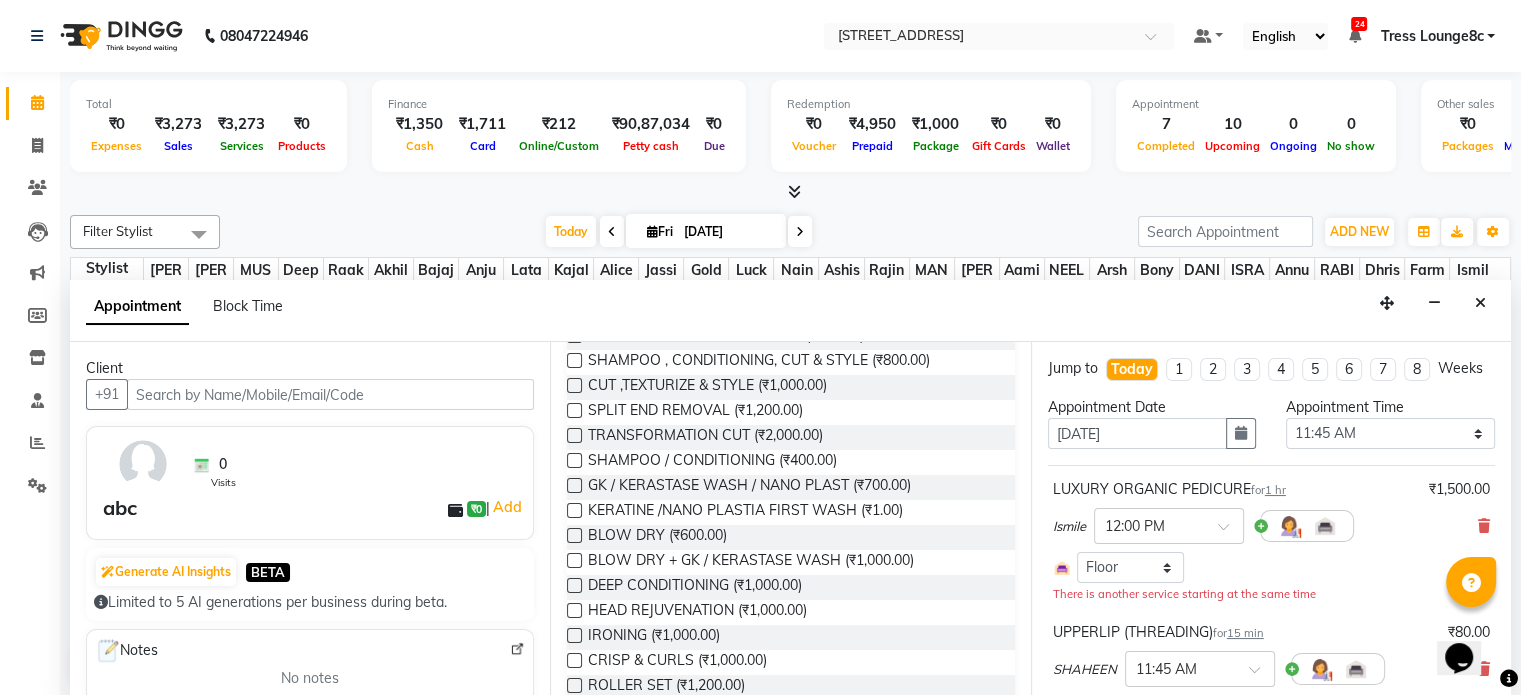 scroll, scrollTop: 0, scrollLeft: 0, axis: both 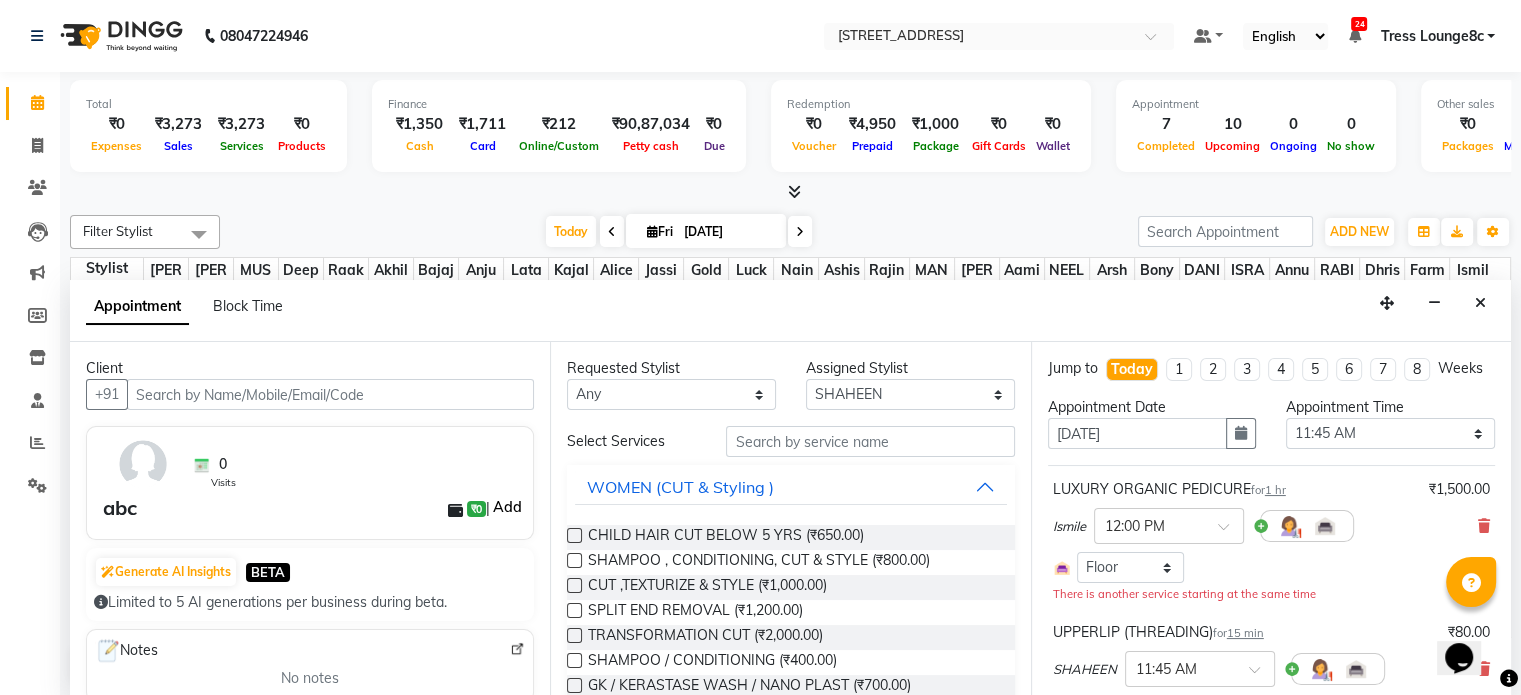click on "Add" at bounding box center (507, 507) 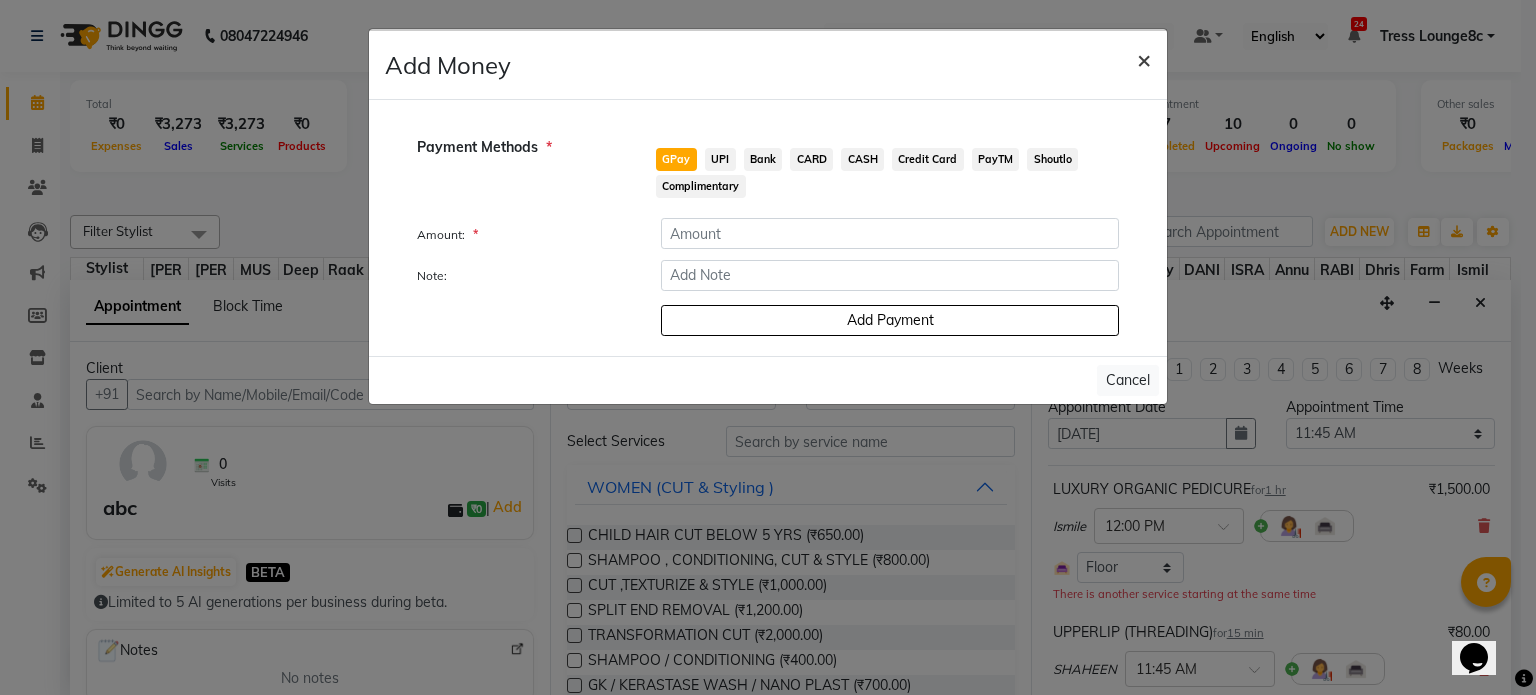 click on "×" 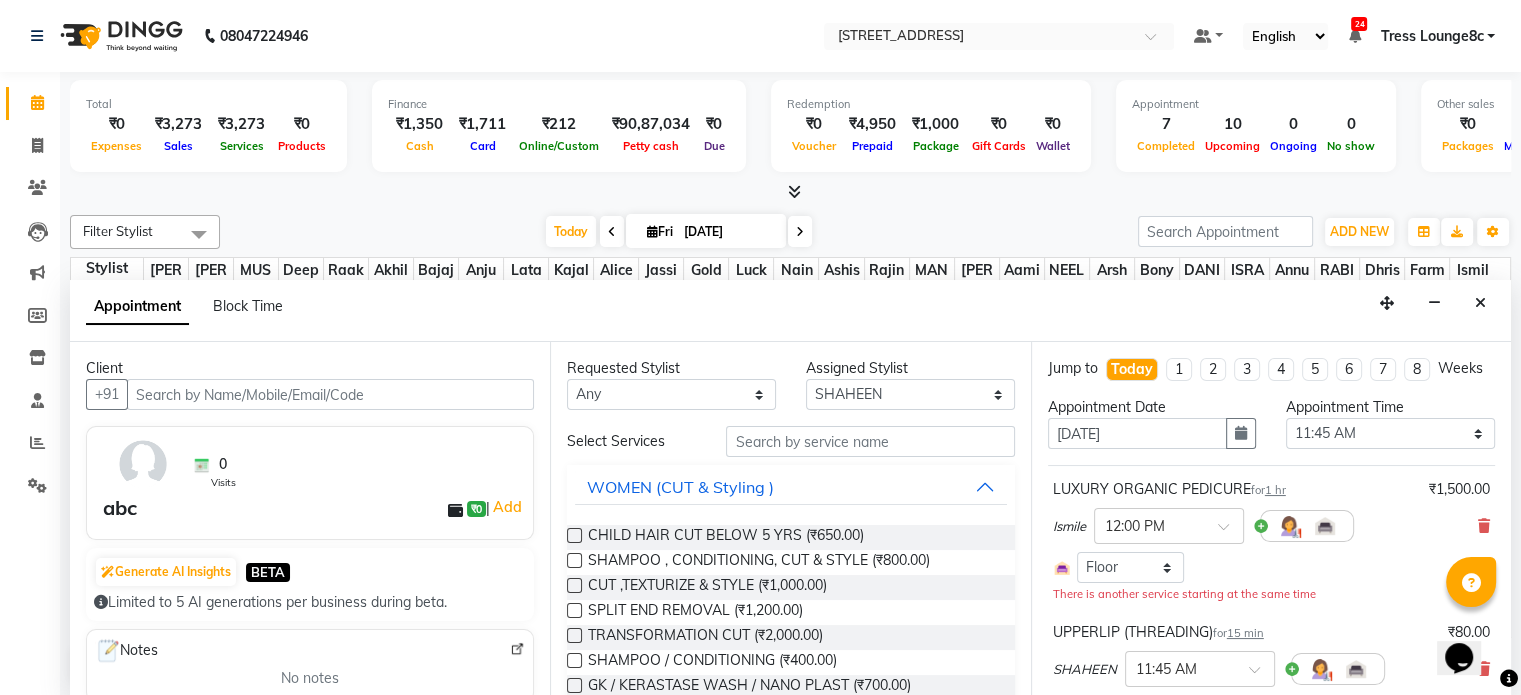 click on "abc" at bounding box center [120, 508] 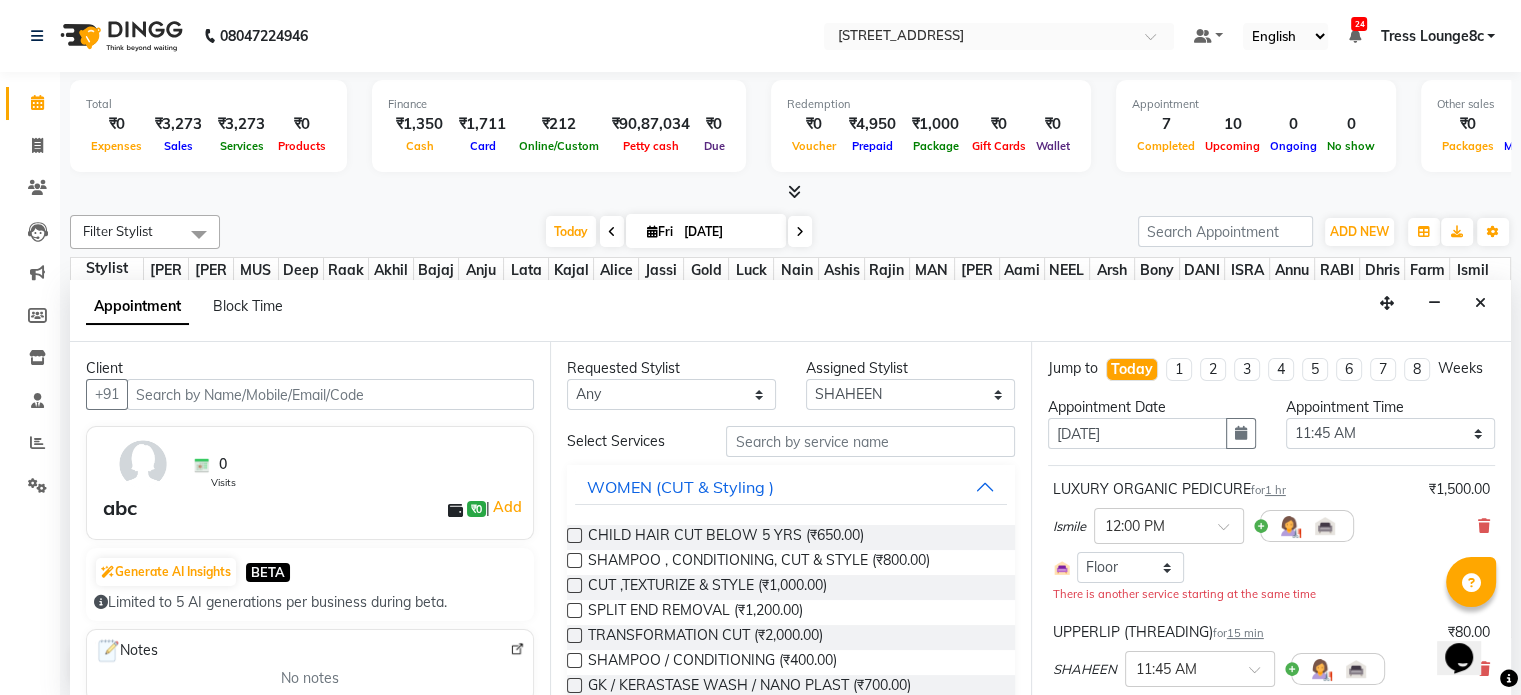 click at bounding box center (143, 464) 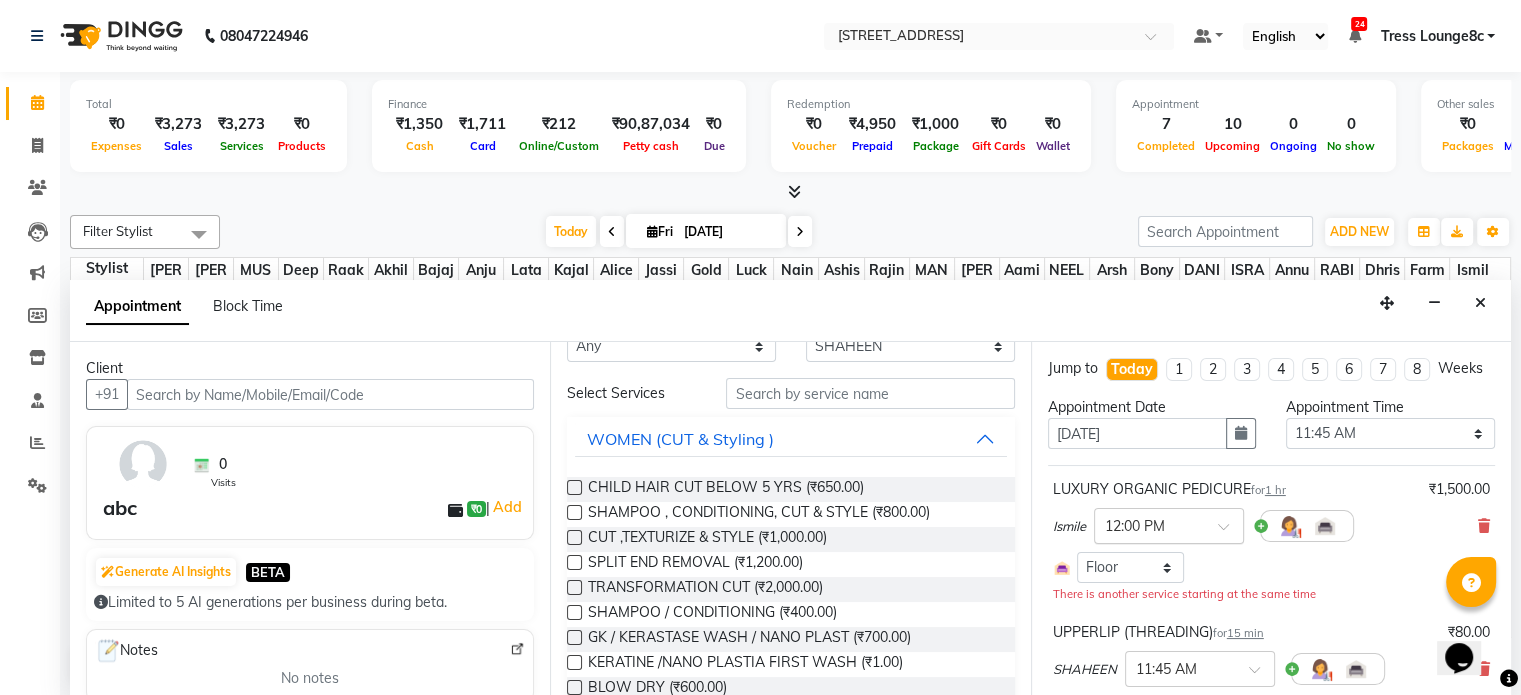 scroll, scrollTop: 0, scrollLeft: 0, axis: both 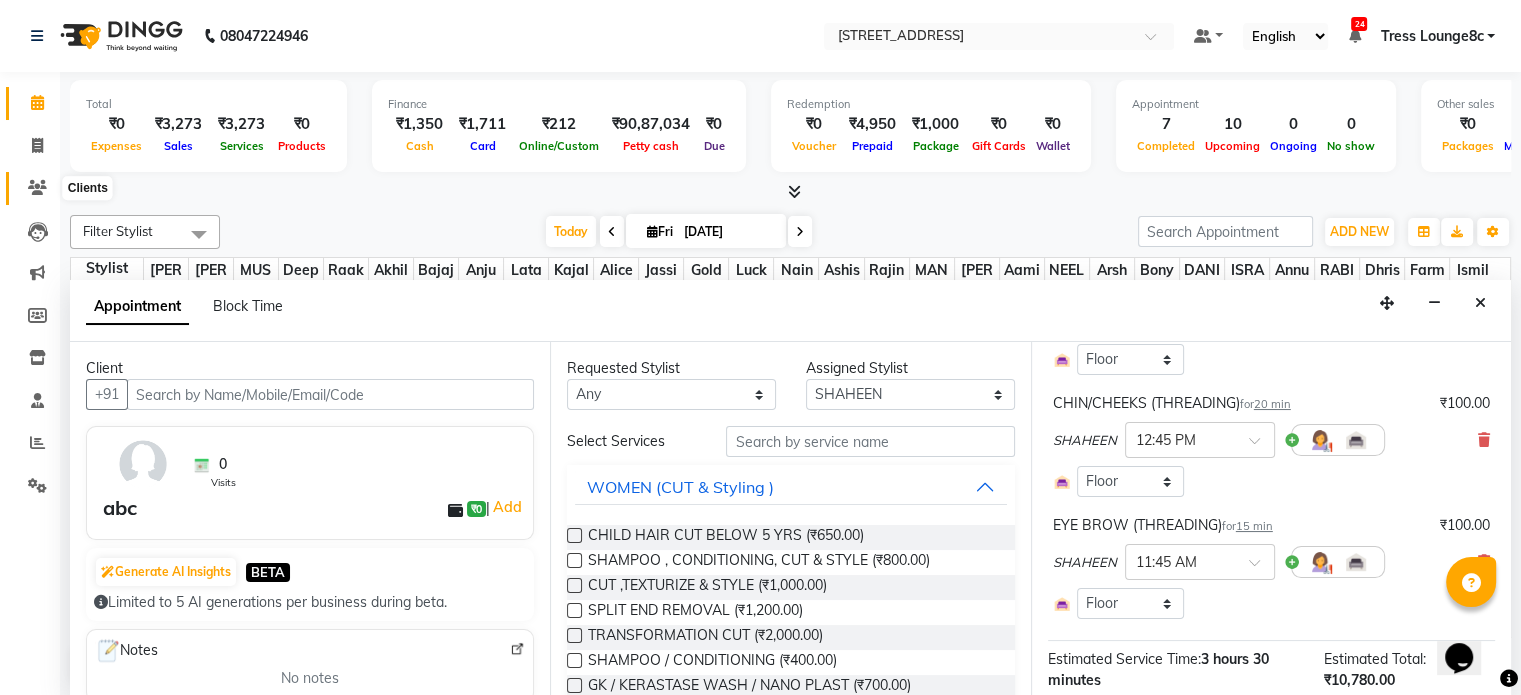 click 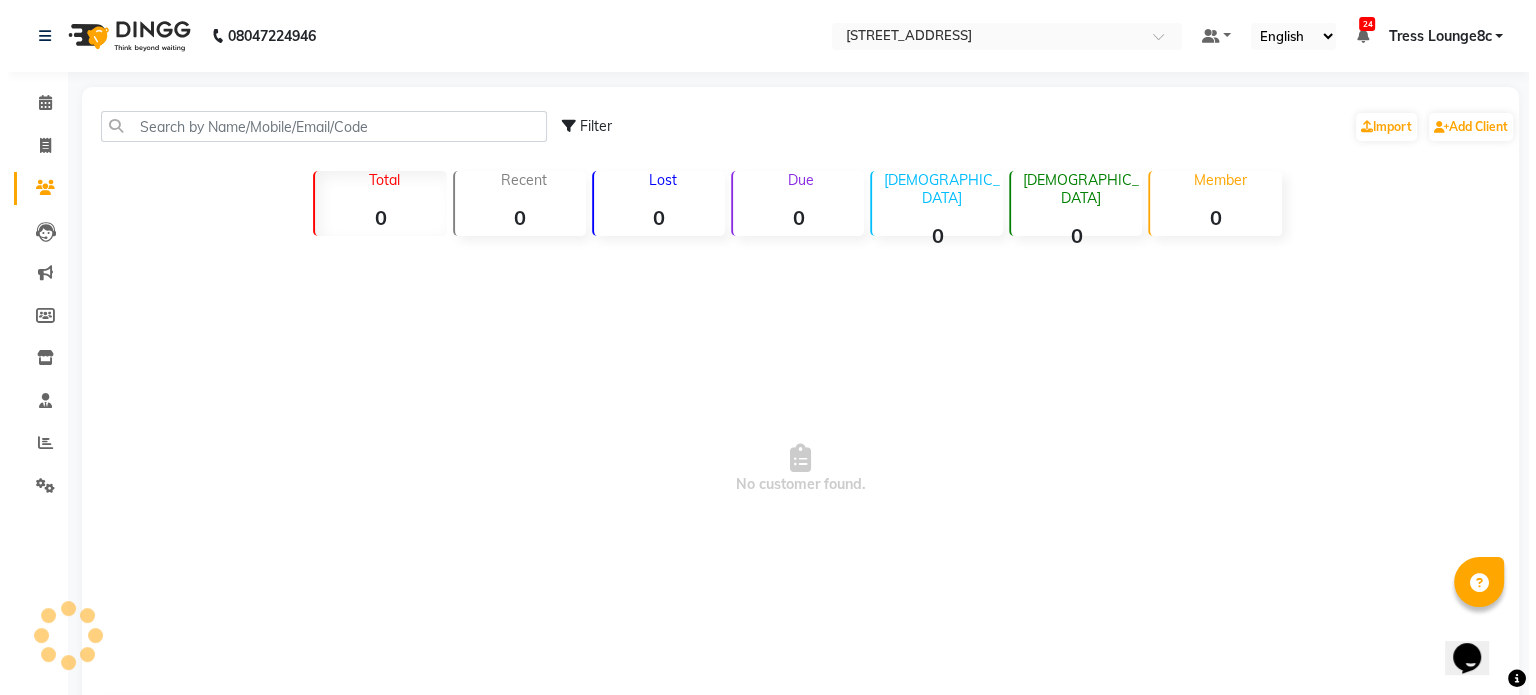 scroll, scrollTop: 0, scrollLeft: 0, axis: both 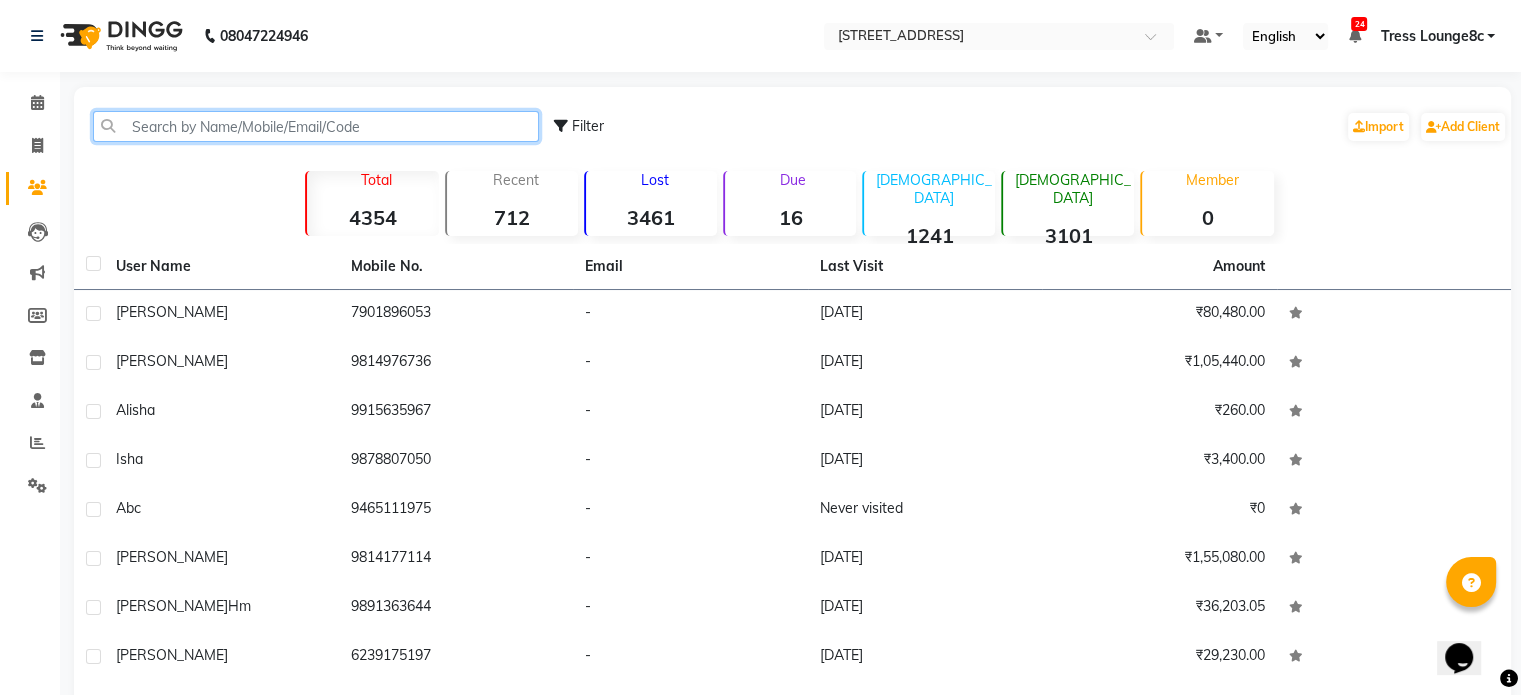 click 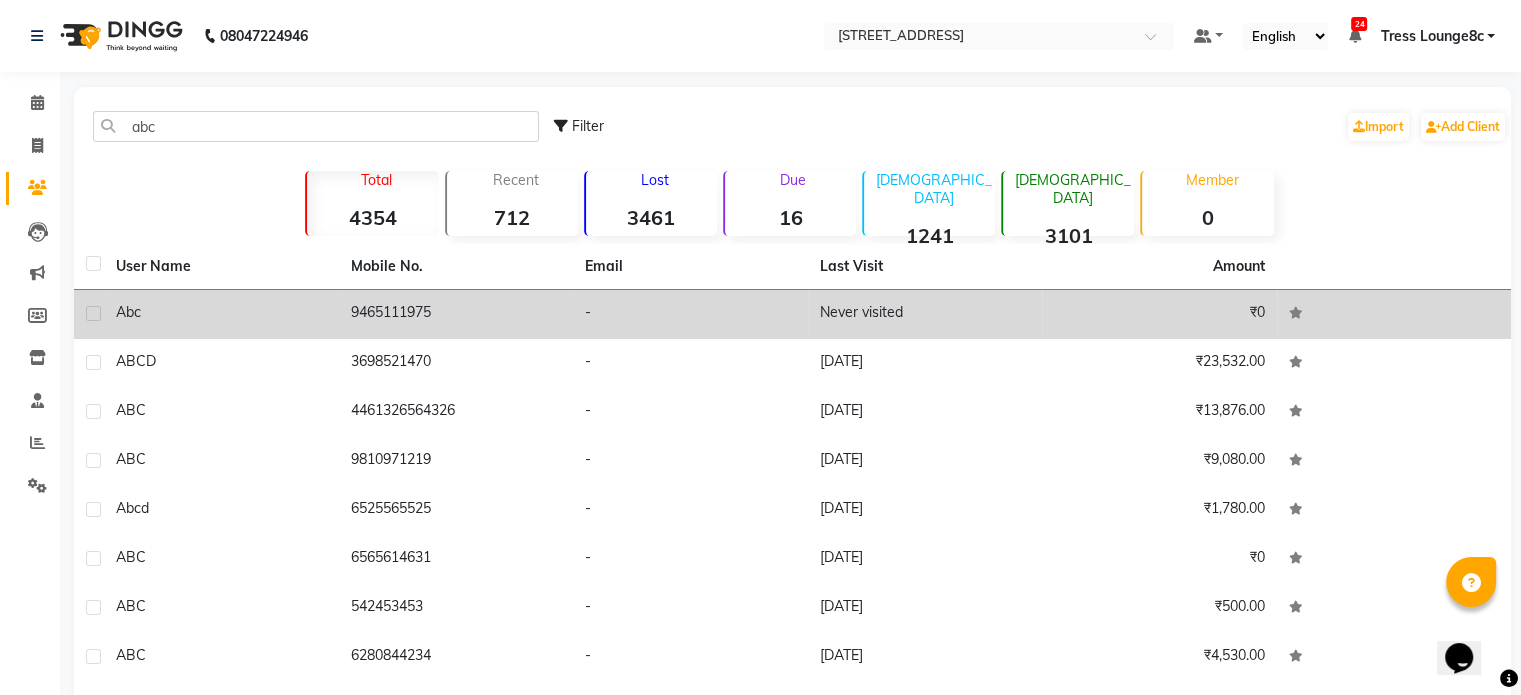 click on "9465111975" 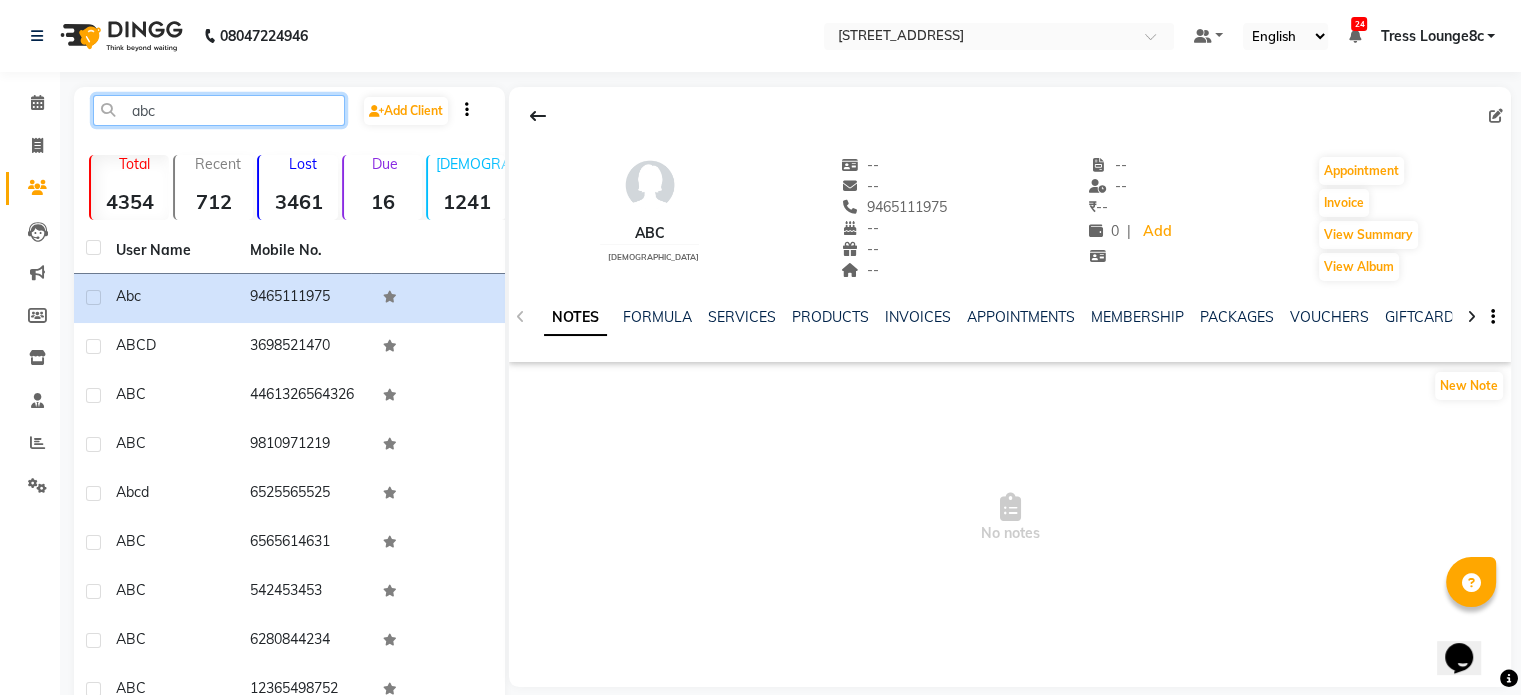 click on "abc" 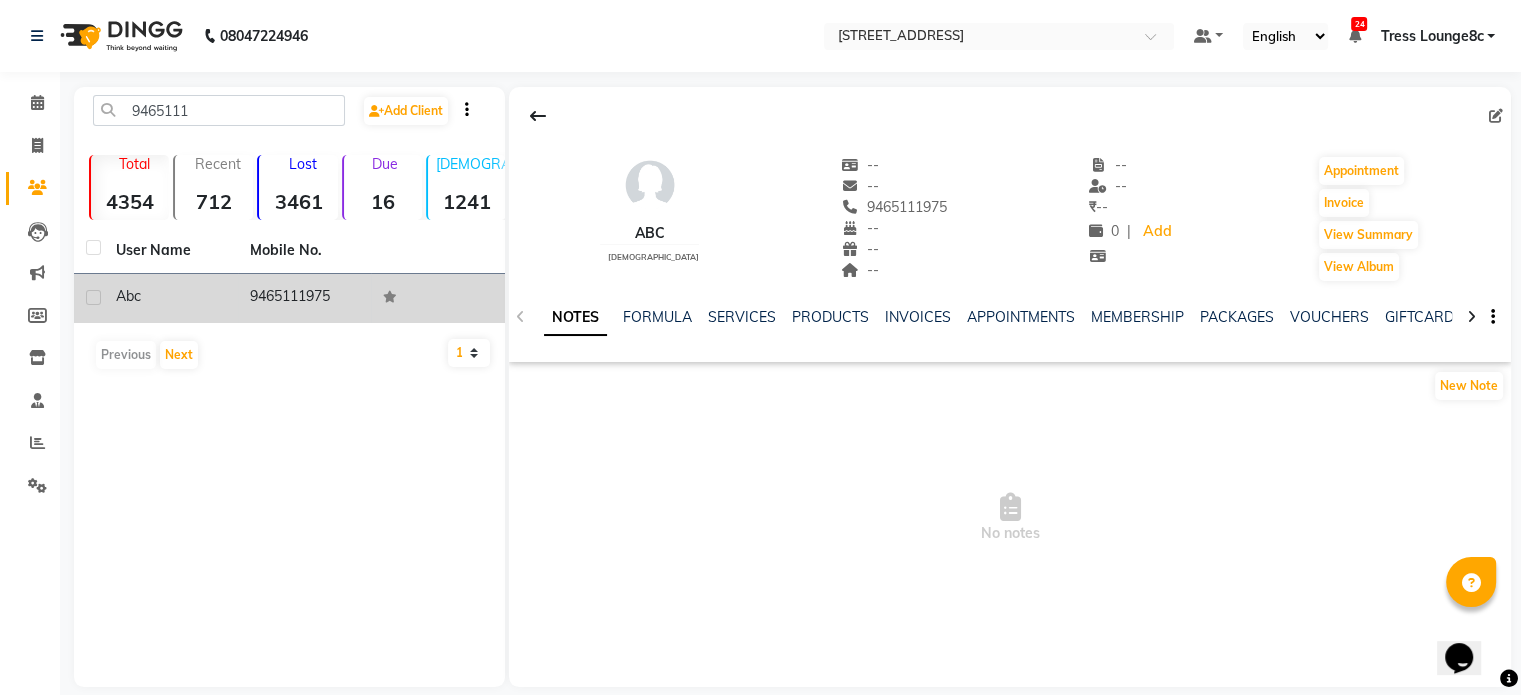 click on "9465111975" 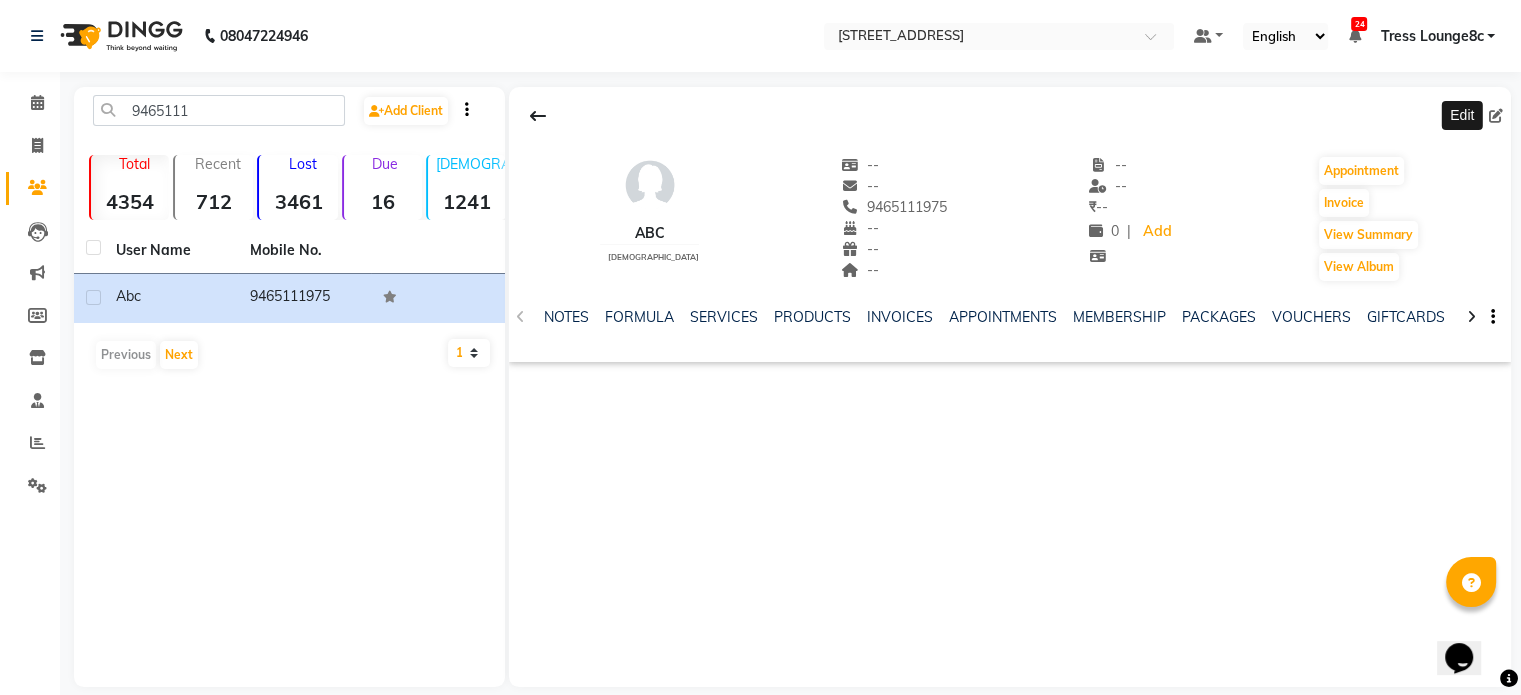 click 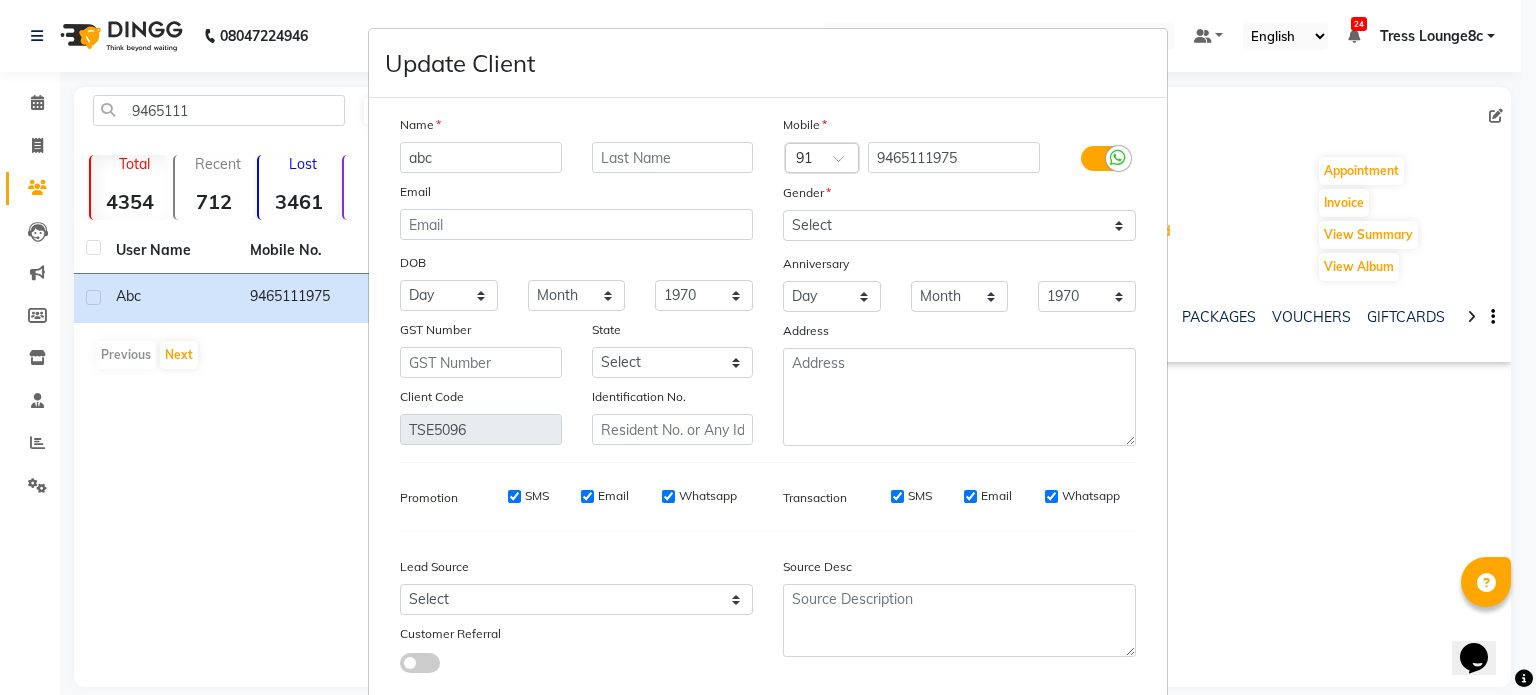 drag, startPoint x: 432, startPoint y: 155, endPoint x: 376, endPoint y: 156, distance: 56.008926 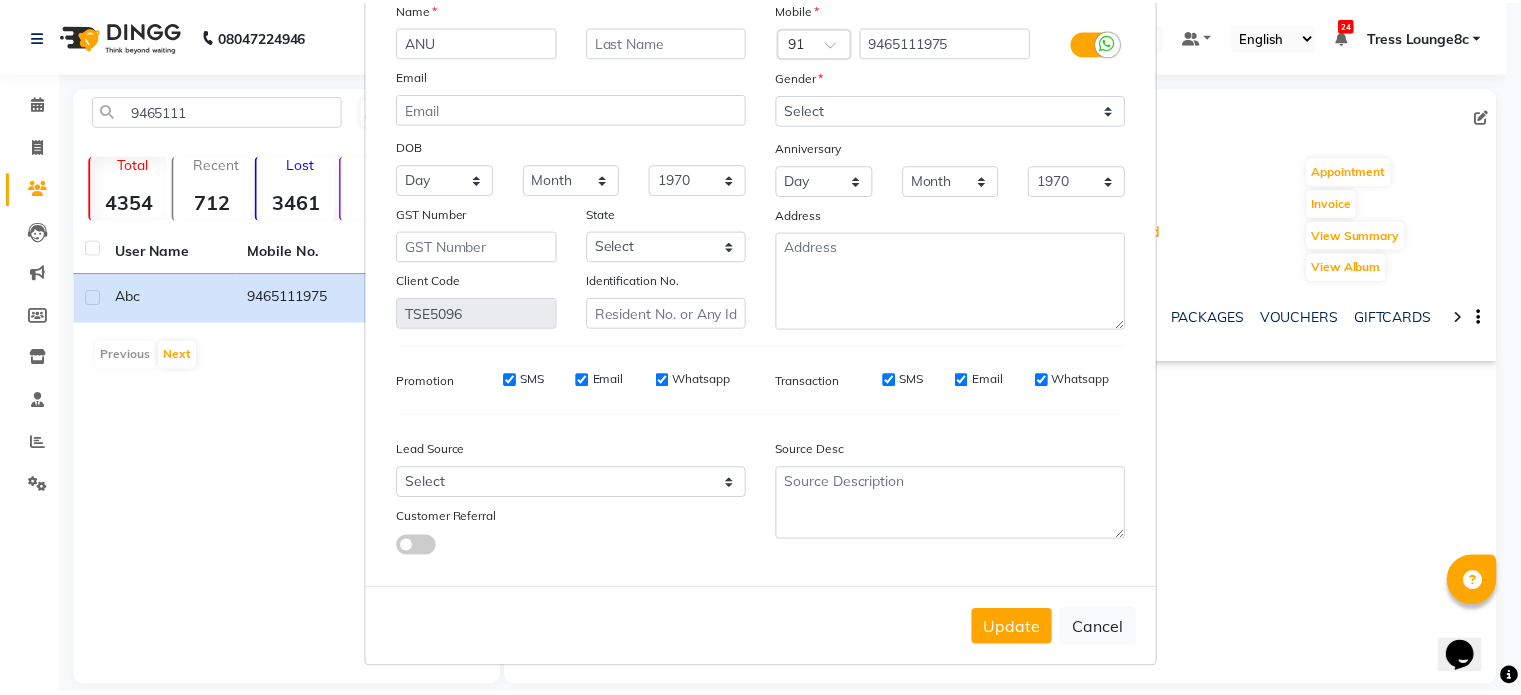 scroll, scrollTop: 126, scrollLeft: 0, axis: vertical 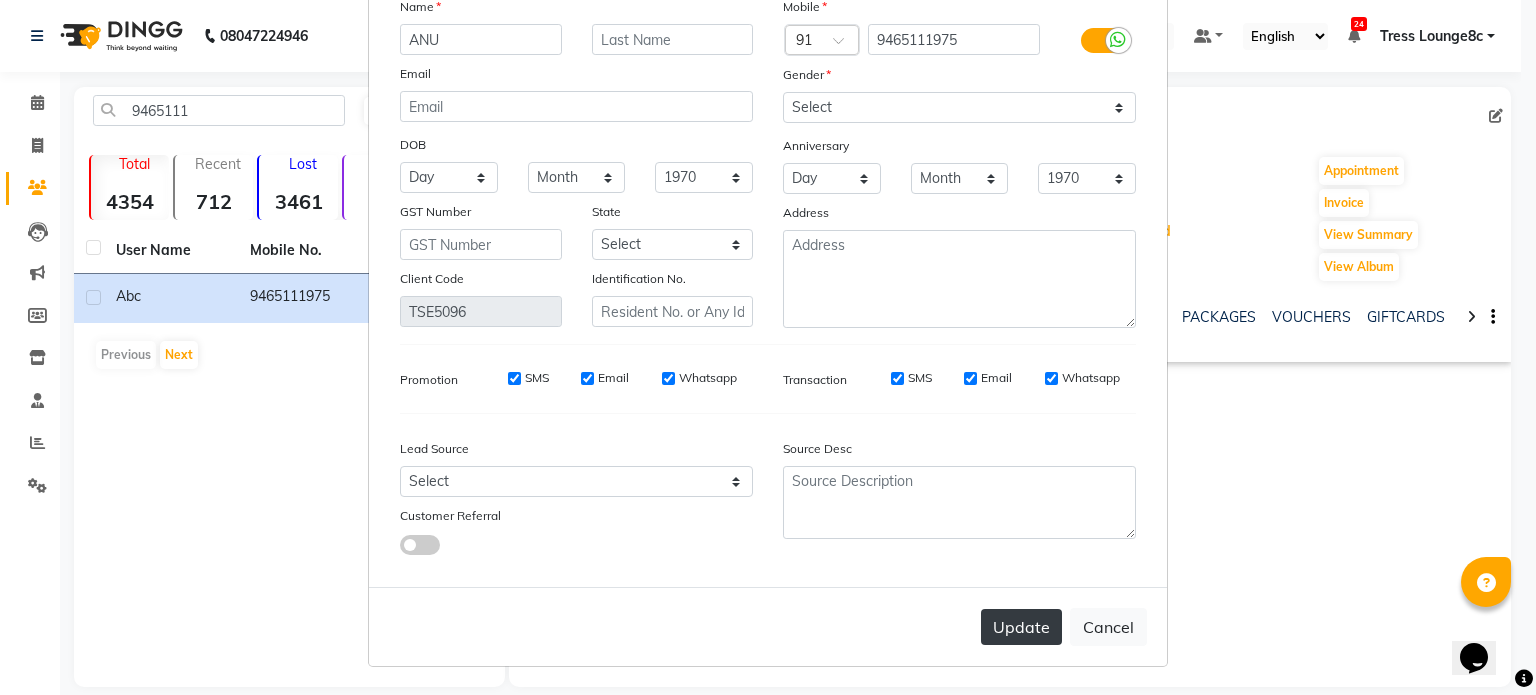 click on "Update" at bounding box center [1021, 627] 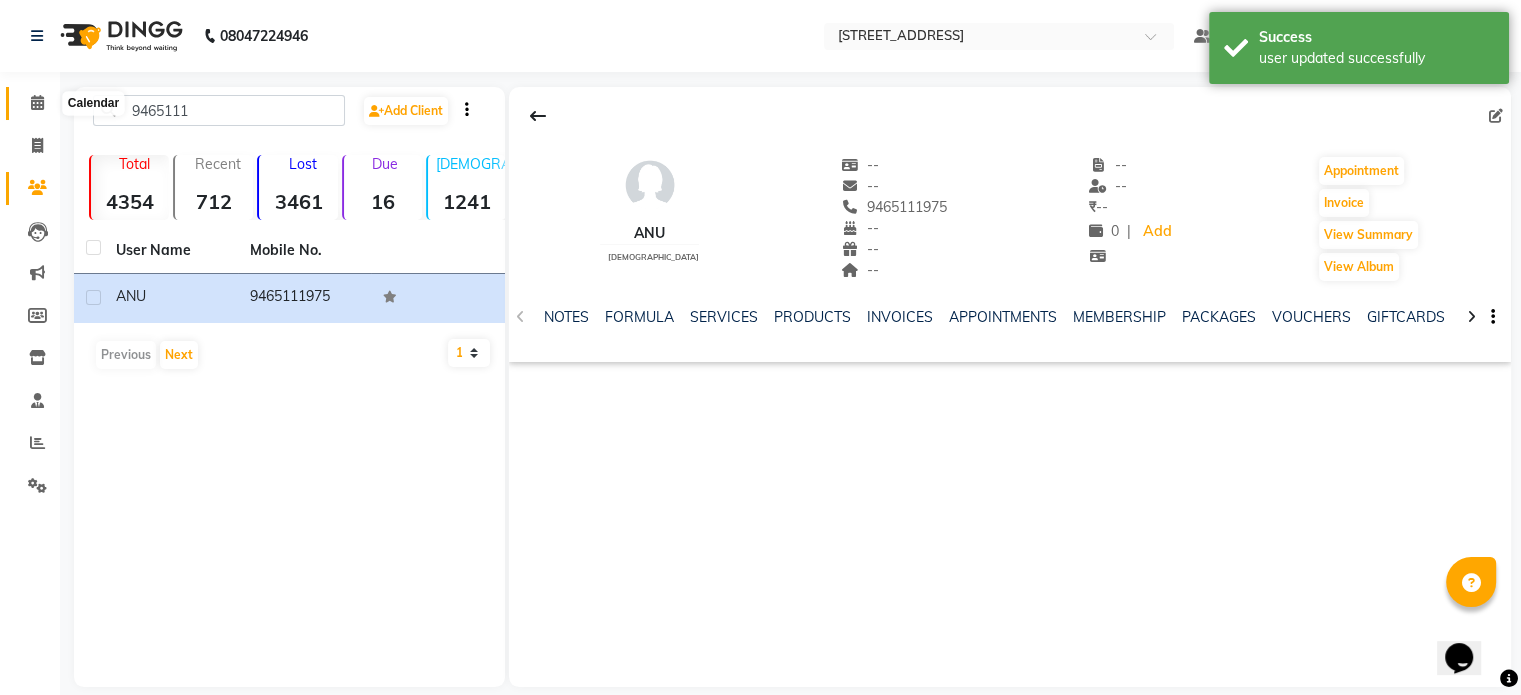 click 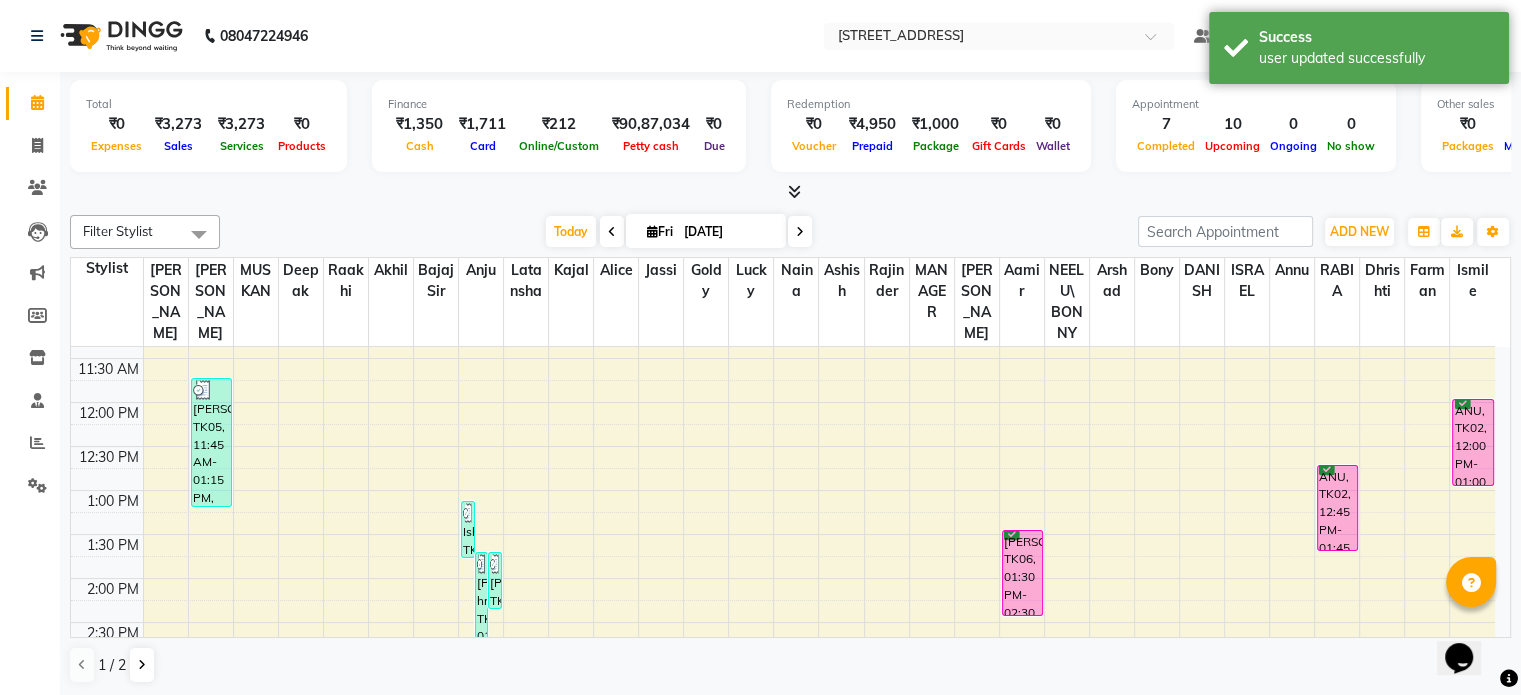scroll, scrollTop: 300, scrollLeft: 0, axis: vertical 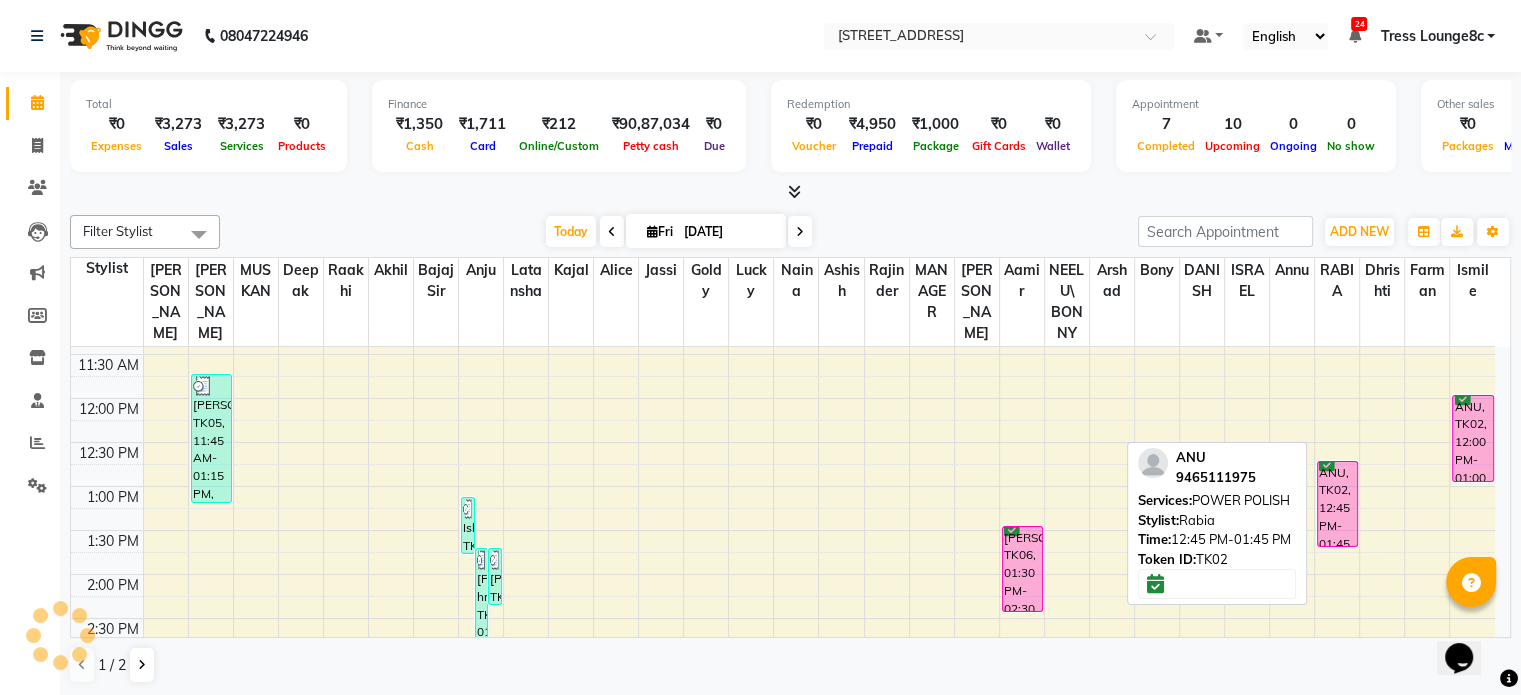 click on "ANU, TK02, 12:45 PM-01:45 PM, POWER POLISH" at bounding box center (1337, 504) 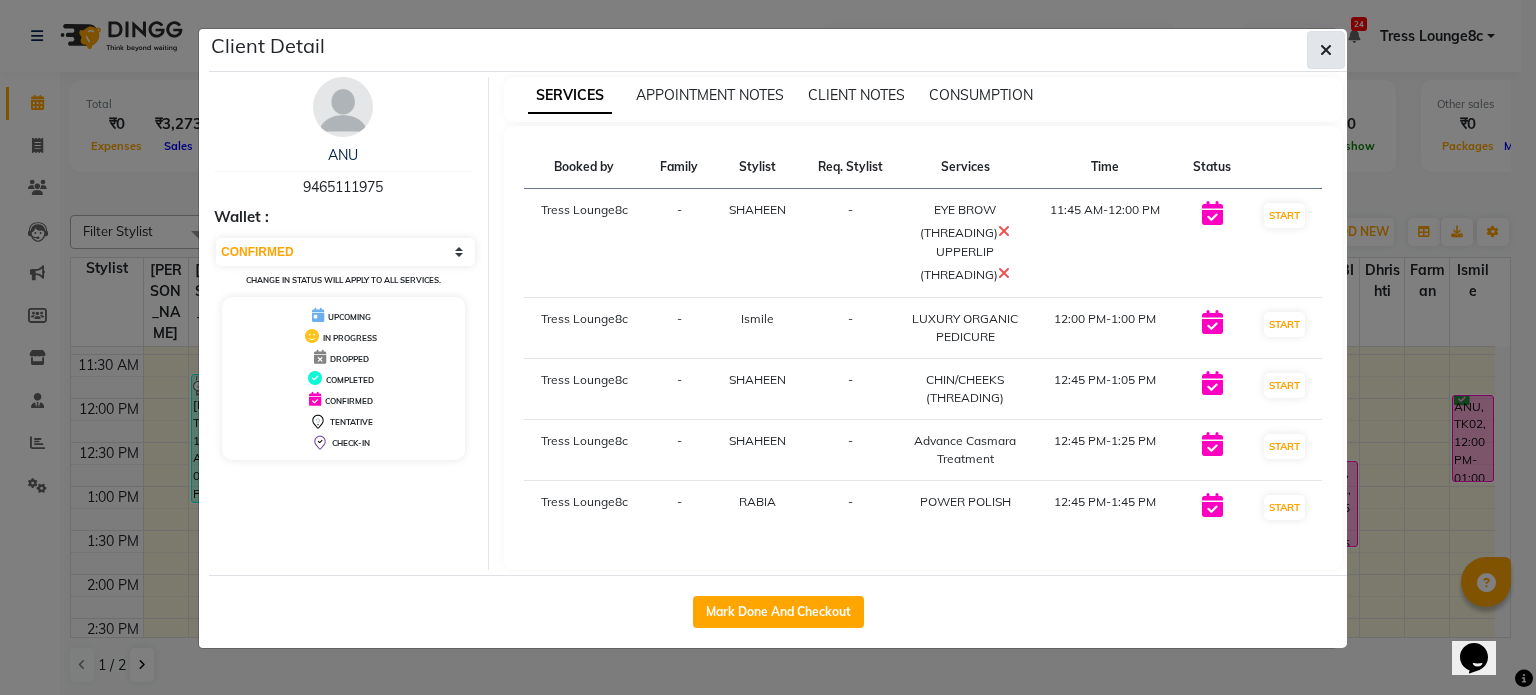 click 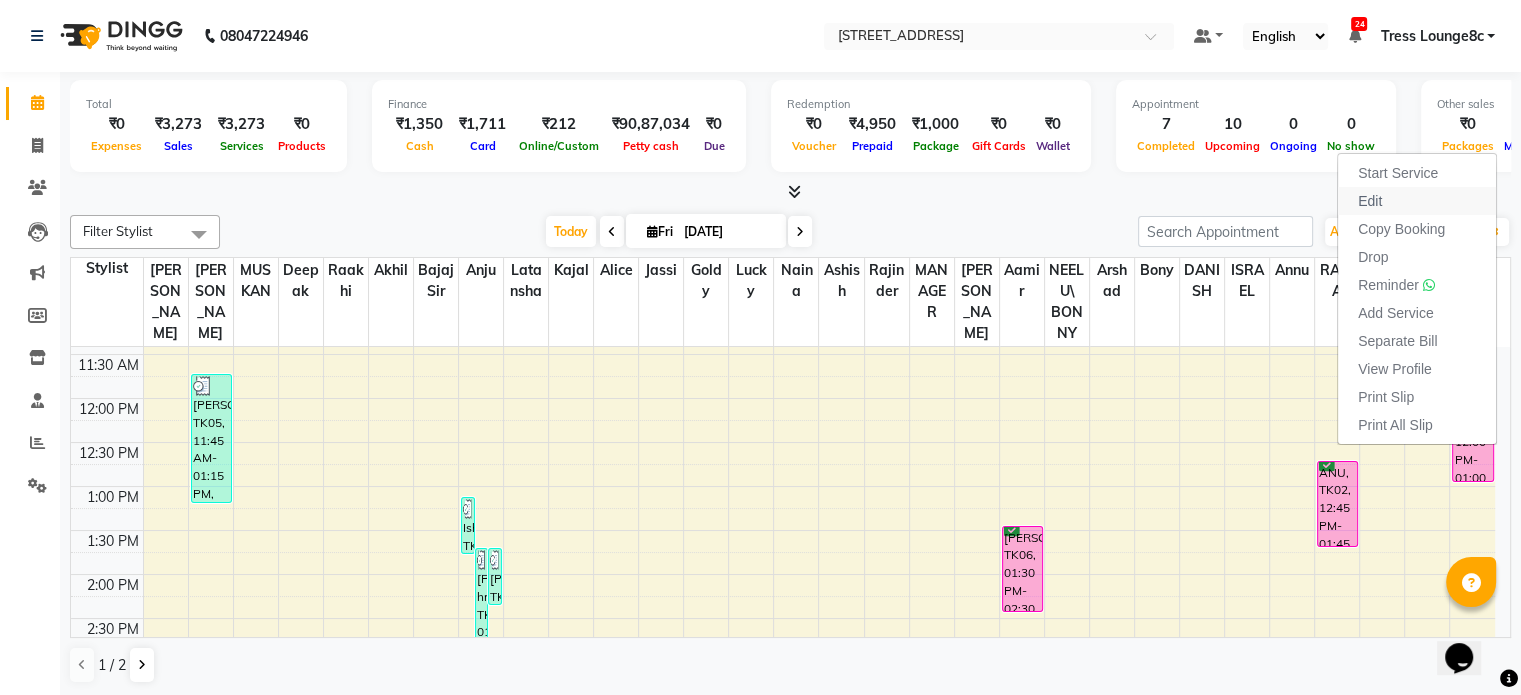 click on "Edit" at bounding box center [1417, 201] 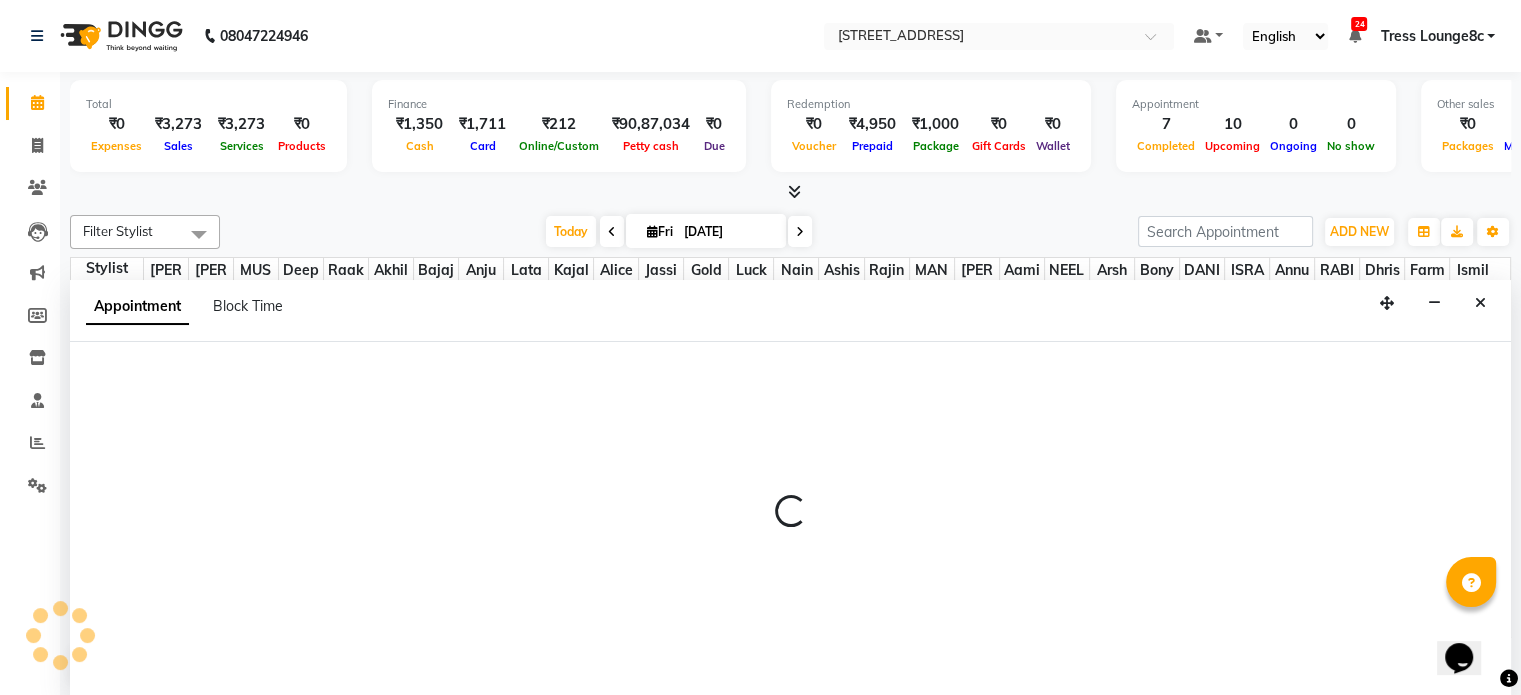 scroll, scrollTop: 0, scrollLeft: 0, axis: both 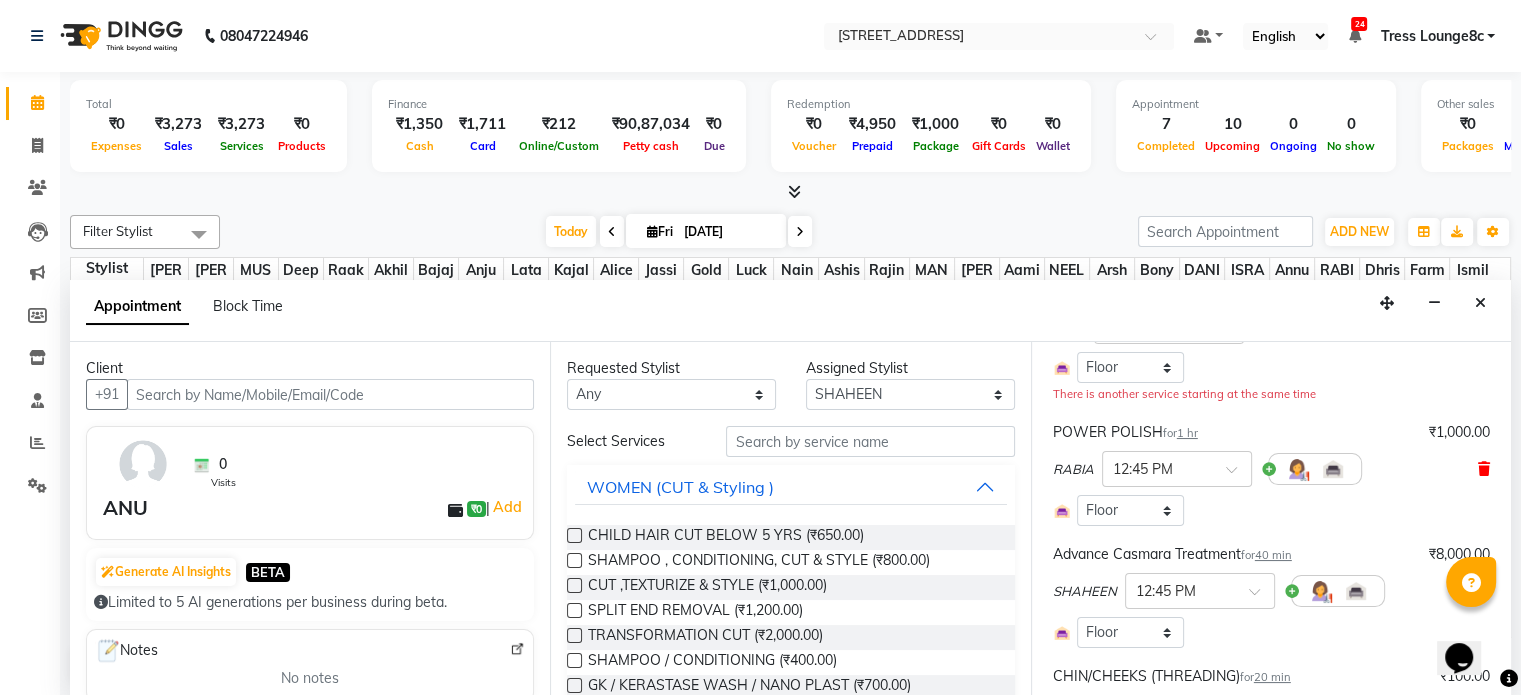 click at bounding box center [1484, 469] 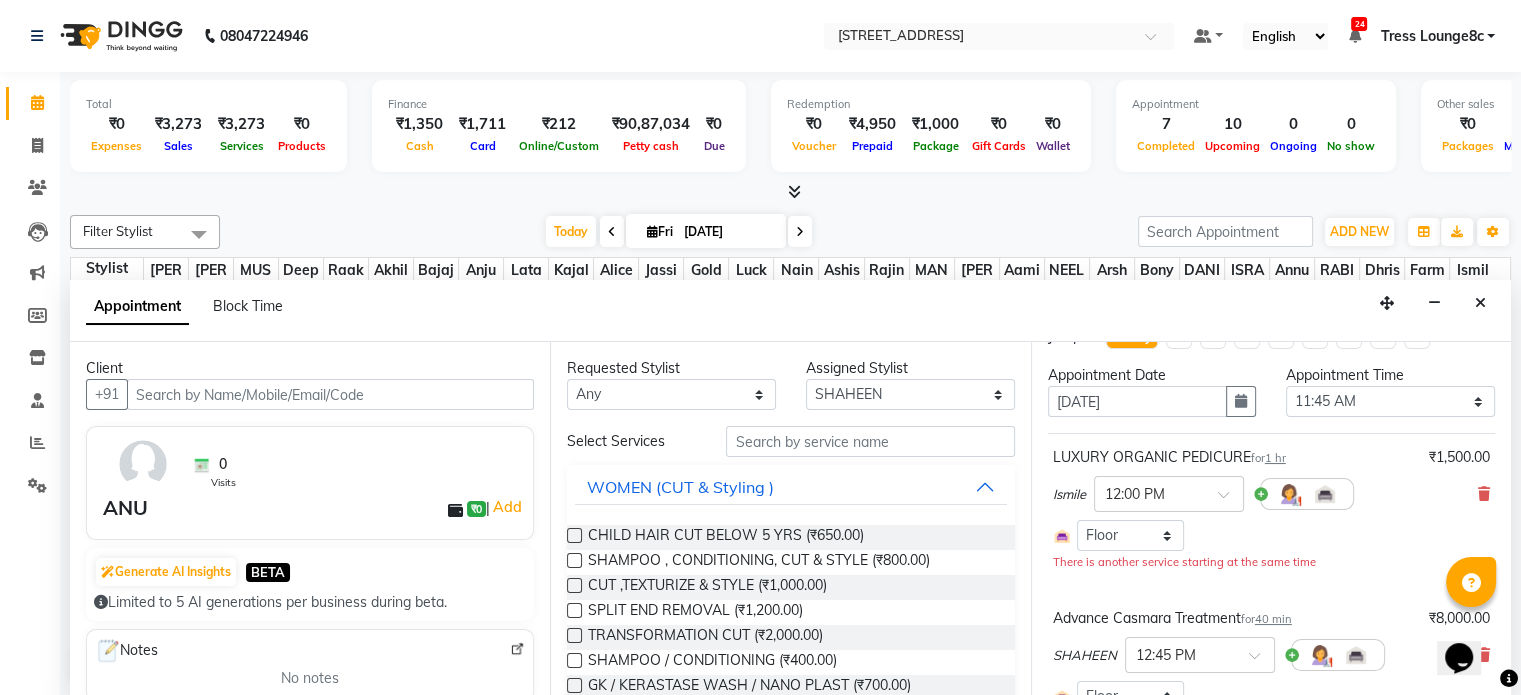 scroll, scrollTop: 0, scrollLeft: 0, axis: both 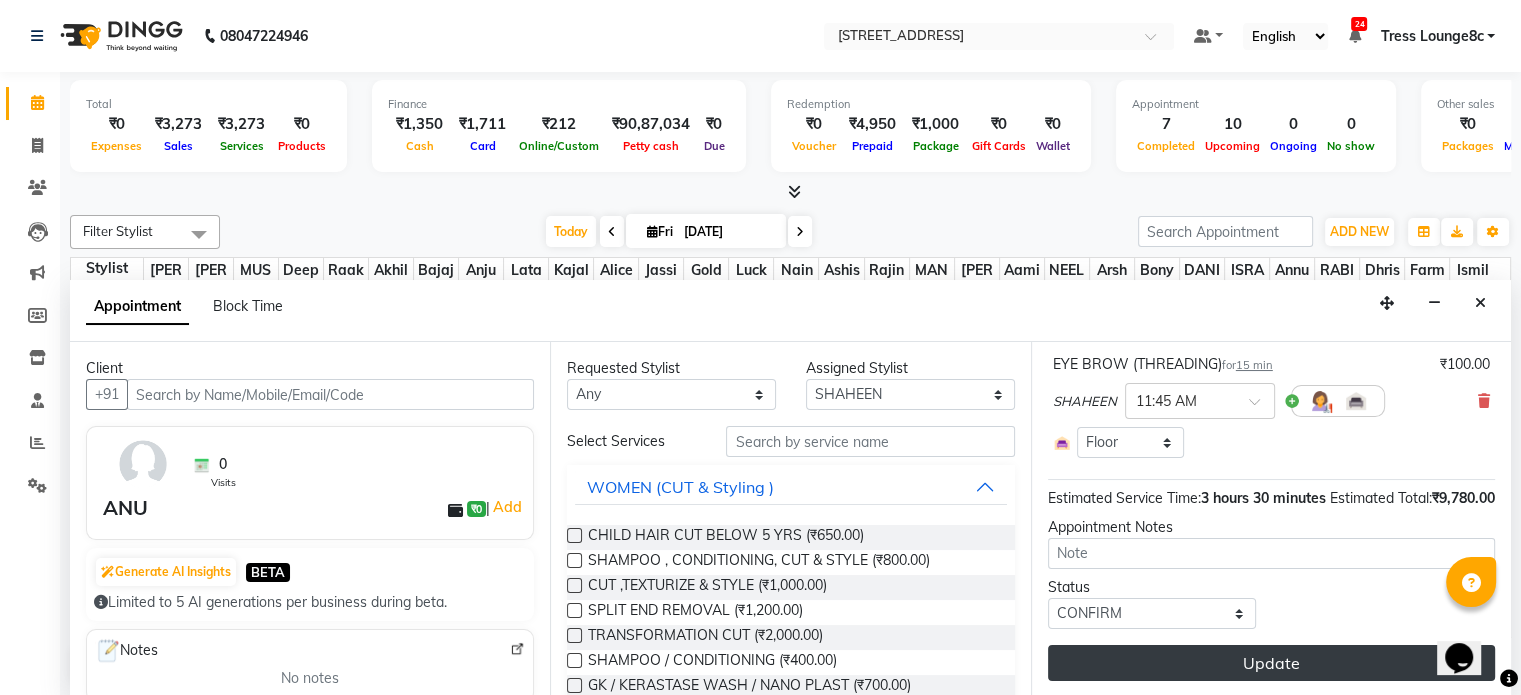 click on "Update" at bounding box center [1271, 663] 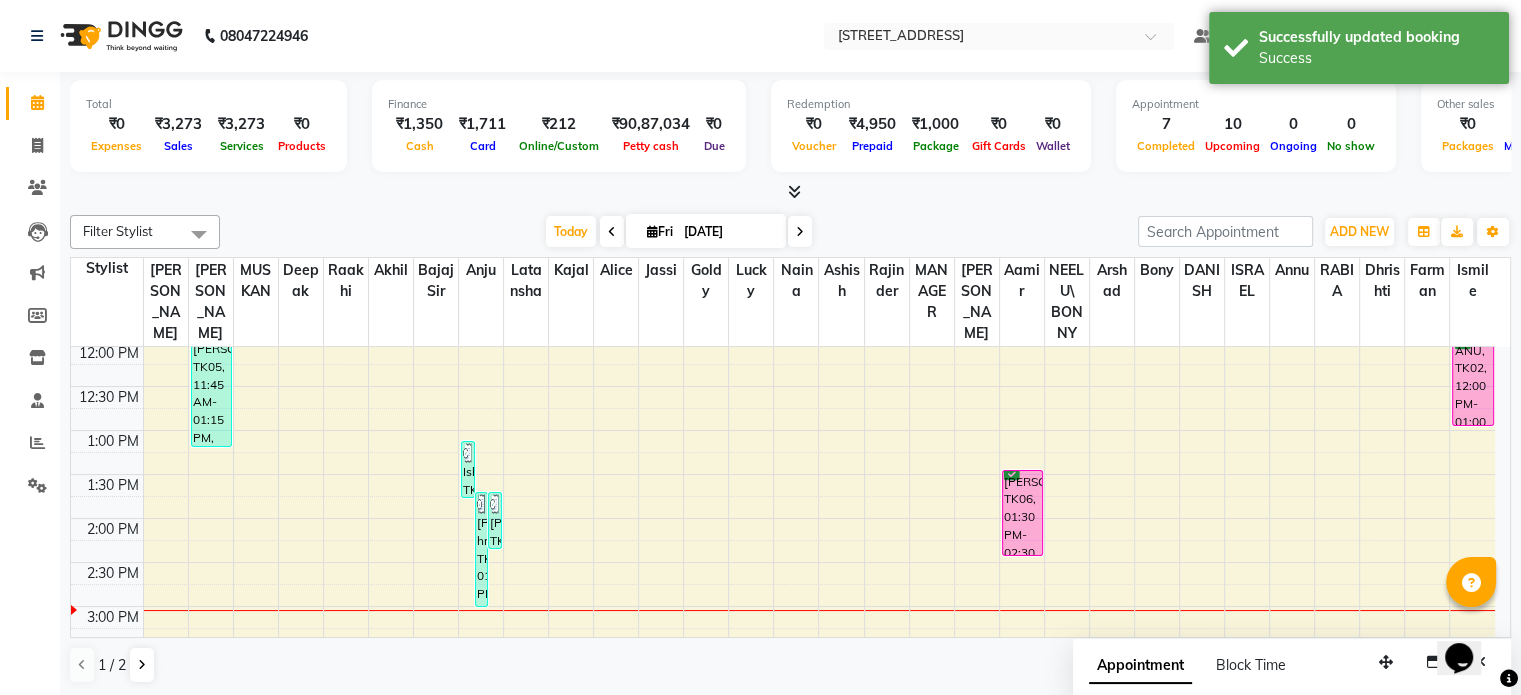 scroll, scrollTop: 212, scrollLeft: 0, axis: vertical 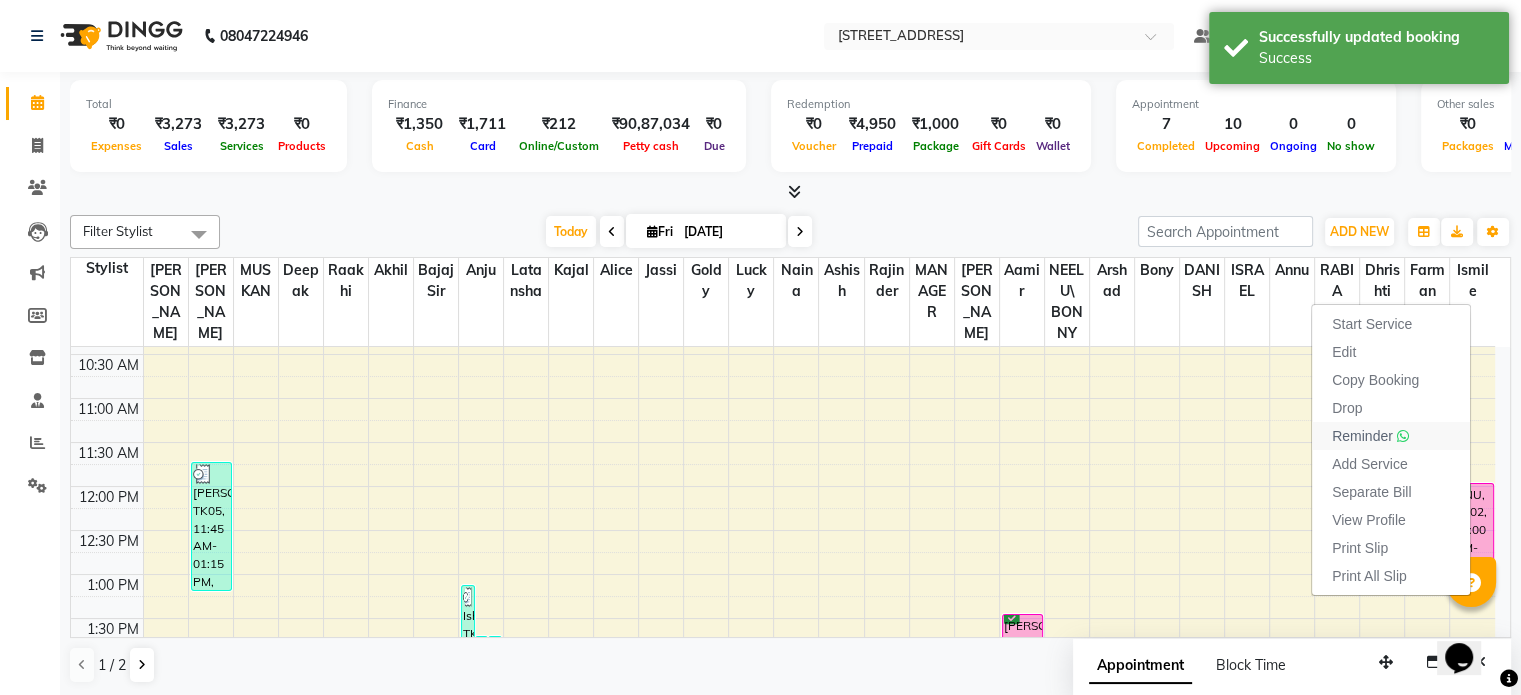 click on "Reminder" at bounding box center [1391, 436] 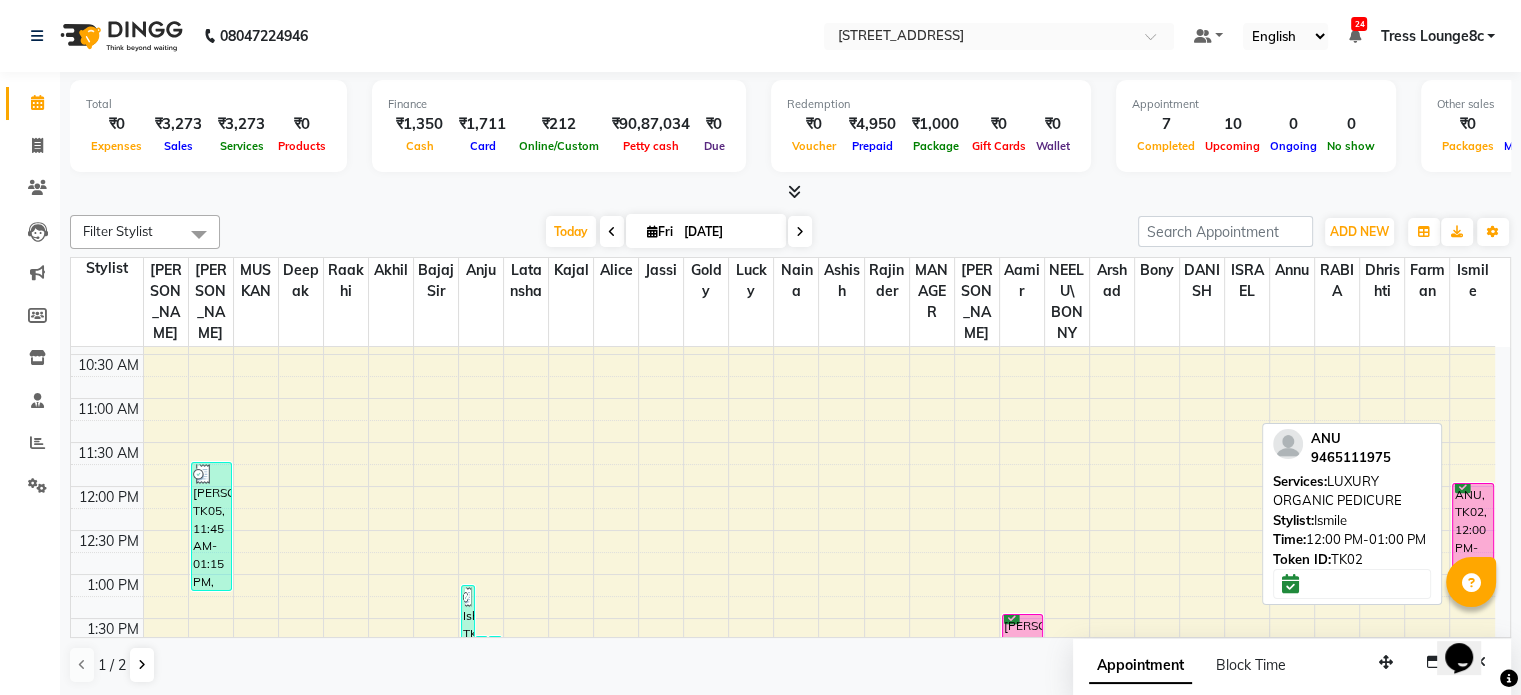 click on "ANU, TK02, 12:00 PM-01:00 PM, LUXURY ORGANIC PEDICURE" at bounding box center (1473, 526) 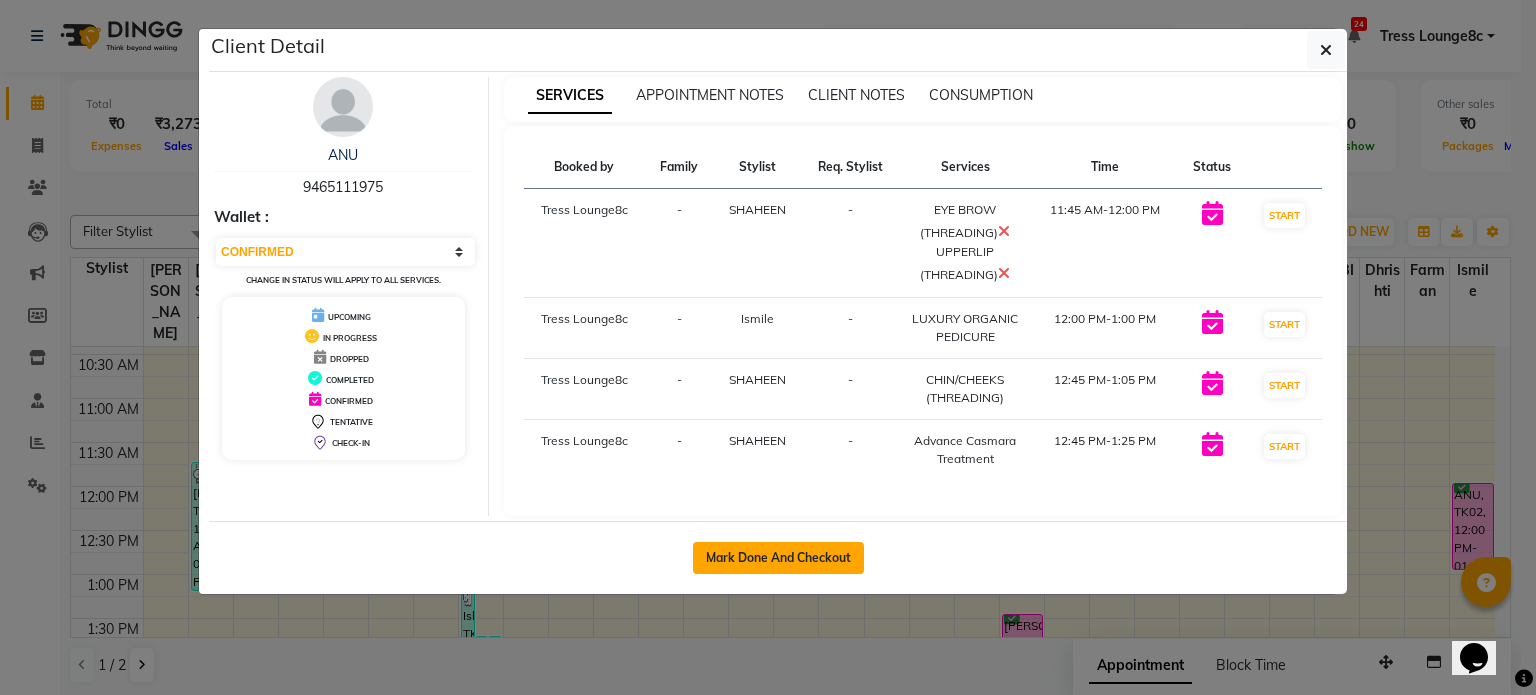 click on "Mark Done And Checkout" 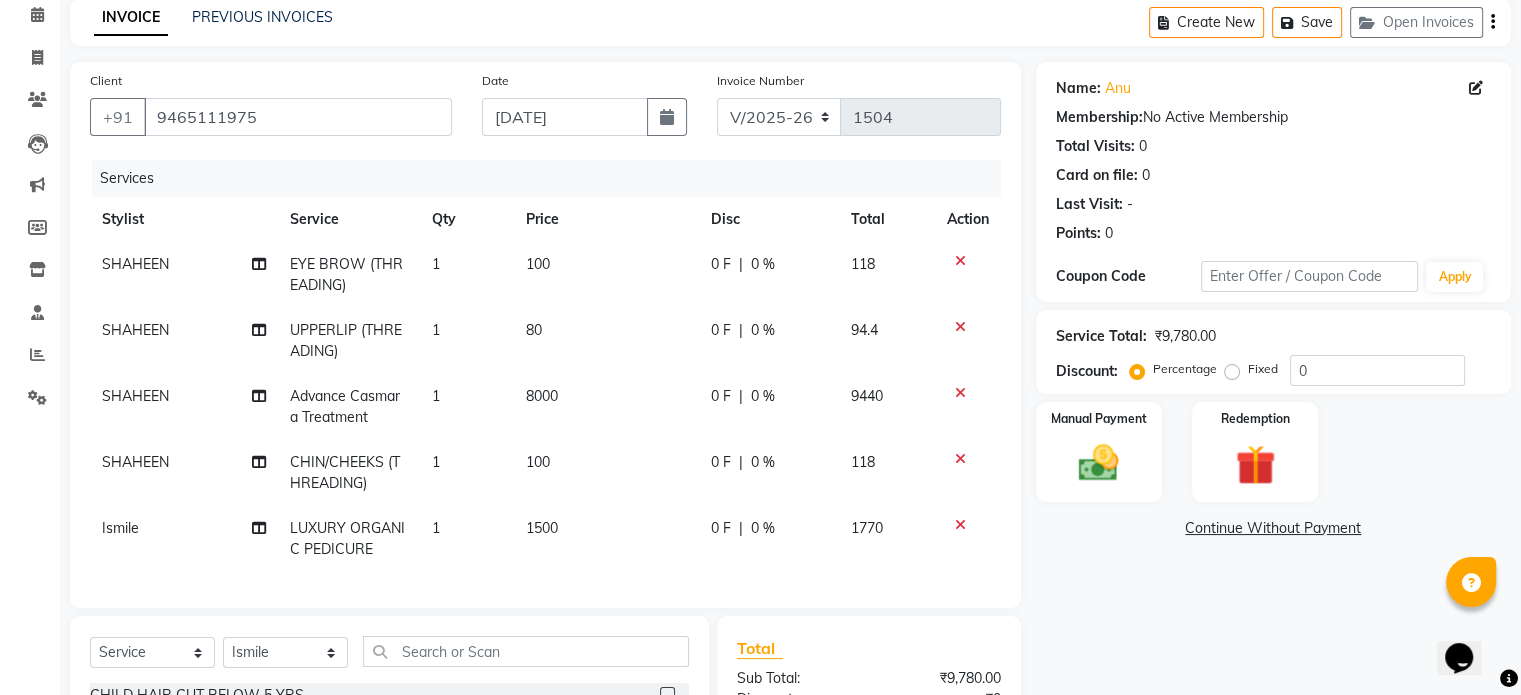 scroll, scrollTop: 100, scrollLeft: 0, axis: vertical 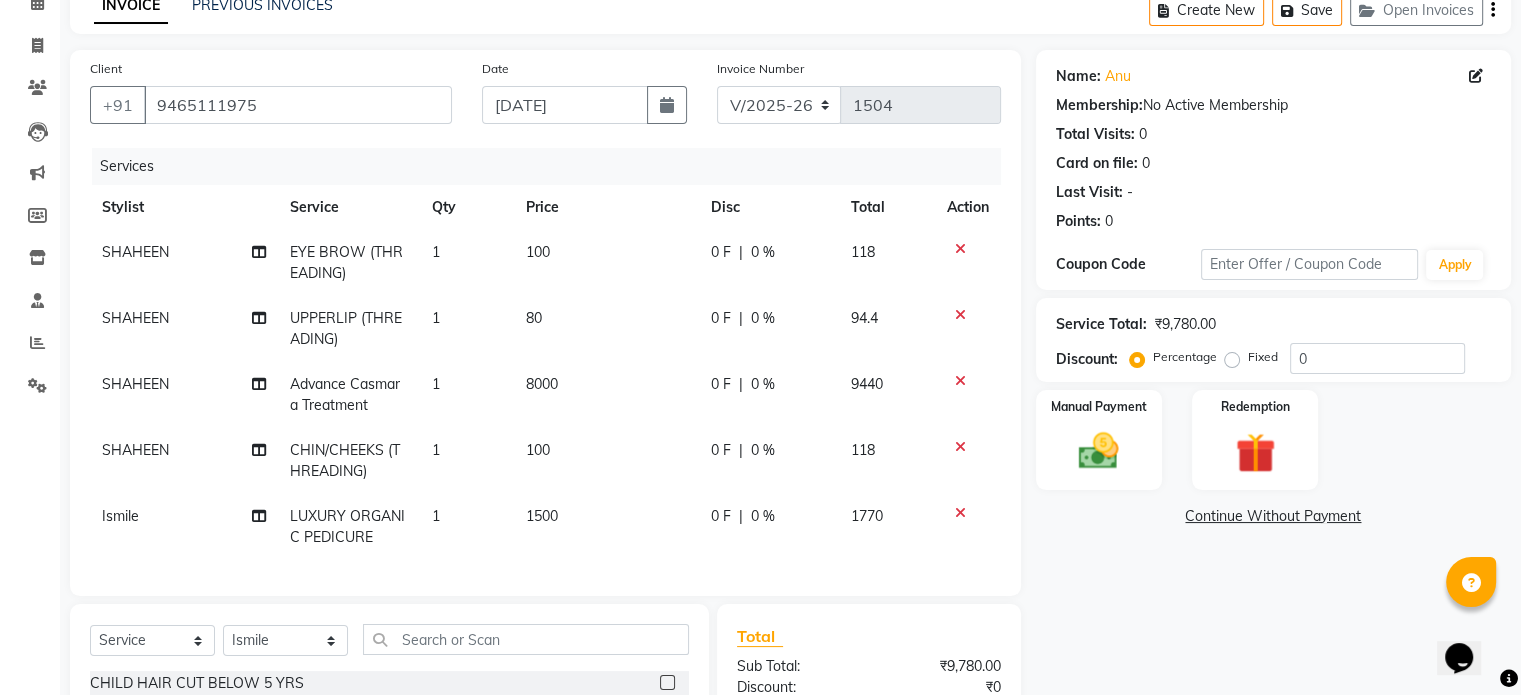 drag, startPoint x: 583, startPoint y: 384, endPoint x: 574, endPoint y: 379, distance: 10.29563 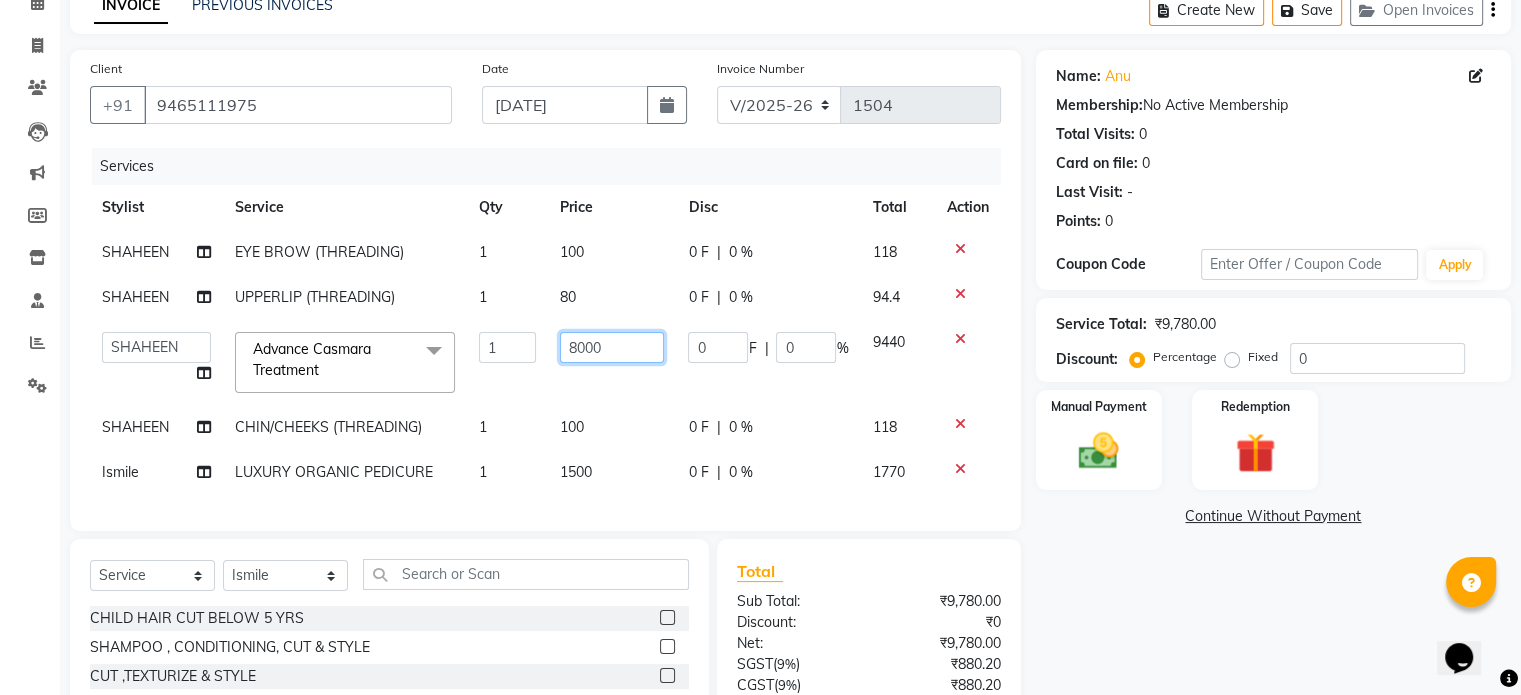 drag, startPoint x: 633, startPoint y: 343, endPoint x: 372, endPoint y: 379, distance: 263.47107 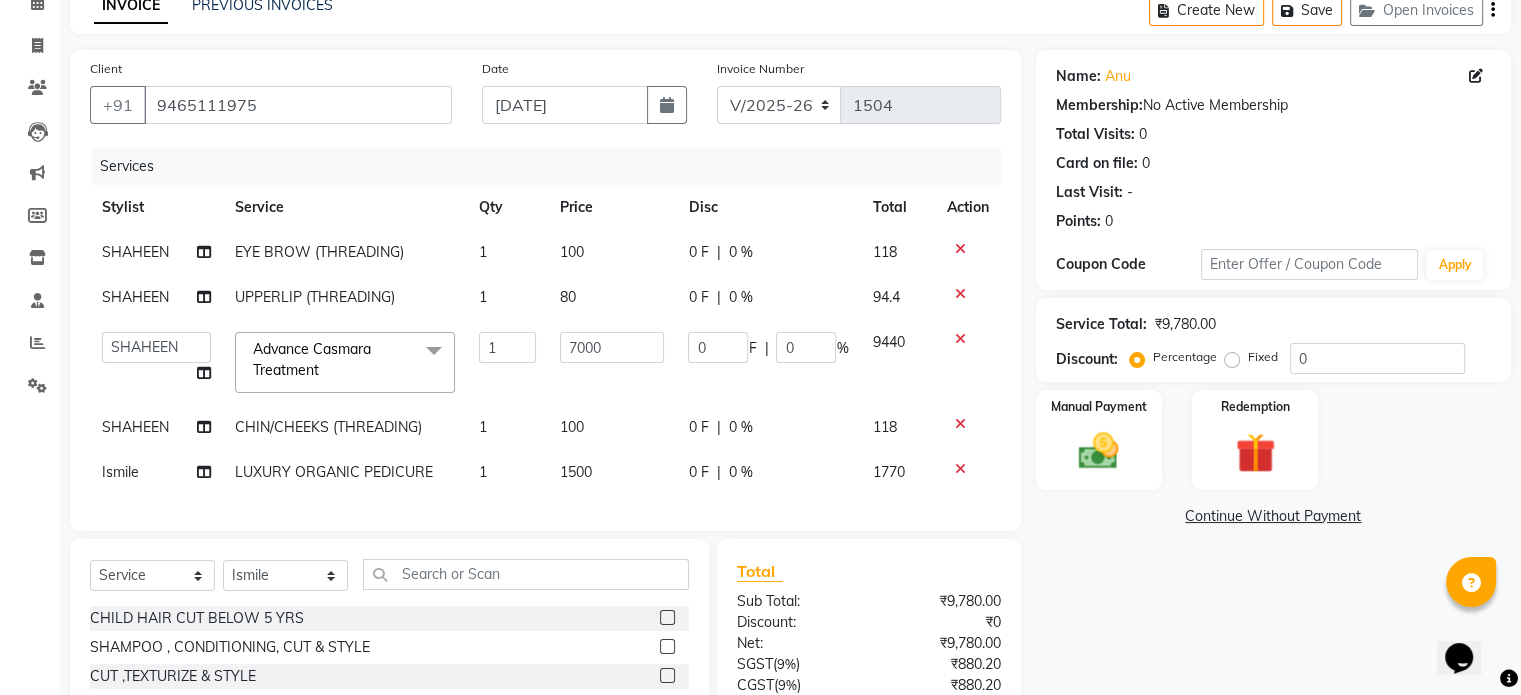 click on "1" 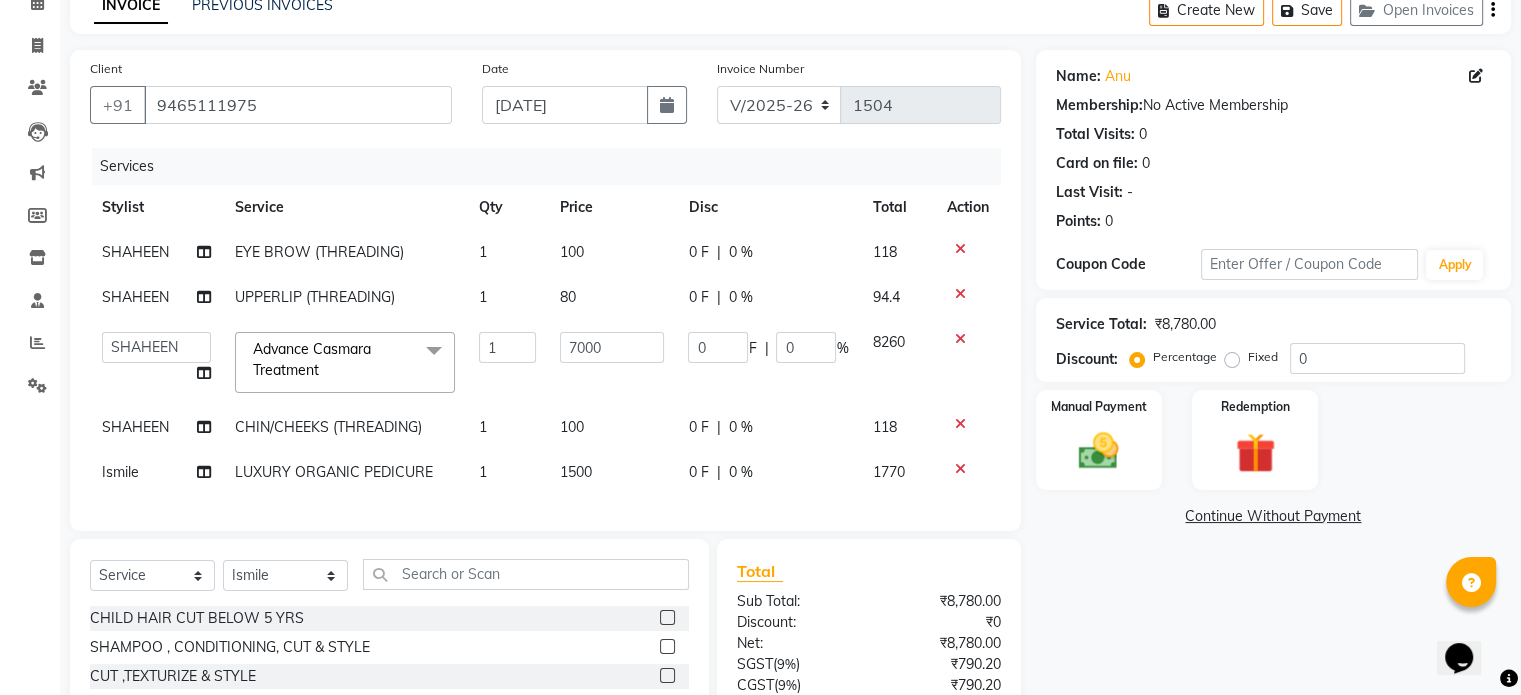 click on "7000" 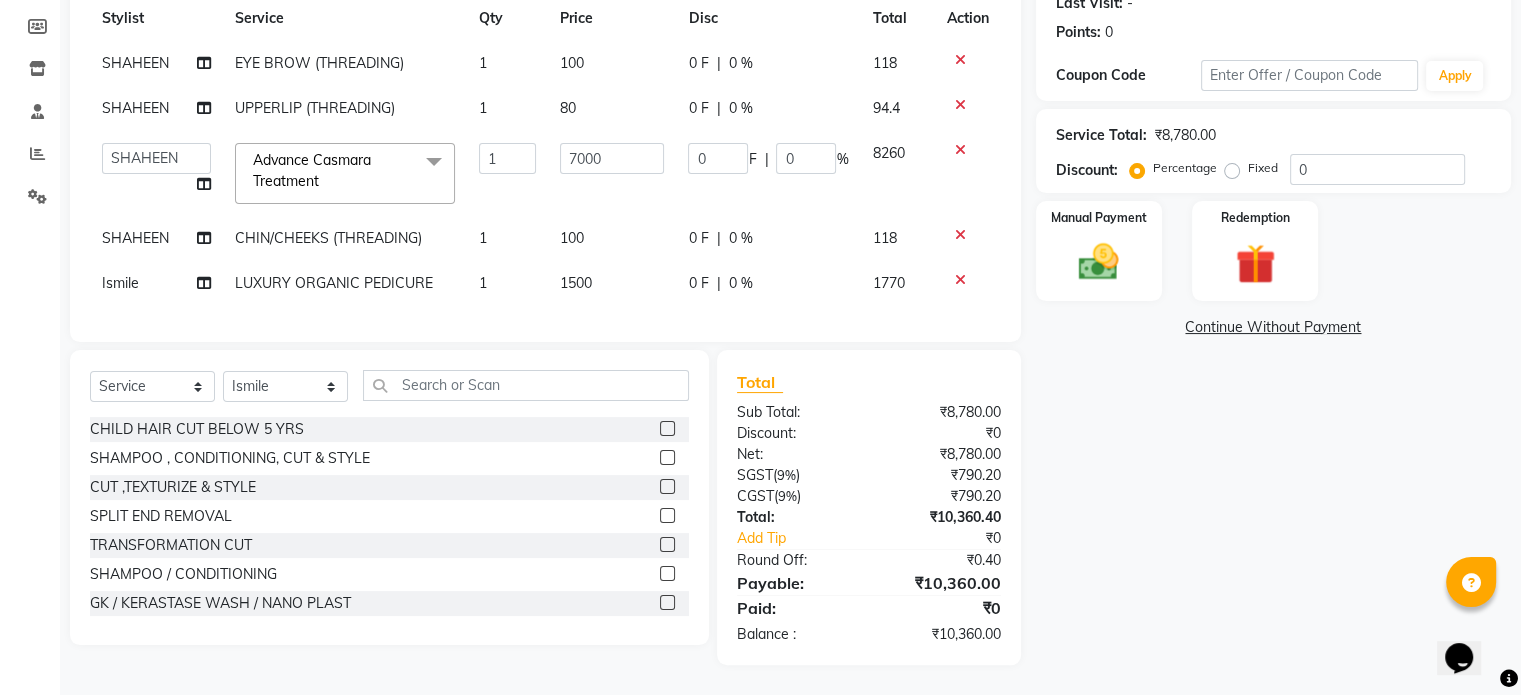 scroll, scrollTop: 304, scrollLeft: 0, axis: vertical 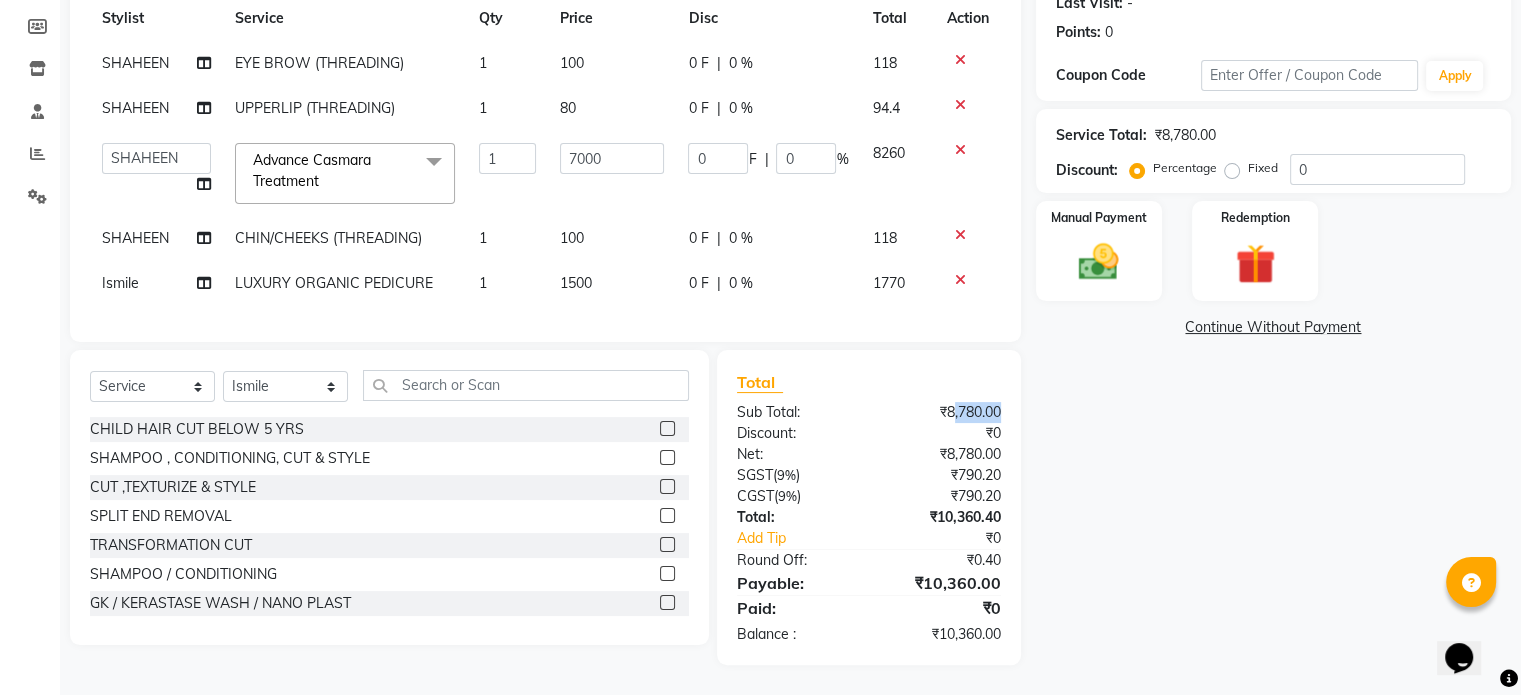 drag, startPoint x: 948, startPoint y: 411, endPoint x: 1000, endPoint y: 411, distance: 52 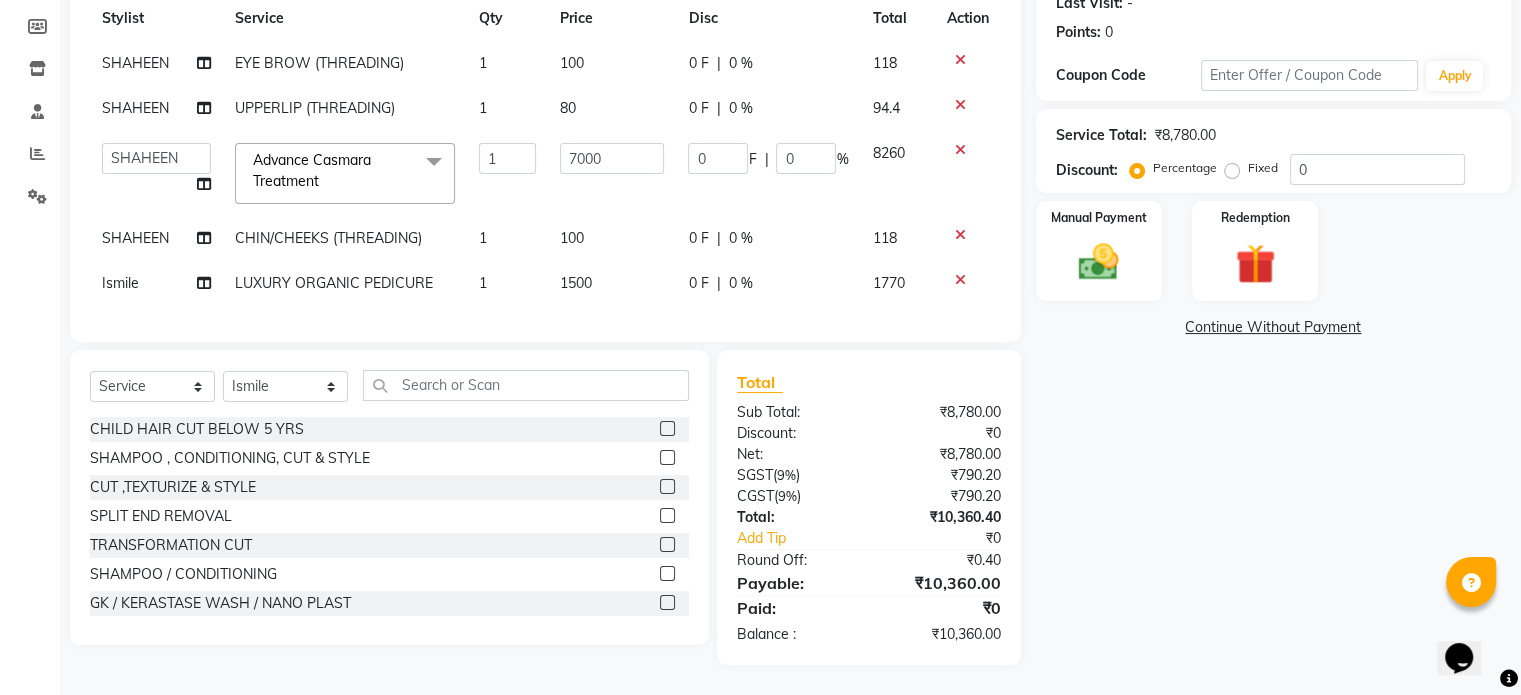 click on "Name: Anu  Membership:  No Active Membership  Total Visits:  0 Card on file:  0 Last Visit:   - Points:   0  Coupon Code Apply Service Total:  ₹8,780.00  Discount:  Percentage   Fixed  0 Manual Payment Redemption  Continue Without Payment" 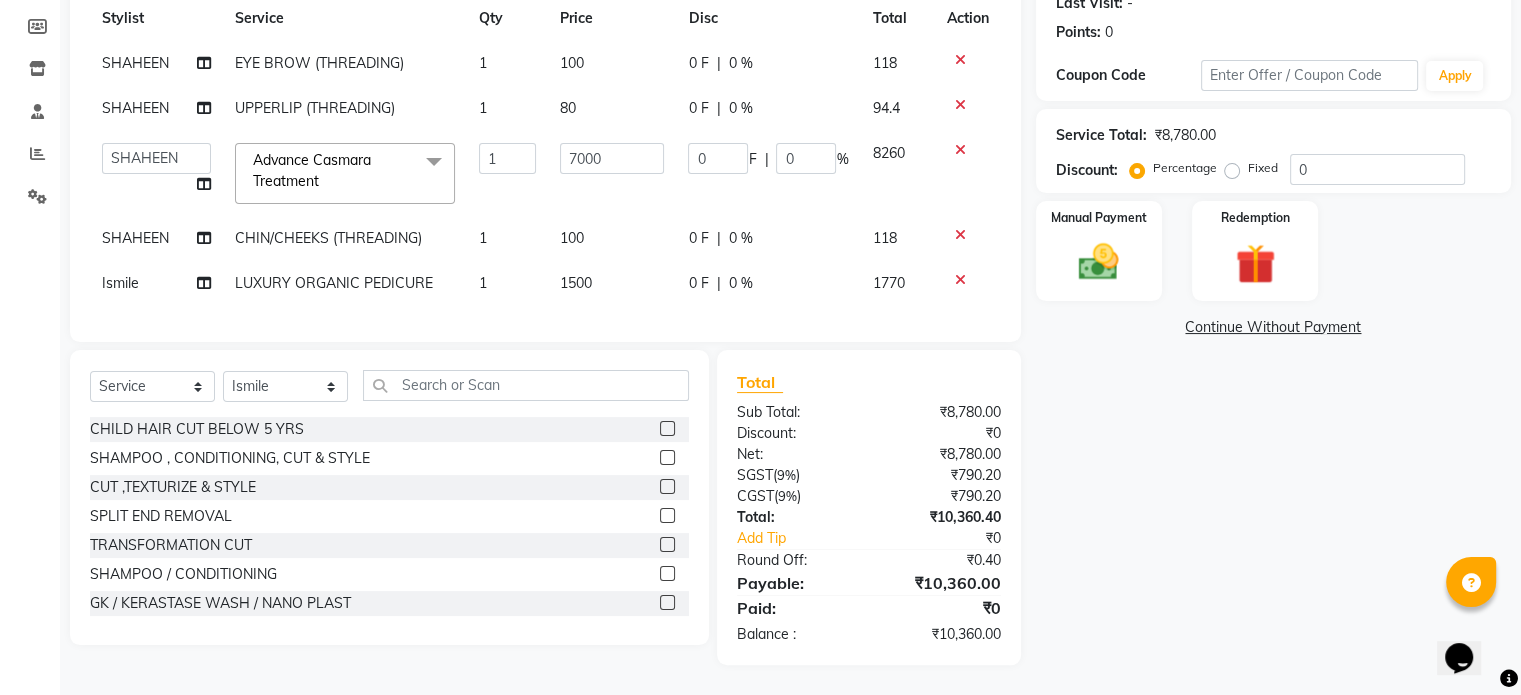 scroll, scrollTop: 204, scrollLeft: 0, axis: vertical 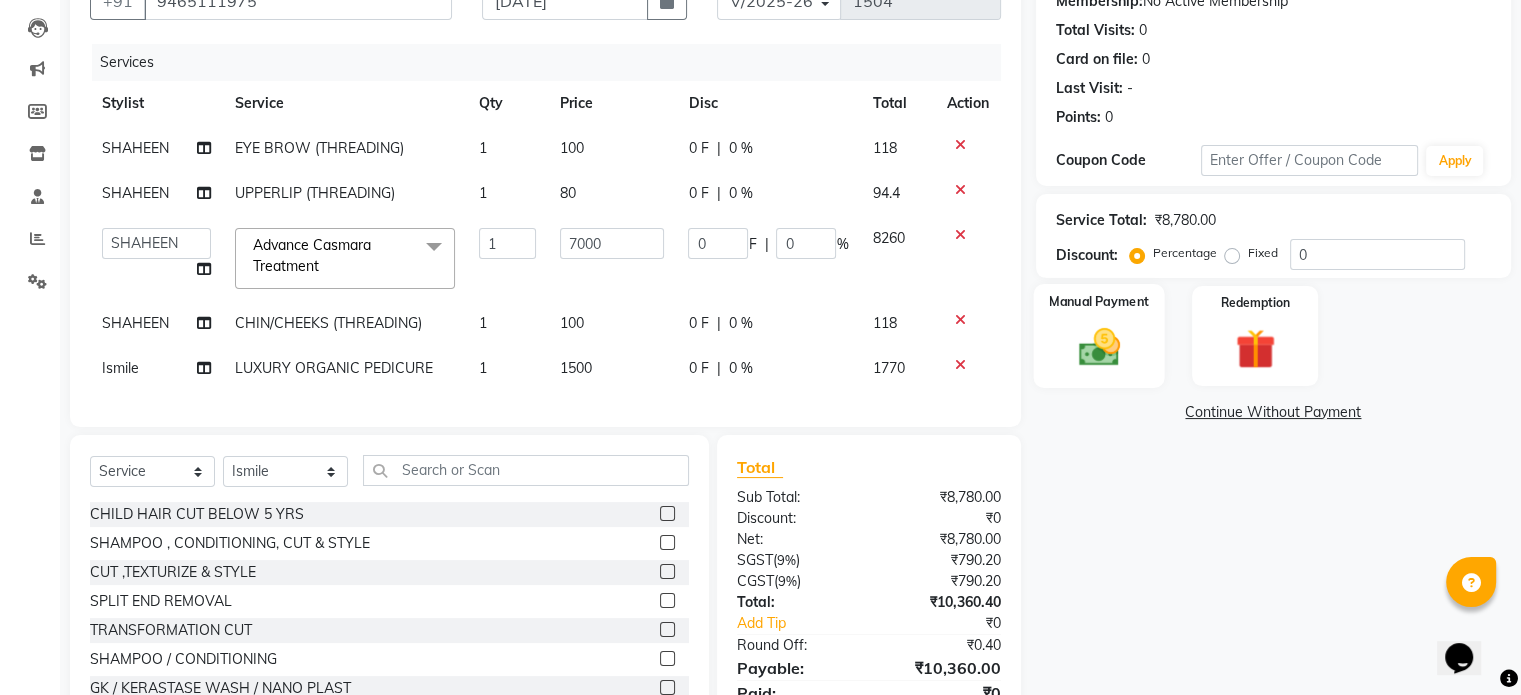 click 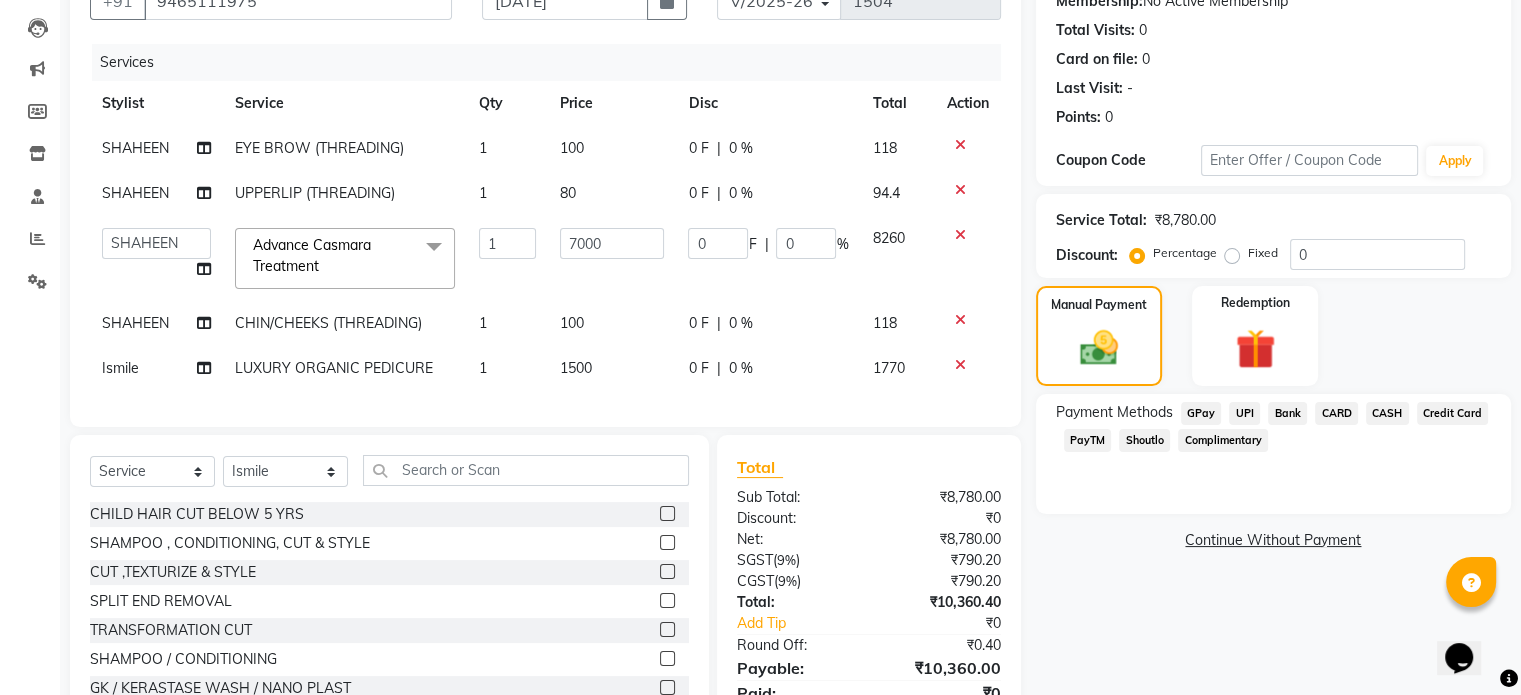 click on "CASH" 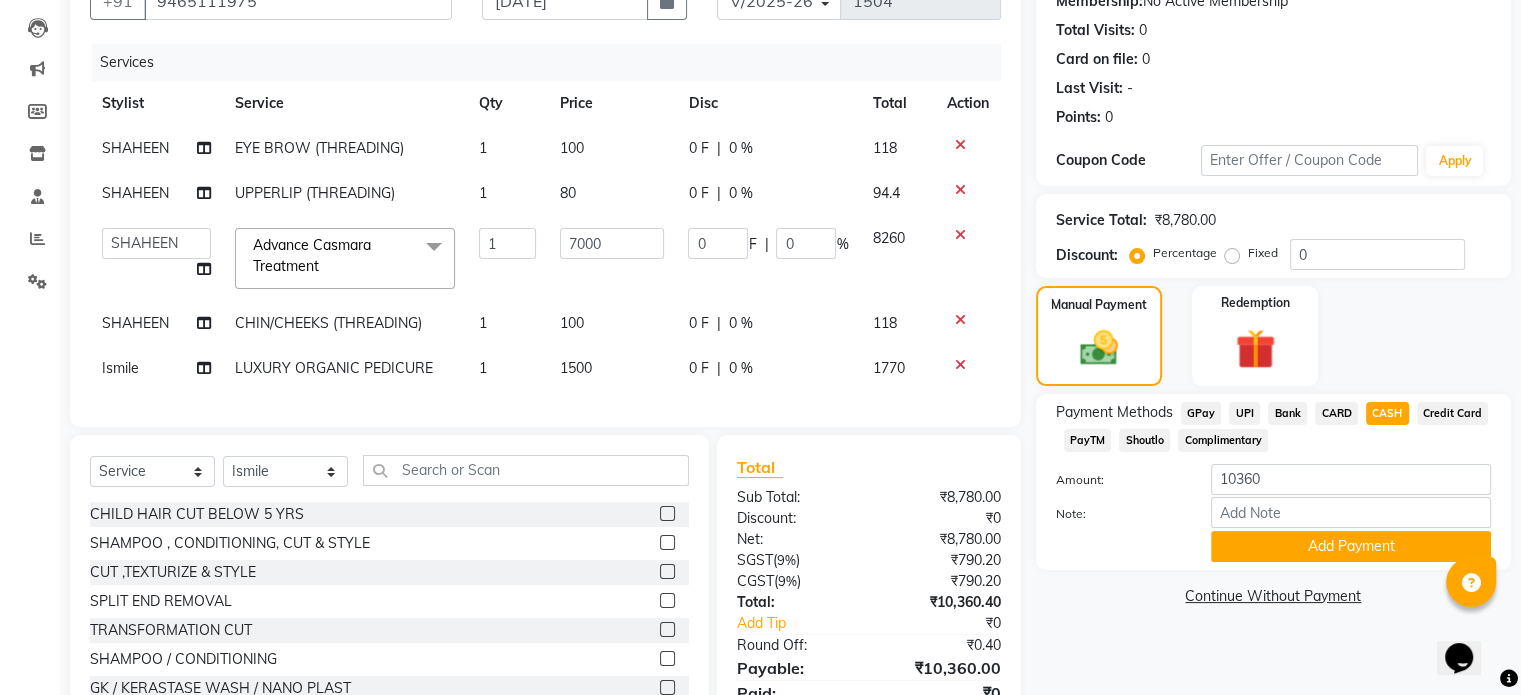 click on "Fixed" 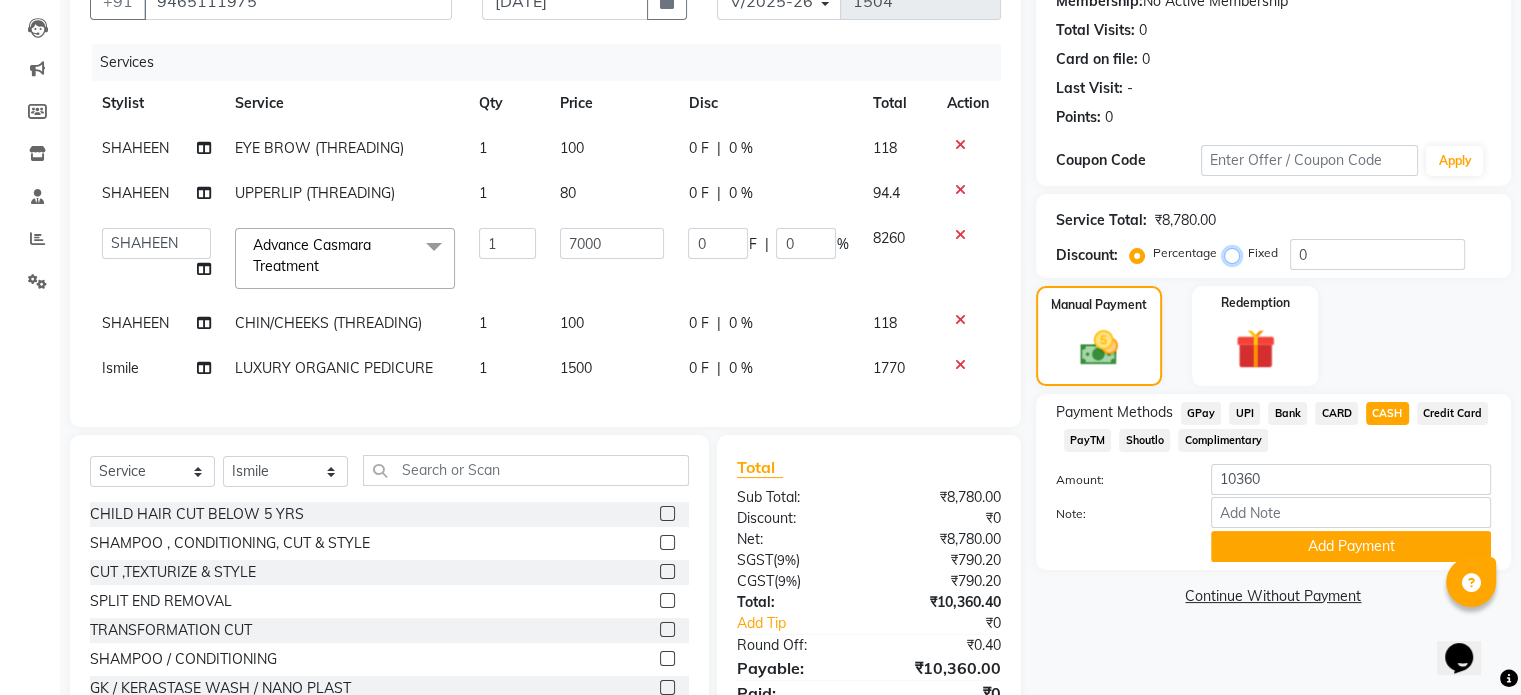 click on "Fixed" at bounding box center [1236, 253] 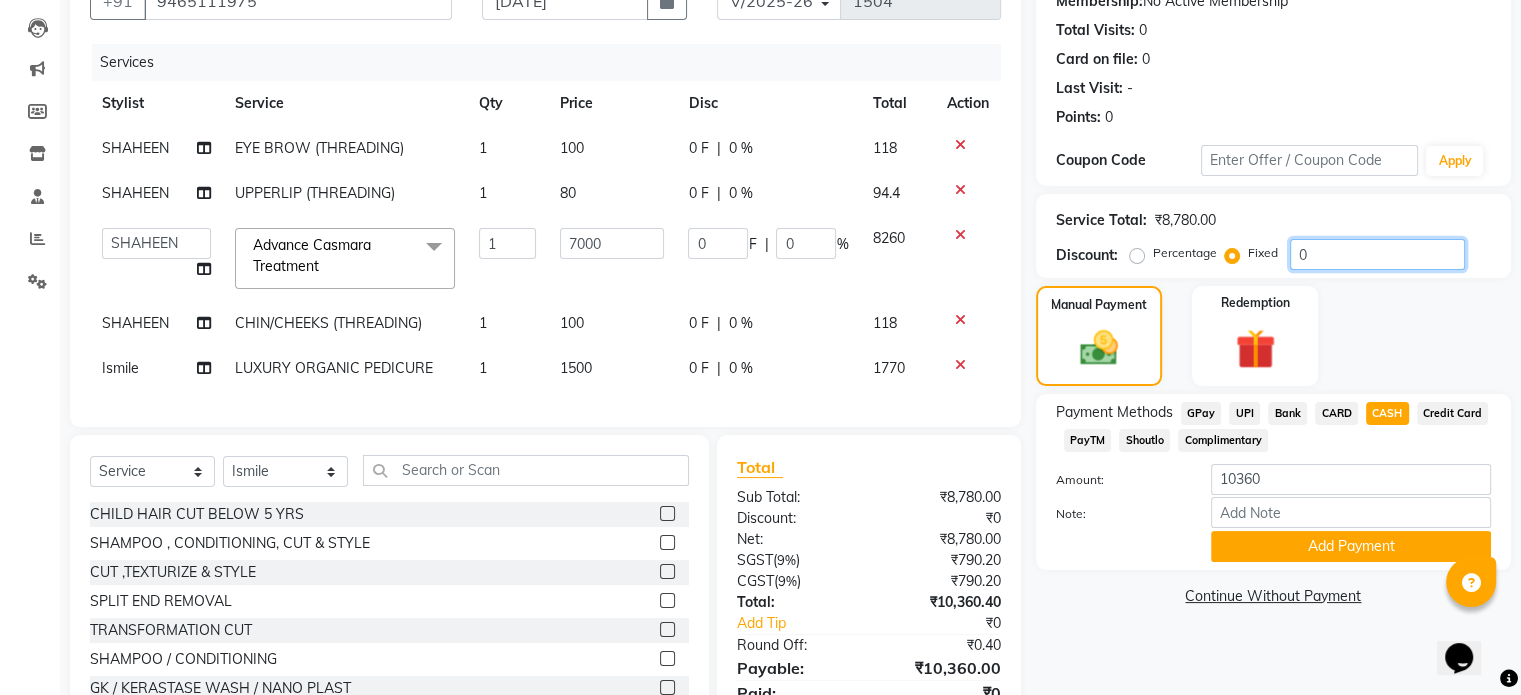 drag, startPoint x: 1370, startPoint y: 254, endPoint x: 1104, endPoint y: 199, distance: 271.6266 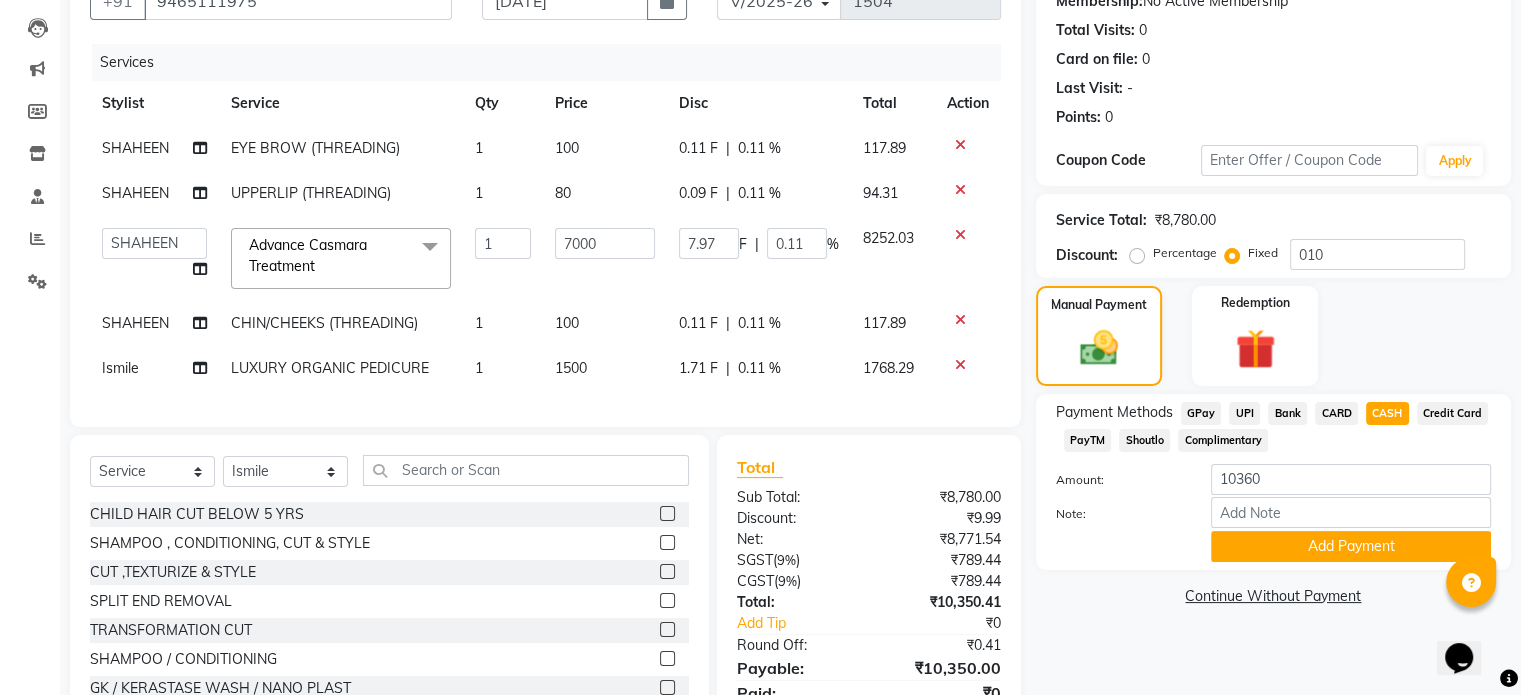 click on "Name: Anu  Membership:  No Active Membership  Total Visits:  0 Card on file:  0 Last Visit:   - Points:   0  Coupon Code Apply Service Total:  ₹8,780.00  Discount:  Percentage   Fixed  010 Manual Payment Redemption Payment Methods  GPay   UPI   Bank   CARD   CASH   Credit Card   PayTM   Shoutlo   Complimentary  Amount: 10360 Note: Add Payment  Continue Without Payment" 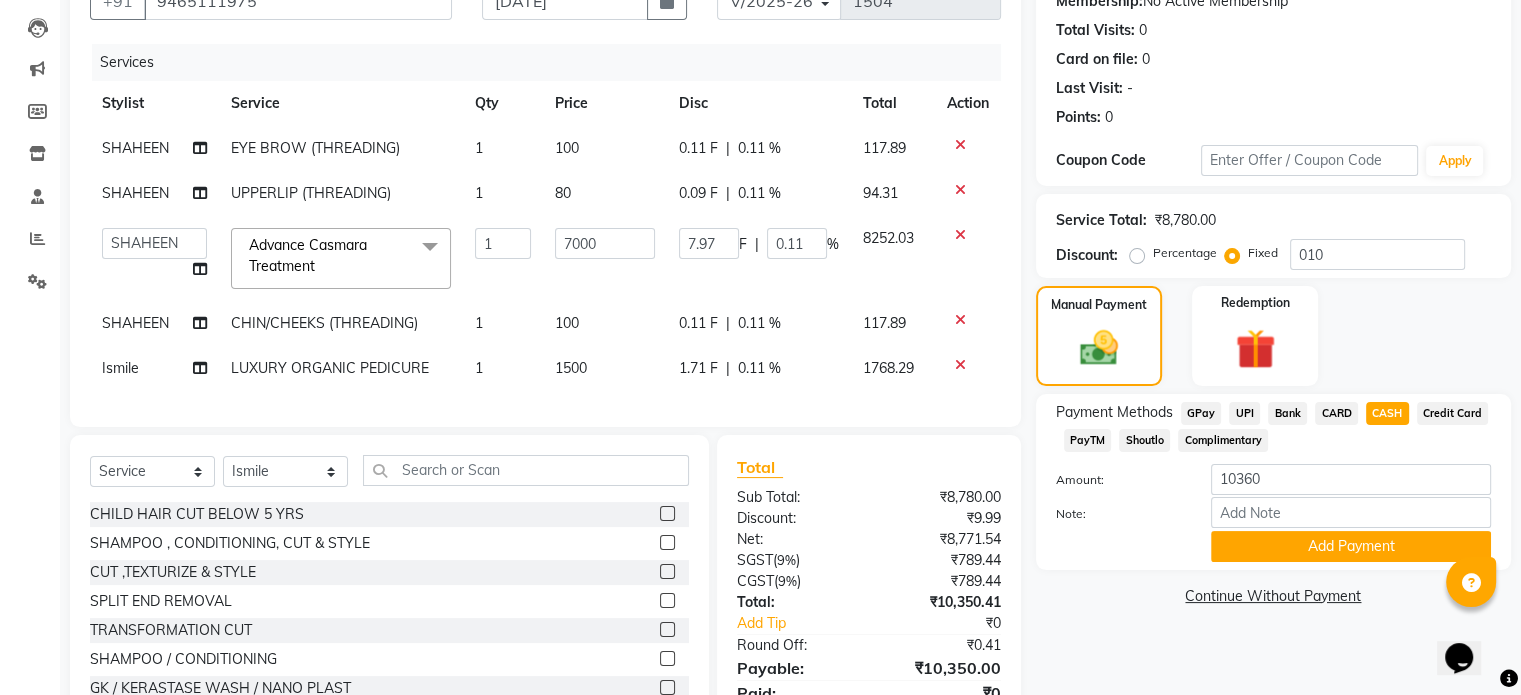 click on "CASH" 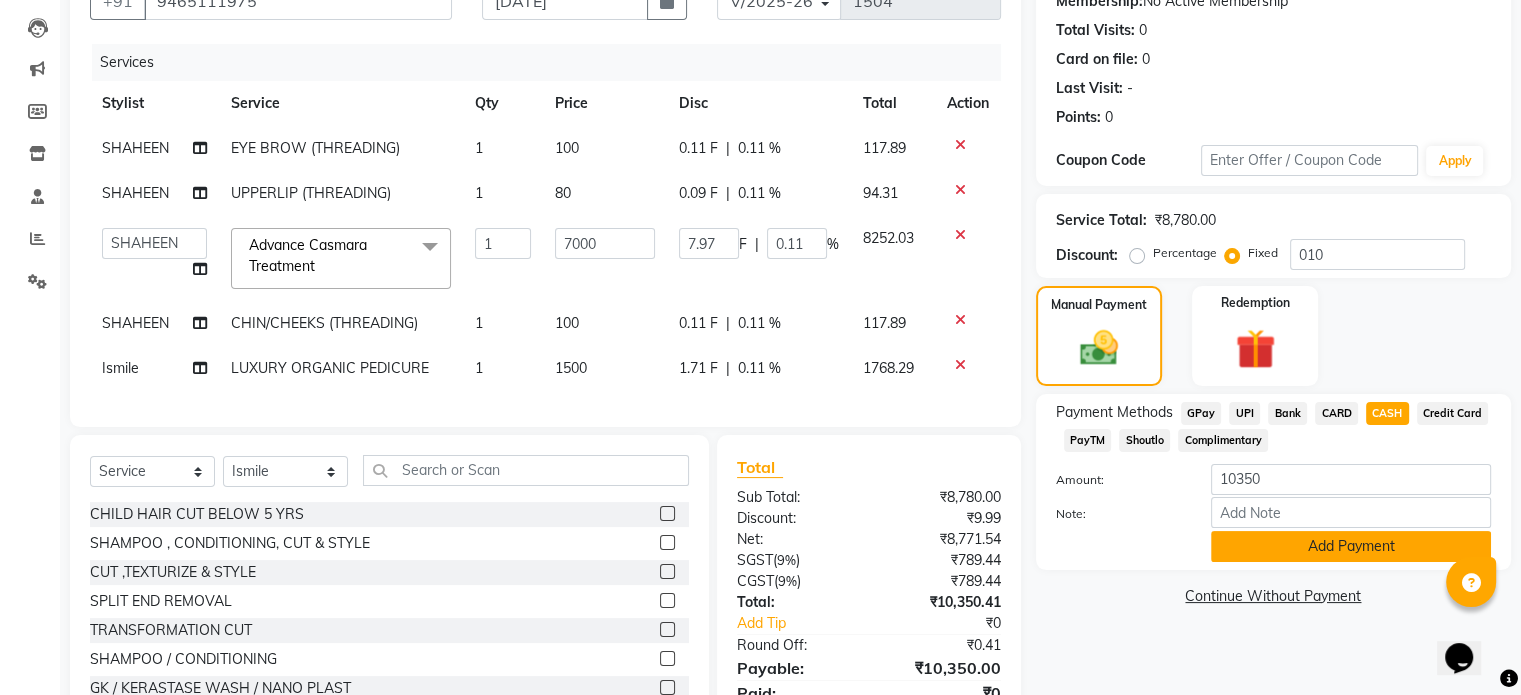 click on "Add Payment" 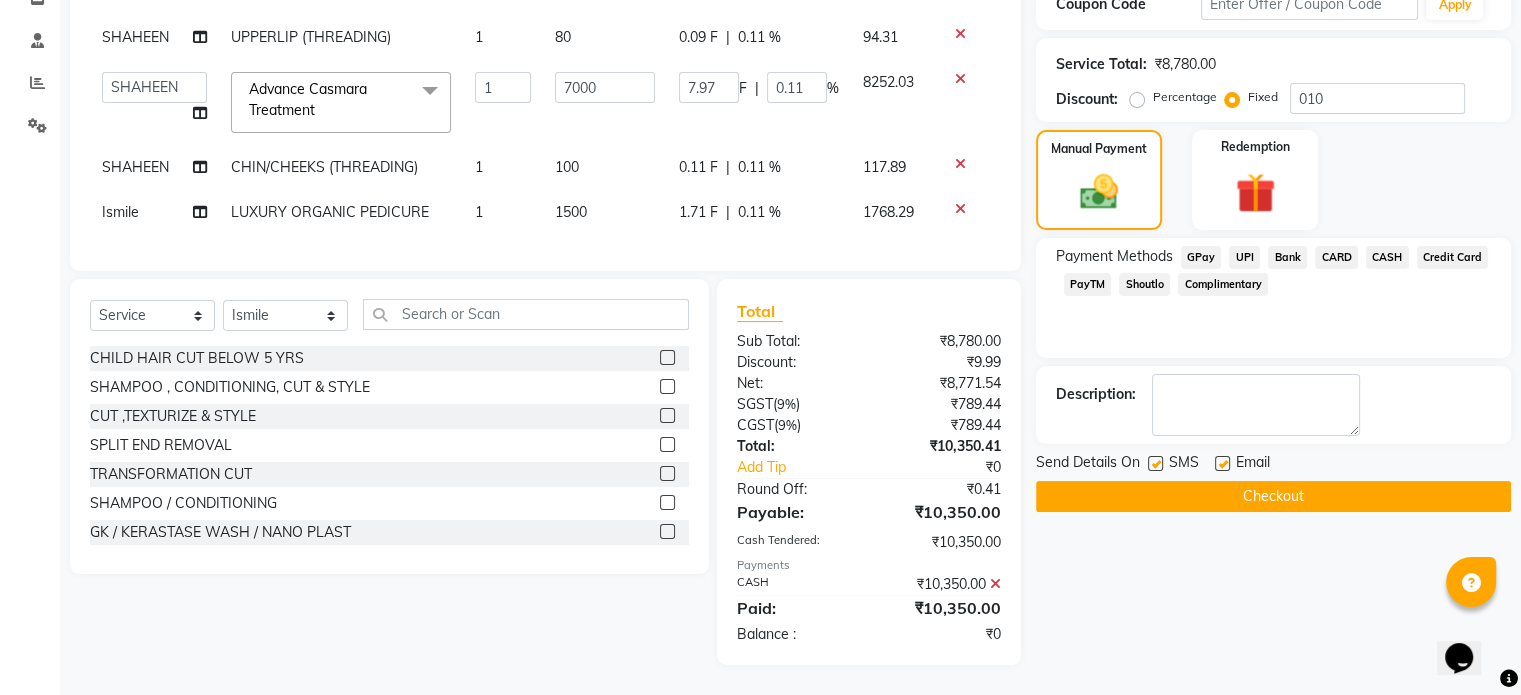 click on "Checkout" 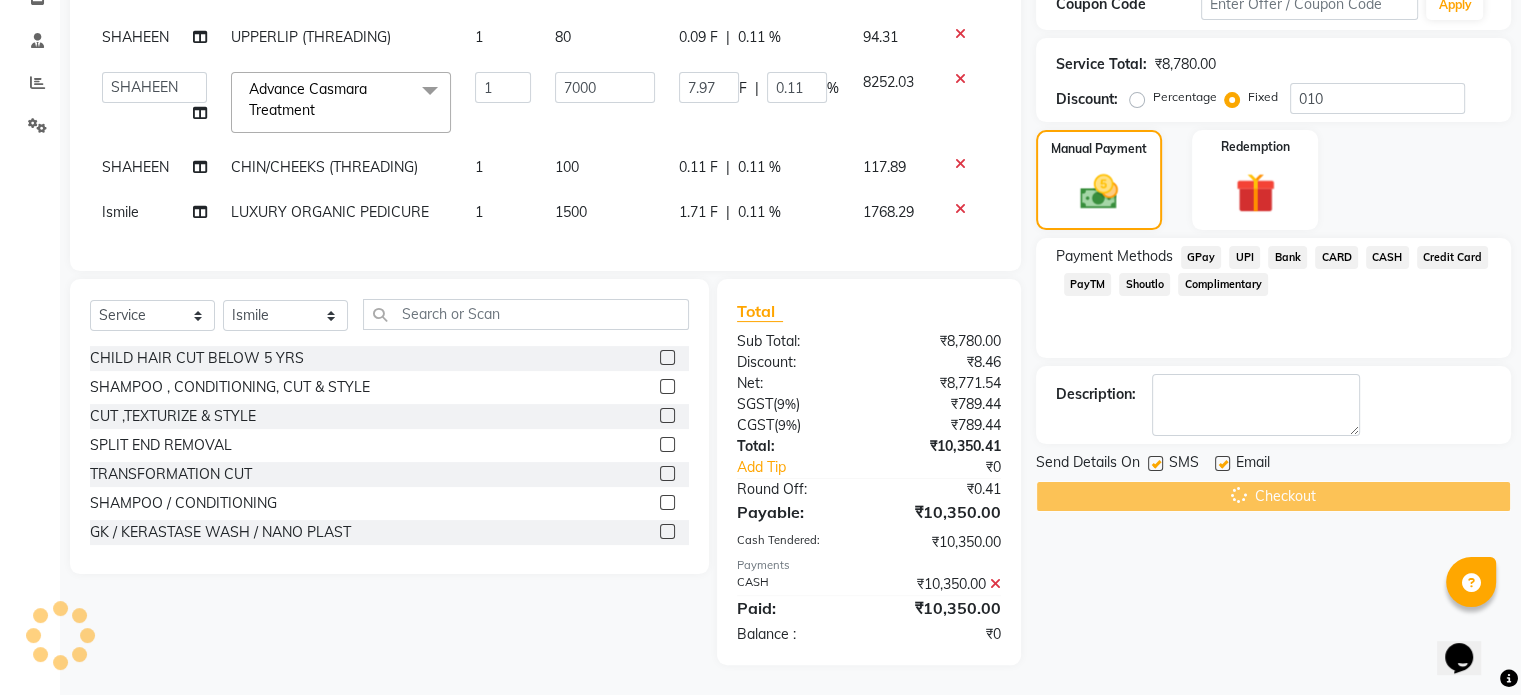 scroll, scrollTop: 375, scrollLeft: 0, axis: vertical 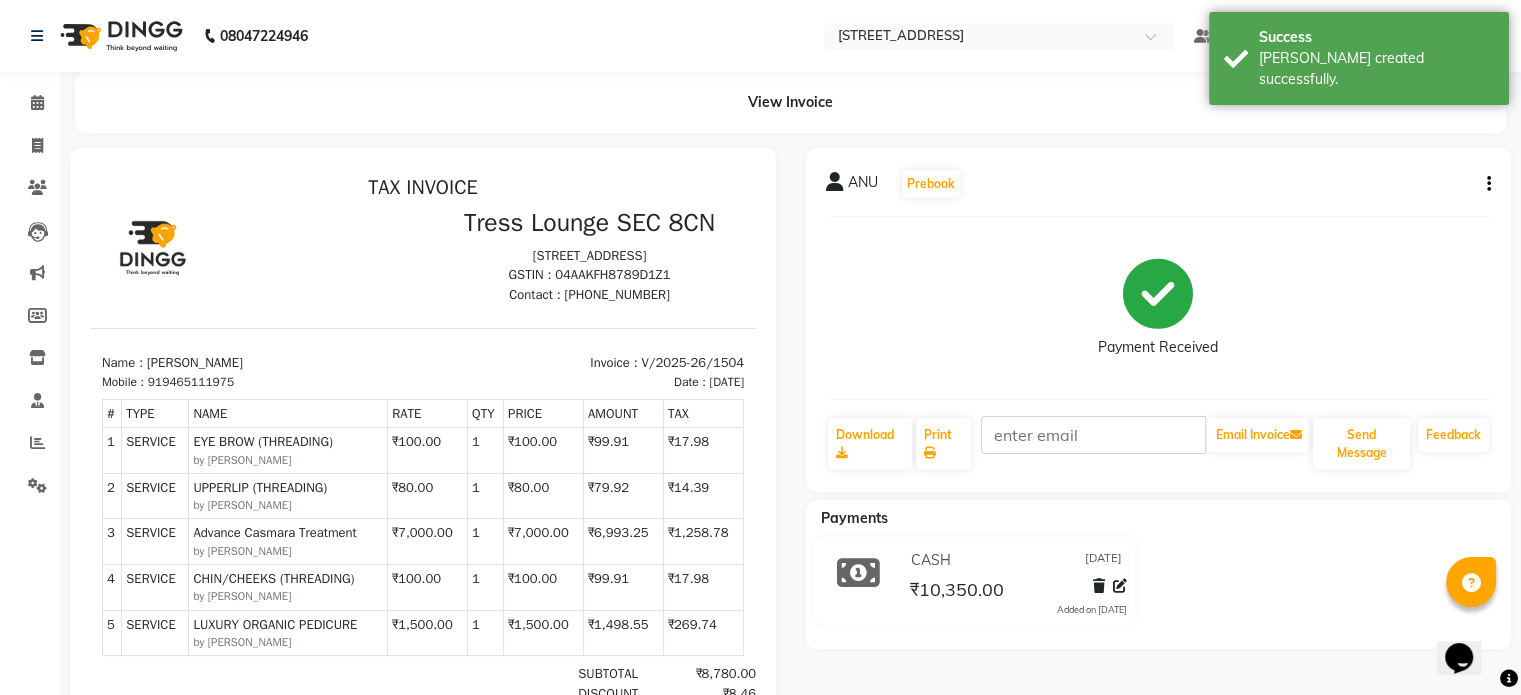 click on "Print" 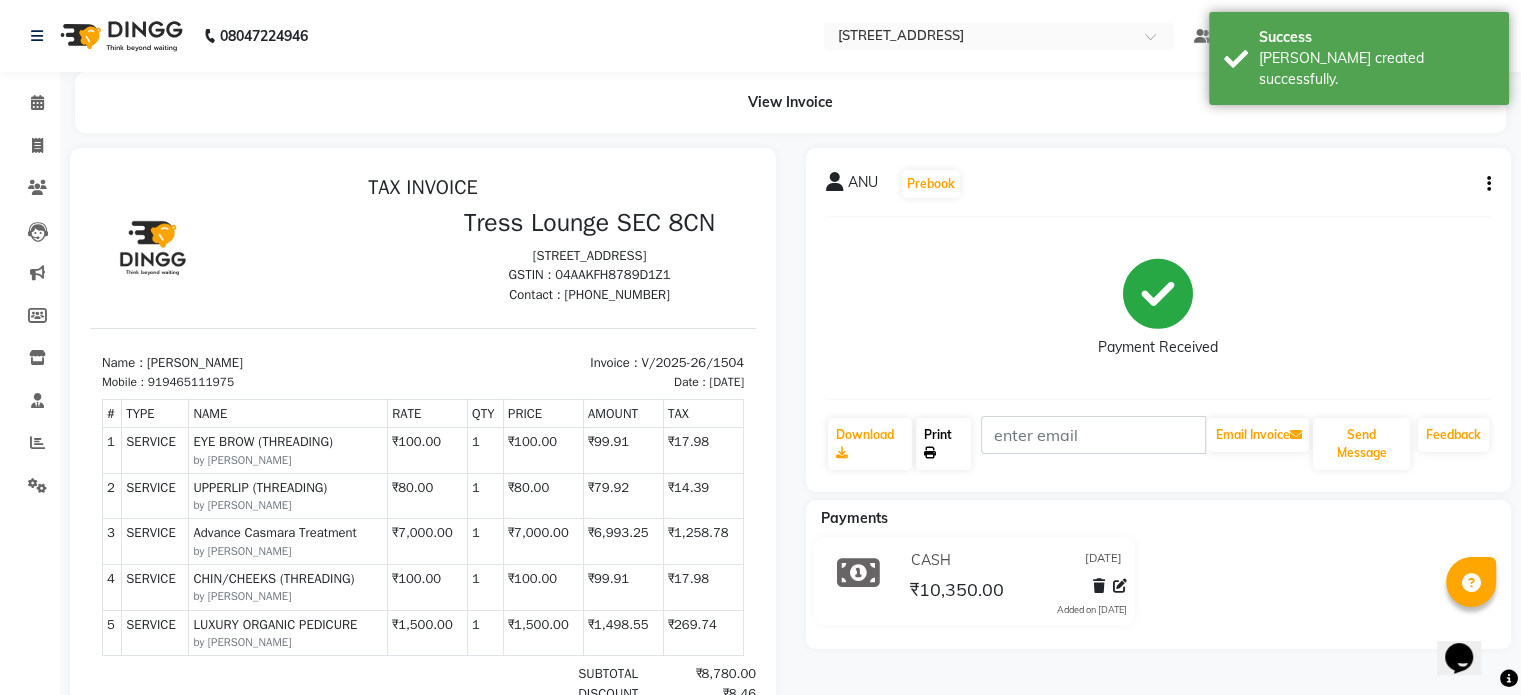click on "Print" 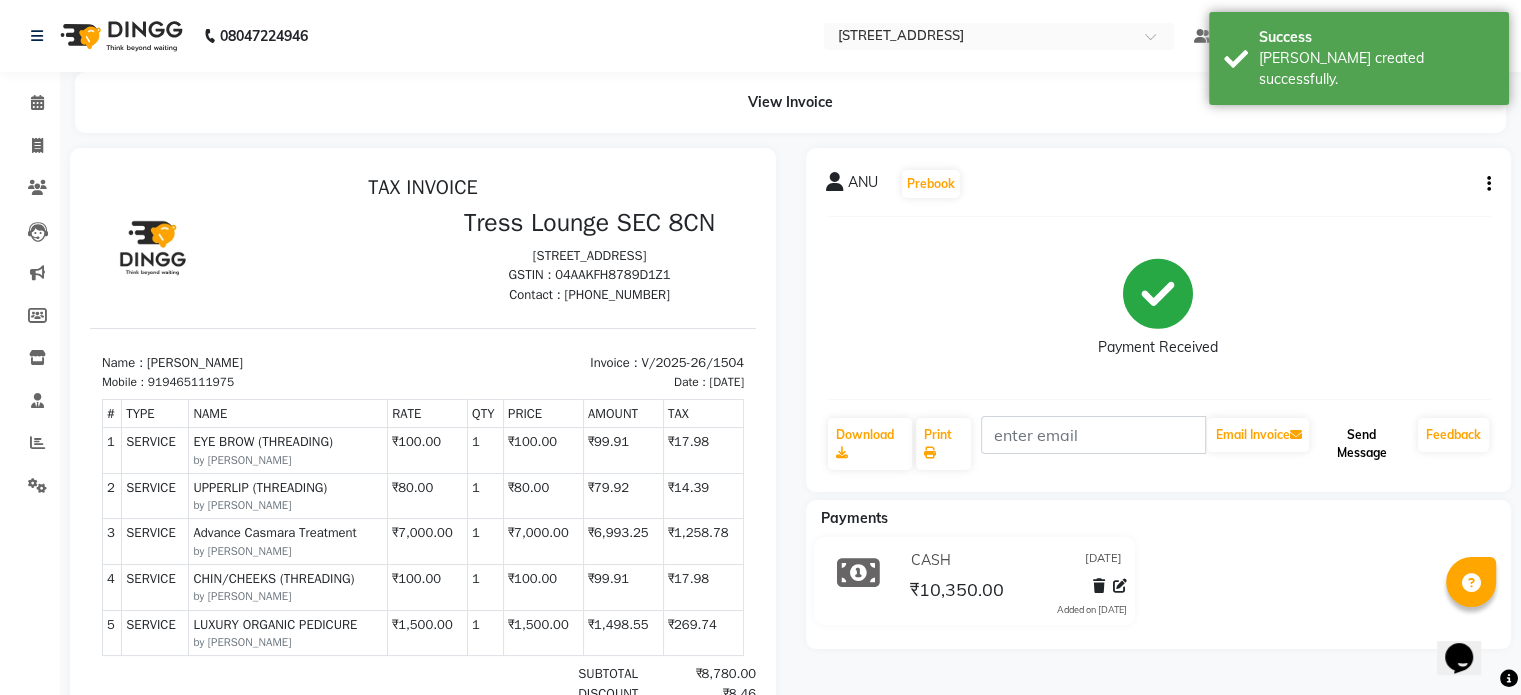 click on "Send Message" 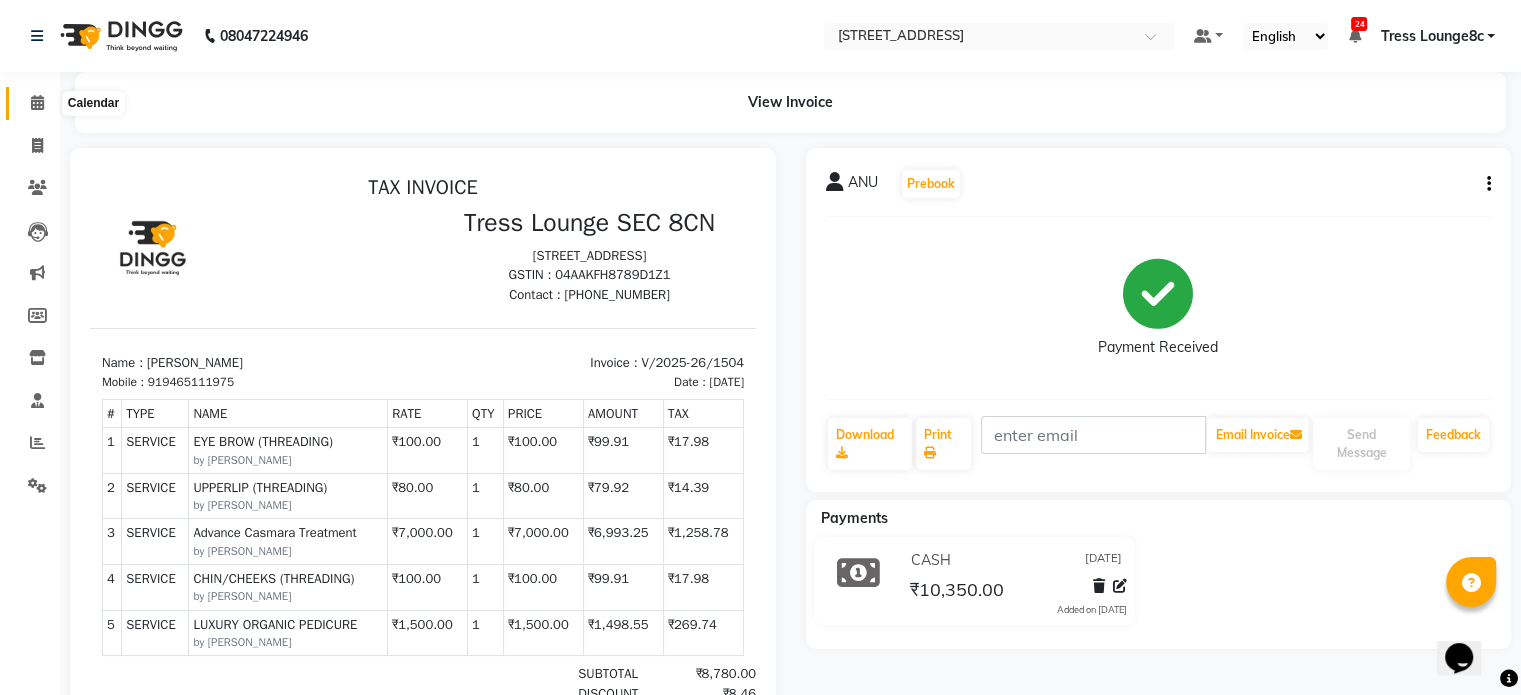 click 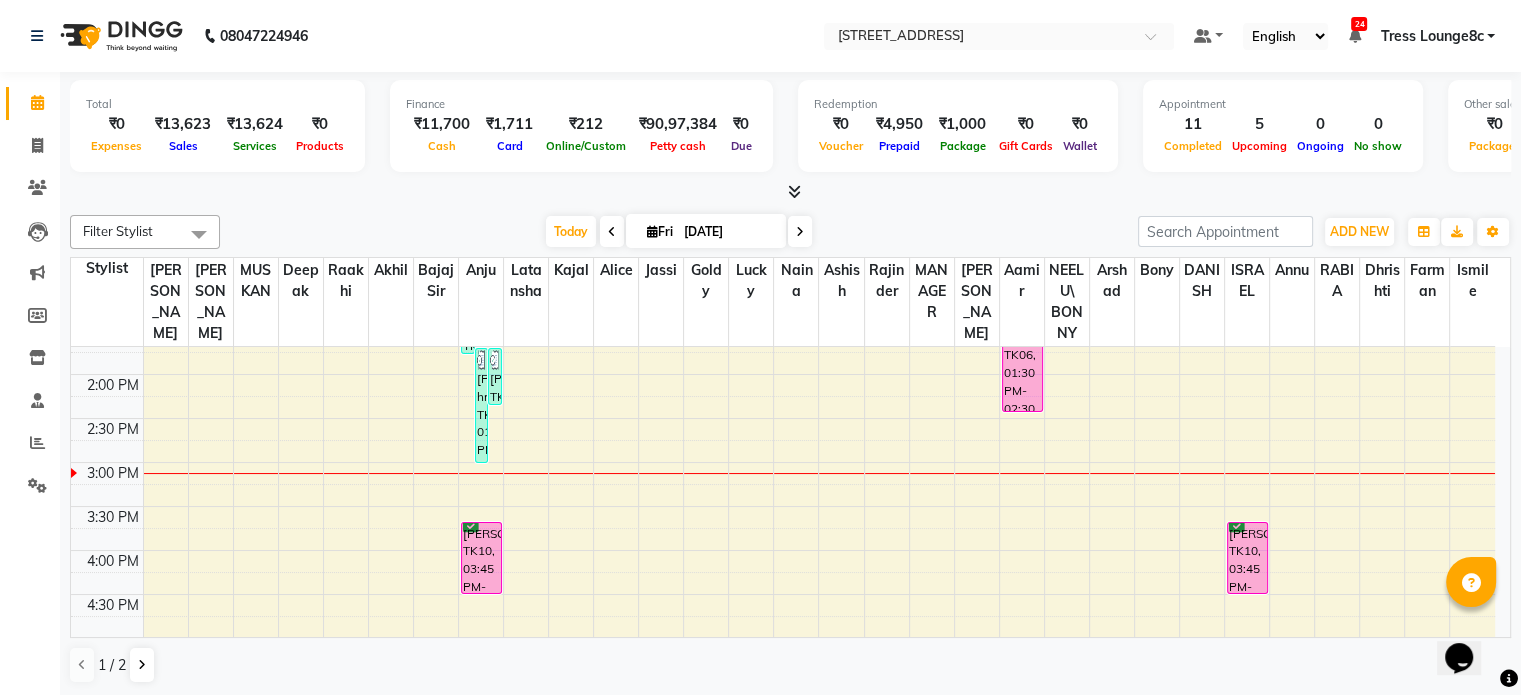 scroll, scrollTop: 400, scrollLeft: 0, axis: vertical 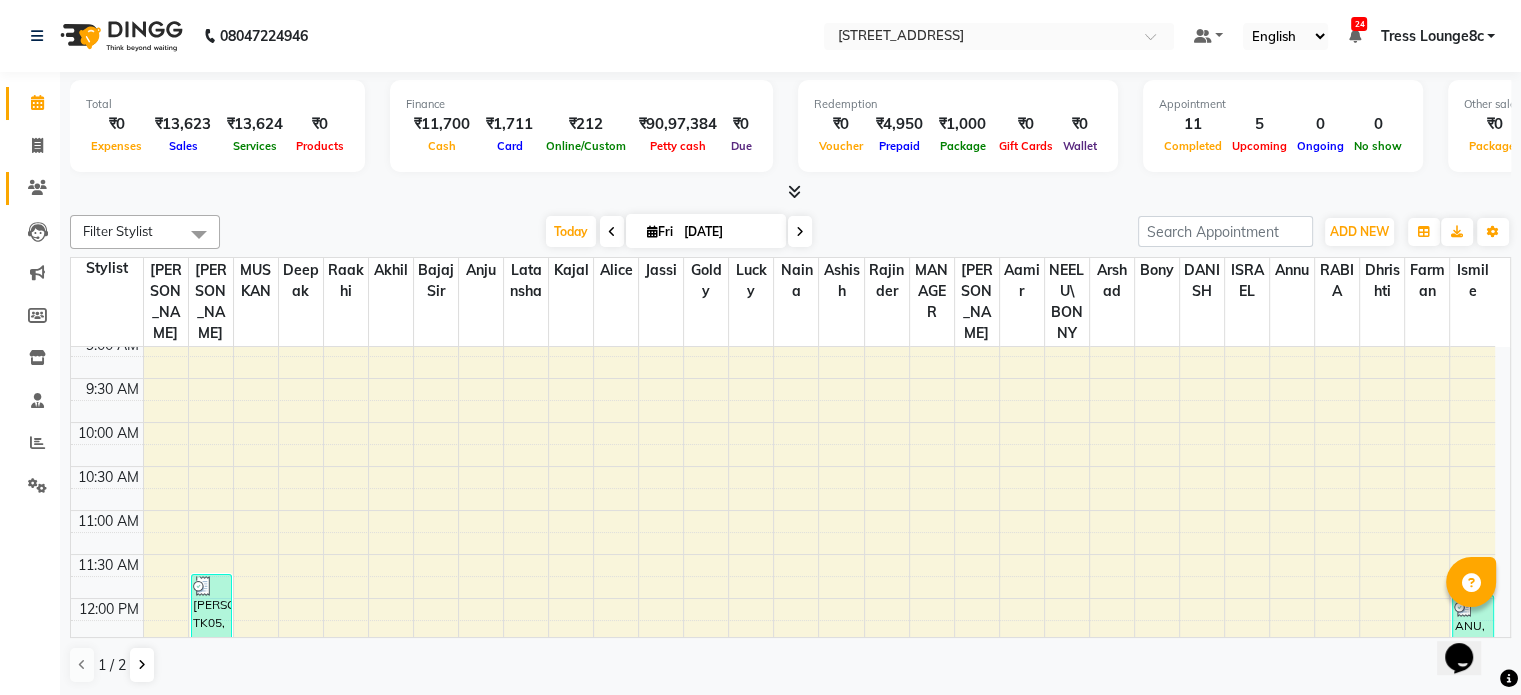 drag, startPoint x: 56, startPoint y: 135, endPoint x: 24, endPoint y: 179, distance: 54.405884 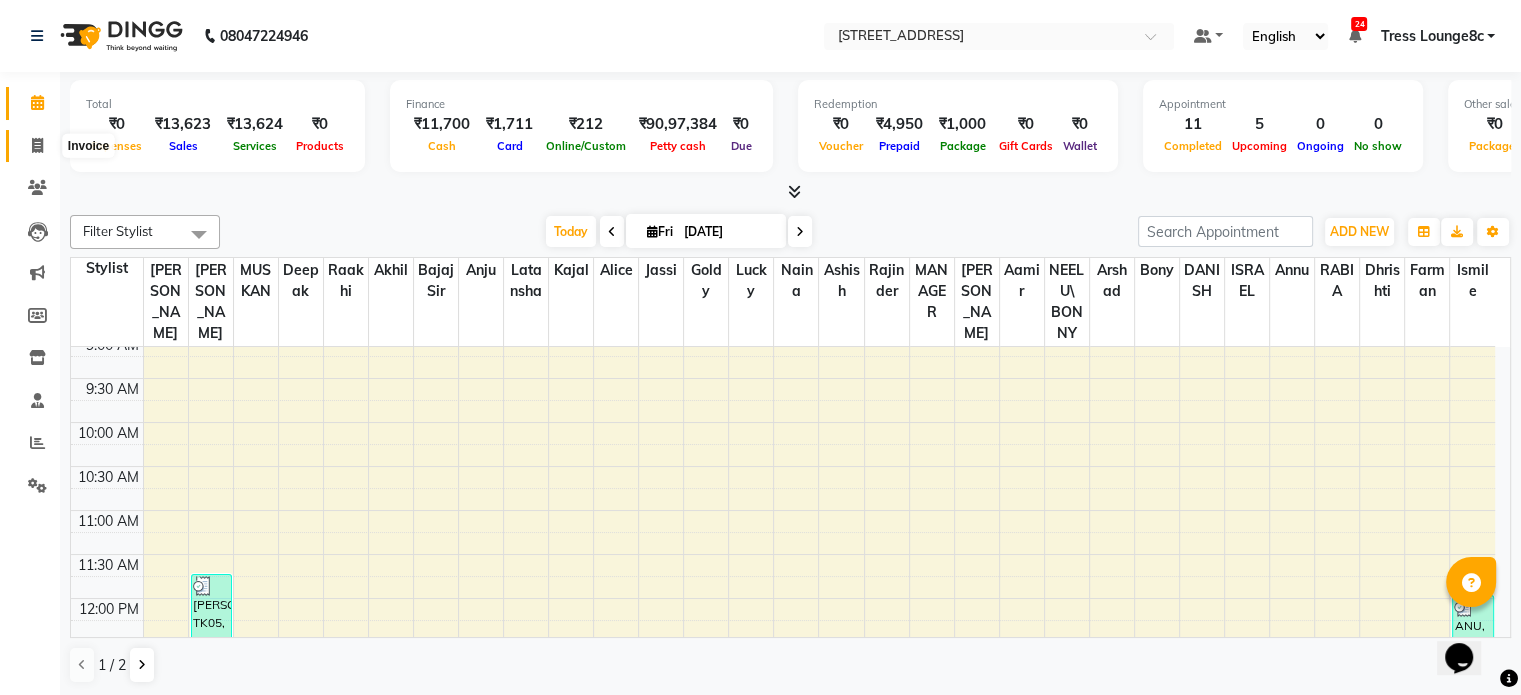 click 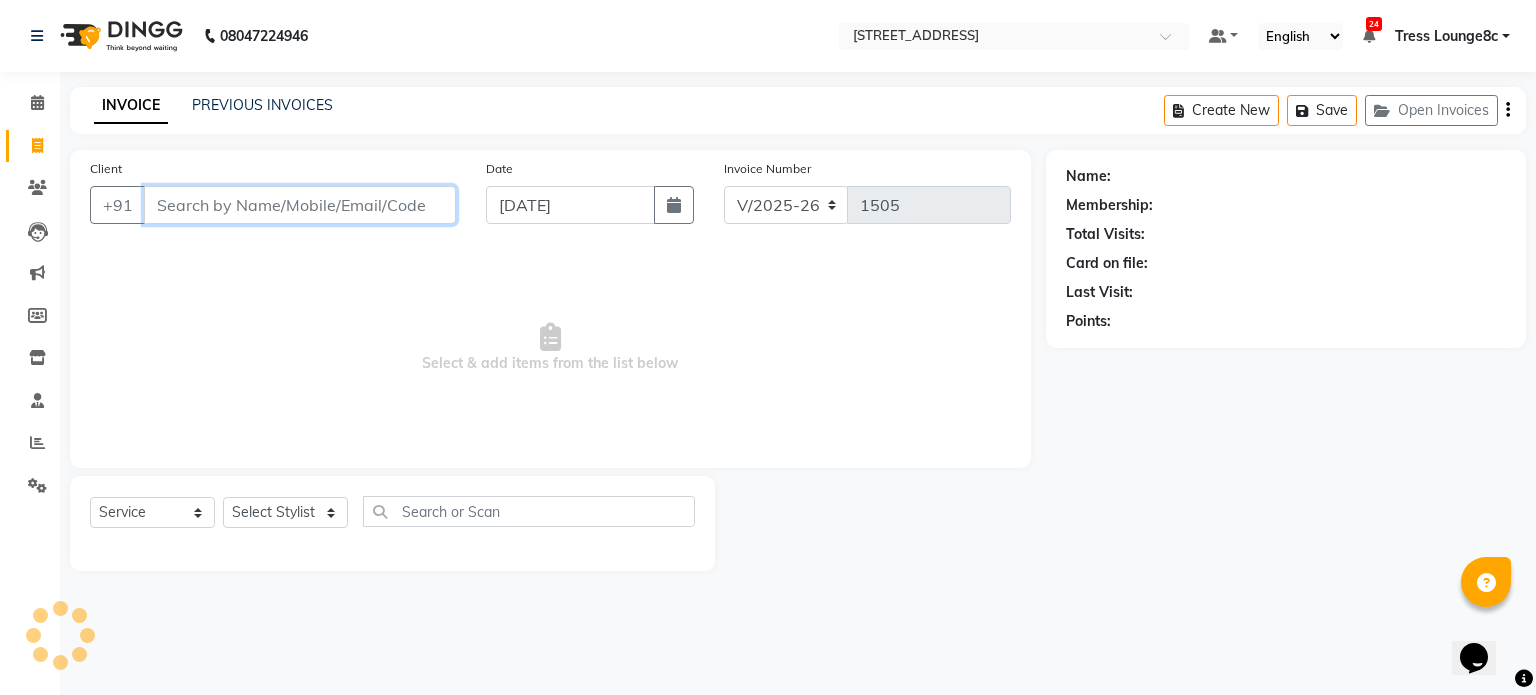 click on "Client" at bounding box center [300, 205] 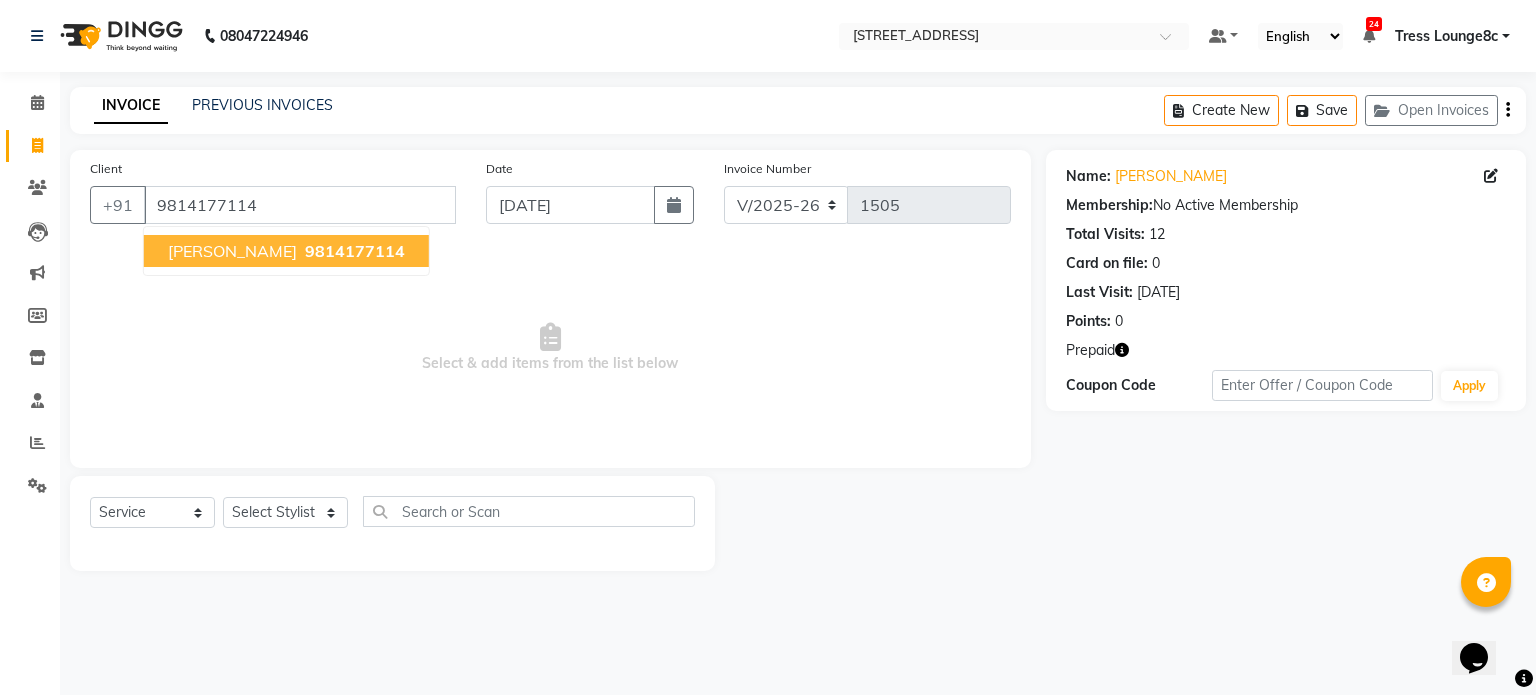 click on "9814177114" at bounding box center [355, 251] 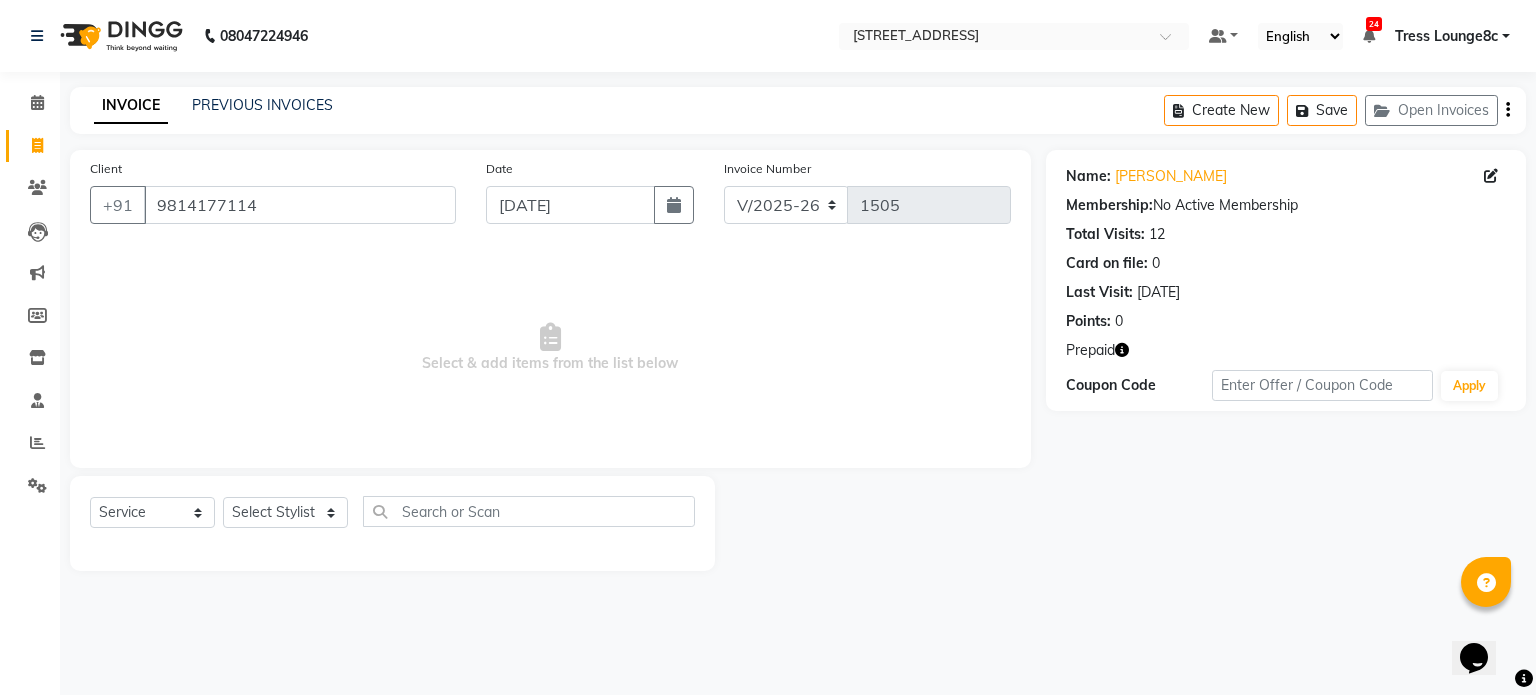 click 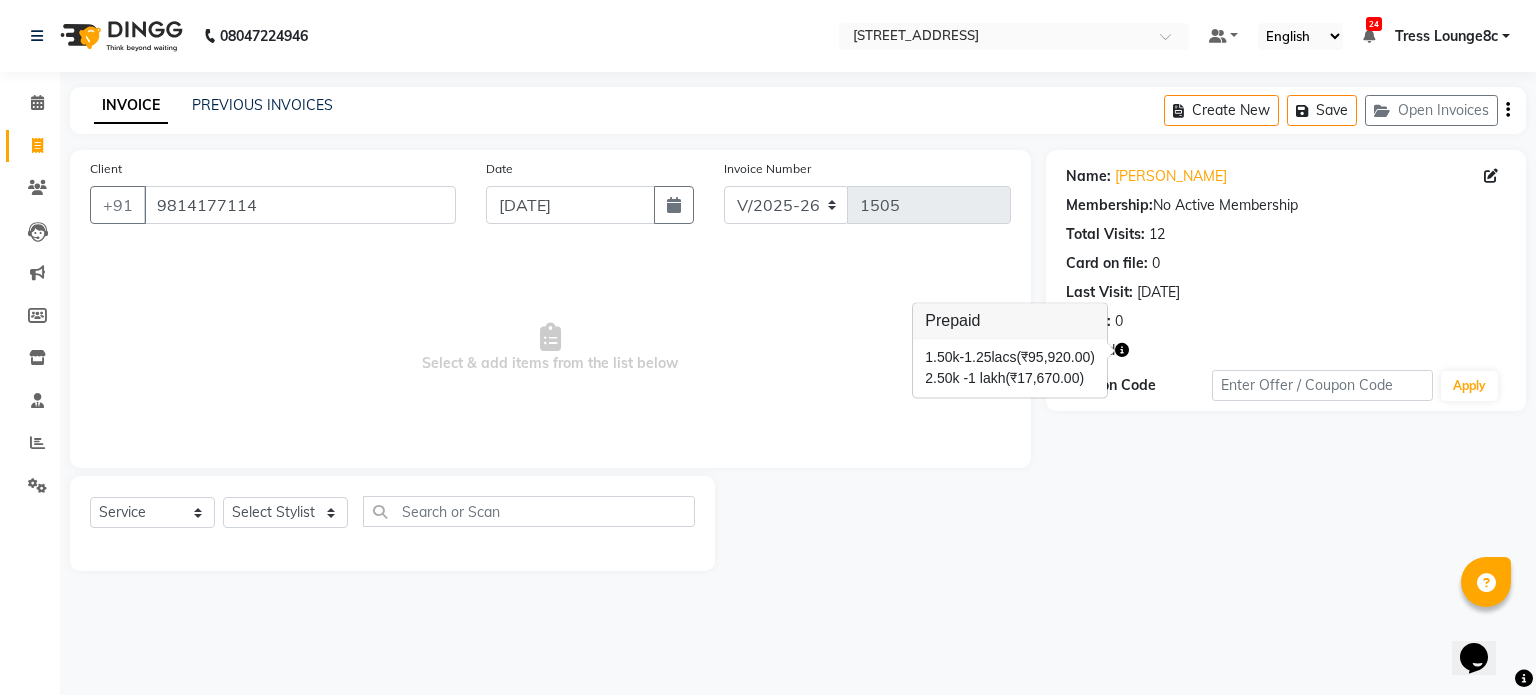 click on "Select & add items from the list below" at bounding box center [550, 348] 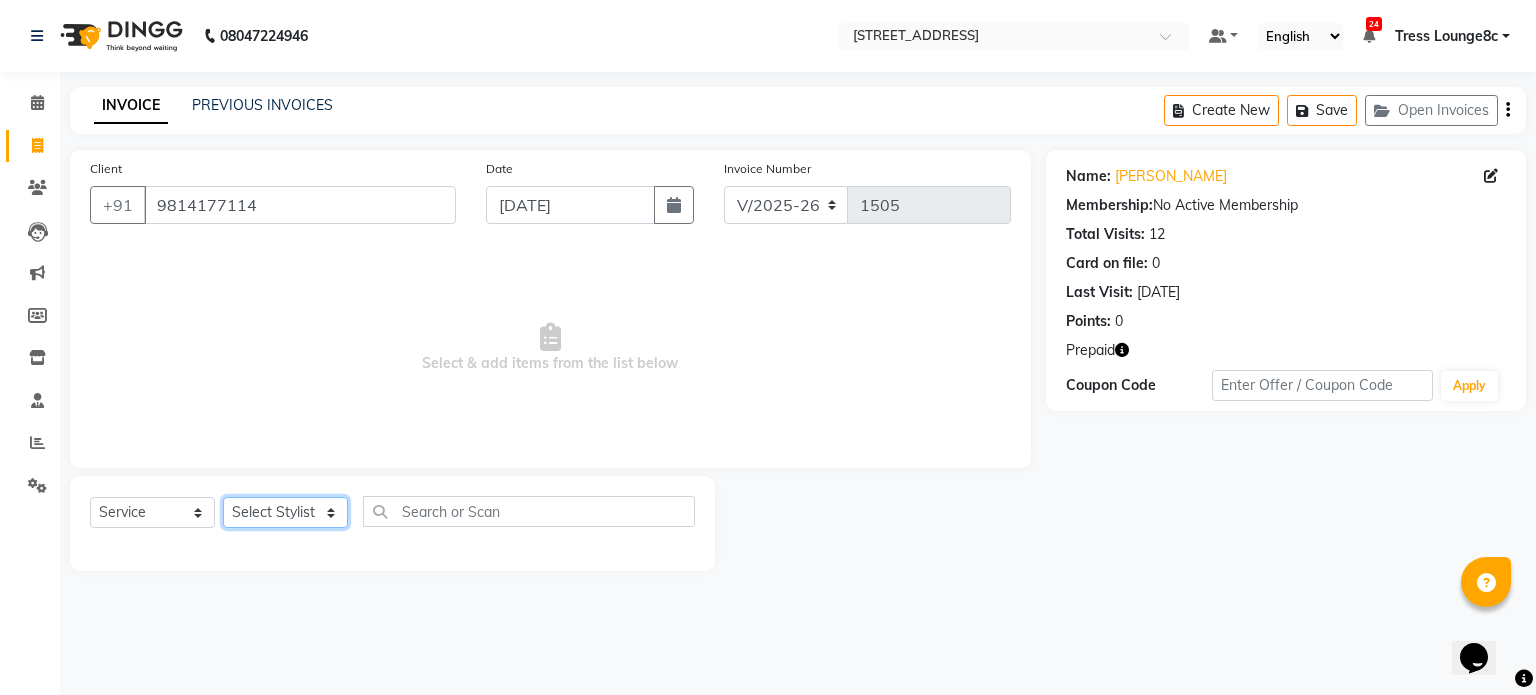 click on "Select Stylist Aamir akhil Alice Anju Annu  Arshad Ashish Bajaj sir Bony DANISH Deepak Dhrishti Farman gagan goldy Imran khan Ismile ISRAEL Jassi kajal KARAN Latansha Lucky MANAGER MUSKAN naina NEELU\ BONNY Raakhi  RABIA rajinder RAM Ripti ROOP Roseleen Ruth Sagar Saleem SalmaN Sameer SHAHEEN Shriya SRISHTI tomba veena VINOD WASIM zakir" 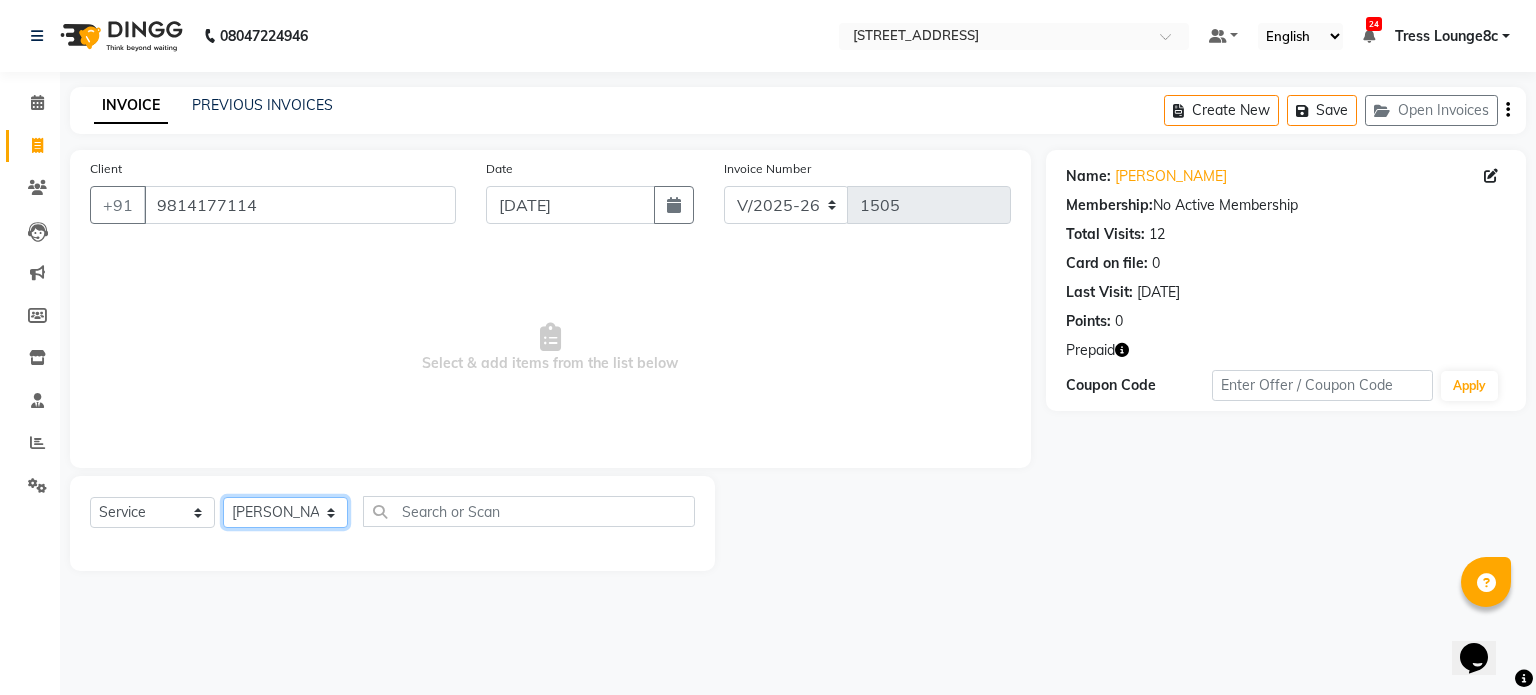 click on "Select Stylist Aamir akhil Alice Anju Annu  Arshad Ashish Bajaj sir Bony DANISH Deepak Dhrishti Farman gagan goldy Imran khan Ismile ISRAEL Jassi kajal KARAN Latansha Lucky MANAGER MUSKAN naina NEELU\ BONNY Raakhi  RABIA rajinder RAM Ripti ROOP Roseleen Ruth Sagar Saleem SalmaN Sameer SHAHEEN Shriya SRISHTI tomba veena VINOD WASIM zakir" 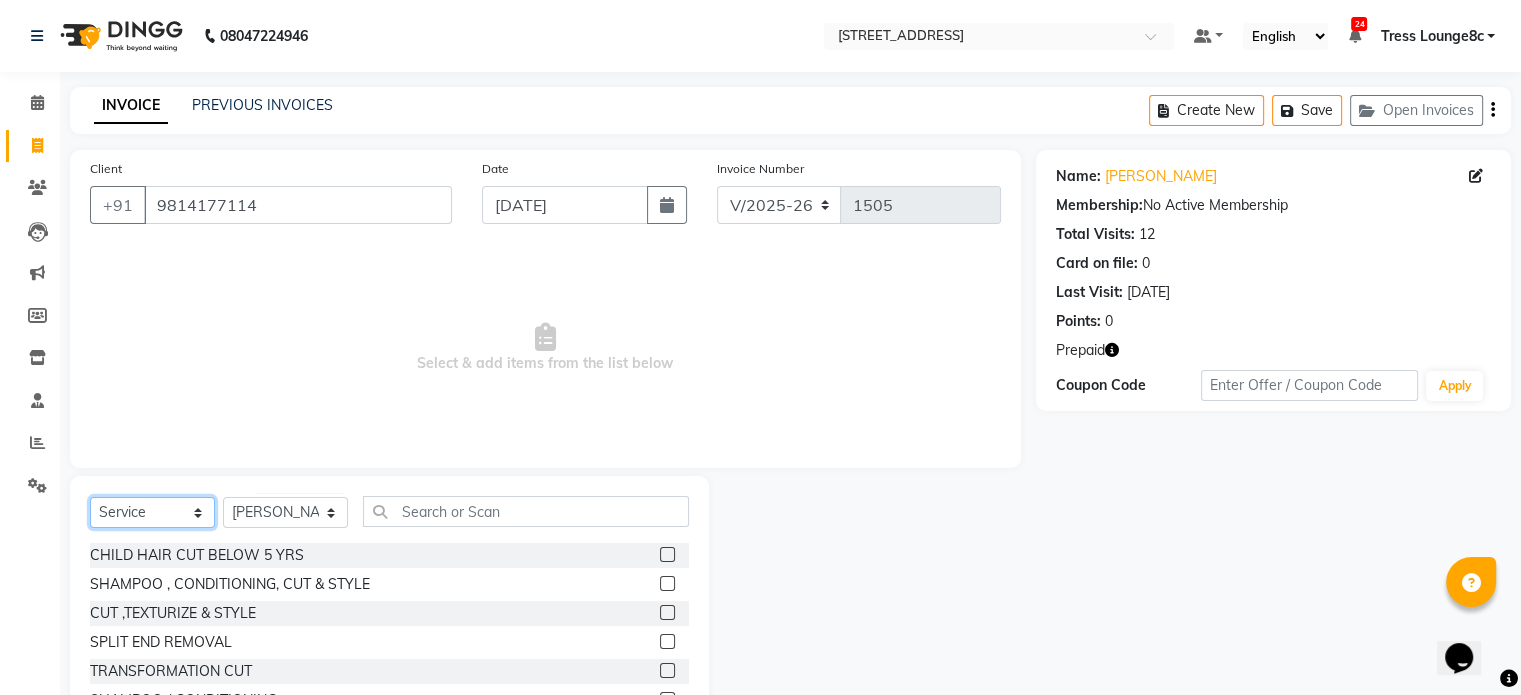 click on "Select  Service  Product  Membership  Package Voucher Prepaid Gift Card" 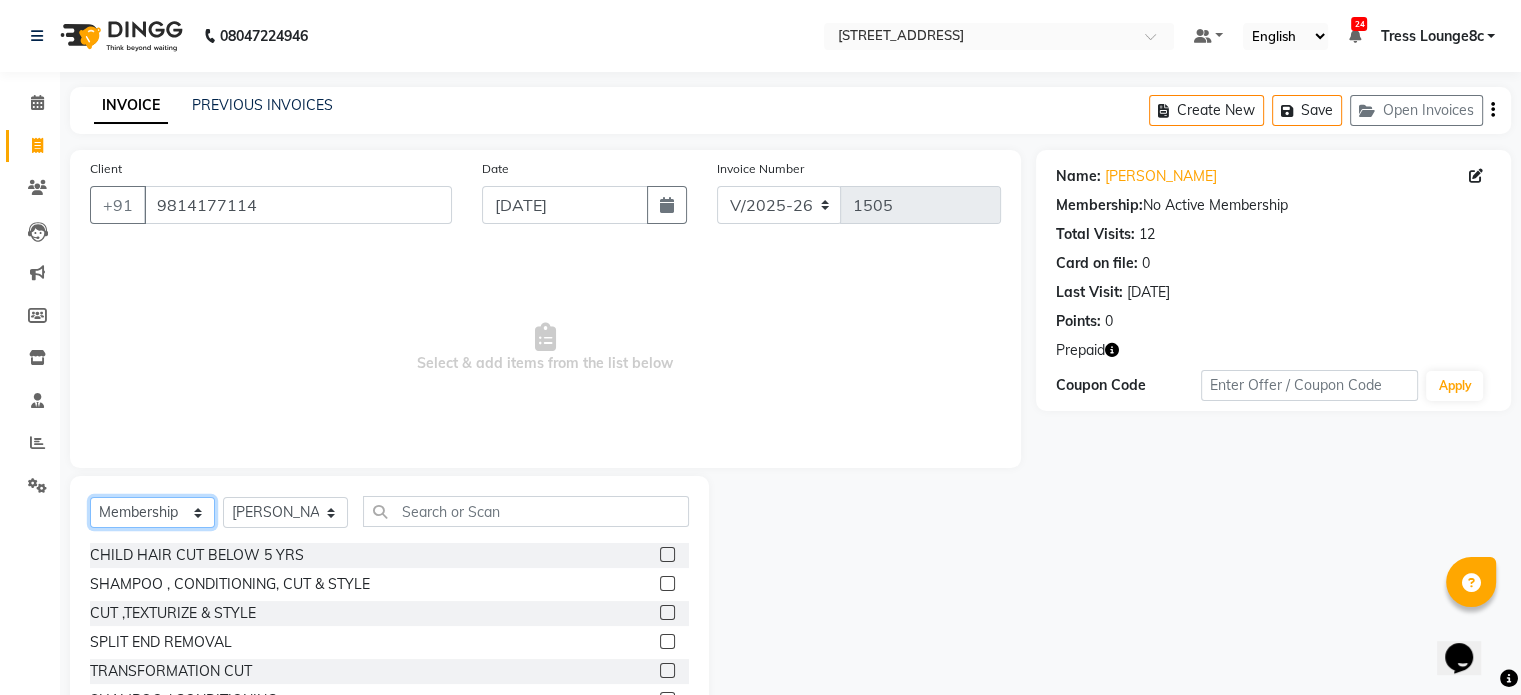 click on "Select  Service  Product  Membership  Package Voucher Prepaid Gift Card" 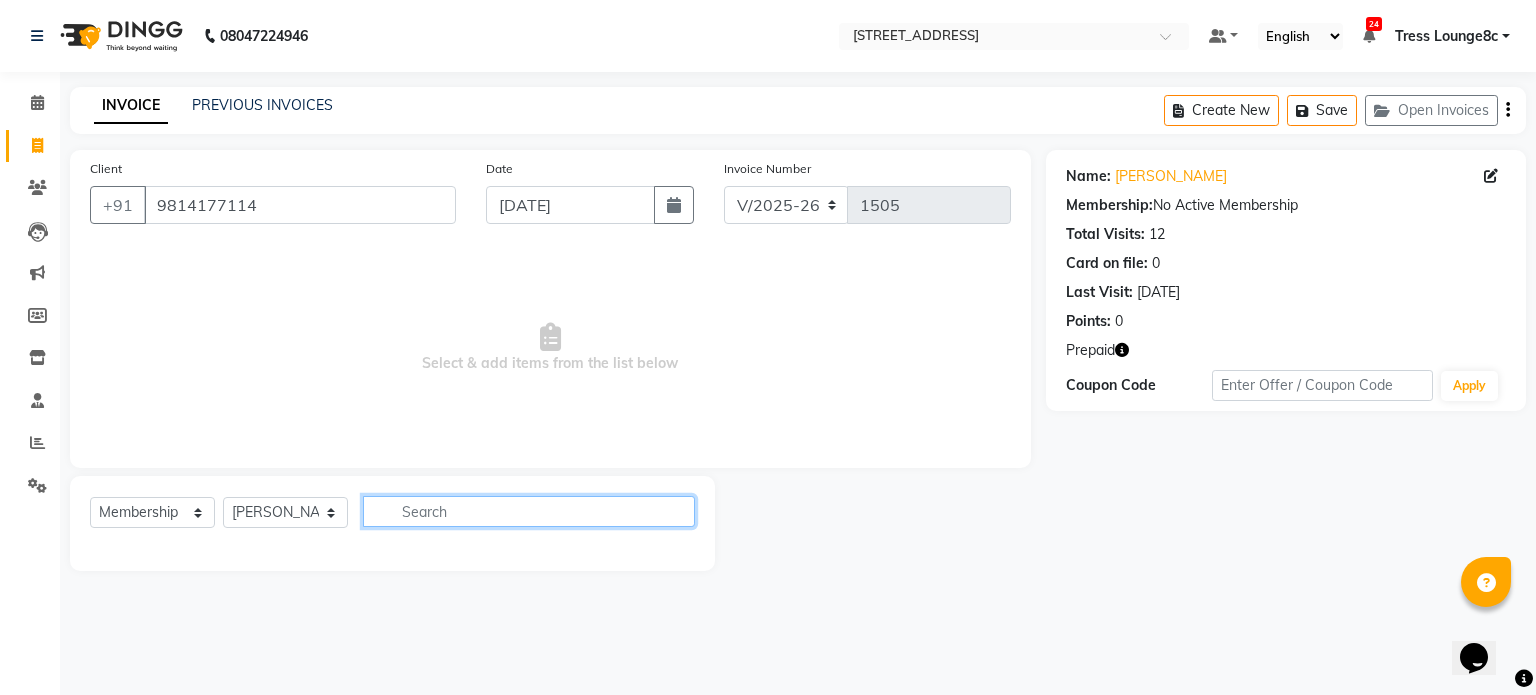 click 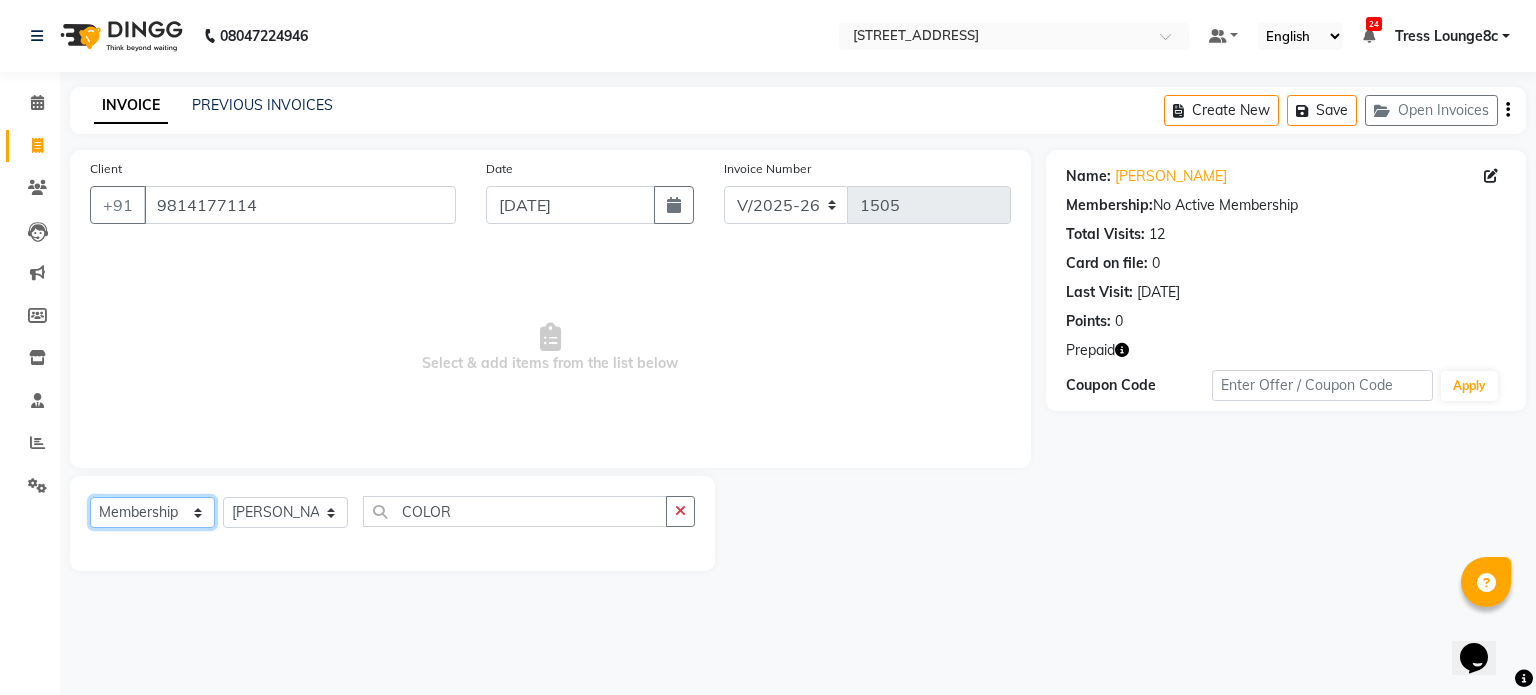 click on "Select  Service  Product  Membership  Package Voucher Prepaid Gift Card" 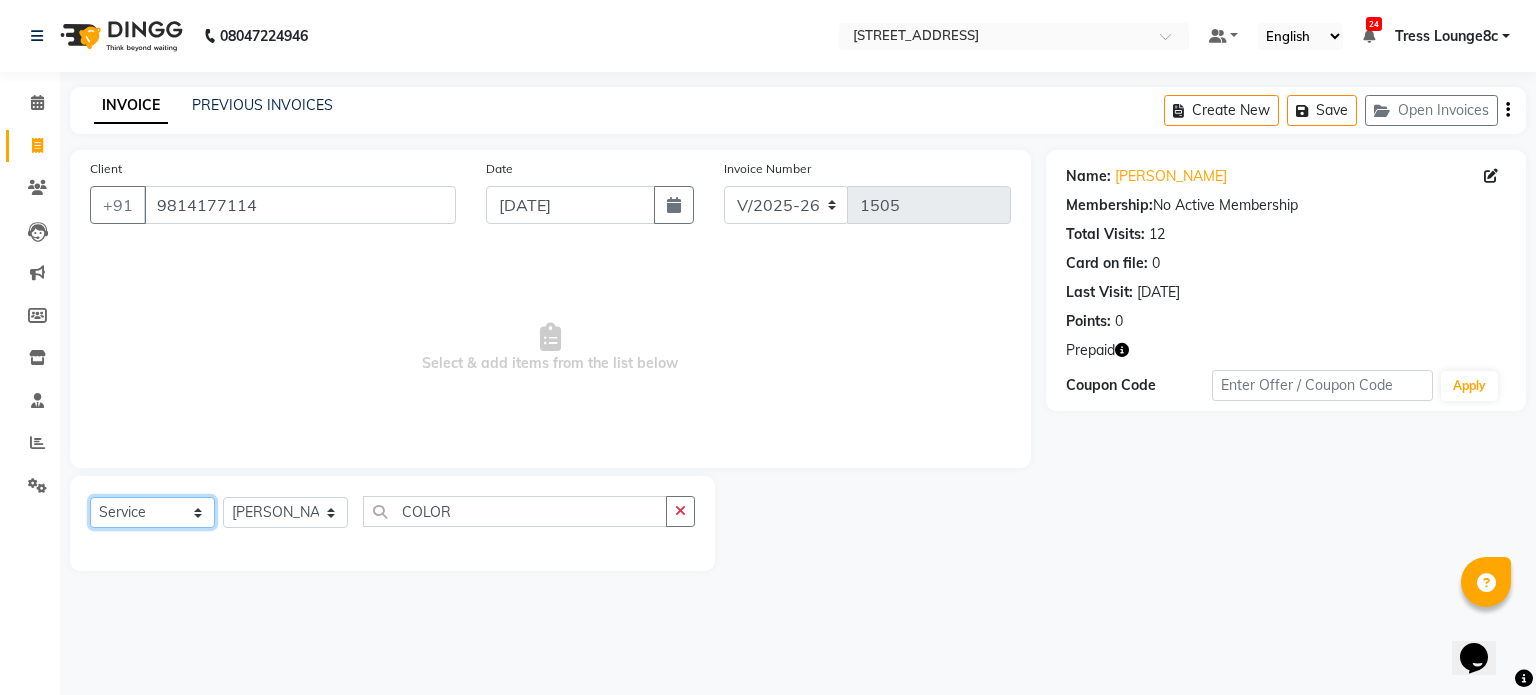 click on "Select  Service  Product  Membership  Package Voucher Prepaid Gift Card" 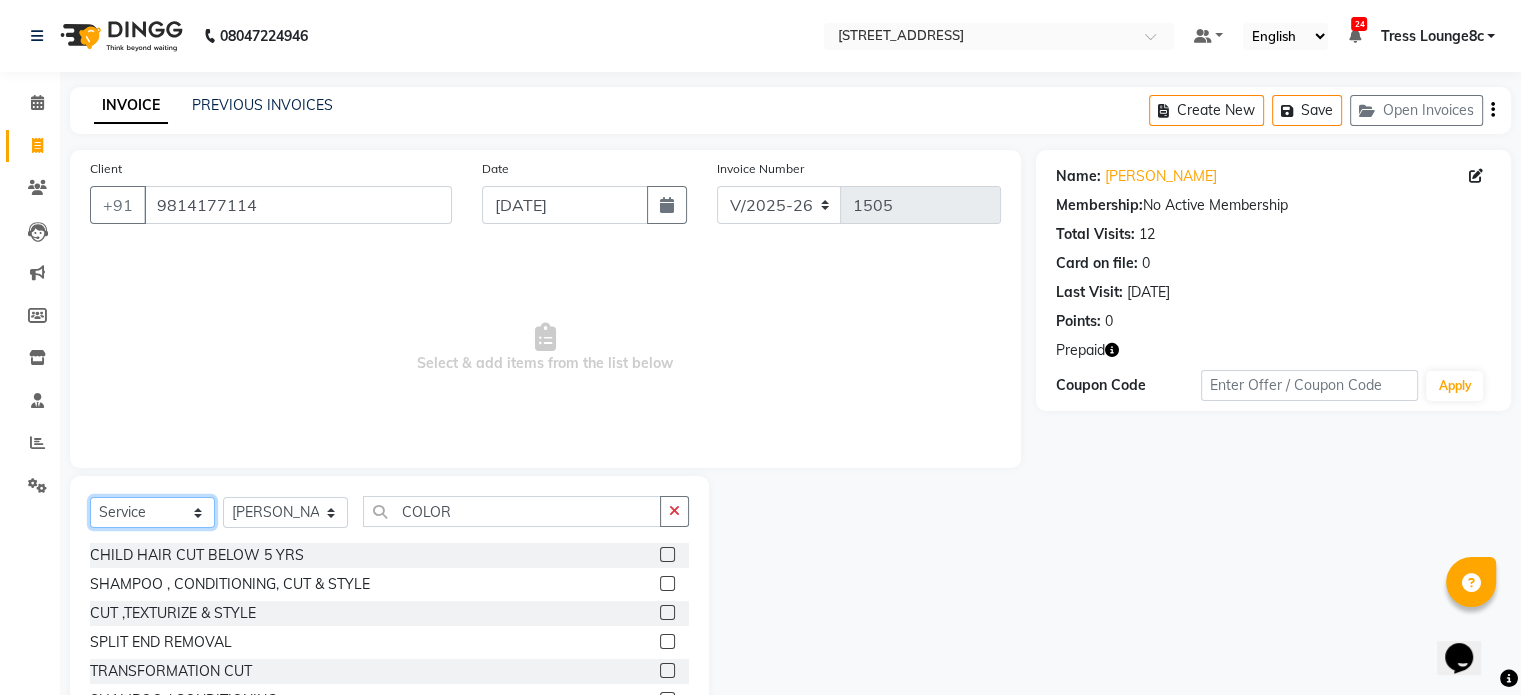 scroll, scrollTop: 0, scrollLeft: 0, axis: both 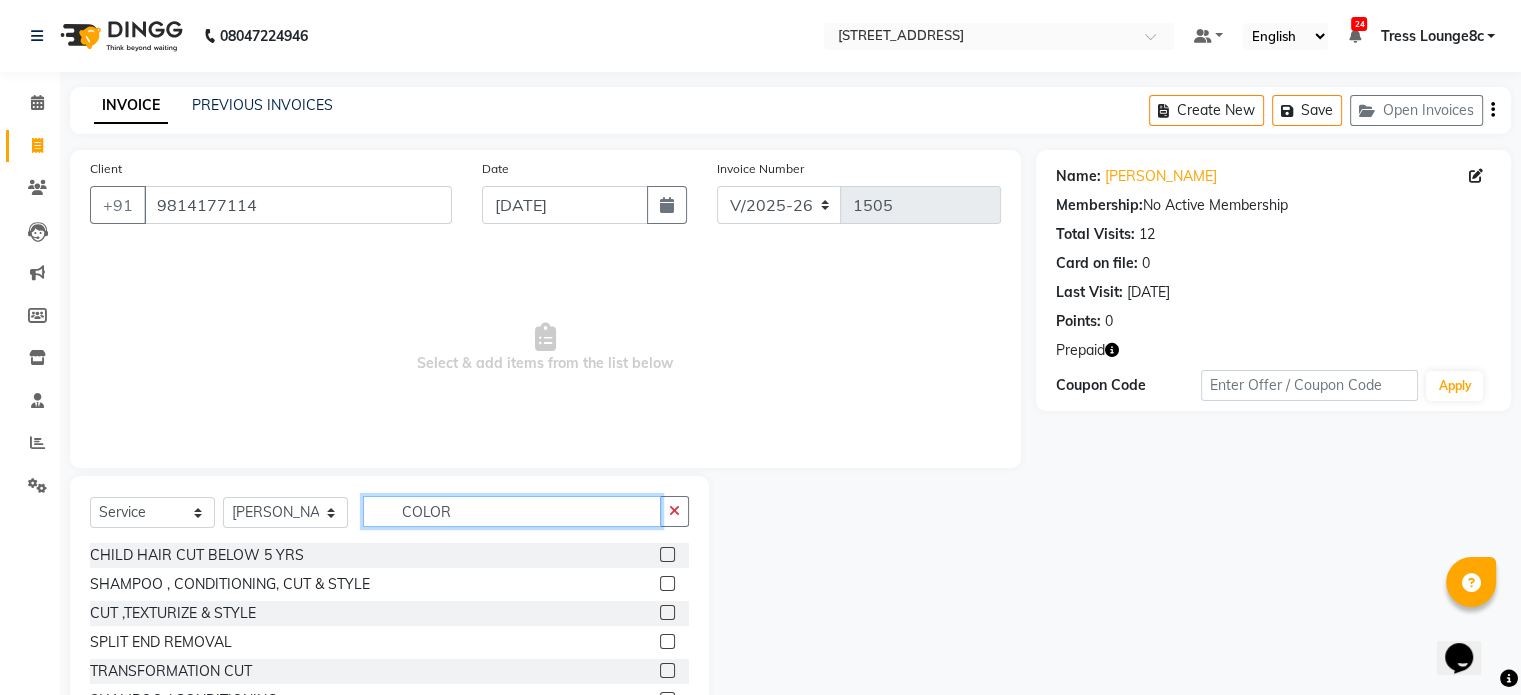 click on "COLOR" 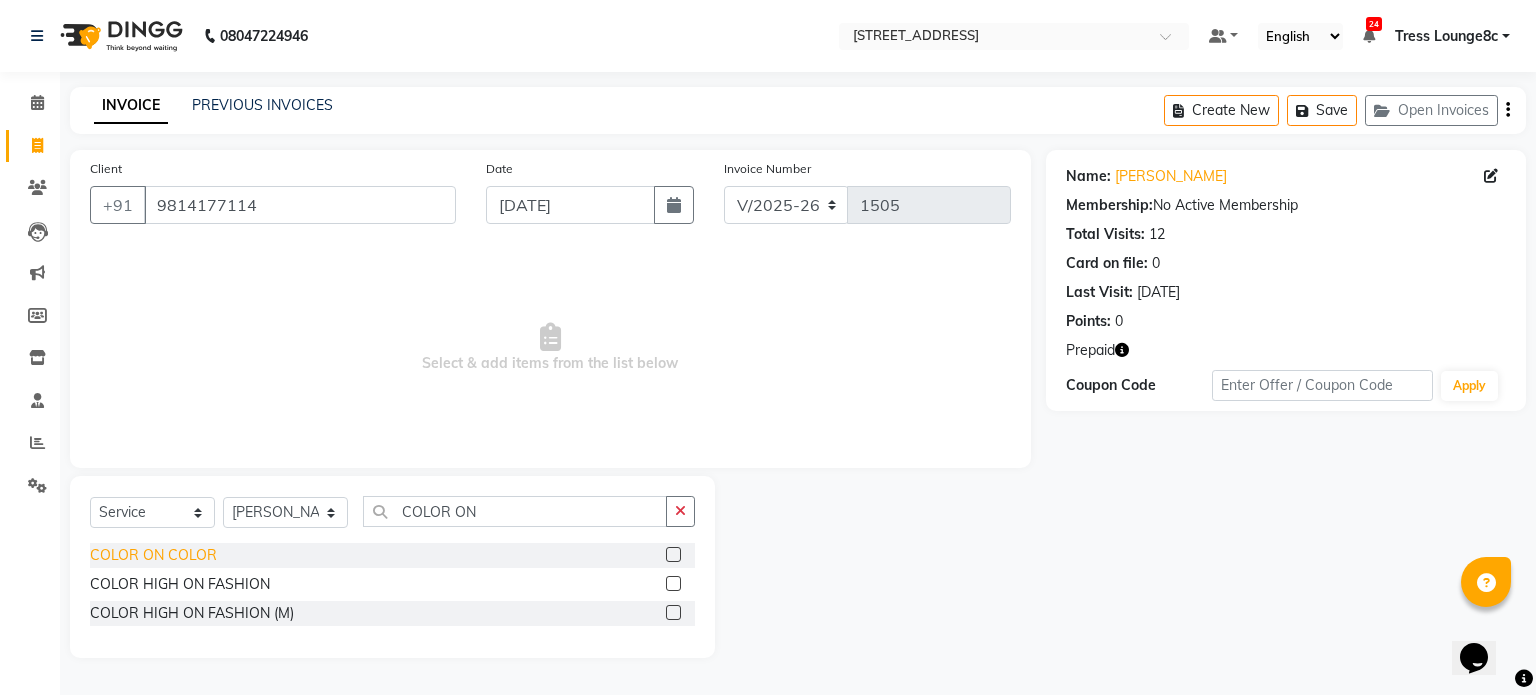 click on "COLOR ON COLOR" 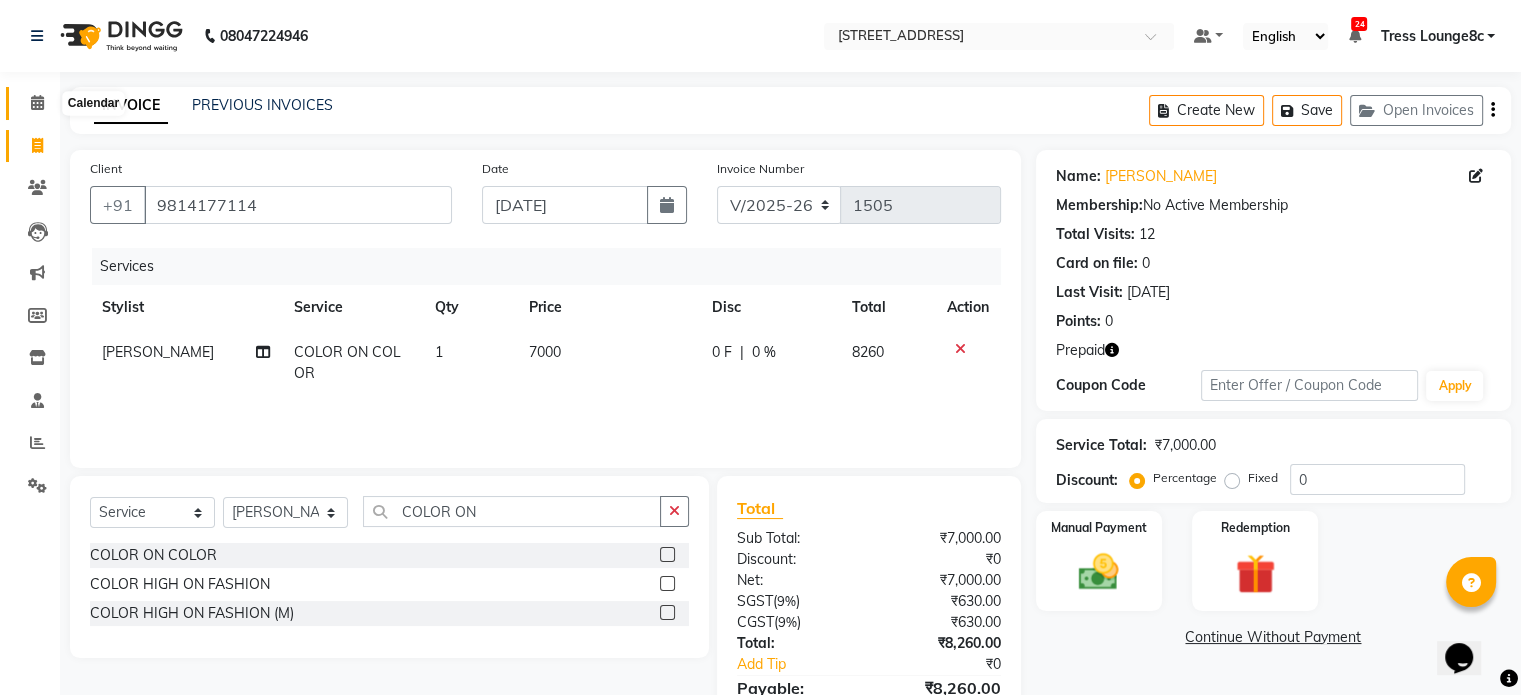click 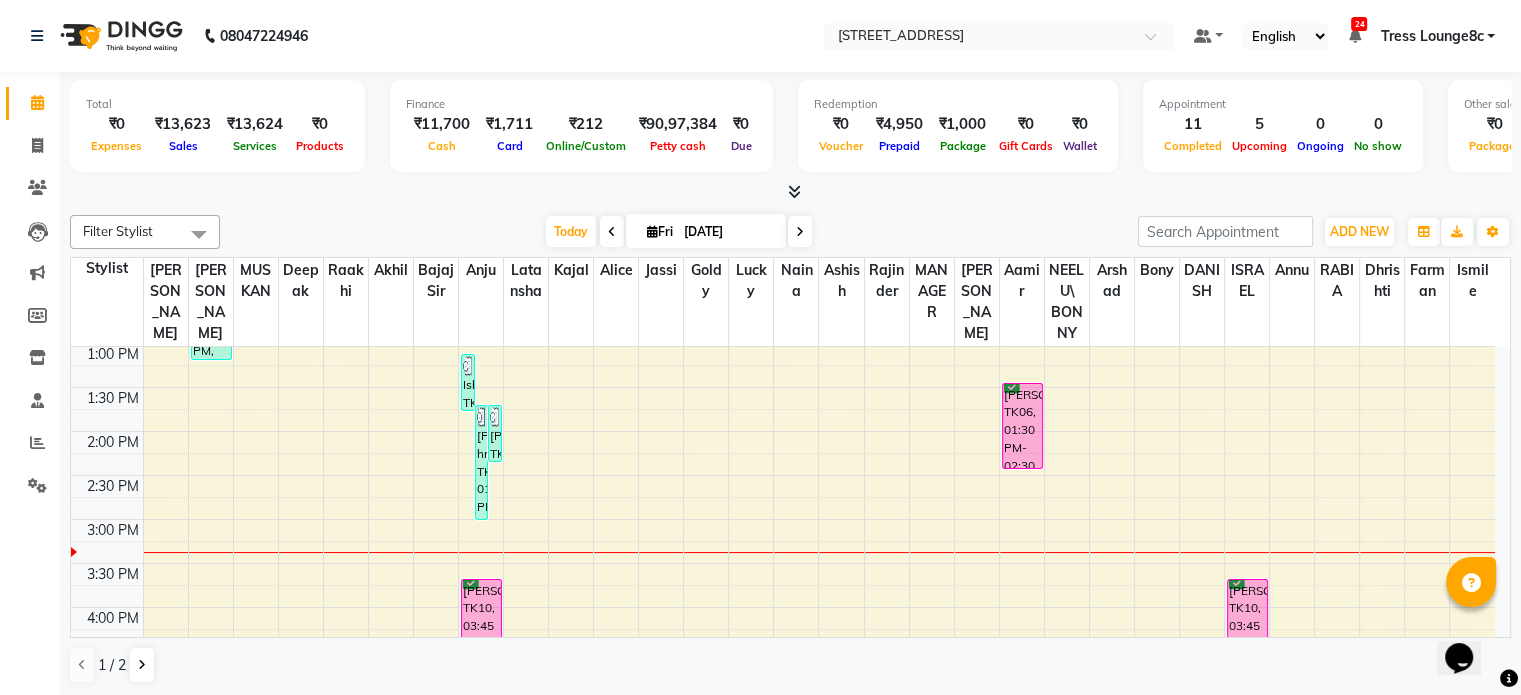 scroll, scrollTop: 400, scrollLeft: 0, axis: vertical 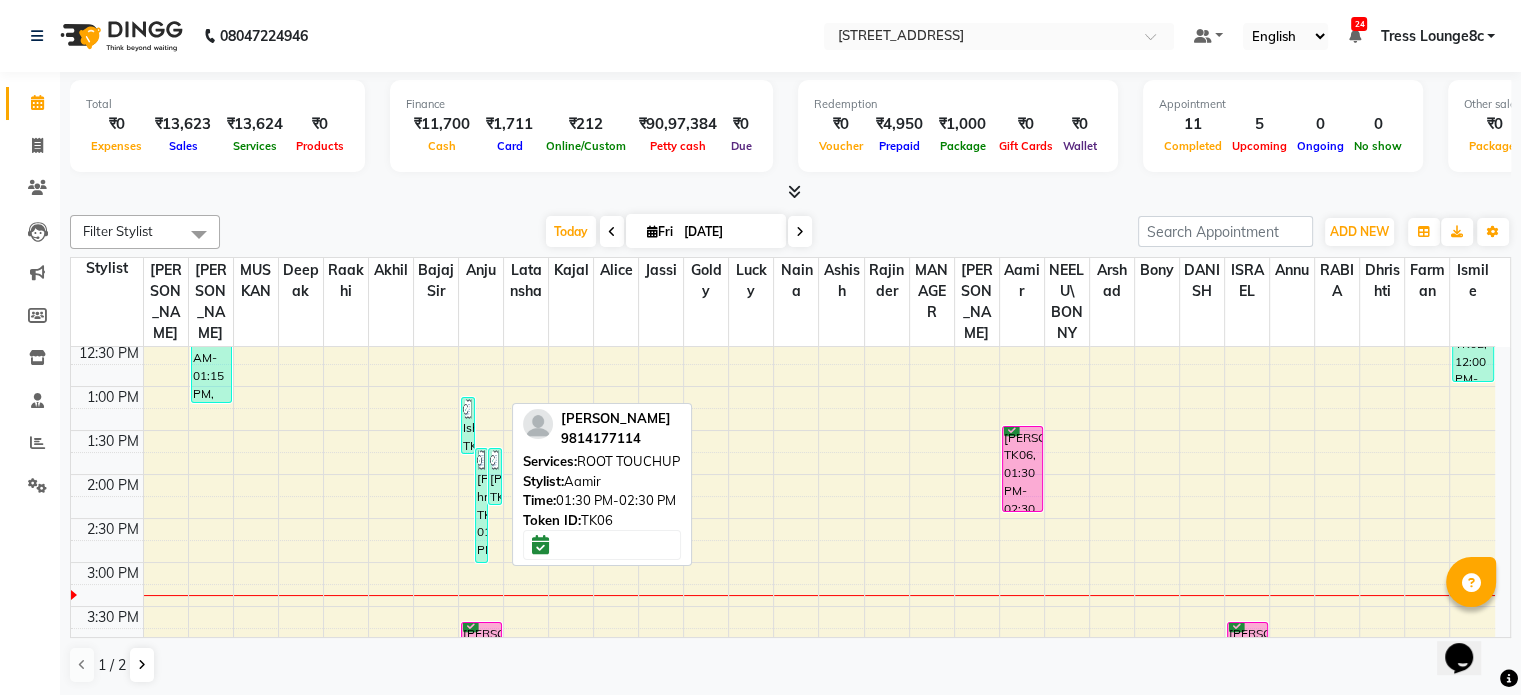 click on "Reeta, TK06, 01:30 PM-02:30 PM, ROOT TOUCHUP" at bounding box center (1022, 469) 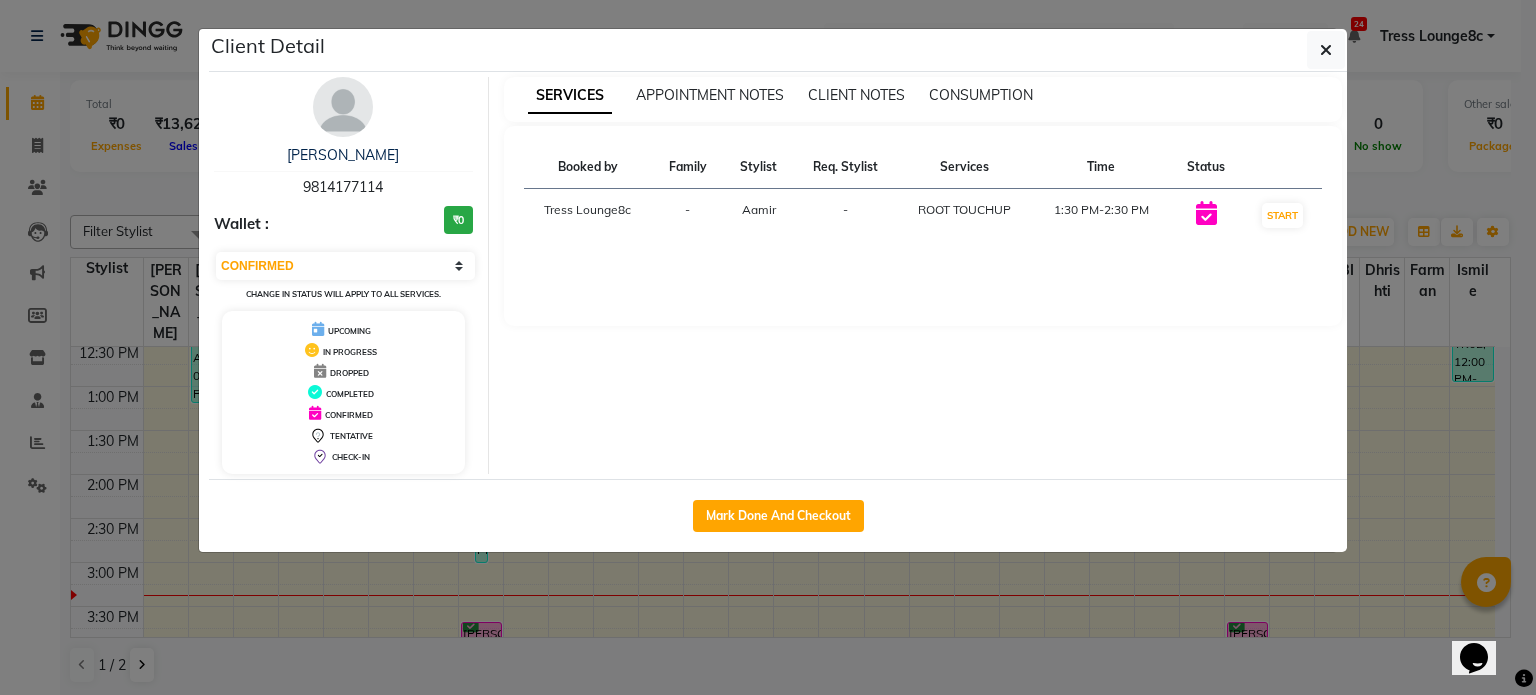 click on "Mark Done And Checkout" 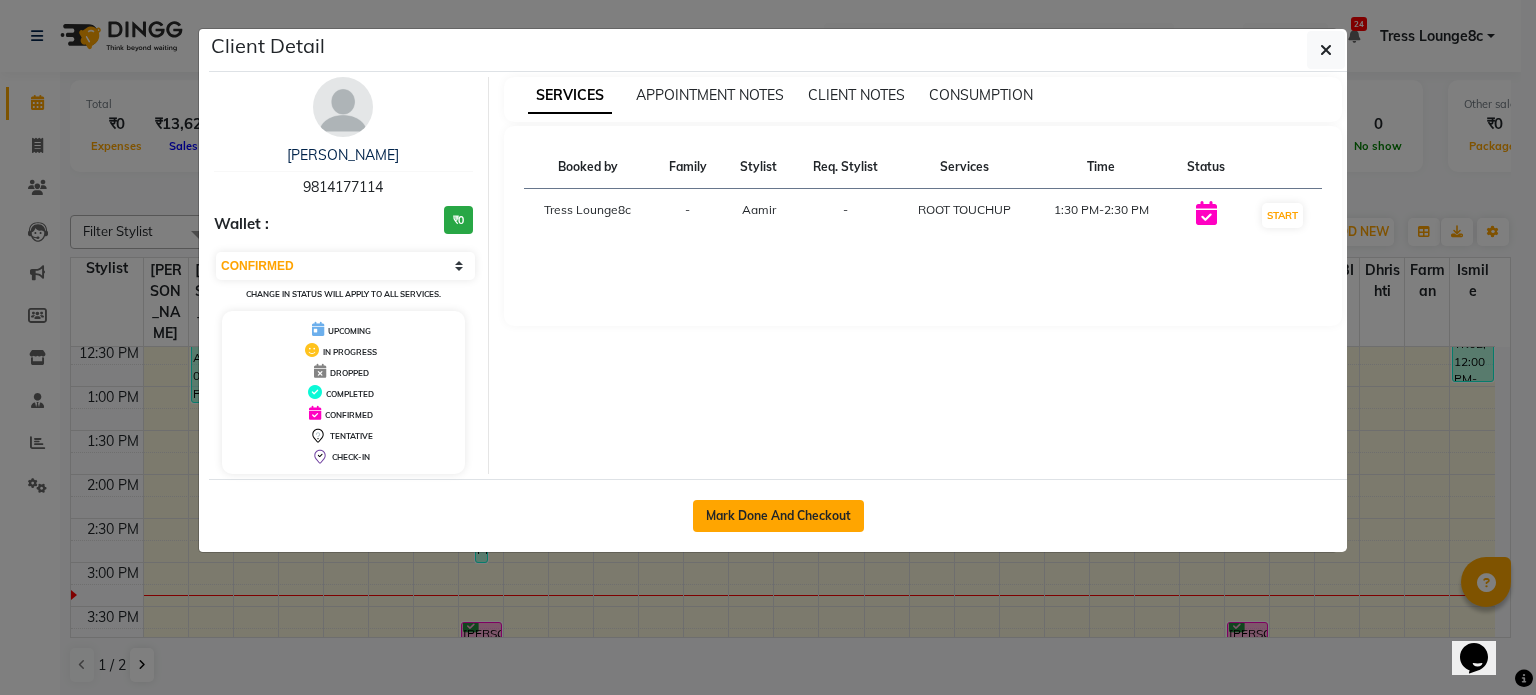click on "Mark Done And Checkout" 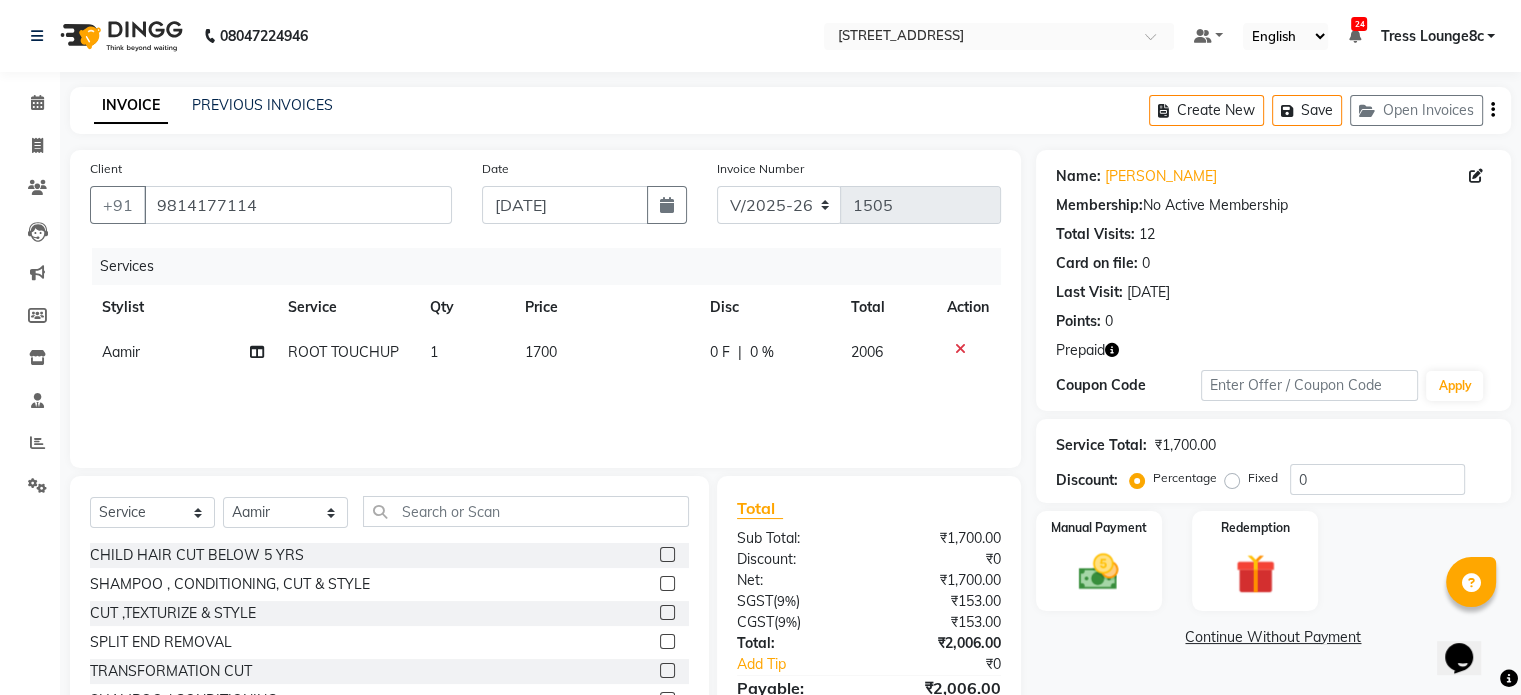 click on "ROOT TOUCHUP" 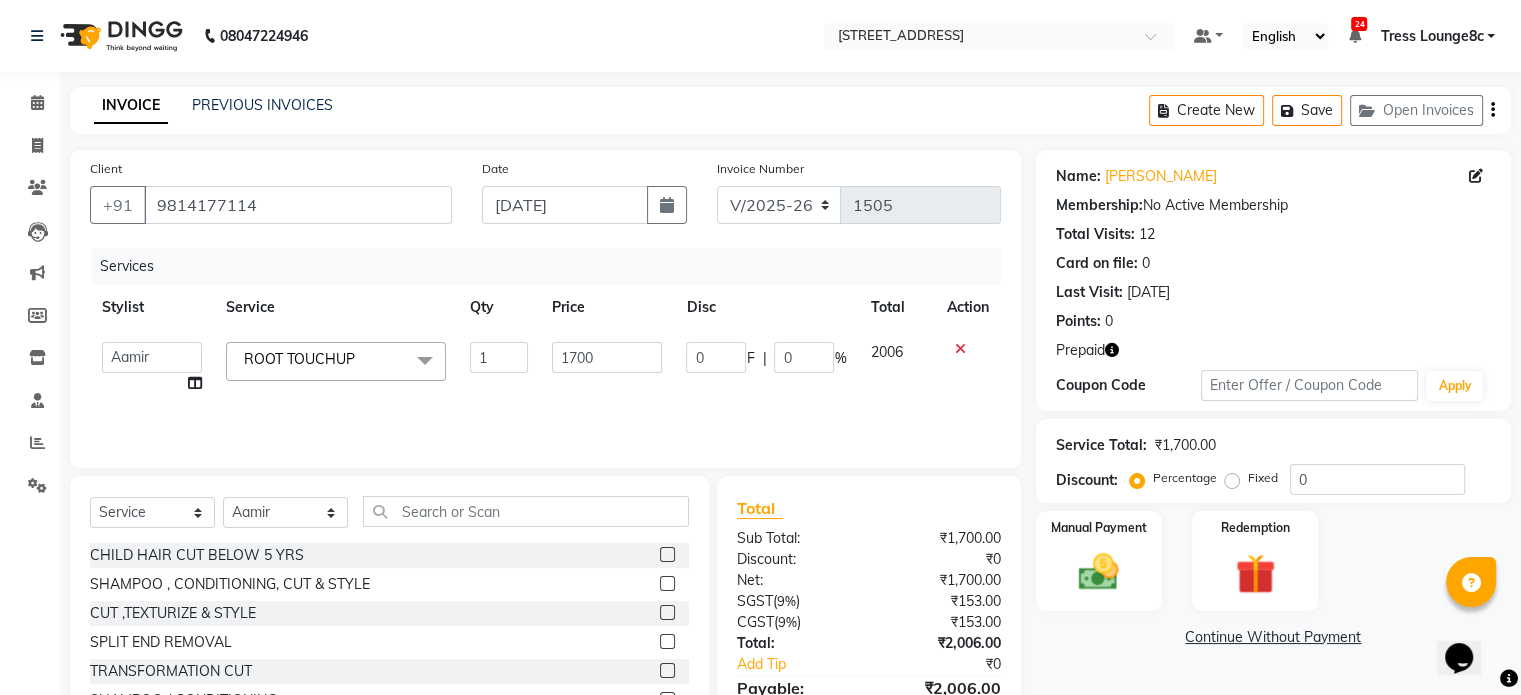 click on "ROOT TOUCHUP  x" 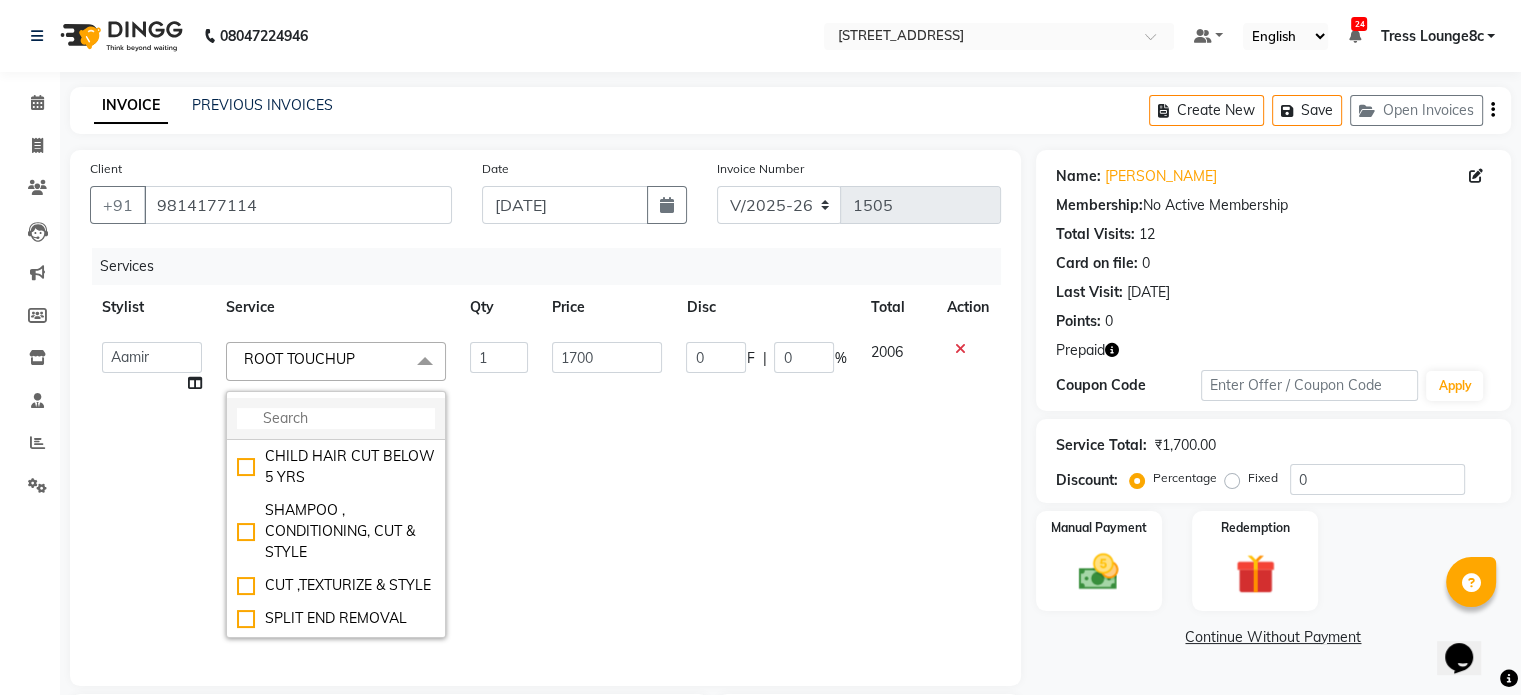 click 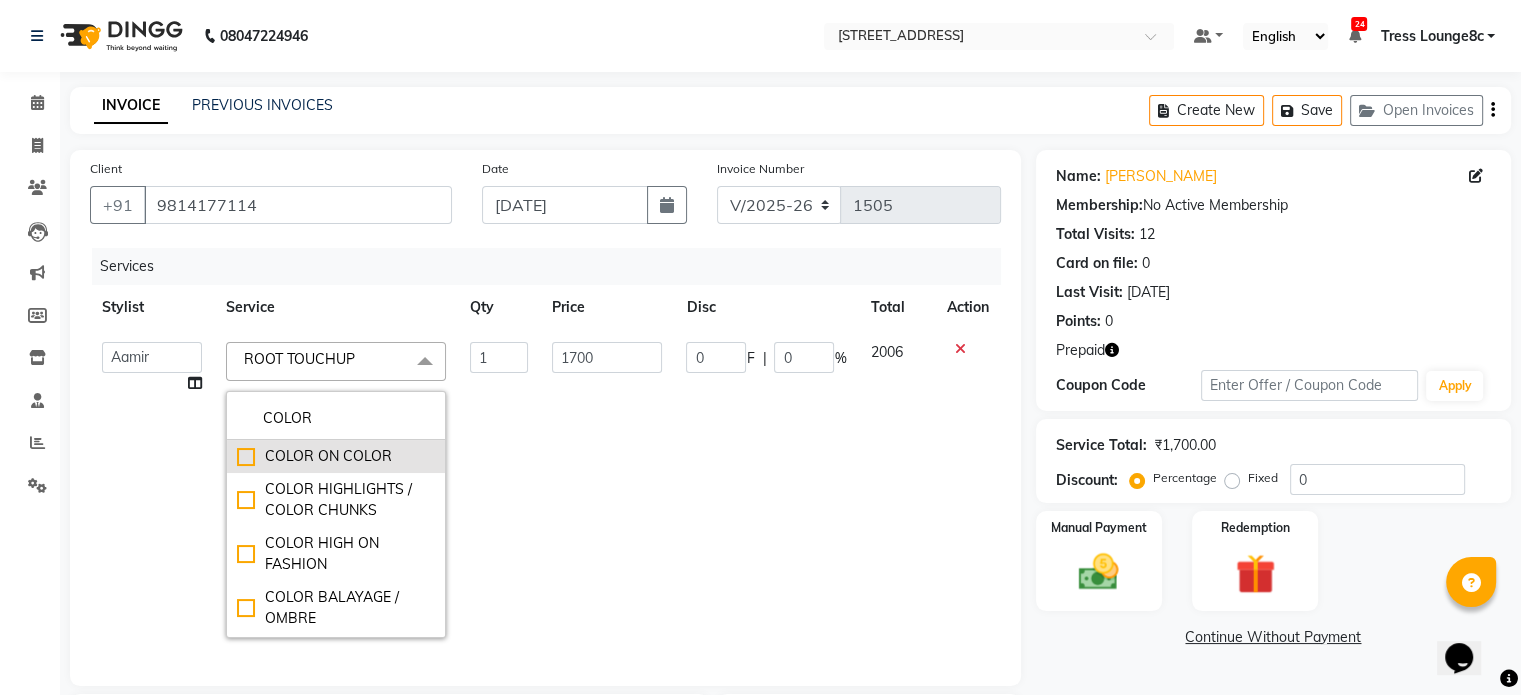 click on "COLOR ON COLOR" 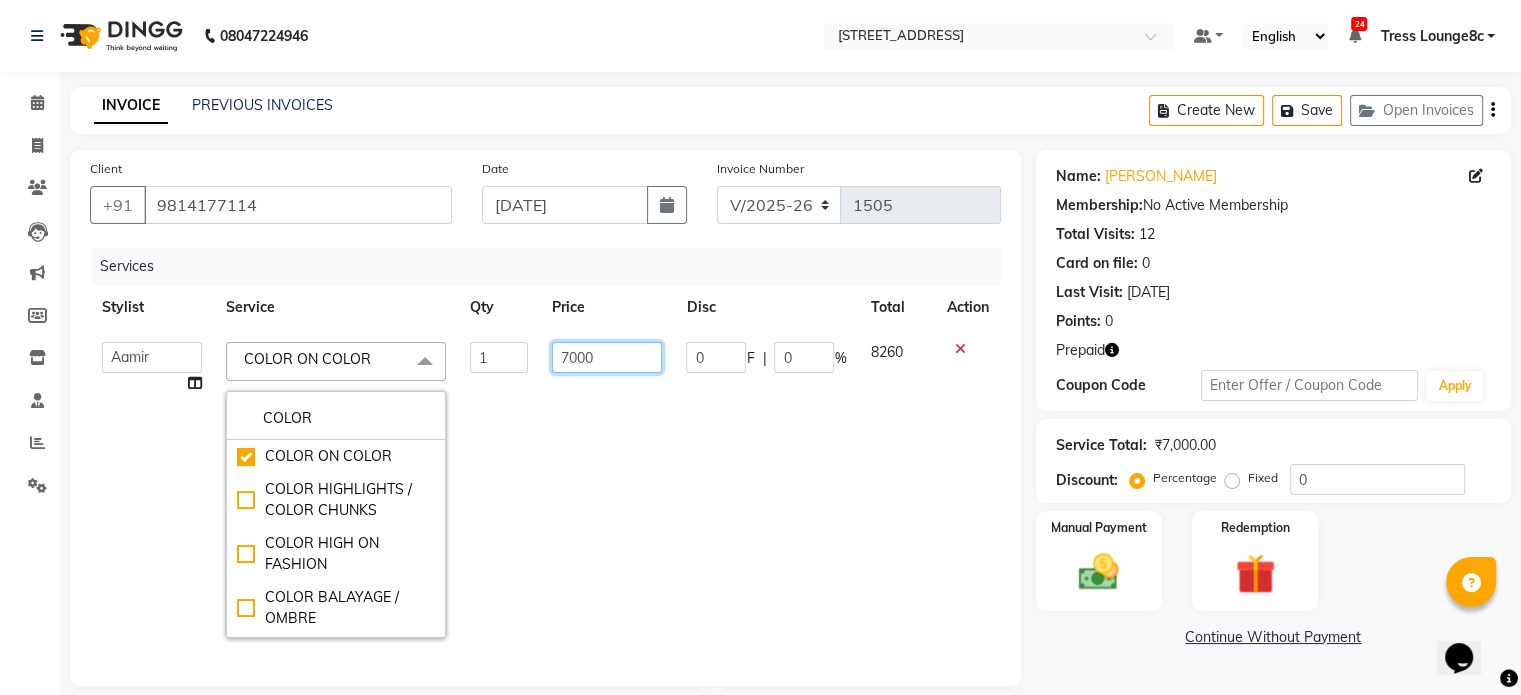 click on "7000" 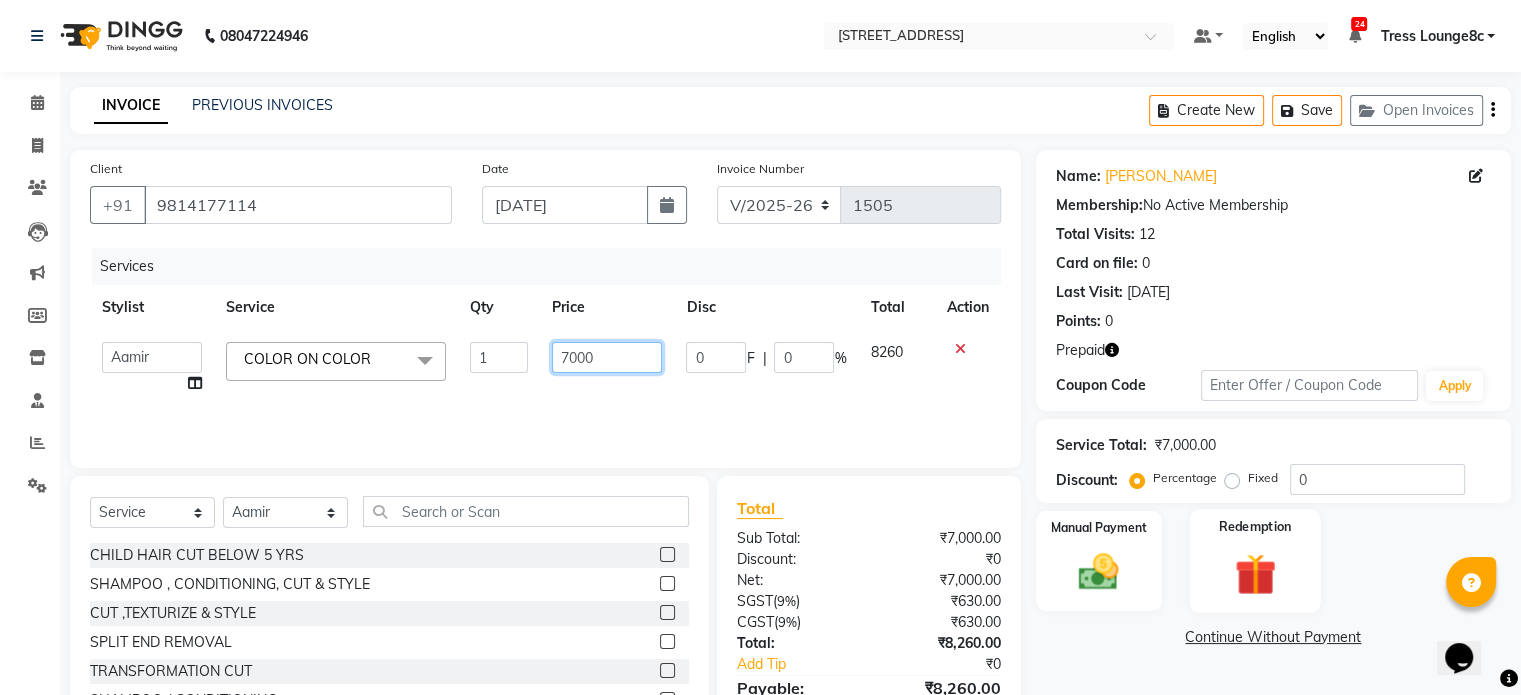 scroll, scrollTop: 106, scrollLeft: 0, axis: vertical 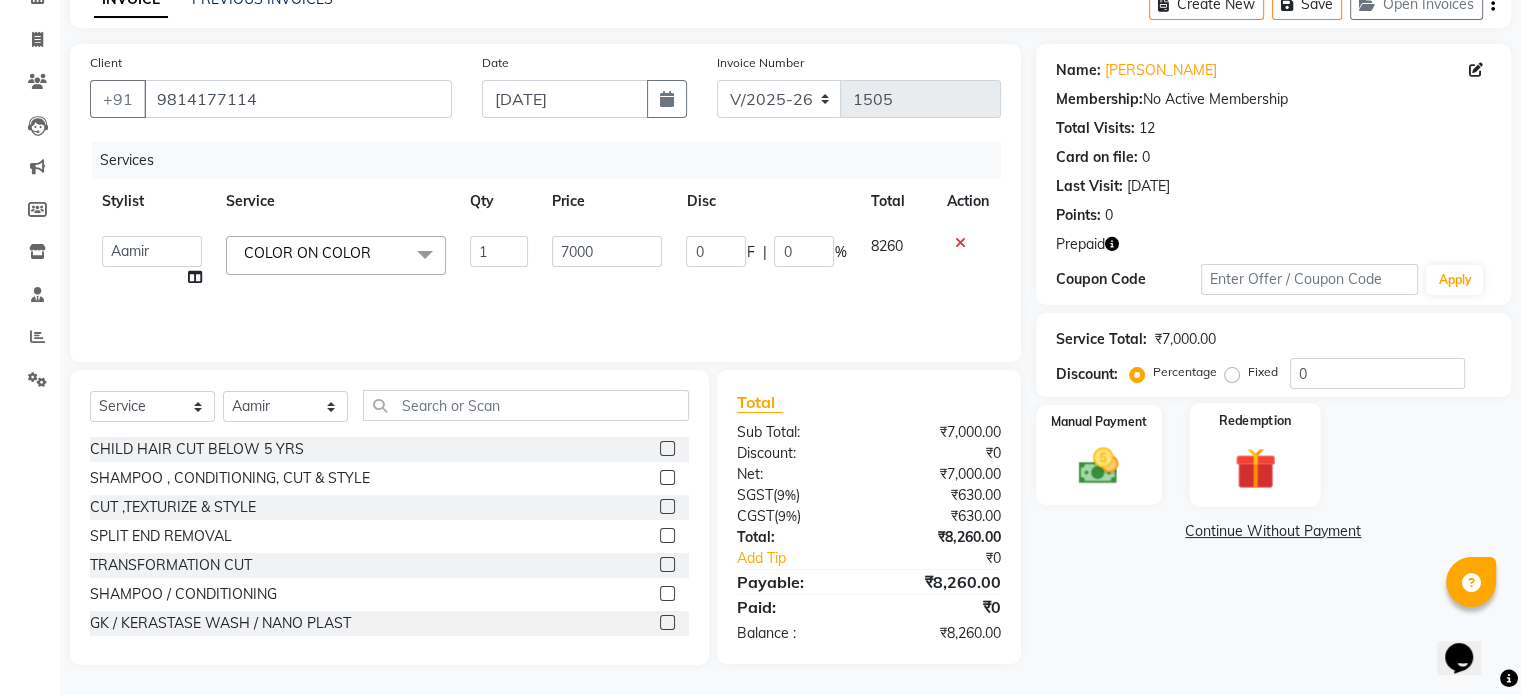 click 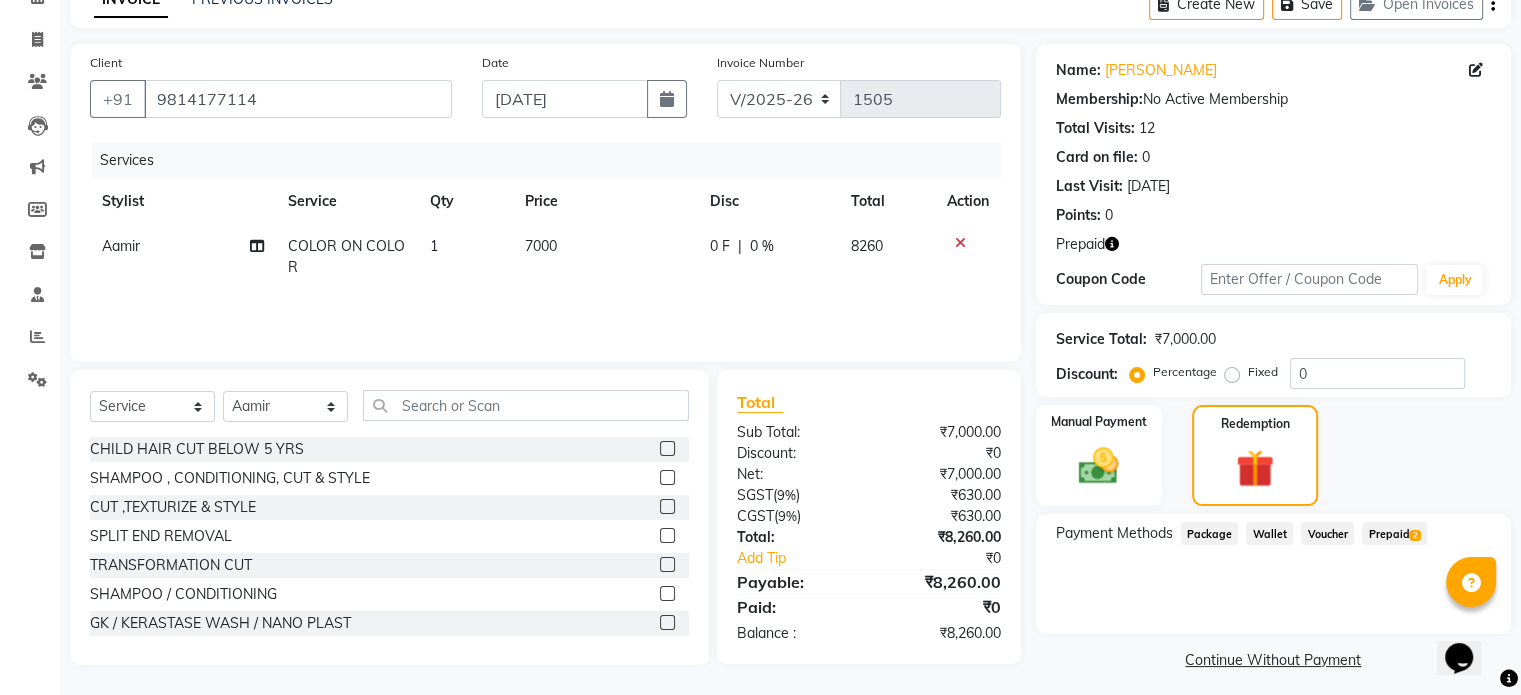 click on "Prepaid  2" 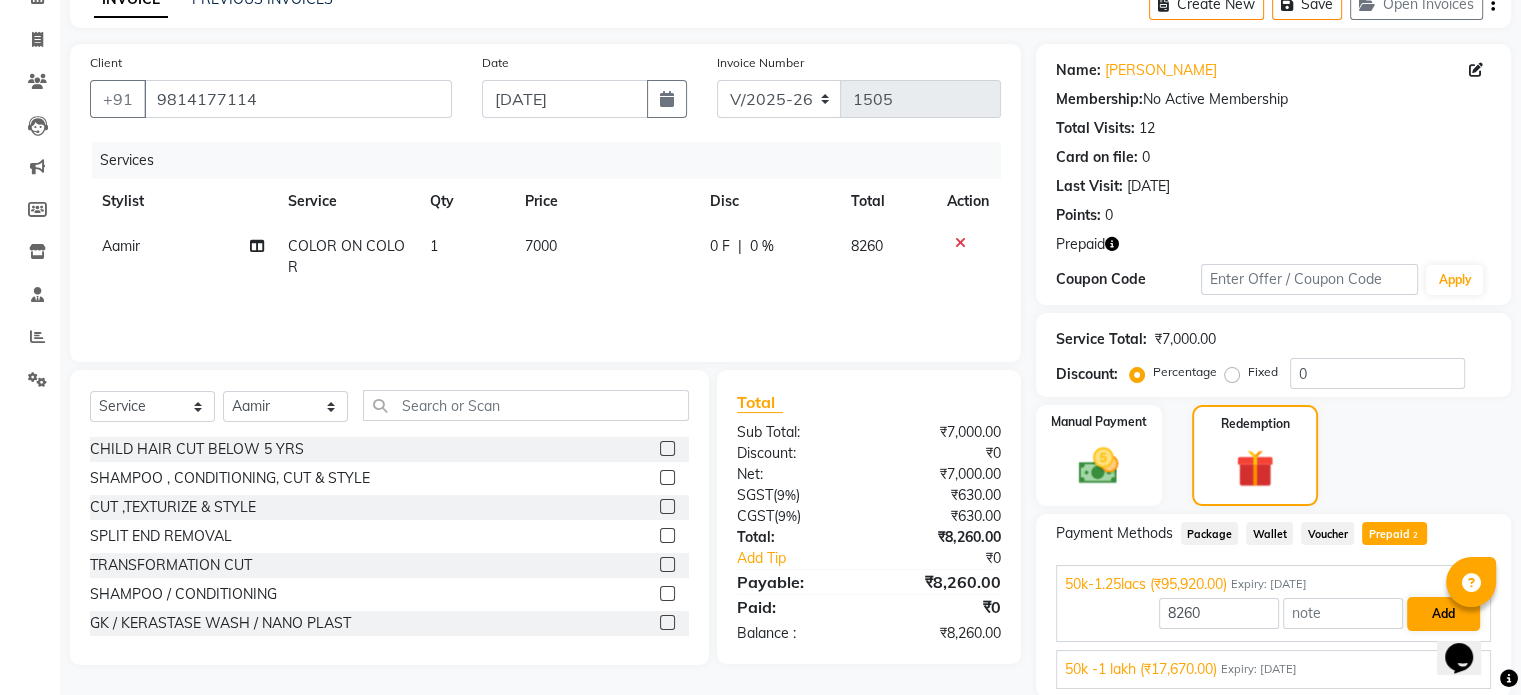 scroll, scrollTop: 178, scrollLeft: 0, axis: vertical 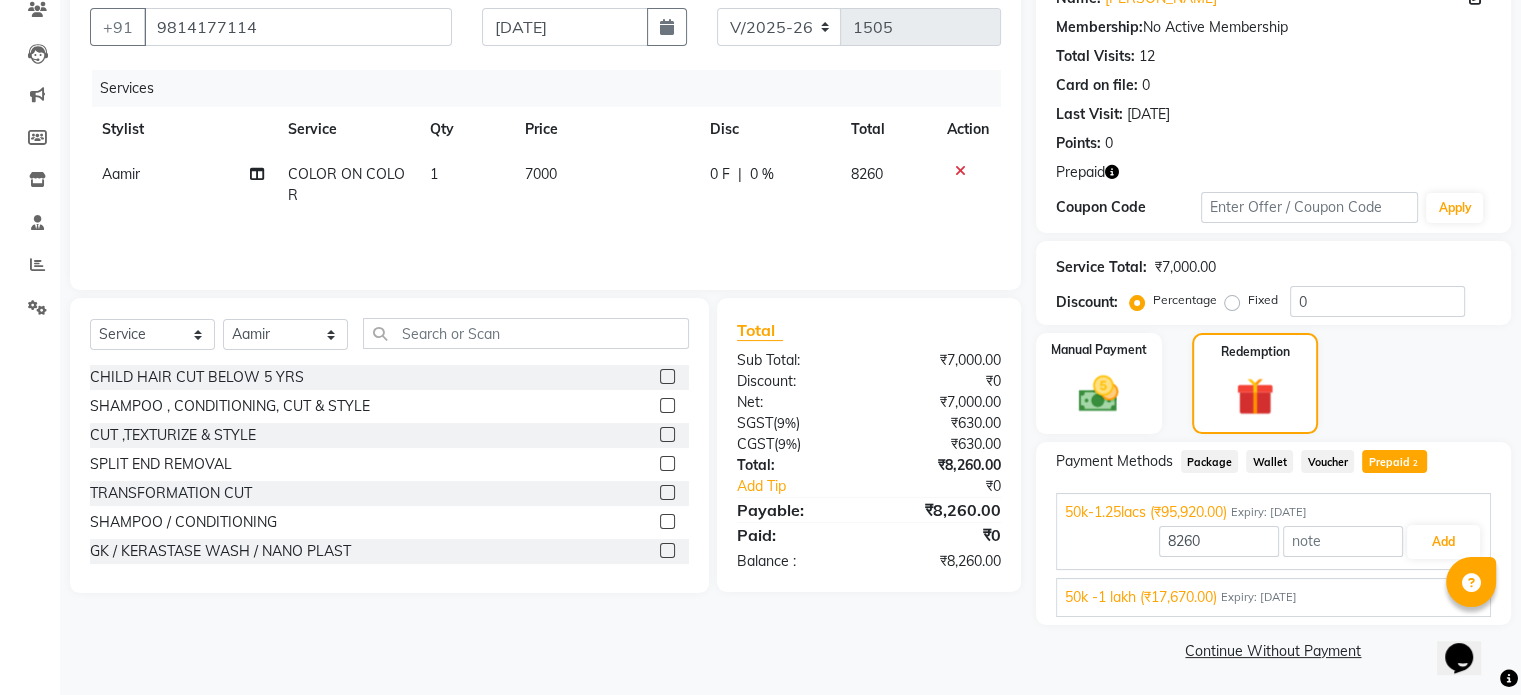 click on "50k -1 lakh  (₹17,670.00) Expiry: 11-11-2025" at bounding box center [1273, 597] 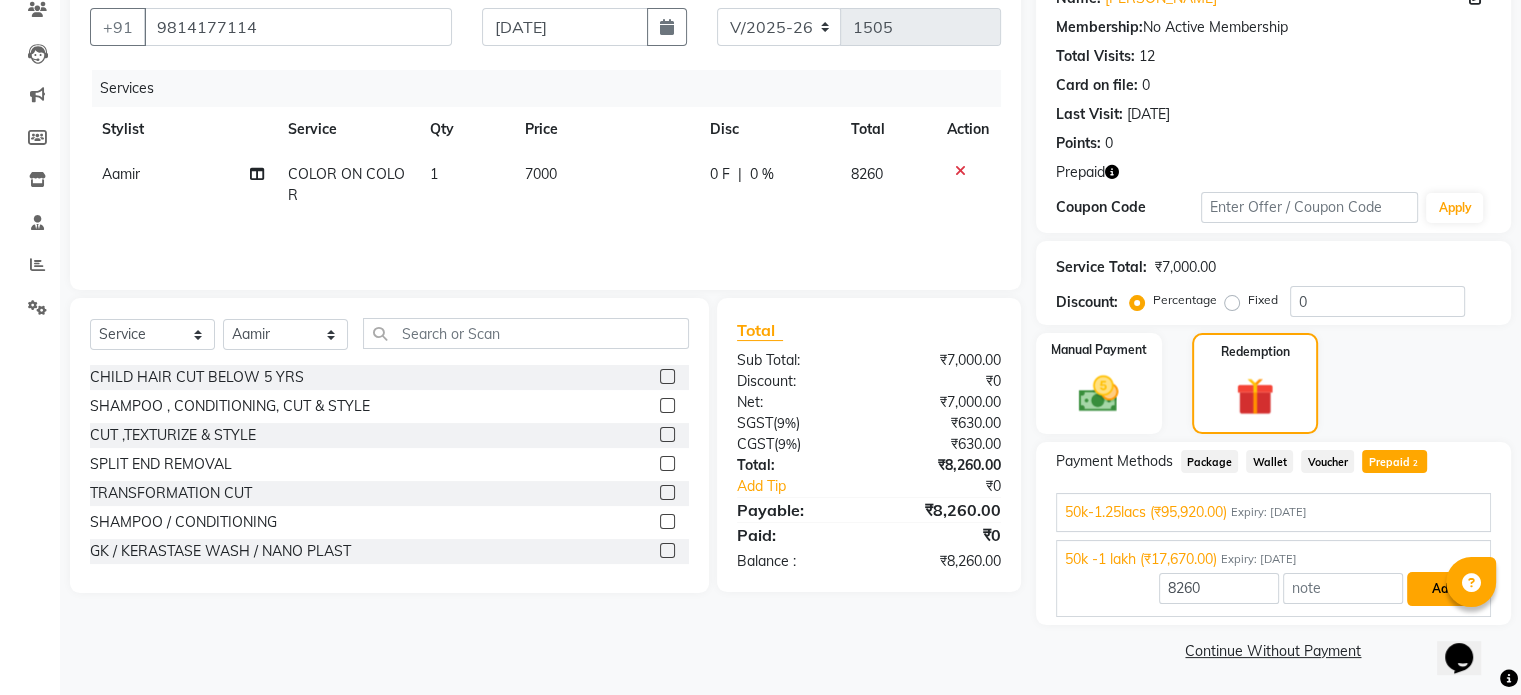 click on "Add" at bounding box center [1443, 589] 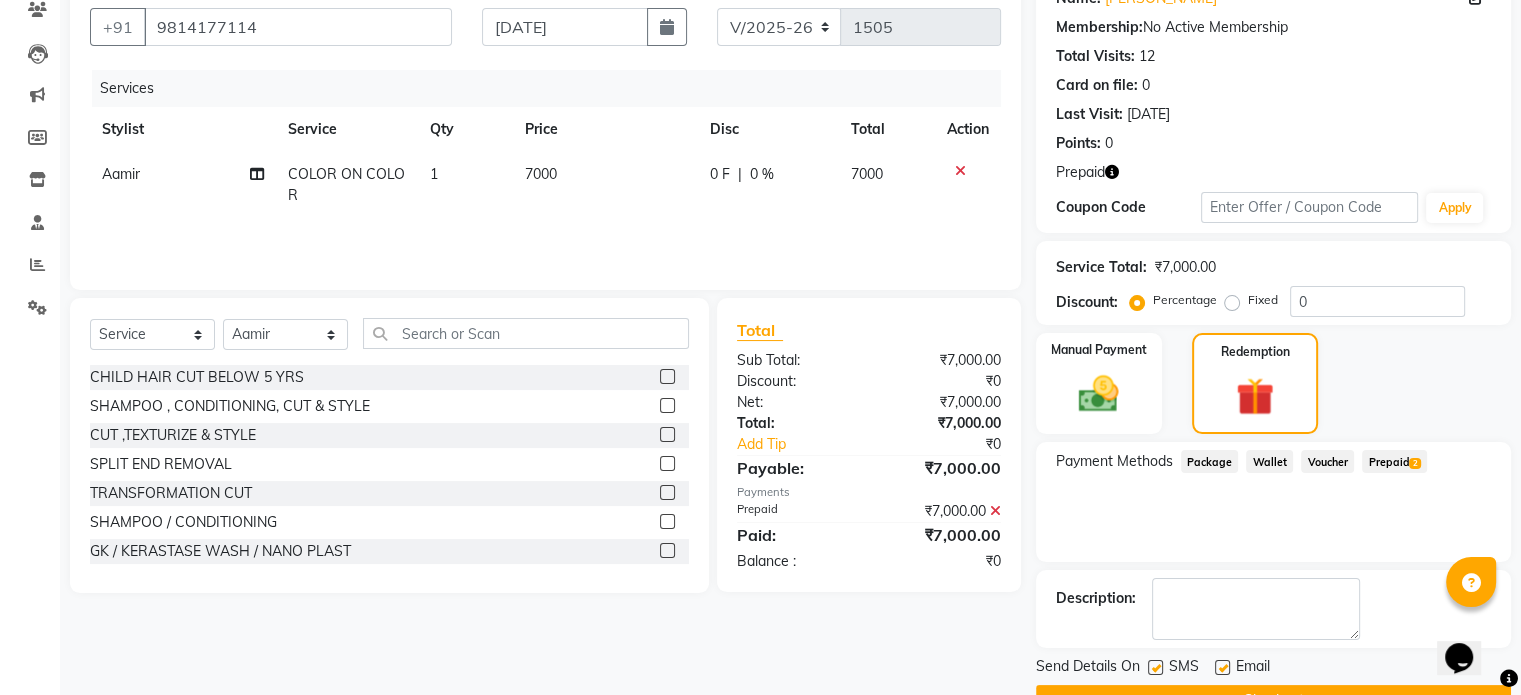 scroll, scrollTop: 228, scrollLeft: 0, axis: vertical 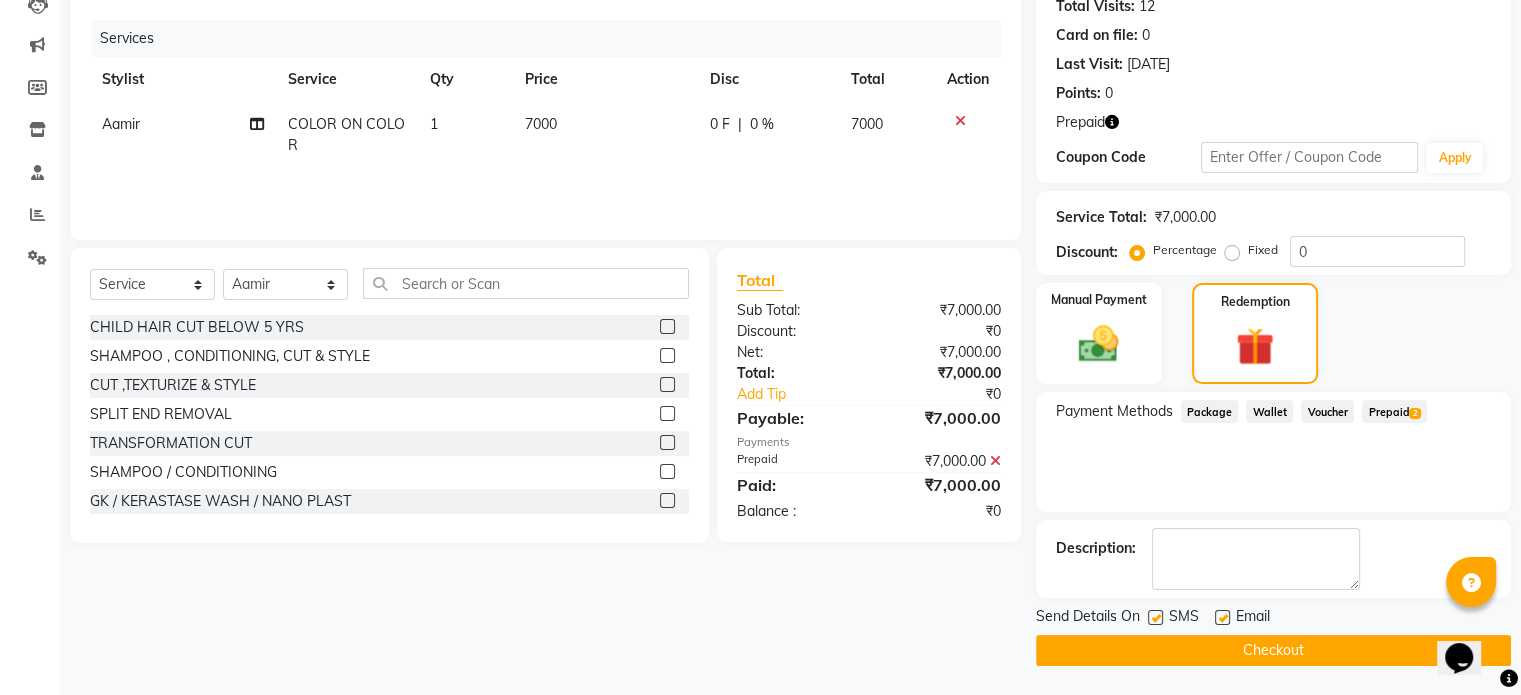 click 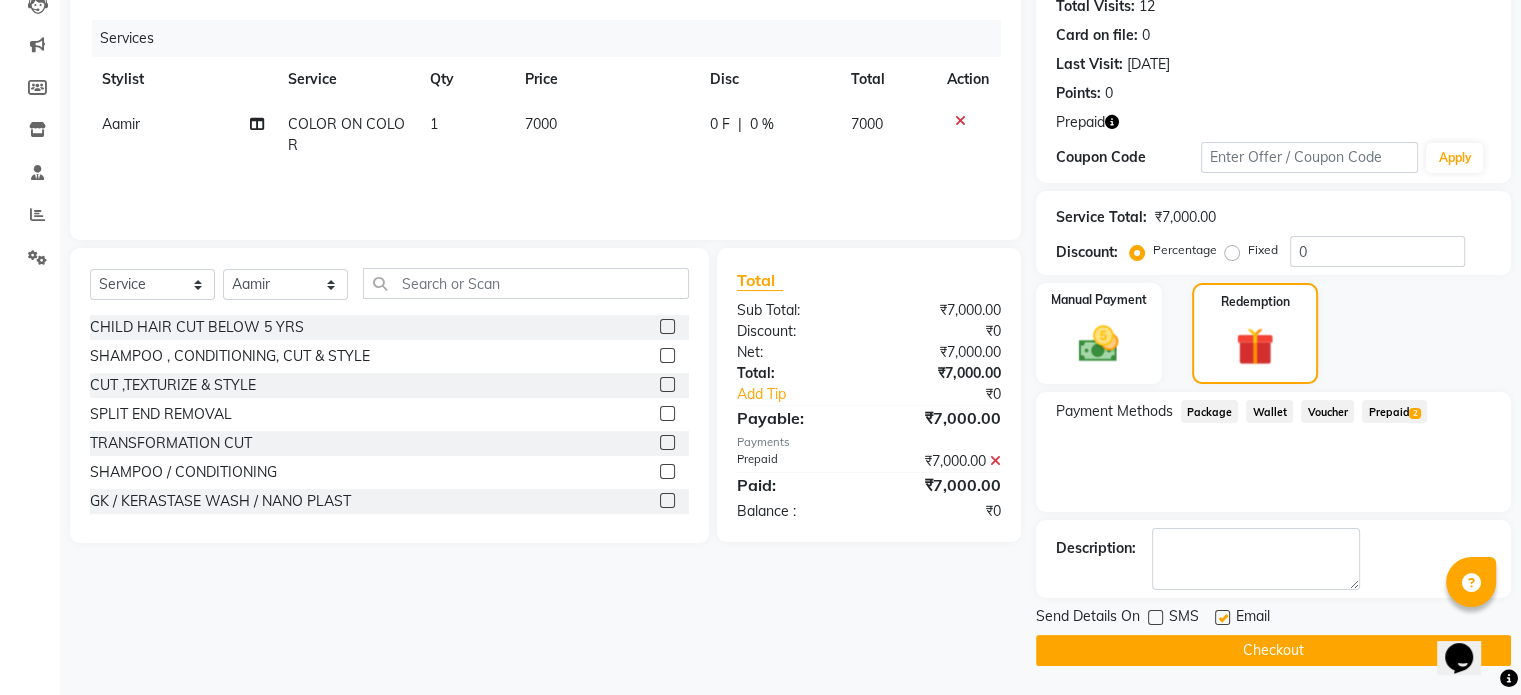 click on "Checkout" 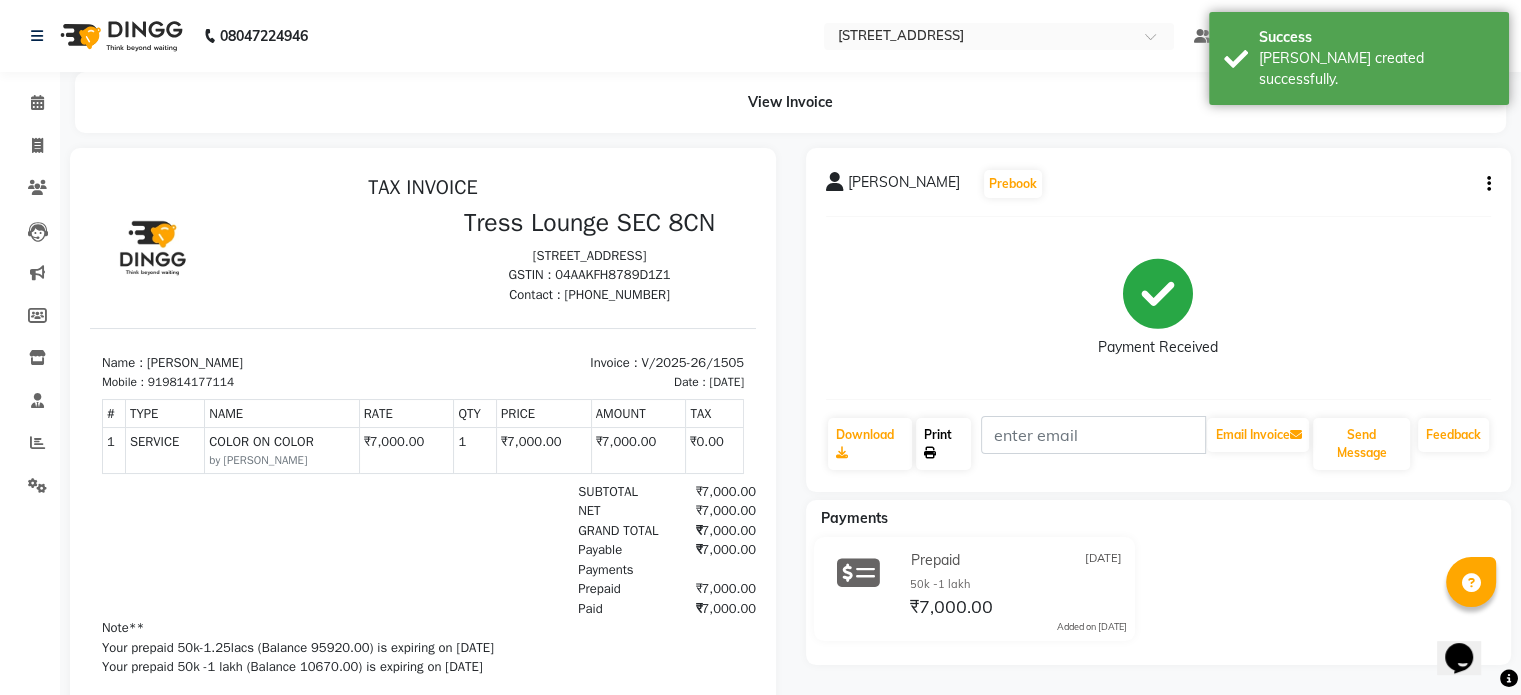 scroll, scrollTop: 0, scrollLeft: 0, axis: both 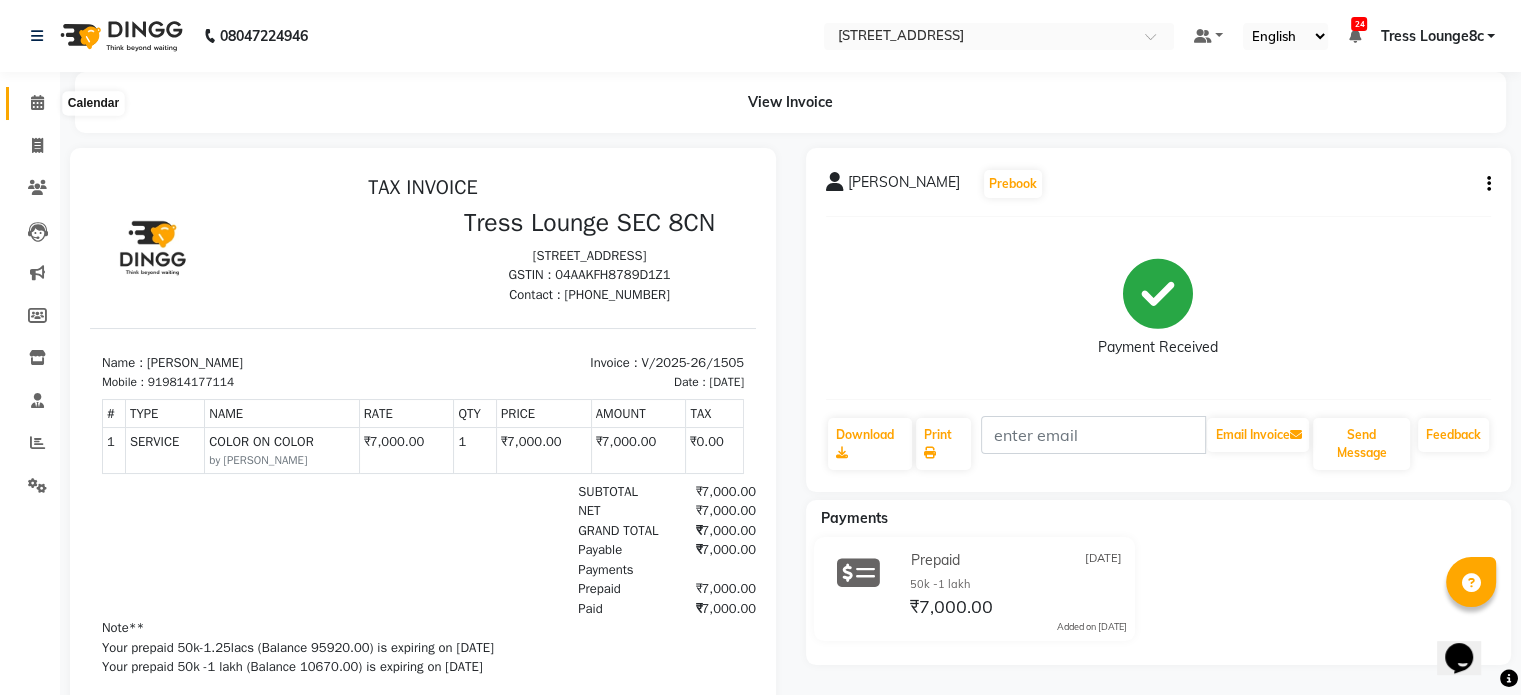 click 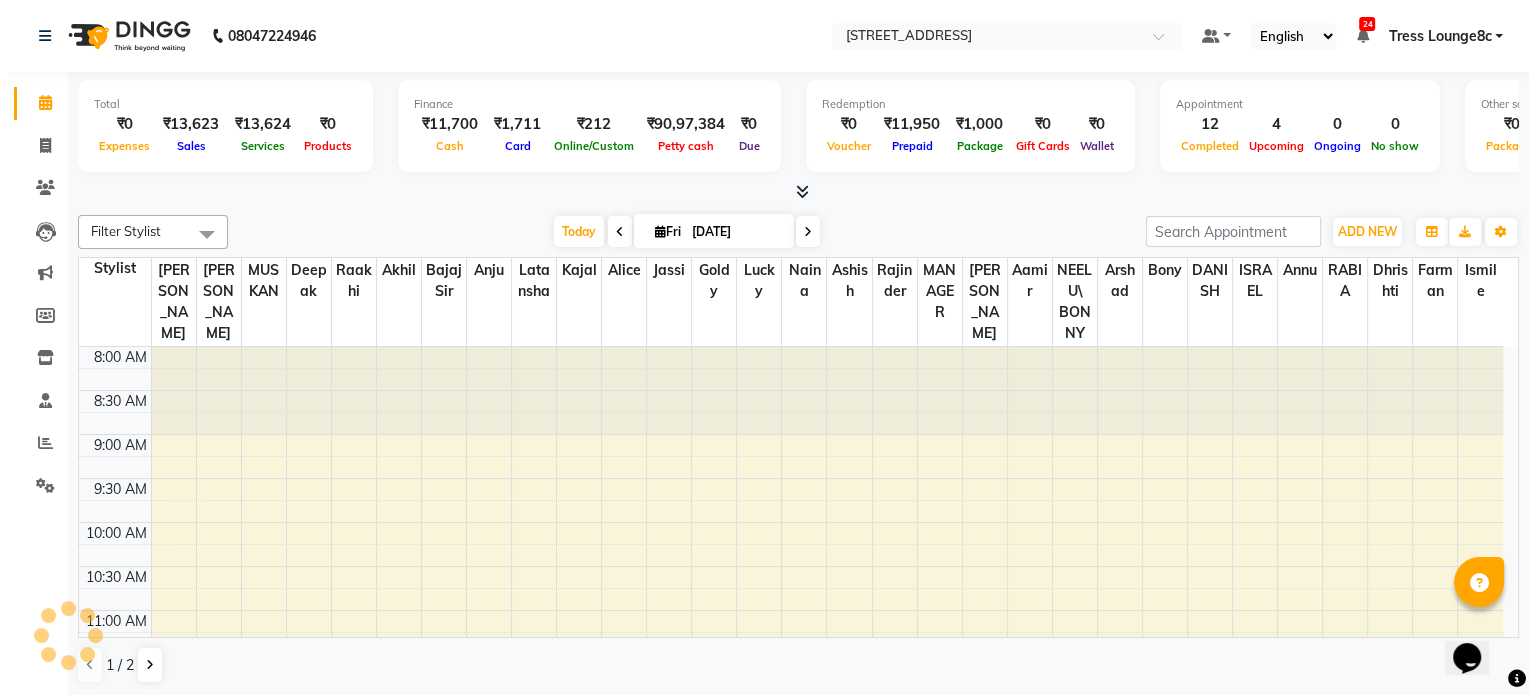 scroll, scrollTop: 0, scrollLeft: 0, axis: both 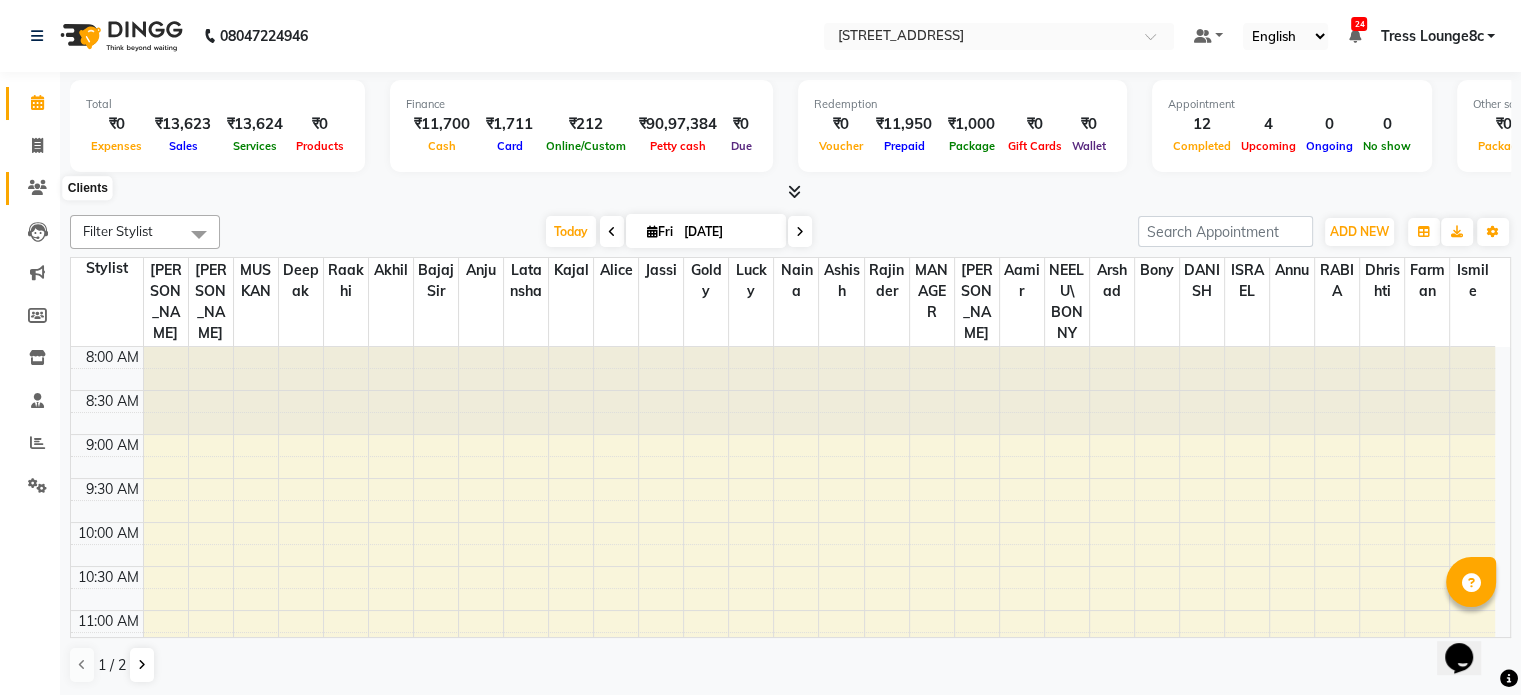 click 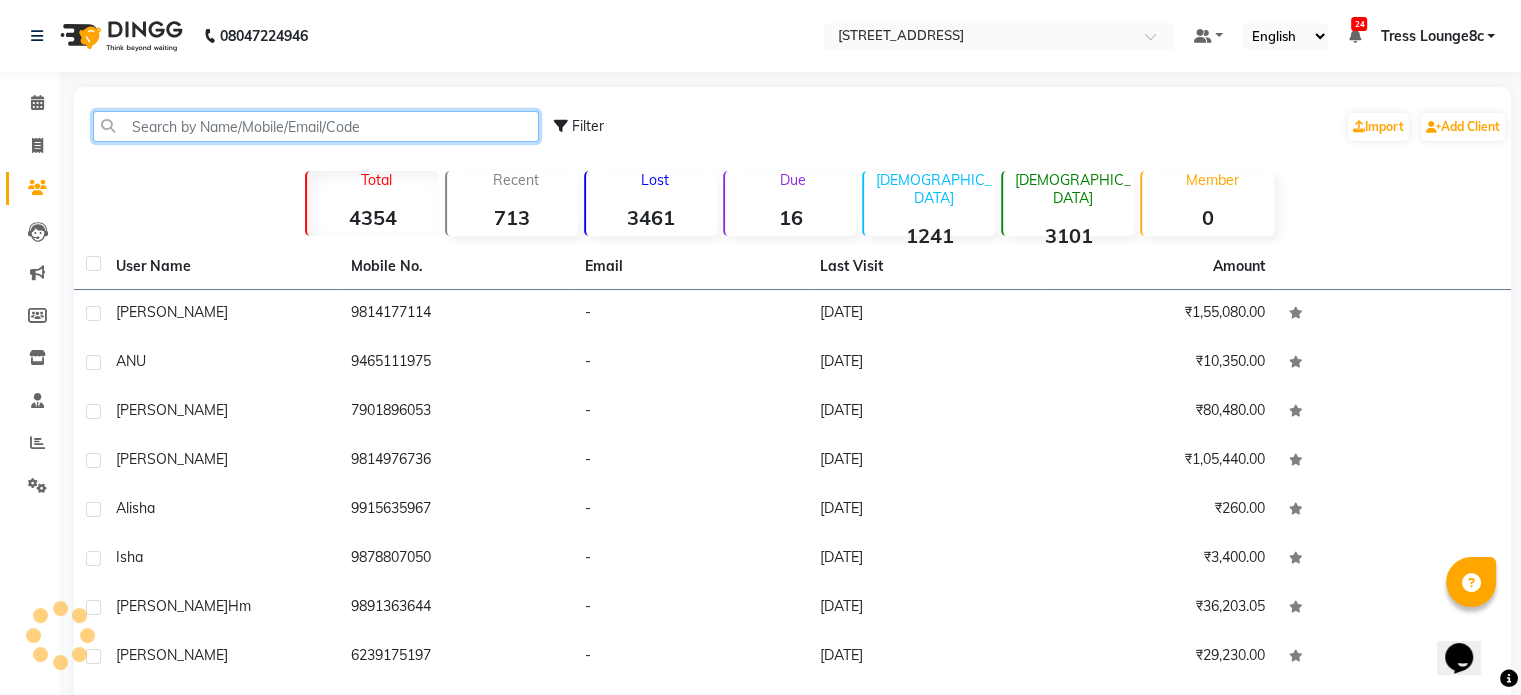 click 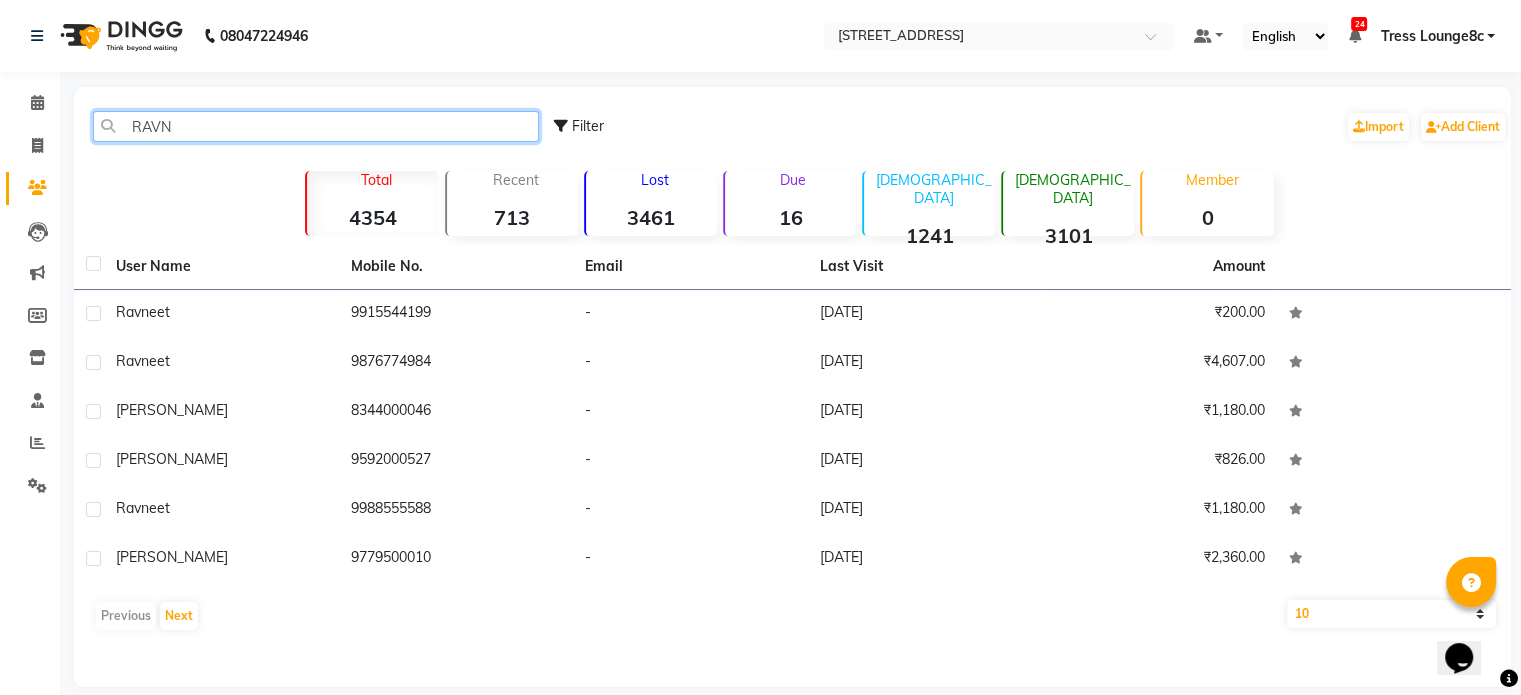drag, startPoint x: 342, startPoint y: 117, endPoint x: 4, endPoint y: 135, distance: 338.47894 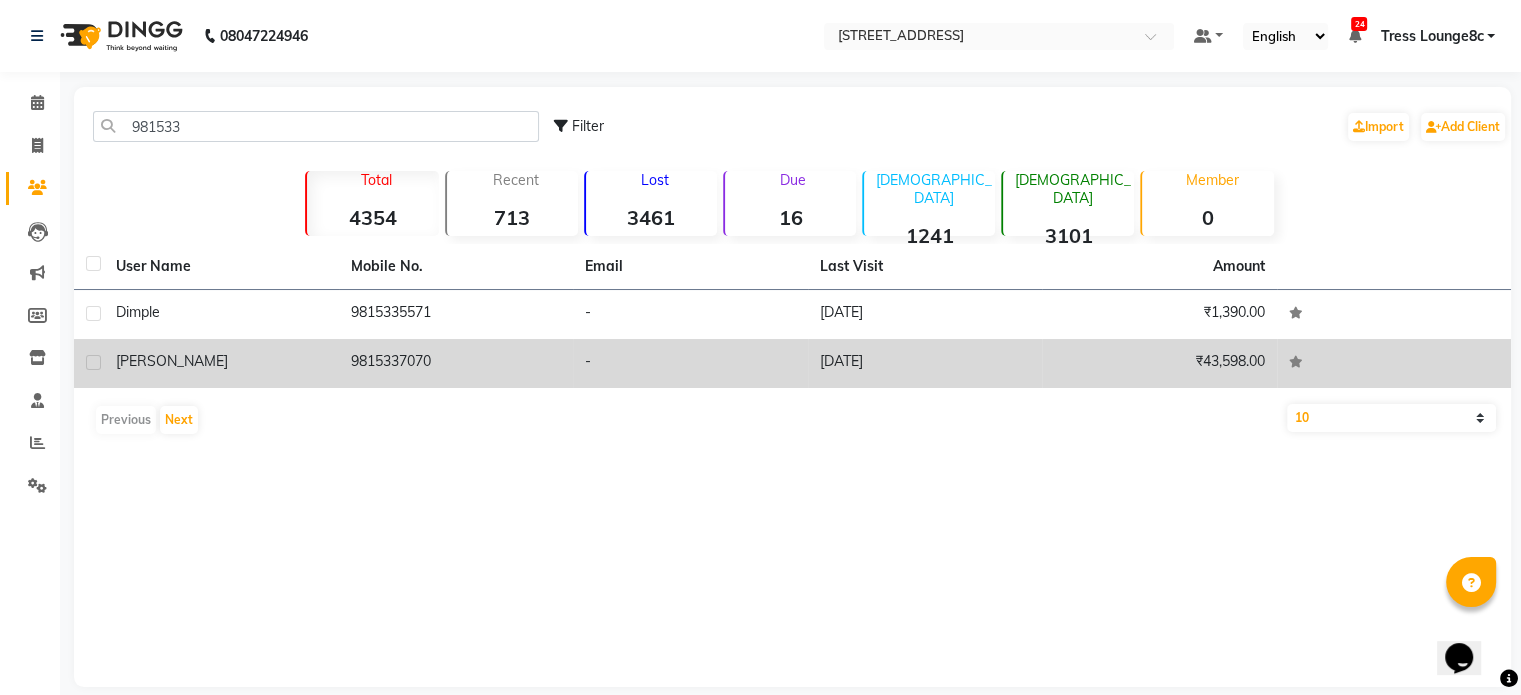click on "9815337070" 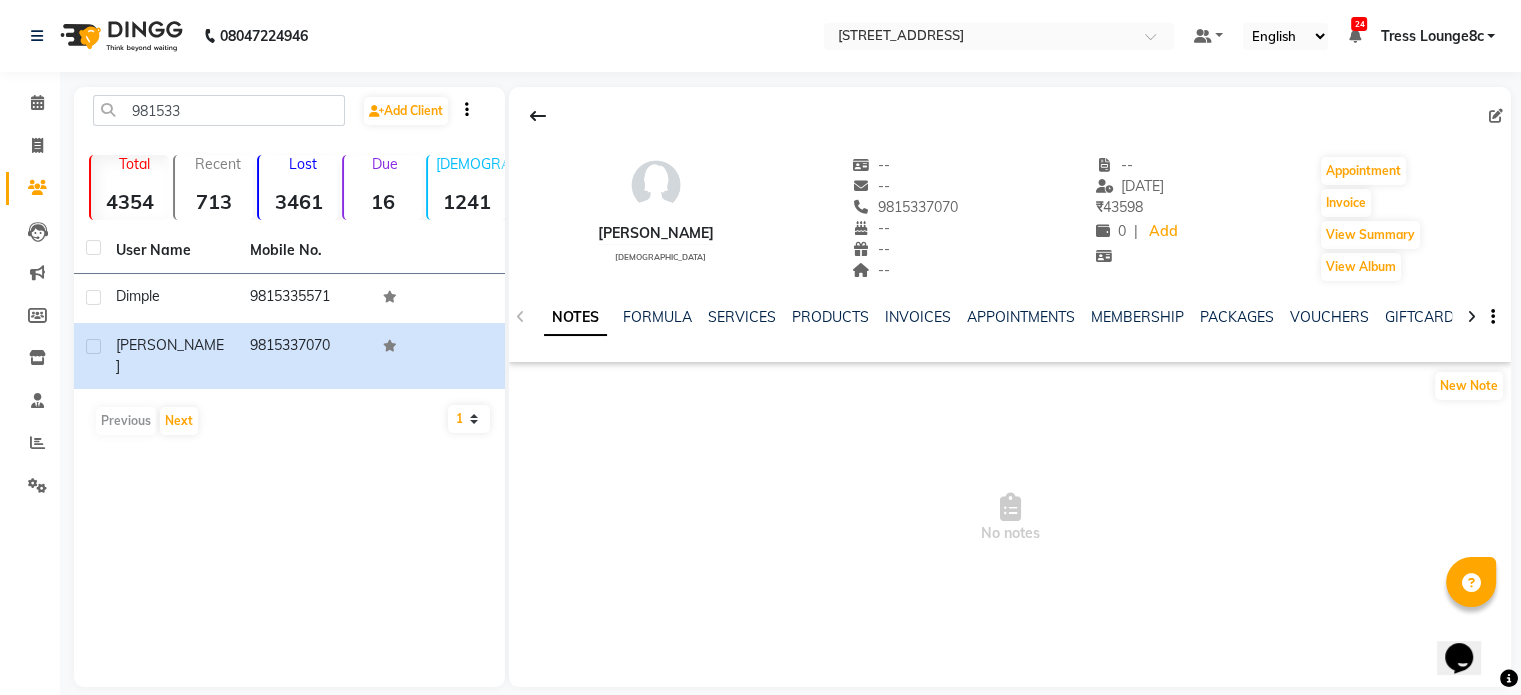 click on "NOTES FORMULA SERVICES PRODUCTS INVOICES APPOINTMENTS MEMBERSHIP PACKAGES VOUCHERS GIFTCARDS POINTS FORMS FAMILY CARDS WALLET" 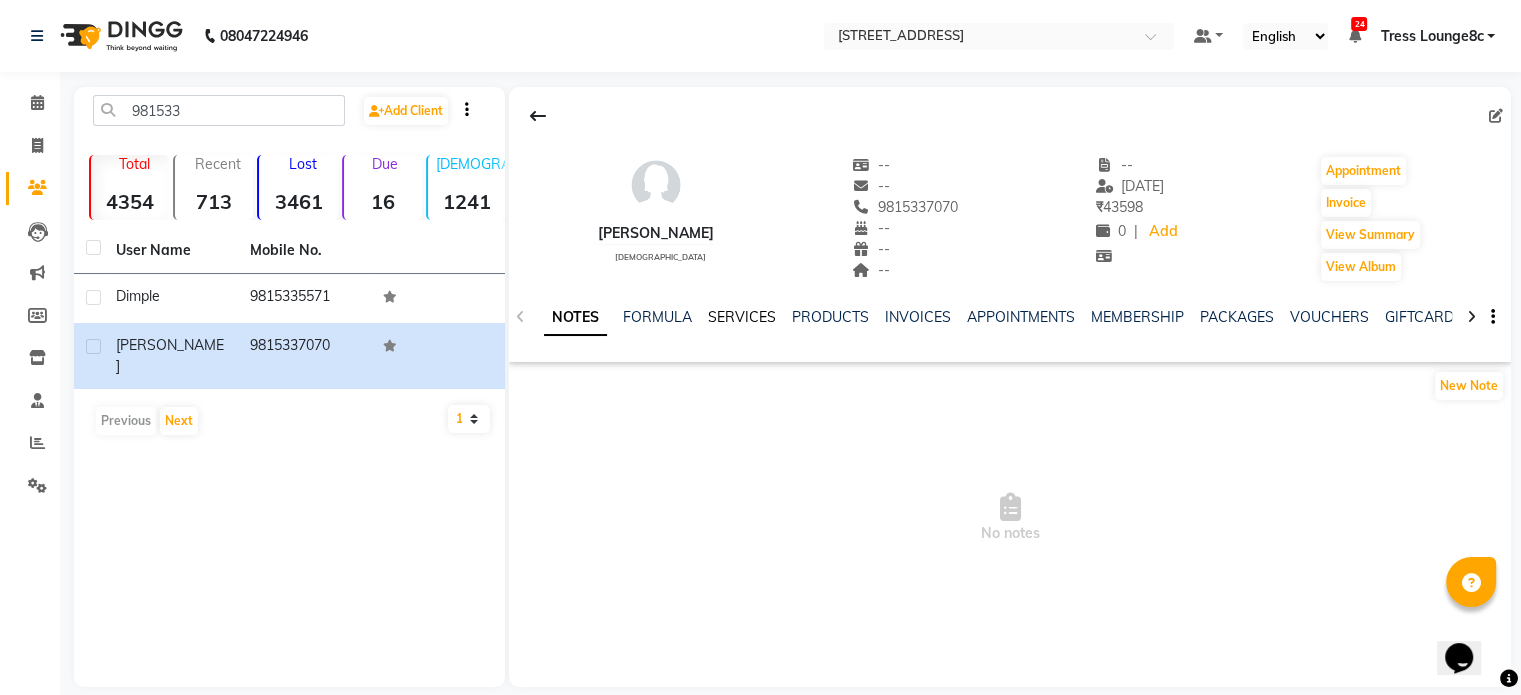 click on "SERVICES" 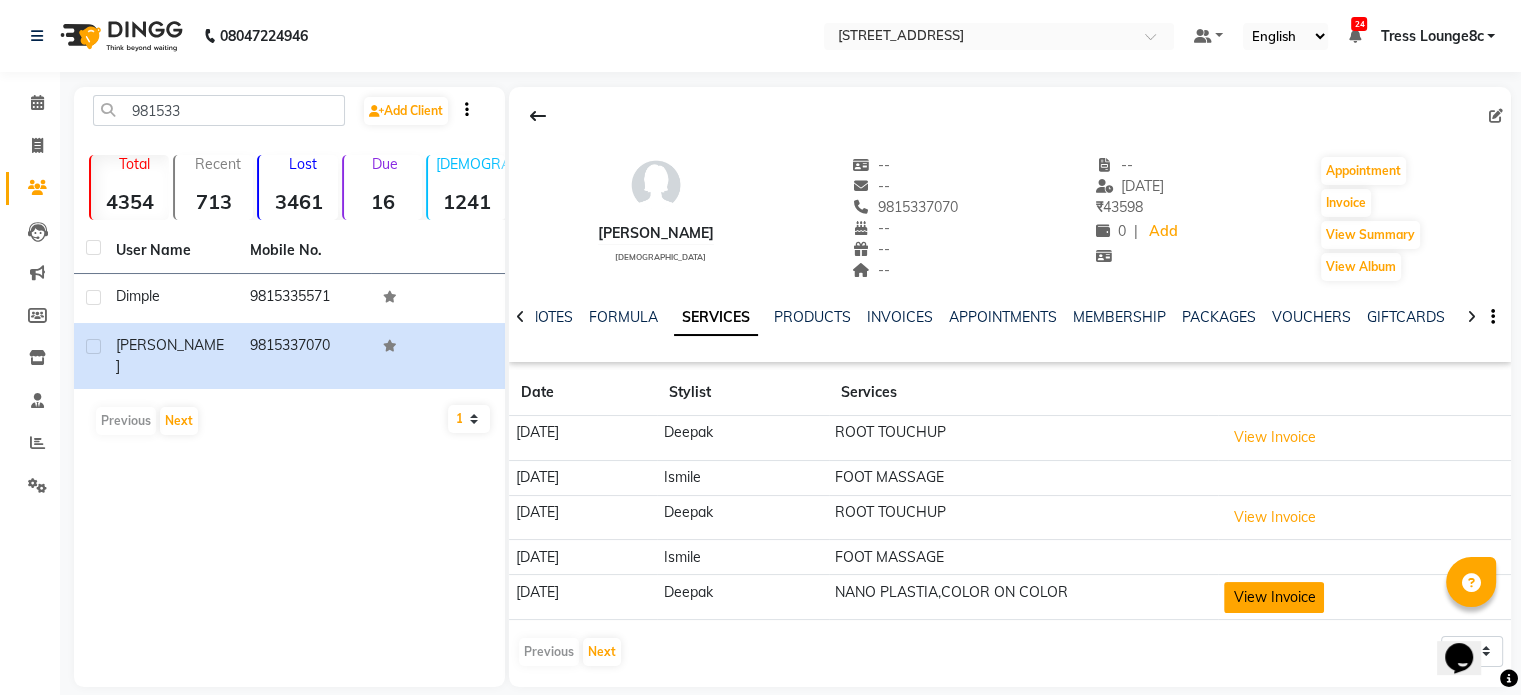 click on "View Invoice" 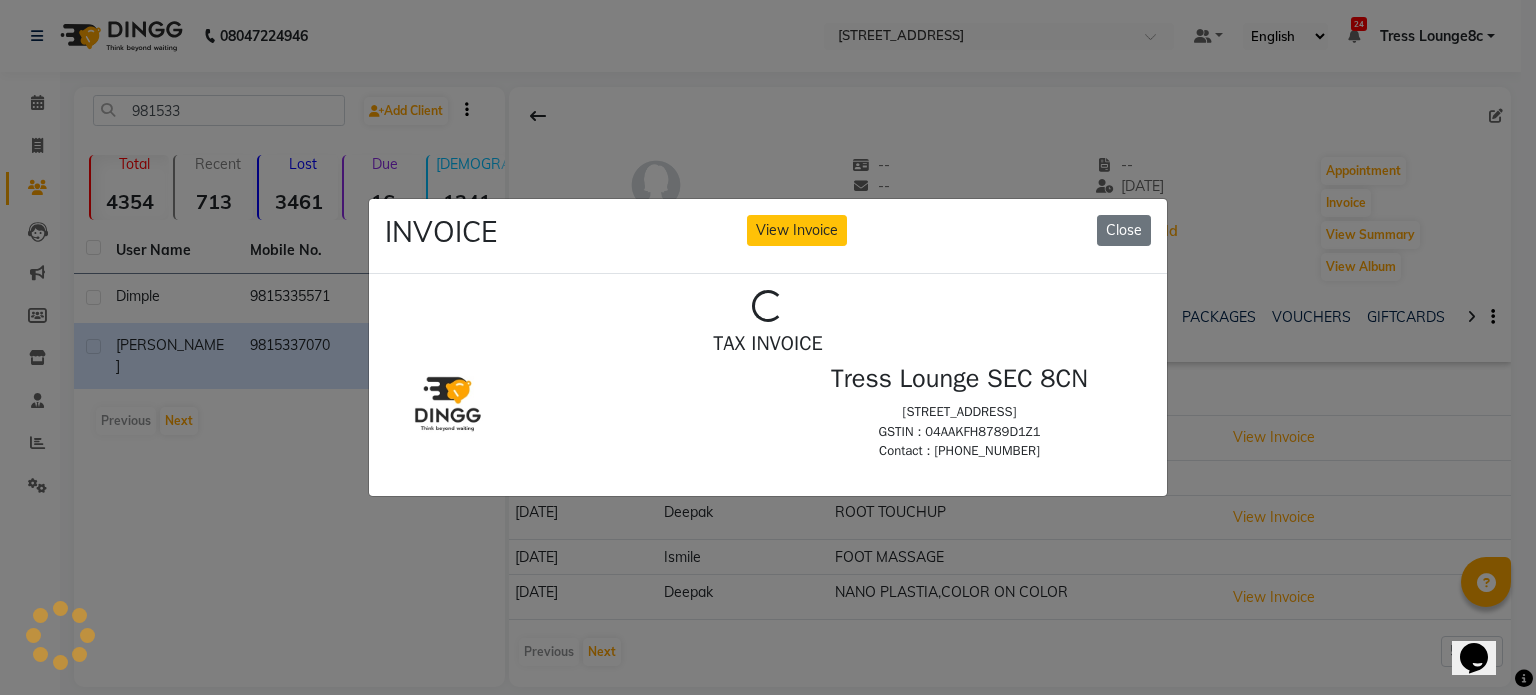 scroll, scrollTop: 0, scrollLeft: 0, axis: both 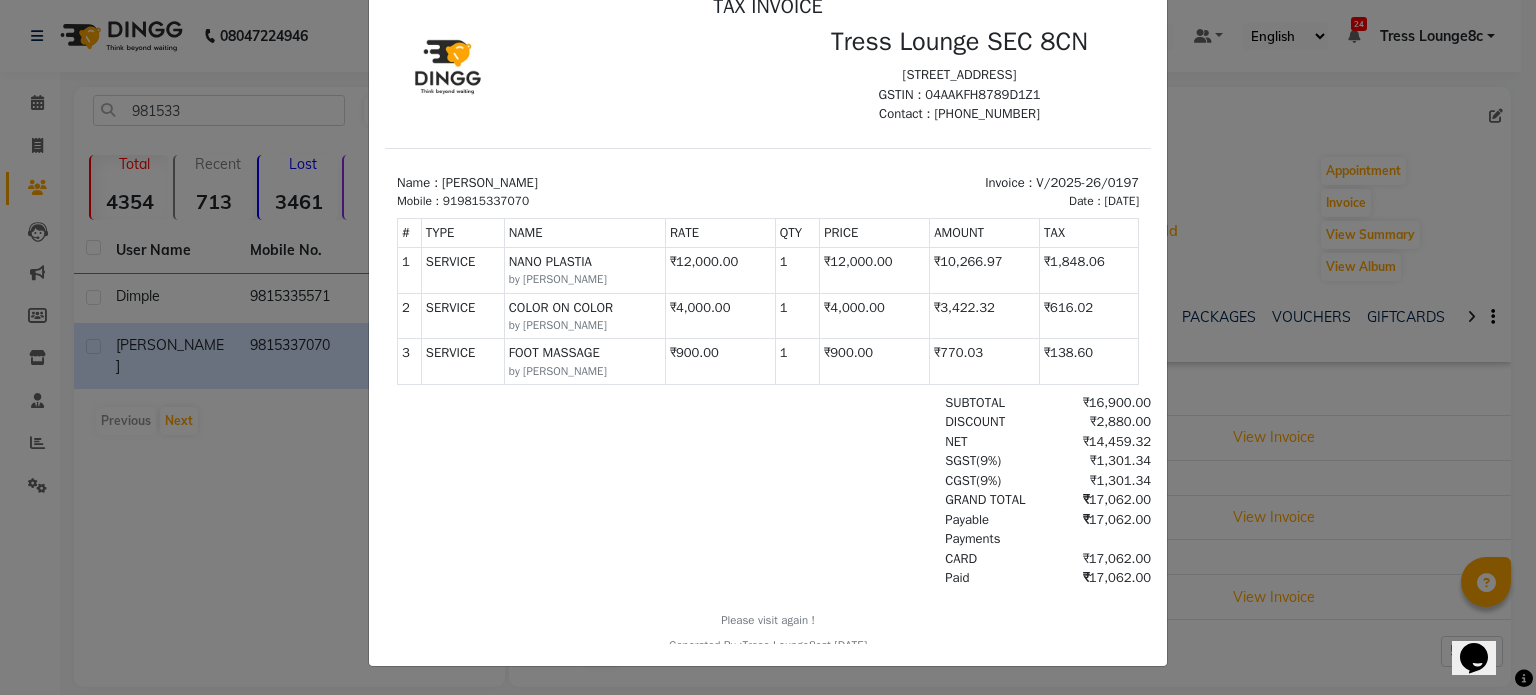 click on "INVOICE View Invoice Close" 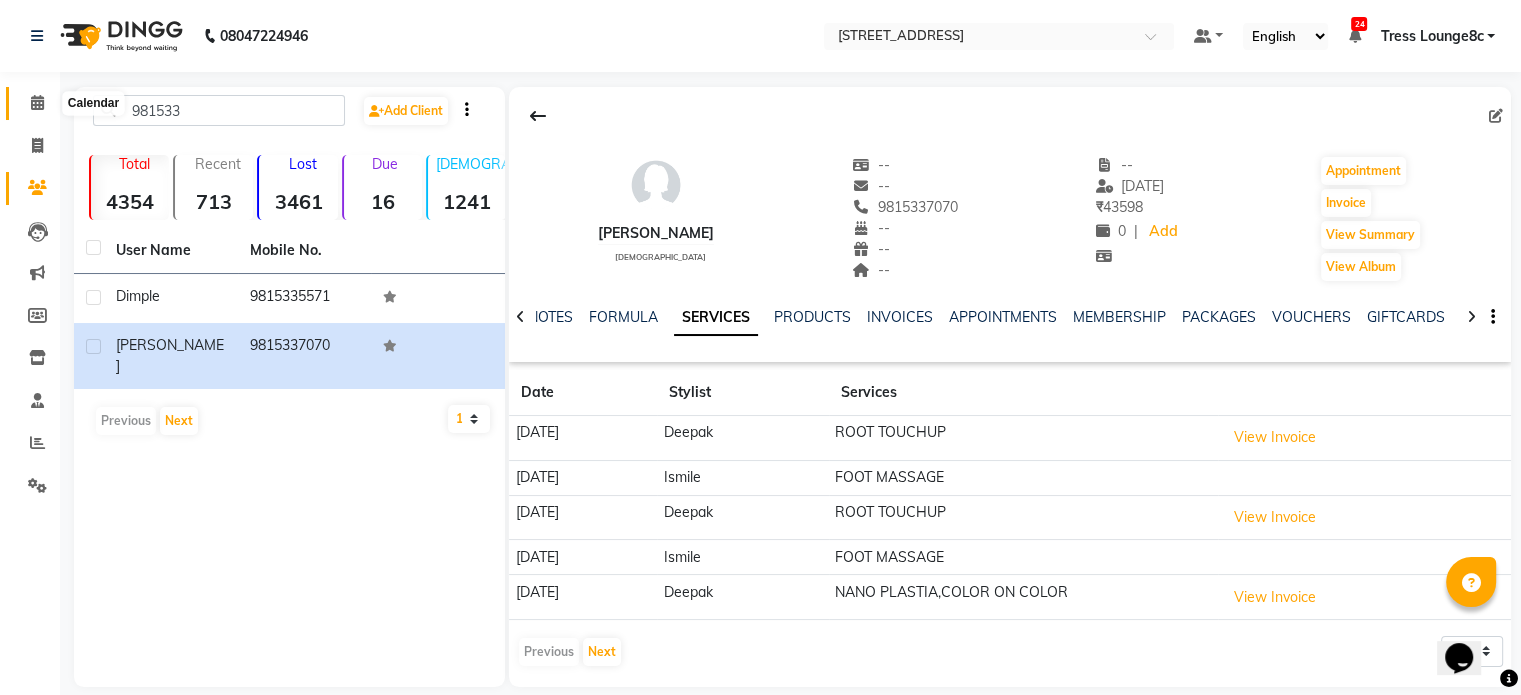 click 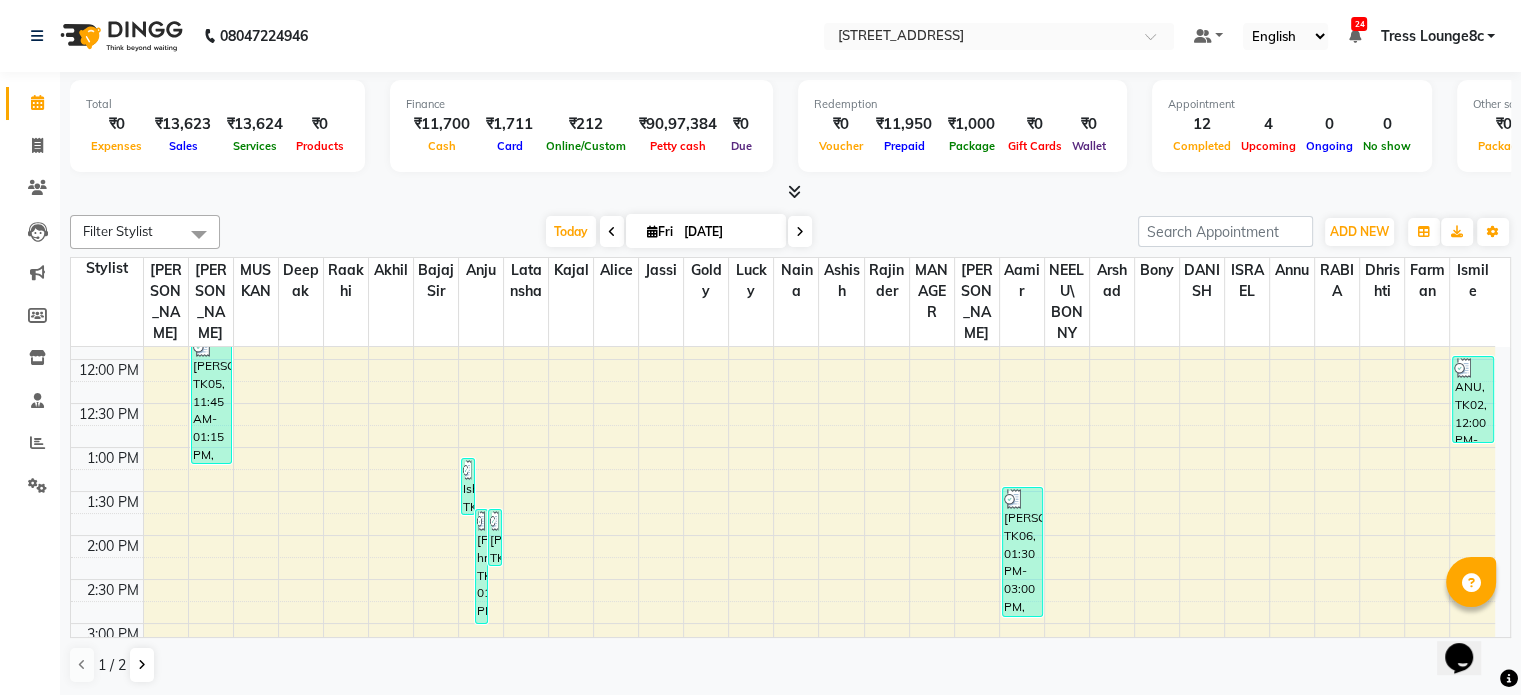 scroll, scrollTop: 500, scrollLeft: 0, axis: vertical 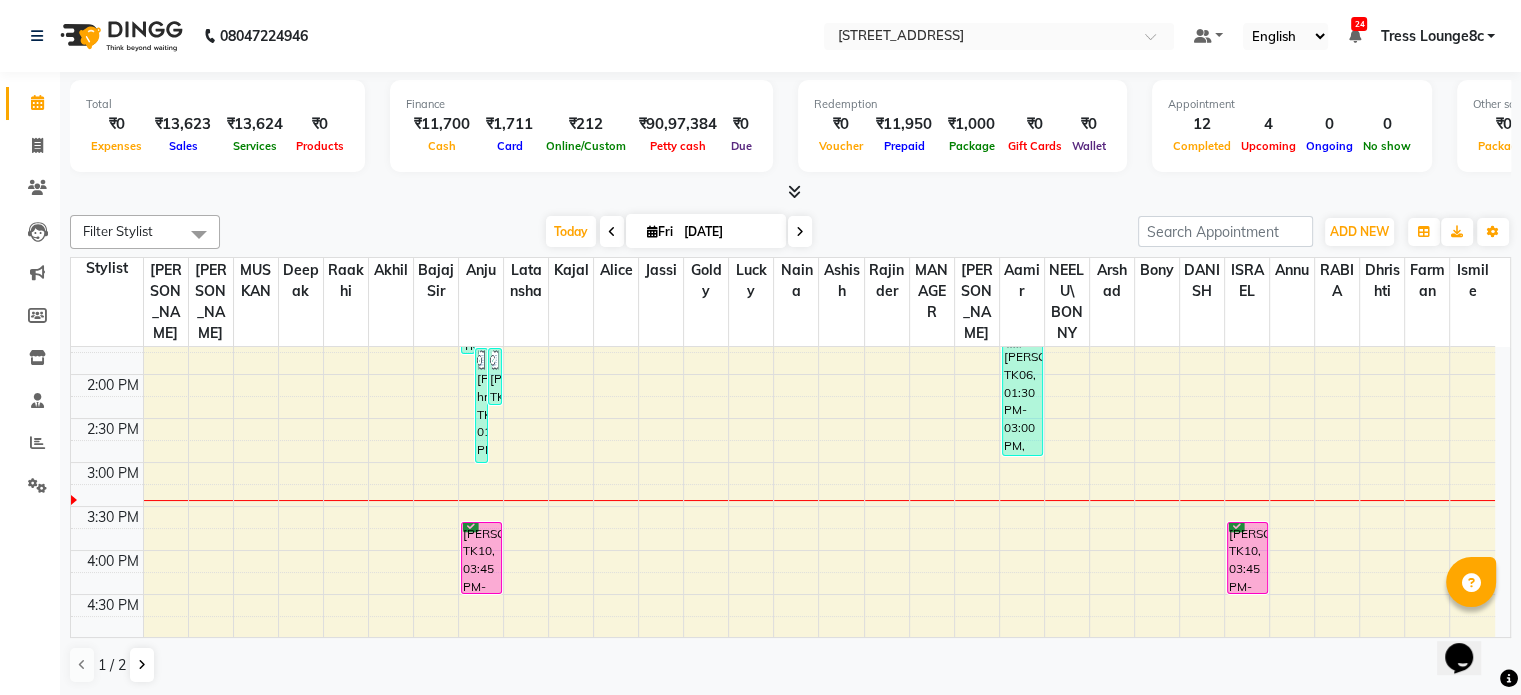 click at bounding box center (346, 500) 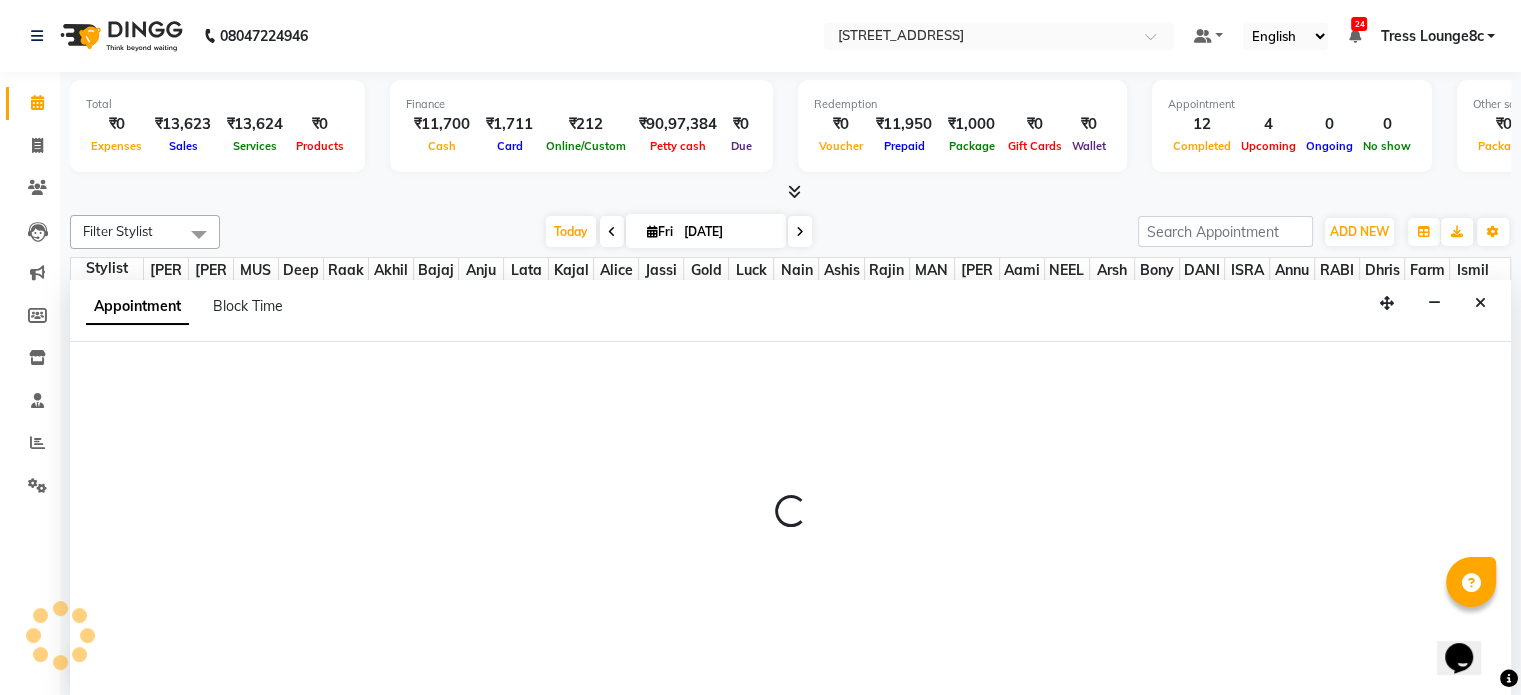 scroll, scrollTop: 0, scrollLeft: 0, axis: both 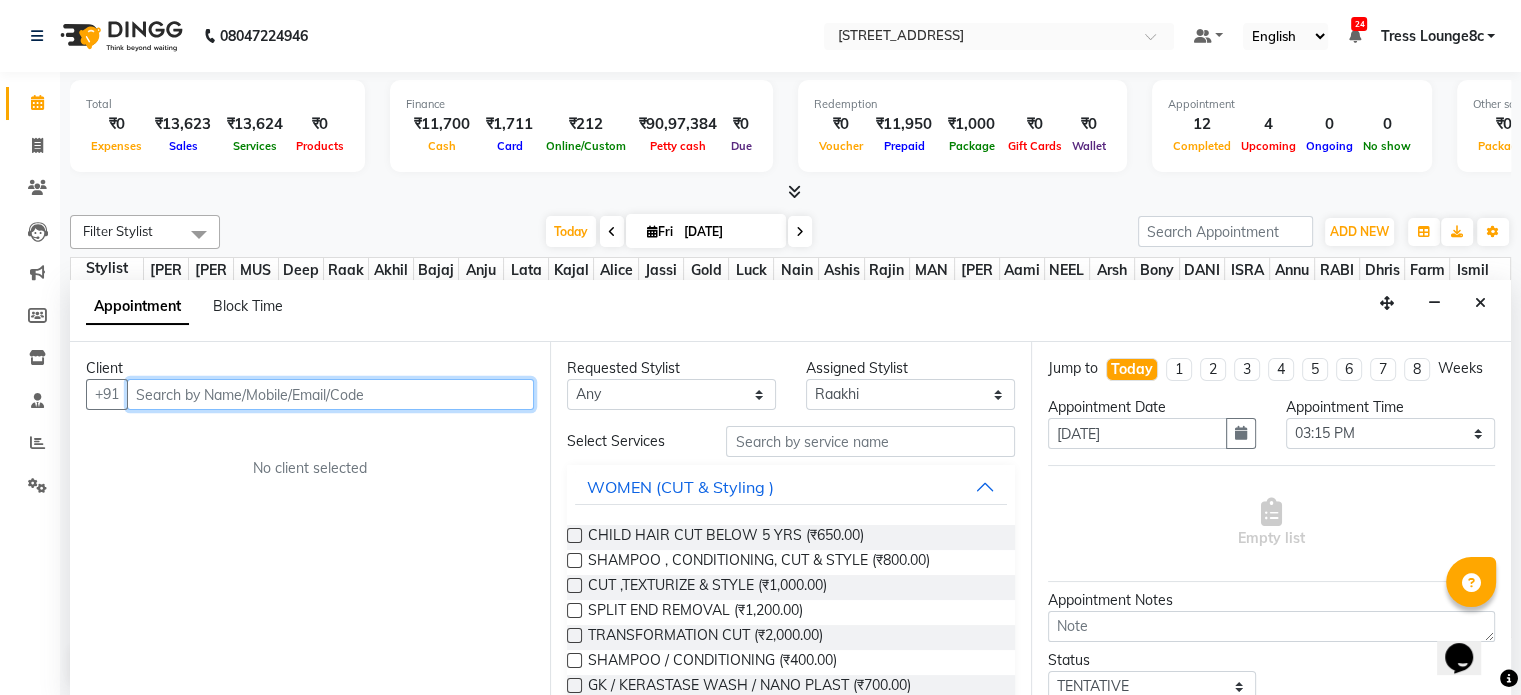 paste on "9501135045" 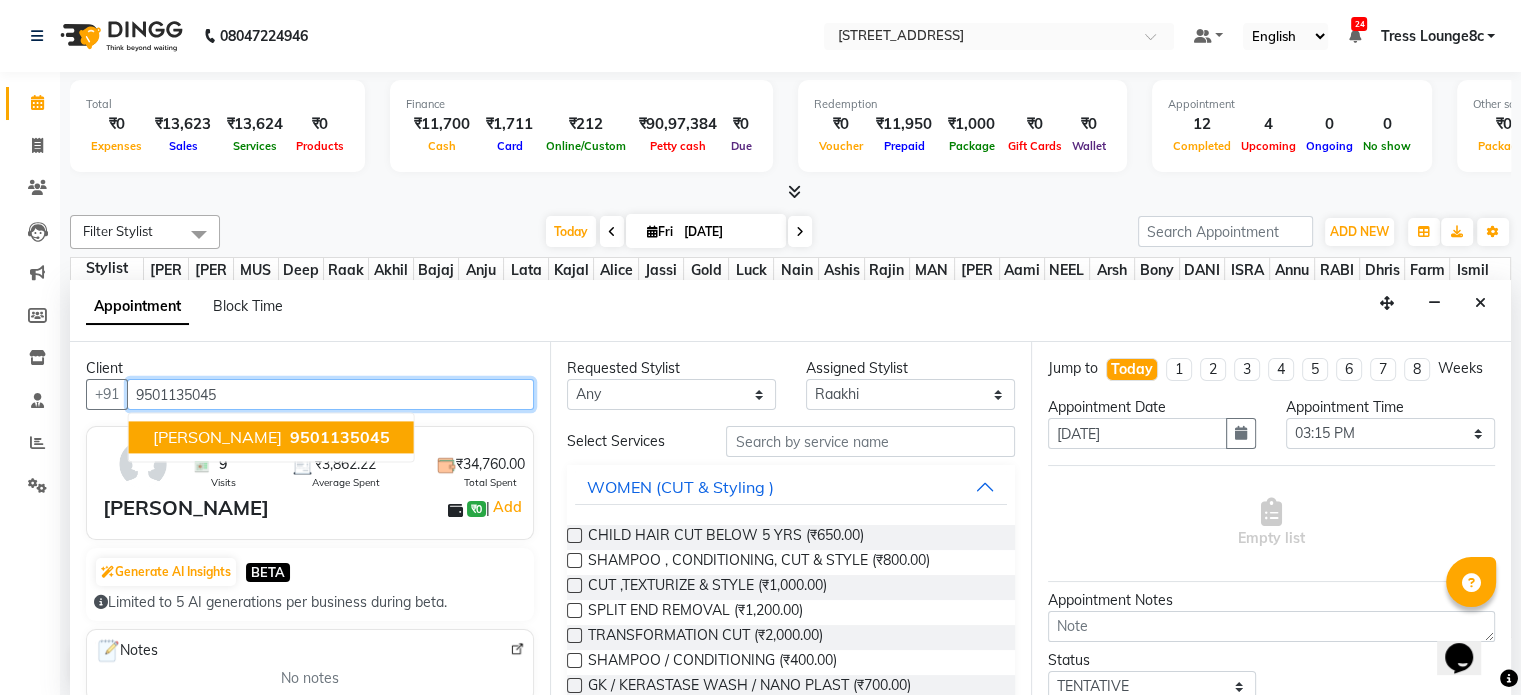 click on "9501135045" at bounding box center (340, 438) 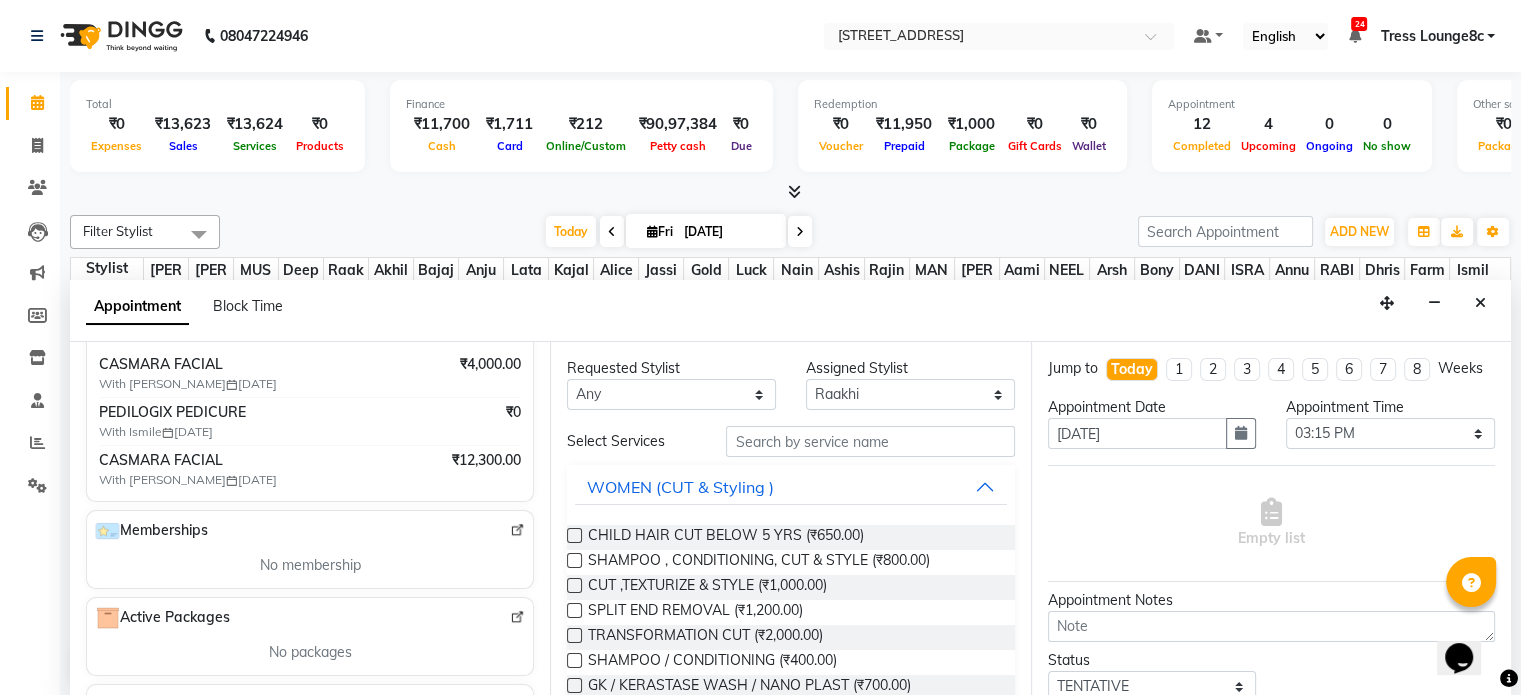 scroll, scrollTop: 500, scrollLeft: 0, axis: vertical 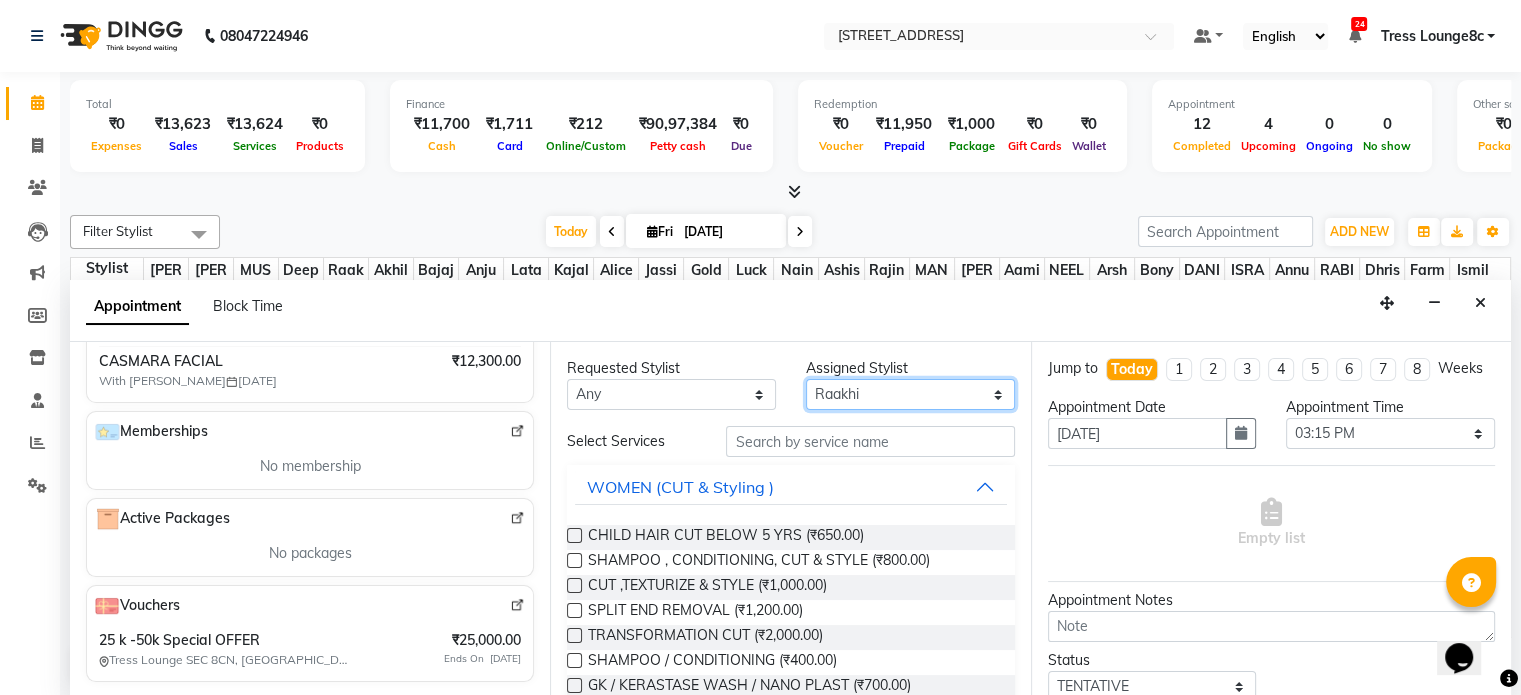 click on "Select Aamir akhil Alice Anju Annu  Arshad Ashish Bajaj sir Bony DANISH Deepak Dhrishti Farman gagan goldy Imran khan Ismile ISRAEL Jassi kajal KARAN Latansha Lucky MANAGER MUSKAN naina NEELU\ BONNY Raakhi  RABIA rajinder RAM Ripti ROOP Roseleen Ruth Sagar Saleem SalmaN Sameer SHAHEEN Shriya SRISHTI tomba veena VINOD WASIM zakir" at bounding box center [910, 394] 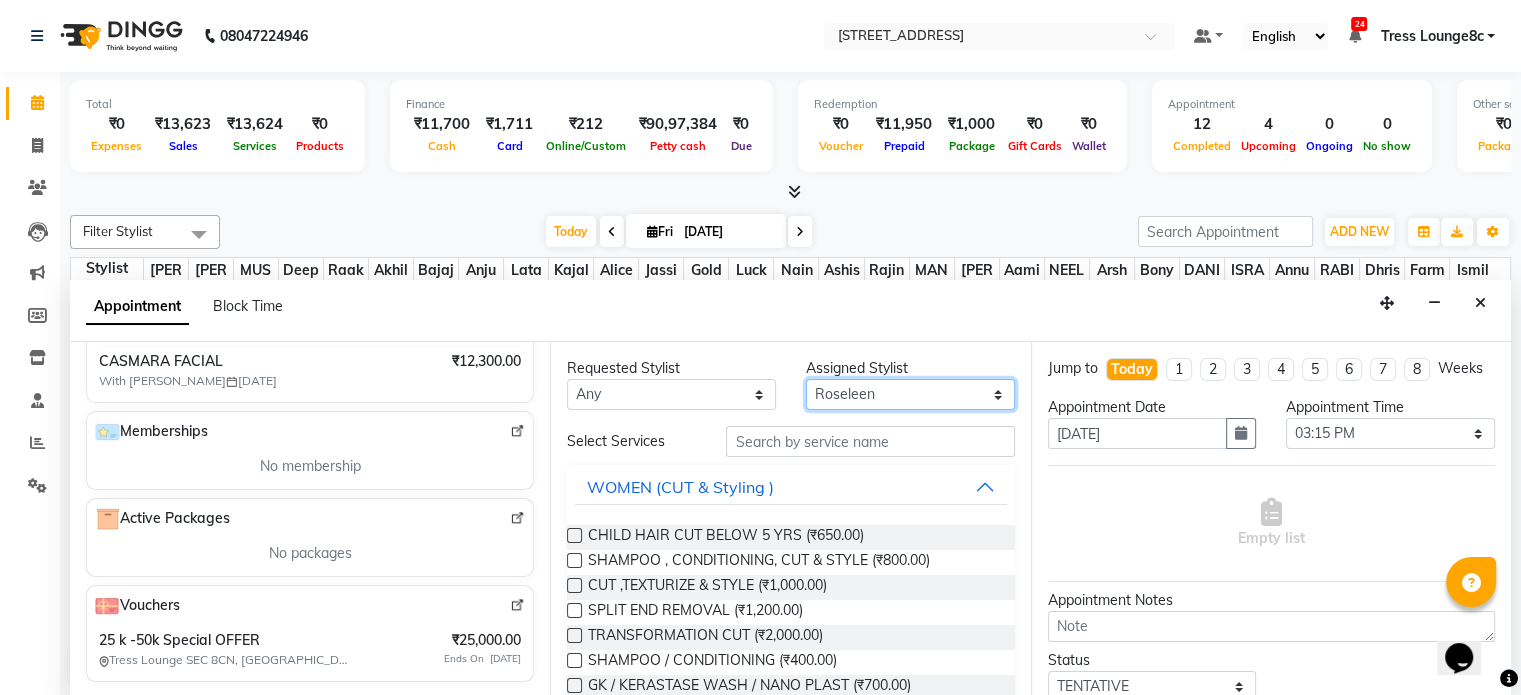 click on "Select Aamir akhil Alice Anju Annu  Arshad Ashish Bajaj sir Bony DANISH Deepak Dhrishti Farman gagan goldy Imran khan Ismile ISRAEL Jassi kajal KARAN Latansha Lucky MANAGER MUSKAN naina NEELU\ BONNY Raakhi  RABIA rajinder RAM Ripti ROOP Roseleen Ruth Sagar Saleem SalmaN Sameer SHAHEEN Shriya SRISHTI tomba veena VINOD WASIM zakir" at bounding box center (910, 394) 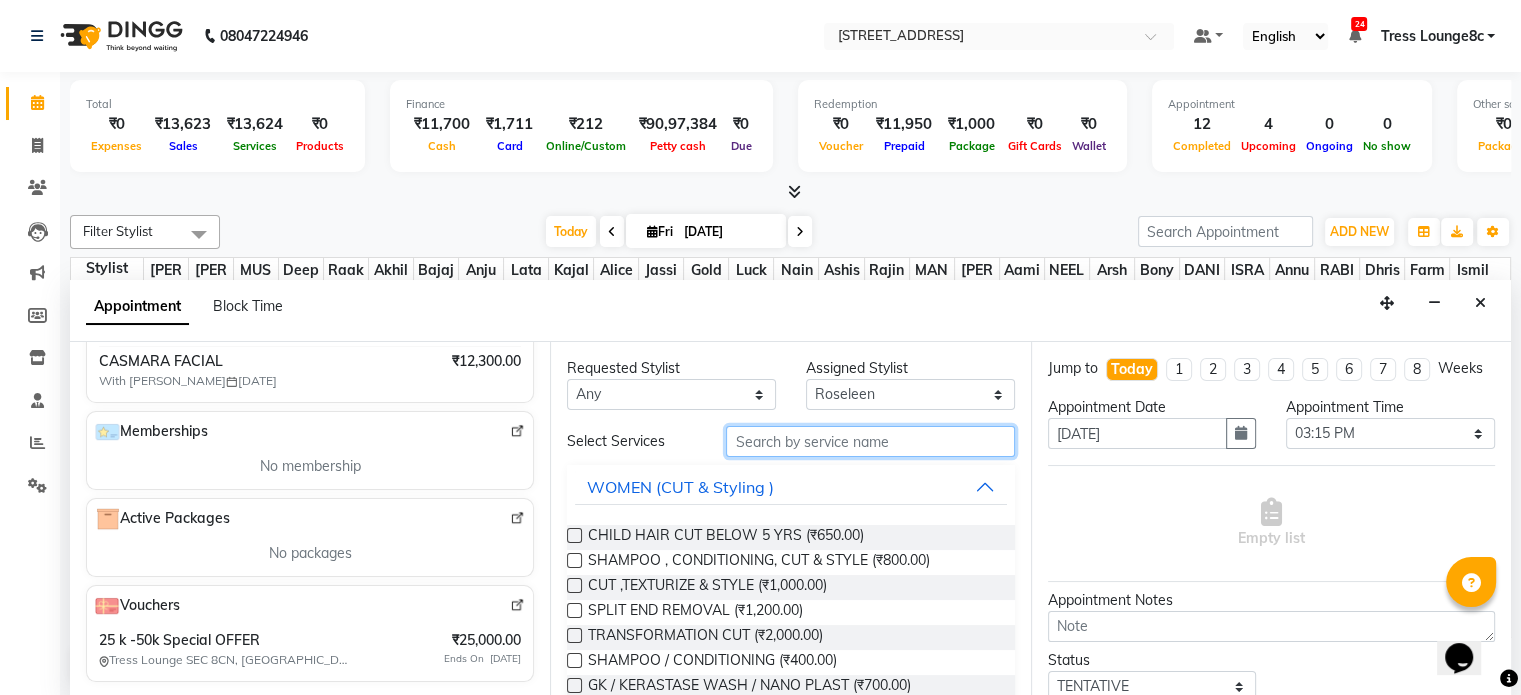 click at bounding box center (870, 441) 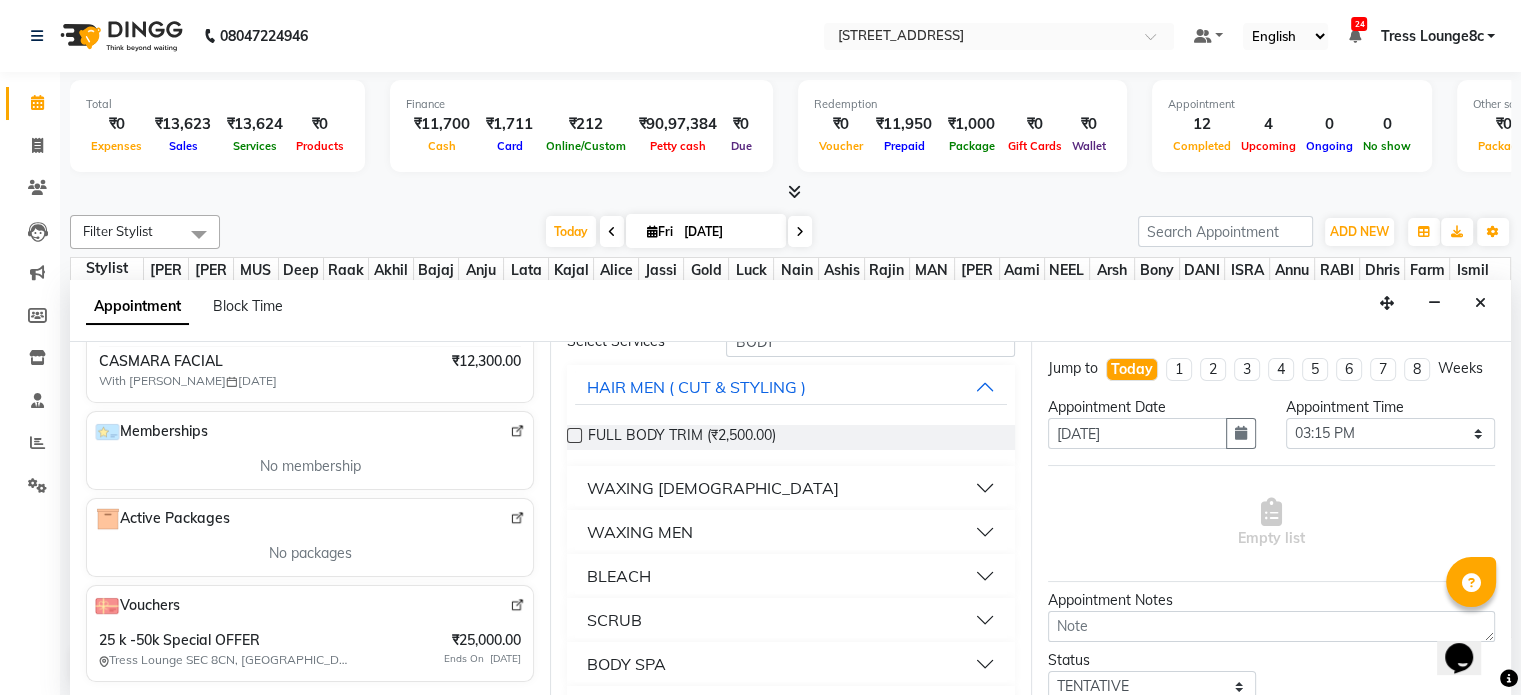 click on "BODY SPA" at bounding box center [790, 664] 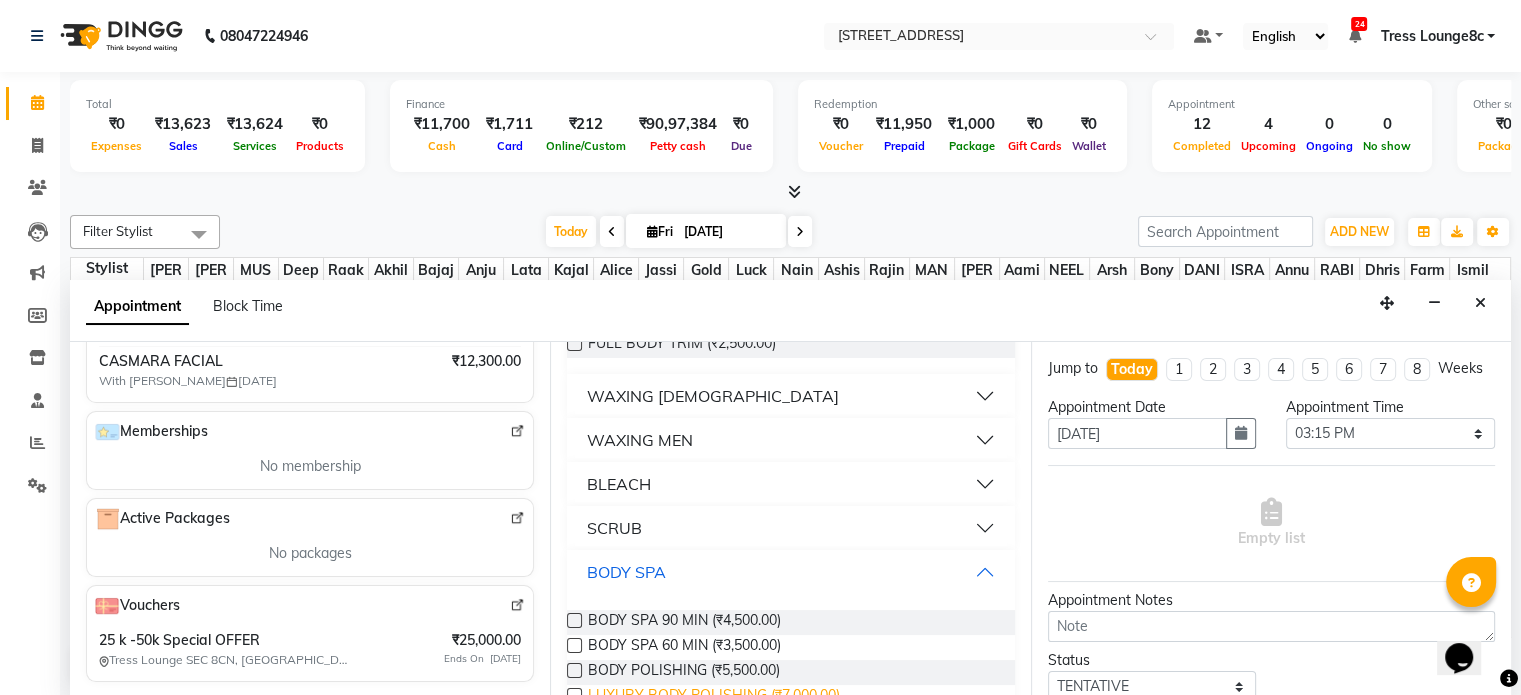 scroll, scrollTop: 293, scrollLeft: 0, axis: vertical 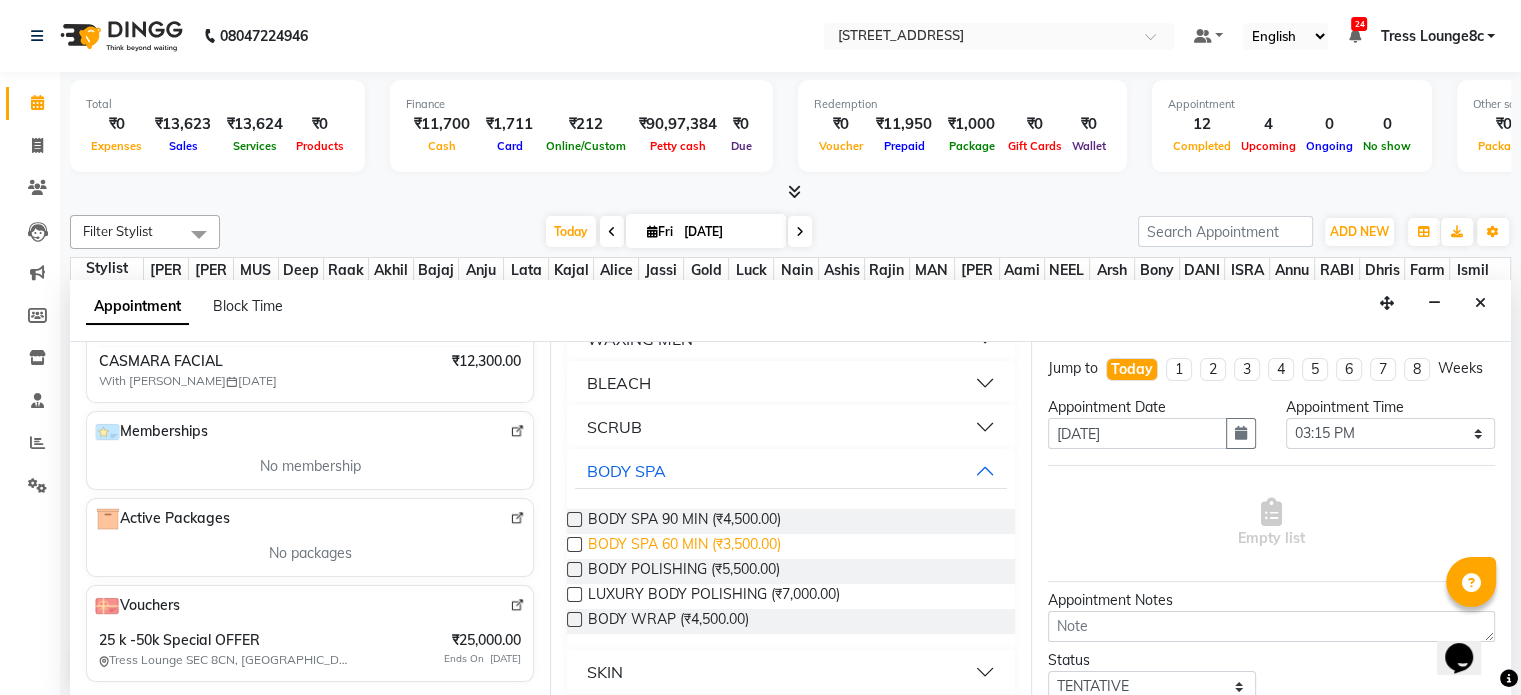 click on "BODY SPA 60 MIN (₹3,500.00)" at bounding box center [684, 546] 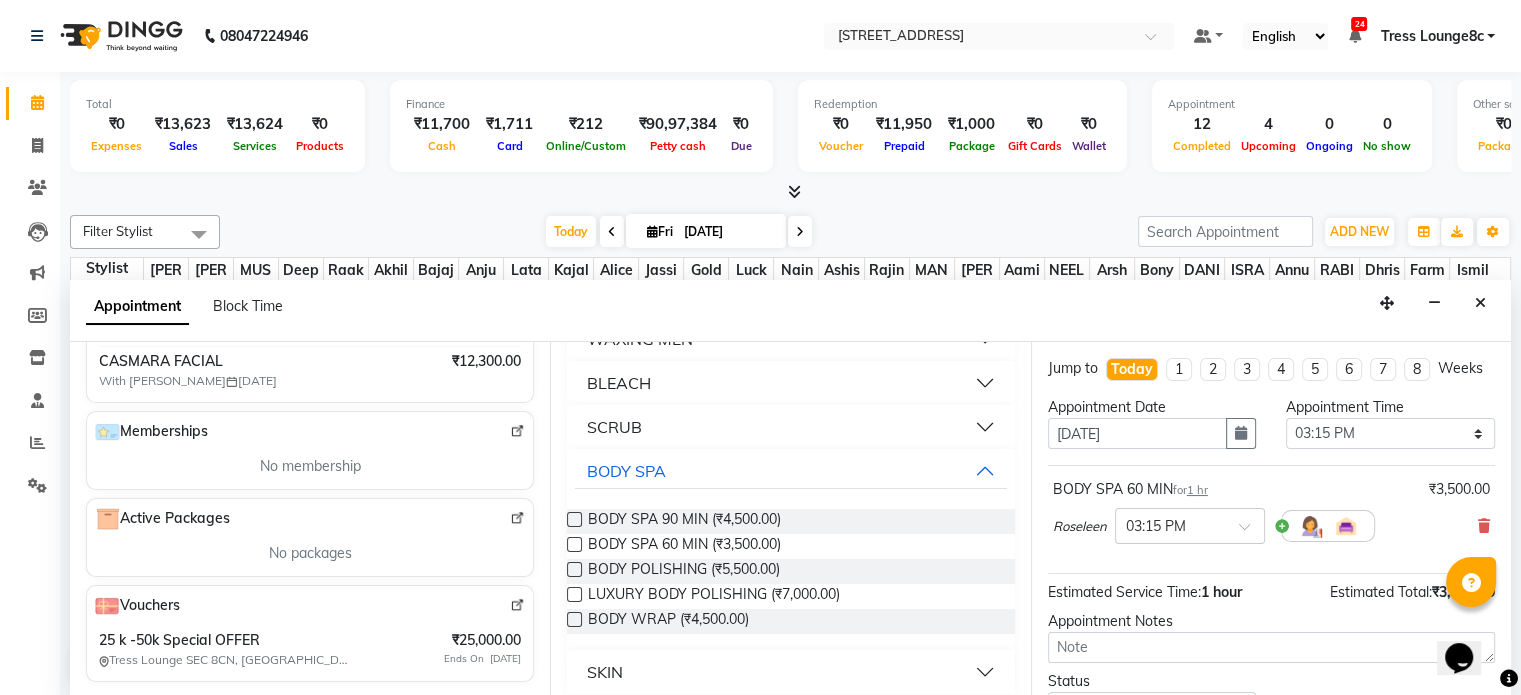 scroll, scrollTop: 170, scrollLeft: 0, axis: vertical 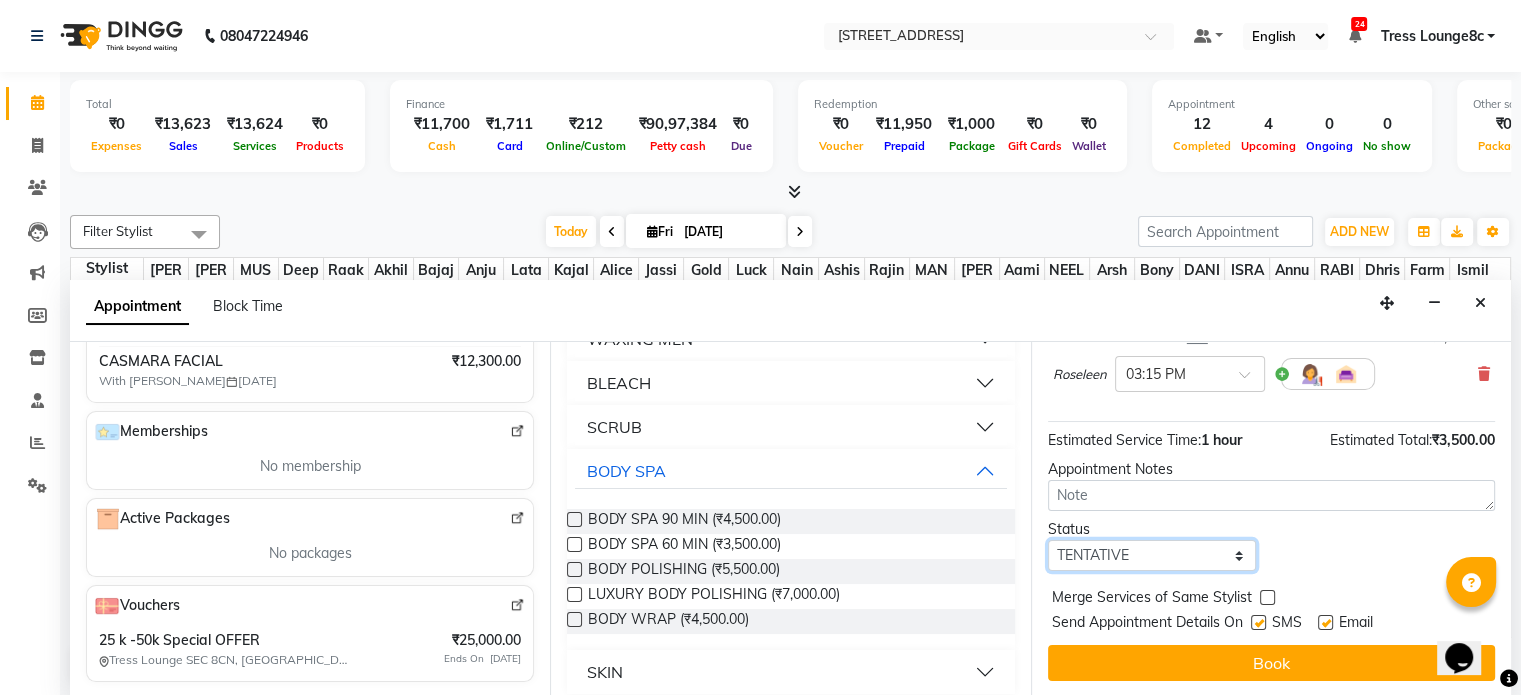 click on "Select TENTATIVE CONFIRM CHECK-IN UPCOMING" at bounding box center (1152, 555) 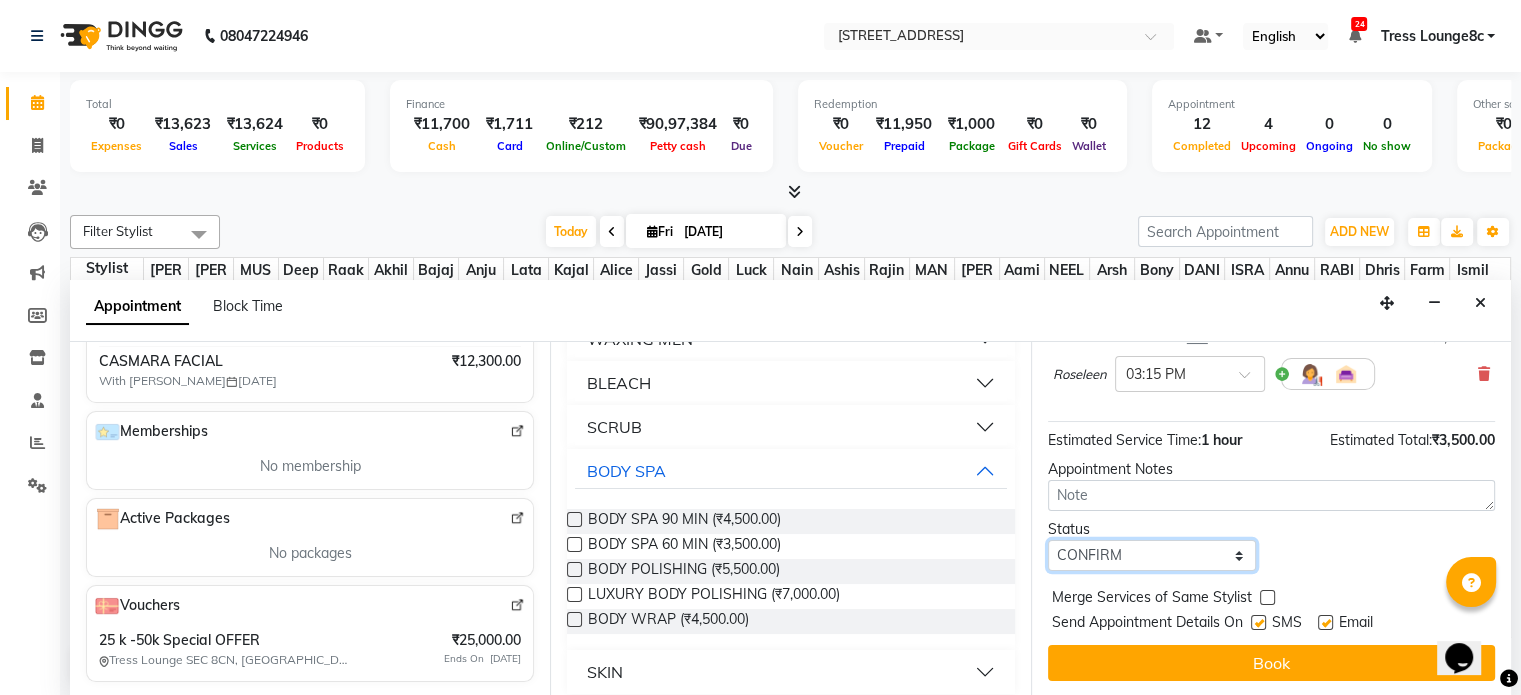 click on "Select TENTATIVE CONFIRM CHECK-IN UPCOMING" at bounding box center (1152, 555) 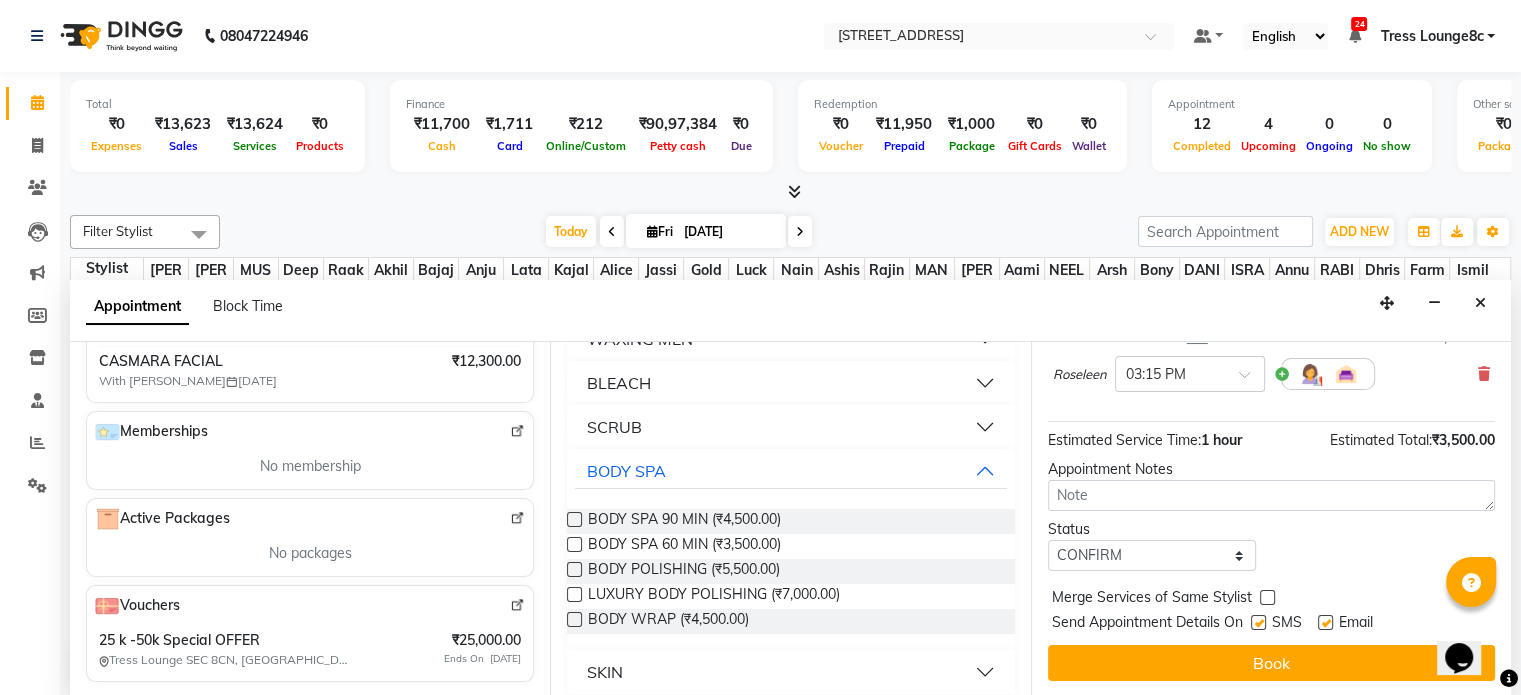 click on "Merge Services of Same Stylist" at bounding box center (1271, 599) 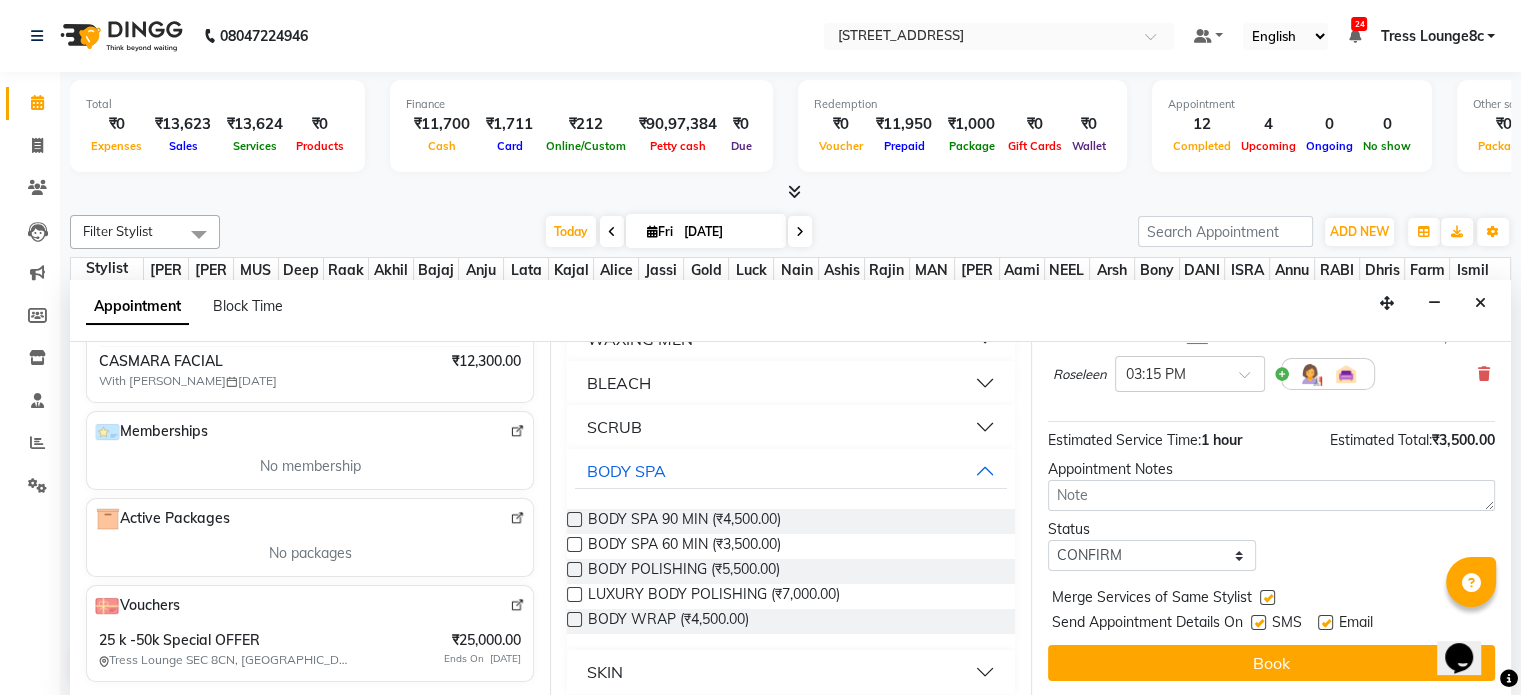 click on "SMS" at bounding box center [1284, 624] 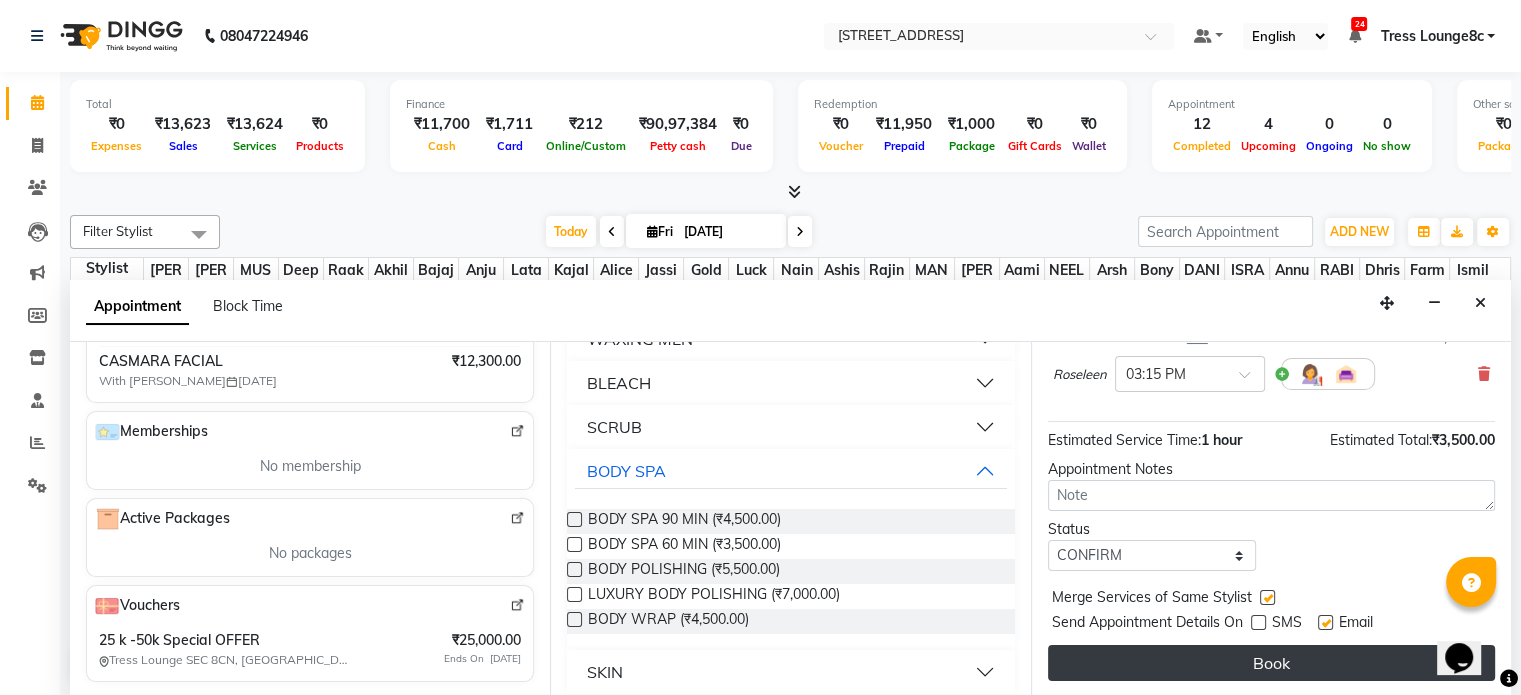 click on "Book" at bounding box center [1271, 663] 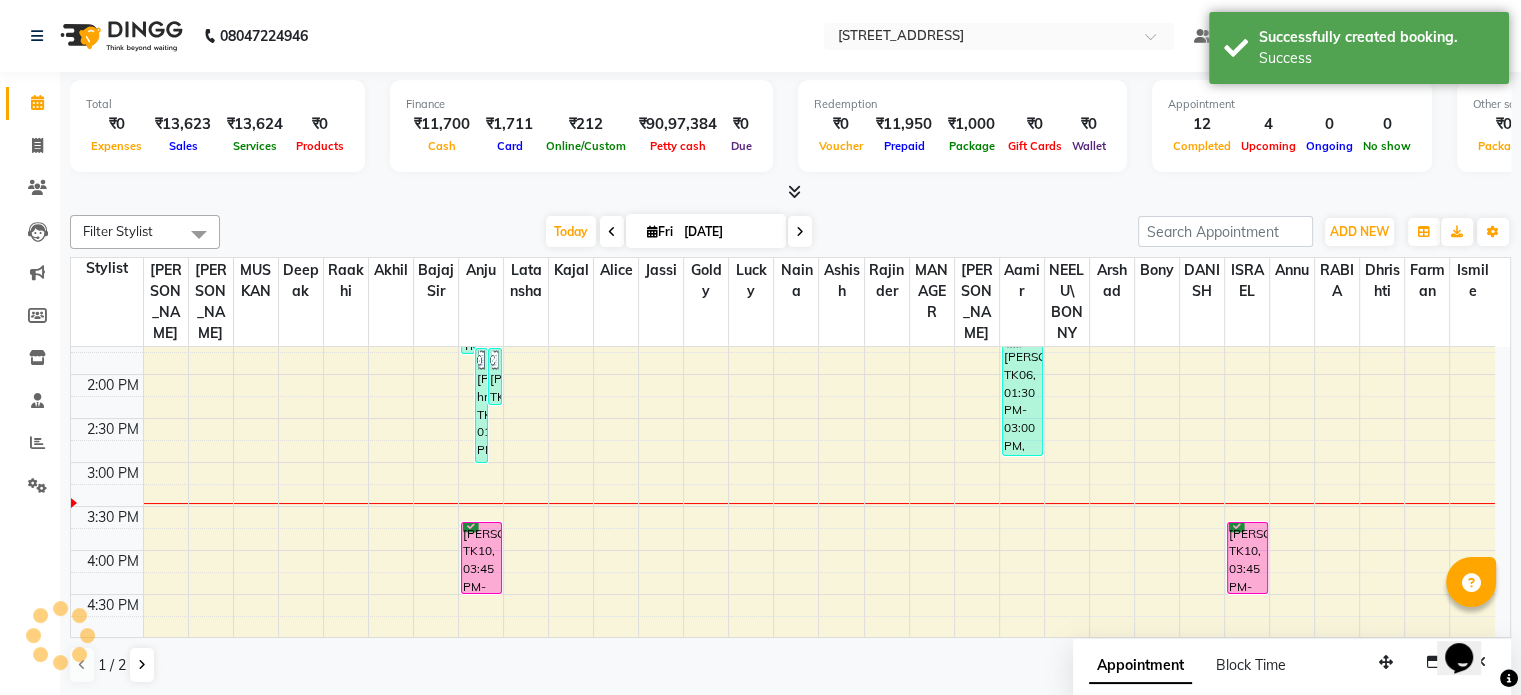 scroll, scrollTop: 0, scrollLeft: 0, axis: both 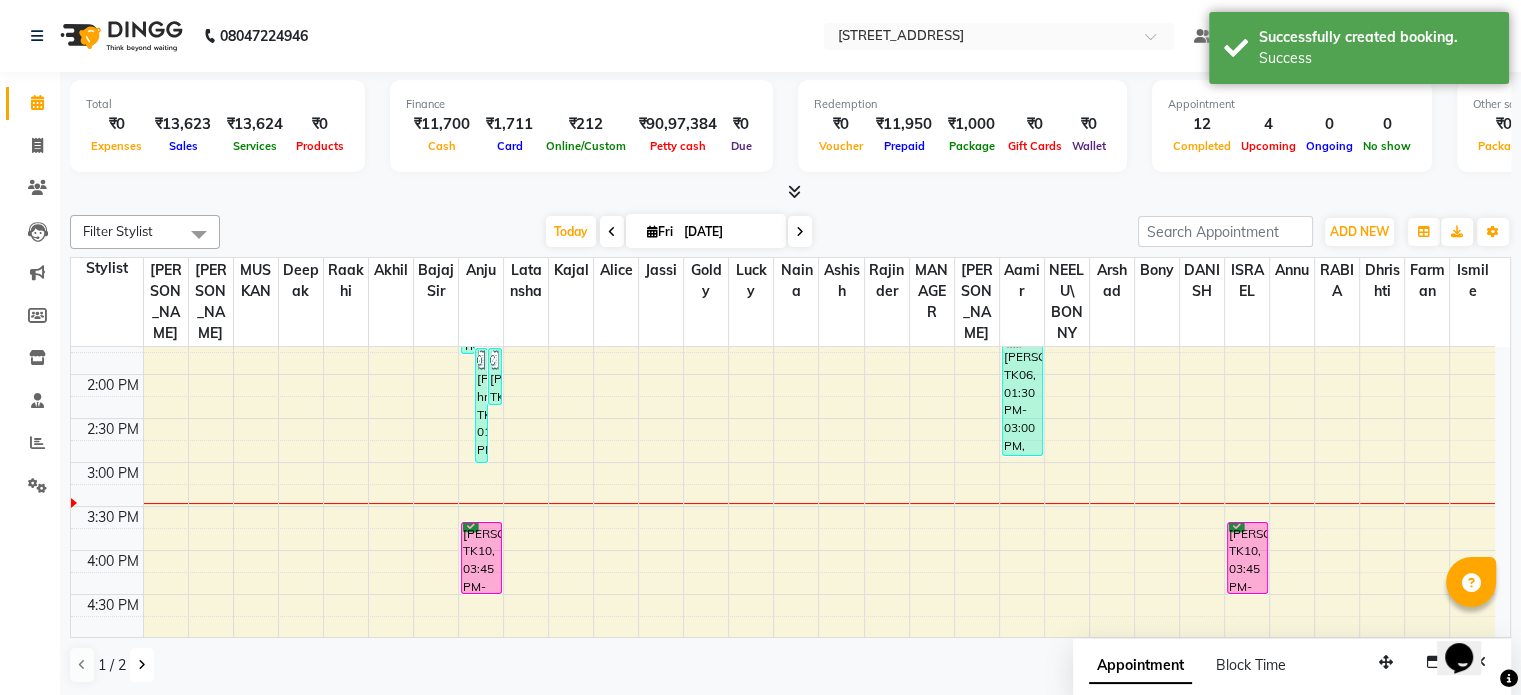 click at bounding box center [142, 665] 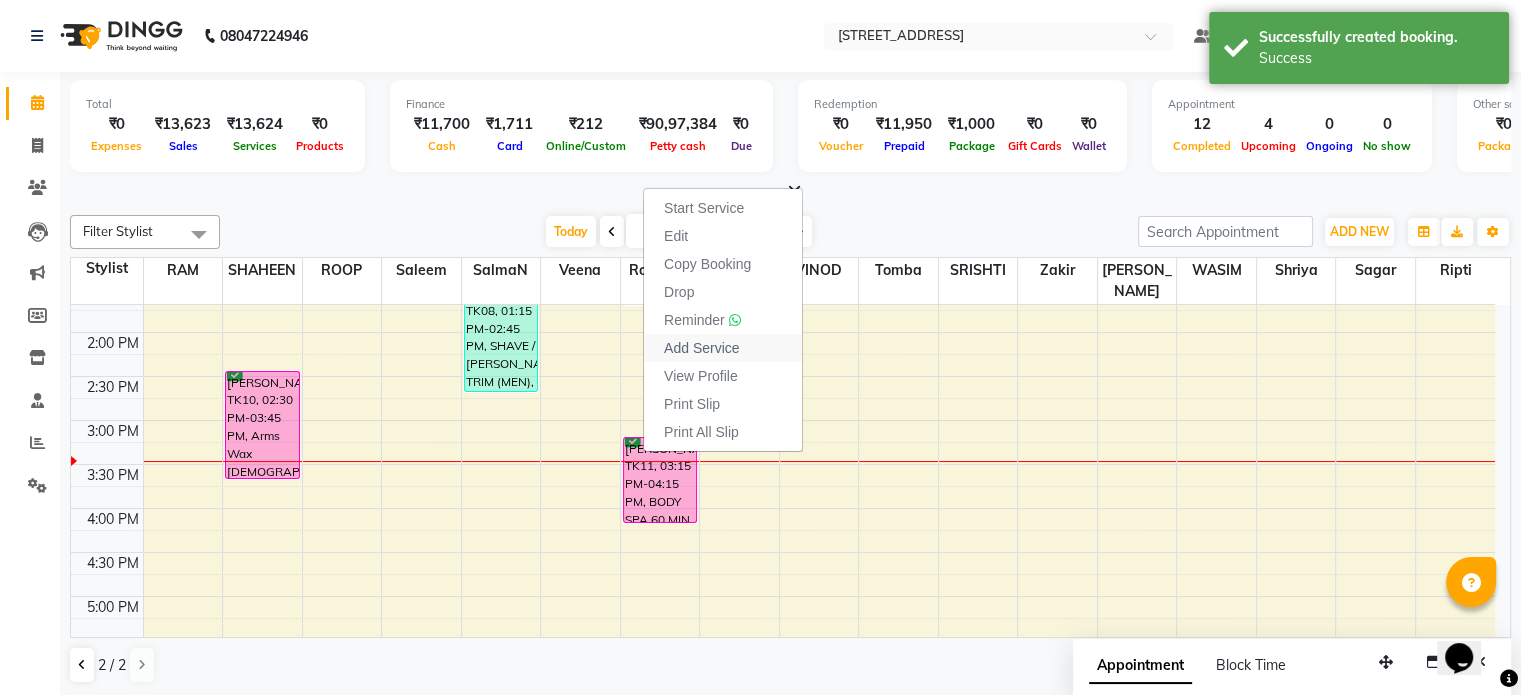 click on "Add Service" at bounding box center (701, 348) 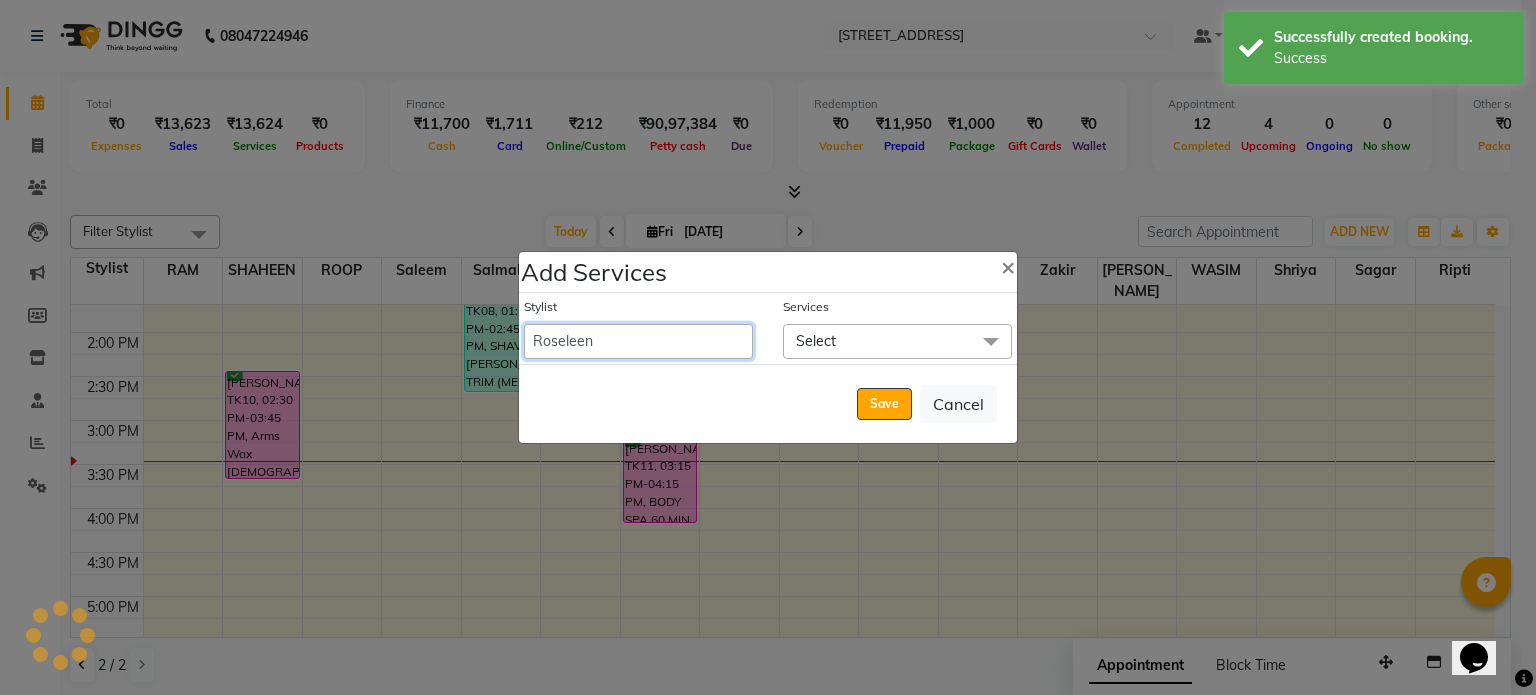 click on "Aamir   akhil   Alice   Anju   Annu    Arshad   Ashish   Bajaj sir   Bony   DANISH   Deepak   Dhrishti   Farman   gagan   goldy   Imran khan   Ismile   ISRAEL   Jassi   kajal   KARAN   Latansha   Lucky   MANAGER   MUSKAN   naina   NEELU\ BONNY   Raakhi    RABIA   rajinder   RAM   Ripti   ROOP   Roseleen   Ruth   Sagar   Saleem   SalmaN   Sameer   SHAHEEN   Shriya   SRISHTI   tomba   veena   VINOD   WASIM   zakir" at bounding box center [638, 341] 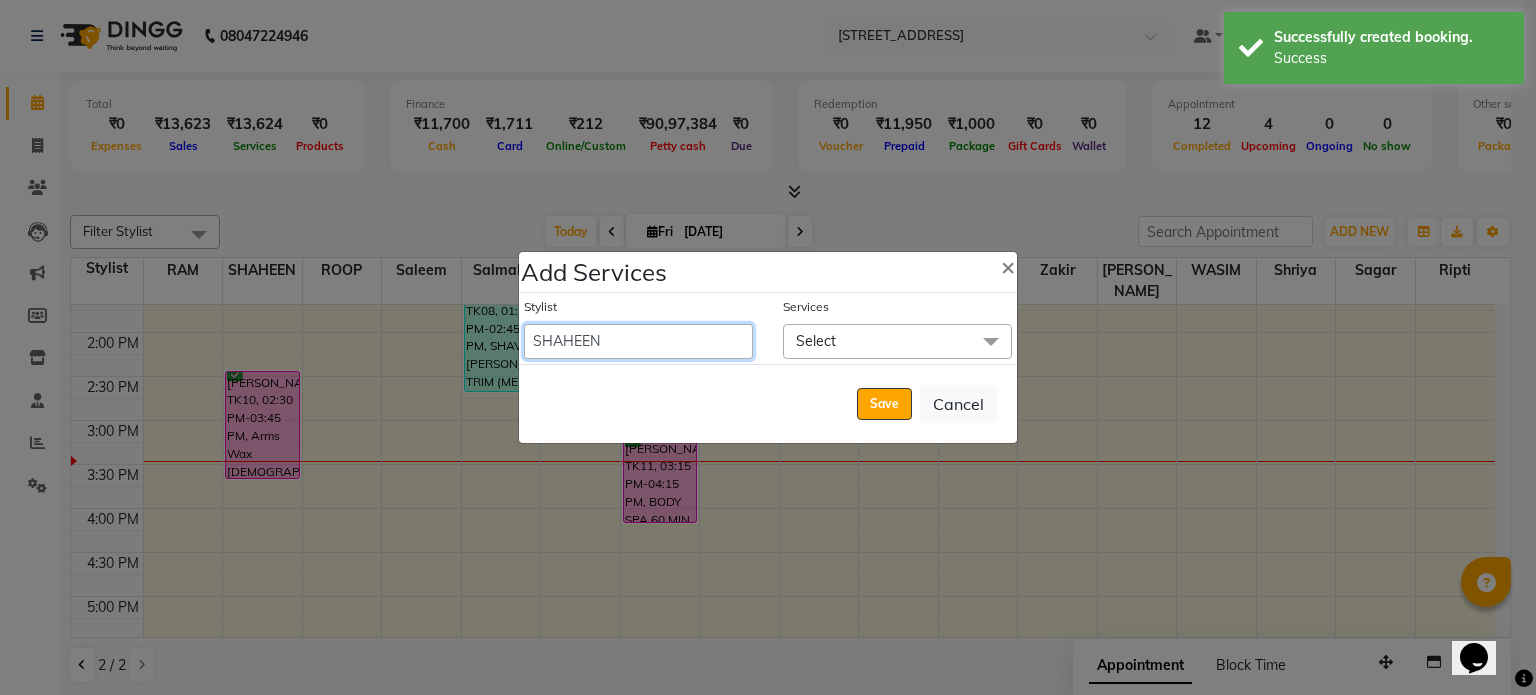 click on "Aamir   akhil   Alice   Anju   Annu    Arshad   Ashish   Bajaj sir   Bony   DANISH   Deepak   Dhrishti   Farman   gagan   goldy   Imran khan   Ismile   ISRAEL   Jassi   kajal   KARAN   Latansha   Lucky   MANAGER   MUSKAN   naina   NEELU\ BONNY   Raakhi    RABIA   rajinder   RAM   Ripti   ROOP   Roseleen   Ruth   Sagar   Saleem   SalmaN   Sameer   SHAHEEN   Shriya   SRISHTI   tomba   veena   VINOD   WASIM   zakir" at bounding box center [638, 341] 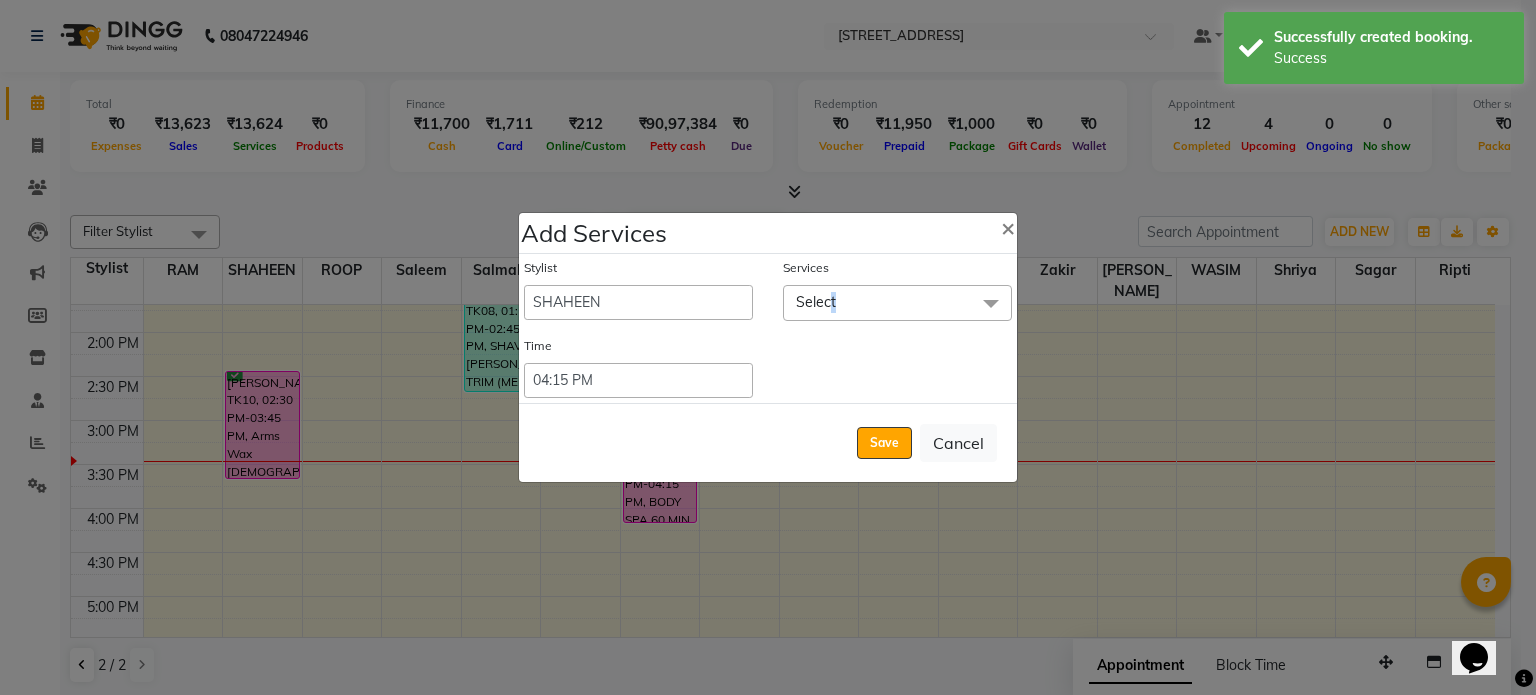 click on "Select" 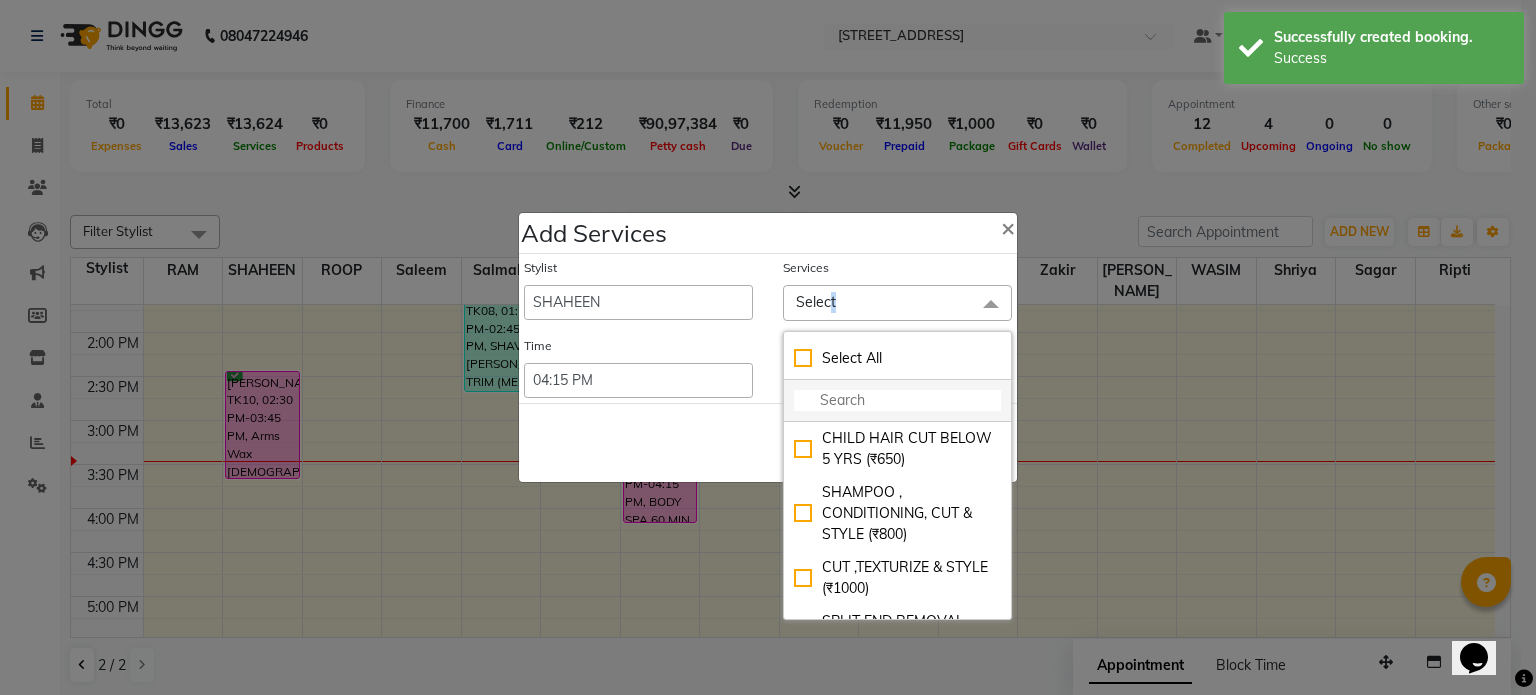 click 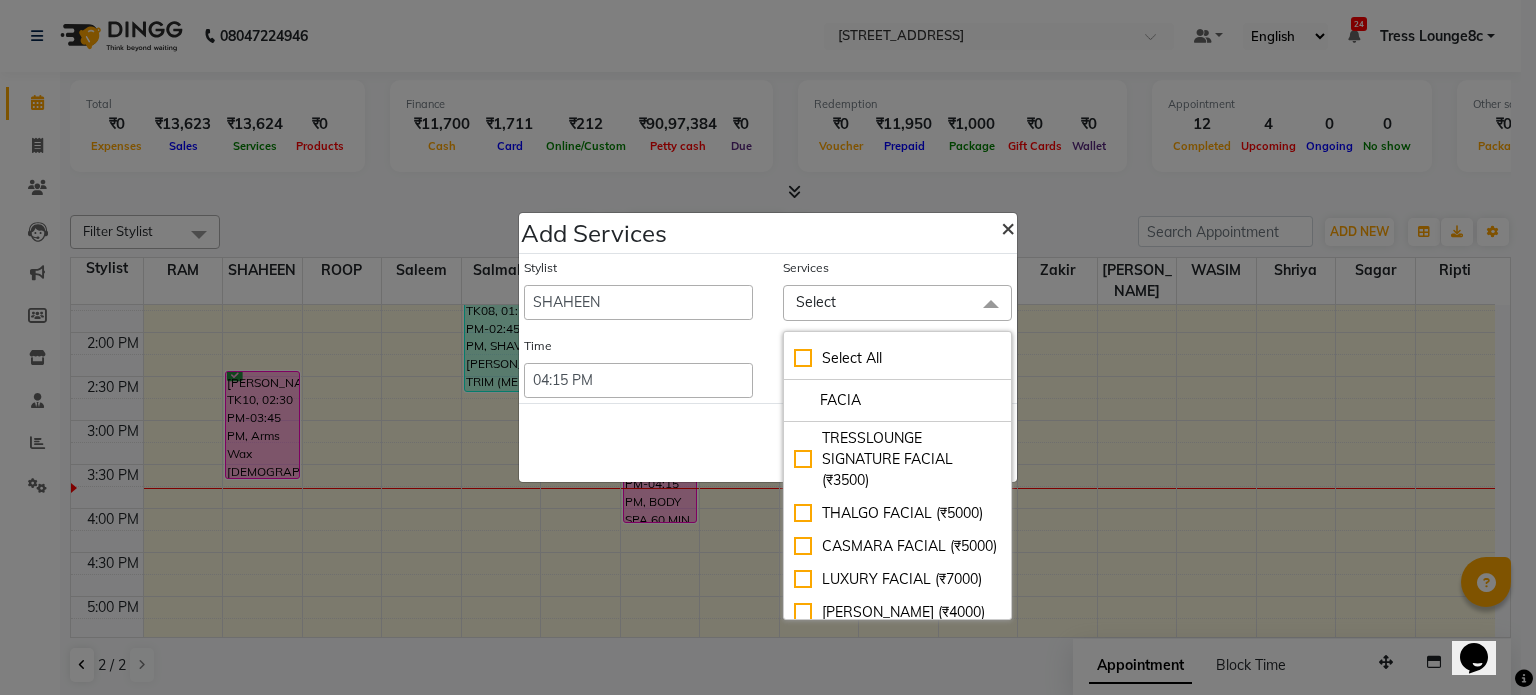 click on "×" 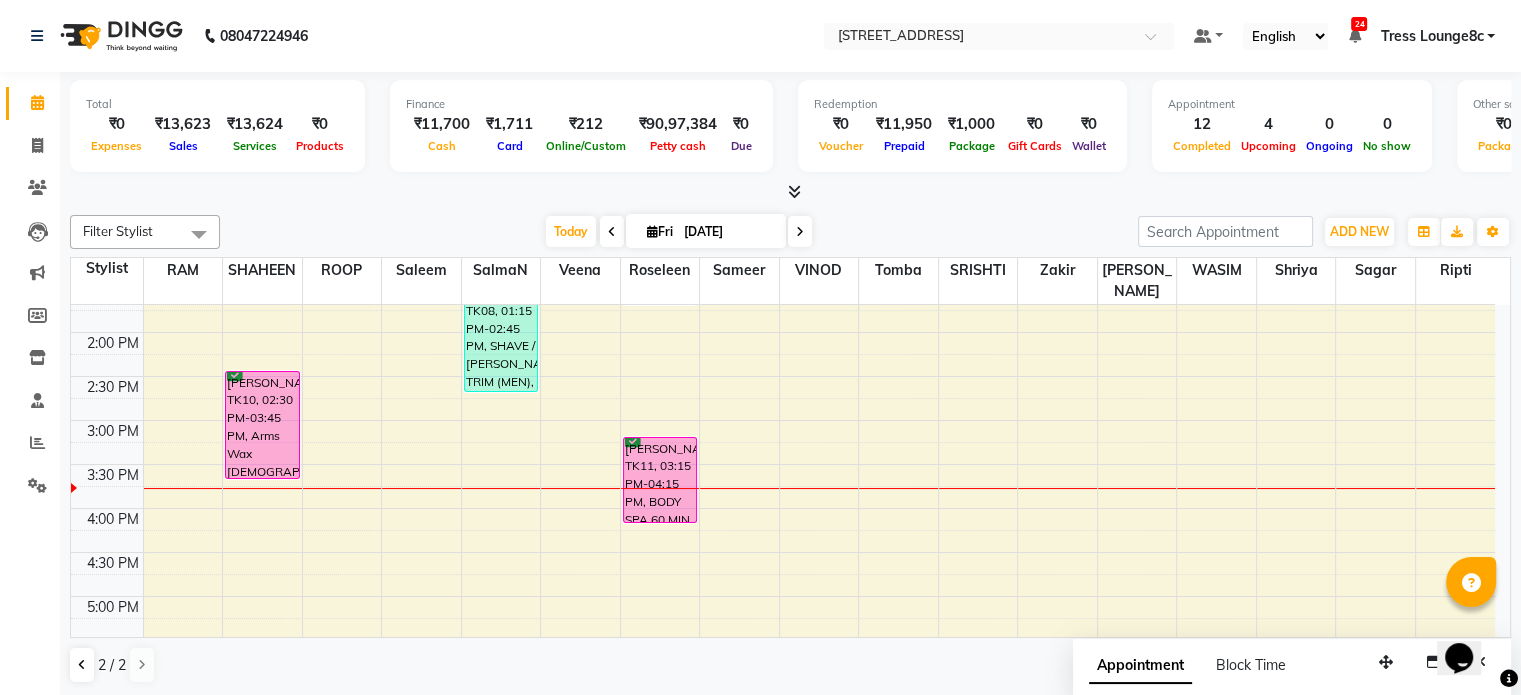 click on "8:00 AM 8:30 AM 9:00 AM 9:30 AM 10:00 AM 10:30 AM 11:00 AM 11:30 AM 12:00 PM 12:30 PM 1:00 PM 1:30 PM 2:00 PM 2:30 PM 3:00 PM 3:30 PM 4:00 PM 4:30 PM 5:00 PM 5:30 PM 6:00 PM 6:30 PM 7:00 PM 7:30 PM 8:00 PM 8:30 PM     ANU, TK02, 12:45 PM-01:25 PM, Advance Casmara Treatment     ANU, TK02, 12:45 PM-01:05 PM, CHIN/CHEEKS (THREADING)     nivedida, TK01, 11:05 AM-11:40 AM, EYE BROW (THREADING),UPPERLIP (THREADING)     ANU, TK02, 11:45 AM-12:00 PM, UPPERLIP (THREADING),EYE BROW (THREADING)     ANU, TK03, 12:00 PM-12:20 PM, CHIN/CHEEKS (THREADING)     mr gurwinder singh, TK10, 02:30 PM-03:45 PM, Arms Wax Gents,Chest Wax / Back Wax Gents     SAPINDER, TK08, 01:15 PM-02:45 PM, SHAVE / BEARD TRIM (MEN),BEARD COLOR (MEN),Cut ,Texturize & Style (MEN),COLOR TOUCHUP (MEN) (₹1400)     Dalvinder hm, TK04, 12:45 PM-01:45 PM, BODY SPA 60 MIN     Simran singh, TK11, 03:15 PM-04:15 PM, BODY SPA 60 MIN" at bounding box center [783, 376] 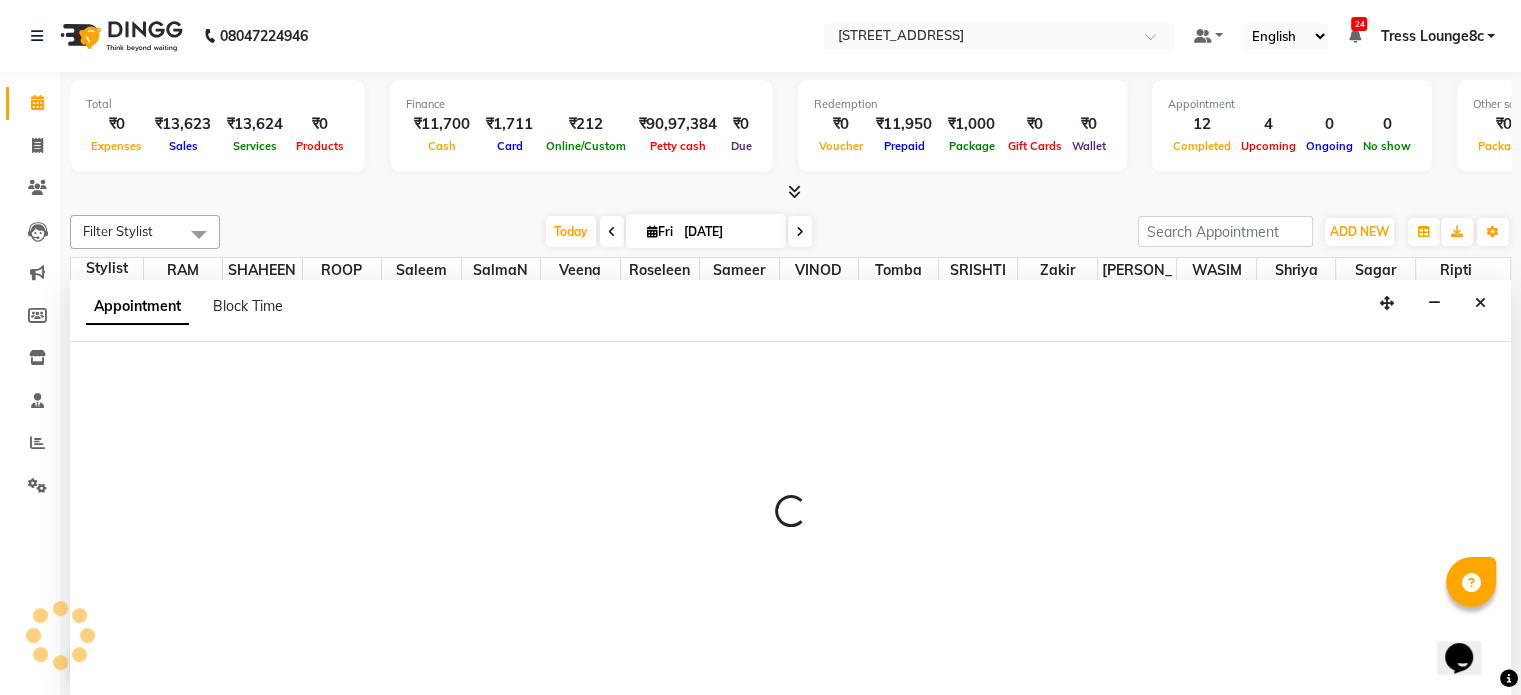 scroll, scrollTop: 0, scrollLeft: 0, axis: both 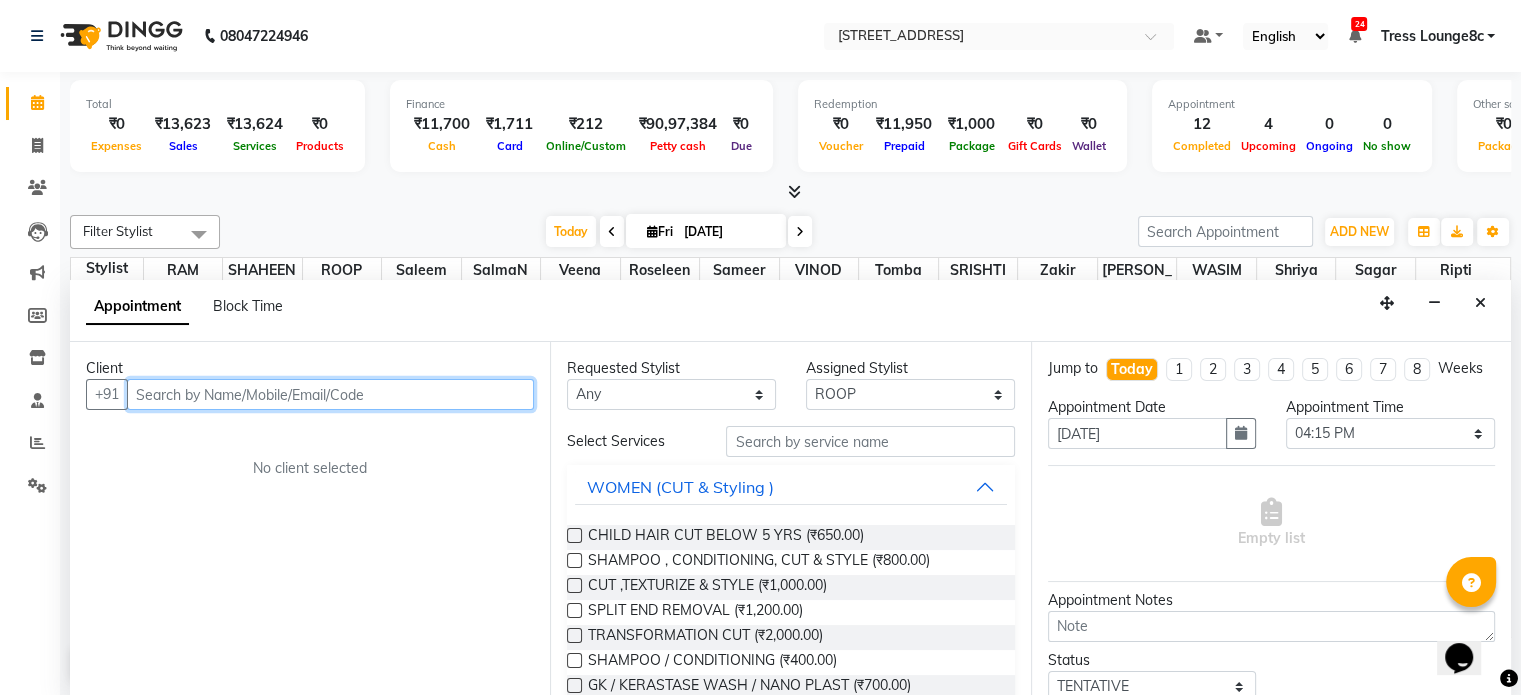 click at bounding box center [330, 394] 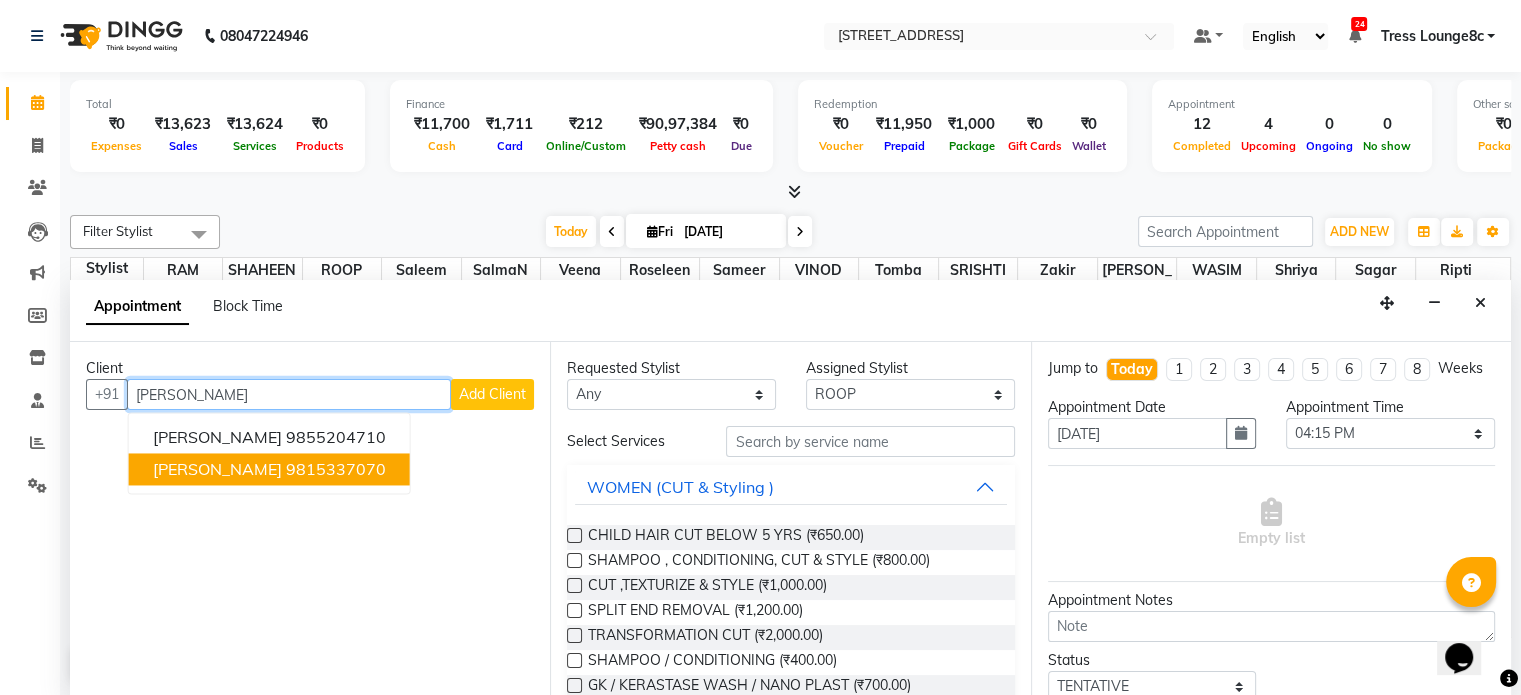 click on "9815337070" at bounding box center [336, 470] 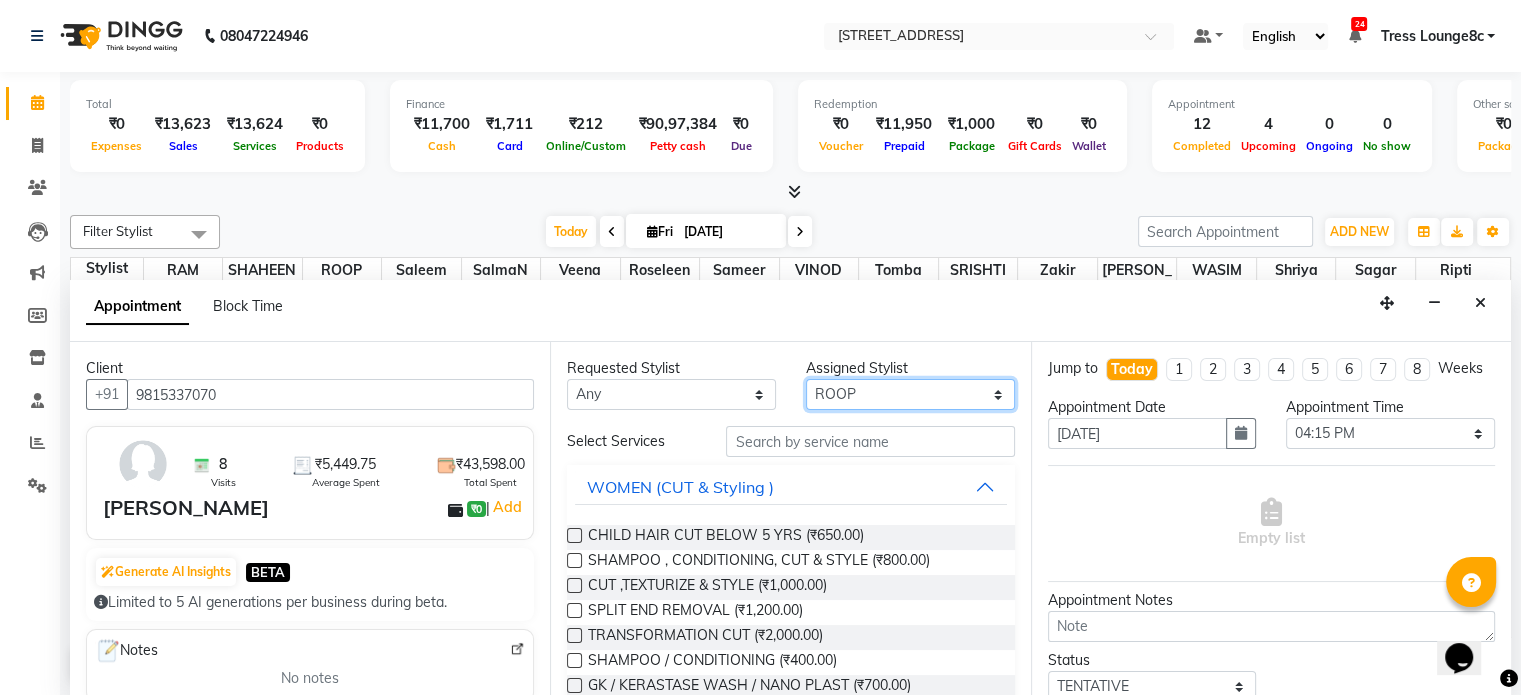 click on "Select Aamir akhil Alice Anju Annu  Arshad Ashish Bajaj sir Bony DANISH Deepak Dhrishti Farman gagan goldy Imran khan Ismile ISRAEL Jassi kajal KARAN Latansha Lucky MANAGER MUSKAN naina NEELU\ BONNY Raakhi  RABIA rajinder RAM Ripti ROOP Roseleen Ruth Sagar Saleem SalmaN Sameer SHAHEEN Shriya SRISHTI tomba veena VINOD WASIM zakir" at bounding box center (910, 394) 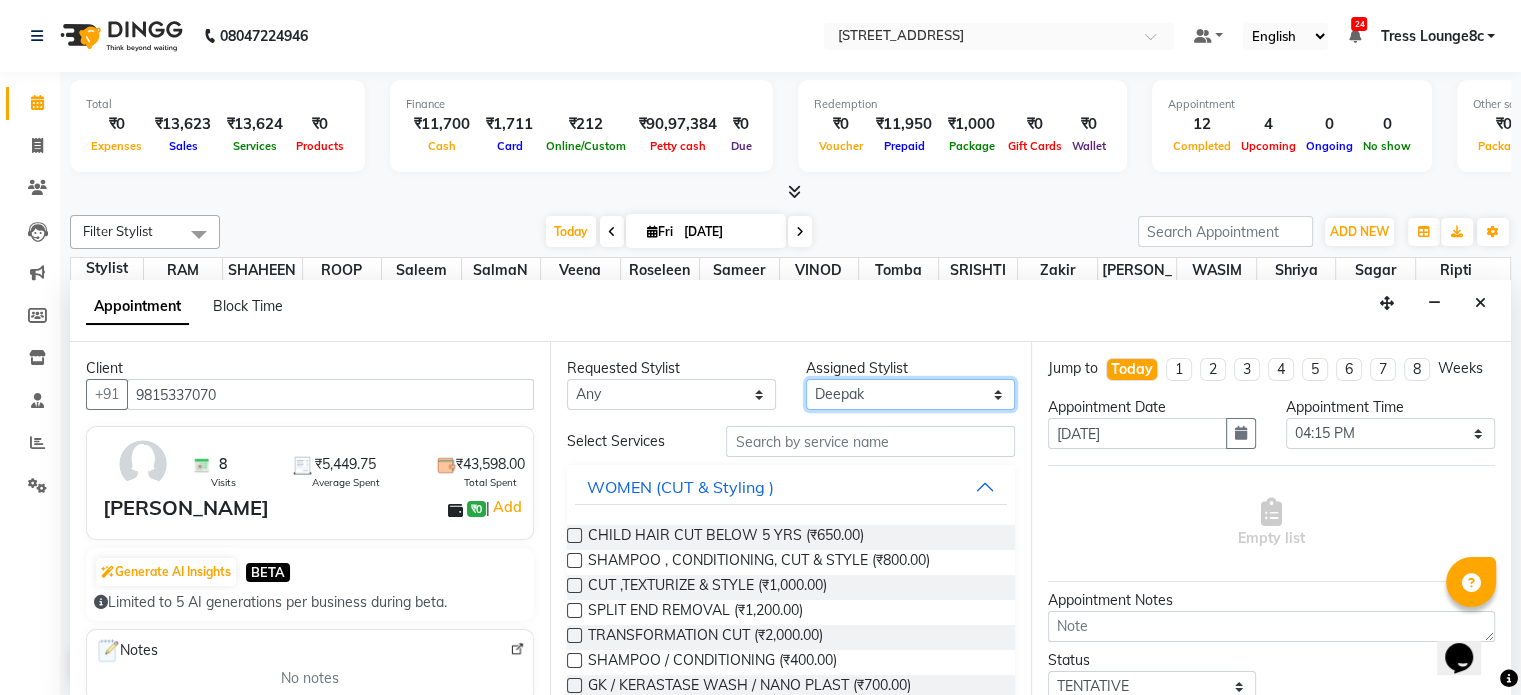 click on "Select Aamir akhil Alice Anju Annu  Arshad Ashish Bajaj sir Bony DANISH Deepak Dhrishti Farman gagan goldy Imran khan Ismile ISRAEL Jassi kajal KARAN Latansha Lucky MANAGER MUSKAN naina NEELU\ BONNY Raakhi  RABIA rajinder RAM Ripti ROOP Roseleen Ruth Sagar Saleem SalmaN Sameer SHAHEEN Shriya SRISHTI tomba veena VINOD WASIM zakir" at bounding box center (910, 394) 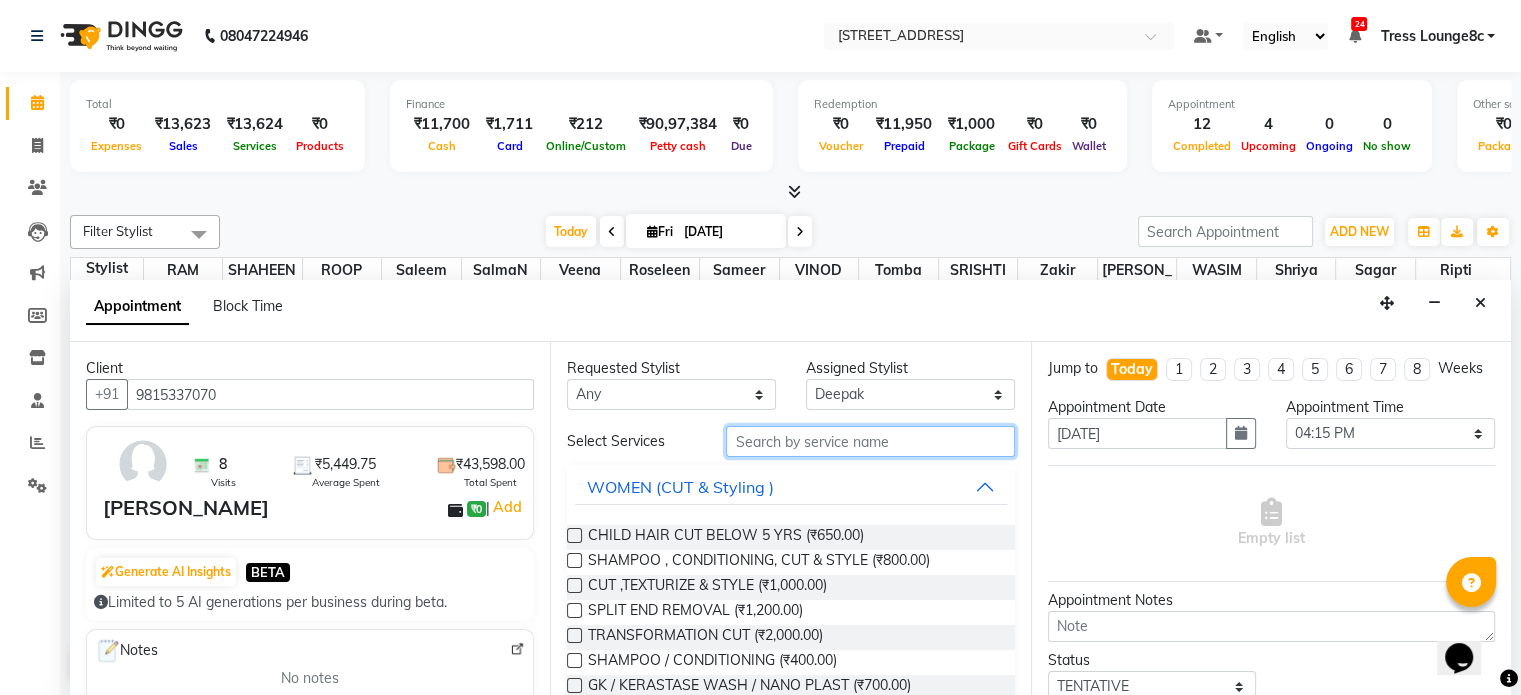 click at bounding box center (870, 441) 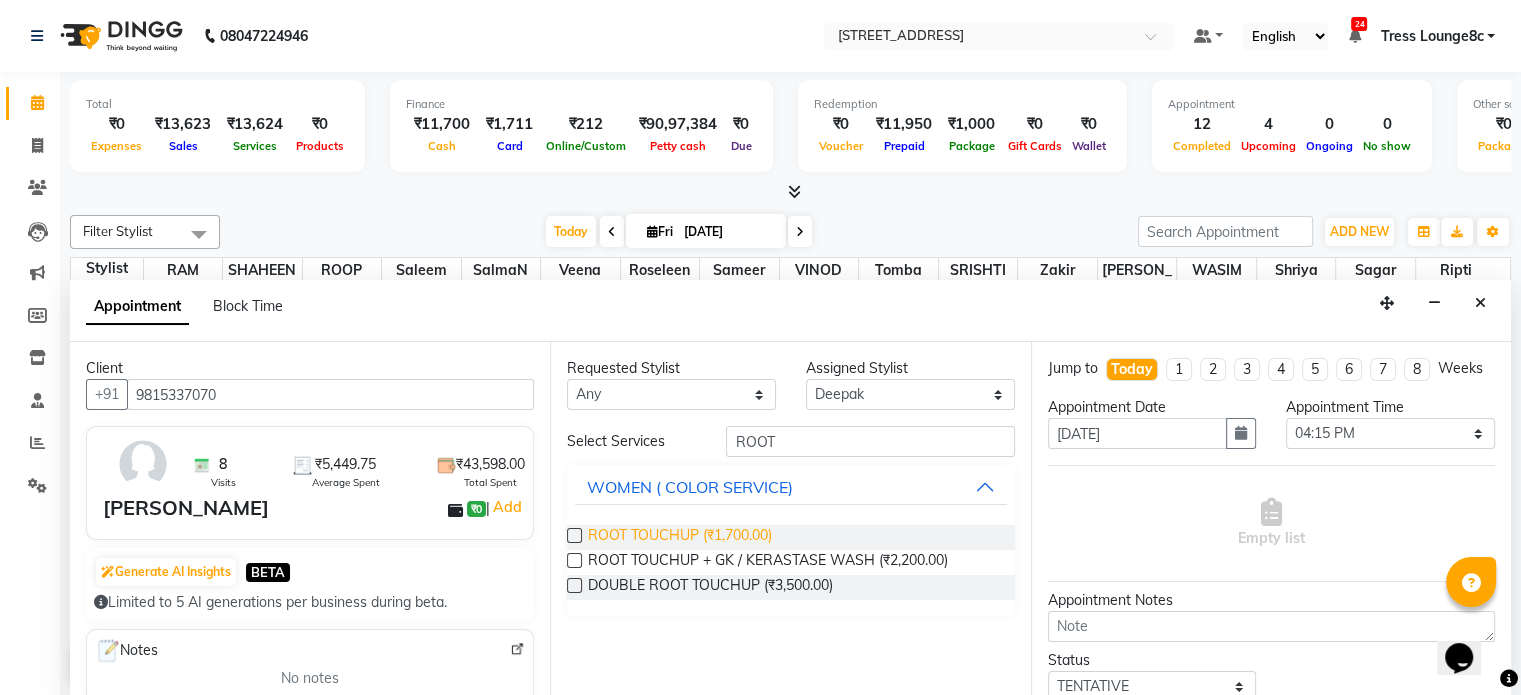 click on "ROOT TOUCHUP (₹1,700.00)" at bounding box center [680, 537] 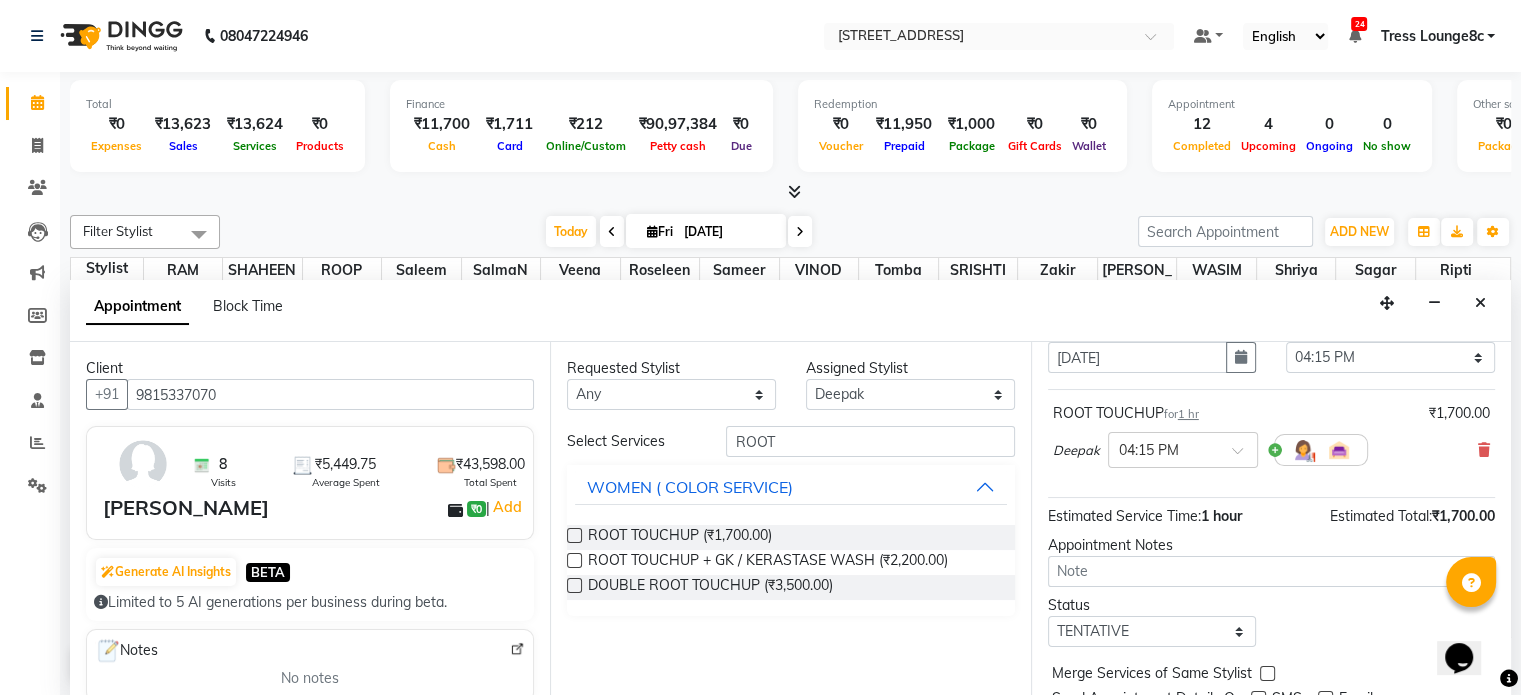 scroll, scrollTop: 170, scrollLeft: 0, axis: vertical 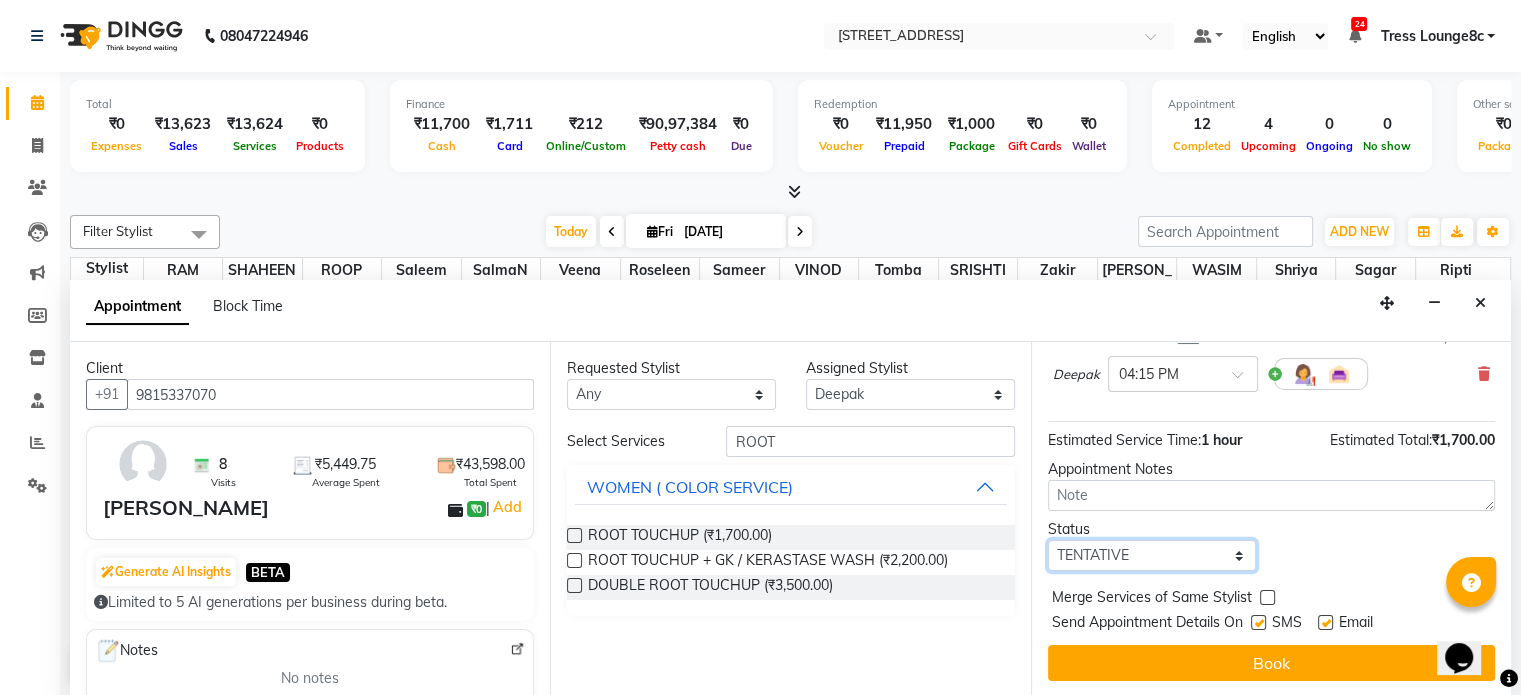 click on "Select TENTATIVE CONFIRM CHECK-IN UPCOMING" at bounding box center [1152, 555] 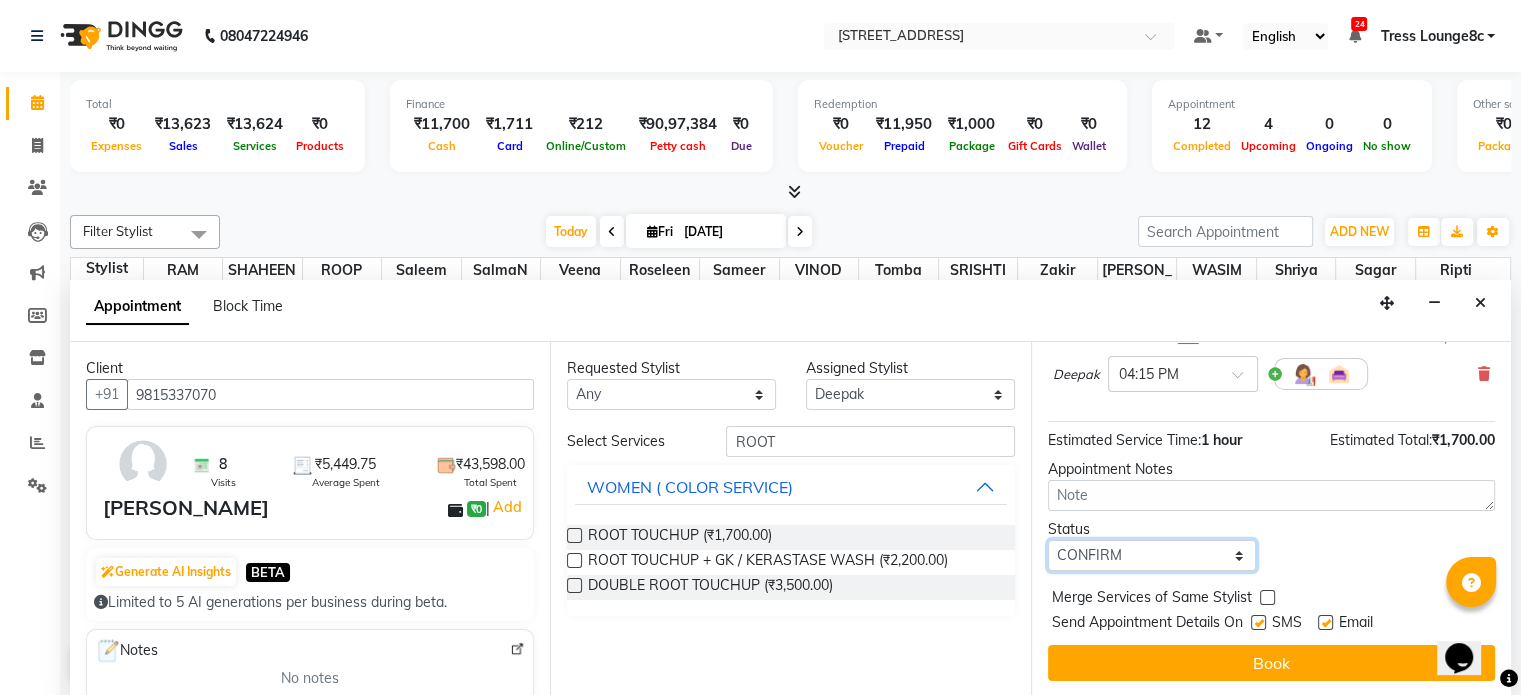 click on "Select TENTATIVE CONFIRM CHECK-IN UPCOMING" at bounding box center (1152, 555) 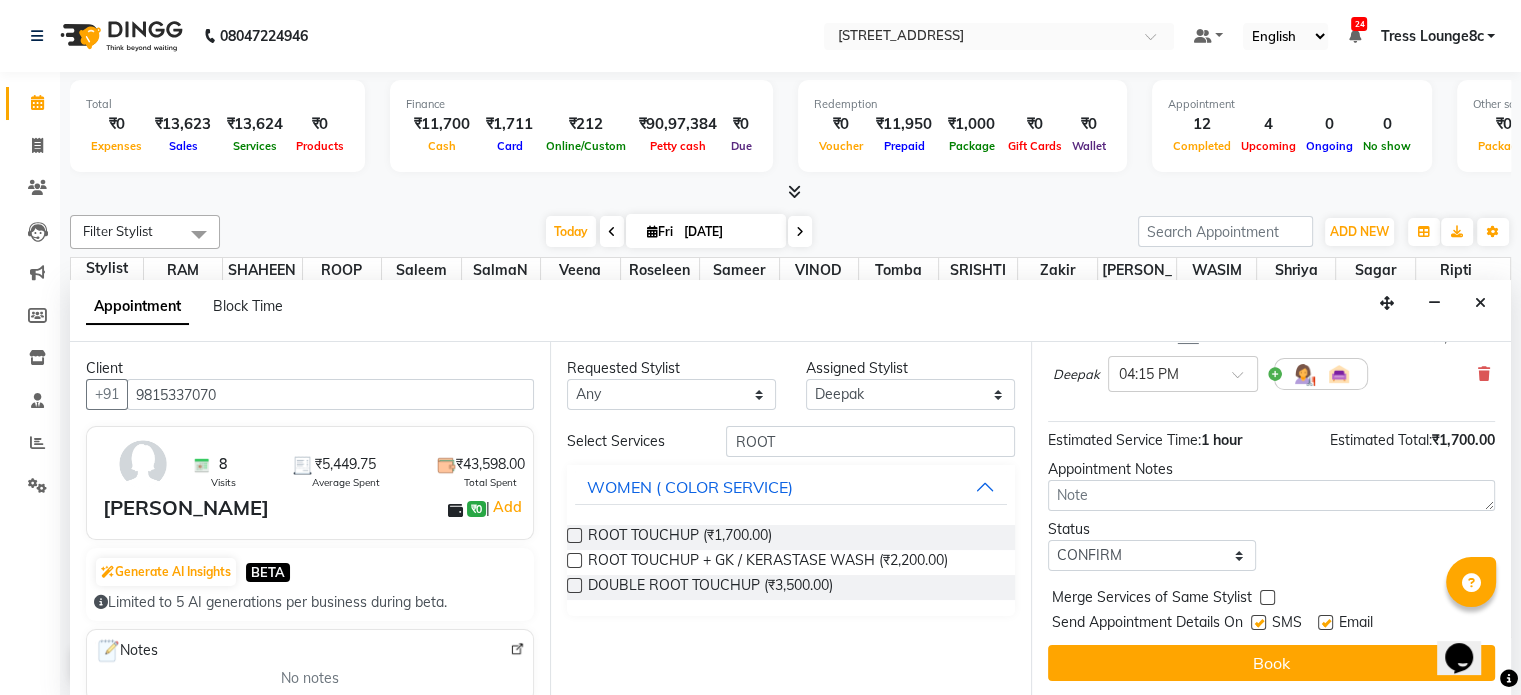 click on "Send Appointment Details On SMS Email" at bounding box center [1273, 624] 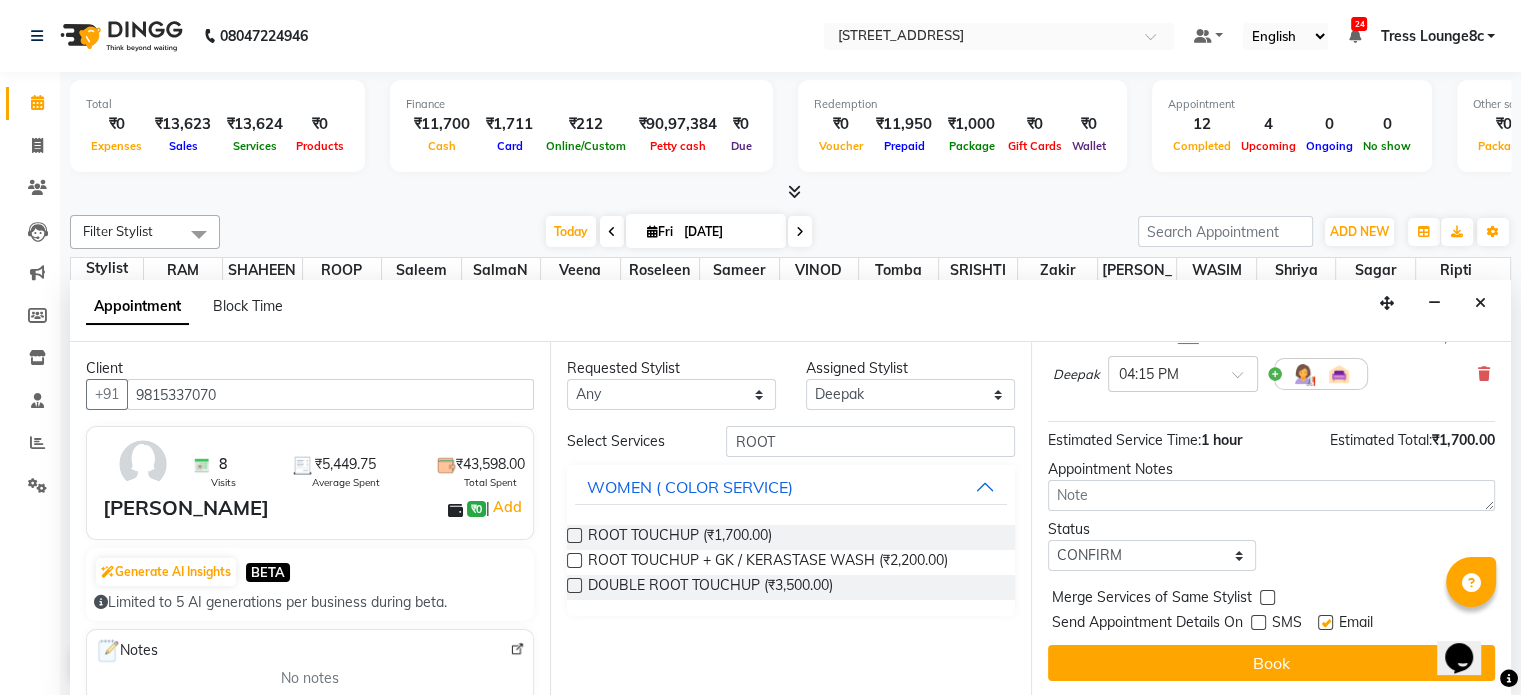 click at bounding box center [1267, 597] 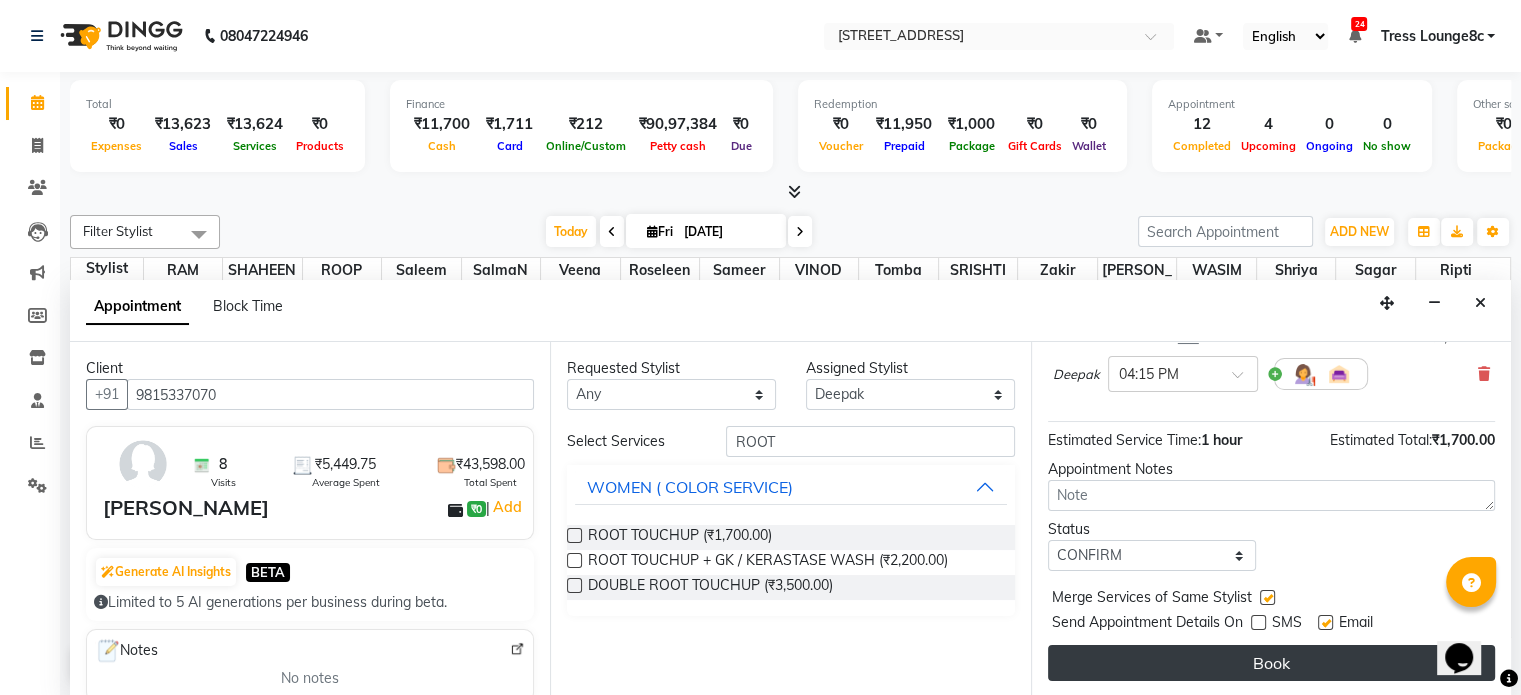 click on "Book" at bounding box center (1271, 663) 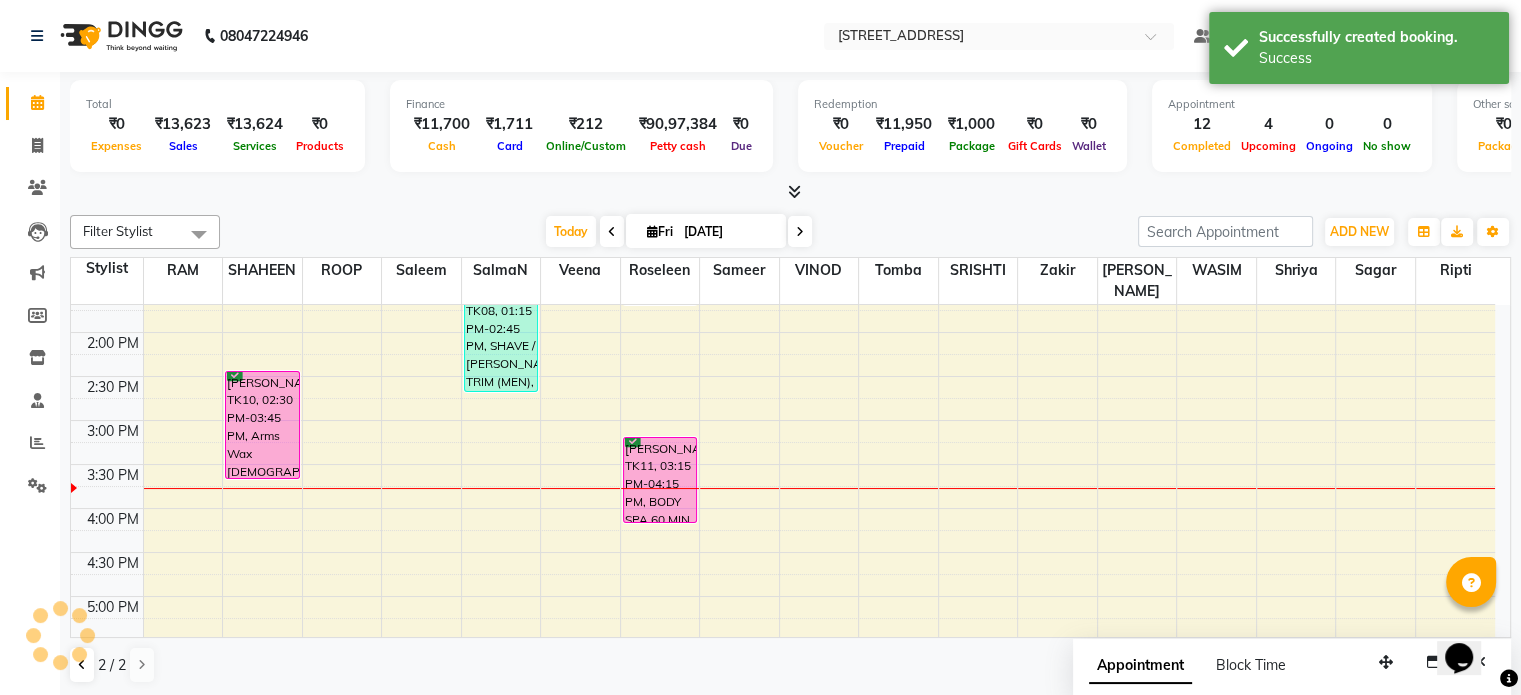 scroll, scrollTop: 0, scrollLeft: 0, axis: both 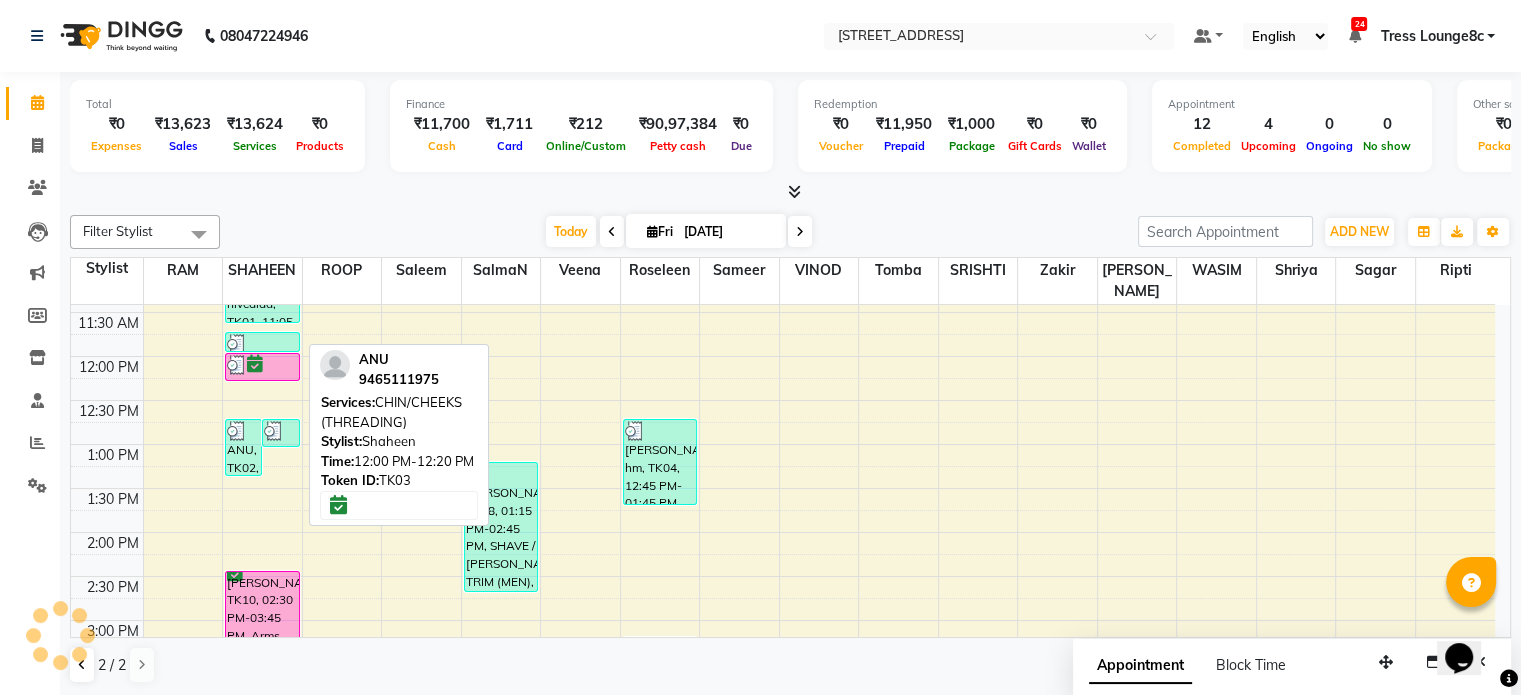 click at bounding box center (262, 365) 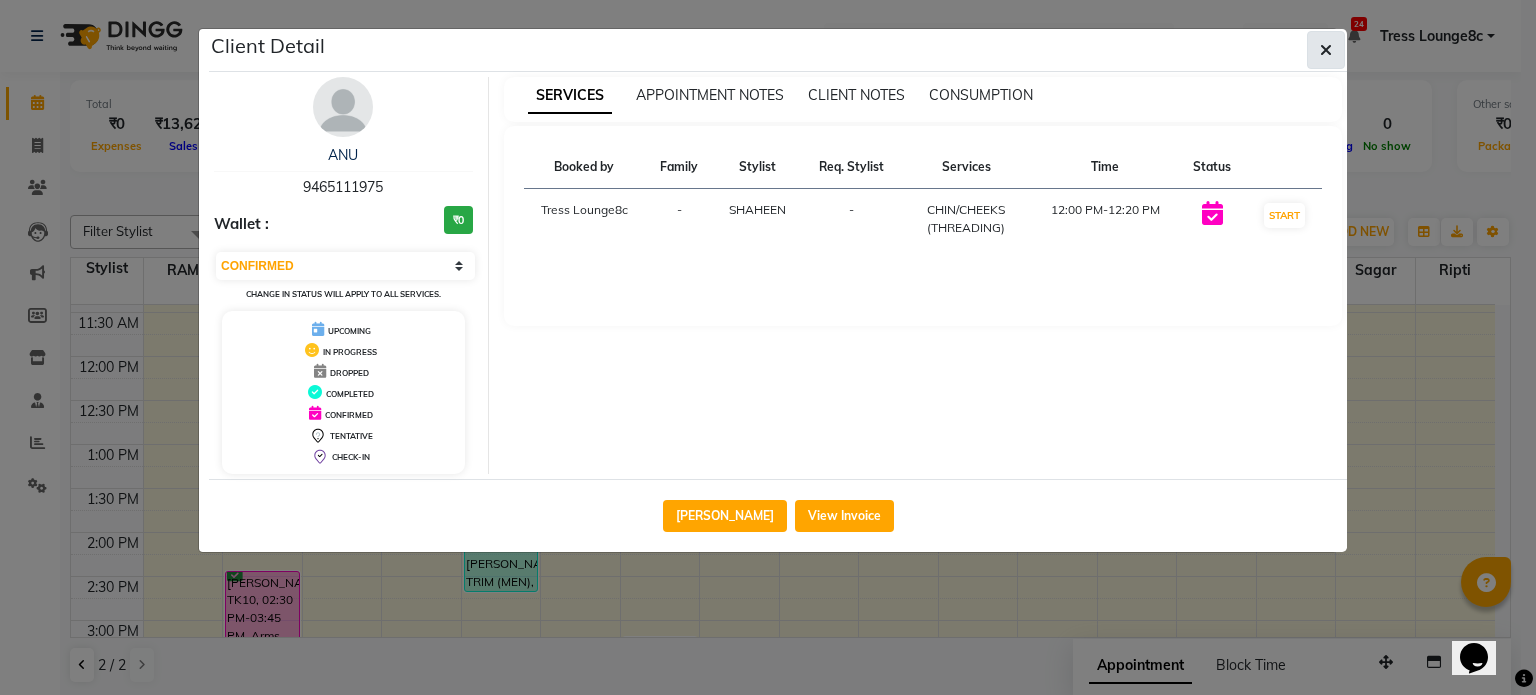 click 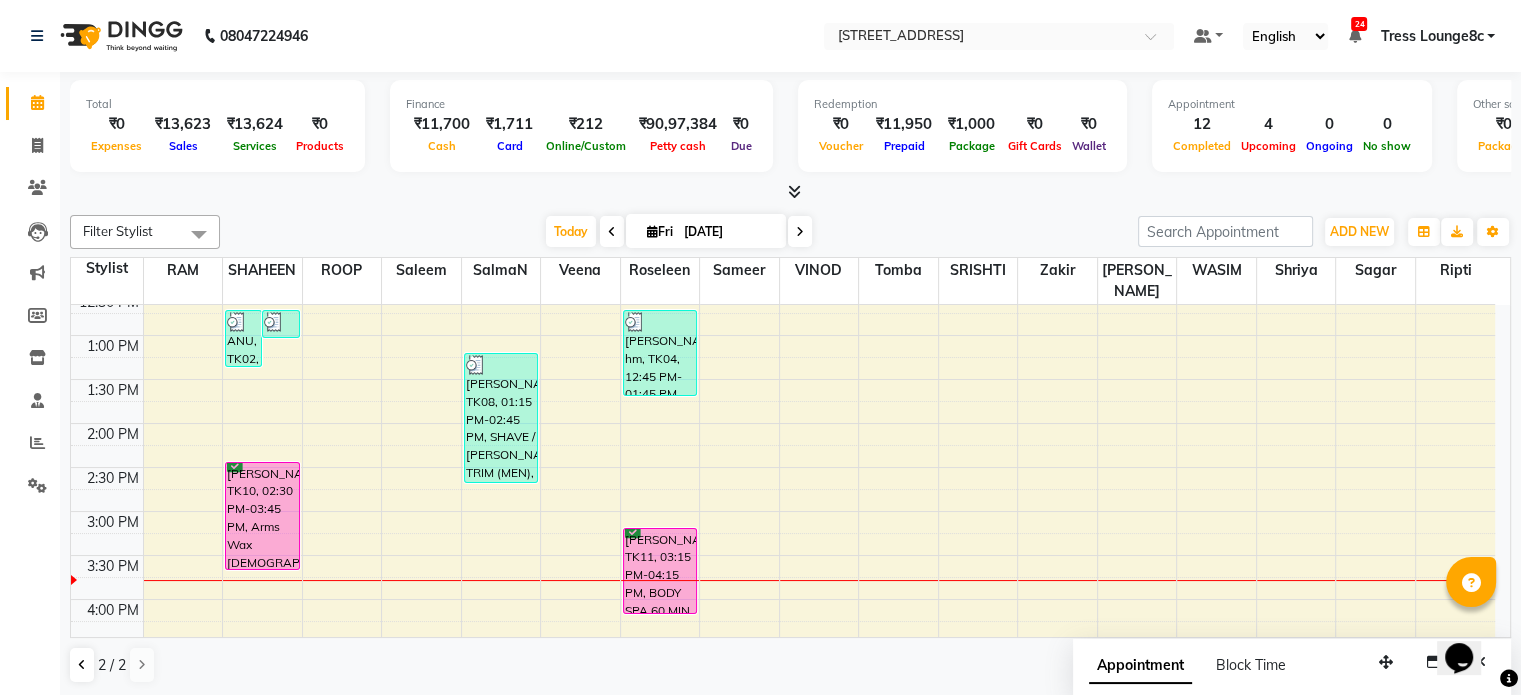 scroll, scrollTop: 500, scrollLeft: 0, axis: vertical 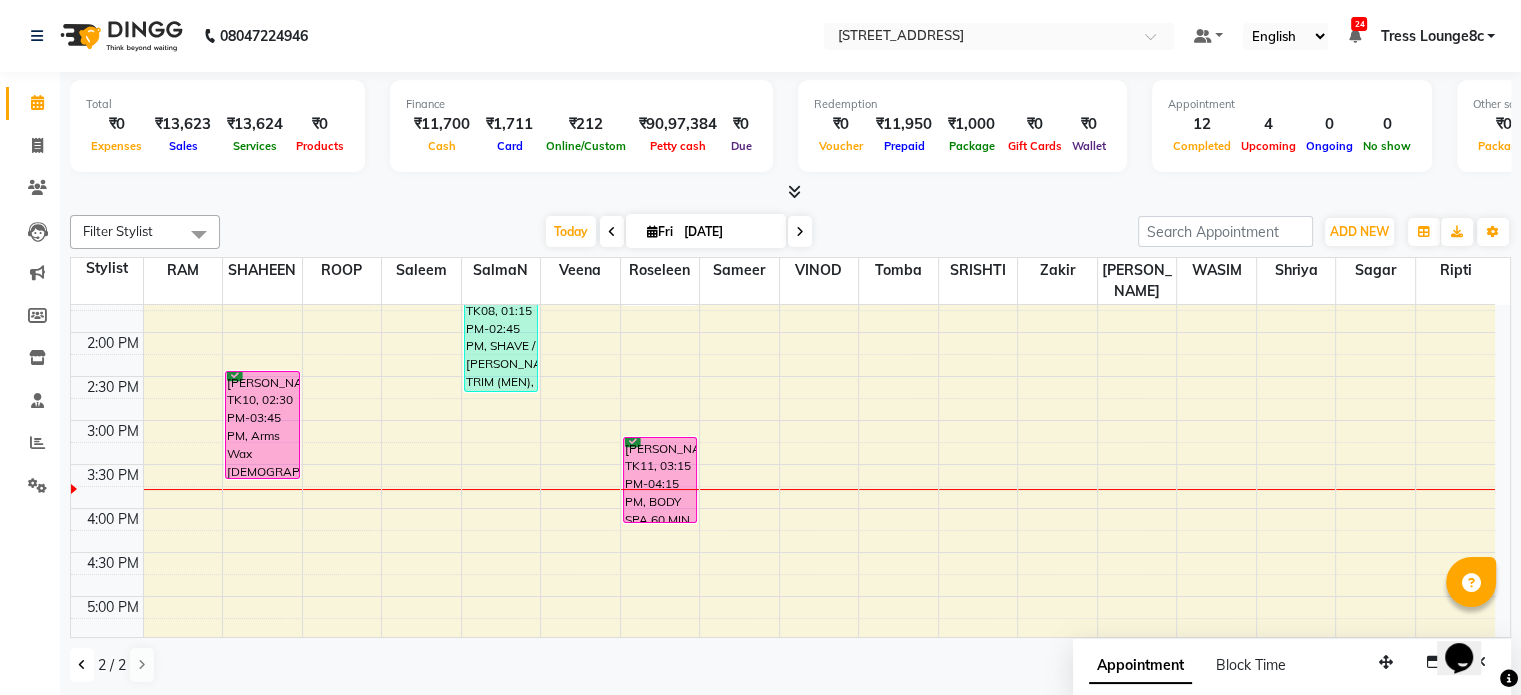 click at bounding box center (82, 665) 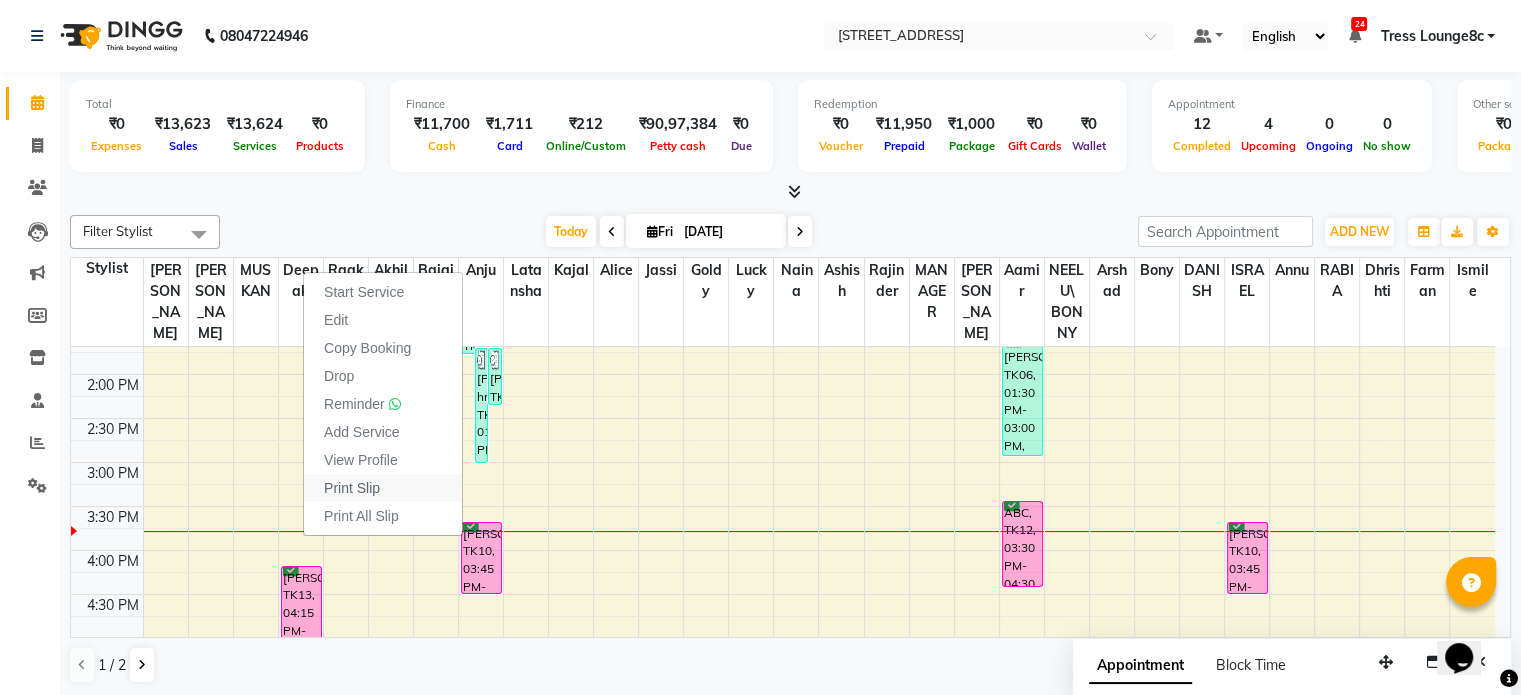 click on "Print Slip" at bounding box center (352, 488) 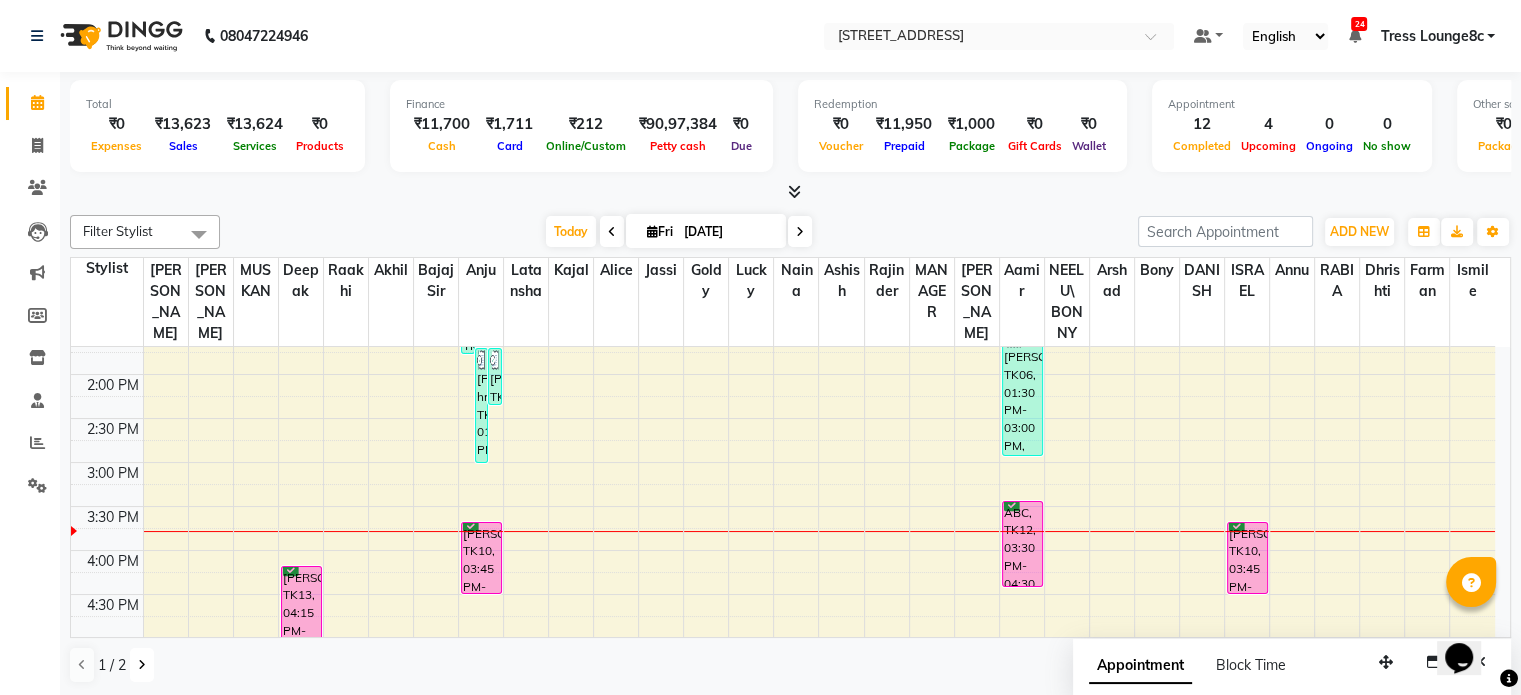 click at bounding box center (142, 665) 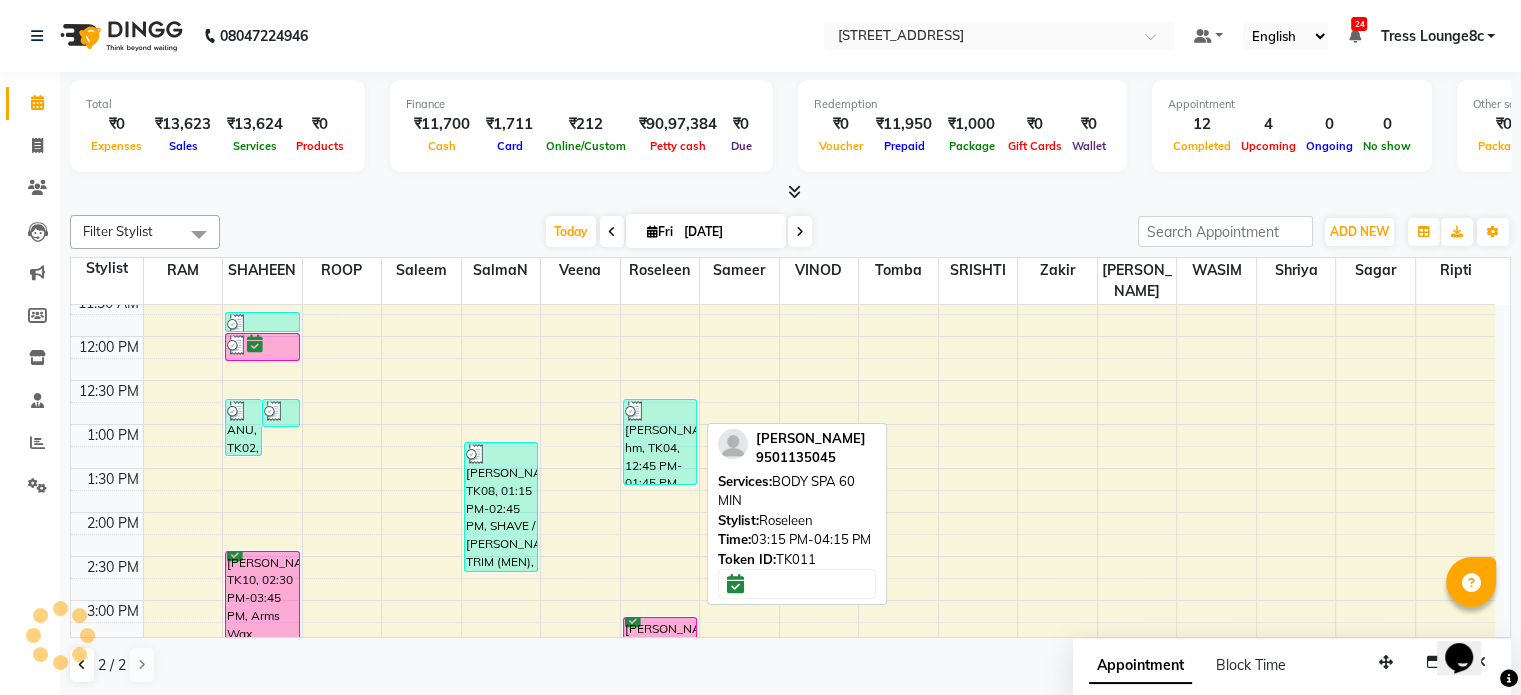 scroll, scrollTop: 300, scrollLeft: 0, axis: vertical 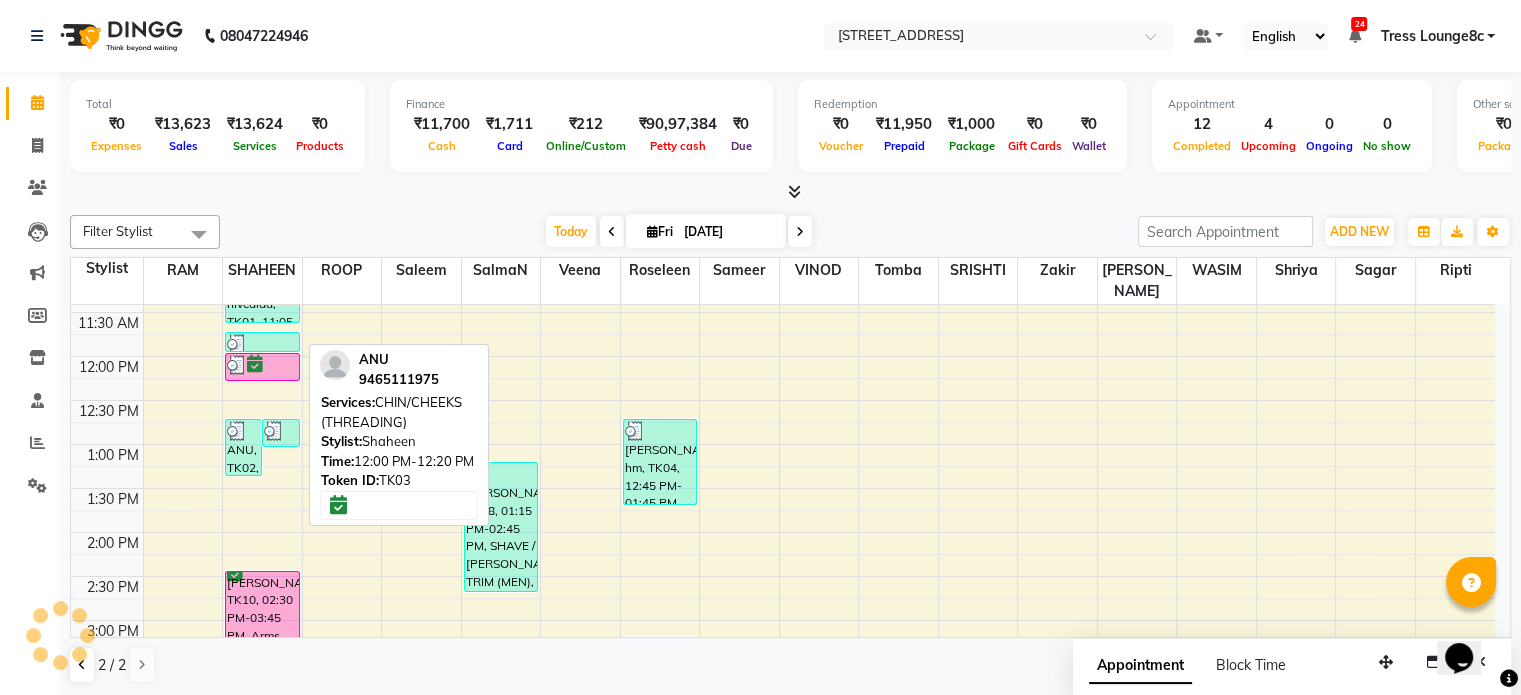 click at bounding box center (262, 365) 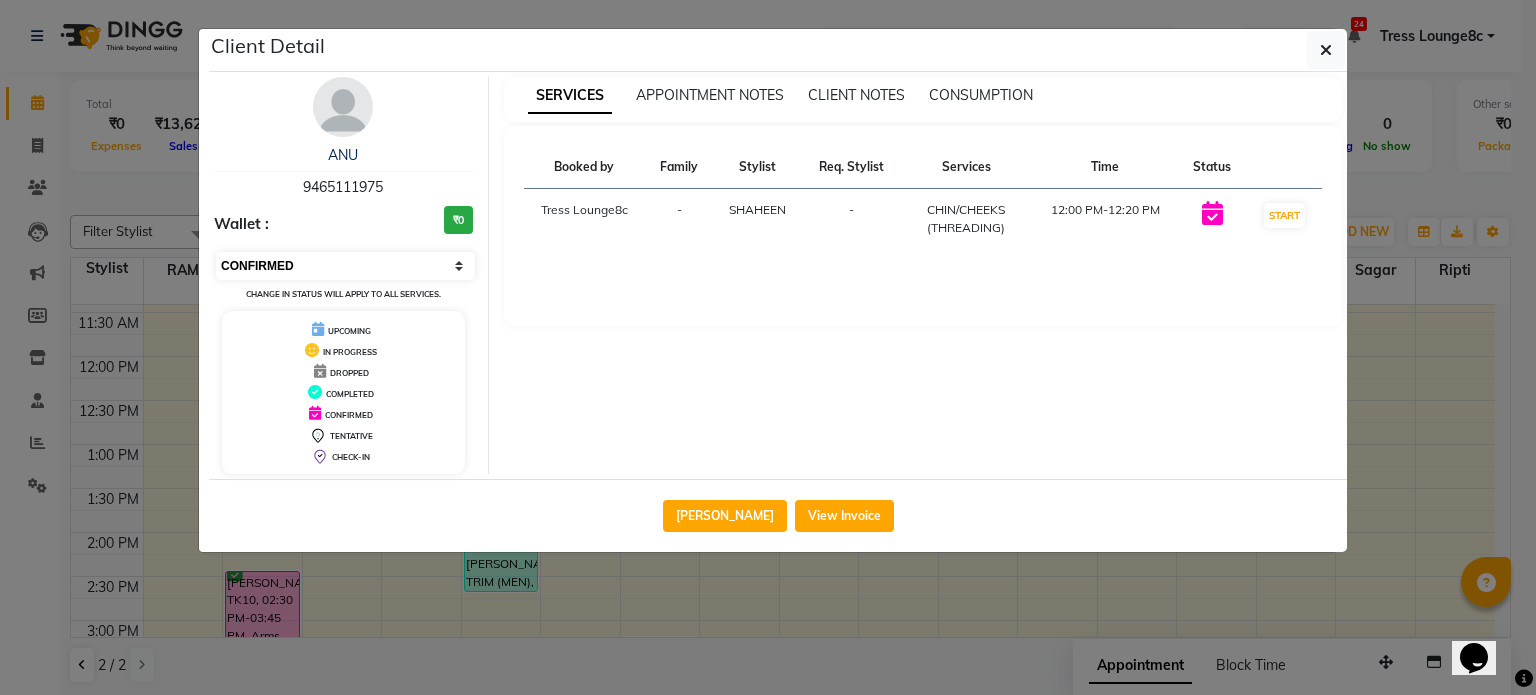 click on "Select IN SERVICE CONFIRMED TENTATIVE CHECK IN MARK DONE DROPPED UPCOMING" at bounding box center [345, 266] 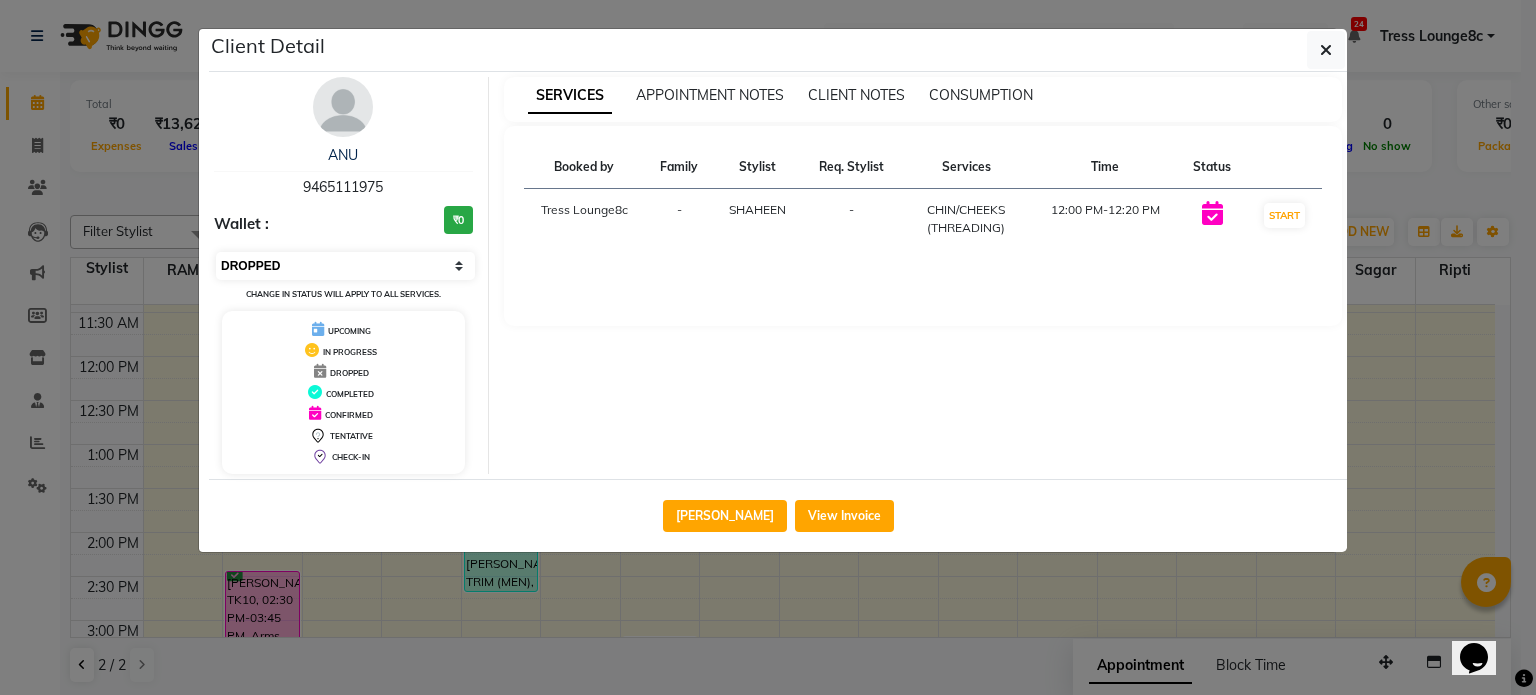click on "Select IN SERVICE CONFIRMED TENTATIVE CHECK IN MARK DONE DROPPED UPCOMING" at bounding box center [345, 266] 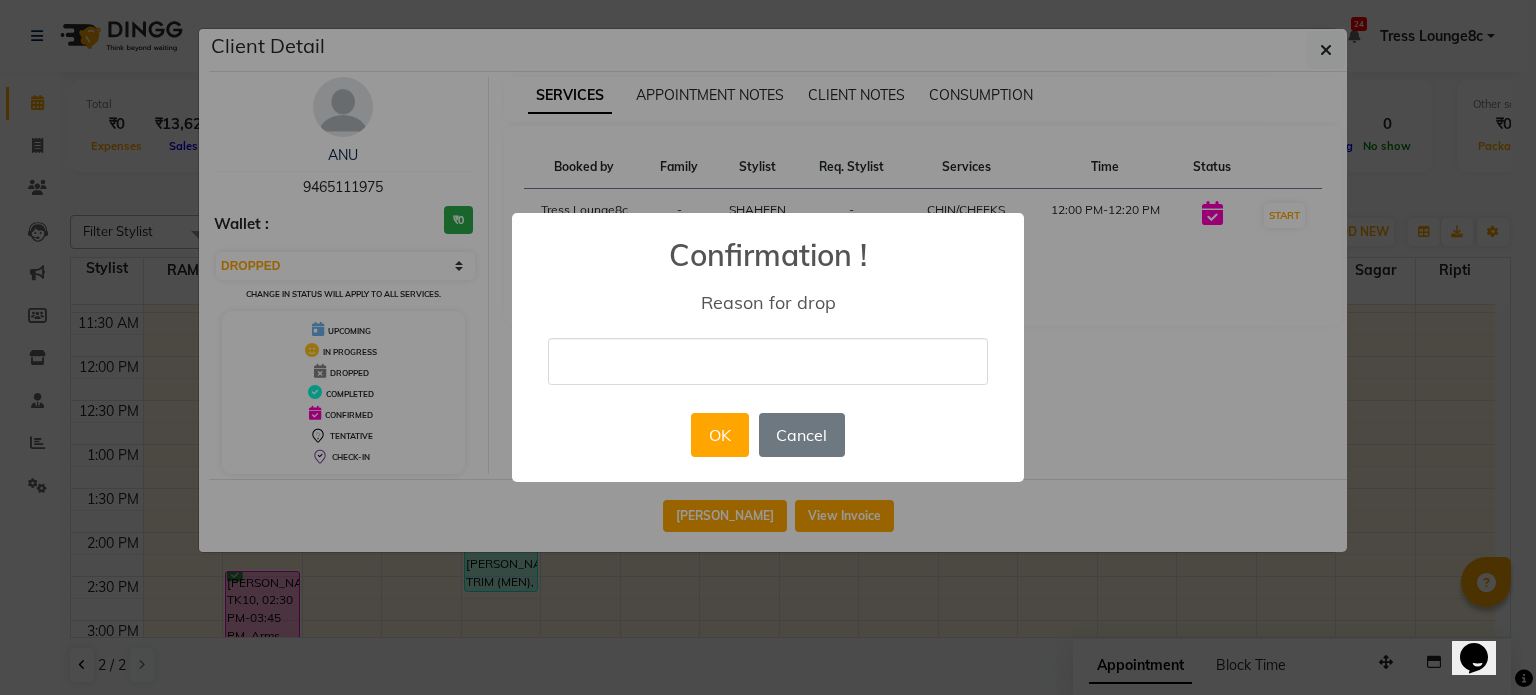 click at bounding box center [768, 361] 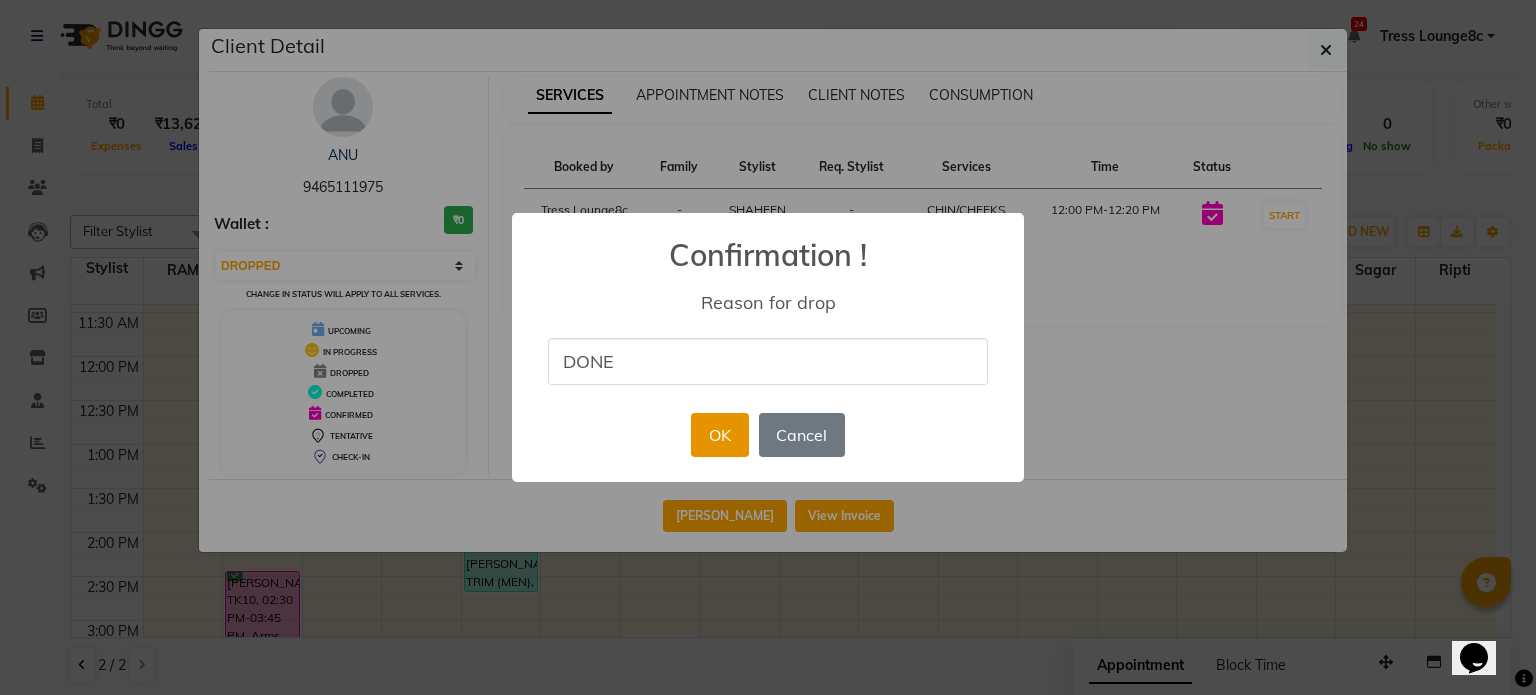 click on "OK" at bounding box center [719, 435] 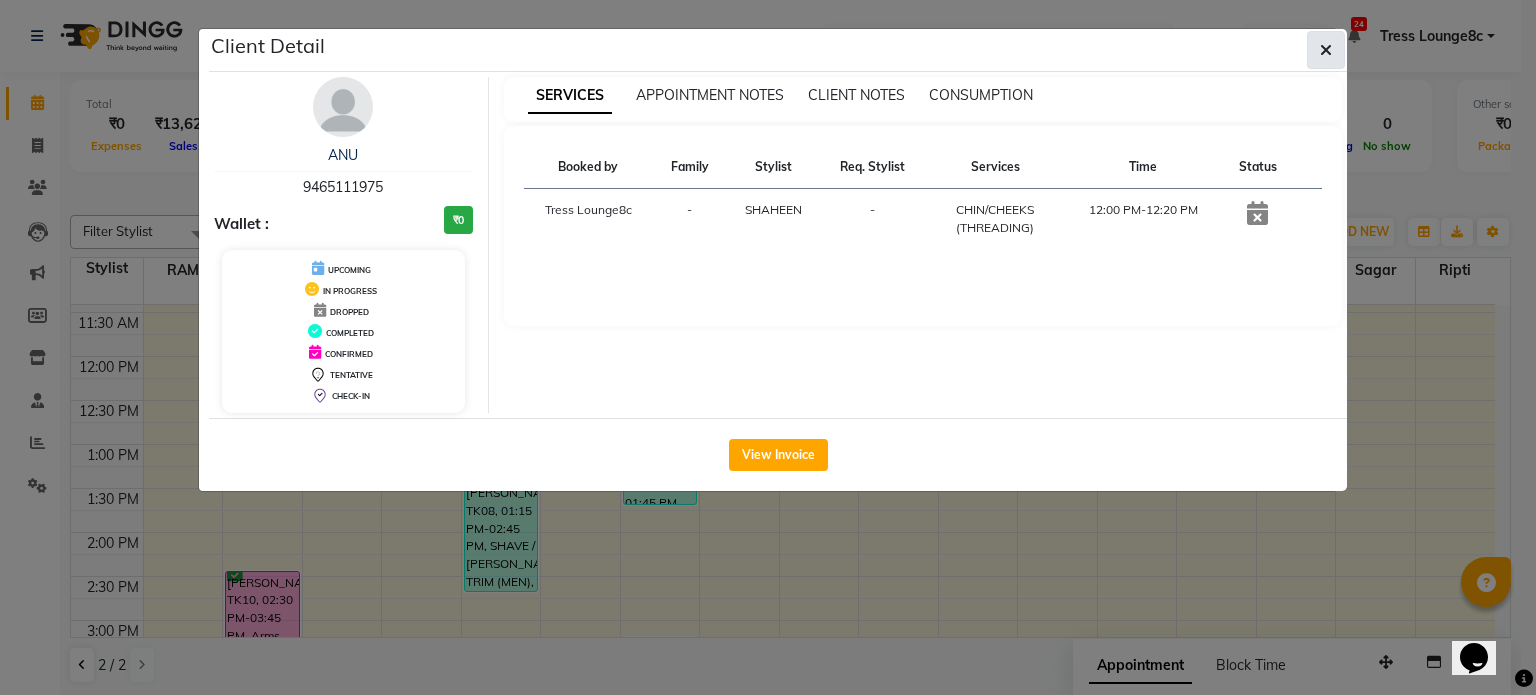 click 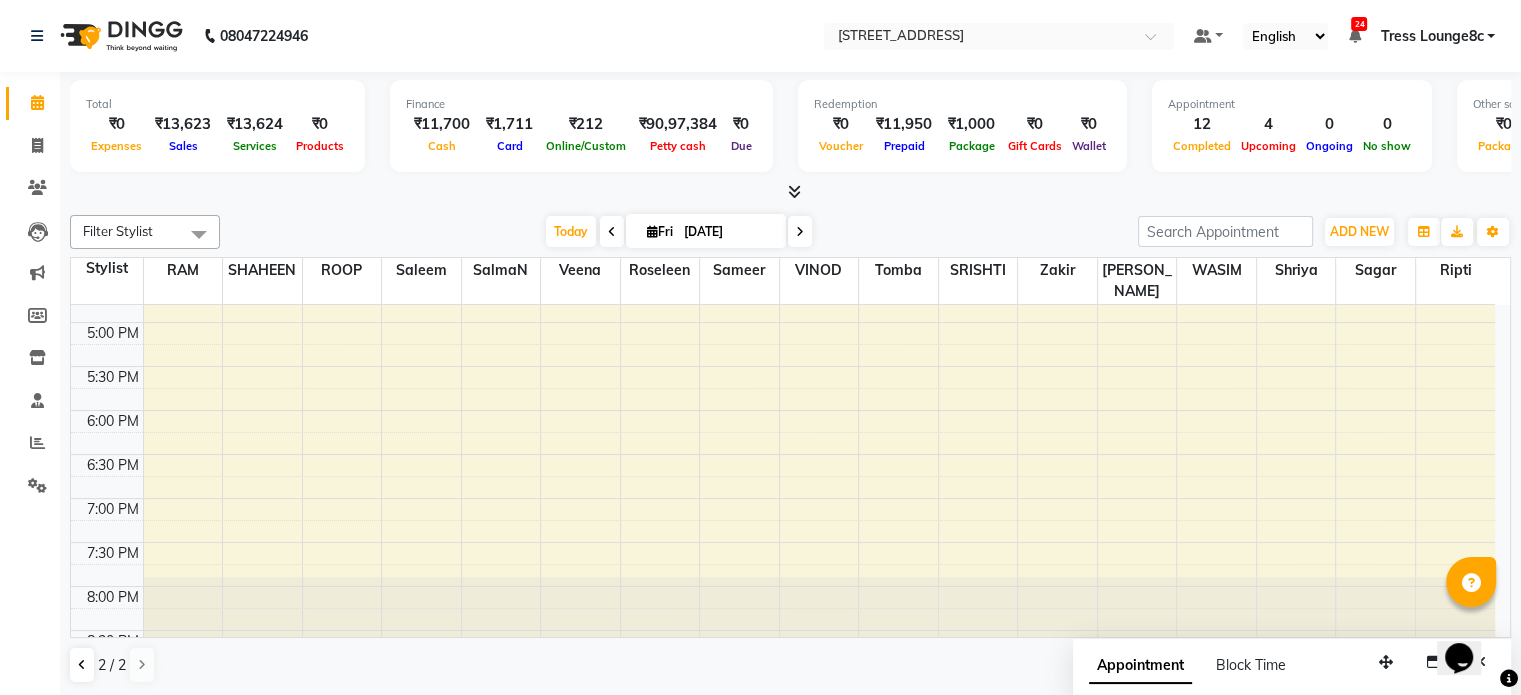 scroll, scrollTop: 375, scrollLeft: 0, axis: vertical 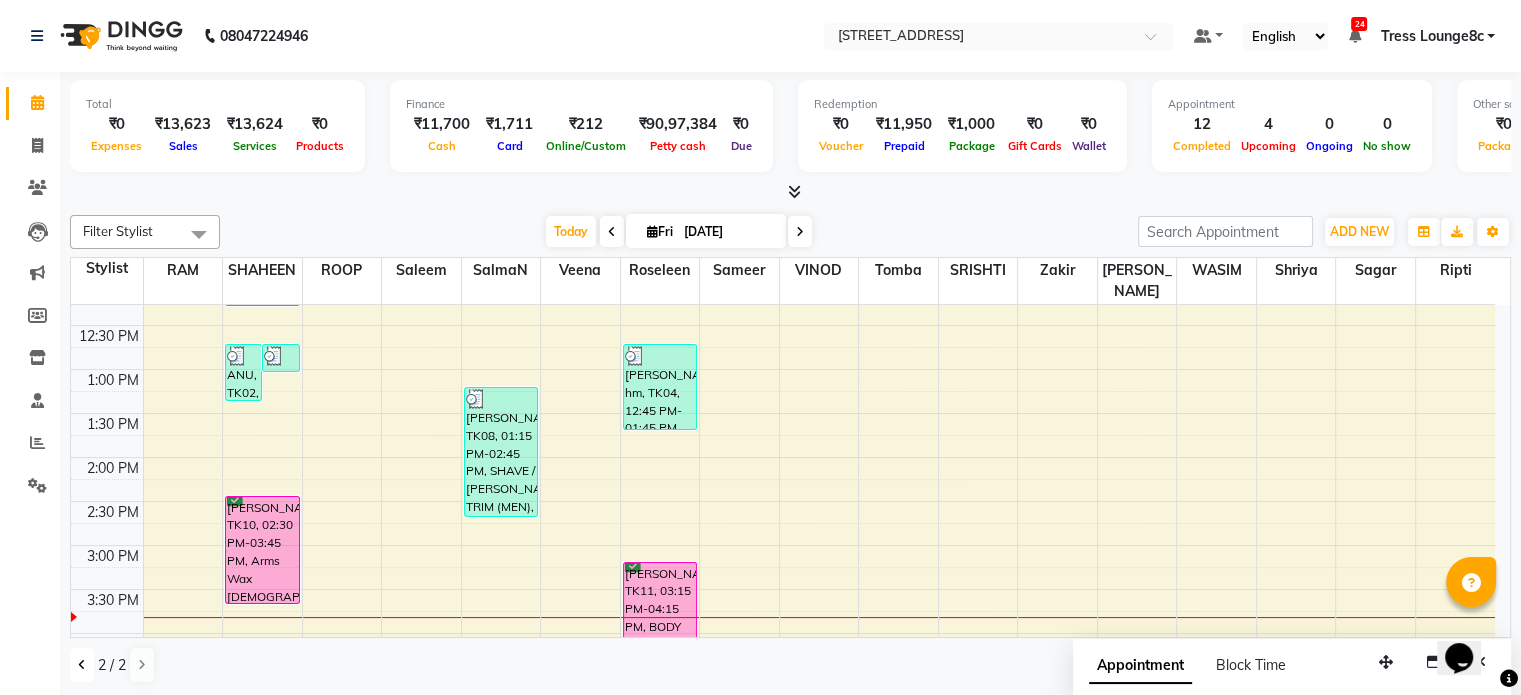 click at bounding box center (82, 665) 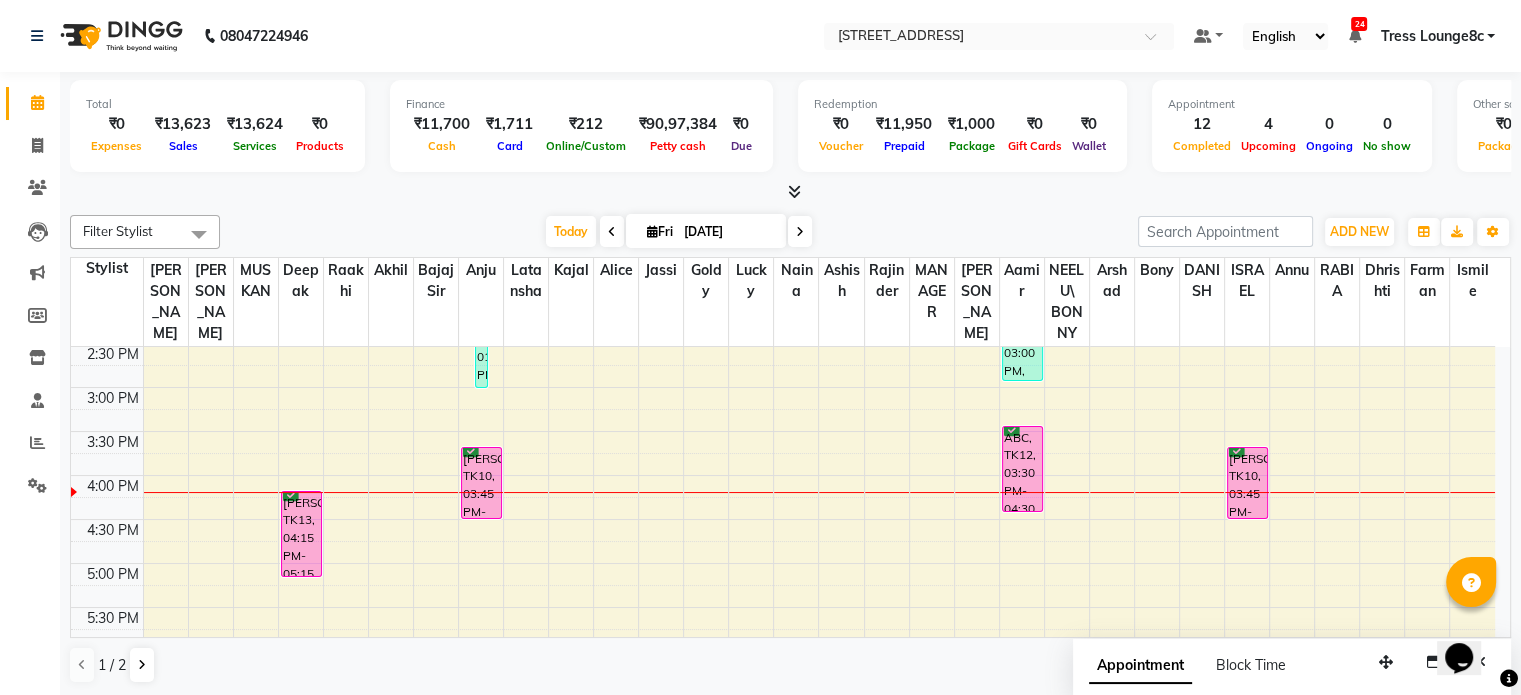 scroll, scrollTop: 675, scrollLeft: 0, axis: vertical 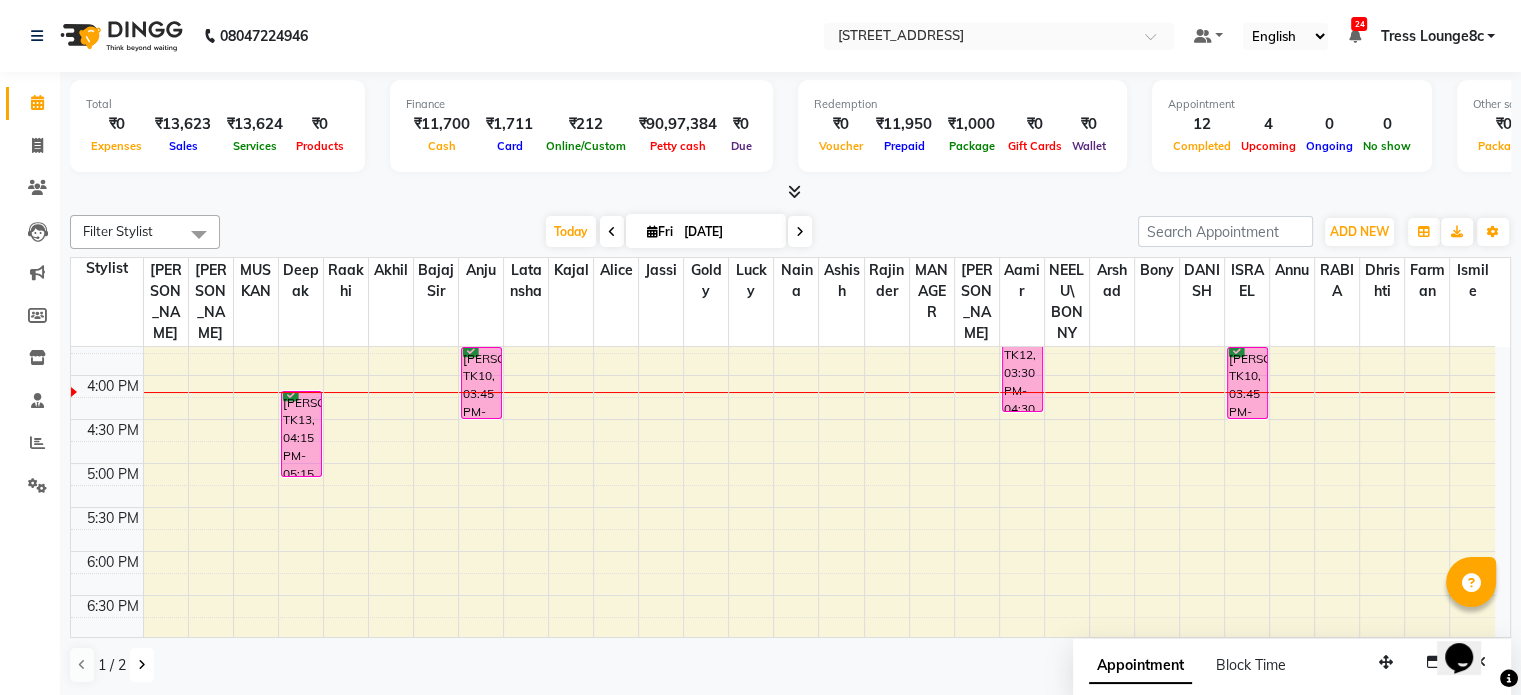 click at bounding box center (142, 665) 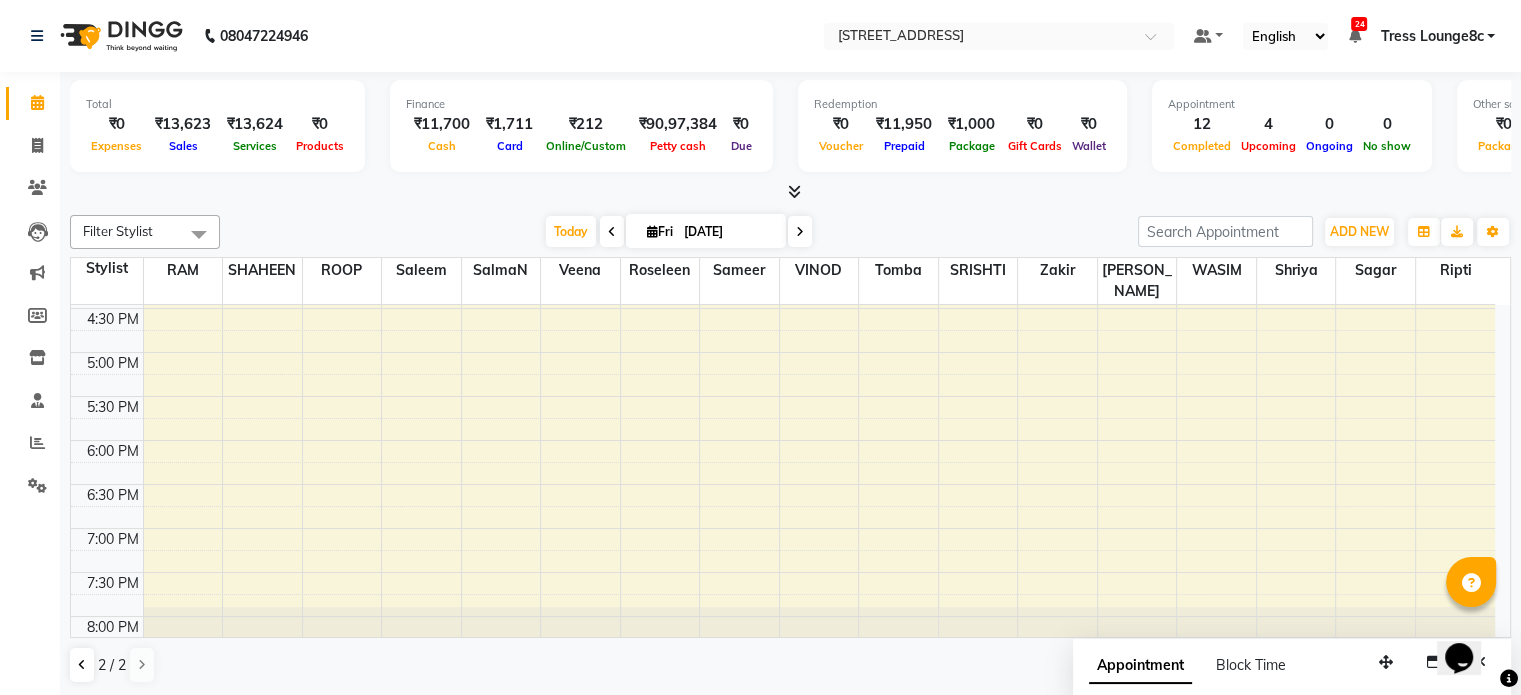 scroll, scrollTop: 774, scrollLeft: 0, axis: vertical 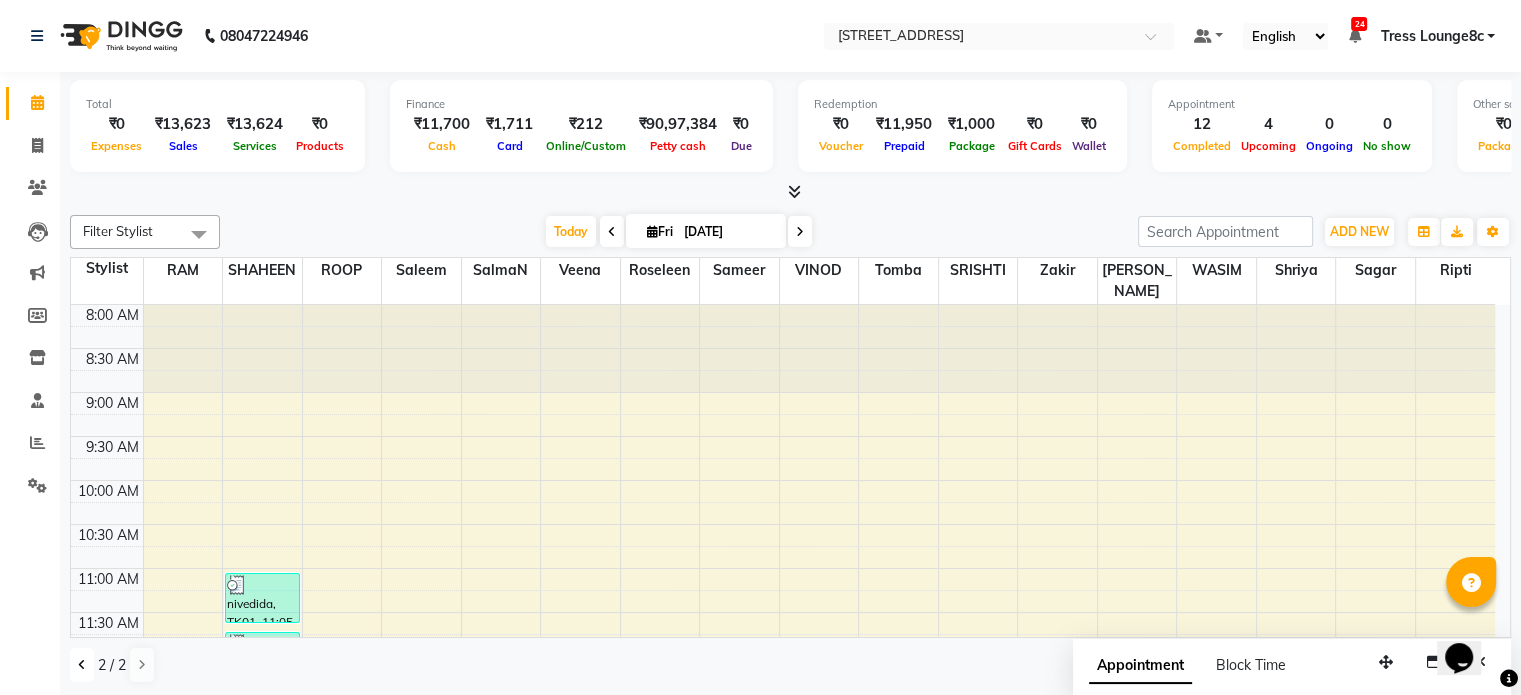 click at bounding box center (82, 665) 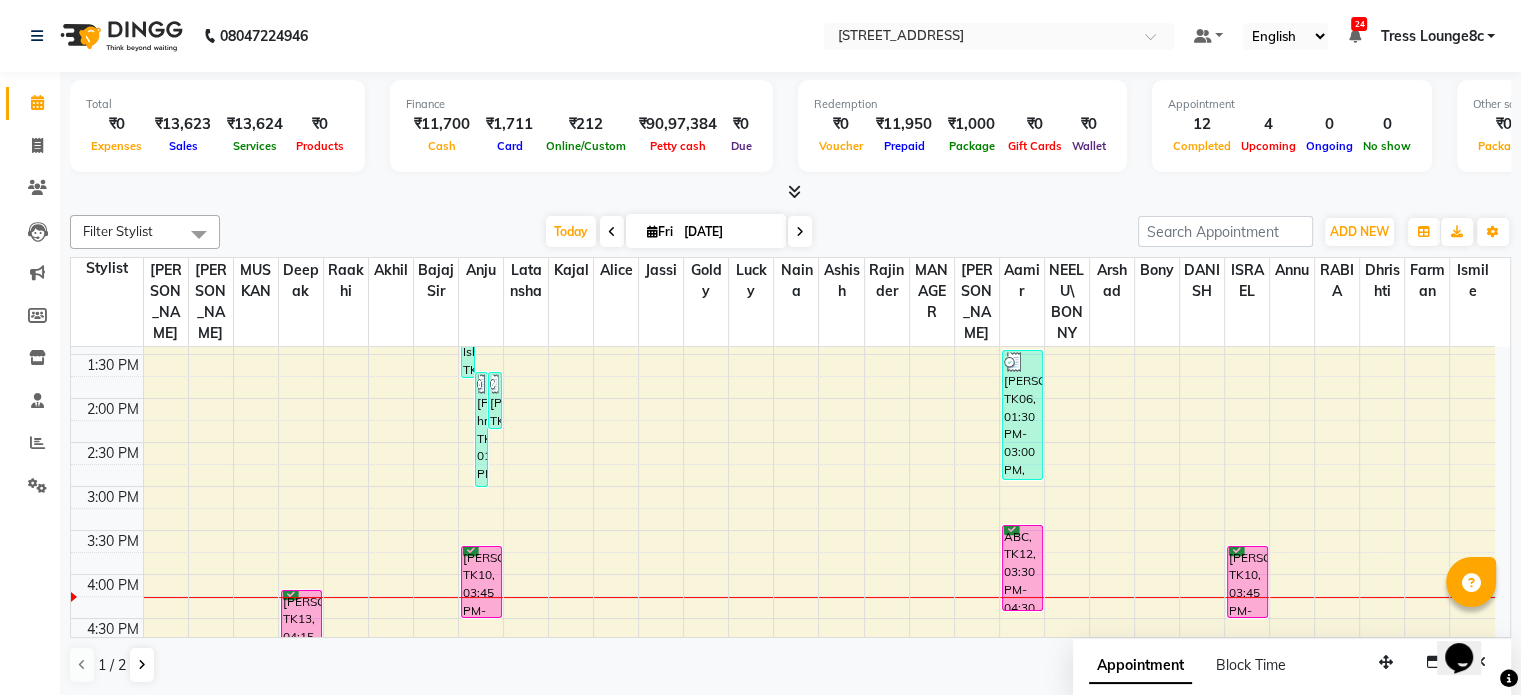 scroll, scrollTop: 400, scrollLeft: 0, axis: vertical 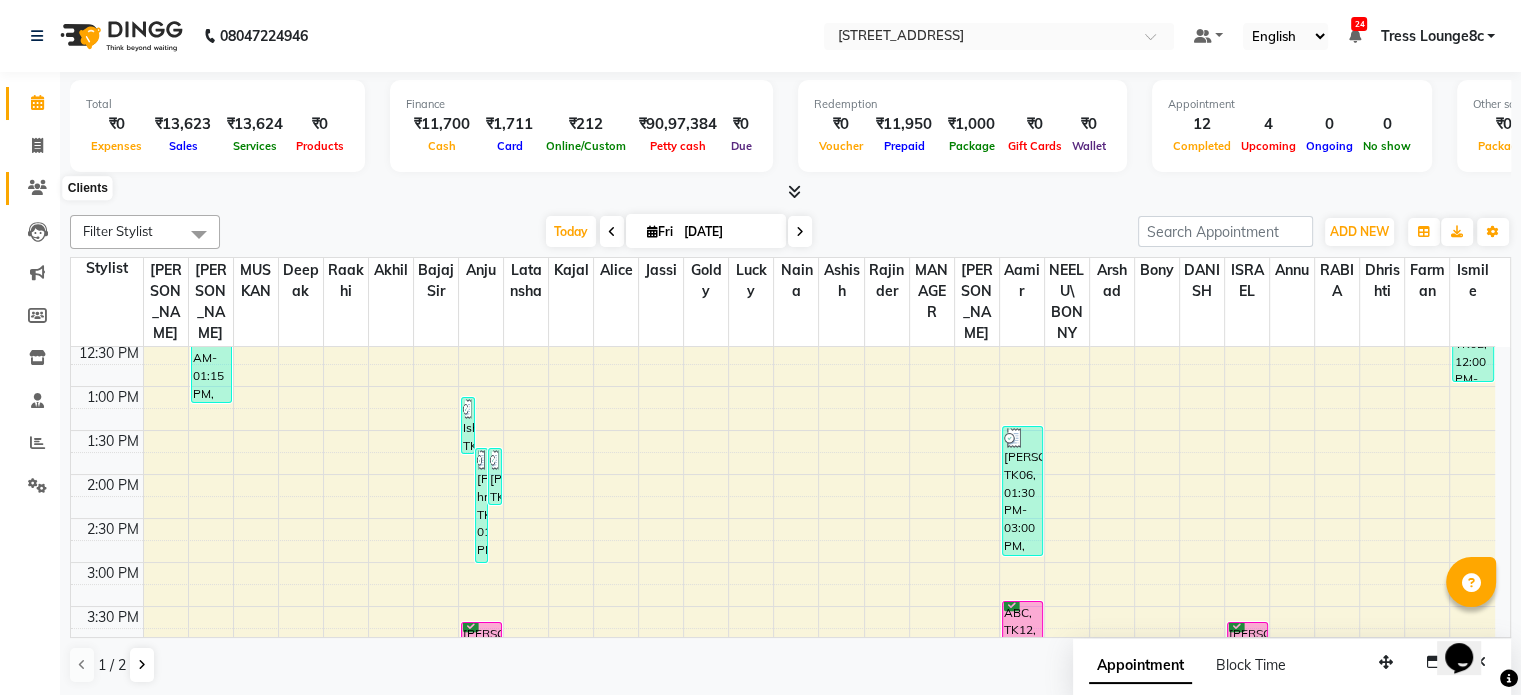 click 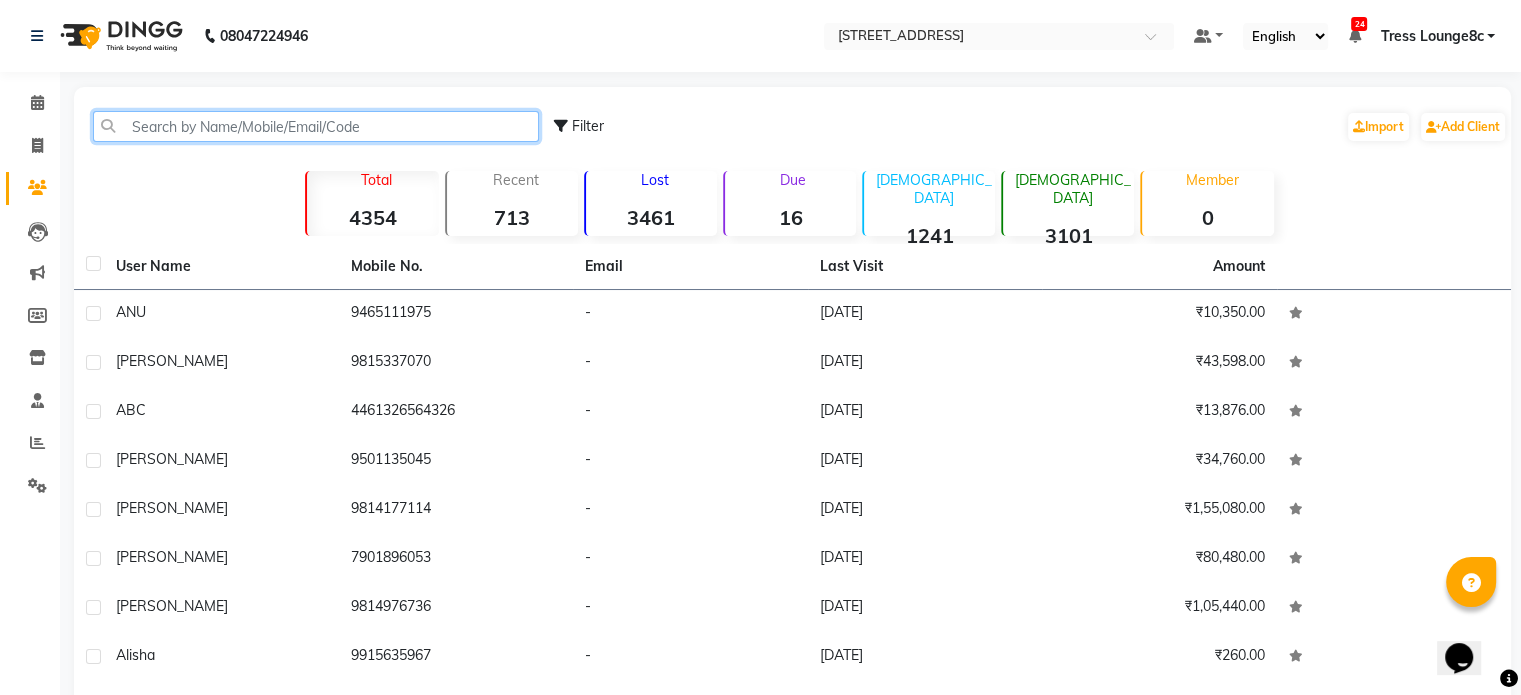 click 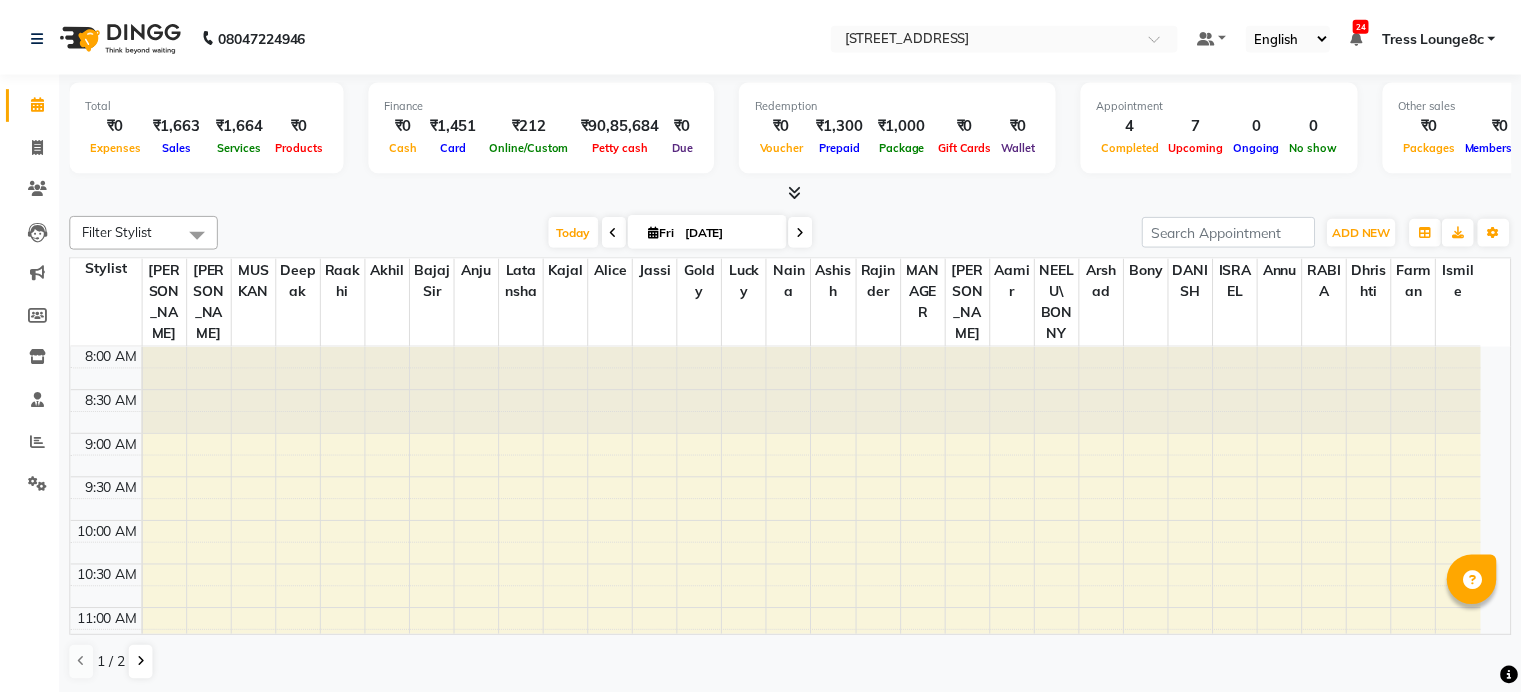 scroll, scrollTop: 0, scrollLeft: 0, axis: both 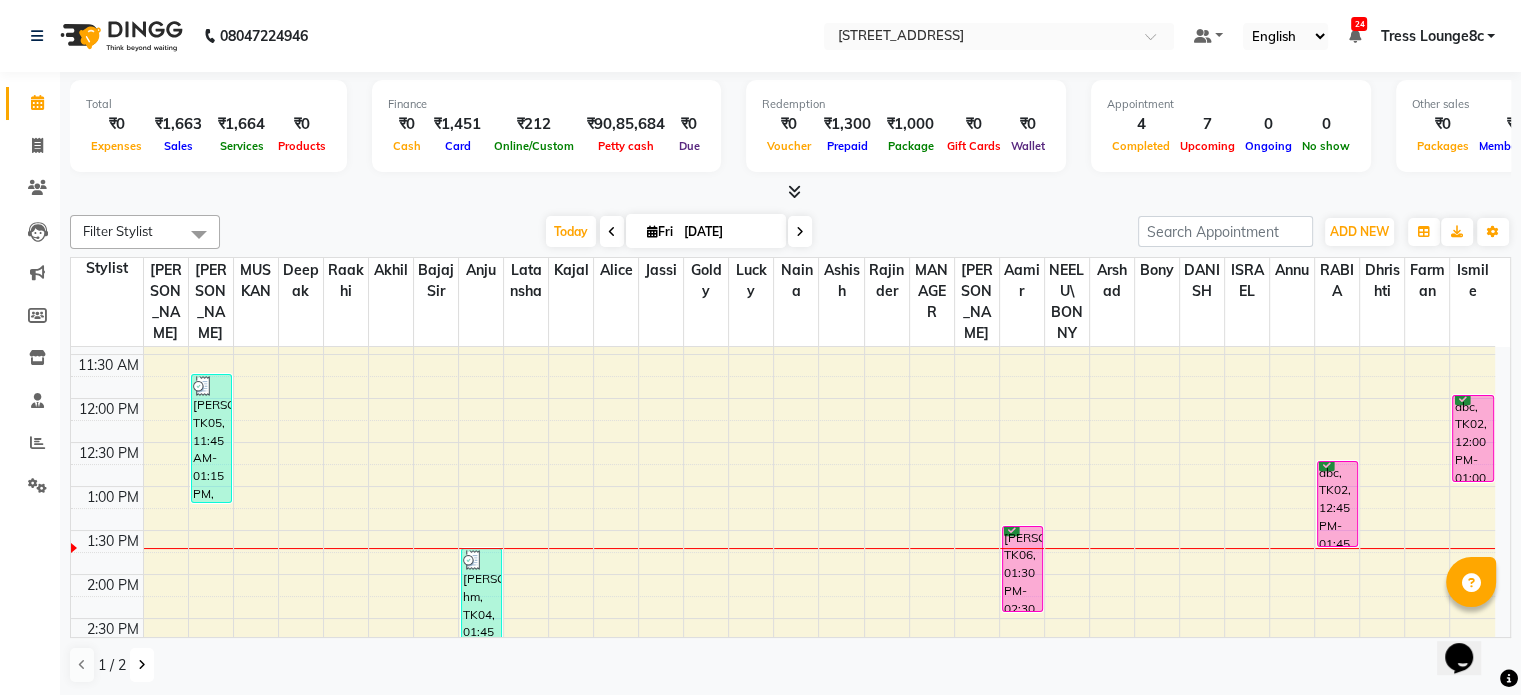 click at bounding box center (142, 665) 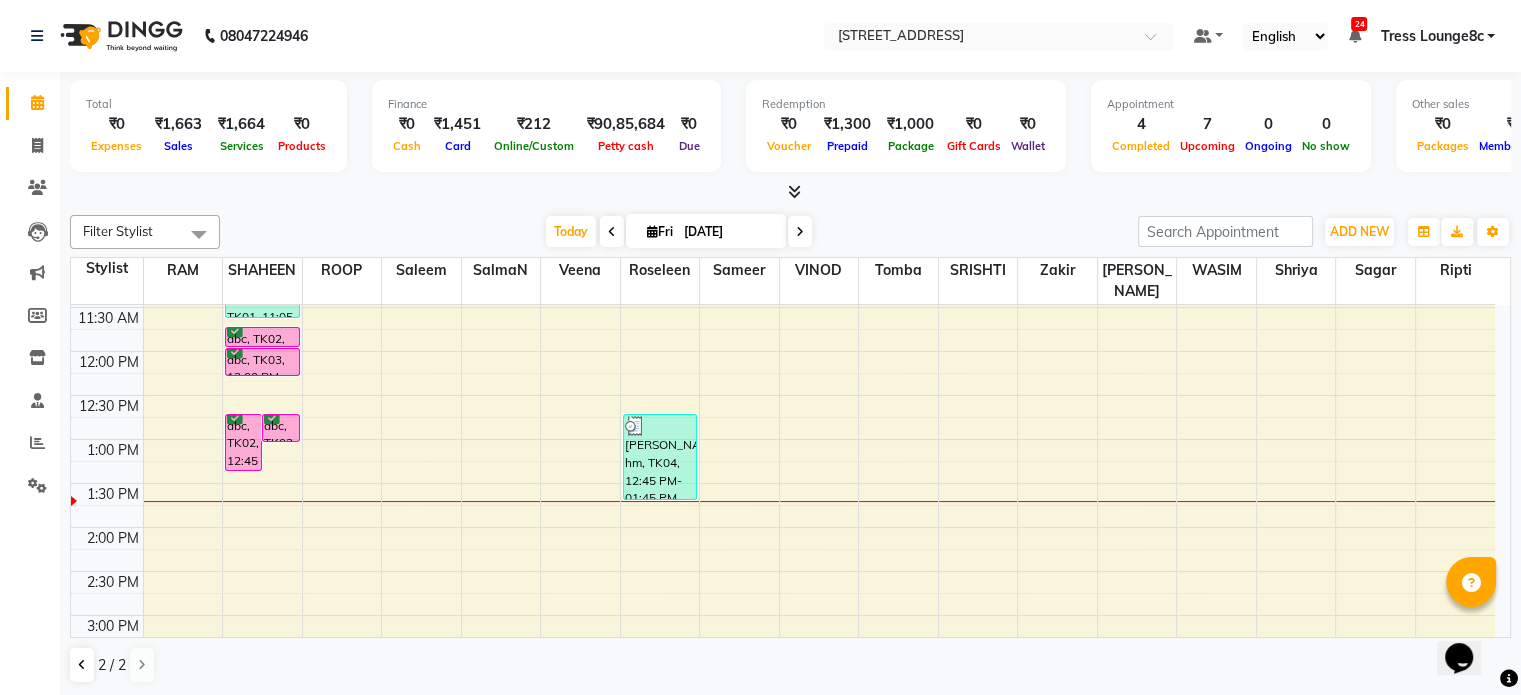 scroll, scrollTop: 275, scrollLeft: 0, axis: vertical 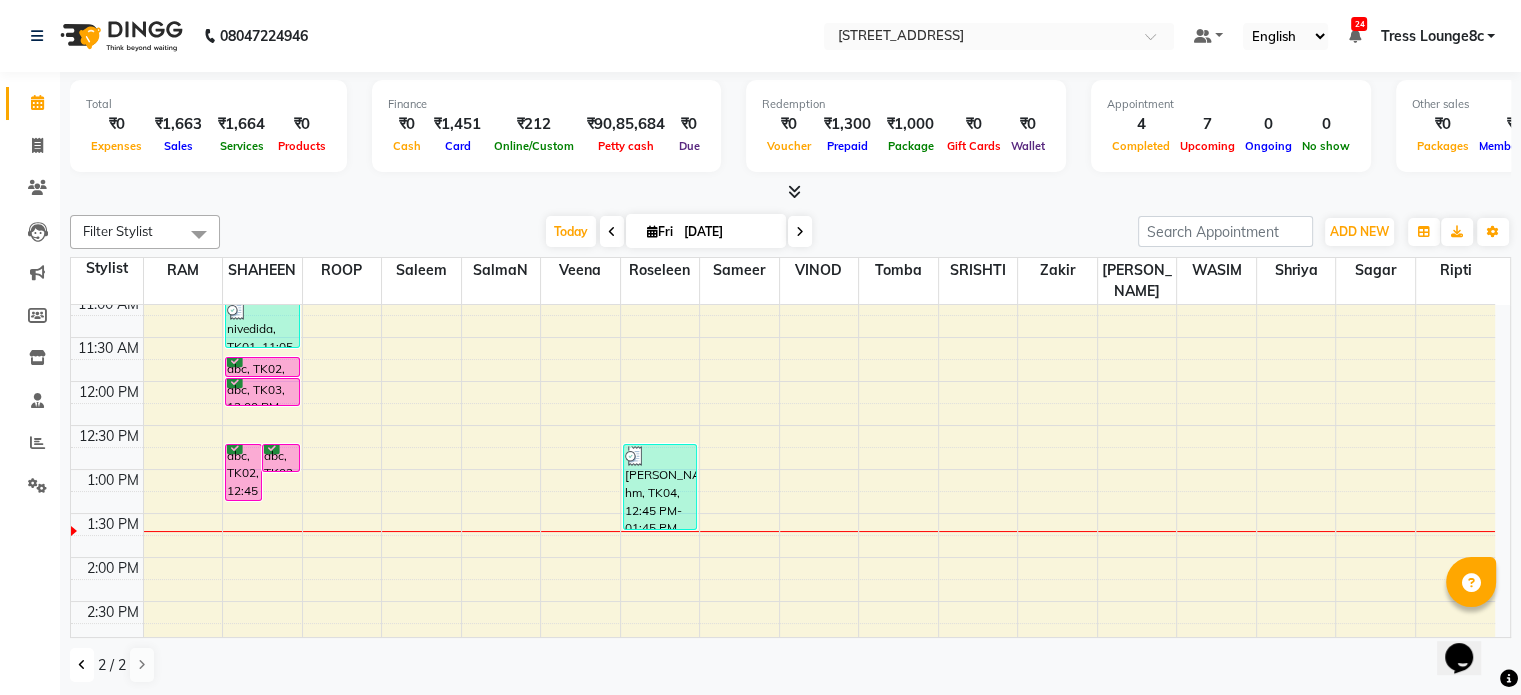 click at bounding box center [82, 665] 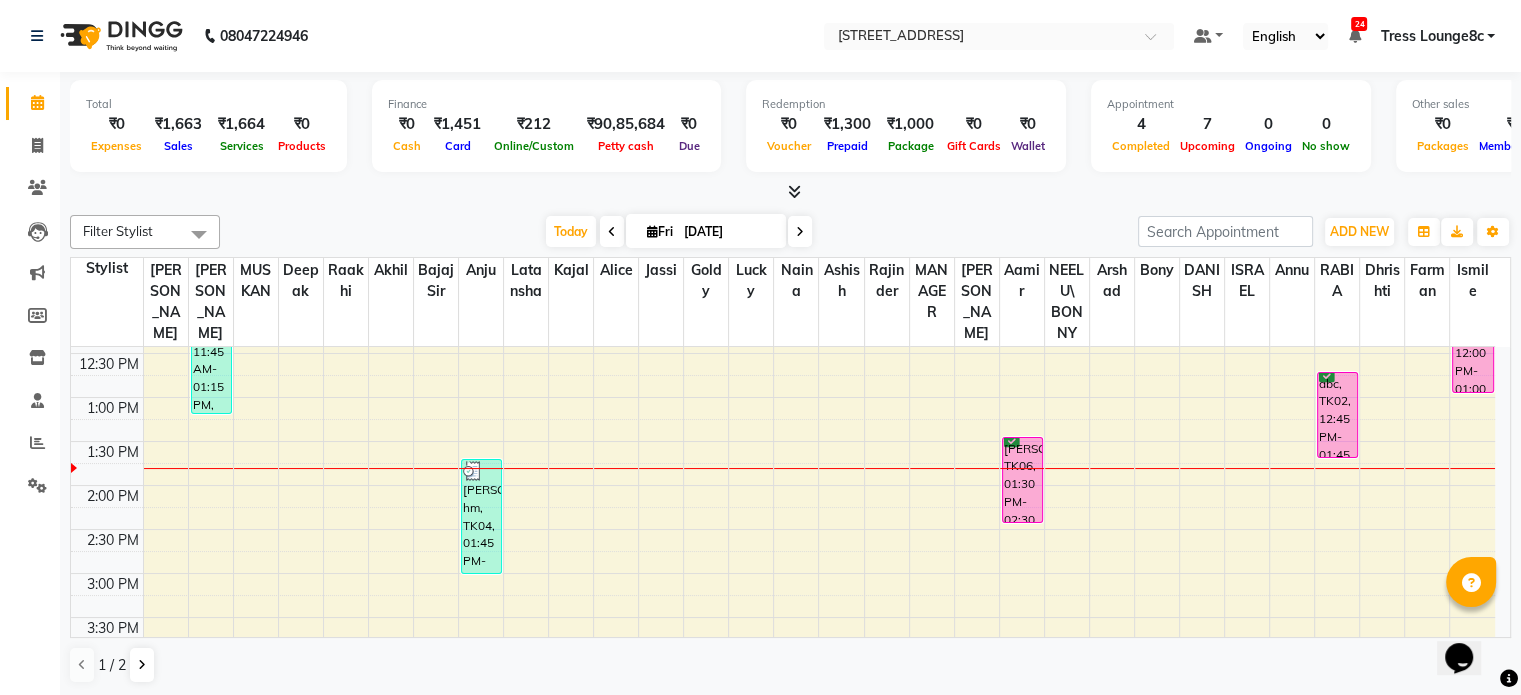 scroll, scrollTop: 400, scrollLeft: 0, axis: vertical 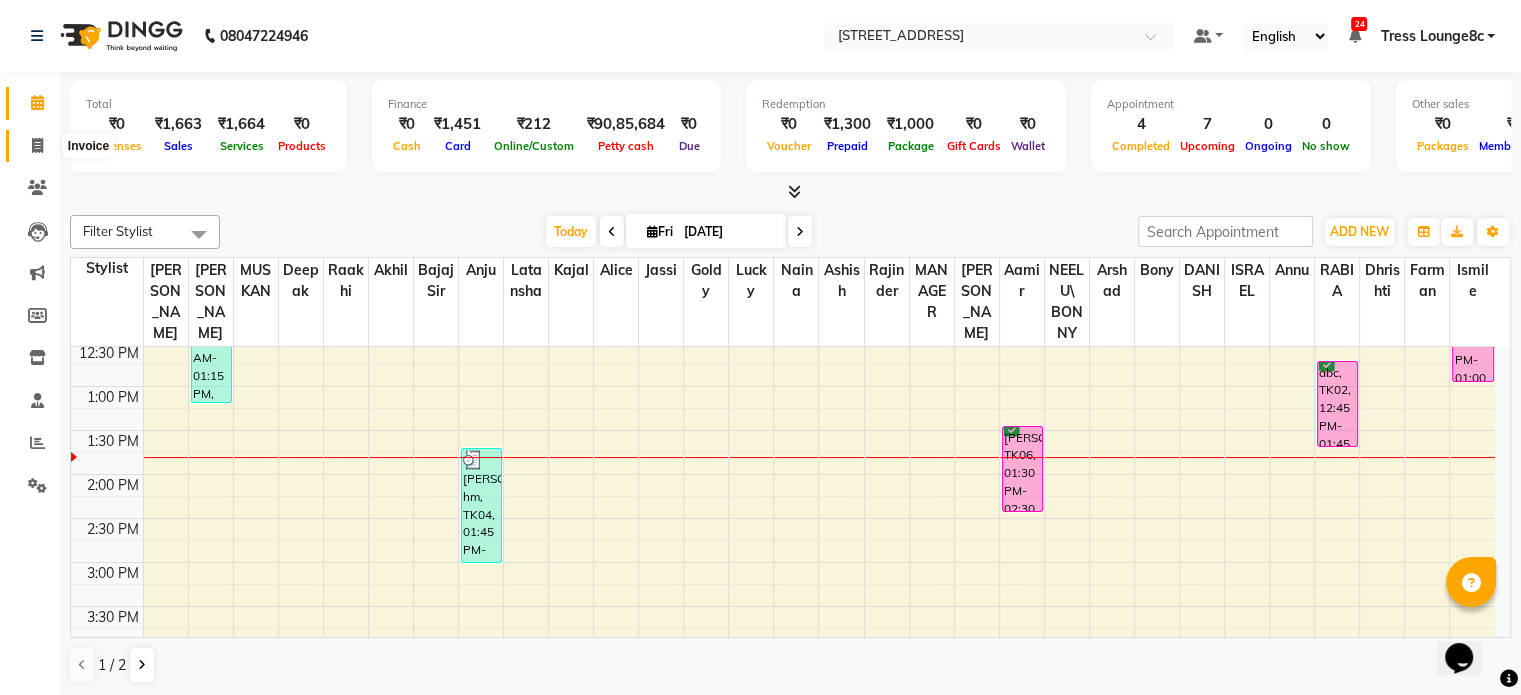 click 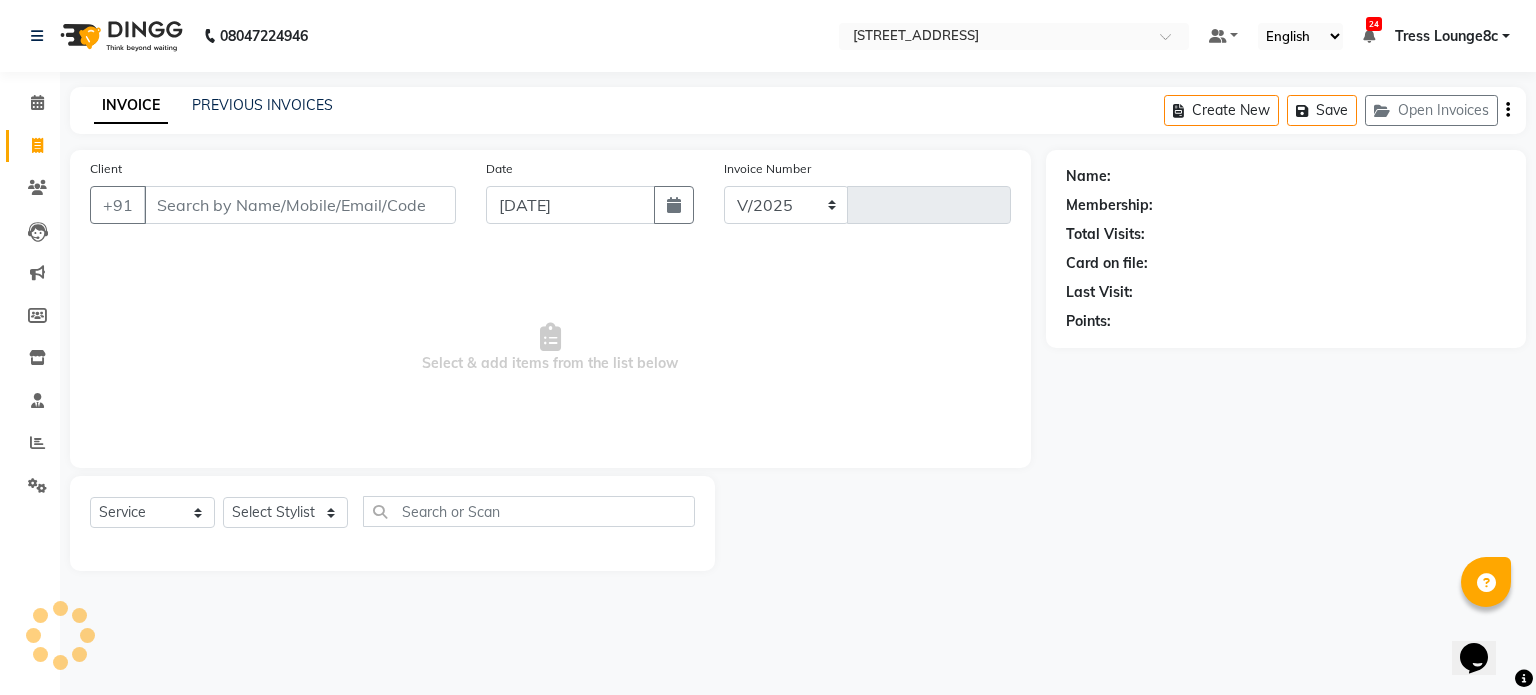 select on "5703" 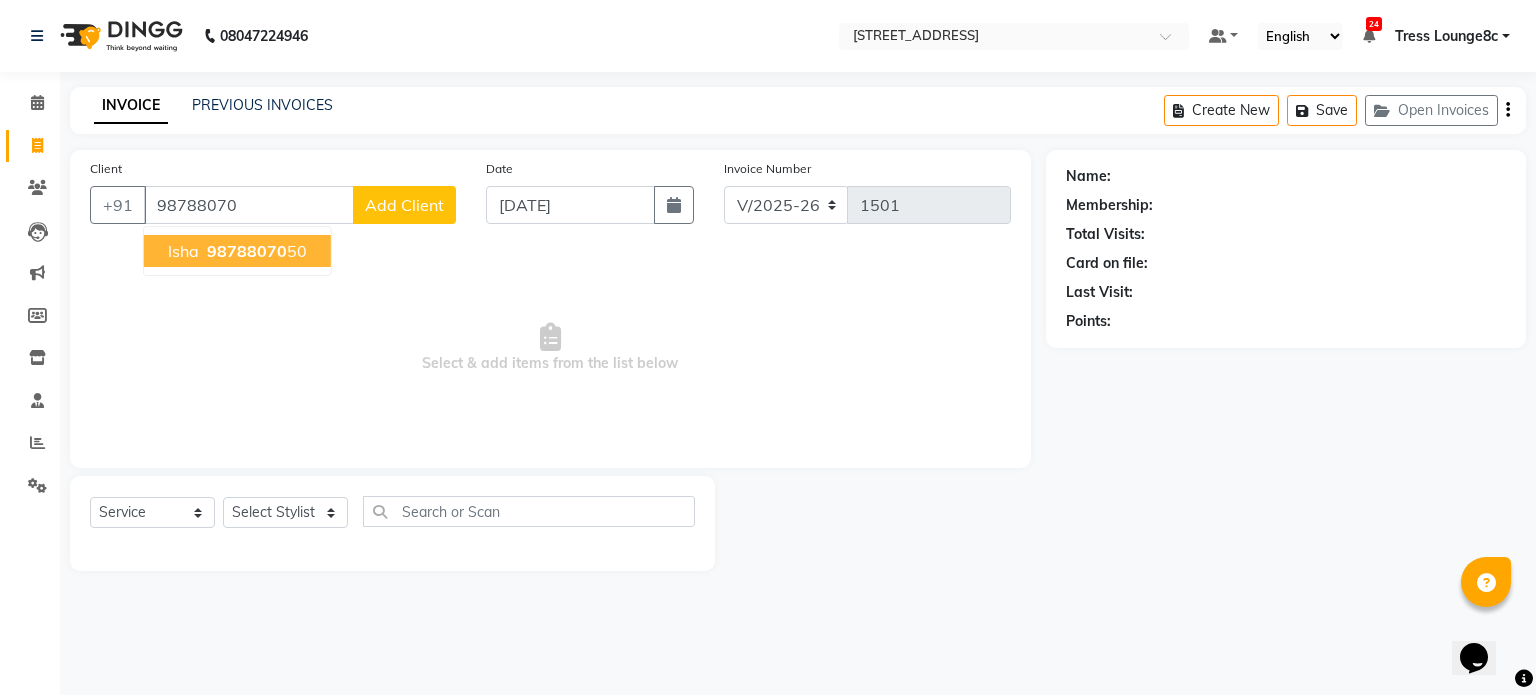 click on "98788070" at bounding box center [247, 251] 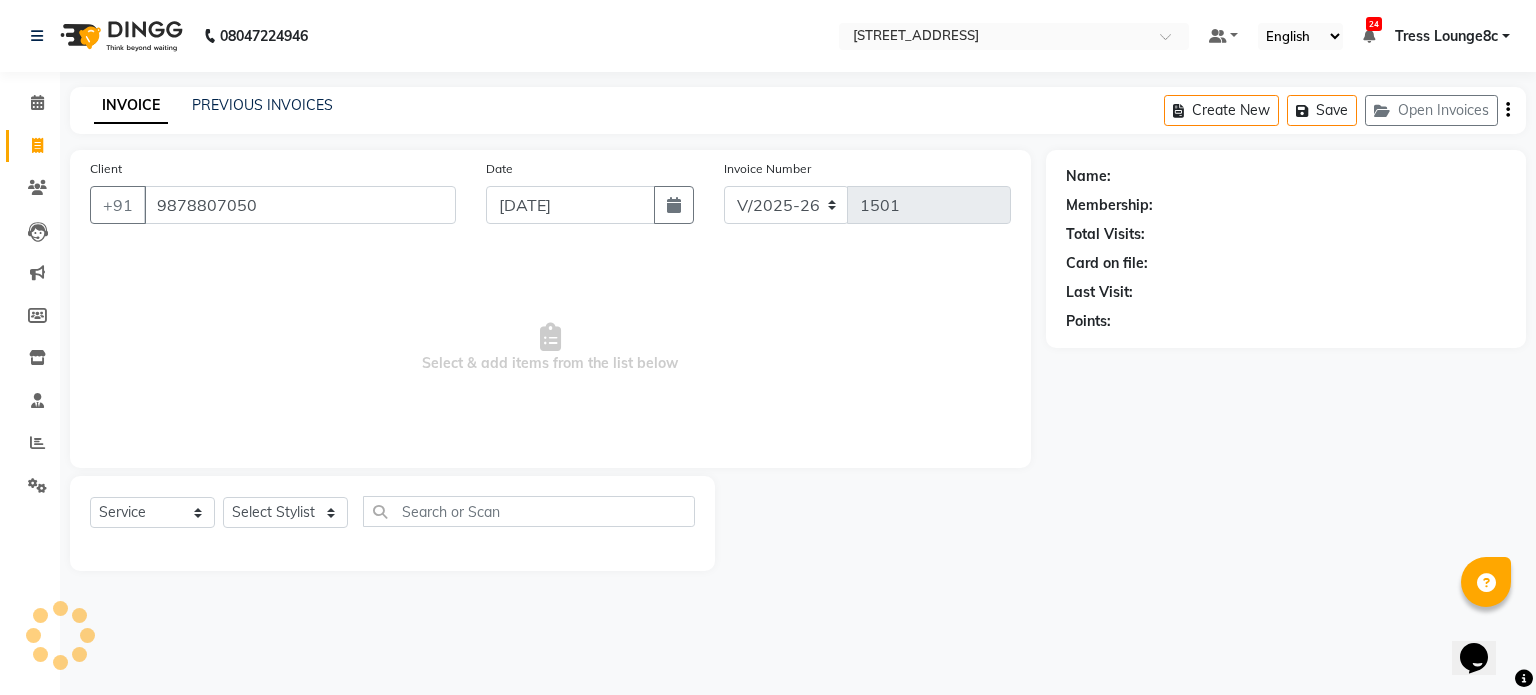 type on "9878807050" 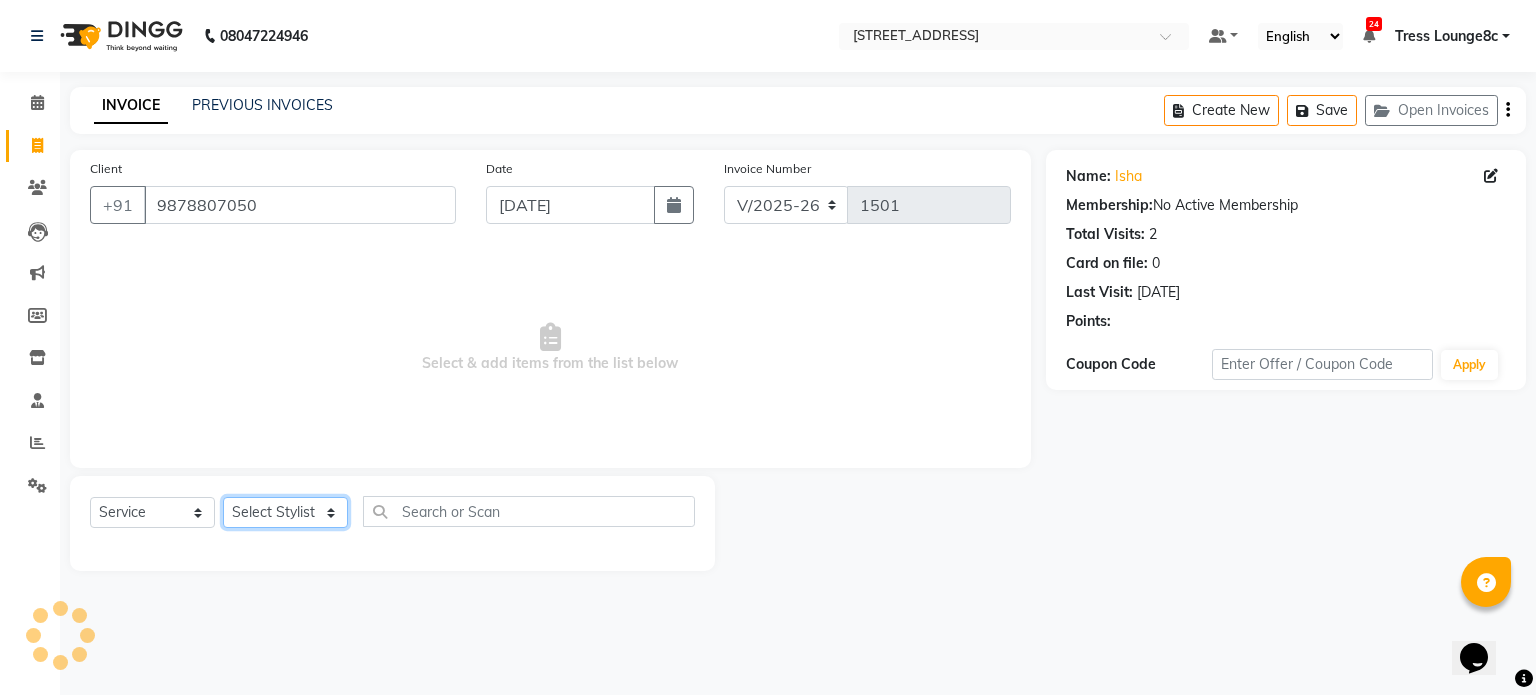 click on "Select Stylist Aamir akhil Alice Anju Annu  Arshad Ashish Bajaj sir Bony DANISH Deepak Dhrishti Farman gagan goldy Imran khan Ismile ISRAEL Jassi kajal KARAN Latansha Lucky MANAGER MUSKAN naina NEELU\ BONNY Raakhi  RABIA rajinder RAM Ripti ROOP Roseleen Ruth Sagar Saleem SalmaN Sameer SHAHEEN Shriya SRISHTI tomba veena VINOD WASIM zakir" 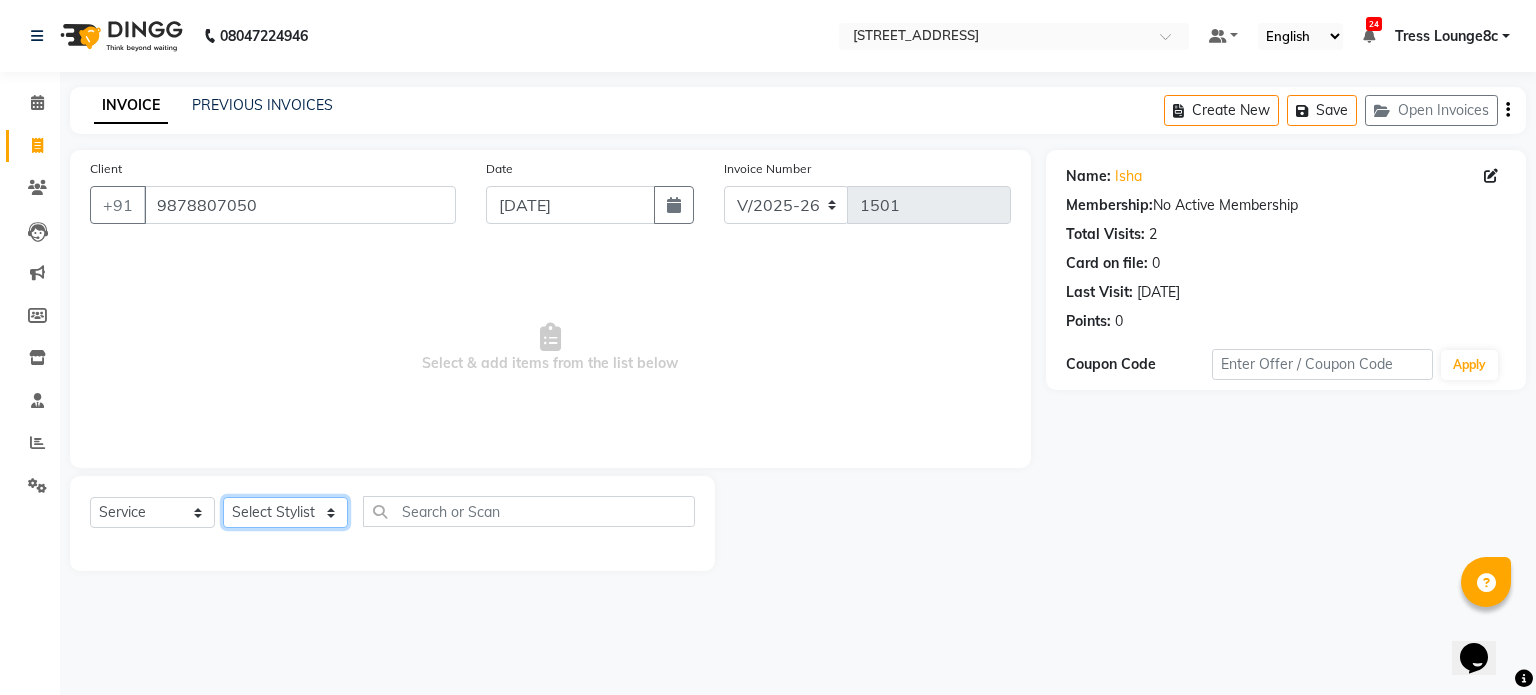 select on "45199" 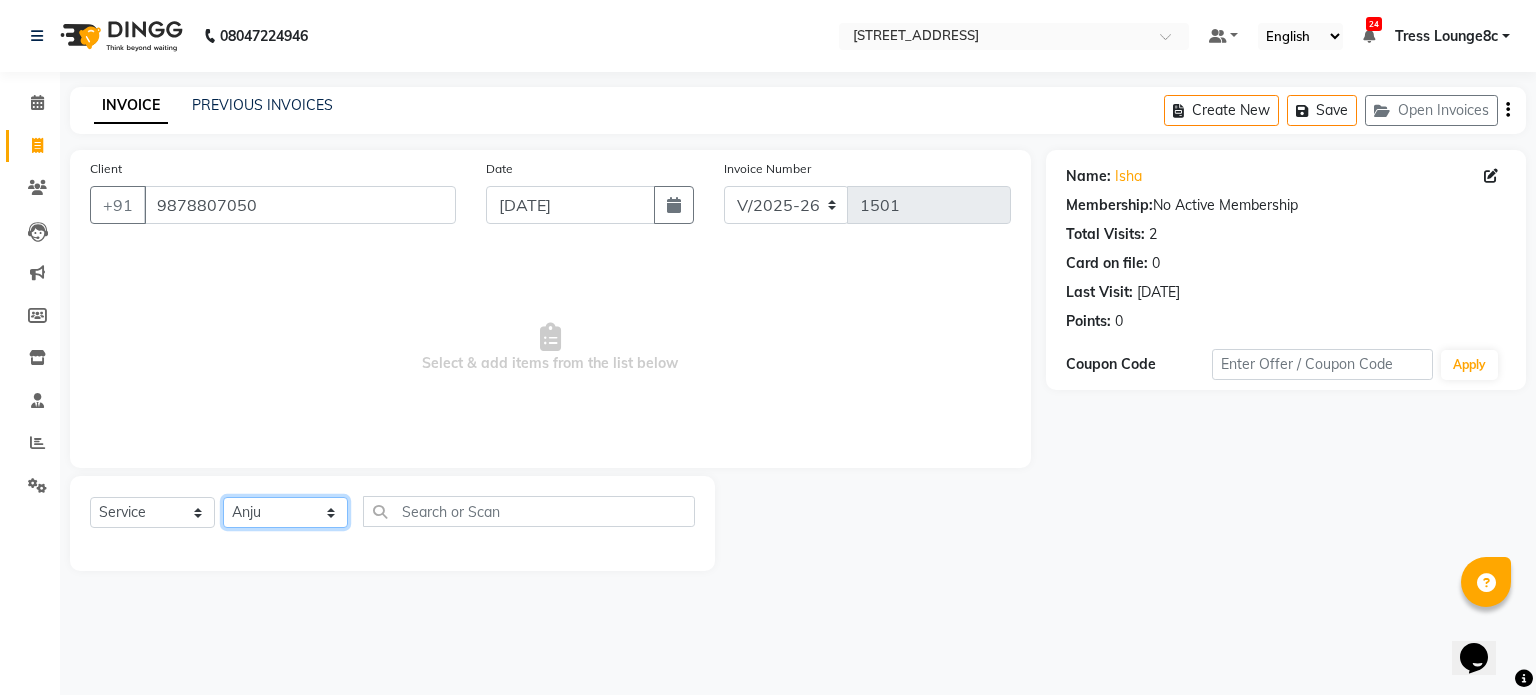 click on "Select Stylist Aamir akhil Alice Anju Annu  Arshad Ashish Bajaj sir Bony DANISH Deepak Dhrishti Farman gagan goldy Imran khan Ismile ISRAEL Jassi kajal KARAN Latansha Lucky MANAGER MUSKAN naina NEELU\ BONNY Raakhi  RABIA rajinder RAM Ripti ROOP Roseleen Ruth Sagar Saleem SalmaN Sameer SHAHEEN Shriya SRISHTI tomba veena VINOD WASIM zakir" 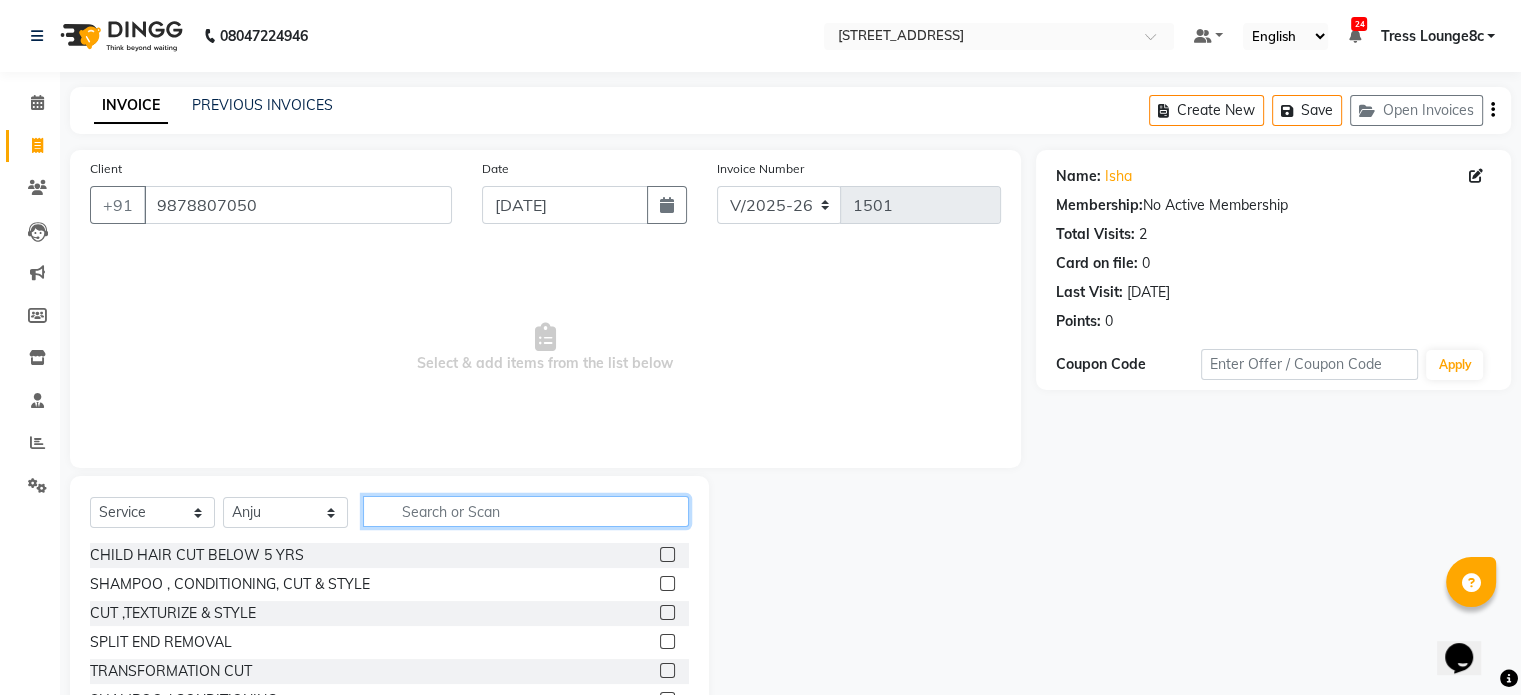 click 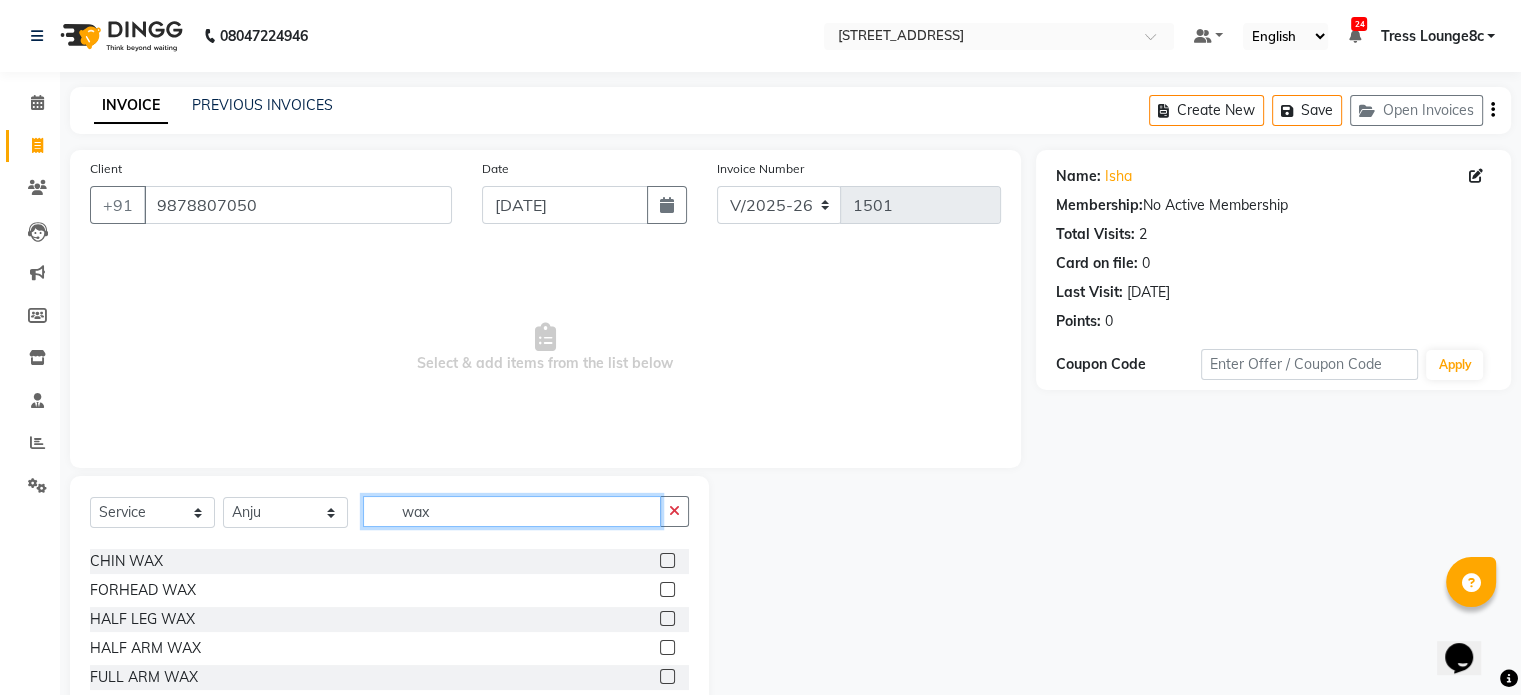 scroll, scrollTop: 100, scrollLeft: 0, axis: vertical 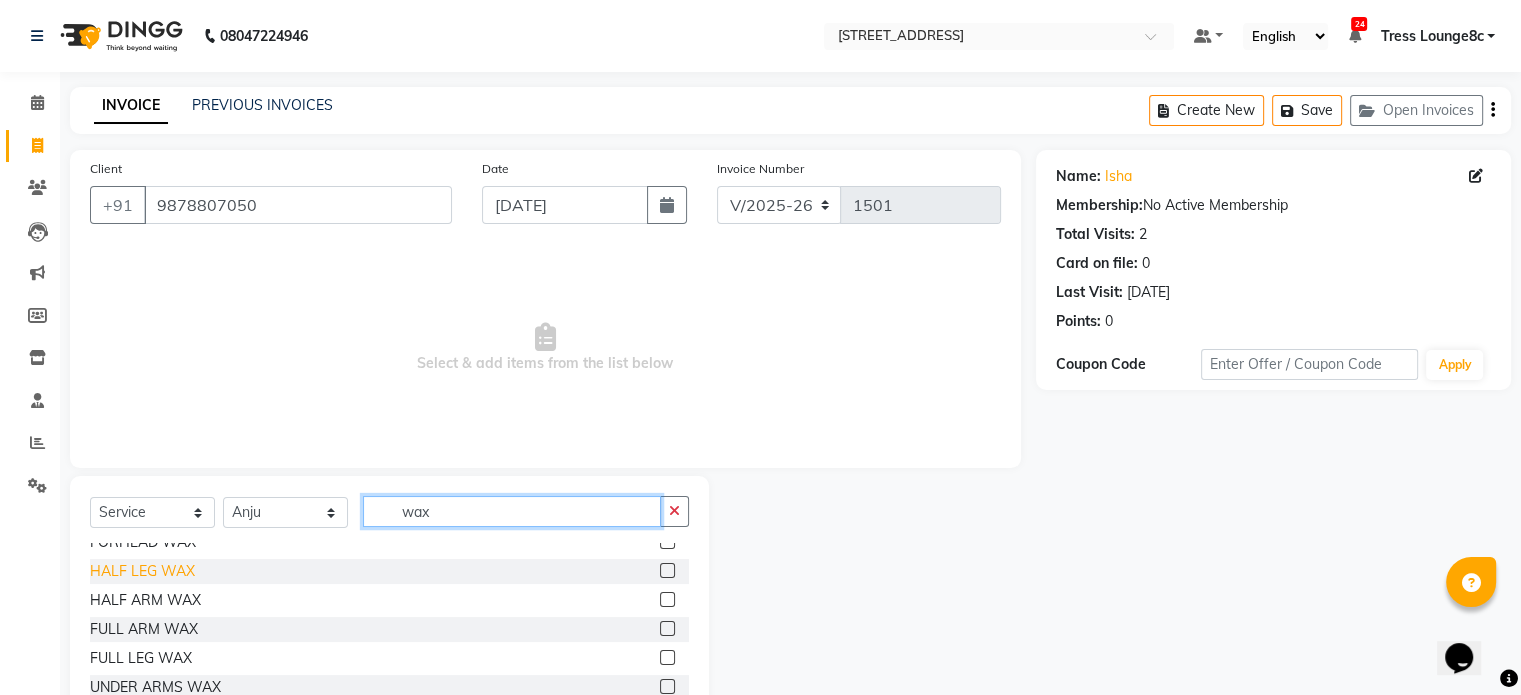 type on "wax" 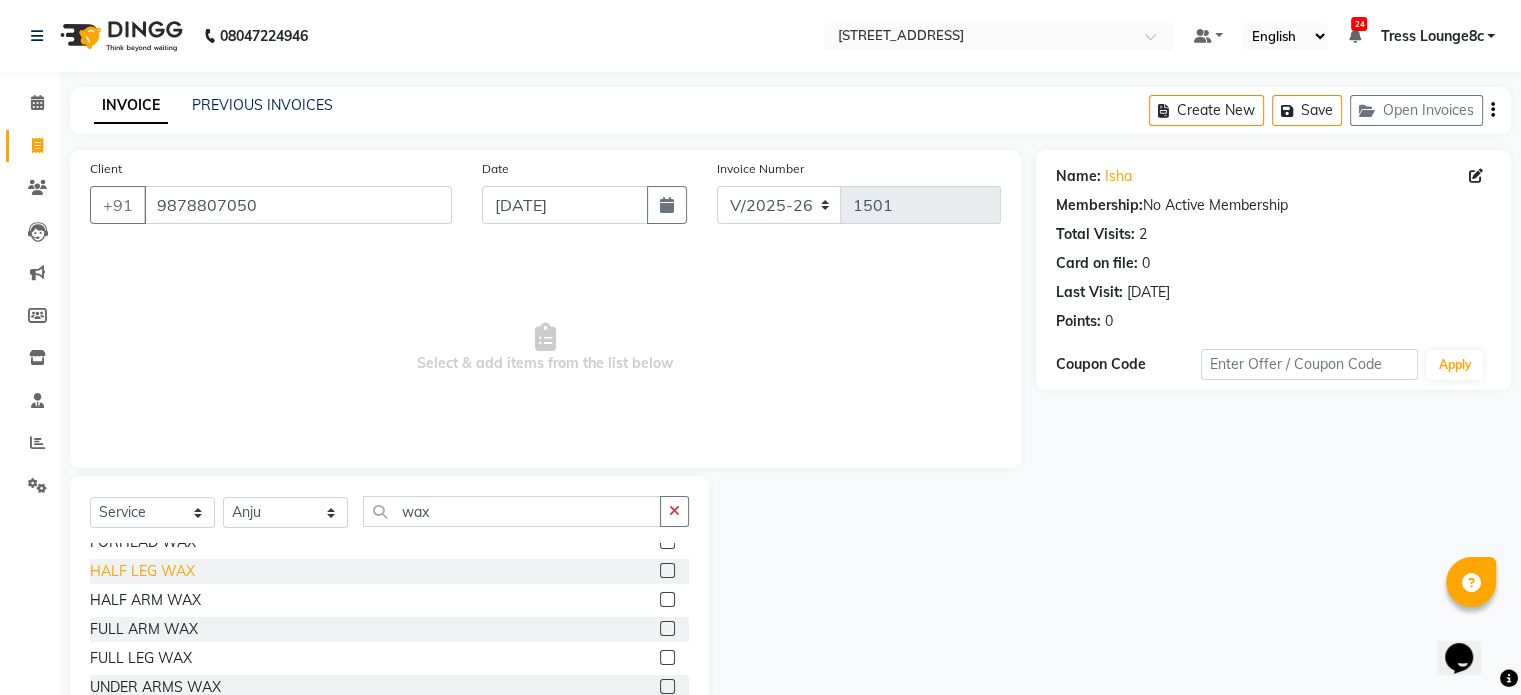 click on "HALF LEG WAX" 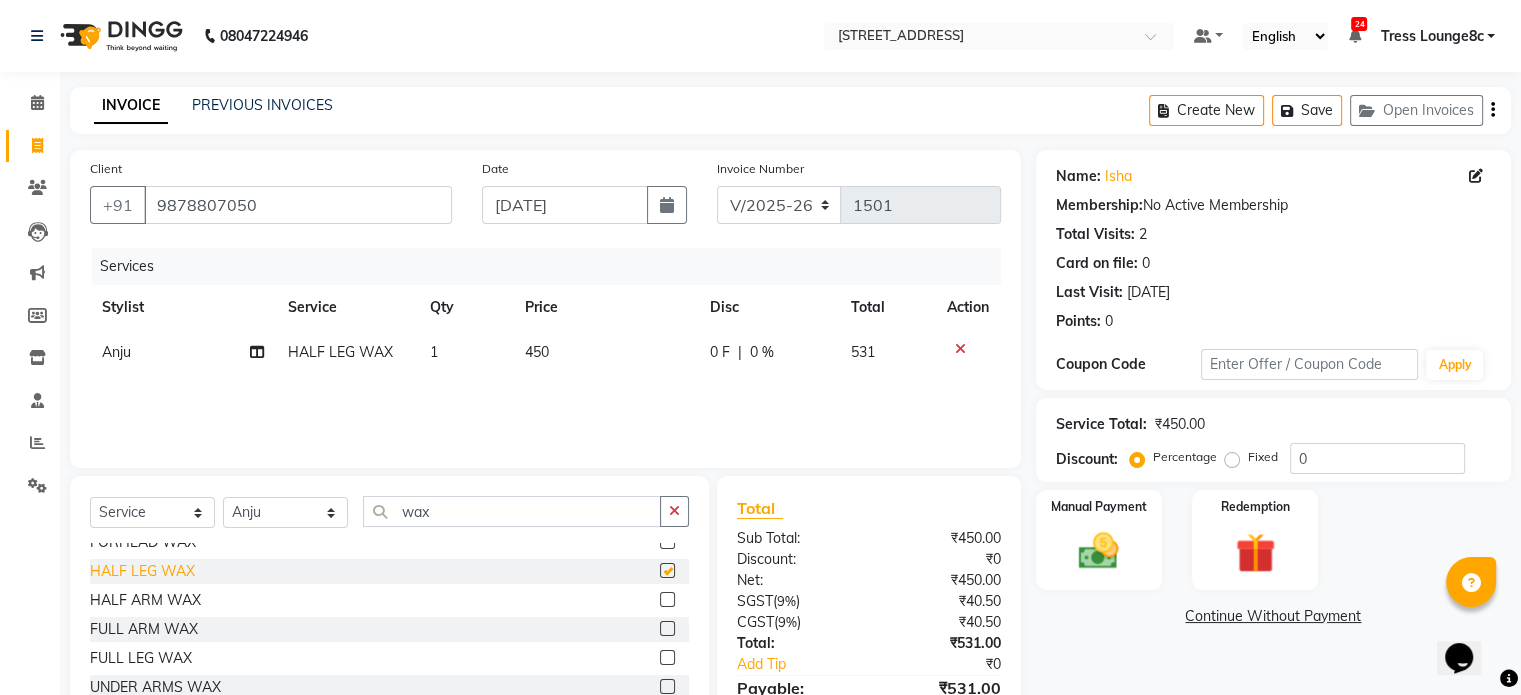 checkbox on "false" 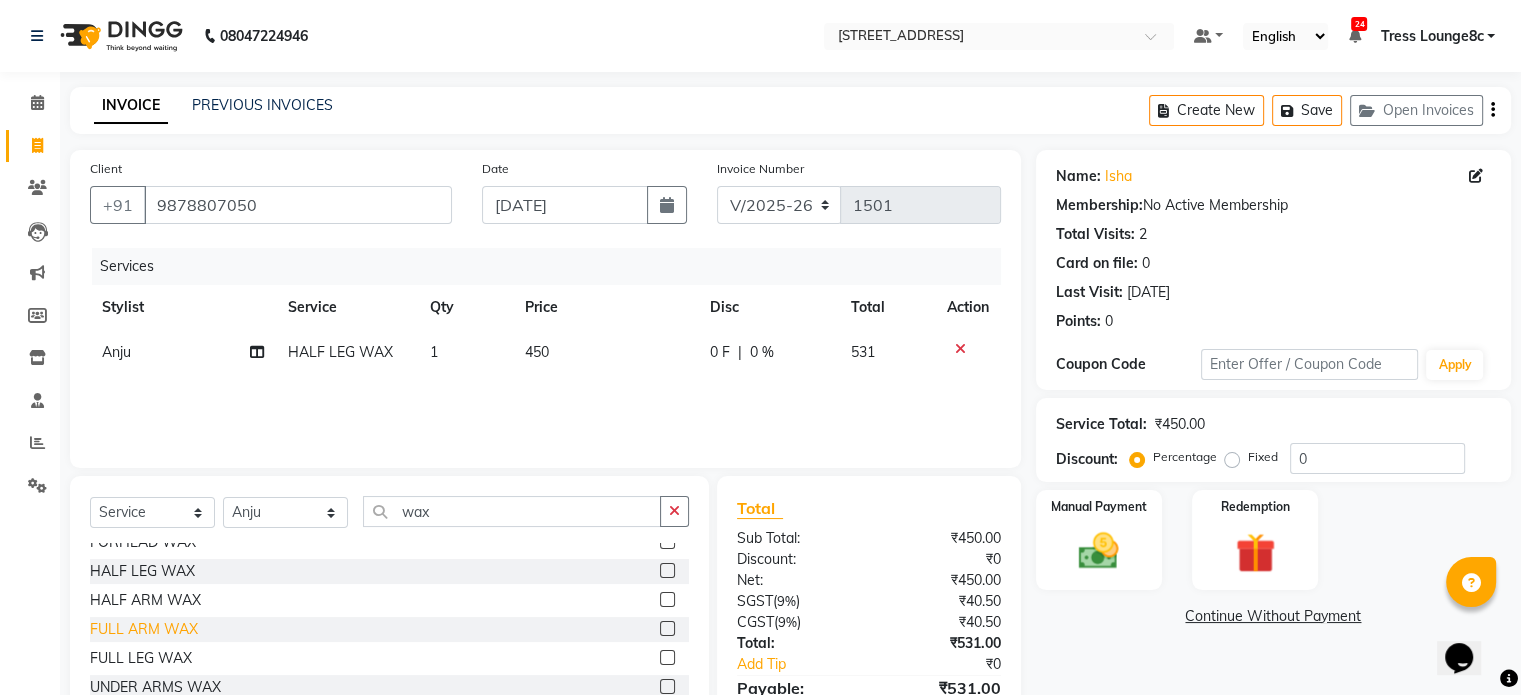 click on "FULL ARM WAX" 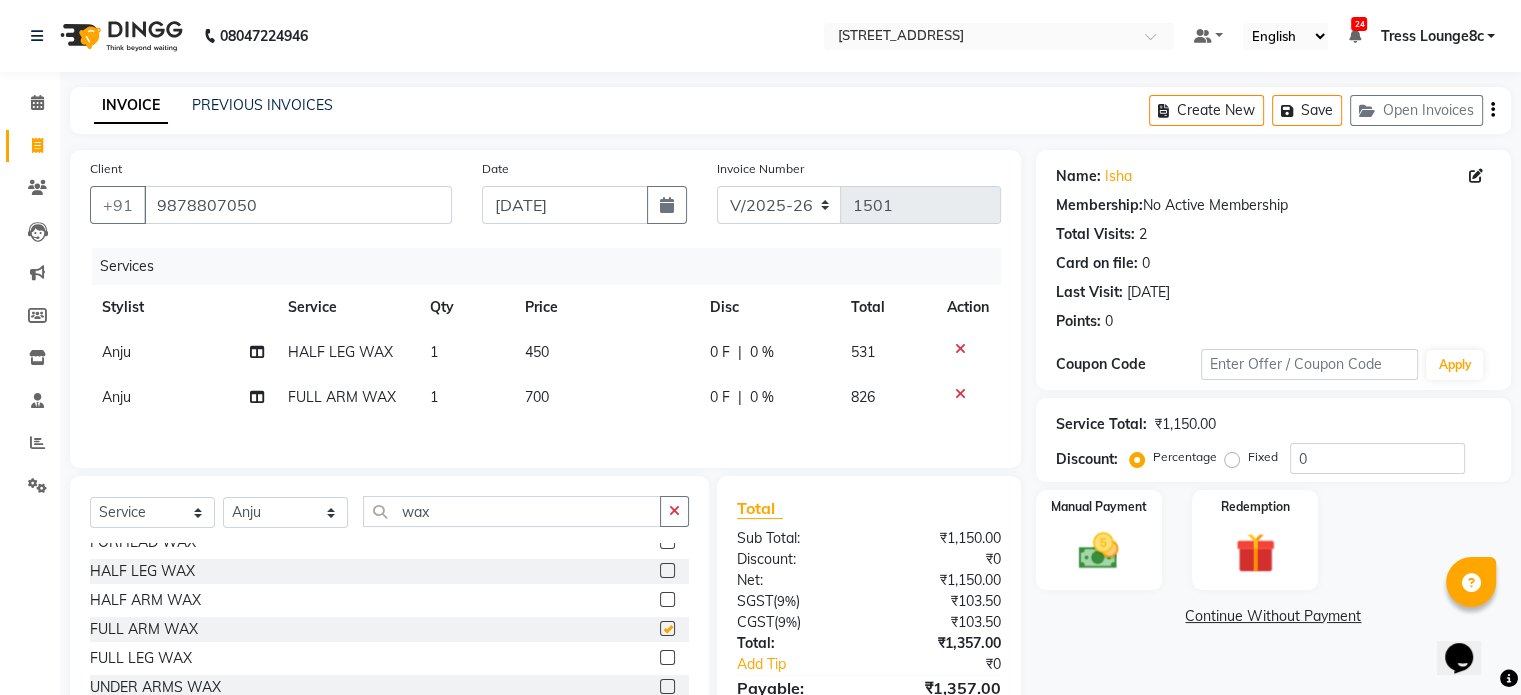 checkbox on "false" 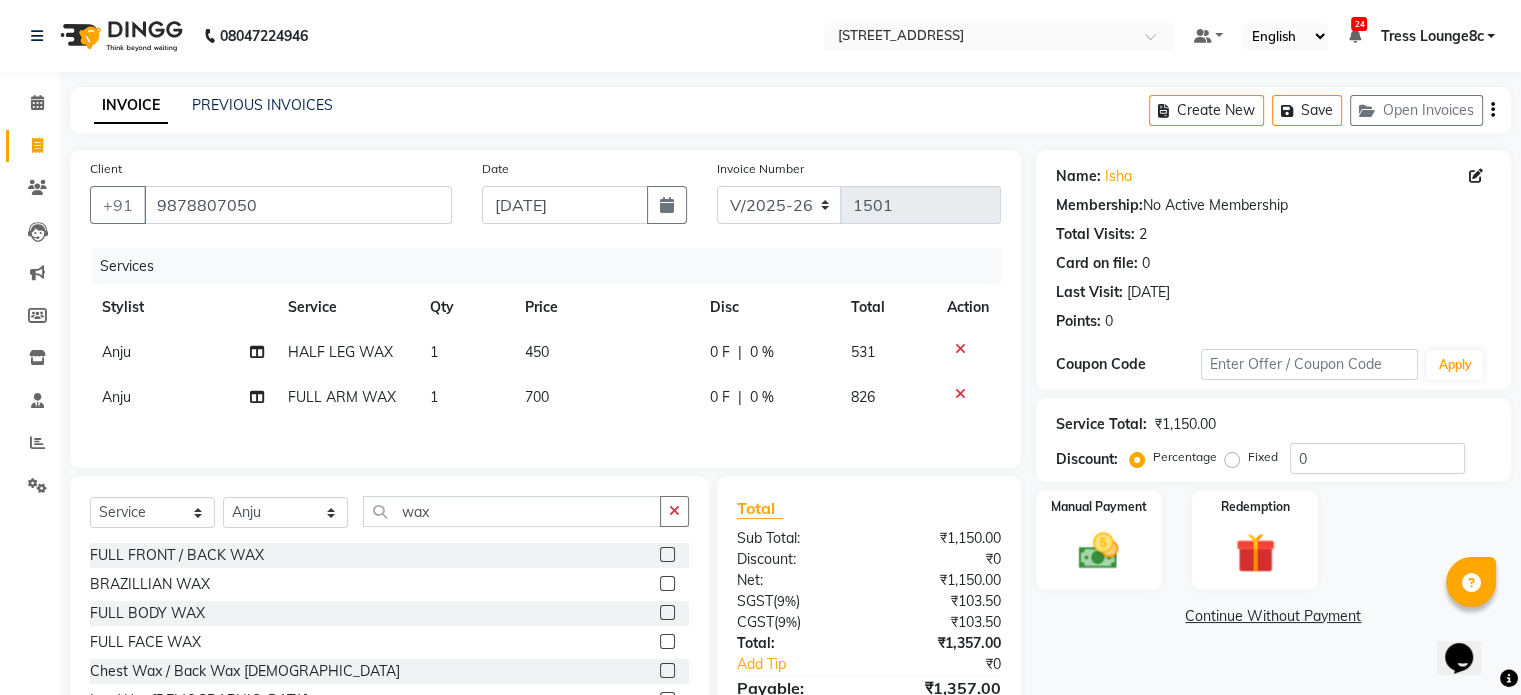 scroll, scrollTop: 300, scrollLeft: 0, axis: vertical 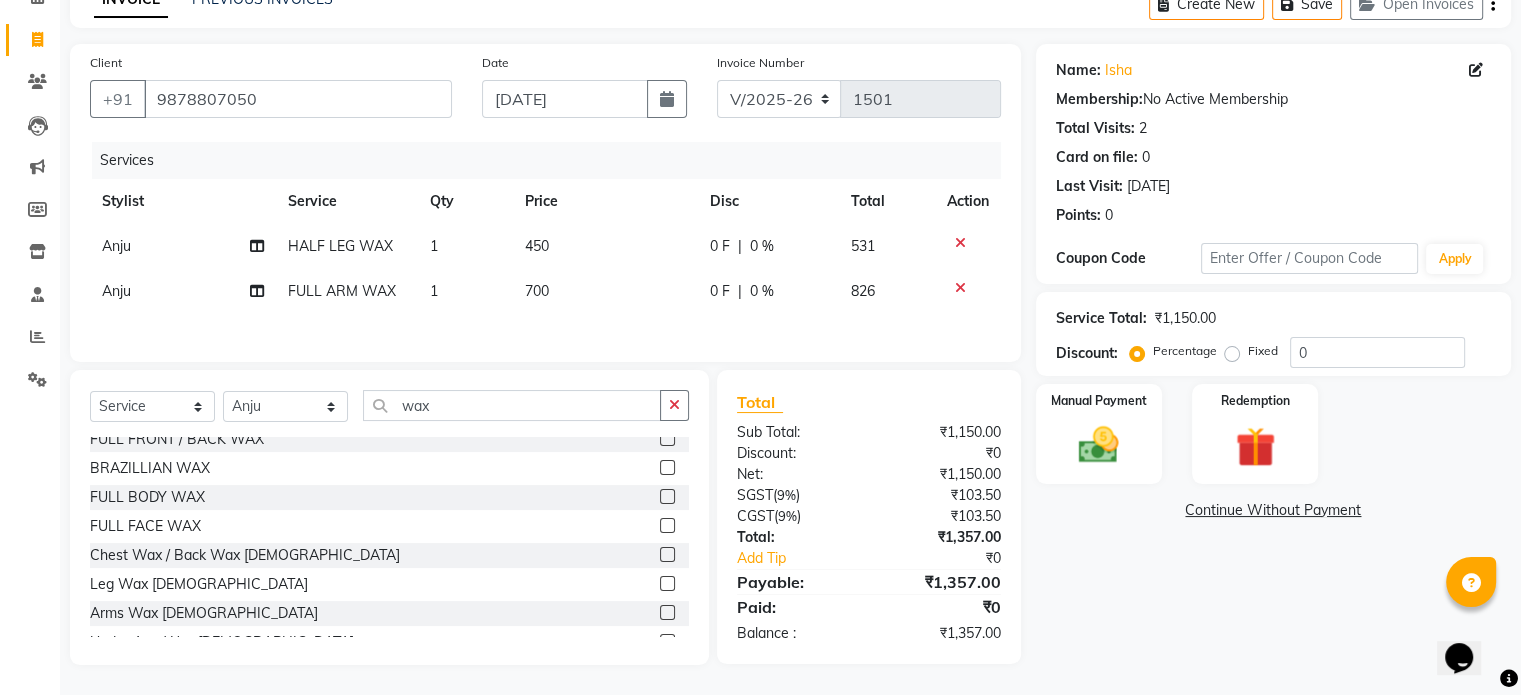 click on "Fixed" 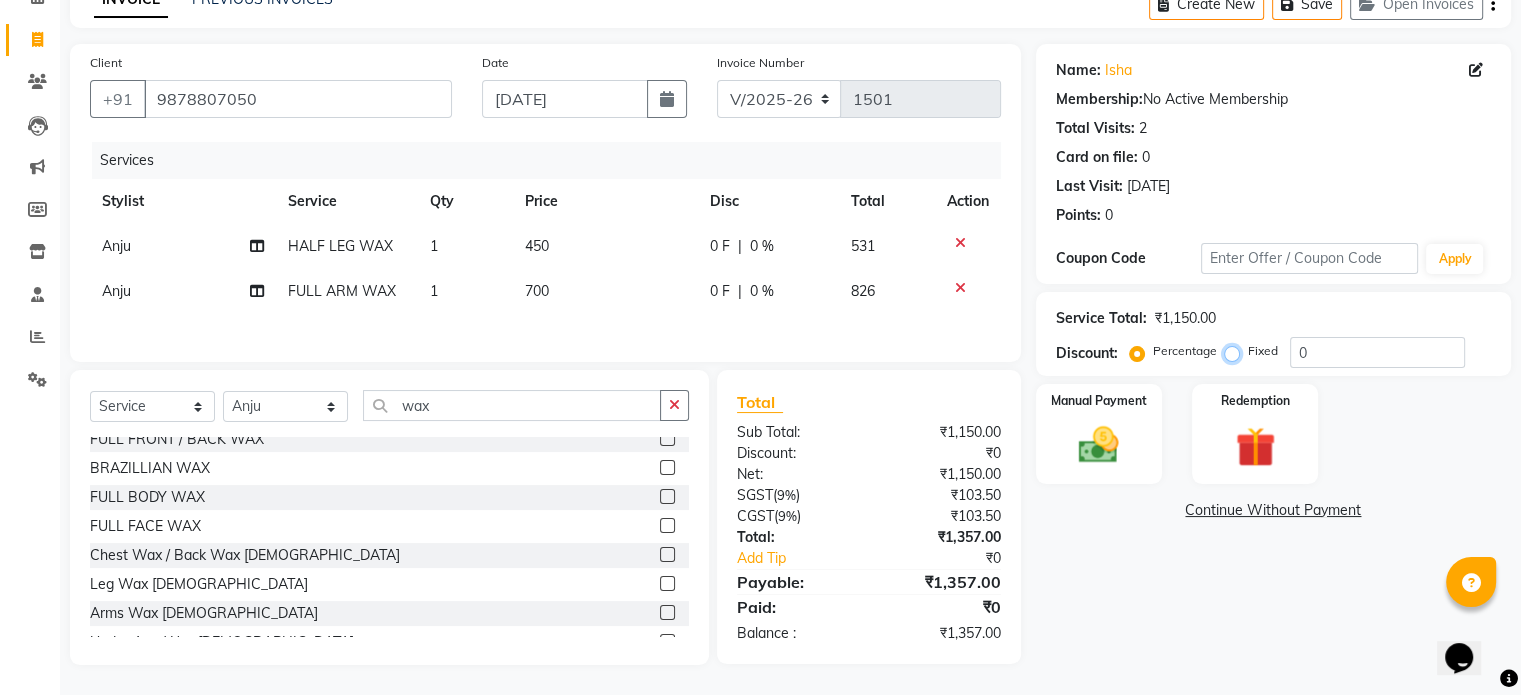 click on "Fixed" at bounding box center [1236, 351] 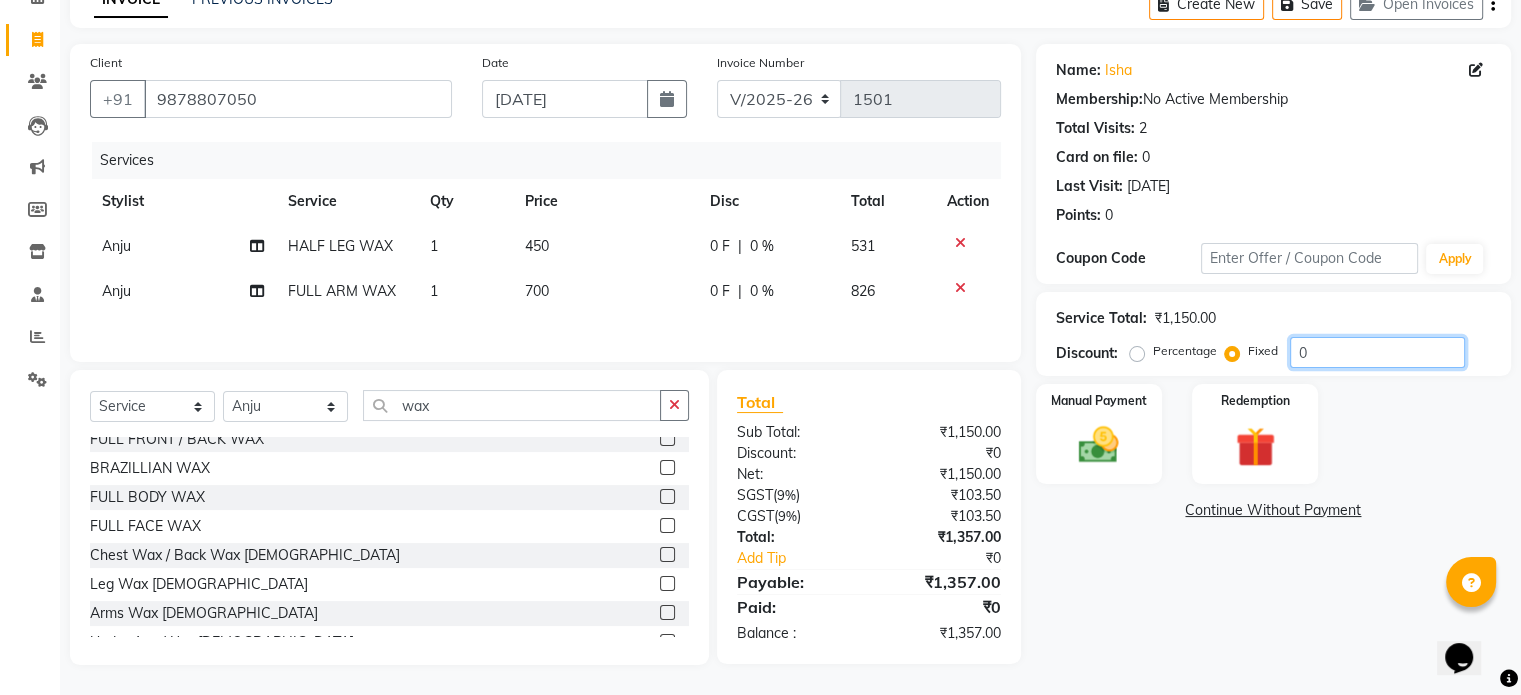 drag, startPoint x: 1411, startPoint y: 343, endPoint x: 1111, endPoint y: 311, distance: 301.70184 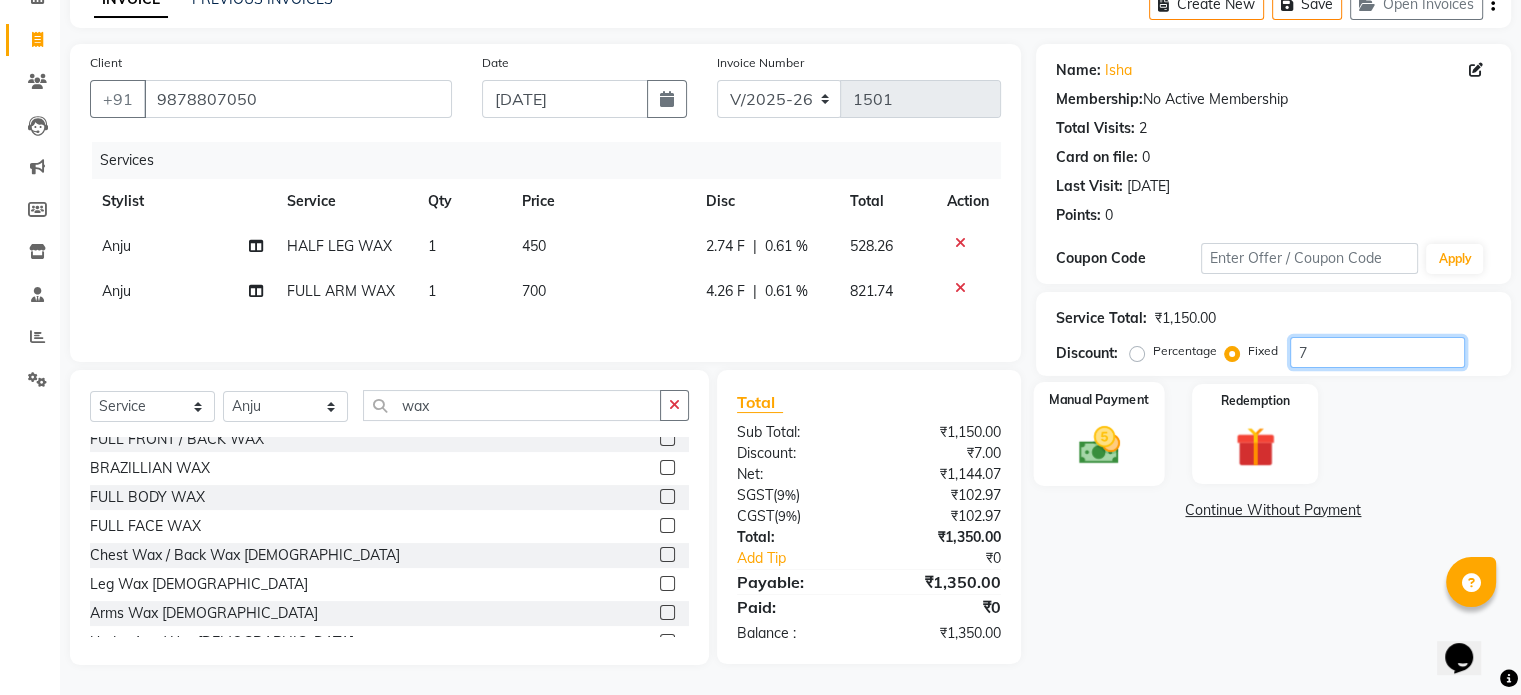 type on "7" 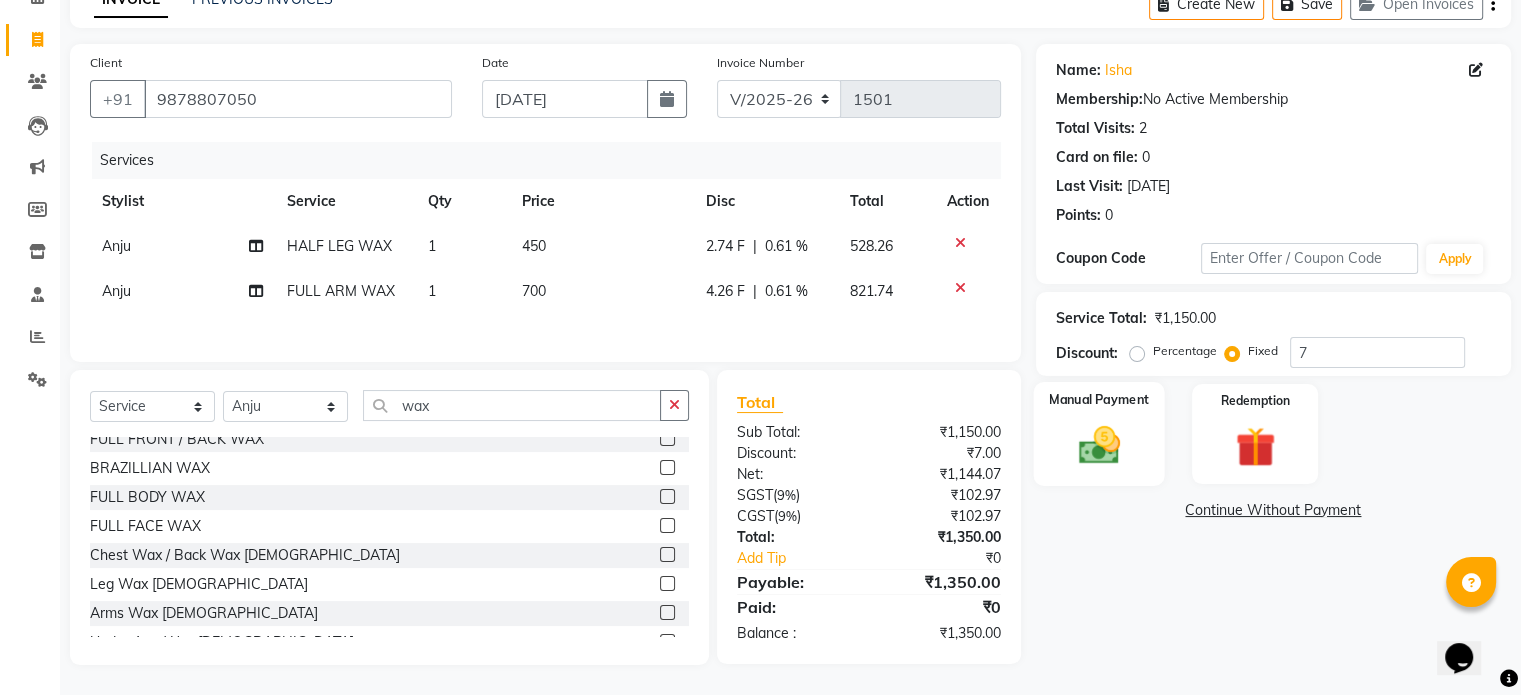 drag, startPoint x: 1144, startPoint y: 420, endPoint x: 1140, endPoint y: 454, distance: 34.234486 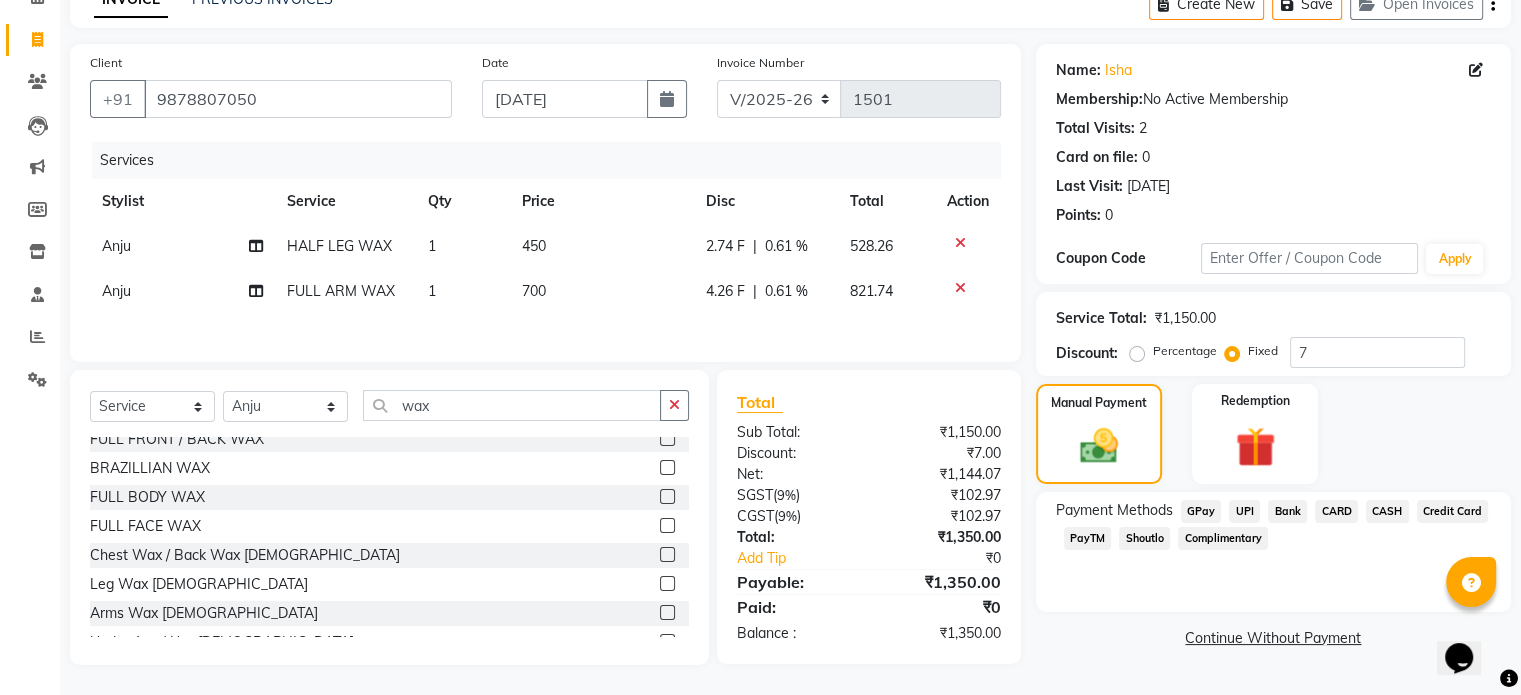 click on "CASH" 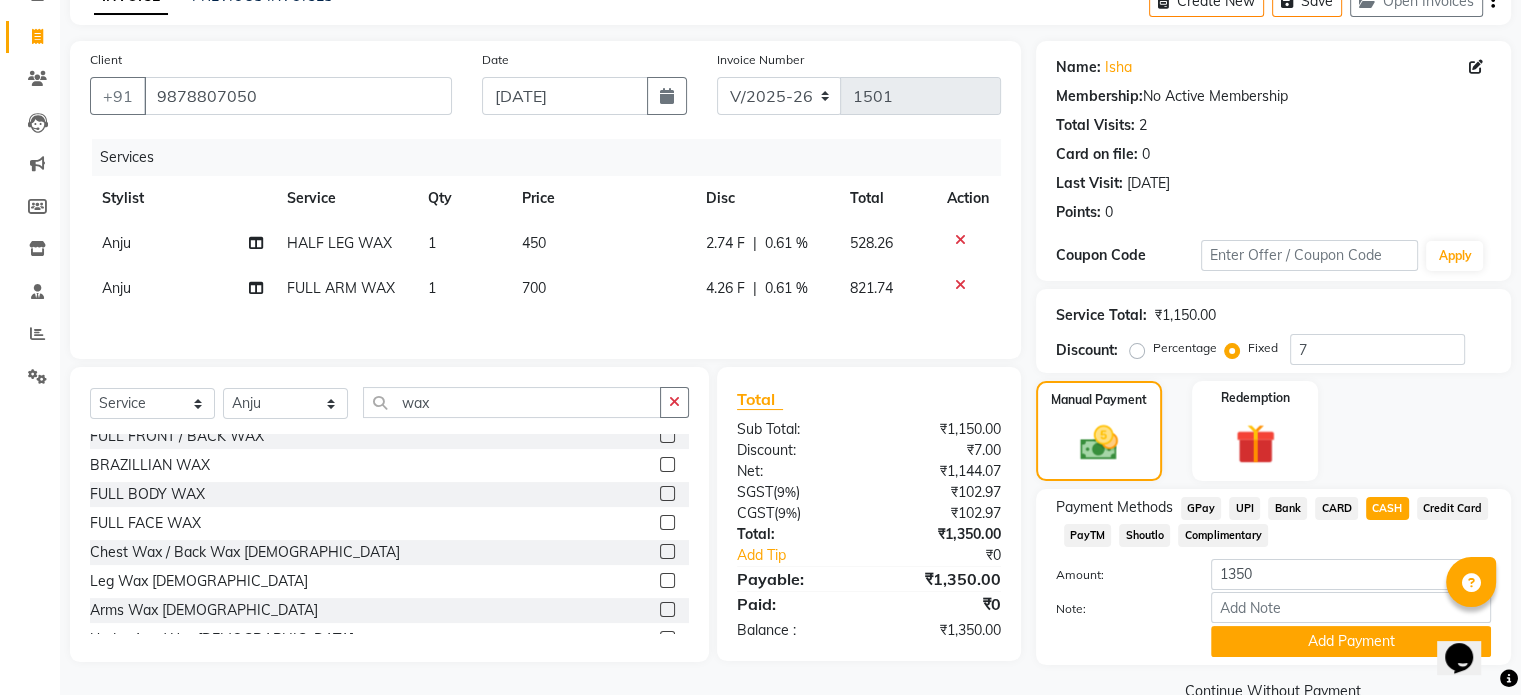 drag, startPoint x: 1324, startPoint y: 639, endPoint x: 1356, endPoint y: 466, distance: 175.93465 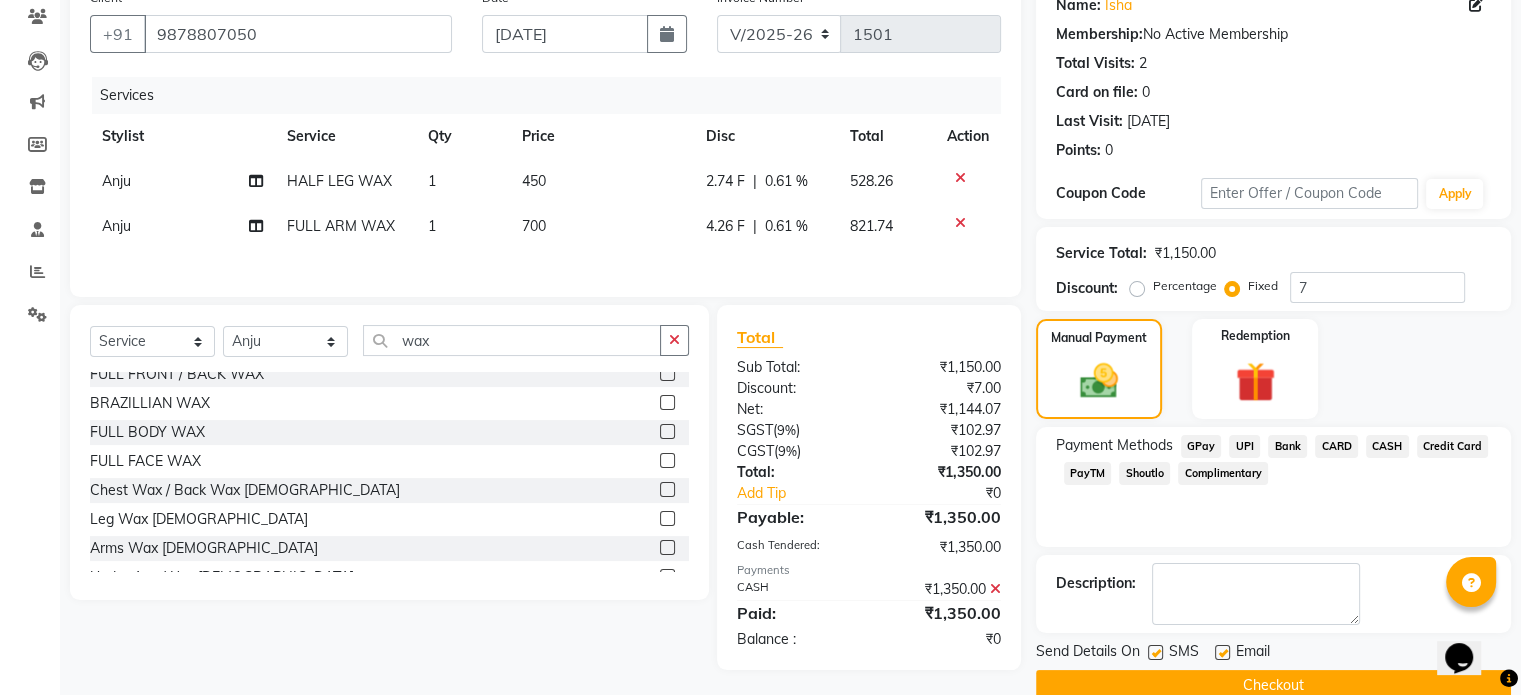 scroll, scrollTop: 205, scrollLeft: 0, axis: vertical 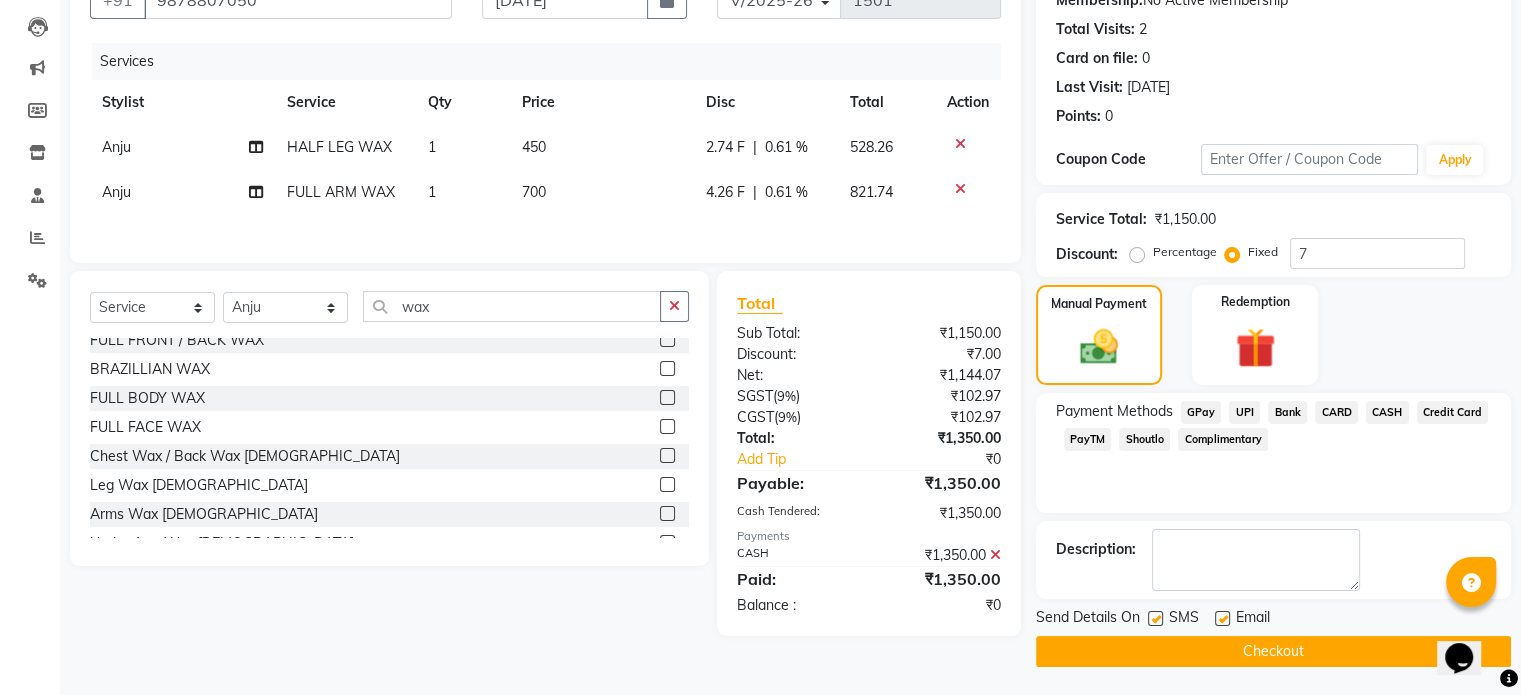 click 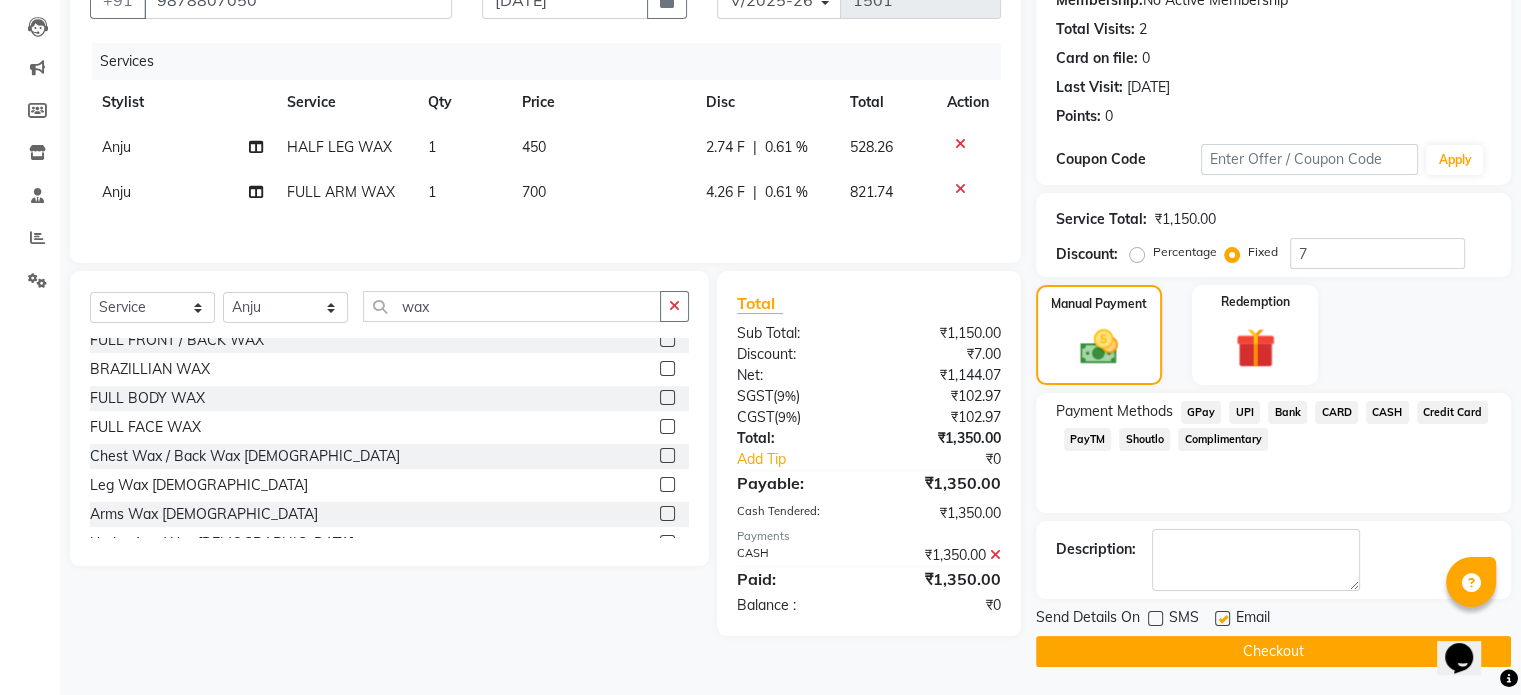 click on "Checkout" 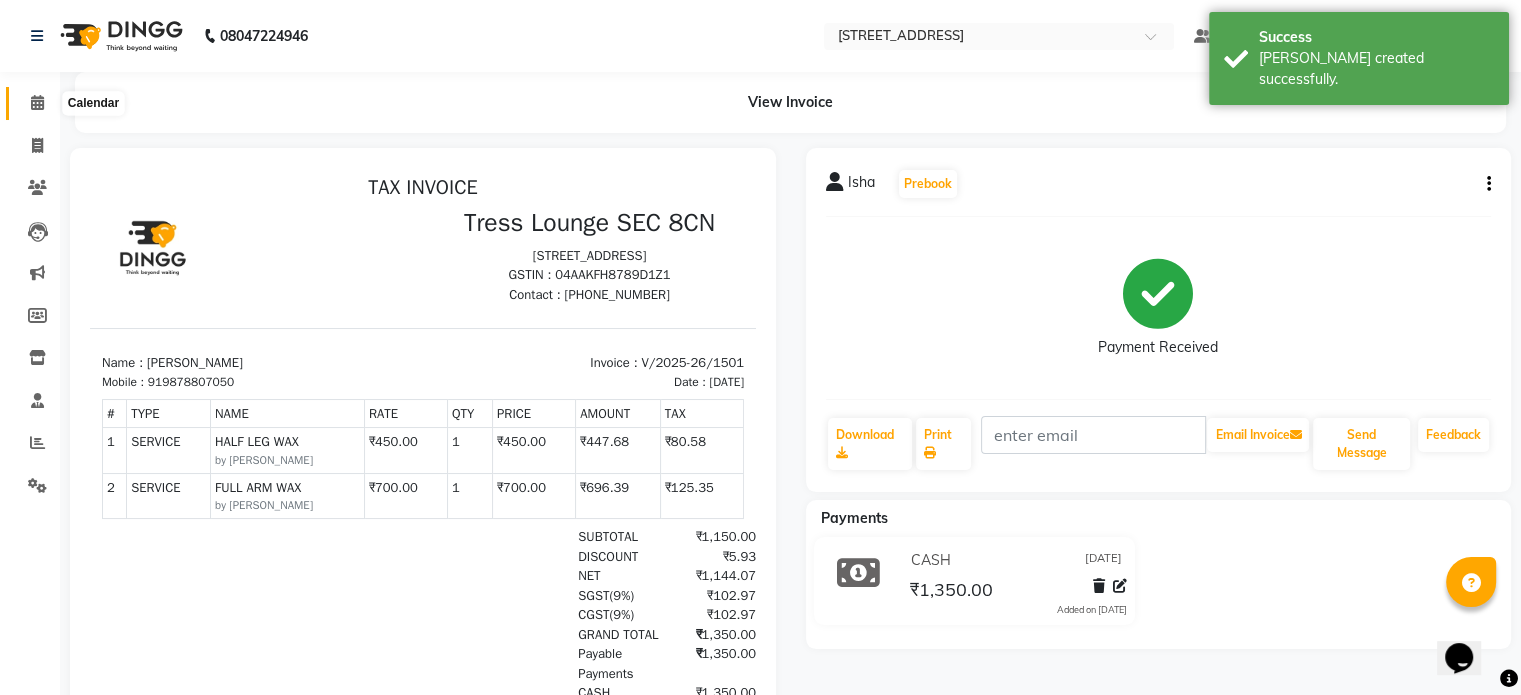 scroll, scrollTop: 0, scrollLeft: 0, axis: both 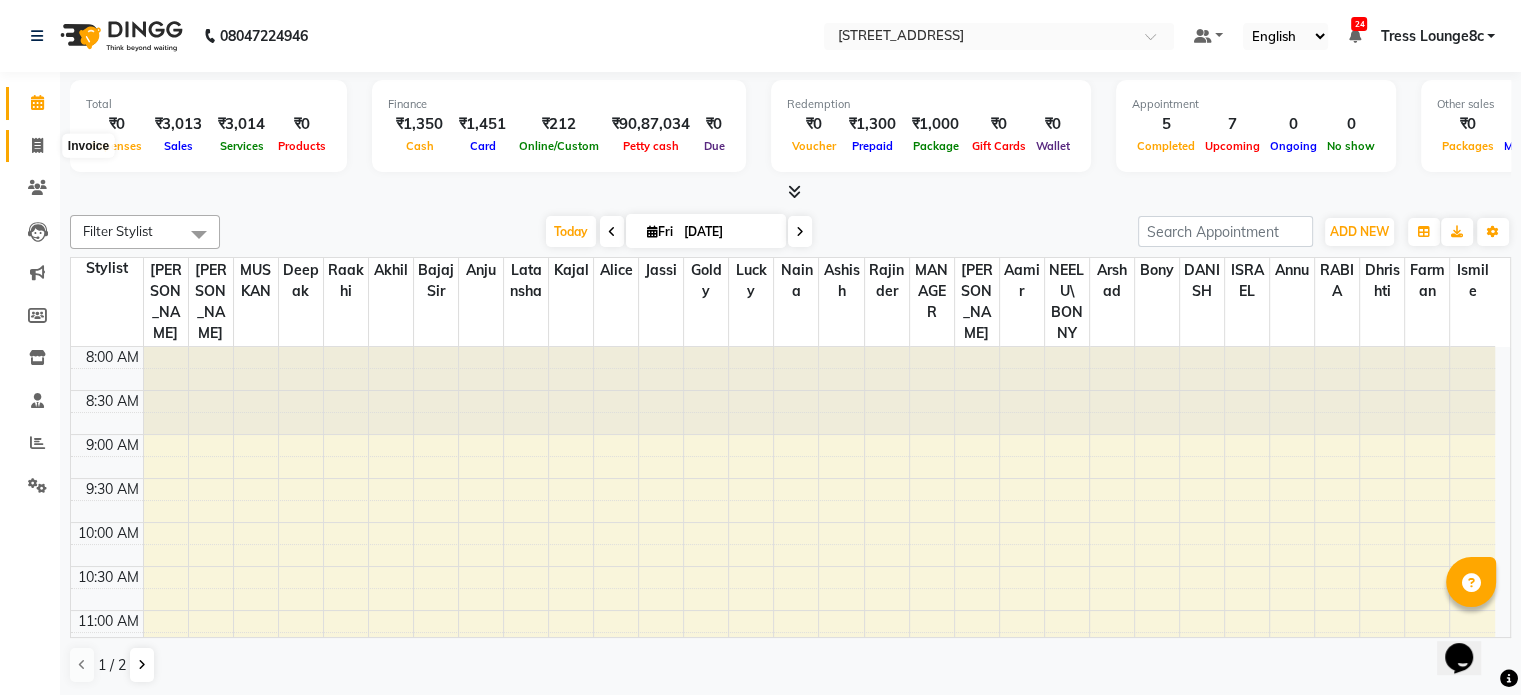 click 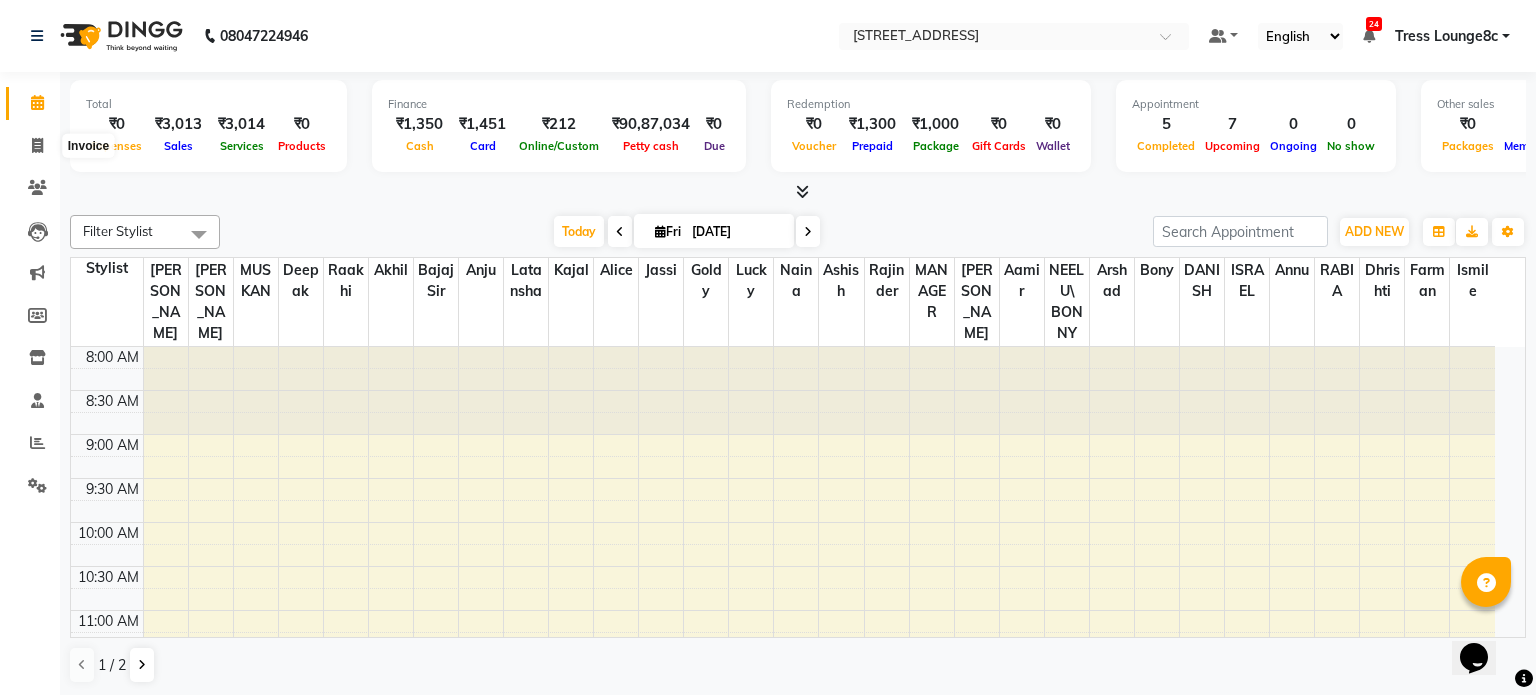 select on "5703" 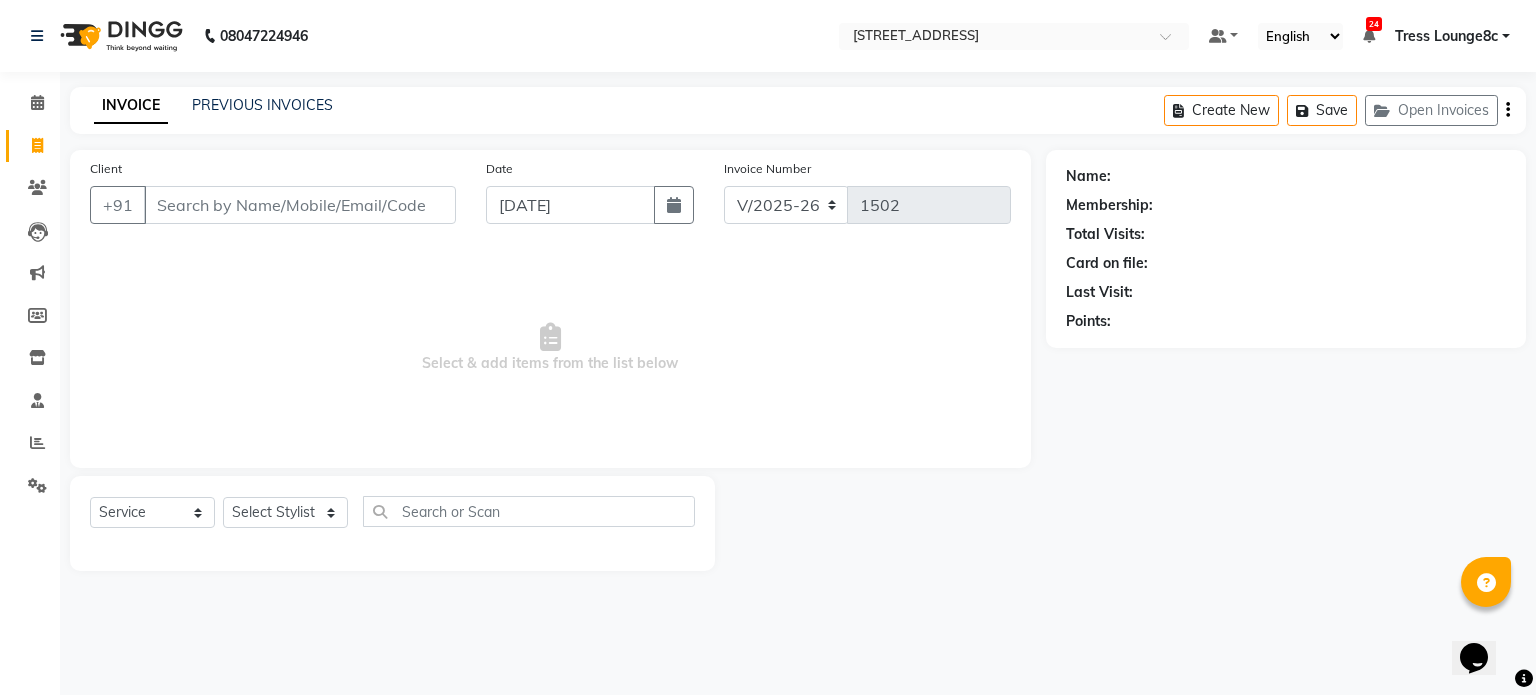 click on "INVOICE PREVIOUS INVOICES Create New   Save   Open Invoices" 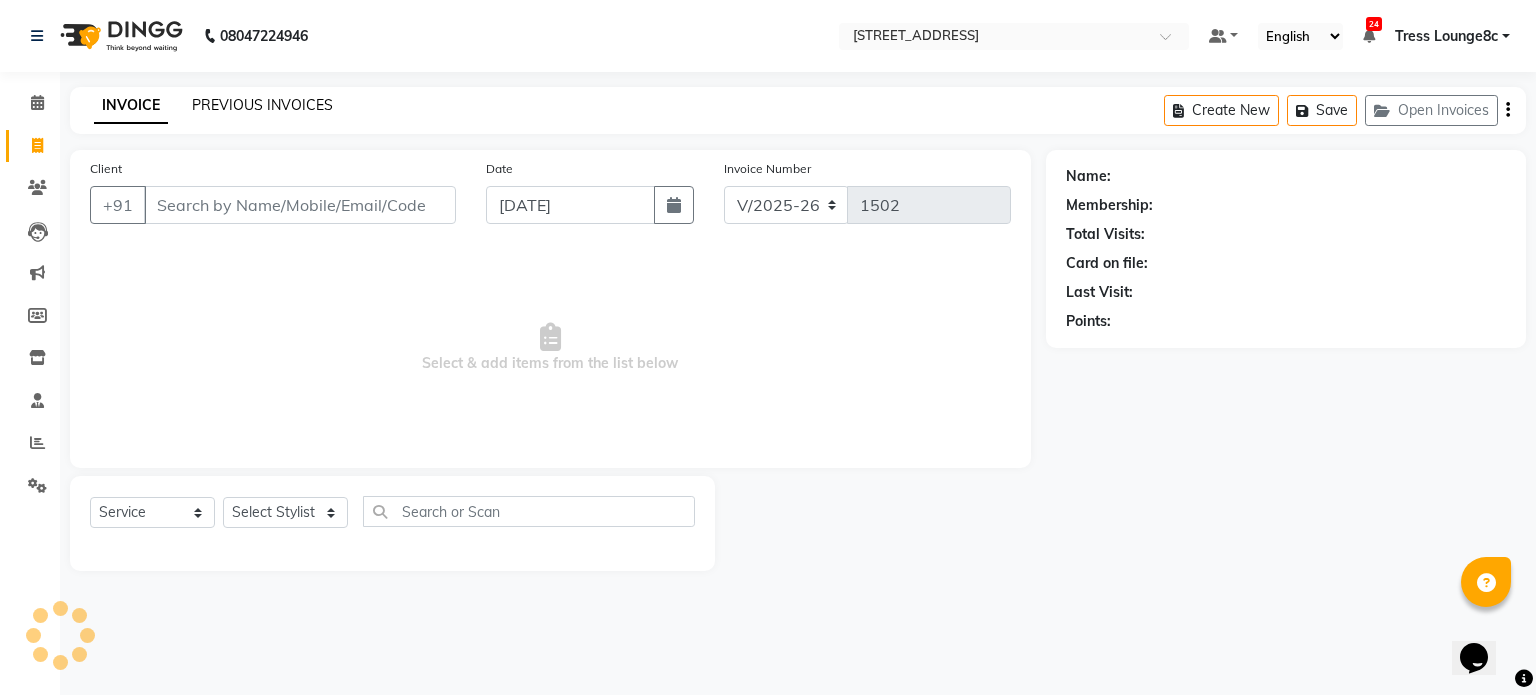 click on "PREVIOUS INVOICES" 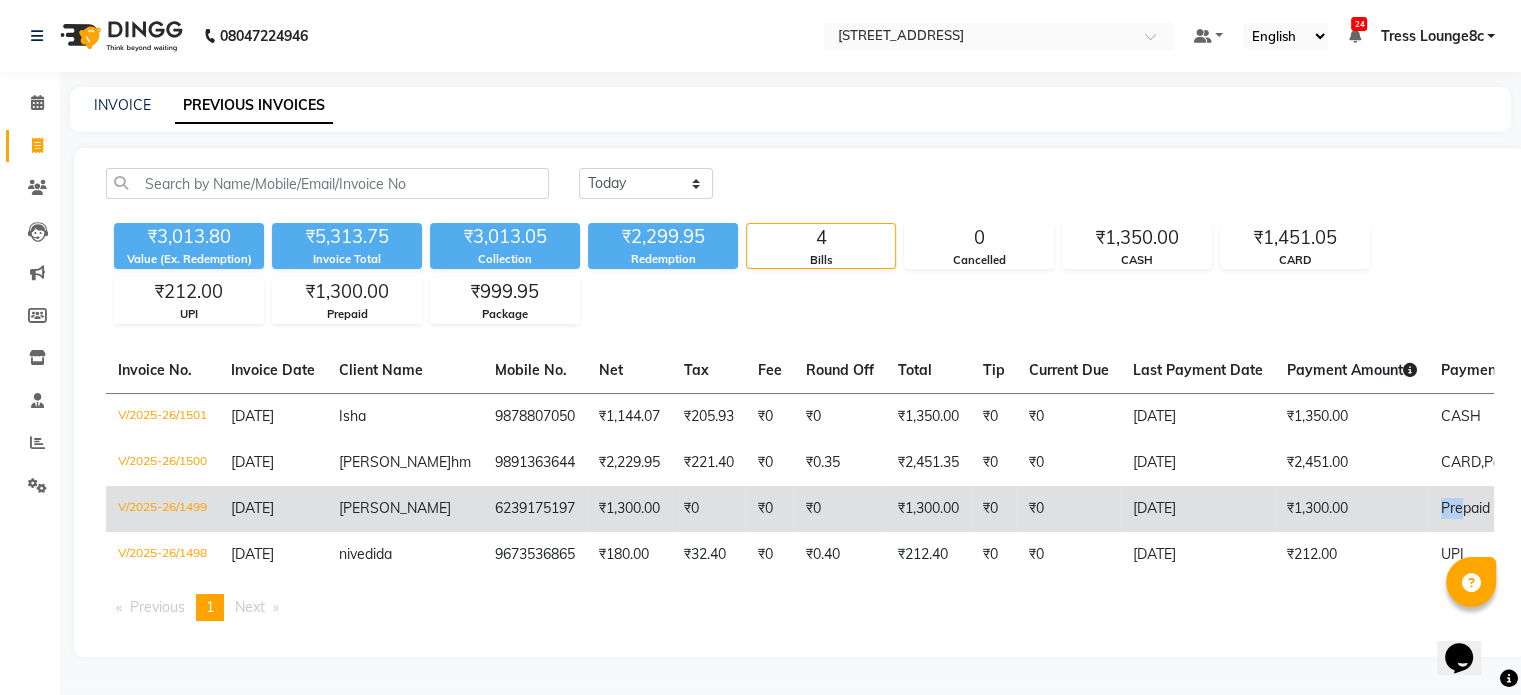 click on "Prepaid" 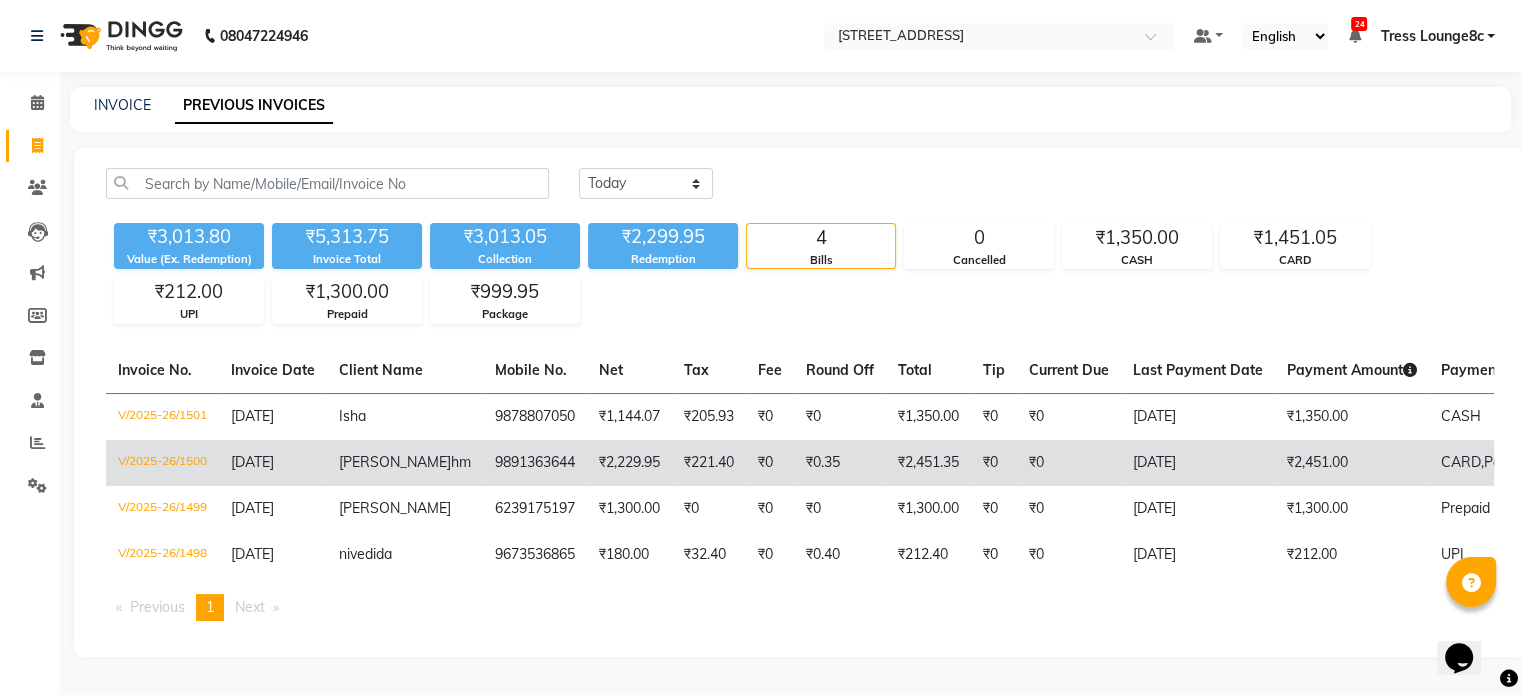 click on "₹2,451.00" 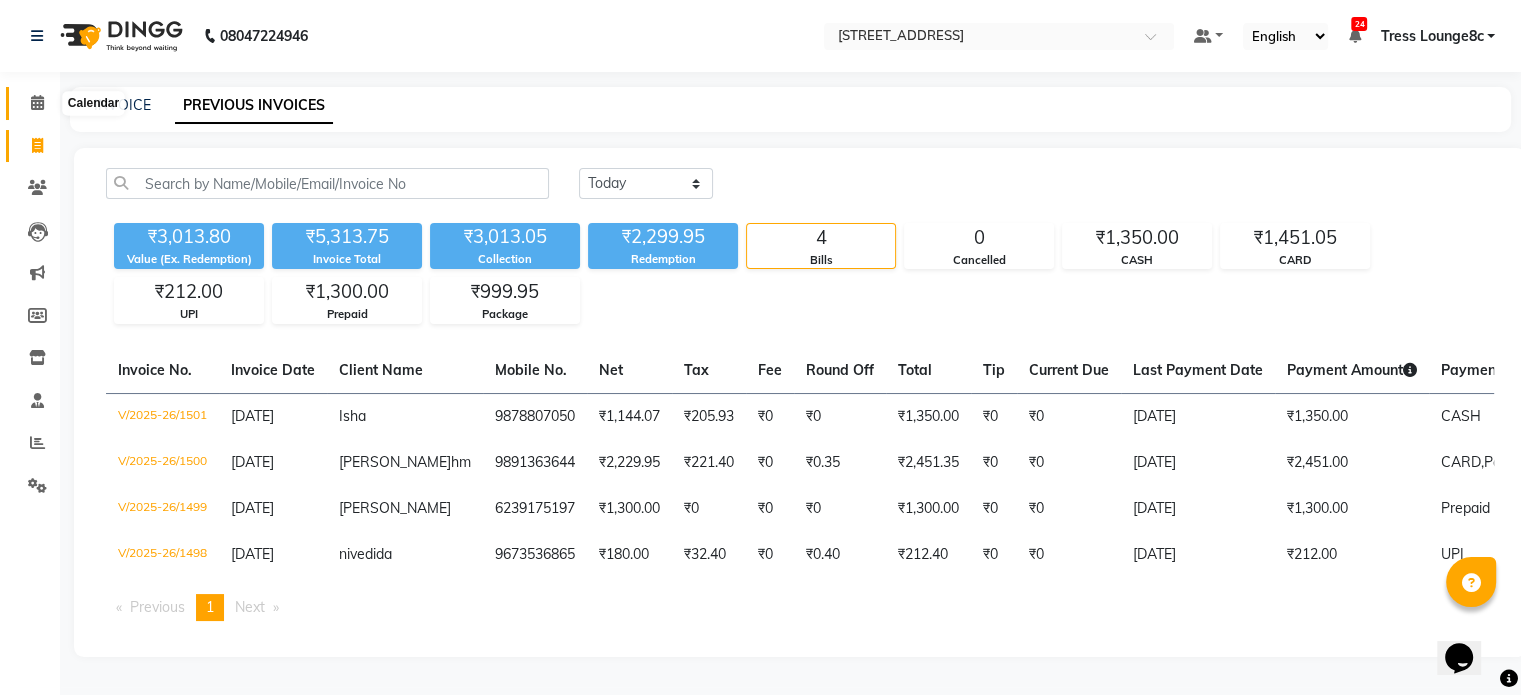 click 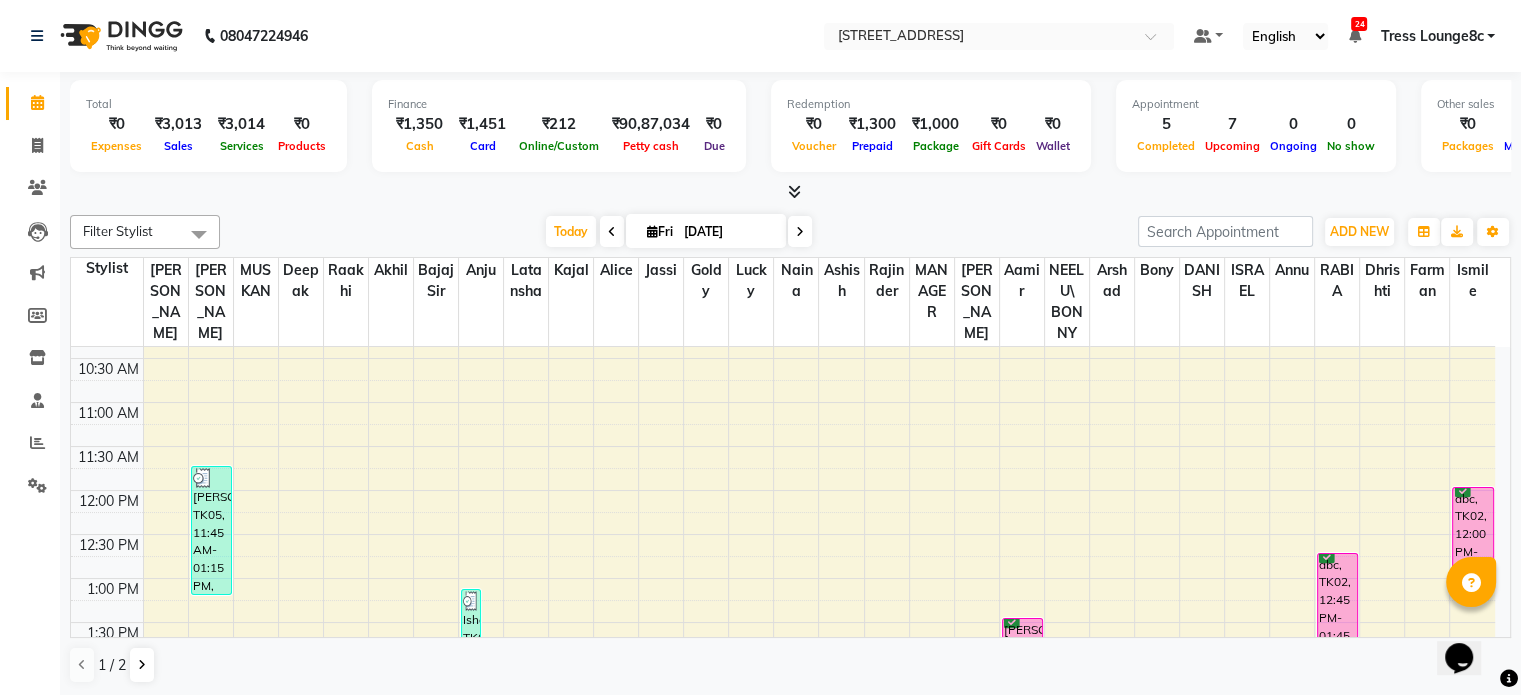 scroll, scrollTop: 200, scrollLeft: 0, axis: vertical 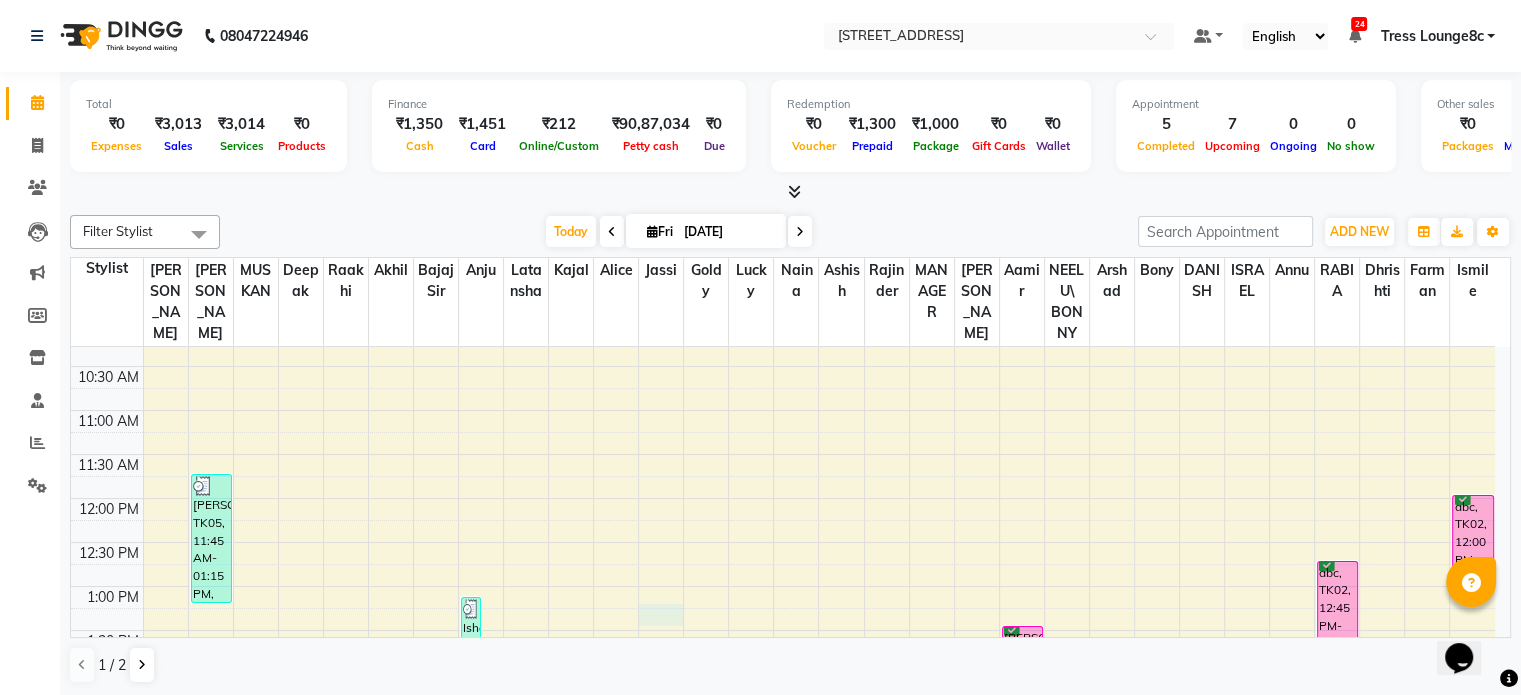 click on "8:00 AM 8:30 AM 9:00 AM 9:30 AM 10:00 AM 10:30 AM 11:00 AM 11:30 AM 12:00 PM 12:30 PM 1:00 PM 1:30 PM 2:00 PM 2:30 PM 3:00 PM 3:30 PM 4:00 PM 4:30 PM 5:00 PM 5:30 PM 6:00 PM 6:30 PM 7:00 PM 7:30 PM 8:00 PM 8:30 PM     Gaurav Sir, TK05, 11:45 AM-01:15 PM, Cut ,Texturize & Style (MEN),SHAVE / BEARD TRIM (MEN)     Isha, TK07, 01:10 PM-01:50 PM, HALF LEG WAX,FULL ARM WAX     Dalvinder hm, TK04, 01:45 PM-03:05 PM, EYE BROW (THREADING),UPPERLIP (THREADING),CHIN/CHEEKS (THREADING),HALF LEG WAX,HALF ARM WAX     Reeta, TK06, 01:30 PM-02:30 PM, ROOT TOUCHUP     abc, TK02, 12:45 PM-01:45 PM, POWER POLISH     abc, TK02, 12:00 PM-01:00 PM, LUXURY ORGANIC PEDICURE" at bounding box center (783, 718) 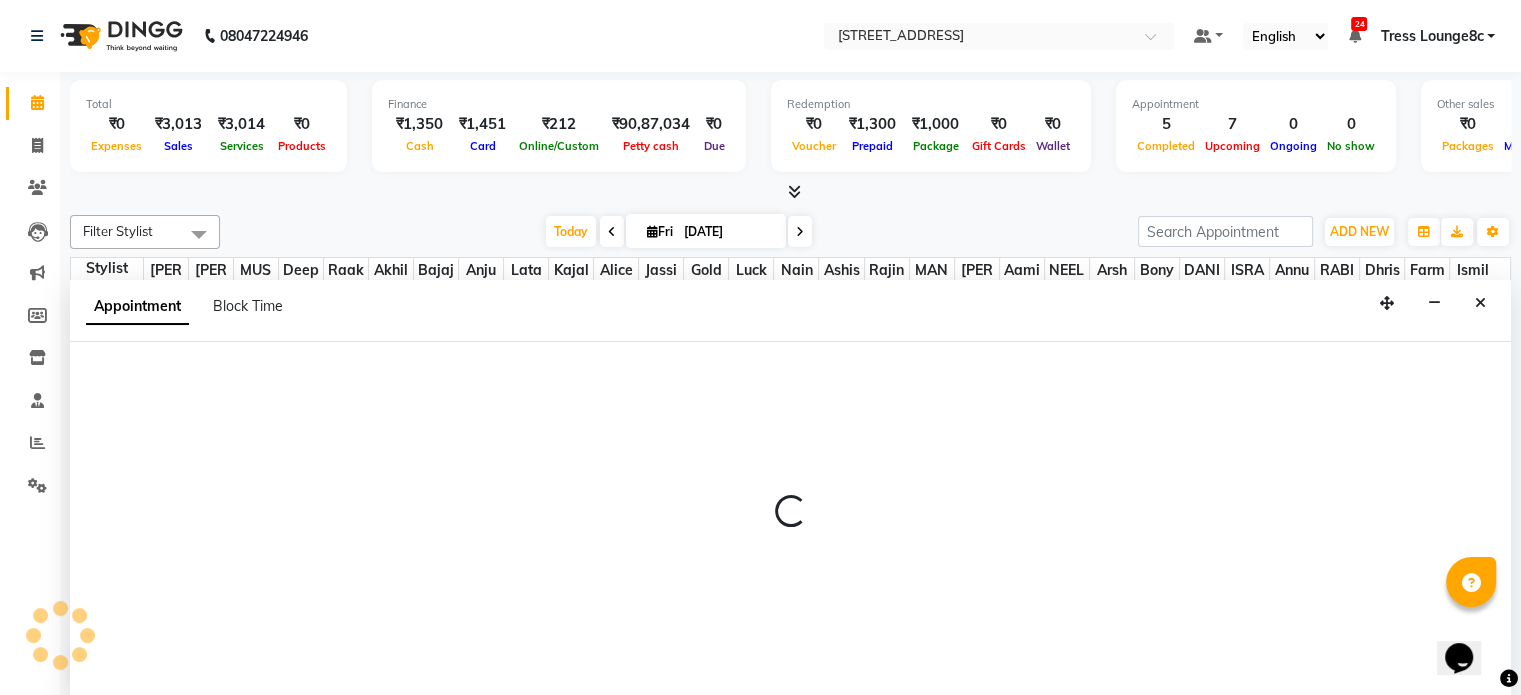 scroll, scrollTop: 0, scrollLeft: 0, axis: both 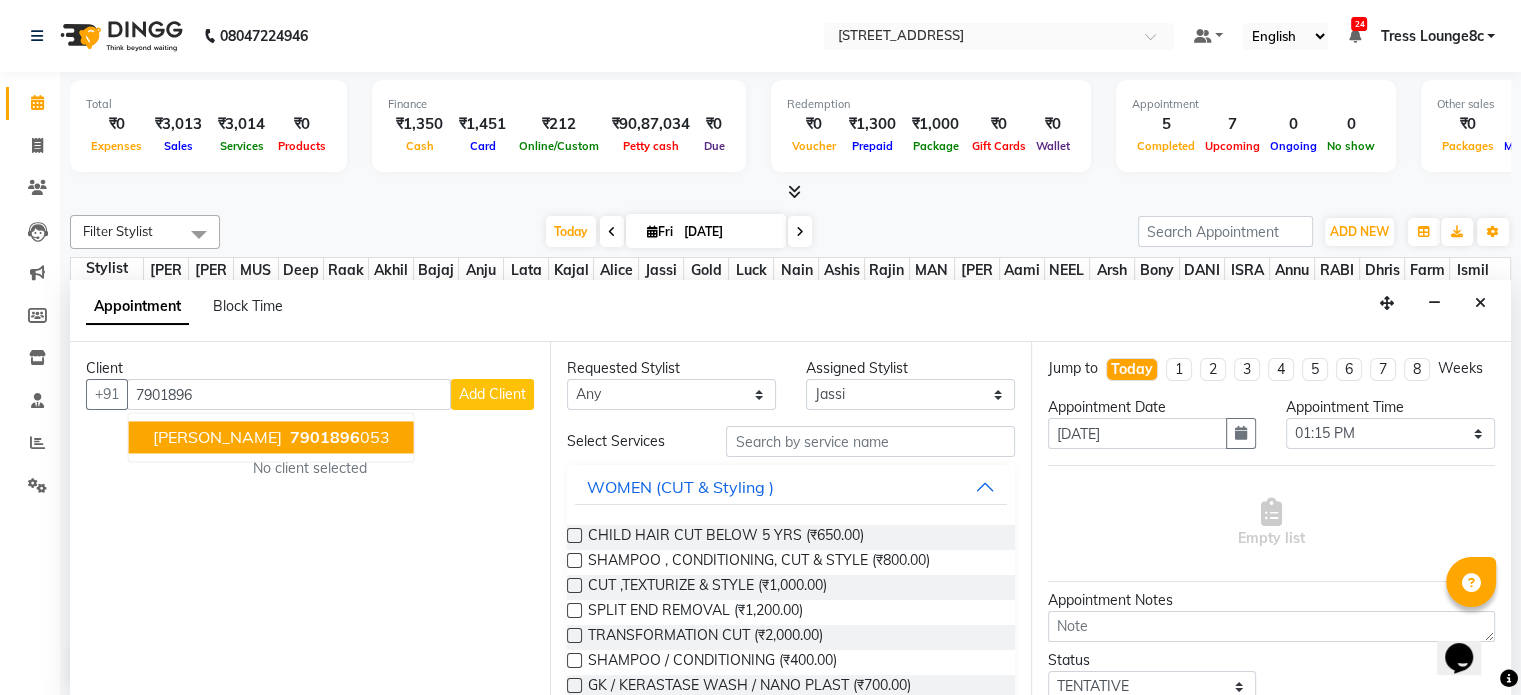 click on "SAPINDER" at bounding box center [217, 438] 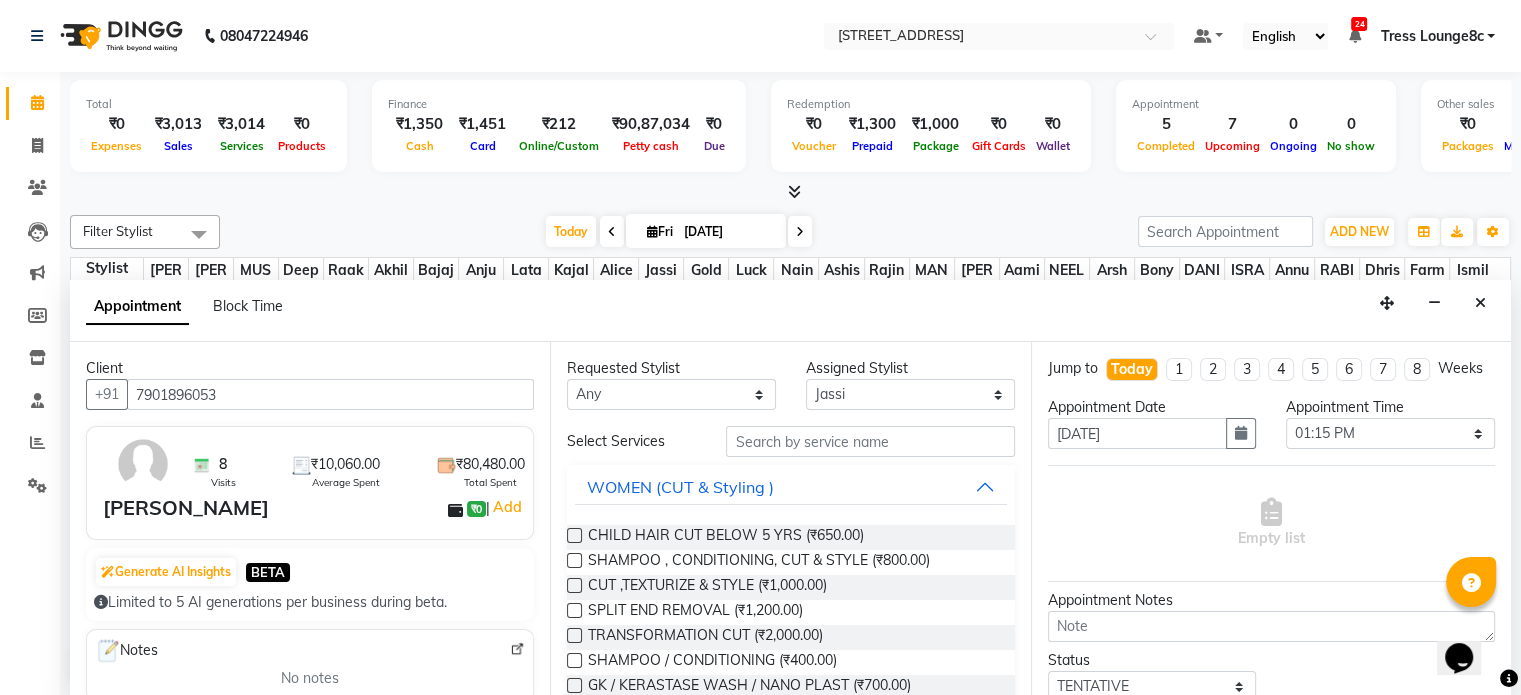 type on "7901896053" 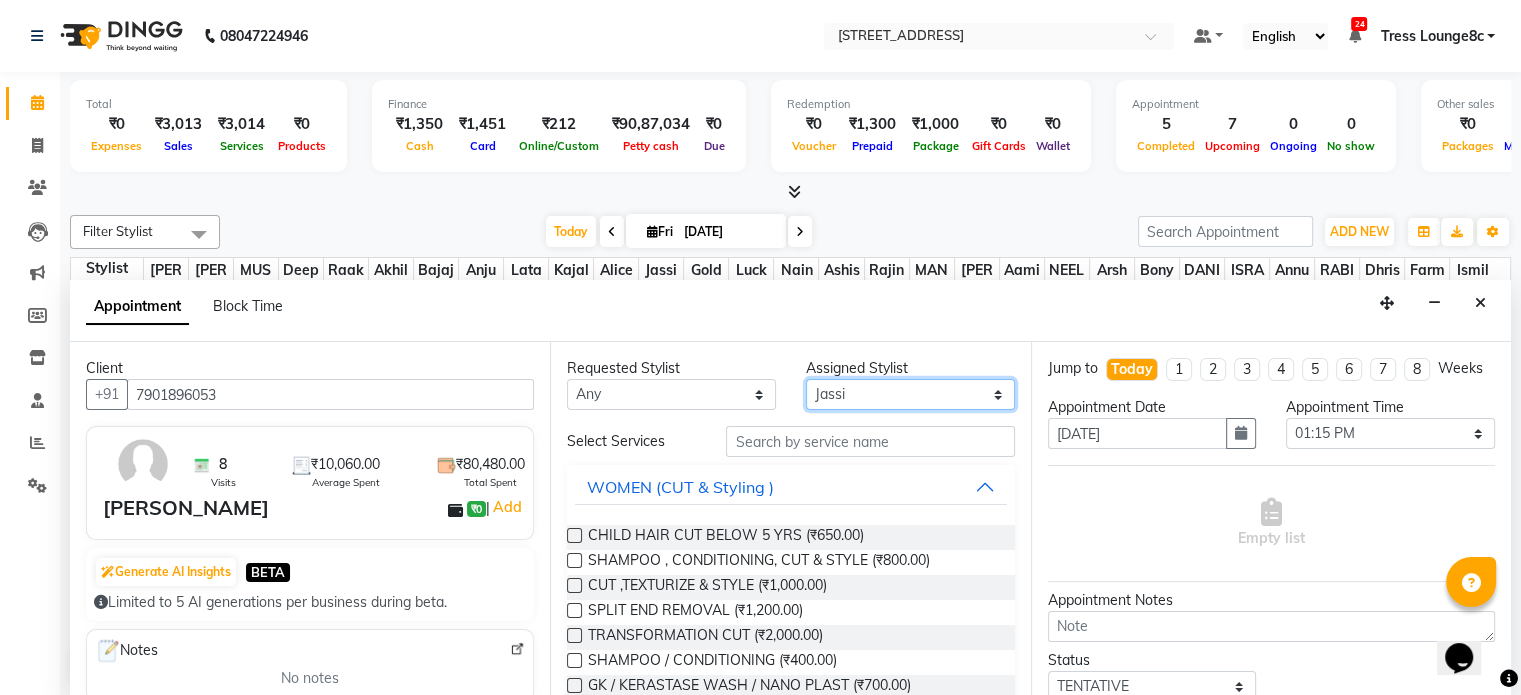 click on "Select [PERSON_NAME] [PERSON_NAME] [PERSON_NAME] Anju Annu  [PERSON_NAME] Bajaj sir Bony DANISH Deepak [PERSON_NAME] [PERSON_NAME] [PERSON_NAME] [PERSON_NAME] [PERSON_NAME] Lucky MANAGER MUSKAN naina [PERSON_NAME]\ [PERSON_NAME]  [PERSON_NAME] [PERSON_NAME] RAM Ripti [PERSON_NAME] [PERSON_NAME] [PERSON_NAME] [PERSON_NAME] Shriya [PERSON_NAME] veena [PERSON_NAME] [PERSON_NAME]" at bounding box center [910, 394] 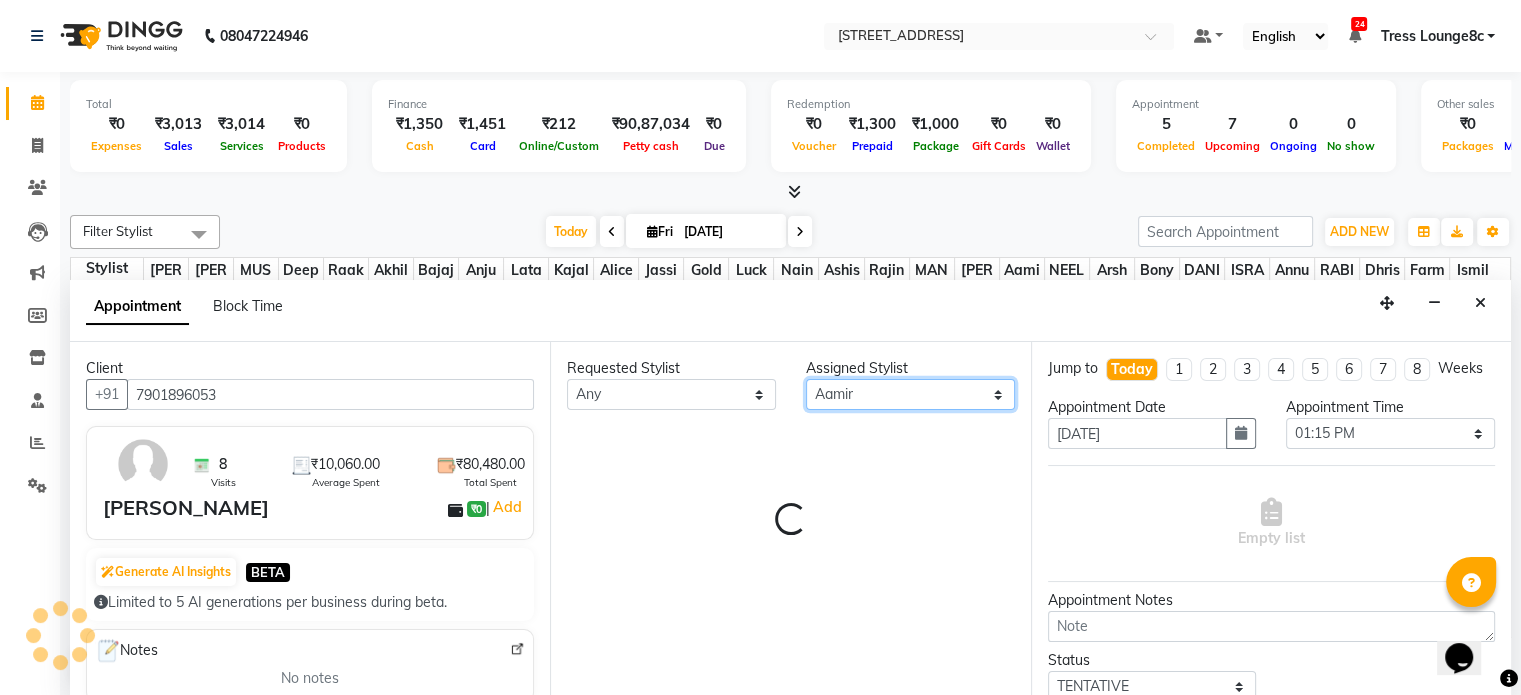 click on "Select [PERSON_NAME] [PERSON_NAME] [PERSON_NAME] Anju Annu  [PERSON_NAME] Bajaj sir Bony DANISH Deepak [PERSON_NAME] [PERSON_NAME] [PERSON_NAME] [PERSON_NAME] [PERSON_NAME] Lucky MANAGER MUSKAN naina [PERSON_NAME]\ [PERSON_NAME]  [PERSON_NAME] [PERSON_NAME] RAM Ripti [PERSON_NAME] [PERSON_NAME] [PERSON_NAME] [PERSON_NAME] Shriya [PERSON_NAME] veena [PERSON_NAME] [PERSON_NAME]" at bounding box center (910, 394) 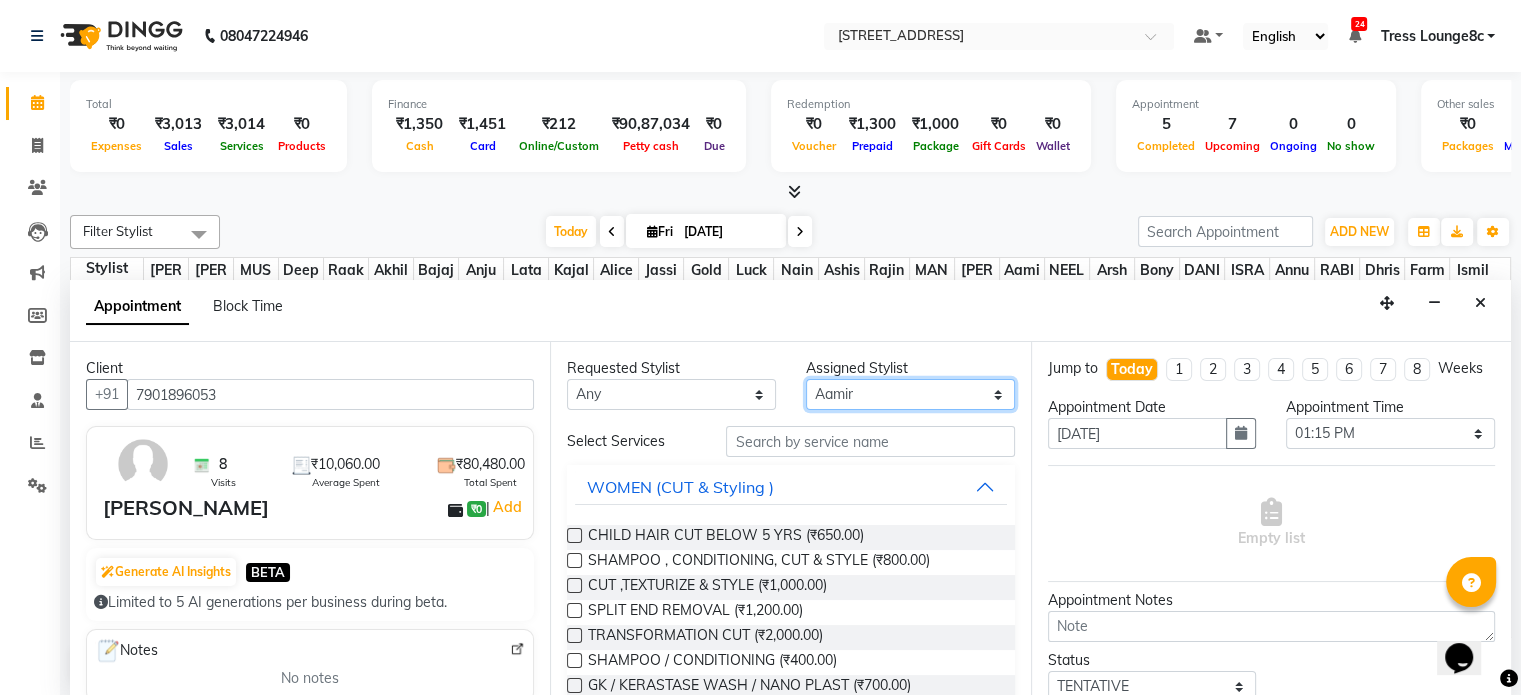 click on "Select [PERSON_NAME] [PERSON_NAME] [PERSON_NAME] Anju Annu  [PERSON_NAME] Bajaj sir Bony DANISH Deepak [PERSON_NAME] [PERSON_NAME] [PERSON_NAME] [PERSON_NAME] [PERSON_NAME] Lucky MANAGER MUSKAN naina [PERSON_NAME]\ [PERSON_NAME]  [PERSON_NAME] [PERSON_NAME] RAM Ripti [PERSON_NAME] [PERSON_NAME] [PERSON_NAME] [PERSON_NAME] Shriya [PERSON_NAME] veena [PERSON_NAME] [PERSON_NAME]" at bounding box center (910, 394) 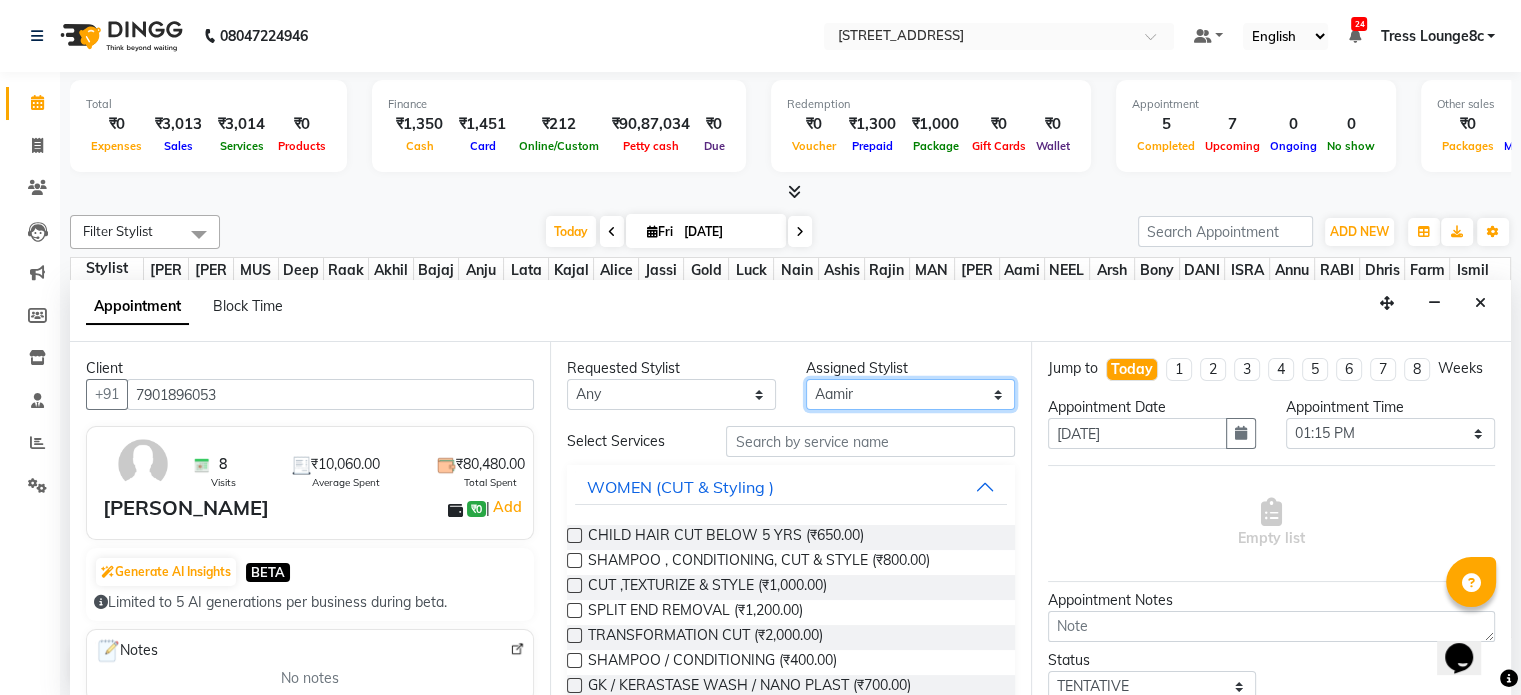 select on "46820" 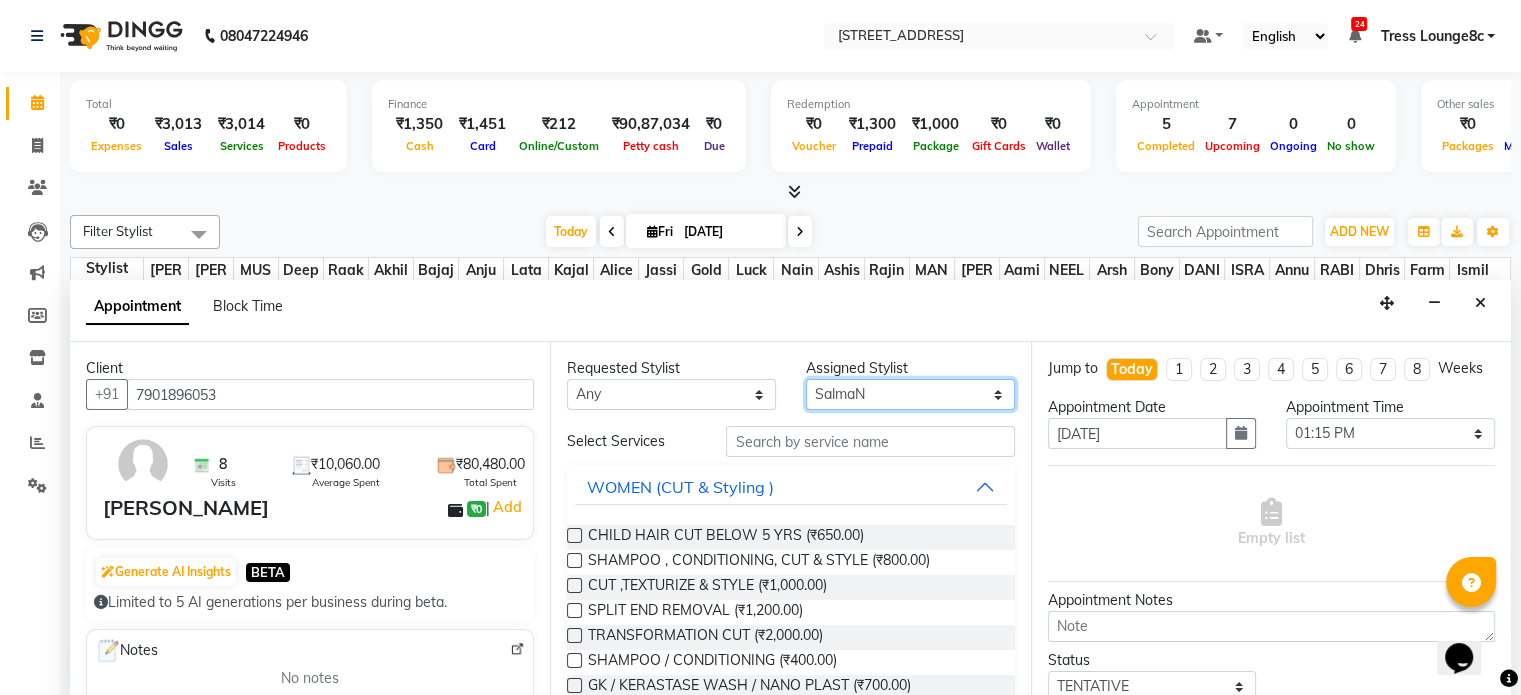 click on "Select [PERSON_NAME] [PERSON_NAME] [PERSON_NAME] Anju Annu  [PERSON_NAME] Bajaj sir Bony DANISH Deepak [PERSON_NAME] [PERSON_NAME] [PERSON_NAME] [PERSON_NAME] [PERSON_NAME] Lucky MANAGER MUSKAN naina [PERSON_NAME]\ [PERSON_NAME]  [PERSON_NAME] [PERSON_NAME] RAM Ripti [PERSON_NAME] [PERSON_NAME] [PERSON_NAME] [PERSON_NAME] Shriya [PERSON_NAME] veena [PERSON_NAME] [PERSON_NAME]" at bounding box center [910, 394] 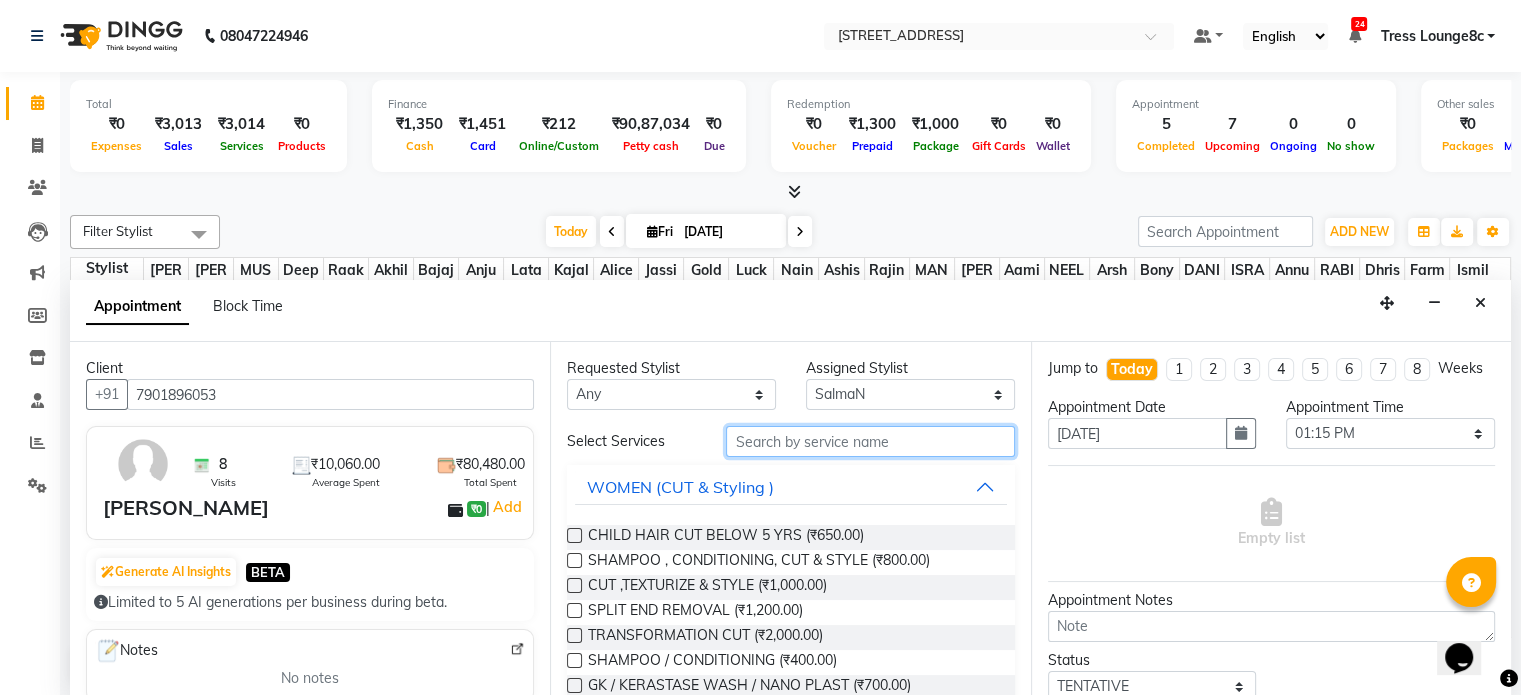 click at bounding box center [870, 441] 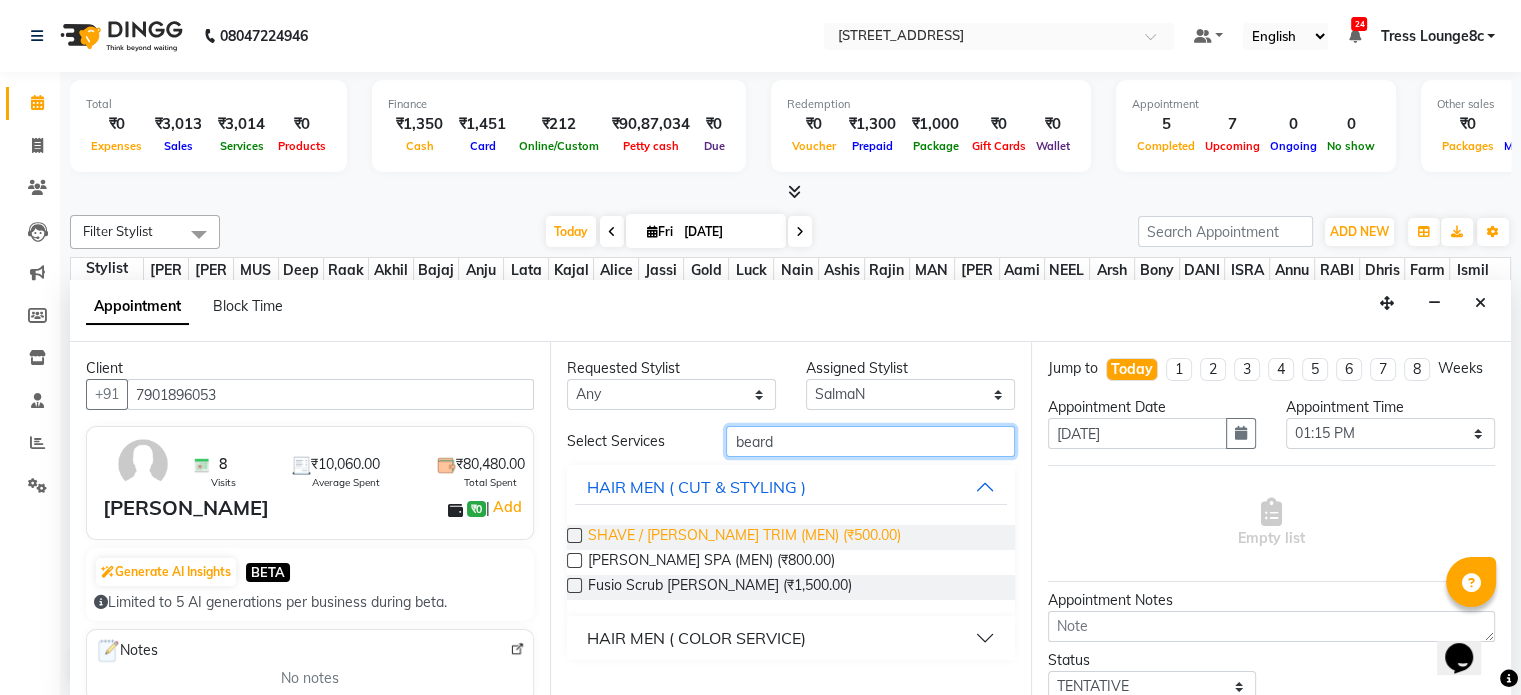 type on "beard" 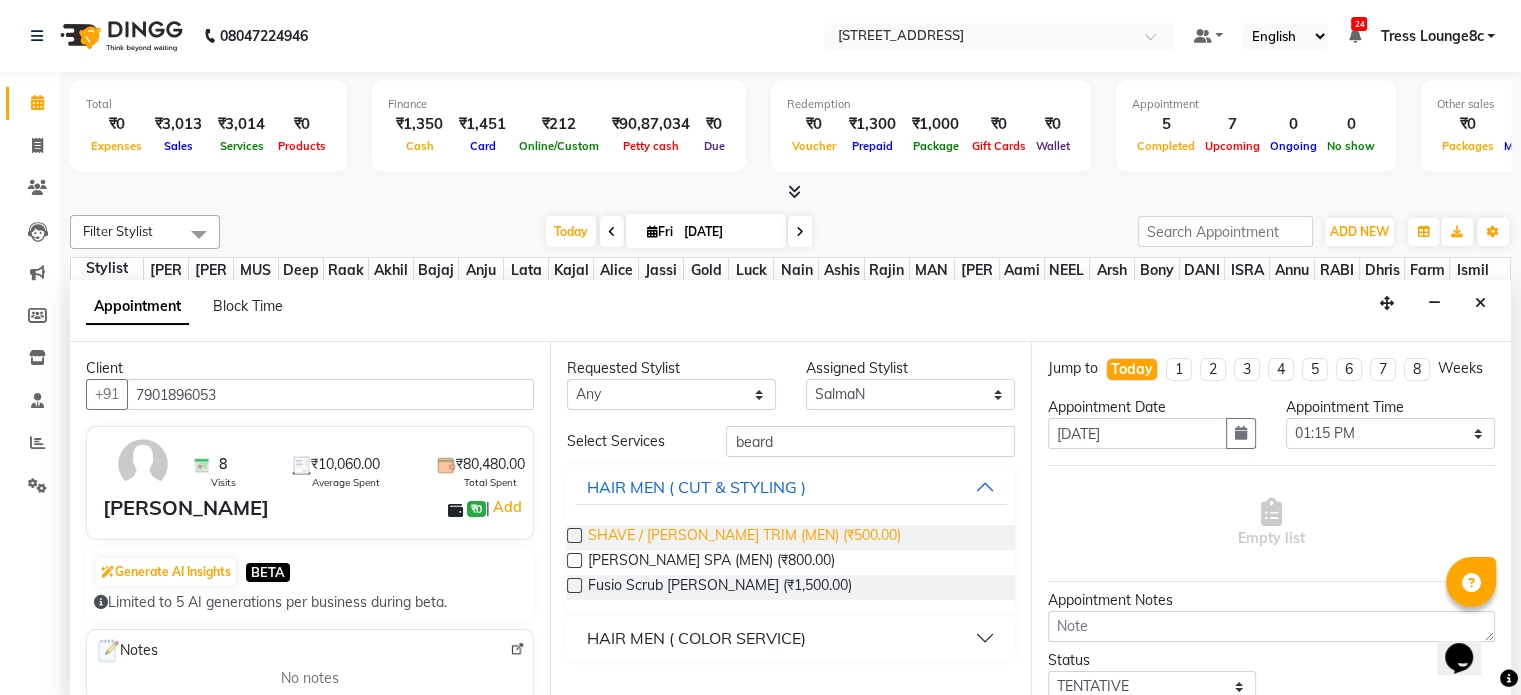 click on "SHAVE / BEARD TRIM (MEN) (₹500.00)" at bounding box center [744, 537] 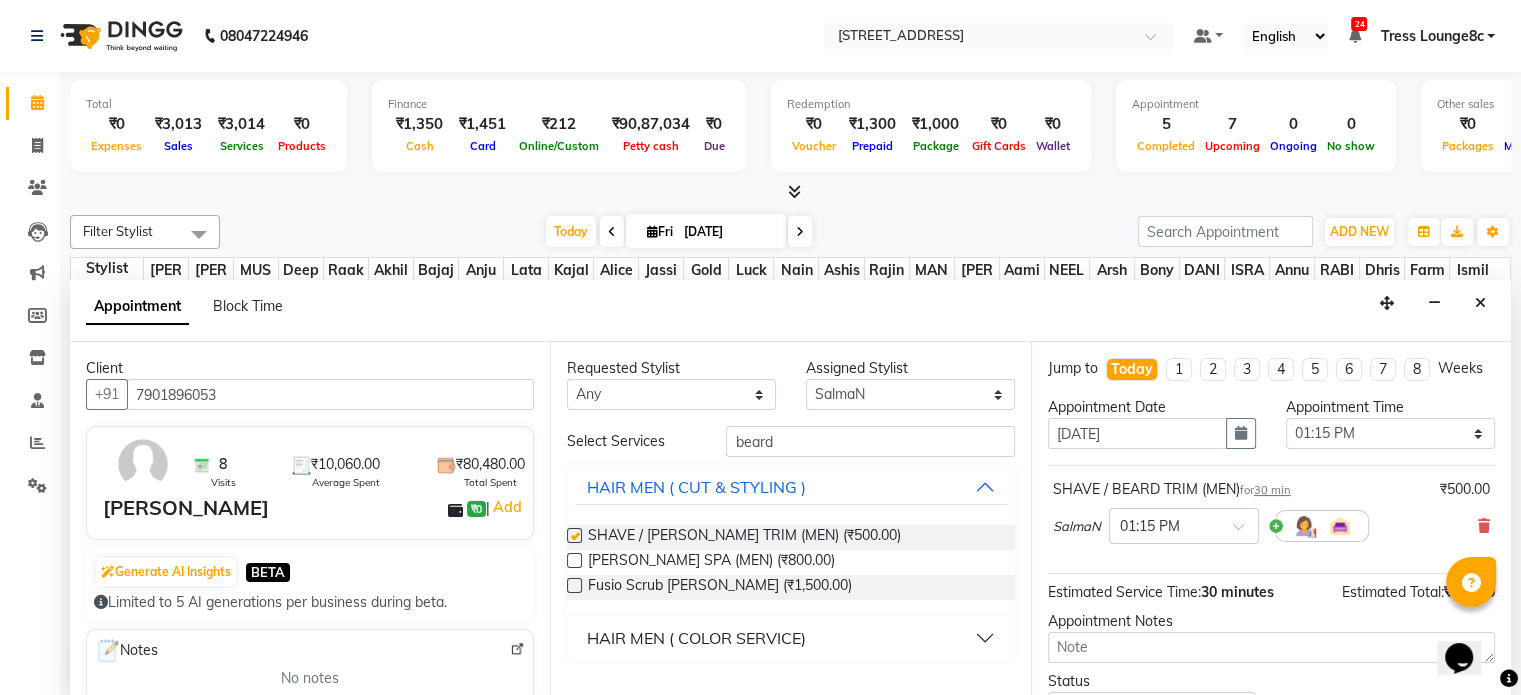 checkbox on "false" 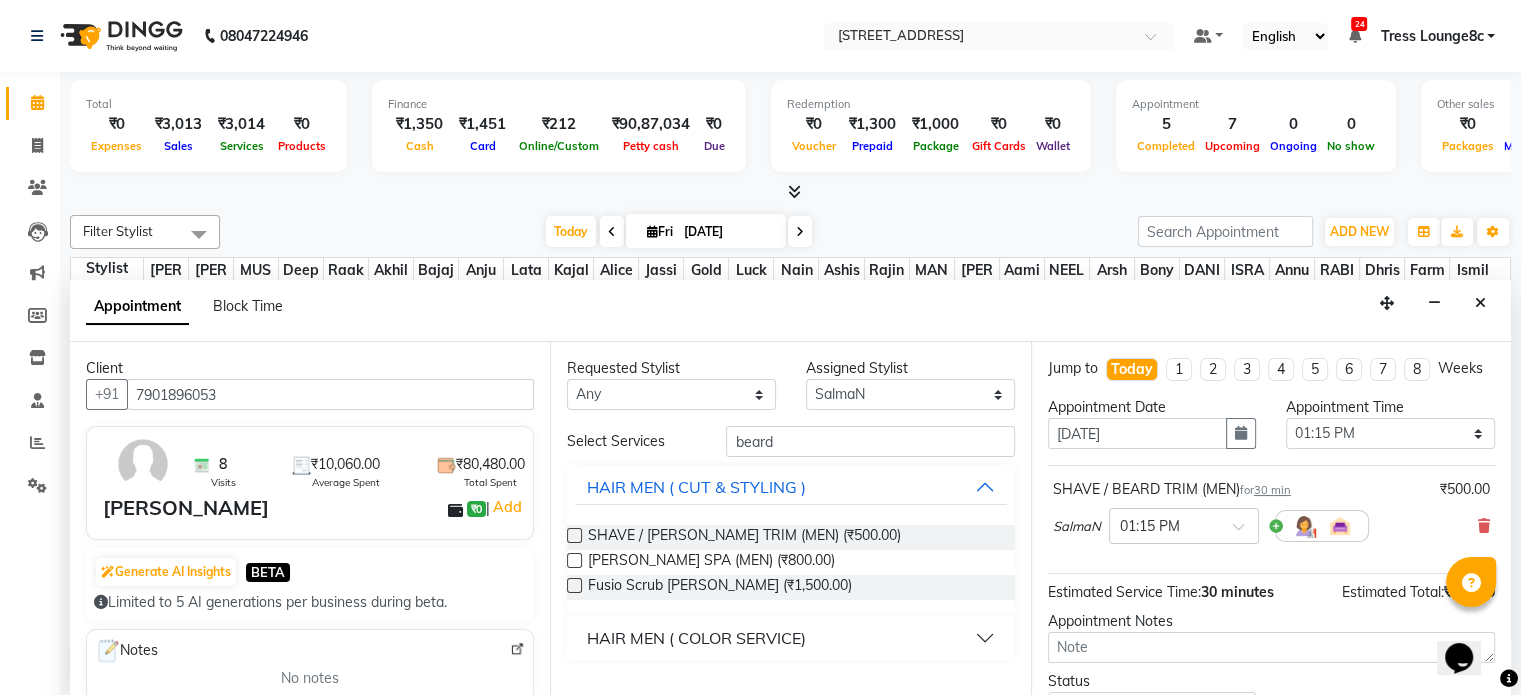 click on "HAIR MEN ( COLOR SERVICE)" at bounding box center [696, 638] 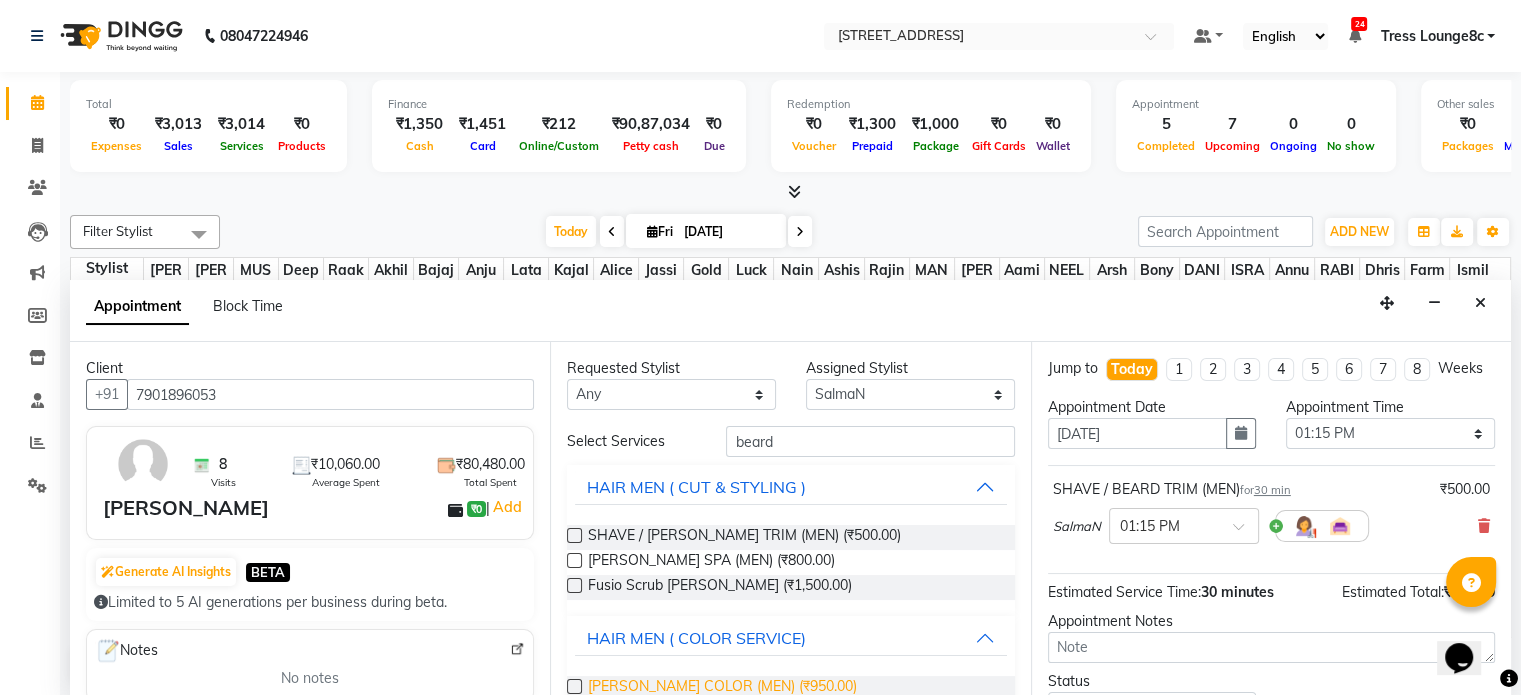 click on "BEARD COLOR (MEN) (₹950.00)" at bounding box center [722, 688] 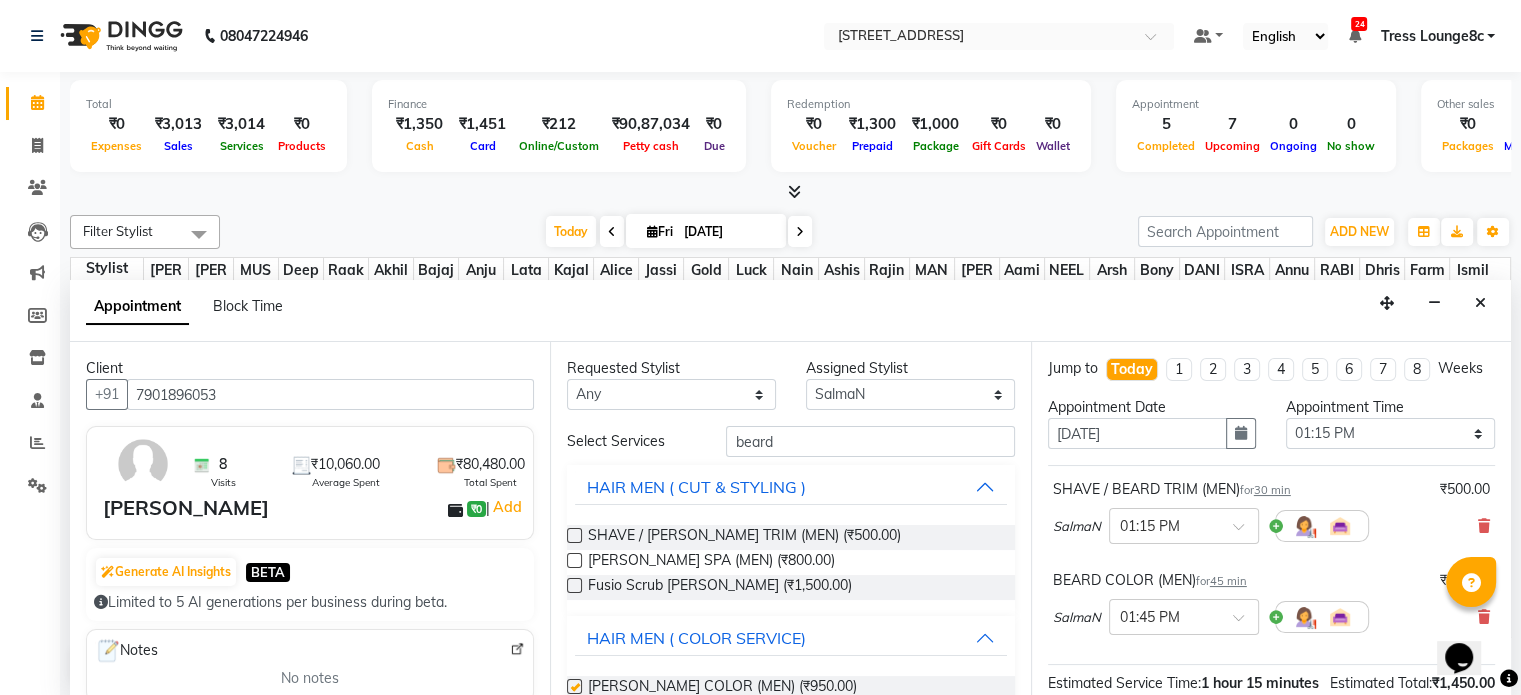 checkbox on "false" 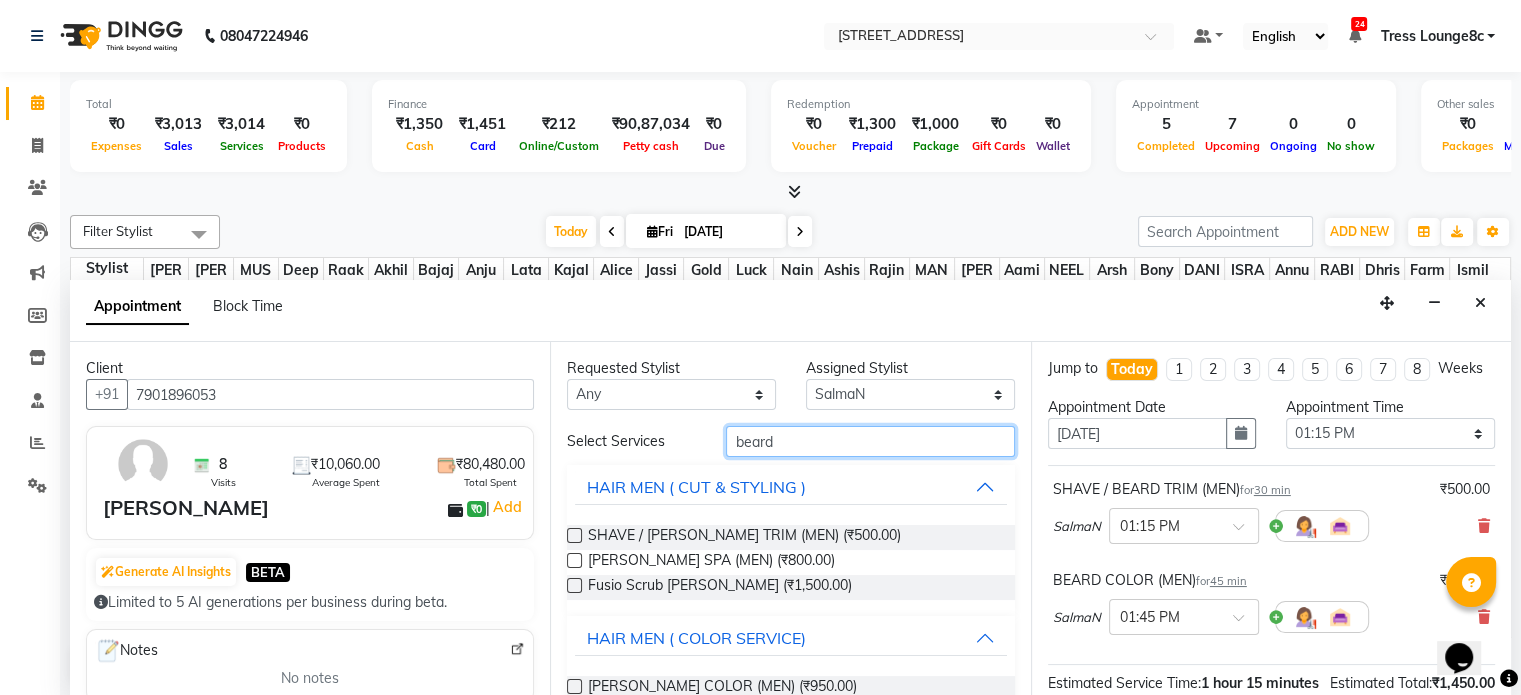click on "beard" at bounding box center [870, 441] 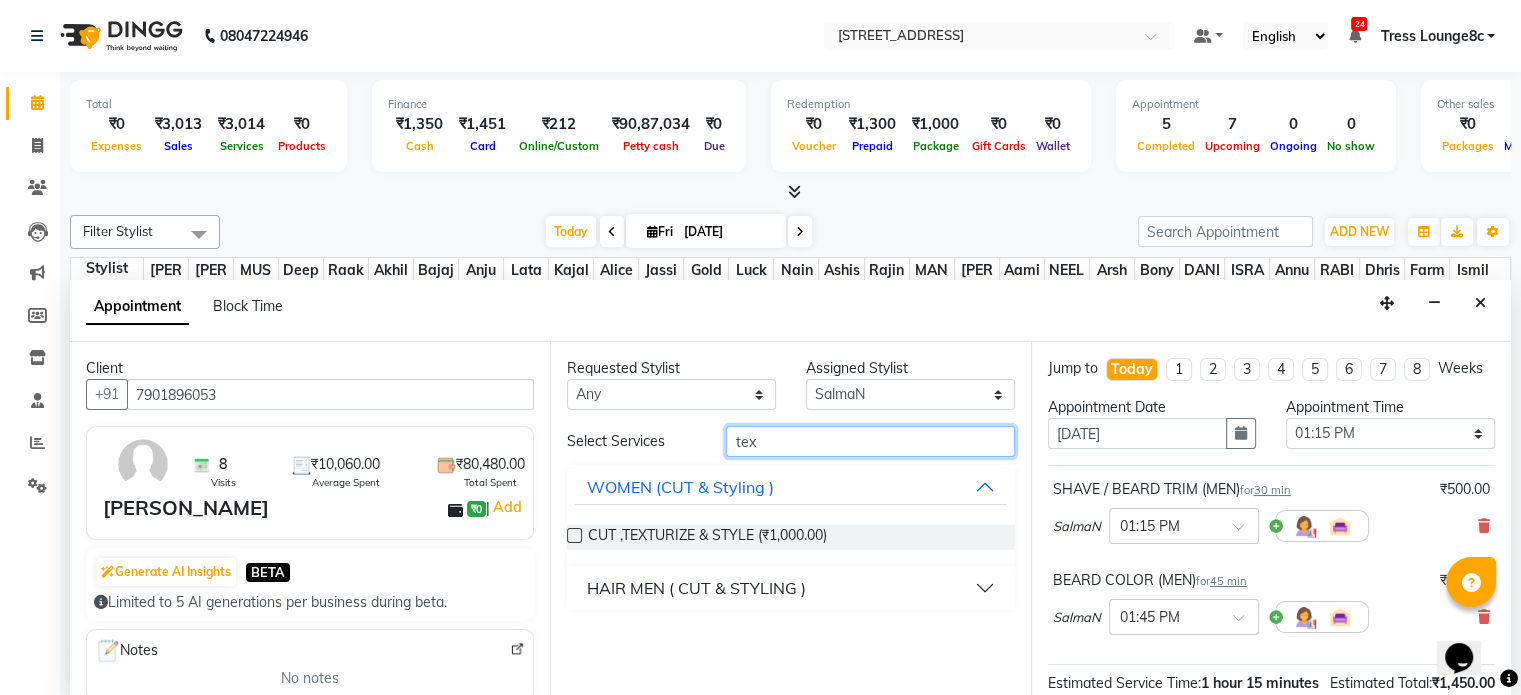 type on "tex" 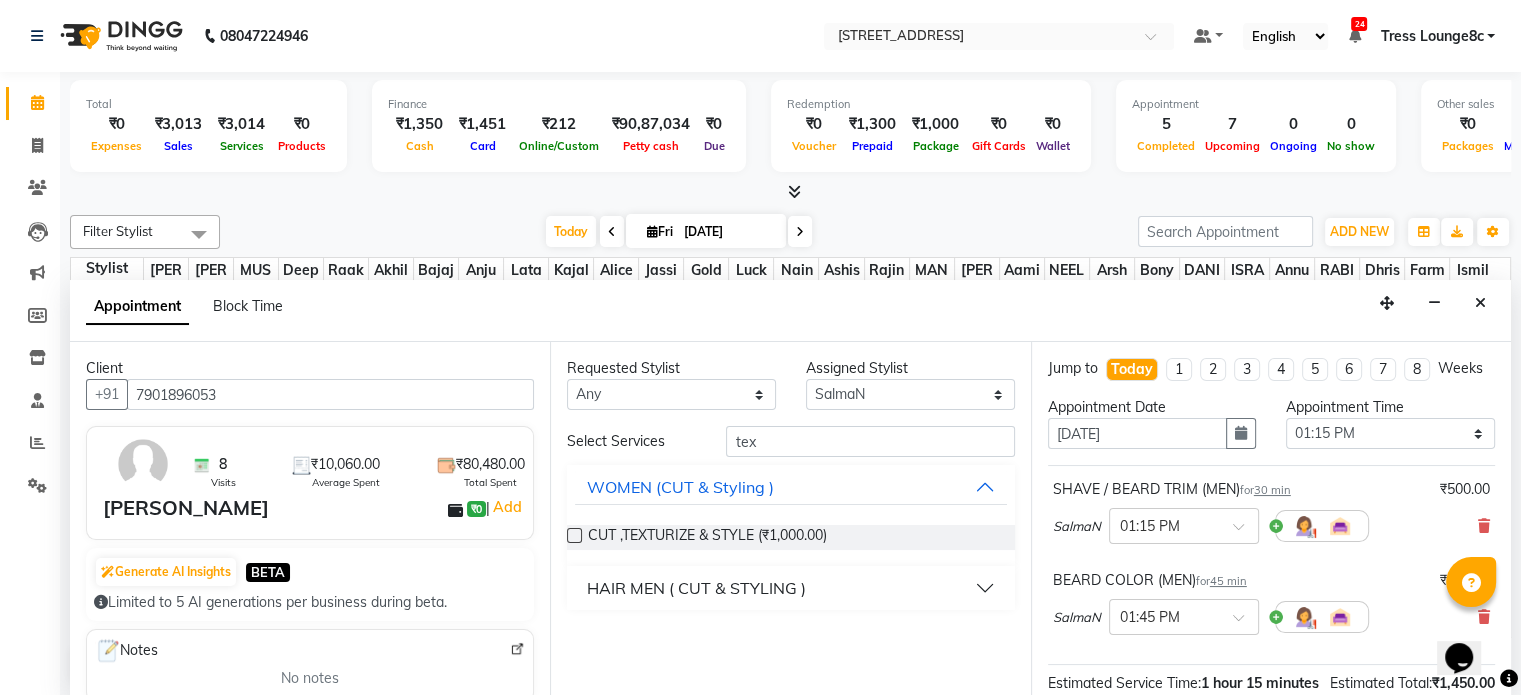 click on "HAIR MEN ( CUT & STYLING )" at bounding box center [696, 588] 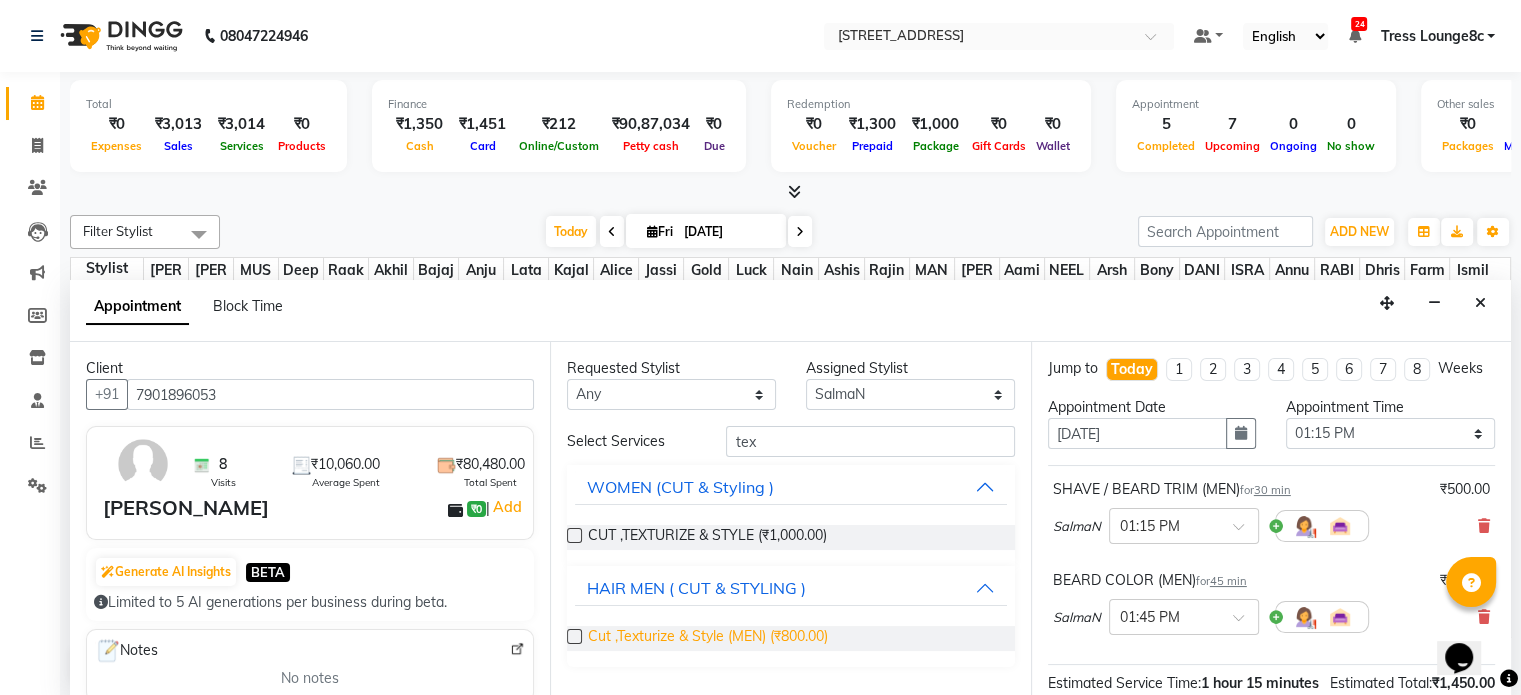 click on "Cut ,Texturize & Style (MEN) (₹800.00)" at bounding box center (708, 638) 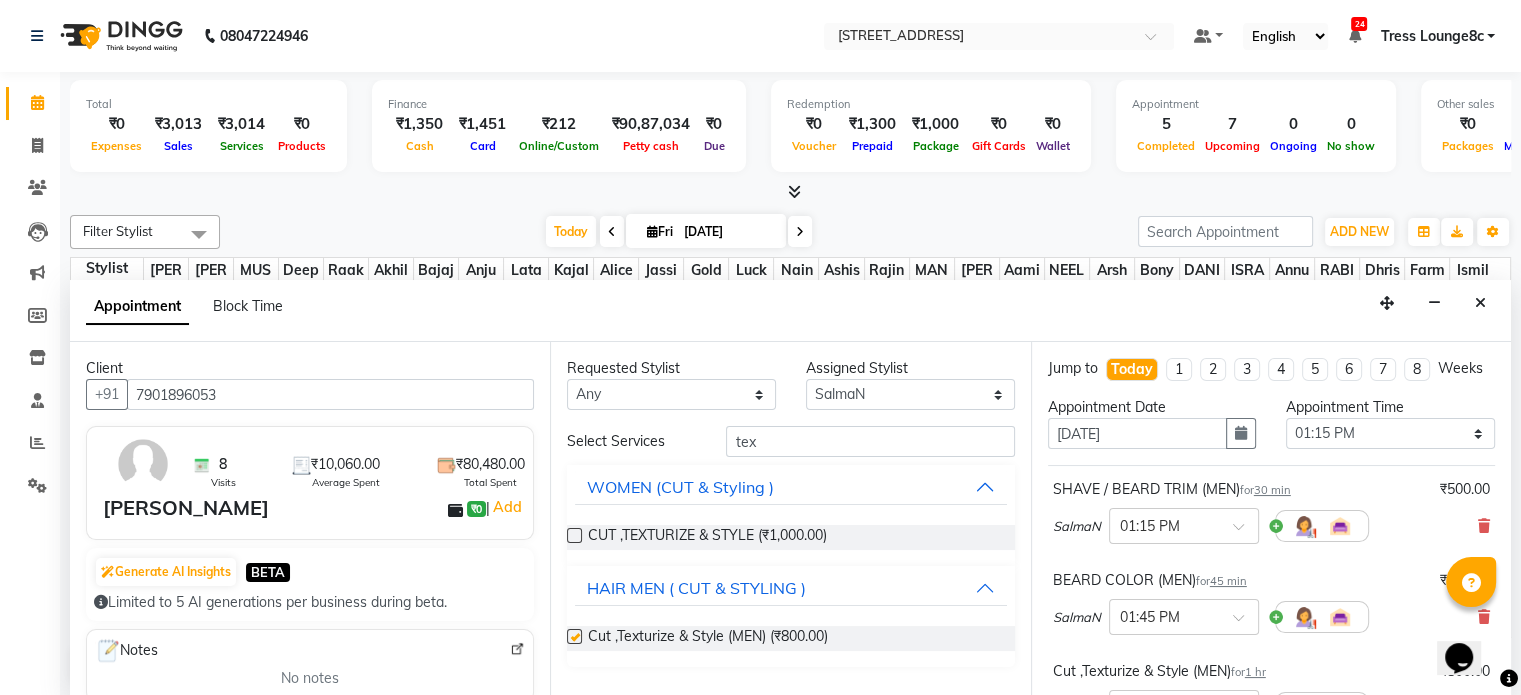 checkbox on "false" 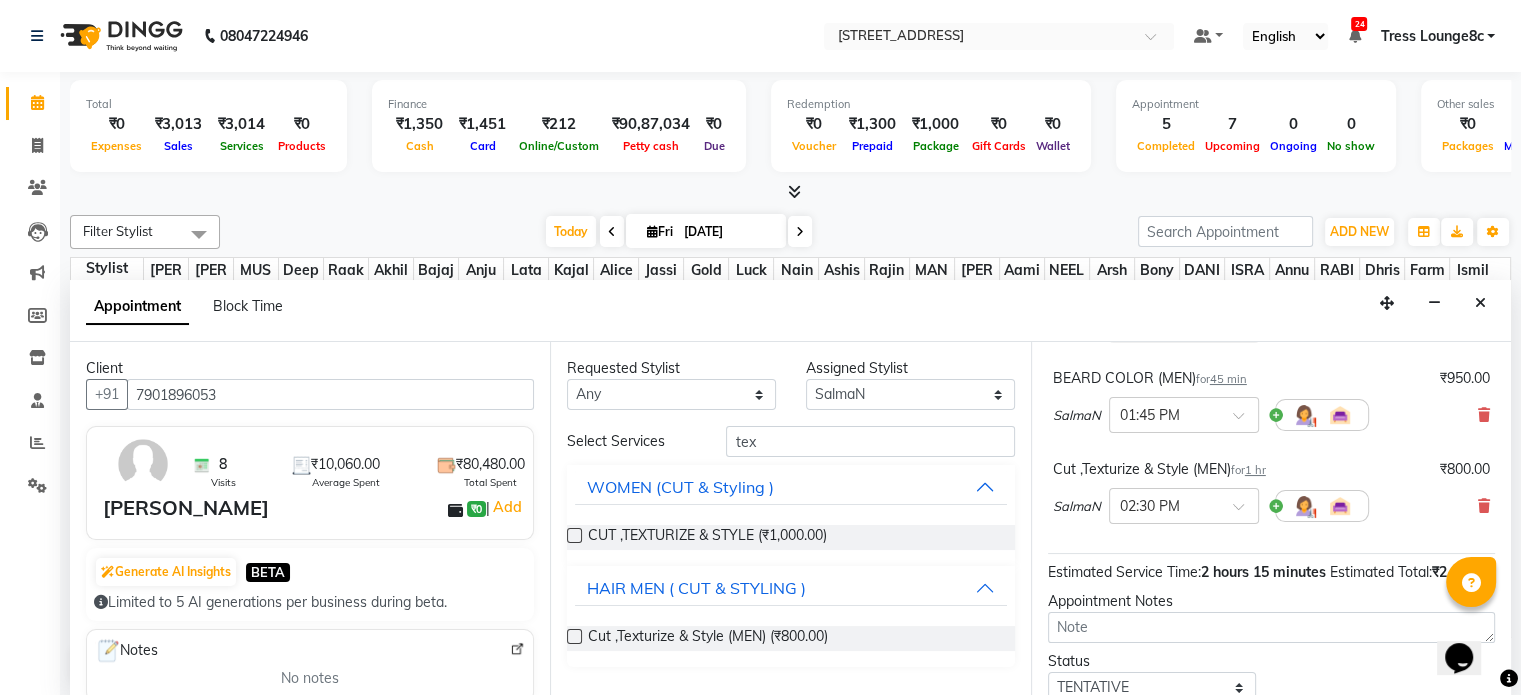 scroll, scrollTop: 373, scrollLeft: 0, axis: vertical 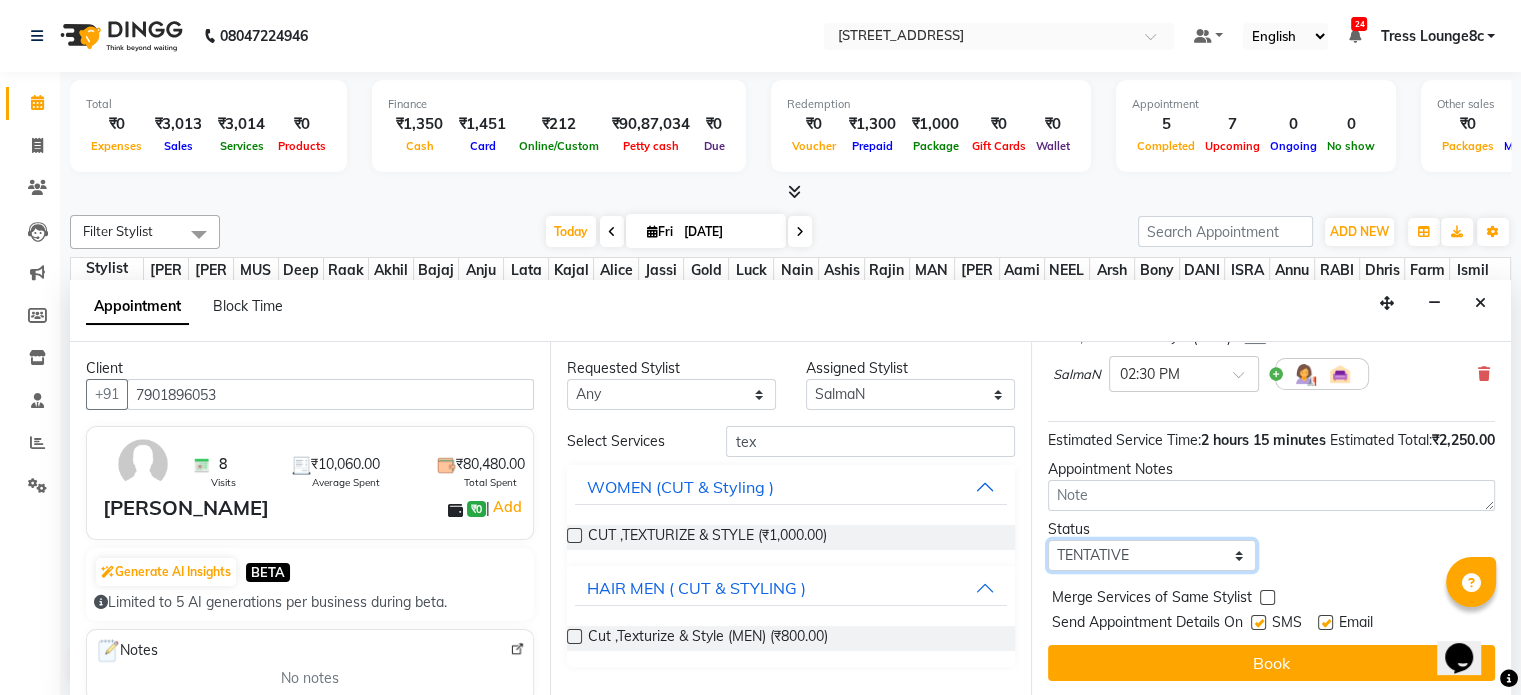click on "Select TENTATIVE CONFIRM CHECK-IN UPCOMING" at bounding box center [1152, 555] 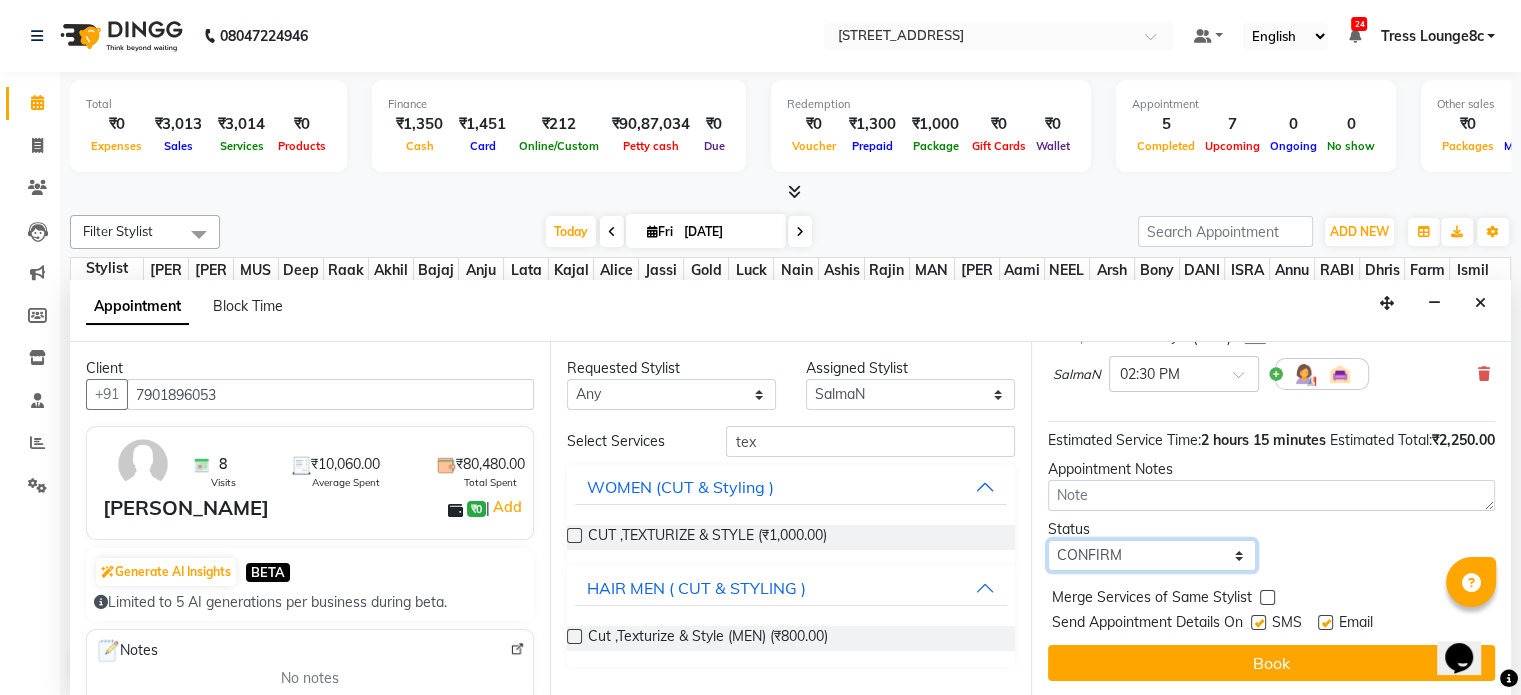 click on "Select TENTATIVE CONFIRM CHECK-IN UPCOMING" at bounding box center (1152, 555) 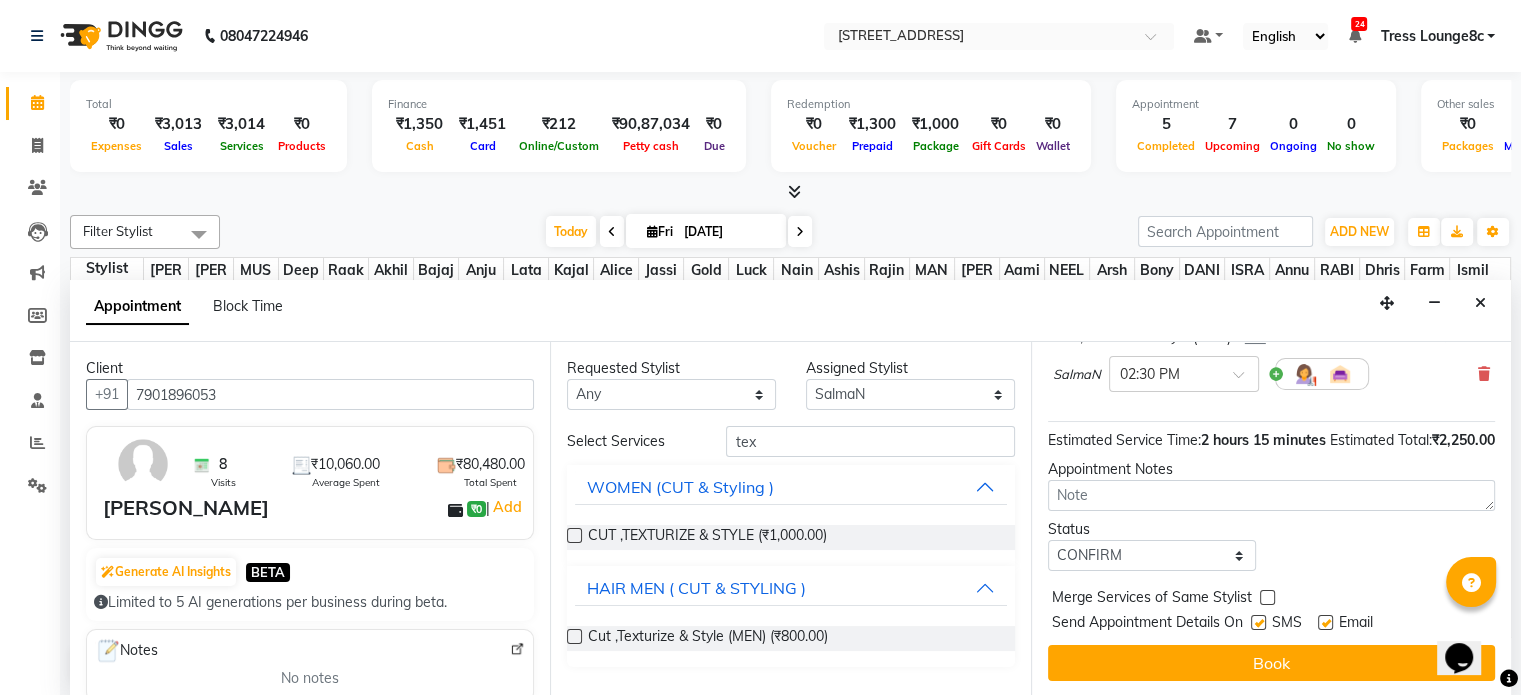 click at bounding box center (1267, 597) 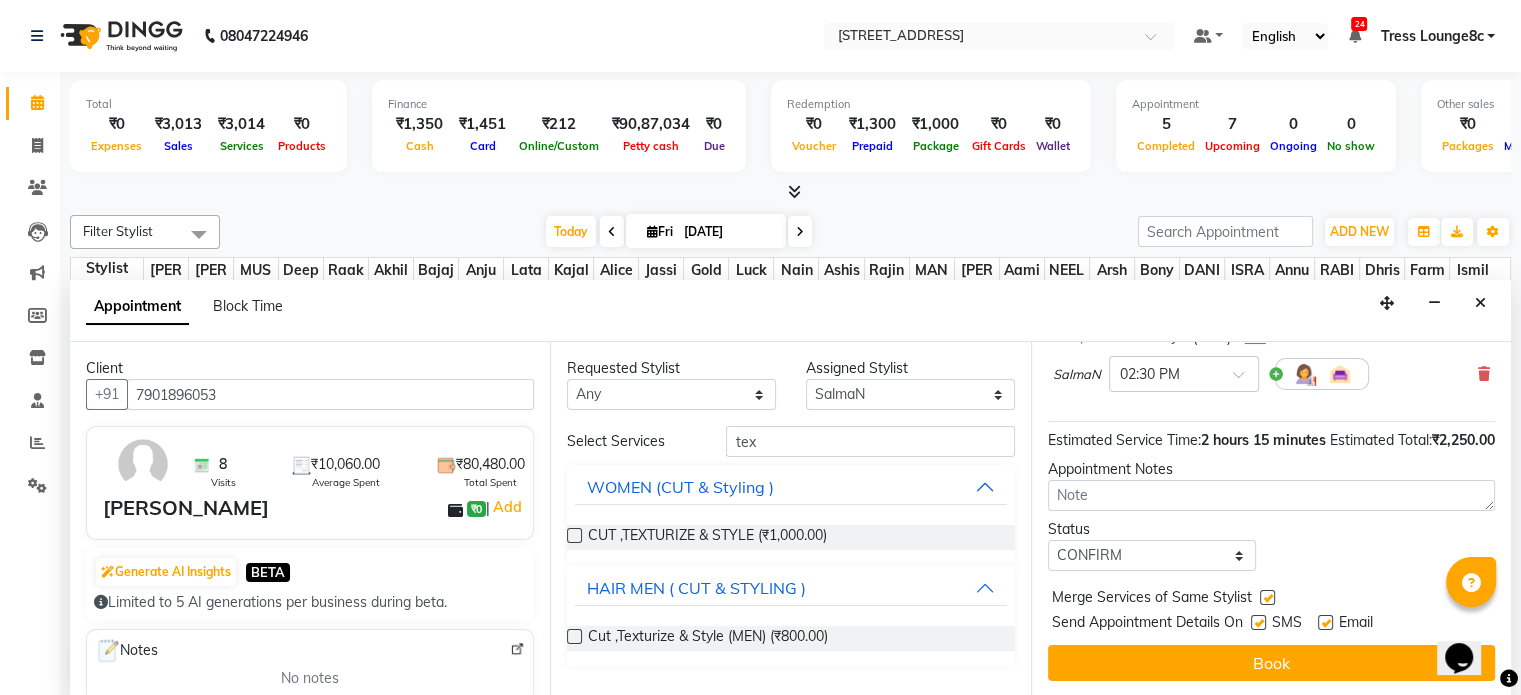 click at bounding box center (1258, 622) 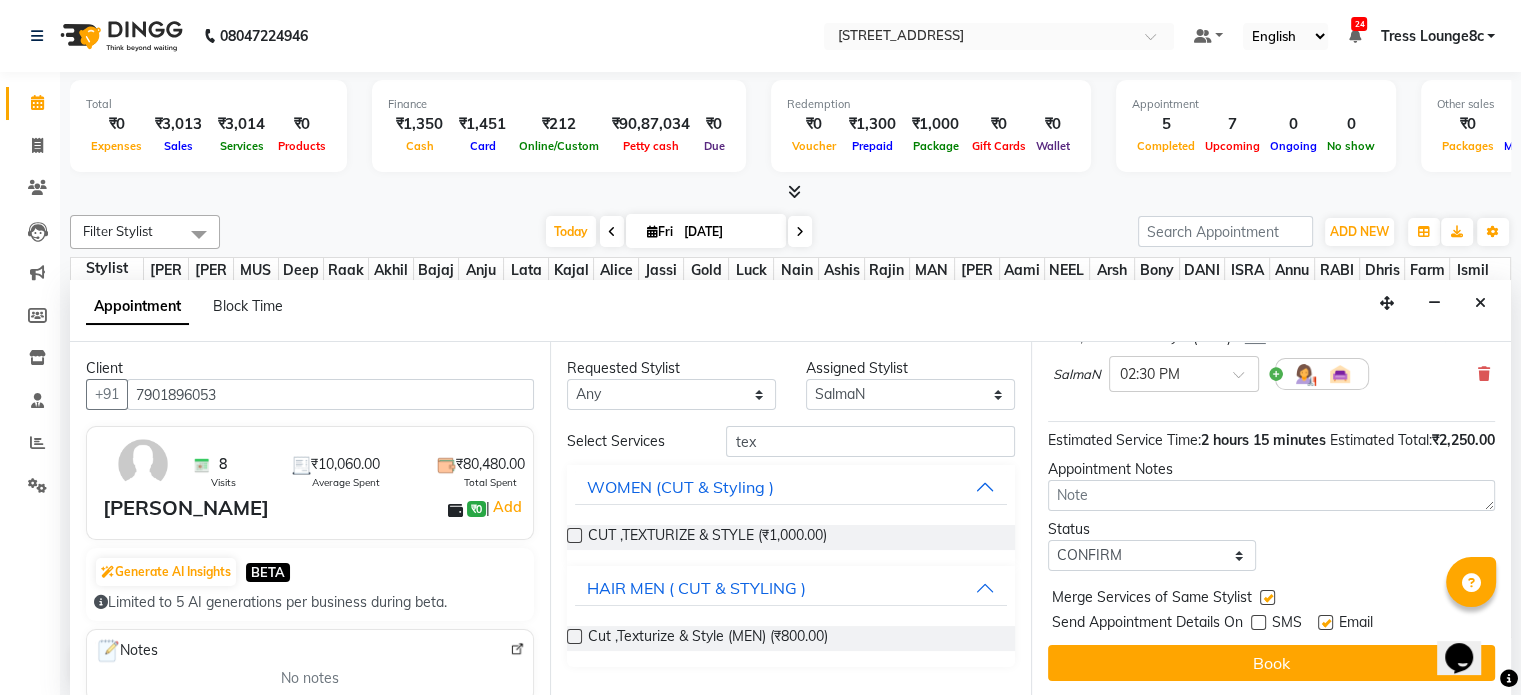 click on "Book" at bounding box center [1271, 663] 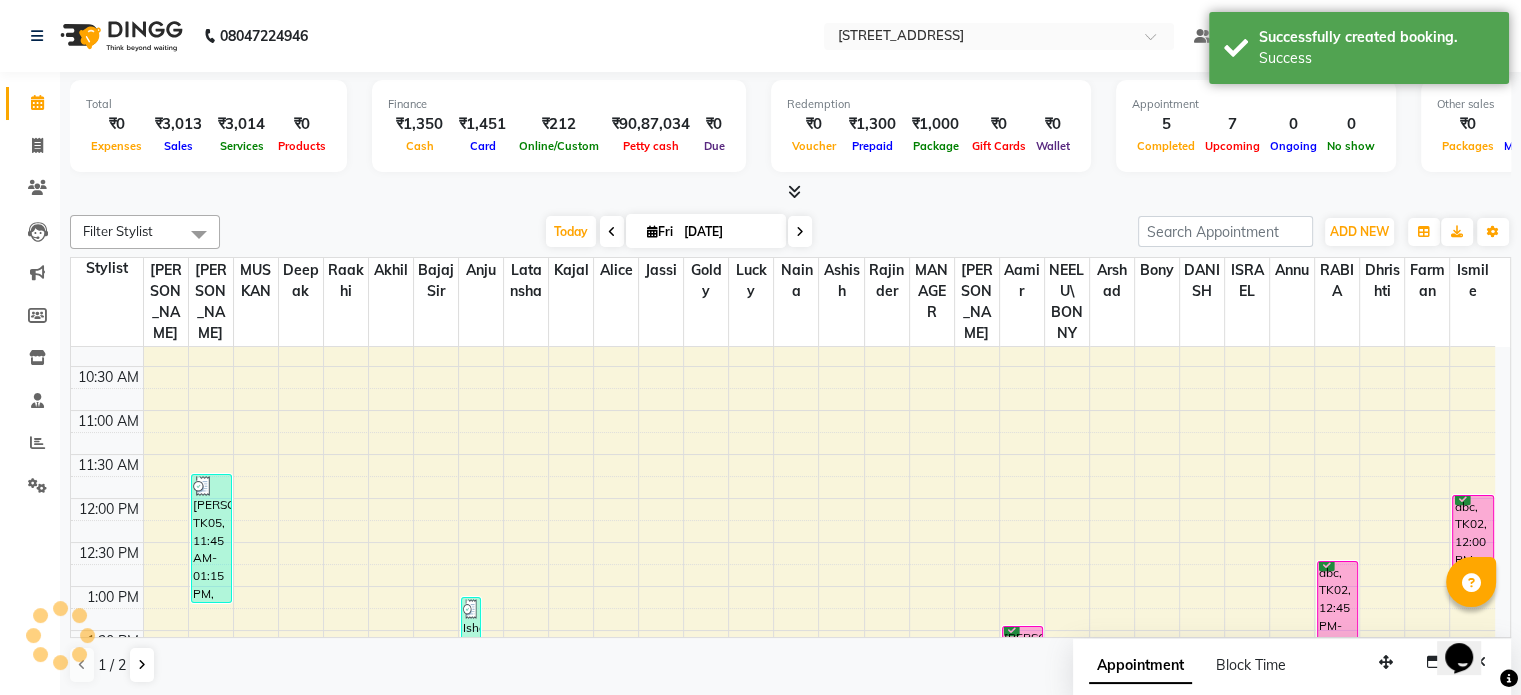 scroll, scrollTop: 0, scrollLeft: 0, axis: both 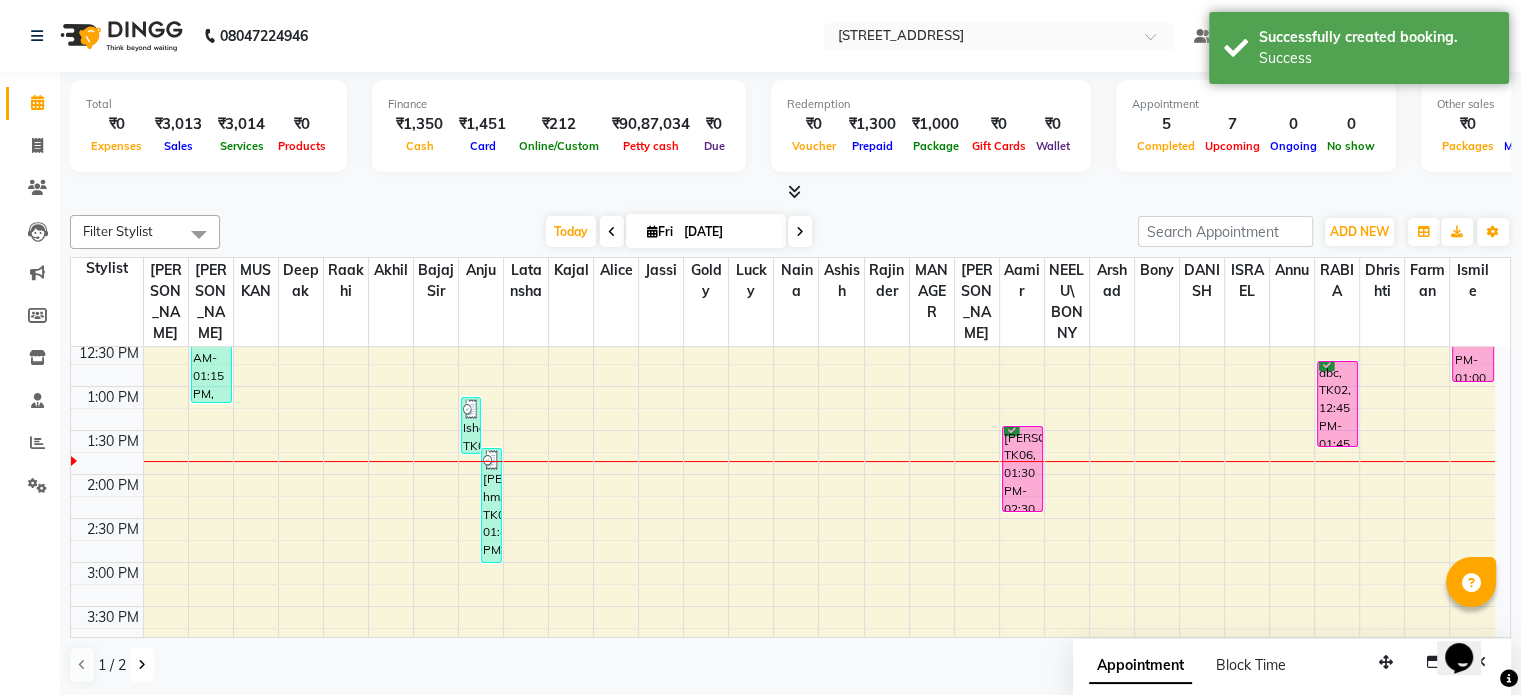 click at bounding box center (142, 665) 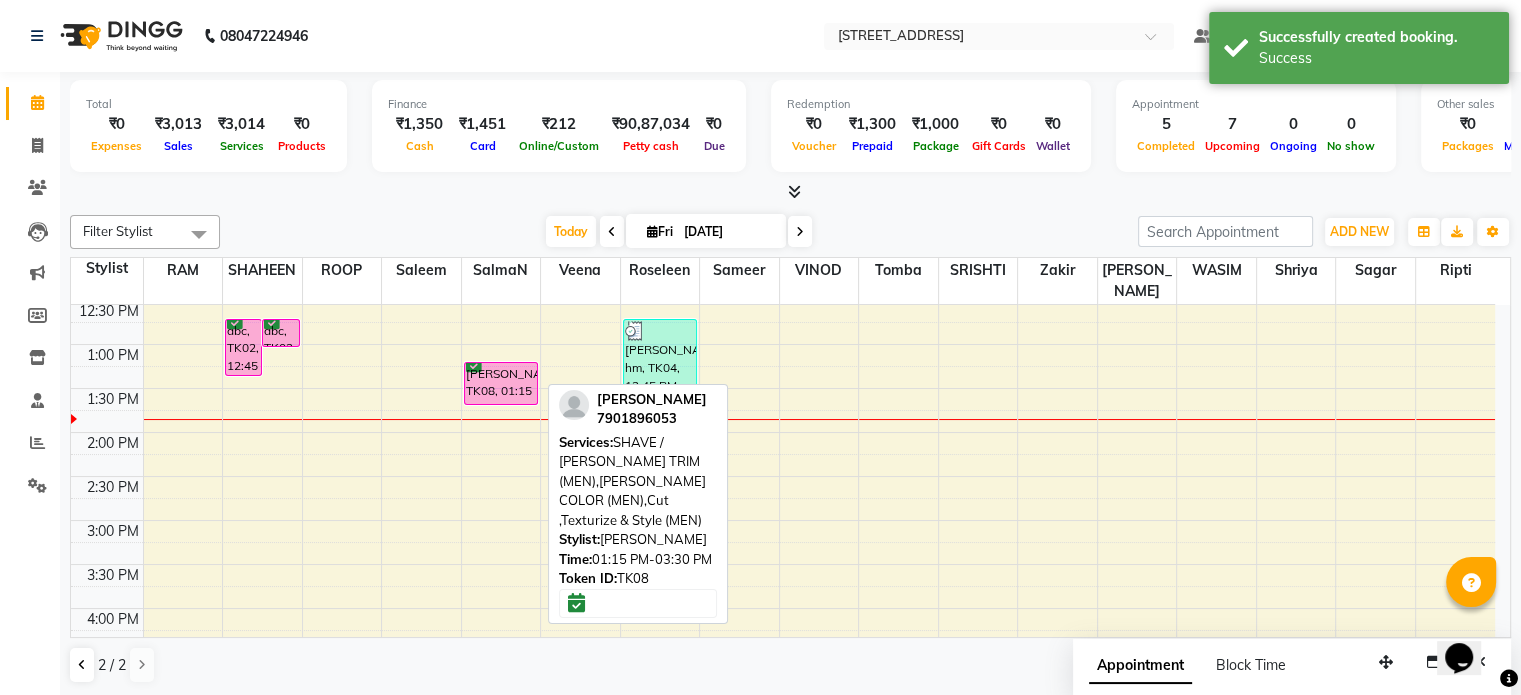 drag, startPoint x: 480, startPoint y: 527, endPoint x: 492, endPoint y: 367, distance: 160.44937 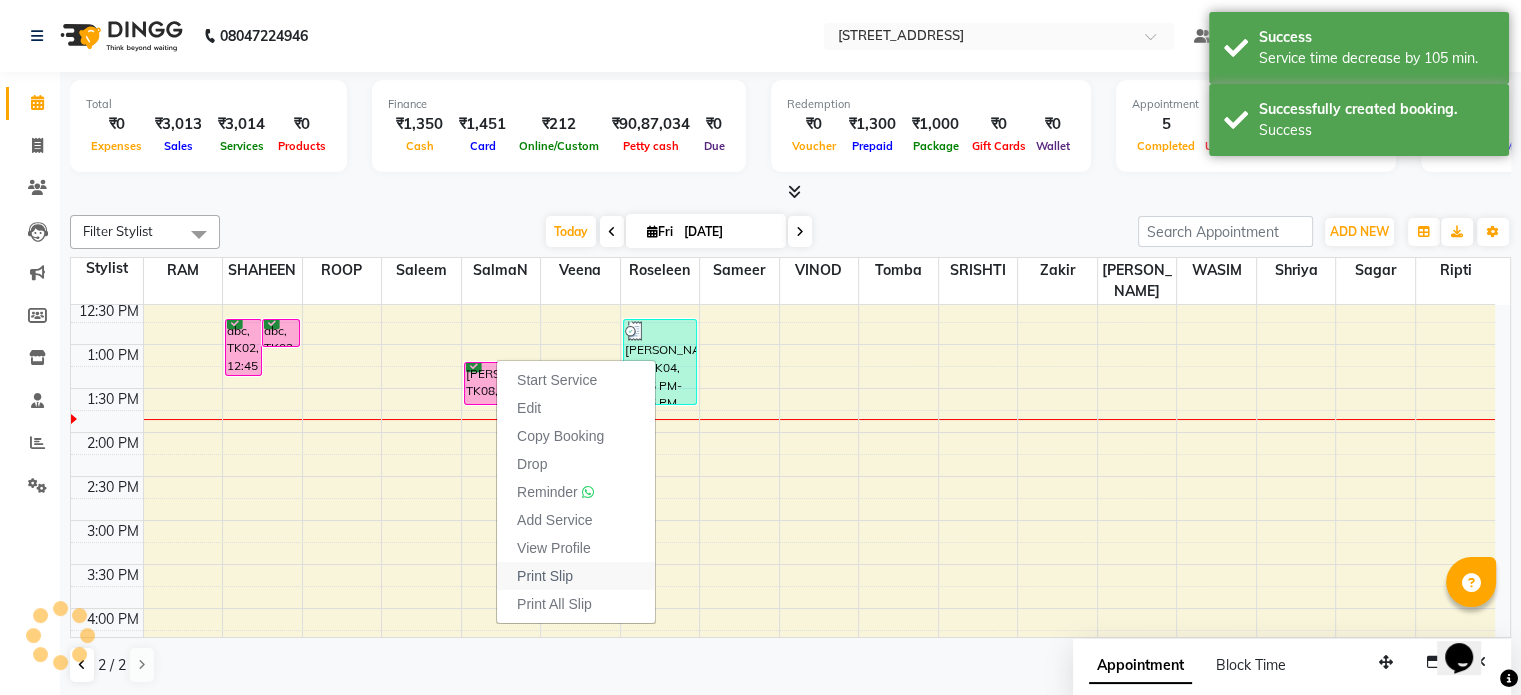 click on "Print Slip" at bounding box center [545, 576] 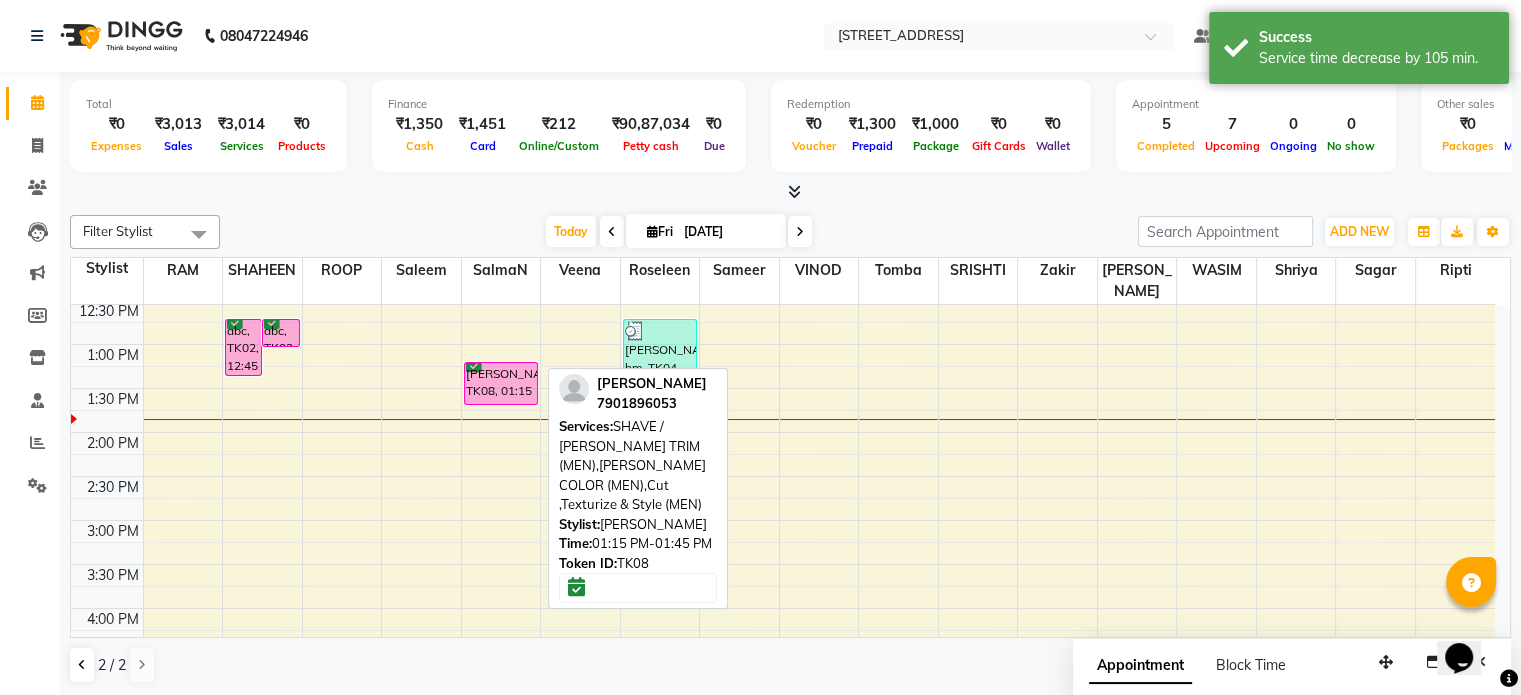 click on "SAPINDER, TK08, 01:15 PM-01:45 PM, SHAVE / BEARD TRIM (MEN),BEARD COLOR (MEN),Cut ,Texturize & Style (MEN)" at bounding box center [501, 383] 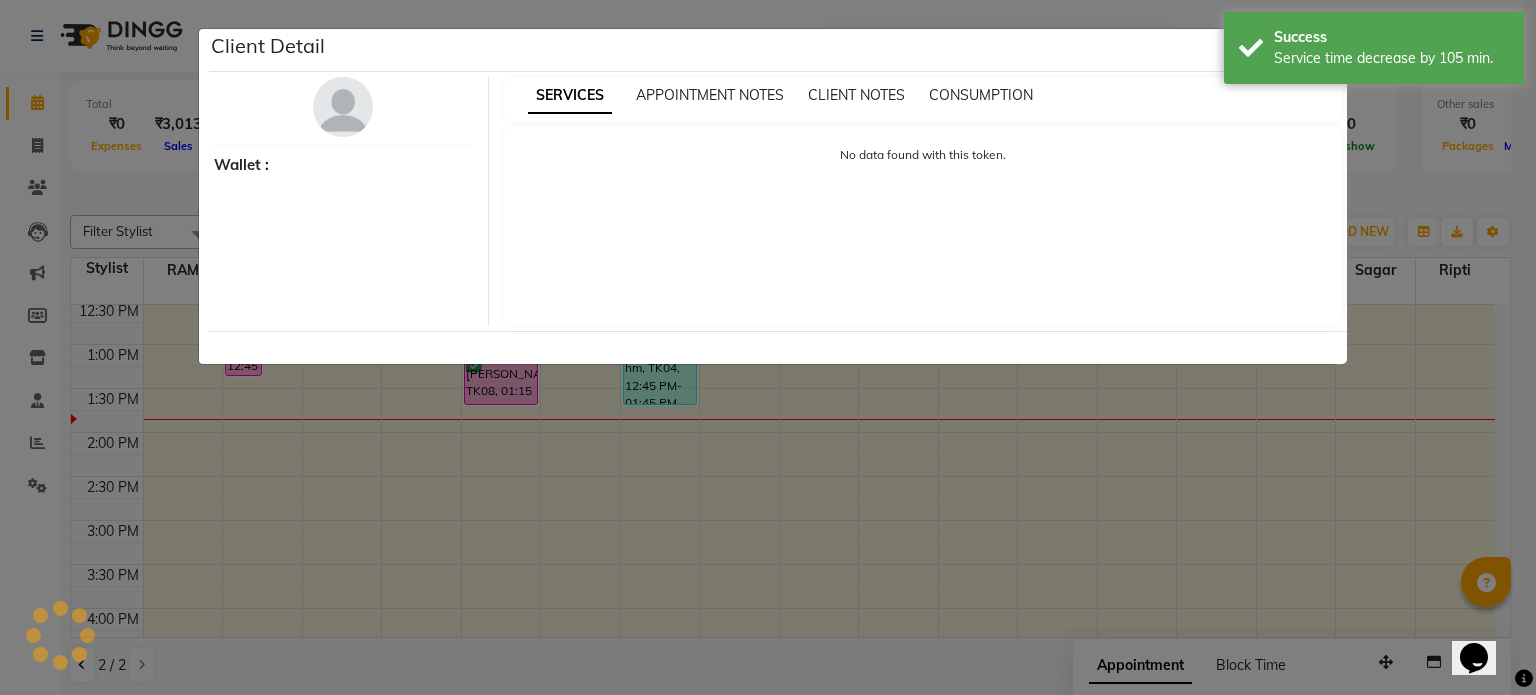 select on "6" 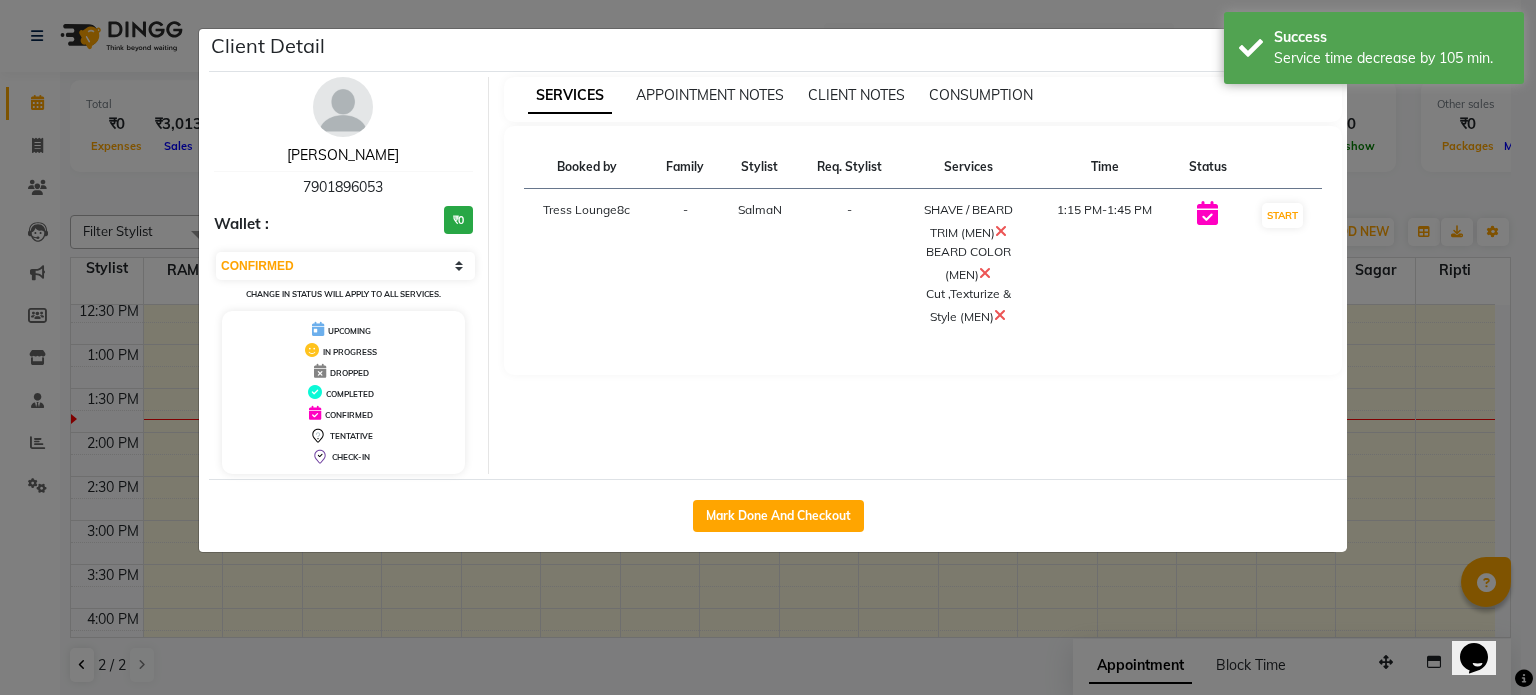click on "SAPINDER" at bounding box center (343, 155) 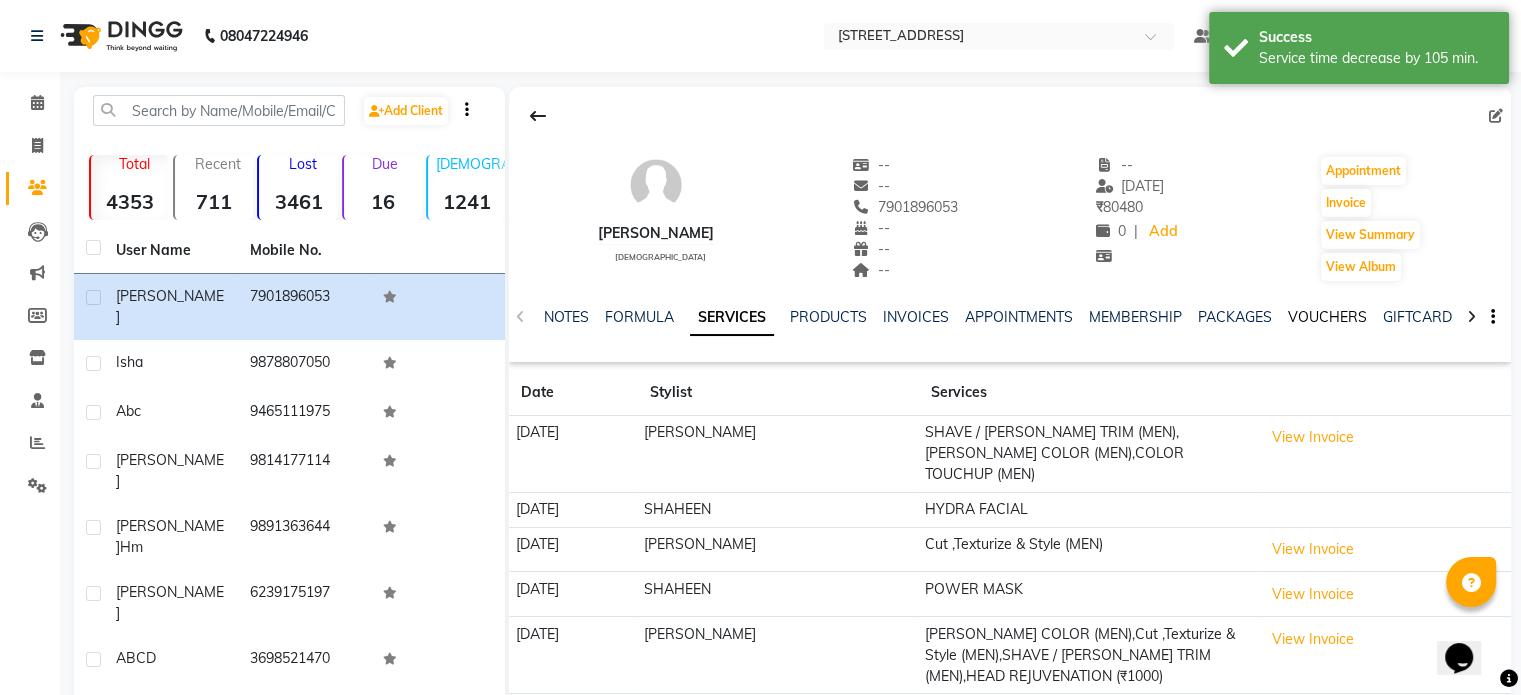 click on "VOUCHERS" 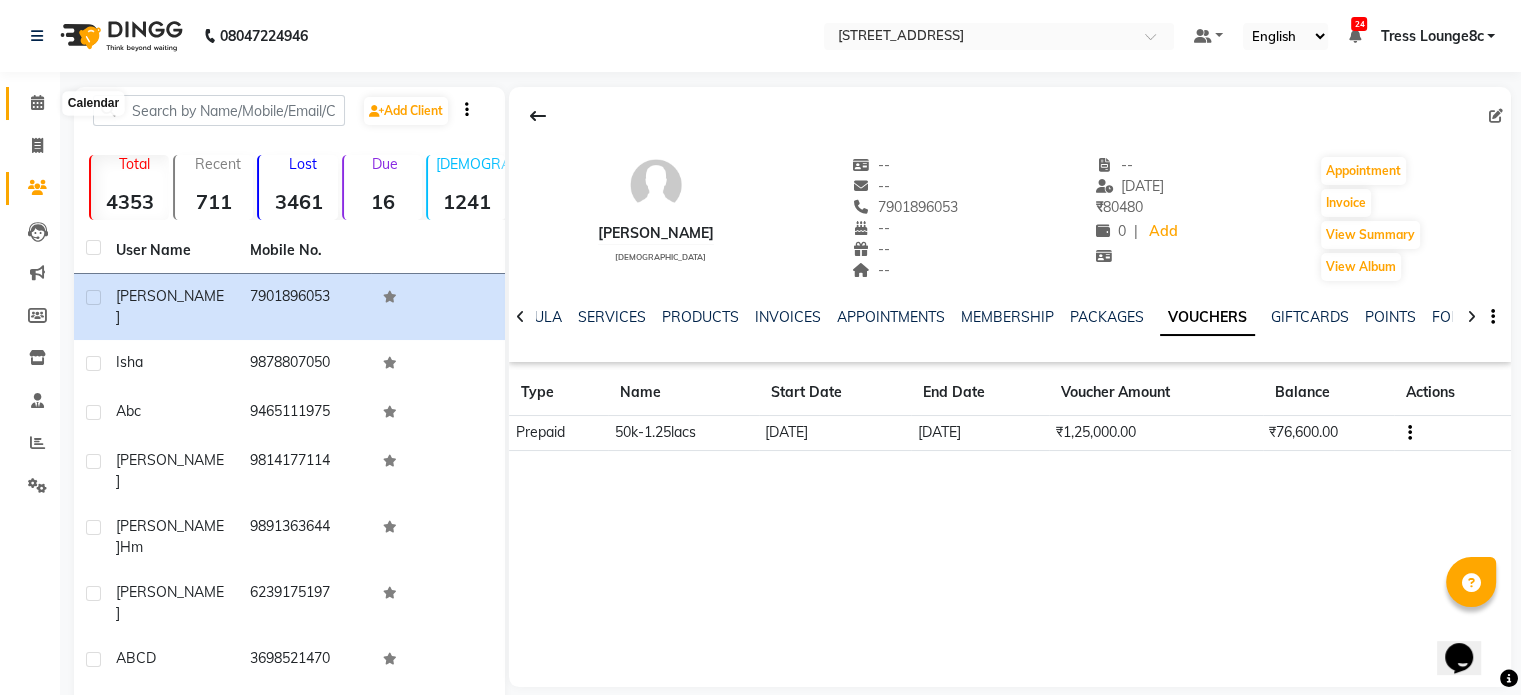 click 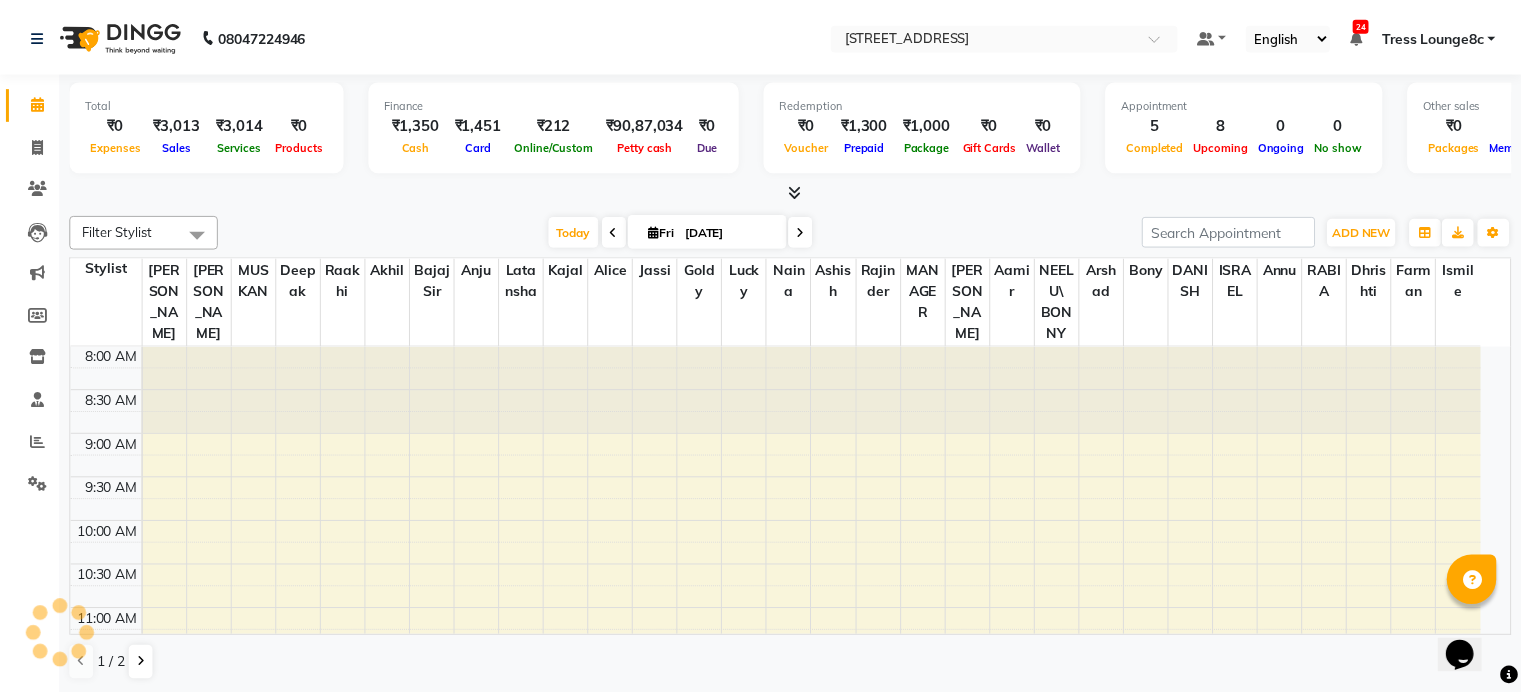scroll, scrollTop: 0, scrollLeft: 0, axis: both 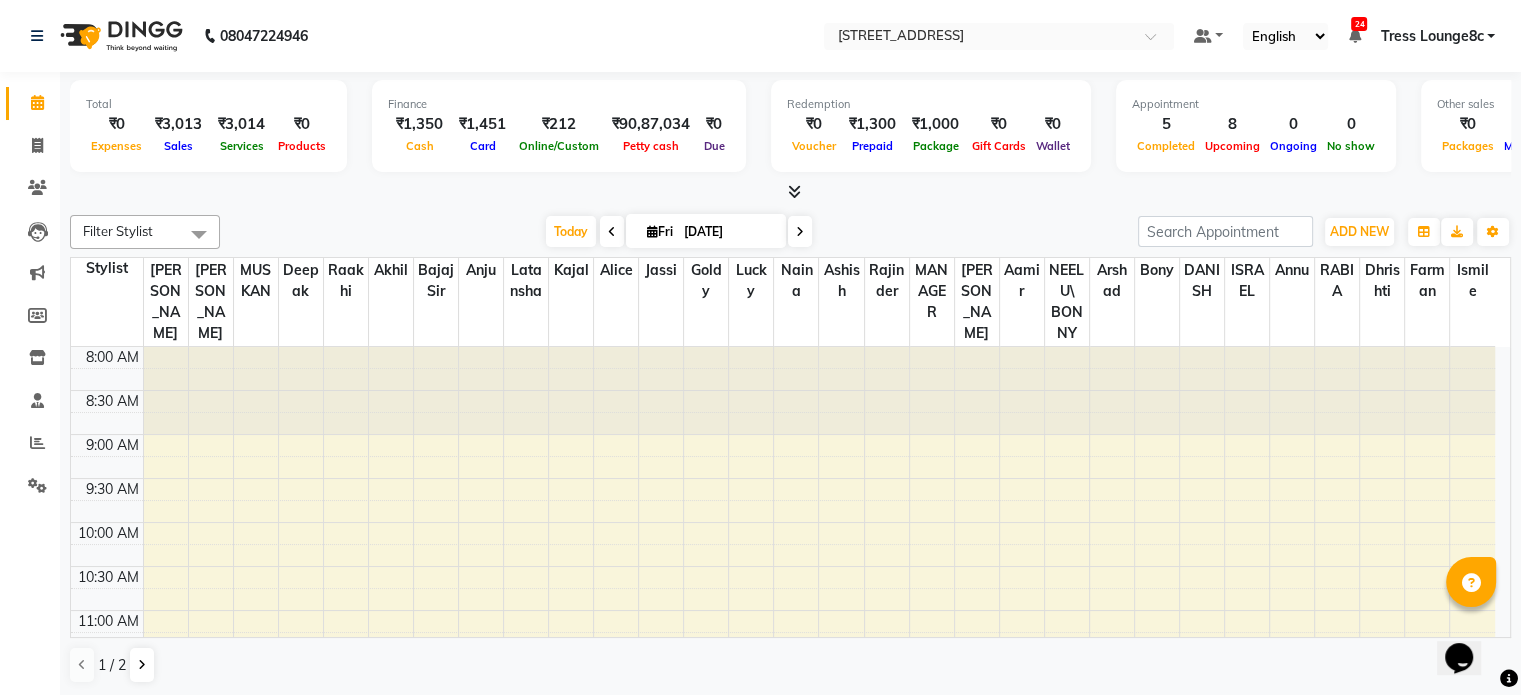 click at bounding box center (794, 191) 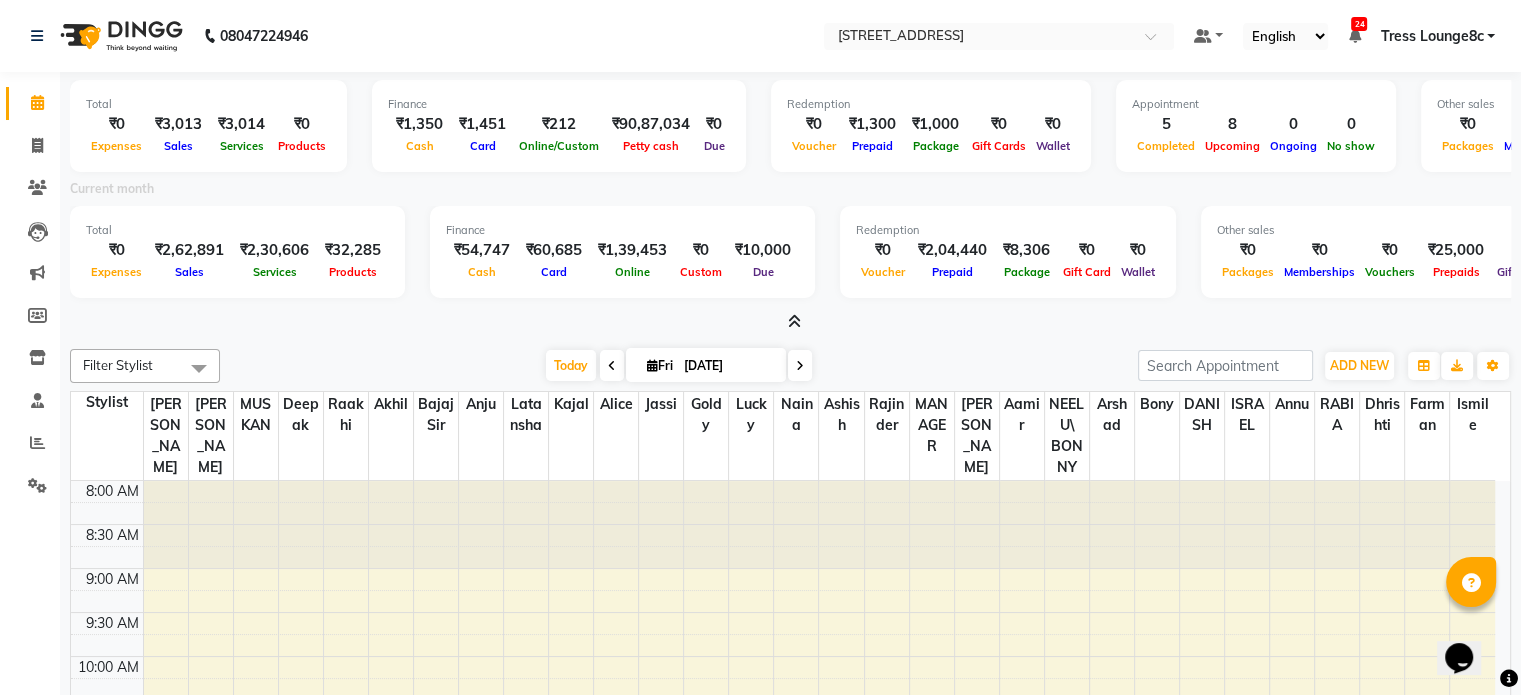 click at bounding box center (794, 321) 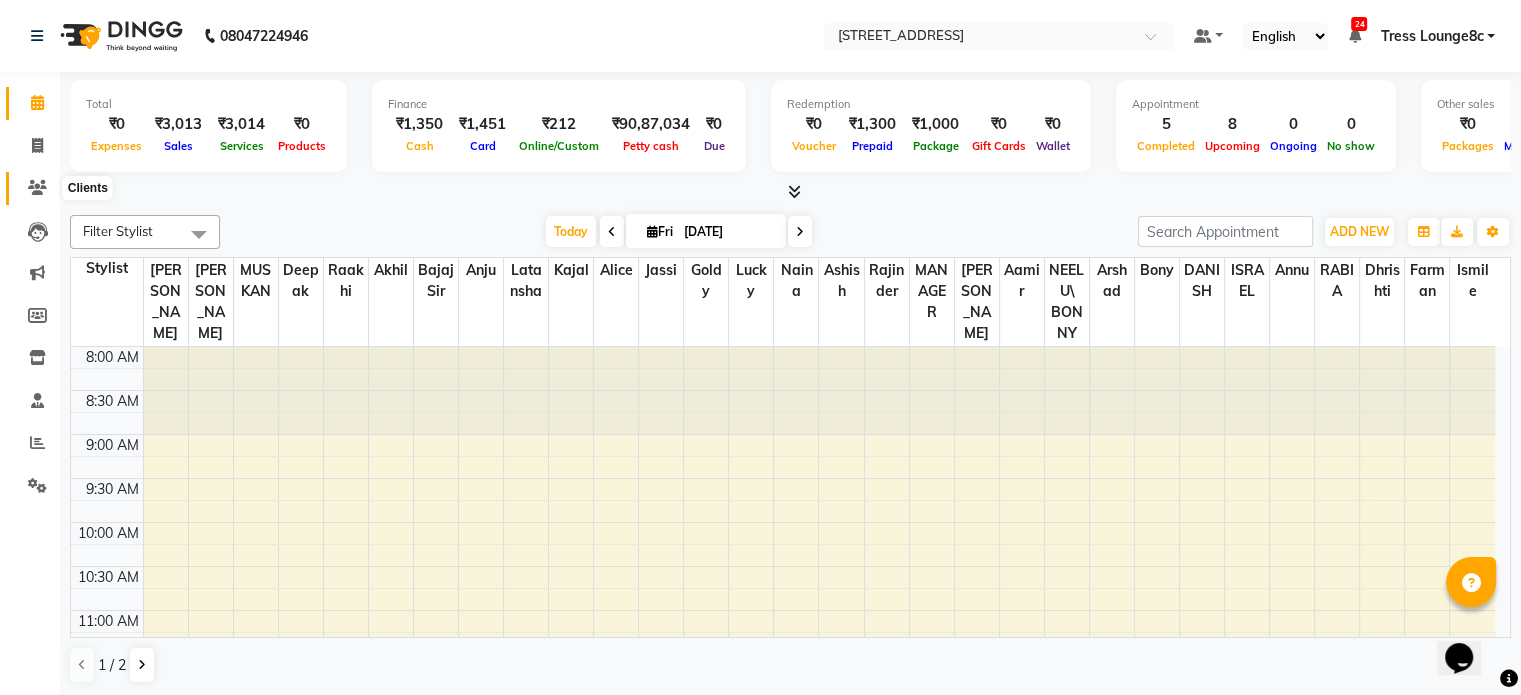 click 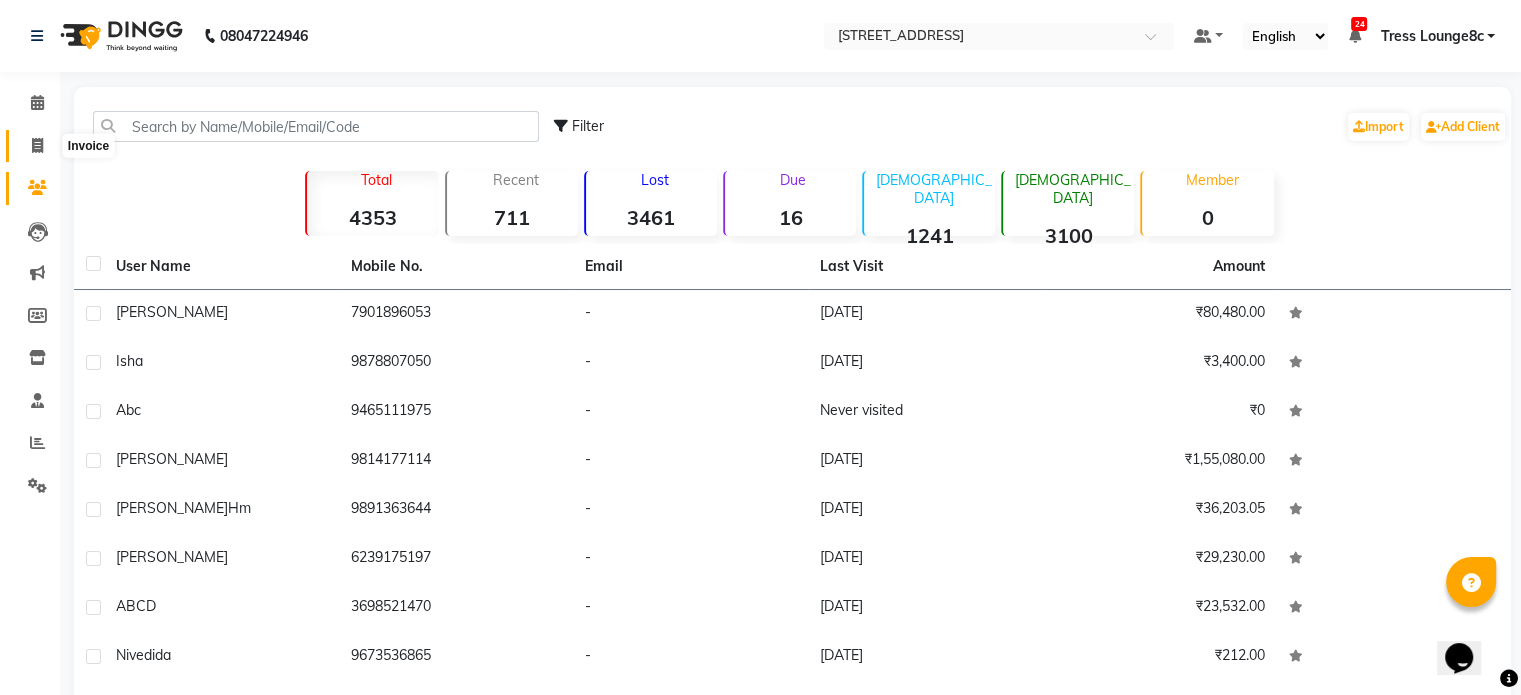 click 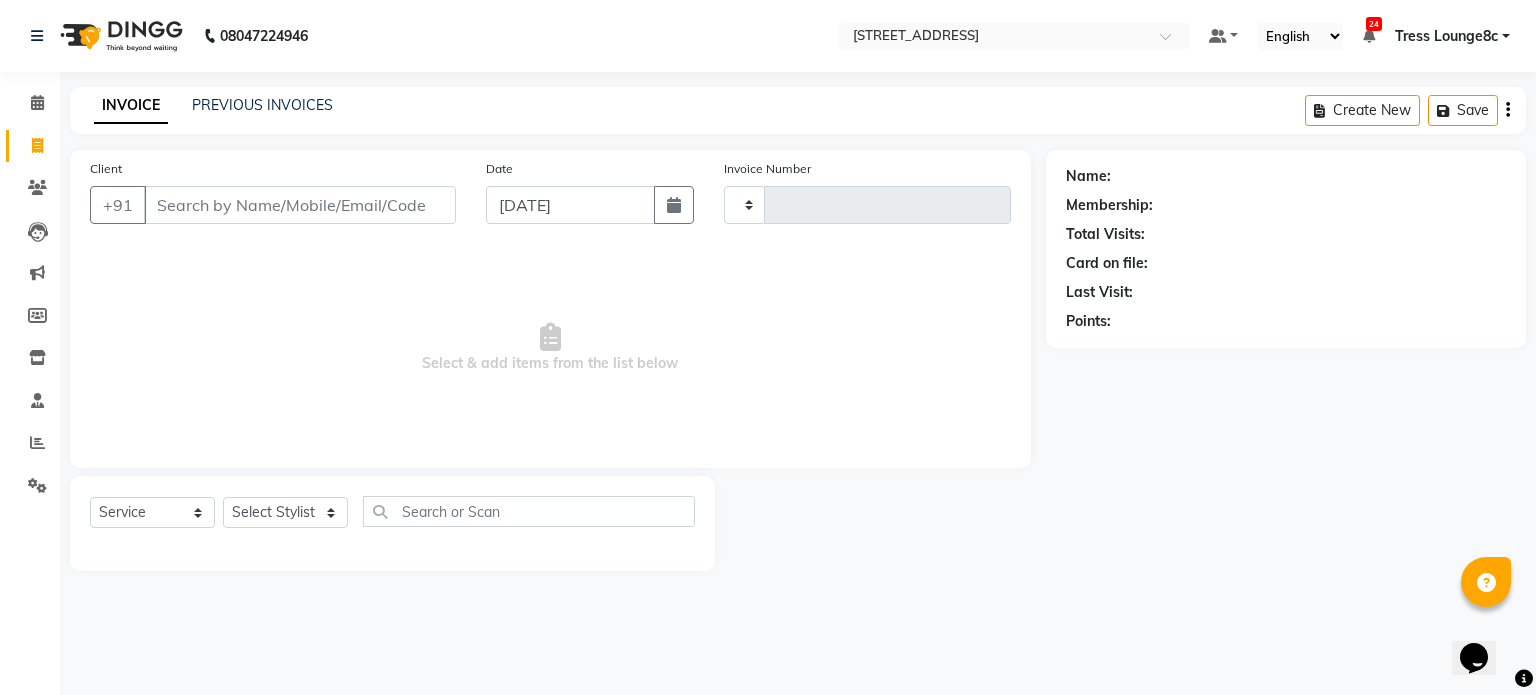type on "1502" 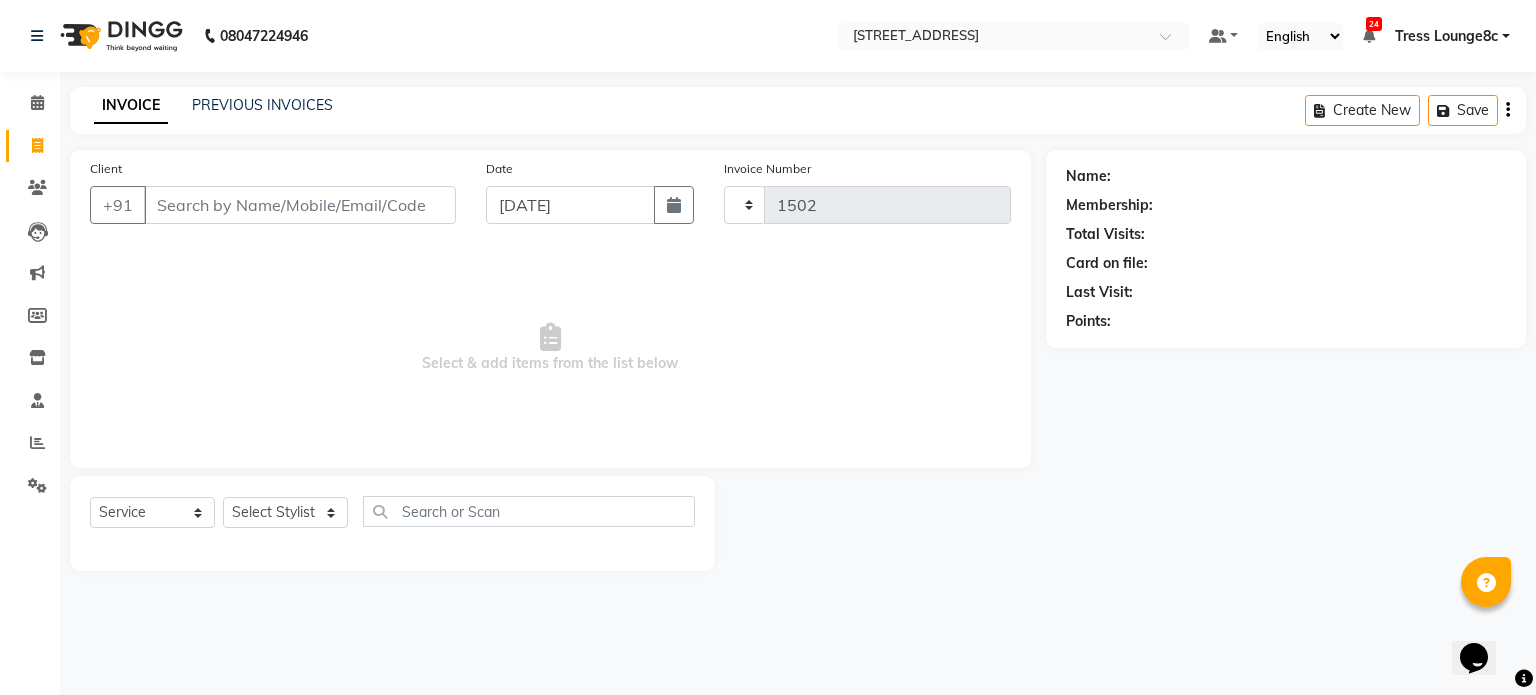 select on "5703" 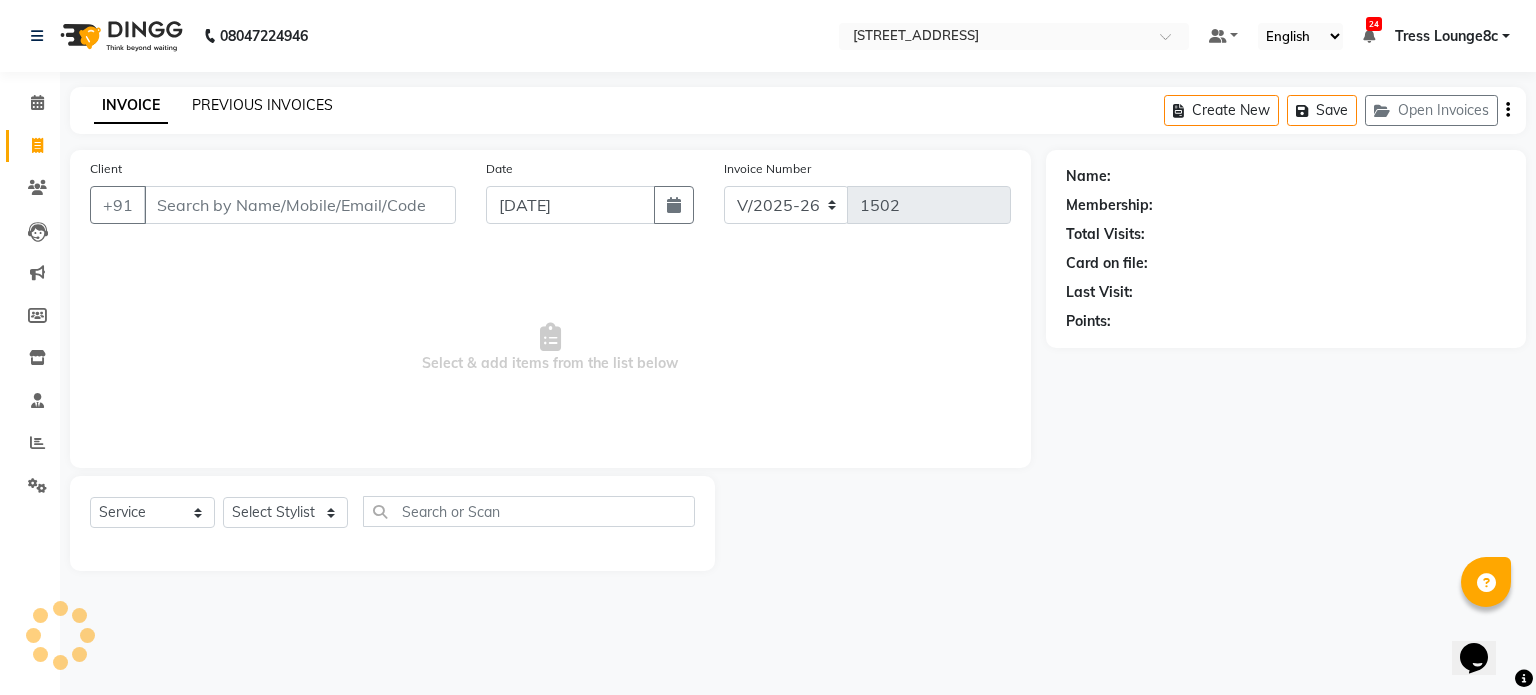 click on "PREVIOUS INVOICES" 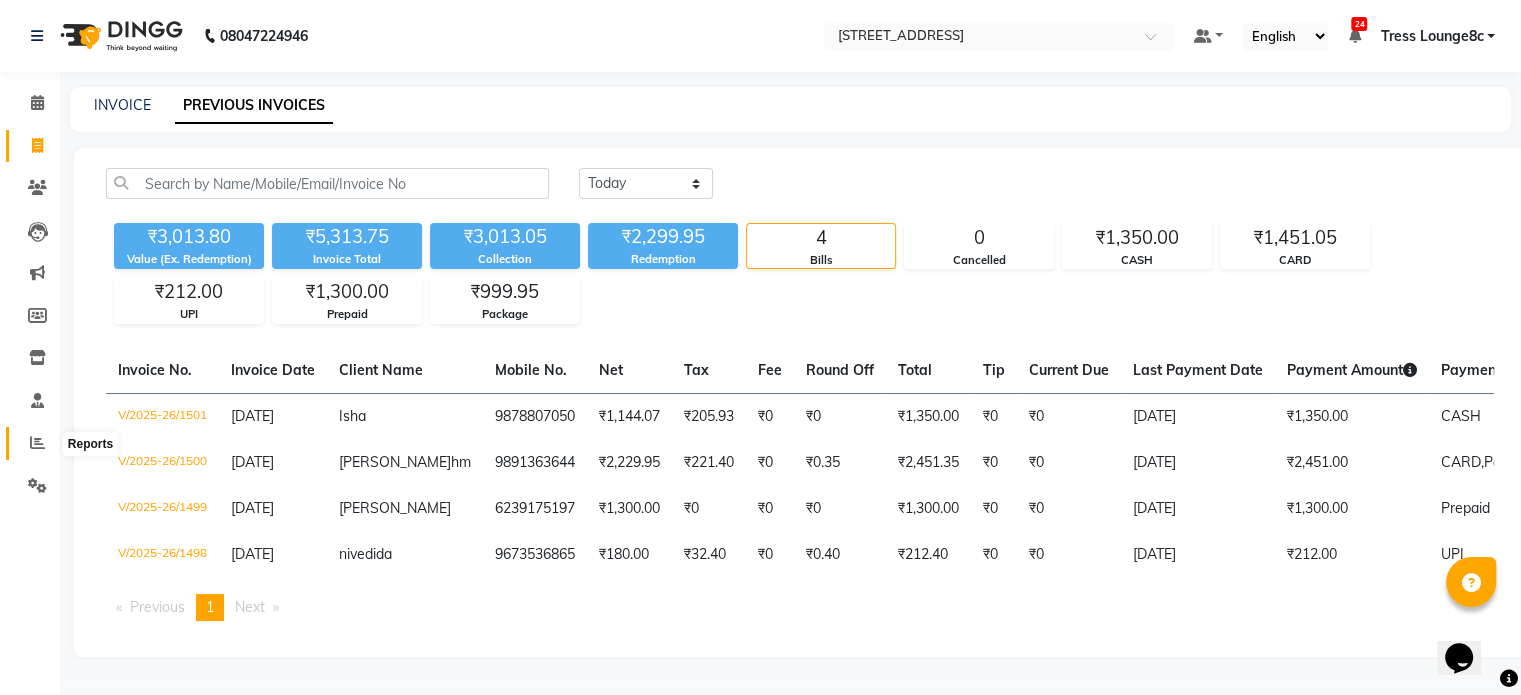 click 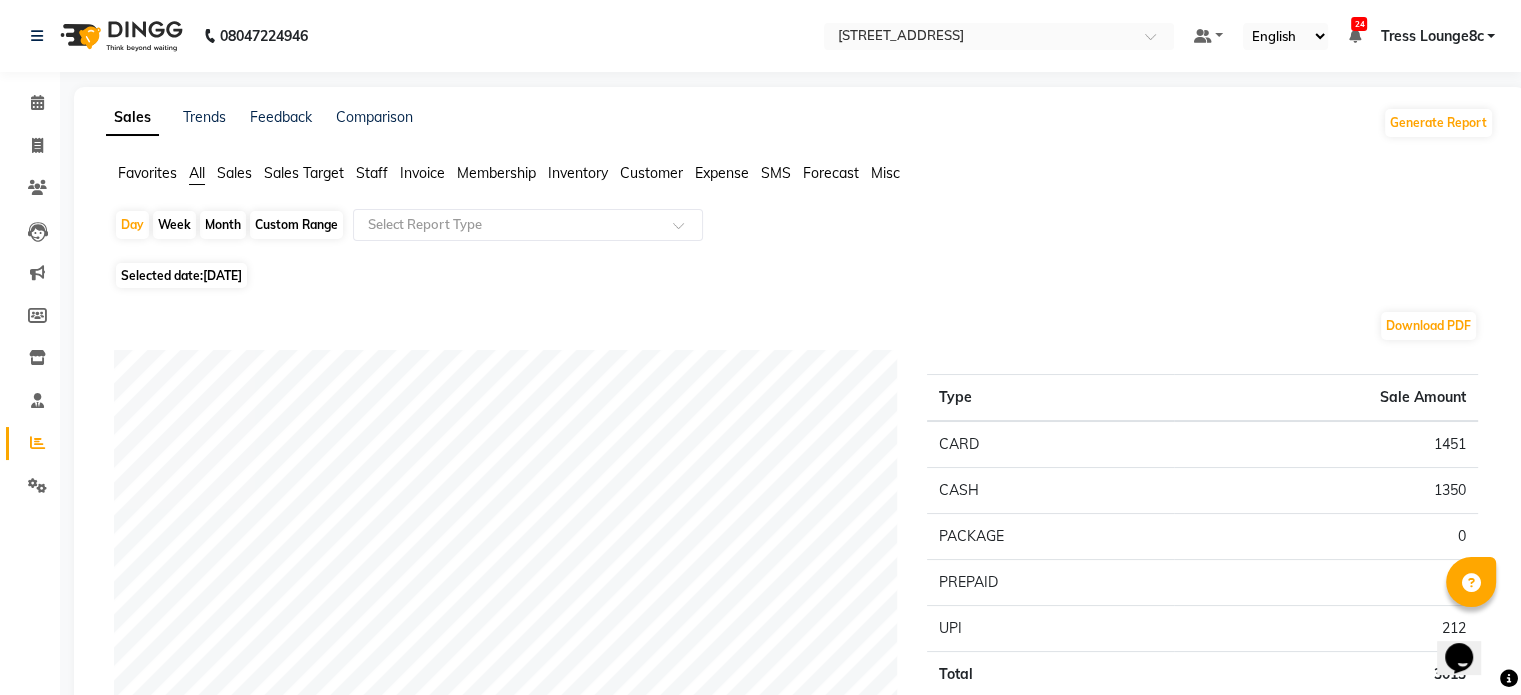 click on "Day   Week   Month   Custom Range  Select Report Type" 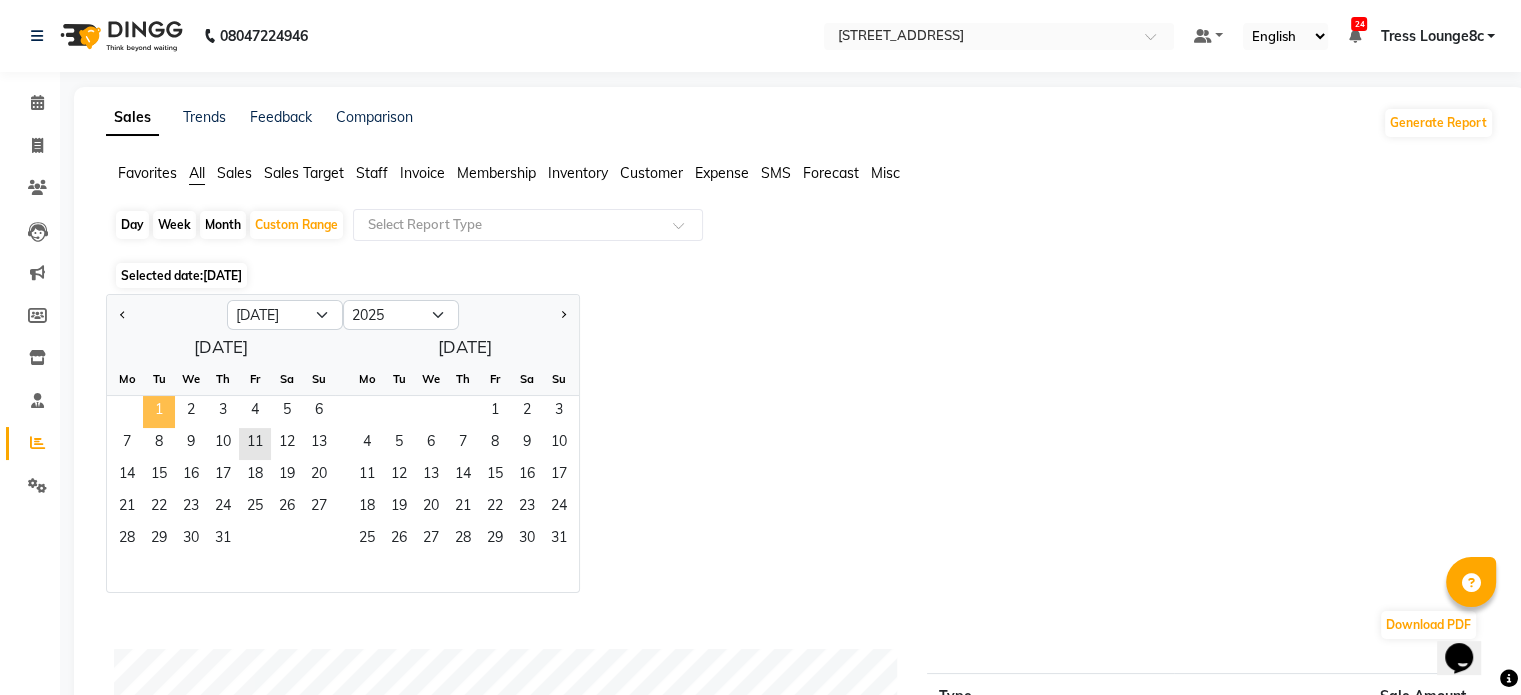 click on "1" 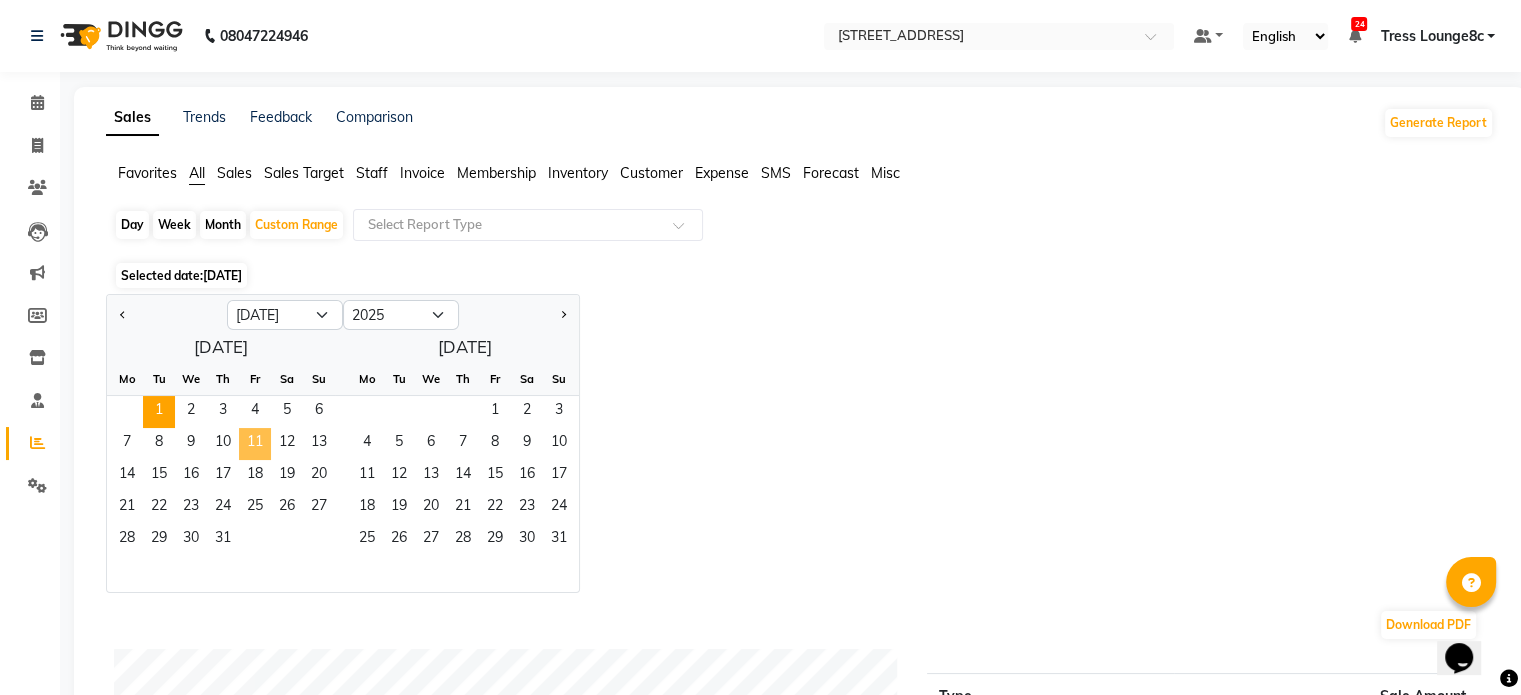 click on "11" 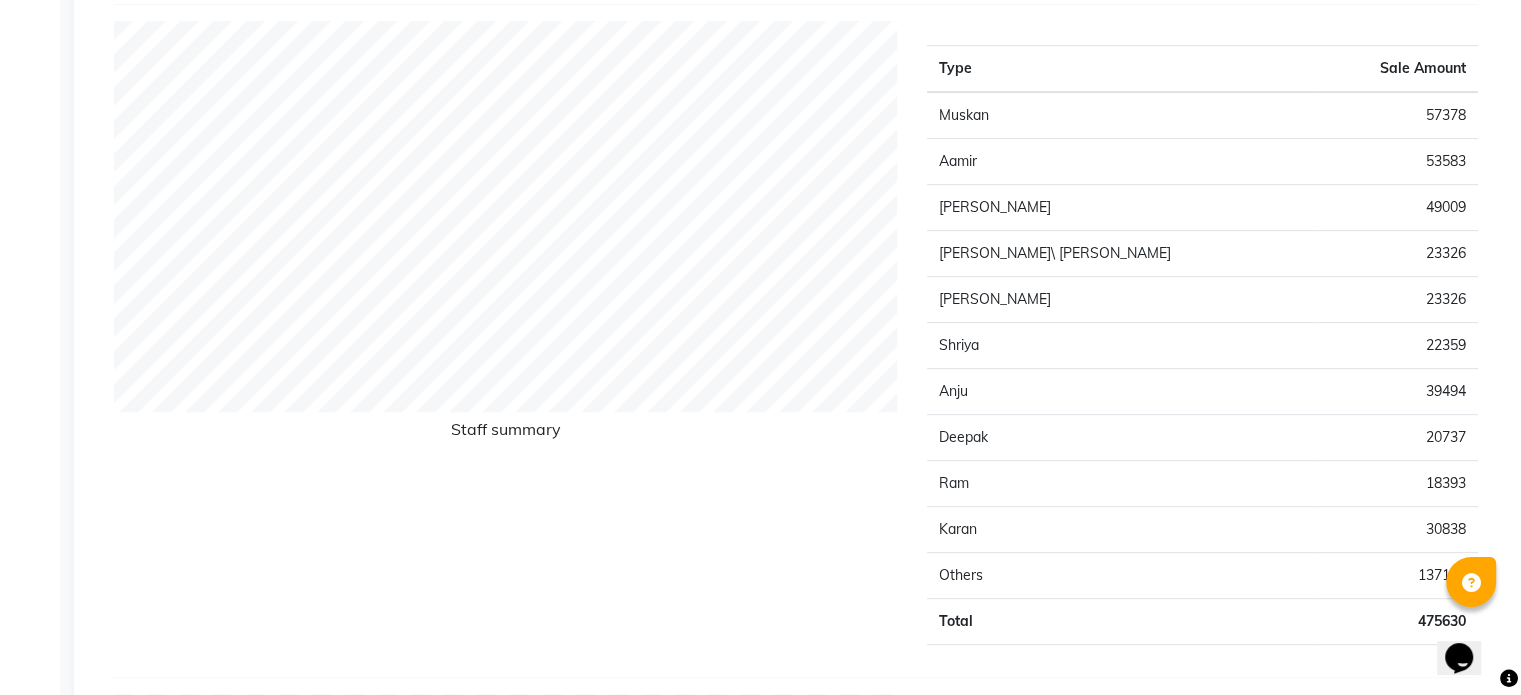 scroll, scrollTop: 800, scrollLeft: 0, axis: vertical 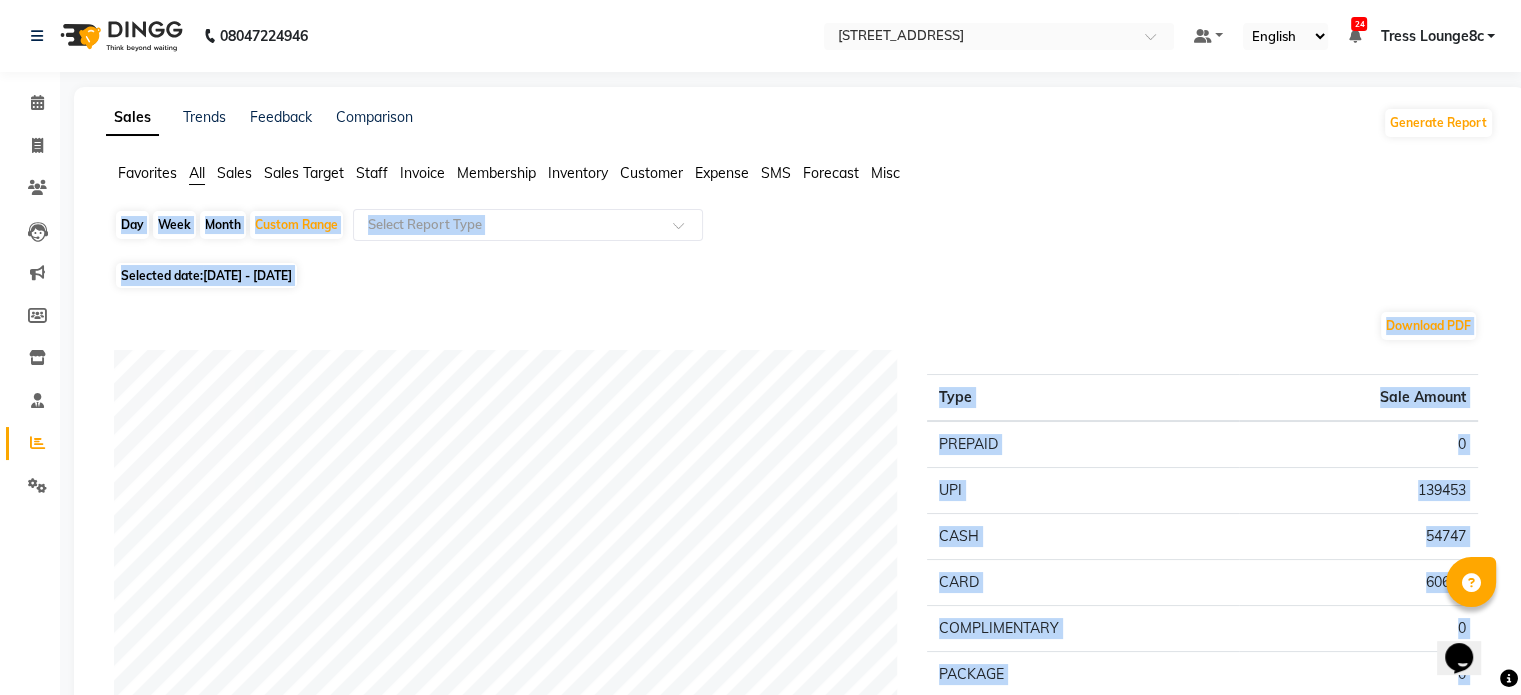 drag, startPoint x: 920, startPoint y: 125, endPoint x: 980, endPoint y: 179, distance: 80.72174 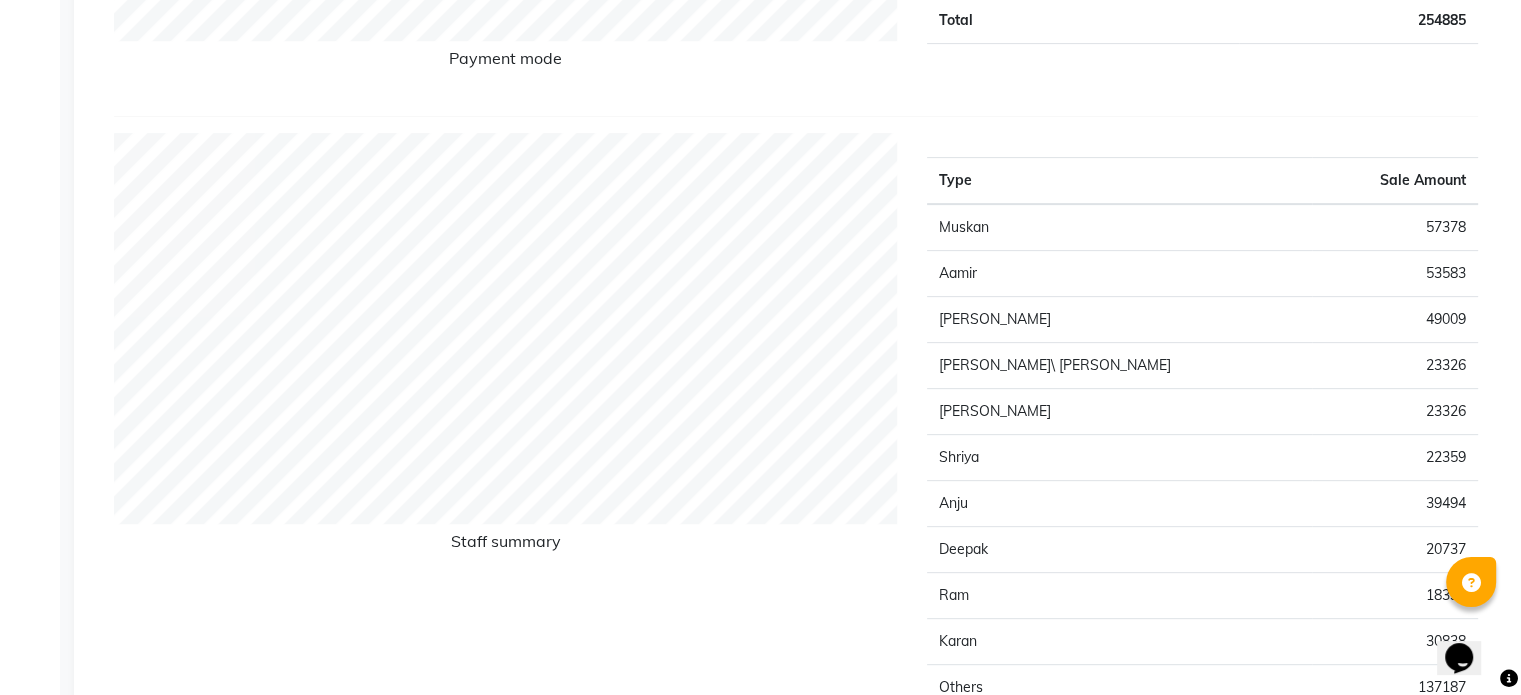 scroll, scrollTop: 800, scrollLeft: 0, axis: vertical 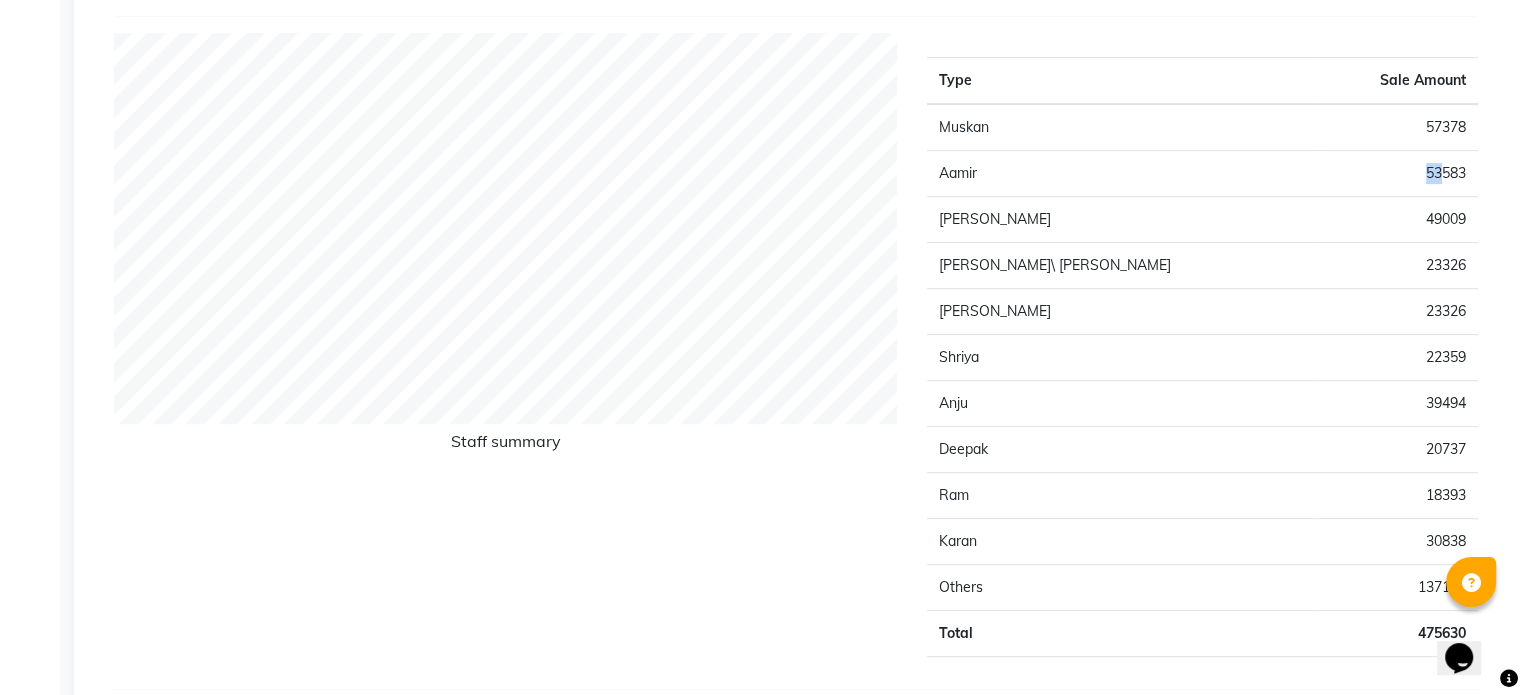 drag, startPoint x: 1420, startPoint y: 174, endPoint x: 1441, endPoint y: 156, distance: 27.658634 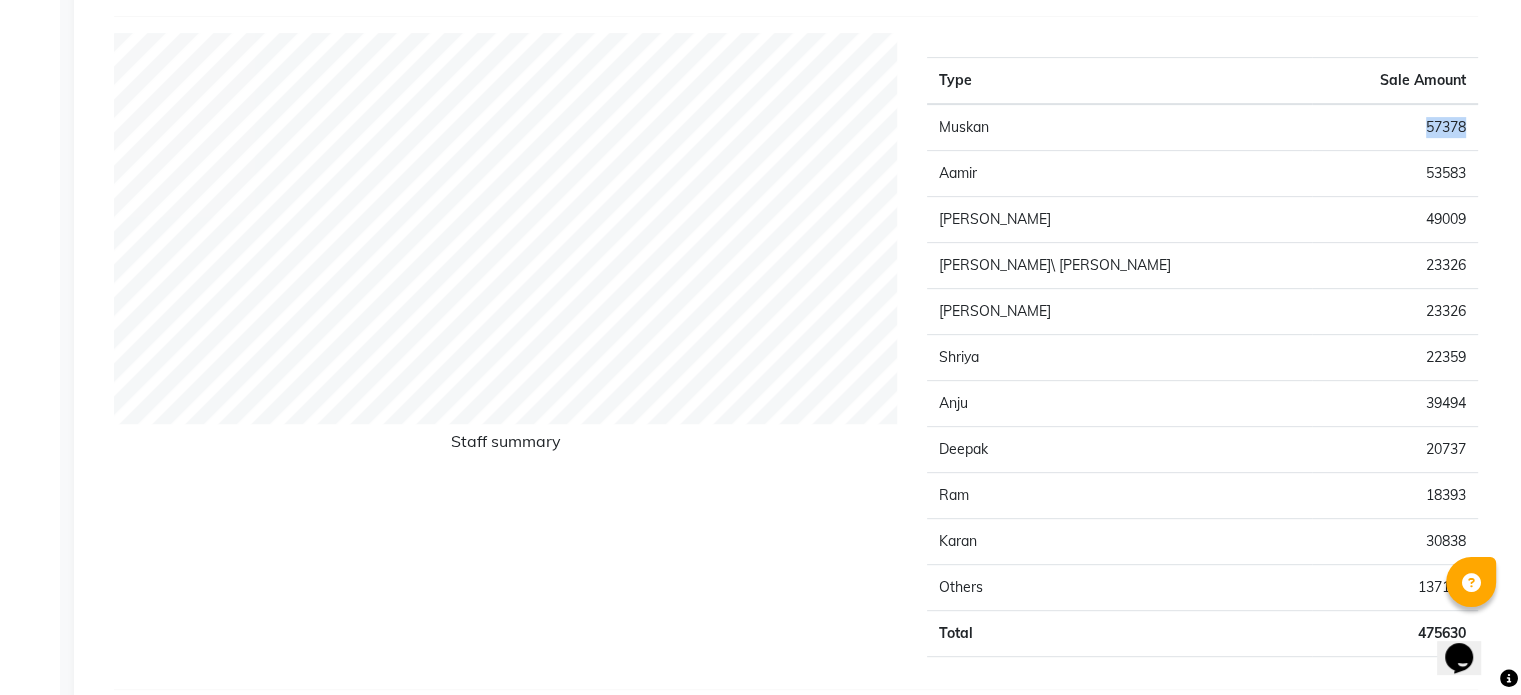 drag, startPoint x: 1427, startPoint y: 134, endPoint x: 1464, endPoint y: 116, distance: 41.14608 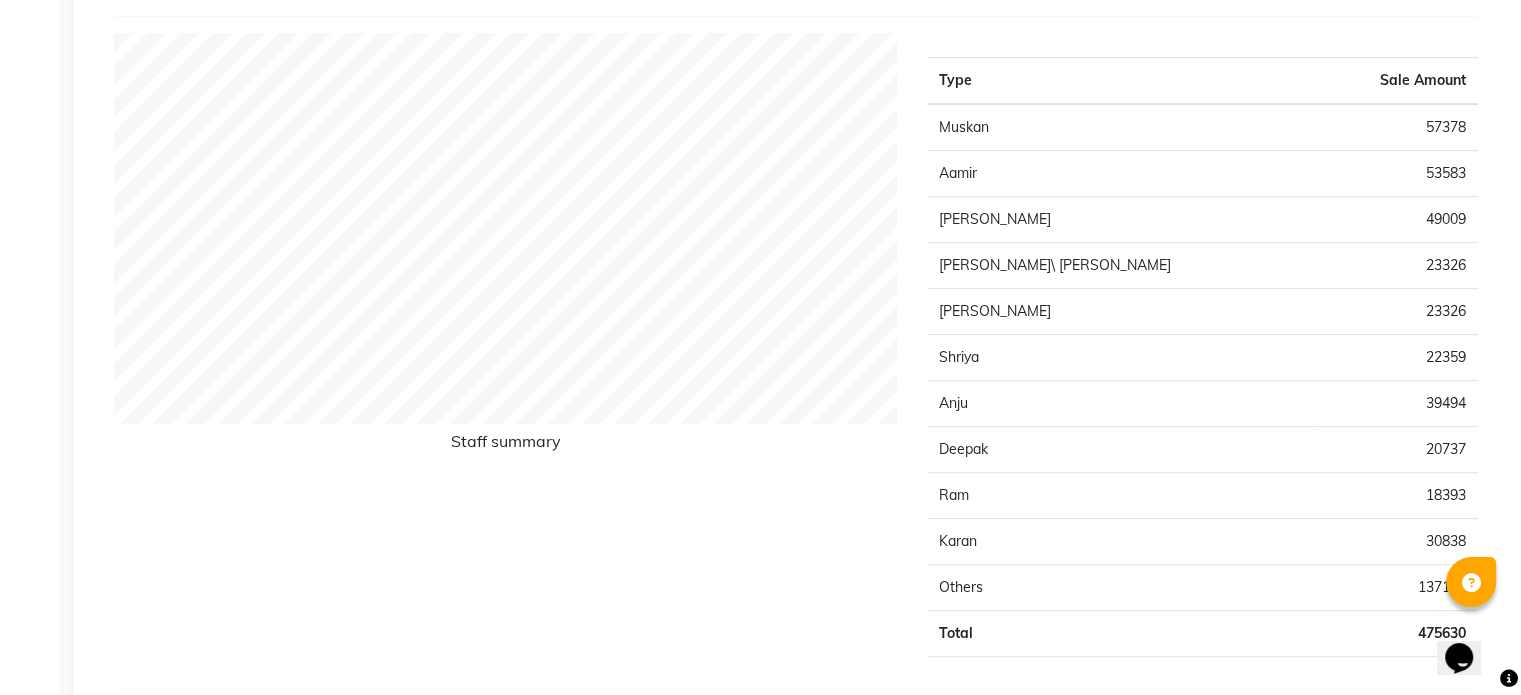 click on "Staff summary" 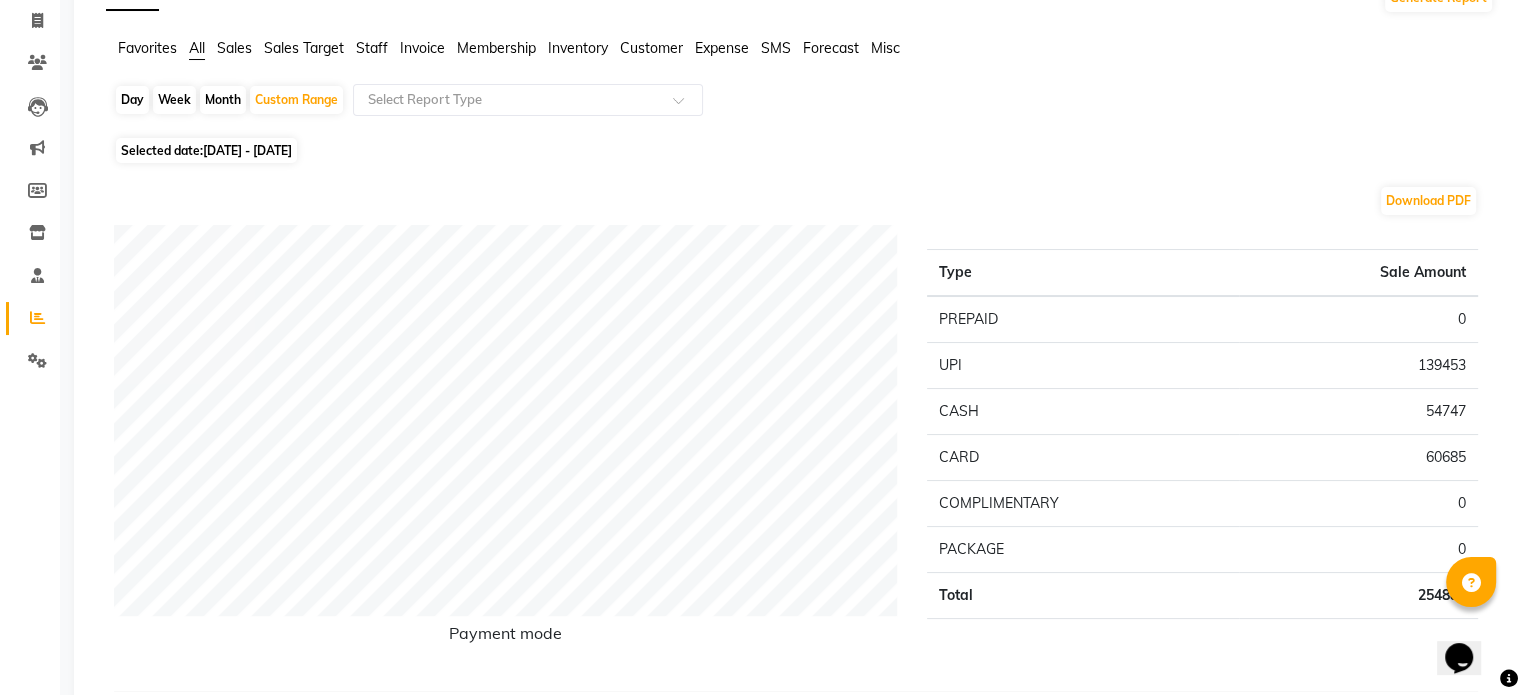 scroll, scrollTop: 0, scrollLeft: 0, axis: both 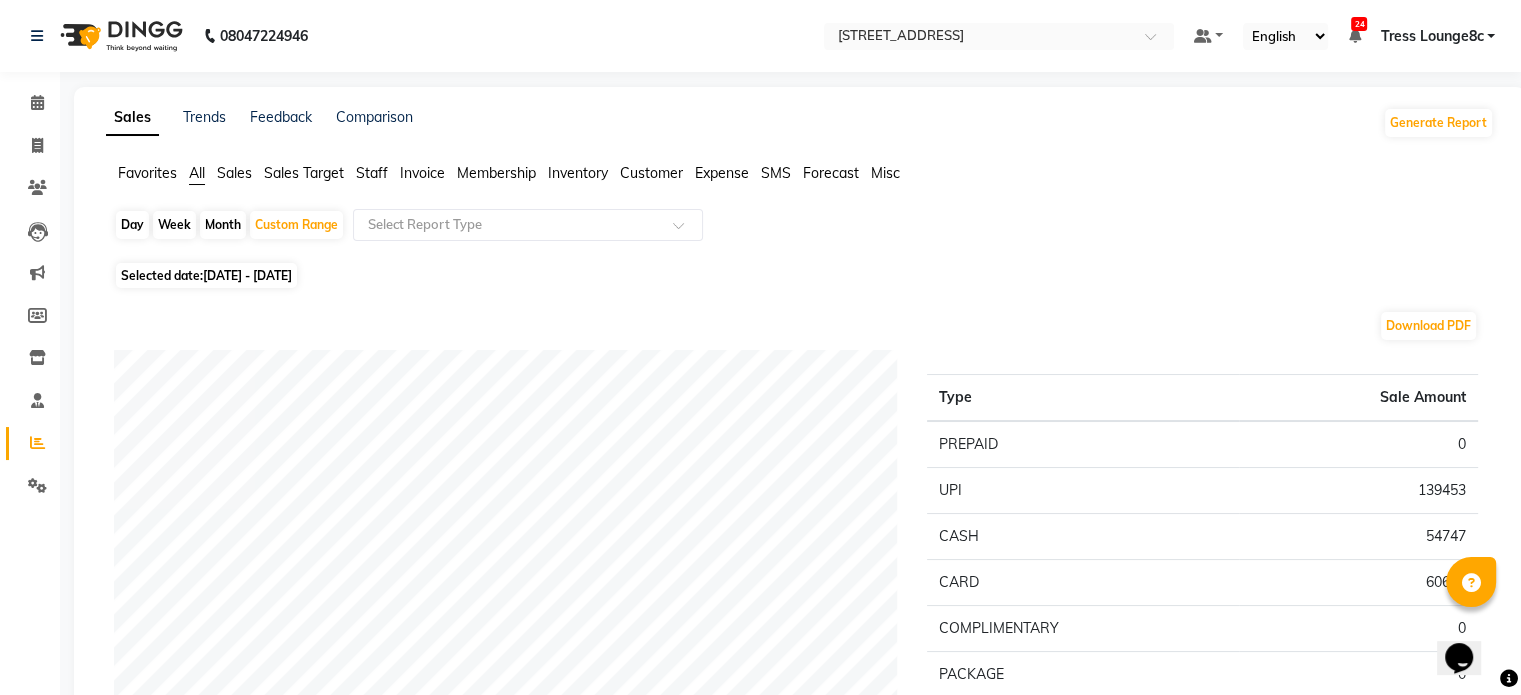 click on "Calendar" 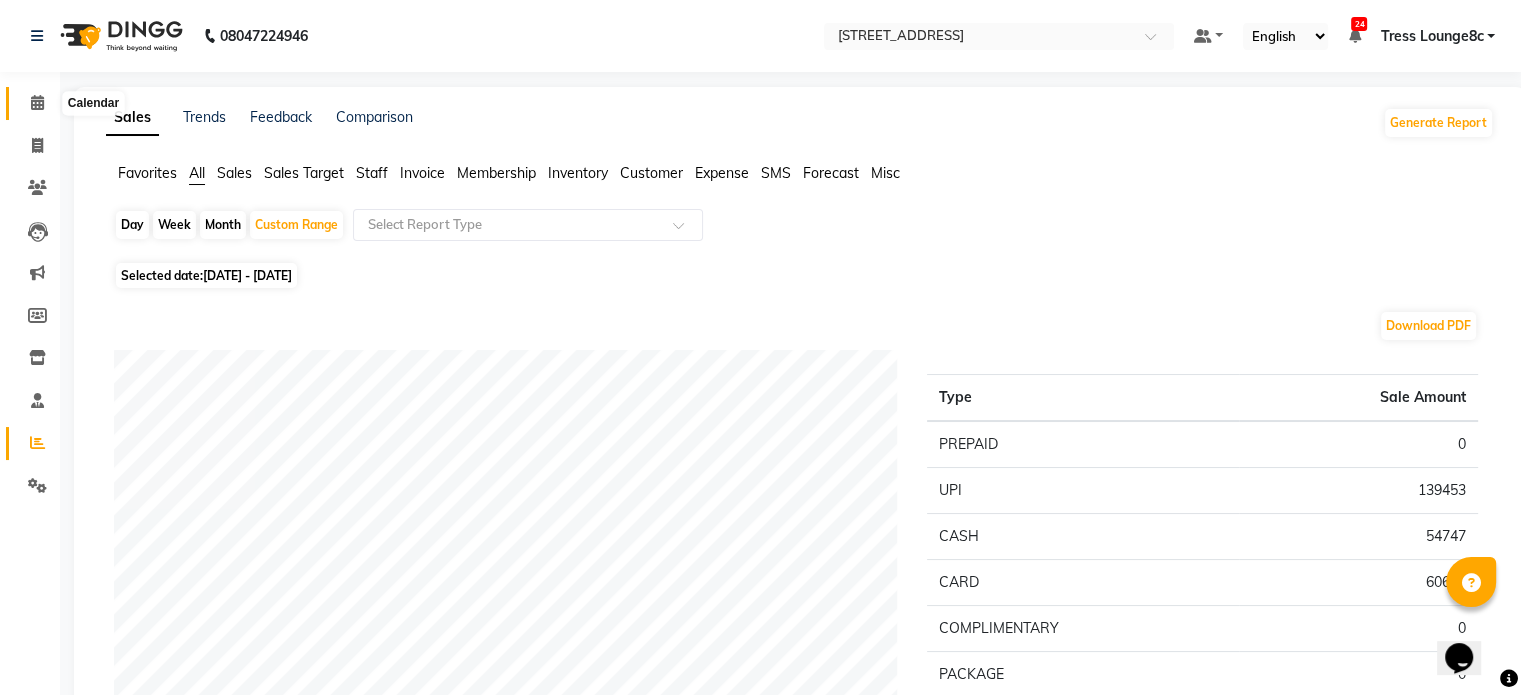 click 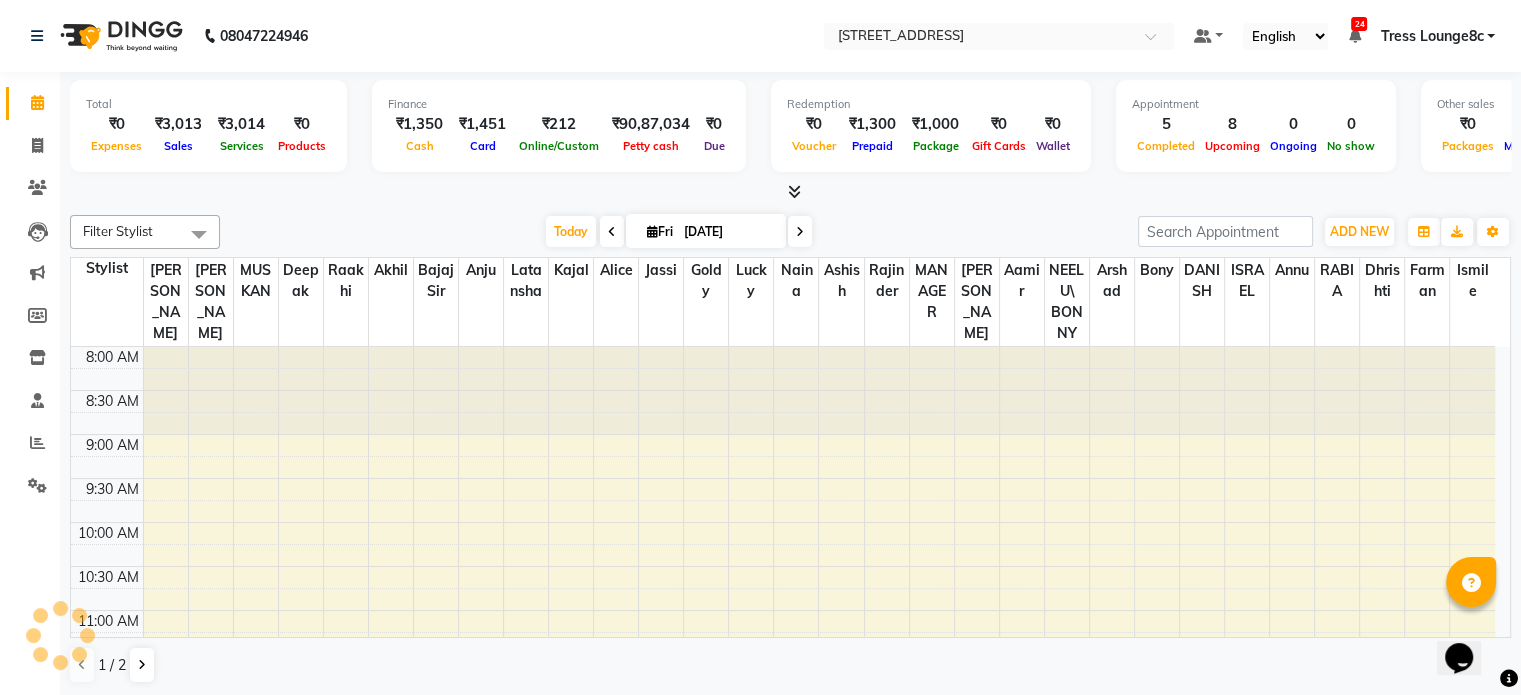 scroll, scrollTop: 0, scrollLeft: 0, axis: both 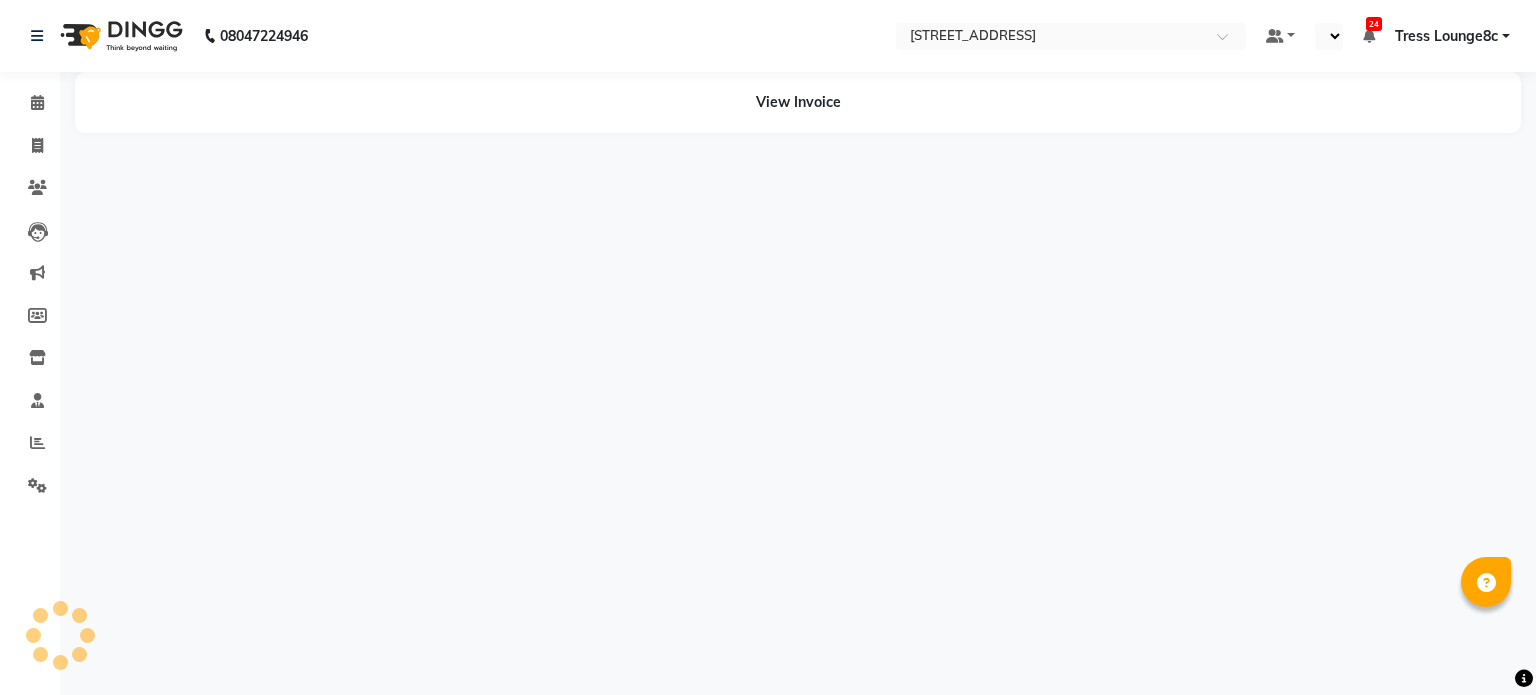 select on "en" 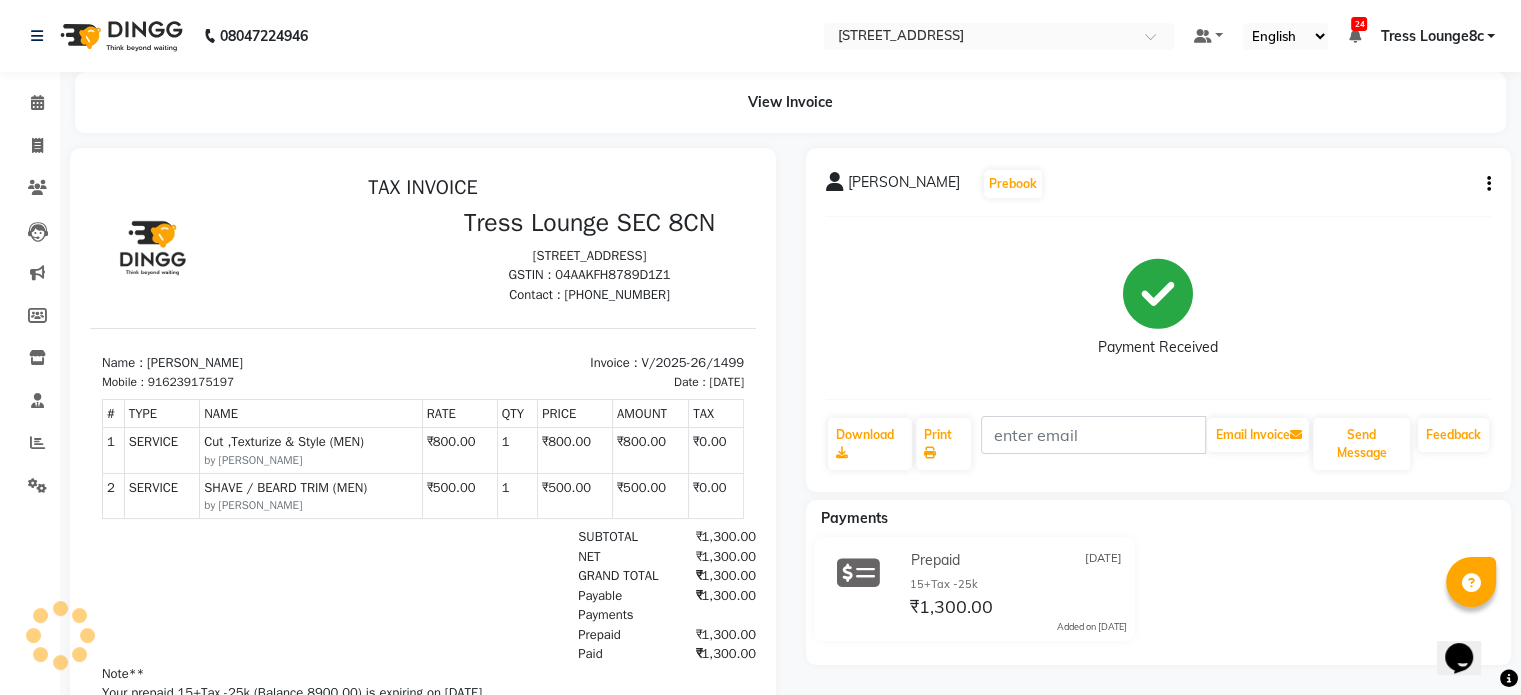 scroll, scrollTop: 0, scrollLeft: 0, axis: both 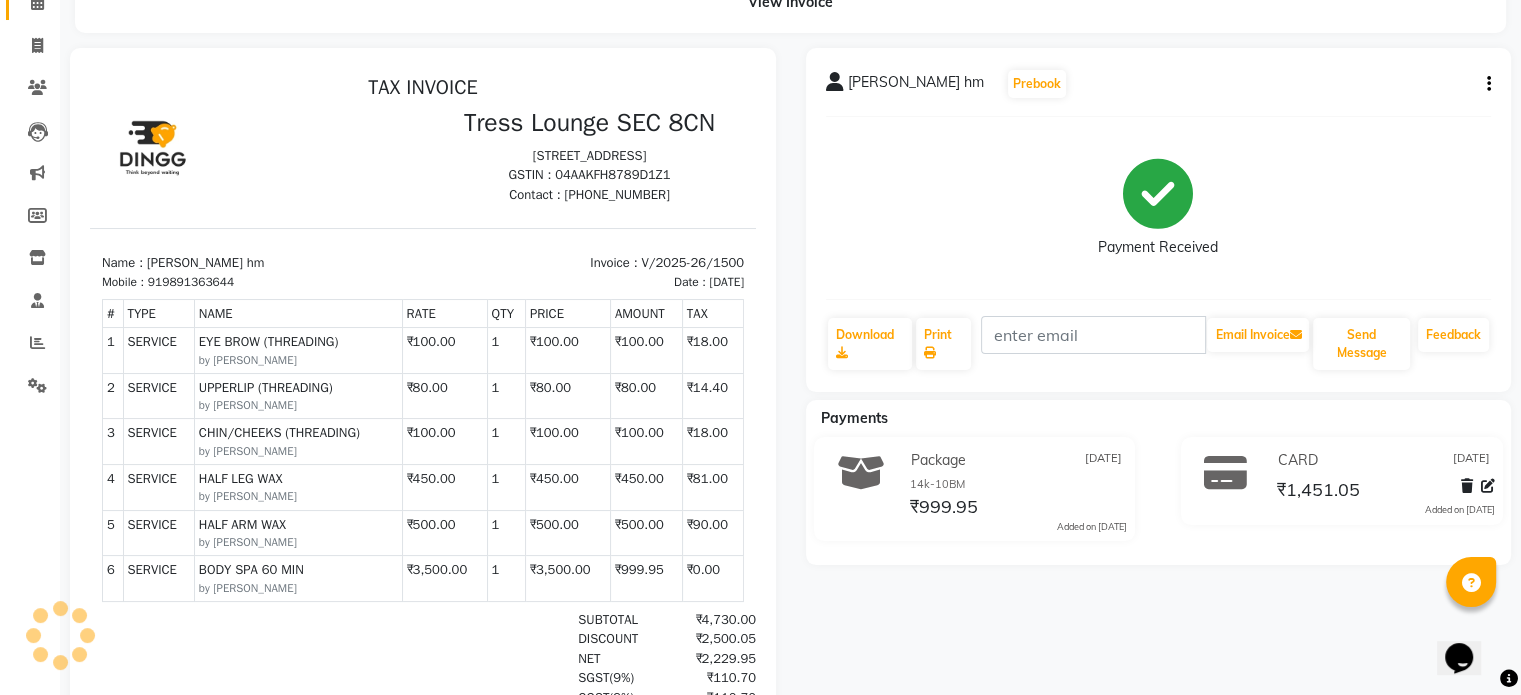 click on "Calendar" 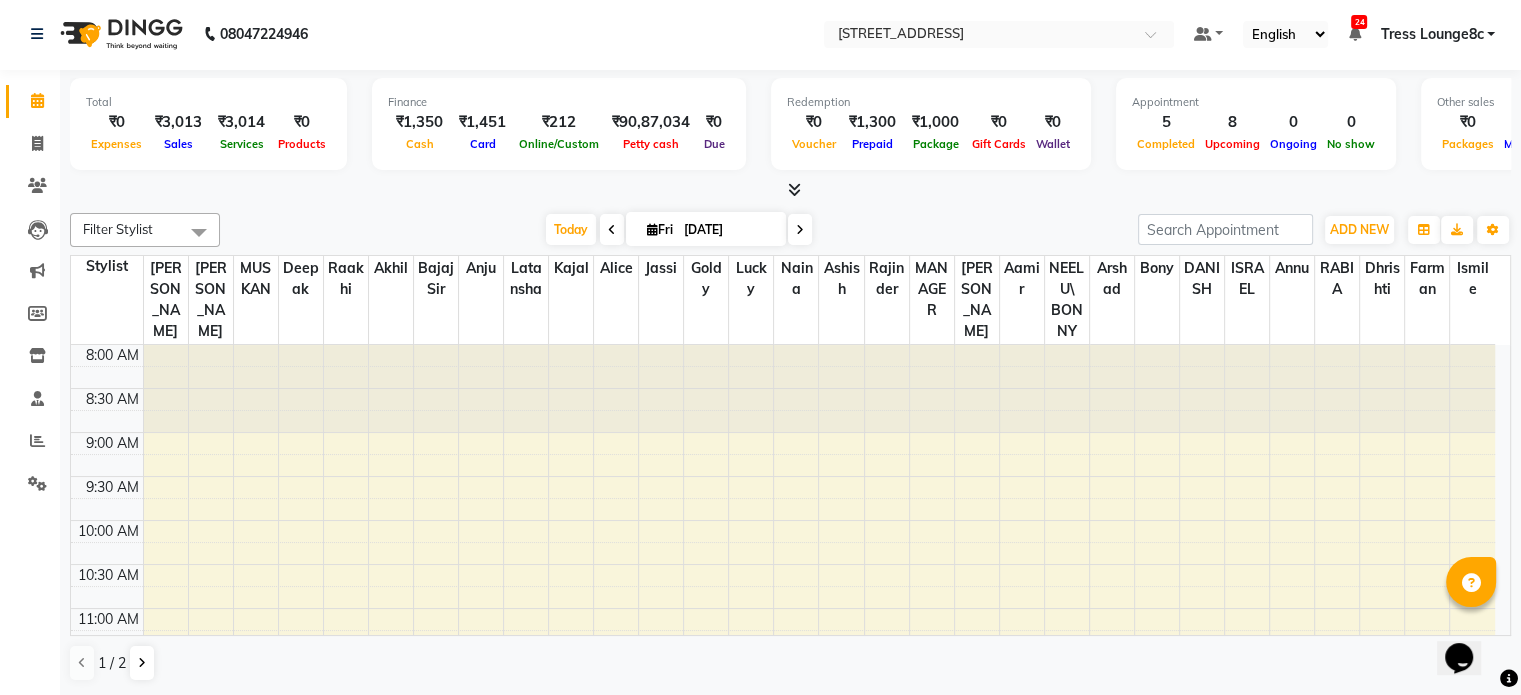 scroll, scrollTop: 0, scrollLeft: 0, axis: both 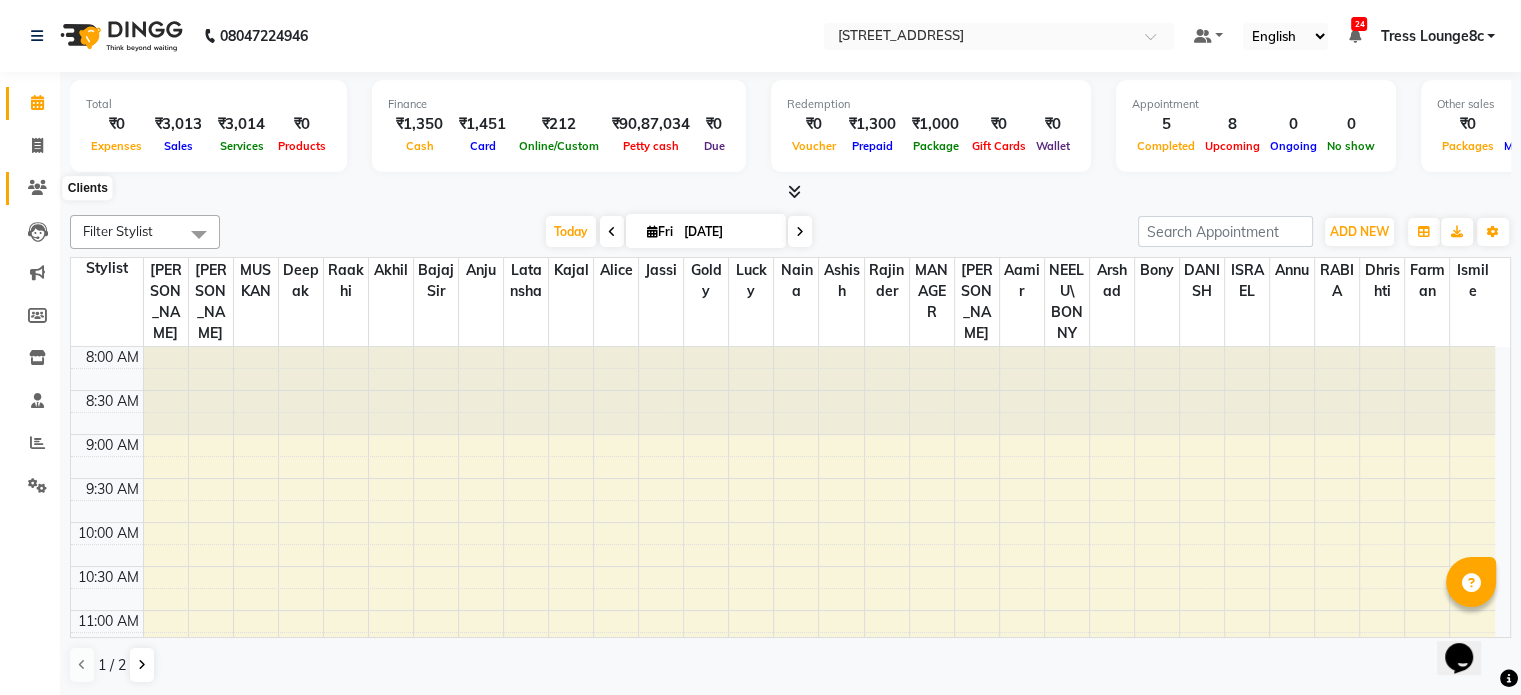 click 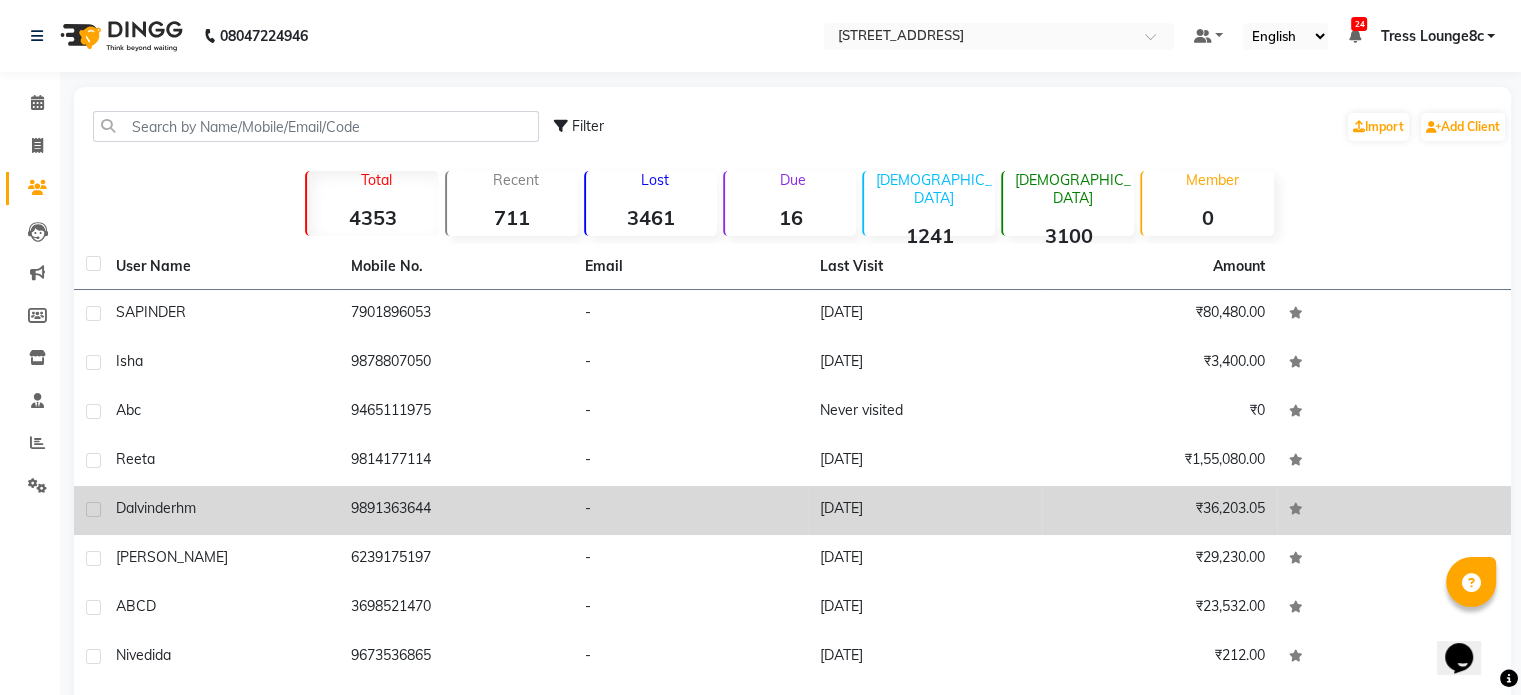 click on "9891363644" 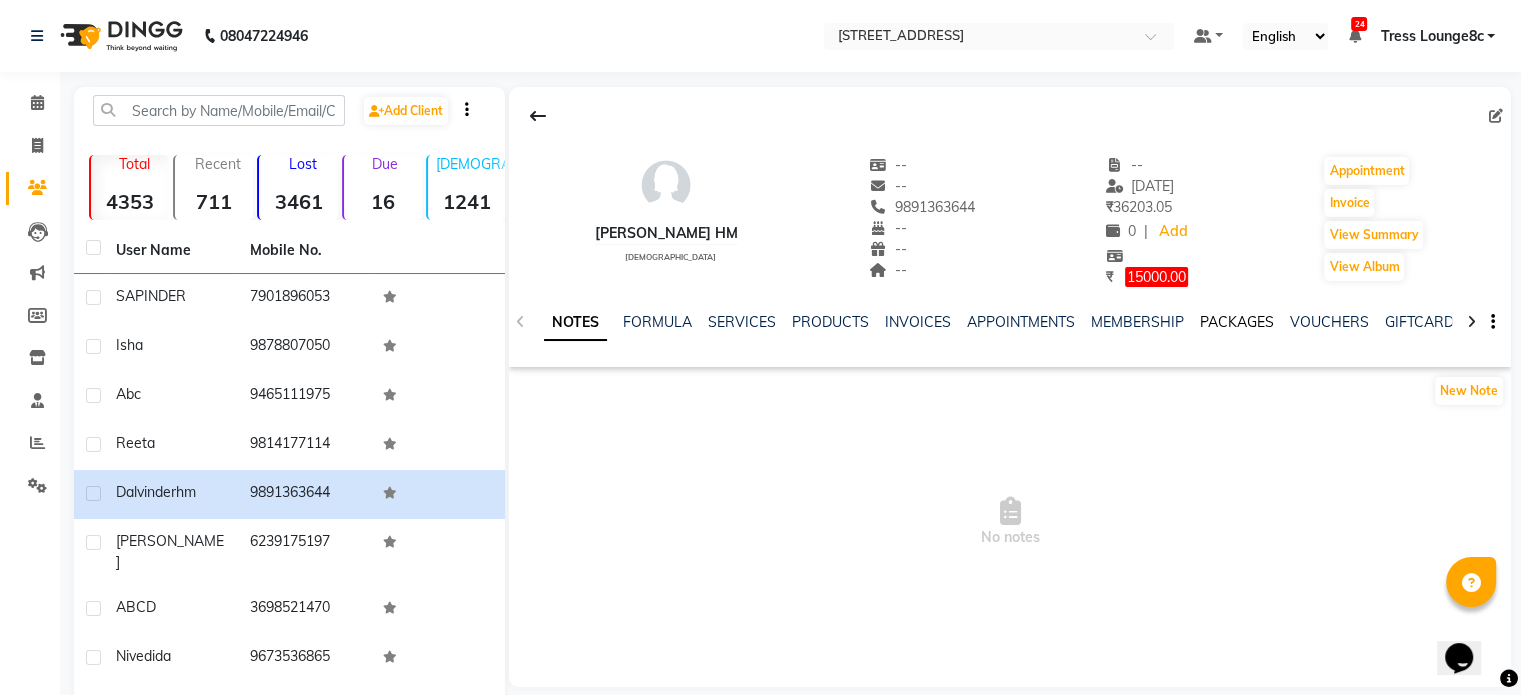 click on "PACKAGES" 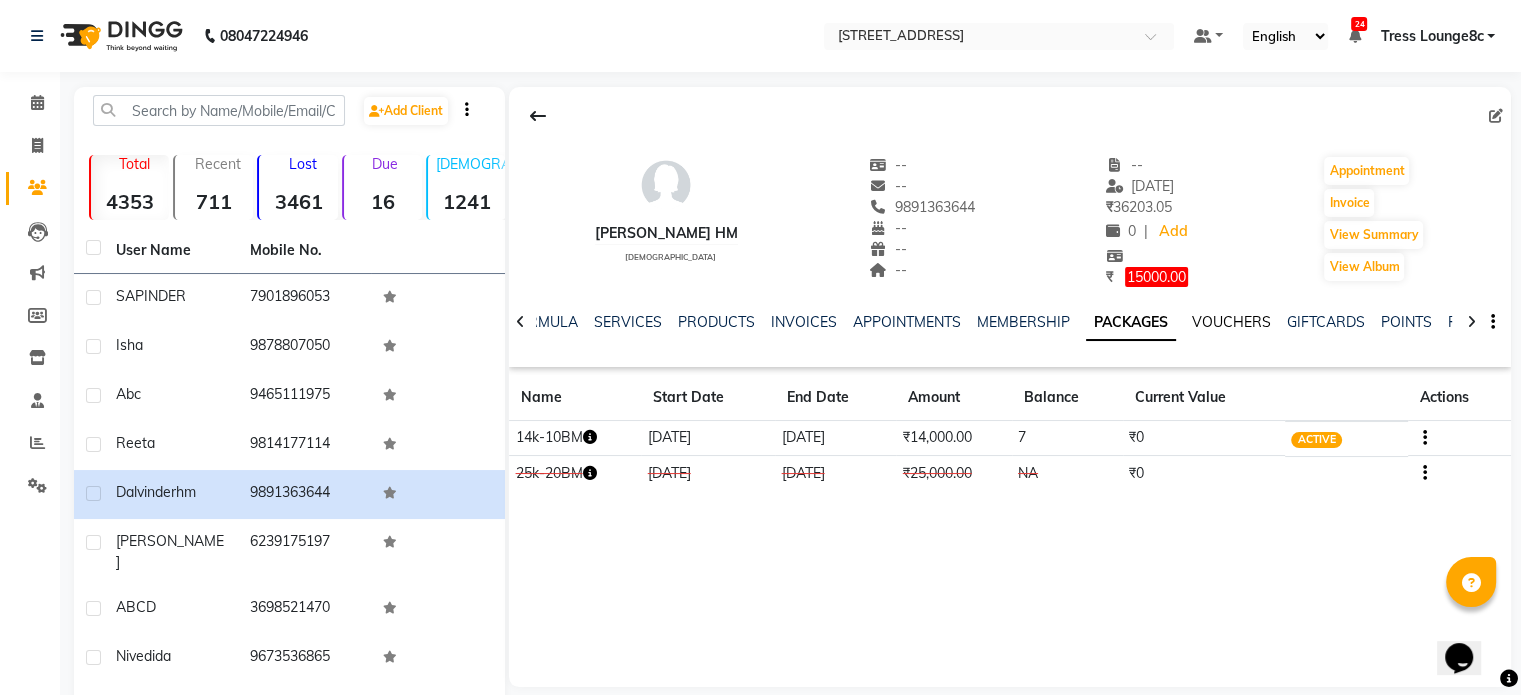 click on "VOUCHERS" 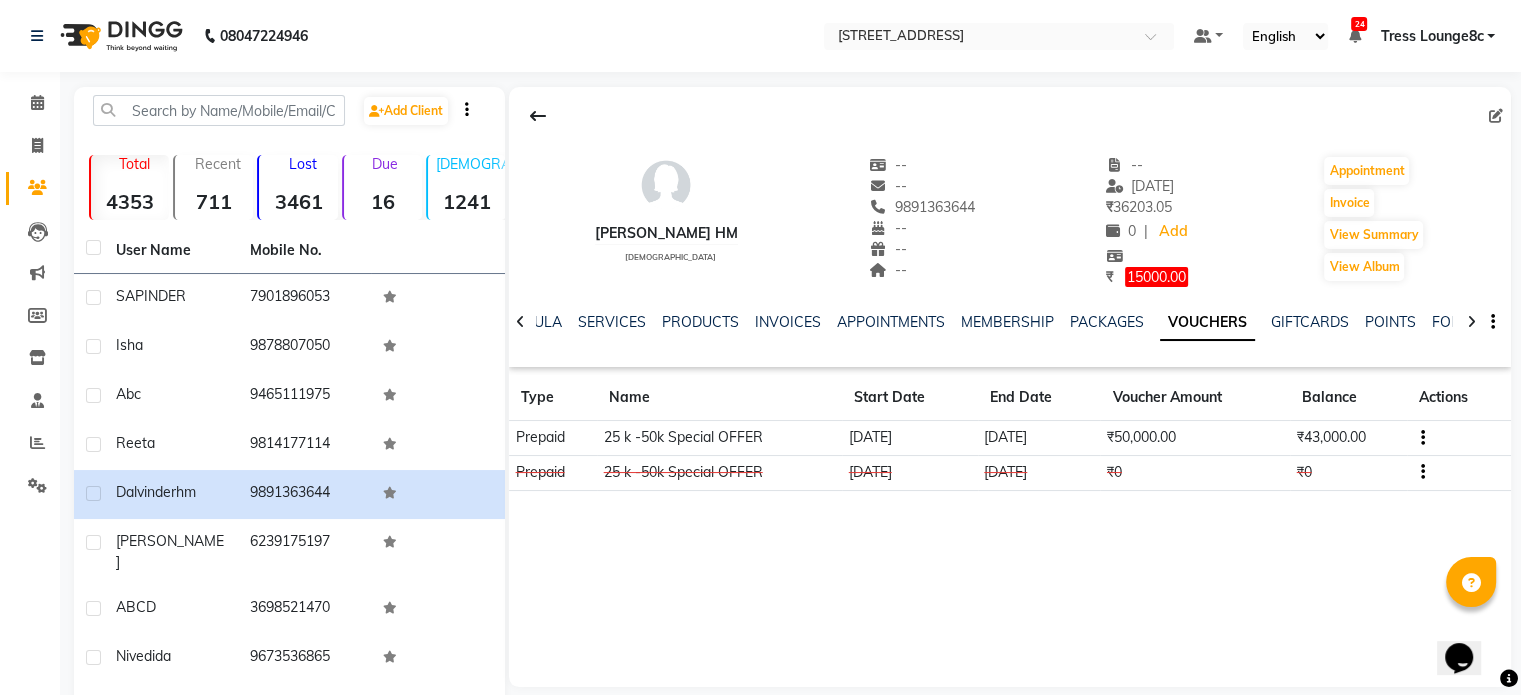 click 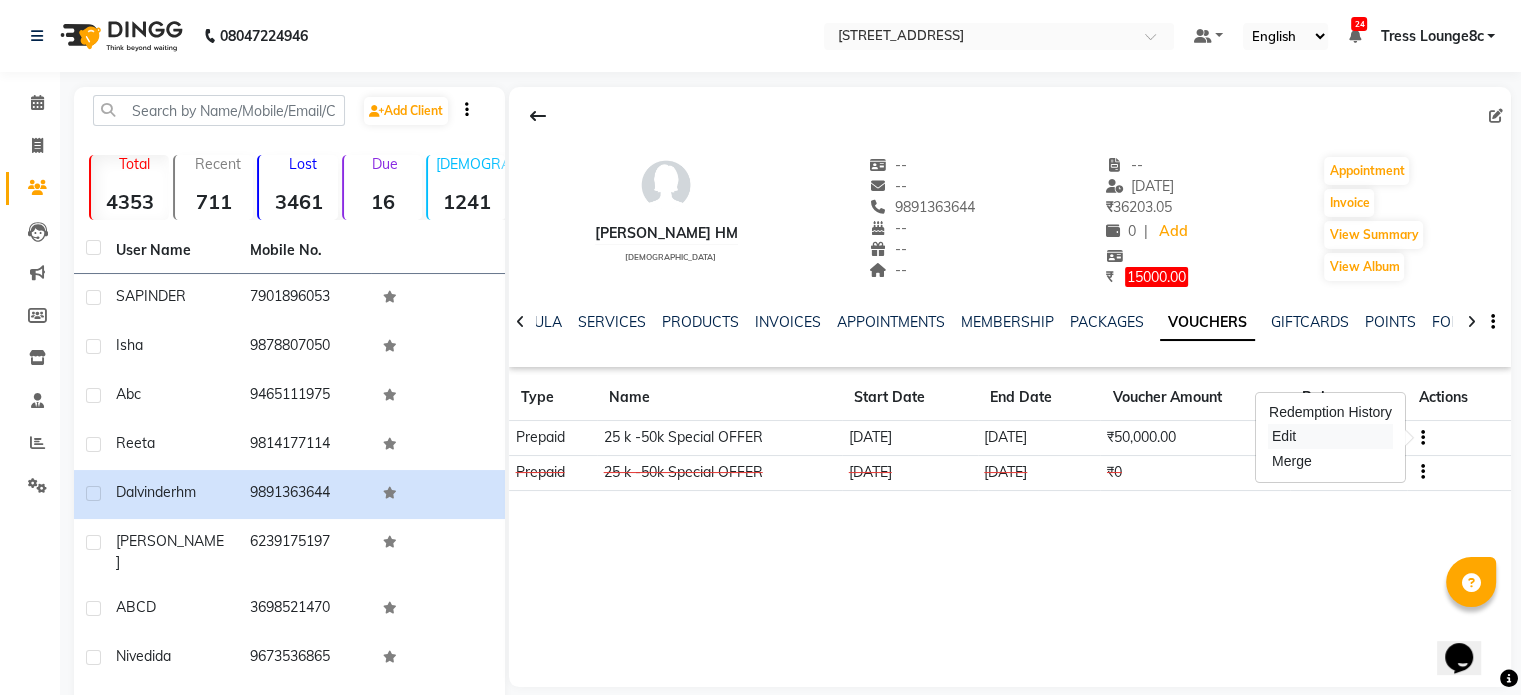 click on "Edit" at bounding box center [1330, 436] 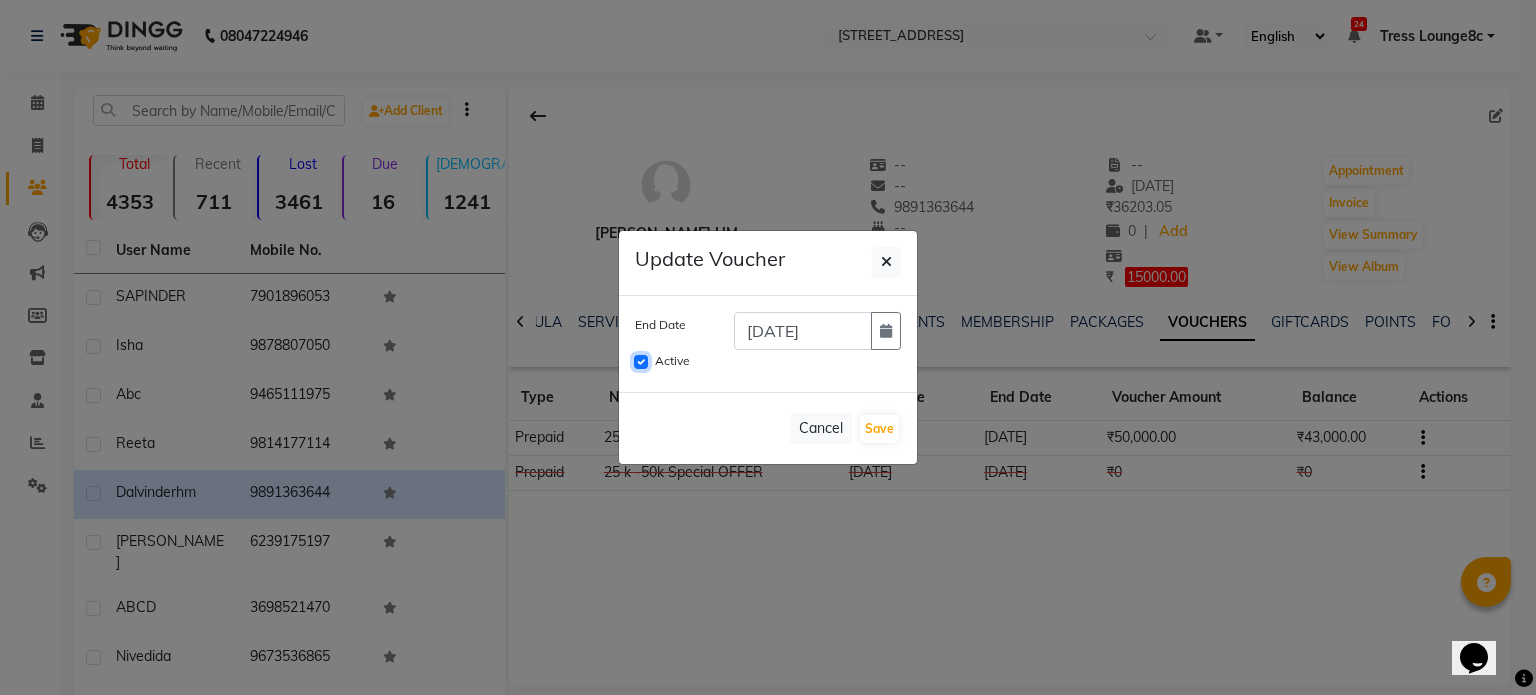 click on "Active" at bounding box center [641, 362] 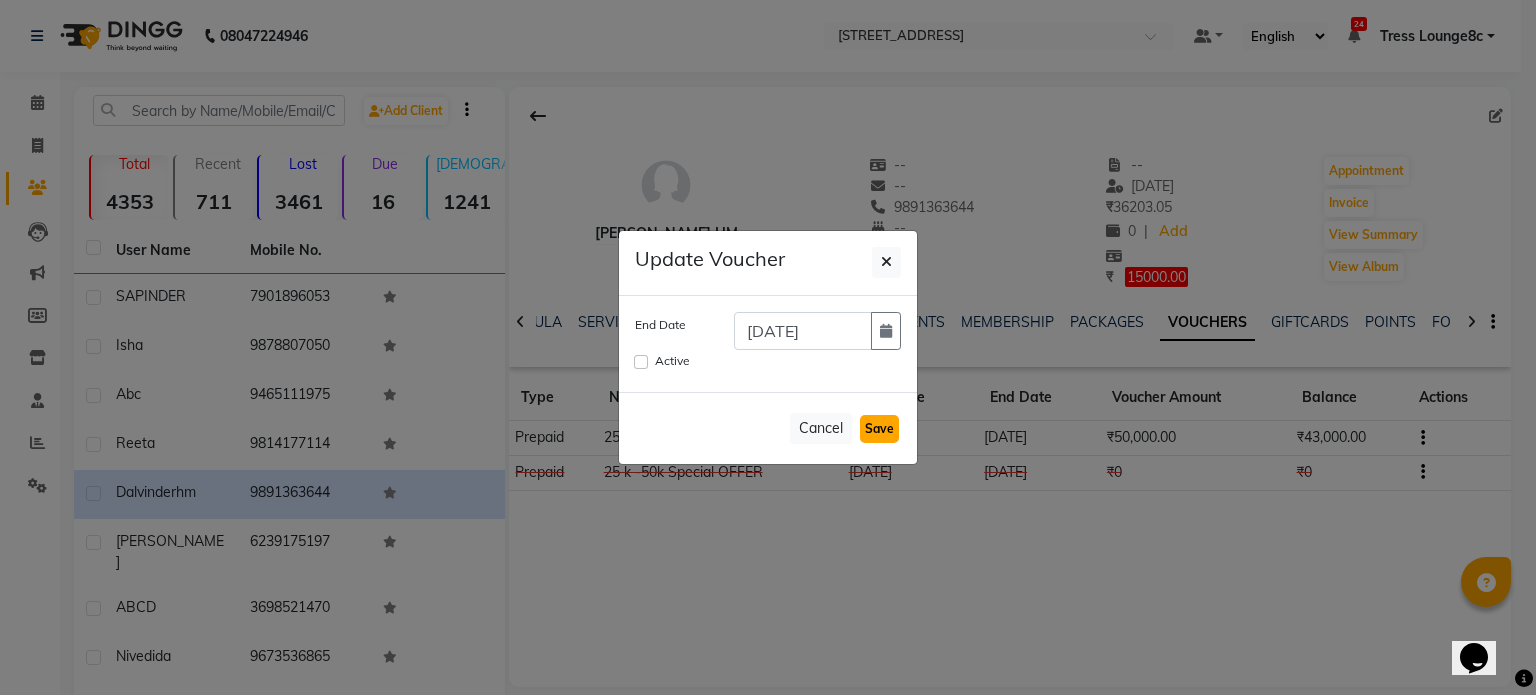 click on "Save" 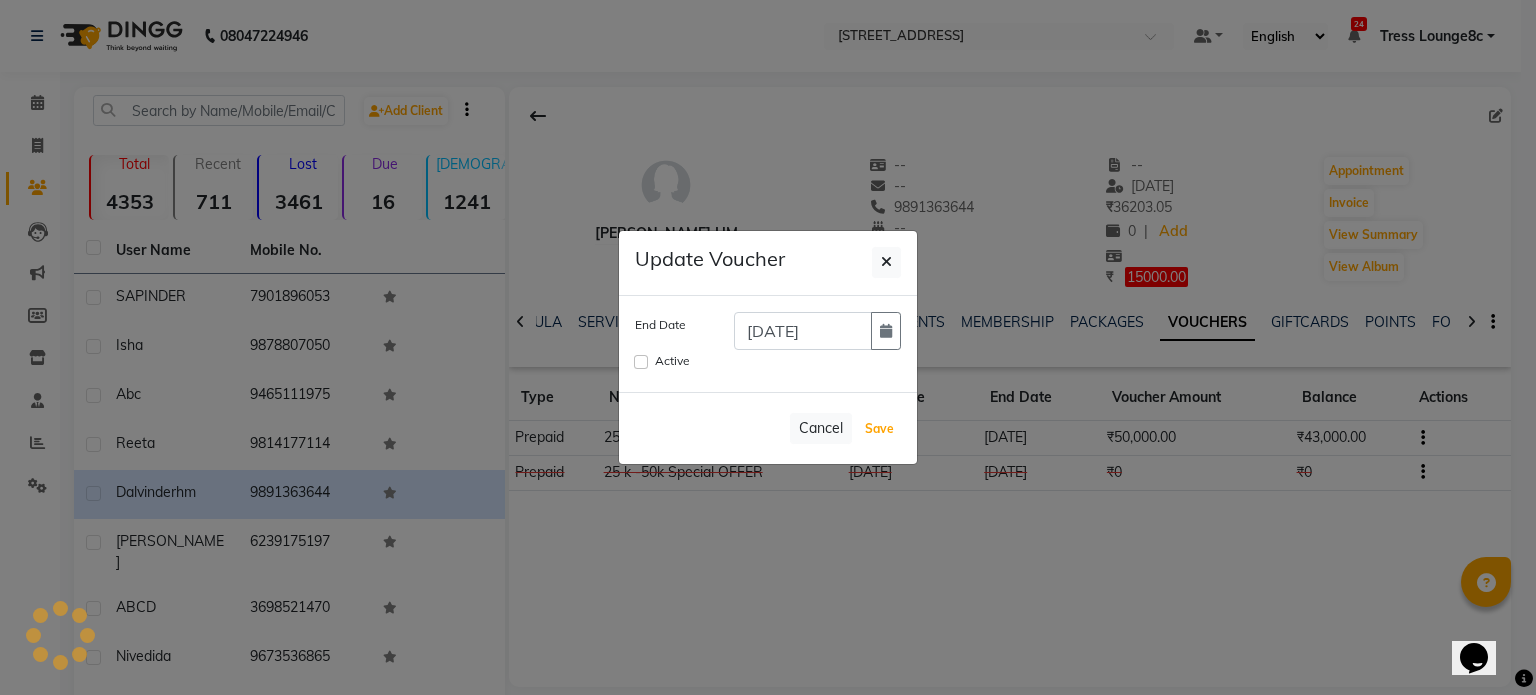 type 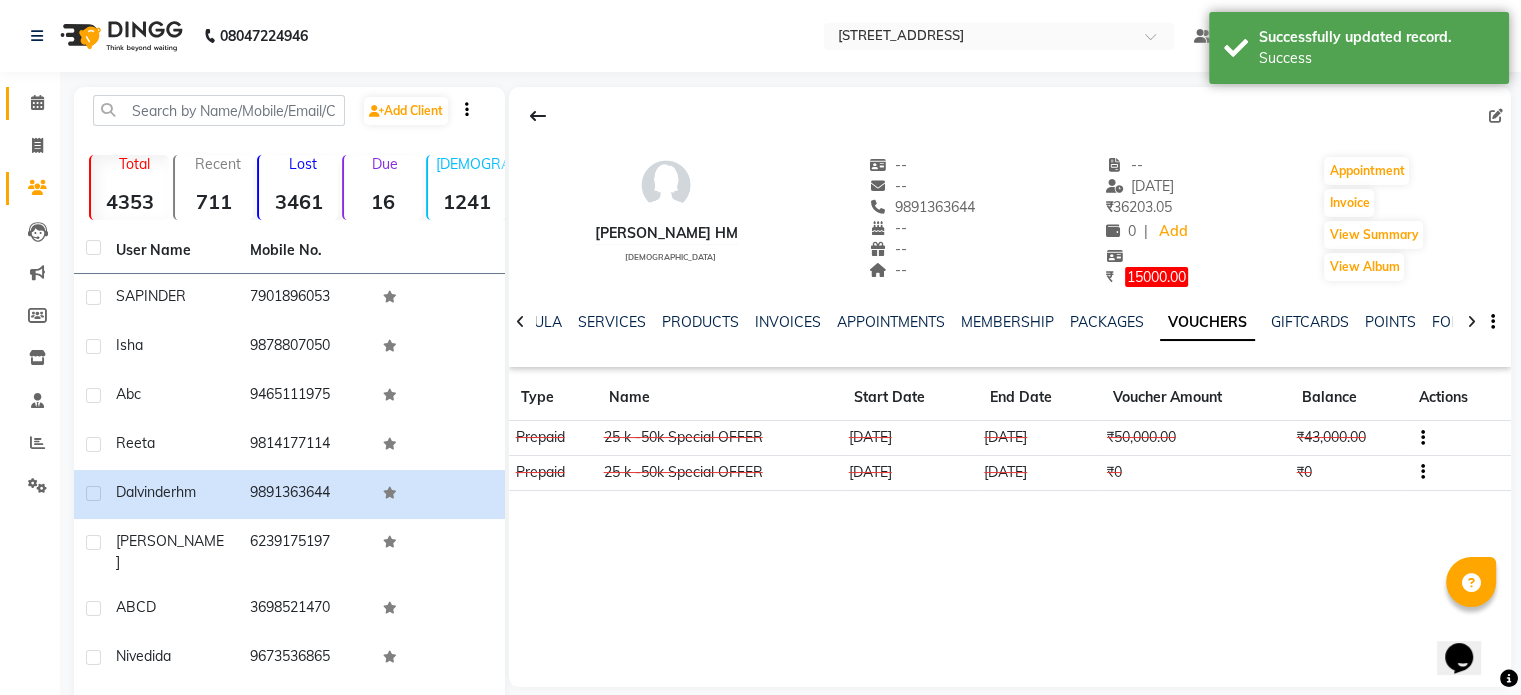 click on "Calendar" 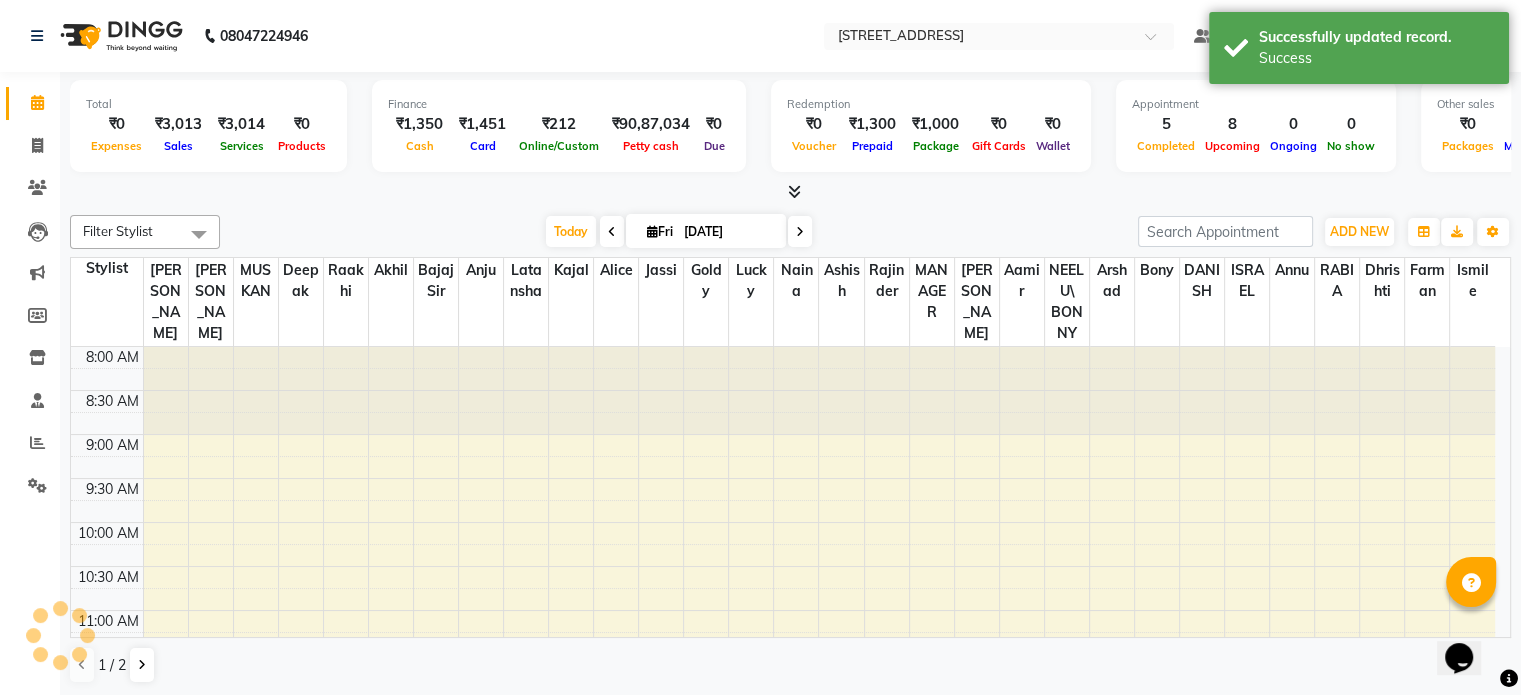 scroll, scrollTop: 0, scrollLeft: 0, axis: both 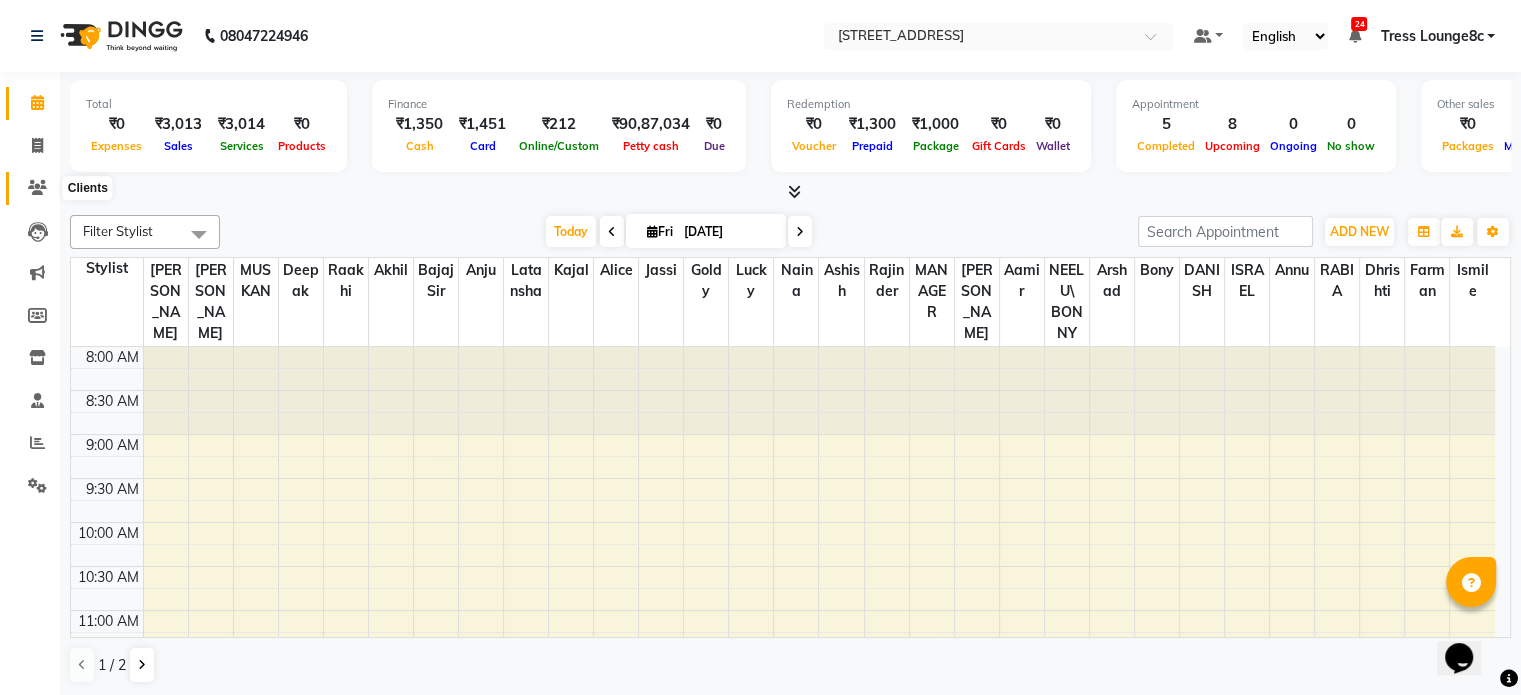 click 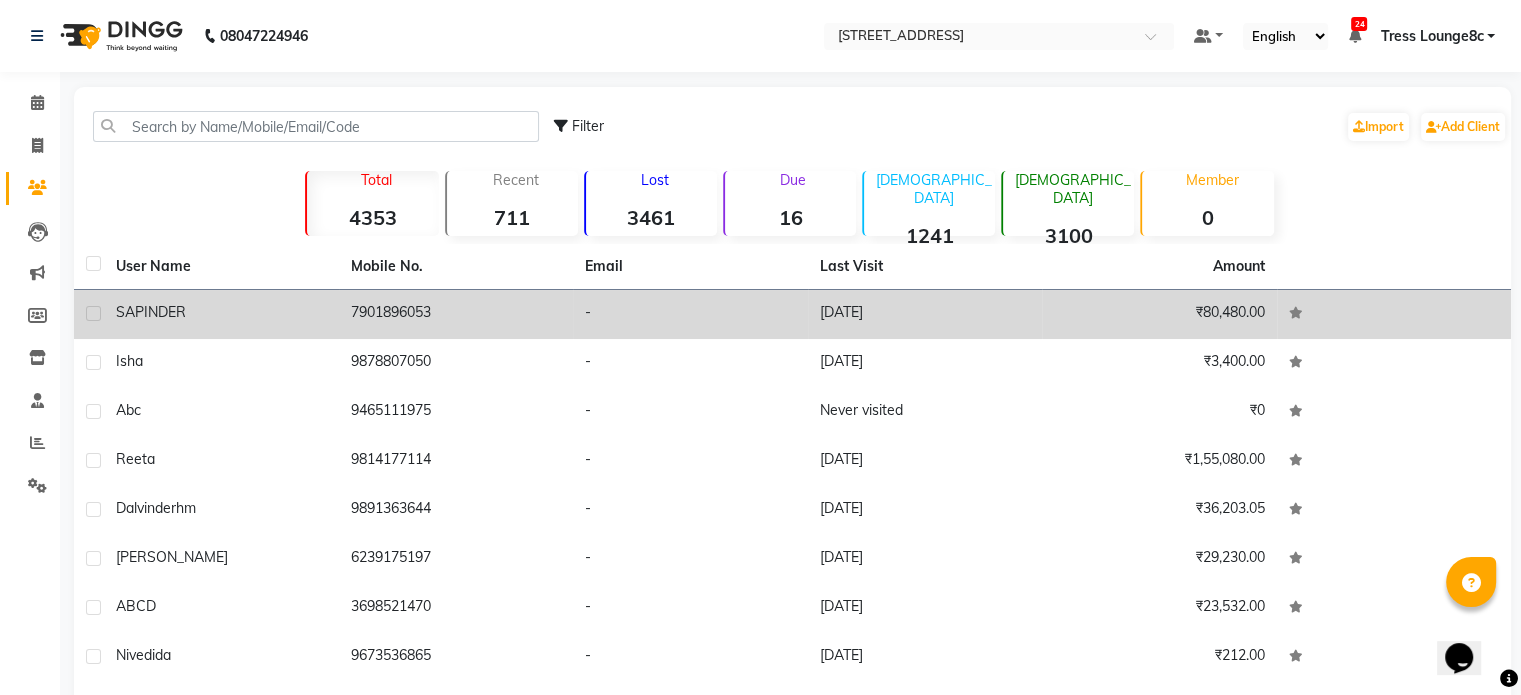 click on "7901896053" 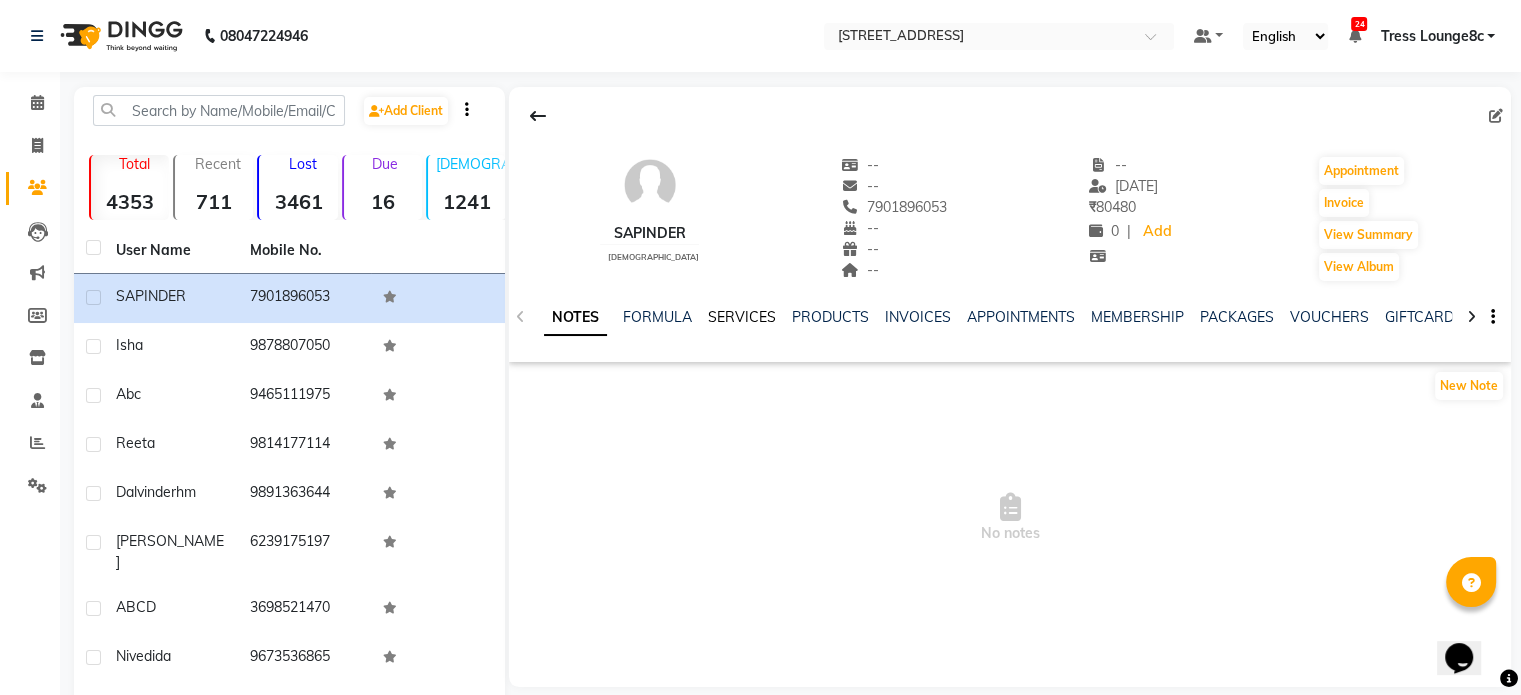 click on "SERVICES" 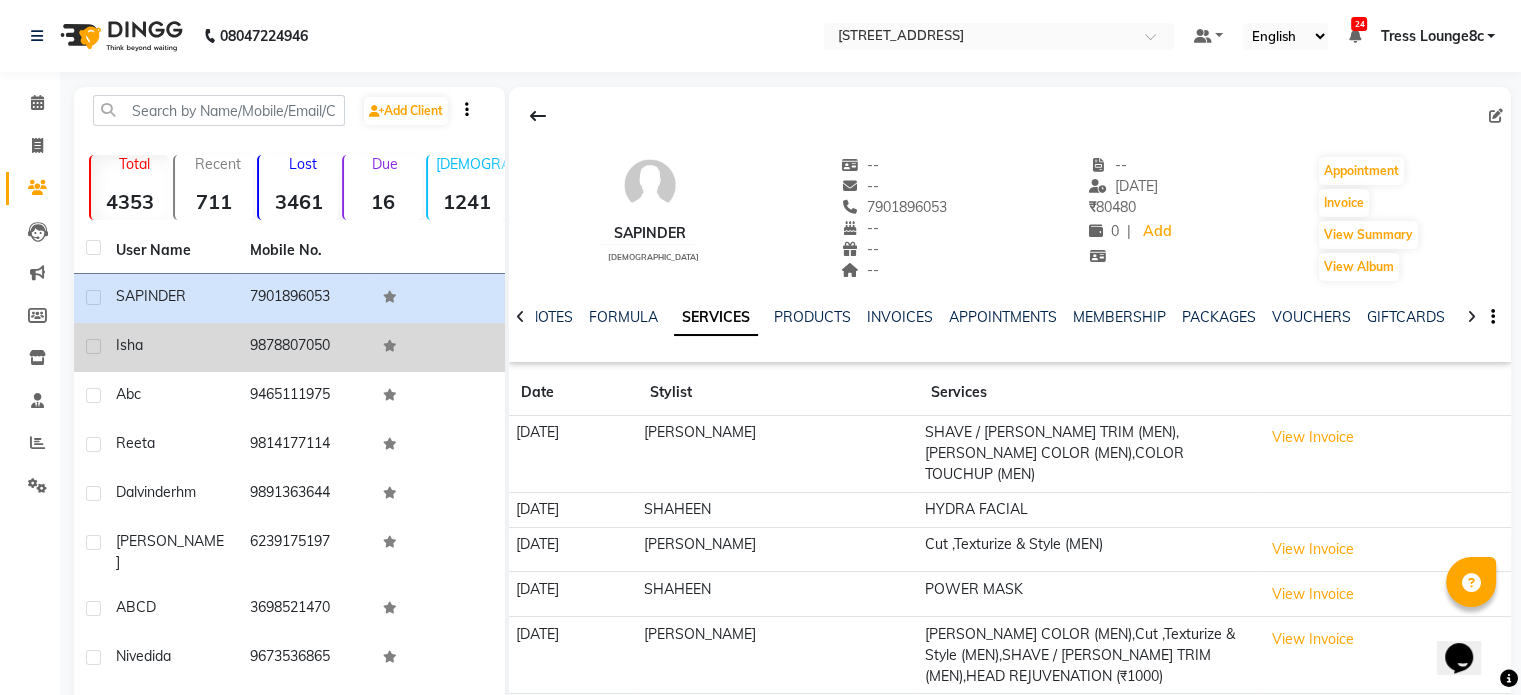 click on "9878807050" 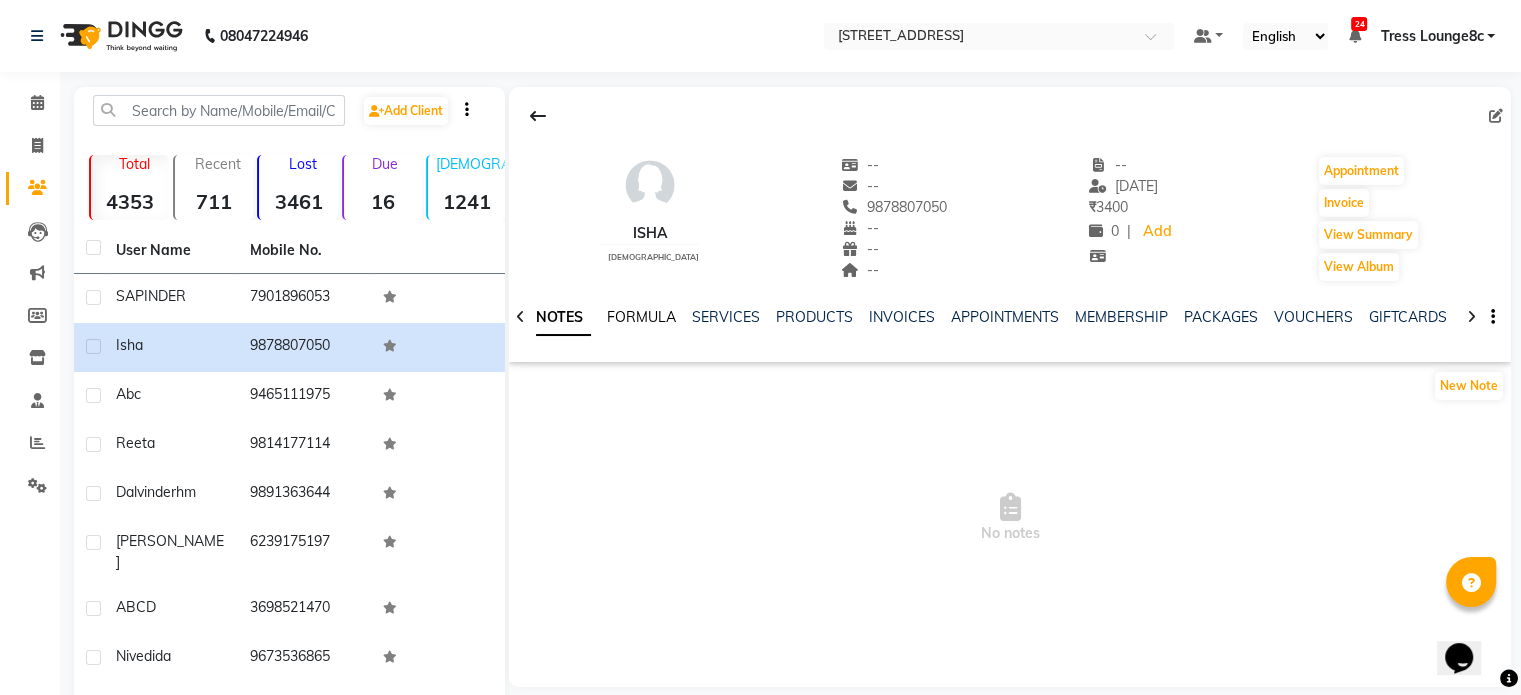 click on "FORMULA" 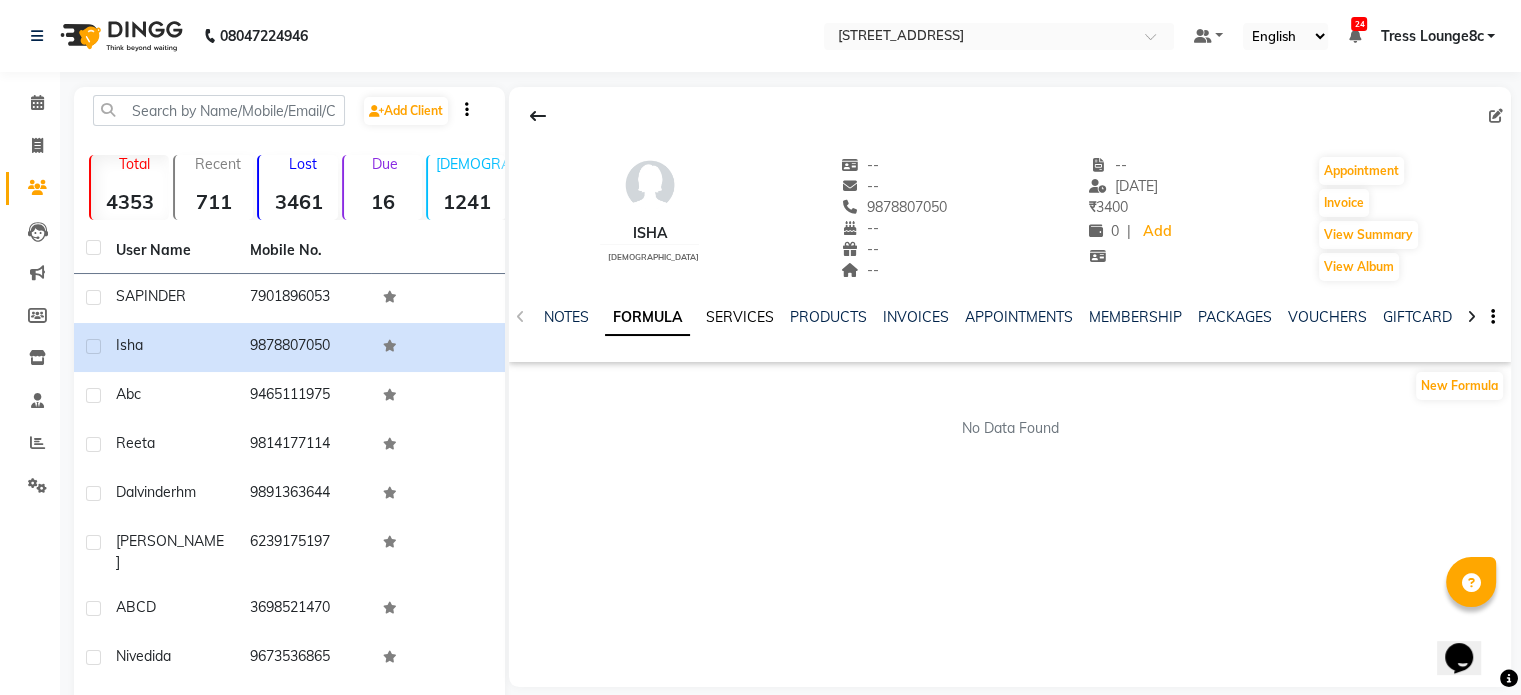 click on "SERVICES" 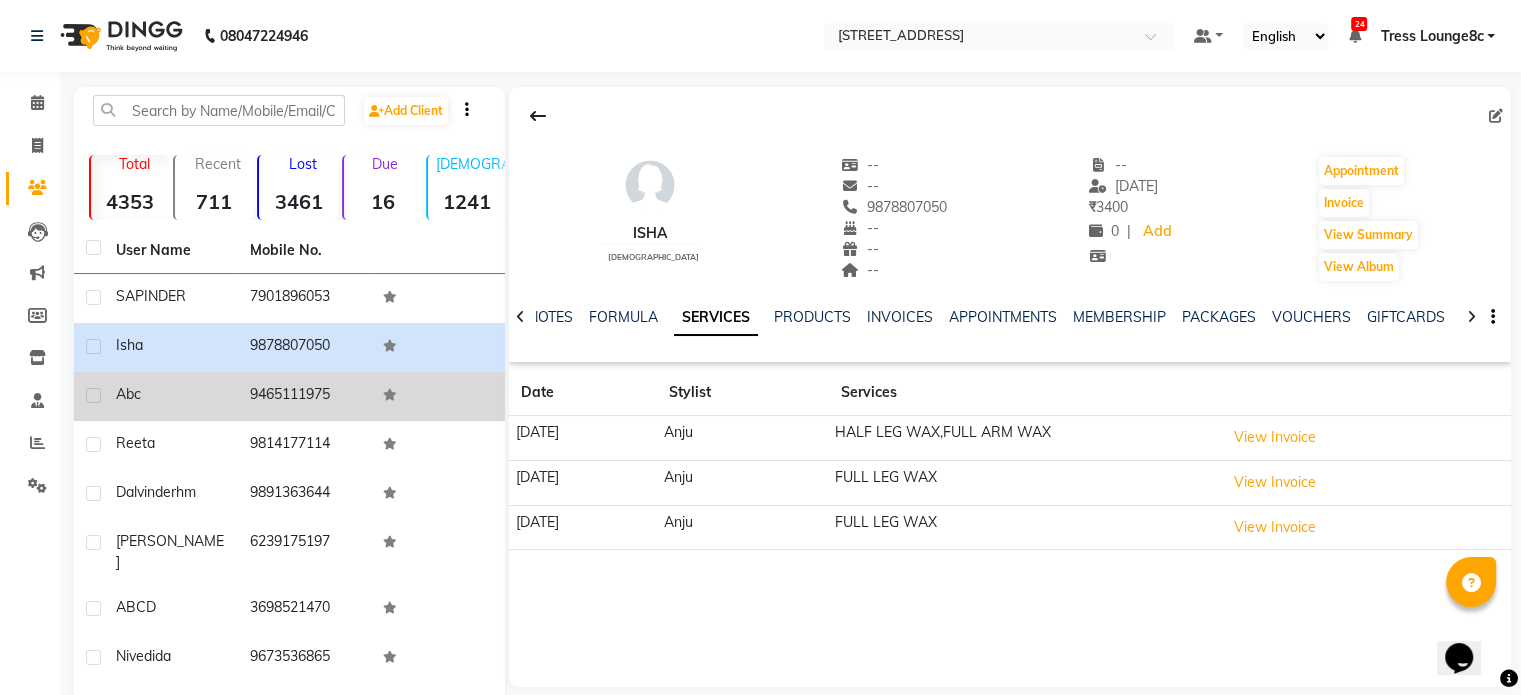 click on "9465111975" 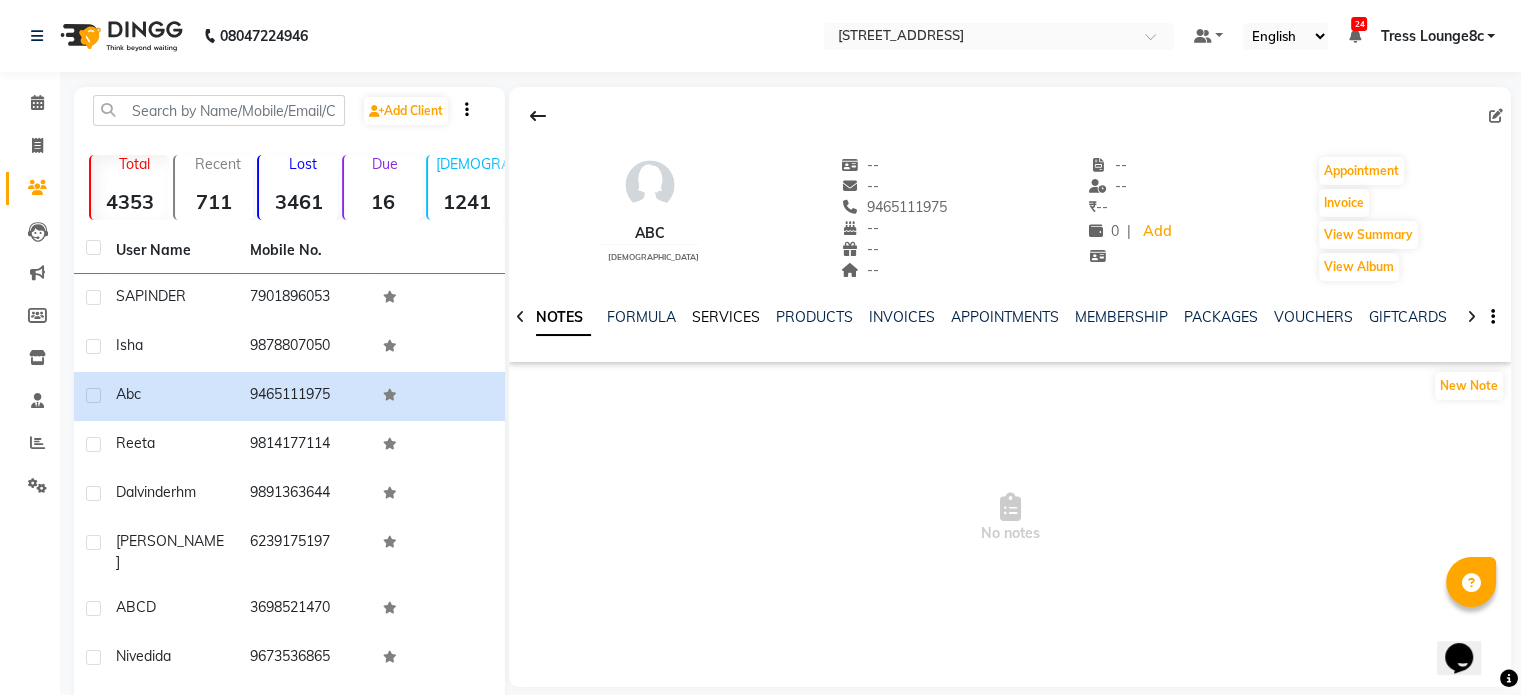 click on "SERVICES" 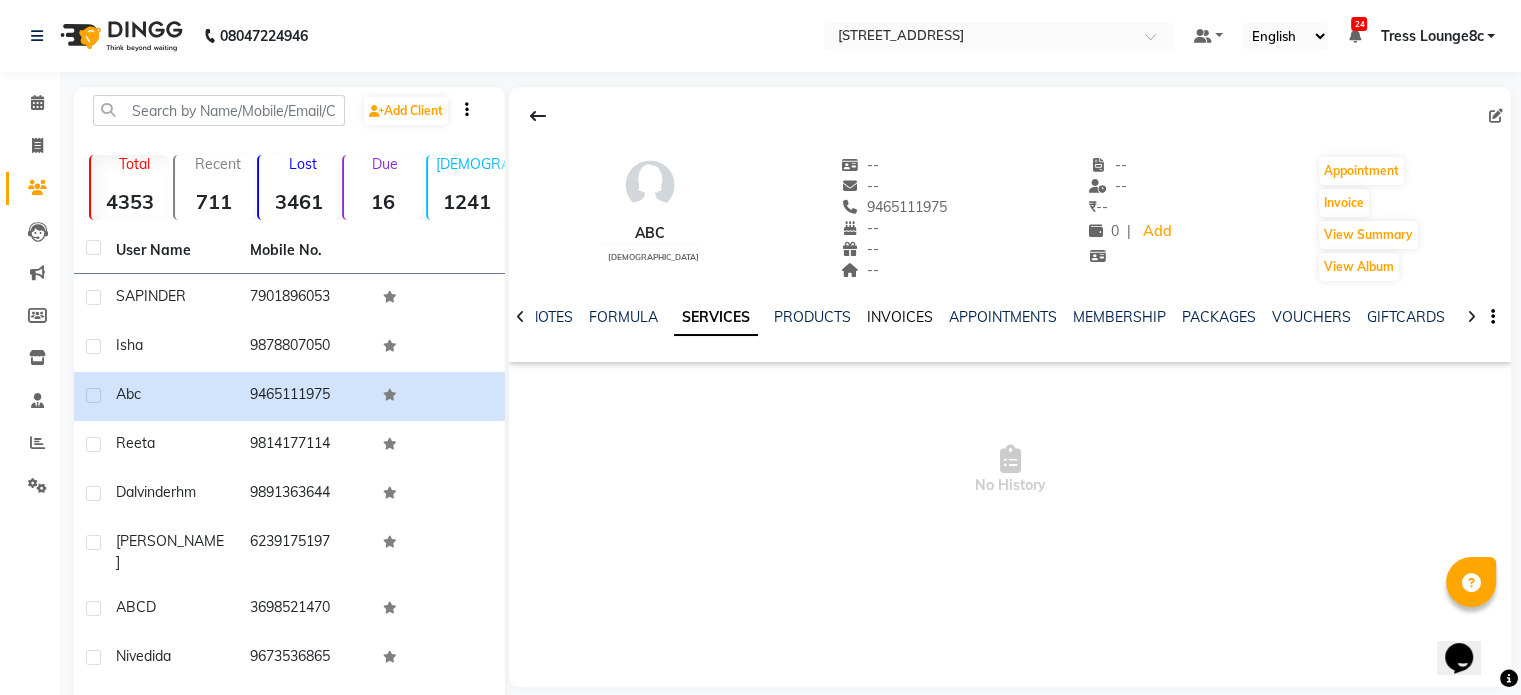 click on "INVOICES" 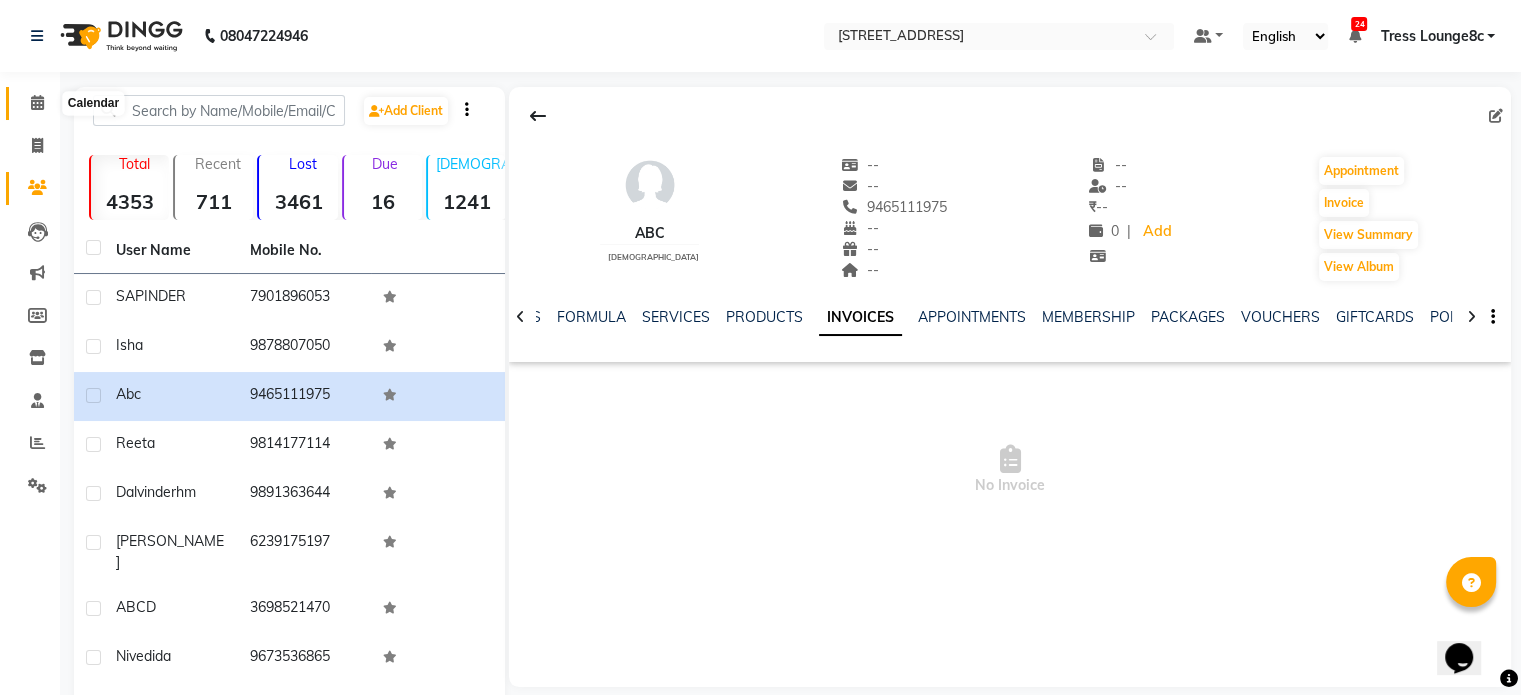click 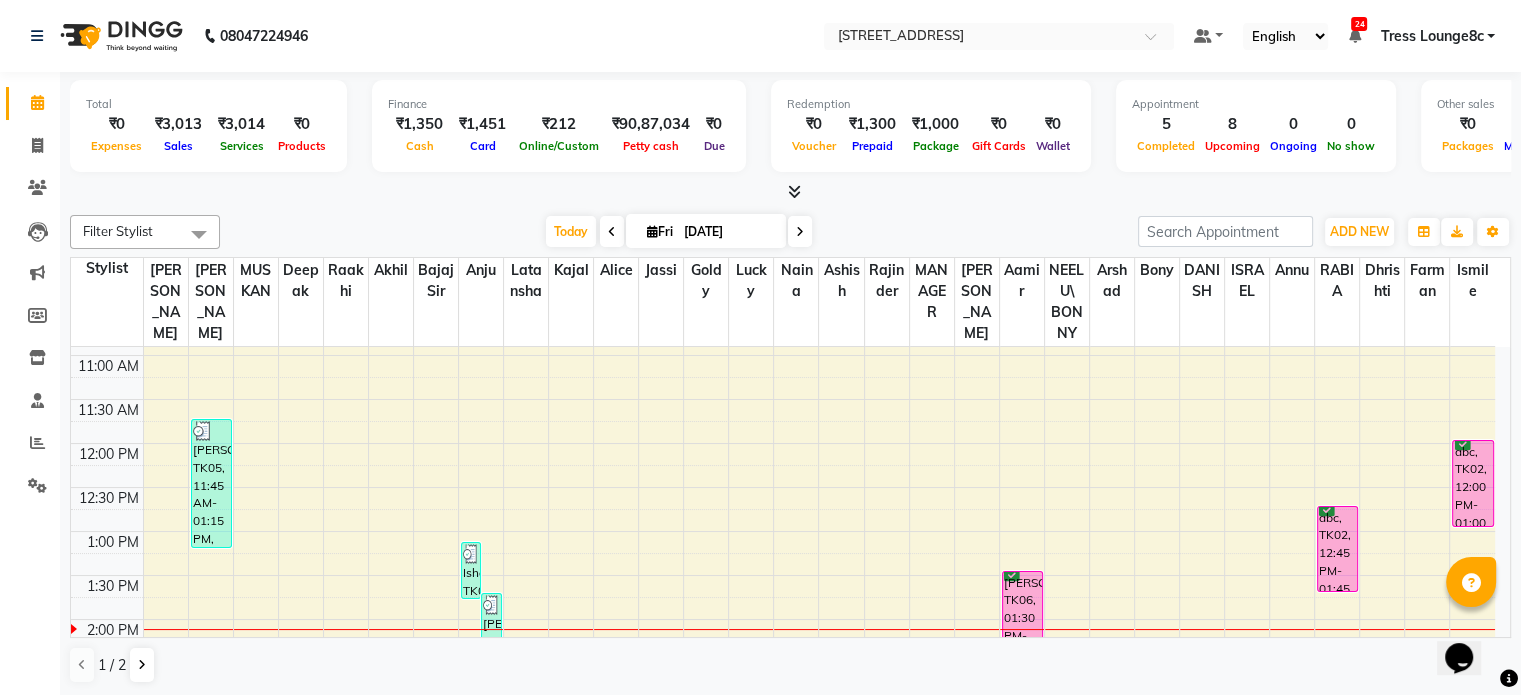 scroll, scrollTop: 300, scrollLeft: 0, axis: vertical 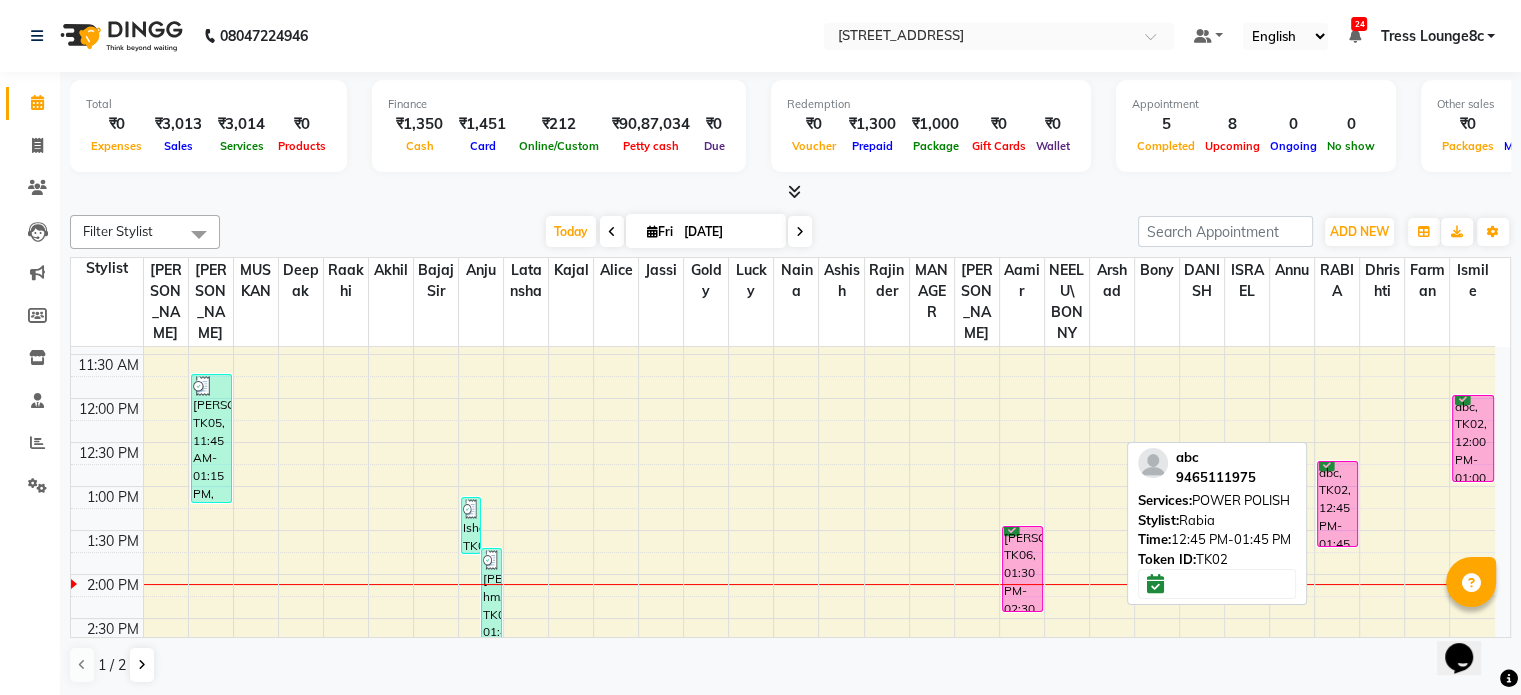 click on "abc, TK02, 12:45 PM-01:45 PM, POWER [DEMOGRAPHIC_DATA]" at bounding box center [1337, 504] 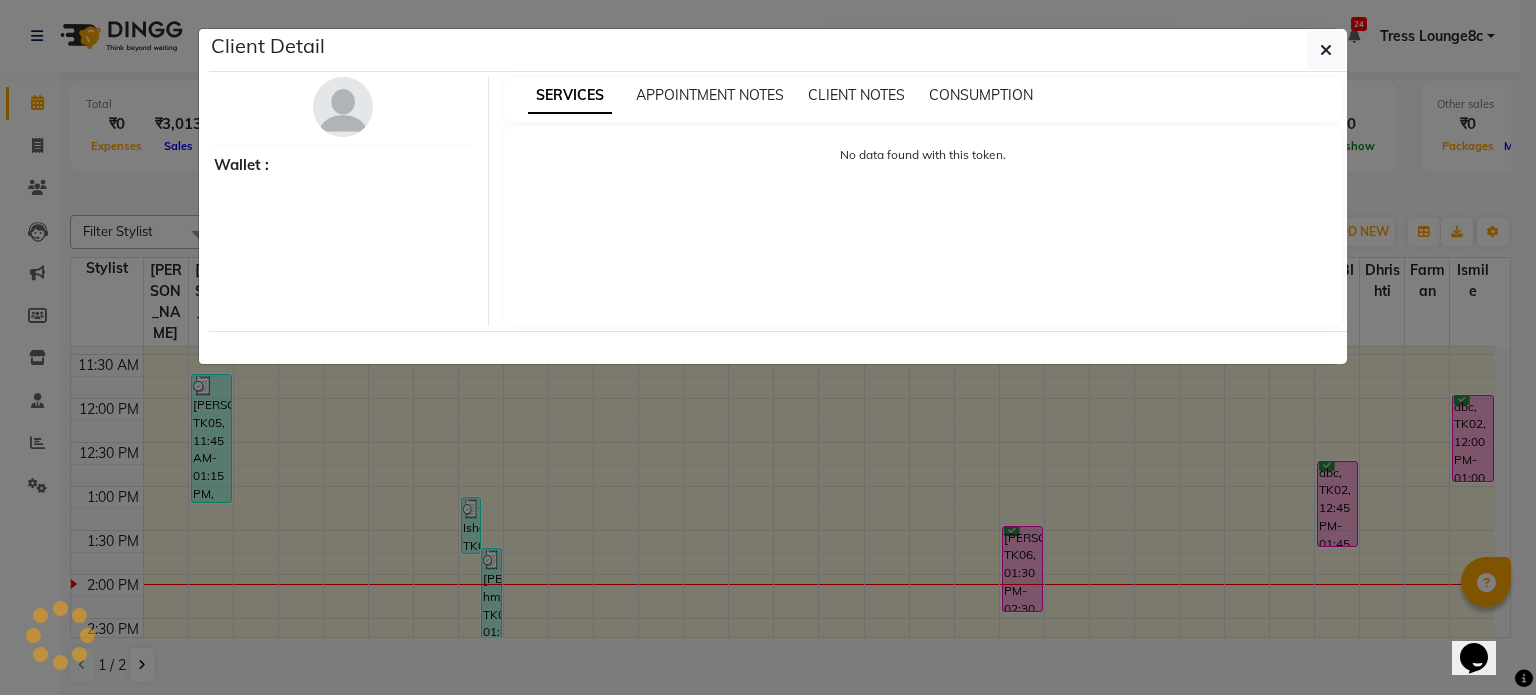 select on "6" 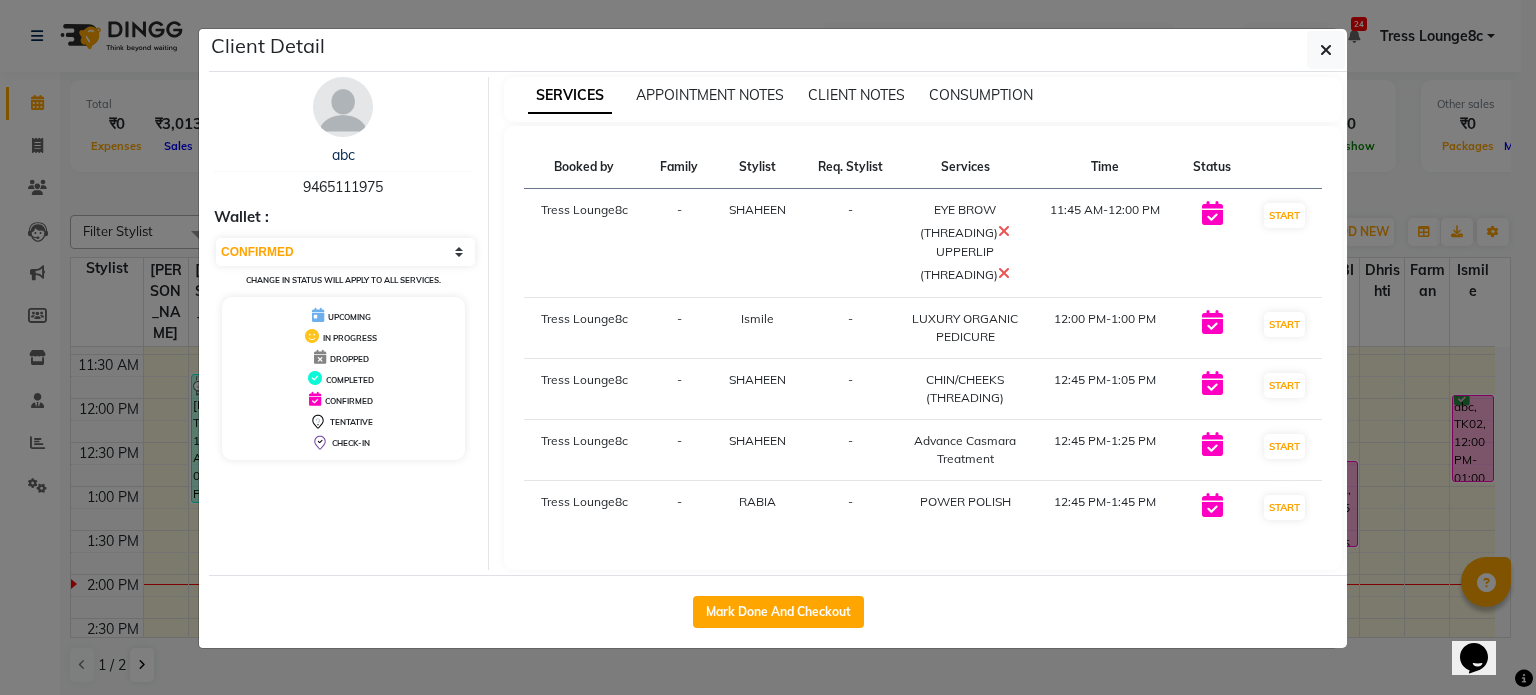 click on "Client Detail  abc    9465111975 Wallet : Select IN SERVICE CONFIRMED TENTATIVE CHECK IN MARK DONE DROPPED UPCOMING Change in status will apply to all services. UPCOMING IN PROGRESS DROPPED COMPLETED CONFIRMED TENTATIVE CHECK-IN SERVICES APPOINTMENT NOTES CLIENT NOTES CONSUMPTION Booked by Family Stylist Req. Stylist Services Time Status  [GEOGRAPHIC_DATA]  - SHAHEEN -  EYE BROW (THREADING)   UPPERLIP (THREADING)   11:45 AM-12:00 PM   START   [GEOGRAPHIC_DATA]  - Ismile -  LUXURY ORGANIC PEDICURE   12:00 PM-1:00 PM   START   [GEOGRAPHIC_DATA]  - [PERSON_NAME]/CHEEKS (THREADING)   12:45 PM-1:05 PM   START   Tress Lounge8c  - SHAHEEN -  Advance Casmara Treatment   12:45 PM-1:25 PM   START   [GEOGRAPHIC_DATA]  - RABIA -  POWER POLISH   12:45 PM-1:45 PM   START   Mark Done And Checkout" 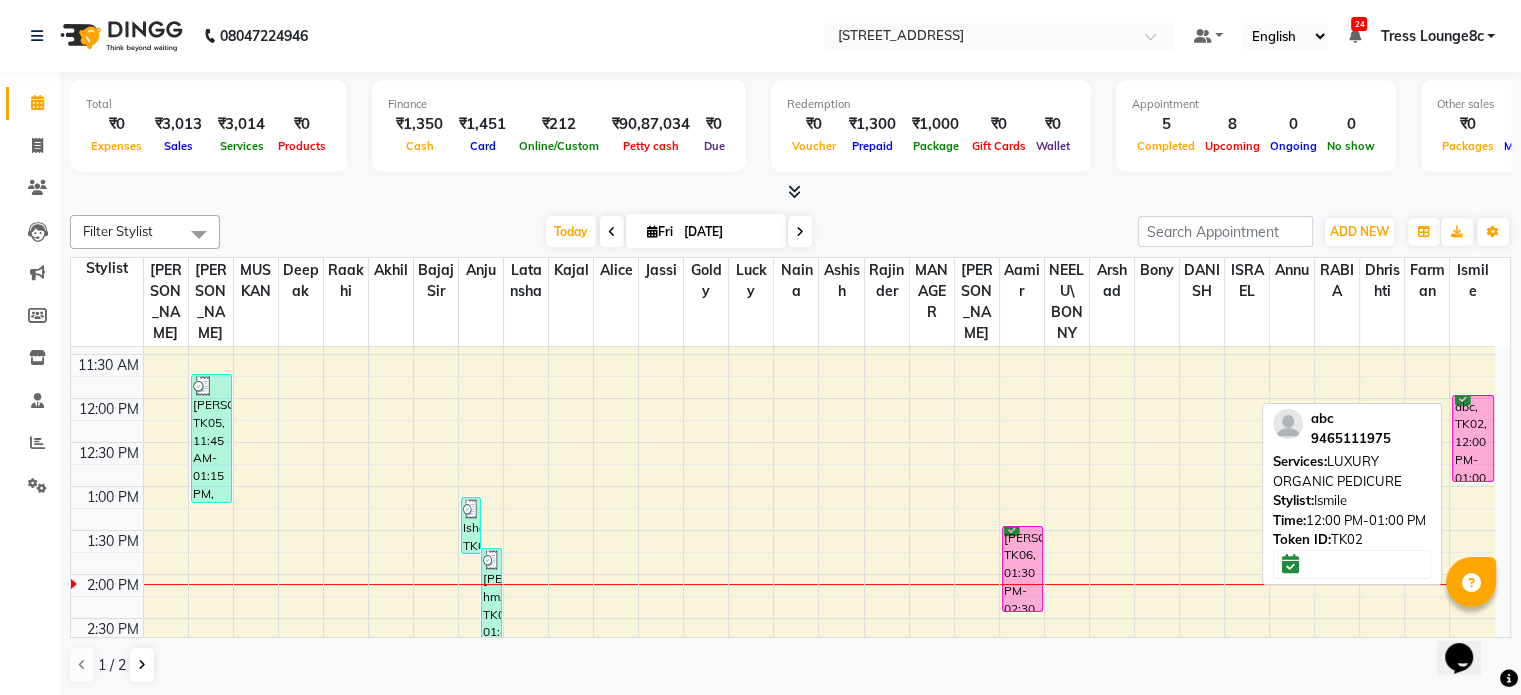 click on "abc, TK02, 12:00 PM-01:00 PM, LUXURY ORGANIC PEDICURE" at bounding box center (1473, 438) 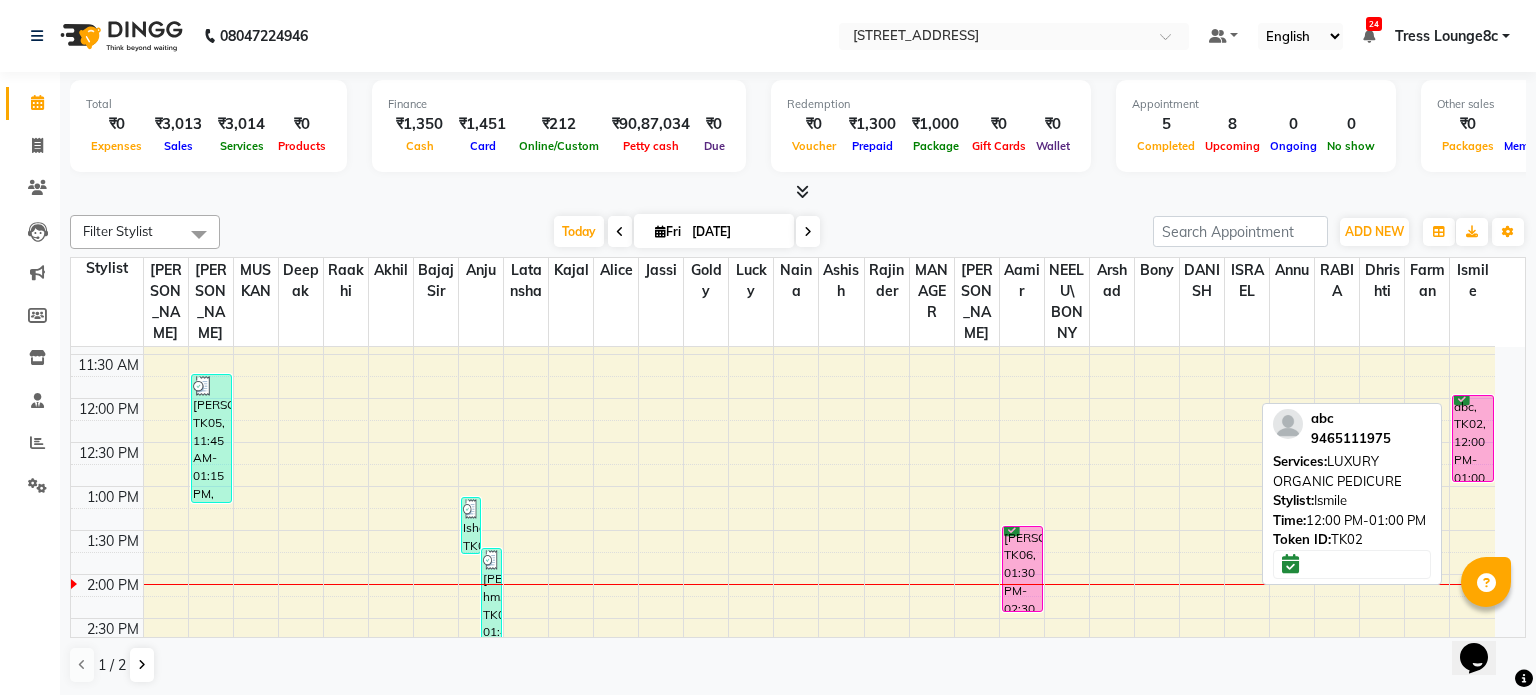 select on "6" 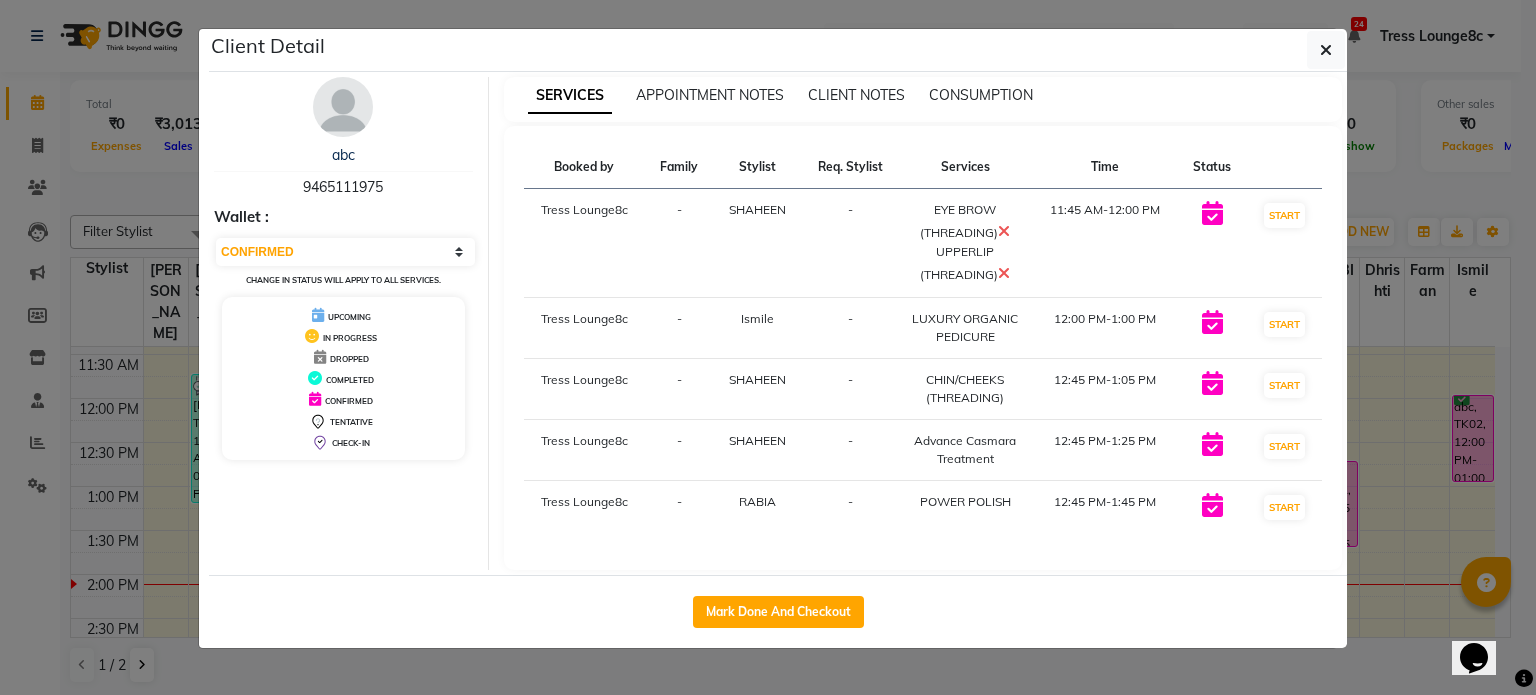 click on "Booked by Family Stylist Req. Stylist Services Time Status  [GEOGRAPHIC_DATA]  - SHAHEEN -  EYE BROW (THREADING)   UPPERLIP (THREADING)   11:45 AM-12:00 PM   START   [GEOGRAPHIC_DATA]  - Ismile -  LUXURY ORGANIC PEDICURE   12:00 PM-1:00 PM   START   [GEOGRAPHIC_DATA]  - [PERSON_NAME]/CHEEKS (THREADING)   12:45 PM-1:05 PM   START   Tress Lounge8c  - SHAHEEN -  Advance Casmara Treatment   12:45 PM-1:25 PM   START   [GEOGRAPHIC_DATA]  - RABIA -  POWER POLISH   12:45 PM-1:45 PM   START" at bounding box center (923, 348) 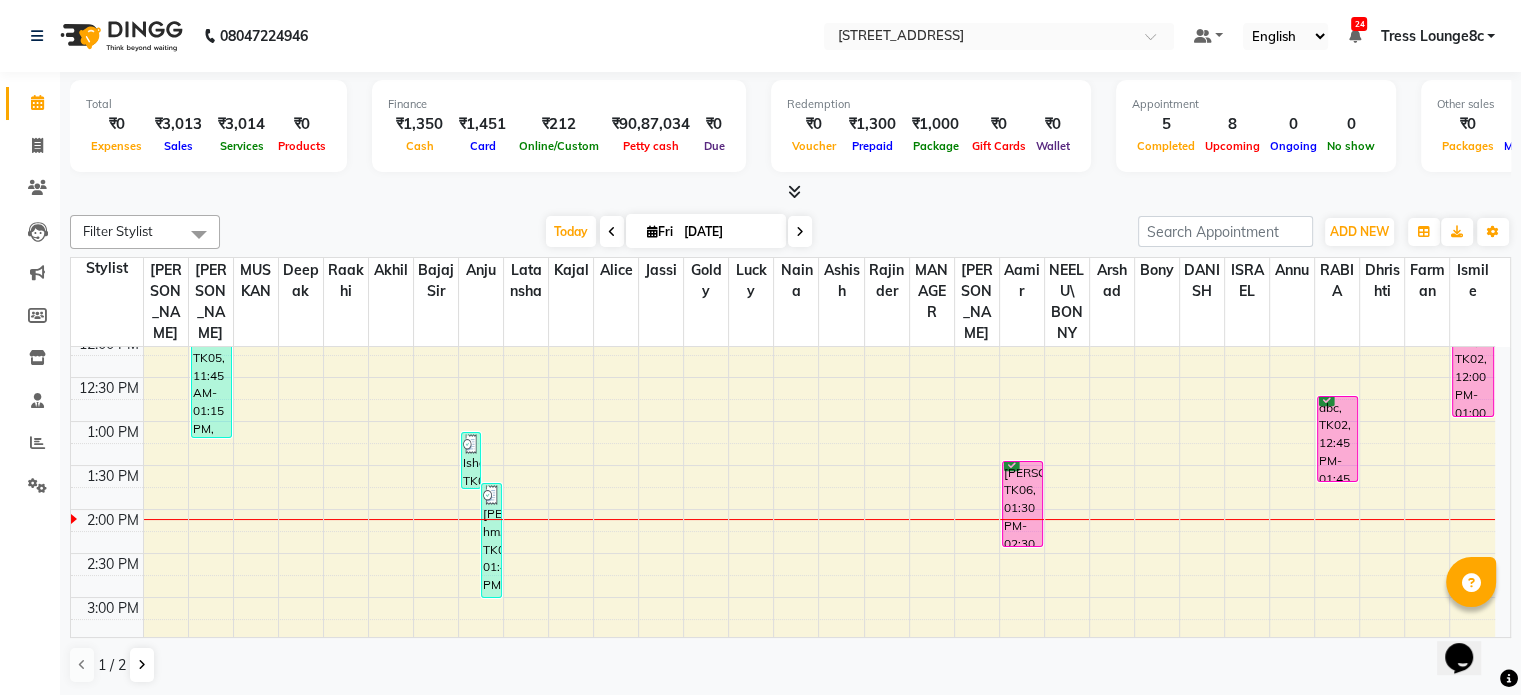 scroll, scrollTop: 400, scrollLeft: 0, axis: vertical 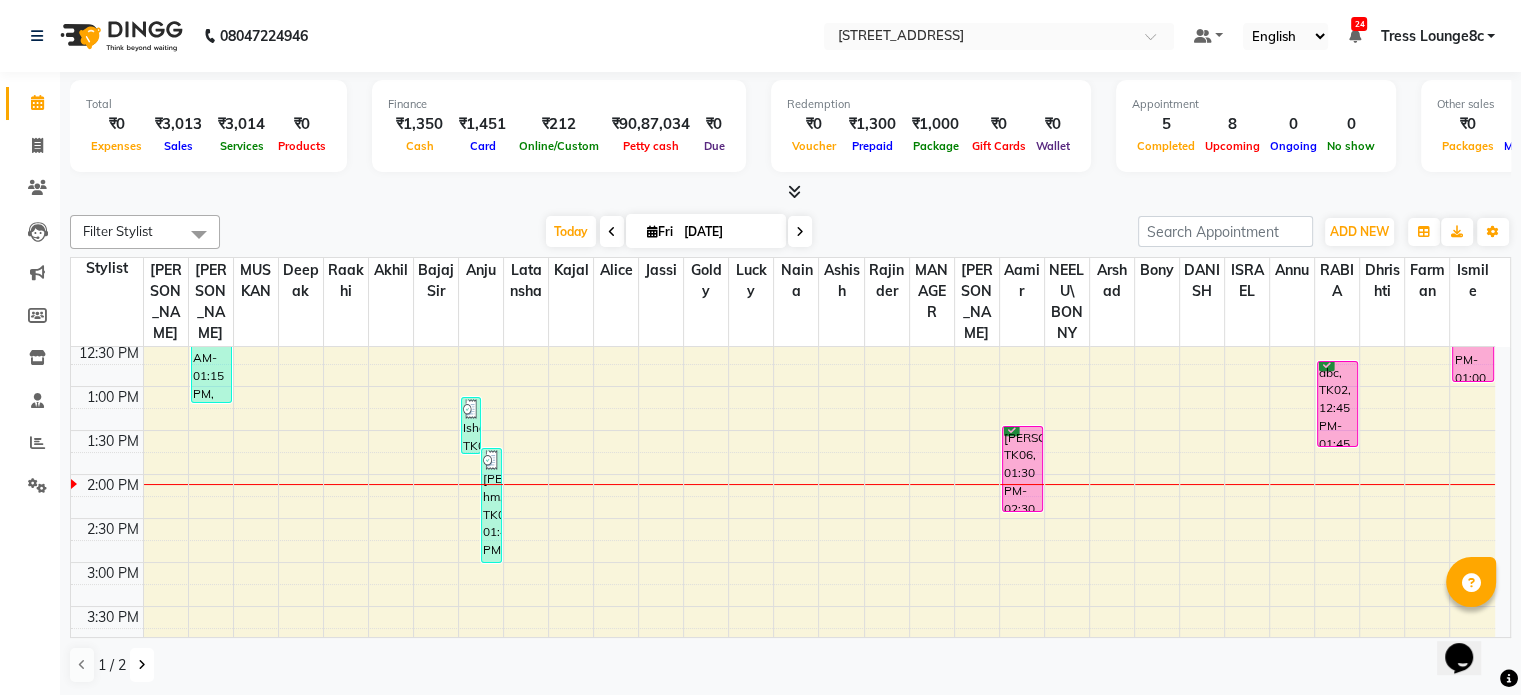 click at bounding box center (142, 665) 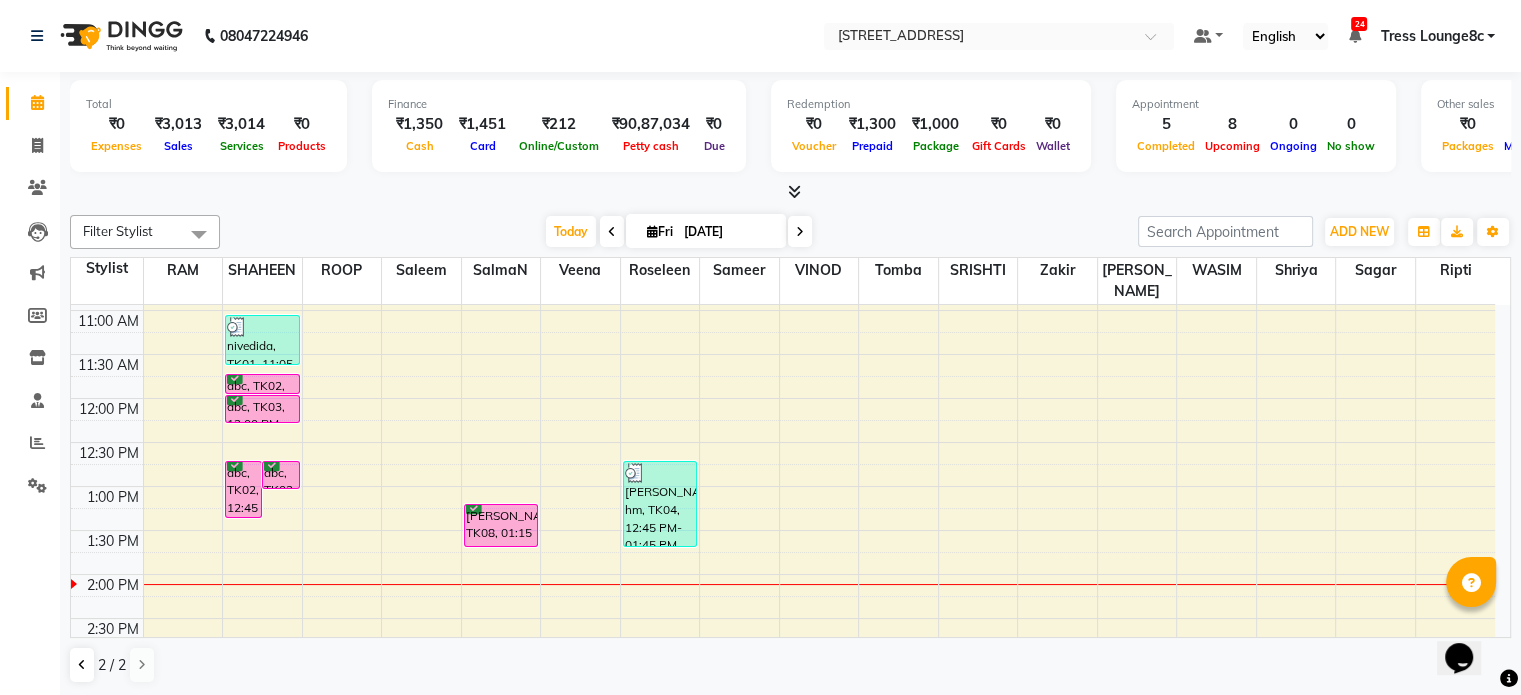 scroll, scrollTop: 200, scrollLeft: 0, axis: vertical 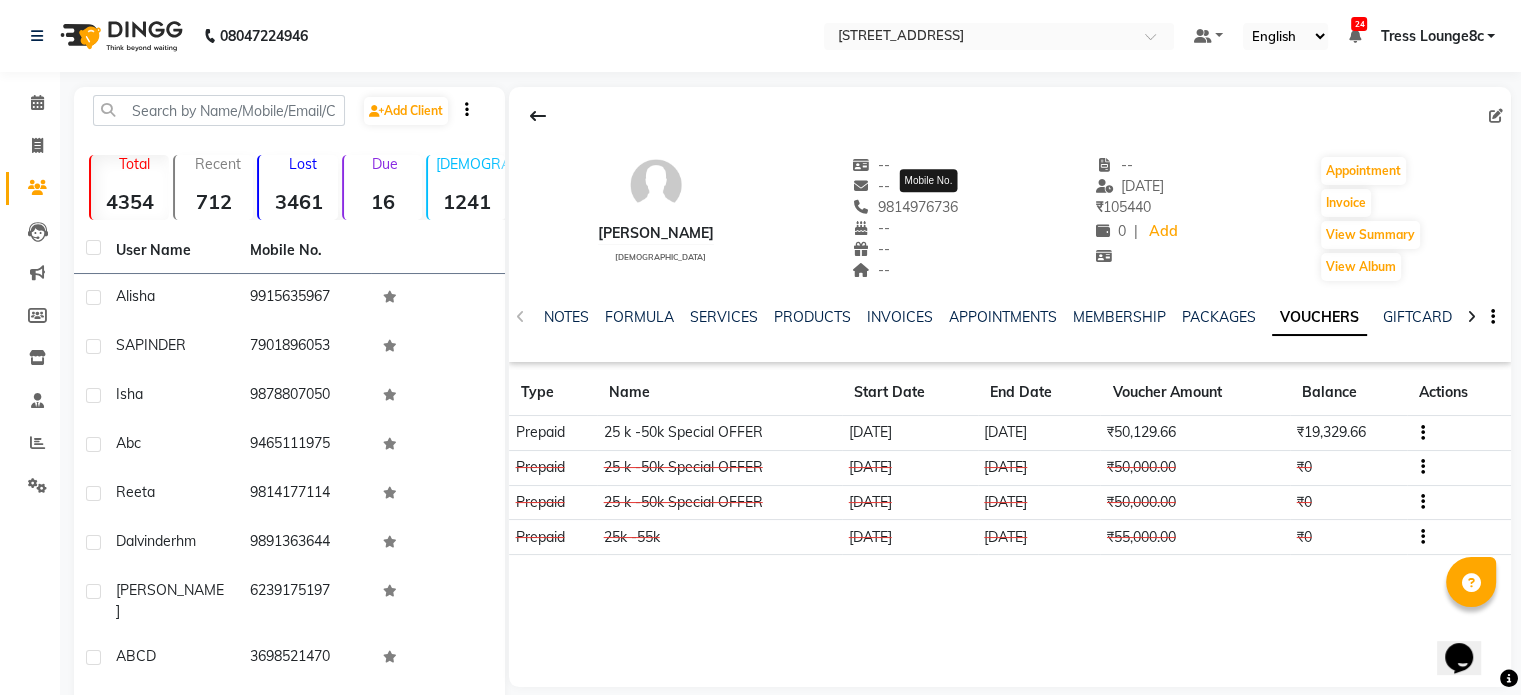 click on "9814976736" 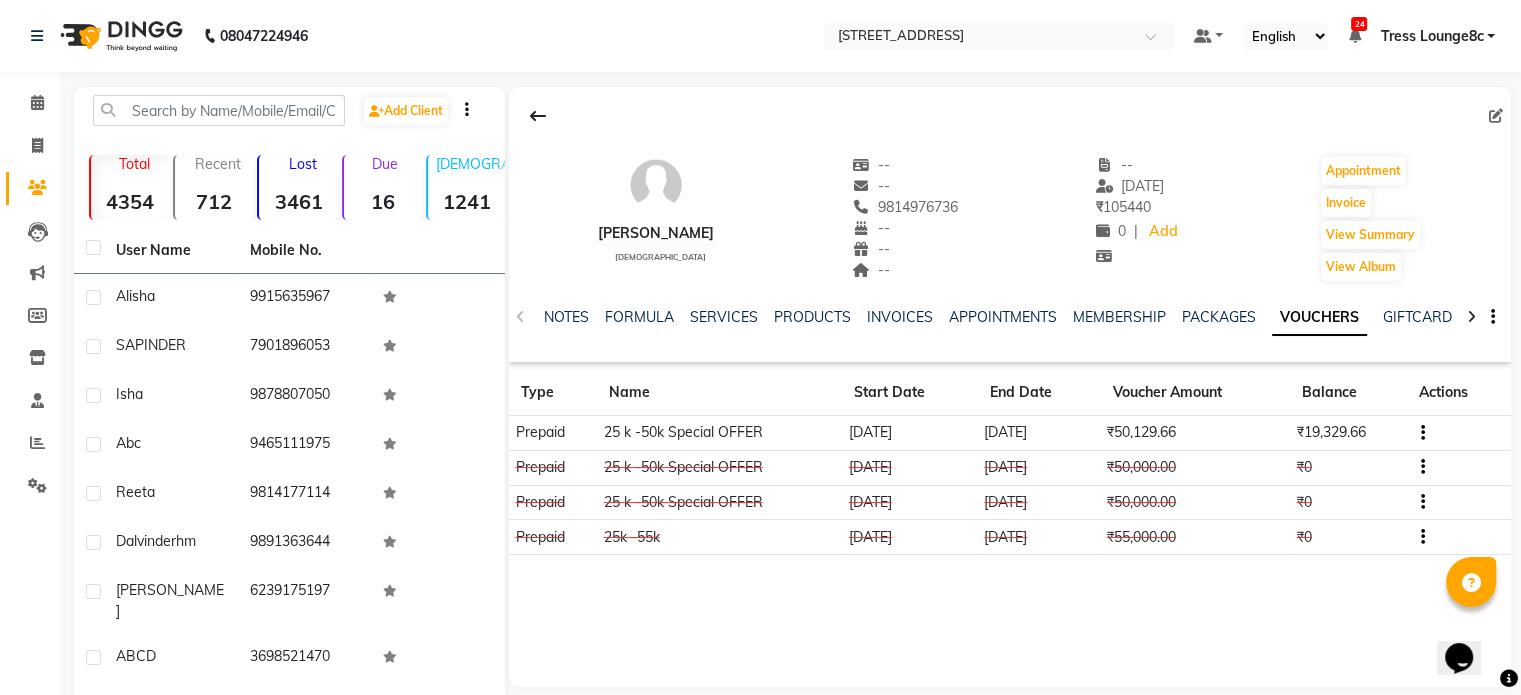 copy on "9814976736" 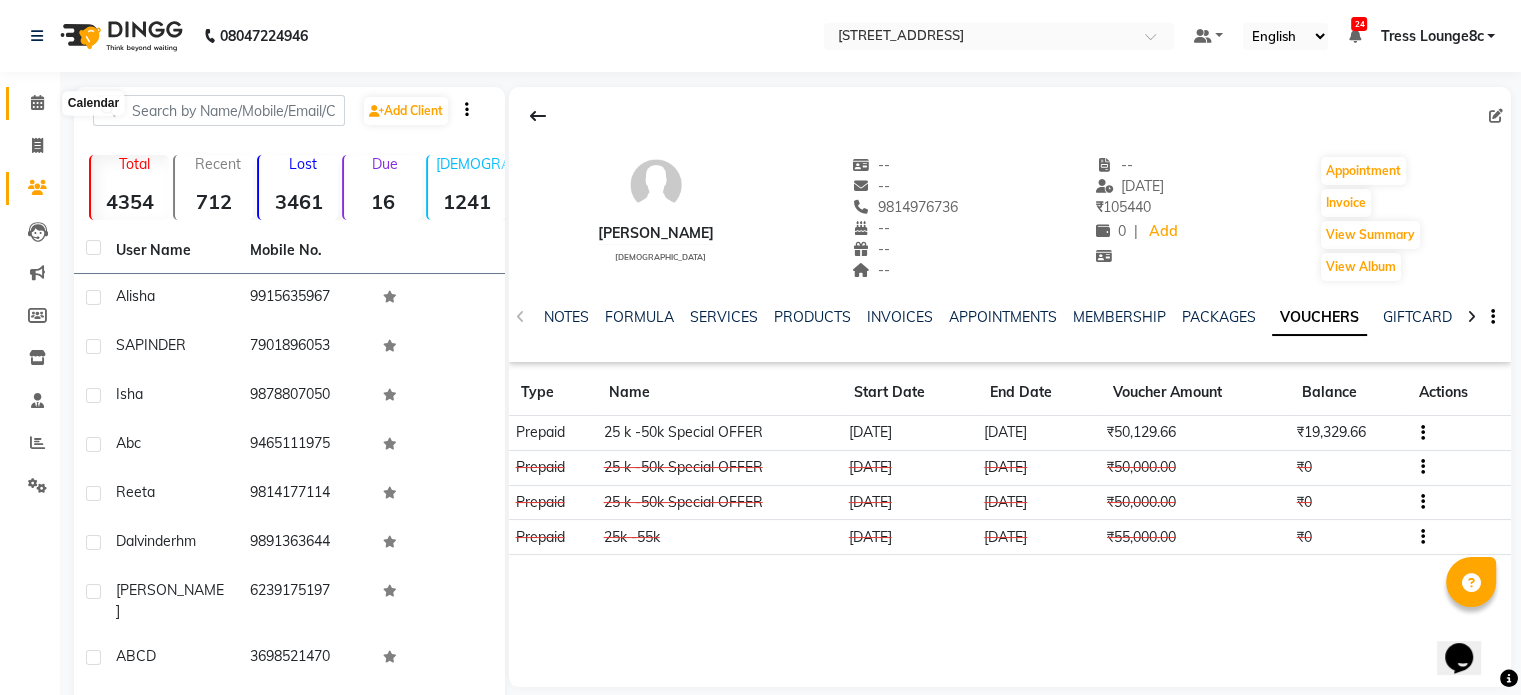 click 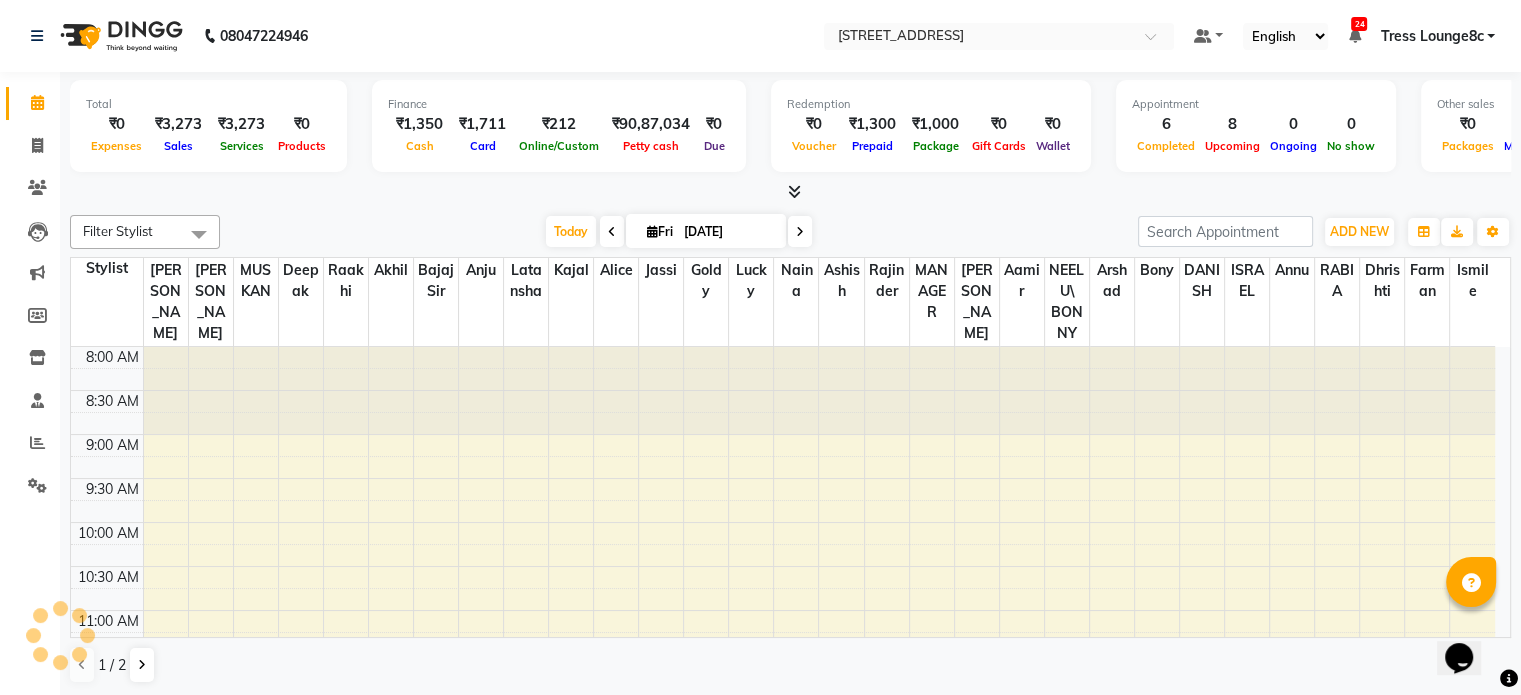 scroll, scrollTop: 0, scrollLeft: 0, axis: both 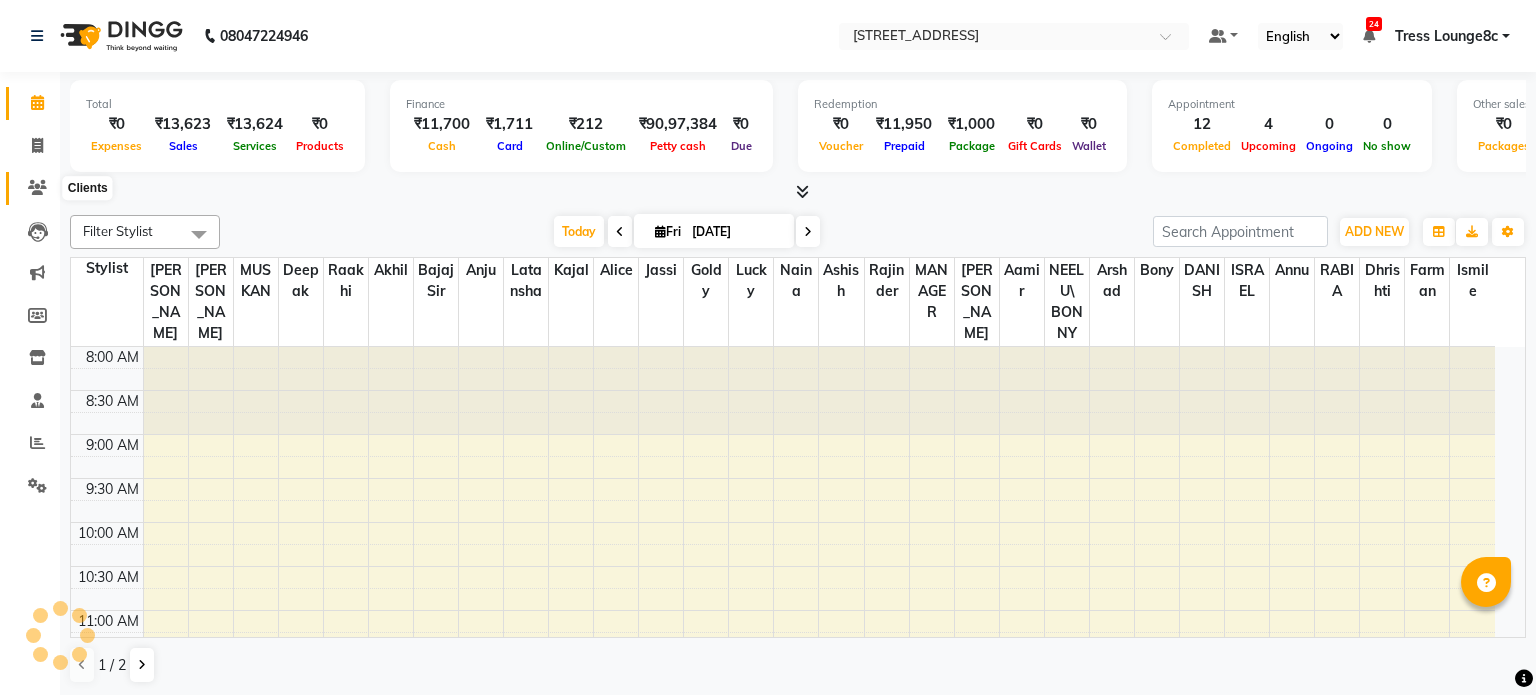 click 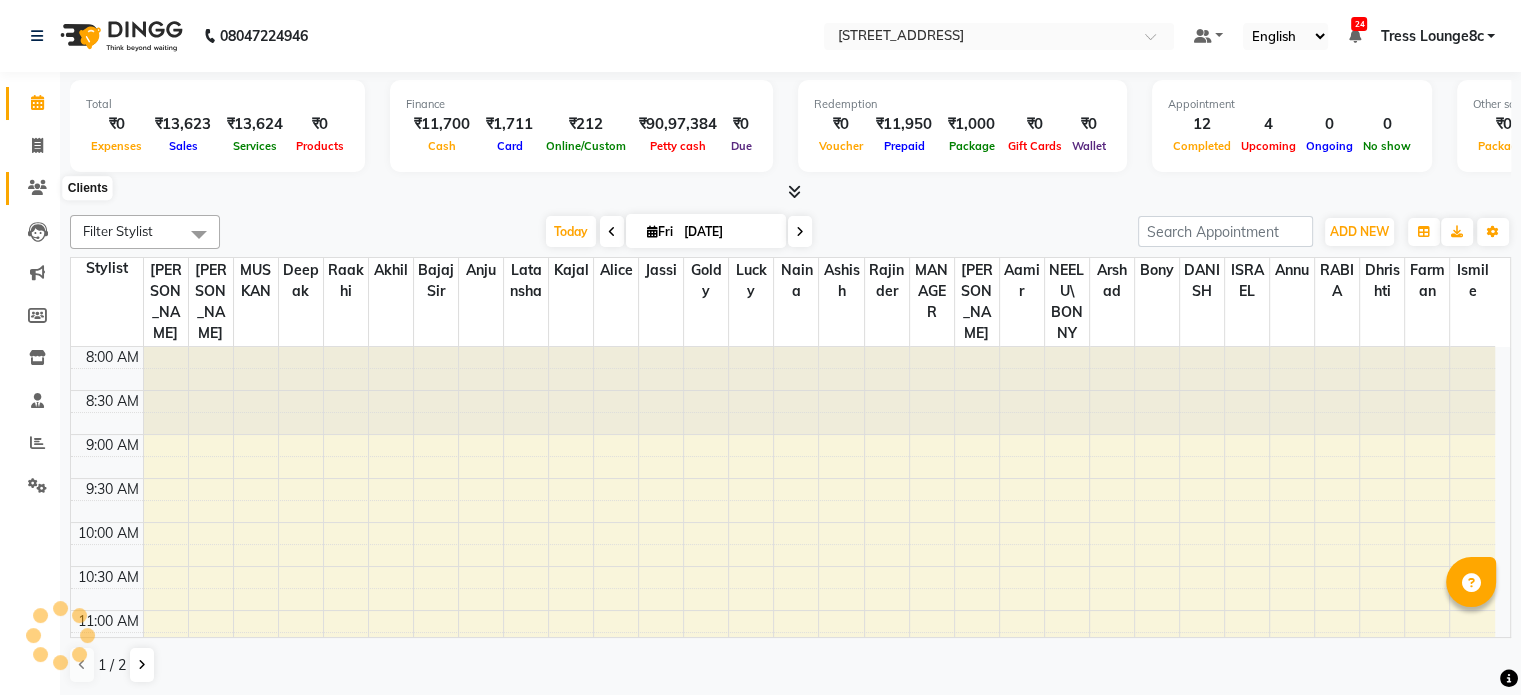 scroll, scrollTop: 0, scrollLeft: 0, axis: both 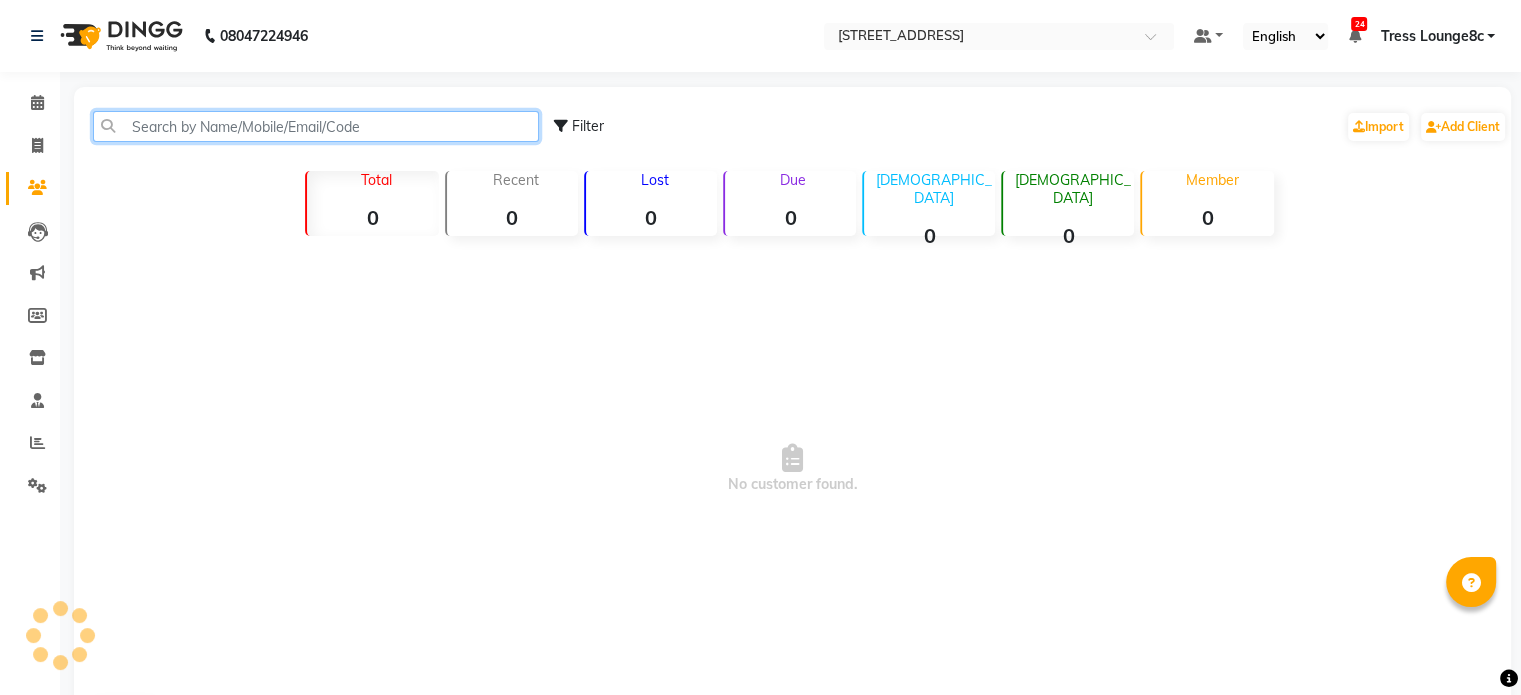 click 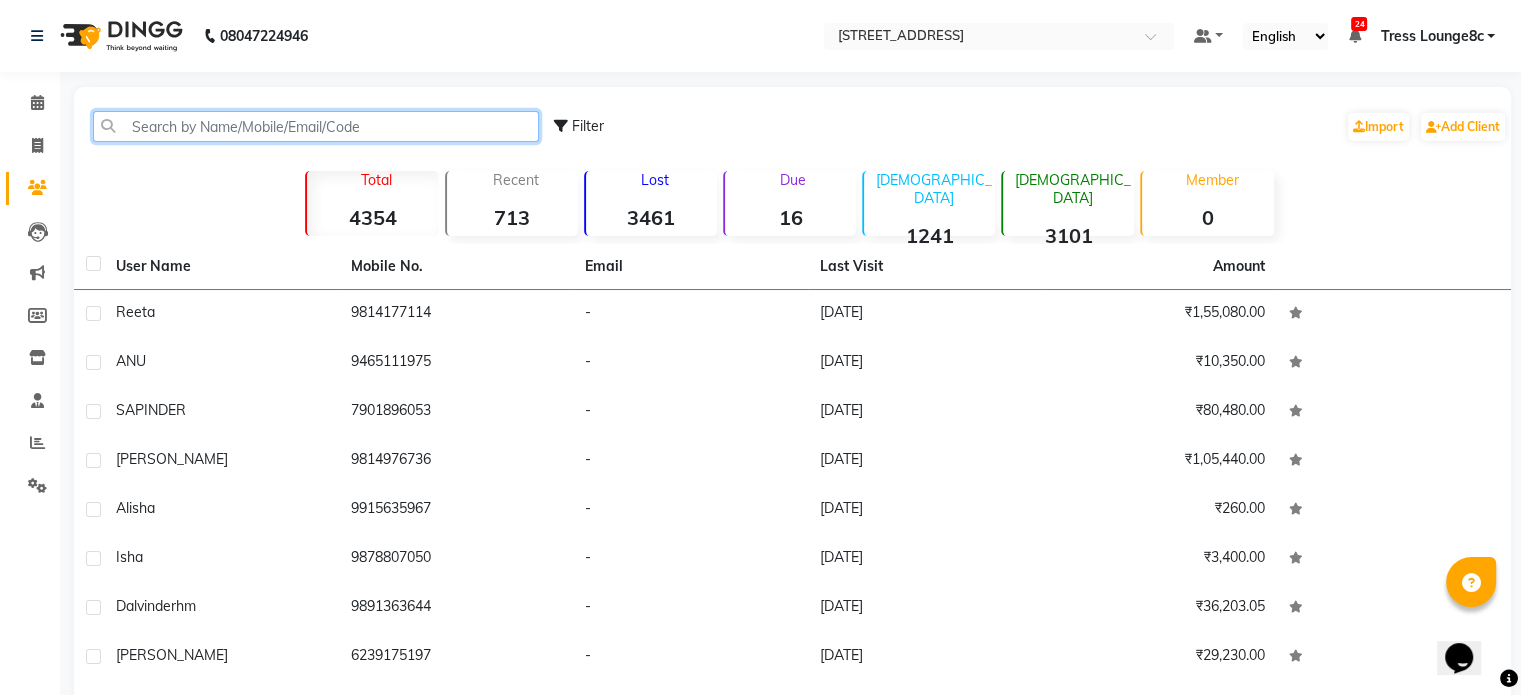 scroll, scrollTop: 0, scrollLeft: 0, axis: both 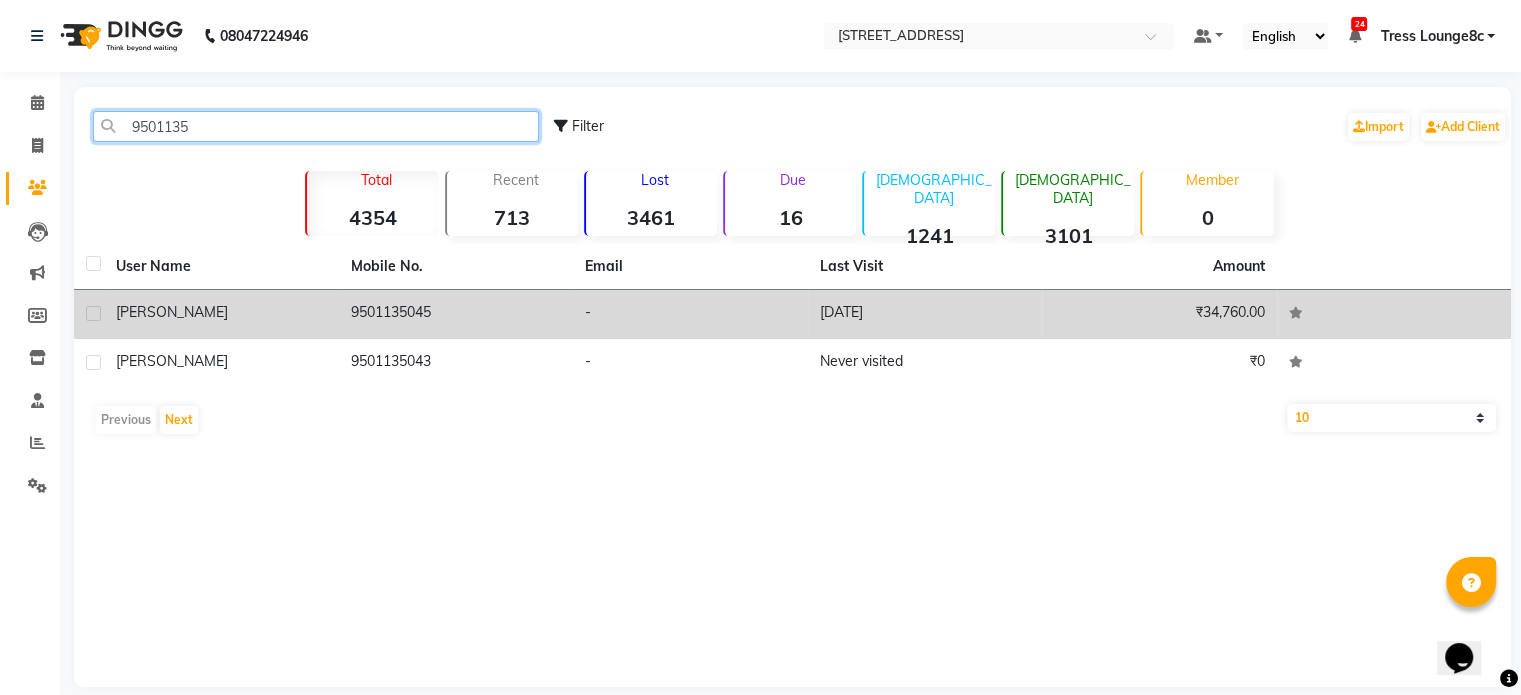 type on "9501135" 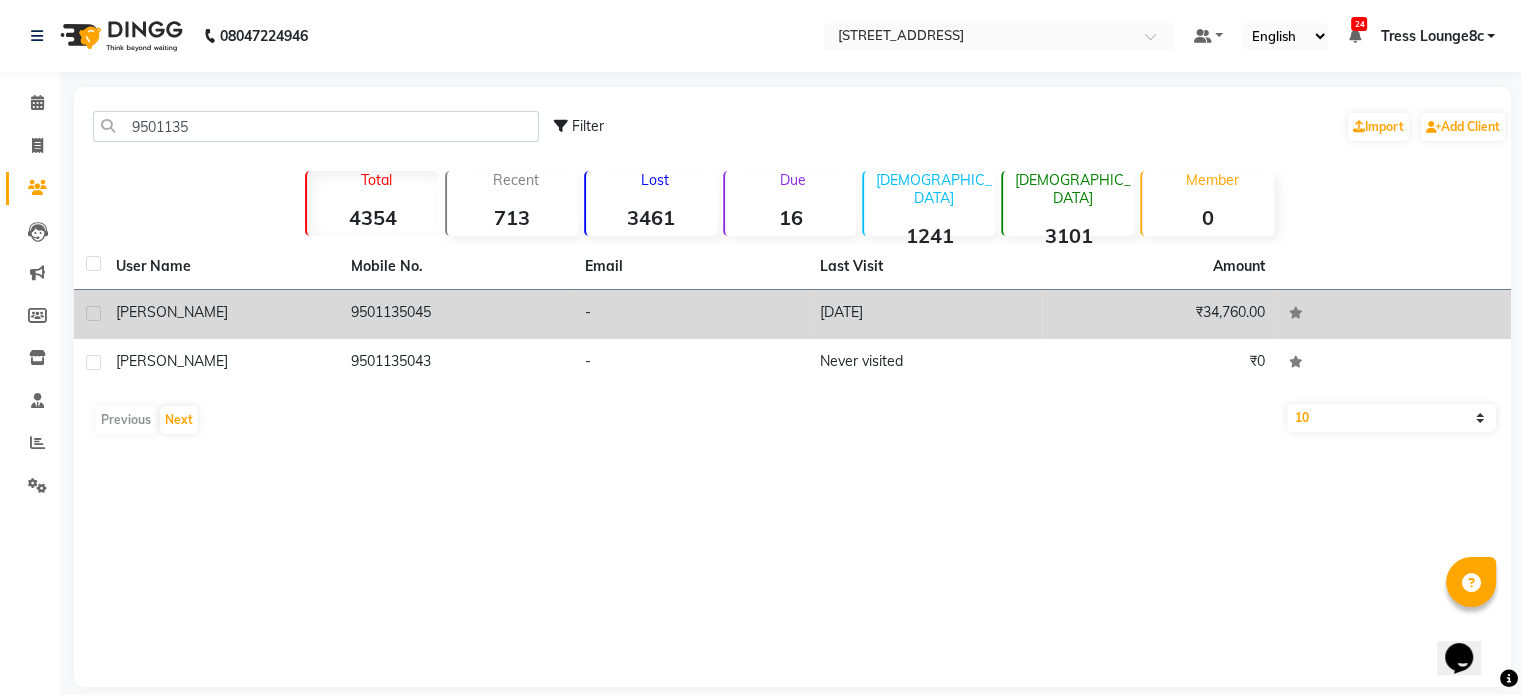 click on "9501135045" 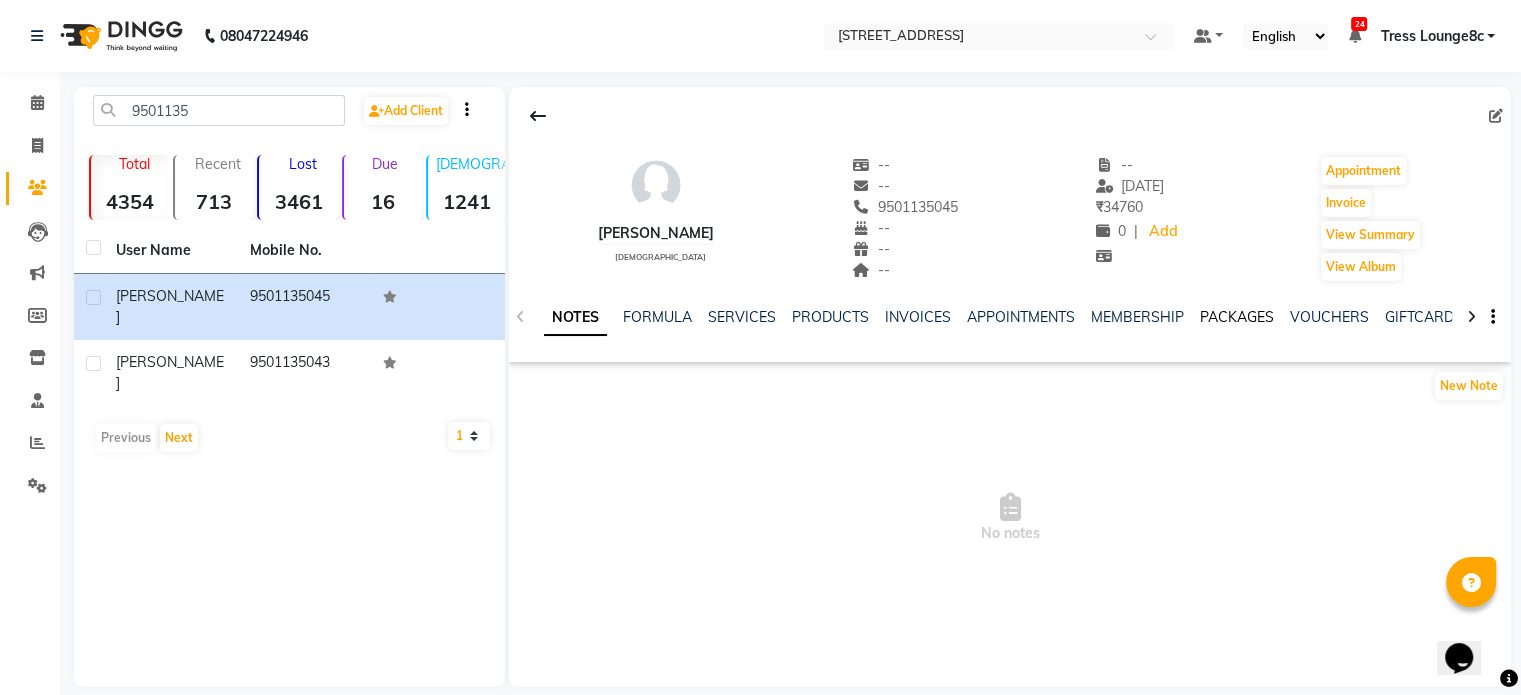click on "PACKAGES" 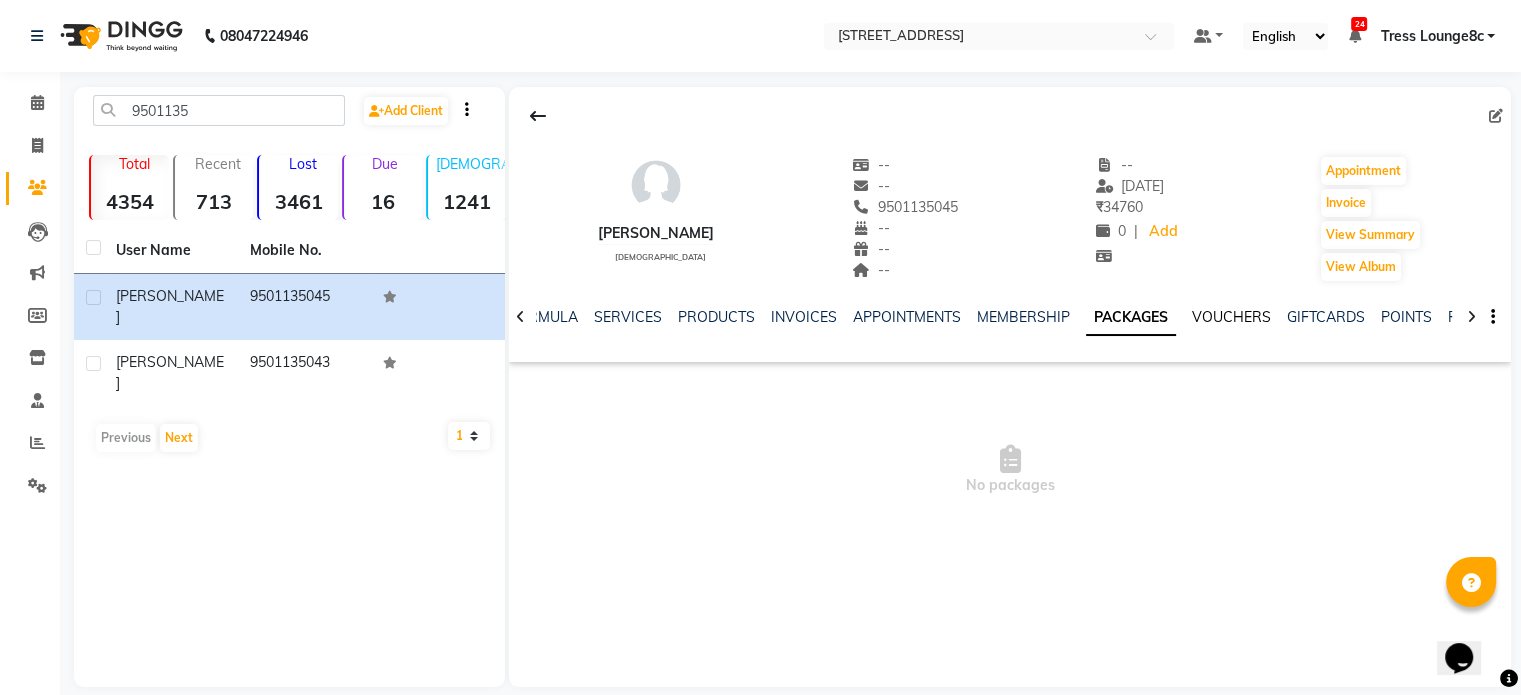 click on "VOUCHERS" 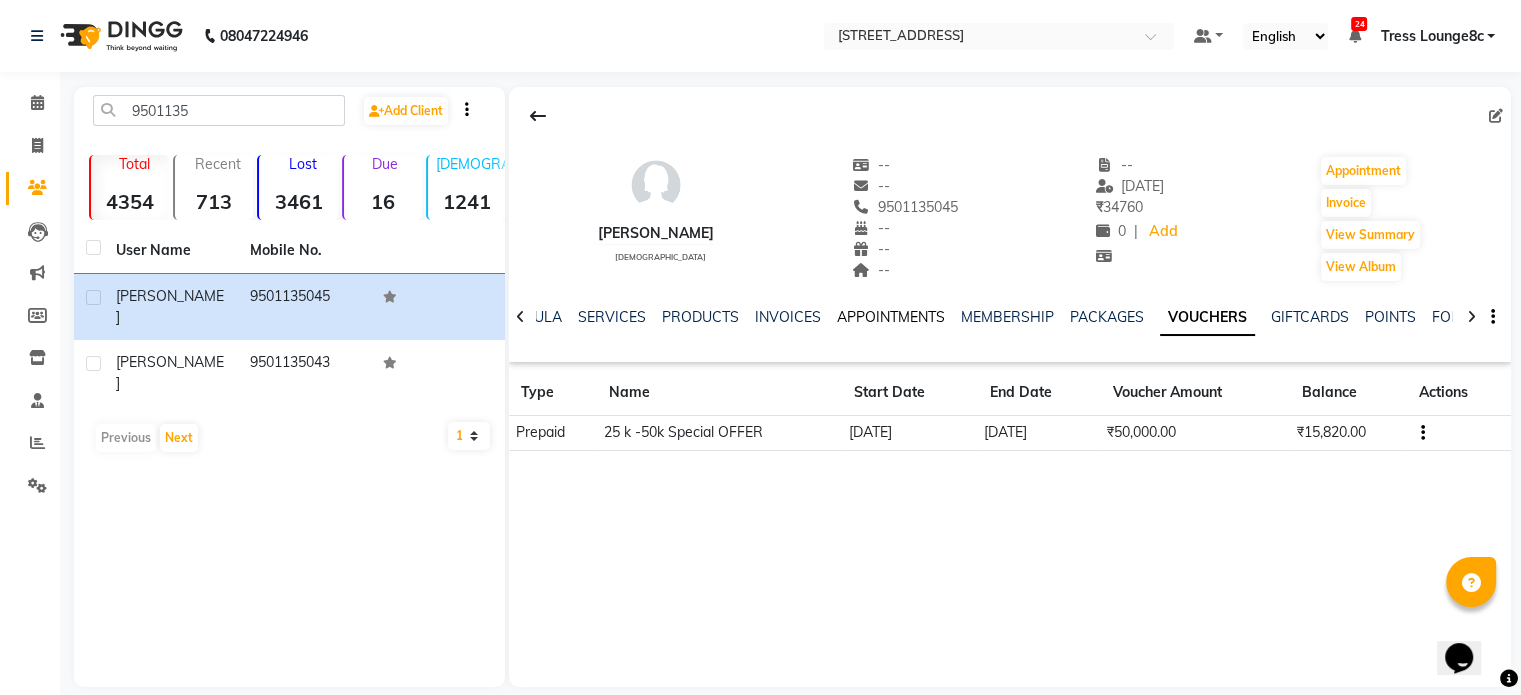 click on "APPOINTMENTS" 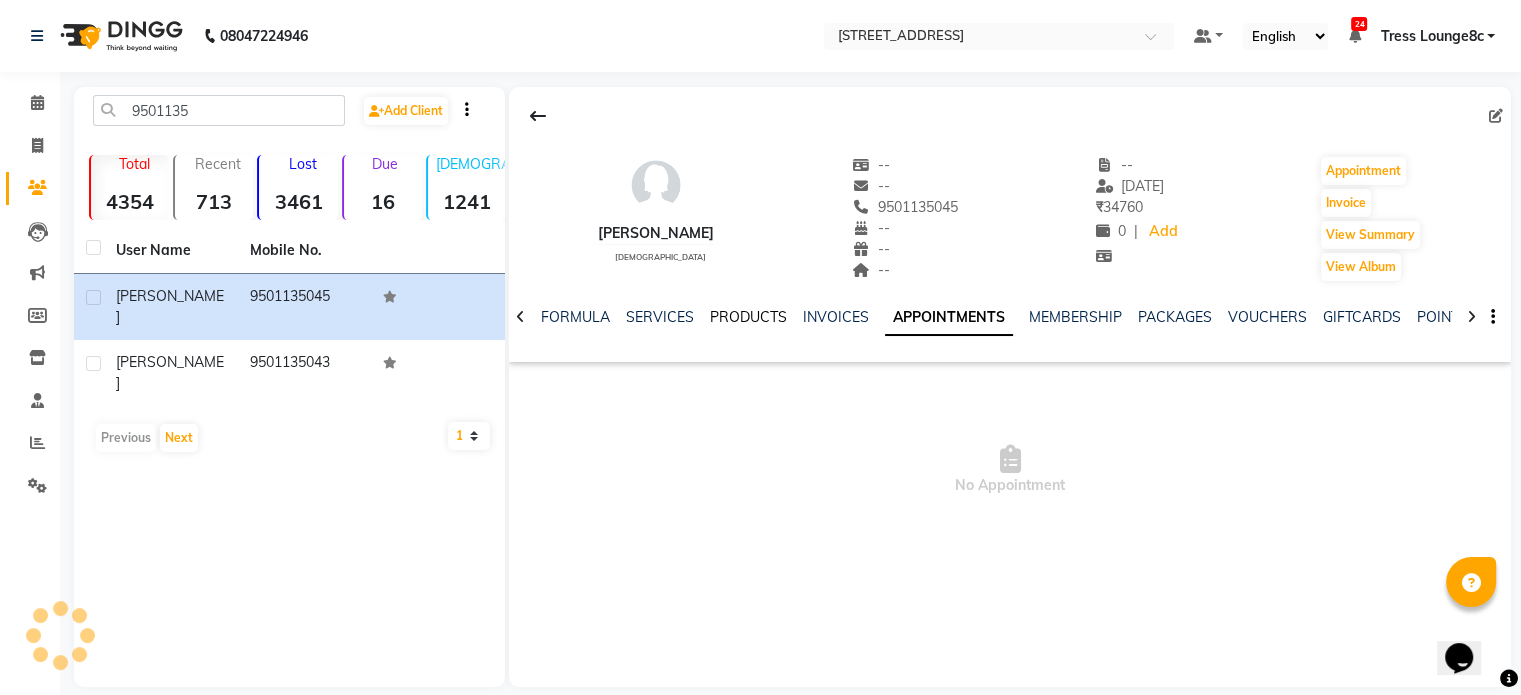 click on "PRODUCTS" 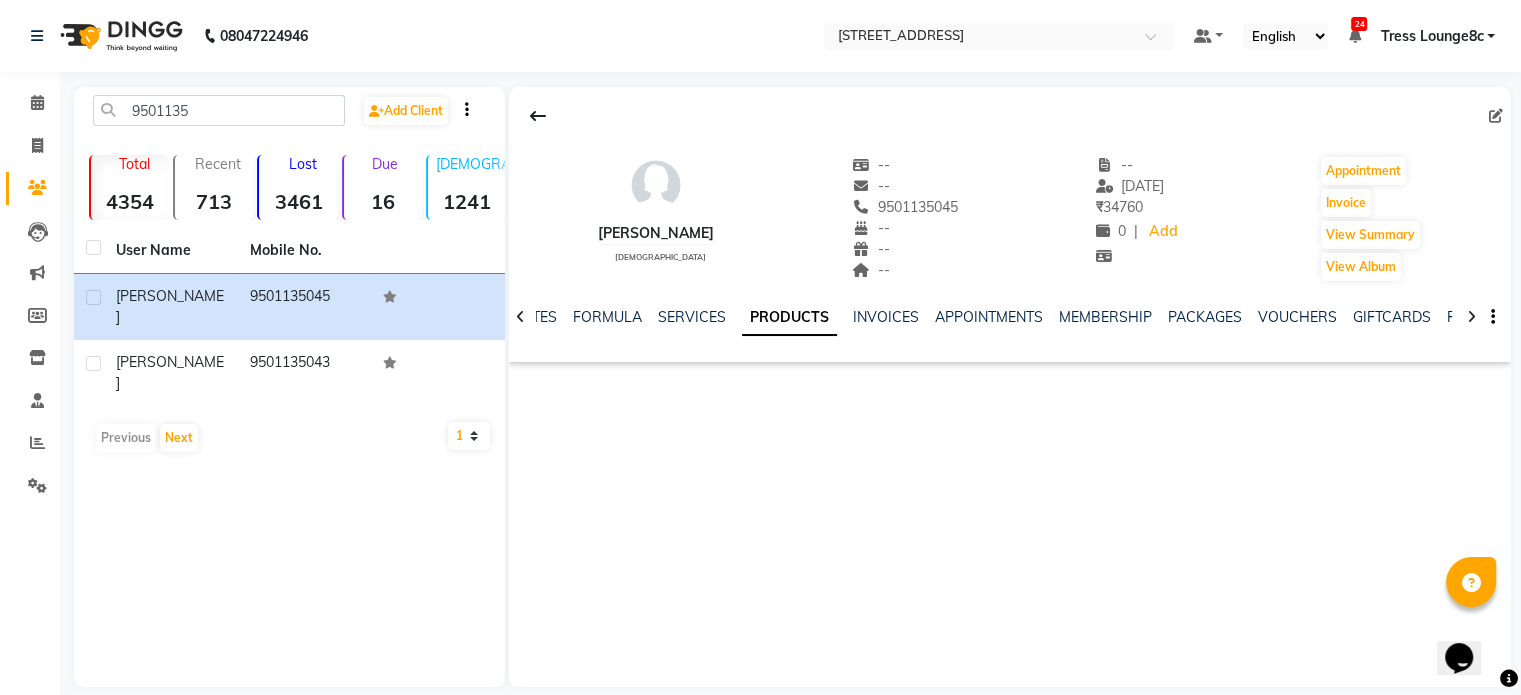 click on "PRODUCTS" 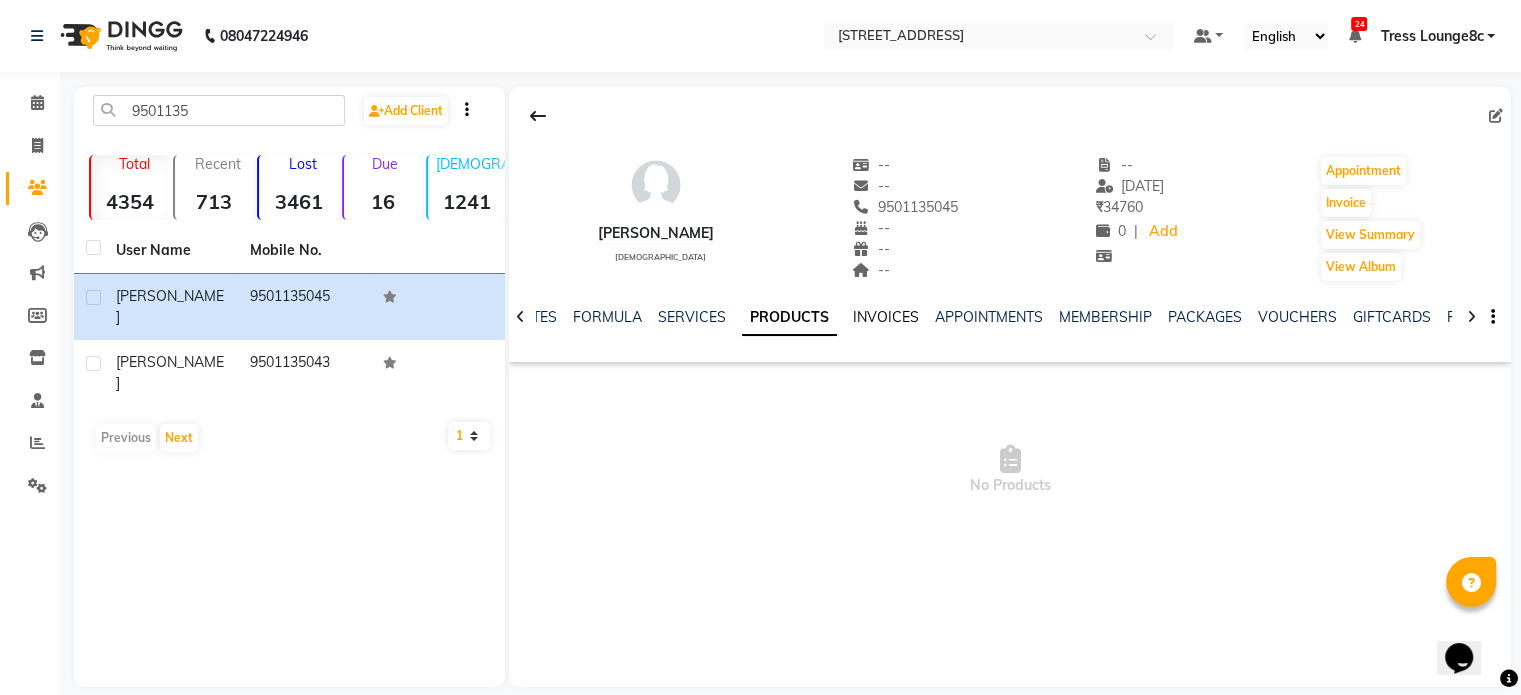click on "INVOICES" 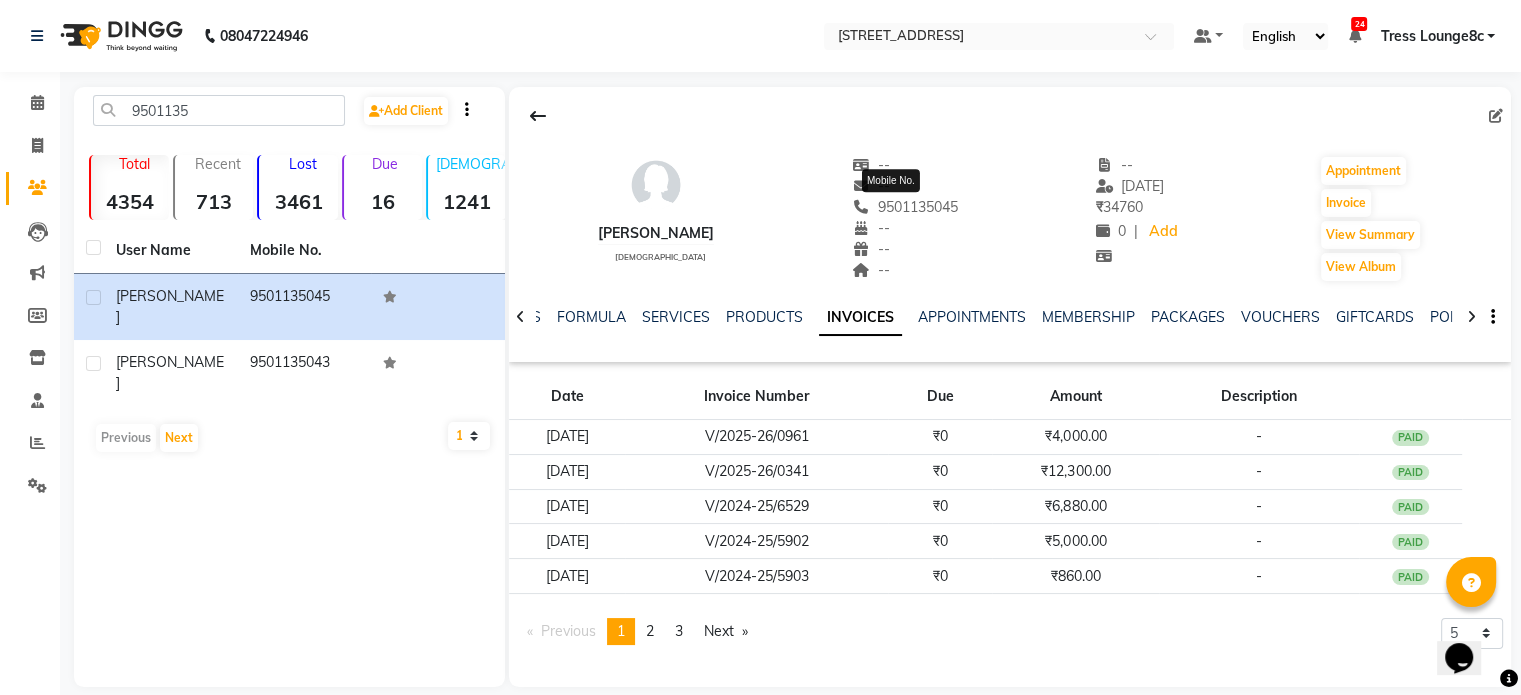 click on "9501135045" 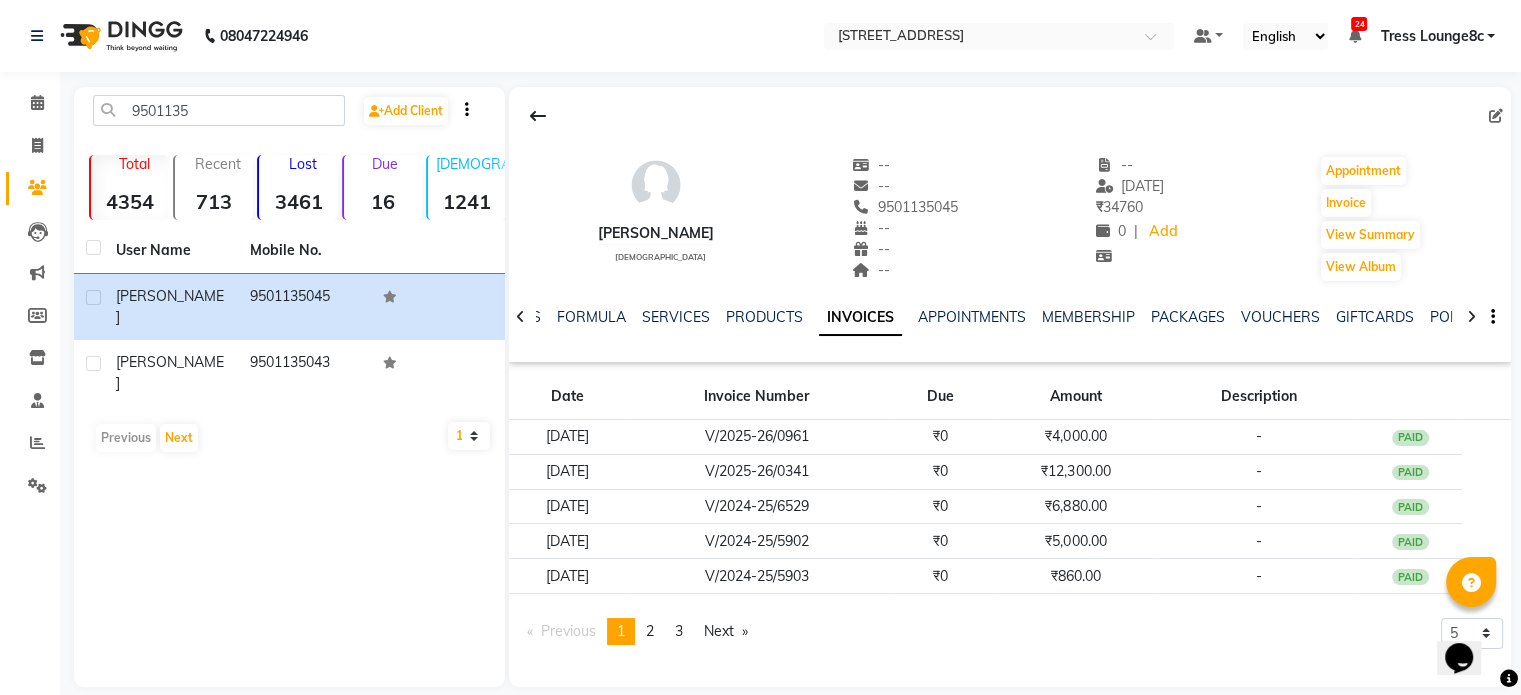 click on "9501135045" 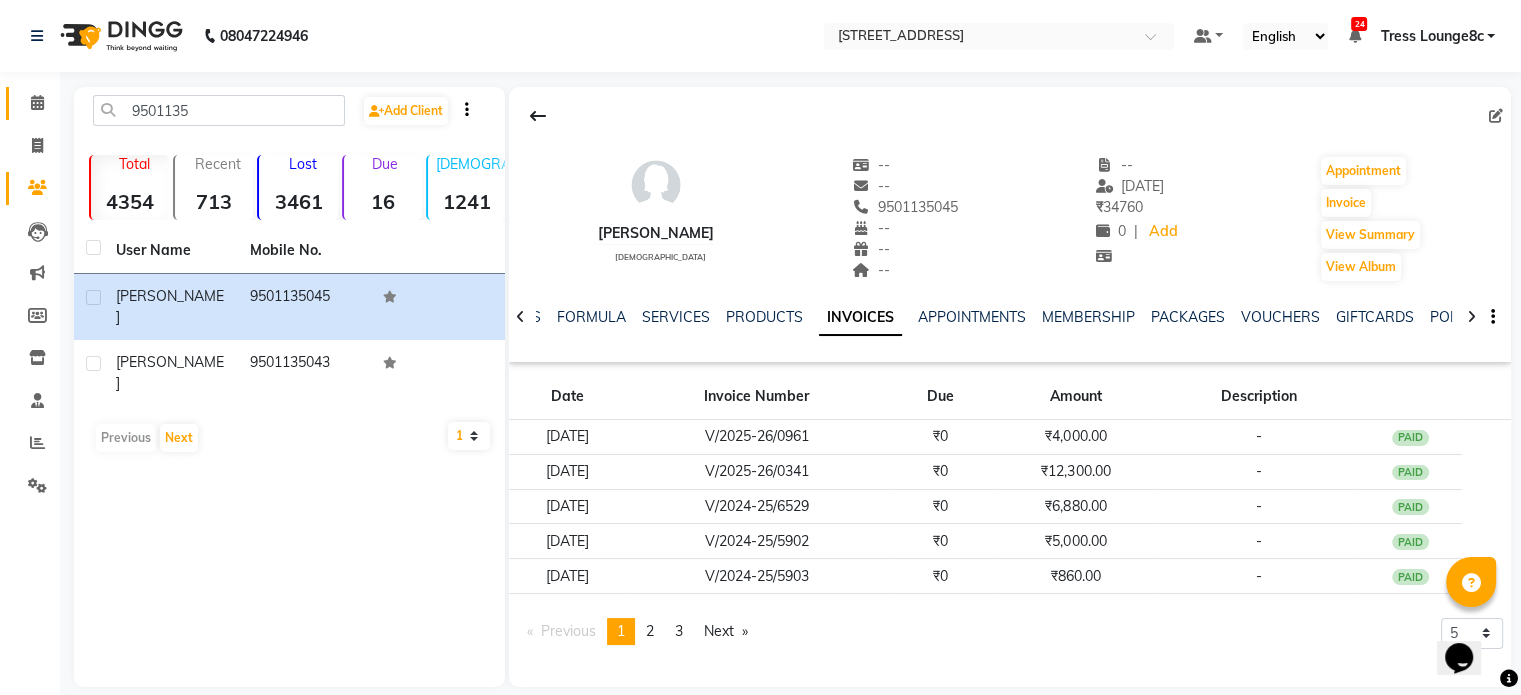 click 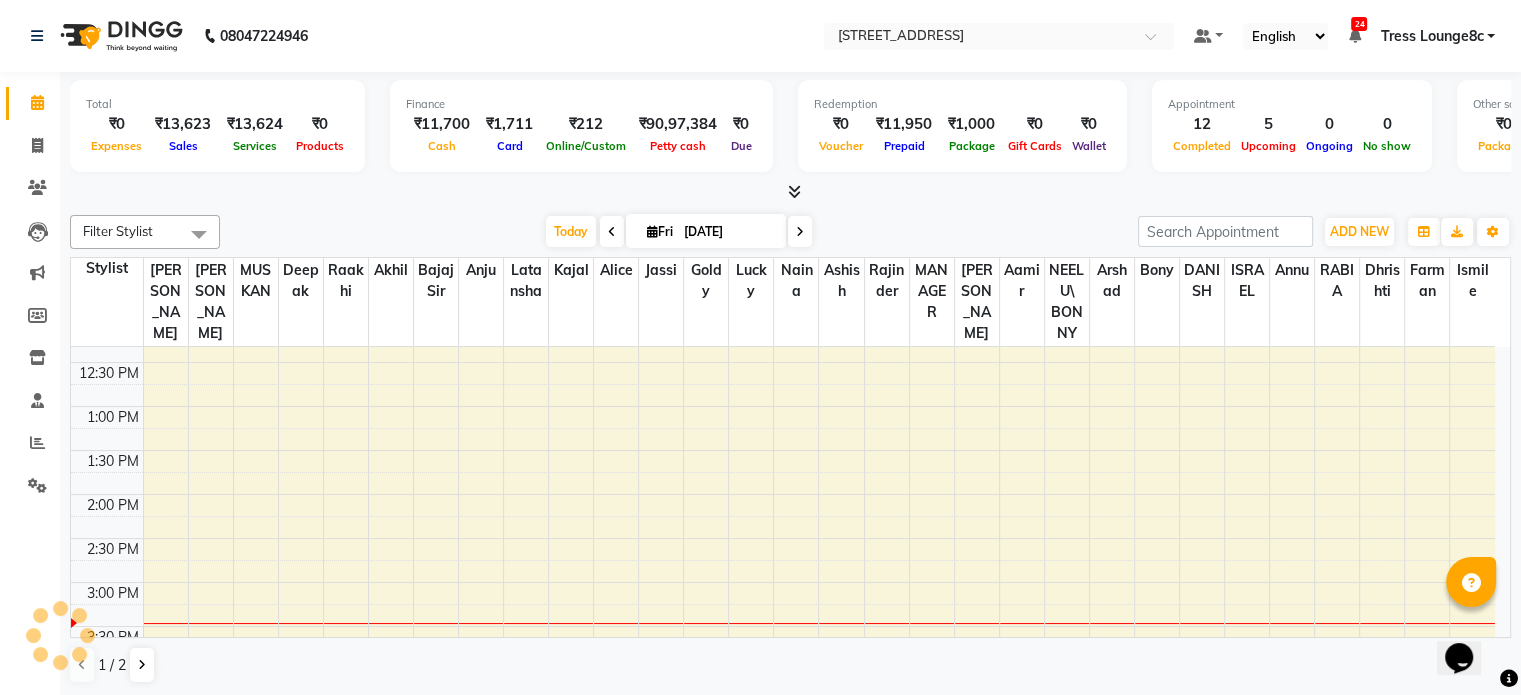 scroll, scrollTop: 500, scrollLeft: 0, axis: vertical 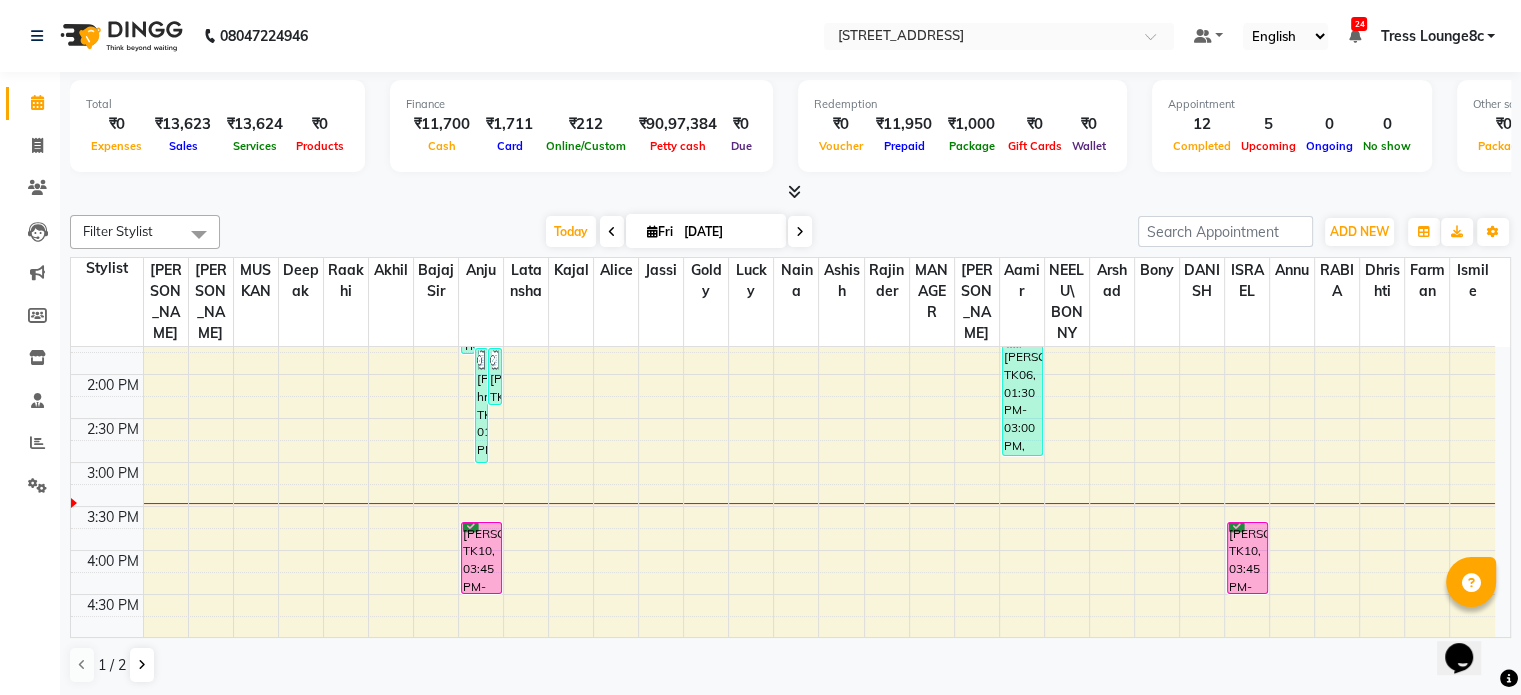 click on "8:00 AM 8:30 AM 9:00 AM 9:30 AM 10:00 AM 10:30 AM 11:00 AM 11:30 AM 12:00 PM 12:30 PM 1:00 PM 1:30 PM 2:00 PM 2:30 PM 3:00 PM 3:30 PM 4:00 PM 4:30 PM 5:00 PM 5:30 PM 6:00 PM 6:30 PM 7:00 PM 7:30 PM 8:00 PM 8:30 PM     [PERSON_NAME][GEOGRAPHIC_DATA], 11:45 AM-01:15 PM, Cut ,Texturize & Style (MEN),SHAVE / [PERSON_NAME] TRIM (MEN)     Isha, TK07, 01:10 PM-01:50 PM, HALF LEG WAX,FULL ARM WAX     [PERSON_NAME] hm, TK04, 01:45 PM-03:05 PM, EYE BROW (THREADING),UPPERLIP (THREADING),CHIN/CHEEKS (THREADING),HALF LEG WAX,HALF ARM WAX     [PERSON_NAME], TK09, 01:45 PM-02:25 PM, EYE BROW (THREADING),FOREHEAD (THREADING)     [PERSON_NAME], TK10, 03:45 PM-04:35 PM, PEDILOGIX MANICURE     [PERSON_NAME], TK06, 01:30 PM-03:00 PM, COLOR ON COLOR     [PERSON_NAME], TK10, 03:45 PM-04:35 PM, PEDILOGIX PEDICURE     ANU, TK02, 12:00 PM-01:00 PM, LUXURY ORGANIC PEDICURE" at bounding box center [783, 418] 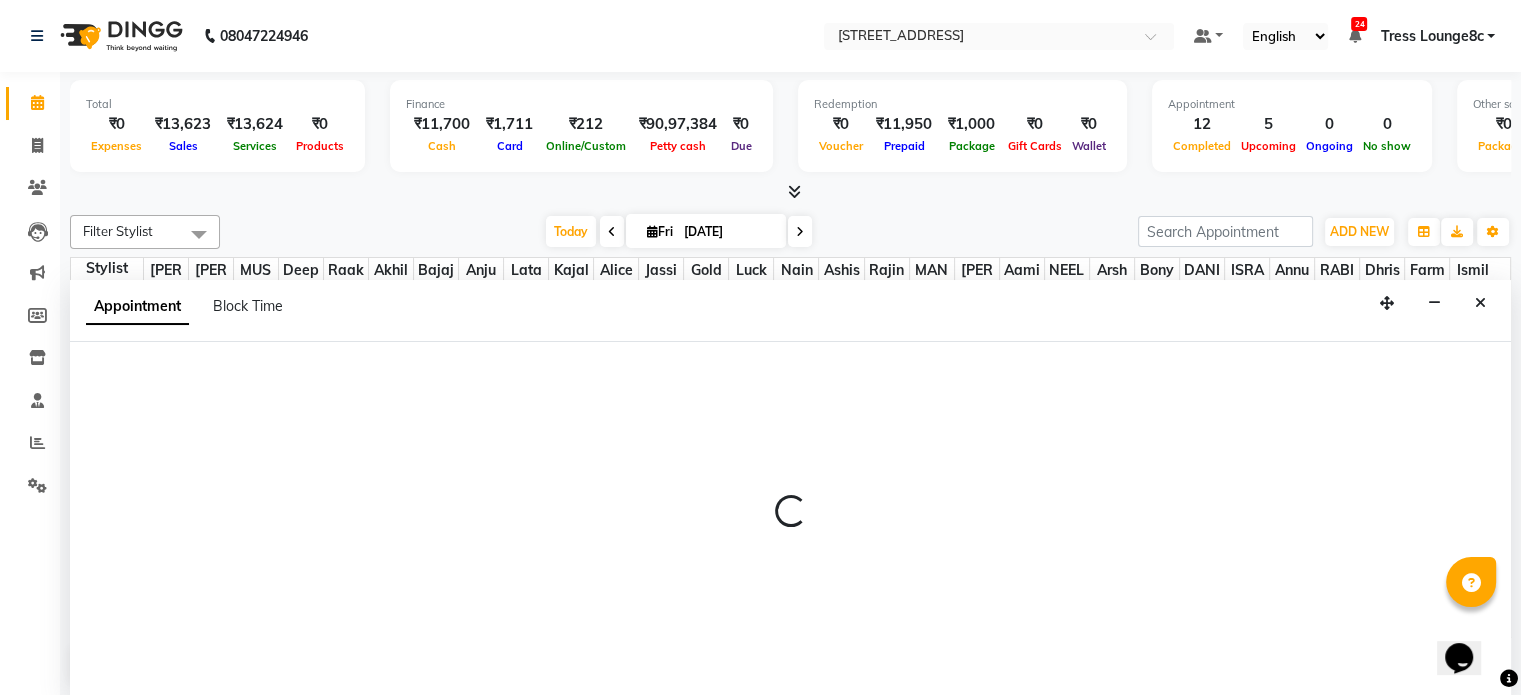 scroll, scrollTop: 0, scrollLeft: 0, axis: both 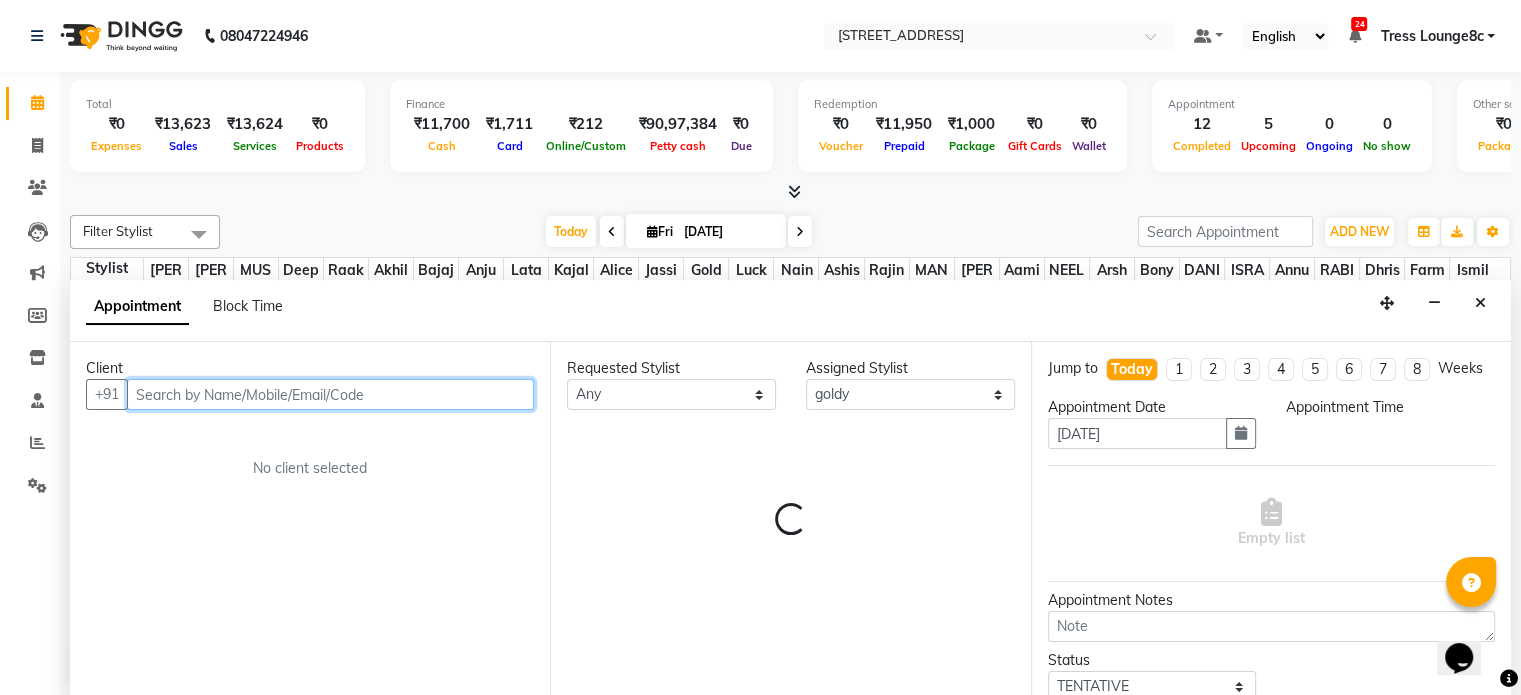 select on "930" 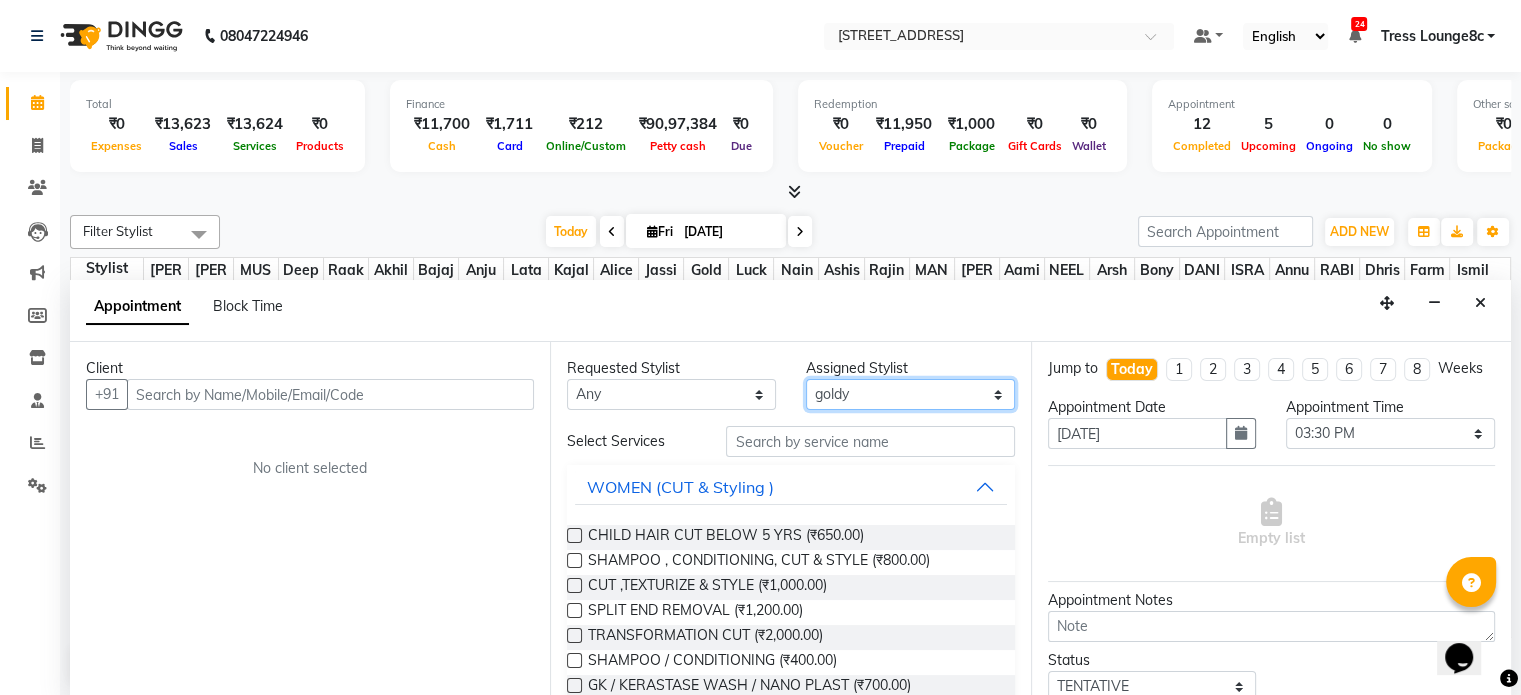click on "Select [PERSON_NAME] [PERSON_NAME] [PERSON_NAME] Anju Annu  [PERSON_NAME] Bajaj sir Bony DANISH Deepak [PERSON_NAME] [PERSON_NAME] [PERSON_NAME] [PERSON_NAME] [PERSON_NAME] Lucky MANAGER MUSKAN naina [PERSON_NAME]\ [PERSON_NAME]  [PERSON_NAME] [PERSON_NAME] RAM Ripti [PERSON_NAME] [PERSON_NAME] [PERSON_NAME] [PERSON_NAME] Shriya [PERSON_NAME] veena [PERSON_NAME] [PERSON_NAME]" at bounding box center (910, 394) 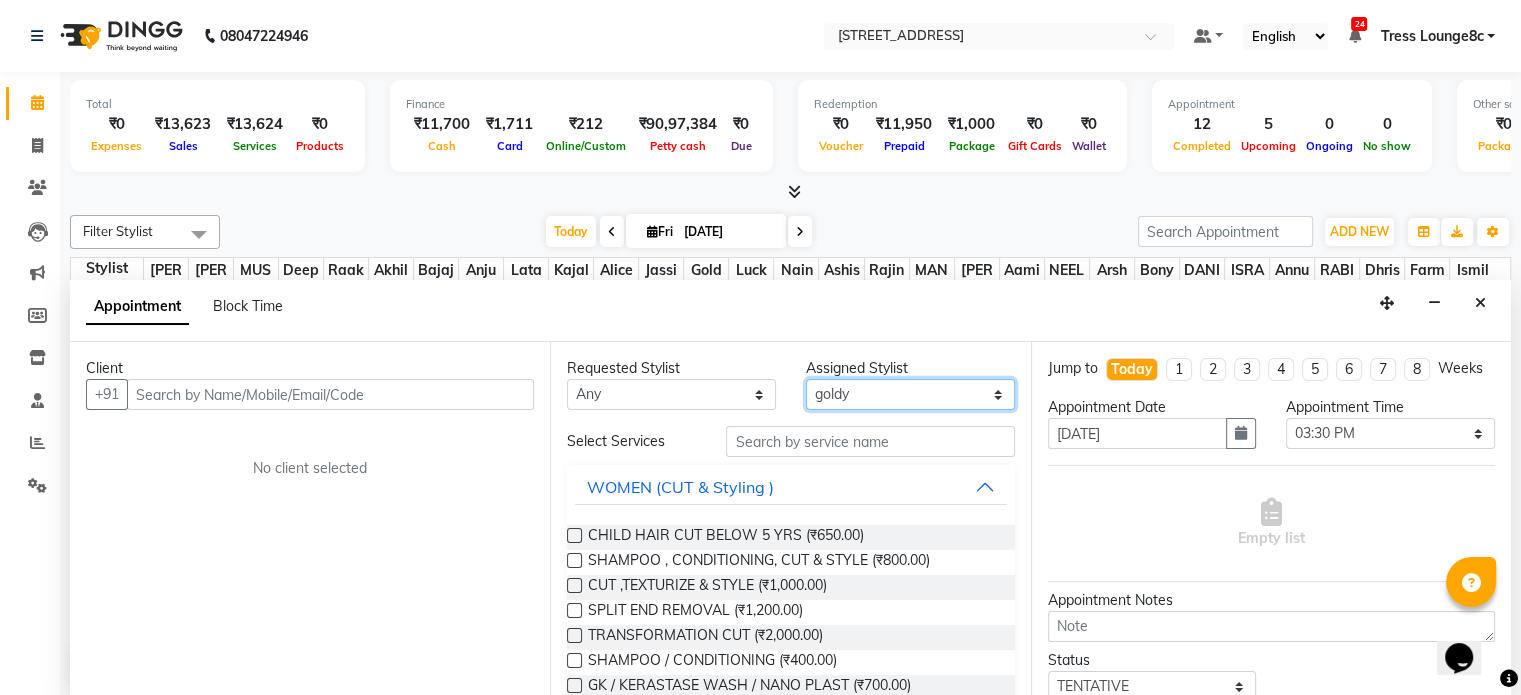 select on "59395" 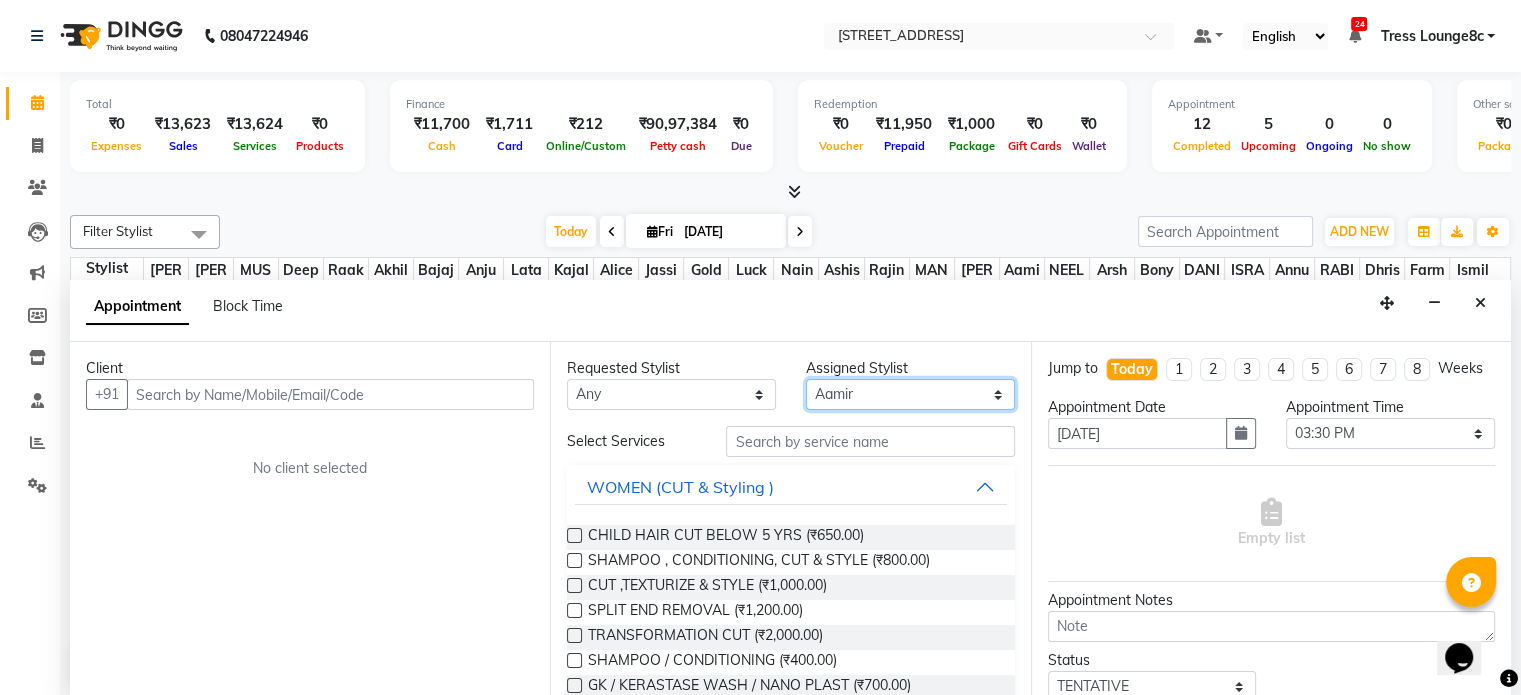 click on "Select [PERSON_NAME] [PERSON_NAME] [PERSON_NAME] Anju Annu  [PERSON_NAME] Bajaj sir Bony DANISH Deepak [PERSON_NAME] [PERSON_NAME] [PERSON_NAME] [PERSON_NAME] [PERSON_NAME] Lucky MANAGER MUSKAN naina [PERSON_NAME]\ [PERSON_NAME]  [PERSON_NAME] [PERSON_NAME] RAM Ripti [PERSON_NAME] [PERSON_NAME] [PERSON_NAME] [PERSON_NAME] Shriya [PERSON_NAME] veena [PERSON_NAME] [PERSON_NAME]" at bounding box center [910, 394] 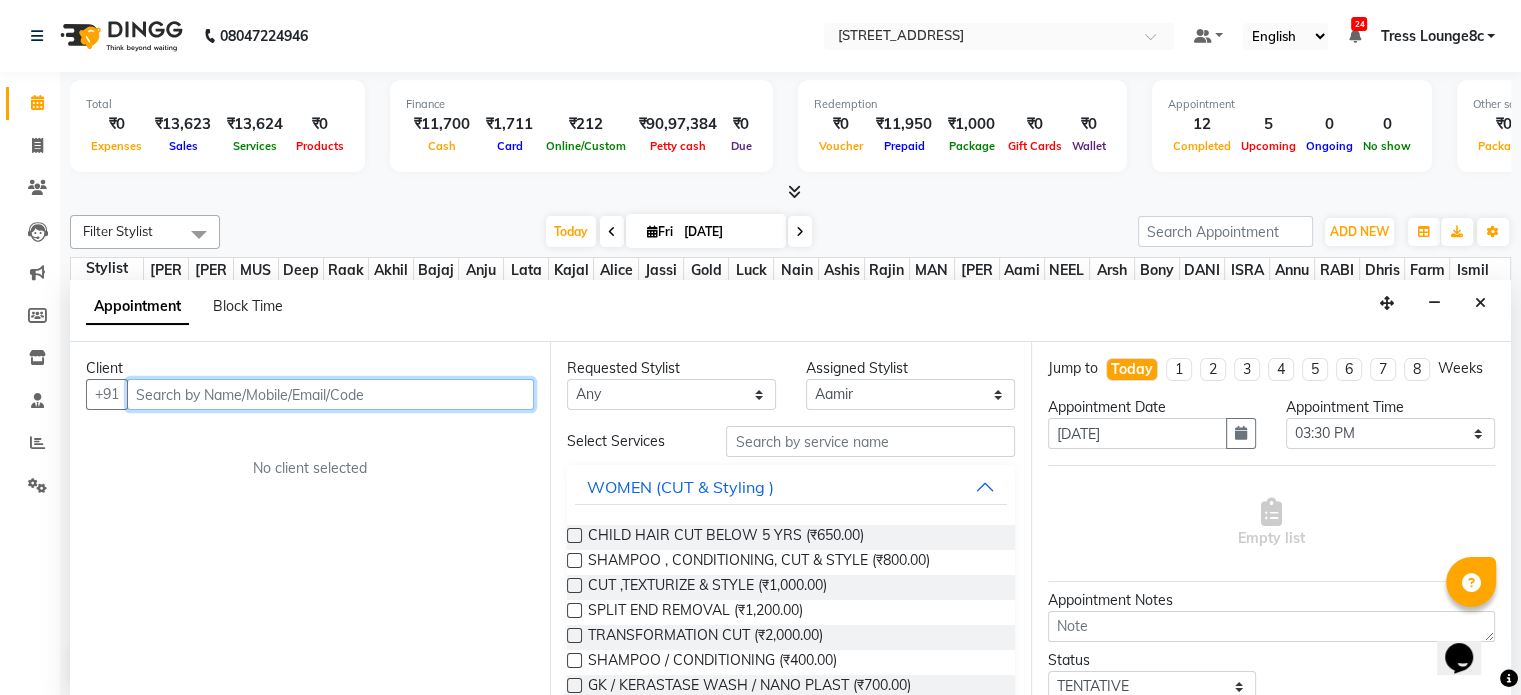 click at bounding box center (330, 394) 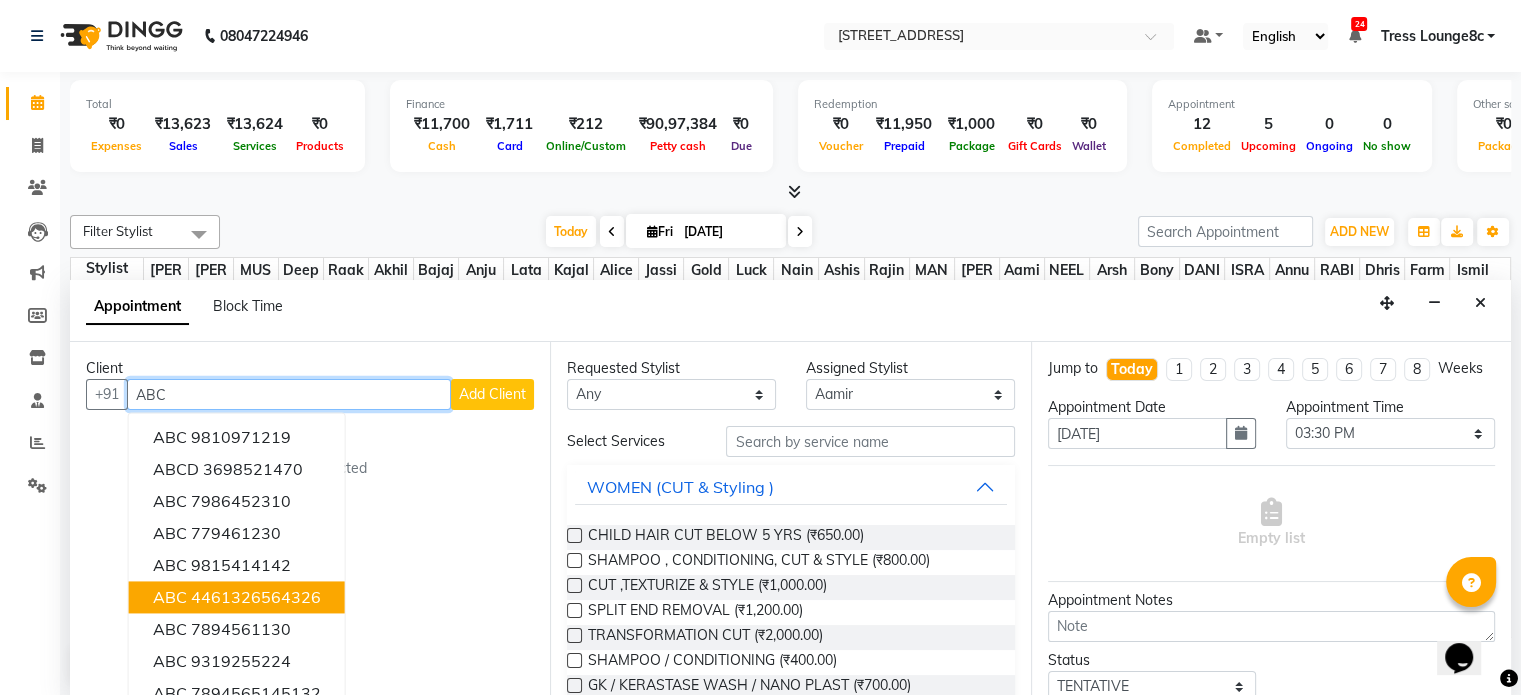 click on "4461326564326" at bounding box center [256, 598] 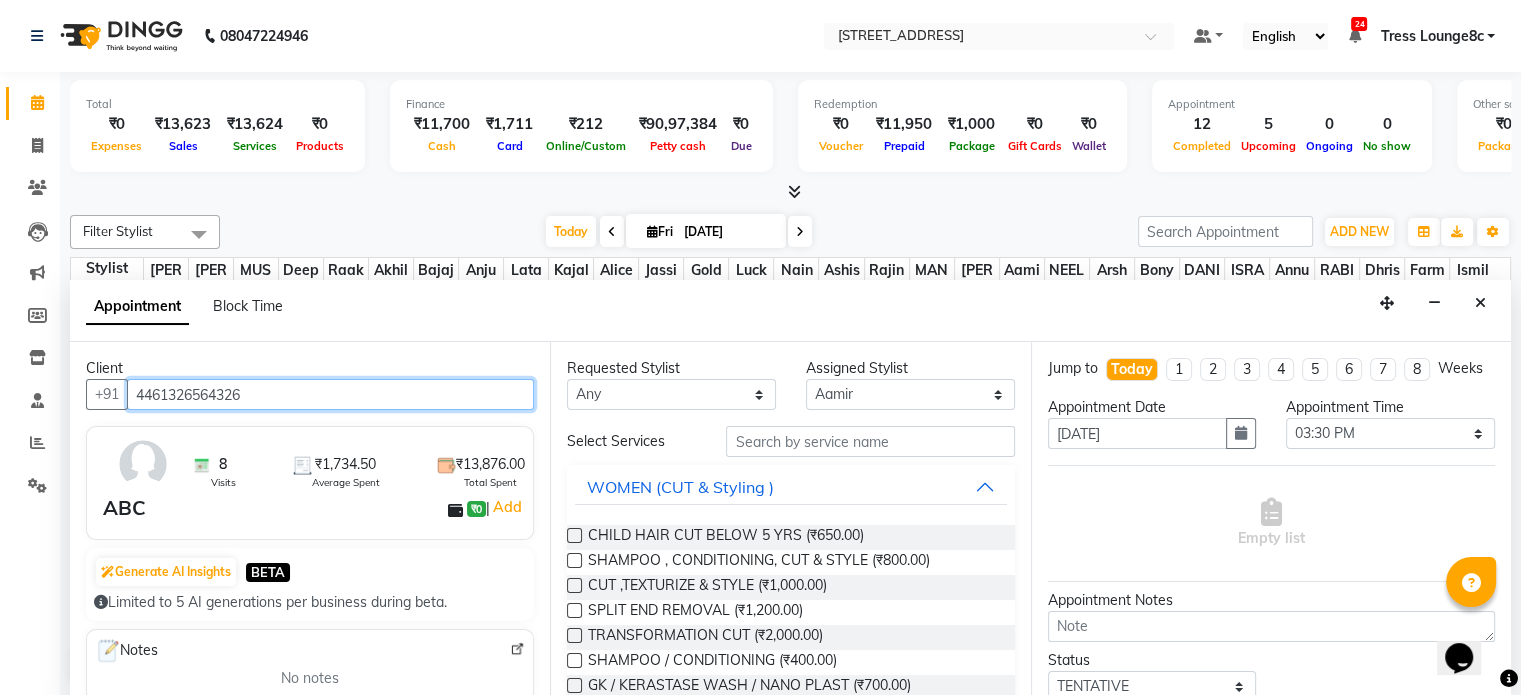 type on "4461326564326" 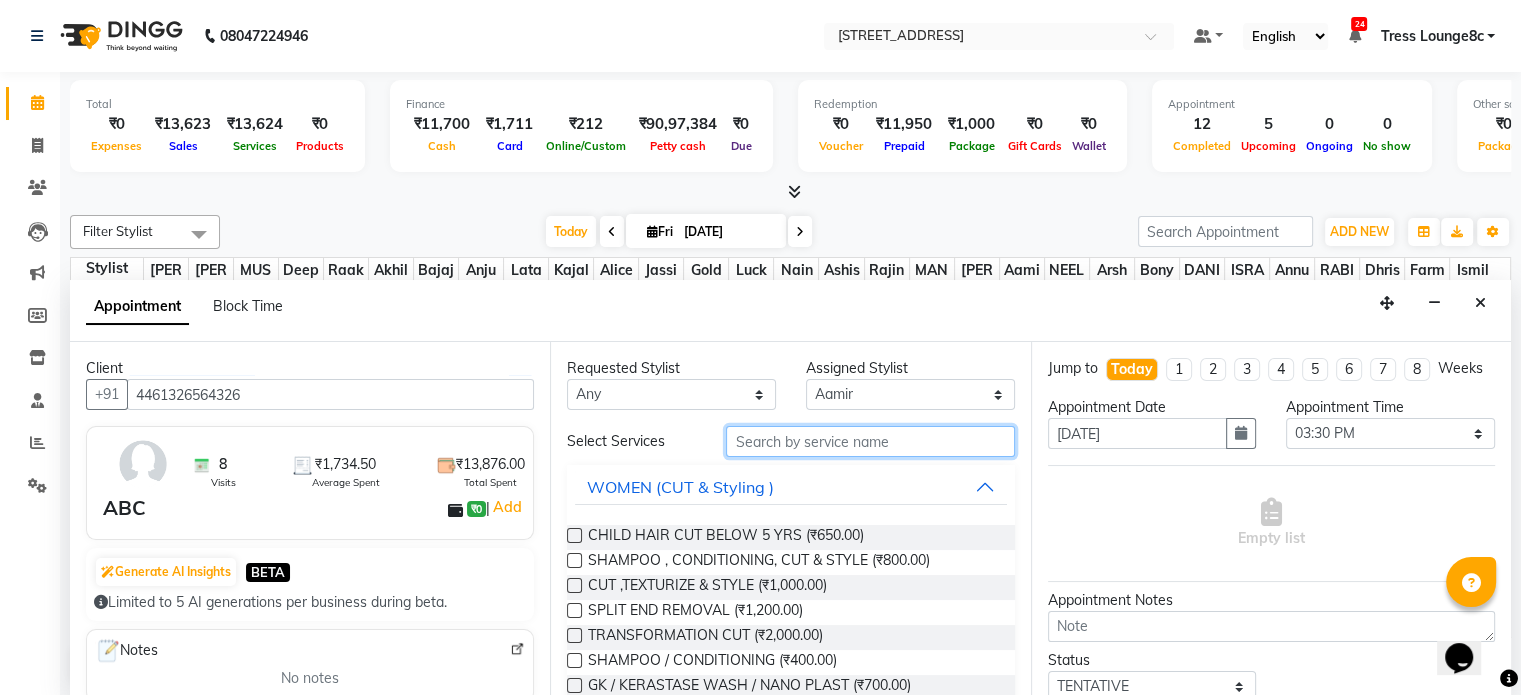 click at bounding box center (870, 441) 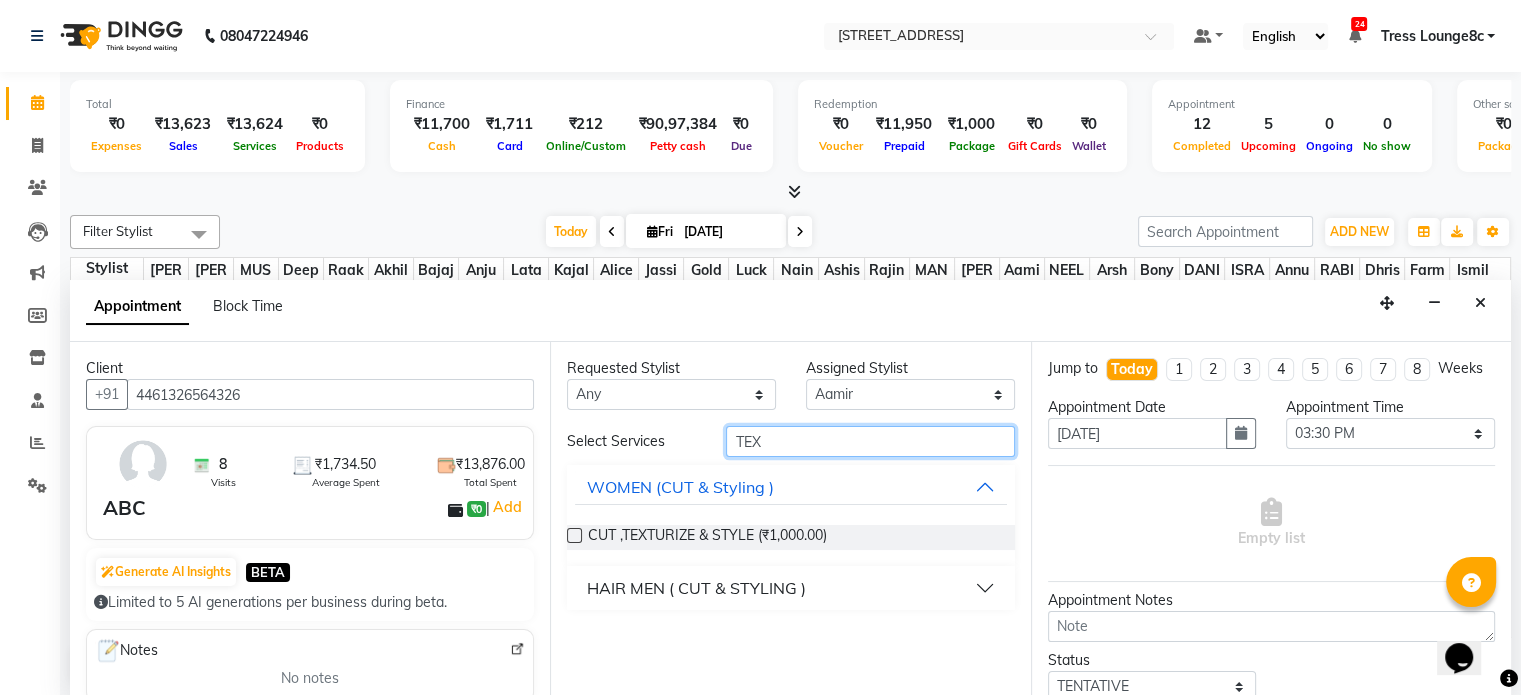 type on "TEX" 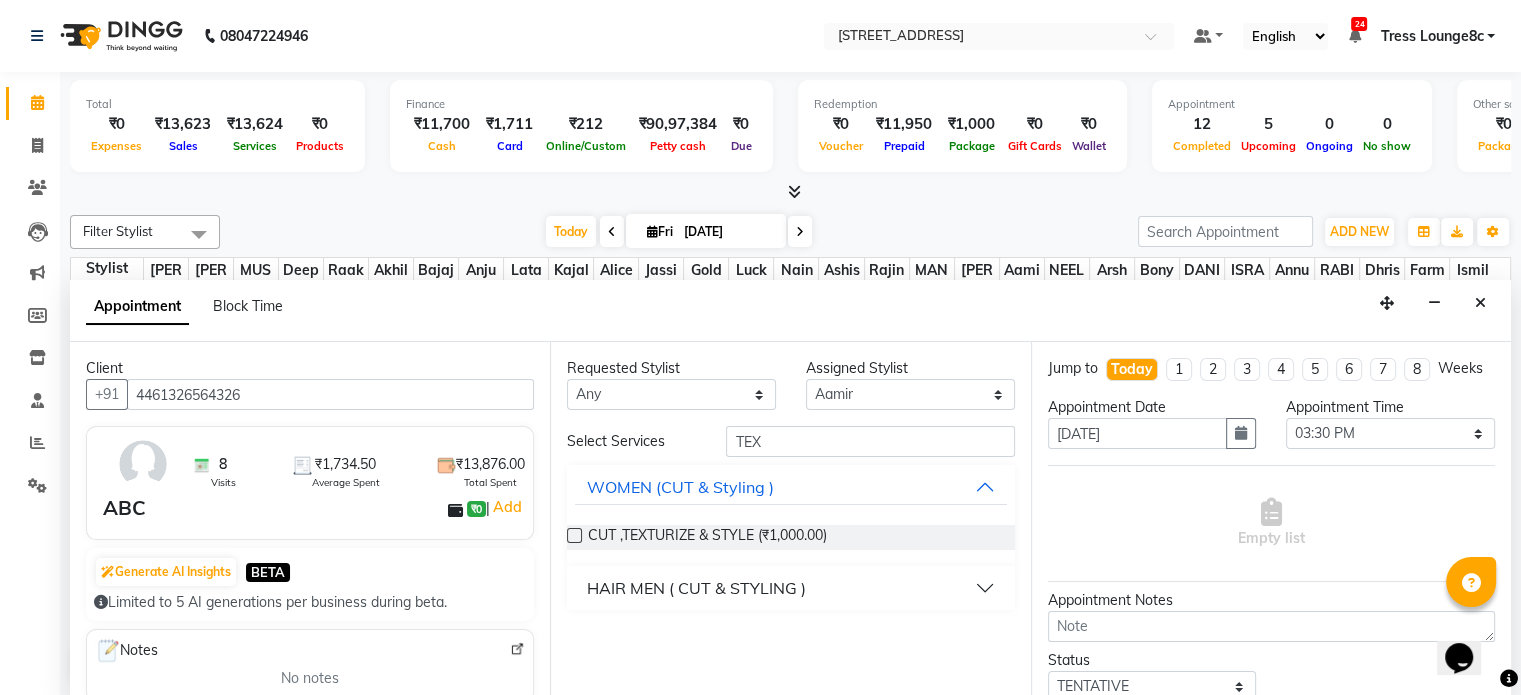click on "HAIR MEN ( CUT & STYLING )" at bounding box center [696, 588] 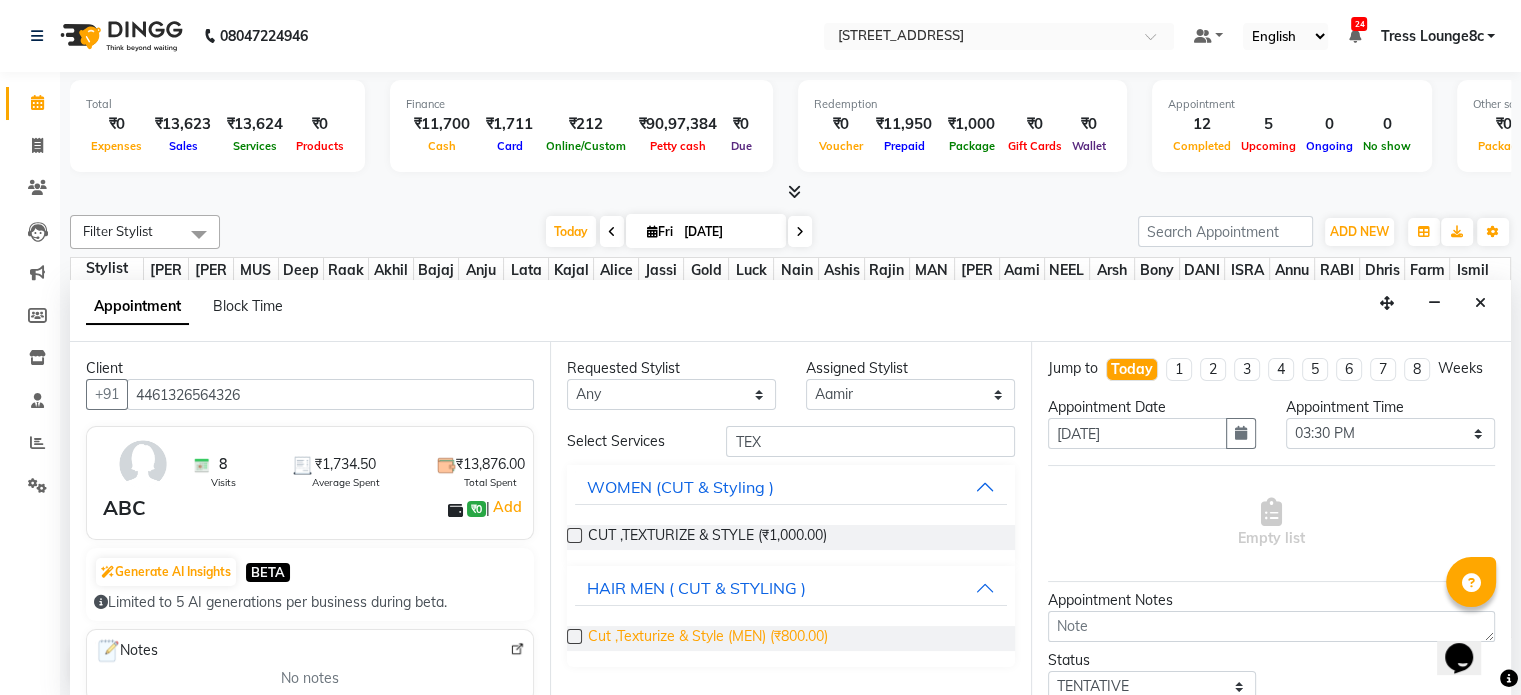 click on "Cut ,Texturize & Style (MEN) (₹800.00)" at bounding box center (708, 638) 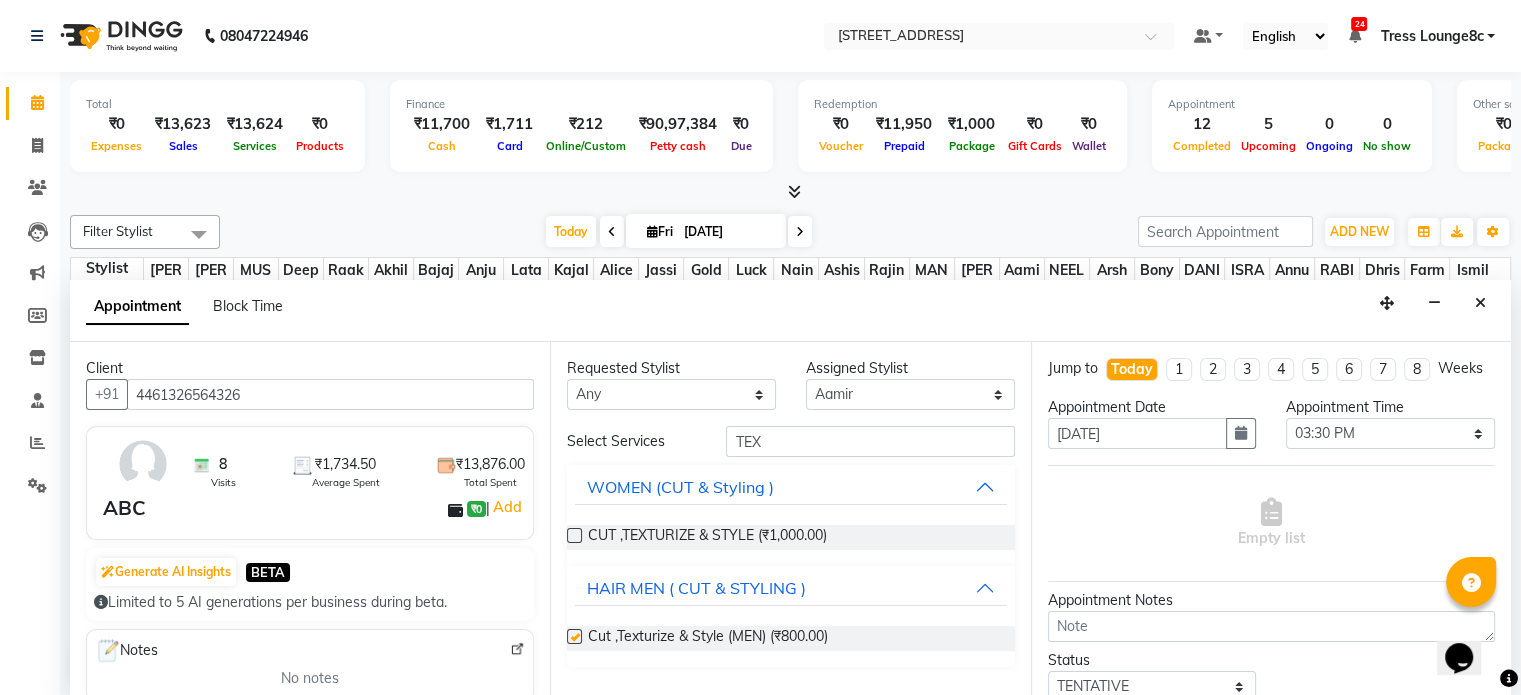 checkbox on "false" 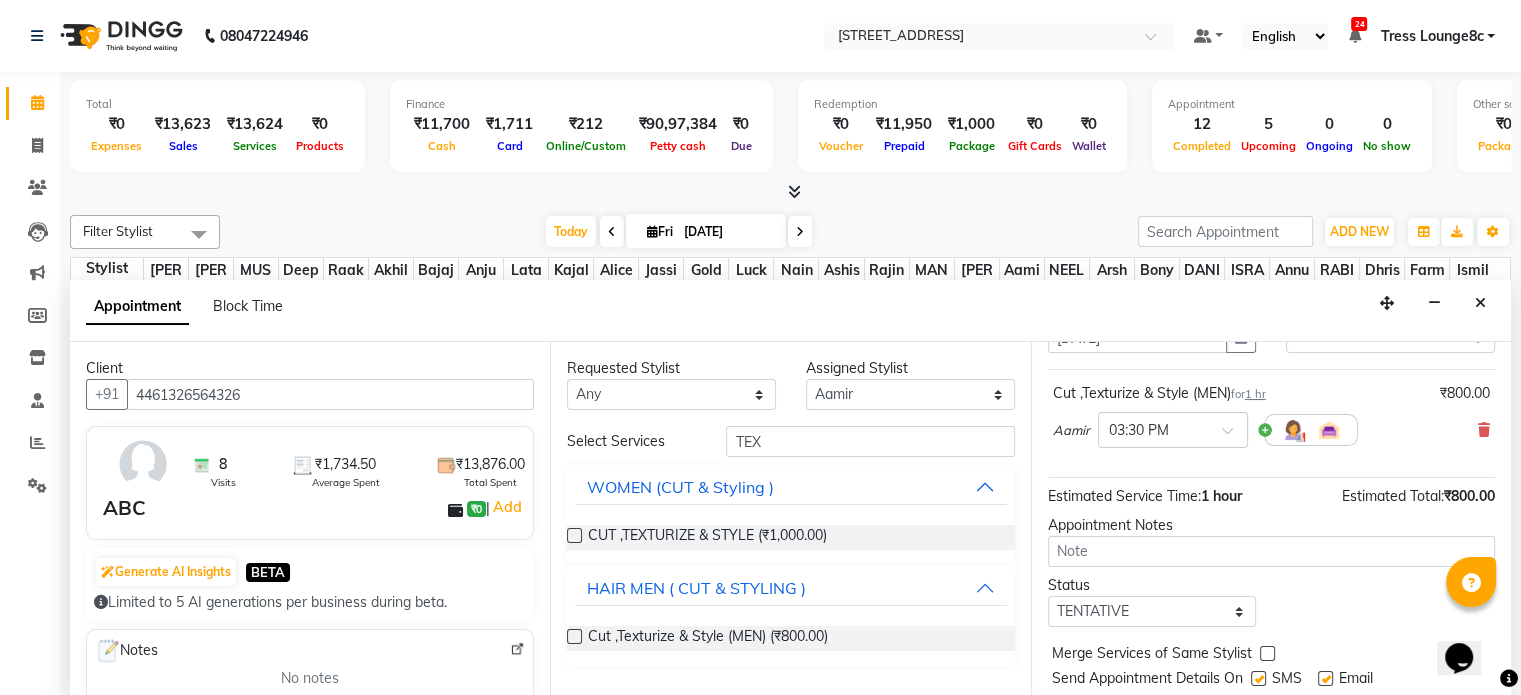 scroll, scrollTop: 170, scrollLeft: 0, axis: vertical 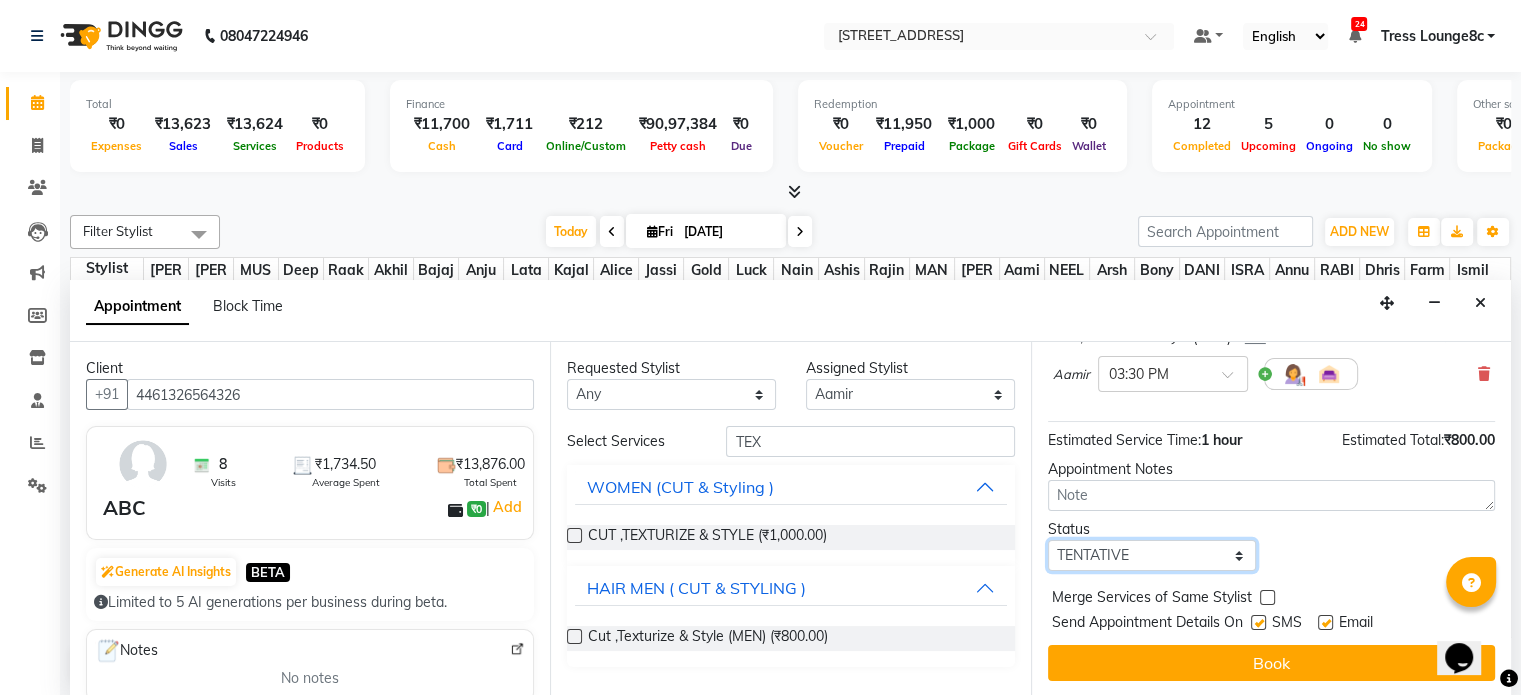 click on "Select TENTATIVE CONFIRM CHECK-IN UPCOMING" at bounding box center (1152, 555) 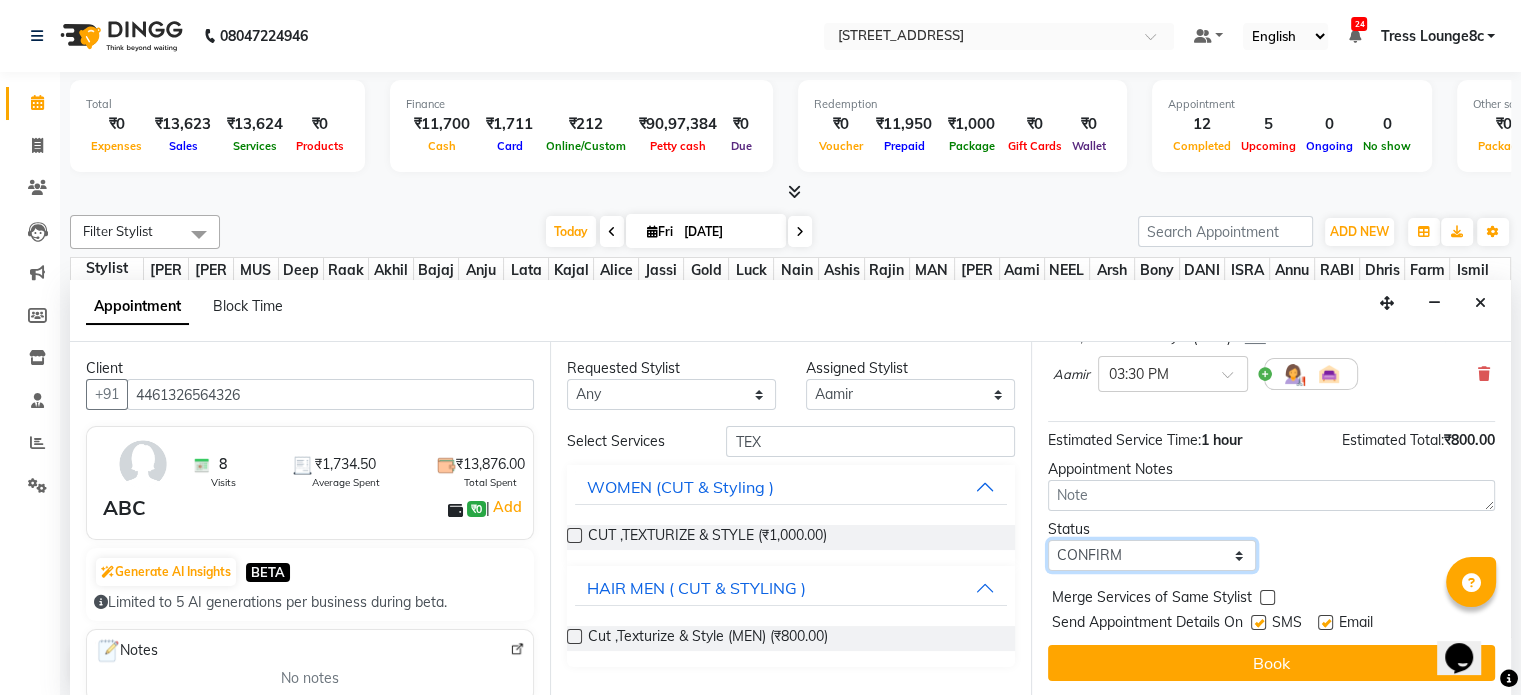 click on "Select TENTATIVE CONFIRM CHECK-IN UPCOMING" at bounding box center (1152, 555) 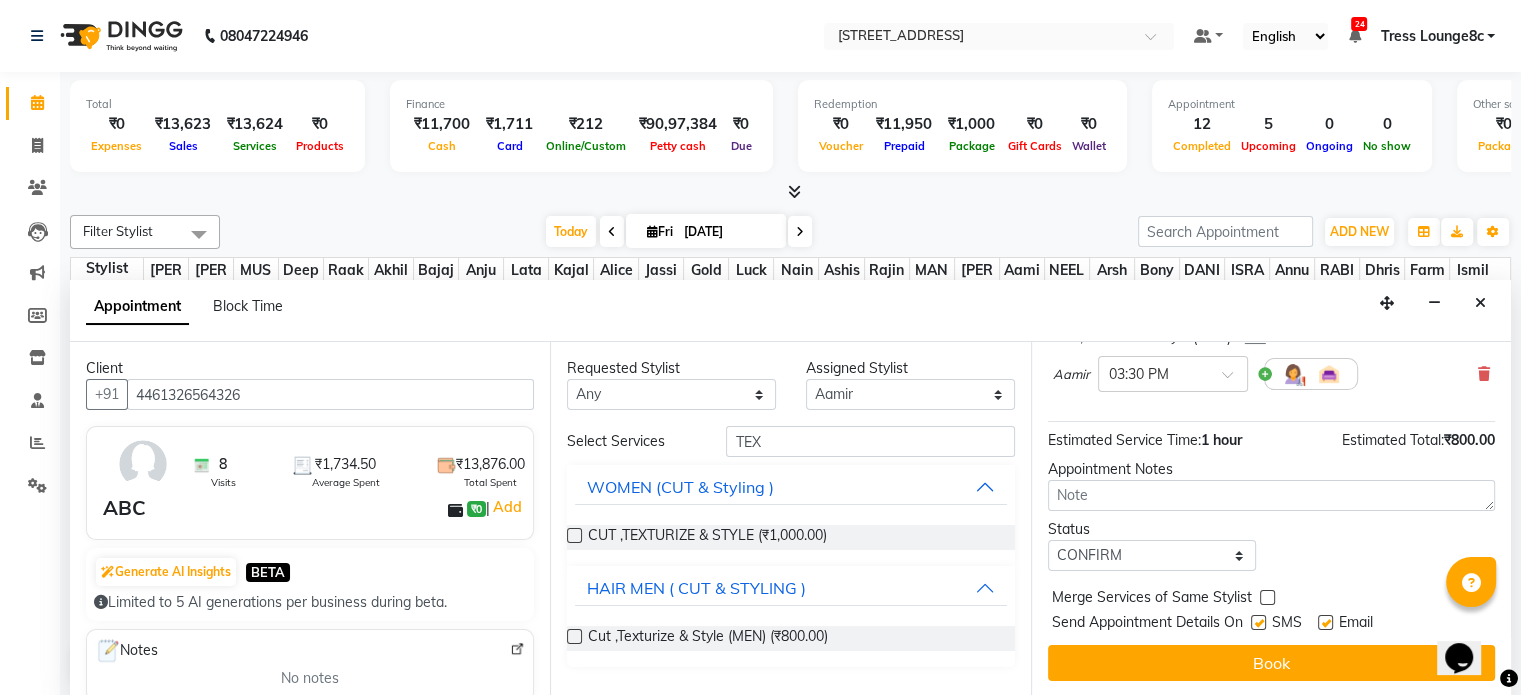 click at bounding box center [1267, 597] 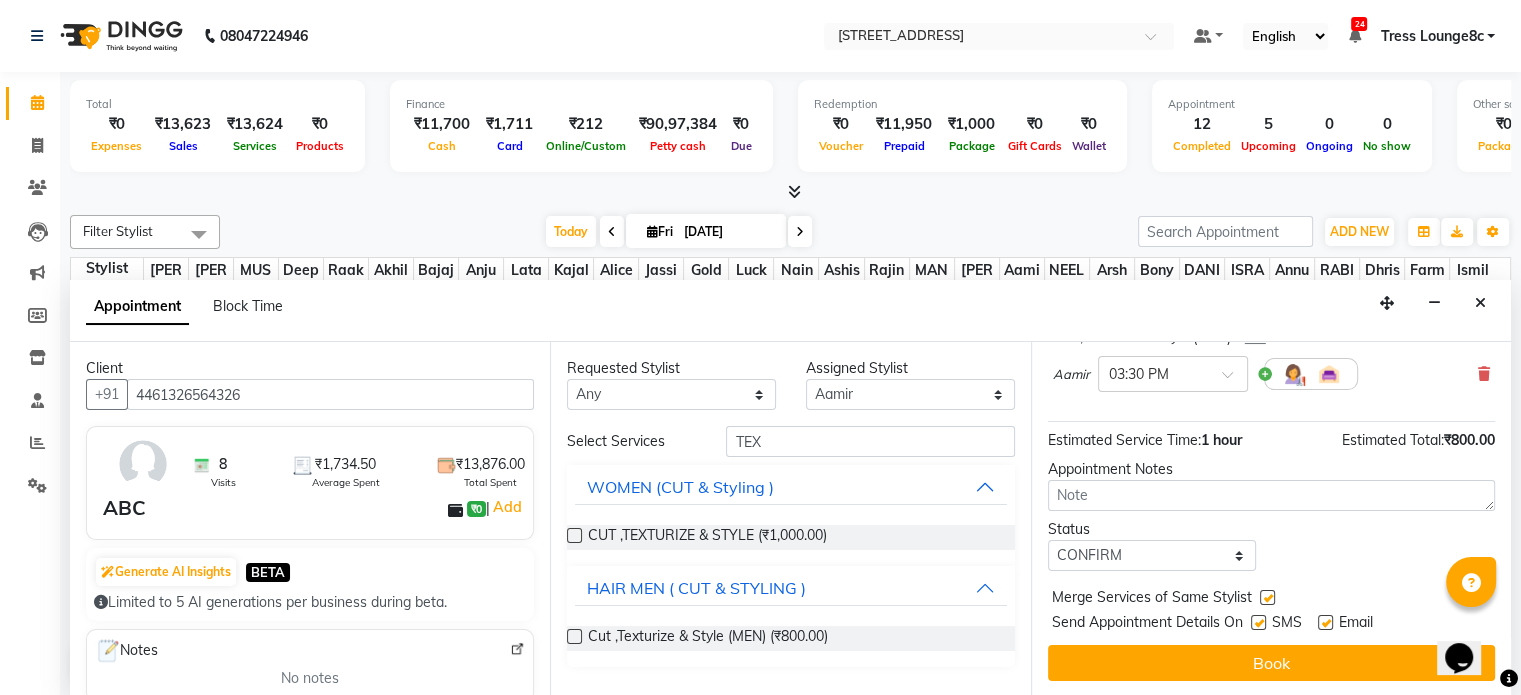 click at bounding box center (1258, 622) 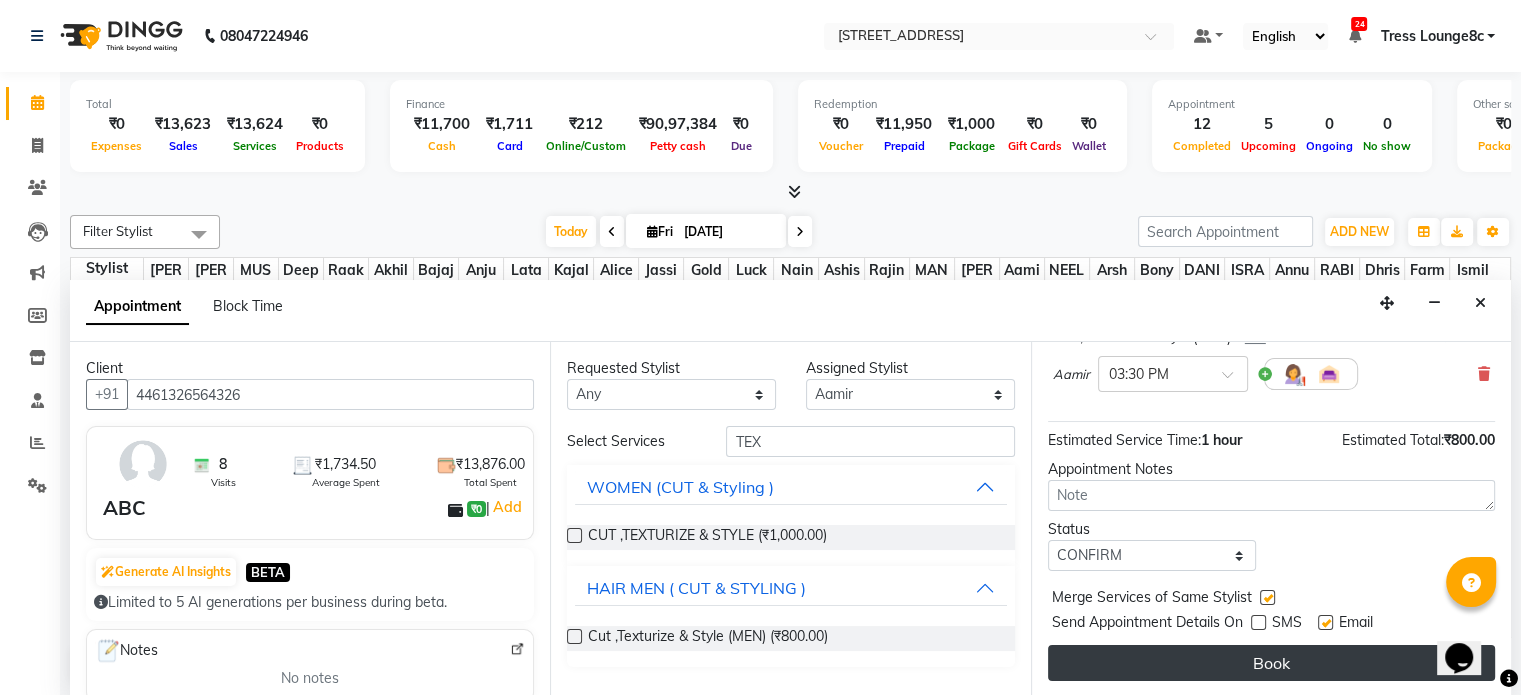click on "Book" at bounding box center [1271, 663] 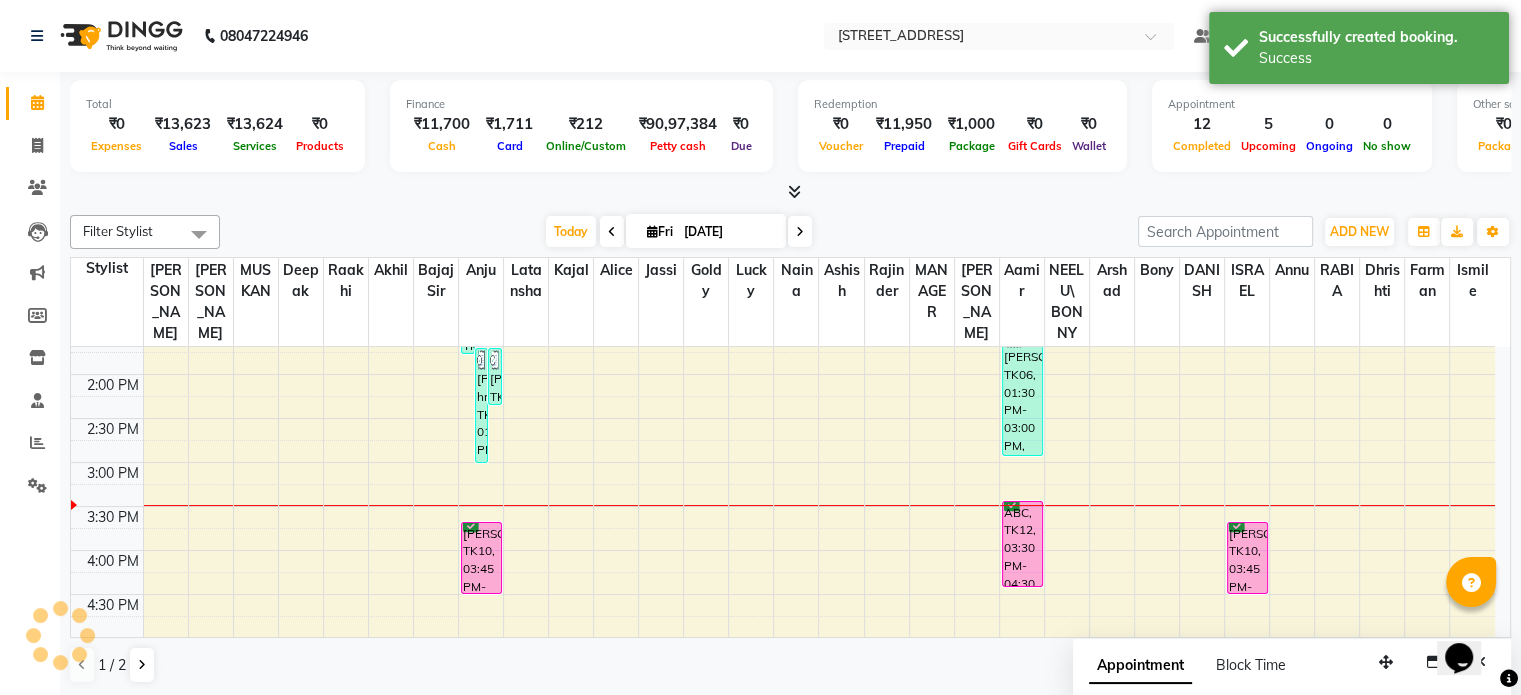scroll, scrollTop: 0, scrollLeft: 0, axis: both 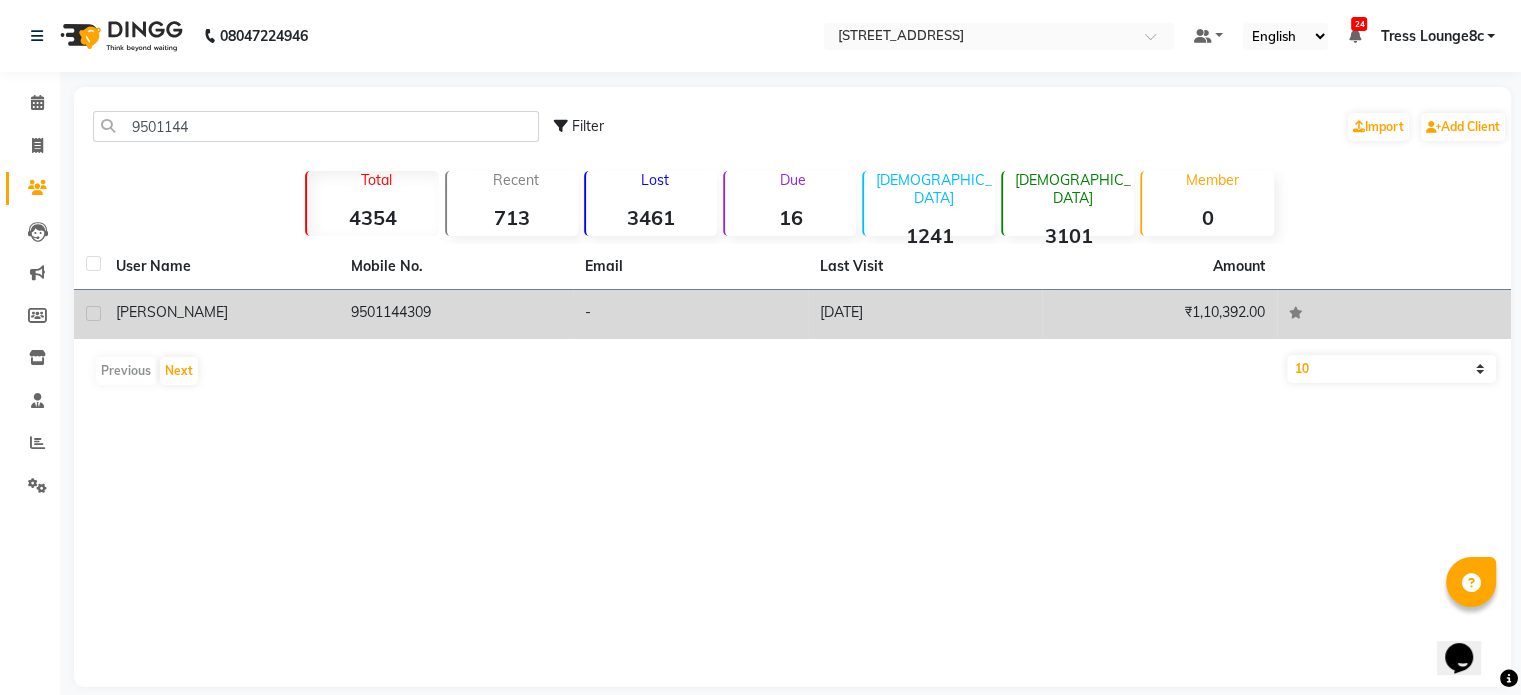 type on "9501144" 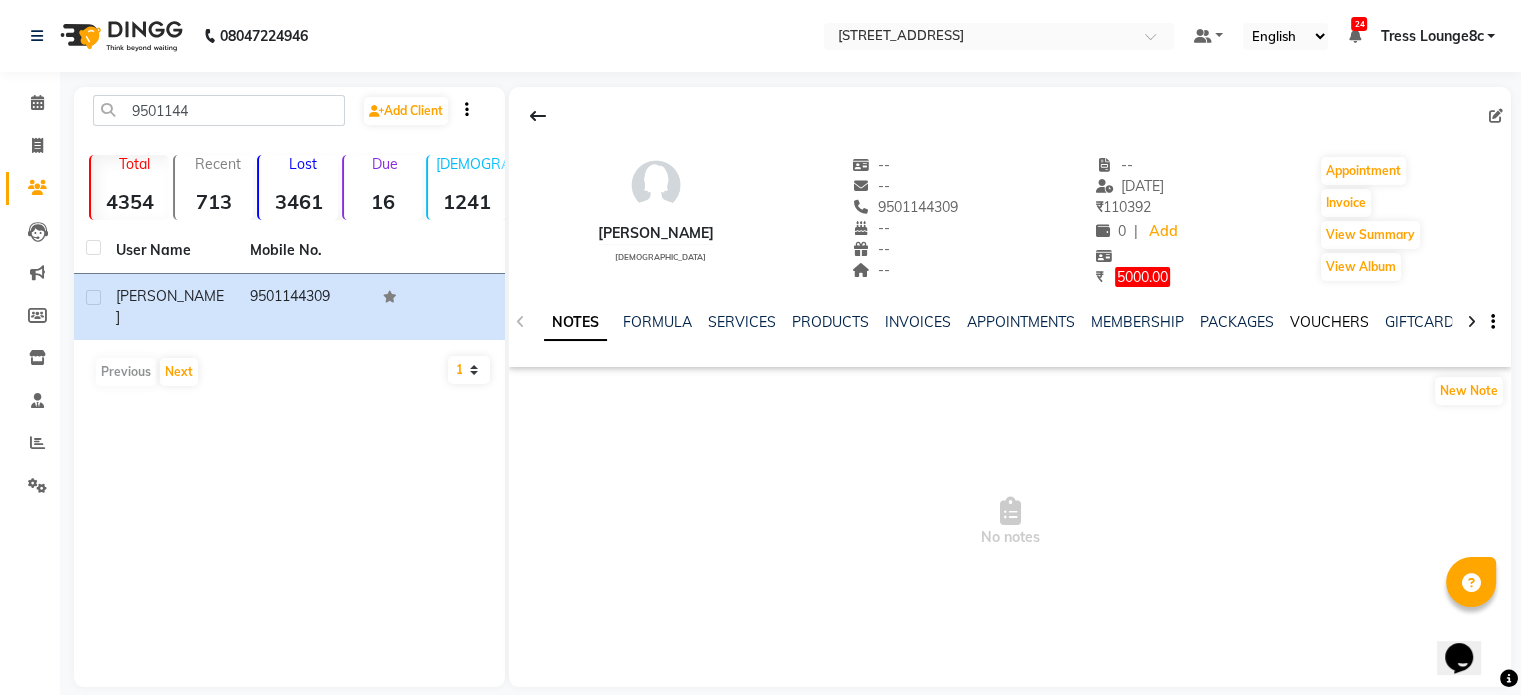 click on "VOUCHERS" 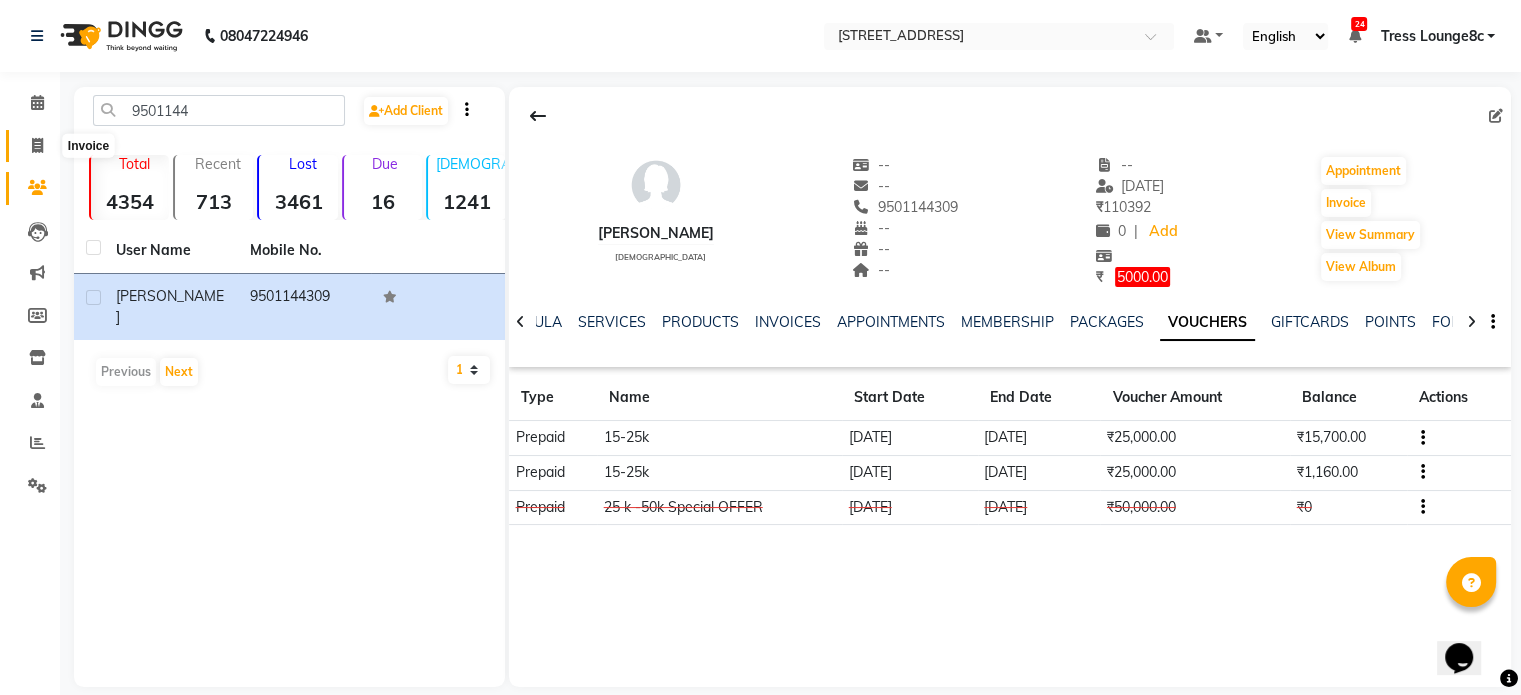 click 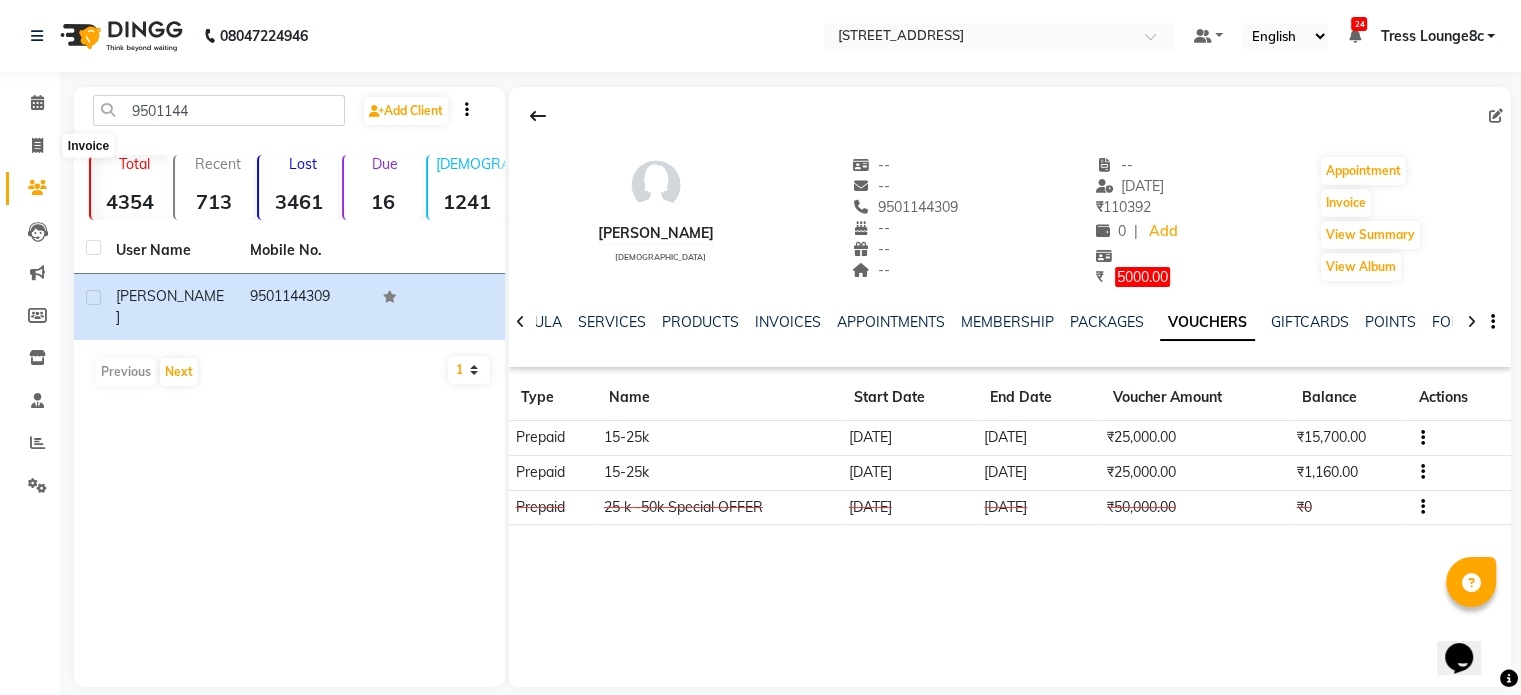 select on "service" 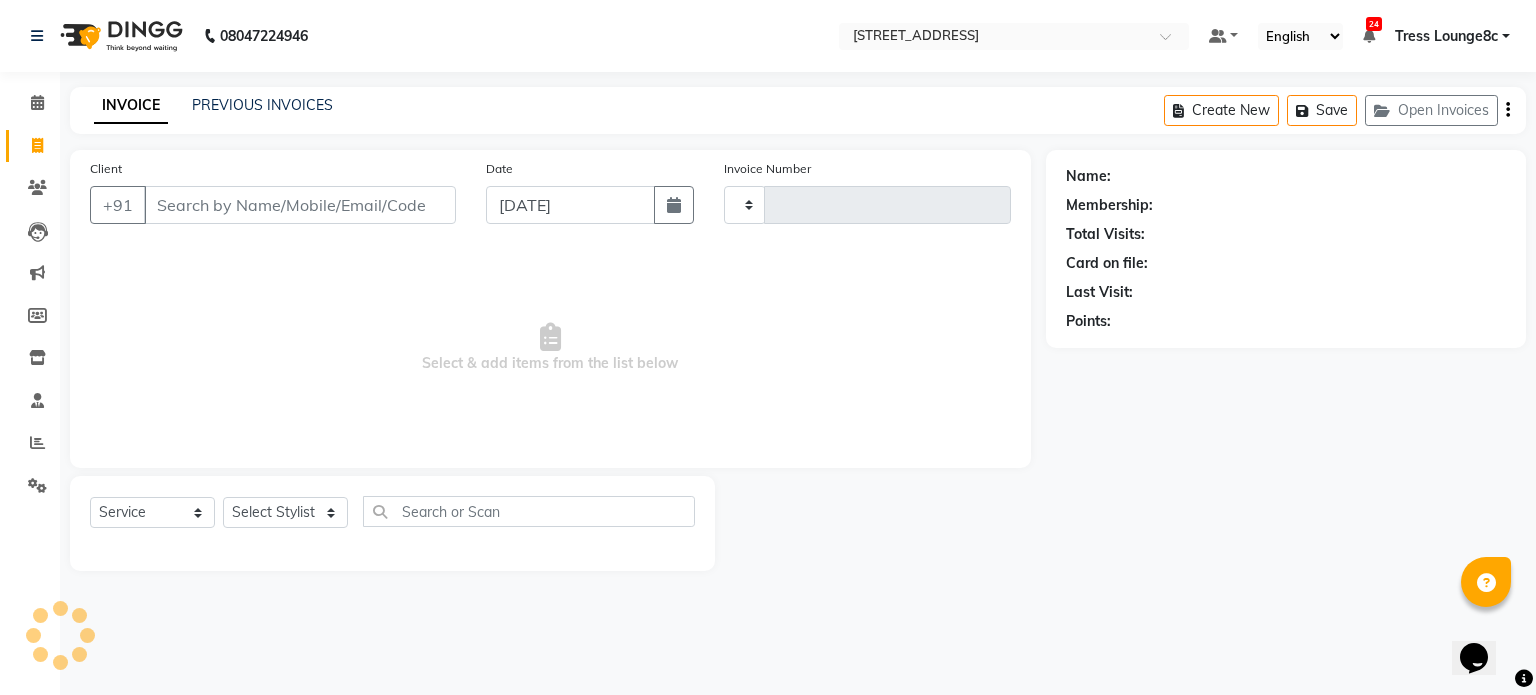 type on "1506" 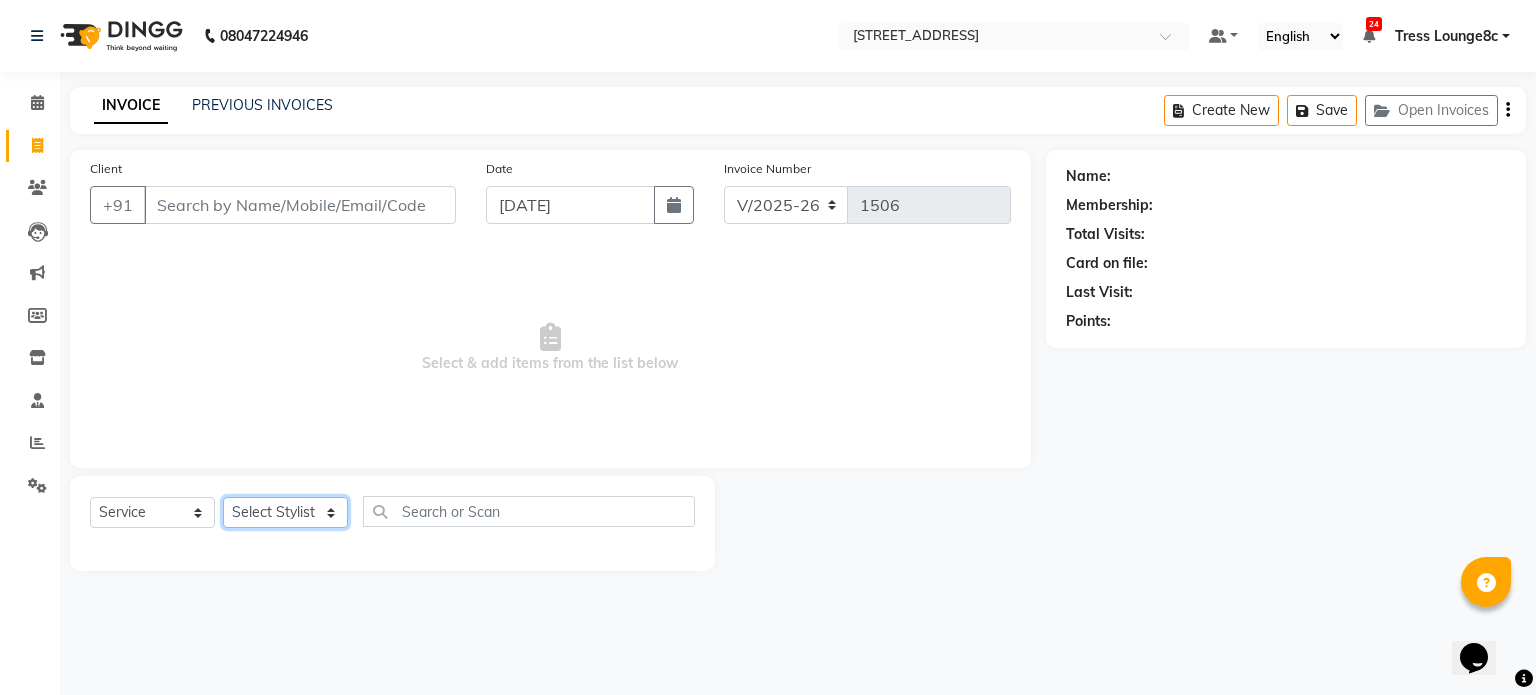 click on "Select Stylist" 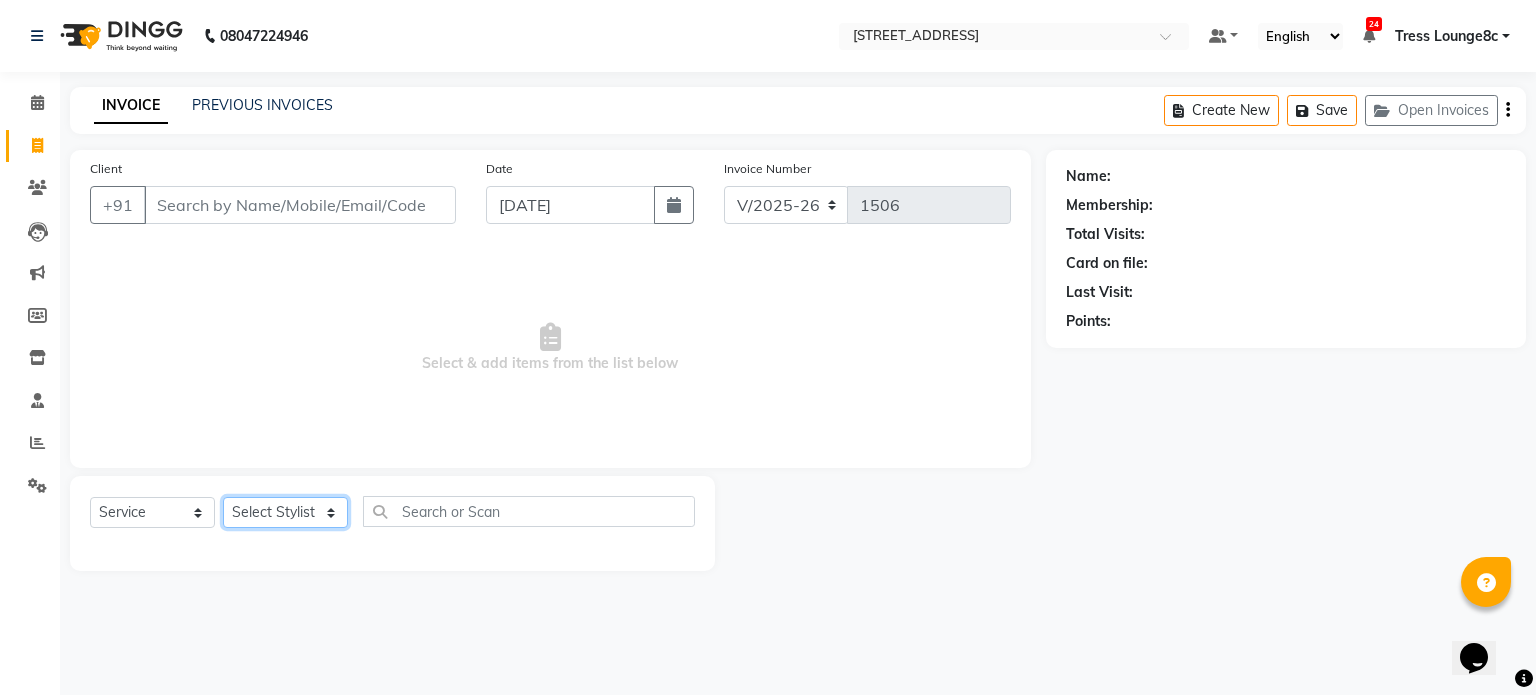 select on "59395" 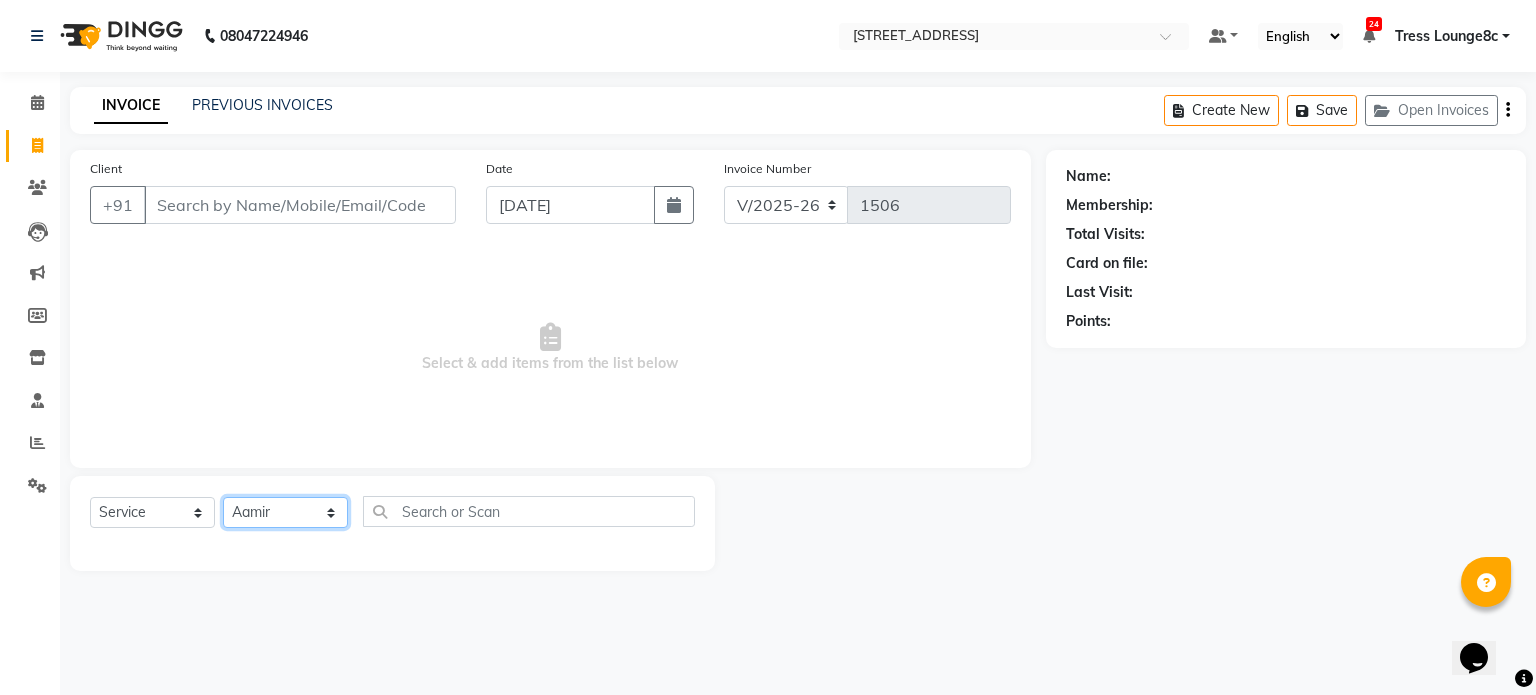 click on "Select Stylist [PERSON_NAME] [PERSON_NAME] [PERSON_NAME] Anju Annu  [PERSON_NAME] Bajaj sir Bony DANISH Deepak [PERSON_NAME] [PERSON_NAME] [PERSON_NAME] Ismile ISRAEL [PERSON_NAME] [PERSON_NAME] Latansha Lucky MANAGER MUSKAN naina [PERSON_NAME]\ [PERSON_NAME]  [PERSON_NAME] [PERSON_NAME] [PERSON_NAME] [PERSON_NAME] [PERSON_NAME] [PERSON_NAME] [PERSON_NAME] Shriya [PERSON_NAME] [PERSON_NAME] [PERSON_NAME]" 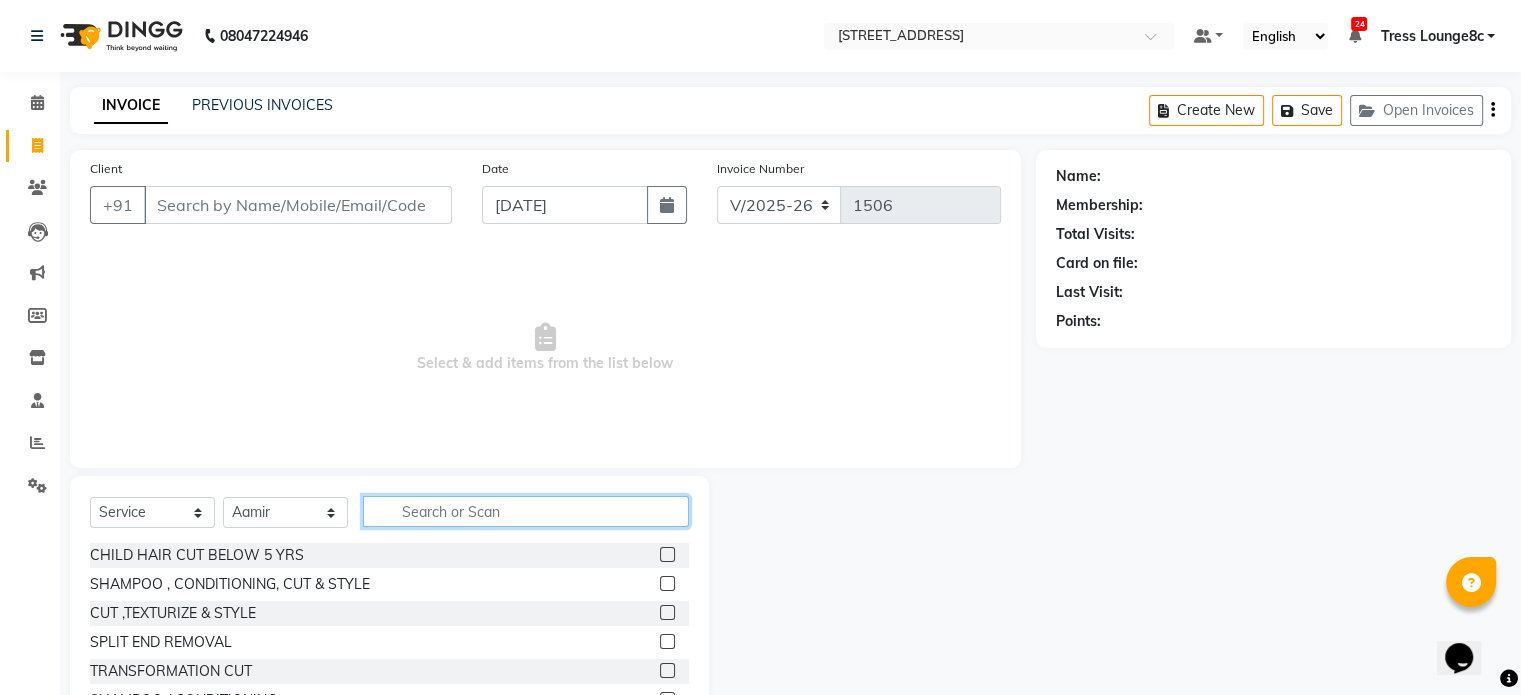 click 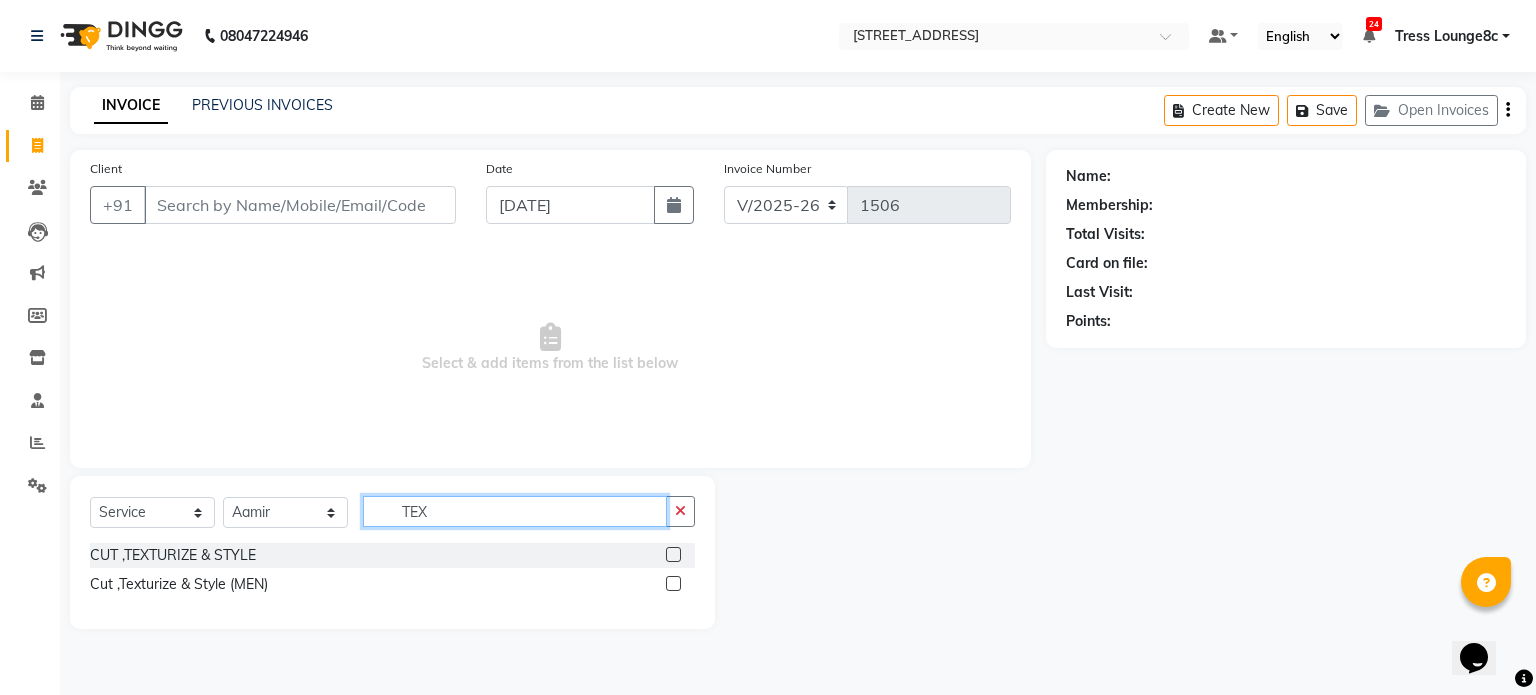 type on "TEX" 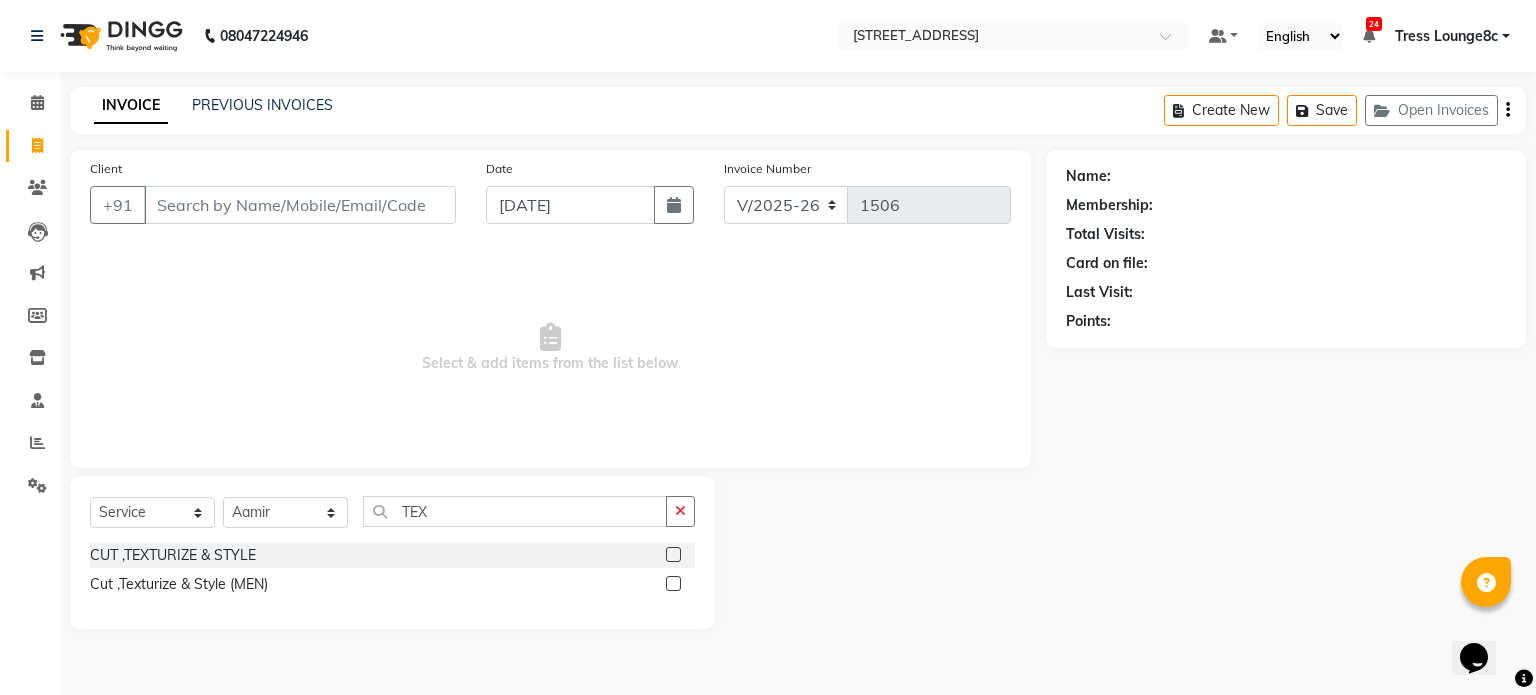 click 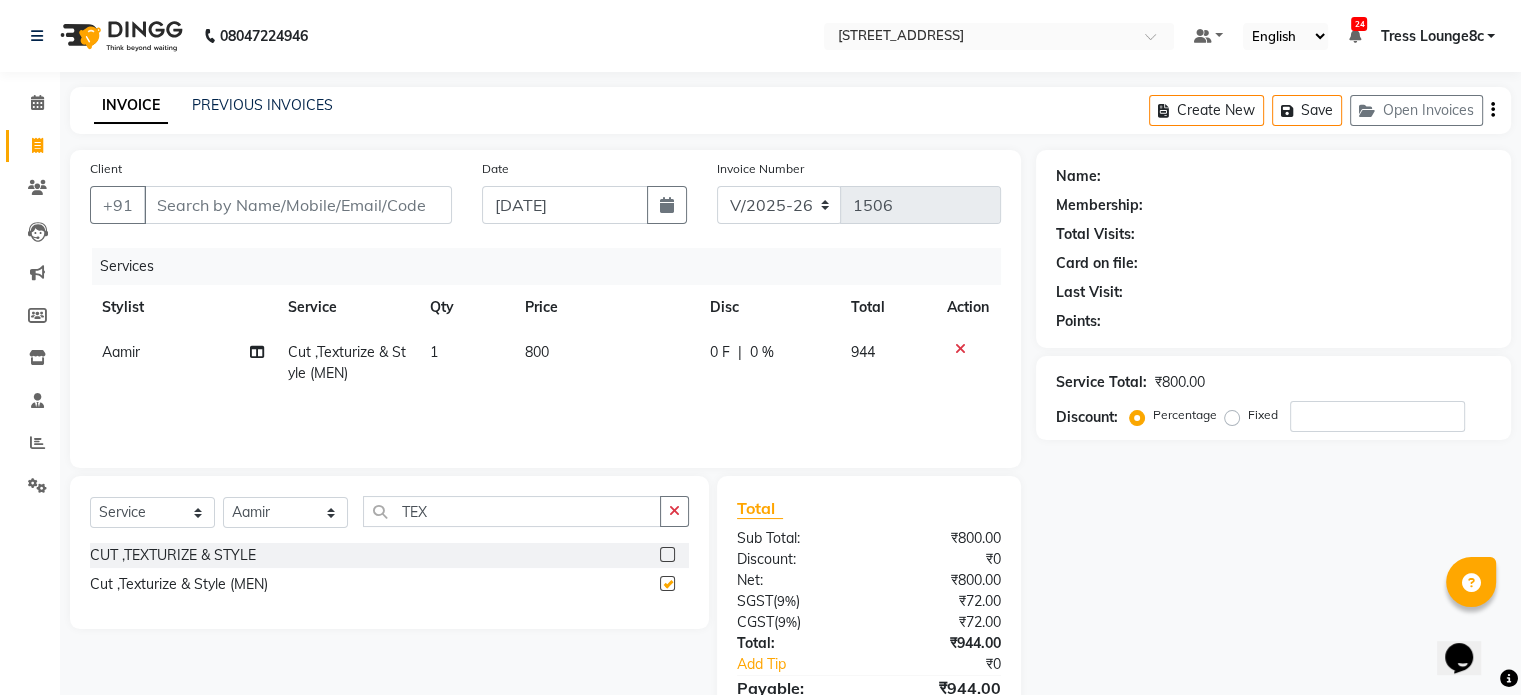 checkbox on "false" 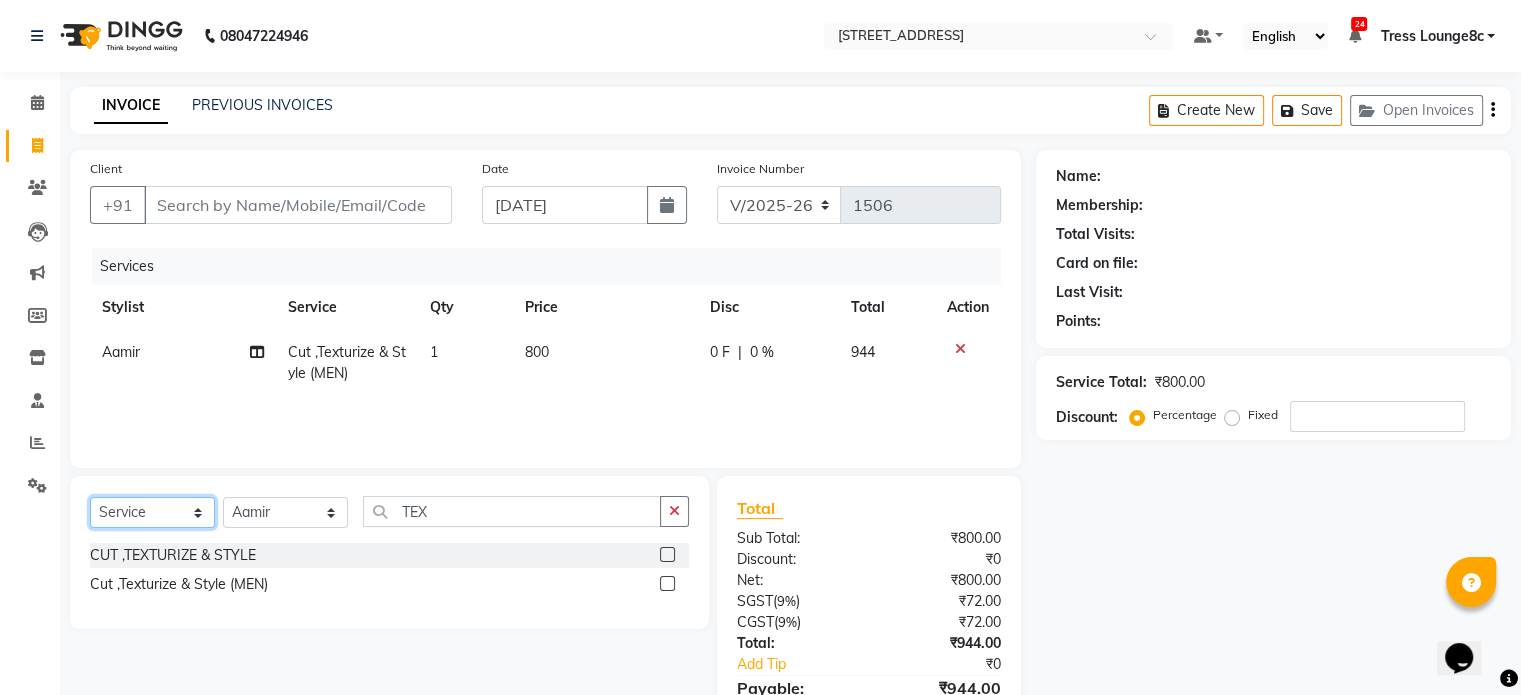 click on "Select  Service  Product  Membership  Package Voucher Prepaid Gift Card" 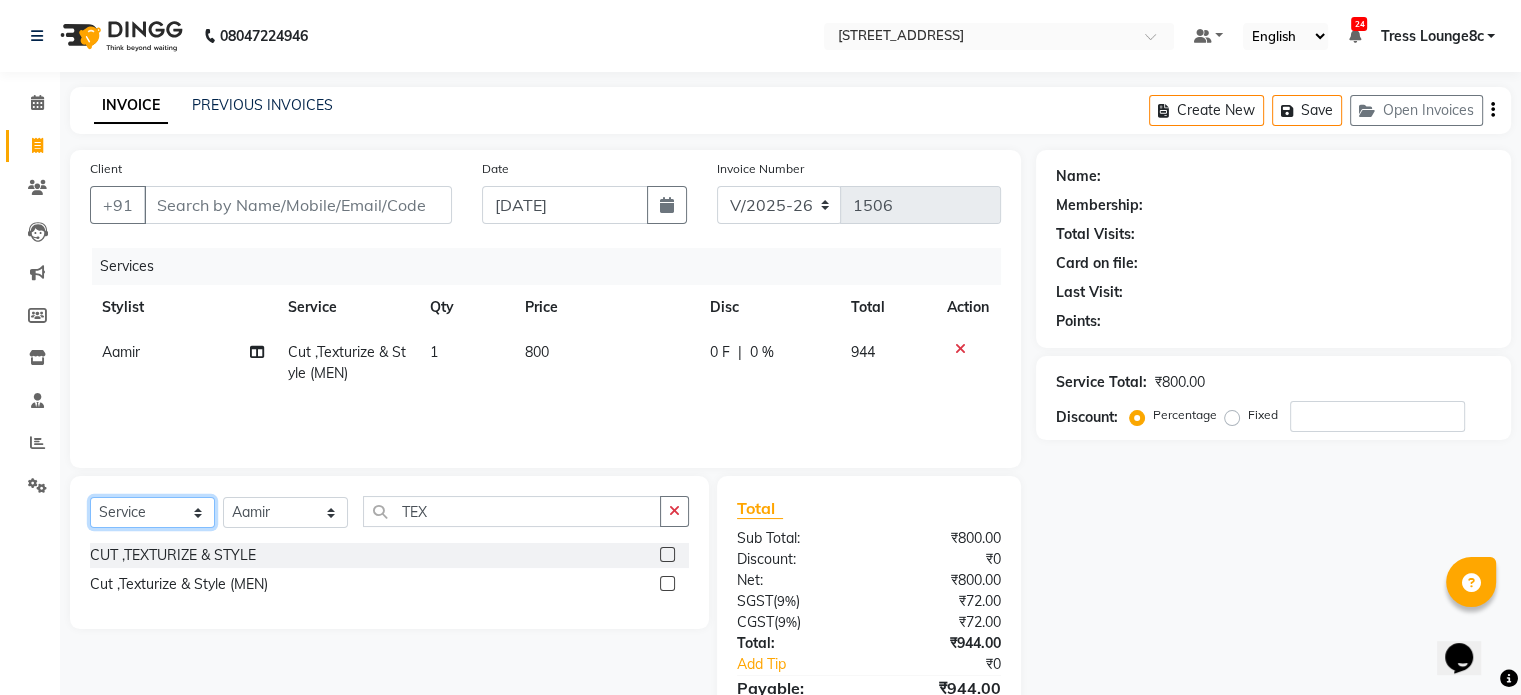 select on "product" 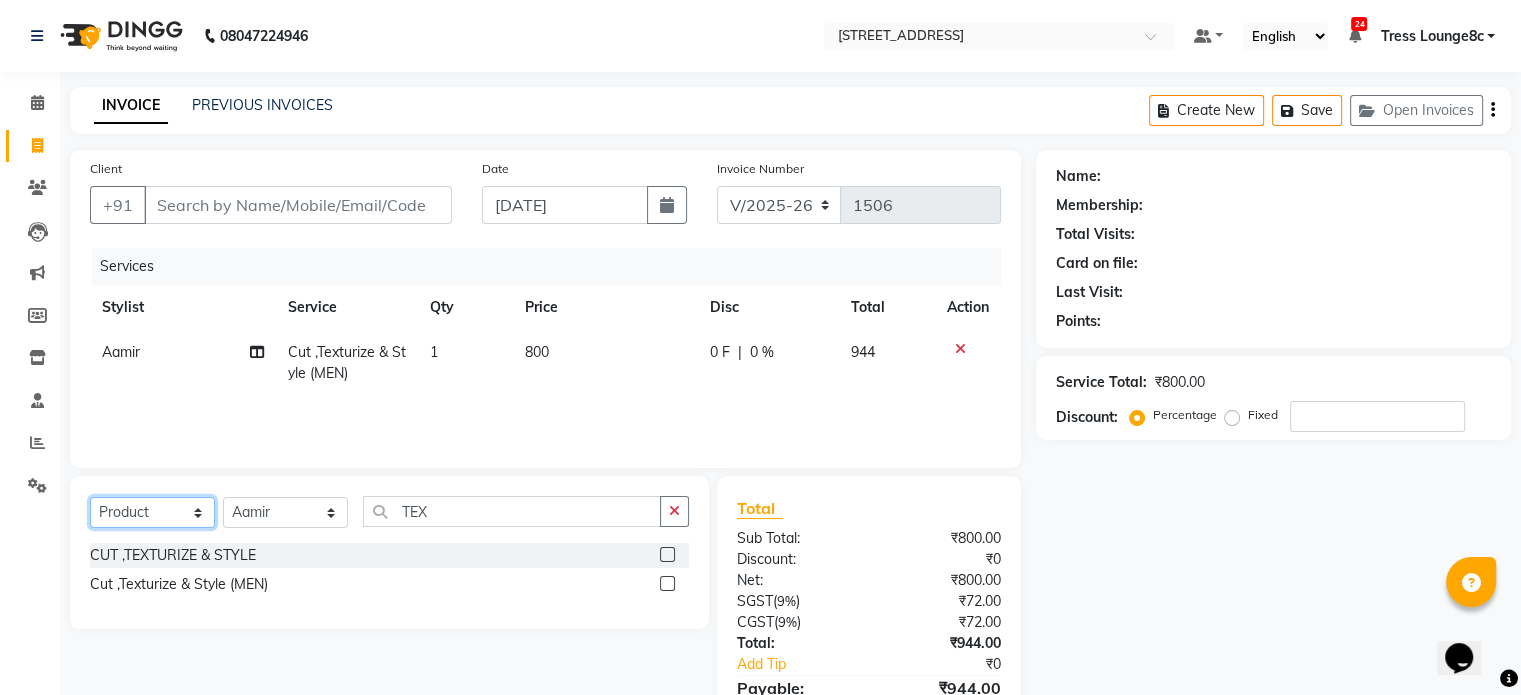 click on "Select  Service  Product  Membership  Package Voucher Prepaid Gift Card" 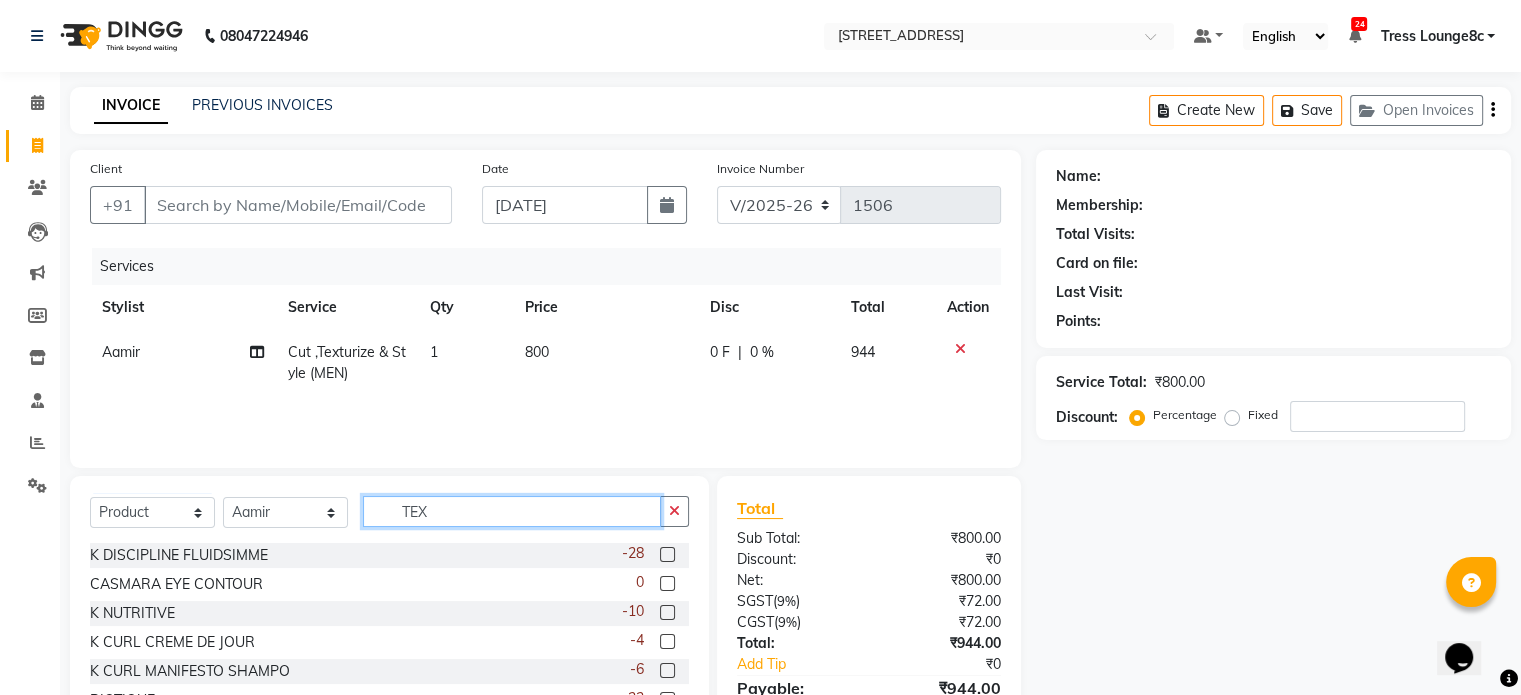 drag, startPoint x: 486, startPoint y: 511, endPoint x: 398, endPoint y: 517, distance: 88.20431 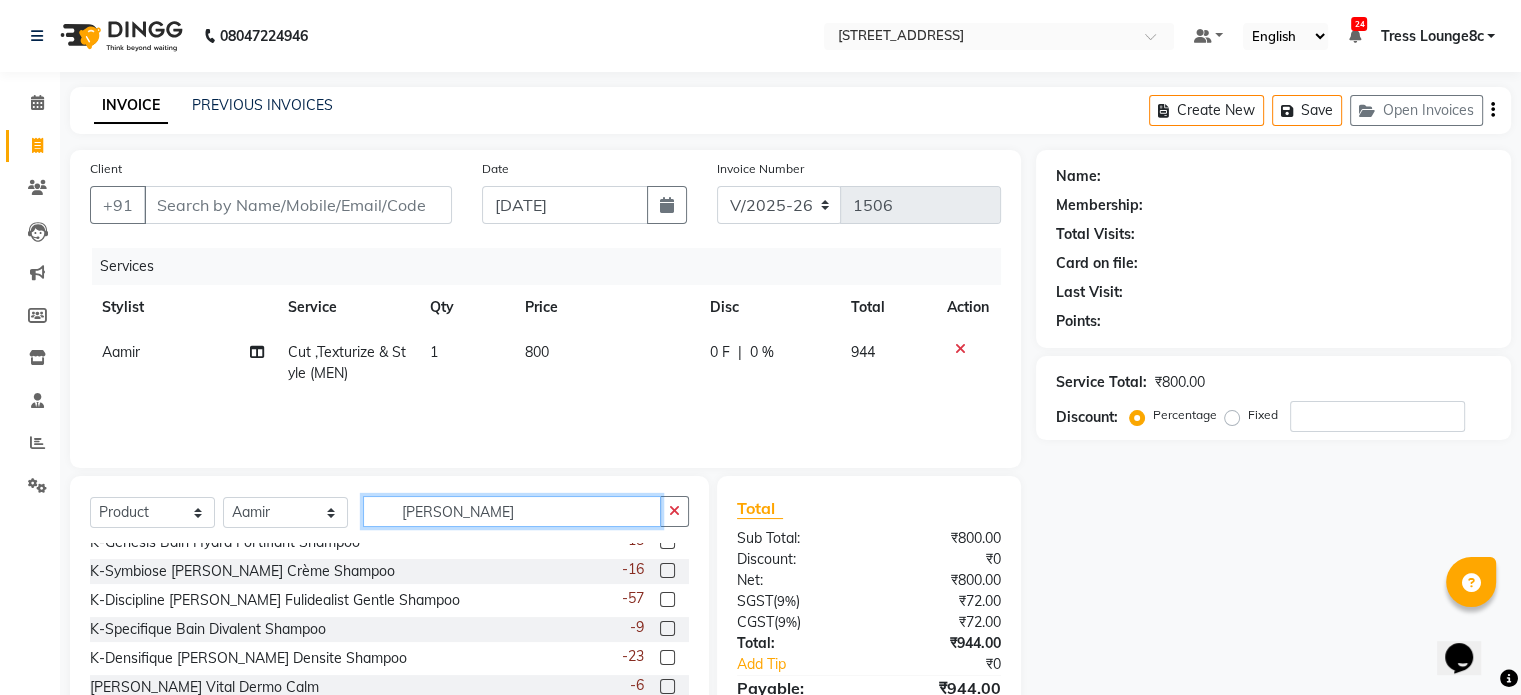scroll, scrollTop: 176, scrollLeft: 0, axis: vertical 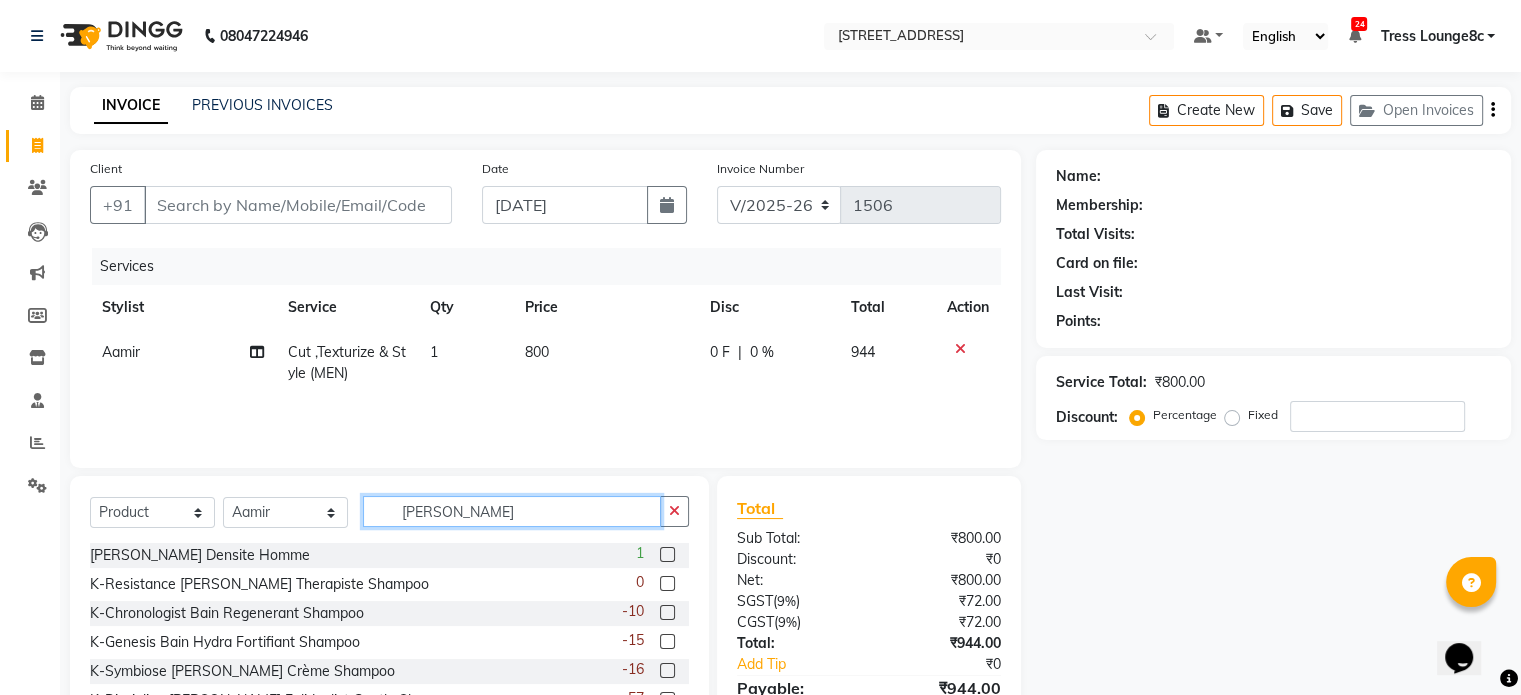 type on "BAIN" 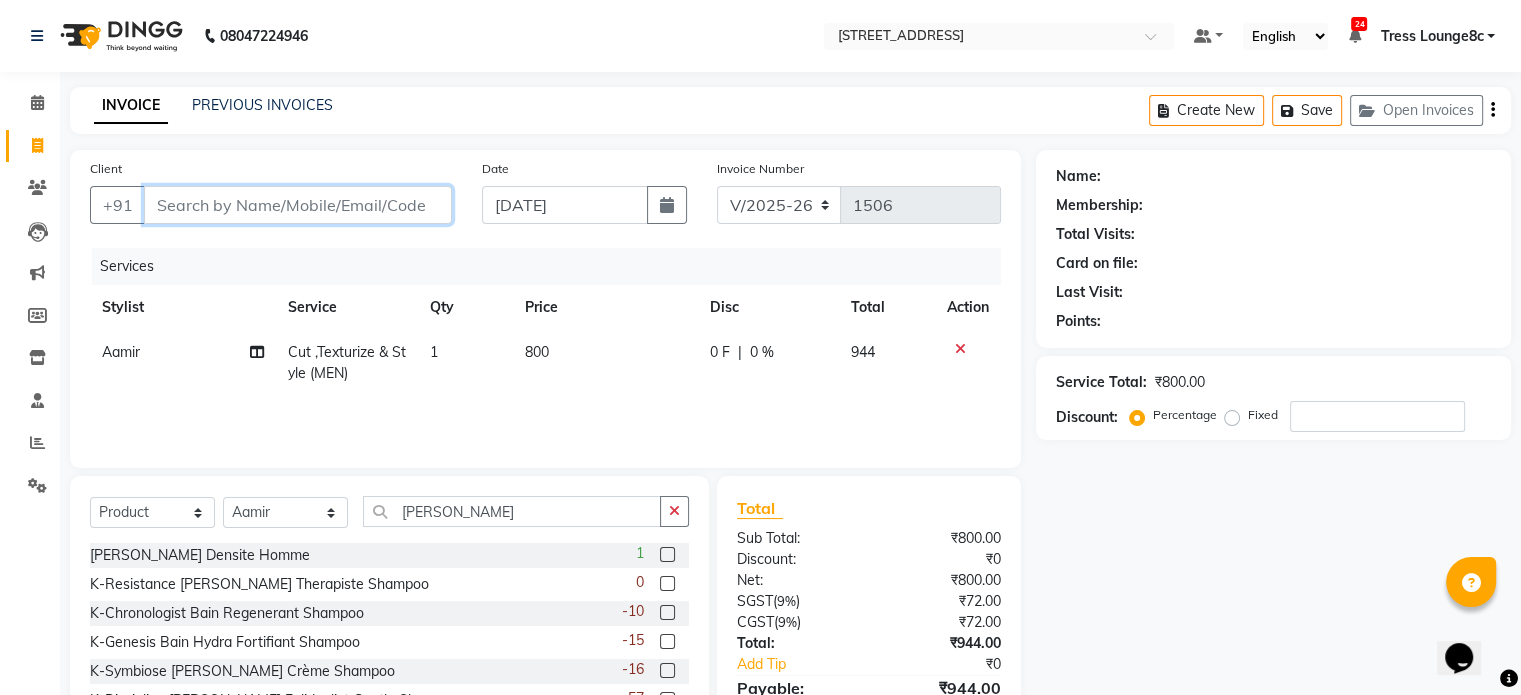 click on "Client" at bounding box center [298, 205] 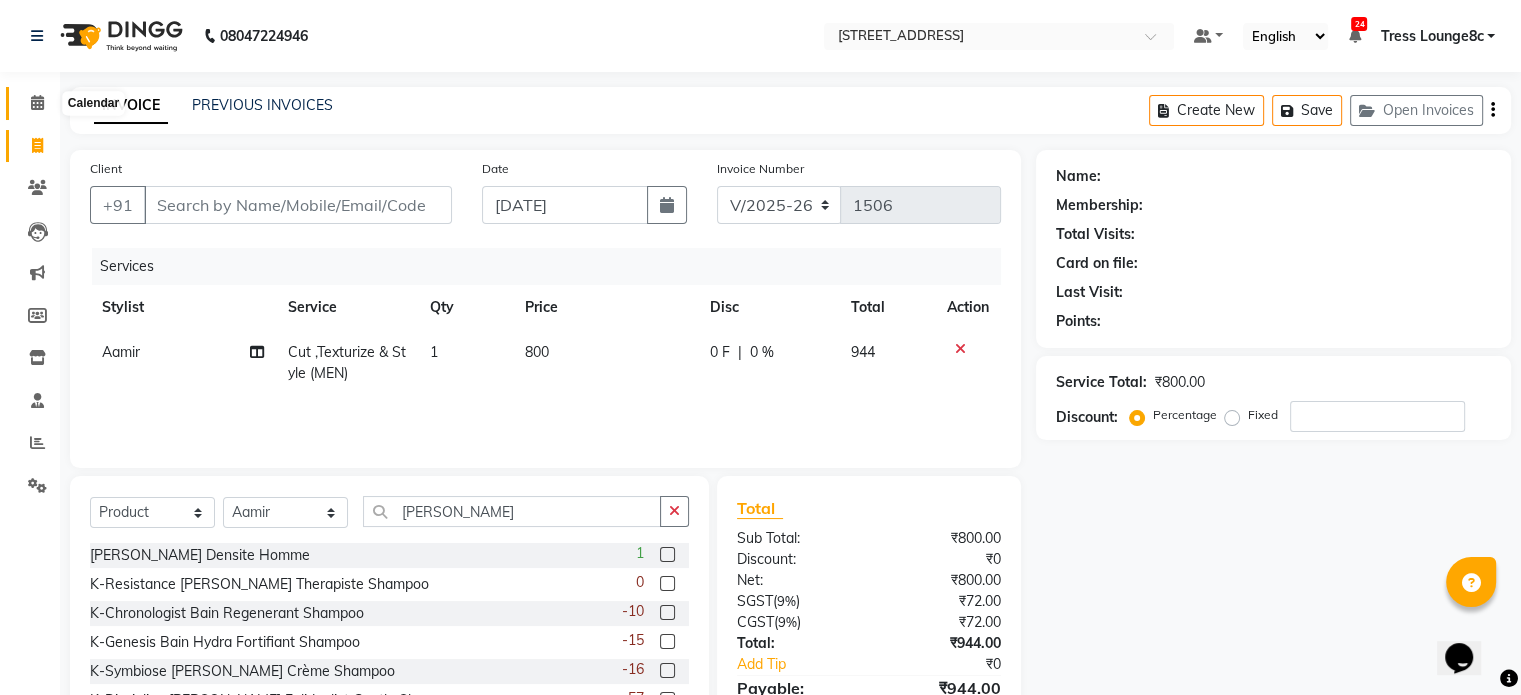 click 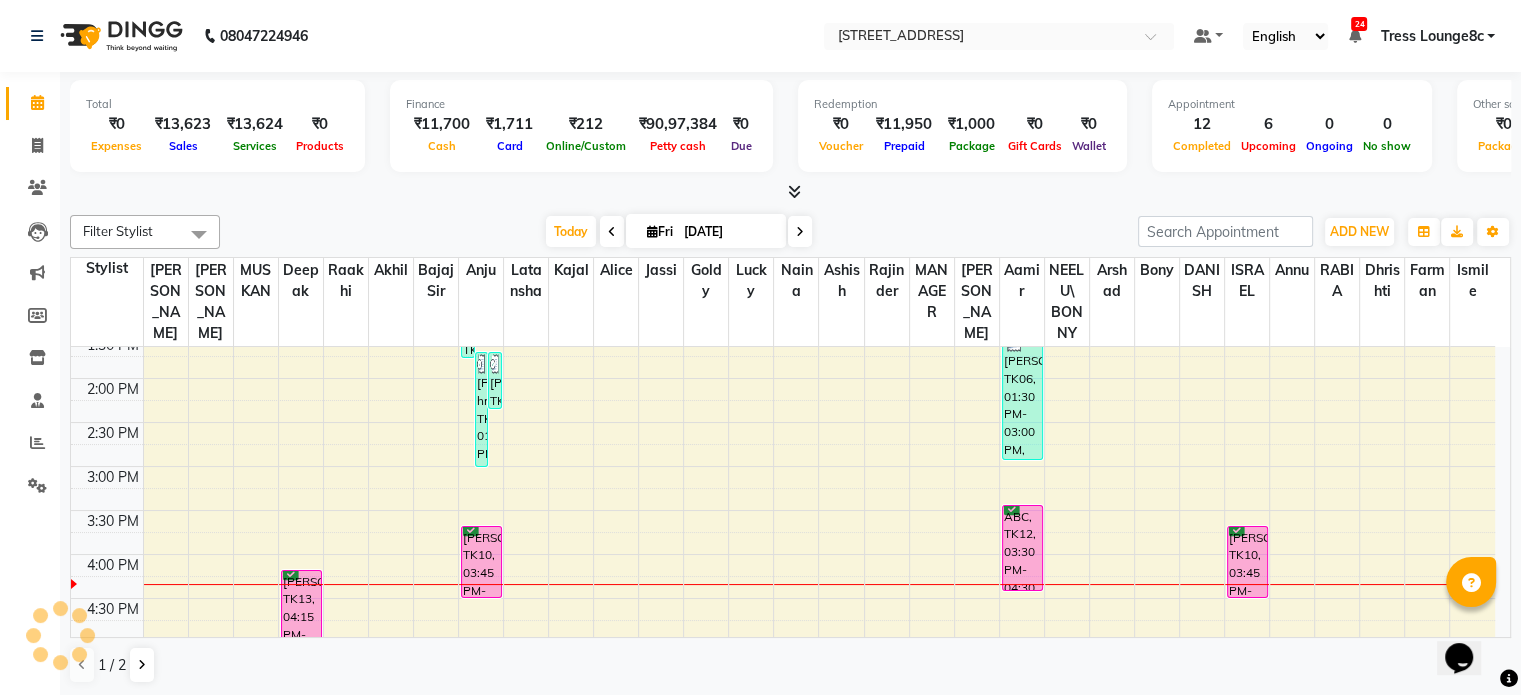 scroll, scrollTop: 500, scrollLeft: 0, axis: vertical 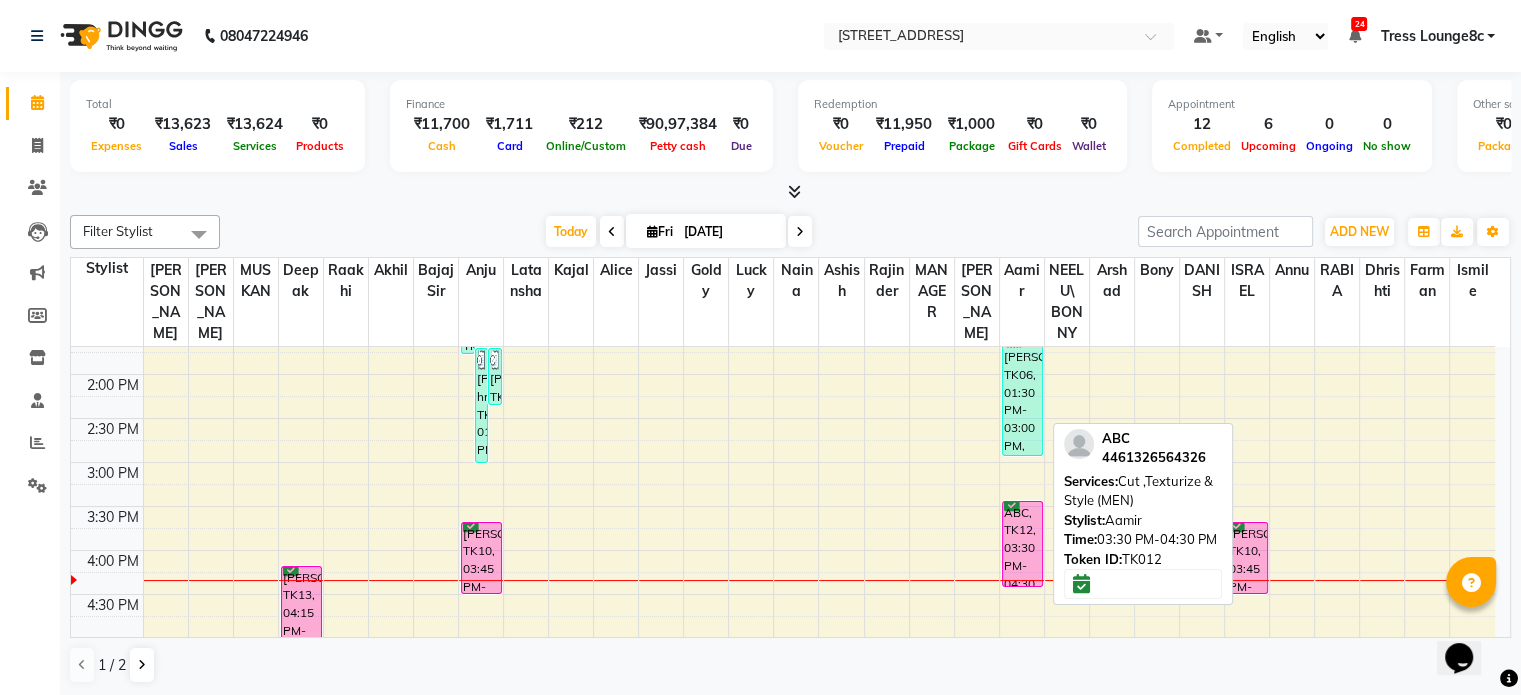click on "ABC, TK12, 03:30 PM-04:30 PM, Cut ,Texturize & Style (MEN)" at bounding box center [1022, 544] 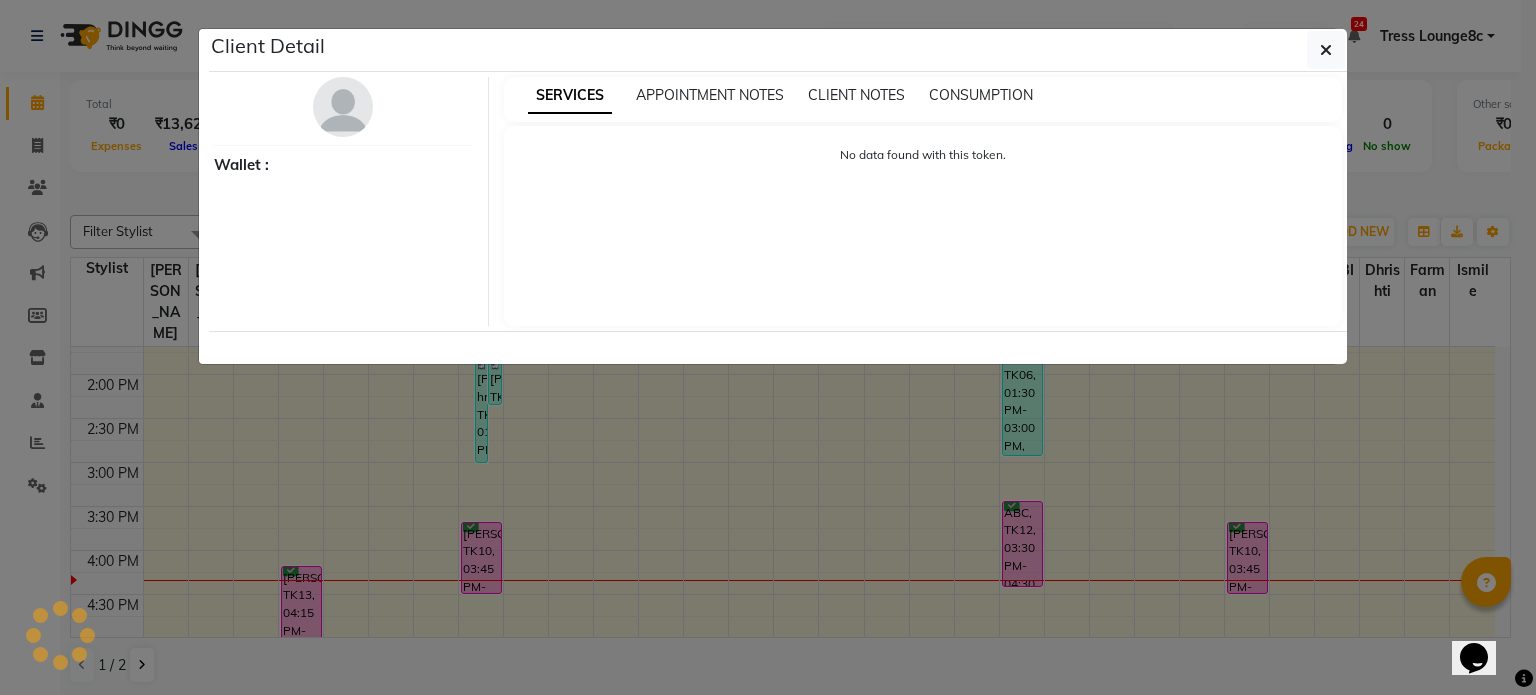 select on "6" 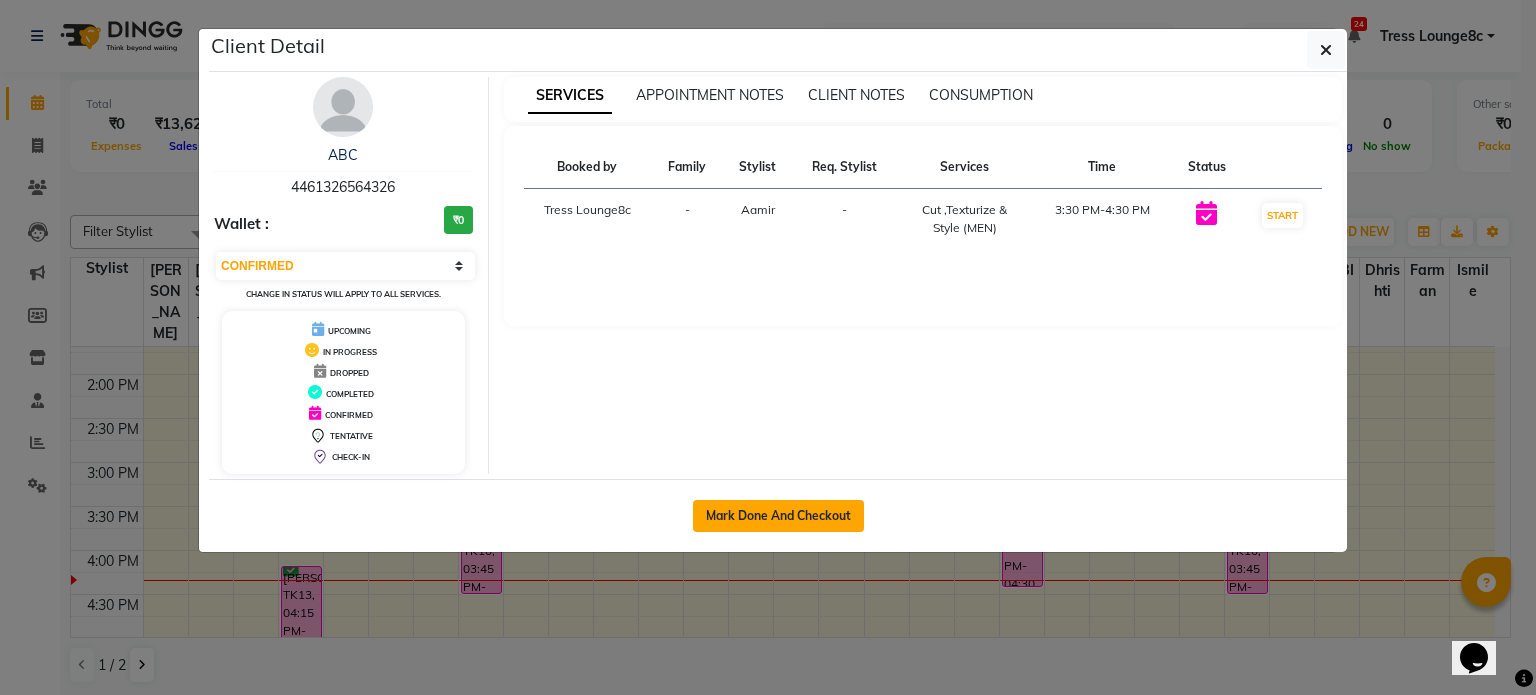 click on "Mark Done And Checkout" 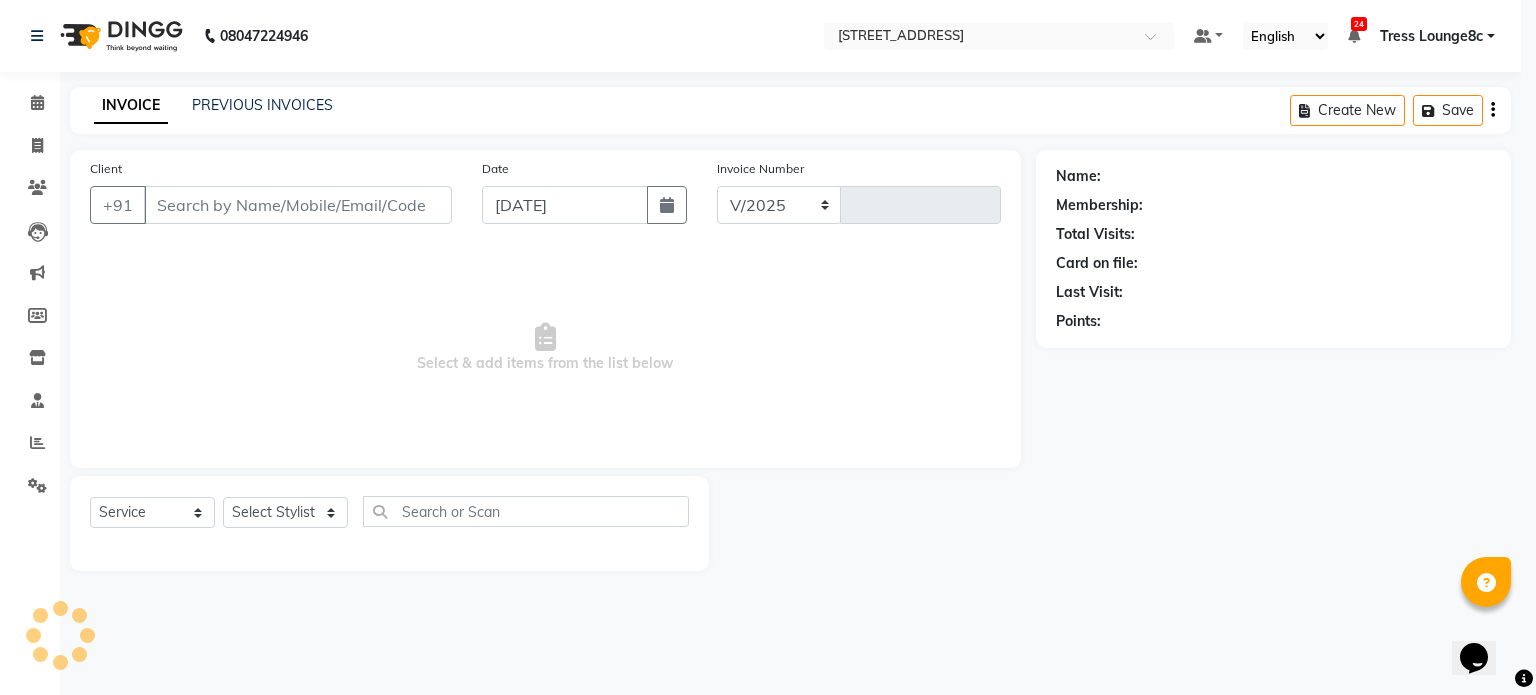 select on "5703" 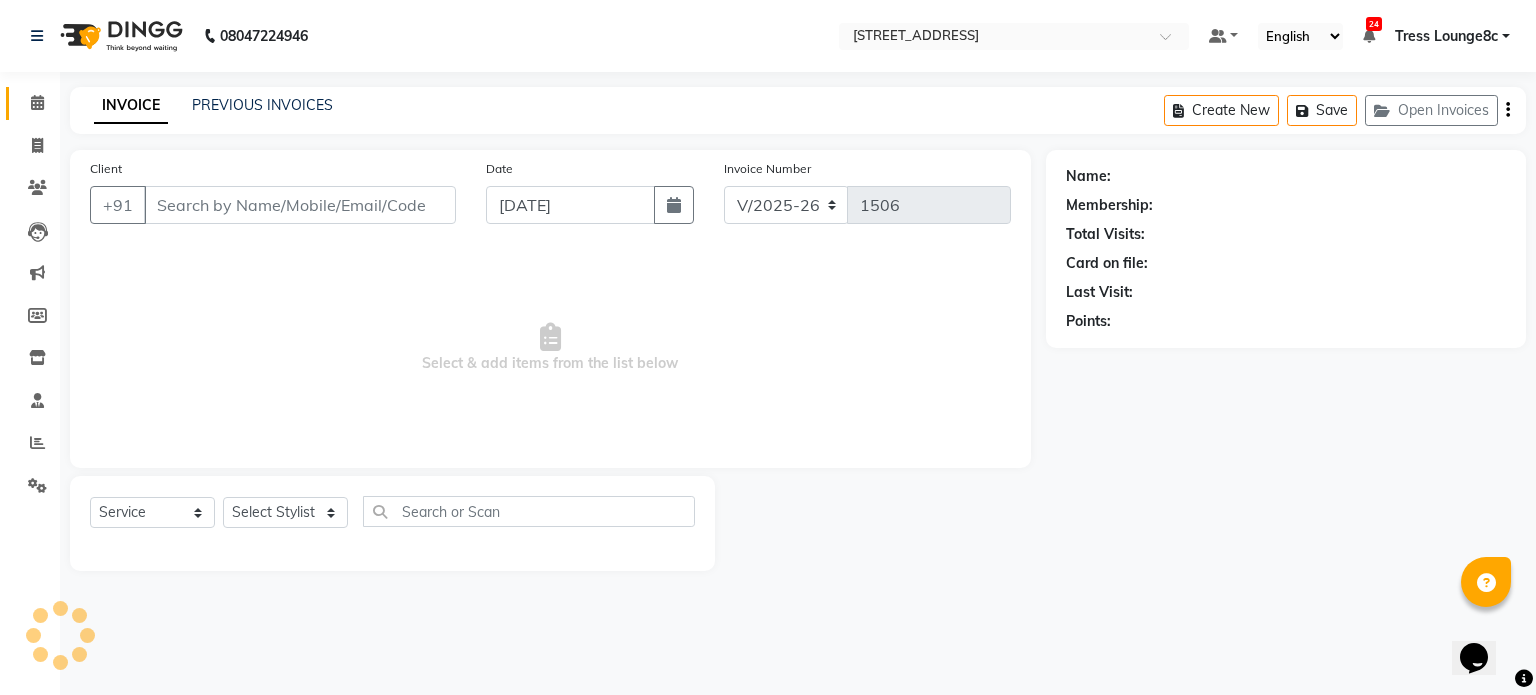 type on "4461326564326" 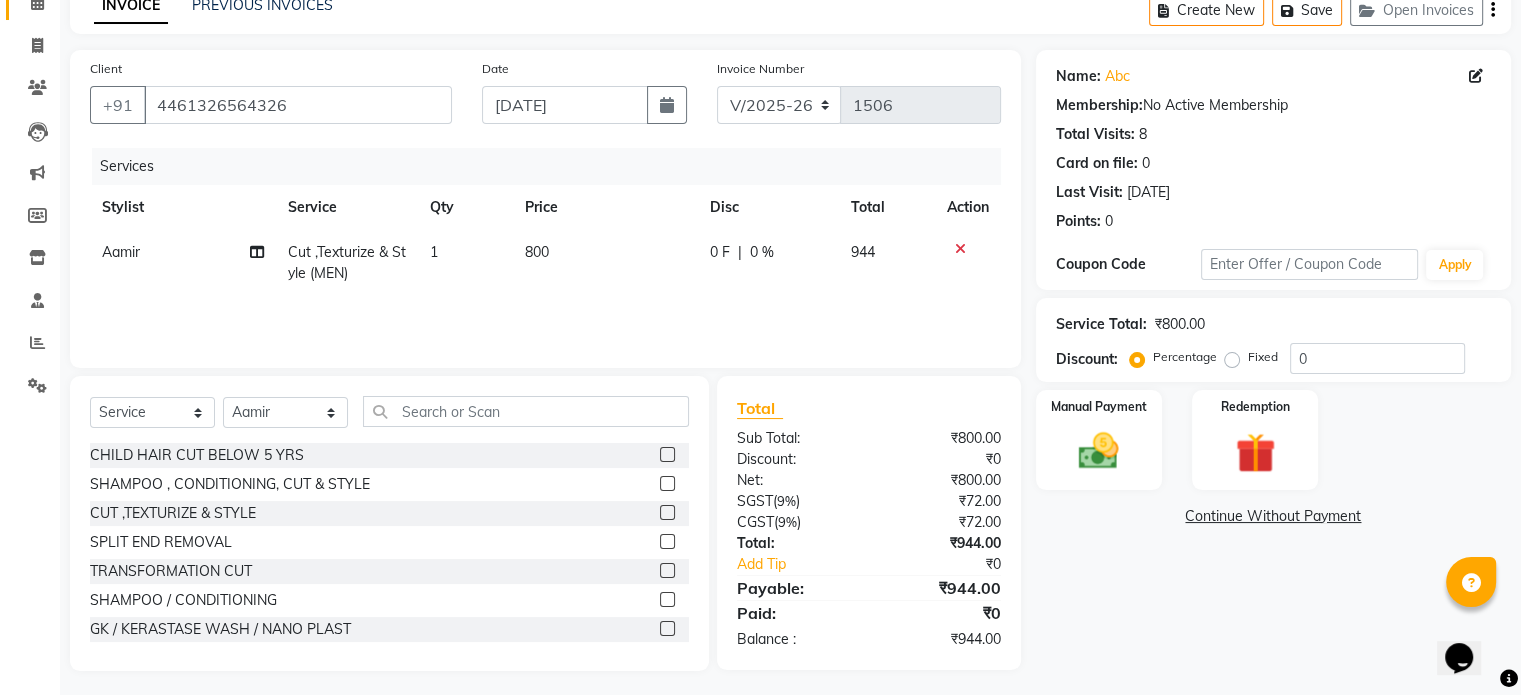 scroll, scrollTop: 106, scrollLeft: 0, axis: vertical 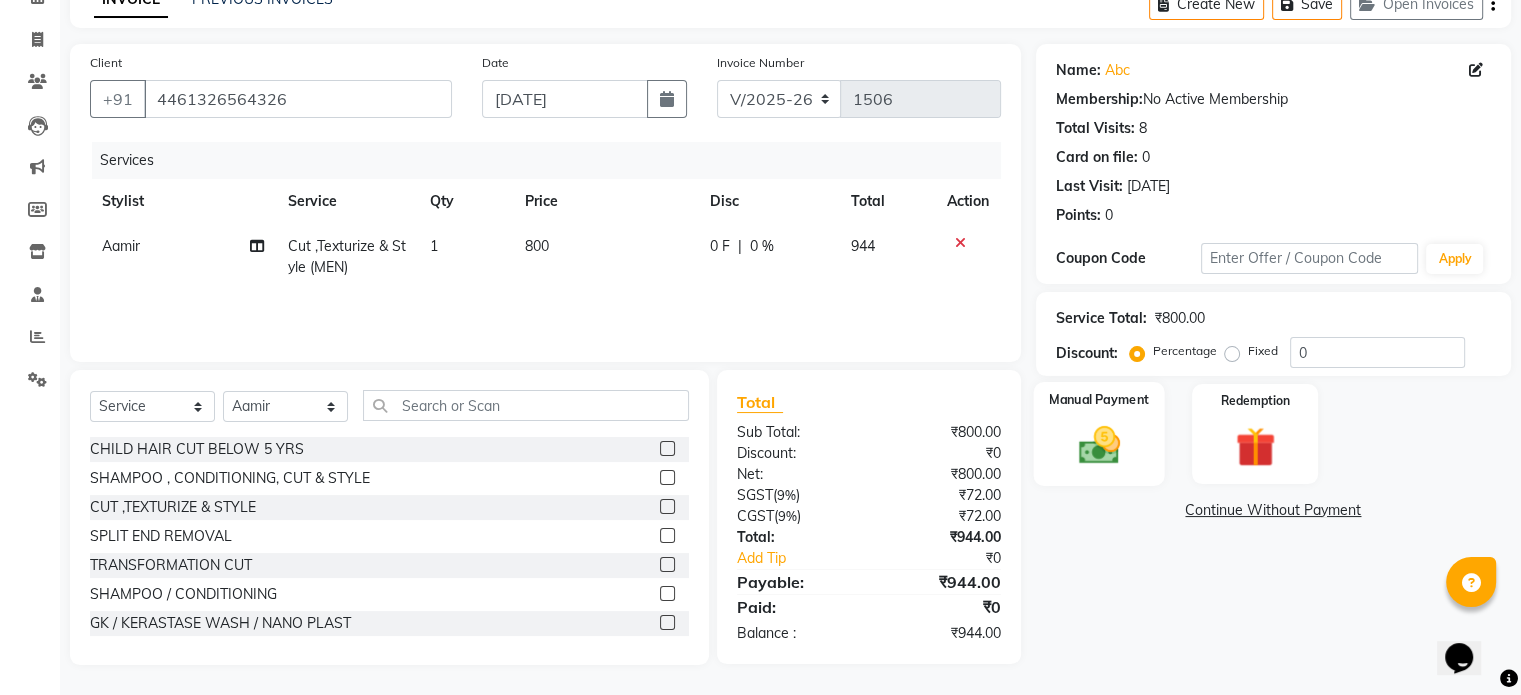 click 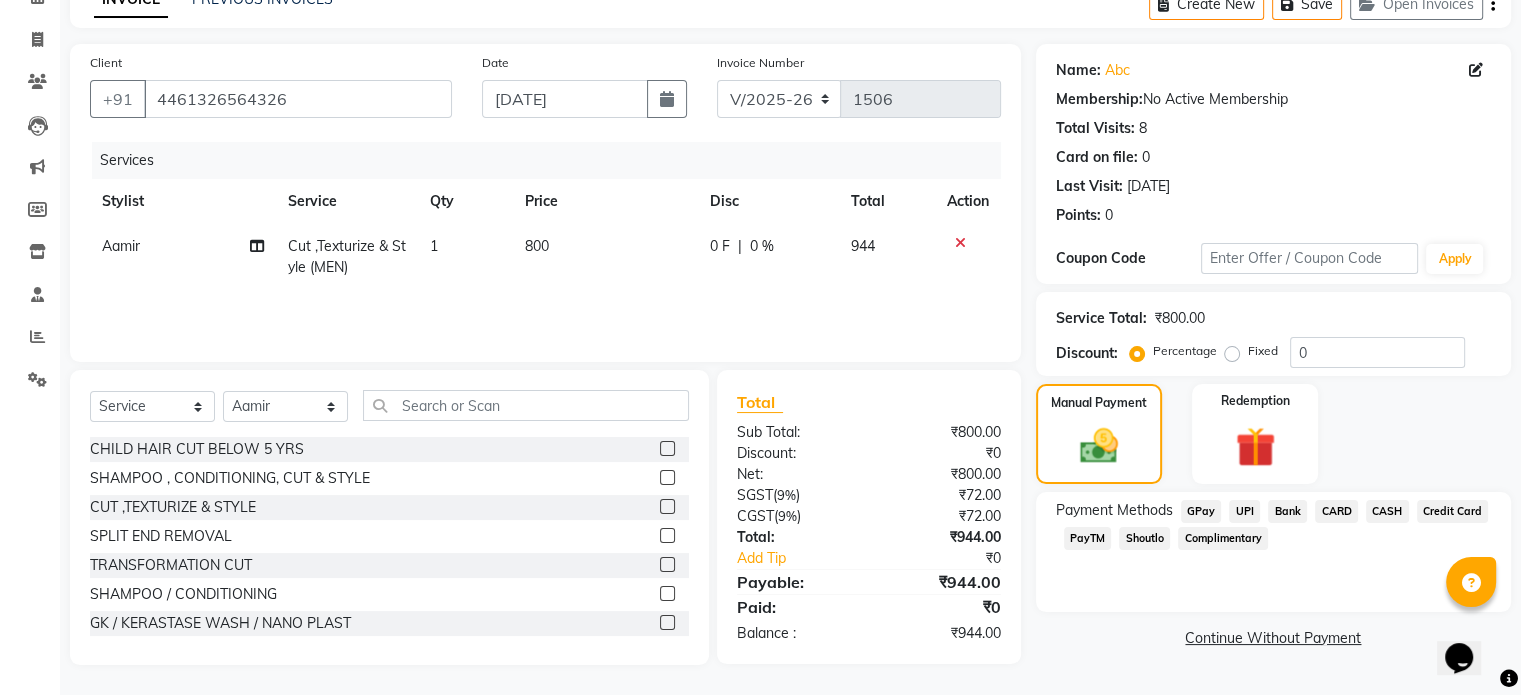 click on "CASH" 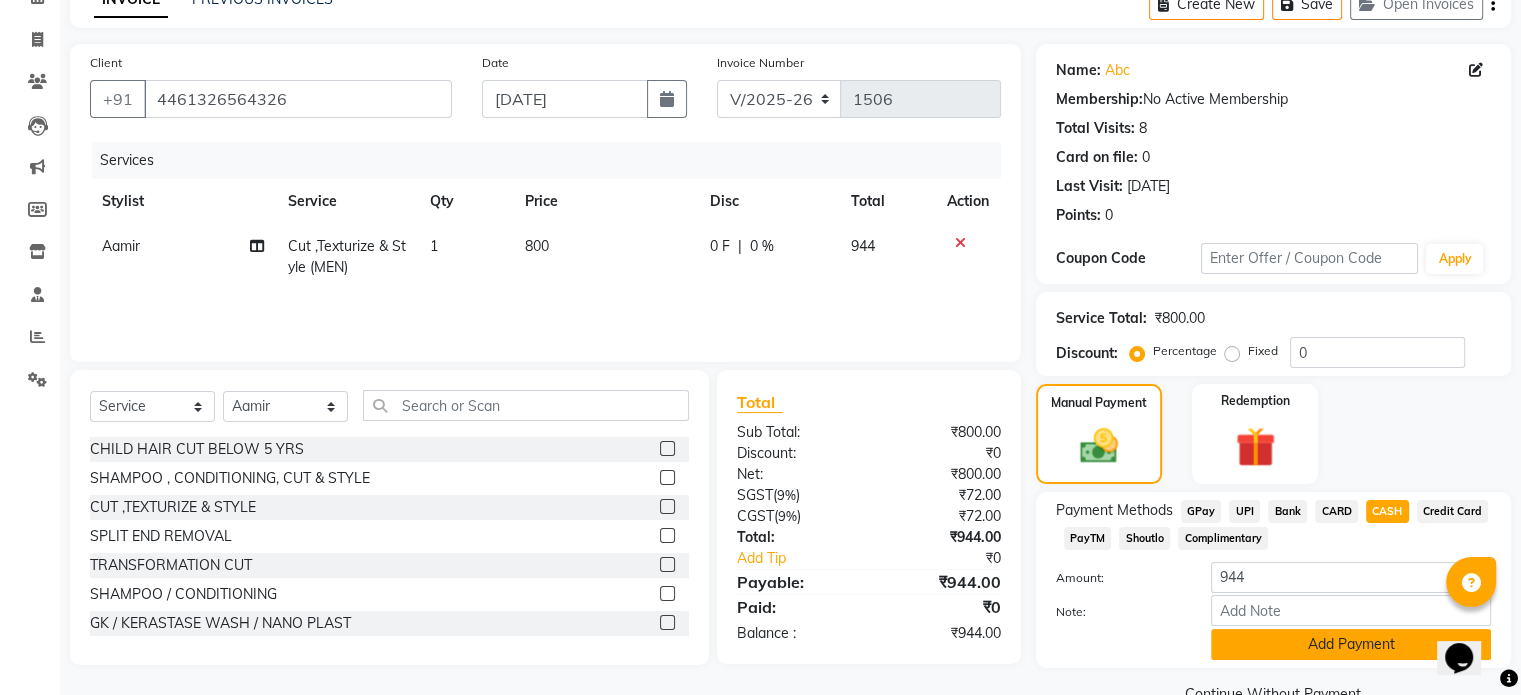 click on "Add Payment" 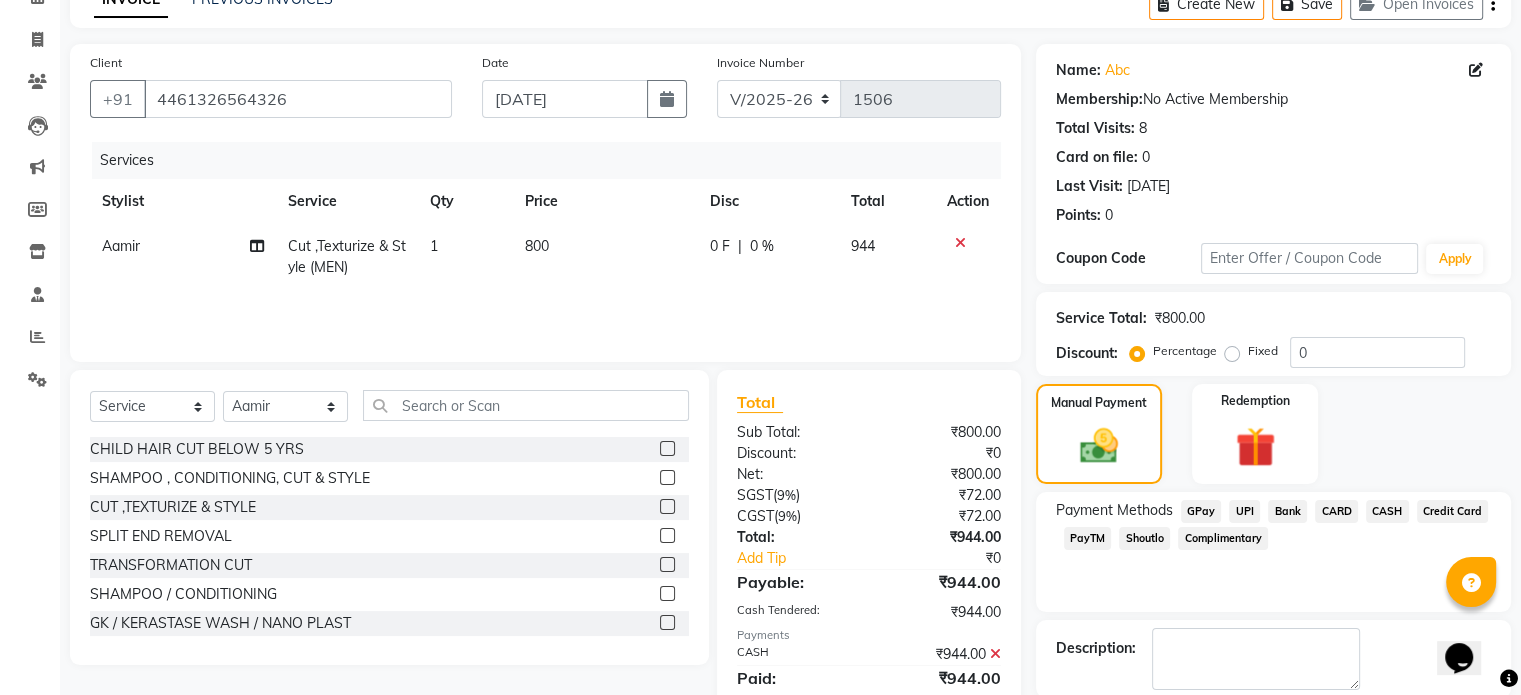 scroll, scrollTop: 205, scrollLeft: 0, axis: vertical 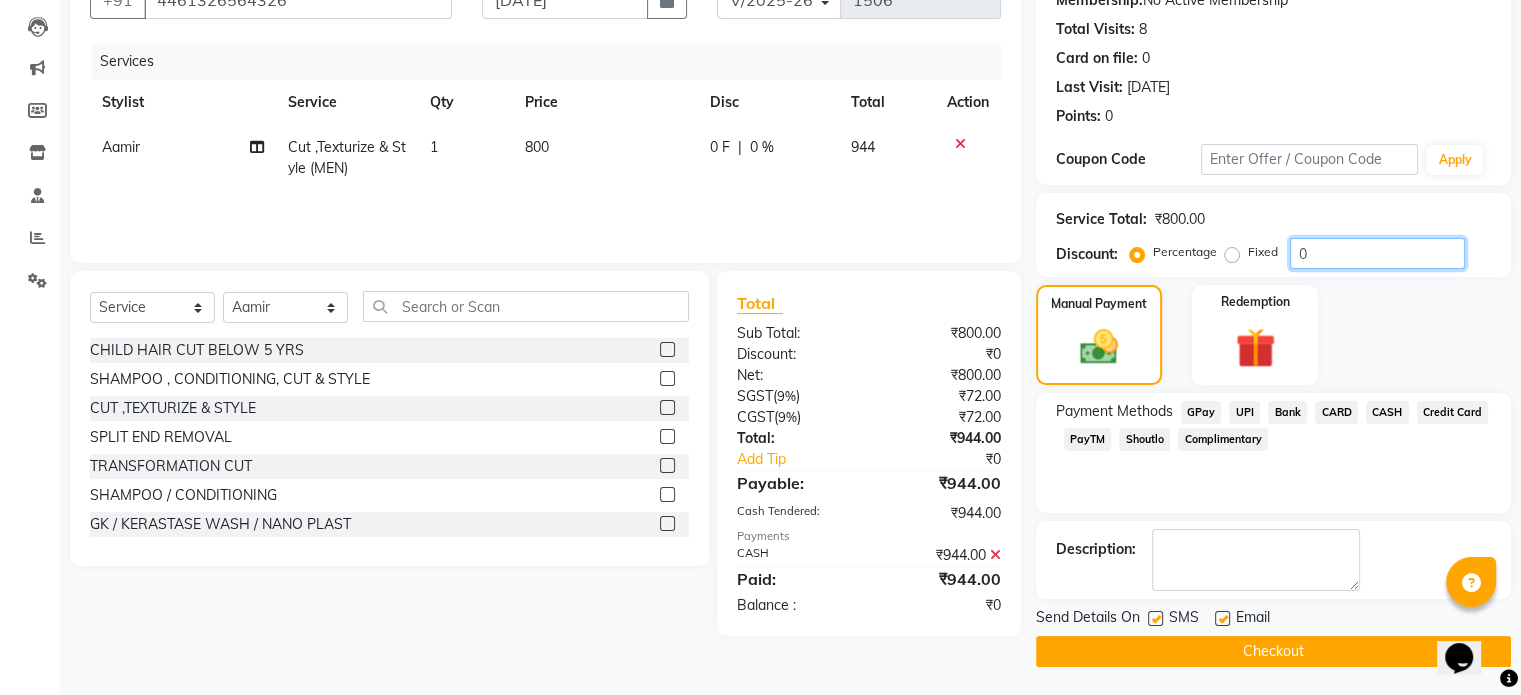drag, startPoint x: 1343, startPoint y: 247, endPoint x: 1285, endPoint y: 258, distance: 59.03389 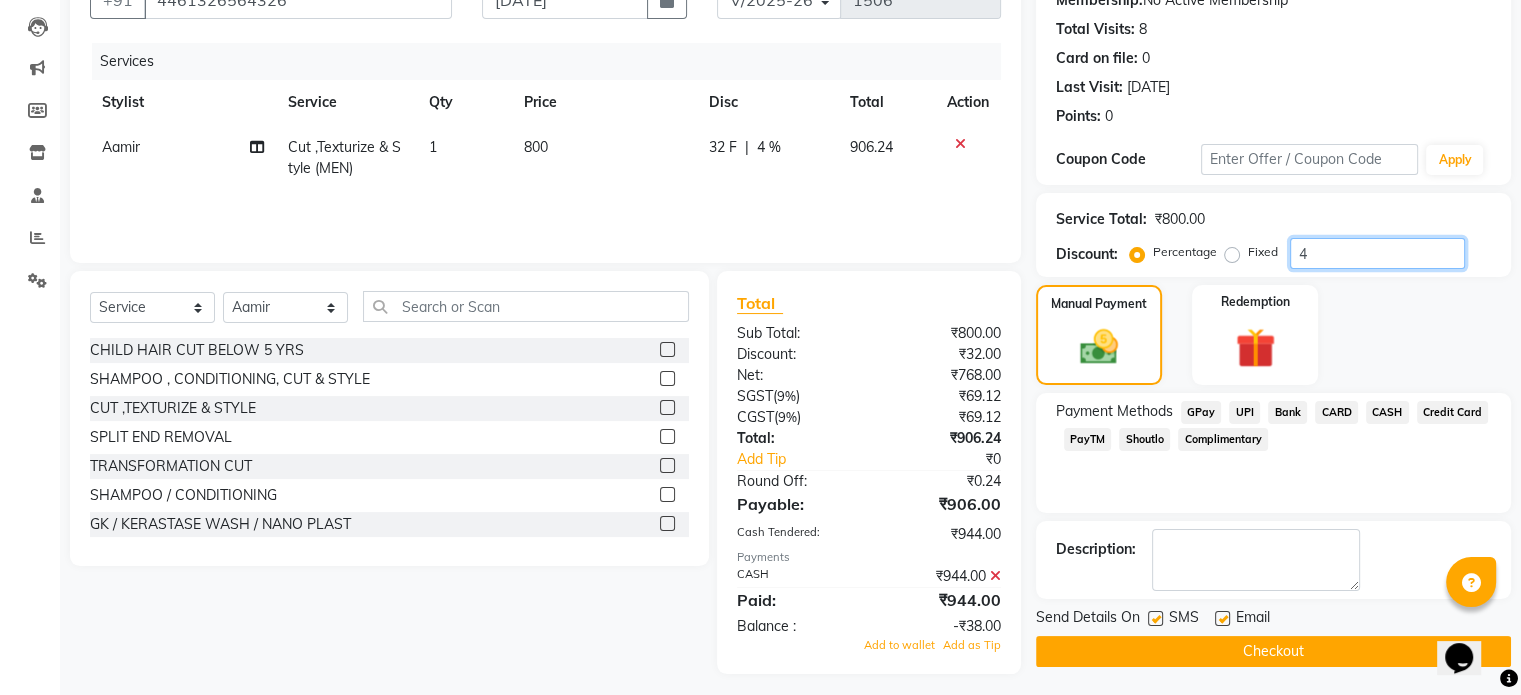 type on "4" 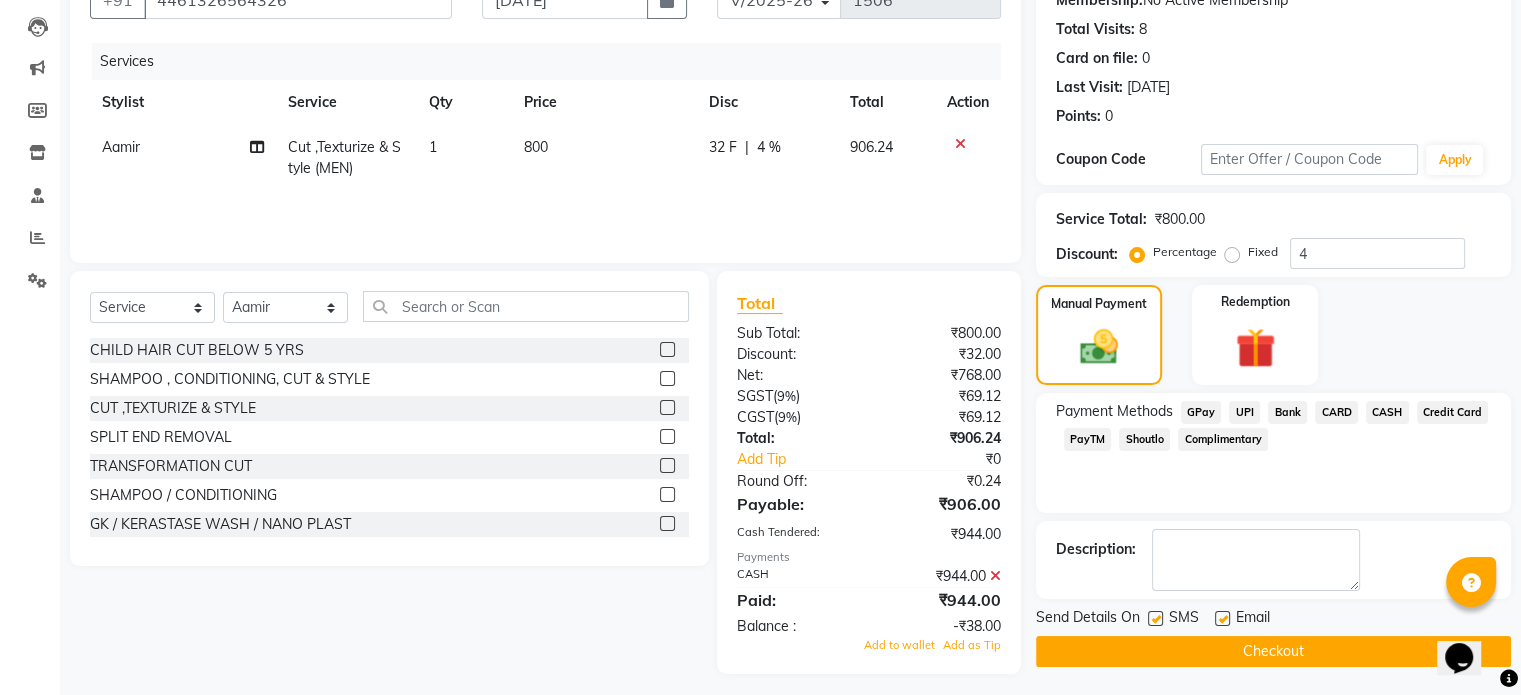 click on "CASH" 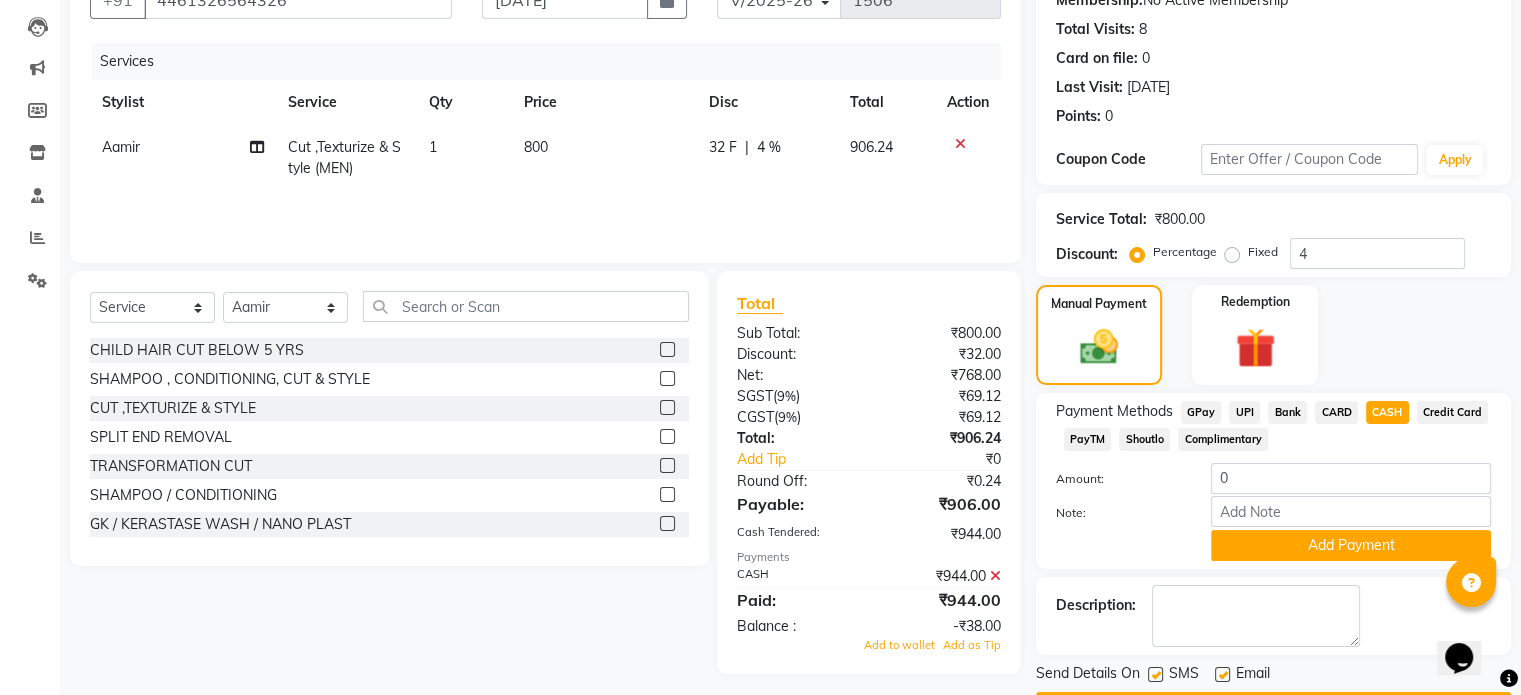 click on "Fixed" 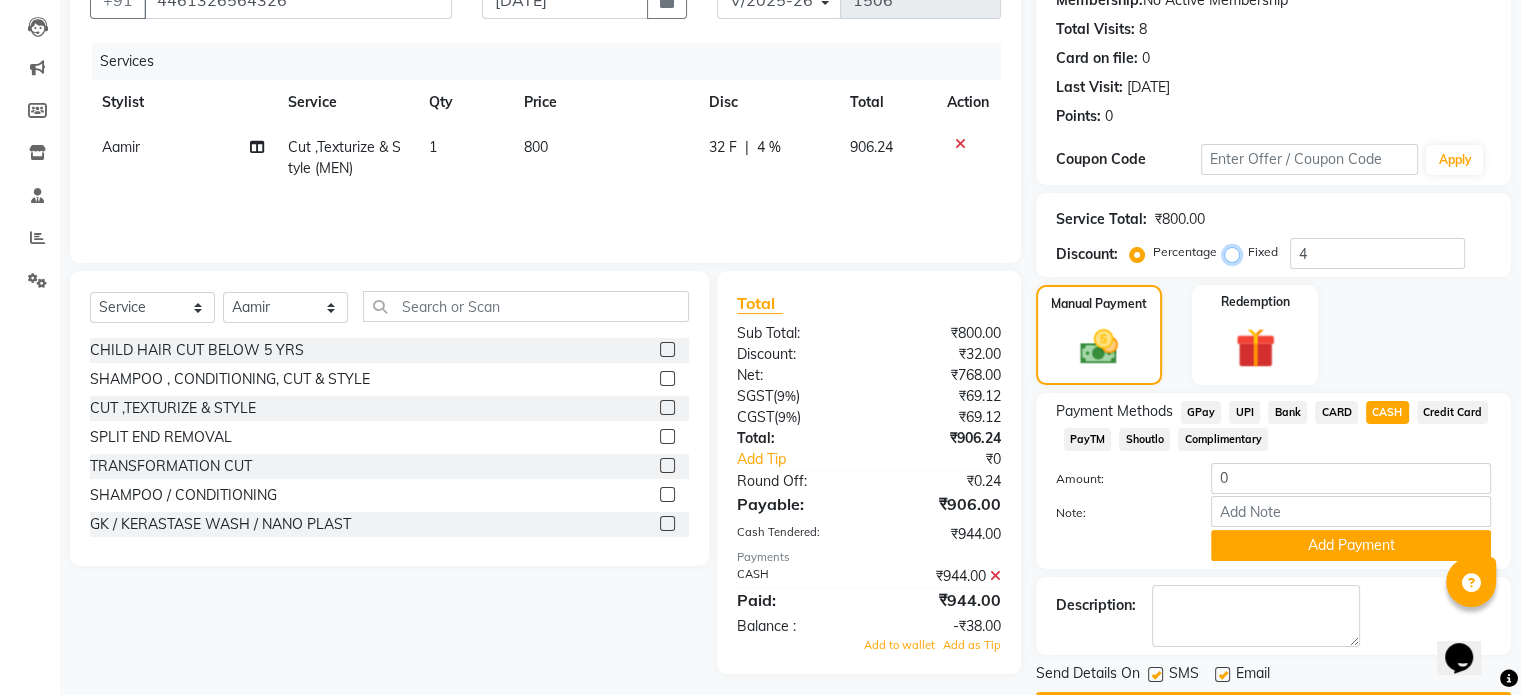 click on "Fixed" at bounding box center [1236, 252] 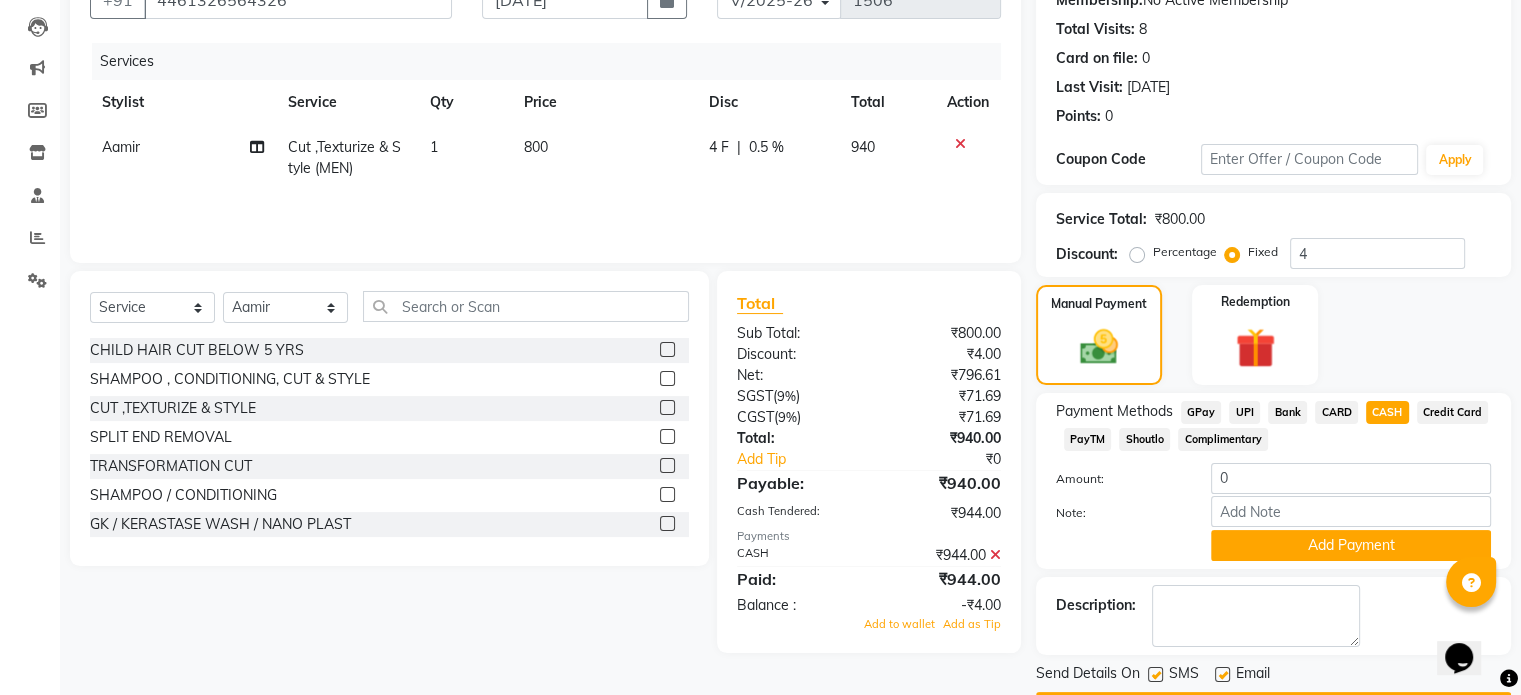 click on "CASH" 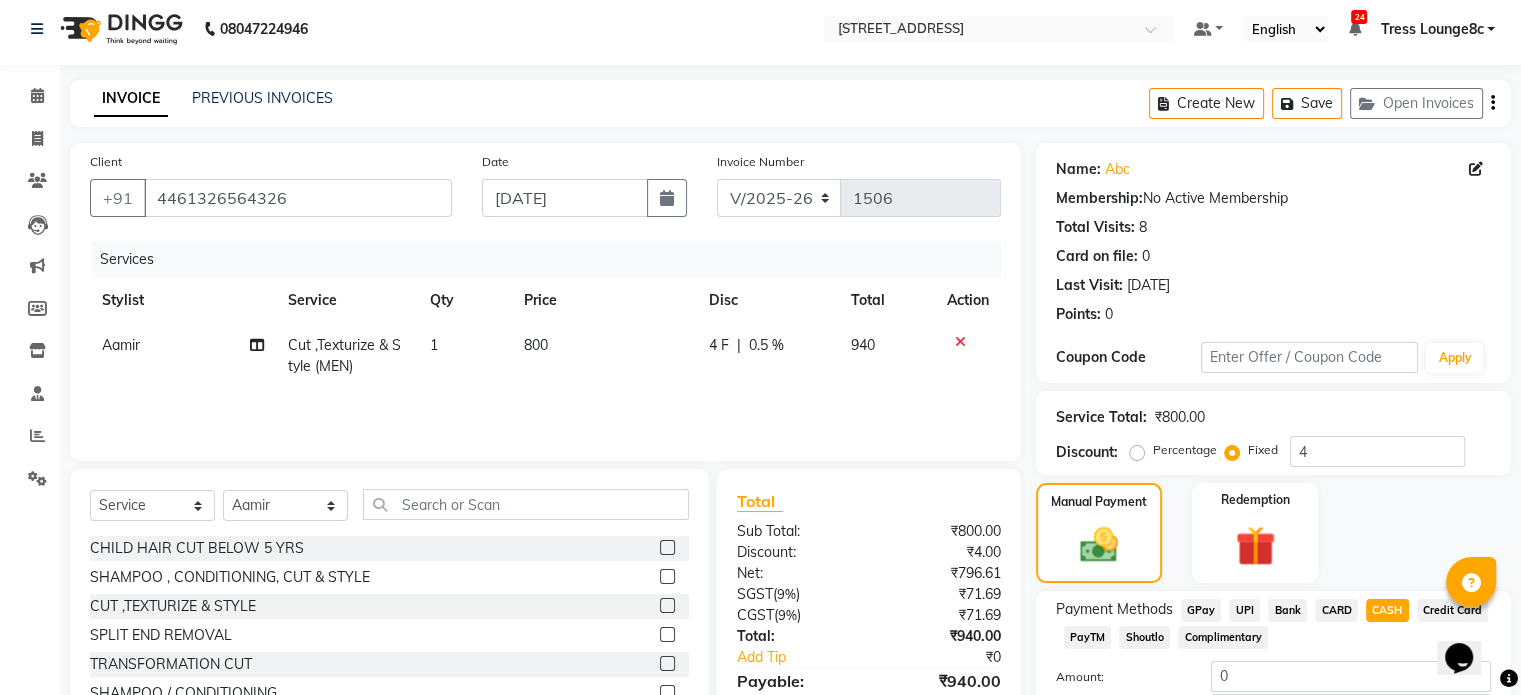 scroll, scrollTop: 105, scrollLeft: 0, axis: vertical 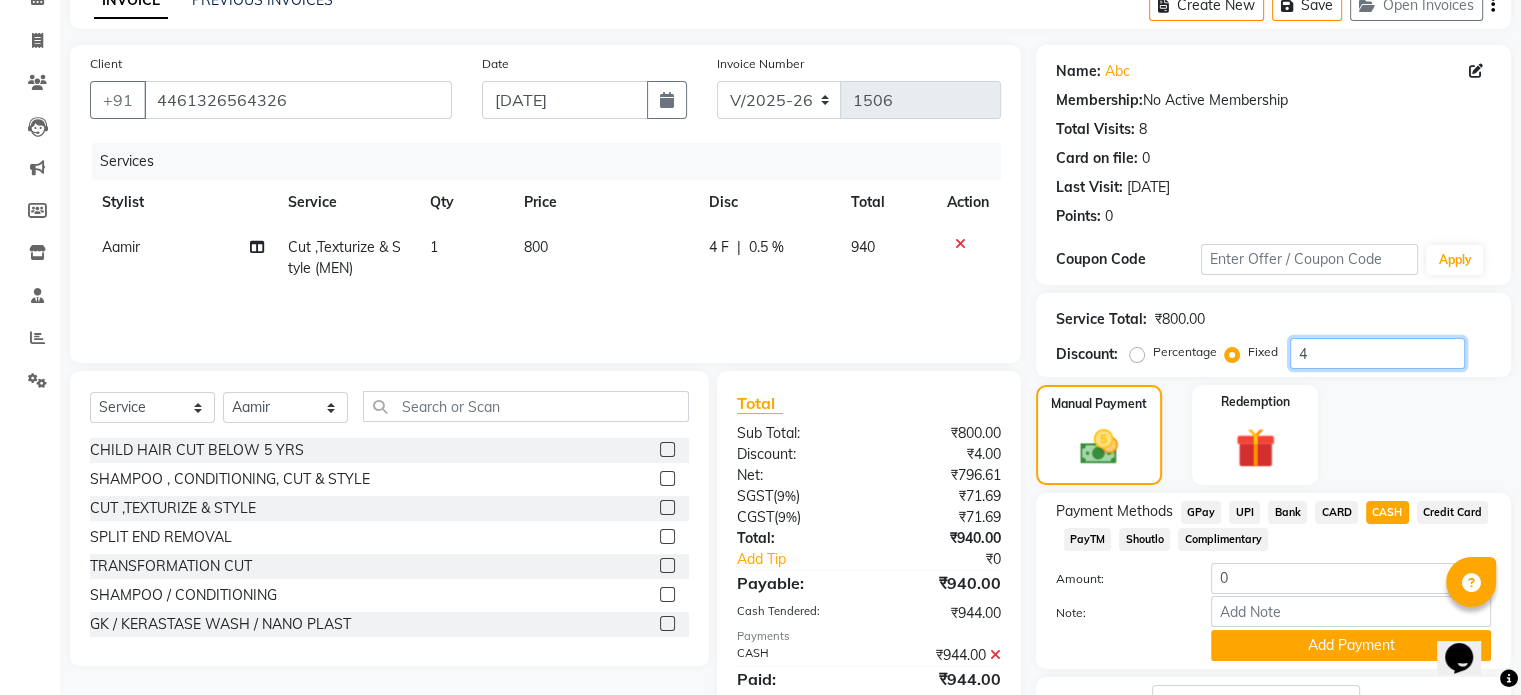 drag, startPoint x: 1330, startPoint y: 356, endPoint x: 1258, endPoint y: 359, distance: 72.06247 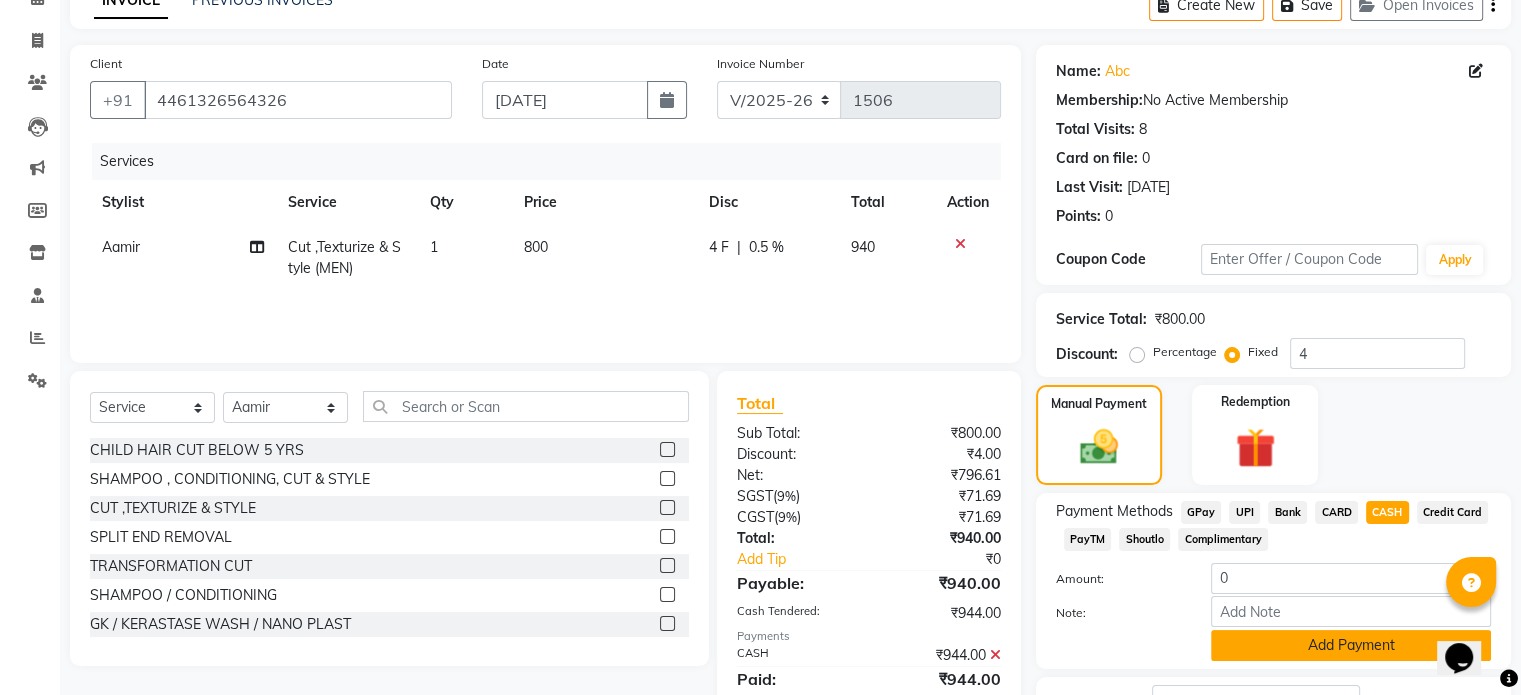 click on "Add Payment" 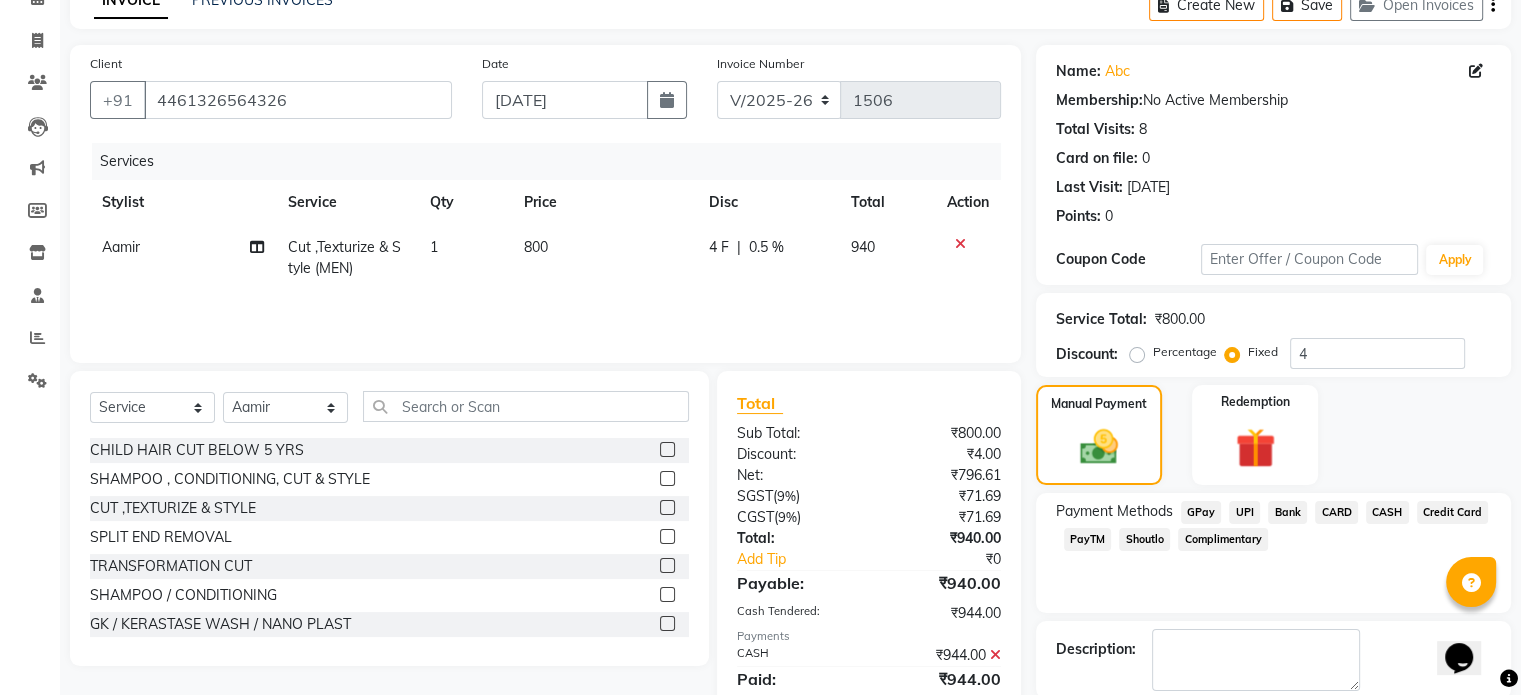scroll, scrollTop: 205, scrollLeft: 0, axis: vertical 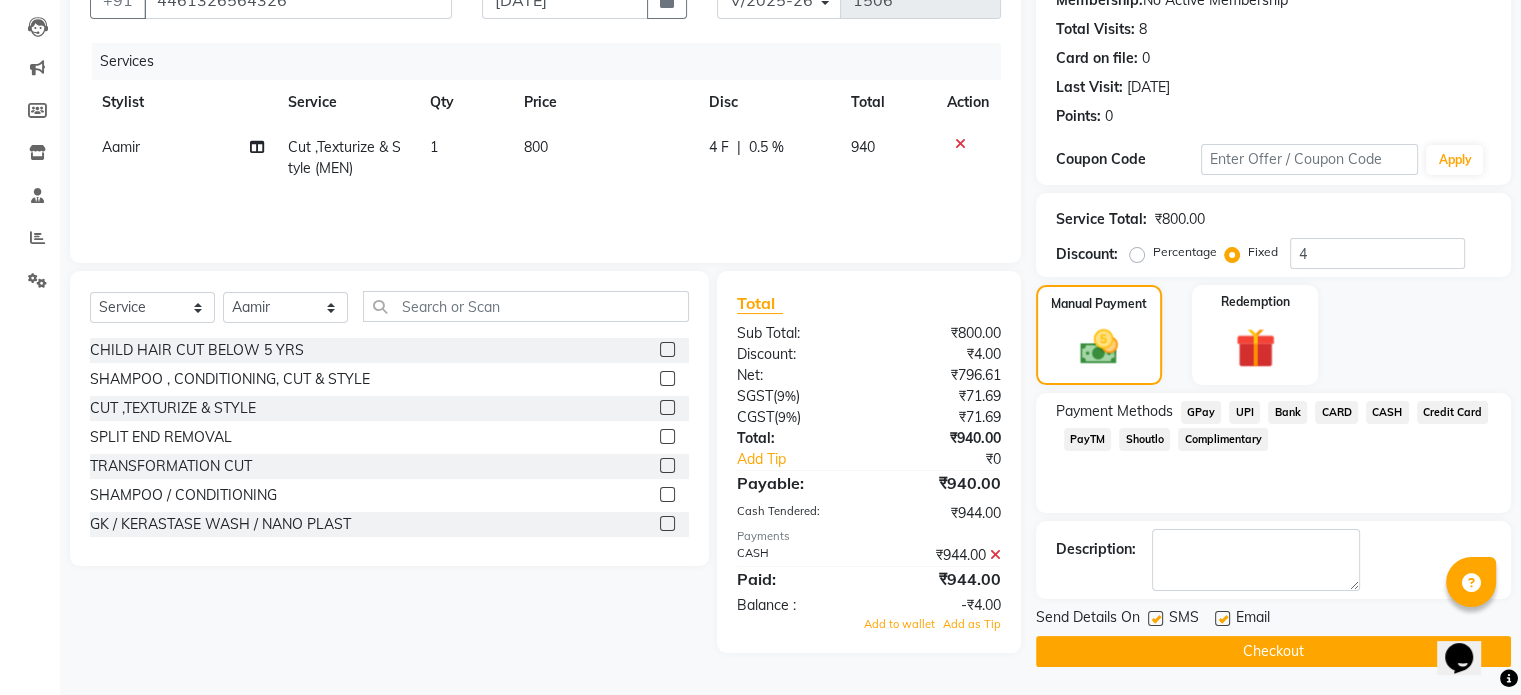 click on "Checkout" 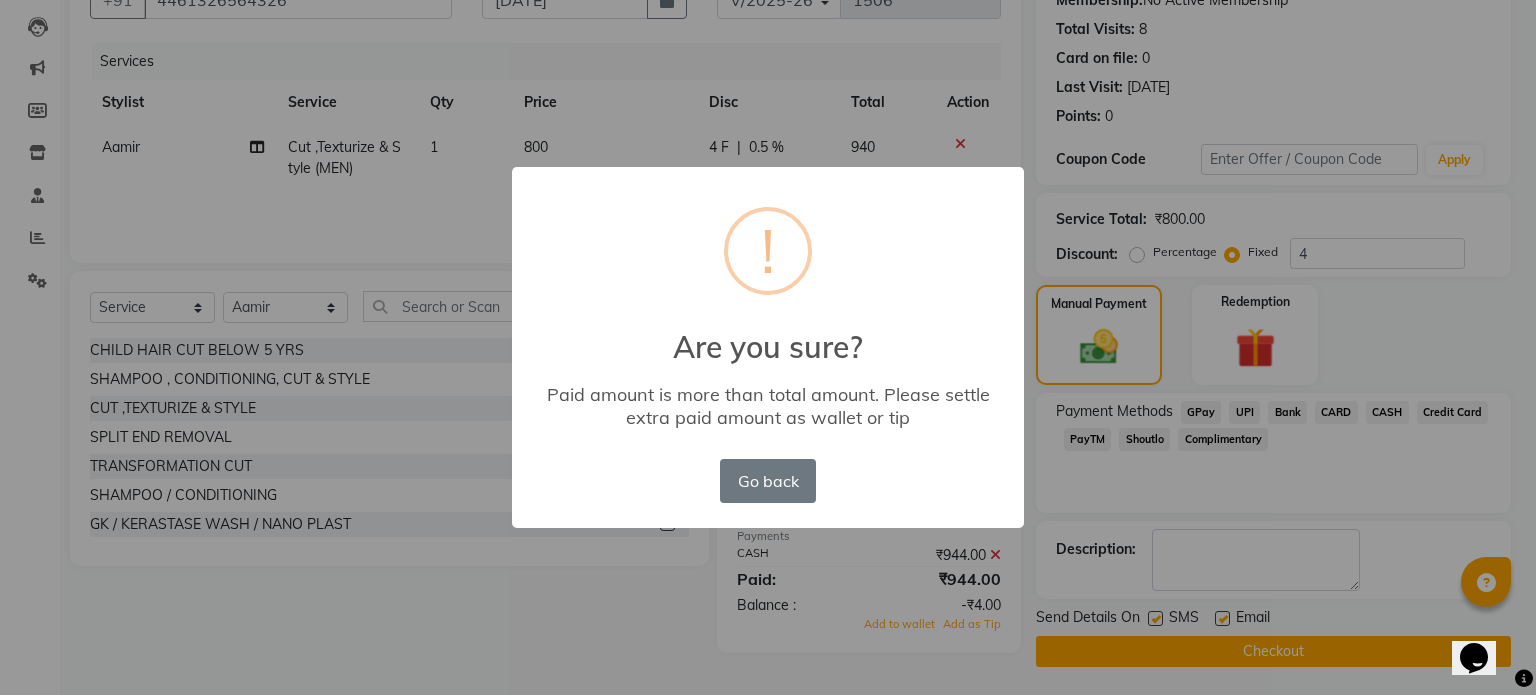 click on "× ! Are you sure? Paid amount is more than total amount. Please settle extra paid amount as wallet or tip Go back No OK" at bounding box center (768, 347) 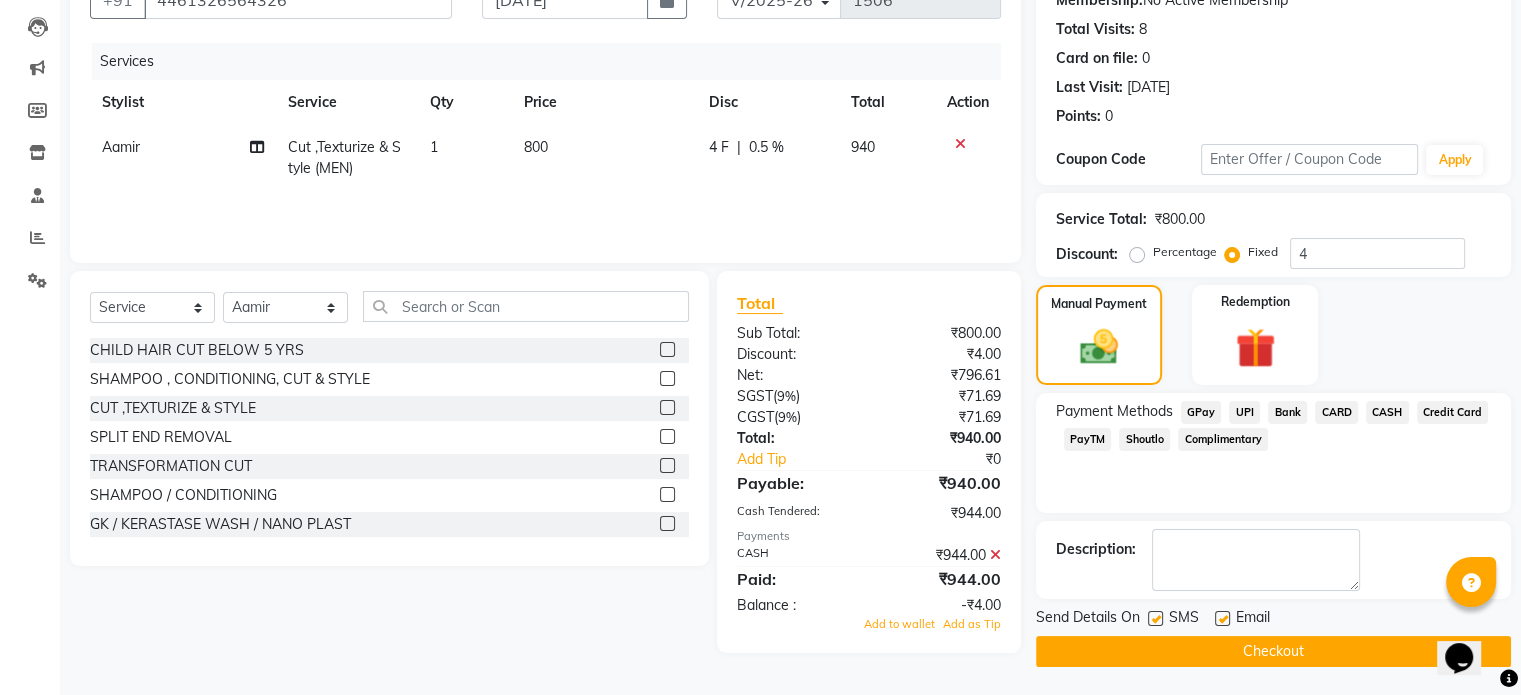 scroll, scrollTop: 5, scrollLeft: 0, axis: vertical 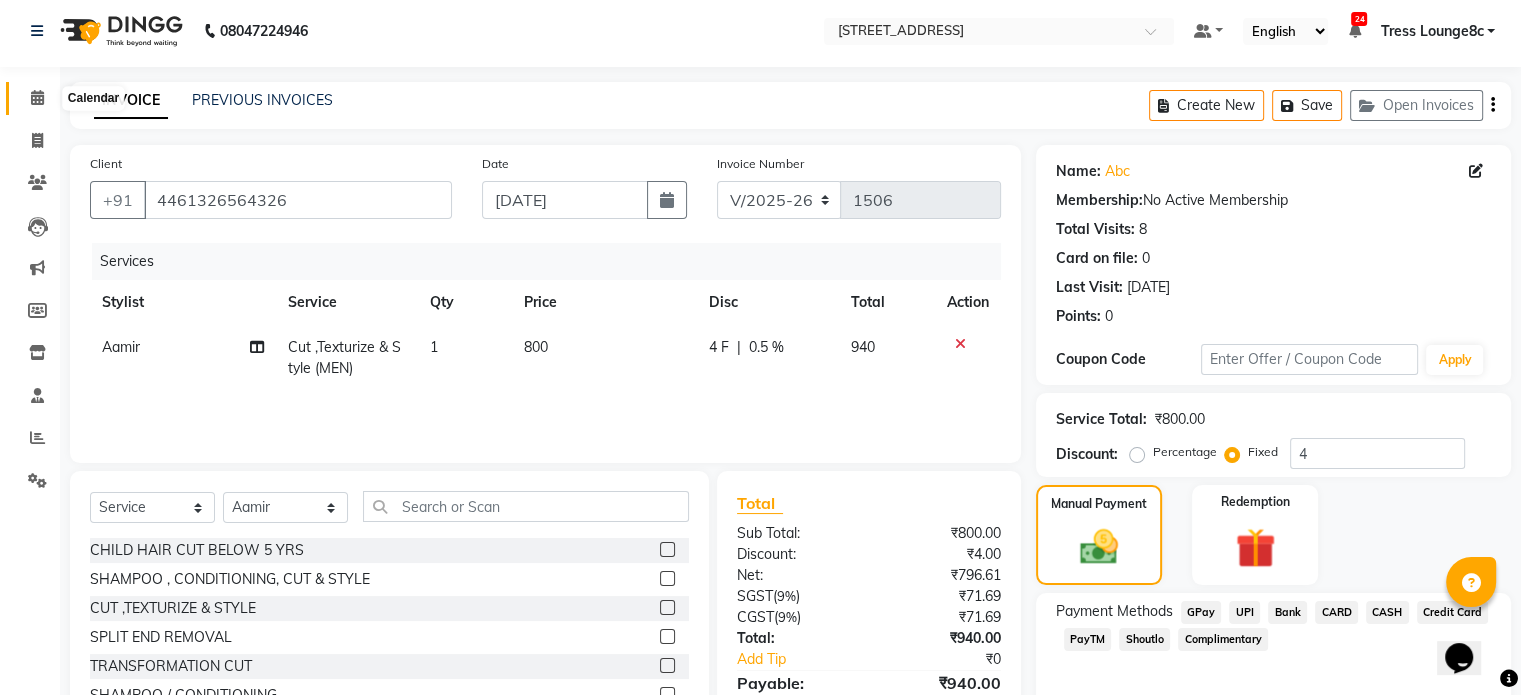 click 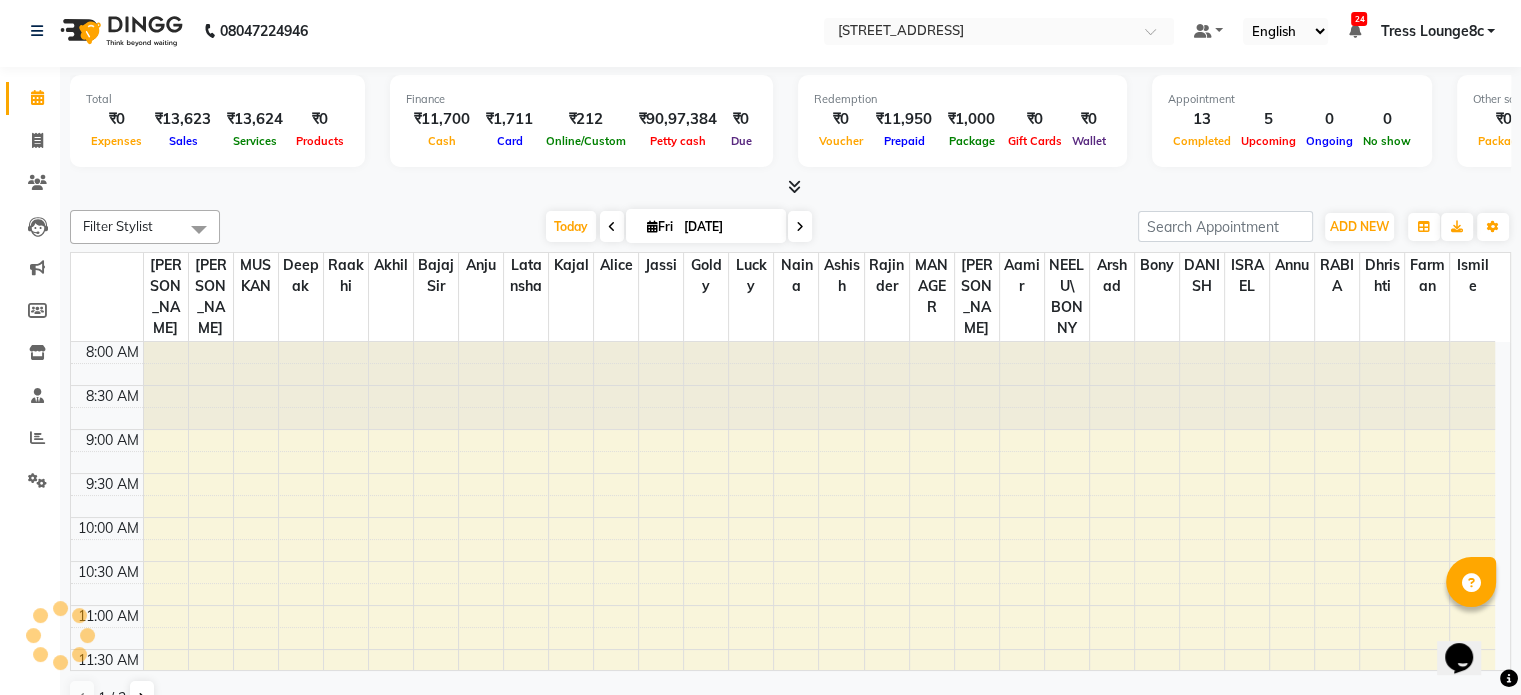 scroll, scrollTop: 0, scrollLeft: 0, axis: both 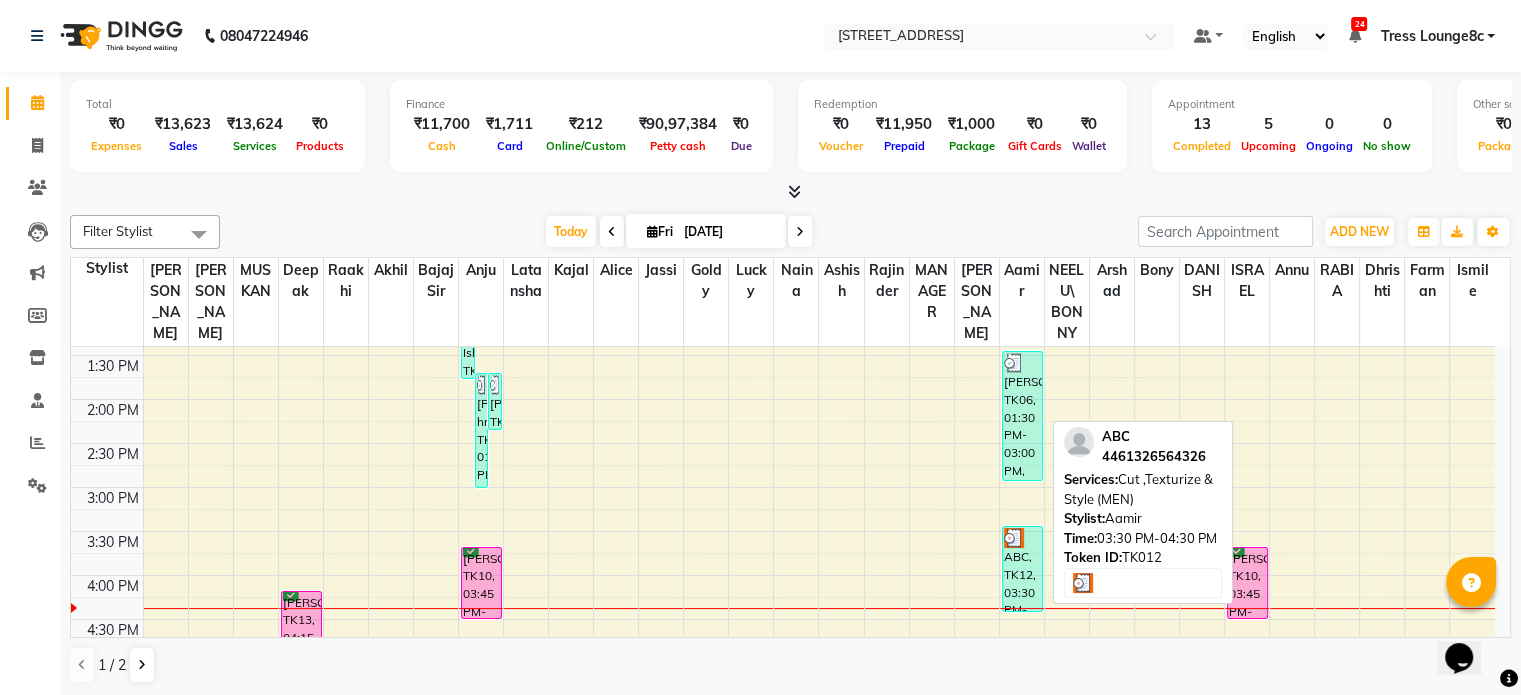 click on "ABC, TK12, 03:30 PM-04:30 PM, Cut ,Texturize & Style (MEN)" at bounding box center (1022, 569) 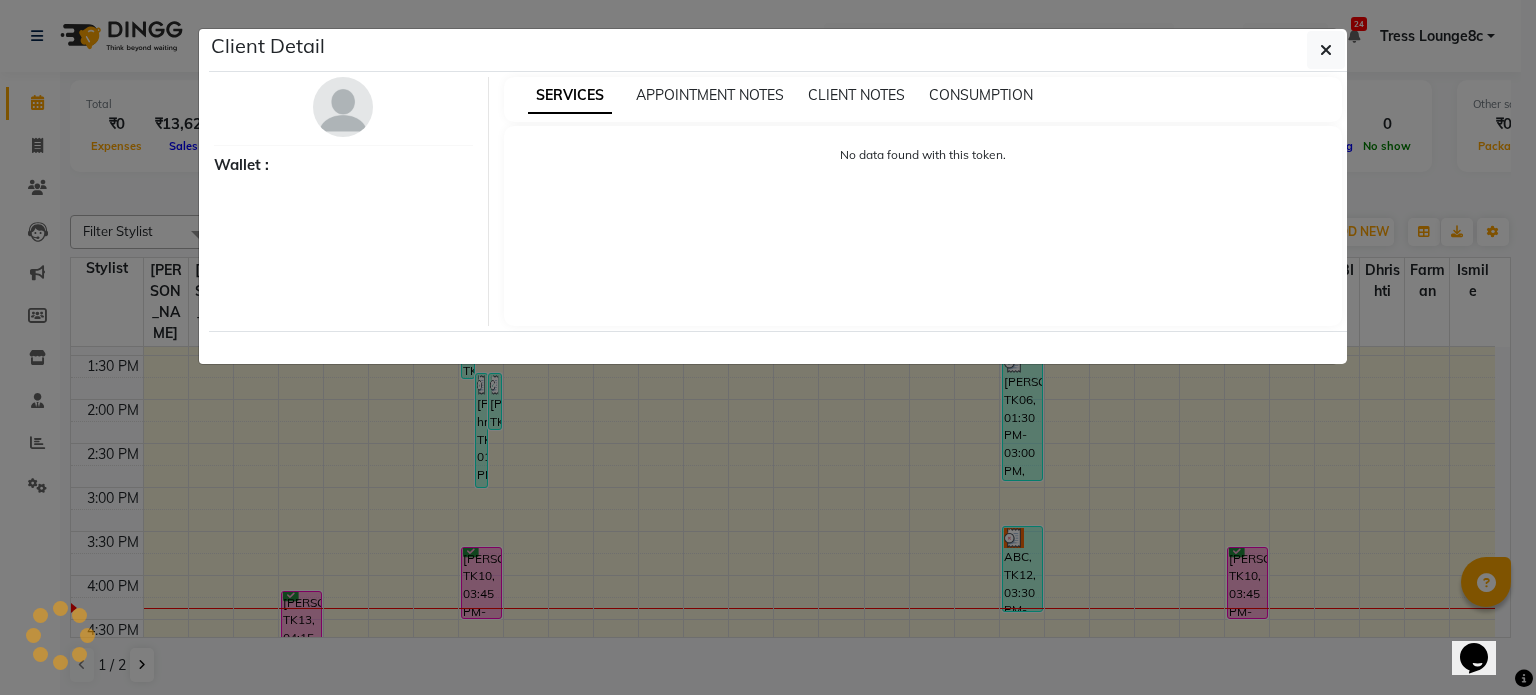 select on "3" 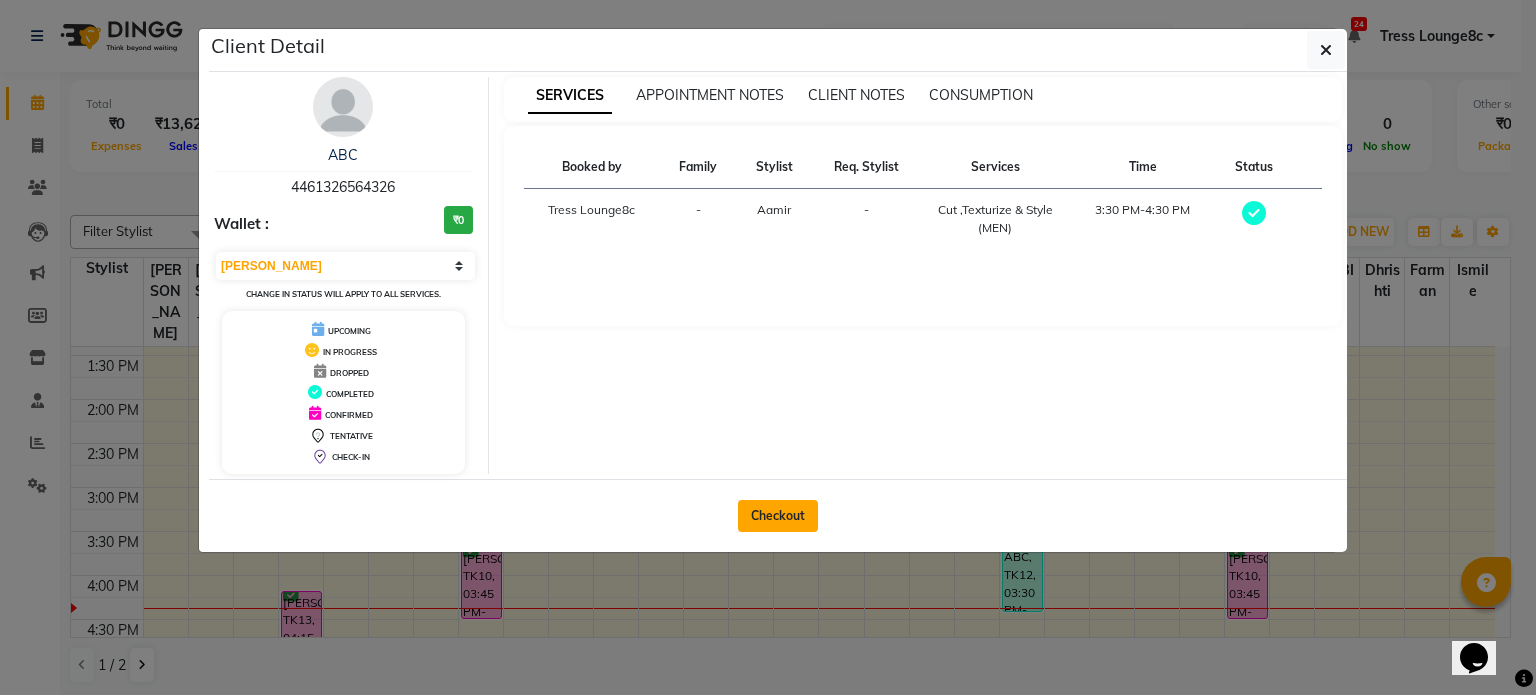 click on "Checkout" 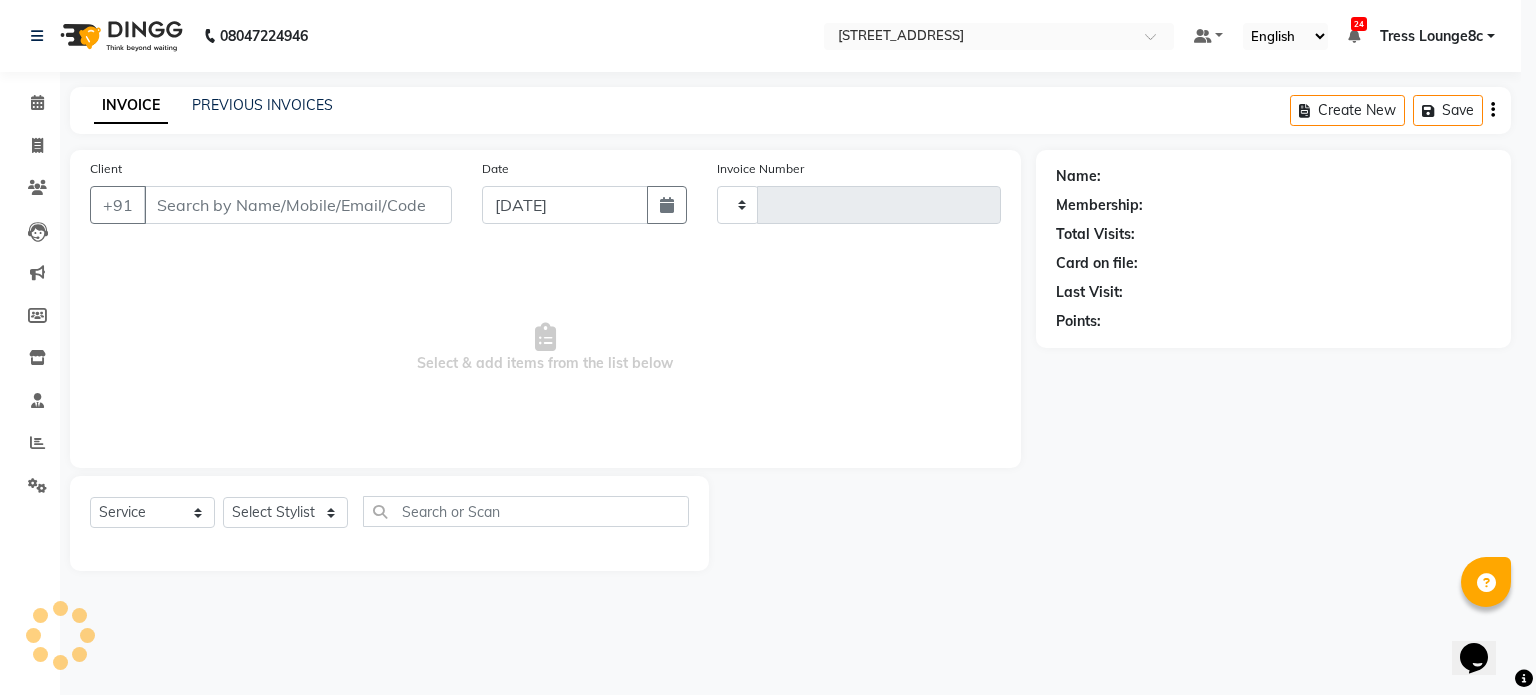 type on "1506" 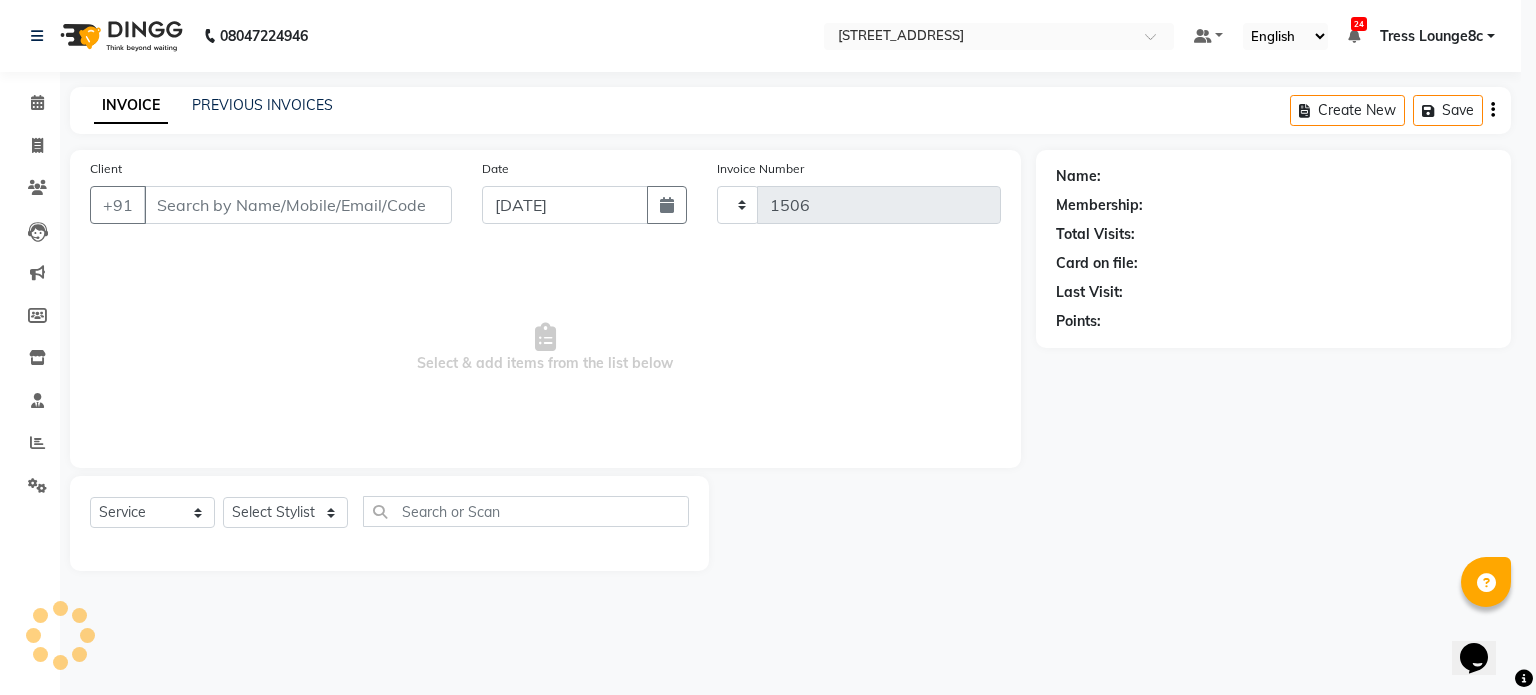 select on "5703" 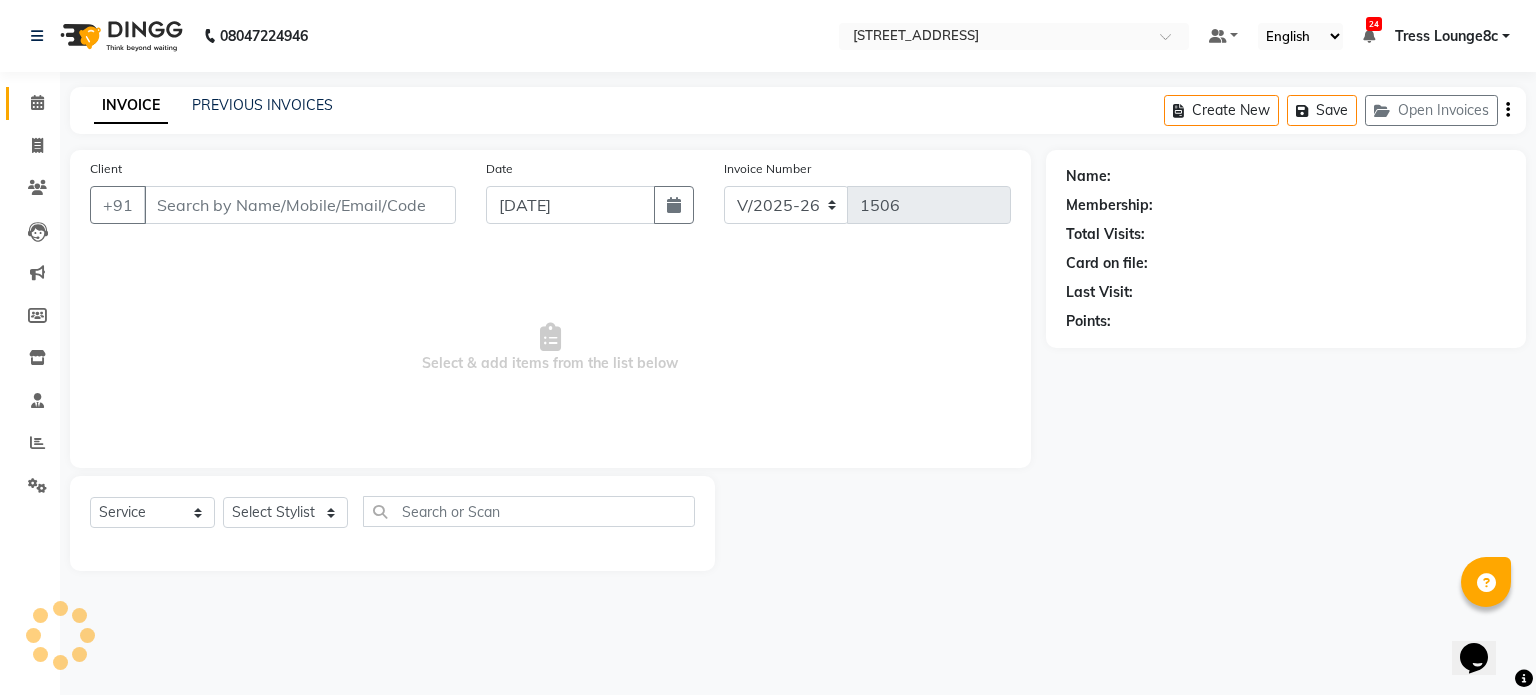 type on "4461326564326" 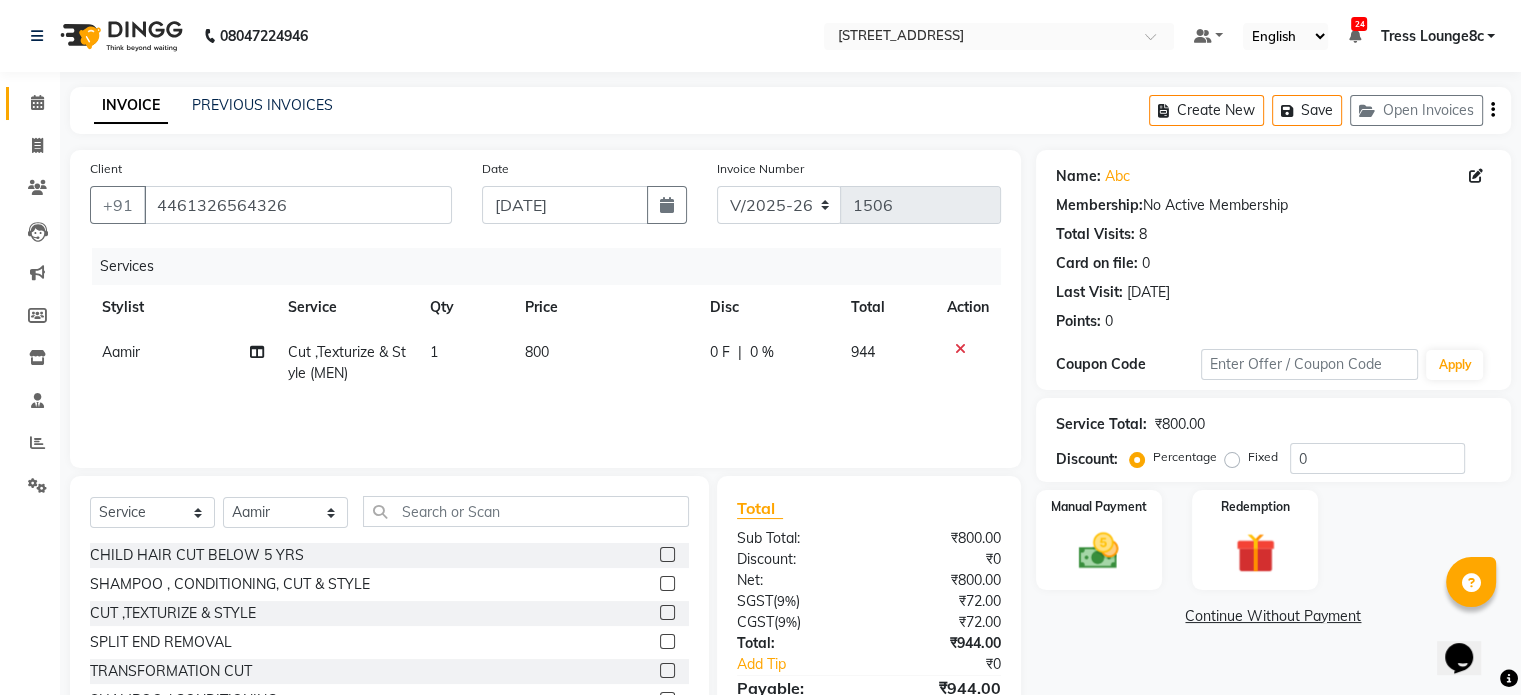 scroll, scrollTop: 106, scrollLeft: 0, axis: vertical 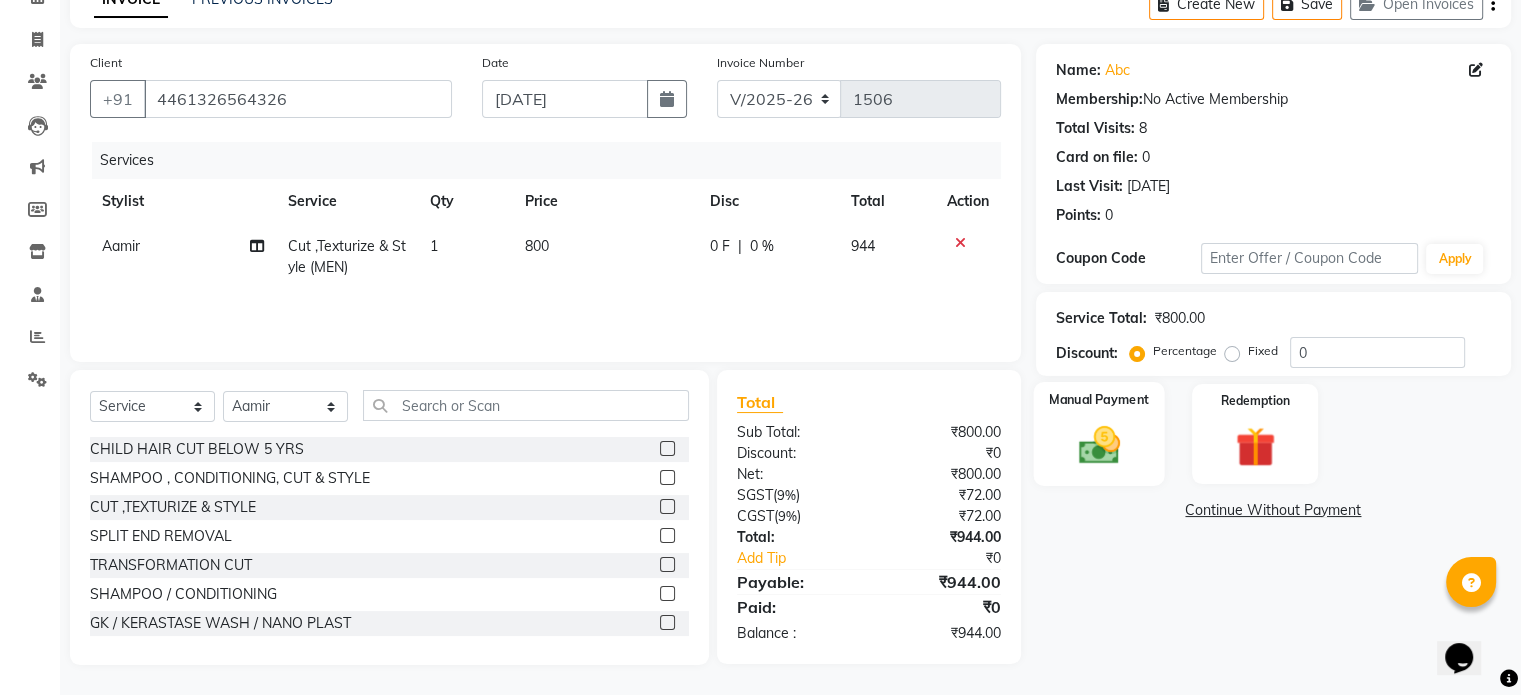 click 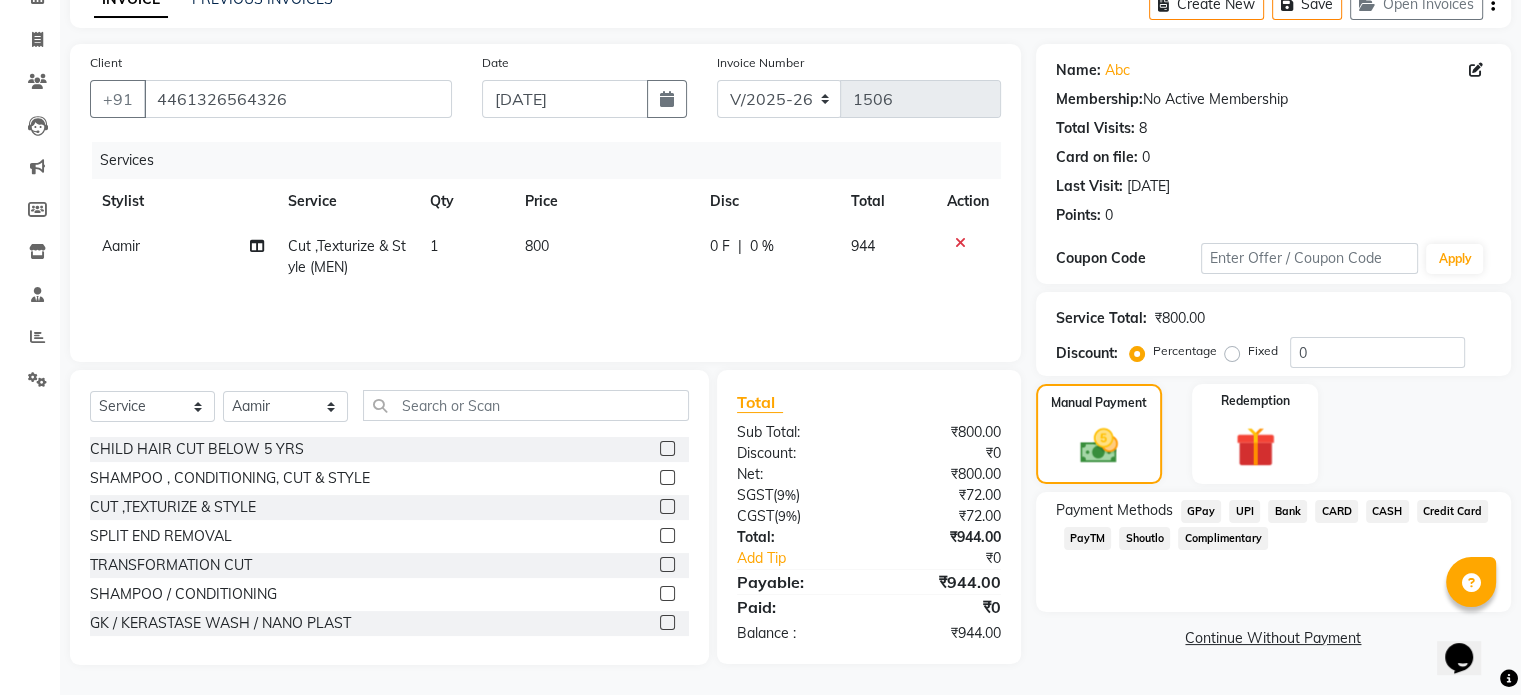 click on "Fixed" 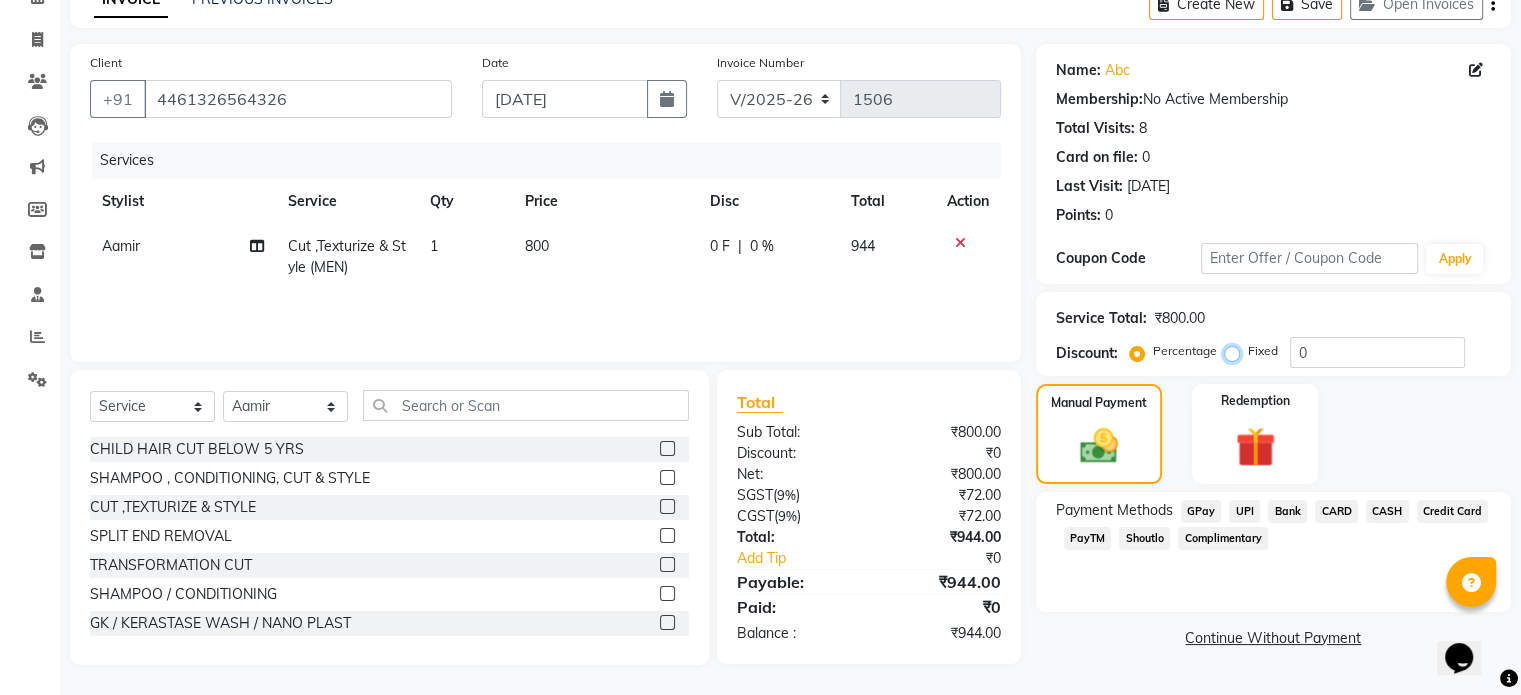 click on "Fixed" at bounding box center [1236, 351] 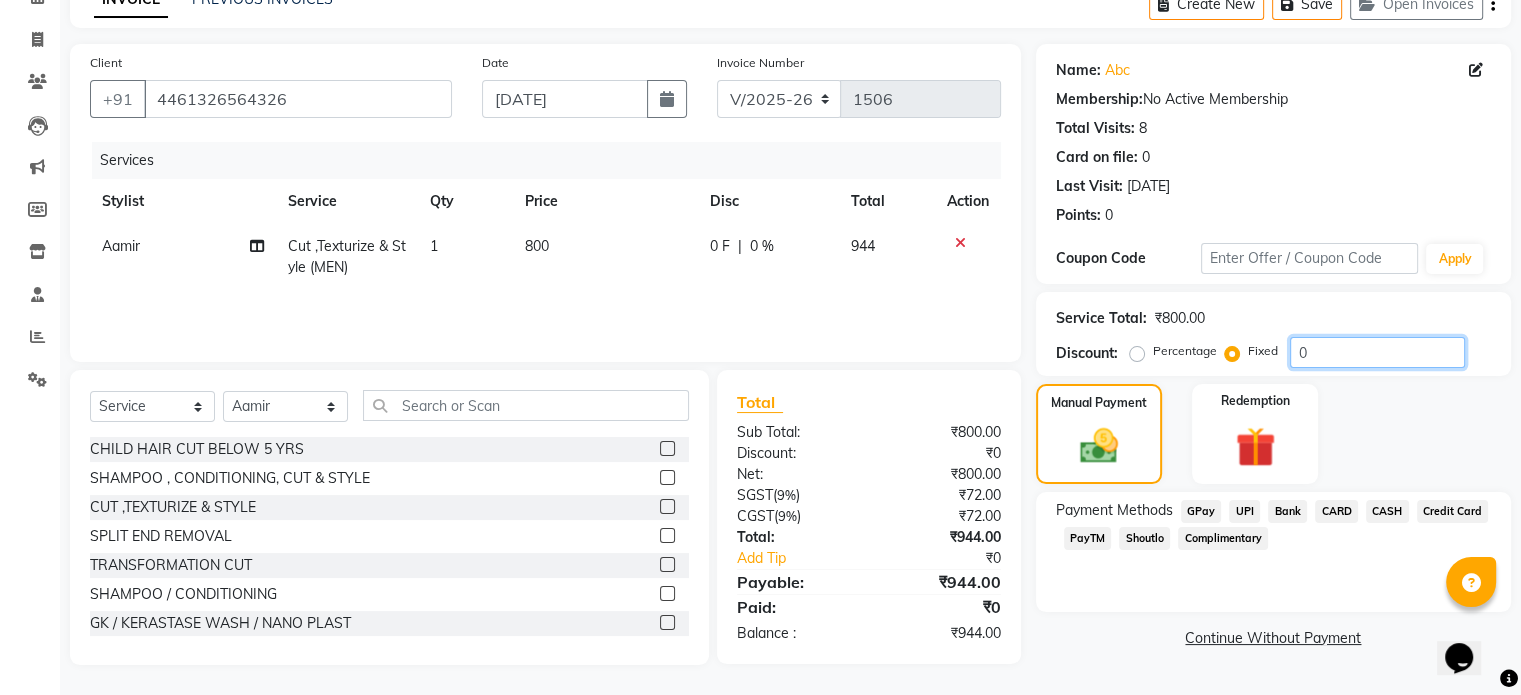click on "0" 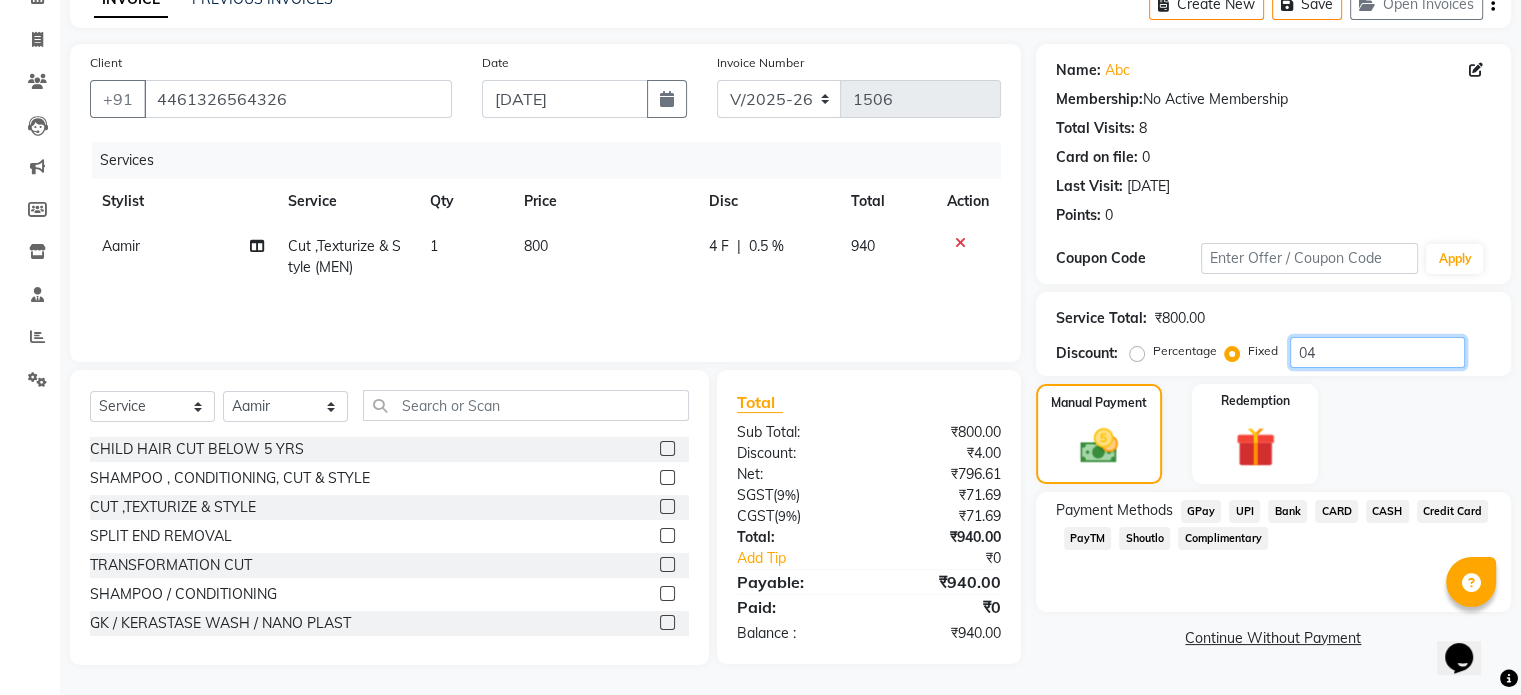 type on "04" 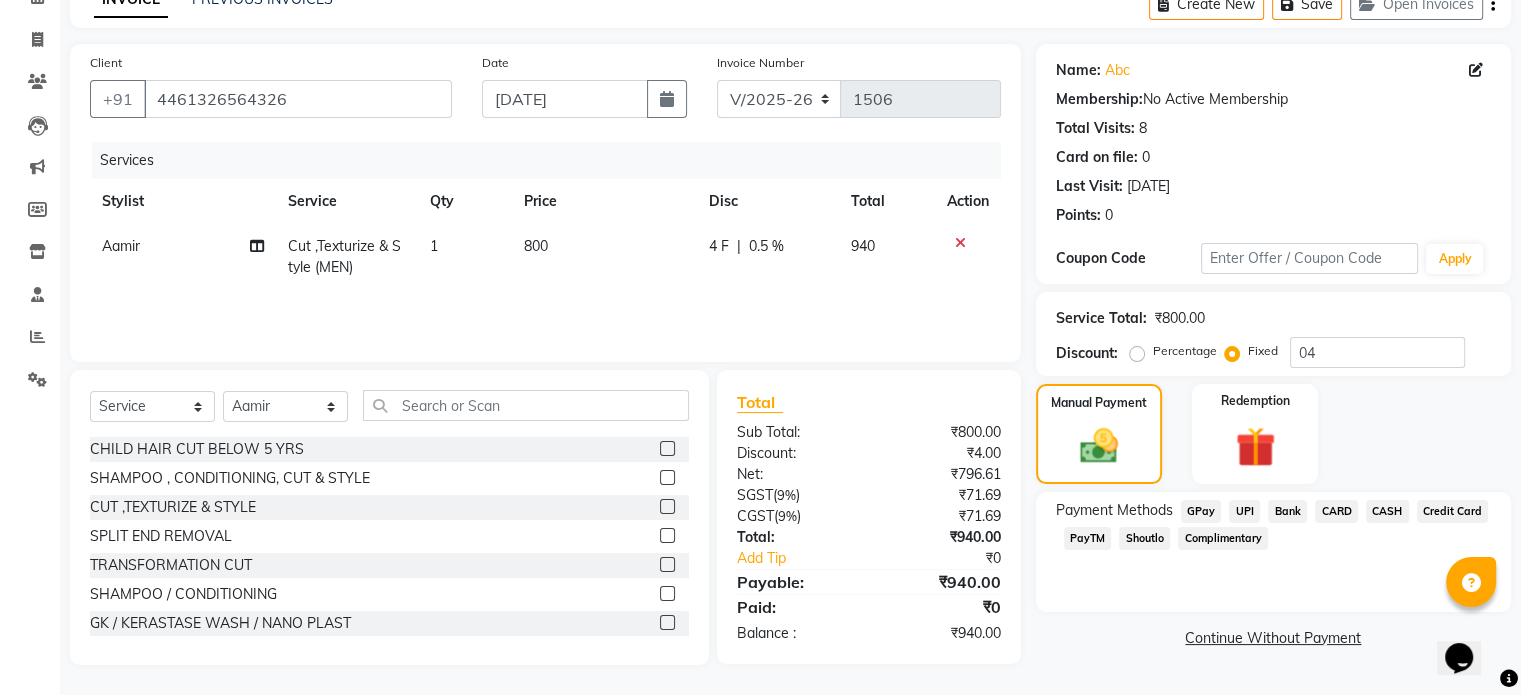 click on "CASH" 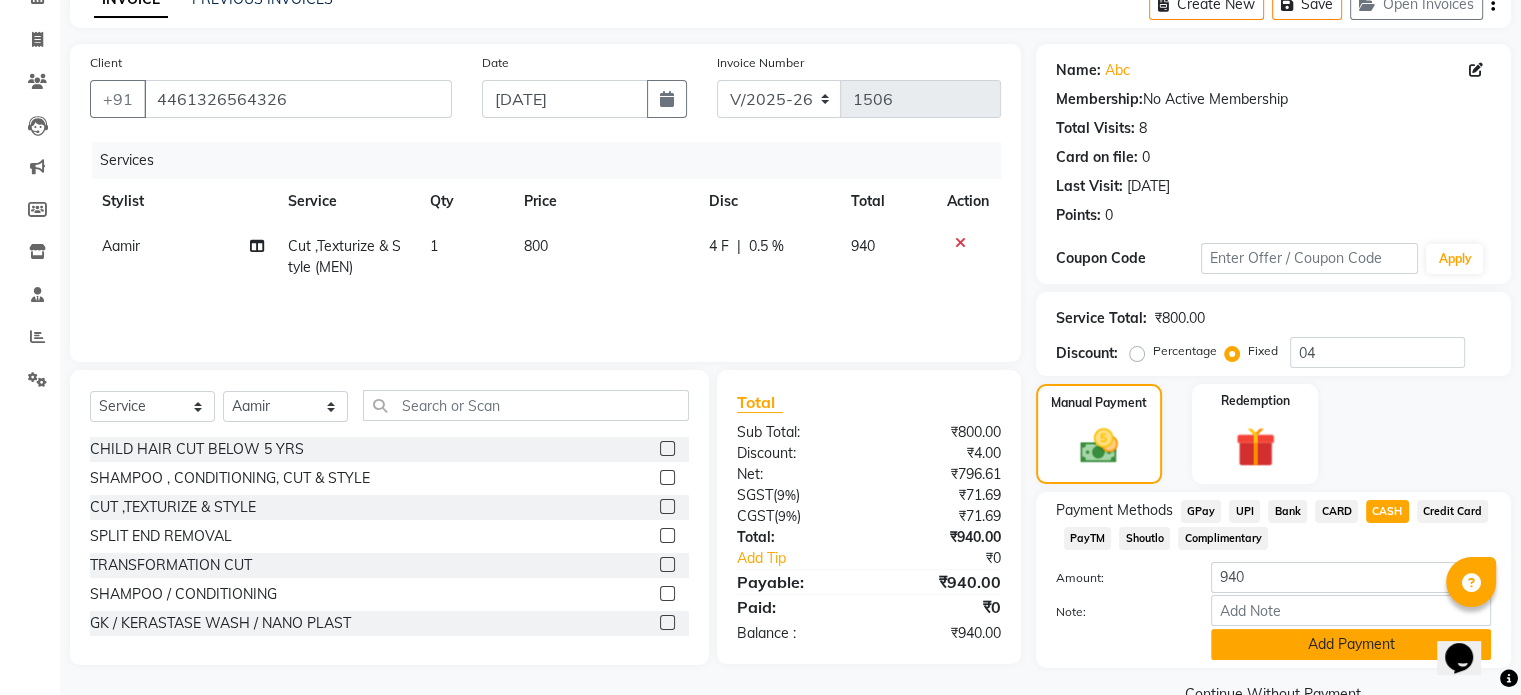 click on "Add Payment" 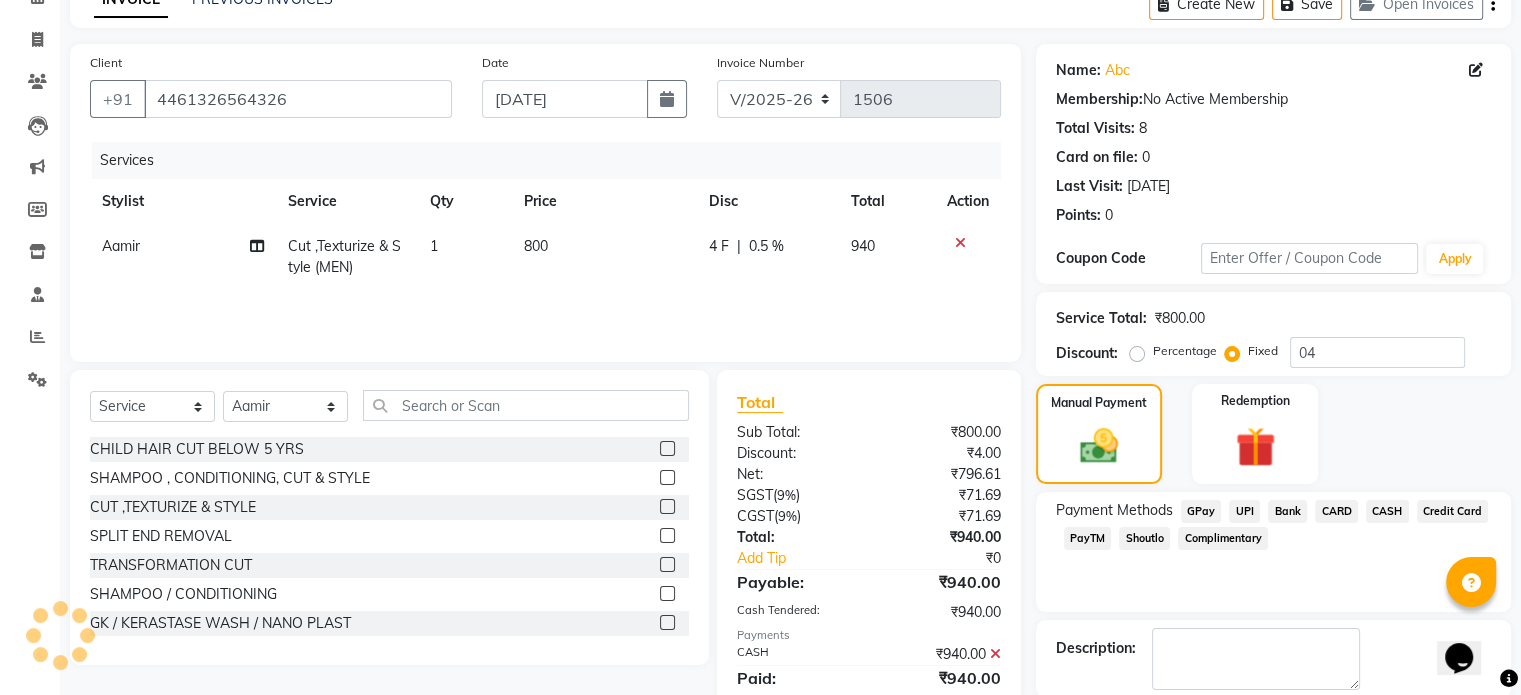 scroll, scrollTop: 205, scrollLeft: 0, axis: vertical 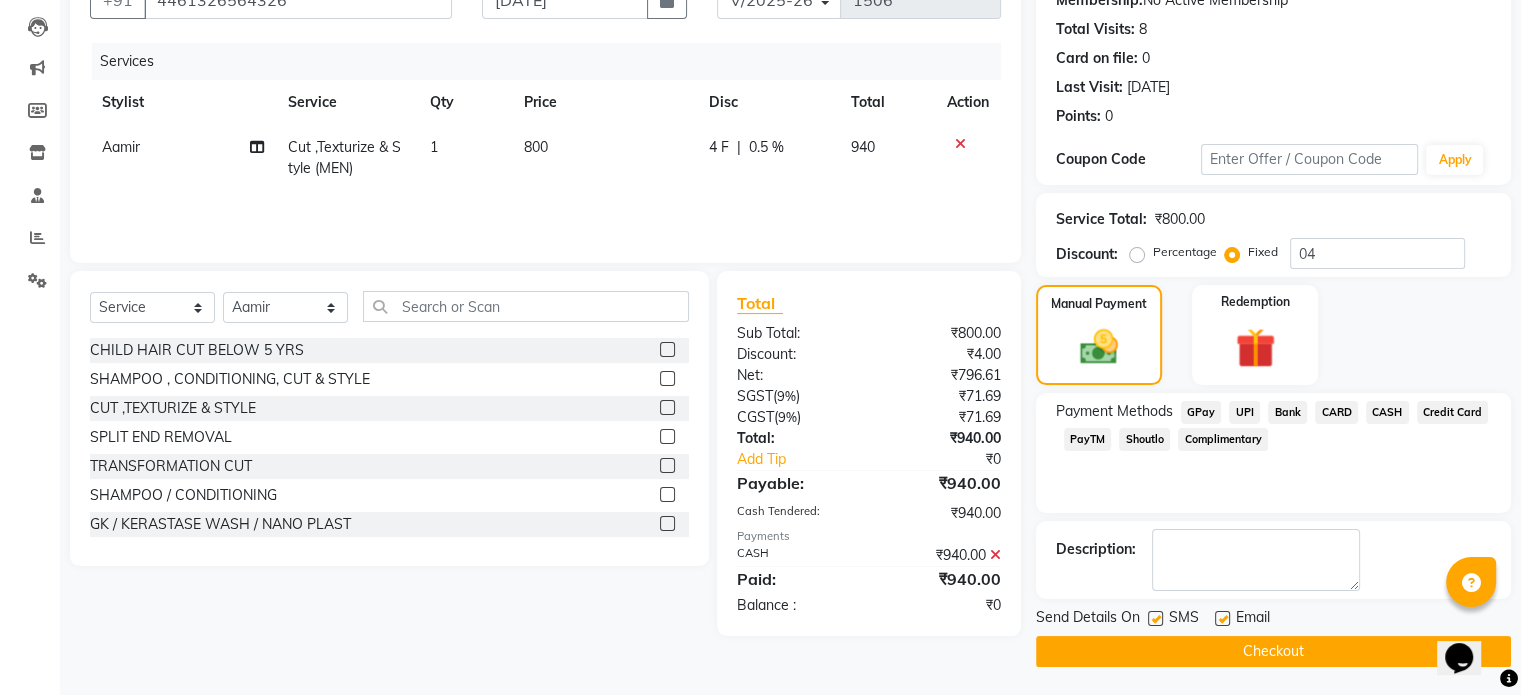 click on "Checkout" 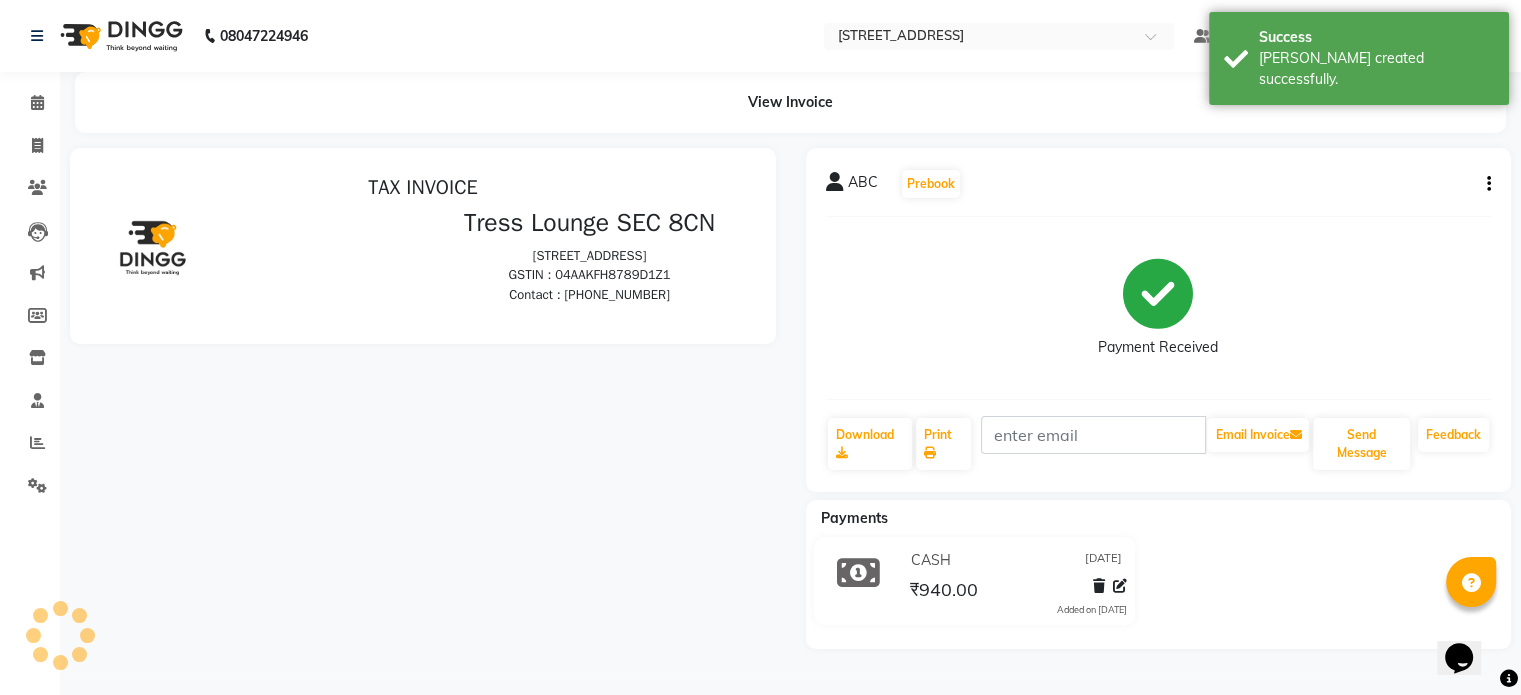 scroll, scrollTop: 0, scrollLeft: 0, axis: both 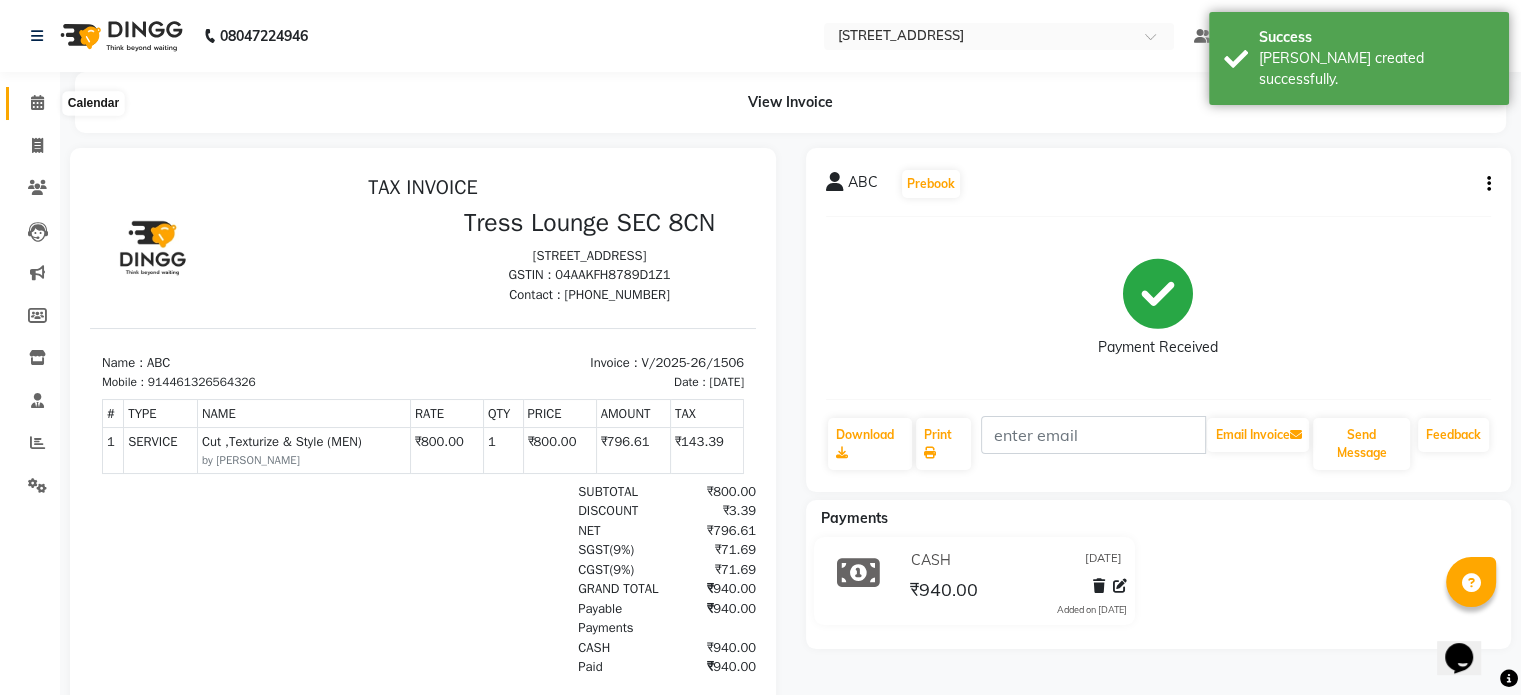 click 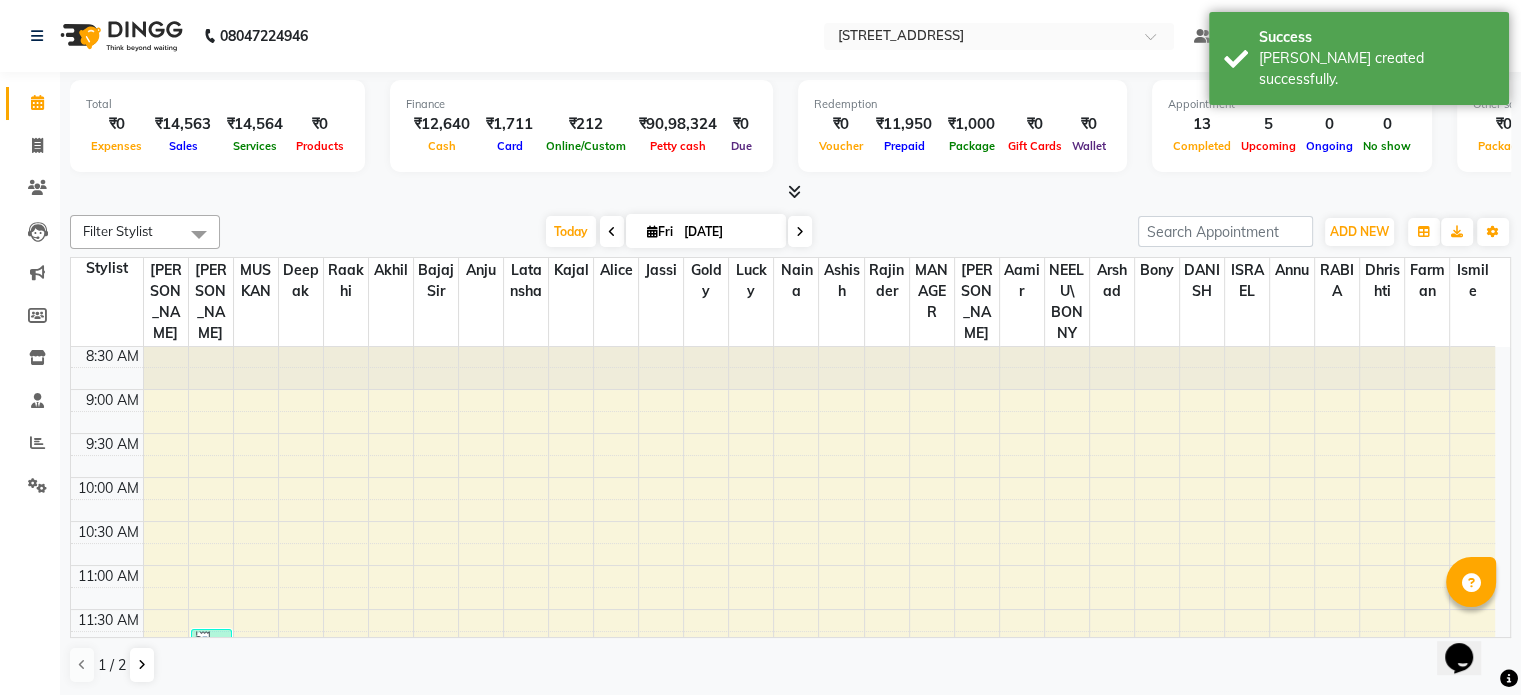 scroll, scrollTop: 0, scrollLeft: 0, axis: both 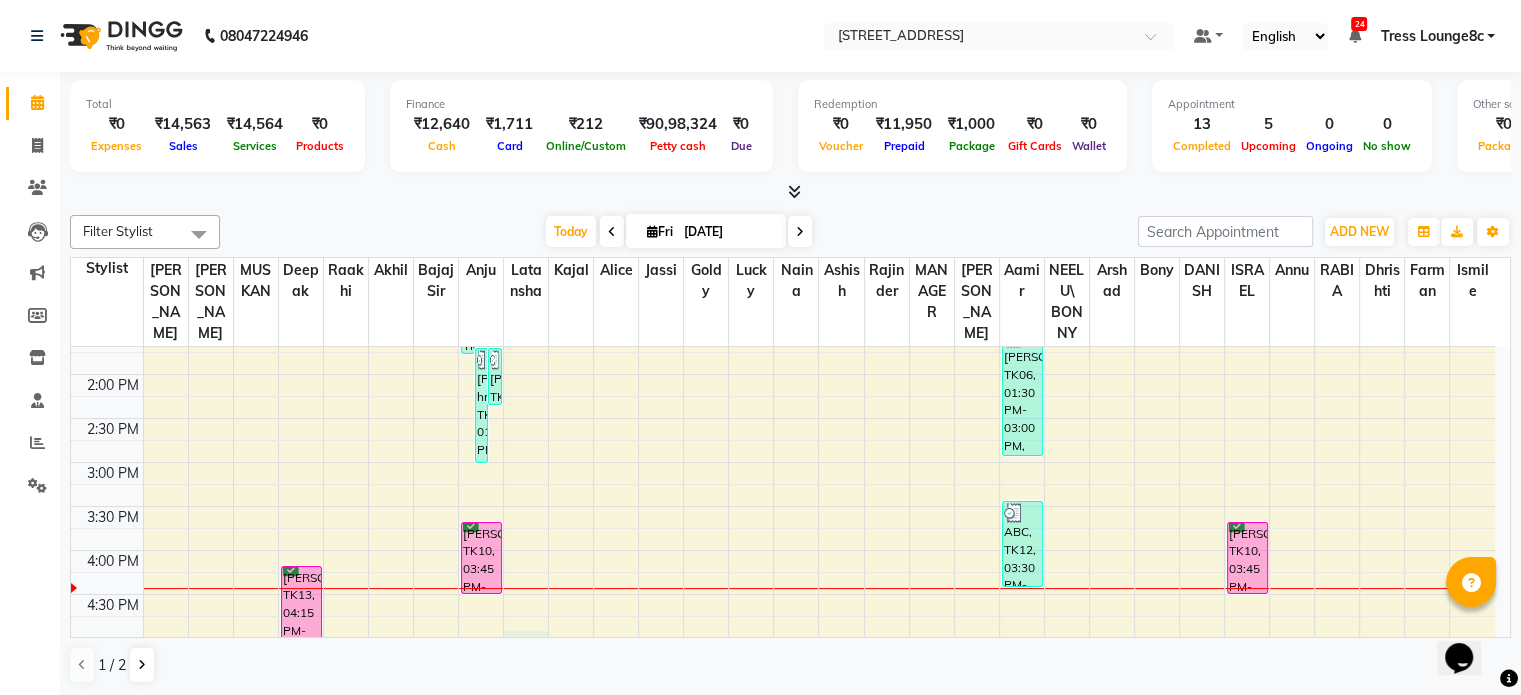 click on "8:00 AM 8:30 AM 9:00 AM 9:30 AM 10:00 AM 10:30 AM 11:00 AM 11:30 AM 12:00 PM 12:30 PM 1:00 PM 1:30 PM 2:00 PM 2:30 PM 3:00 PM 3:30 PM 4:00 PM 4:30 PM 5:00 PM 5:30 PM 6:00 PM 6:30 PM 7:00 PM 7:30 PM 8:00 PM 8:30 PM     Gaurav Sir, TK05, 11:45 AM-01:15 PM, Cut ,Texturize & Style (MEN),SHAVE / BEARD TRIM (MEN)     ramneet gill, TK13, 04:15 PM-05:15 PM, ROOT TOUCHUP     Isha, TK07, 01:10 PM-01:50 PM, HALF LEG WAX,FULL ARM WAX     Dalvinder hm, TK04, 01:45 PM-03:05 PM, EYE BROW (THREADING),UPPERLIP (THREADING),CHIN/CHEEKS (THREADING),HALF LEG WAX,HALF ARM WAX     Alisha, TK09, 01:45 PM-02:25 PM, EYE BROW (THREADING),FOREHEAD (THREADING)     mr gurwinder singh, TK10, 03:45 PM-04:35 PM, PEDILOGIX MANICURE     Reeta, TK06, 01:30 PM-03:00 PM, COLOR ON COLOR     ABC, TK12, 03:30 PM-04:30 PM, Cut ,Texturize & Style (MEN)     mr gurwinder singh, TK10, 03:45 PM-04:35 PM, PEDILOGIX PEDICURE     ANU, TK02, 12:00 PM-01:00 PM, LUXURY ORGANIC PEDICURE" at bounding box center (783, 418) 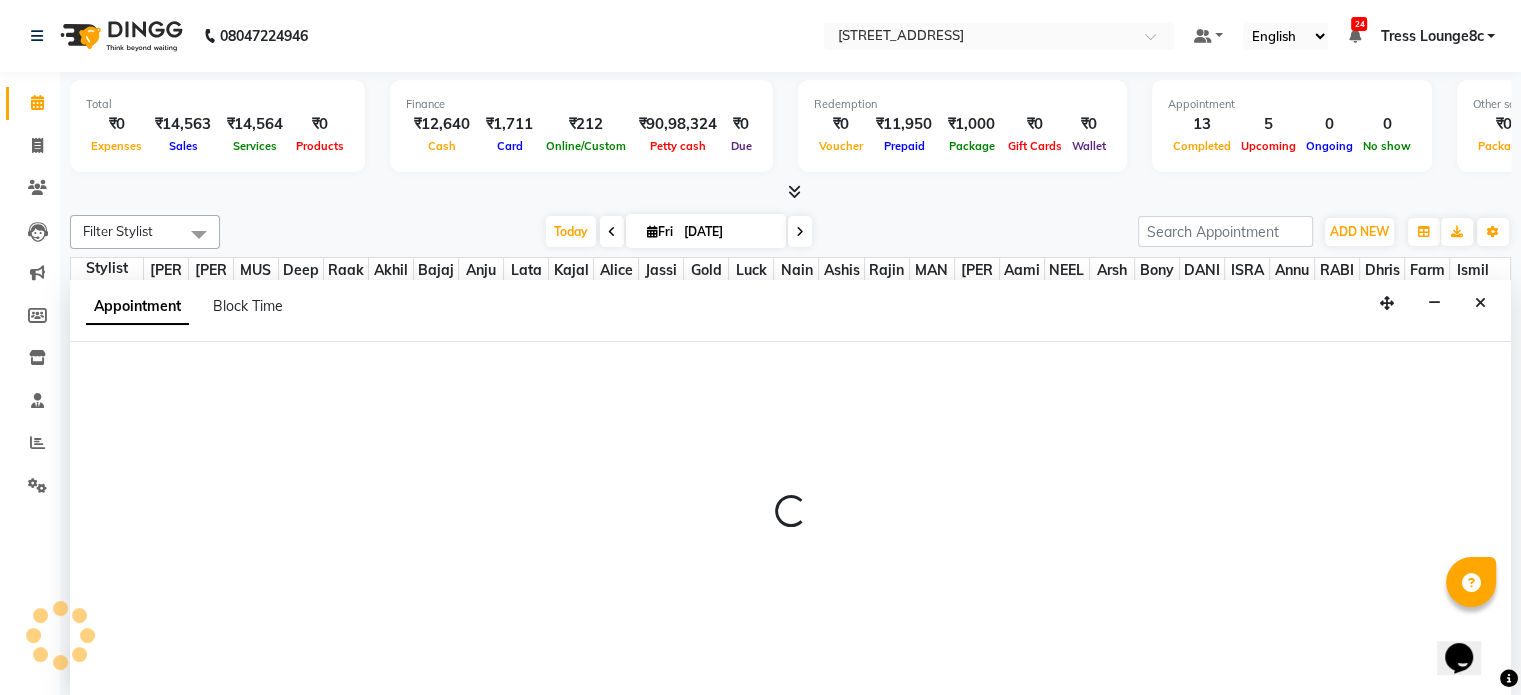 scroll, scrollTop: 0, scrollLeft: 0, axis: both 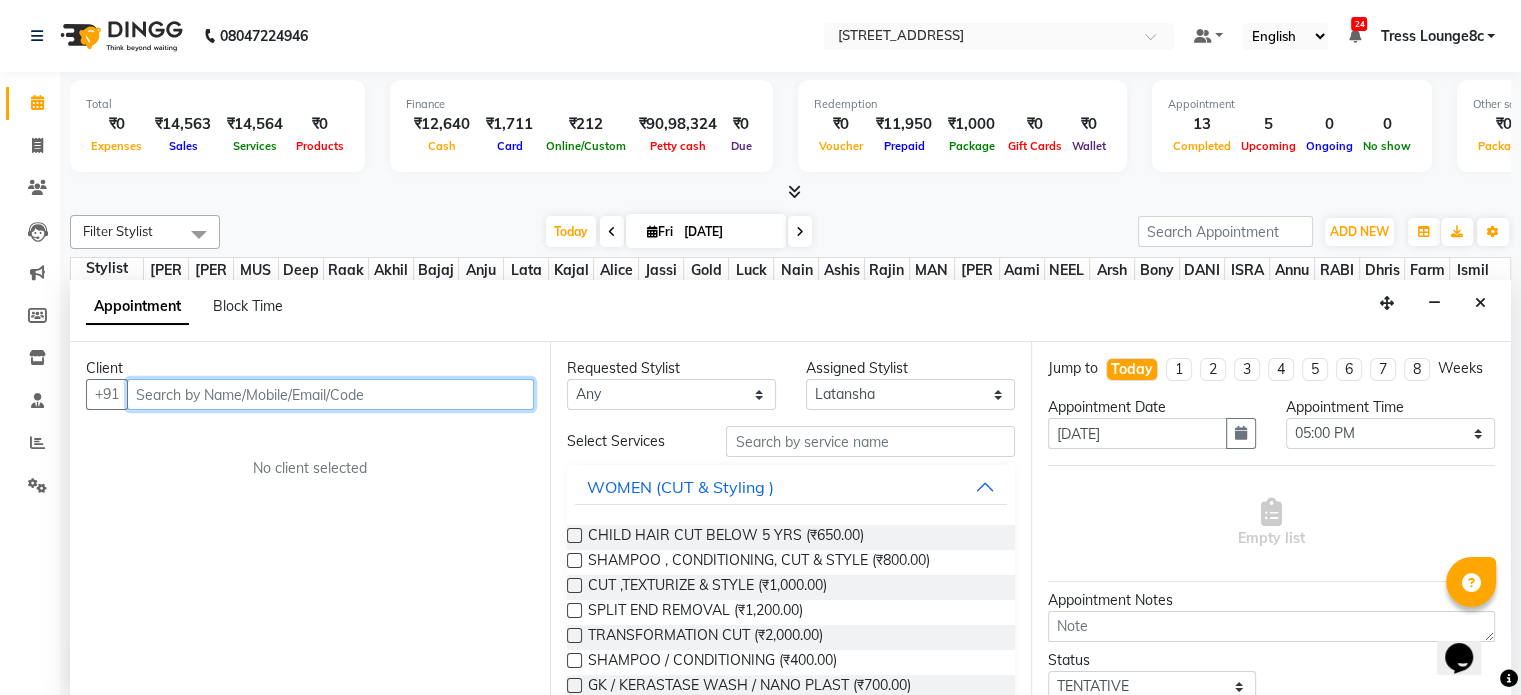 click at bounding box center [330, 394] 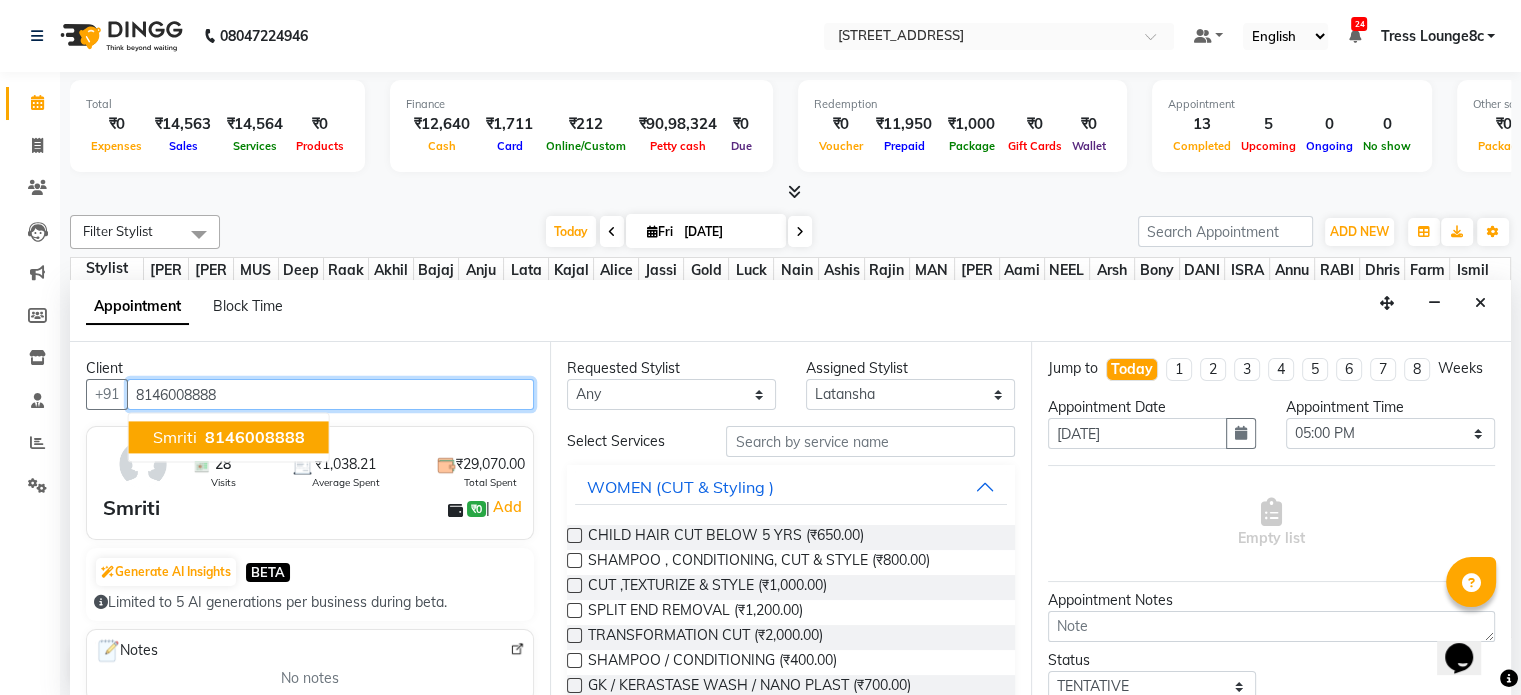 click on "8146008888" at bounding box center (255, 438) 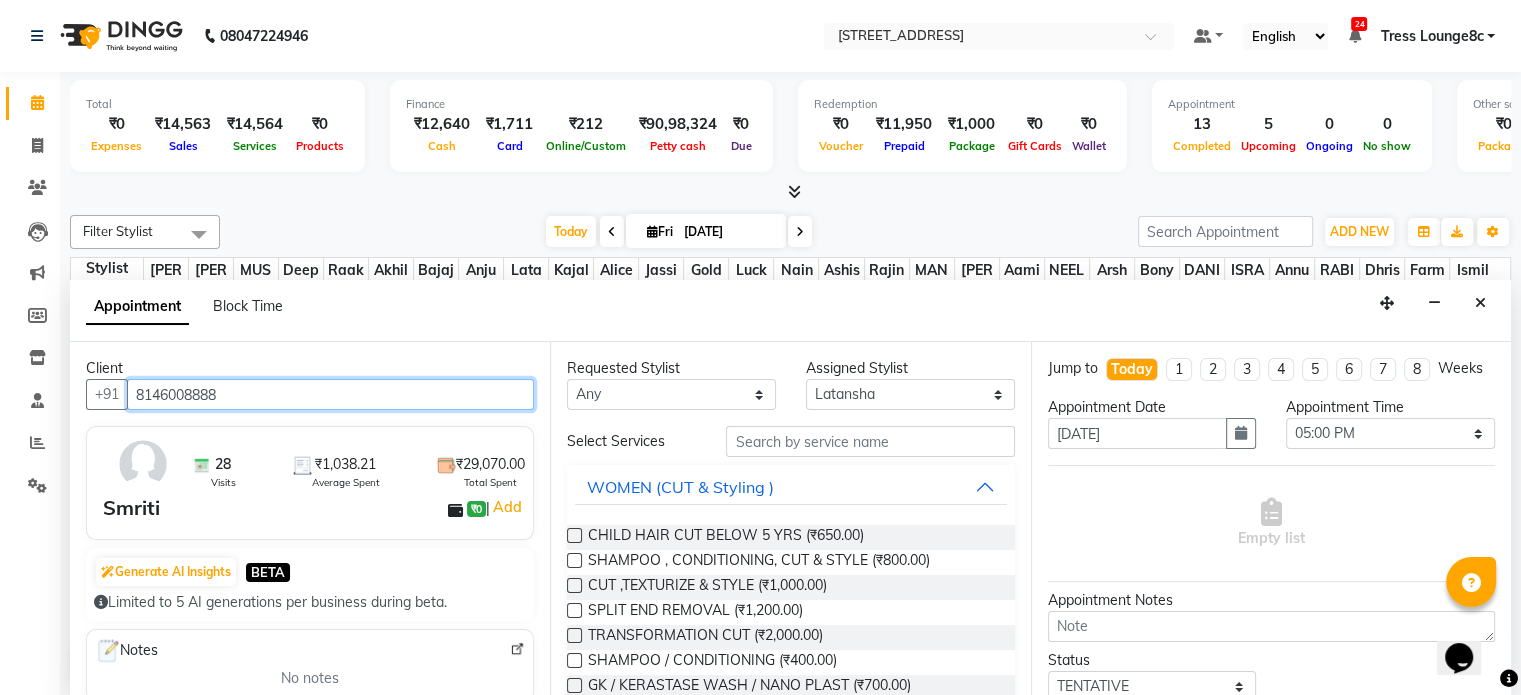 type on "8146008888" 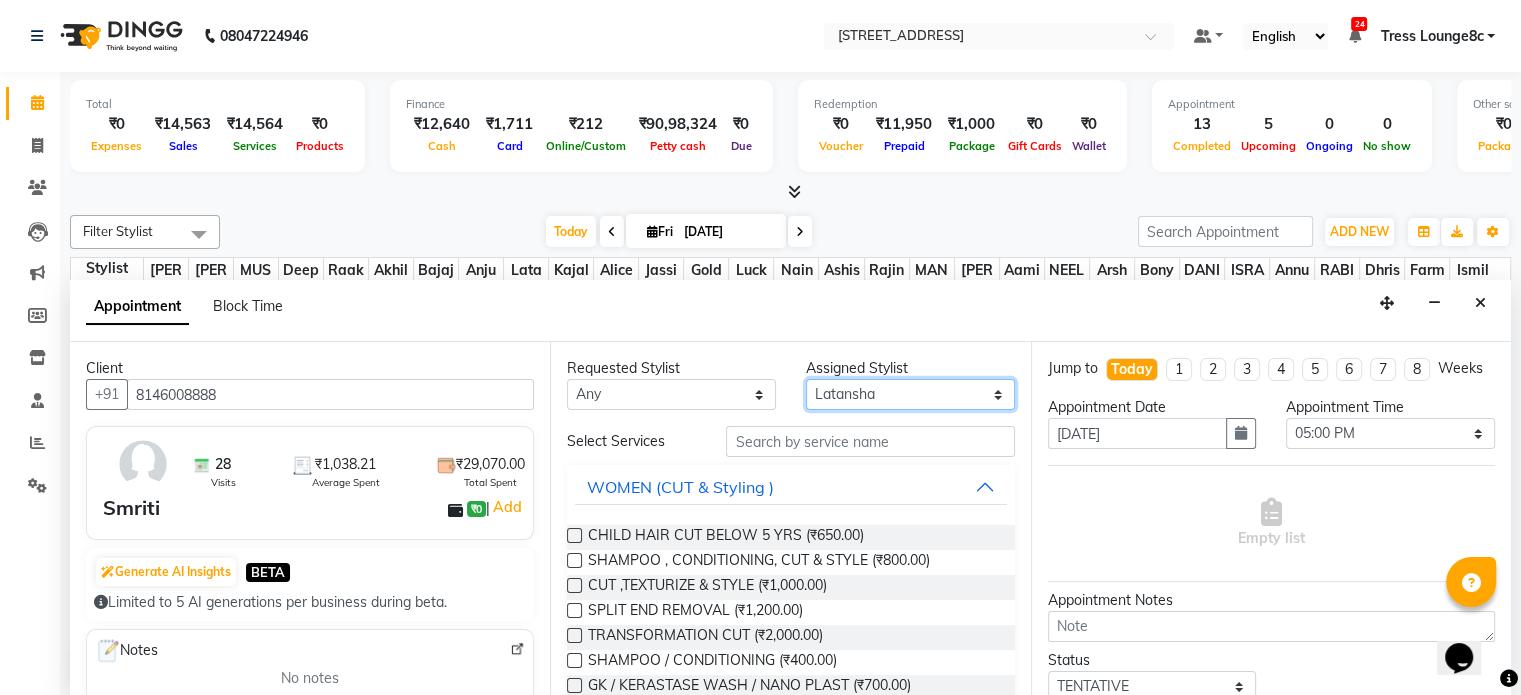 click on "Select Aamir akhil Alice Anju Annu  Arshad Ashish Bajaj sir Bony DANISH Deepak Dhrishti Farman gagan goldy Imran khan Ismile ISRAEL Jassi kajal KARAN Latansha Lucky MANAGER MUSKAN naina NEELU\ BONNY Raakhi  RABIA rajinder RAM Ripti ROOP Roseleen Ruth Sagar Saleem SalmaN Sameer SHAHEEN Shriya SRISHTI tomba veena VINOD WASIM zakir" at bounding box center [910, 394] 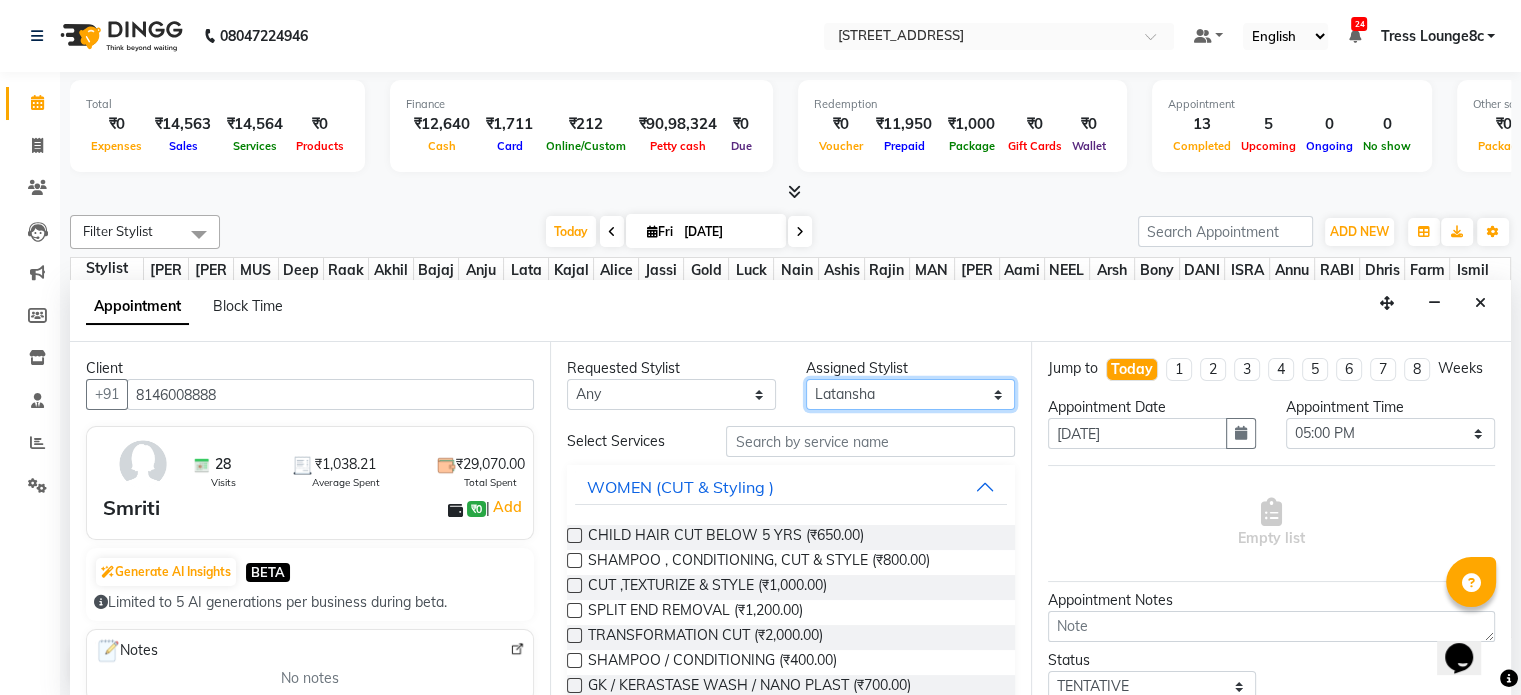 select on "59395" 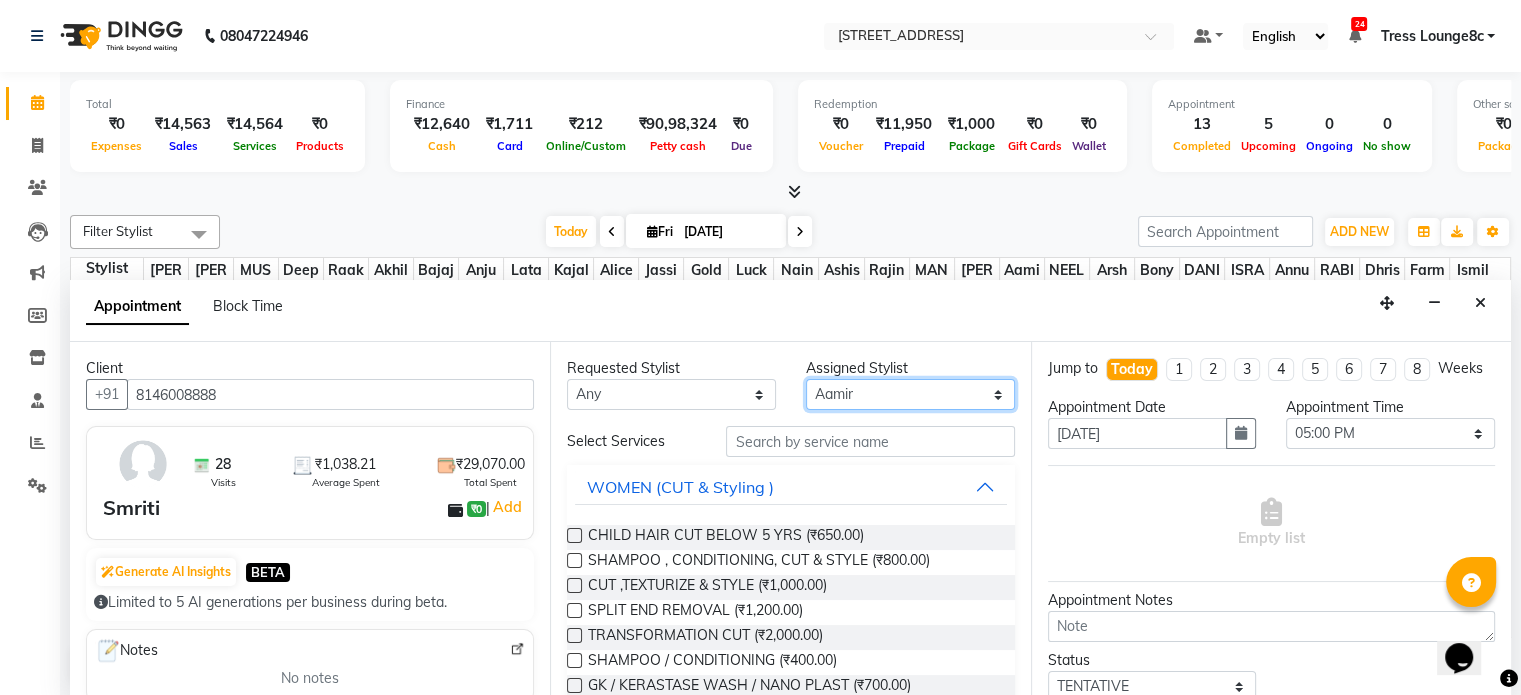 click on "Select Aamir akhil Alice Anju Annu  Arshad Ashish Bajaj sir Bony DANISH Deepak Dhrishti Farman gagan goldy Imran khan Ismile ISRAEL Jassi kajal KARAN Latansha Lucky MANAGER MUSKAN naina NEELU\ BONNY Raakhi  RABIA rajinder RAM Ripti ROOP Roseleen Ruth Sagar Saleem SalmaN Sameer SHAHEEN Shriya SRISHTI tomba veena VINOD WASIM zakir" at bounding box center (910, 394) 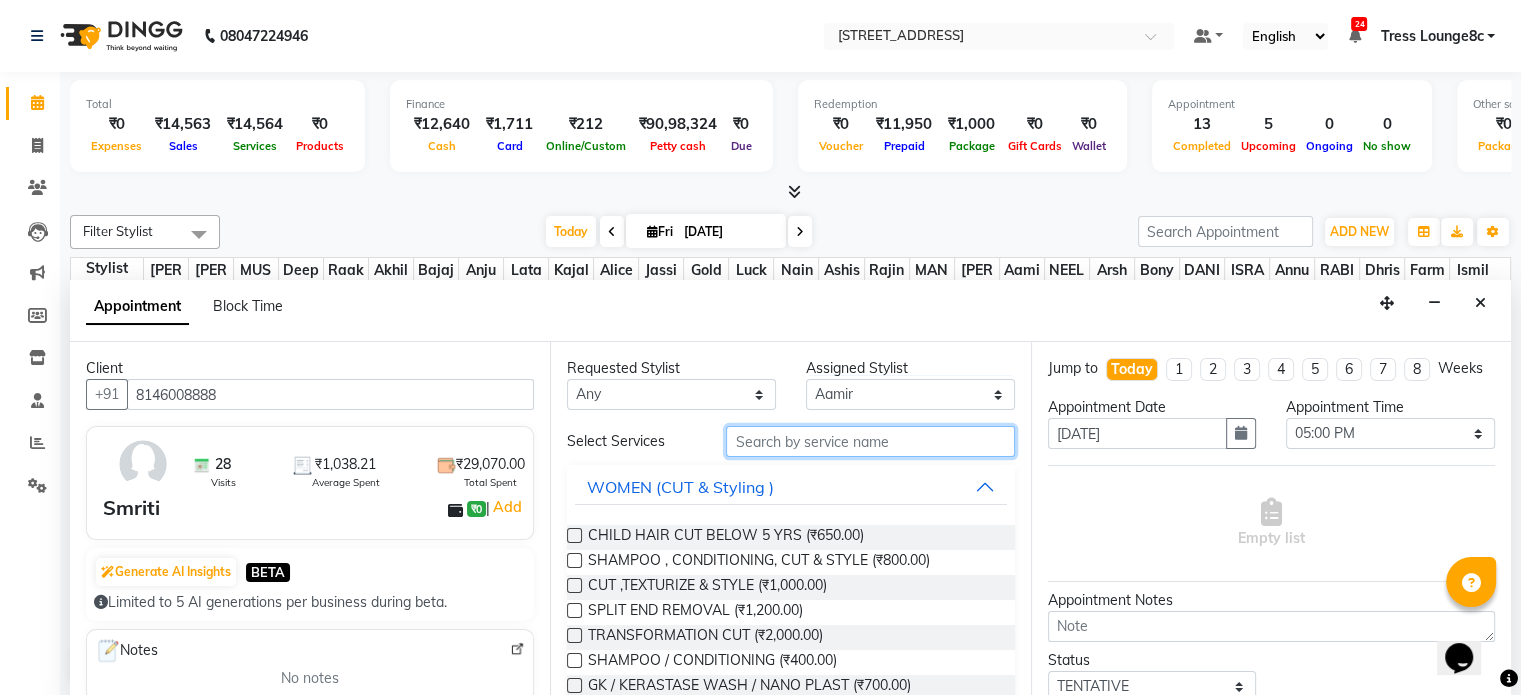 click at bounding box center (870, 441) 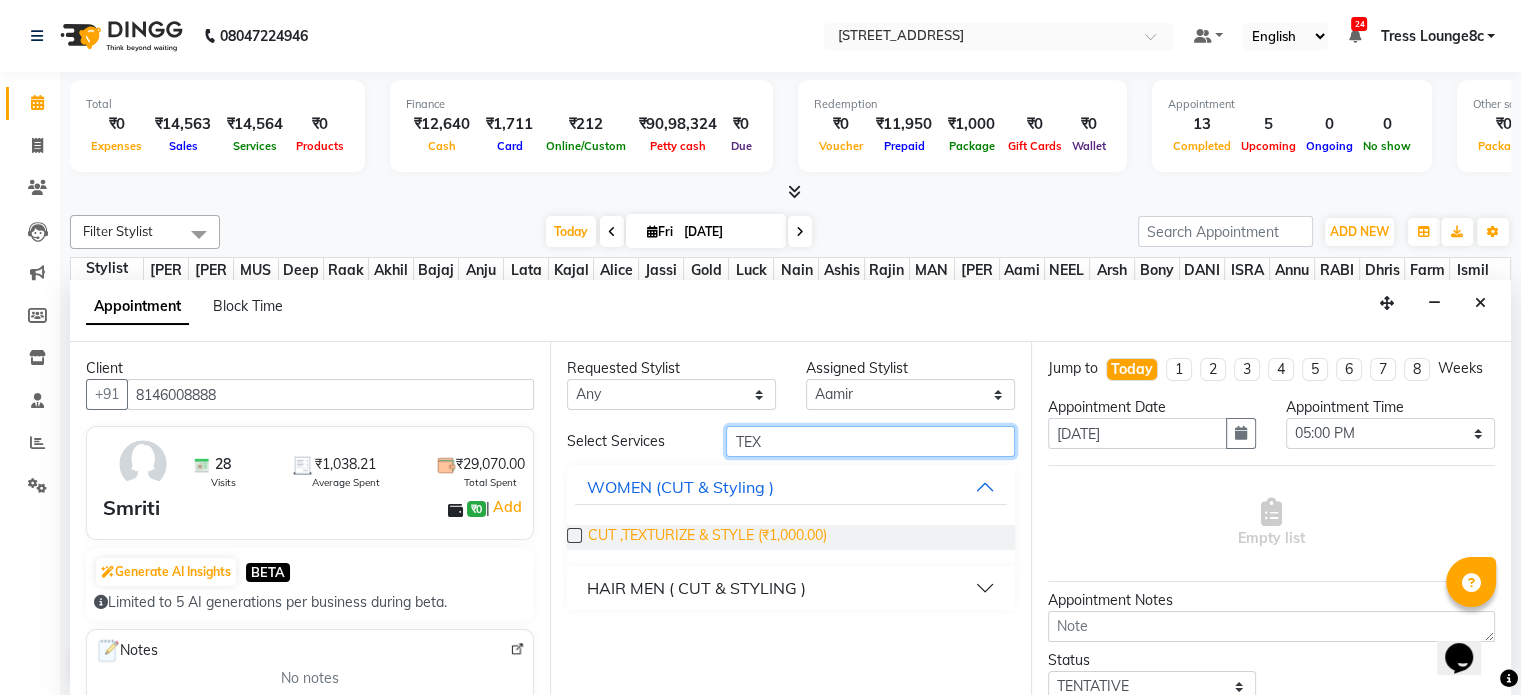 type on "TEX" 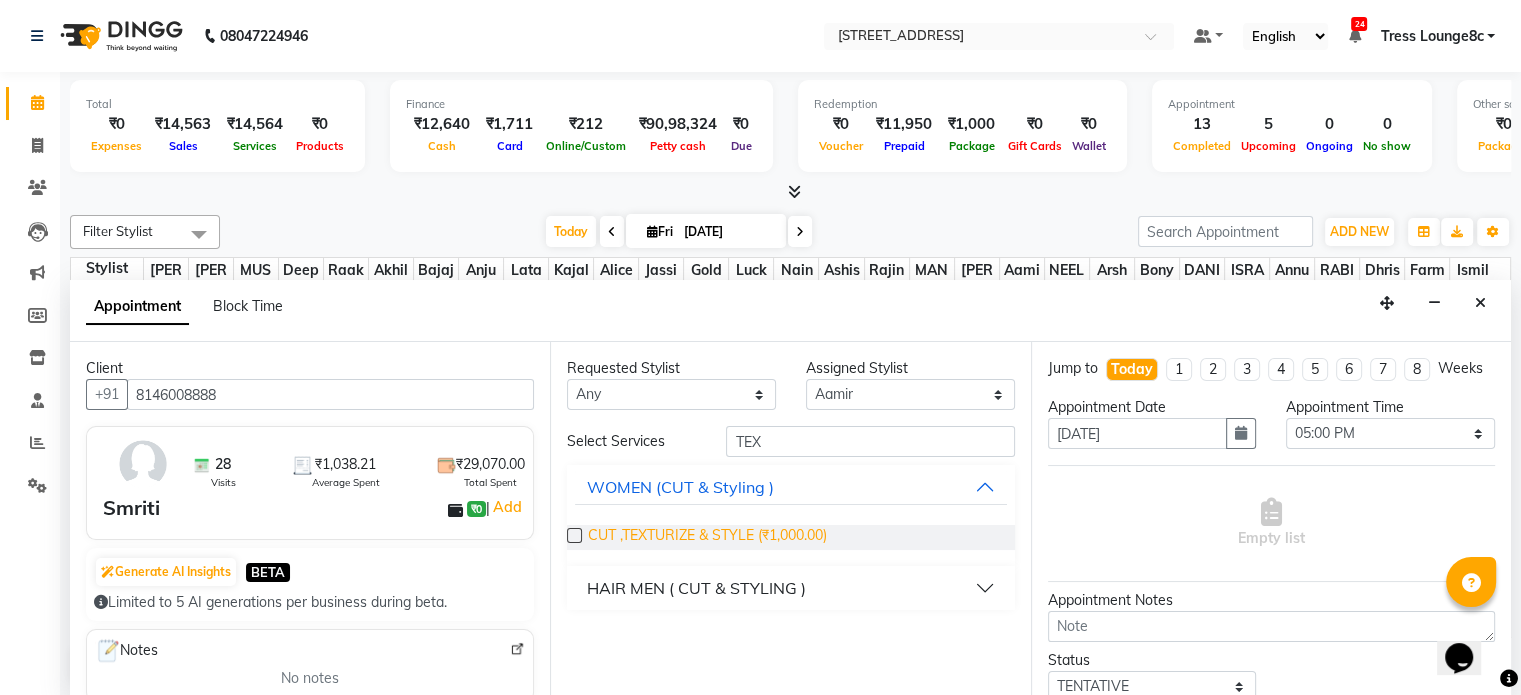 click on "CUT ,TEXTURIZE & STYLE (₹1,000.00)" at bounding box center [707, 537] 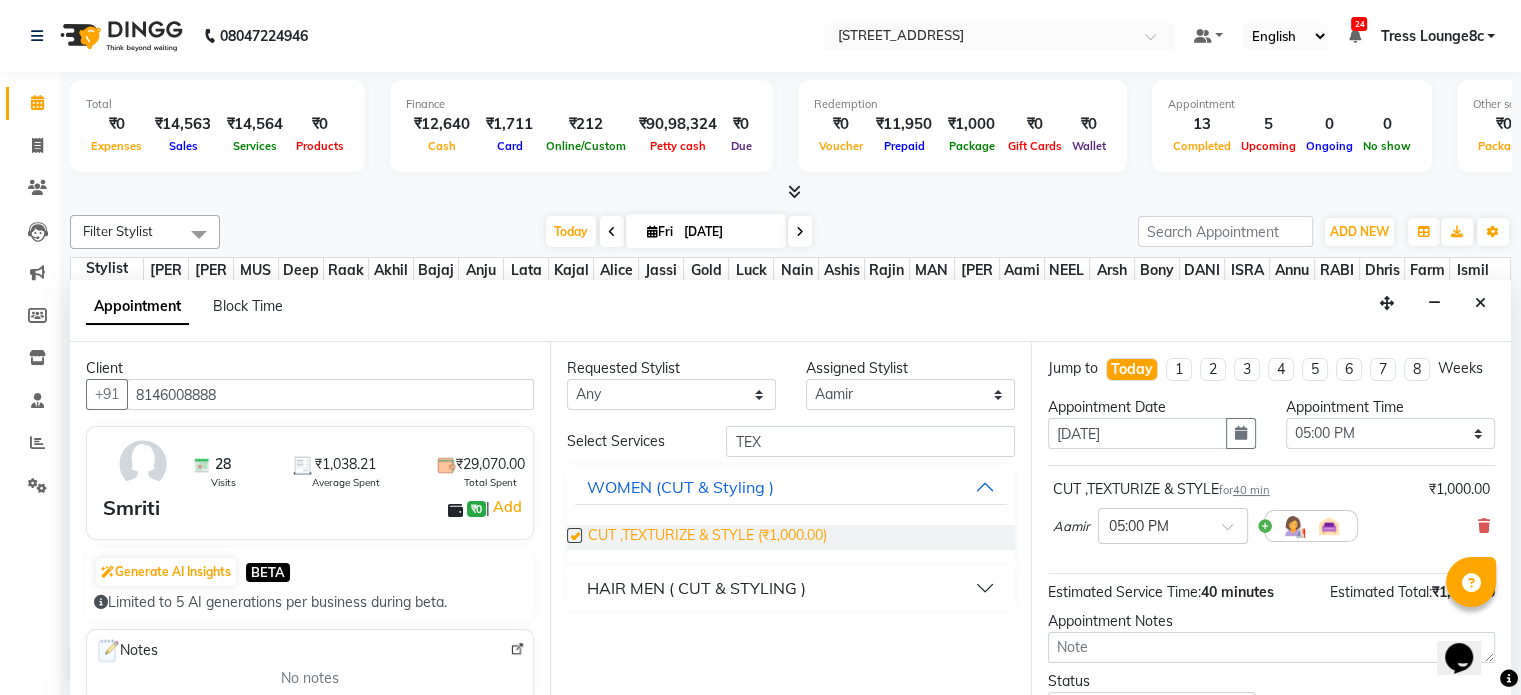 checkbox on "false" 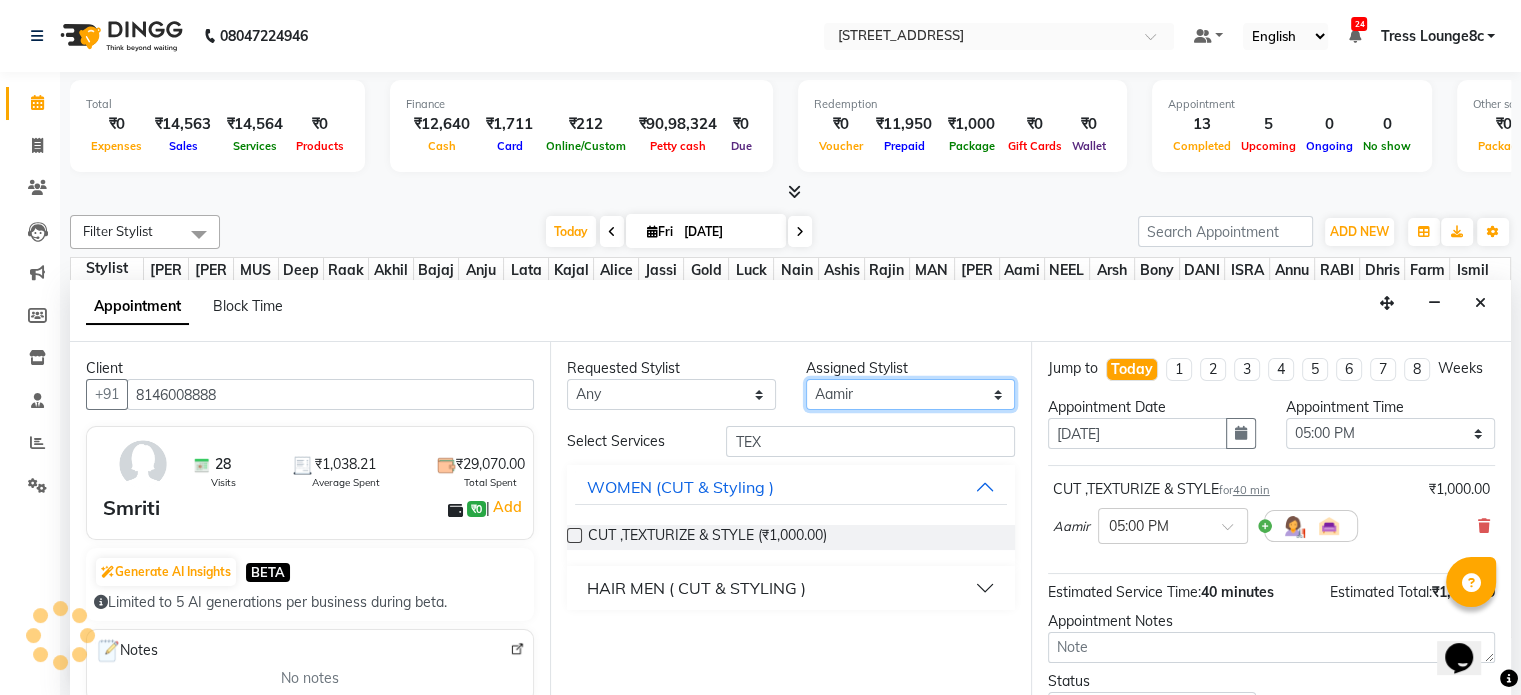 click on "Select Aamir akhil Alice Anju Annu  Arshad Ashish Bajaj sir Bony DANISH Deepak Dhrishti Farman gagan goldy Imran khan Ismile ISRAEL Jassi kajal KARAN Latansha Lucky MANAGER MUSKAN naina NEELU\ BONNY Raakhi  RABIA rajinder RAM Ripti ROOP Roseleen Ruth Sagar Saleem SalmaN Sameer SHAHEEN Shriya SRISHTI tomba veena VINOD WASIM zakir" at bounding box center [910, 394] 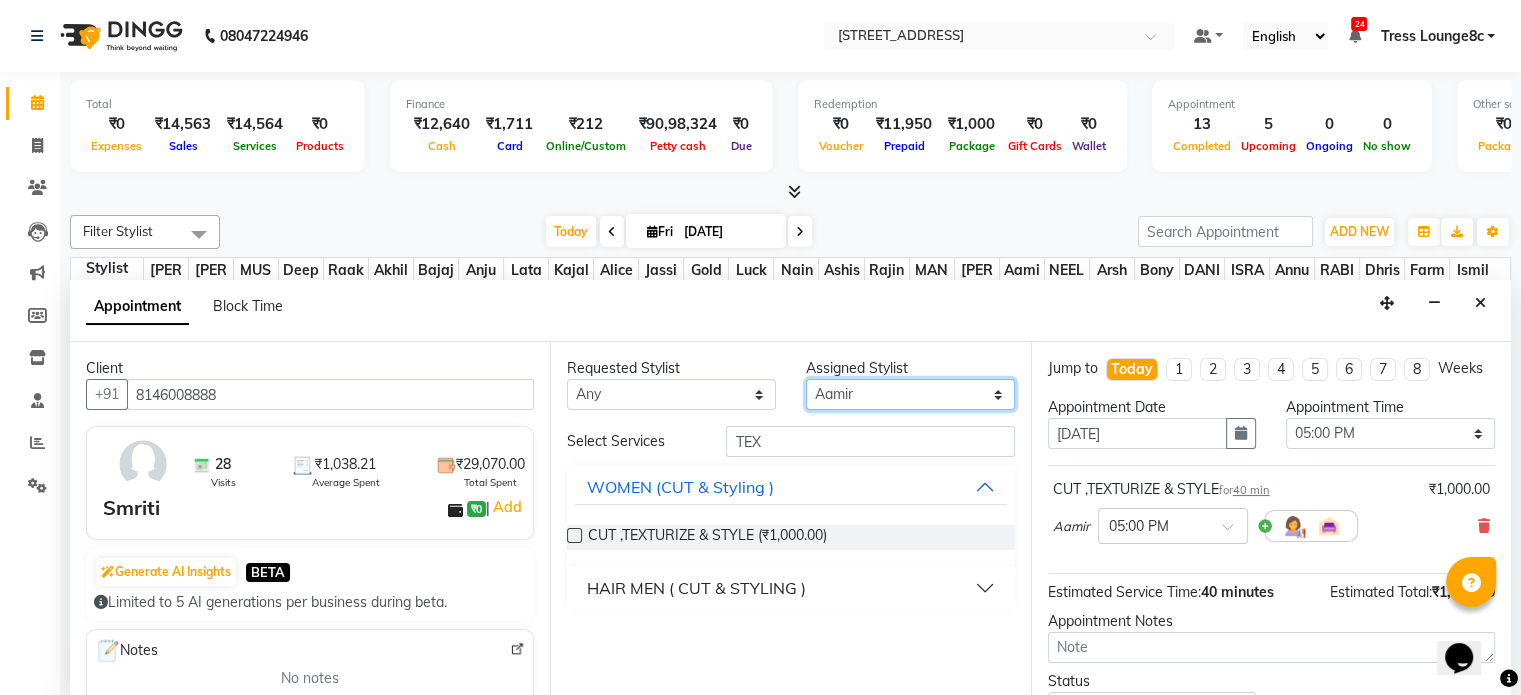 select on "45199" 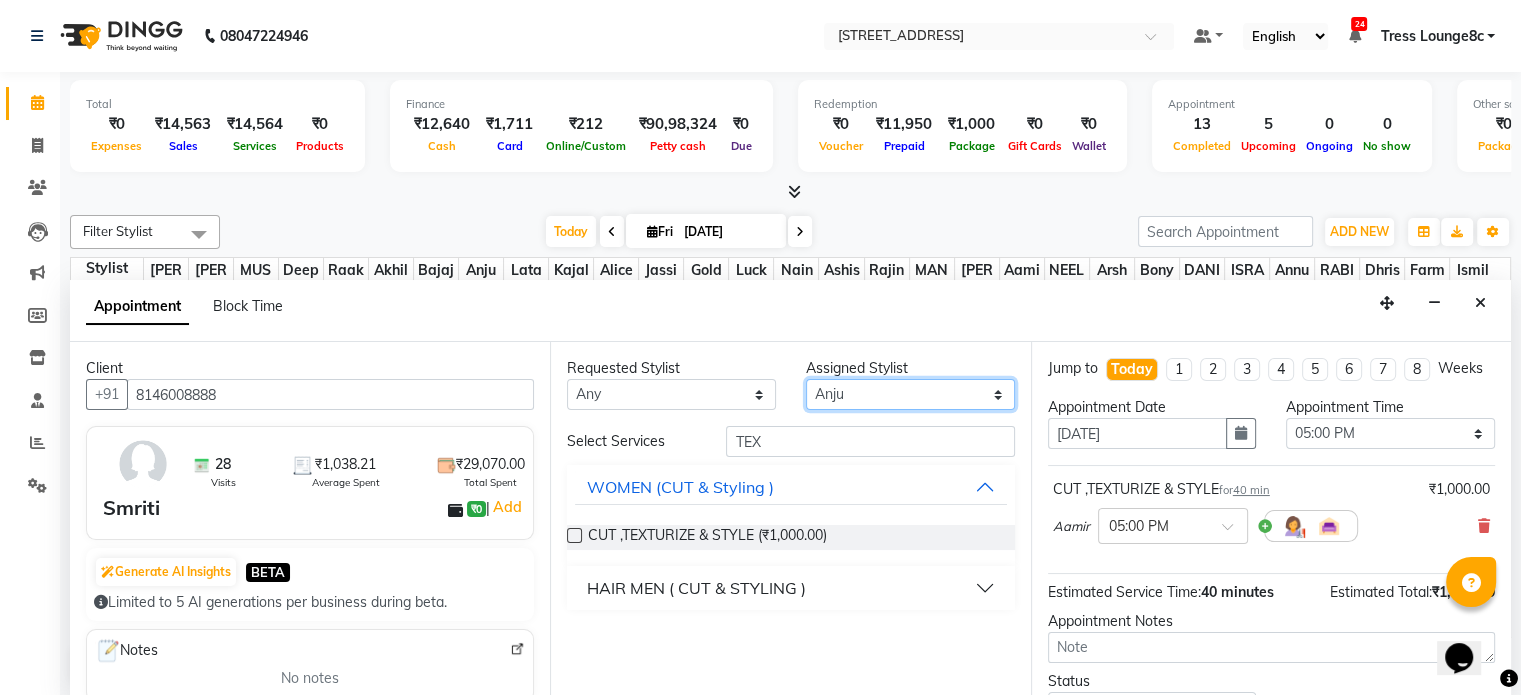 click on "Select Aamir akhil Alice Anju Annu  Arshad Ashish Bajaj sir Bony DANISH Deepak Dhrishti Farman gagan goldy Imran khan Ismile ISRAEL Jassi kajal KARAN Latansha Lucky MANAGER MUSKAN naina NEELU\ BONNY Raakhi  RABIA rajinder RAM Ripti ROOP Roseleen Ruth Sagar Saleem SalmaN Sameer SHAHEEN Shriya SRISHTI tomba veena VINOD WASIM zakir" at bounding box center [910, 394] 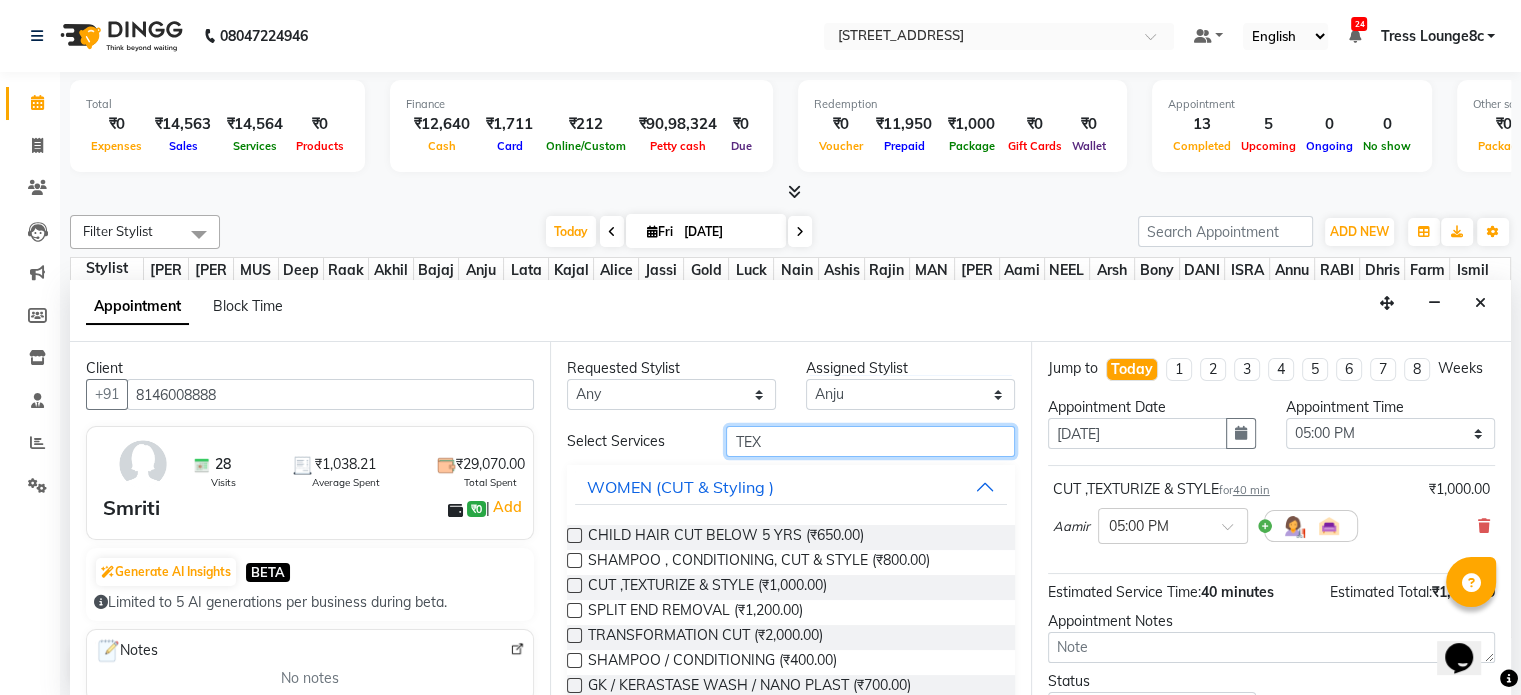 drag, startPoint x: 803, startPoint y: 432, endPoint x: 683, endPoint y: 442, distance: 120.41595 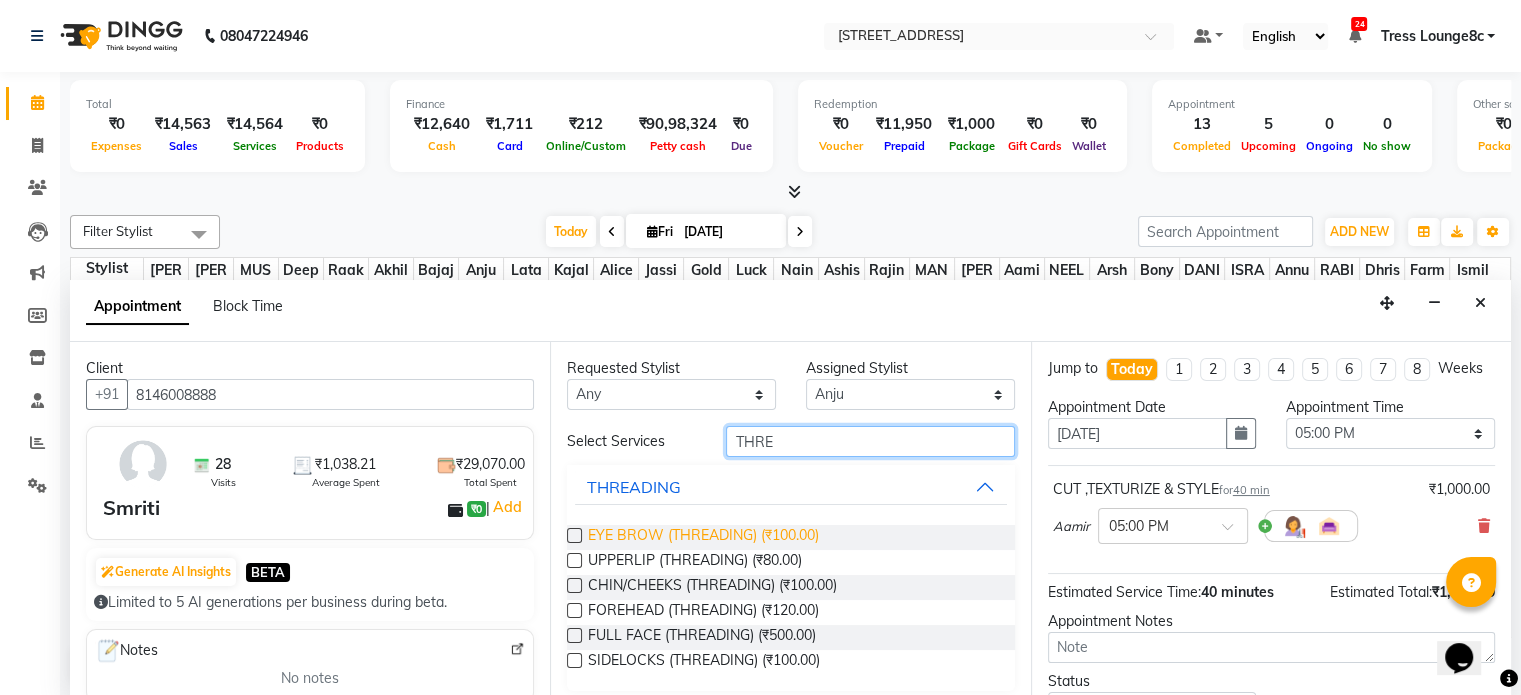 type on "THRE" 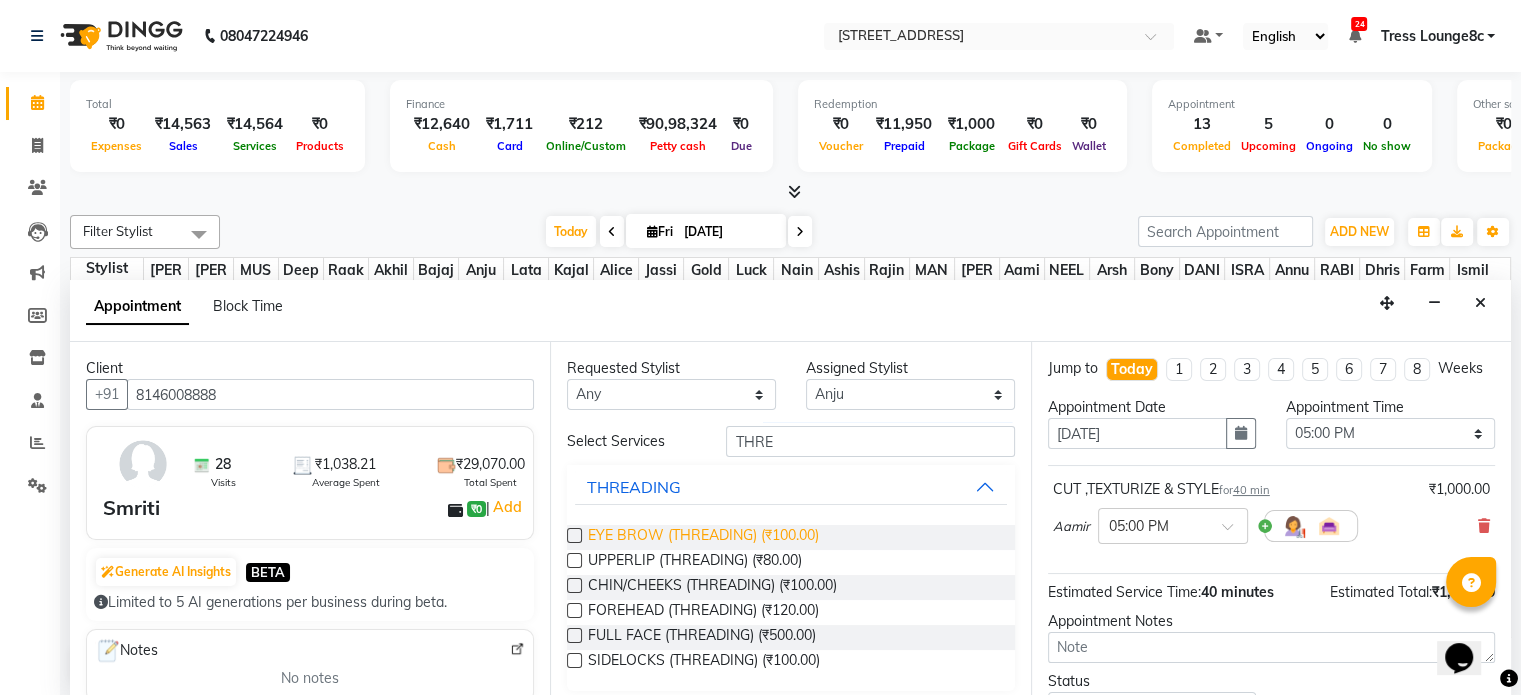 click on "EYE BROW (THREADING) (₹100.00)" at bounding box center [703, 537] 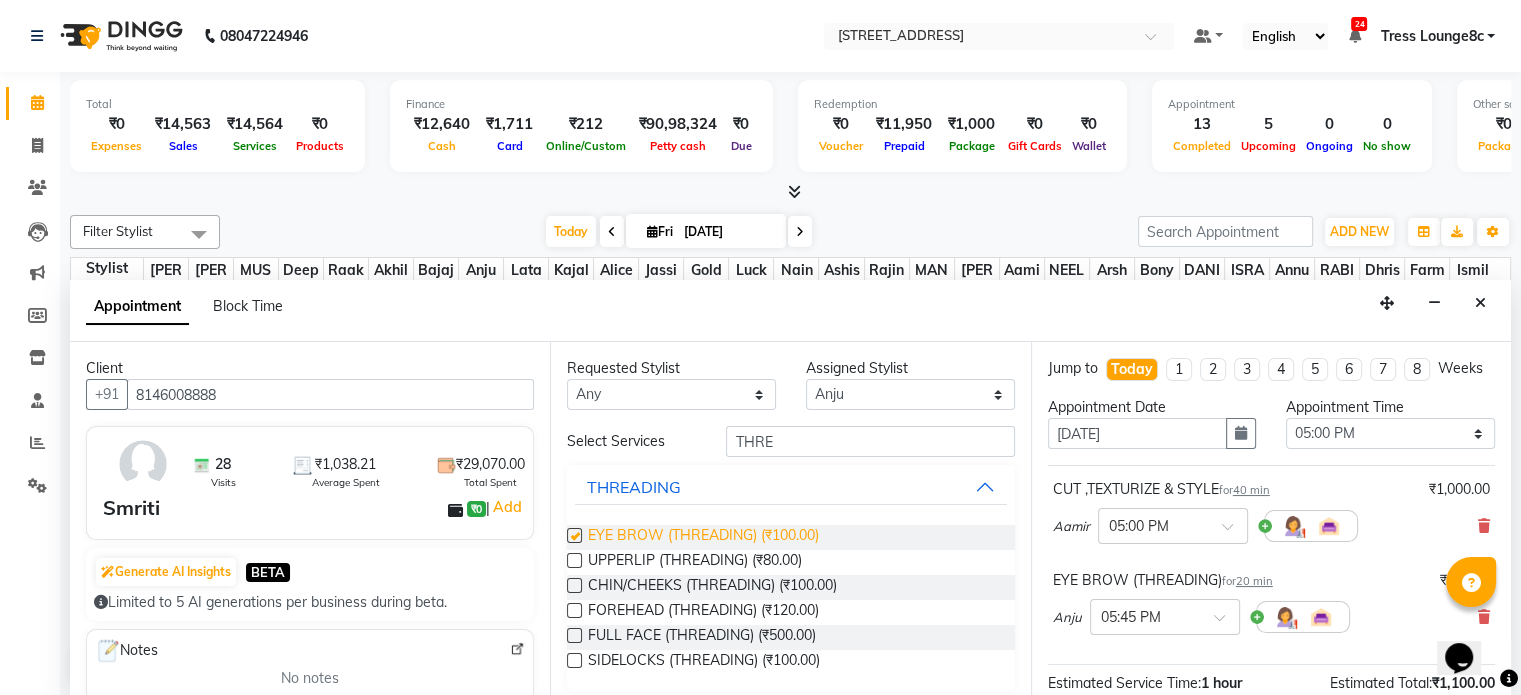 checkbox on "false" 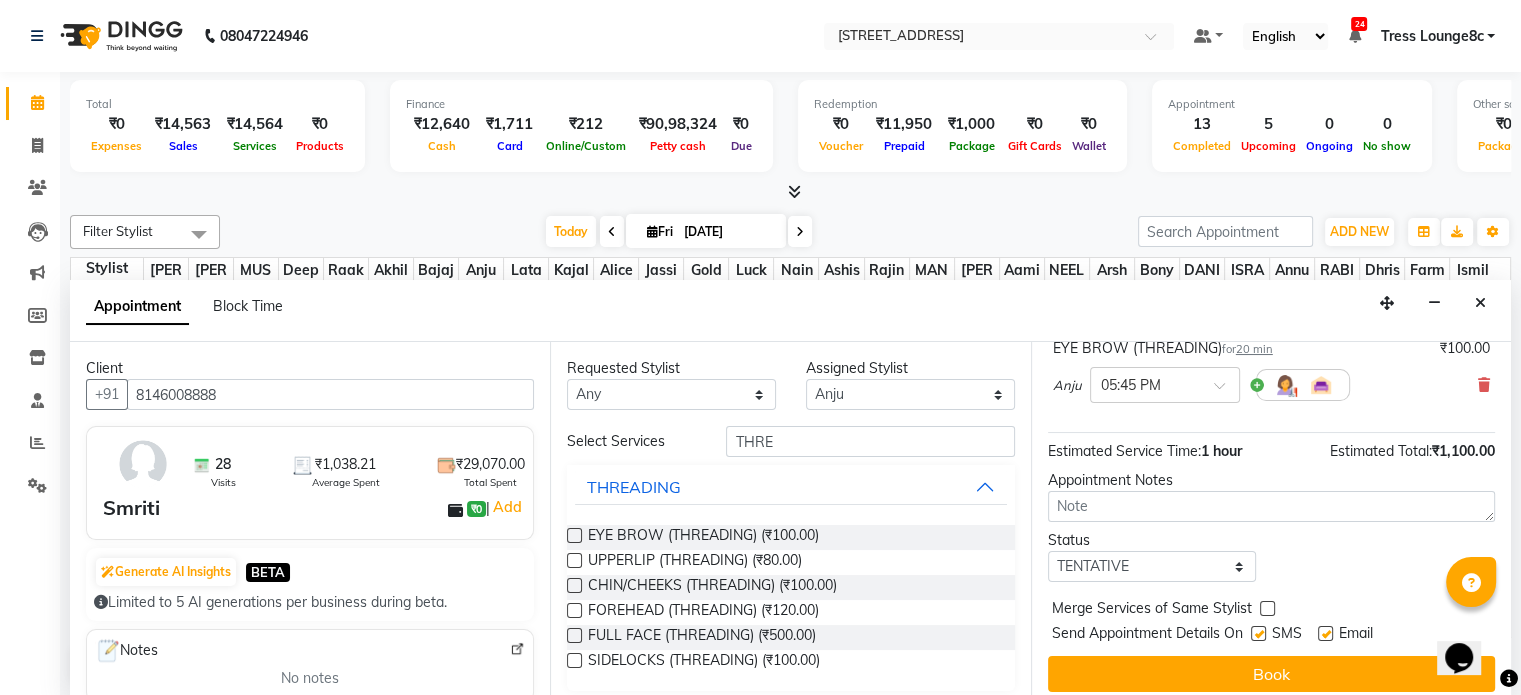 scroll, scrollTop: 261, scrollLeft: 0, axis: vertical 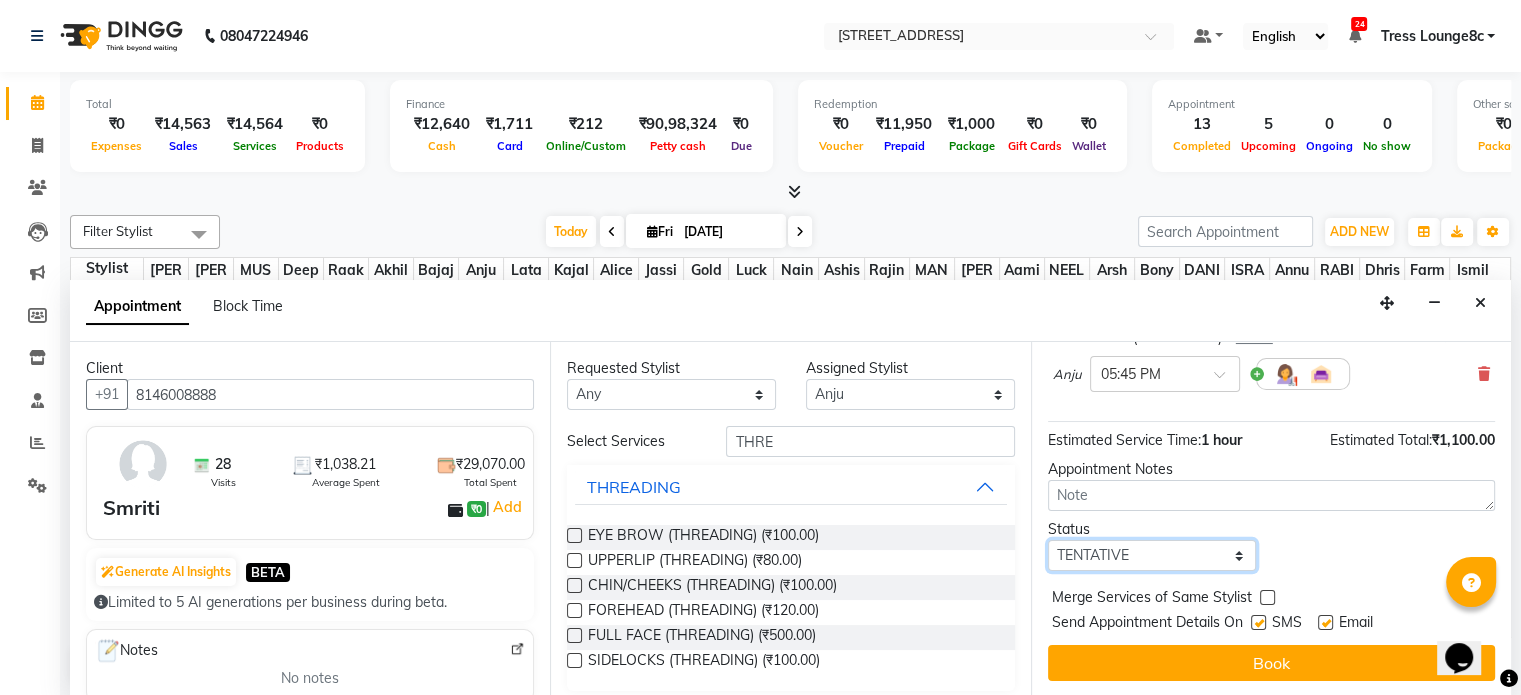 click on "Select TENTATIVE CONFIRM CHECK-IN UPCOMING" at bounding box center (1152, 555) 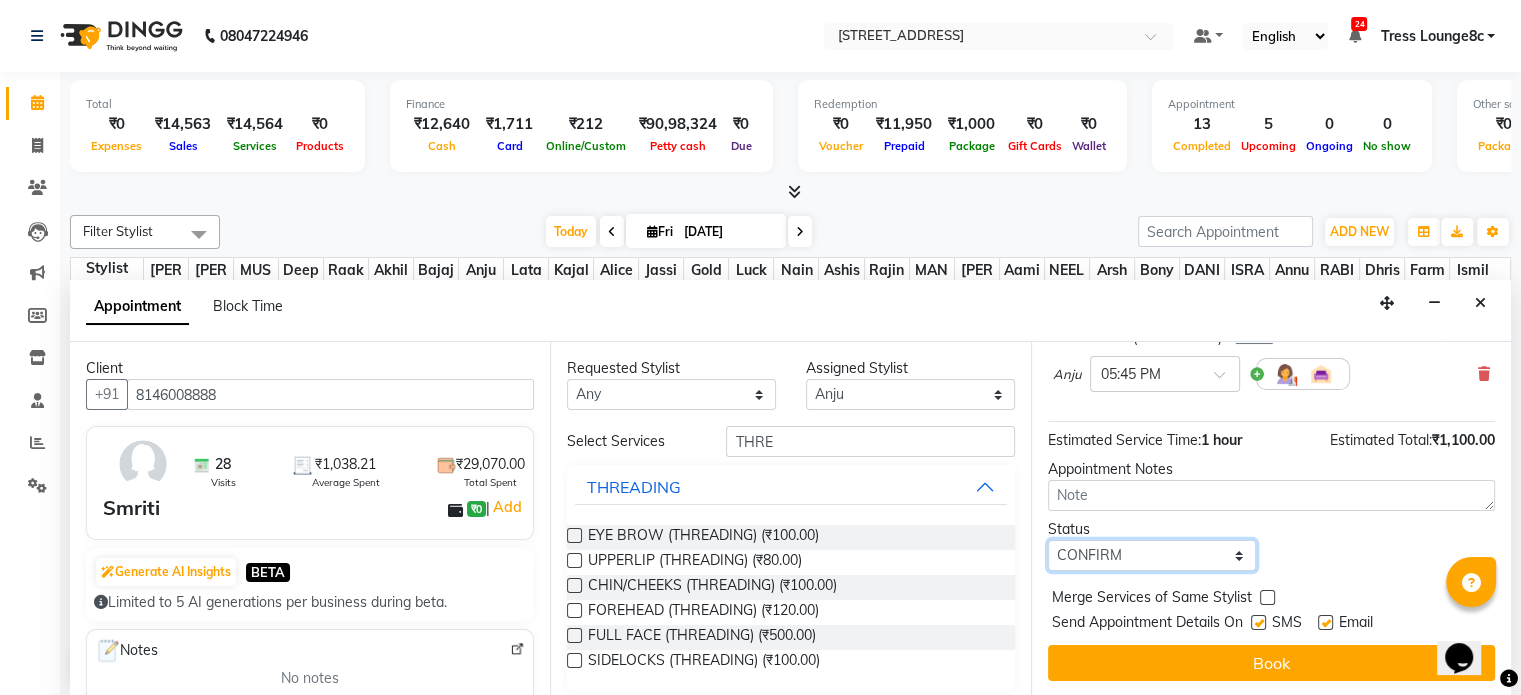 click on "Select TENTATIVE CONFIRM CHECK-IN UPCOMING" at bounding box center [1152, 555] 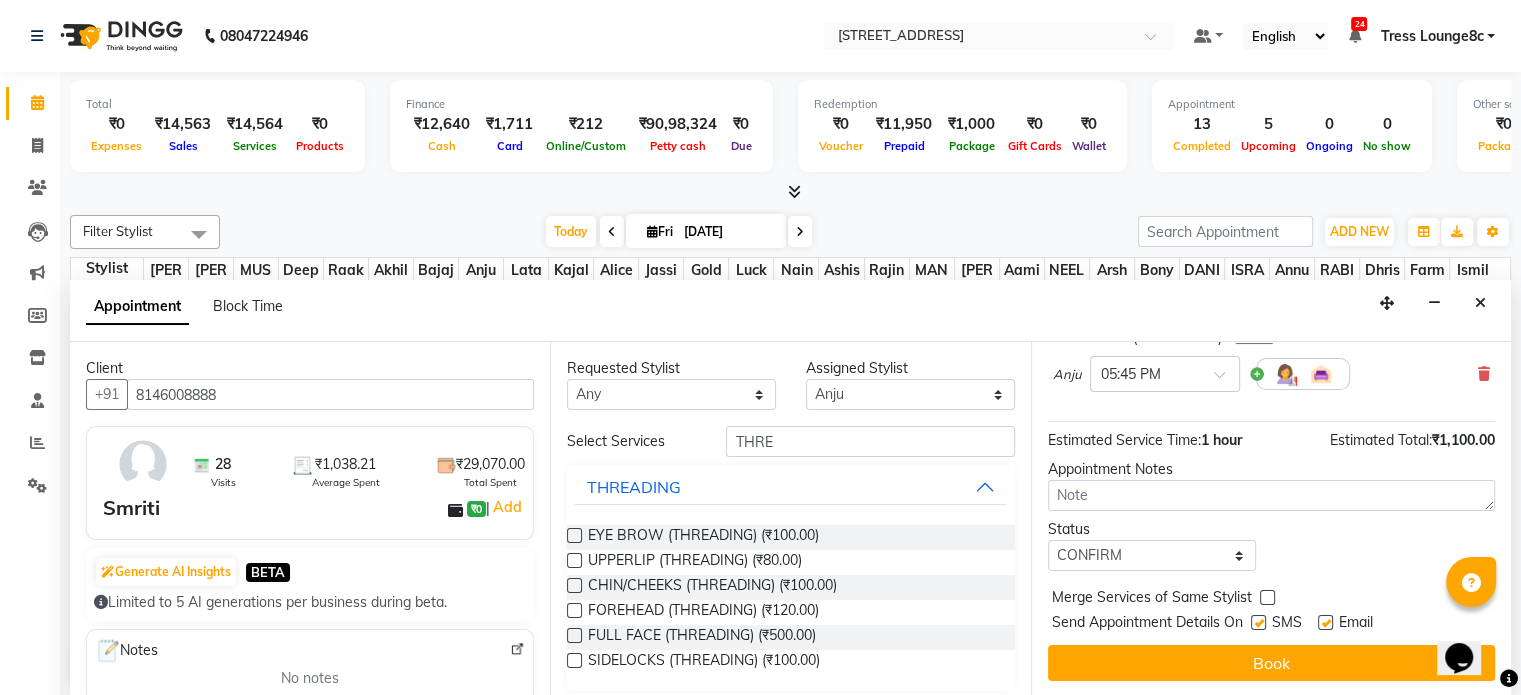 click at bounding box center (1258, 622) 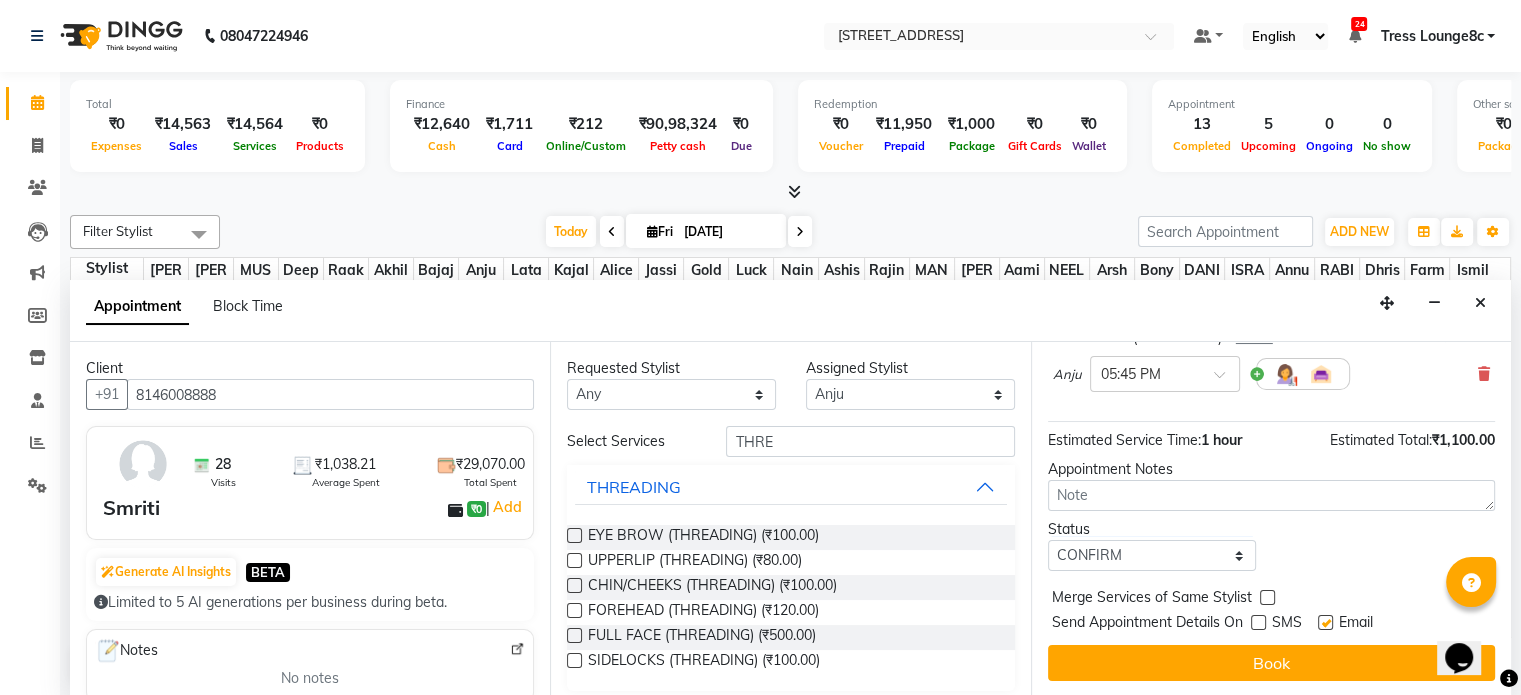 click at bounding box center (1267, 597) 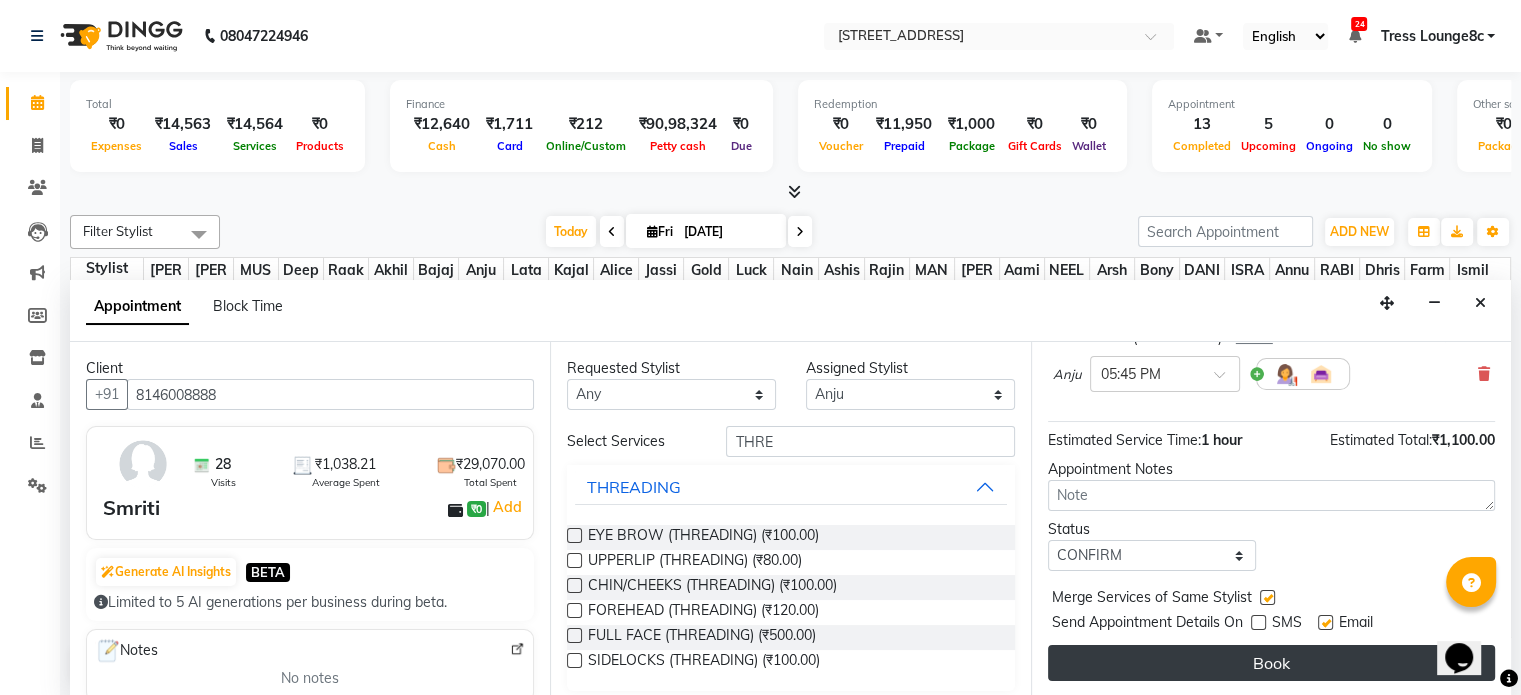 click on "Book" at bounding box center (1271, 663) 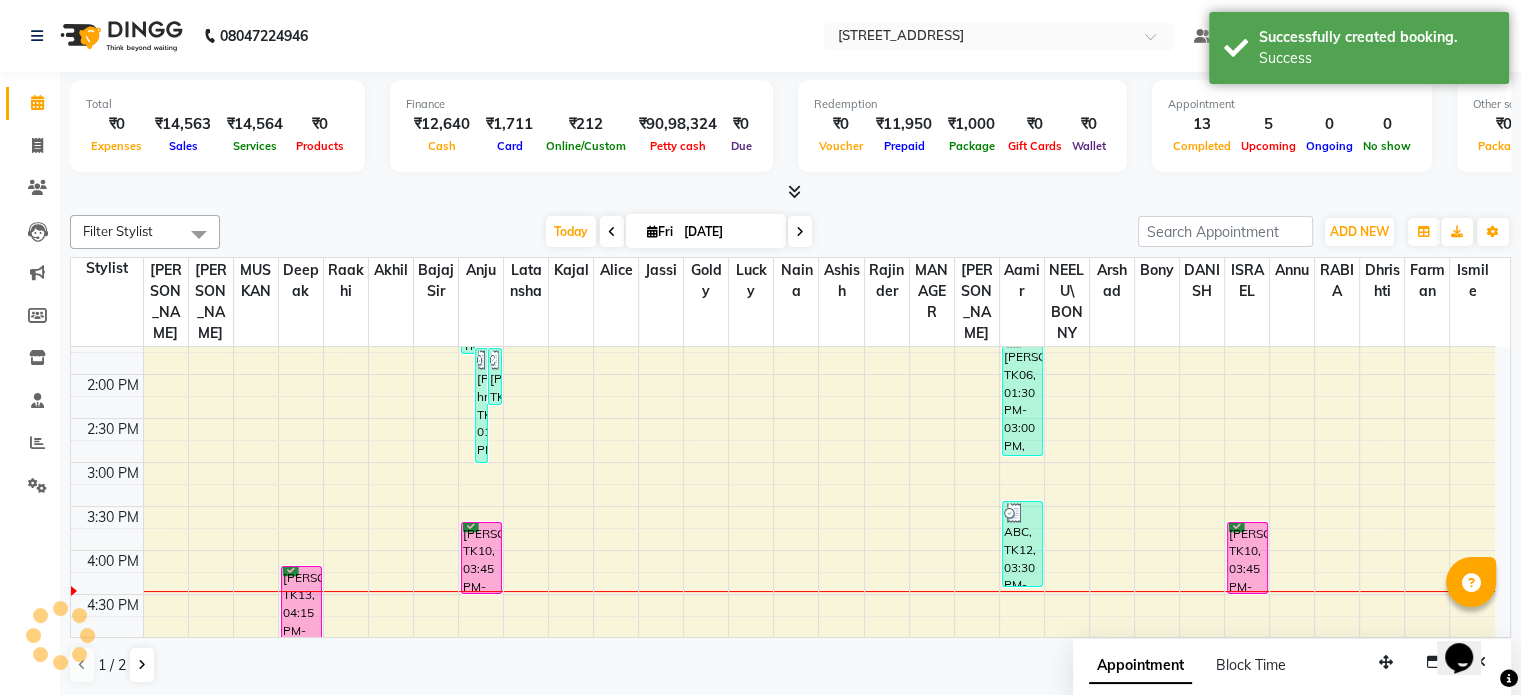 scroll, scrollTop: 0, scrollLeft: 0, axis: both 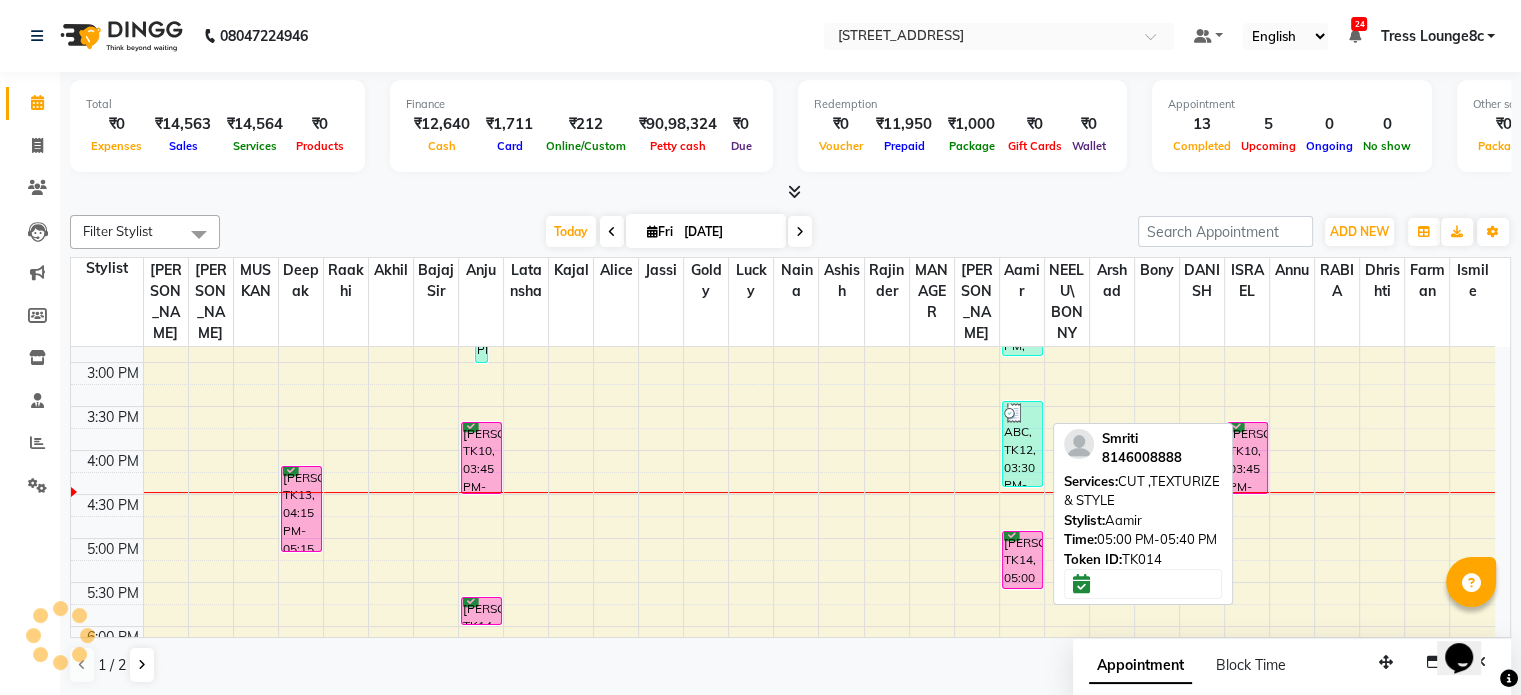 click on "Smriti, TK14, 05:00 PM-05:40 PM, CUT ,TEXTURIZE & STYLE" at bounding box center [1022, 560] 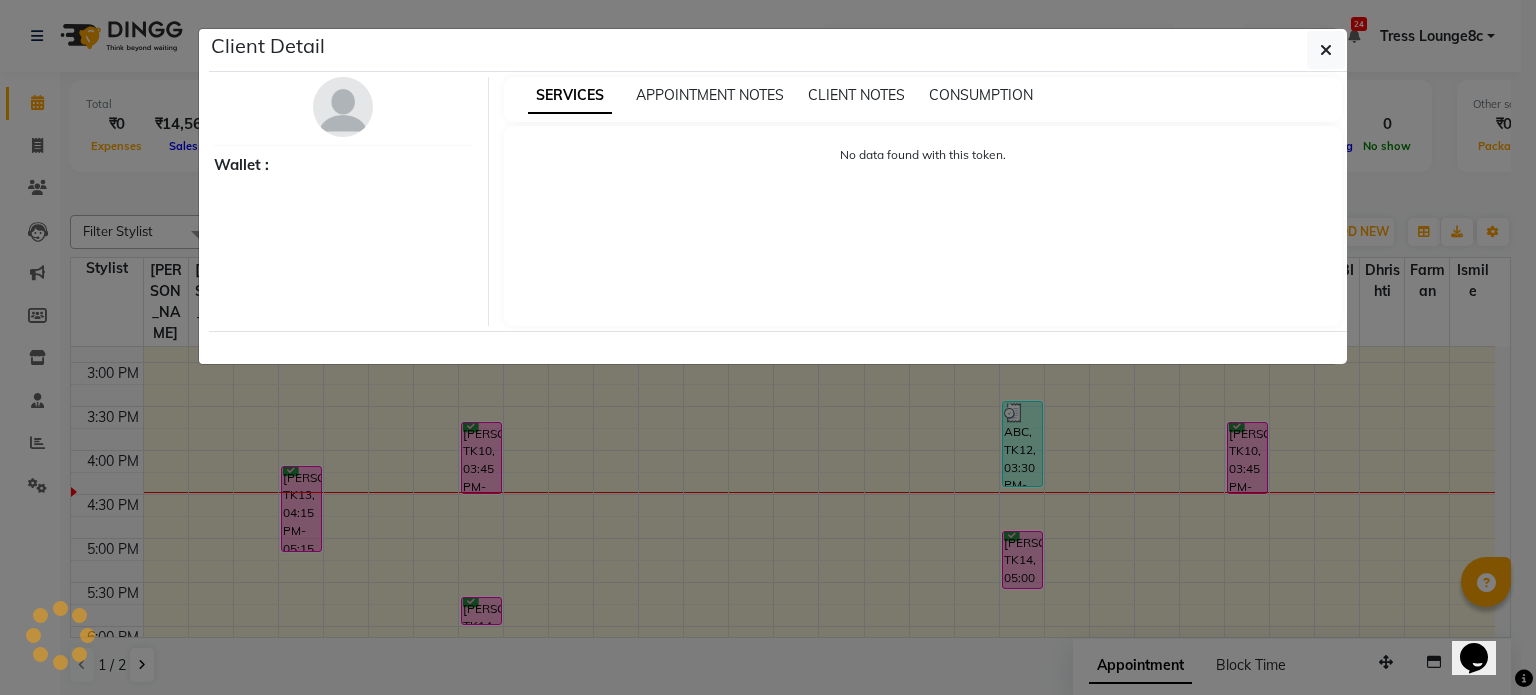 select on "6" 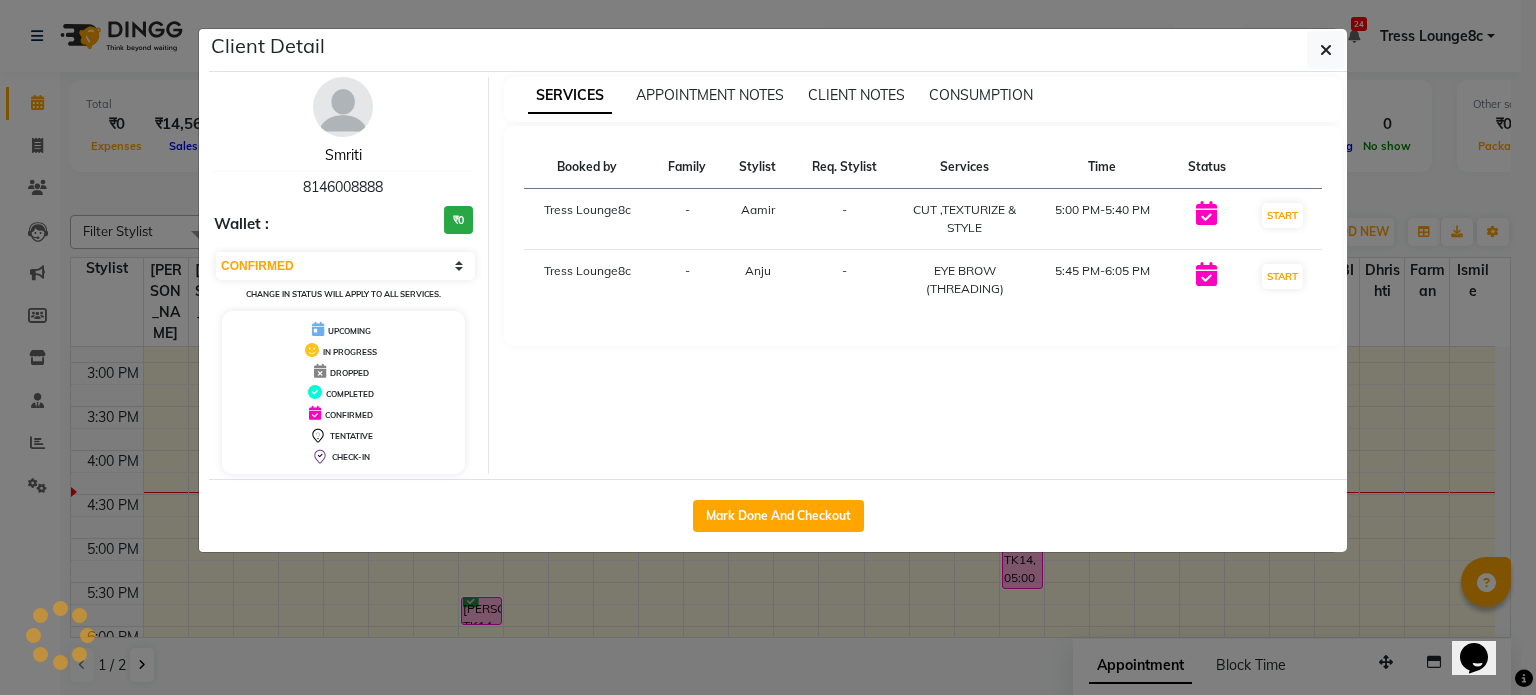 click on "Smriti" at bounding box center (343, 155) 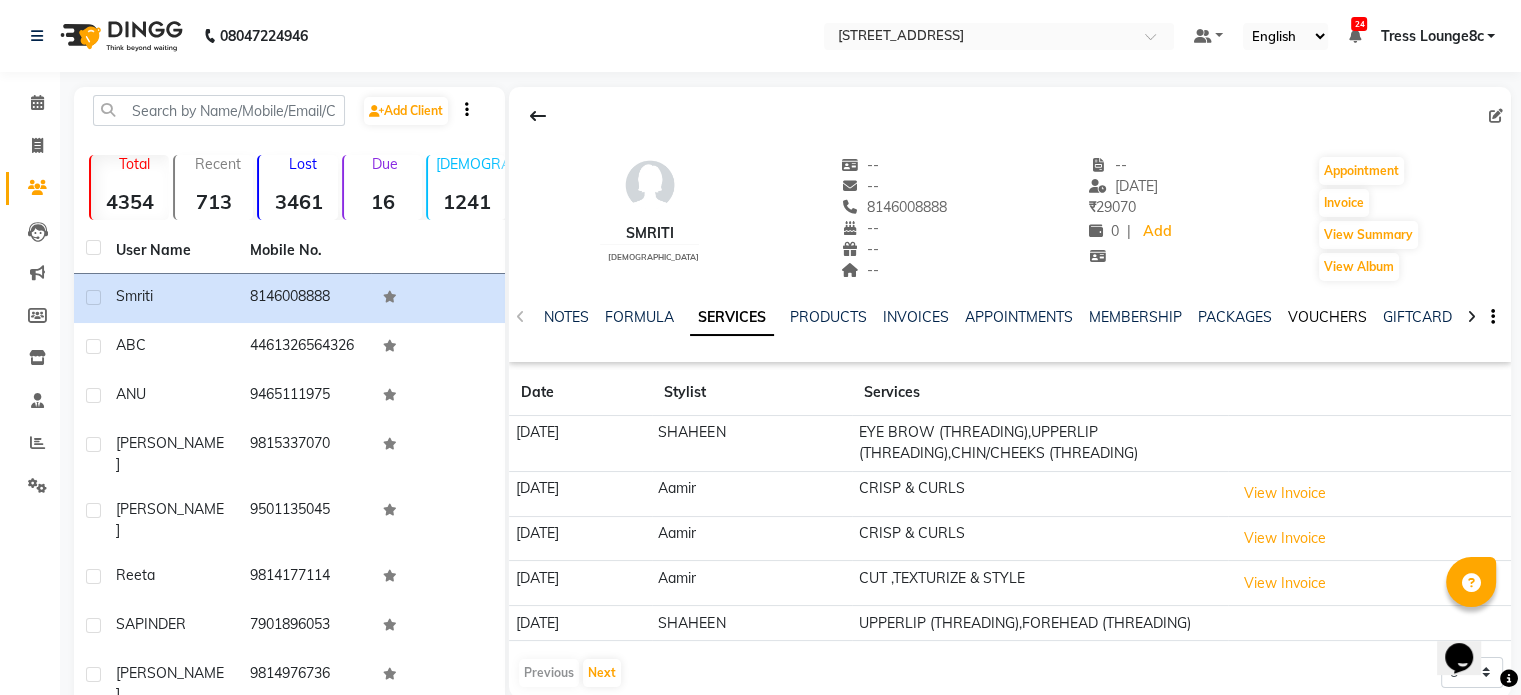 click on "VOUCHERS" 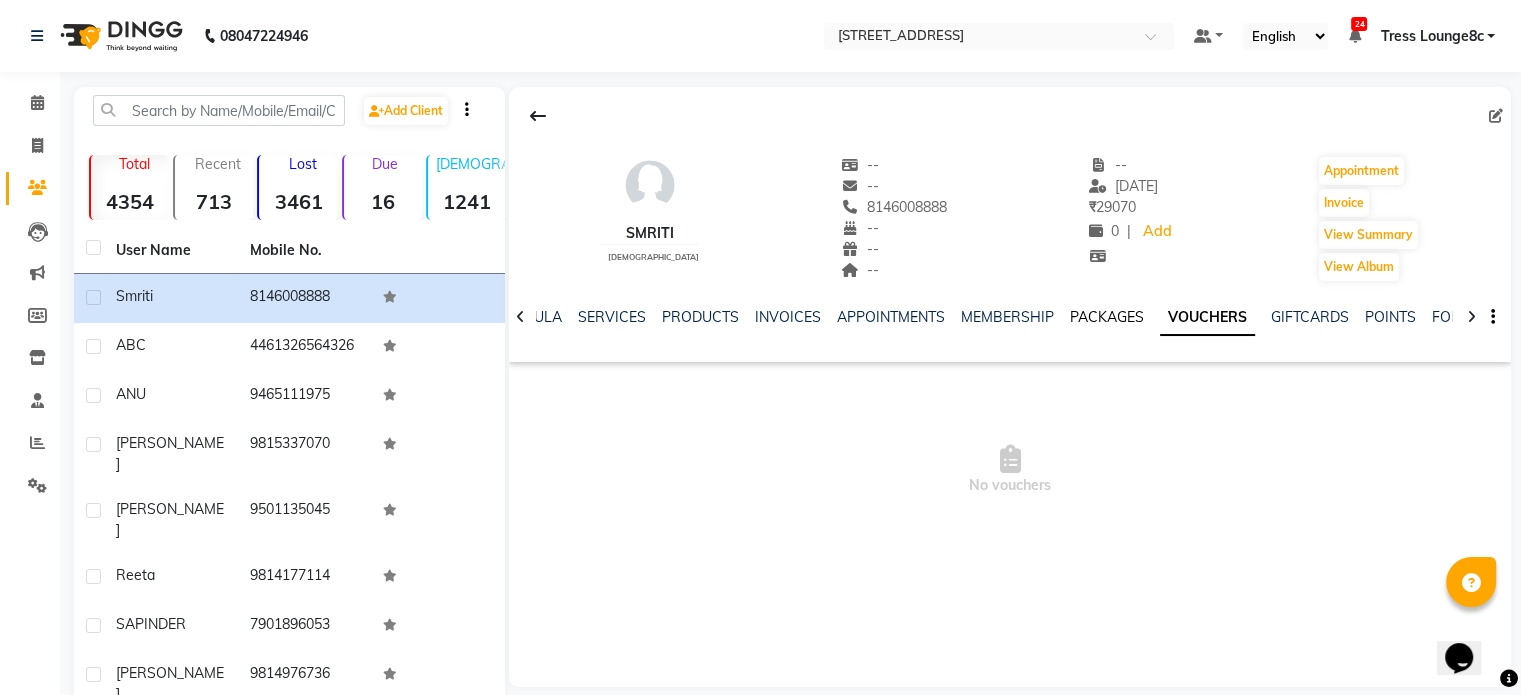 click on "PACKAGES" 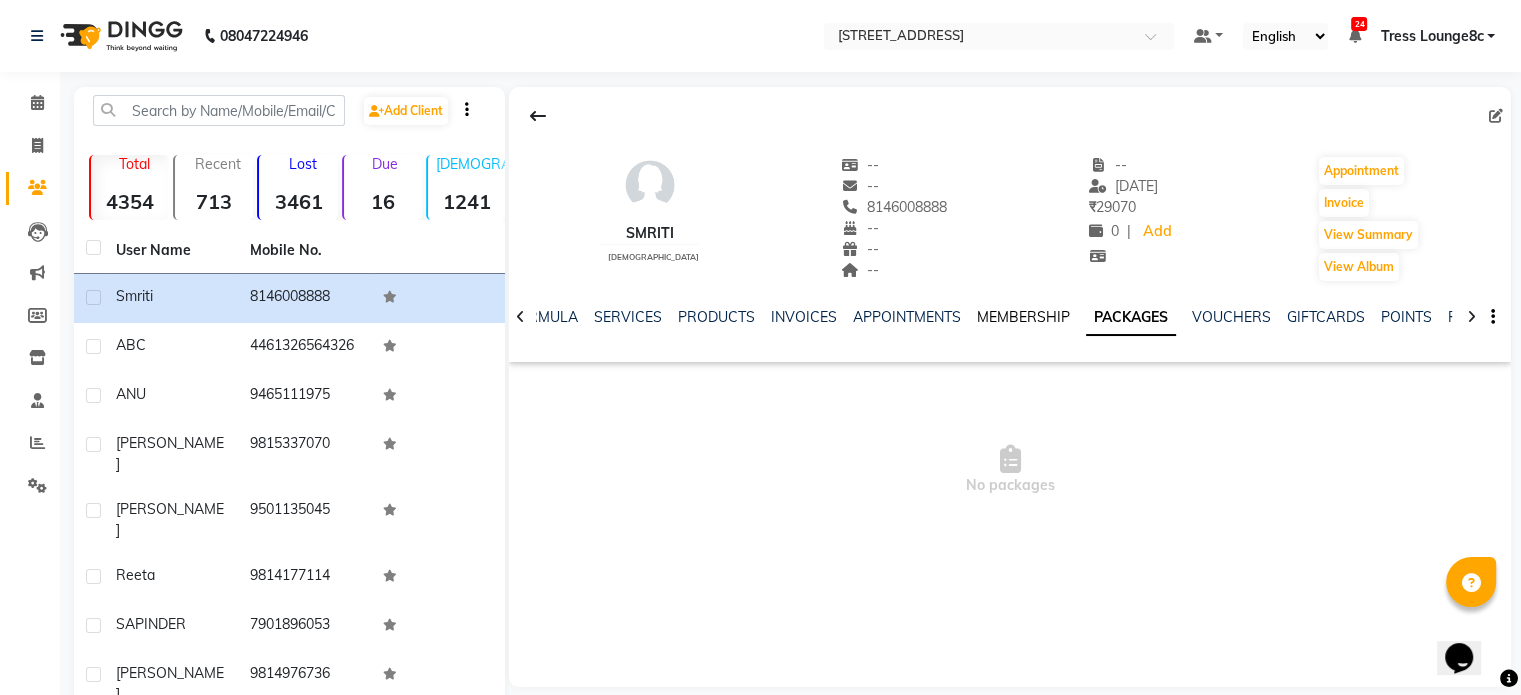 click on "MEMBERSHIP" 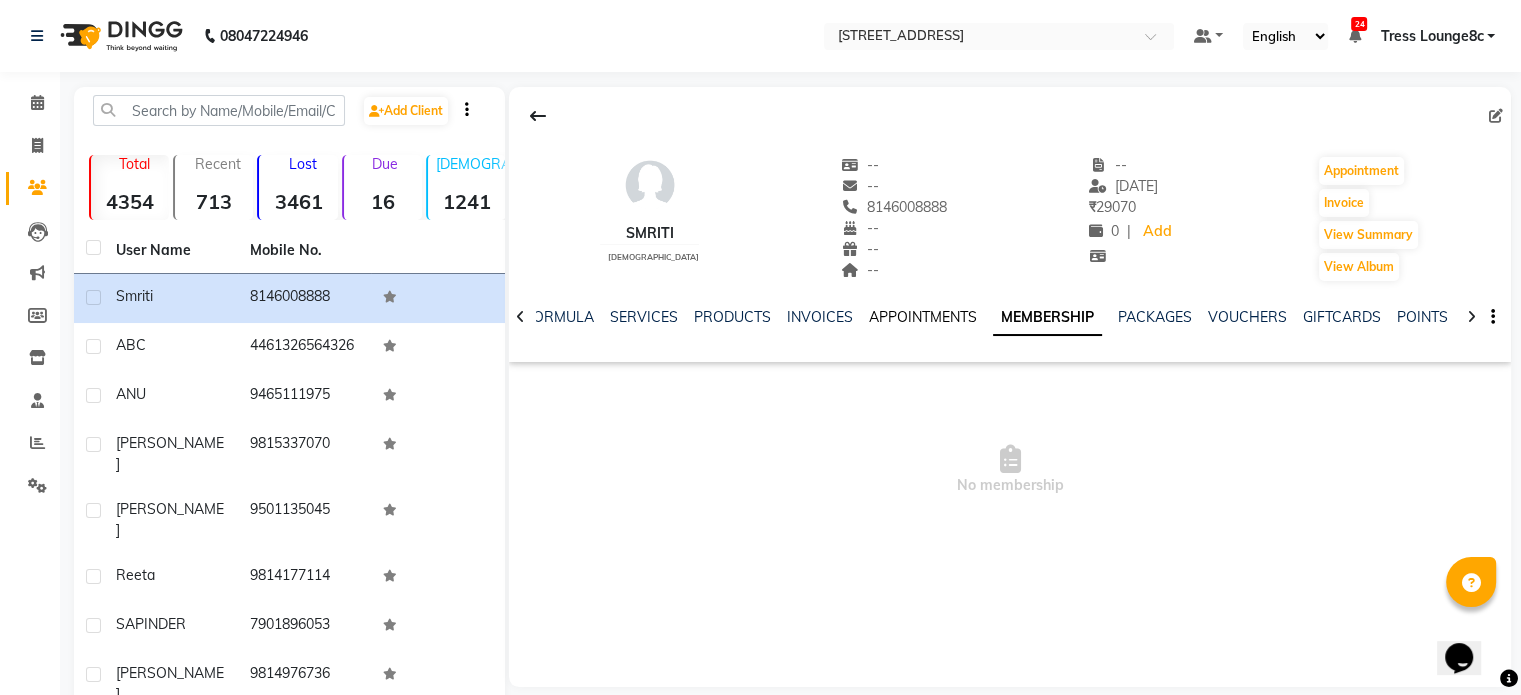 click on "APPOINTMENTS" 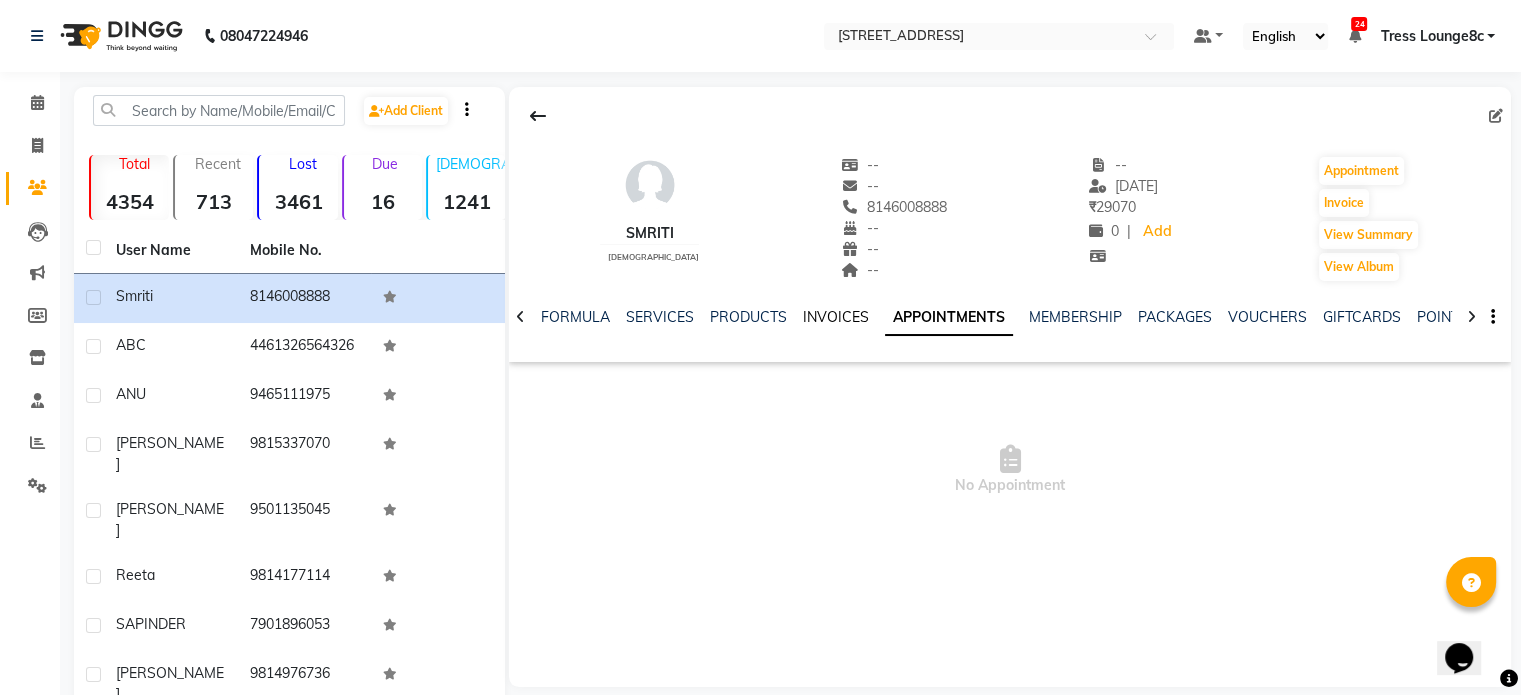 click on "INVOICES" 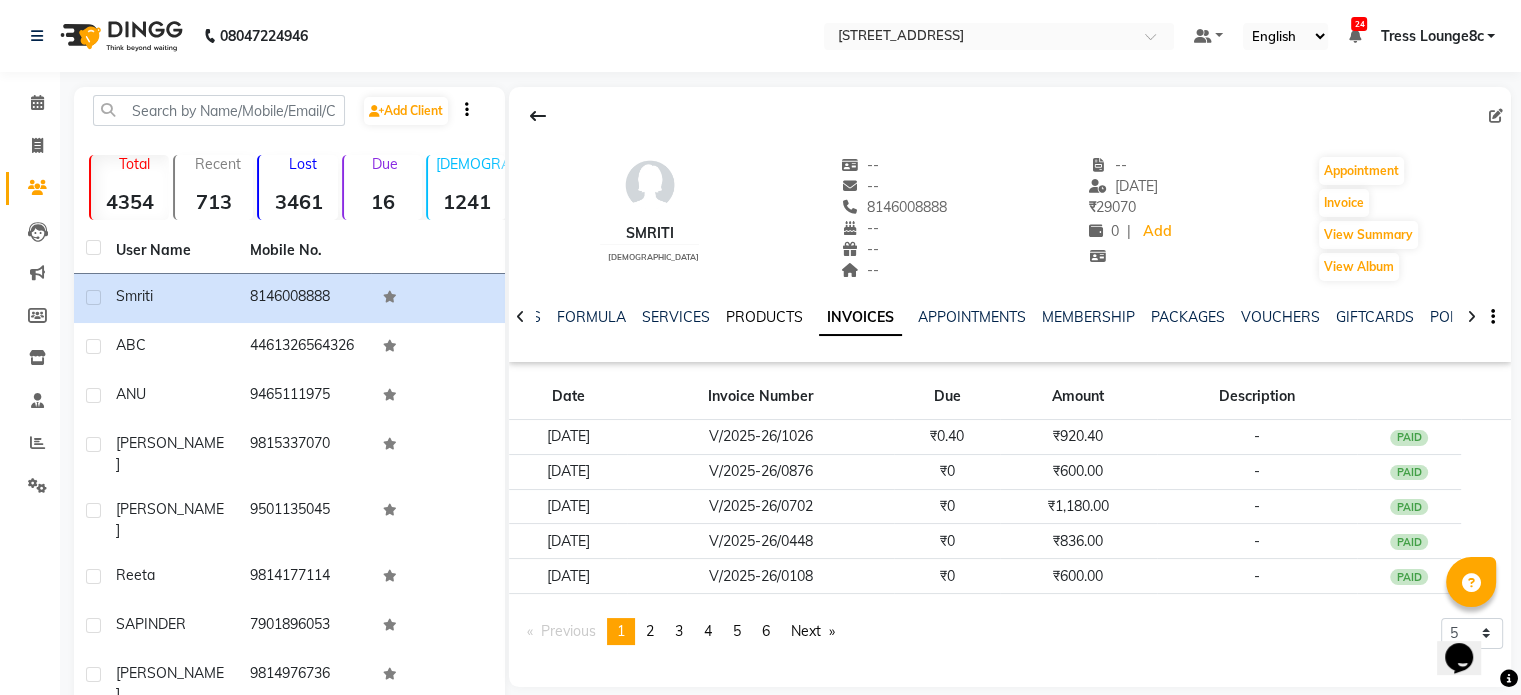 click on "PRODUCTS" 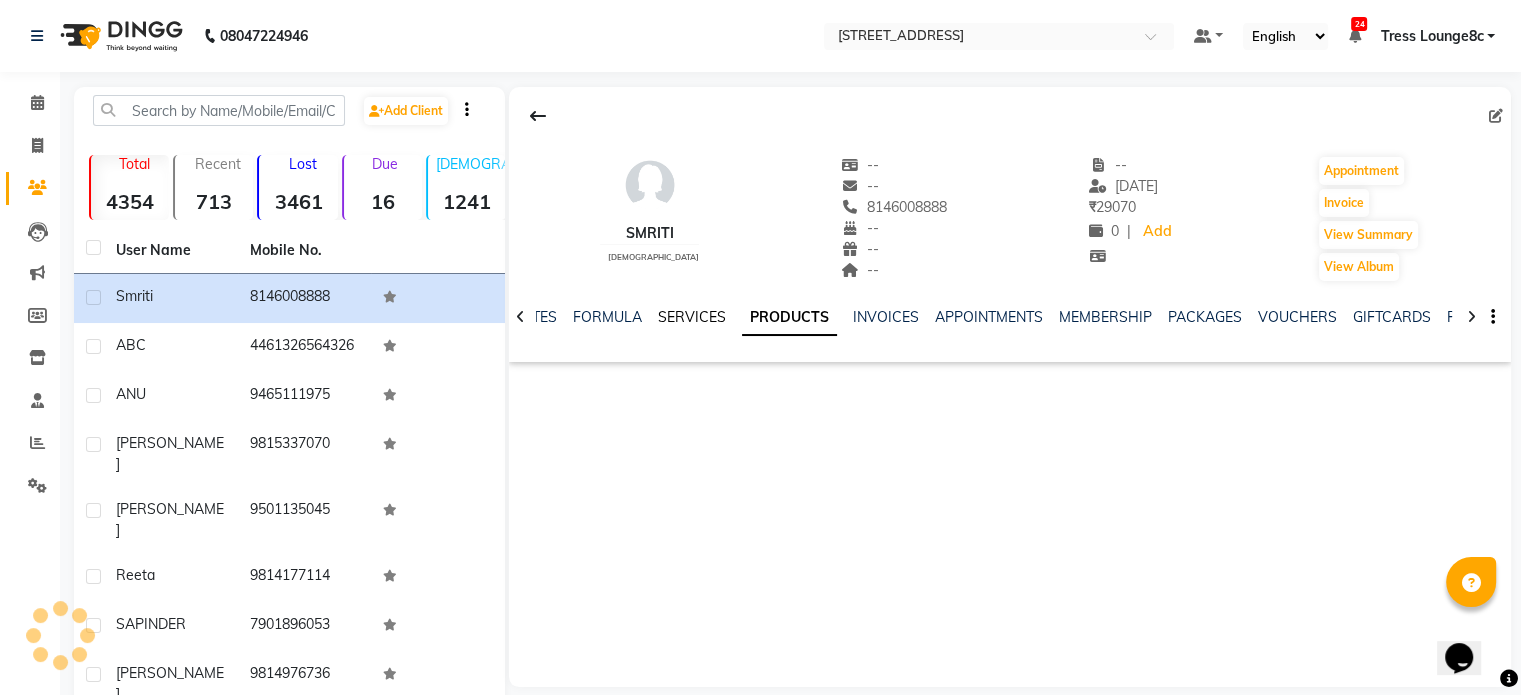 click on "SERVICES" 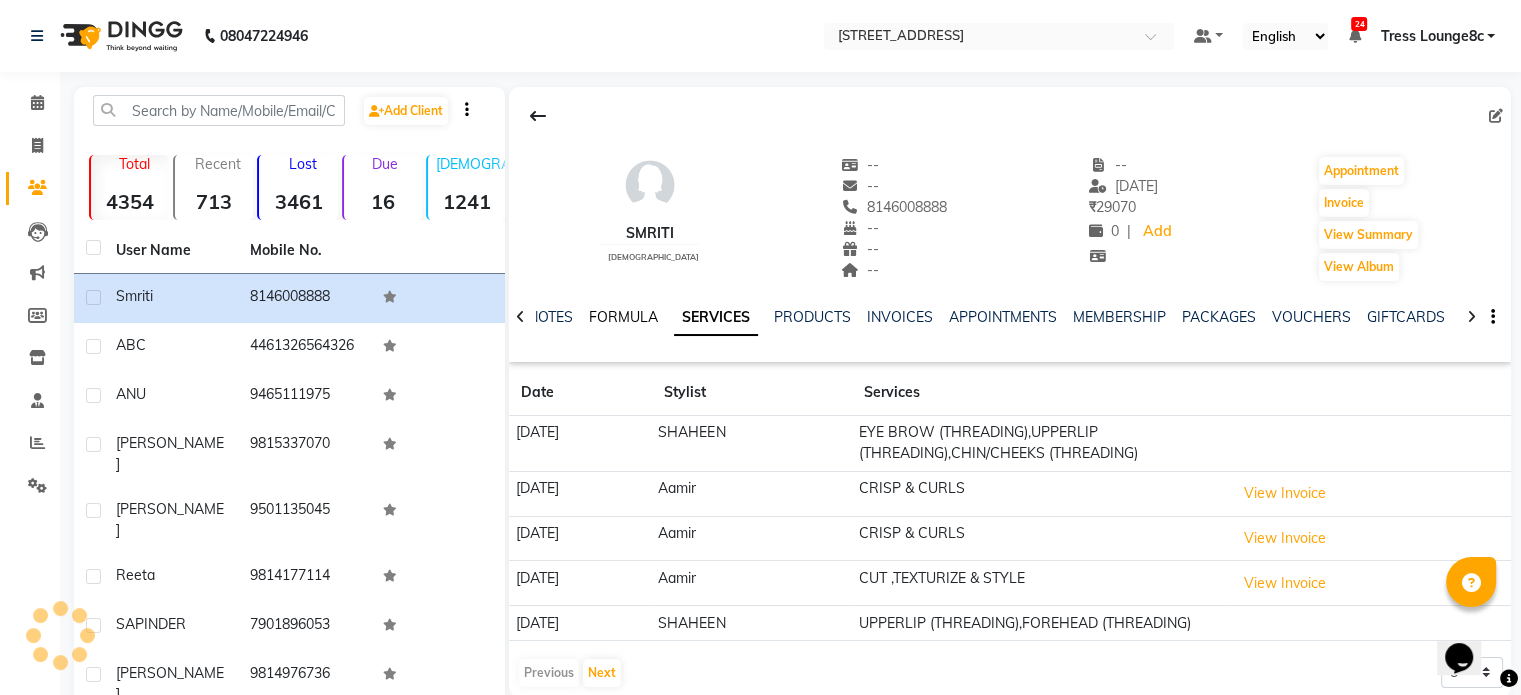 click on "FORMULA" 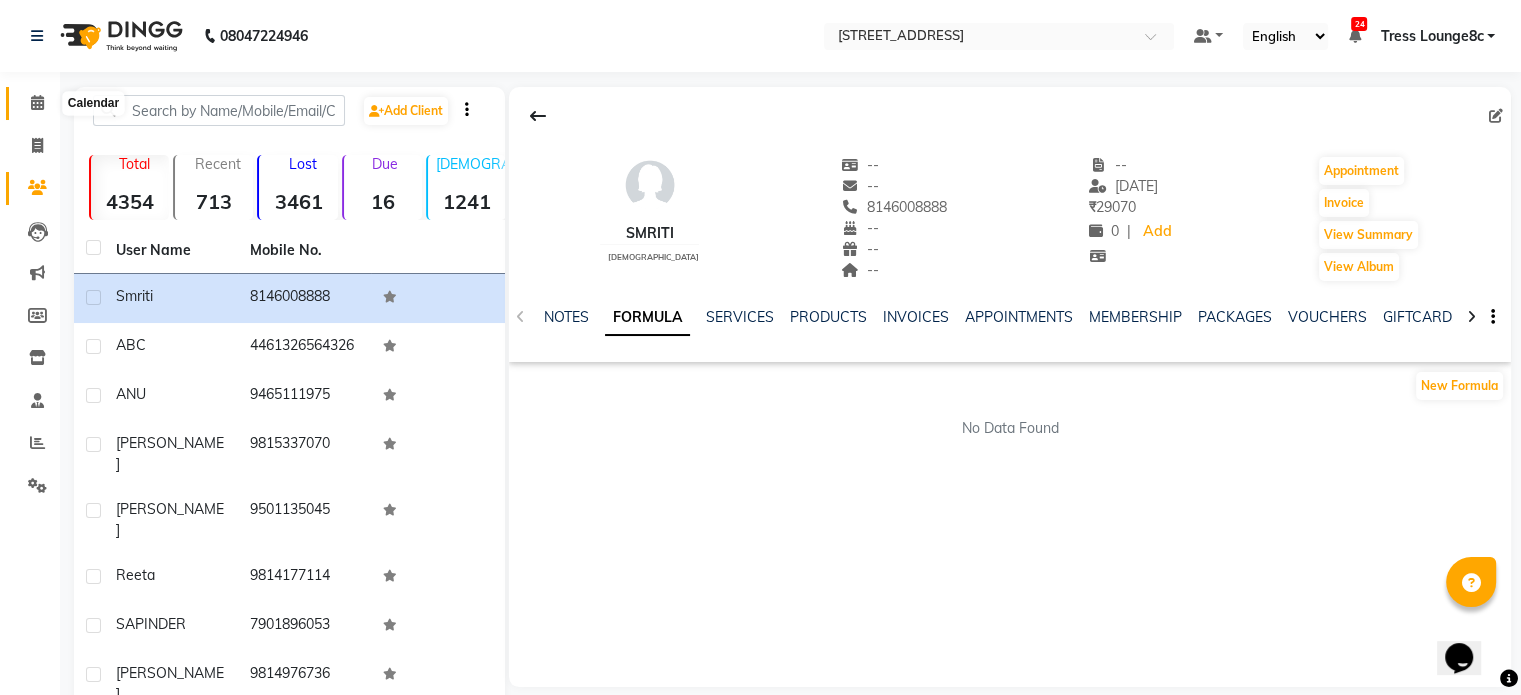 click 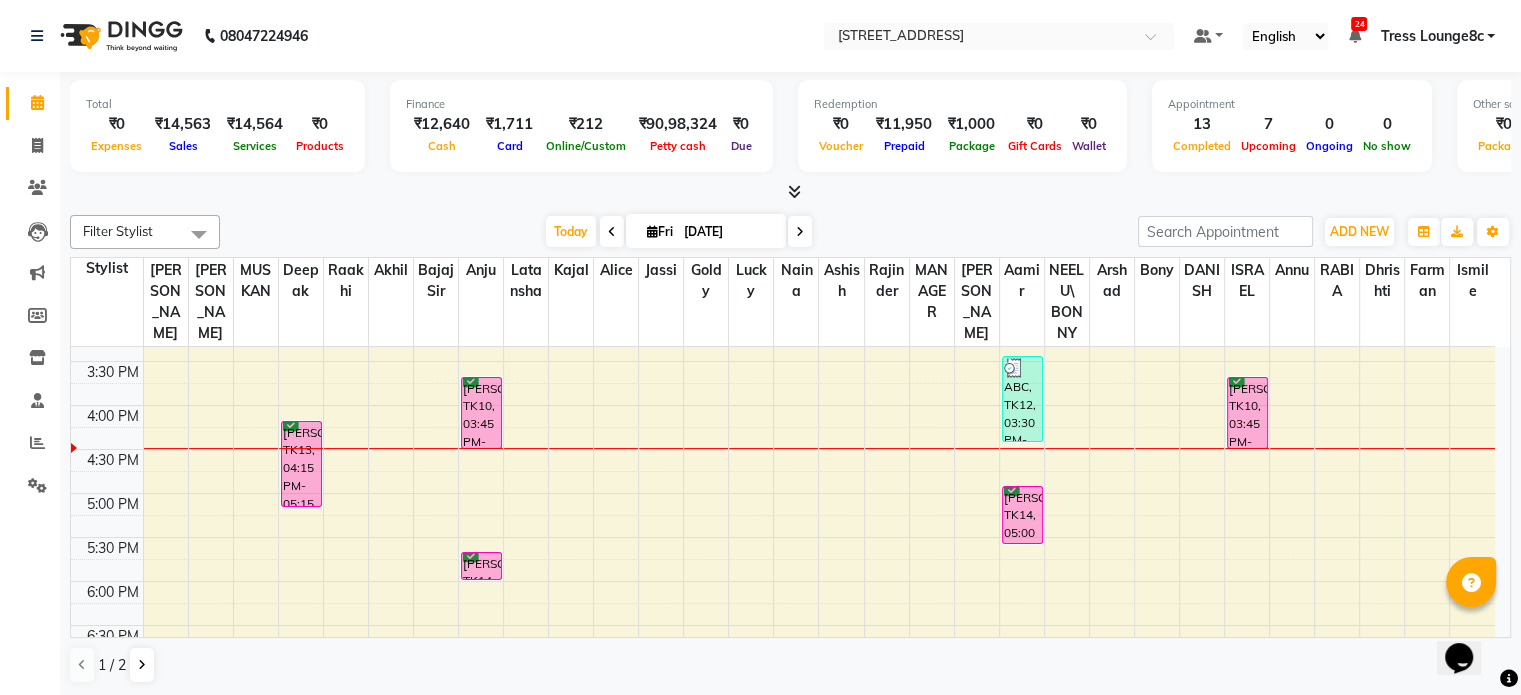 scroll, scrollTop: 600, scrollLeft: 0, axis: vertical 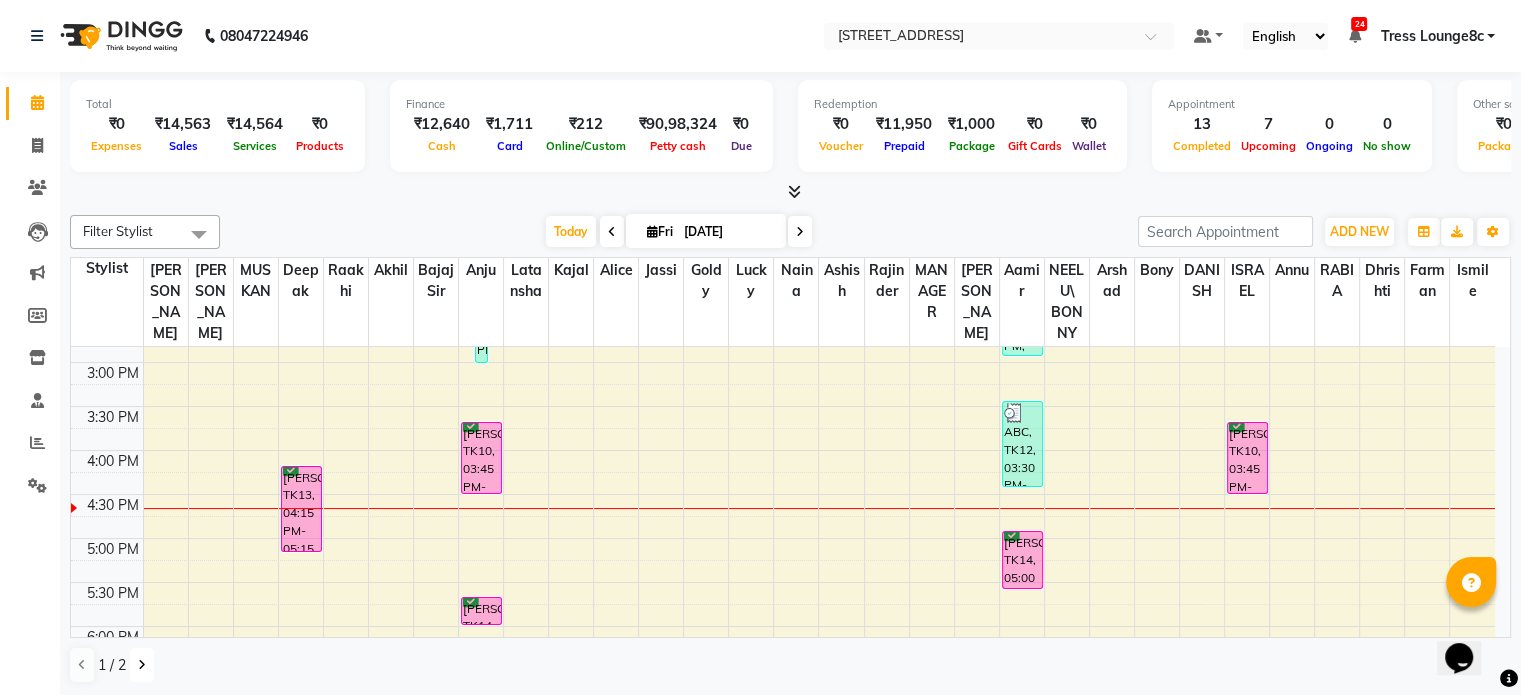 click at bounding box center (142, 665) 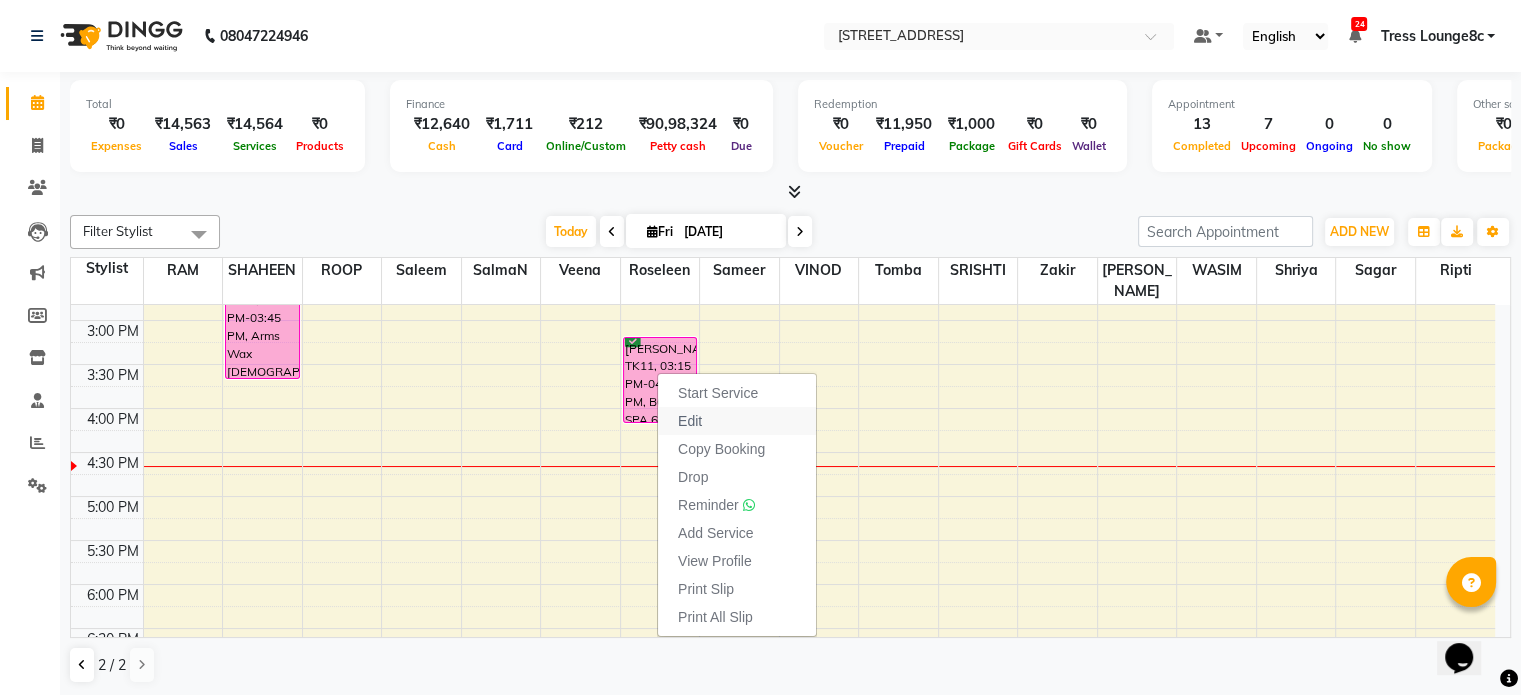 click on "Edit" at bounding box center (737, 421) 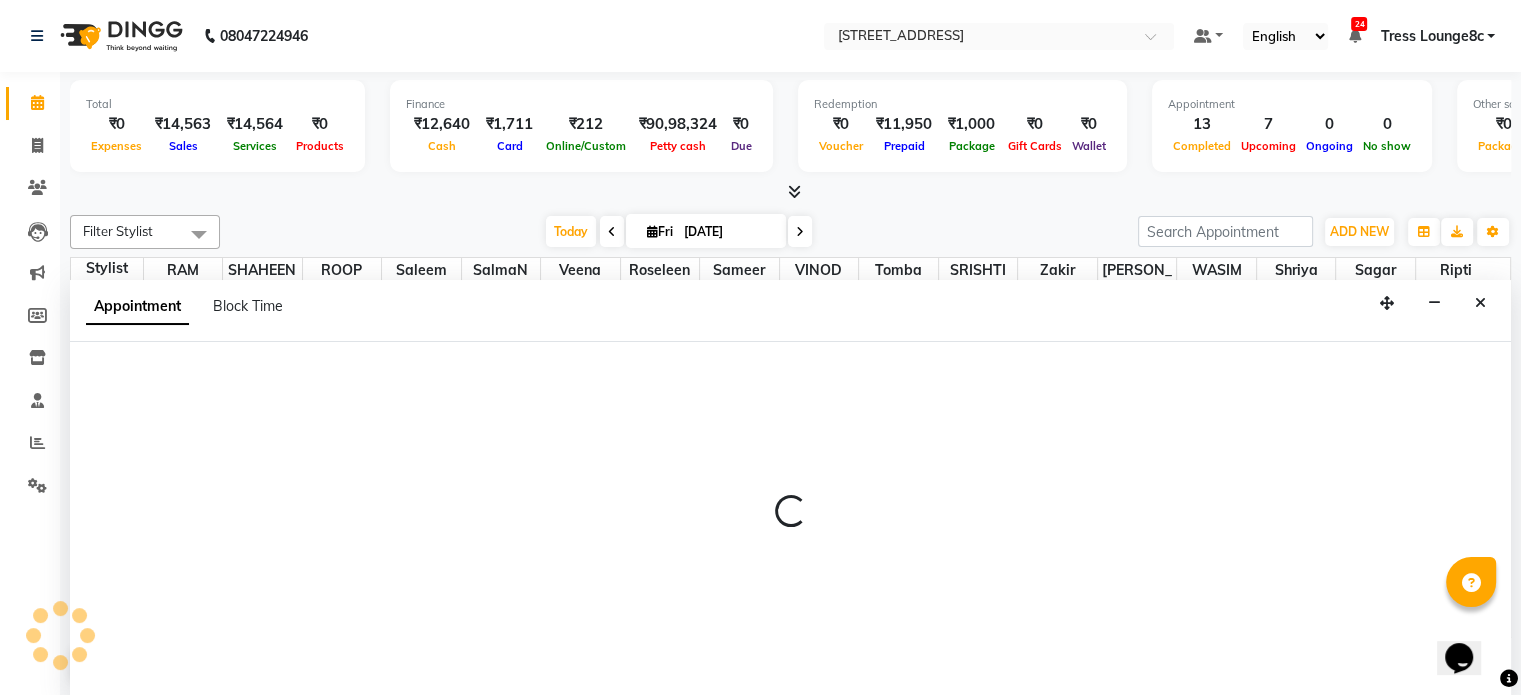 scroll, scrollTop: 0, scrollLeft: 0, axis: both 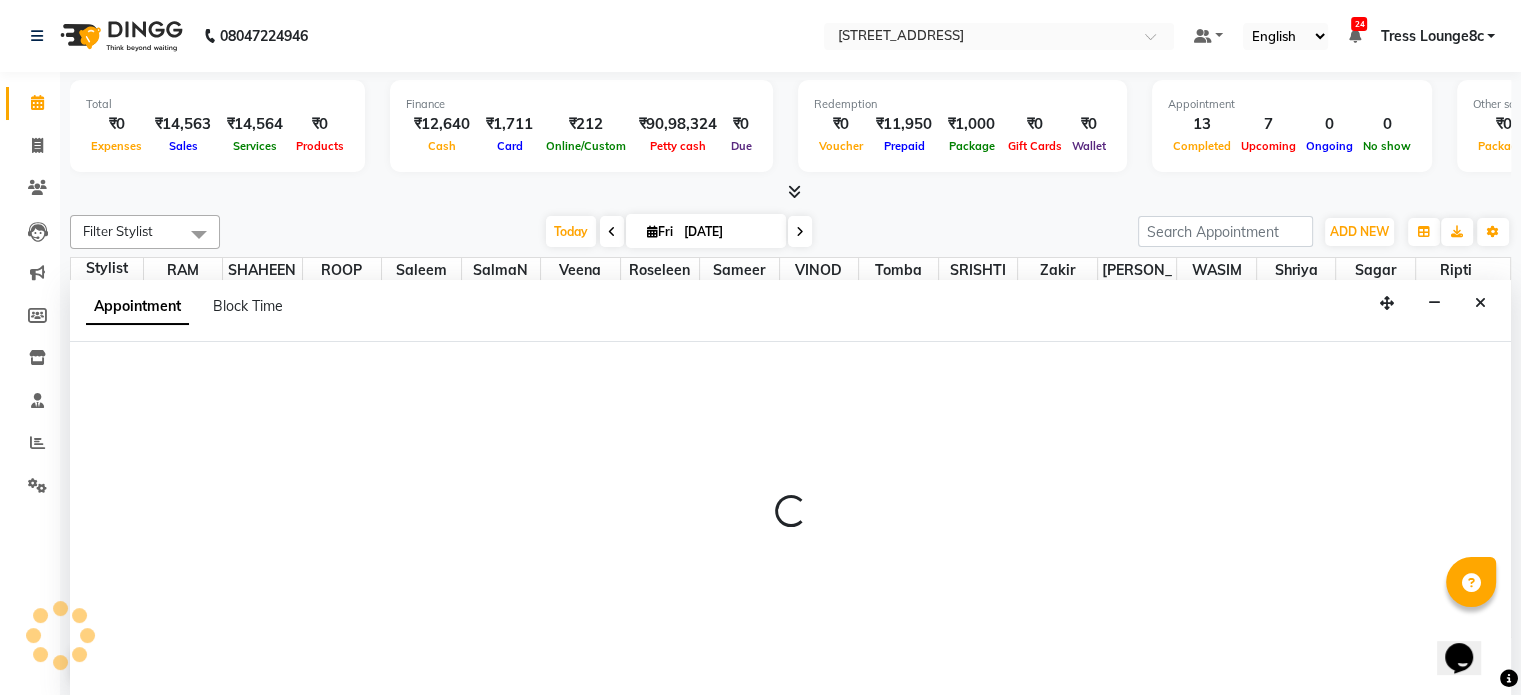 select on "tentative" 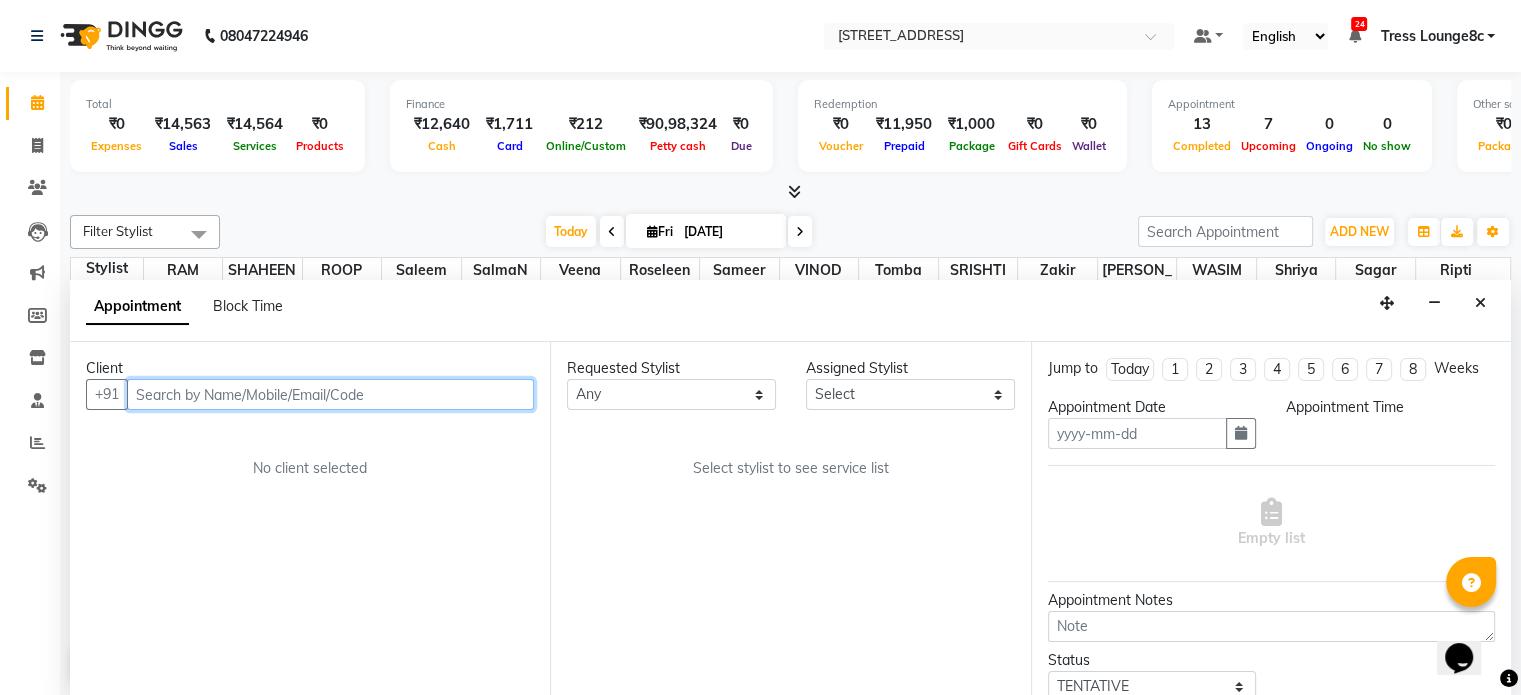 type on "11-07-2025" 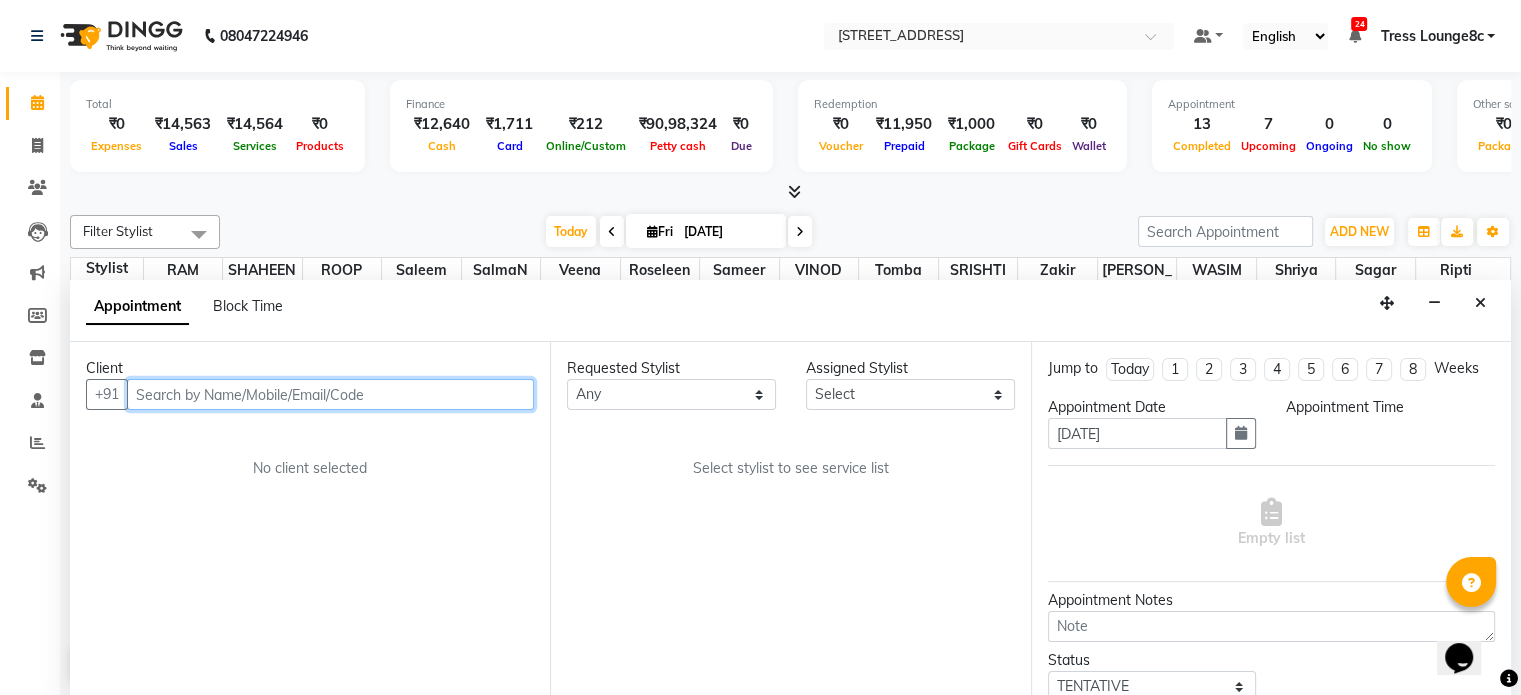 scroll, scrollTop: 0, scrollLeft: 0, axis: both 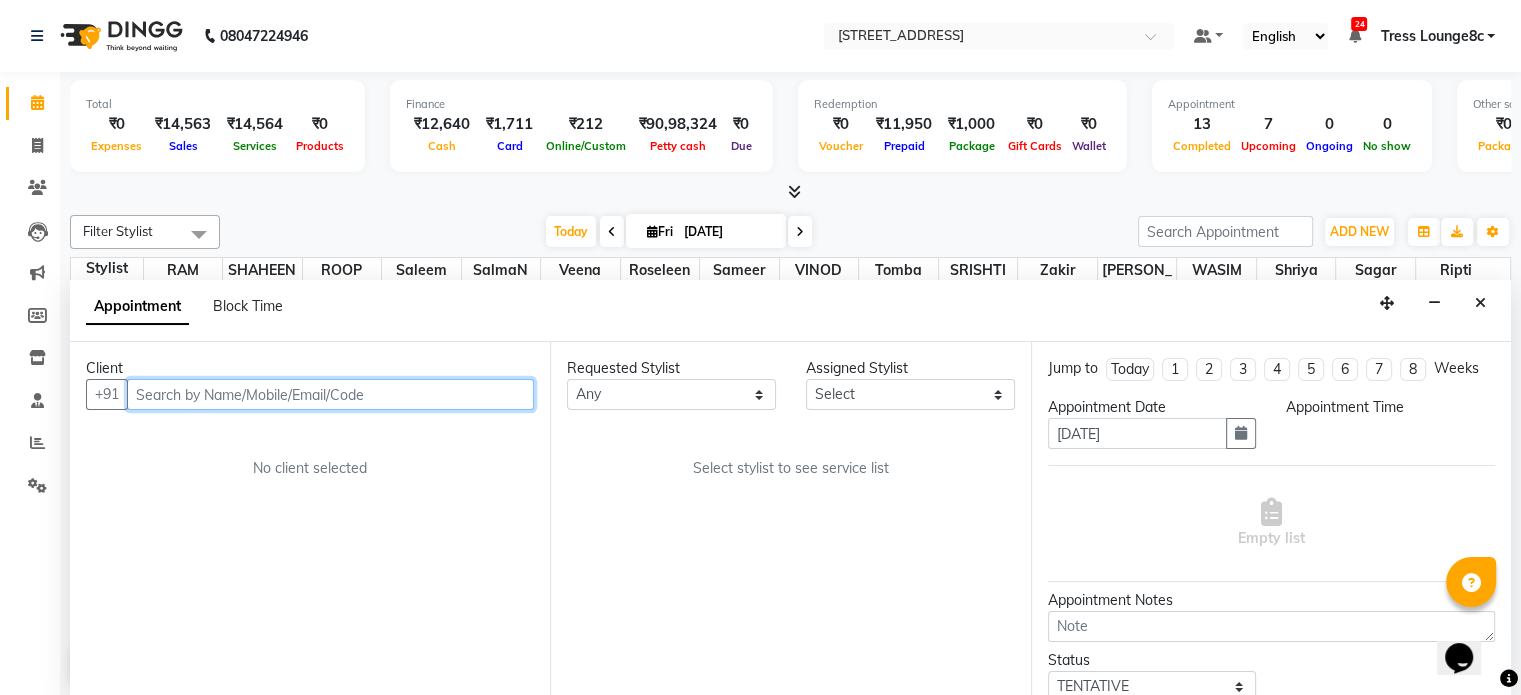 select on "confirm booking" 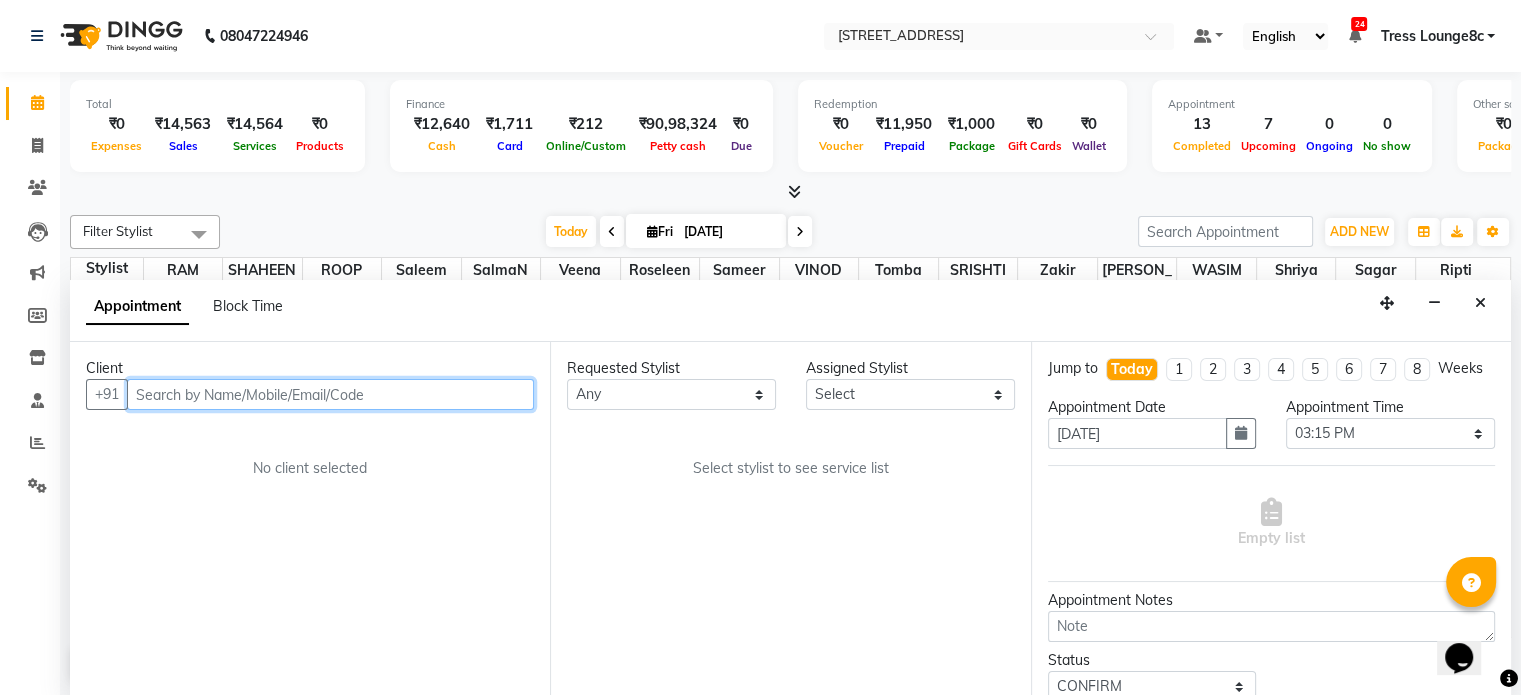 select on "48331" 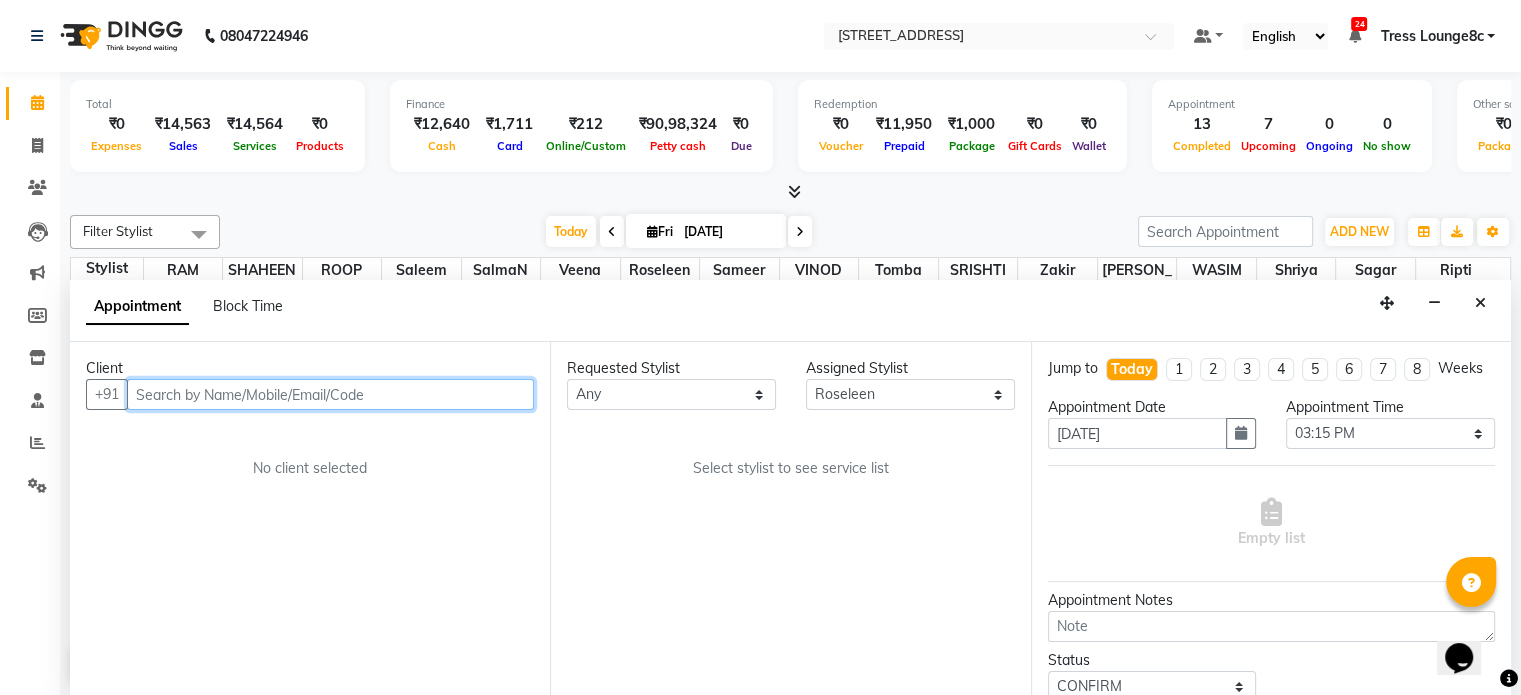 scroll, scrollTop: 699, scrollLeft: 0, axis: vertical 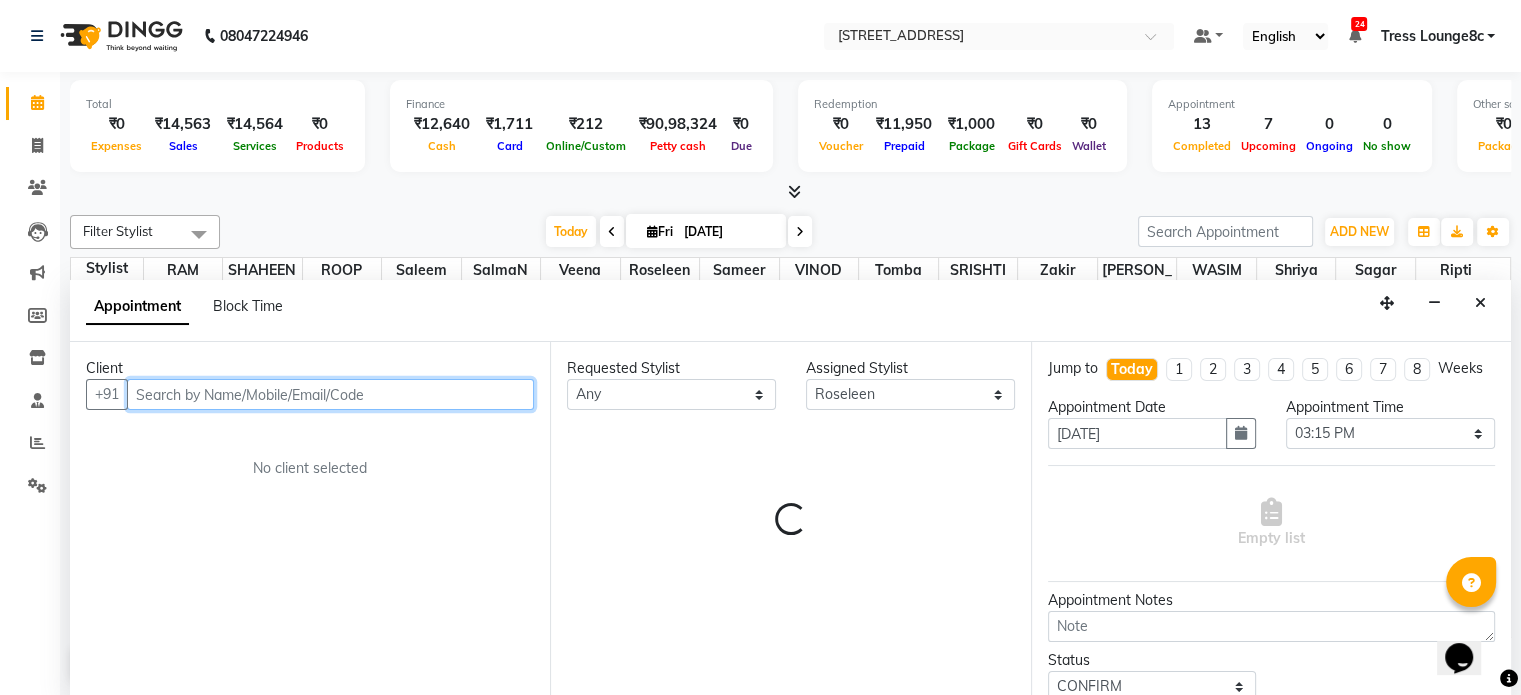 select on "2654" 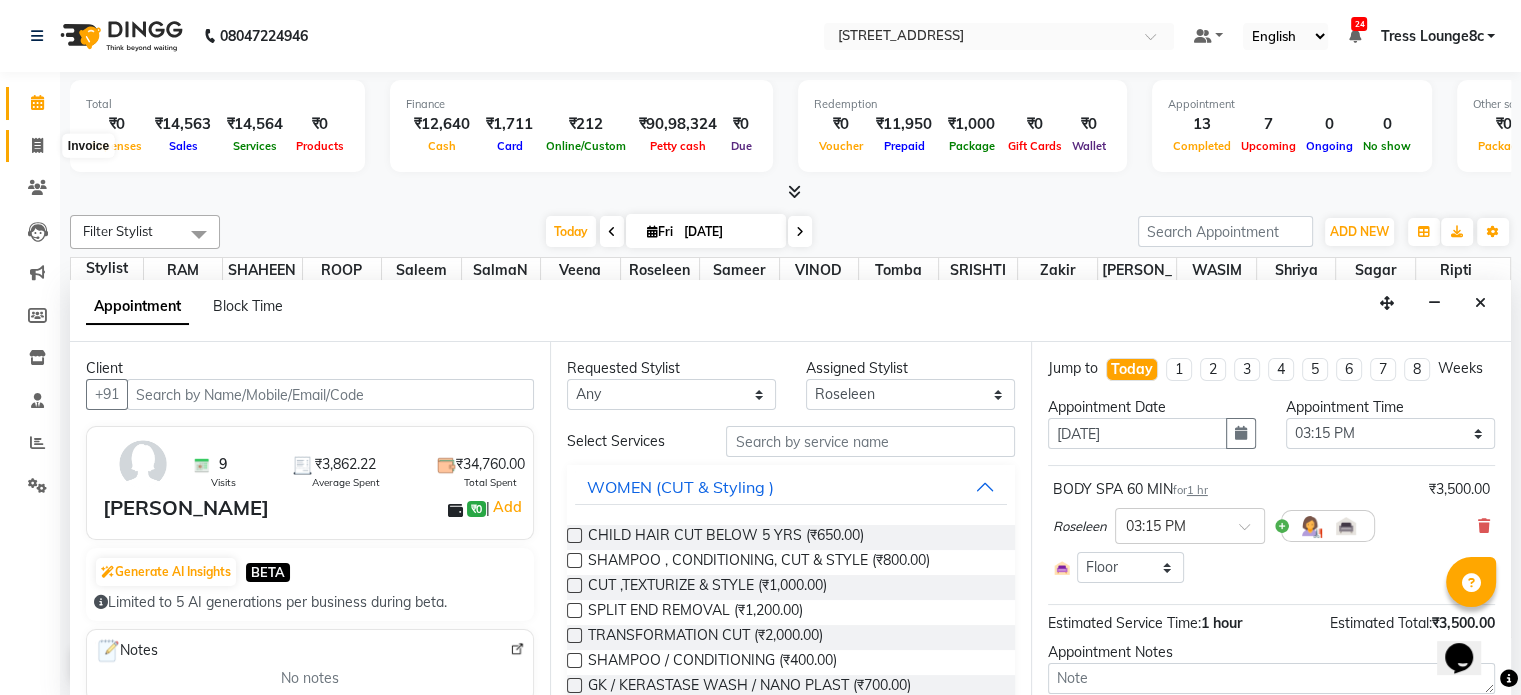 click 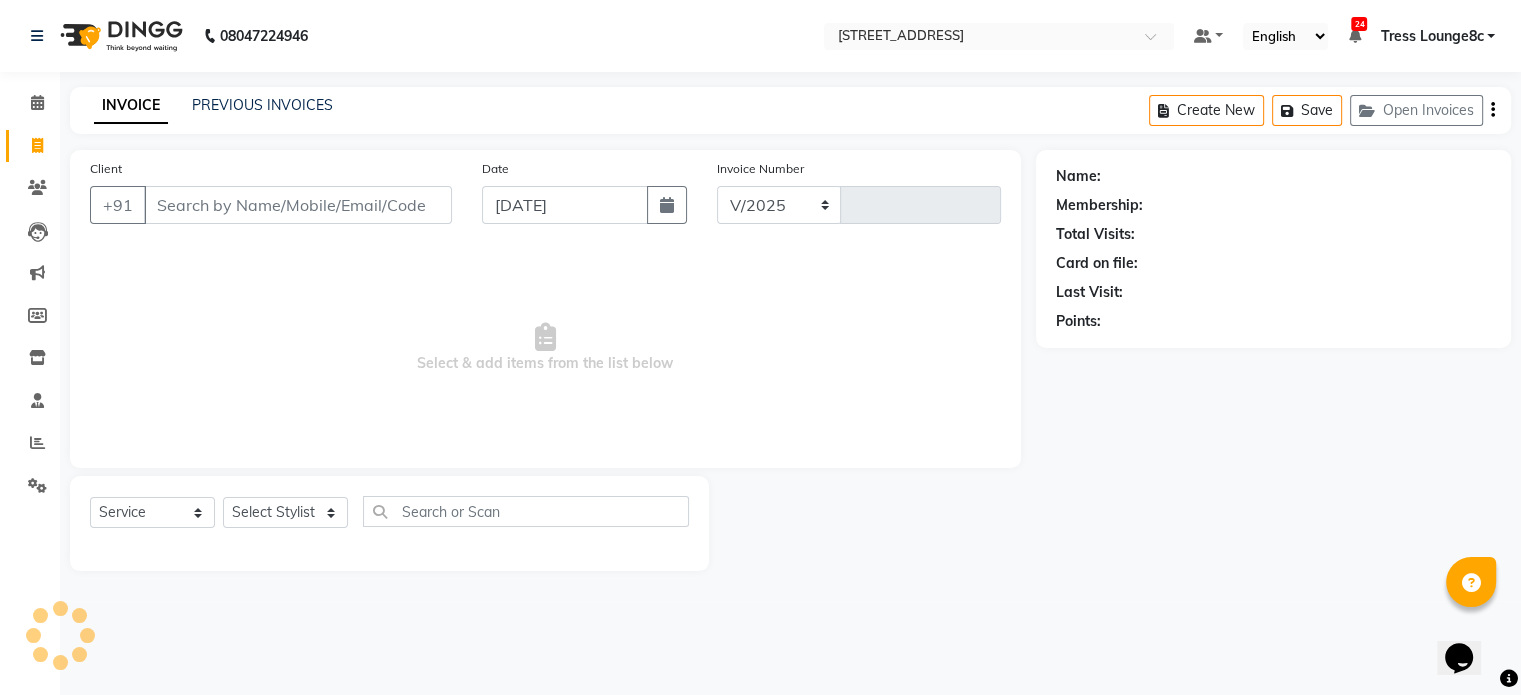 select on "5703" 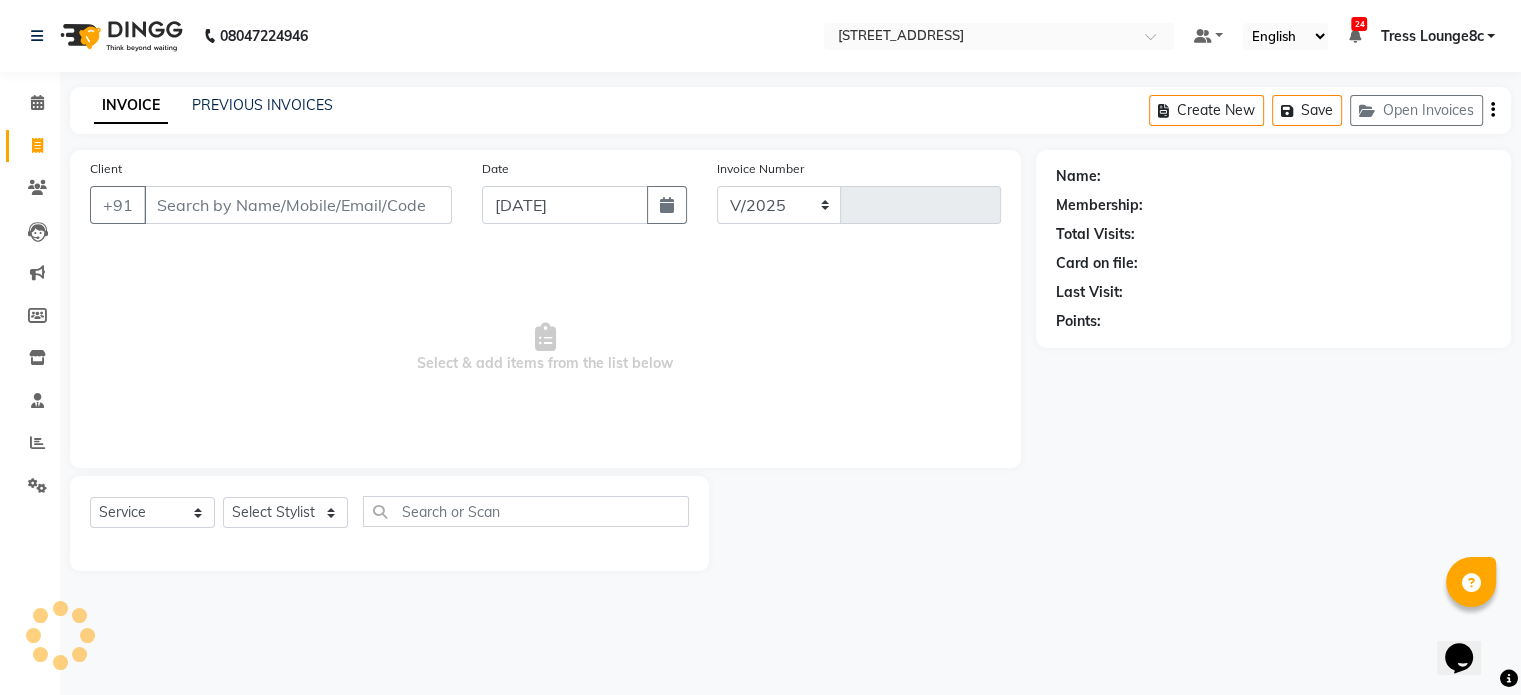 type on "1507" 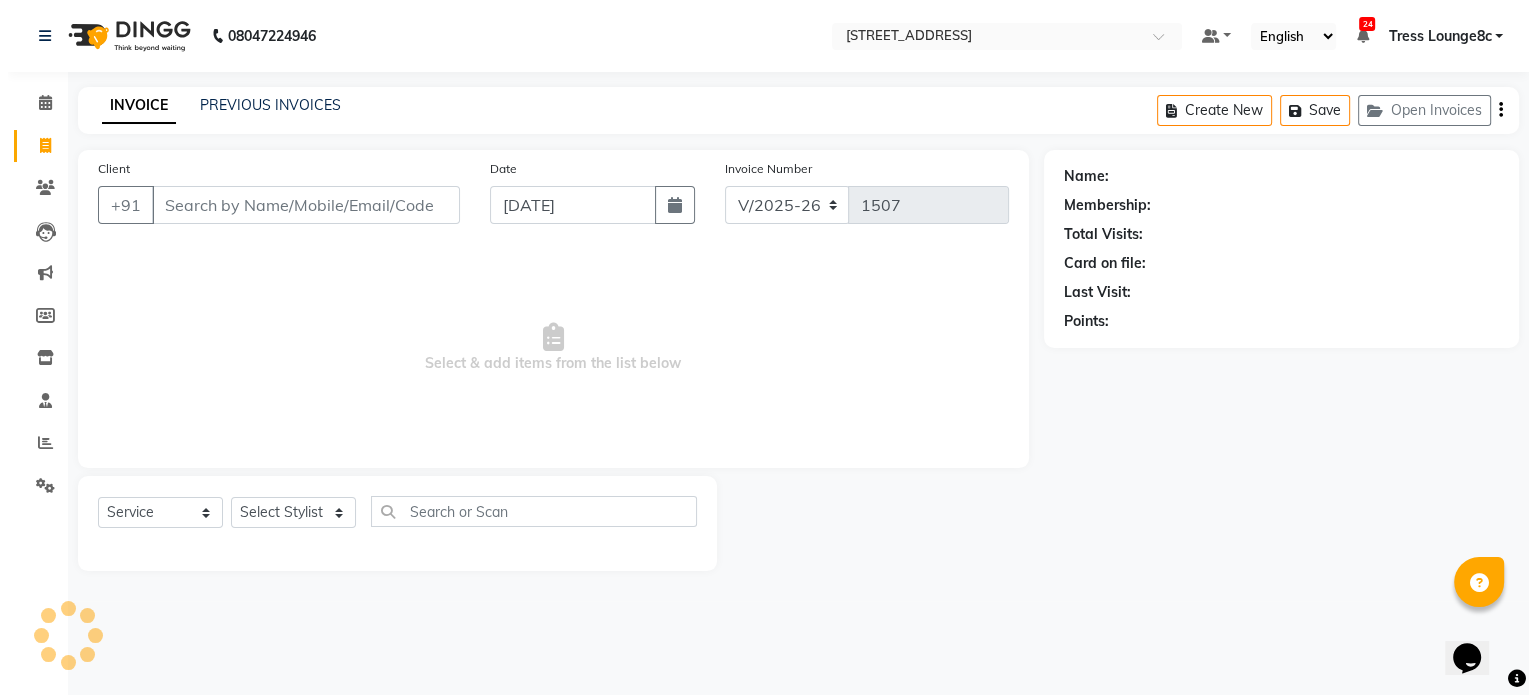 scroll, scrollTop: 0, scrollLeft: 0, axis: both 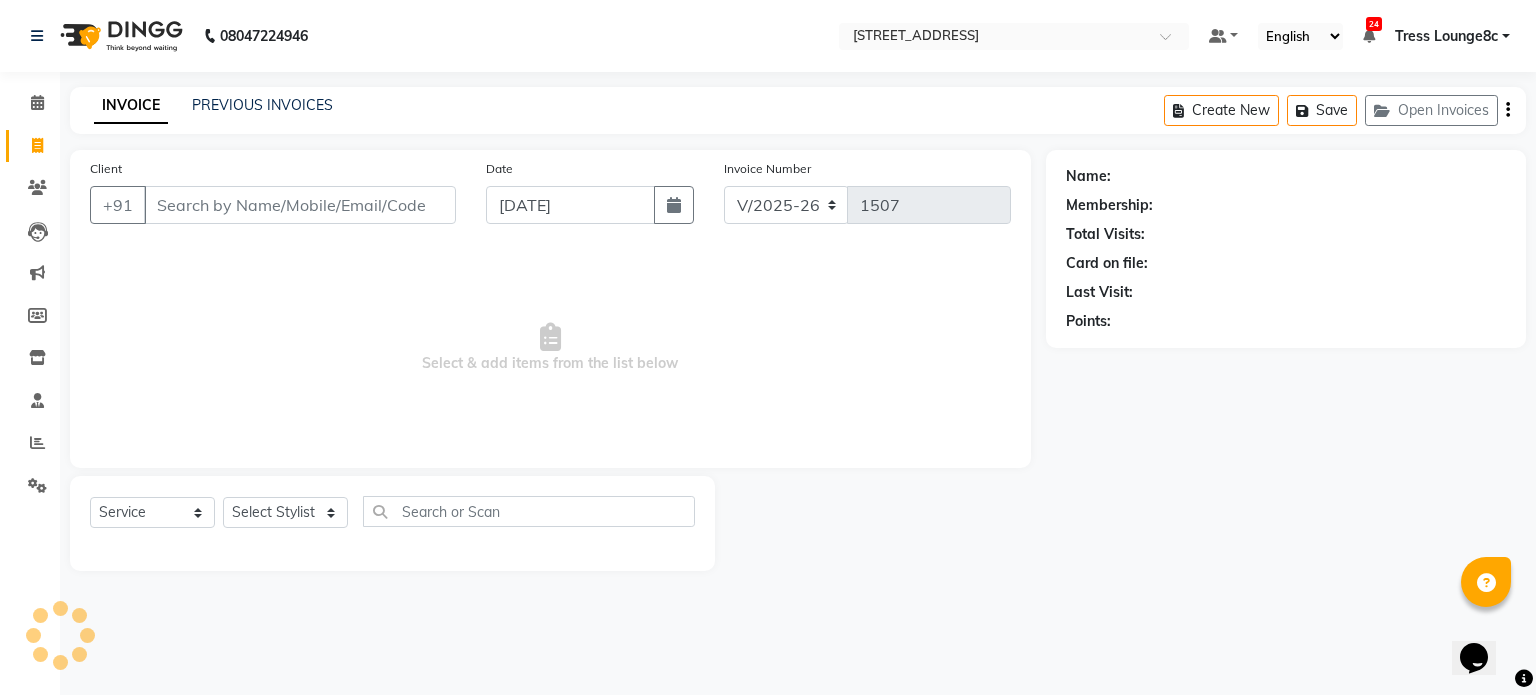 click on "Client" at bounding box center (300, 205) 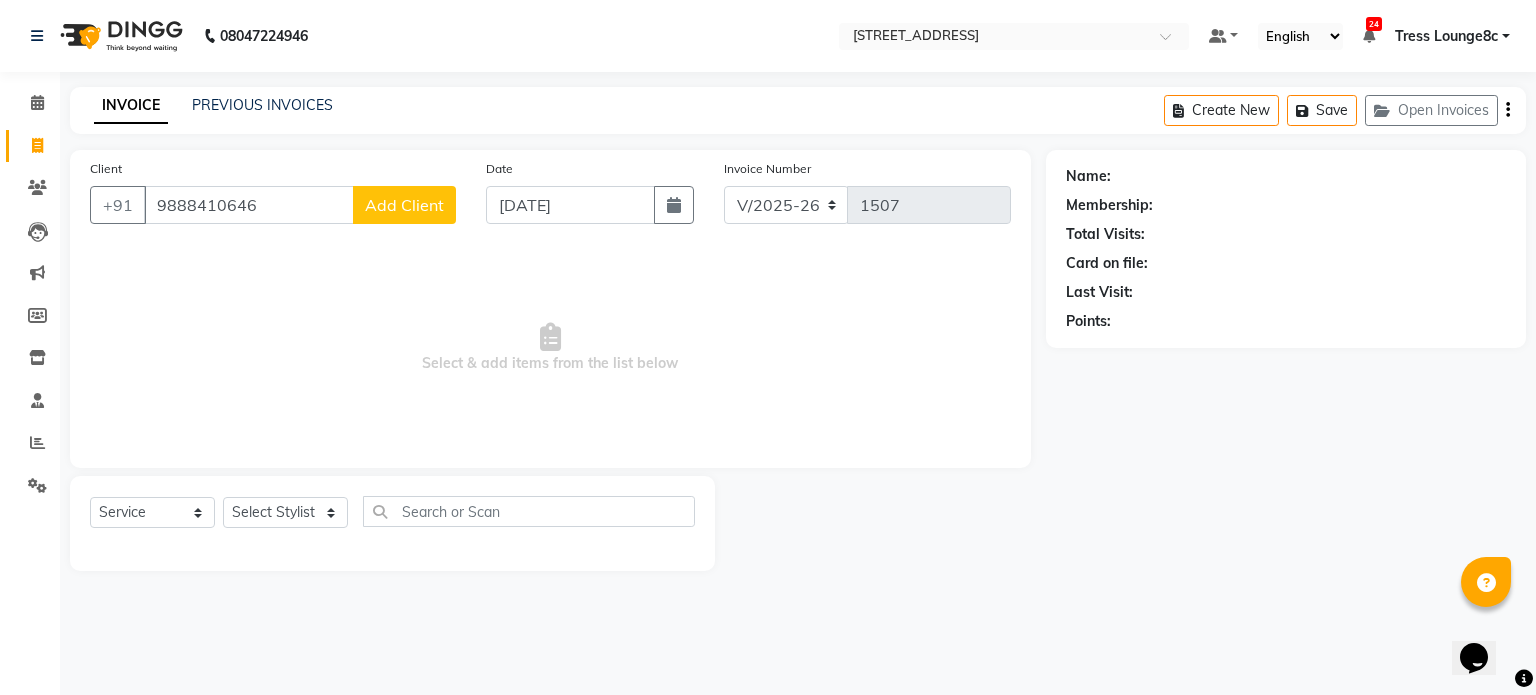 type on "9888410646" 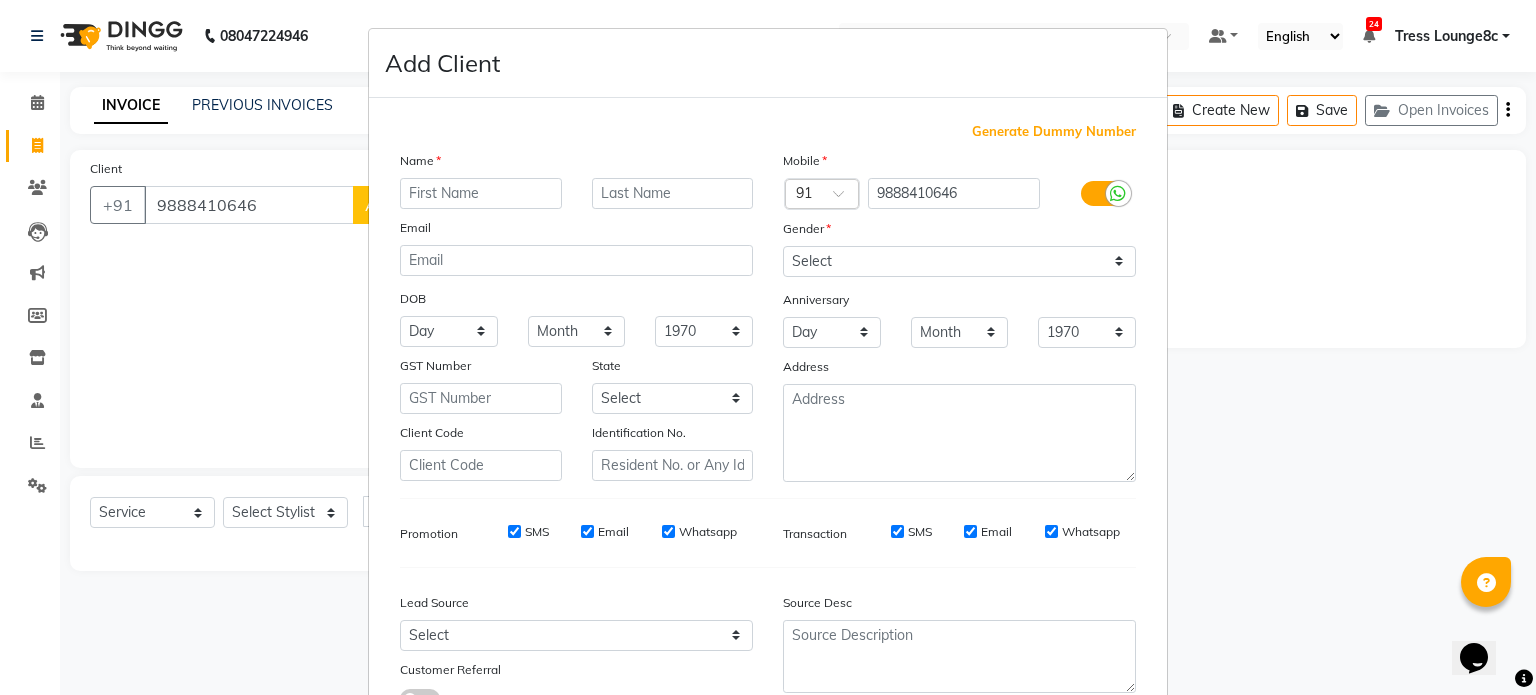 click at bounding box center [481, 193] 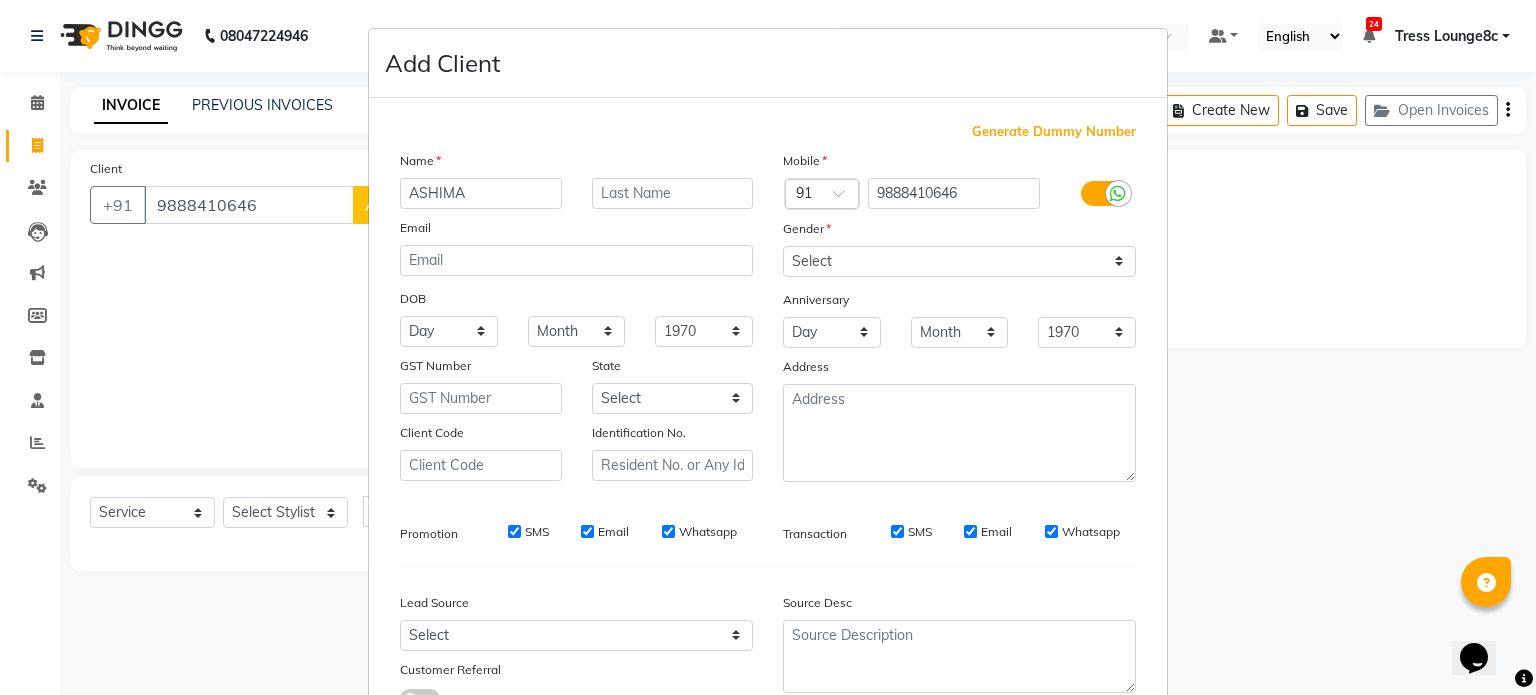 type on "ASHIMA" 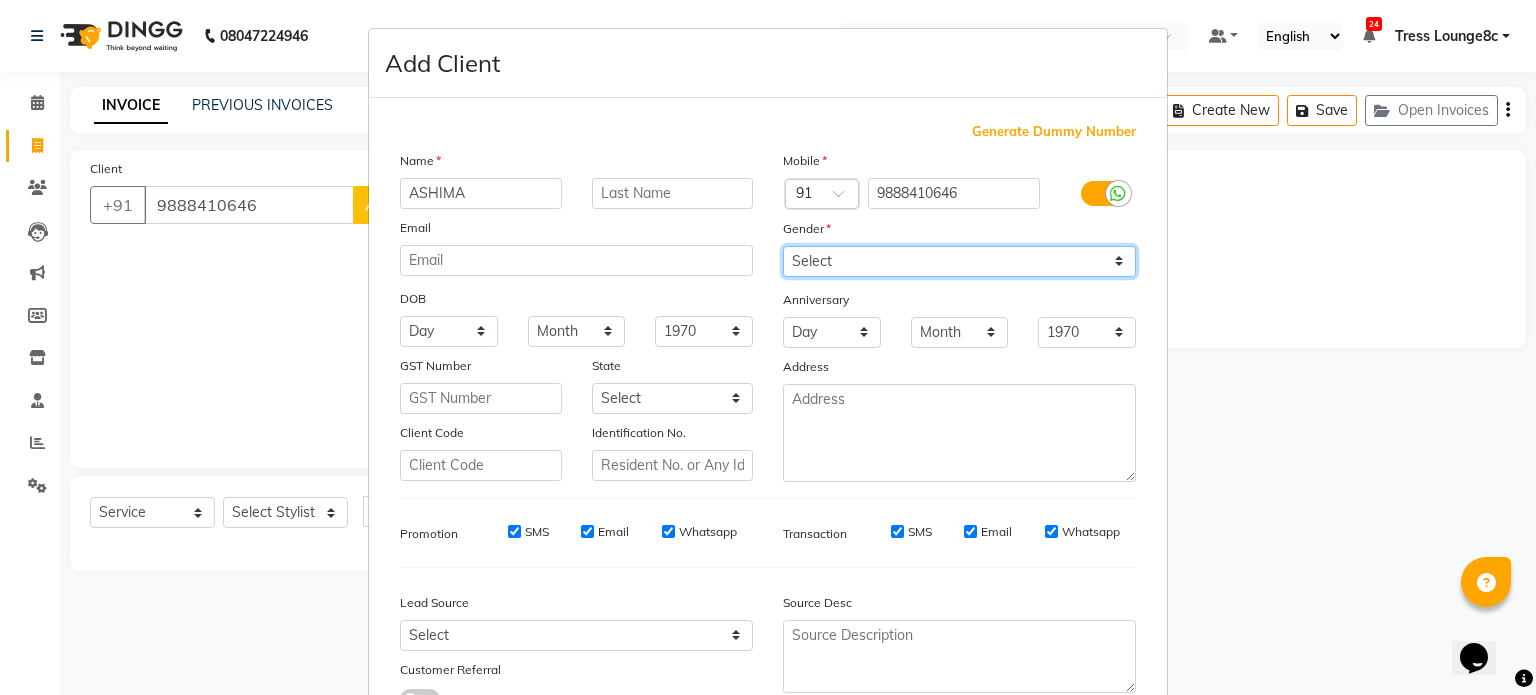 click on "Select Male Female Other Prefer Not To Say" at bounding box center [959, 261] 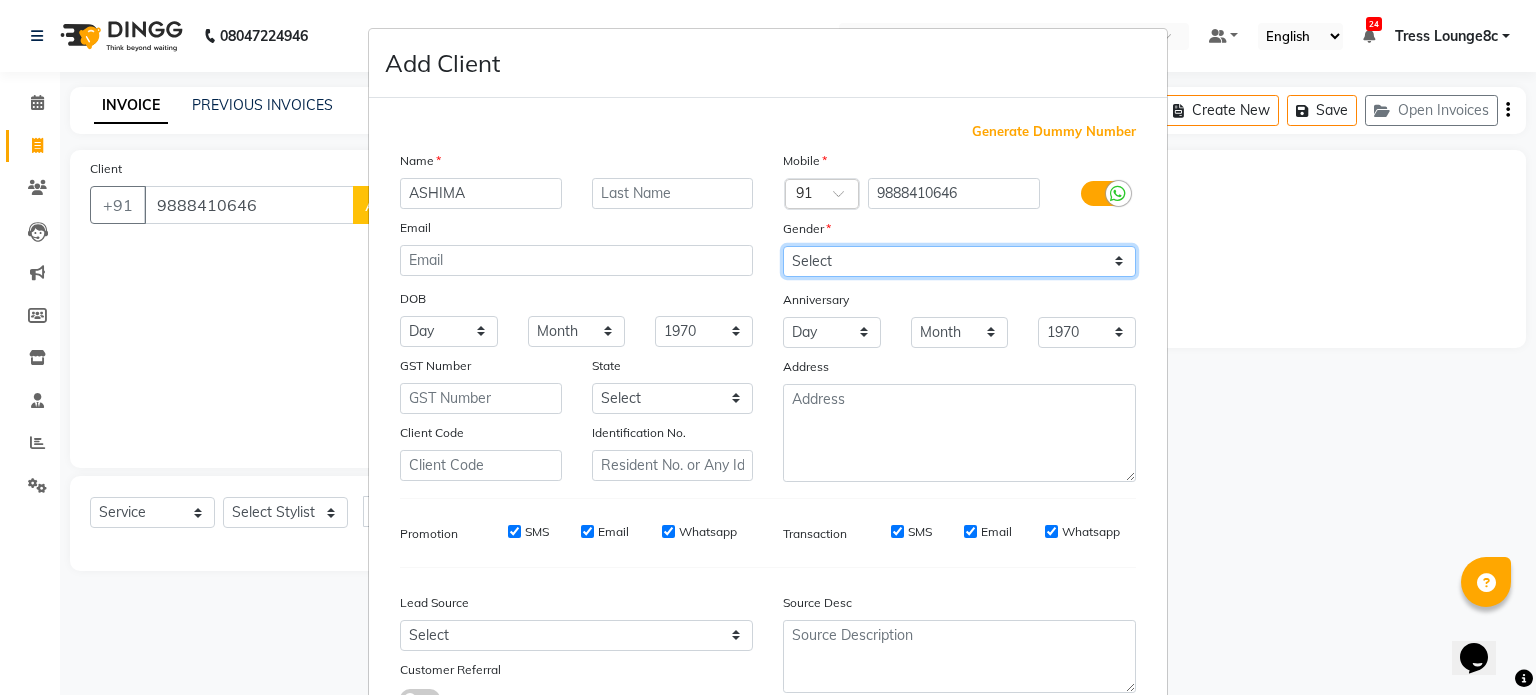 select on "female" 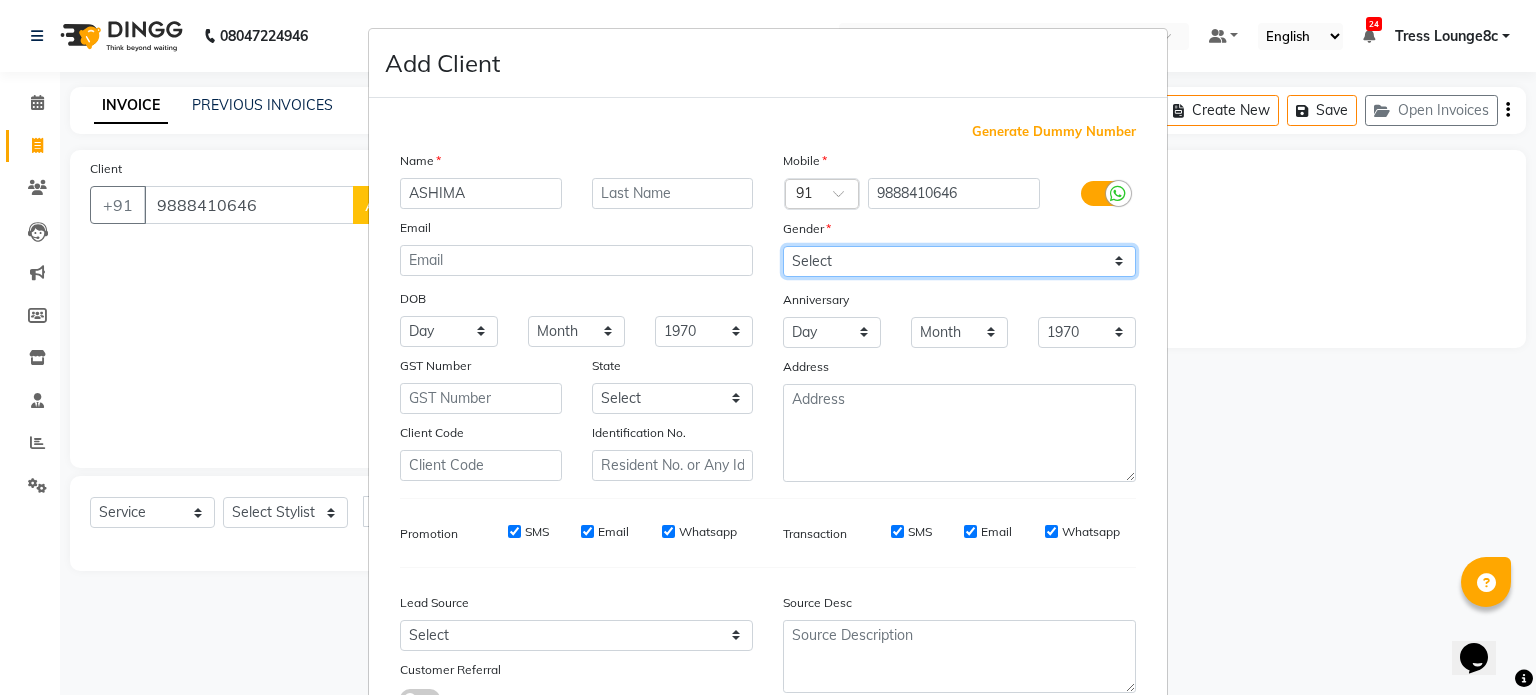 click on "Select Male Female Other Prefer Not To Say" at bounding box center [959, 261] 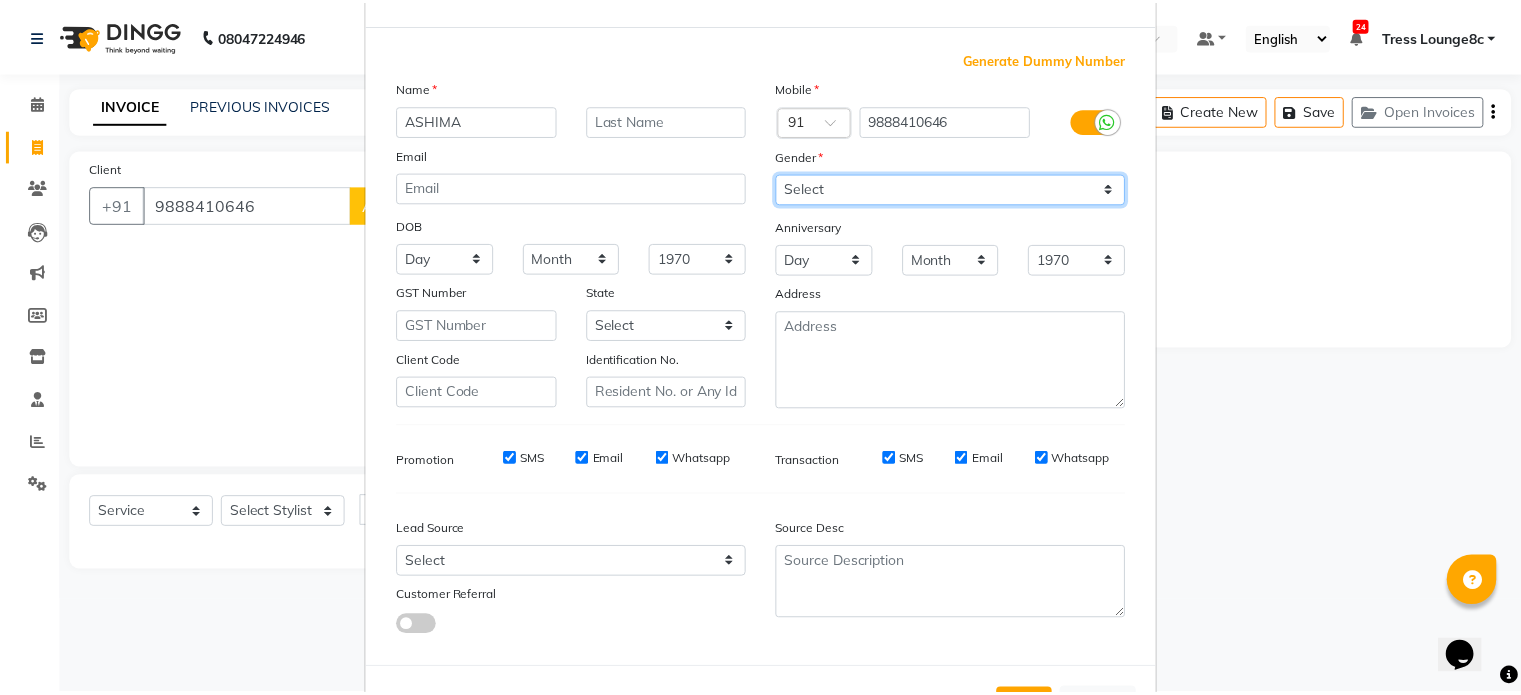 scroll, scrollTop: 161, scrollLeft: 0, axis: vertical 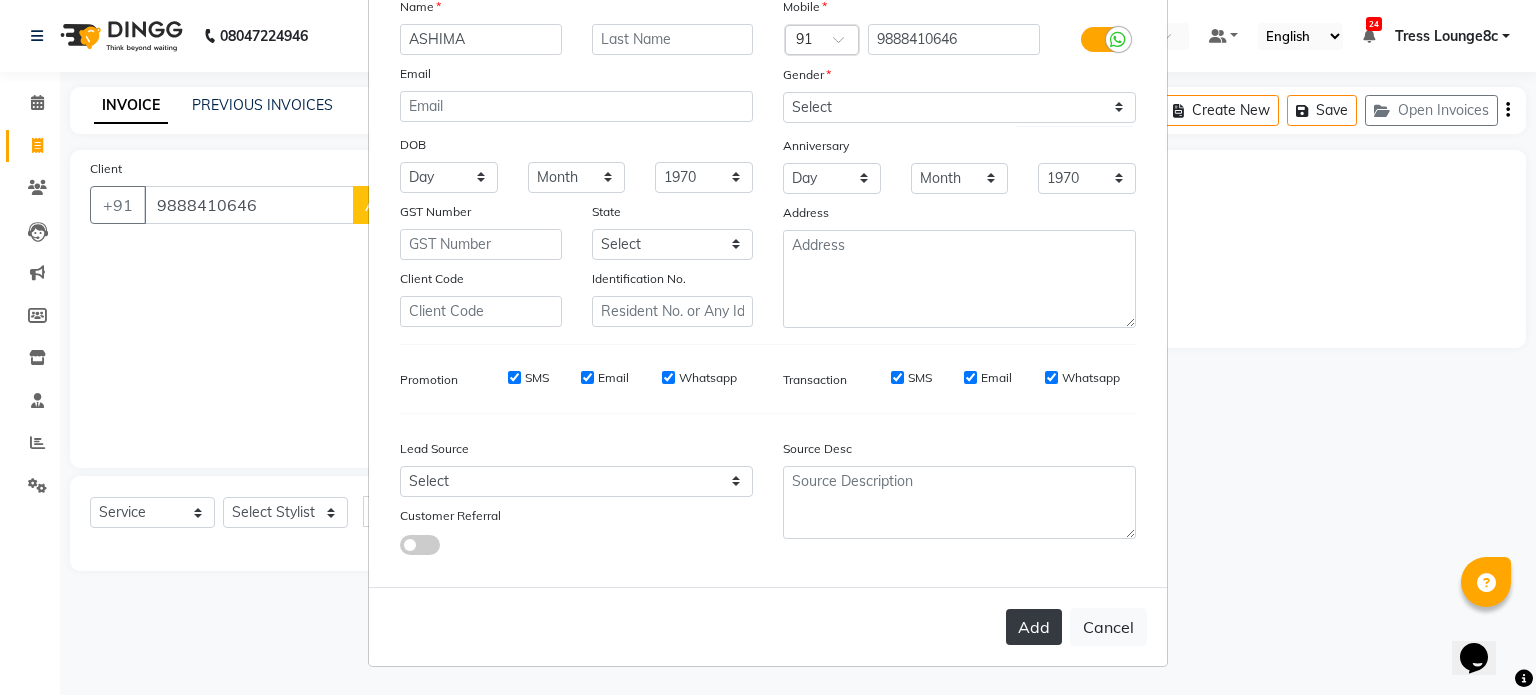 click on "Add" at bounding box center [1034, 627] 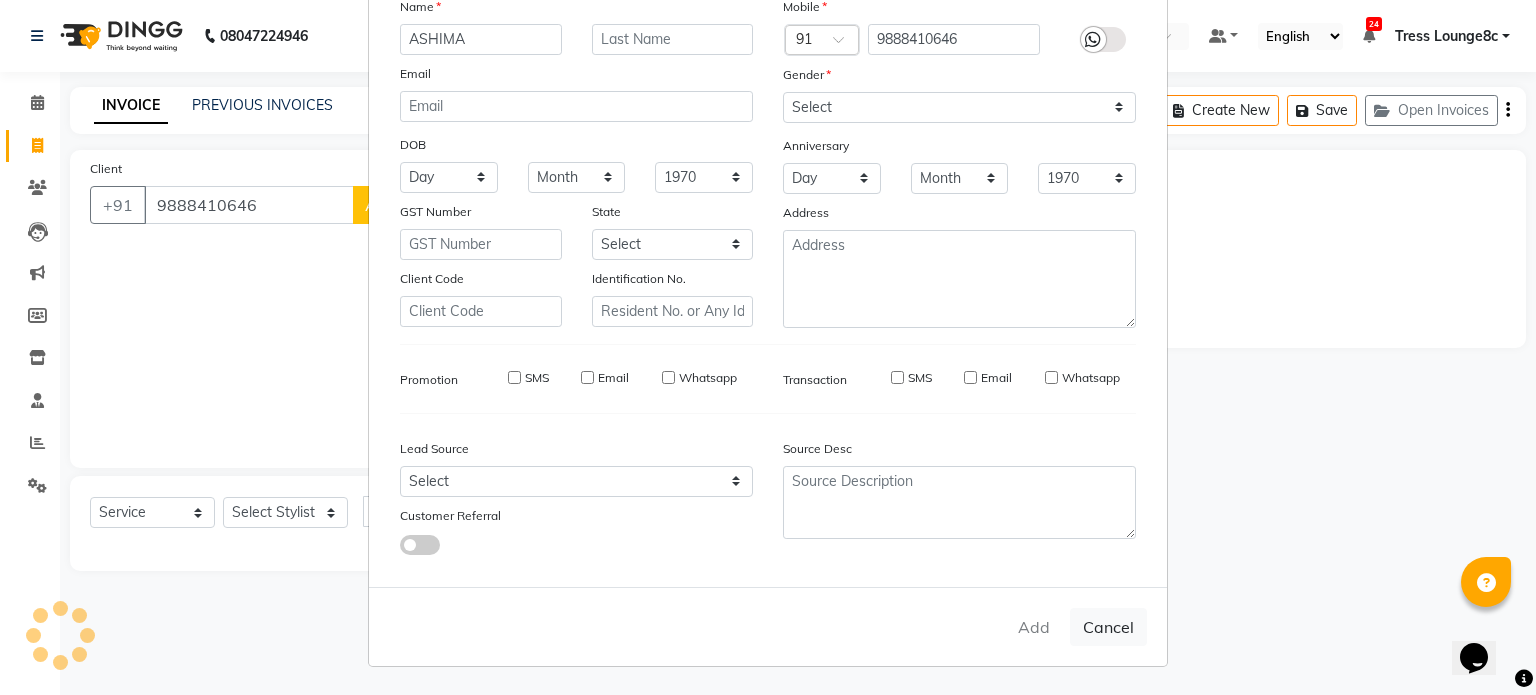 type 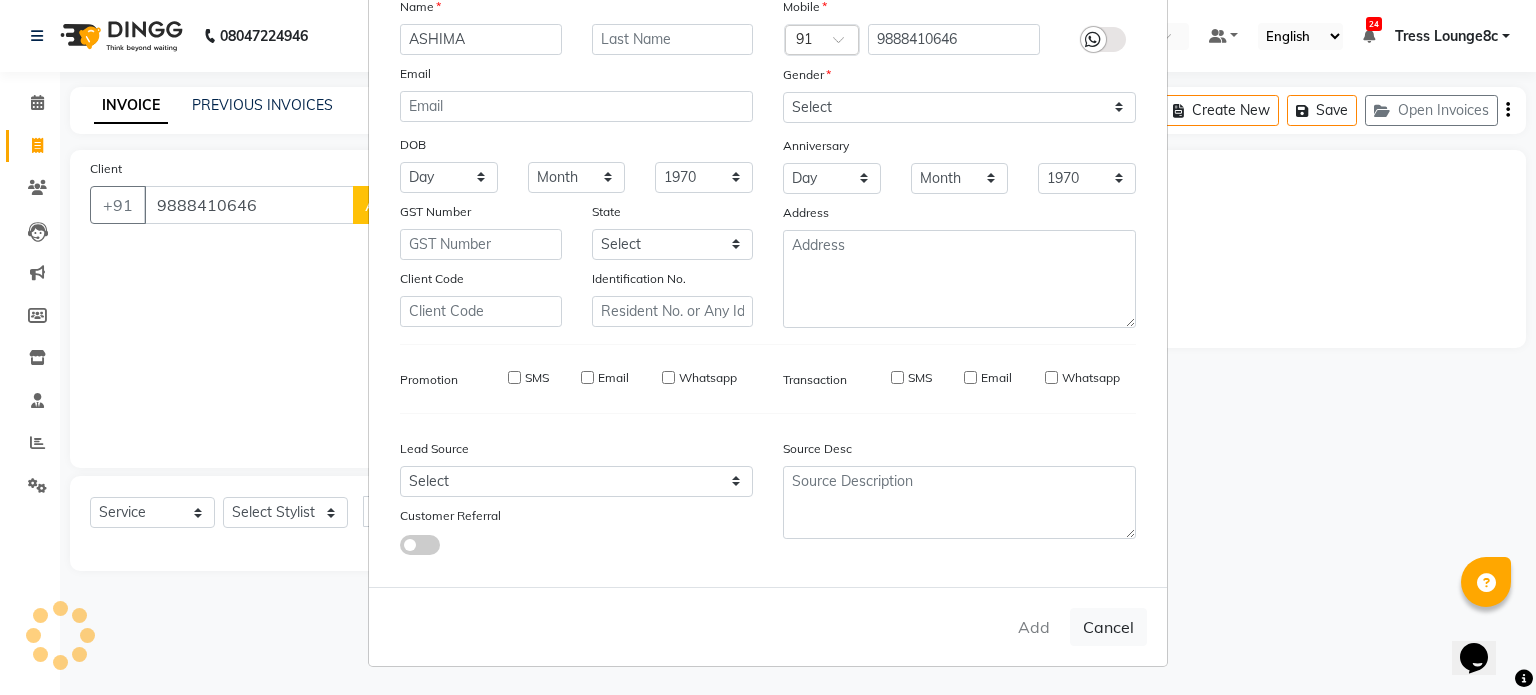 select 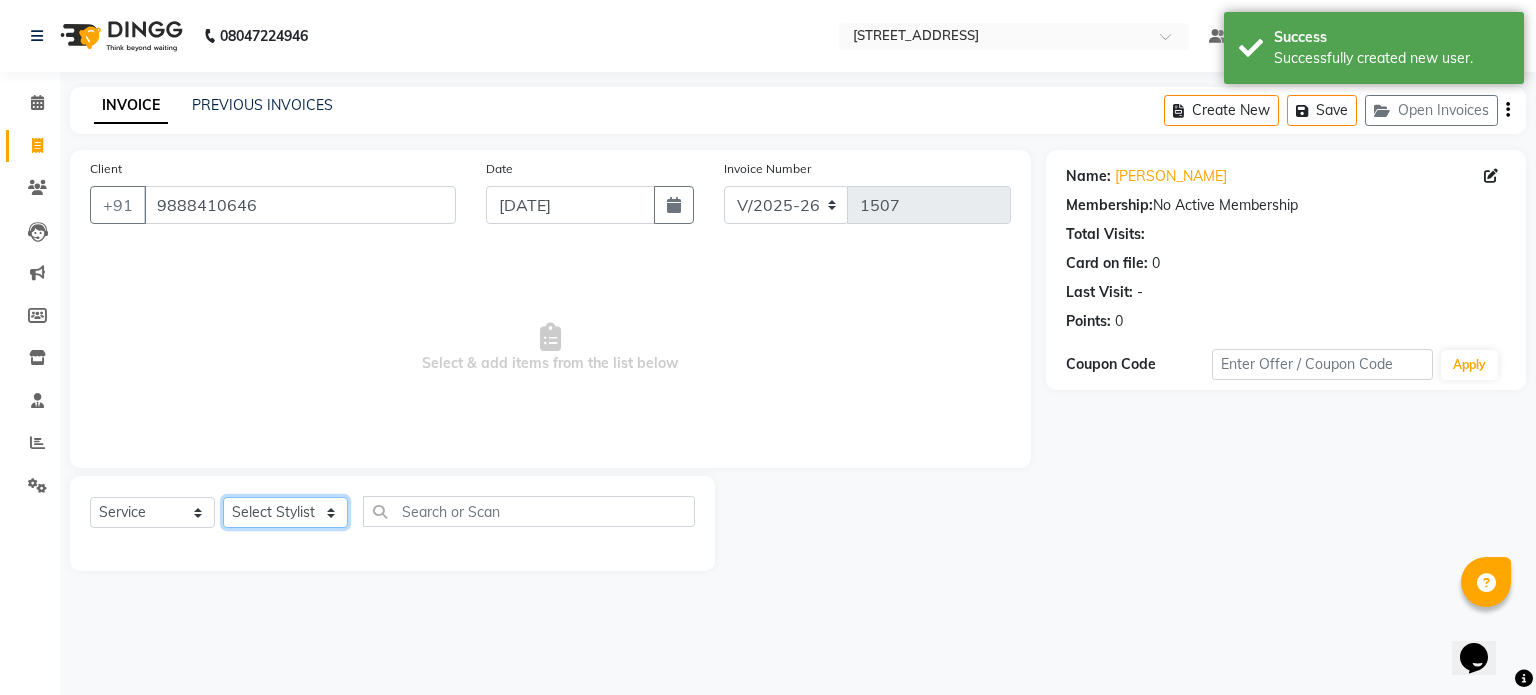 click on "Select Stylist Aamir akhil Alice Anju Annu  Arshad Ashish Bajaj sir Bony DANISH Deepak Dhrishti Farman gagan goldy Imran khan Ismile ISRAEL Jassi kajal KARAN Latansha Lucky MANAGER MUSKAN naina NEELU\ BONNY Raakhi  RABIA rajinder RAM Ripti ROOP Roseleen Ruth Sagar Saleem SalmaN Sameer SHAHEEN Shriya SRISHTI tomba veena VINOD WASIM zakir" 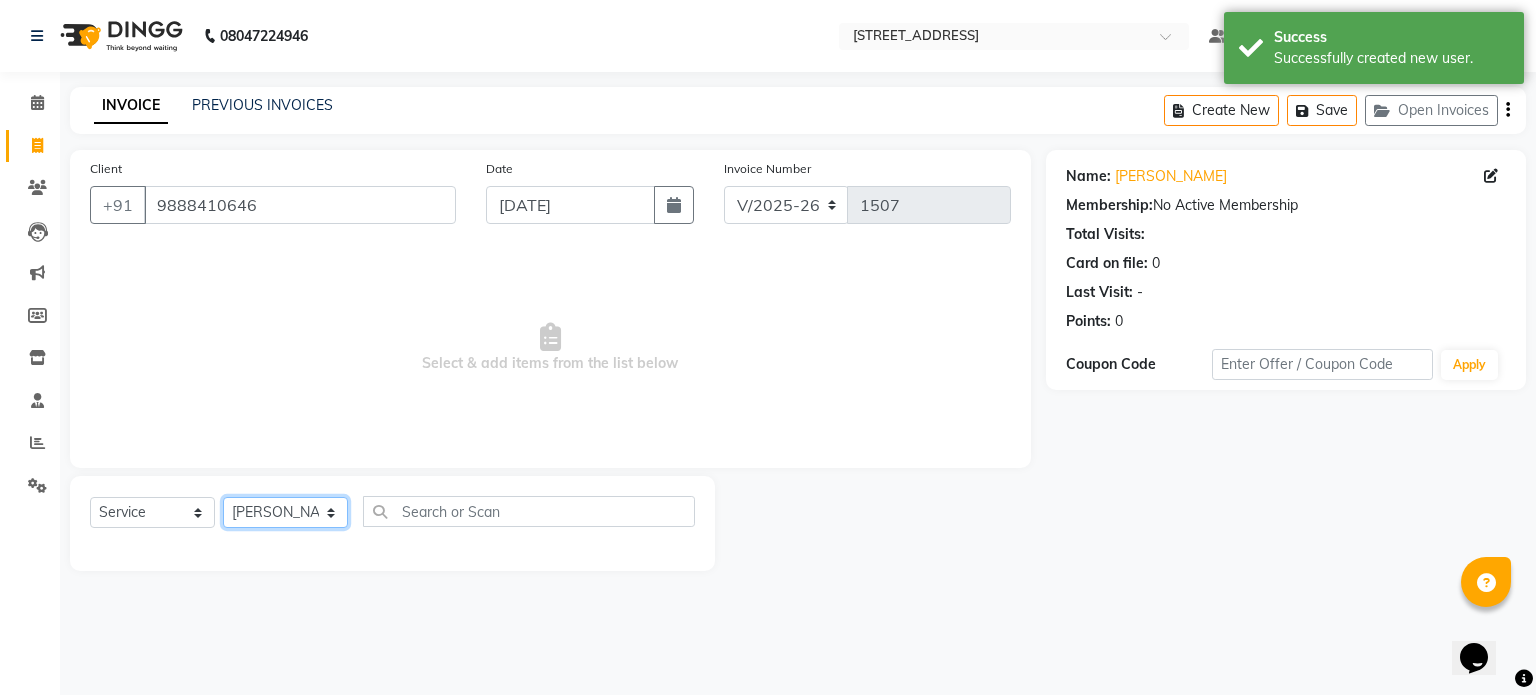 click on "Select Stylist Aamir akhil Alice Anju Annu  Arshad Ashish Bajaj sir Bony DANISH Deepak Dhrishti Farman gagan goldy Imran khan Ismile ISRAEL Jassi kajal KARAN Latansha Lucky MANAGER MUSKAN naina NEELU\ BONNY Raakhi  RABIA rajinder RAM Ripti ROOP Roseleen Ruth Sagar Saleem SalmaN Sameer SHAHEEN Shriya SRISHTI tomba veena VINOD WASIM zakir" 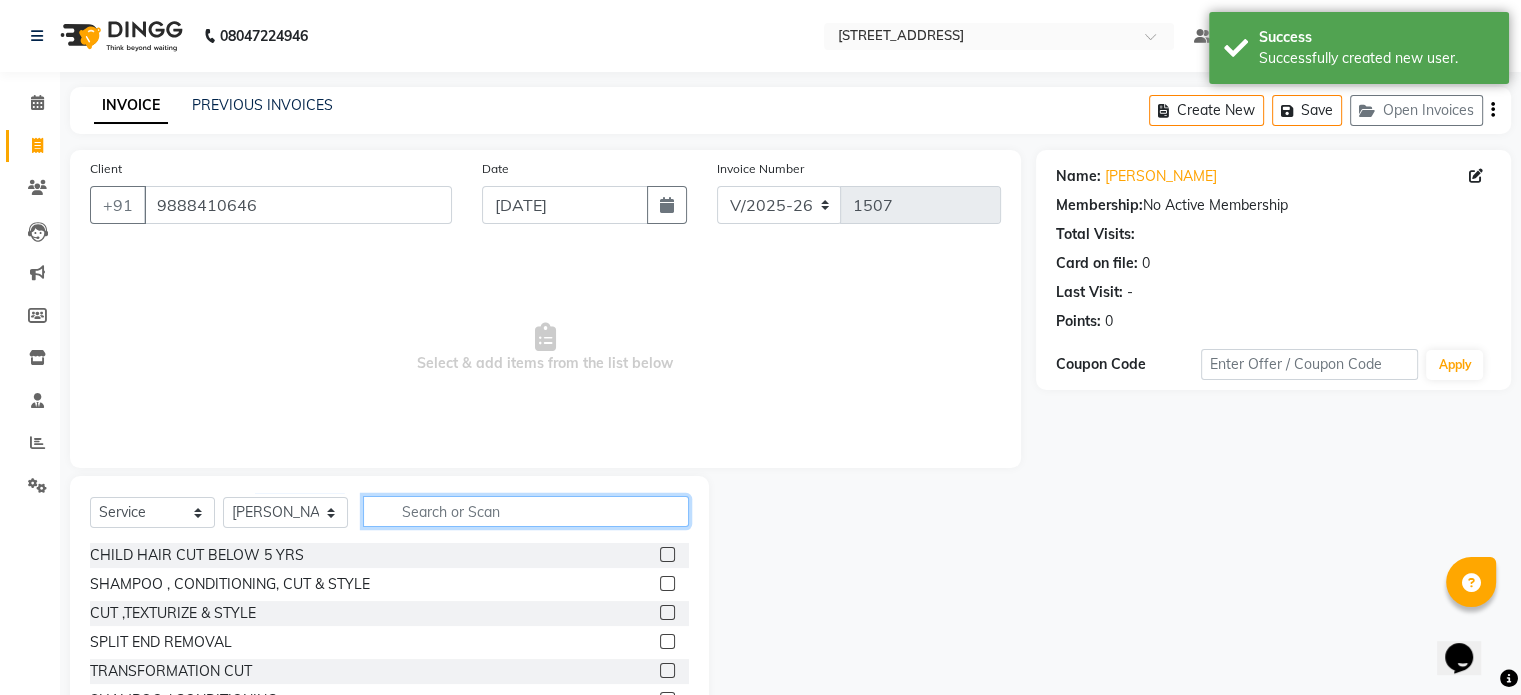 click 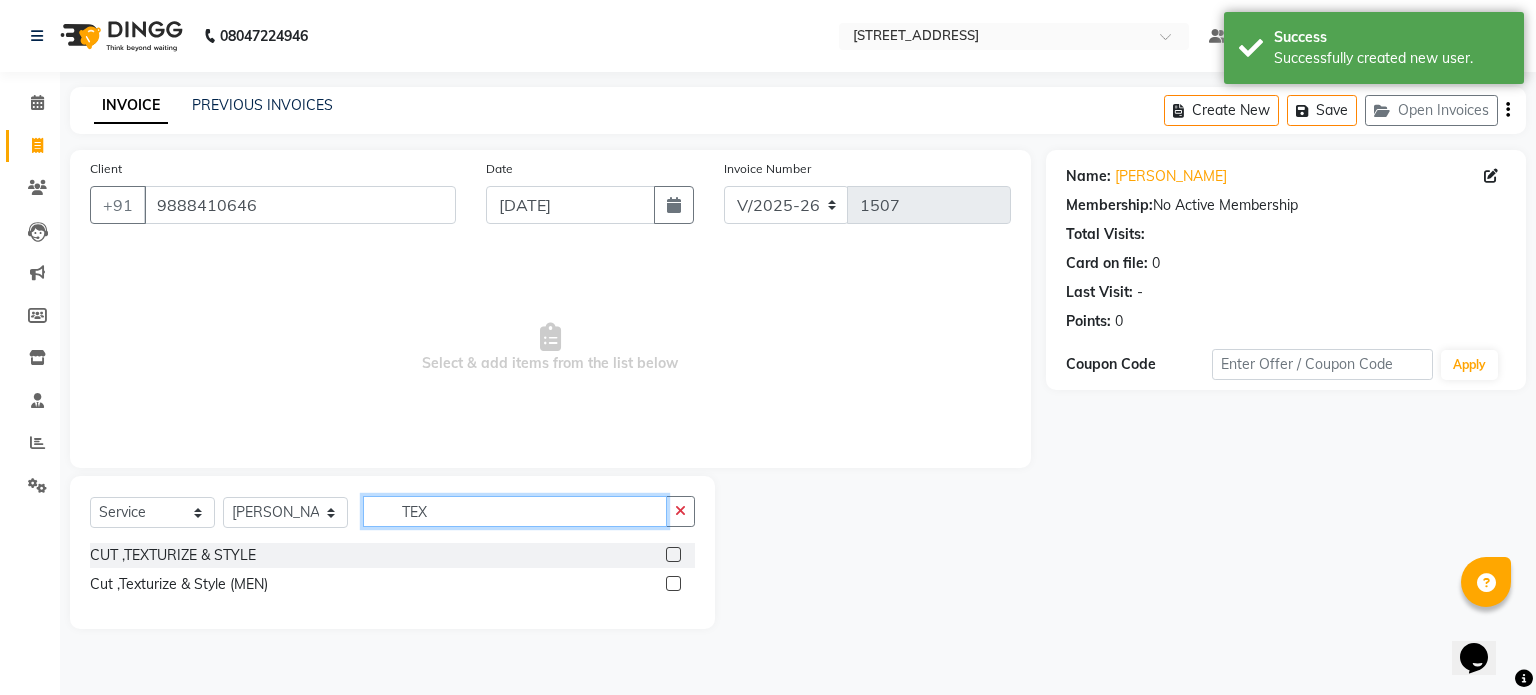 type on "TEX" 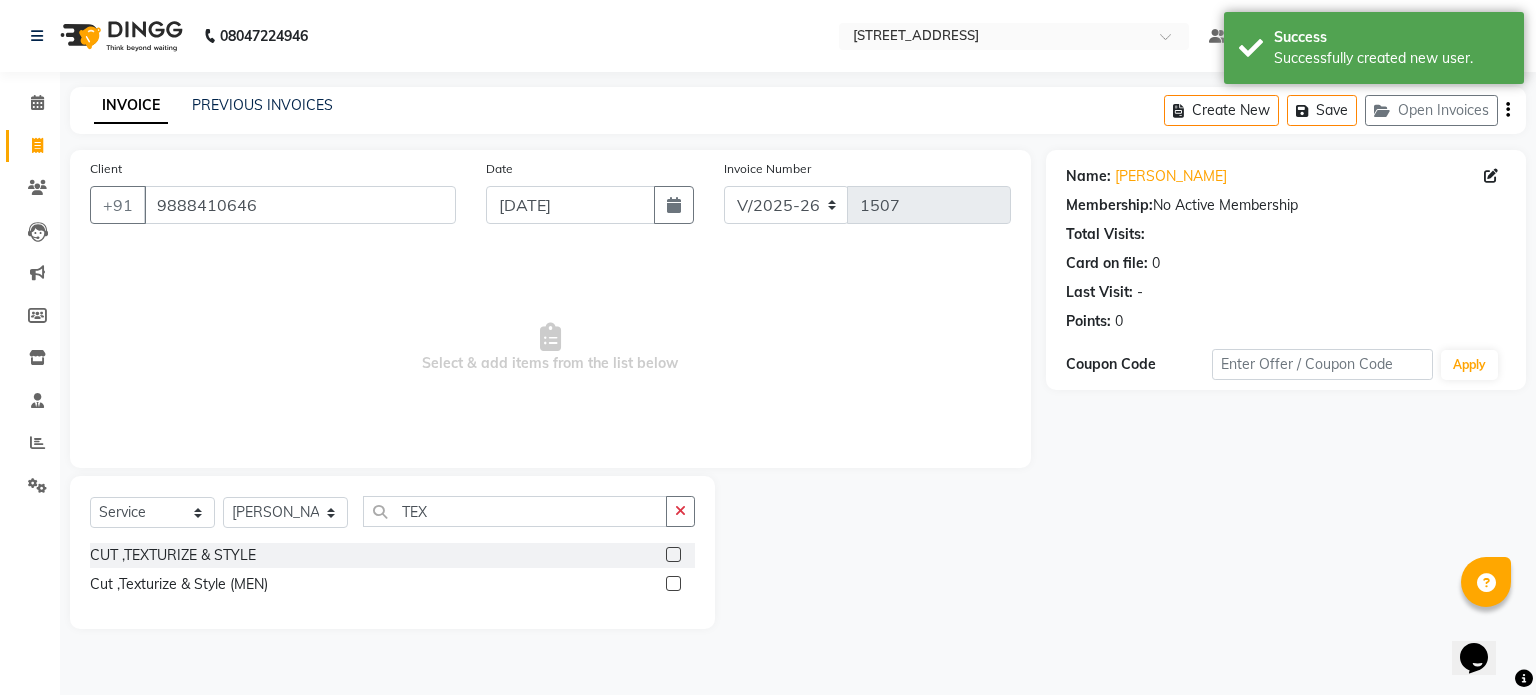 click on "CUT ,TEXTURIZE & STYLE" 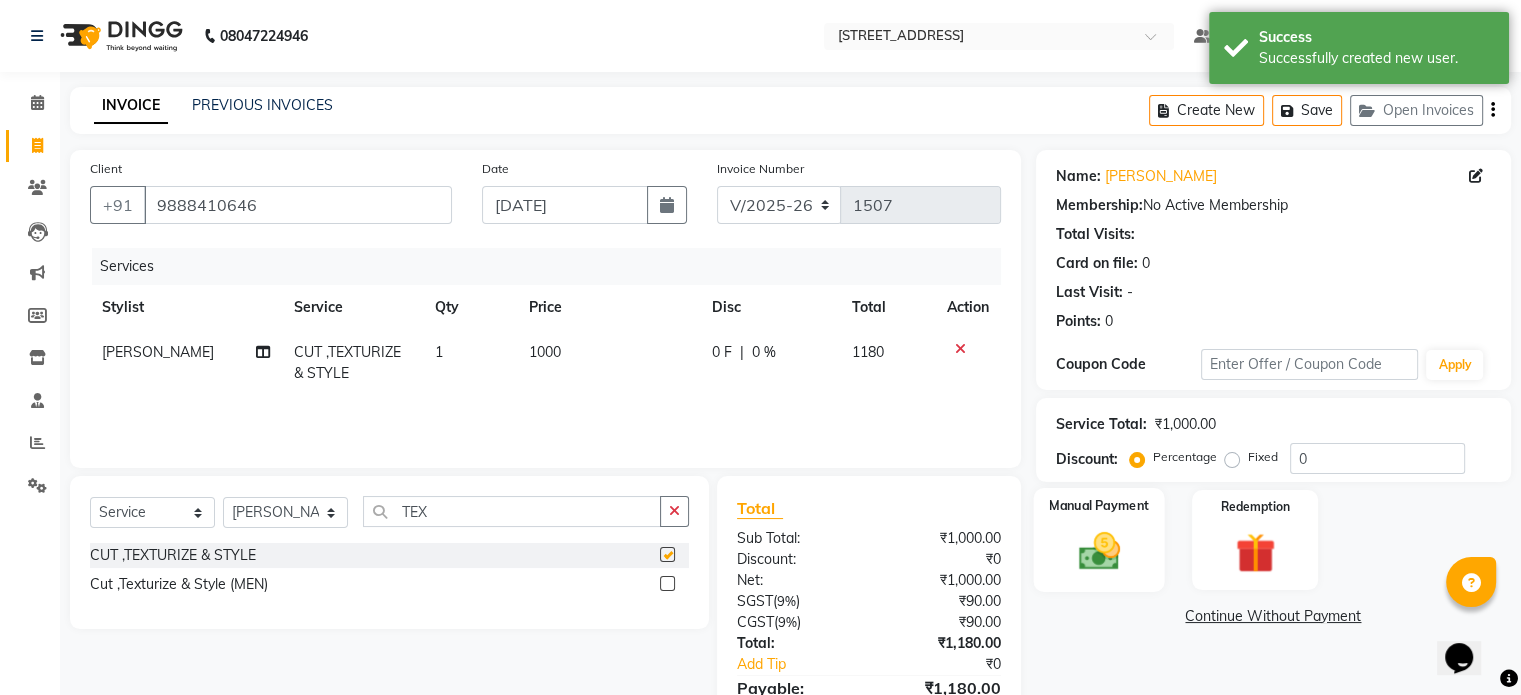 checkbox on "false" 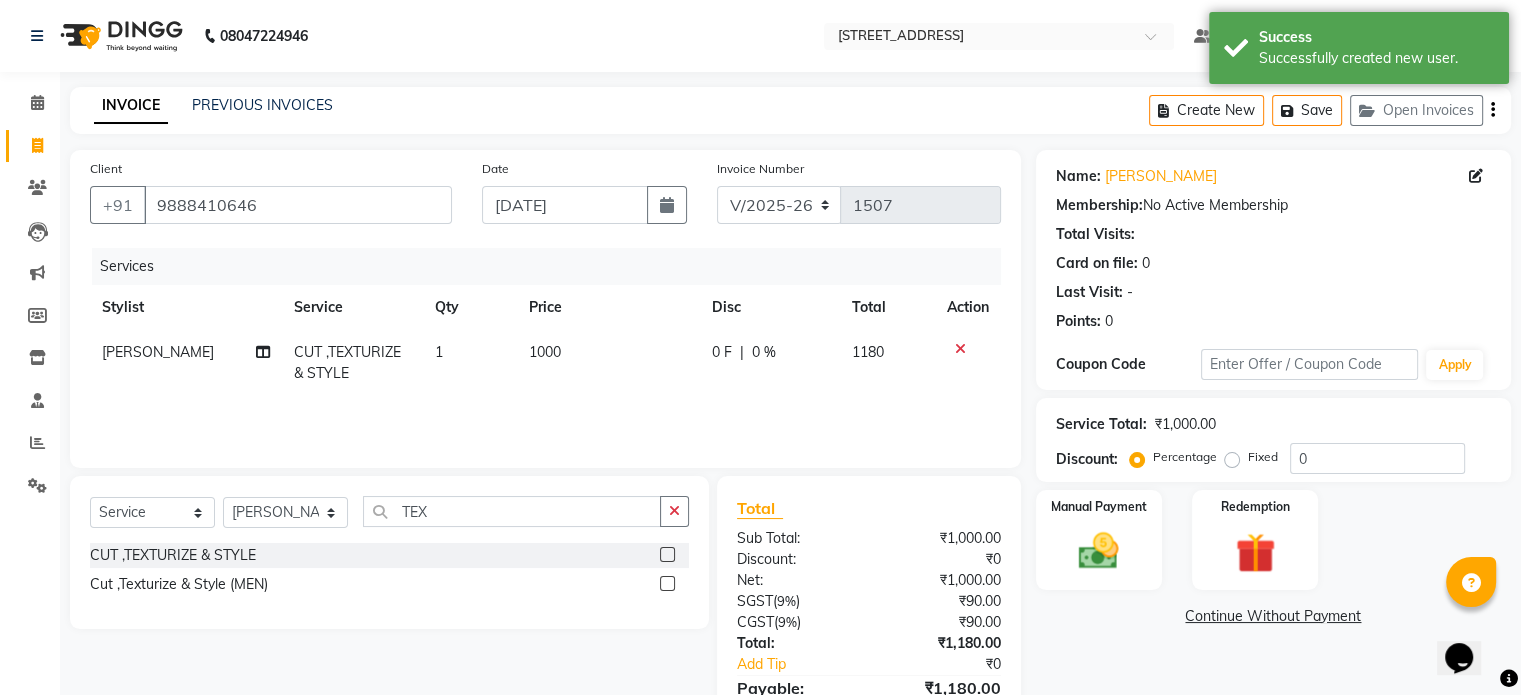 scroll, scrollTop: 105, scrollLeft: 0, axis: vertical 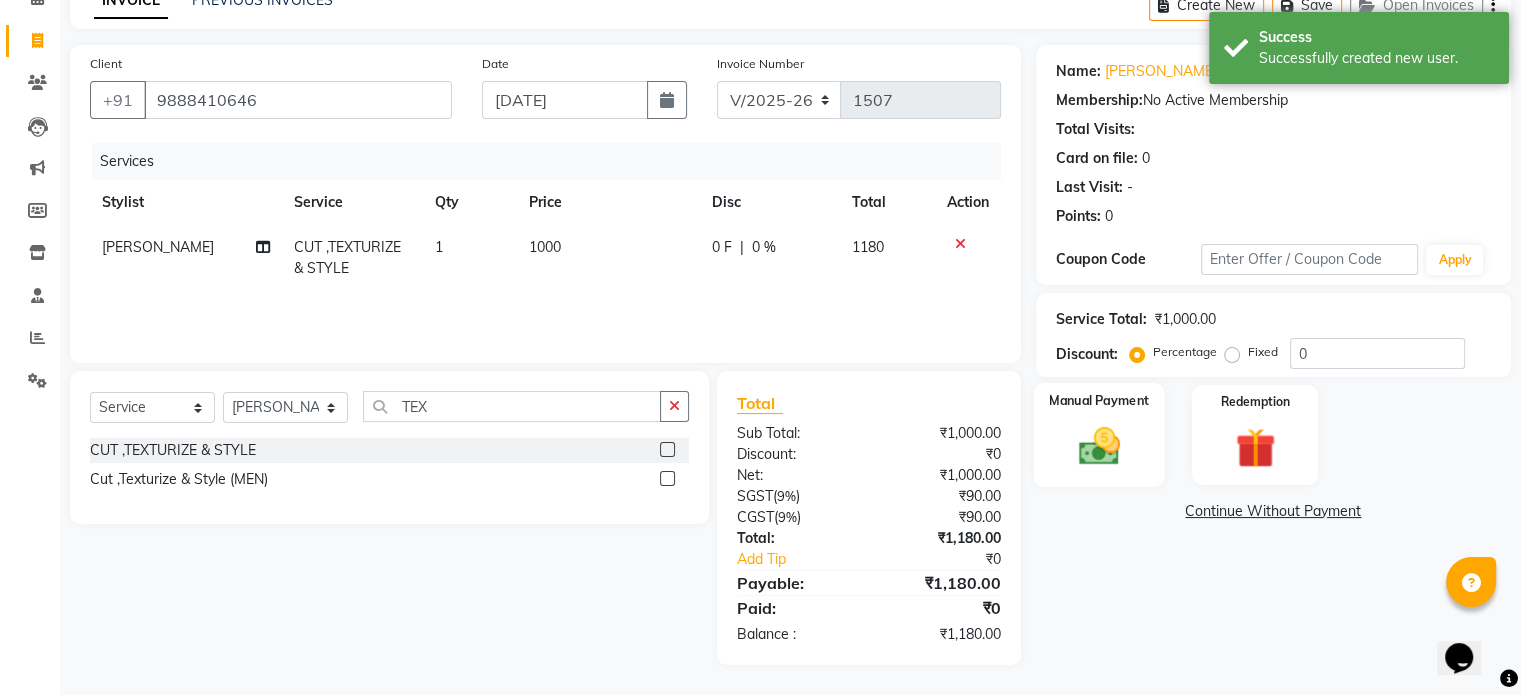 click 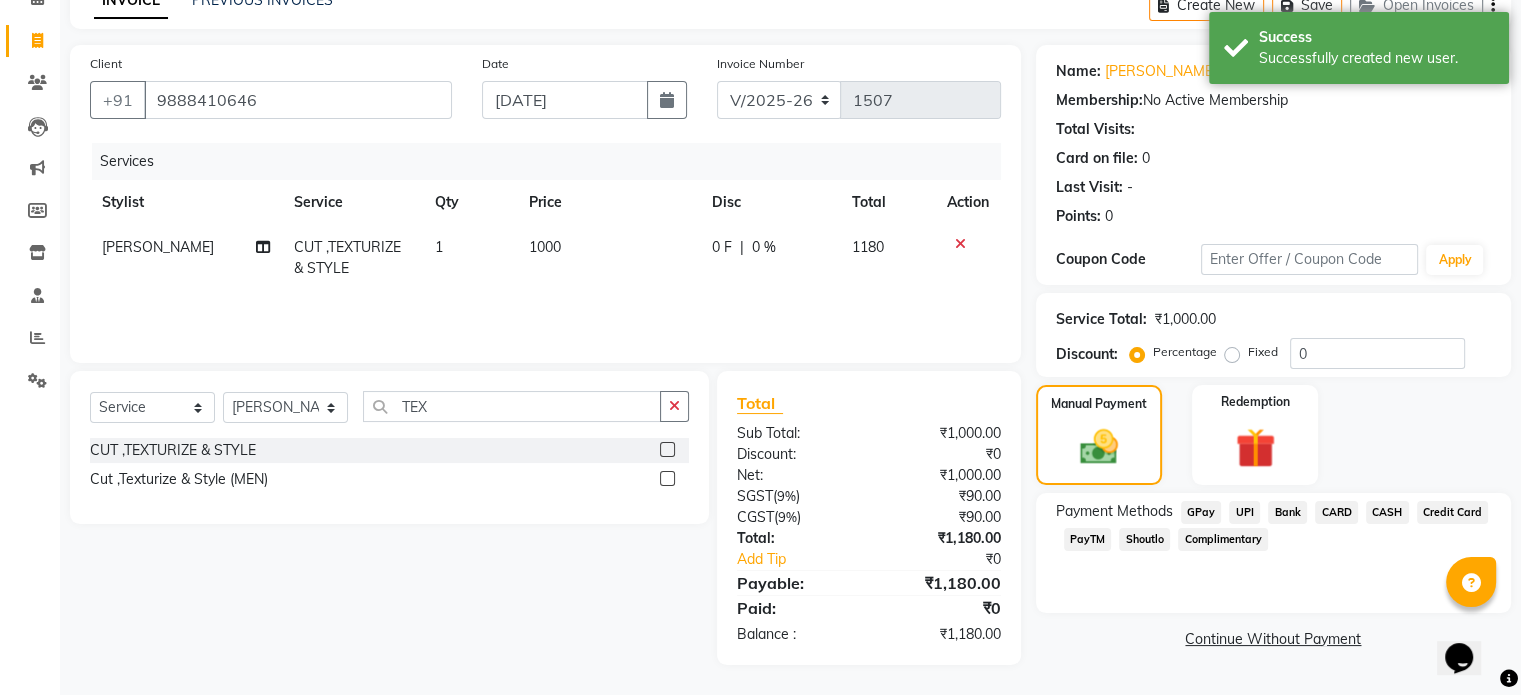 click on "UPI" 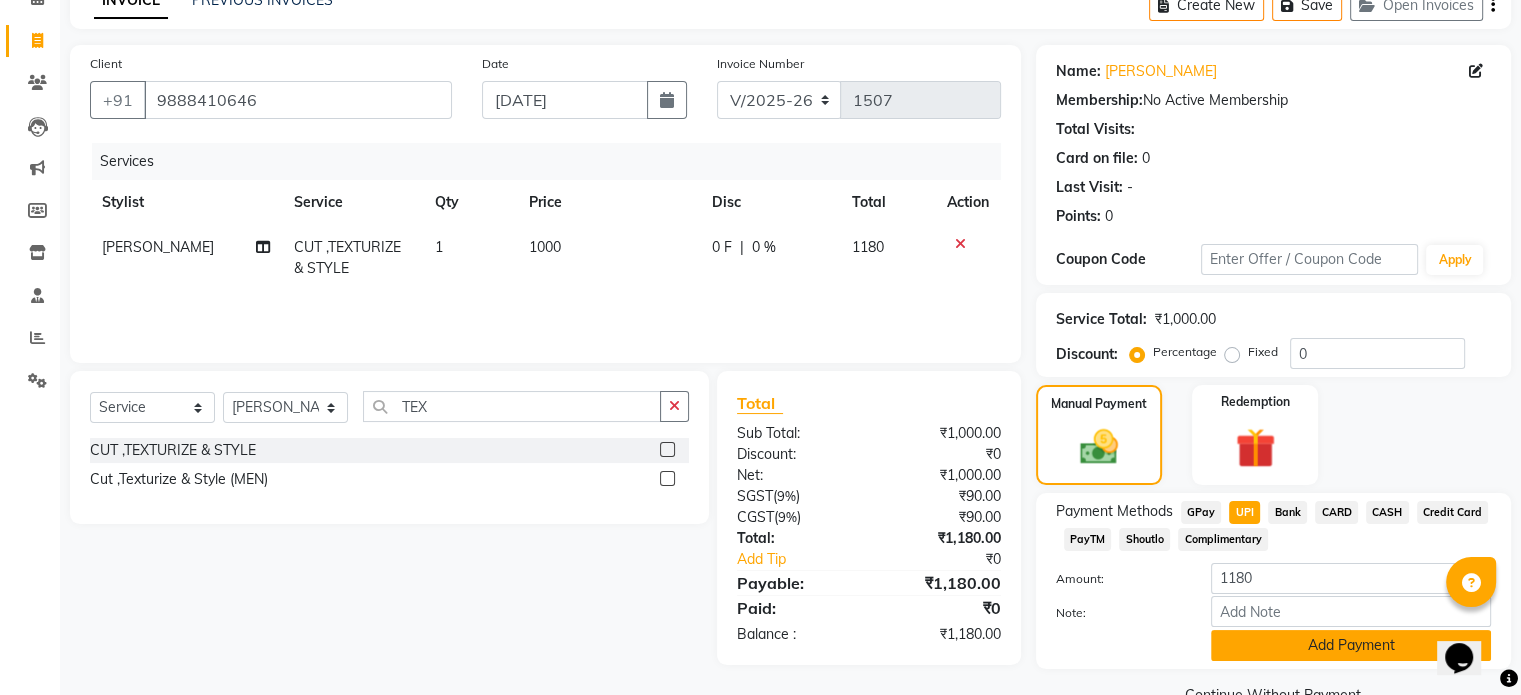 click on "Add Payment" 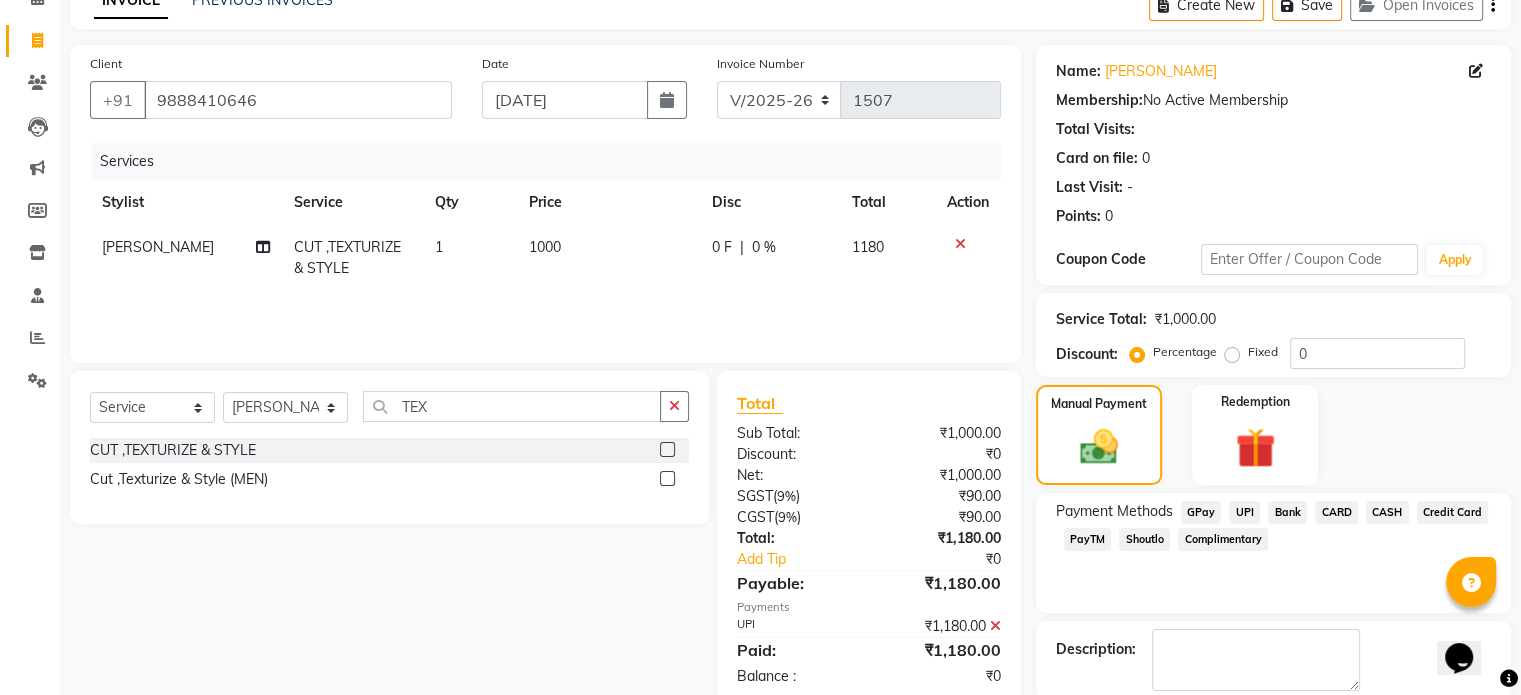 scroll, scrollTop: 205, scrollLeft: 0, axis: vertical 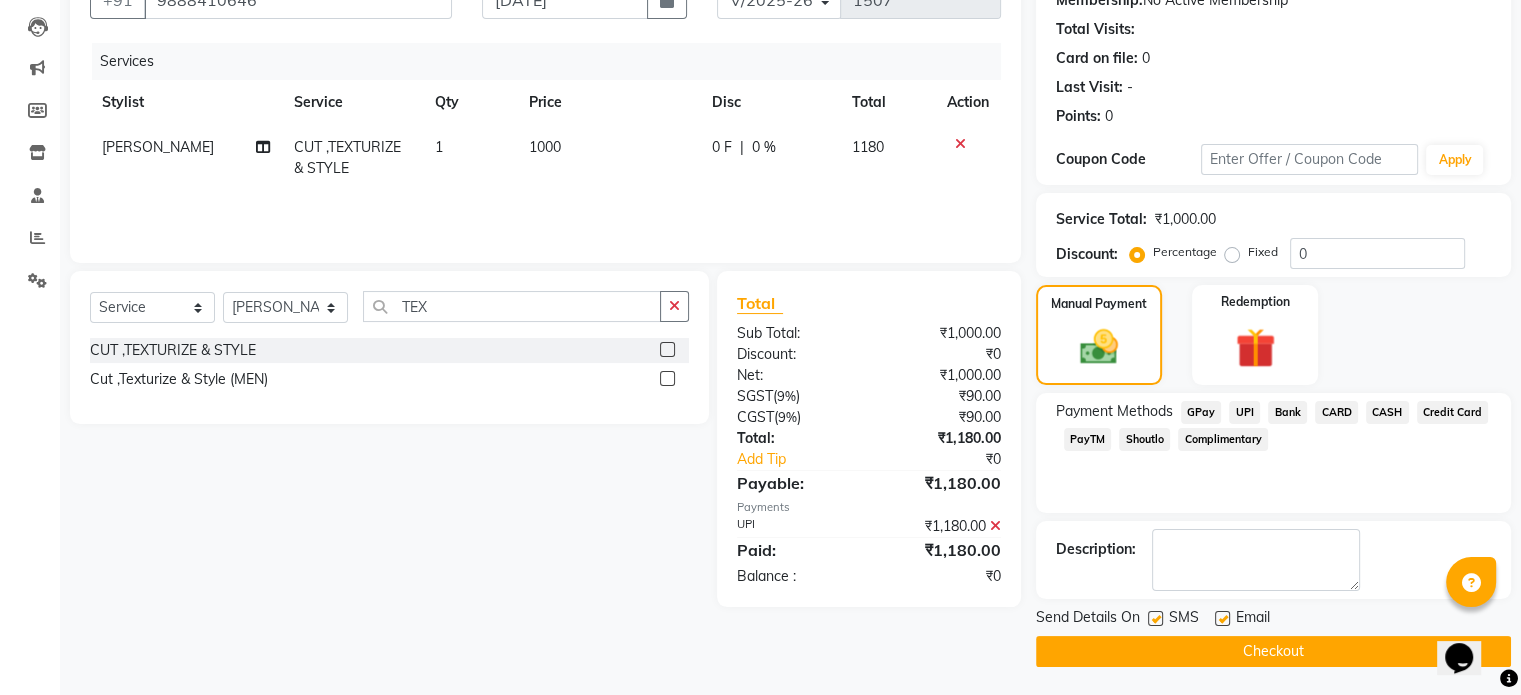 click on "Checkout" 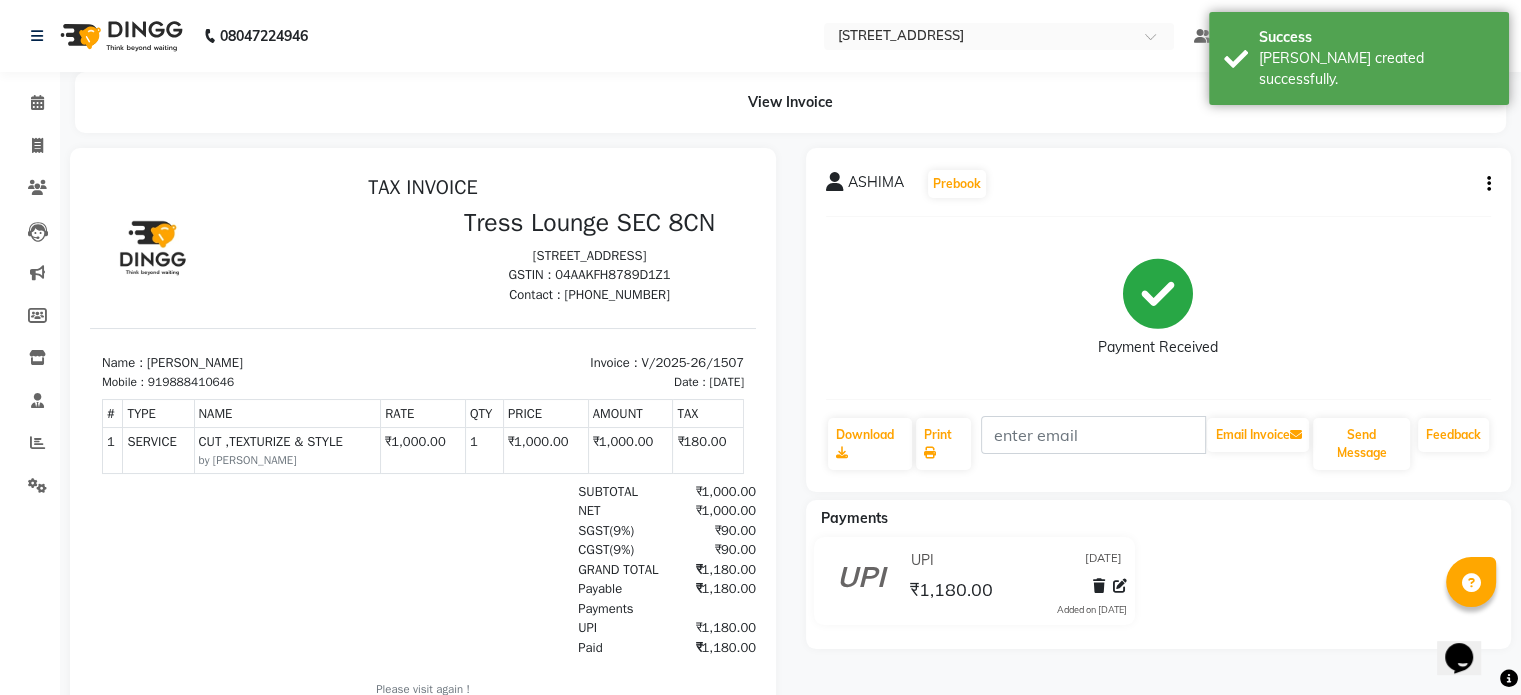 scroll, scrollTop: 0, scrollLeft: 0, axis: both 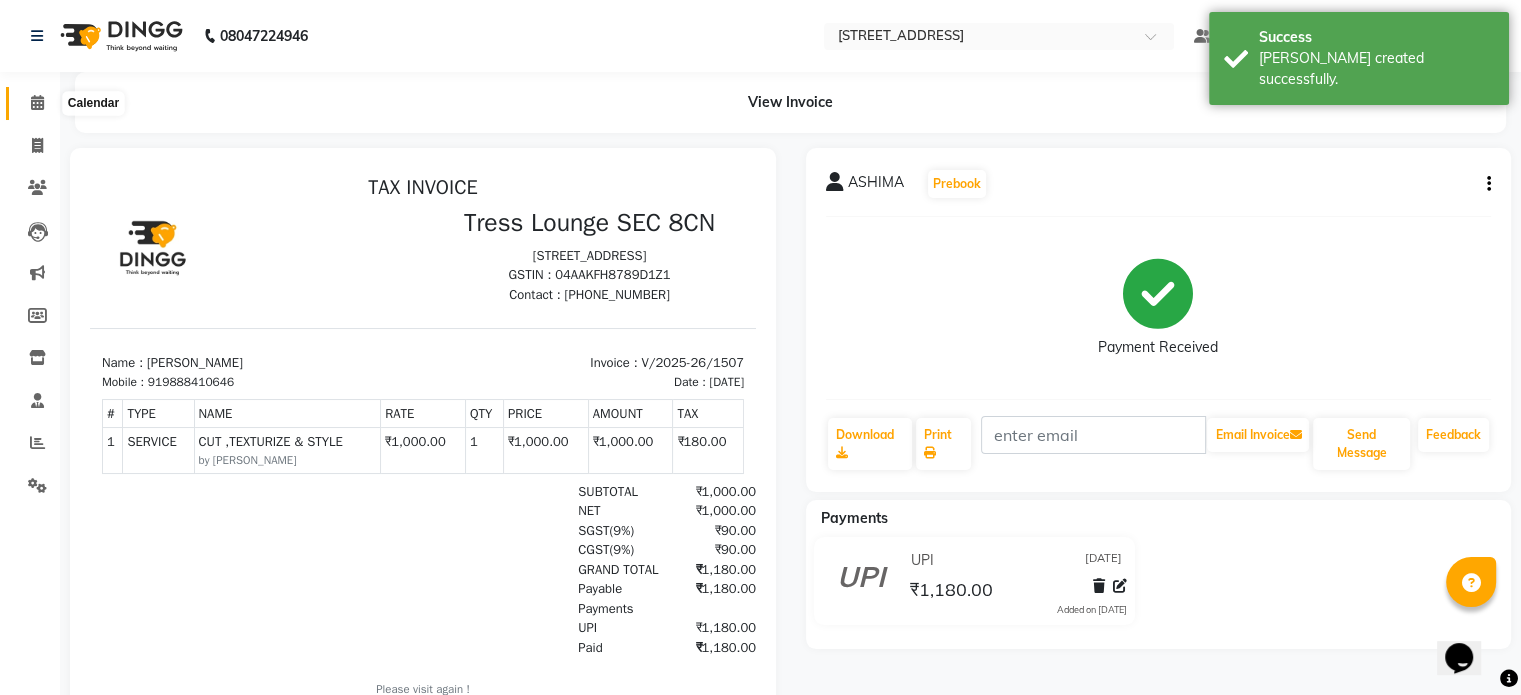click 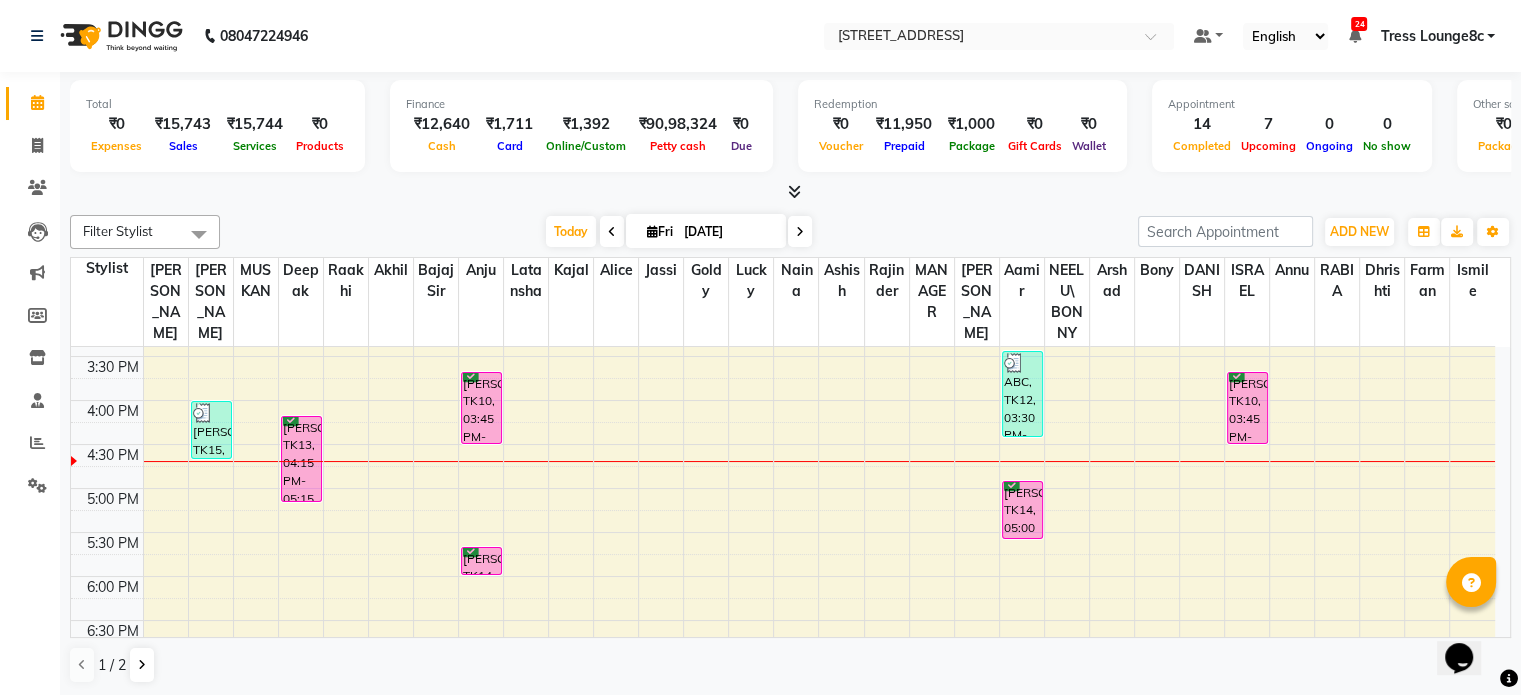 scroll, scrollTop: 700, scrollLeft: 0, axis: vertical 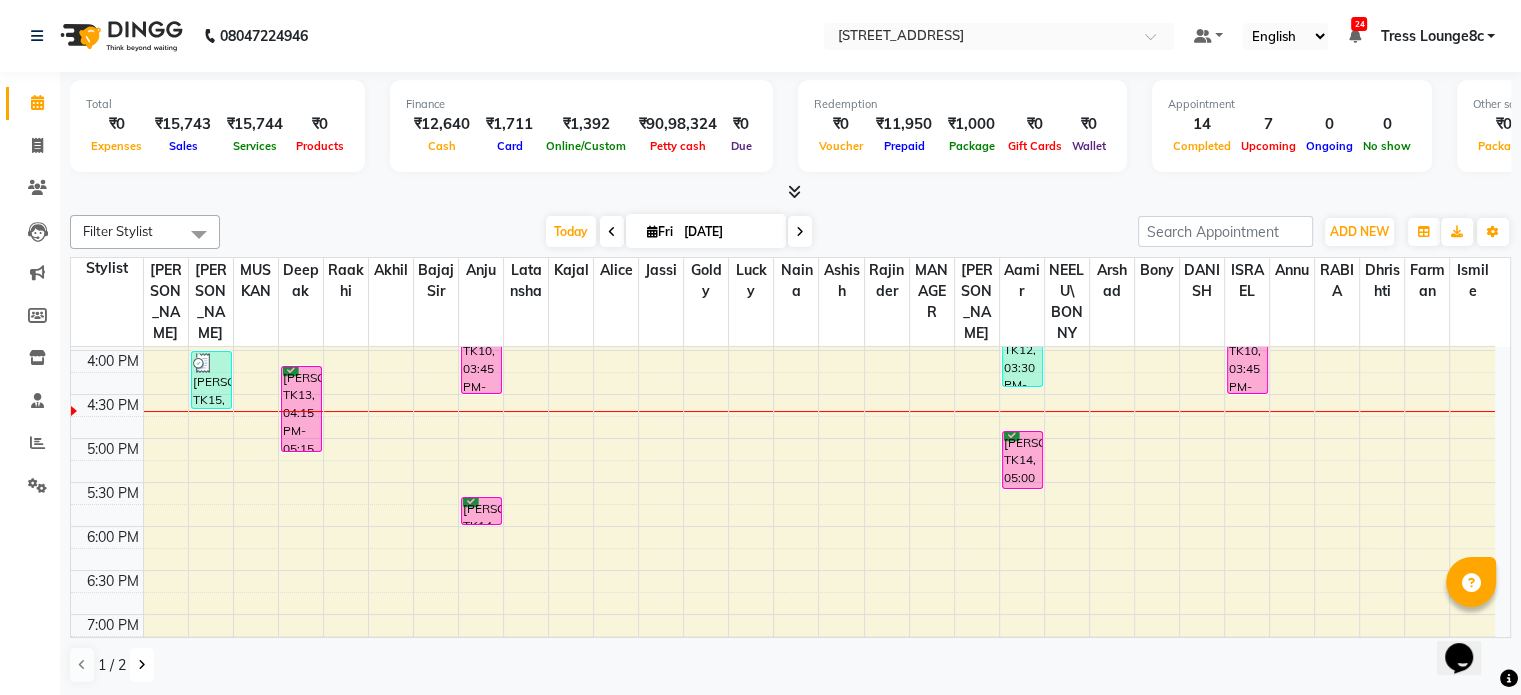 click at bounding box center [142, 665] 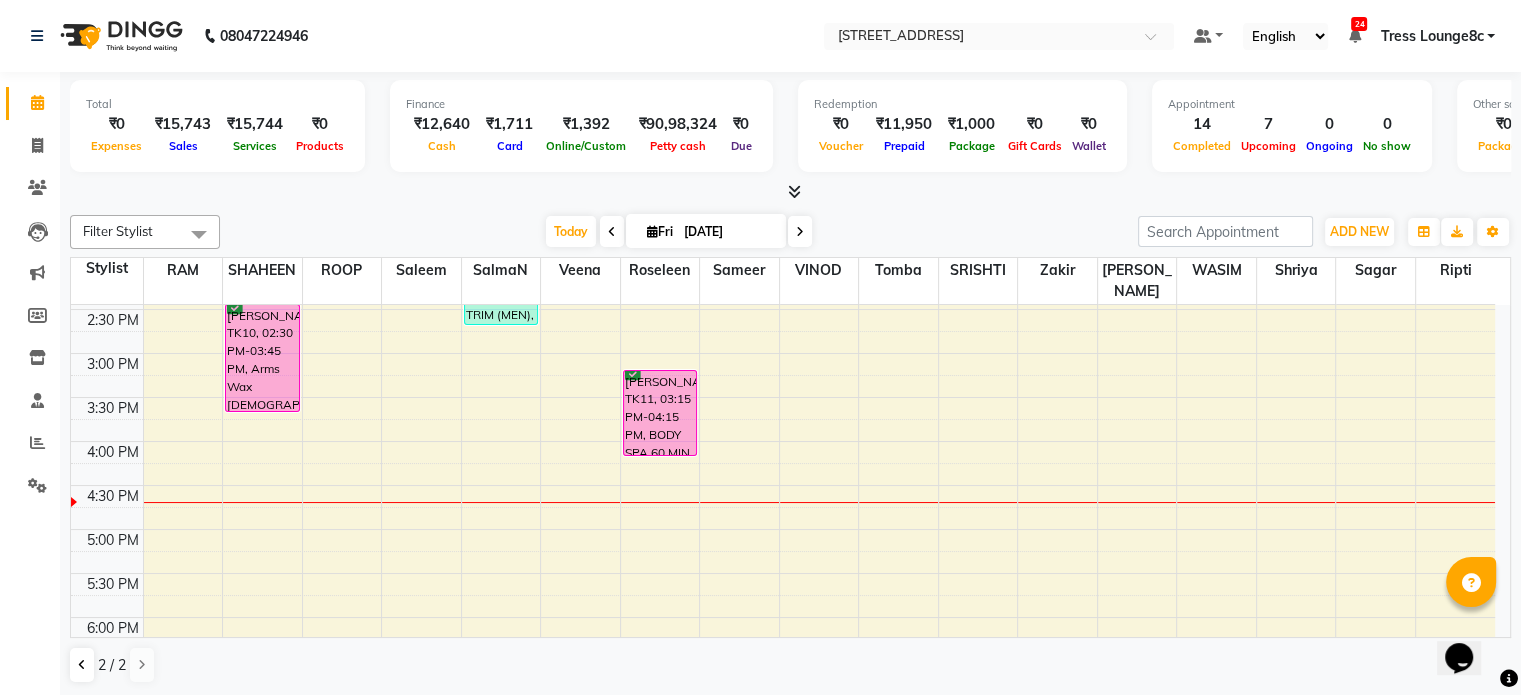 scroll, scrollTop: 500, scrollLeft: 0, axis: vertical 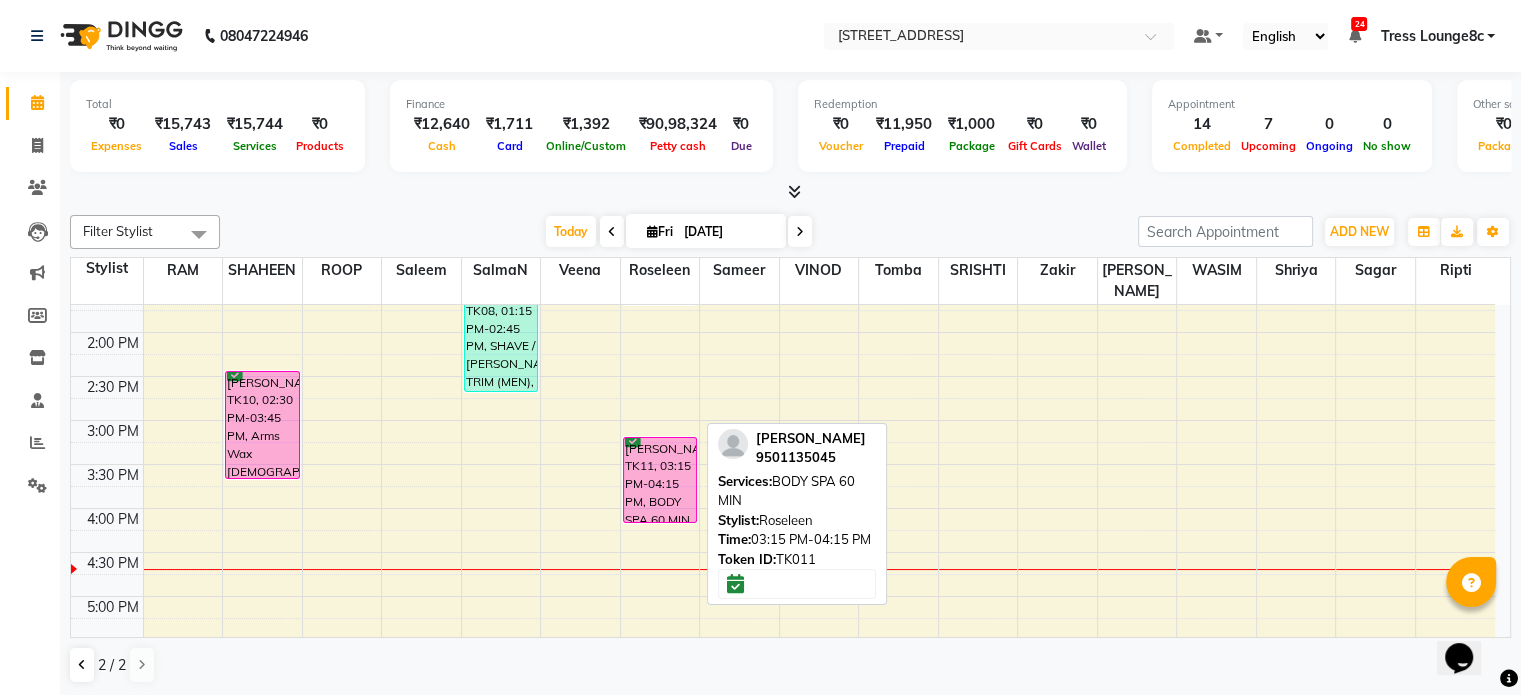 click on "Simran singh, TK11, 03:15 PM-04:15 PM, BODY SPA 60 MIN" at bounding box center [660, 480] 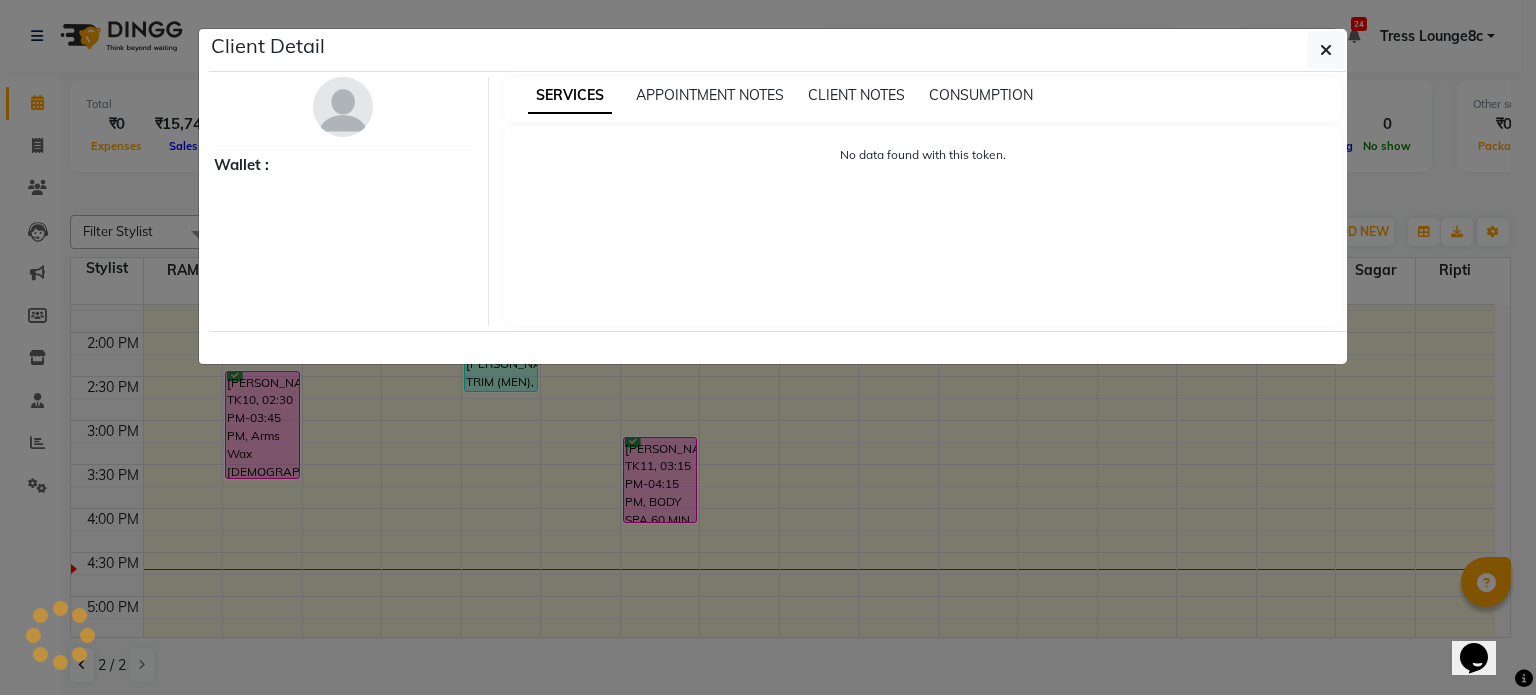 select on "6" 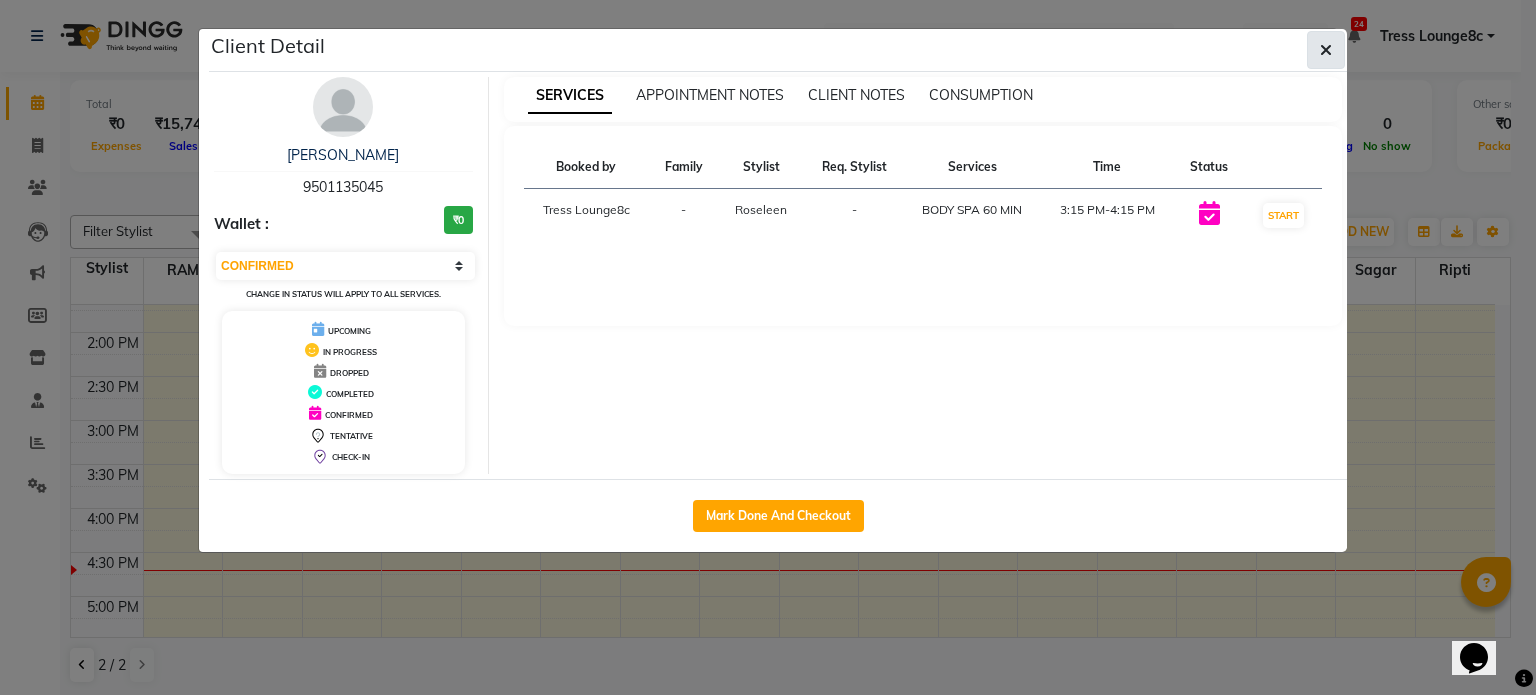 click 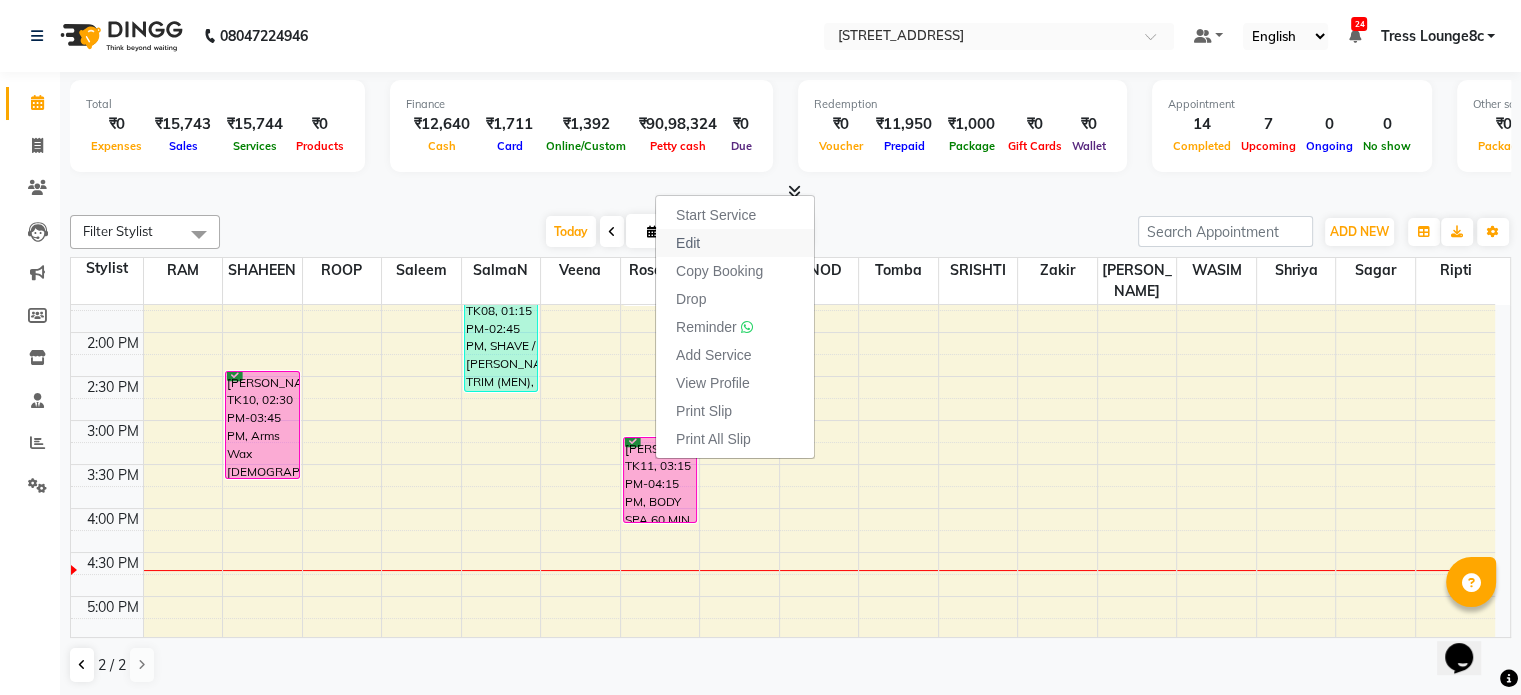 click on "Edit" at bounding box center [735, 243] 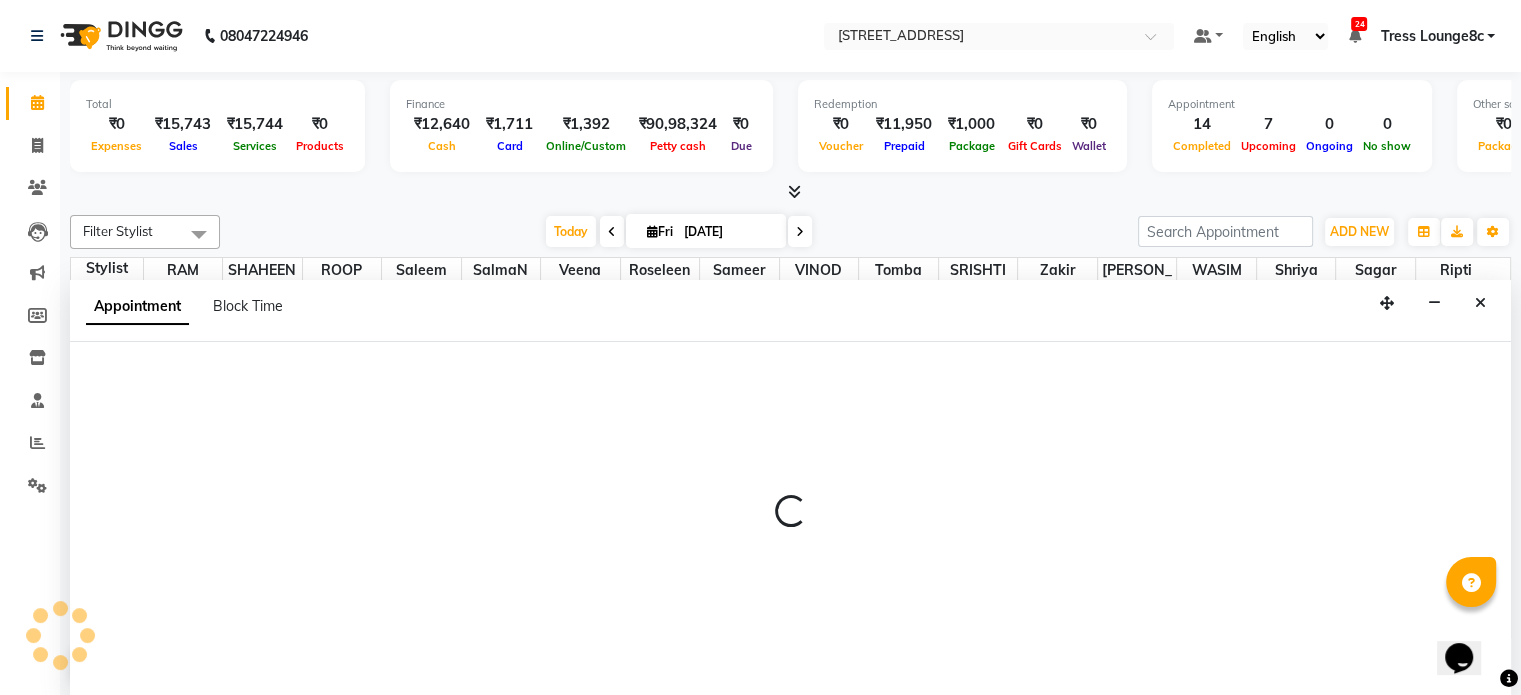 scroll, scrollTop: 0, scrollLeft: 0, axis: both 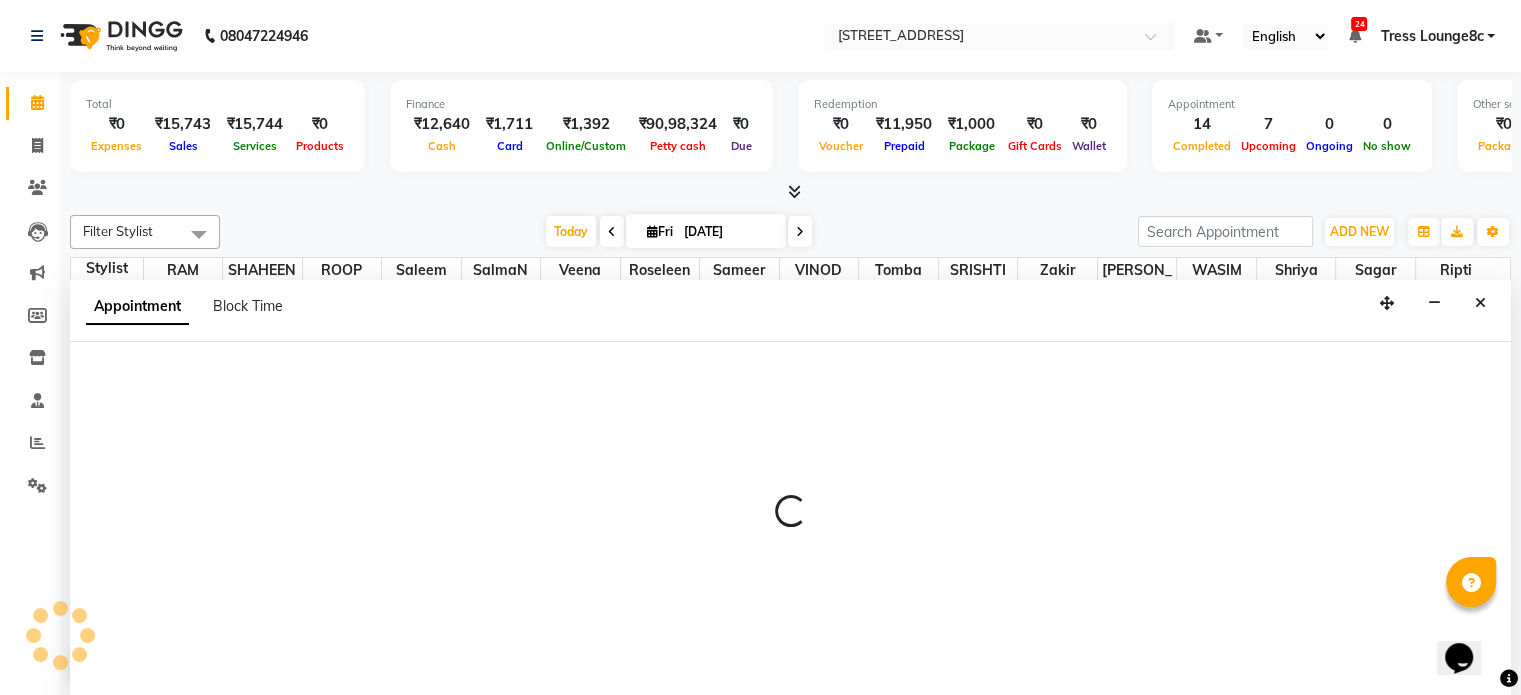 select on "tentative" 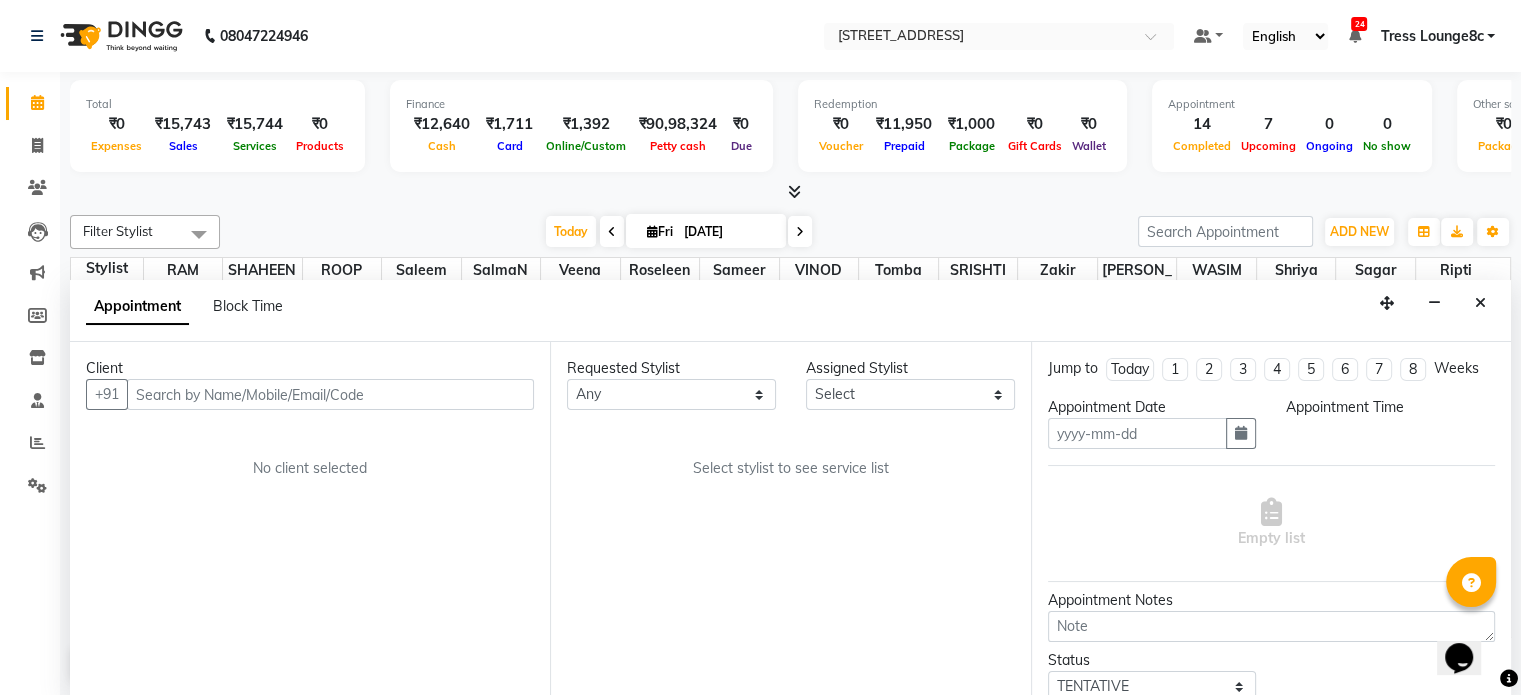type on "11-07-2025" 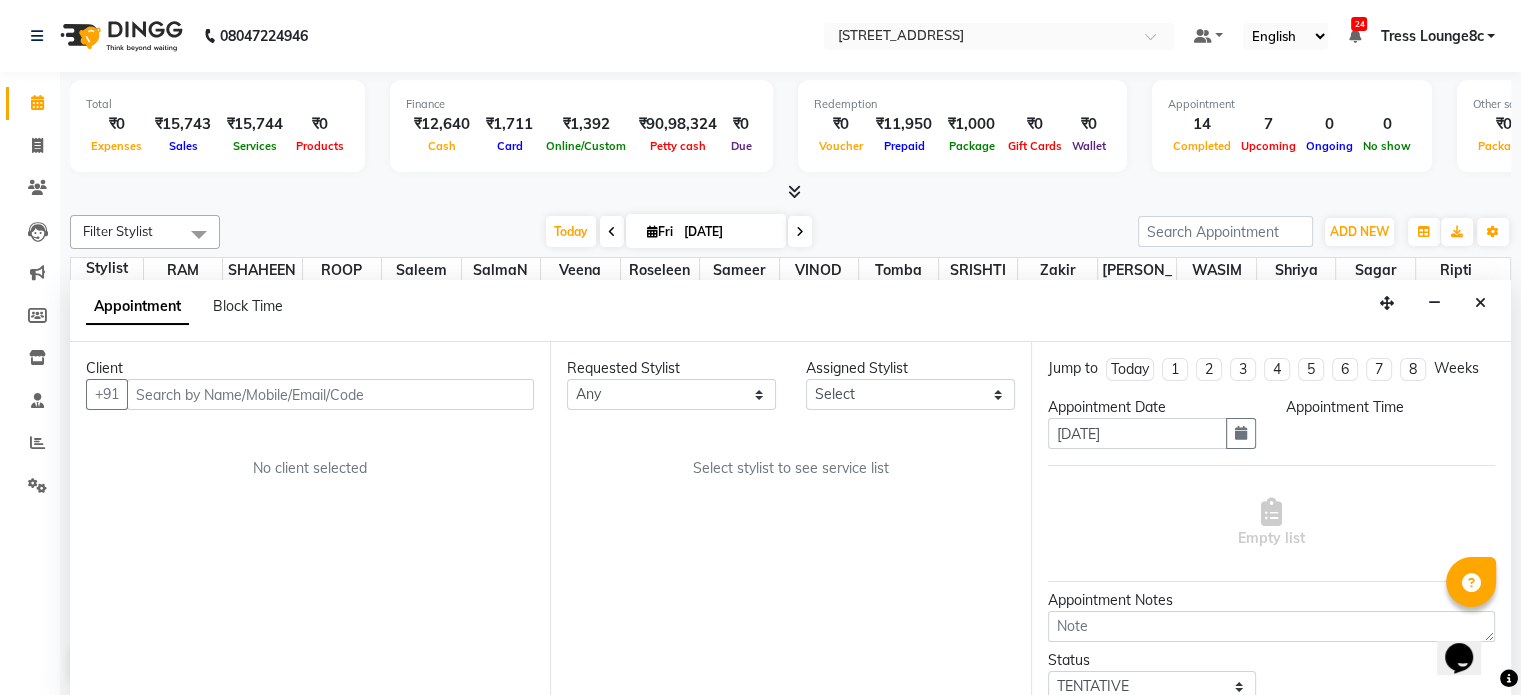 scroll, scrollTop: 0, scrollLeft: 0, axis: both 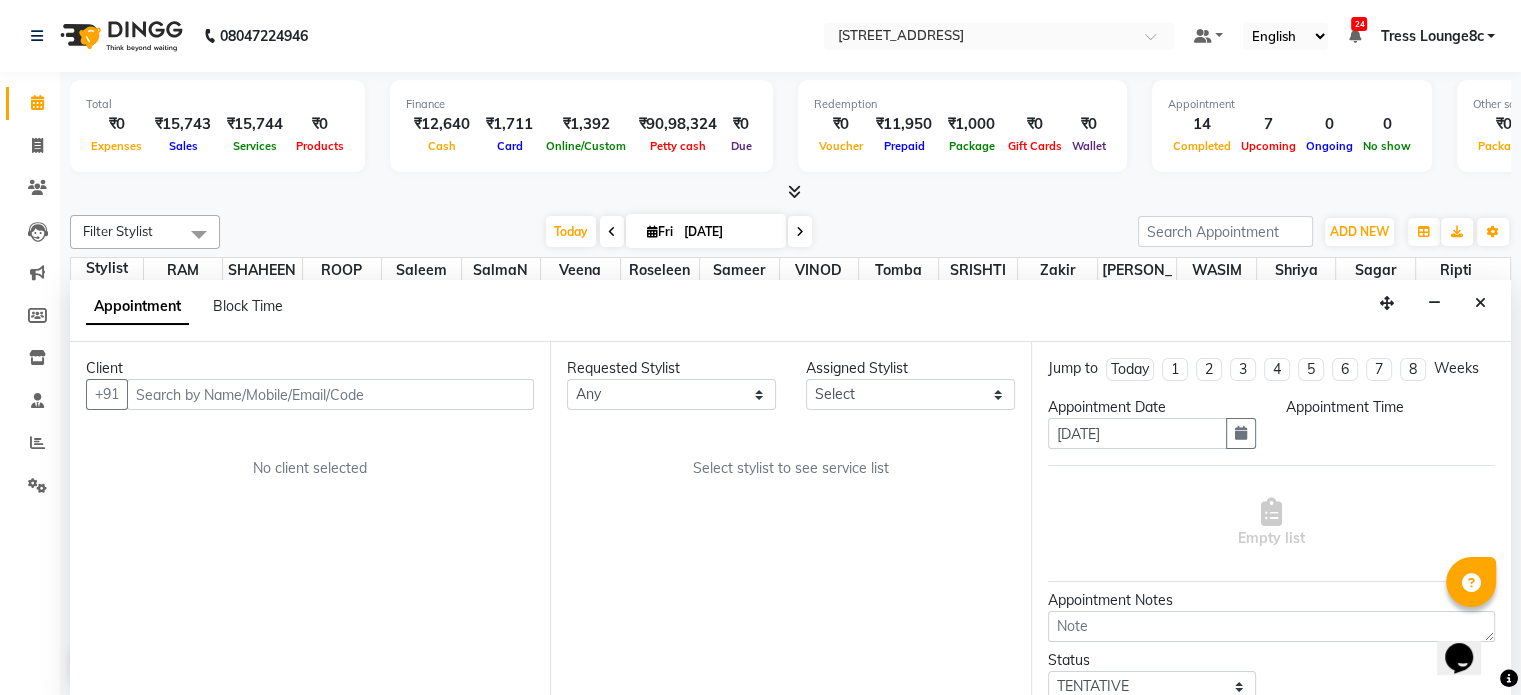 select on "confirm booking" 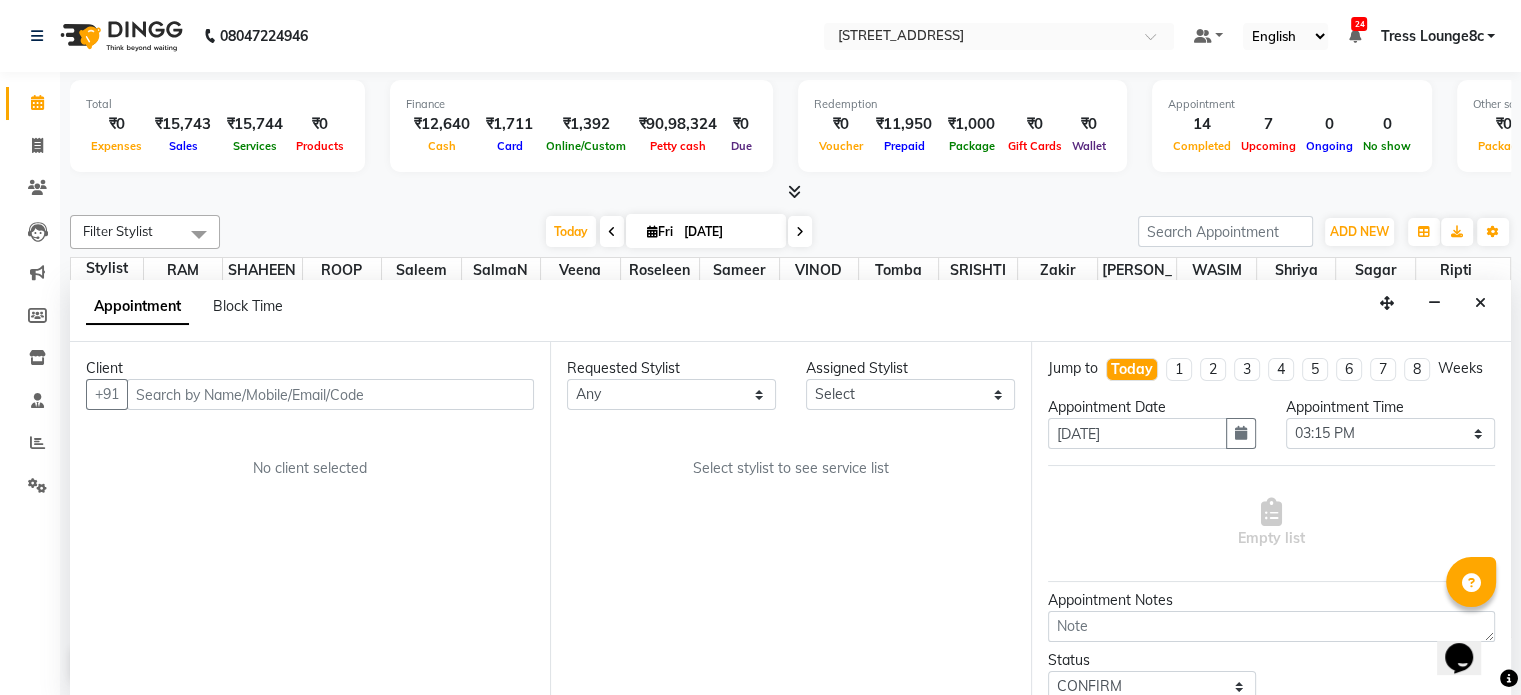 select on "48331" 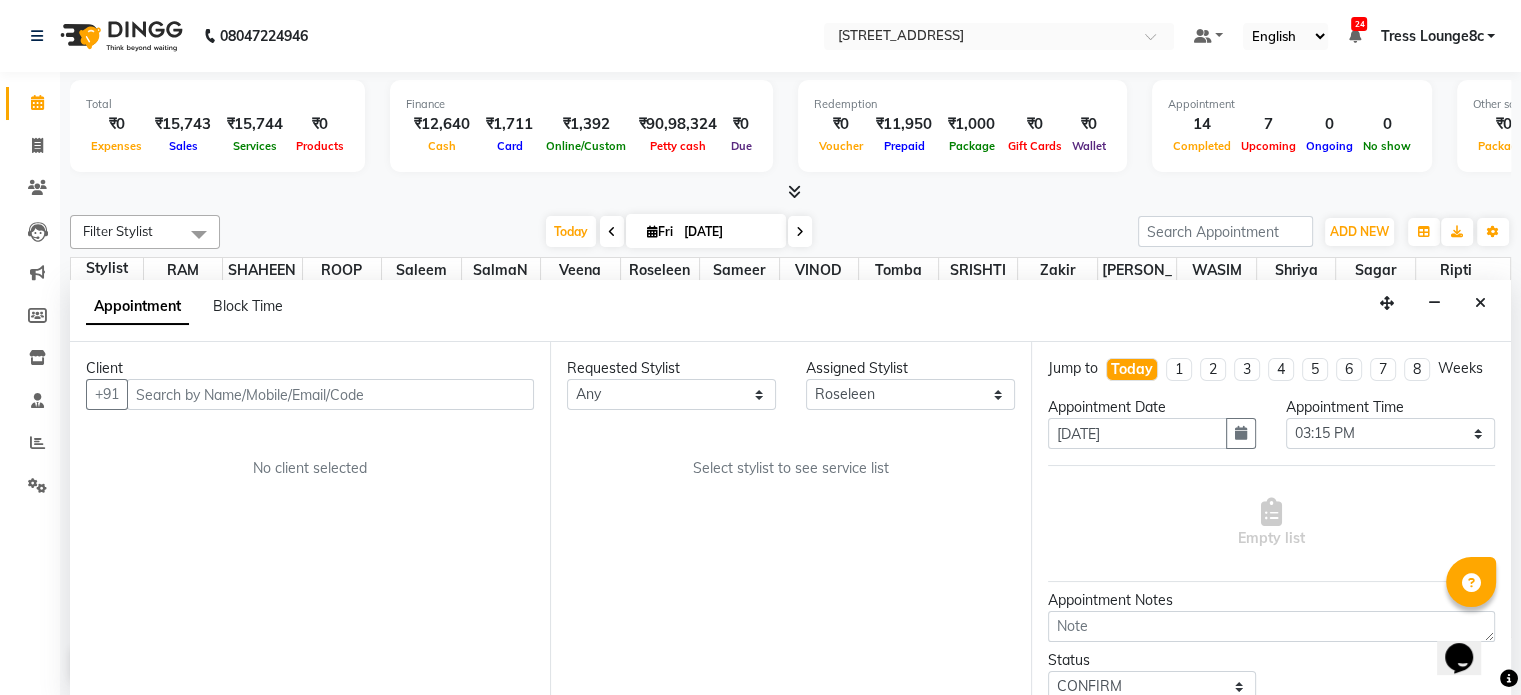 scroll, scrollTop: 699, scrollLeft: 0, axis: vertical 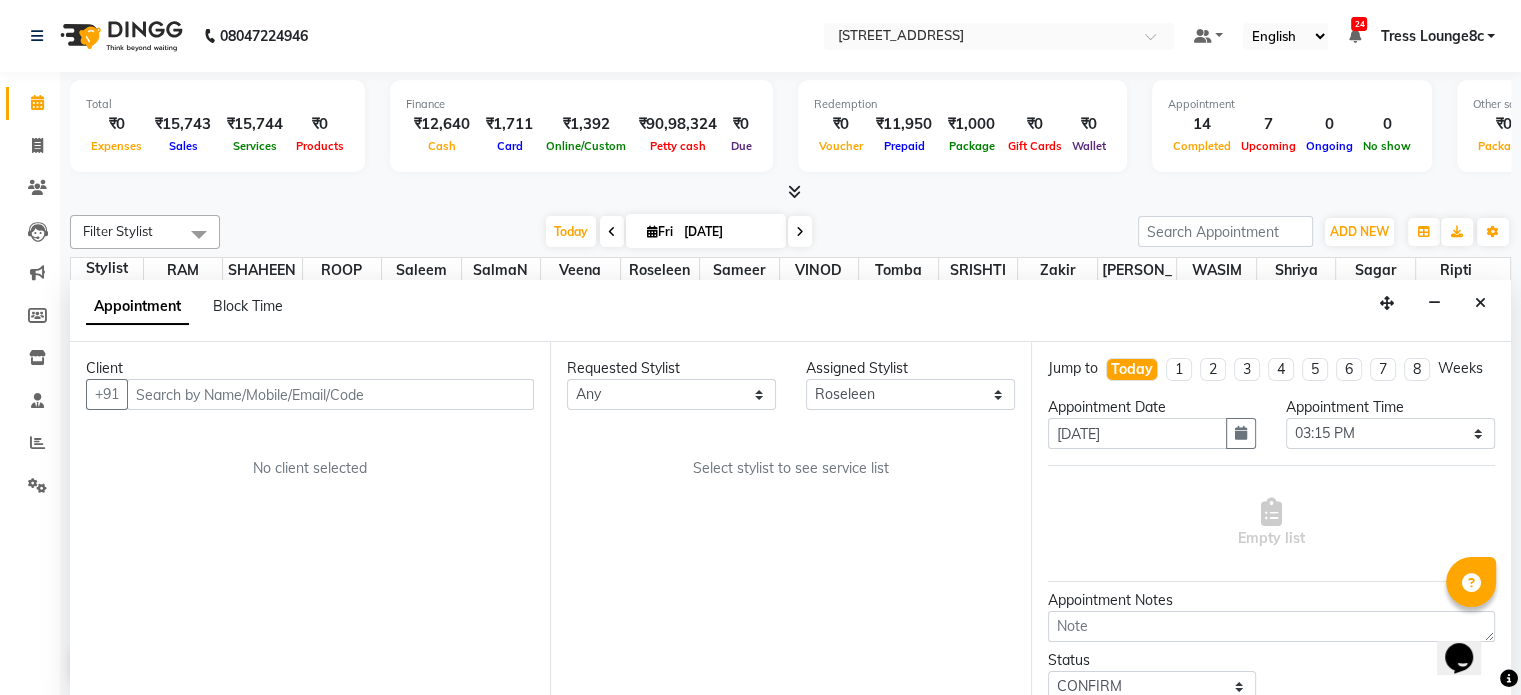 select on "2654" 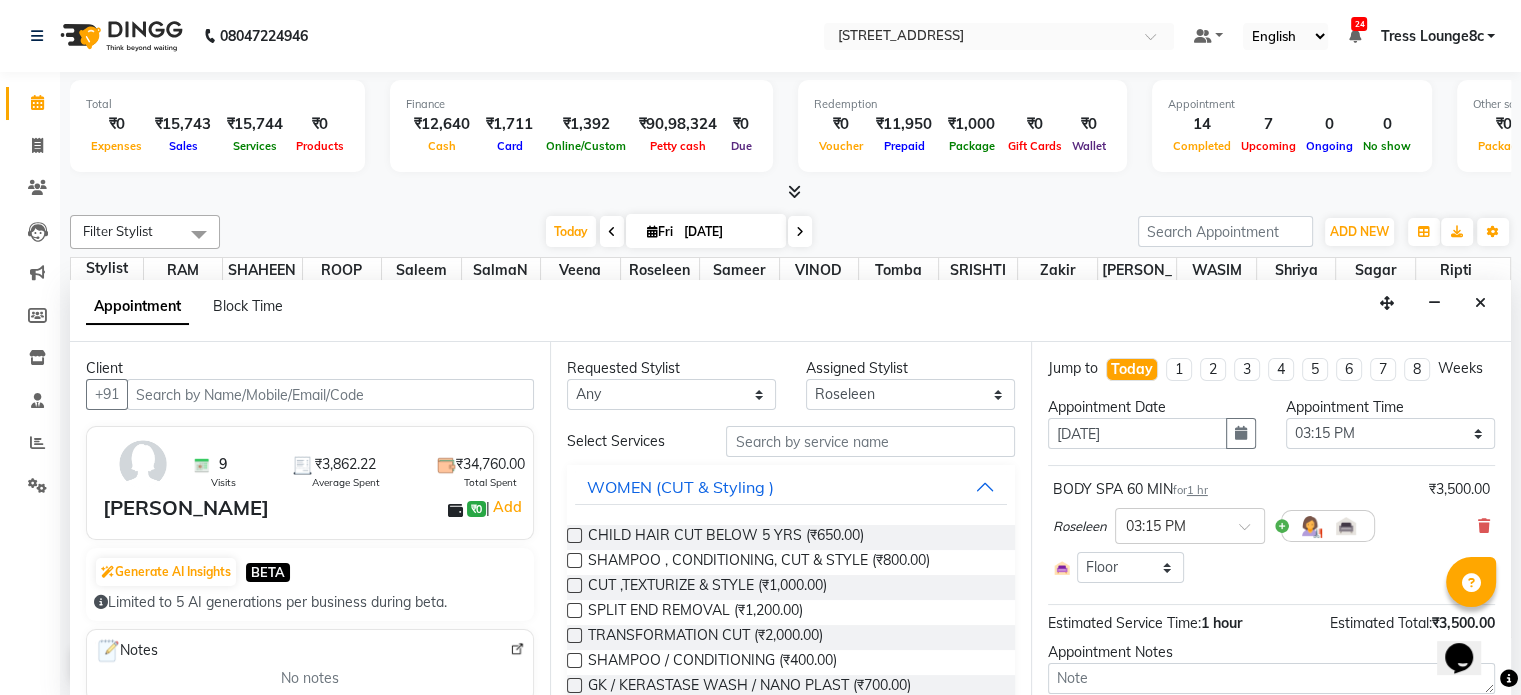 scroll, scrollTop: 0, scrollLeft: 0, axis: both 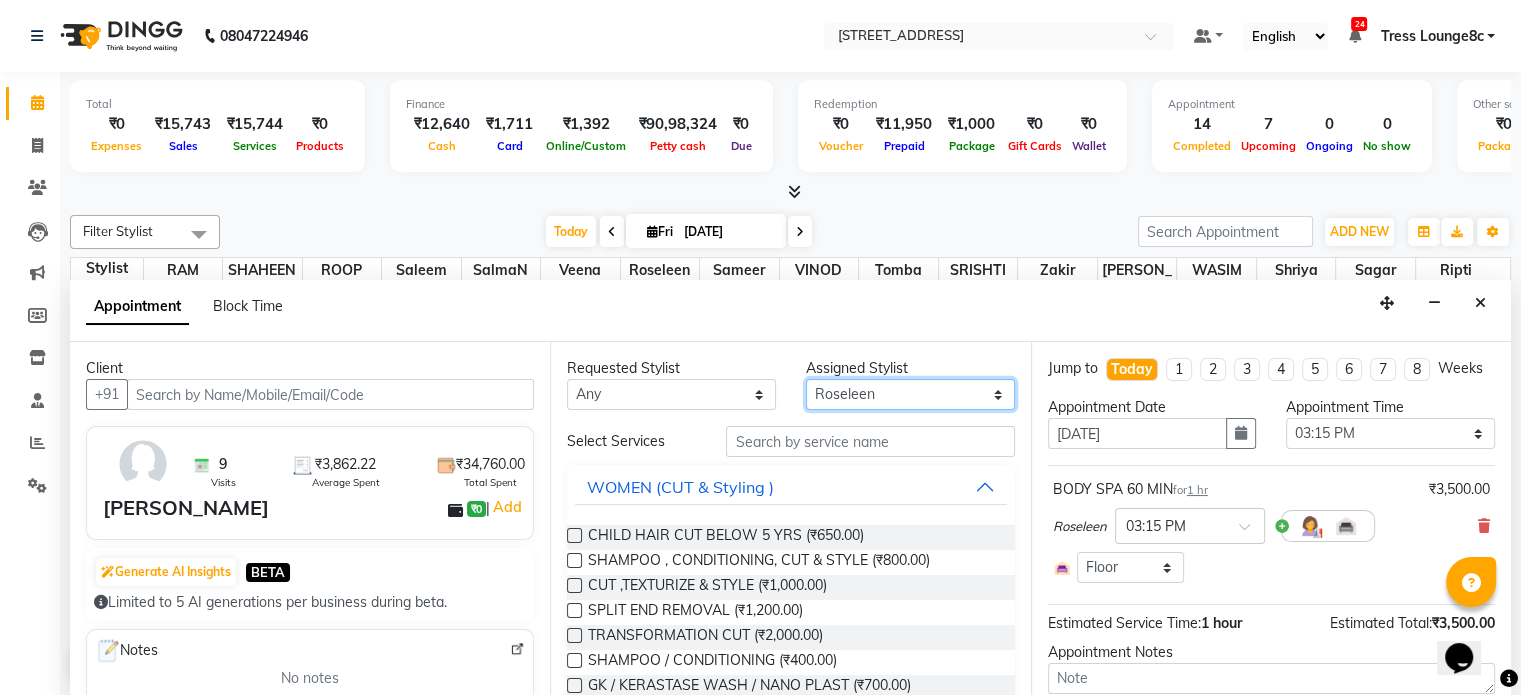 click on "Select Aamir akhil Alice Anju Annu  Arshad Ashish Bajaj sir Bony DANISH Deepak Dhrishti Farman gagan goldy Imran khan Ismile ISRAEL Jassi kajal KARAN Latansha Lucky MANAGER MUSKAN naina NEELU\ BONNY Raakhi  RABIA rajinder RAM Ripti ROOP Roseleen Ruth Sagar Saleem SalmaN Sameer SHAHEEN Shriya SRISHTI tomba veena VINOD WASIM zakir" at bounding box center (910, 394) 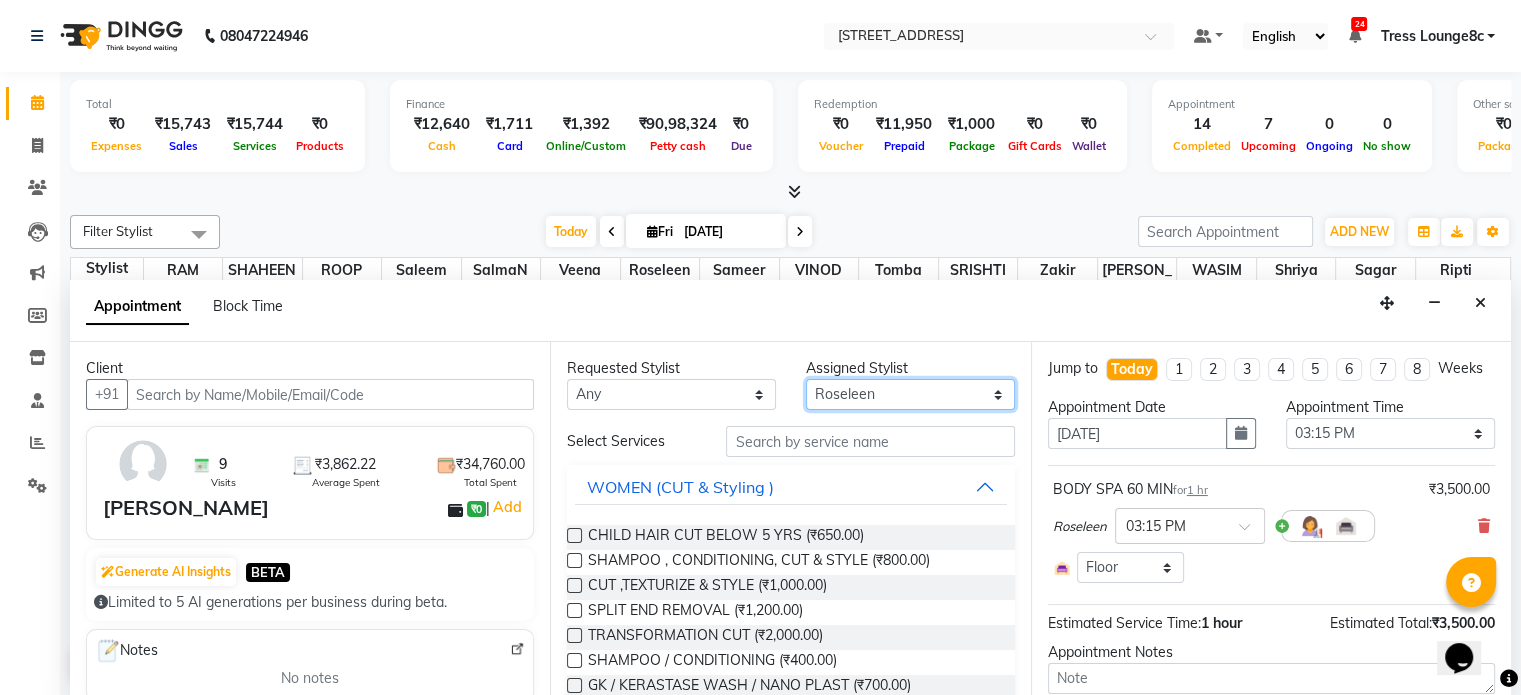select on "39122" 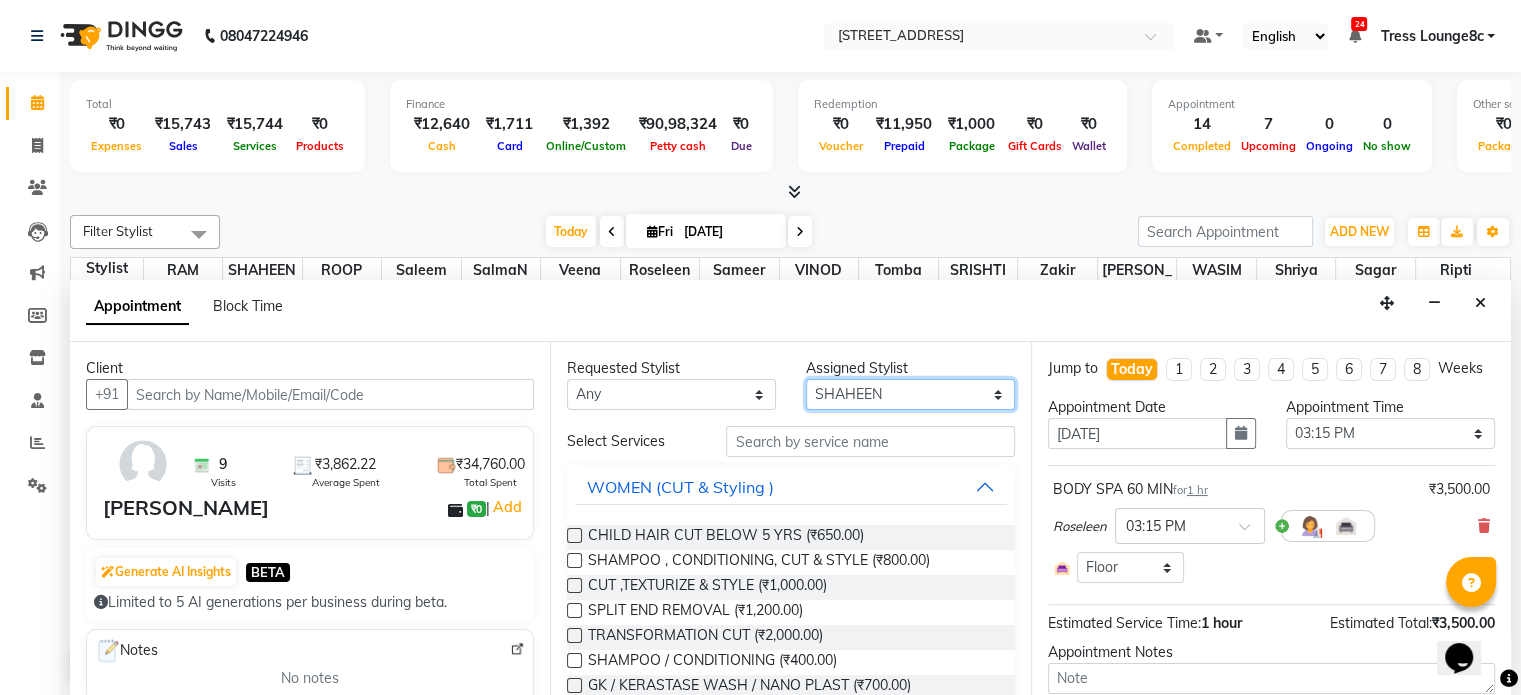 click on "Select Aamir akhil Alice Anju Annu  Arshad Ashish Bajaj sir Bony DANISH Deepak Dhrishti Farman gagan goldy Imran khan Ismile ISRAEL Jassi kajal KARAN Latansha Lucky MANAGER MUSKAN naina NEELU\ BONNY Raakhi  RABIA rajinder RAM Ripti ROOP Roseleen Ruth Sagar Saleem SalmaN Sameer SHAHEEN Shriya SRISHTI tomba veena VINOD WASIM zakir" at bounding box center (910, 394) 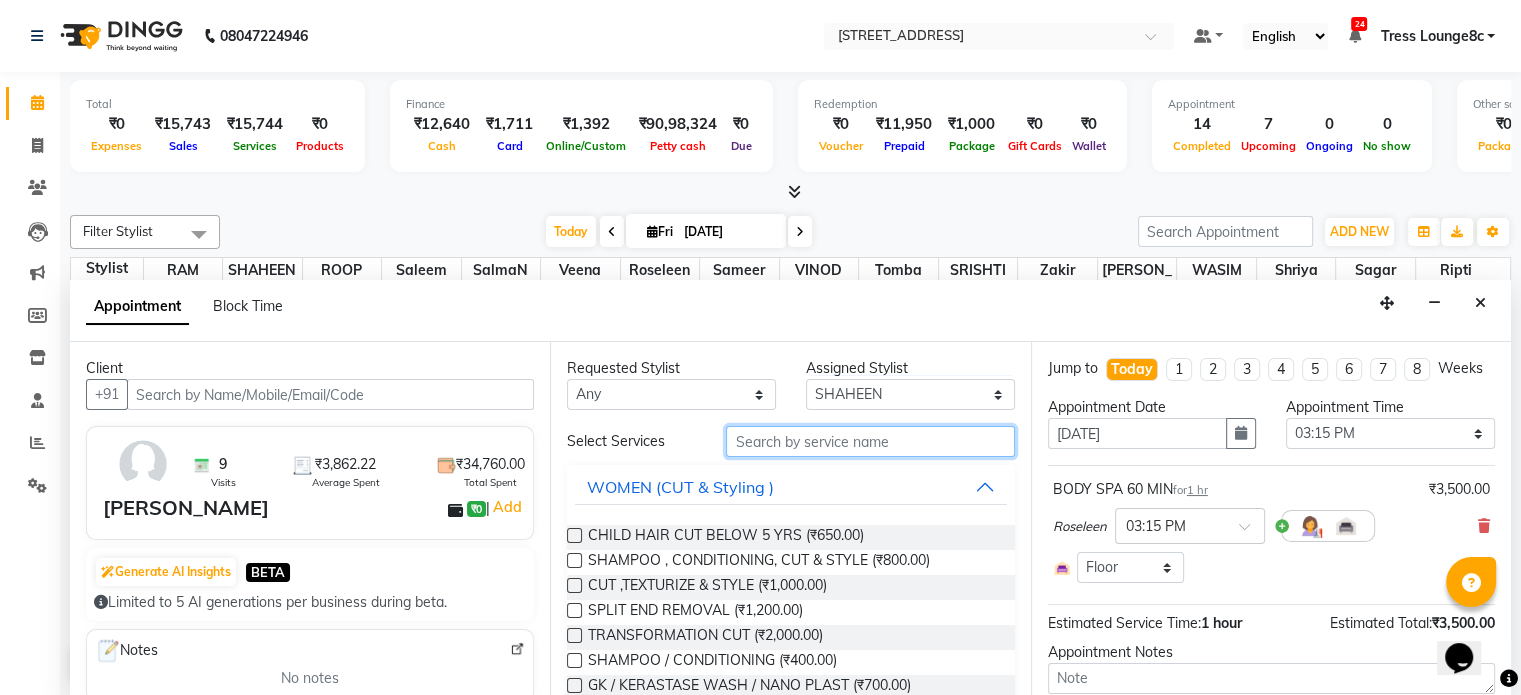 click at bounding box center (870, 441) 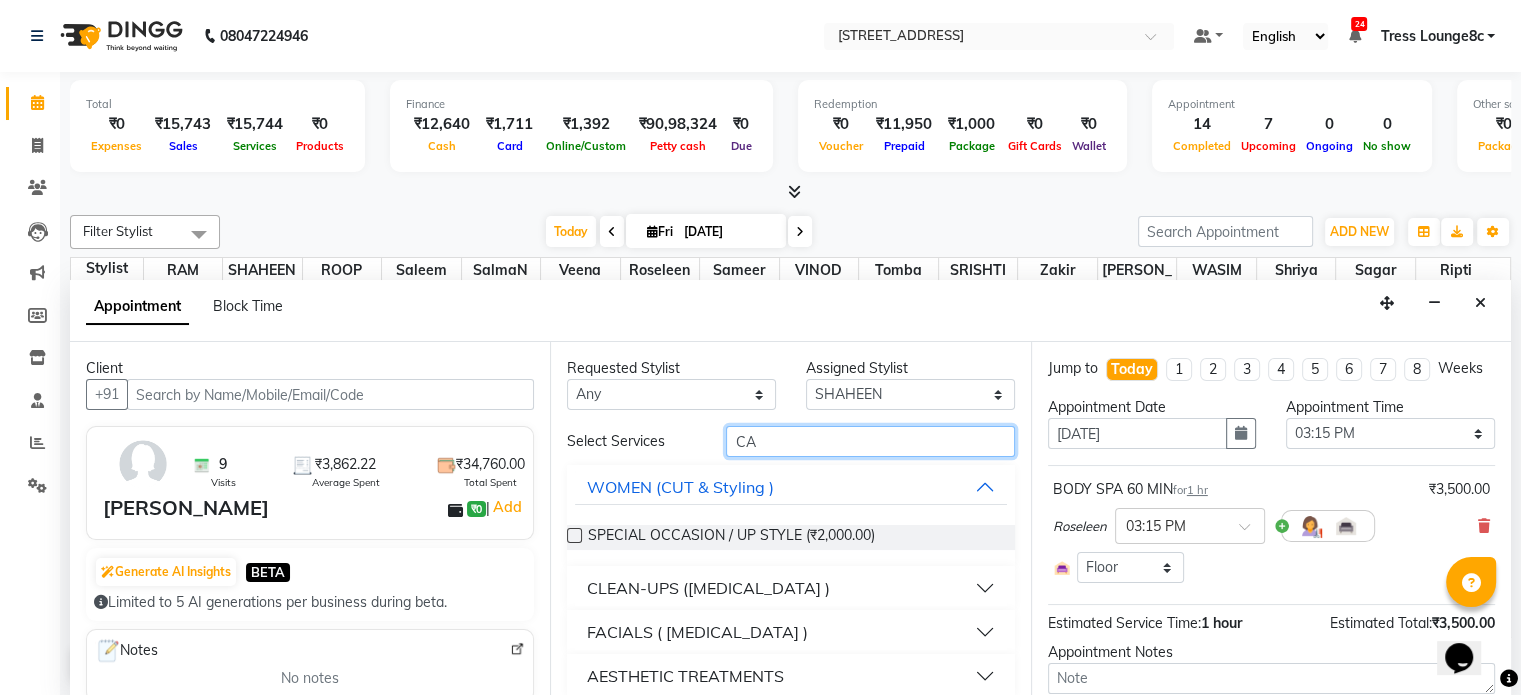 type on "C" 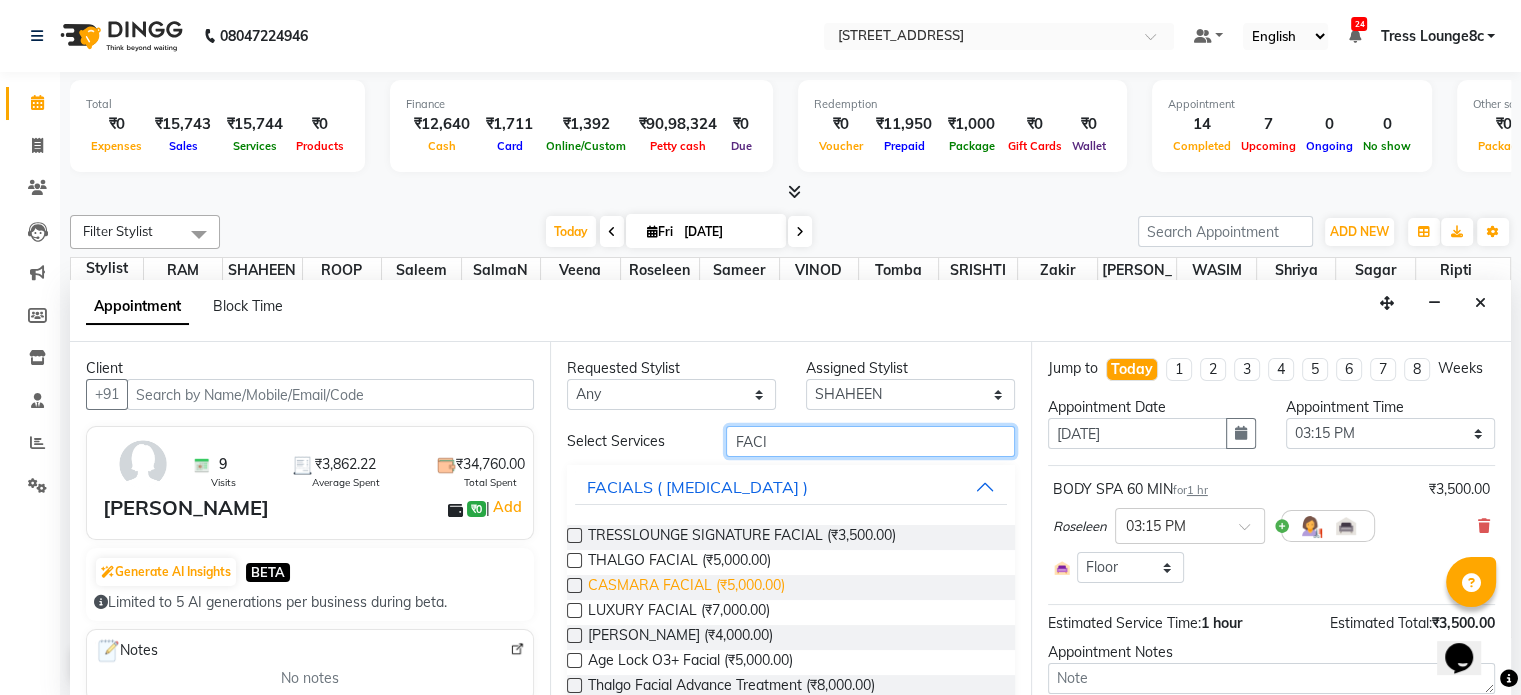 type on "FACI" 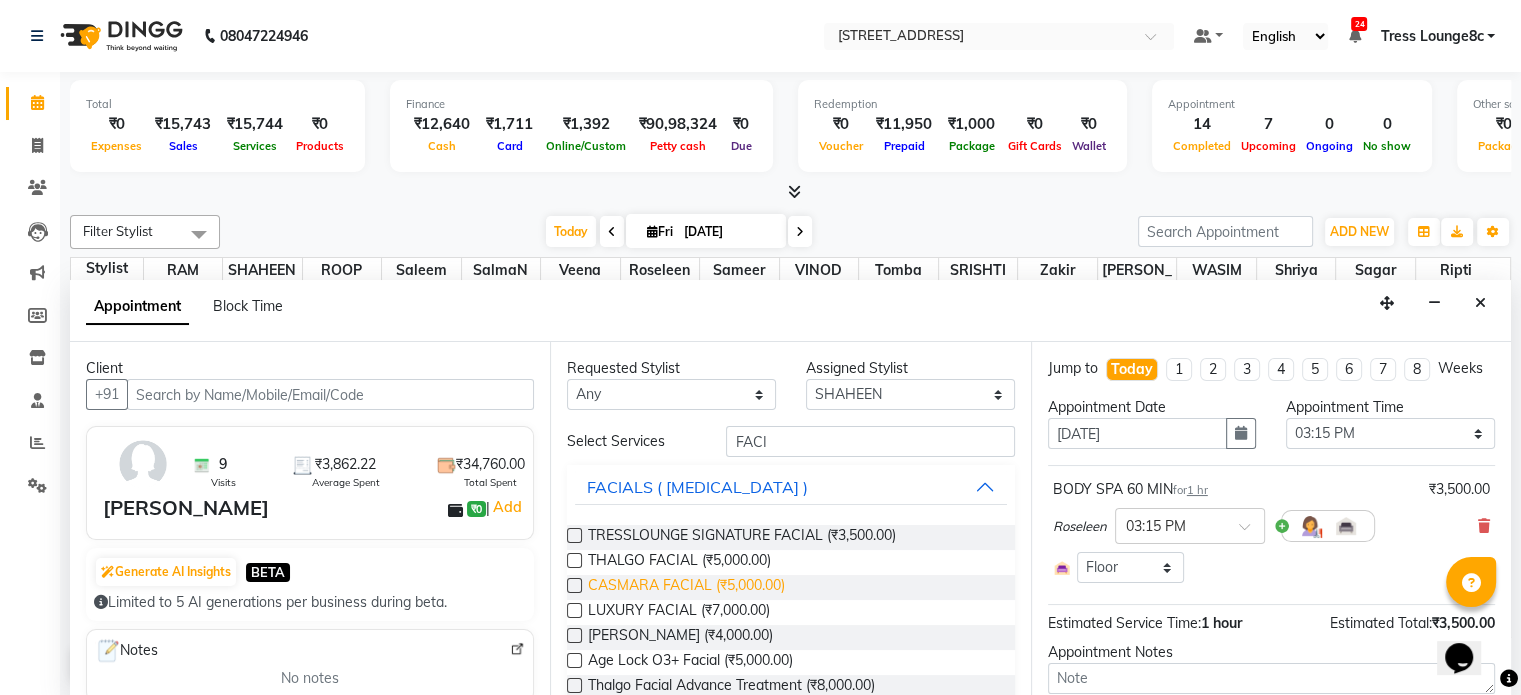 click on "CASMARA FACIAL (₹5,000.00)" at bounding box center [686, 587] 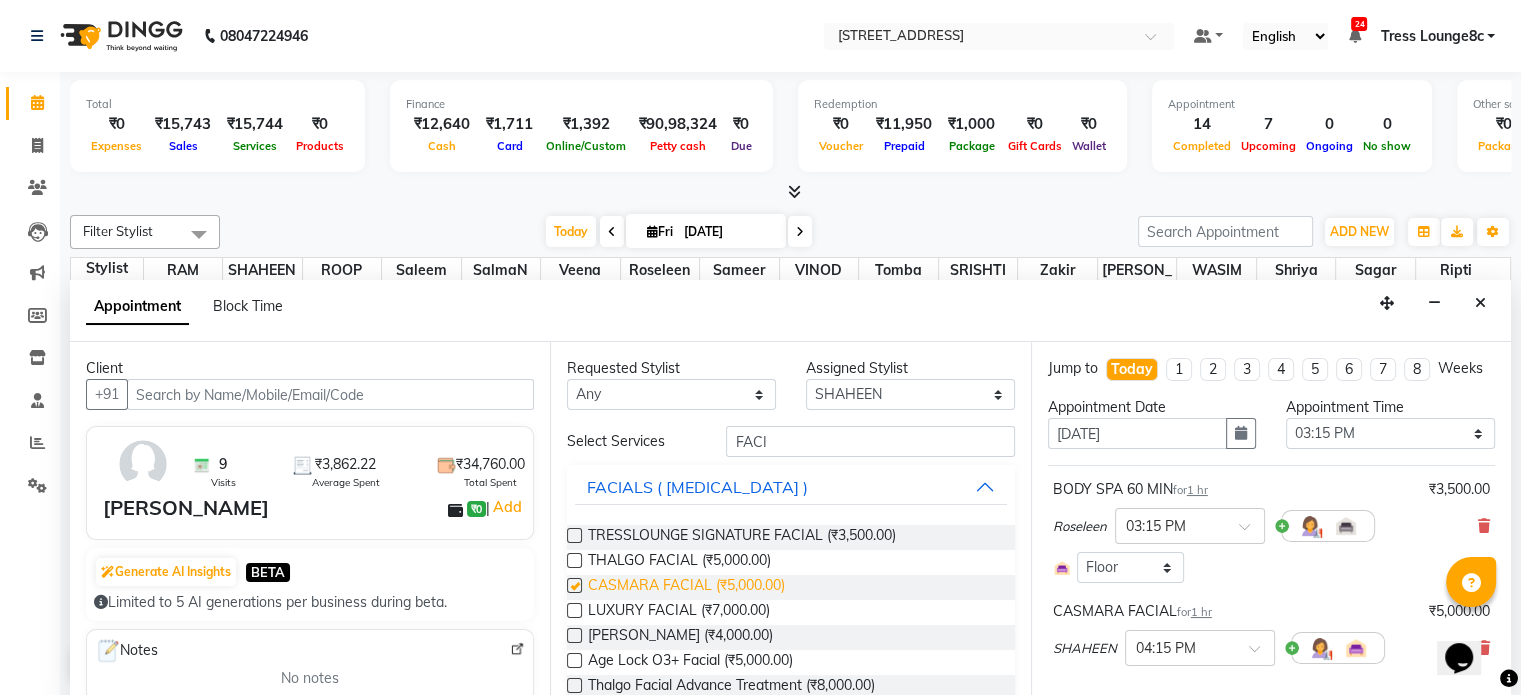 checkbox on "false" 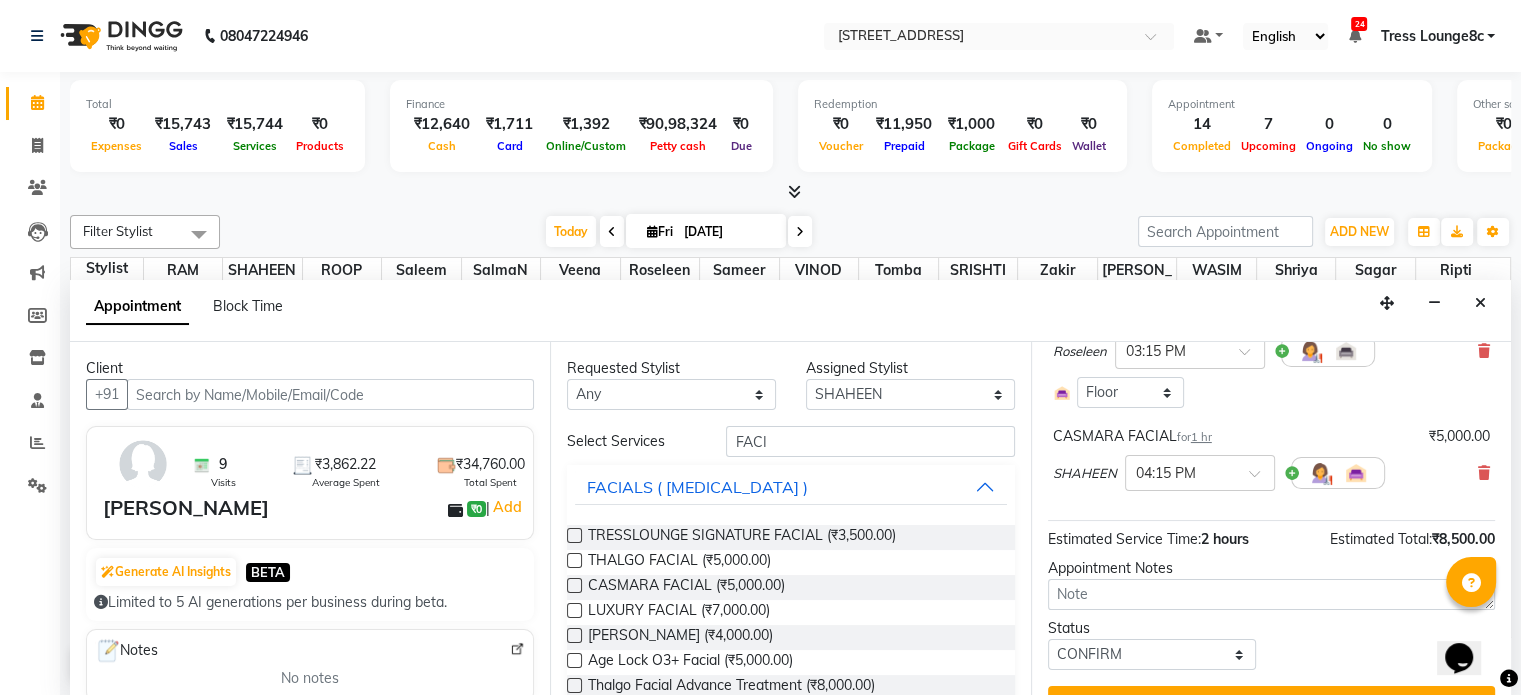 scroll, scrollTop: 200, scrollLeft: 0, axis: vertical 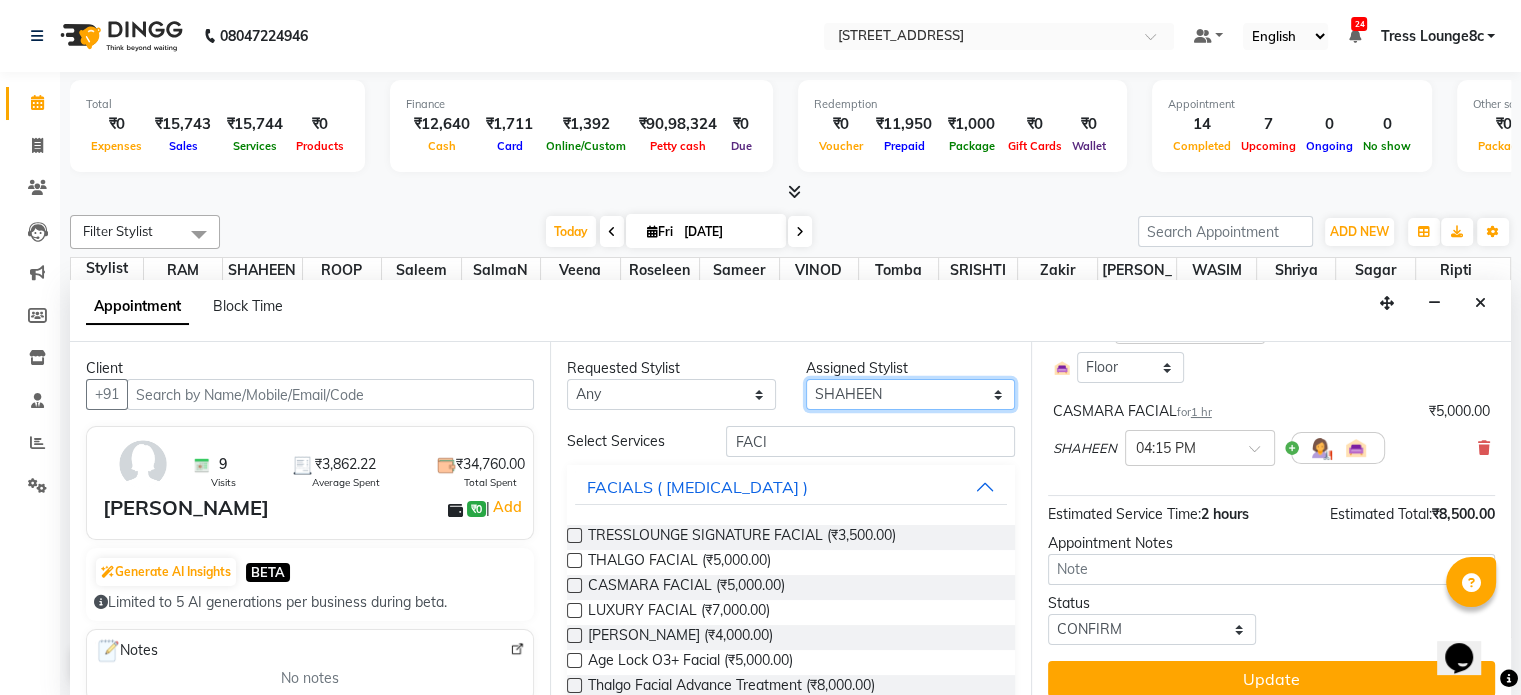 click on "Select Aamir akhil Alice Anju Annu  Arshad Ashish Bajaj sir Bony DANISH Deepak Dhrishti Farman gagan goldy Imran khan Ismile ISRAEL Jassi kajal KARAN Latansha Lucky MANAGER MUSKAN naina NEELU\ BONNY Raakhi  RABIA rajinder RAM Ripti ROOP Roseleen Ruth Sagar Saleem SalmaN Sameer SHAHEEN Shriya SRISHTI tomba veena VINOD WASIM zakir" at bounding box center [910, 394] 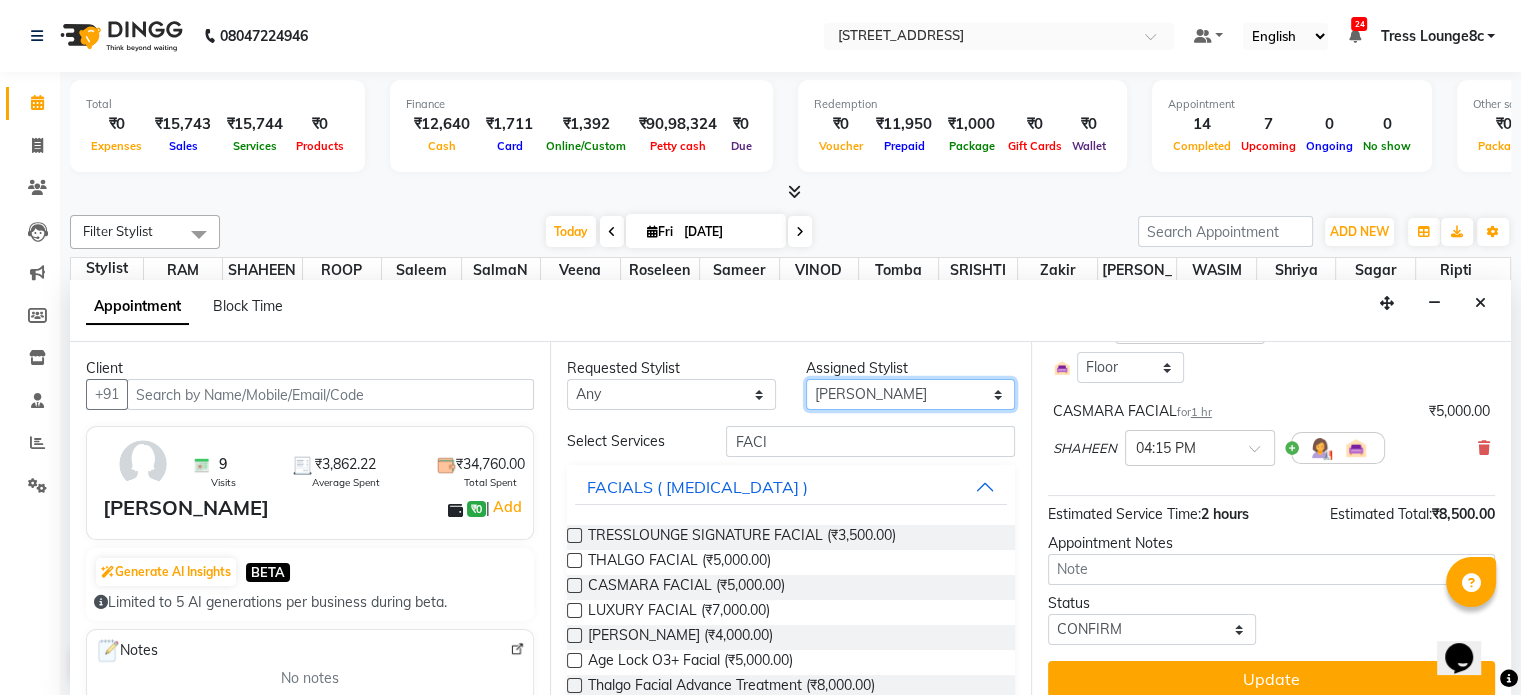 click on "Select Aamir akhil Alice Anju Annu  Arshad Ashish Bajaj sir Bony DANISH Deepak Dhrishti Farman gagan goldy Imran khan Ismile ISRAEL Jassi kajal KARAN Latansha Lucky MANAGER MUSKAN naina NEELU\ BONNY Raakhi  RABIA rajinder RAM Ripti ROOP Roseleen Ruth Sagar Saleem SalmaN Sameer SHAHEEN Shriya SRISHTI tomba veena VINOD WASIM zakir" at bounding box center [910, 394] 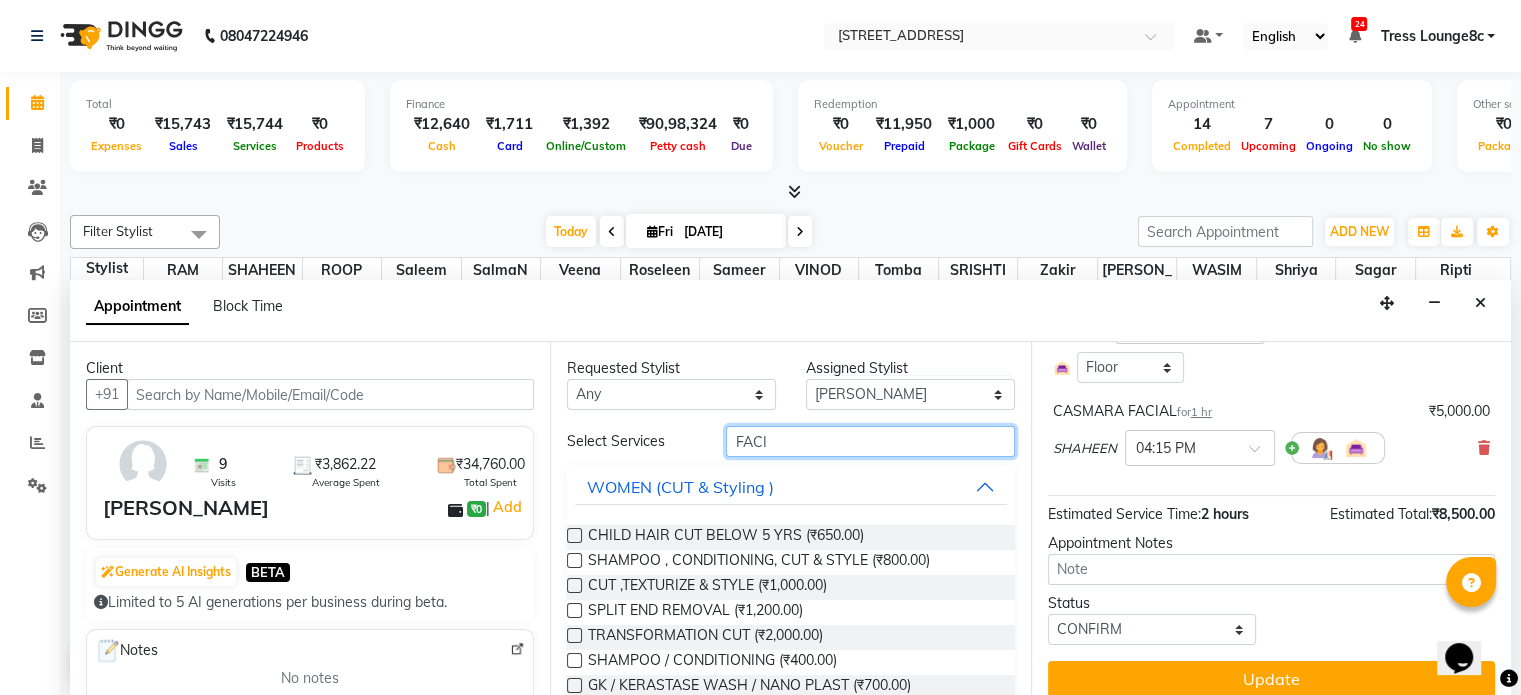 click on "FACI" at bounding box center (870, 441) 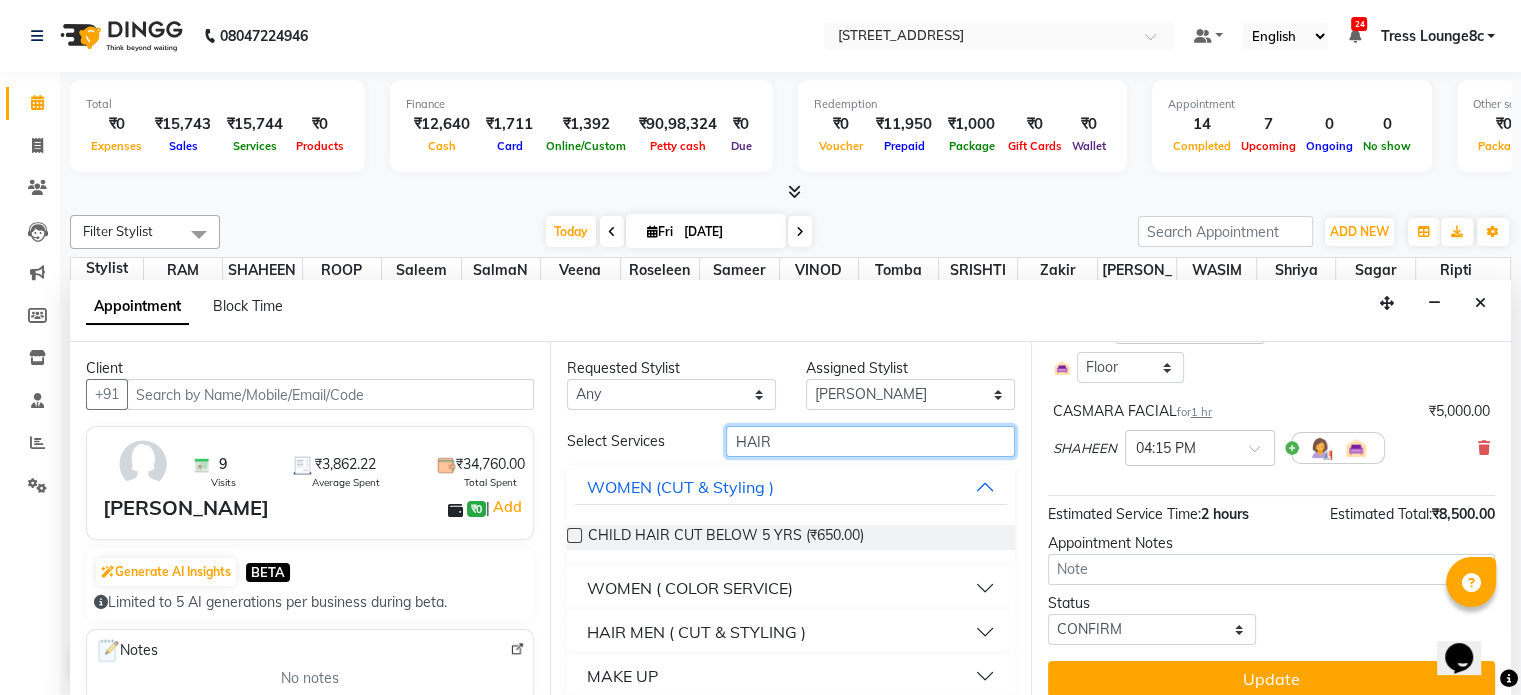 click on "HAIR" at bounding box center [870, 441] 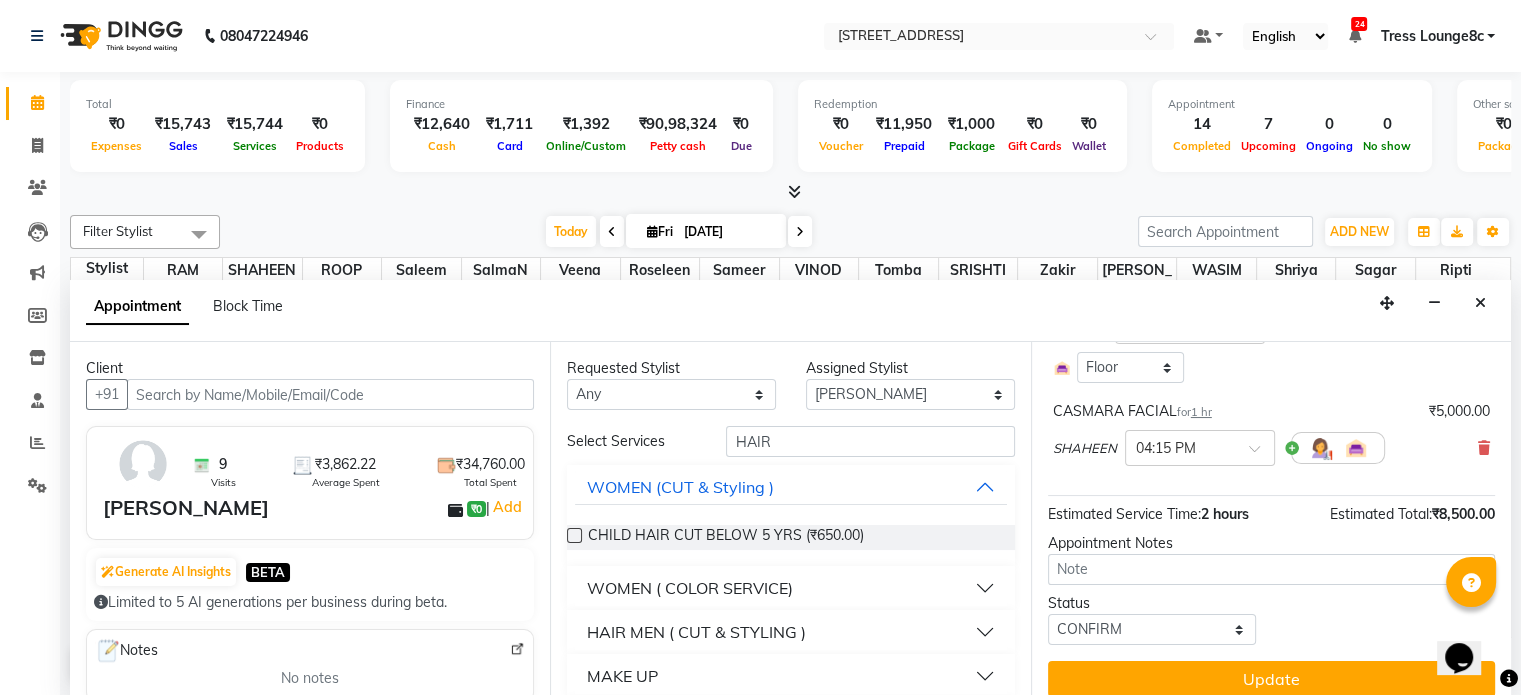 drag, startPoint x: 710, startPoint y: 446, endPoint x: 695, endPoint y: 446, distance: 15 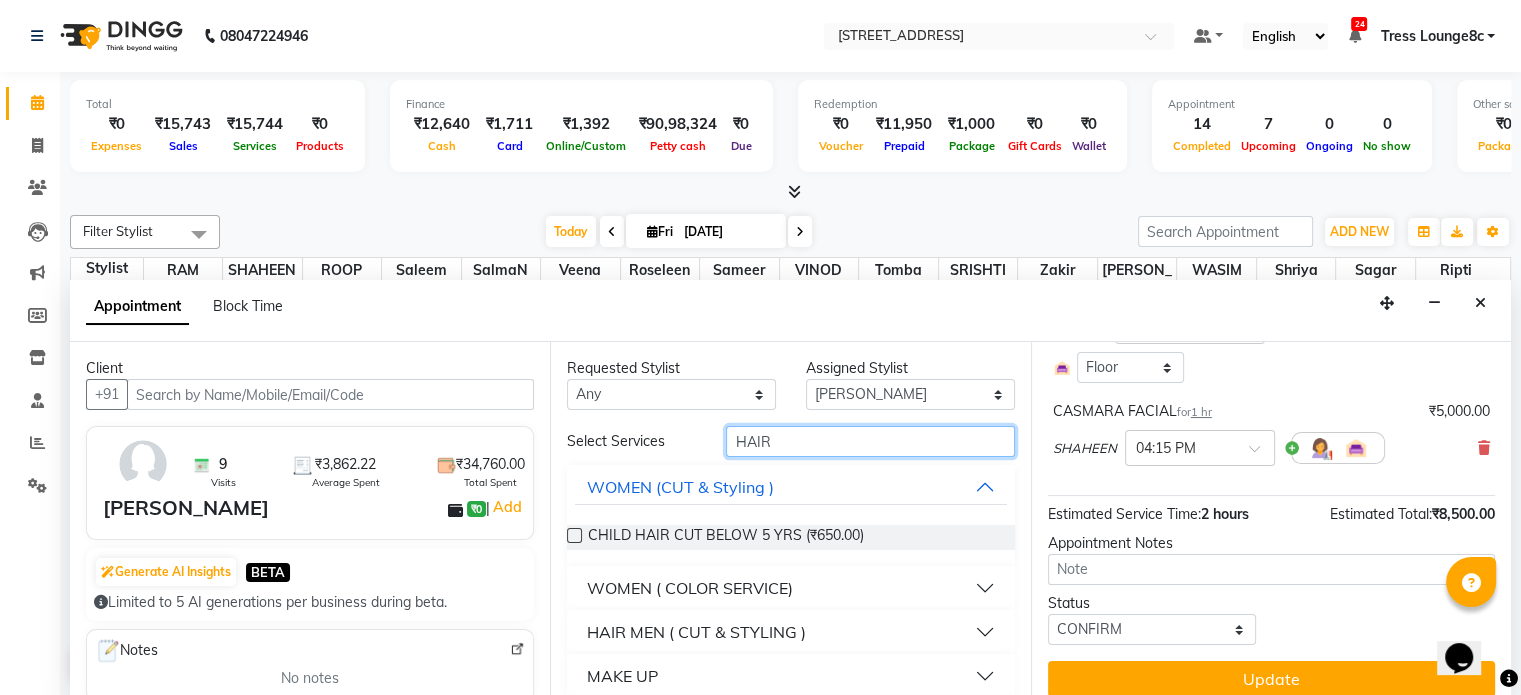drag, startPoint x: 780, startPoint y: 437, endPoint x: 729, endPoint y: 437, distance: 51 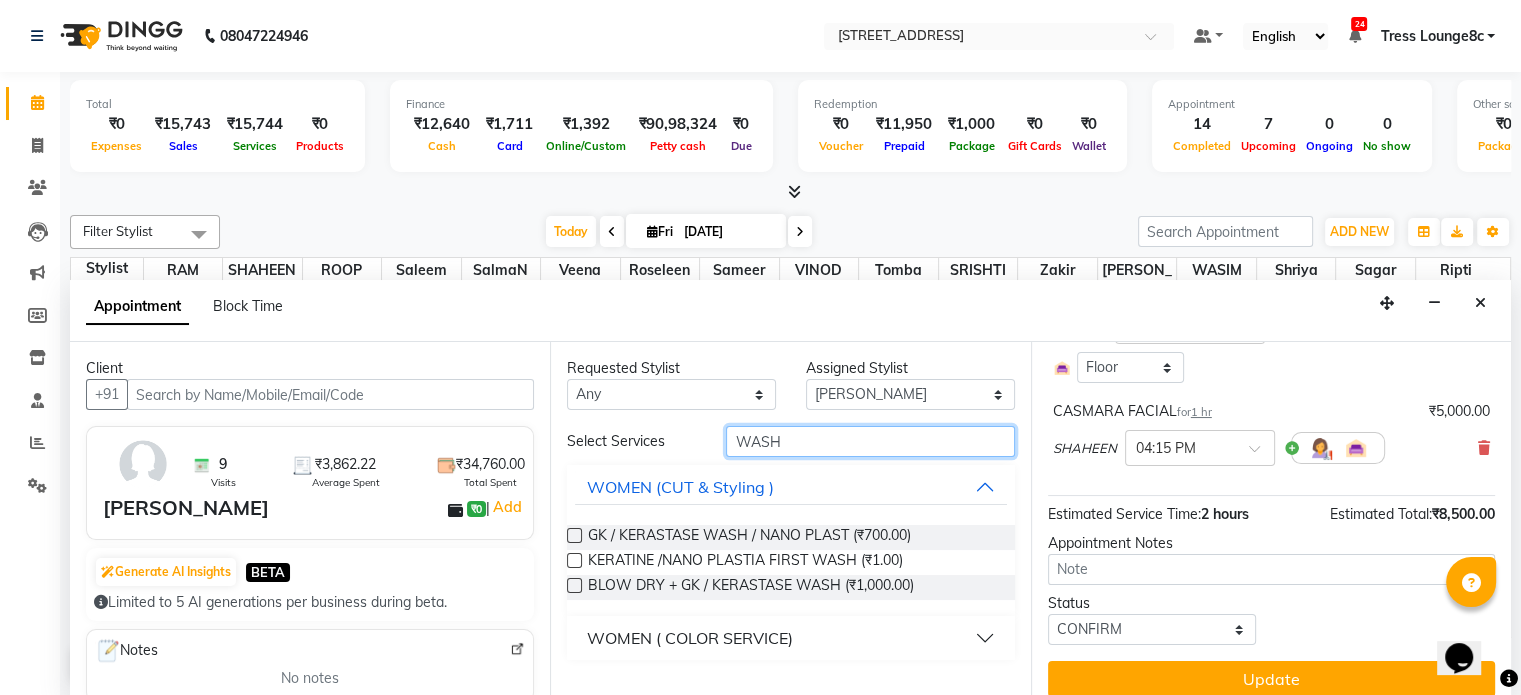 drag, startPoint x: 823, startPoint y: 440, endPoint x: 724, endPoint y: 437, distance: 99.04544 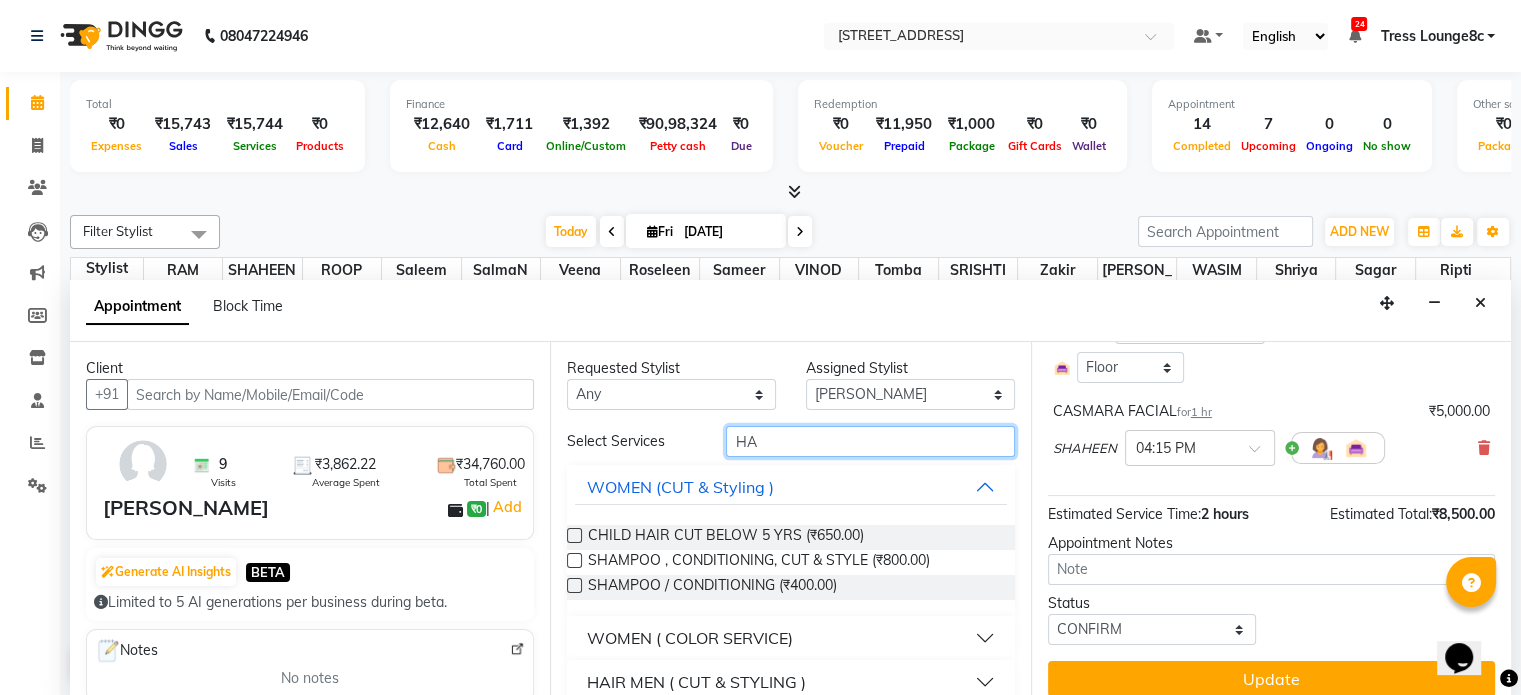 type on "H" 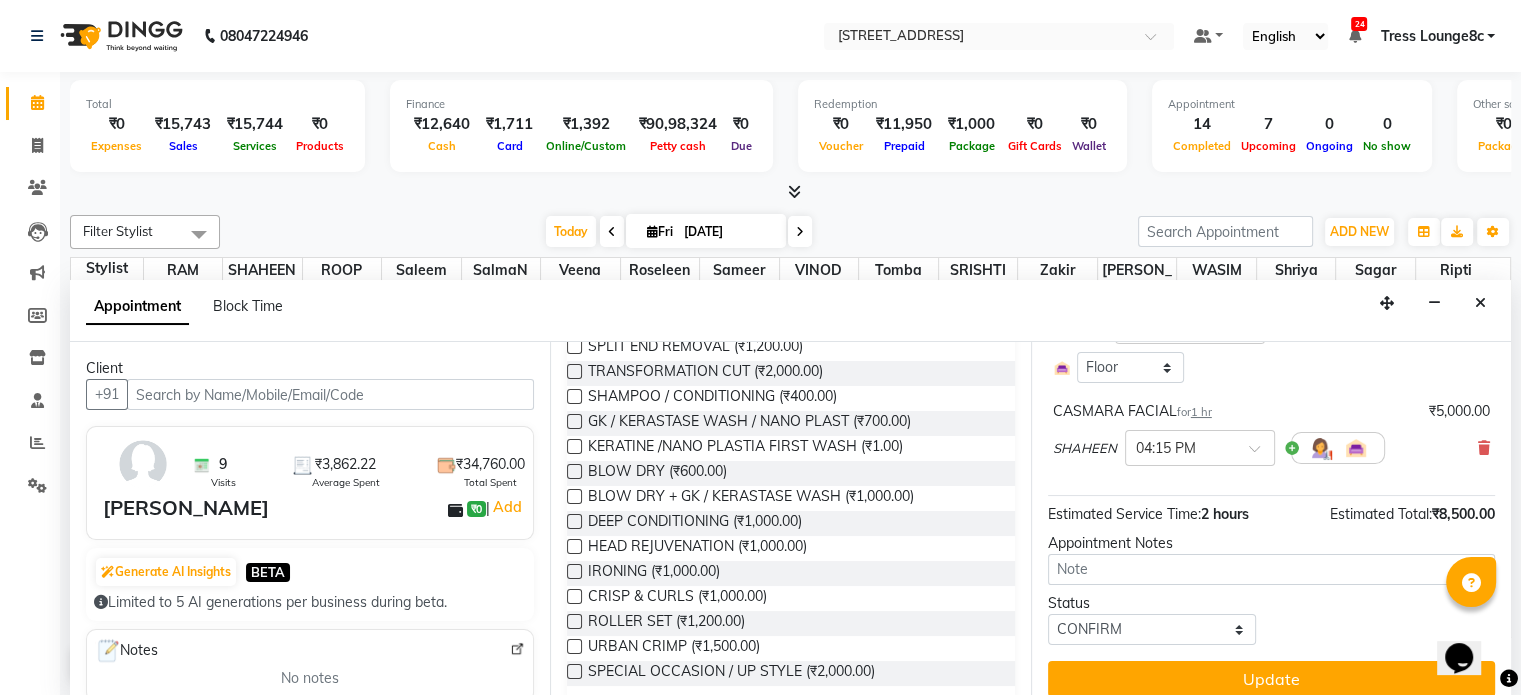 scroll, scrollTop: 300, scrollLeft: 0, axis: vertical 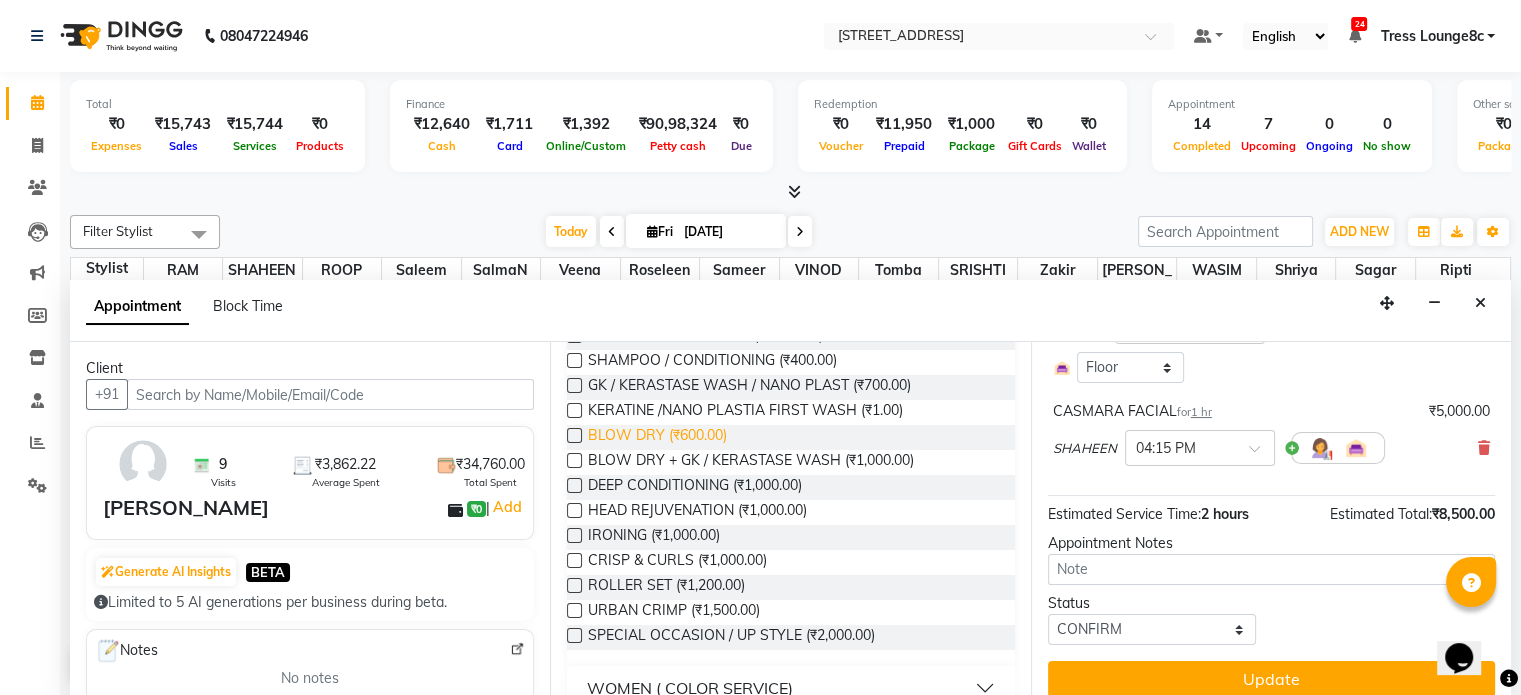 type 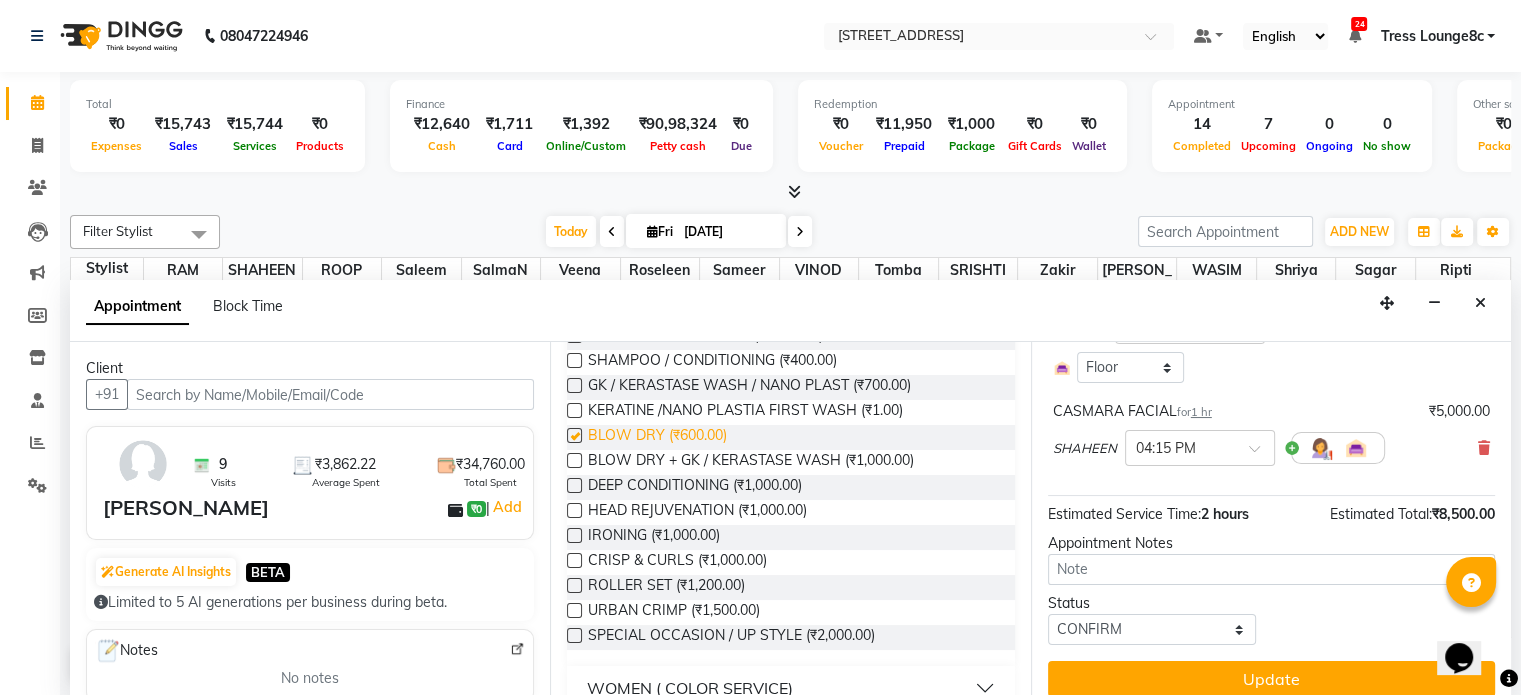 checkbox on "false" 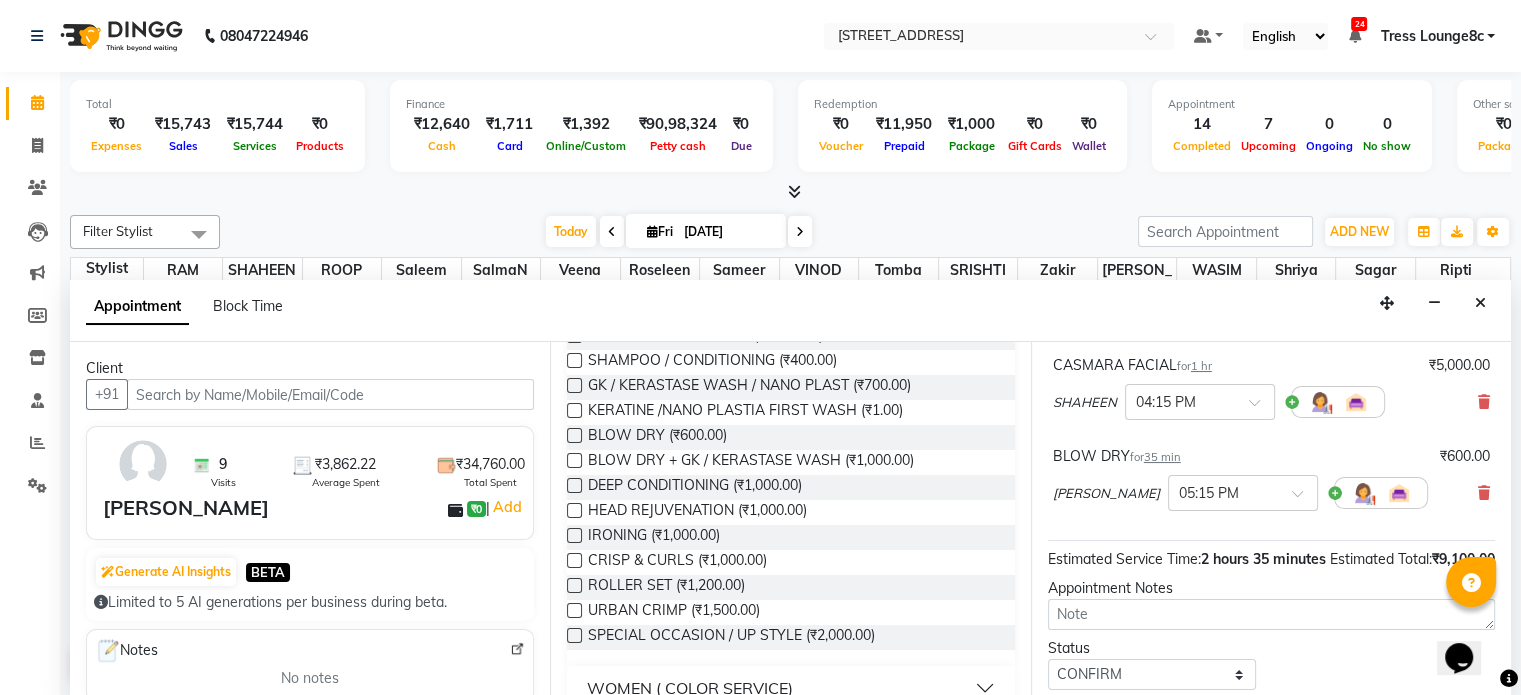 scroll, scrollTop: 346, scrollLeft: 0, axis: vertical 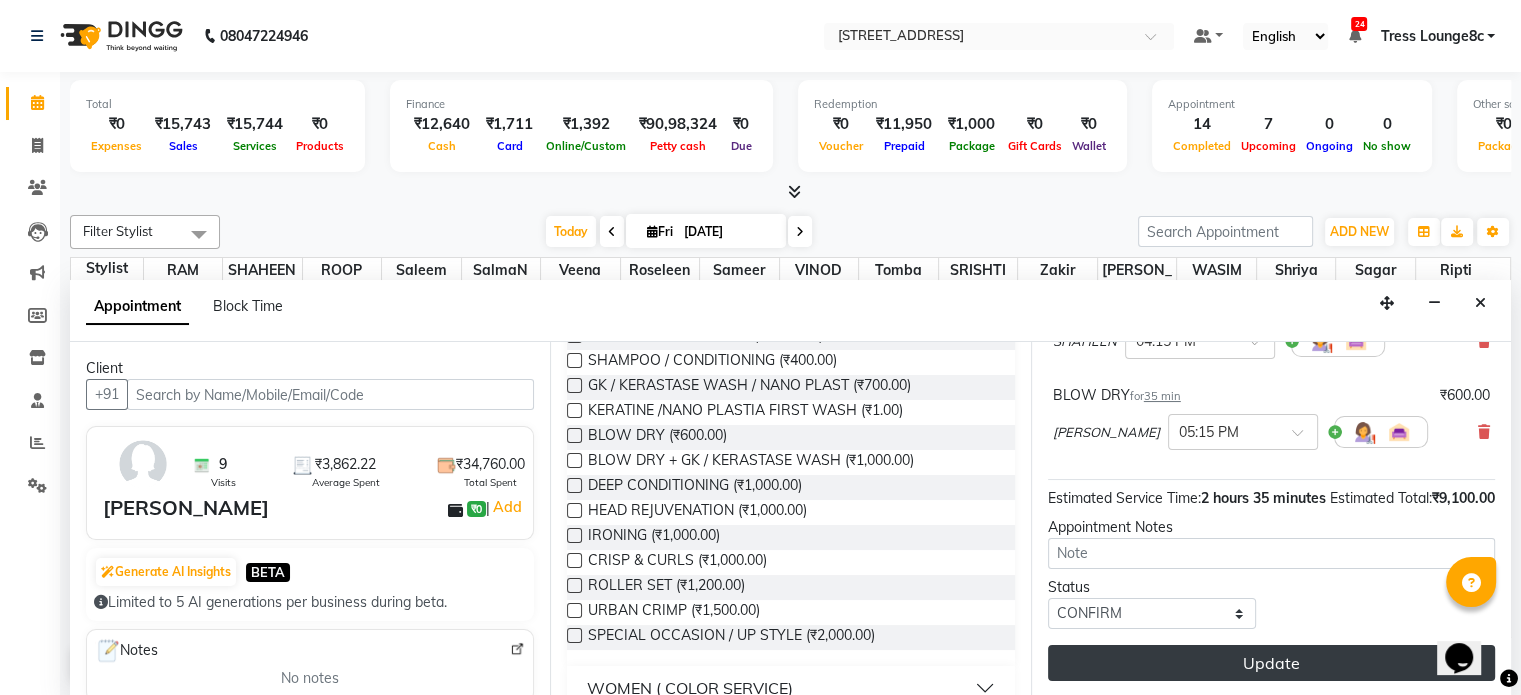 click on "Update" at bounding box center (1271, 663) 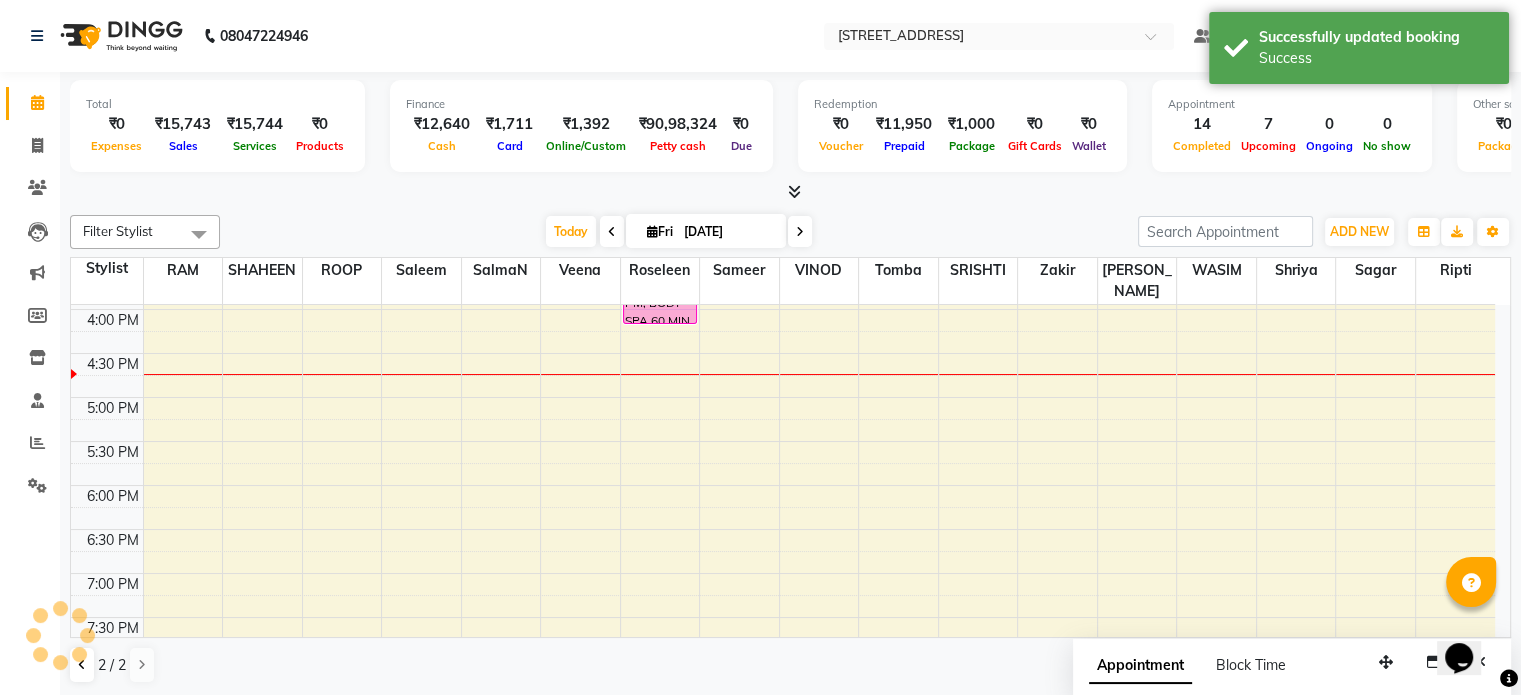 scroll, scrollTop: 0, scrollLeft: 0, axis: both 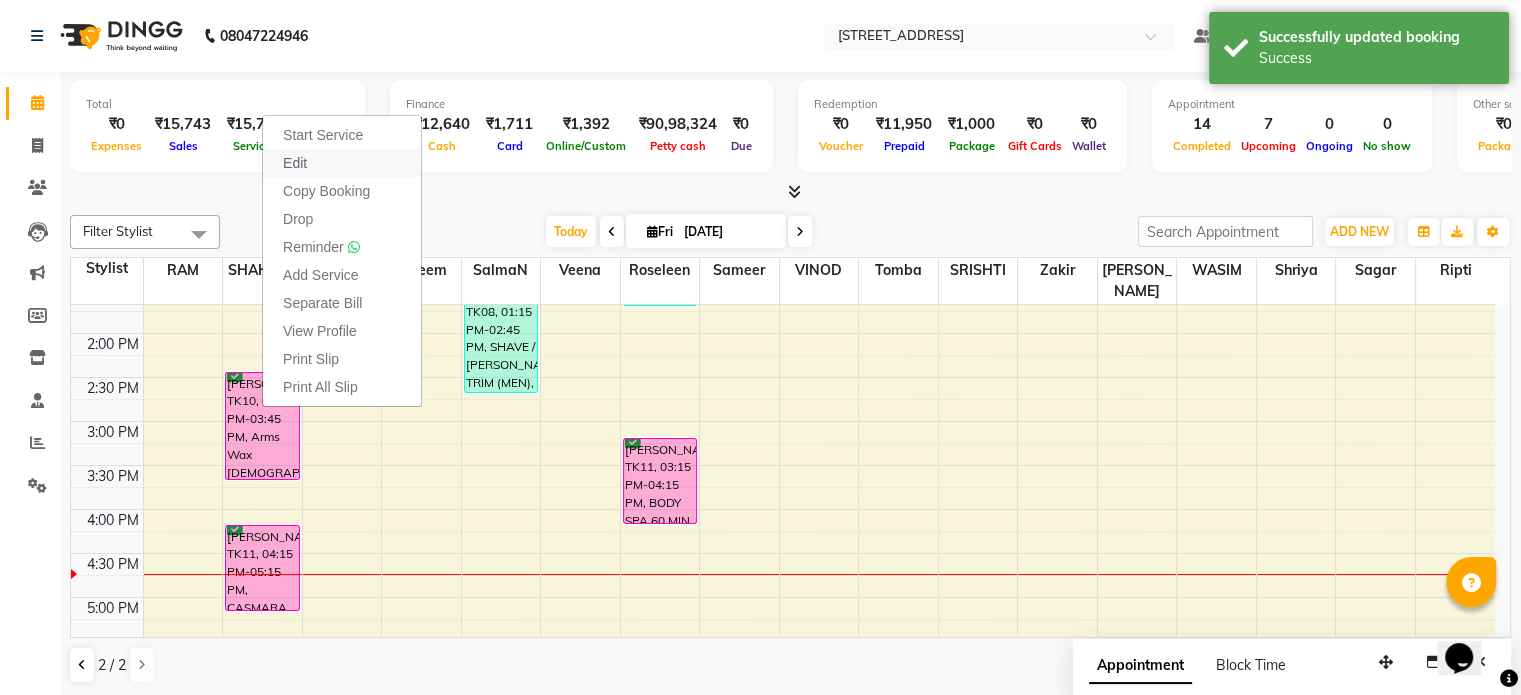 click on "Edit" at bounding box center [342, 163] 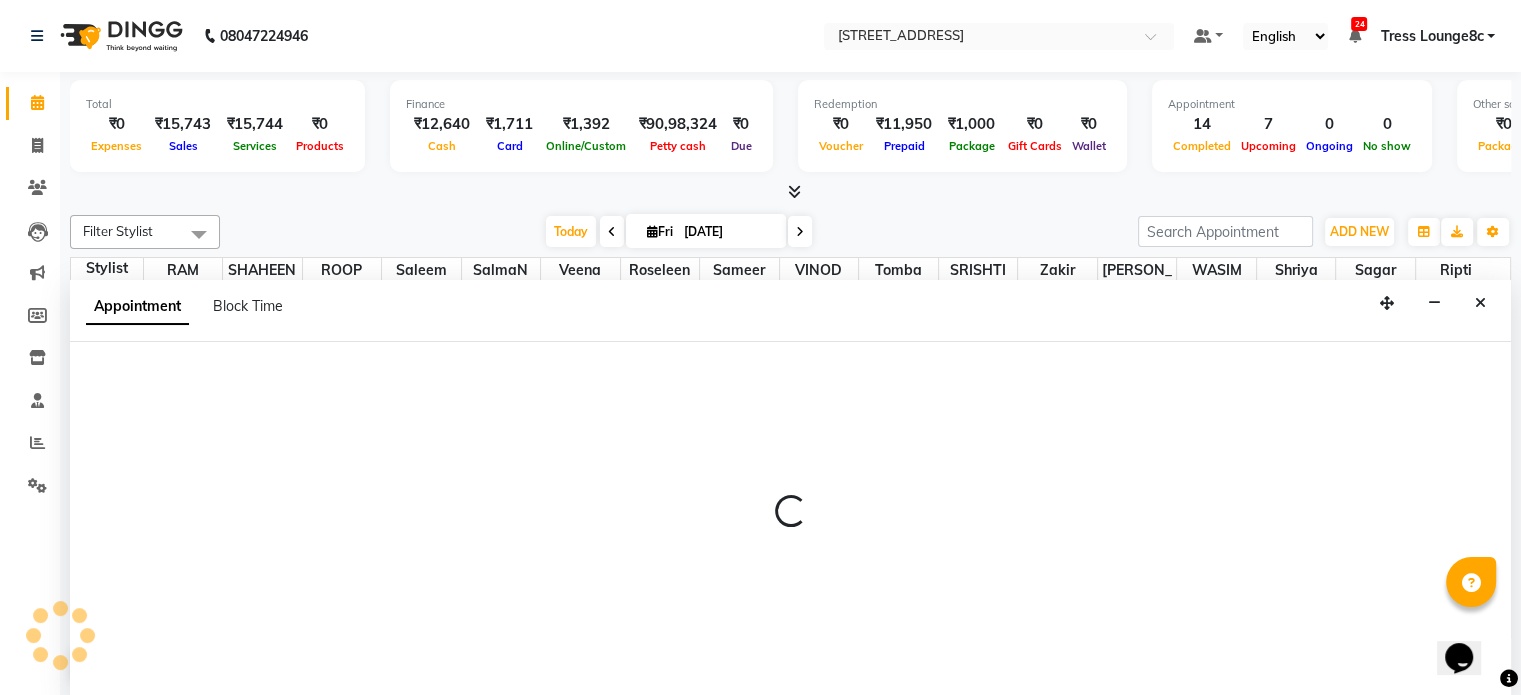 scroll, scrollTop: 0, scrollLeft: 0, axis: both 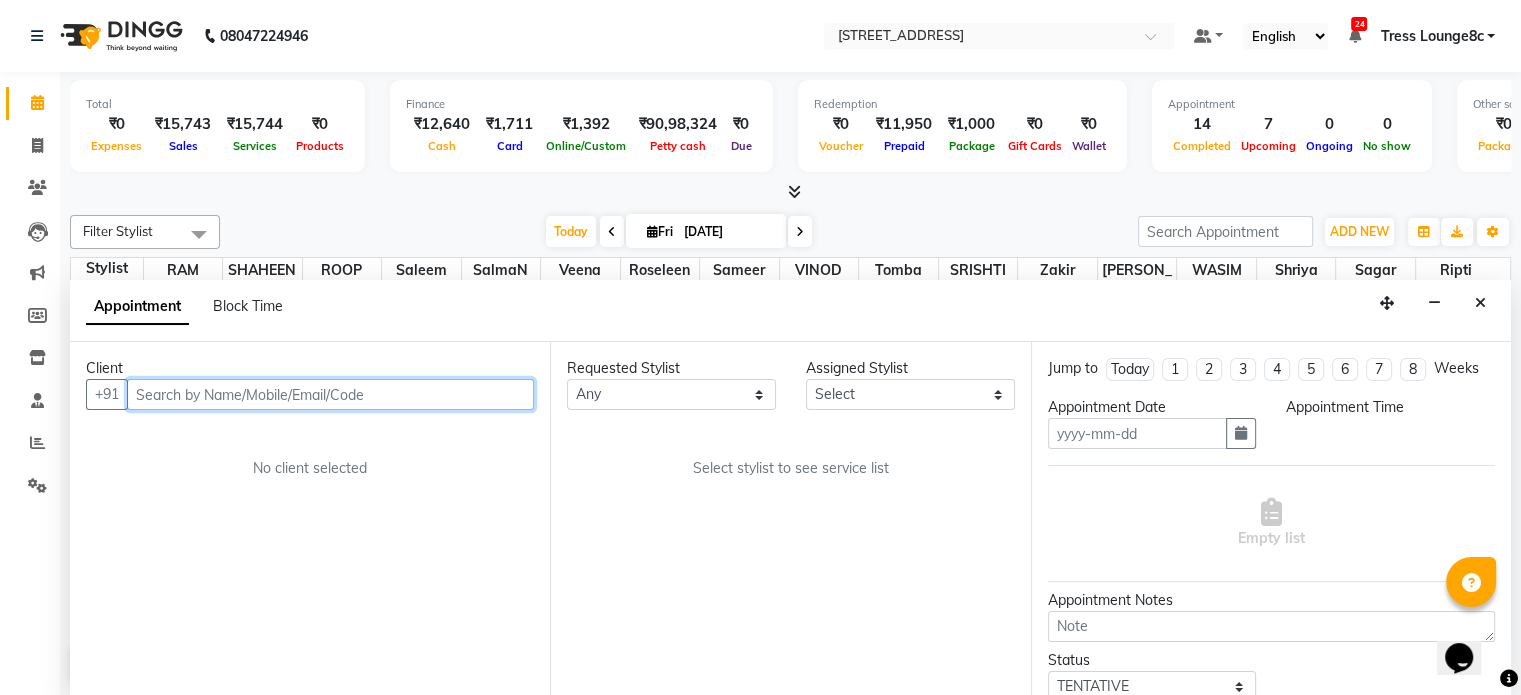 type on "11-07-2025" 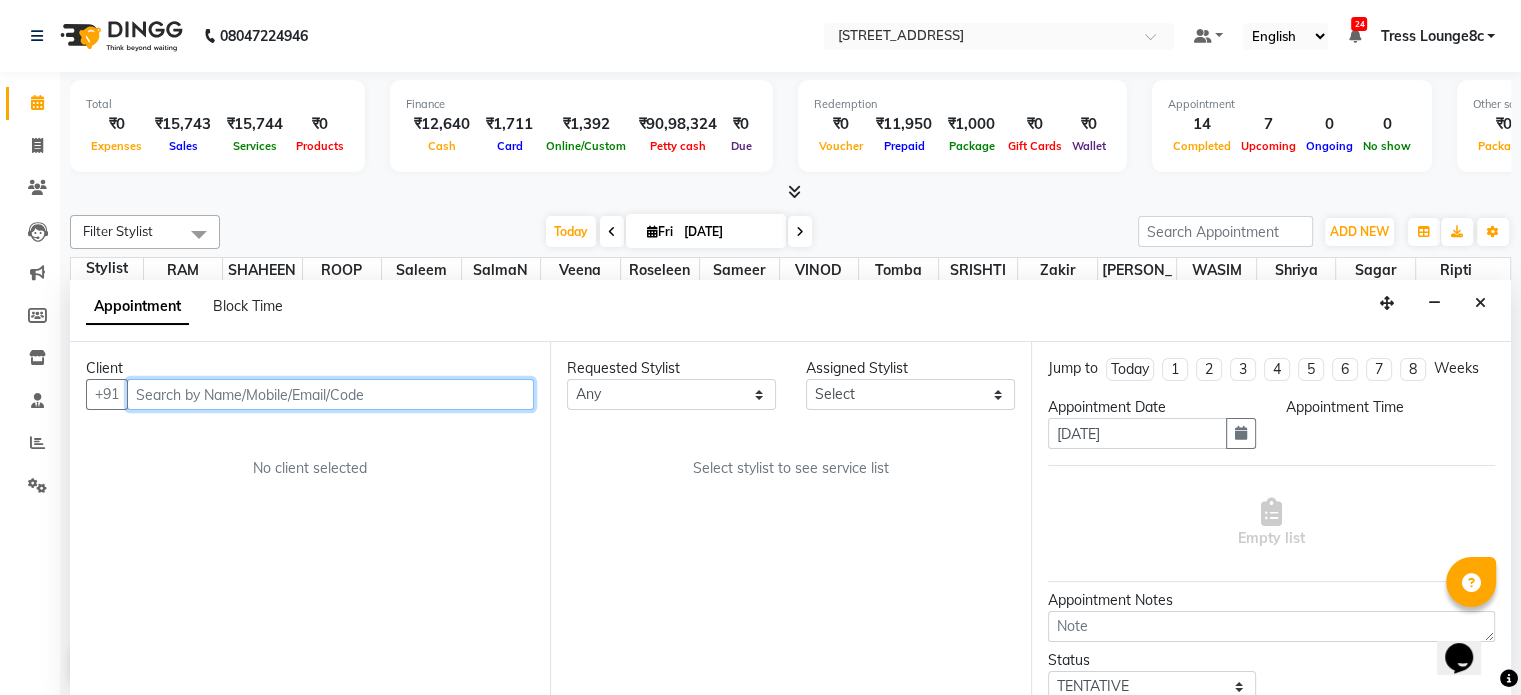 select on "confirm booking" 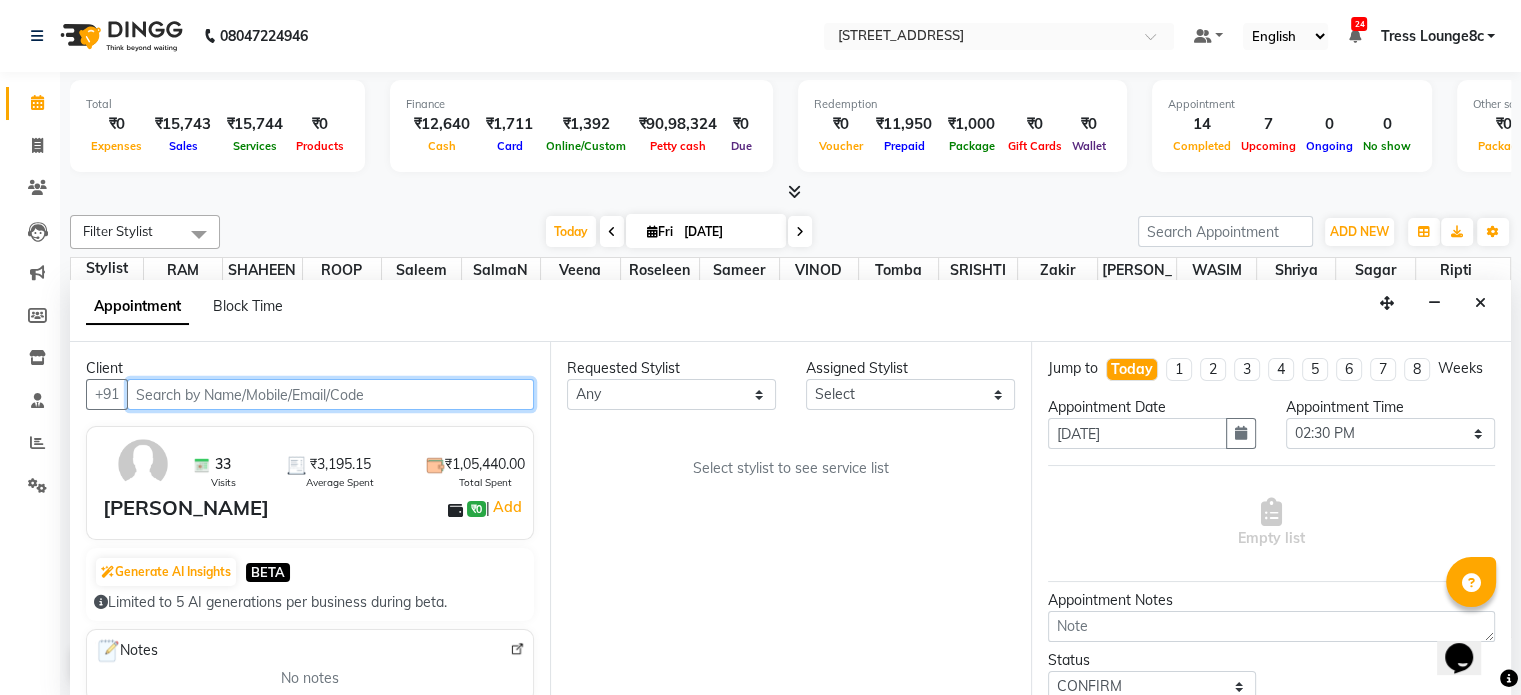 scroll, scrollTop: 699, scrollLeft: 0, axis: vertical 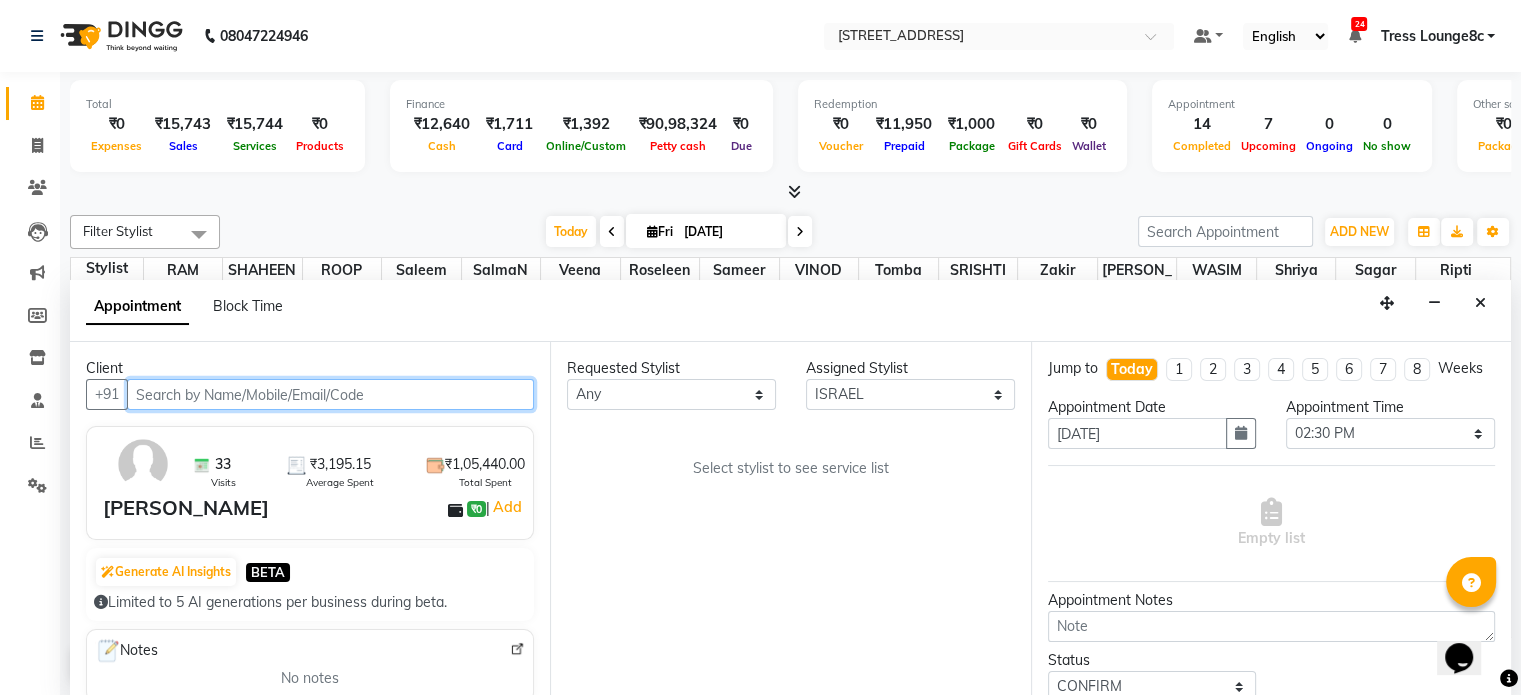 select on "2654" 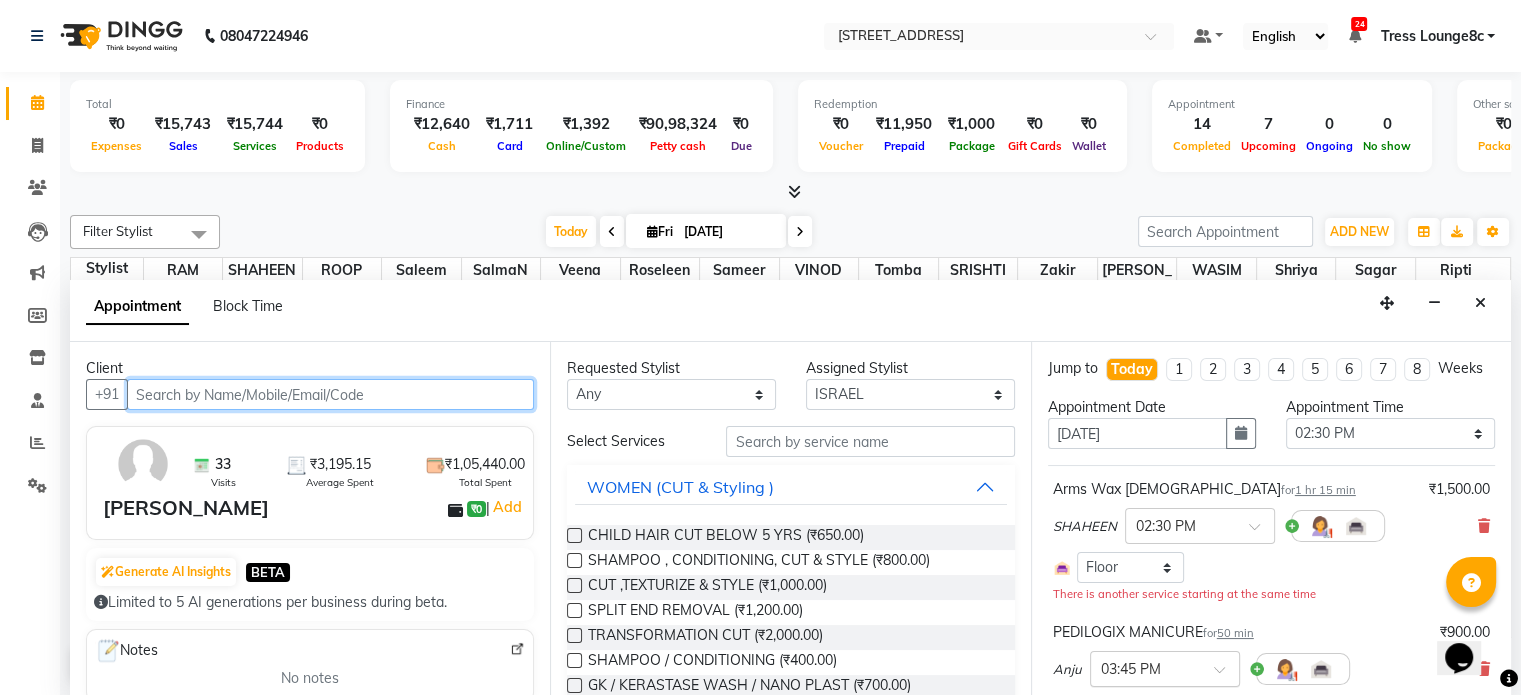scroll, scrollTop: 0, scrollLeft: 0, axis: both 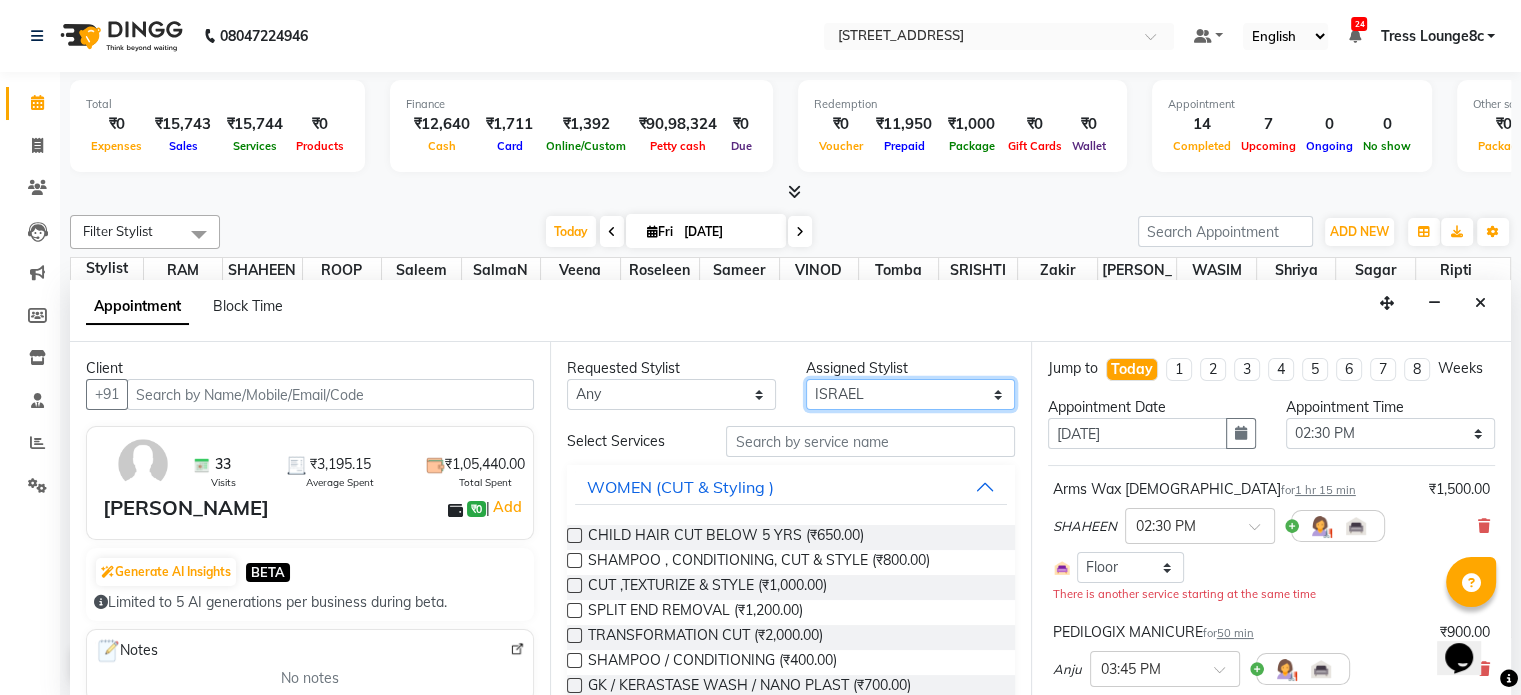 click on "Select Aamir akhil Alice Anju Annu  Arshad Ashish Bajaj sir Bony DANISH Deepak Dhrishti Farman gagan goldy Imran khan Ismile ISRAEL Jassi kajal KARAN Latansha Lucky MANAGER MUSKAN naina NEELU\ BONNY Raakhi  RABIA rajinder RAM Ripti ROOP Roseleen Ruth Sagar Saleem SalmaN Sameer SHAHEEN Shriya SRISHTI tomba veena VINOD WASIM zakir" at bounding box center [910, 394] 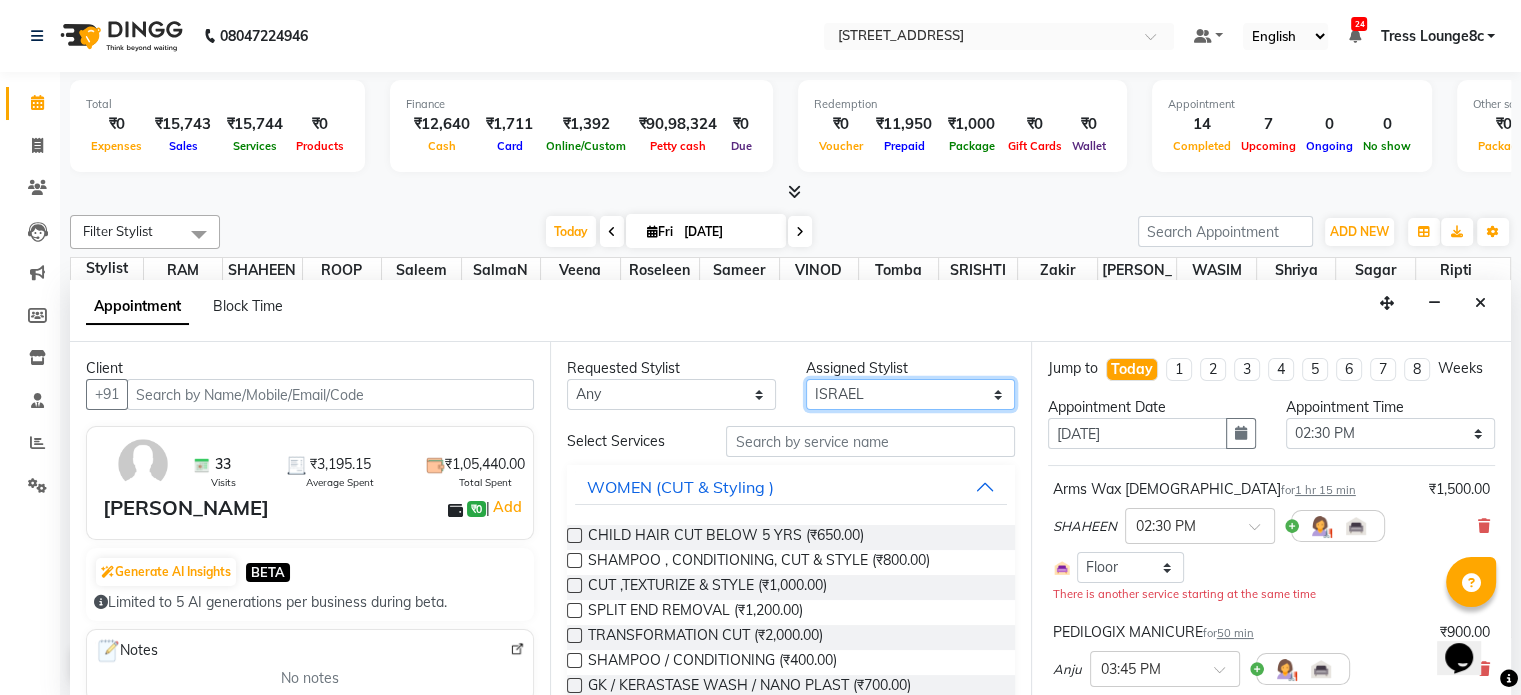 select on "39122" 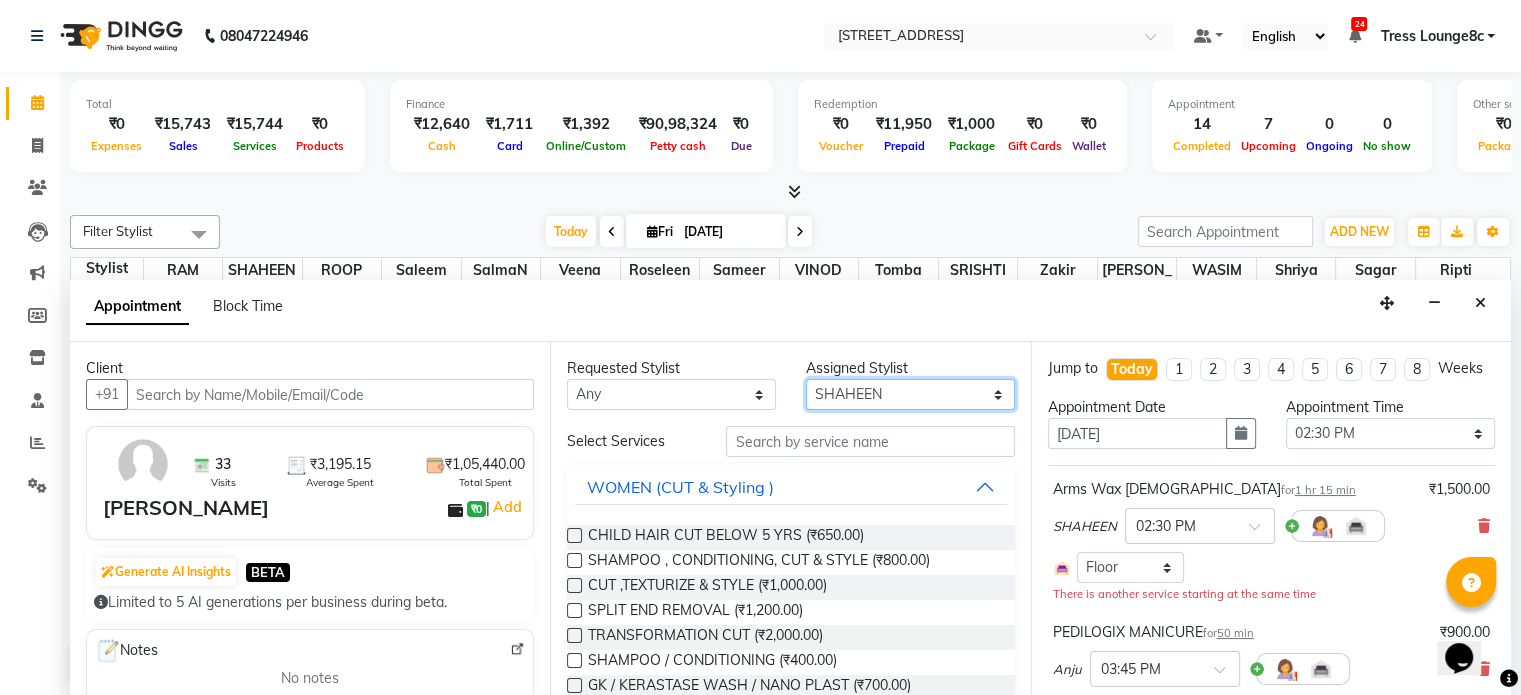 click on "Select Aamir akhil Alice Anju Annu  Arshad Ashish Bajaj sir Bony DANISH Deepak Dhrishti Farman gagan goldy Imran khan Ismile ISRAEL Jassi kajal KARAN Latansha Lucky MANAGER MUSKAN naina NEELU\ BONNY Raakhi  RABIA rajinder RAM Ripti ROOP Roseleen Ruth Sagar Saleem SalmaN Sameer SHAHEEN Shriya SRISHTI tomba veena VINOD WASIM zakir" at bounding box center (910, 394) 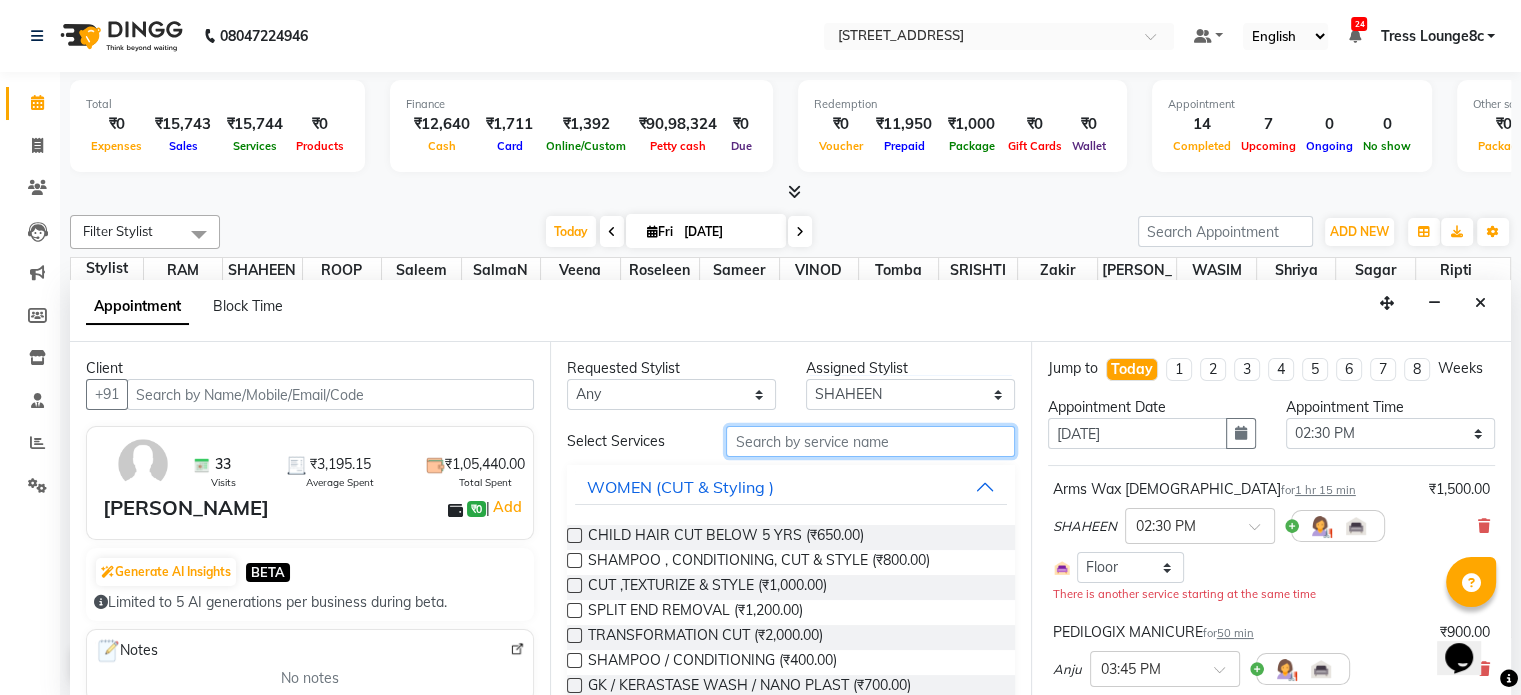 click at bounding box center (870, 441) 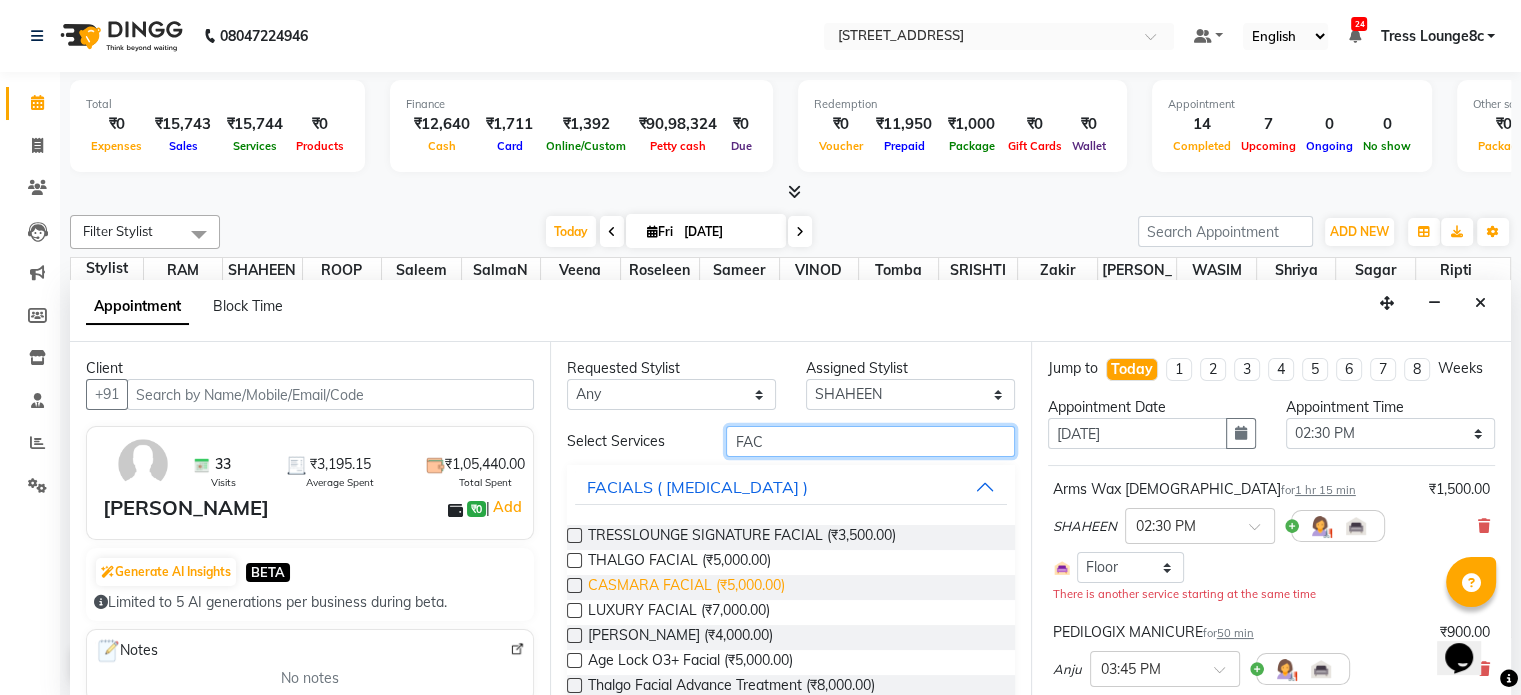 type on "FAC" 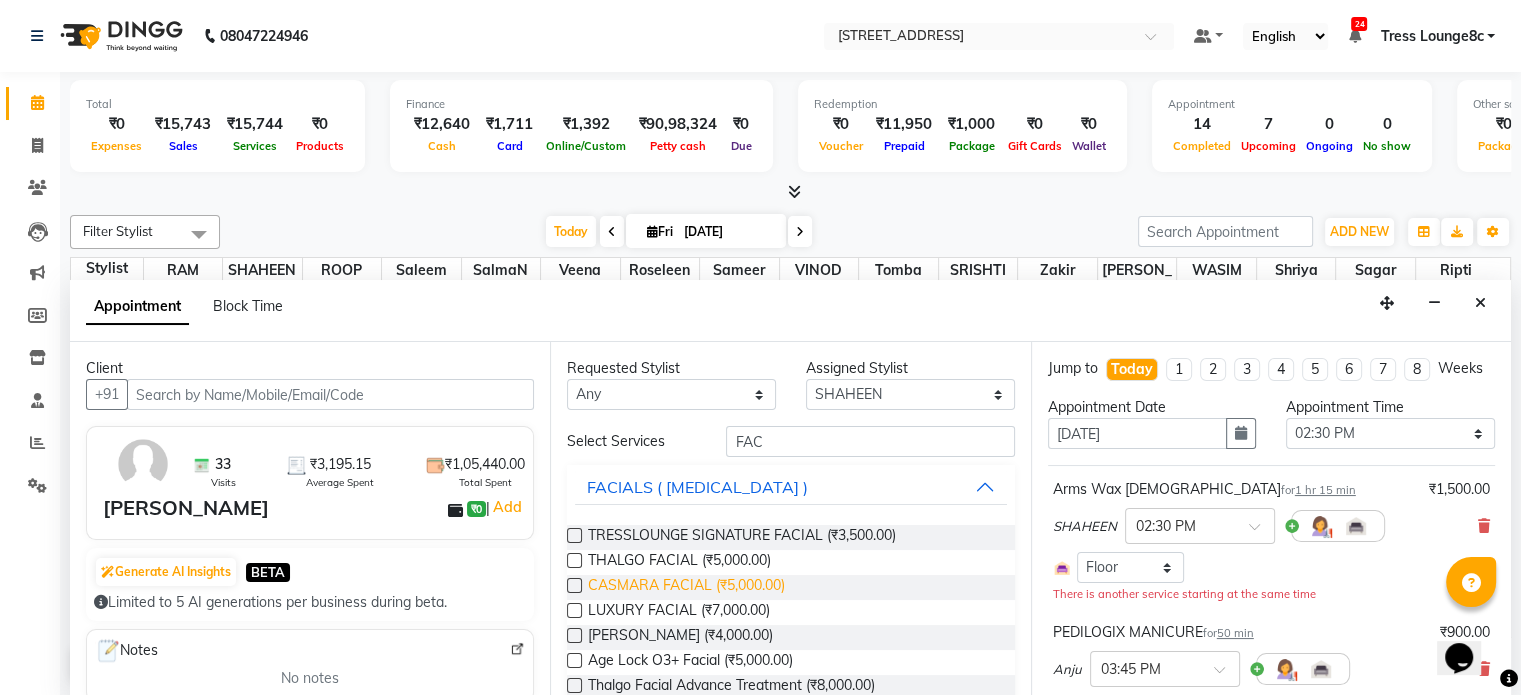 click on "CASMARA FACIAL (₹5,000.00)" at bounding box center (686, 587) 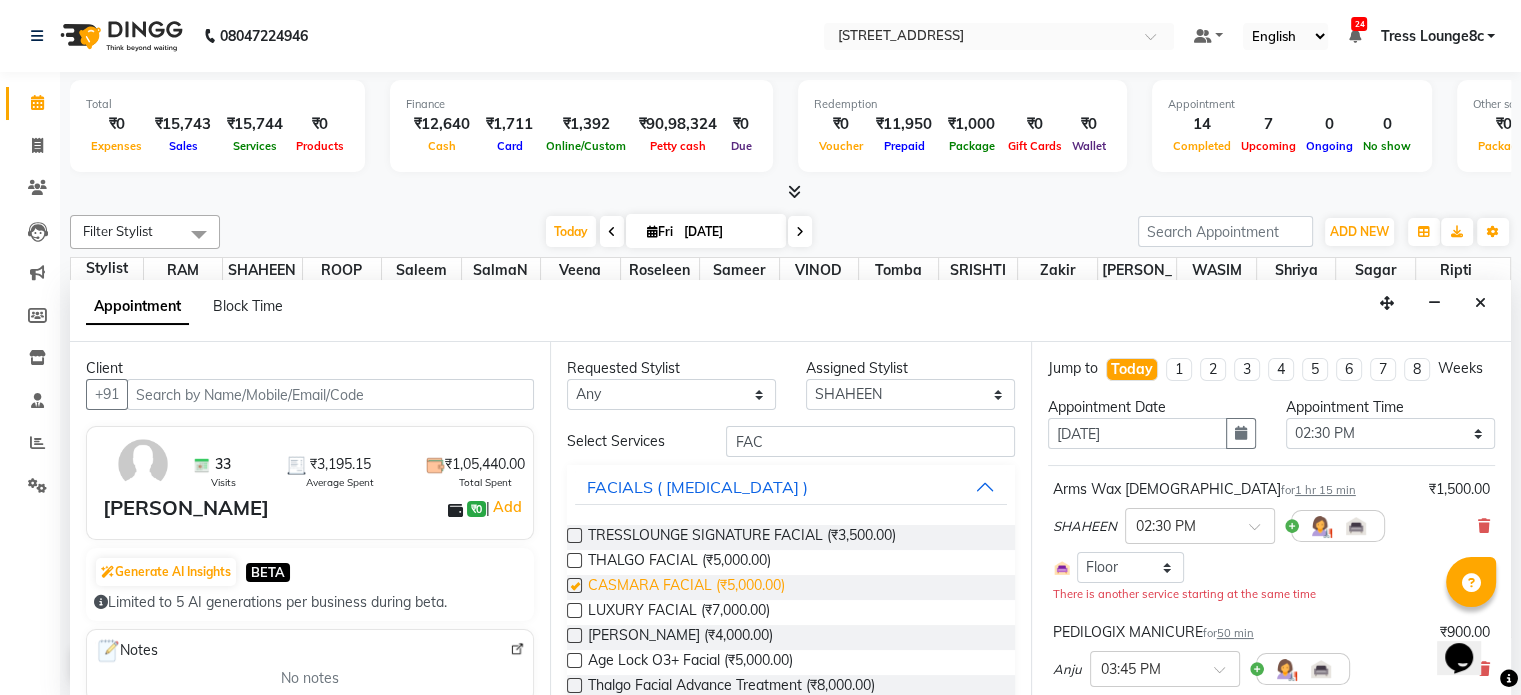 checkbox on "false" 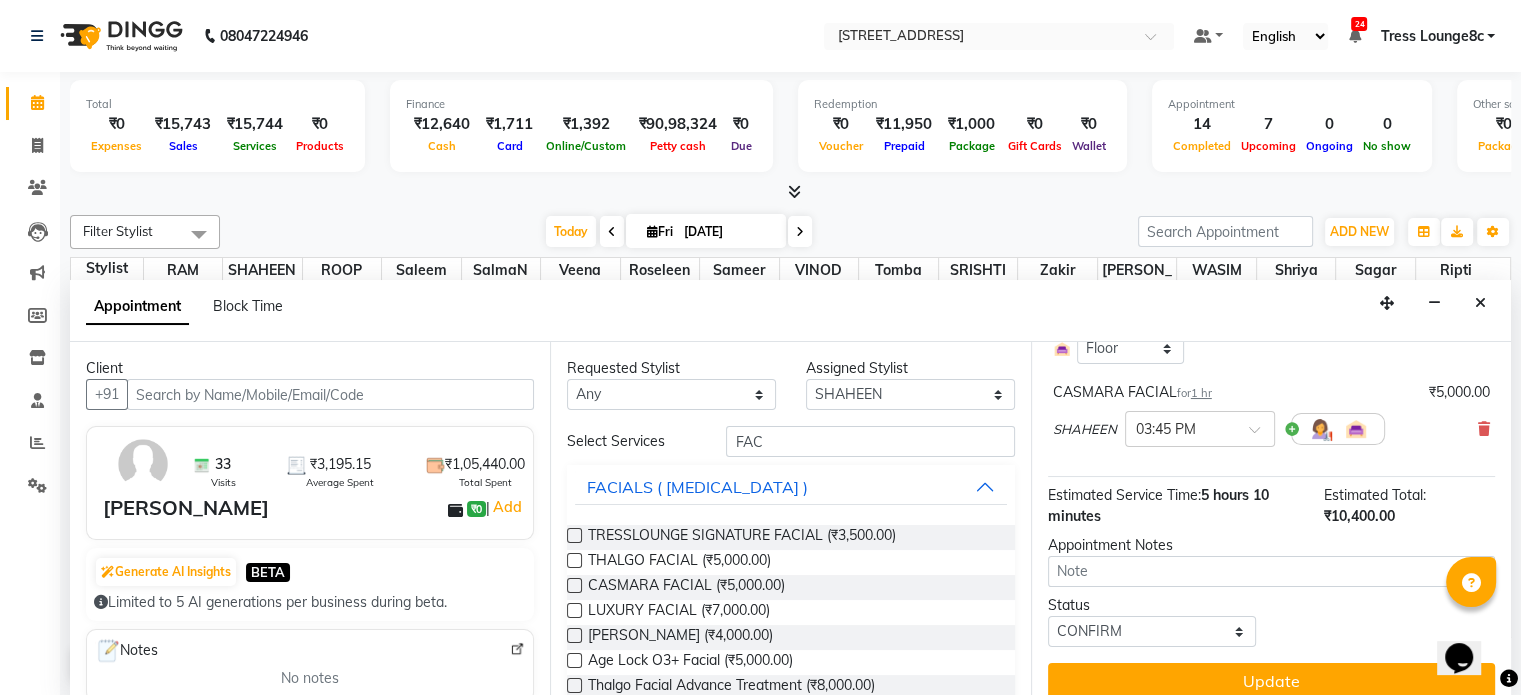 scroll, scrollTop: 642, scrollLeft: 0, axis: vertical 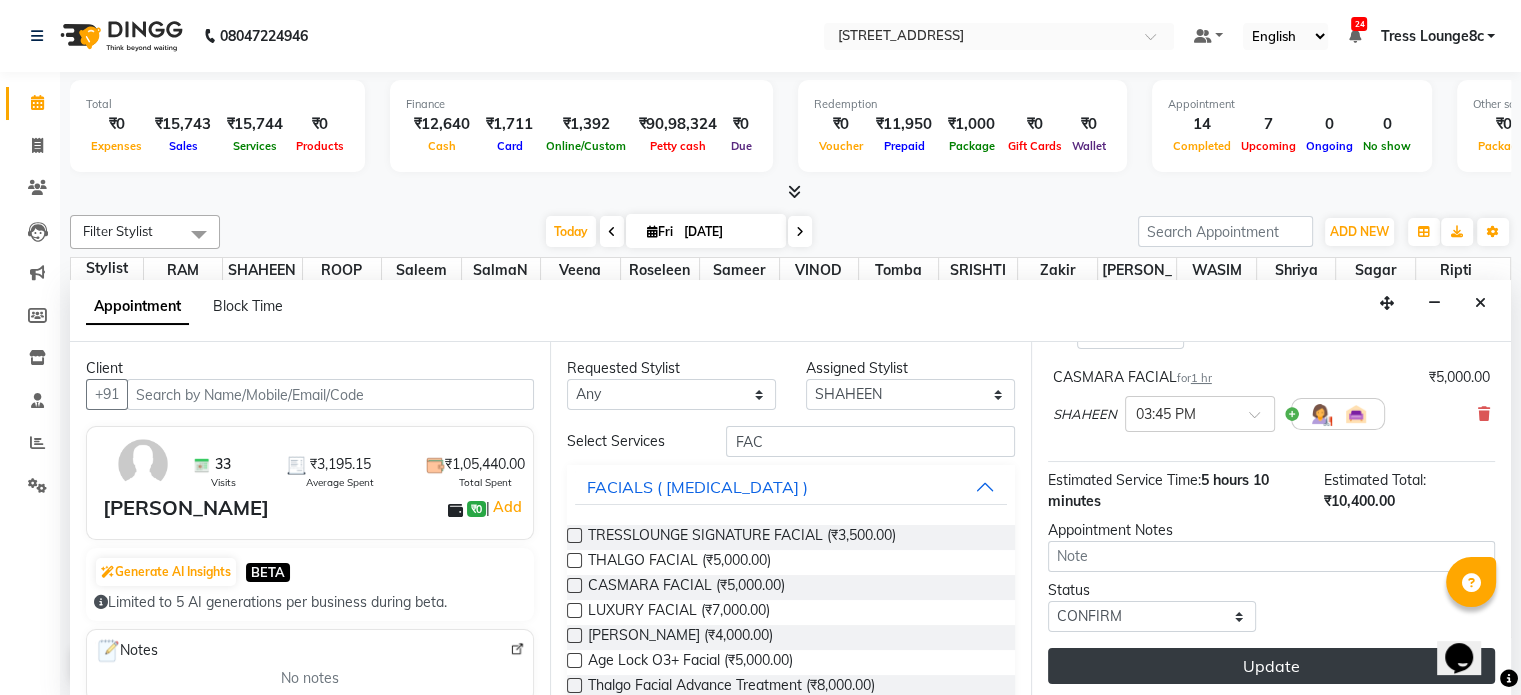 click on "Update" at bounding box center [1271, 666] 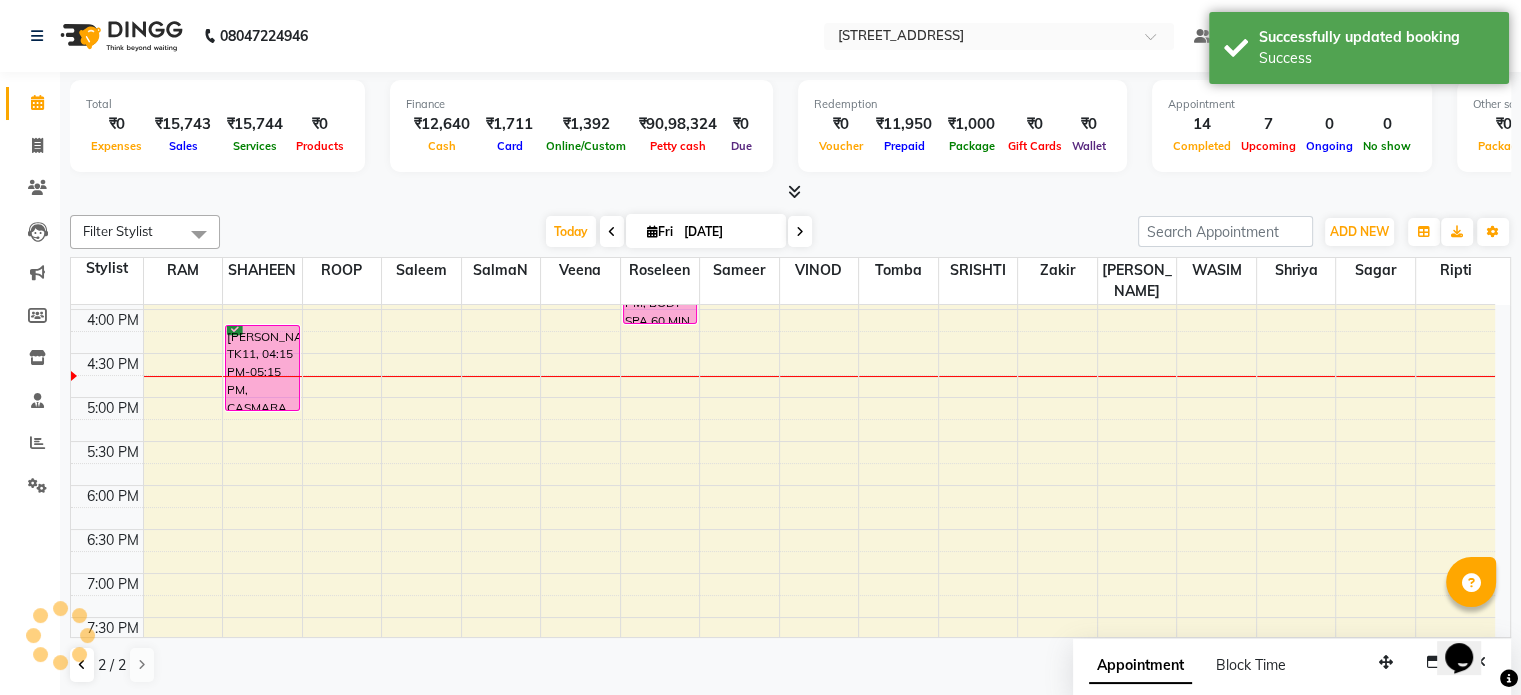 scroll, scrollTop: 0, scrollLeft: 0, axis: both 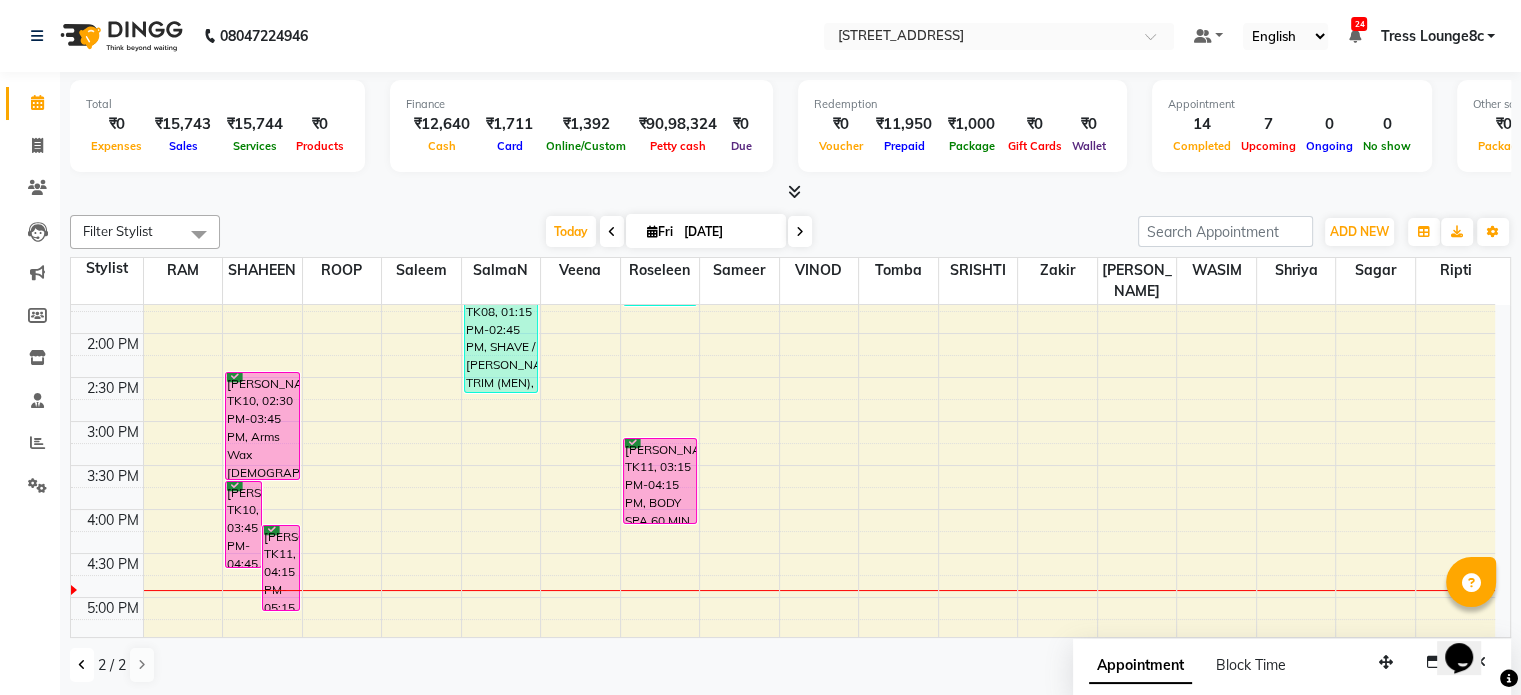 click at bounding box center [82, 665] 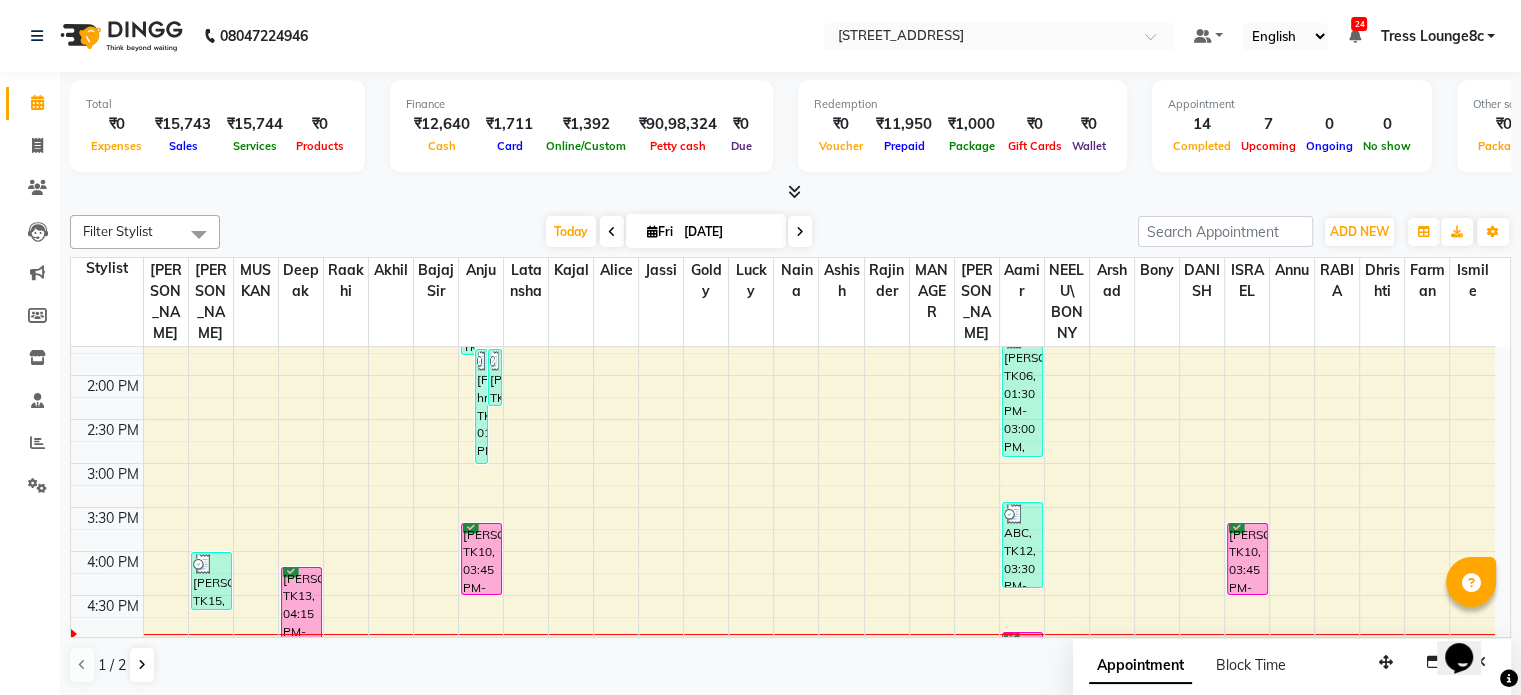 scroll, scrollTop: 599, scrollLeft: 0, axis: vertical 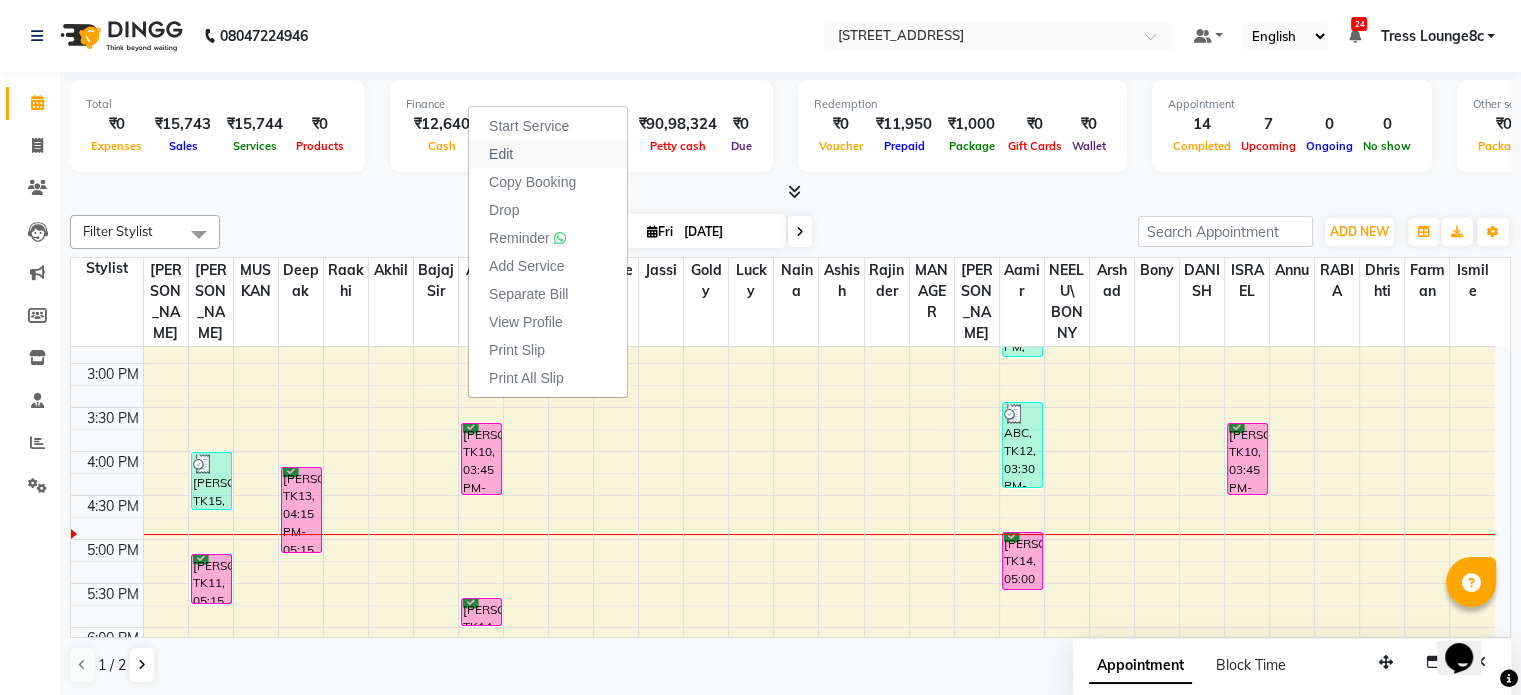 click on "Edit" at bounding box center (548, 154) 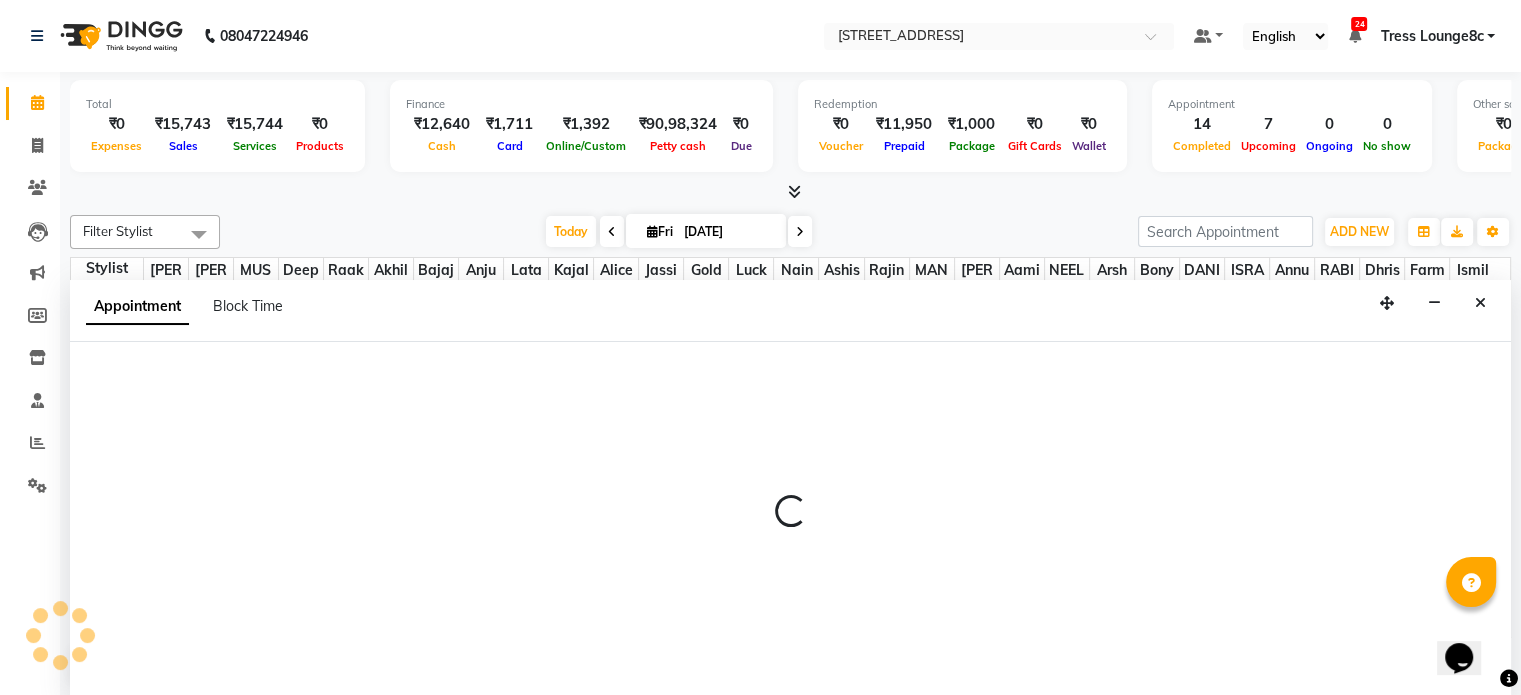 scroll, scrollTop: 0, scrollLeft: 0, axis: both 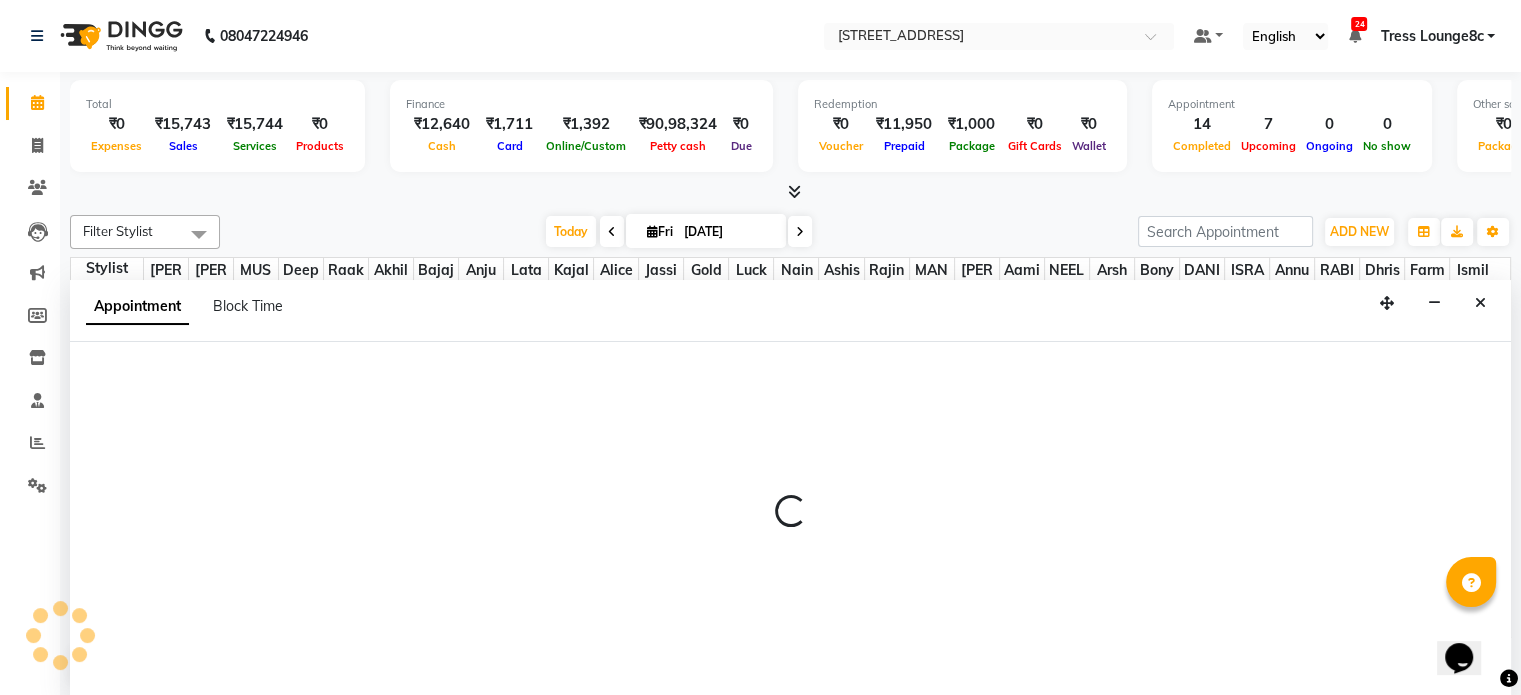 select on "tentative" 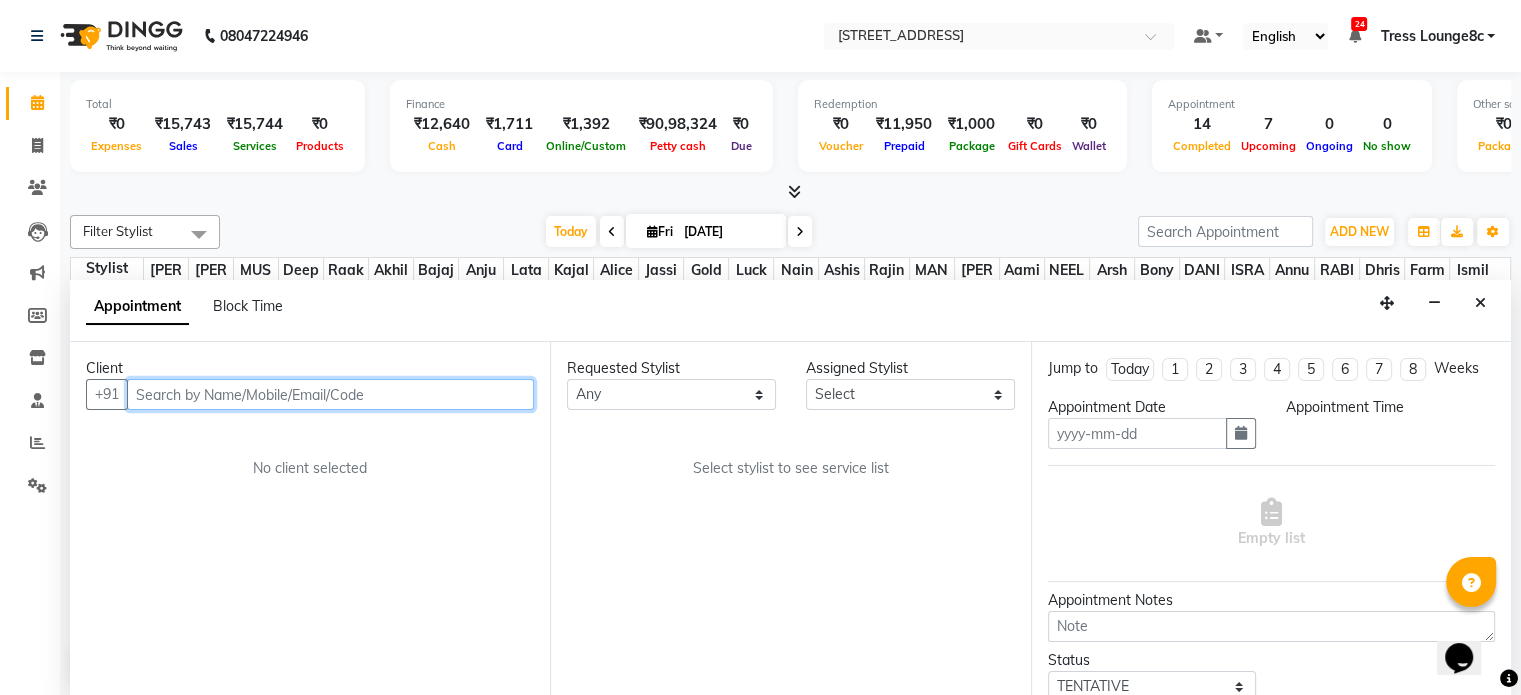 type on "11-07-2025" 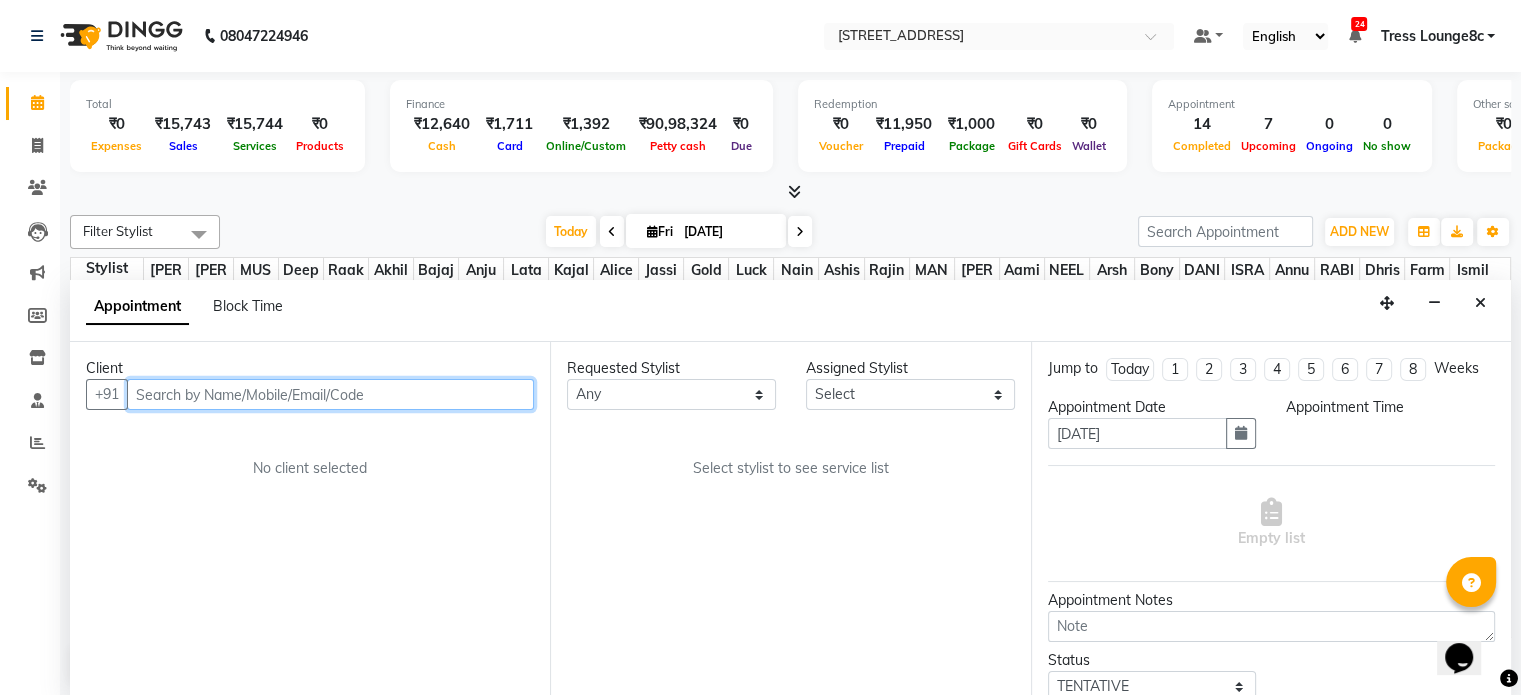 select on "confirm booking" 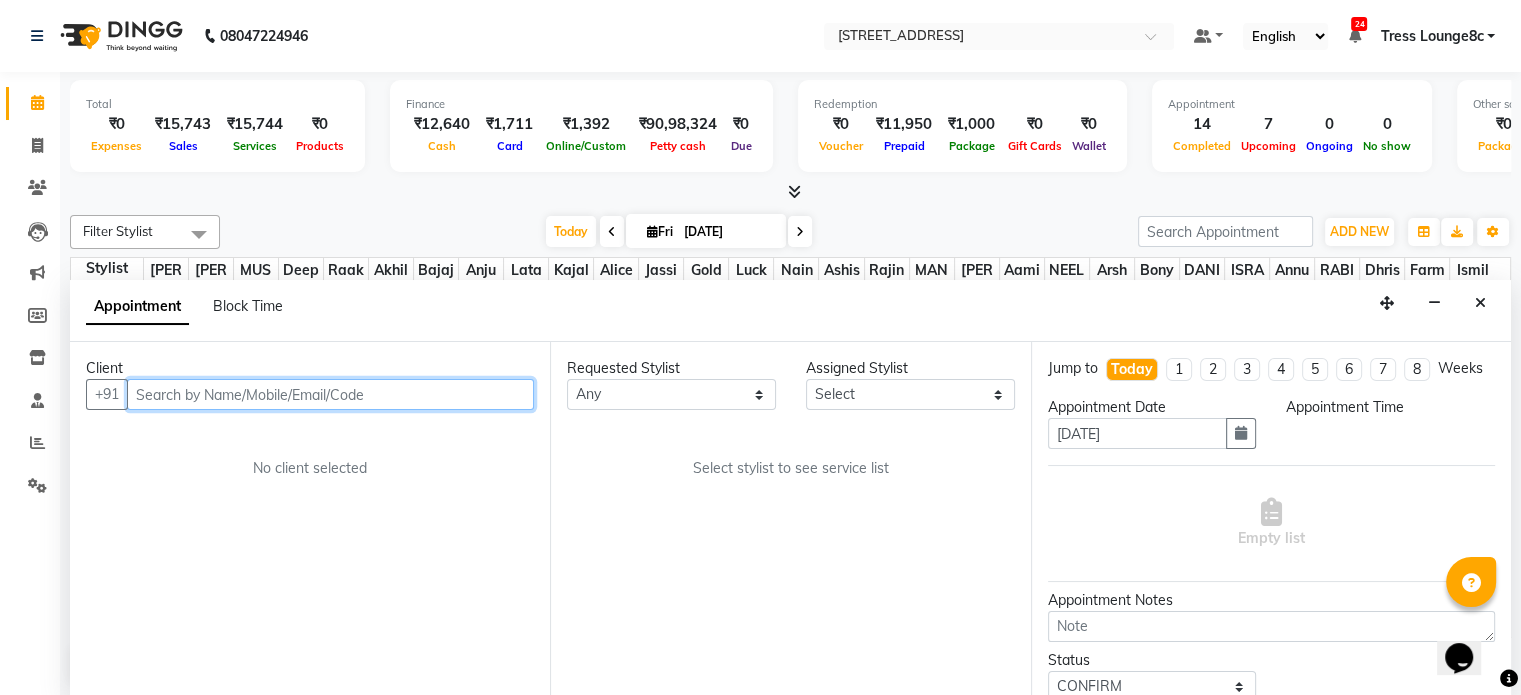 scroll, scrollTop: 0, scrollLeft: 0, axis: both 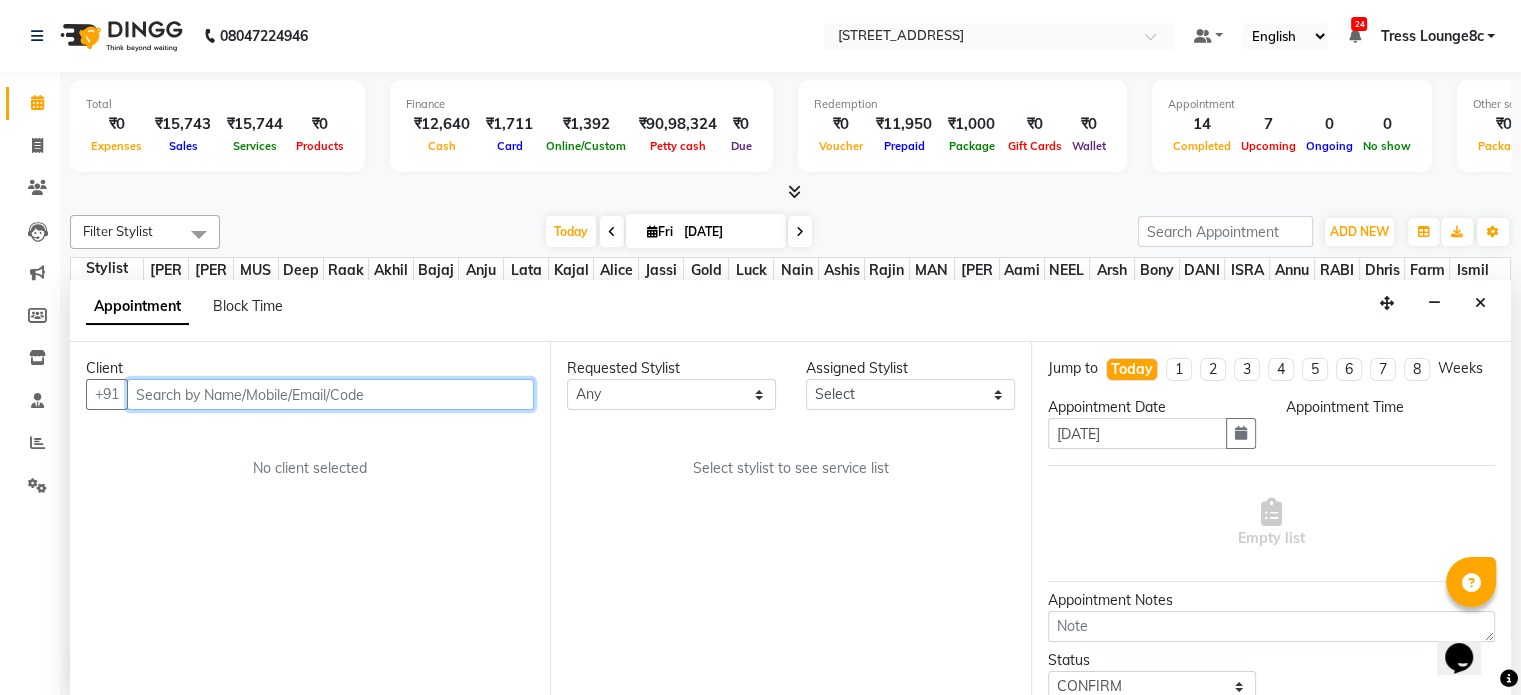 select on "65608" 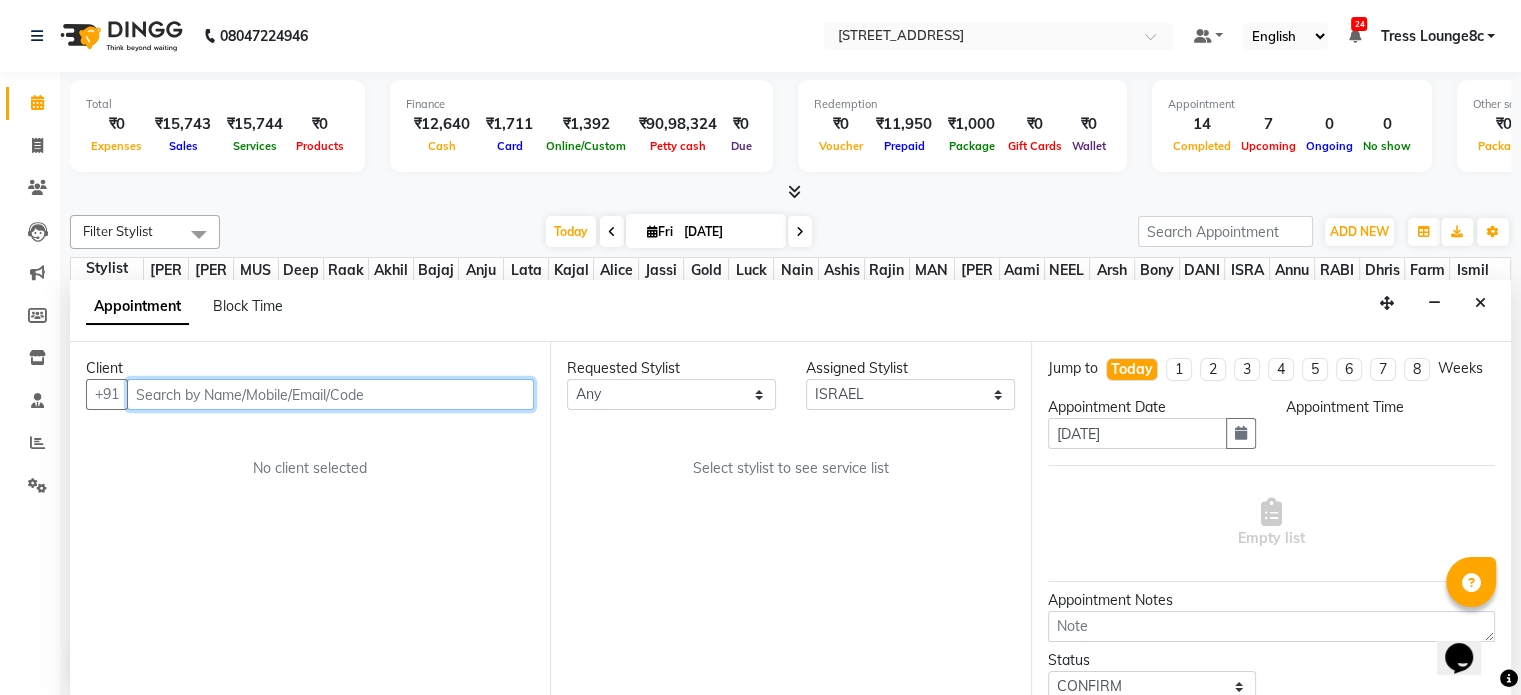 select on "870" 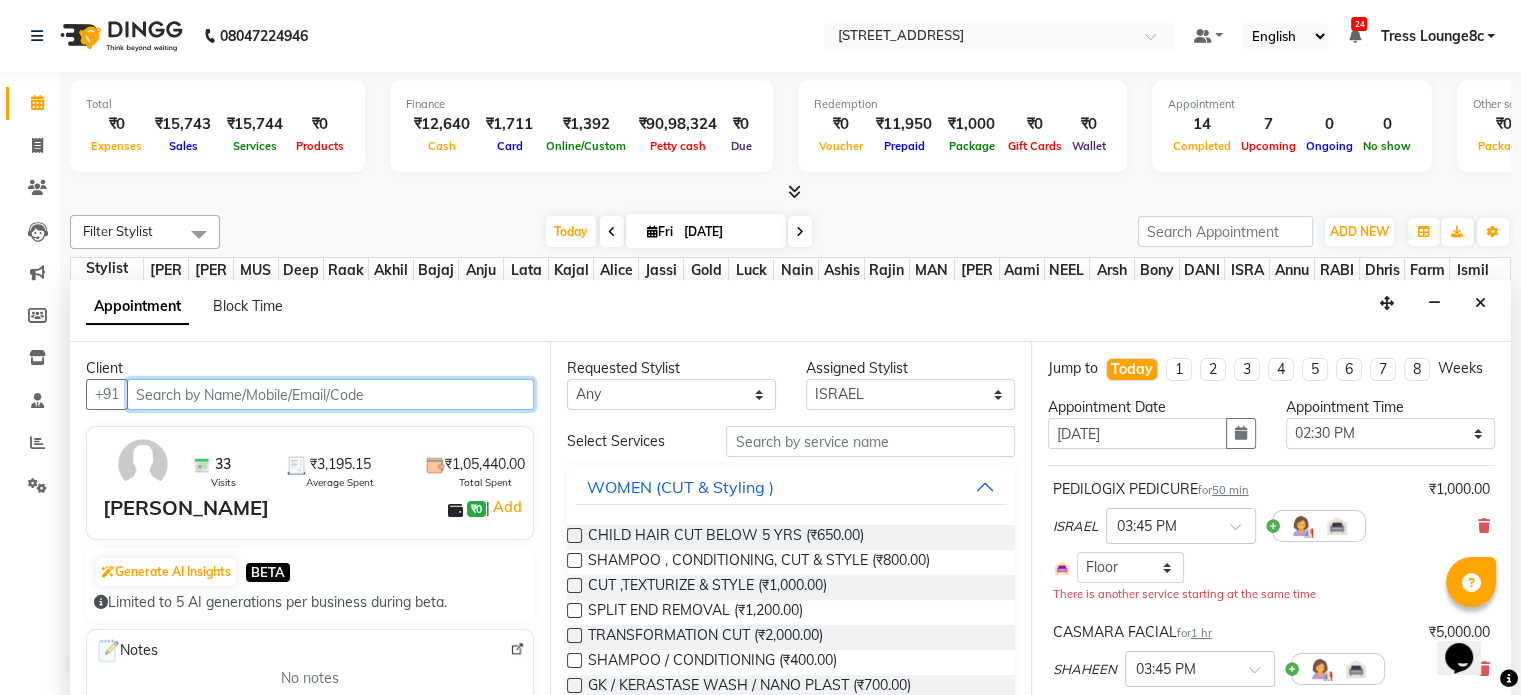 scroll, scrollTop: 774, scrollLeft: 0, axis: vertical 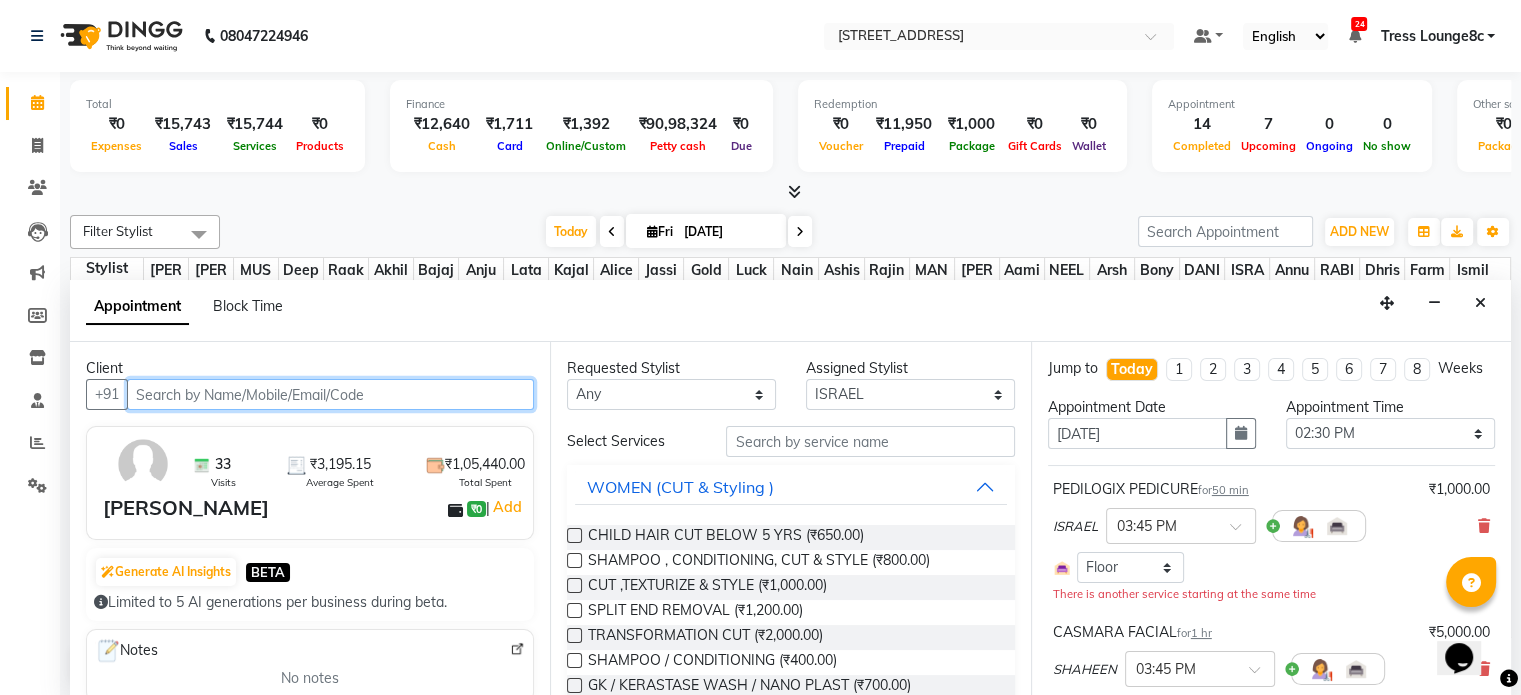 select on "2654" 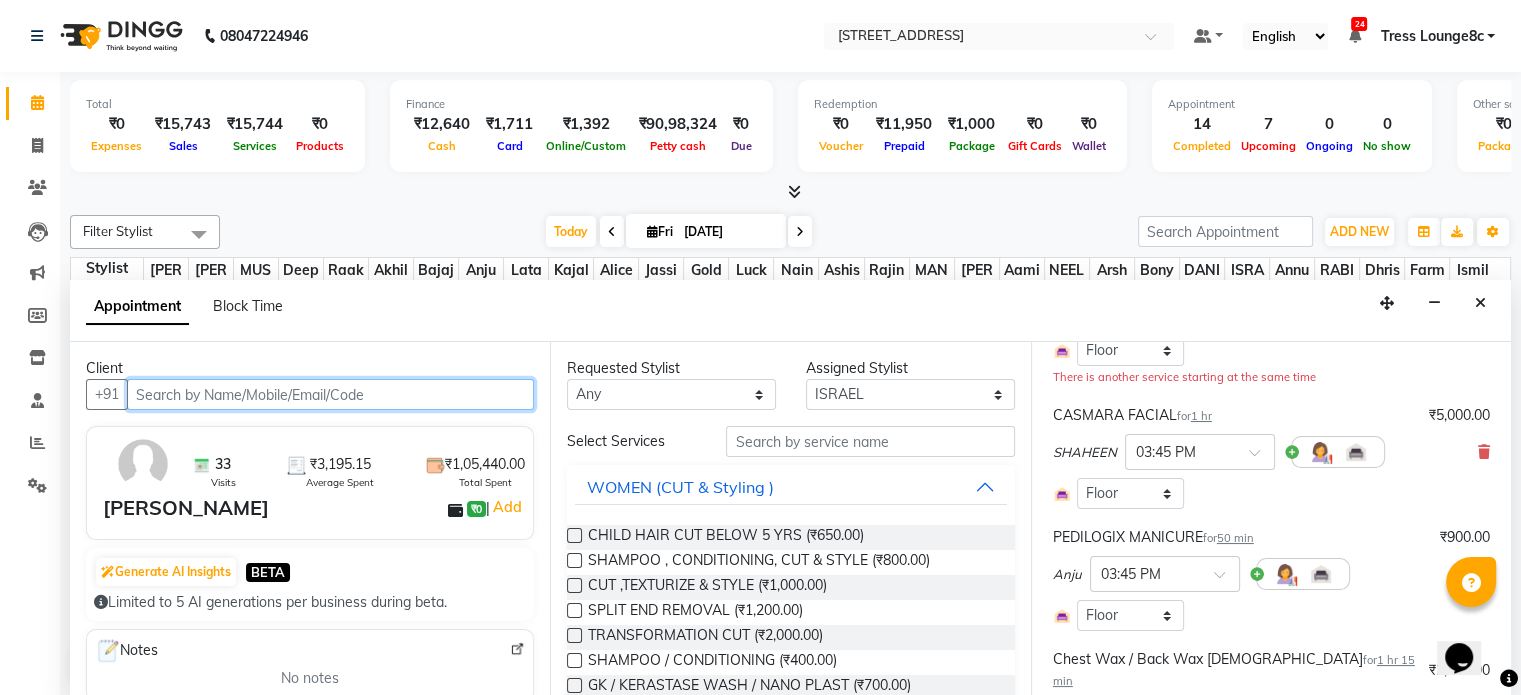 scroll, scrollTop: 173, scrollLeft: 0, axis: vertical 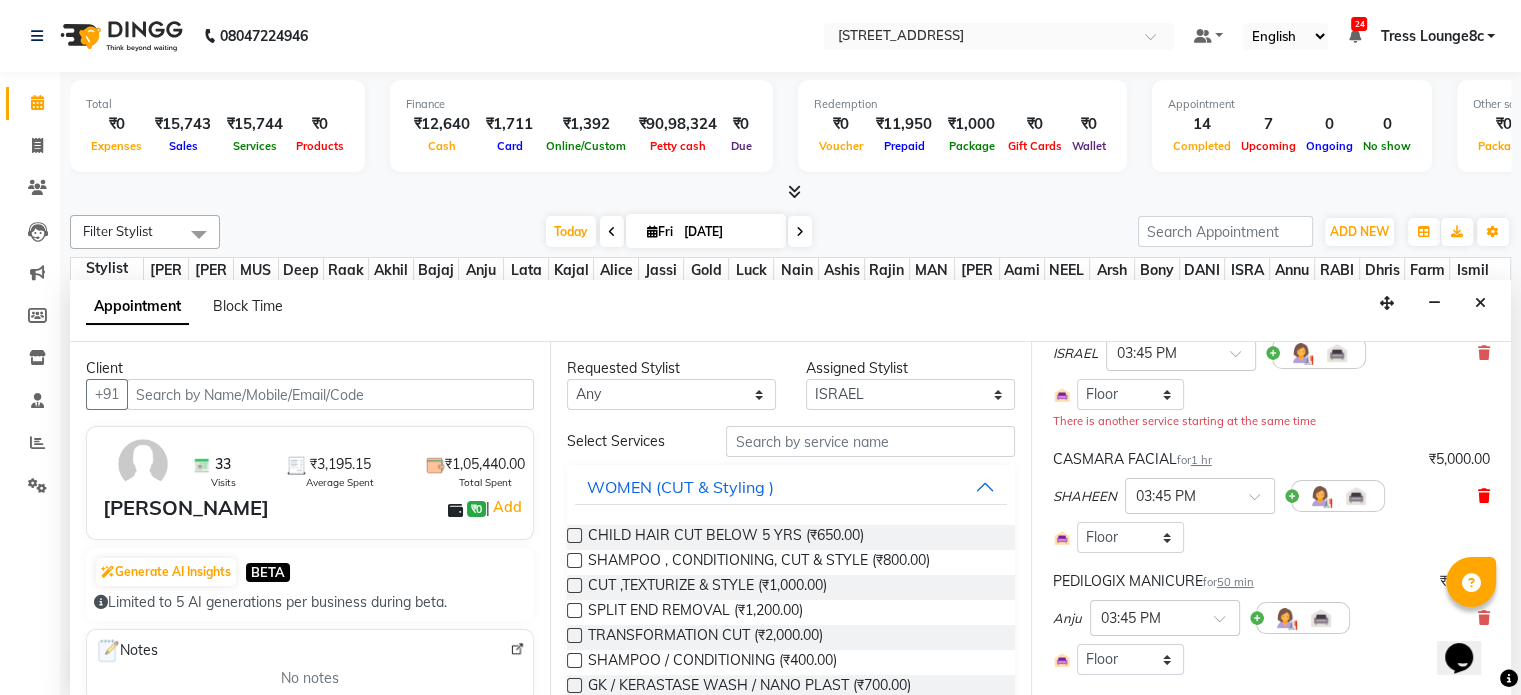 click at bounding box center [1484, 496] 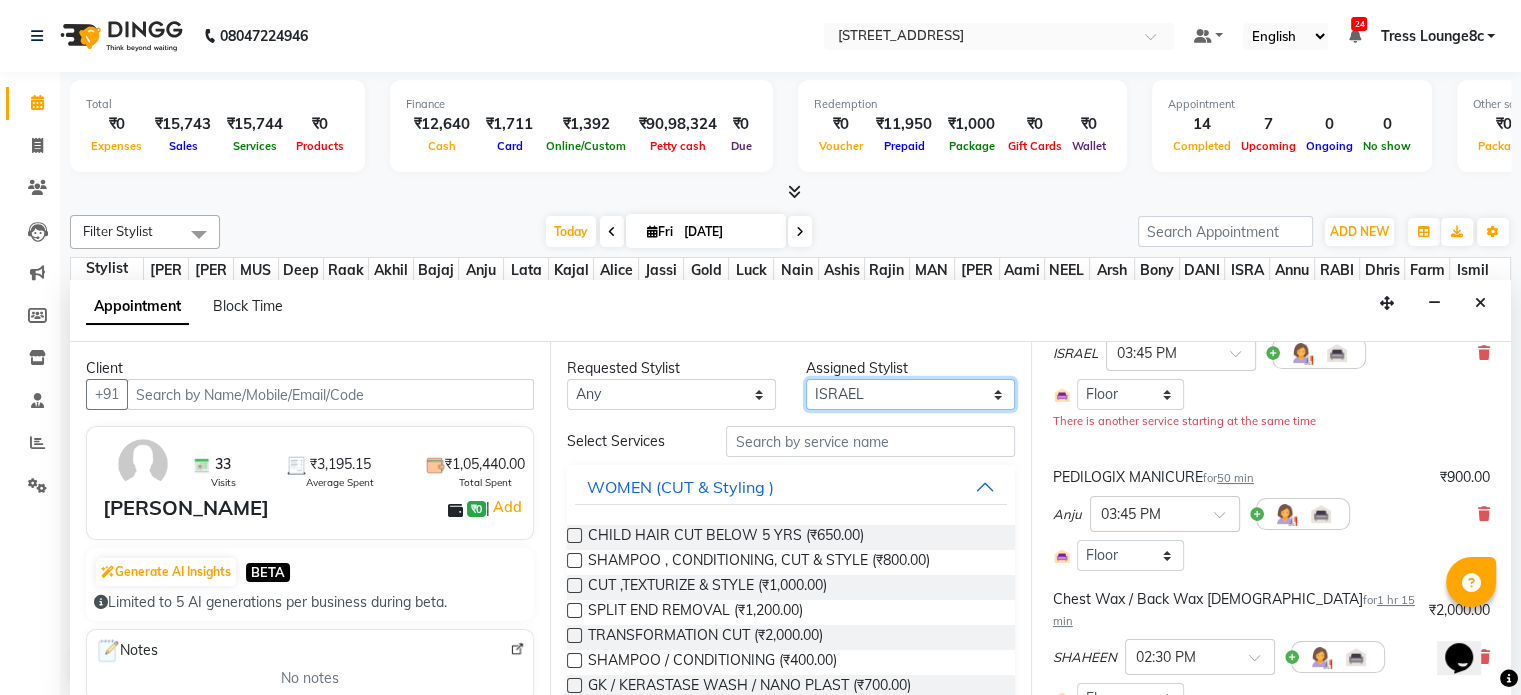 click on "Select Aamir akhil Alice Anju Annu  Arshad Ashish Bajaj sir Bony DANISH Deepak Dhrishti Farman gagan goldy Imran khan Ismile ISRAEL Jassi kajal KARAN Latansha Lucky MANAGER MUSKAN naina NEELU\ BONNY Raakhi  RABIA rajinder RAM Ripti ROOP Roseleen Ruth Sagar Saleem SalmaN Sameer SHAHEEN Shriya SRISHTI tomba veena VINOD WASIM zakir" at bounding box center (910, 394) 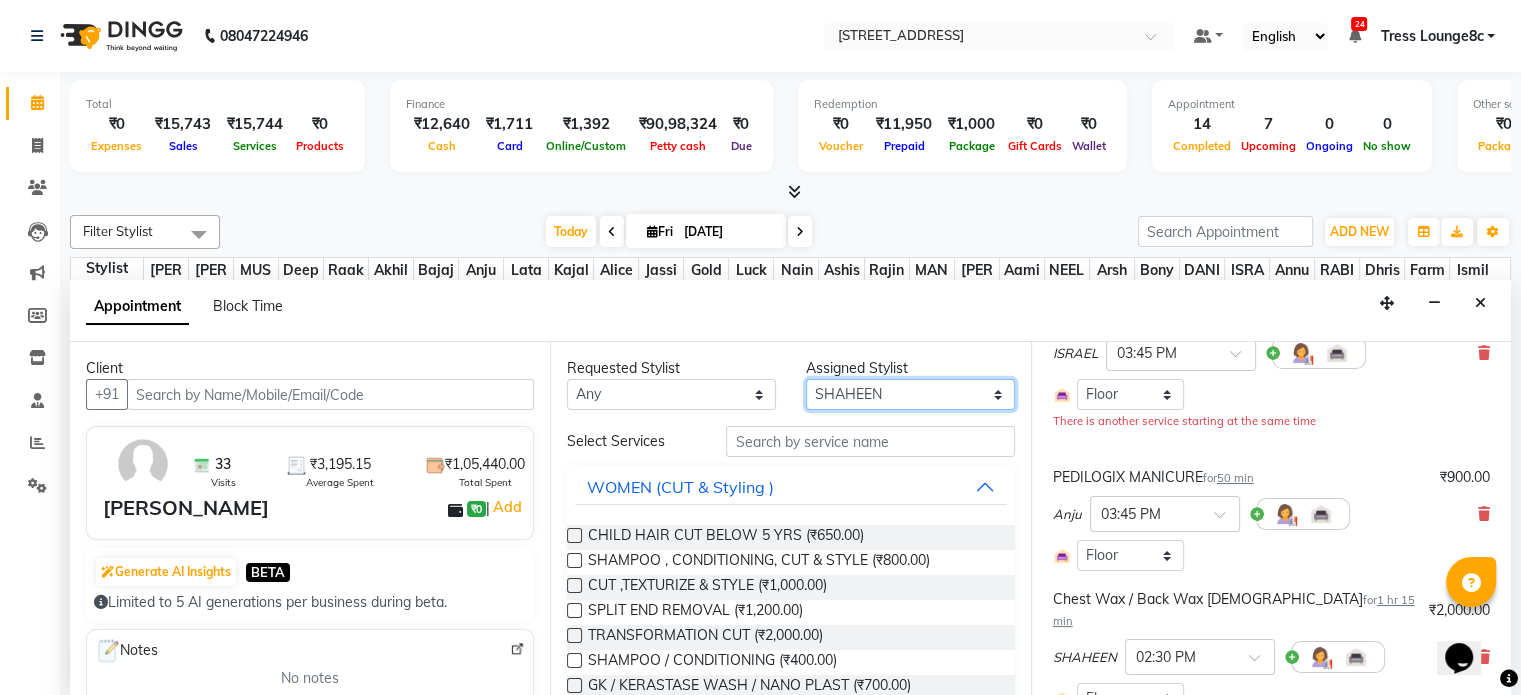 click on "Select Aamir akhil Alice Anju Annu  Arshad Ashish Bajaj sir Bony DANISH Deepak Dhrishti Farman gagan goldy Imran khan Ismile ISRAEL Jassi kajal KARAN Latansha Lucky MANAGER MUSKAN naina NEELU\ BONNY Raakhi  RABIA rajinder RAM Ripti ROOP Roseleen Ruth Sagar Saleem SalmaN Sameer SHAHEEN Shriya SRISHTI tomba veena VINOD WASIM zakir" at bounding box center (910, 394) 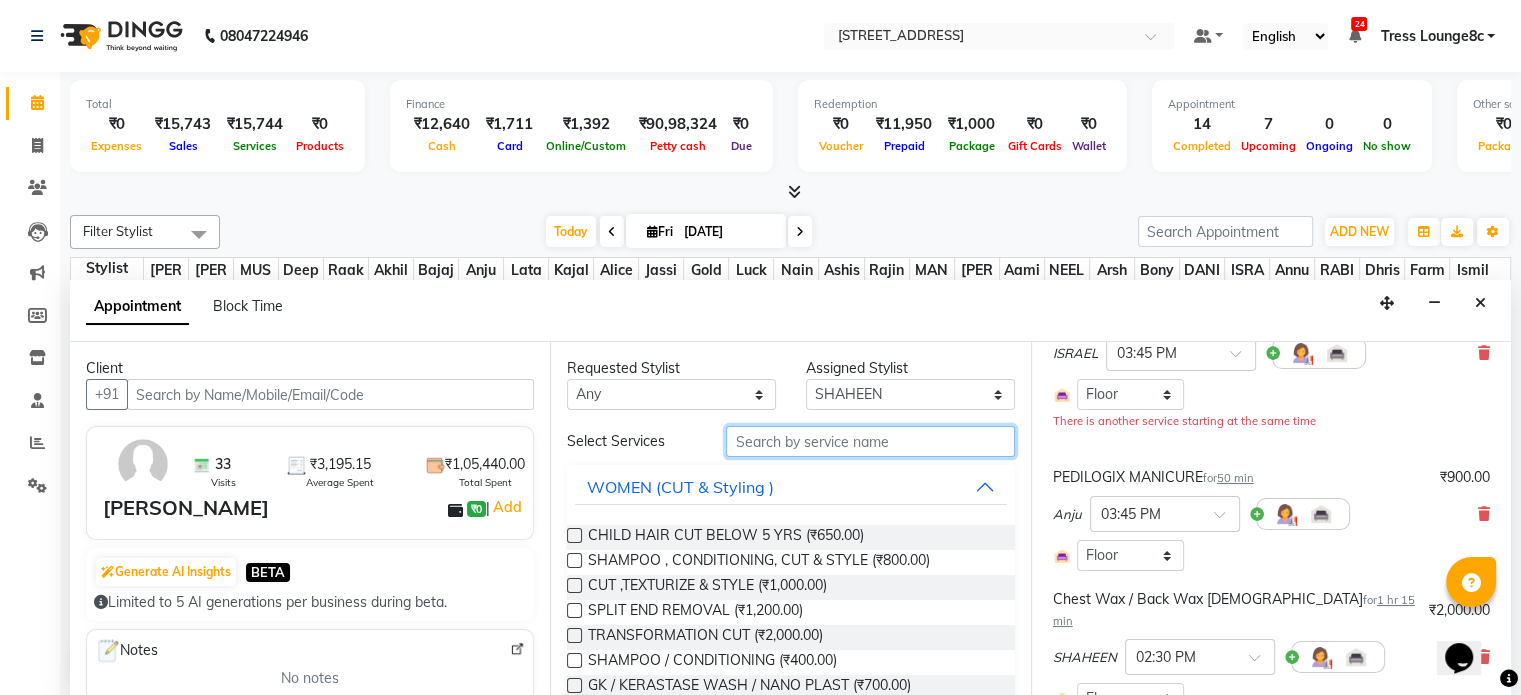 click at bounding box center (870, 441) 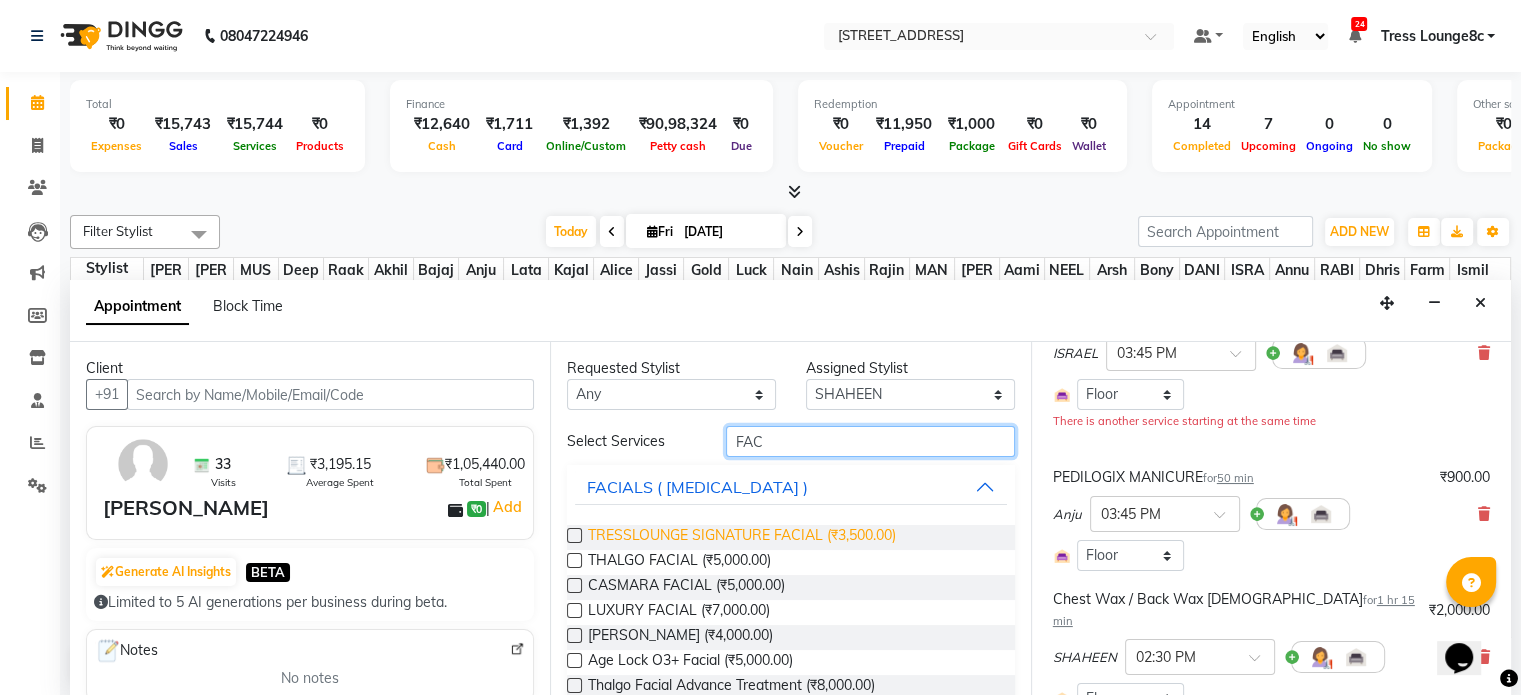 type on "FAC" 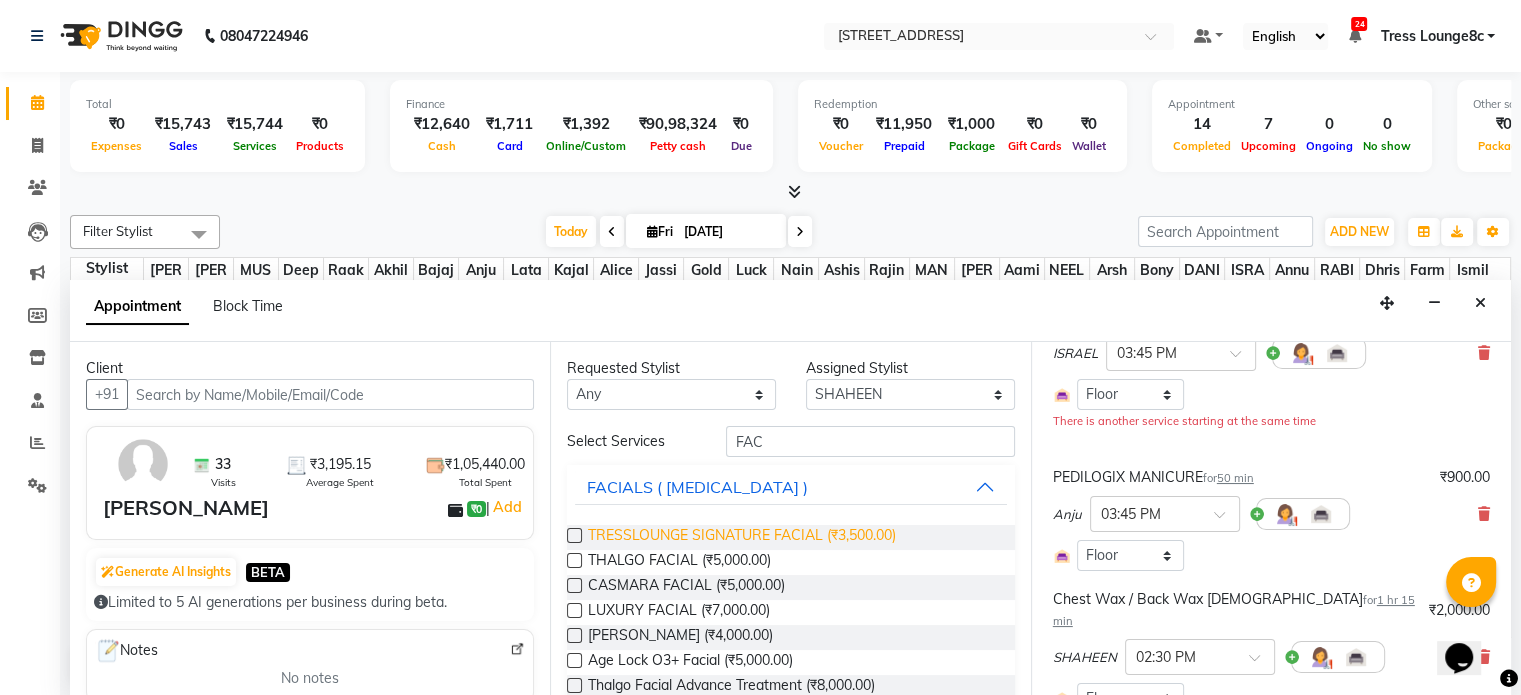 click on "TRESSLOUNGE SIGNATURE FACIAL (₹3,500.00)" at bounding box center [742, 537] 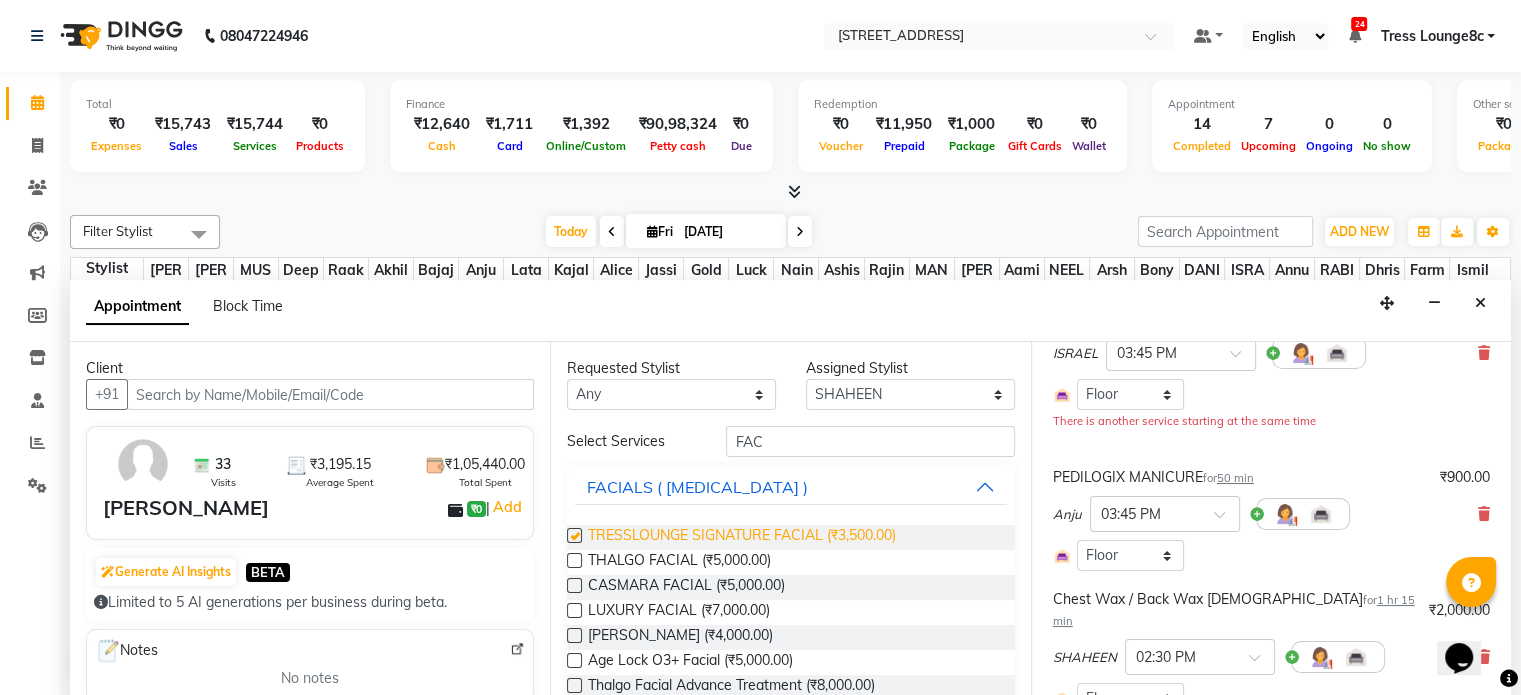 checkbox on "false" 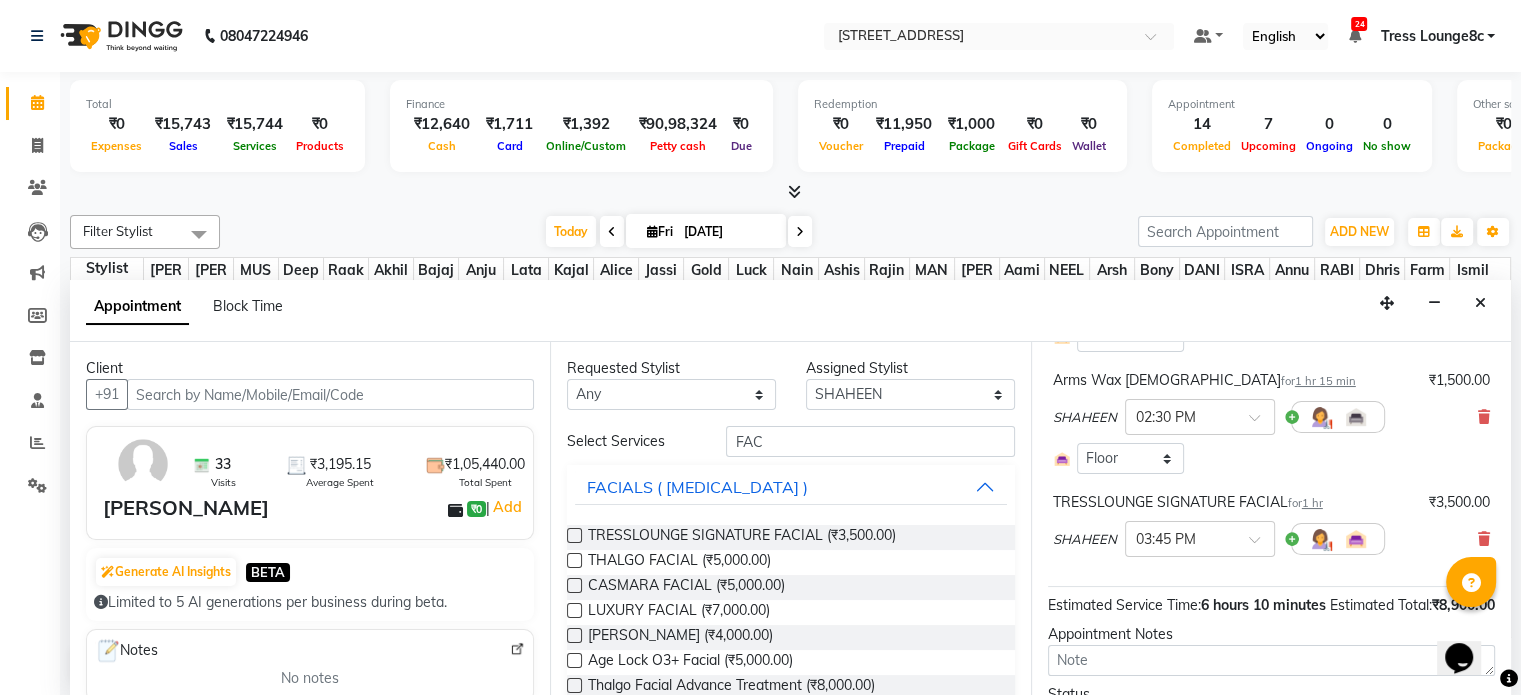 scroll, scrollTop: 660, scrollLeft: 0, axis: vertical 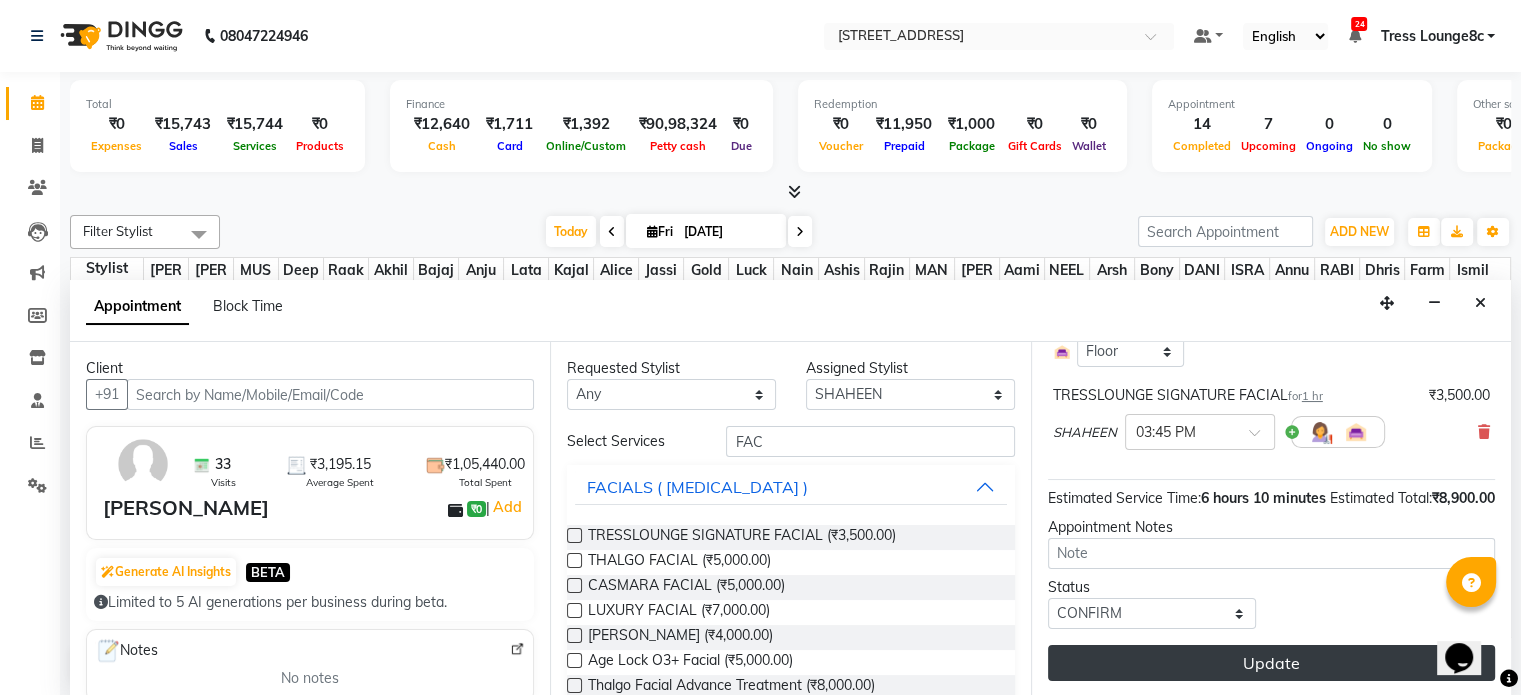 click on "Update" at bounding box center (1271, 663) 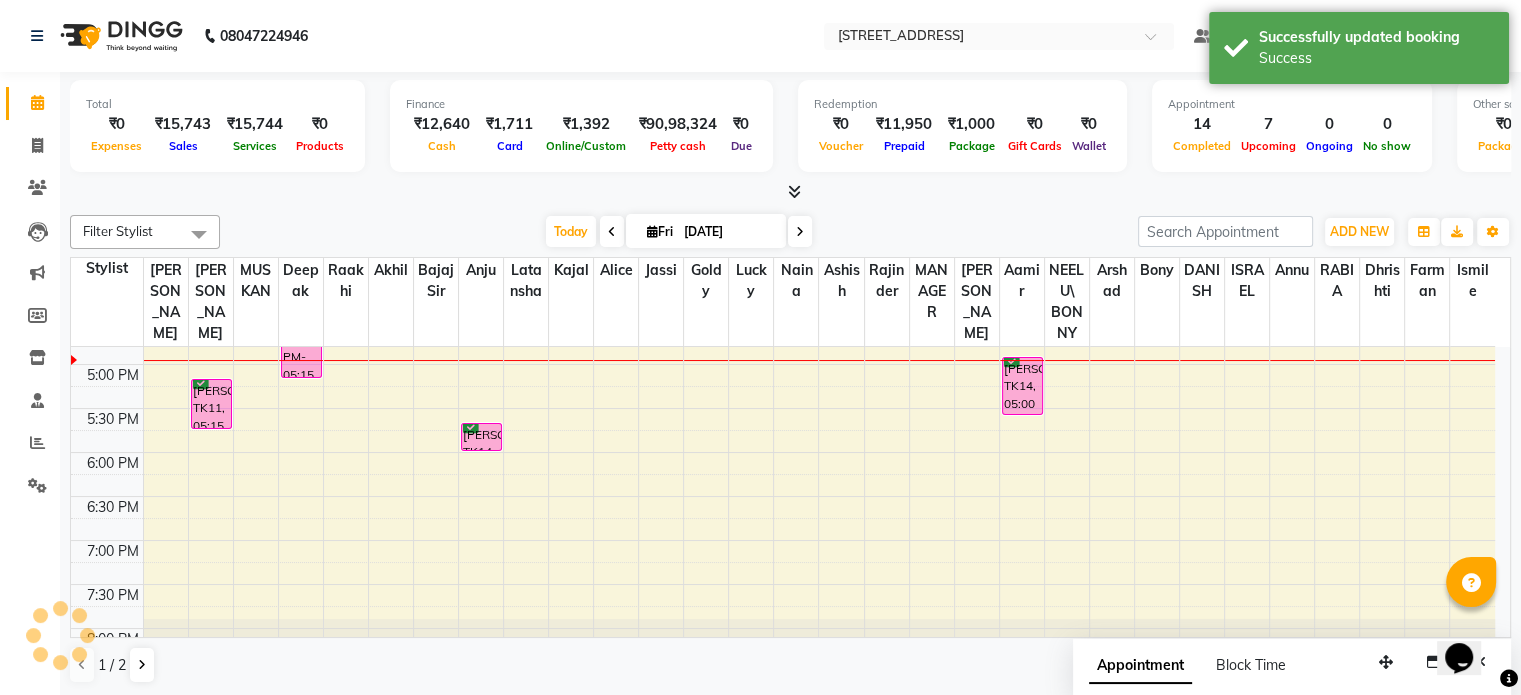 scroll, scrollTop: 0, scrollLeft: 0, axis: both 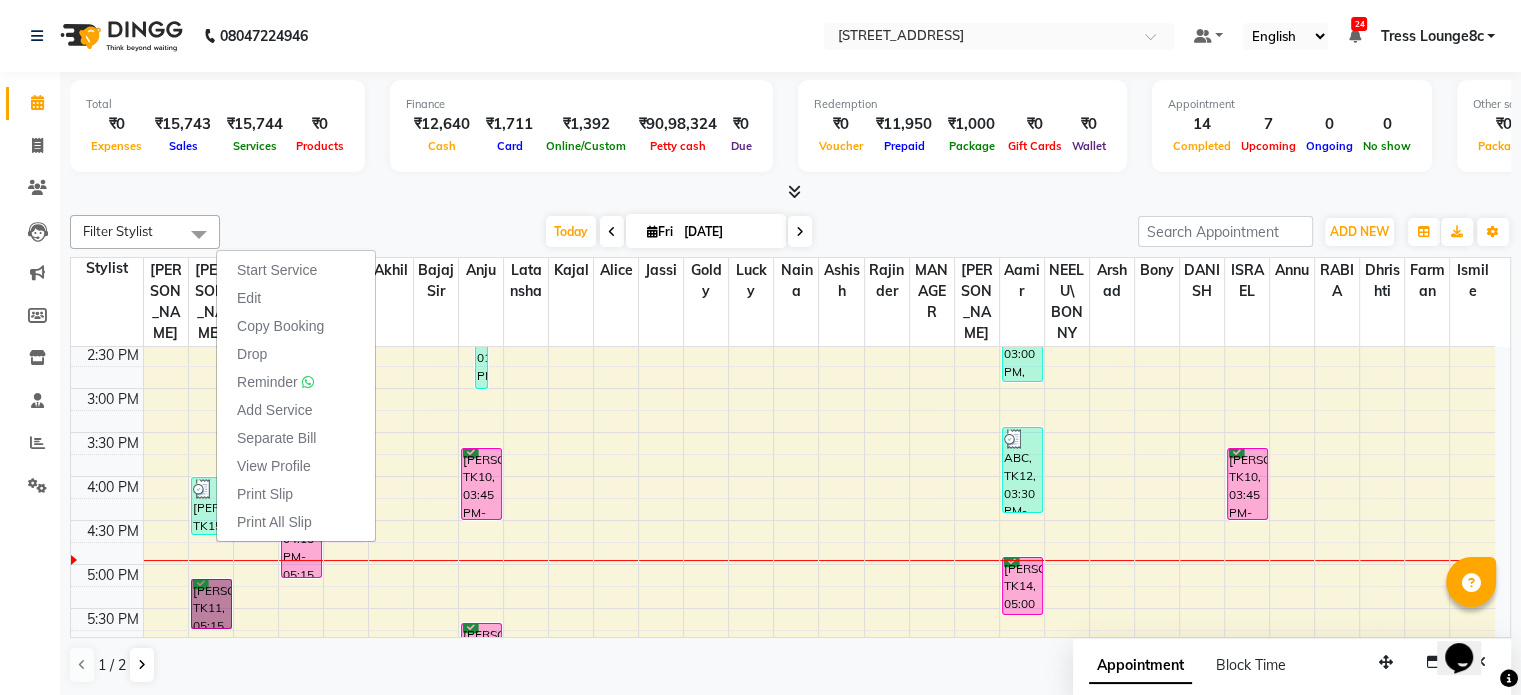 click on "8:00 AM 8:30 AM 9:00 AM 9:30 AM 10:00 AM 10:30 AM 11:00 AM 11:30 AM 12:00 PM 12:30 PM 1:00 PM 1:30 PM 2:00 PM 2:30 PM 3:00 PM 3:30 PM 4:00 PM 4:30 PM 5:00 PM 5:30 PM 6:00 PM 6:30 PM 7:00 PM 7:30 PM 8:00 PM 8:30 PM     Gaurav Sir, TK05, 11:45 AM-01:15 PM, Cut ,Texturize & Style (MEN),SHAVE / BEARD TRIM (MEN)     ASHIMA, TK15, 04:05 PM-04:45 PM, CUT ,TEXTURIZE & STYLE     Simran singh, TK11, 05:15 PM-05:50 PM, BLOW DRY     ramneet gill, TK13, 04:15 PM-05:15 PM, ROOT TOUCHUP     Isha, TK07, 01:10 PM-01:50 PM, HALF LEG WAX,FULL ARM WAX     Dalvinder hm, TK04, 01:45 PM-03:05 PM, EYE BROW (THREADING),UPPERLIP (THREADING),CHIN/CHEEKS (THREADING),HALF LEG WAX,HALF ARM WAX     Alisha, TK09, 01:45 PM-02:25 PM, EYE BROW (THREADING),FOREHEAD (THREADING)     mr gurwinder singh, TK10, 03:45 PM-04:35 PM, PEDILOGIX MANICURE     Smriti, TK14, 05:45 PM-06:05 PM, EYE BROW (THREADING)     Reeta, TK06, 01:30 PM-03:00 PM, COLOR ON COLOR     ABC, TK12, 03:30 PM-04:30 PM, Cut ,Texturize & Style (MEN)" at bounding box center [783, 344] 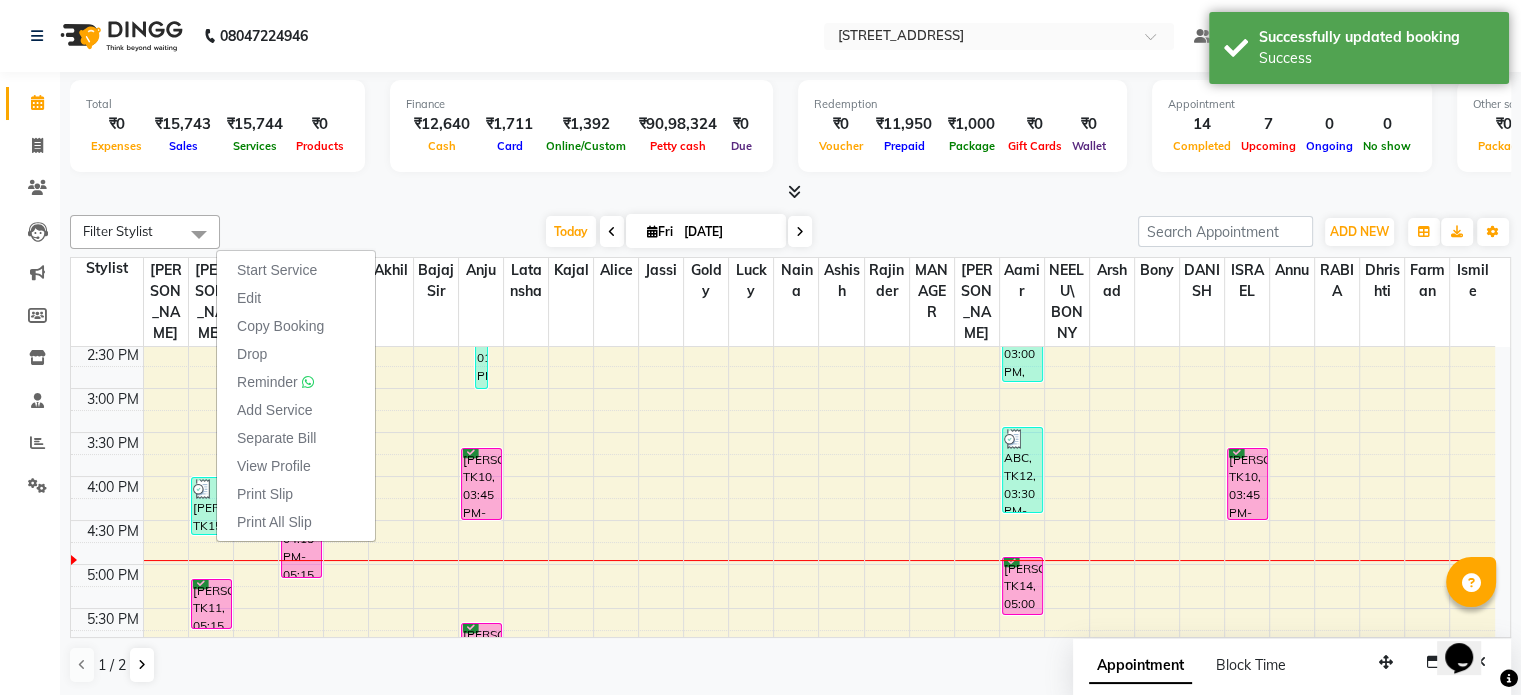 select on "46886" 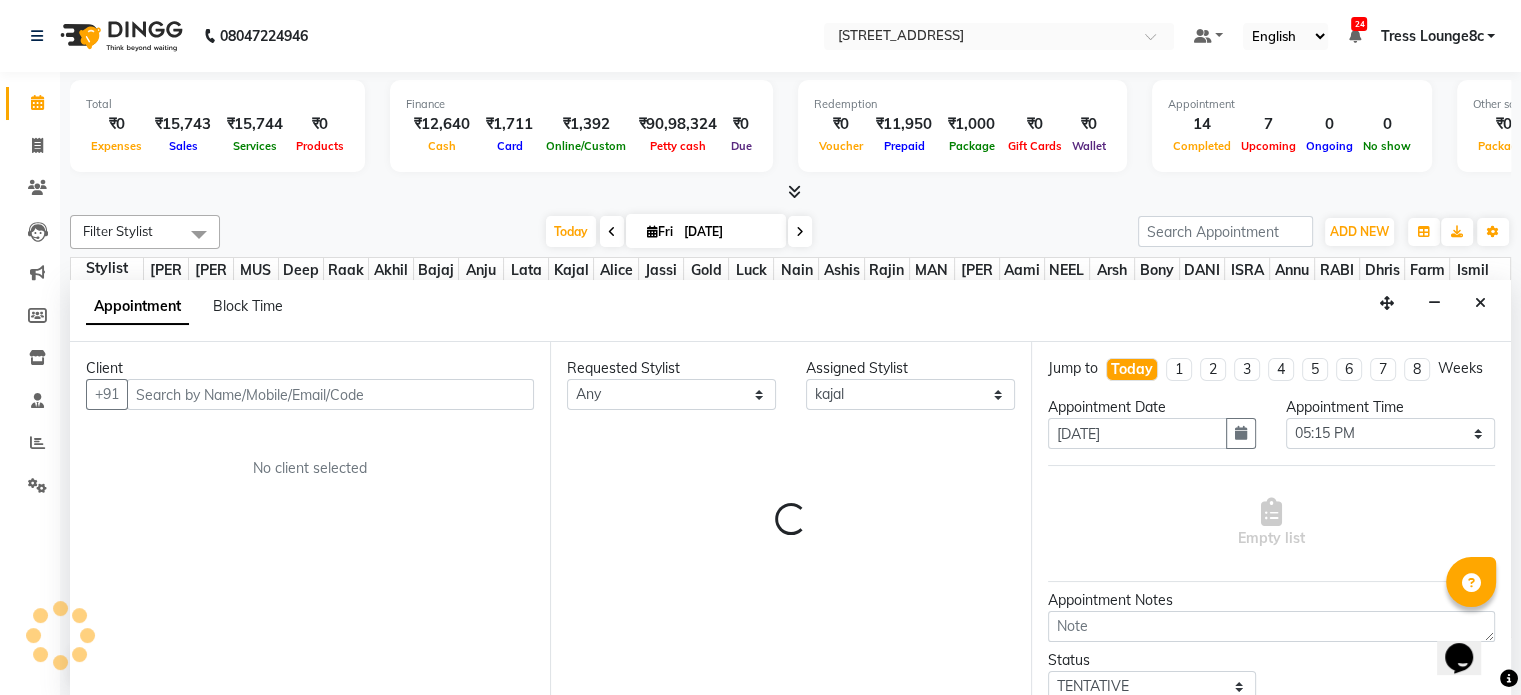 scroll, scrollTop: 0, scrollLeft: 0, axis: both 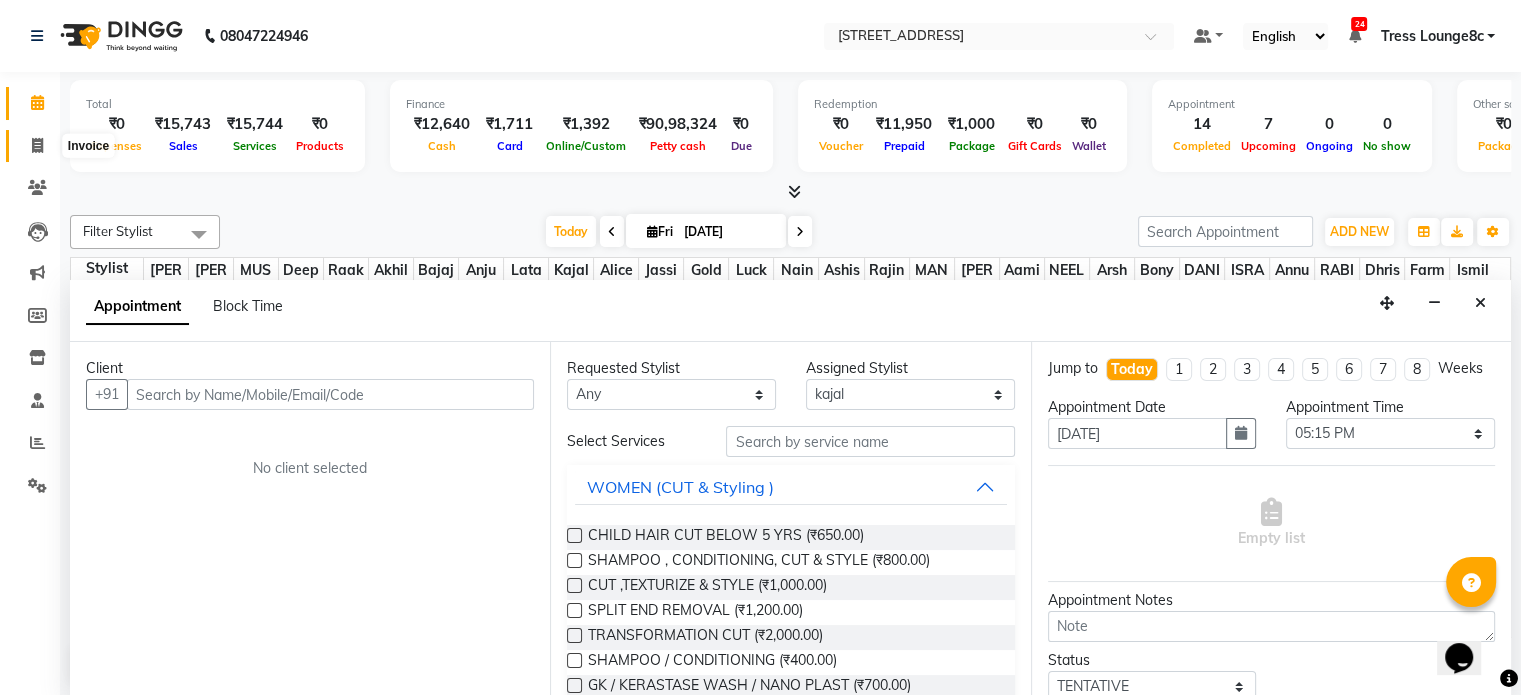 click 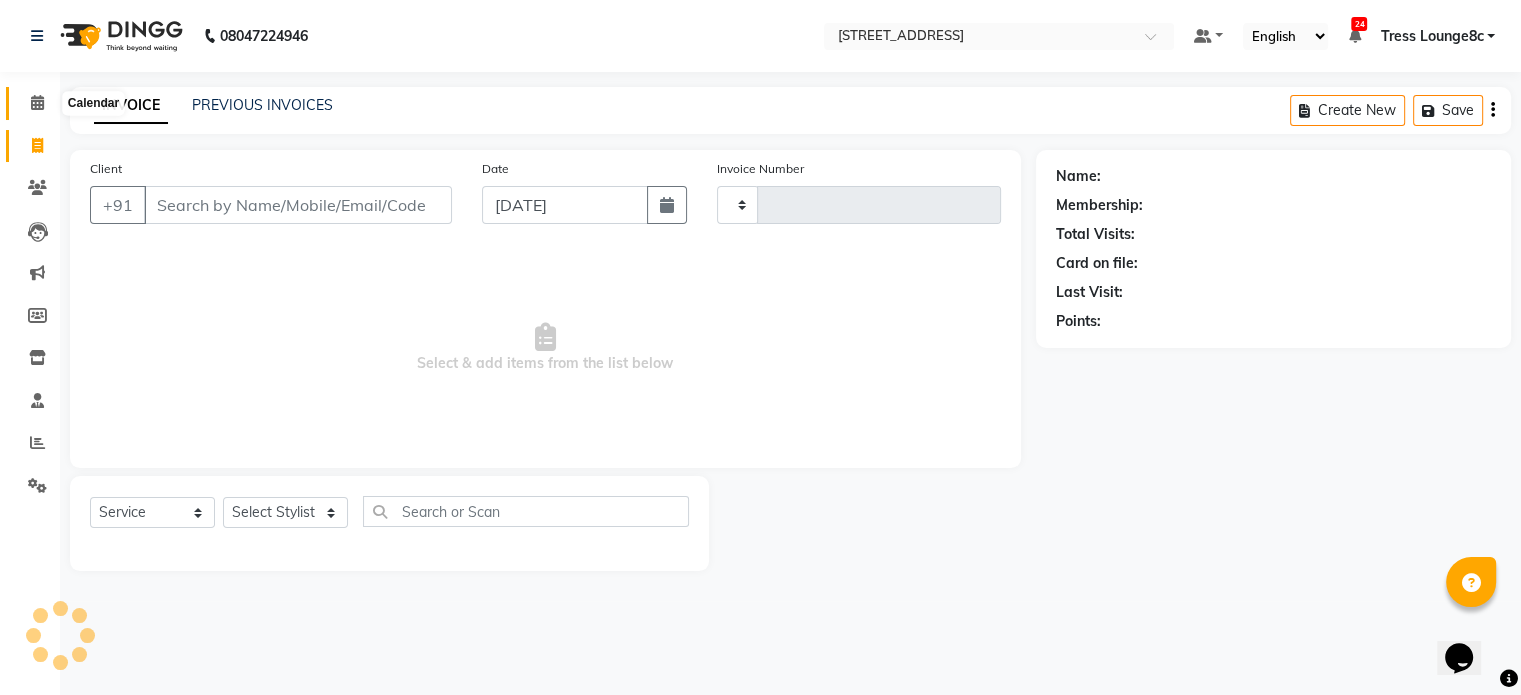 click 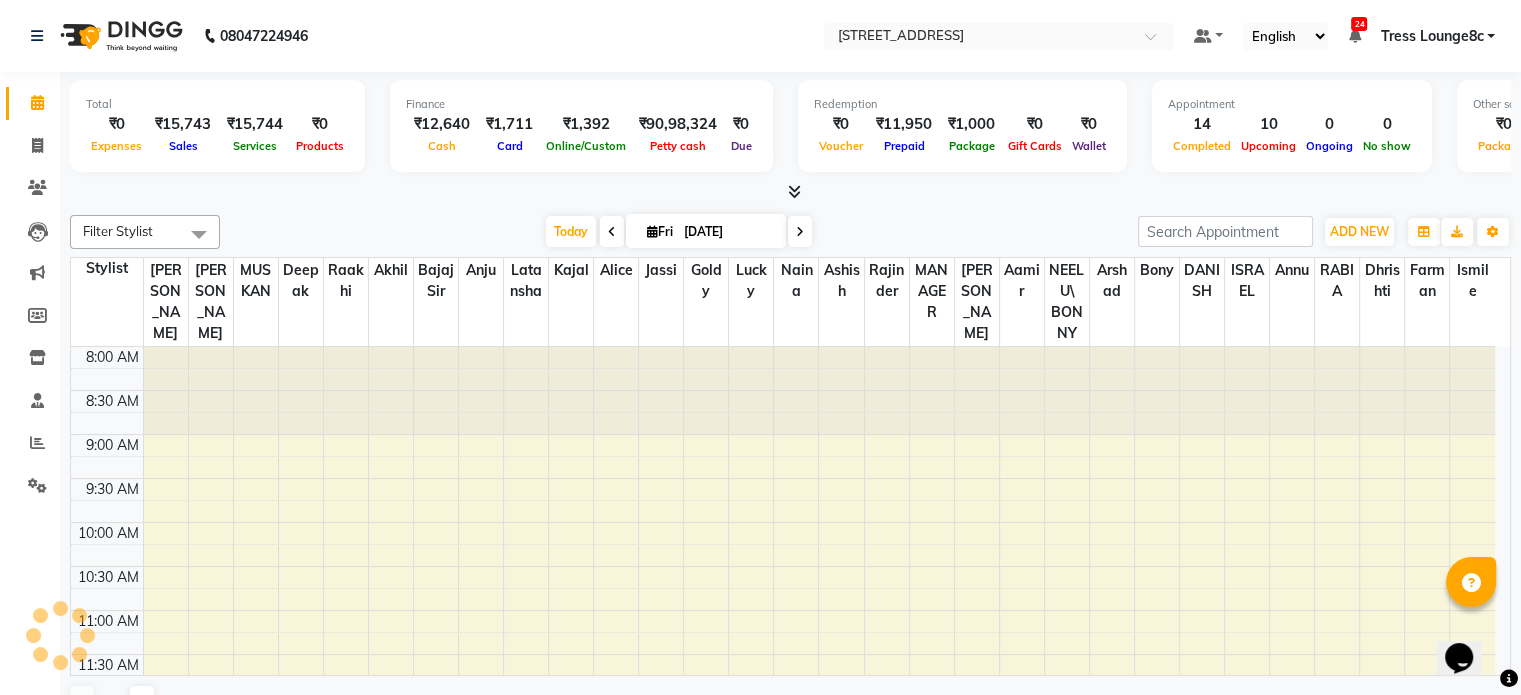 scroll, scrollTop: 0, scrollLeft: 0, axis: both 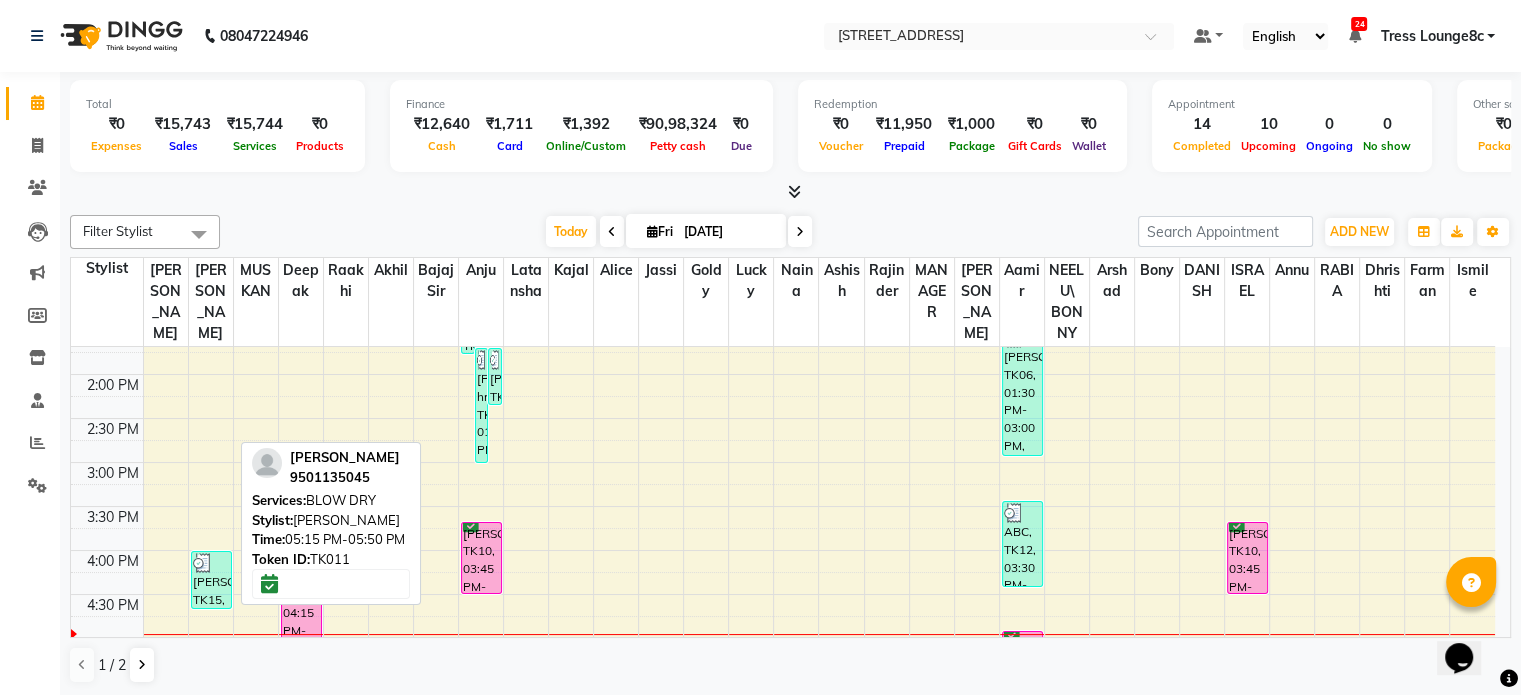 click on "Simran singh, TK11, 05:15 PM-05:50 PM, BLOW DRY" at bounding box center (211, 678) 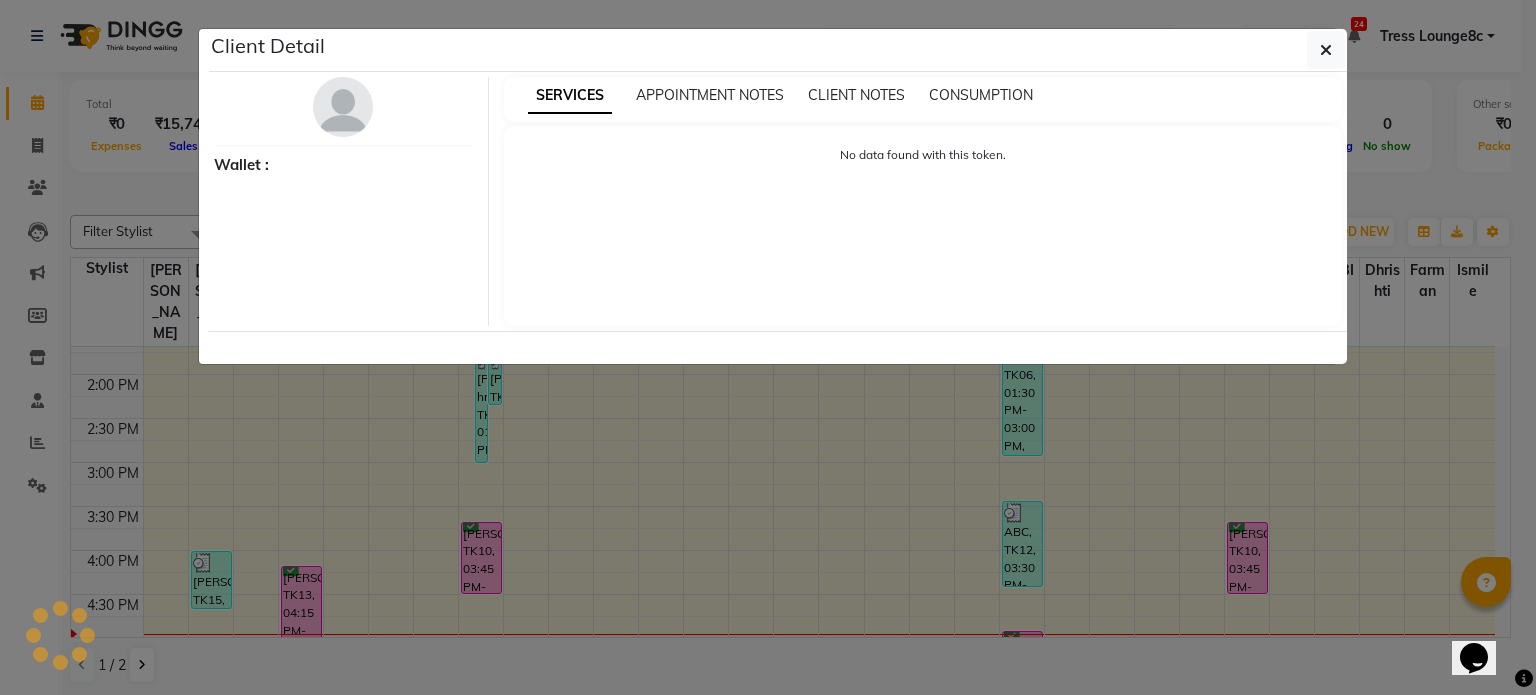 select on "6" 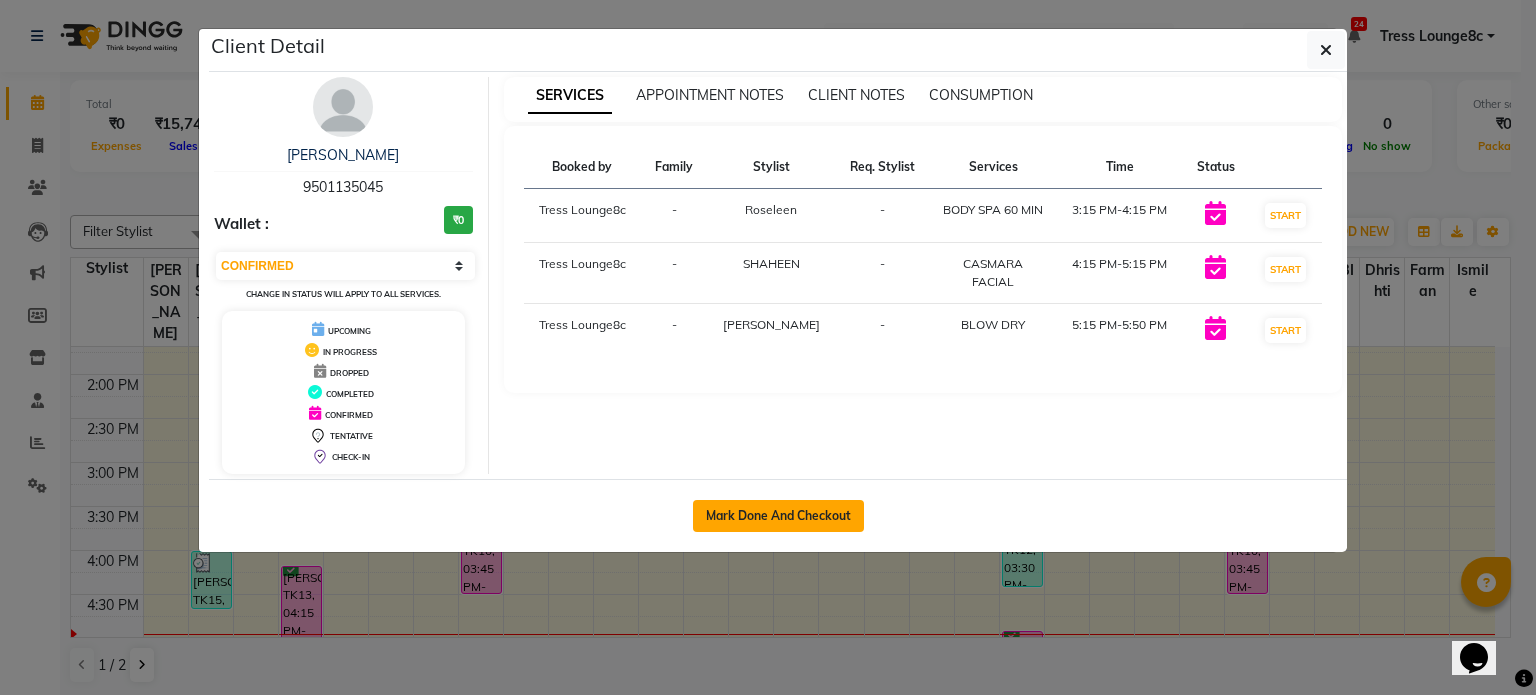click on "Mark Done And Checkout" 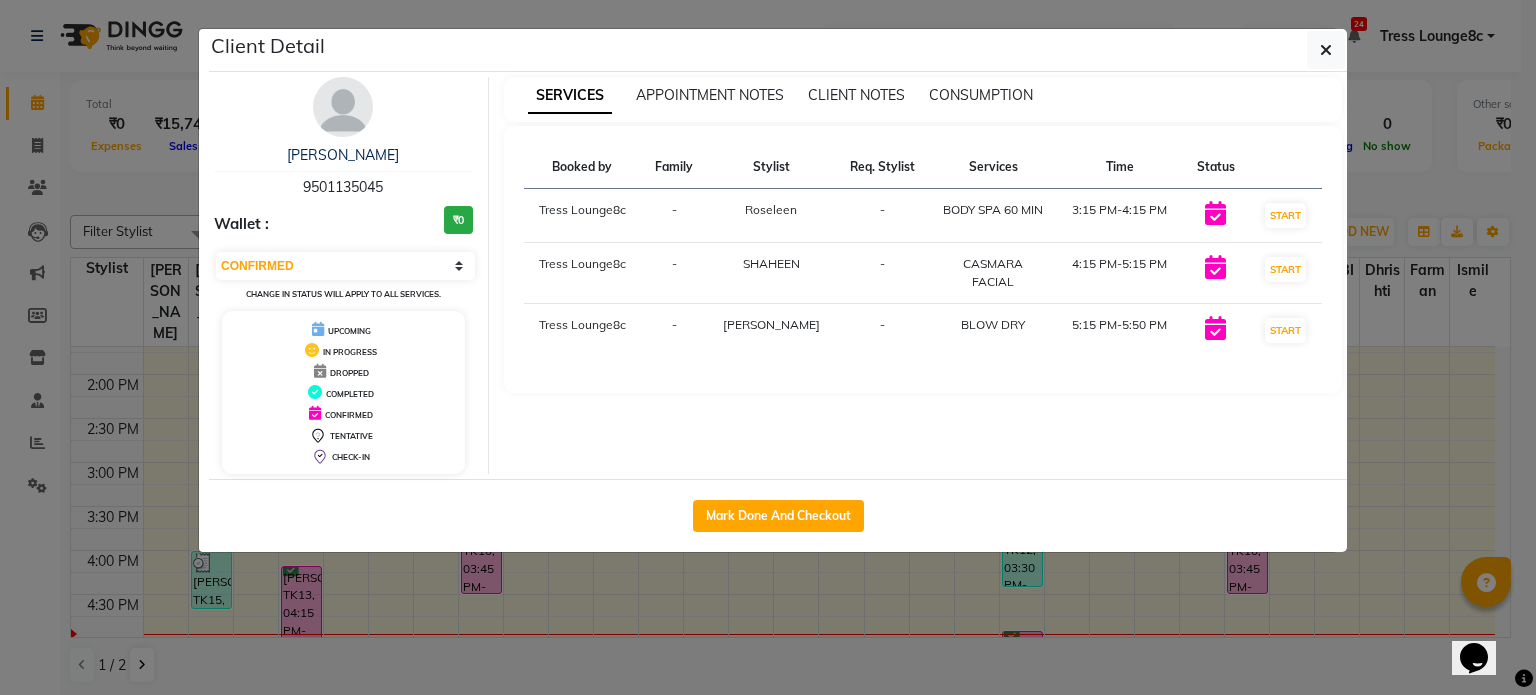 select on "5703" 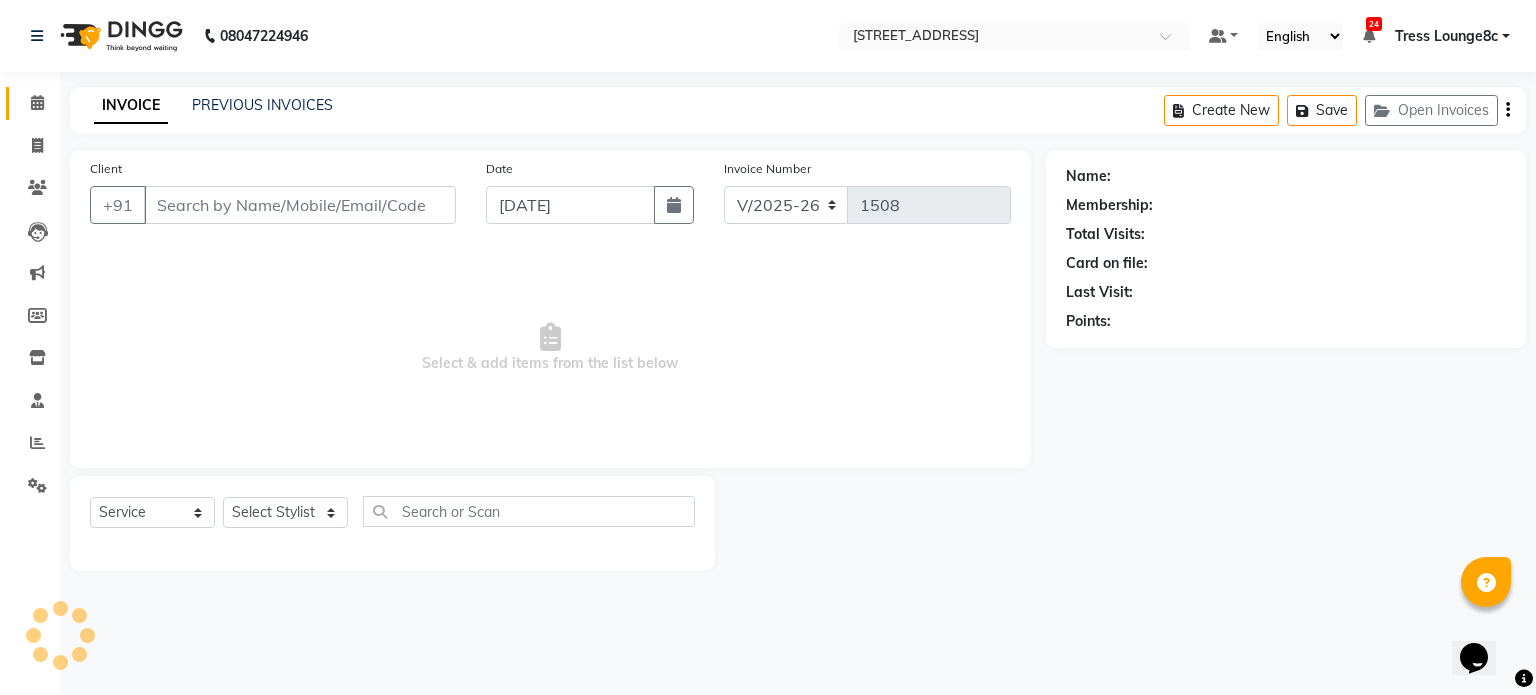 type on "9501135045" 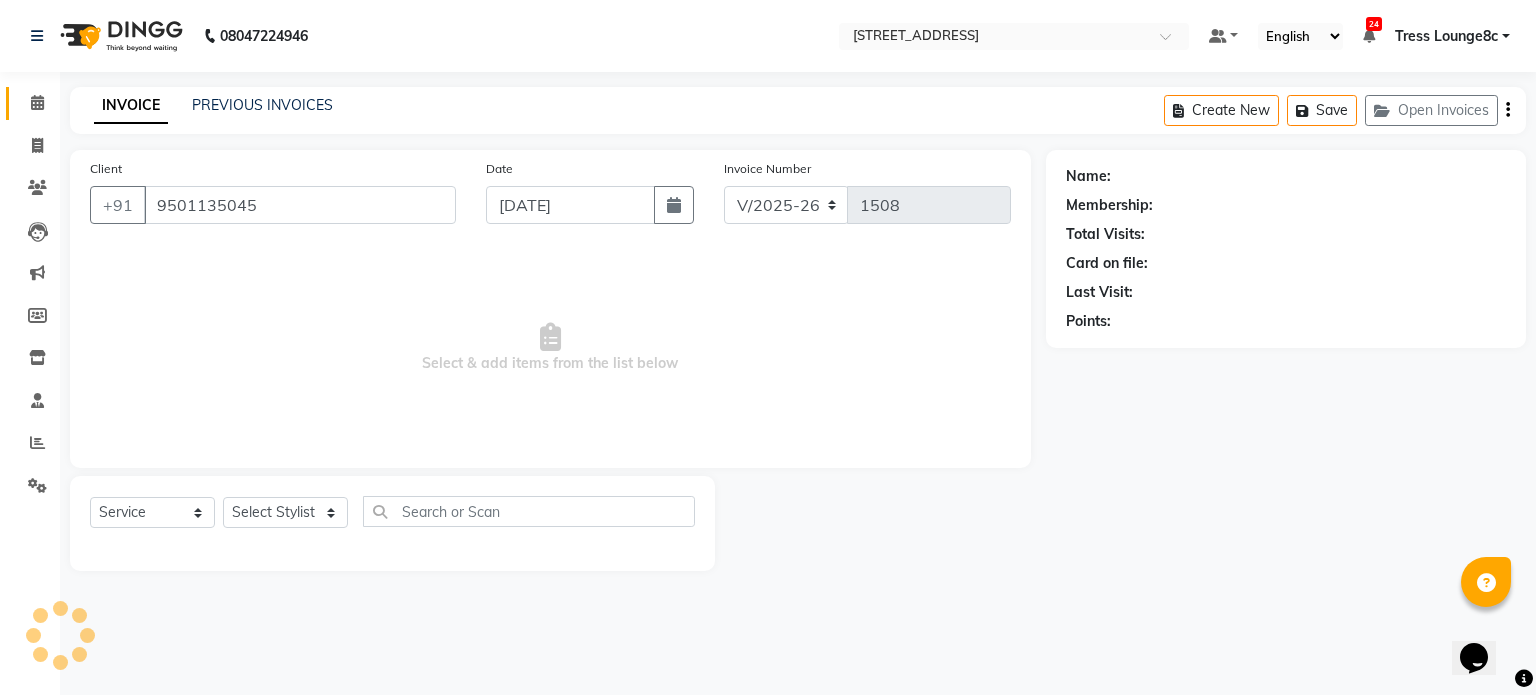 select on "39101" 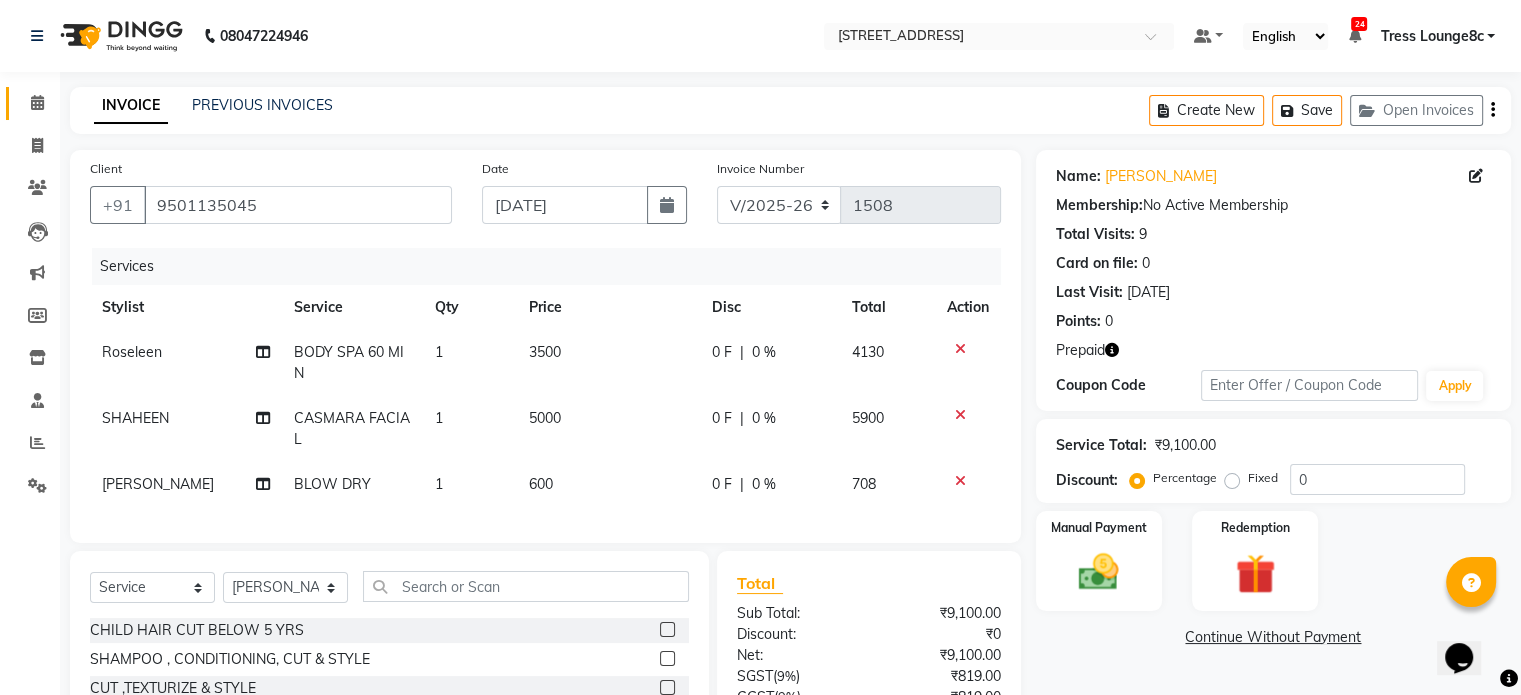 scroll, scrollTop: 100, scrollLeft: 0, axis: vertical 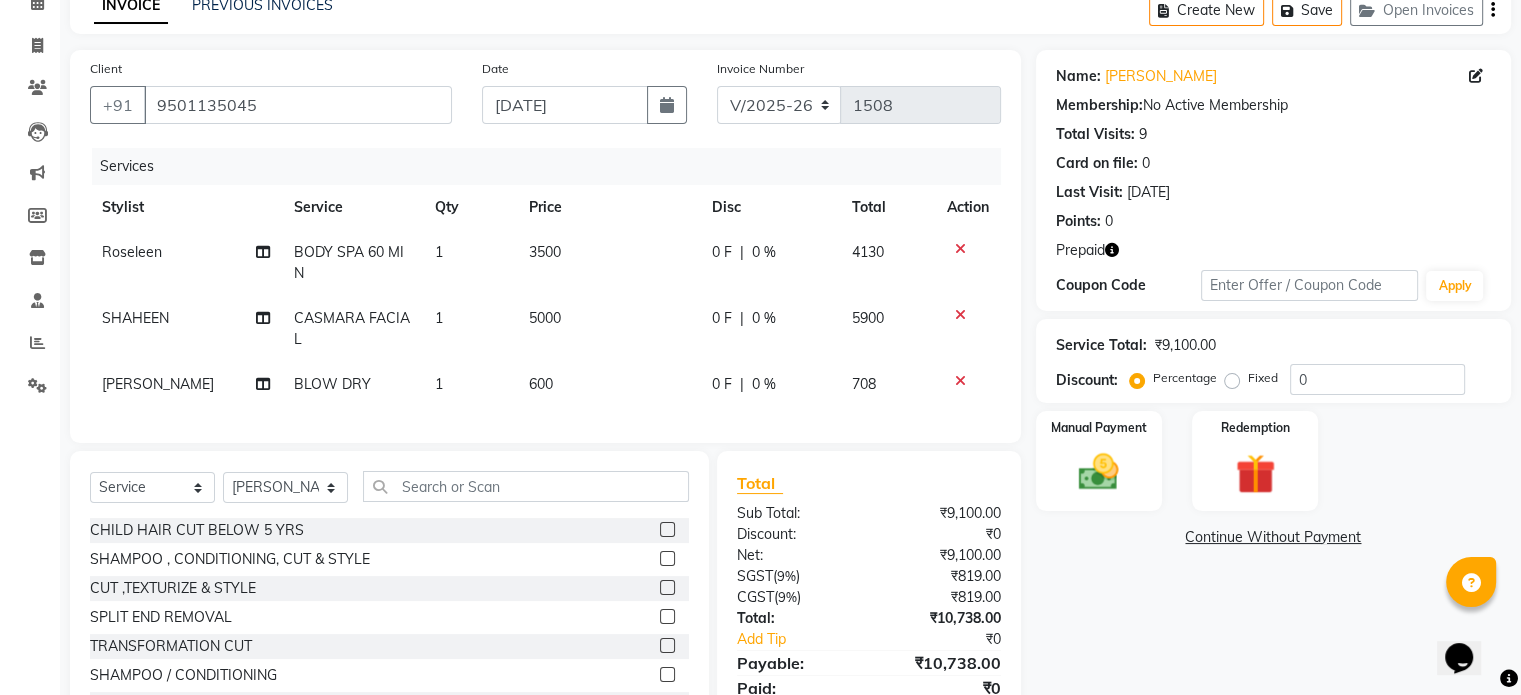 click 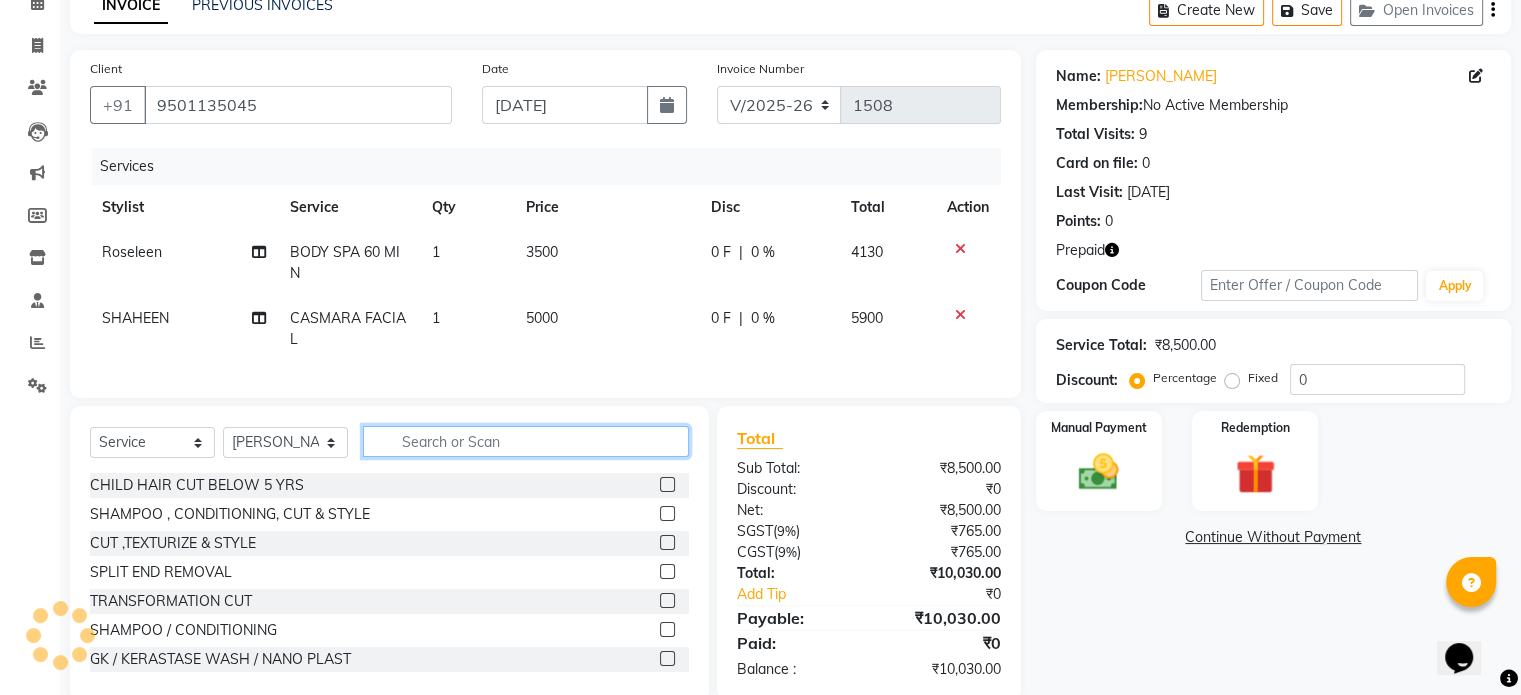 click 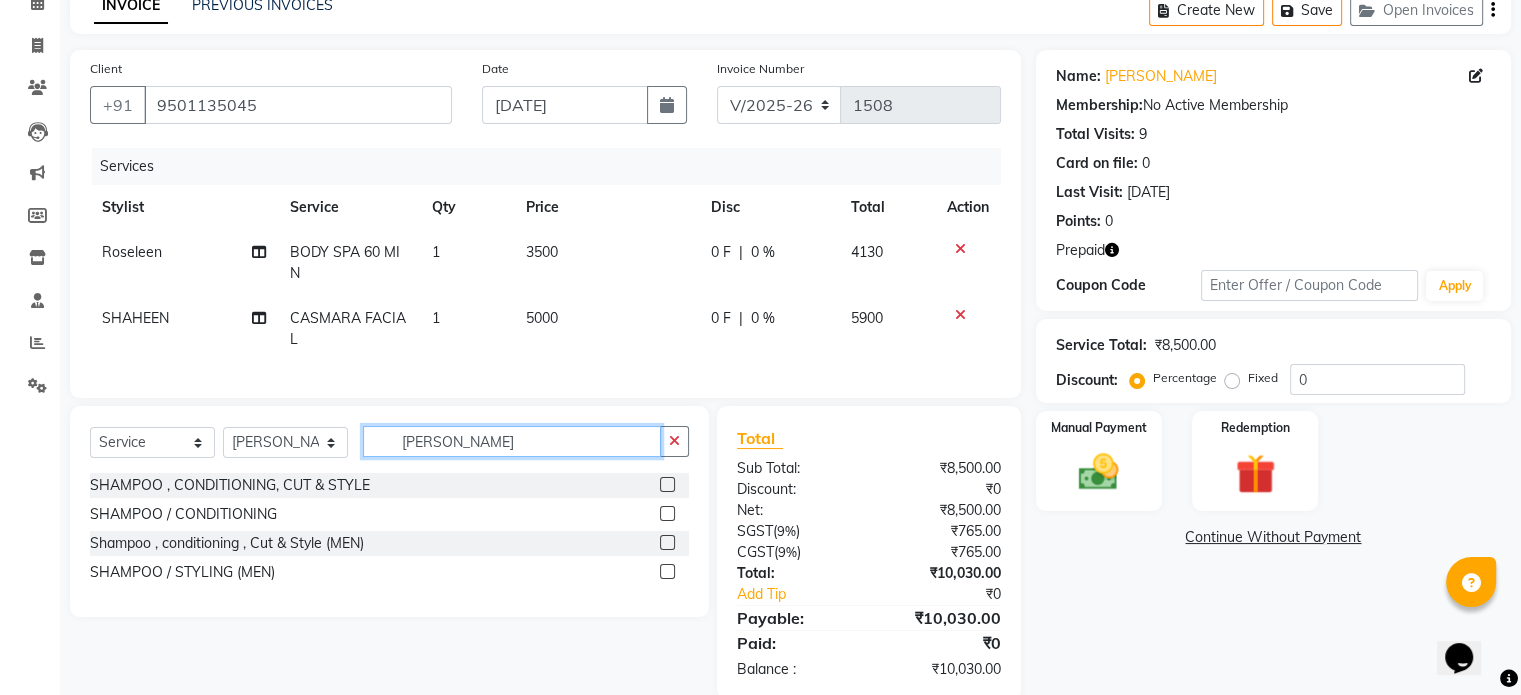 type on "SHAMP" 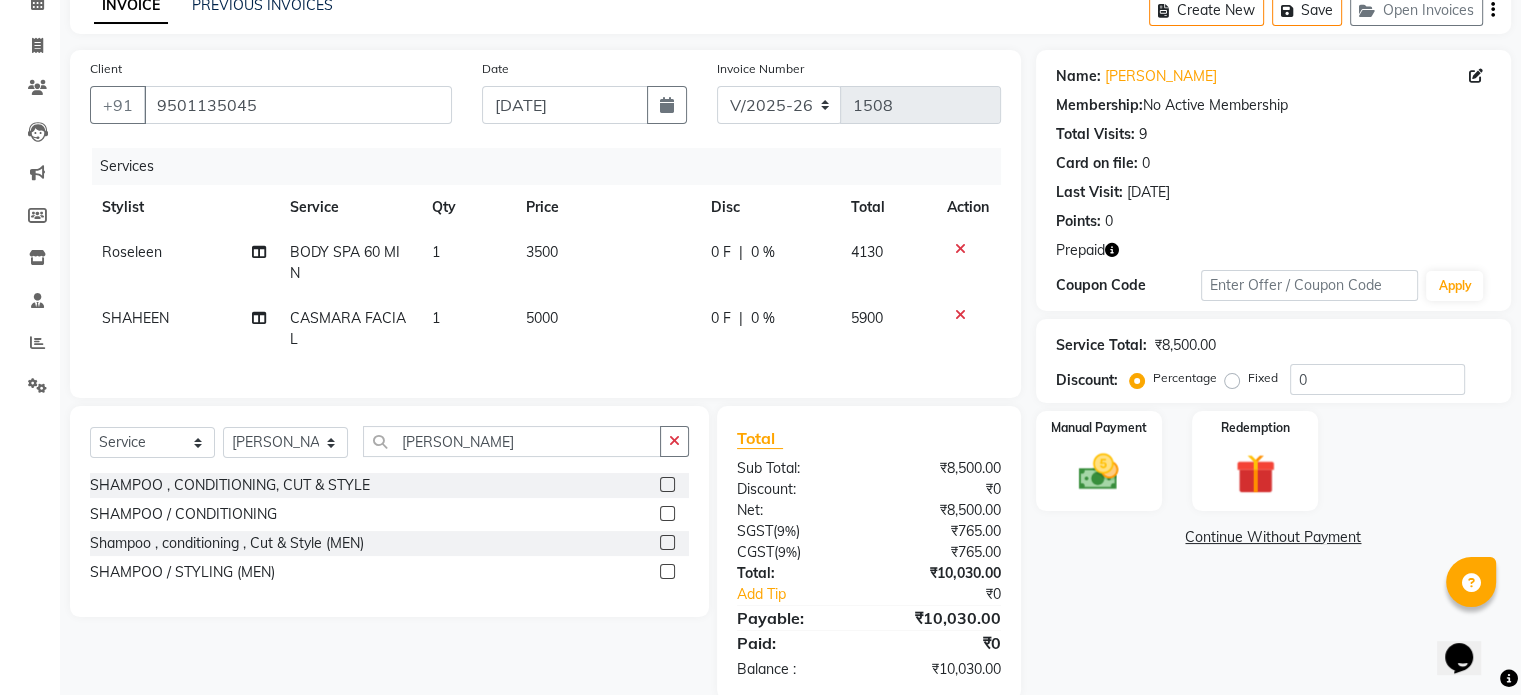 click 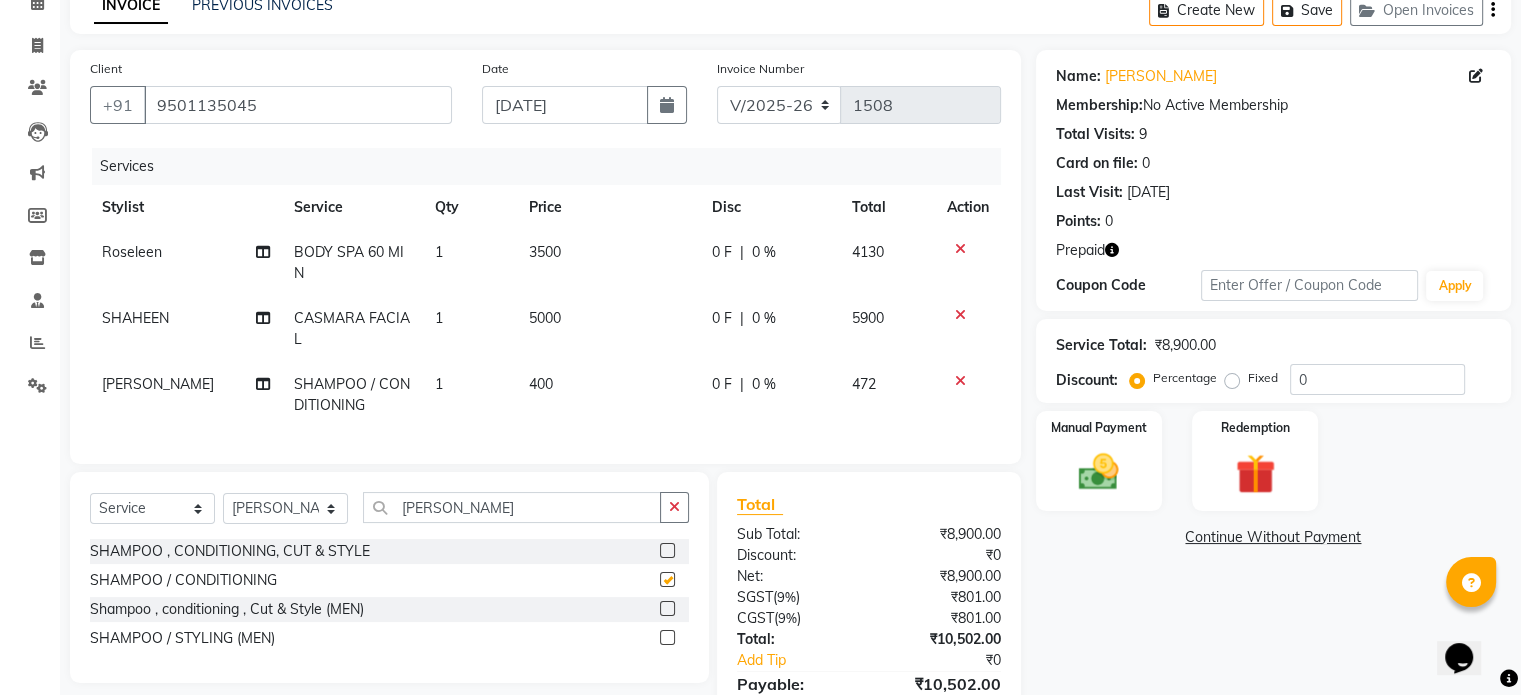 checkbox on "false" 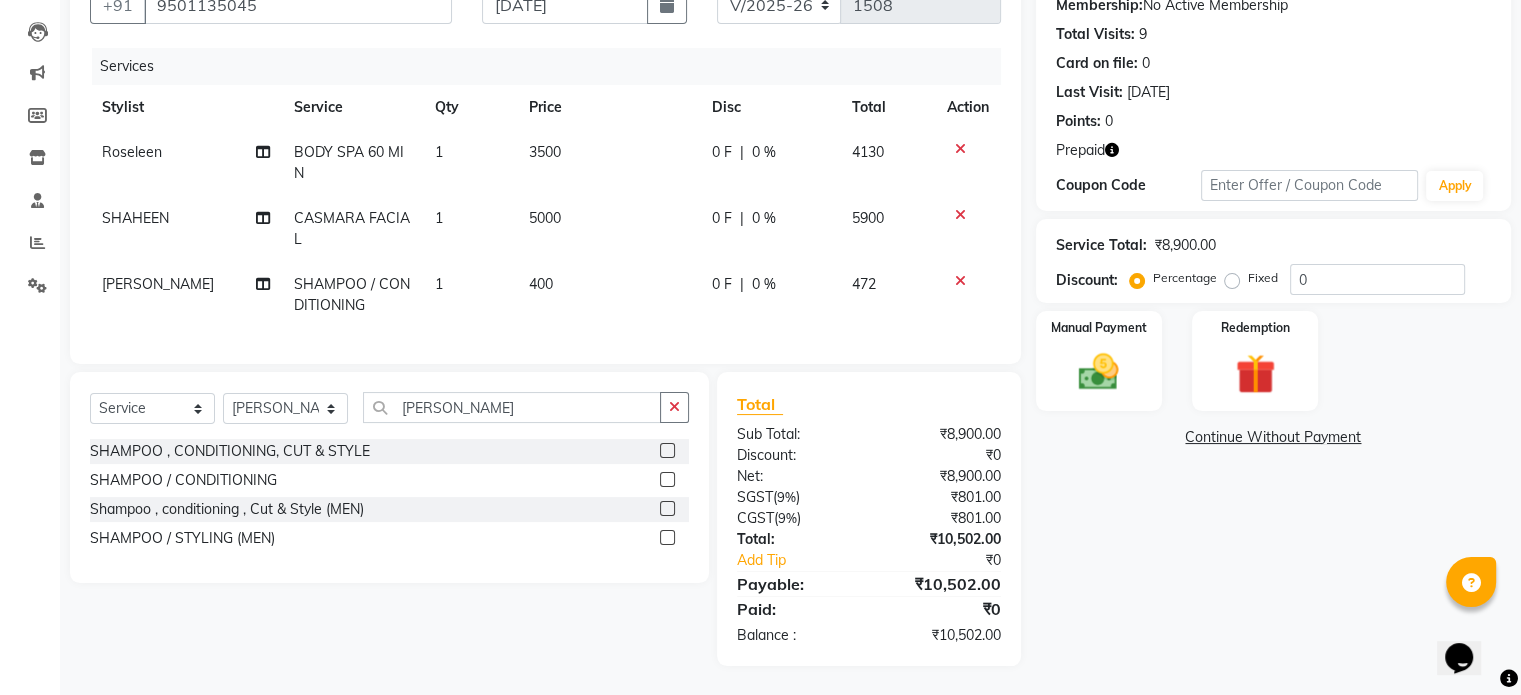 scroll, scrollTop: 100, scrollLeft: 0, axis: vertical 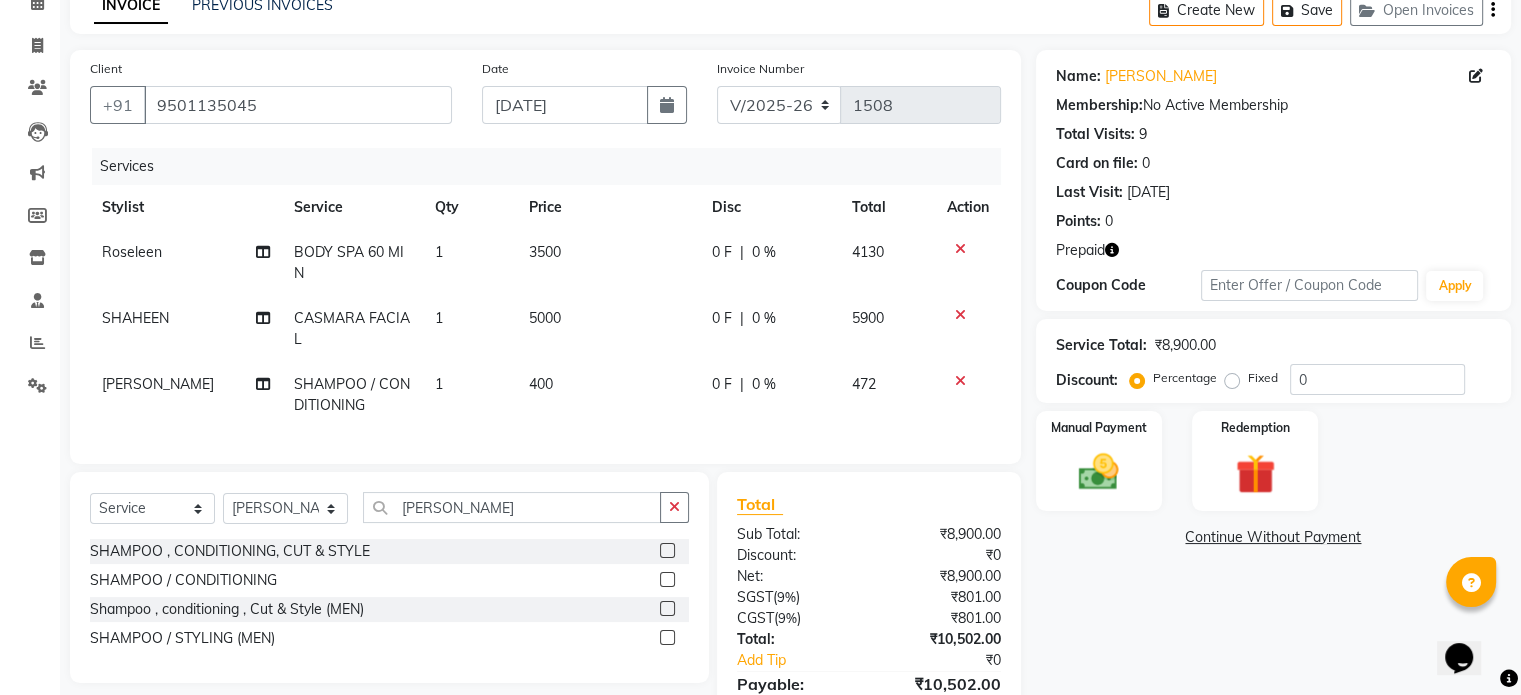 click 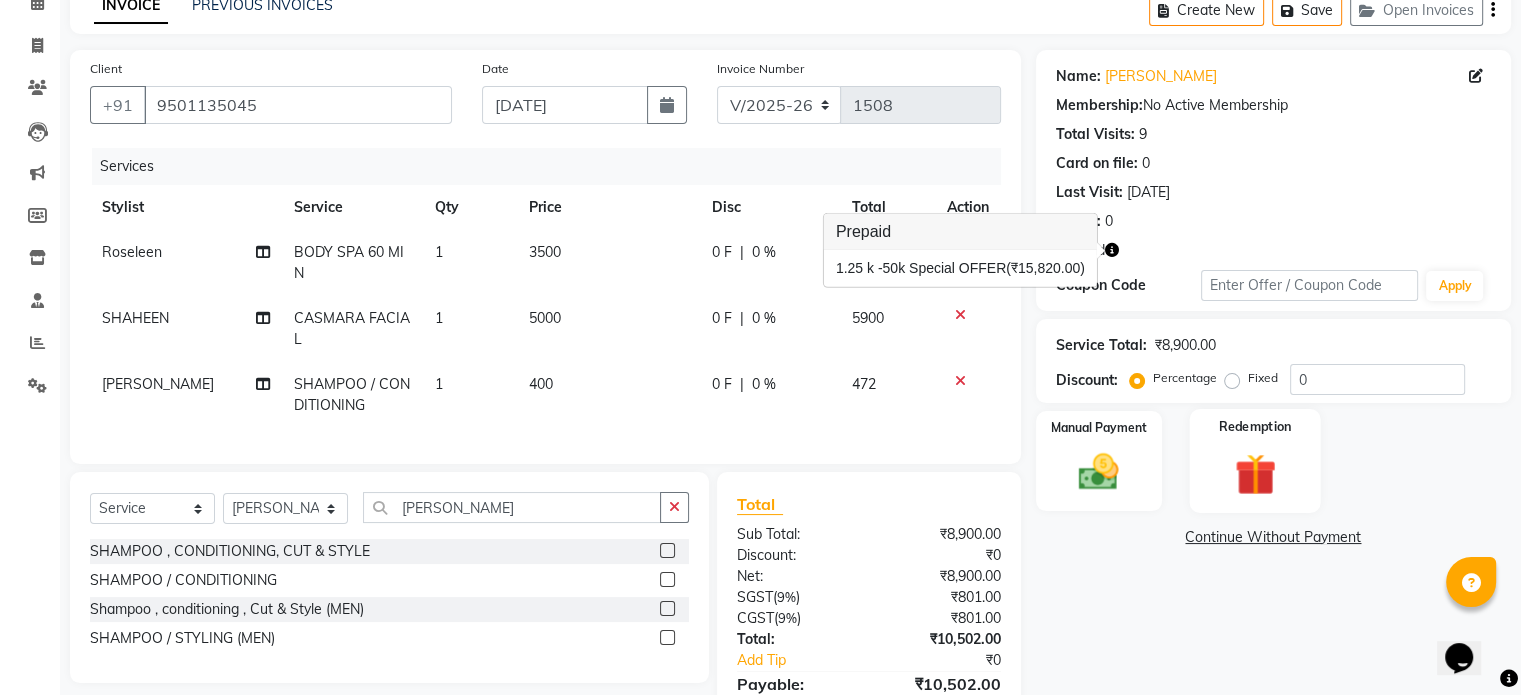 click 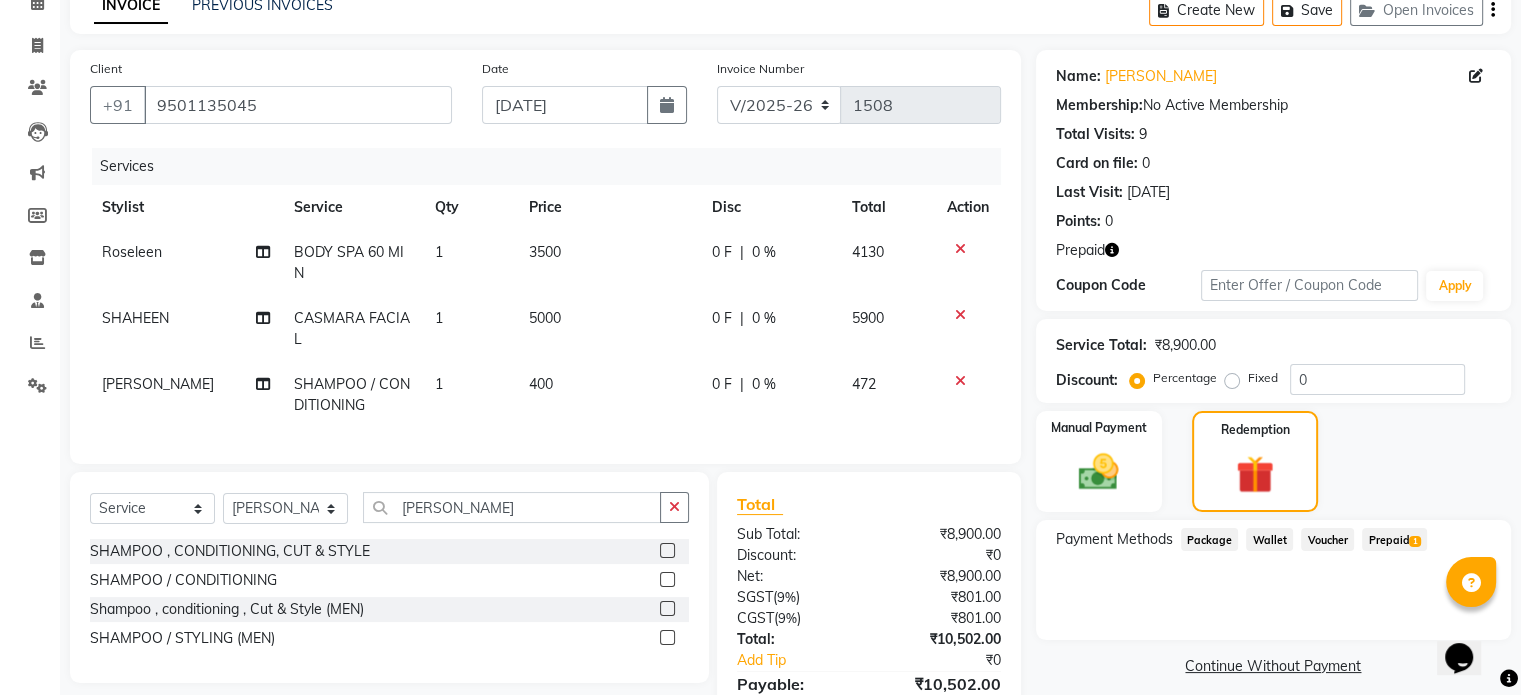 click on "Prepaid  1" 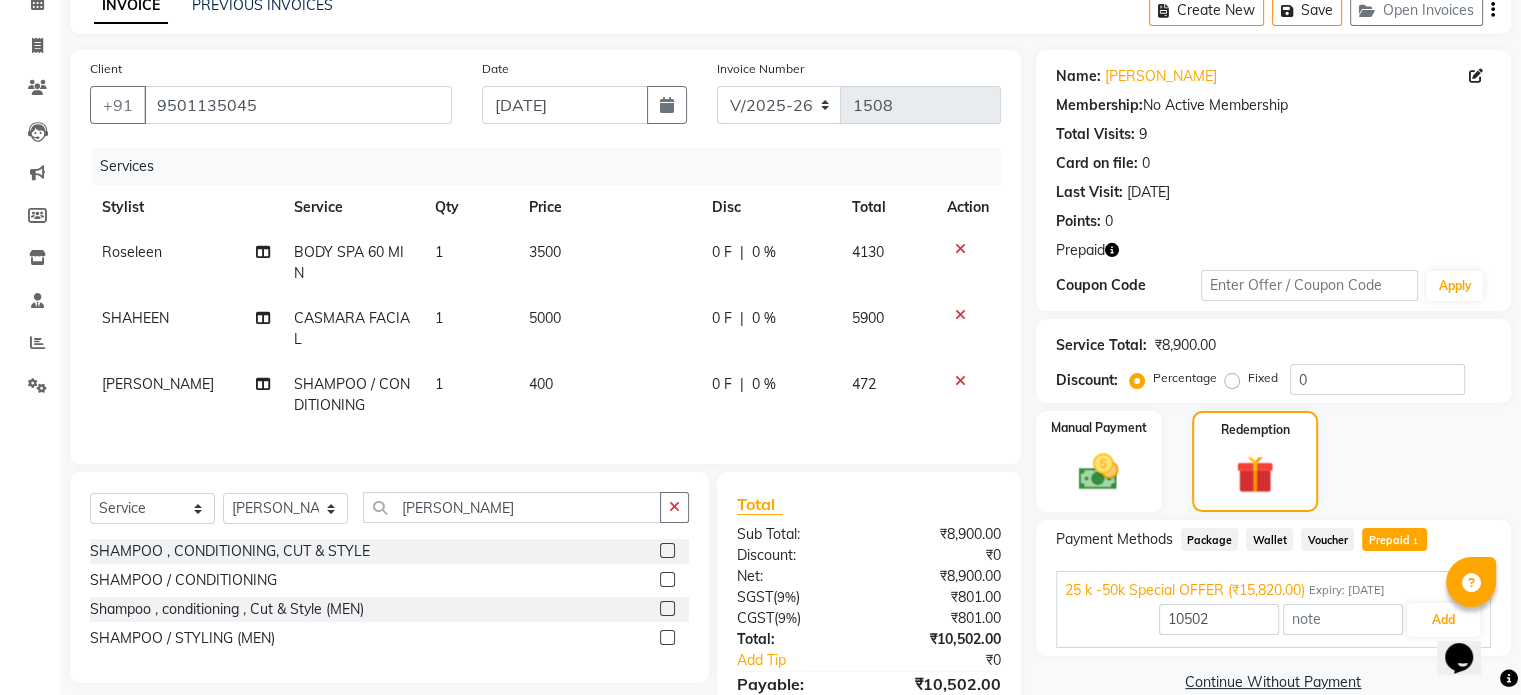 scroll, scrollTop: 216, scrollLeft: 0, axis: vertical 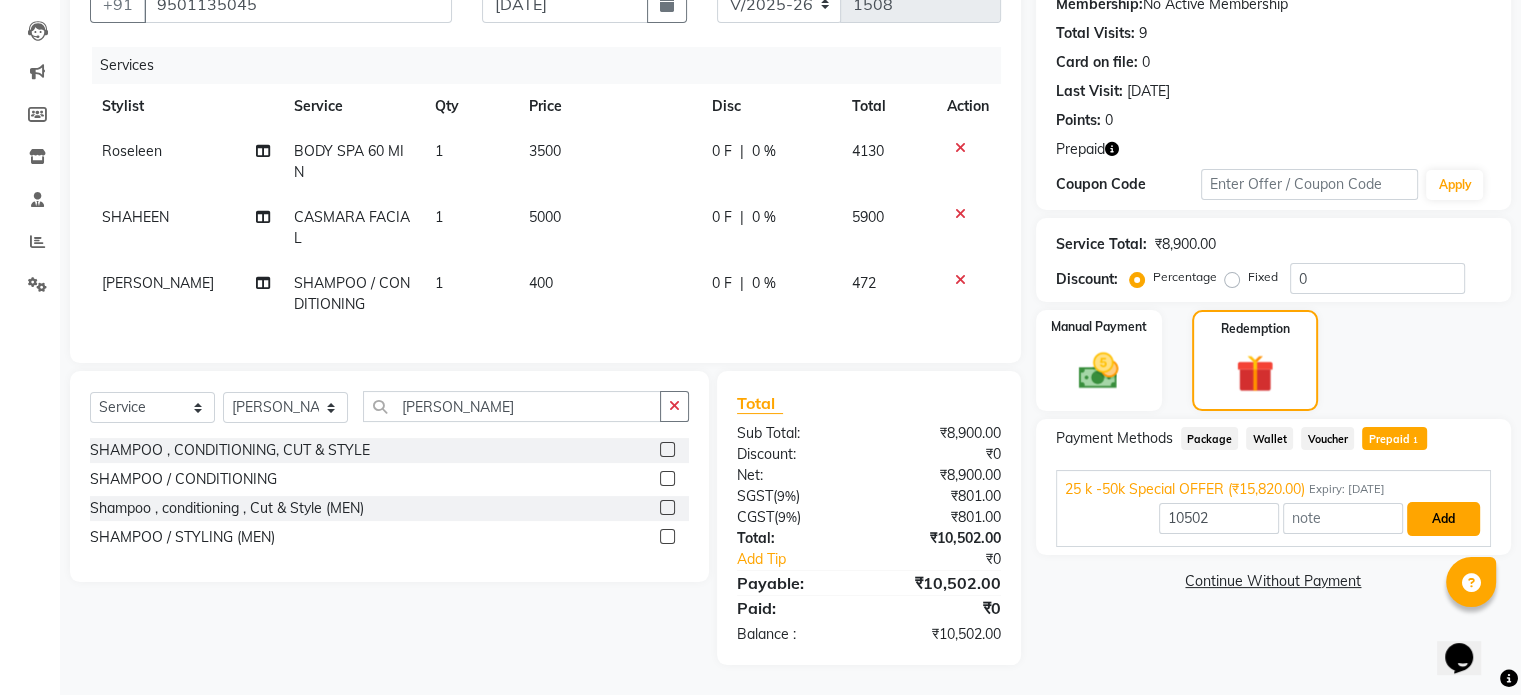 click on "Add" at bounding box center (1443, 519) 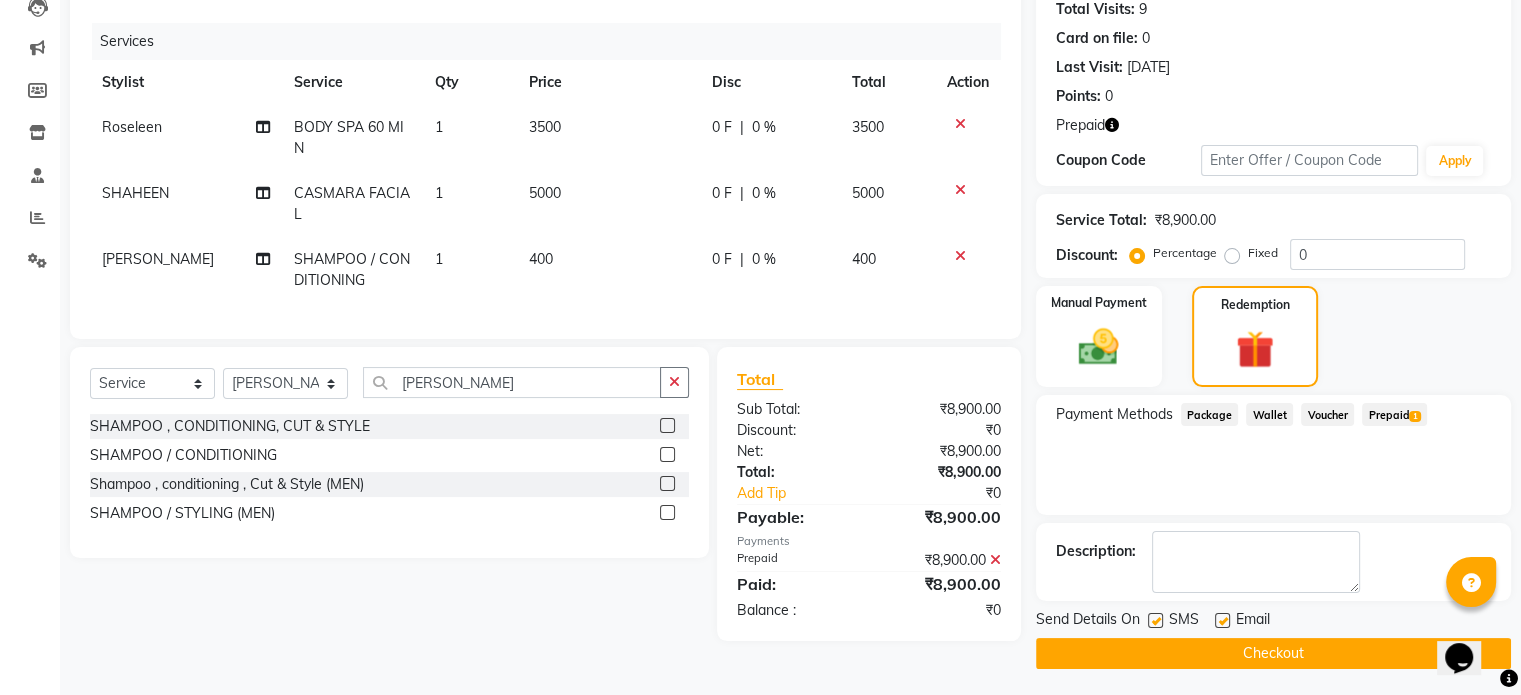 scroll, scrollTop: 228, scrollLeft: 0, axis: vertical 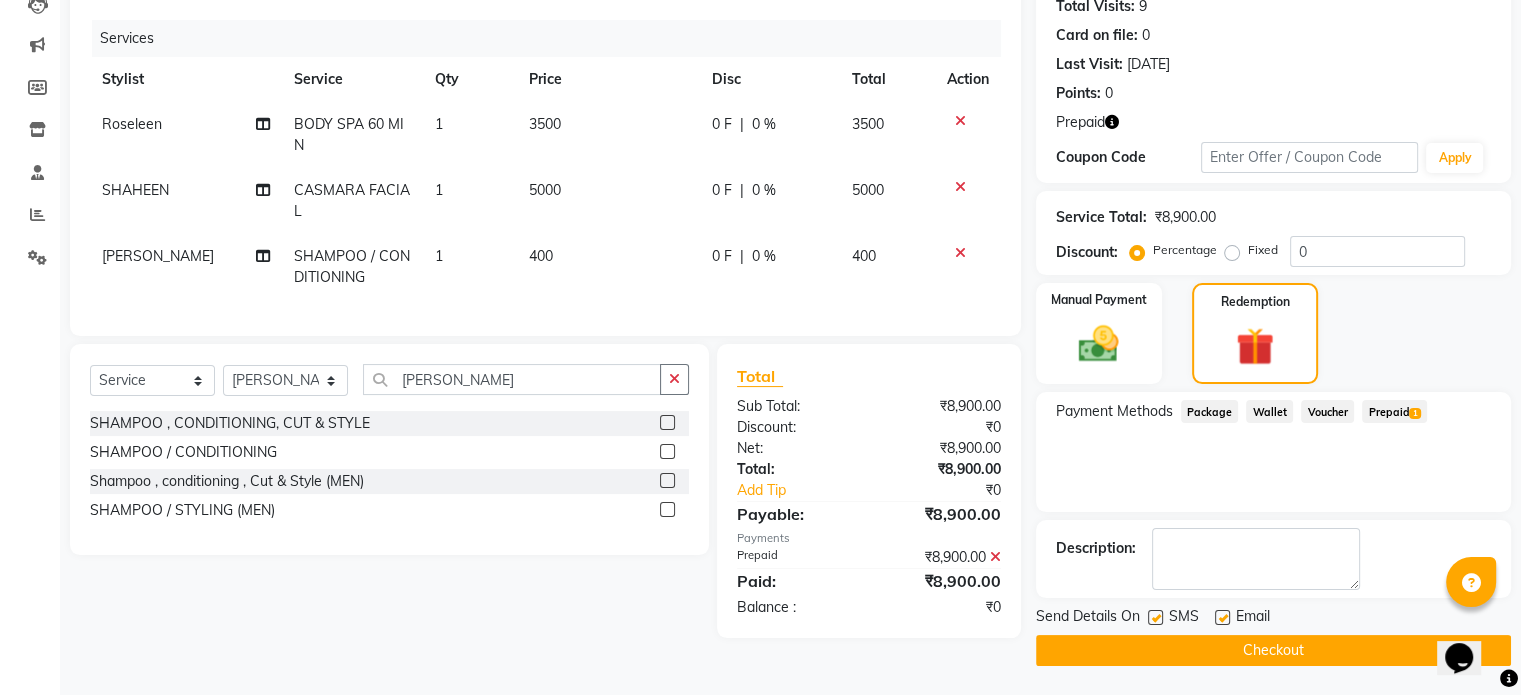 click on "Checkout" 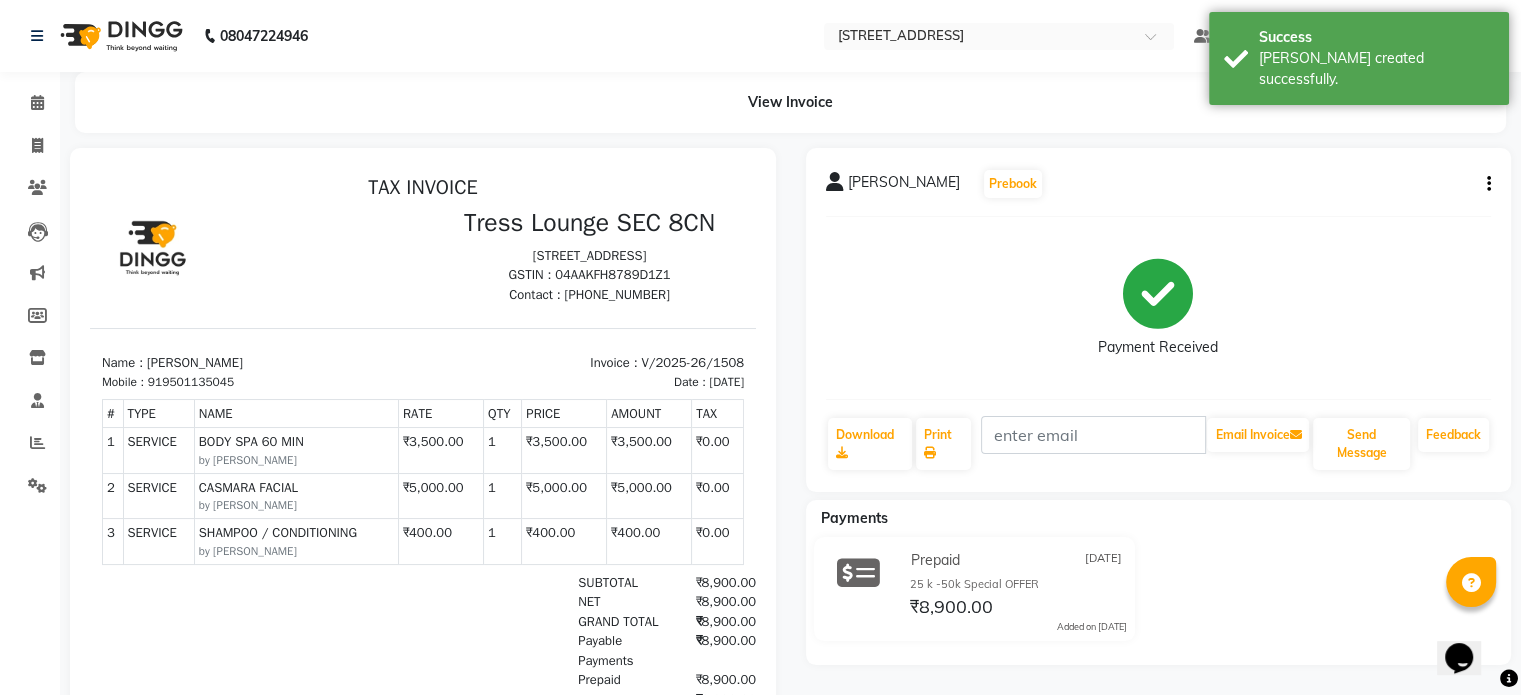 scroll, scrollTop: 0, scrollLeft: 0, axis: both 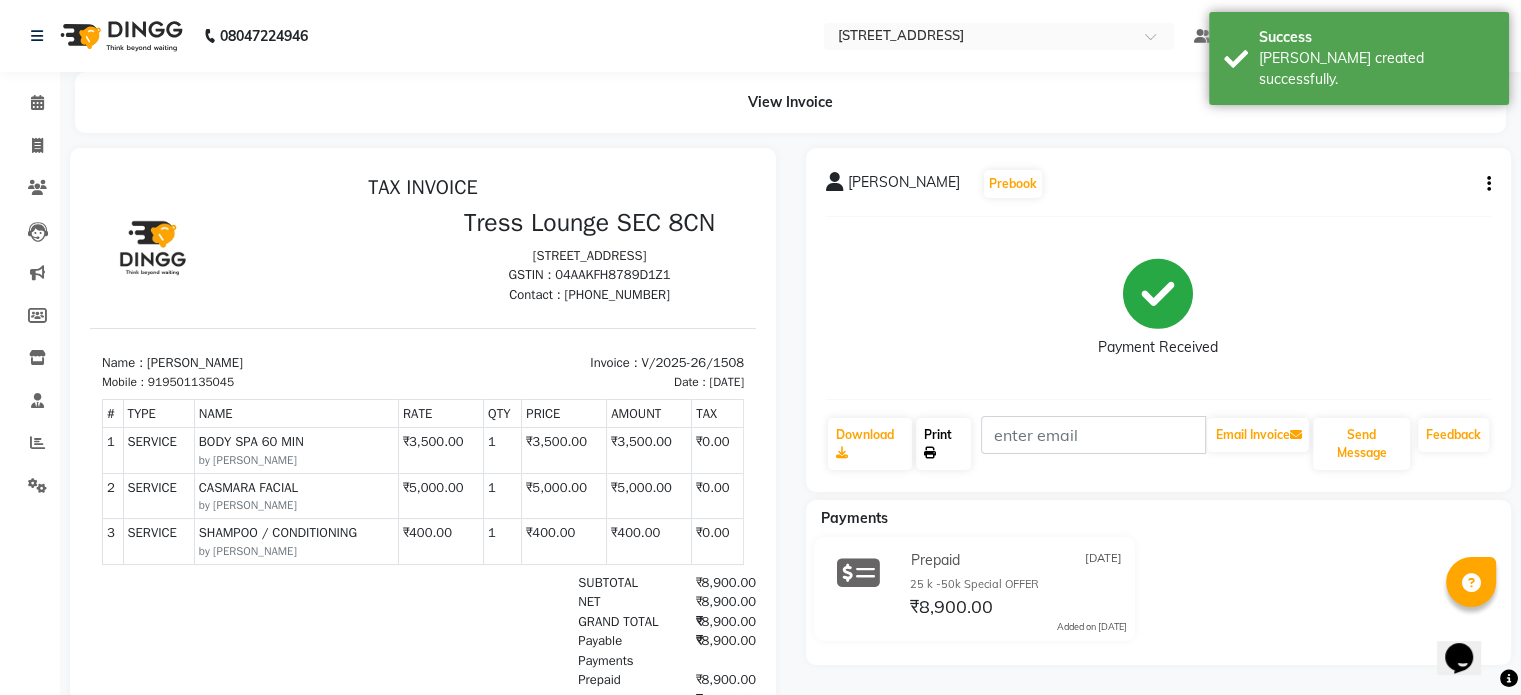 click on "Print" 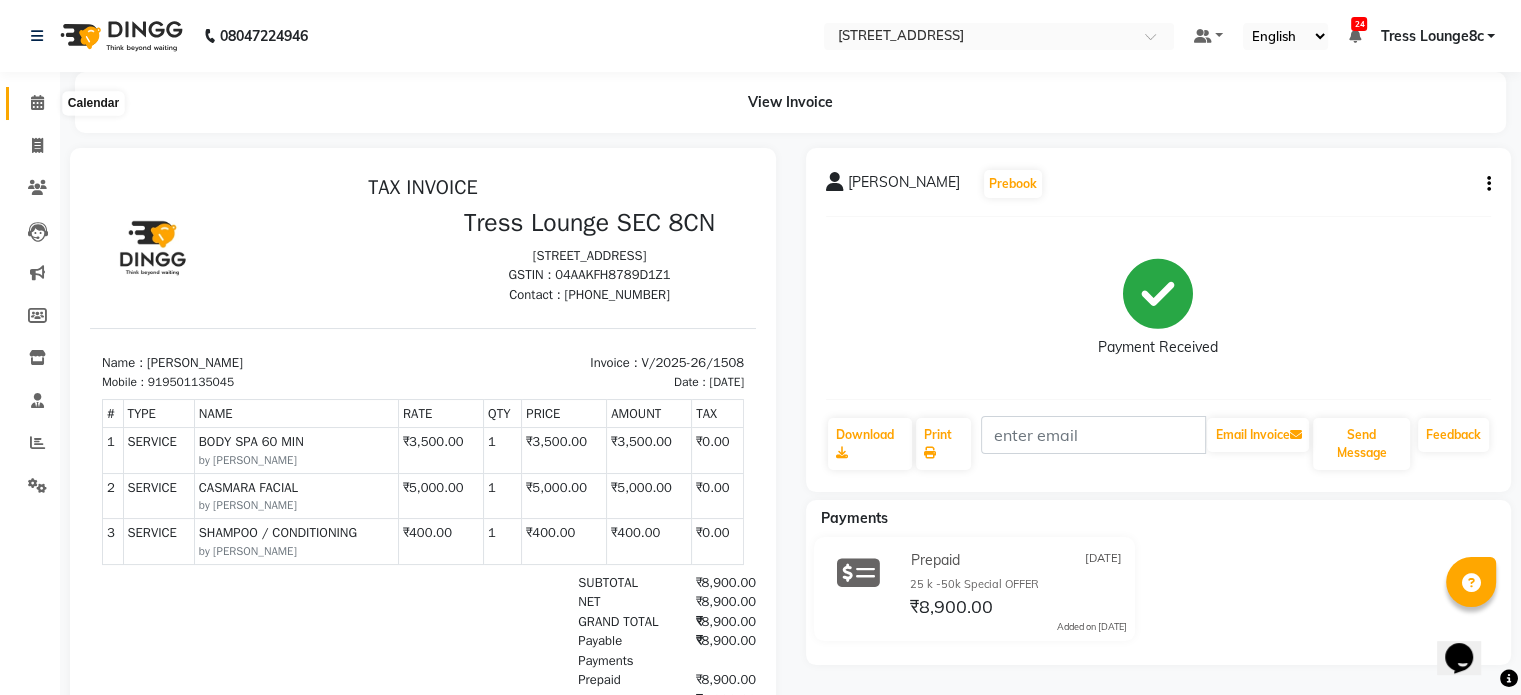 click 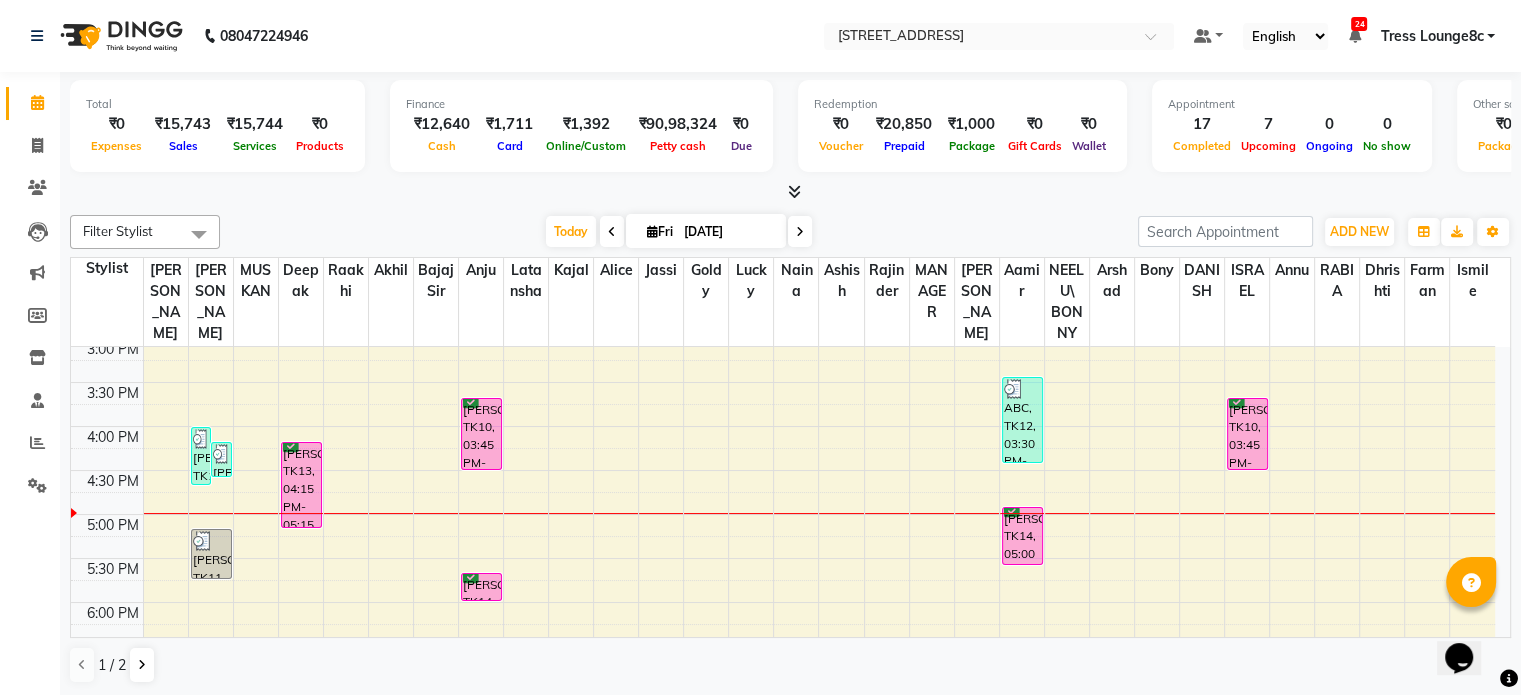 scroll, scrollTop: 575, scrollLeft: 0, axis: vertical 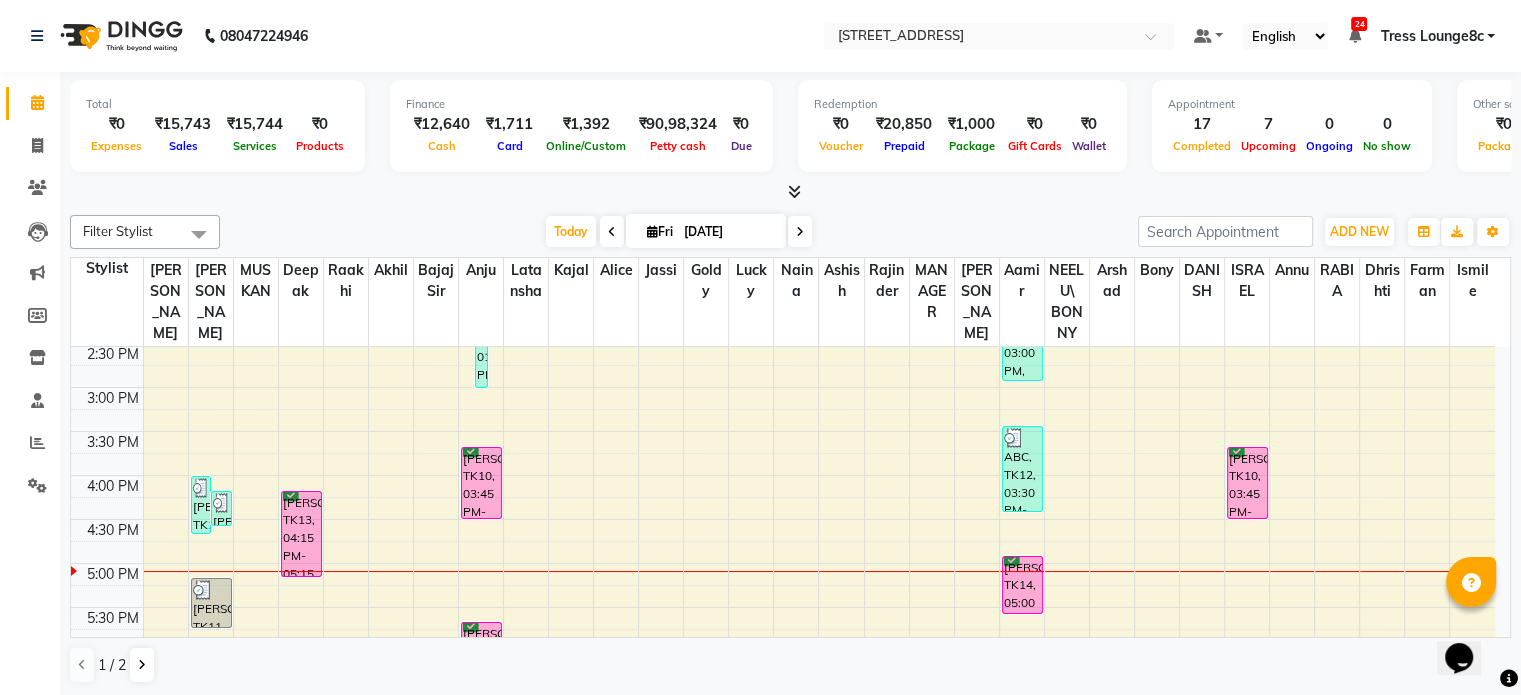 click on "8:00 AM 8:30 AM 9:00 AM 9:30 AM 10:00 AM 10:30 AM 11:00 AM 11:30 AM 12:00 PM 12:30 PM 1:00 PM 1:30 PM 2:00 PM 2:30 PM 3:00 PM 3:30 PM 4:00 PM 4:30 PM 5:00 PM 5:30 PM 6:00 PM 6:30 PM 7:00 PM 7:30 PM 8:00 PM 8:30 PM     ASHIMA, TK15, 04:05 PM-04:45 PM, CUT ,TEXTURIZE & STYLE     Simran singh, TK11, 04:15 PM-04:40 PM, SHAMPOO / CONDITIONING     Gaurav Sir, TK05, 11:45 AM-01:15 PM, Cut ,Texturize & Style (MEN),SHAVE / BEARD TRIM (MEN)     Simran singh, TK11, 05:15 PM-05:50 PM, BLOW DRY     ramneet gill, TK13, 04:15 PM-05:15 PM, ROOT TOUCHUP     Isha, TK07, 01:10 PM-01:50 PM, HALF LEG WAX,FULL ARM WAX     Dalvinder hm, TK04, 01:45 PM-03:05 PM, EYE BROW (THREADING),UPPERLIP (THREADING),CHIN/CHEEKS (THREADING),HALF LEG WAX,HALF ARM WAX     Alisha, TK09, 01:45 PM-02:25 PM, EYE BROW (THREADING),FOREHEAD (THREADING)     mr gurwinder singh, TK10, 03:45 PM-04:35 PM, PEDILOGIX MANICURE     Smriti, TK14, 05:45 PM-06:05 PM, EYE BROW (THREADING)     Reeta, TK06, 01:30 PM-03:00 PM, COLOR ON COLOR" at bounding box center [783, 343] 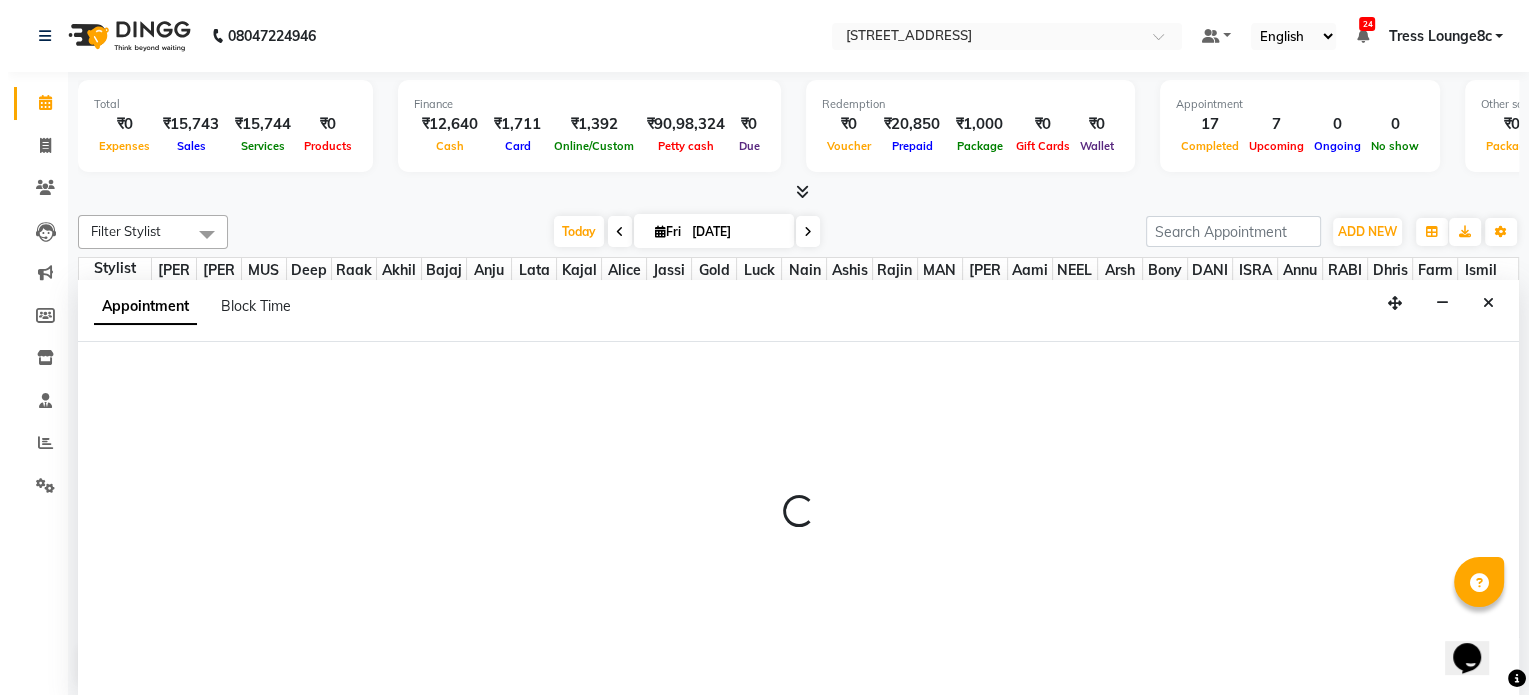 scroll, scrollTop: 0, scrollLeft: 0, axis: both 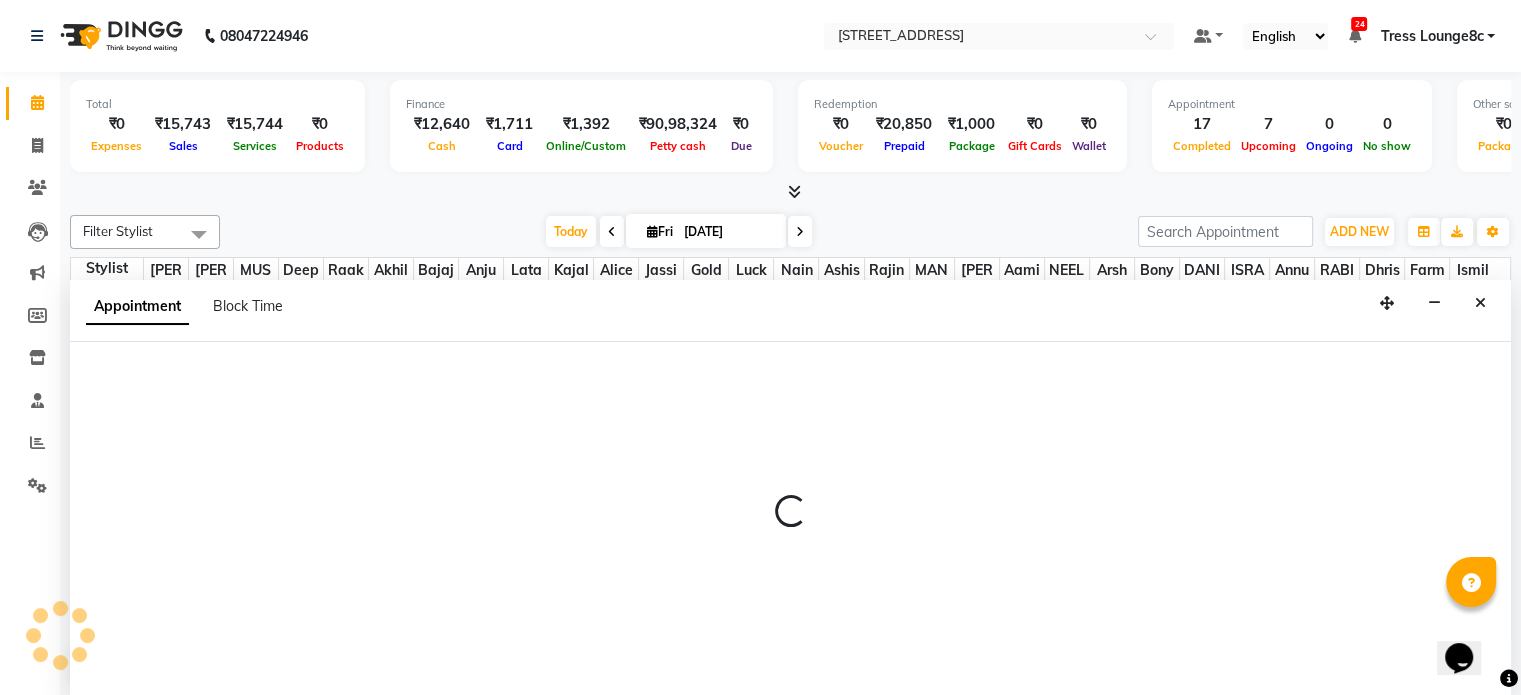 select on "45440" 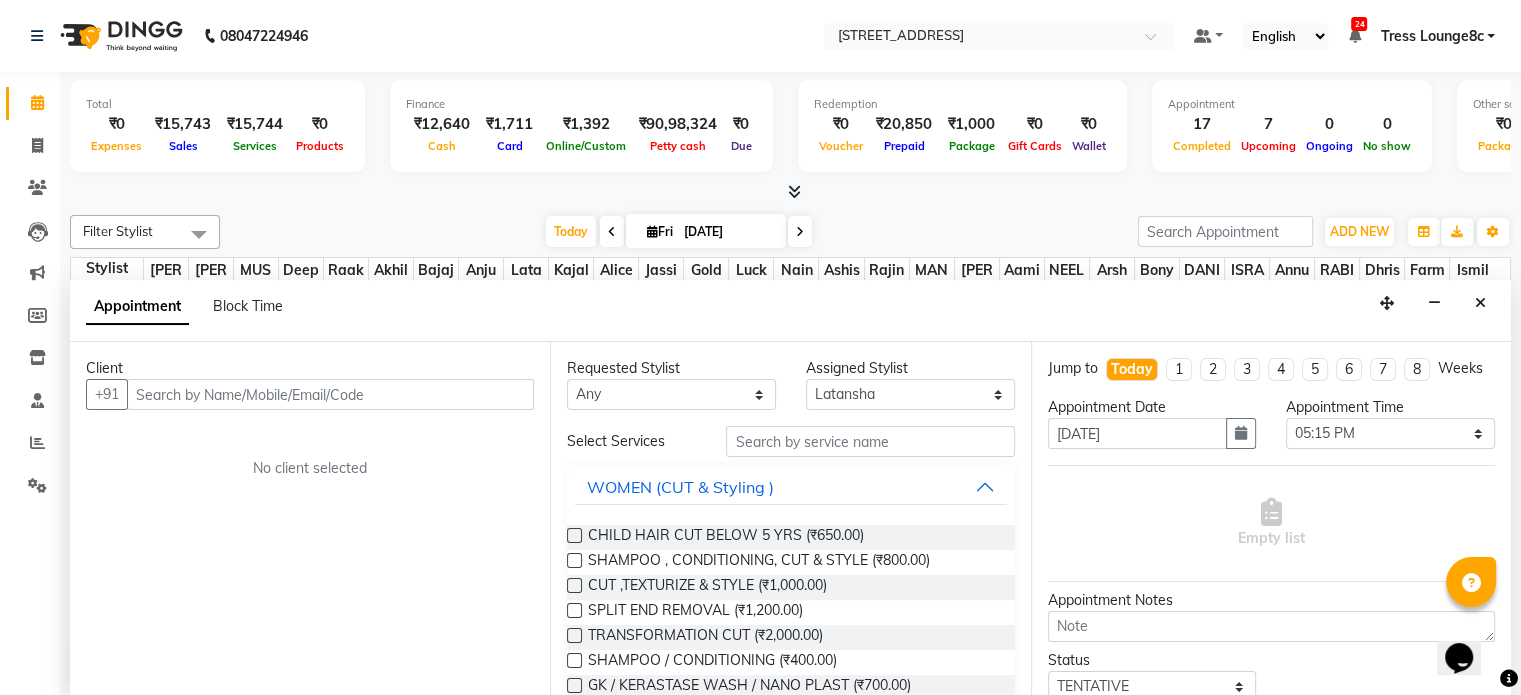 click on "CHILD HAIR CUT BELOW 5 YRS (₹650.00) SHAMPOO , CONDITIONING, CUT & STYLE (₹800.00) CUT ,TEXTURIZE & STYLE (₹1,000.00) SPLIT END REMOVAL (₹1,200.00) TRANSFORMATION CUT (₹2,000.00) SHAMPOO / CONDITIONING (₹400.00) GK / KERASTASE WASH / NANO PLAST (₹700.00) KERATINE /NANO PLASTIA FIRST WASH (₹1.00) BLOW DRY (₹600.00) BLOW DRY  + GK / KERASTASE WASH (₹1,000.00) DEEP CONDITIONING (₹1,000.00) HEAD REJUVENATION (₹1,000.00) IRONING (₹1,000.00) CRISP & CURLS (₹1,000.00) ROLLER SET (₹1,200.00) URBAN CRIMP (₹1,500.00) SPECIAL OCCASION / UP STYLE (₹2,000.00)" at bounding box center (790, 737) 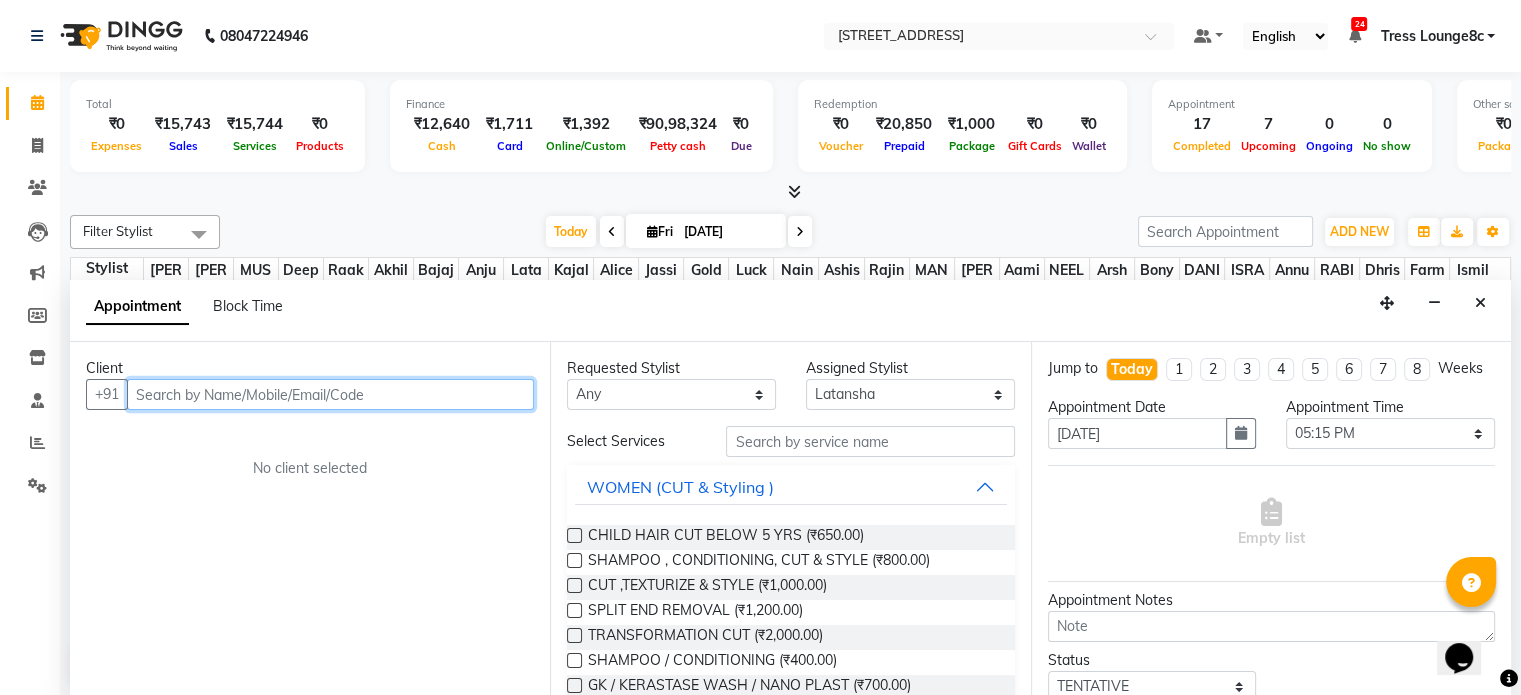 click at bounding box center [330, 394] 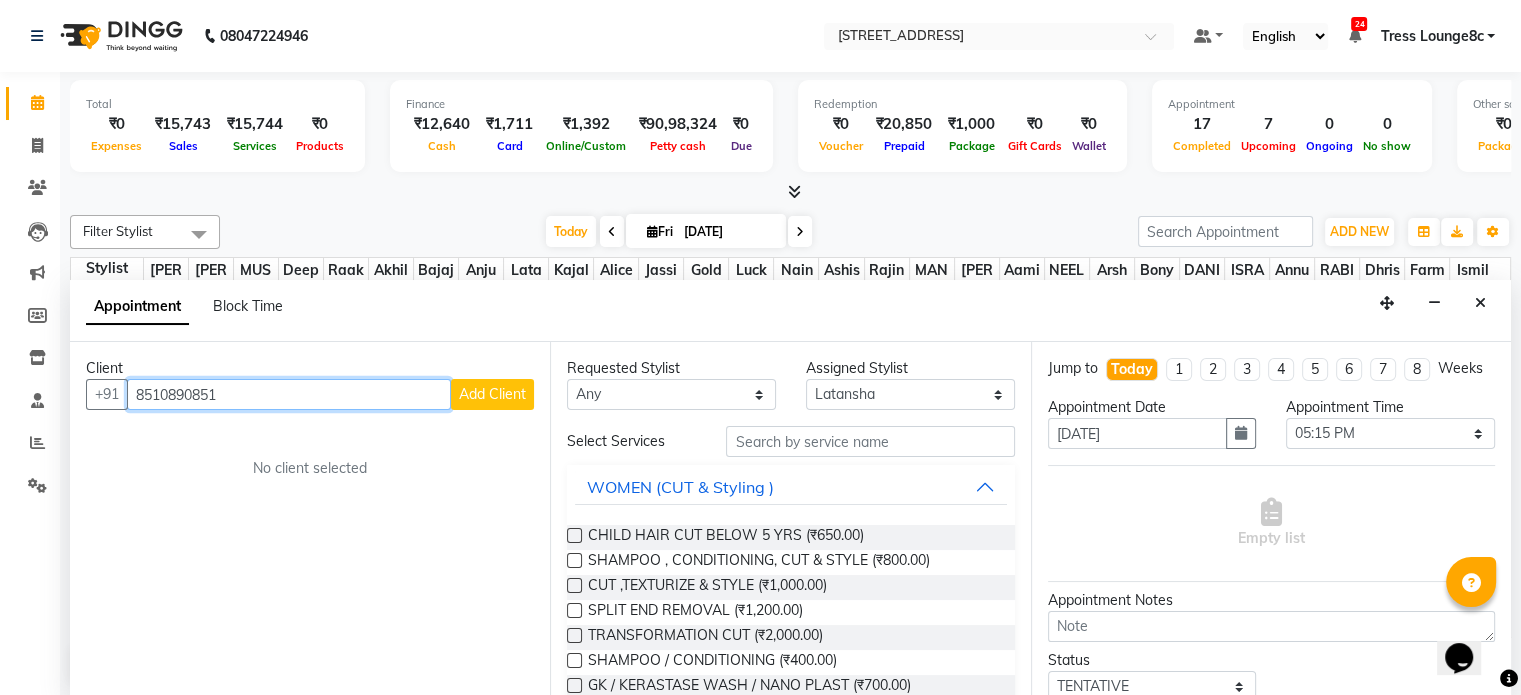 type on "8510890851" 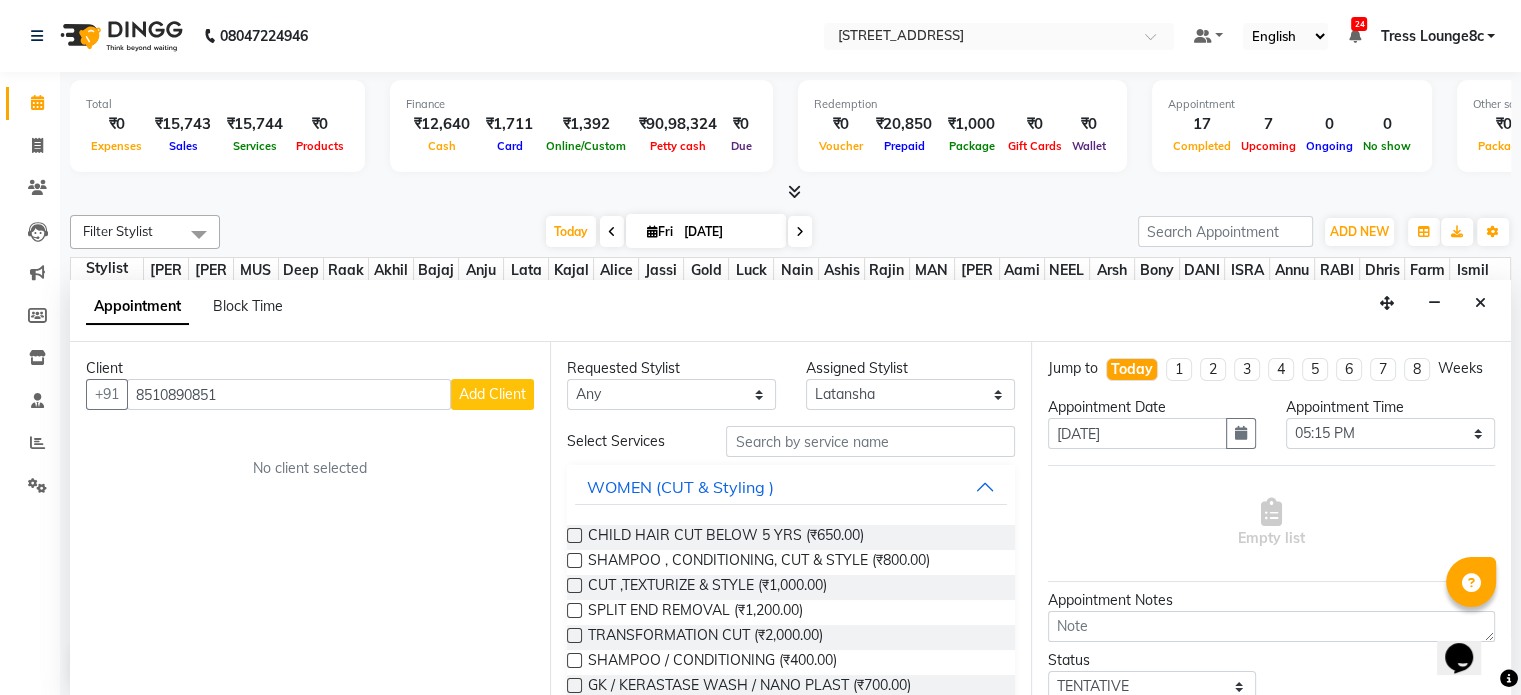 click on "Add Client" at bounding box center [492, 394] 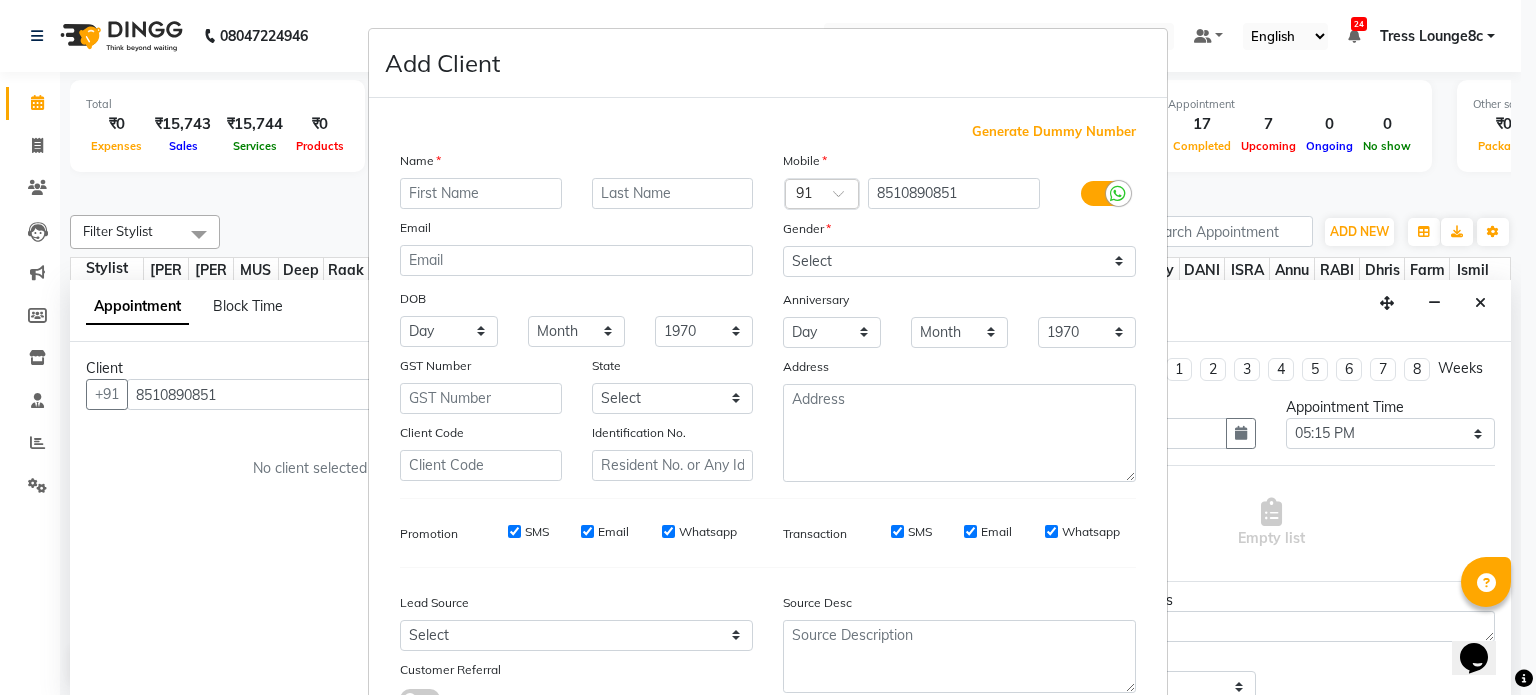 click at bounding box center (481, 193) 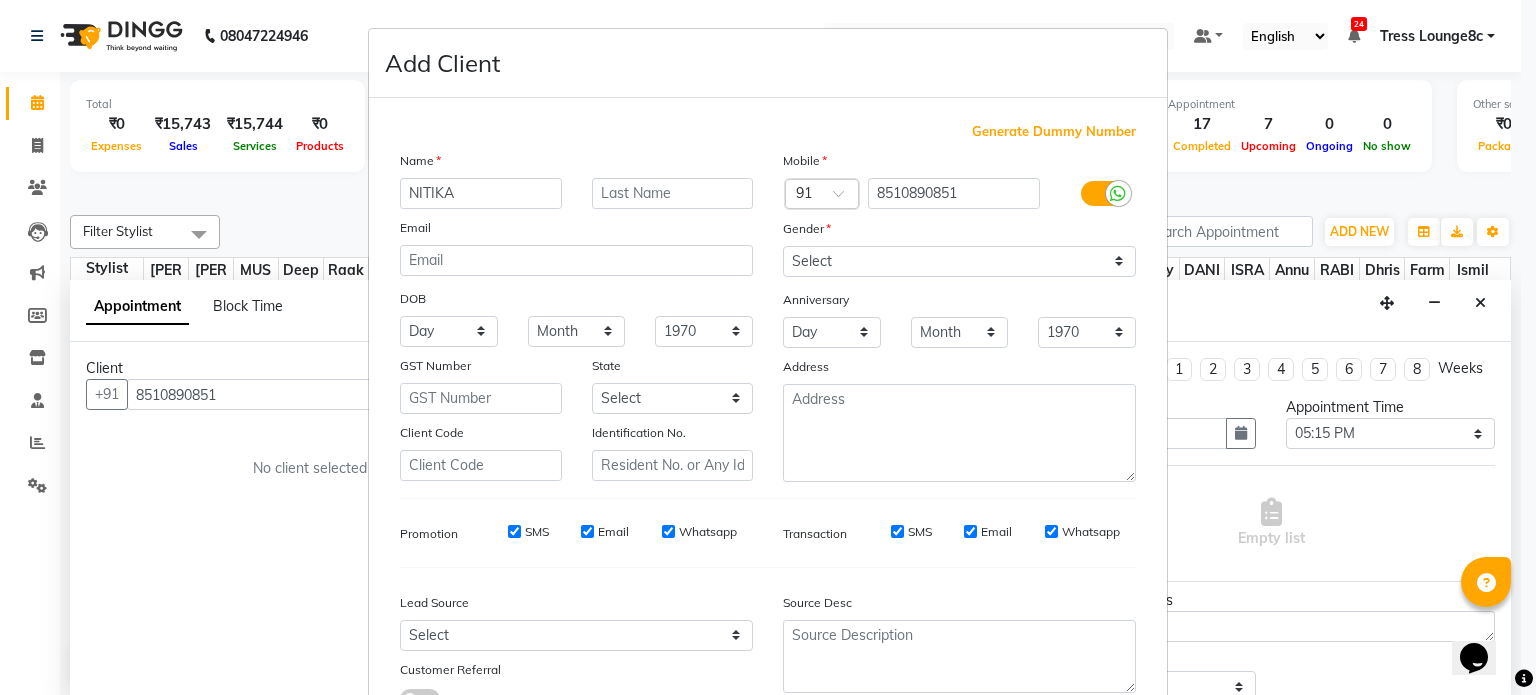 type on "NITIKA" 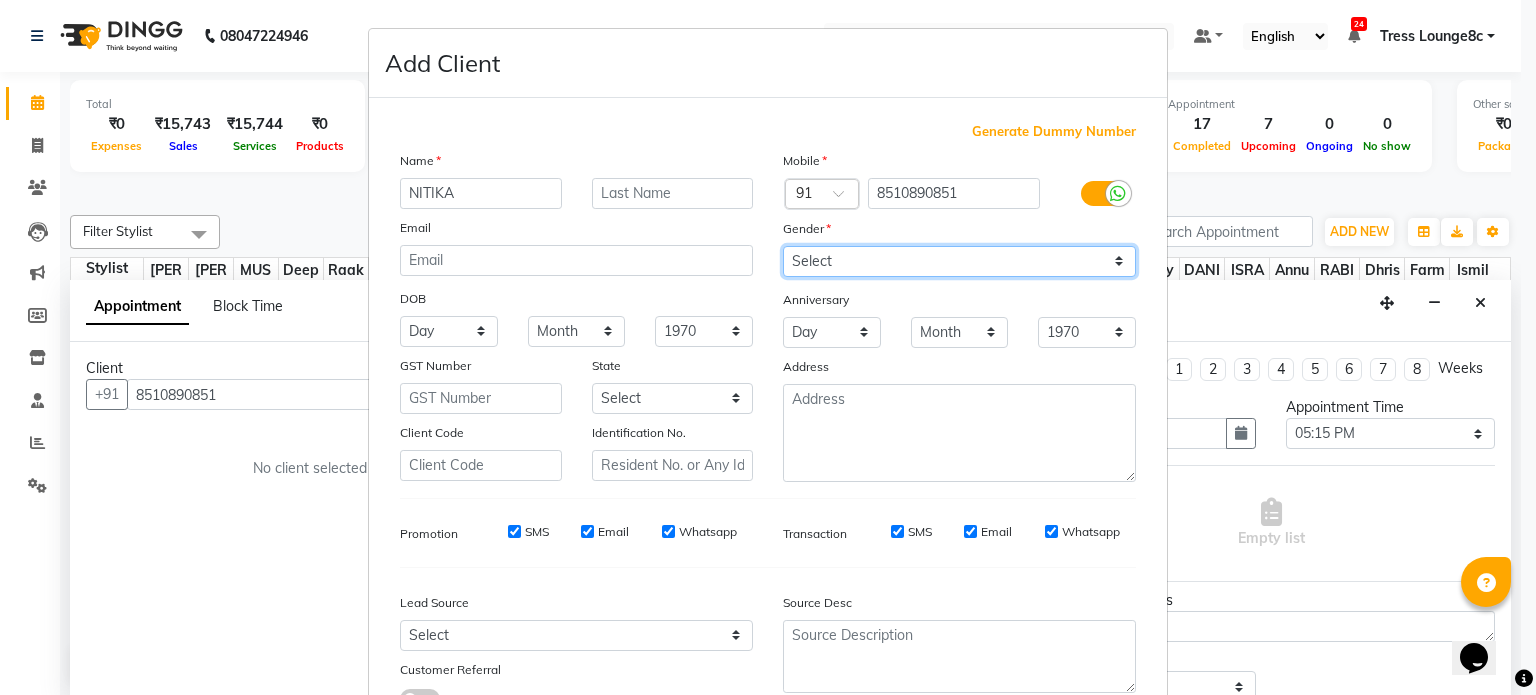 click on "Select Male Female Other Prefer Not To Say" at bounding box center (959, 261) 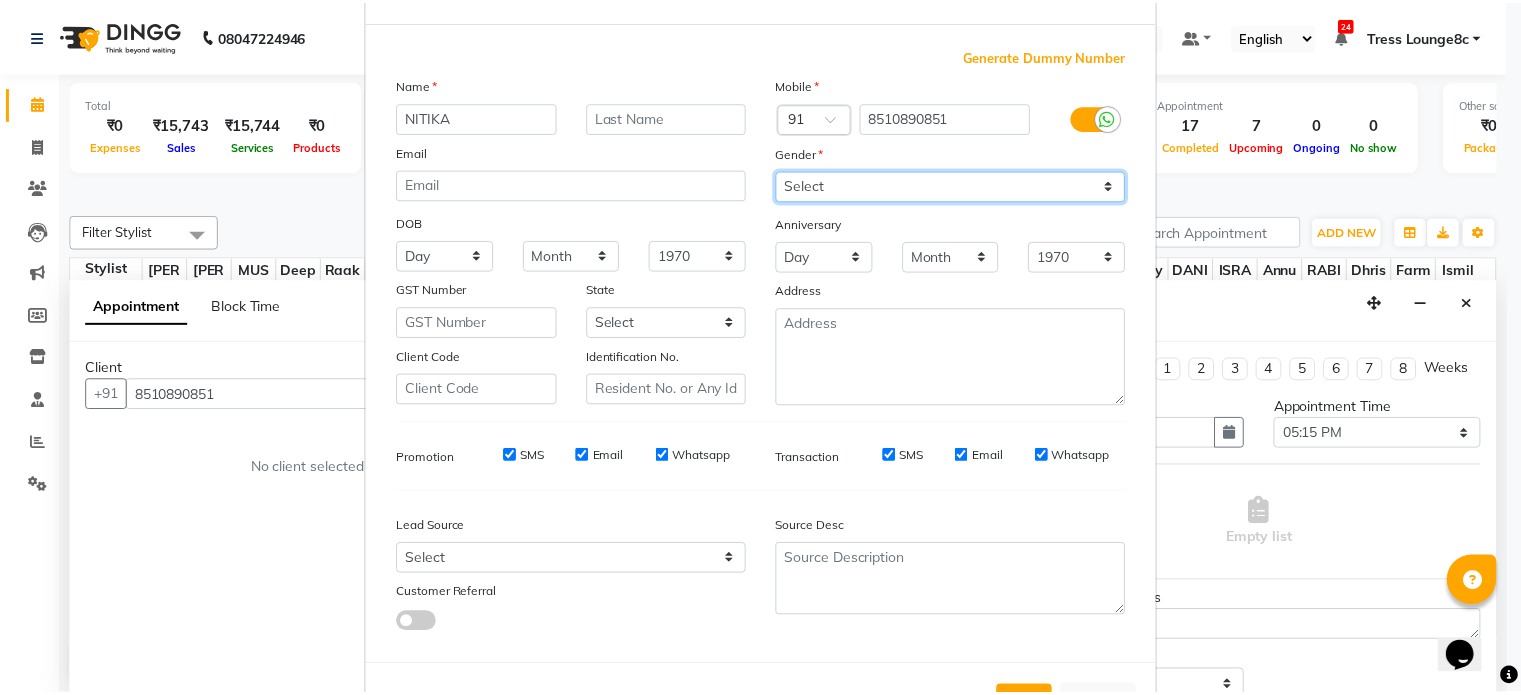 scroll, scrollTop: 161, scrollLeft: 0, axis: vertical 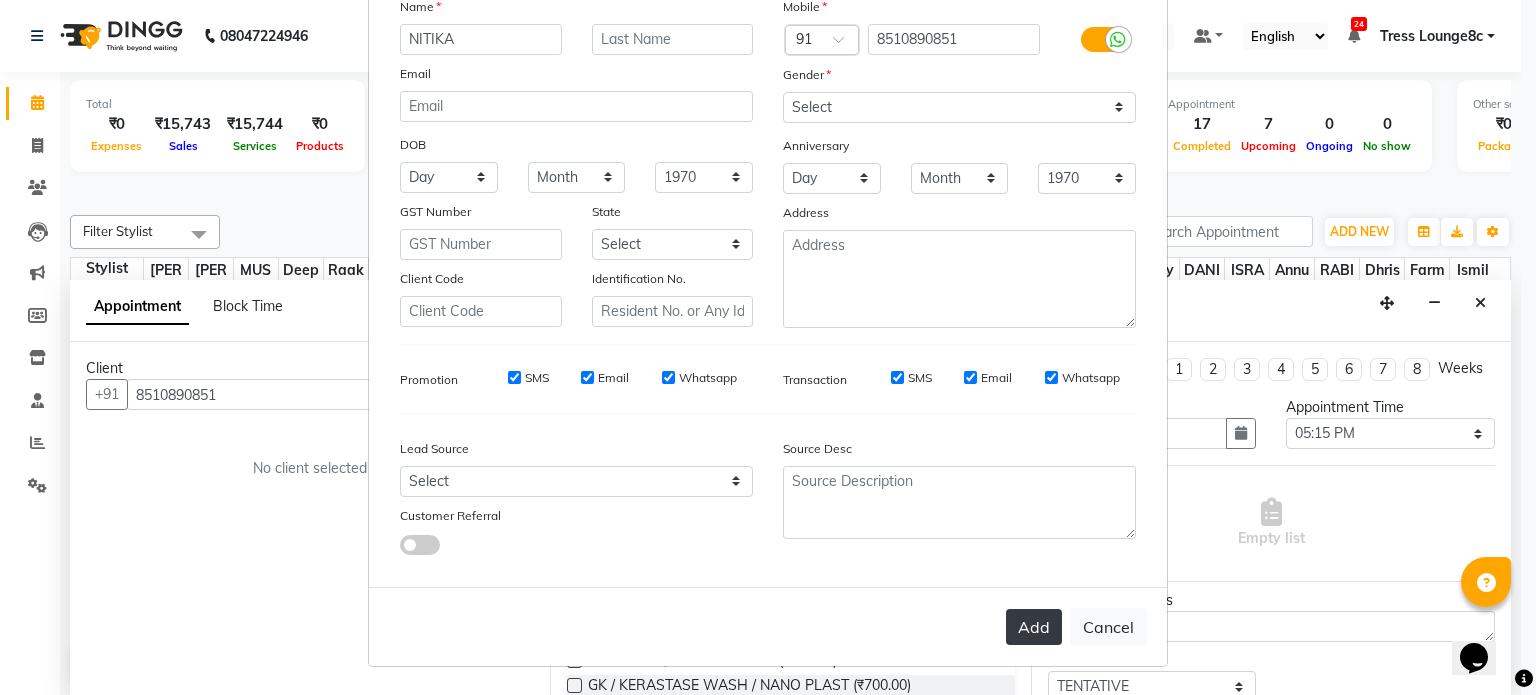 click on "Add" at bounding box center (1034, 627) 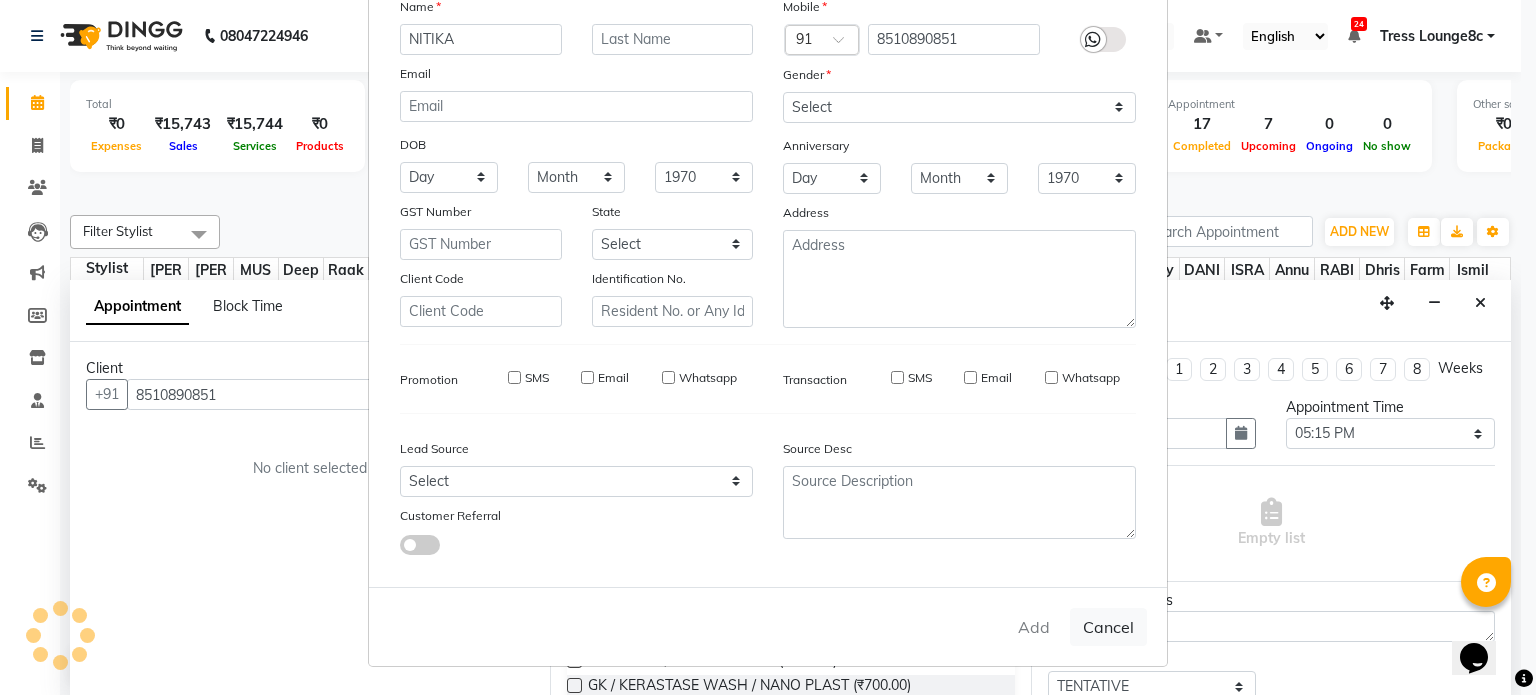 type 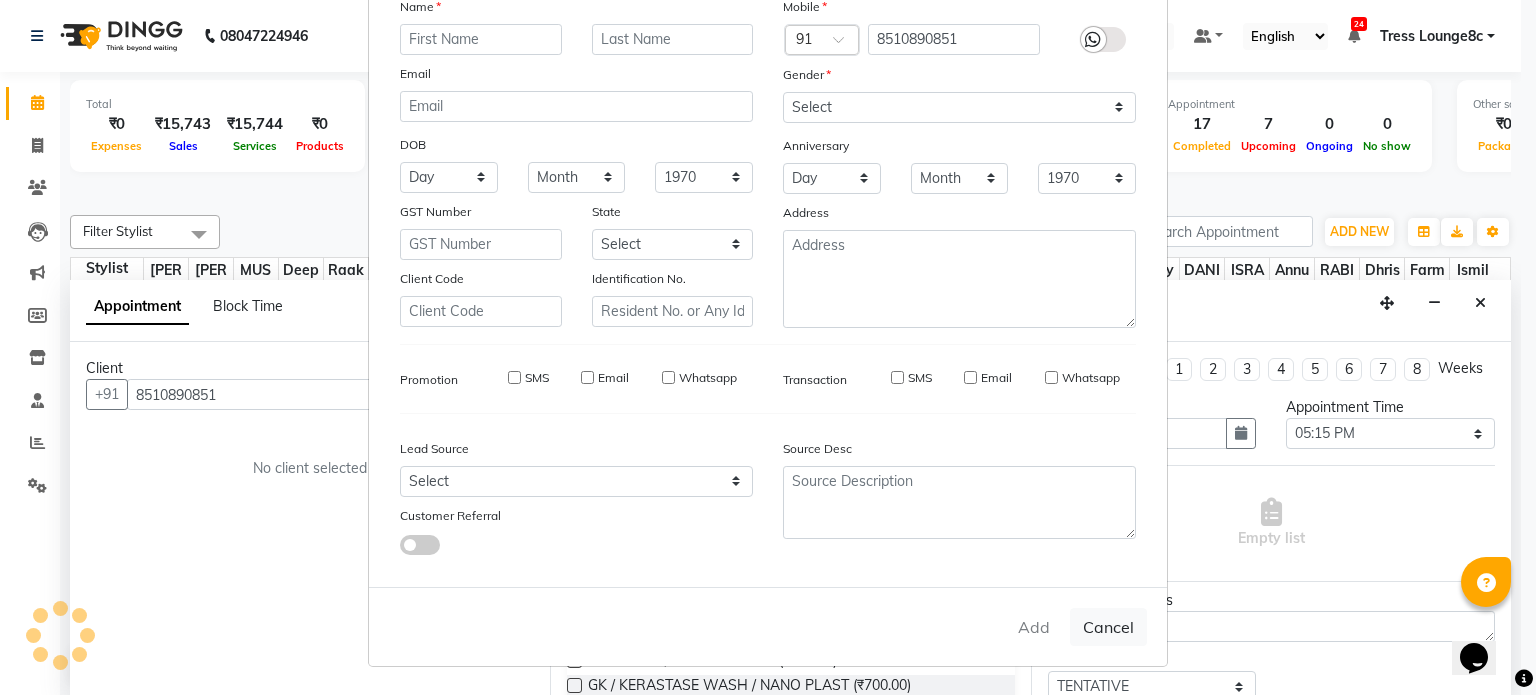 select 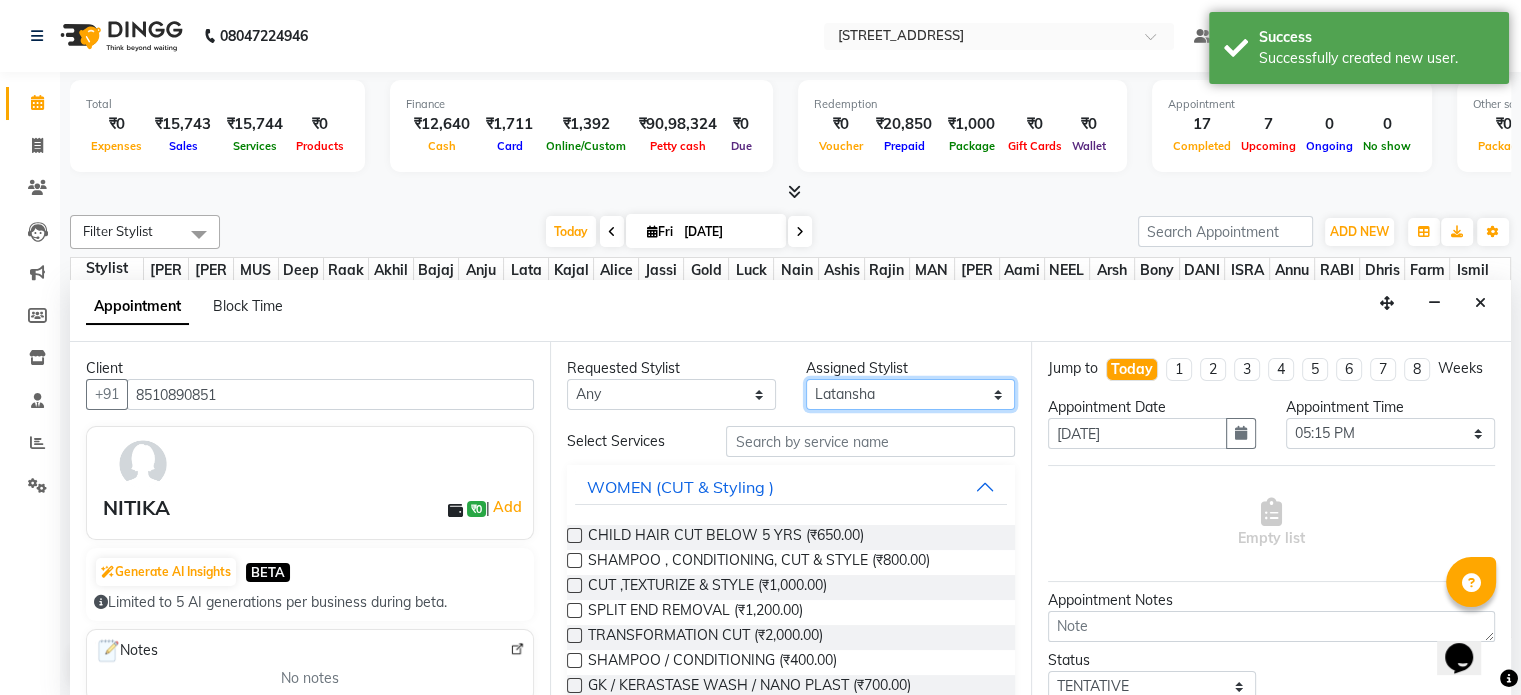 click on "Select Aamir akhil Alice Anju Annu  Arshad Ashish Bajaj sir Bony DANISH Deepak Dhrishti Farman gagan goldy Imran khan Ismile ISRAEL Jassi kajal KARAN Latansha Lucky MANAGER MUSKAN naina NEELU\ BONNY Raakhi  RABIA rajinder RAM Ripti ROOP Roseleen Ruth Sagar Saleem SalmaN Sameer SHAHEEN Shriya SRISHTI tomba veena VINOD WASIM zakir" at bounding box center [910, 394] 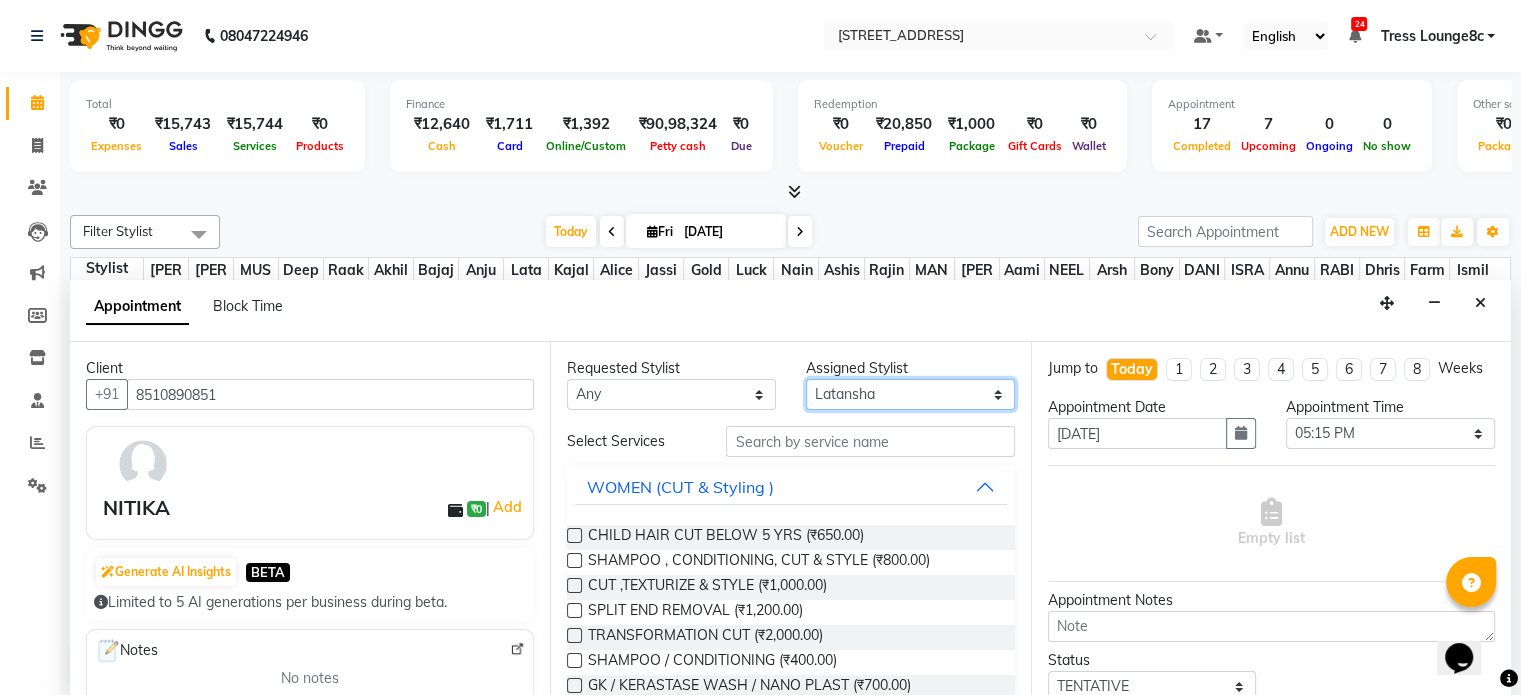 select on "39101" 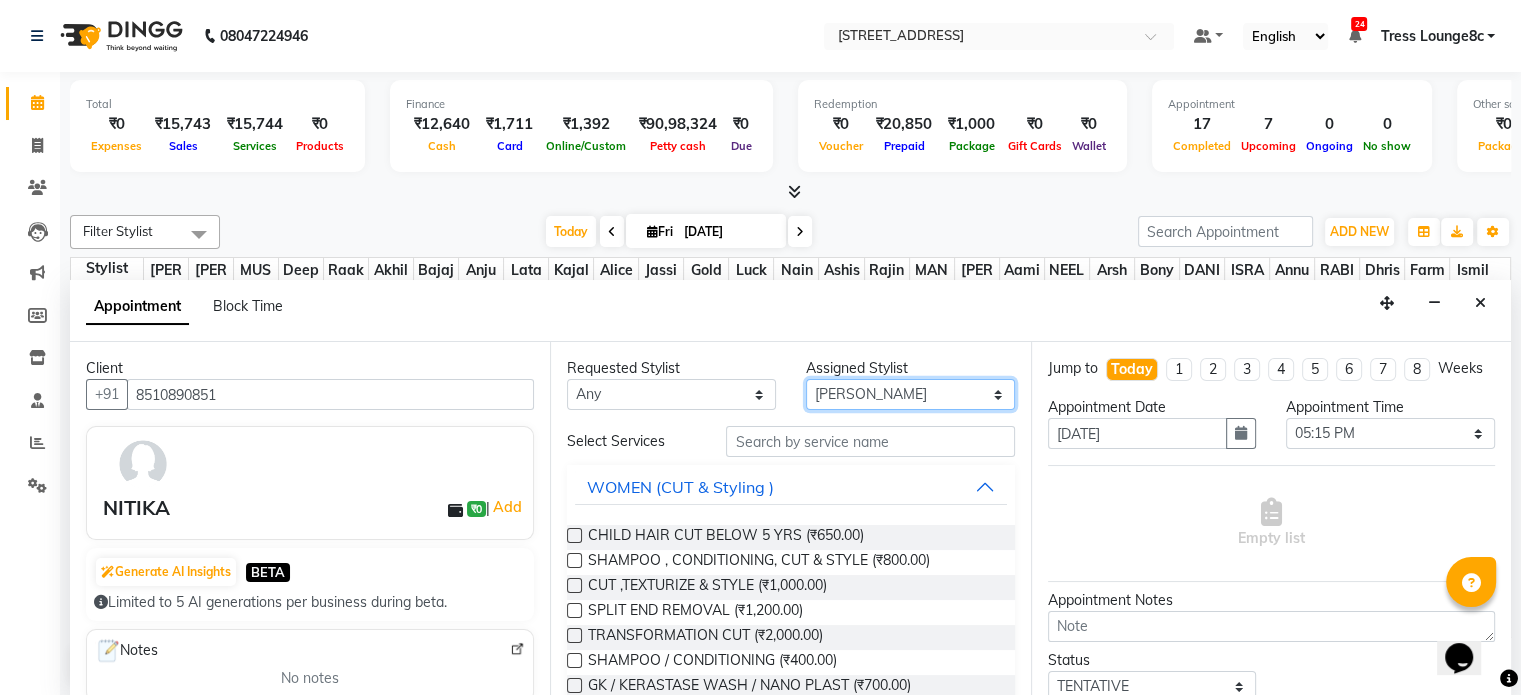 click on "Select Aamir akhil Alice Anju Annu  Arshad Ashish Bajaj sir Bony DANISH Deepak Dhrishti Farman gagan goldy Imran khan Ismile ISRAEL Jassi kajal KARAN Latansha Lucky MANAGER MUSKAN naina NEELU\ BONNY Raakhi  RABIA rajinder RAM Ripti ROOP Roseleen Ruth Sagar Saleem SalmaN Sameer SHAHEEN Shriya SRISHTI tomba veena VINOD WASIM zakir" at bounding box center (910, 394) 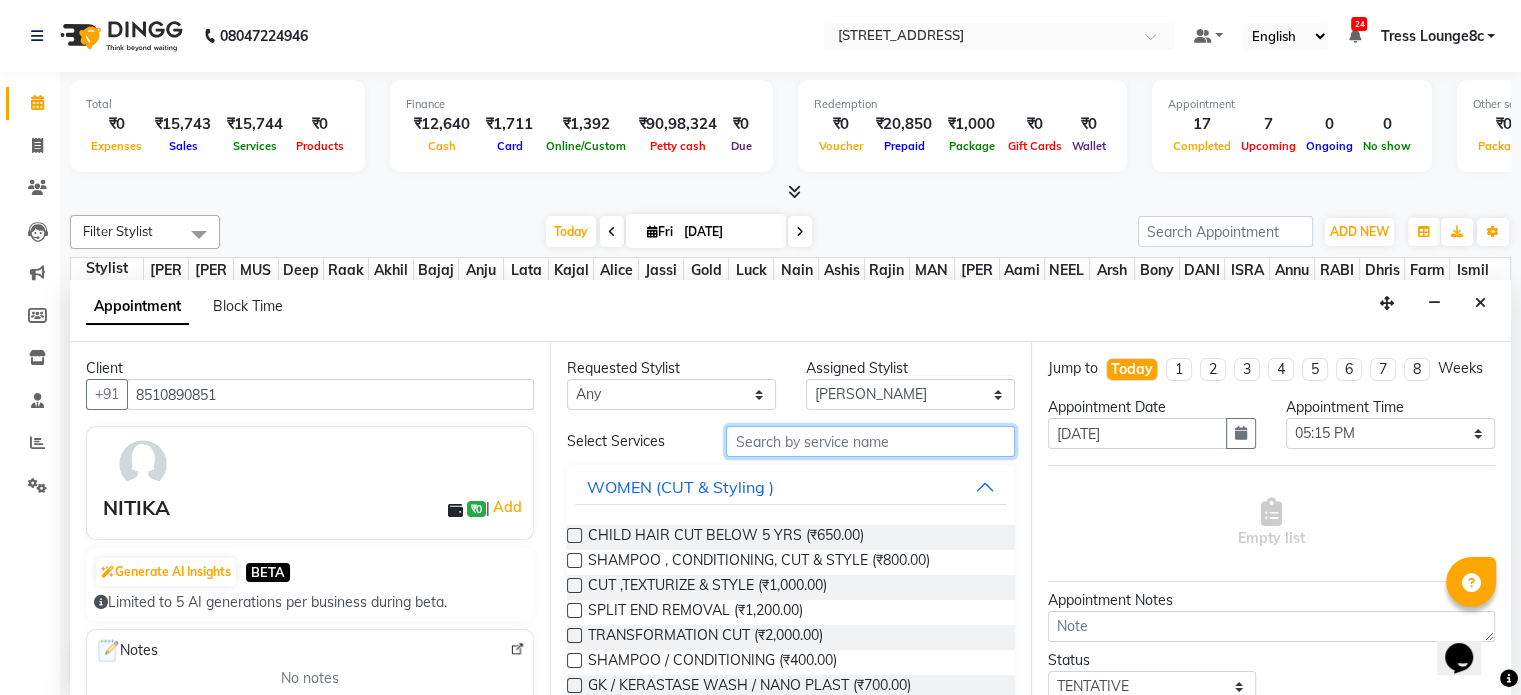 click at bounding box center (870, 441) 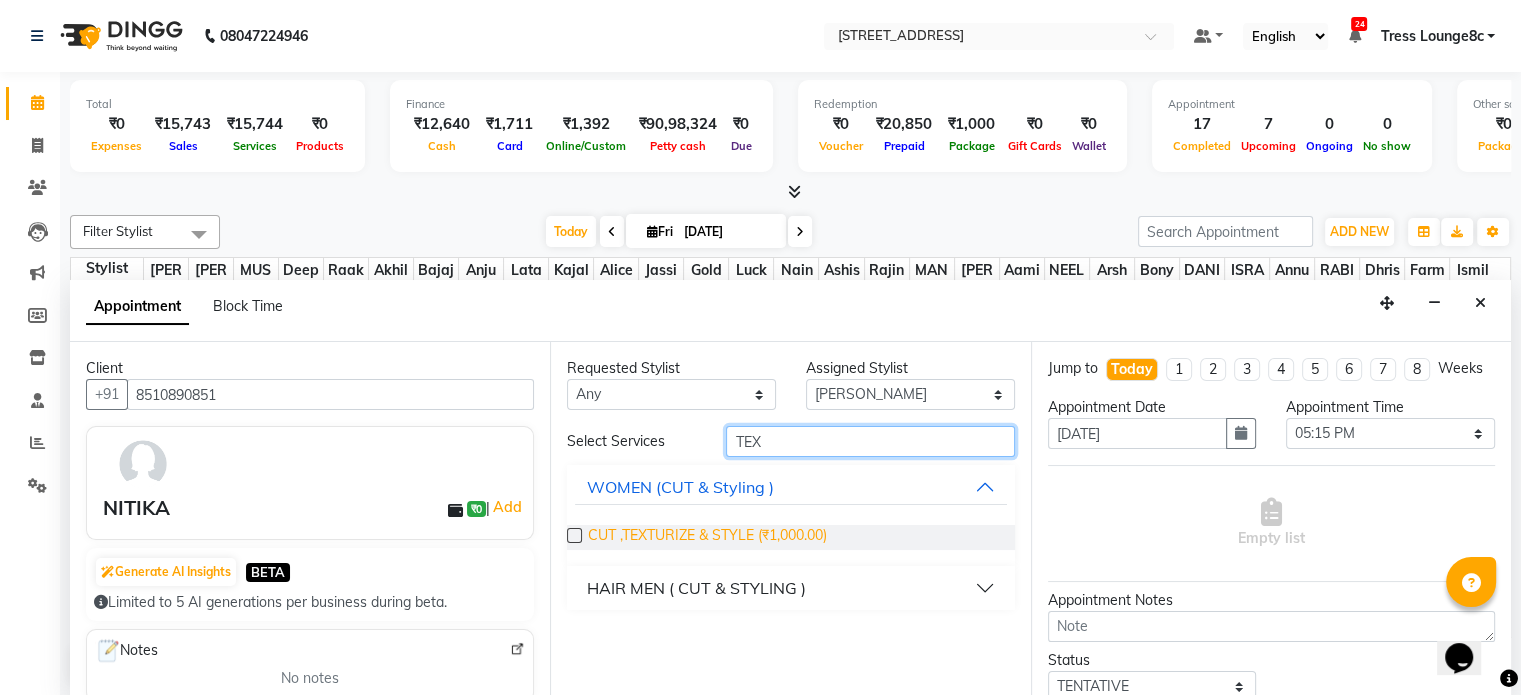 type on "TEX" 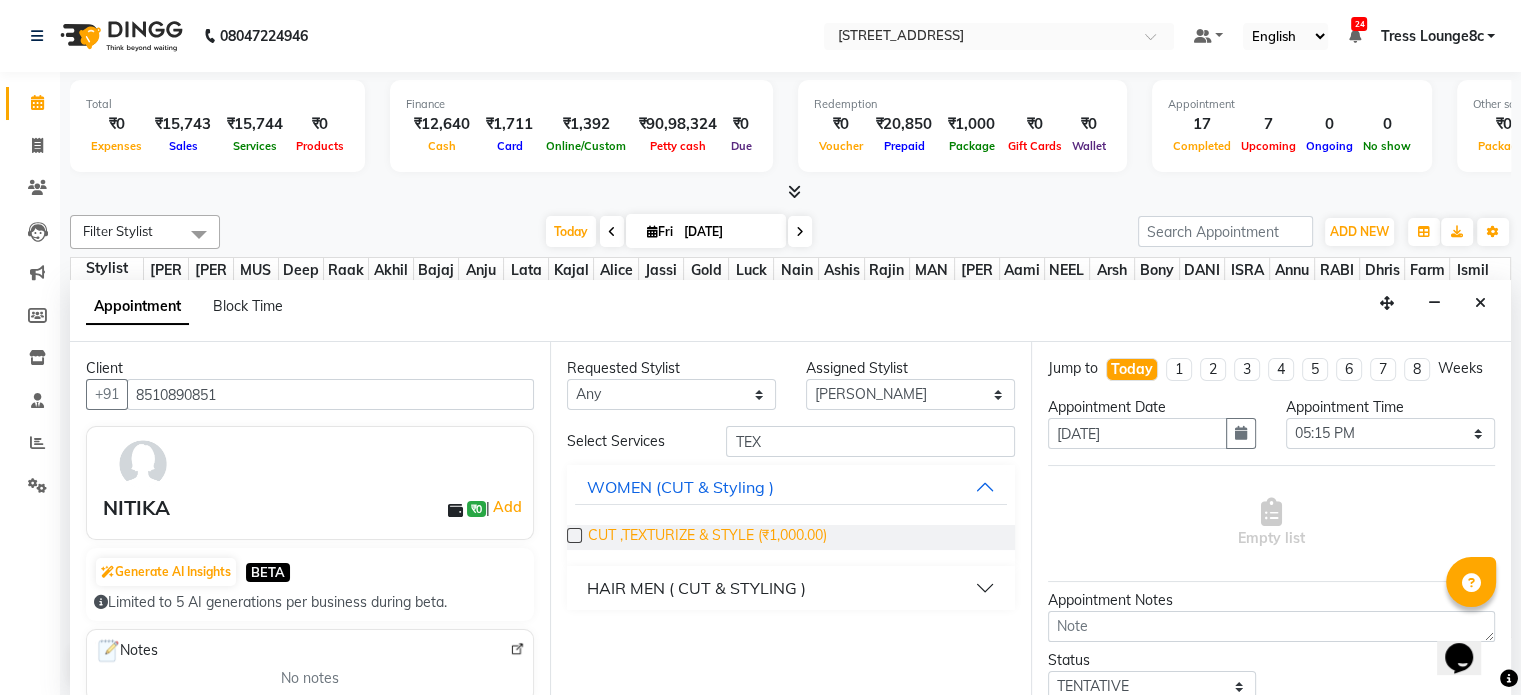 click on "CUT ,TEXTURIZE & STYLE (₹1,000.00)" at bounding box center [707, 537] 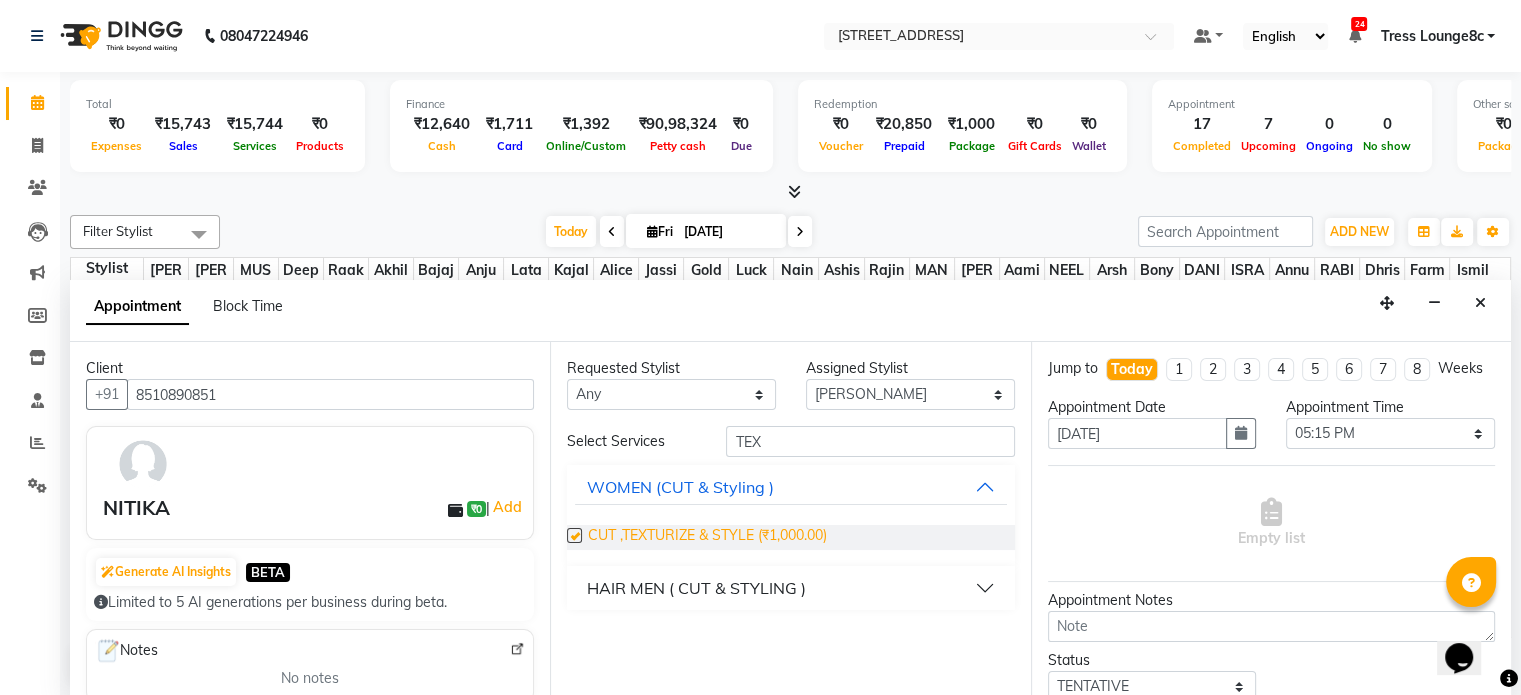 checkbox on "false" 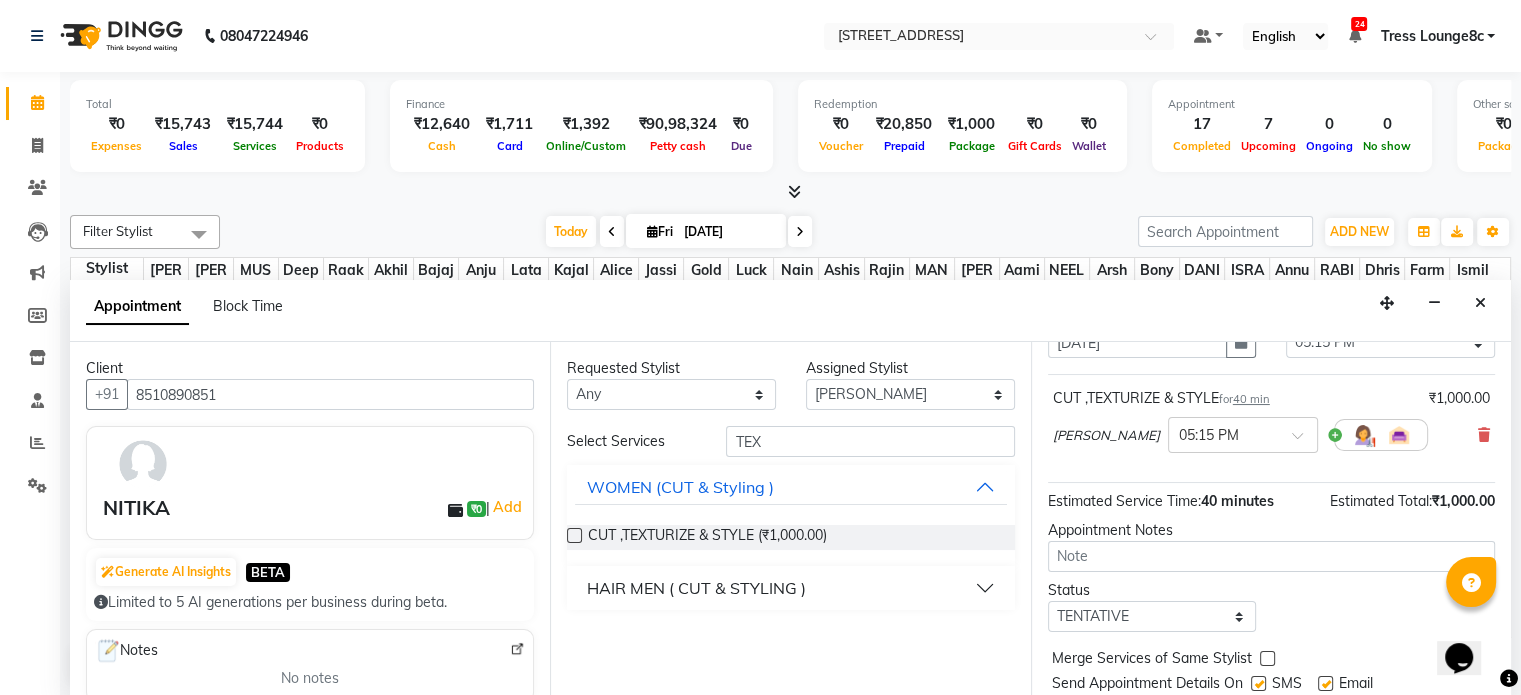 scroll, scrollTop: 170, scrollLeft: 0, axis: vertical 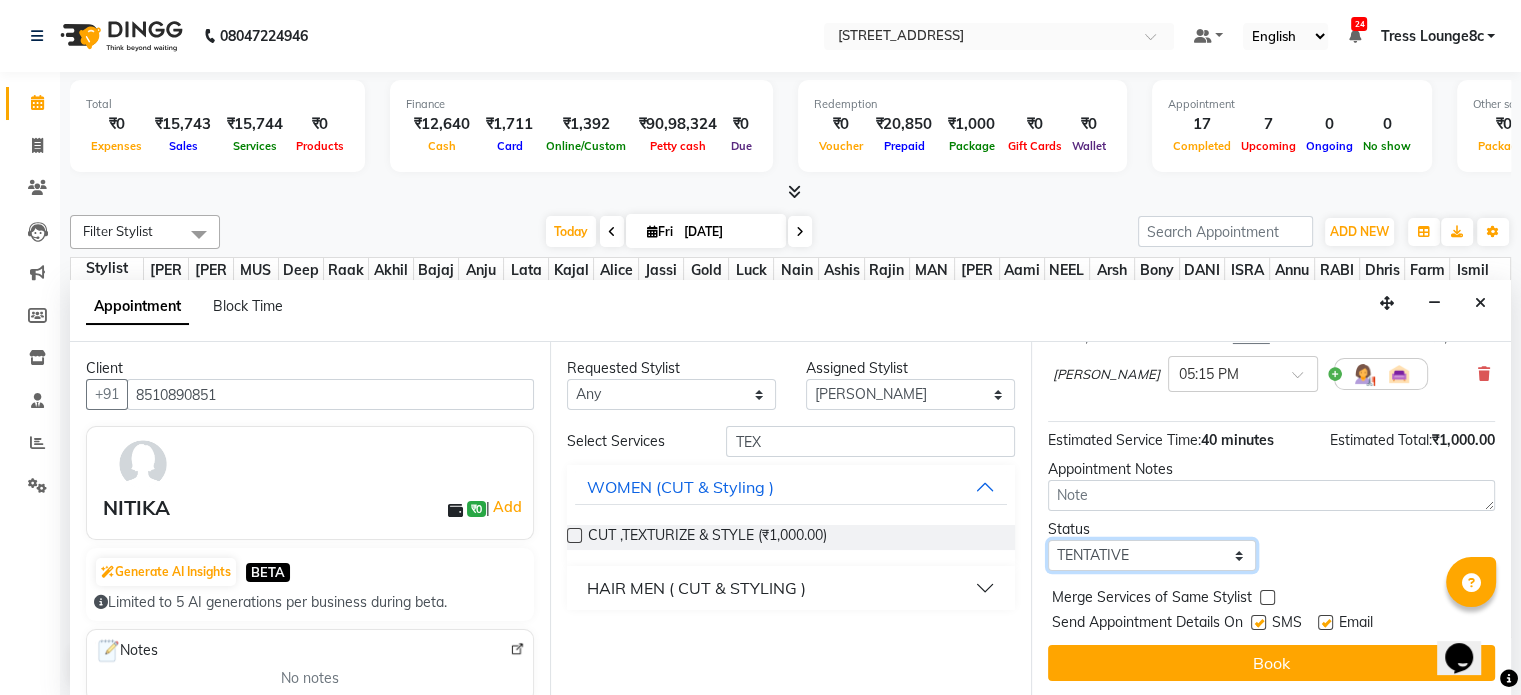 click on "Select TENTATIVE CONFIRM CHECK-IN UPCOMING" at bounding box center (1152, 555) 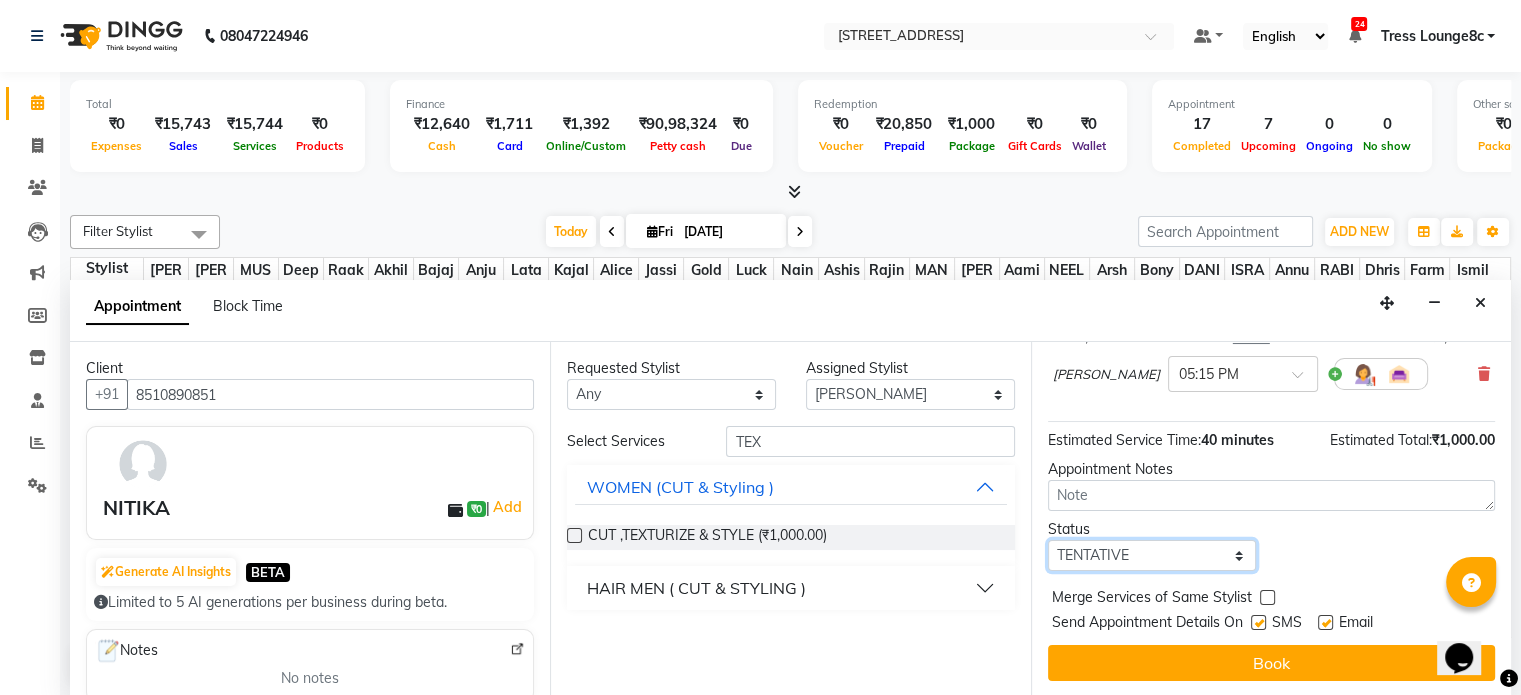 select on "confirm booking" 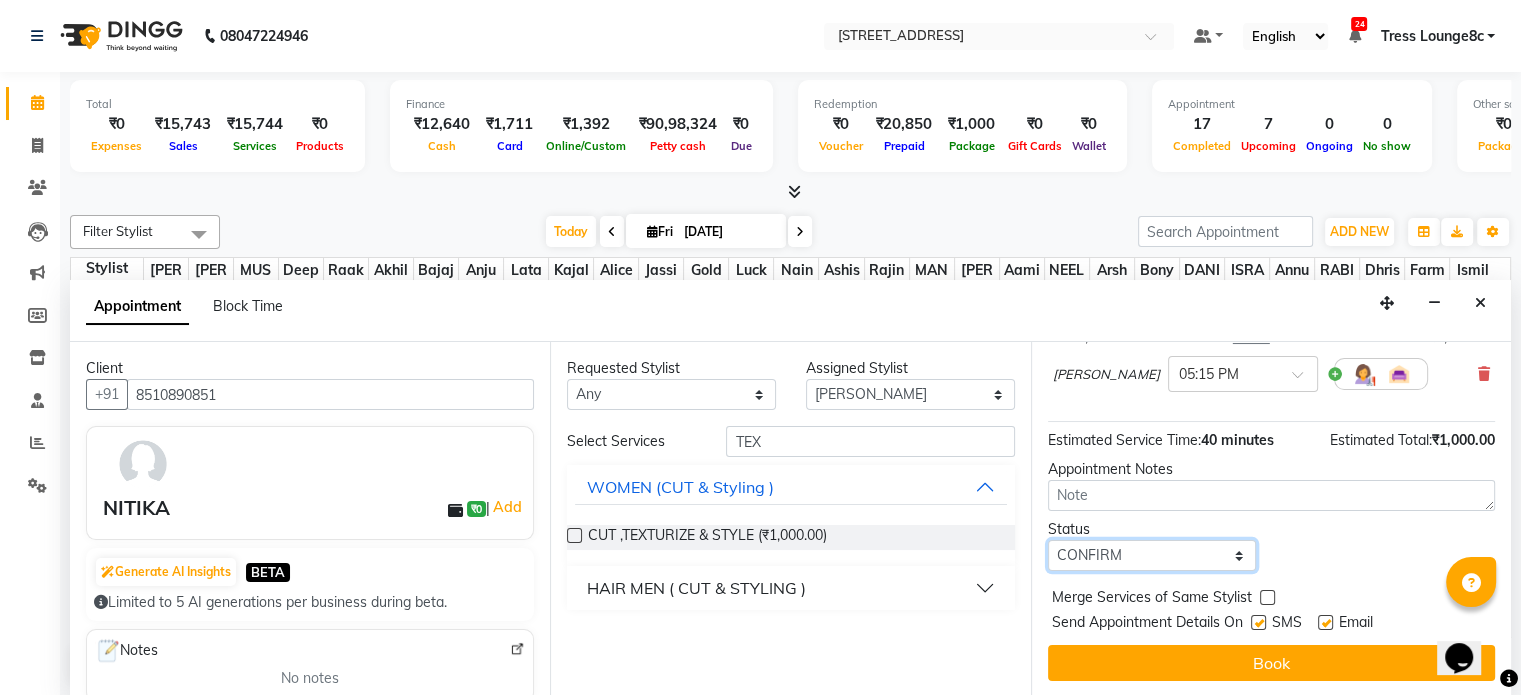click on "Select TENTATIVE CONFIRM CHECK-IN UPCOMING" at bounding box center [1152, 555] 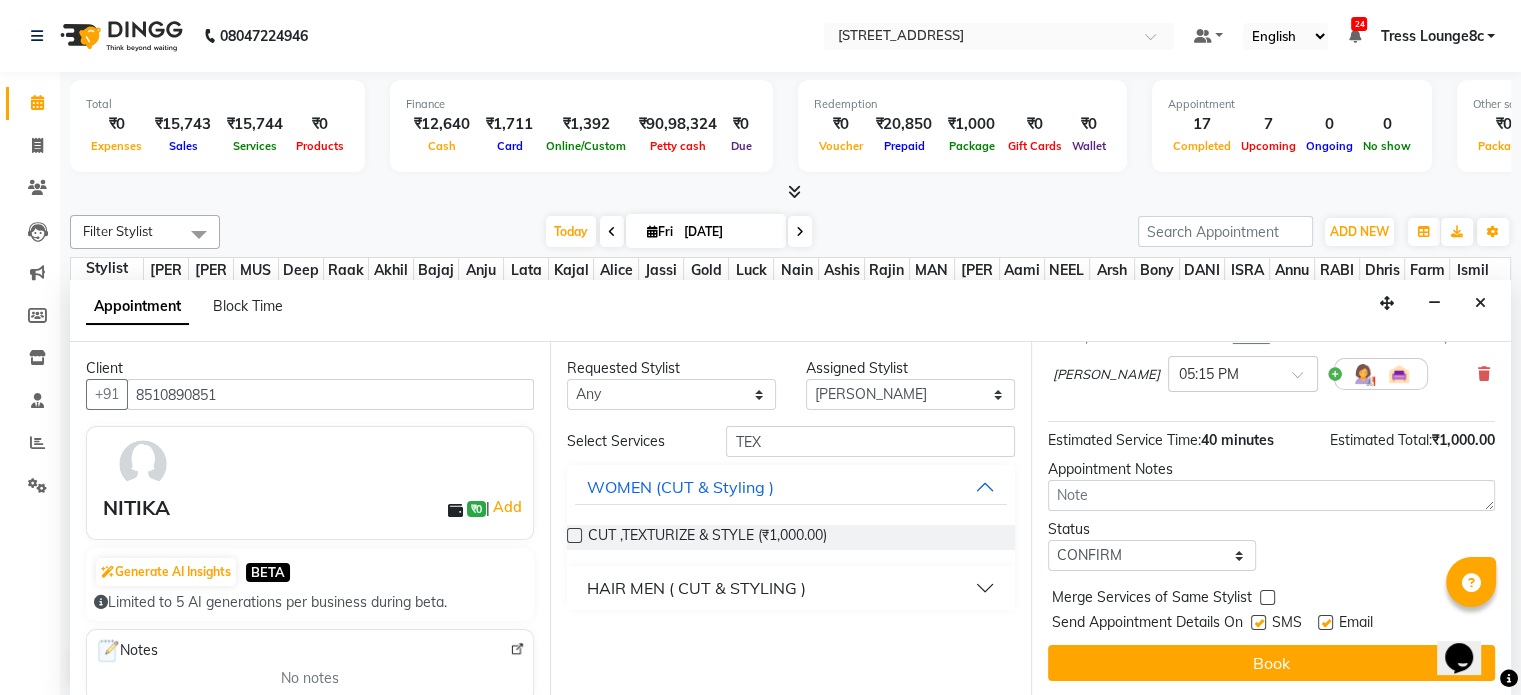 click at bounding box center [1258, 622] 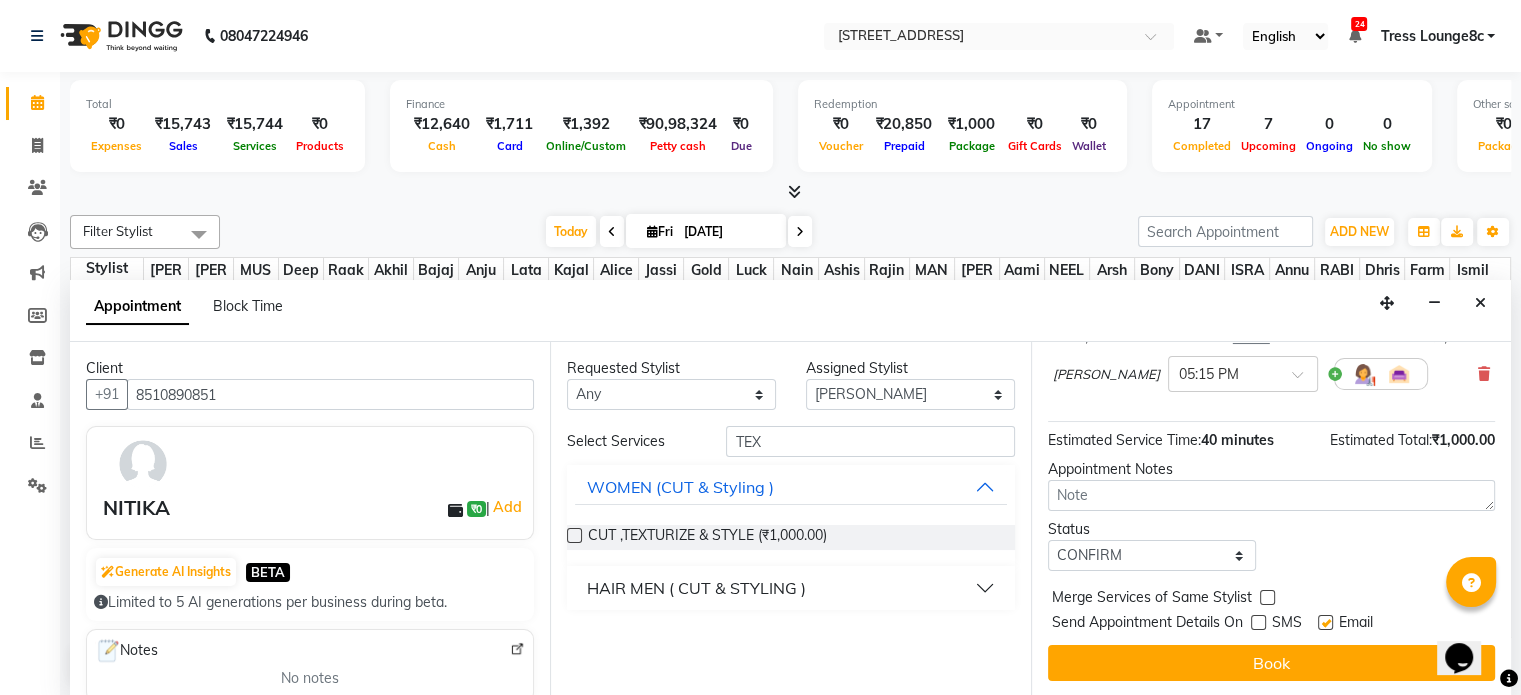 click at bounding box center (1267, 597) 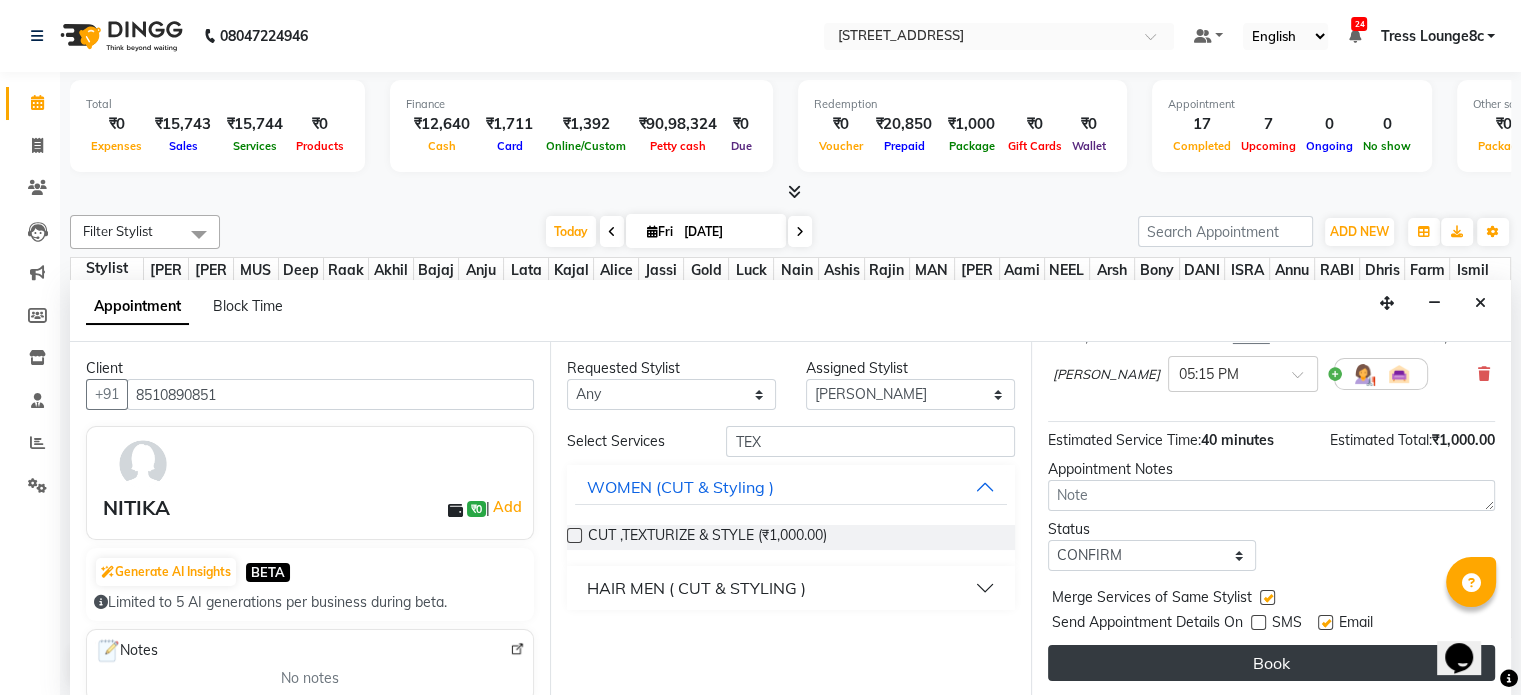 click on "Book" at bounding box center (1271, 663) 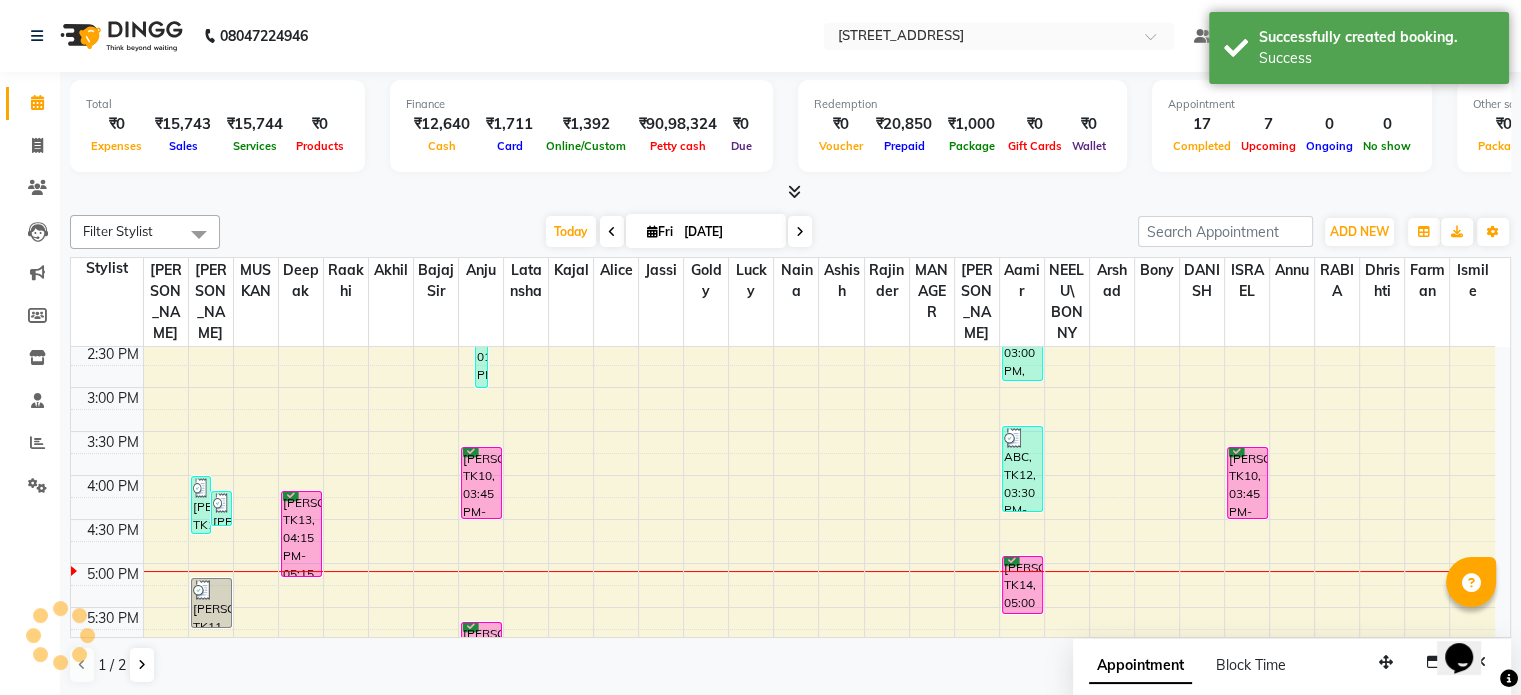 scroll, scrollTop: 0, scrollLeft: 0, axis: both 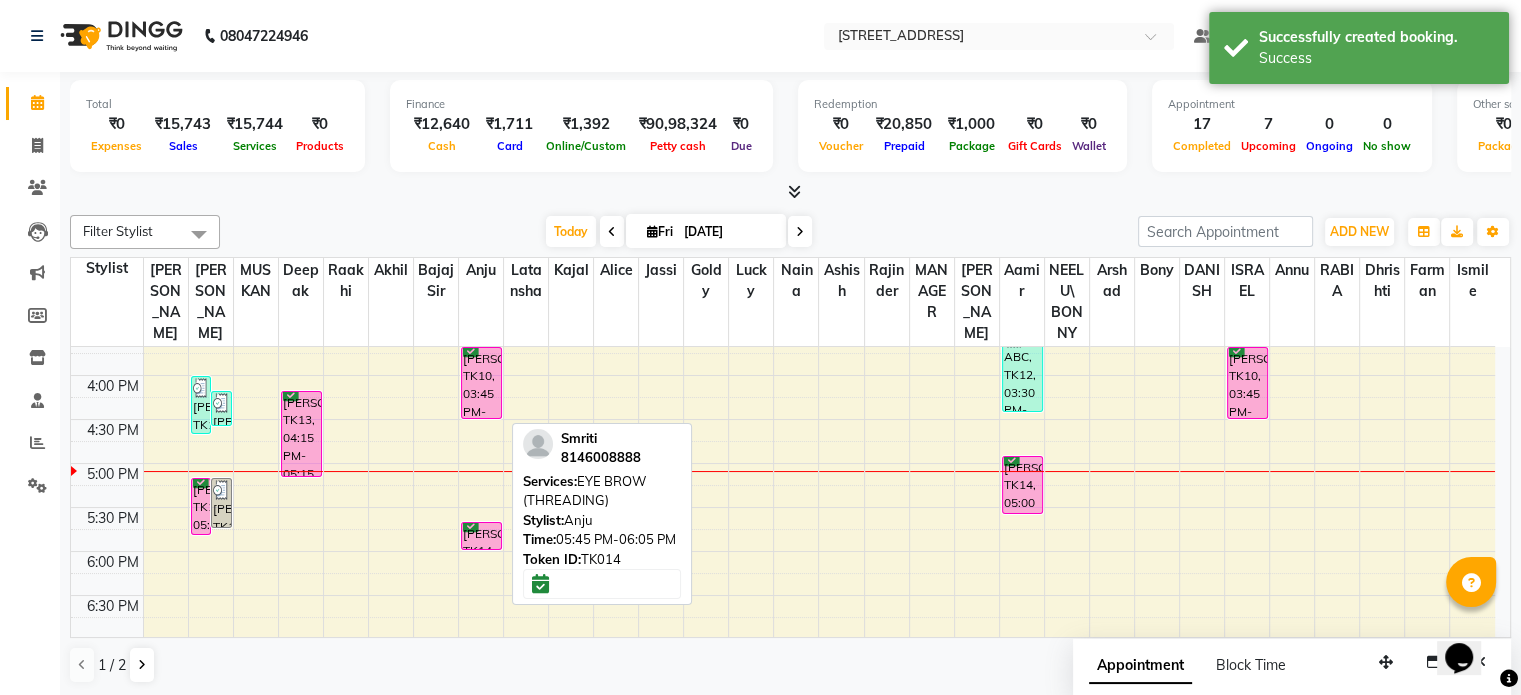 click on "Smriti, TK14, 05:45 PM-06:05 PM, EYE BROW (THREADING)" at bounding box center (481, 536) 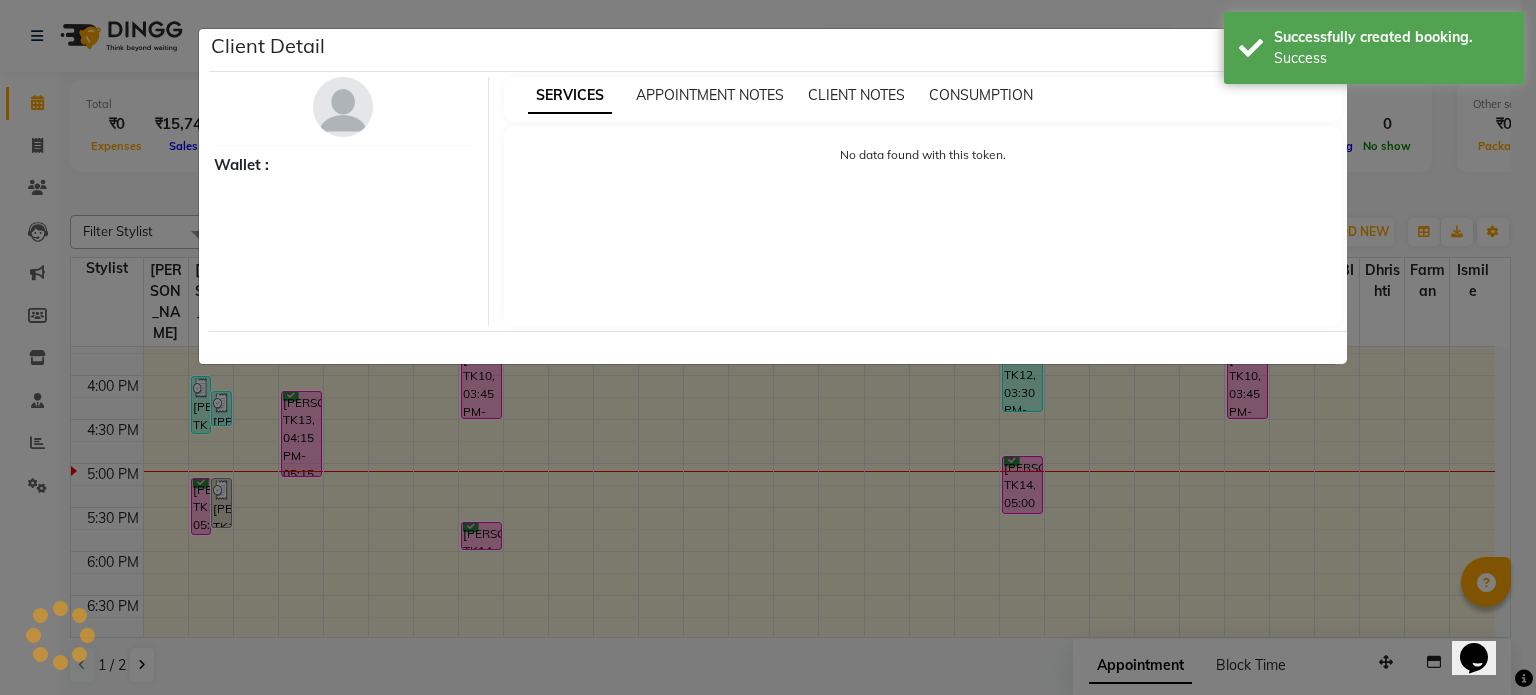 select on "6" 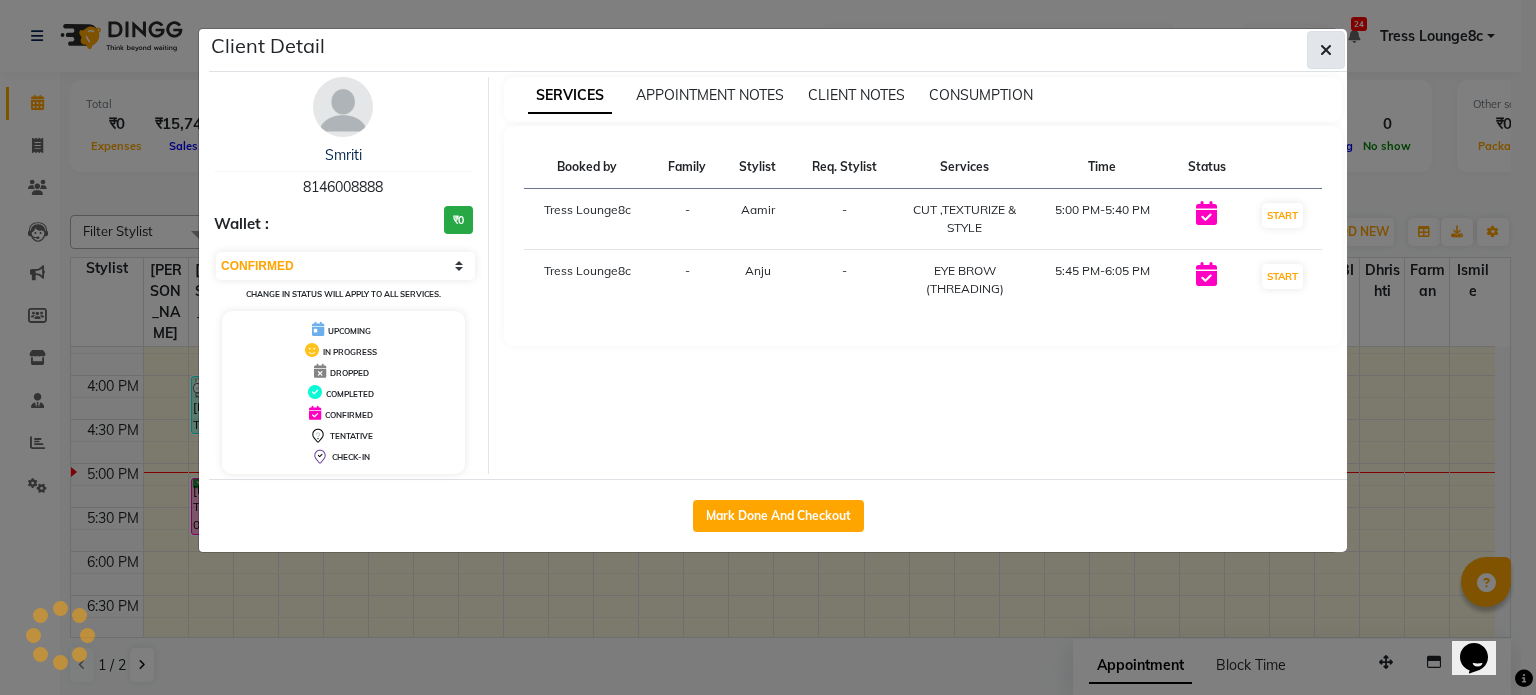 click 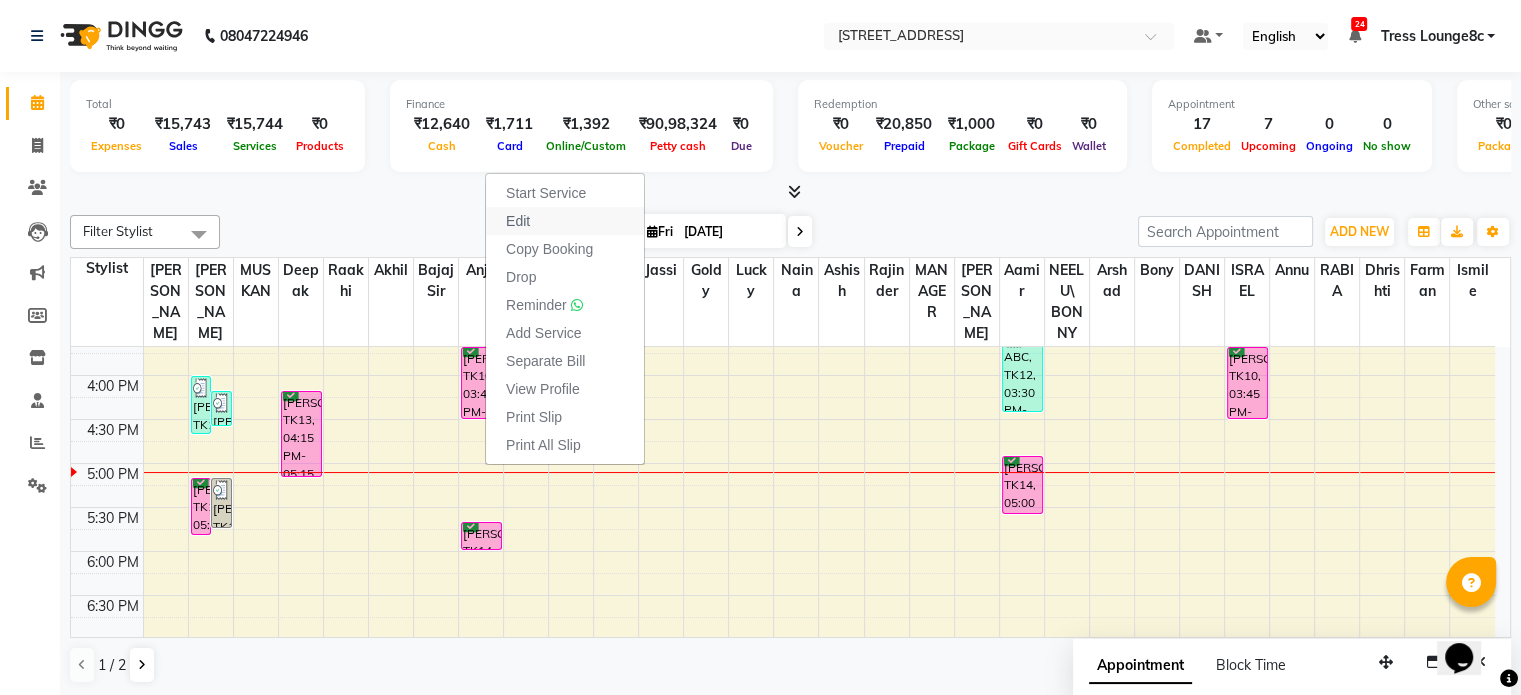 click on "Edit" at bounding box center (565, 221) 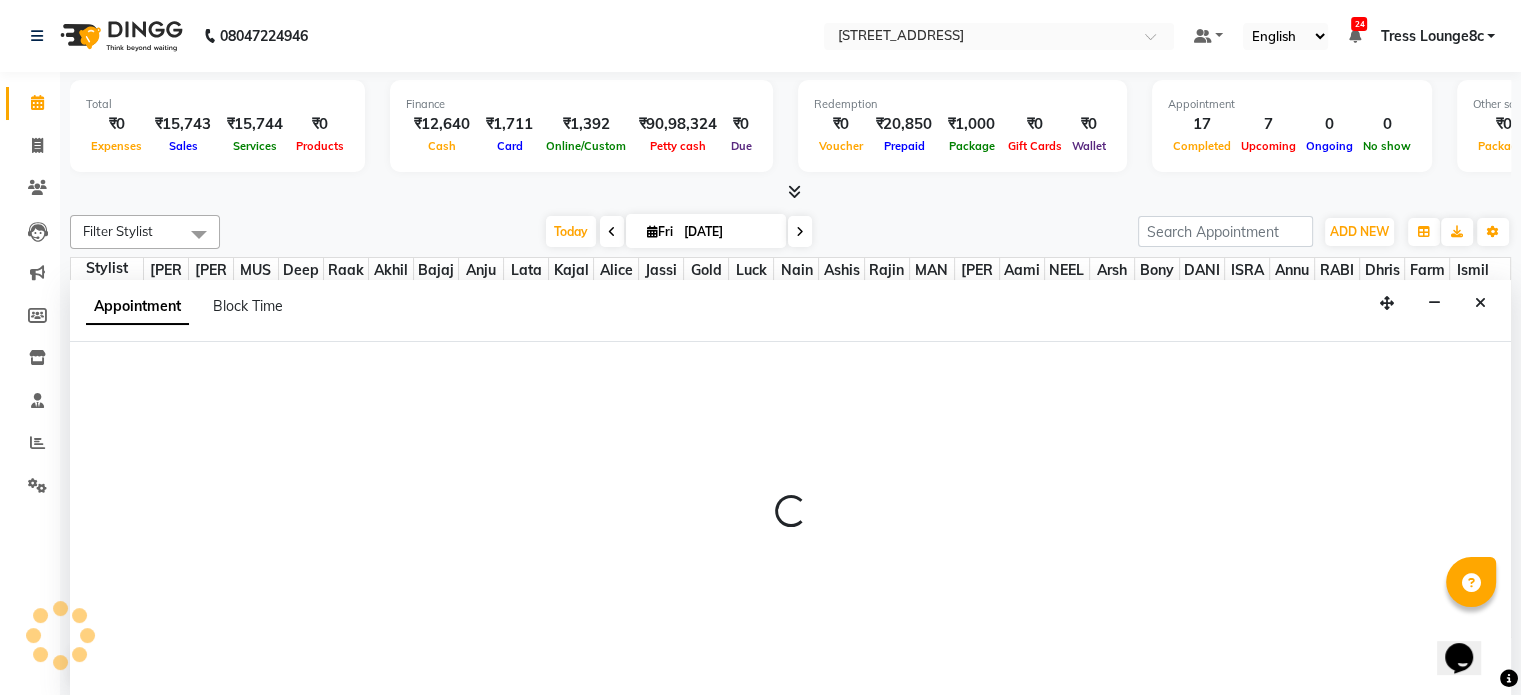 scroll, scrollTop: 0, scrollLeft: 0, axis: both 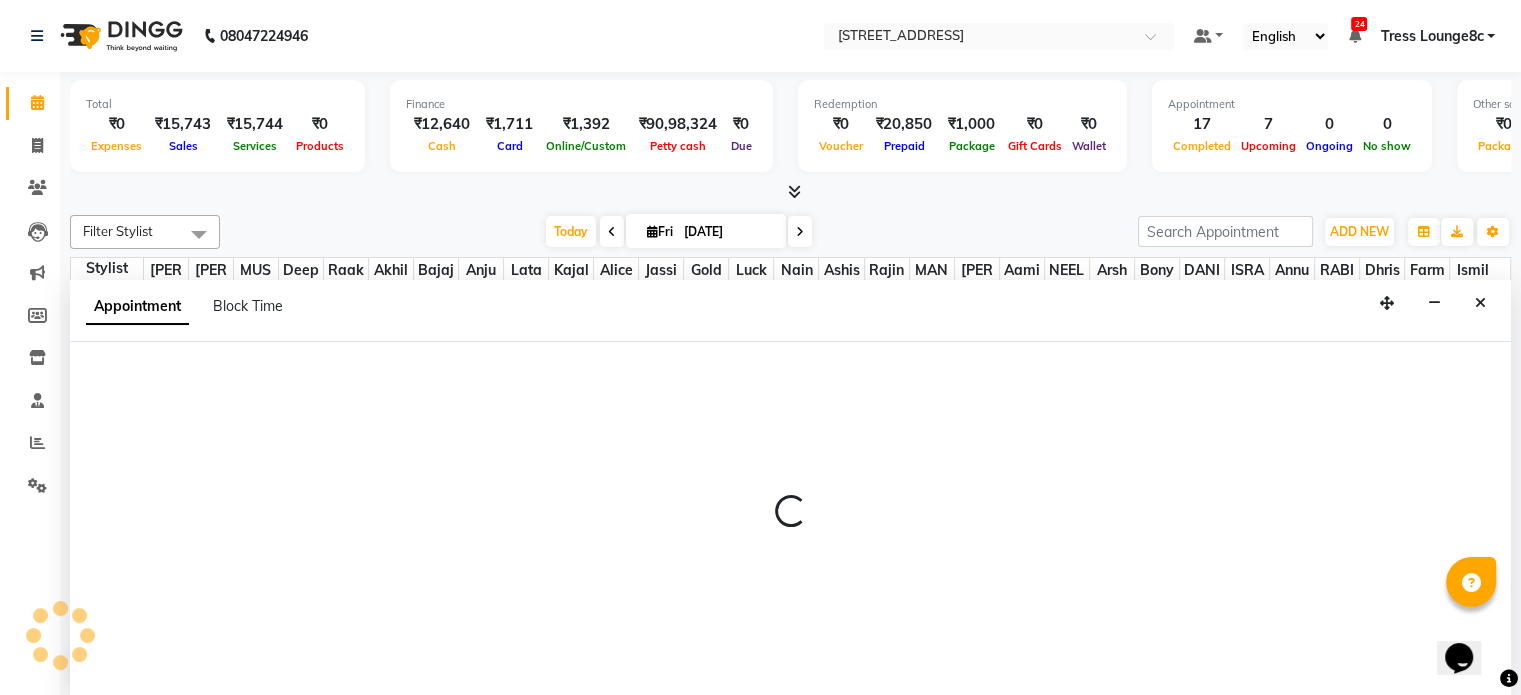 select on "tentative" 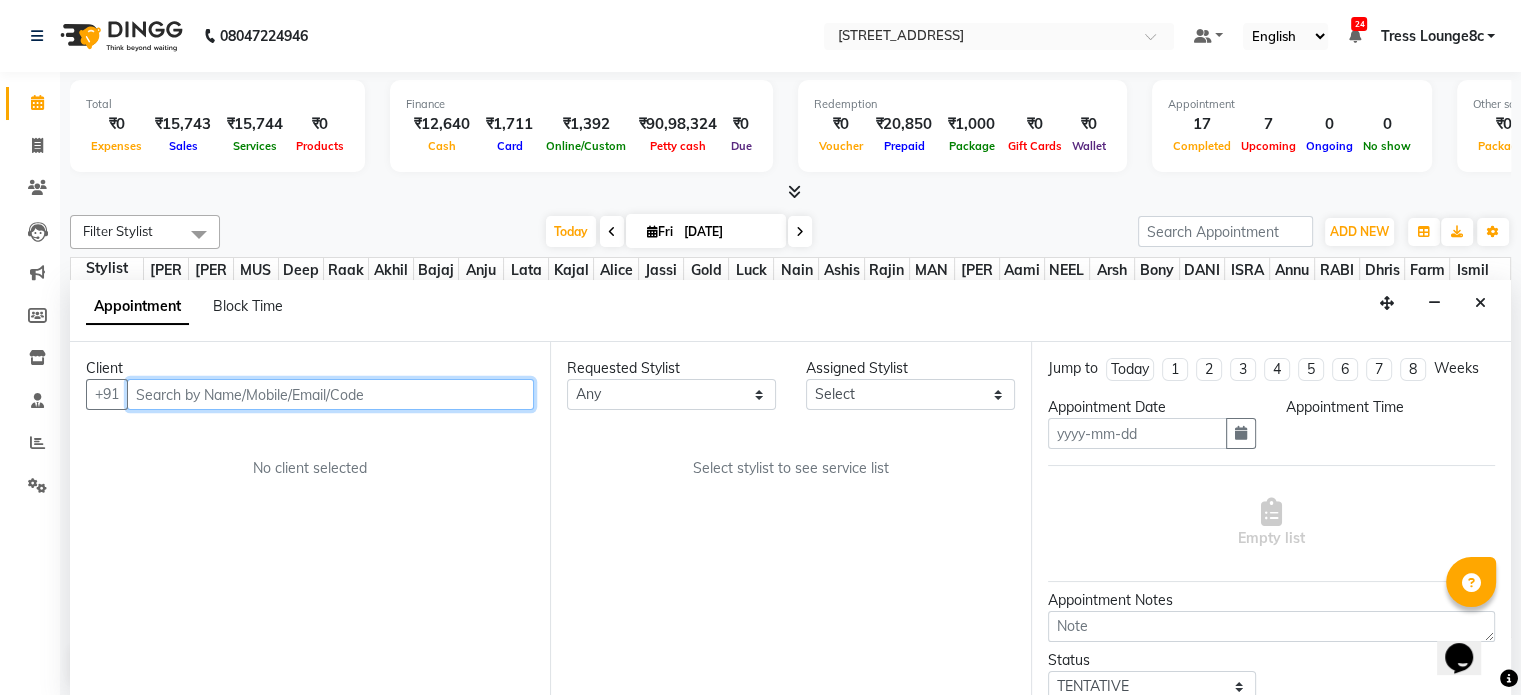 type on "11-07-2025" 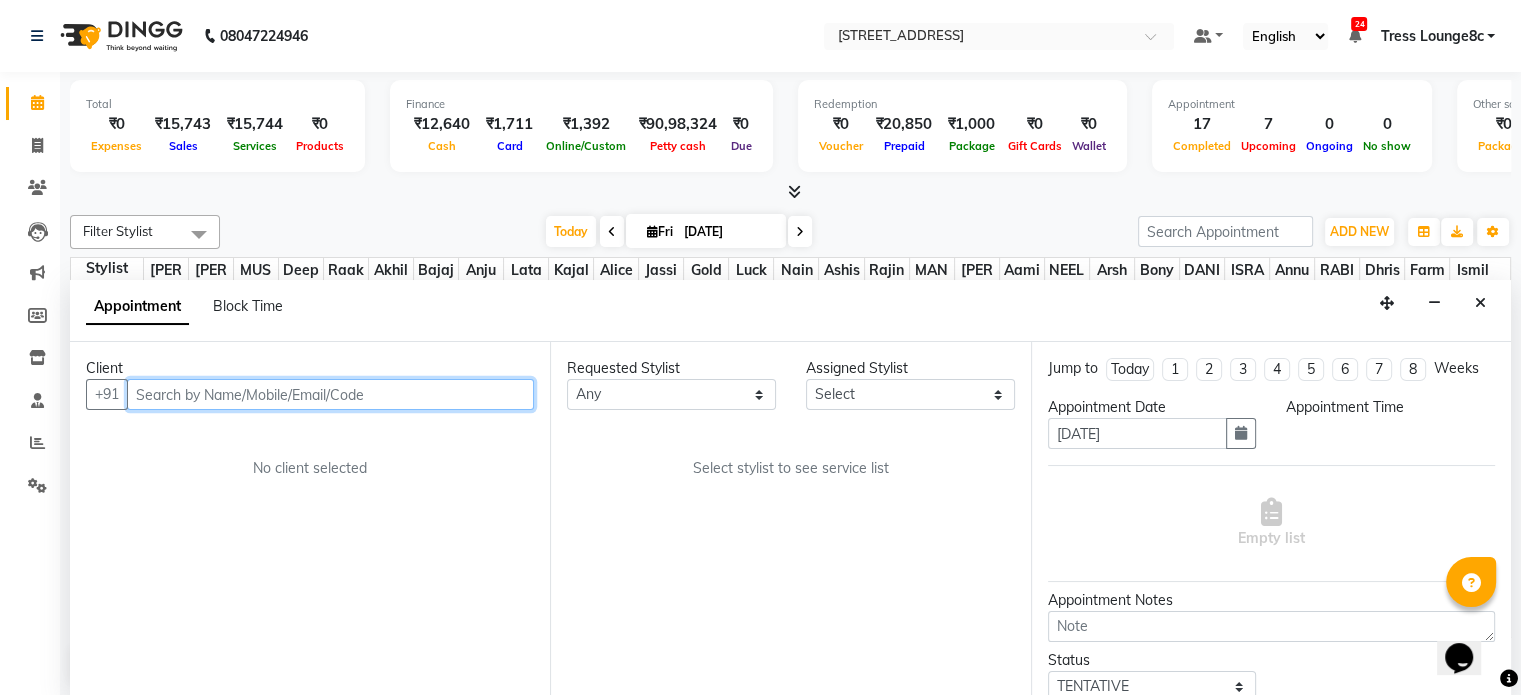 select on "confirm booking" 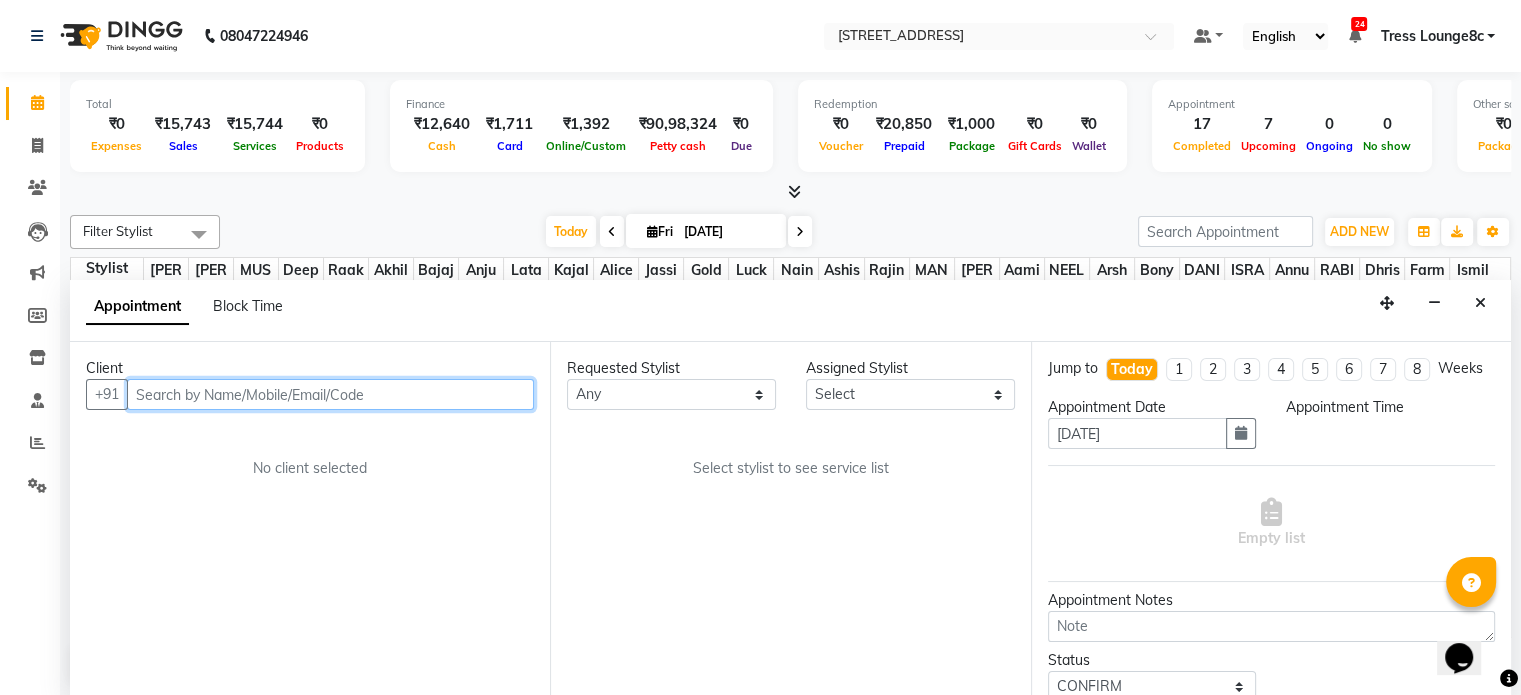 scroll, scrollTop: 0, scrollLeft: 0, axis: both 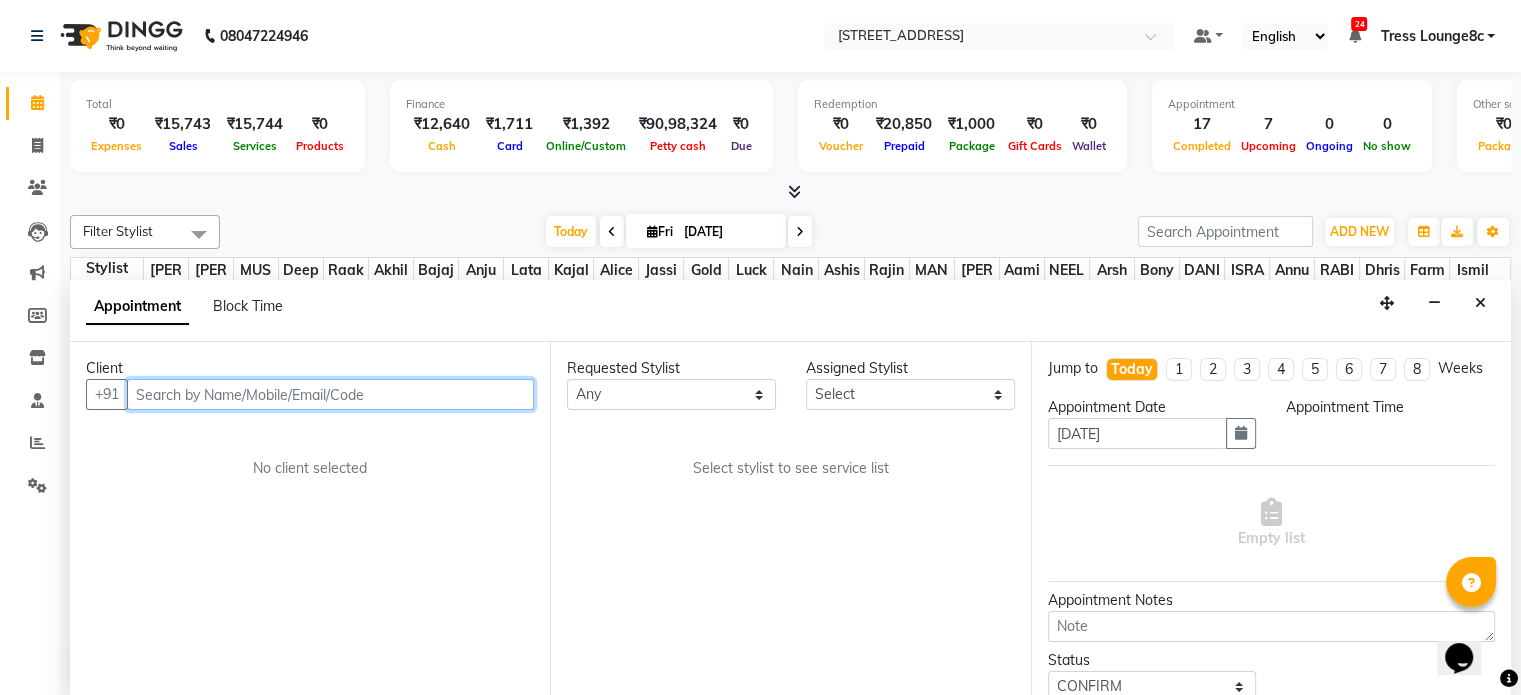 select on "45199" 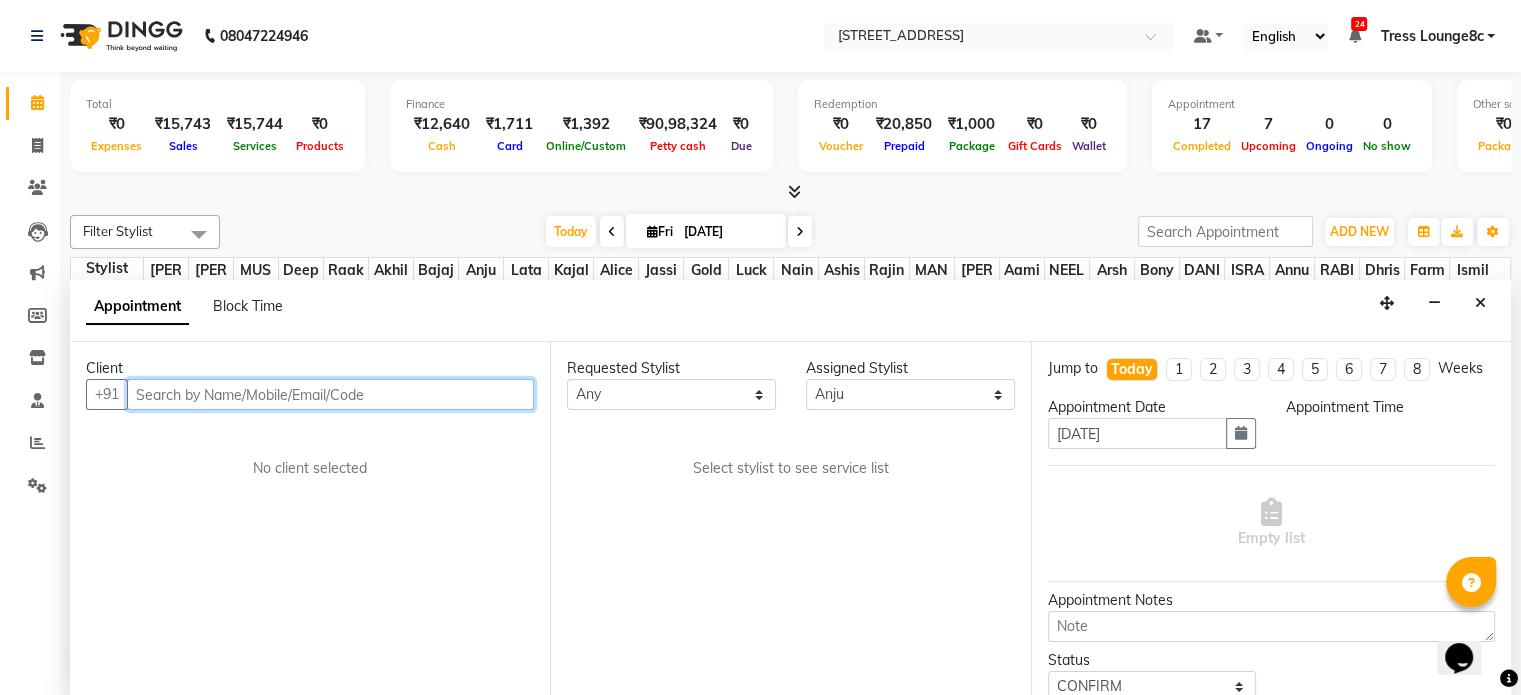 select on "1020" 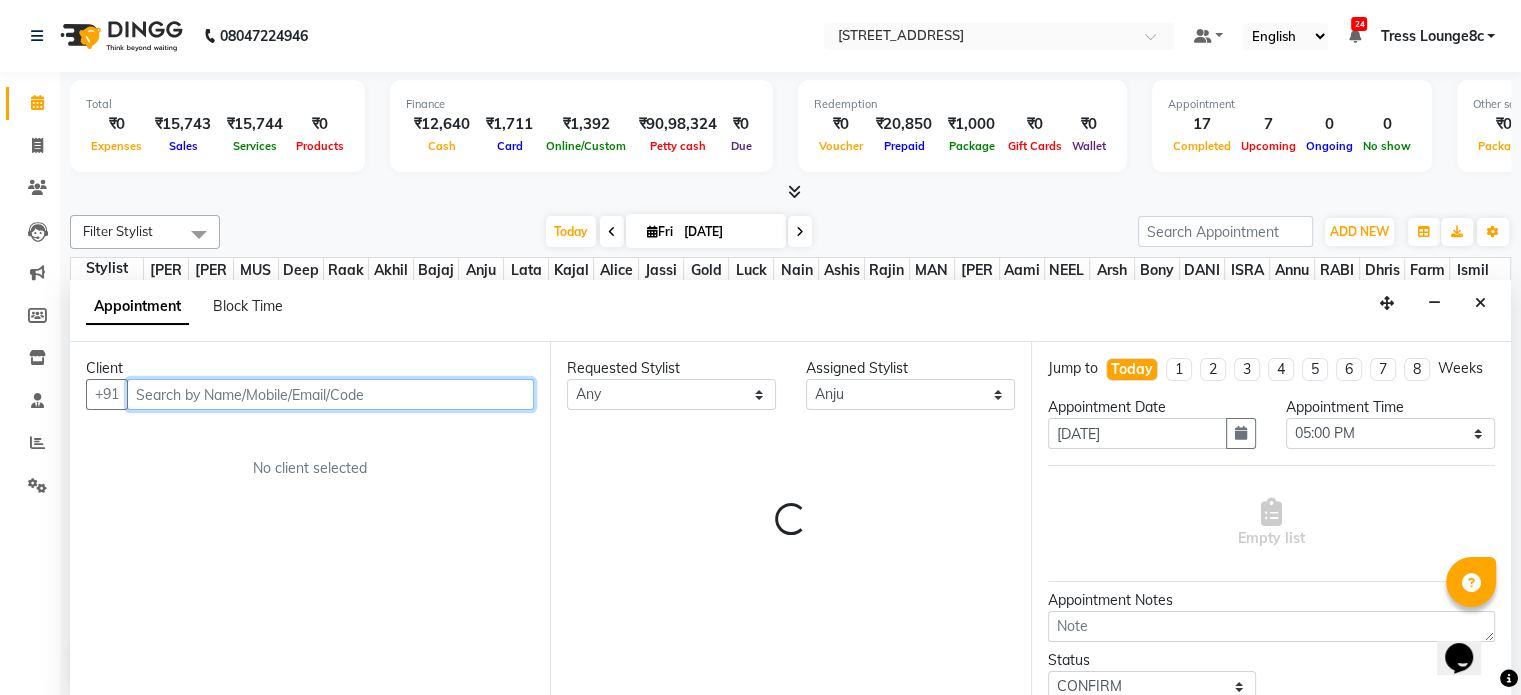 scroll, scrollTop: 774, scrollLeft: 0, axis: vertical 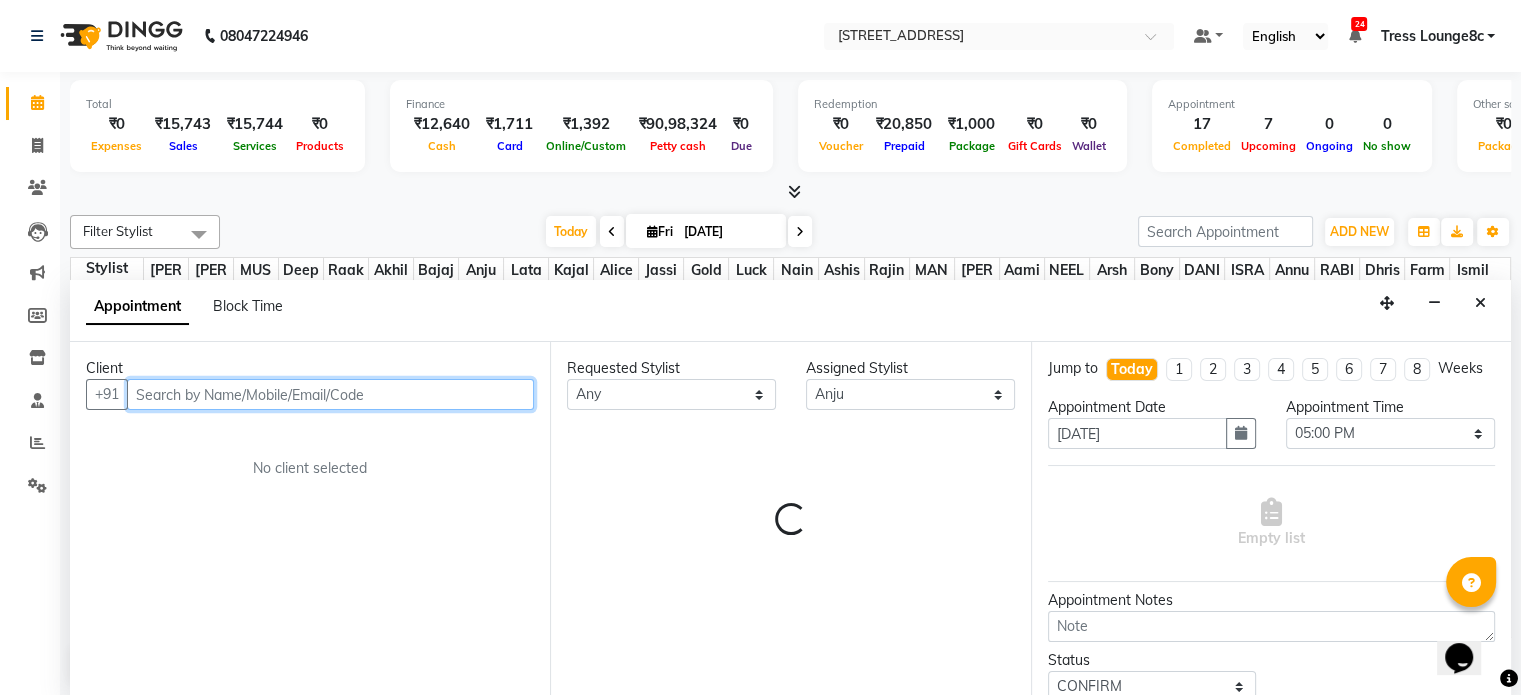 select on "2654" 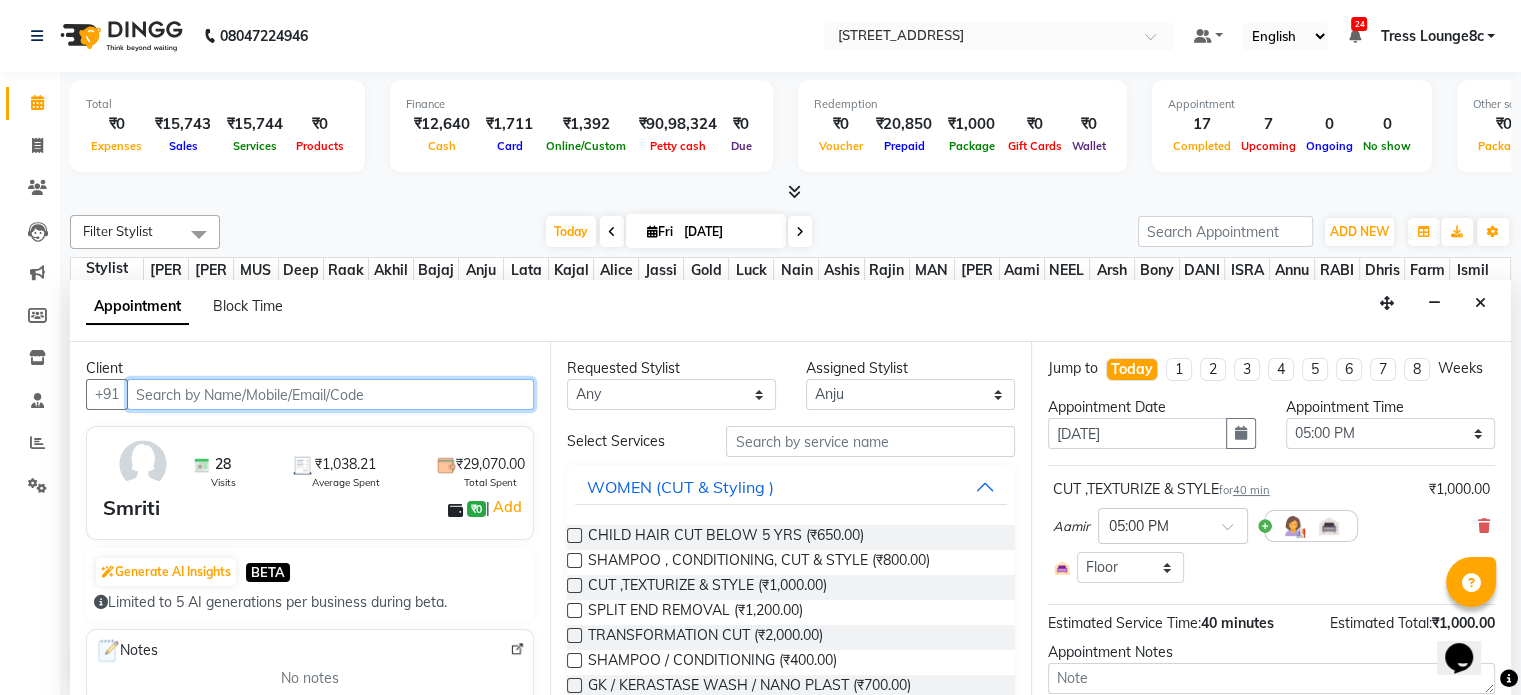 select on "2654" 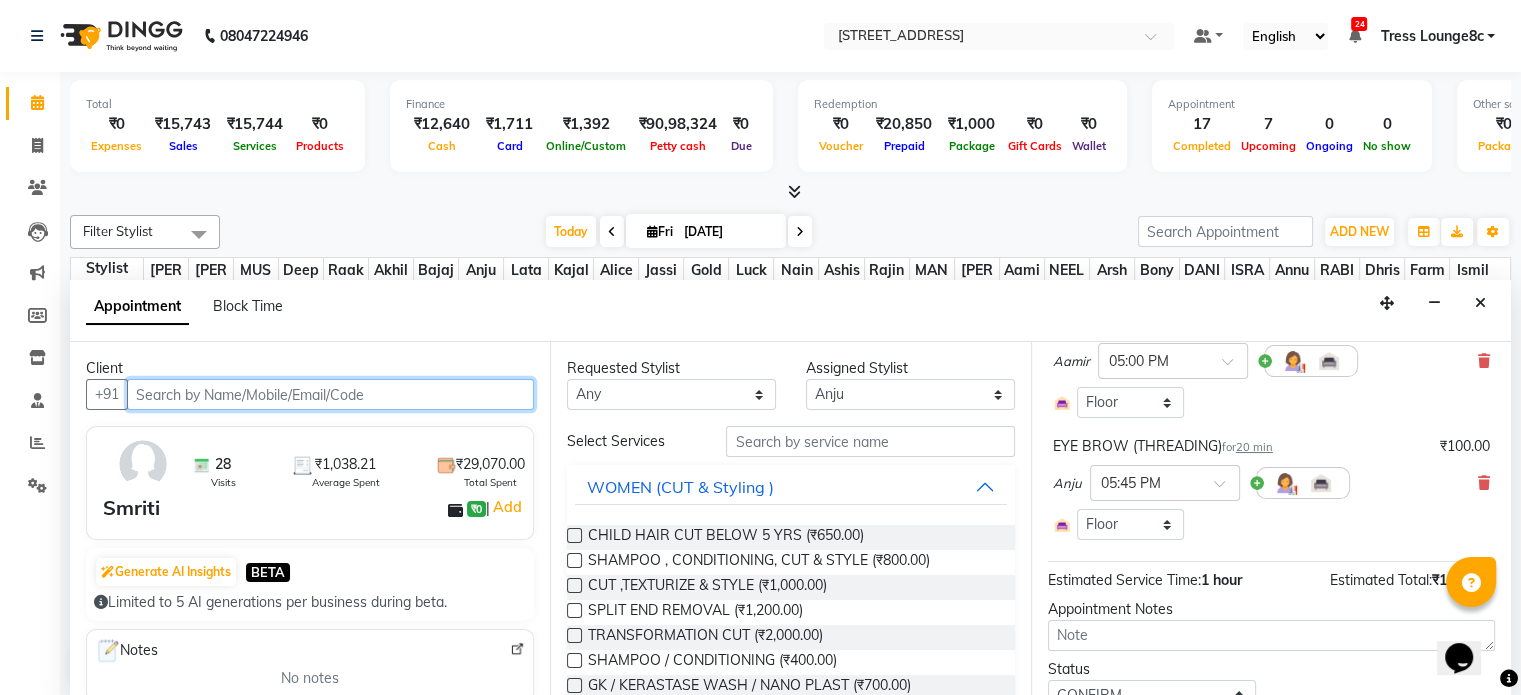 scroll, scrollTop: 265, scrollLeft: 0, axis: vertical 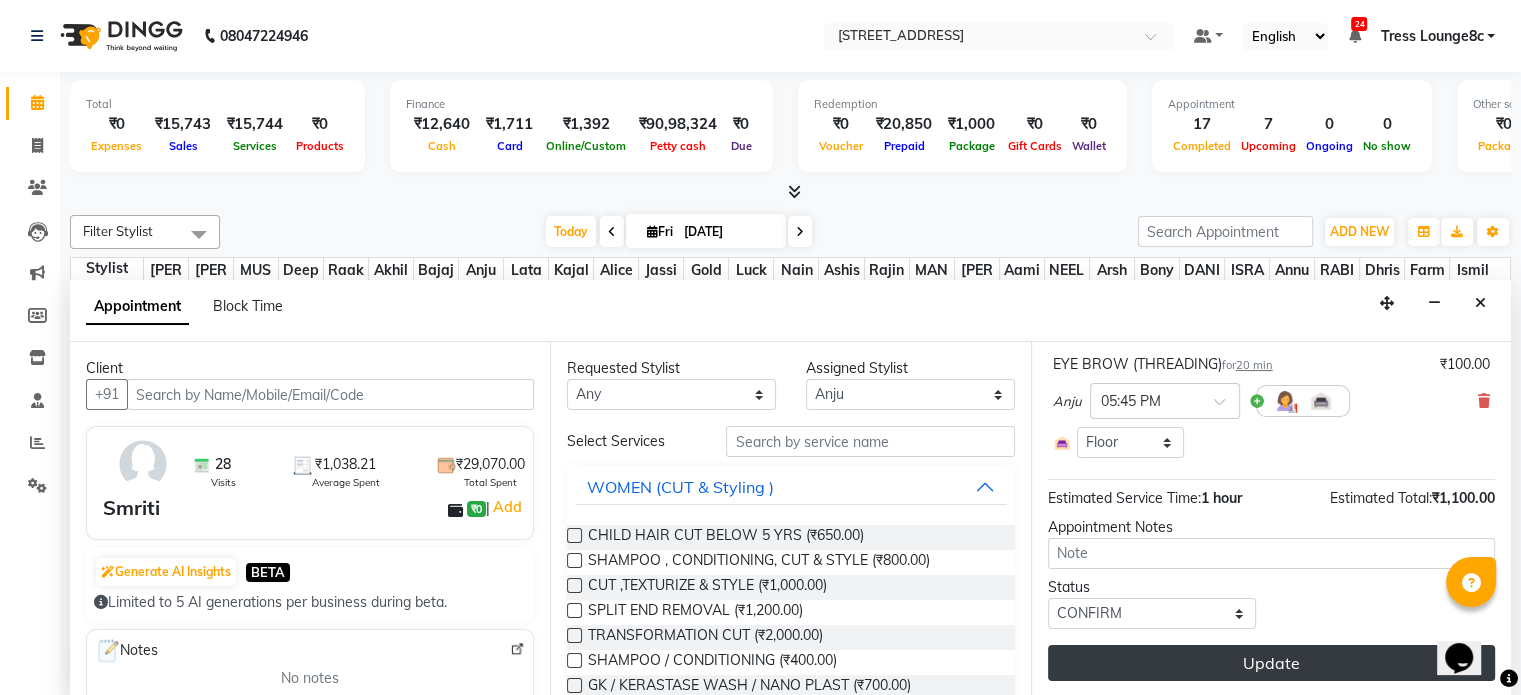 click on "Update" at bounding box center (1271, 663) 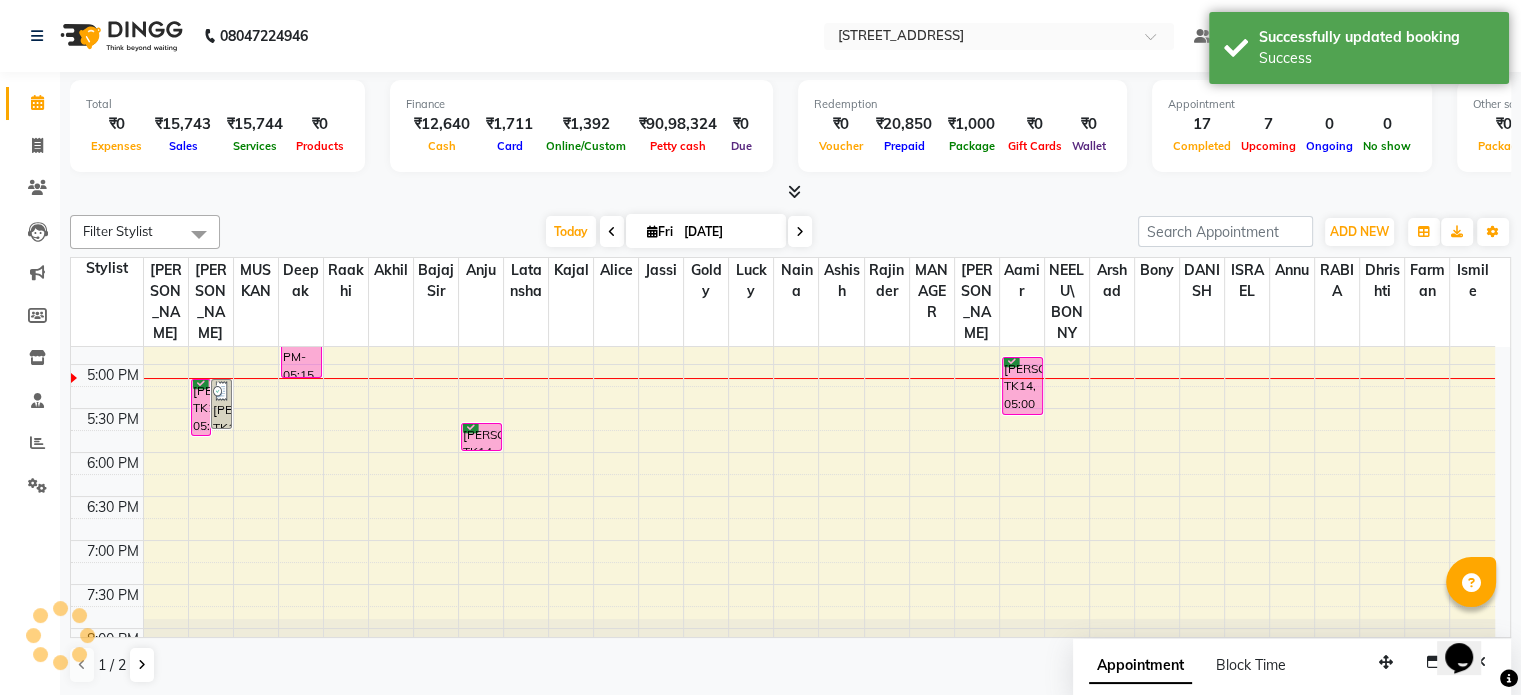scroll, scrollTop: 0, scrollLeft: 0, axis: both 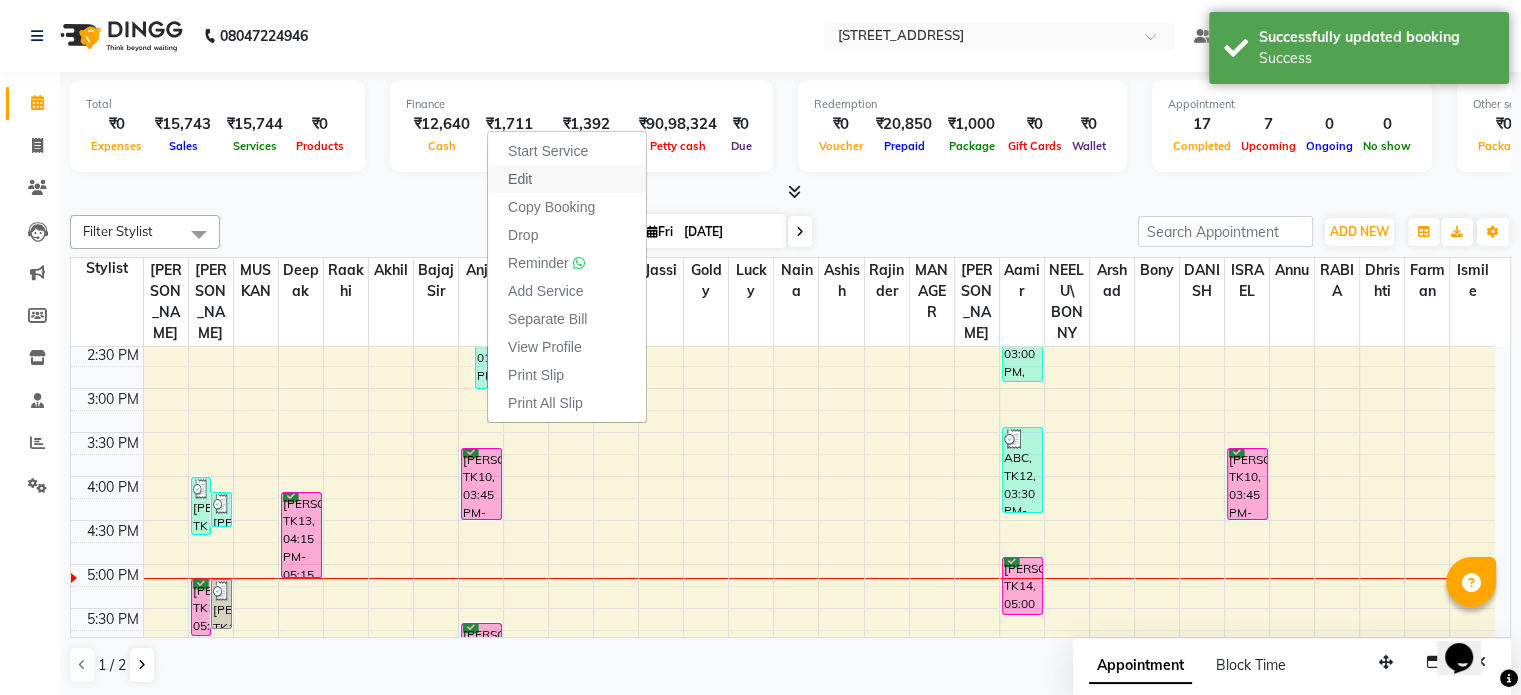 click on "Edit" at bounding box center [567, 179] 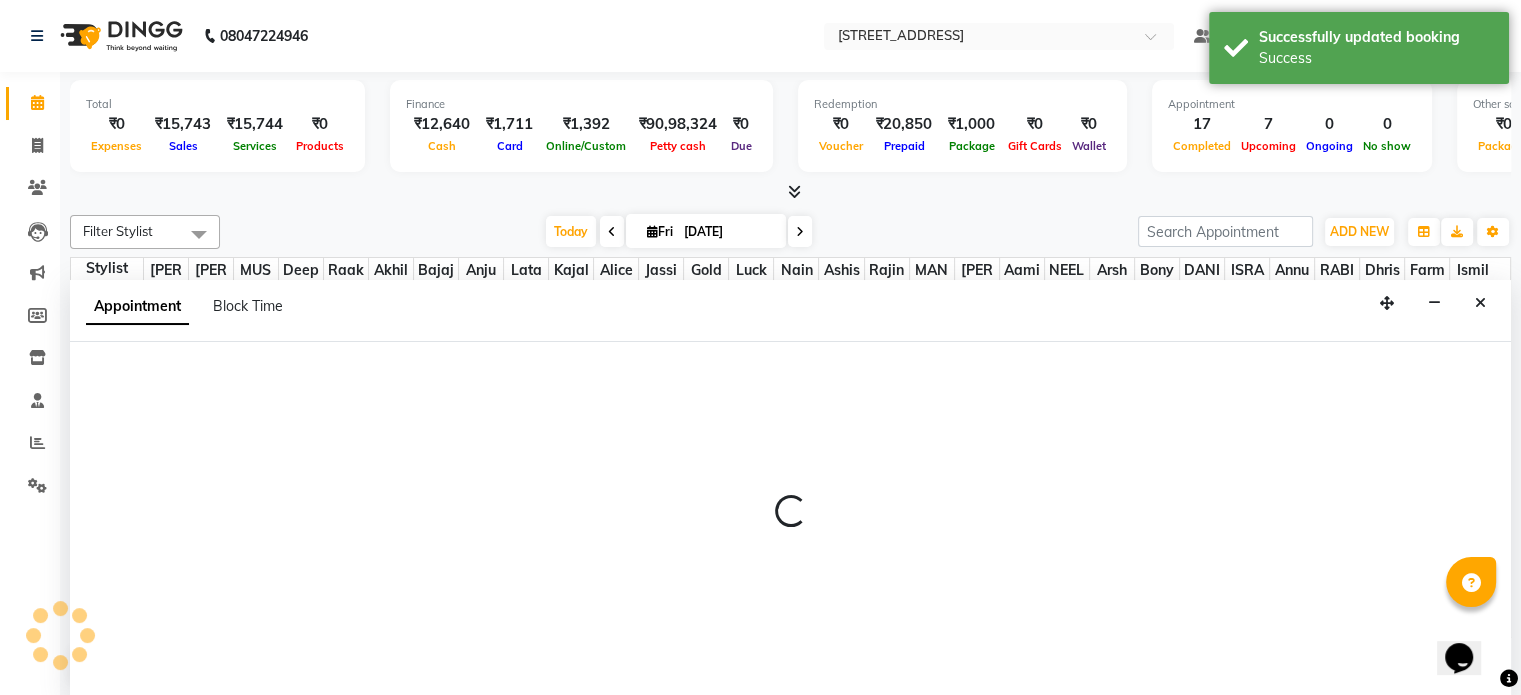 scroll, scrollTop: 0, scrollLeft: 0, axis: both 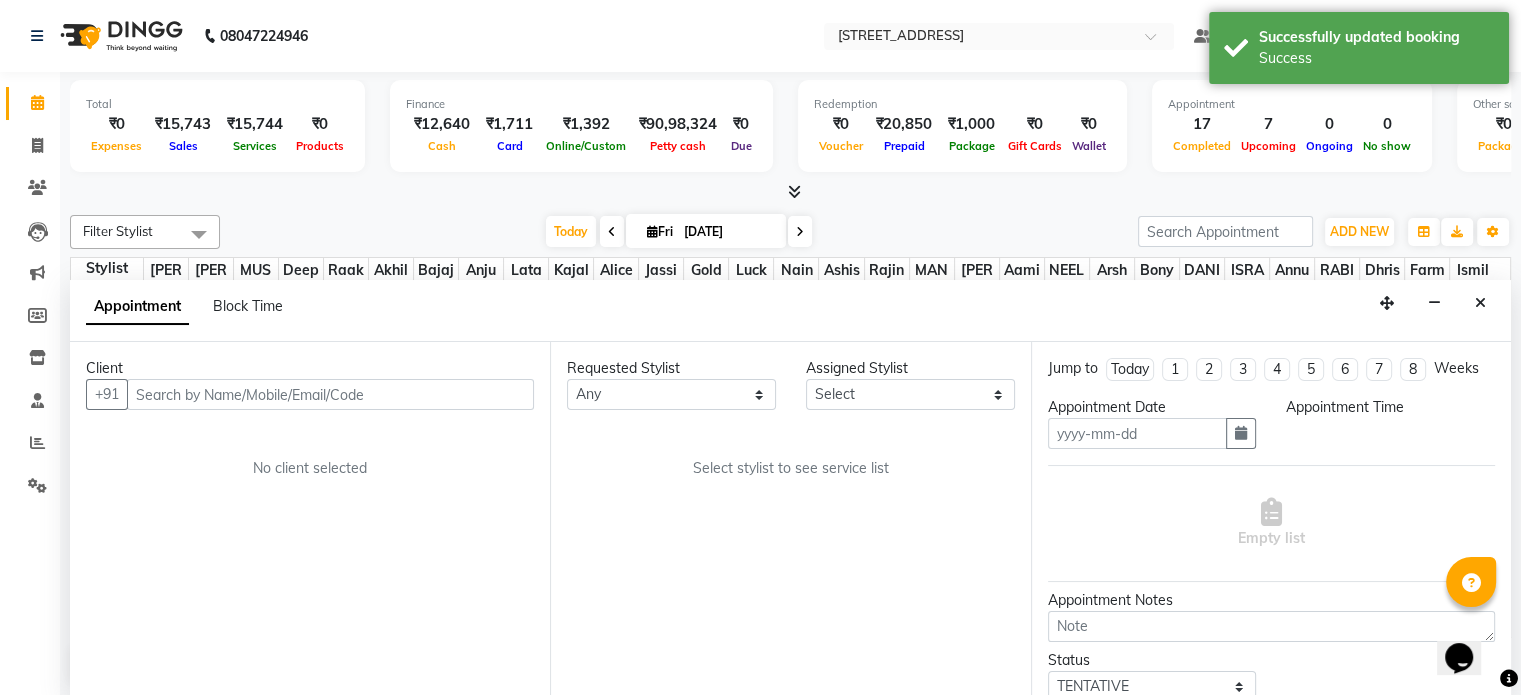 type on "11-07-2025" 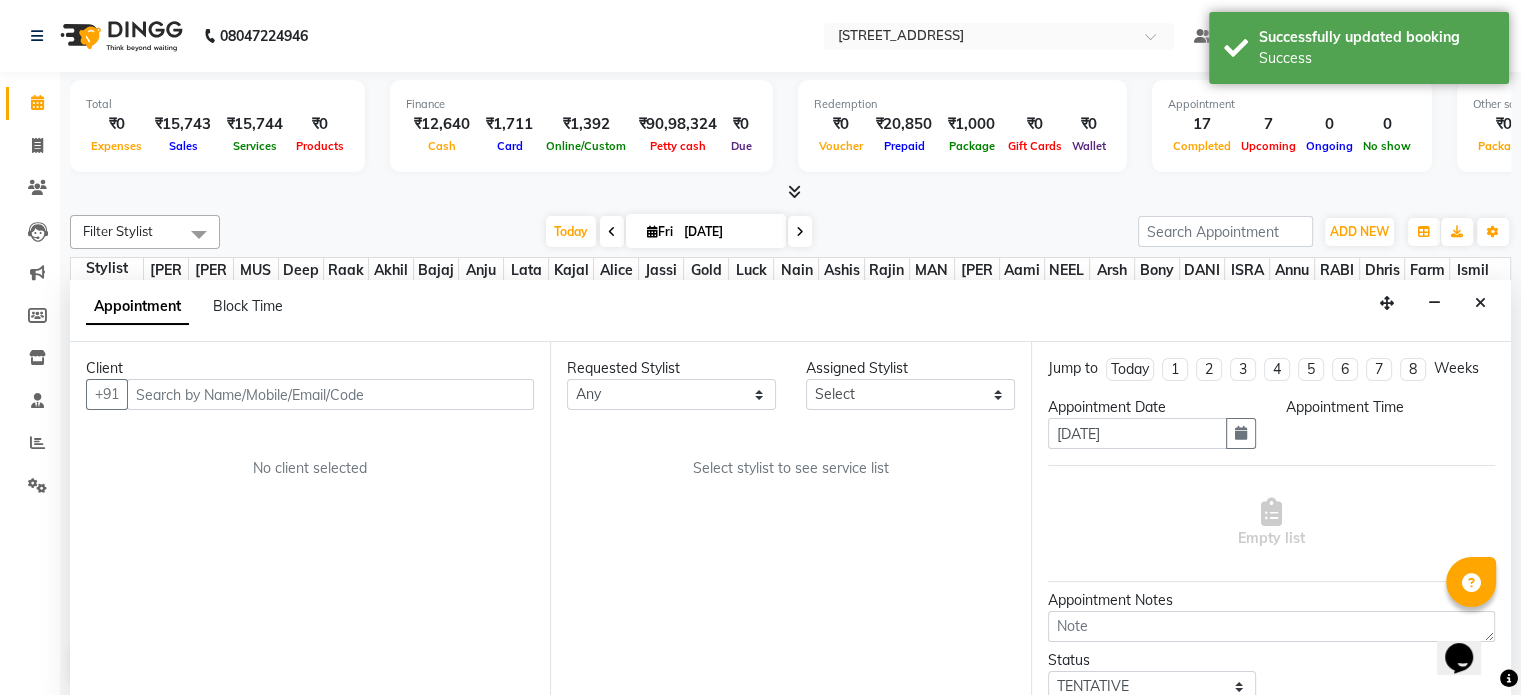 scroll, scrollTop: 0, scrollLeft: 0, axis: both 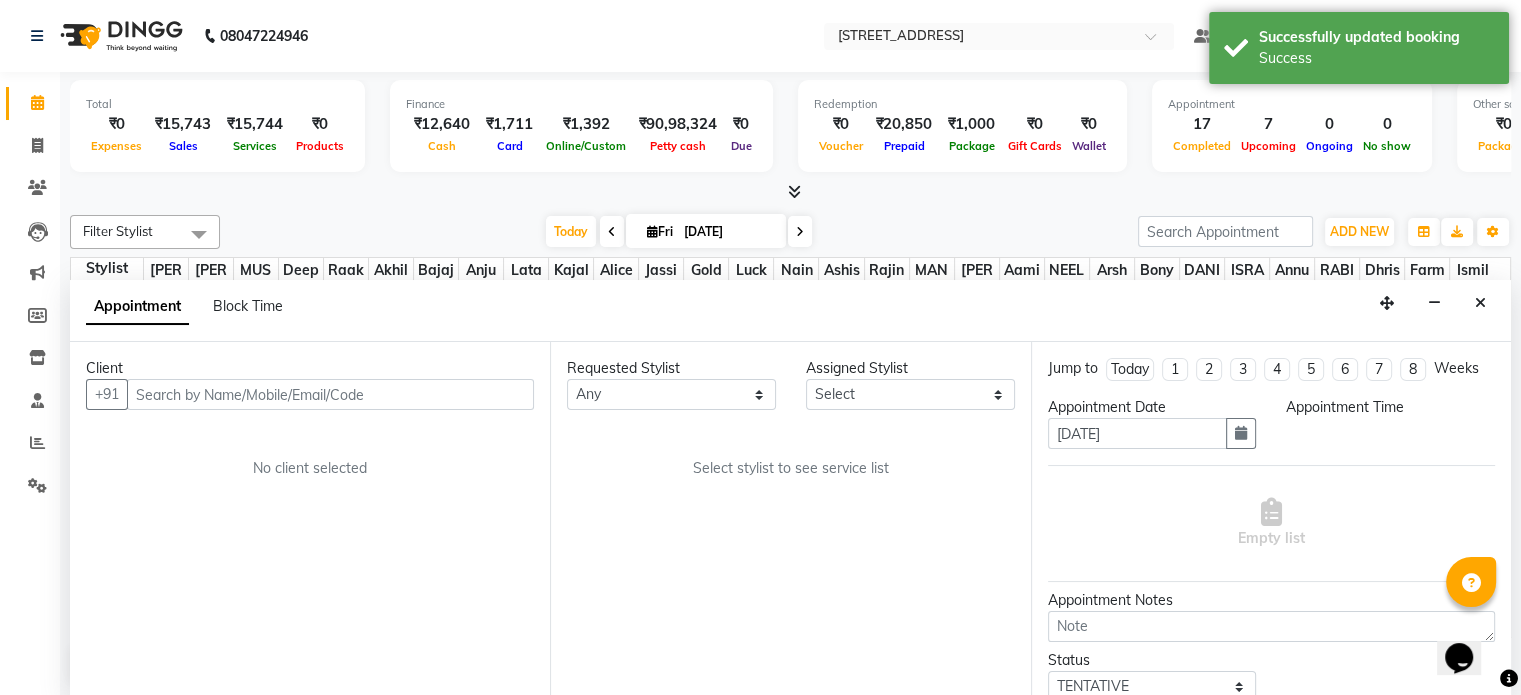 select on "confirm booking" 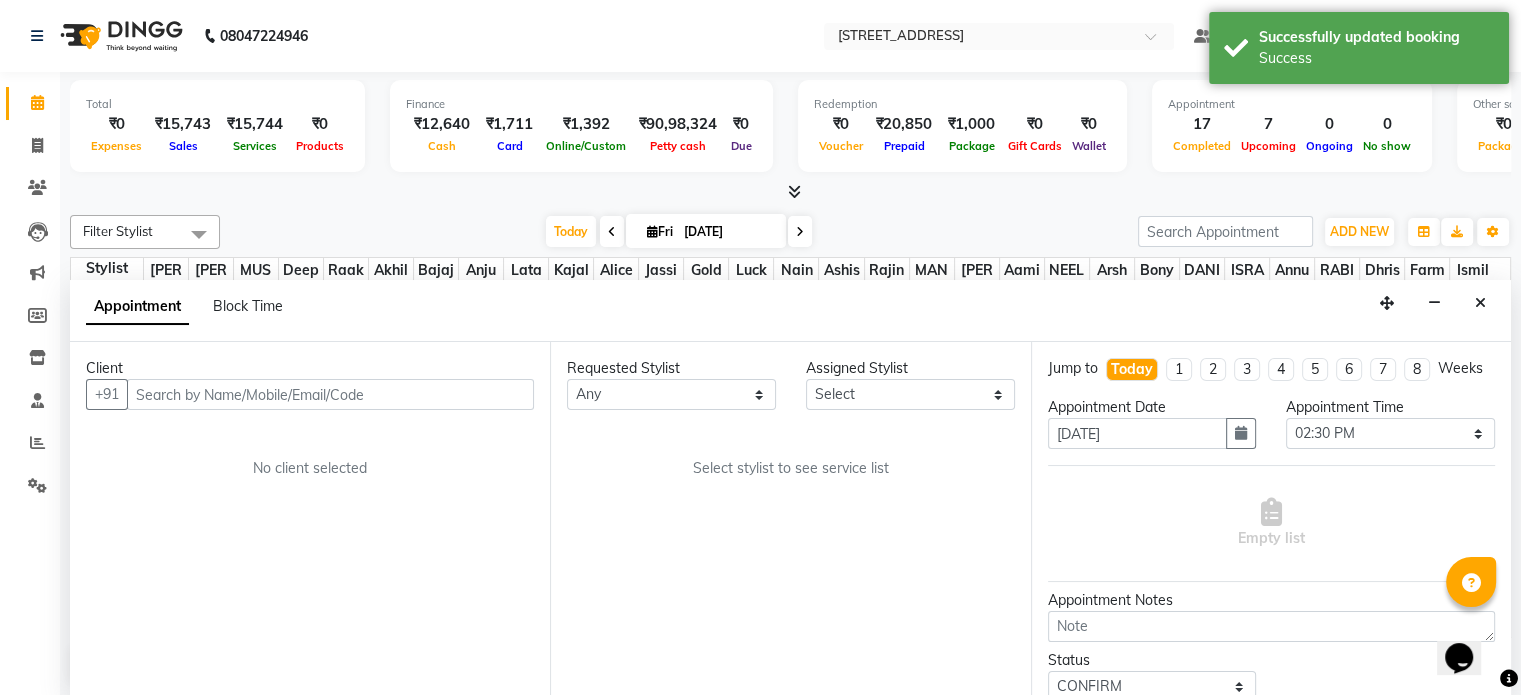 select on "65608" 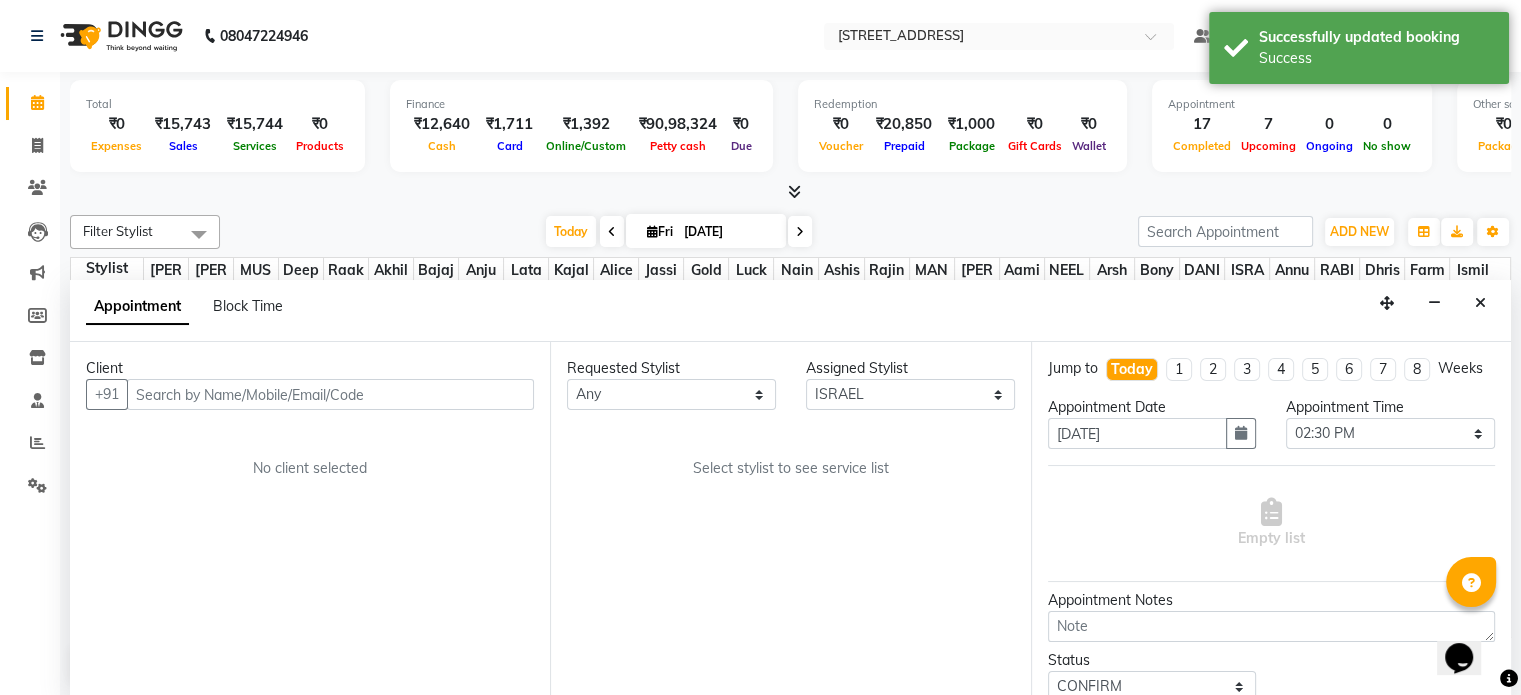 scroll, scrollTop: 774, scrollLeft: 0, axis: vertical 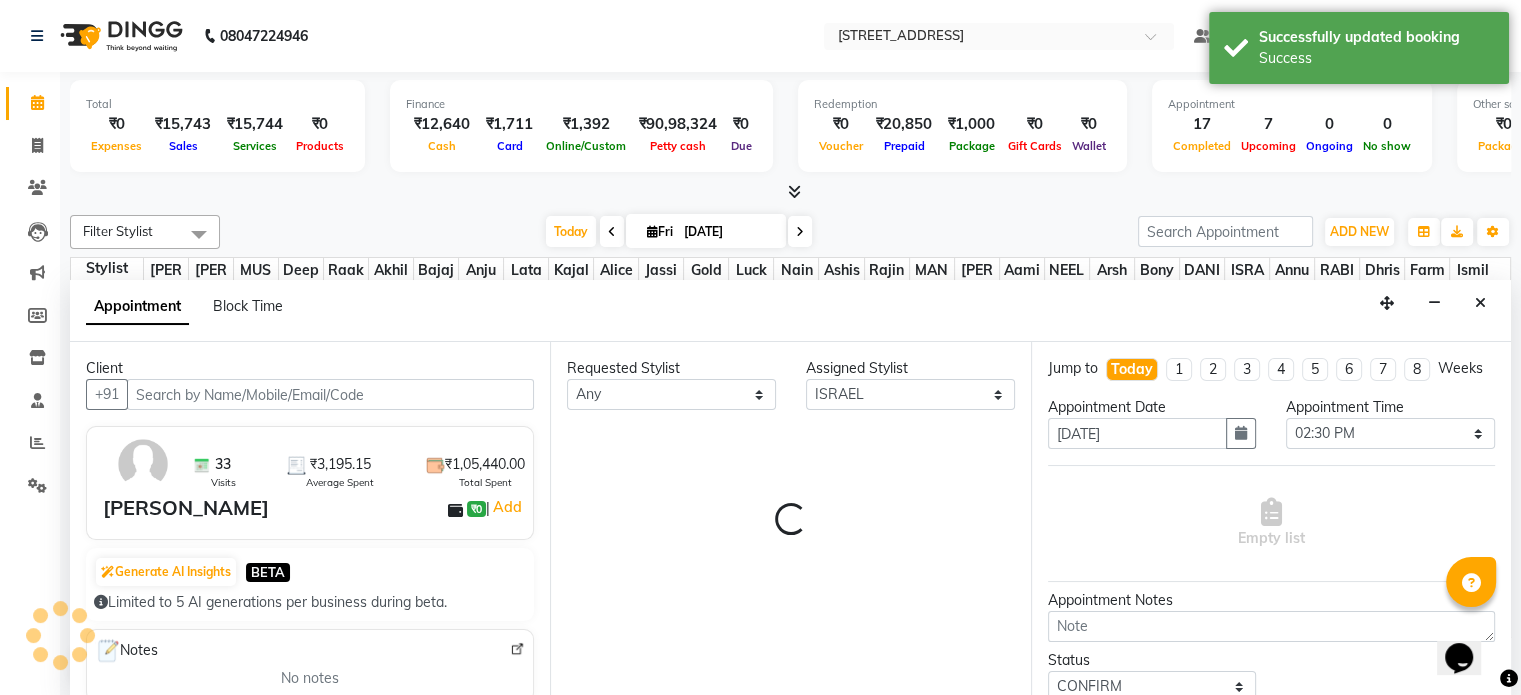 select on "2654" 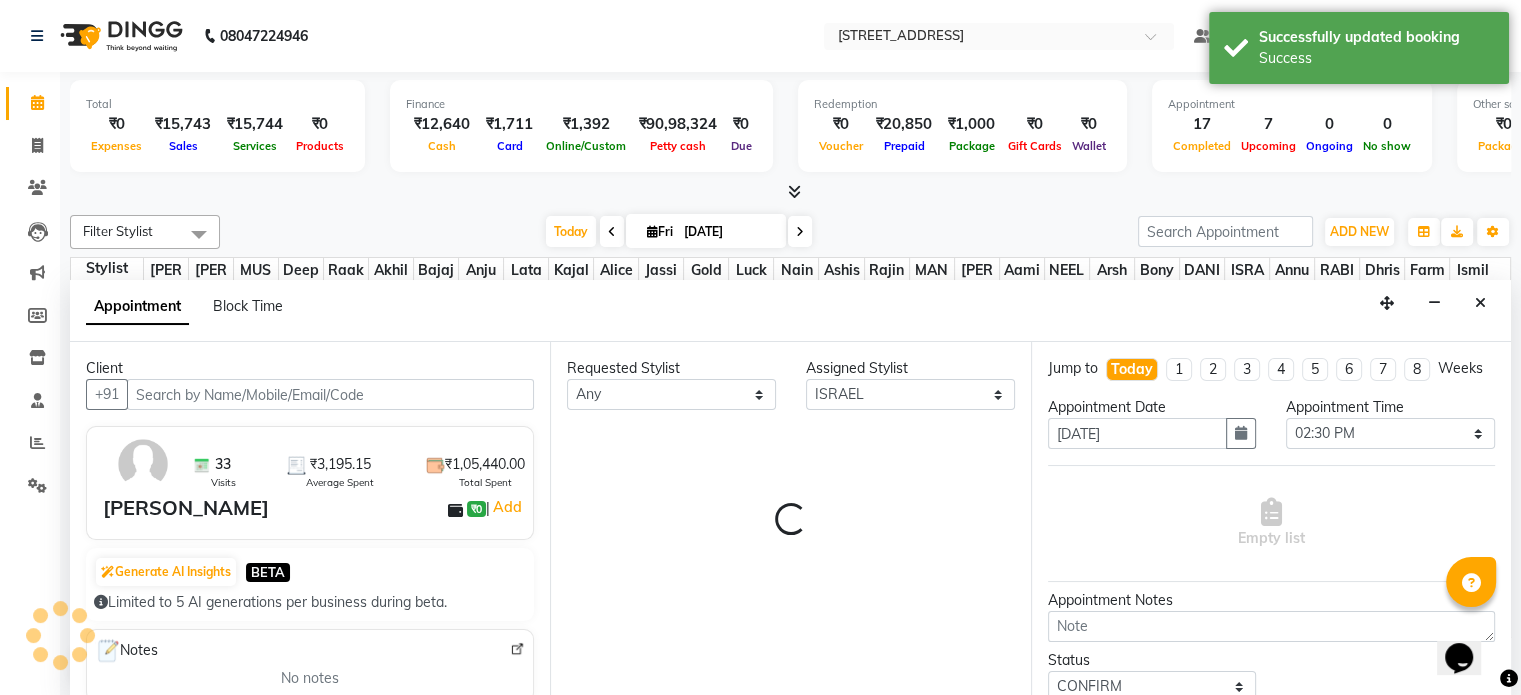 select on "2654" 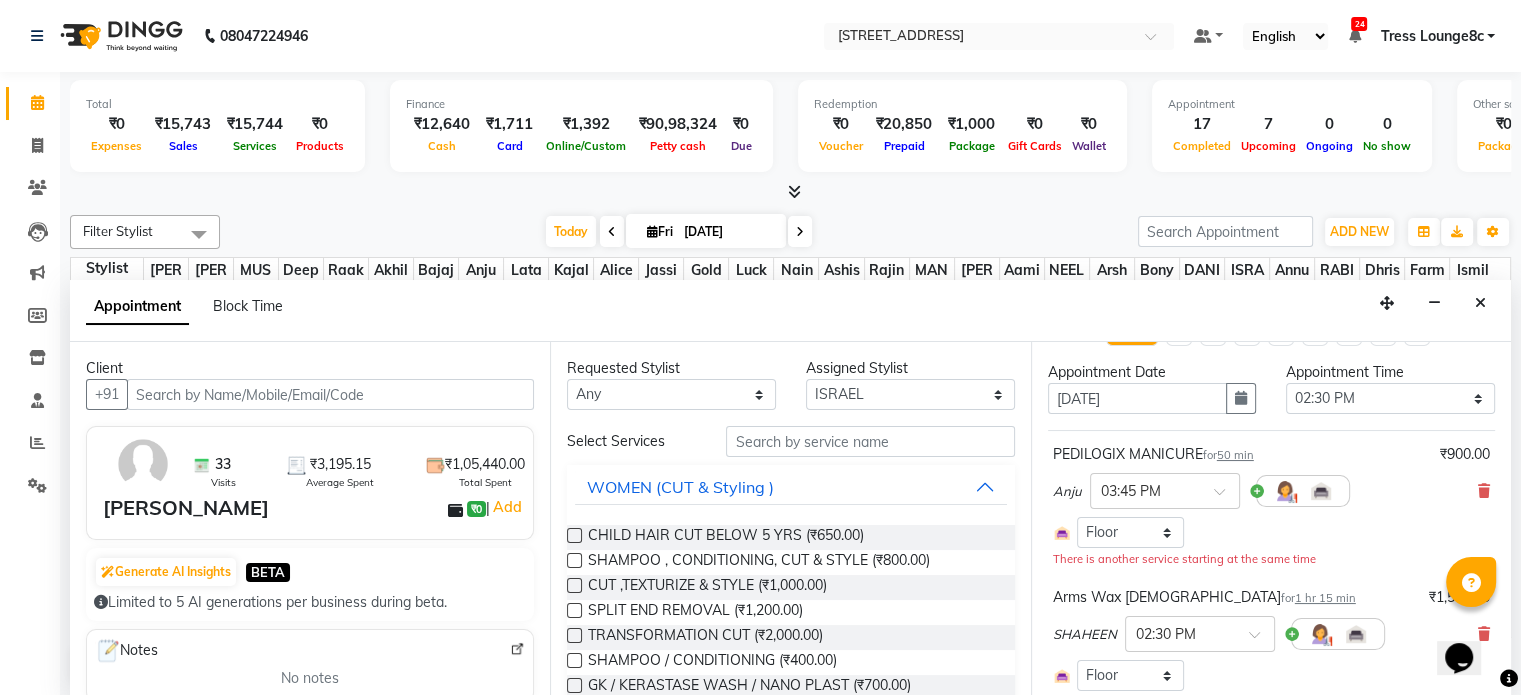 scroll, scrollTop: 0, scrollLeft: 0, axis: both 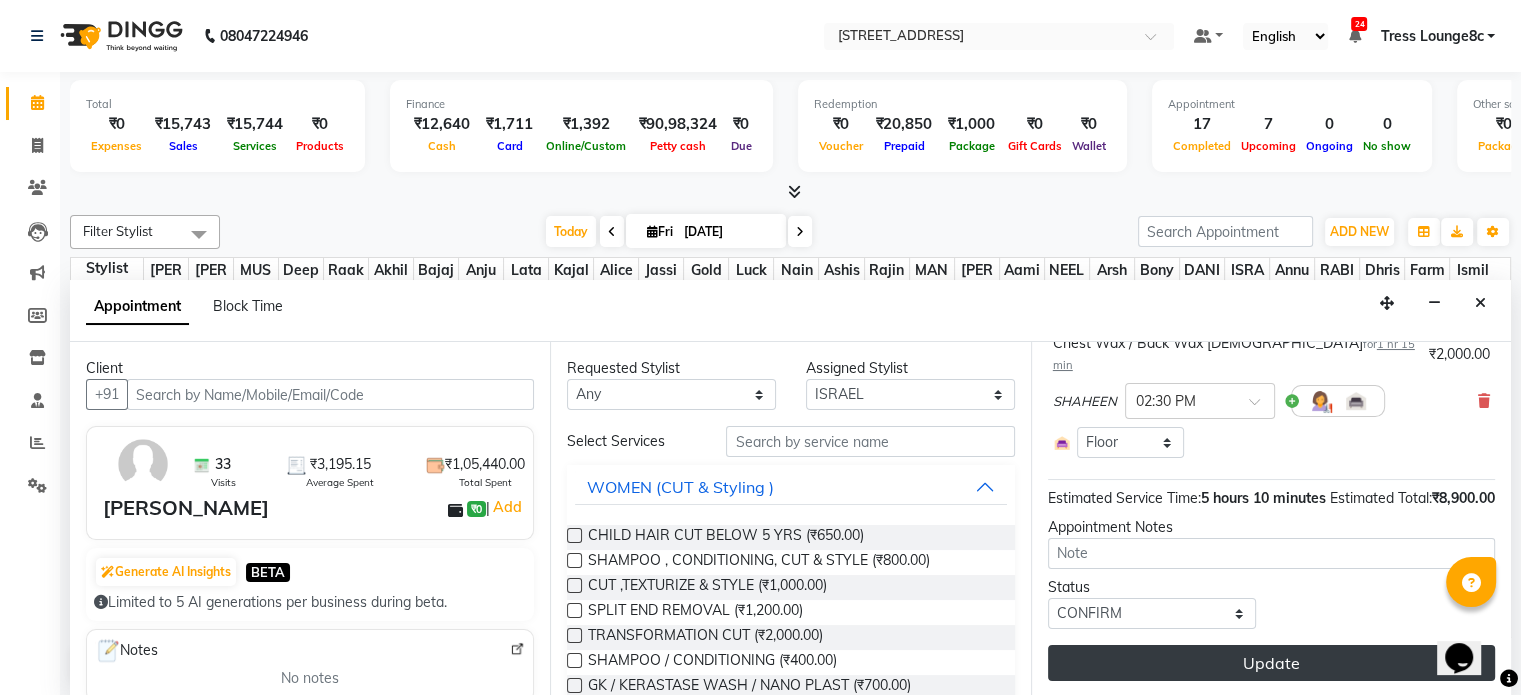 click on "Update" at bounding box center [1271, 663] 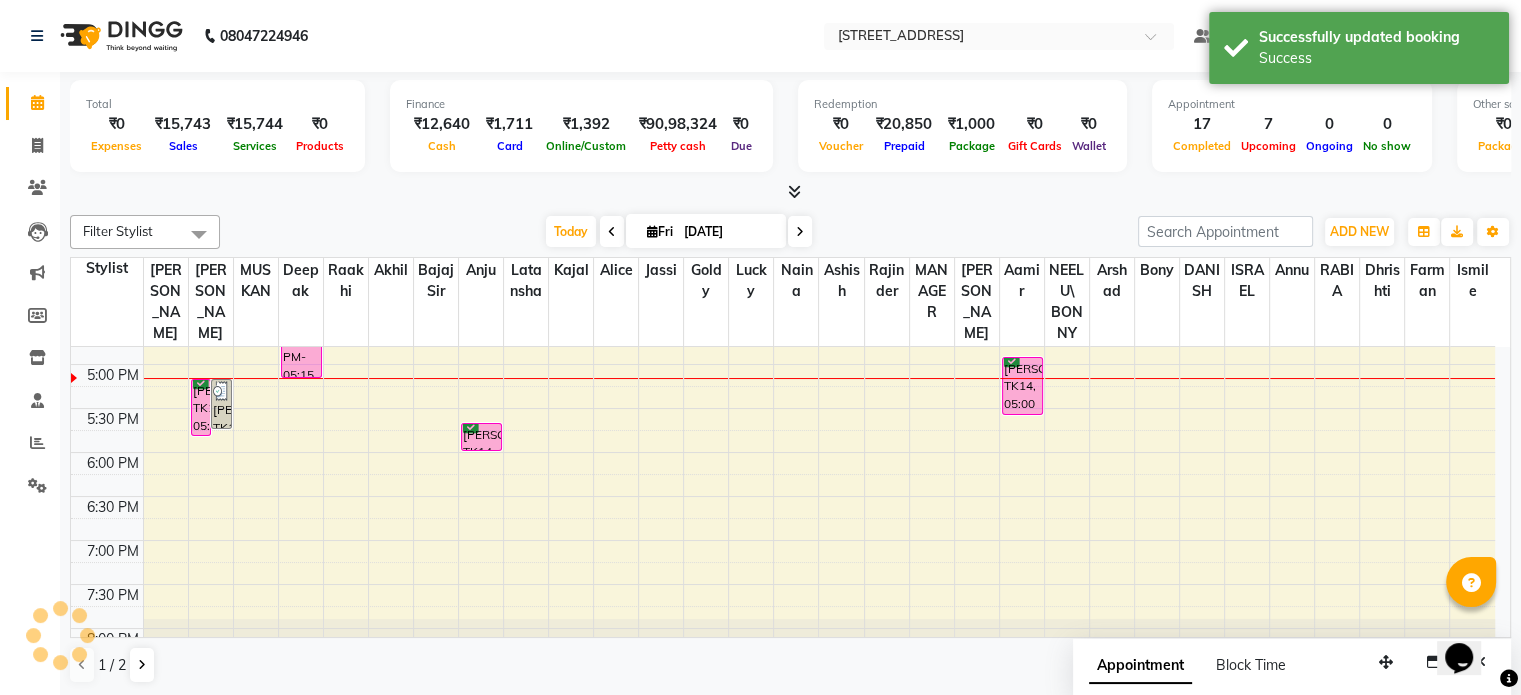 scroll, scrollTop: 0, scrollLeft: 0, axis: both 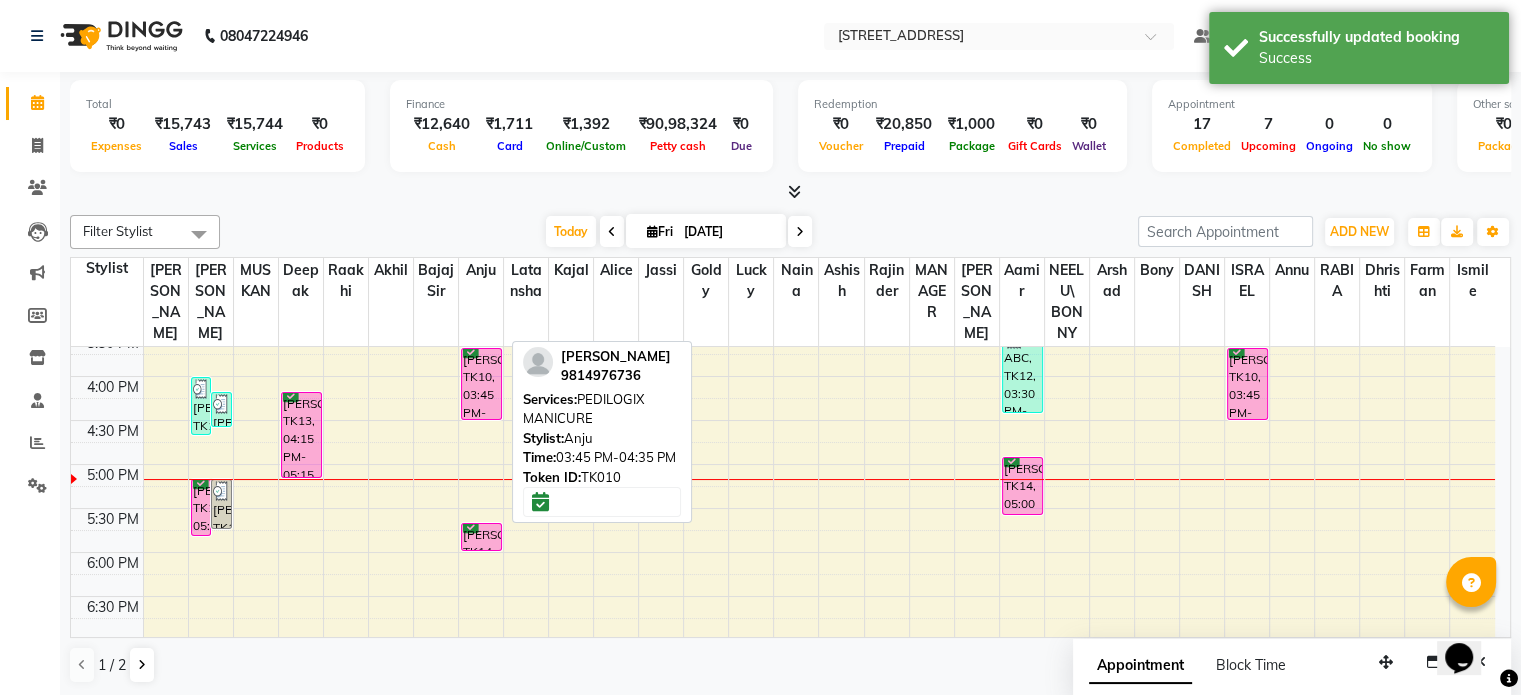 click on "mr gurwinder singh, TK10, 03:45 PM-04:35 PM, PEDILOGIX MANICURE" at bounding box center [481, 384] 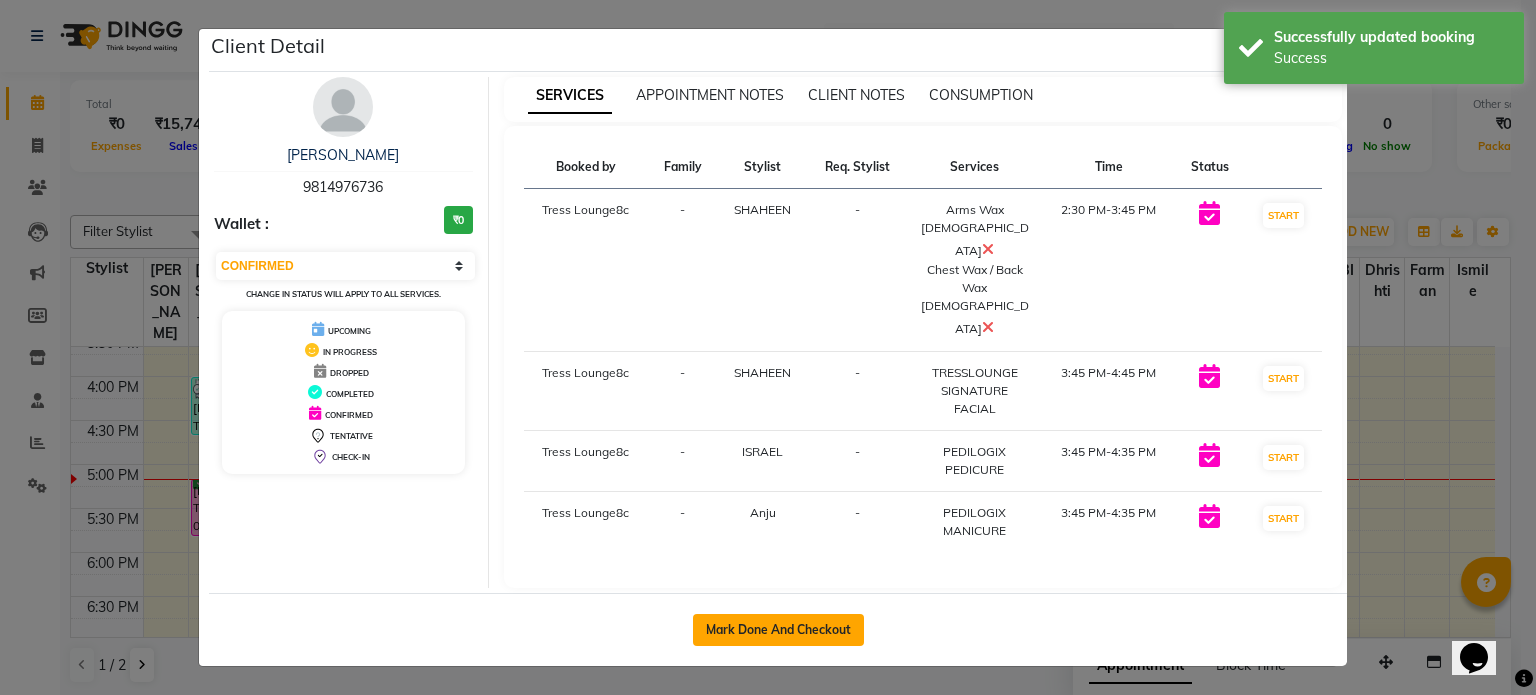 click on "Mark Done And Checkout" 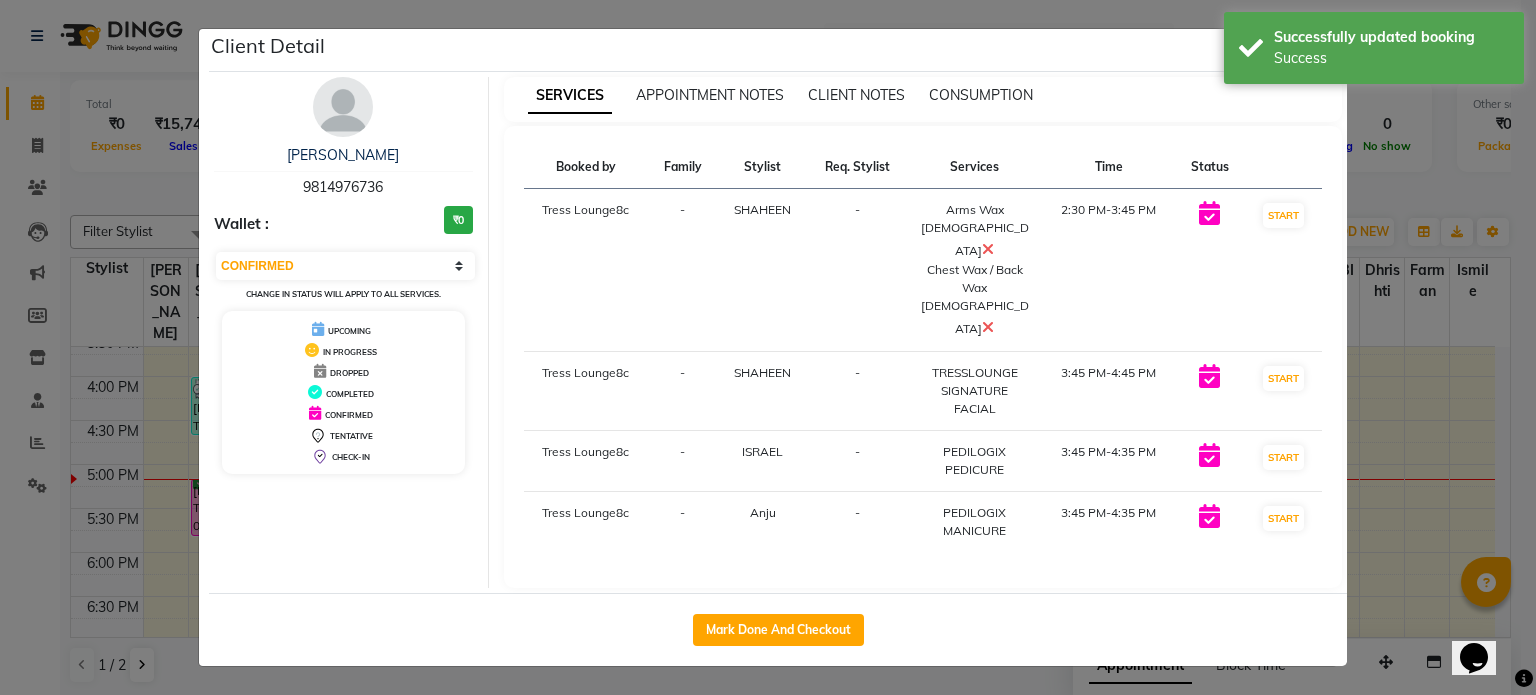 select on "service" 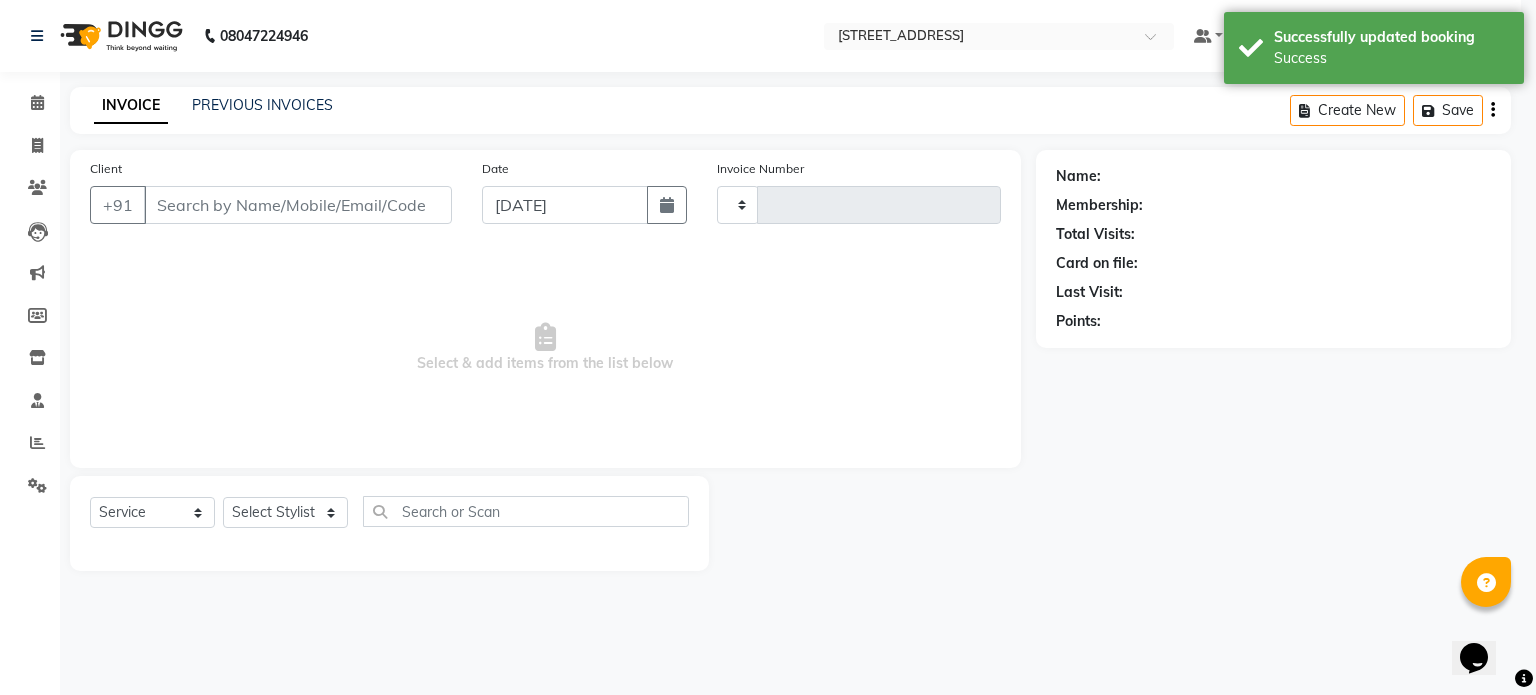 type on "1509" 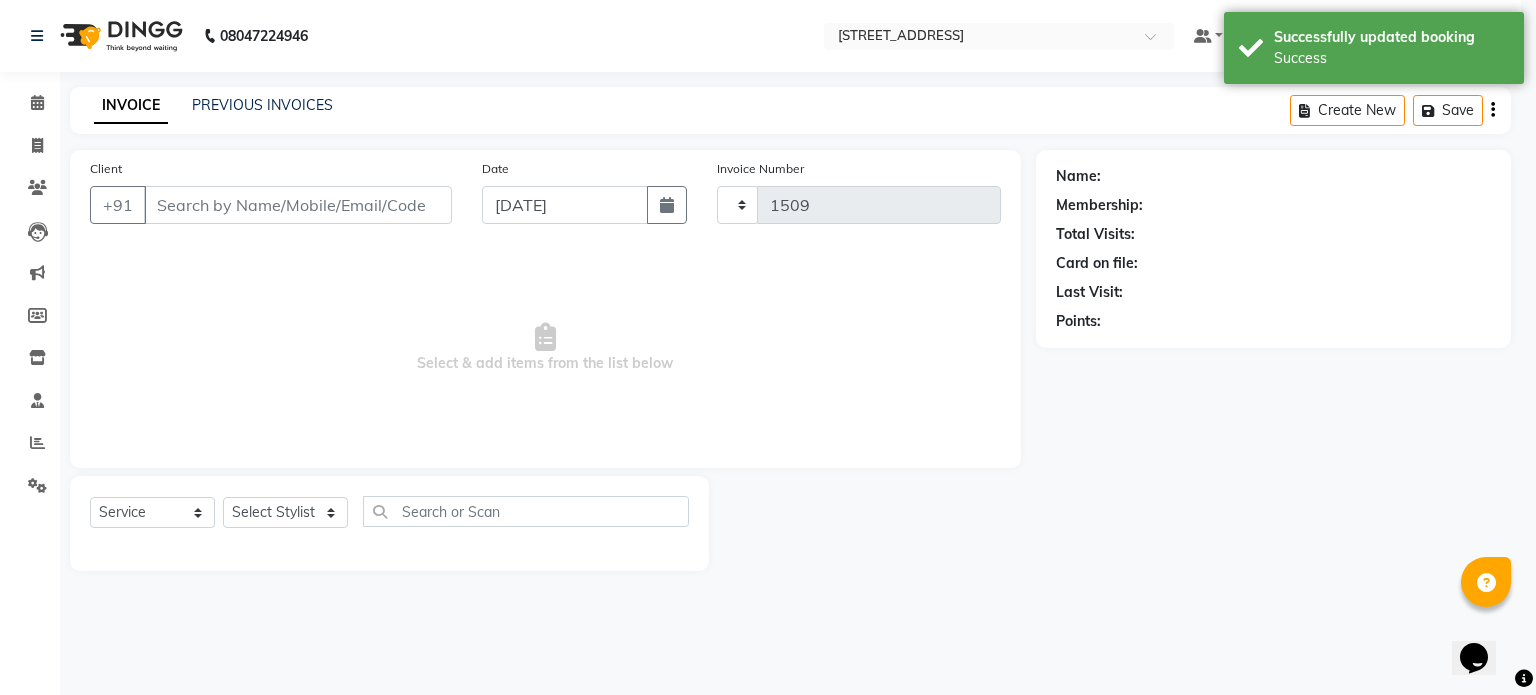 select on "5703" 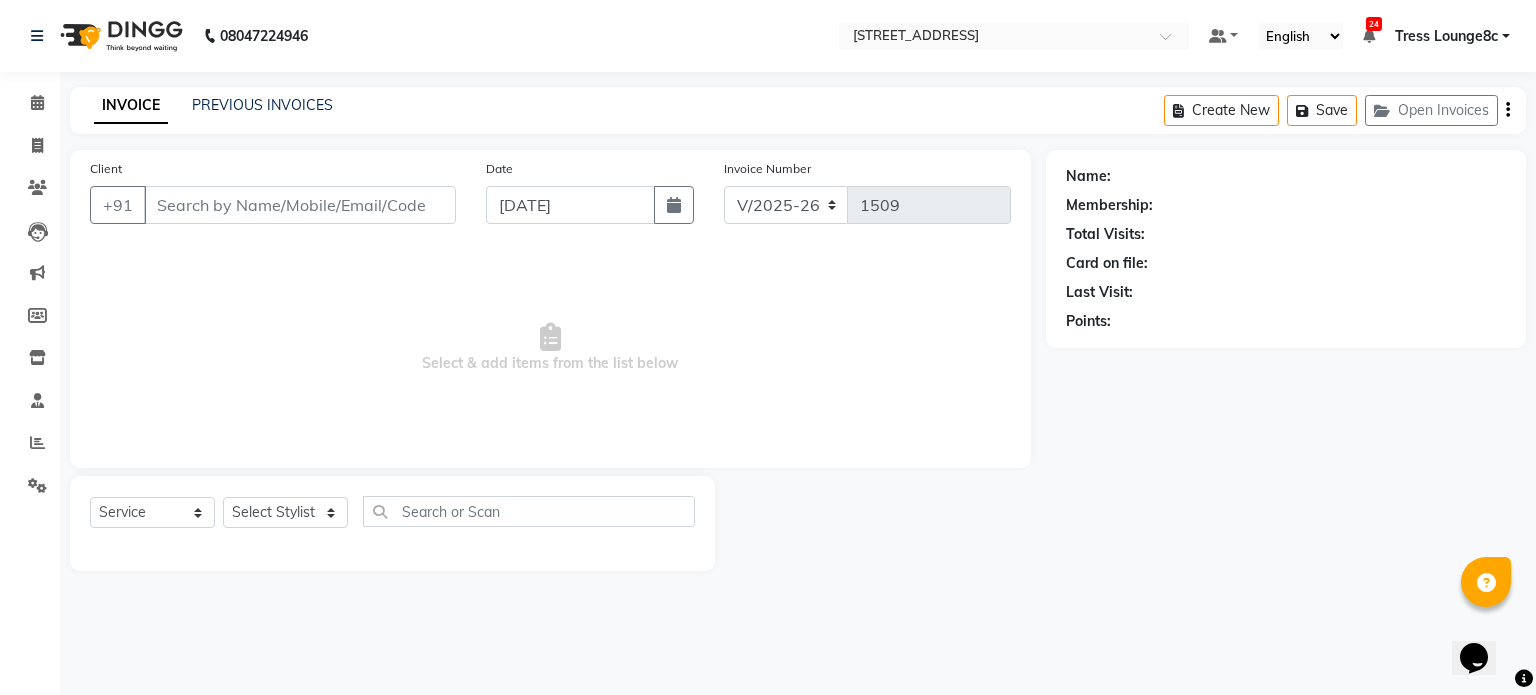 type on "9814976736" 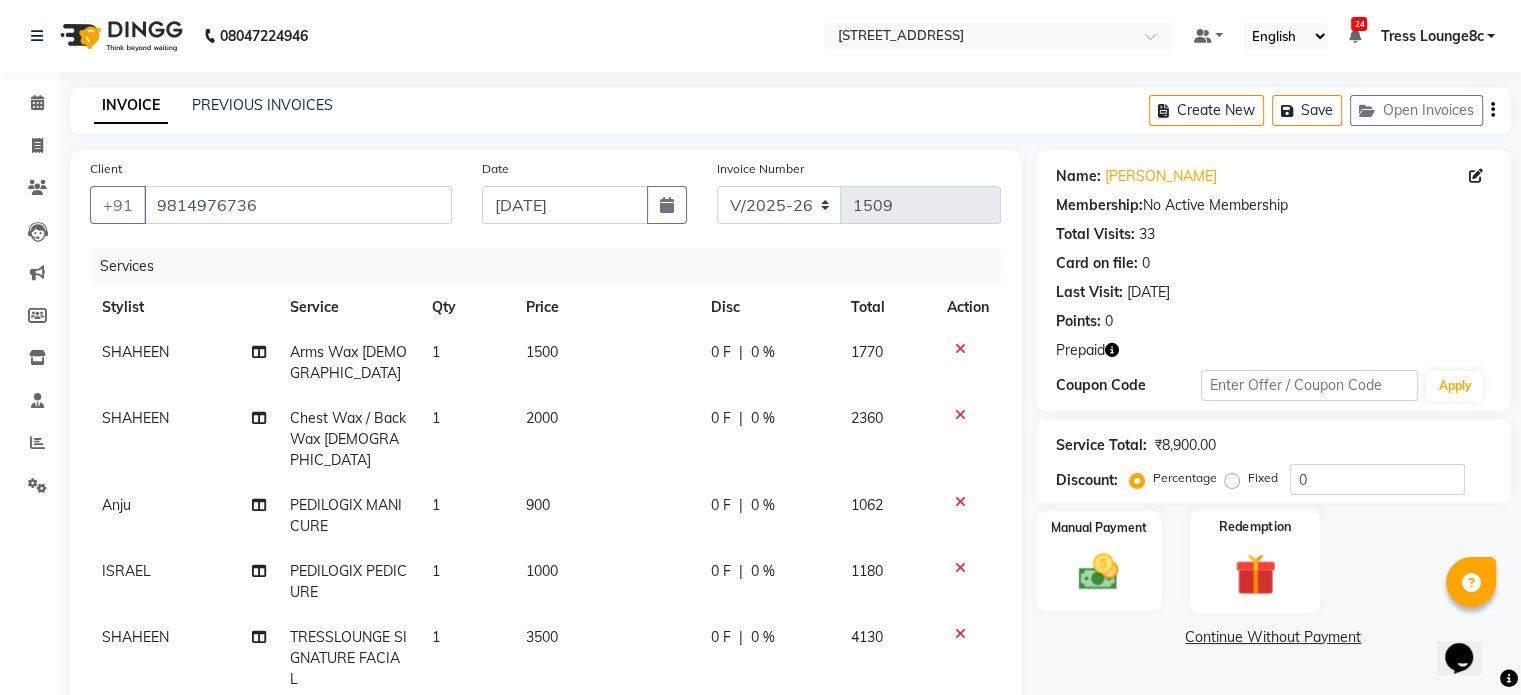 click 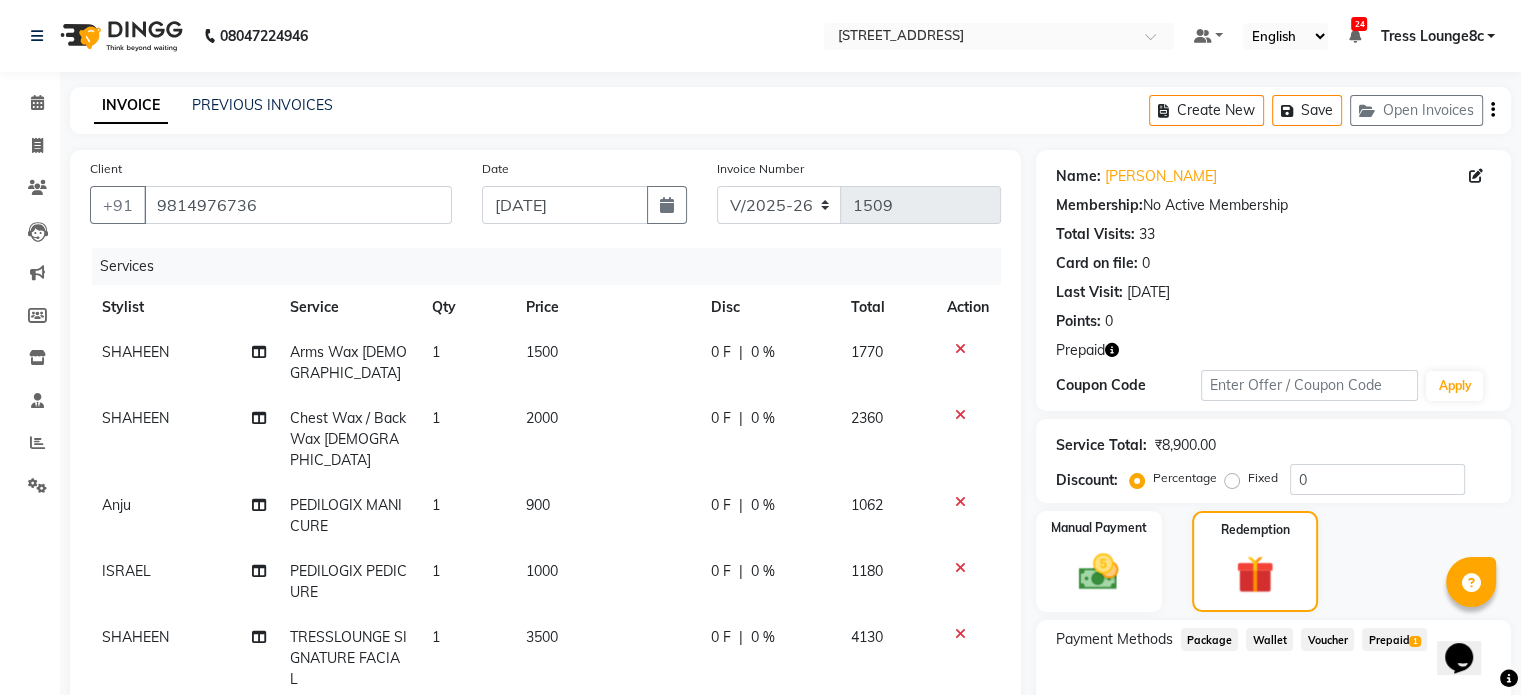 click on "Prepaid  1" 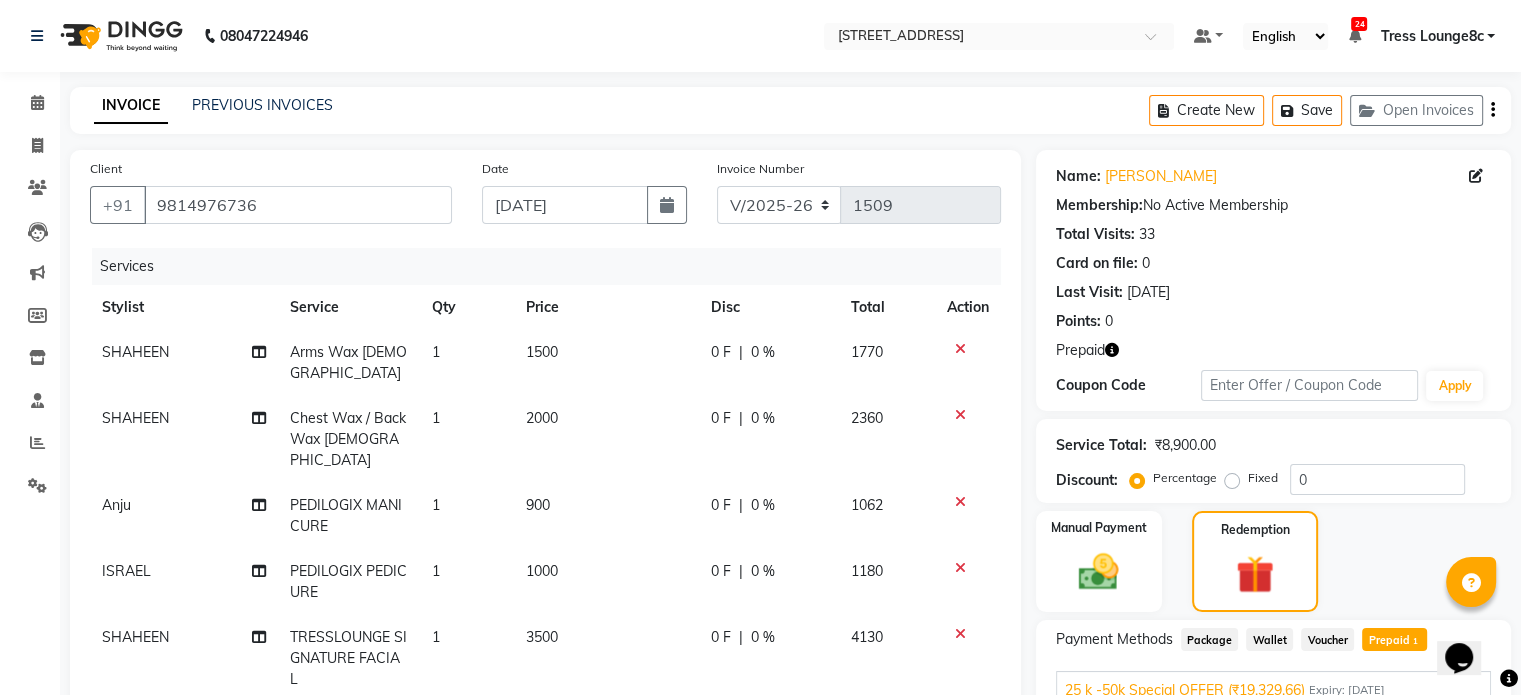 scroll, scrollTop: 200, scrollLeft: 0, axis: vertical 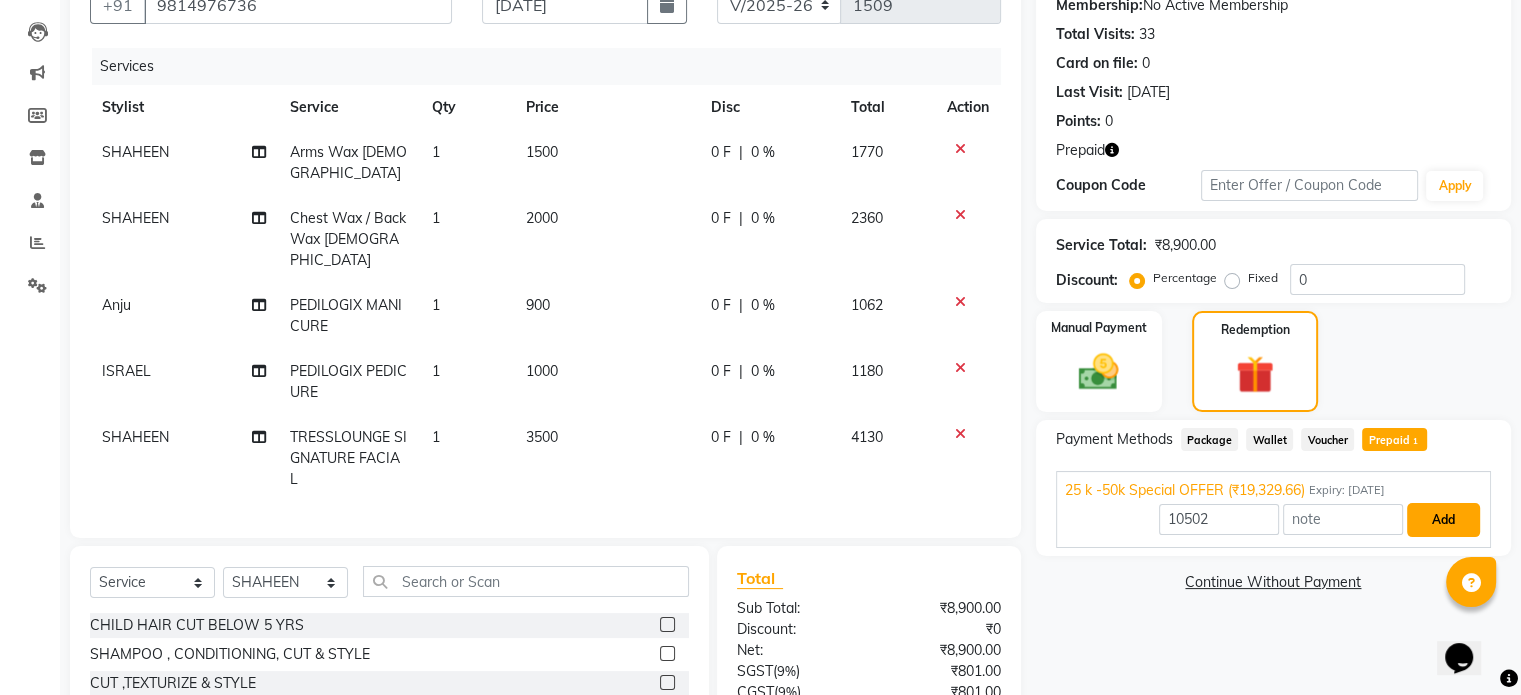 click on "Add" at bounding box center (1443, 520) 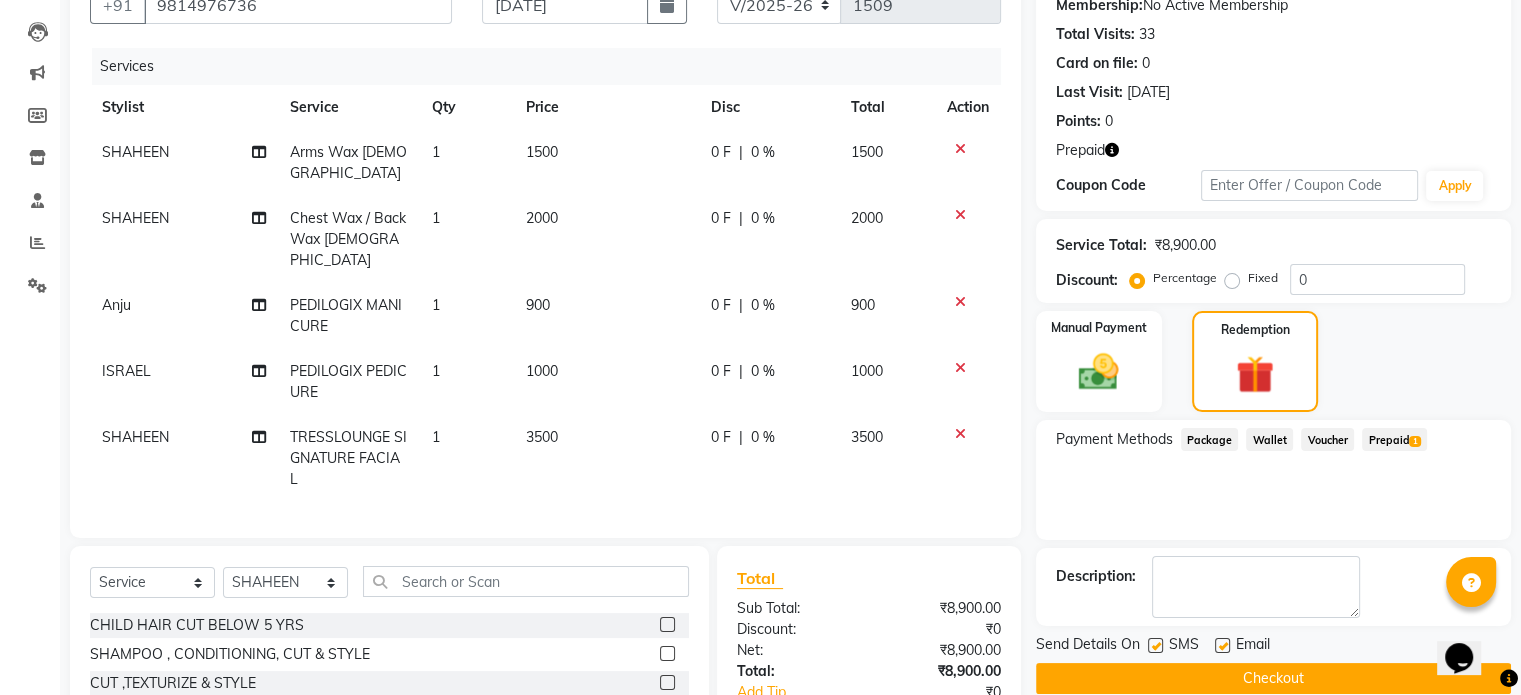 scroll, scrollTop: 349, scrollLeft: 0, axis: vertical 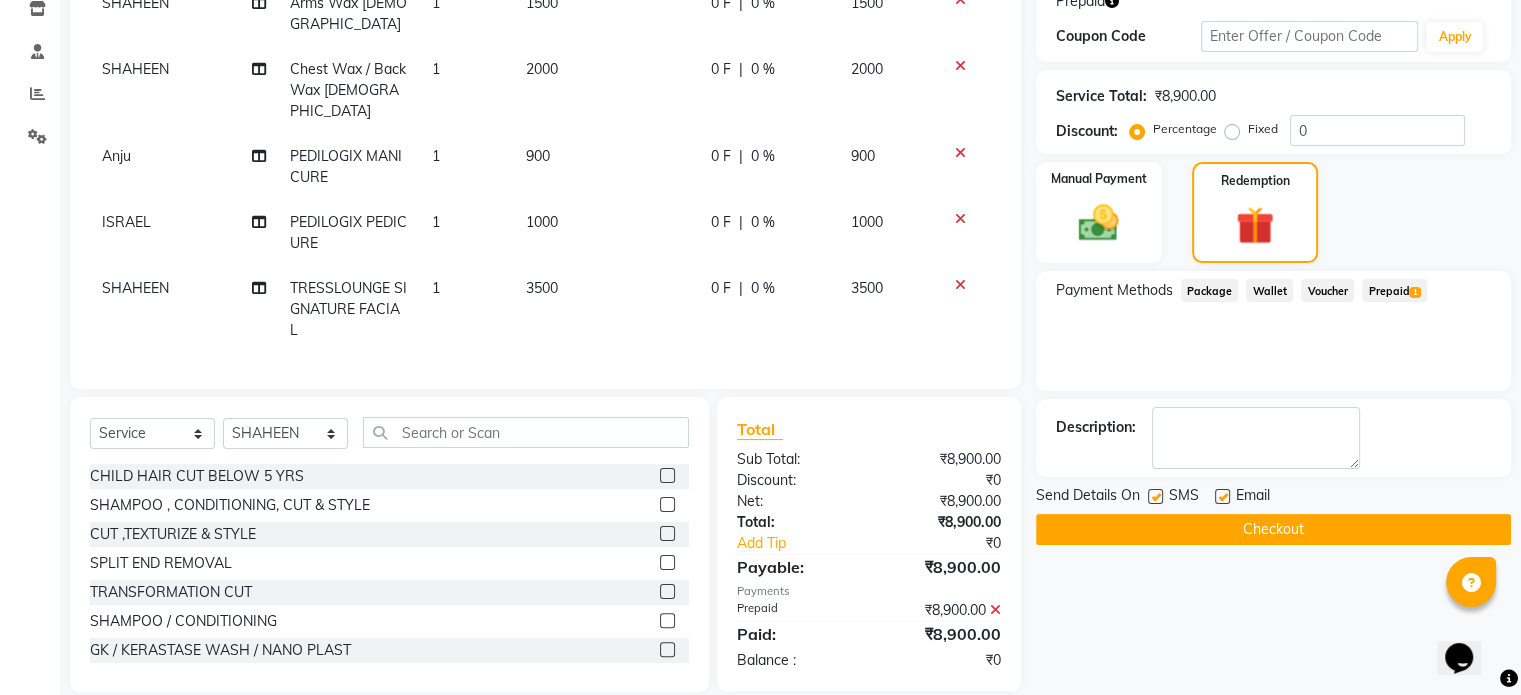 click on "Checkout" 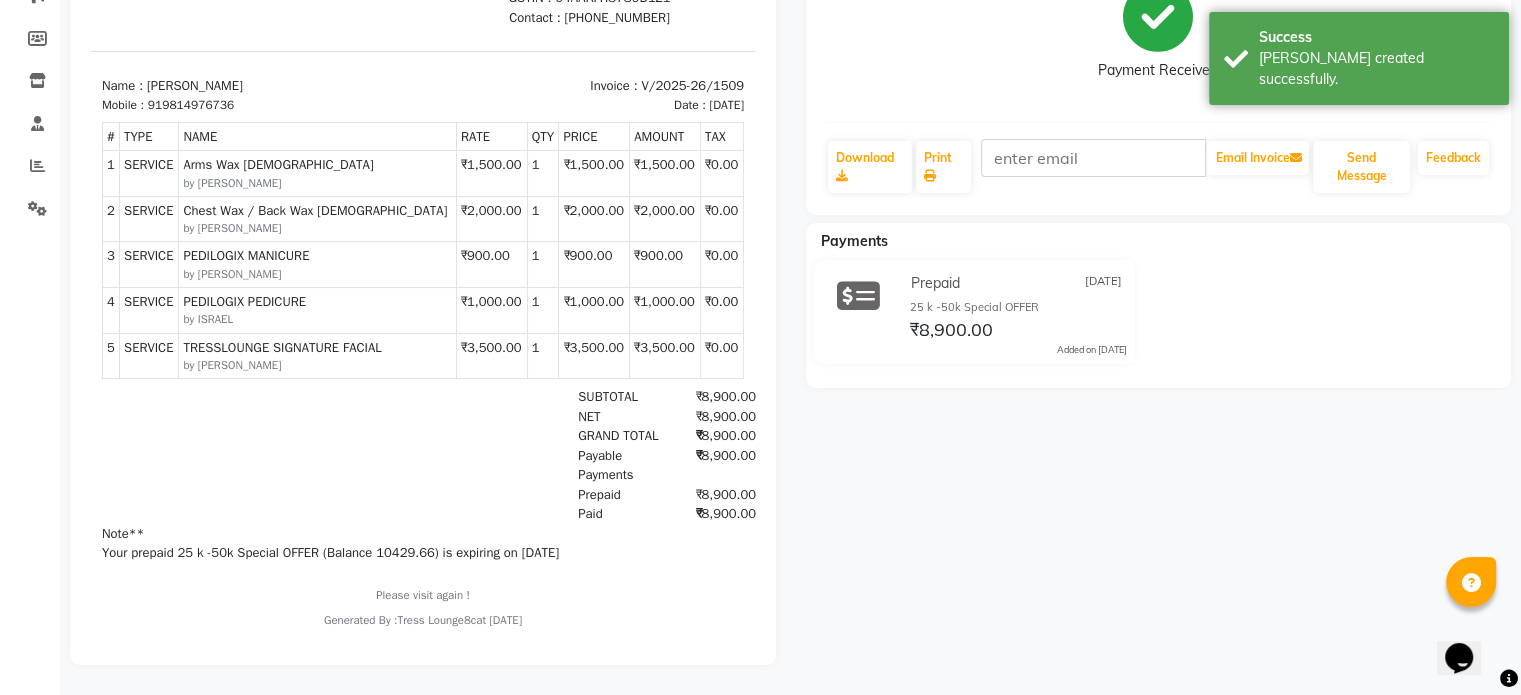 scroll, scrollTop: 91, scrollLeft: 0, axis: vertical 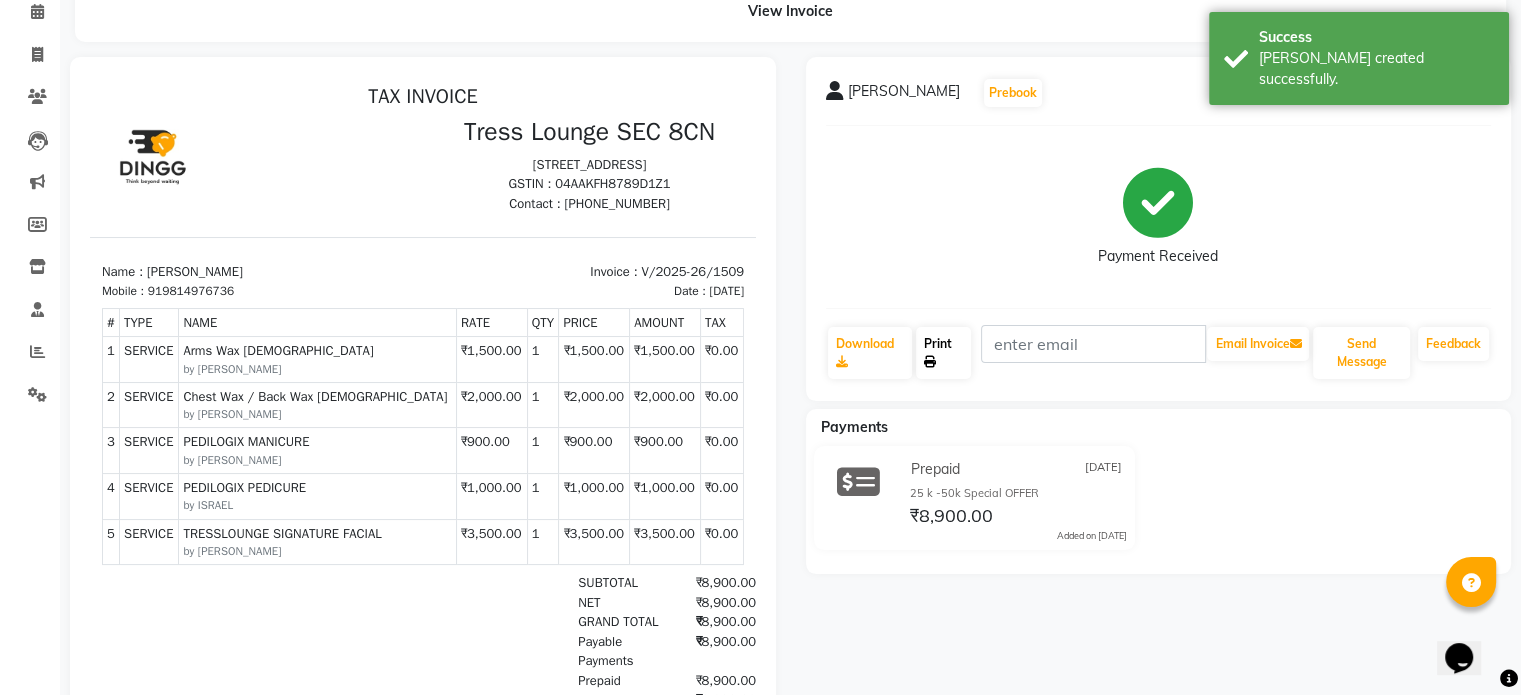 click on "Print" 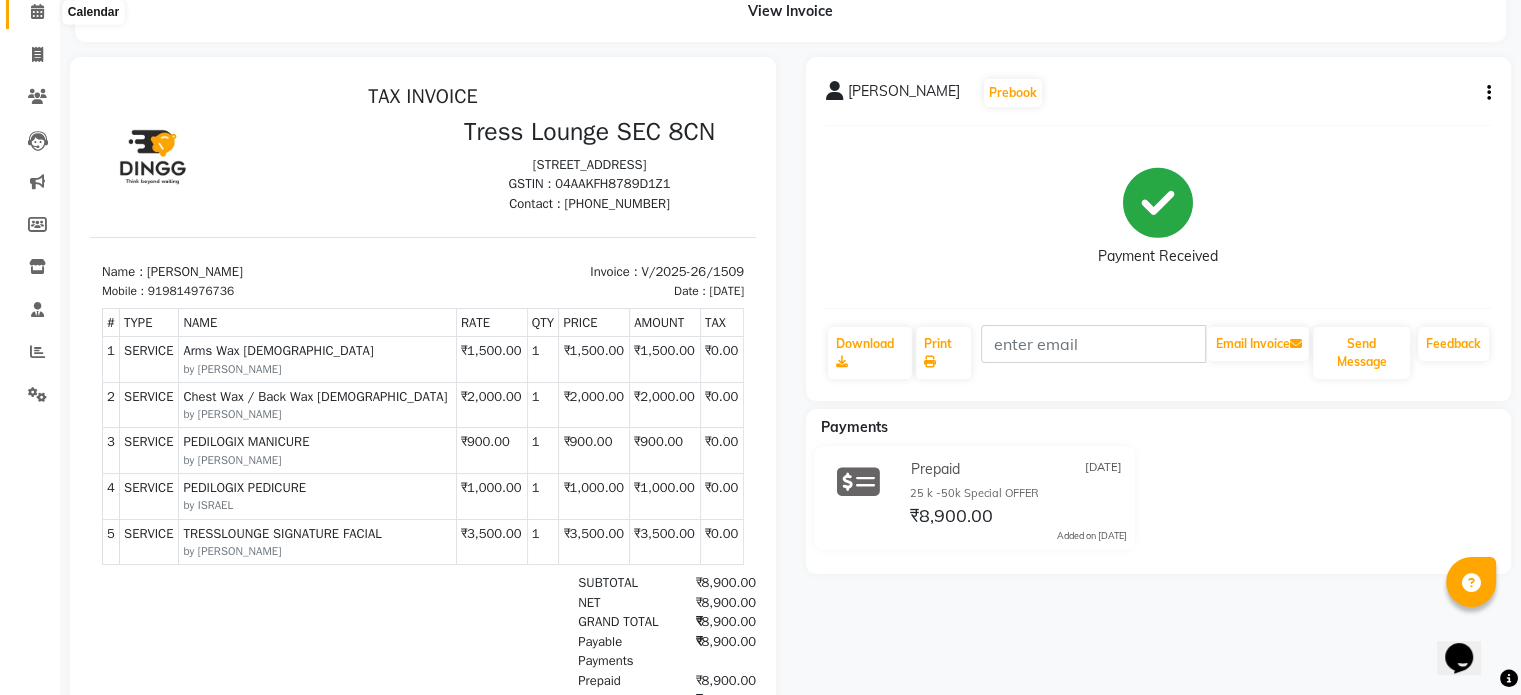 click 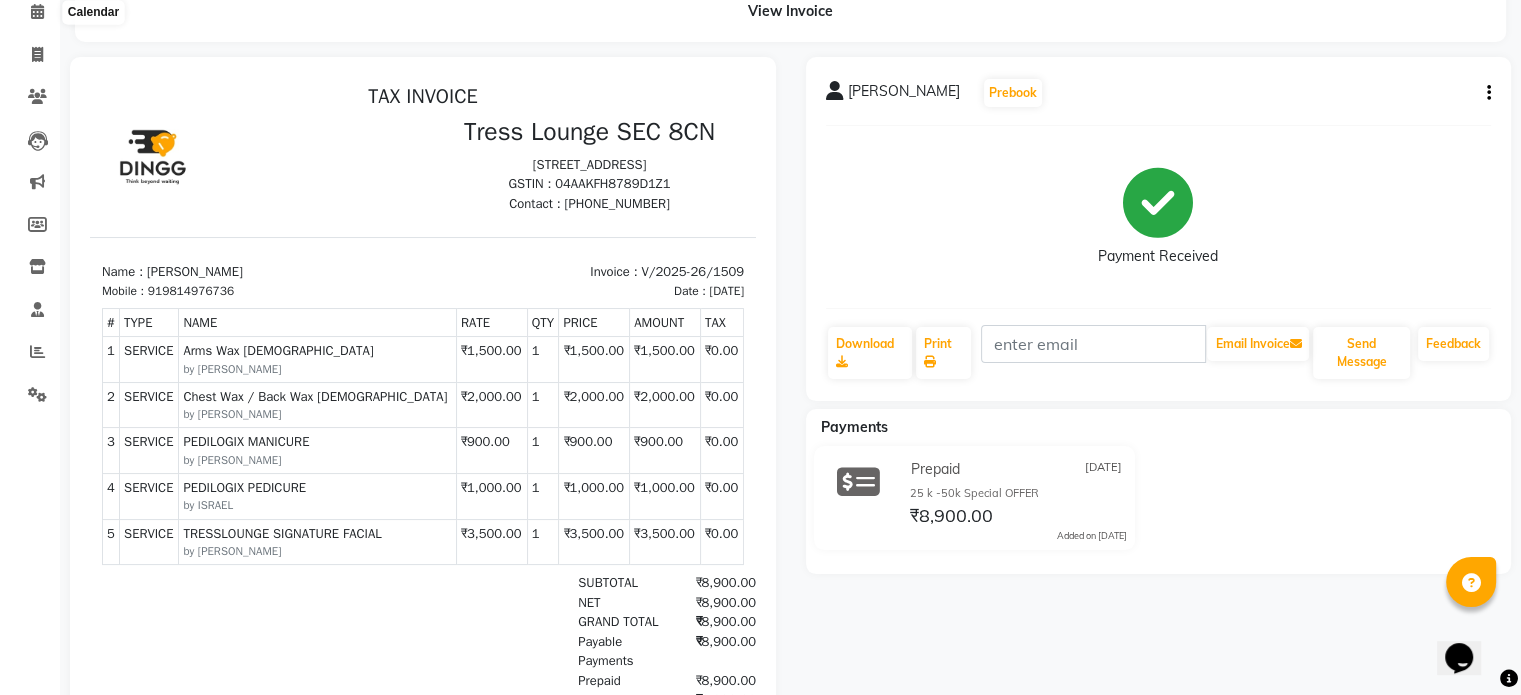 scroll, scrollTop: 0, scrollLeft: 0, axis: both 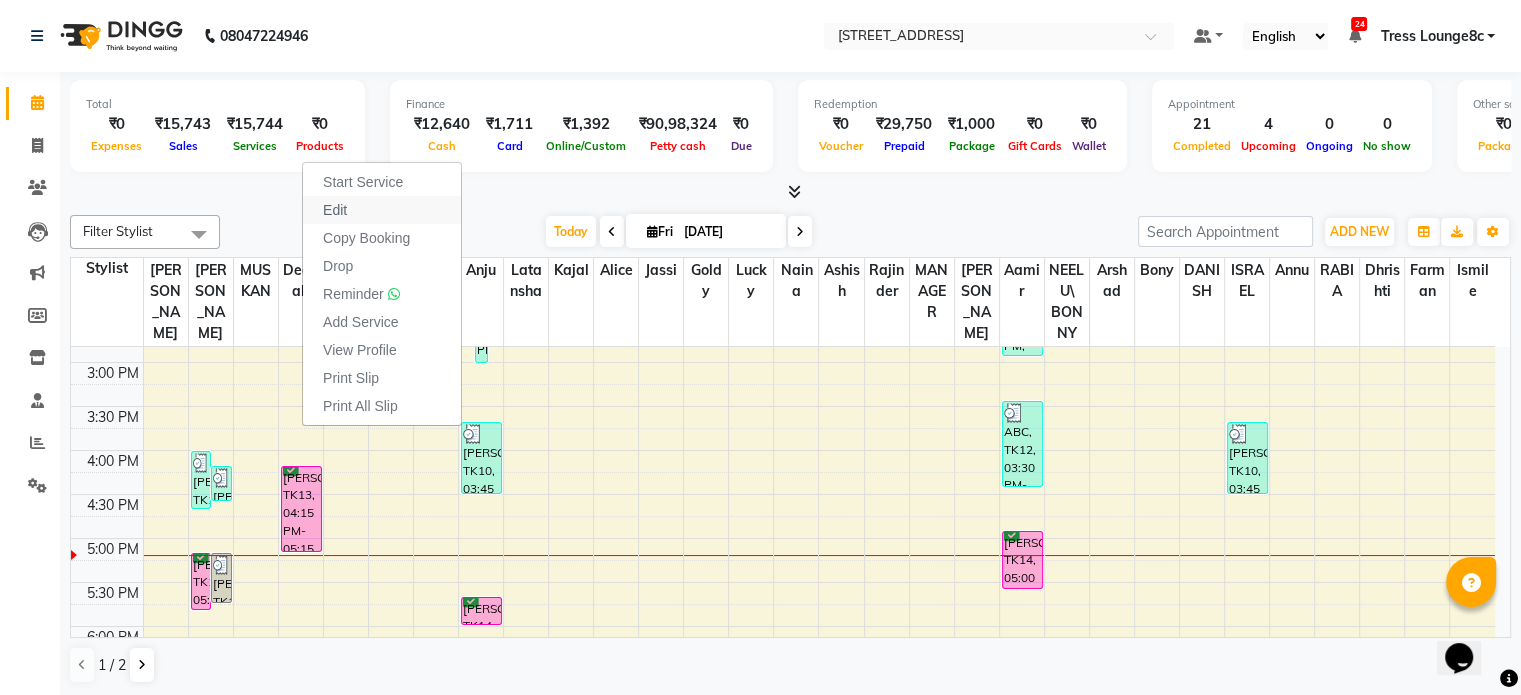 click on "Edit" at bounding box center (382, 210) 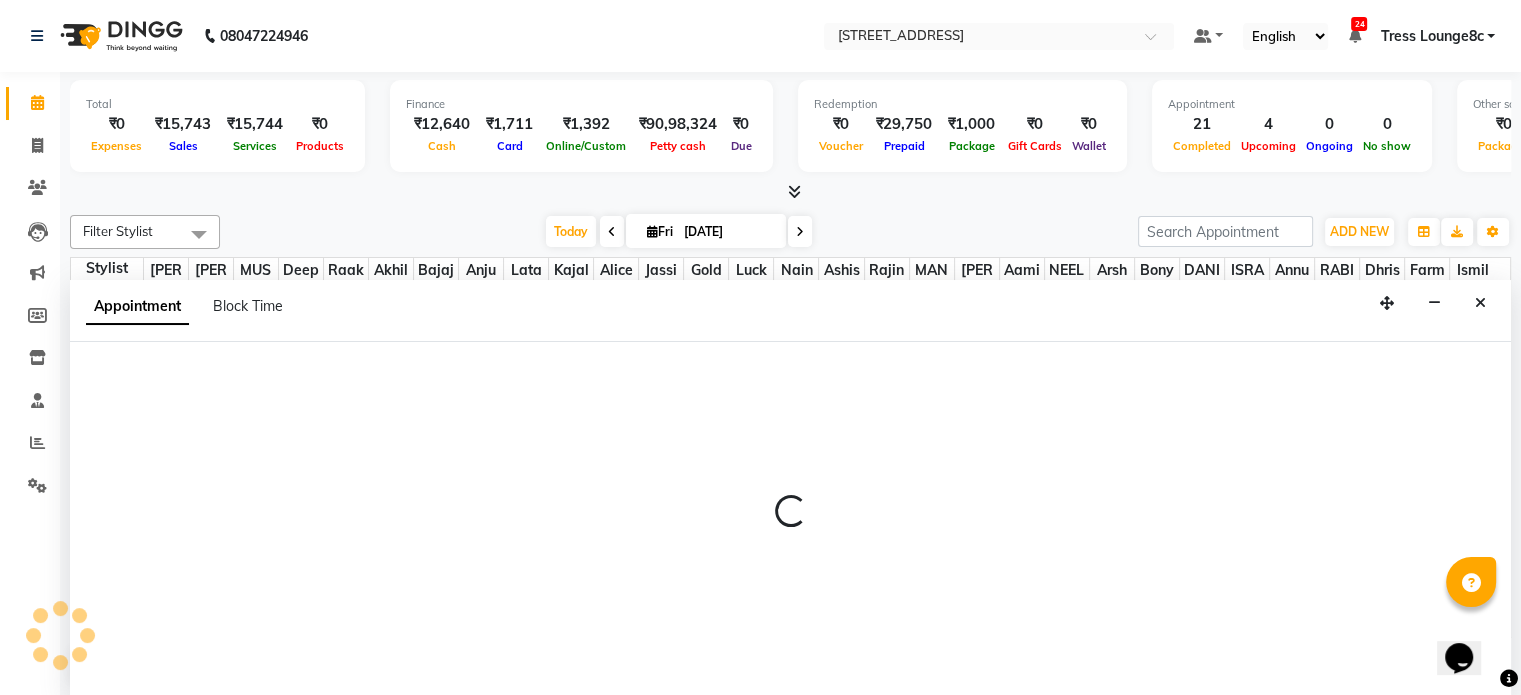 scroll, scrollTop: 0, scrollLeft: 0, axis: both 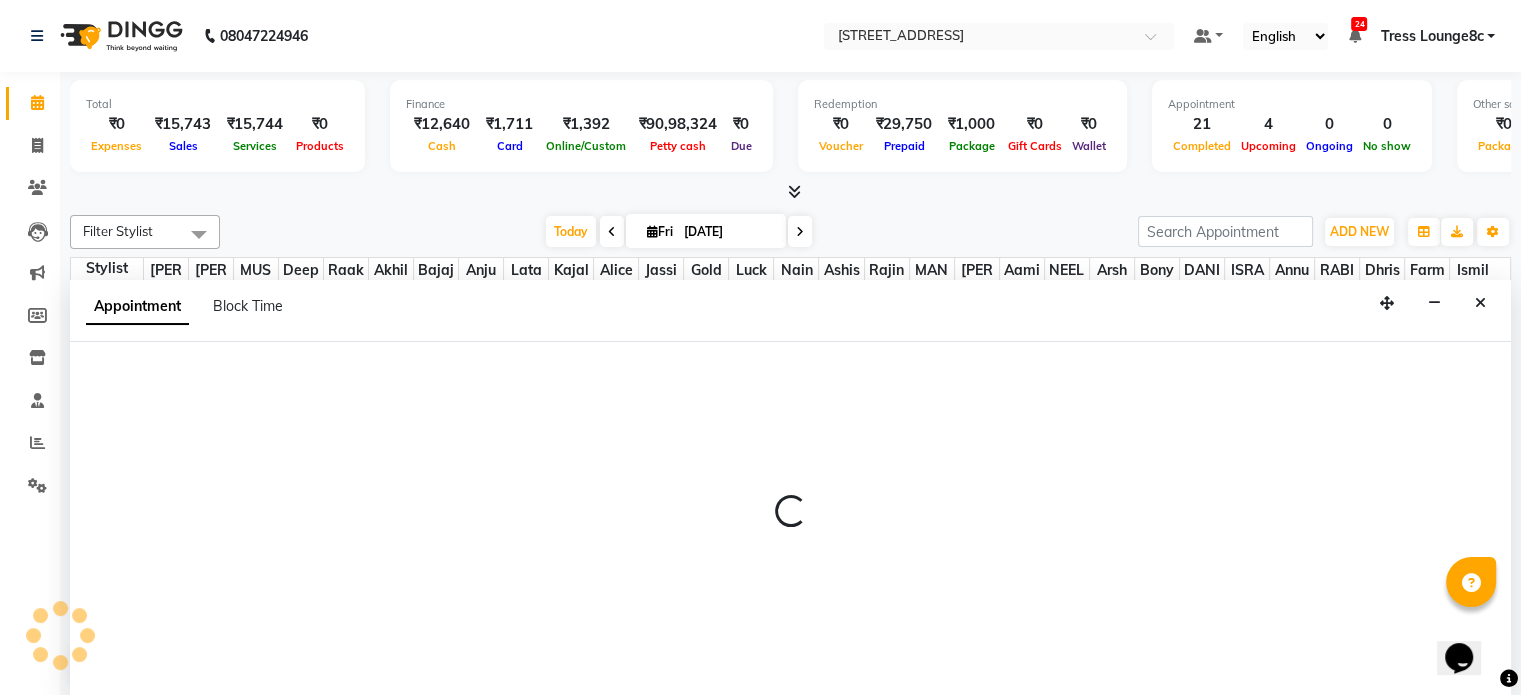 select on "tentative" 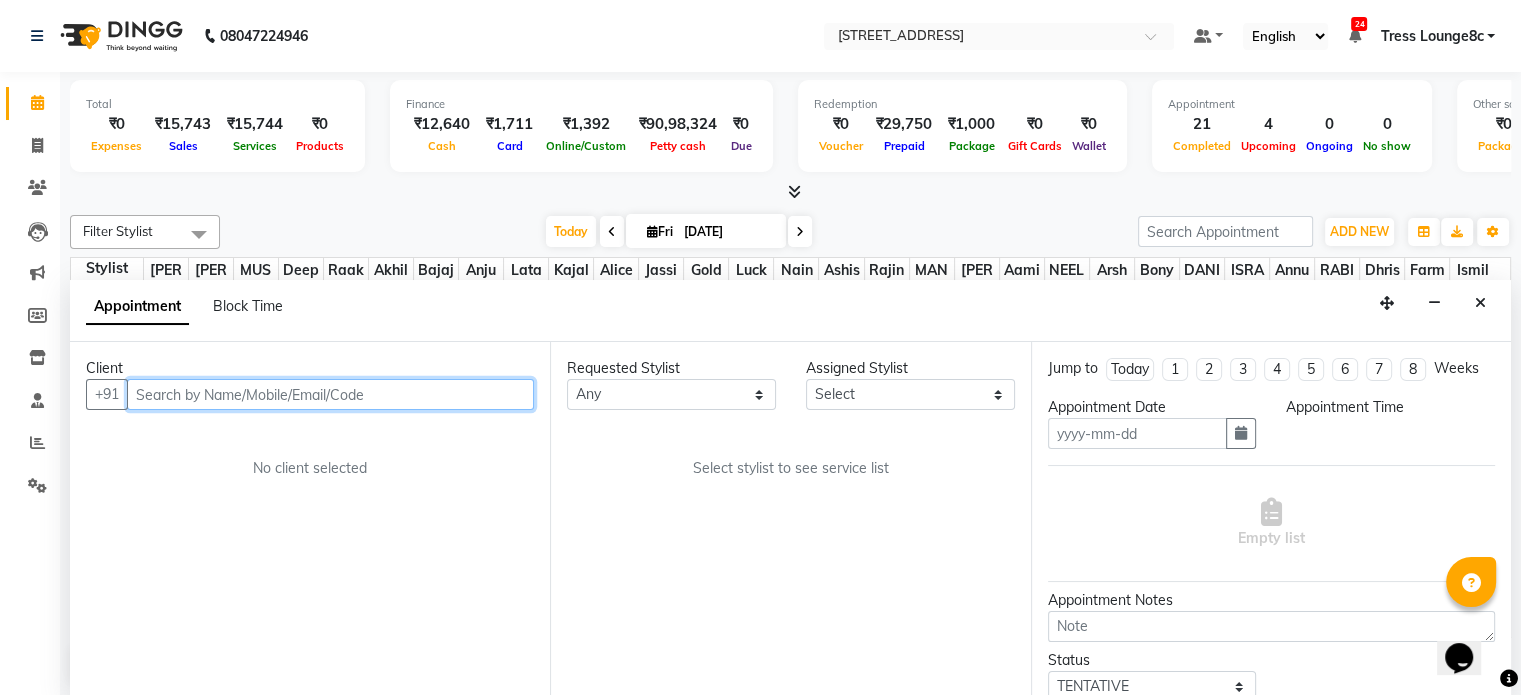 type on "11-07-2025" 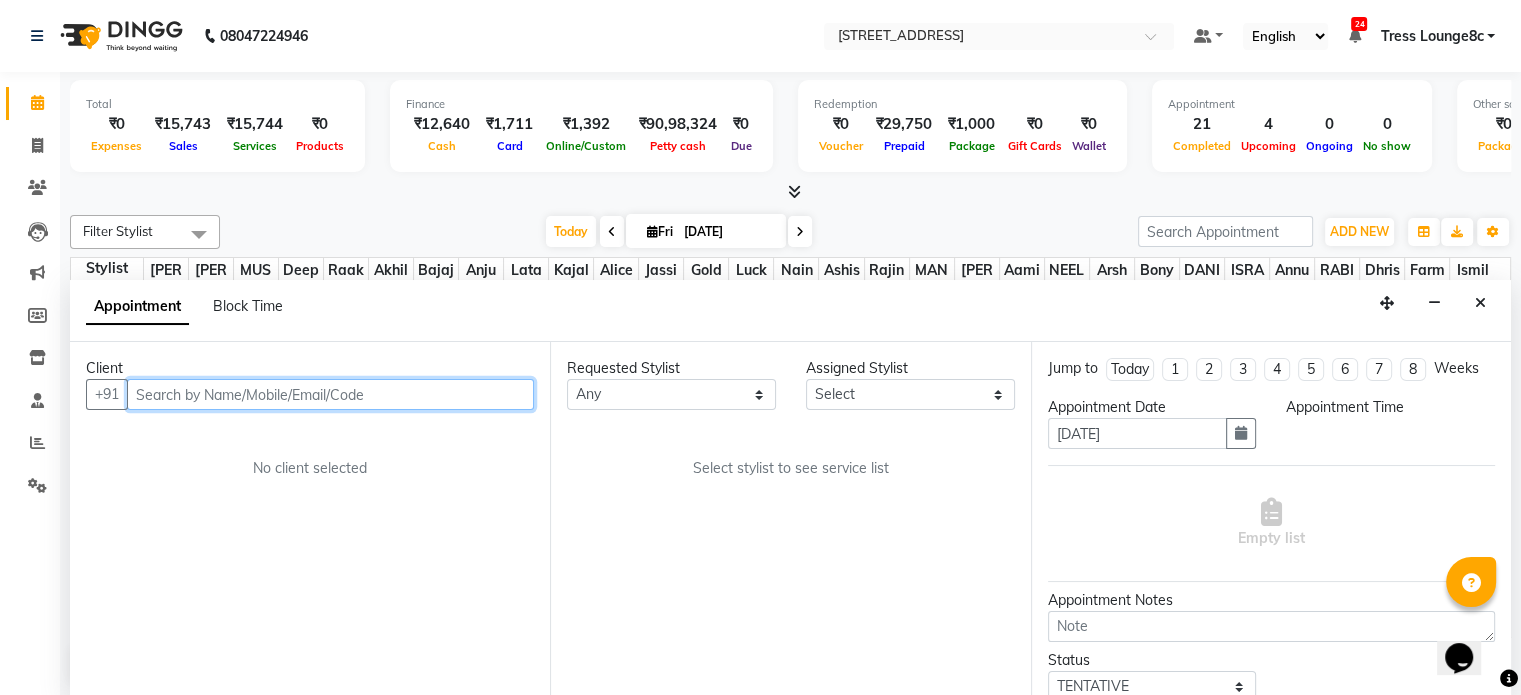 select on "confirm booking" 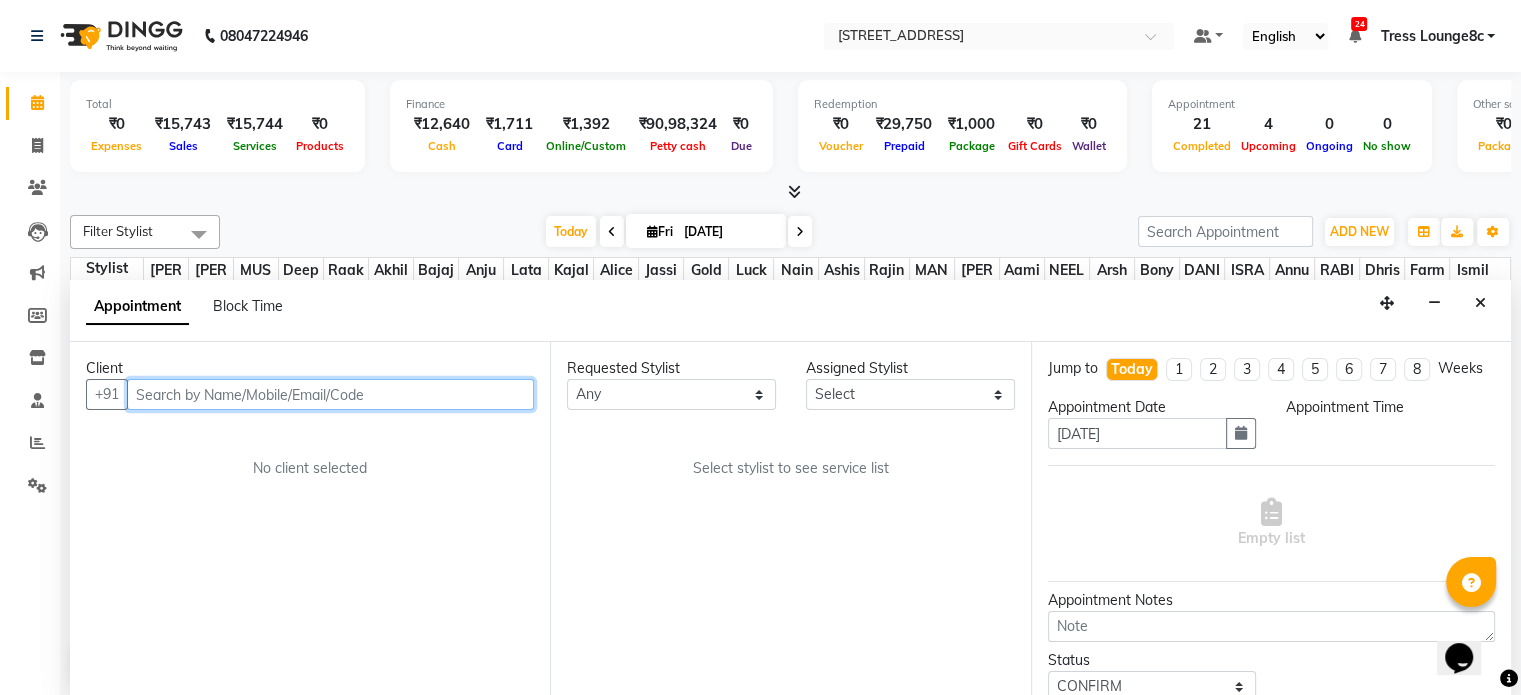 scroll, scrollTop: 0, scrollLeft: 0, axis: both 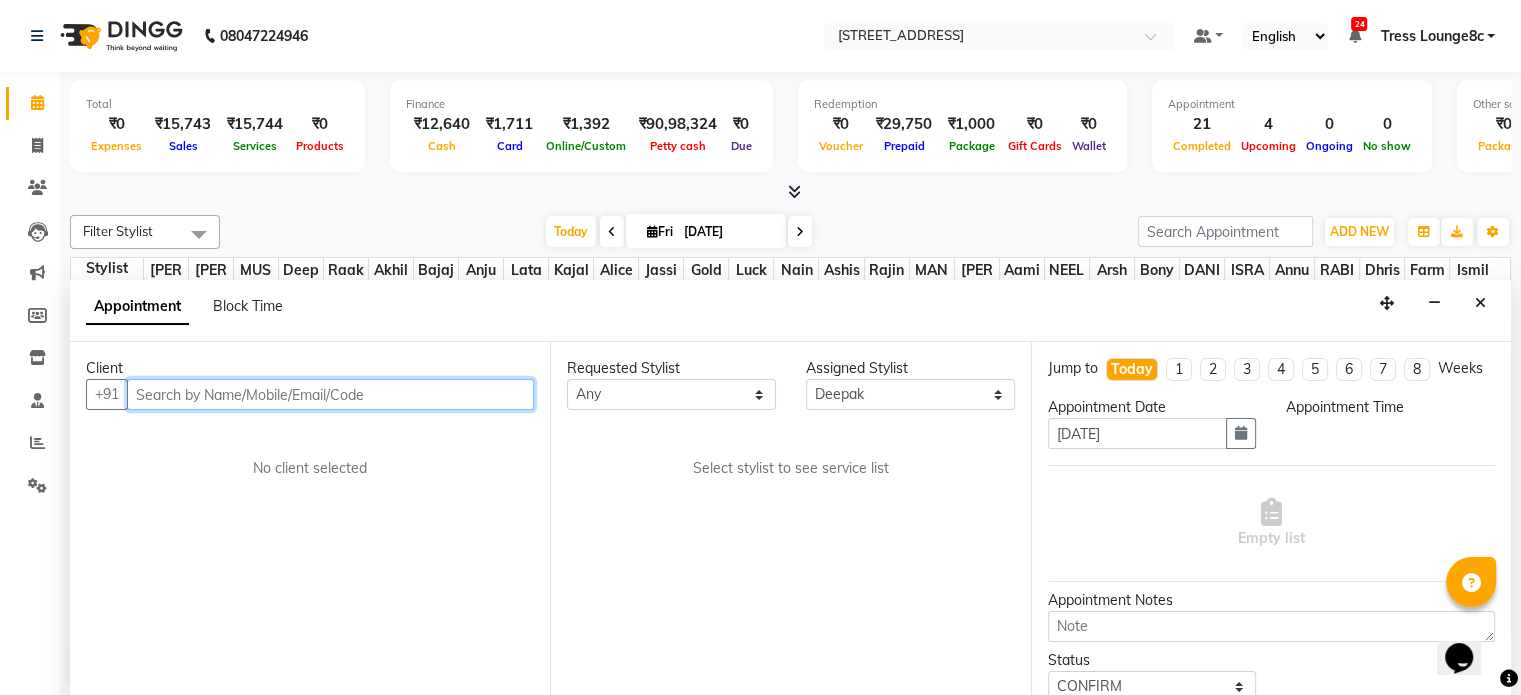 select on "975" 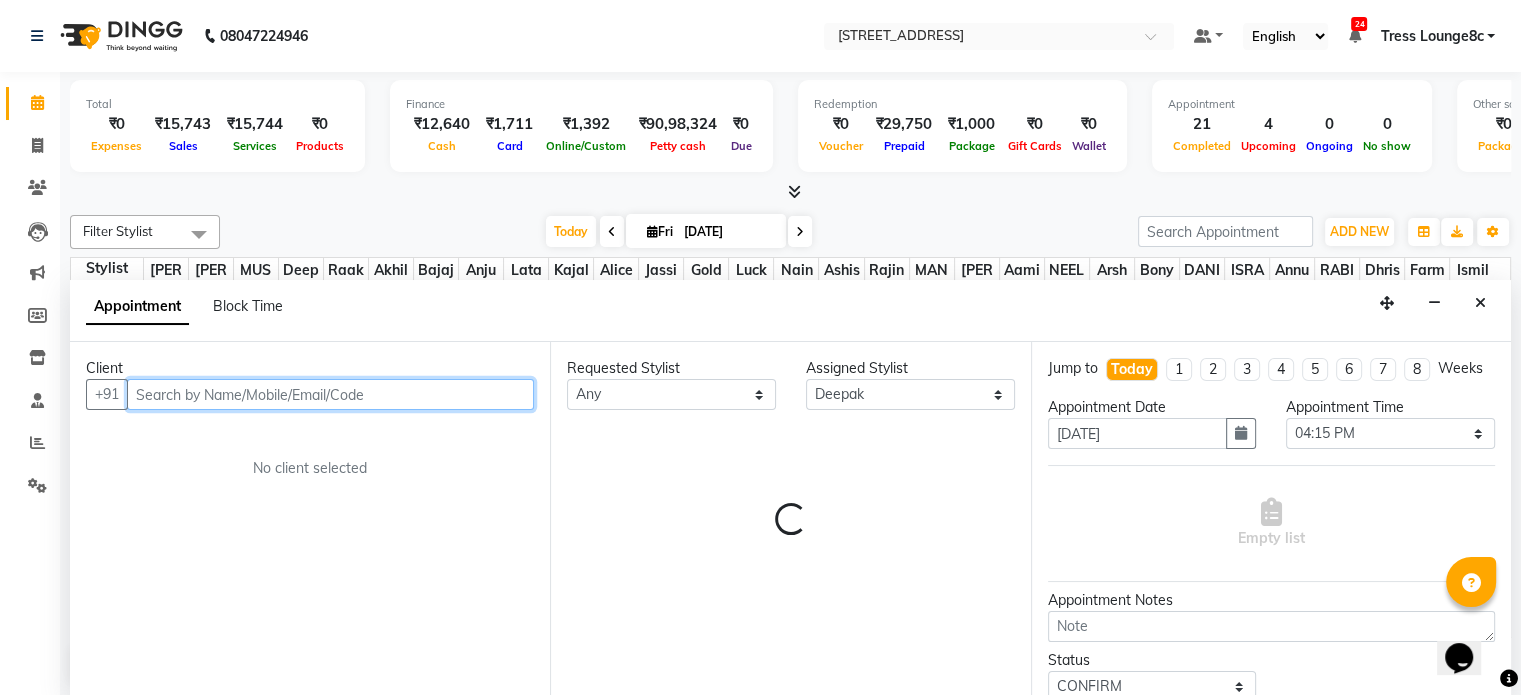scroll, scrollTop: 774, scrollLeft: 0, axis: vertical 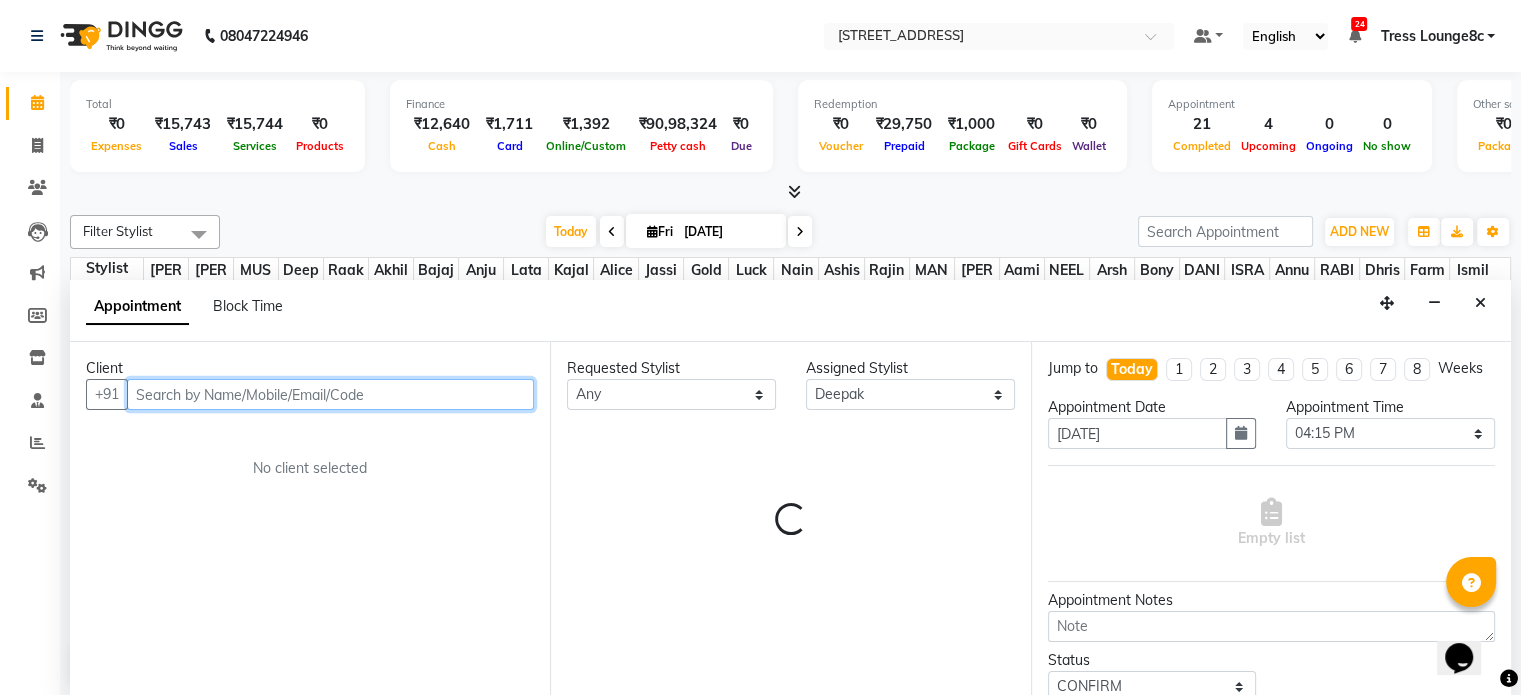select on "2654" 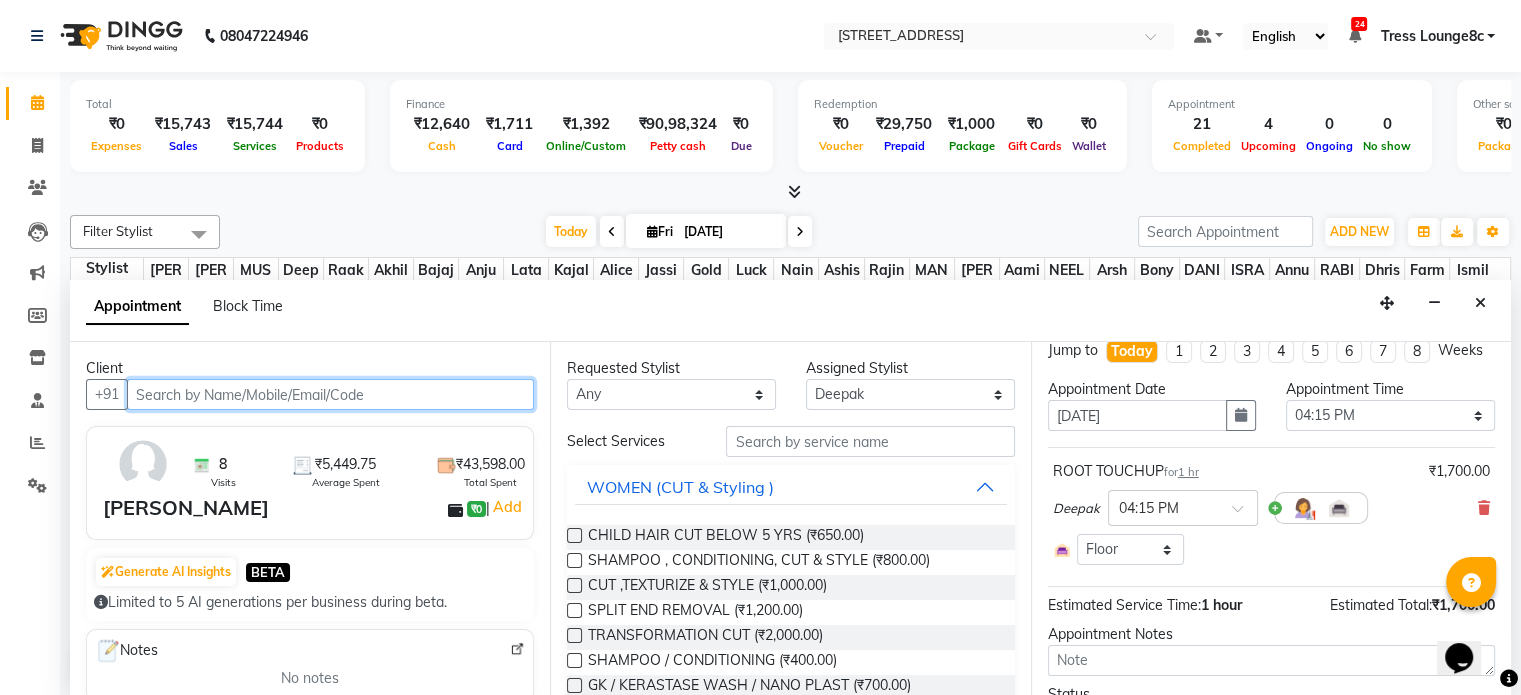 scroll, scrollTop: 0, scrollLeft: 0, axis: both 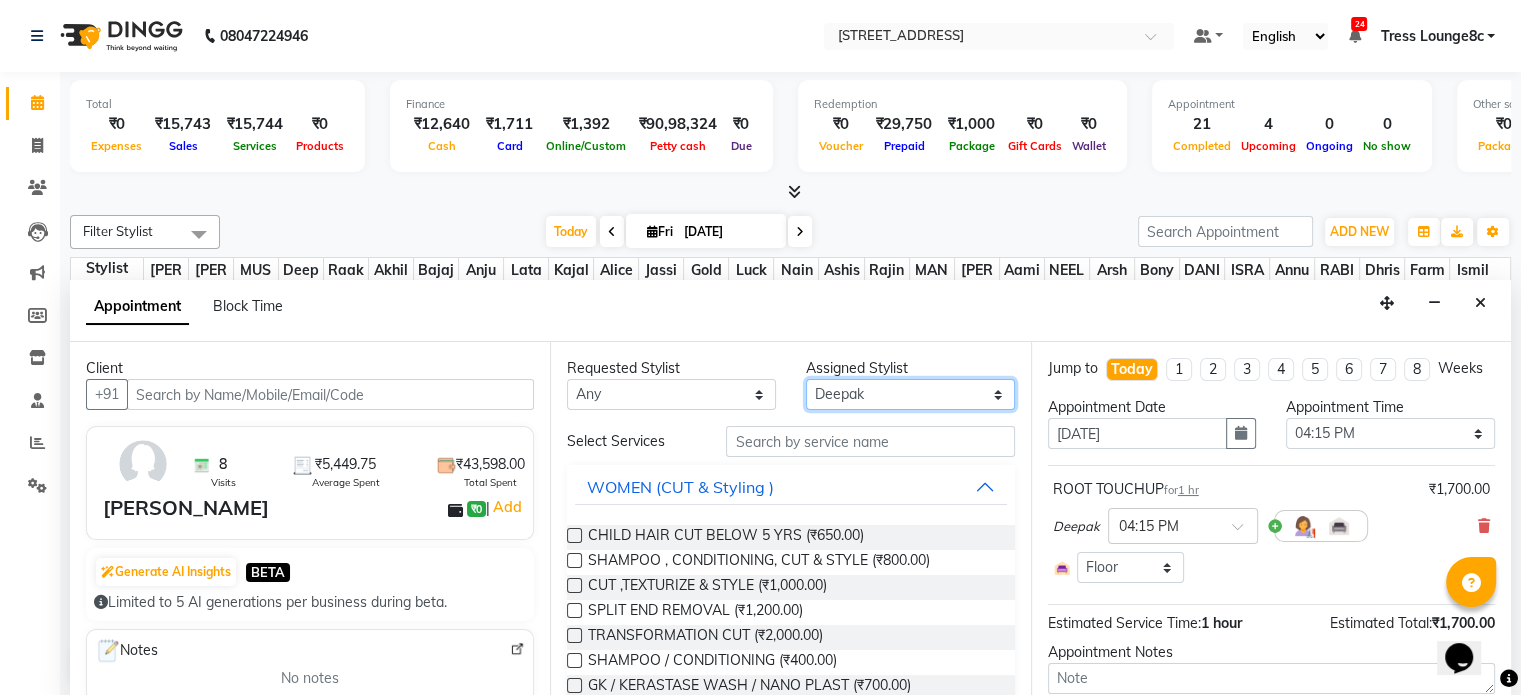 click on "Select Aamir akhil Alice Anju Annu  Arshad Ashish Bajaj sir Bony DANISH Deepak Dhrishti Farman gagan goldy Imran khan Ismile ISRAEL Jassi kajal KARAN Latansha Lucky MANAGER MUSKAN naina NEELU\ BONNY Raakhi  RABIA rajinder RAM Ripti ROOP Roseleen Ruth Sagar Saleem SalmaN Sameer SHAHEEN Shriya SRISHTI tomba veena VINOD WASIM zakir" at bounding box center (910, 394) 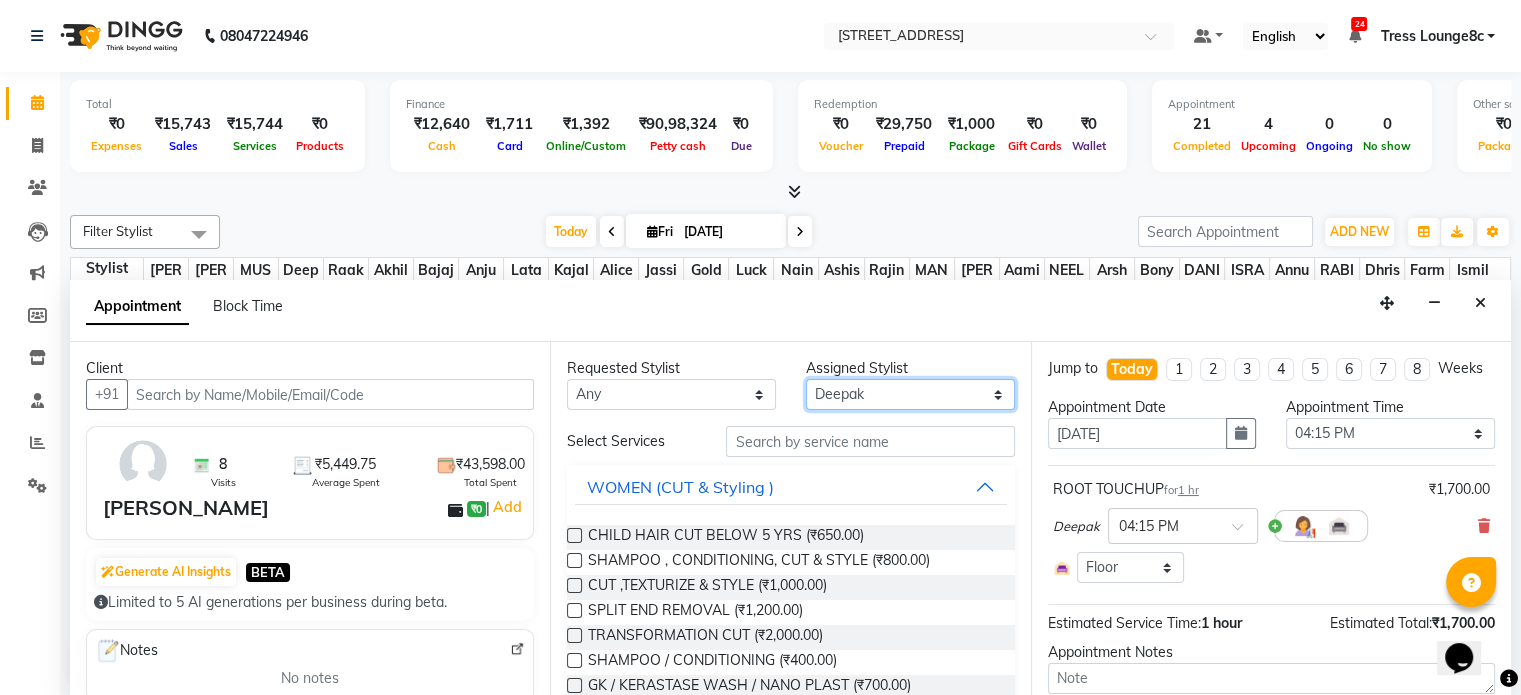 select on "77266" 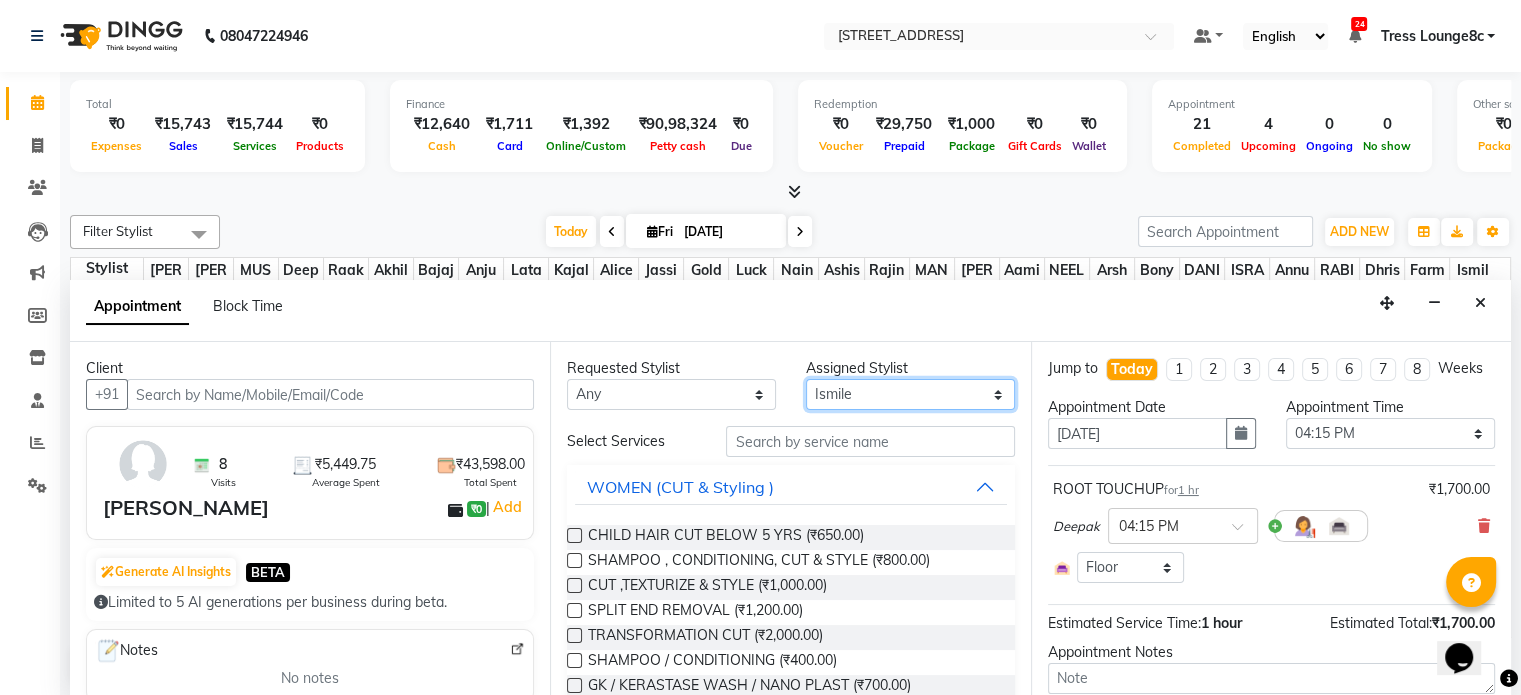 click on "Select Aamir akhil Alice Anju Annu  Arshad Ashish Bajaj sir Bony DANISH Deepak Dhrishti Farman gagan goldy Imran khan Ismile ISRAEL Jassi kajal KARAN Latansha Lucky MANAGER MUSKAN naina NEELU\ BONNY Raakhi  RABIA rajinder RAM Ripti ROOP Roseleen Ruth Sagar Saleem SalmaN Sameer SHAHEEN Shriya SRISHTI tomba veena VINOD WASIM zakir" at bounding box center (910, 394) 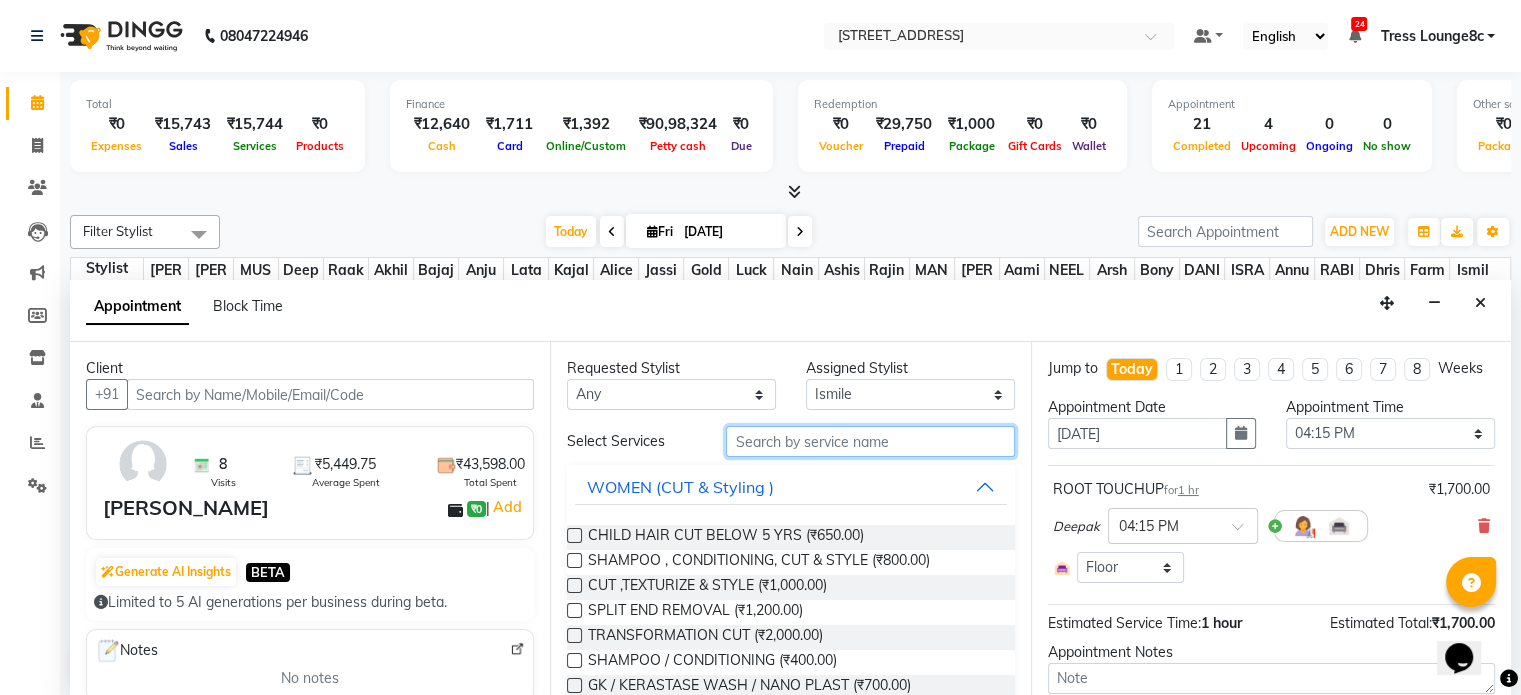 click at bounding box center [870, 441] 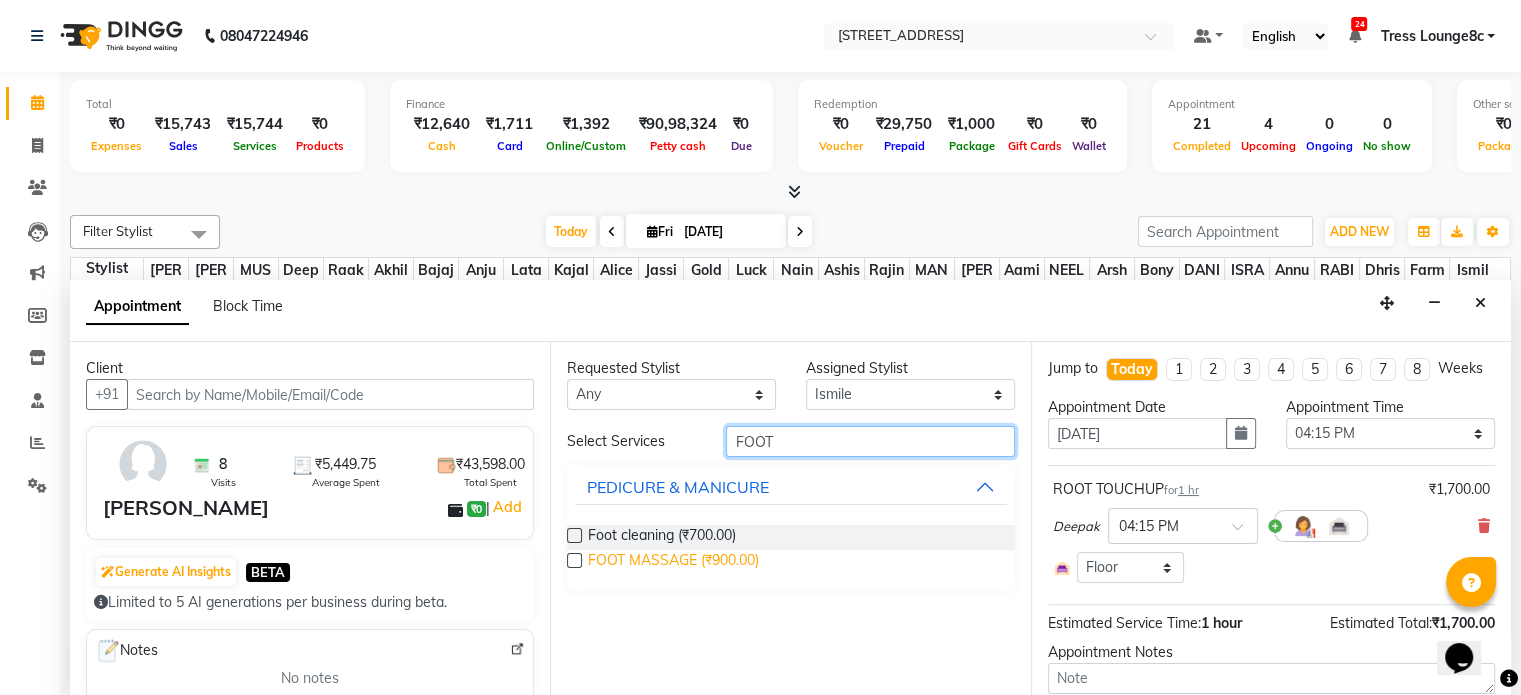type on "FOOT" 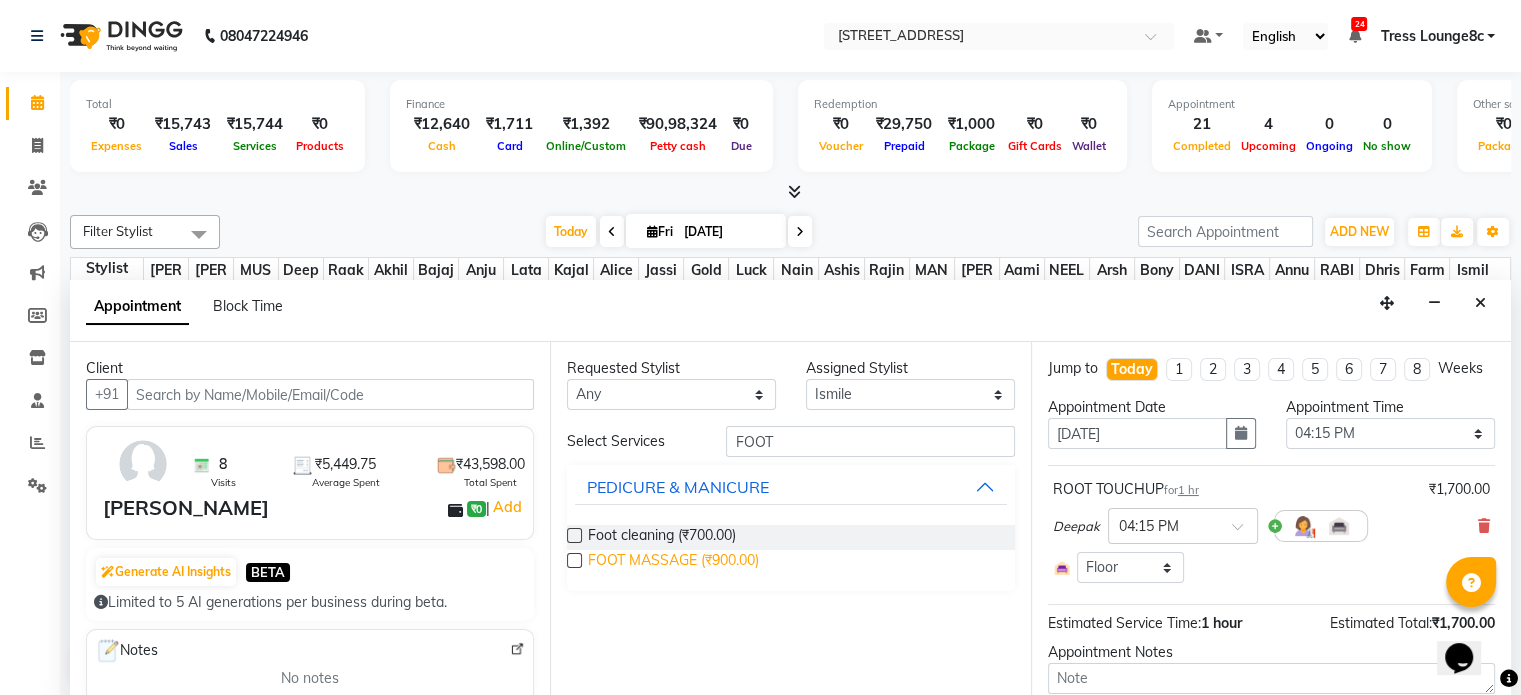 click on "FOOT MASSAGE (₹900.00)" at bounding box center [673, 562] 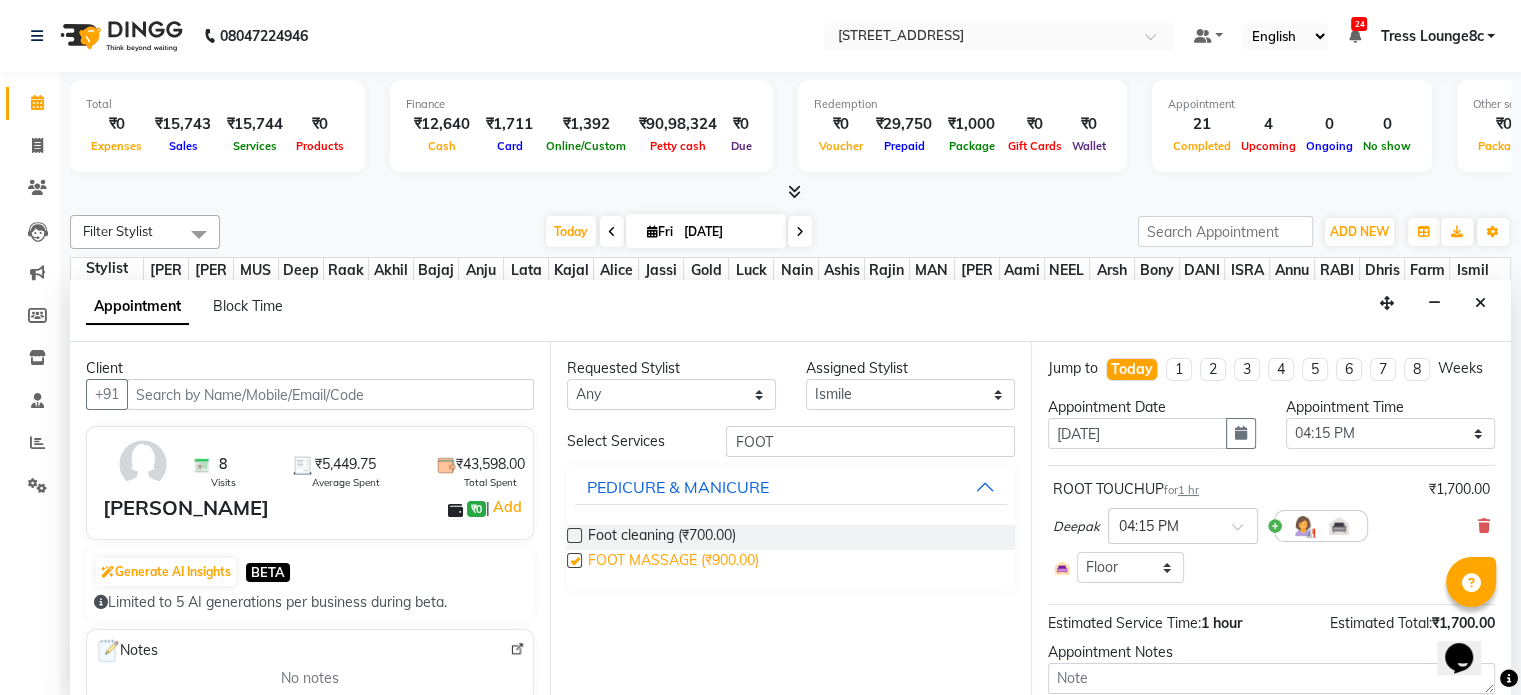 checkbox on "false" 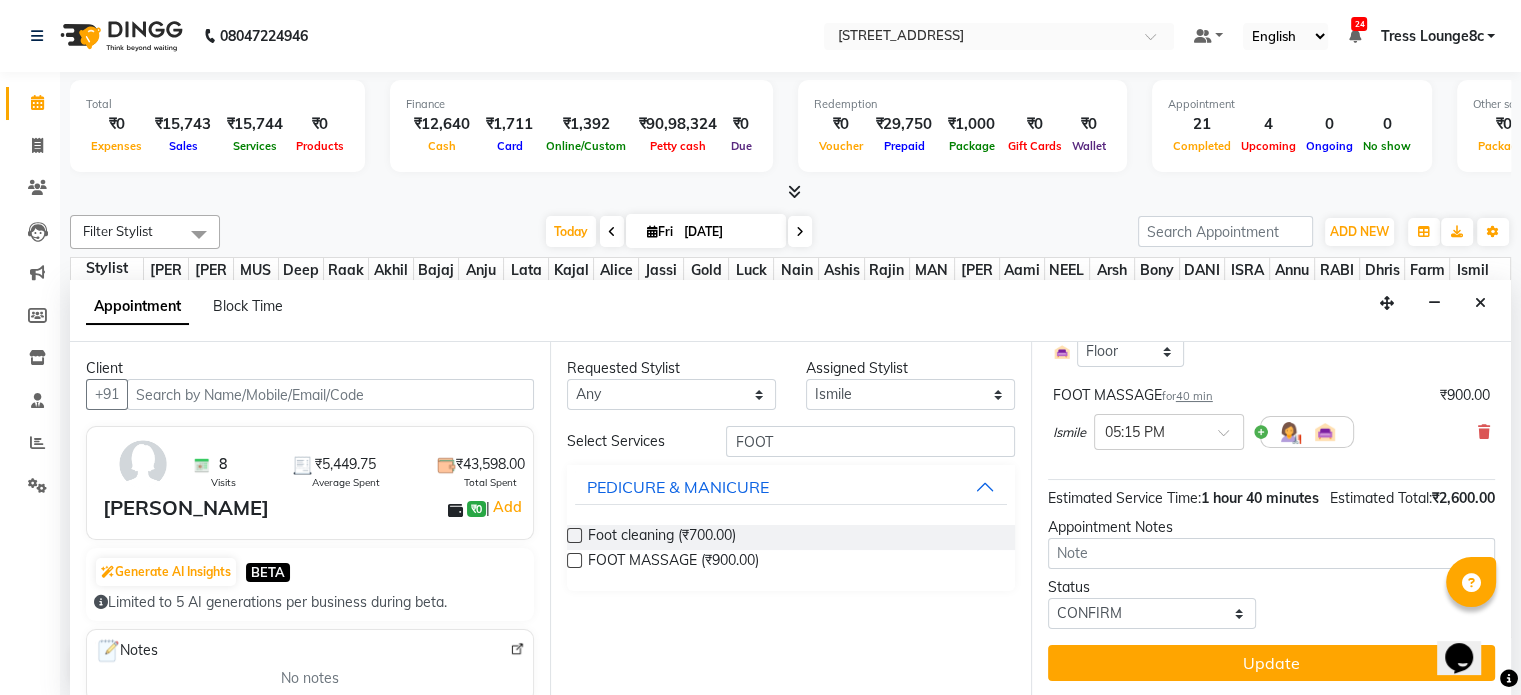 scroll, scrollTop: 255, scrollLeft: 0, axis: vertical 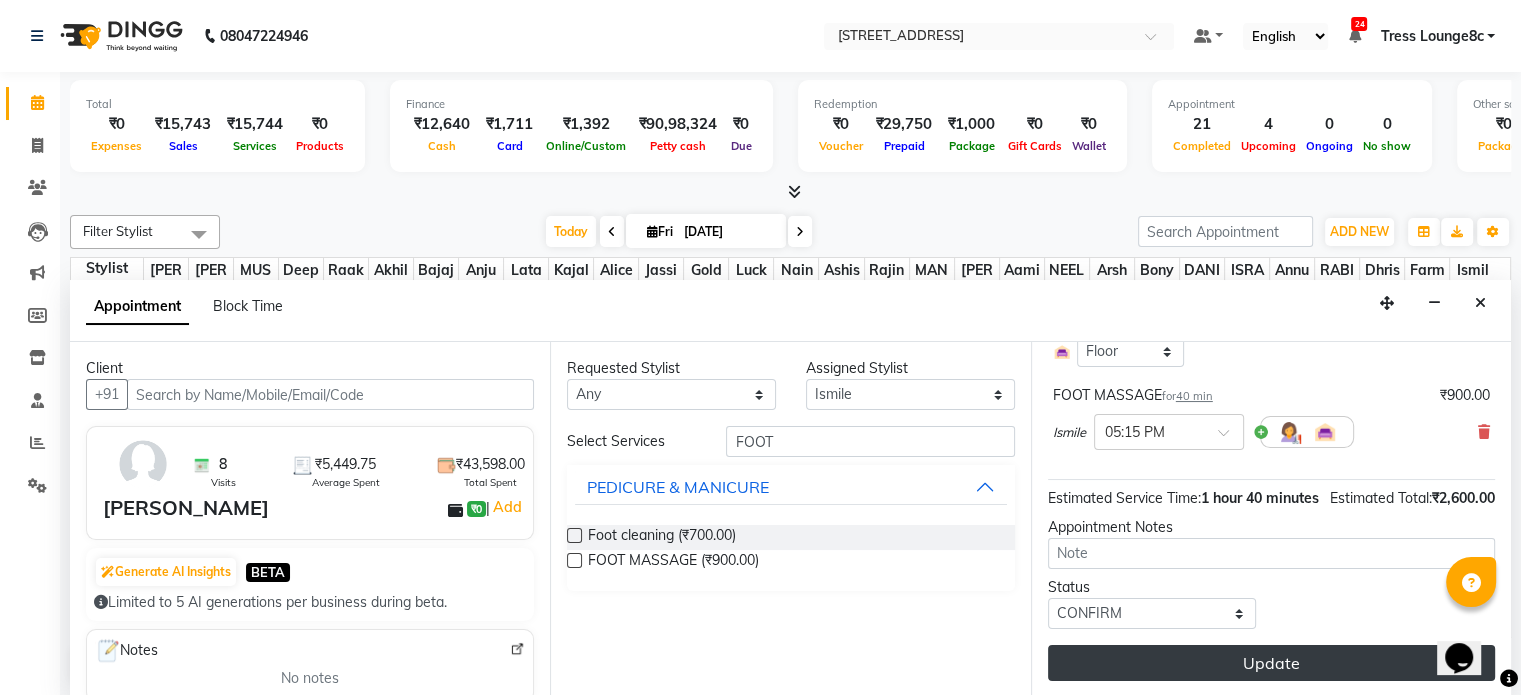 click on "Update" at bounding box center (1271, 663) 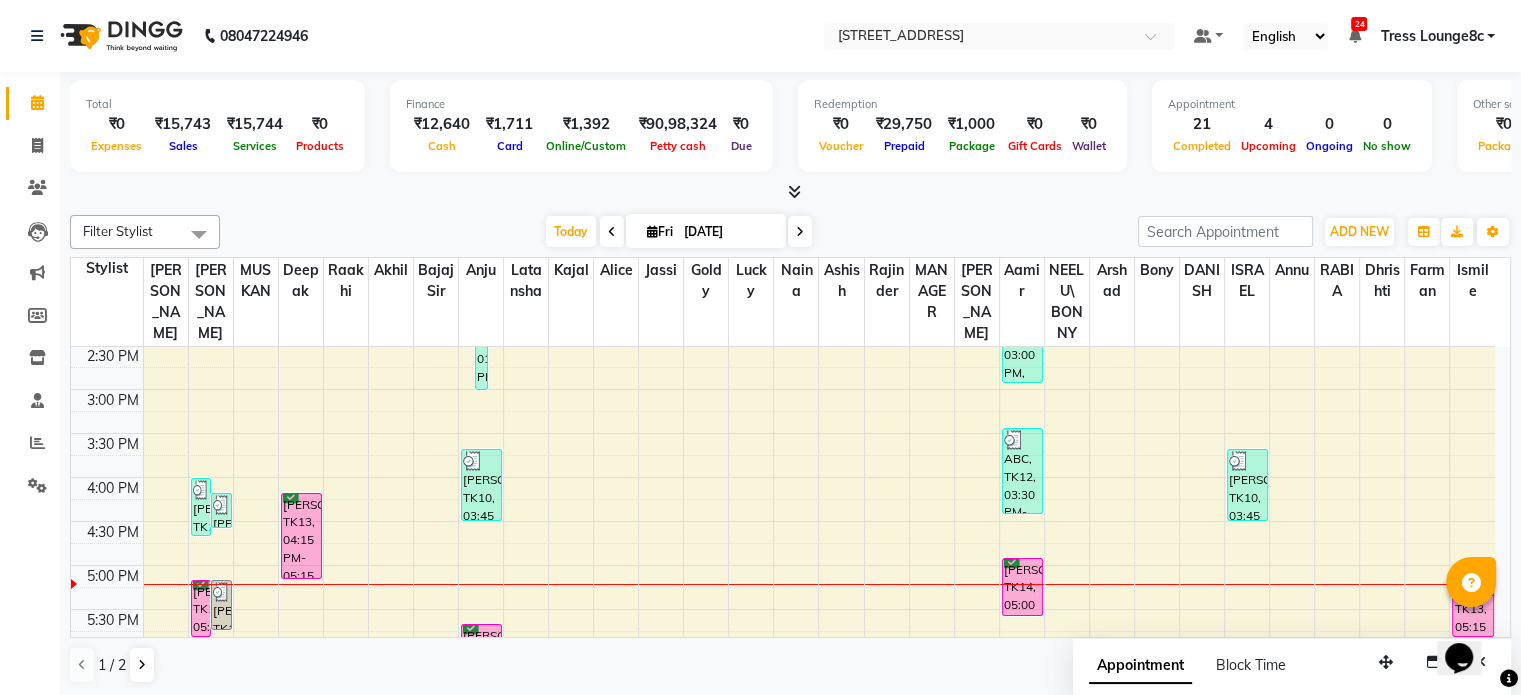 scroll, scrollTop: 574, scrollLeft: 0, axis: vertical 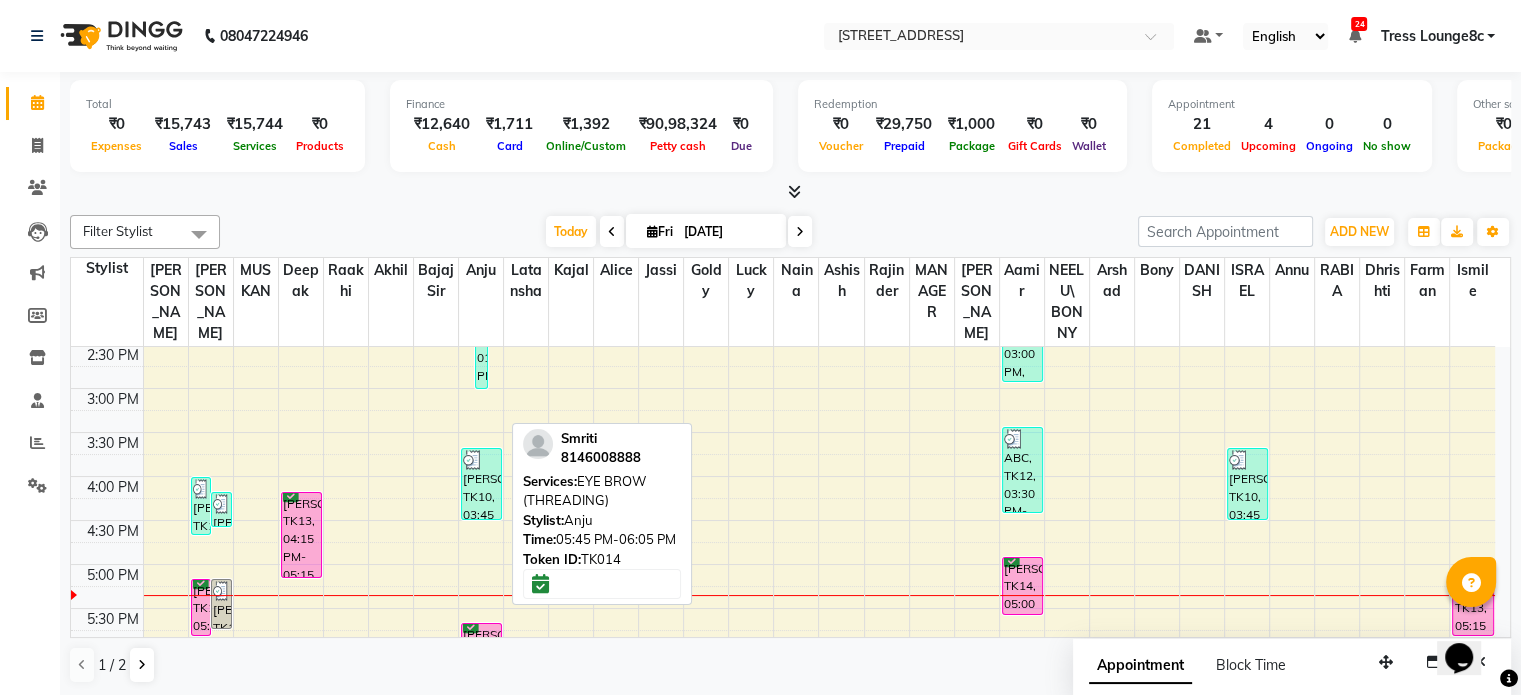 click on "Smriti, TK14, 05:45 PM-06:05 PM, EYE BROW (THREADING)" at bounding box center (481, 637) 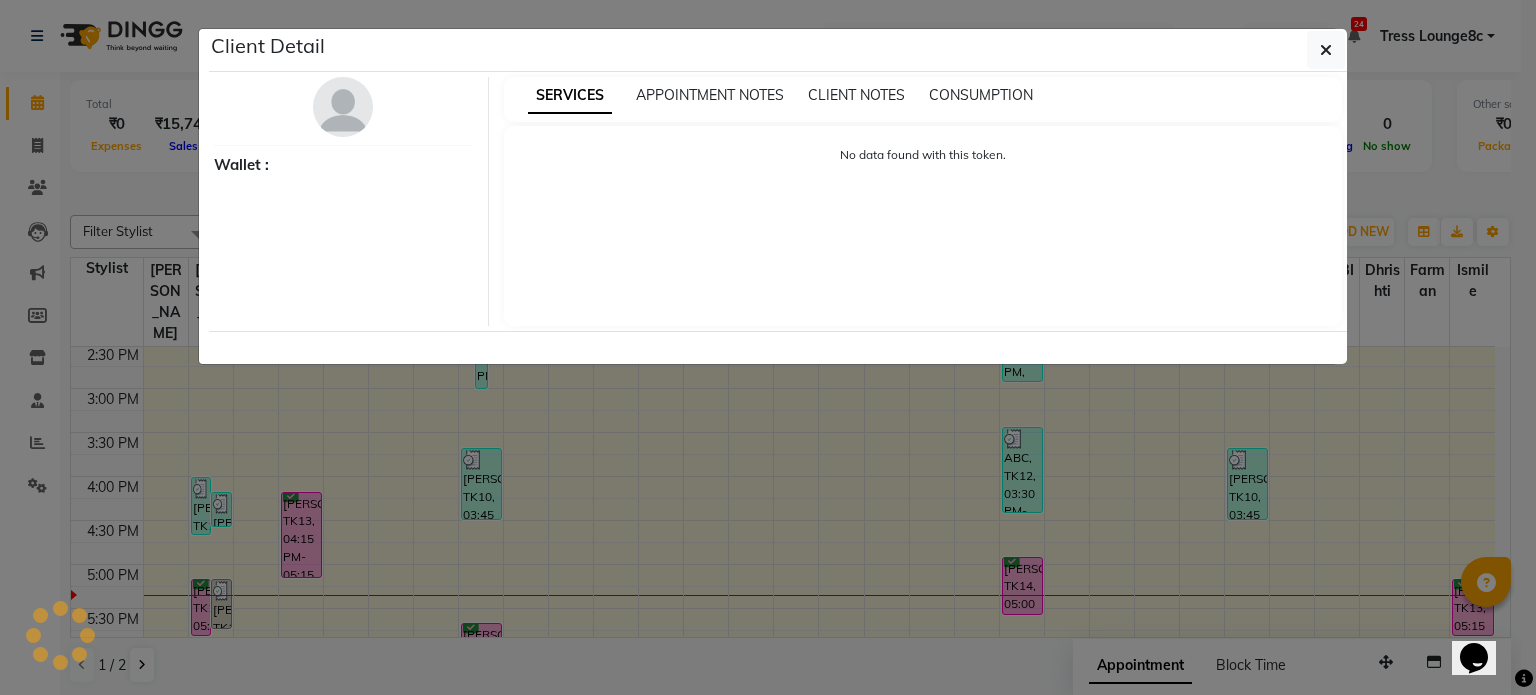 select on "6" 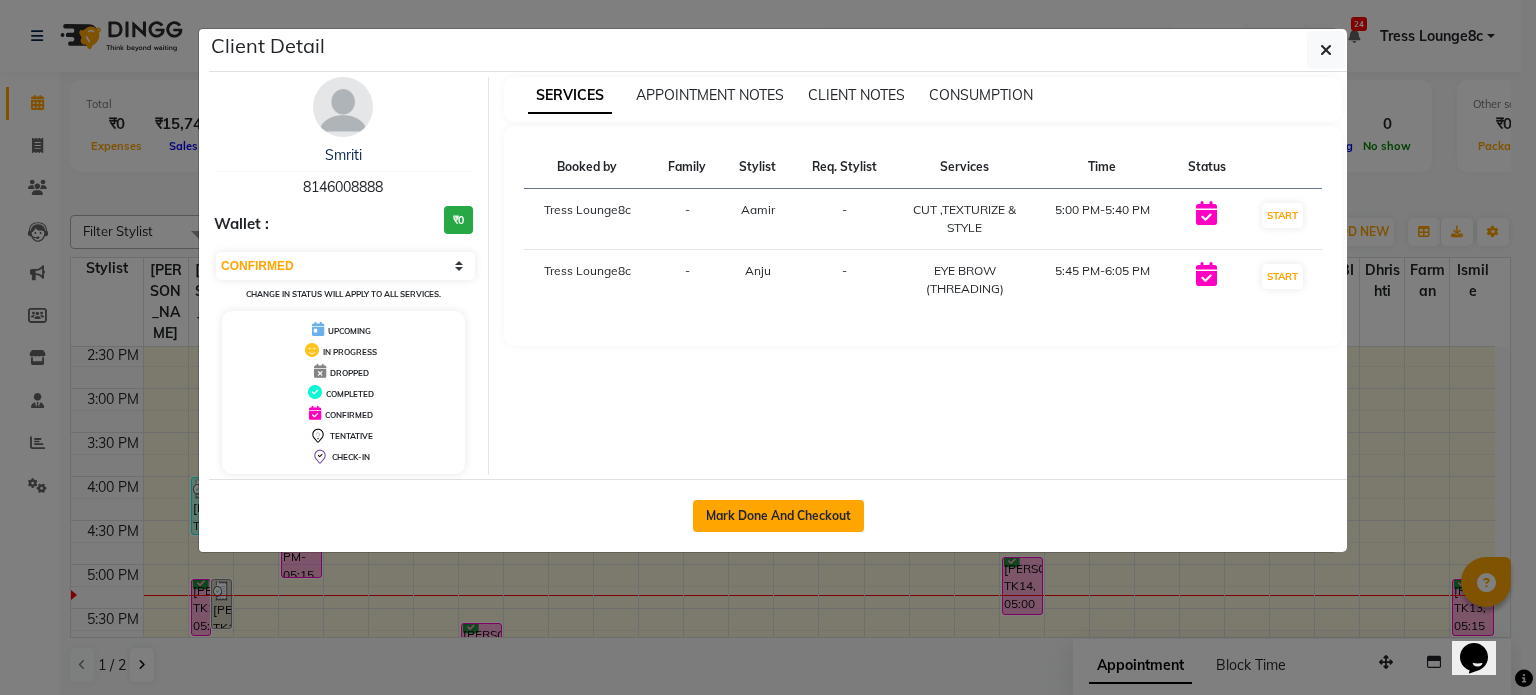 click on "Mark Done And Checkout" 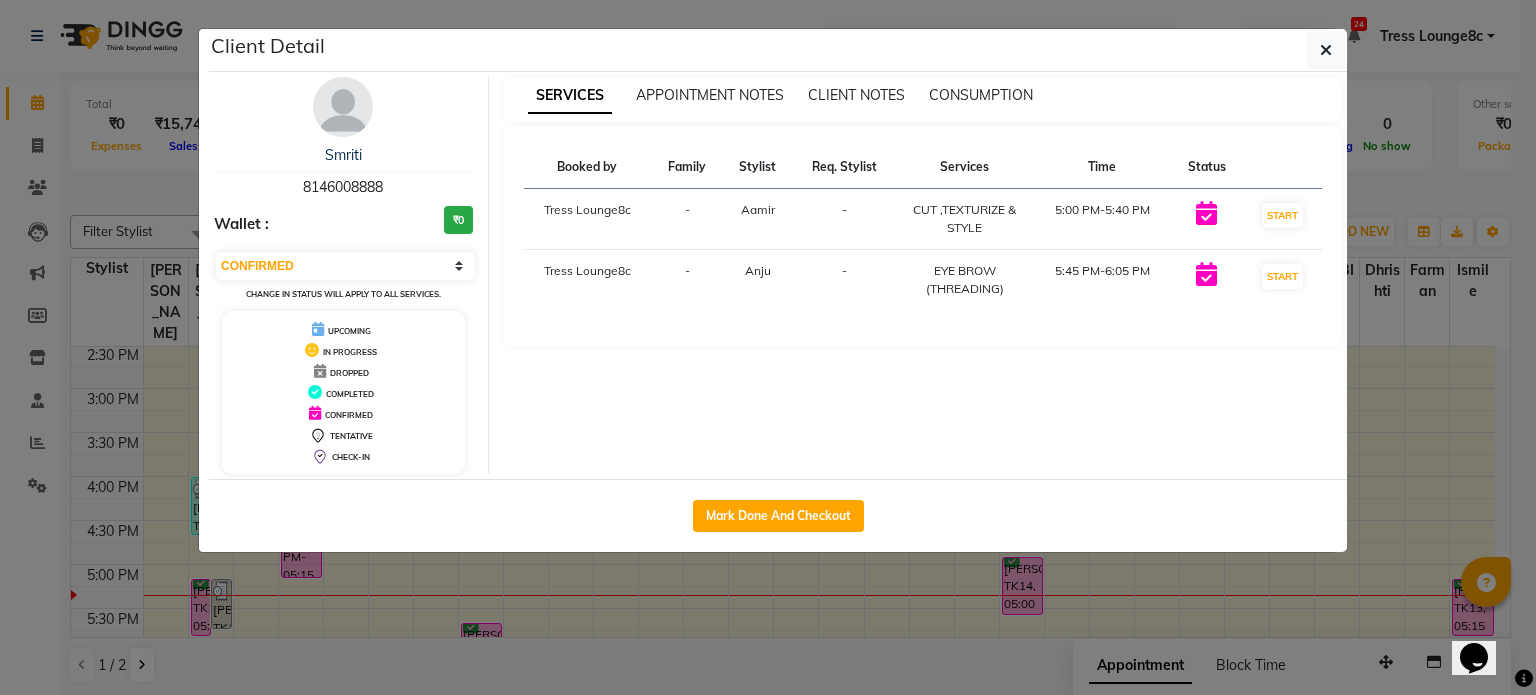 select on "service" 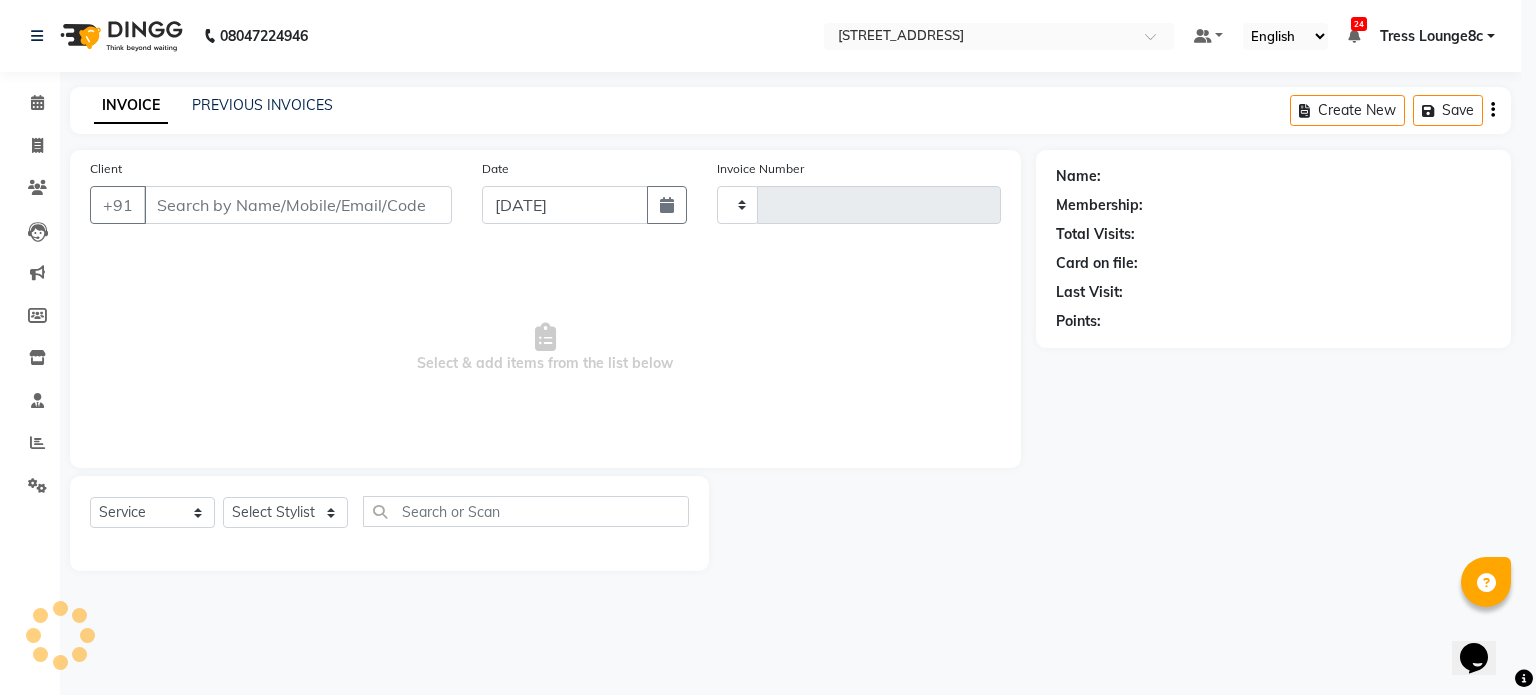 type on "1510" 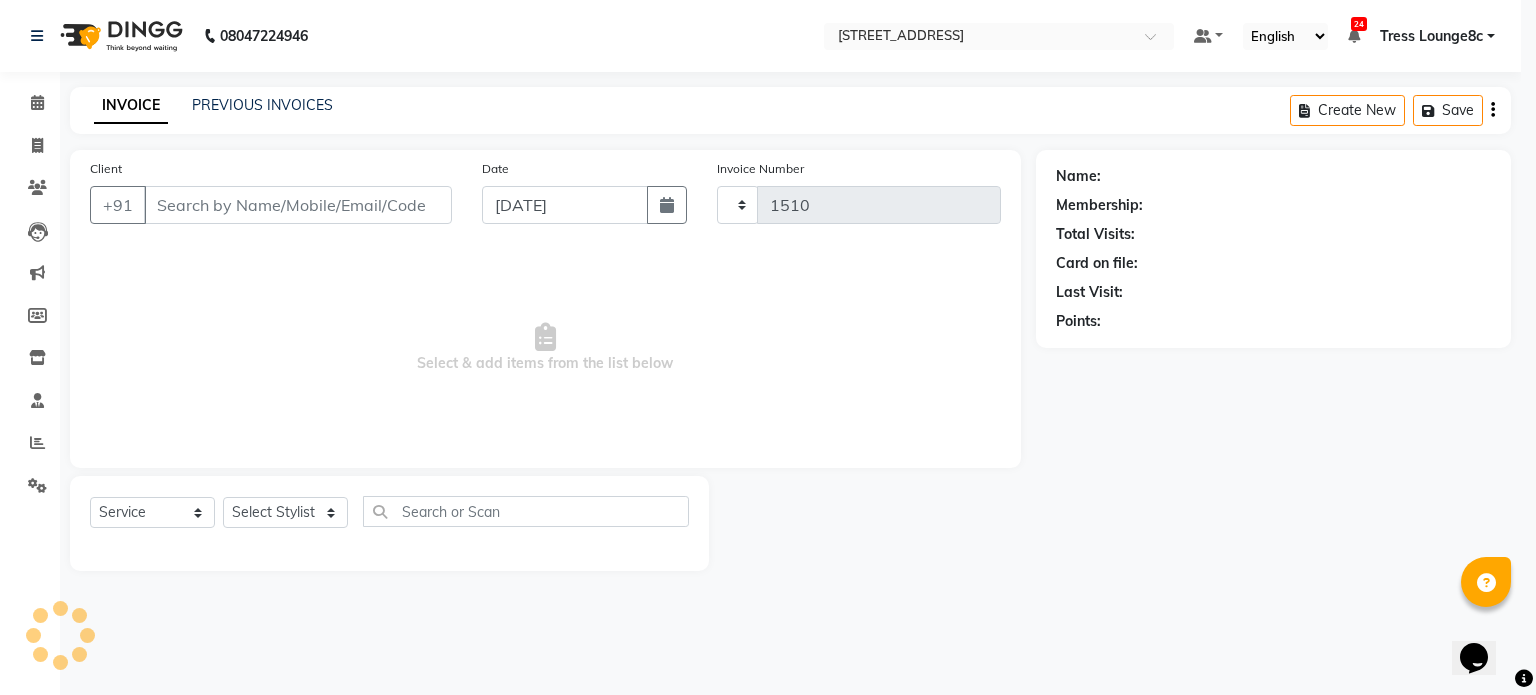 select on "5703" 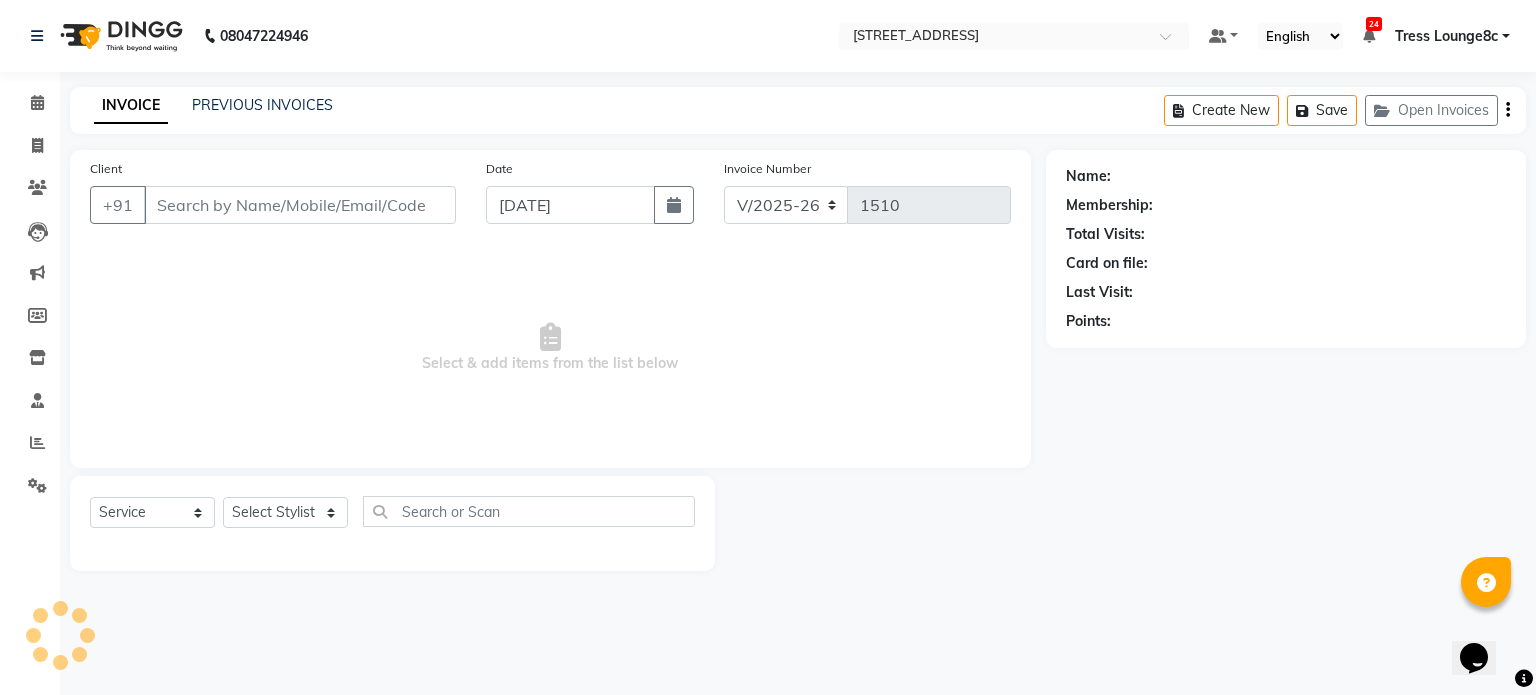 type on "8146008888" 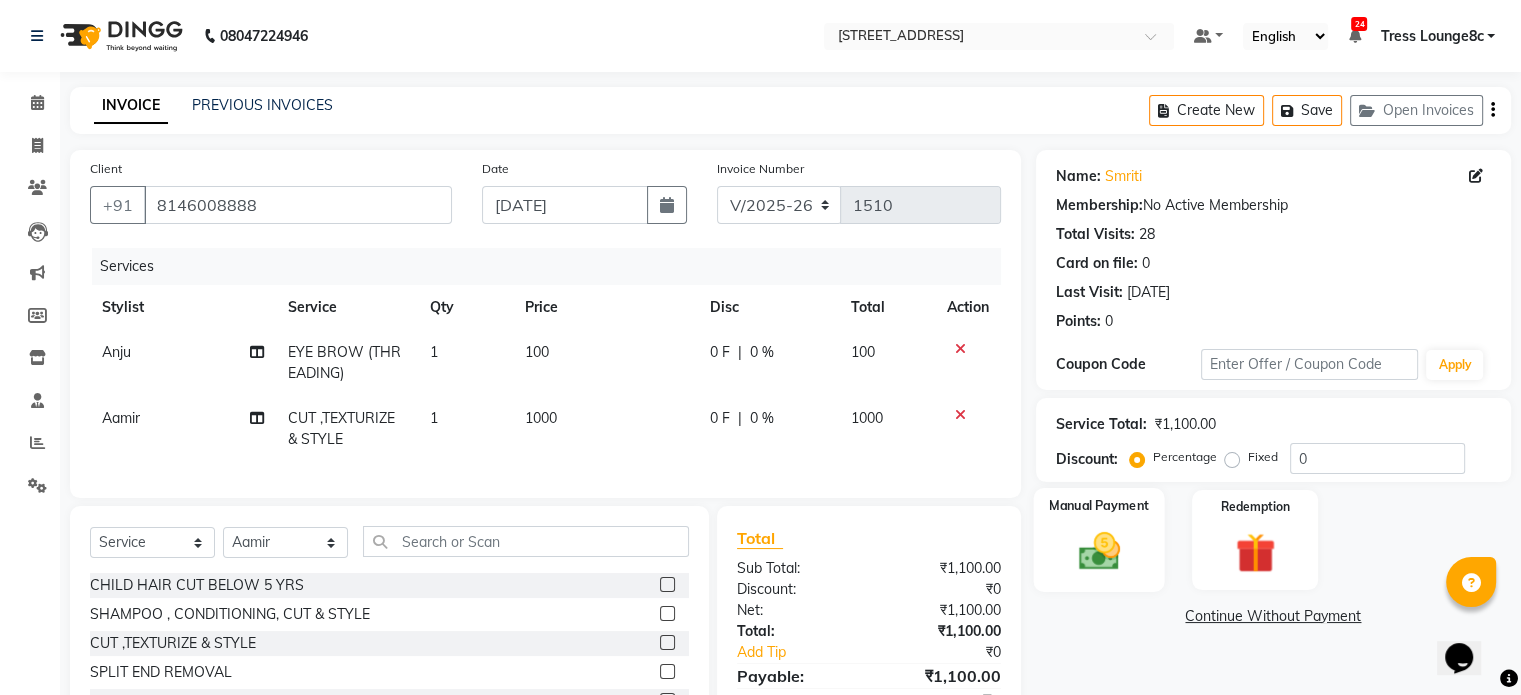 scroll, scrollTop: 152, scrollLeft: 0, axis: vertical 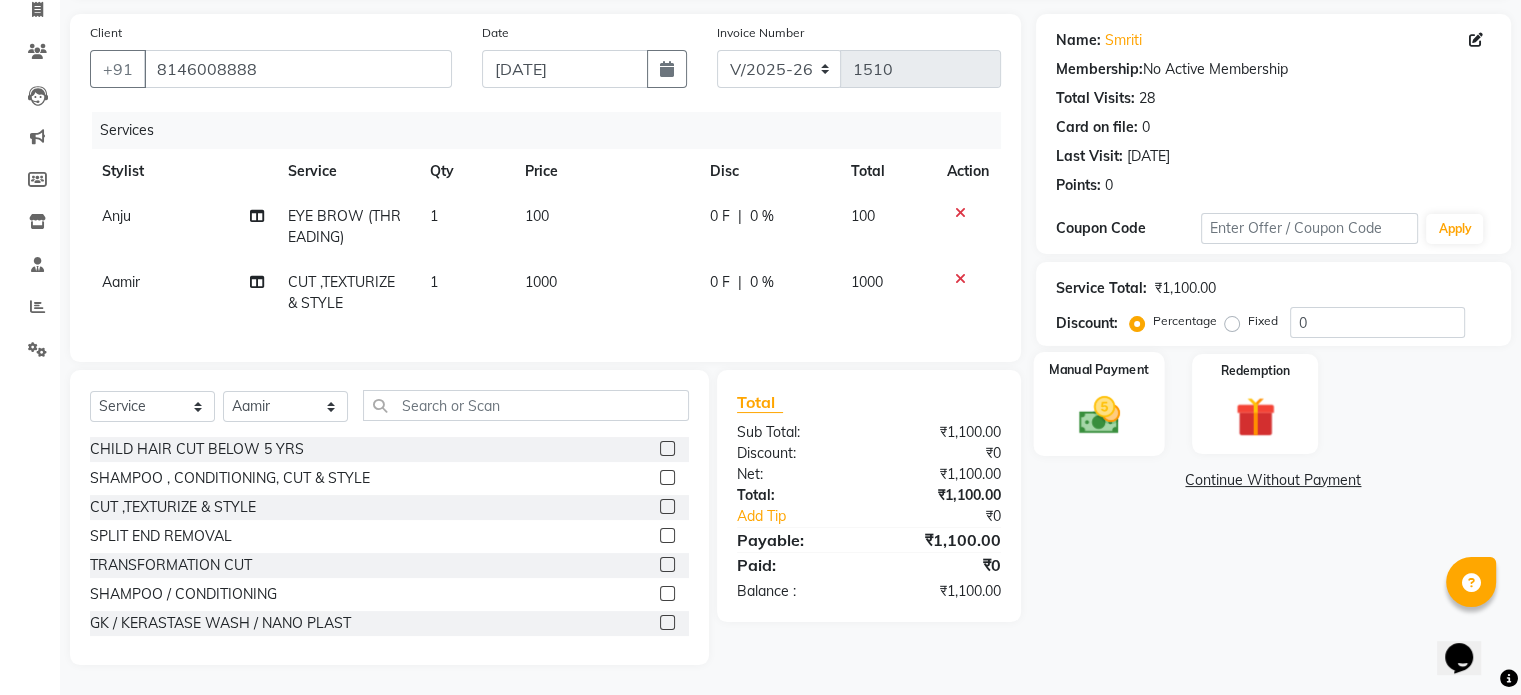 click 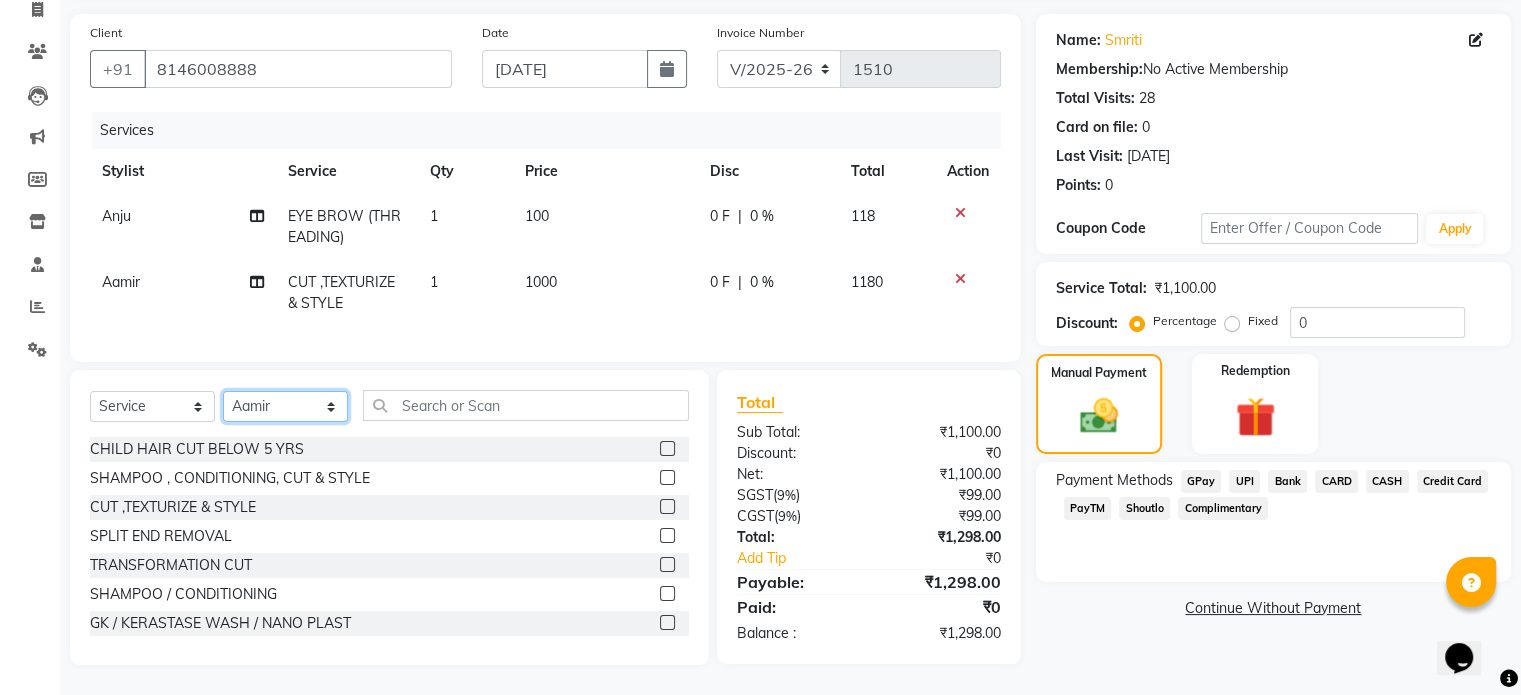 click on "Select Stylist Aamir akhil Alice Anju Annu  Arshad Ashish Bajaj sir Bony DANISH Deepak Dhrishti Farman gagan goldy Imran khan Ismile ISRAEL Jassi kajal KARAN Latansha Lucky MANAGER MUSKAN naina NEELU\ BONNY Raakhi  RABIA rajinder RAM Ripti ROOP Roseleen Ruth Sagar Saleem SalmaN Sameer SHAHEEN Shriya SRISHTI tomba veena VINOD WASIM zakir" 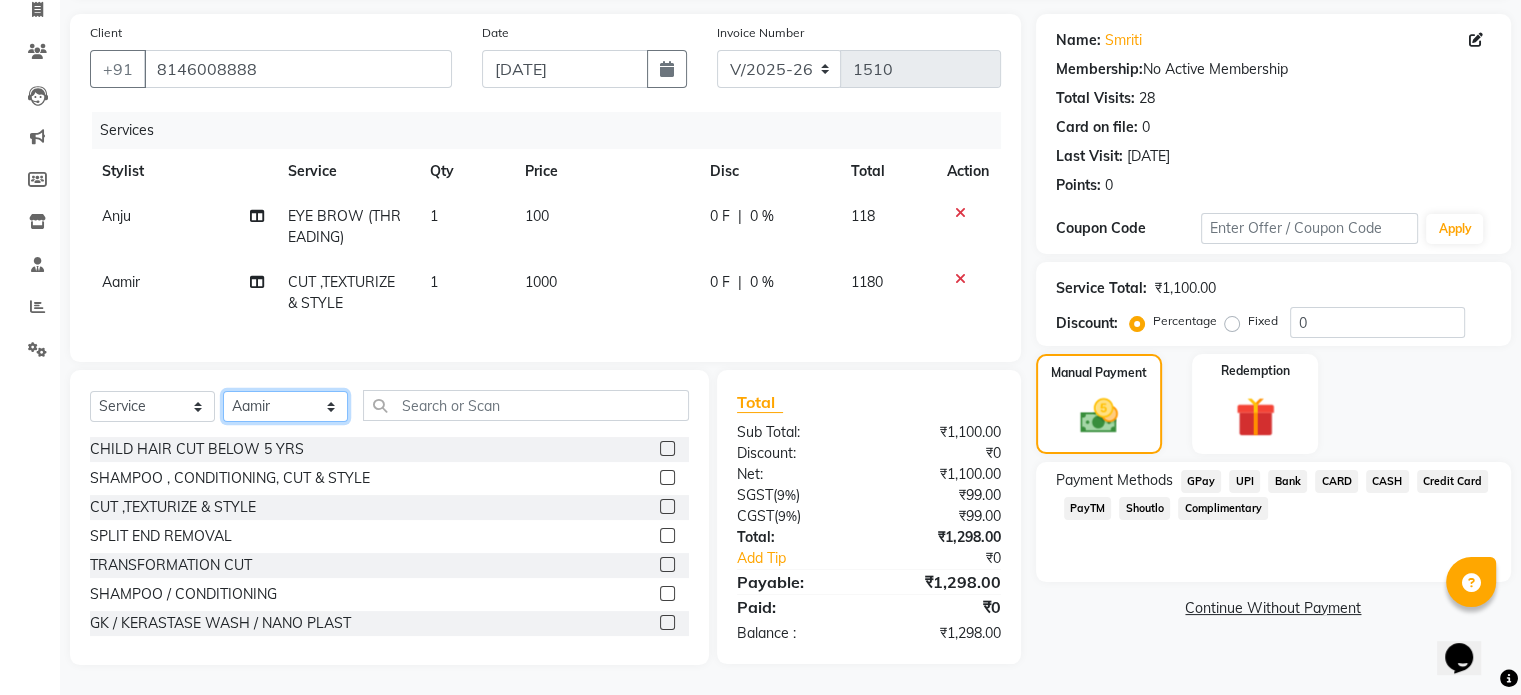 select on "45199" 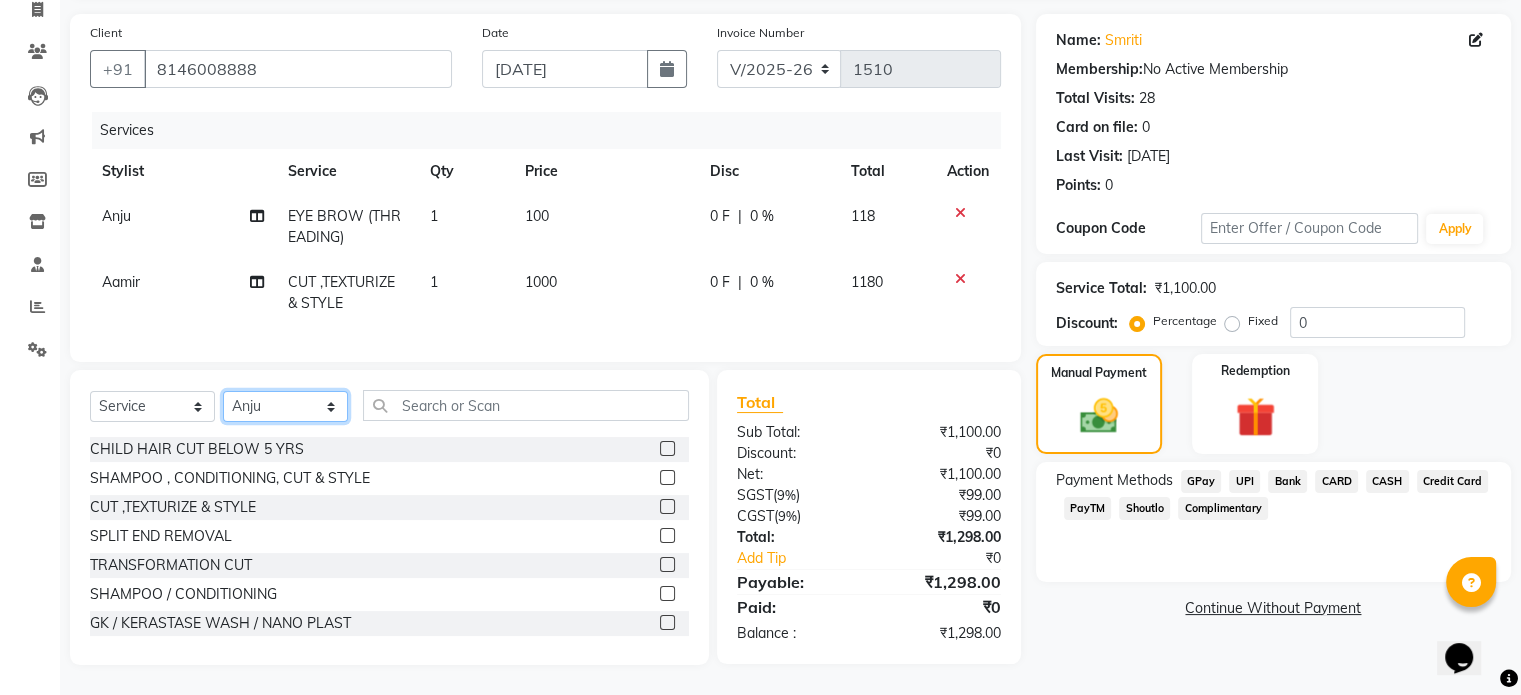 click on "Select Stylist Aamir akhil Alice Anju Annu  Arshad Ashish Bajaj sir Bony DANISH Deepak Dhrishti Farman gagan goldy Imran khan Ismile ISRAEL Jassi kajal KARAN Latansha Lucky MANAGER MUSKAN naina NEELU\ BONNY Raakhi  RABIA rajinder RAM Ripti ROOP Roseleen Ruth Sagar Saleem SalmaN Sameer SHAHEEN Shriya SRISHTI tomba veena VINOD WASIM zakir" 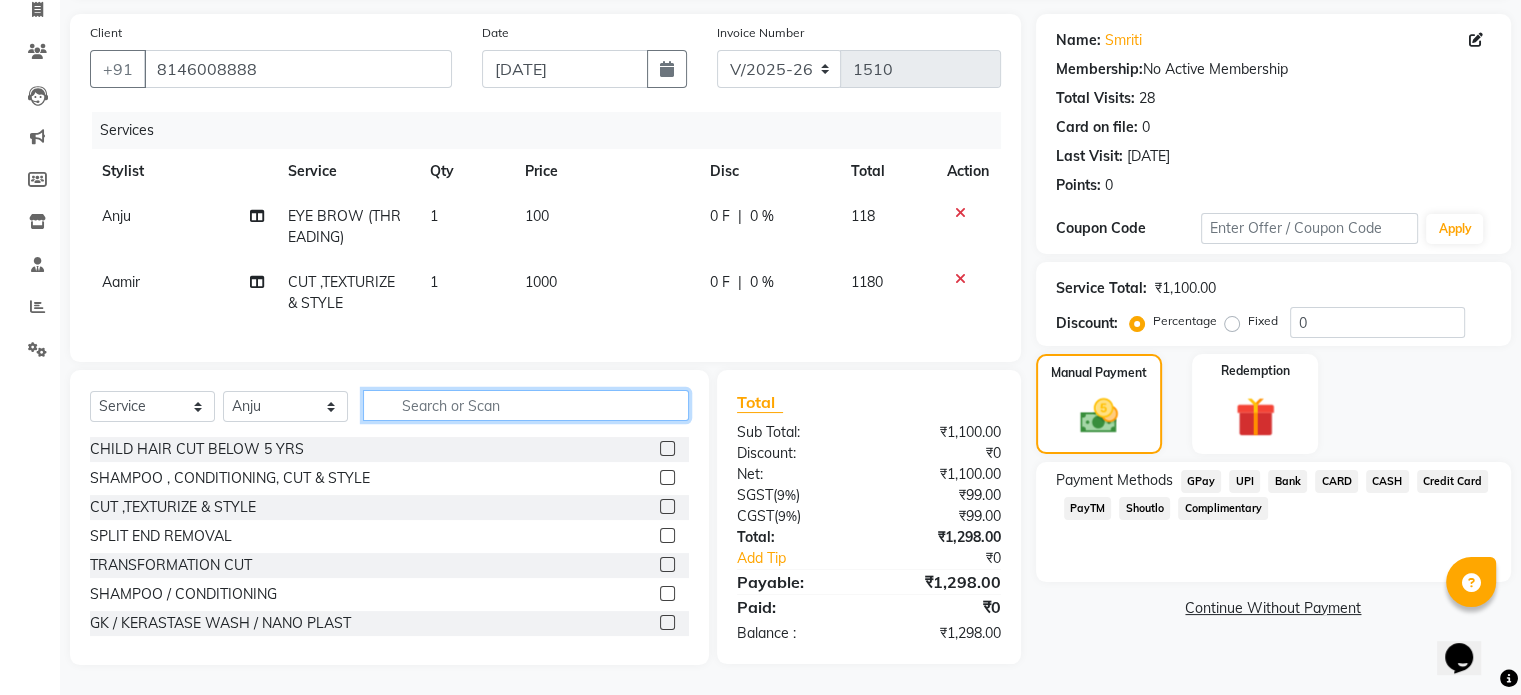 click 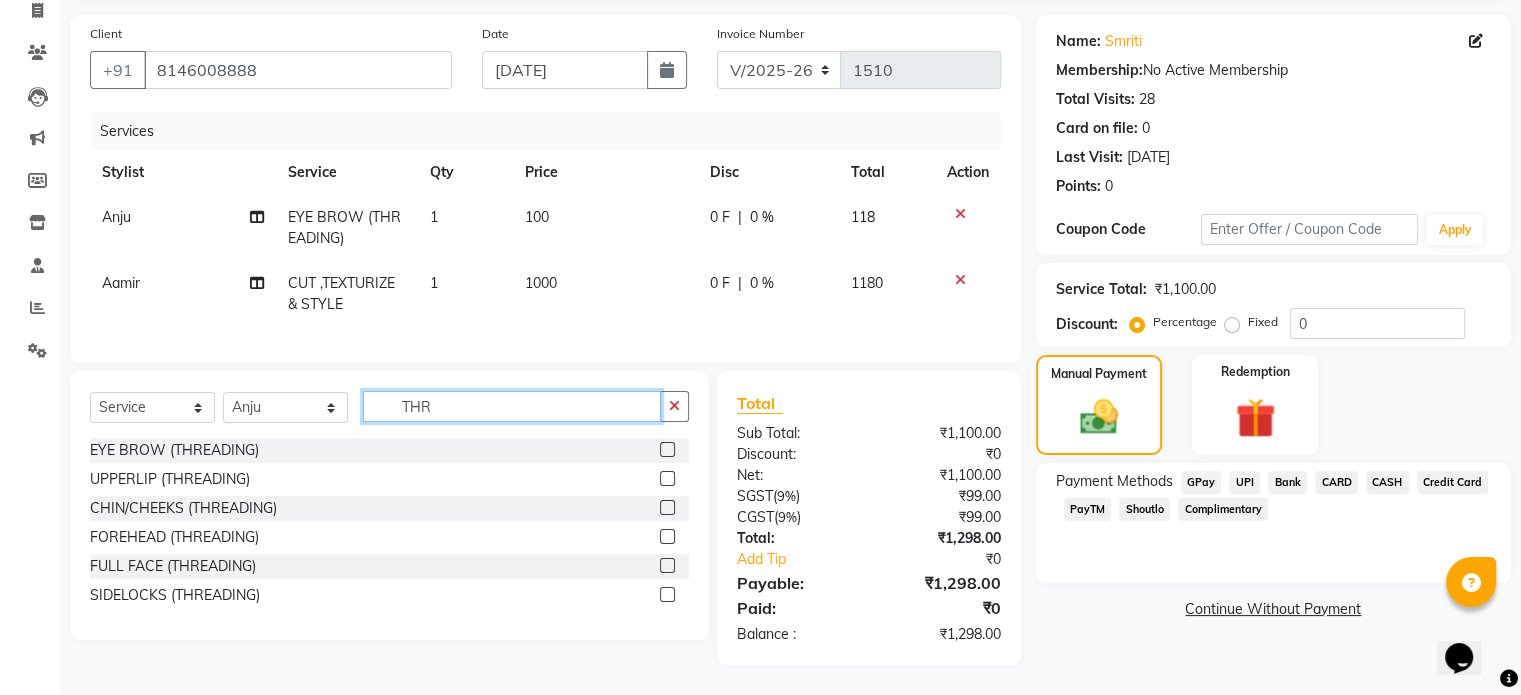 scroll, scrollTop: 150, scrollLeft: 0, axis: vertical 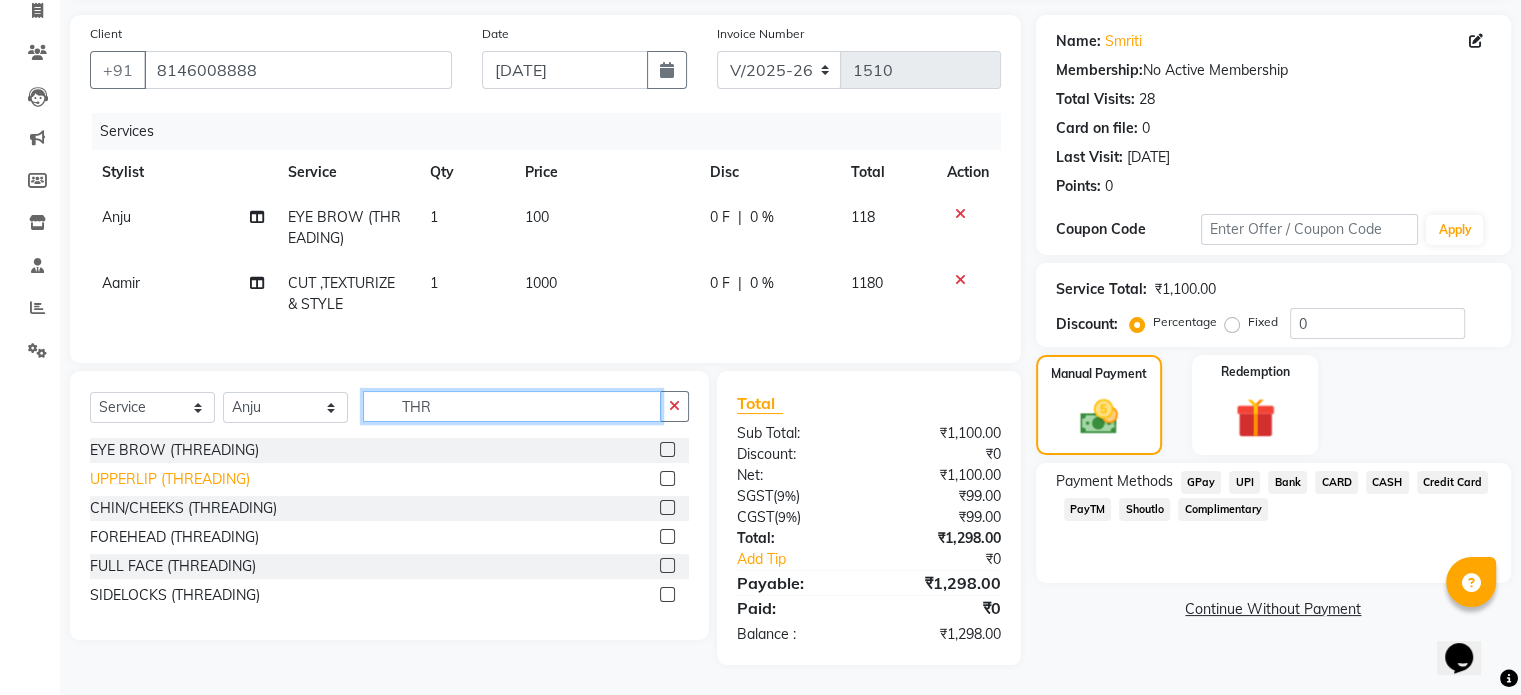 type on "THR" 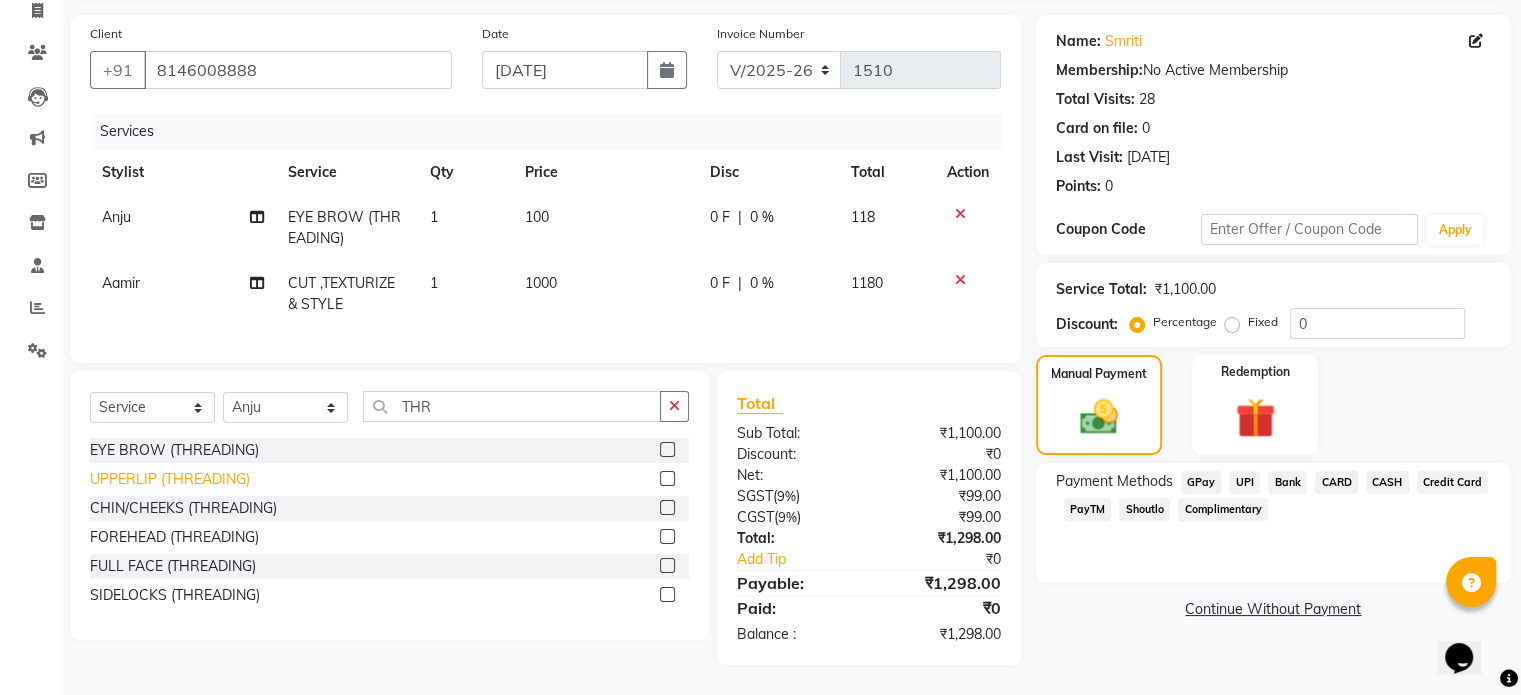 click on "UPPERLIP (THREADING)" 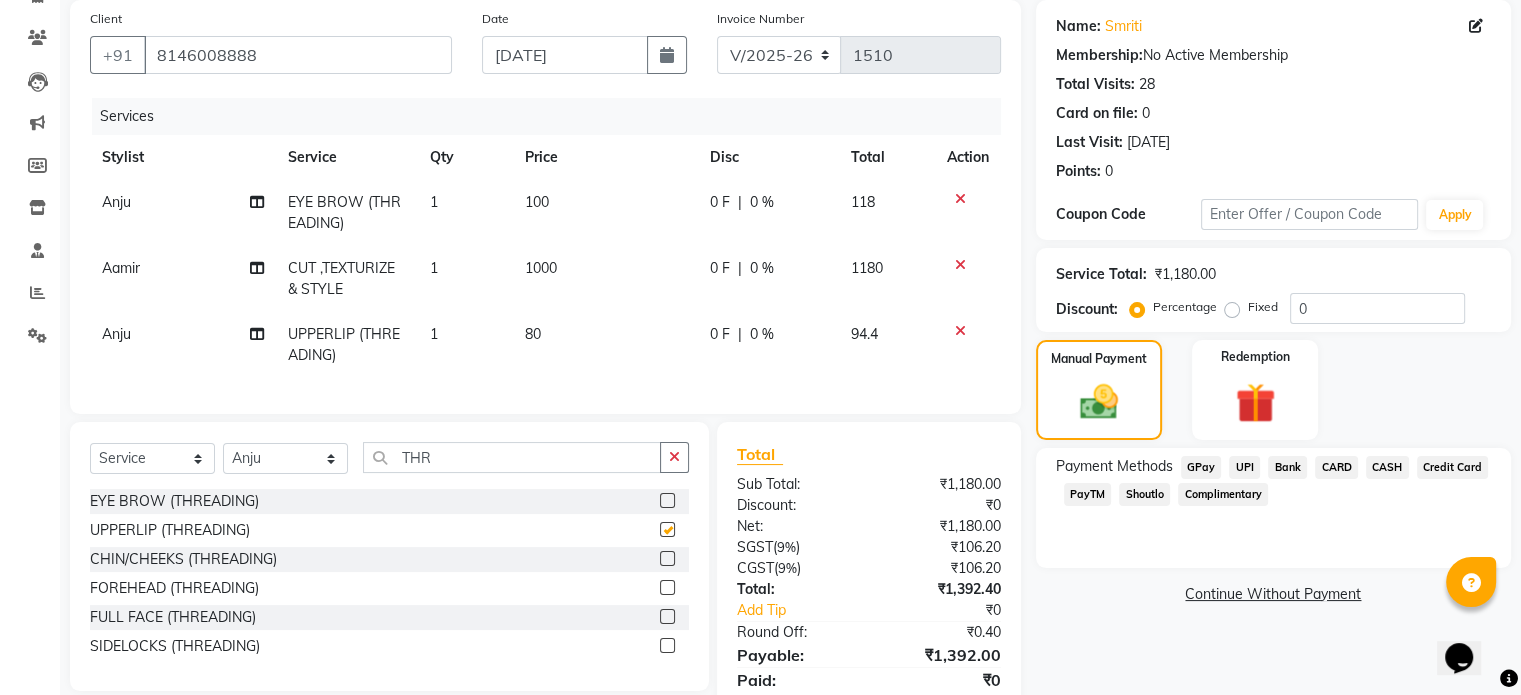 checkbox on "false" 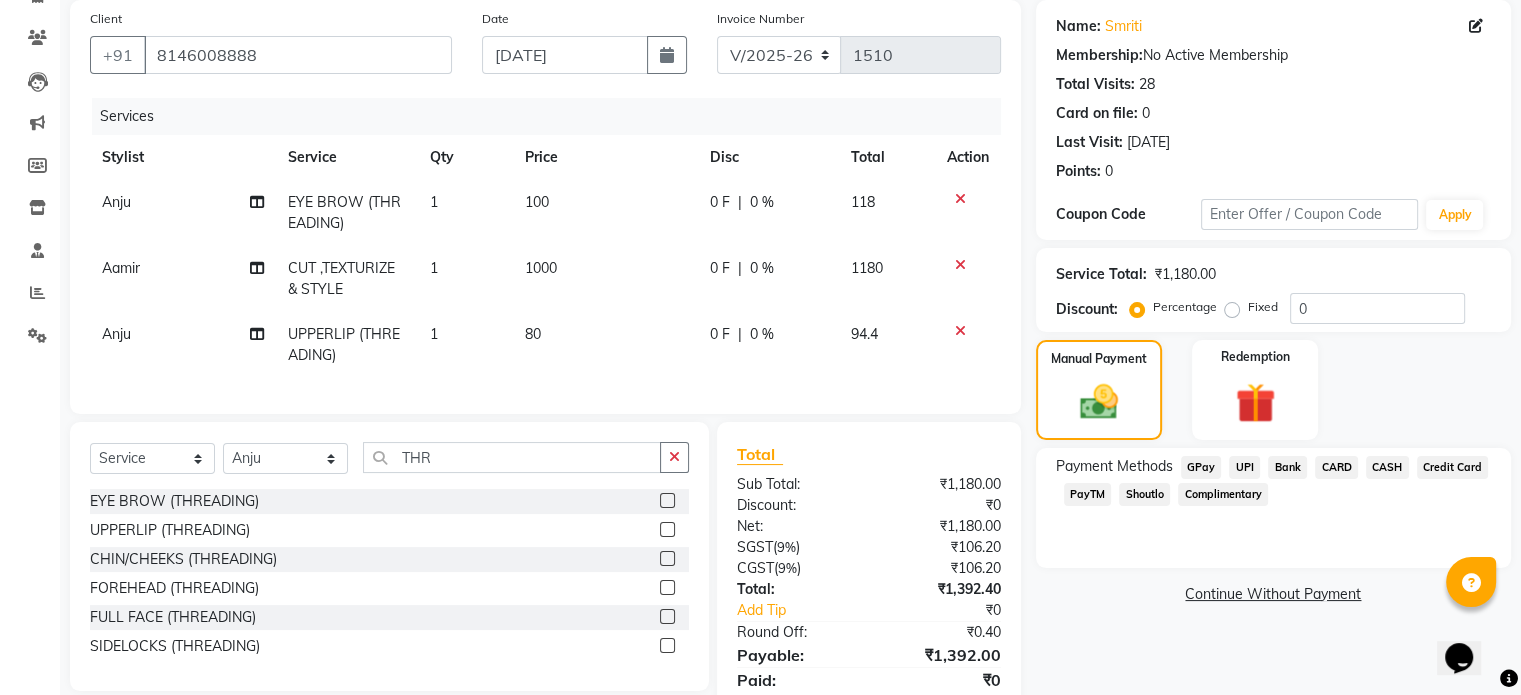 scroll, scrollTop: 237, scrollLeft: 0, axis: vertical 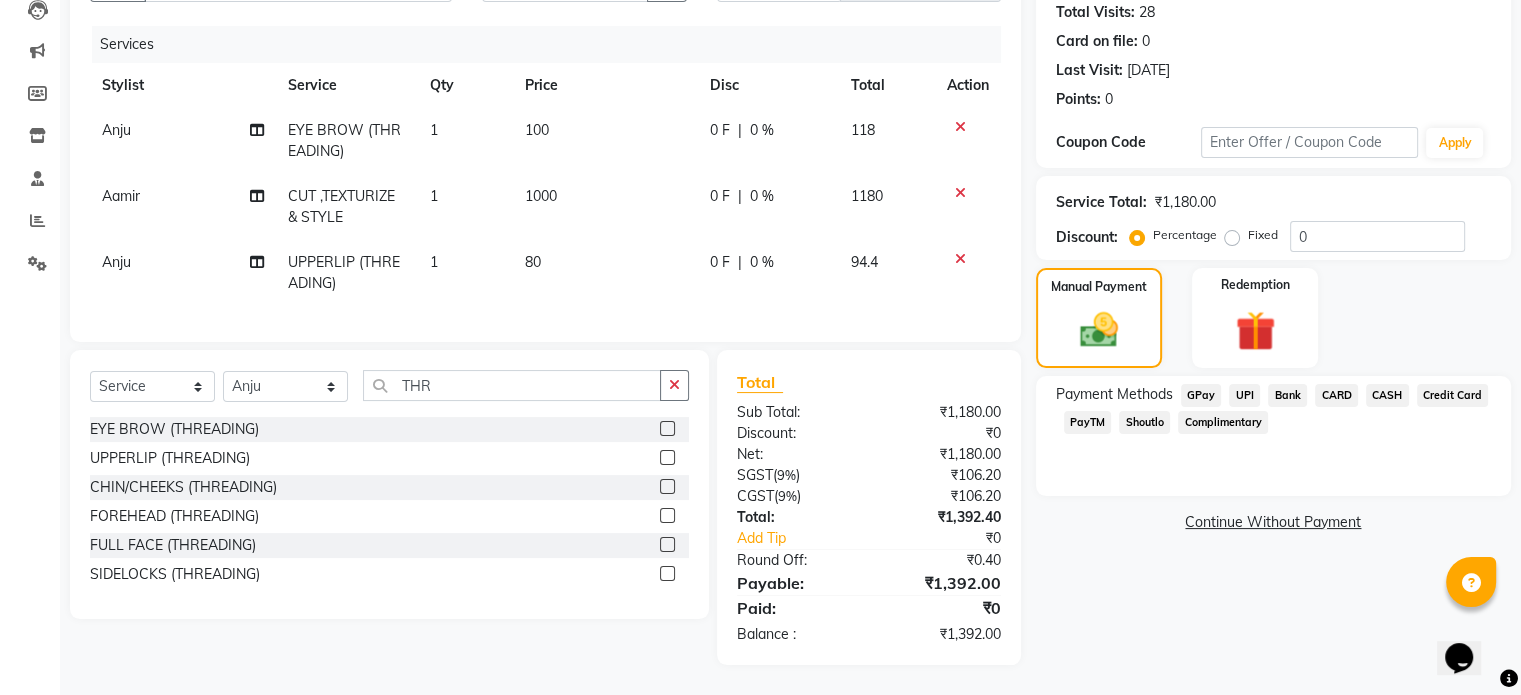 click on "CASH" 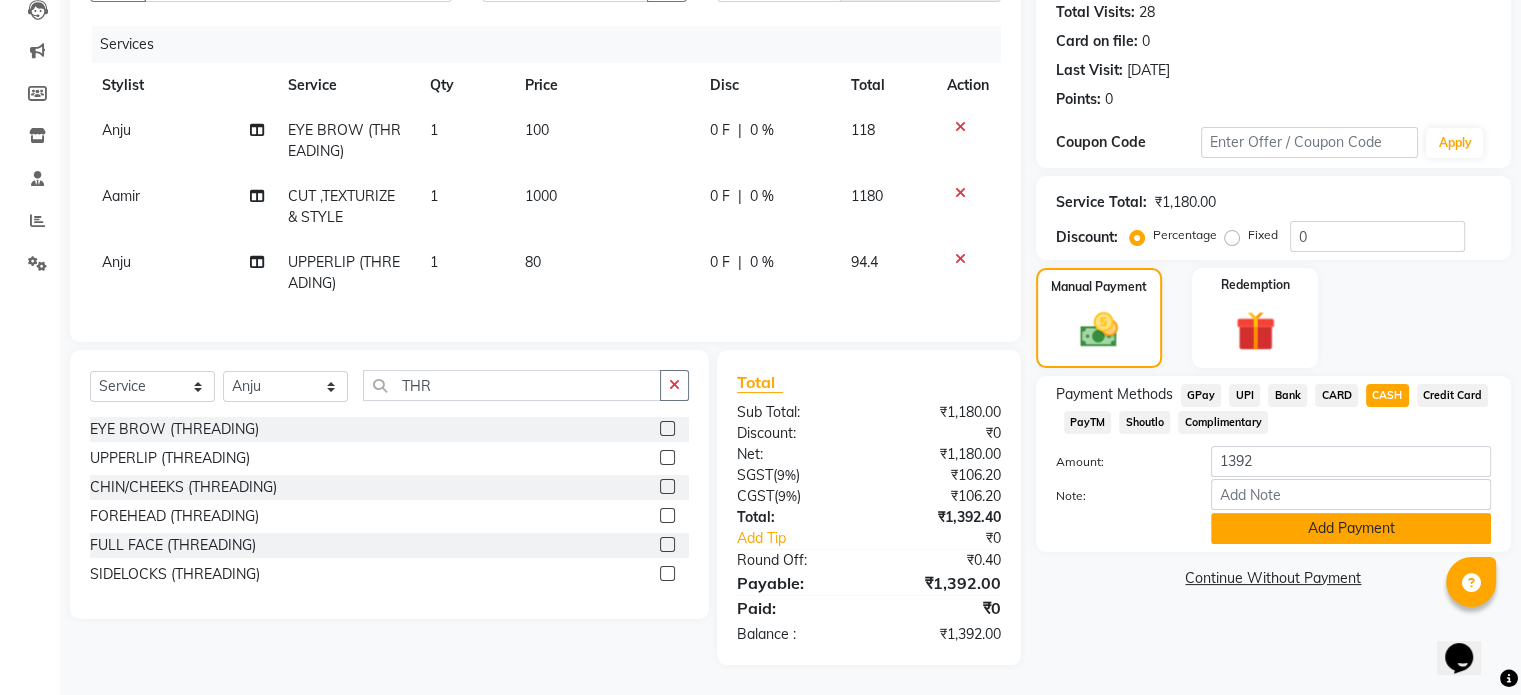 click on "Add Payment" 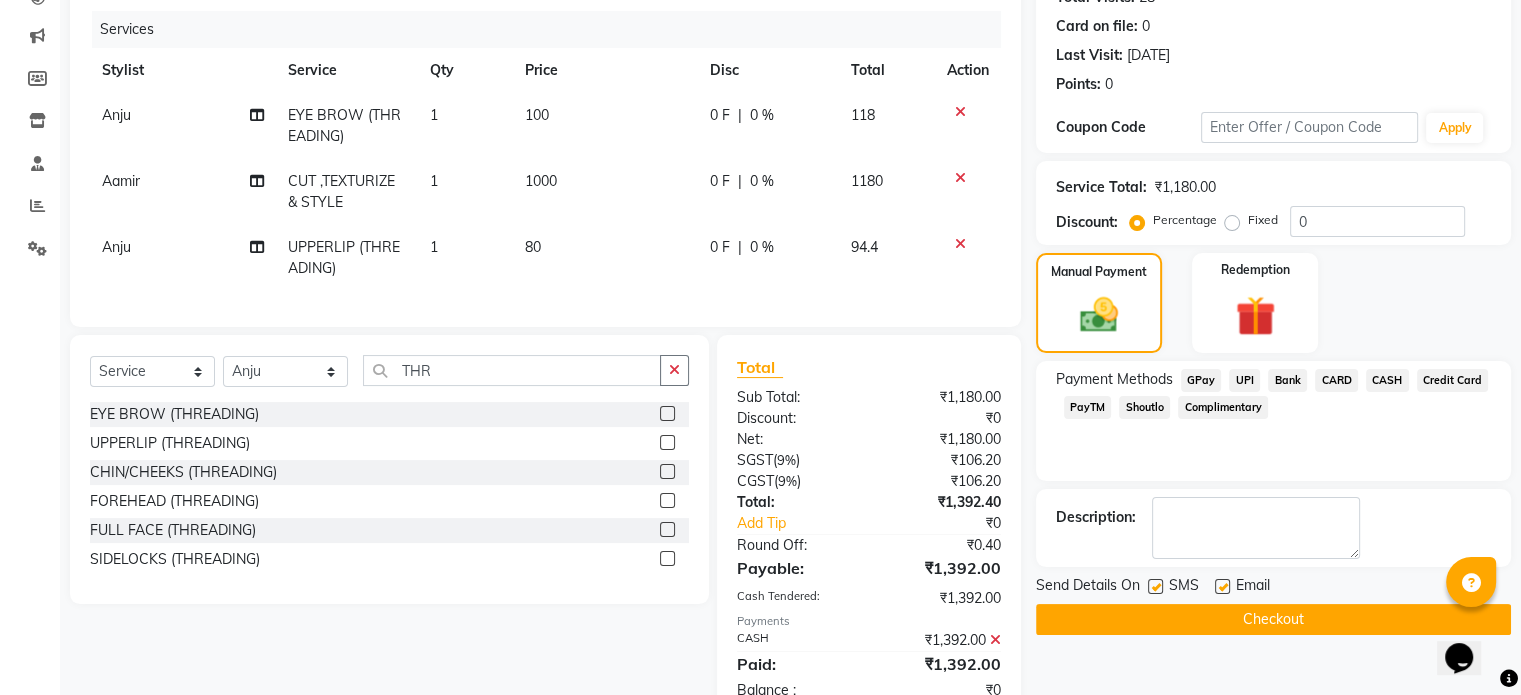 click on "Checkout" 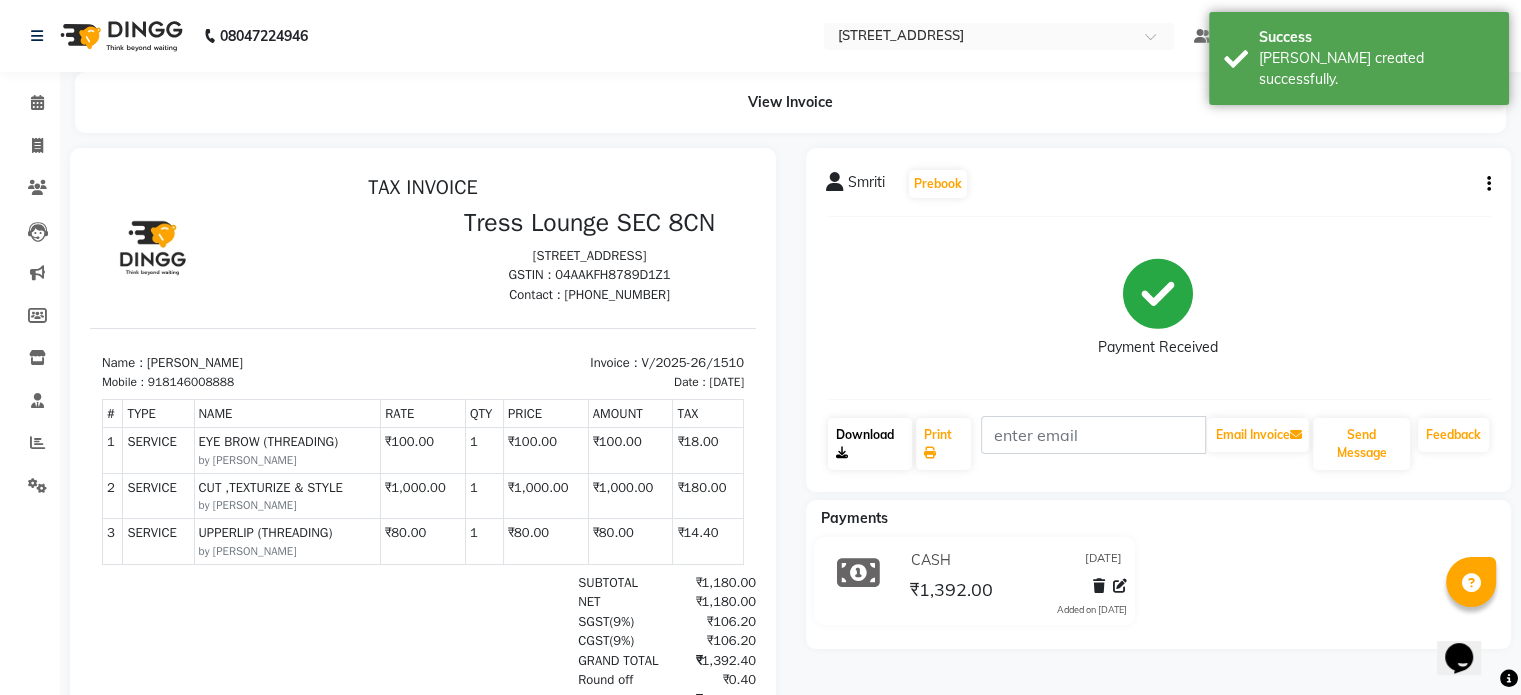 scroll, scrollTop: 0, scrollLeft: 0, axis: both 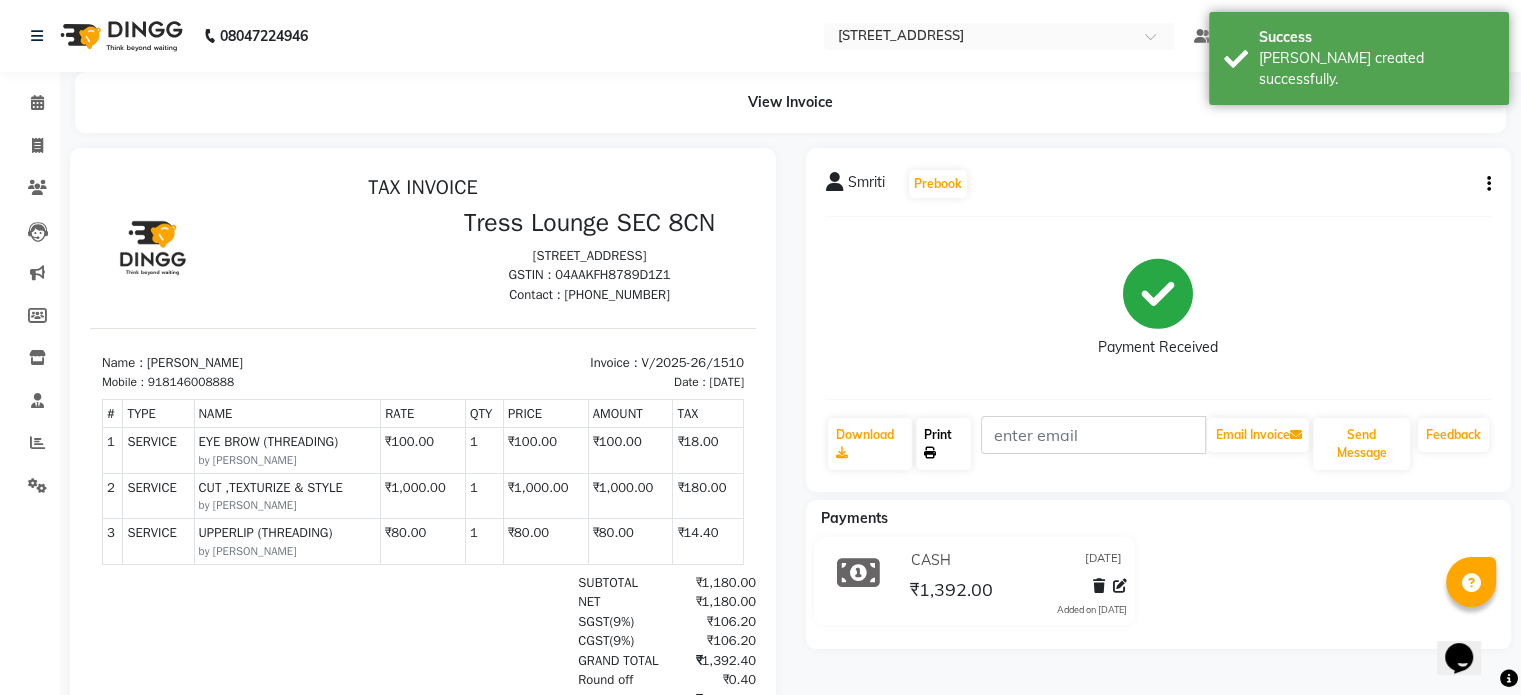 click on "Print" 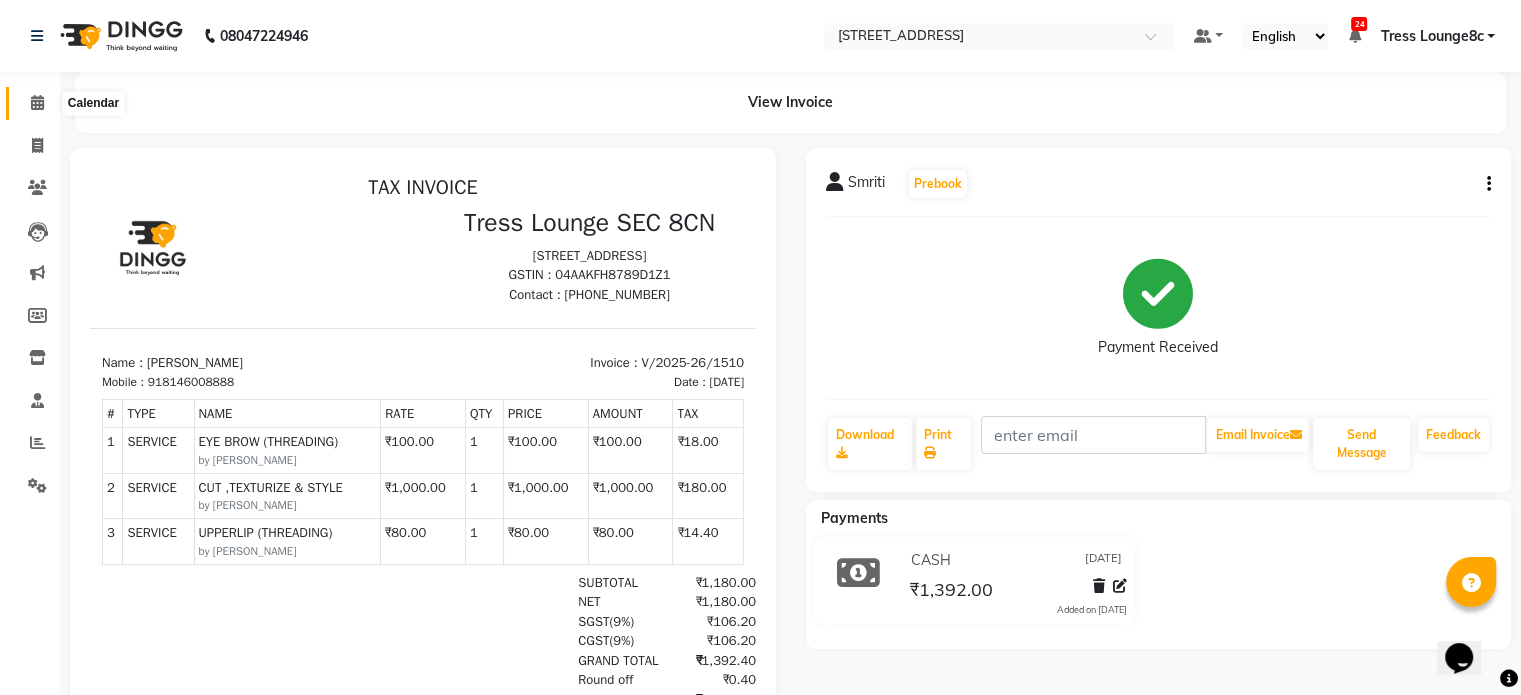 click 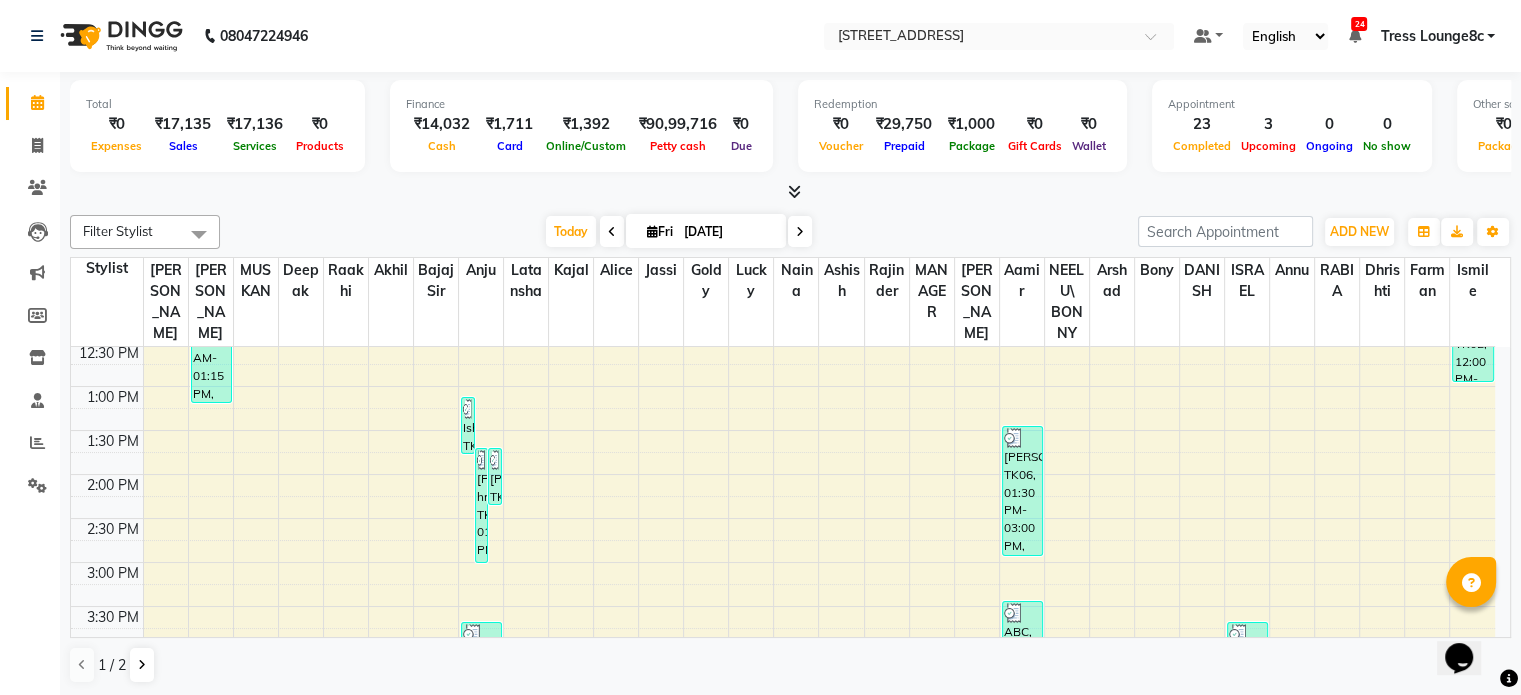 scroll, scrollTop: 600, scrollLeft: 0, axis: vertical 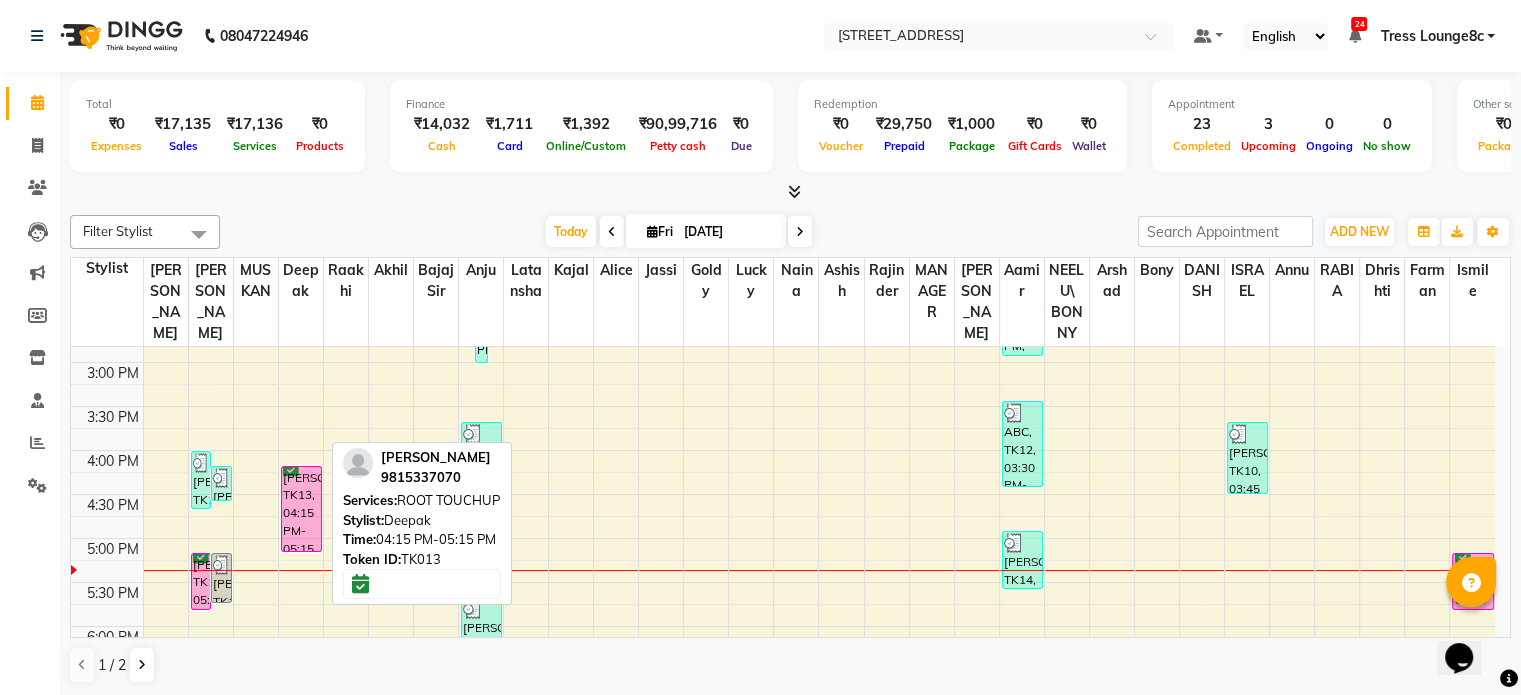 click on "ramneet gill, TK13, 04:15 PM-05:15 PM, ROOT TOUCHUP" at bounding box center [301, 509] 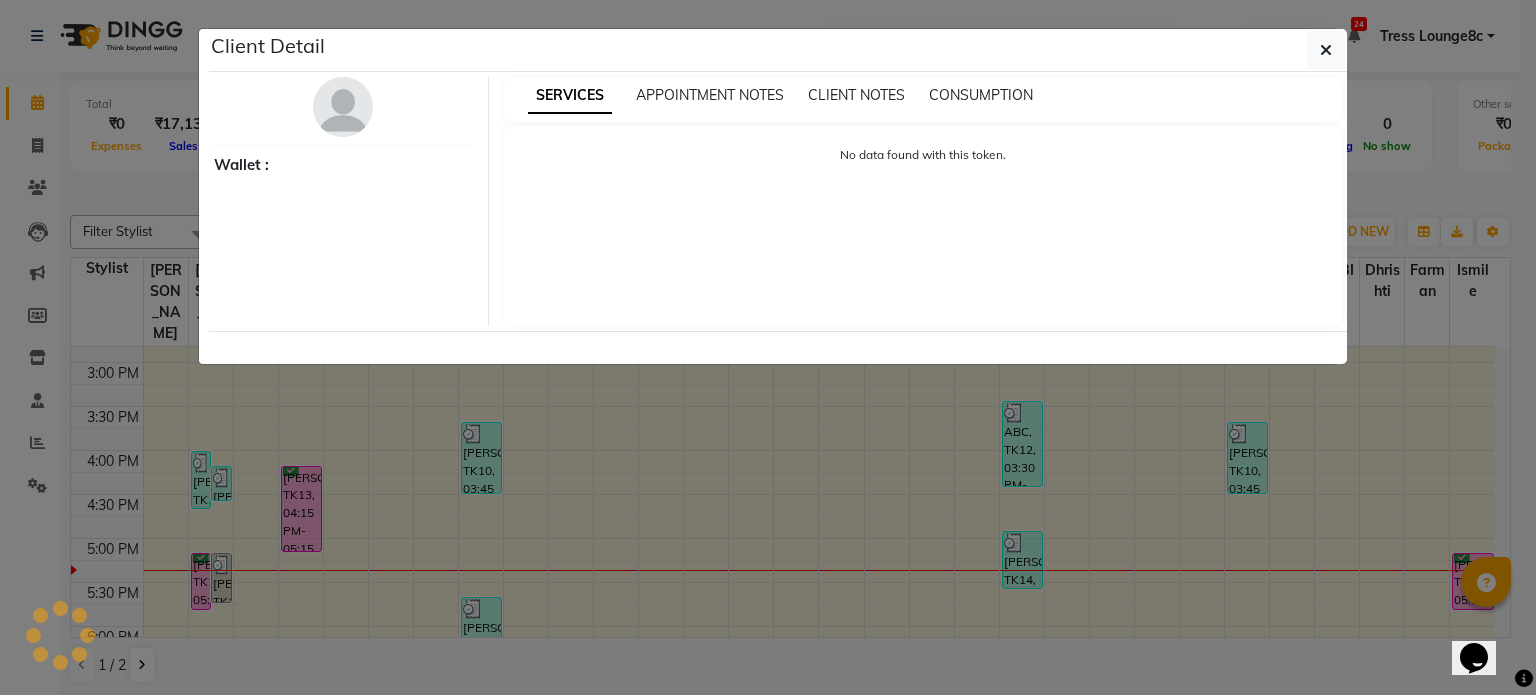 select on "6" 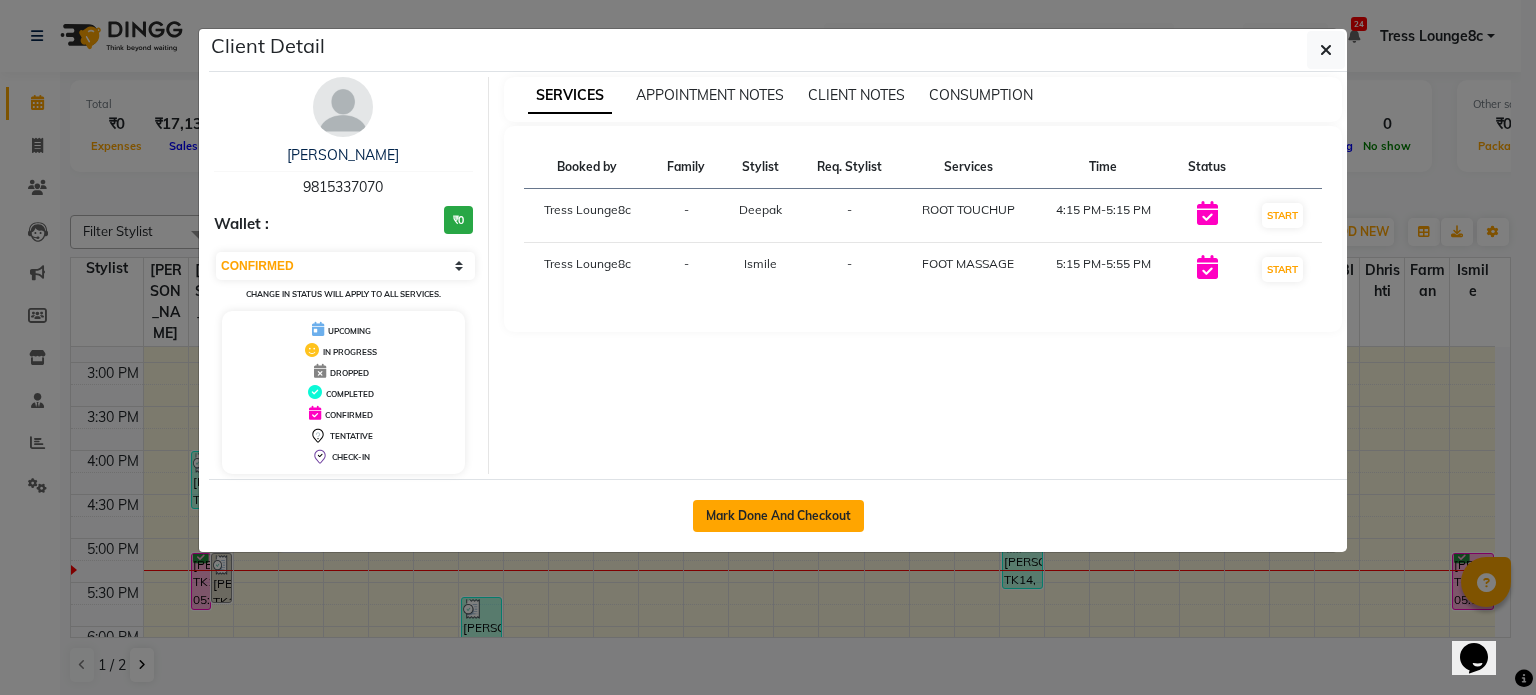 click on "Mark Done And Checkout" 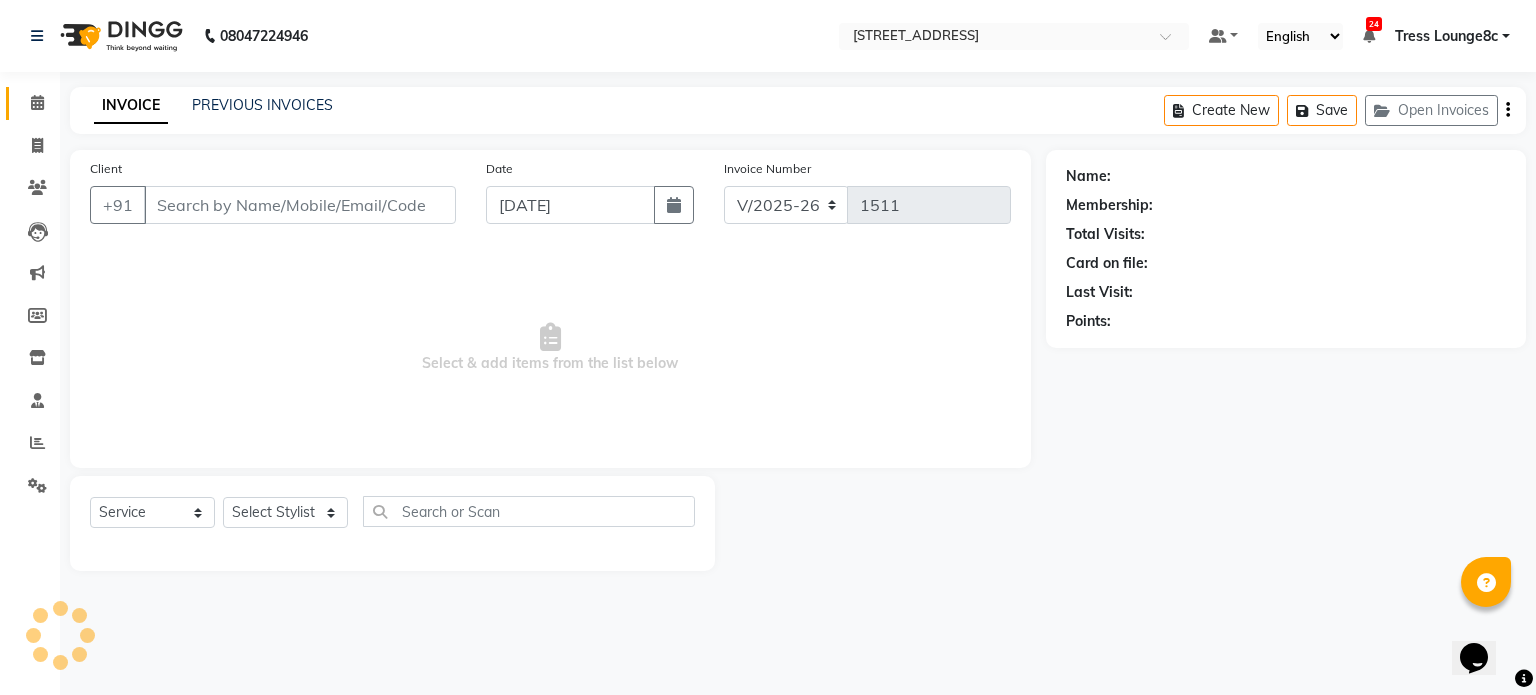 type on "9815337070" 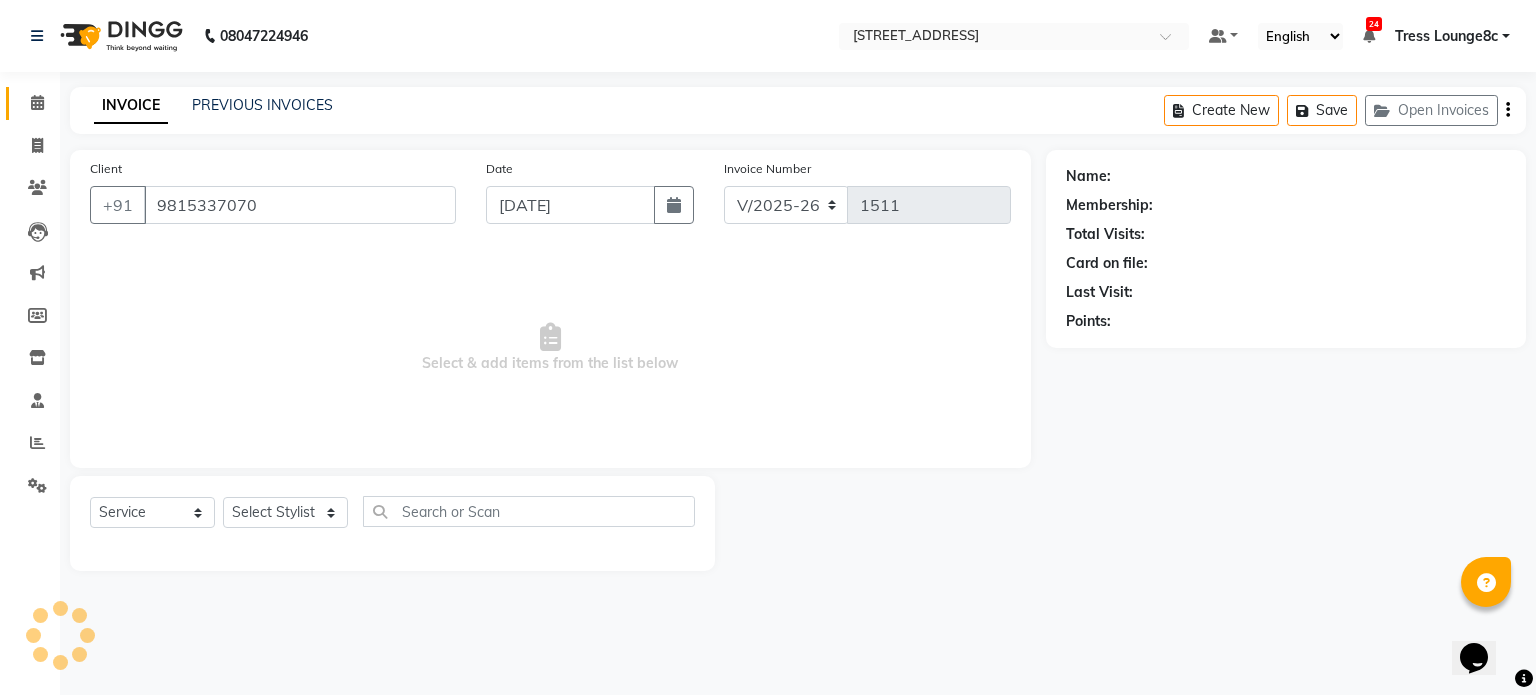 select on "77266" 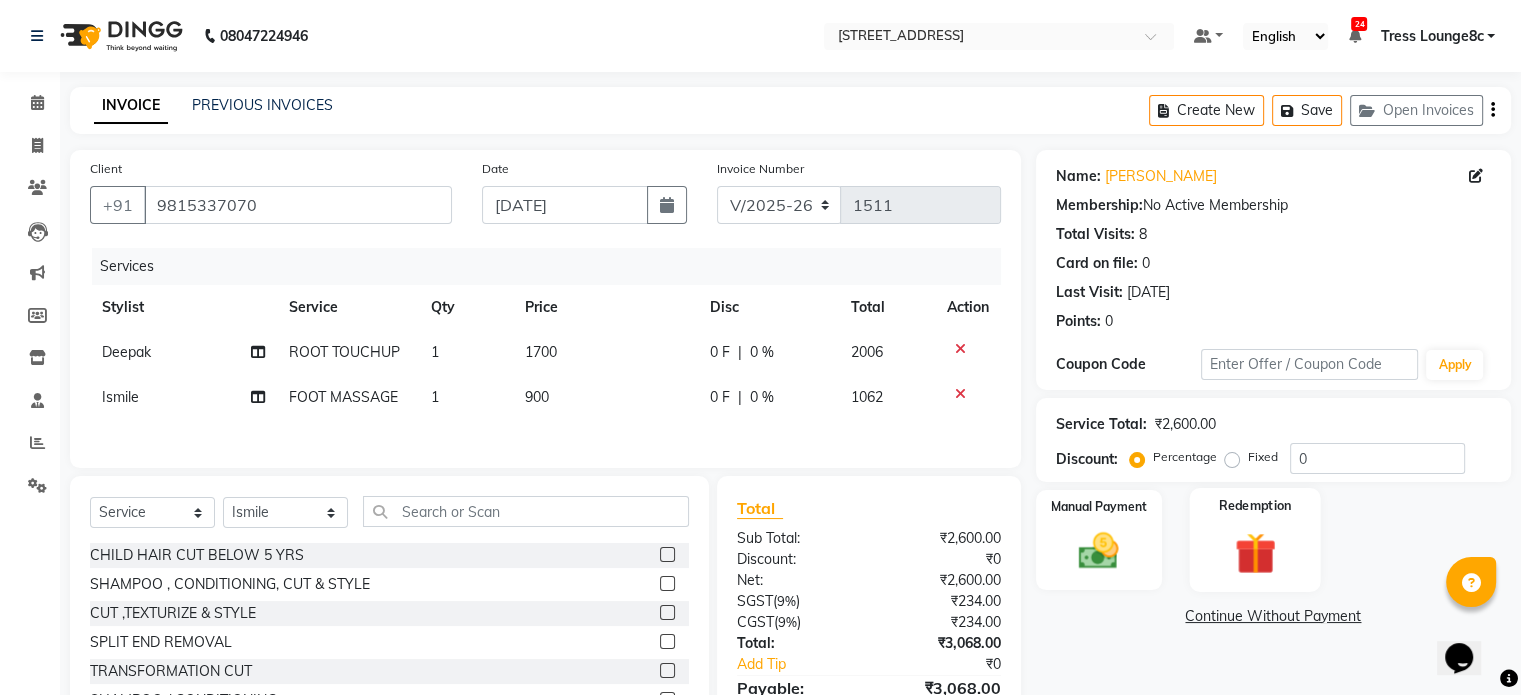 click 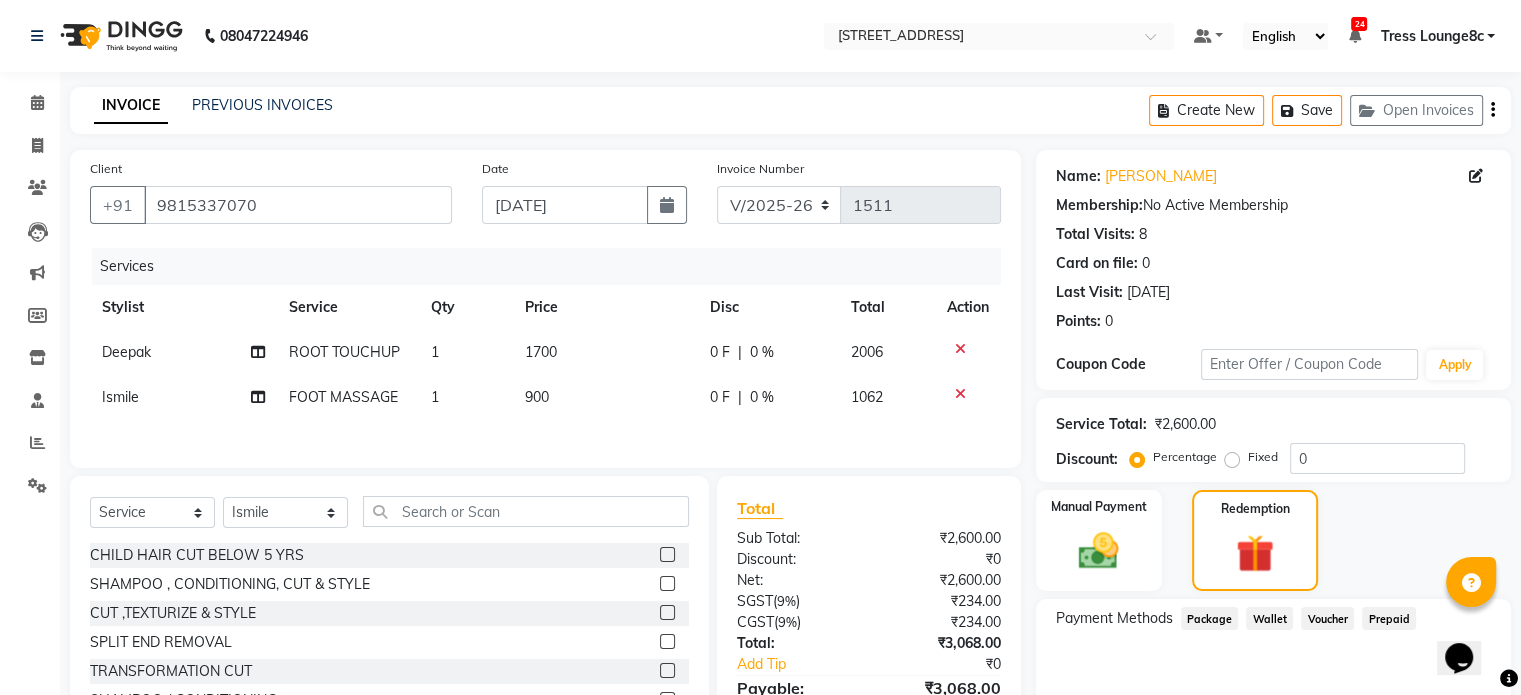 scroll, scrollTop: 109, scrollLeft: 0, axis: vertical 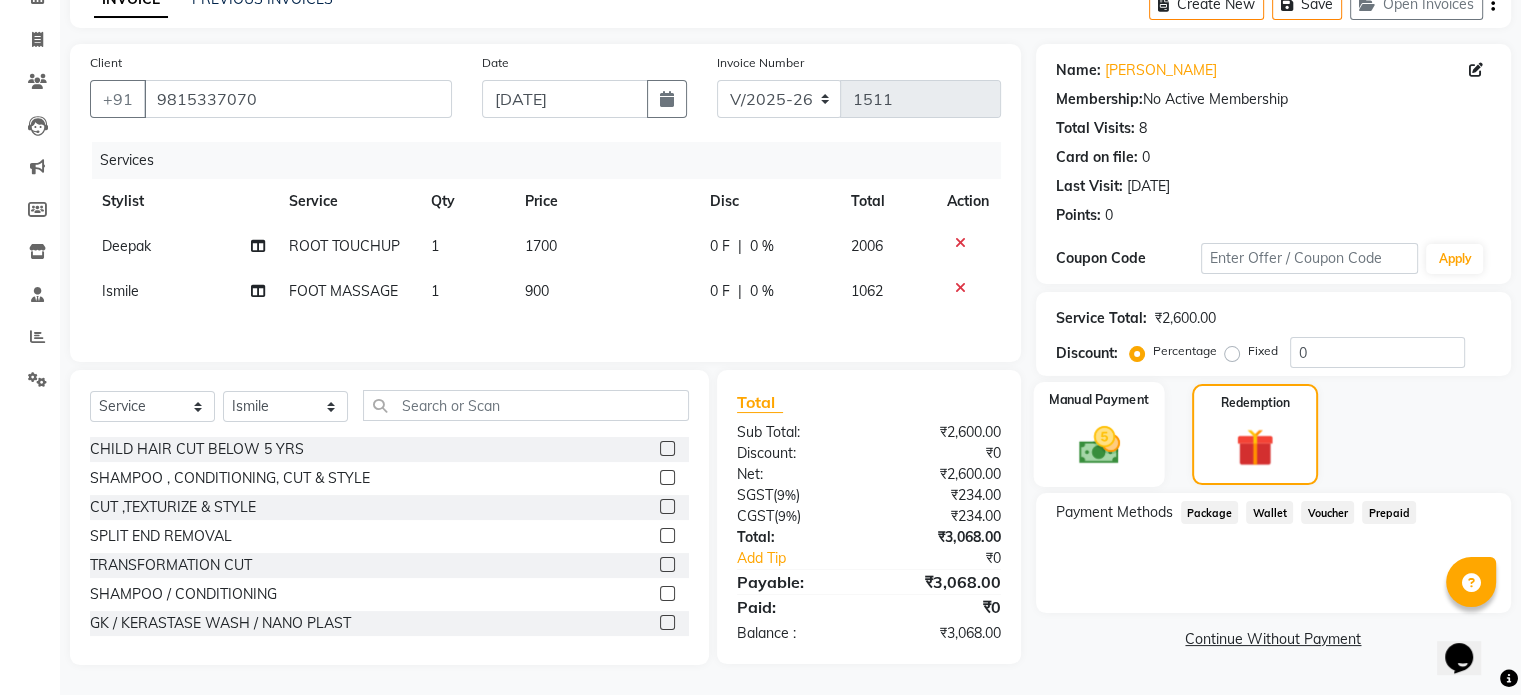 click 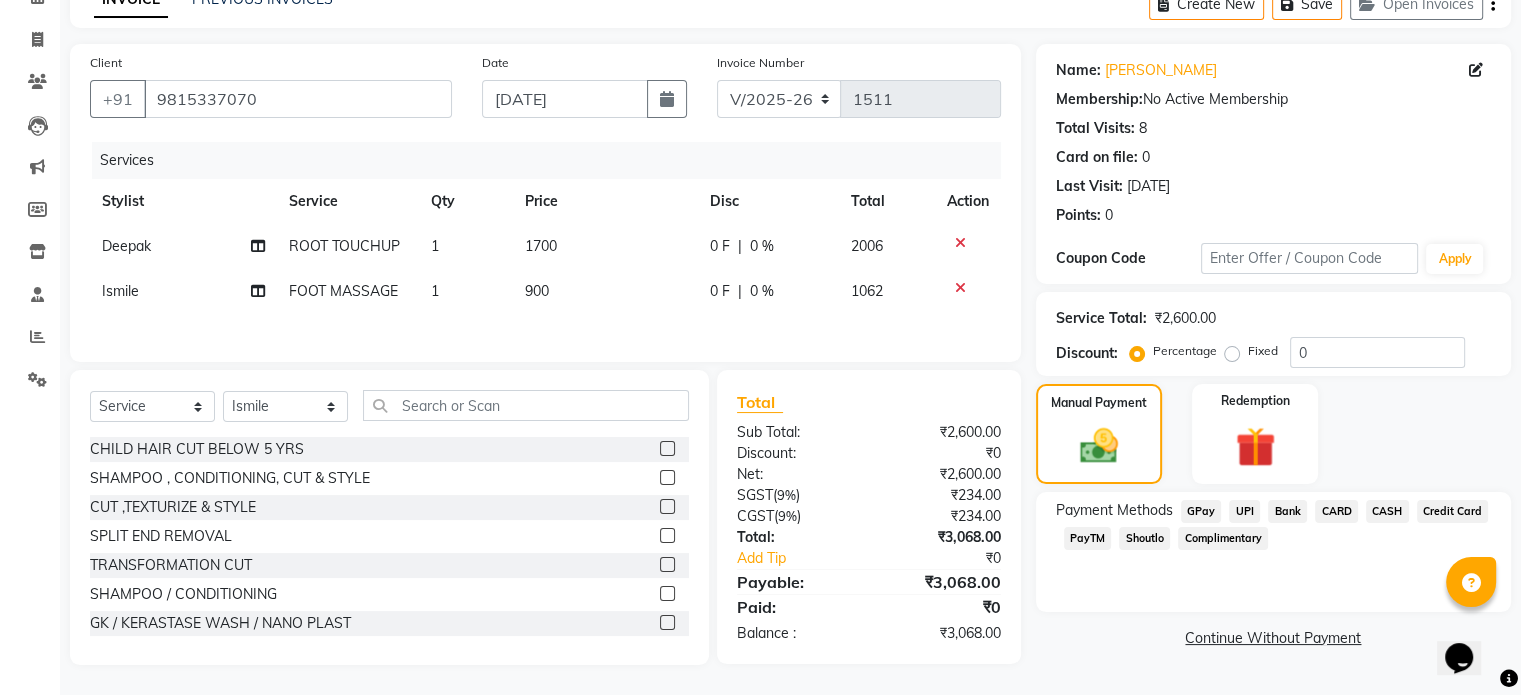 click on "CARD" 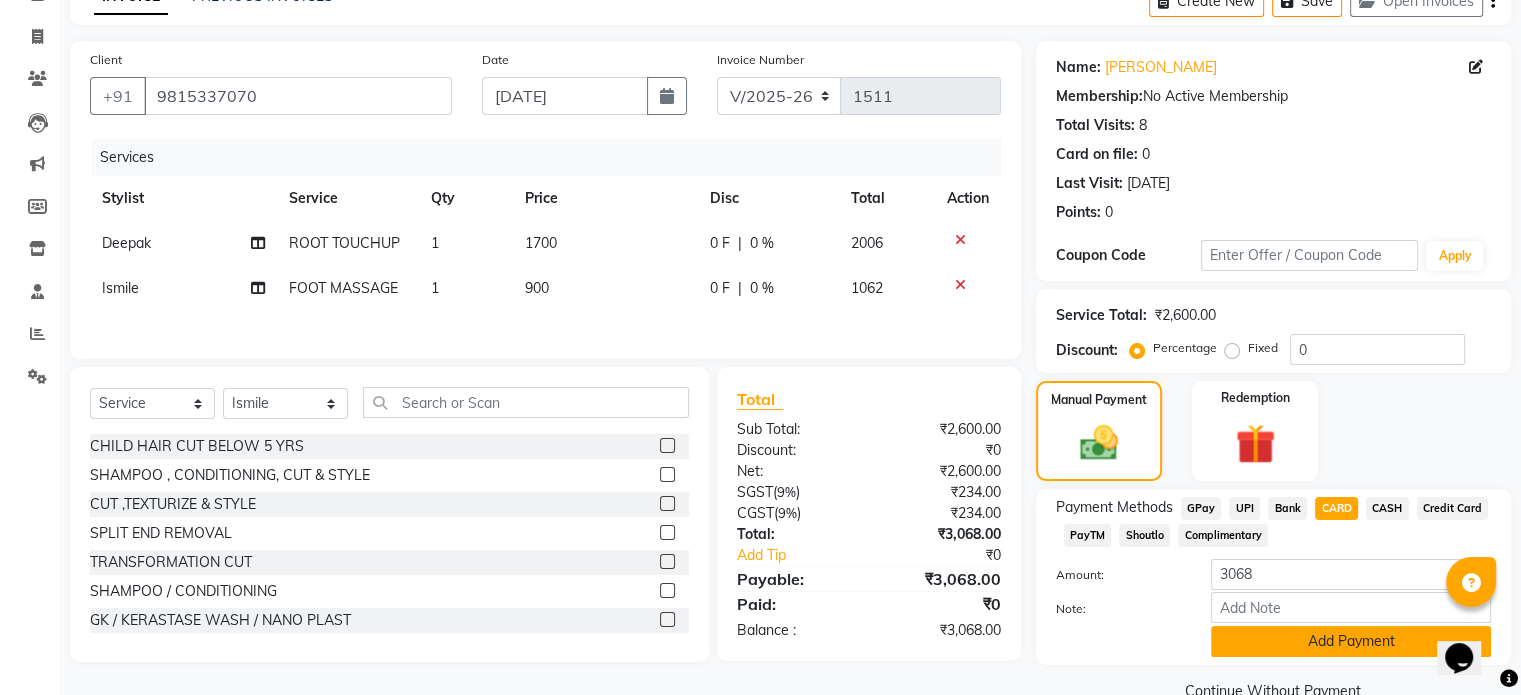 click on "Add Payment" 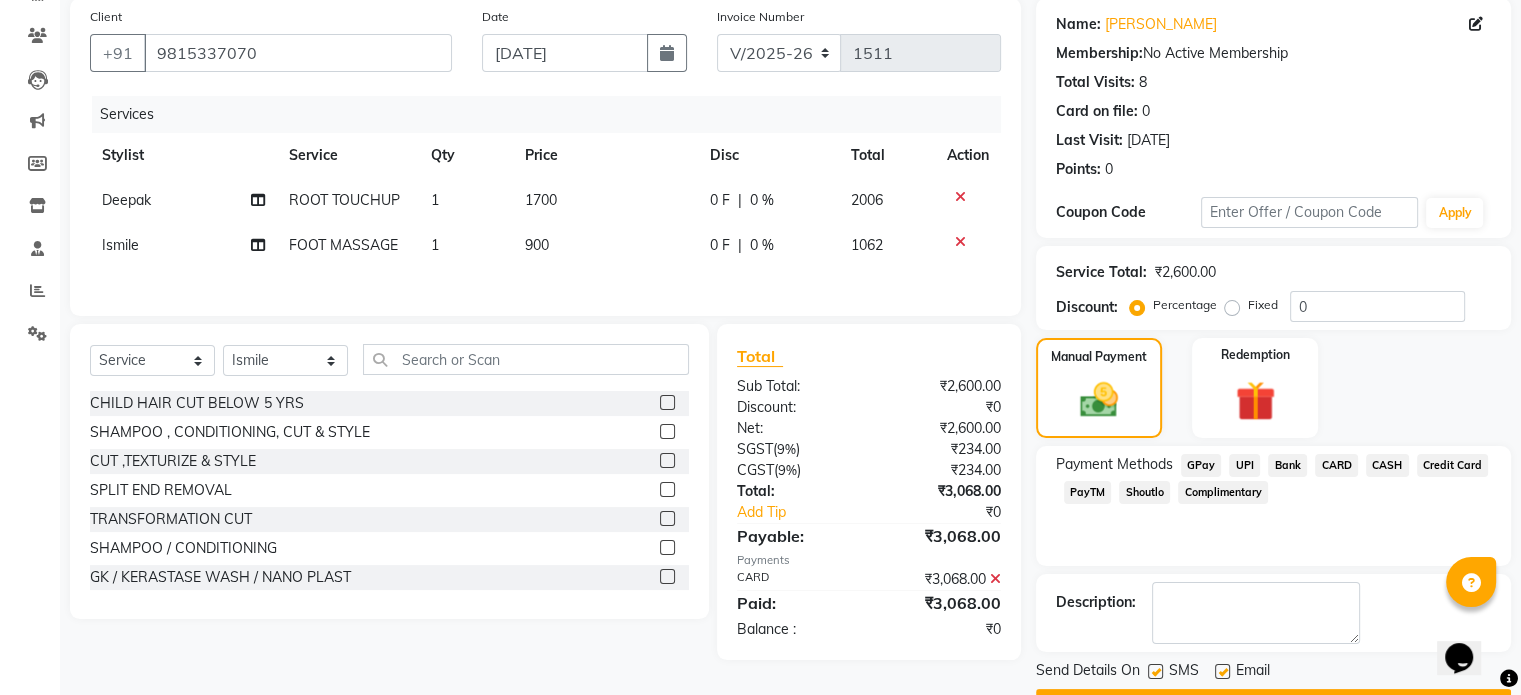 scroll, scrollTop: 205, scrollLeft: 0, axis: vertical 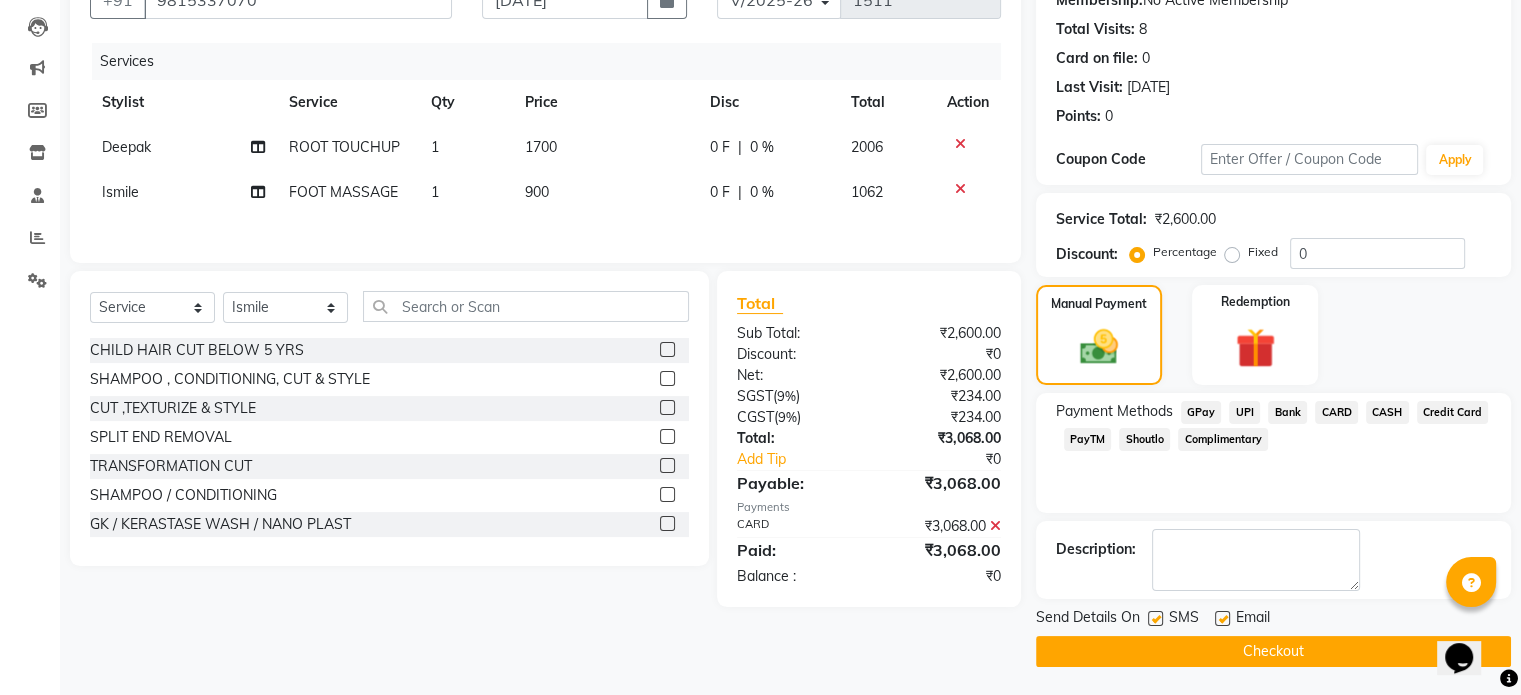 click on "Checkout" 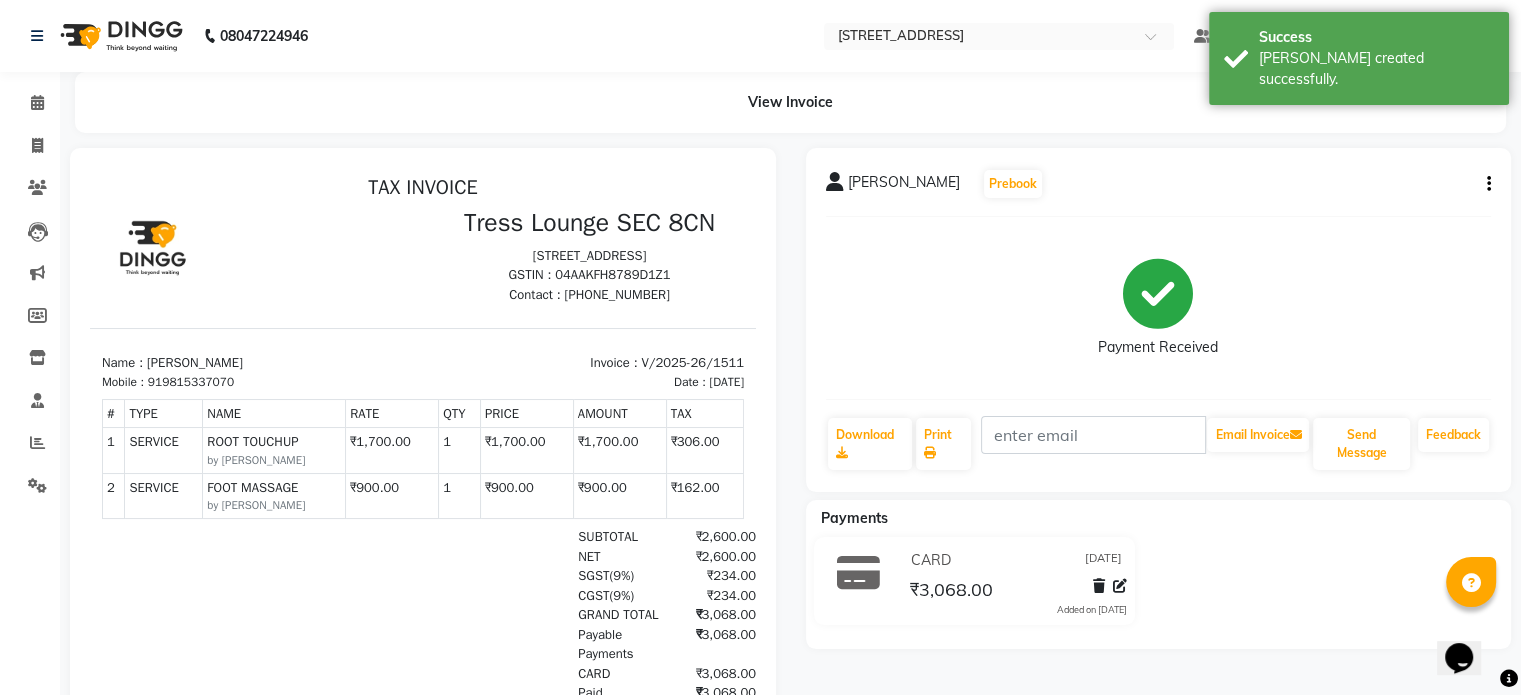 scroll, scrollTop: 0, scrollLeft: 0, axis: both 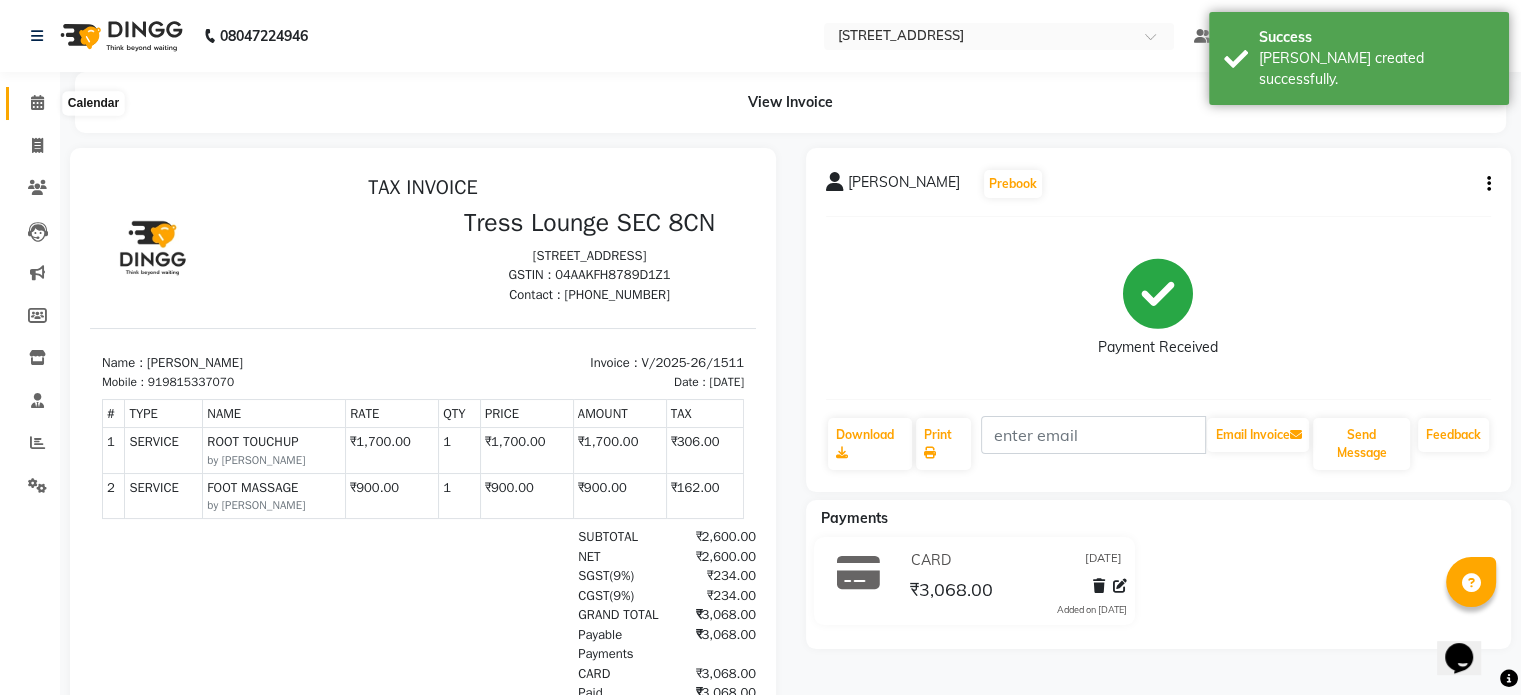 click 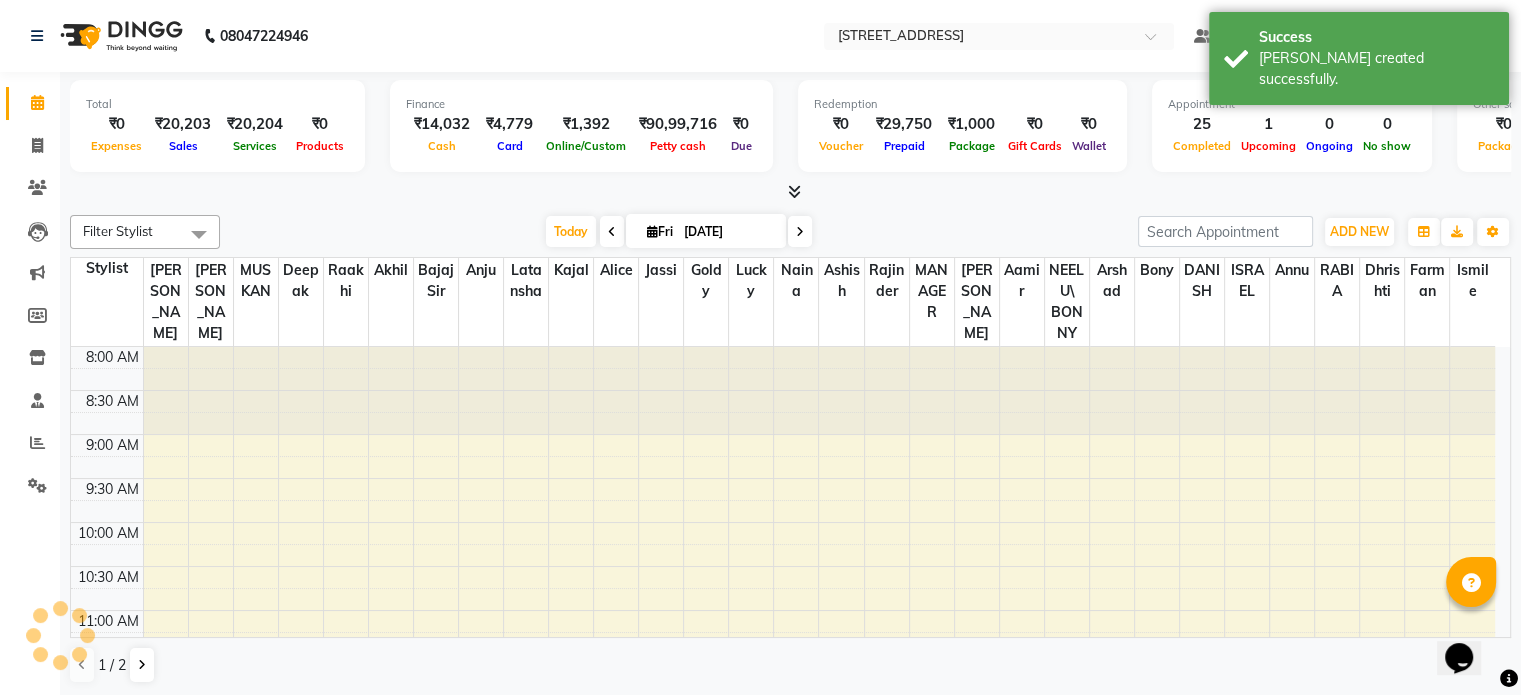 scroll, scrollTop: 0, scrollLeft: 0, axis: both 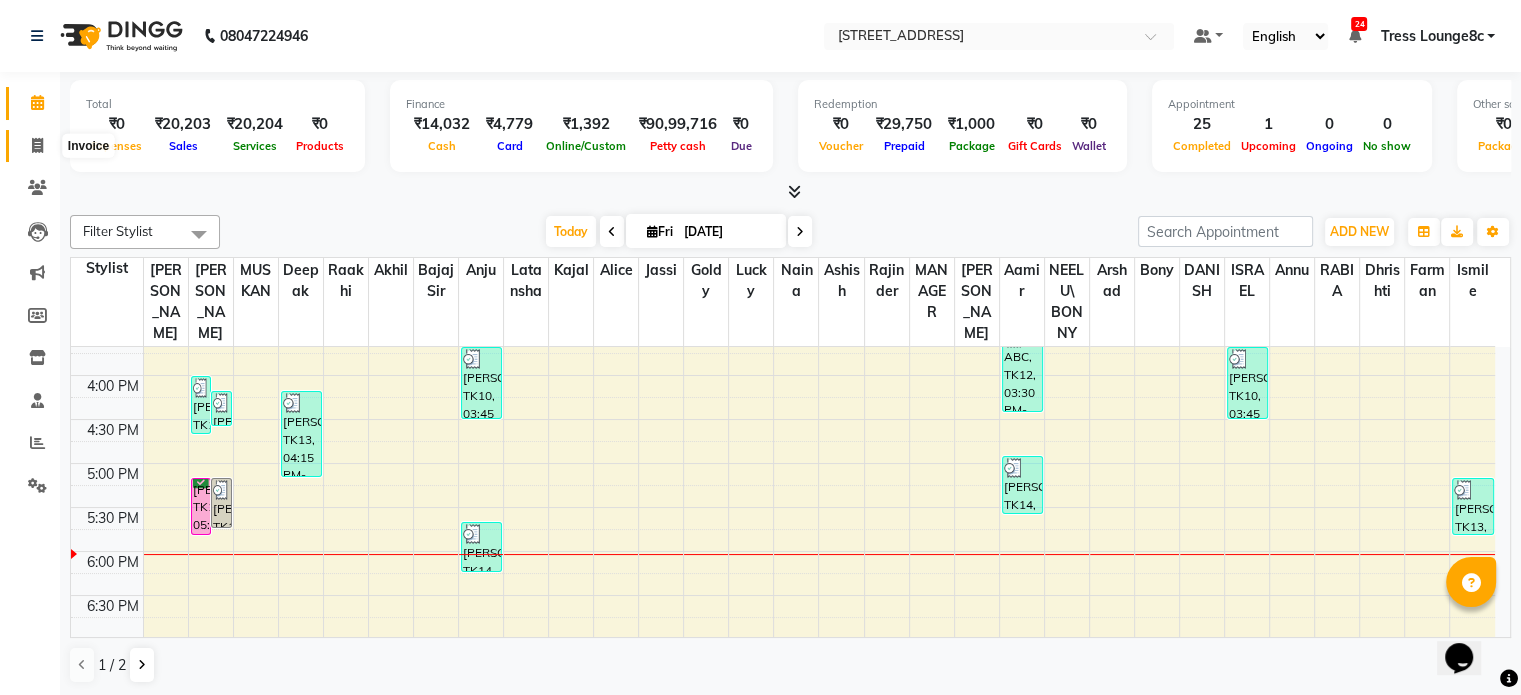 click 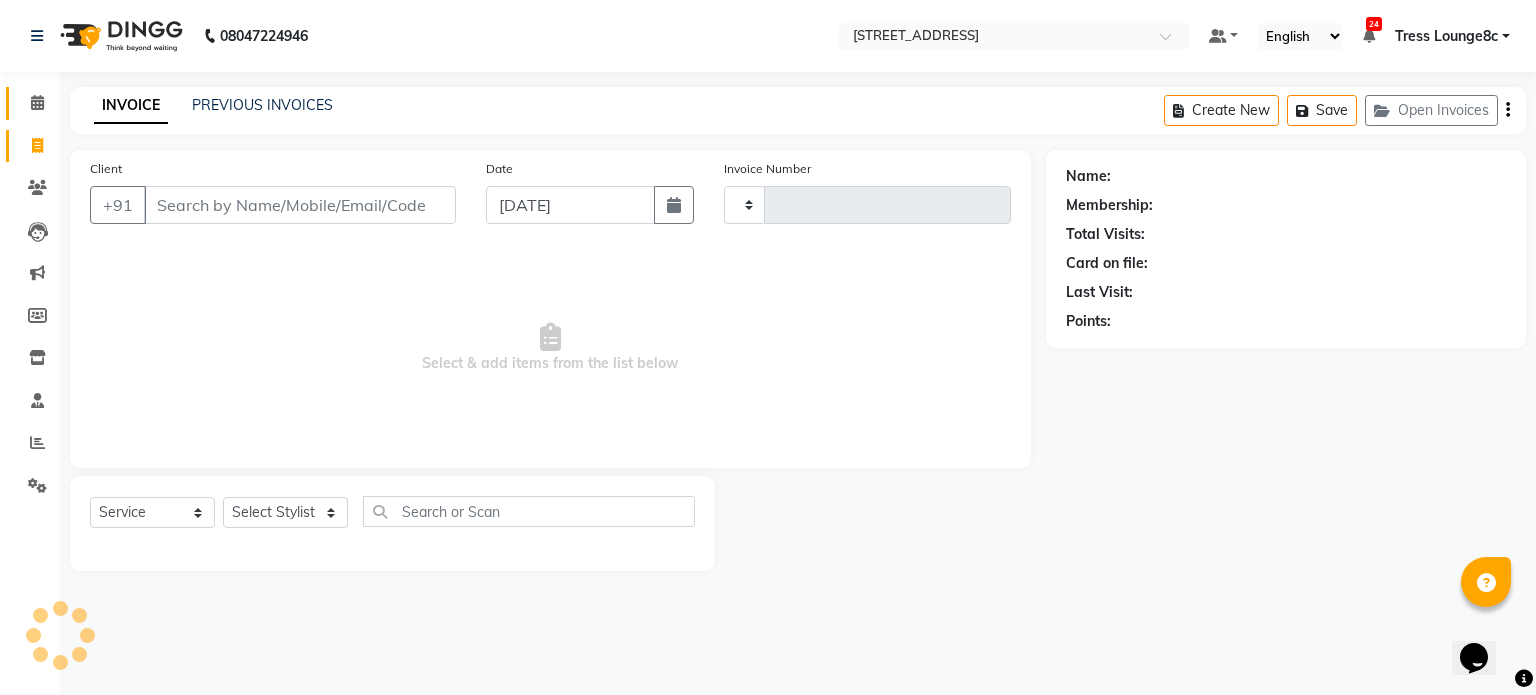 type on "1512" 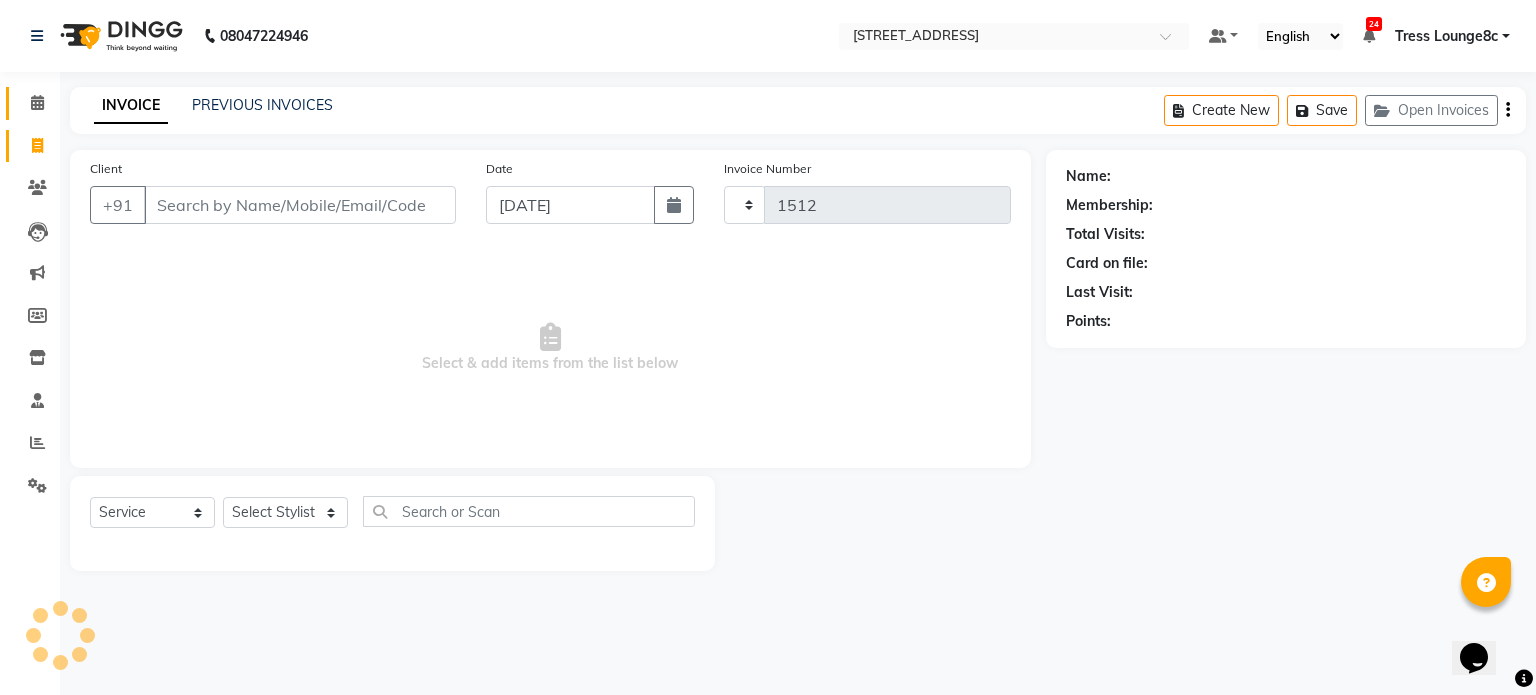 select on "5703" 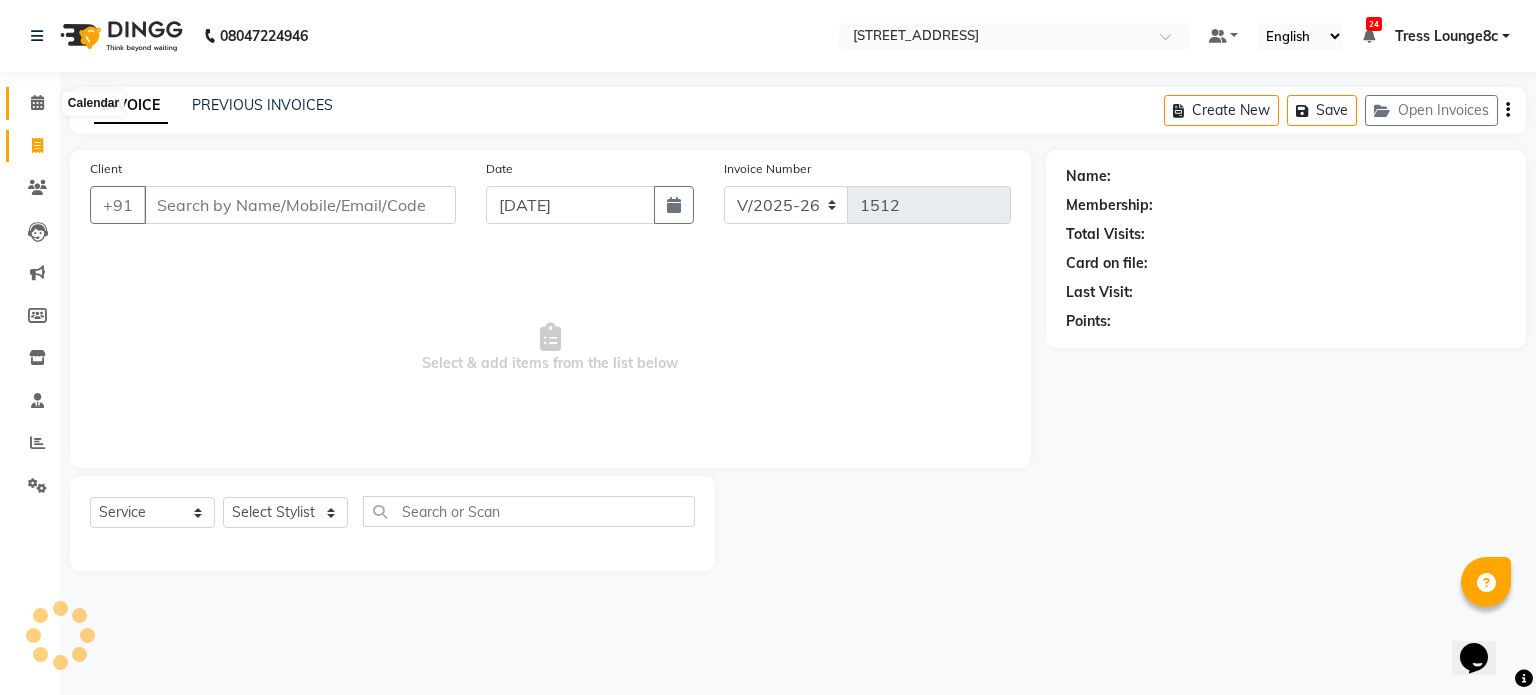 click 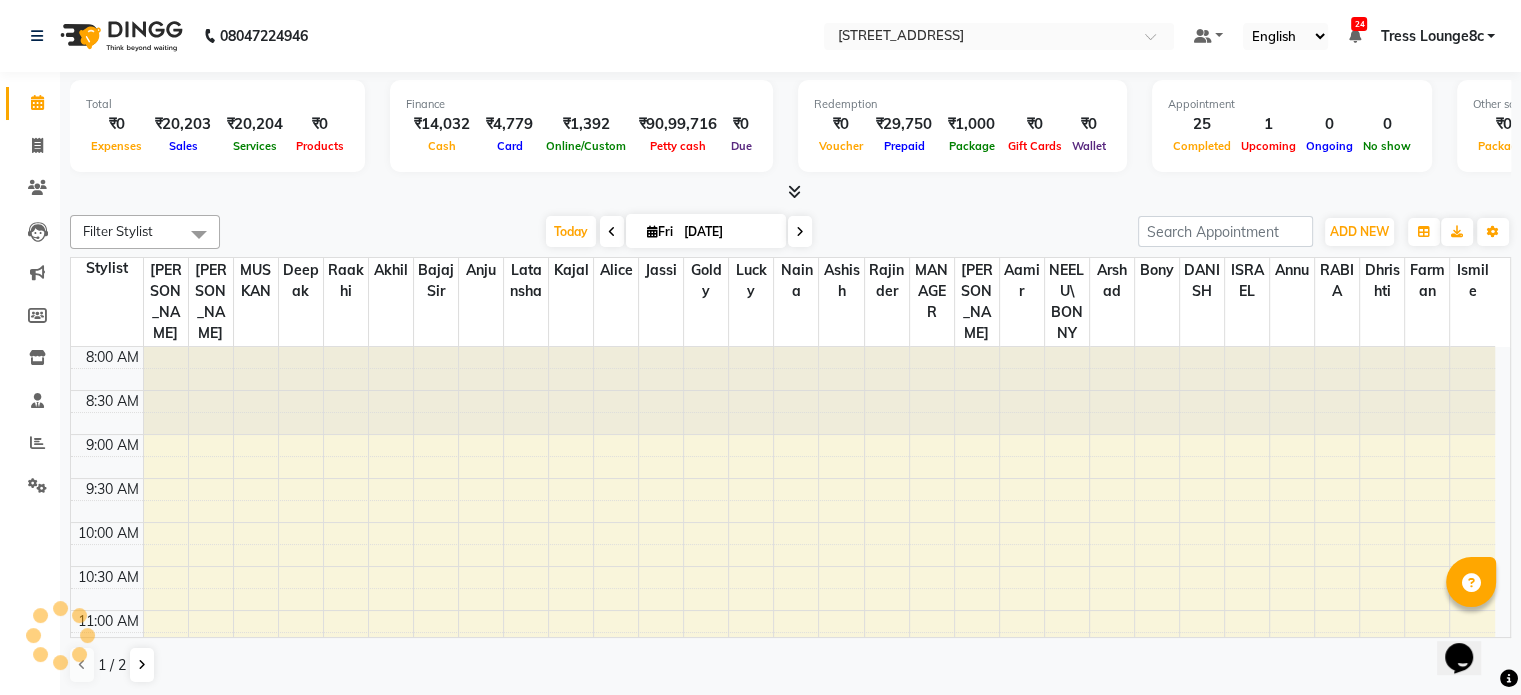 scroll, scrollTop: 0, scrollLeft: 0, axis: both 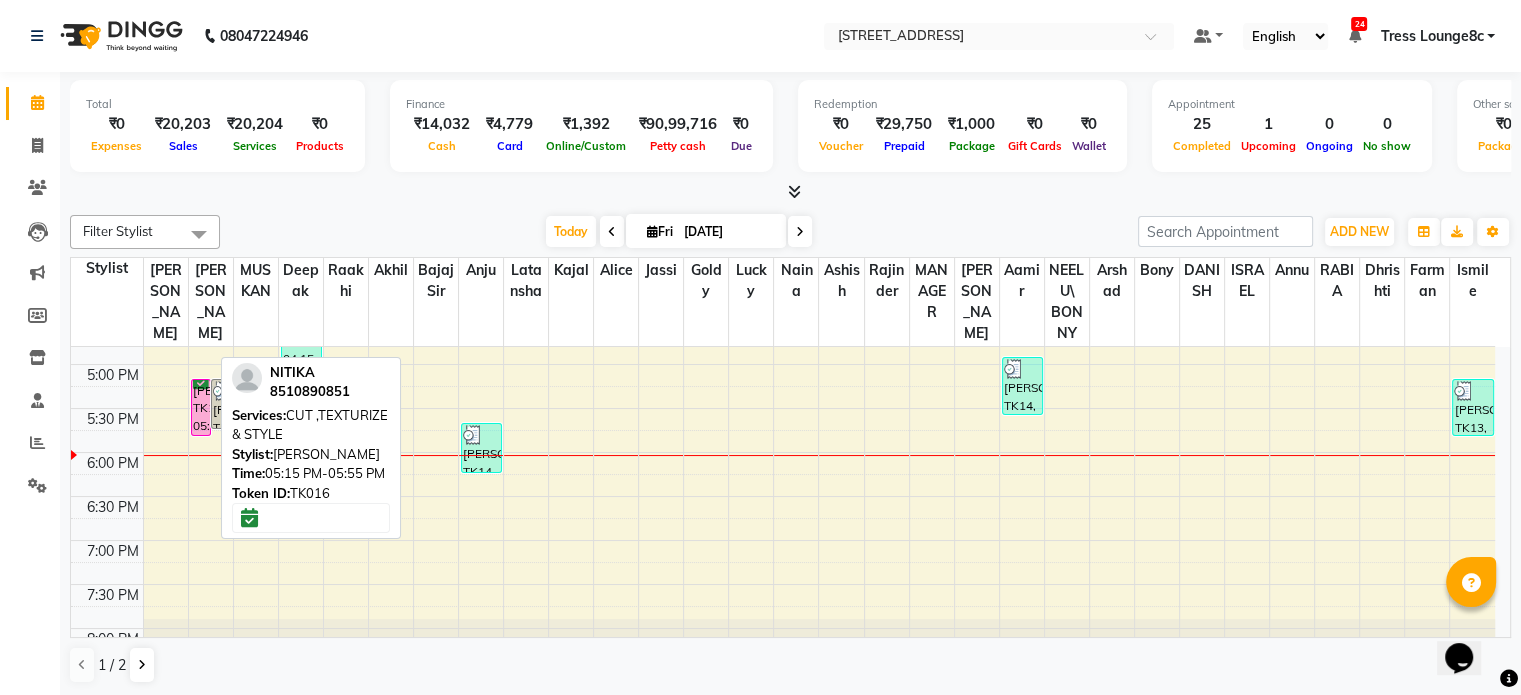 click on "NITIKA, TK16, 05:15 PM-05:55 PM, CUT ,TEXTURIZE & STYLE" at bounding box center [201, 407] 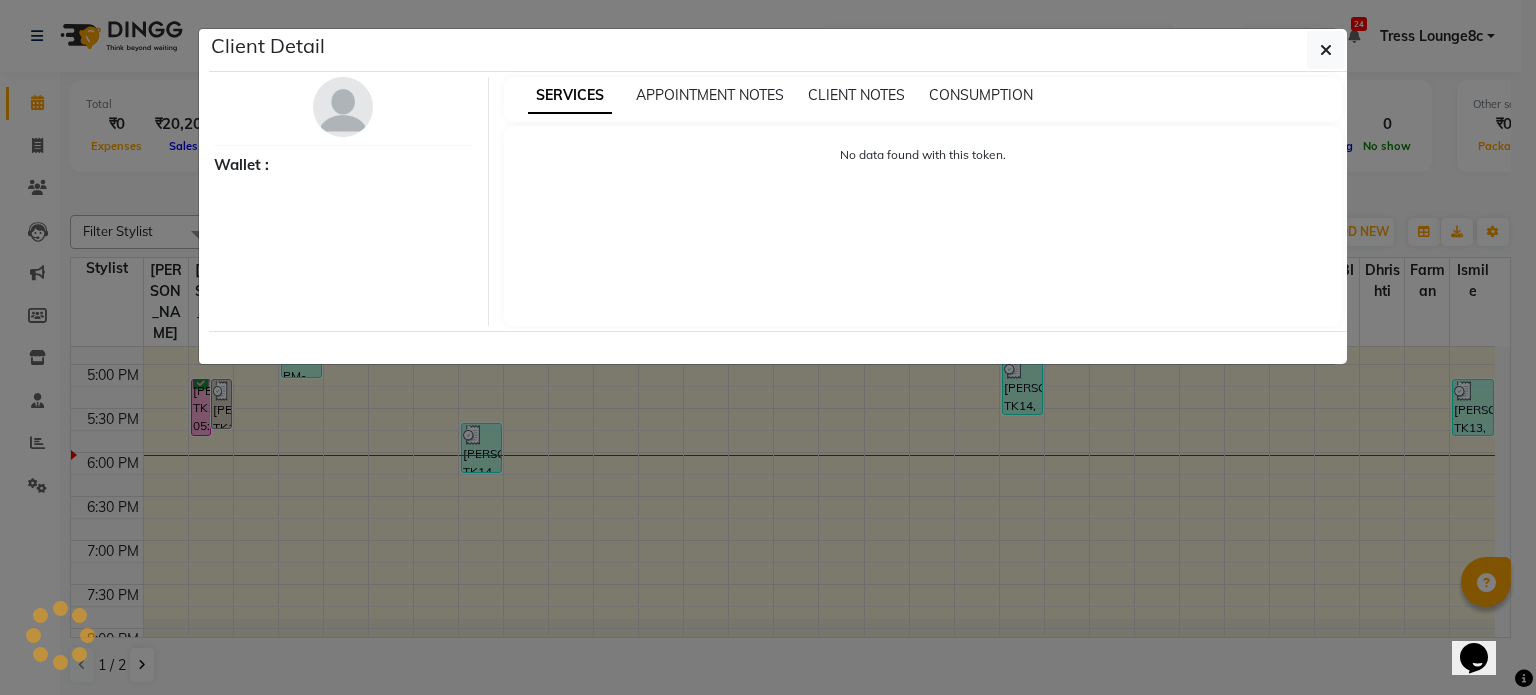 select on "6" 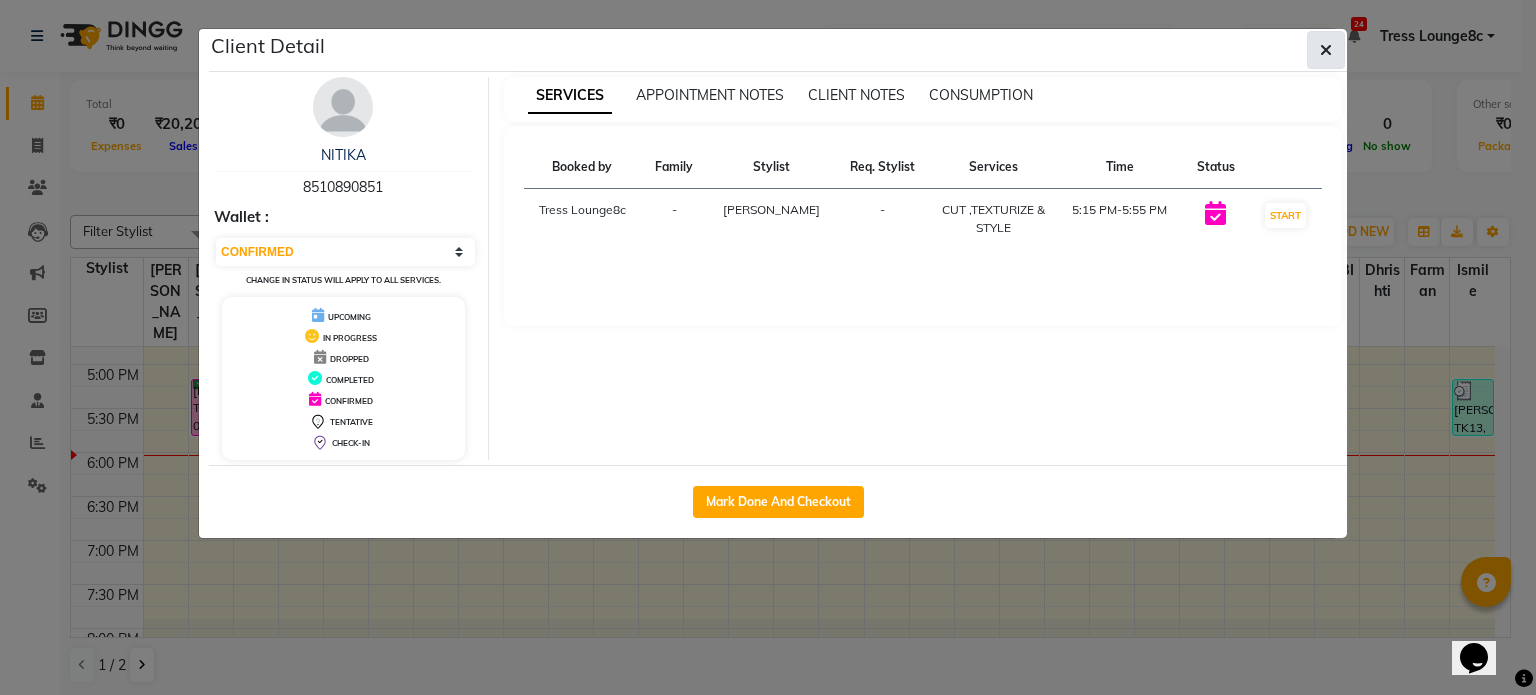 click 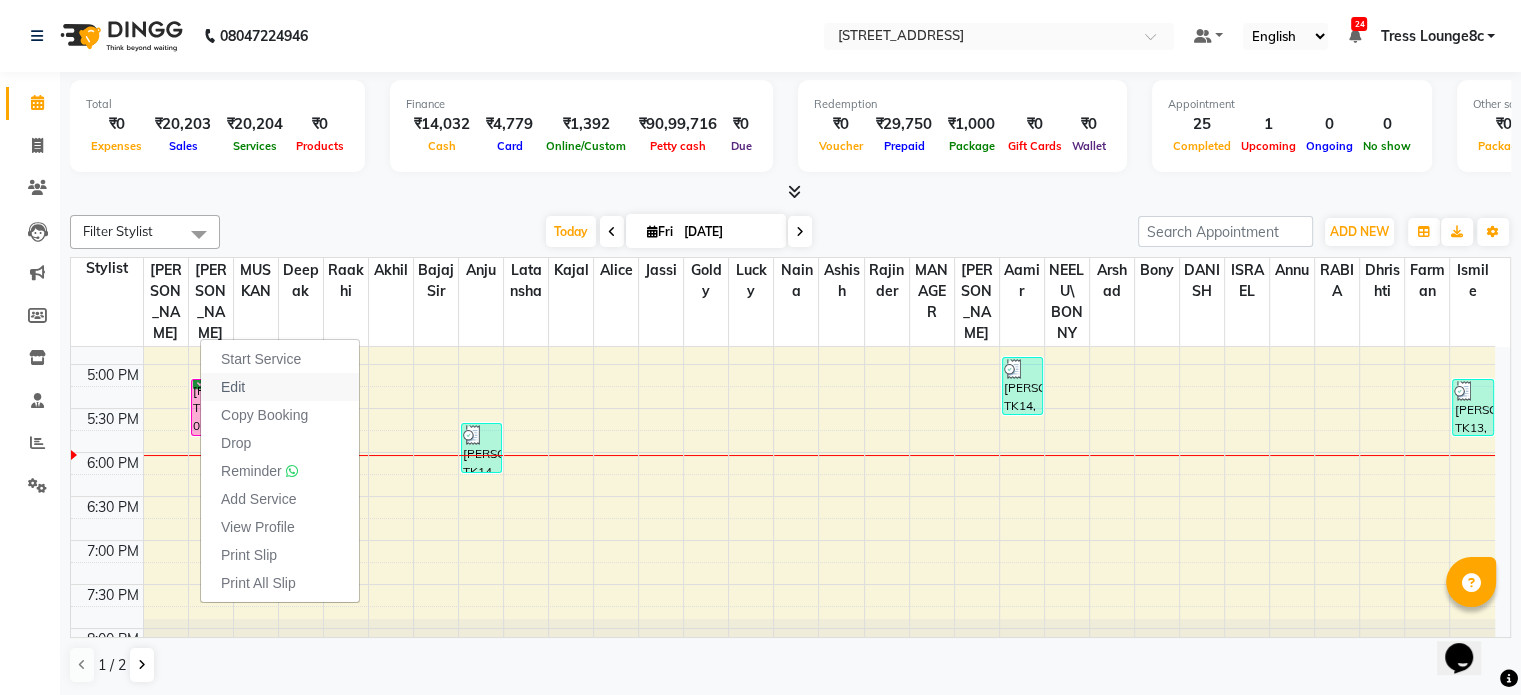 click on "Edit" at bounding box center [280, 387] 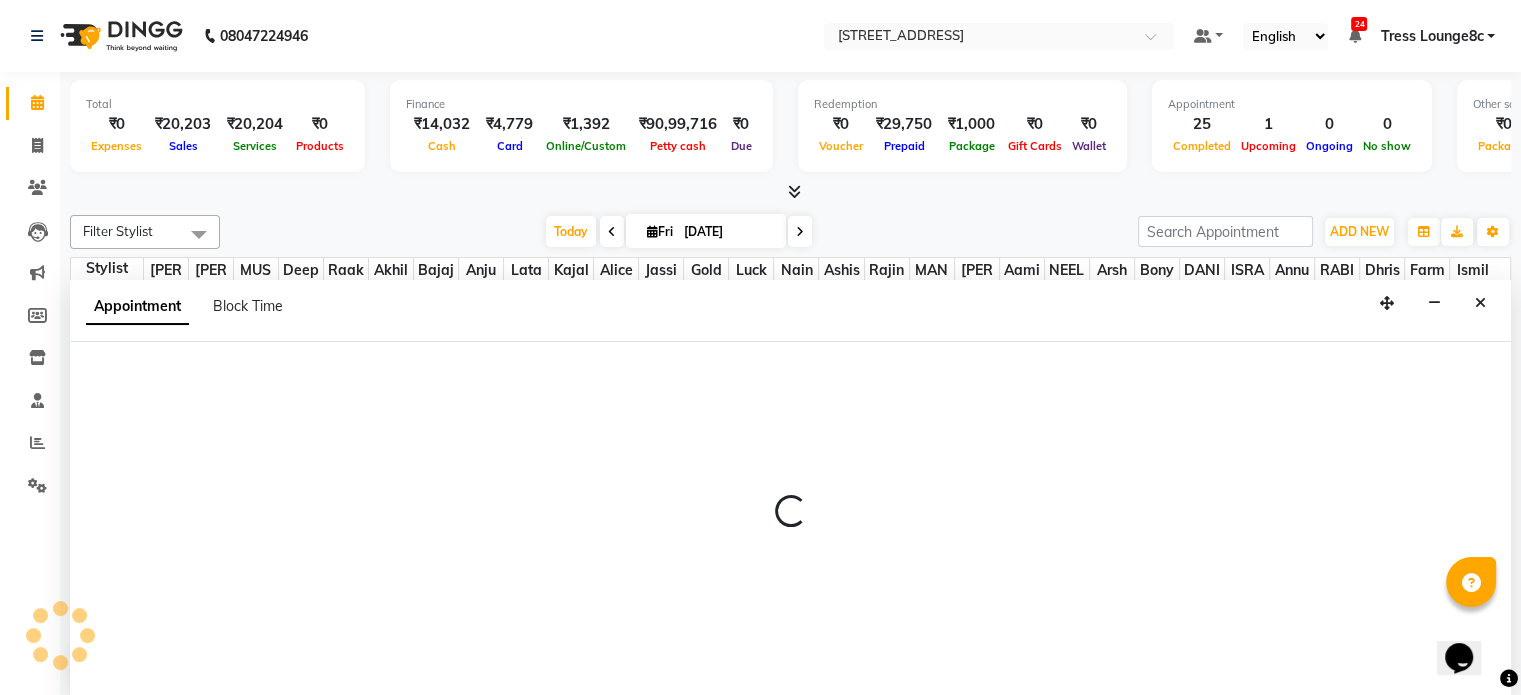 scroll, scrollTop: 0, scrollLeft: 0, axis: both 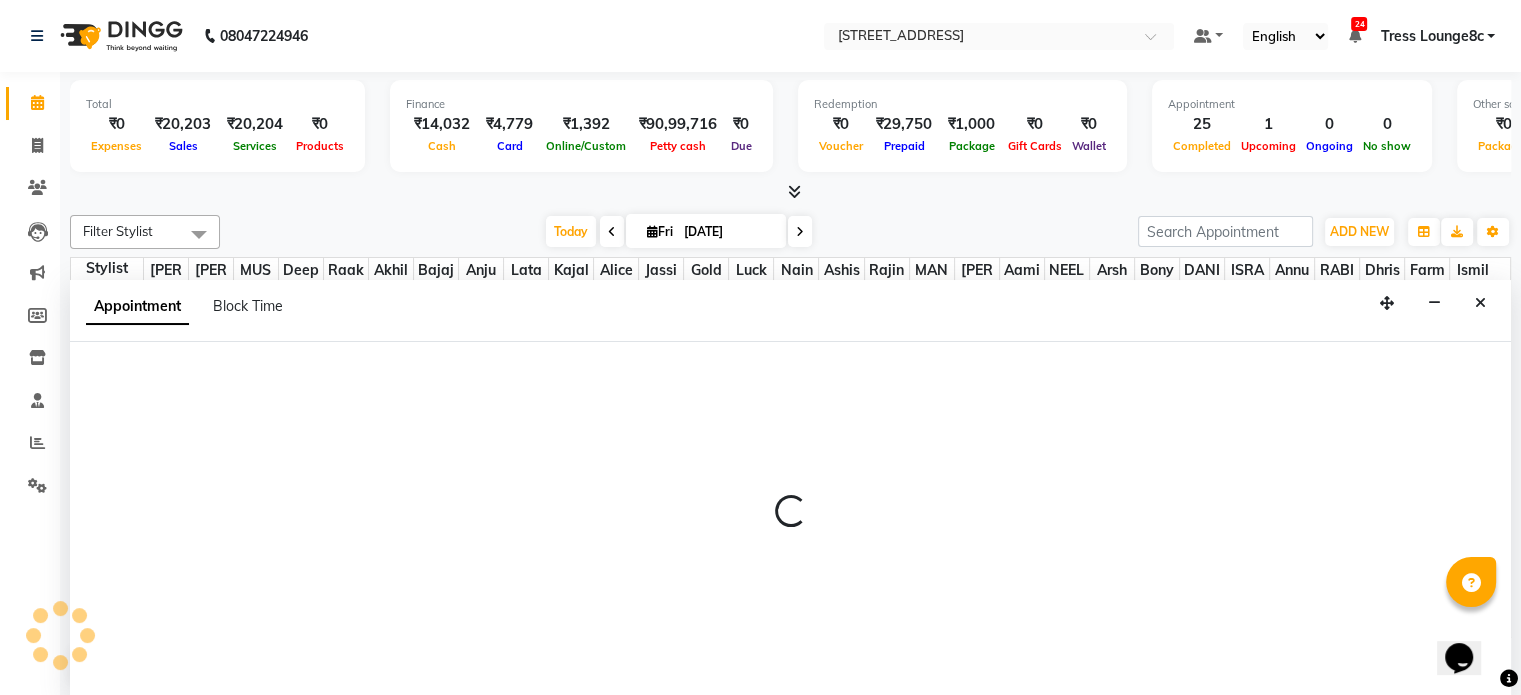 select on "tentative" 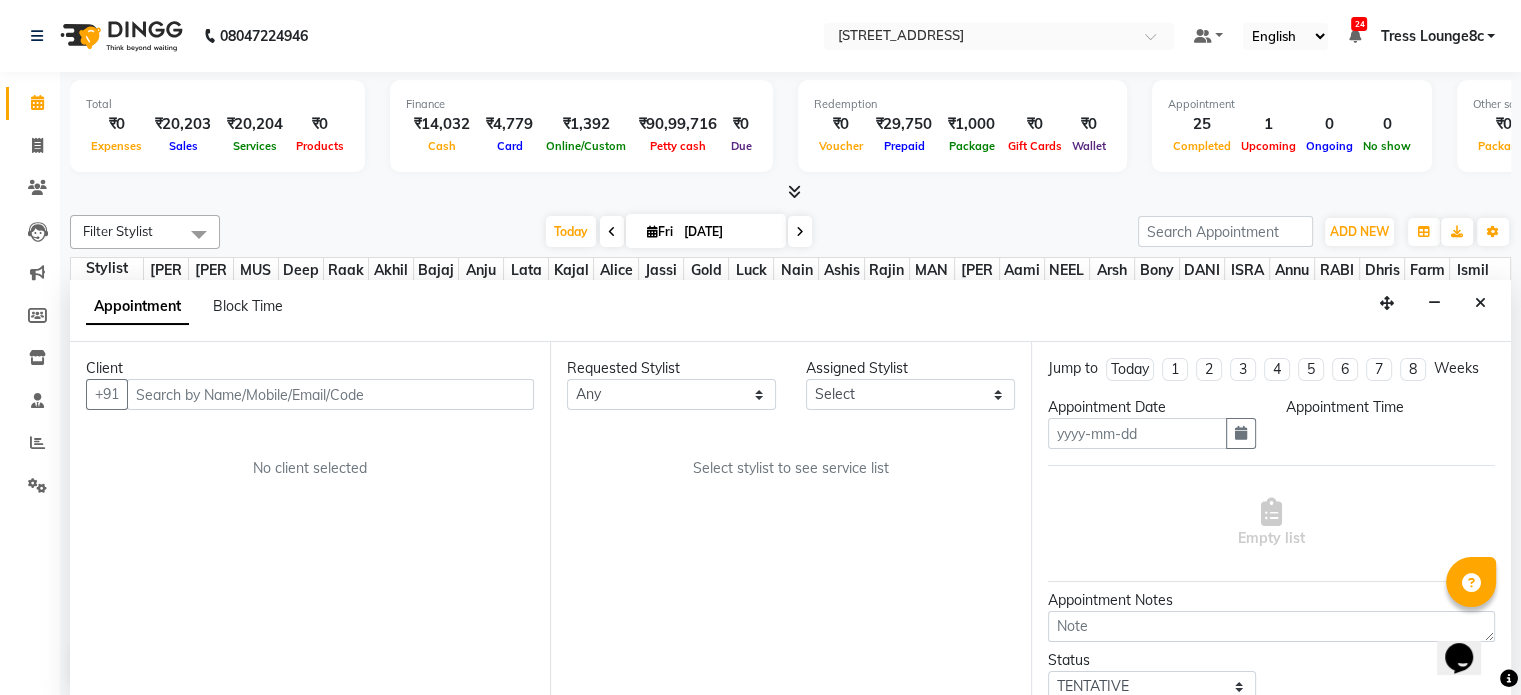 type on "11-07-2025" 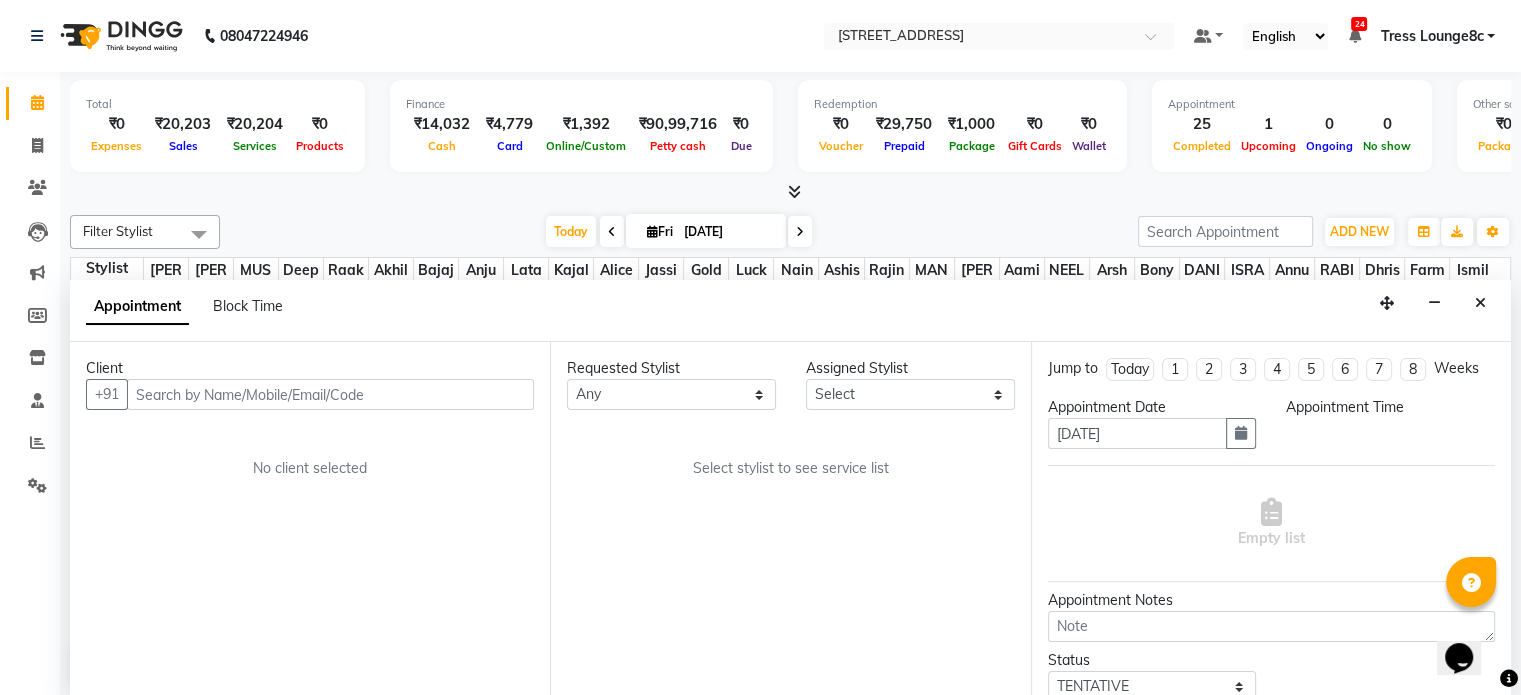scroll, scrollTop: 0, scrollLeft: 0, axis: both 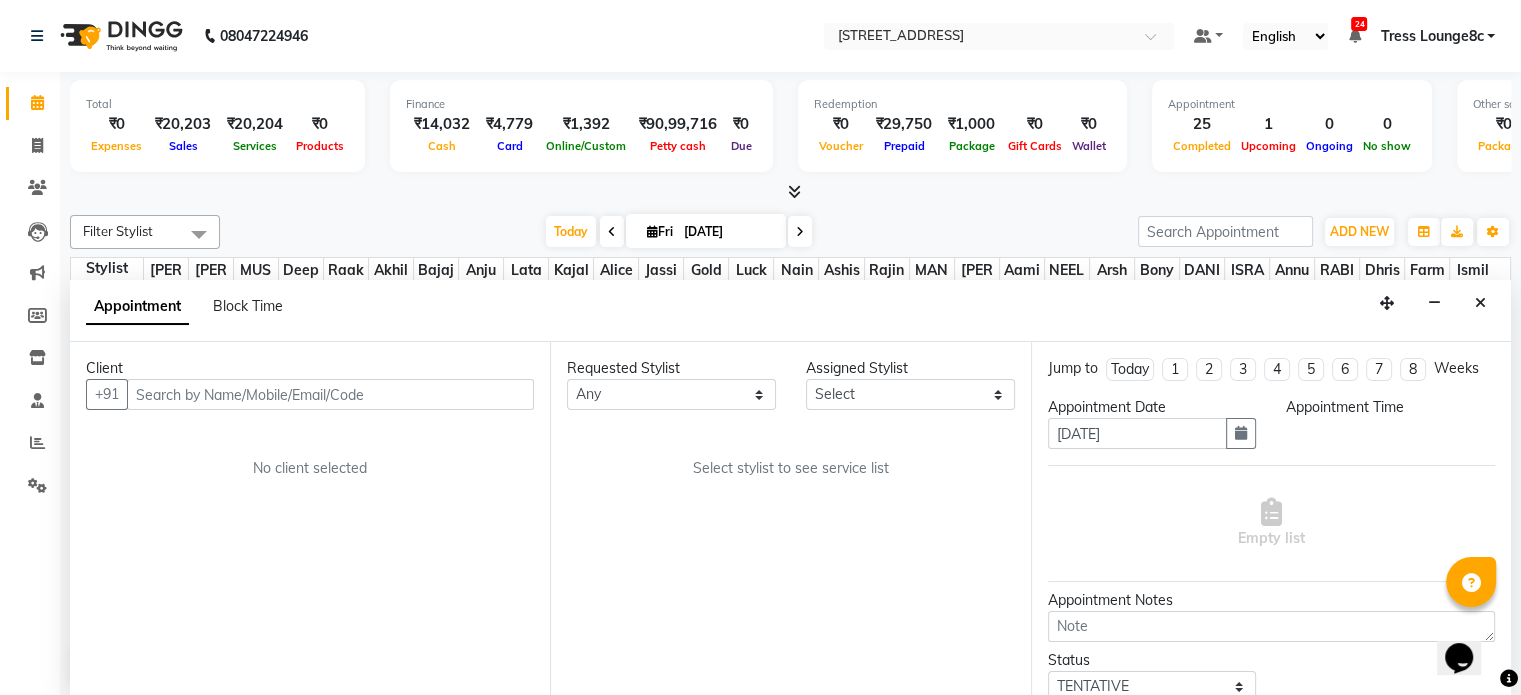 select on "confirm booking" 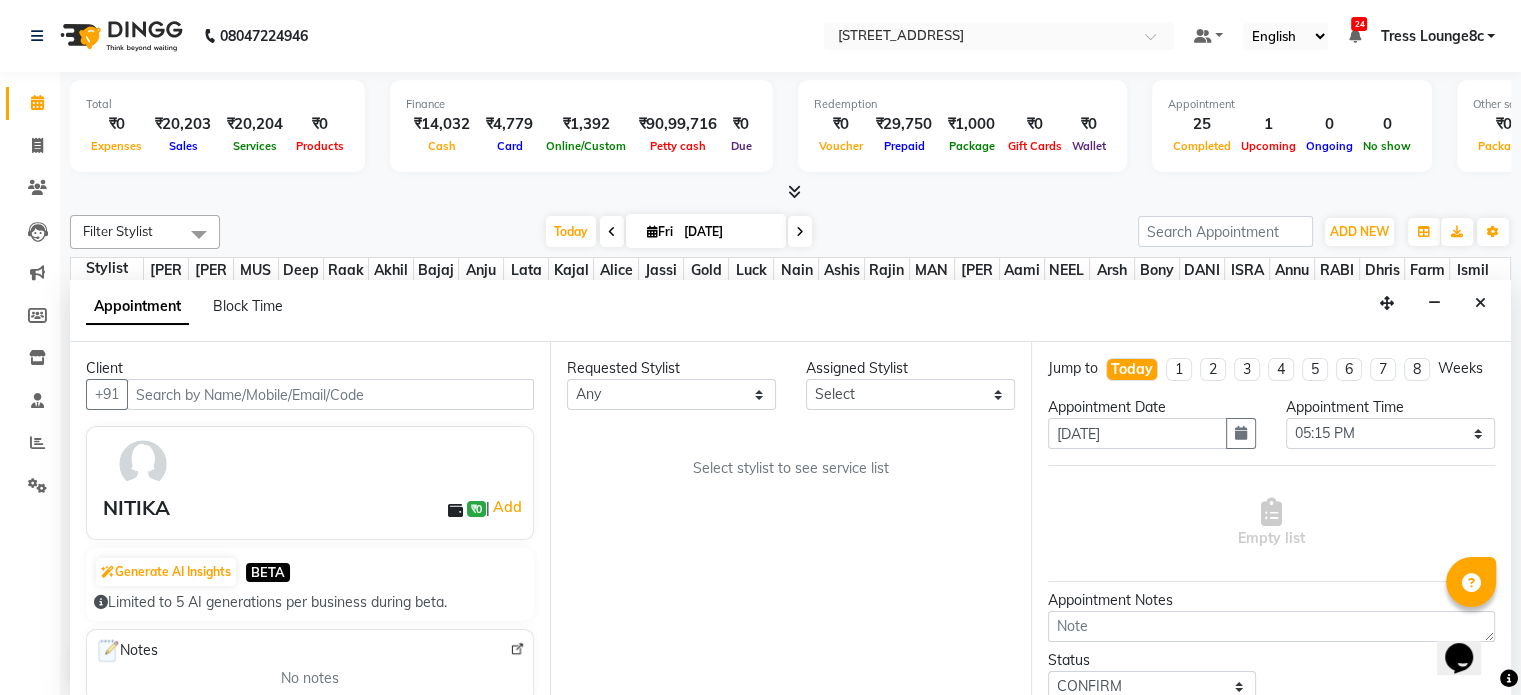 scroll, scrollTop: 774, scrollLeft: 0, axis: vertical 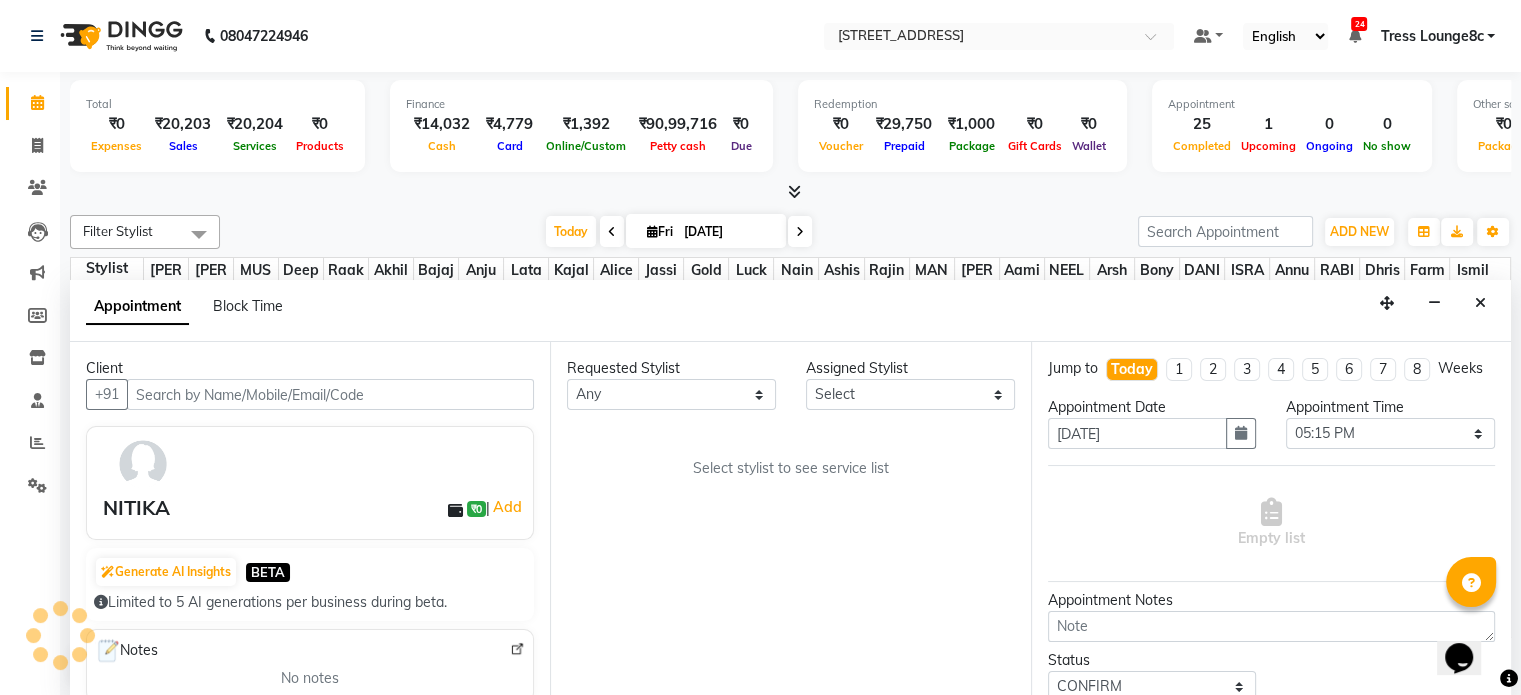 select on "39101" 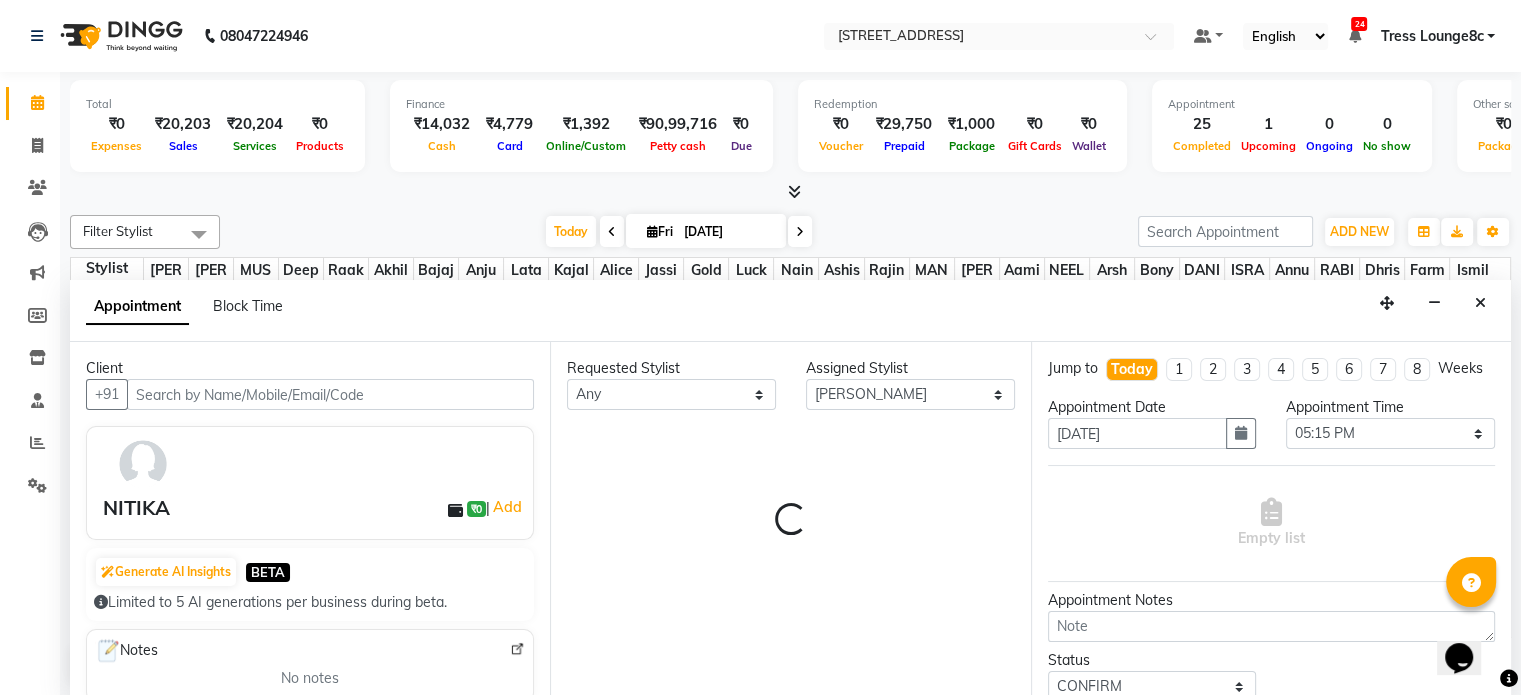select on "2654" 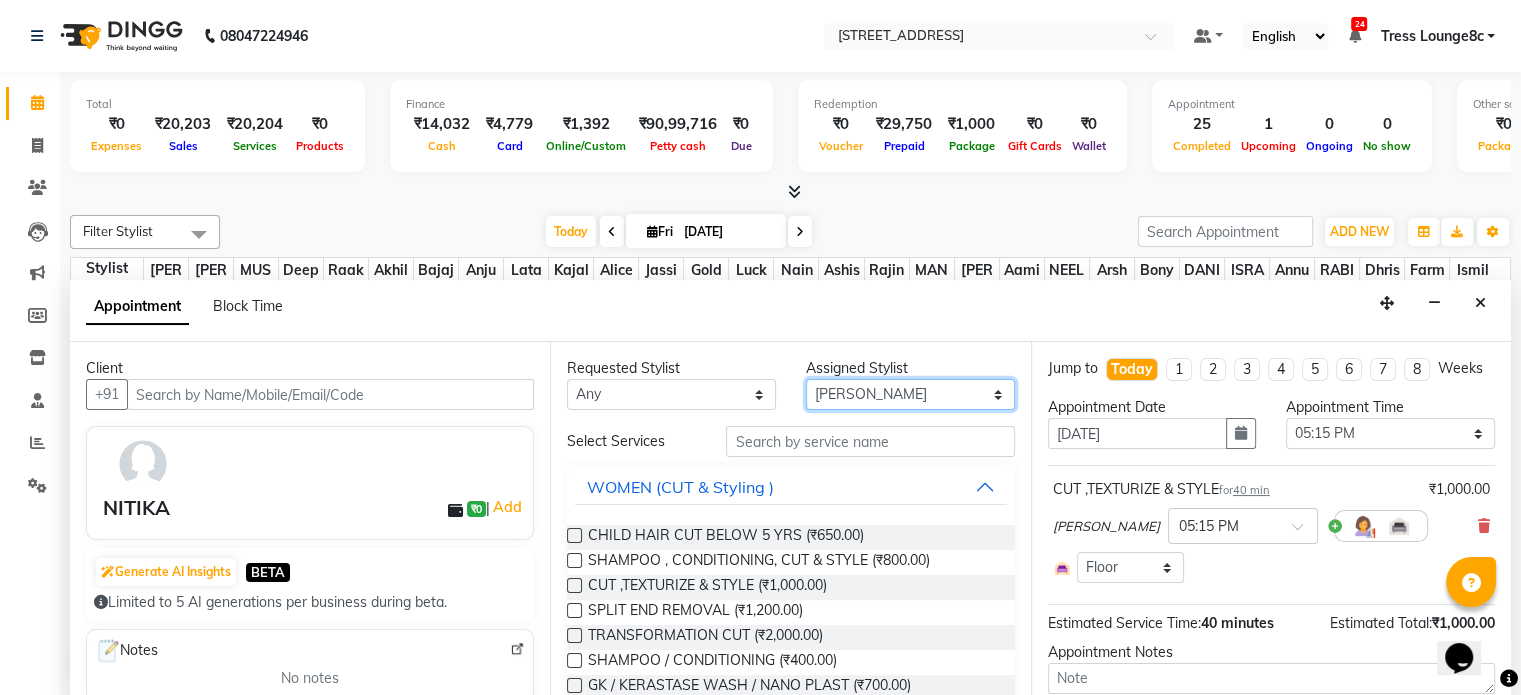 click on "Select Aamir akhil Alice Anju Annu  Arshad Ashish Bajaj sir Bony DANISH Deepak Dhrishti Farman gagan goldy Imran khan Ismile ISRAEL Jassi kajal KARAN Latansha Lucky MANAGER MUSKAN naina NEELU\ BONNY Raakhi  RABIA rajinder RAM Ripti ROOP Roseleen Ruth Sagar Saleem SalmaN Sameer SHAHEEN Shriya SRISHTI tomba veena VINOD WASIM zakir" at bounding box center [910, 394] 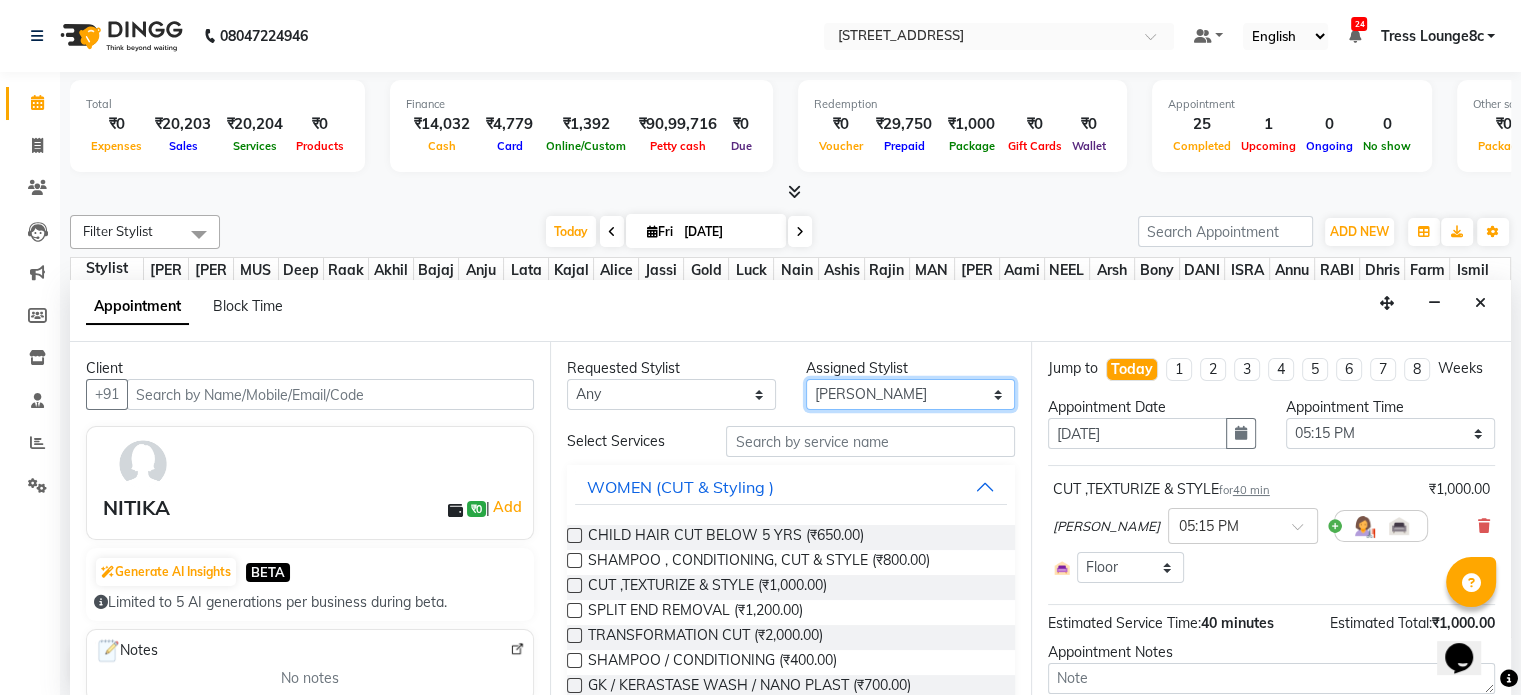 select on "45199" 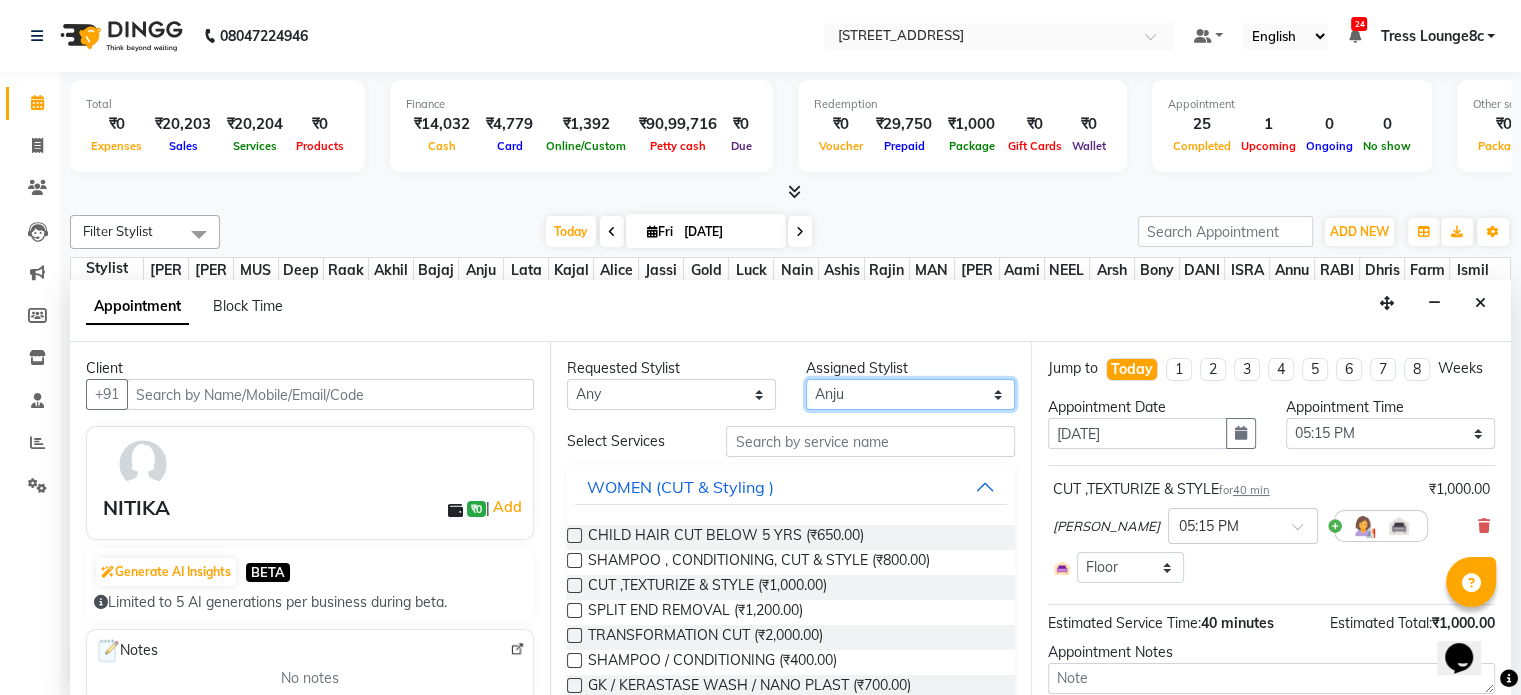 click on "Select Aamir akhil Alice Anju Annu  Arshad Ashish Bajaj sir Bony DANISH Deepak Dhrishti Farman gagan goldy Imran khan Ismile ISRAEL Jassi kajal KARAN Latansha Lucky MANAGER MUSKAN naina NEELU\ BONNY Raakhi  RABIA rajinder RAM Ripti ROOP Roseleen Ruth Sagar Saleem SalmaN Sameer SHAHEEN Shriya SRISHTI tomba veena VINOD WASIM zakir" at bounding box center [910, 394] 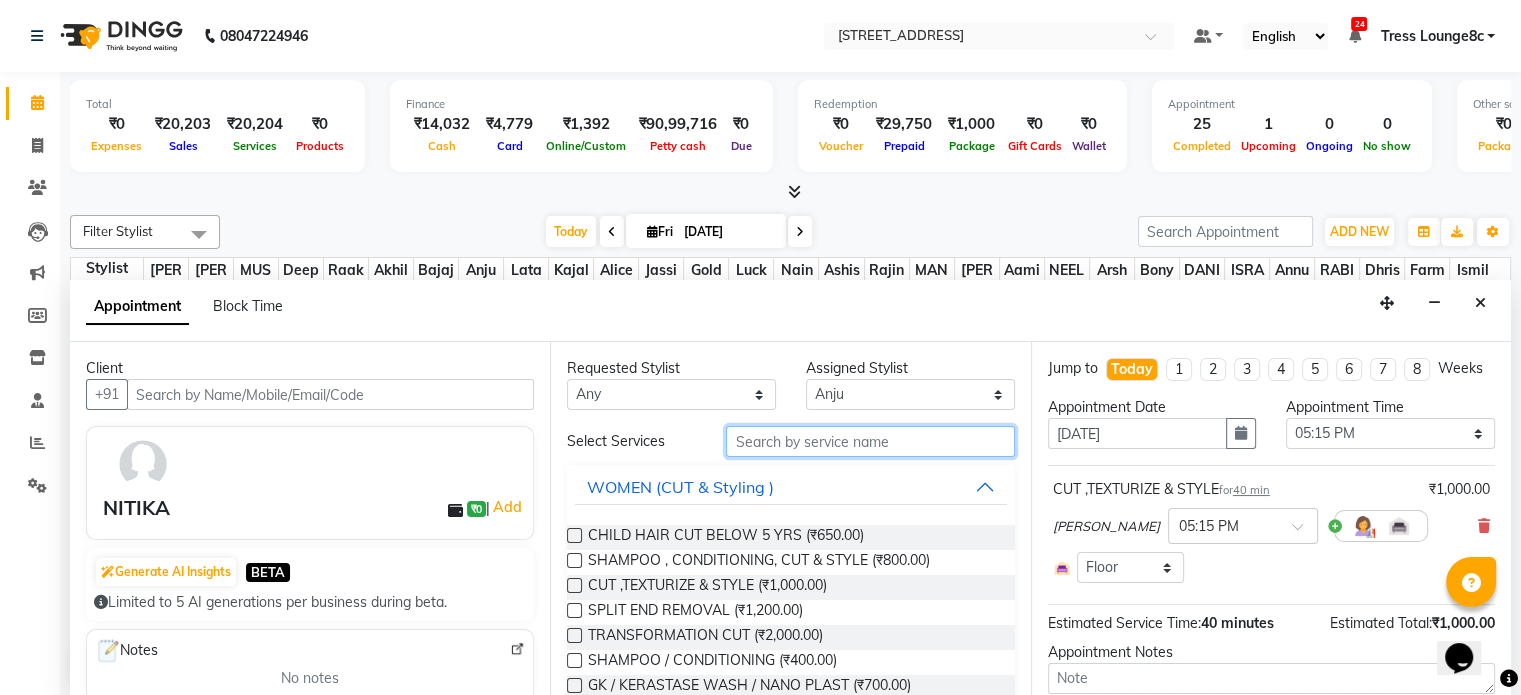 click at bounding box center (870, 441) 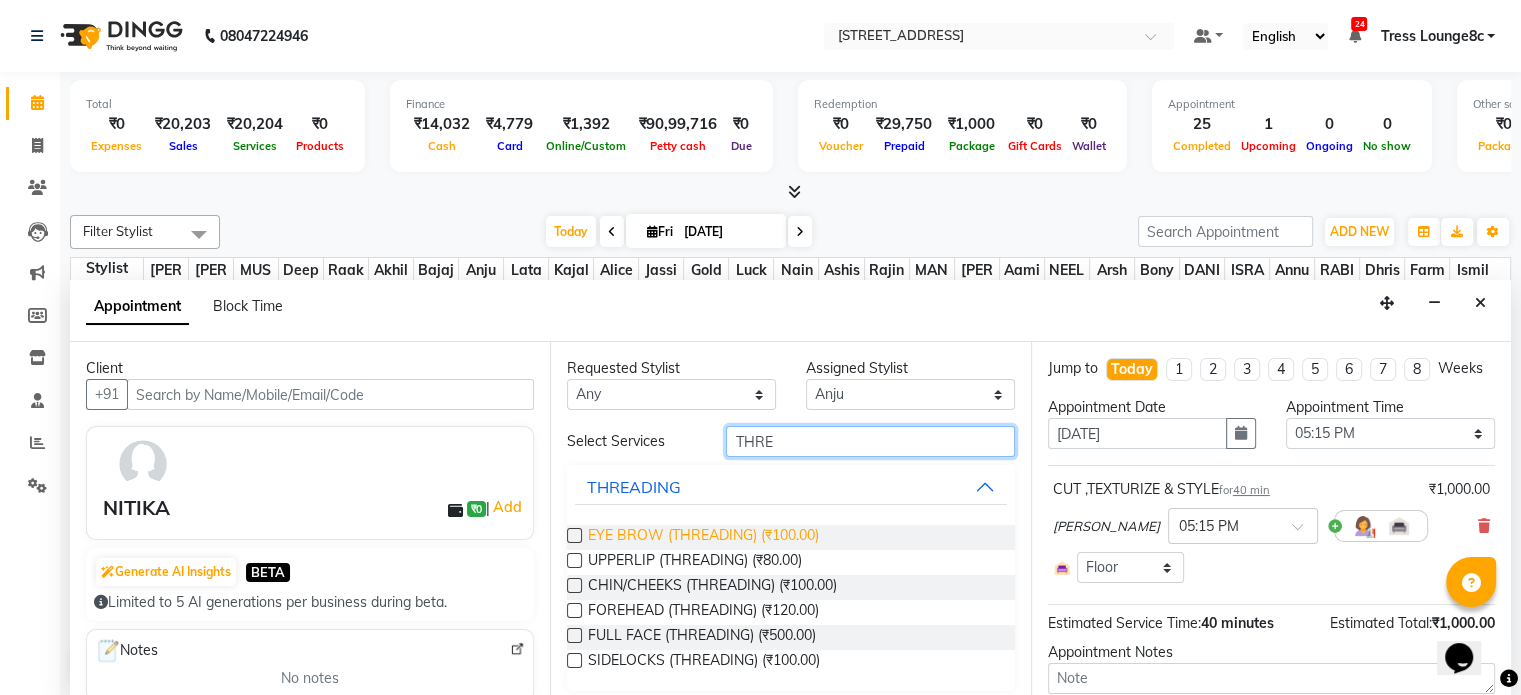 type on "THRE" 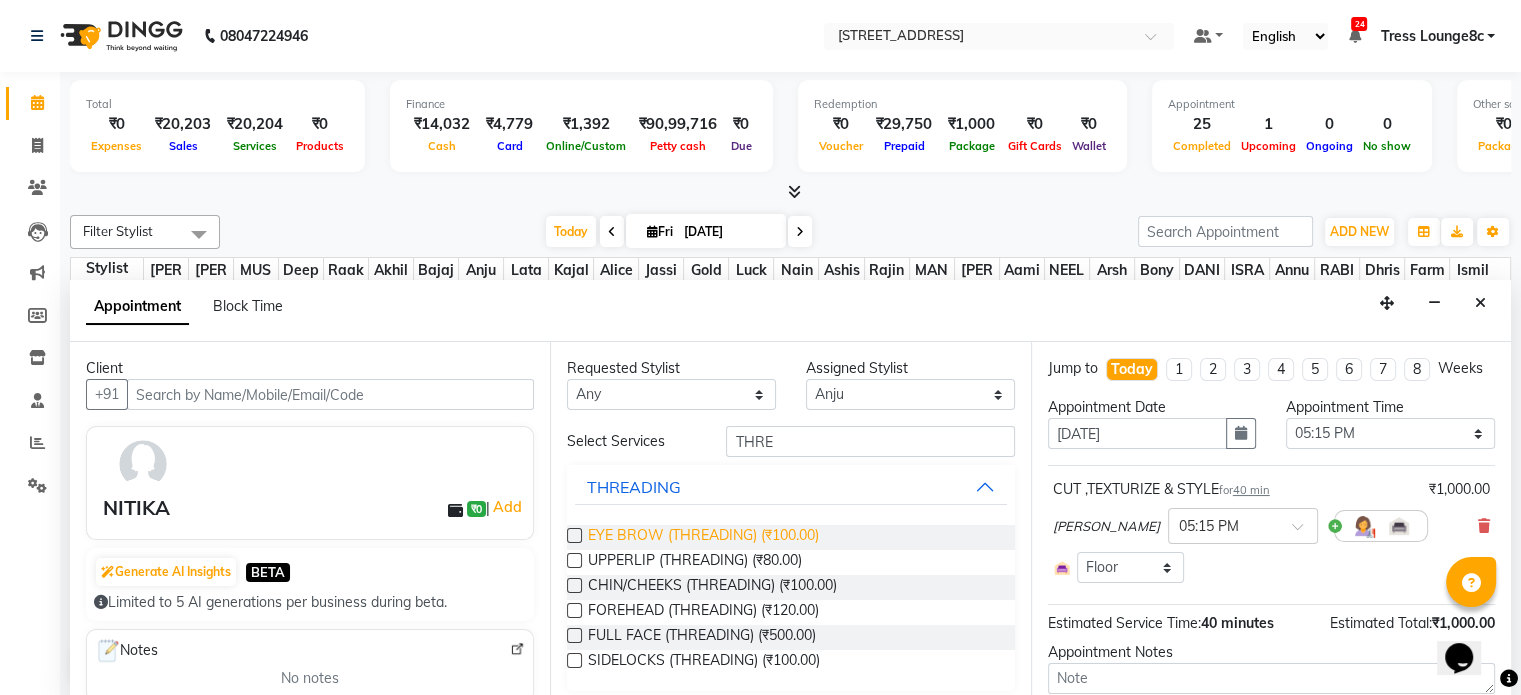 click on "EYE BROW (THREADING) (₹100.00)" at bounding box center (703, 537) 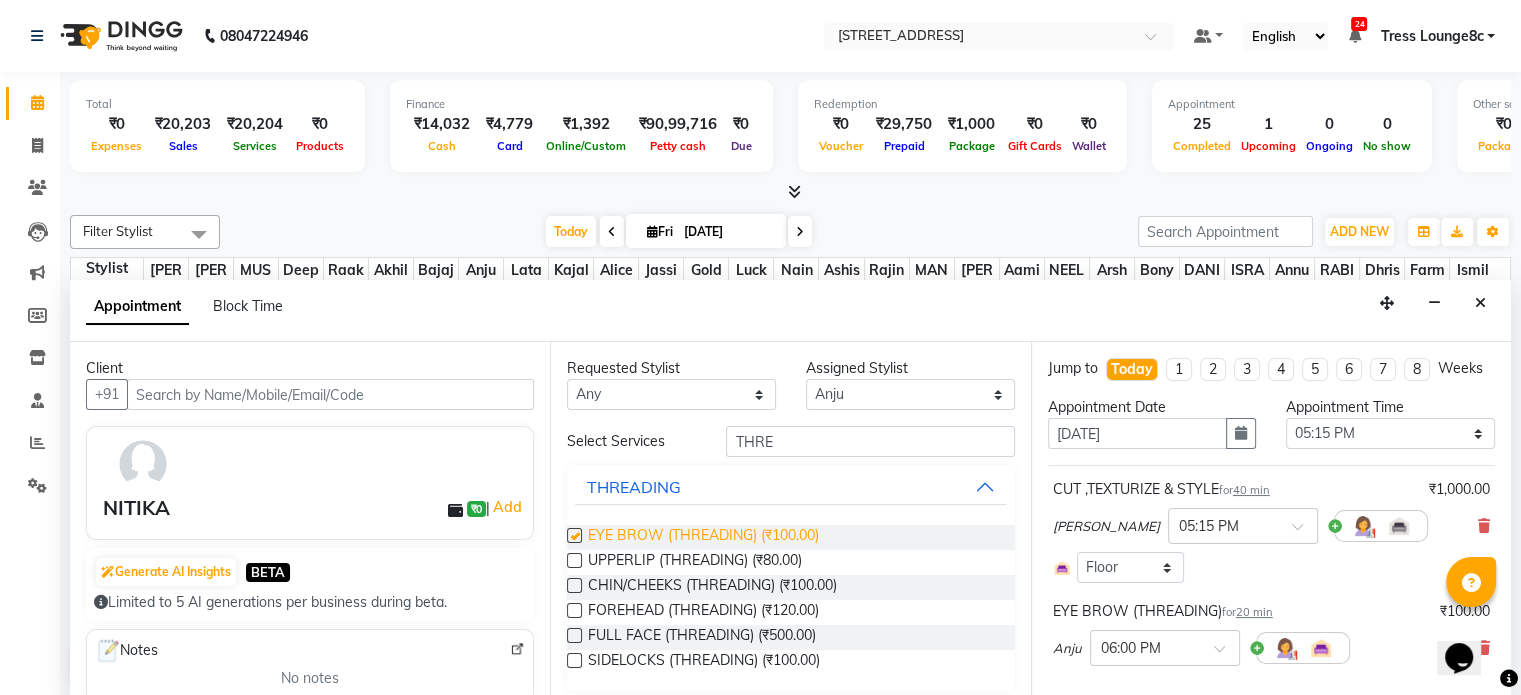 type 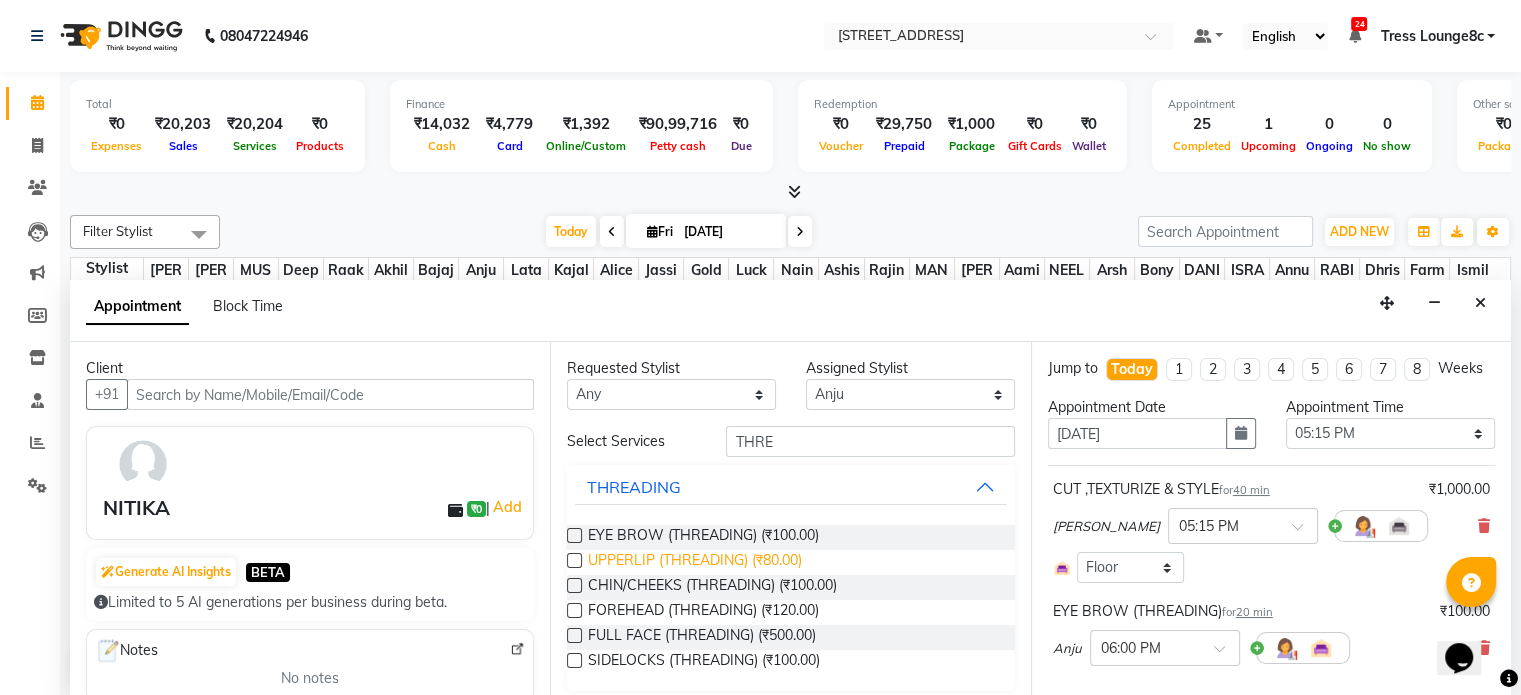 click on "UPPERLIP (THREADING) (₹80.00)" at bounding box center [695, 562] 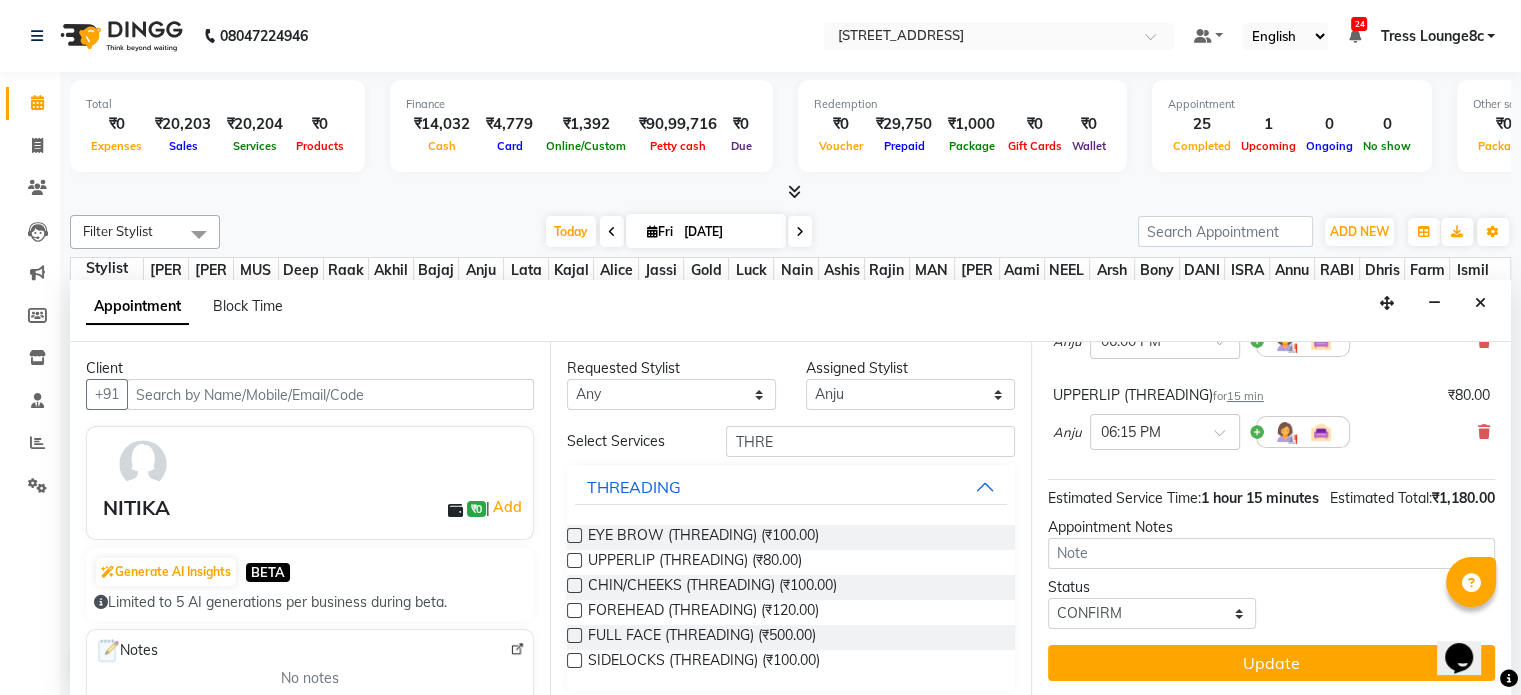 scroll, scrollTop: 346, scrollLeft: 0, axis: vertical 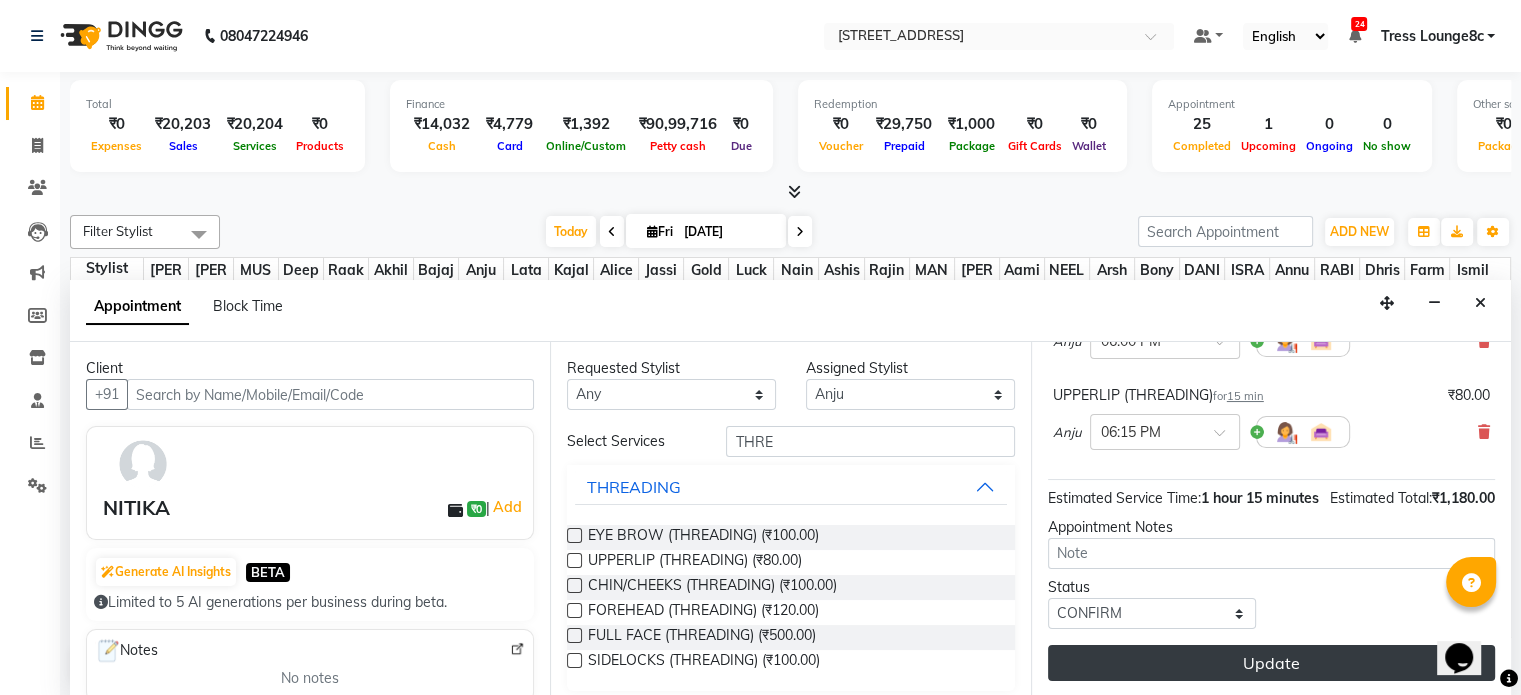 click on "Update" at bounding box center (1271, 663) 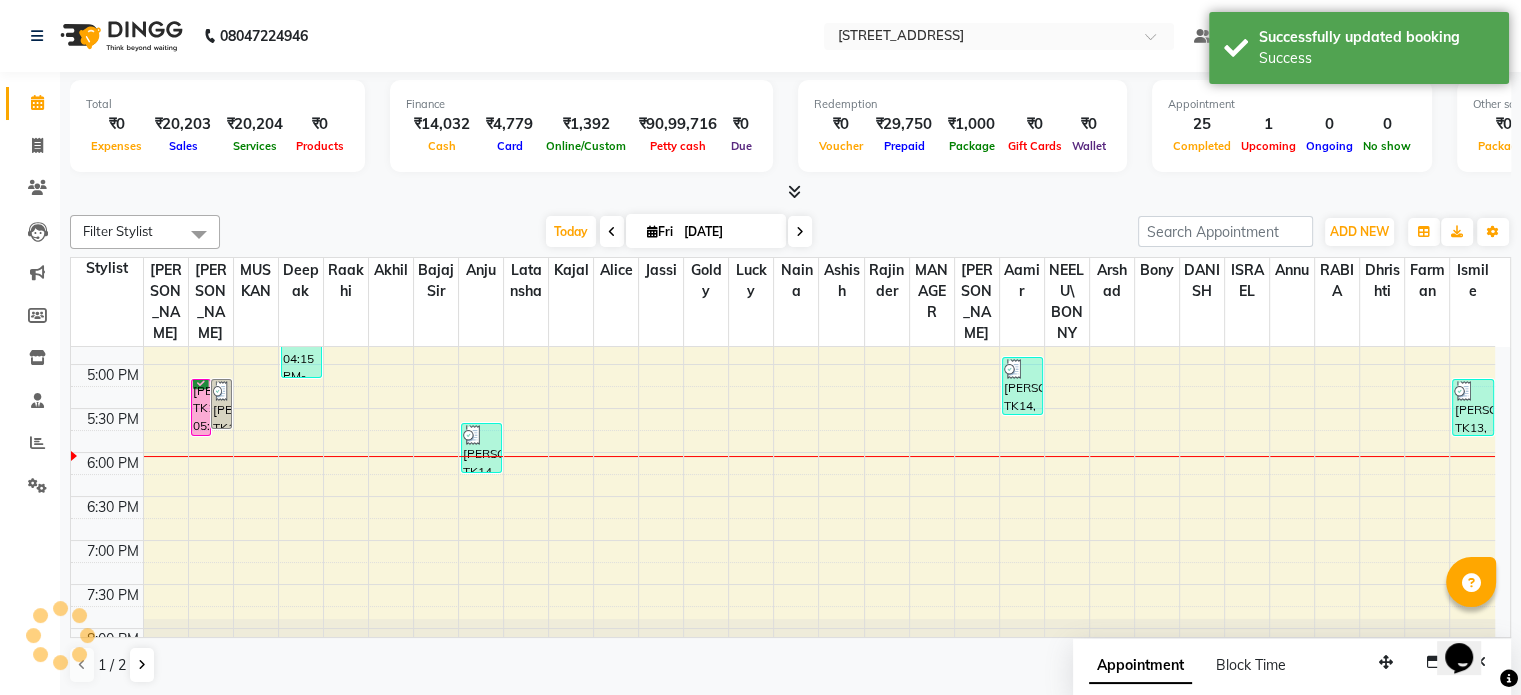 scroll, scrollTop: 0, scrollLeft: 0, axis: both 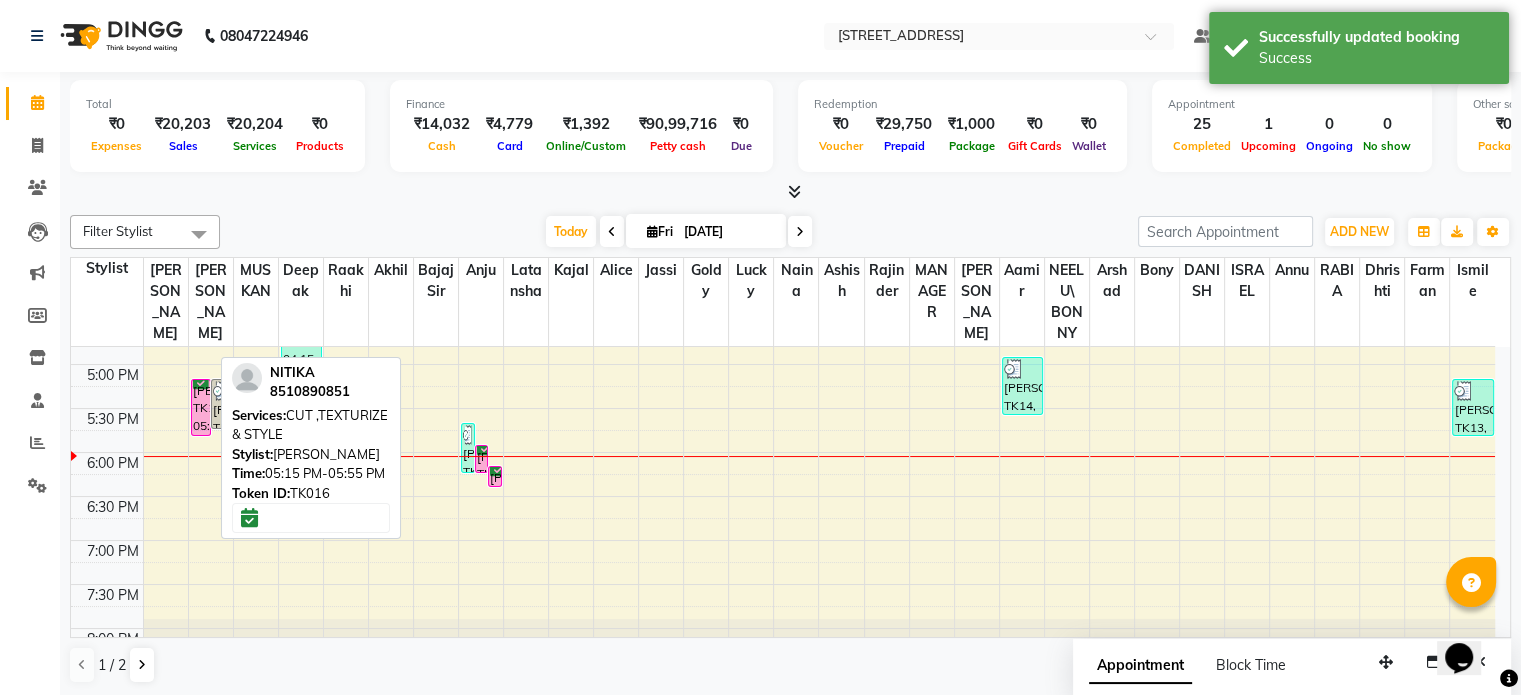 click on "NITIKA, TK16, 05:15 PM-05:55 PM, CUT ,TEXTURIZE & STYLE" at bounding box center (201, 407) 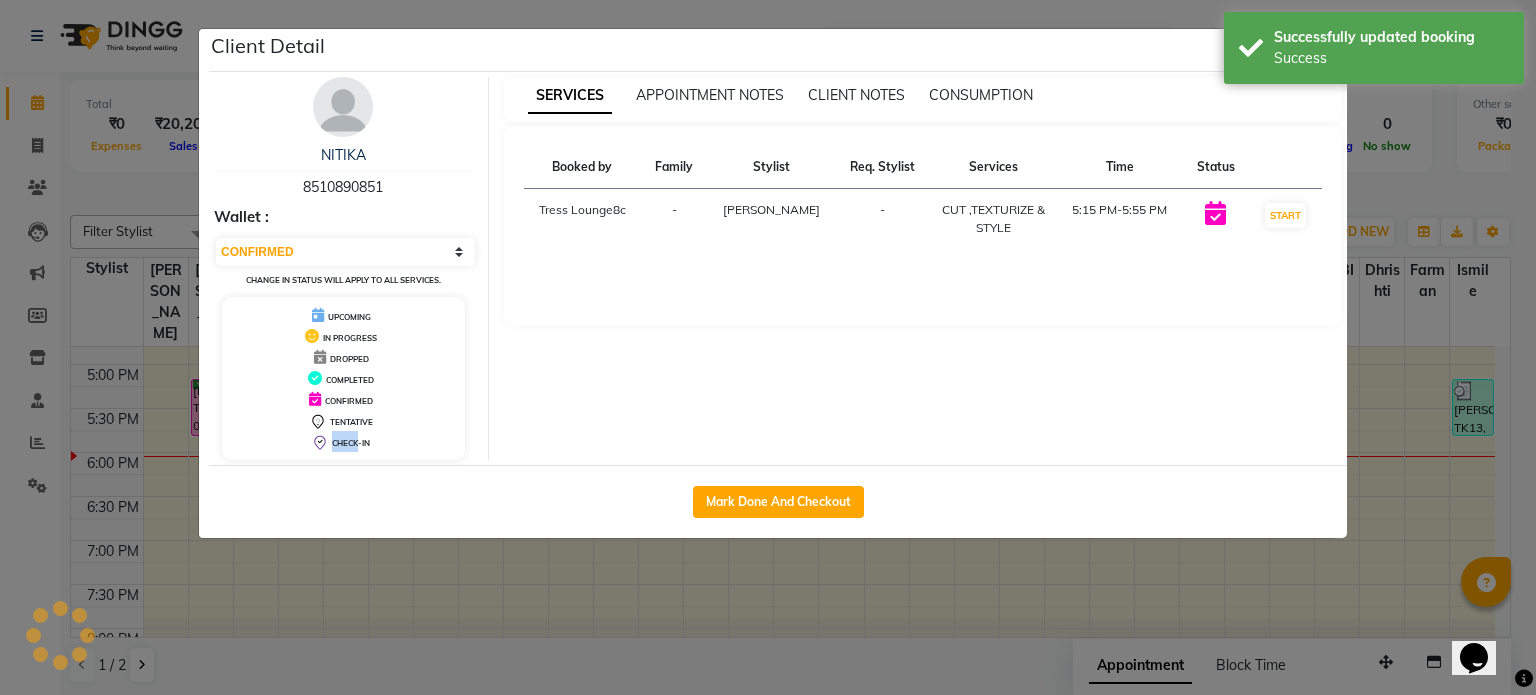click on "NITIKA    8510890851 Wallet : Select IN SERVICE CONFIRMED TENTATIVE CHECK IN MARK DONE DROPPED UPCOMING Change in status will apply to all services. UPCOMING IN PROGRESS DROPPED COMPLETED CONFIRMED TENTATIVE CHECK-IN" at bounding box center [344, 268] 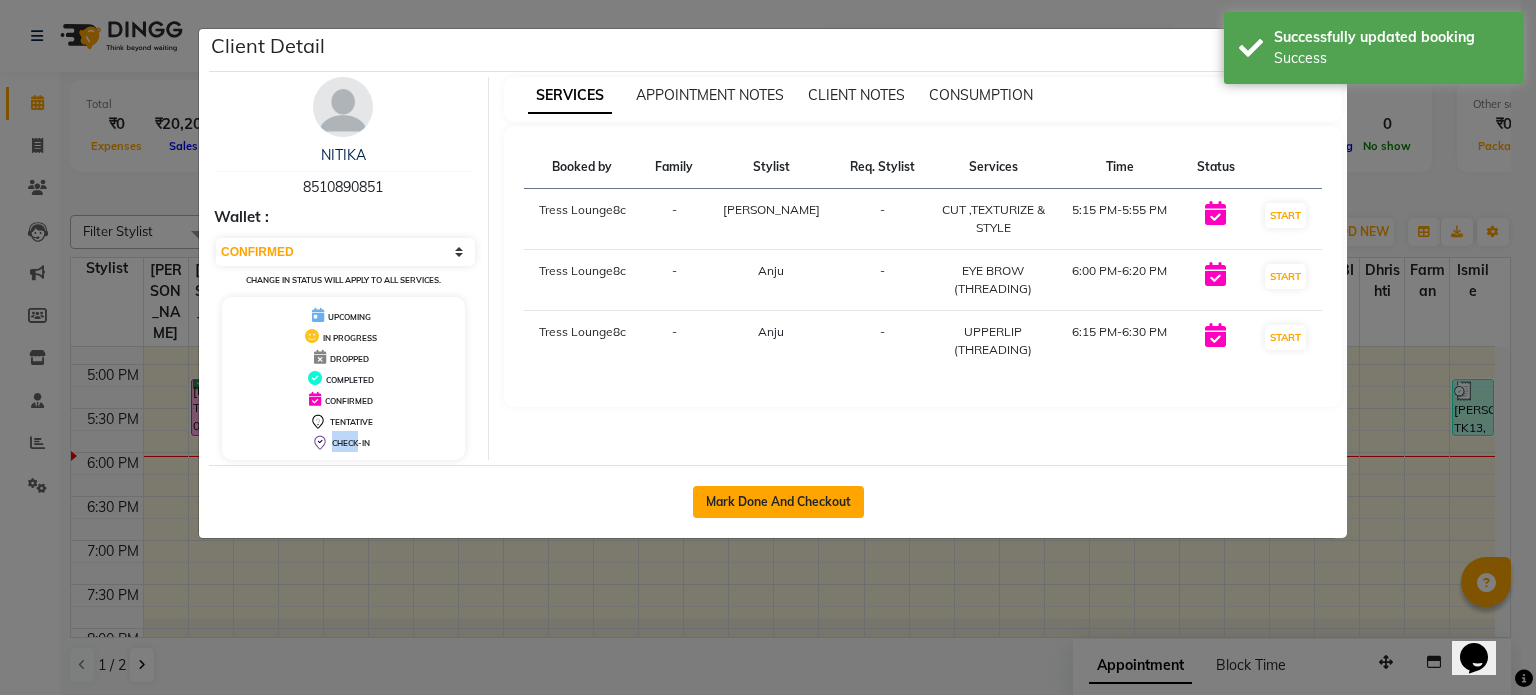 click on "Mark Done And Checkout" 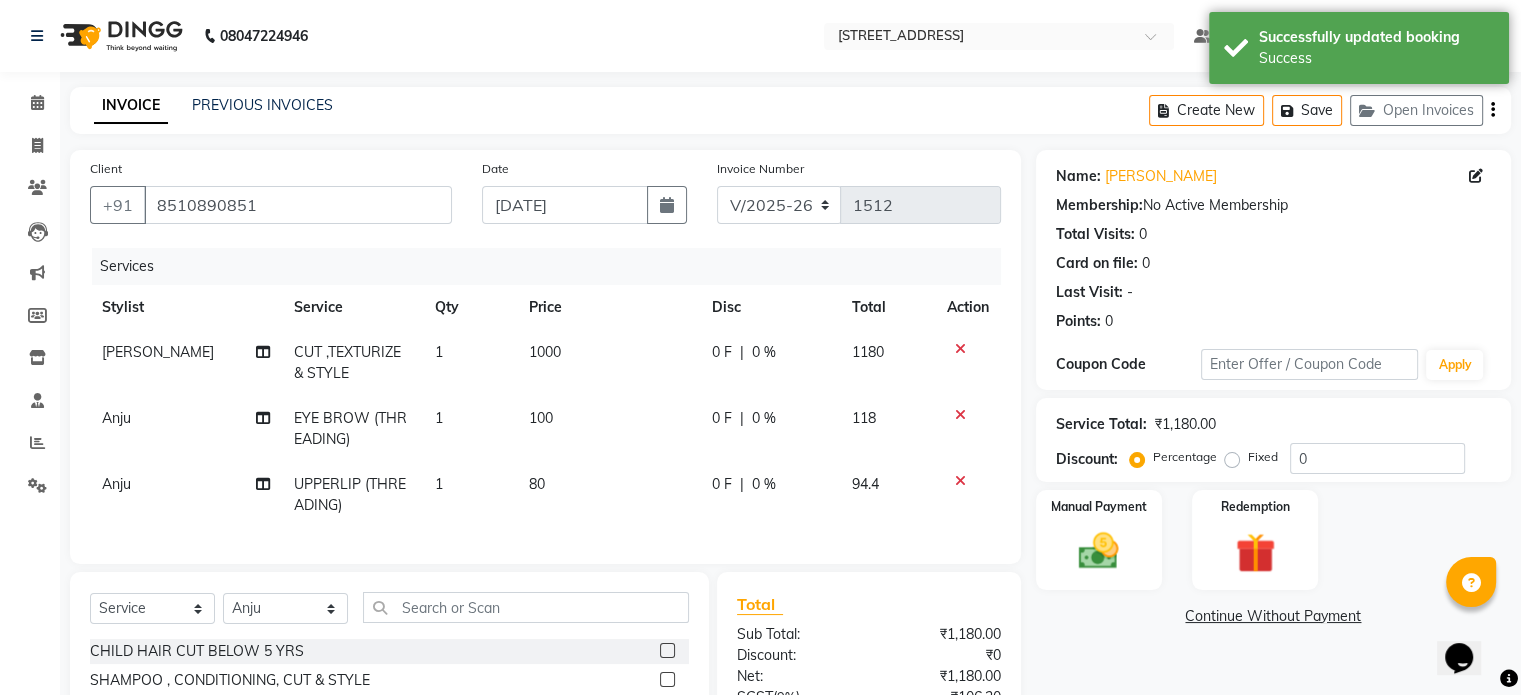 scroll, scrollTop: 237, scrollLeft: 0, axis: vertical 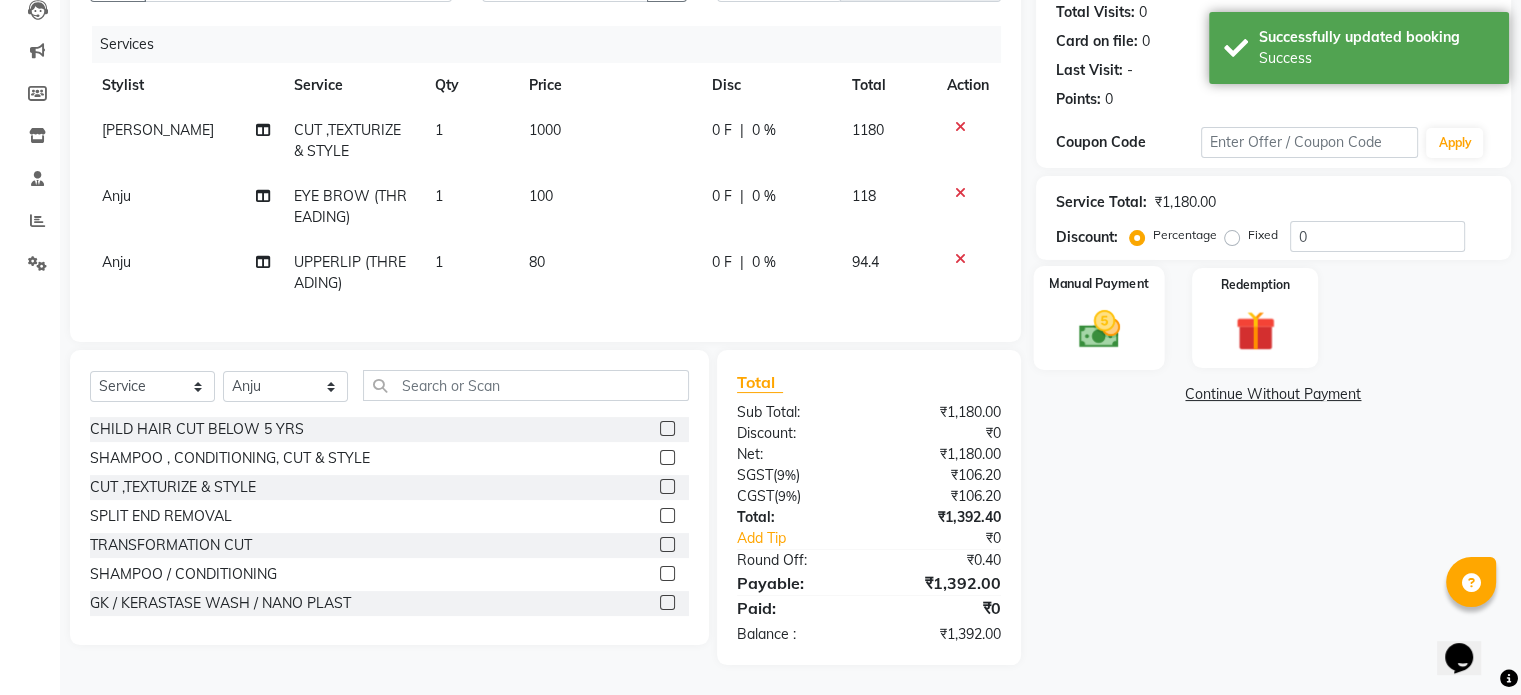 click 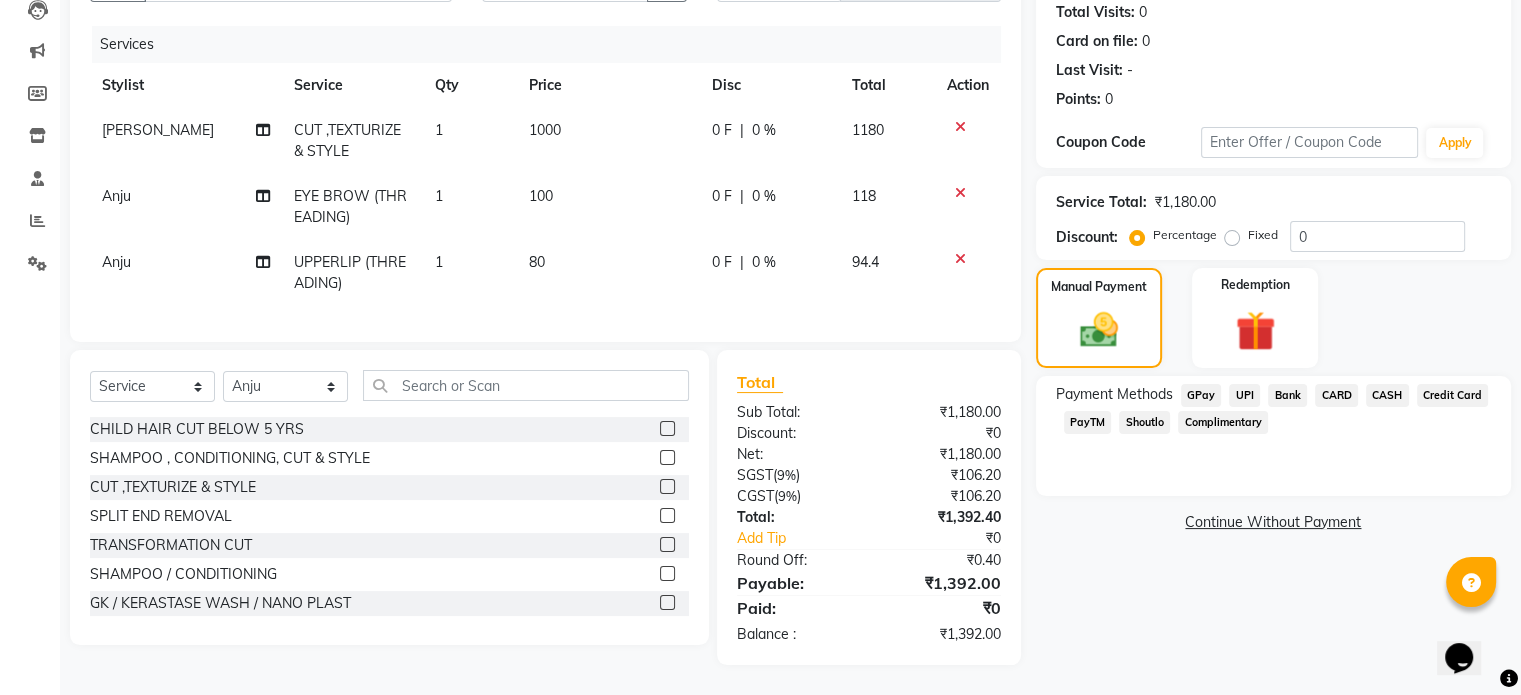 click on "UPI" 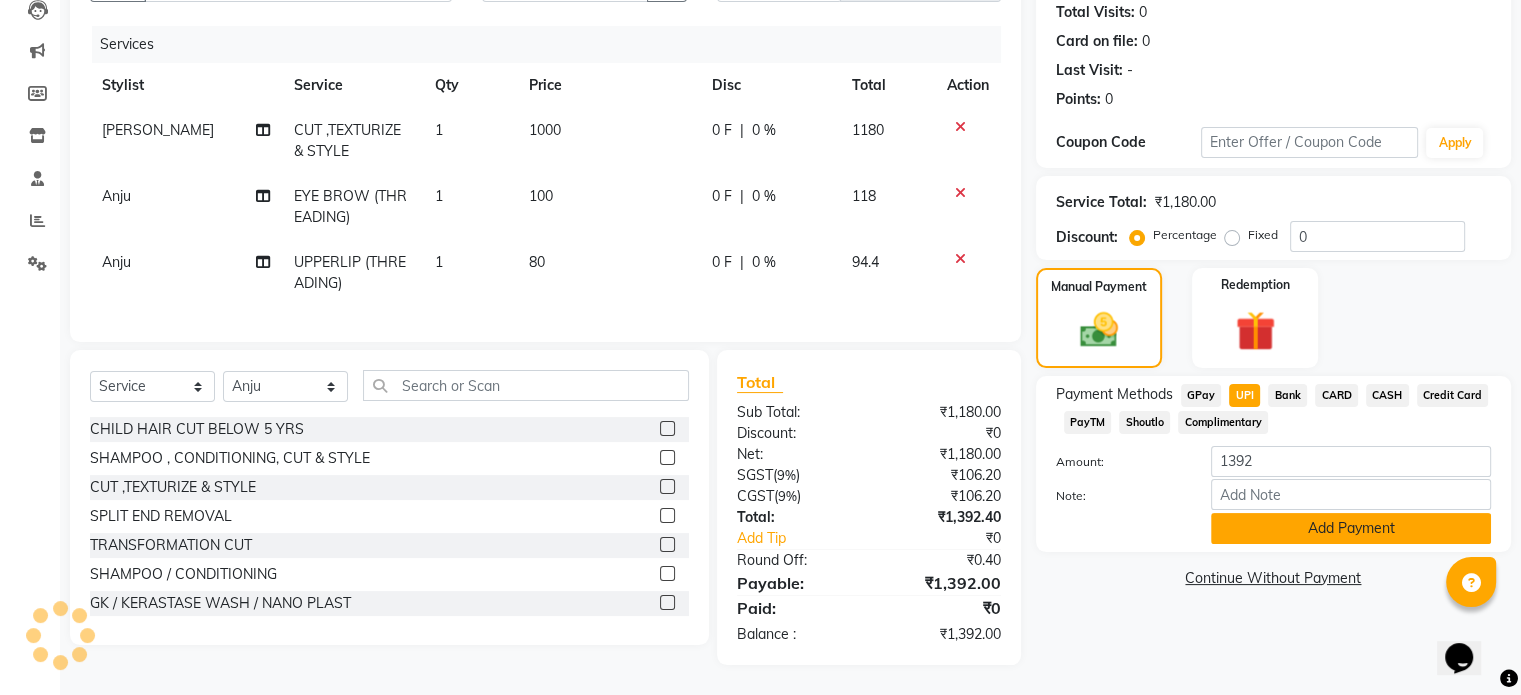 click on "Add Payment" 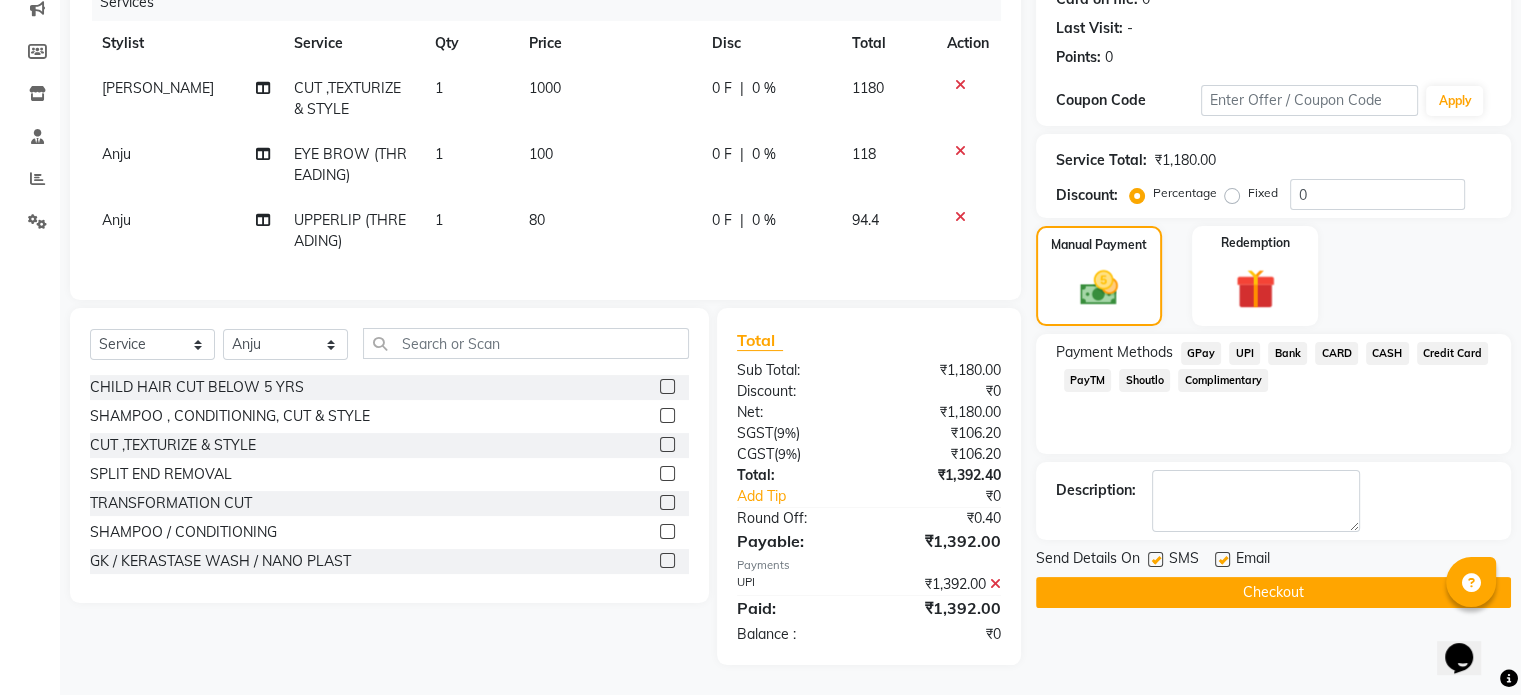 scroll, scrollTop: 179, scrollLeft: 0, axis: vertical 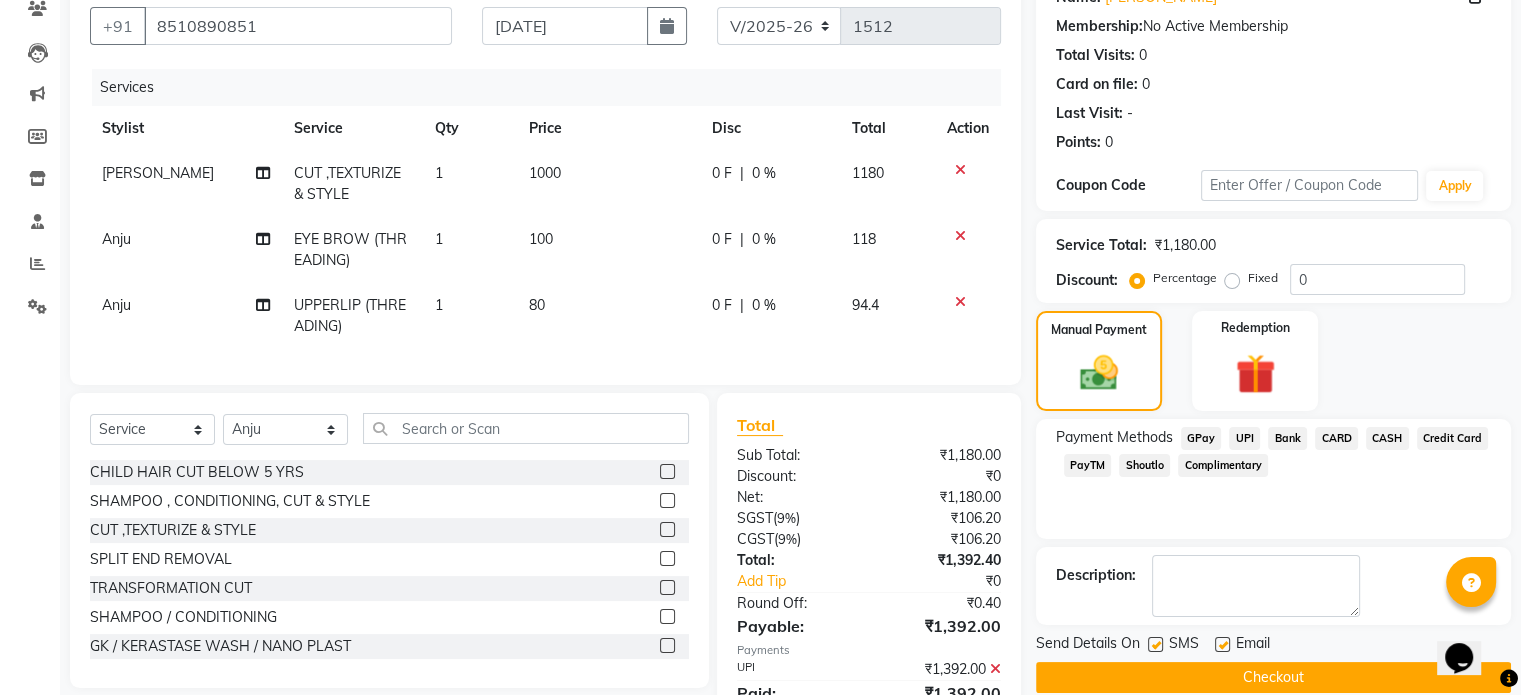 click on "Checkout" 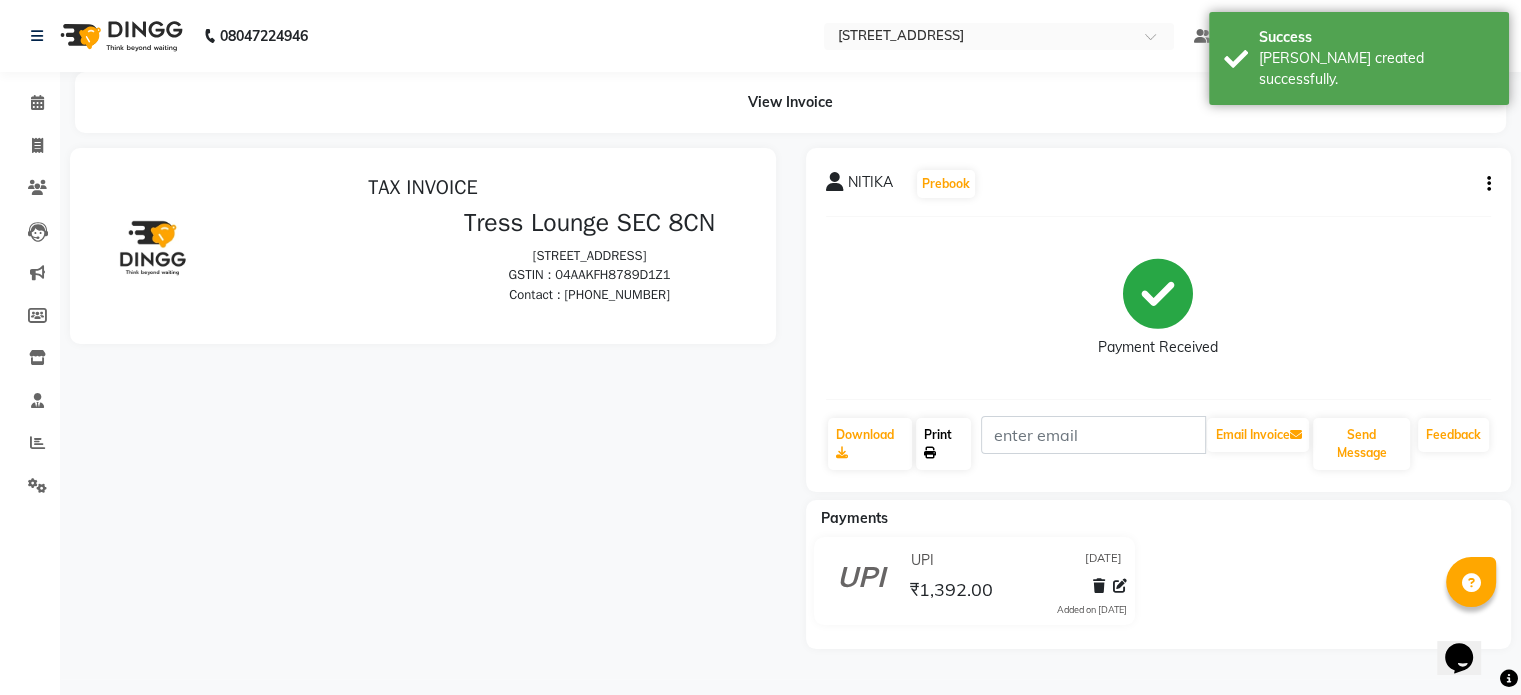 scroll, scrollTop: 0, scrollLeft: 0, axis: both 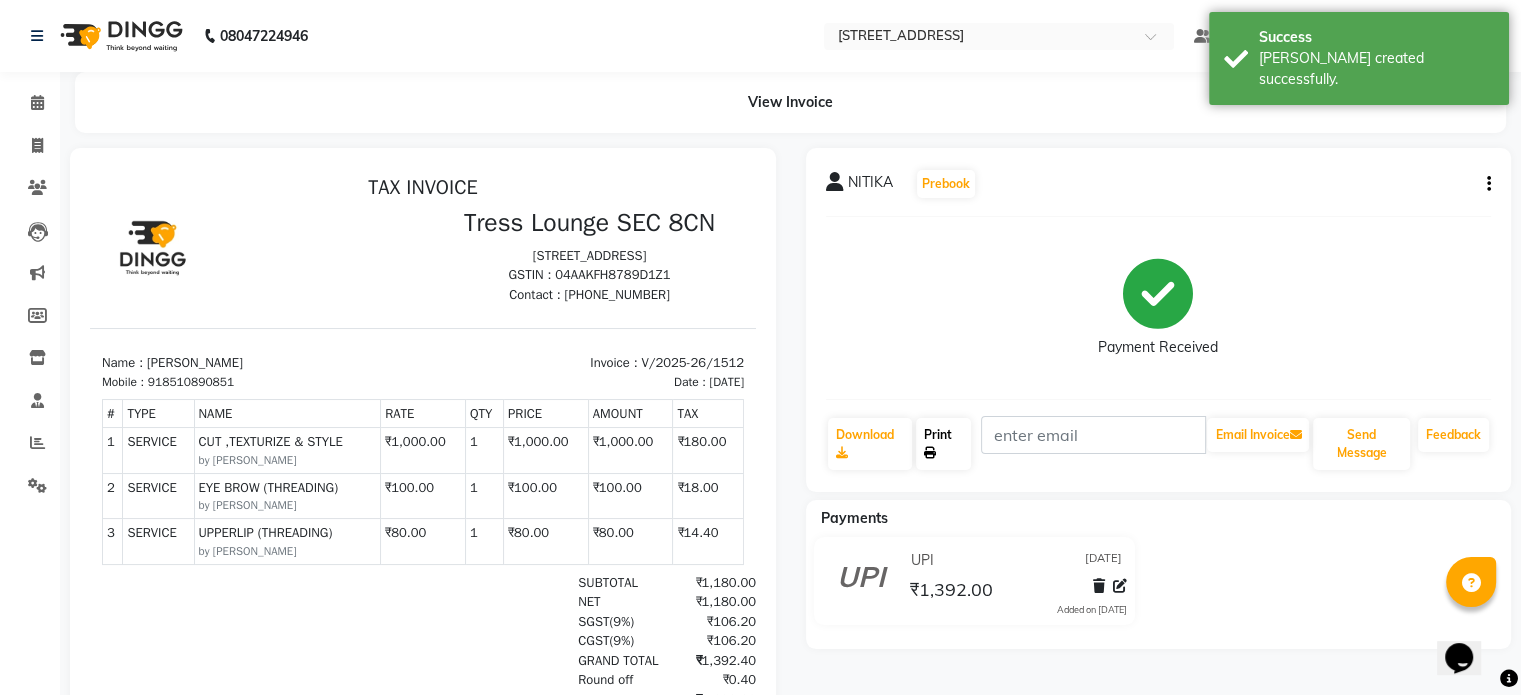 click on "Print" 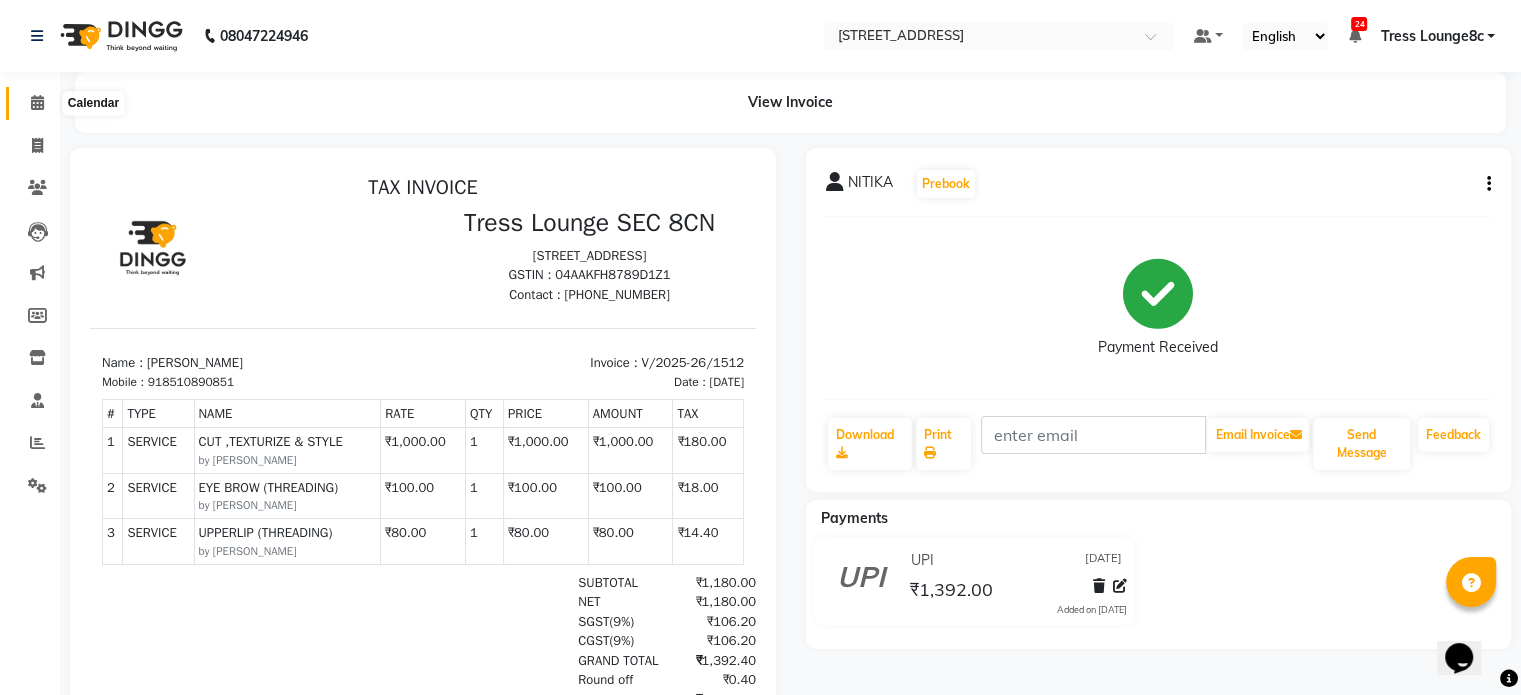 drag, startPoint x: 40, startPoint y: 98, endPoint x: 48, endPoint y: 117, distance: 20.615528 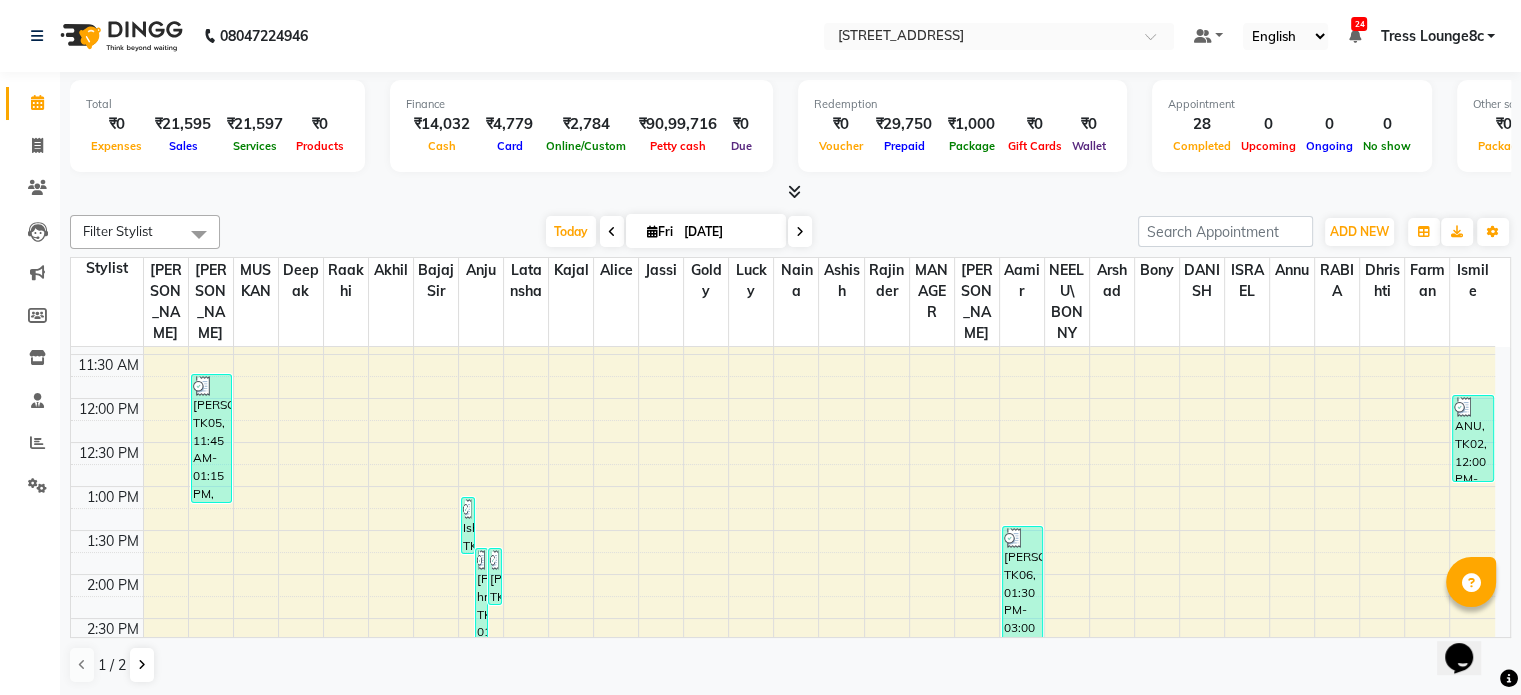 scroll, scrollTop: 600, scrollLeft: 0, axis: vertical 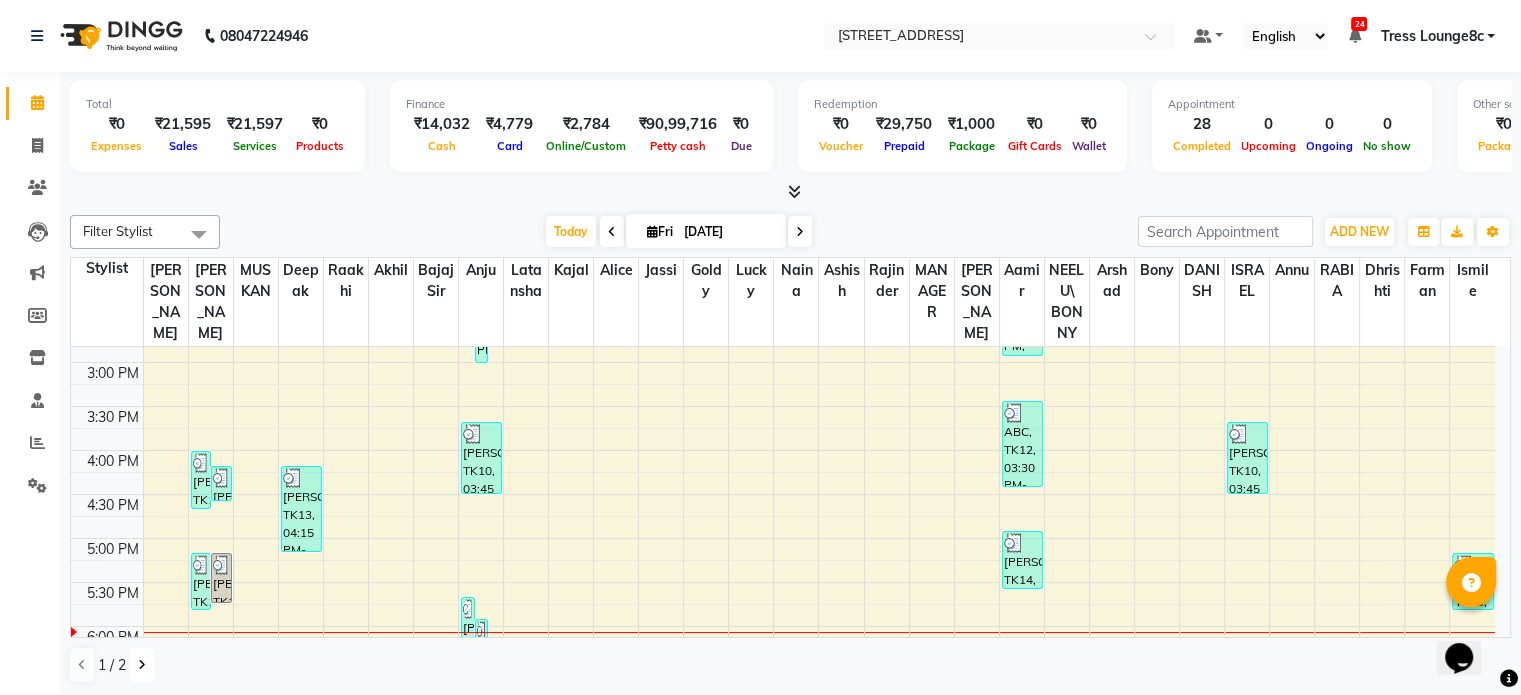 click at bounding box center (142, 665) 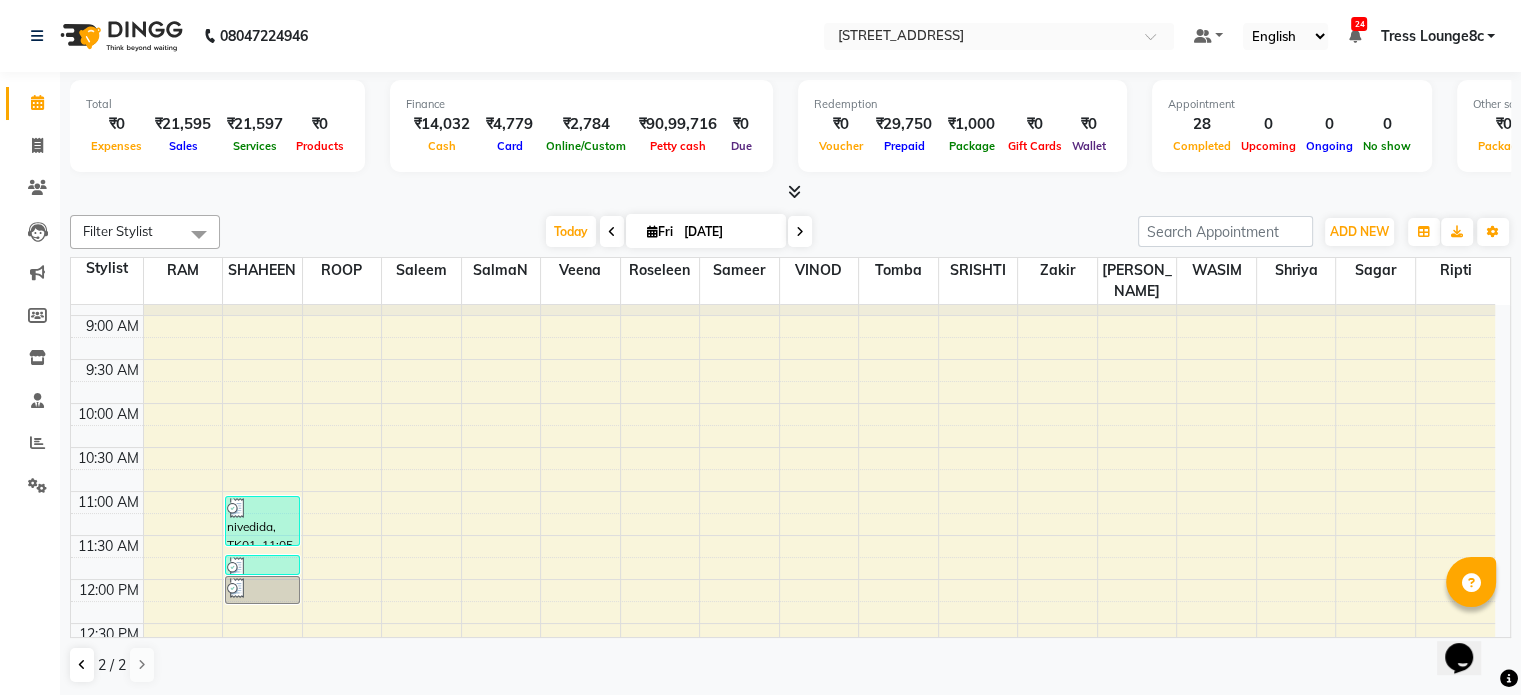 scroll, scrollTop: 75, scrollLeft: 0, axis: vertical 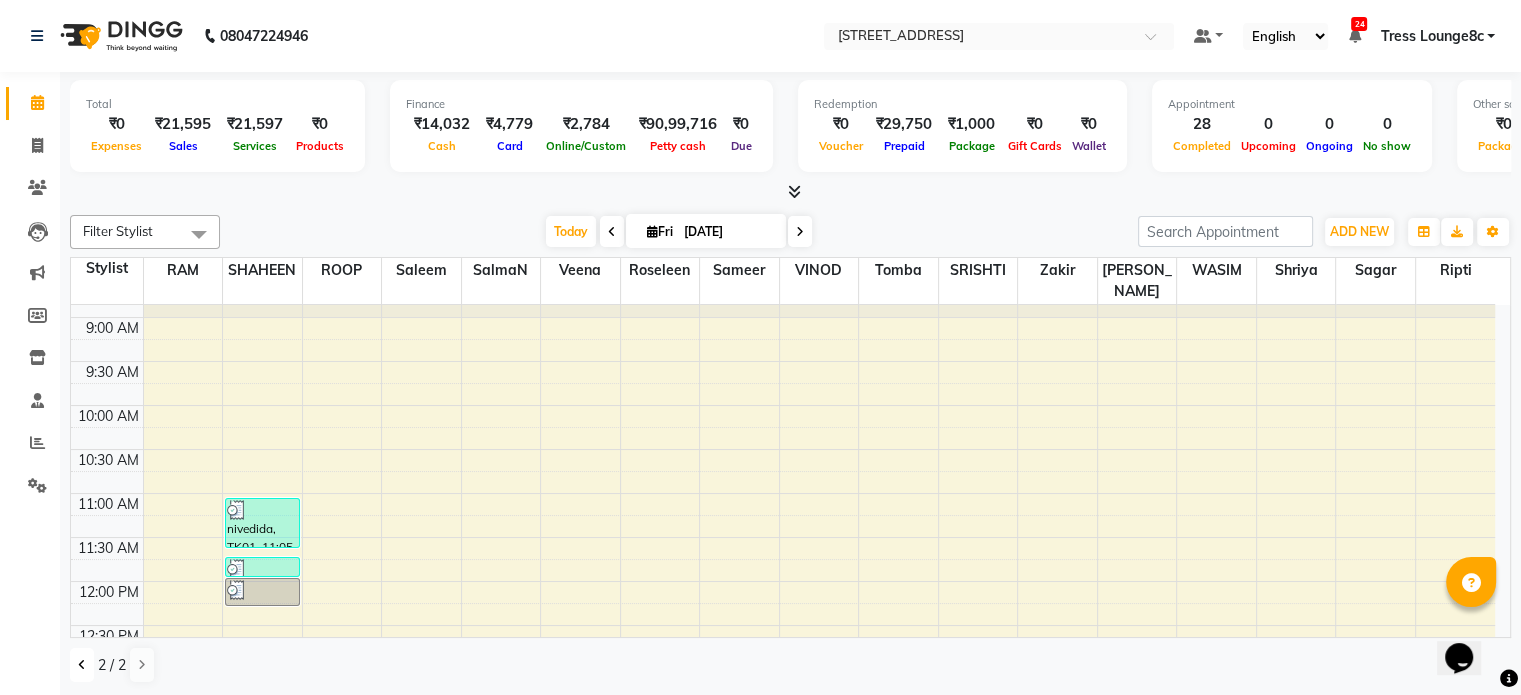 click at bounding box center [82, 665] 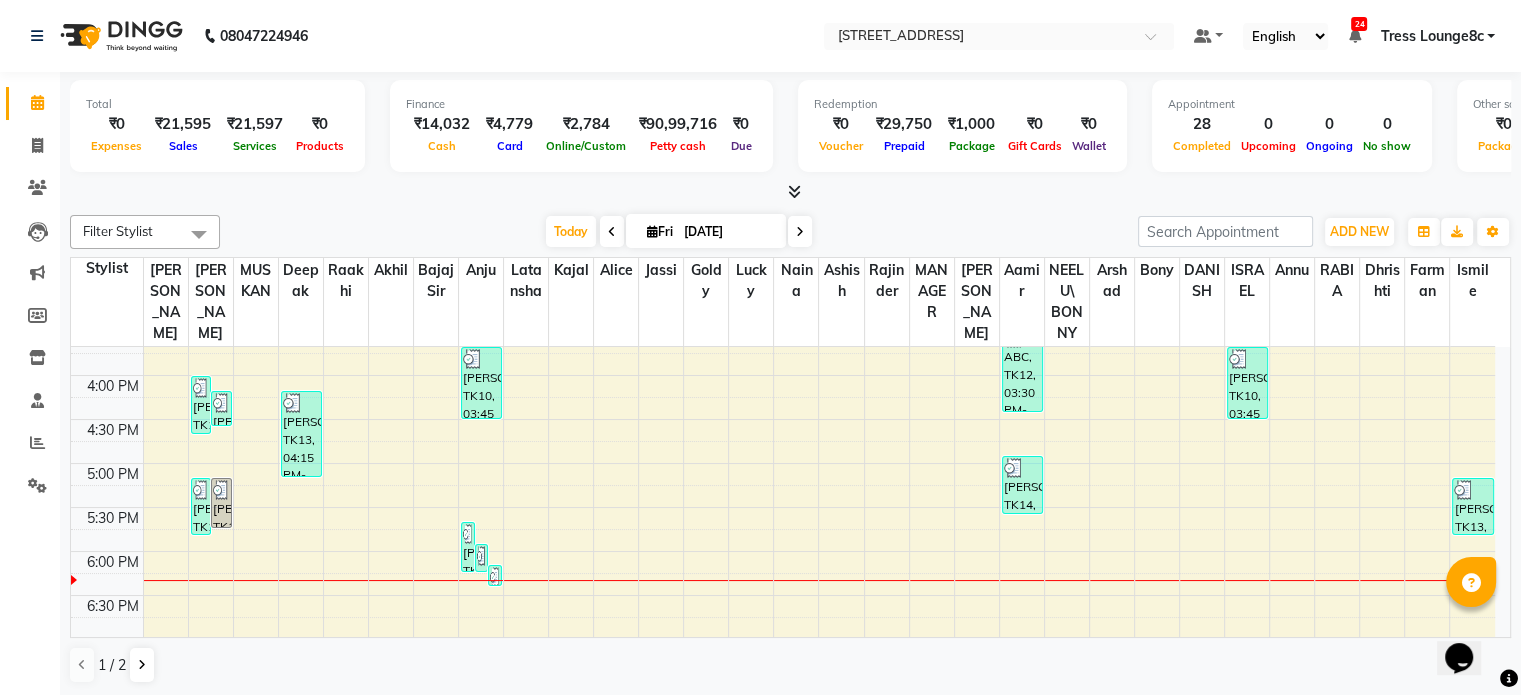 scroll, scrollTop: 774, scrollLeft: 0, axis: vertical 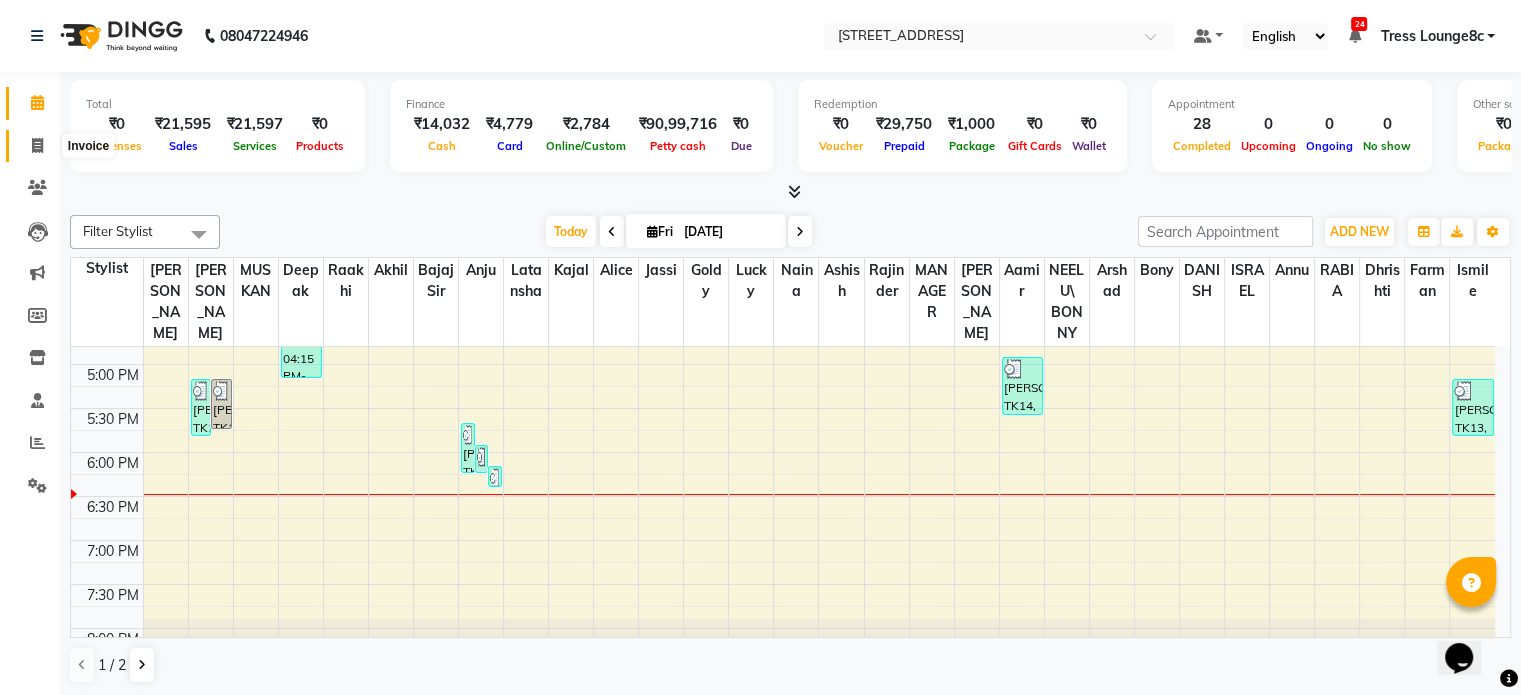 click 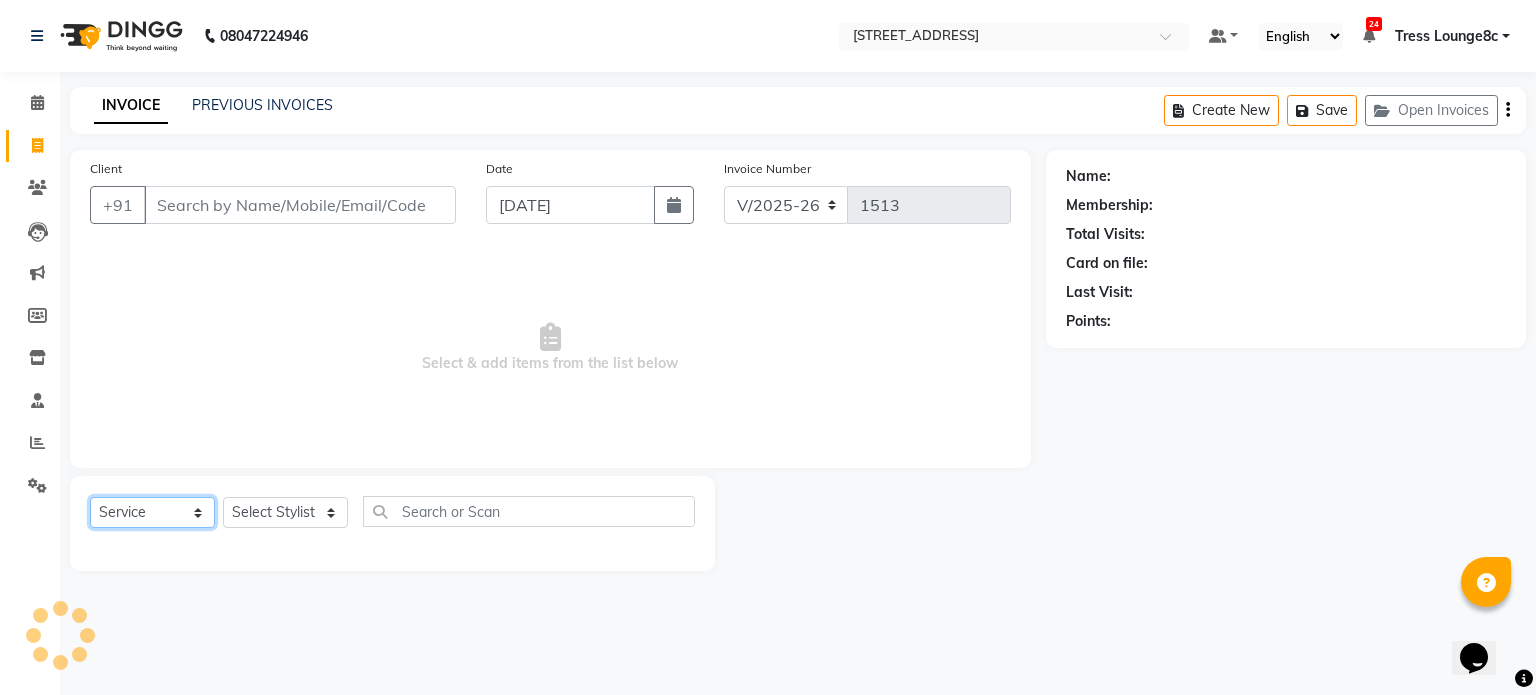 click on "Select  Service  Product  Membership  Package Voucher Prepaid Gift Card" 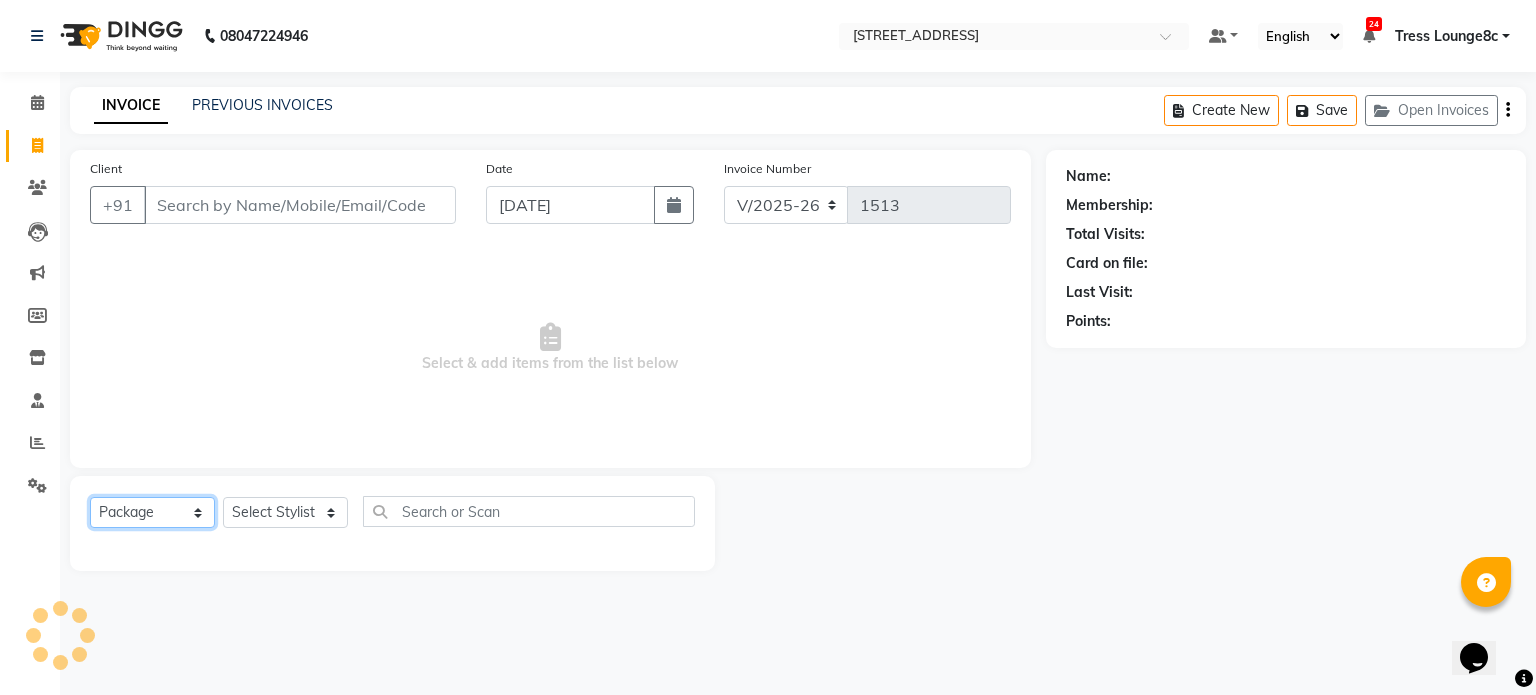 click on "Select  Service  Product  Membership  Package Voucher Prepaid Gift Card" 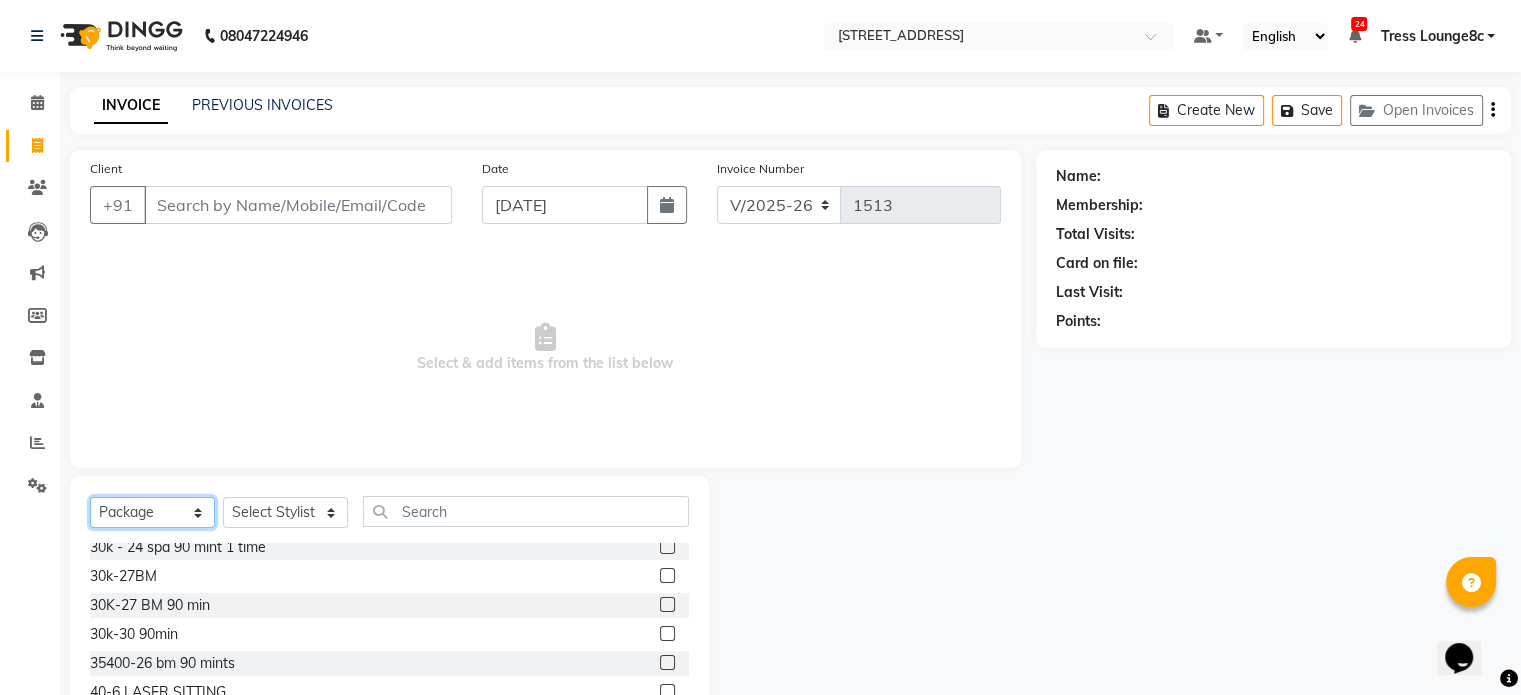 scroll, scrollTop: 300, scrollLeft: 0, axis: vertical 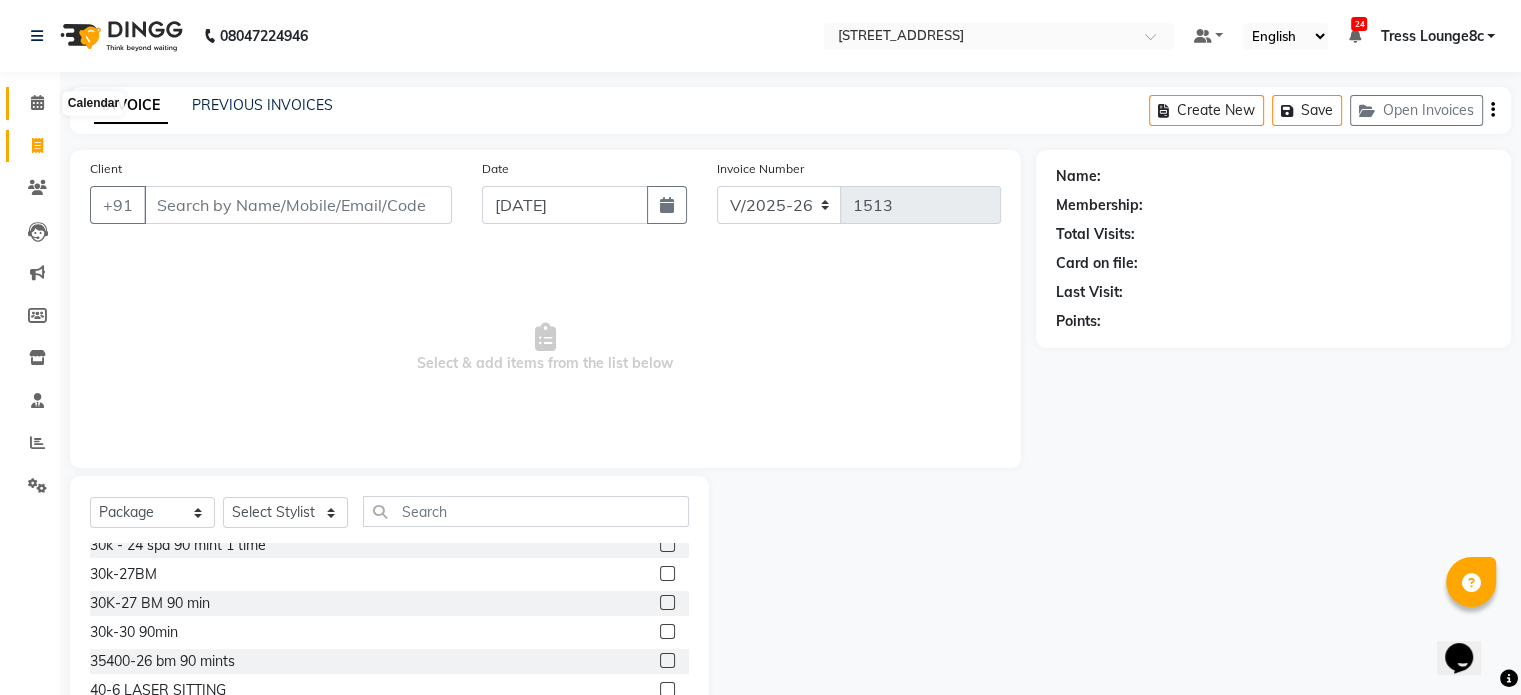 click 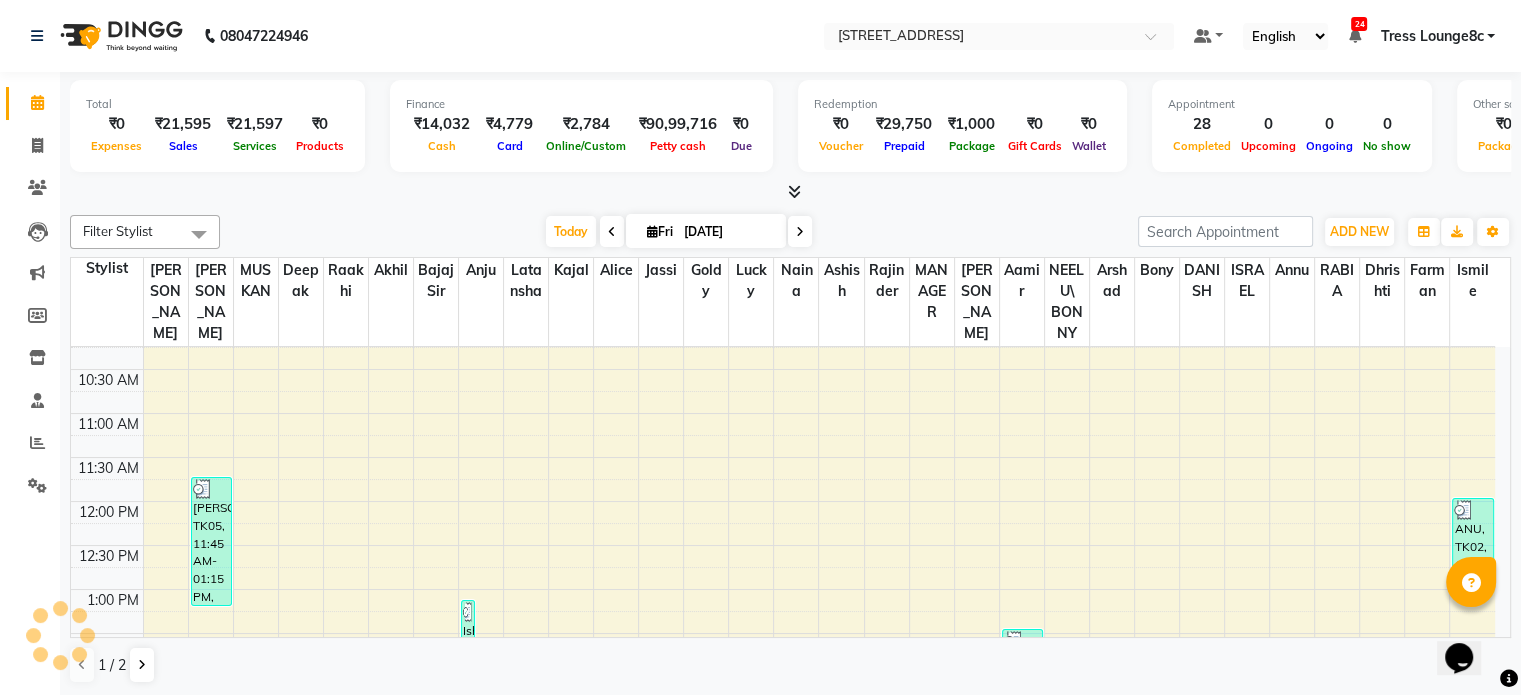 scroll, scrollTop: 200, scrollLeft: 0, axis: vertical 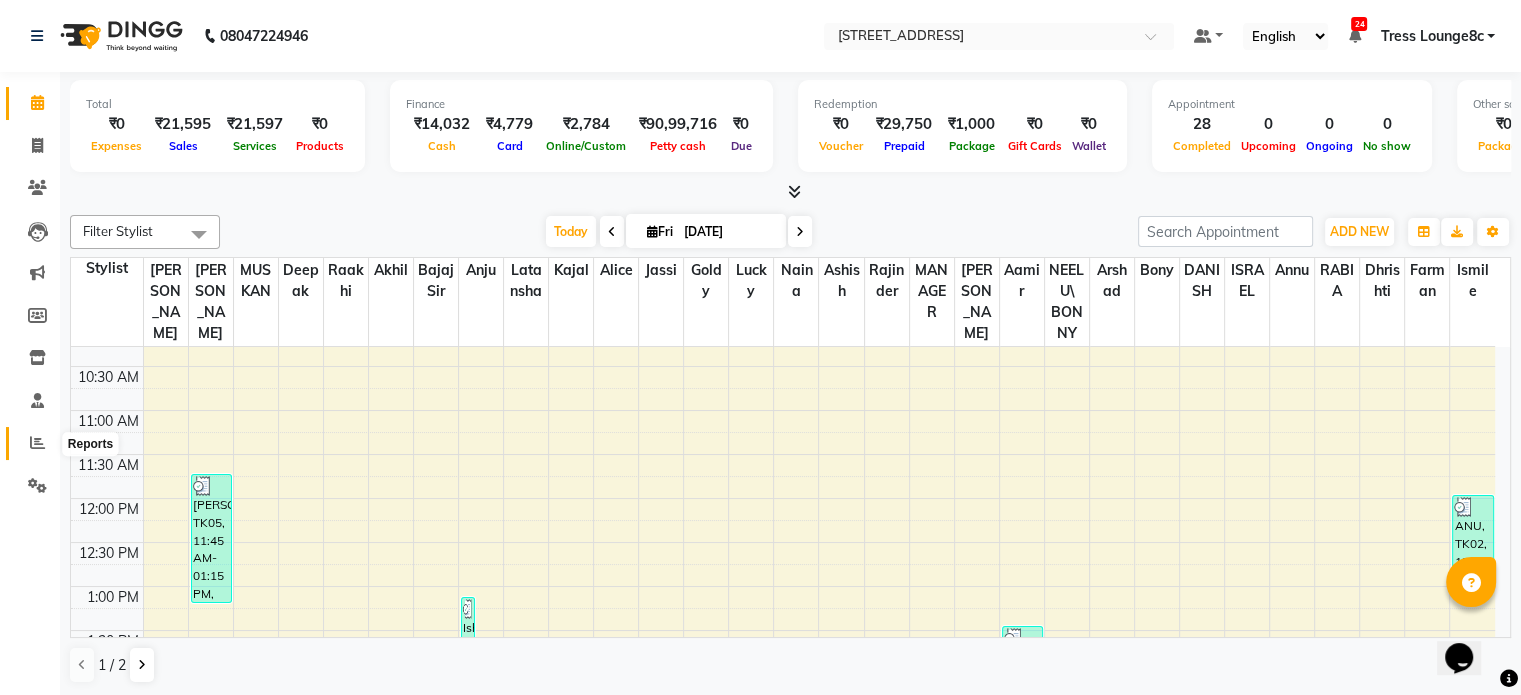 click 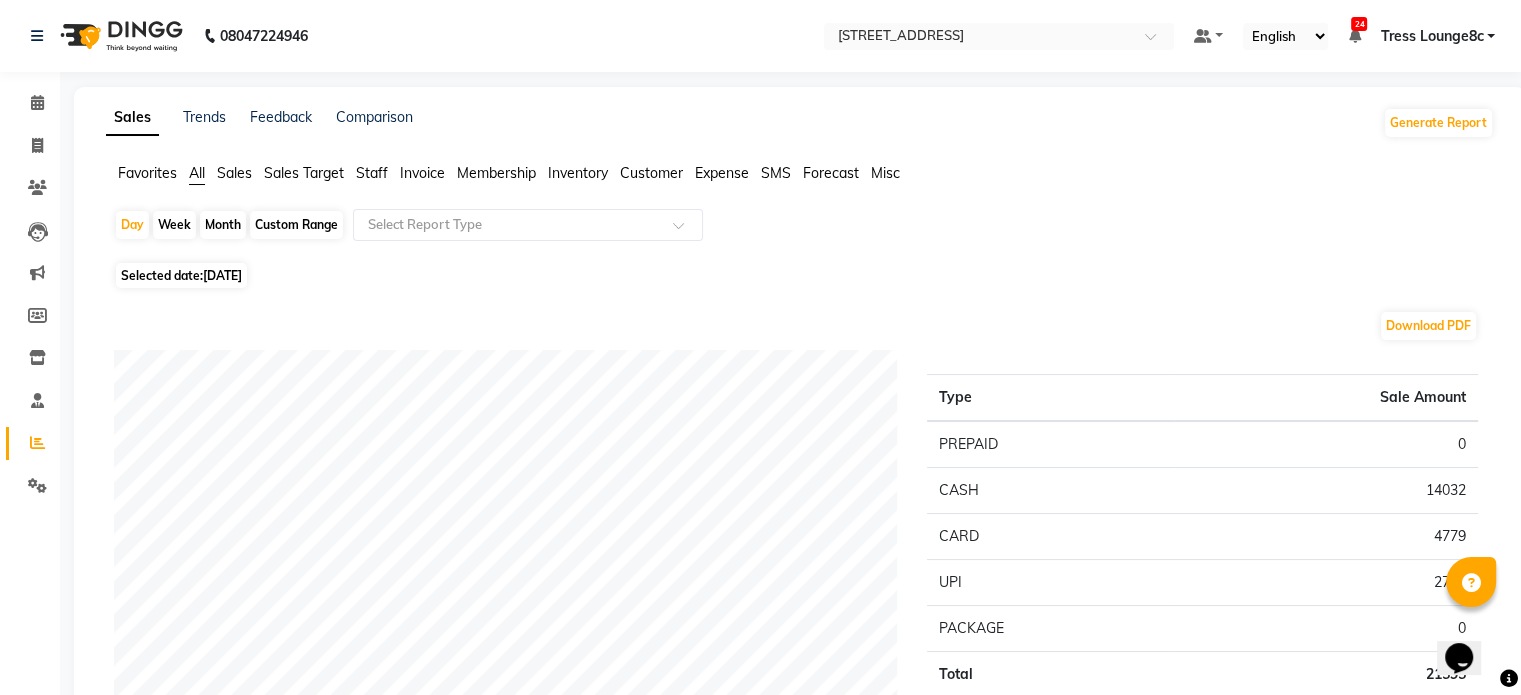 click on "Custom Range" 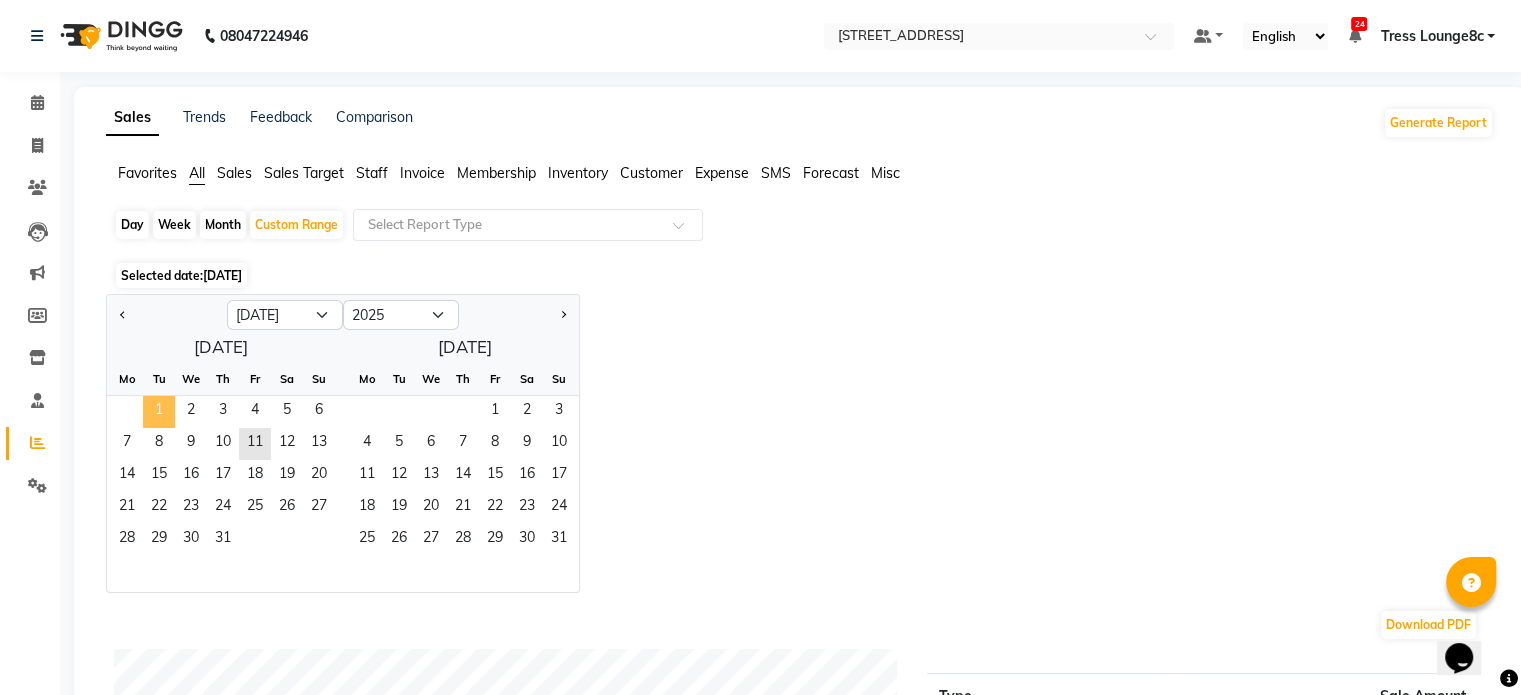 click on "1" 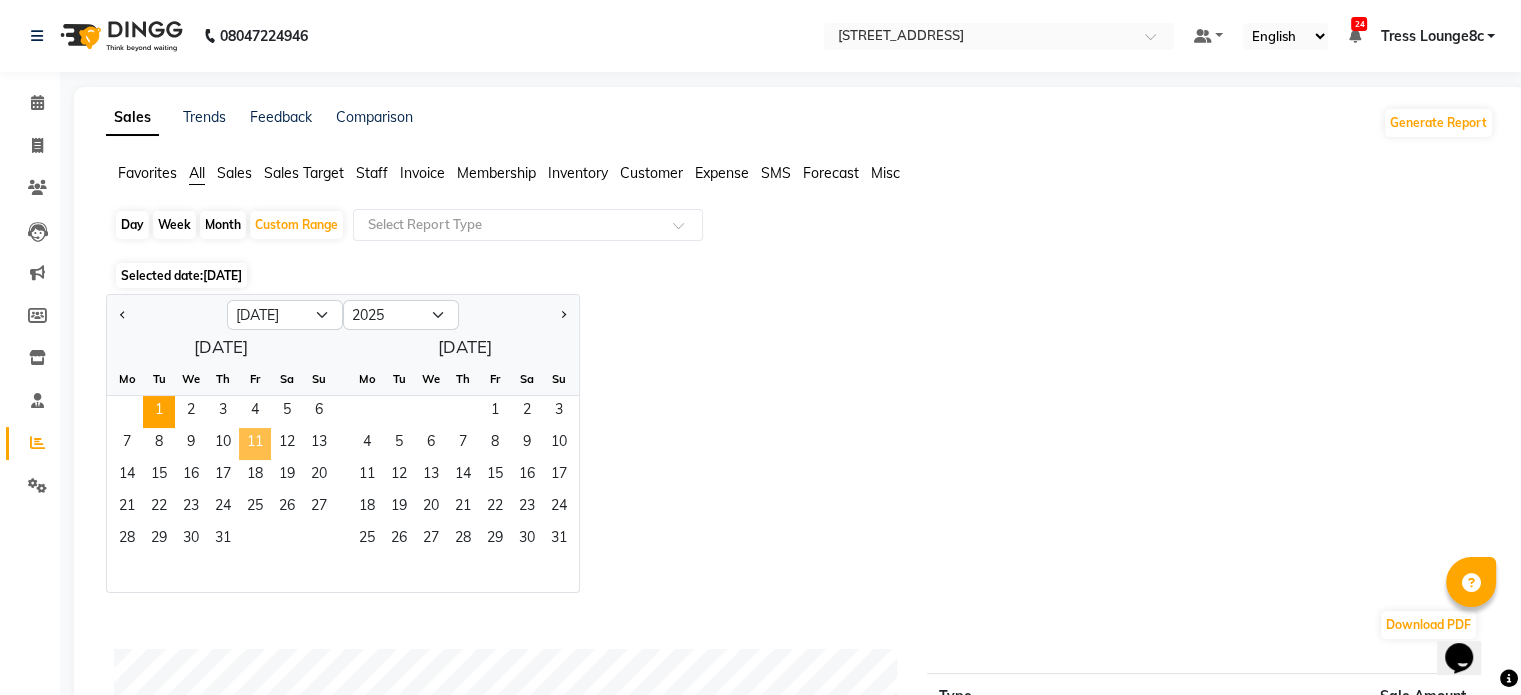 click on "11" 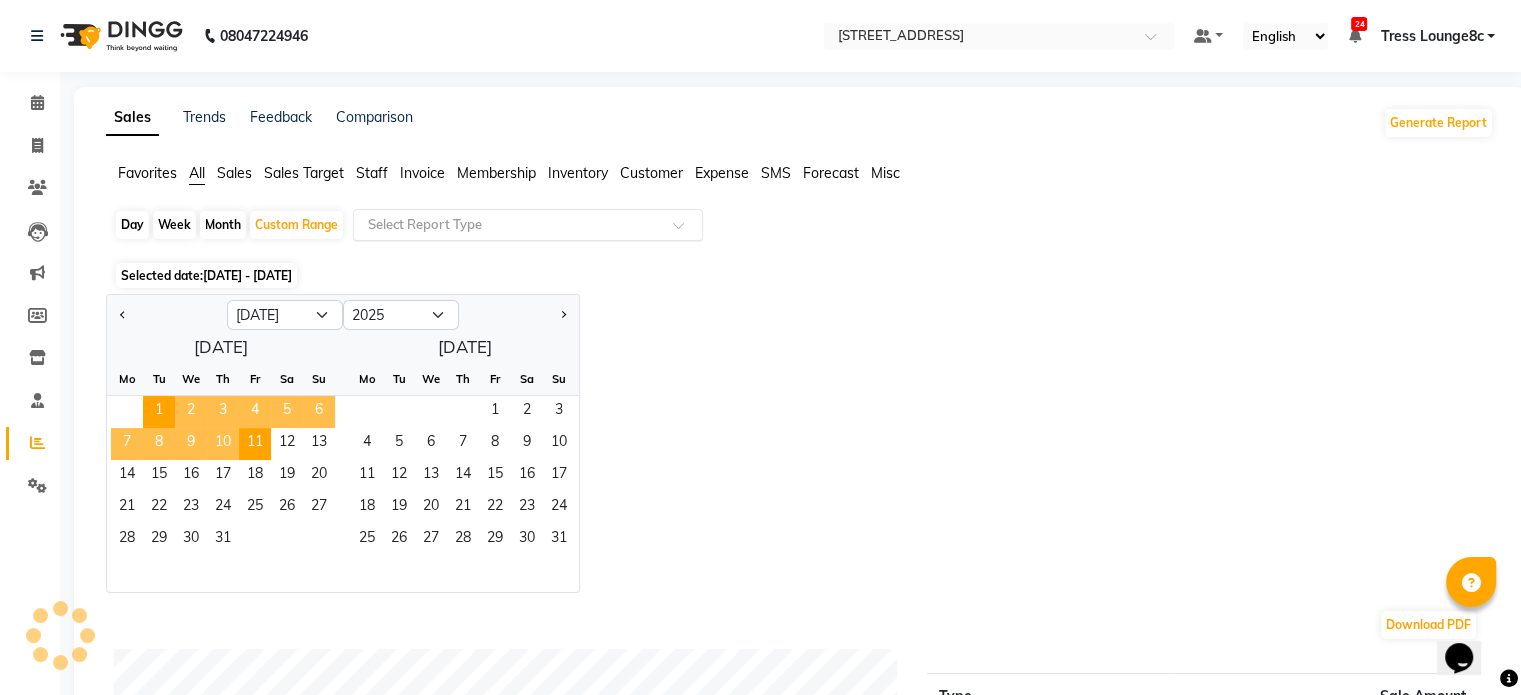 click 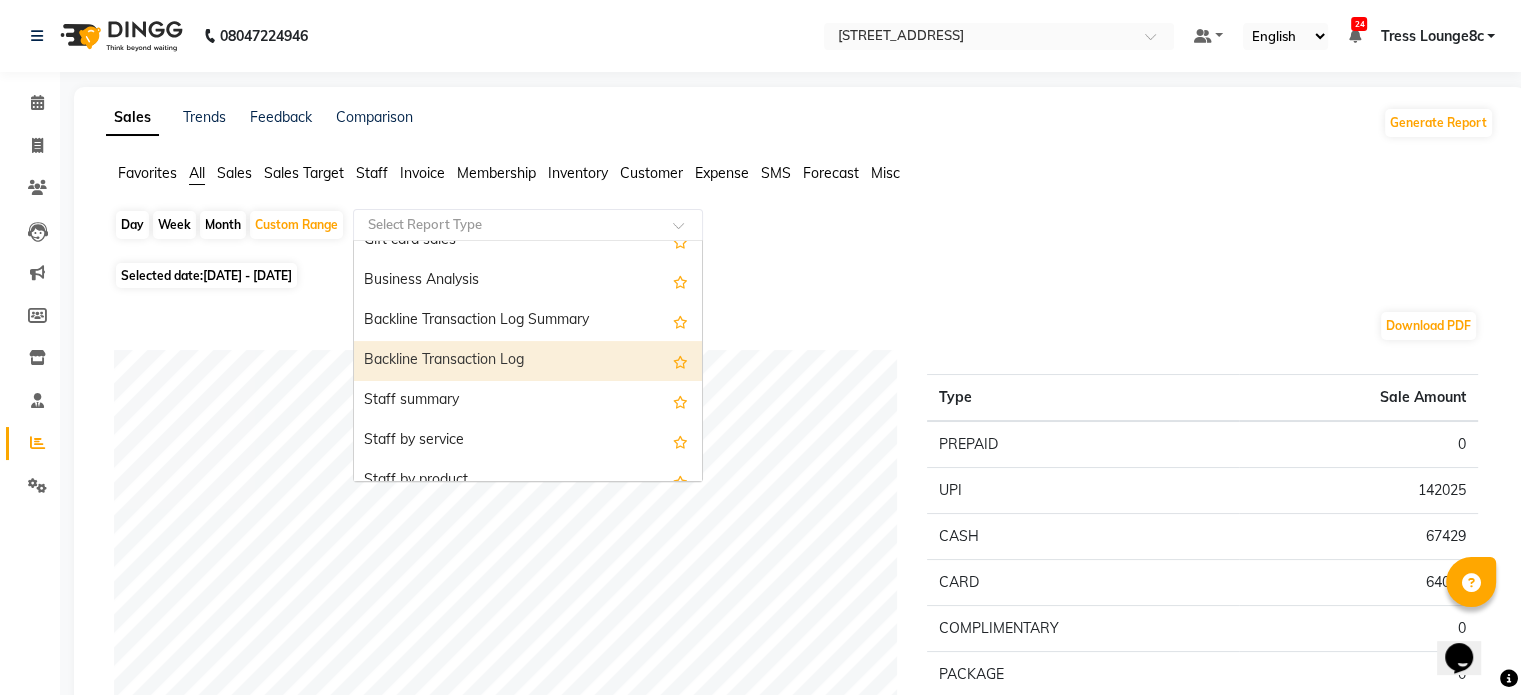 scroll, scrollTop: 600, scrollLeft: 0, axis: vertical 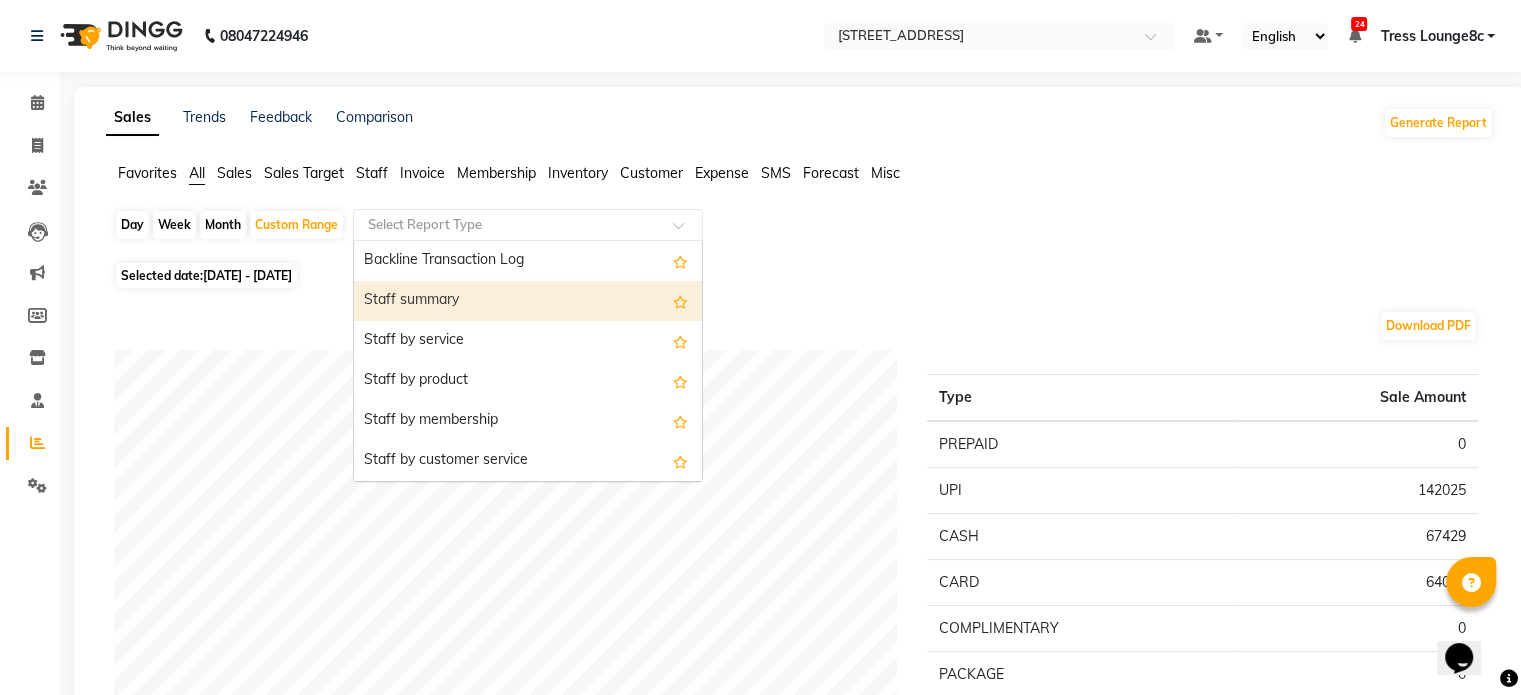 click on "Staff summary" at bounding box center [528, 301] 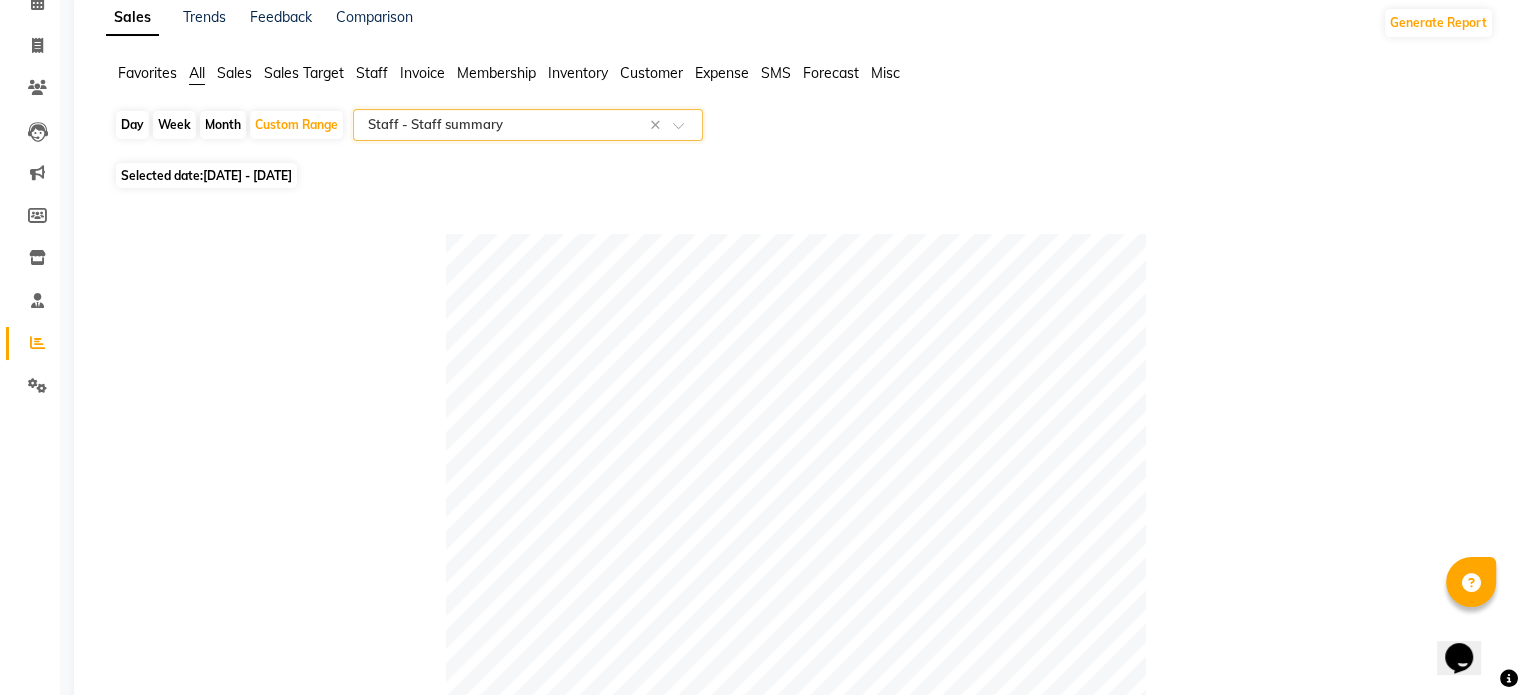 scroll, scrollTop: 0, scrollLeft: 0, axis: both 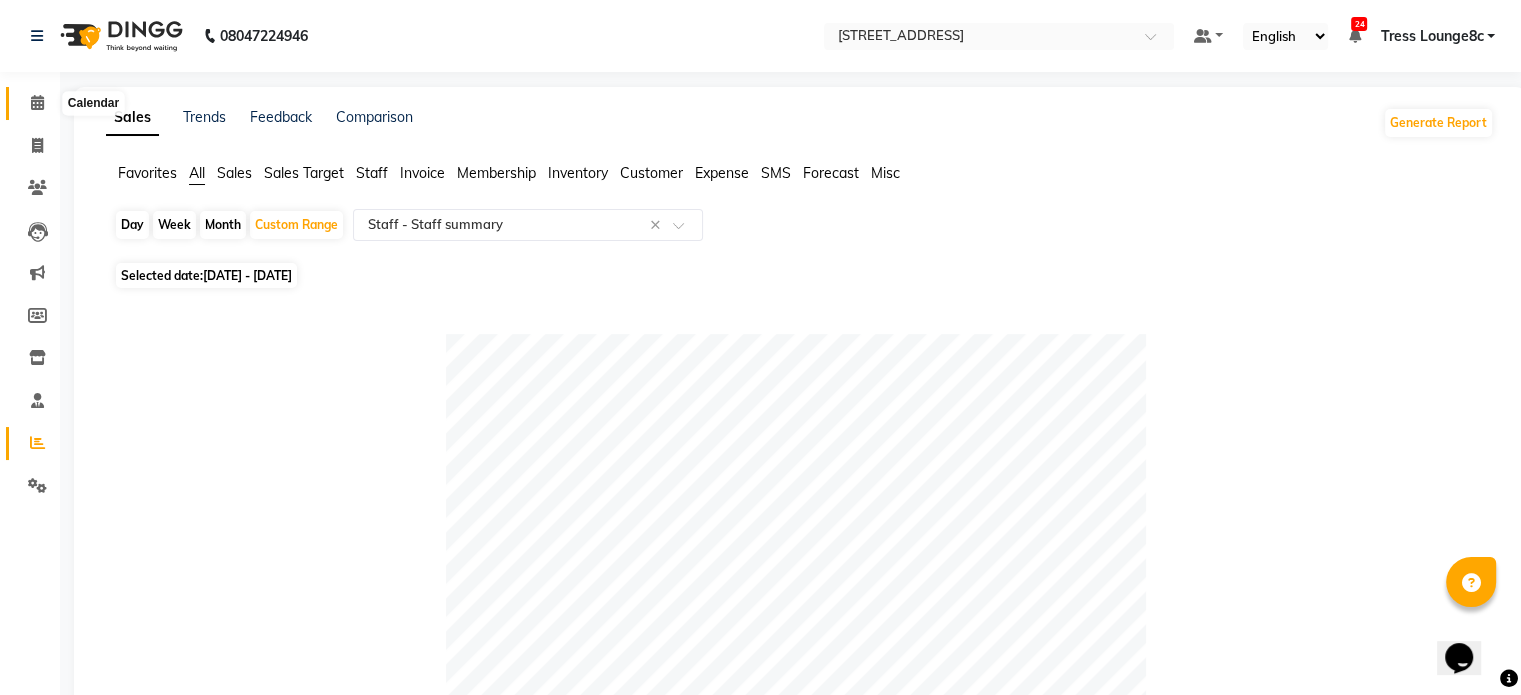 click 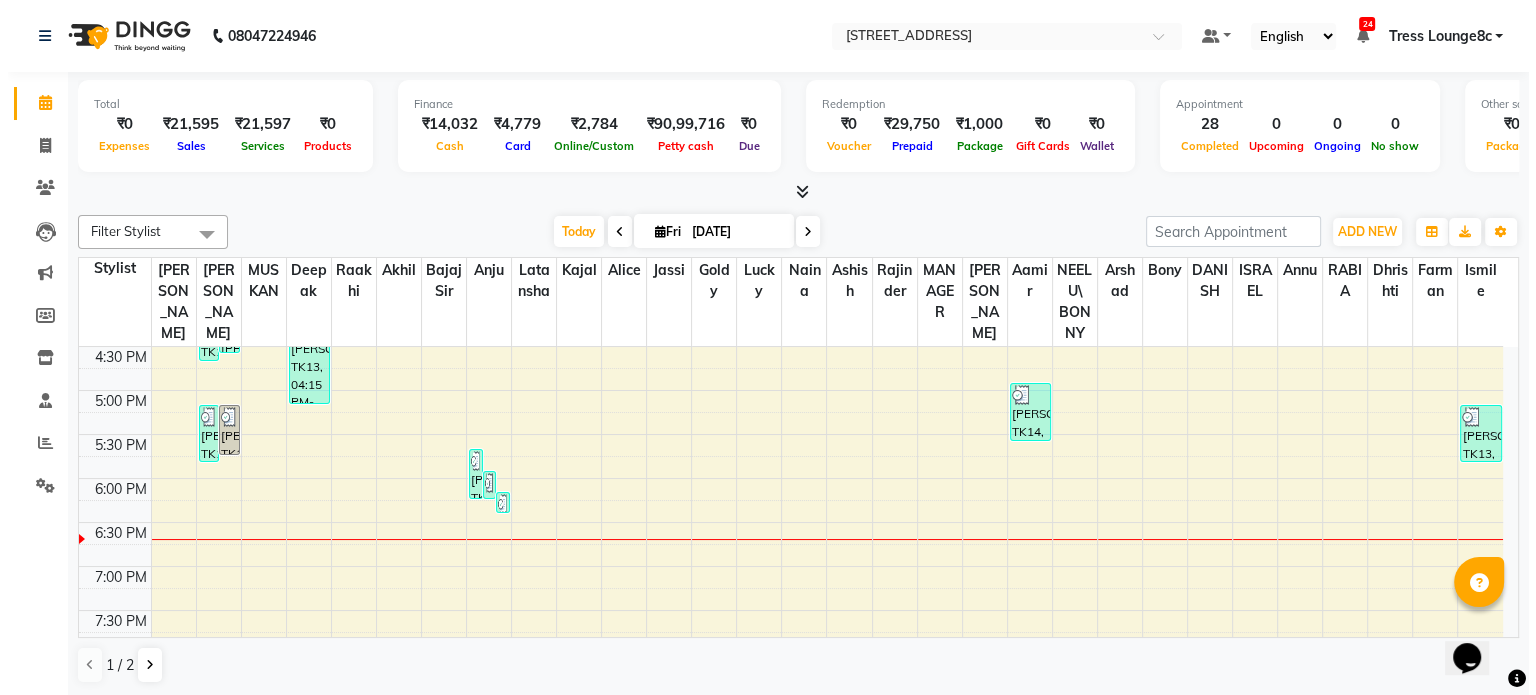 scroll, scrollTop: 774, scrollLeft: 0, axis: vertical 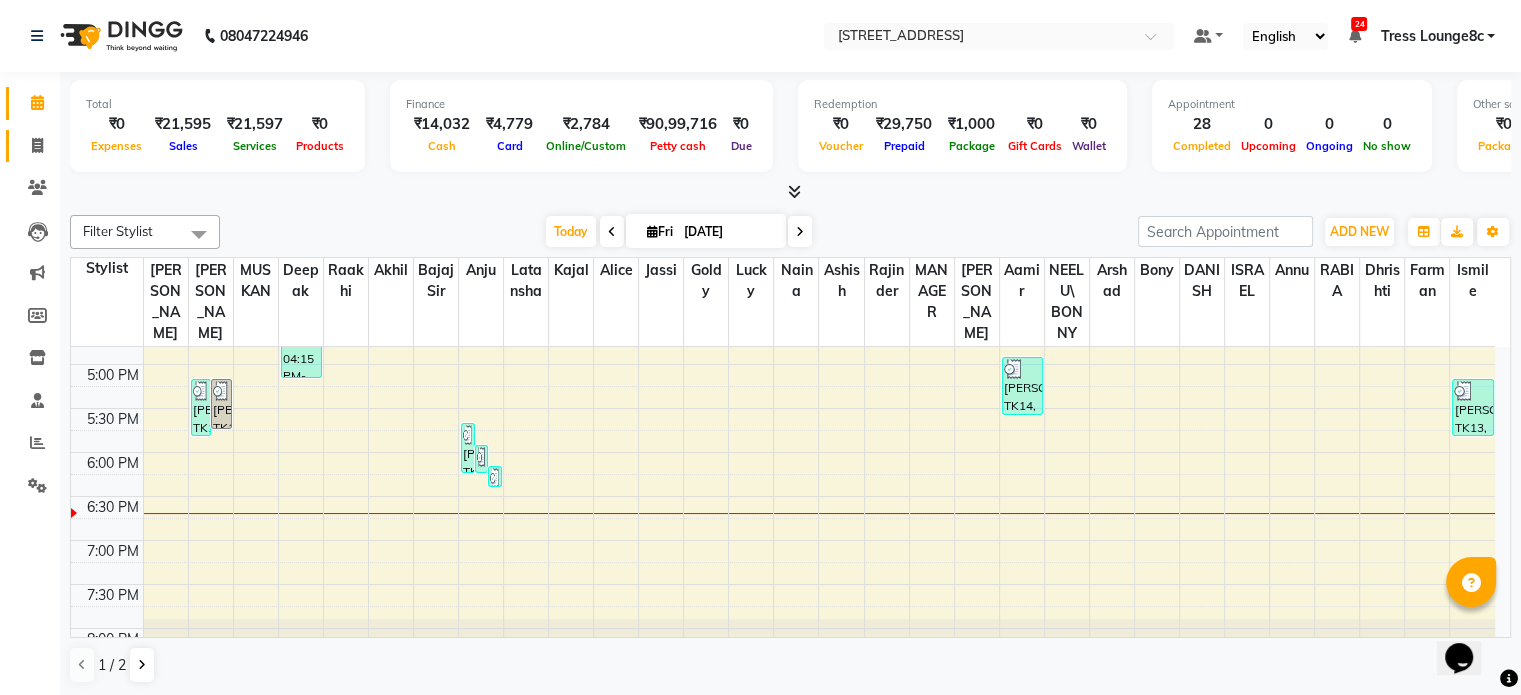 click 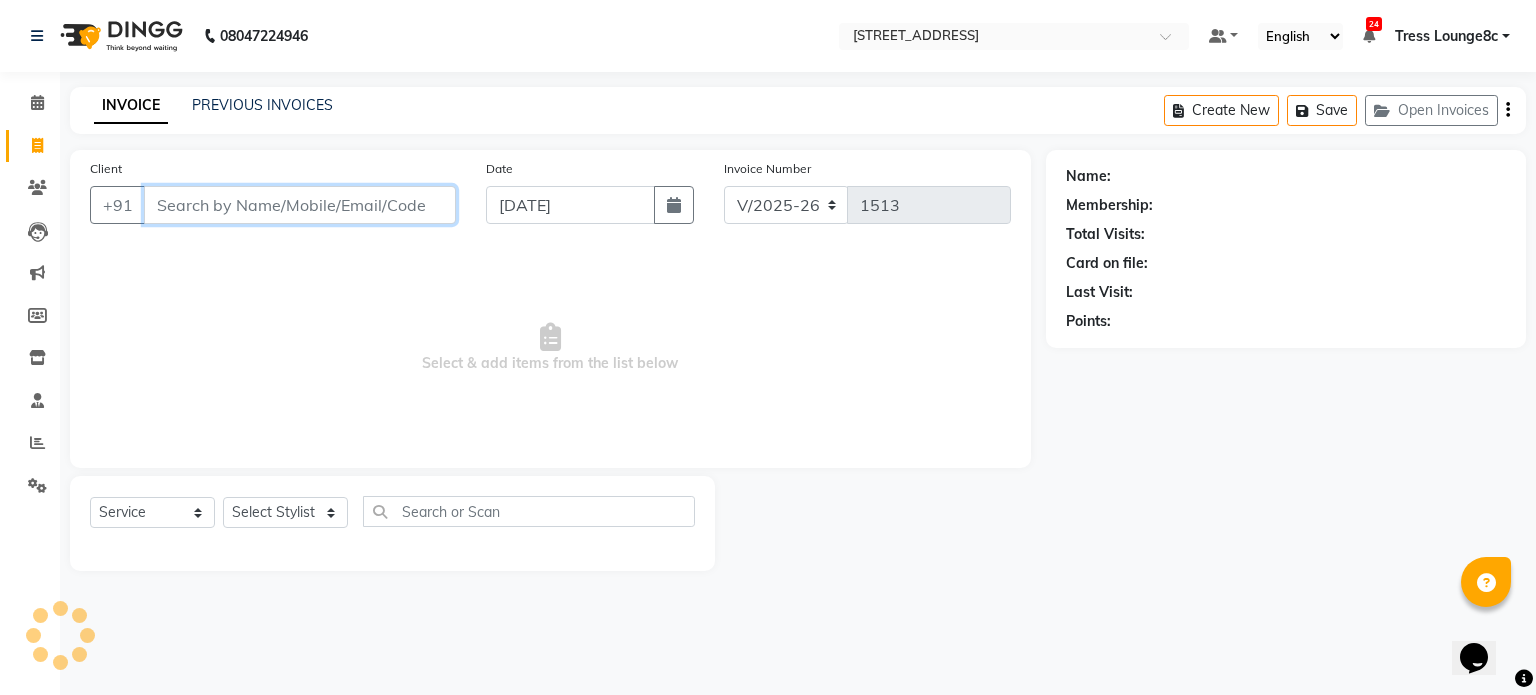 click on "Client" at bounding box center (300, 205) 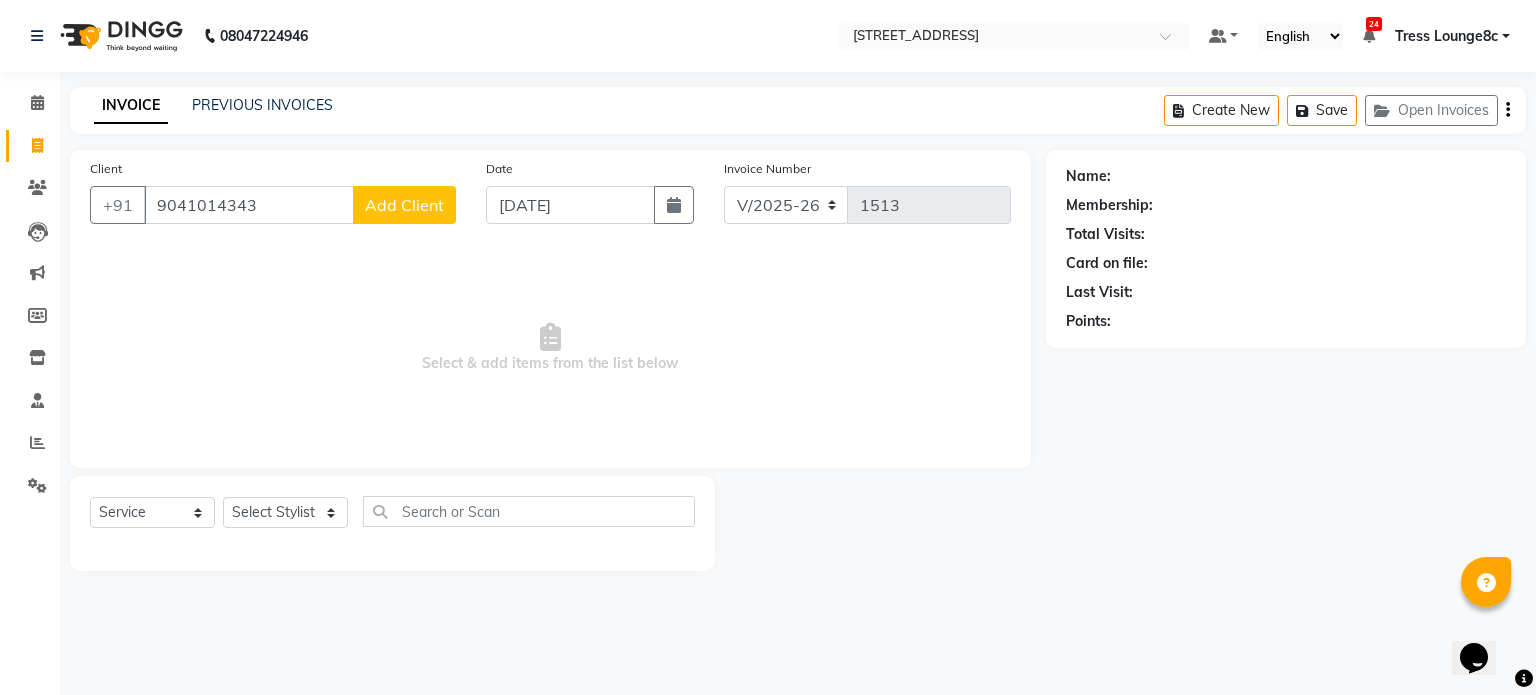 click on "Add Client" 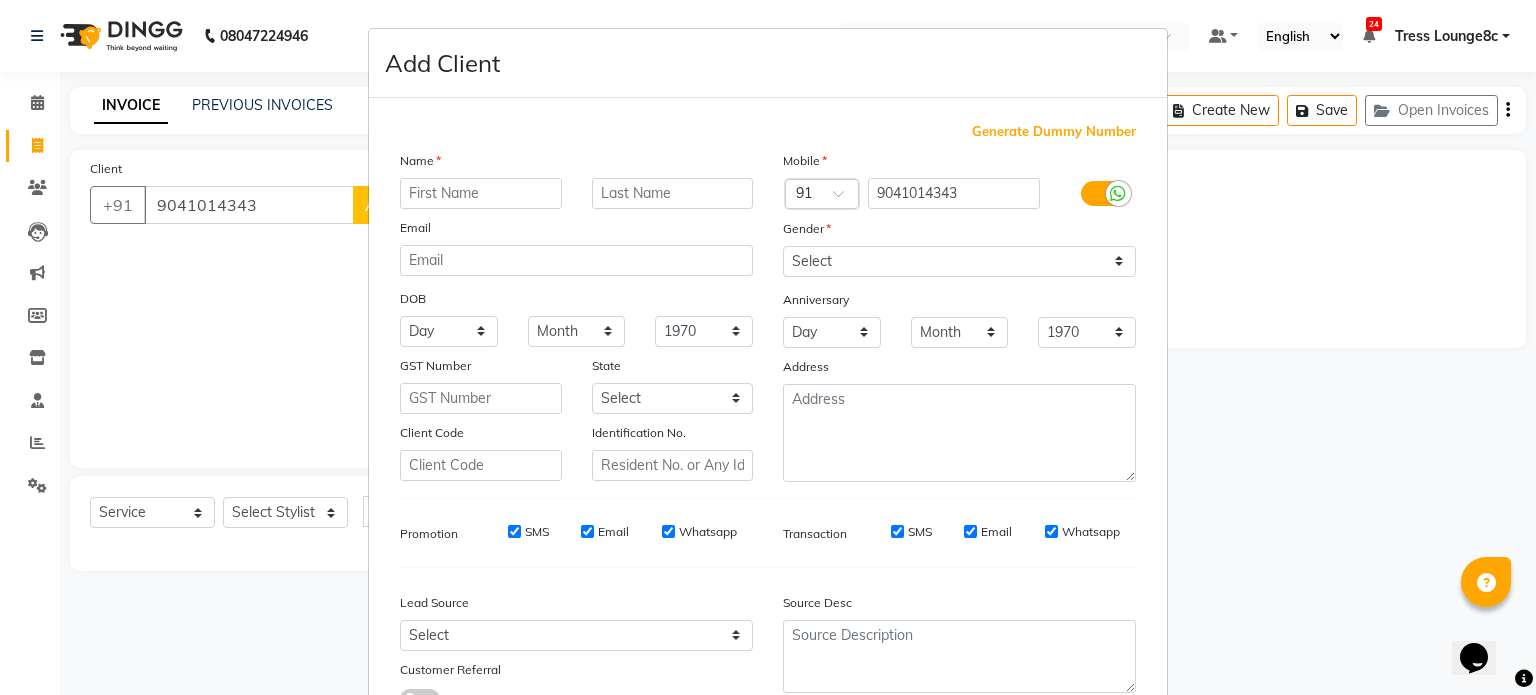 click at bounding box center [481, 193] 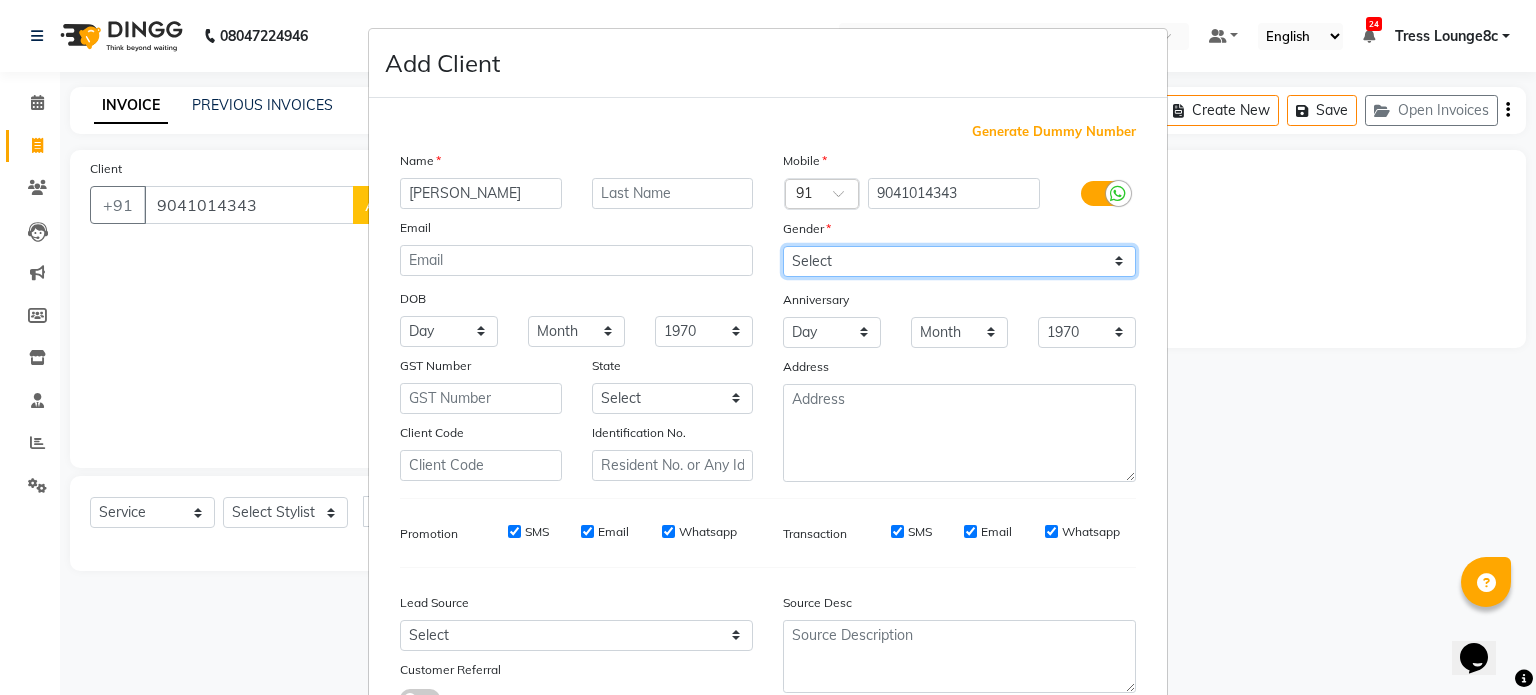 click on "Select Male Female Other Prefer Not To Say" at bounding box center (959, 261) 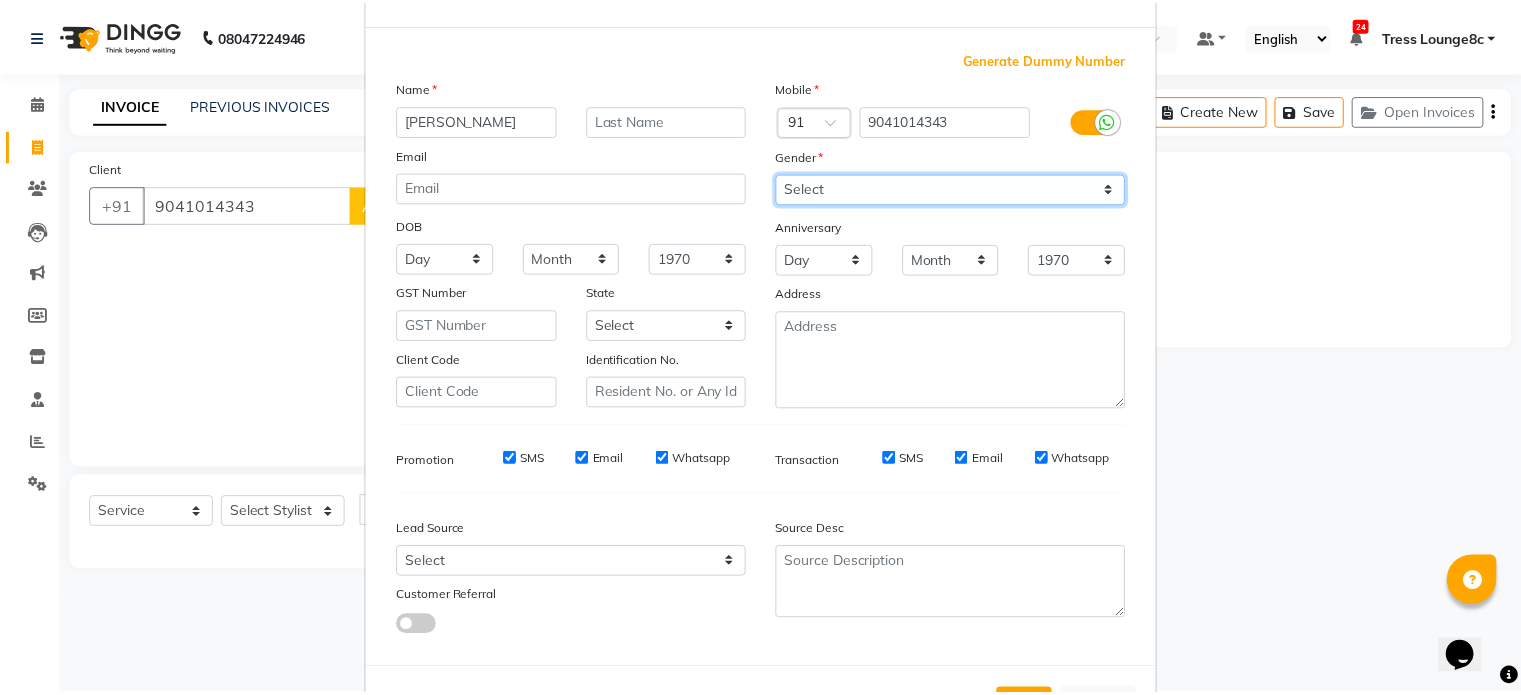 scroll, scrollTop: 161, scrollLeft: 0, axis: vertical 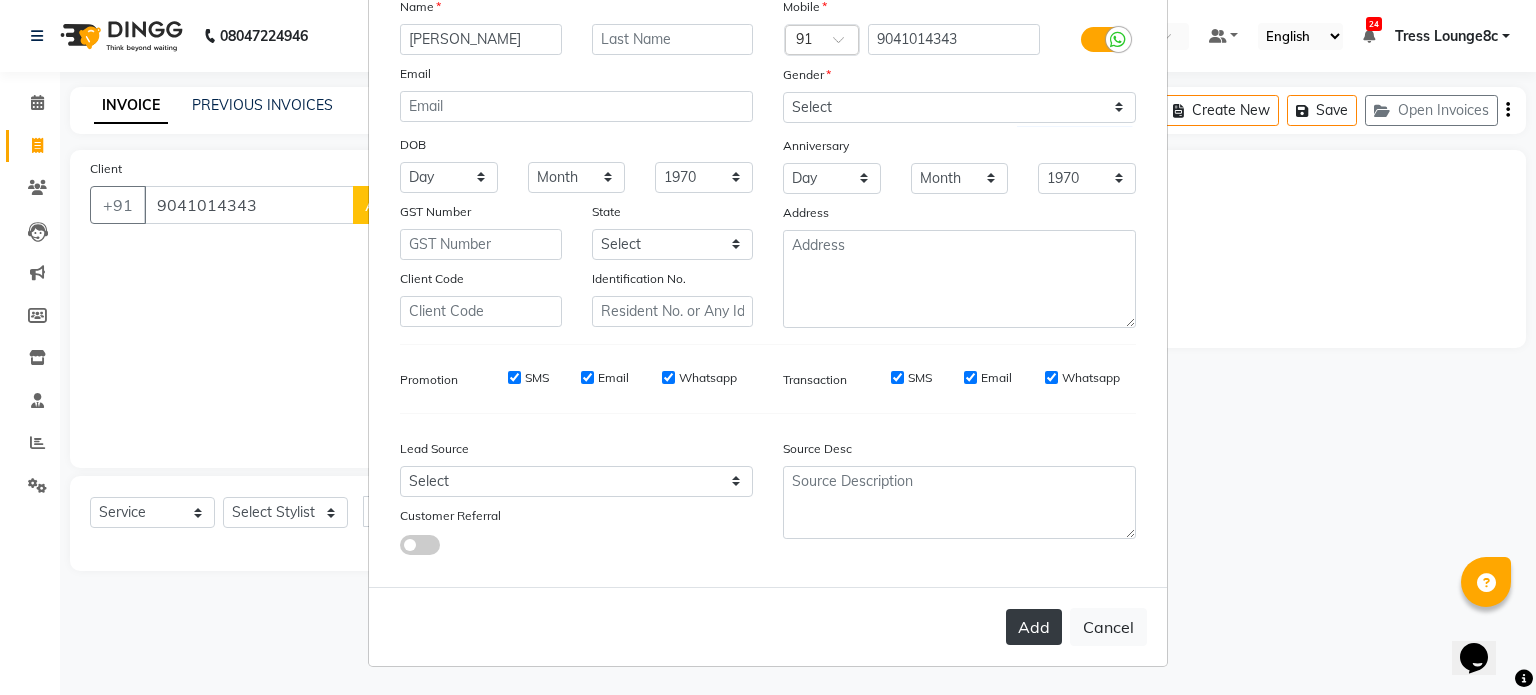 click on "Add" at bounding box center [1034, 627] 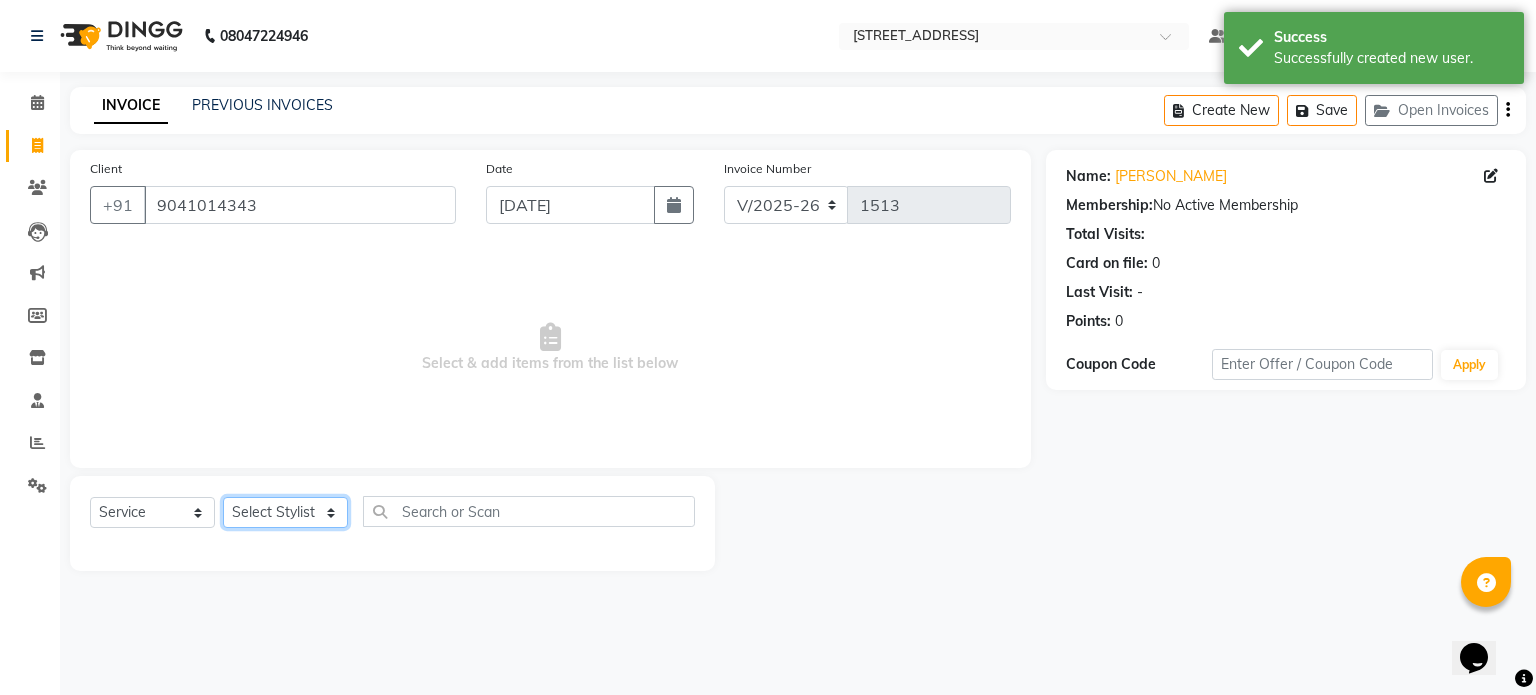 click on "Select Stylist Aamir akhil Alice Anju Annu  Arshad Ashish Bajaj sir Bony DANISH Deepak Dhrishti Farman gagan goldy Imran khan Ismile ISRAEL Jassi kajal KARAN Latansha Lucky MANAGER MUSKAN naina NEELU\ BONNY Raakhi  RABIA rajinder RAM Ripti ROOP Roseleen Ruth Sagar Saleem SalmaN Sameer SHAHEEN Shriya SRISHTI tomba veena VINOD WASIM zakir" 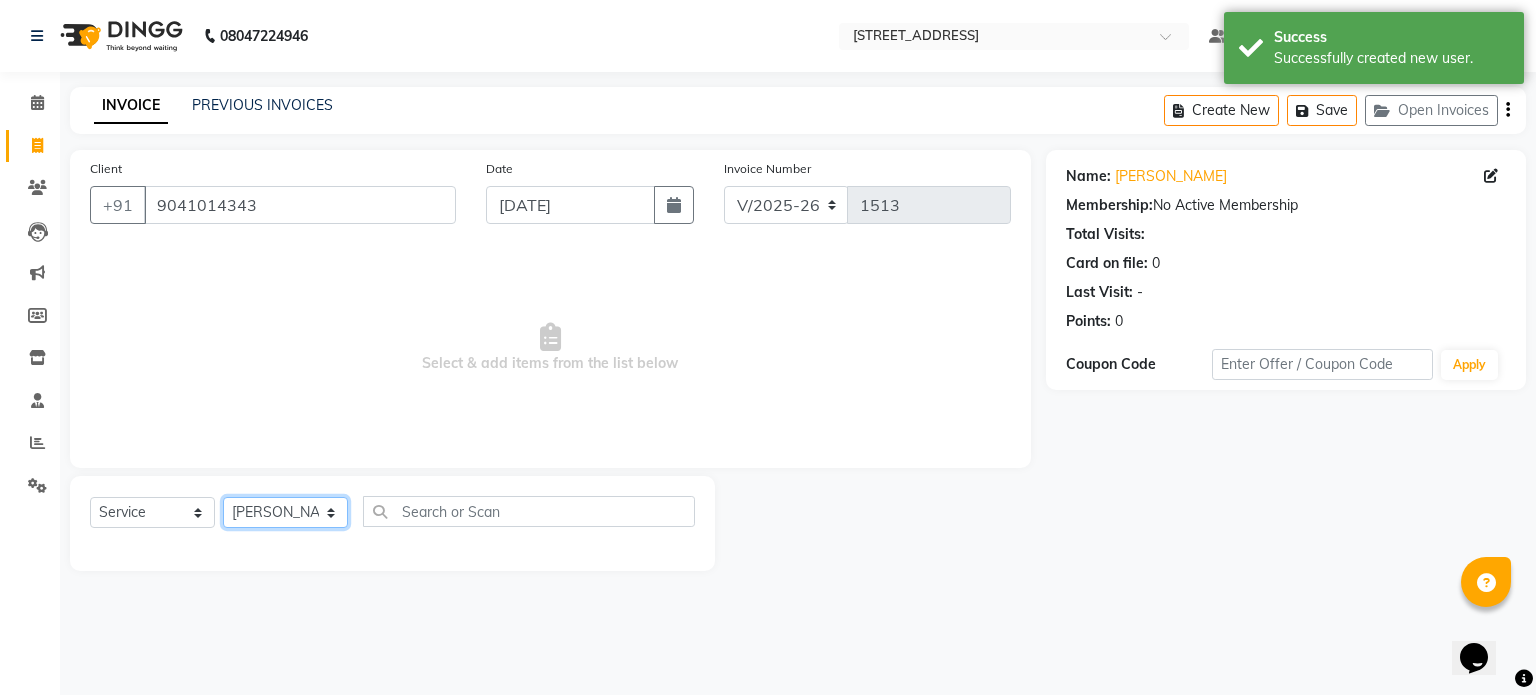 click on "Select Stylist Aamir akhil Alice Anju Annu  Arshad Ashish Bajaj sir Bony DANISH Deepak Dhrishti Farman gagan goldy Imran khan Ismile ISRAEL Jassi kajal KARAN Latansha Lucky MANAGER MUSKAN naina NEELU\ BONNY Raakhi  RABIA rajinder RAM Ripti ROOP Roseleen Ruth Sagar Saleem SalmaN Sameer SHAHEEN Shriya SRISHTI tomba veena VINOD WASIM zakir" 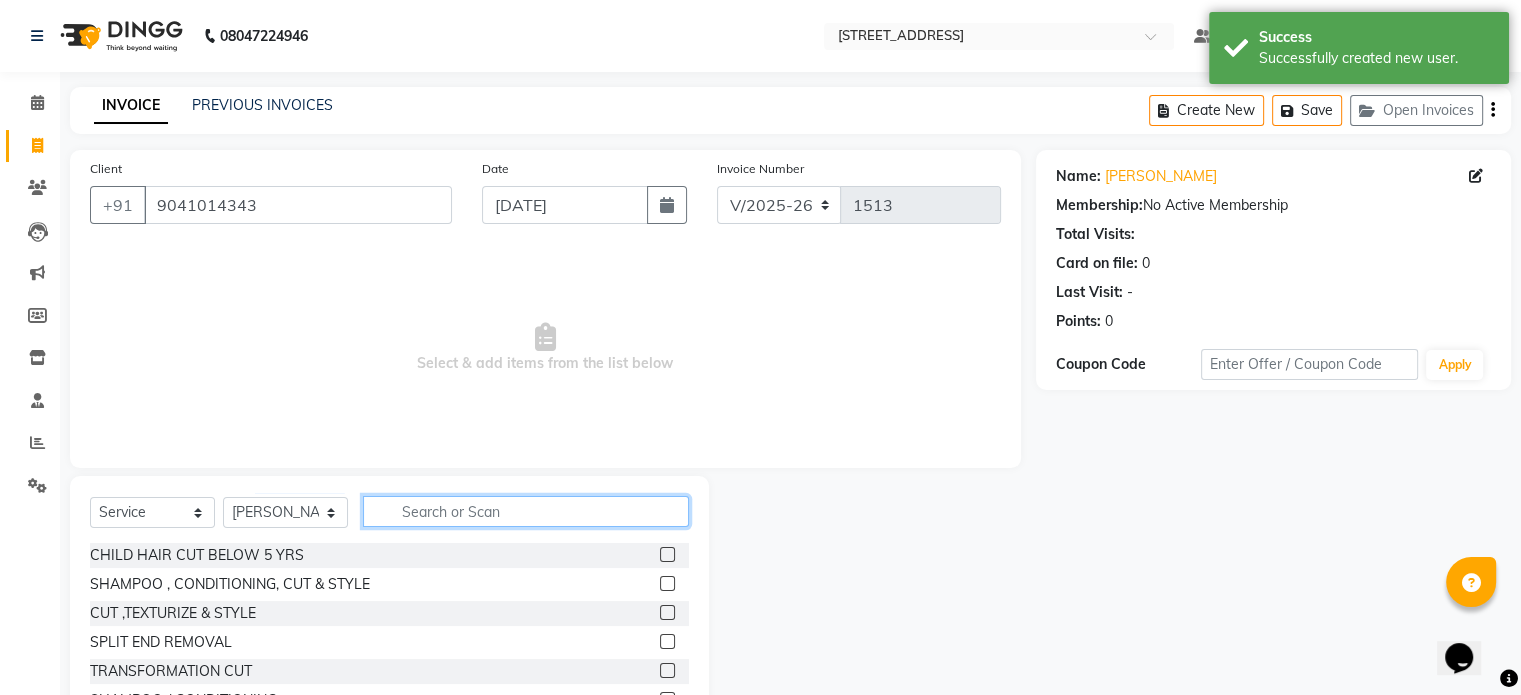 click 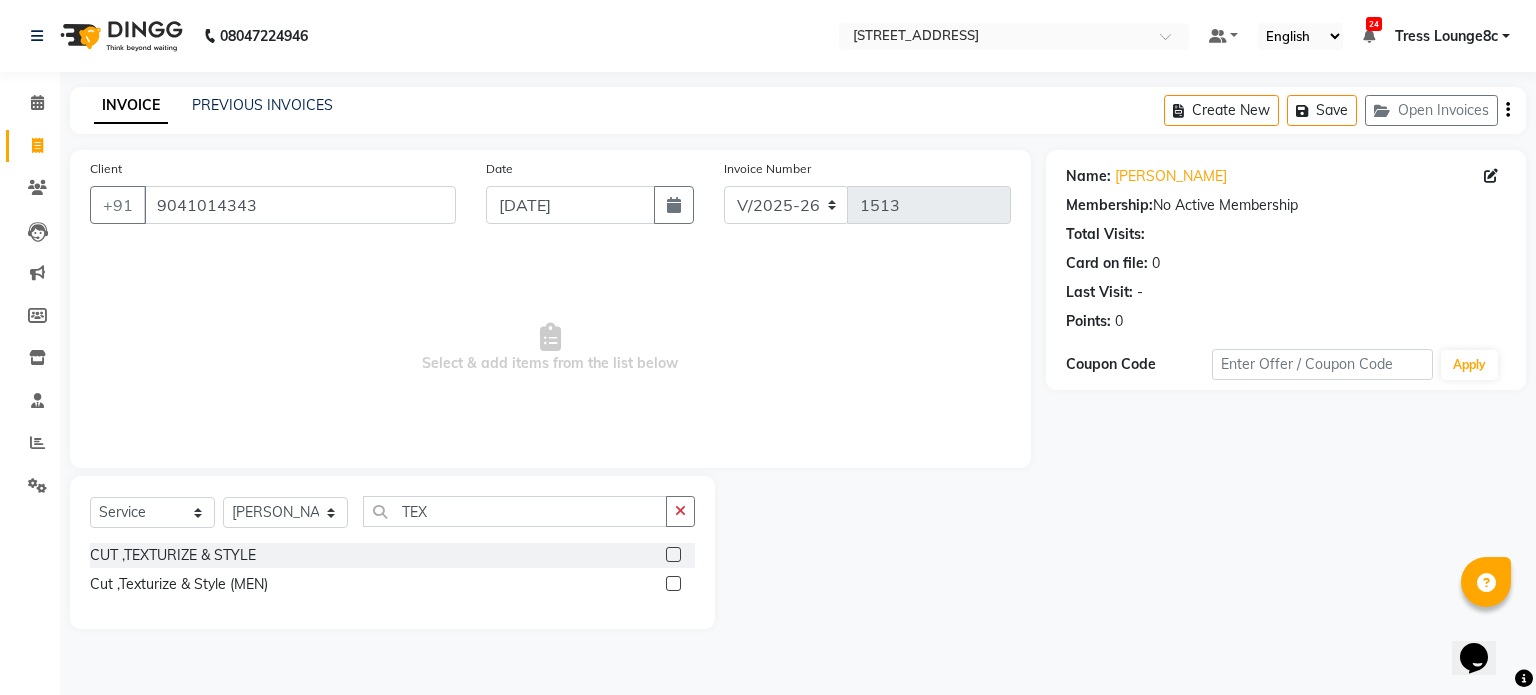click 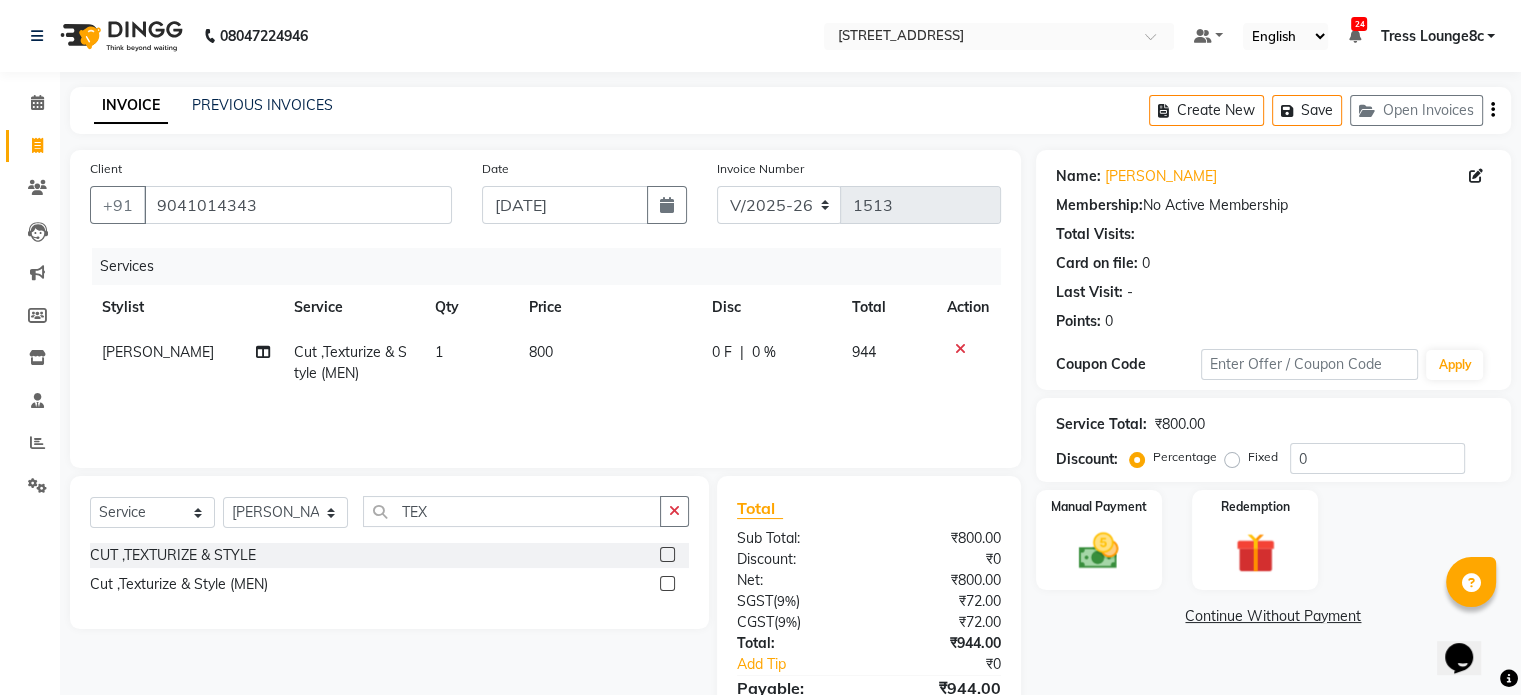 scroll, scrollTop: 105, scrollLeft: 0, axis: vertical 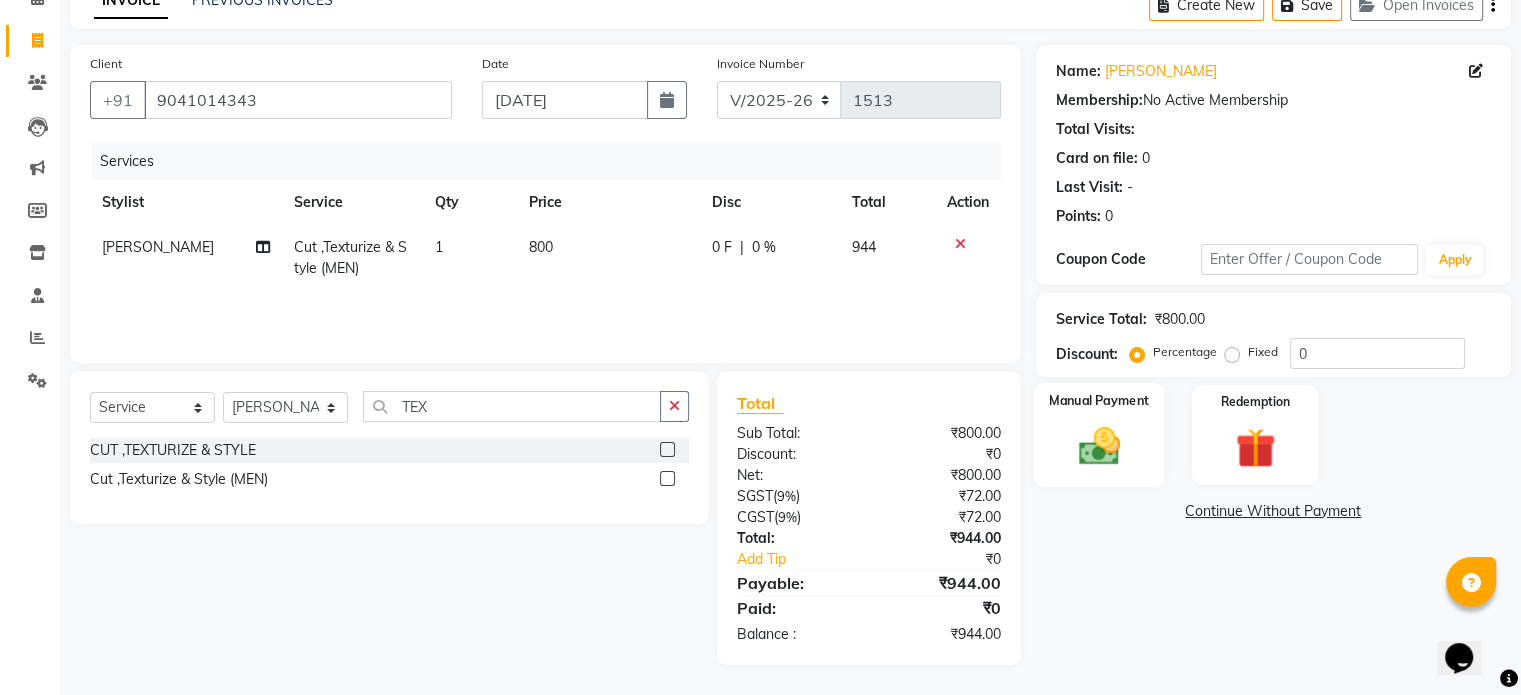 click 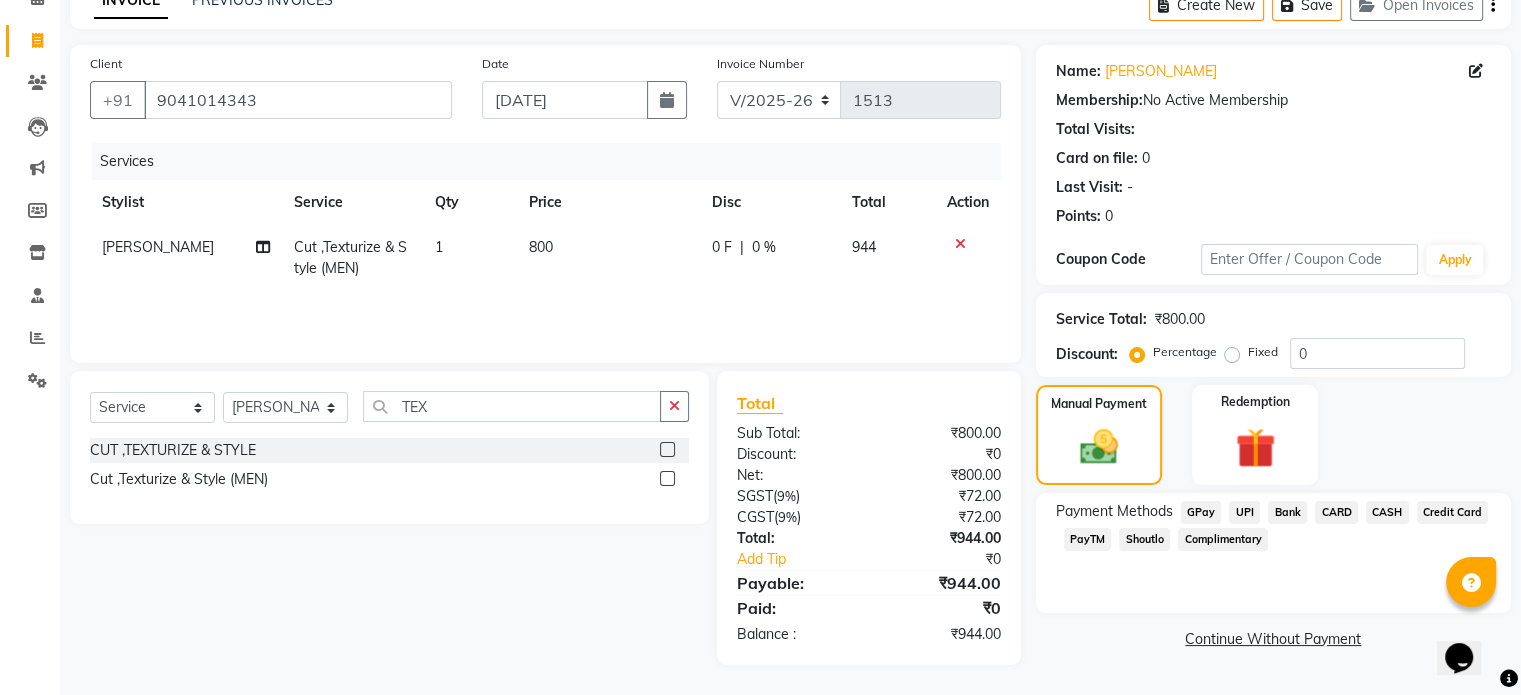 click on "UPI" 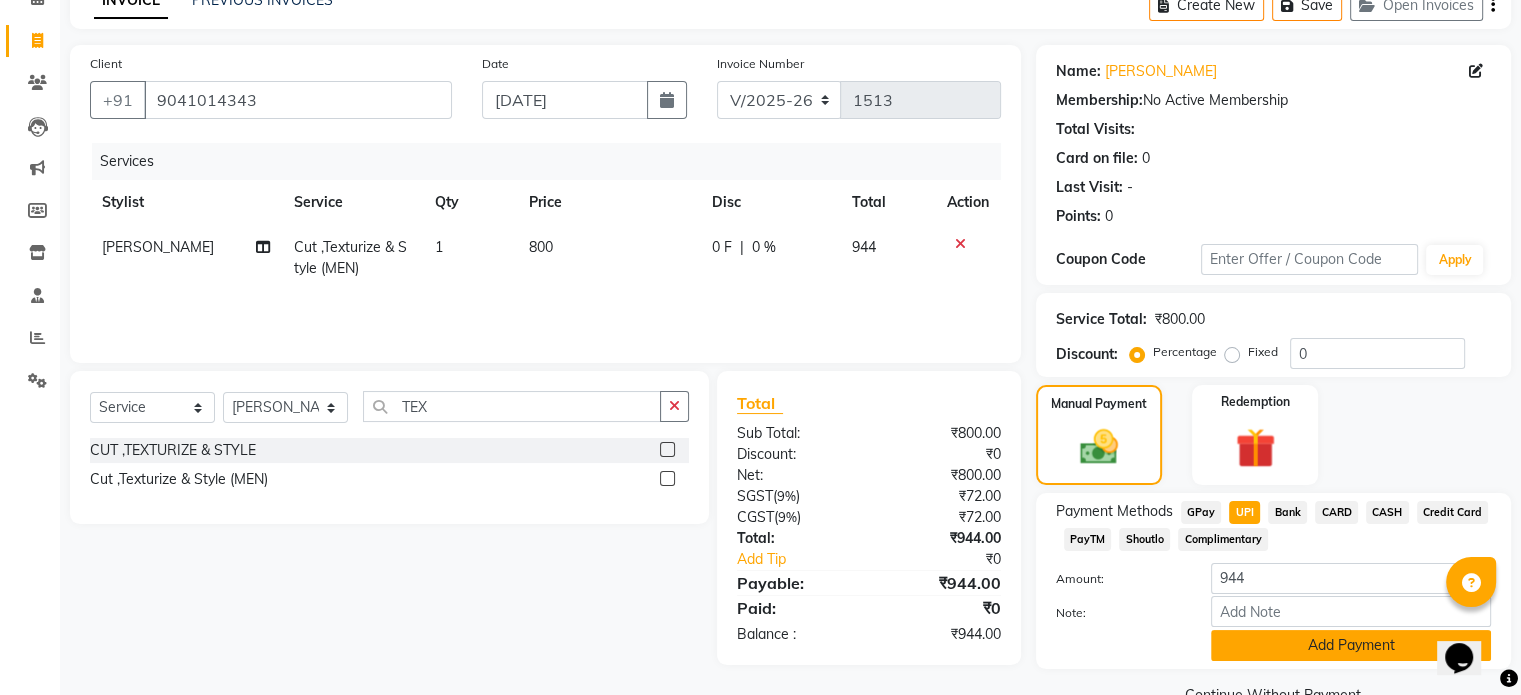 scroll, scrollTop: 152, scrollLeft: 0, axis: vertical 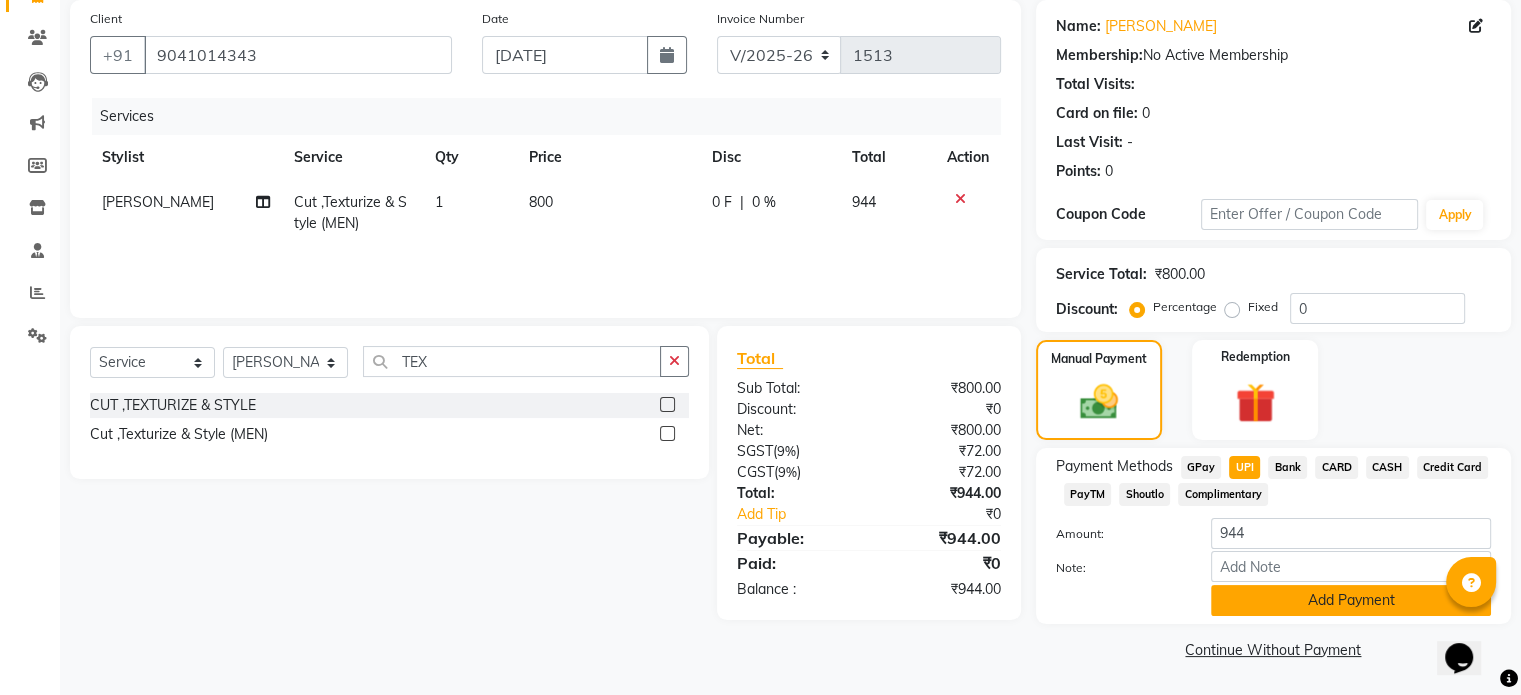 click on "Add Payment" 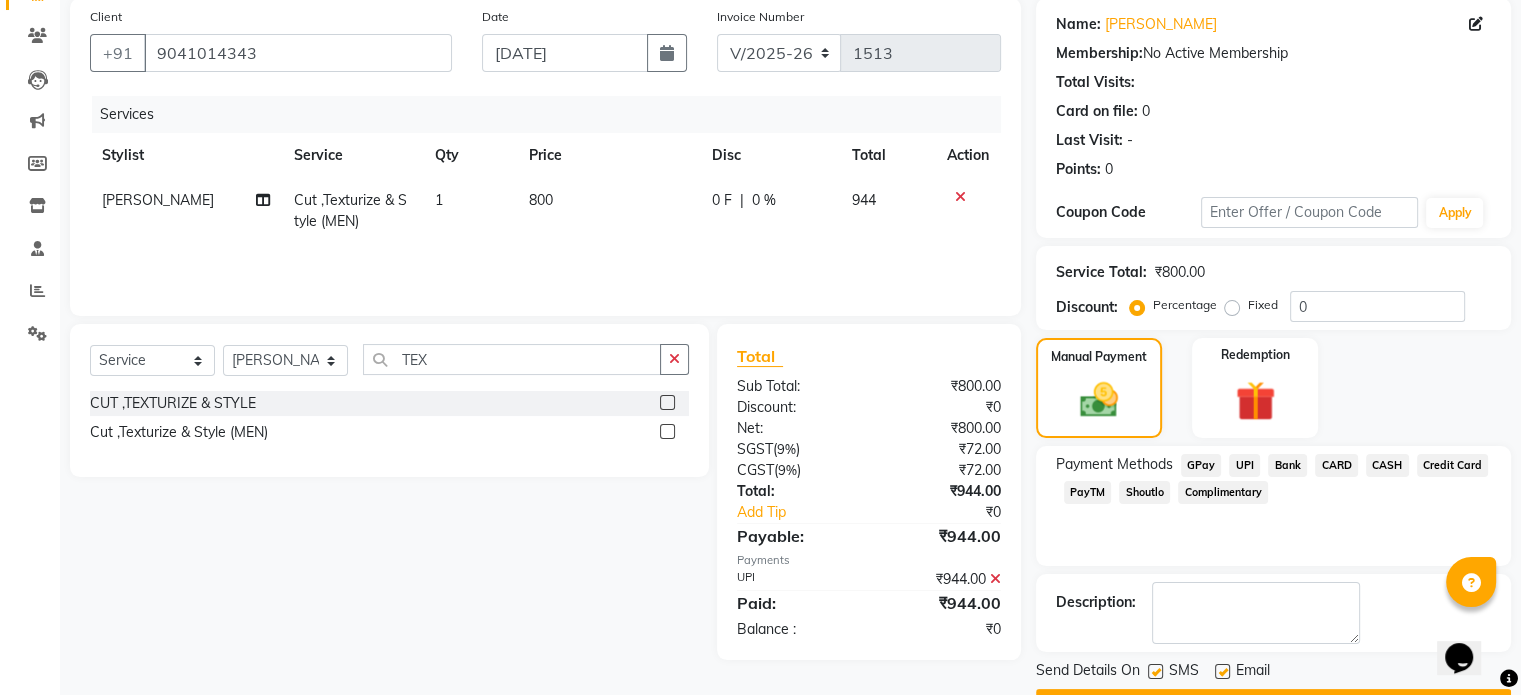 scroll, scrollTop: 205, scrollLeft: 0, axis: vertical 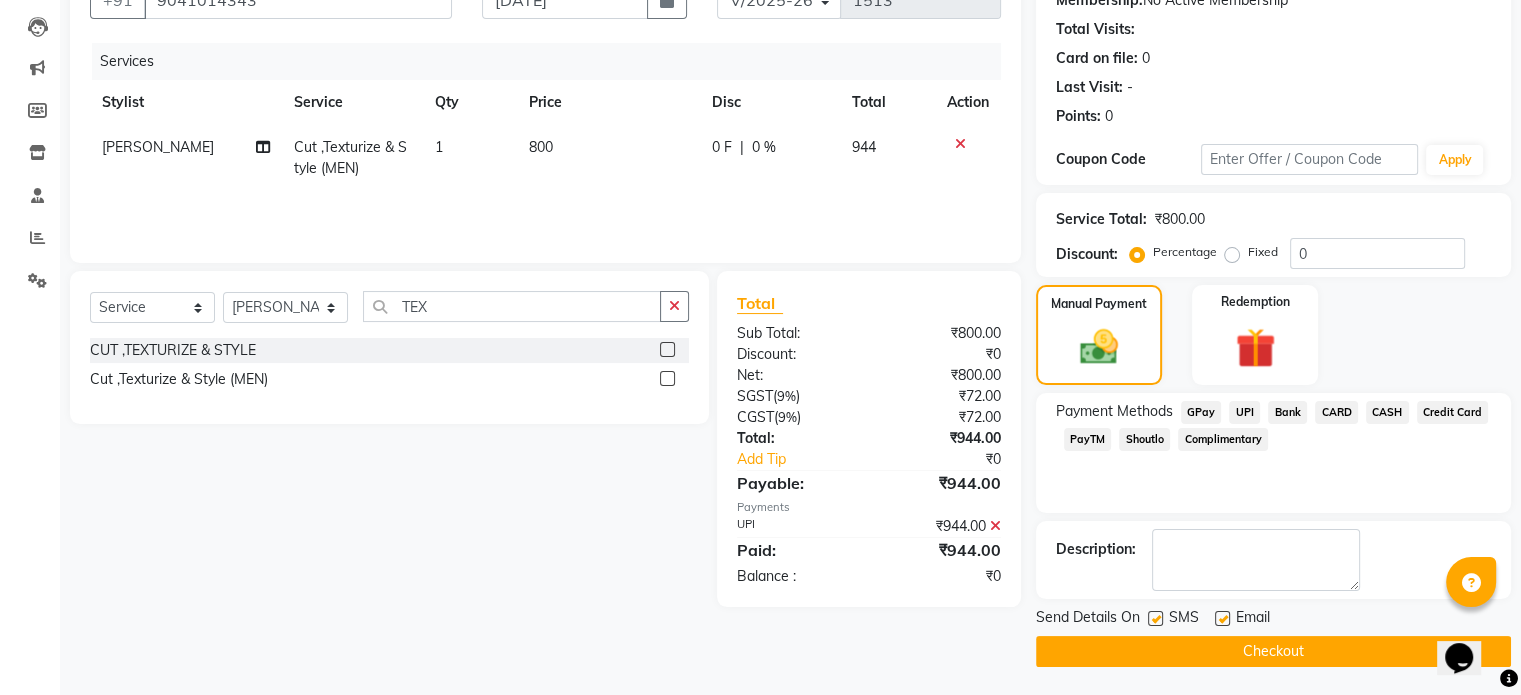 click on "Checkout" 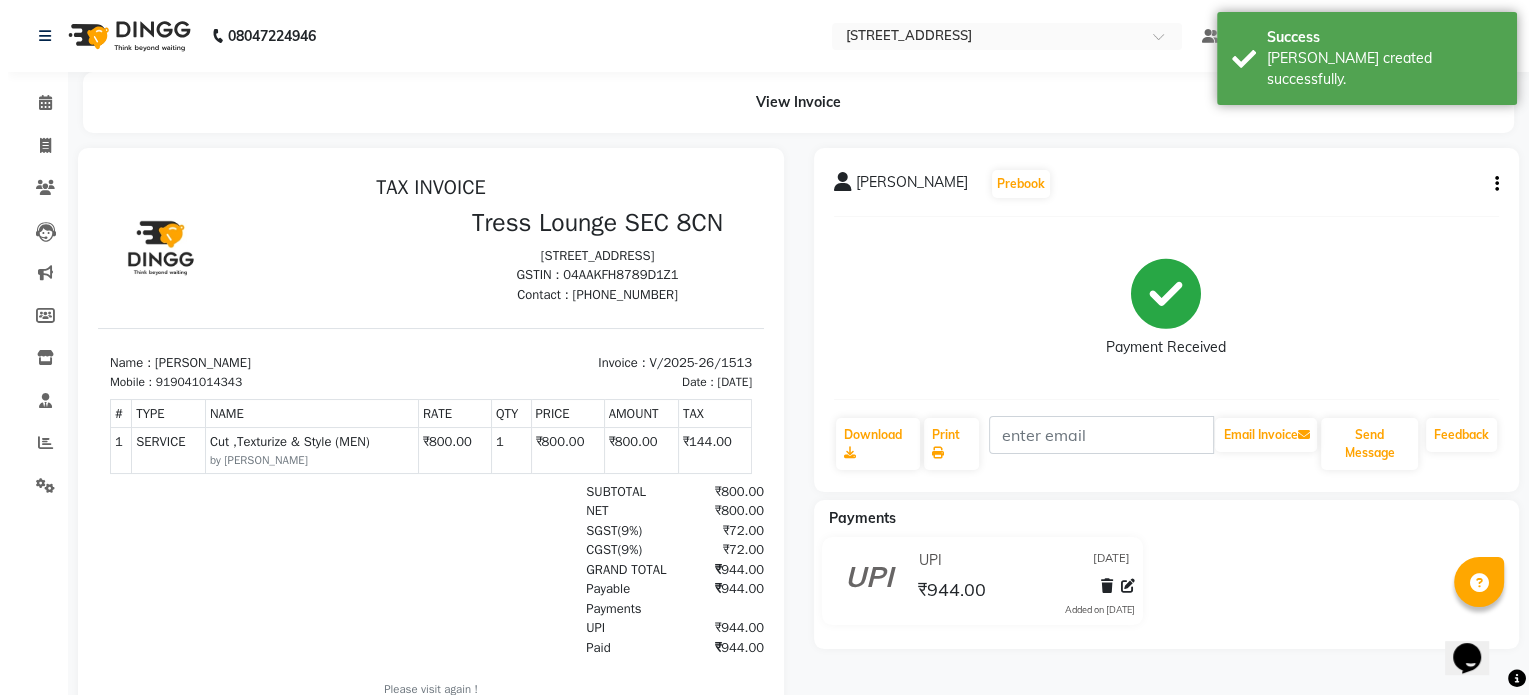 scroll, scrollTop: 0, scrollLeft: 0, axis: both 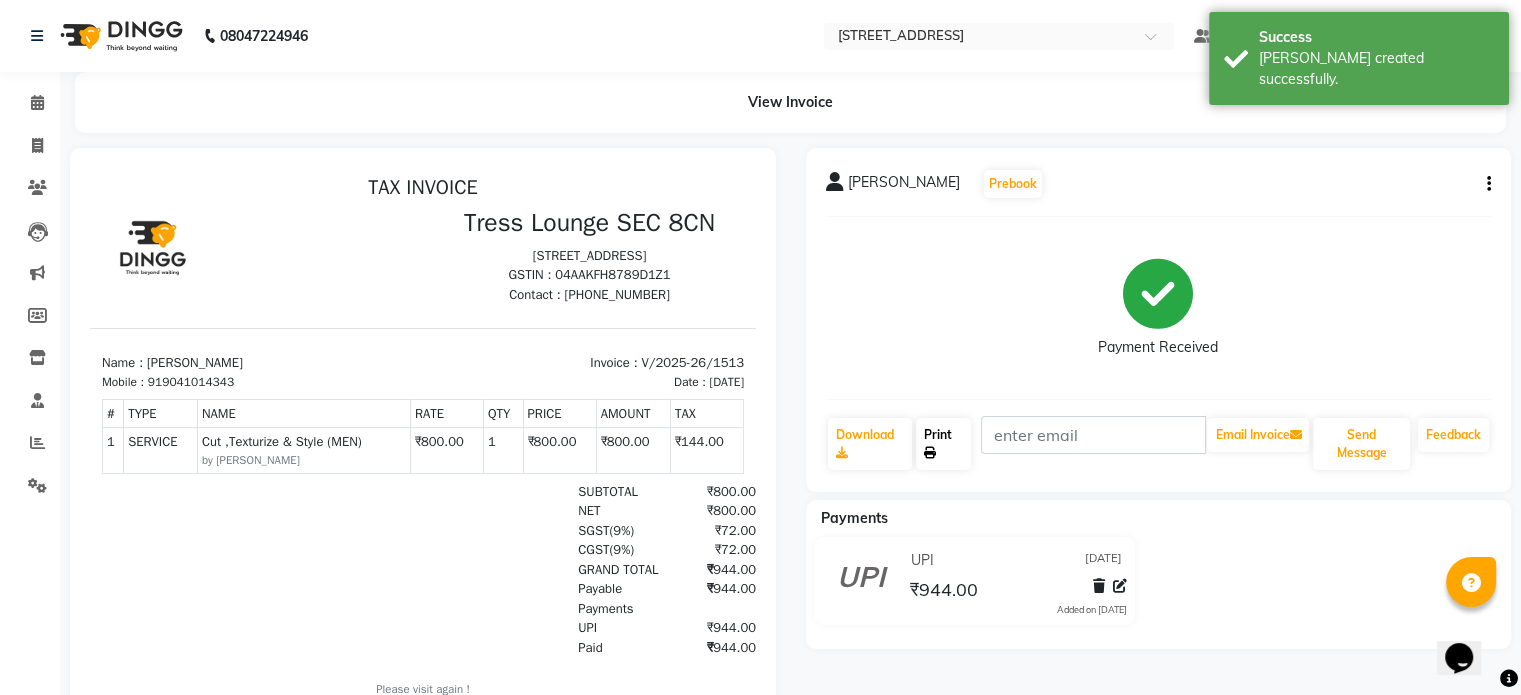 click on "Print" 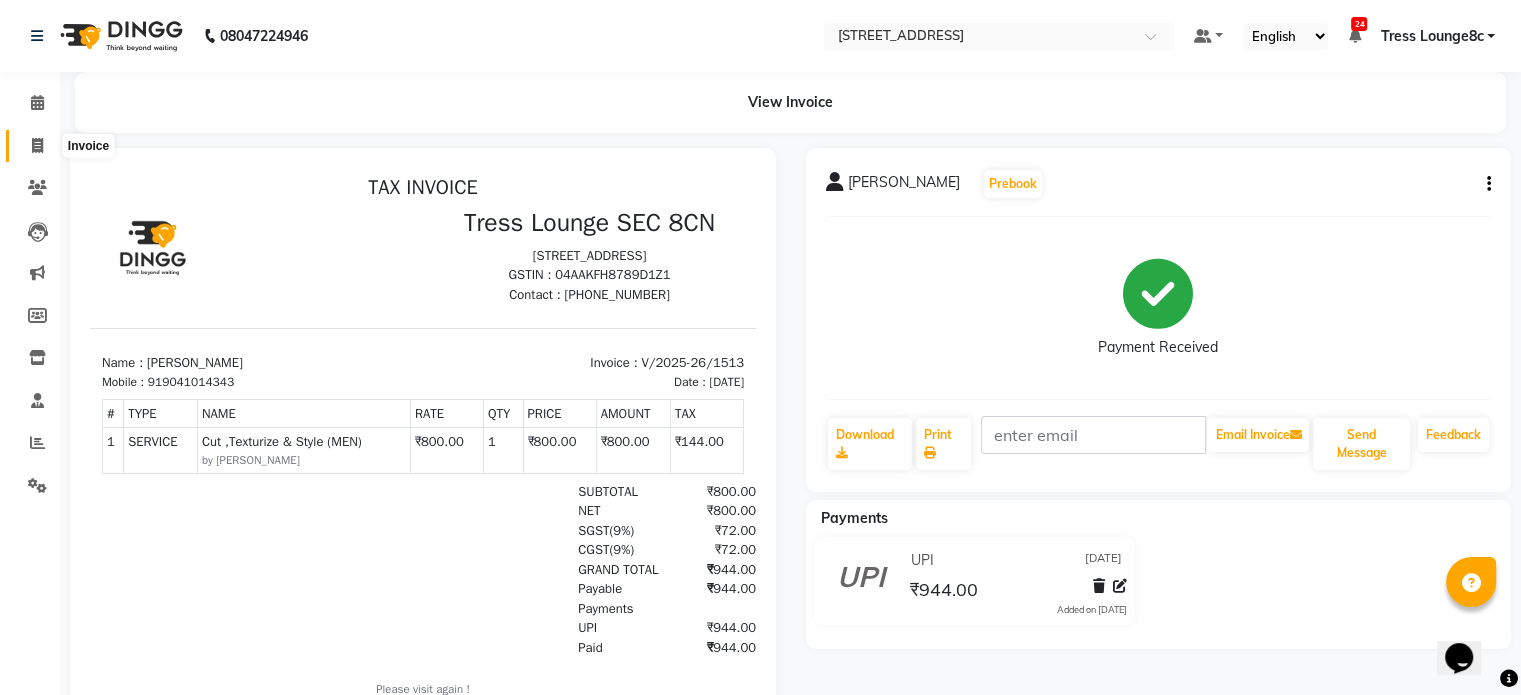 click 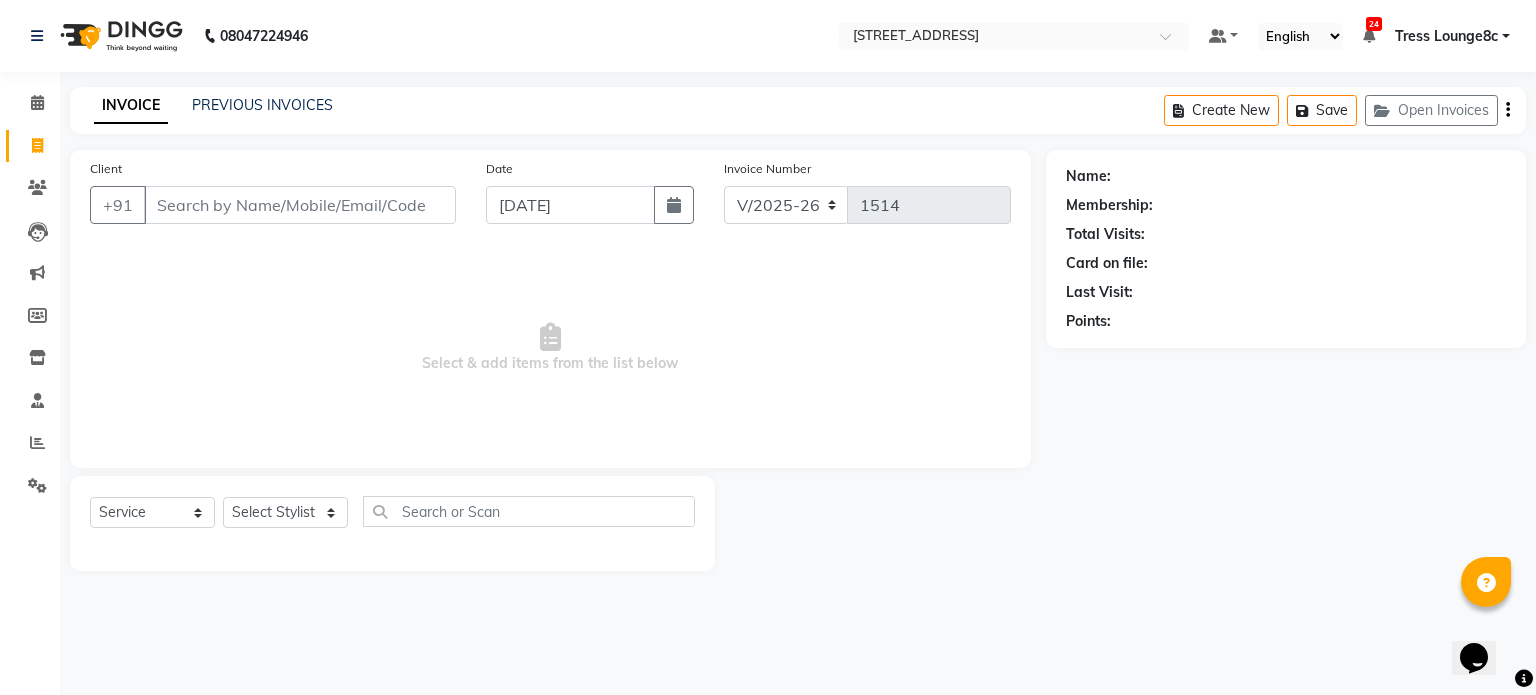 click on "Client" at bounding box center [300, 205] 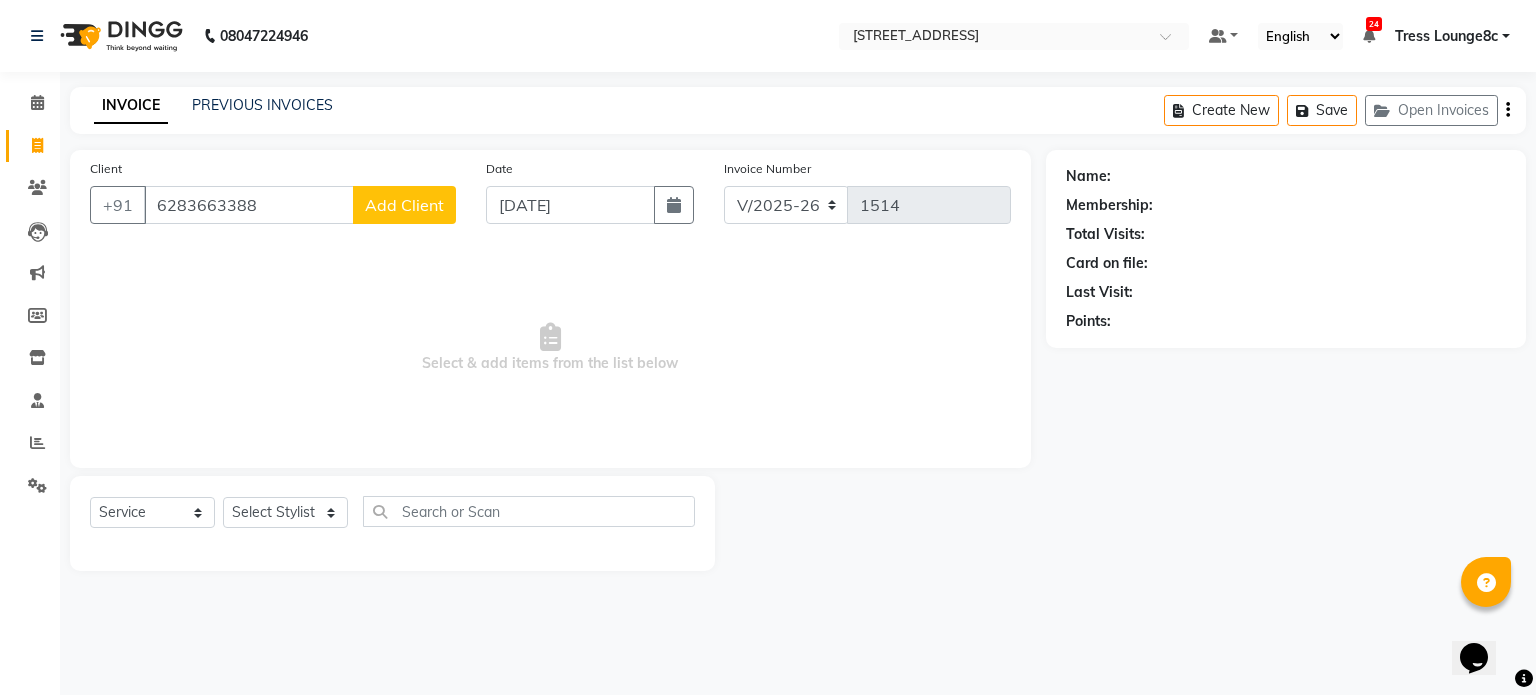 click on "Add Client" 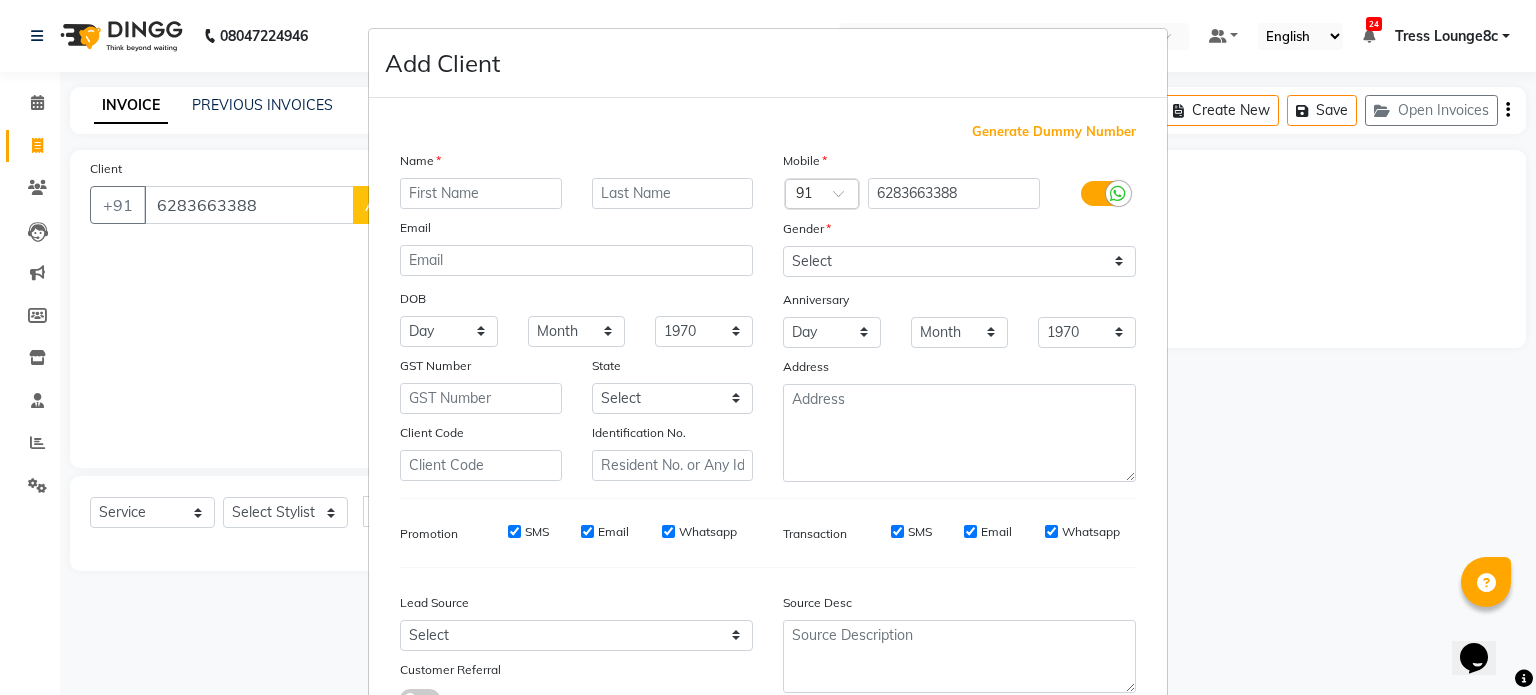 click at bounding box center (481, 193) 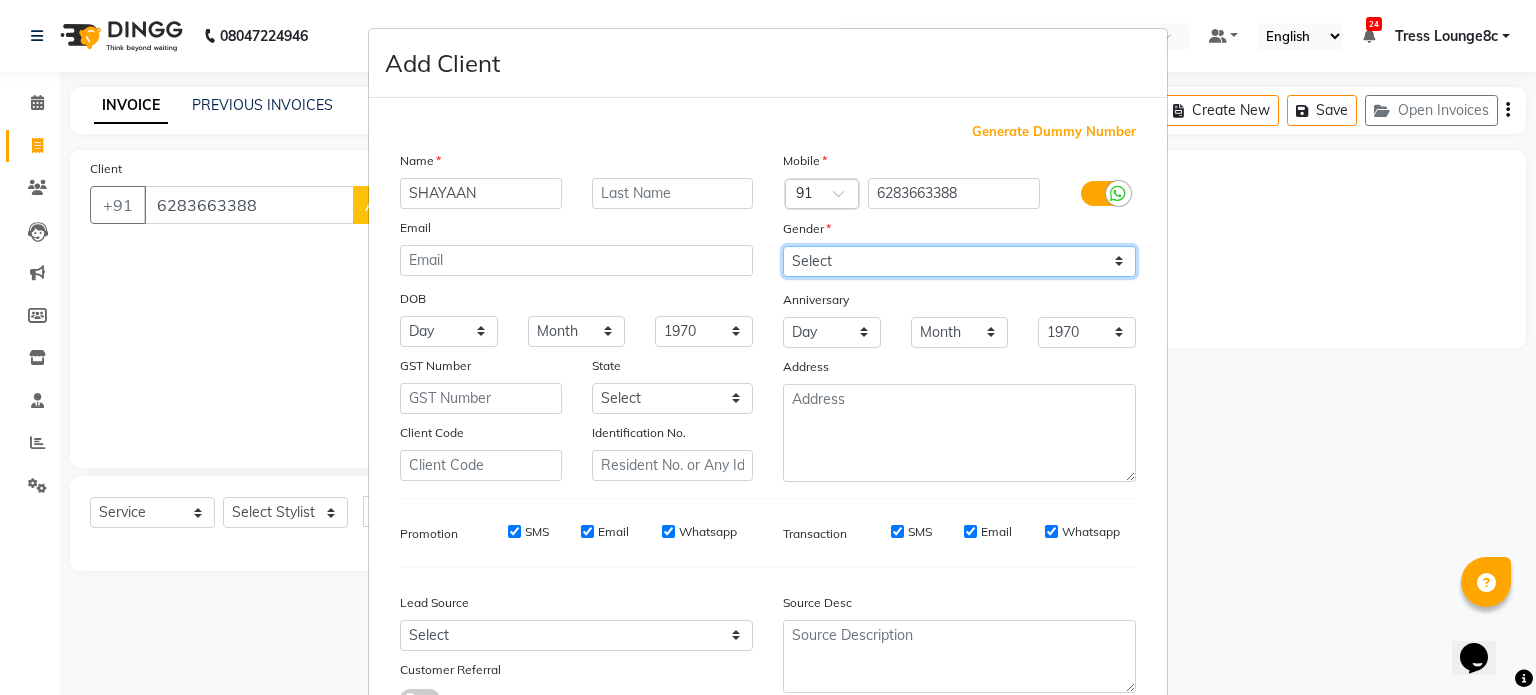 click on "Select Male Female Other Prefer Not To Say" at bounding box center (959, 261) 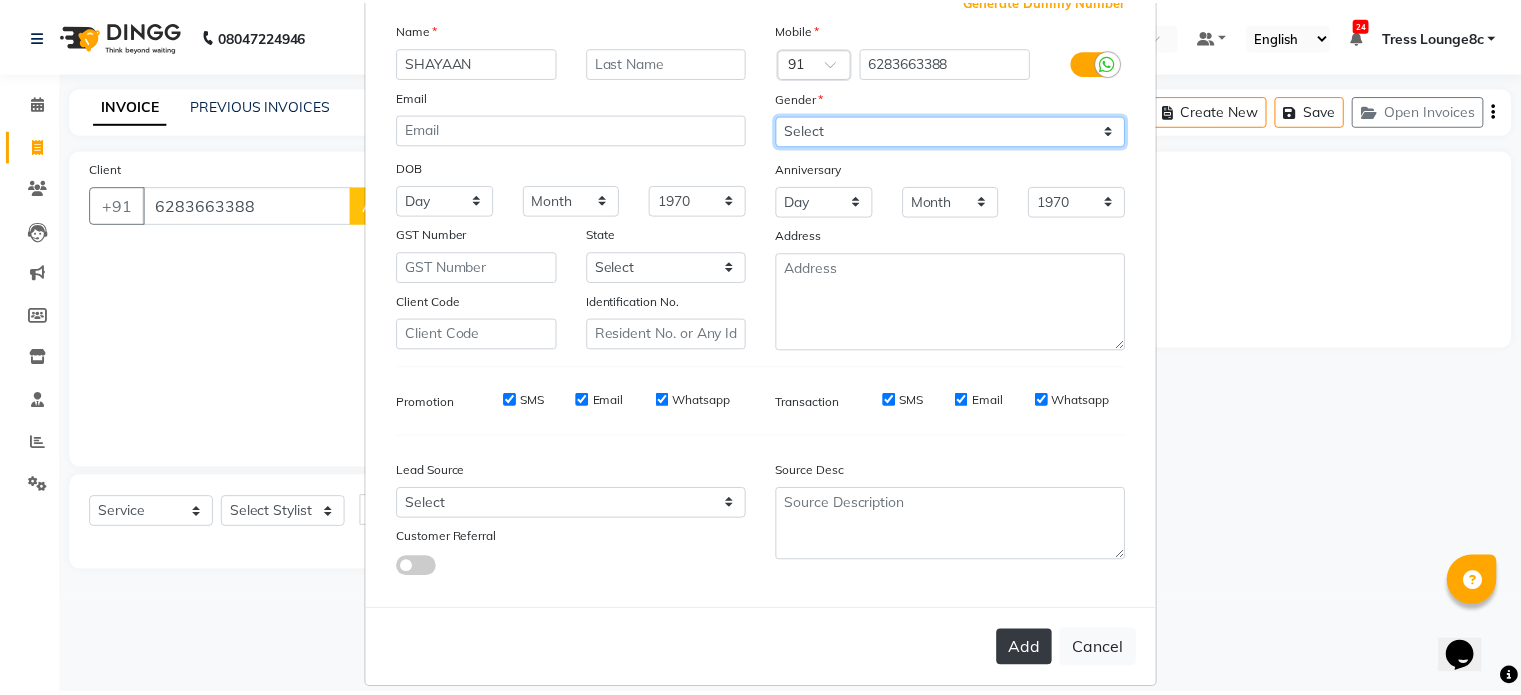 scroll, scrollTop: 161, scrollLeft: 0, axis: vertical 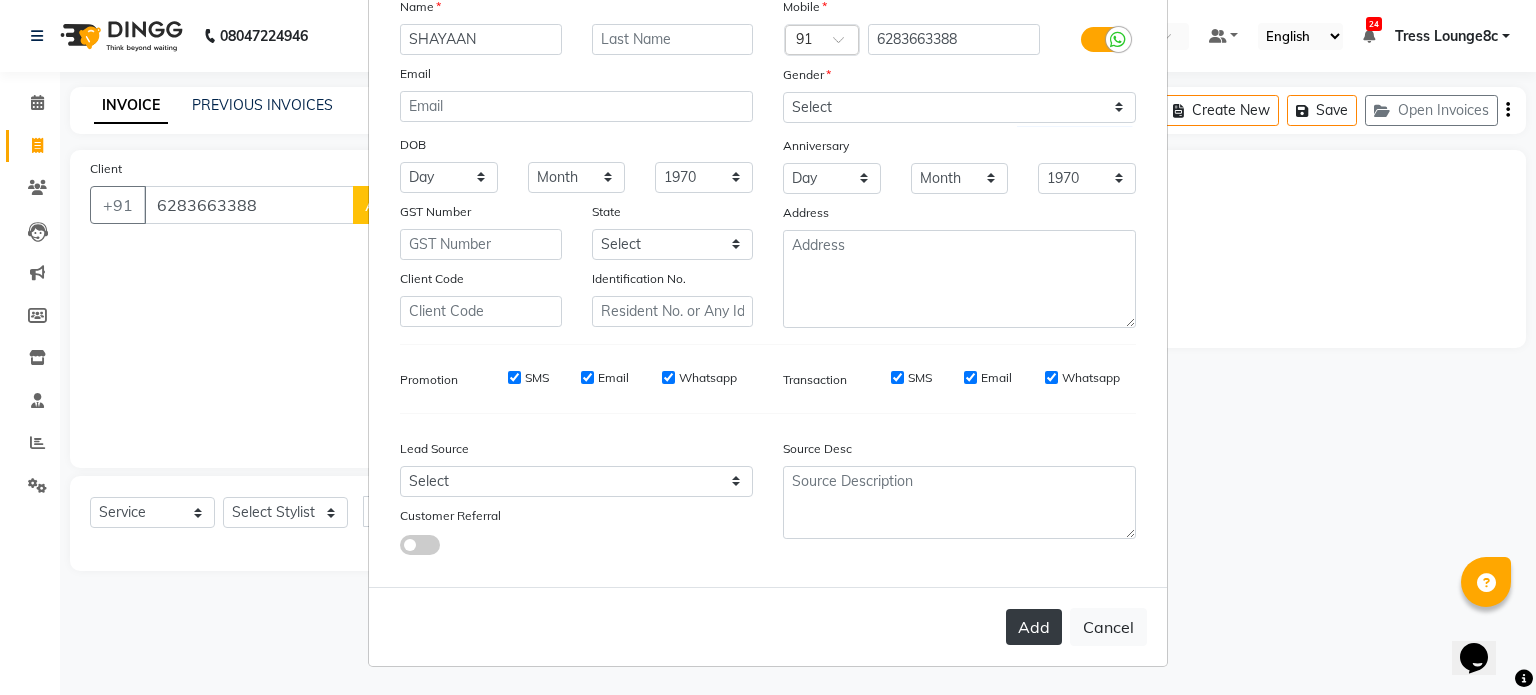 click on "Add" at bounding box center [1034, 627] 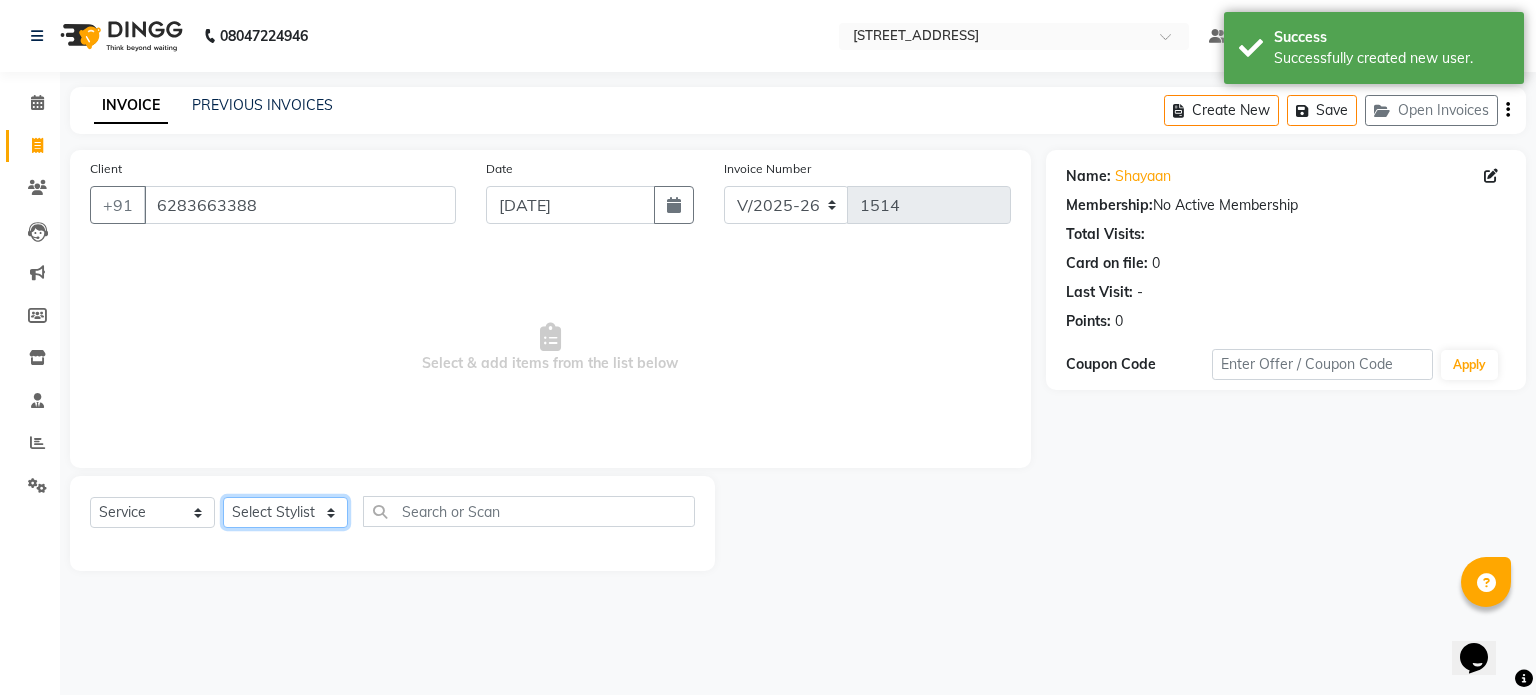click on "Select Stylist Aamir akhil Alice Anju Annu  Arshad Ashish Bajaj sir Bony DANISH Deepak Dhrishti Farman gagan goldy Imran khan Ismile ISRAEL Jassi kajal KARAN Latansha Lucky MANAGER MUSKAN naina NEELU\ BONNY Raakhi  RABIA rajinder RAM Ripti ROOP Roseleen Ruth Sagar Saleem SalmaN Sameer SHAHEEN Shriya SRISHTI tomba veena VINOD WASIM zakir" 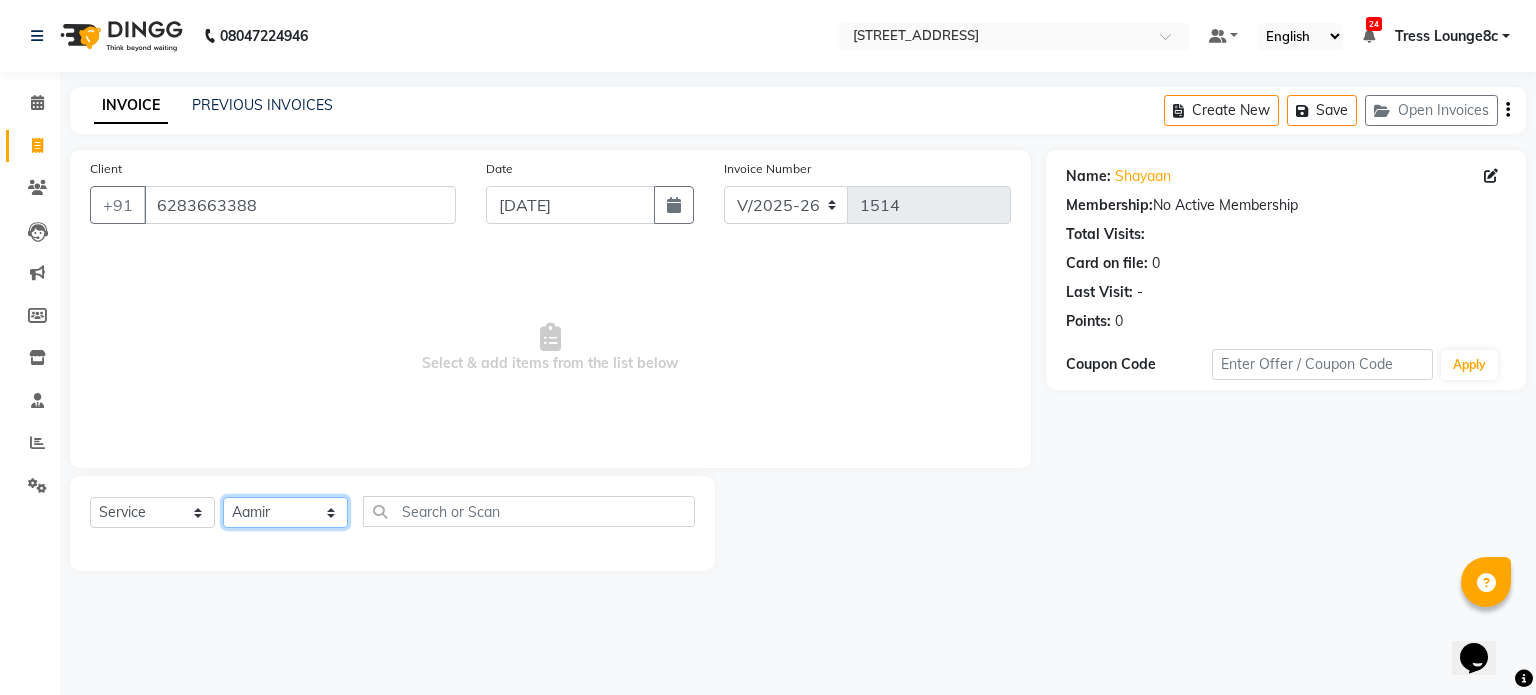 click on "Select Stylist Aamir akhil Alice Anju Annu  Arshad Ashish Bajaj sir Bony DANISH Deepak Dhrishti Farman gagan goldy Imran khan Ismile ISRAEL Jassi kajal KARAN Latansha Lucky MANAGER MUSKAN naina NEELU\ BONNY Raakhi  RABIA rajinder RAM Ripti ROOP Roseleen Ruth Sagar Saleem SalmaN Sameer SHAHEEN Shriya SRISHTI tomba veena VINOD WASIM zakir" 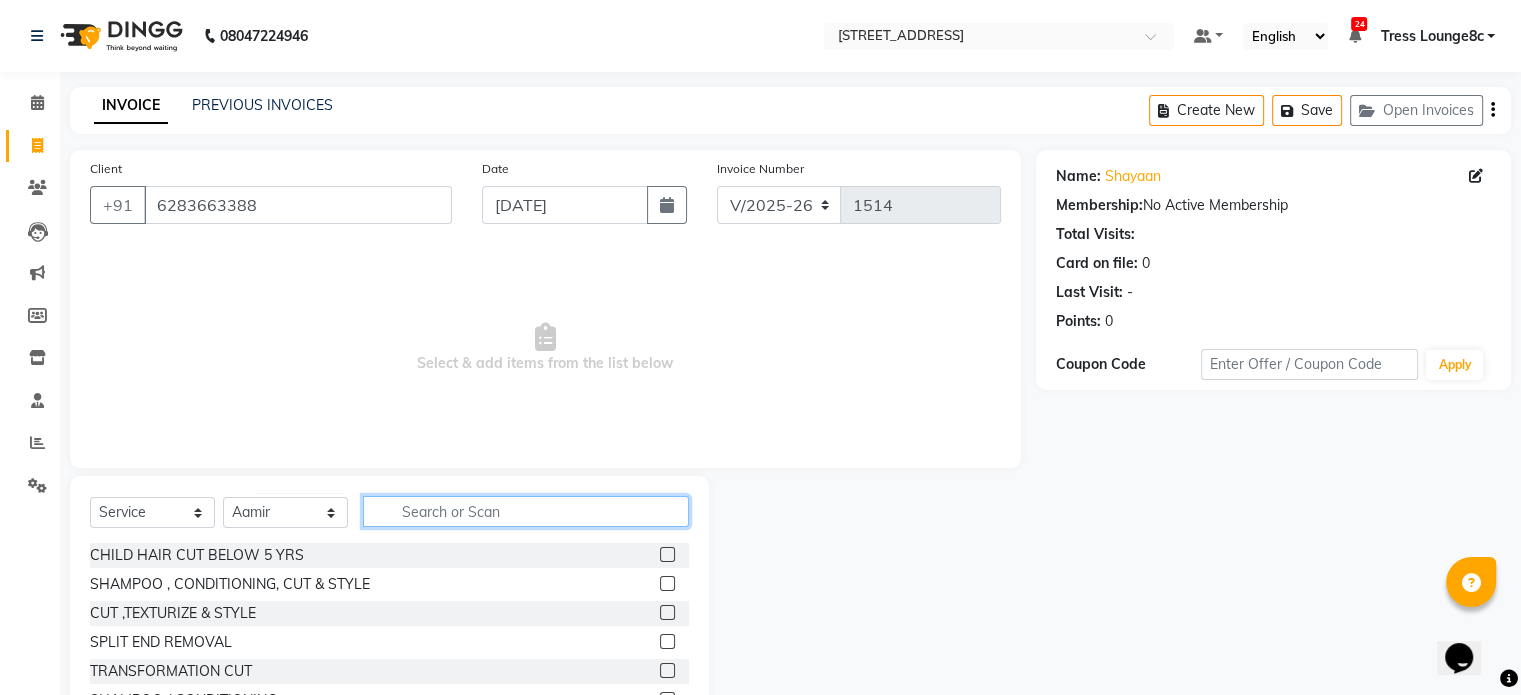click 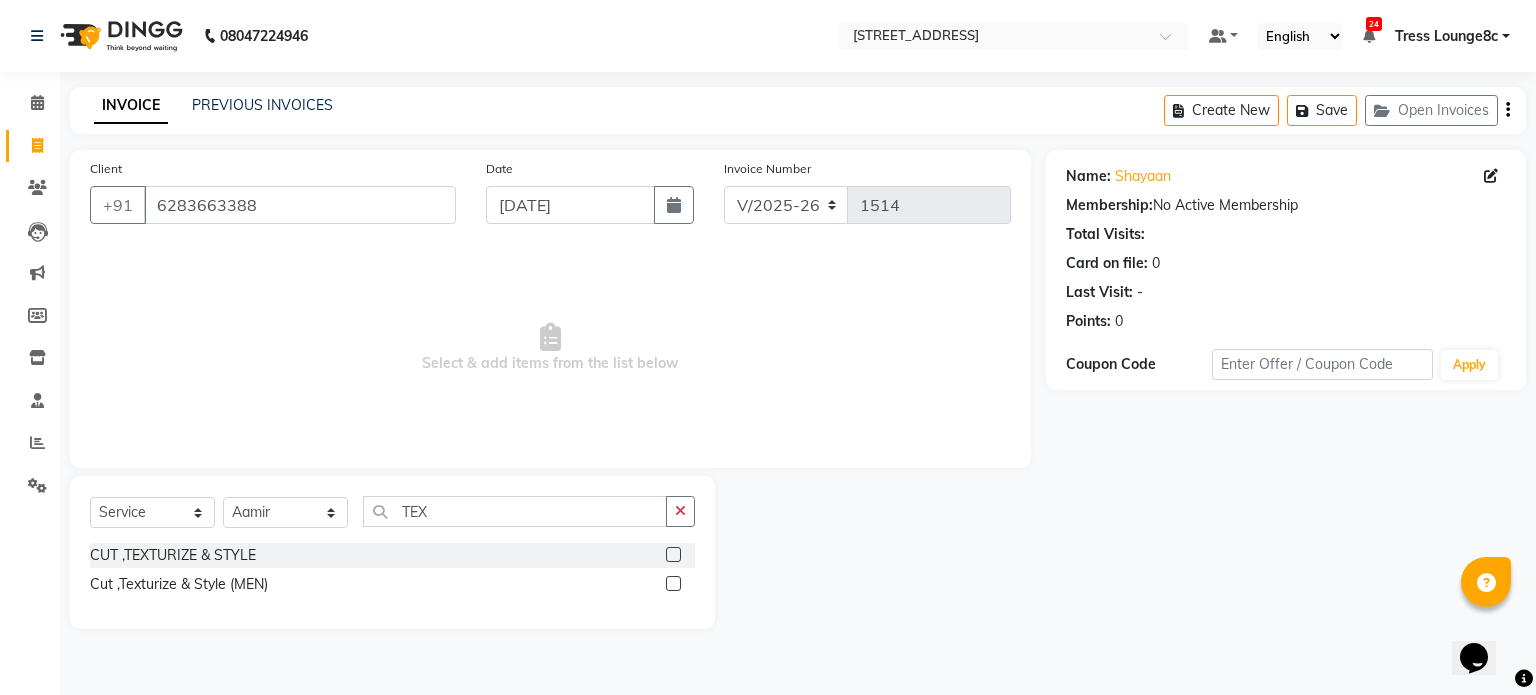 click 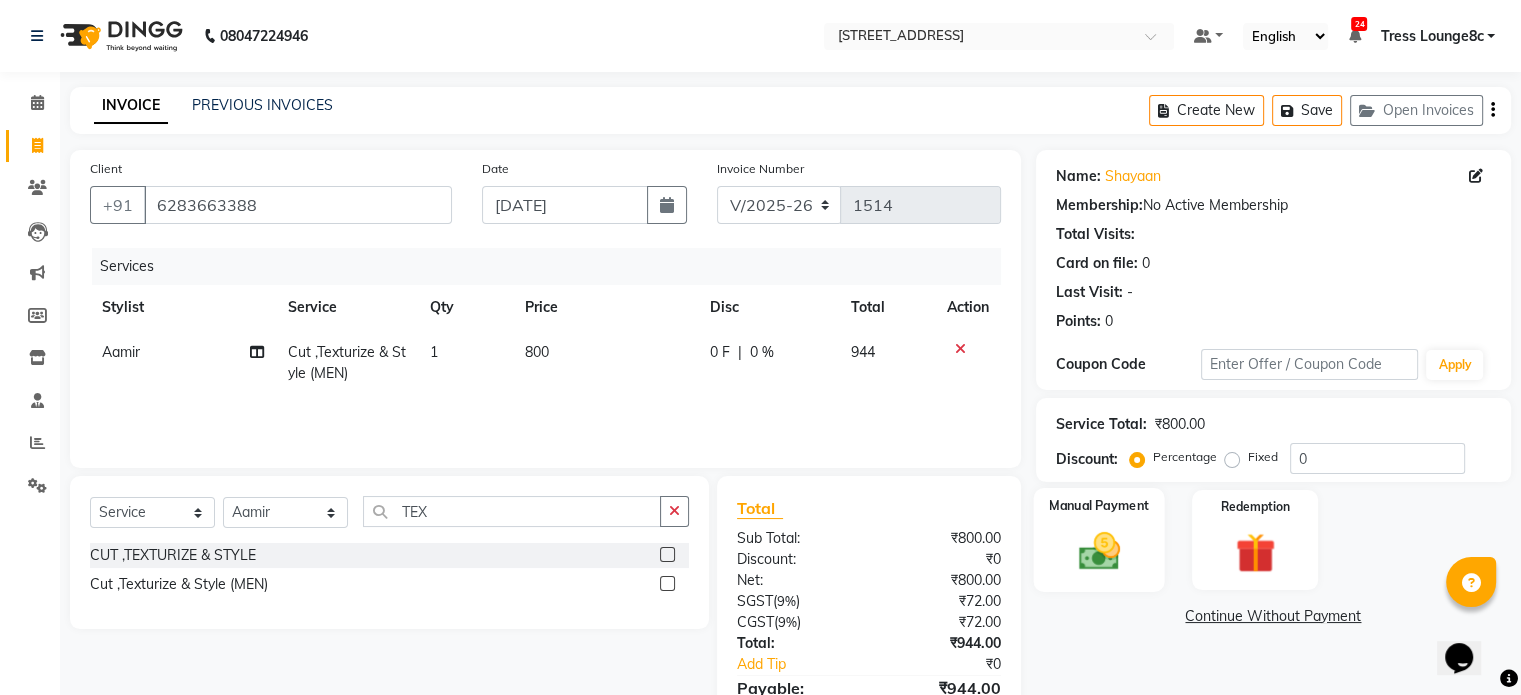 scroll, scrollTop: 105, scrollLeft: 0, axis: vertical 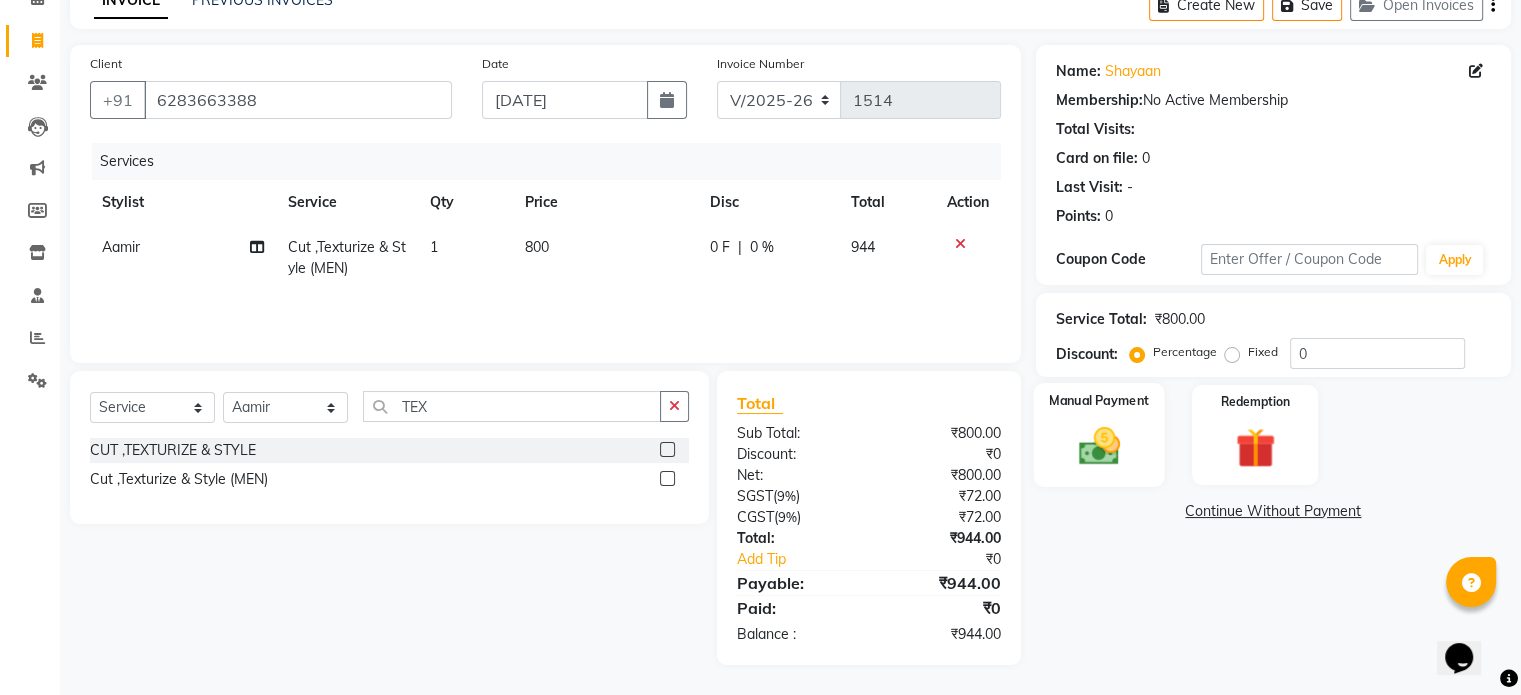 click 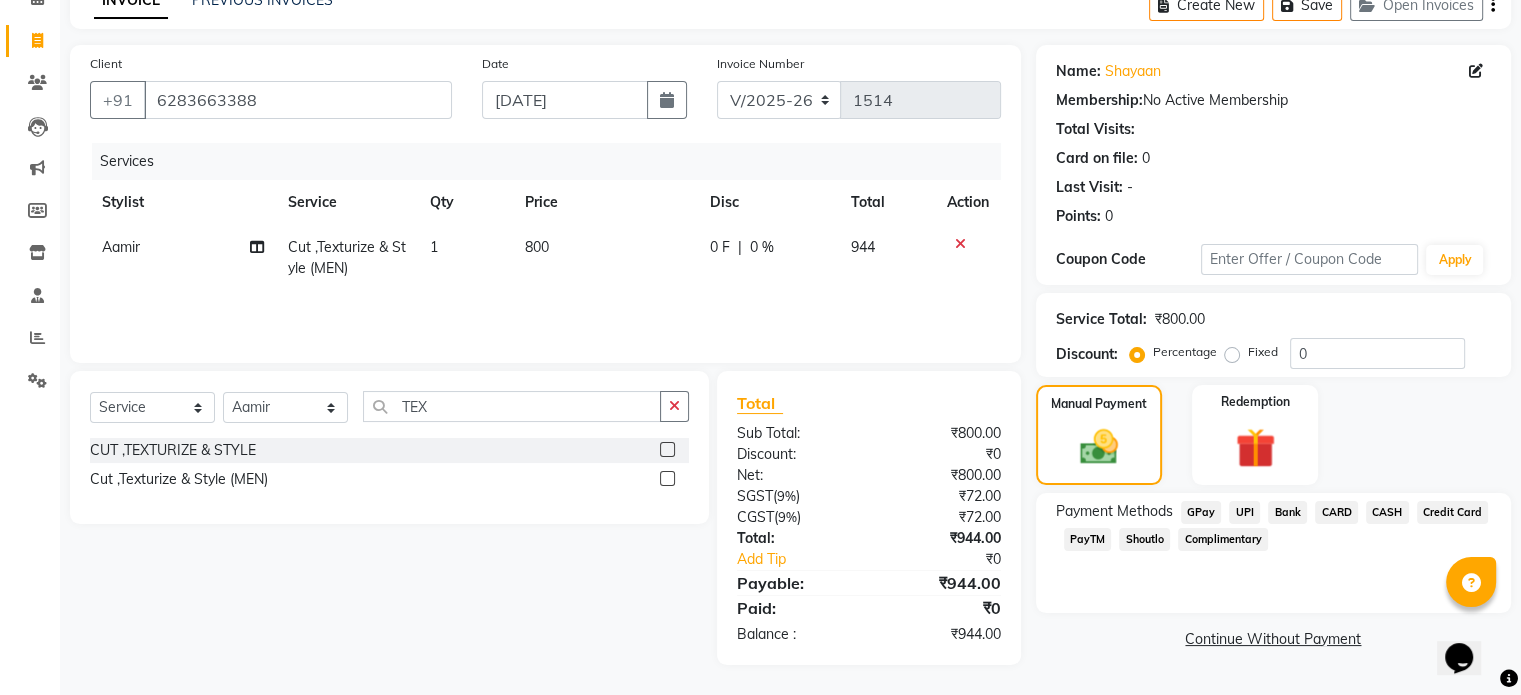 click on "UPI" 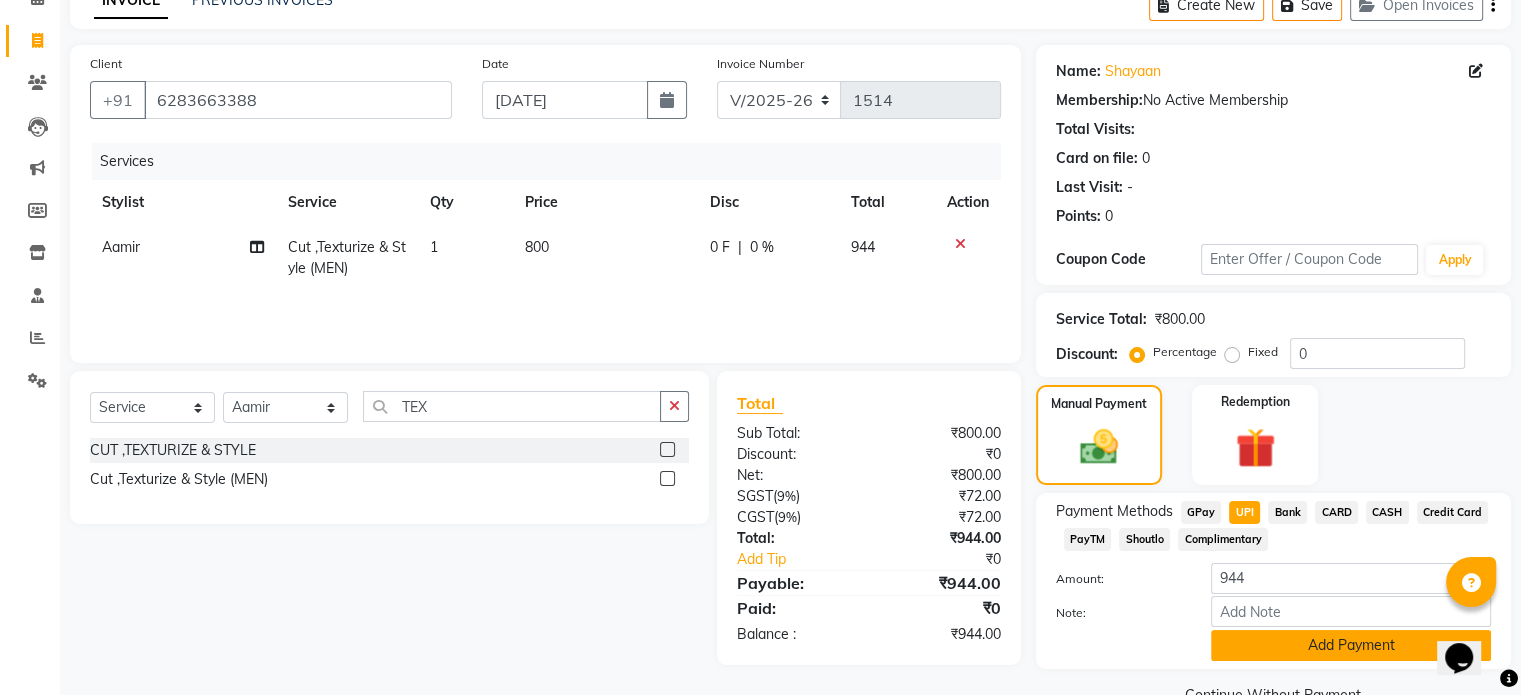 scroll, scrollTop: 152, scrollLeft: 0, axis: vertical 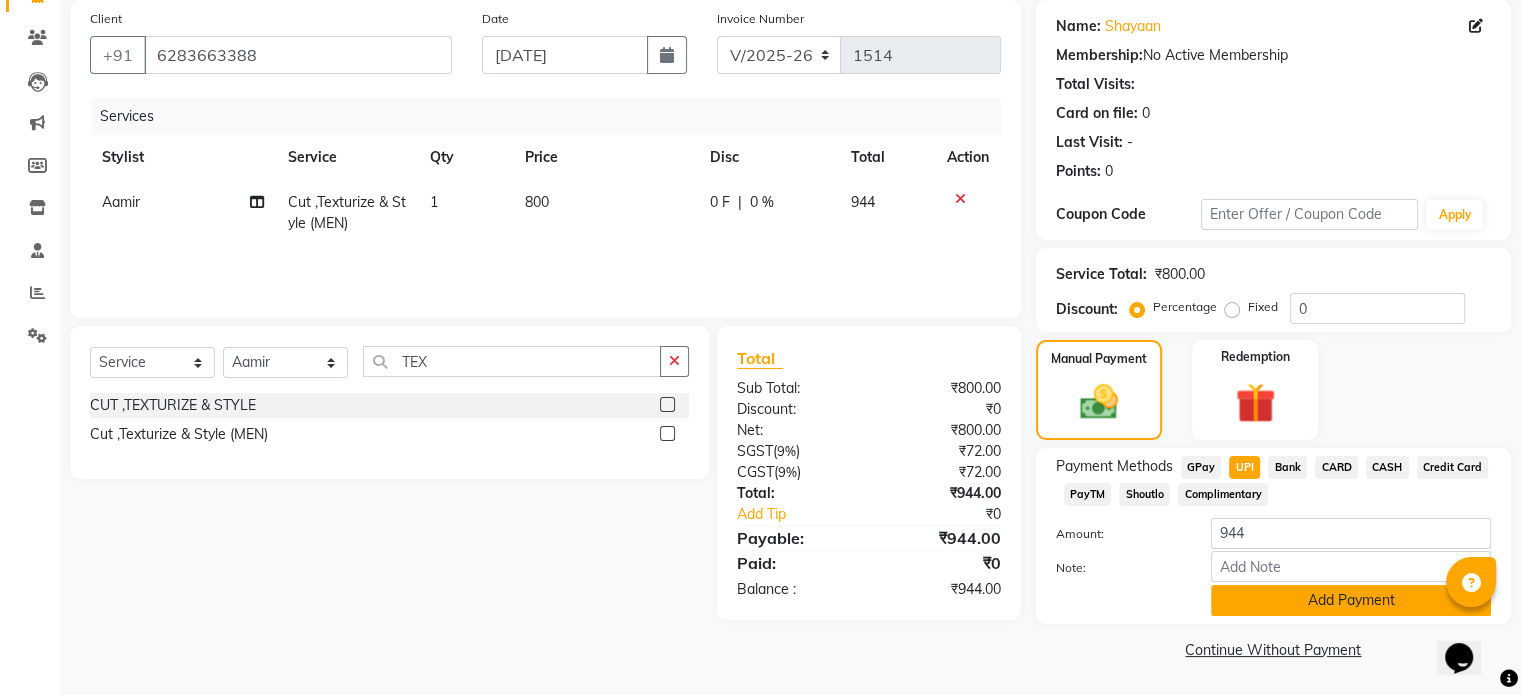click on "Add Payment" 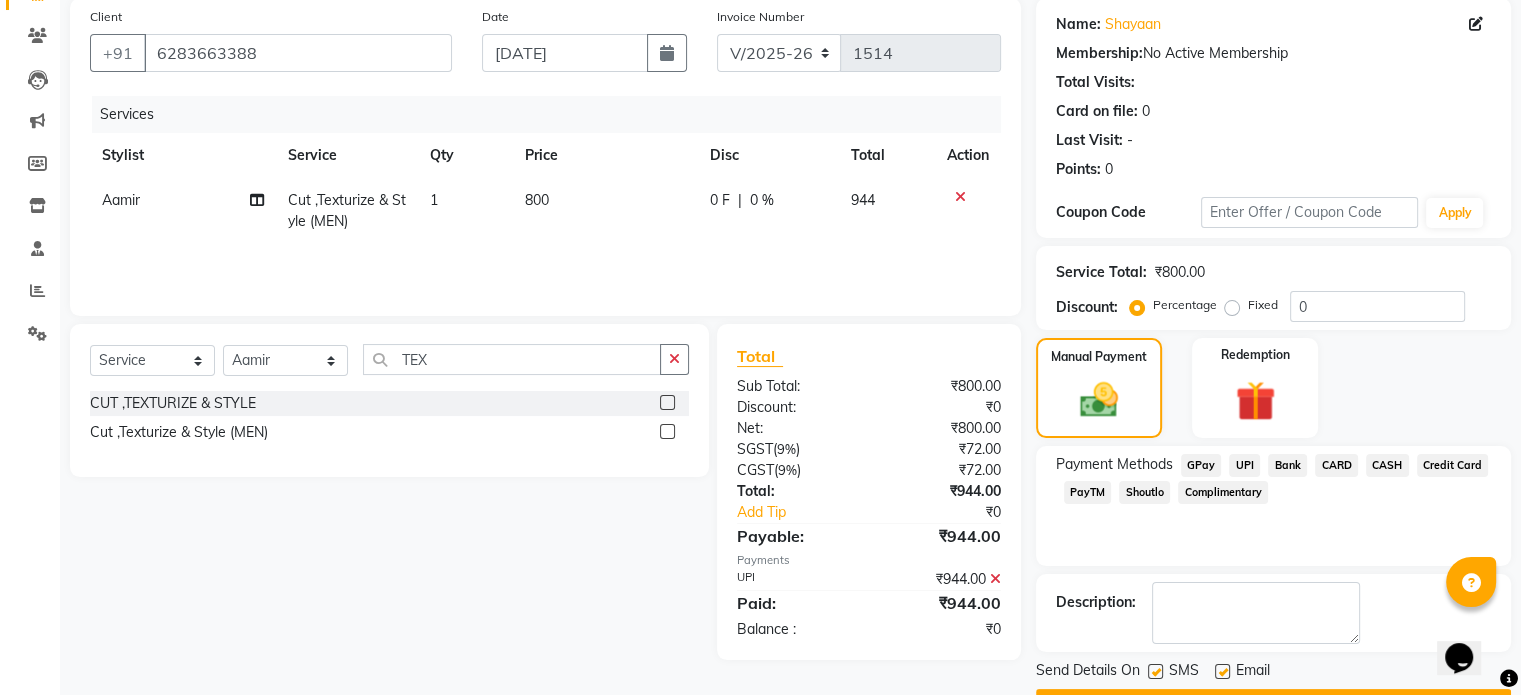 scroll, scrollTop: 205, scrollLeft: 0, axis: vertical 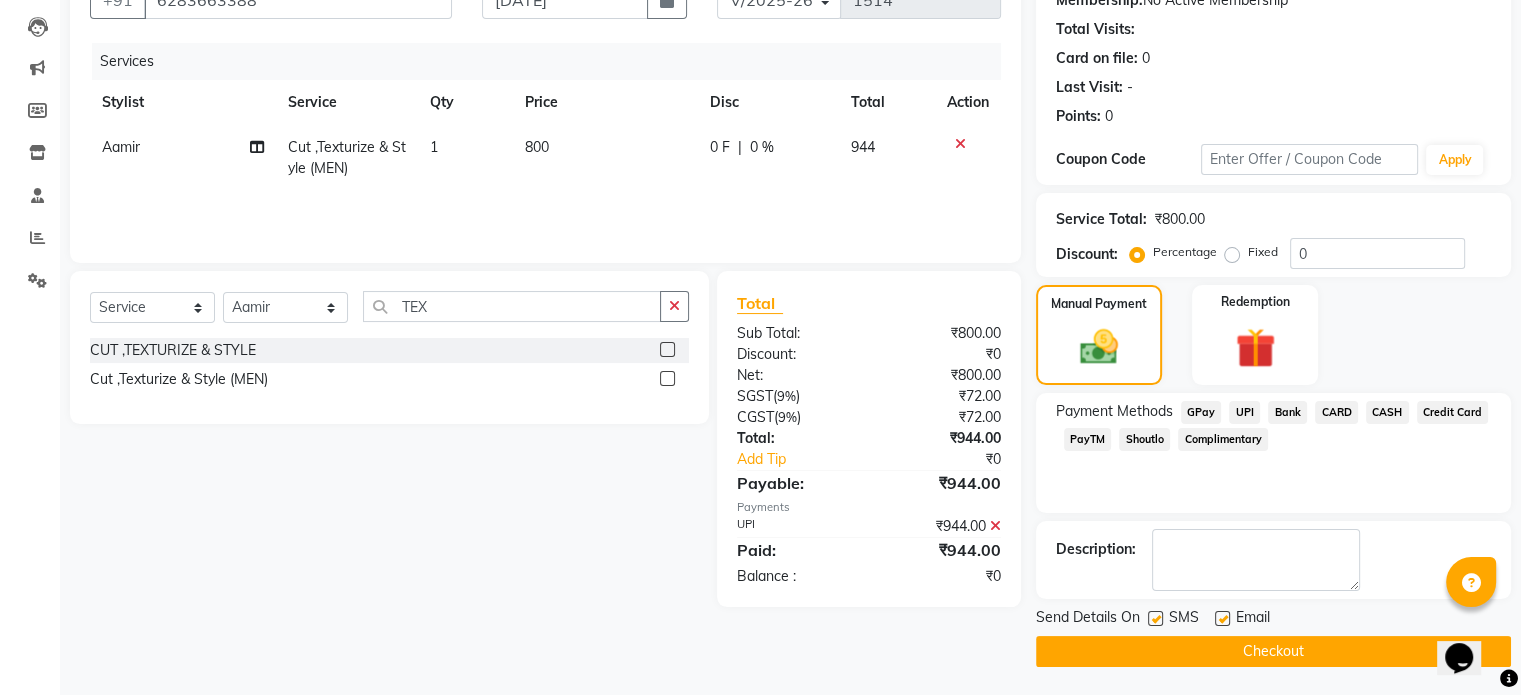 click on "Checkout" 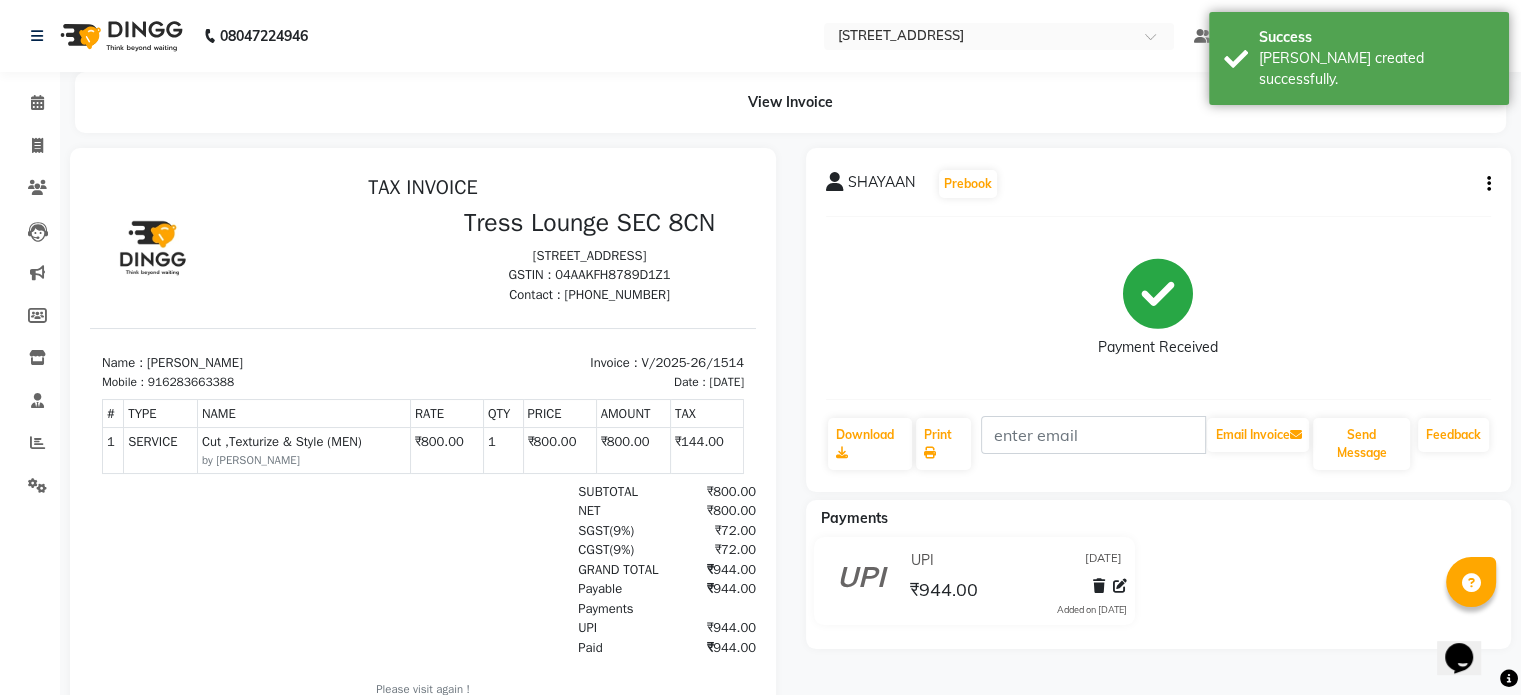 scroll, scrollTop: 0, scrollLeft: 0, axis: both 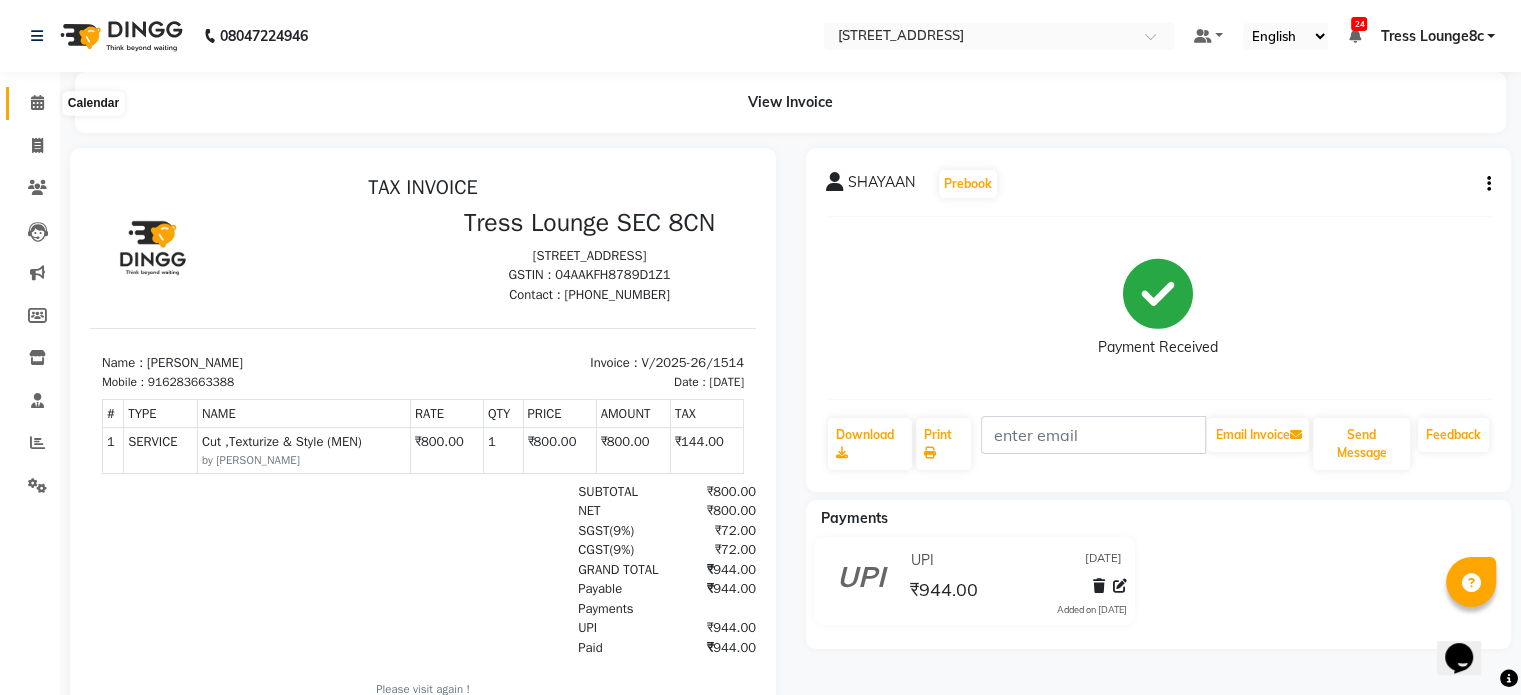 click 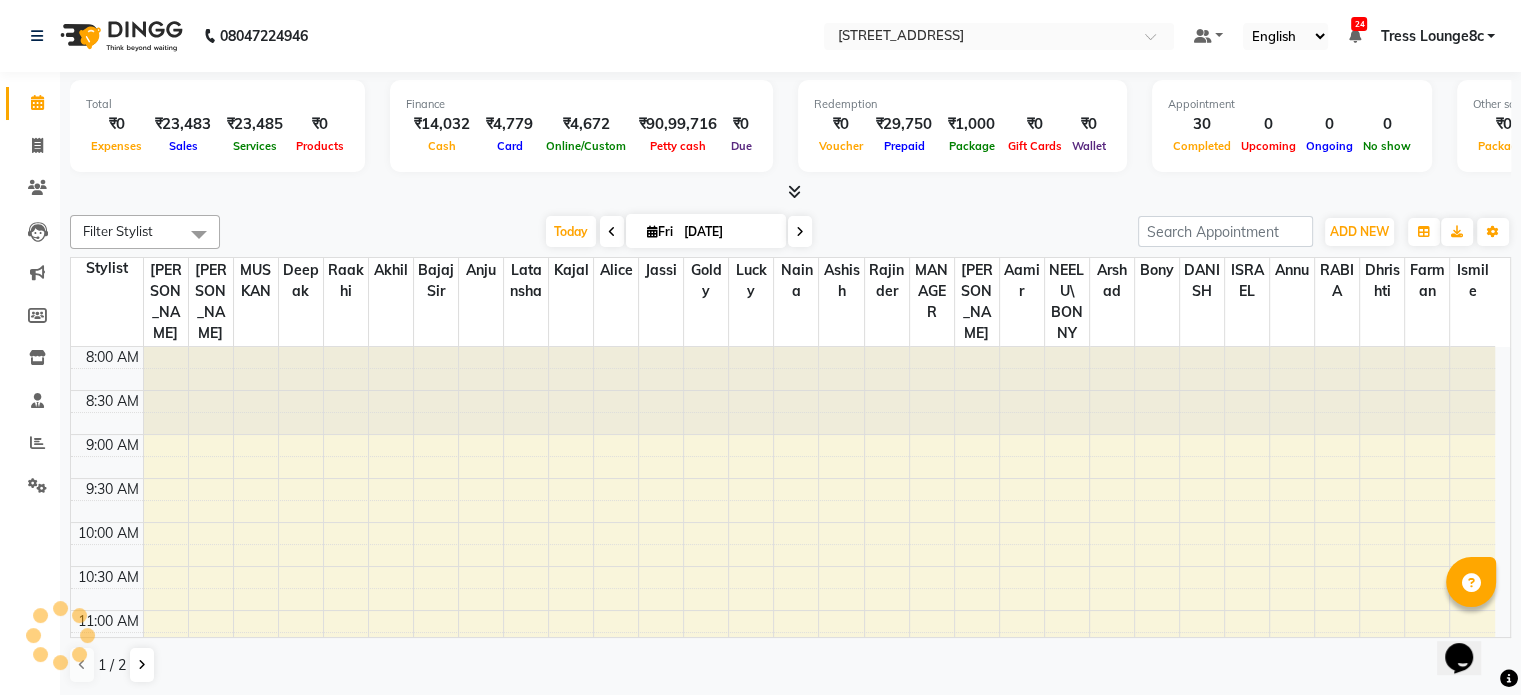 scroll, scrollTop: 0, scrollLeft: 0, axis: both 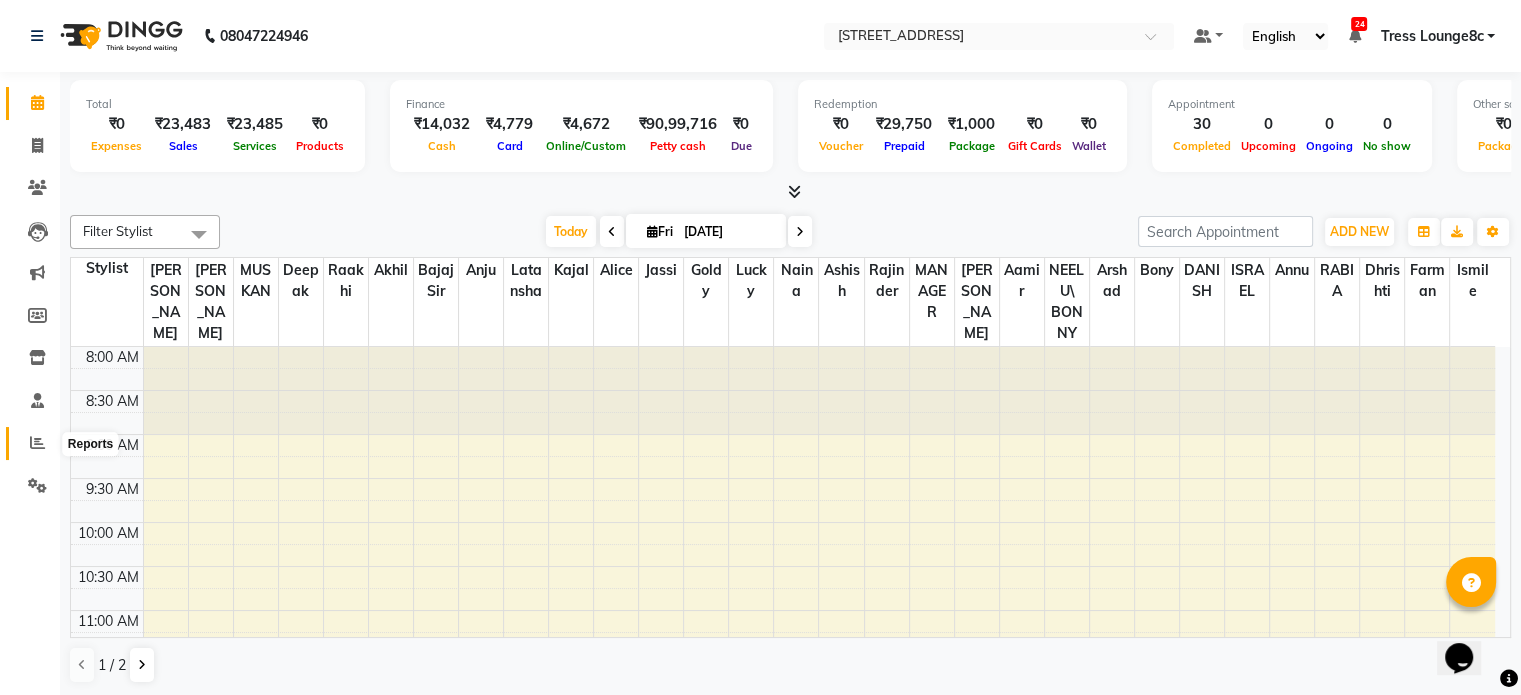 click 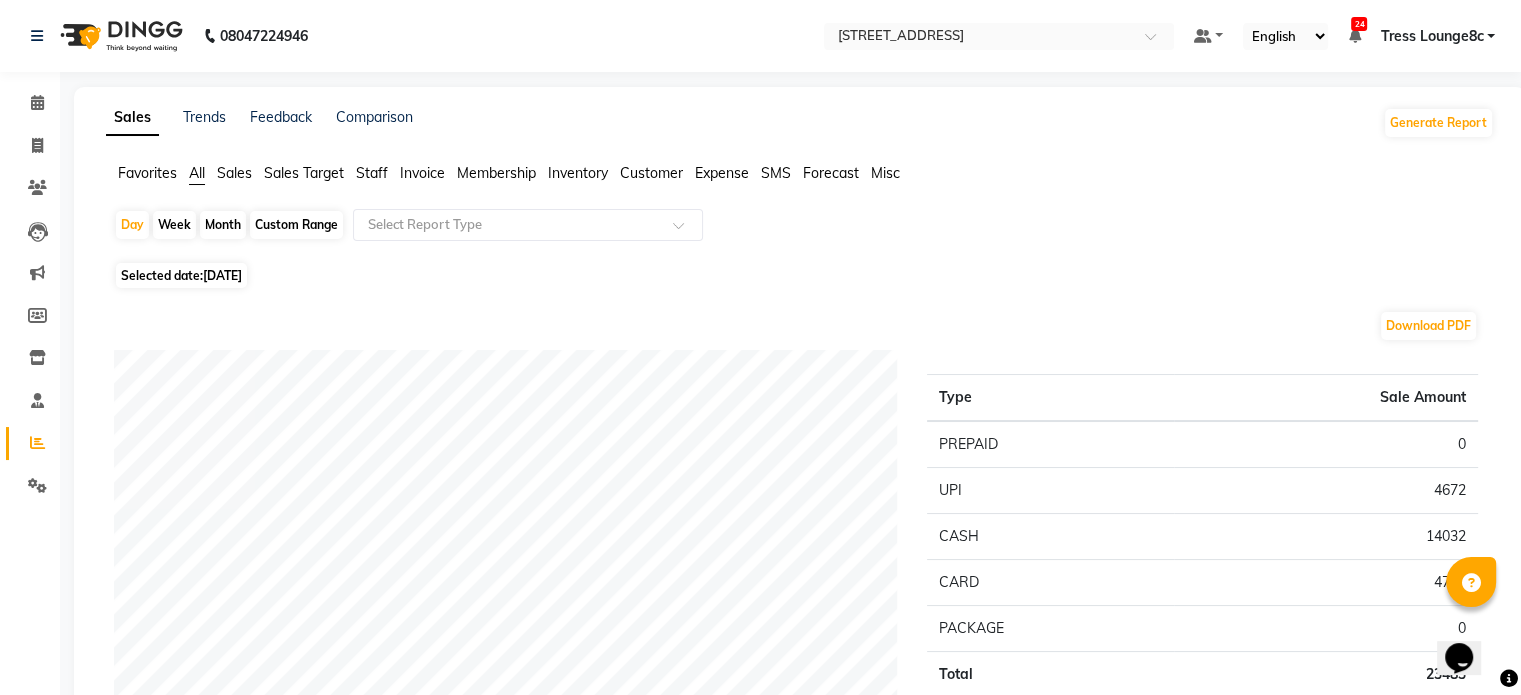 click on "Staff" 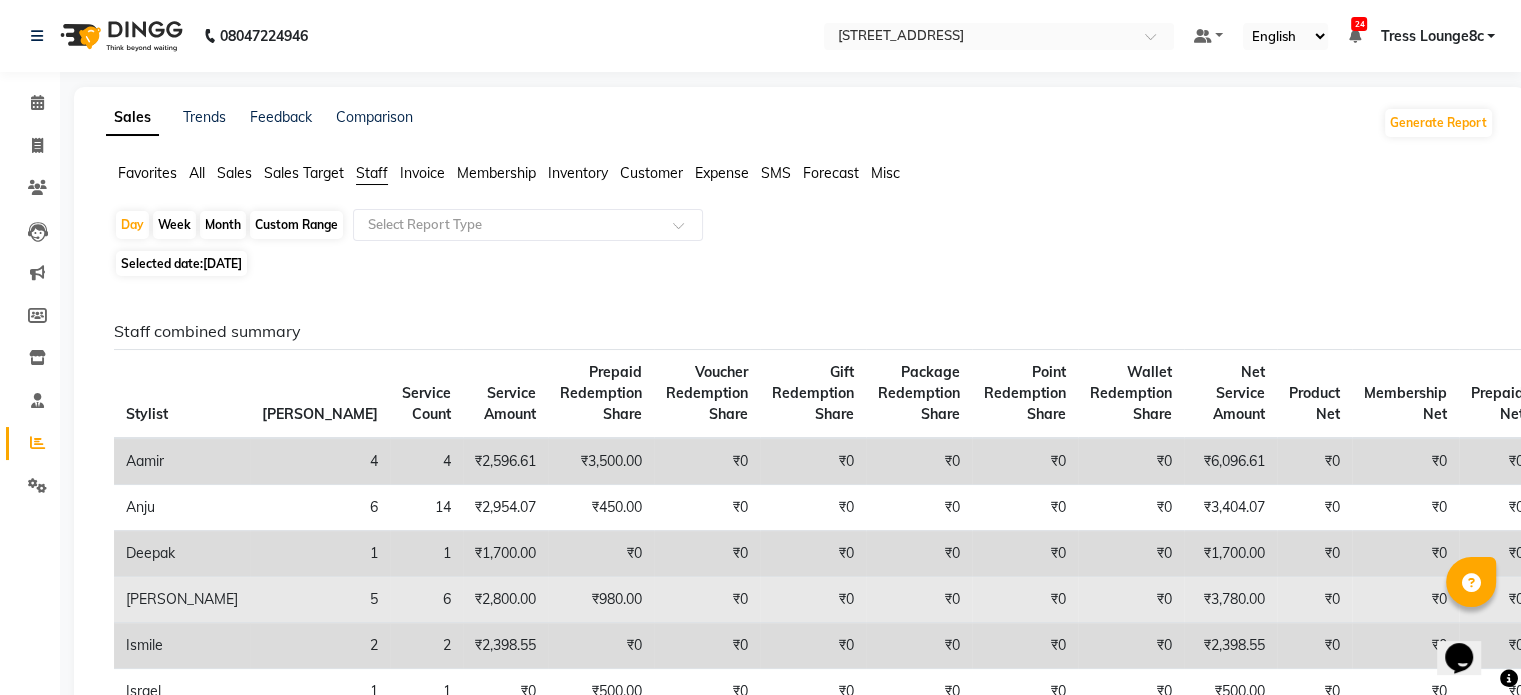 scroll, scrollTop: 200, scrollLeft: 0, axis: vertical 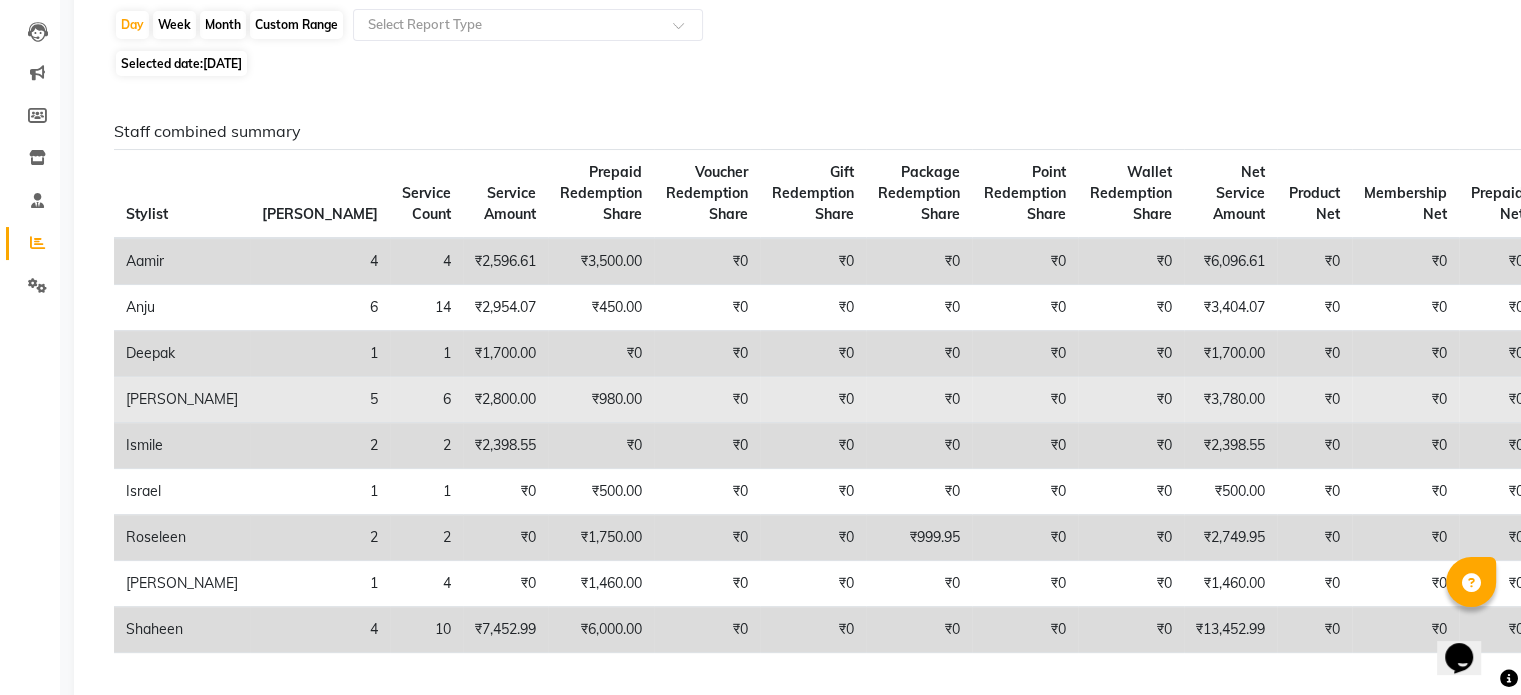 click on "₹980.00" 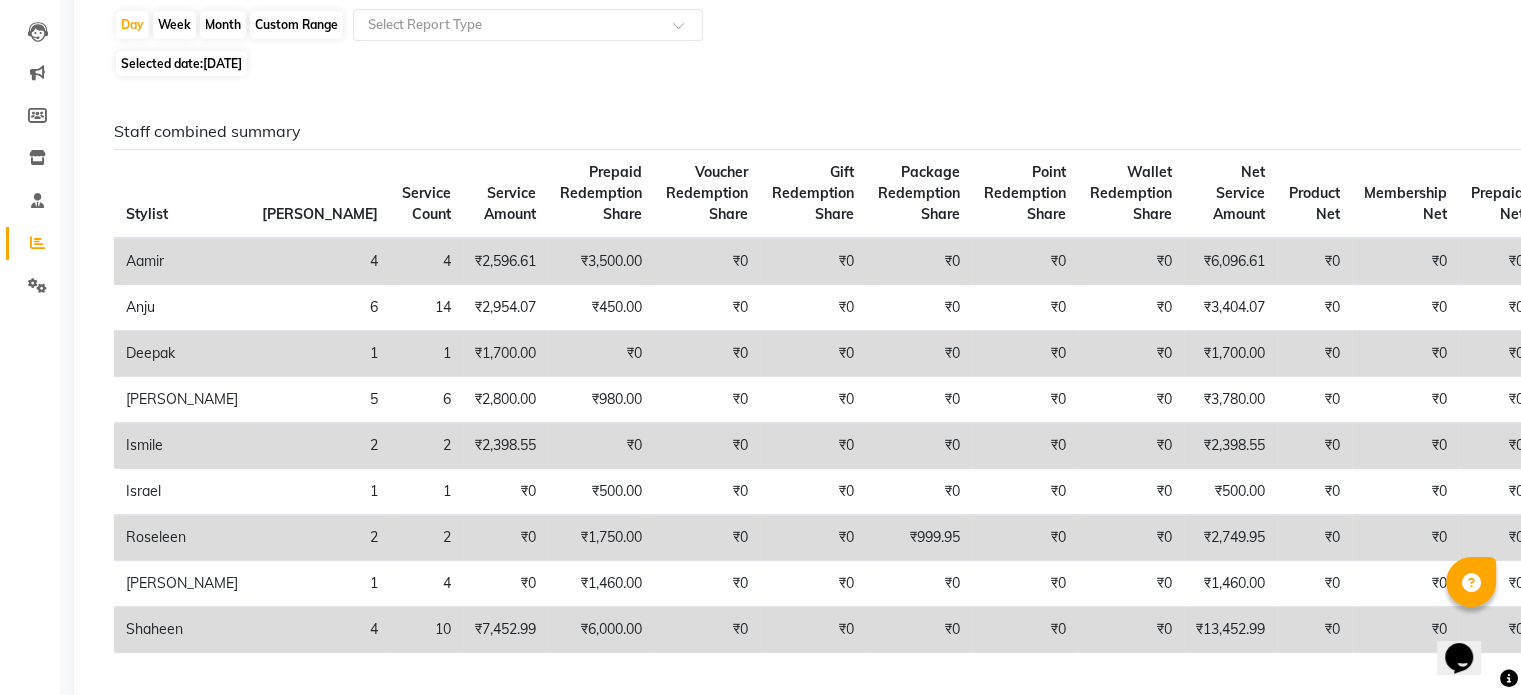 scroll, scrollTop: 0, scrollLeft: 0, axis: both 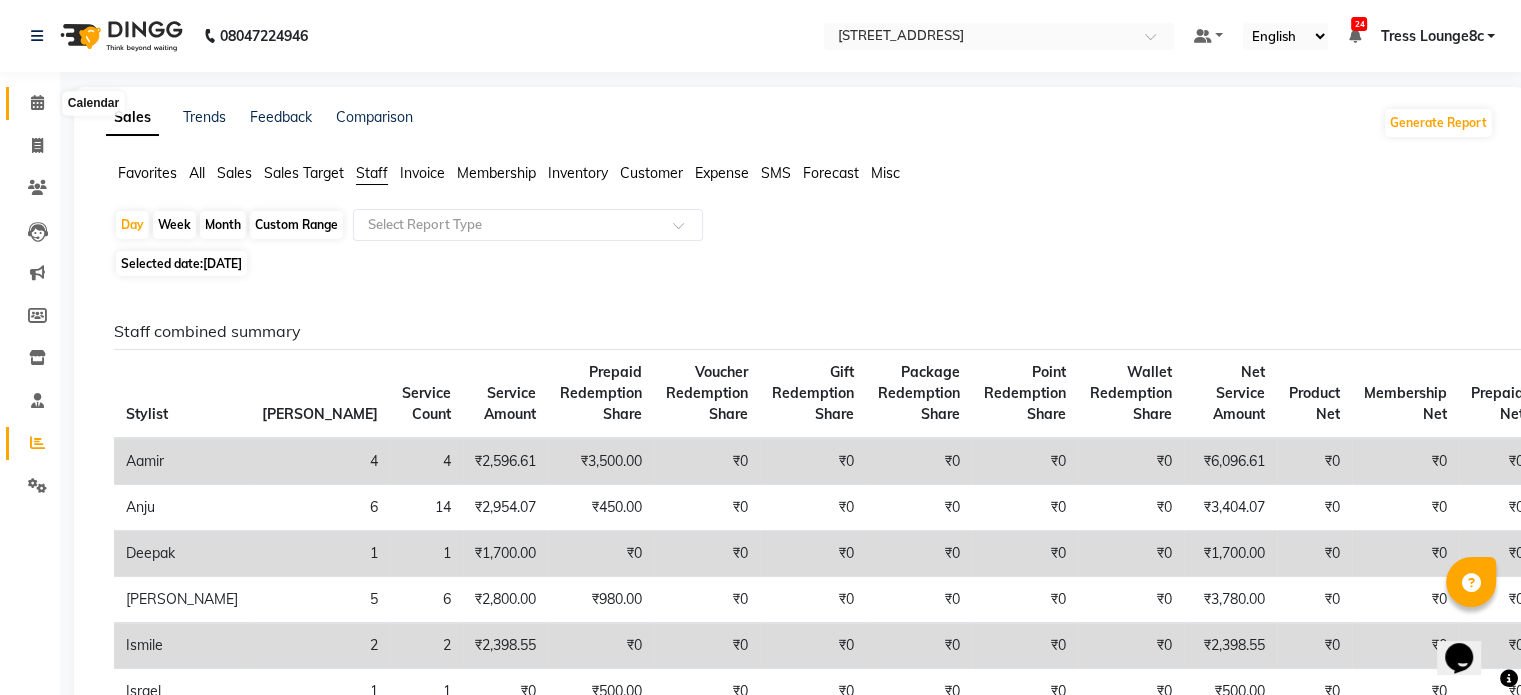click 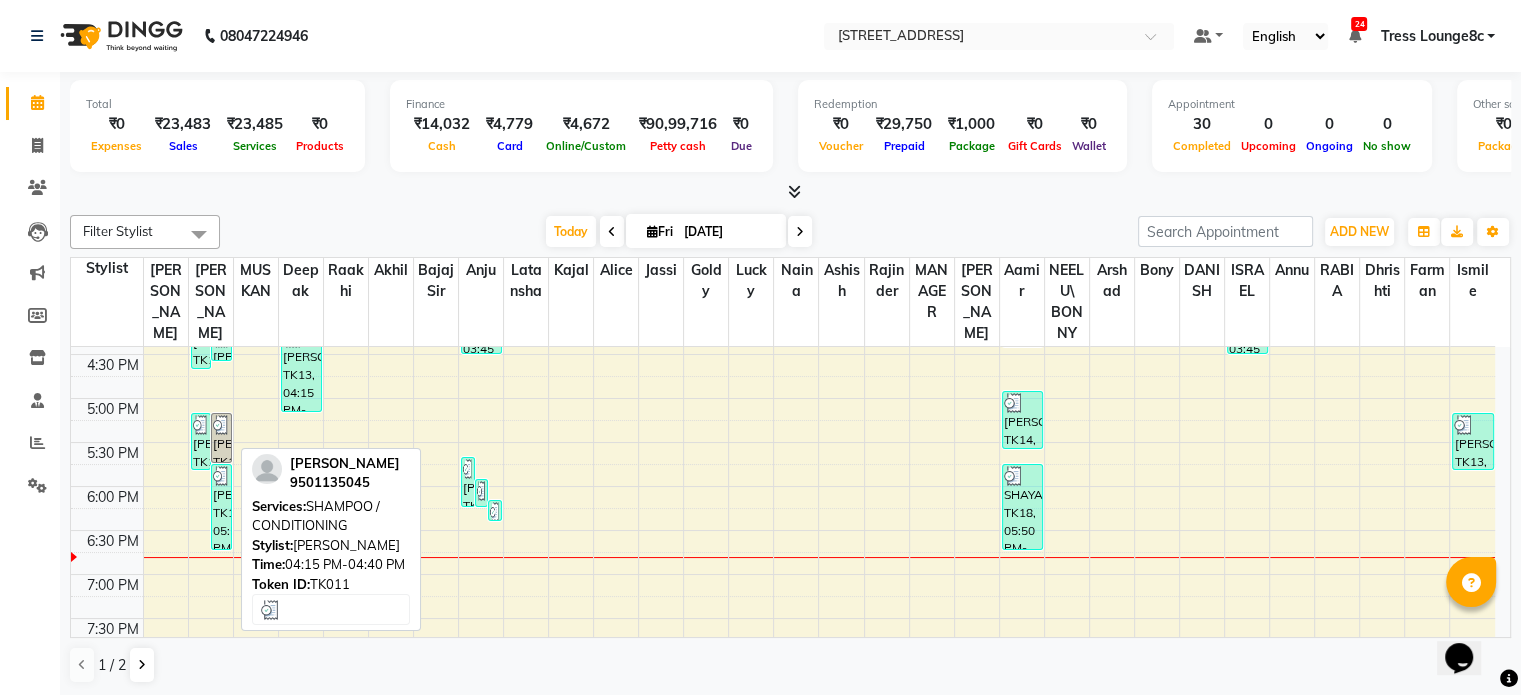 scroll, scrollTop: 774, scrollLeft: 0, axis: vertical 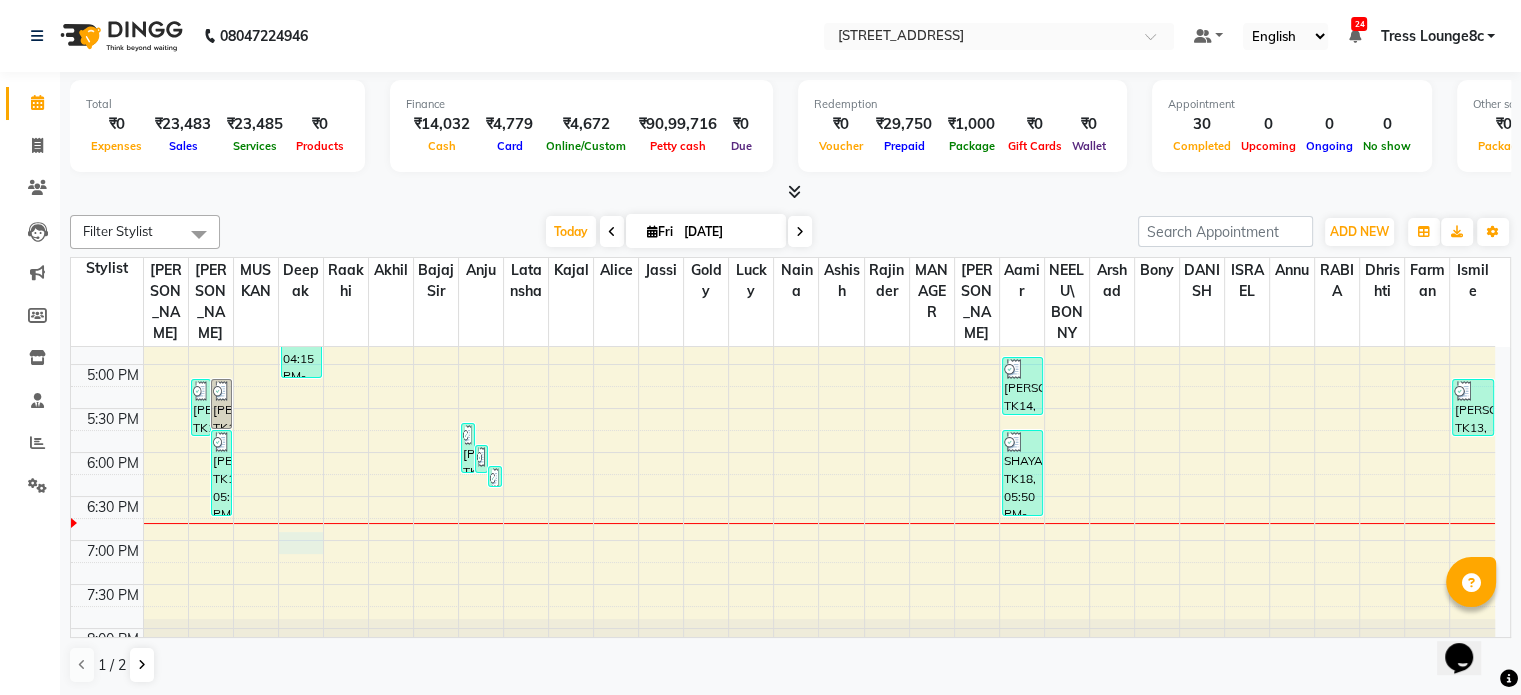 click on "8:00 AM 8:30 AM 9:00 AM 9:30 AM 10:00 AM 10:30 AM 11:00 AM 11:30 AM 12:00 PM 12:30 PM 1:00 PM 1:30 PM 2:00 PM 2:30 PM 3:00 PM 3:30 PM 4:00 PM 4:30 PM 5:00 PM 5:30 PM 6:00 PM 6:30 PM 7:00 PM 7:30 PM 8:00 PM 8:30 PM     ASHIMA, TK15, 04:05 PM-04:45 PM, CUT ,TEXTURIZE & STYLE     Simran singh, TK11, 04:15 PM-04:40 PM, SHAMPOO / CONDITIONING     NITIKA, TK16, 05:15 PM-05:55 PM, CUT ,TEXTURIZE & STYLE     Simran singh, TK11, 05:15 PM-05:50 PM, BLOW DRY     KANWAR SANDHU, TK17, 05:50 PM-06:50 PM, Cut ,Texturize & Style (MEN)     Gaurav Sir, TK05, 11:45 AM-01:15 PM, Cut ,Texturize & Style (MEN),SHAVE / BEARD TRIM (MEN)     ramneet gill, TK13, 04:15 PM-05:15 PM, ROOT TOUCHUP     Isha, TK07, 01:10 PM-01:50 PM, HALF LEG WAX,FULL ARM WAX     Dalvinder hm, TK04, 01:45 PM-03:05 PM, EYE BROW (THREADING),UPPERLIP (THREADING),CHIN/CHEEKS (THREADING),HALF LEG WAX,HALF ARM WAX     Alisha, TK09, 01:45 PM-02:25 PM, EYE BROW (THREADING),FOREHEAD (THREADING)         NITIKA, TK16, 06:00 PM-06:20 PM, EYE BROW (THREADING)" at bounding box center (783, 144) 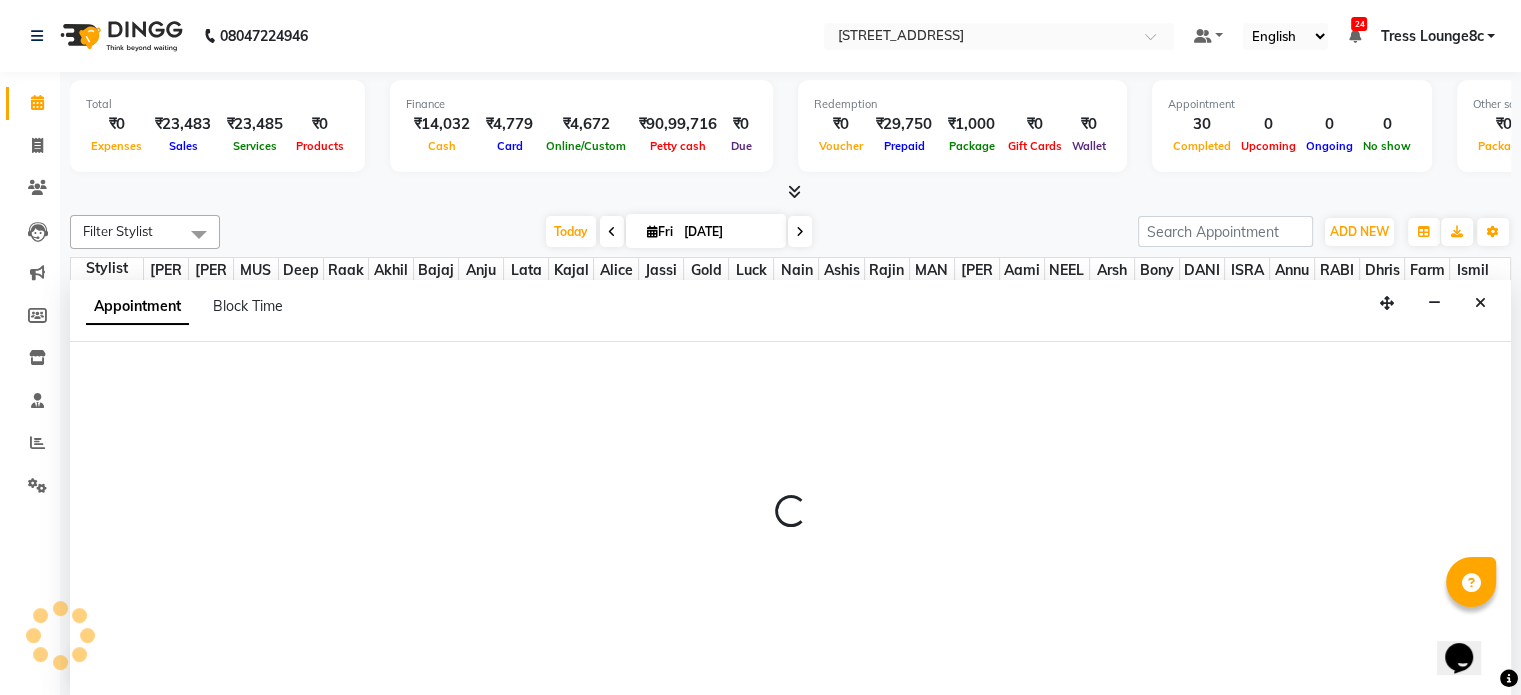 scroll, scrollTop: 0, scrollLeft: 0, axis: both 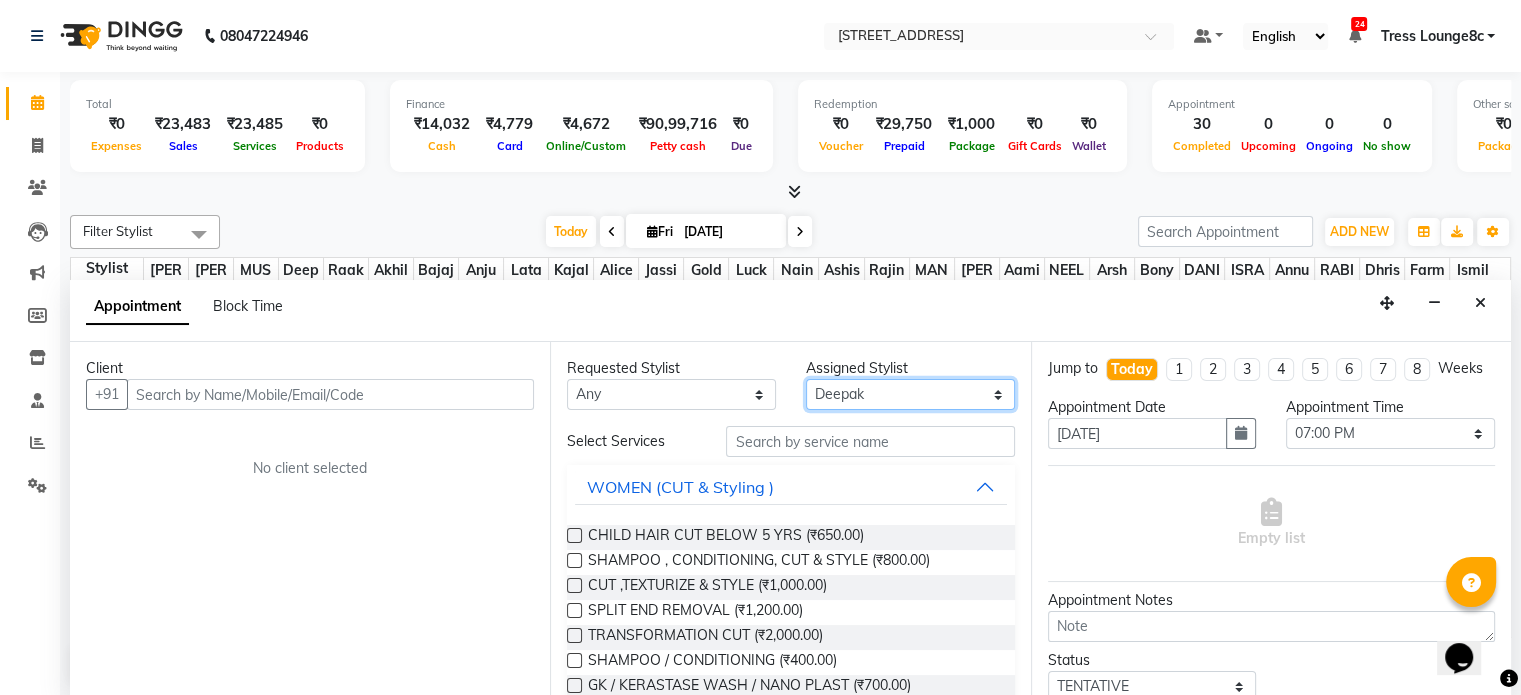 click on "Select Aamir akhil Alice Anju Annu  Arshad Ashish Bajaj sir Bony DANISH Deepak Dhrishti Farman gagan goldy Imran khan Ismile ISRAEL Jassi kajal KARAN Latansha Lucky MANAGER MUSKAN naina NEELU\ BONNY Raakhi  RABIA rajinder RAM Ripti ROOP Roseleen Ruth Sagar Saleem SalmaN Sameer SHAHEEN Shriya SRISHTI tomba veena VINOD WASIM zakir" at bounding box center (910, 394) 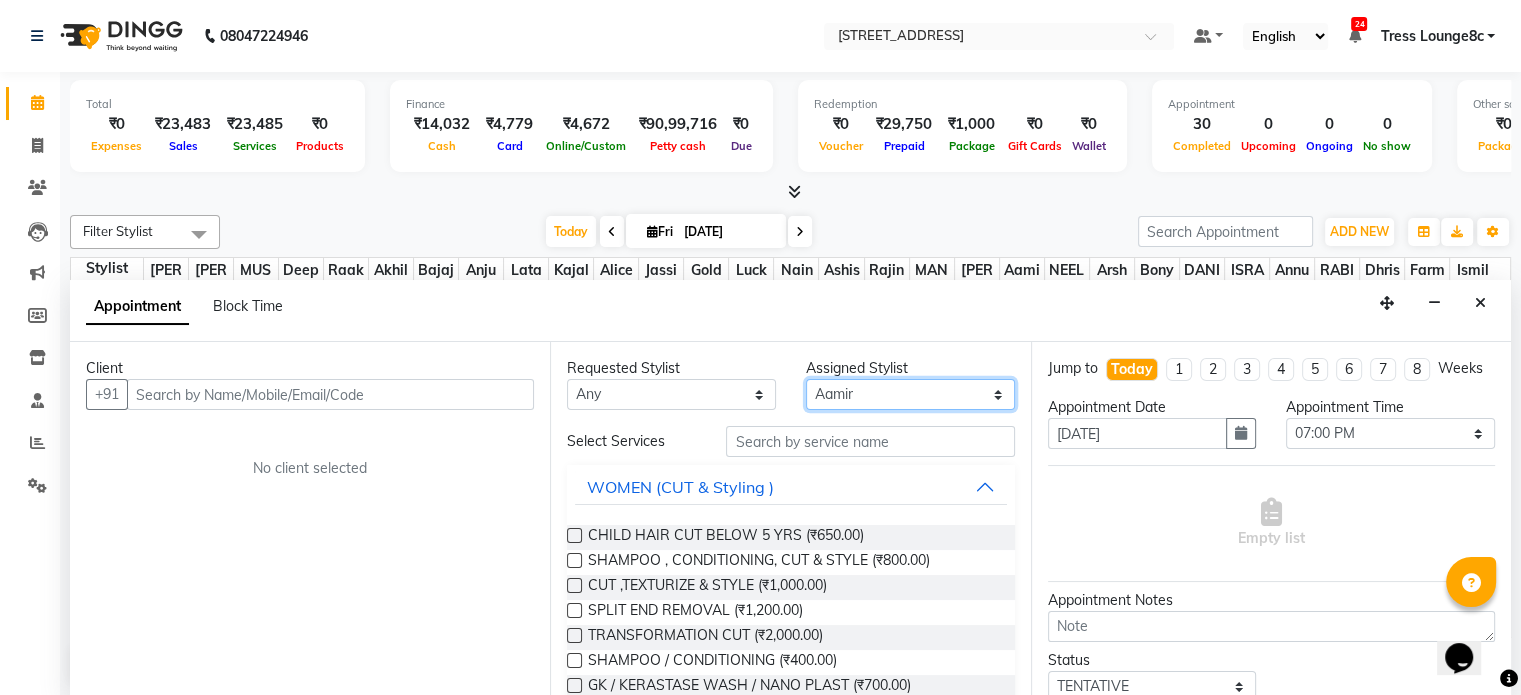 click on "Select Aamir akhil Alice Anju Annu  Arshad Ashish Bajaj sir Bony DANISH Deepak Dhrishti Farman gagan goldy Imran khan Ismile ISRAEL Jassi kajal KARAN Latansha Lucky MANAGER MUSKAN naina NEELU\ BONNY Raakhi  RABIA rajinder RAM Ripti ROOP Roseleen Ruth Sagar Saleem SalmaN Sameer SHAHEEN Shriya SRISHTI tomba veena VINOD WASIM zakir" at bounding box center (910, 394) 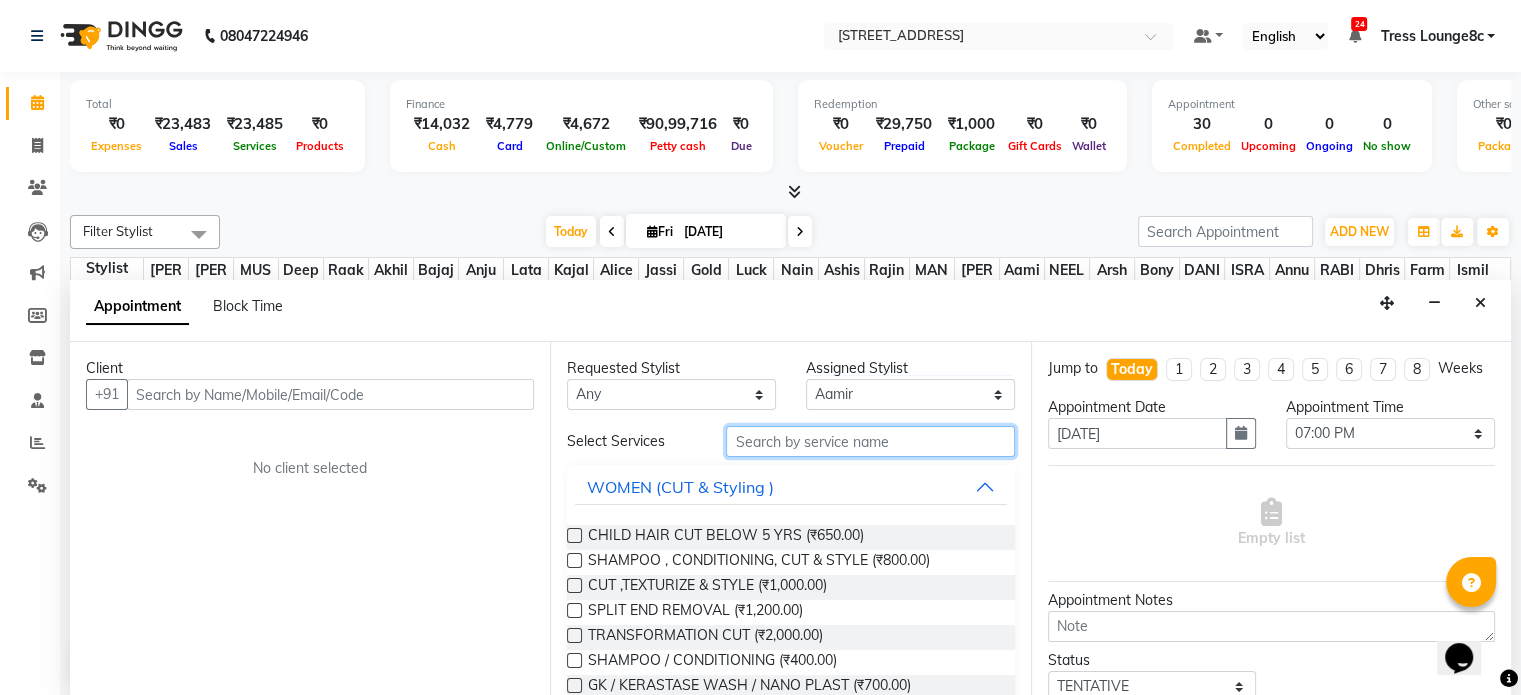 click at bounding box center (870, 441) 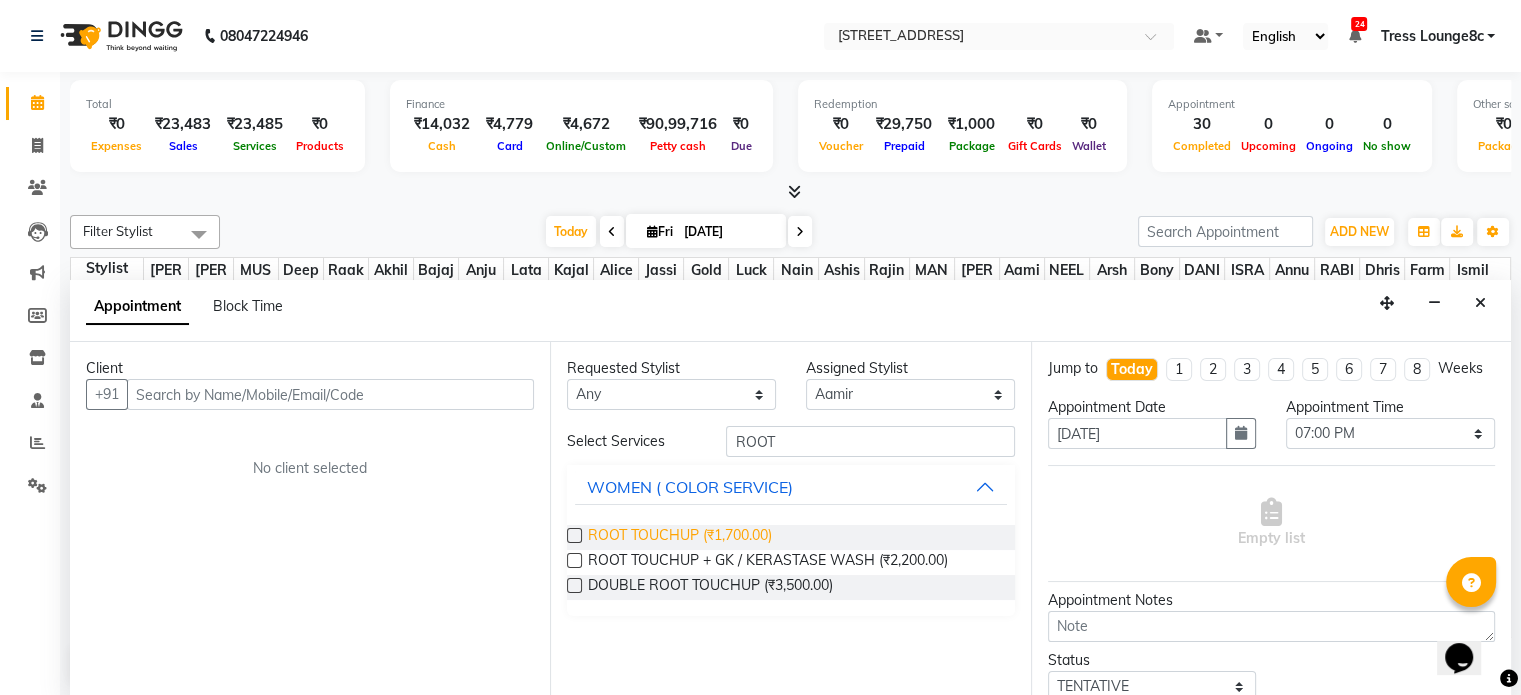 click on "ROOT TOUCHUP (₹1,700.00)" at bounding box center (680, 537) 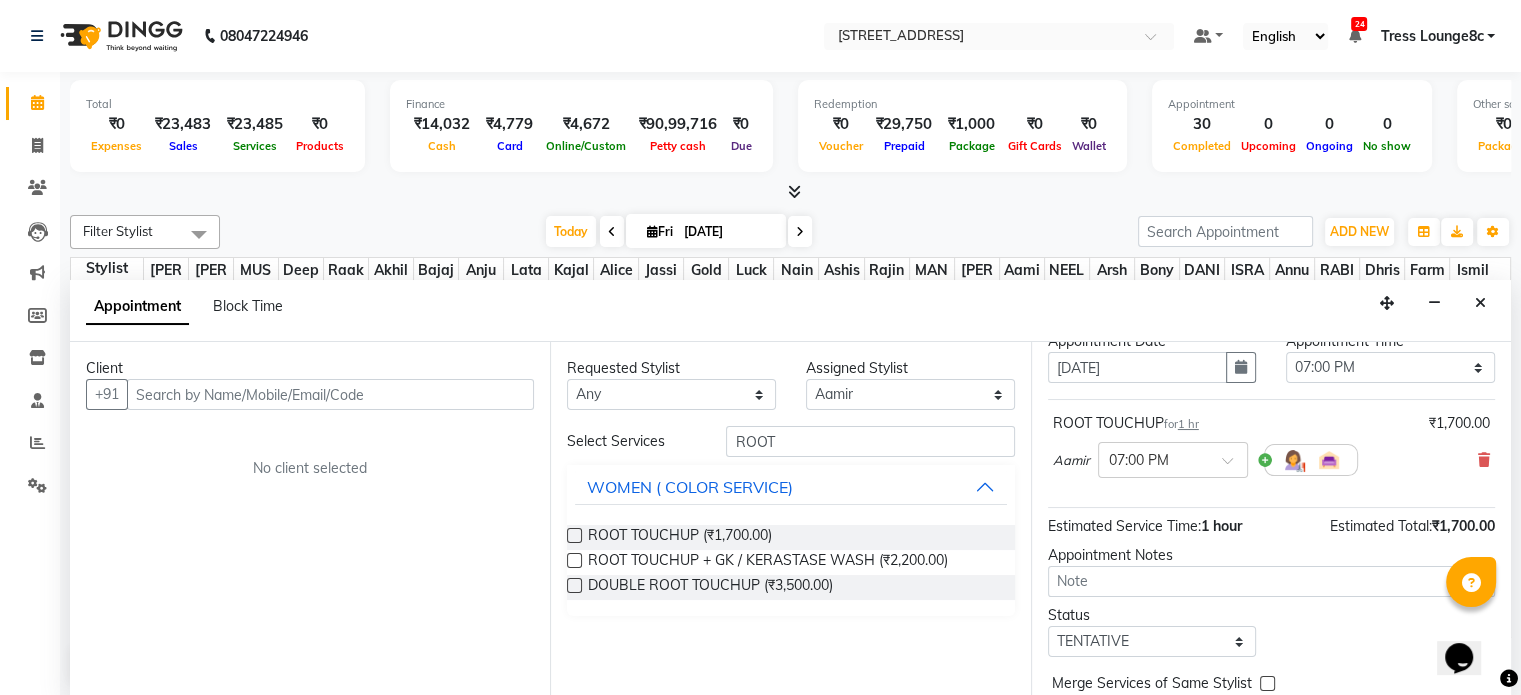 scroll, scrollTop: 172, scrollLeft: 0, axis: vertical 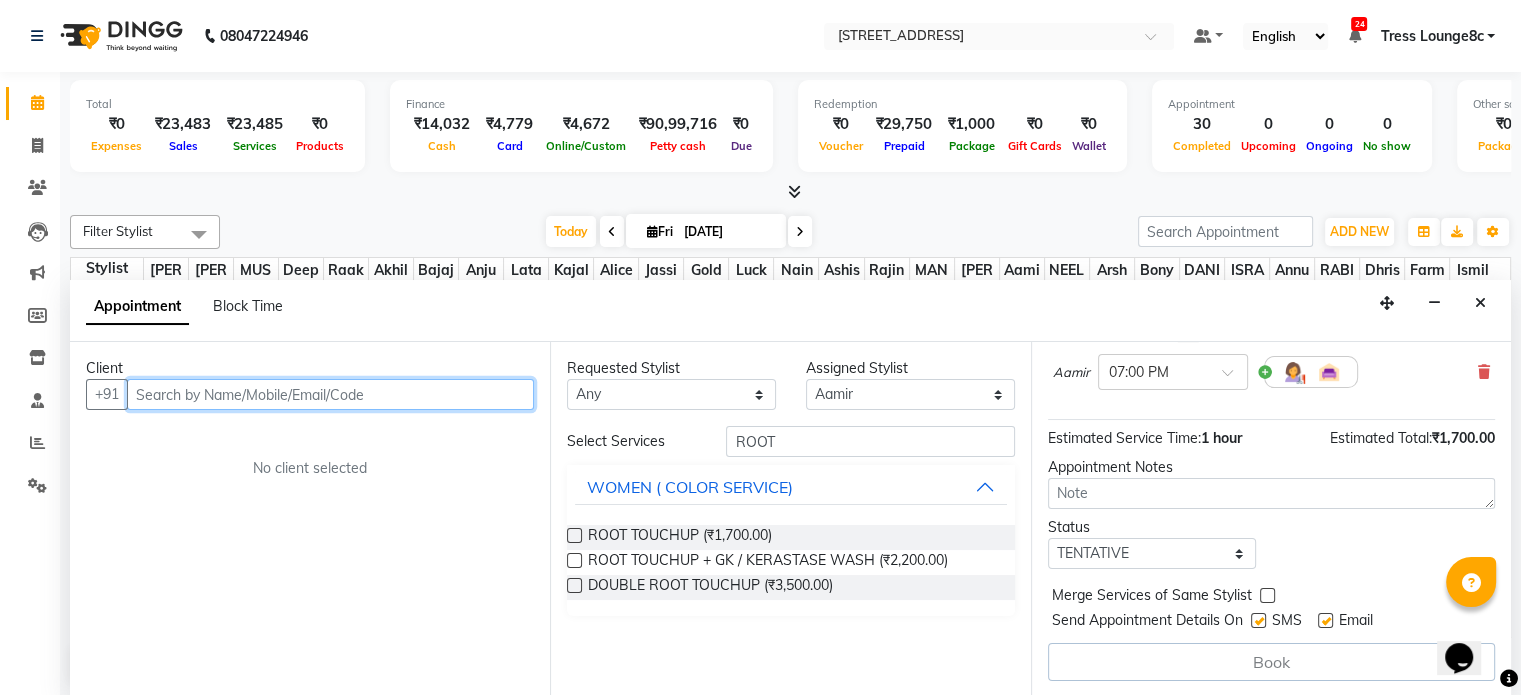 click at bounding box center (330, 394) 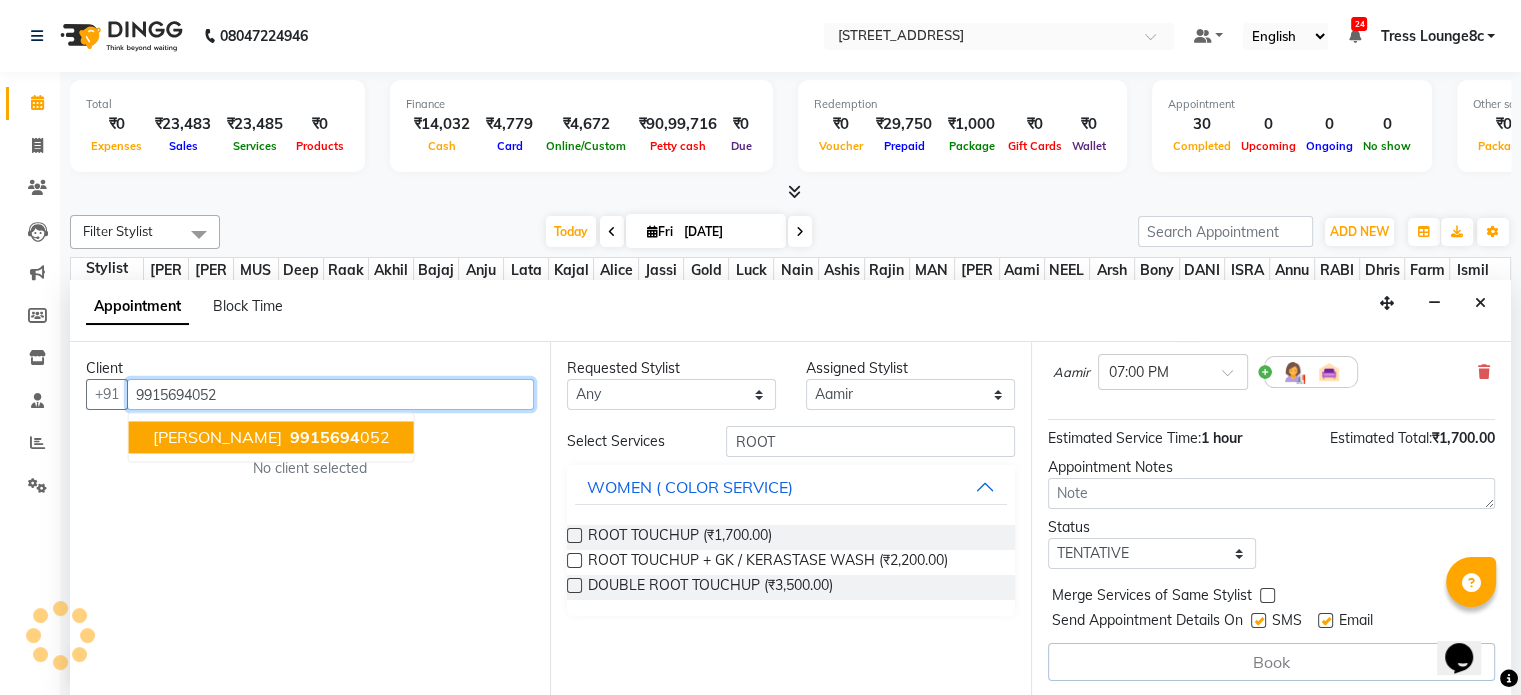 scroll, scrollTop: 170, scrollLeft: 0, axis: vertical 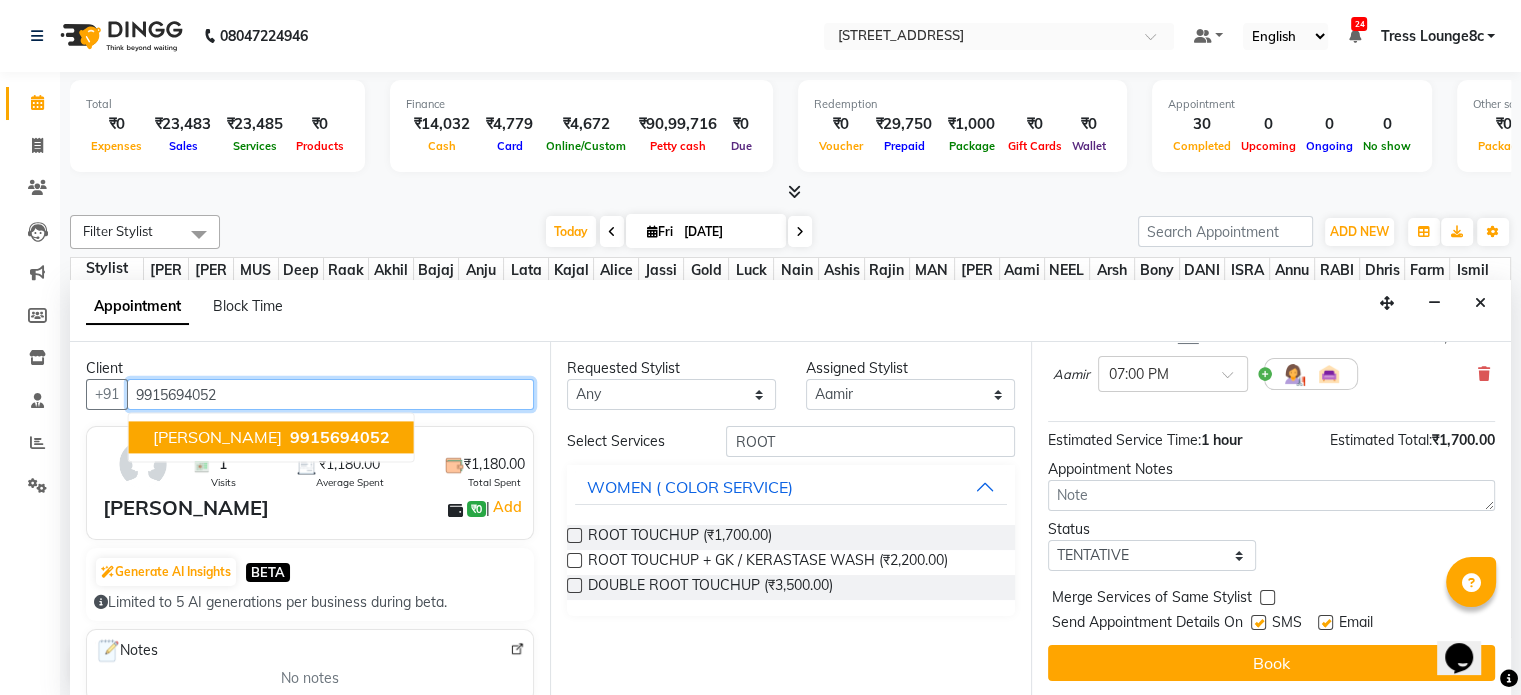 click on "9915694052" at bounding box center [340, 438] 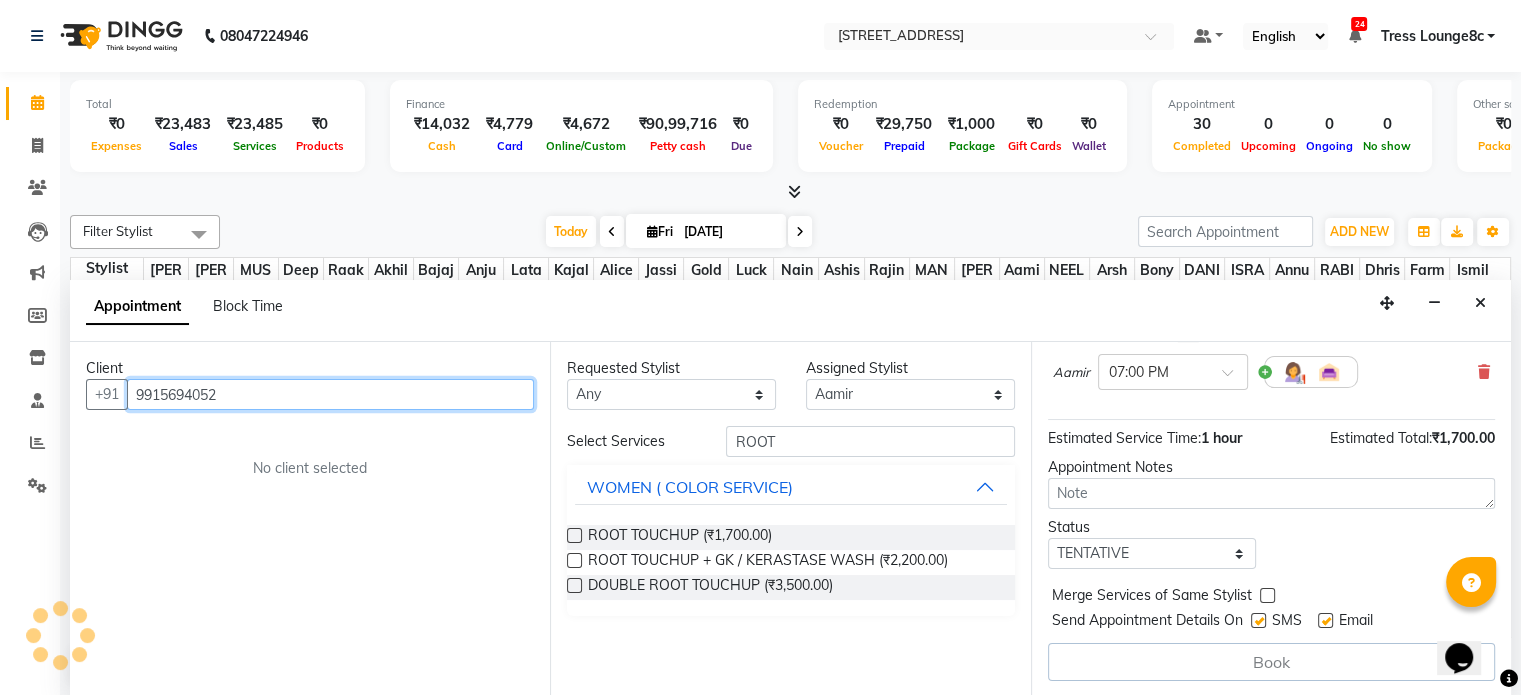 scroll, scrollTop: 170, scrollLeft: 0, axis: vertical 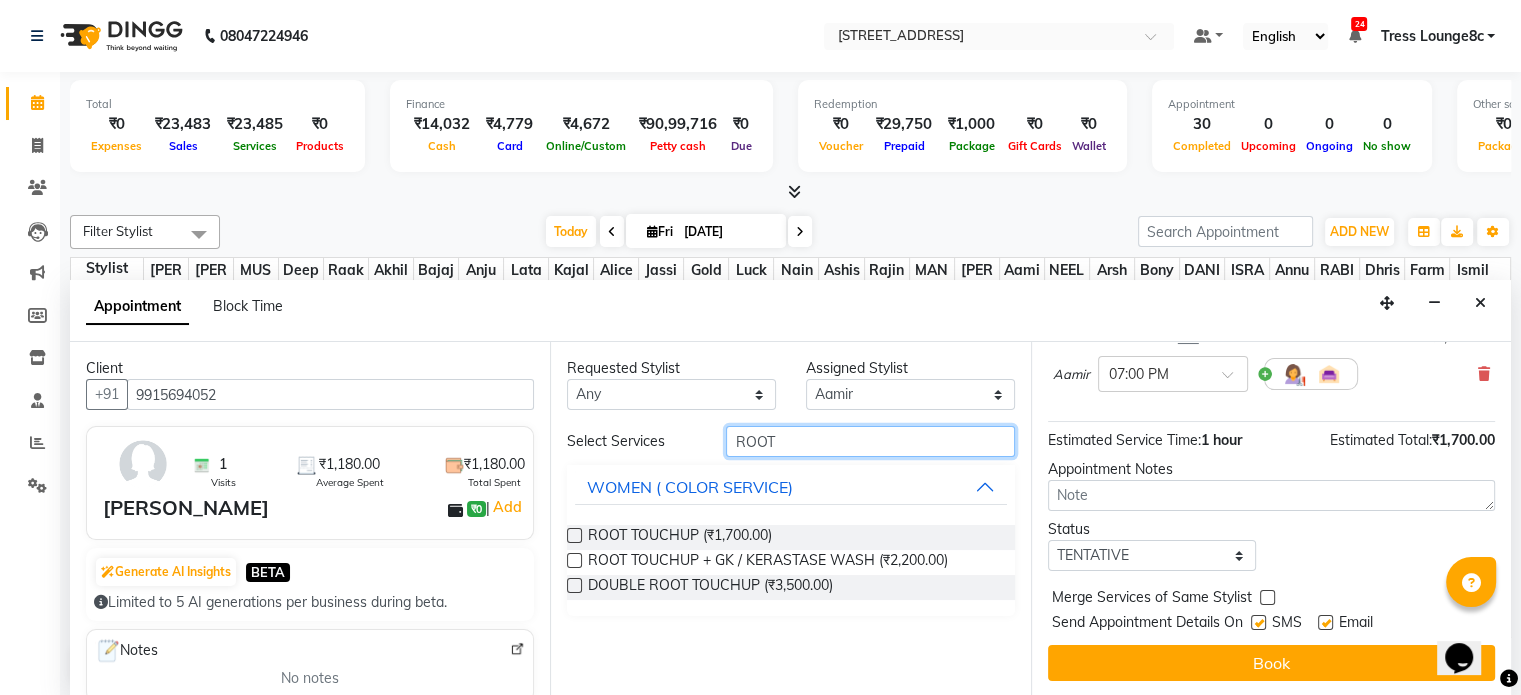 drag, startPoint x: 748, startPoint y: 454, endPoint x: 692, endPoint y: 463, distance: 56.718605 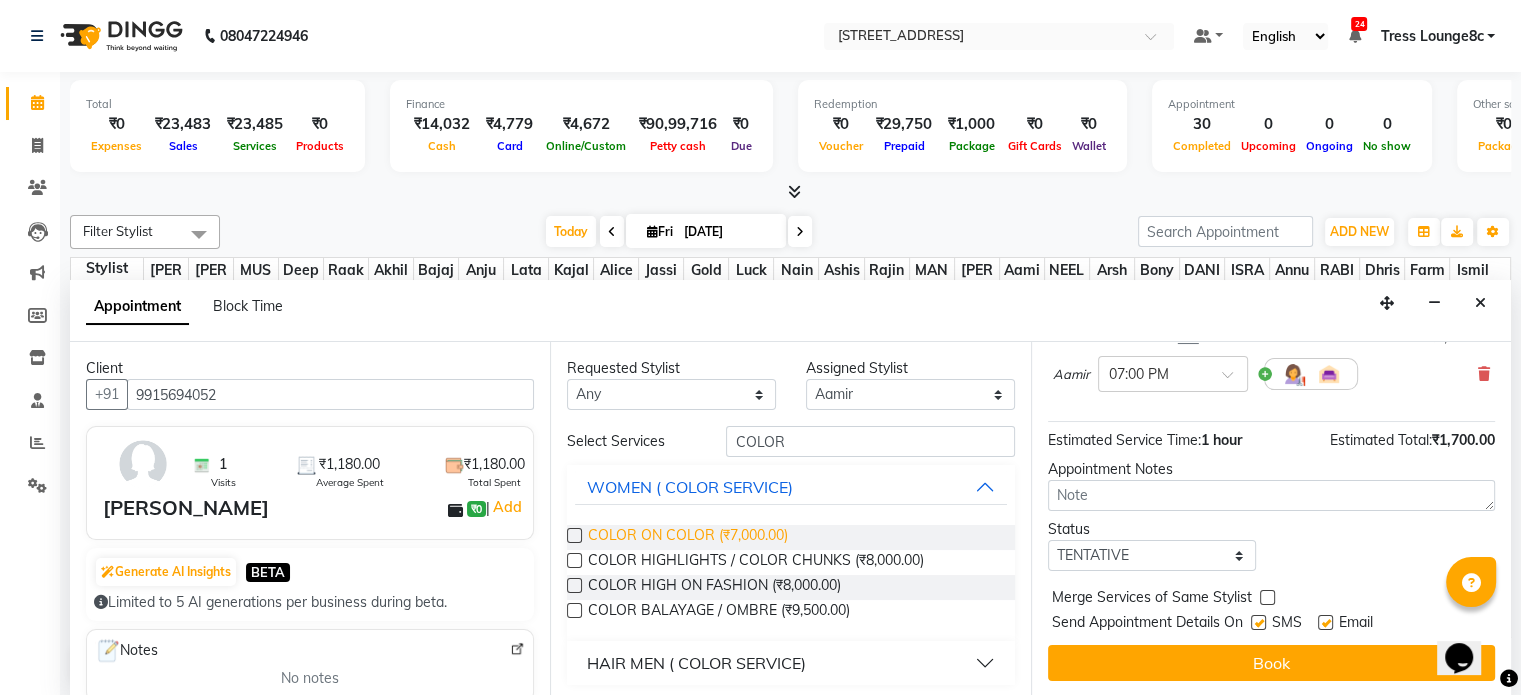click on "COLOR ON COLOR (₹7,000.00)" at bounding box center [688, 537] 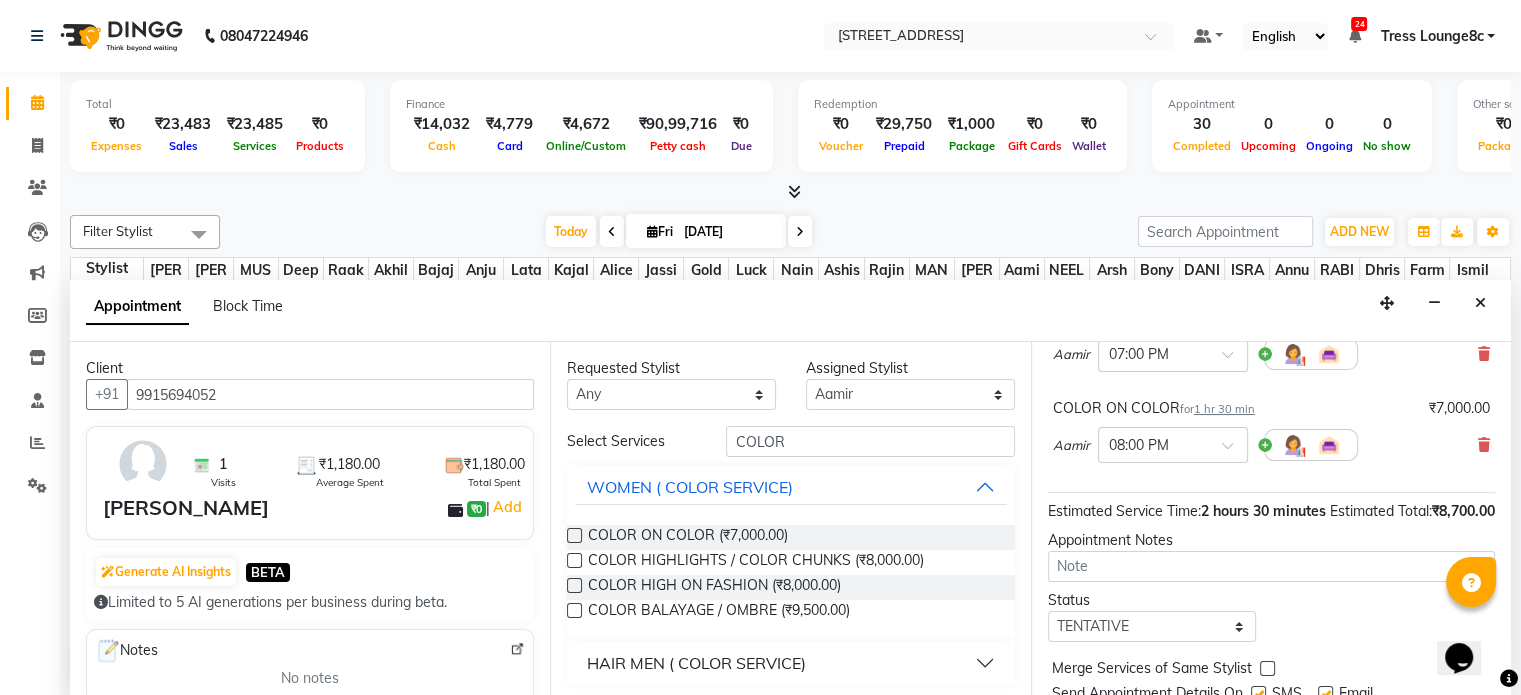 scroll, scrollTop: 272, scrollLeft: 0, axis: vertical 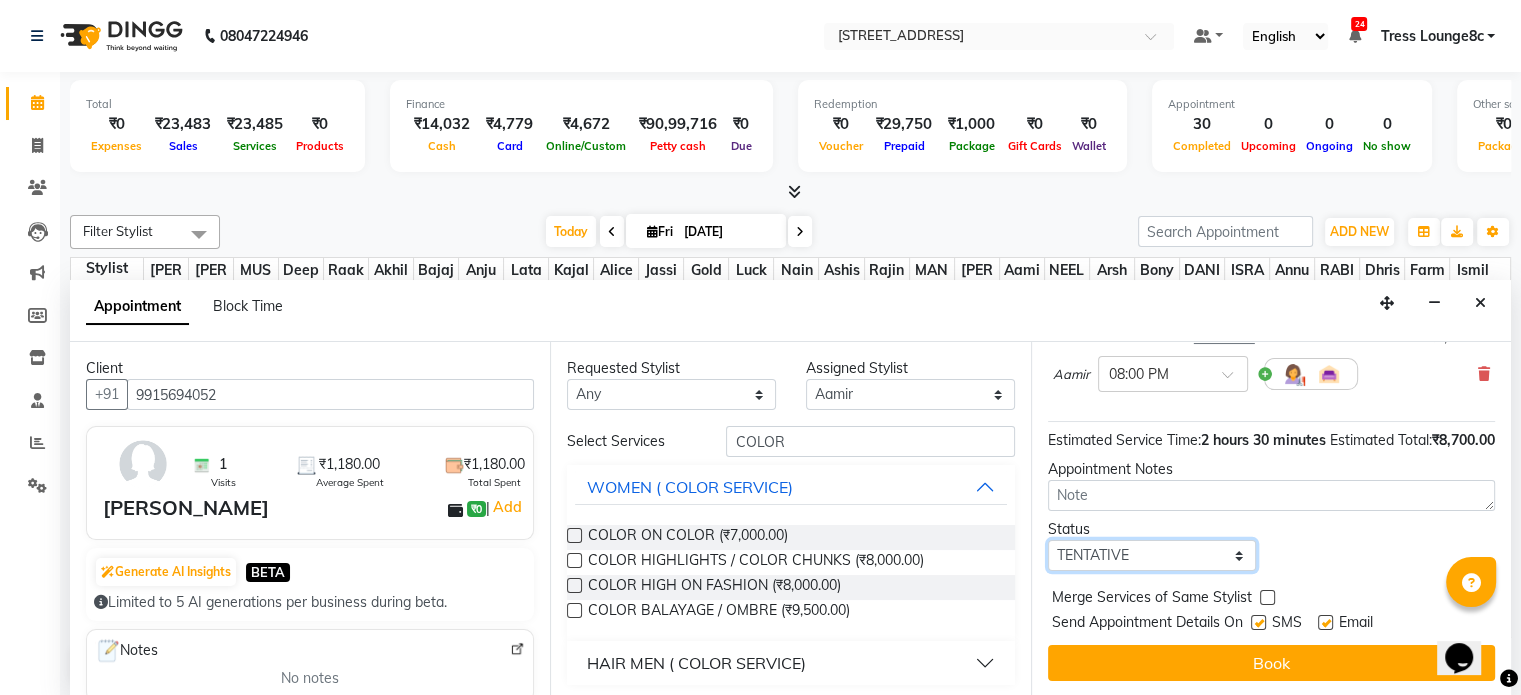 click on "Select TENTATIVE CONFIRM CHECK-IN UPCOMING" at bounding box center (1152, 555) 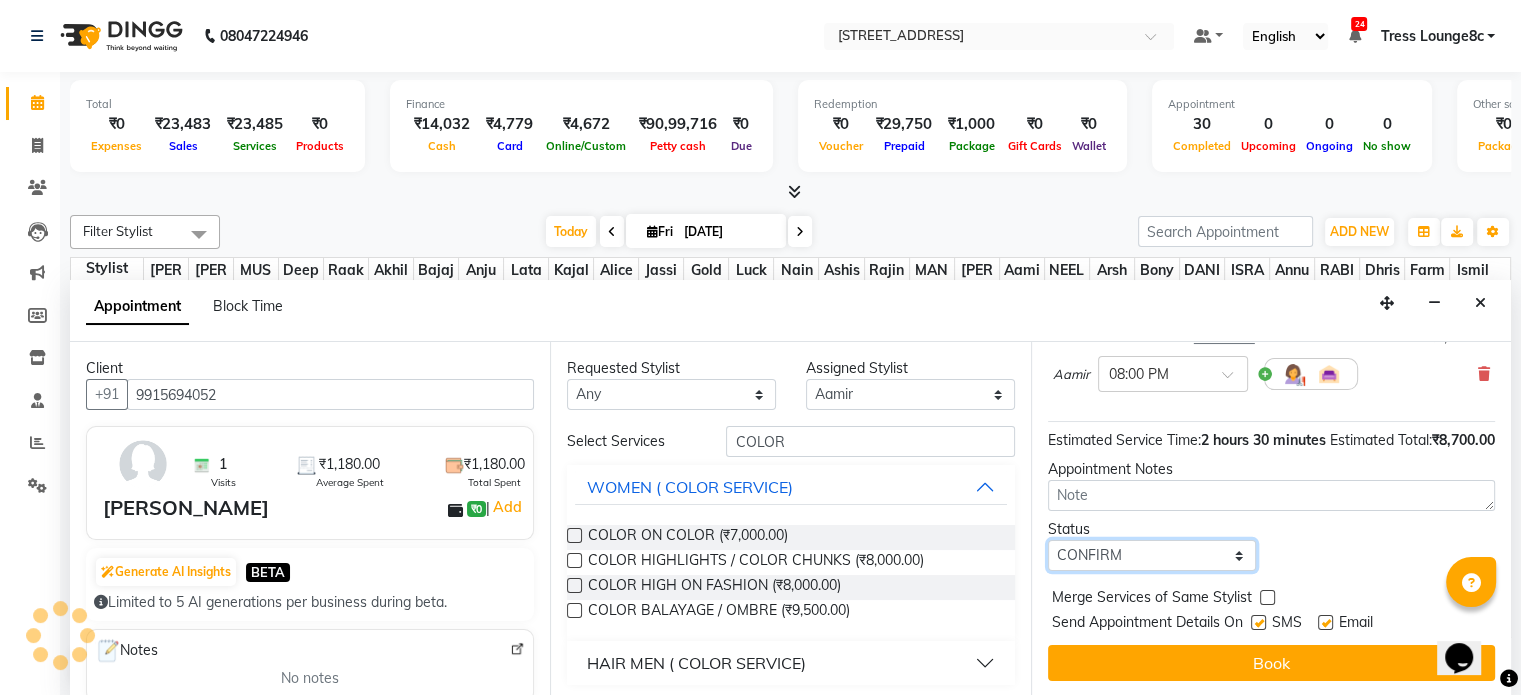 click on "Select TENTATIVE CONFIRM CHECK-IN UPCOMING" at bounding box center [1152, 555] 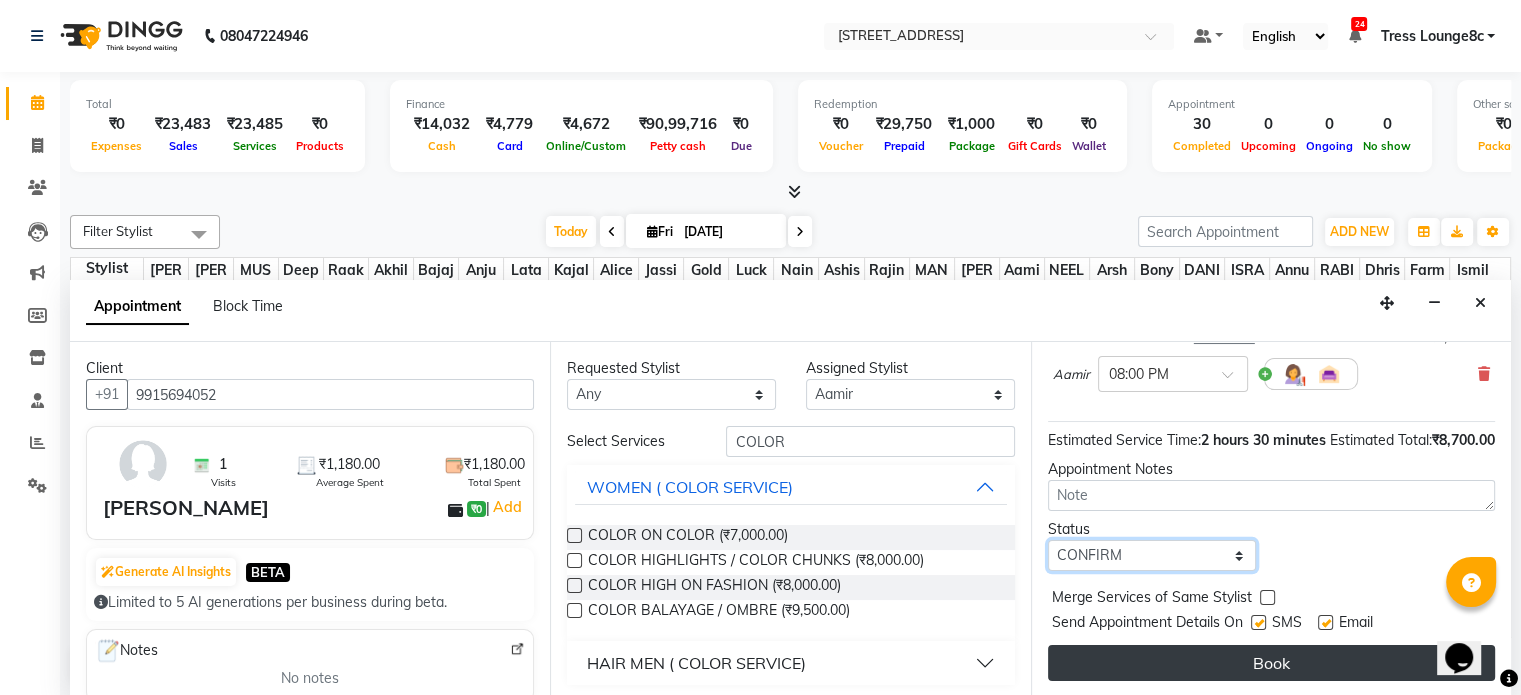 scroll, scrollTop: 282, scrollLeft: 0, axis: vertical 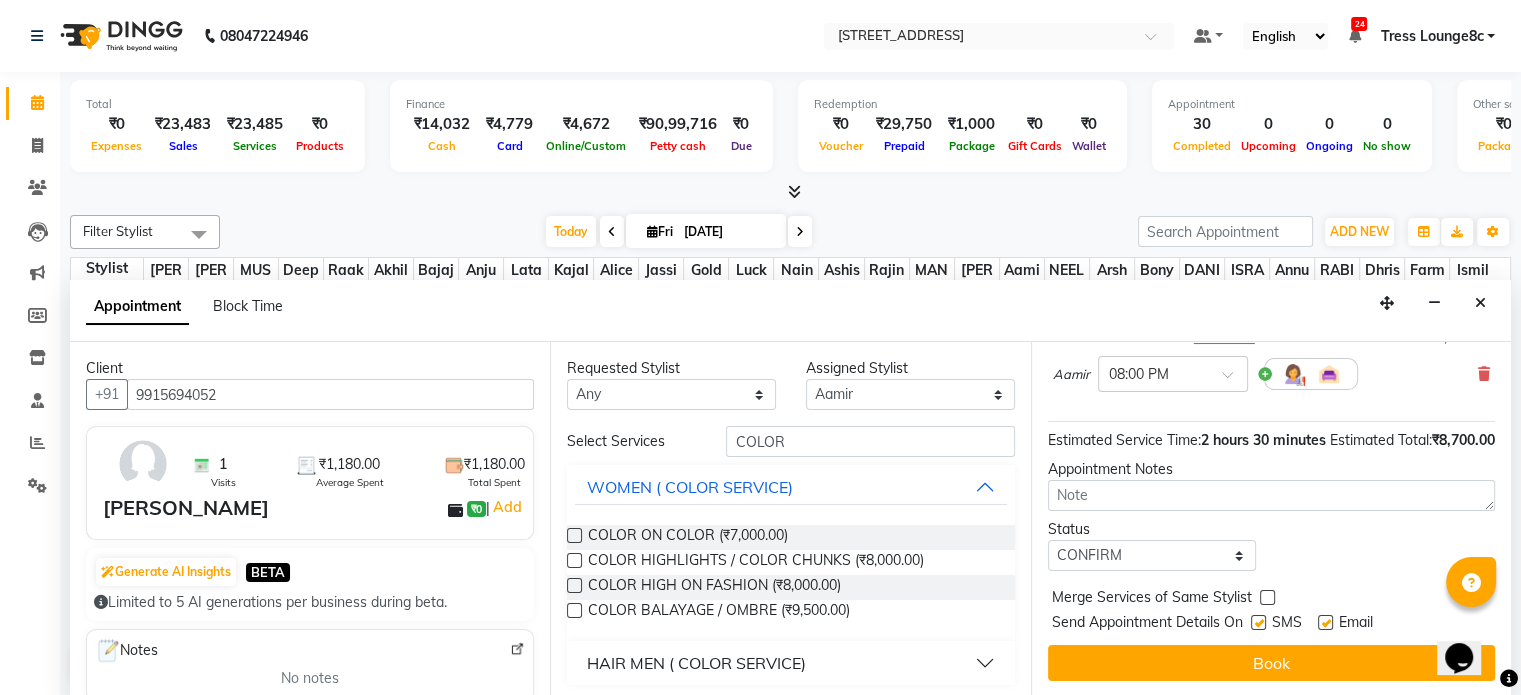 click at bounding box center (1267, 597) 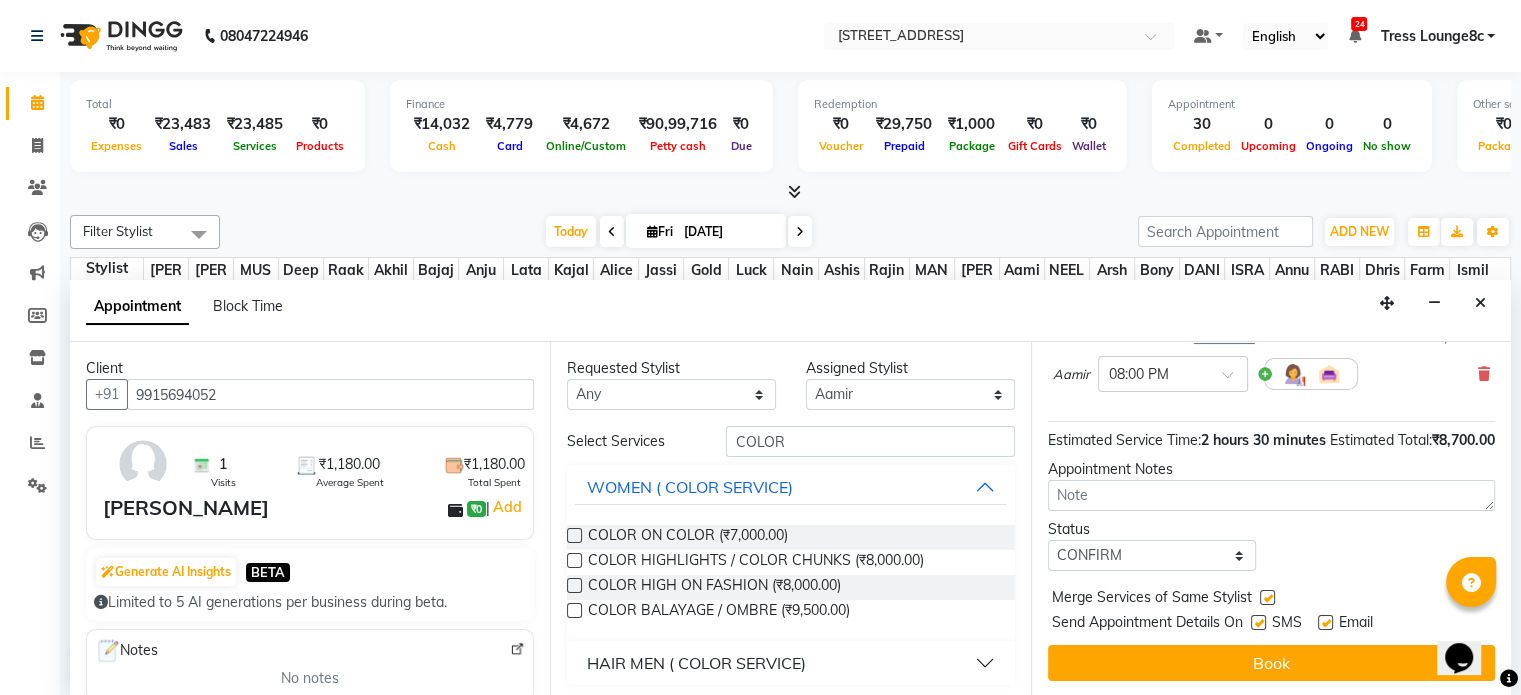 click at bounding box center [1258, 622] 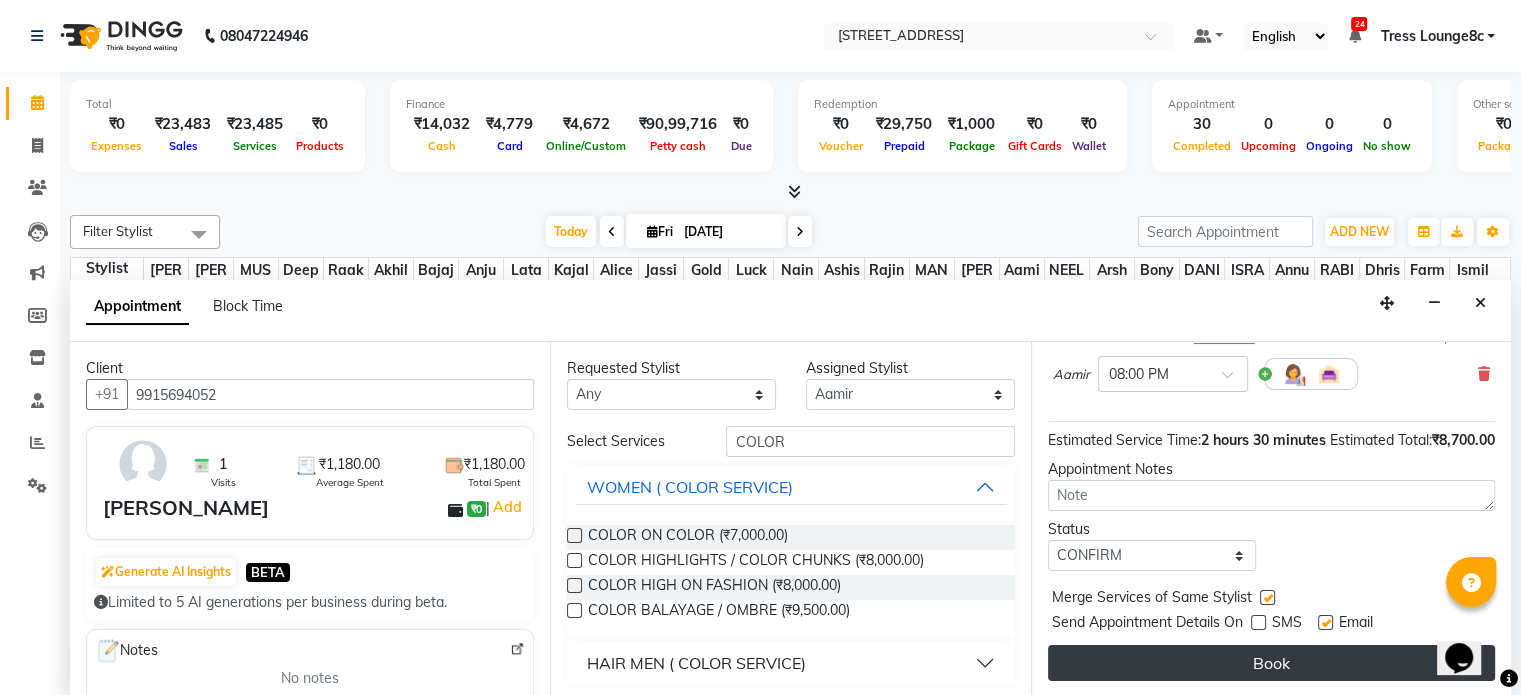 click on "Book" at bounding box center (1271, 663) 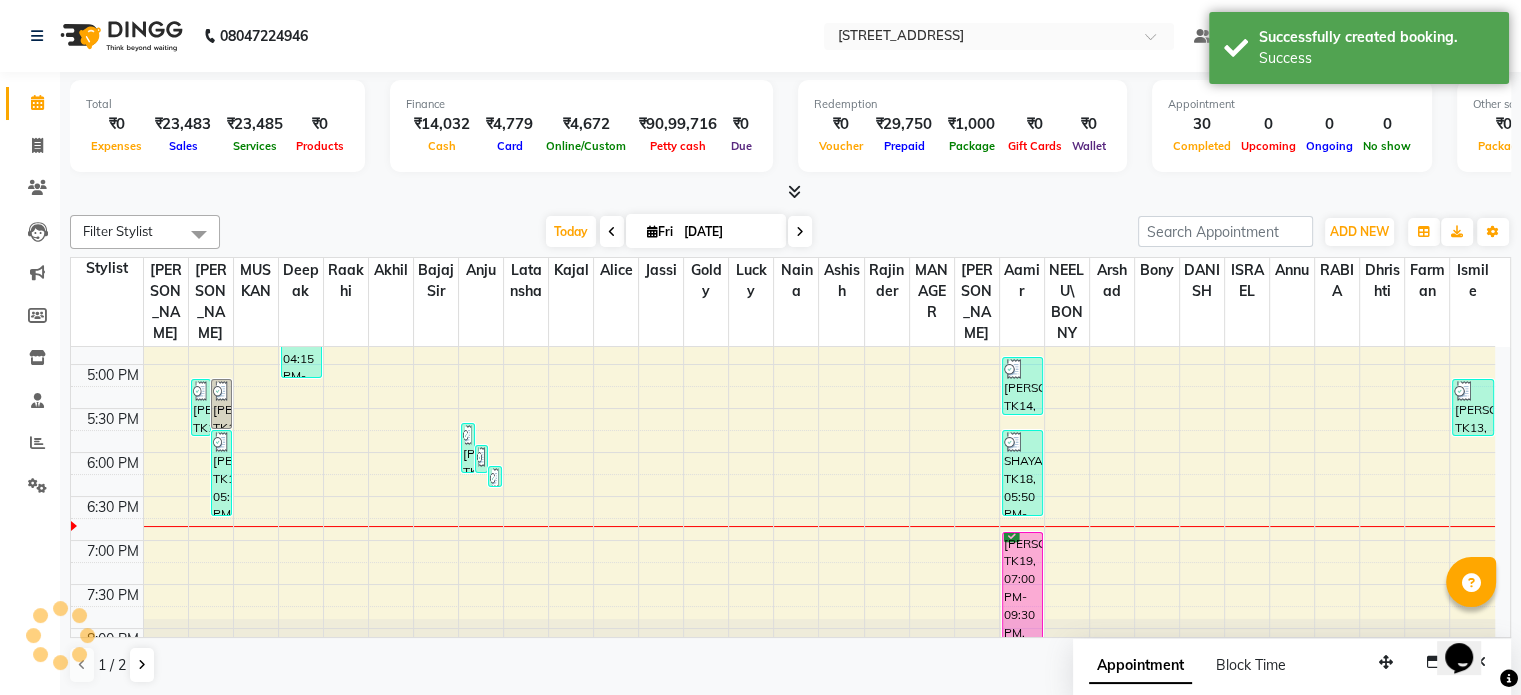 scroll, scrollTop: 0, scrollLeft: 0, axis: both 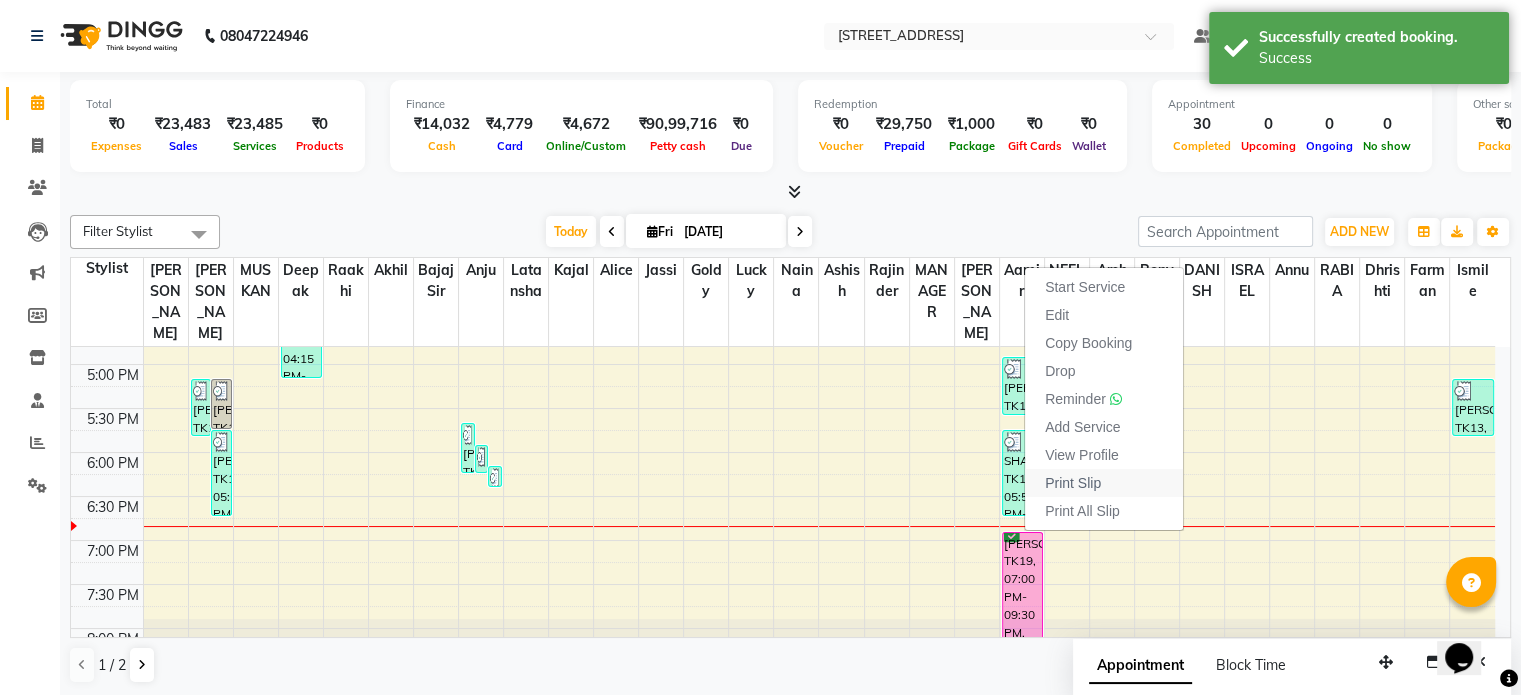 click on "Print Slip" at bounding box center [1073, 483] 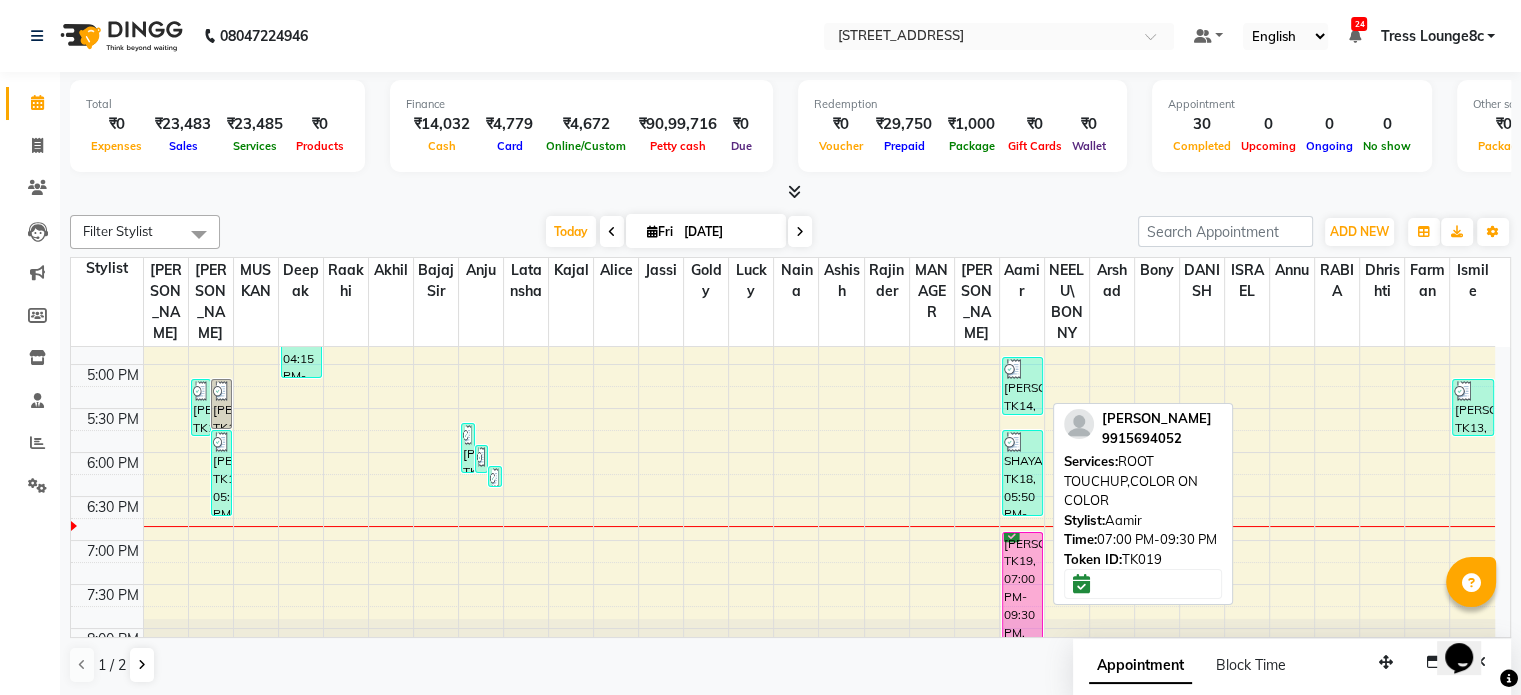 click on "NAVJOT KAUR, TK19, 07:00 PM-09:30 PM, ROOT TOUCHUP,COLOR ON COLOR" at bounding box center (1022, 619) 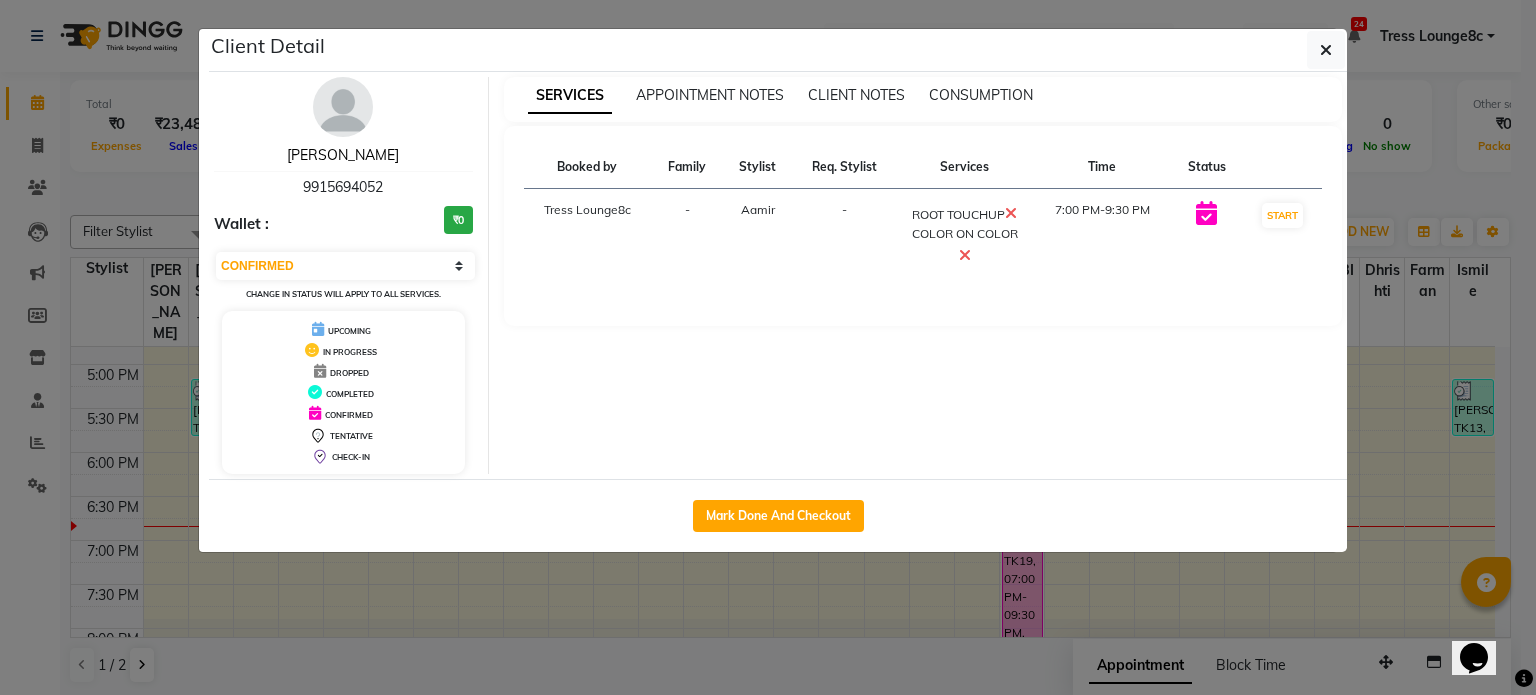 click on "NAVJOT KAUR" at bounding box center [343, 155] 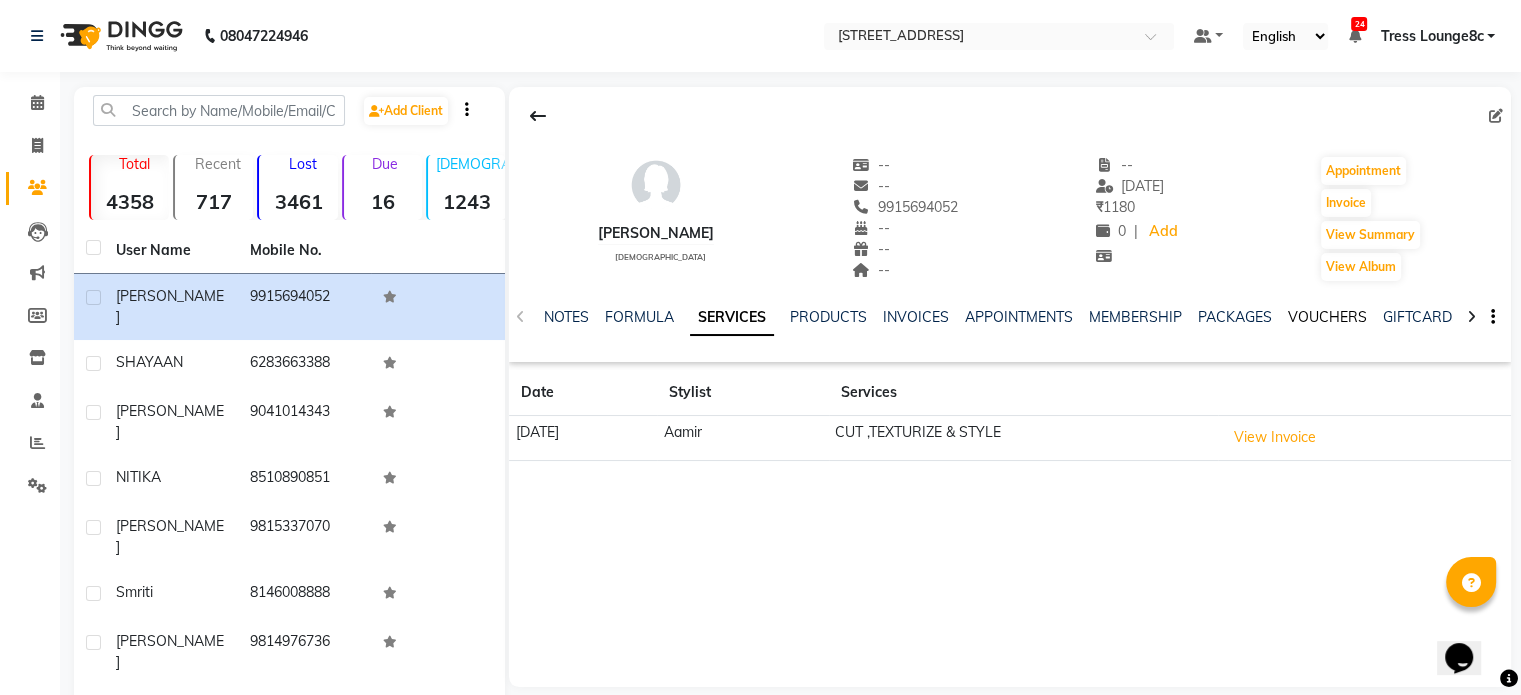 click on "VOUCHERS" 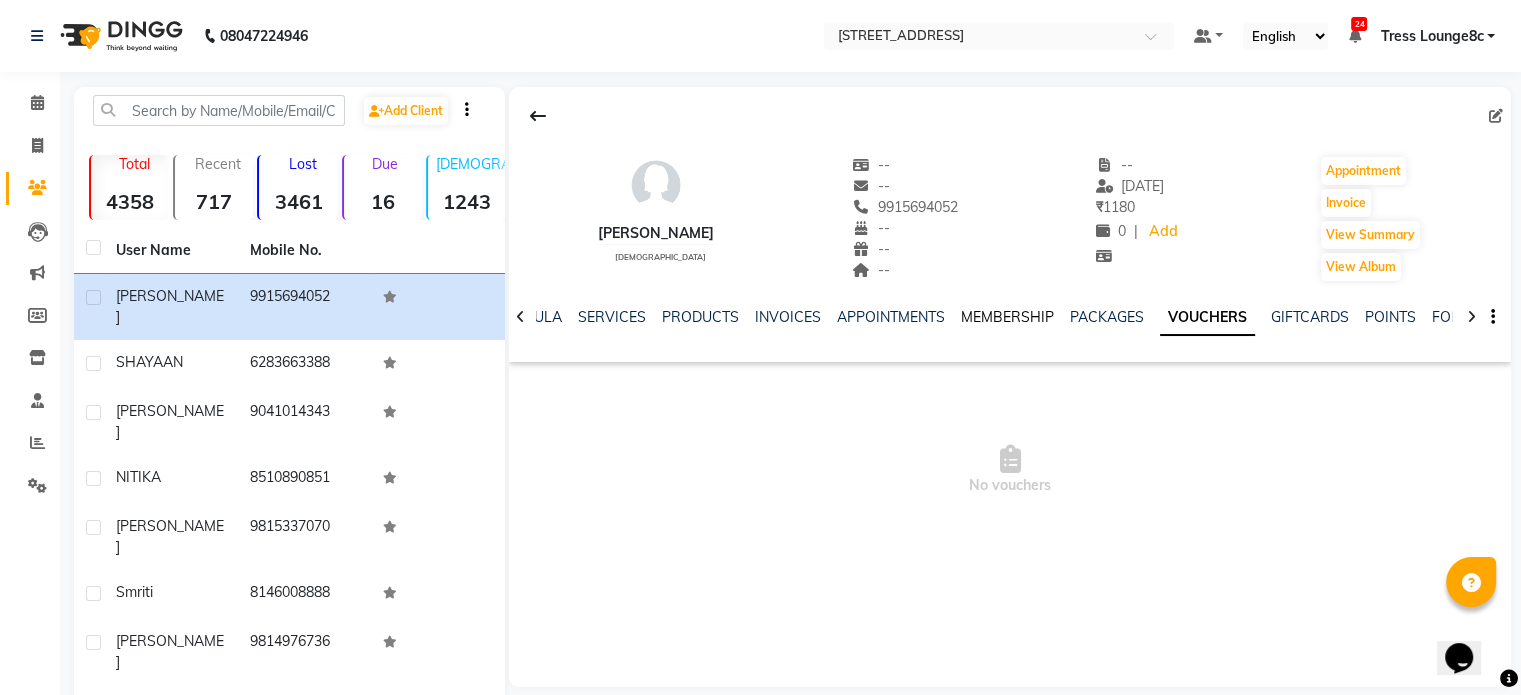 click on "MEMBERSHIP" 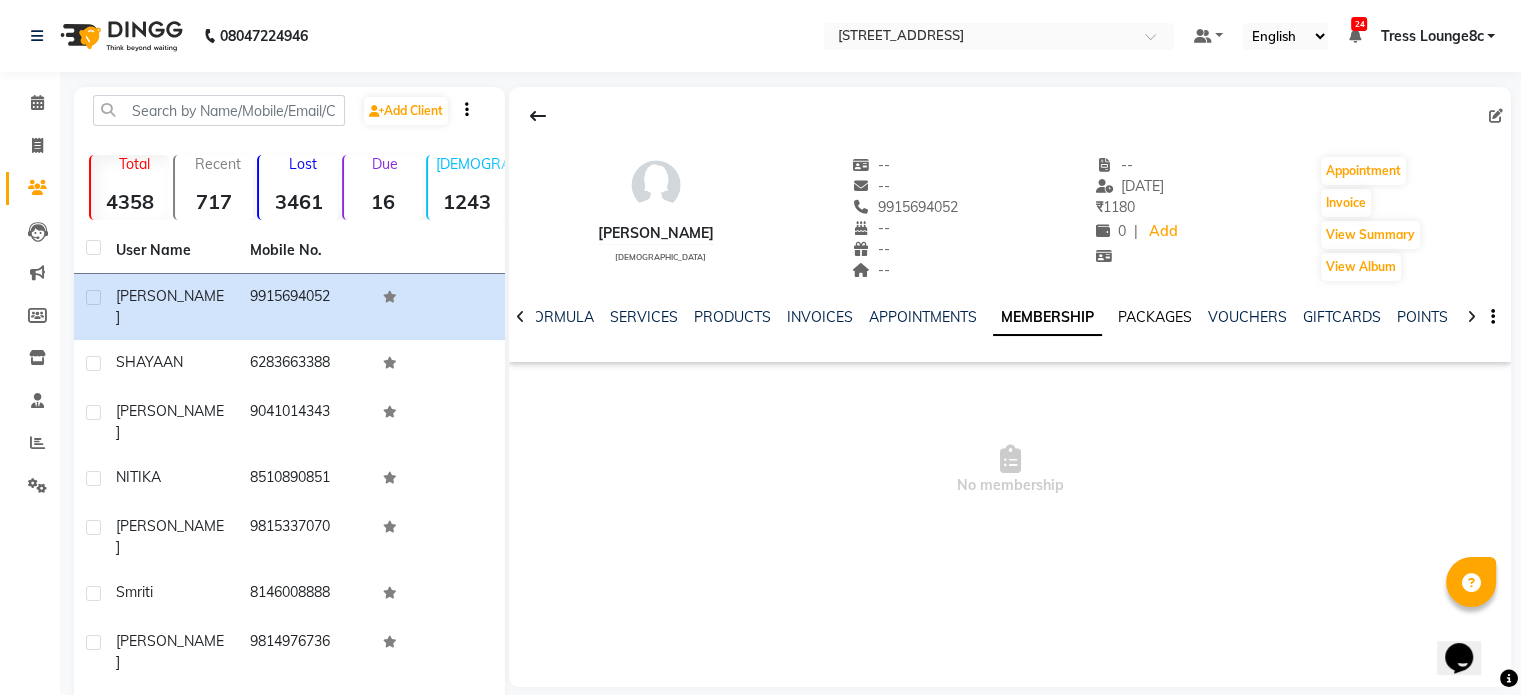 click on "PACKAGES" 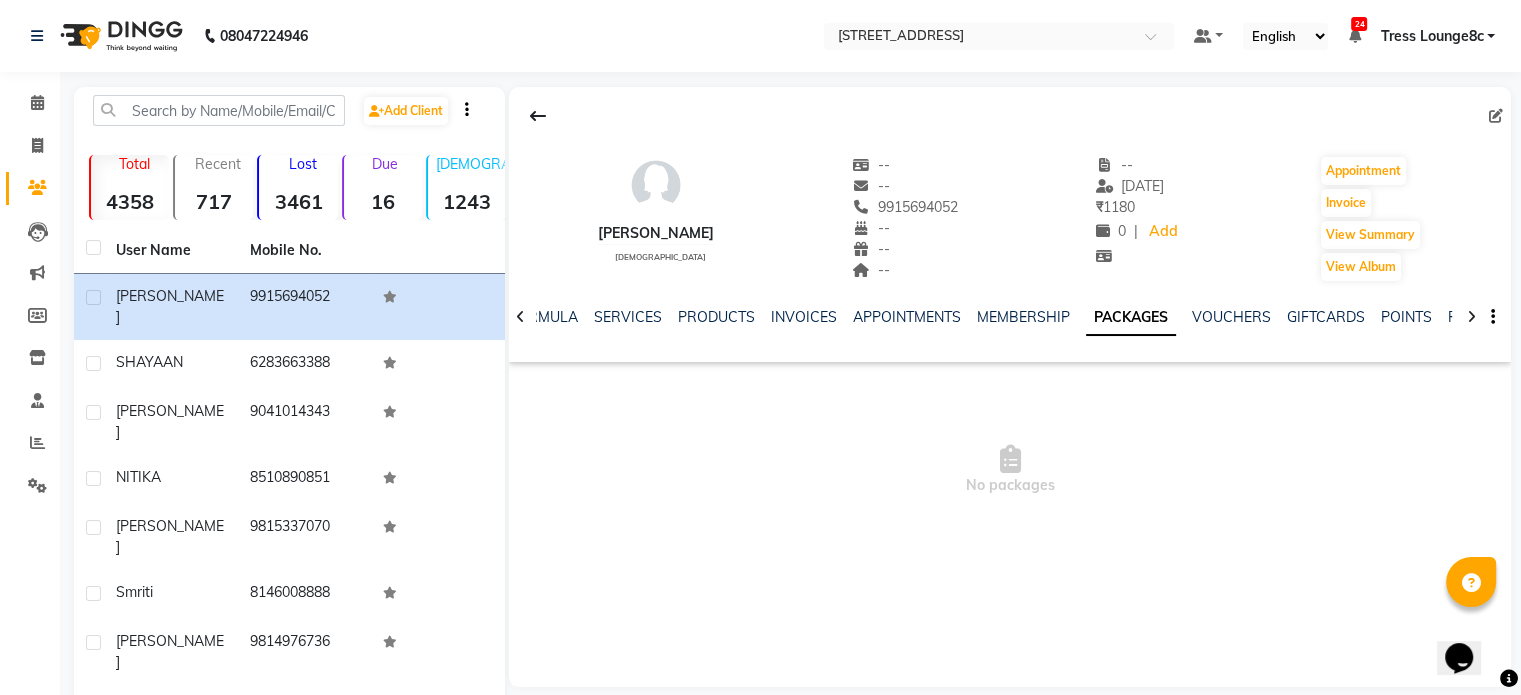 click on "NOTES FORMULA SERVICES PRODUCTS INVOICES APPOINTMENTS MEMBERSHIP PACKAGES VOUCHERS GIFTCARDS POINTS FORMS FAMILY CARDS WALLET" 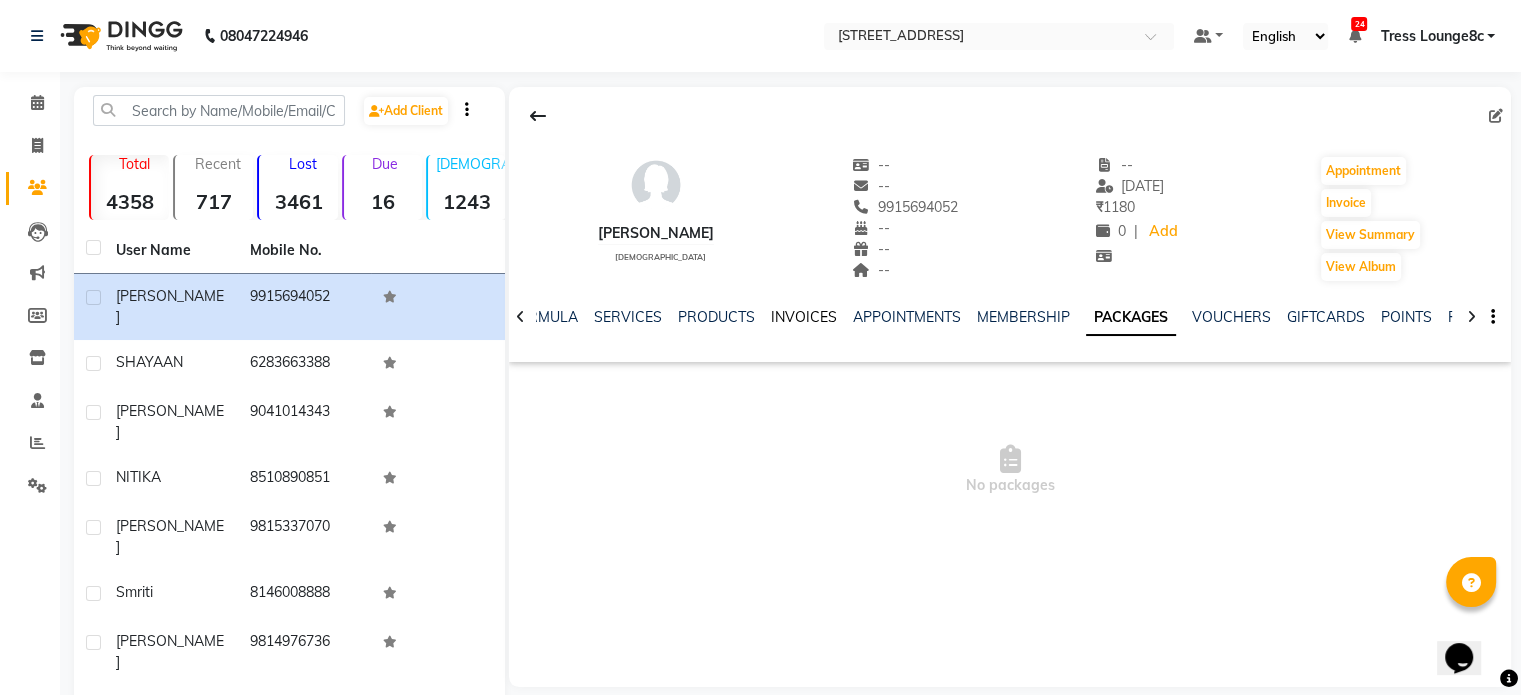 click on "INVOICES" 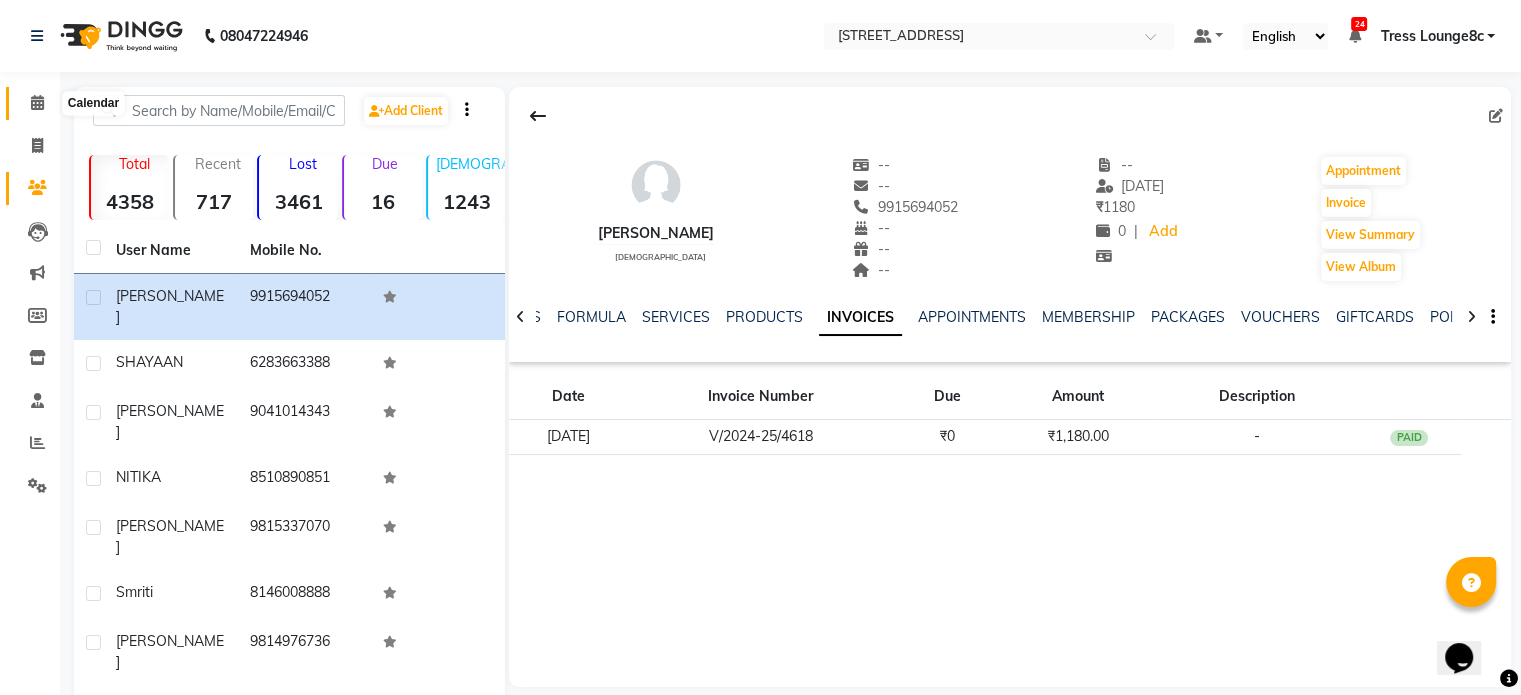 click 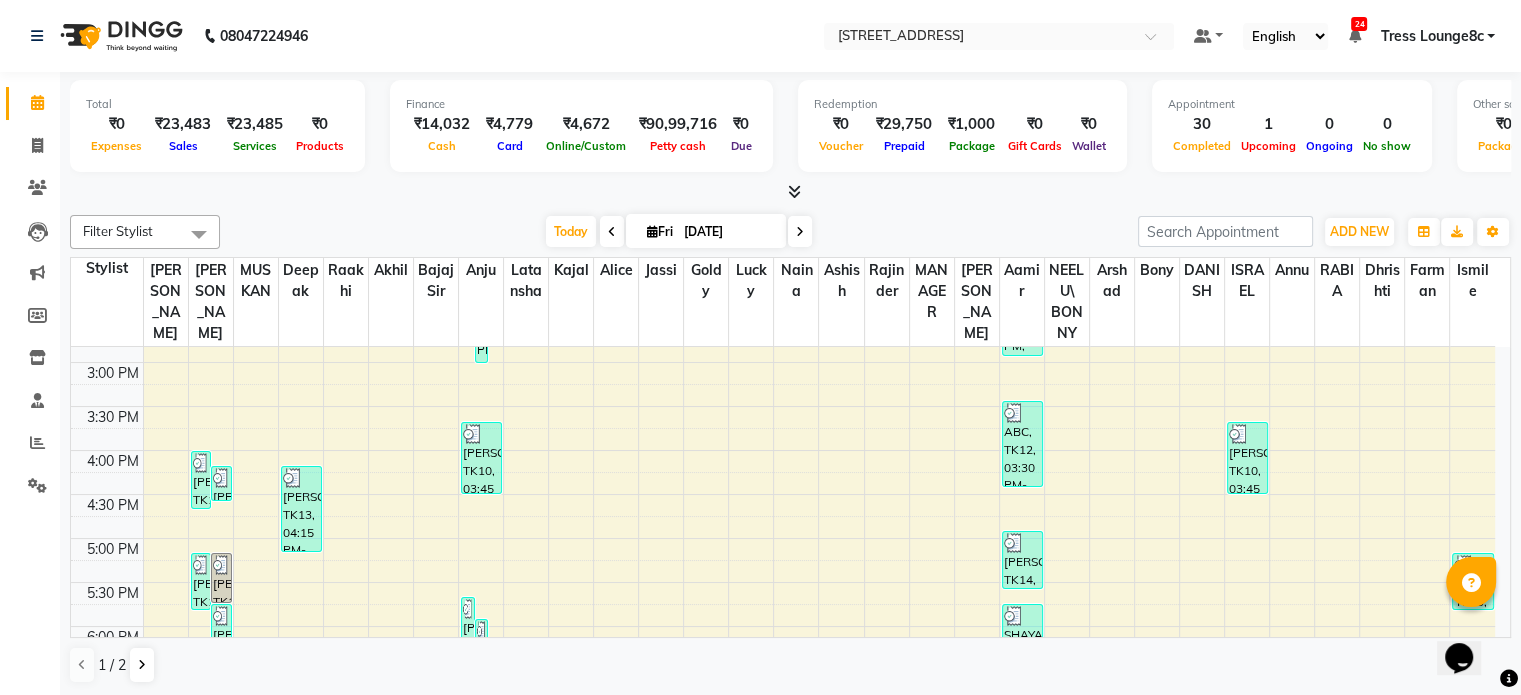 scroll, scrollTop: 688, scrollLeft: 0, axis: vertical 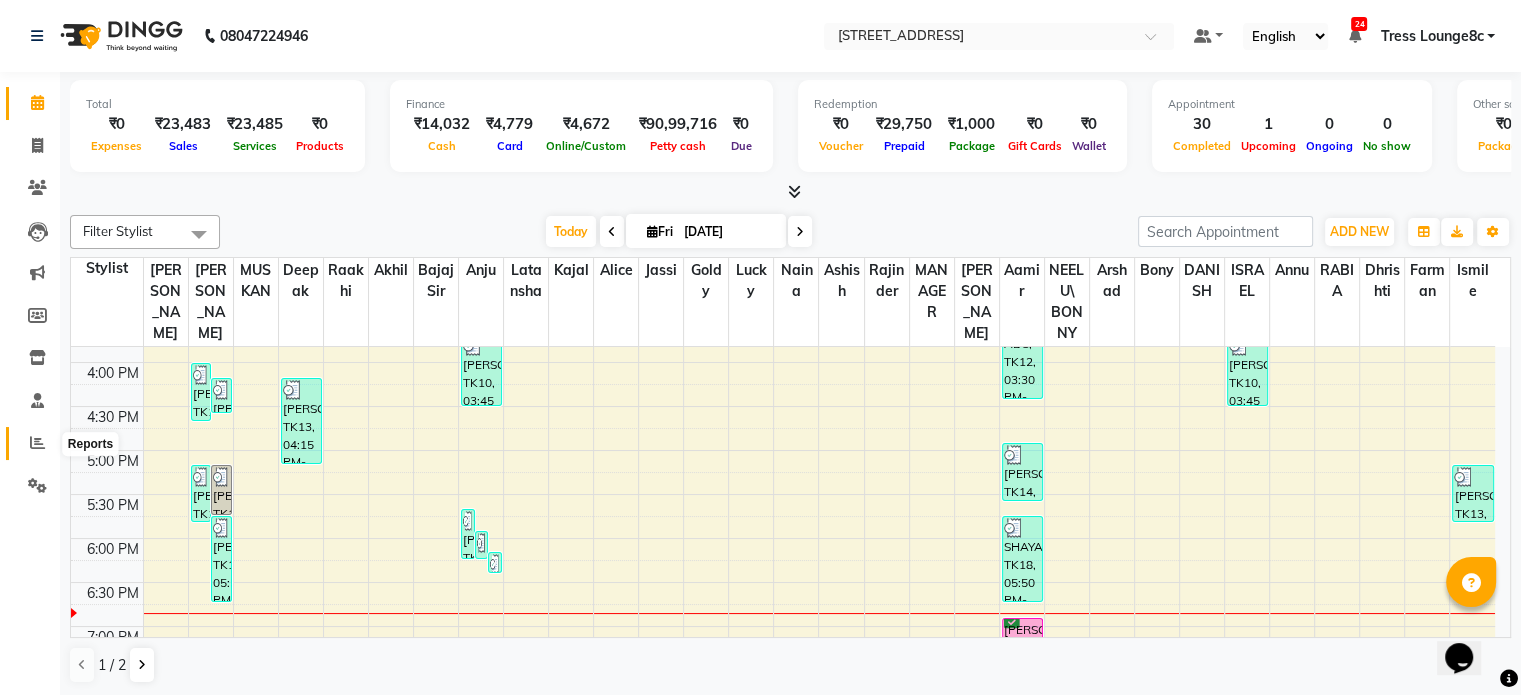 click 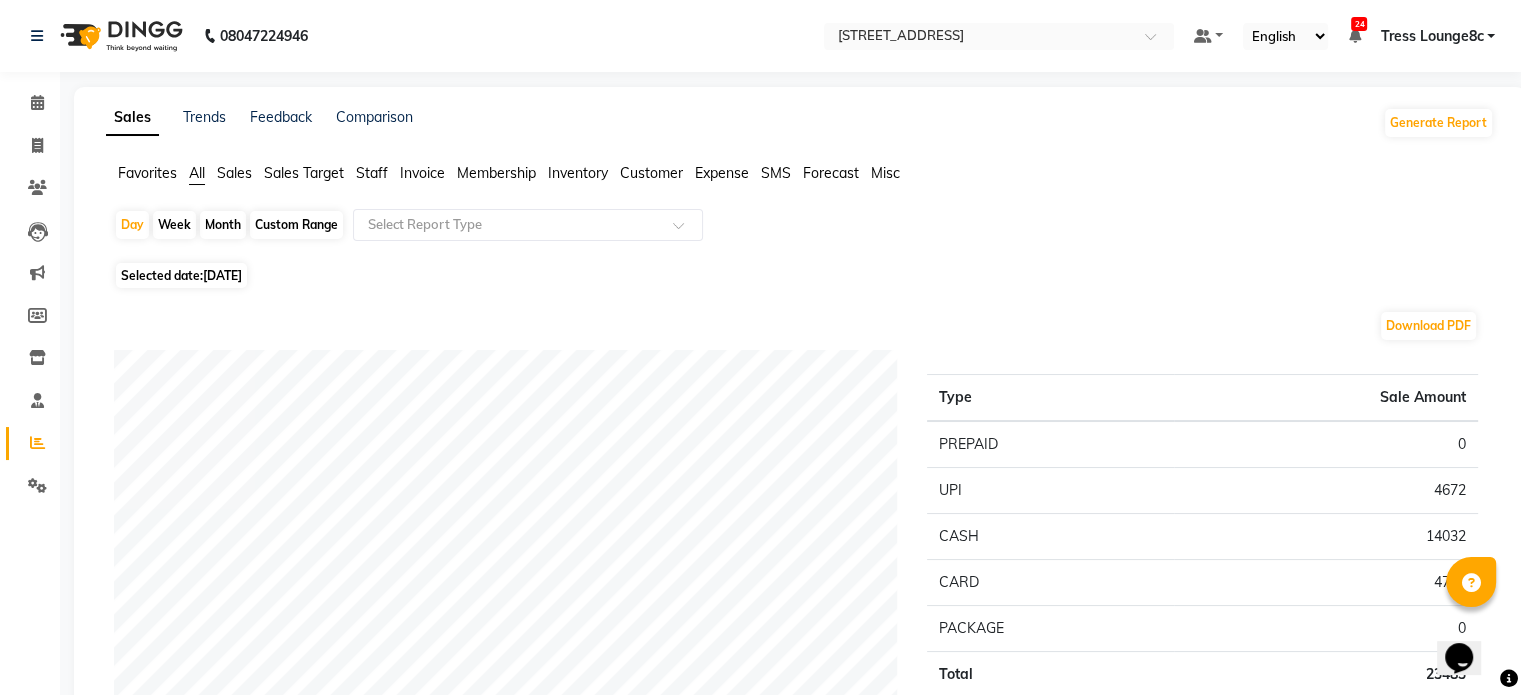 click on "Sales" 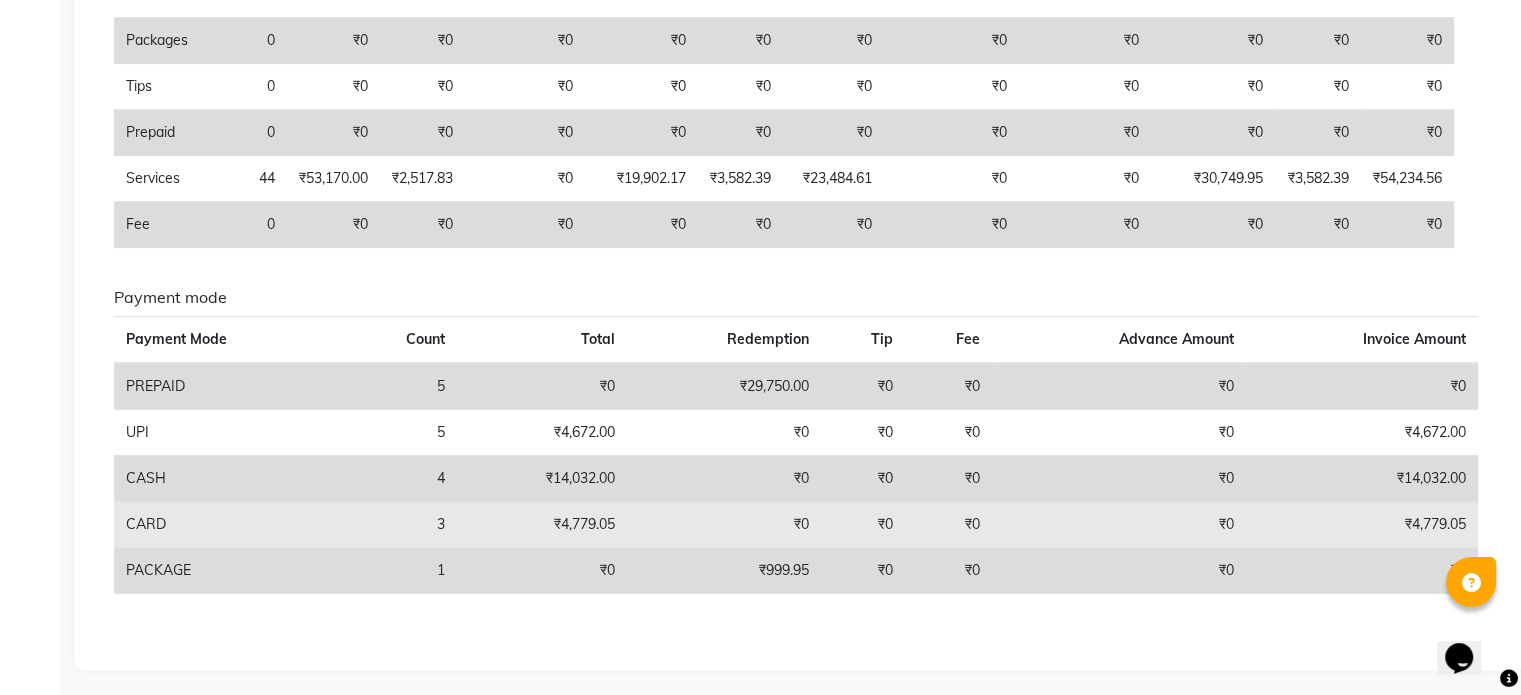 scroll, scrollTop: 0, scrollLeft: 0, axis: both 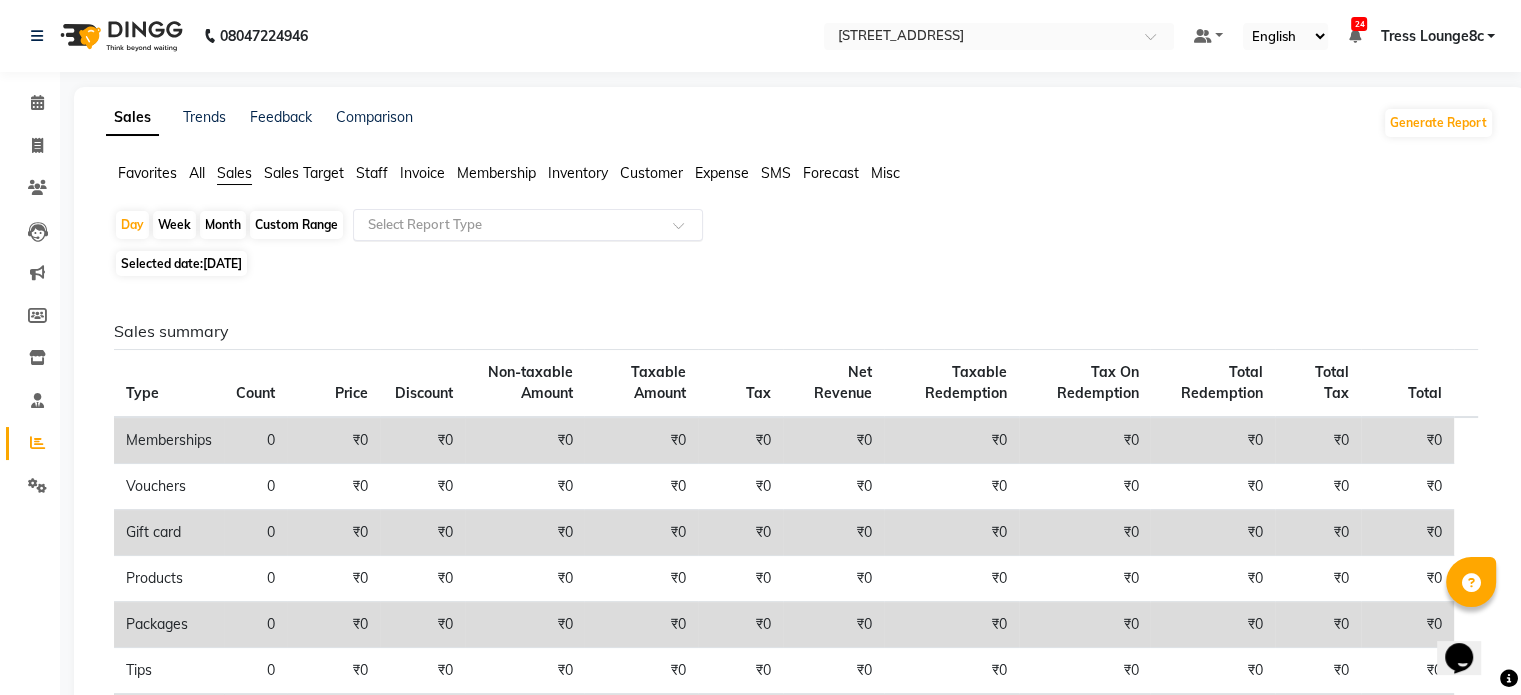 click 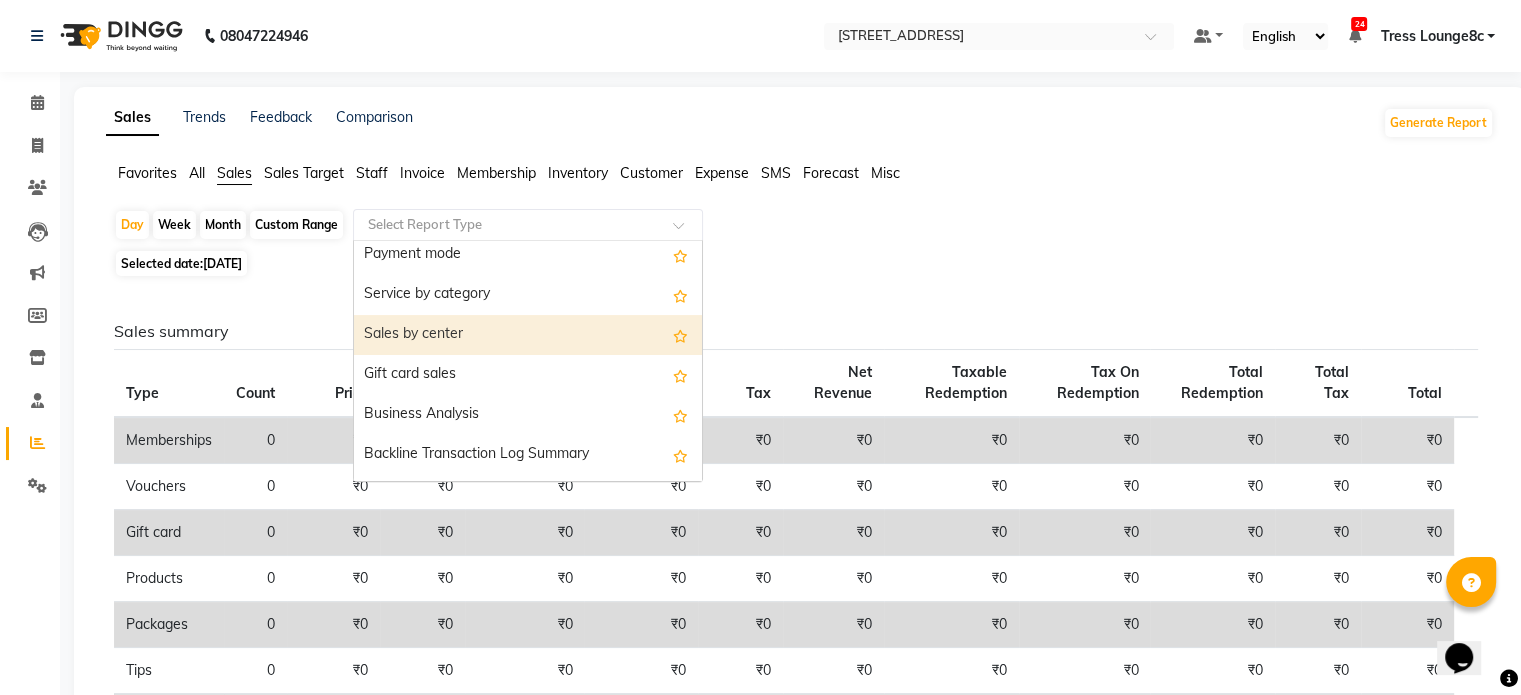 scroll, scrollTop: 400, scrollLeft: 0, axis: vertical 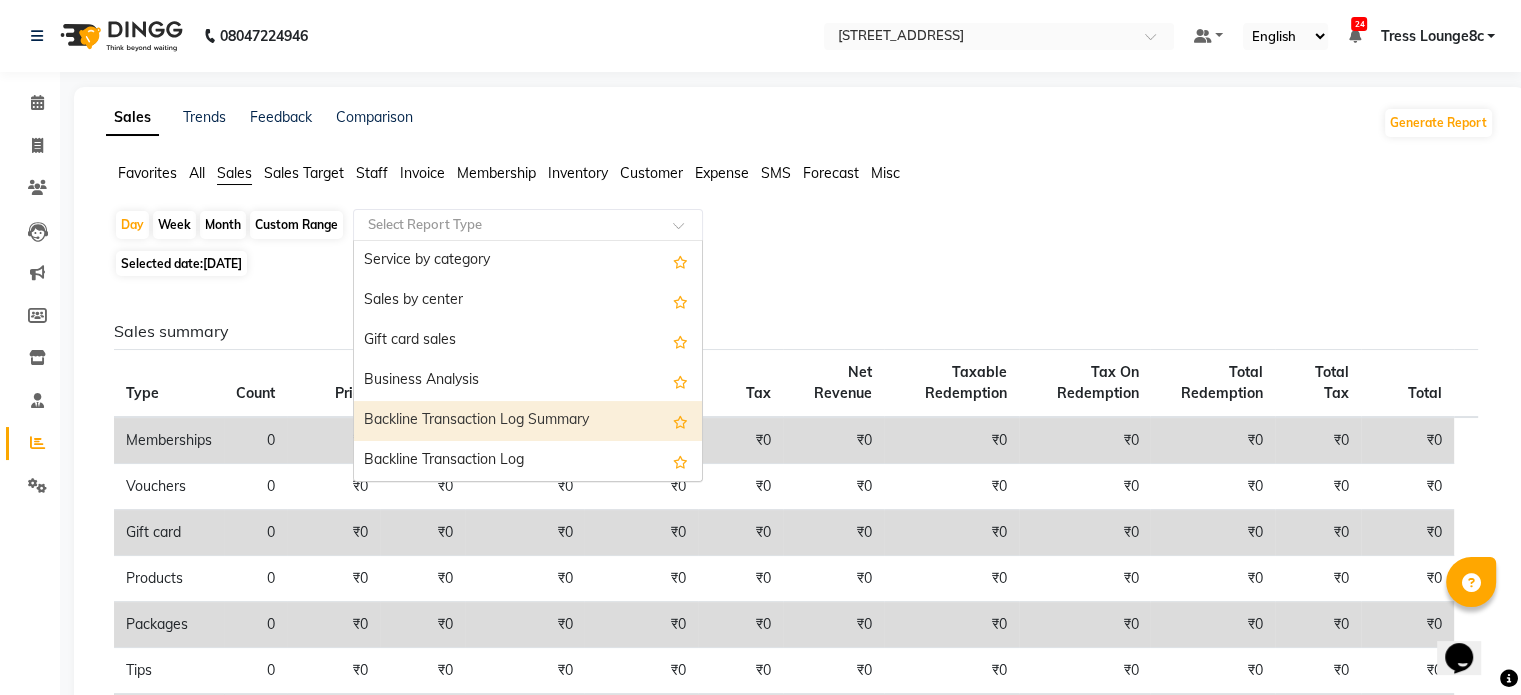 click on "Select Report Type" 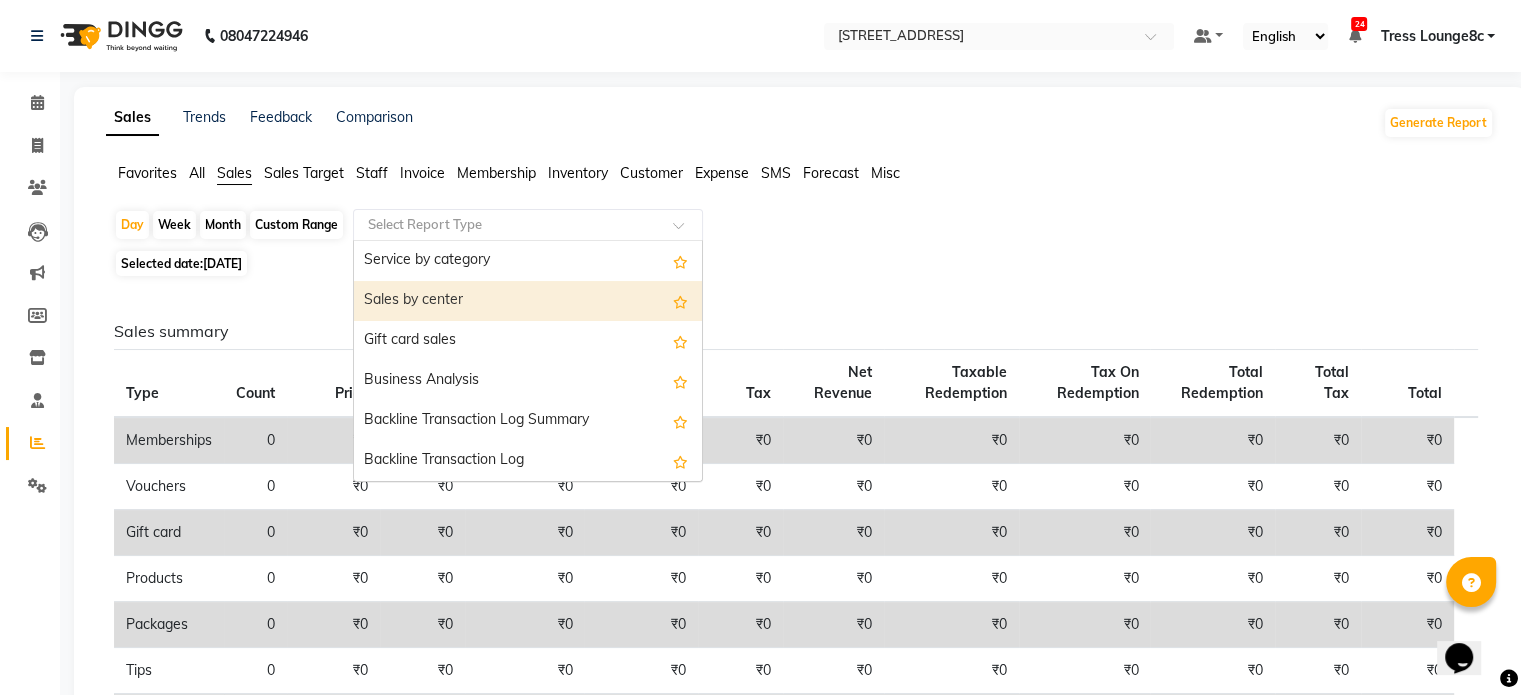 click on "Staff" 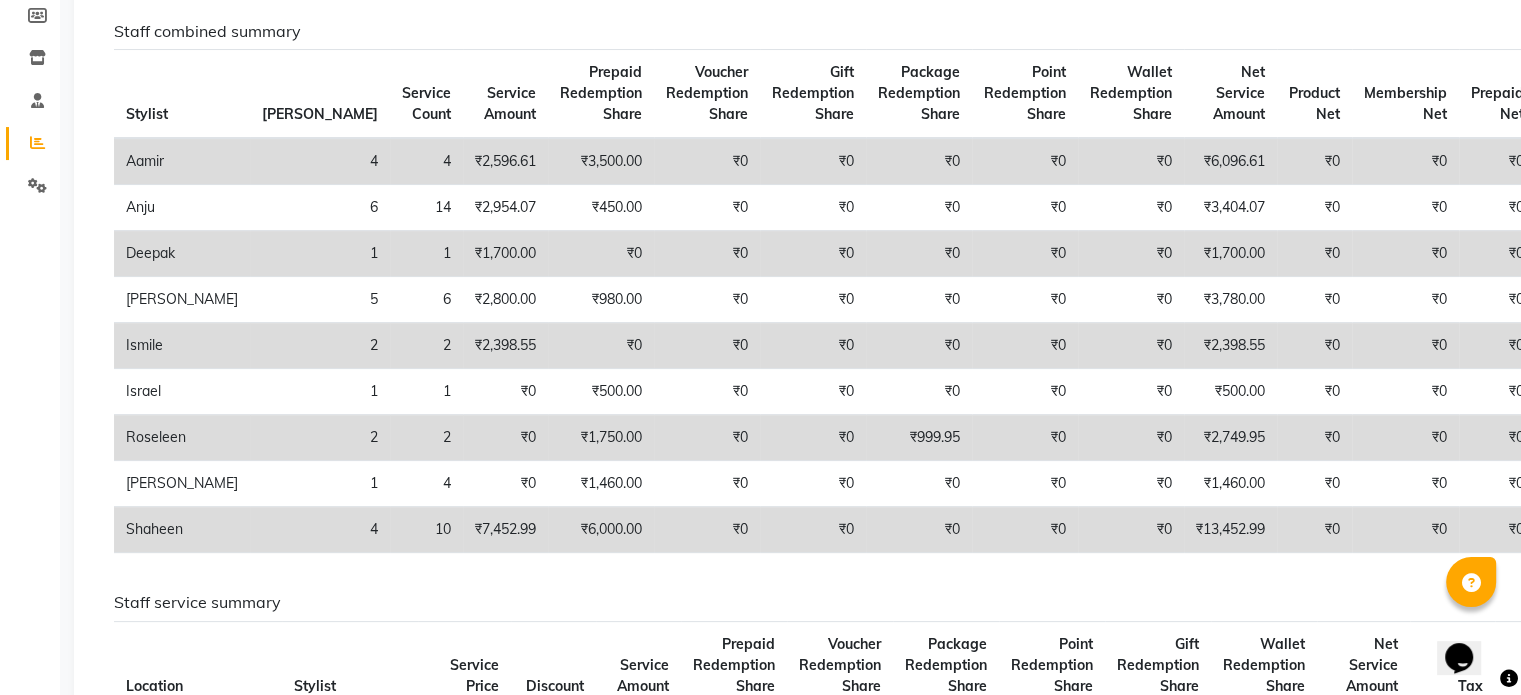scroll, scrollTop: 0, scrollLeft: 0, axis: both 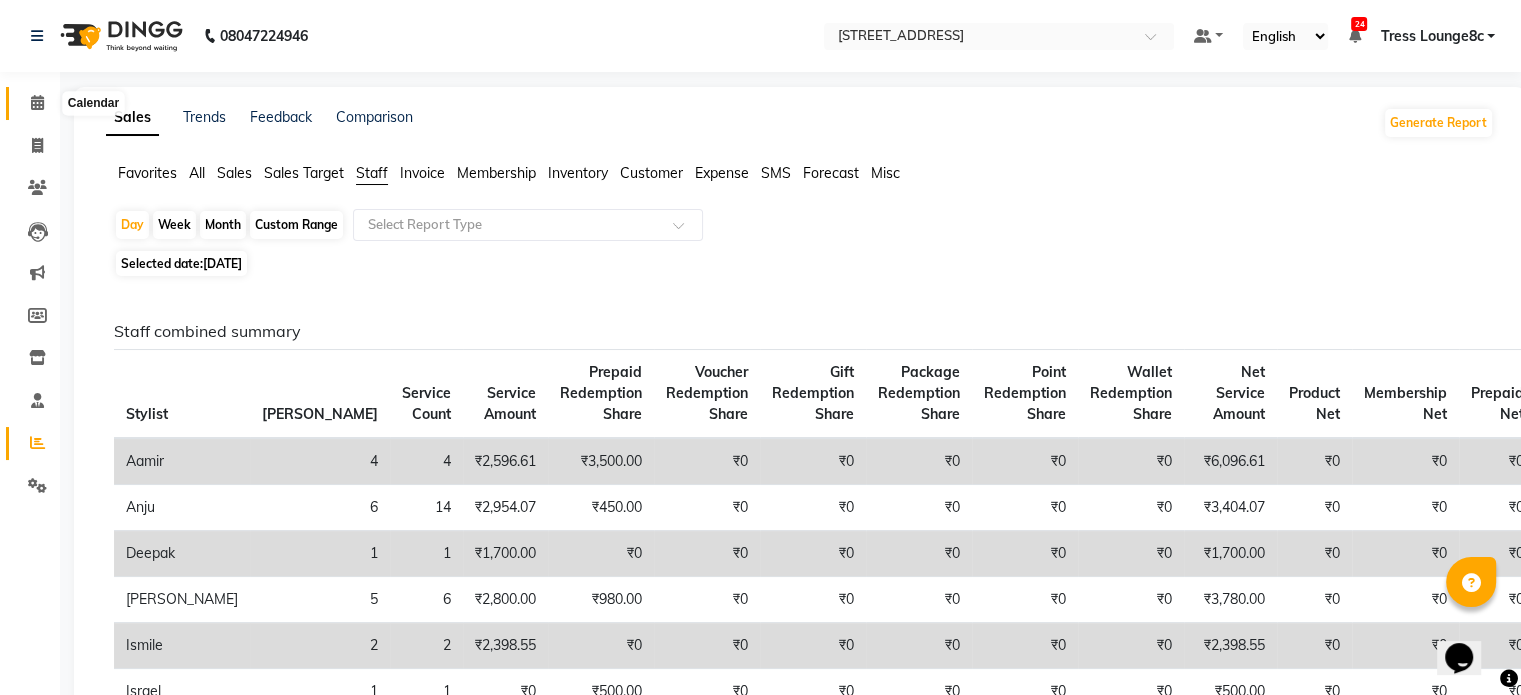 click 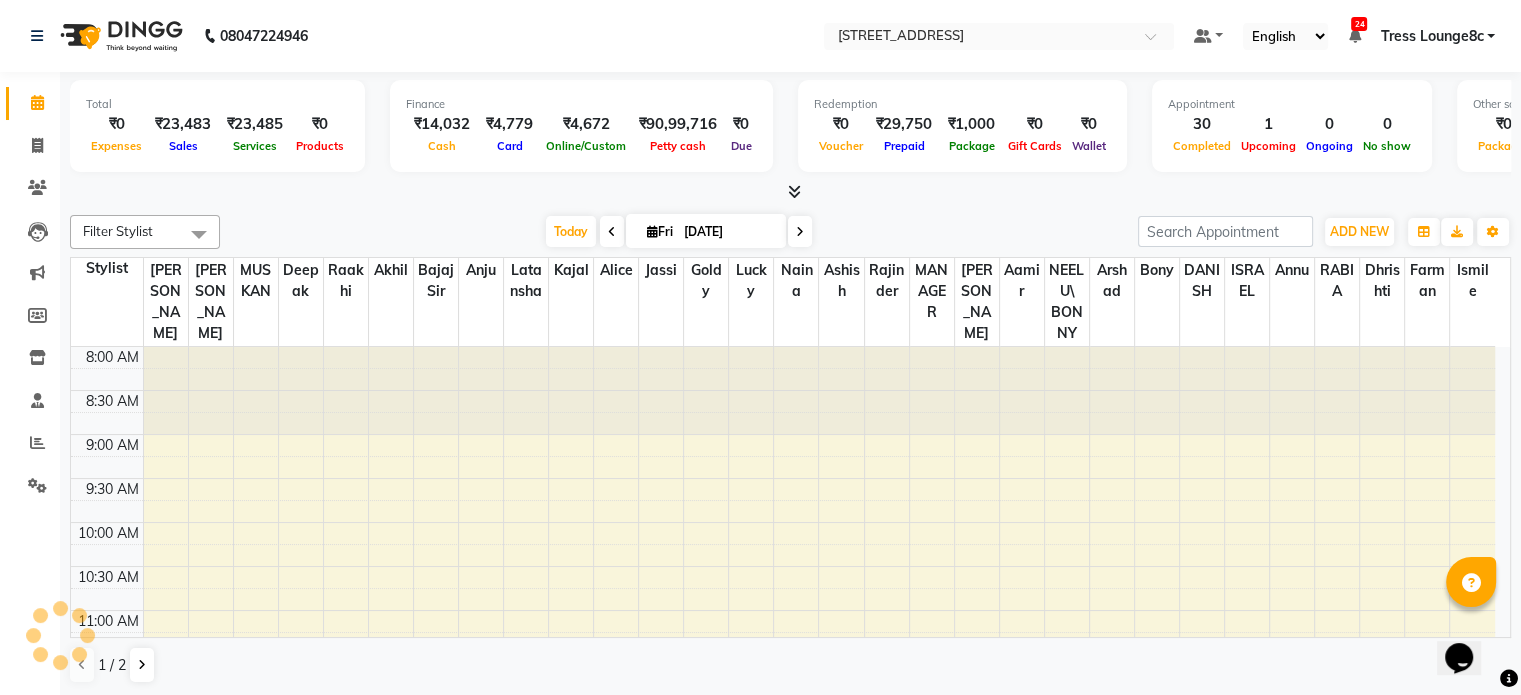 scroll, scrollTop: 0, scrollLeft: 0, axis: both 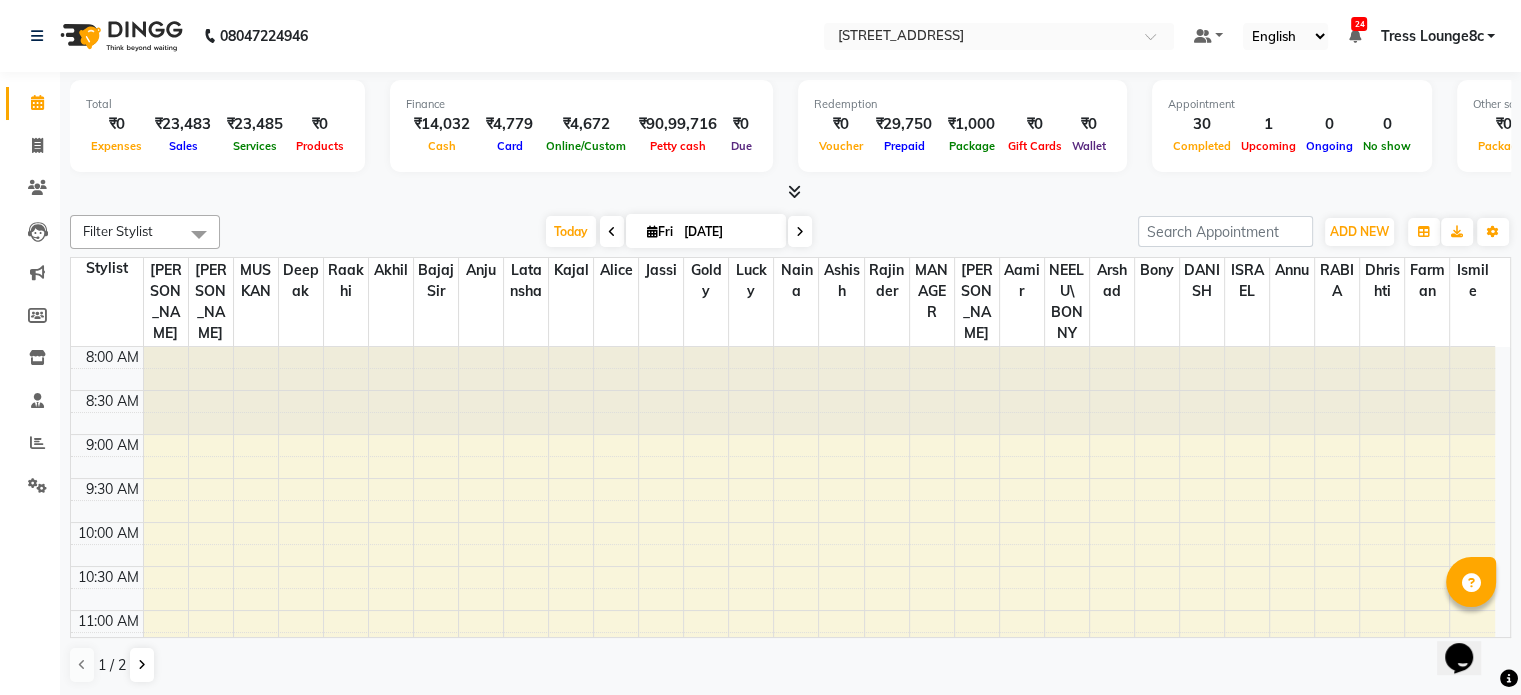 click at bounding box center [794, 191] 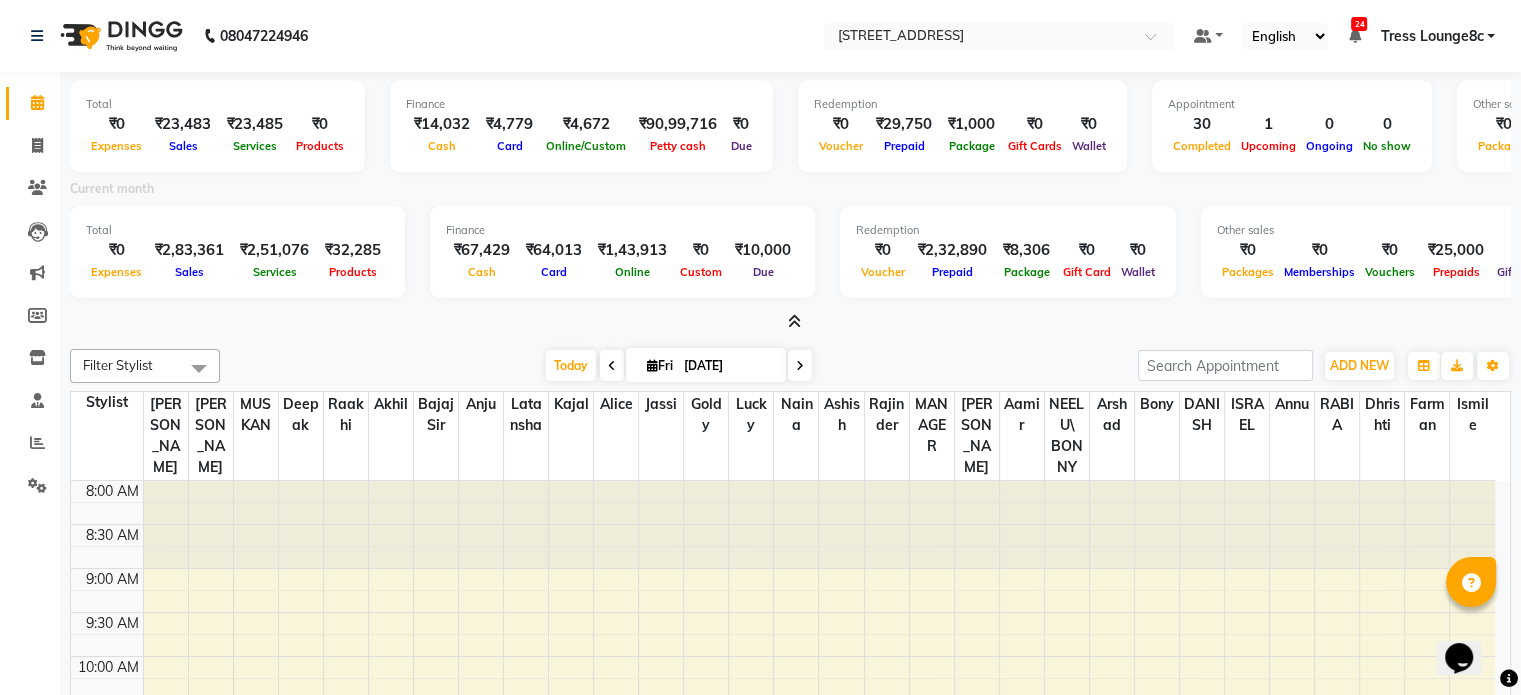 click at bounding box center [794, 321] 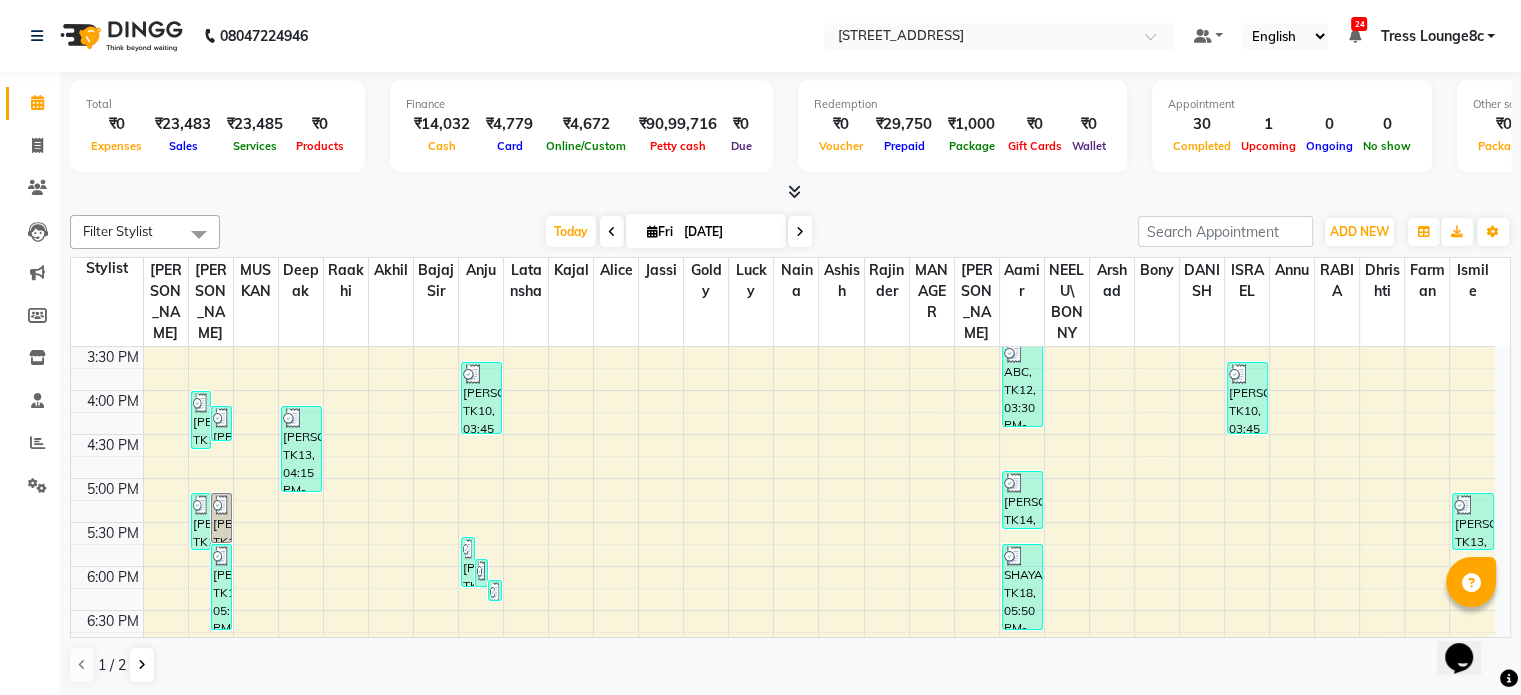 scroll, scrollTop: 774, scrollLeft: 0, axis: vertical 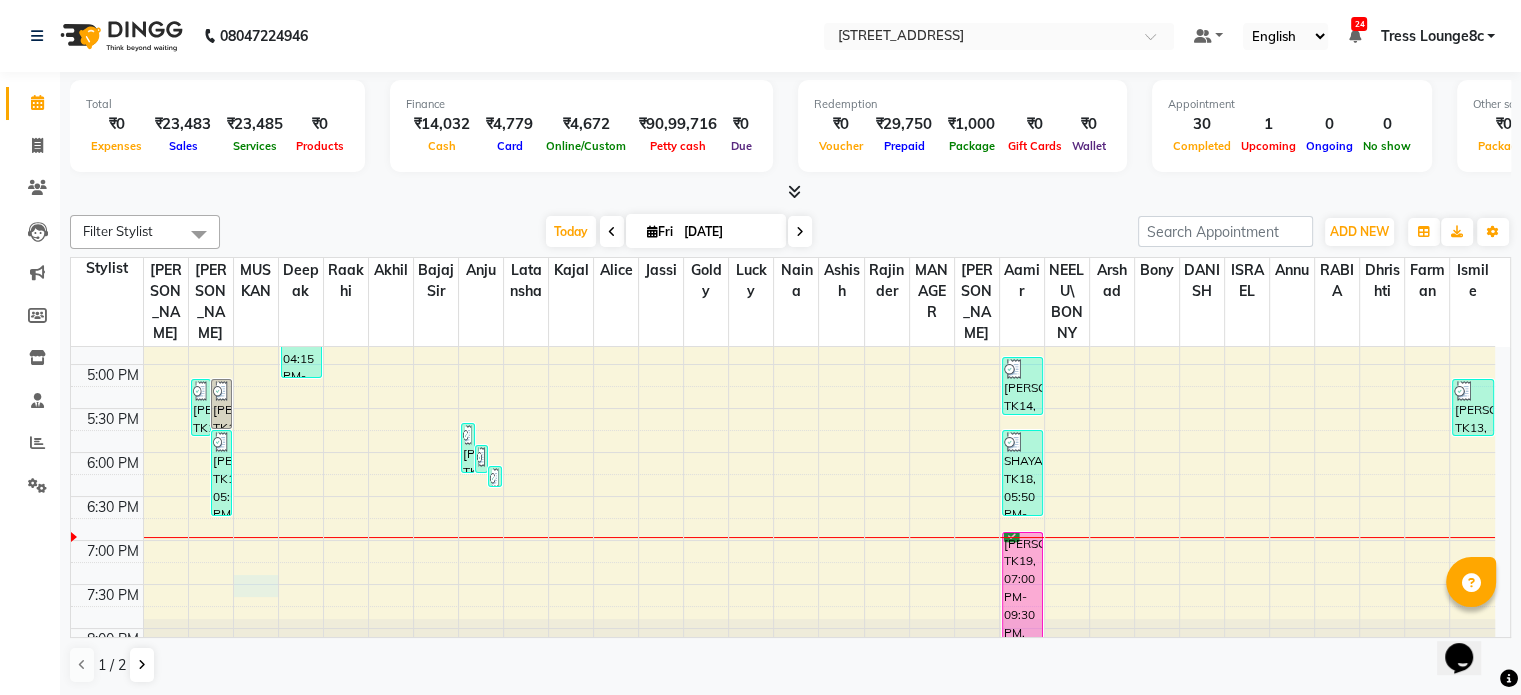click on "8:00 AM 8:30 AM 9:00 AM 9:30 AM 10:00 AM 10:30 AM 11:00 AM 11:30 AM 12:00 PM 12:30 PM 1:00 PM 1:30 PM 2:00 PM 2:30 PM 3:00 PM 3:30 PM 4:00 PM 4:30 PM 5:00 PM 5:30 PM 6:00 PM 6:30 PM 7:00 PM 7:30 PM 8:00 PM 8:30 PM     ASHIMA, TK15, 04:05 PM-04:45 PM, CUT ,TEXTURIZE & STYLE     Simran singh, TK11, 04:15 PM-04:40 PM, SHAMPOO / CONDITIONING     NITIKA, TK16, 05:15 PM-05:55 PM, CUT ,TEXTURIZE & STYLE     Simran singh, TK11, 05:15 PM-05:50 PM, BLOW DRY     KANWAR SANDHU, TK17, 05:50 PM-06:50 PM, Cut ,Texturize & Style (MEN)     Gaurav Sir, TK05, 11:45 AM-01:15 PM, Cut ,Texturize & Style (MEN),SHAVE / BEARD TRIM (MEN)     ramneet gill, TK13, 04:15 PM-05:15 PM, ROOT TOUCHUP     Isha, TK07, 01:10 PM-01:50 PM, HALF LEG WAX,FULL ARM WAX     Dalvinder hm, TK04, 01:45 PM-03:05 PM, EYE BROW (THREADING),UPPERLIP (THREADING),CHIN/CHEEKS (THREADING),HALF LEG WAX,HALF ARM WAX     Alisha, TK09, 01:45 PM-02:25 PM, EYE BROW (THREADING),FOREHEAD (THREADING)         NITIKA, TK16, 06:00 PM-06:20 PM, EYE BROW (THREADING)" at bounding box center [783, 144] 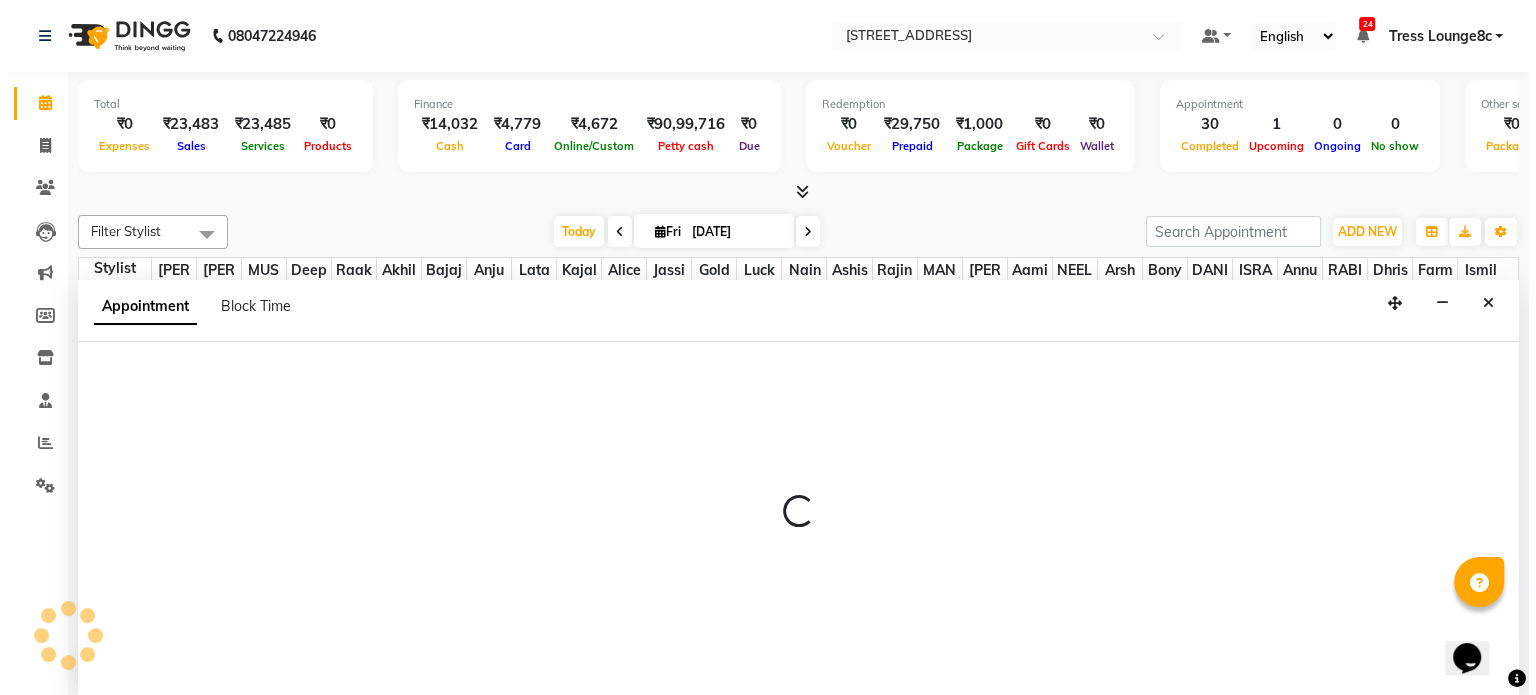 scroll, scrollTop: 0, scrollLeft: 0, axis: both 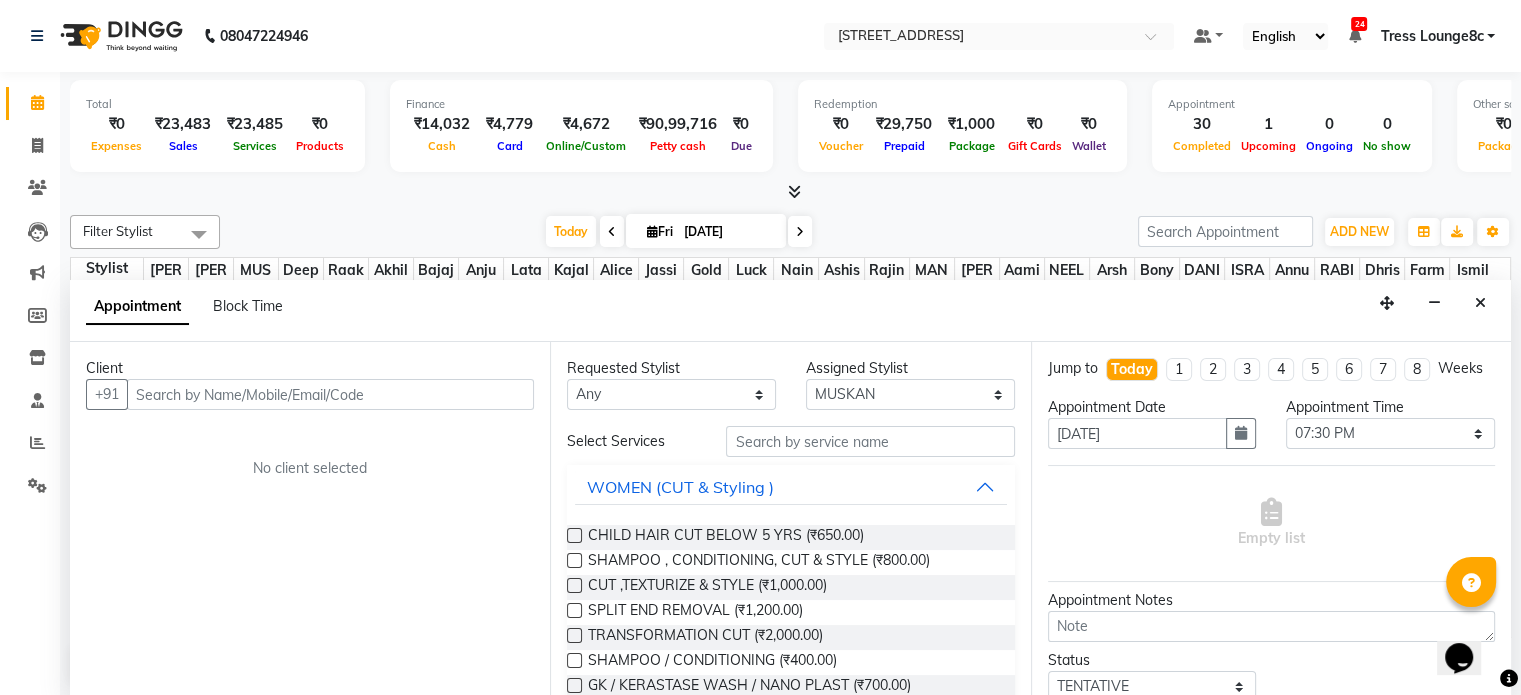 click at bounding box center (330, 394) 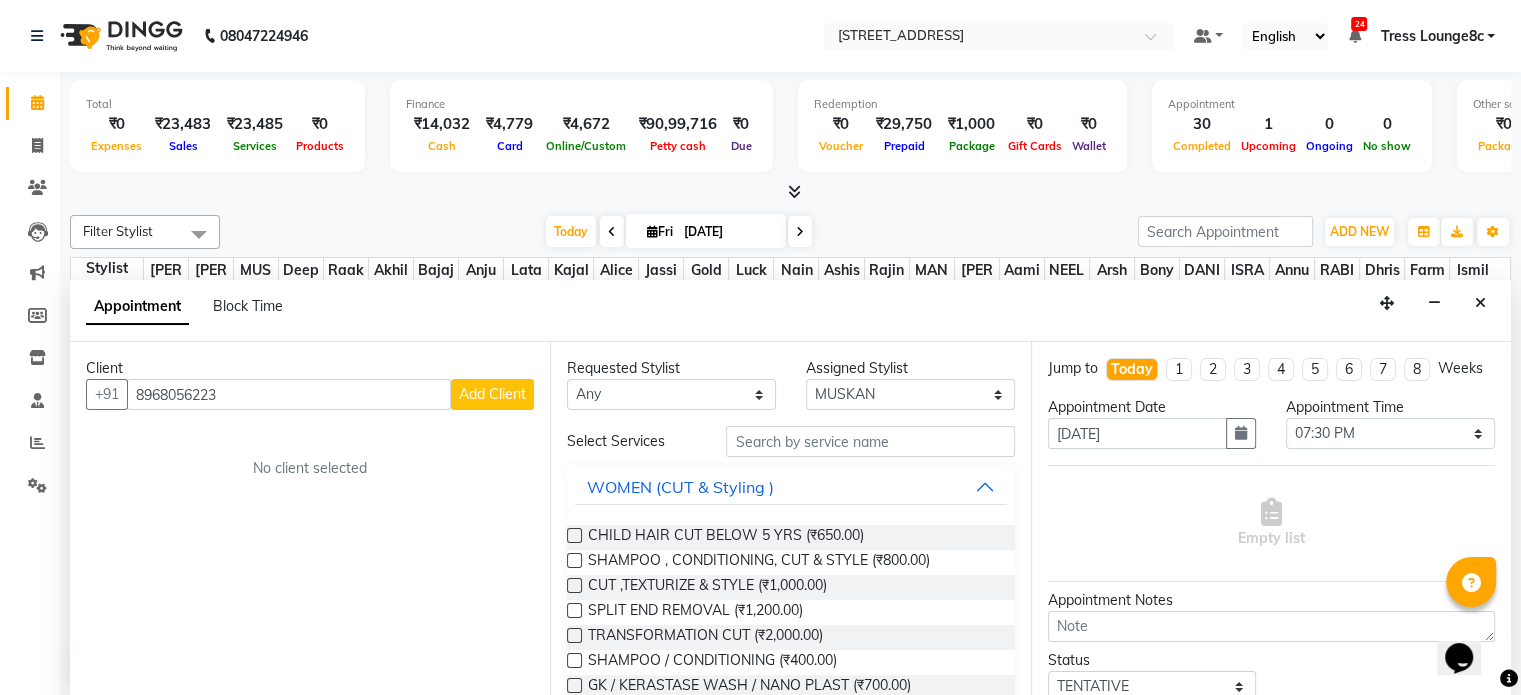 click on "Add Client" at bounding box center (492, 394) 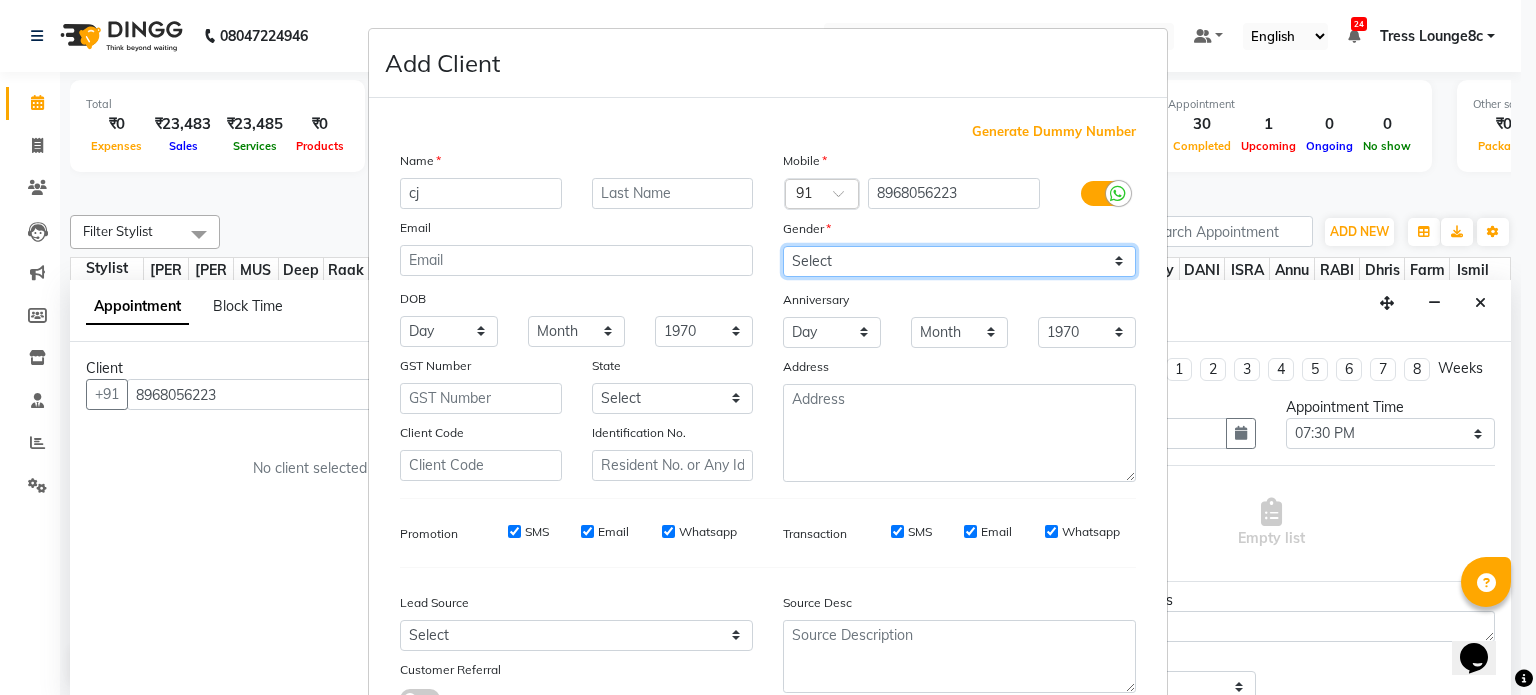 drag, startPoint x: 969, startPoint y: 253, endPoint x: 964, endPoint y: 266, distance: 13.928389 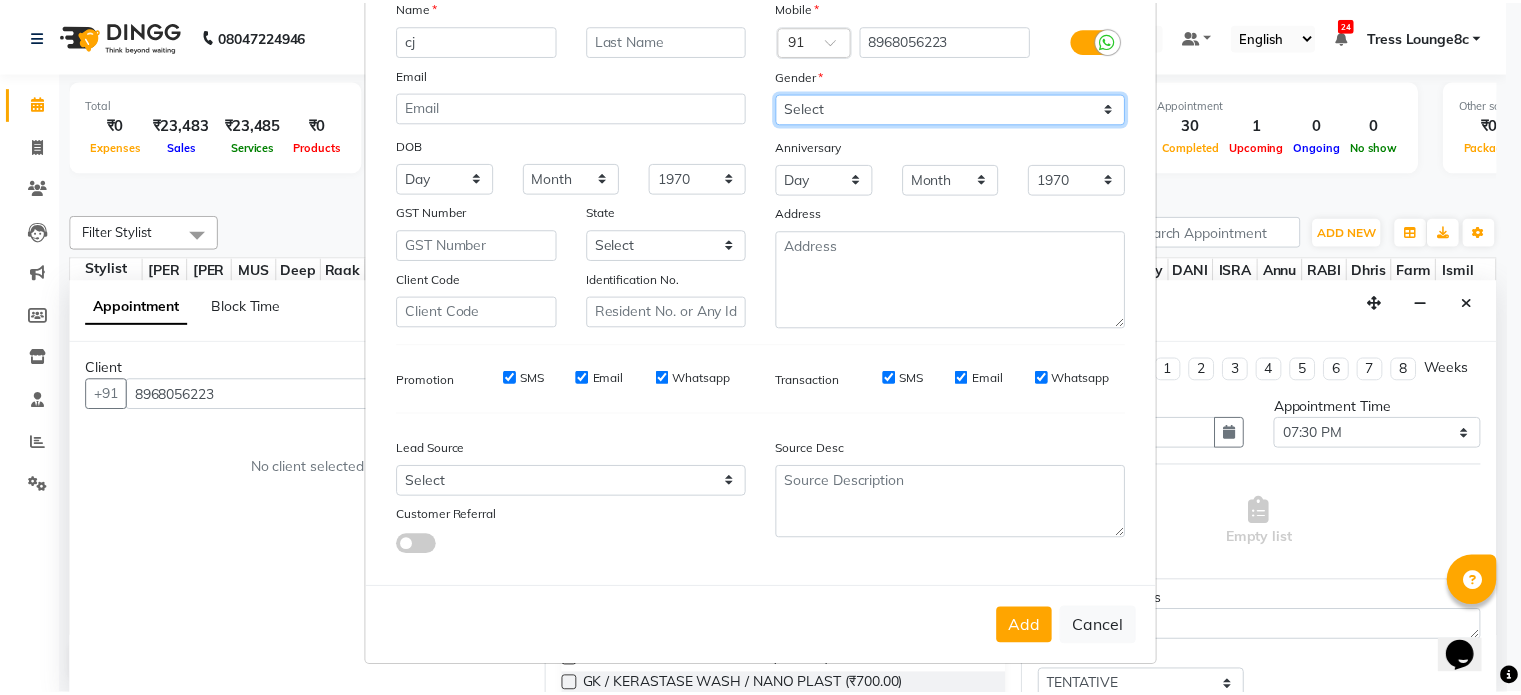 scroll, scrollTop: 161, scrollLeft: 0, axis: vertical 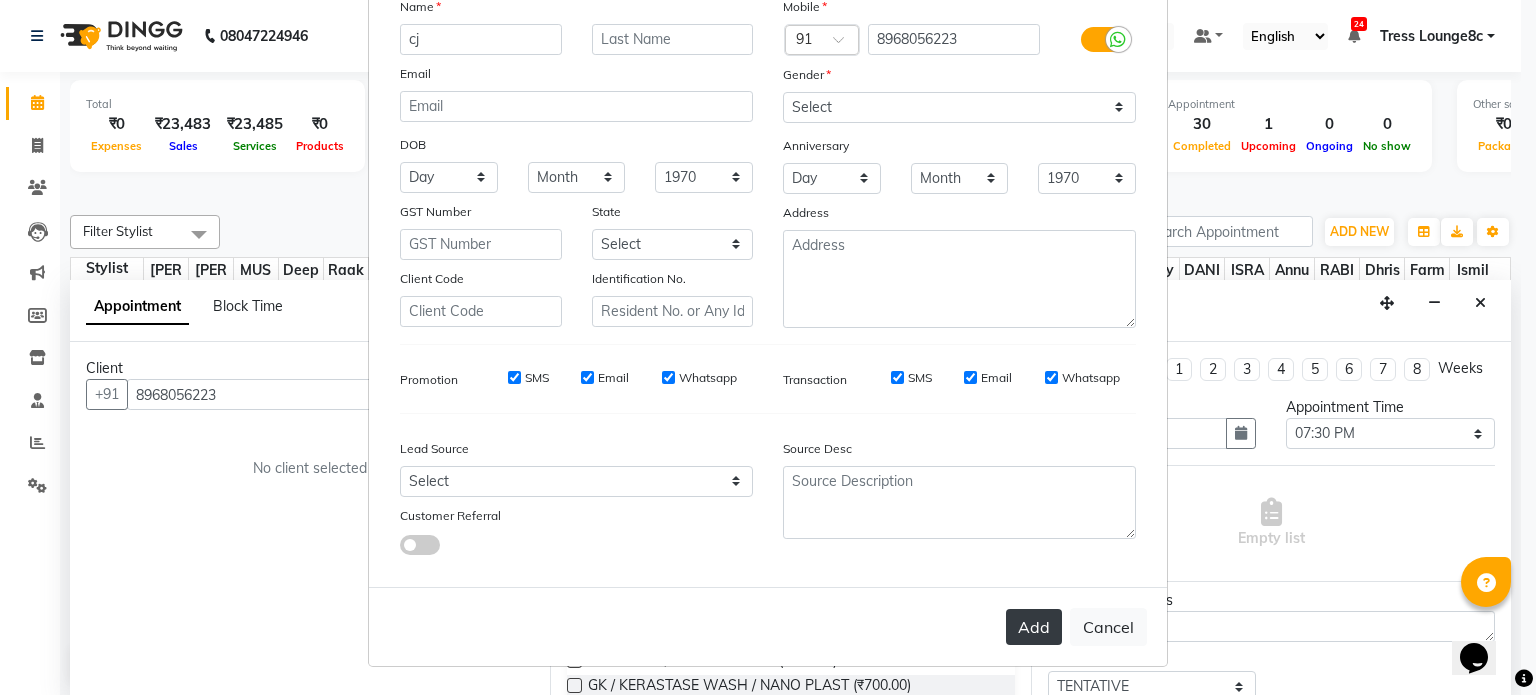 click on "Add" at bounding box center (1034, 627) 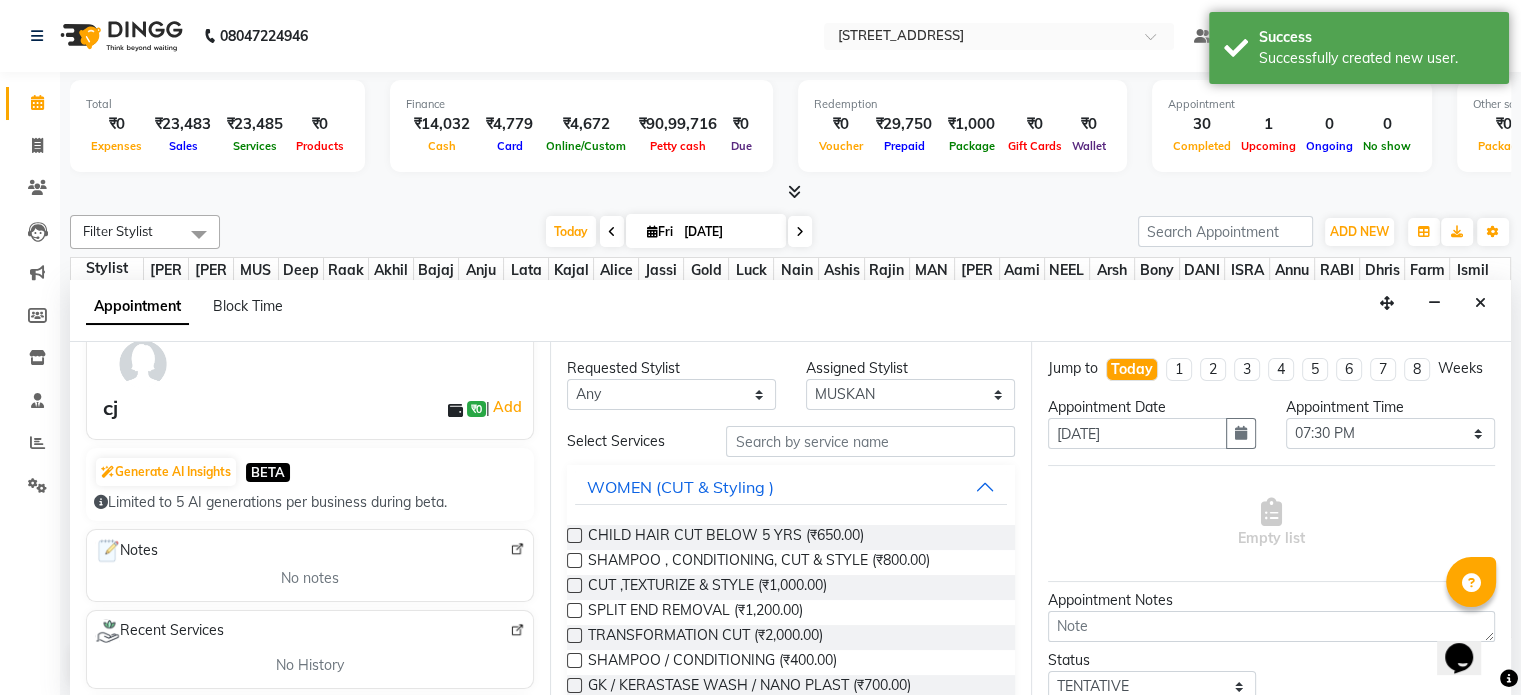 scroll, scrollTop: 200, scrollLeft: 0, axis: vertical 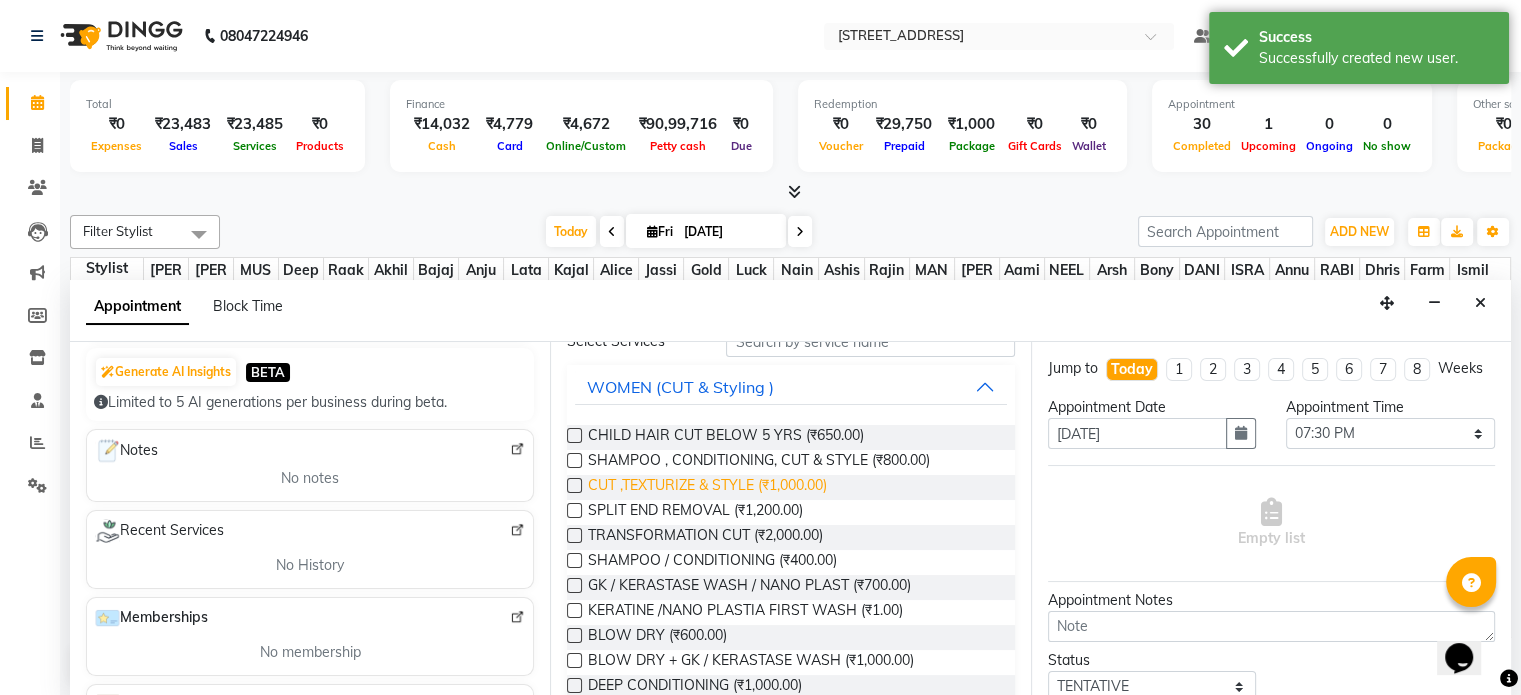 click on "CUT ,TEXTURIZE & STYLE (₹1,000.00)" at bounding box center (707, 487) 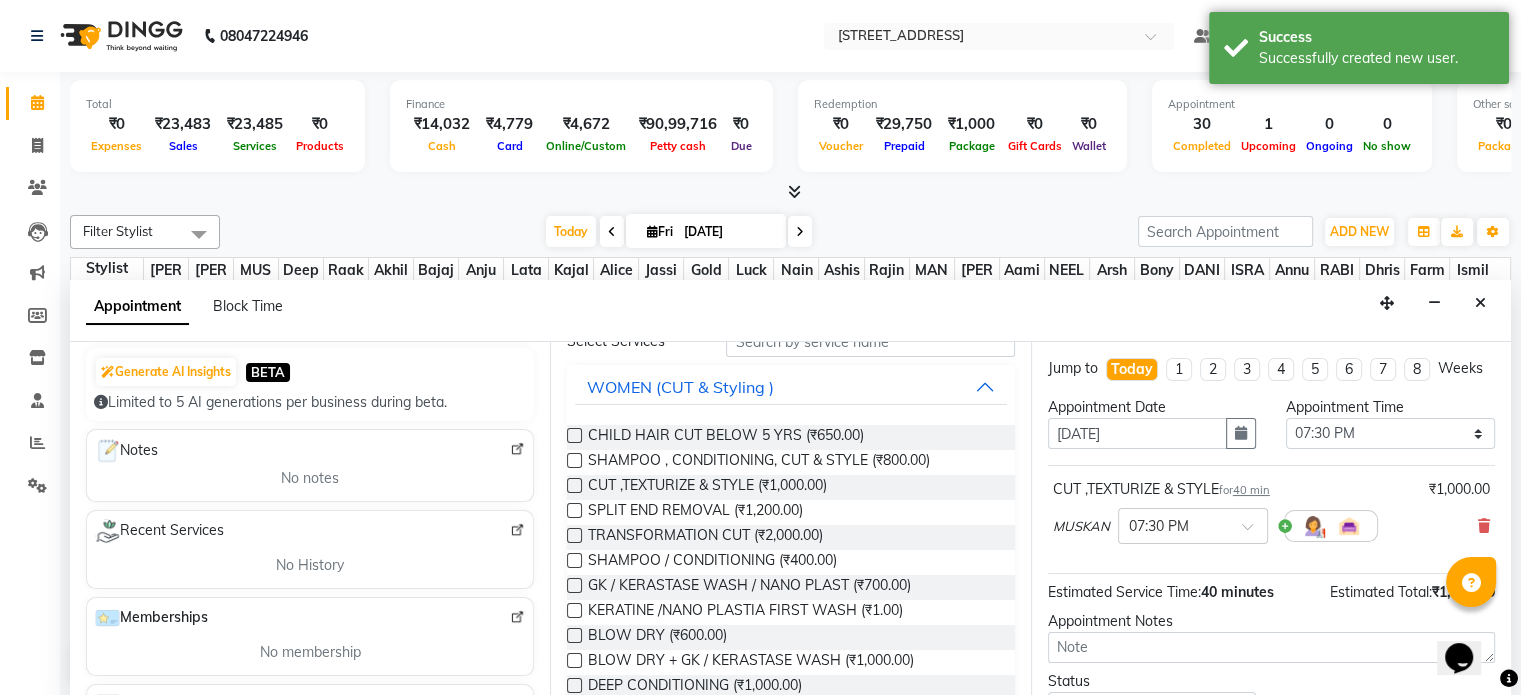 scroll, scrollTop: 0, scrollLeft: 0, axis: both 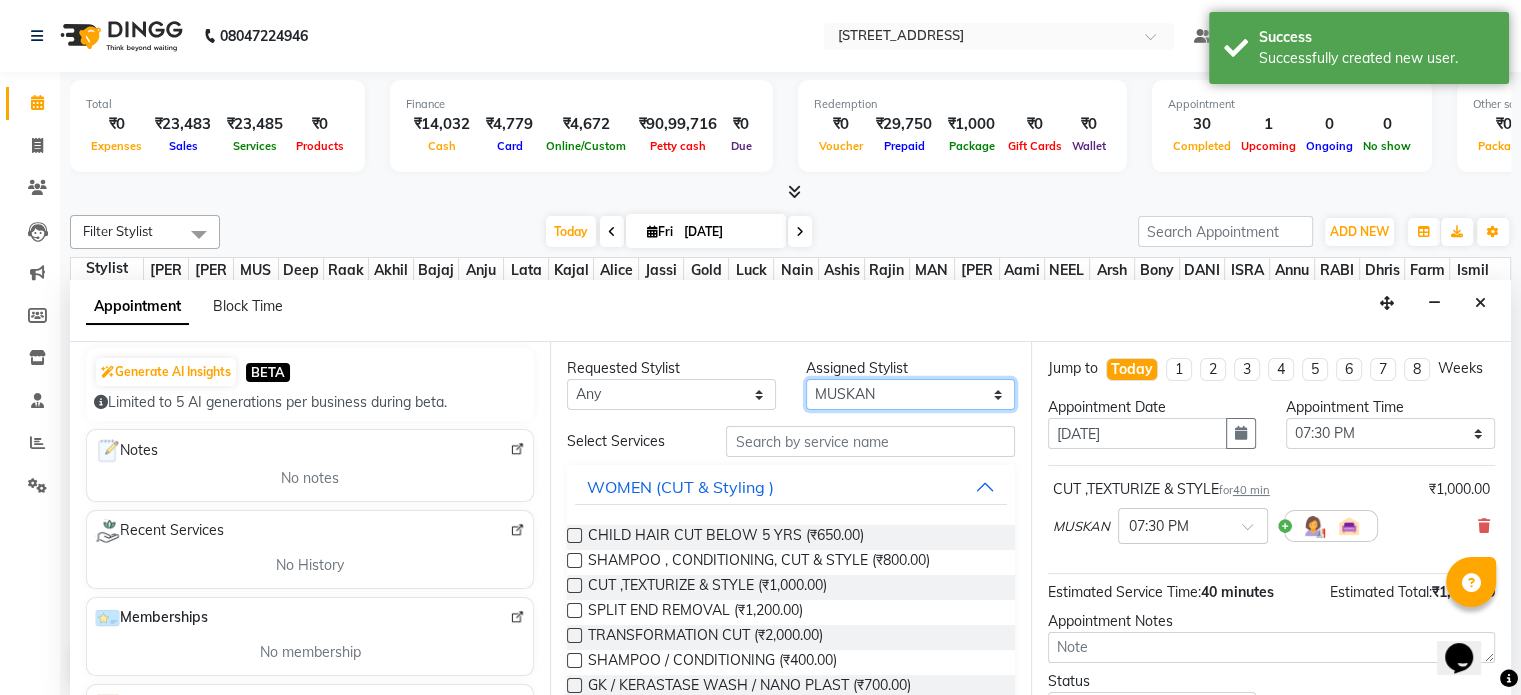 click on "Select Aamir akhil Alice Anju Annu  Arshad Ashish Bajaj sir Bony DANISH Deepak Dhrishti Farman gagan goldy Imran khan Ismile ISRAEL Jassi kajal KARAN Latansha Lucky MANAGER MUSKAN naina NEELU\ BONNY Raakhi  RABIA rajinder RAM Ripti ROOP Roseleen Ruth Sagar Saleem SalmaN Sameer SHAHEEN Shriya SRISHTI tomba veena VINOD WASIM zakir" at bounding box center (910, 394) 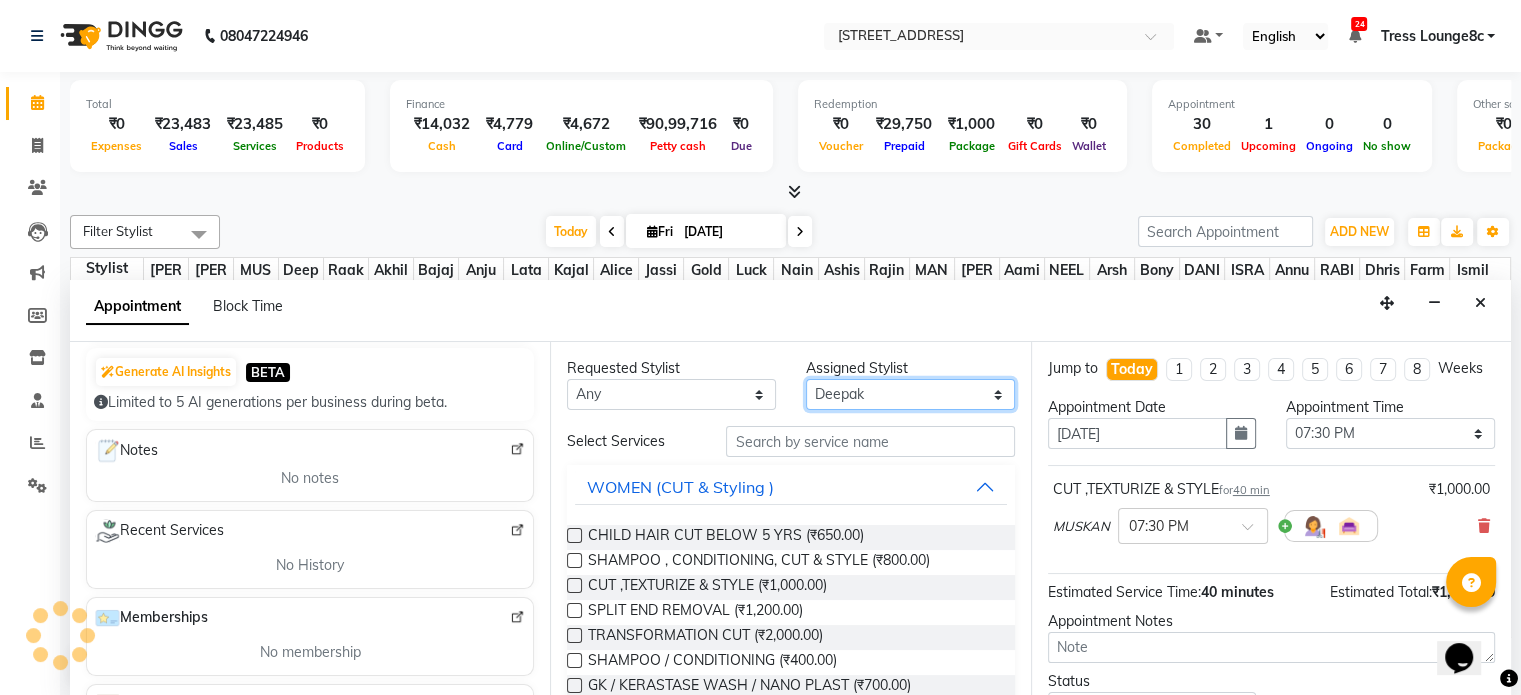 click on "Select Aamir akhil Alice Anju Annu  Arshad Ashish Bajaj sir Bony DANISH Deepak Dhrishti Farman gagan goldy Imran khan Ismile ISRAEL Jassi kajal KARAN Latansha Lucky MANAGER MUSKAN naina NEELU\ BONNY Raakhi  RABIA rajinder RAM Ripti ROOP Roseleen Ruth Sagar Saleem SalmaN Sameer SHAHEEN Shriya SRISHTI tomba veena VINOD WASIM zakir" at bounding box center [910, 394] 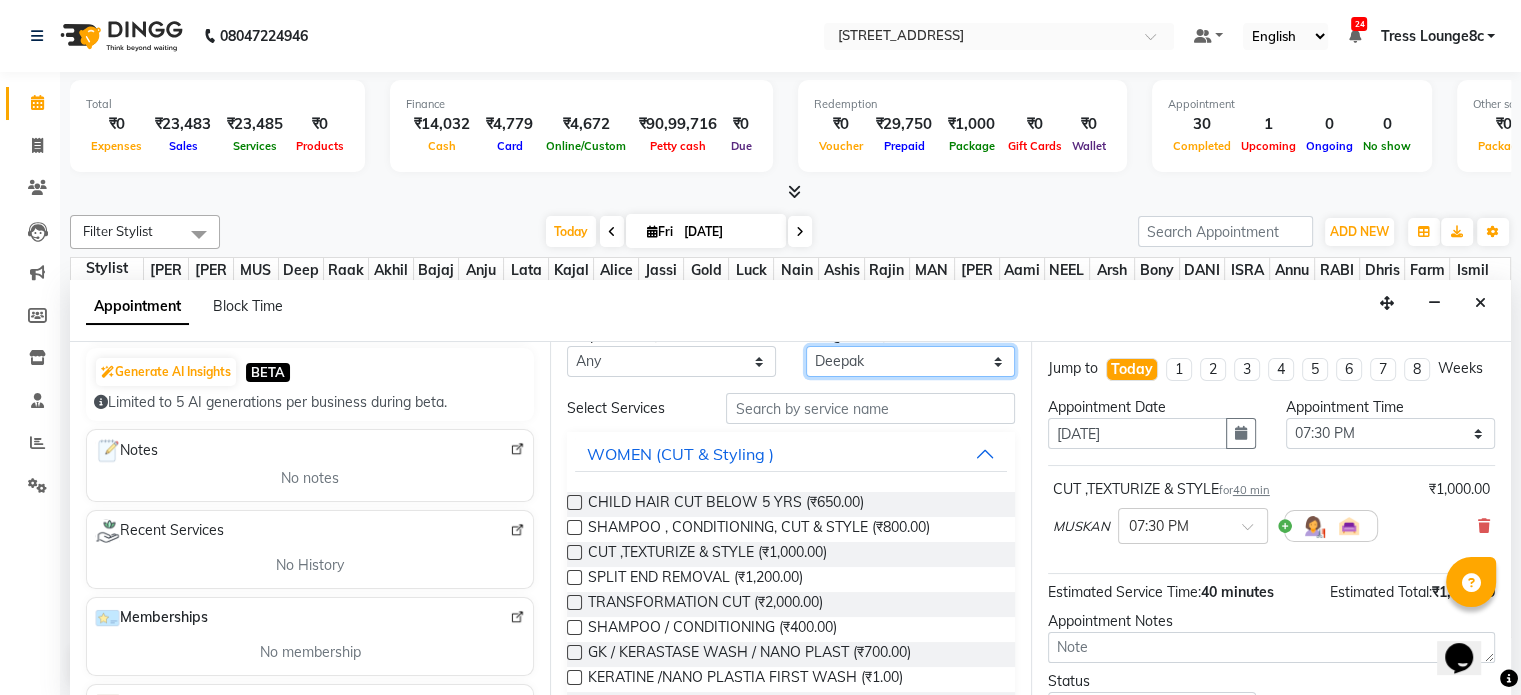 scroll, scrollTop: 0, scrollLeft: 0, axis: both 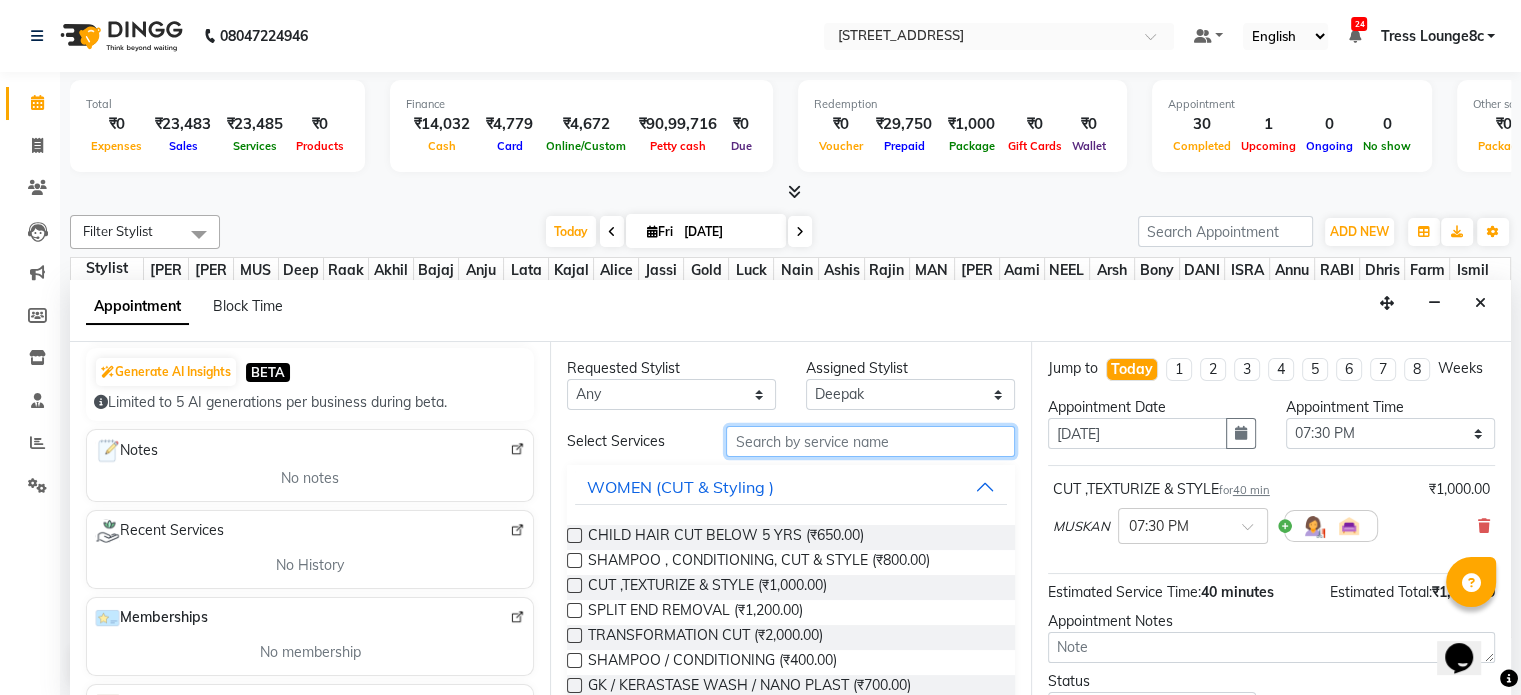 click at bounding box center [870, 441] 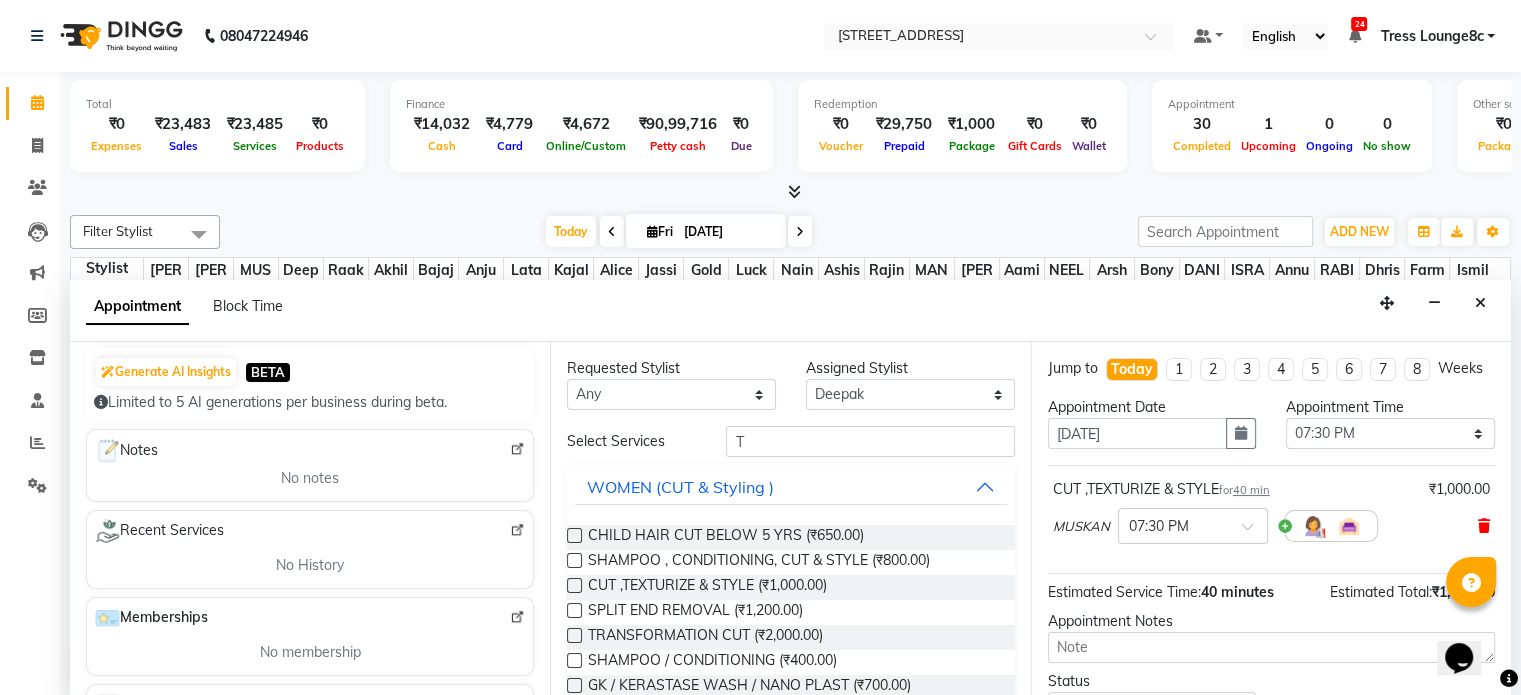 click at bounding box center (1484, 526) 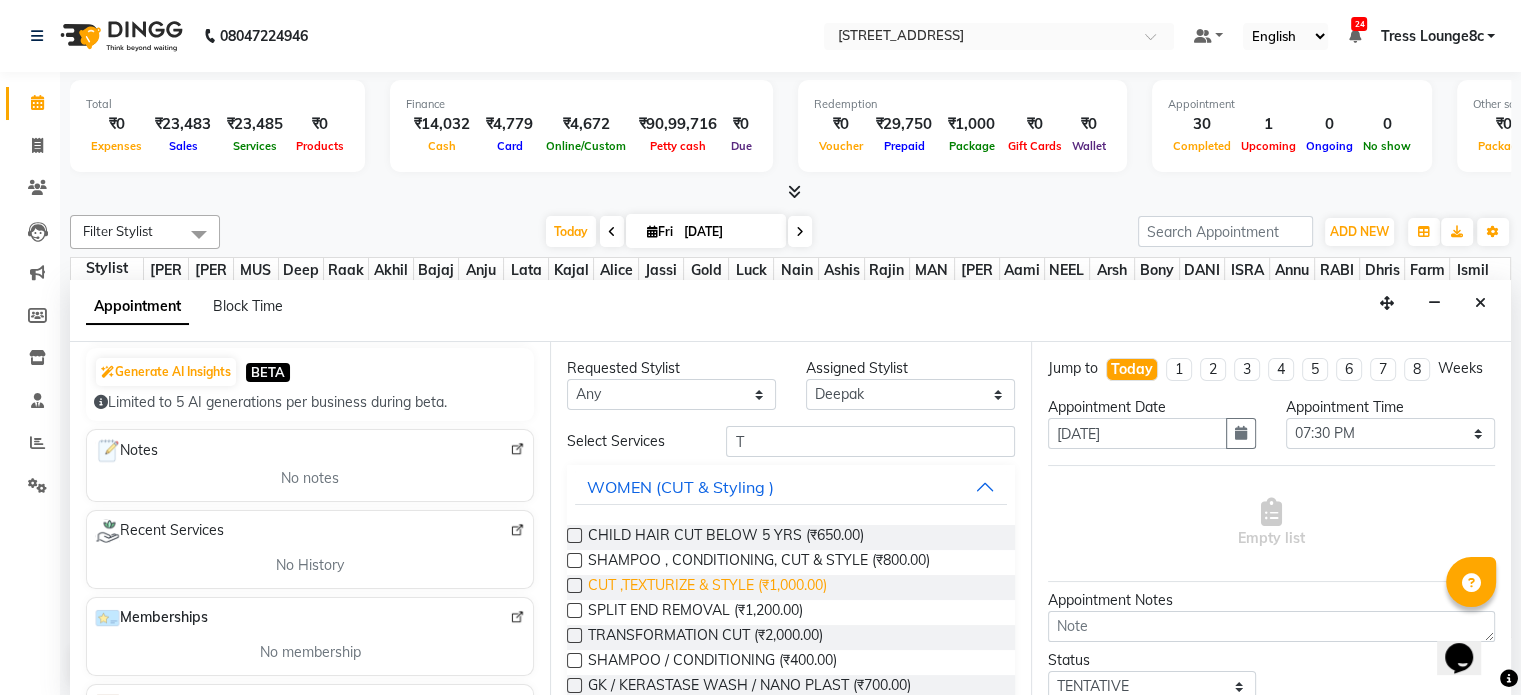 click on "CUT ,TEXTURIZE & STYLE (₹1,000.00)" at bounding box center [707, 587] 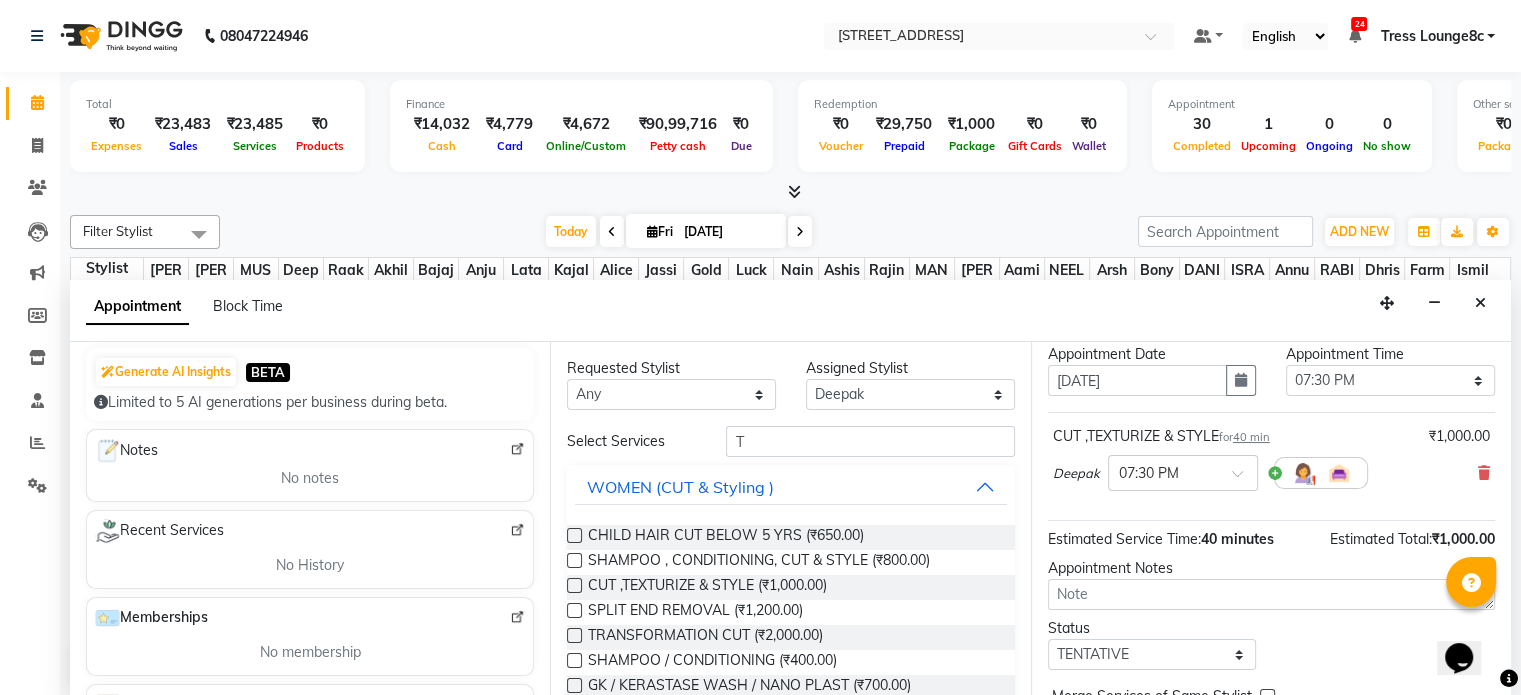 scroll, scrollTop: 100, scrollLeft: 0, axis: vertical 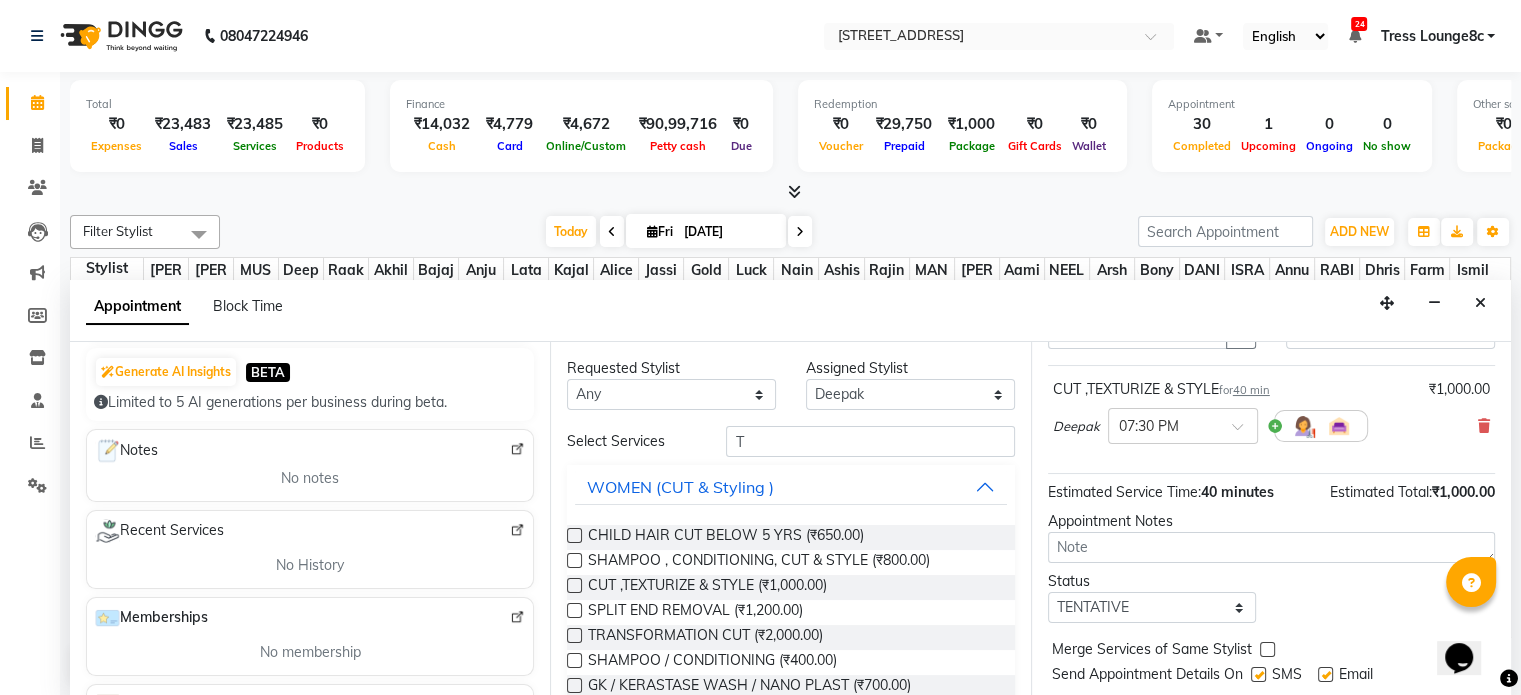 click at bounding box center [794, 191] 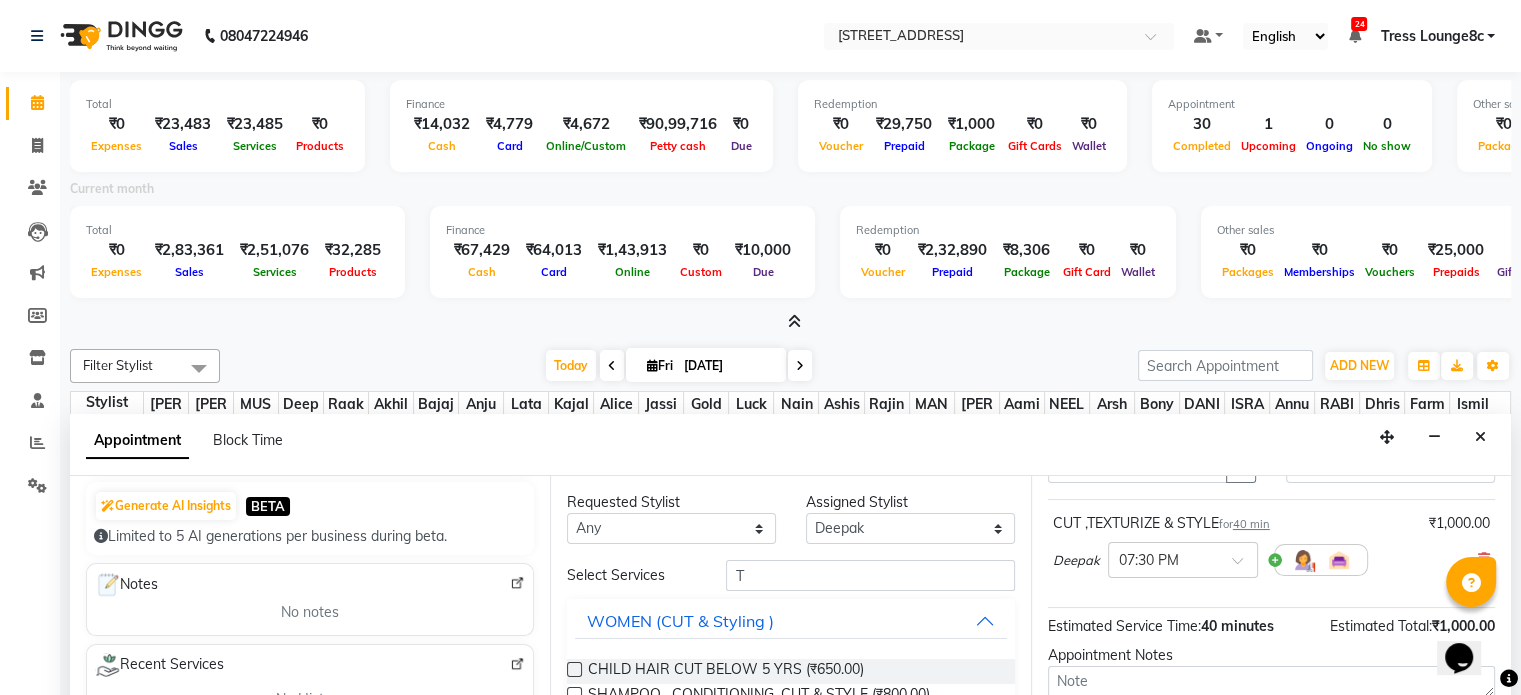 click at bounding box center [794, 321] 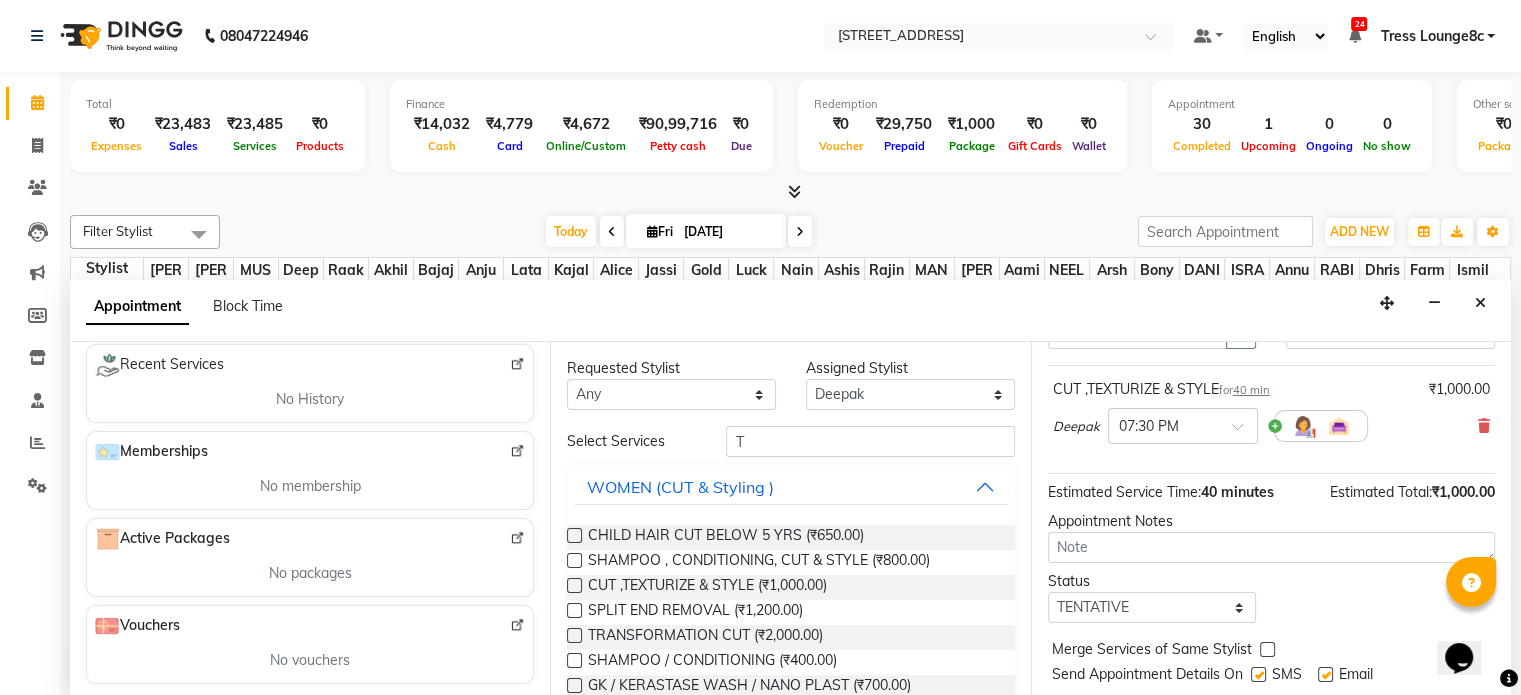 scroll, scrollTop: 368, scrollLeft: 0, axis: vertical 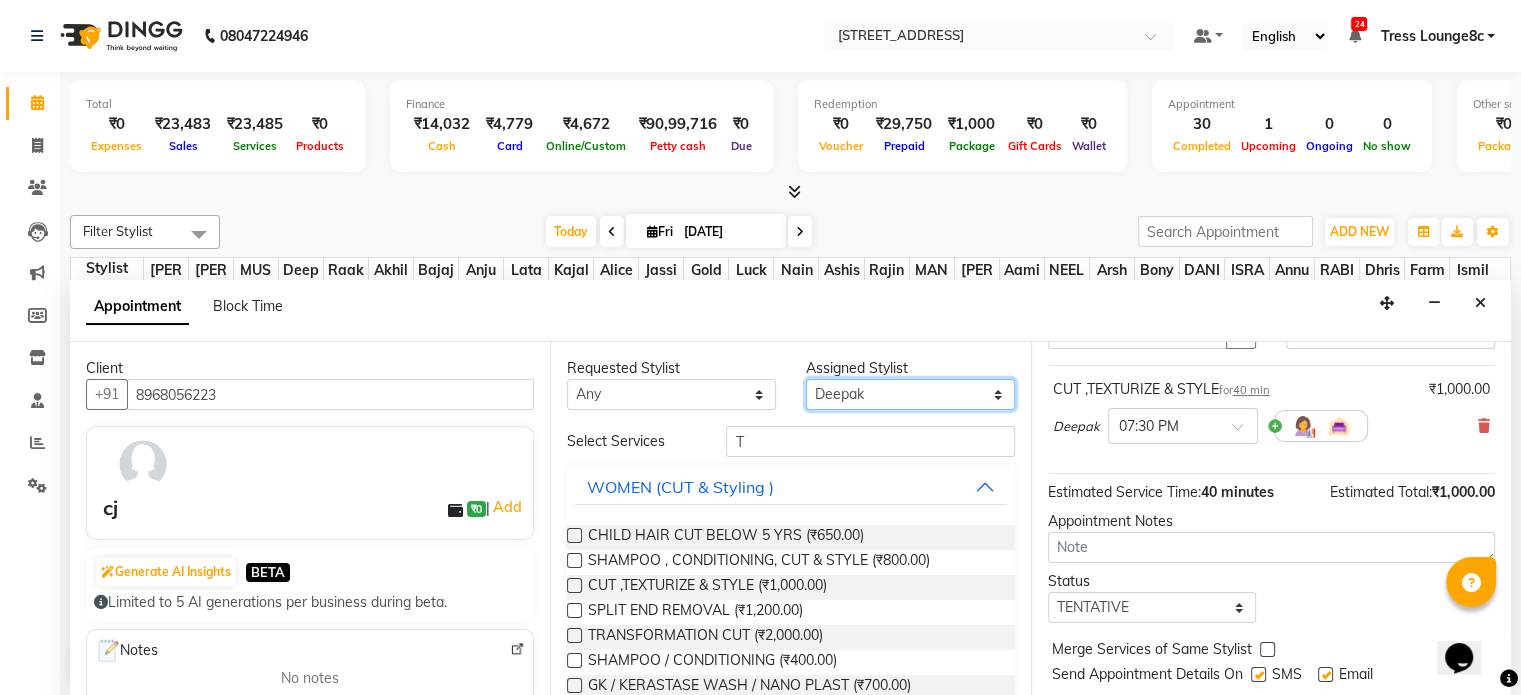 click on "Select Aamir akhil Alice Anju Annu  Arshad Ashish Bajaj sir Bony DANISH Deepak Dhrishti Farman gagan goldy Imran khan Ismile ISRAEL Jassi kajal KARAN Latansha Lucky MANAGER MUSKAN naina NEELU\ BONNY Raakhi  RABIA rajinder RAM Ripti ROOP Roseleen Ruth Sagar Saleem SalmaN Sameer SHAHEEN Shriya SRISHTI tomba veena VINOD WASIM zakir" at bounding box center [910, 394] 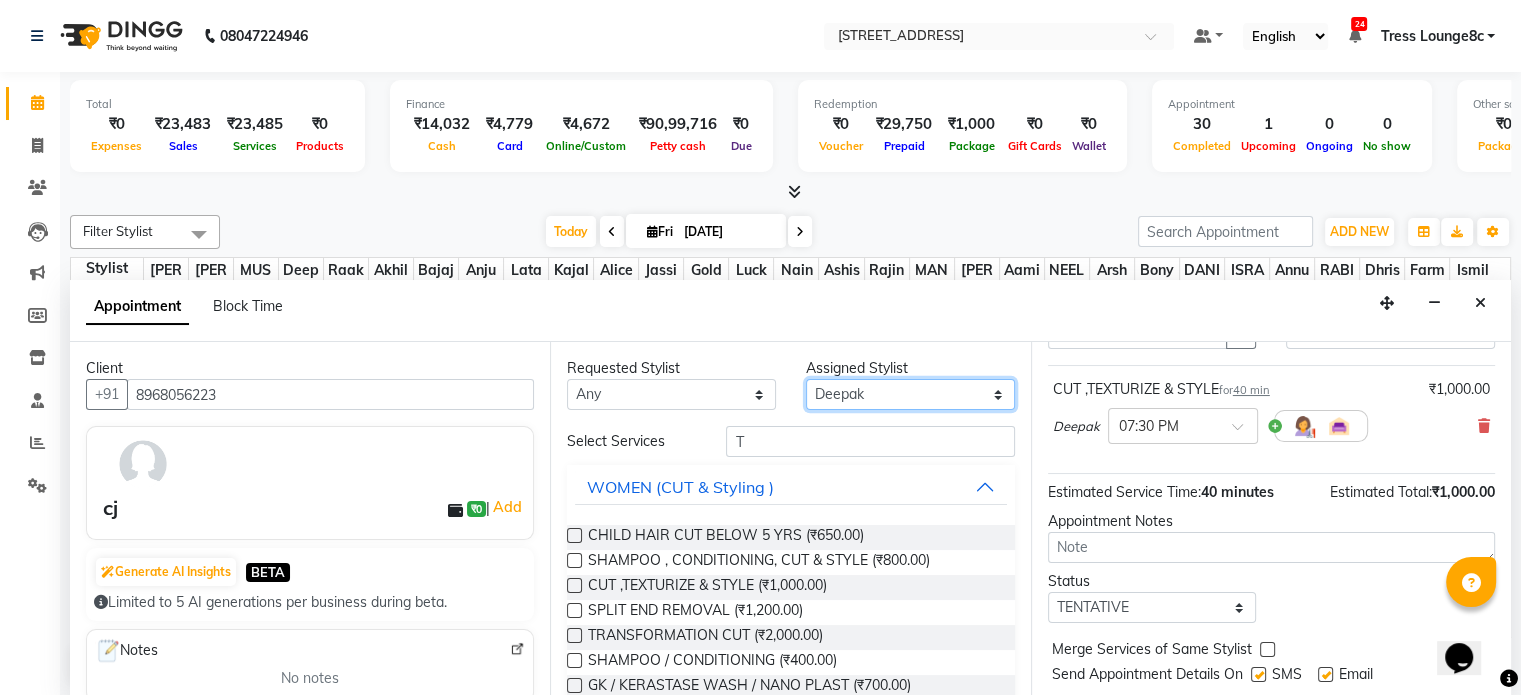 click on "Select Aamir akhil Alice Anju Annu  Arshad Ashish Bajaj sir Bony DANISH Deepak Dhrishti Farman gagan goldy Imran khan Ismile ISRAEL Jassi kajal KARAN Latansha Lucky MANAGER MUSKAN naina NEELU\ BONNY Raakhi  RABIA rajinder RAM Ripti ROOP Roseleen Ruth Sagar Saleem SalmaN Sameer SHAHEEN Shriya SRISHTI tomba veena VINOD WASIM zakir" at bounding box center (910, 394) 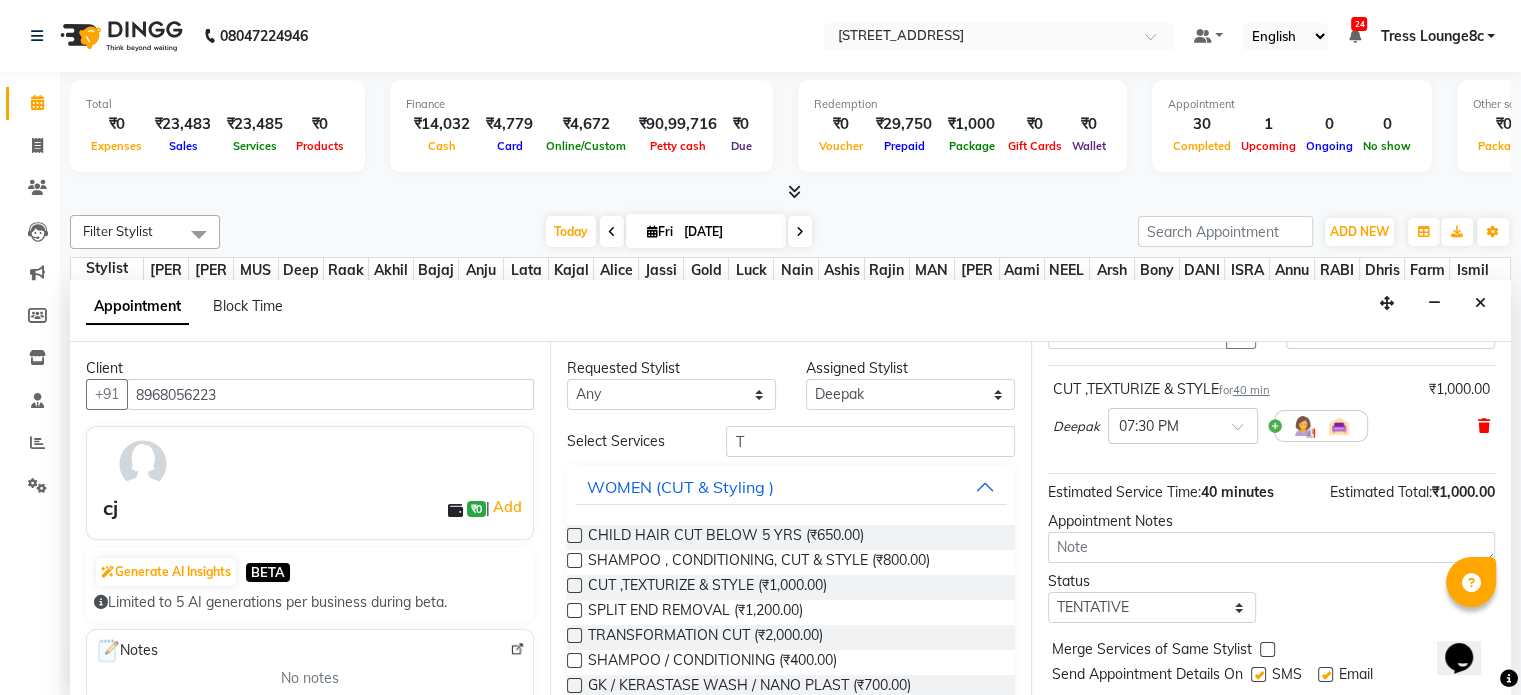 click at bounding box center [1484, 426] 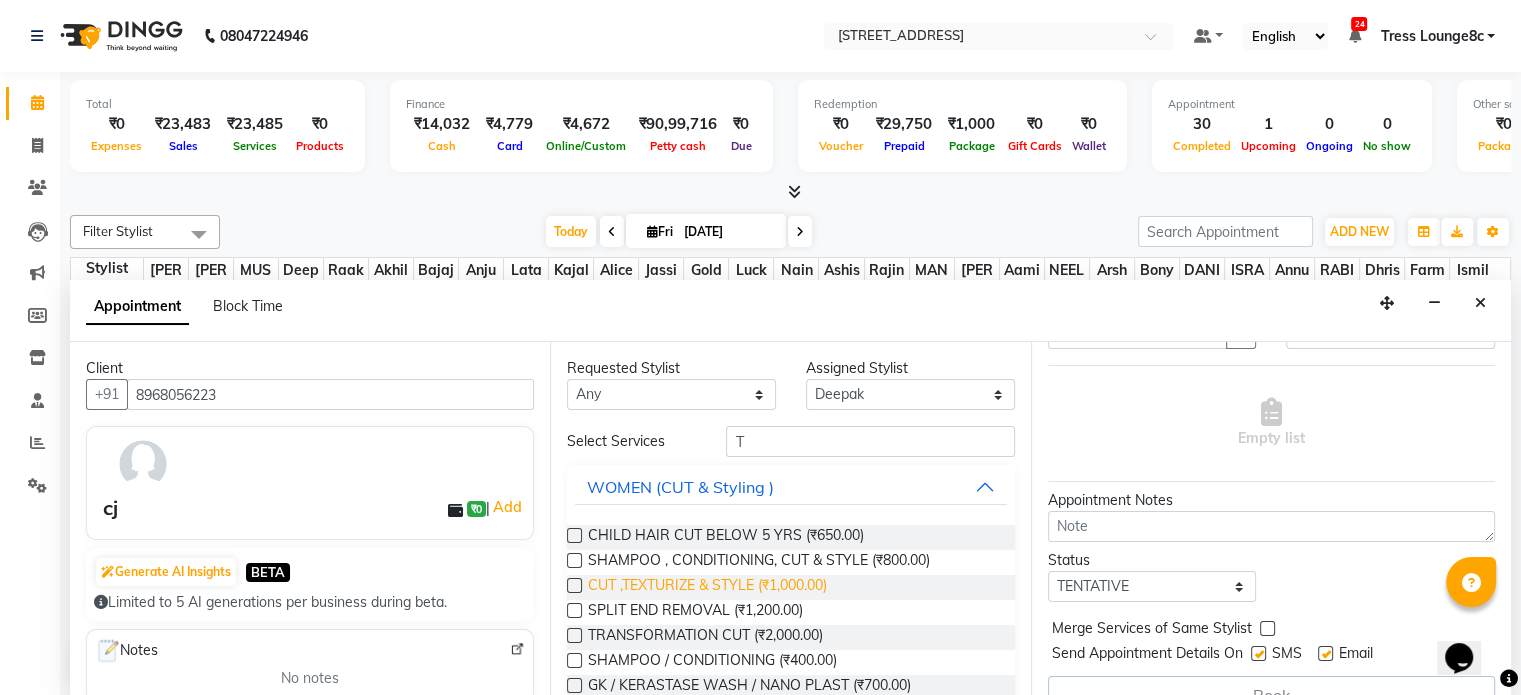 click on "CUT ,TEXTURIZE & STYLE (₹1,000.00)" at bounding box center (707, 587) 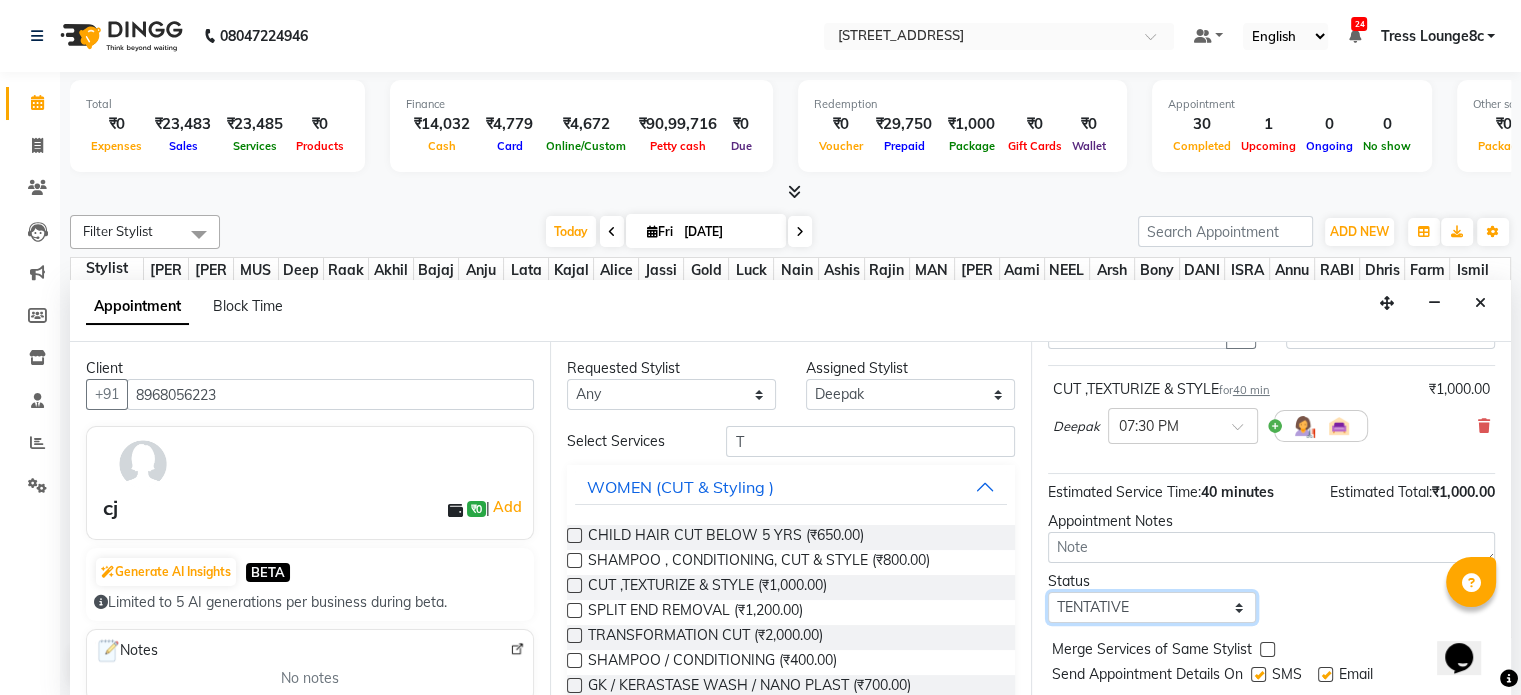 click on "Select TENTATIVE CONFIRM CHECK-IN UPCOMING" at bounding box center [1152, 607] 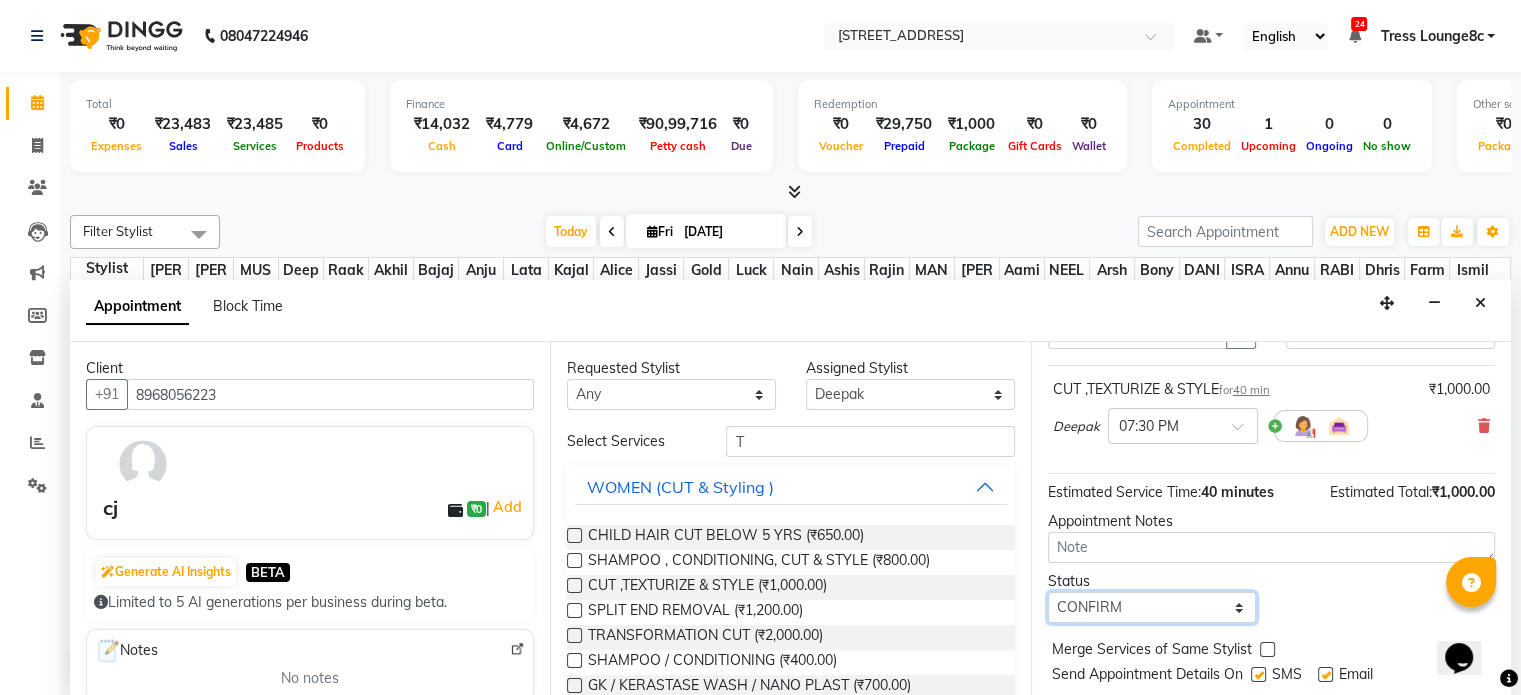 click on "Select TENTATIVE CONFIRM CHECK-IN UPCOMING" at bounding box center [1152, 607] 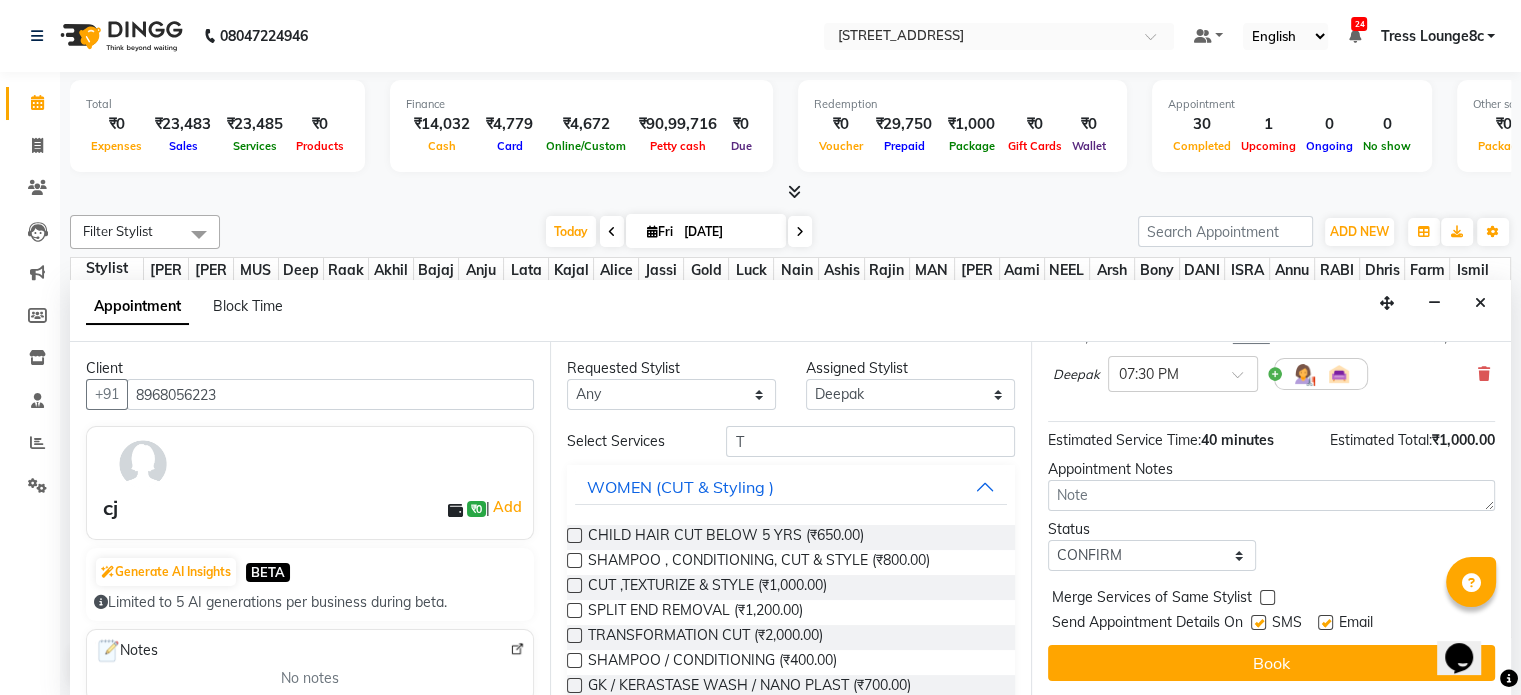 click at bounding box center [1258, 622] 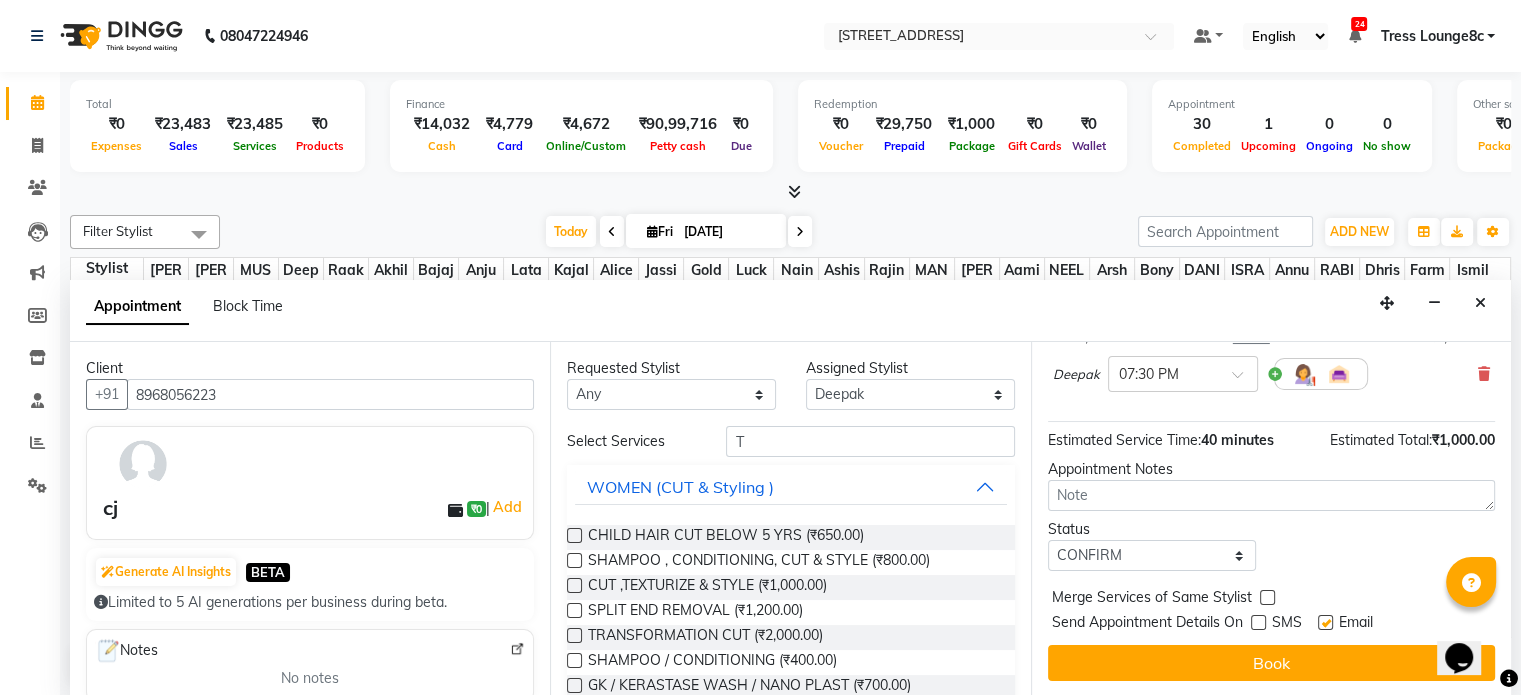 click at bounding box center (1267, 597) 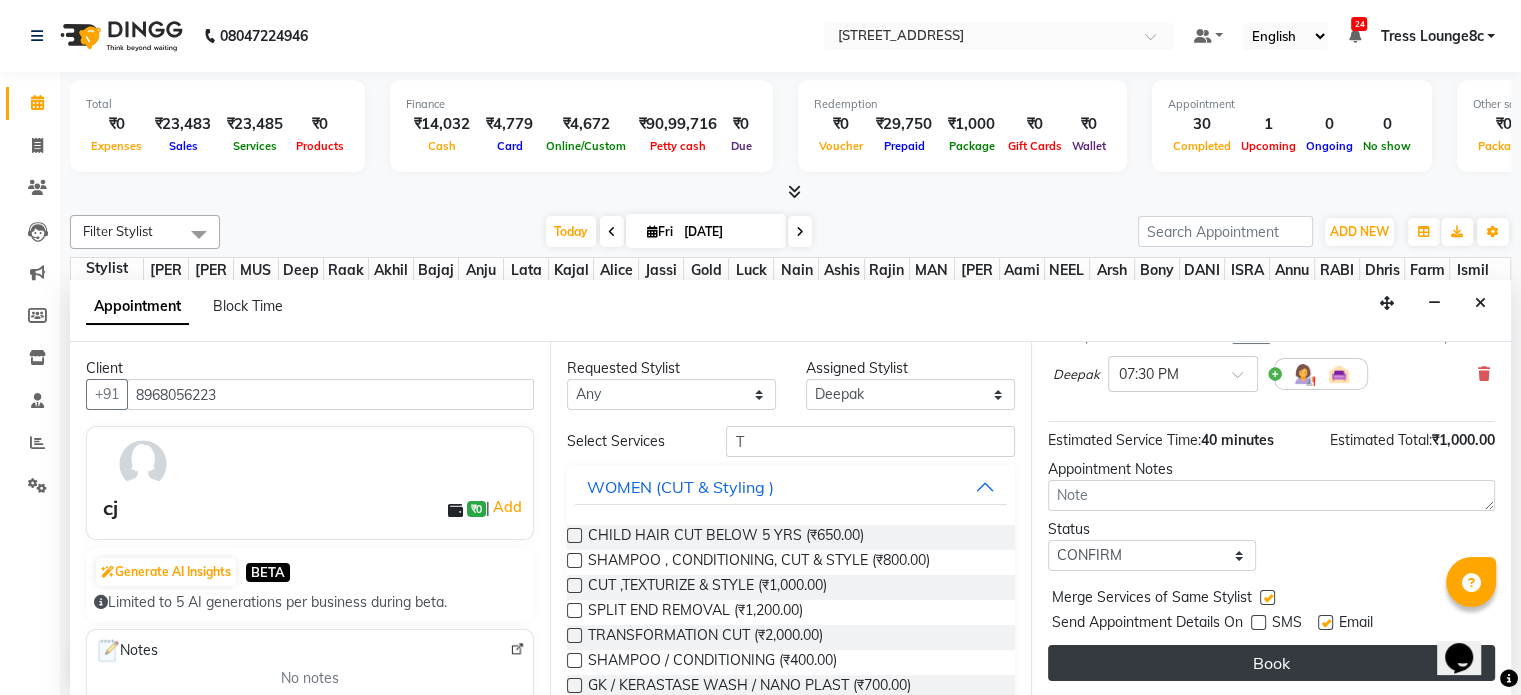 click on "Book" at bounding box center [1271, 663] 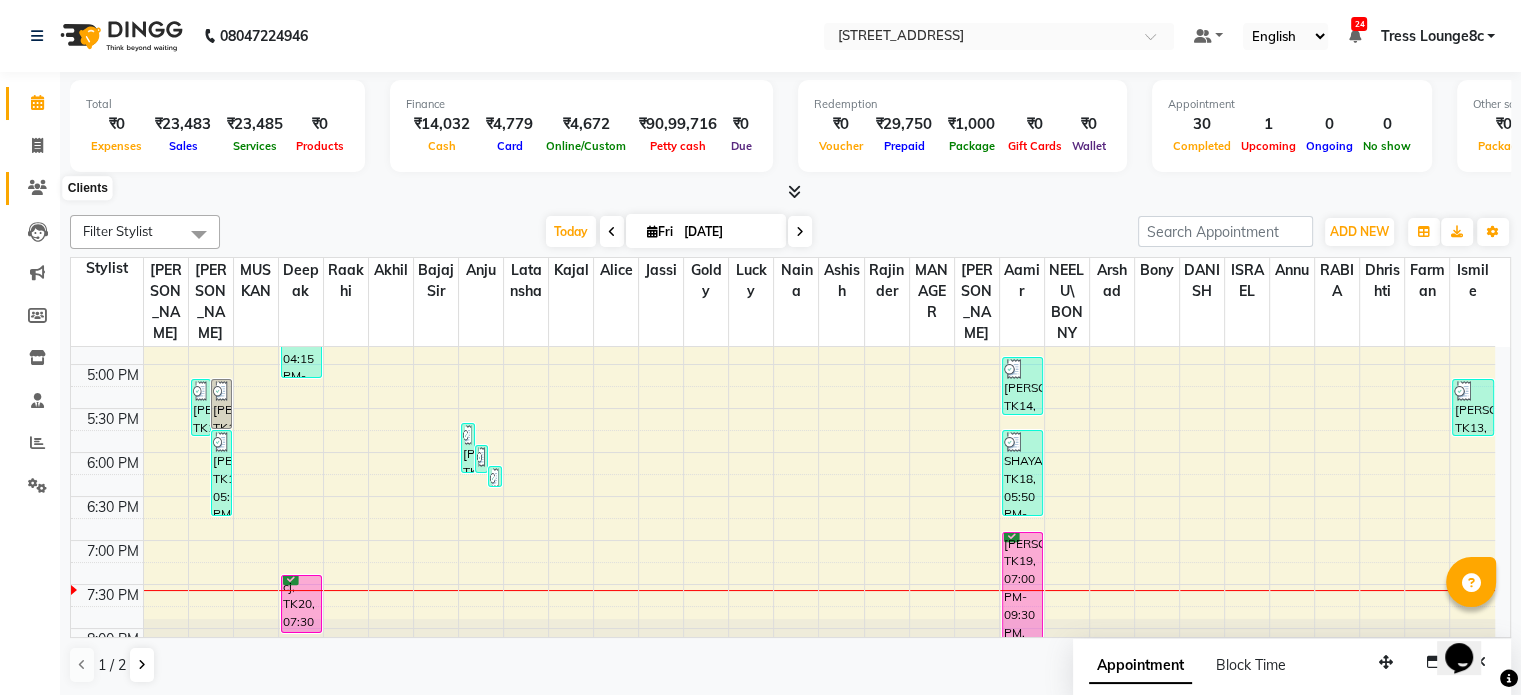 click 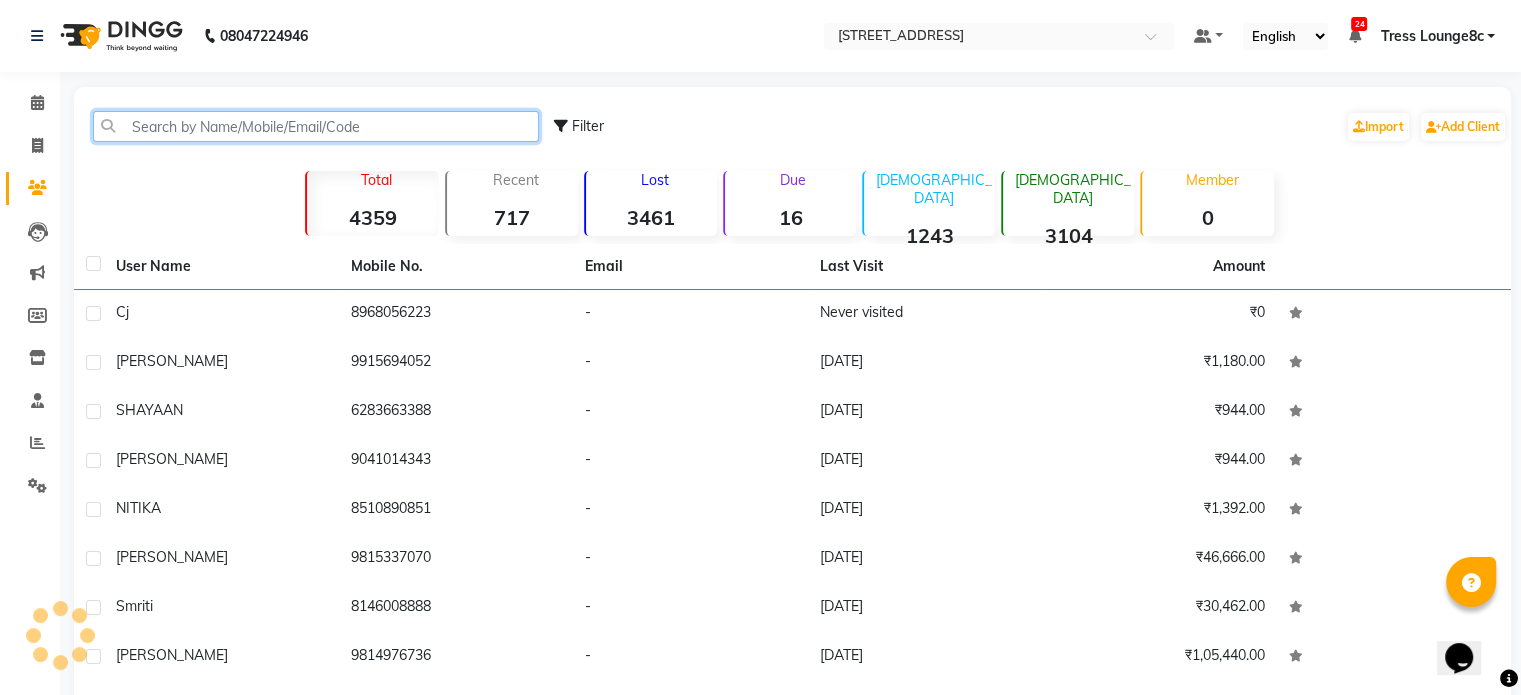 click 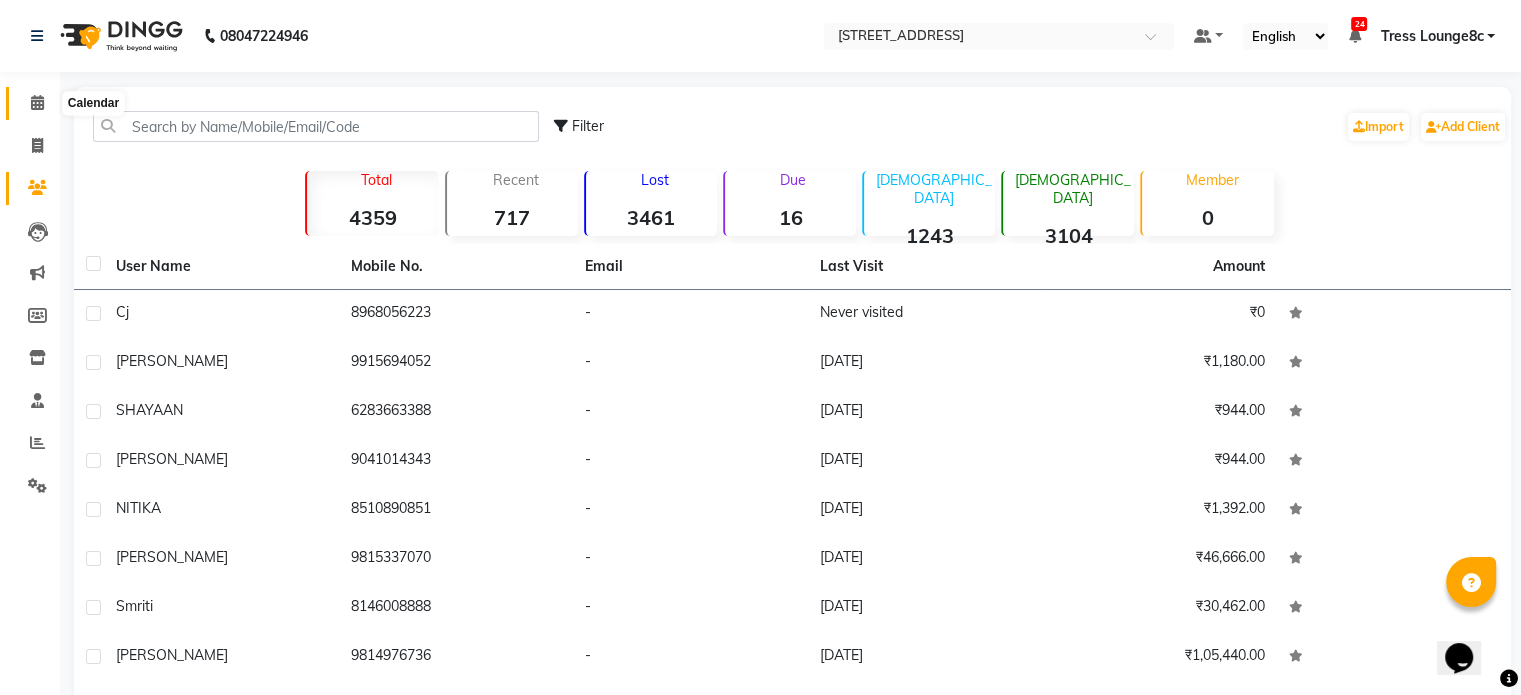 click 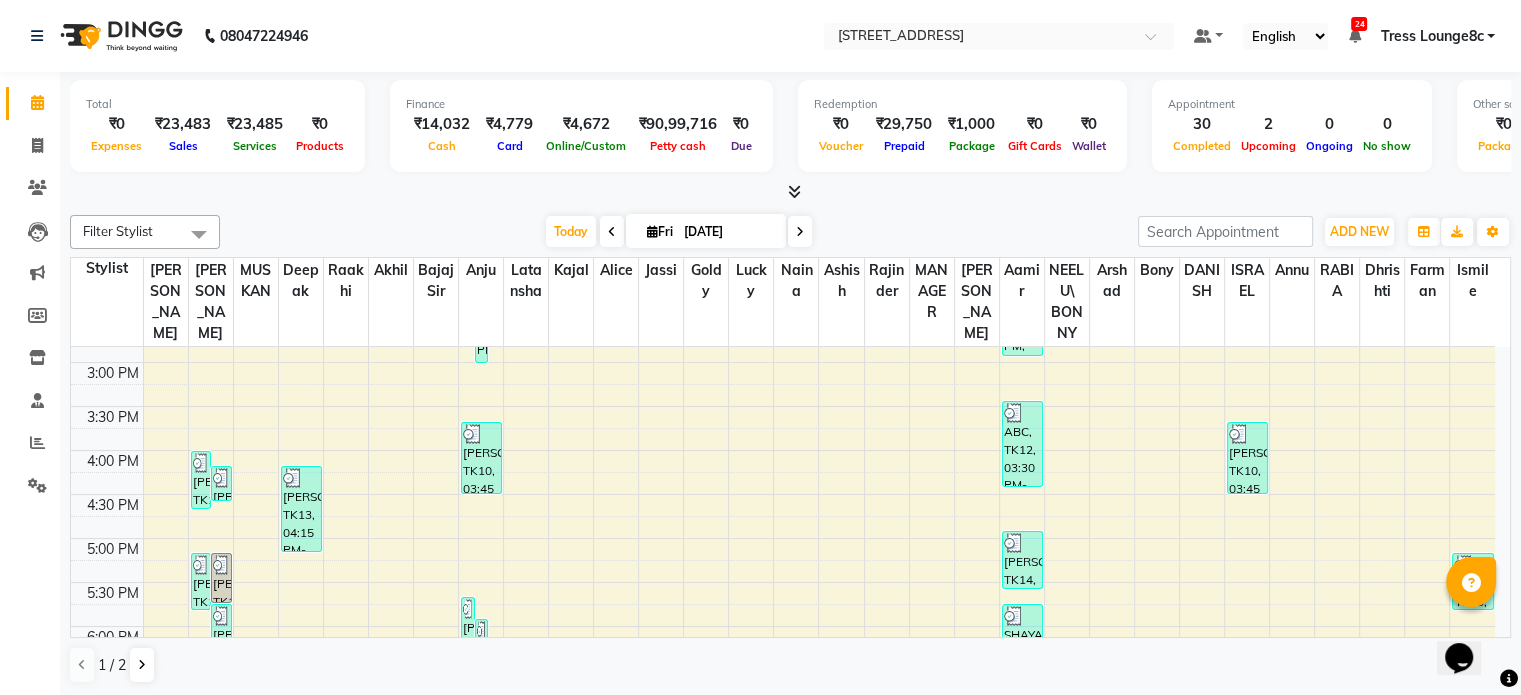 scroll, scrollTop: 774, scrollLeft: 0, axis: vertical 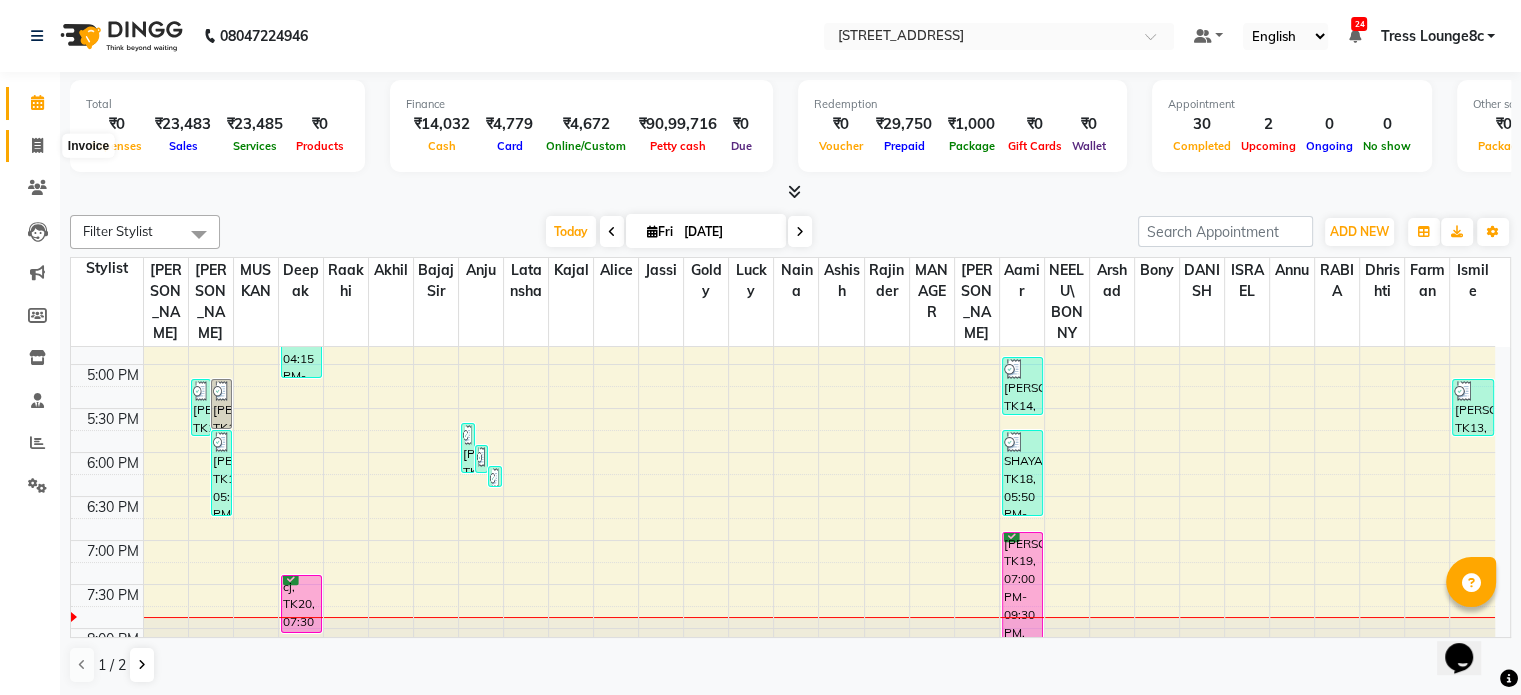 click 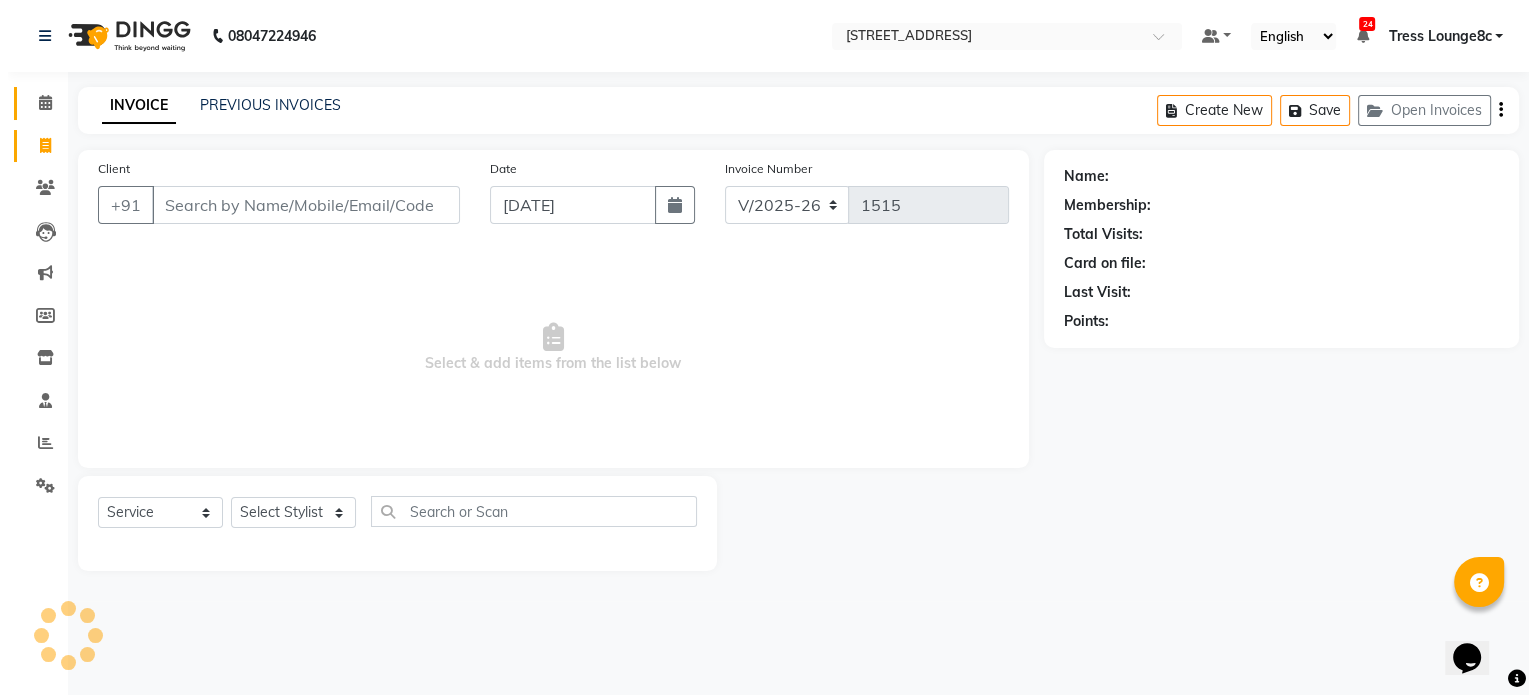 scroll, scrollTop: 0, scrollLeft: 0, axis: both 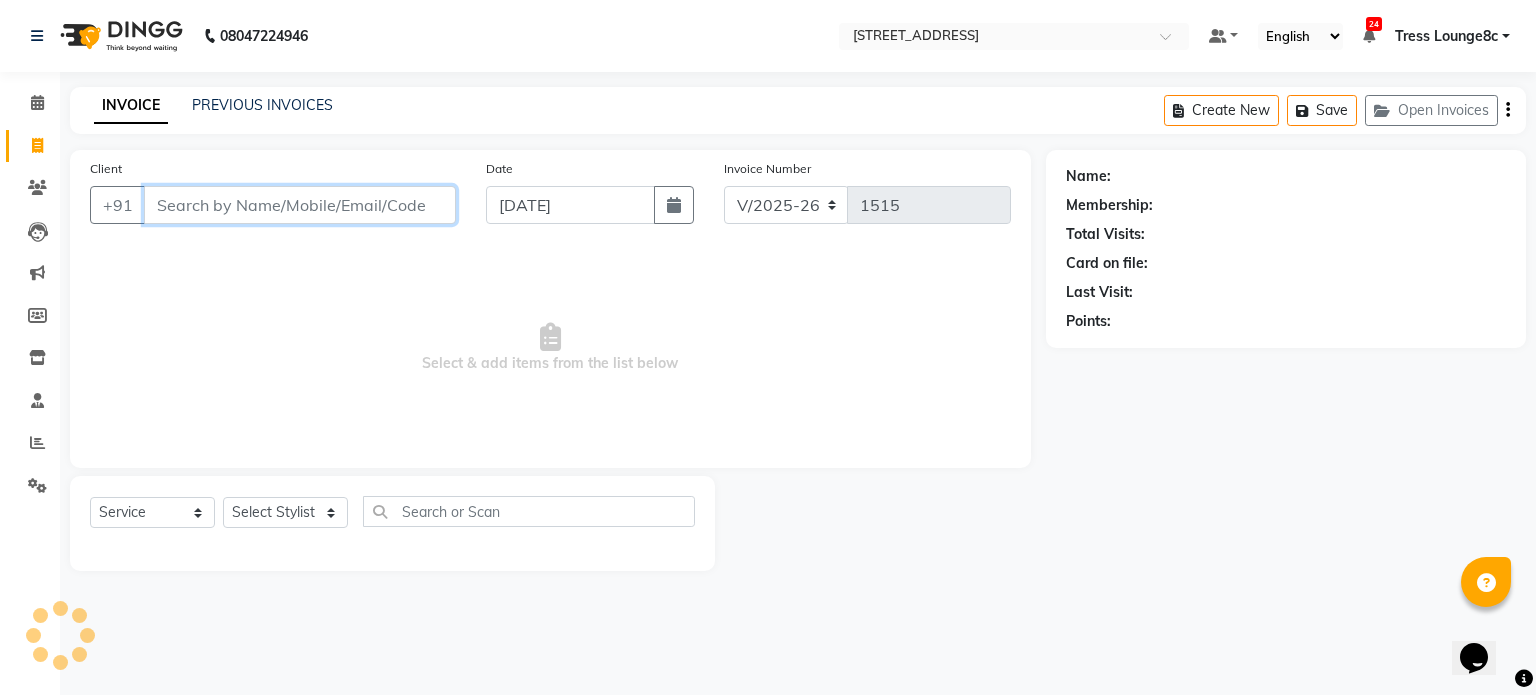 click on "Client" at bounding box center (300, 205) 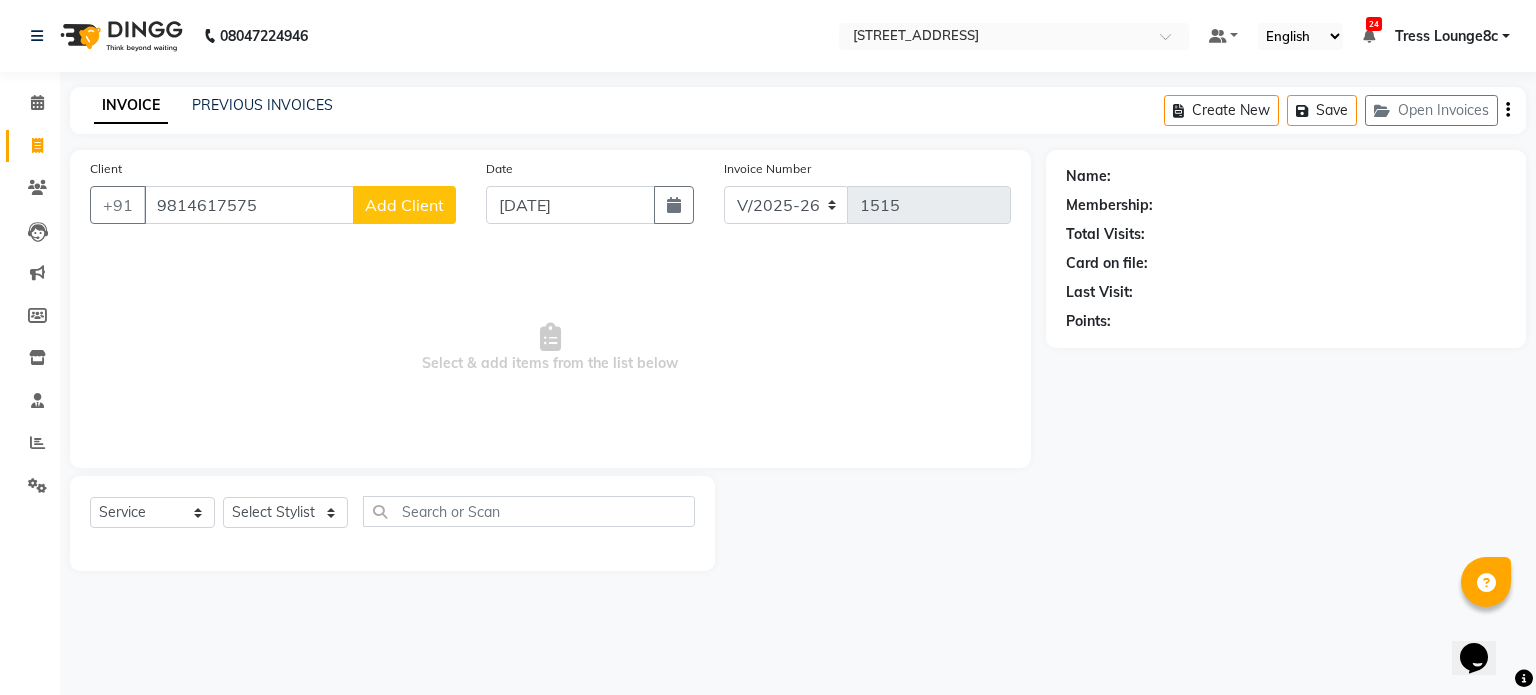click on "Add Client" 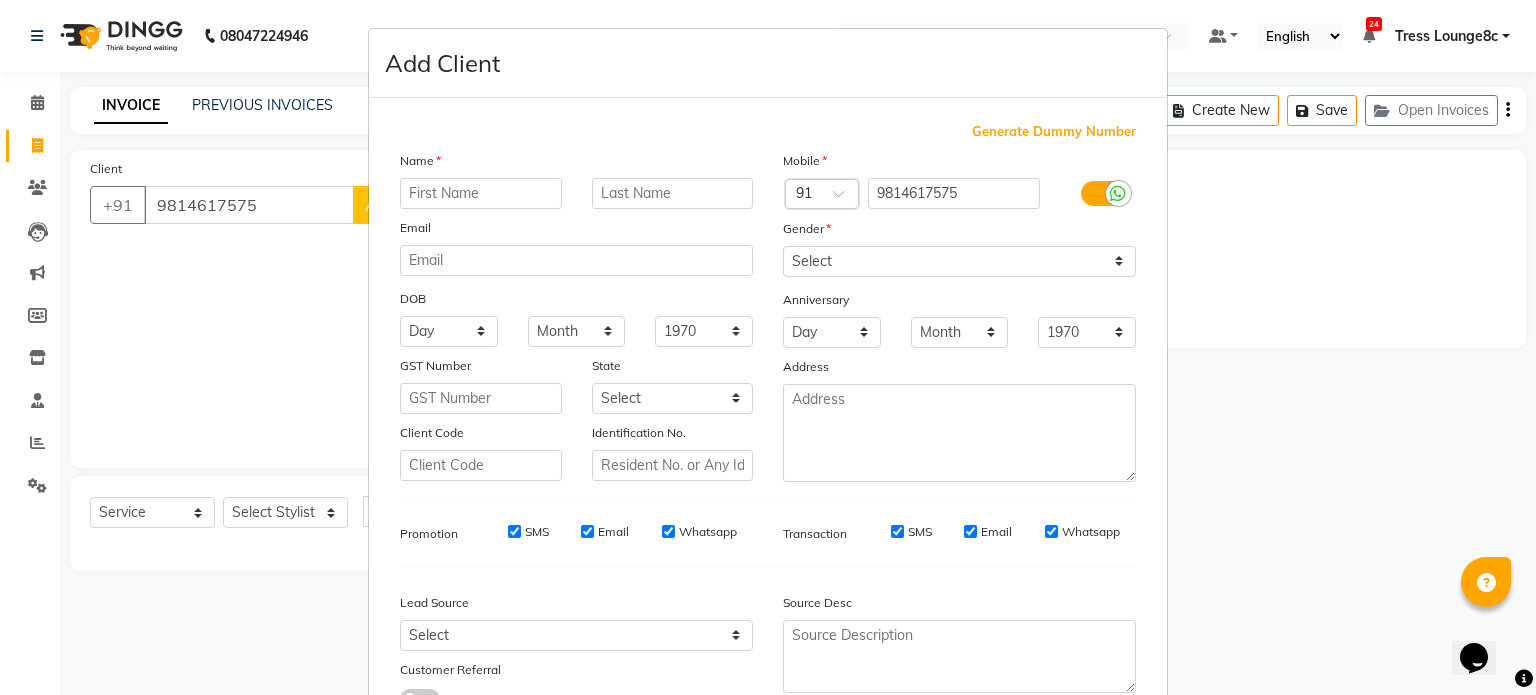 click at bounding box center (481, 193) 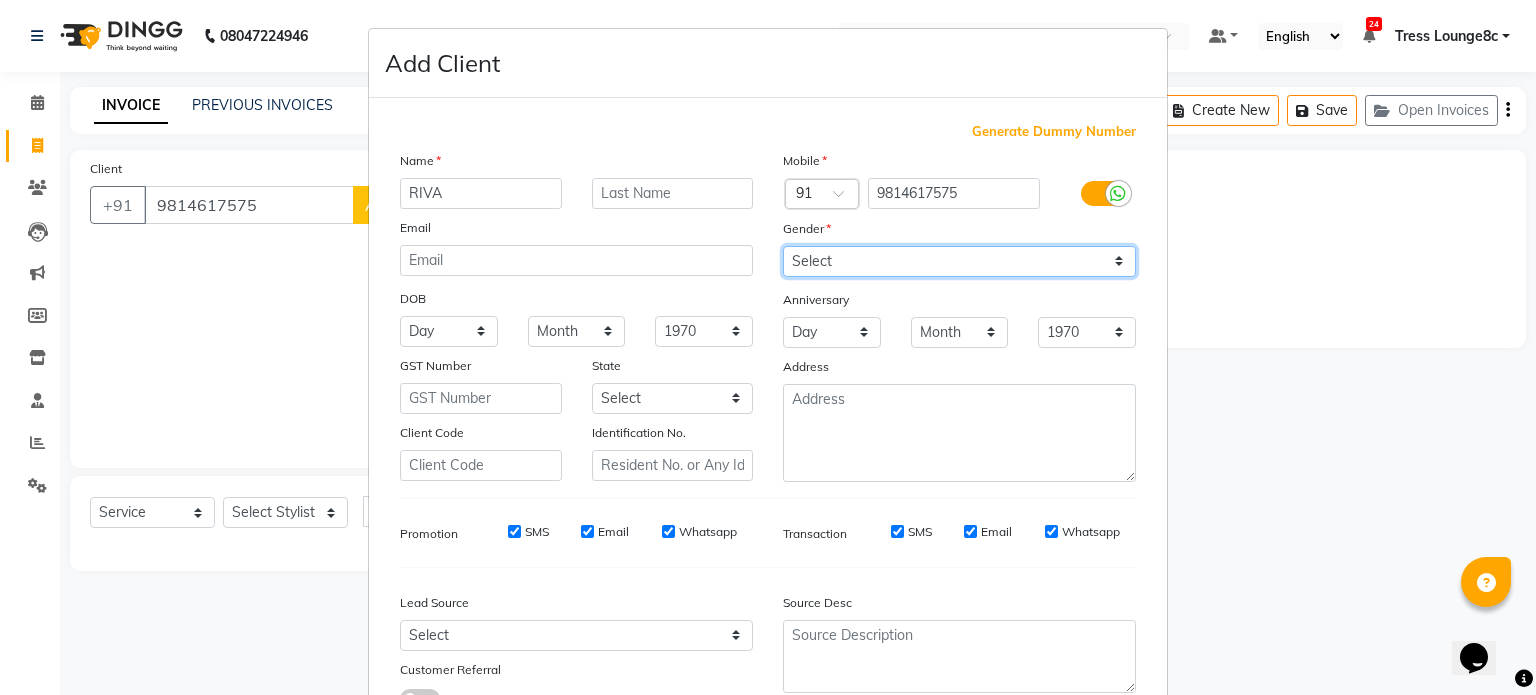 drag, startPoint x: 882, startPoint y: 261, endPoint x: 852, endPoint y: 276, distance: 33.54102 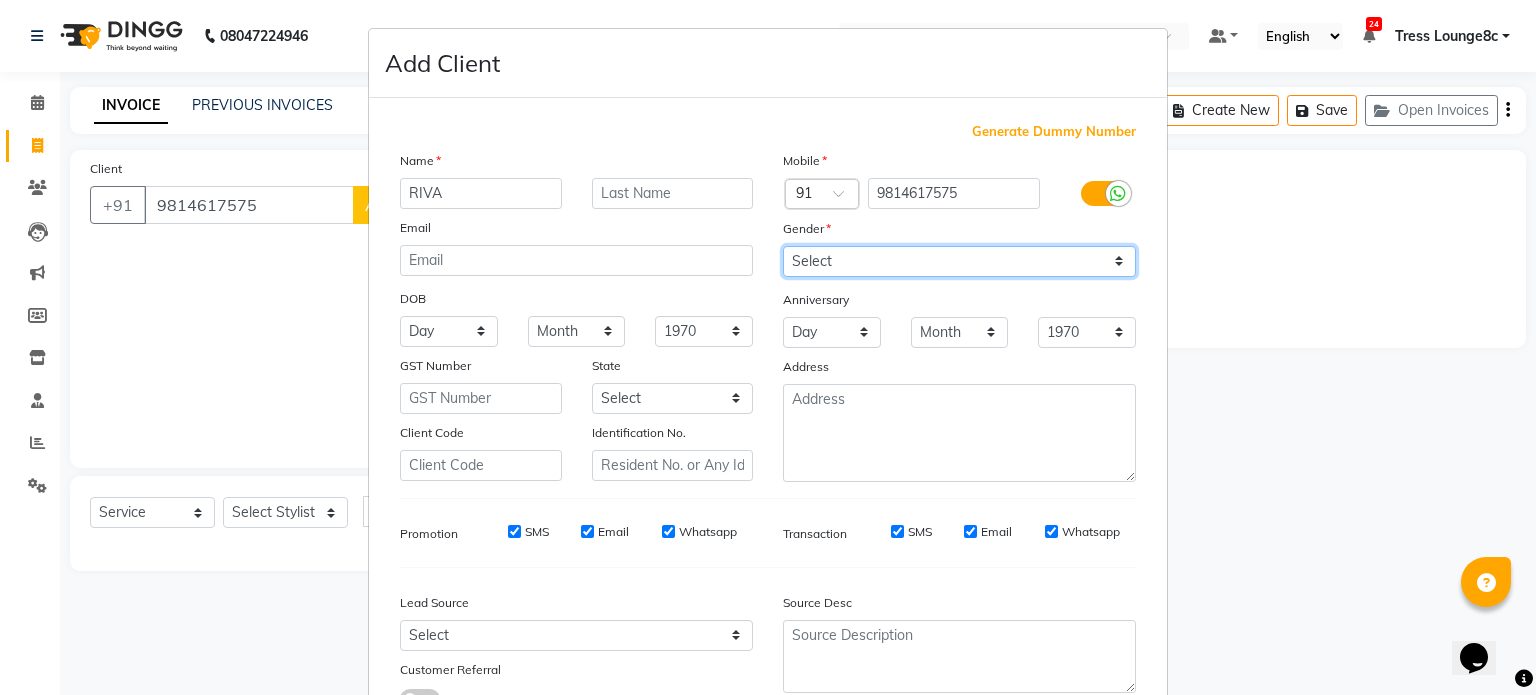 click on "Select Male Female Other Prefer Not To Say" at bounding box center [959, 261] 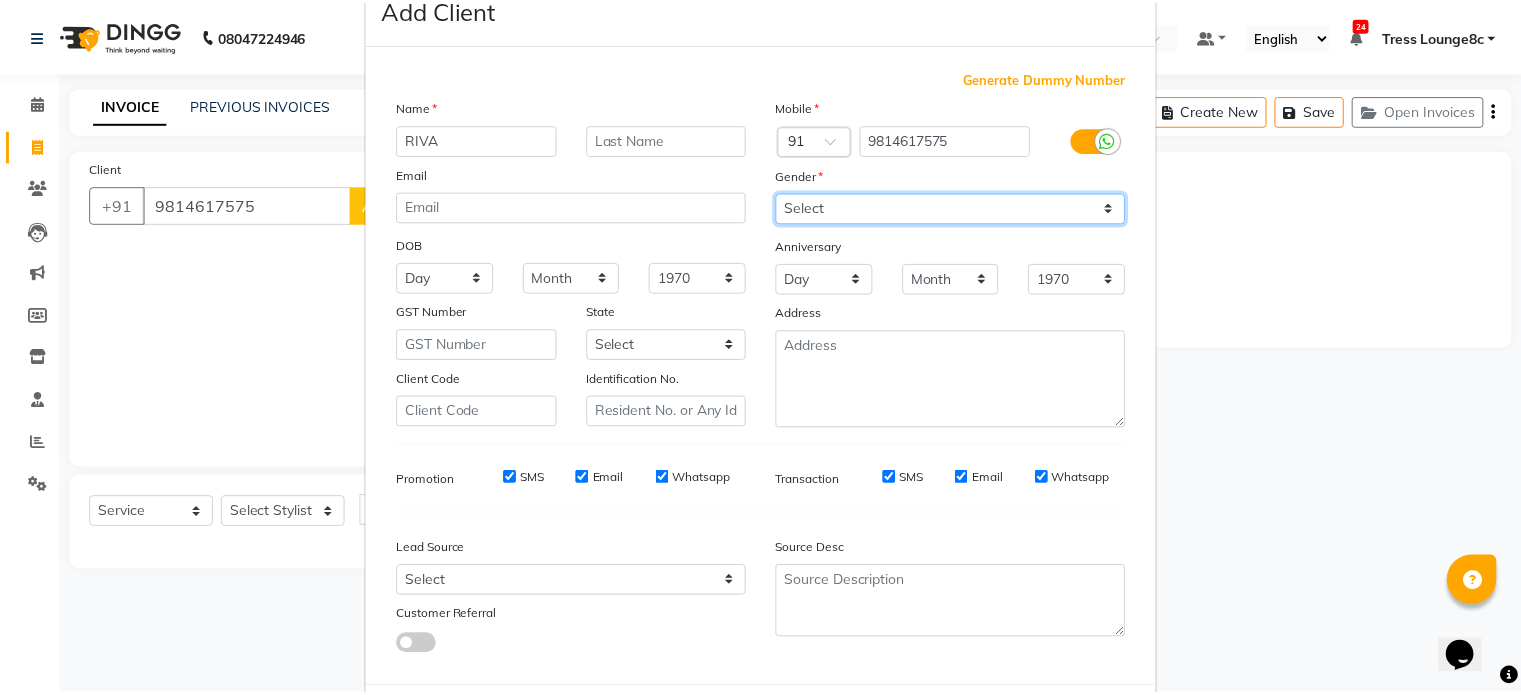 scroll, scrollTop: 100, scrollLeft: 0, axis: vertical 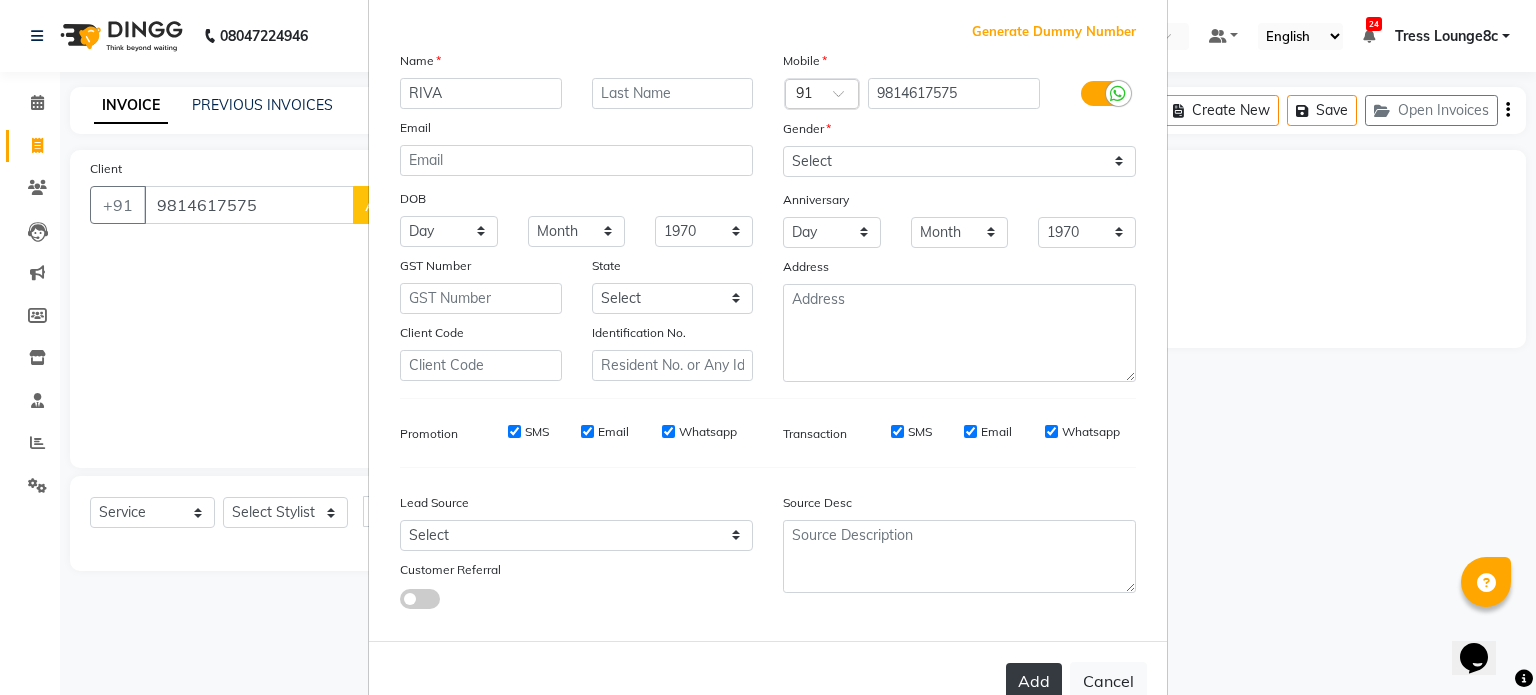 click on "Add" at bounding box center (1034, 681) 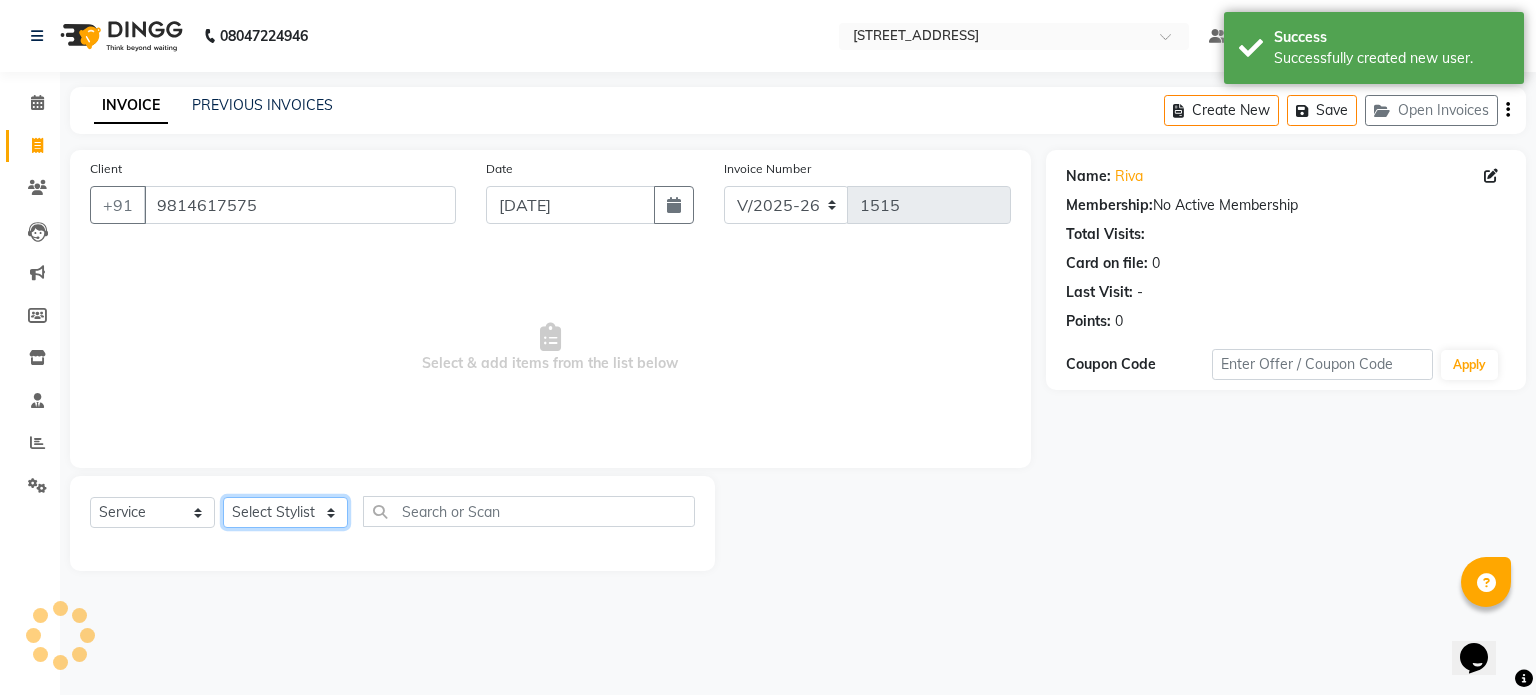click on "Select Stylist Aamir akhil Alice Anju Annu  Arshad Ashish Bajaj sir Bony DANISH Deepak Dhrishti Farman gagan goldy Imran khan Ismile ISRAEL Jassi kajal KARAN Latansha Lucky MANAGER MUSKAN naina NEELU\ BONNY Raakhi  RABIA rajinder RAM Ripti ROOP Roseleen Ruth Sagar Saleem SalmaN Sameer SHAHEEN Shriya SRISHTI tomba veena VINOD WASIM zakir" 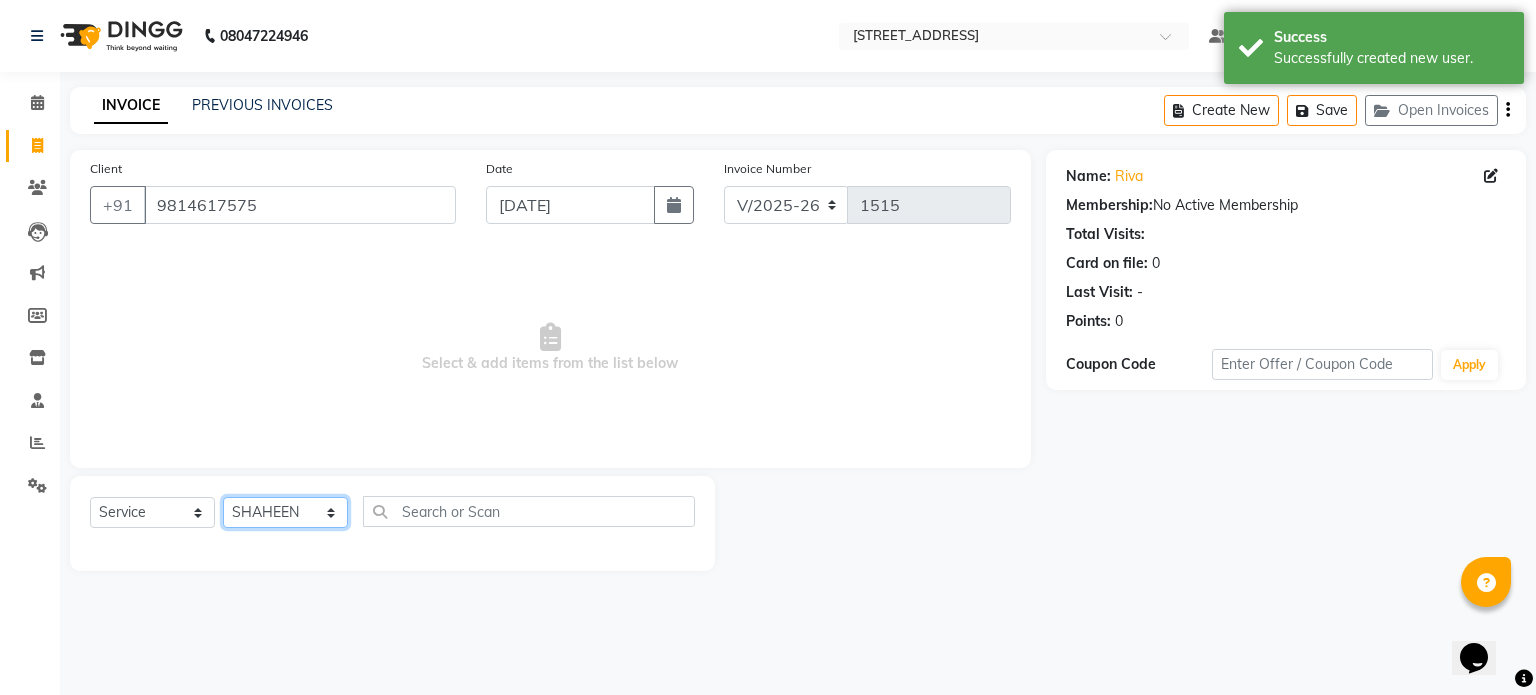 click on "Select Stylist Aamir akhil Alice Anju Annu  Arshad Ashish Bajaj sir Bony DANISH Deepak Dhrishti Farman gagan goldy Imran khan Ismile ISRAEL Jassi kajal KARAN Latansha Lucky MANAGER MUSKAN naina NEELU\ BONNY Raakhi  RABIA rajinder RAM Ripti ROOP Roseleen Ruth Sagar Saleem SalmaN Sameer SHAHEEN Shriya SRISHTI tomba veena VINOD WASIM zakir" 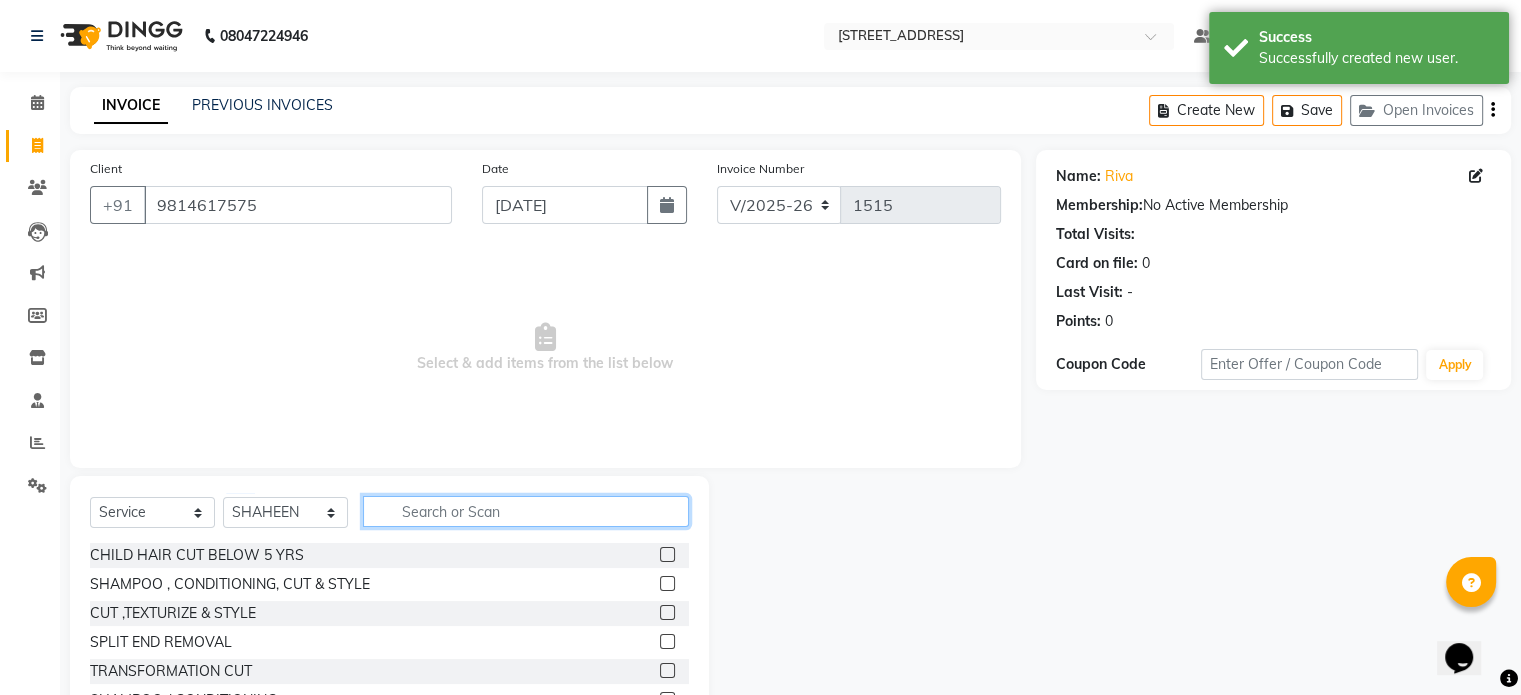 click 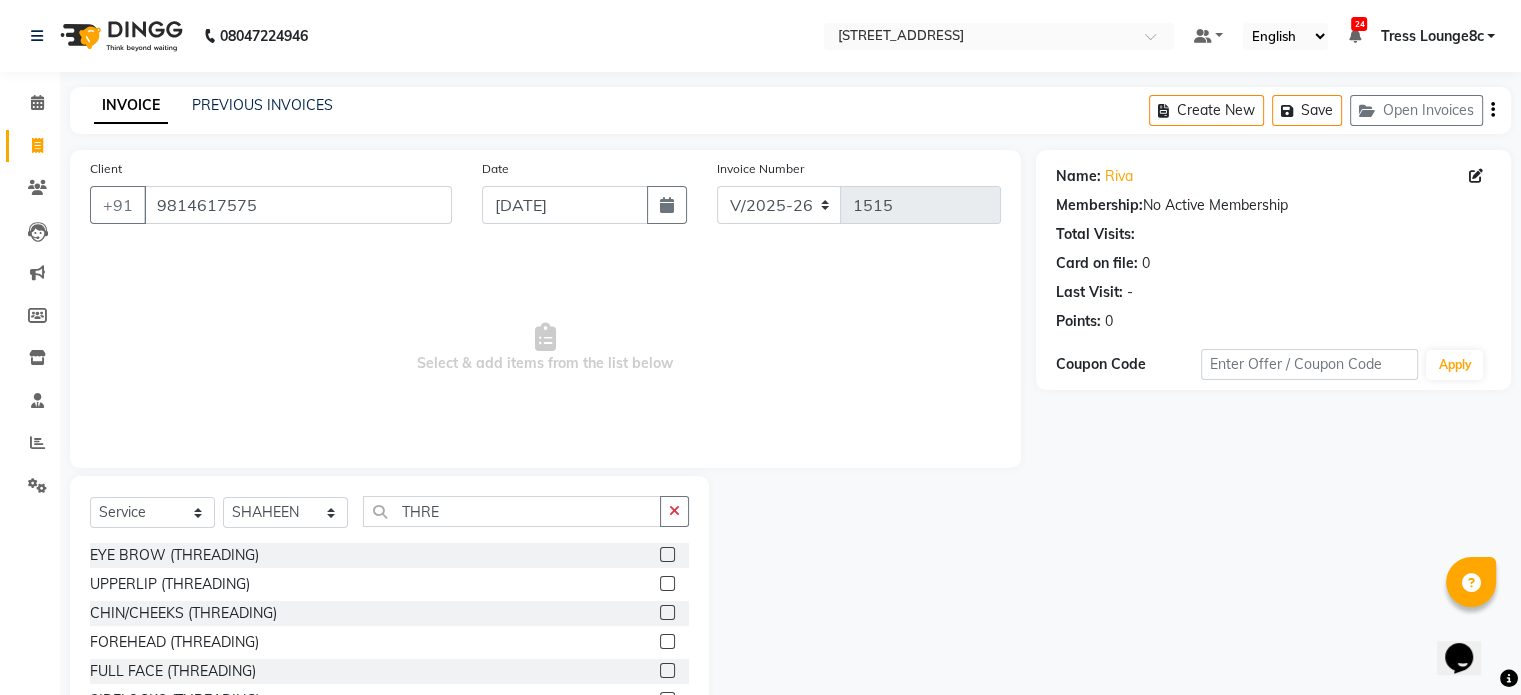 click on "UPPERLIP (THREADING)" 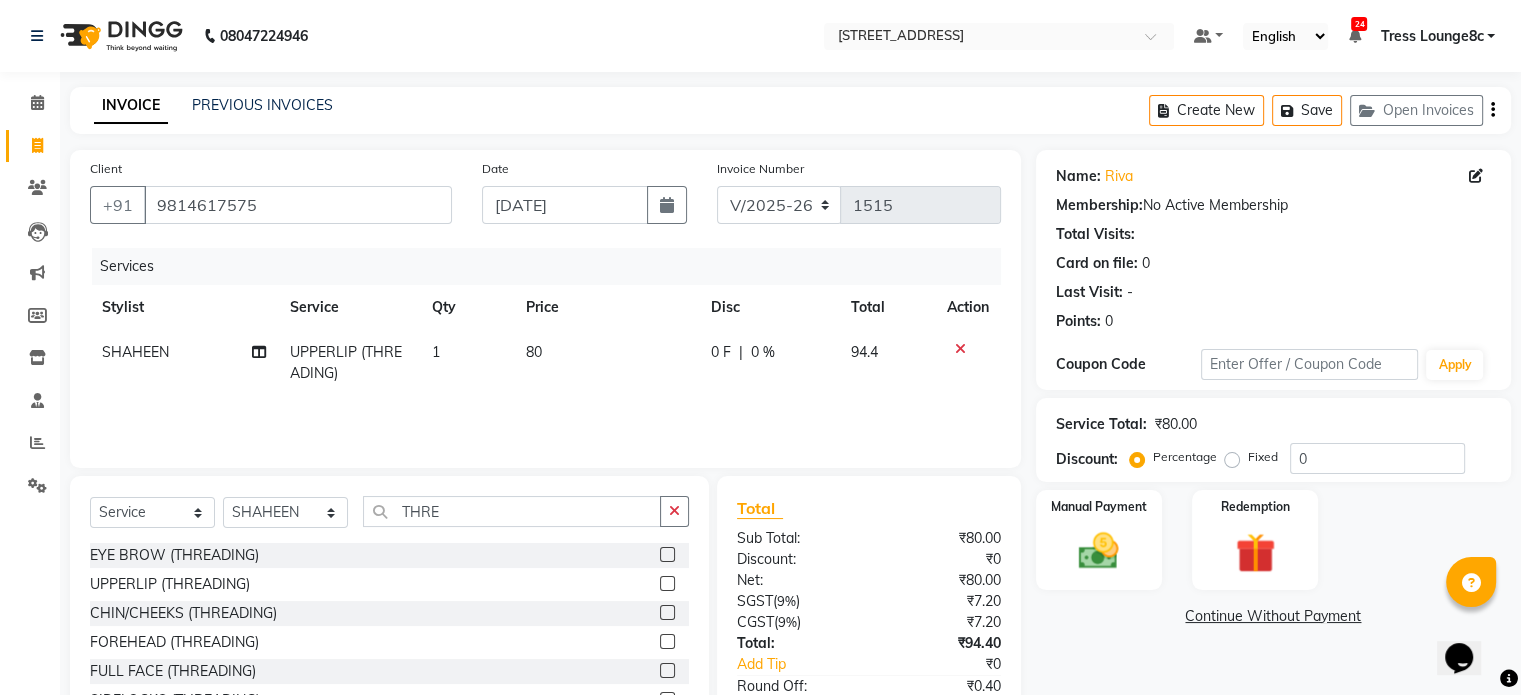 scroll, scrollTop: 126, scrollLeft: 0, axis: vertical 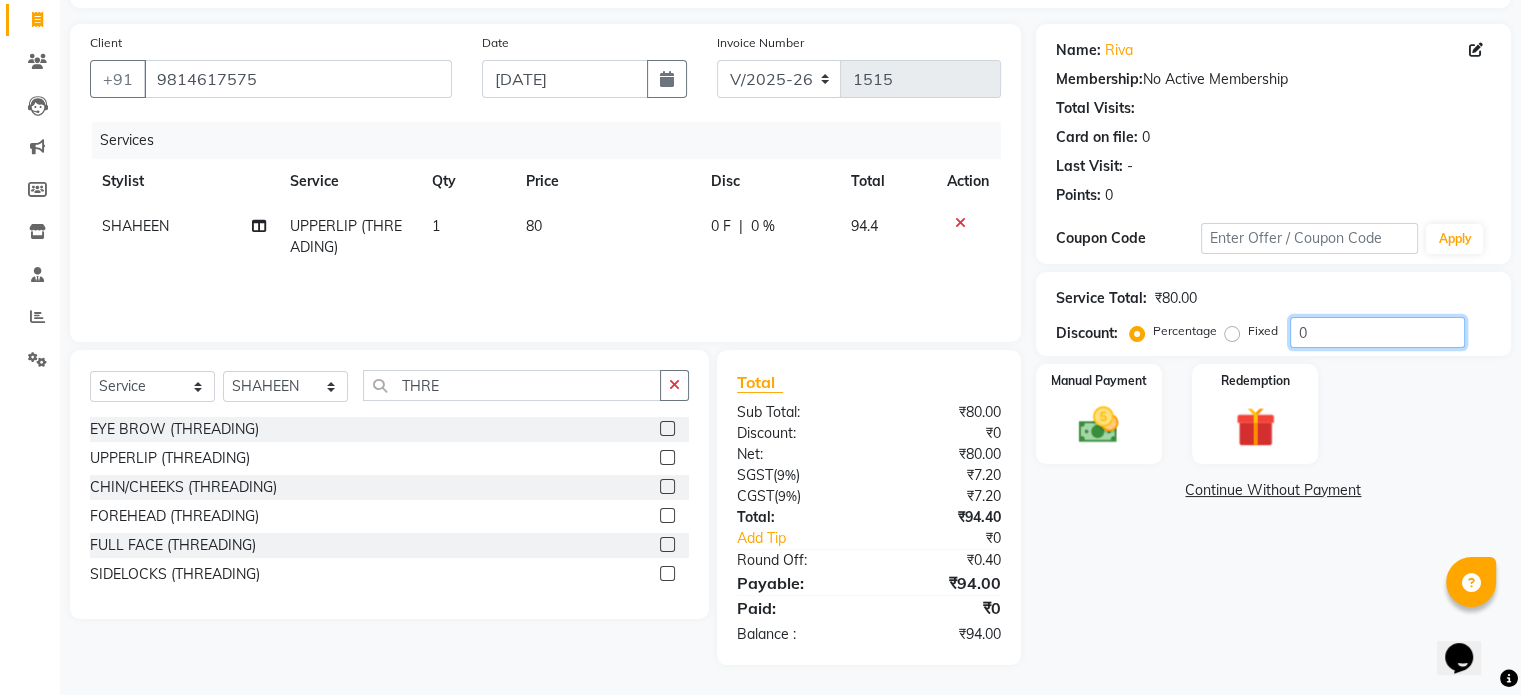 click on "0" 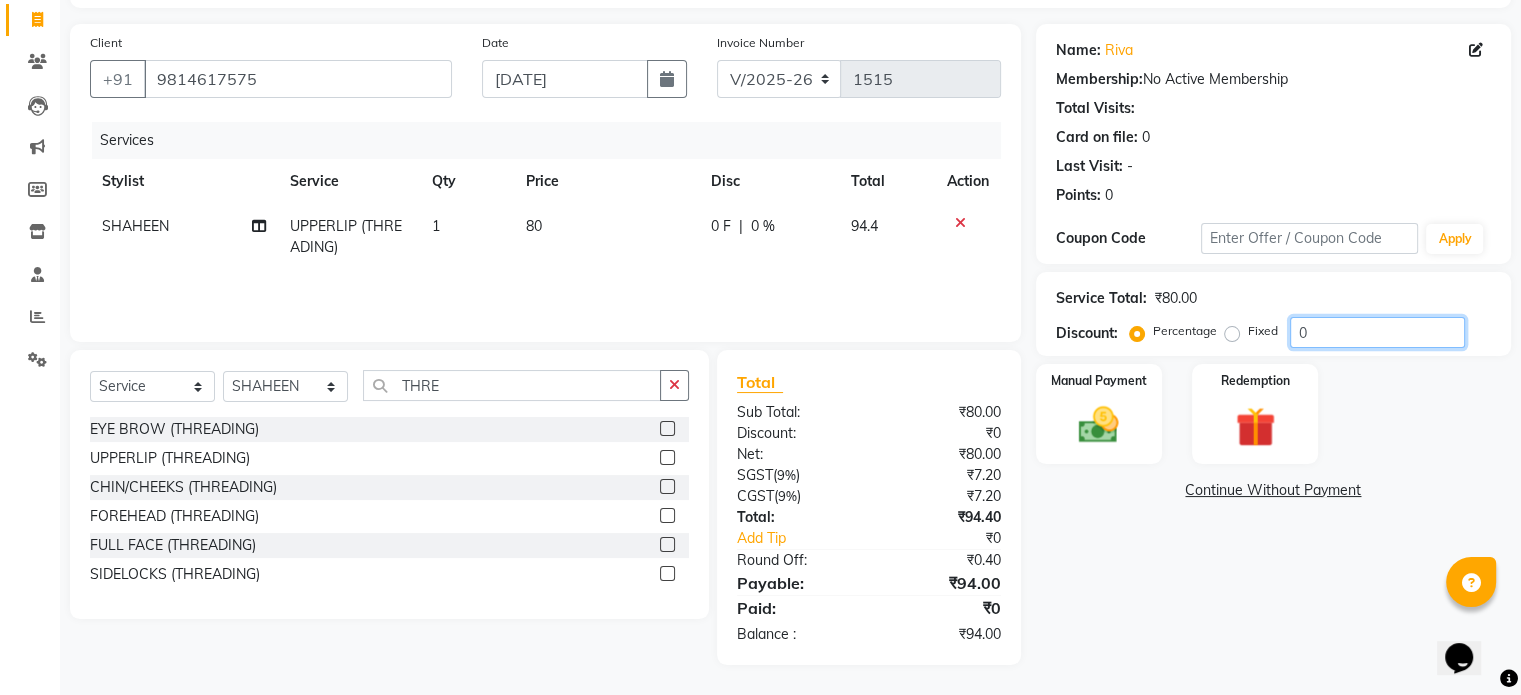 drag, startPoint x: 1336, startPoint y: 329, endPoint x: 1321, endPoint y: 331, distance: 15.132746 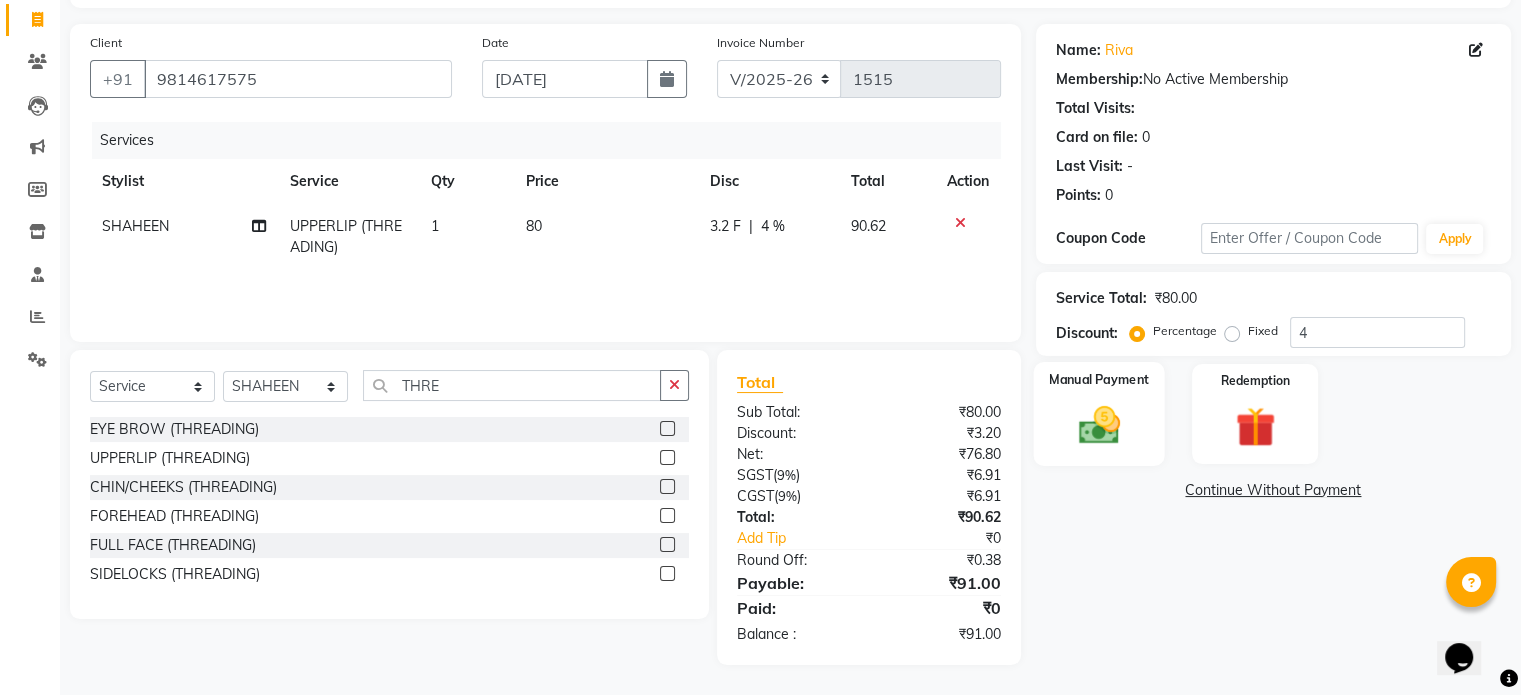 click 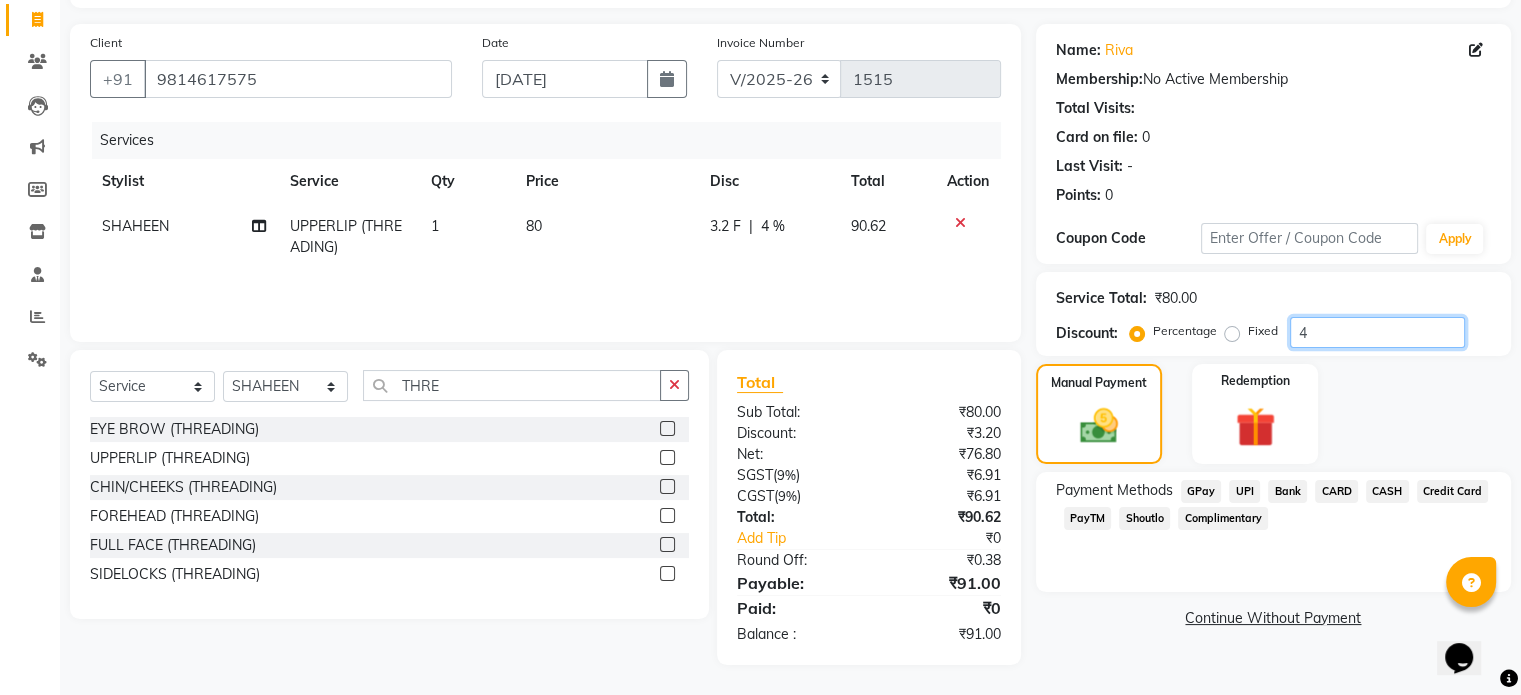 click on "4" 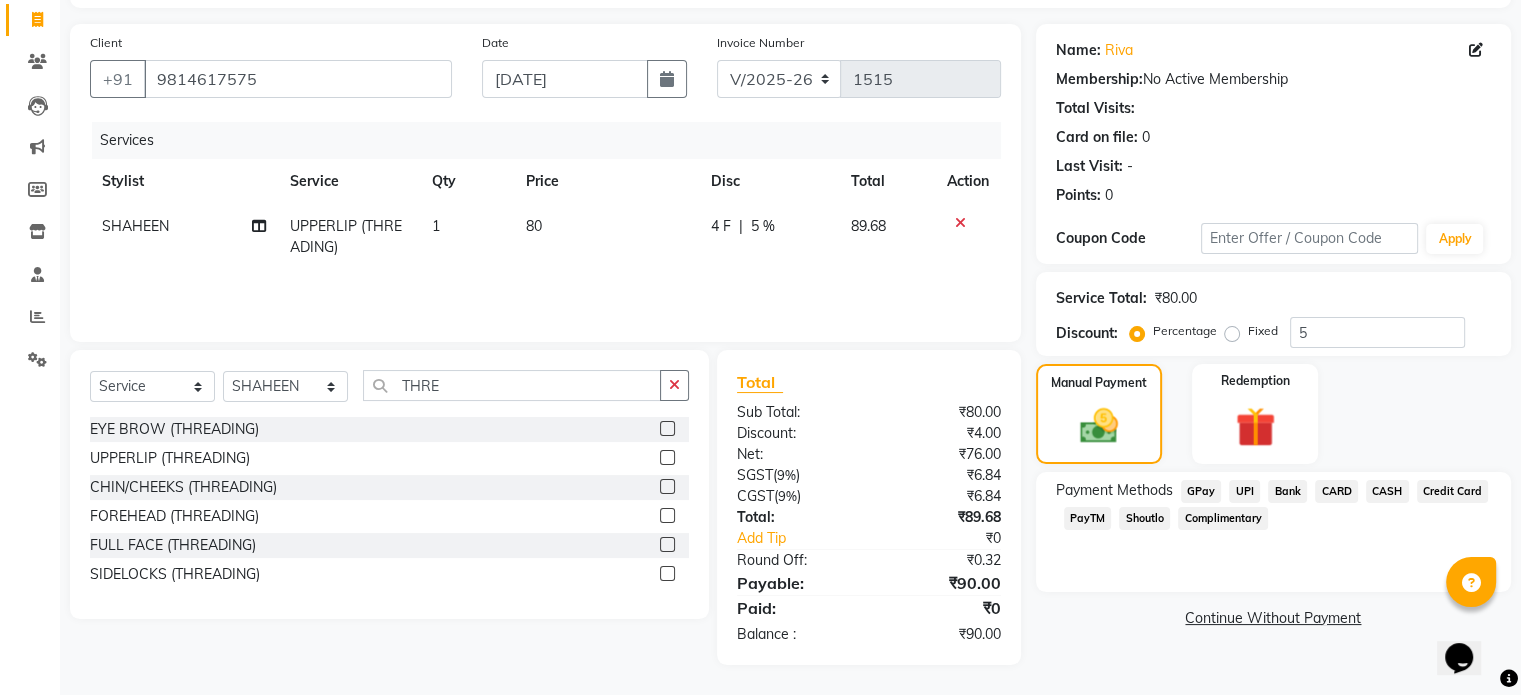 click on "CASH" 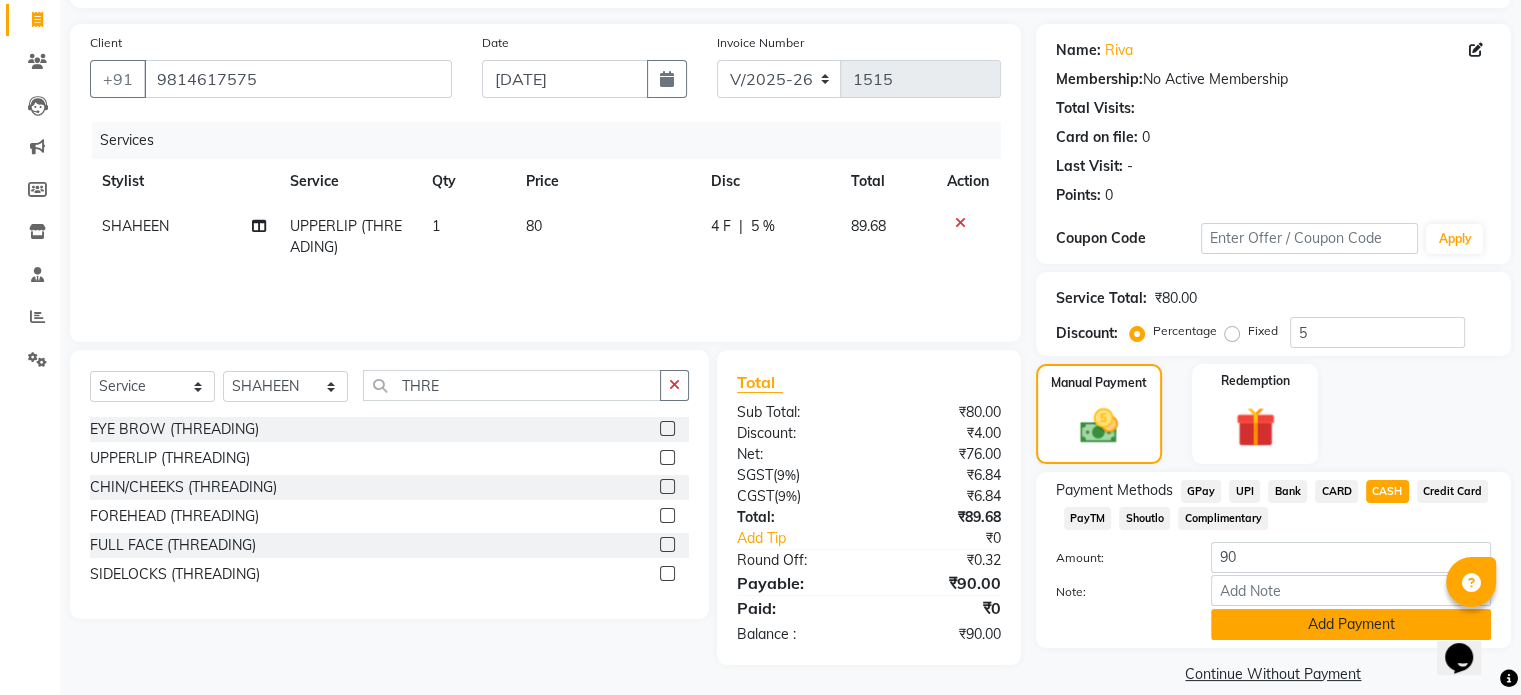 scroll, scrollTop: 152, scrollLeft: 0, axis: vertical 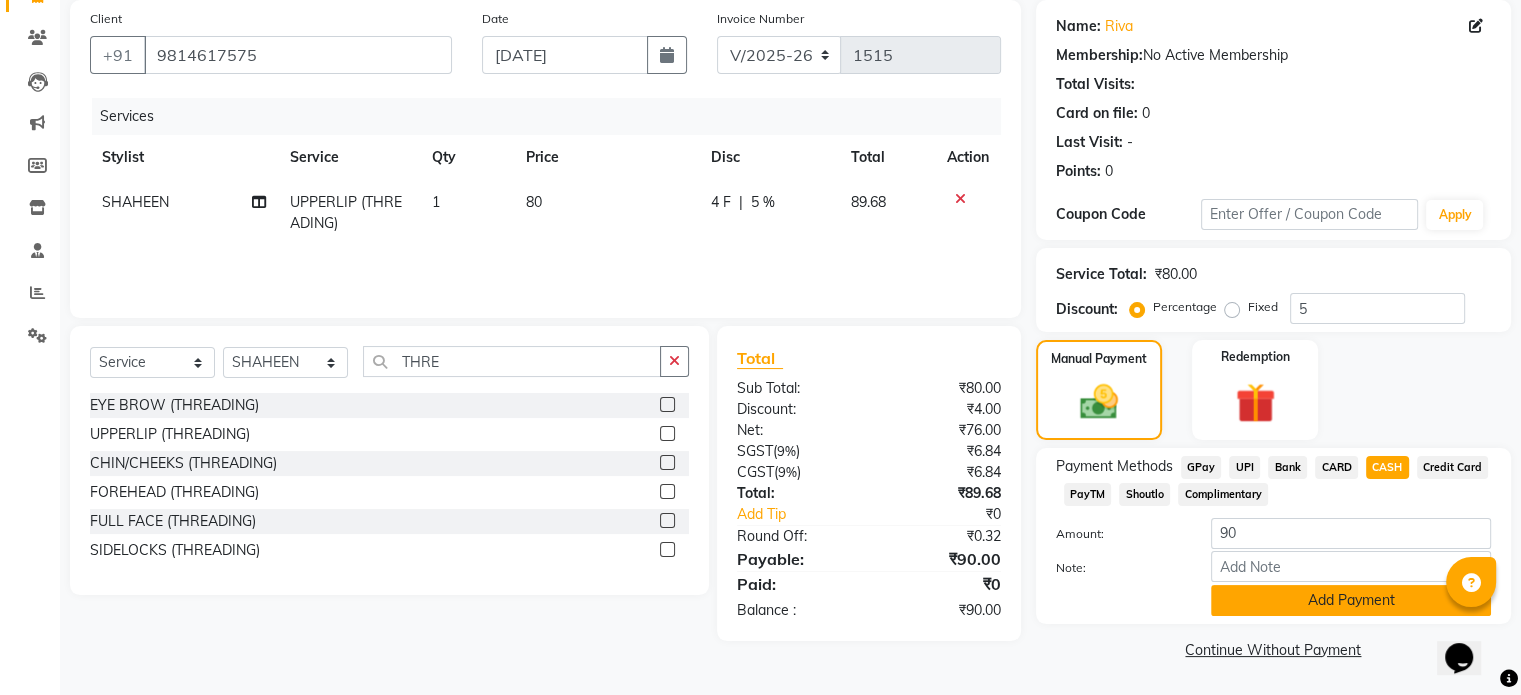 click on "Add Payment" 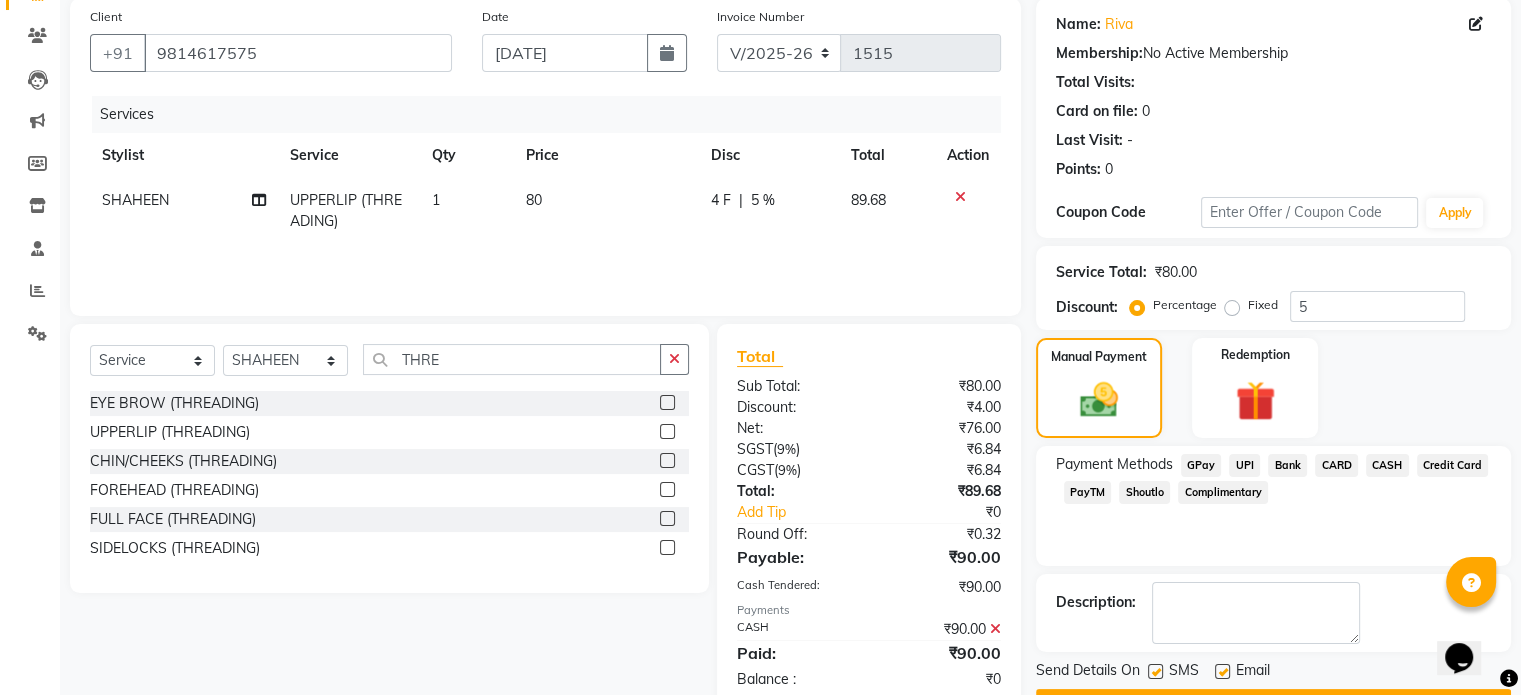 scroll, scrollTop: 205, scrollLeft: 0, axis: vertical 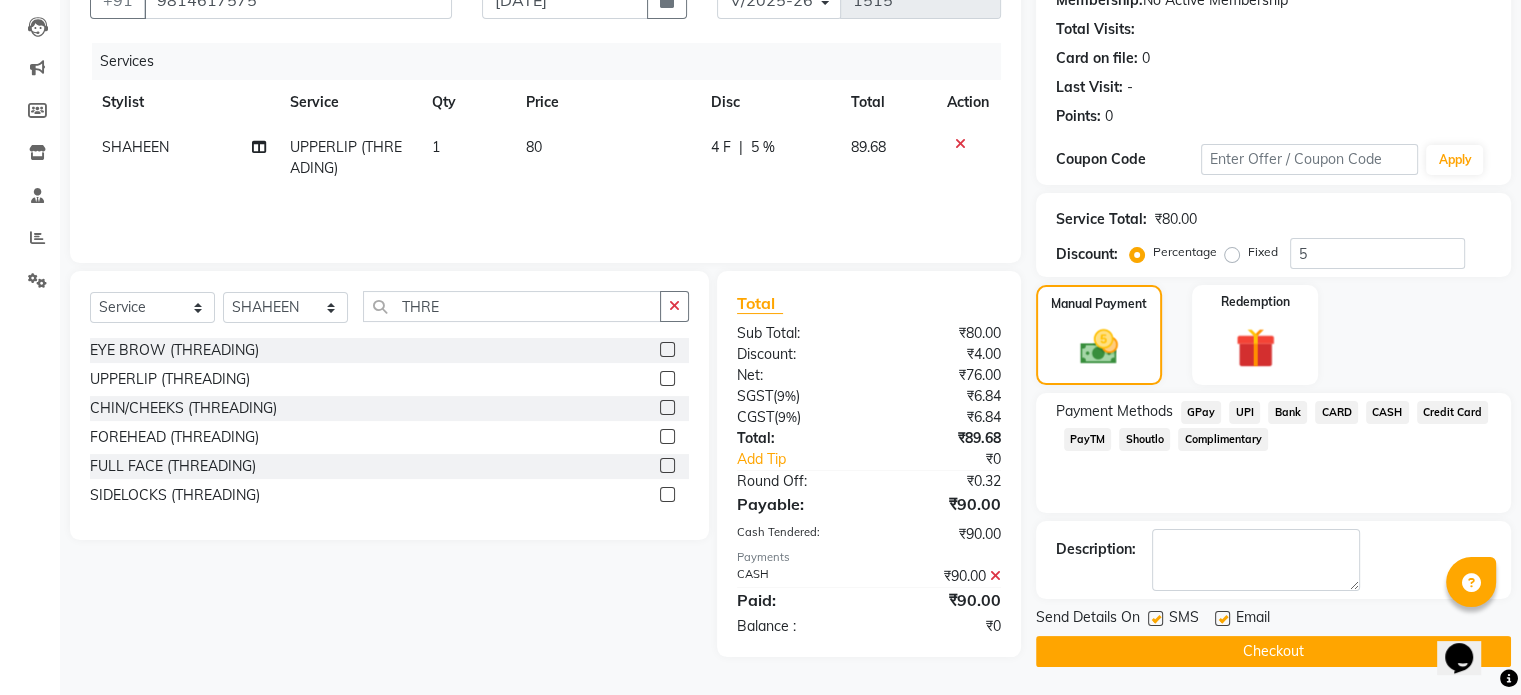 click on "Checkout" 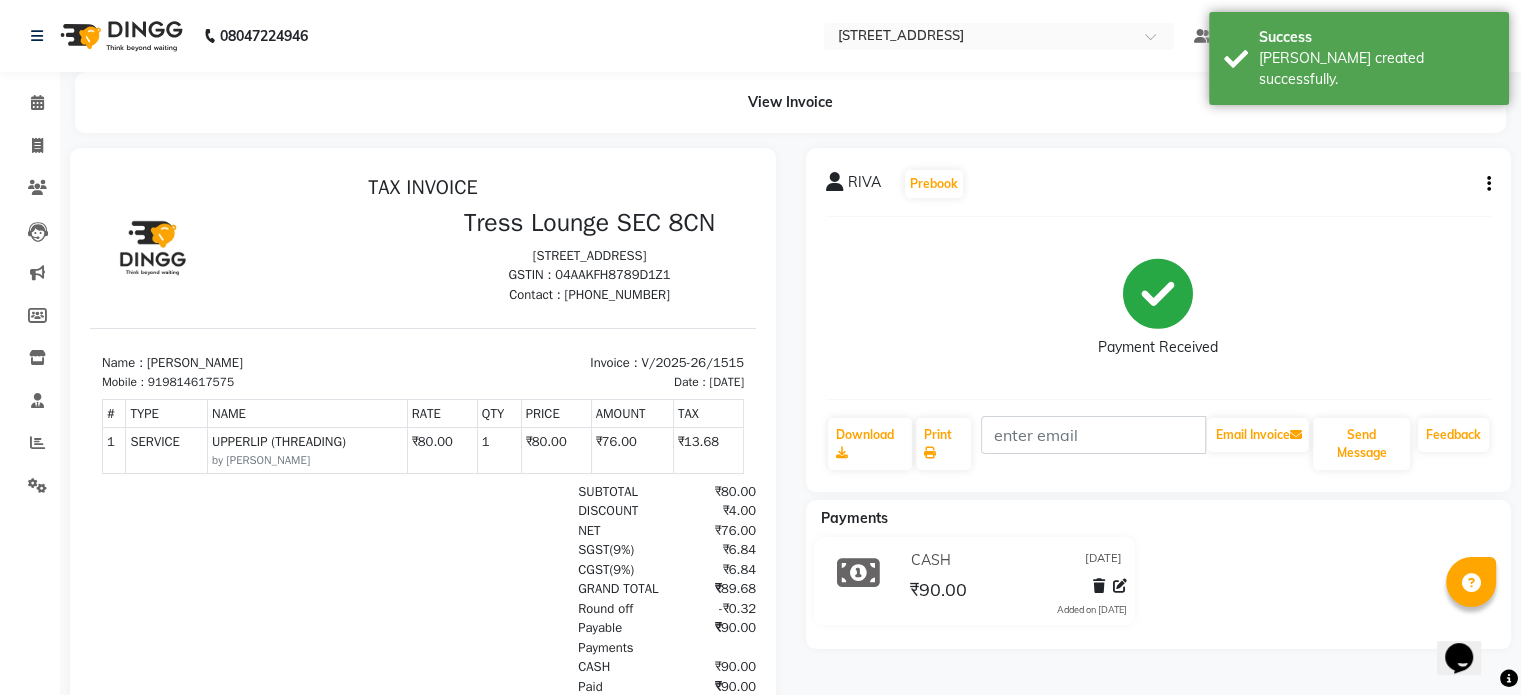 scroll, scrollTop: 0, scrollLeft: 0, axis: both 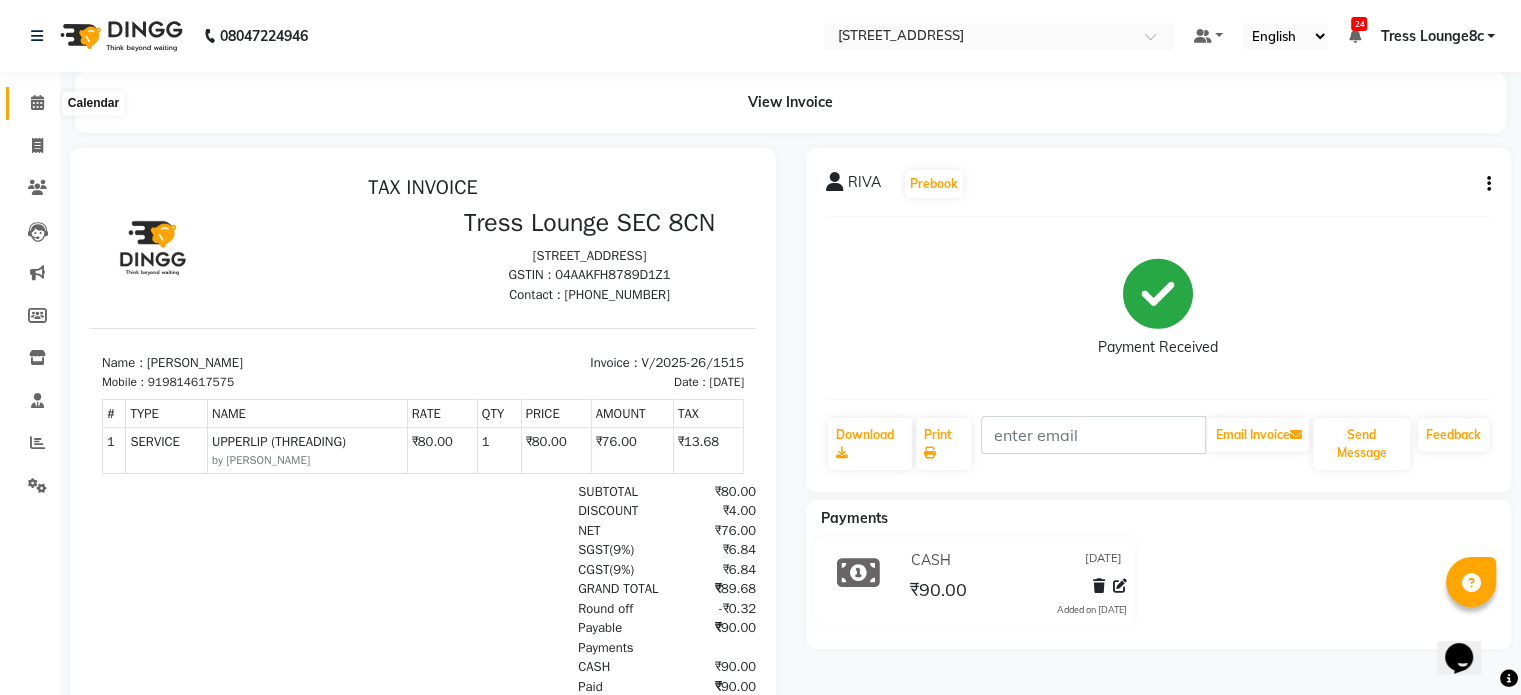 click 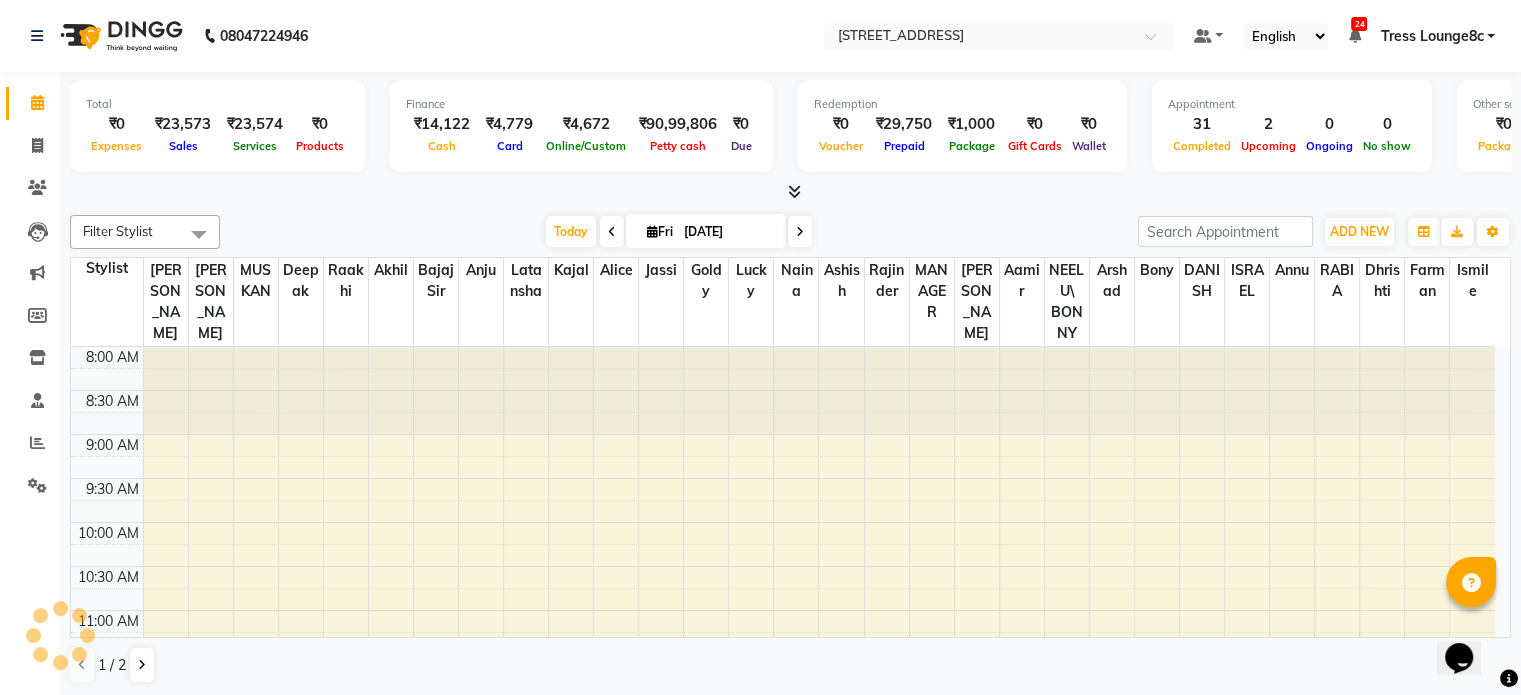 scroll, scrollTop: 0, scrollLeft: 0, axis: both 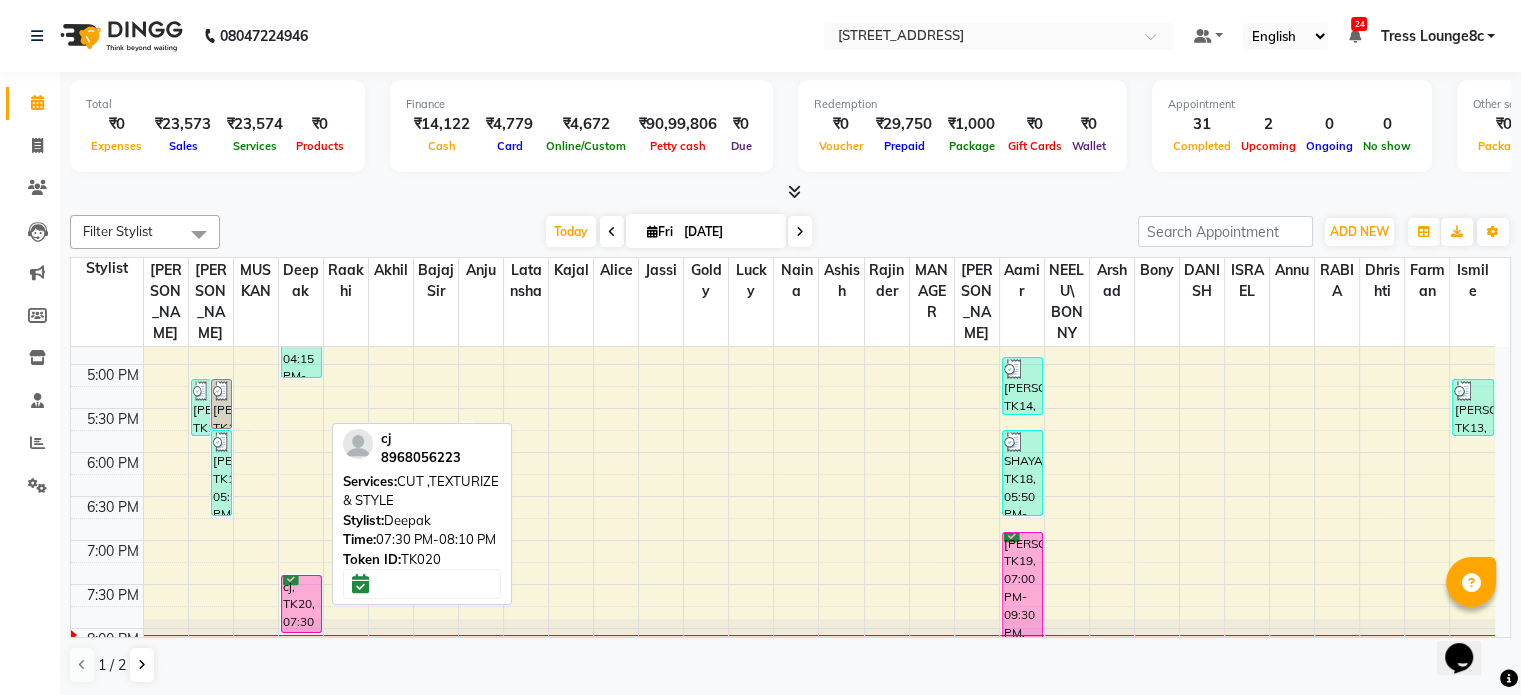 click on "cj, TK20, 07:30 PM-08:10 PM, CUT ,TEXTURIZE & STYLE" at bounding box center (301, 604) 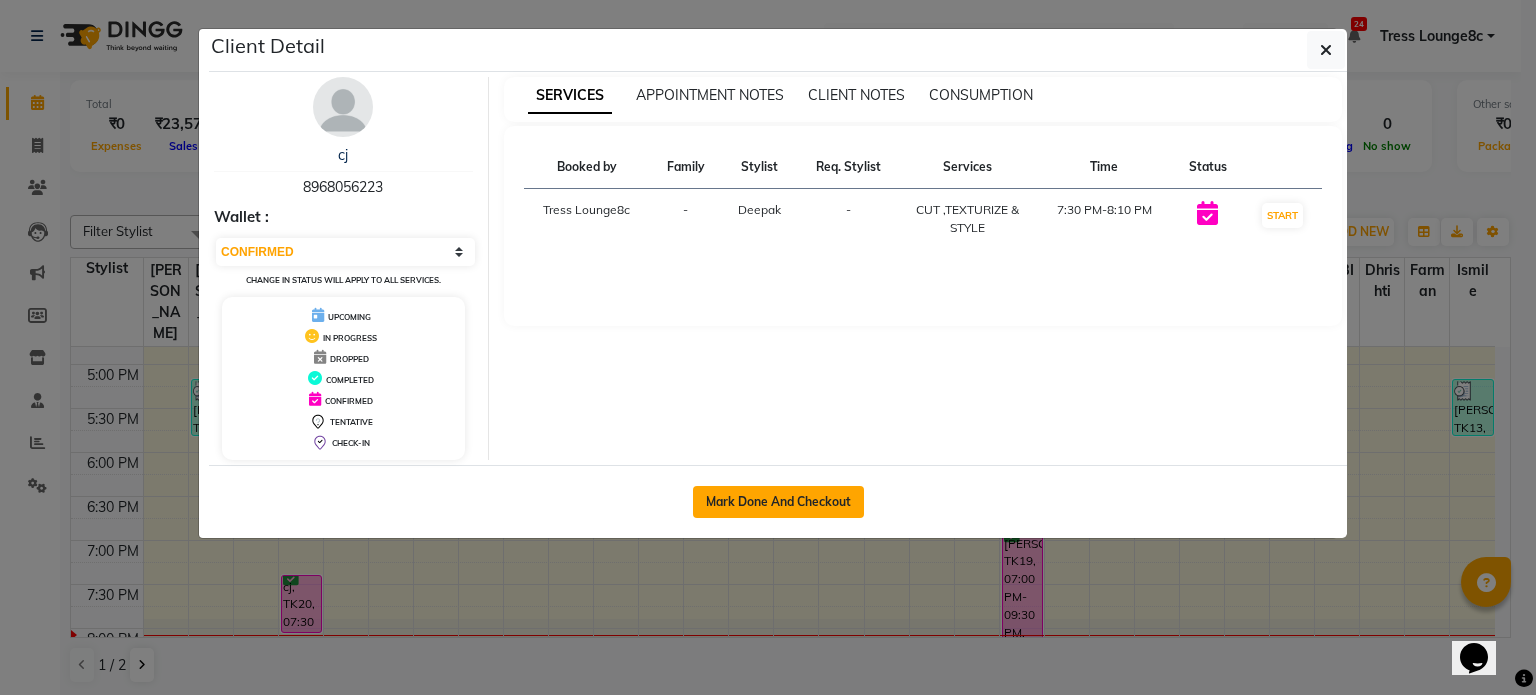 click on "Mark Done And Checkout" 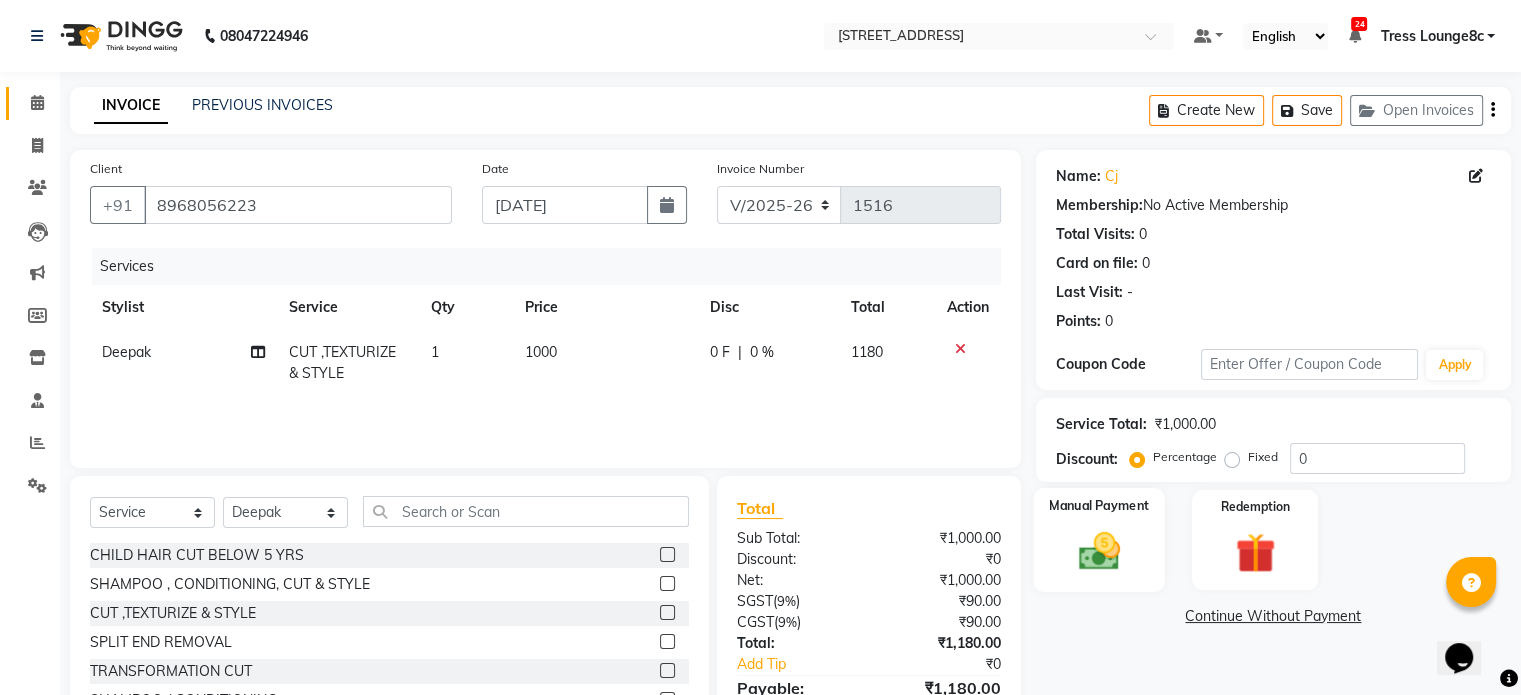 scroll, scrollTop: 106, scrollLeft: 0, axis: vertical 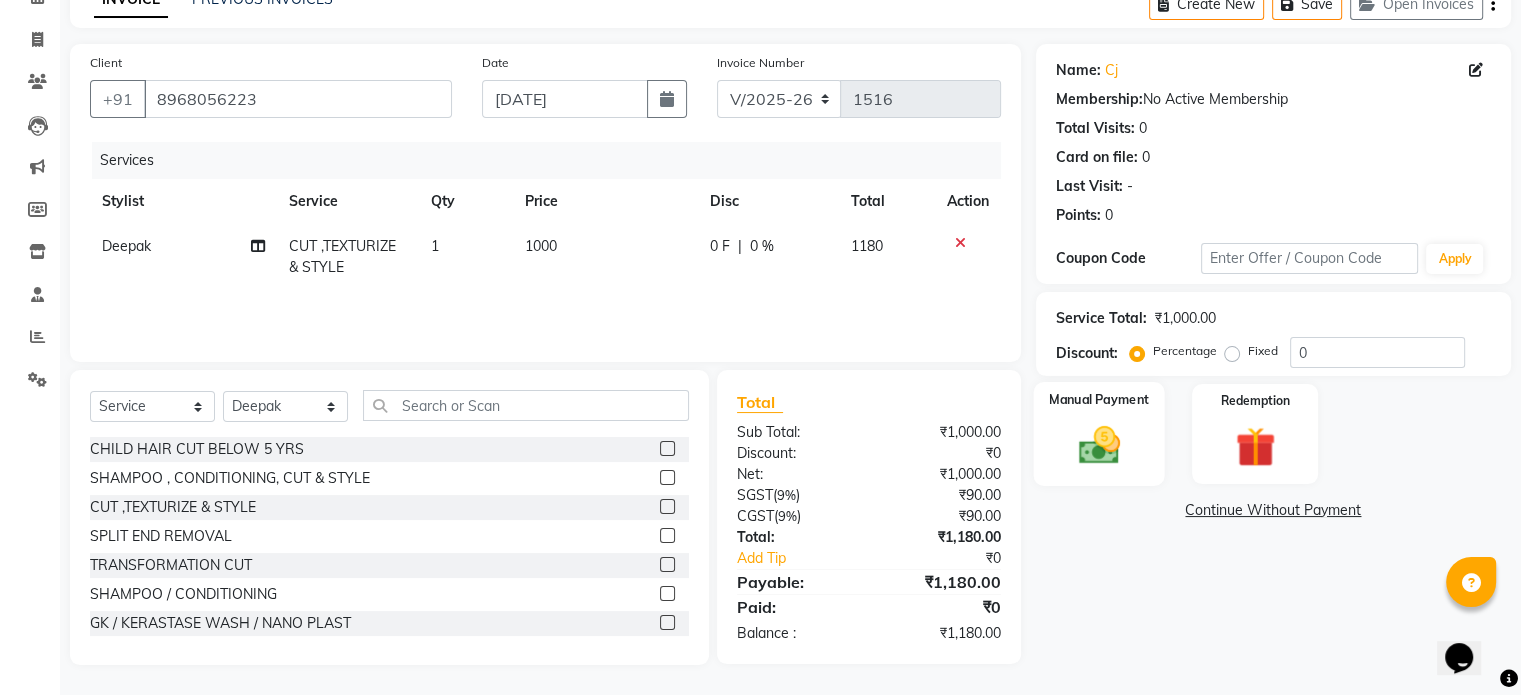 click 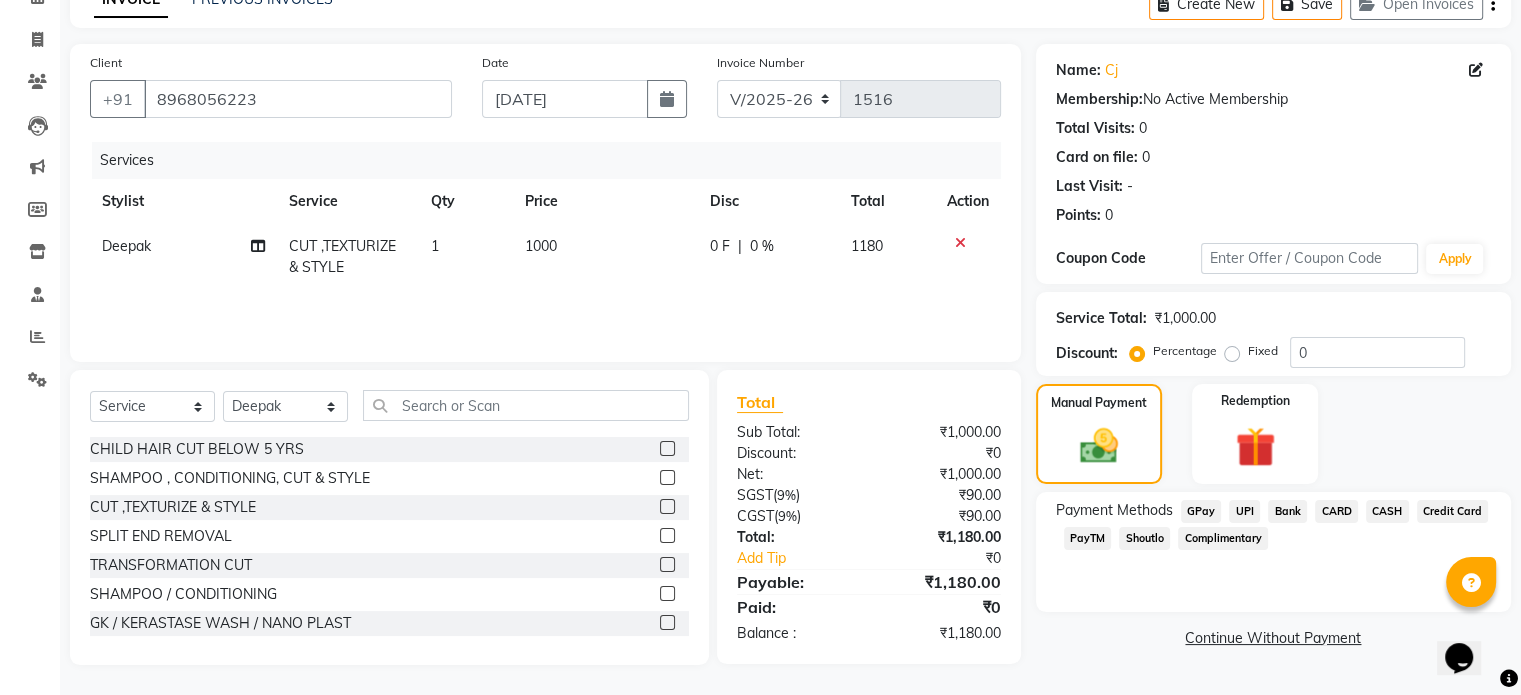 click on "CASH" 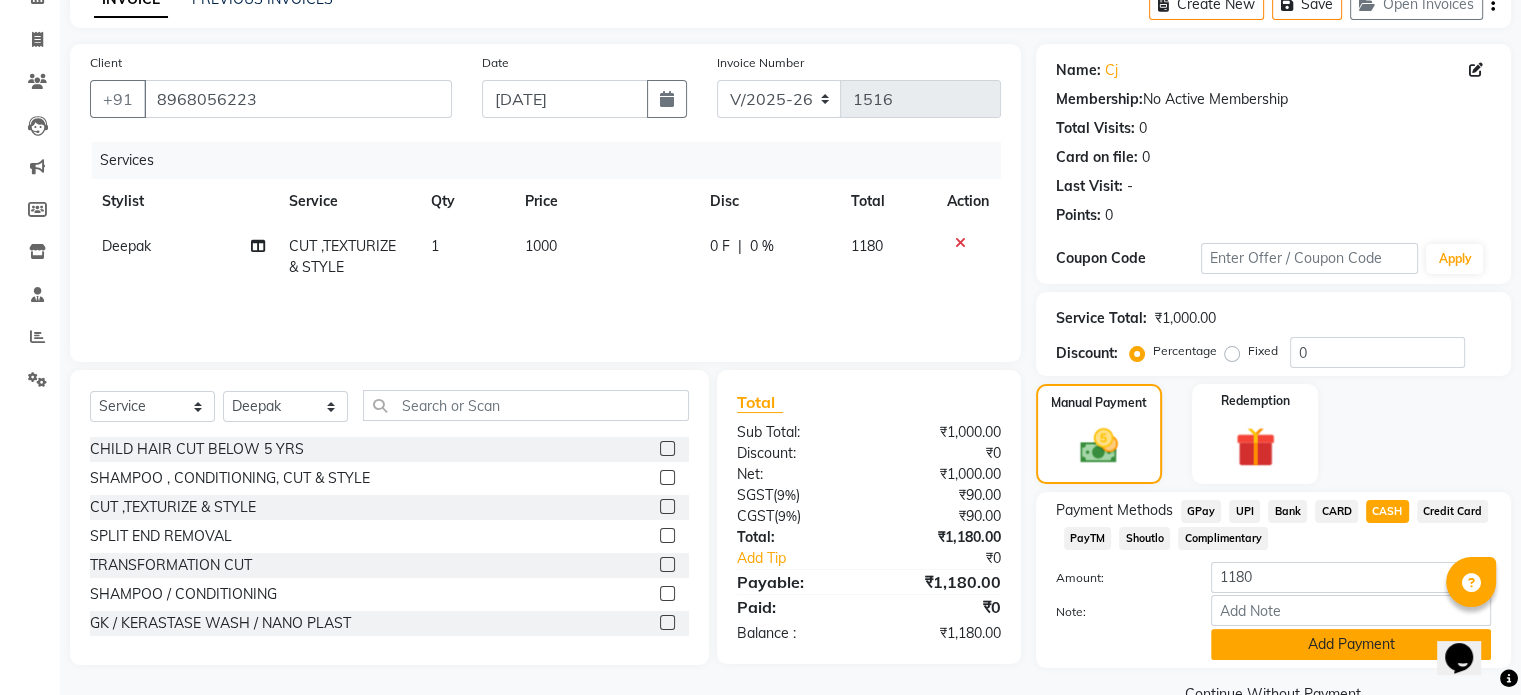 click on "Add Payment" 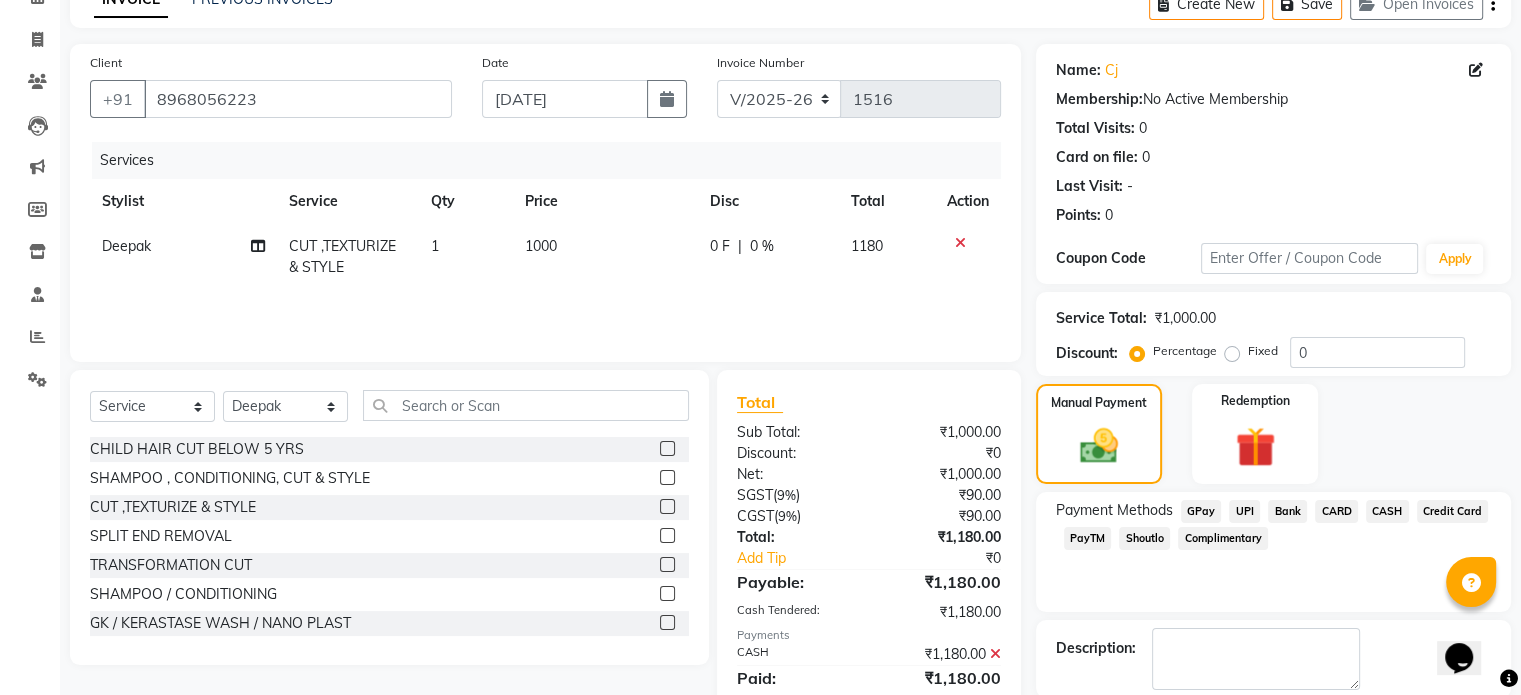 scroll, scrollTop: 205, scrollLeft: 0, axis: vertical 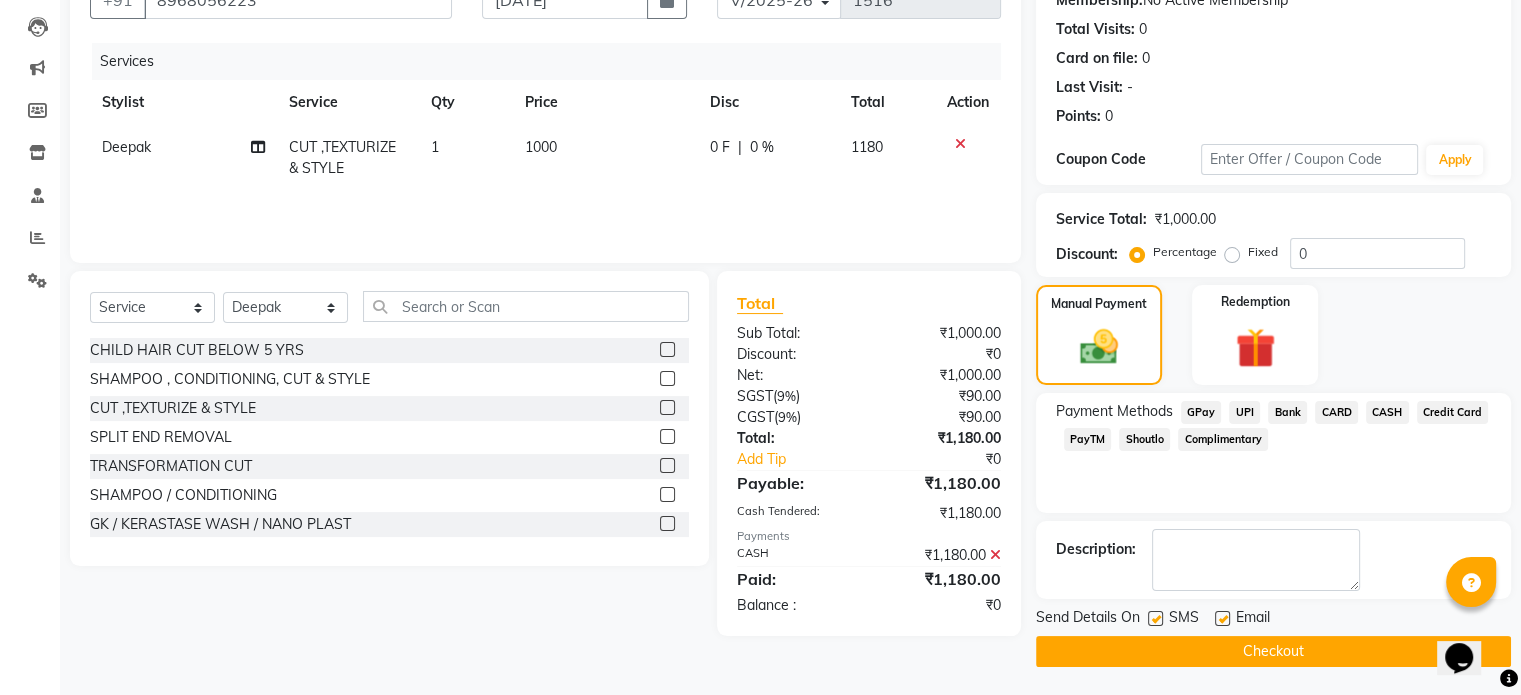 click on "Checkout" 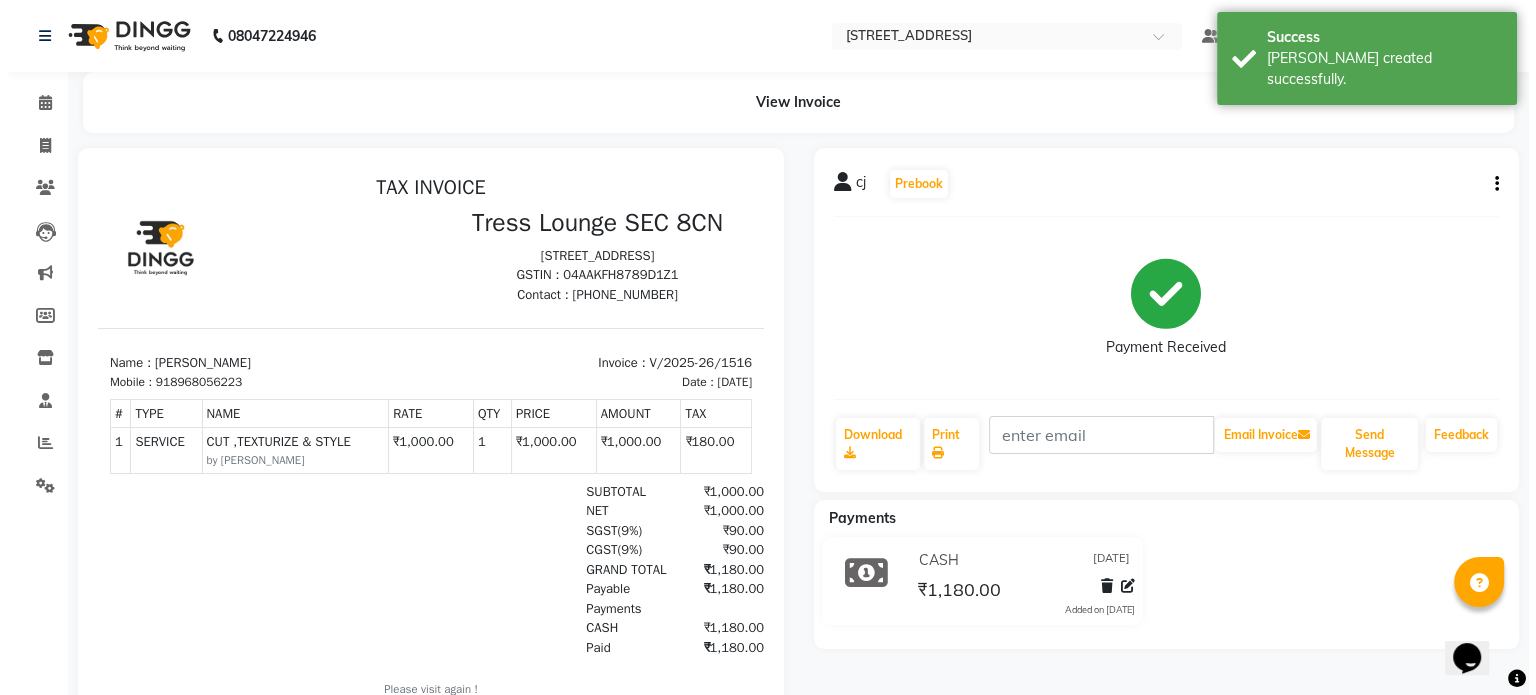 scroll, scrollTop: 0, scrollLeft: 0, axis: both 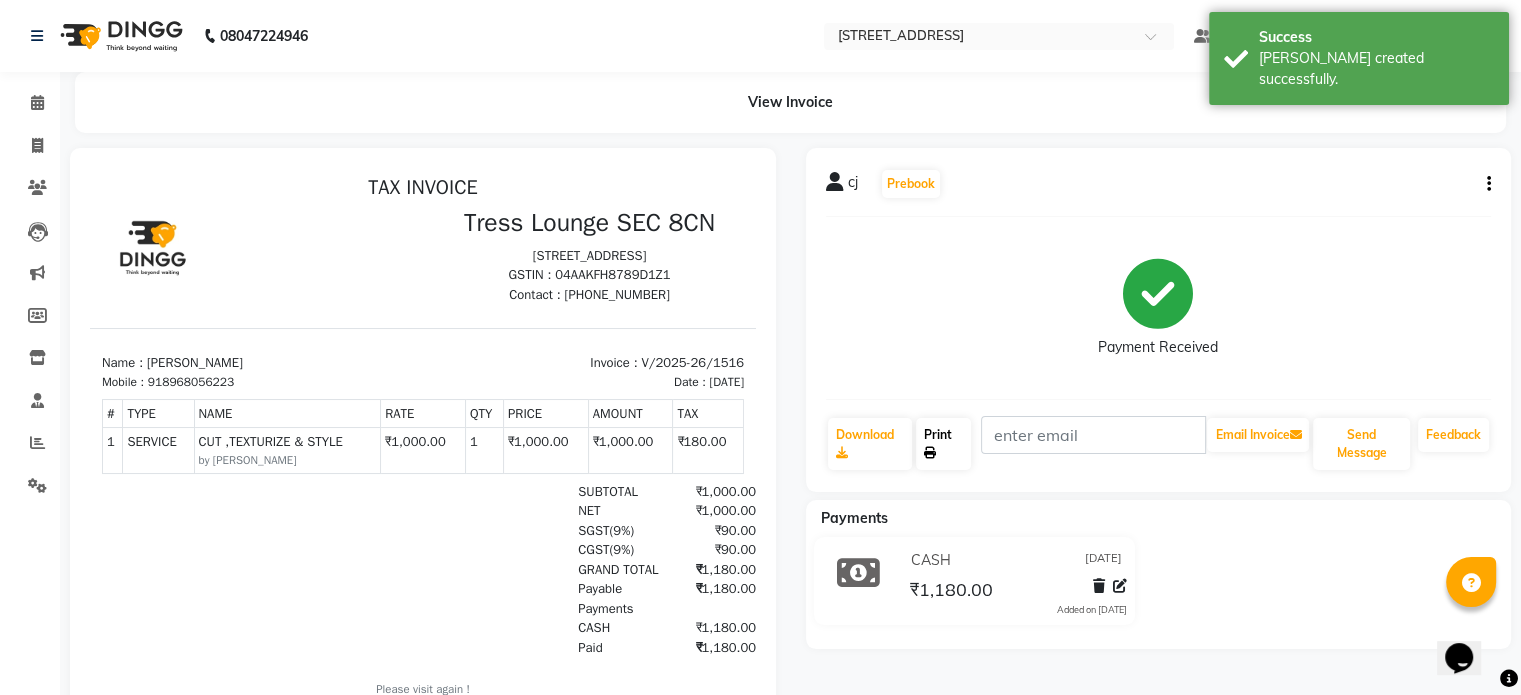 click on "Print" 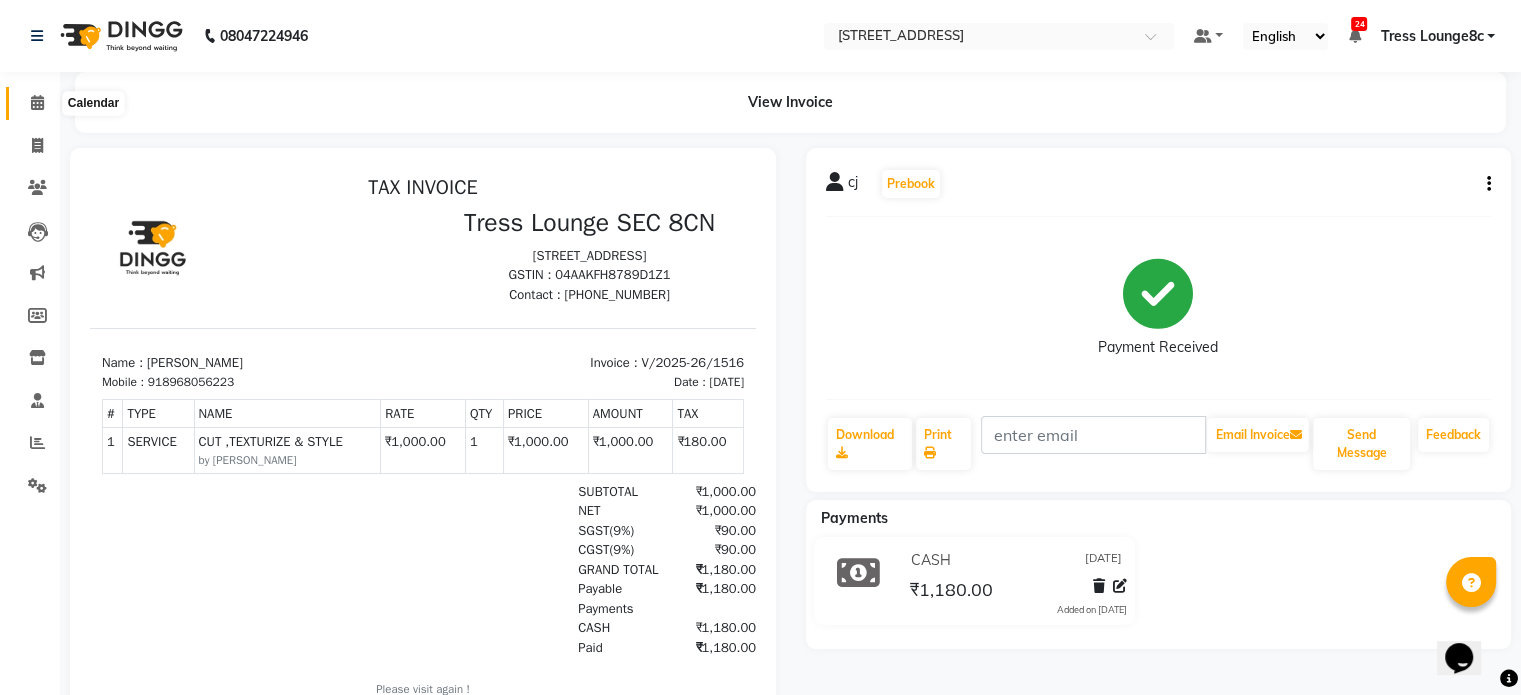 click 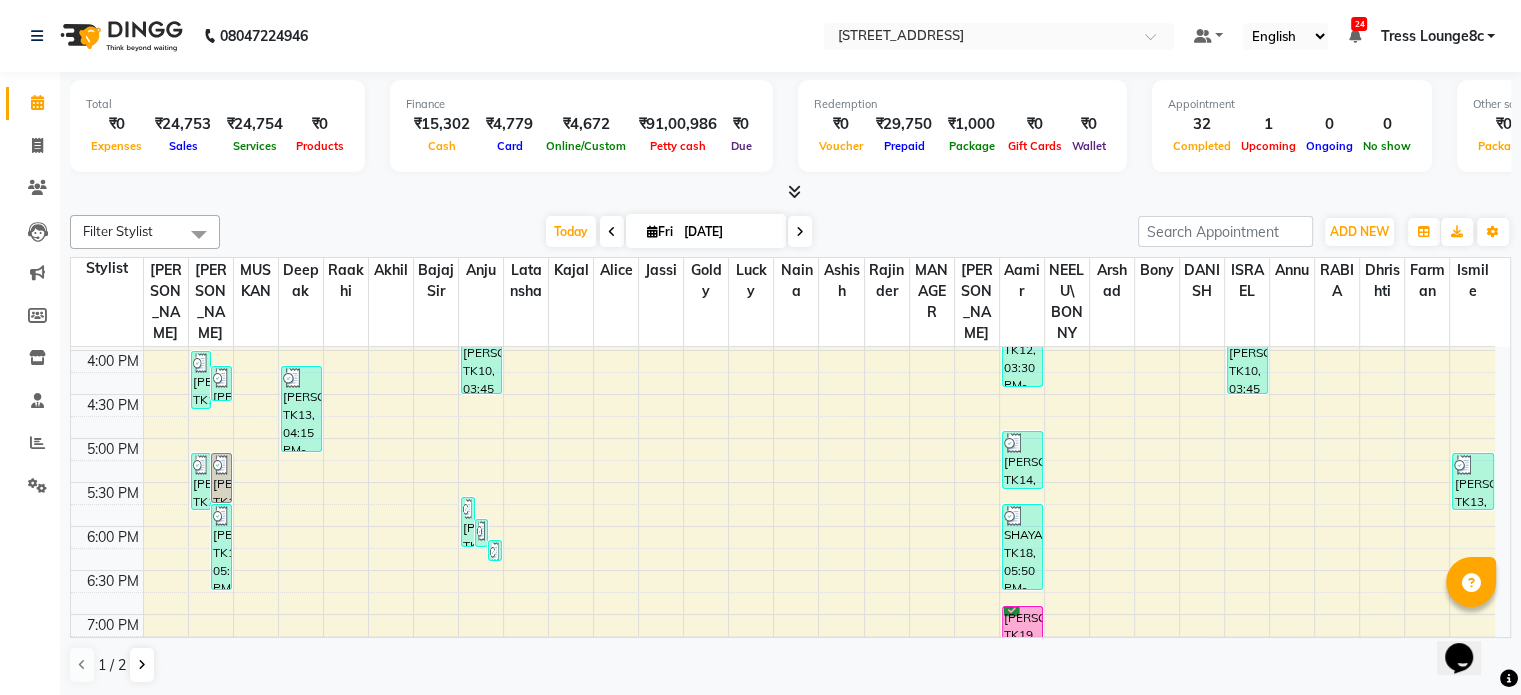 scroll, scrollTop: 774, scrollLeft: 0, axis: vertical 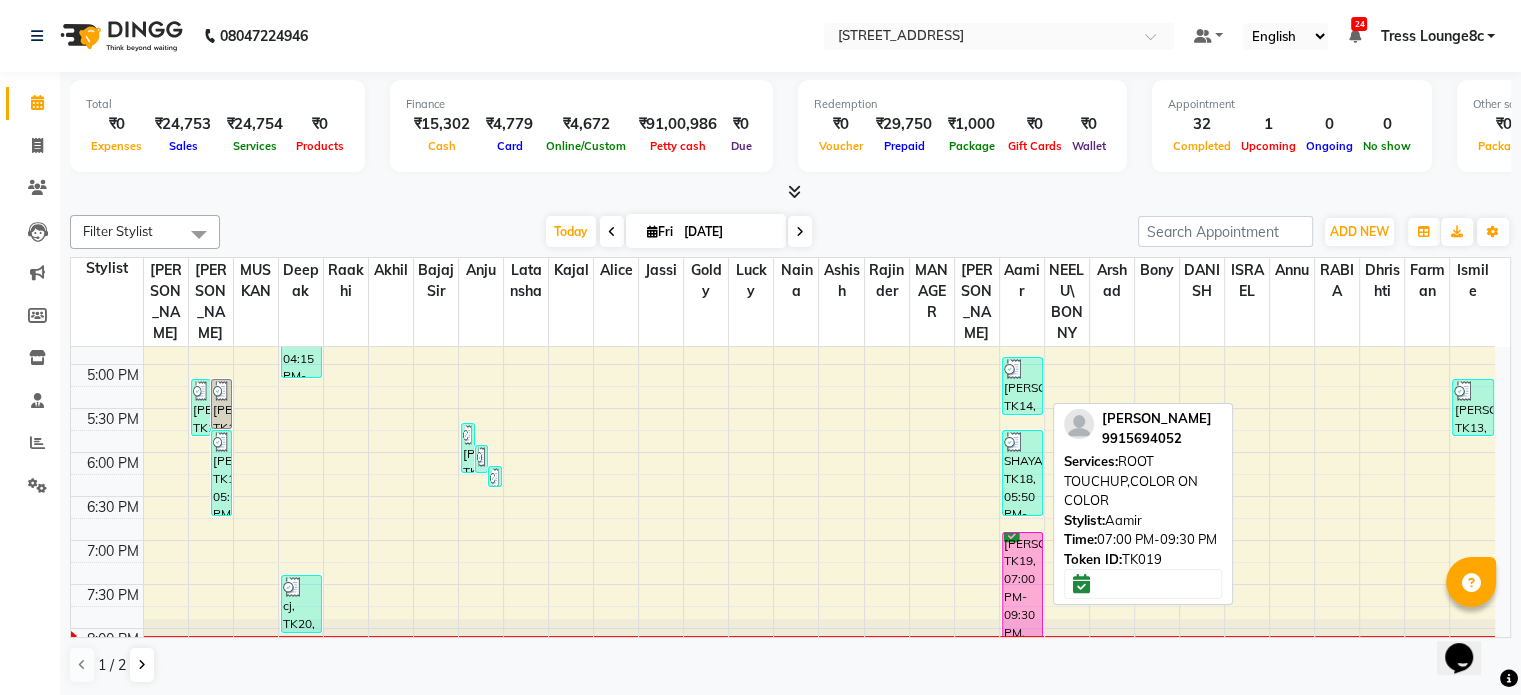 click on "NAVJOT KAUR, TK19, 07:00 PM-09:30 PM, ROOT TOUCHUP,COLOR ON COLOR" at bounding box center (1022, 619) 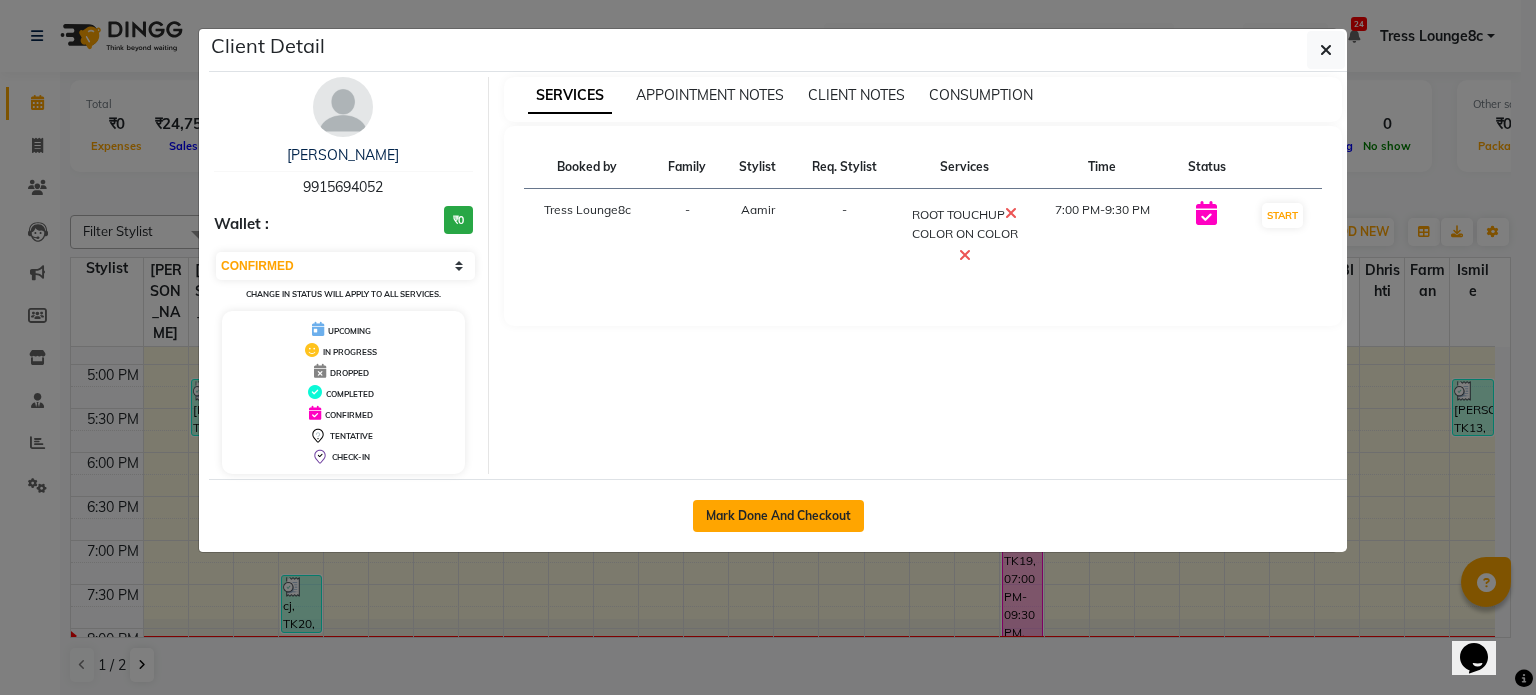 click on "Mark Done And Checkout" 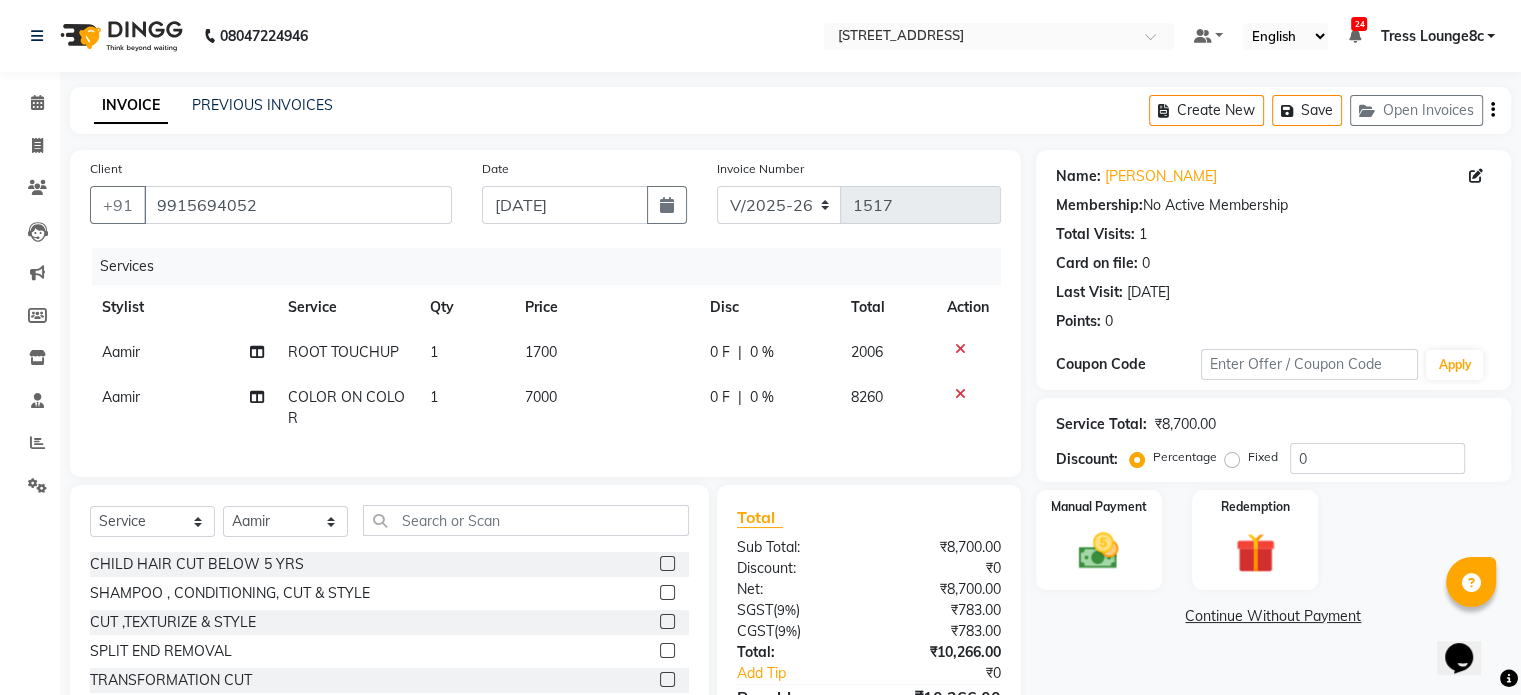 click 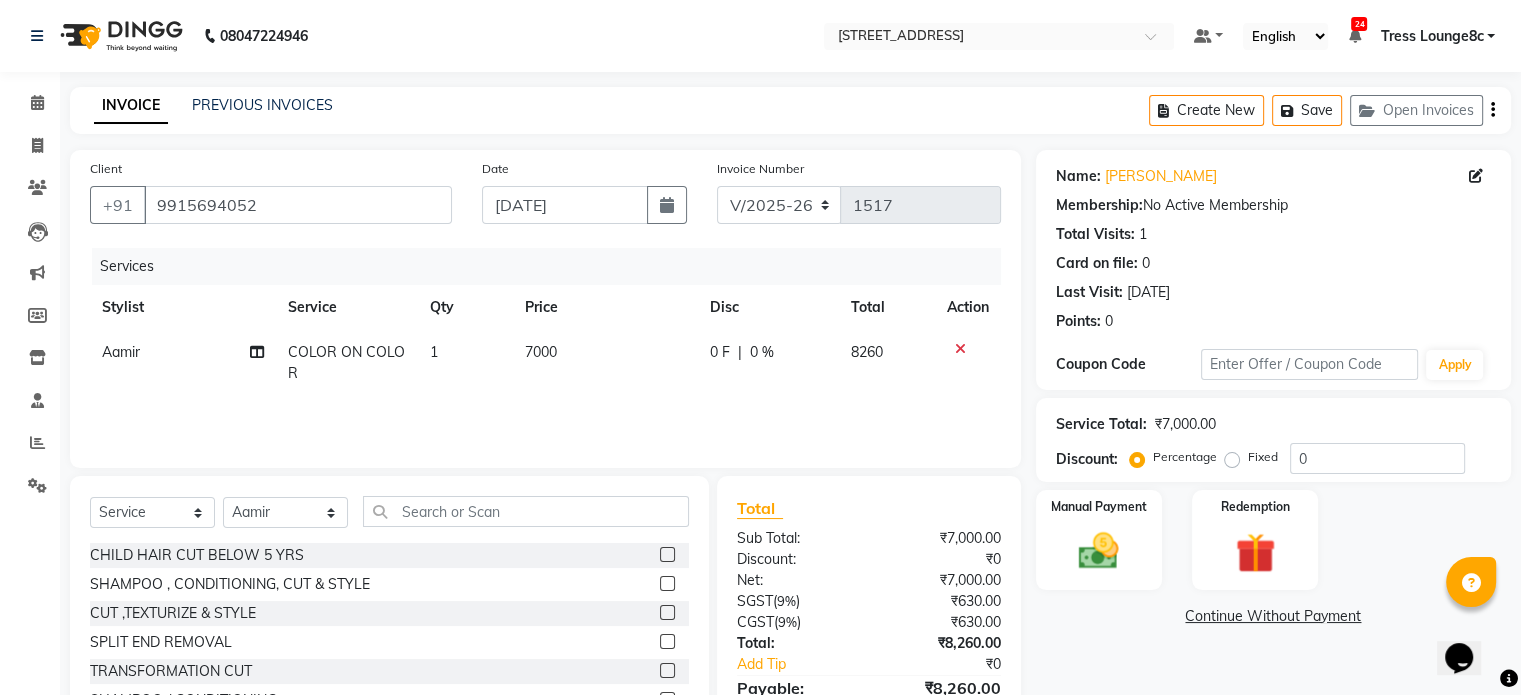 click on "7000" 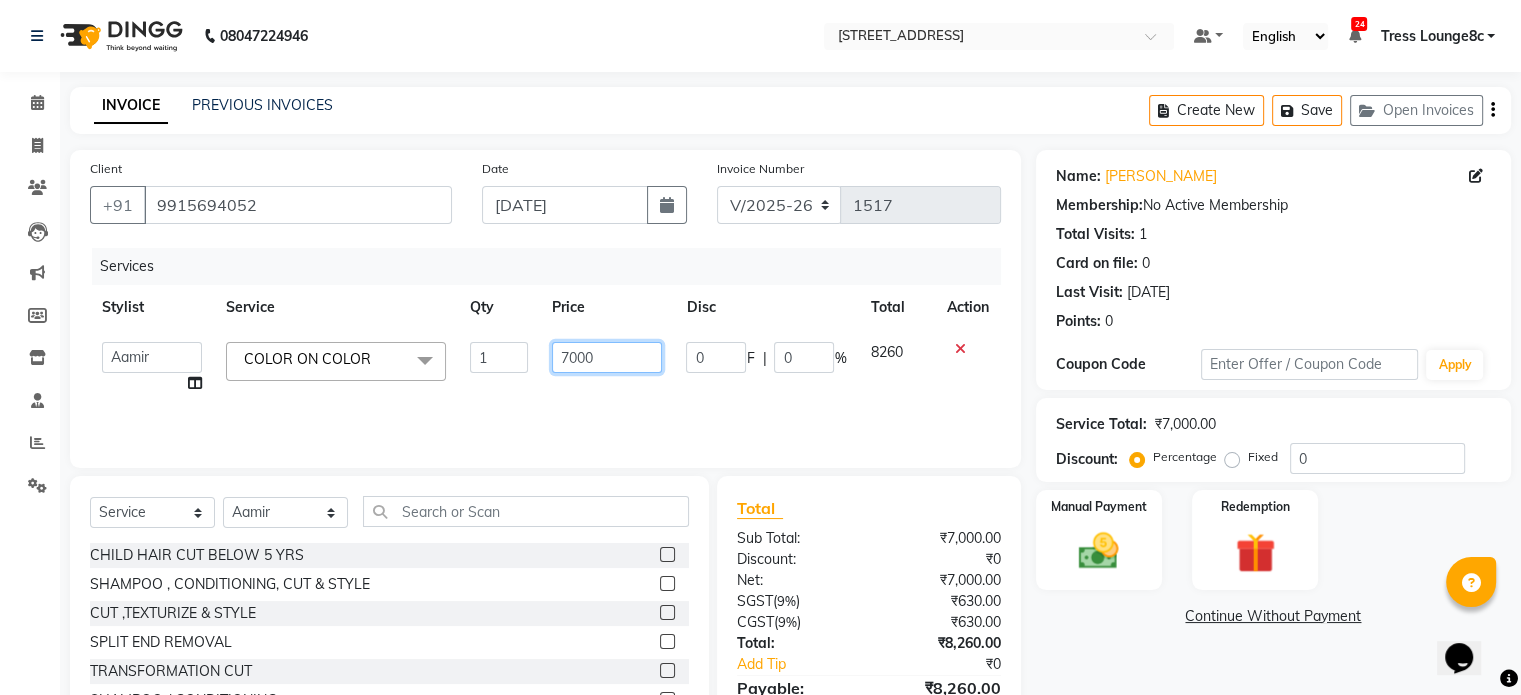 click on "7000" 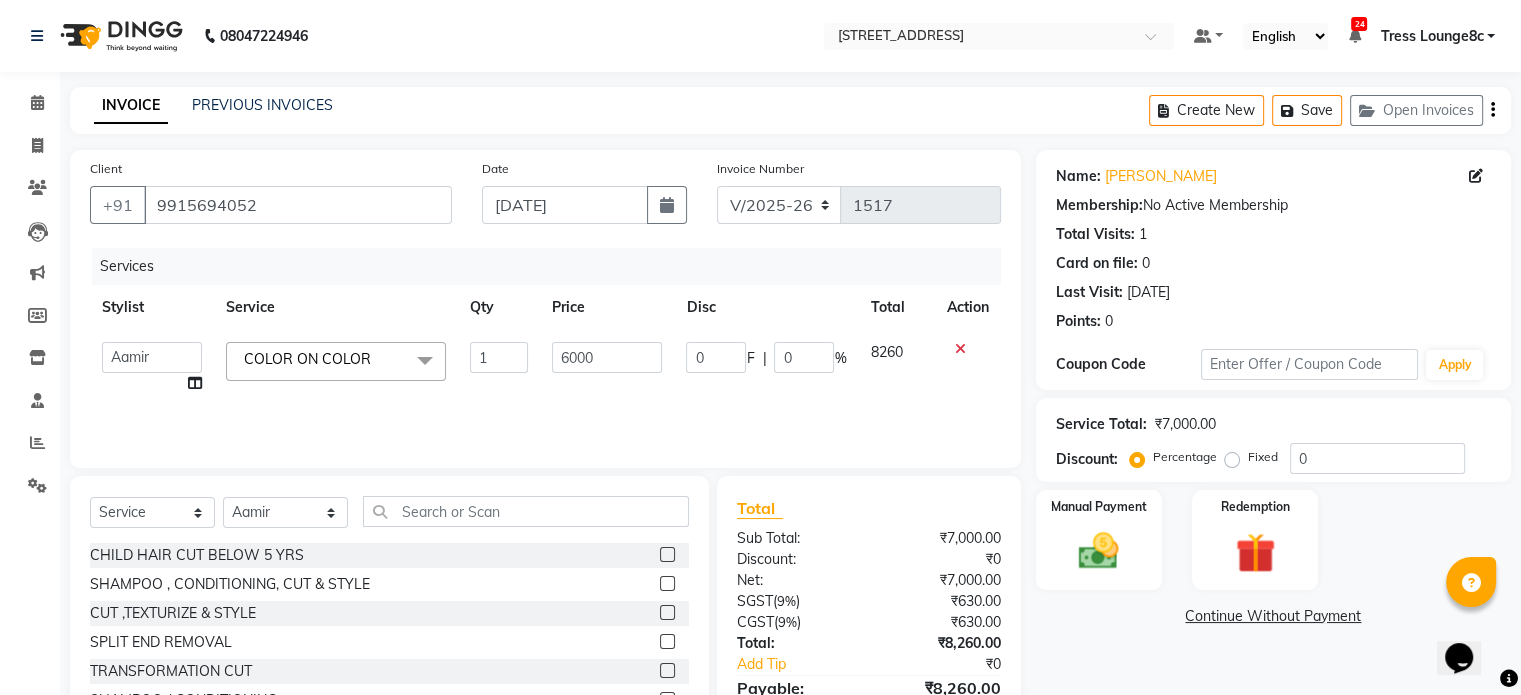 click on "Aamir   akhil   Alice   Anju   Annu    Arshad   Ashish   Bajaj sir   Bony   DANISH   Deepak   Dhrishti   Farman   gagan   goldy   Imran khan   Ismile   ISRAEL   Jassi   kajal   KARAN   Latansha   Lucky   MANAGER   MUSKAN   naina   NEELU\ BONNY   Raakhi    RABIA   rajinder   RAM   Ripti   ROOP   Roseleen   Ruth   Sagar   Saleem   SalmaN   Sameer   SHAHEEN   Shriya   SRISHTI   tomba   veena   VINOD   WASIM   zakir  COLOR ON COLOR  x CHILD HAIR CUT BELOW 5 YRS SHAMPOO , CONDITIONING, CUT & STYLE CUT ,TEXTURIZE & STYLE SPLIT END REMOVAL TRANSFORMATION CUT SHAMPOO / CONDITIONING GK / KERASTASE WASH / NANO PLAST KERATINE /NANO PLASTIA FIRST WASH BLOW DRY BLOW DRY  + GK / KERASTASE WASH DEEP CONDITIONING HEAD REJUVENATION IRONING CRISP & CURLS ROLLER SET URBAN CRIMP SPECIAL OCCASION / UP STYLE ROOT TOUCHUP ROOT TOUCHUP + GK / KERASTASE WASH COLOR ON COLOR COLOR HIGHLIGHTS / COLOR CHUNKS COLOR HIGH ON FASHION COLOR BALAYAGE / OMBRE HAIR POLISHING KERATIN BOTOX SMOOTHNING SILK THERAPY / MOISTURE THERAPY PERMING 1 0" 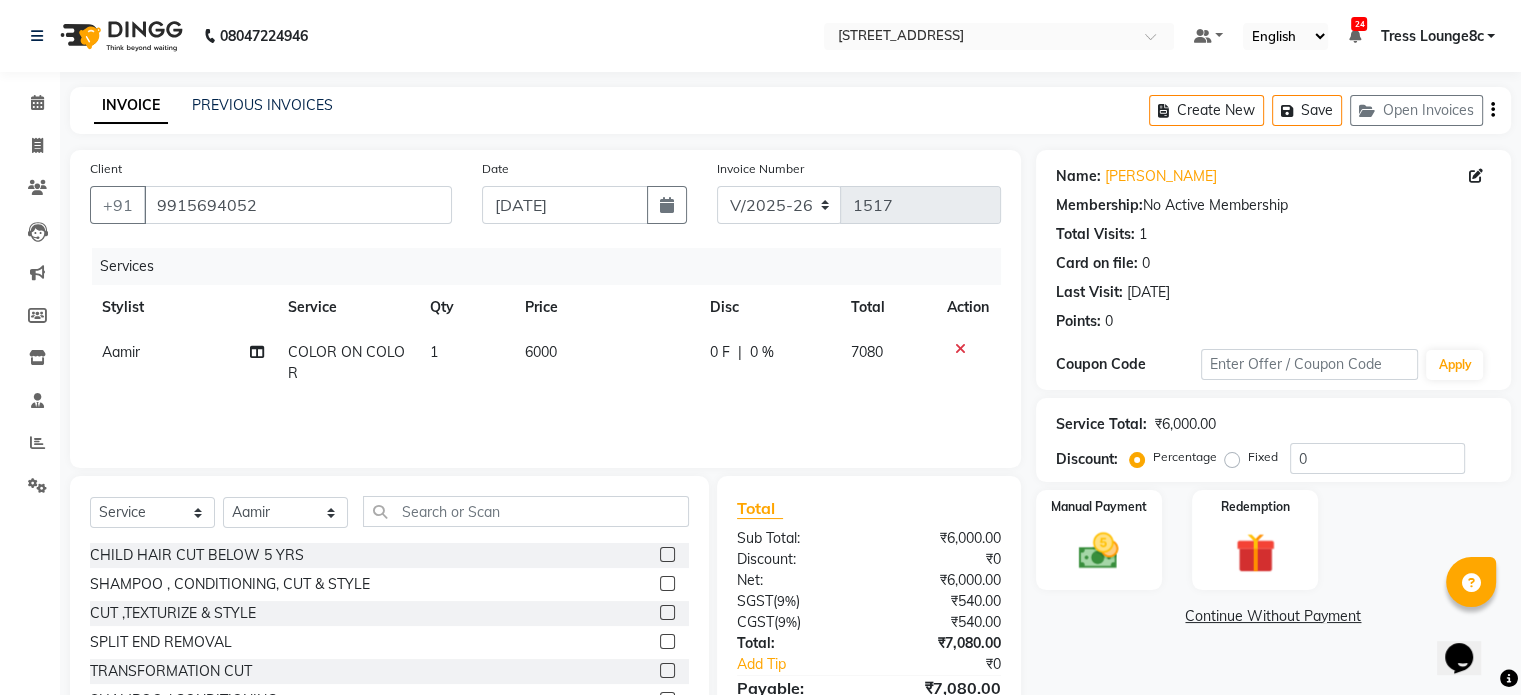 scroll, scrollTop: 100, scrollLeft: 0, axis: vertical 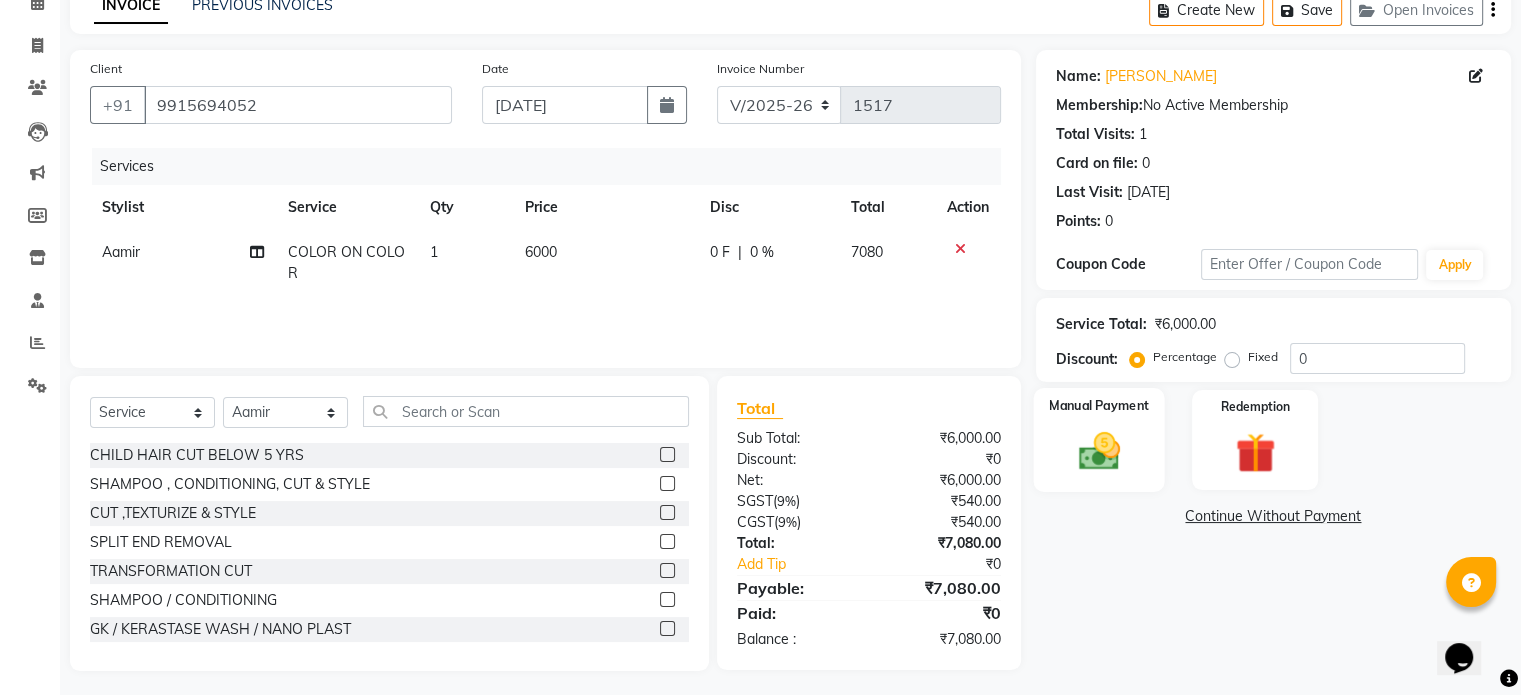 click 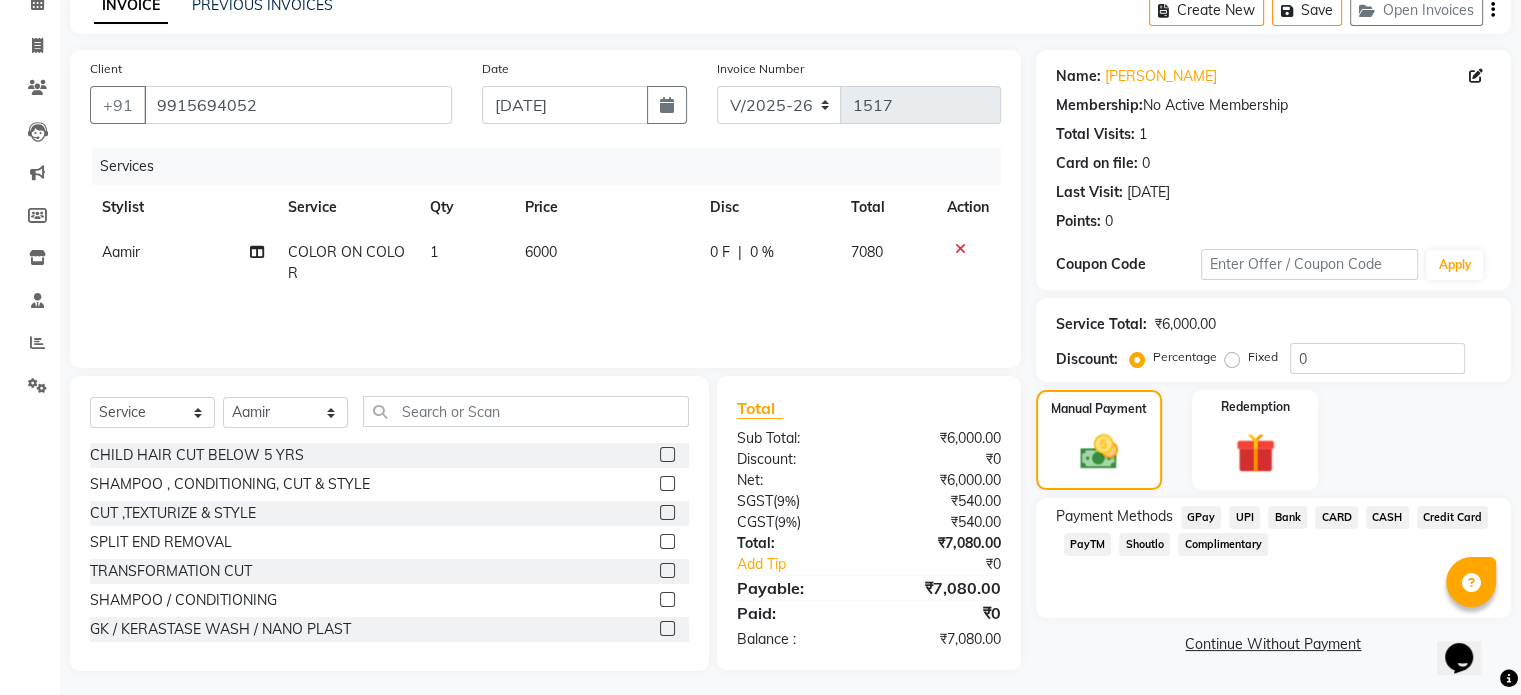 click on "UPI" 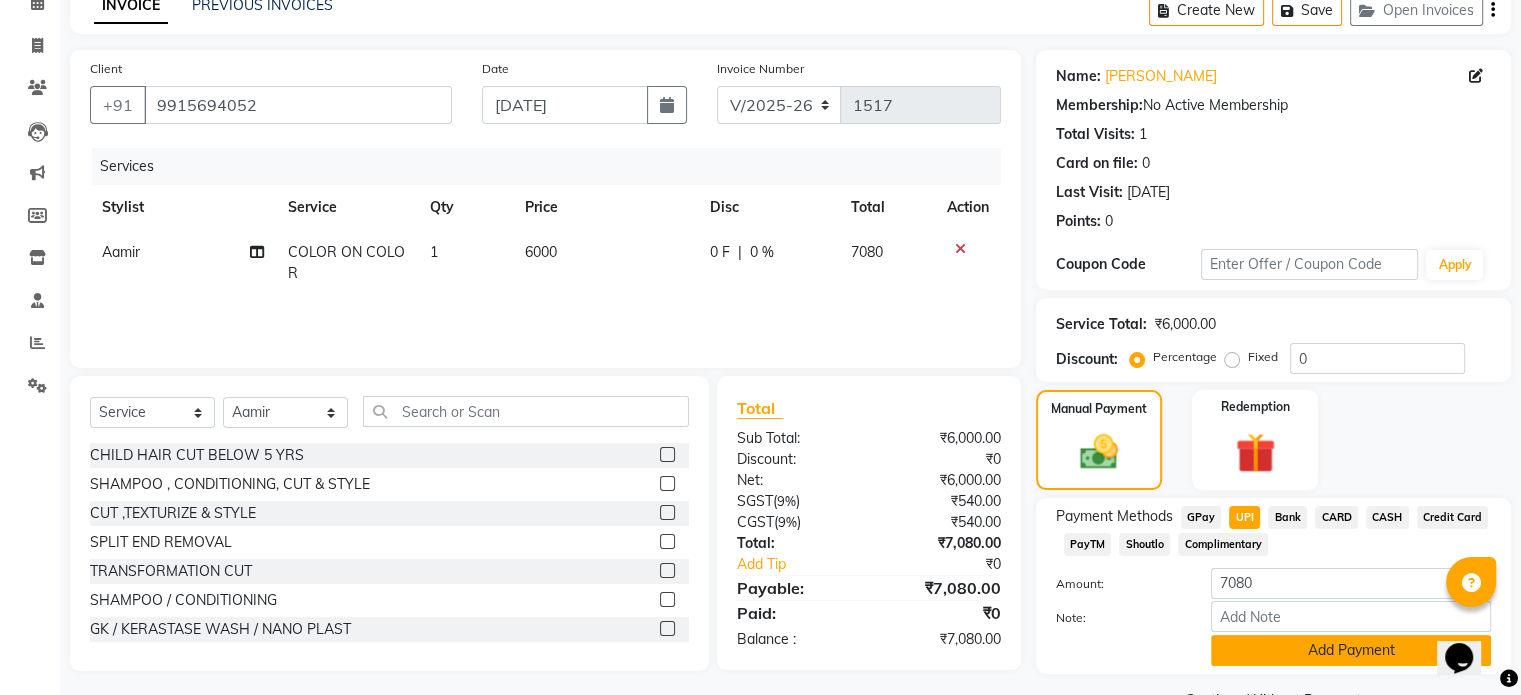 click on "Add Payment" 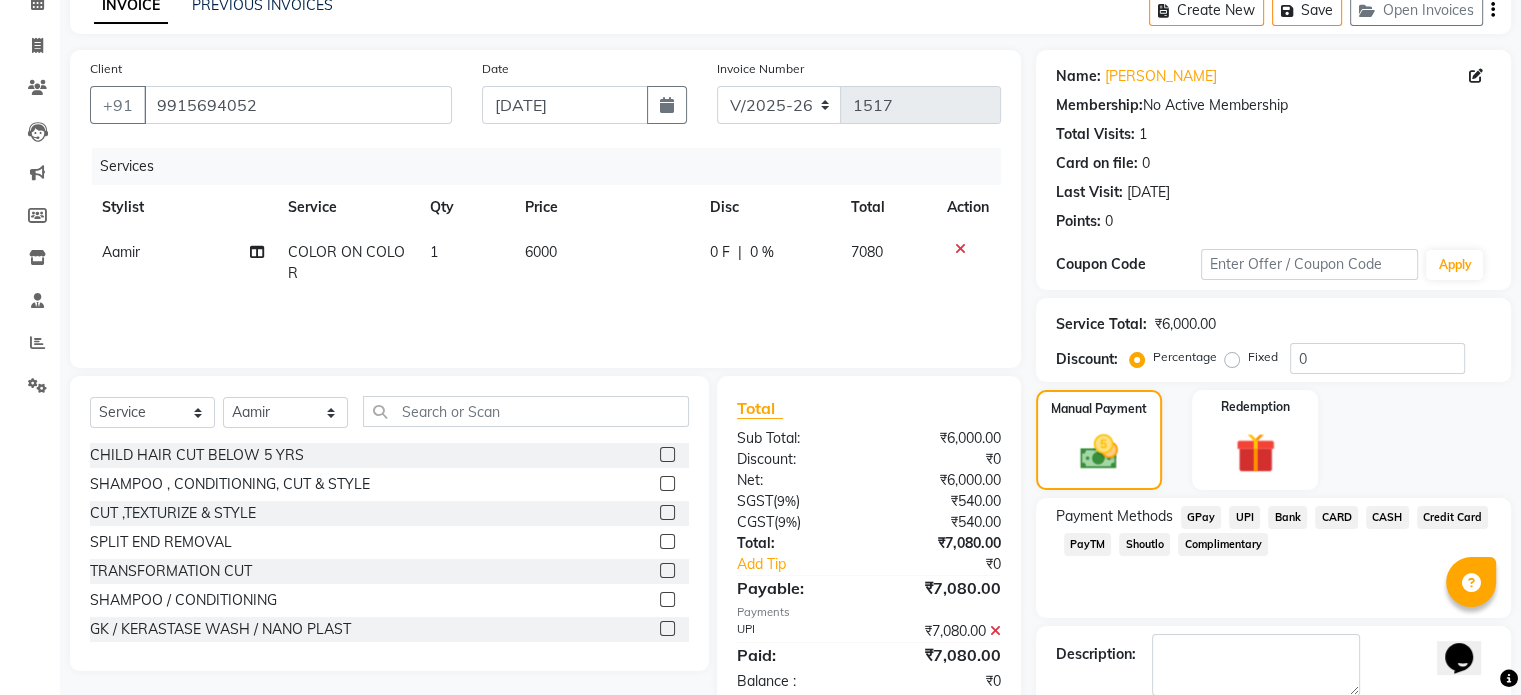 click on "Checkout" 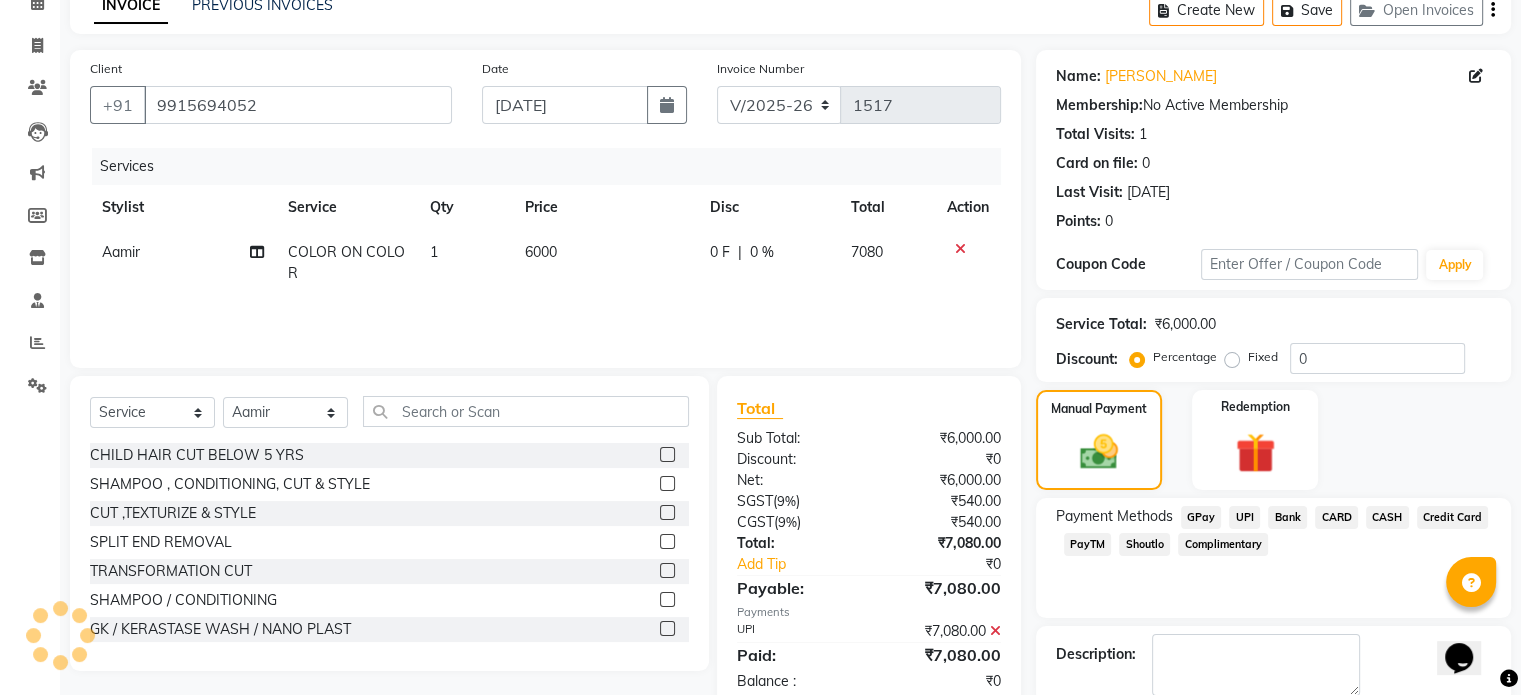 scroll, scrollTop: 205, scrollLeft: 0, axis: vertical 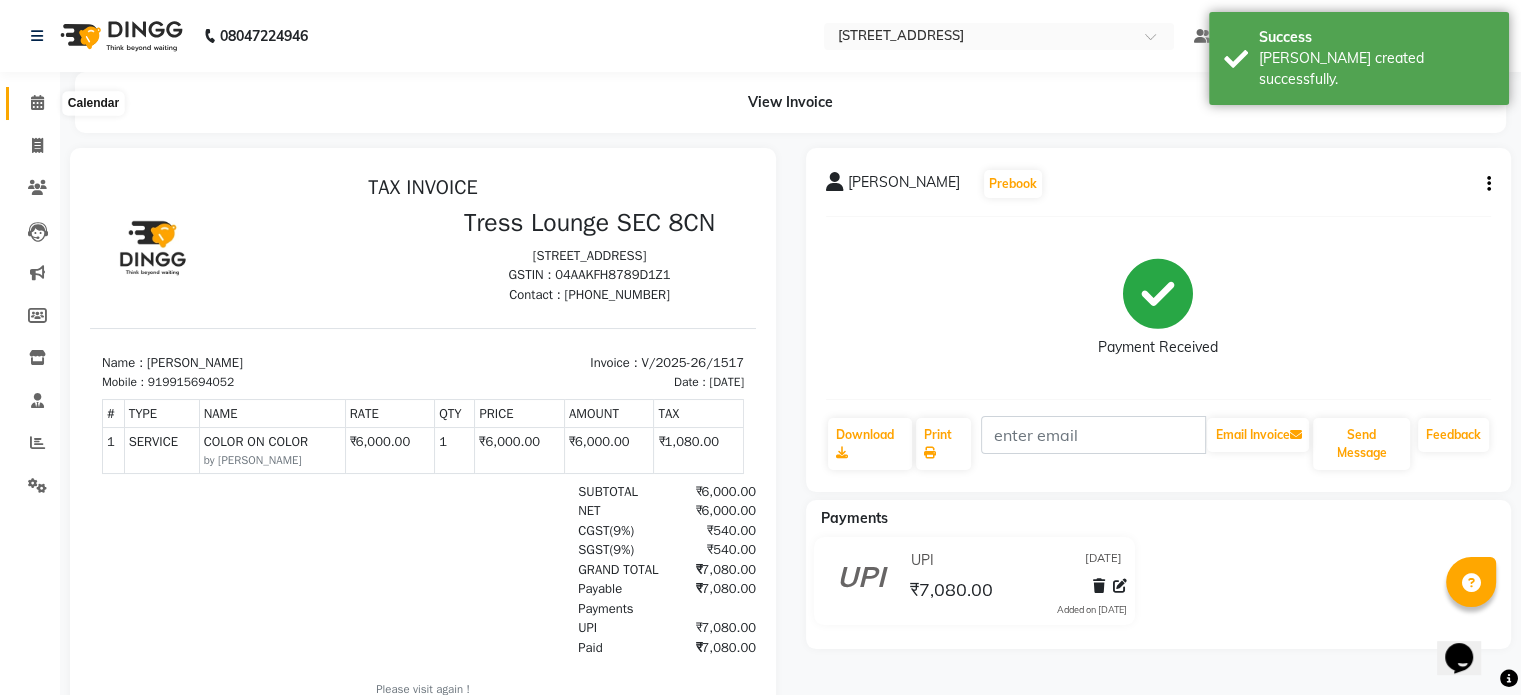 click 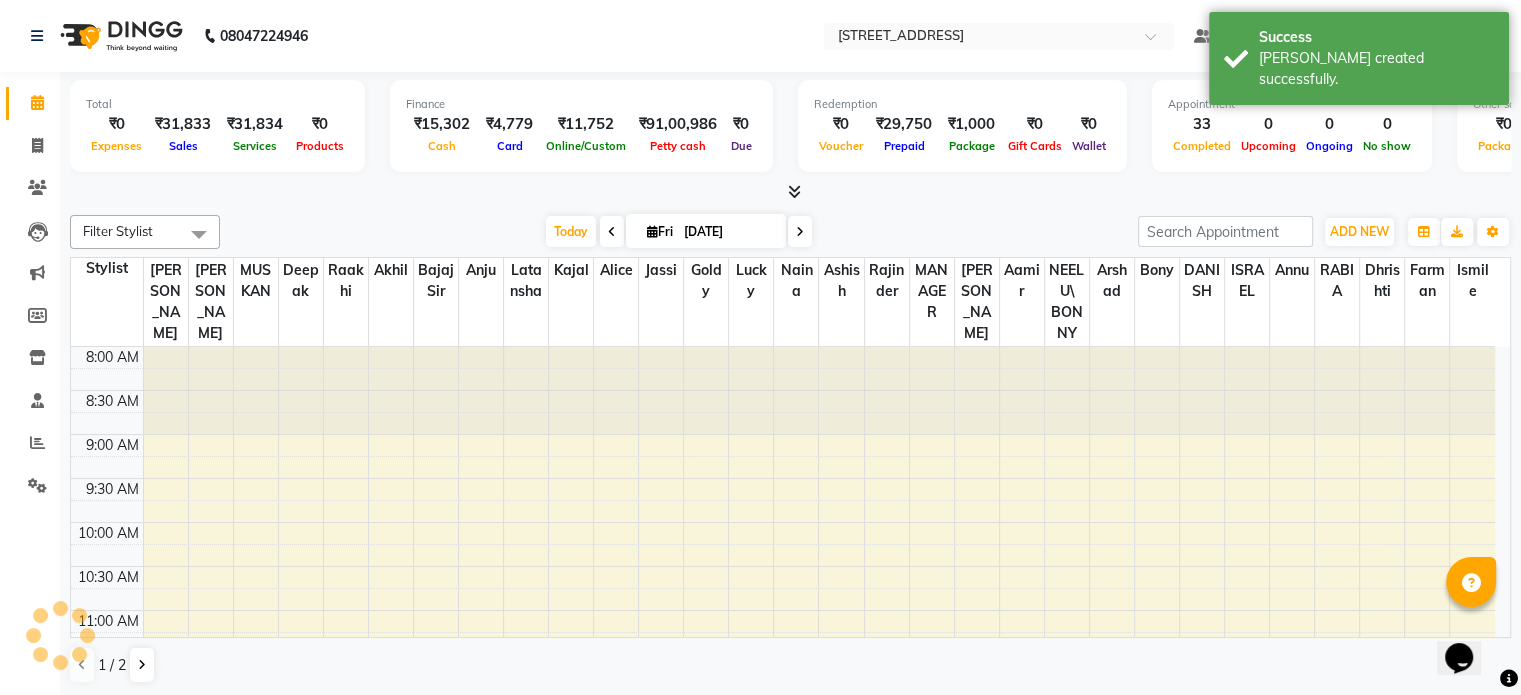 scroll, scrollTop: 0, scrollLeft: 0, axis: both 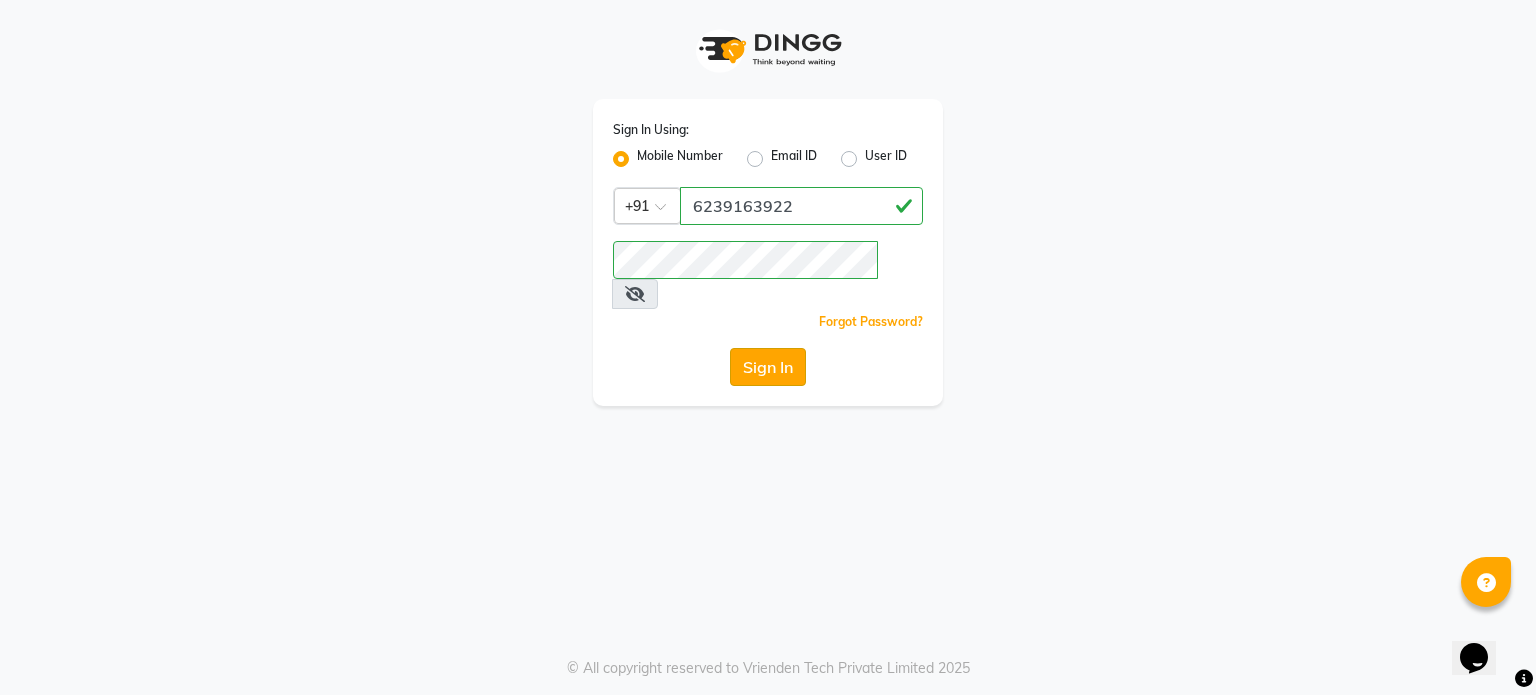click on "Sign In" 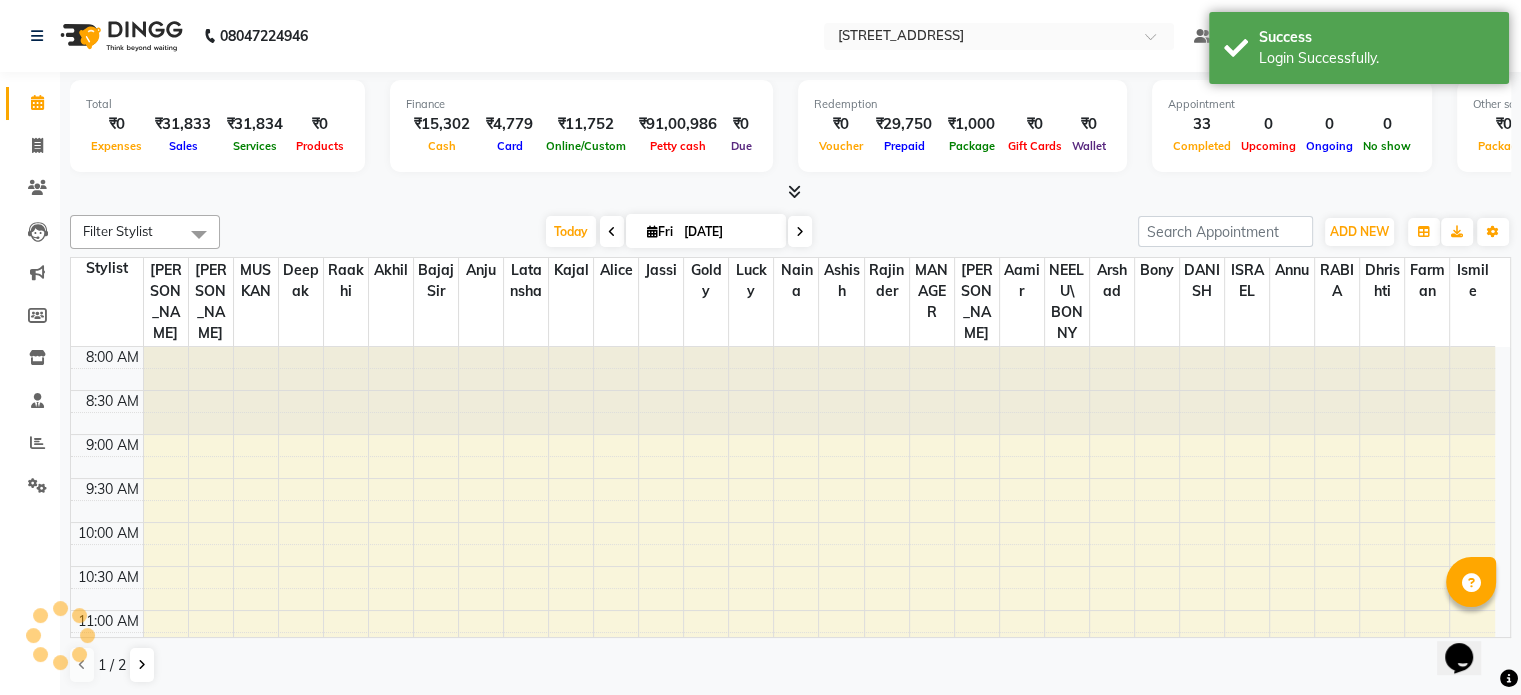scroll, scrollTop: 0, scrollLeft: 0, axis: both 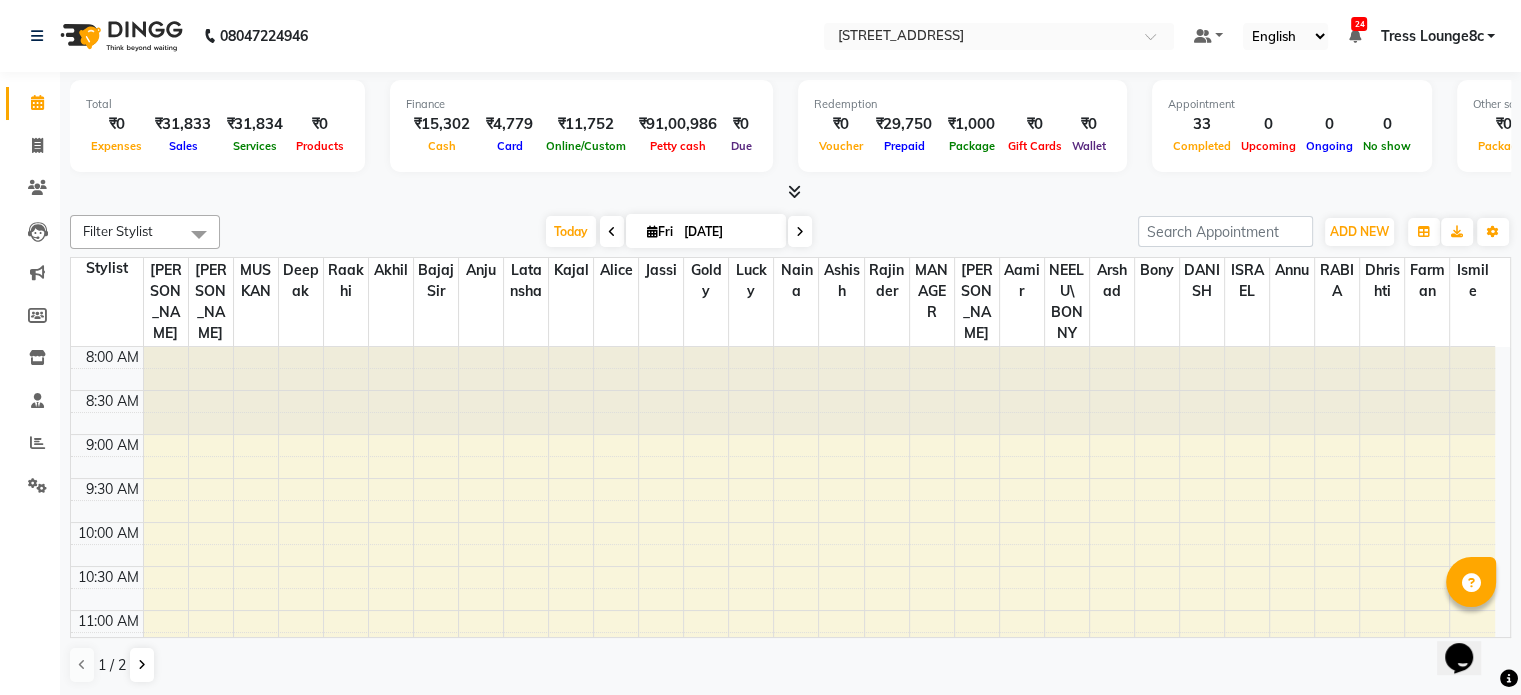 click at bounding box center (794, 191) 